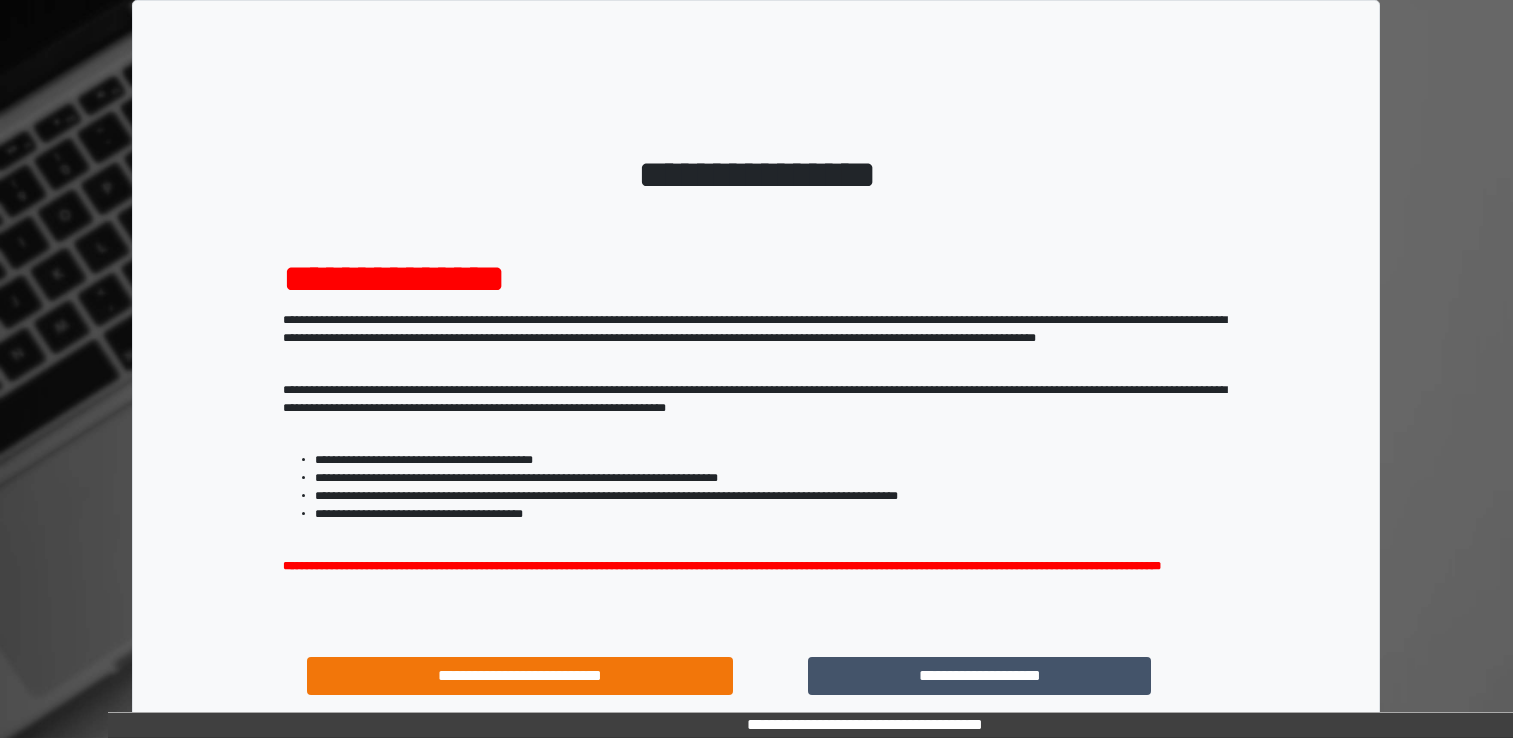 scroll, scrollTop: 0, scrollLeft: 0, axis: both 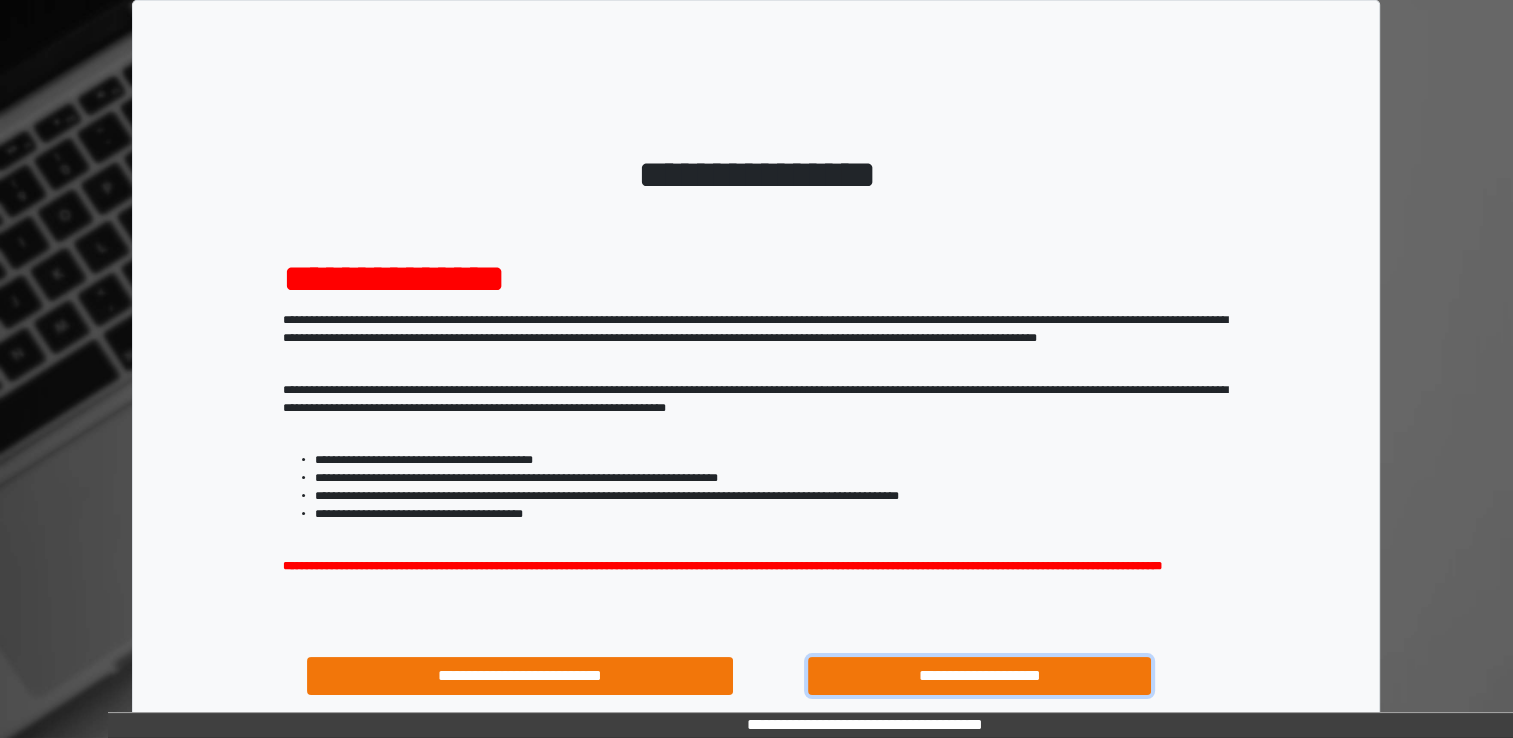 click on "**********" at bounding box center [980, 676] 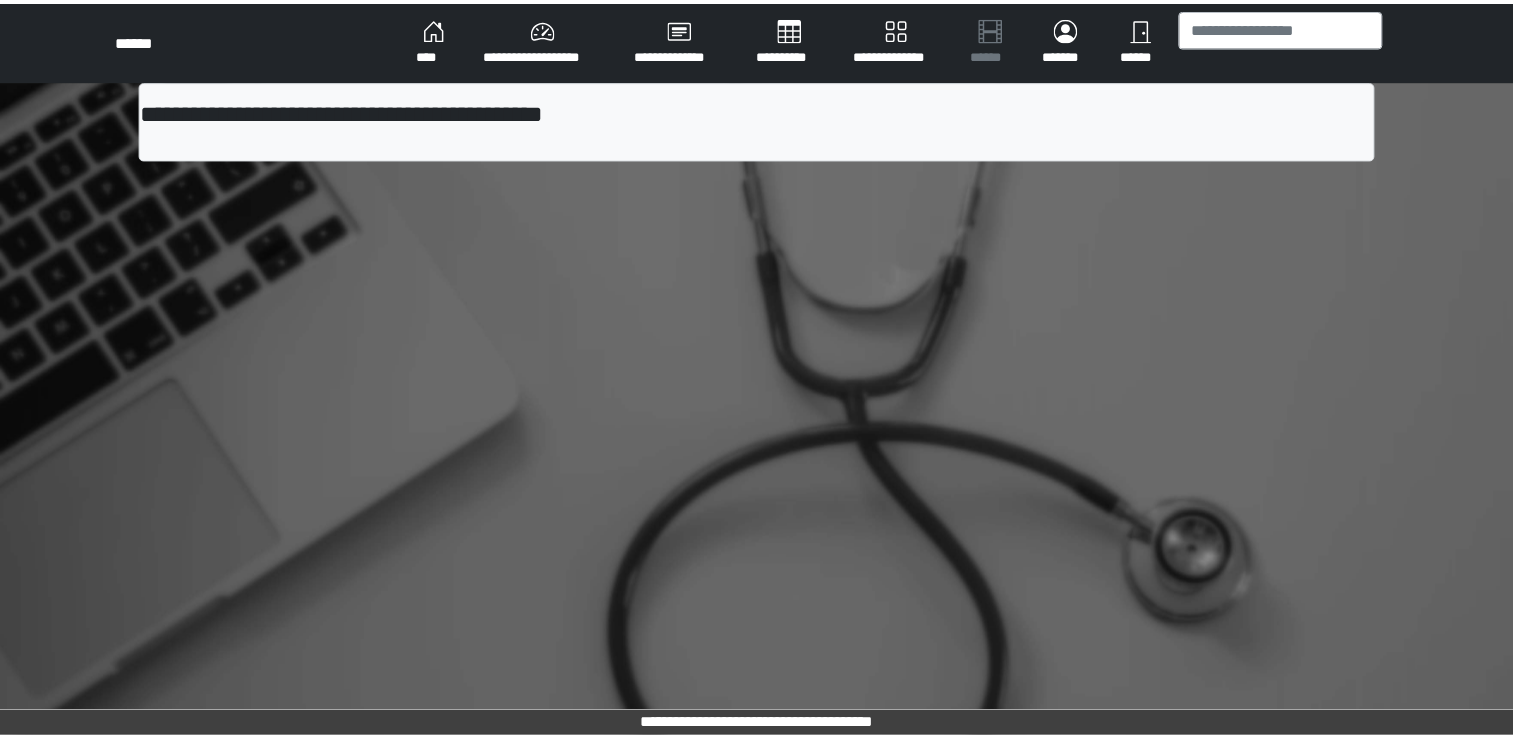 scroll, scrollTop: 0, scrollLeft: 0, axis: both 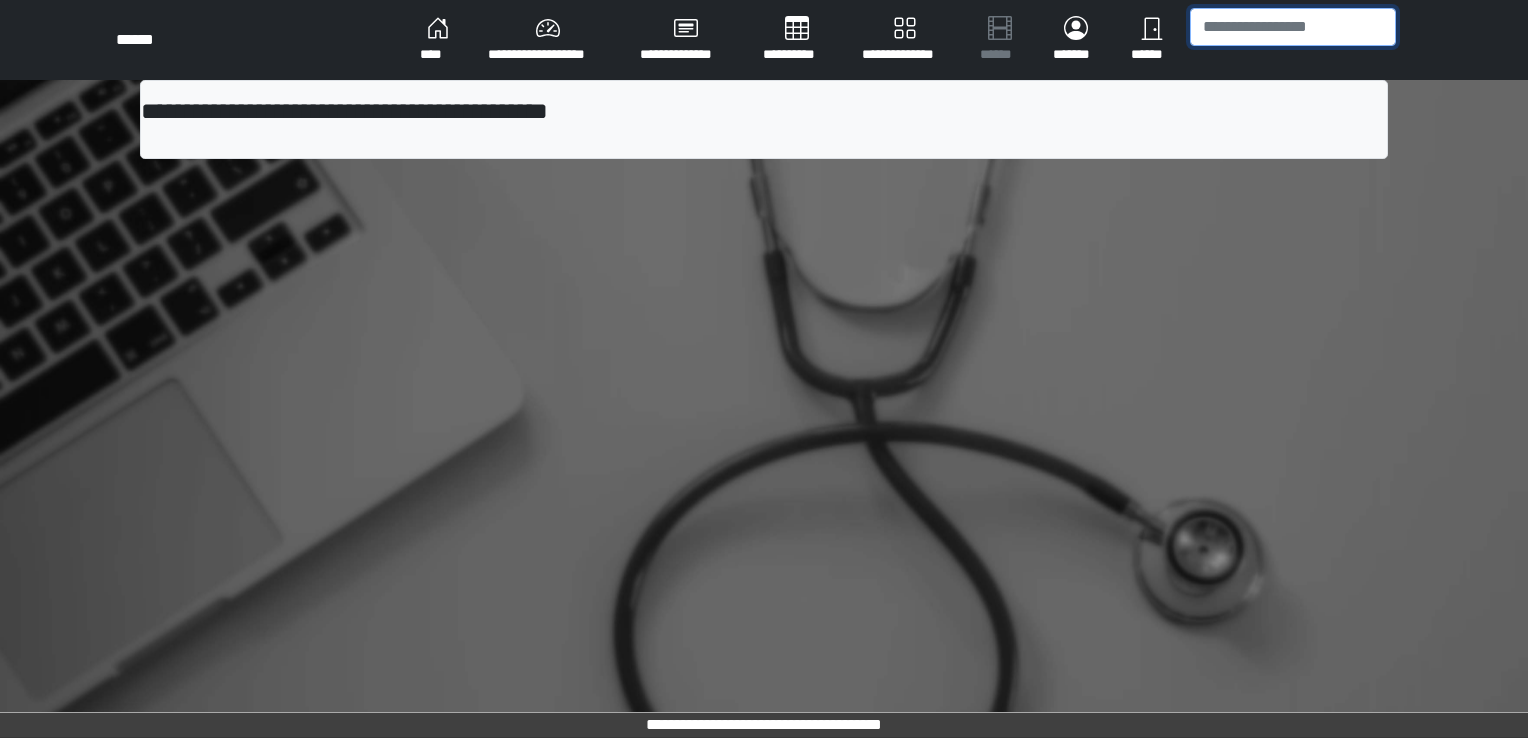 click at bounding box center (1293, 27) 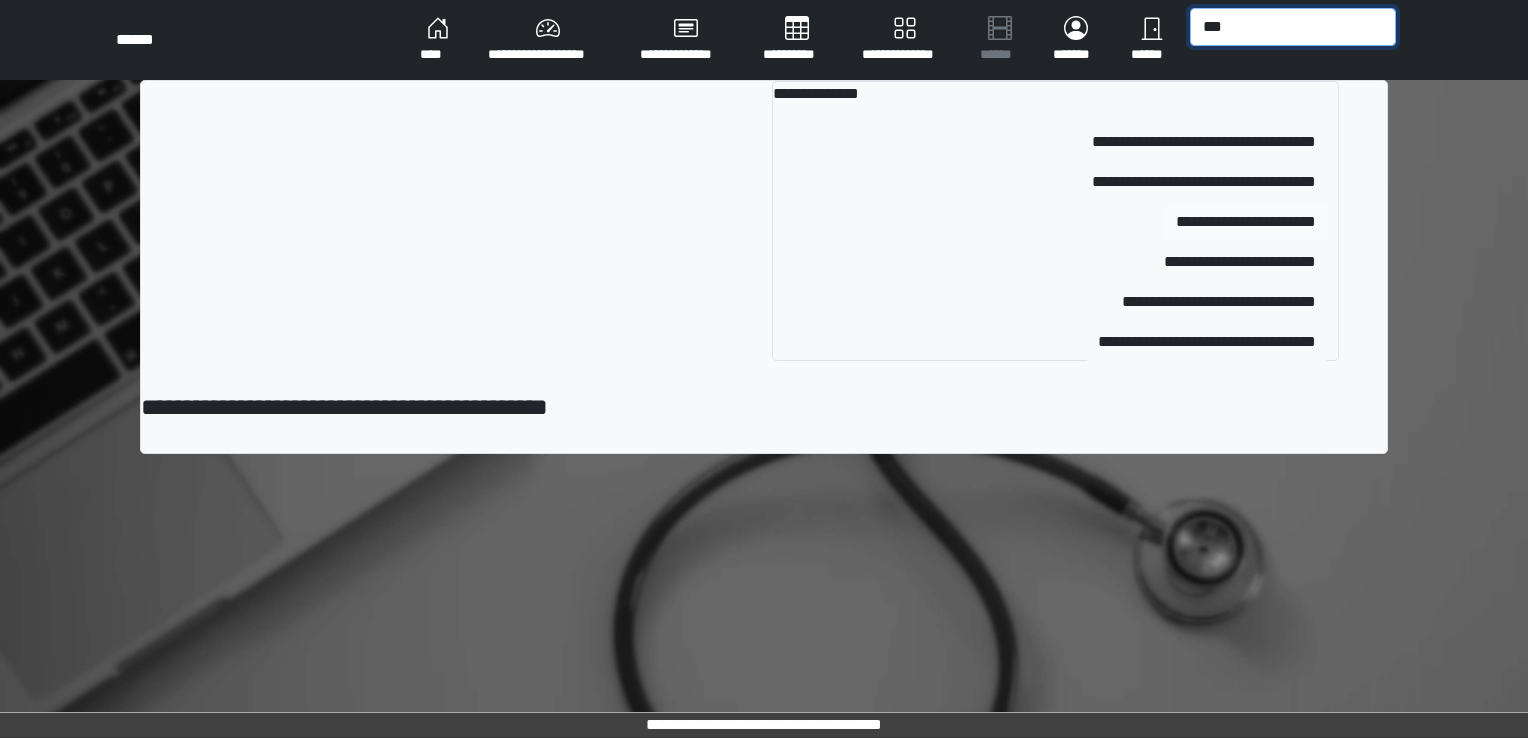type on "***" 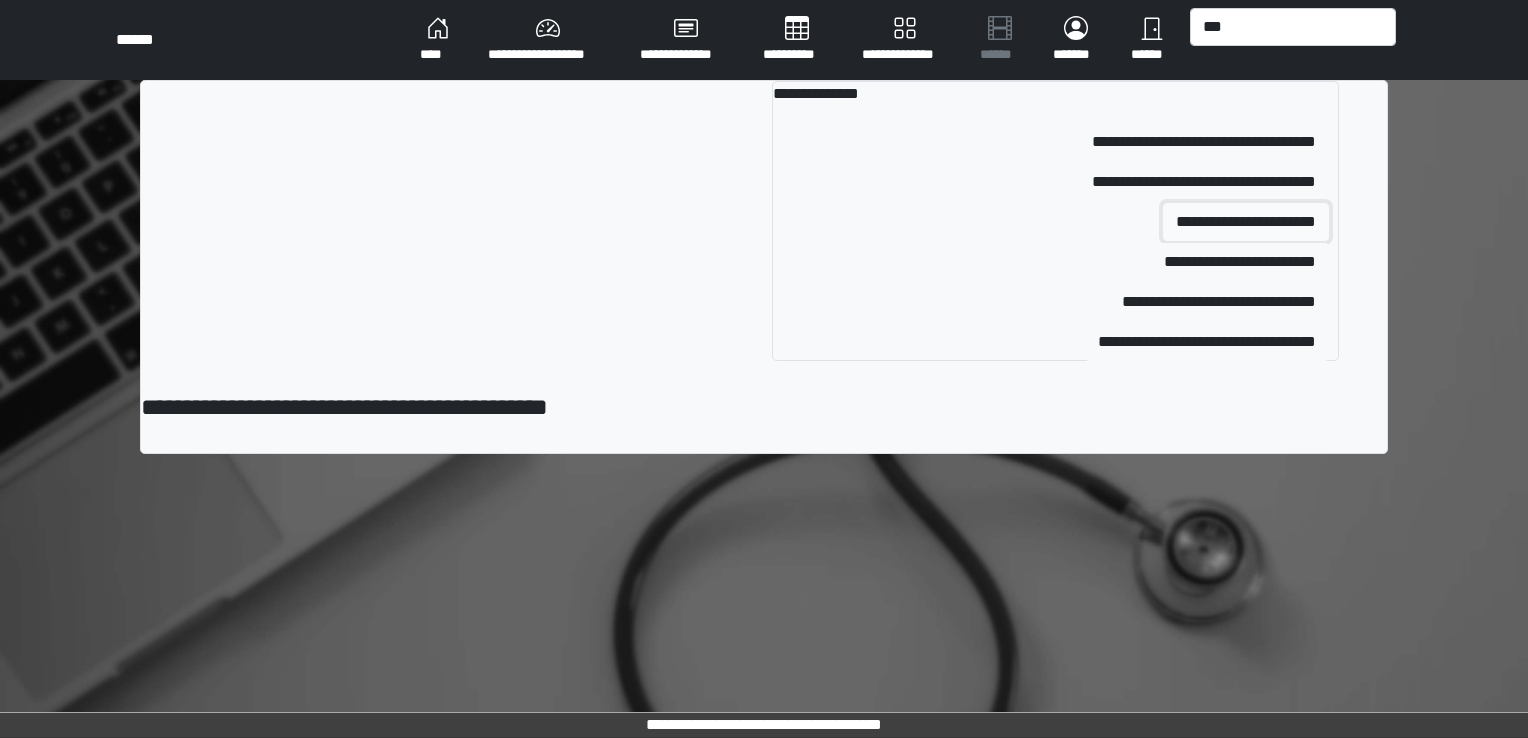 click on "**********" at bounding box center [1246, 222] 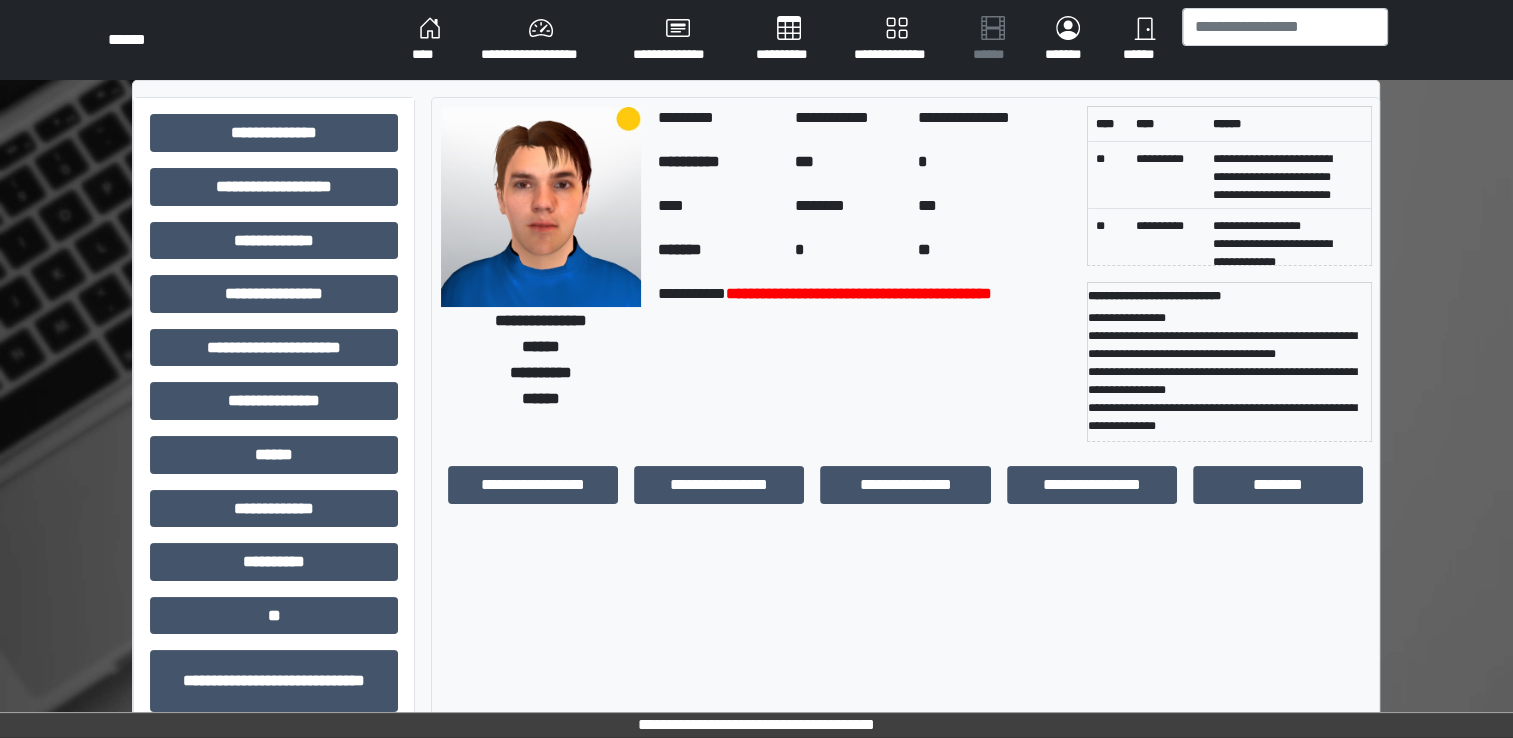 scroll, scrollTop: 55, scrollLeft: 0, axis: vertical 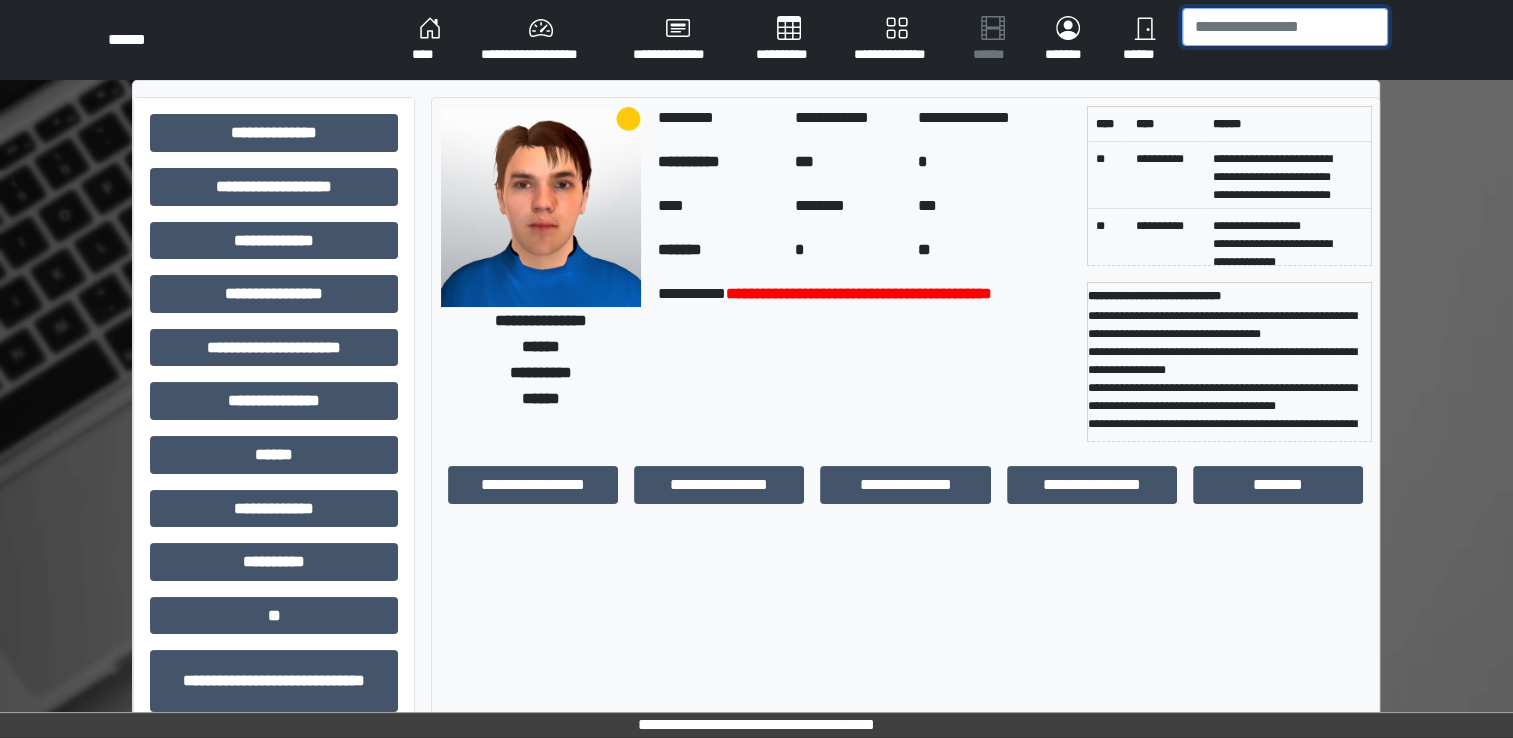 click at bounding box center (1285, 27) 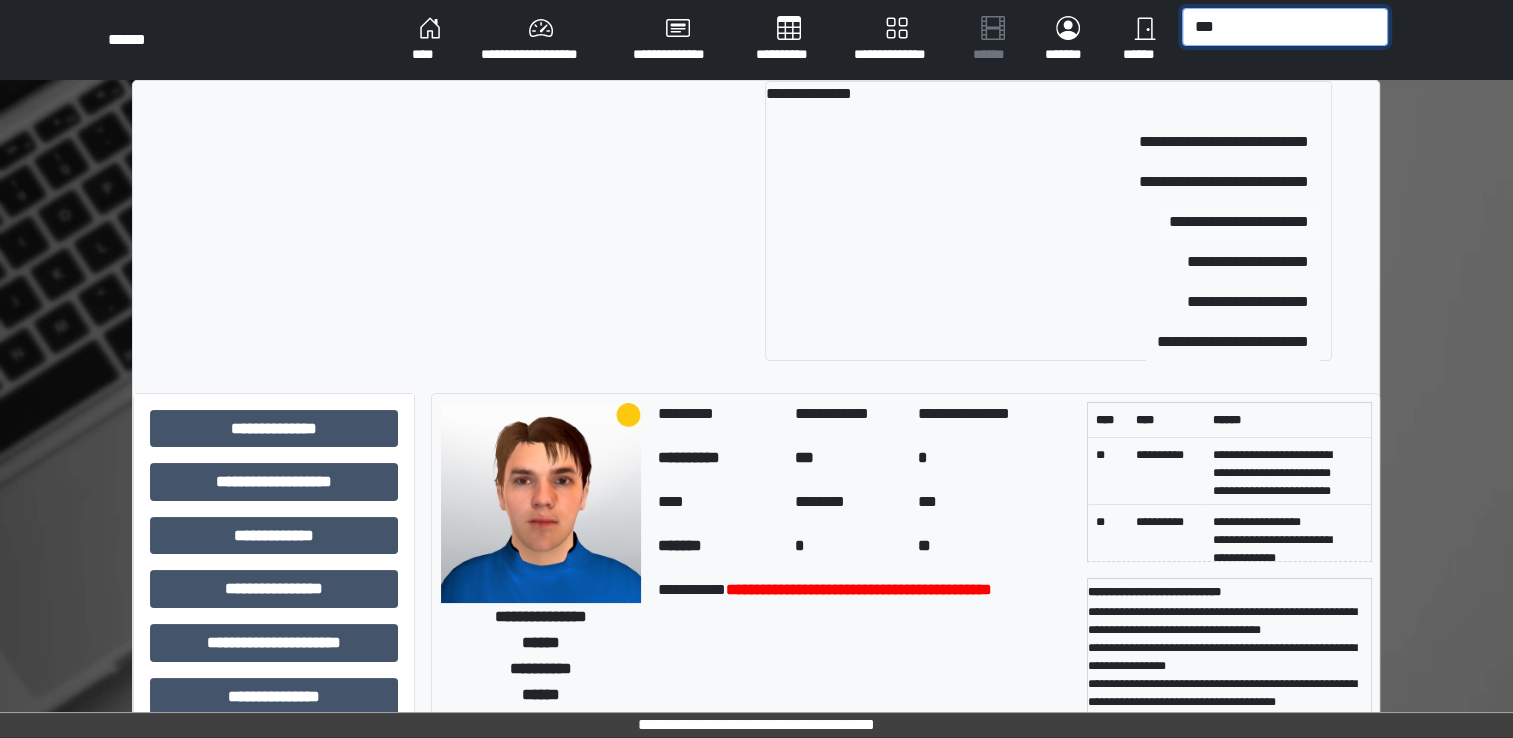 type on "***" 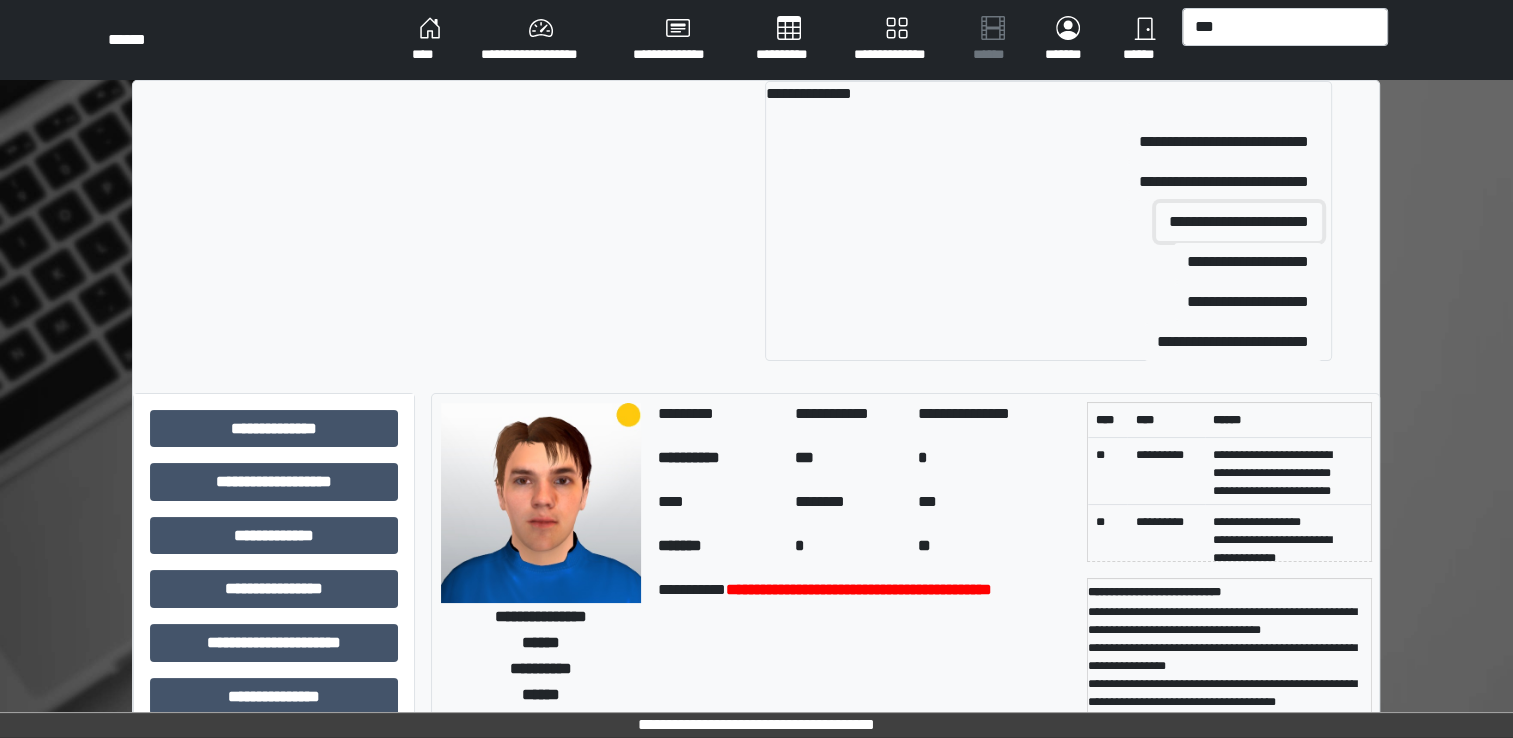click on "**********" at bounding box center [1239, 222] 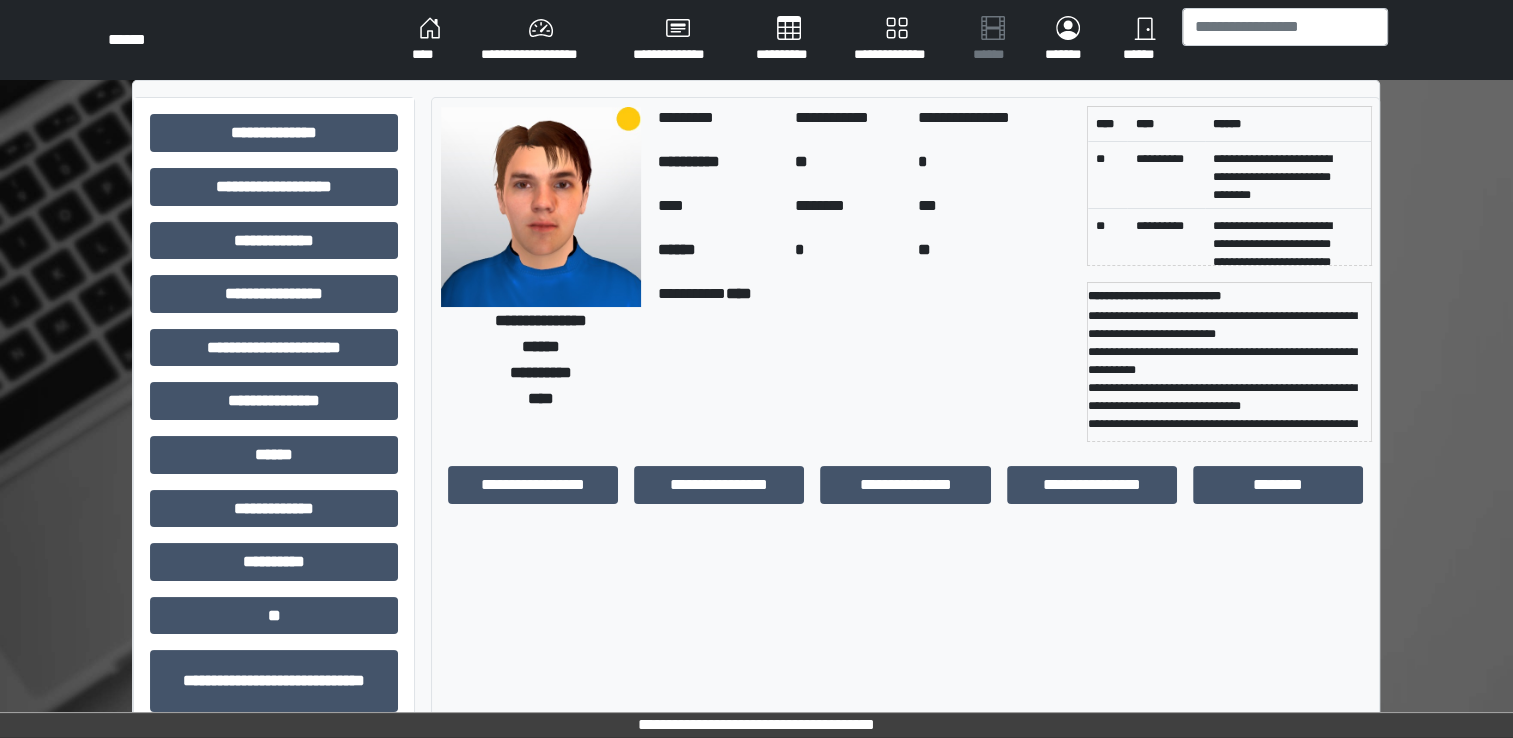 scroll, scrollTop: 19, scrollLeft: 0, axis: vertical 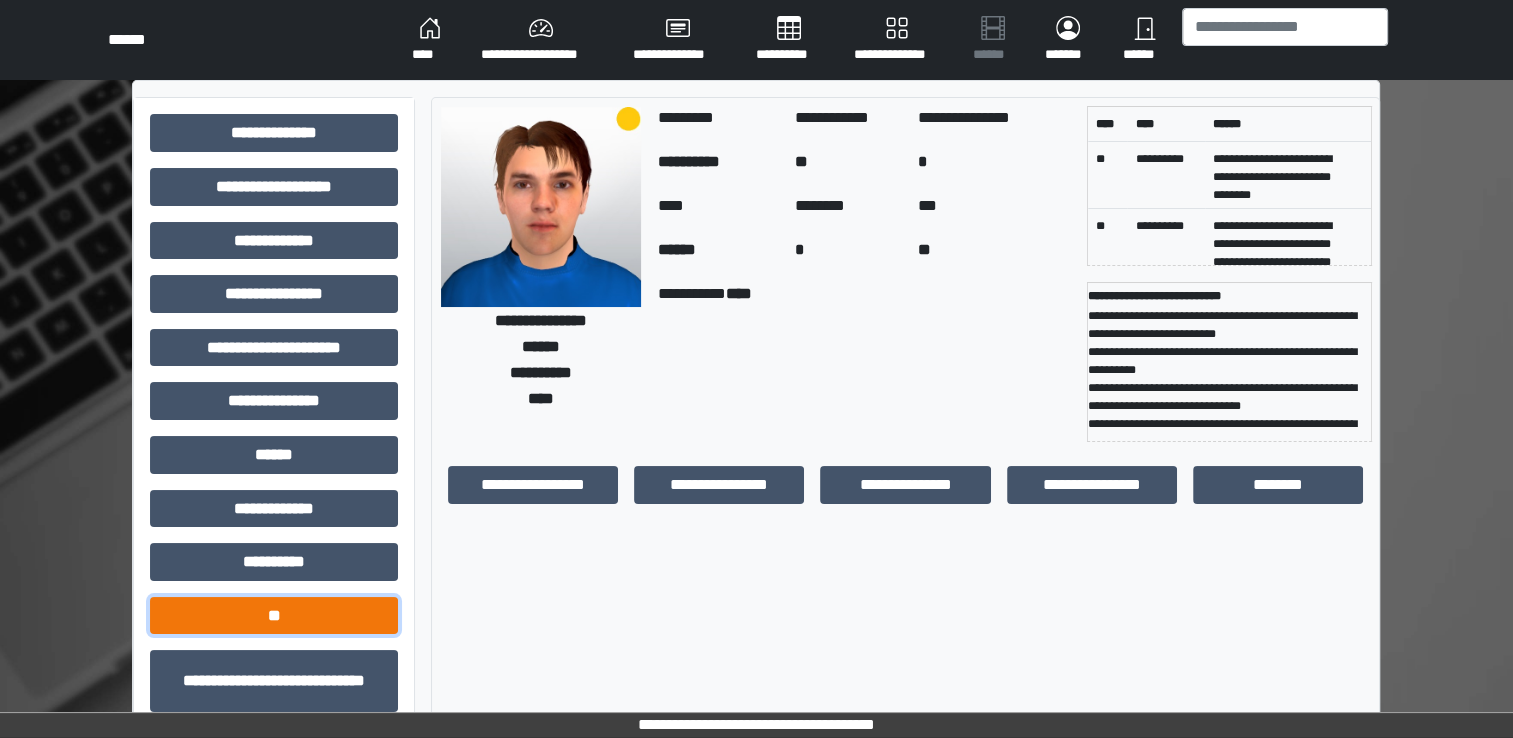 click on "**" at bounding box center (274, 616) 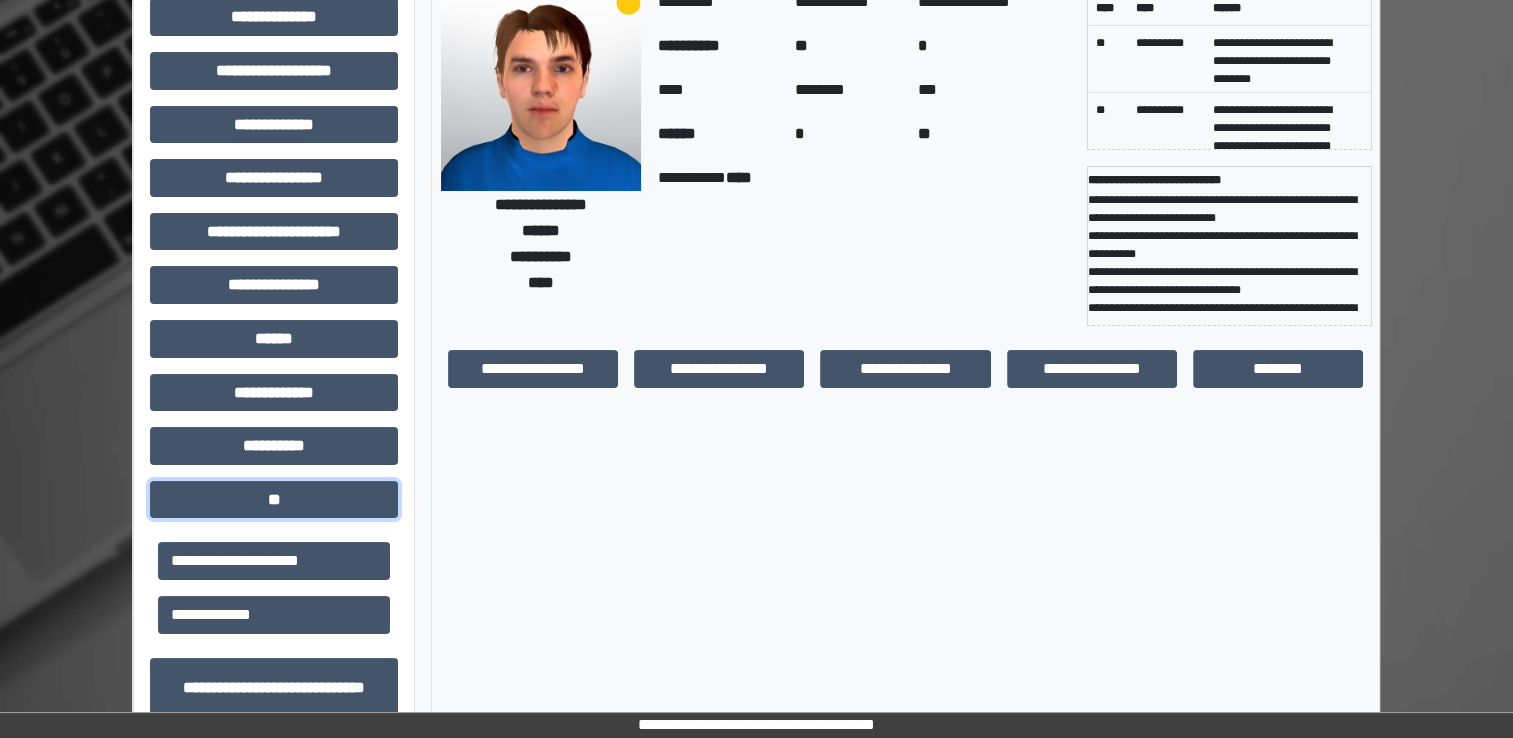 scroll, scrollTop: 120, scrollLeft: 0, axis: vertical 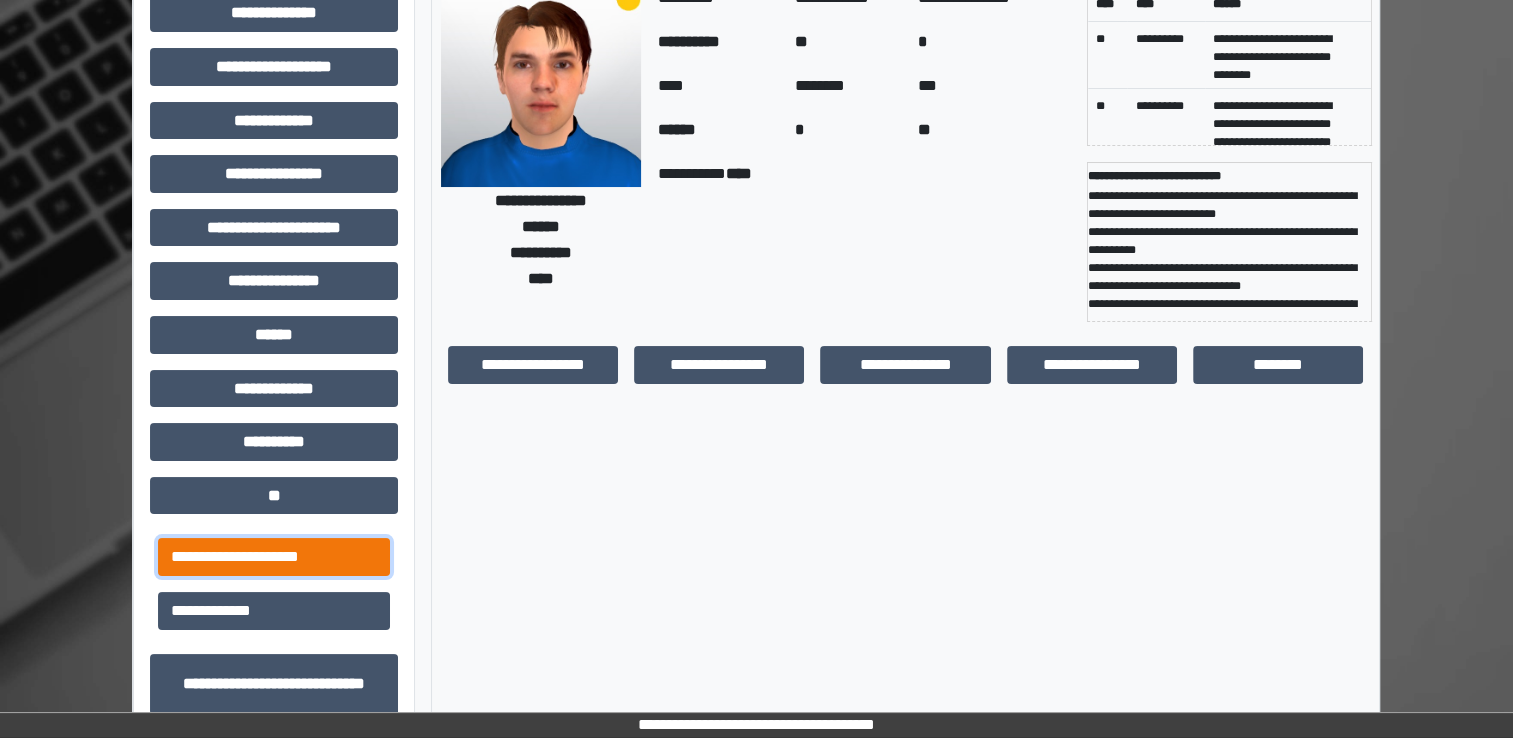 click on "**********" at bounding box center [274, 557] 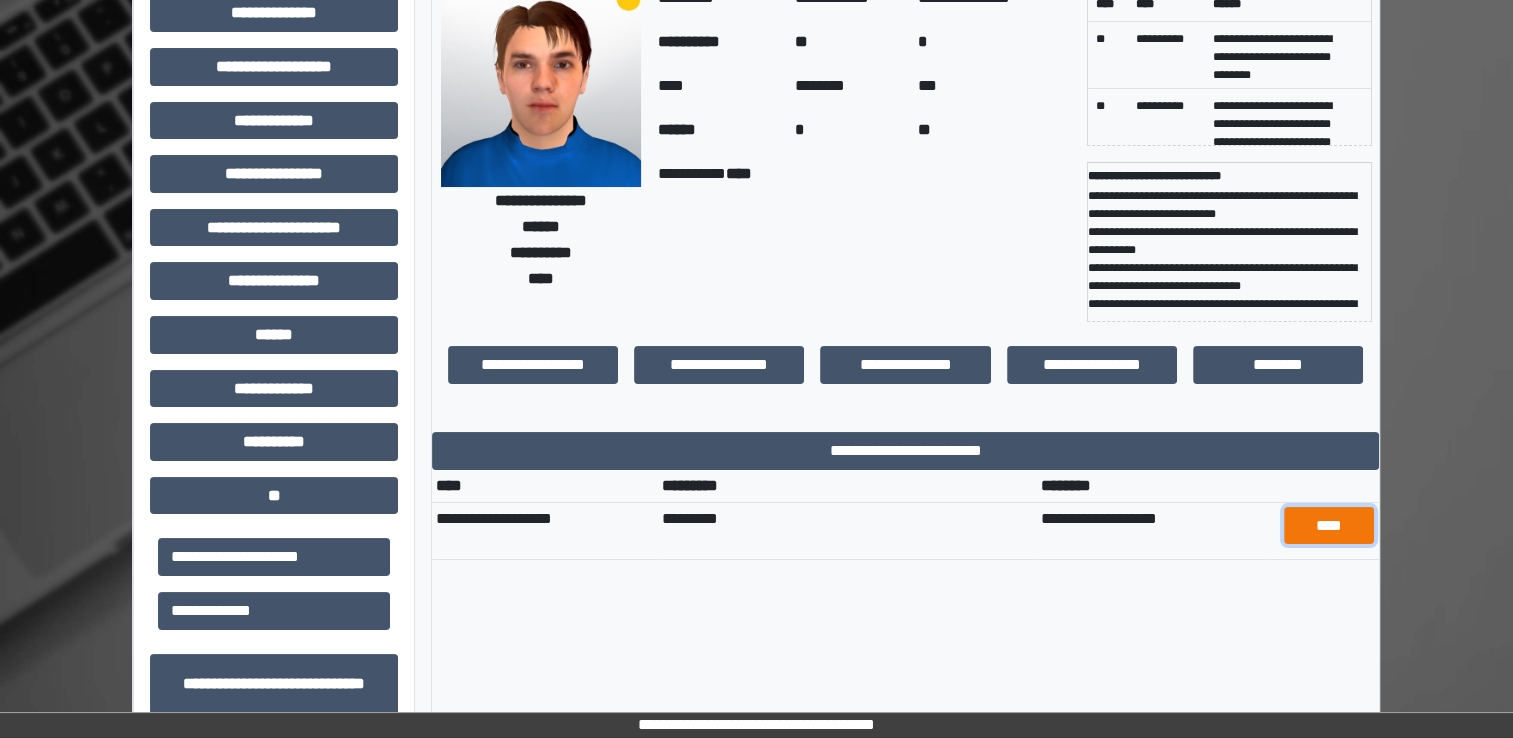 click on "****" at bounding box center (1329, 526) 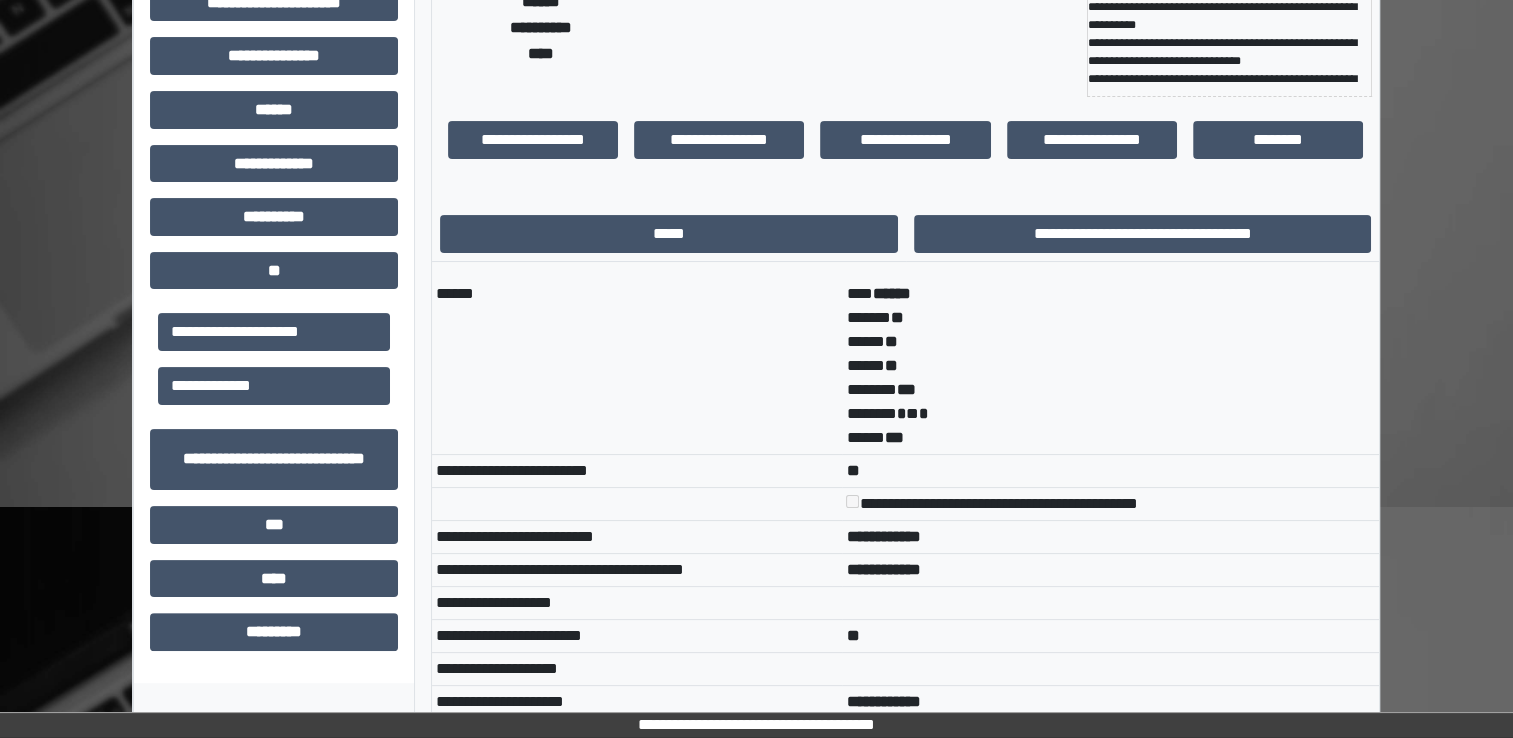 scroll, scrollTop: 51, scrollLeft: 0, axis: vertical 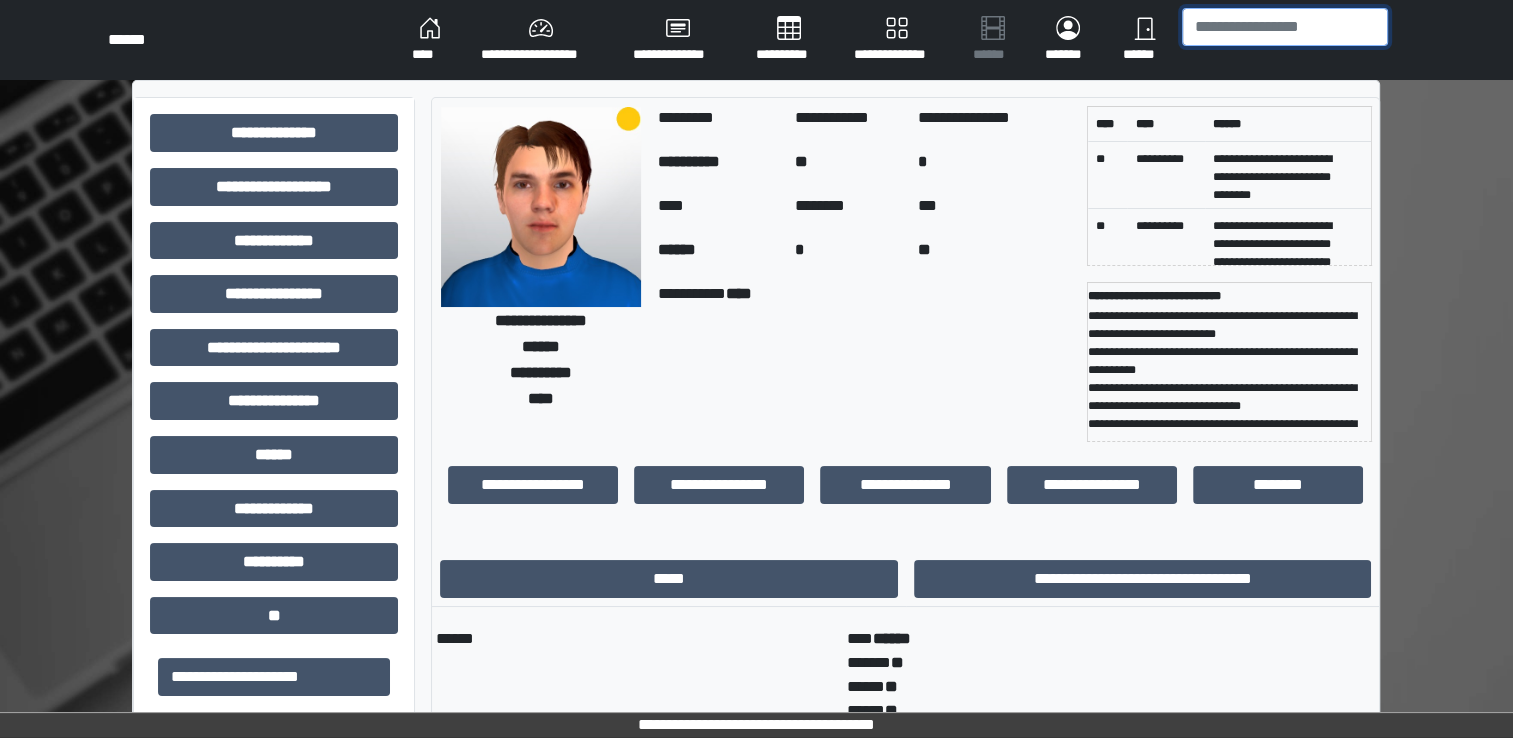 click at bounding box center [1285, 27] 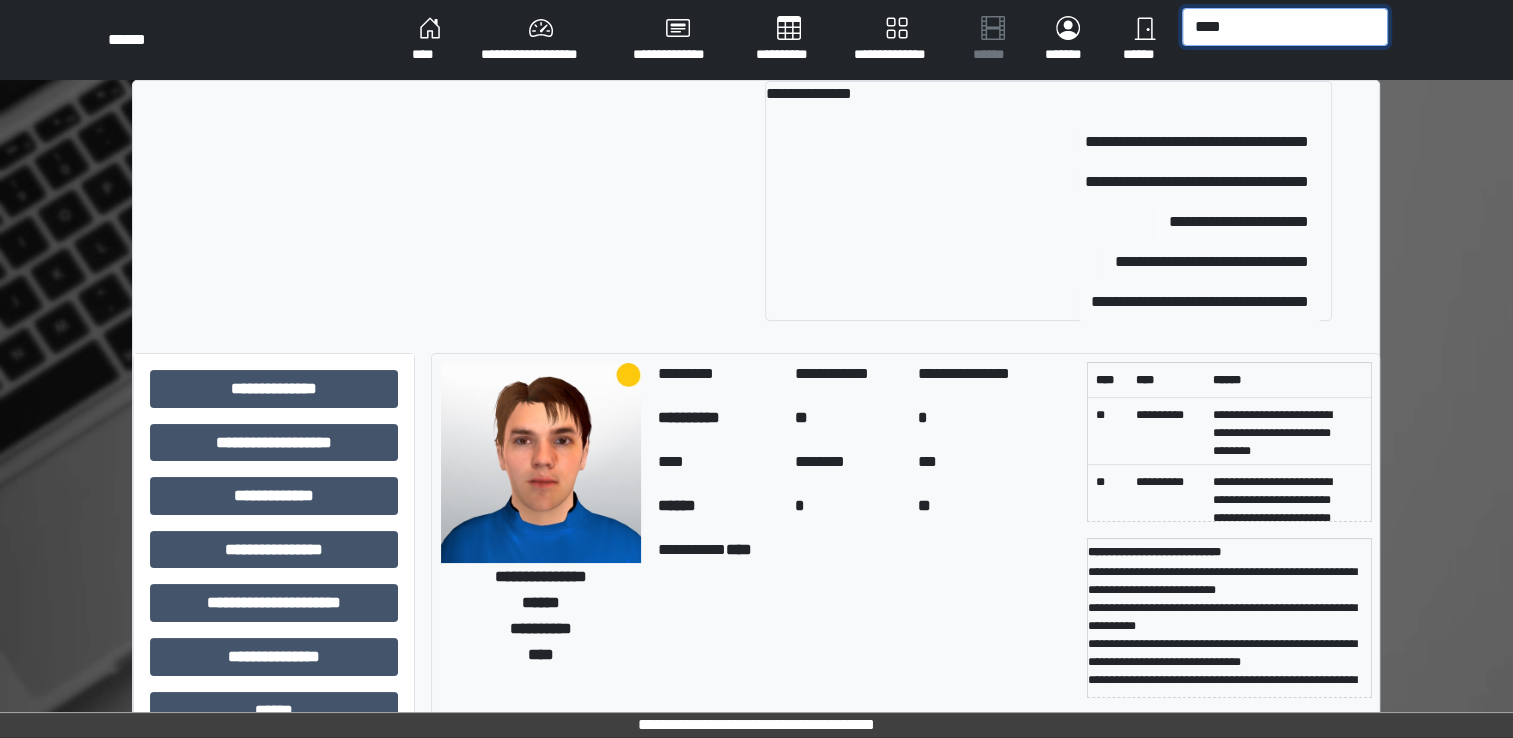 type on "****" 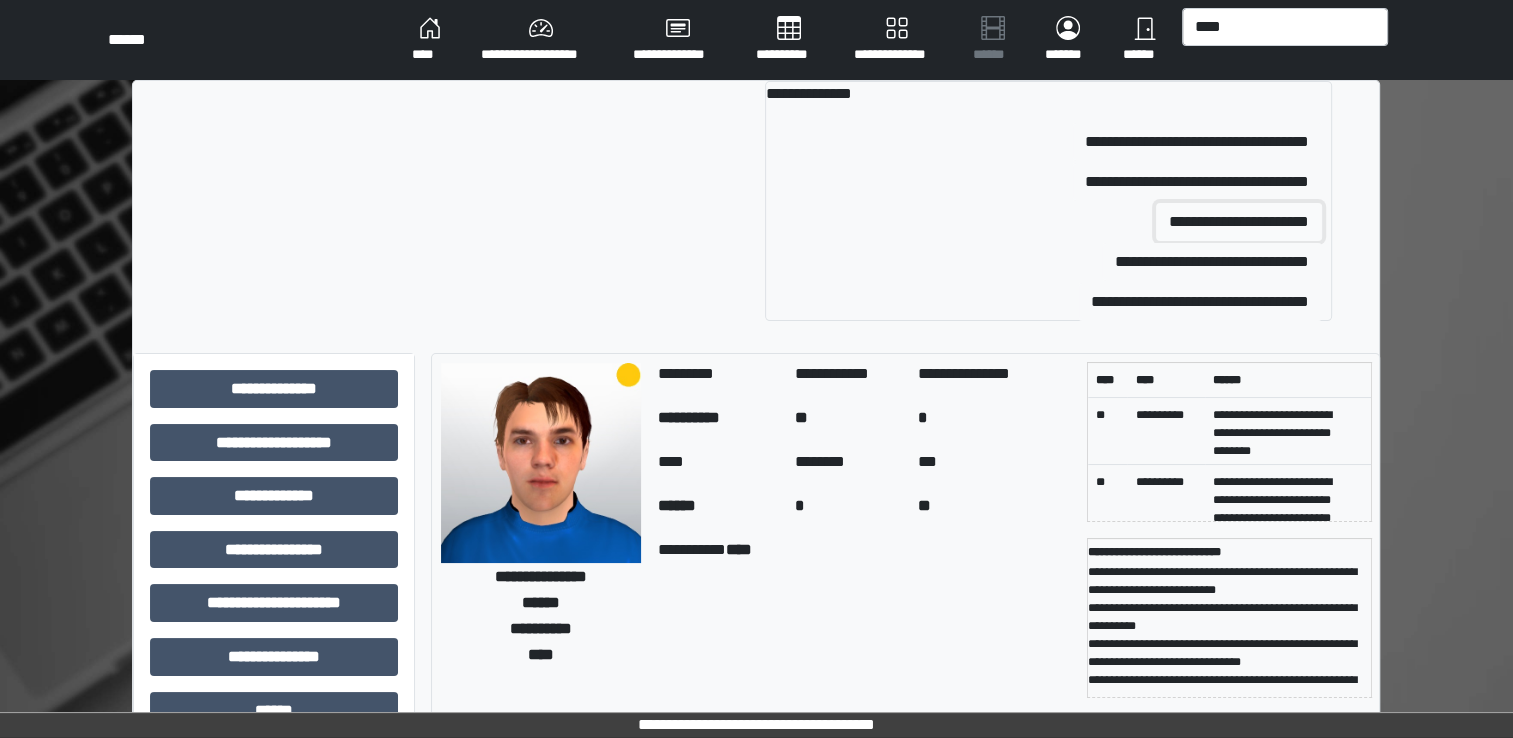 click on "**********" at bounding box center (1239, 222) 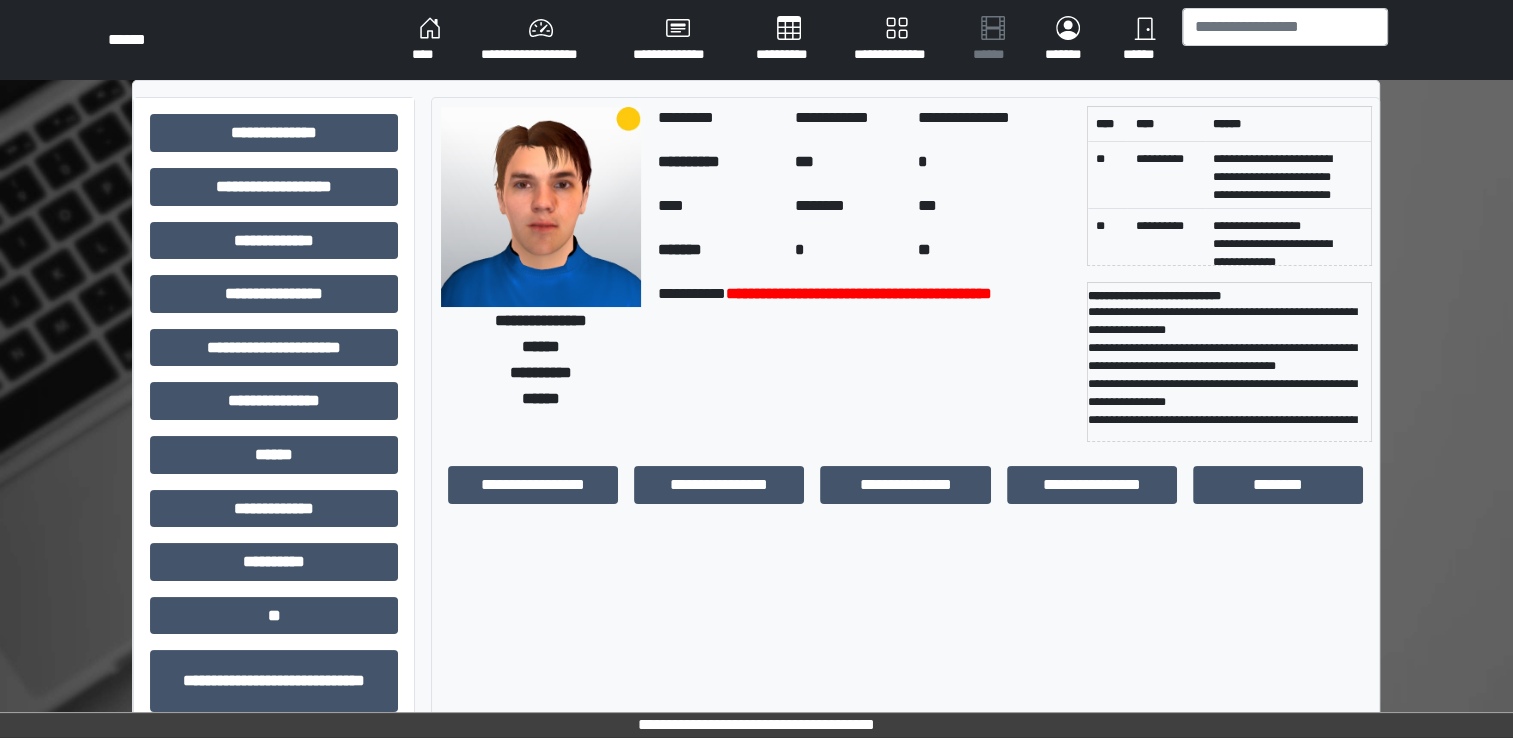 scroll, scrollTop: 55, scrollLeft: 0, axis: vertical 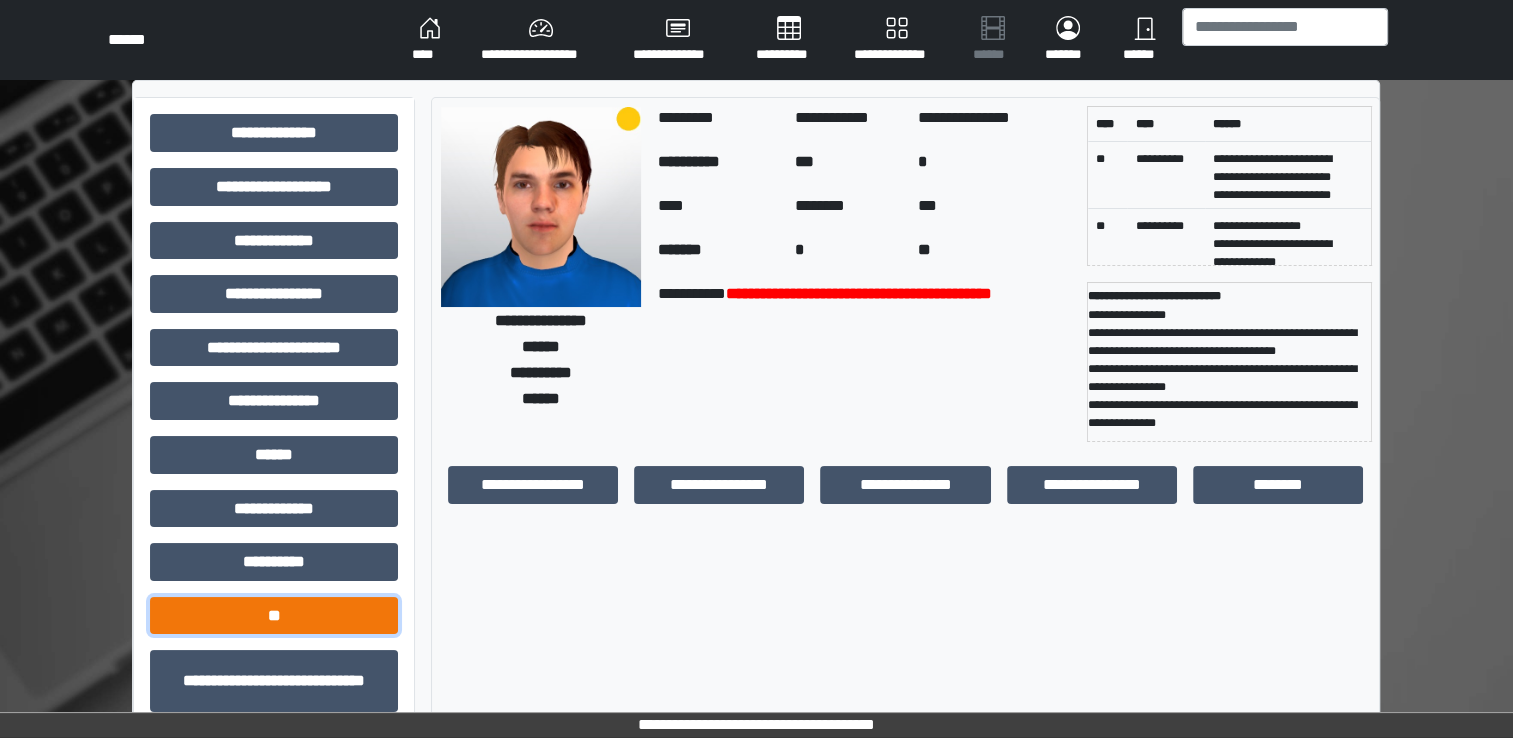 click on "**" at bounding box center [274, 616] 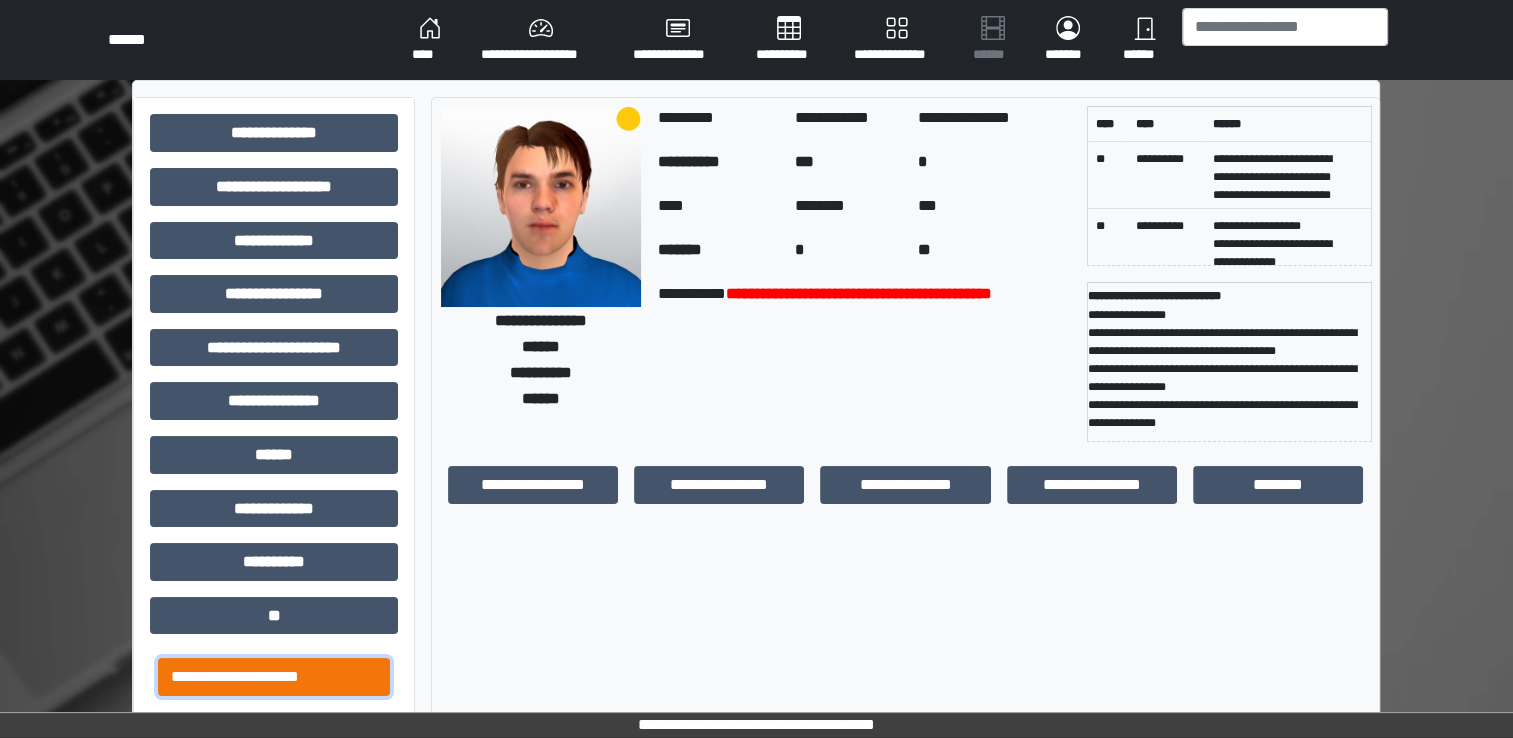 click on "**********" at bounding box center (274, 677) 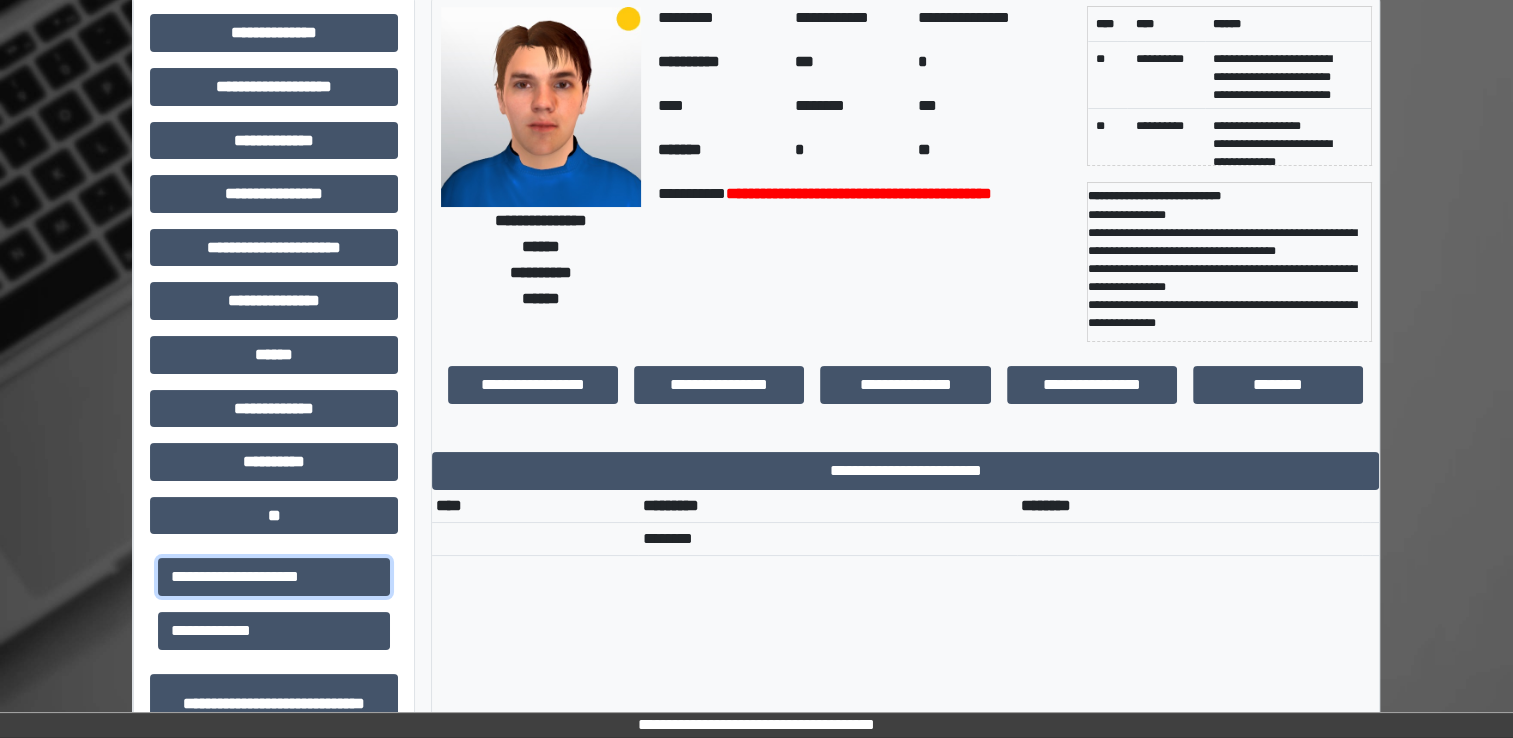 scroll, scrollTop: 102, scrollLeft: 0, axis: vertical 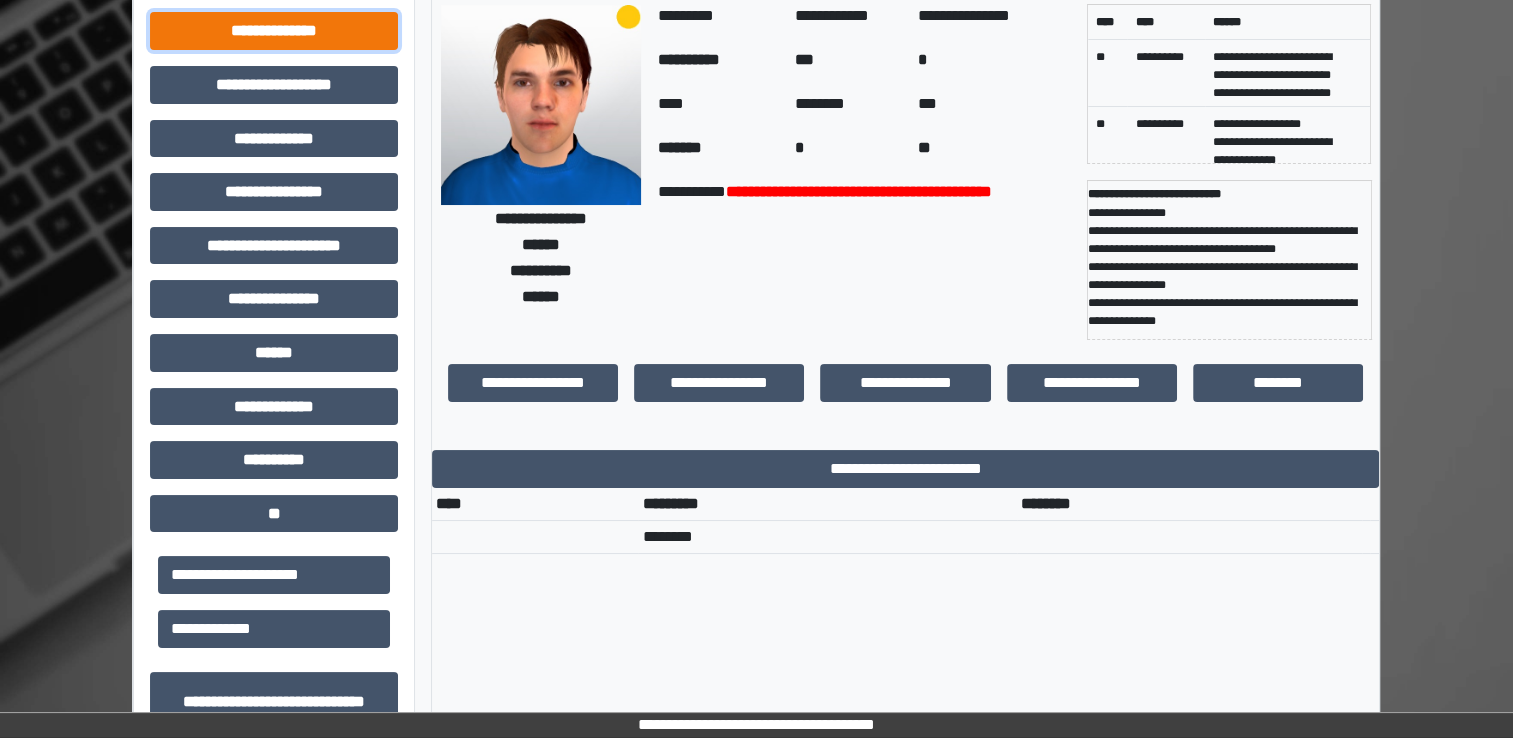 click on "**********" at bounding box center (274, 31) 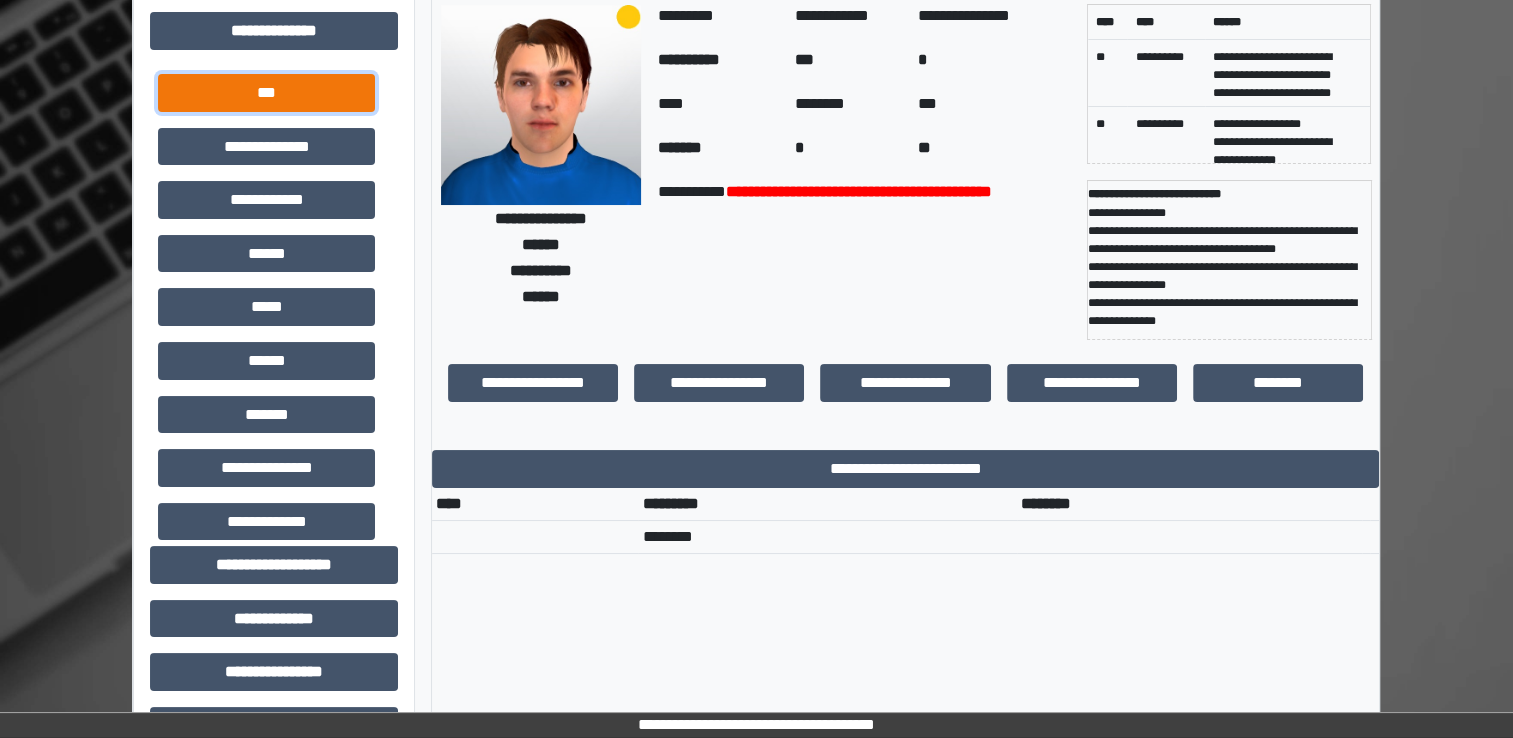 click on "***" at bounding box center (266, 93) 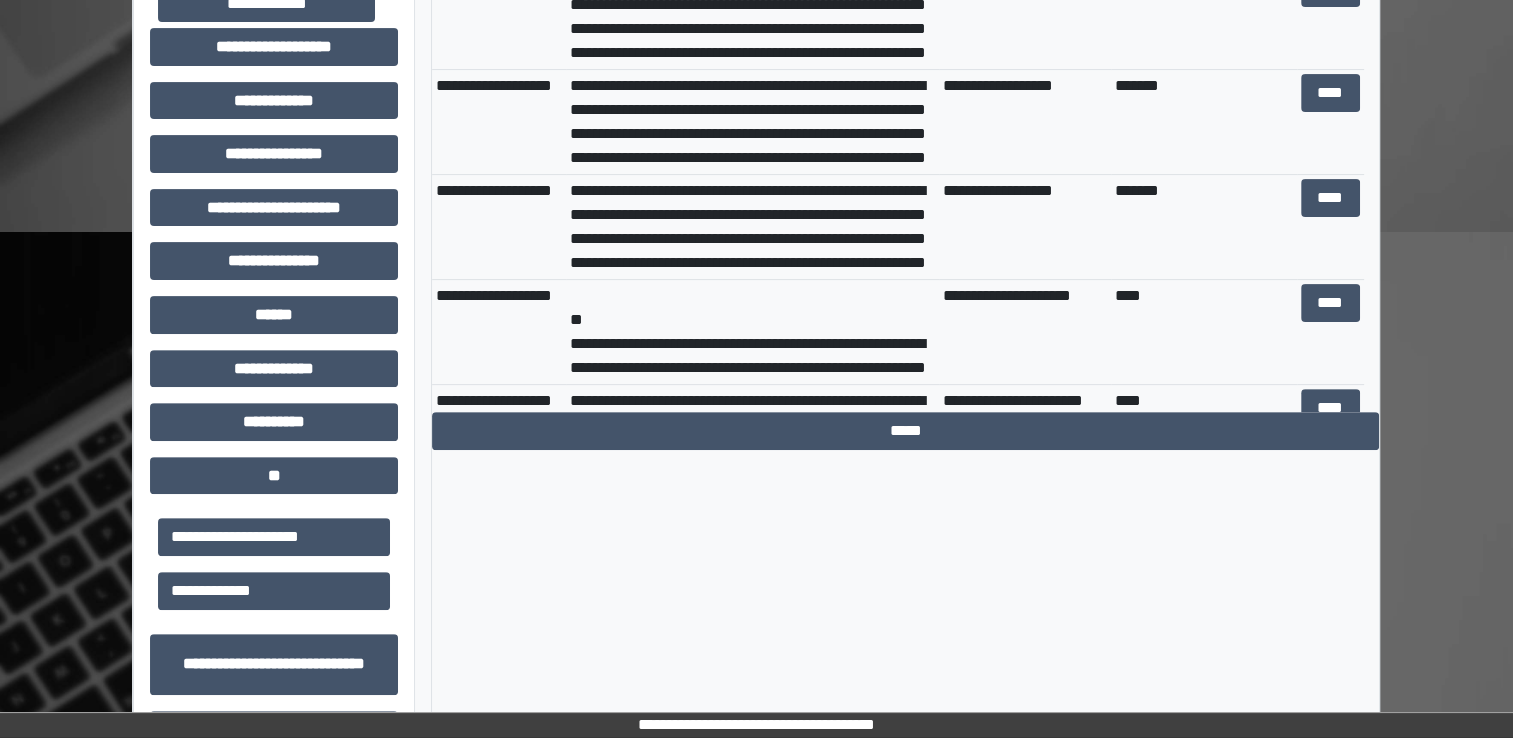 scroll, scrollTop: 621, scrollLeft: 0, axis: vertical 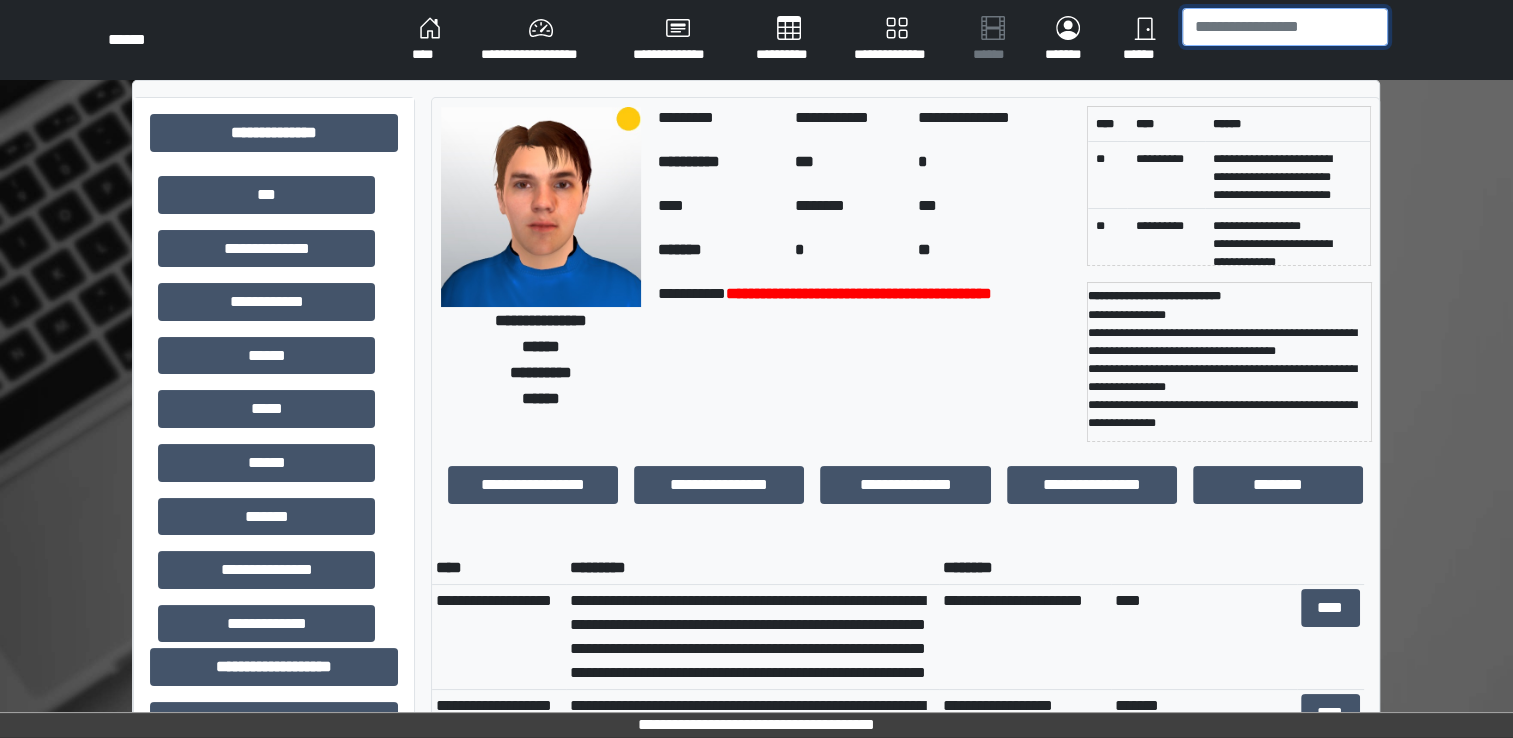 click at bounding box center (1285, 27) 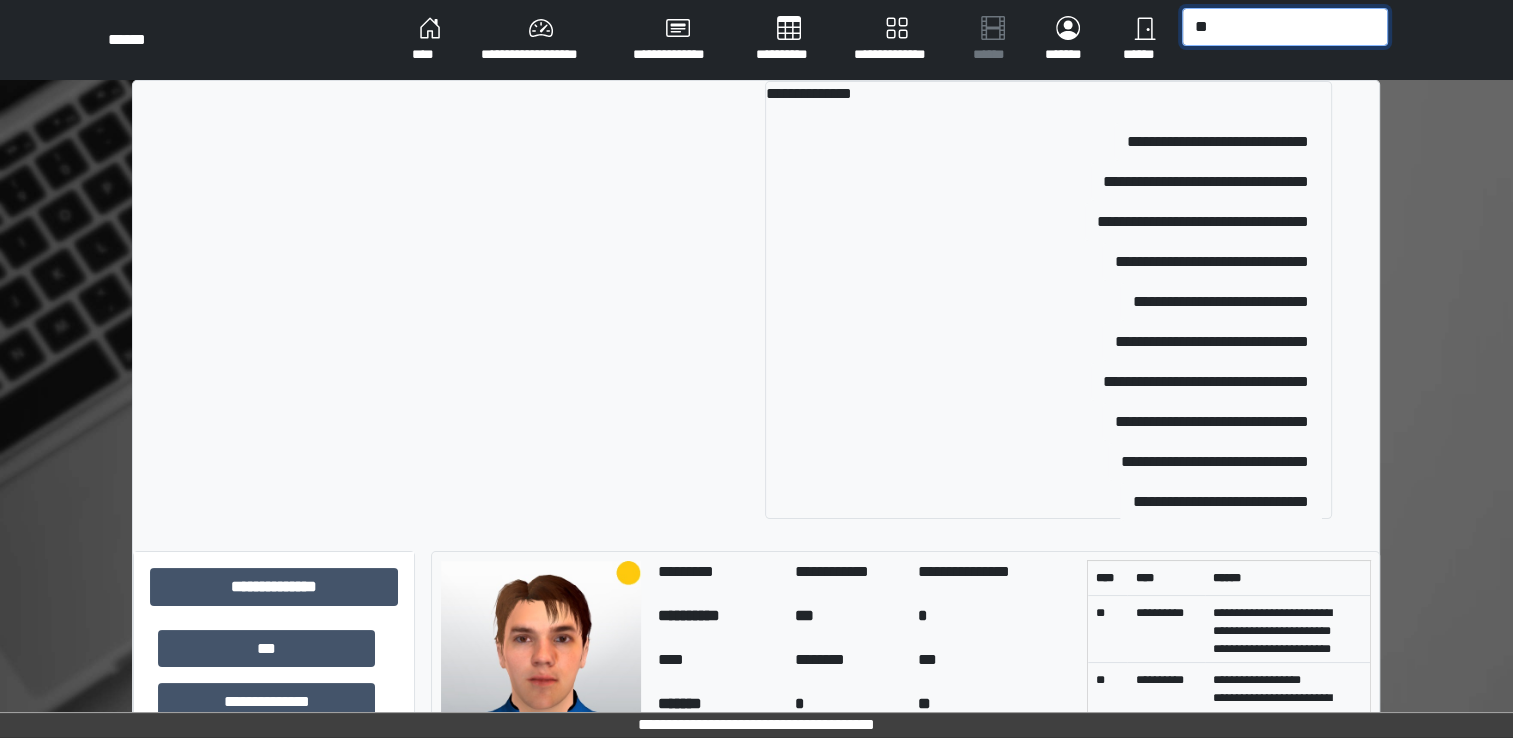 type on "*" 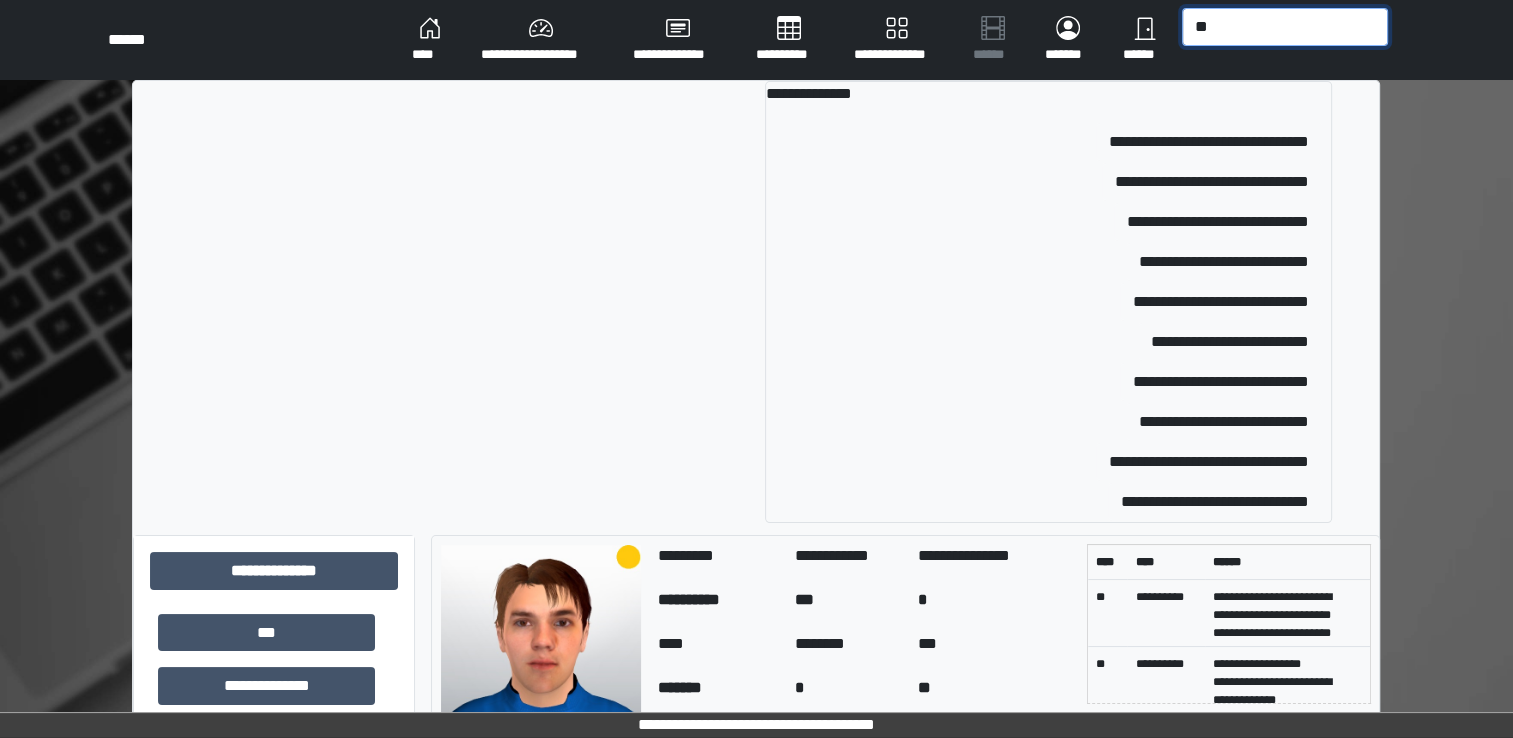 type on "*" 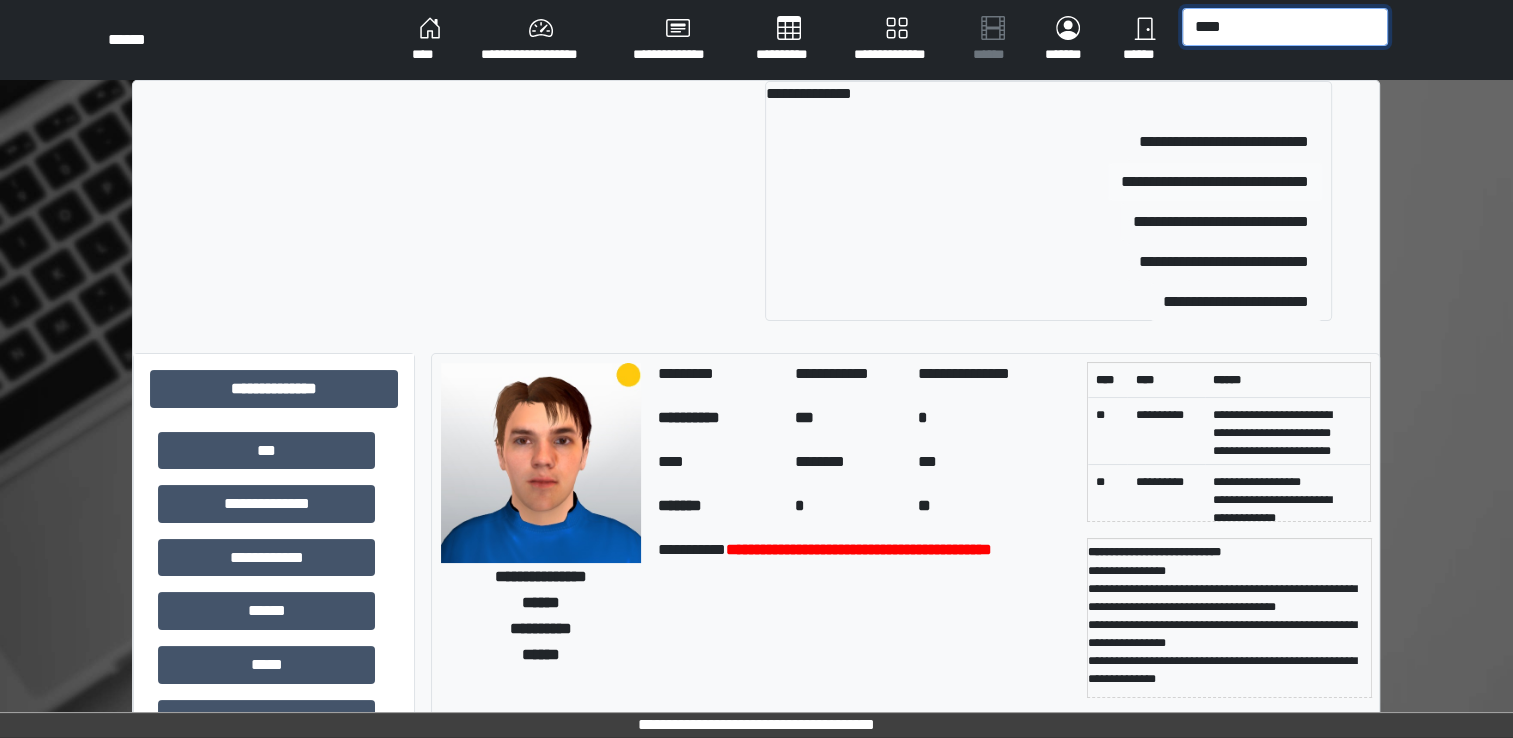 type on "****" 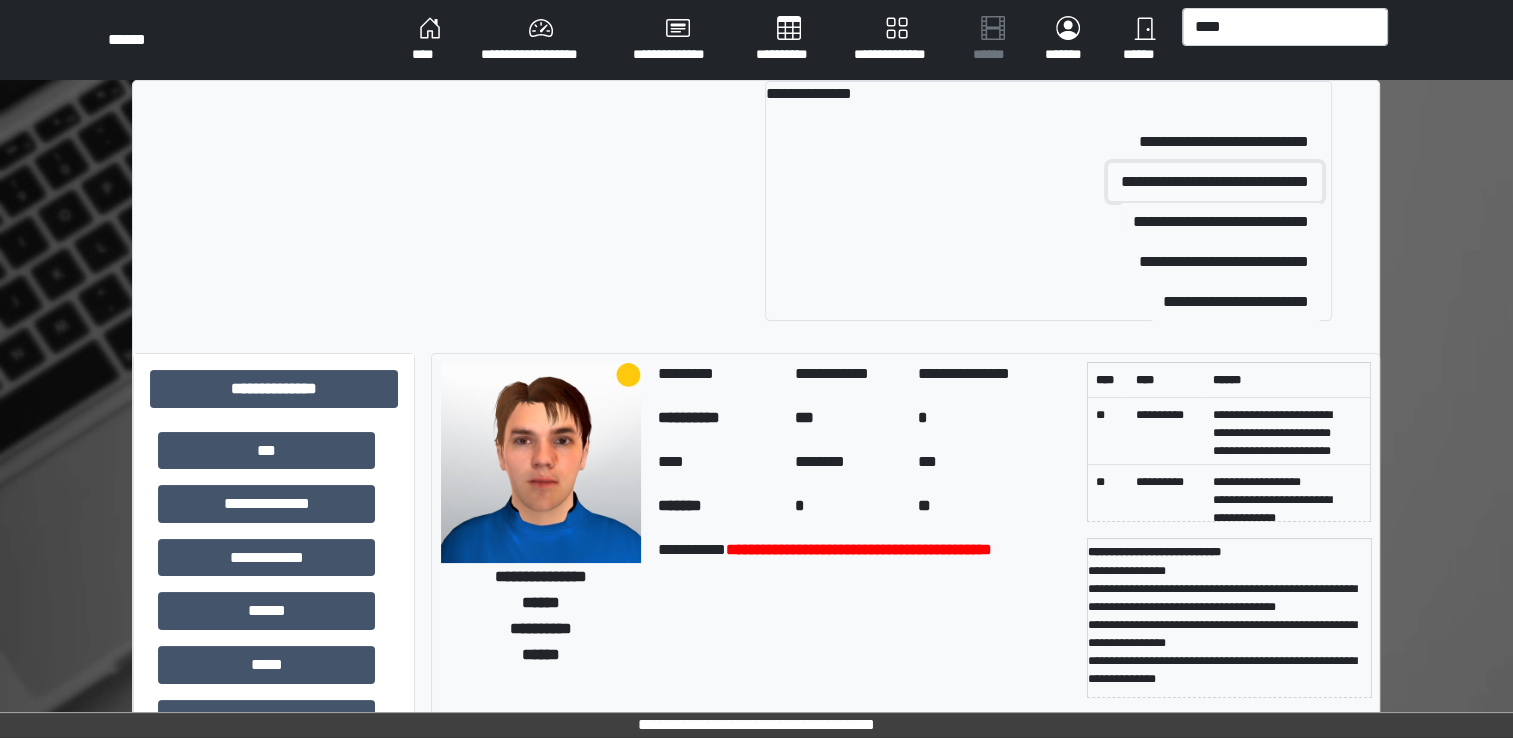 click on "**********" at bounding box center (1215, 182) 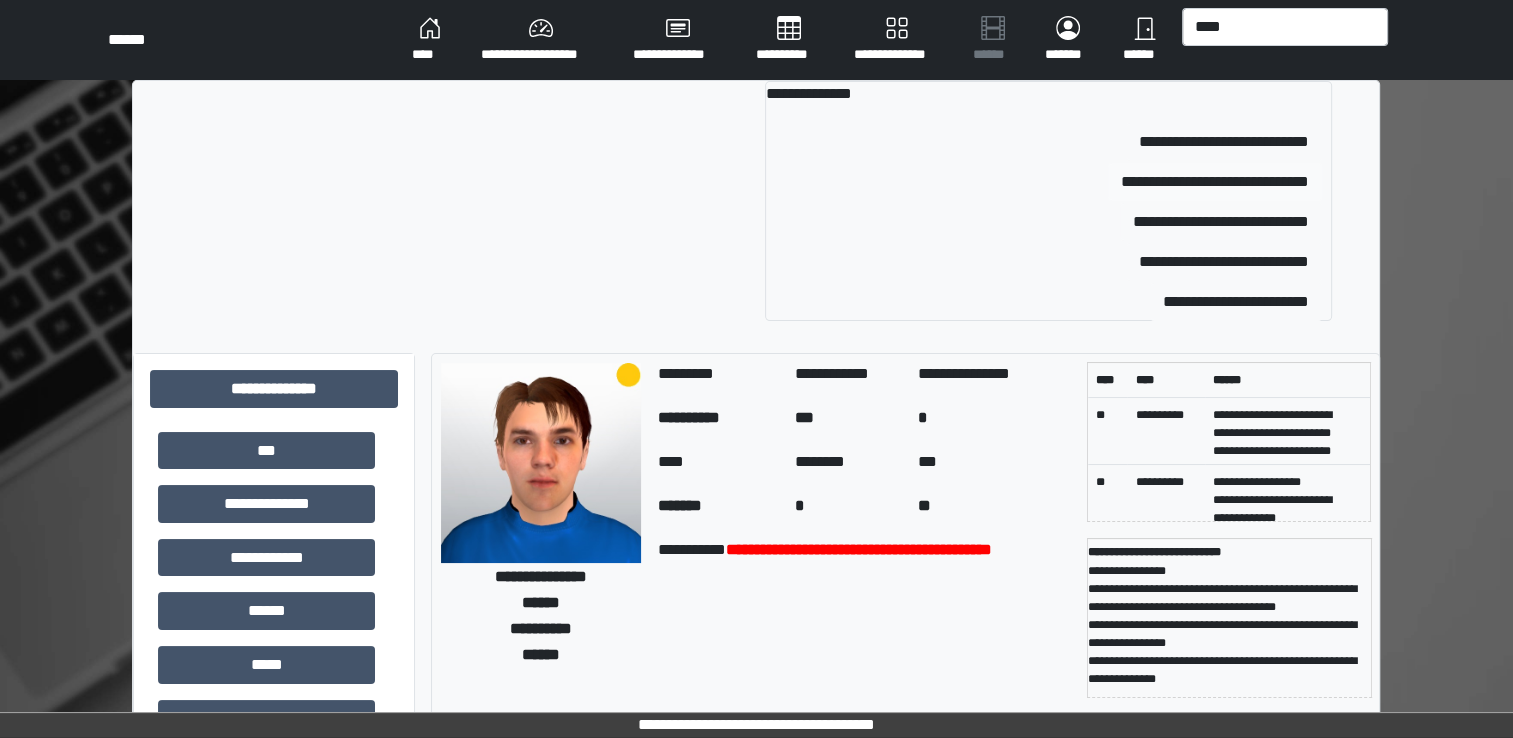 type 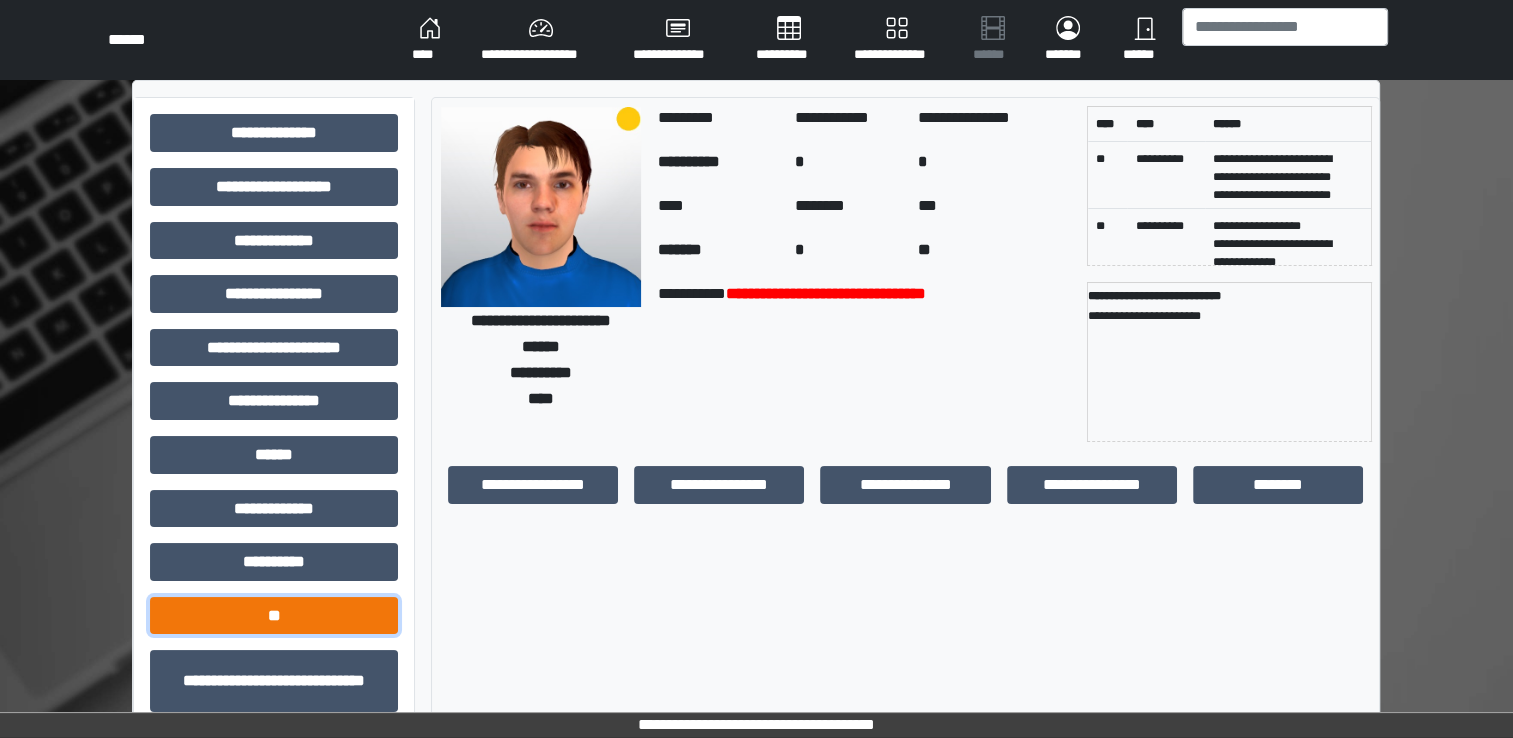 click on "**" at bounding box center (274, 616) 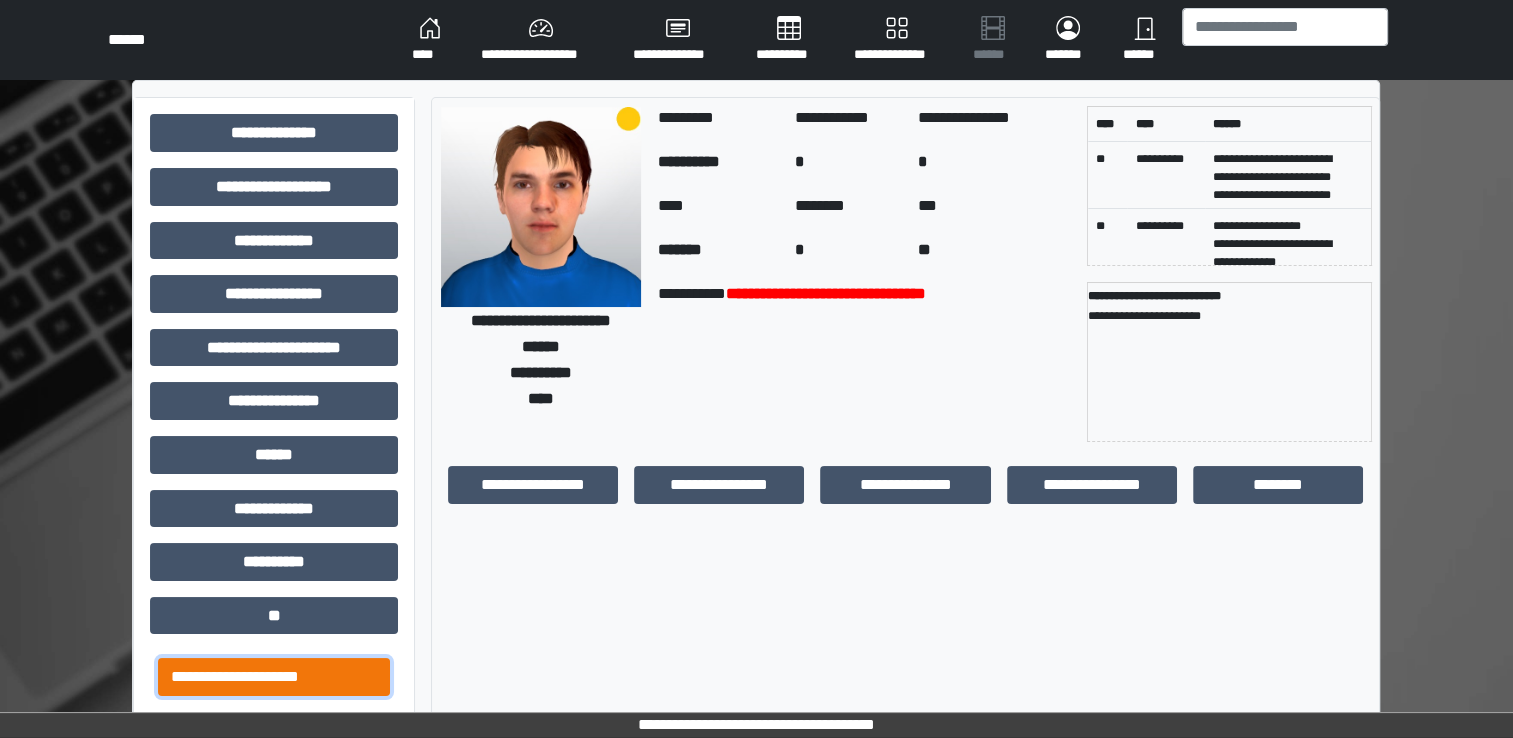 click on "**********" at bounding box center (274, 677) 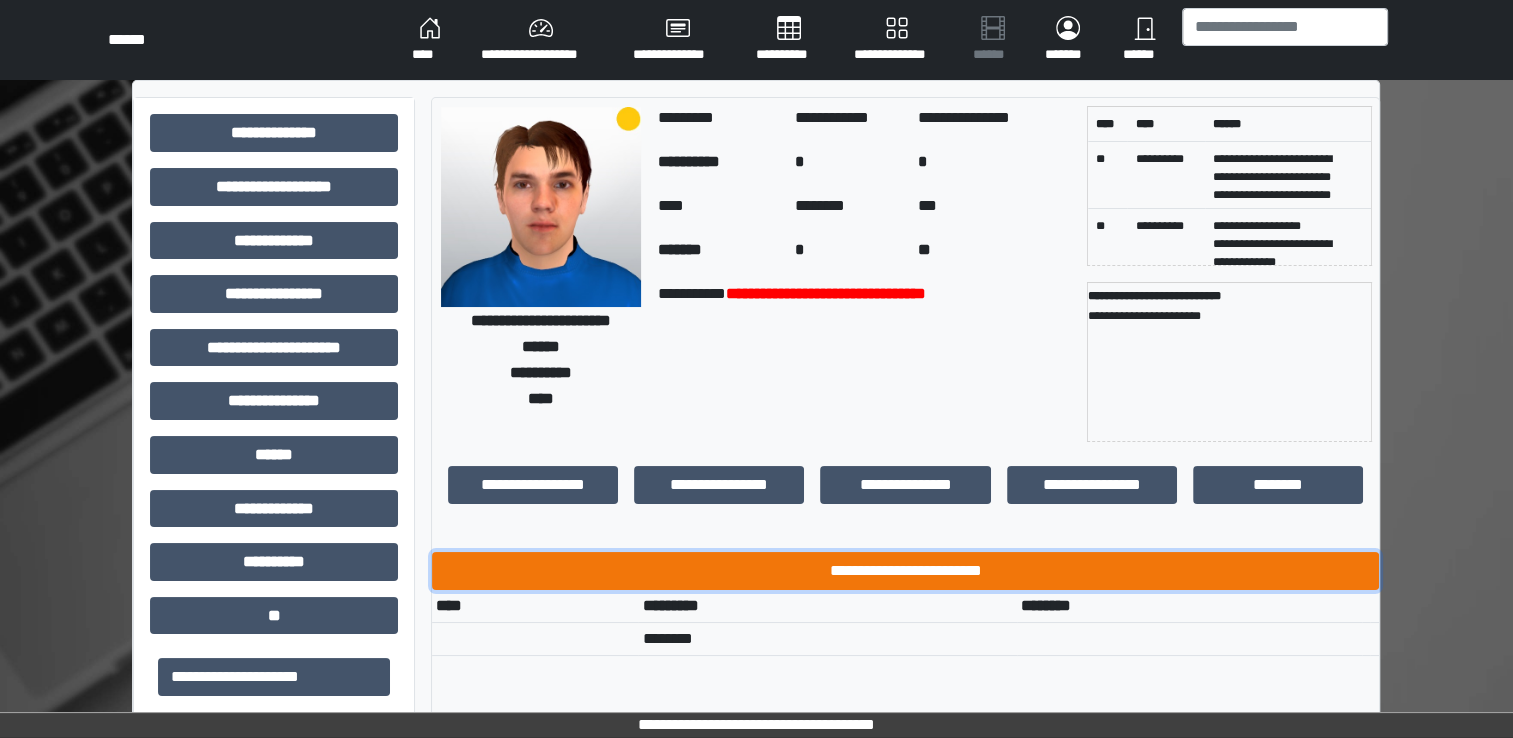 click on "**********" at bounding box center (905, 571) 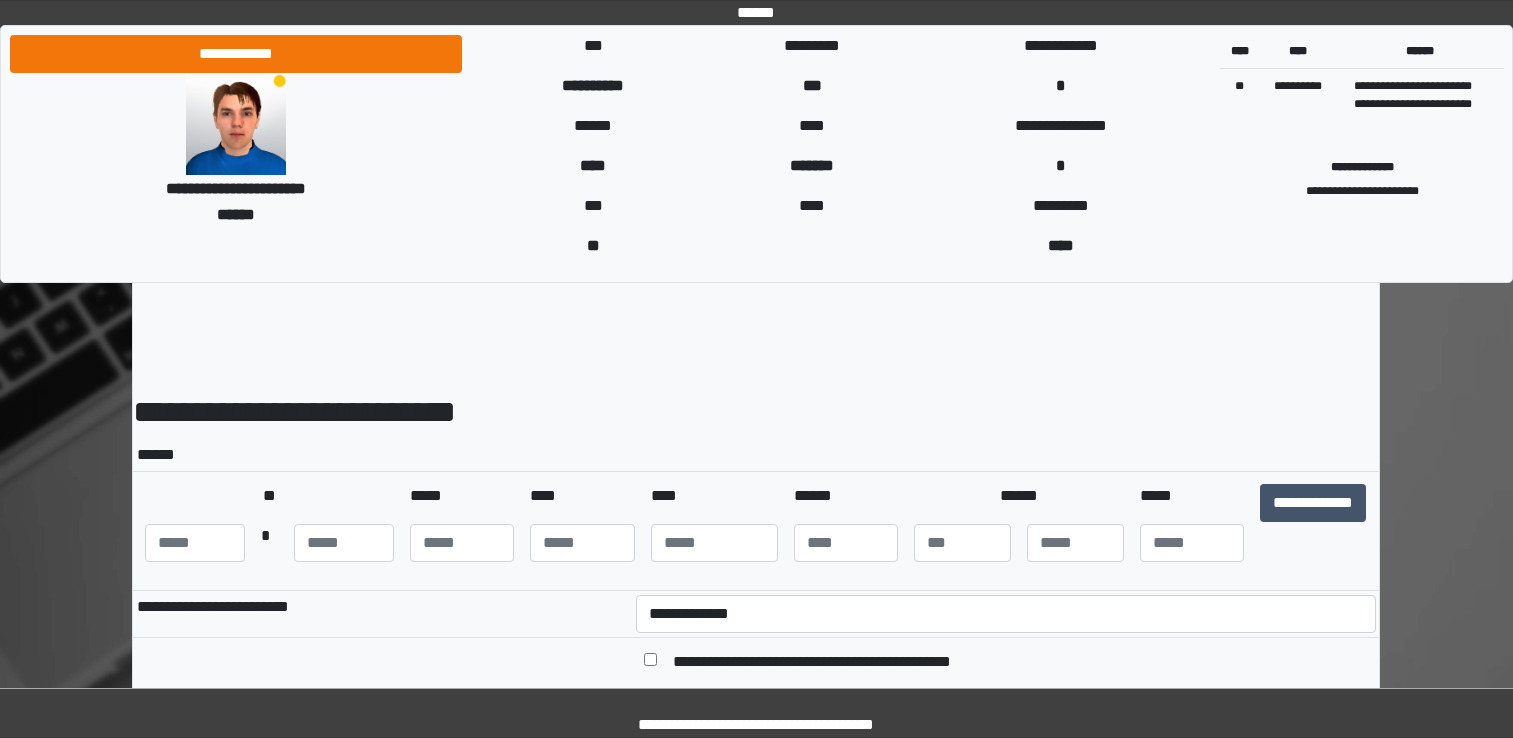 scroll, scrollTop: 0, scrollLeft: 0, axis: both 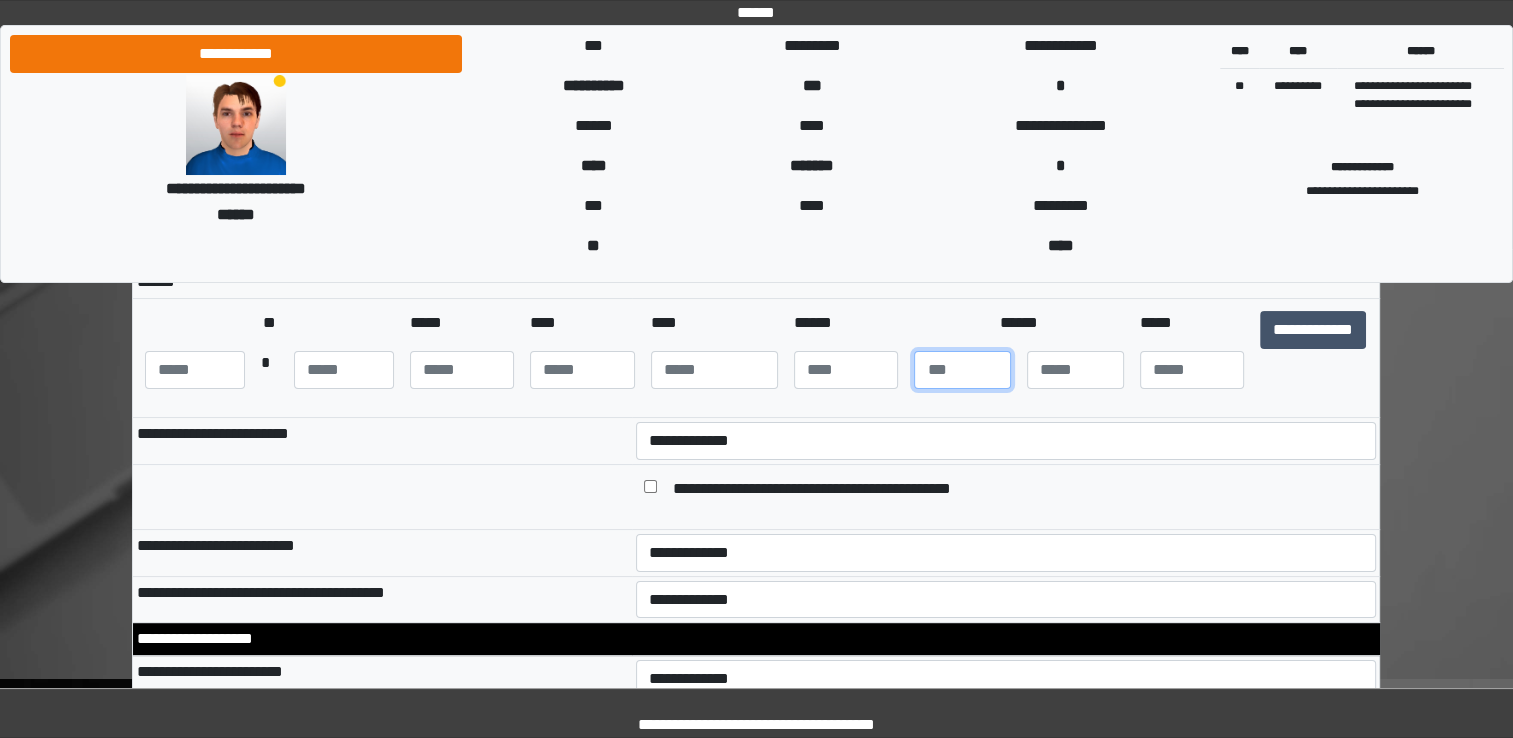 click at bounding box center (962, 370) 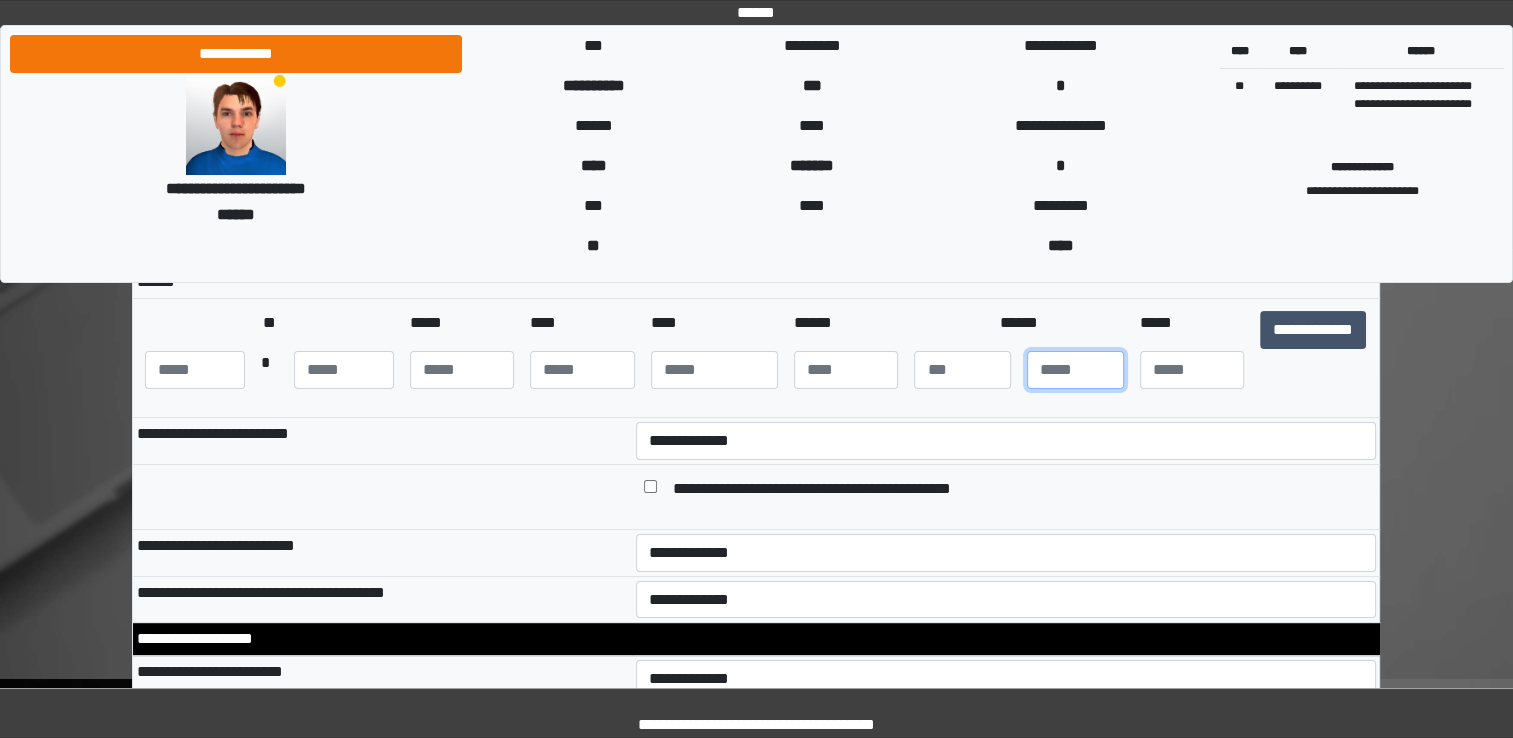 type on "*" 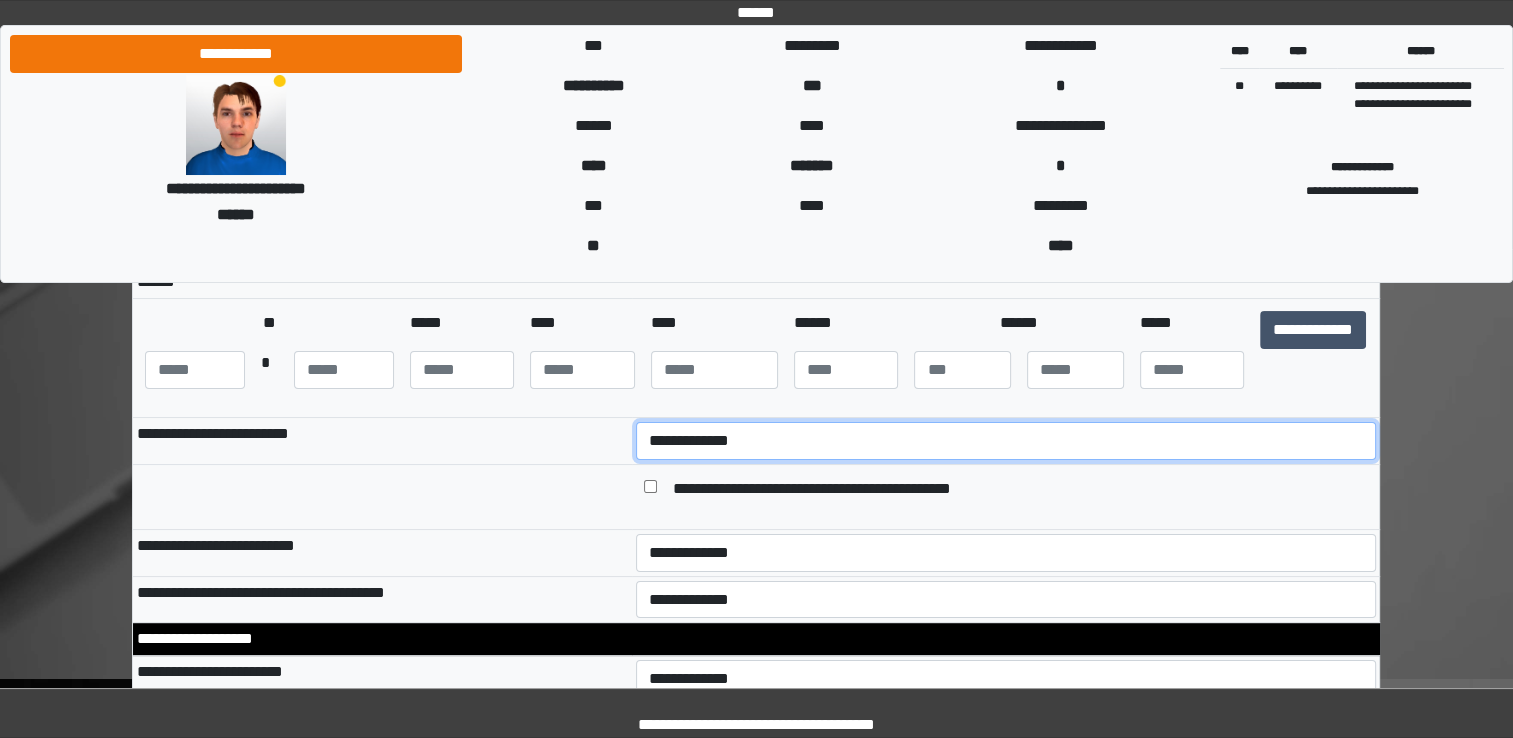 click on "**********" at bounding box center (1006, 441) 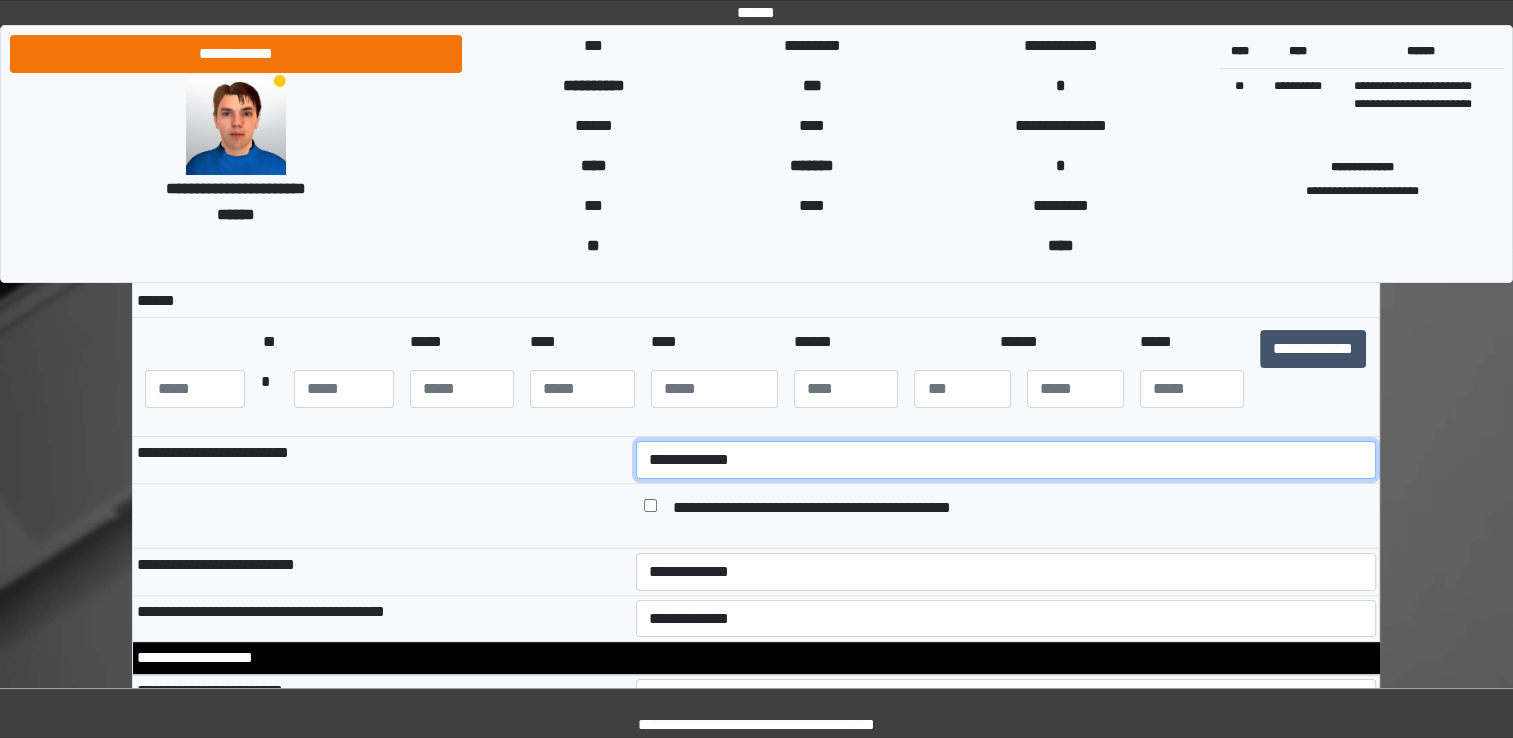 scroll, scrollTop: 192, scrollLeft: 0, axis: vertical 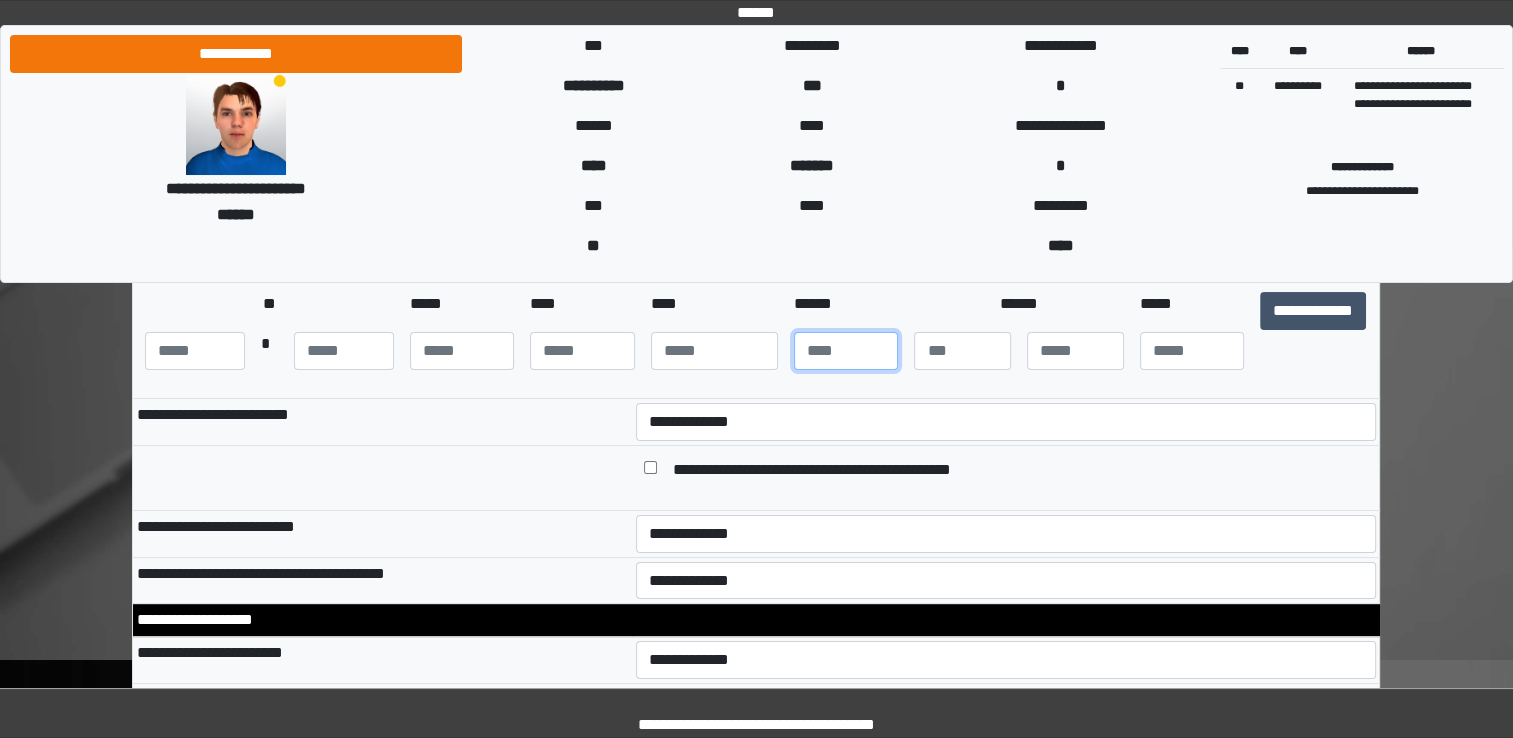 click at bounding box center [846, 351] 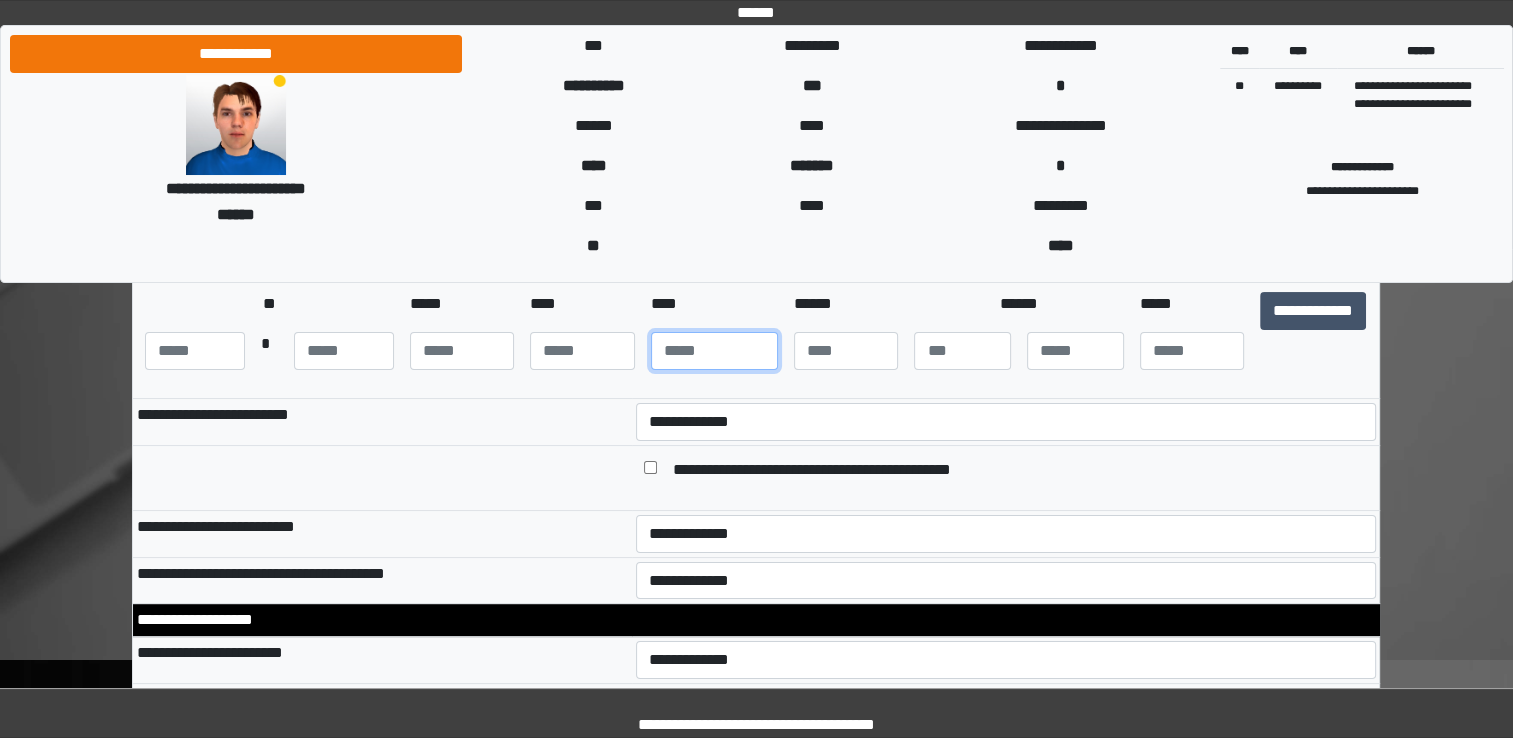 click at bounding box center [714, 351] 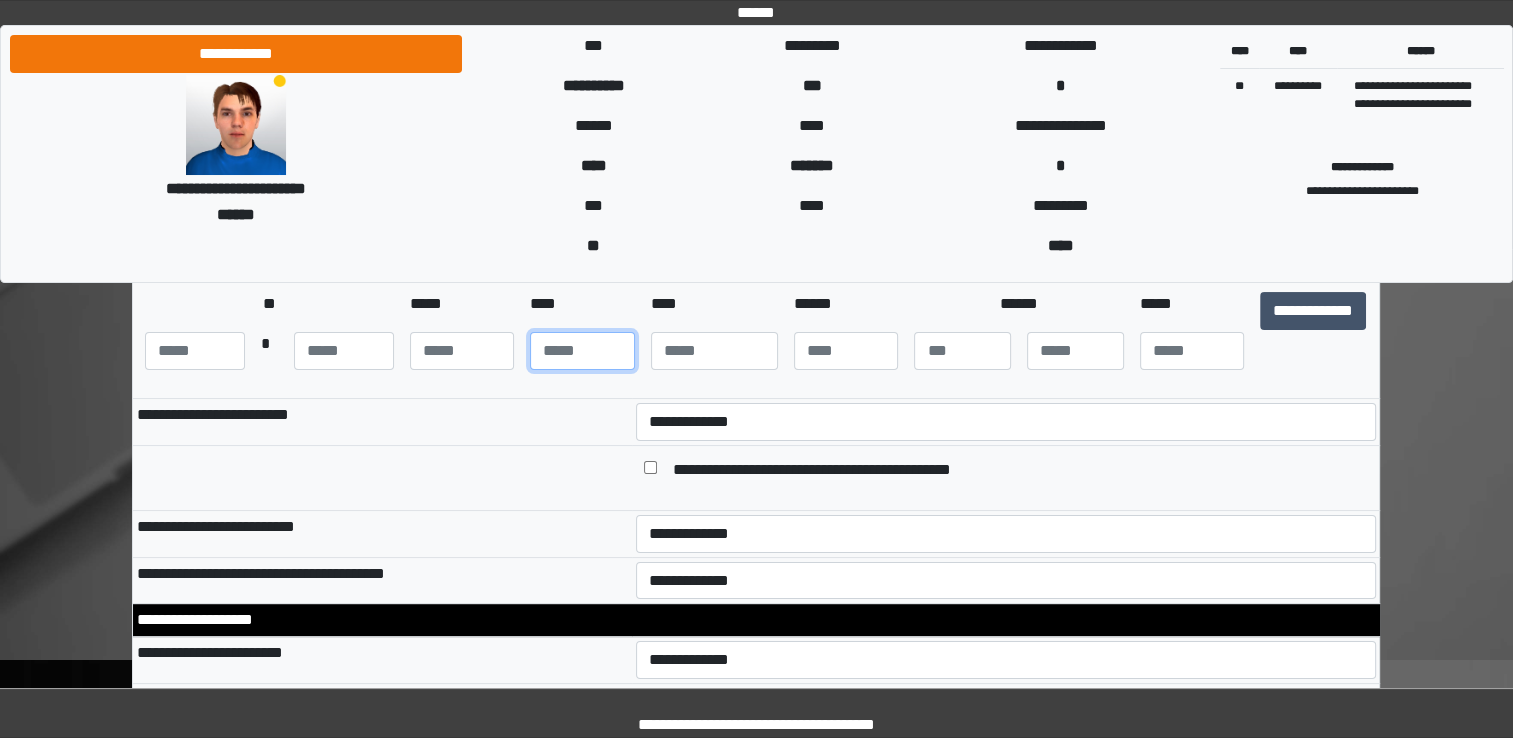 click at bounding box center [582, 351] 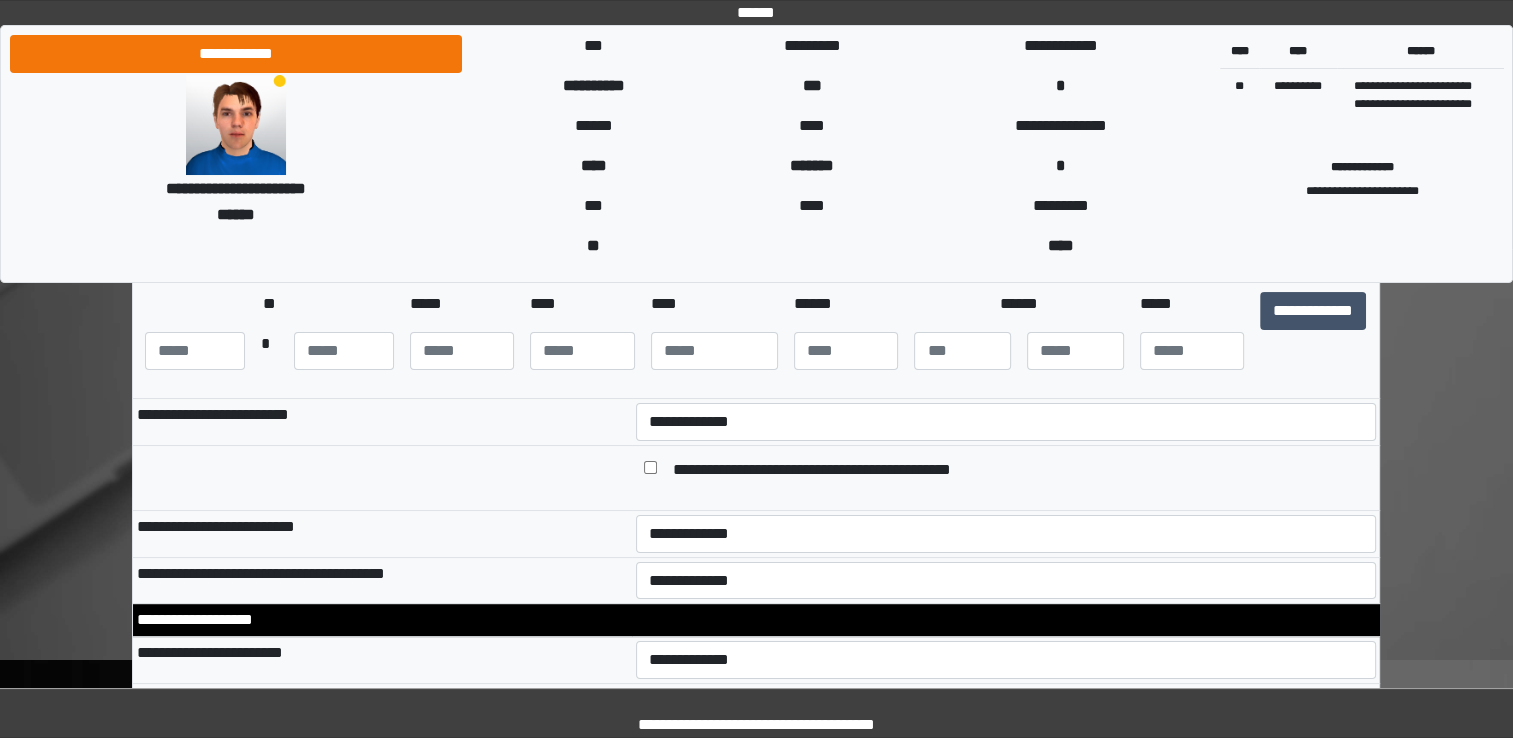 click on "**********" at bounding box center (1362, 86) 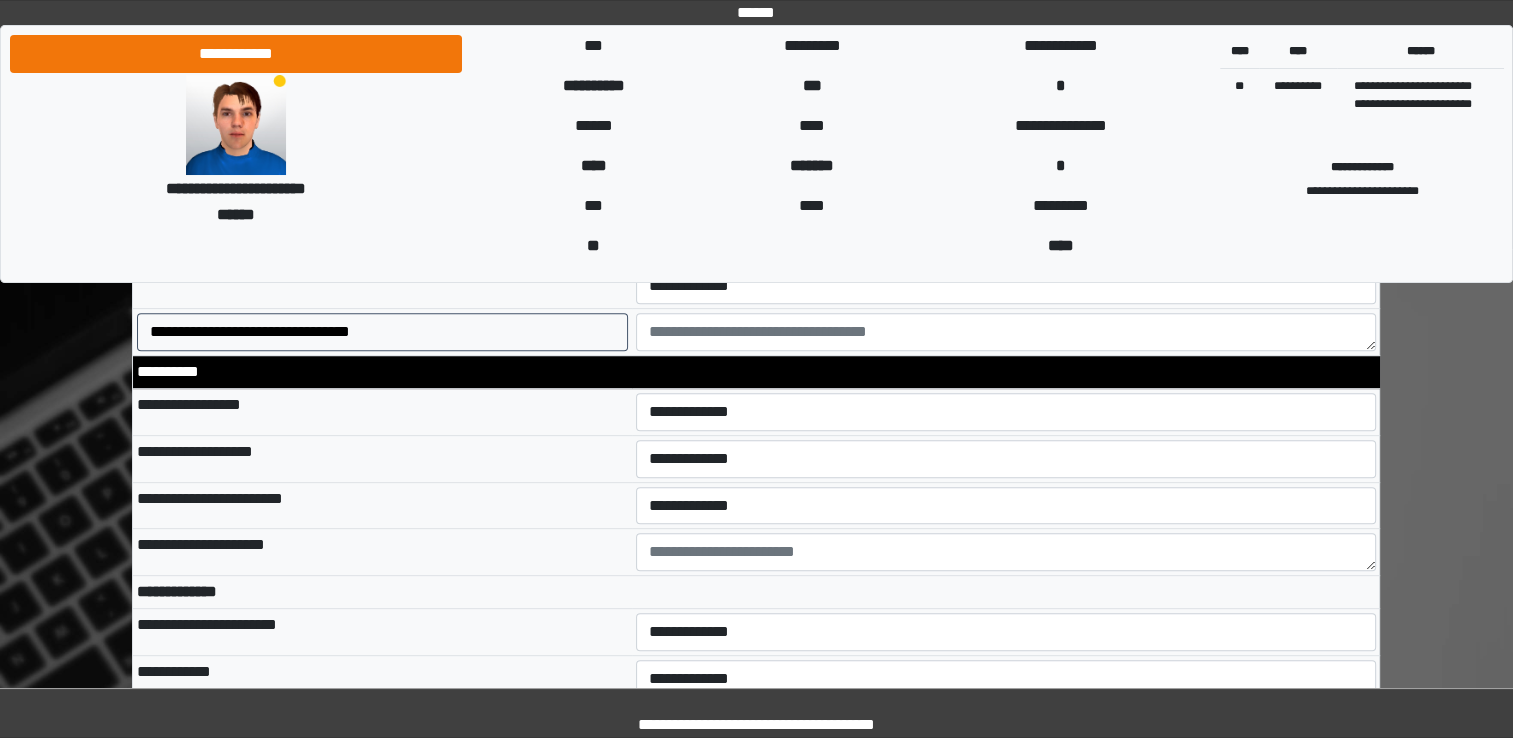 scroll, scrollTop: 673, scrollLeft: 0, axis: vertical 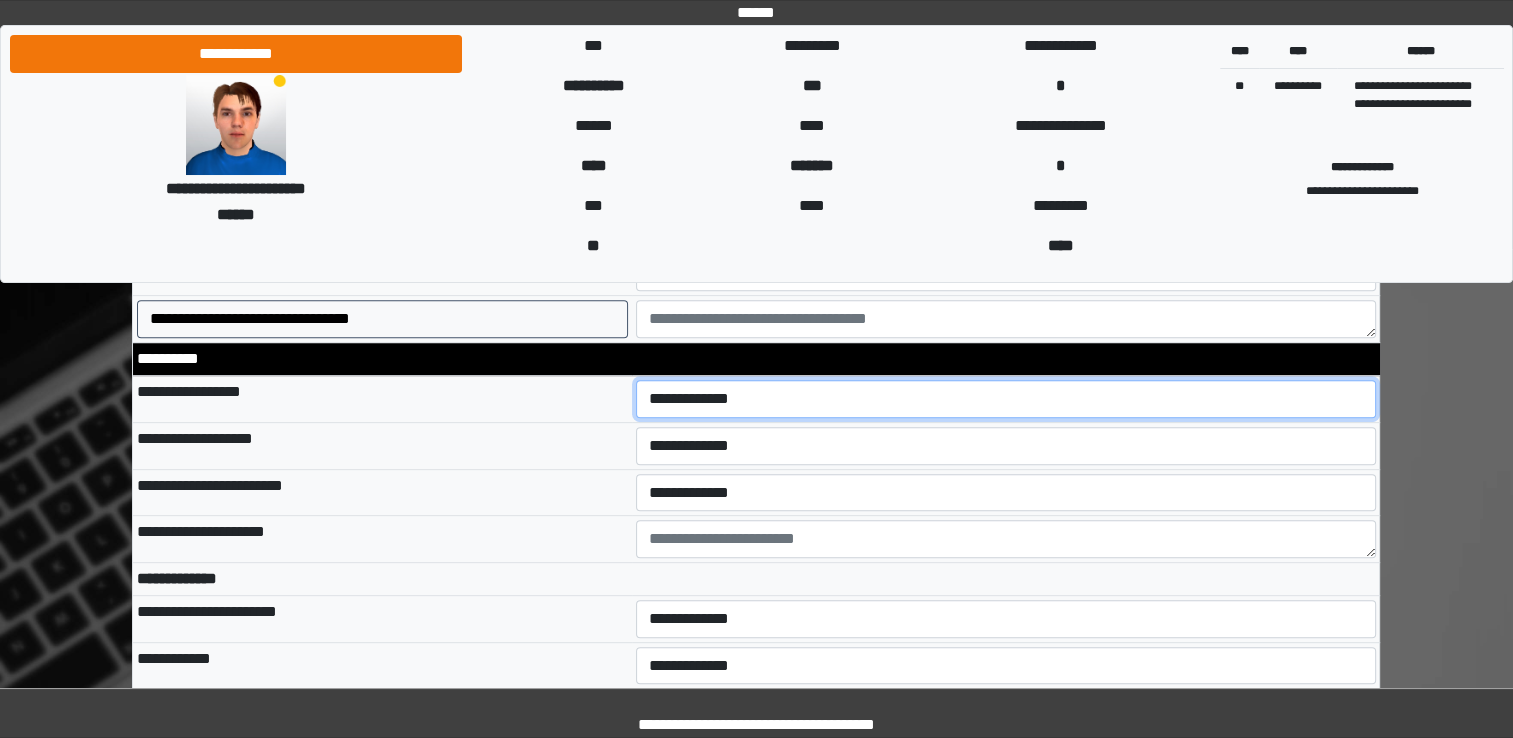click on "**********" at bounding box center (1006, 399) 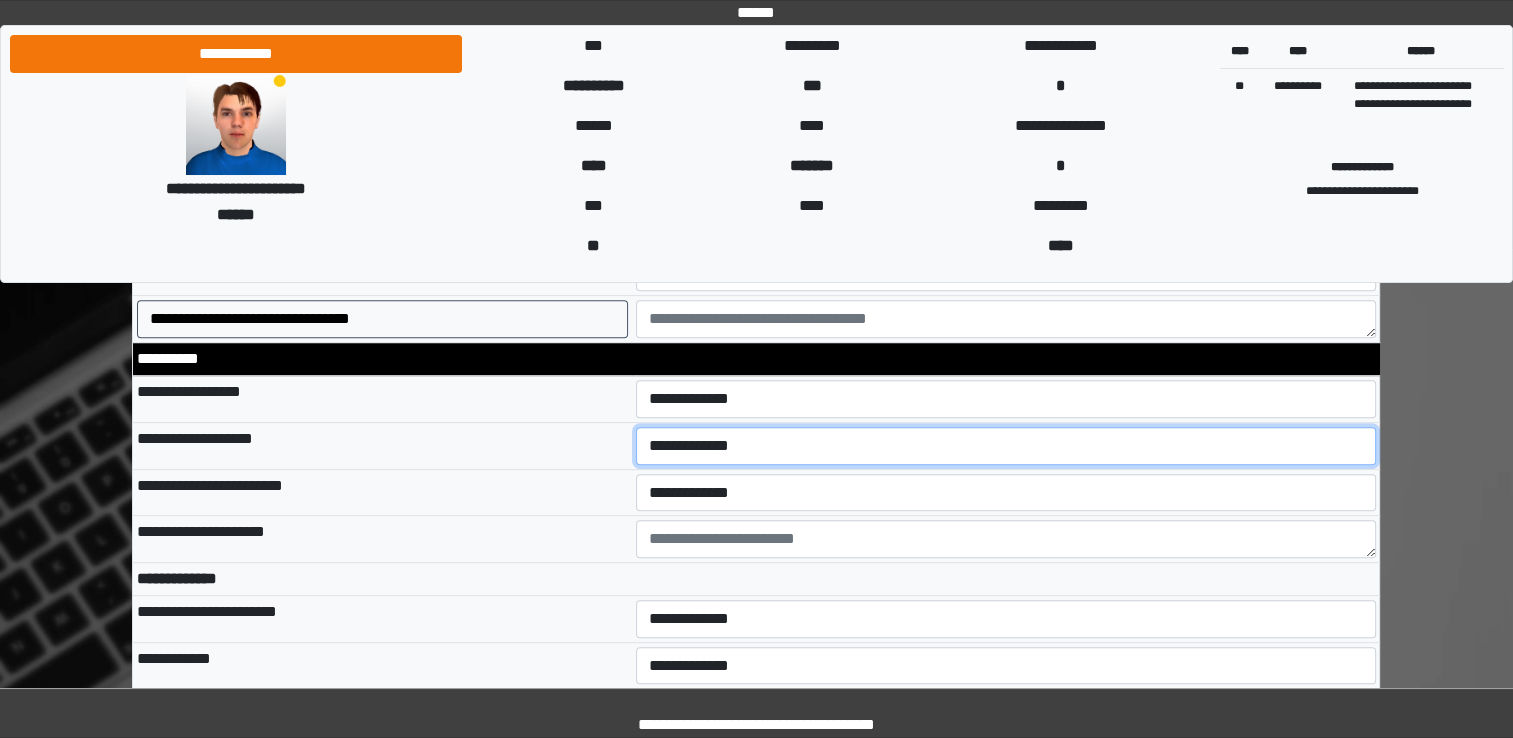click on "**********" at bounding box center (1006, 446) 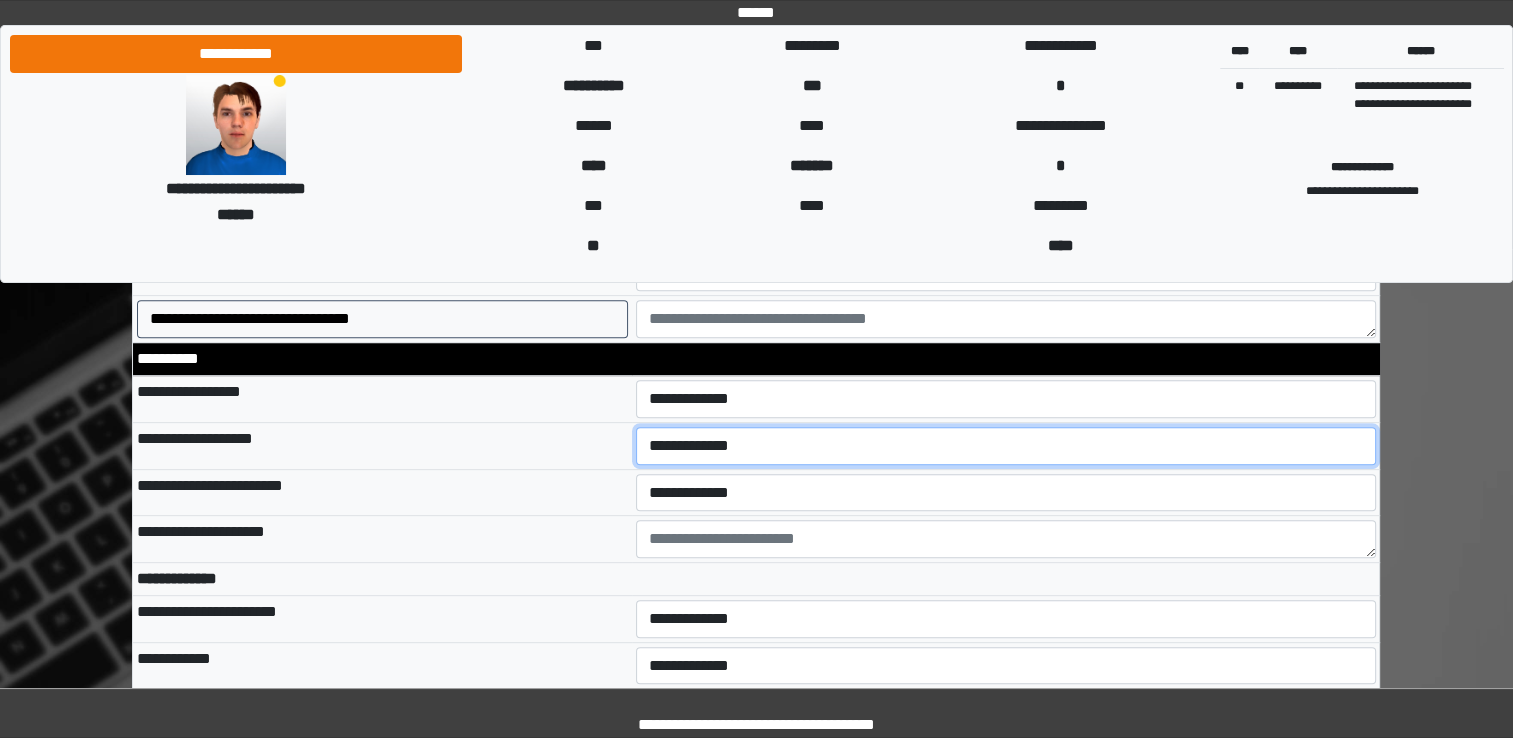 select on "*" 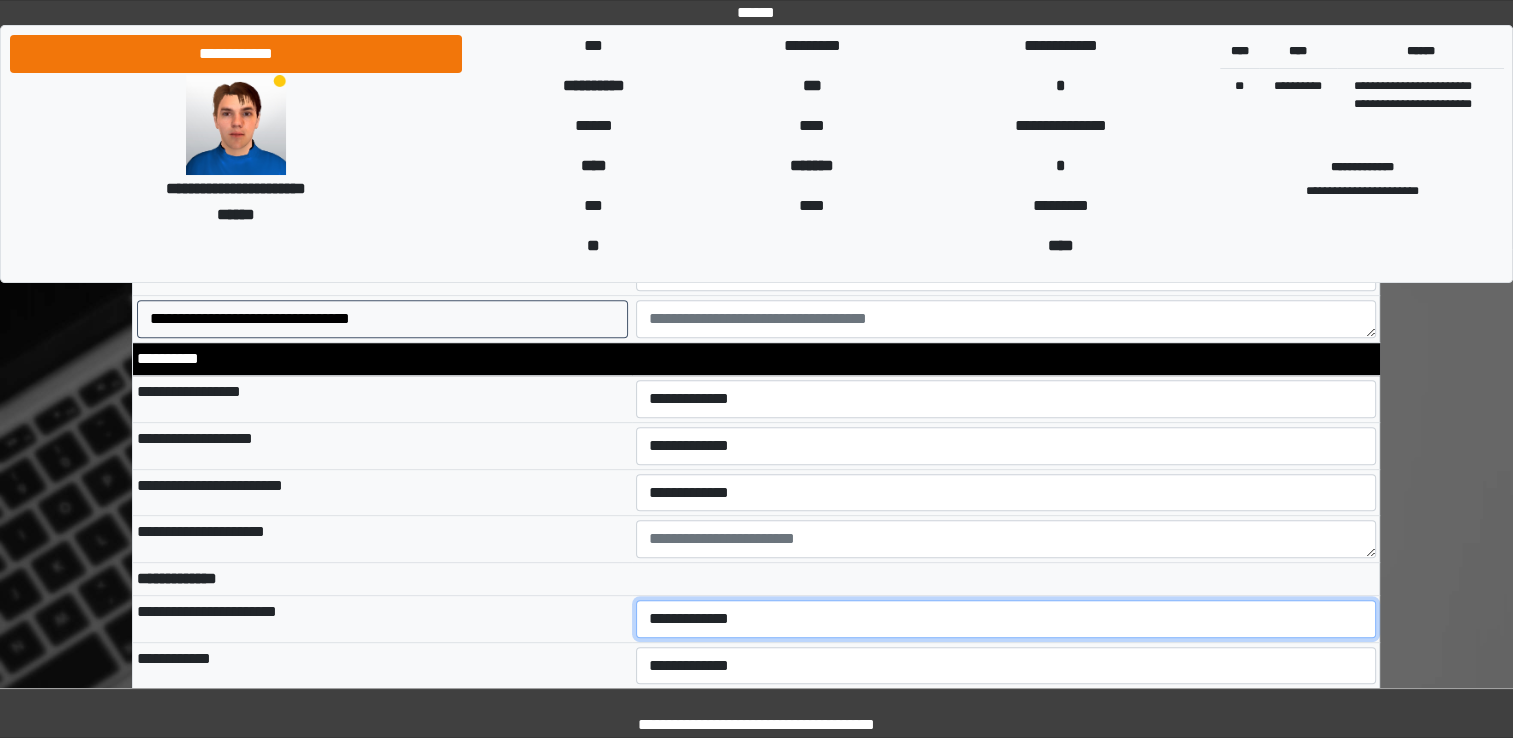 click on "**********" at bounding box center (1006, 619) 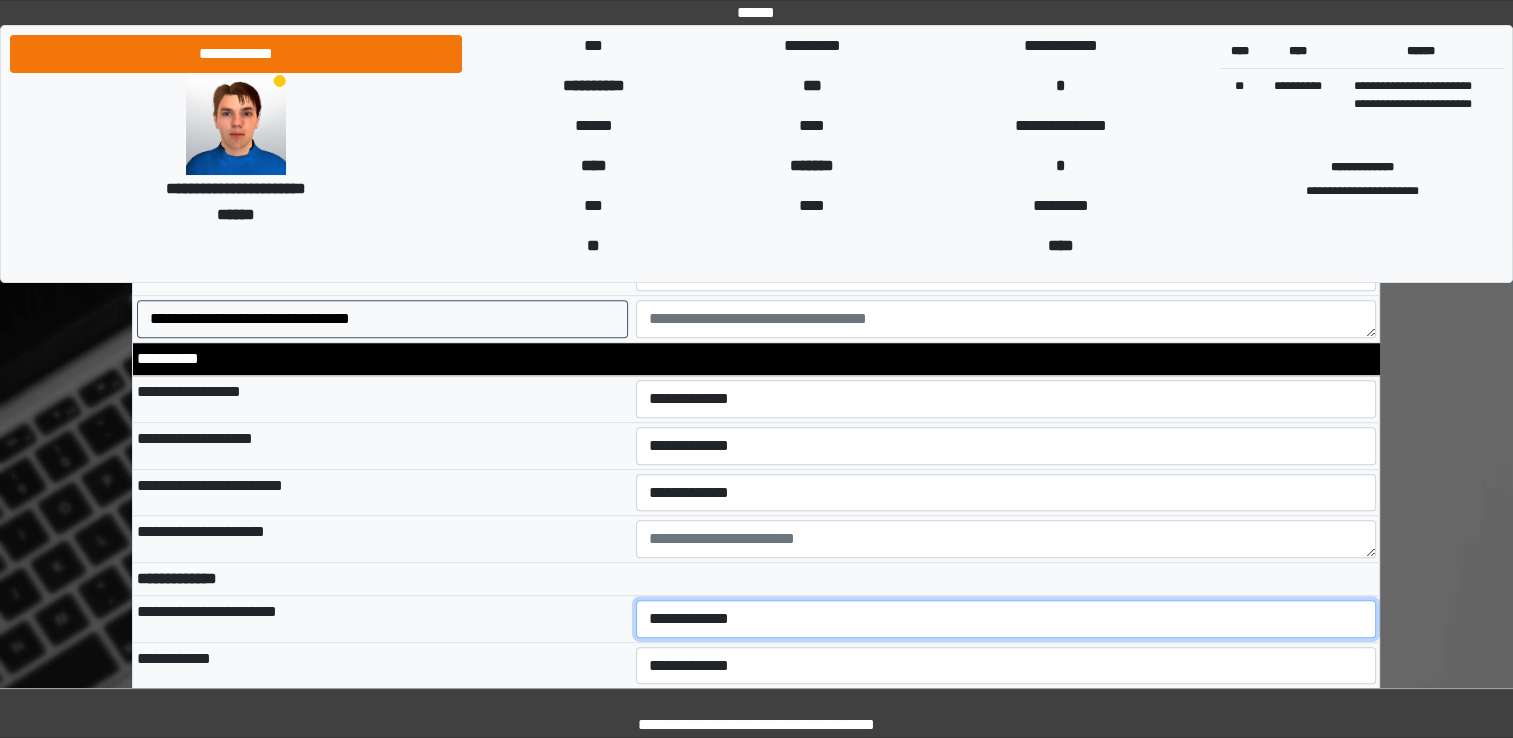 select on "*" 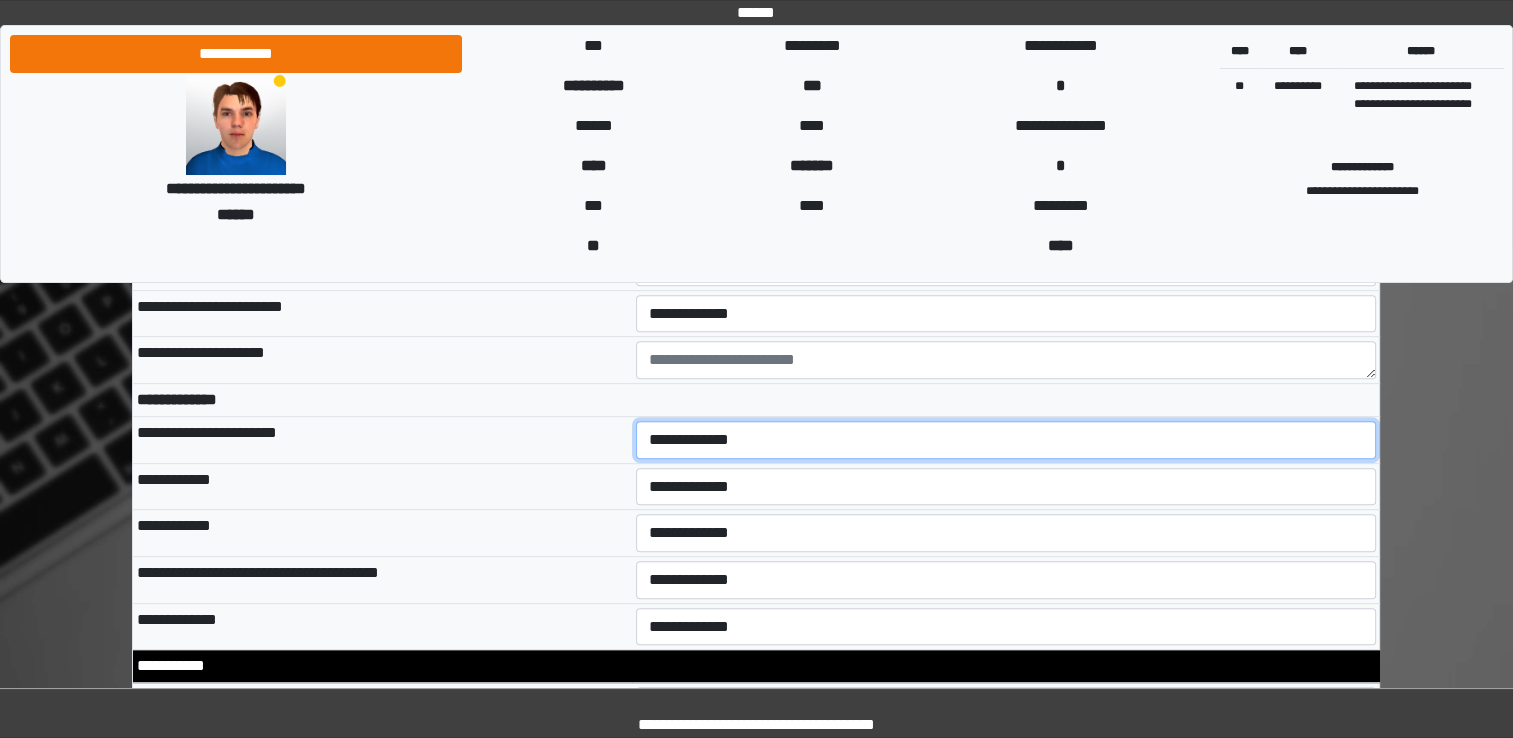 scroll, scrollTop: 873, scrollLeft: 0, axis: vertical 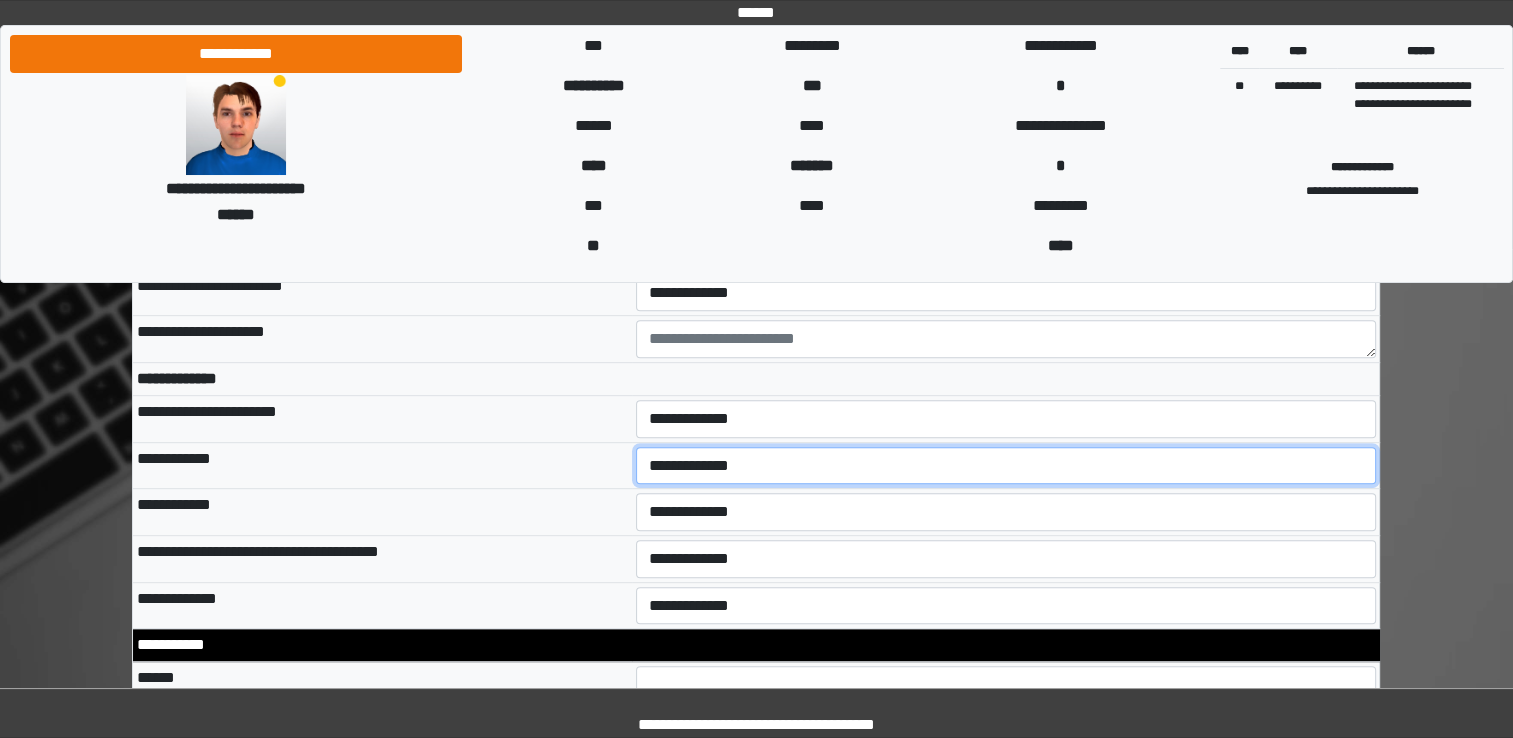 click on "**********" at bounding box center [1006, 466] 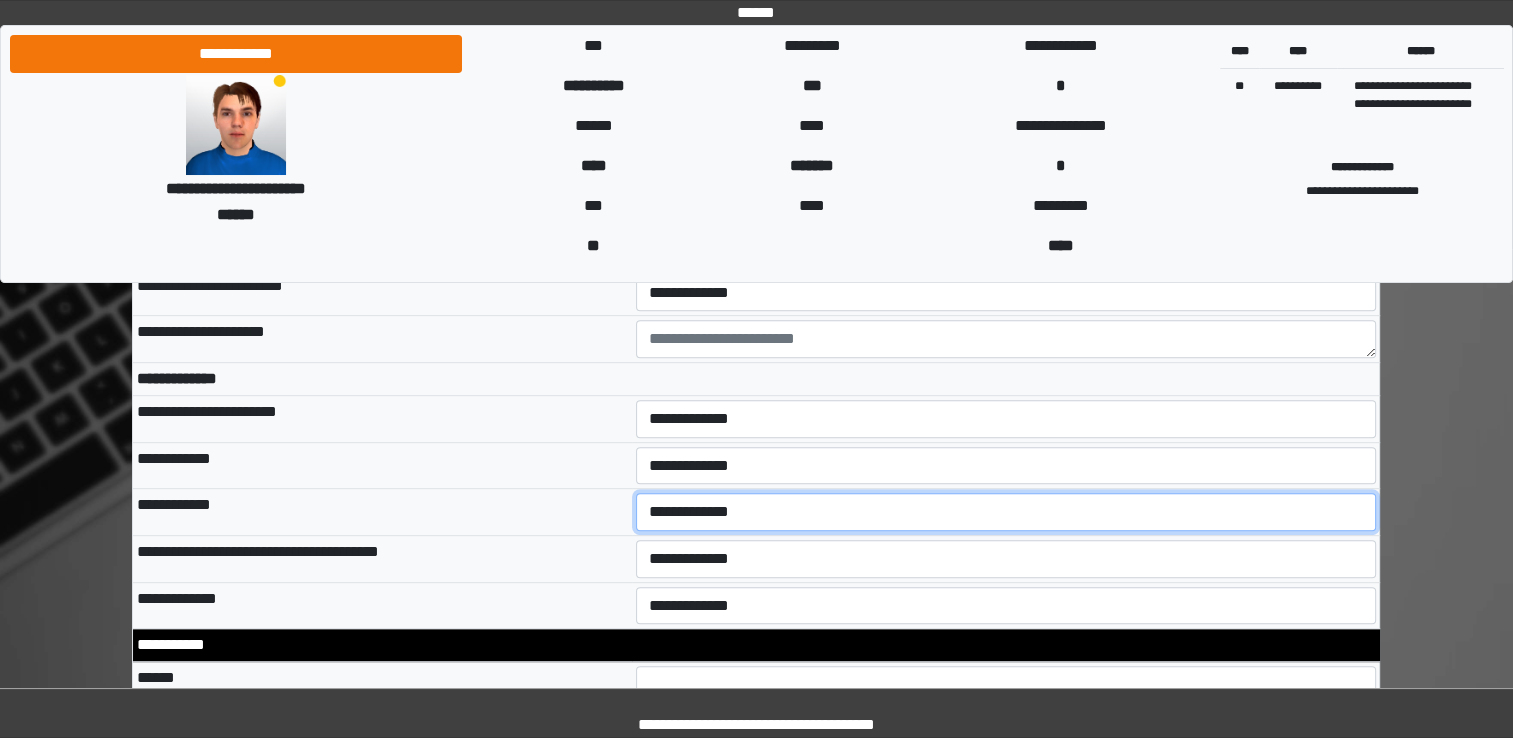 click on "**********" at bounding box center (1006, 512) 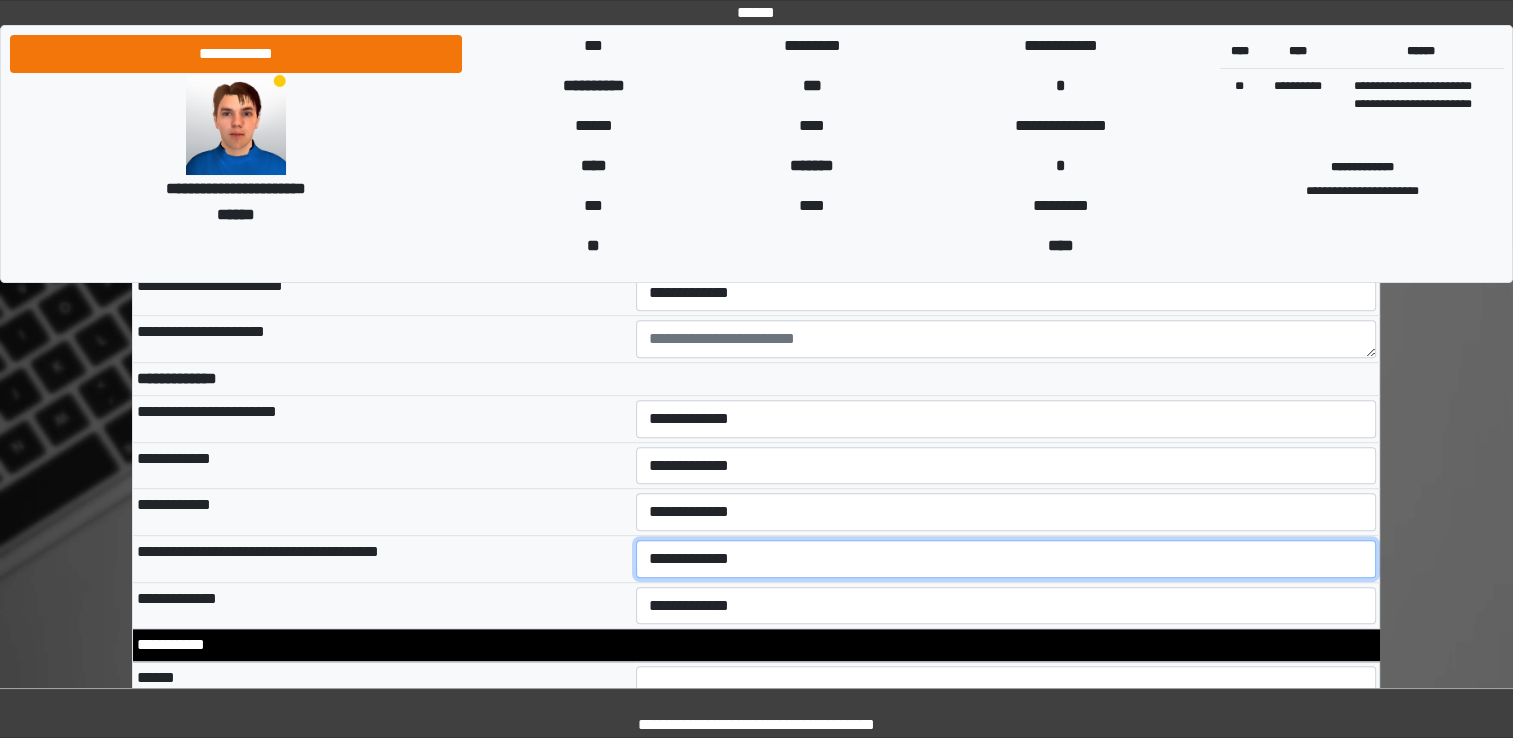 click on "**********" at bounding box center (1006, 559) 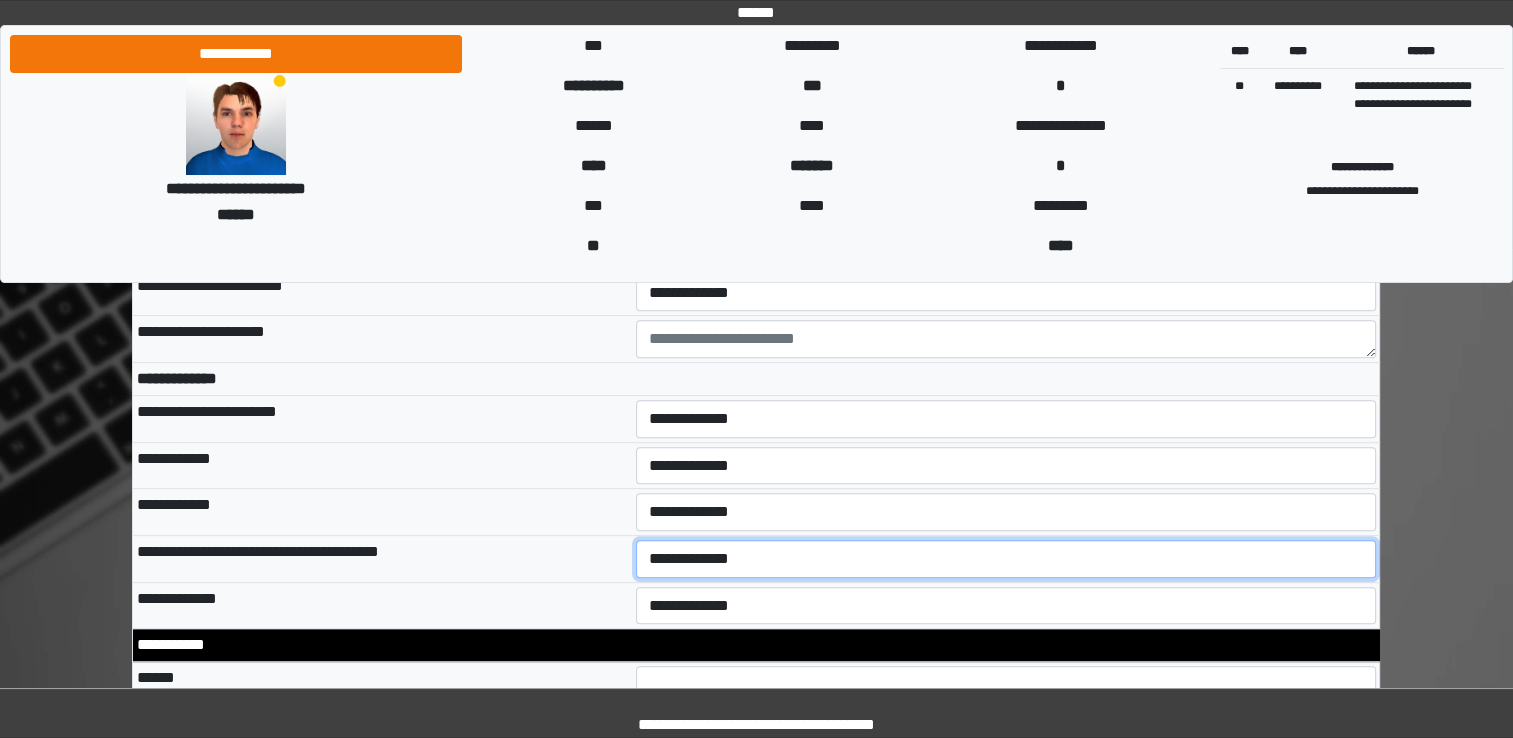 select on "*" 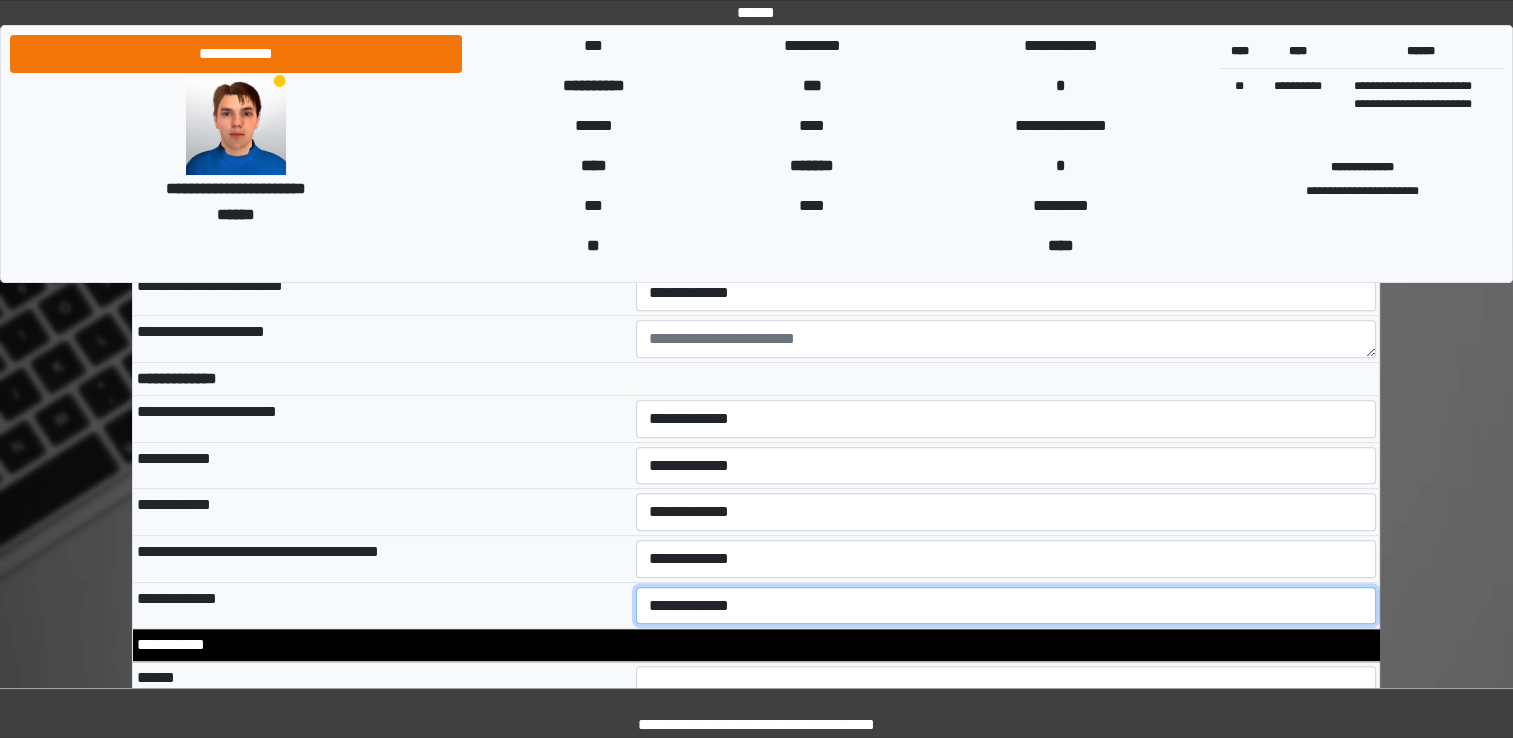 click on "**********" at bounding box center (1006, 606) 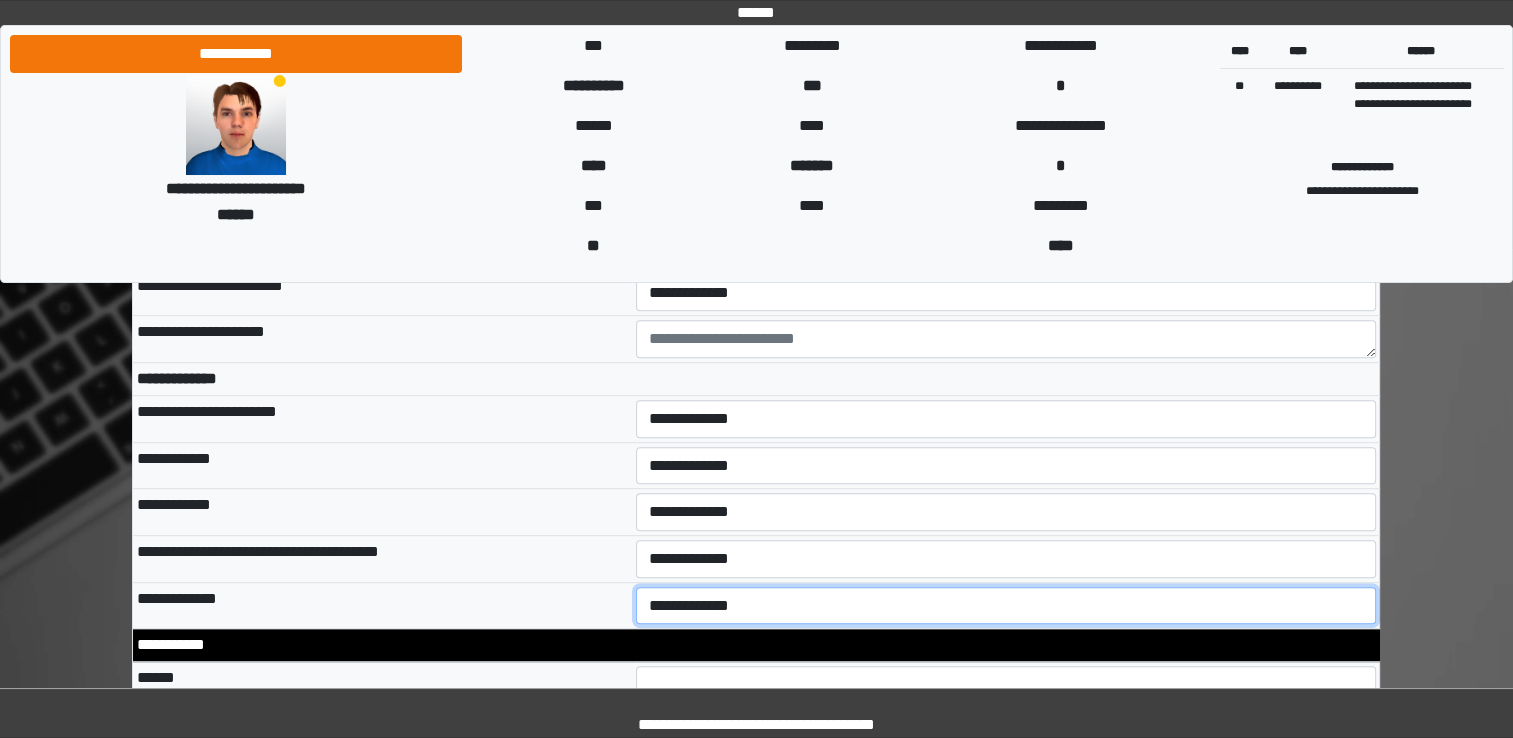 select on "*" 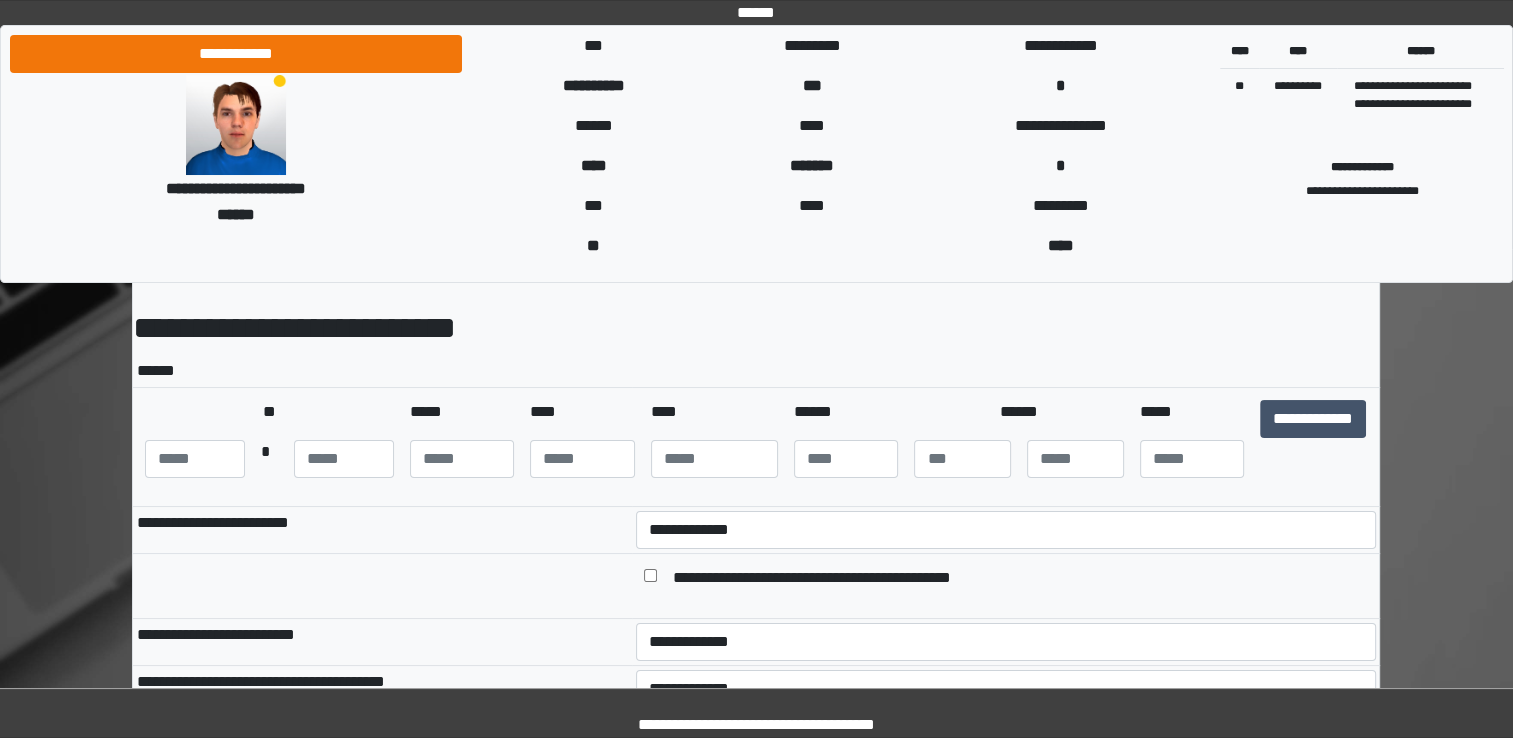 scroll, scrollTop: 20, scrollLeft: 0, axis: vertical 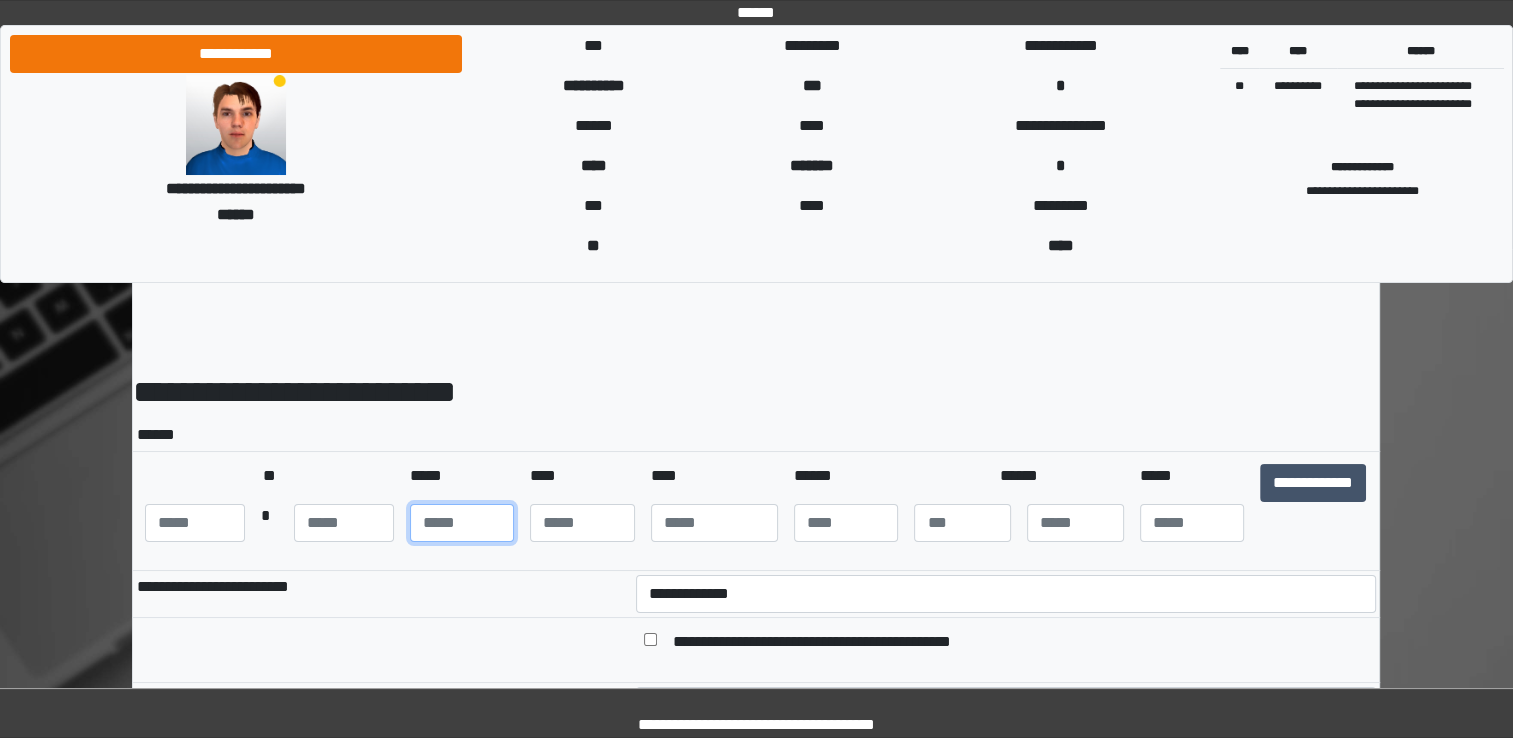 click at bounding box center [462, 523] 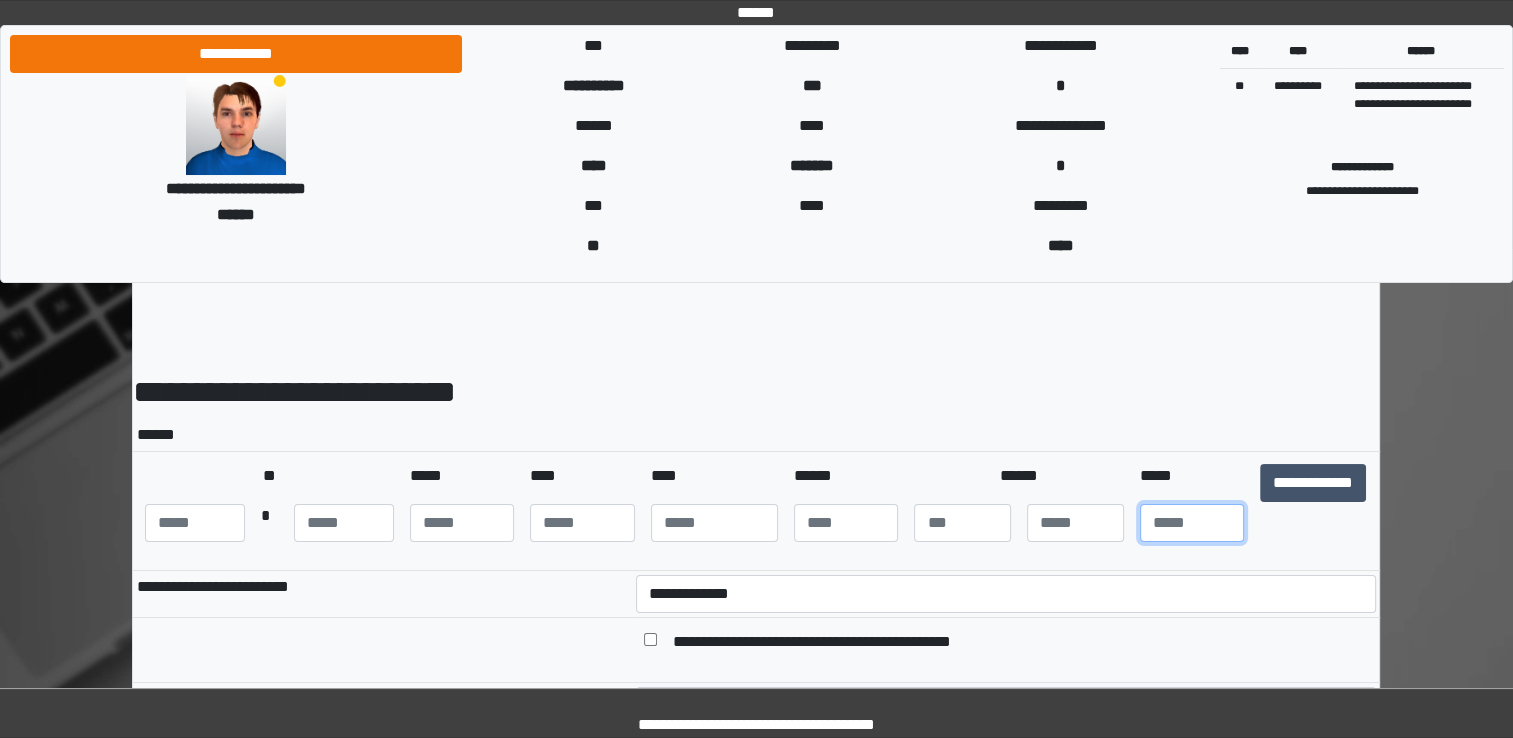 click at bounding box center [1192, 523] 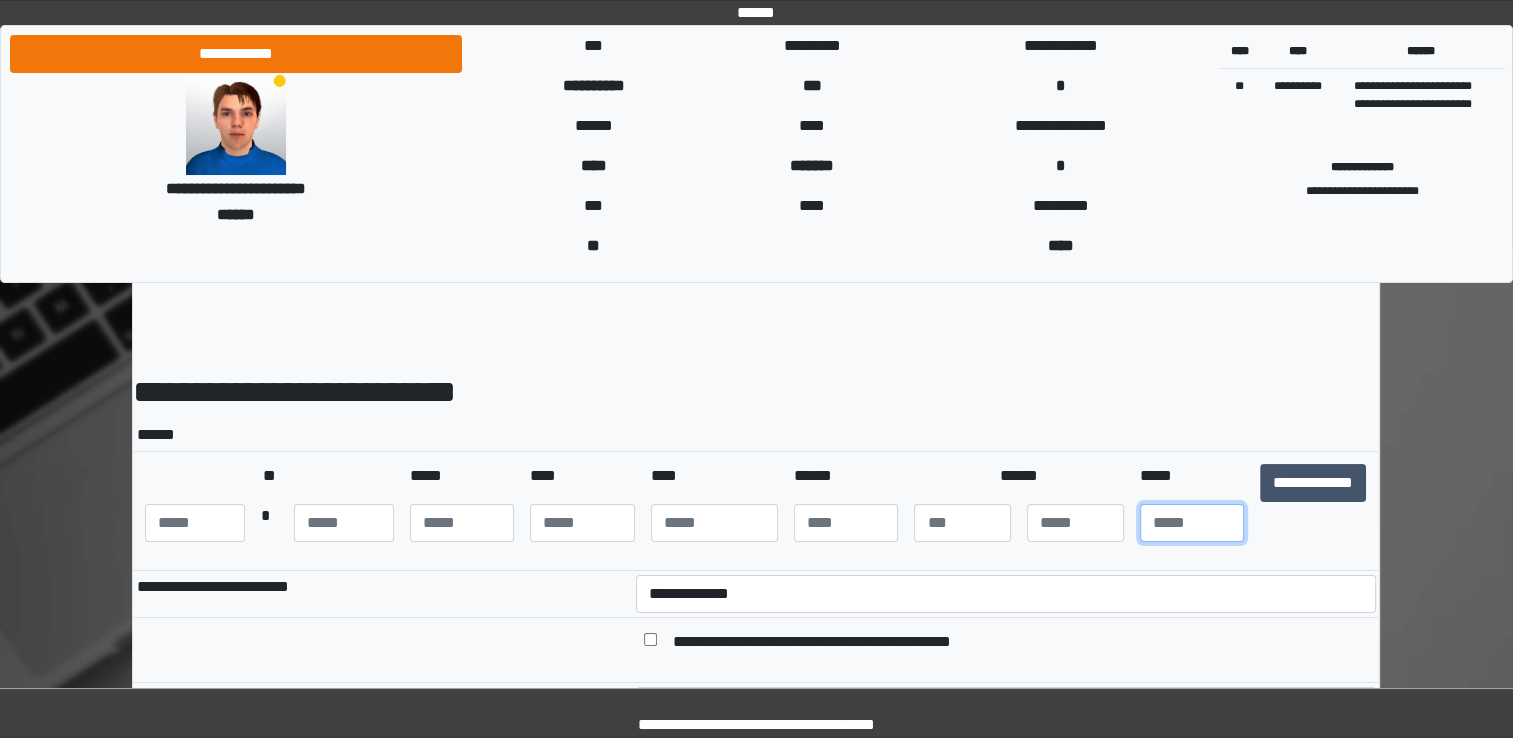 type on "**" 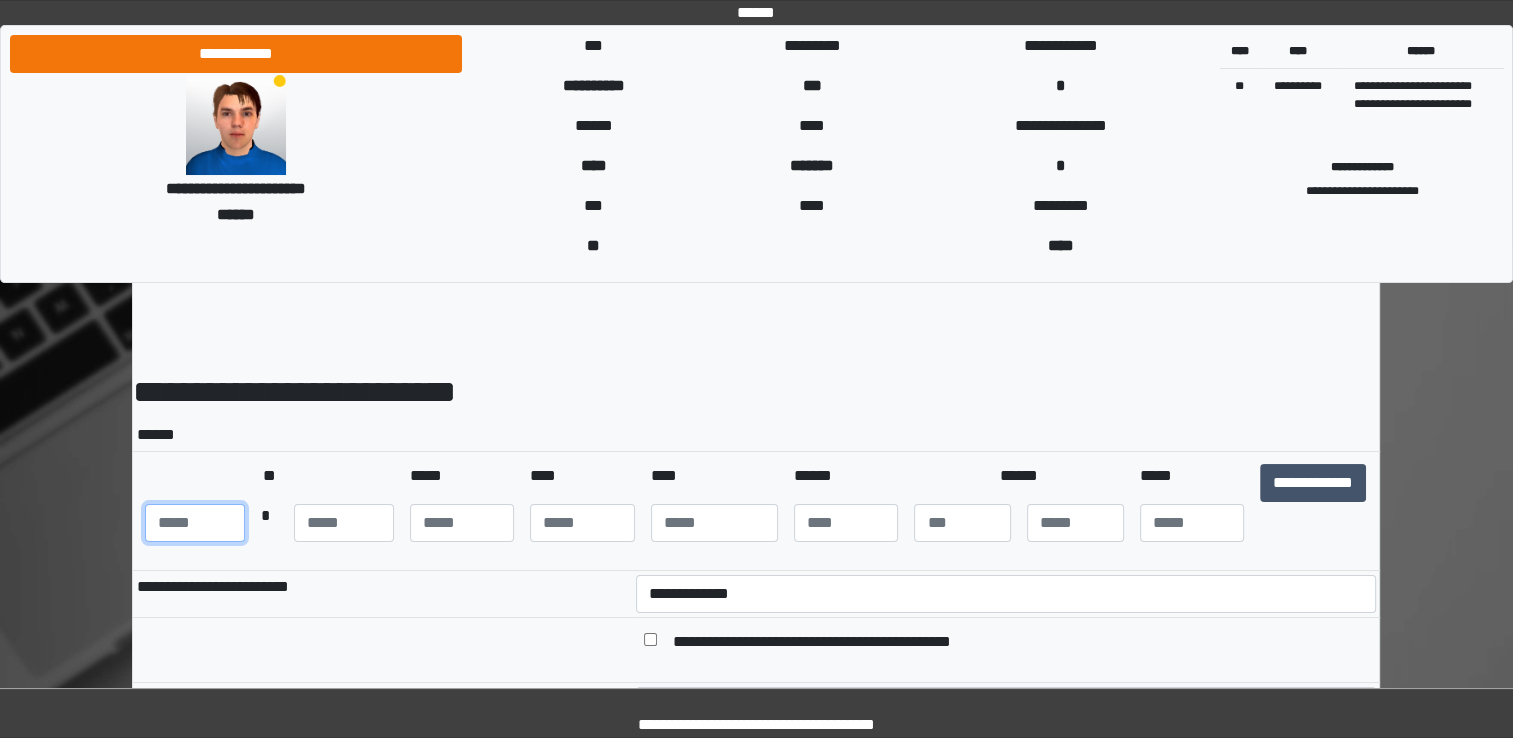 click at bounding box center [195, 523] 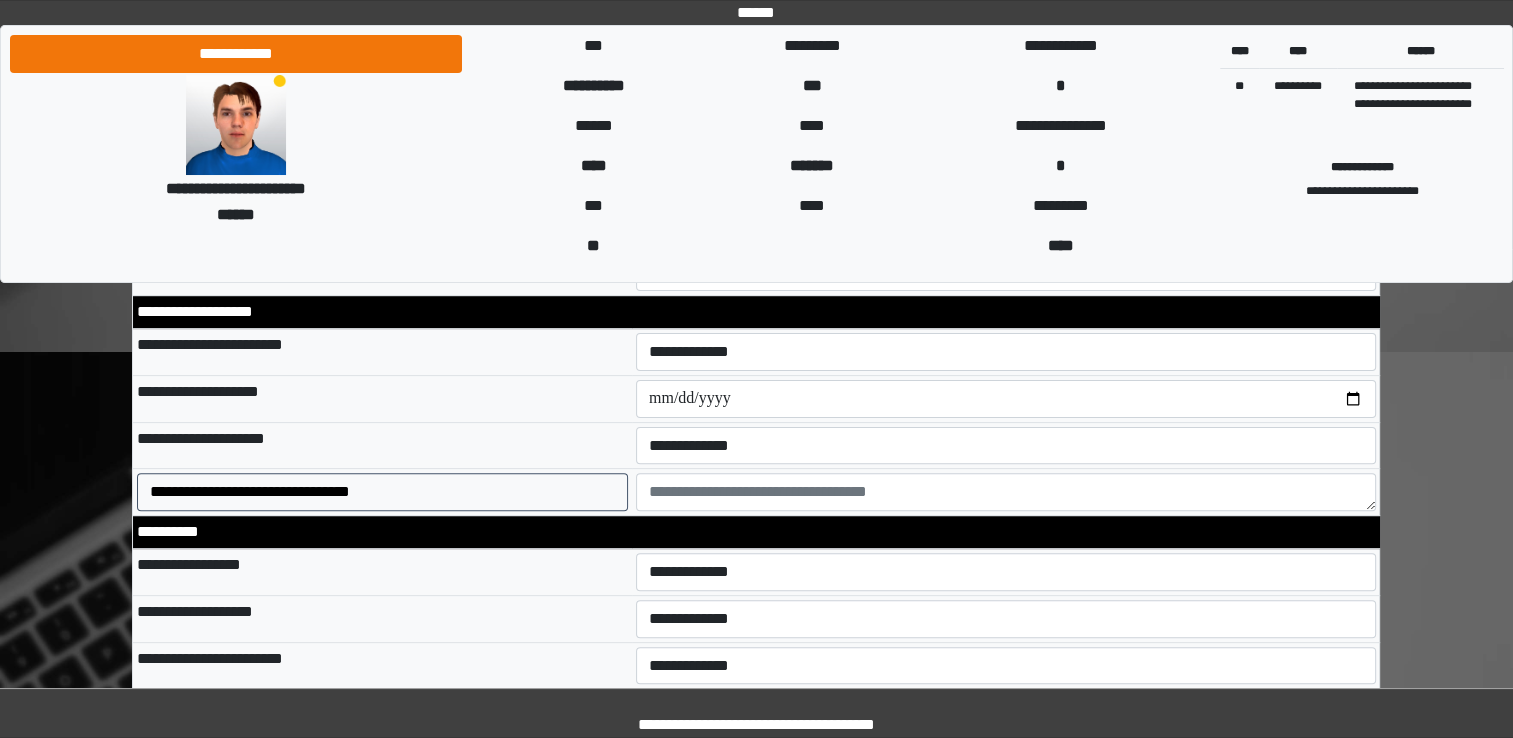 scroll, scrollTop: 526, scrollLeft: 0, axis: vertical 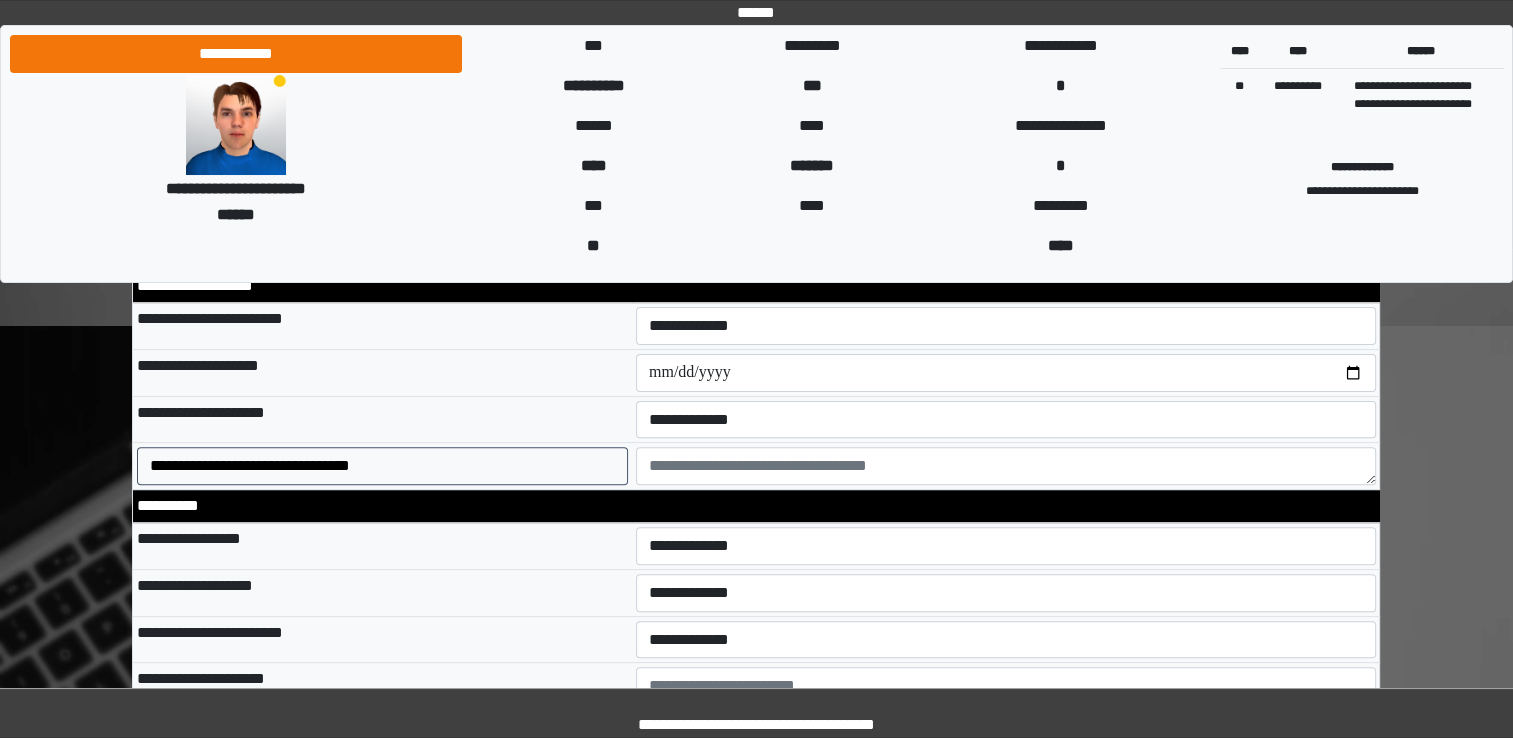 type on "**" 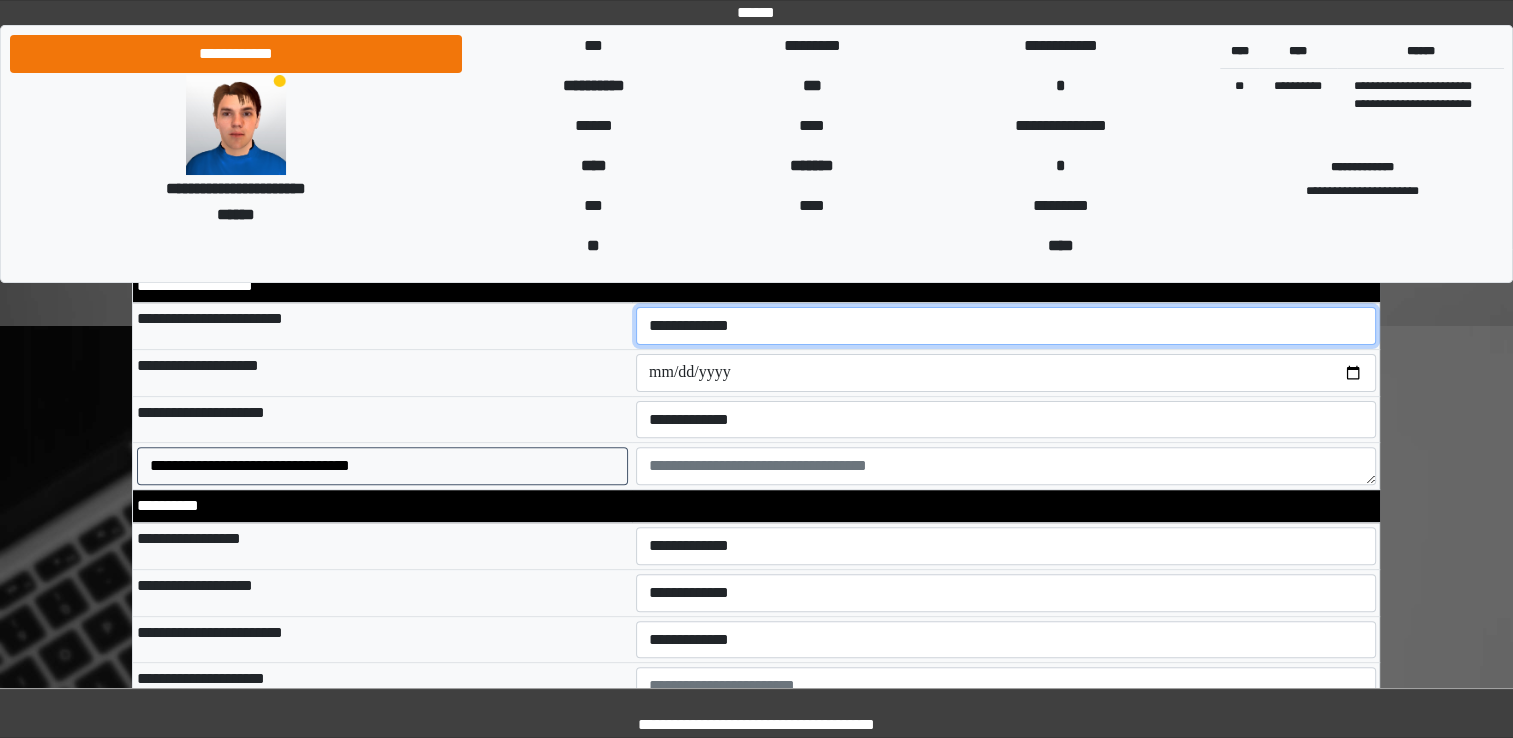 click on "**********" at bounding box center (1006, 326) 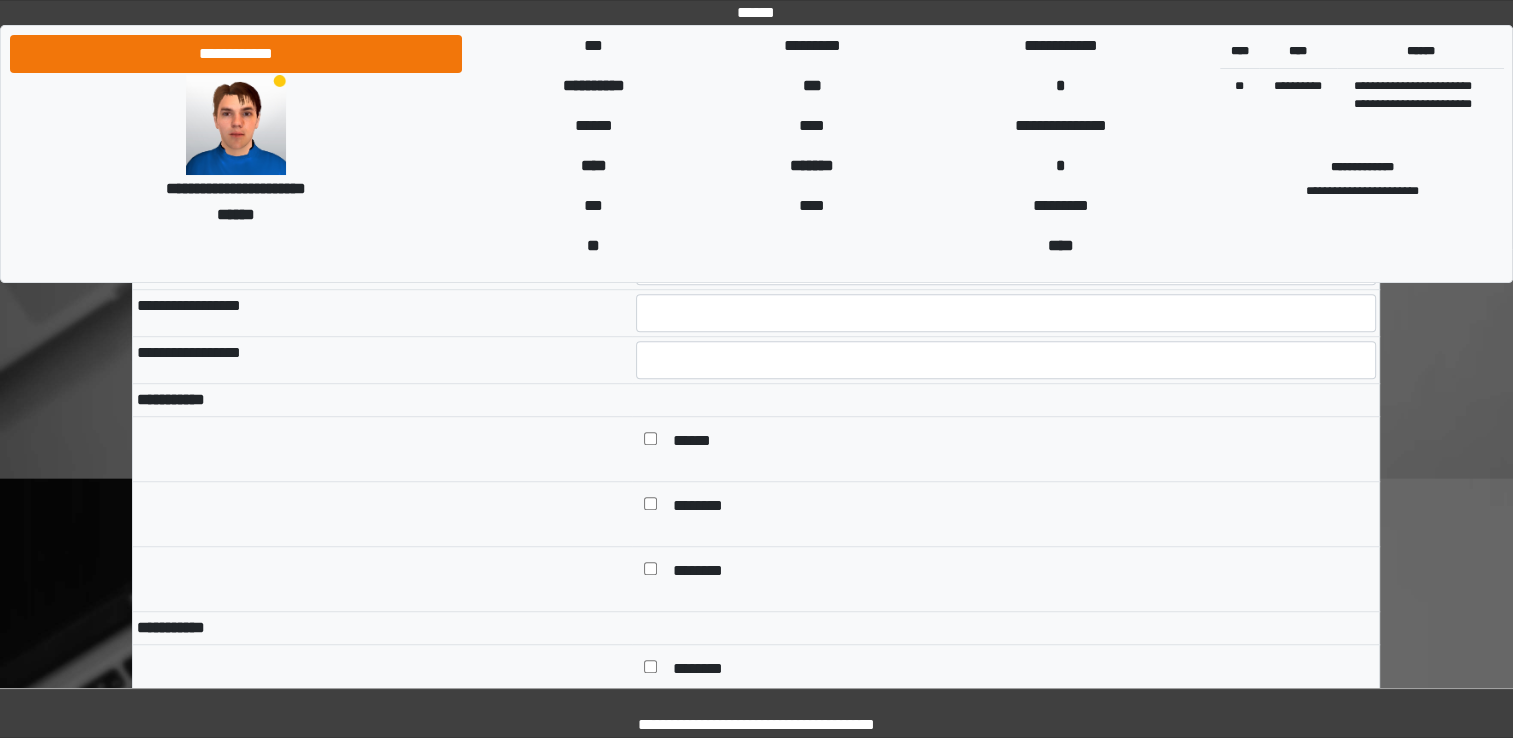 scroll, scrollTop: 1420, scrollLeft: 0, axis: vertical 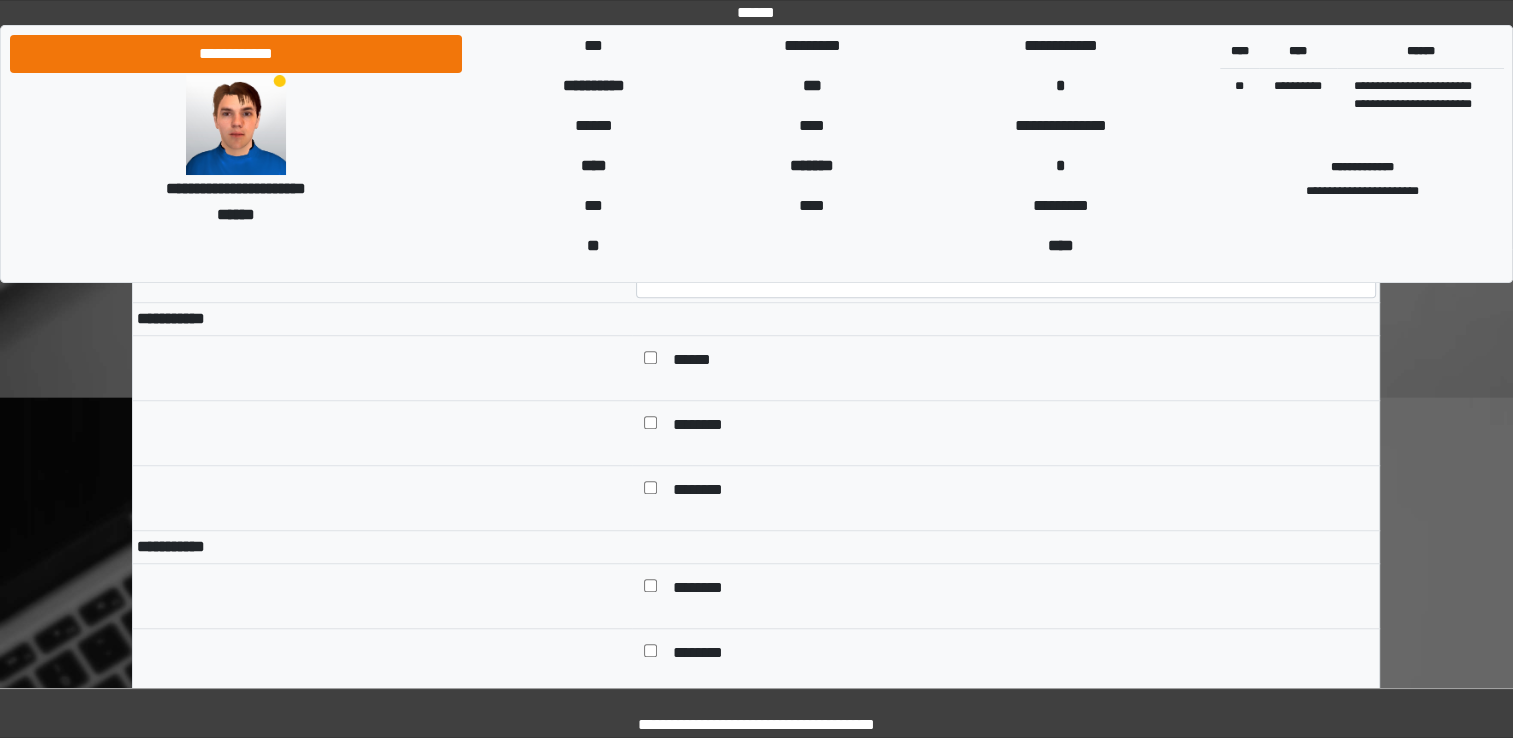 click at bounding box center (650, 490) 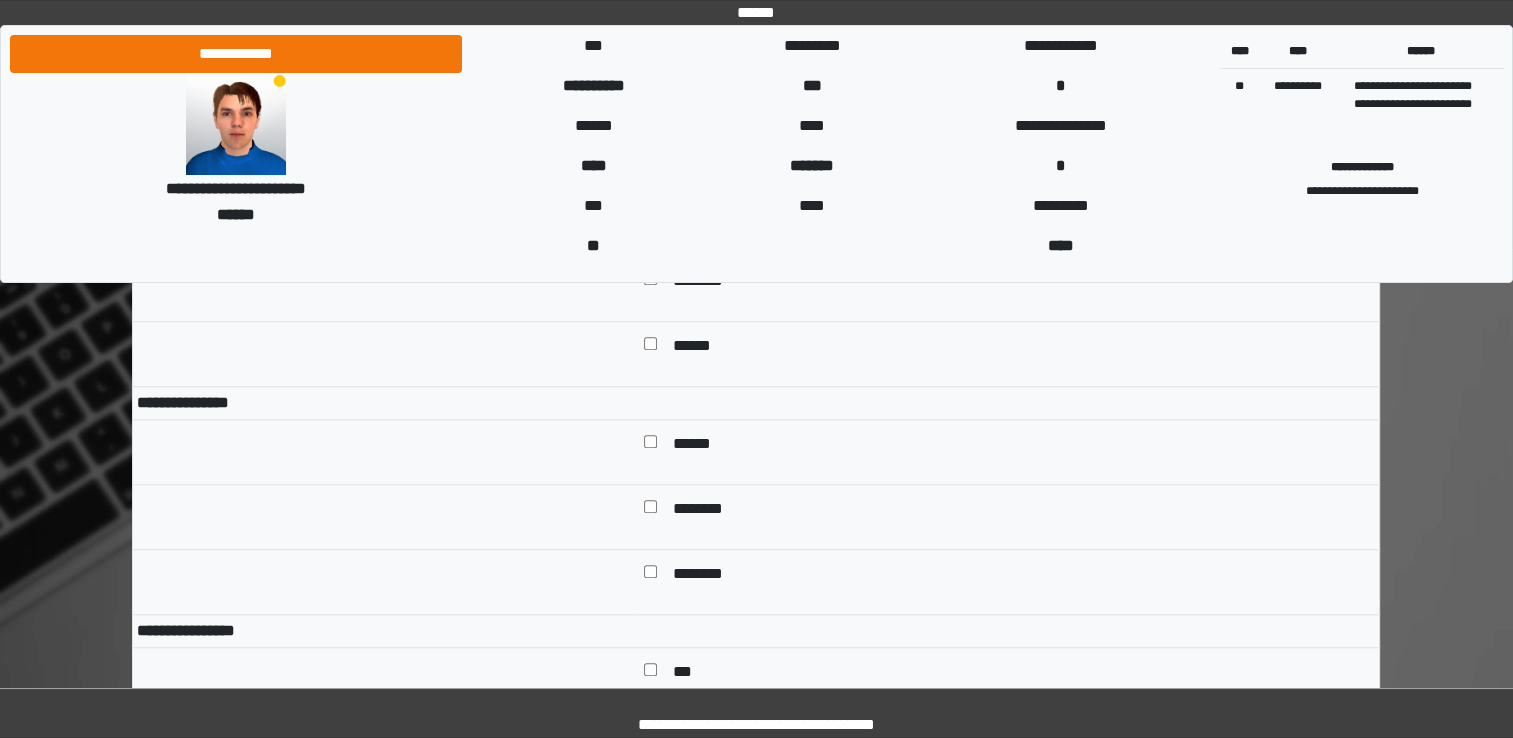scroll, scrollTop: 1819, scrollLeft: 0, axis: vertical 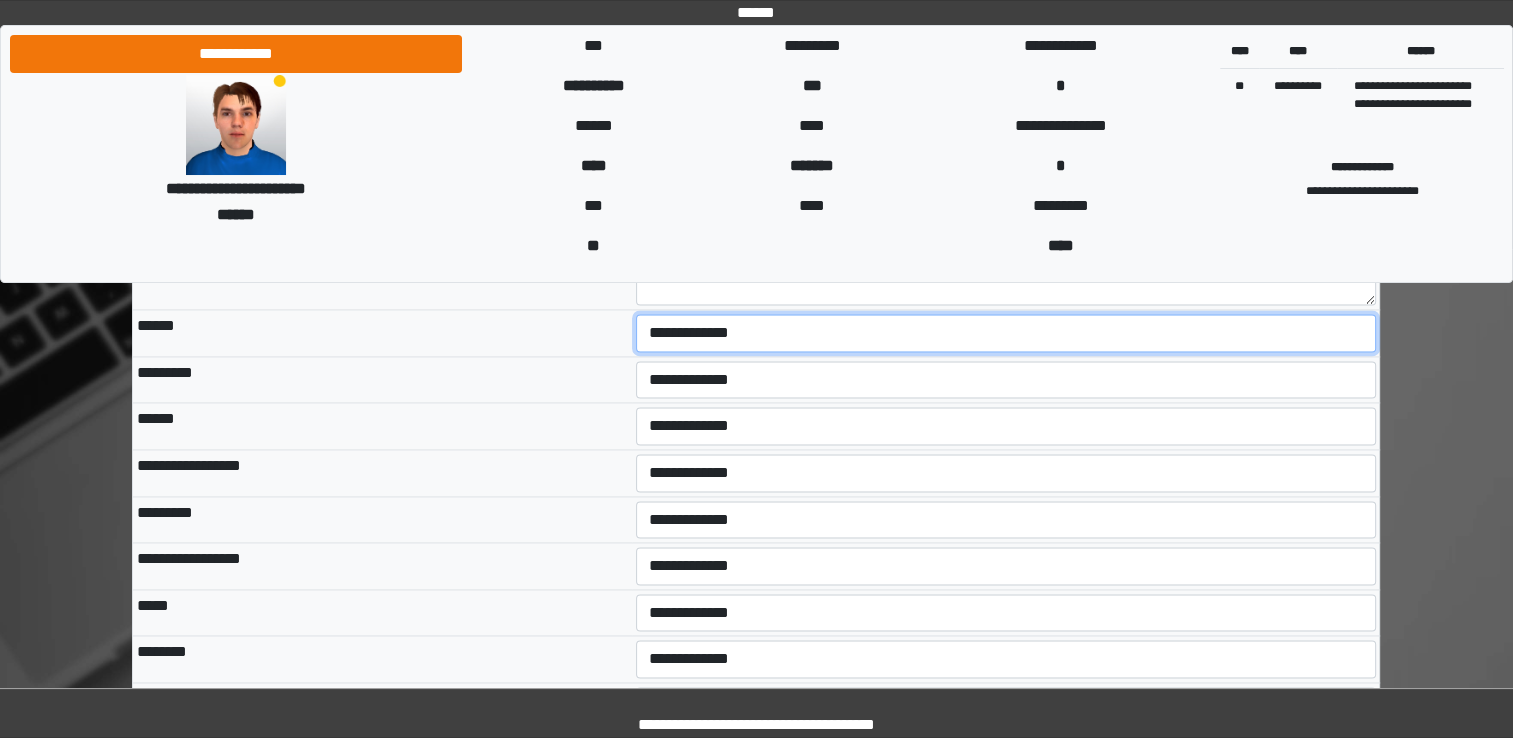 click on "**********" at bounding box center (1006, 333) 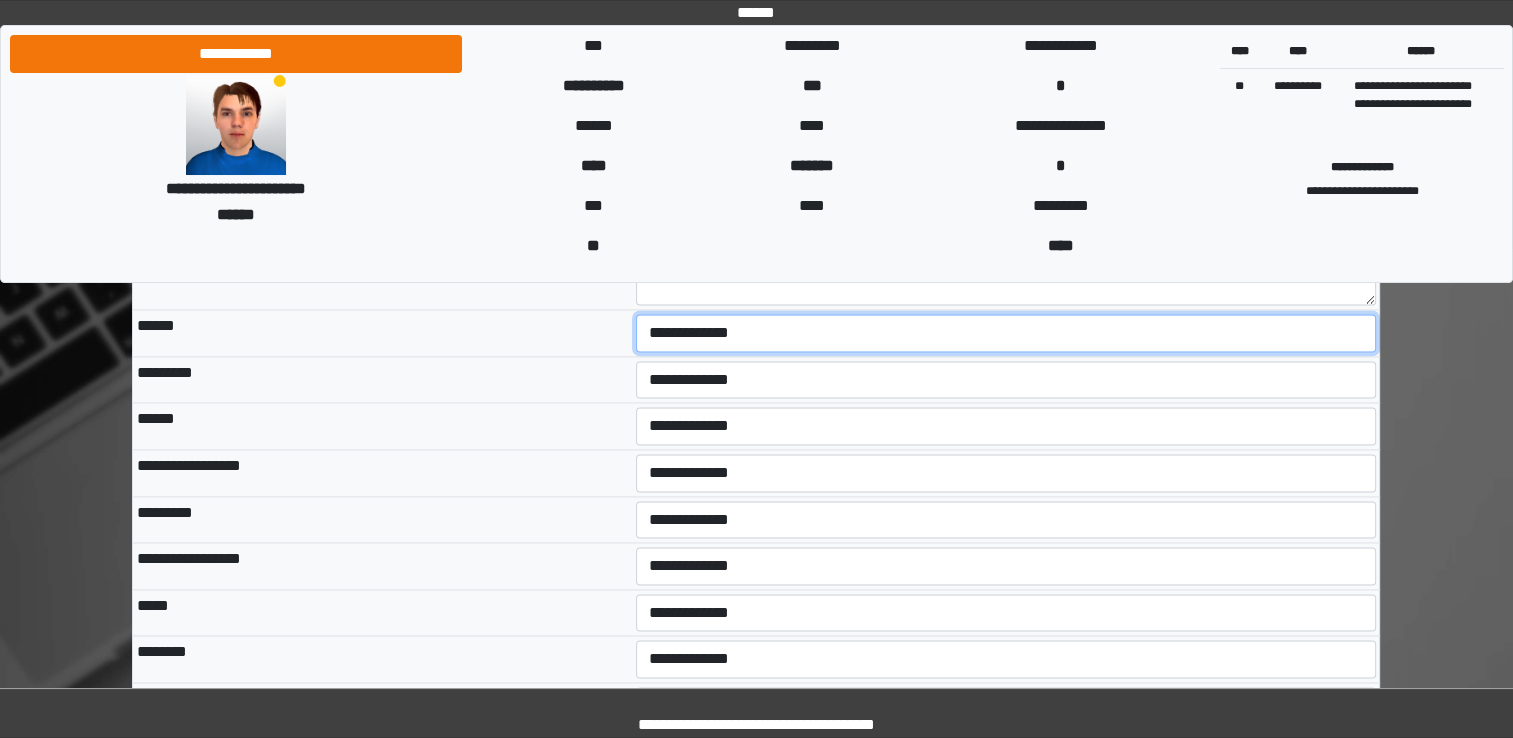 select on "*" 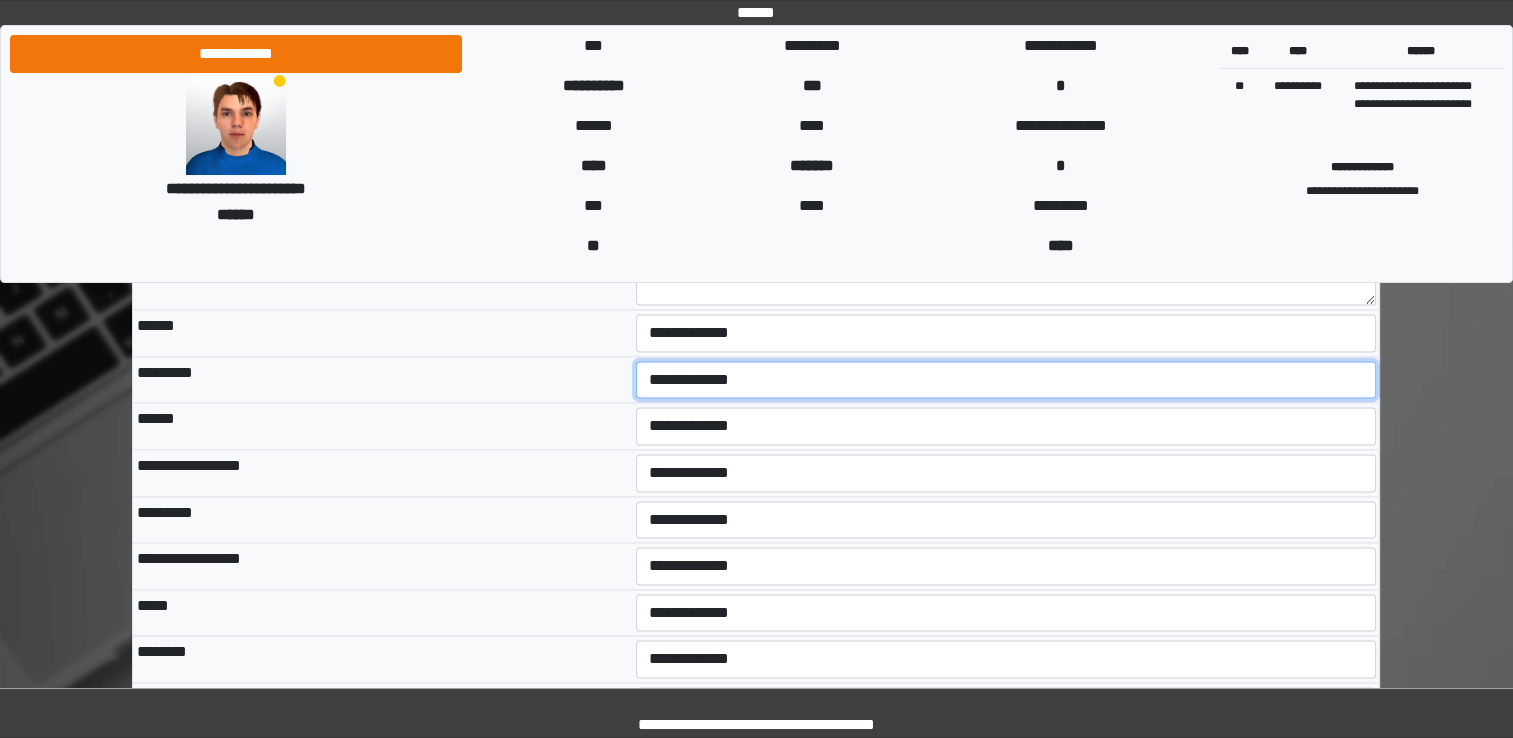 click on "**********" at bounding box center [1006, 380] 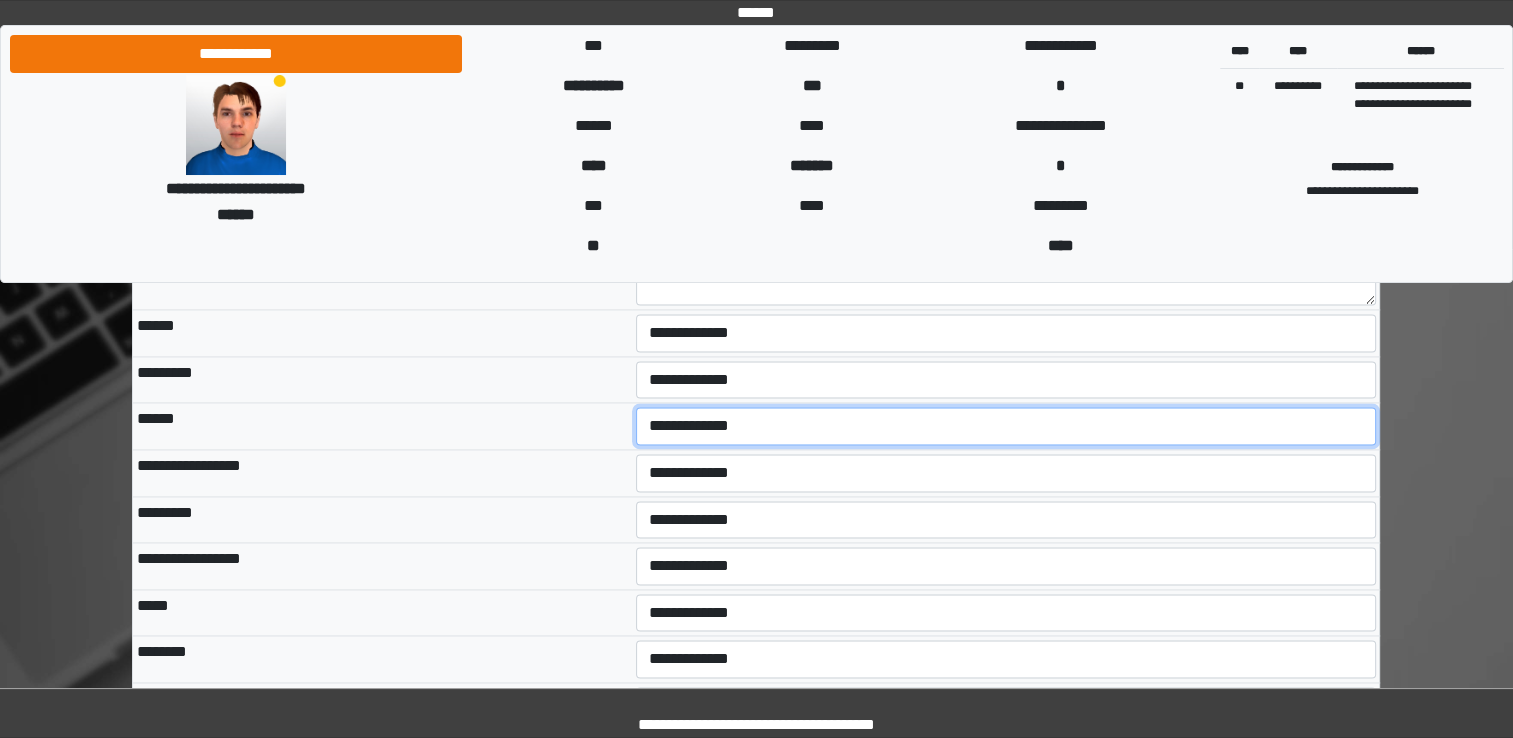 click on "**********" at bounding box center [1006, 426] 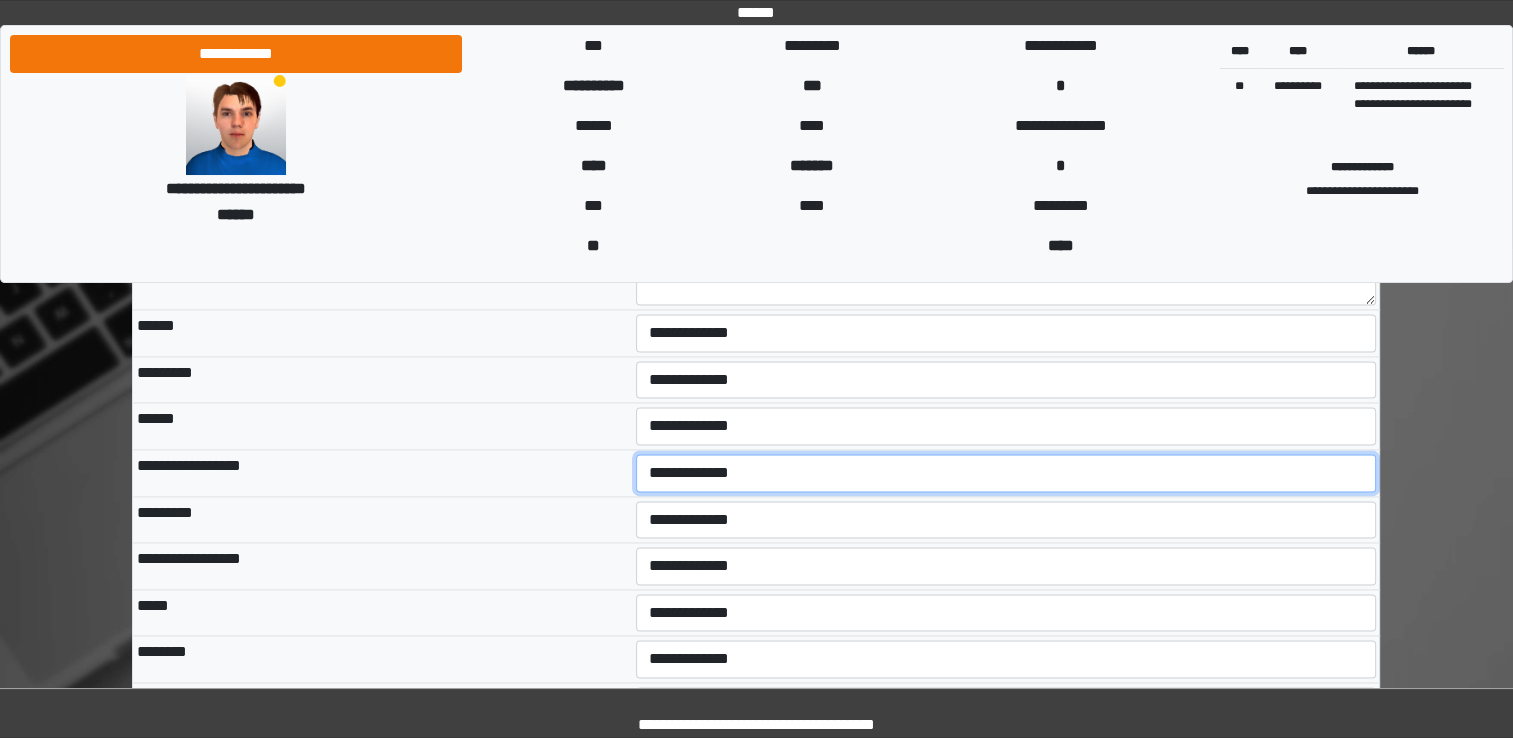 click on "**********" at bounding box center [1006, 473] 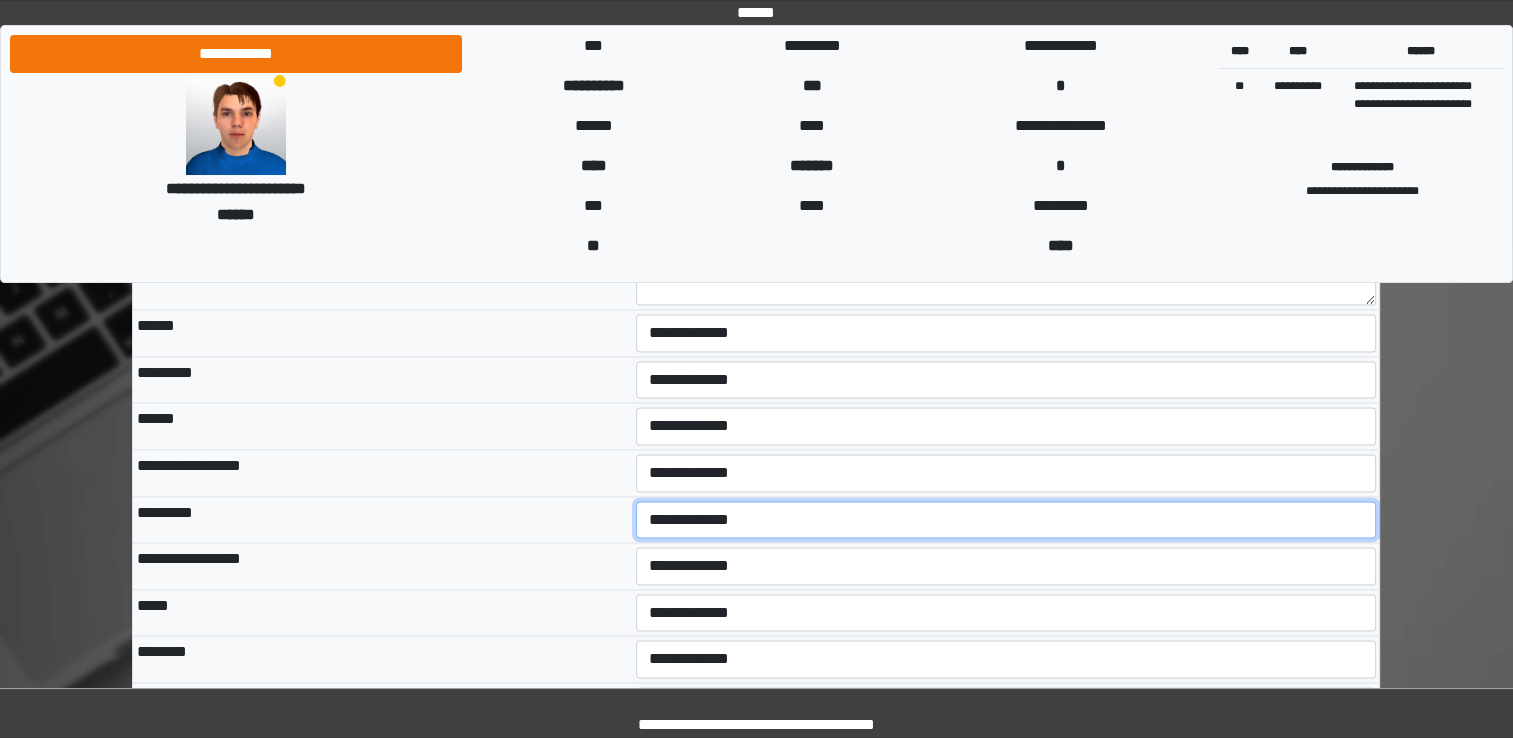 click on "**********" at bounding box center [1006, 520] 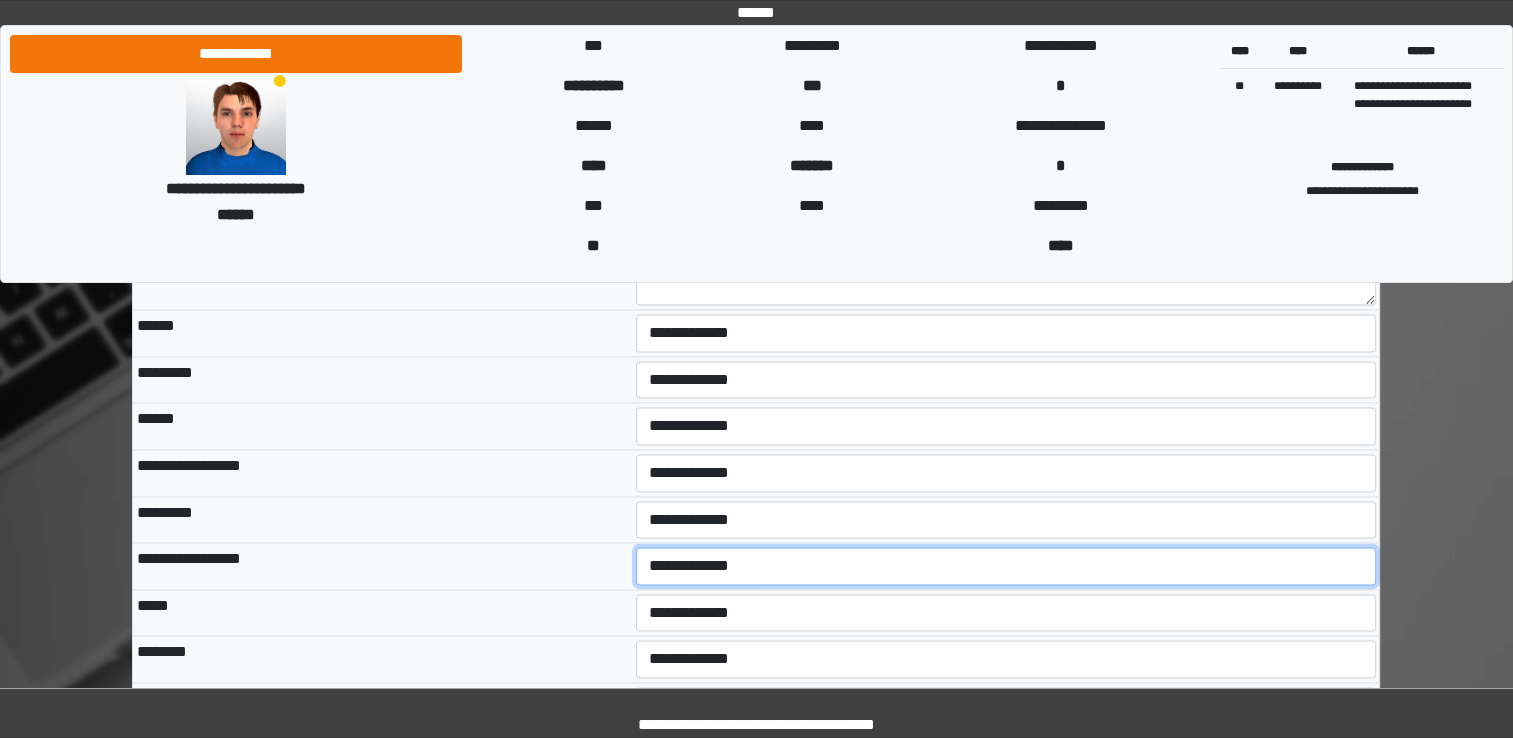 click on "**********" at bounding box center [1006, 566] 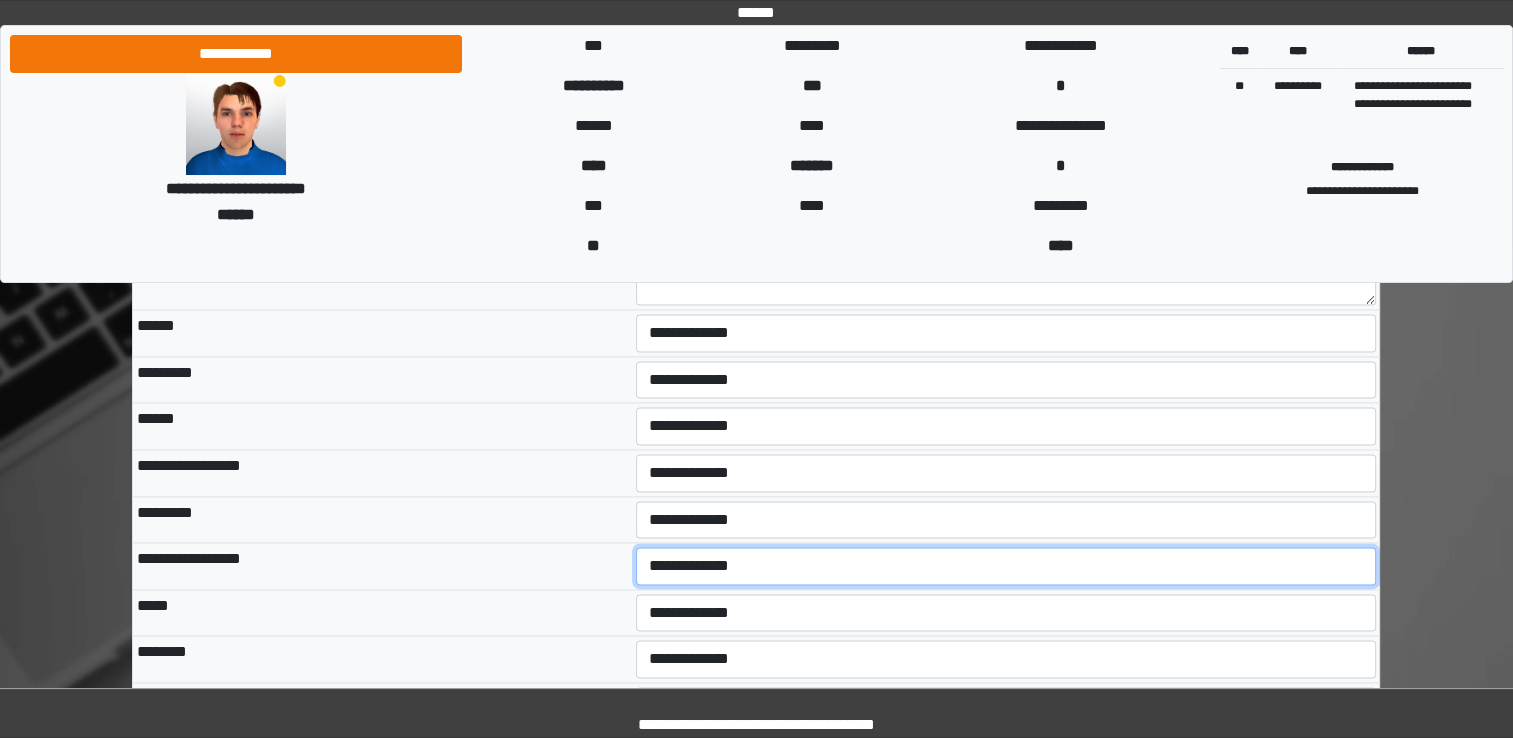 select on "*" 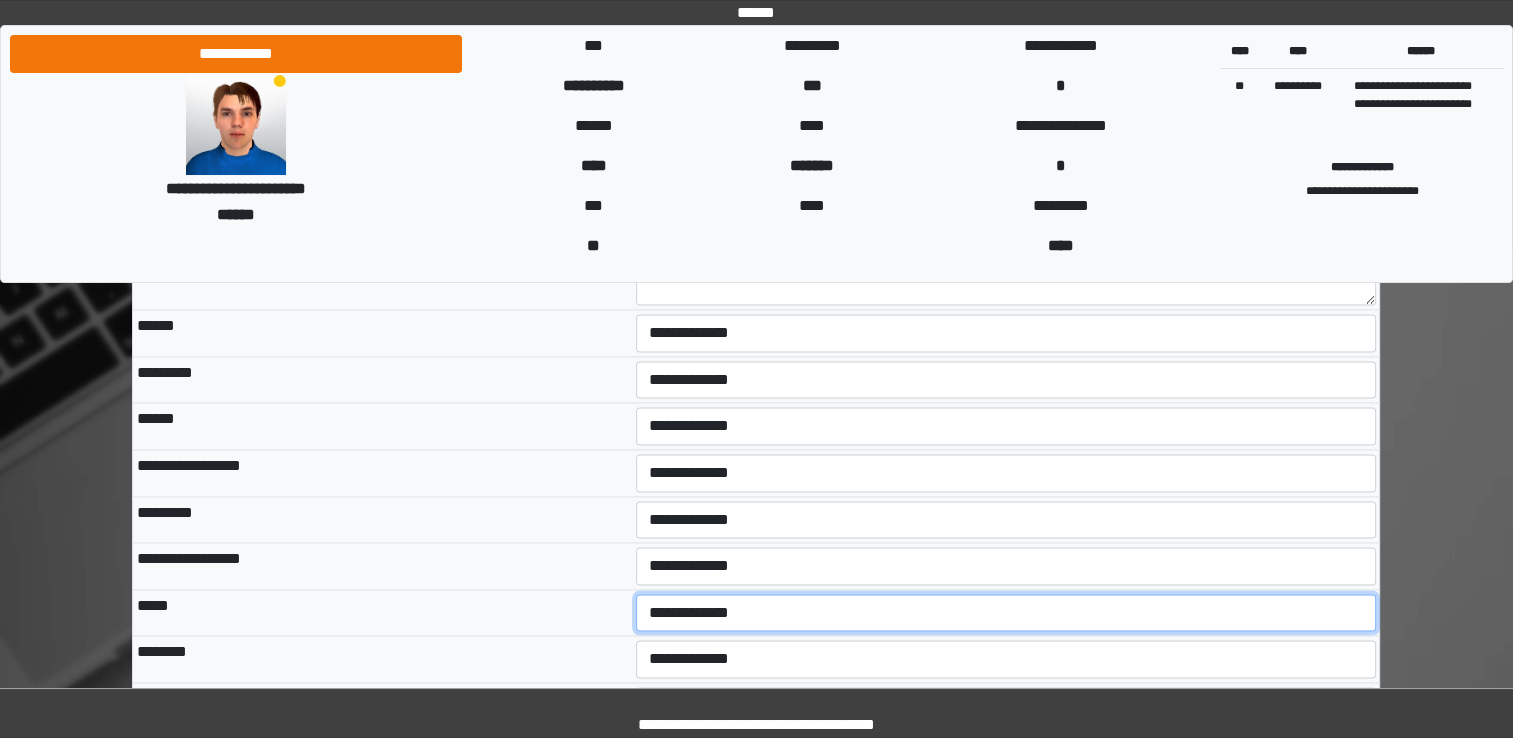 click on "**********" at bounding box center [1006, 613] 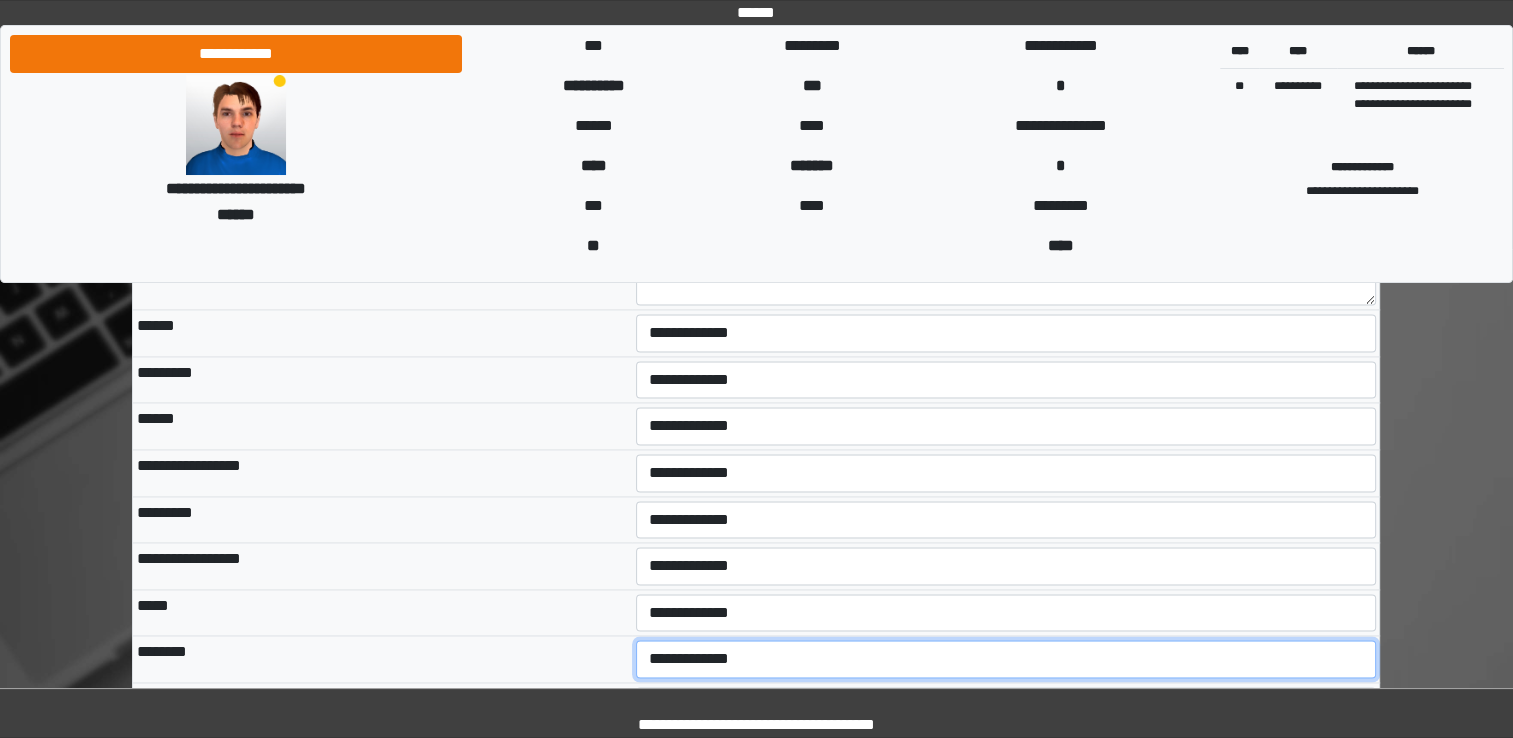 click on "**********" at bounding box center (1006, 659) 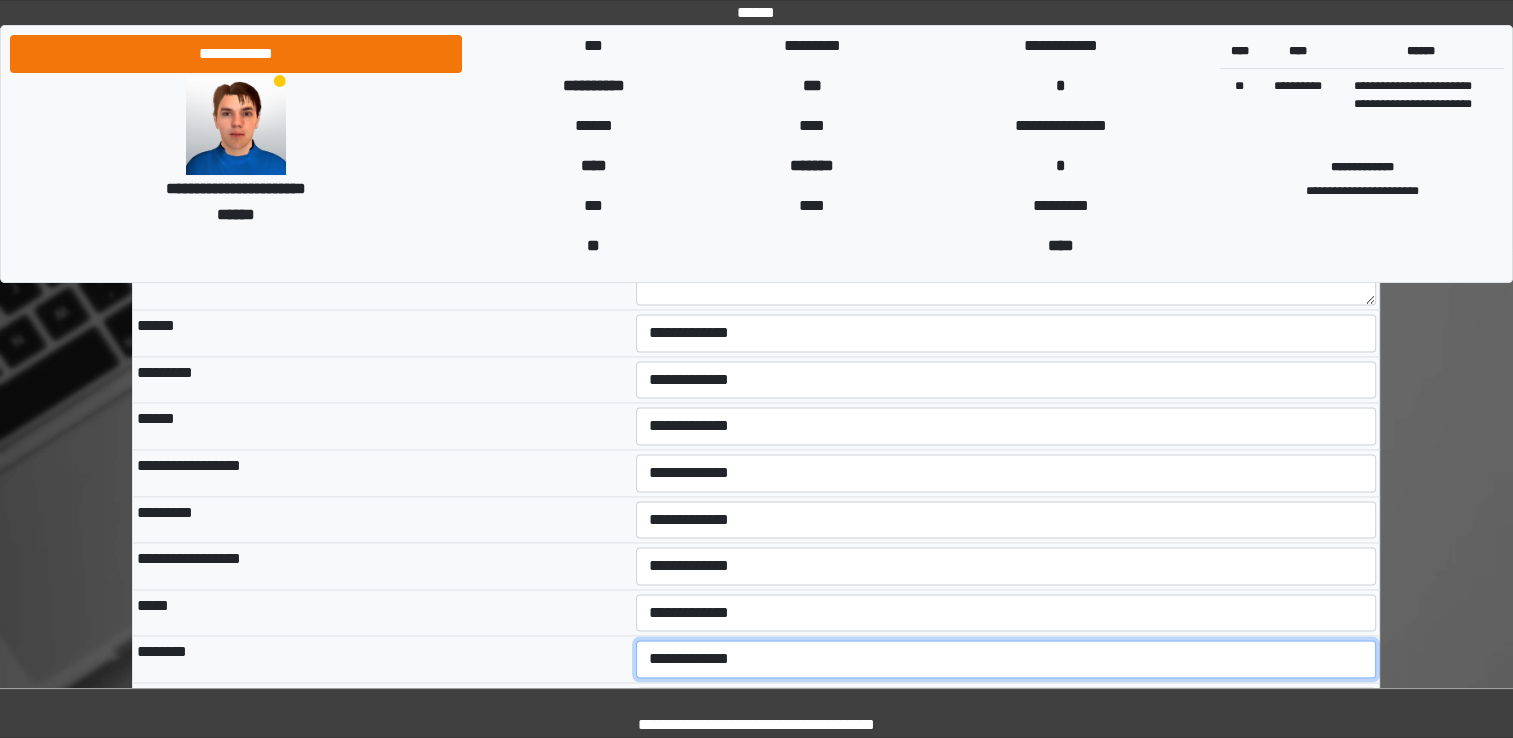 select on "*" 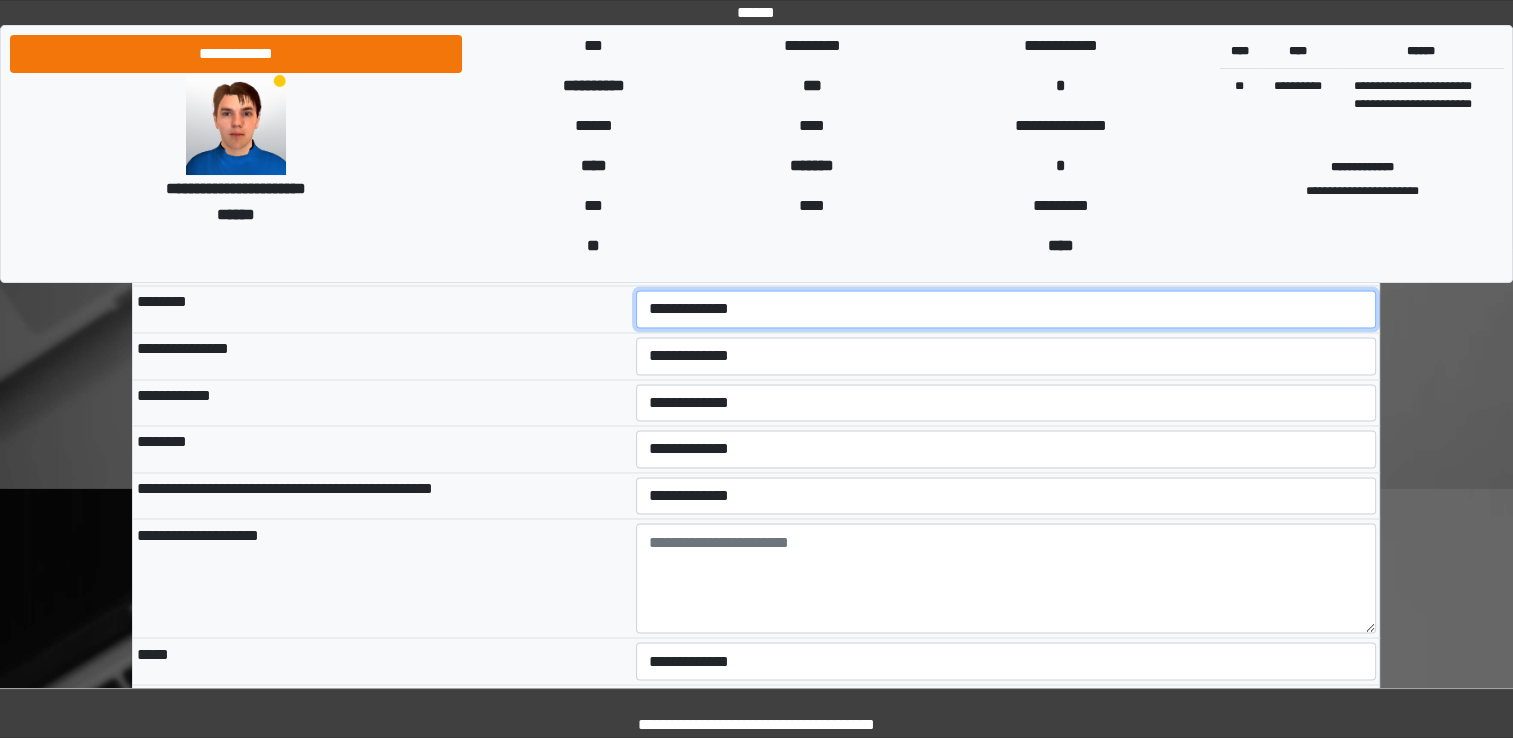 scroll, scrollTop: 3270, scrollLeft: 0, axis: vertical 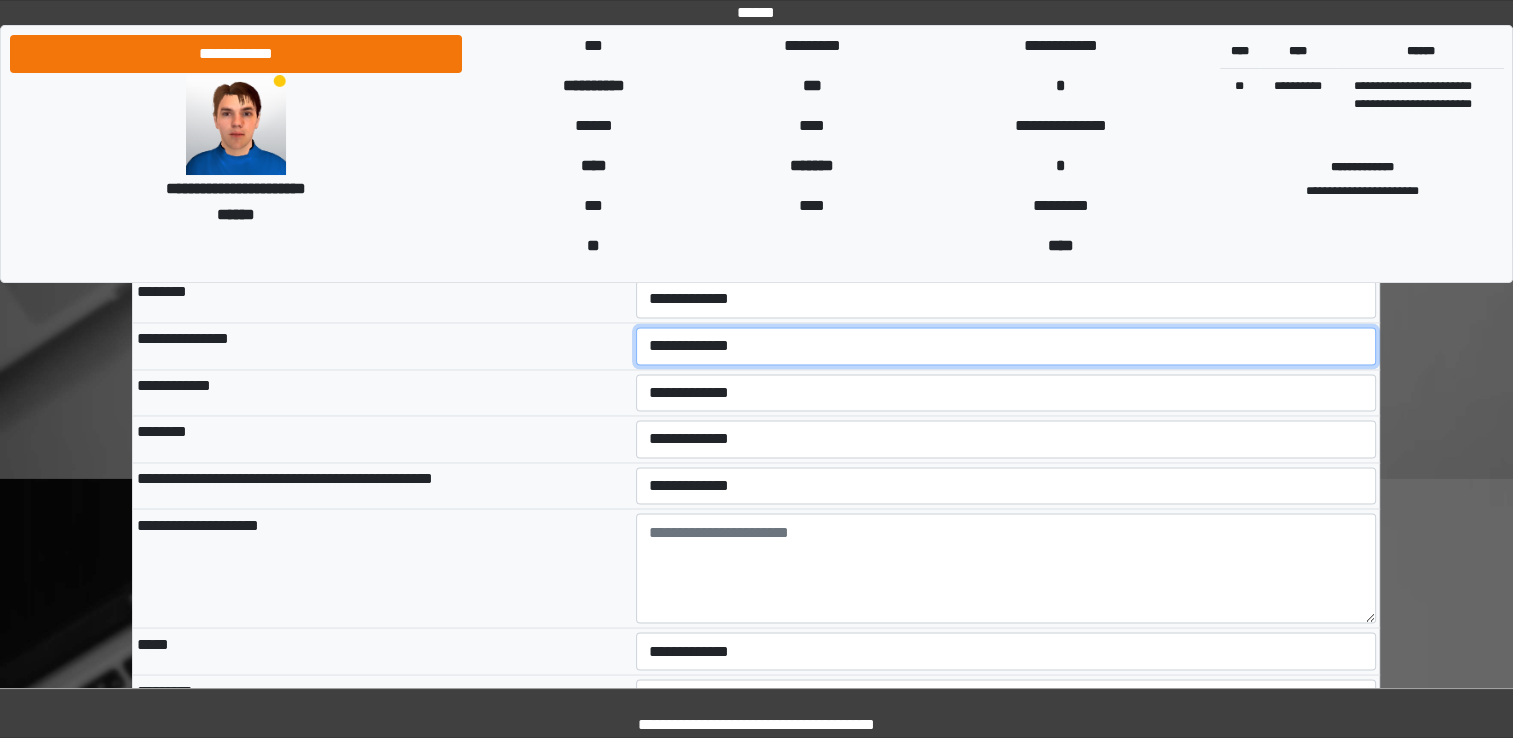 click on "**********" at bounding box center (1006, 346) 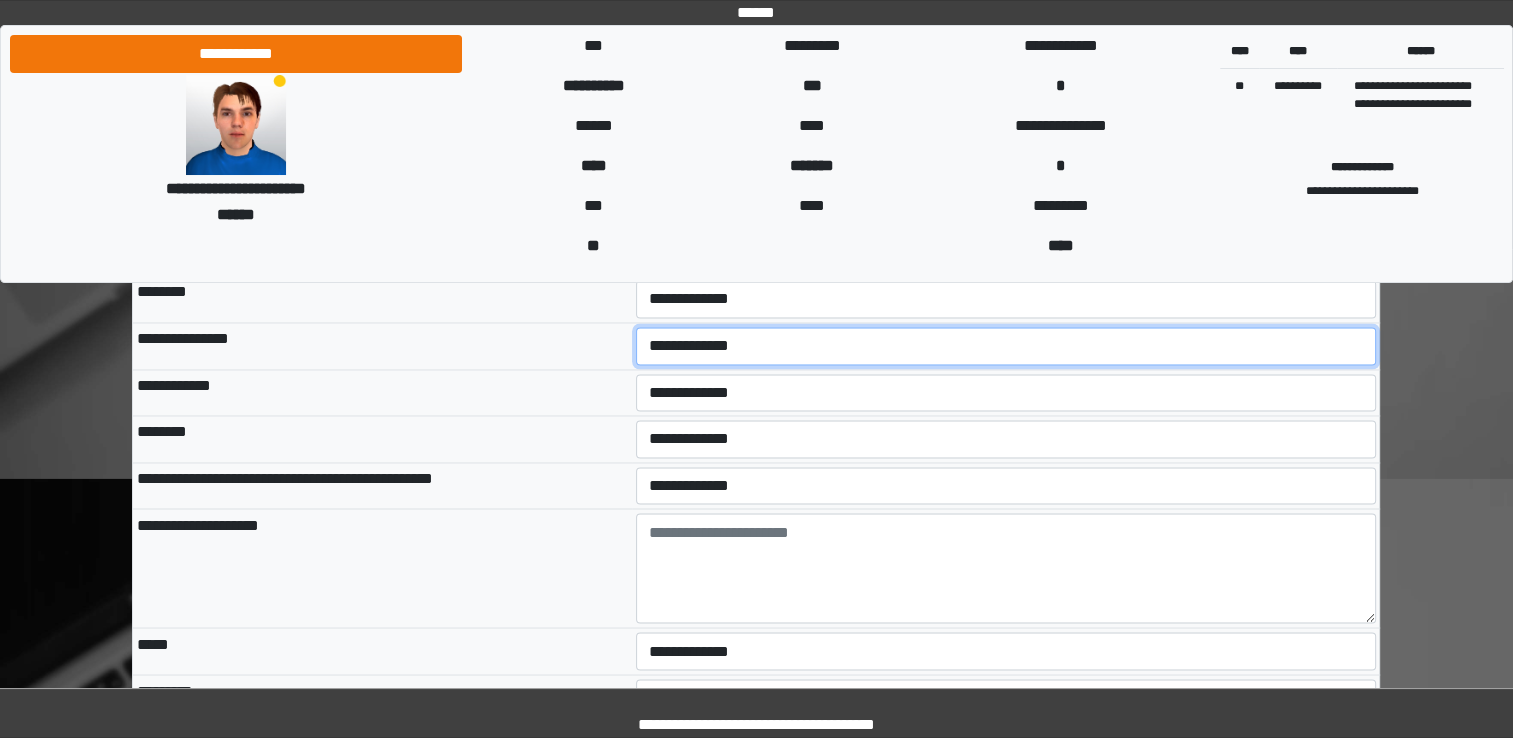 select on "*" 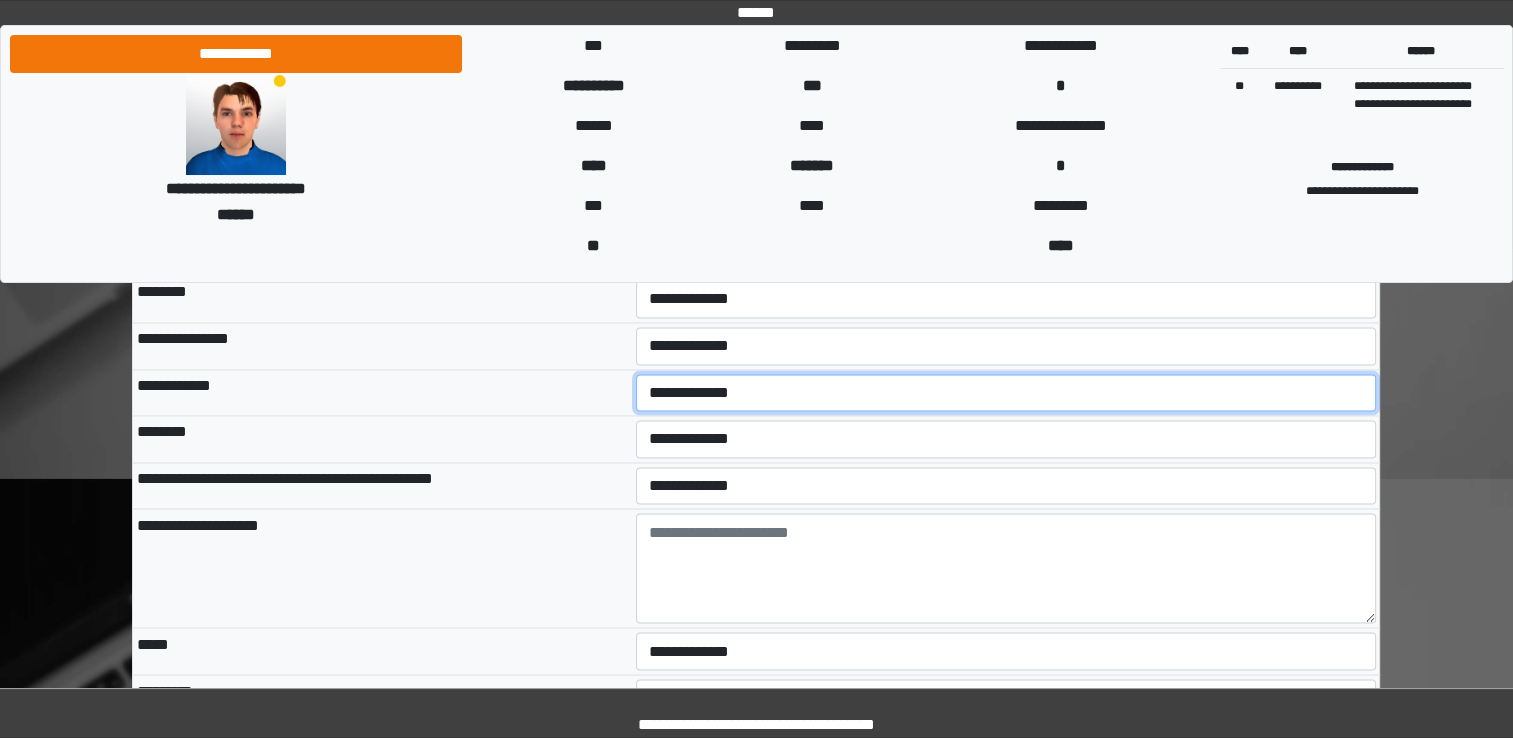 click on "**********" at bounding box center [1006, 393] 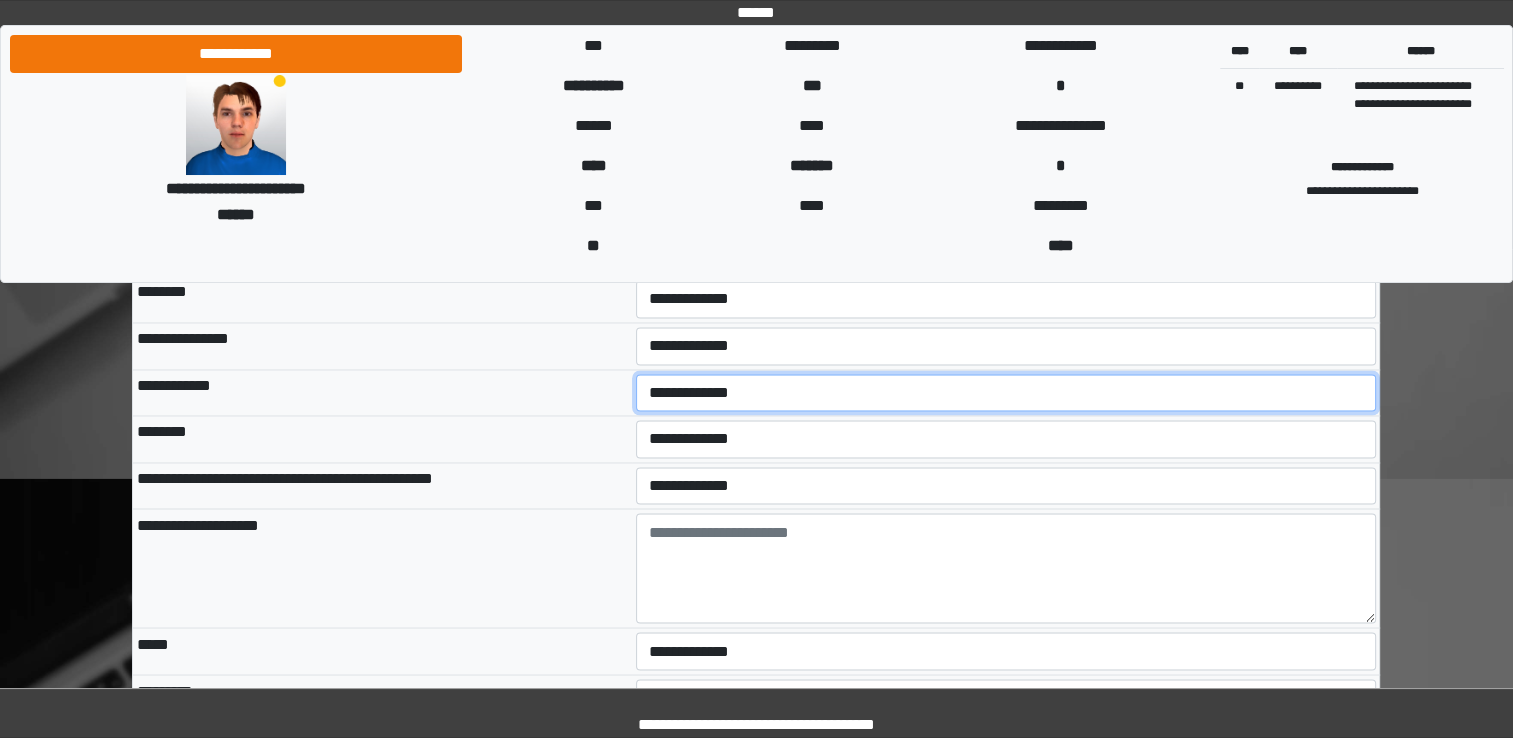 select on "*" 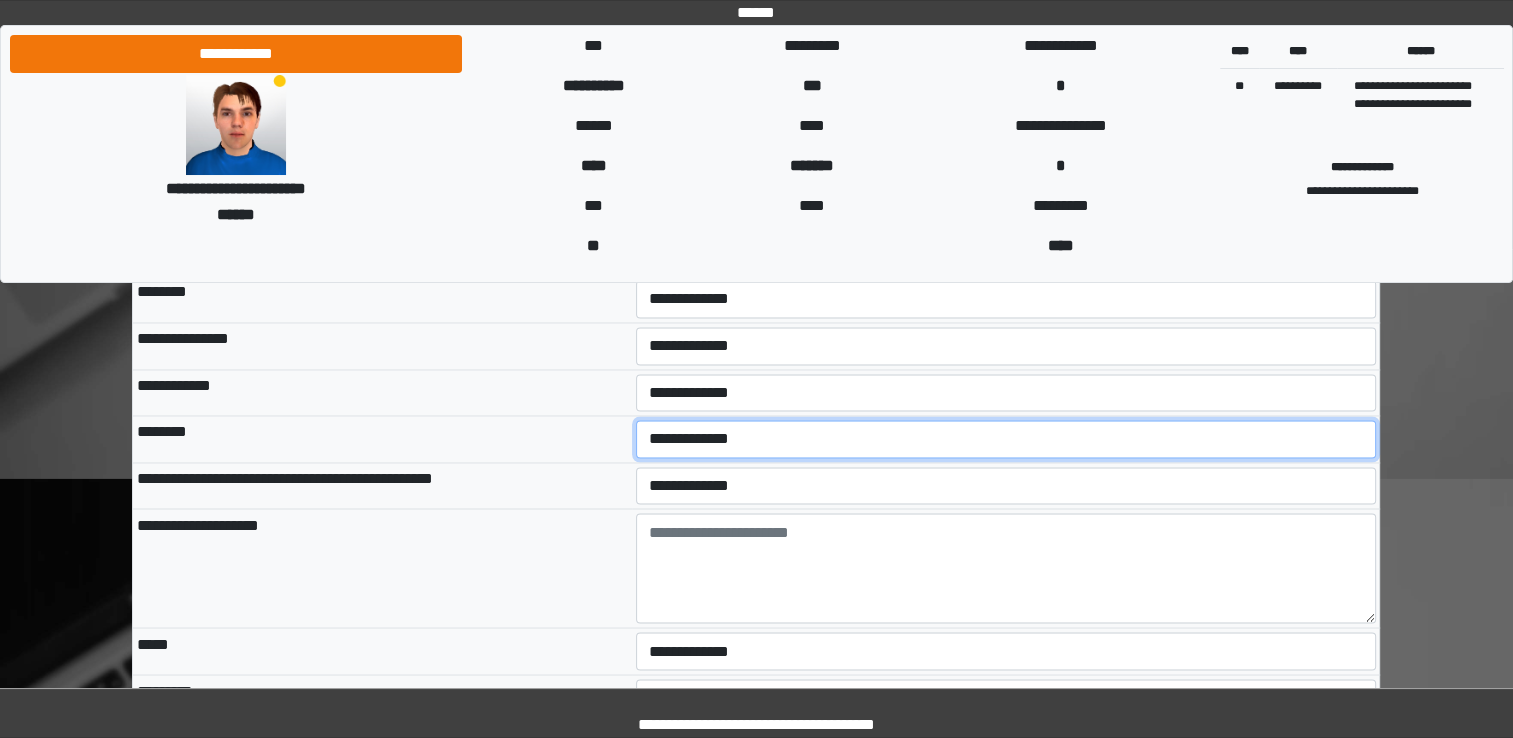 click on "**********" at bounding box center [1006, 439] 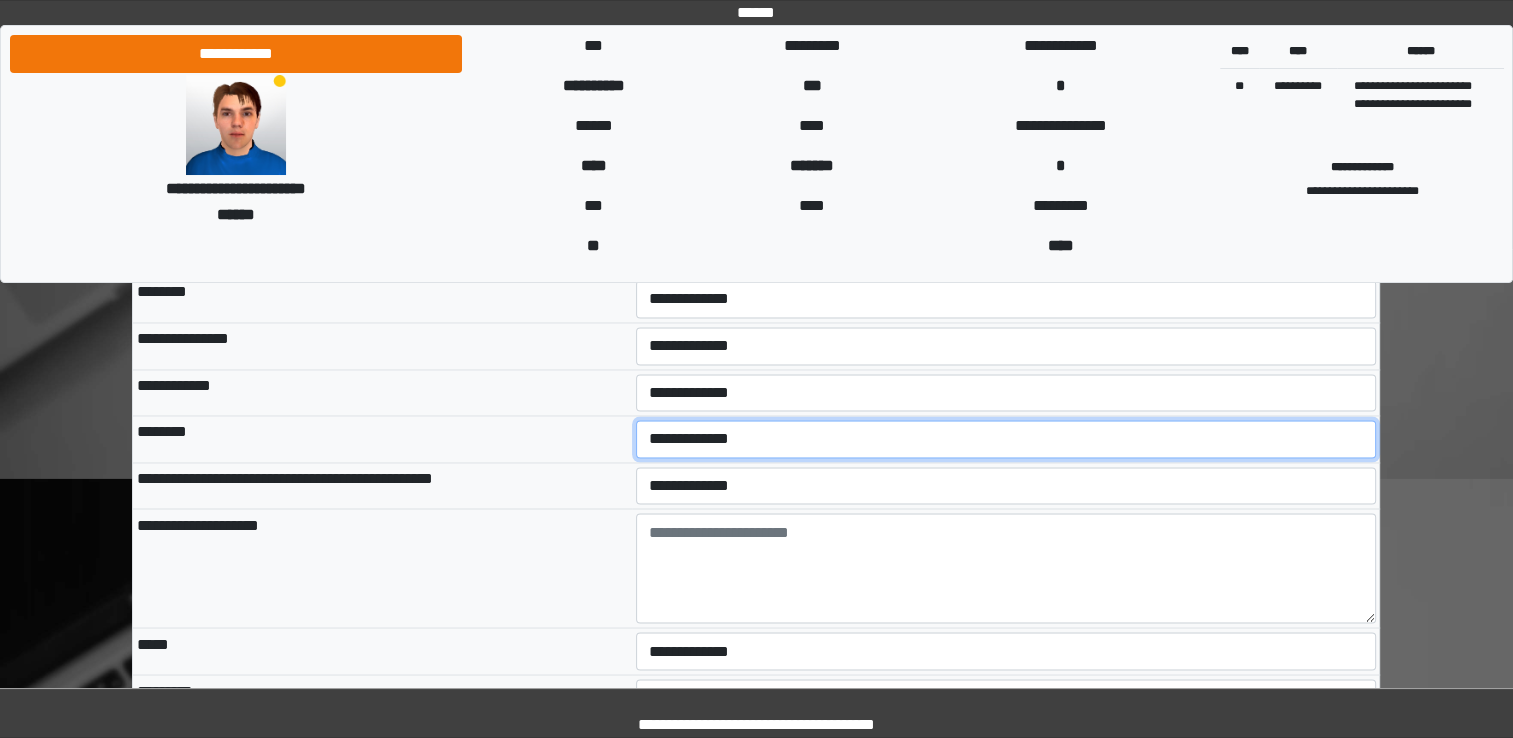 select on "*" 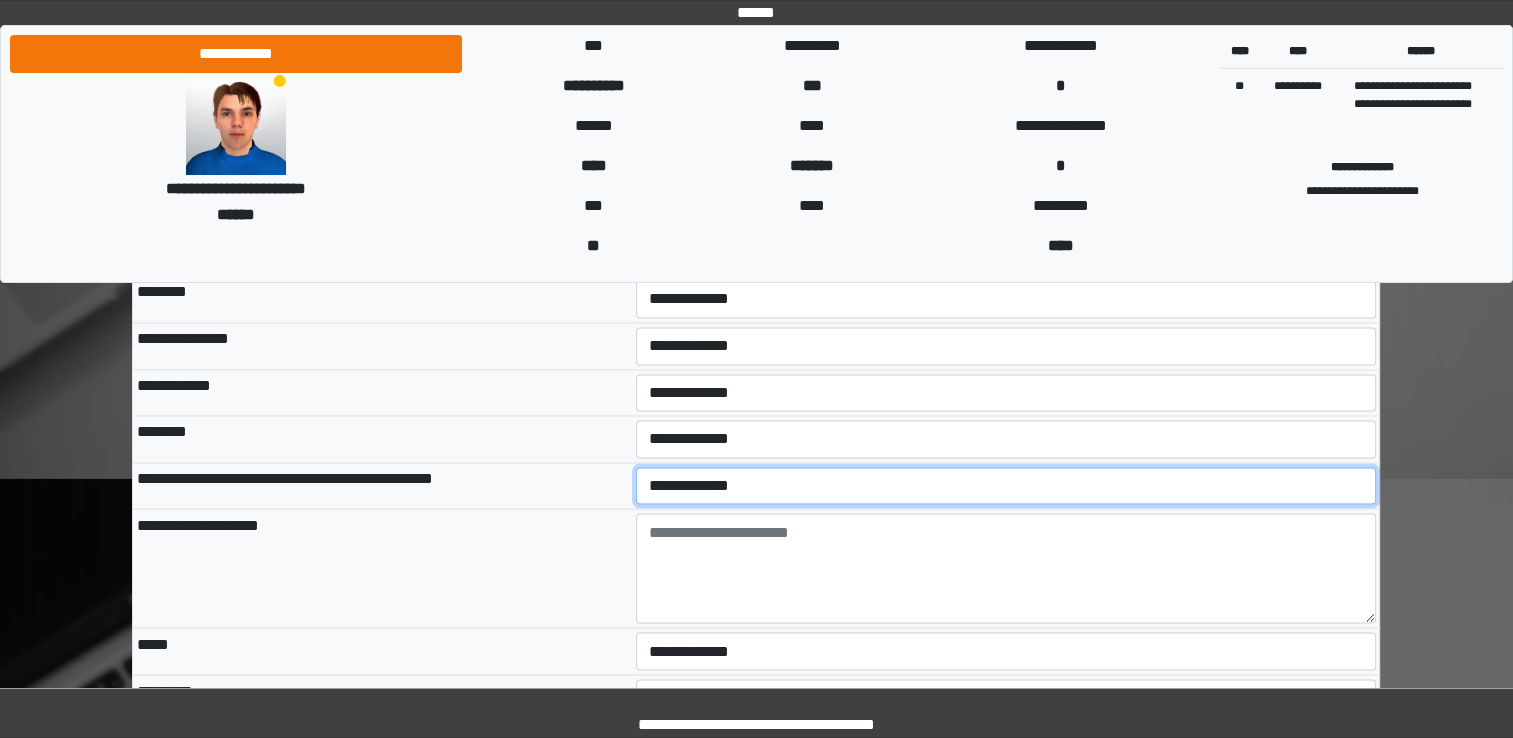 click on "**********" at bounding box center (1006, 486) 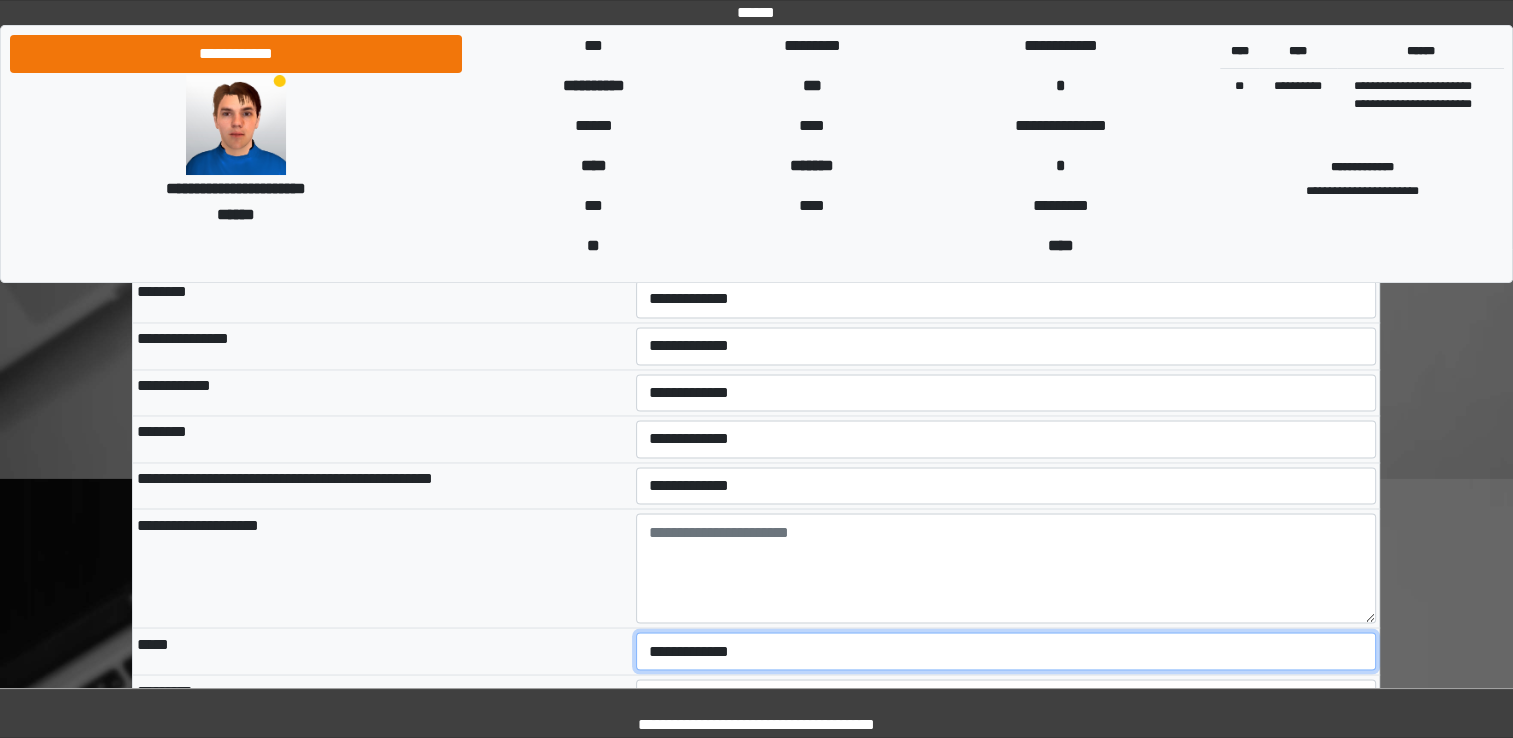 click on "**********" at bounding box center (1006, 651) 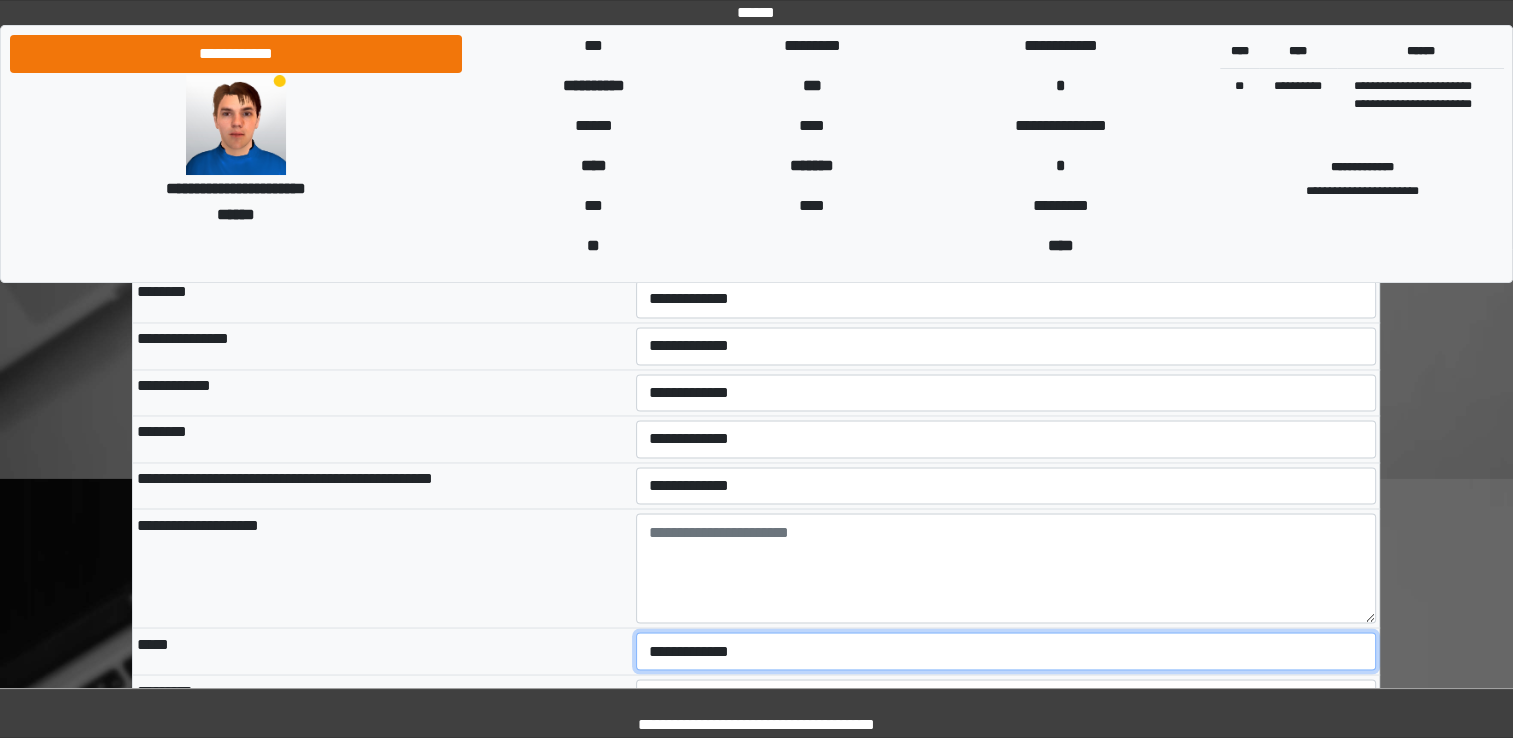 select on "*" 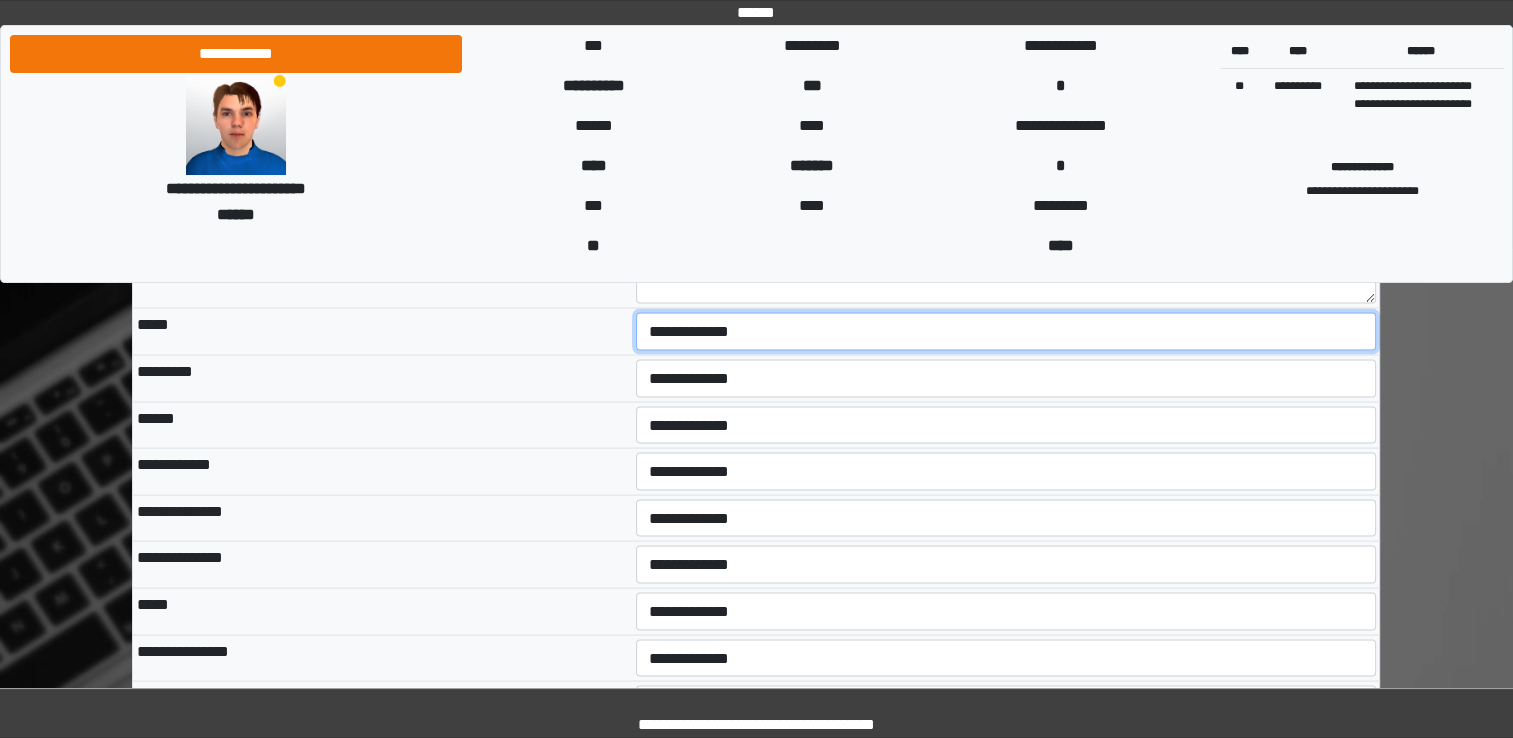 scroll, scrollTop: 3630, scrollLeft: 0, axis: vertical 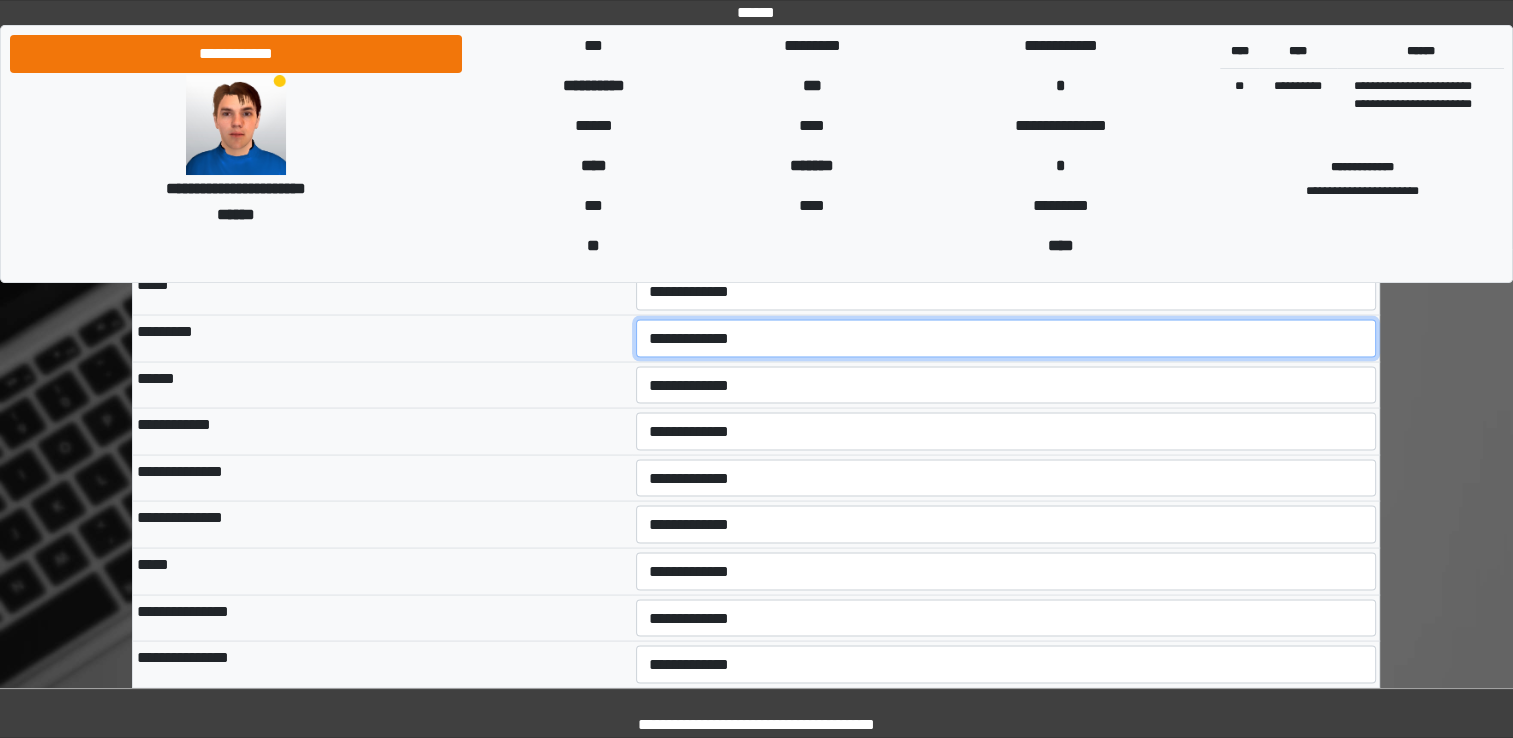 click on "**********" at bounding box center (1006, 338) 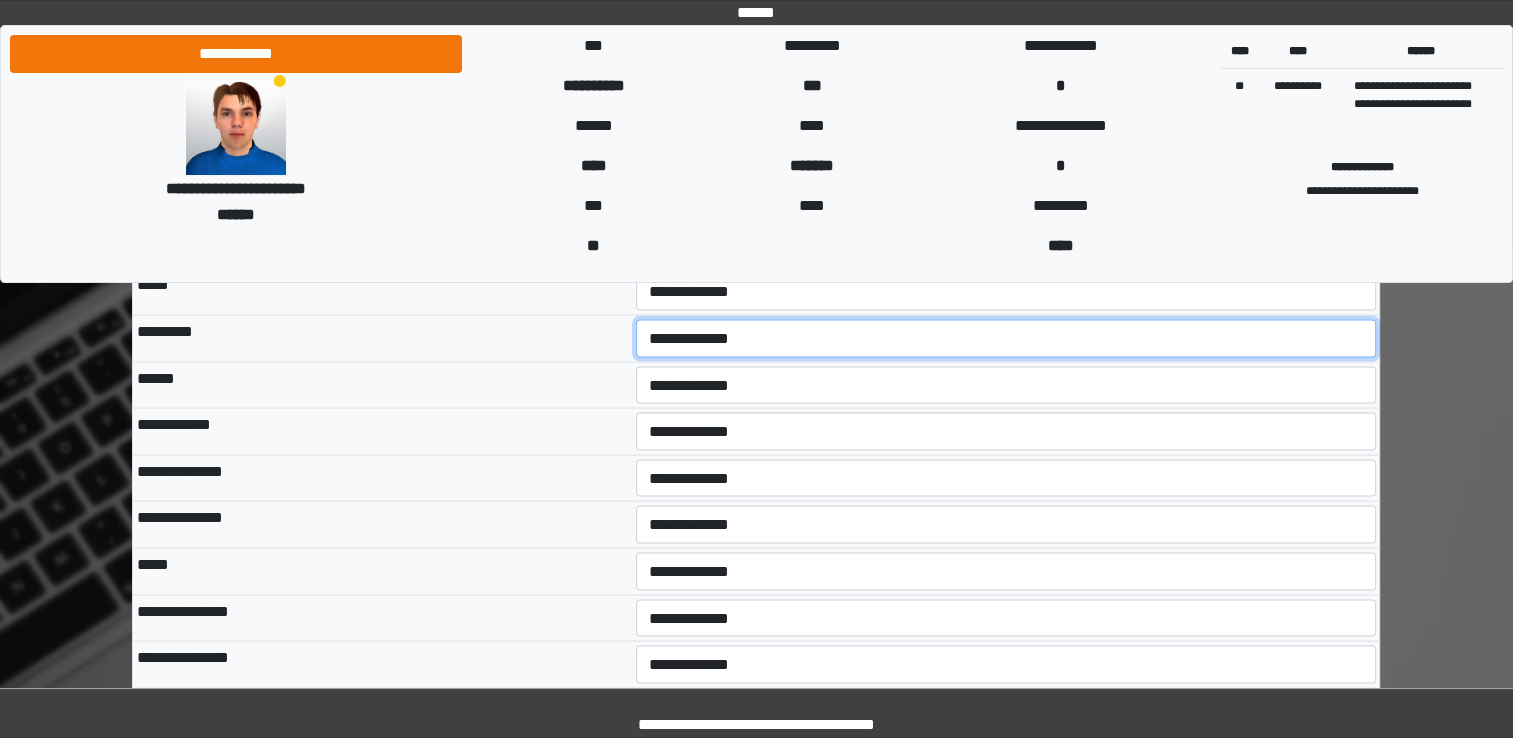 select on "*" 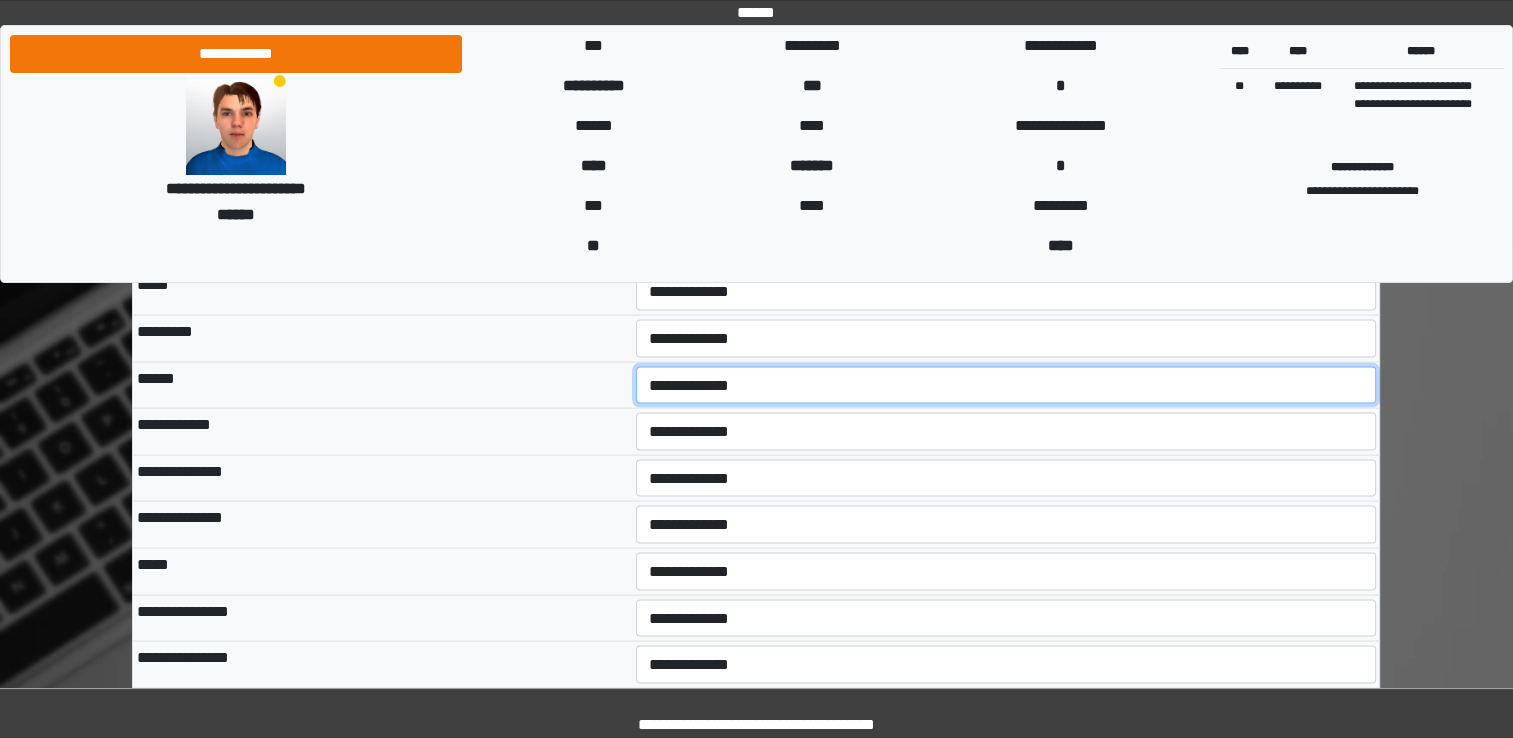 click on "**********" at bounding box center [1006, 385] 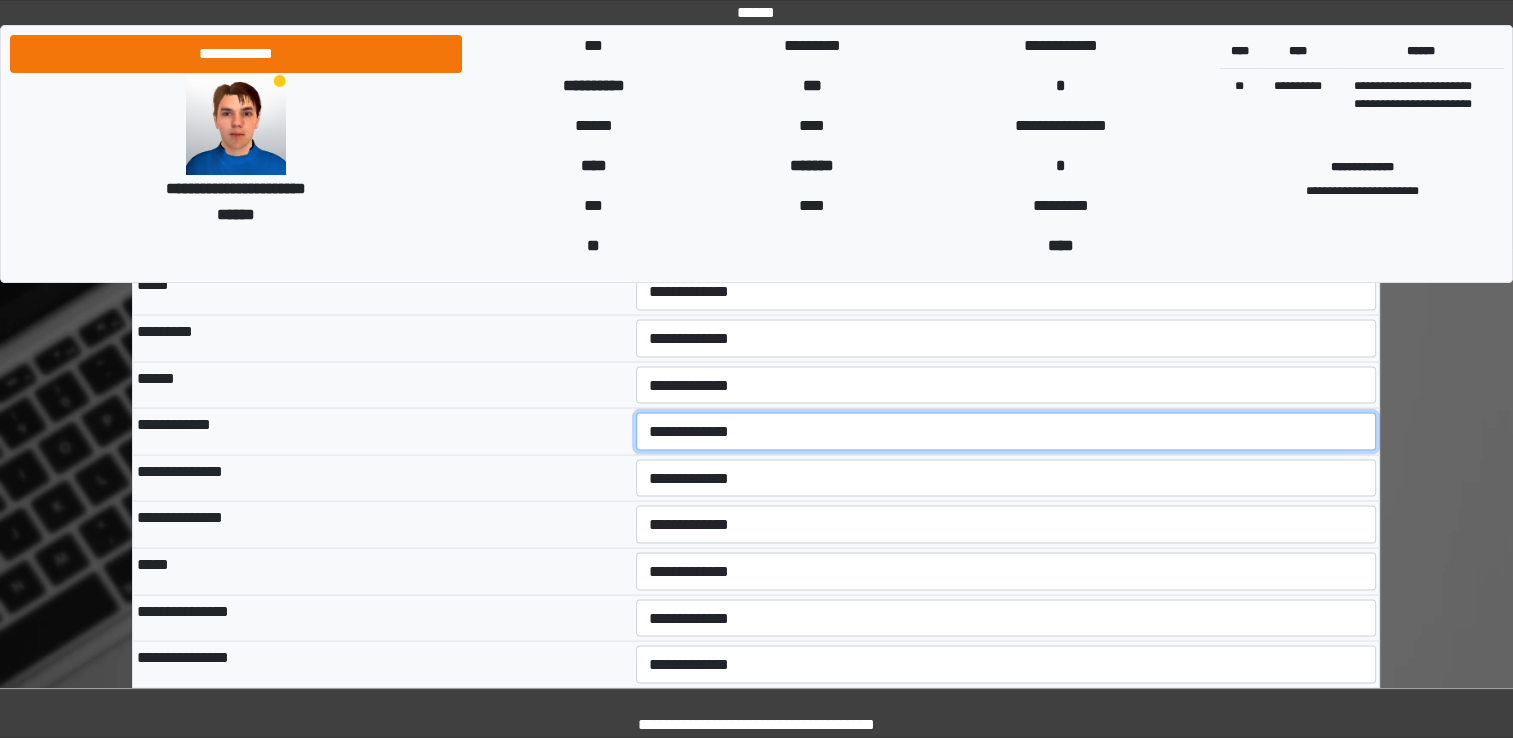 click on "**********" at bounding box center [1006, 431] 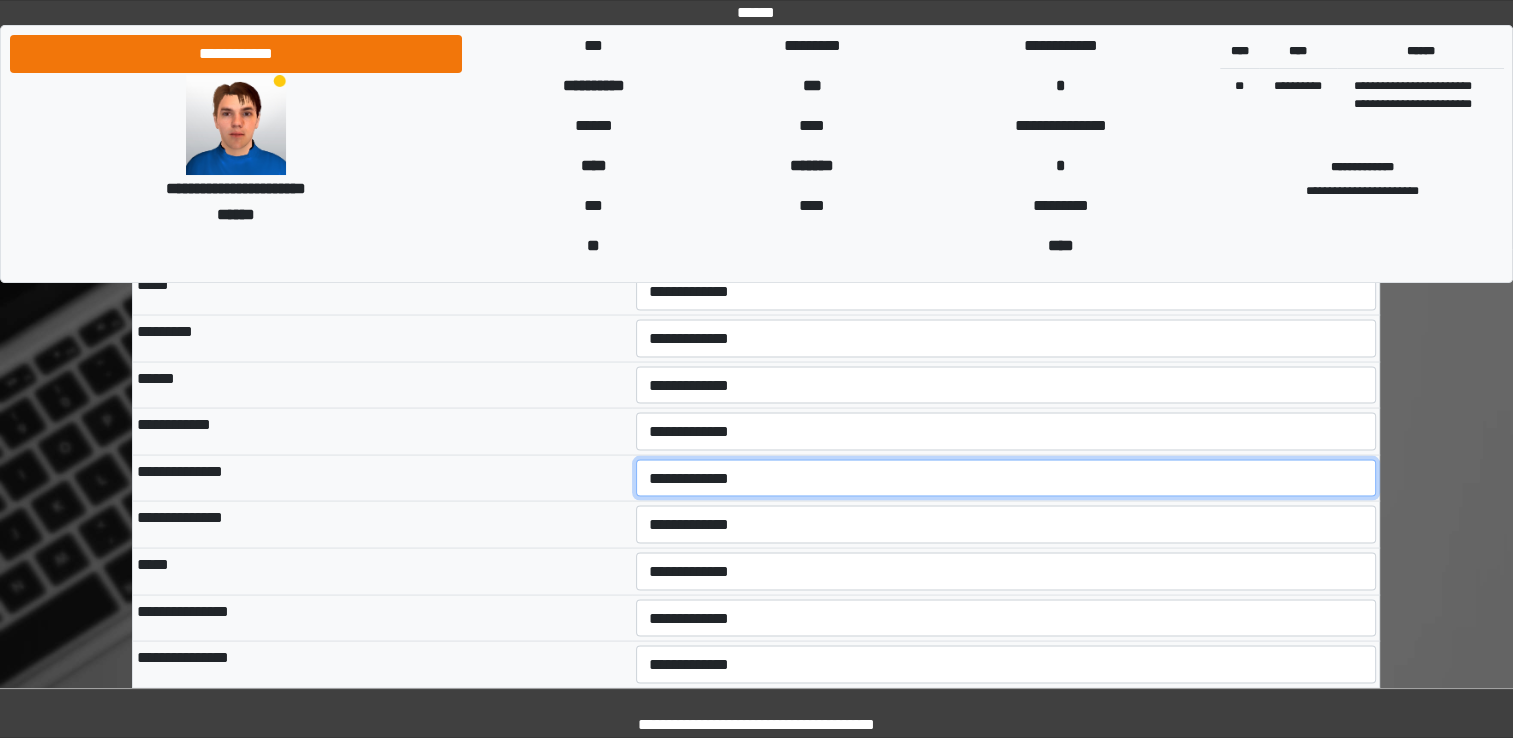 click on "**********" at bounding box center [1006, 478] 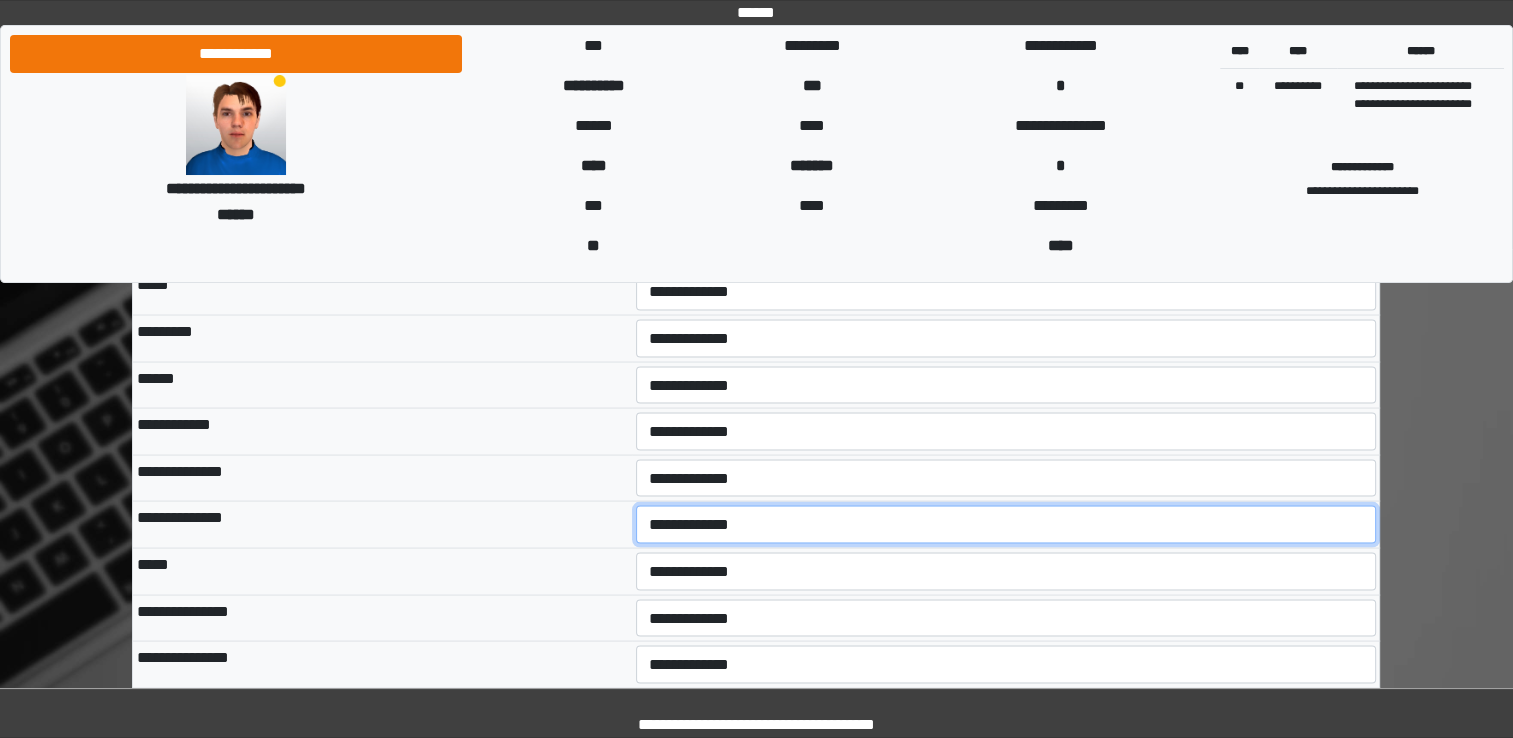 click on "**********" at bounding box center [1006, 524] 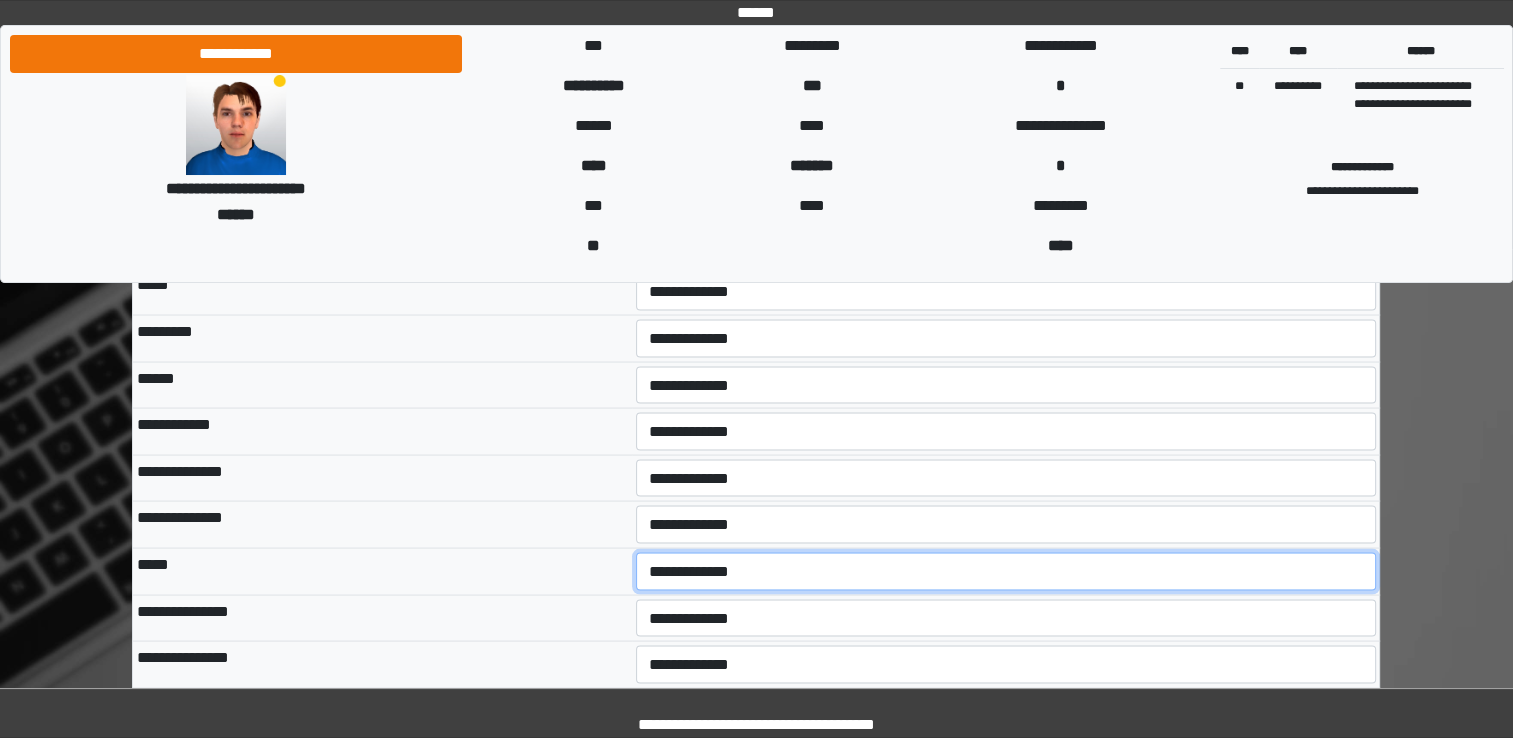click on "**********" at bounding box center [1006, 571] 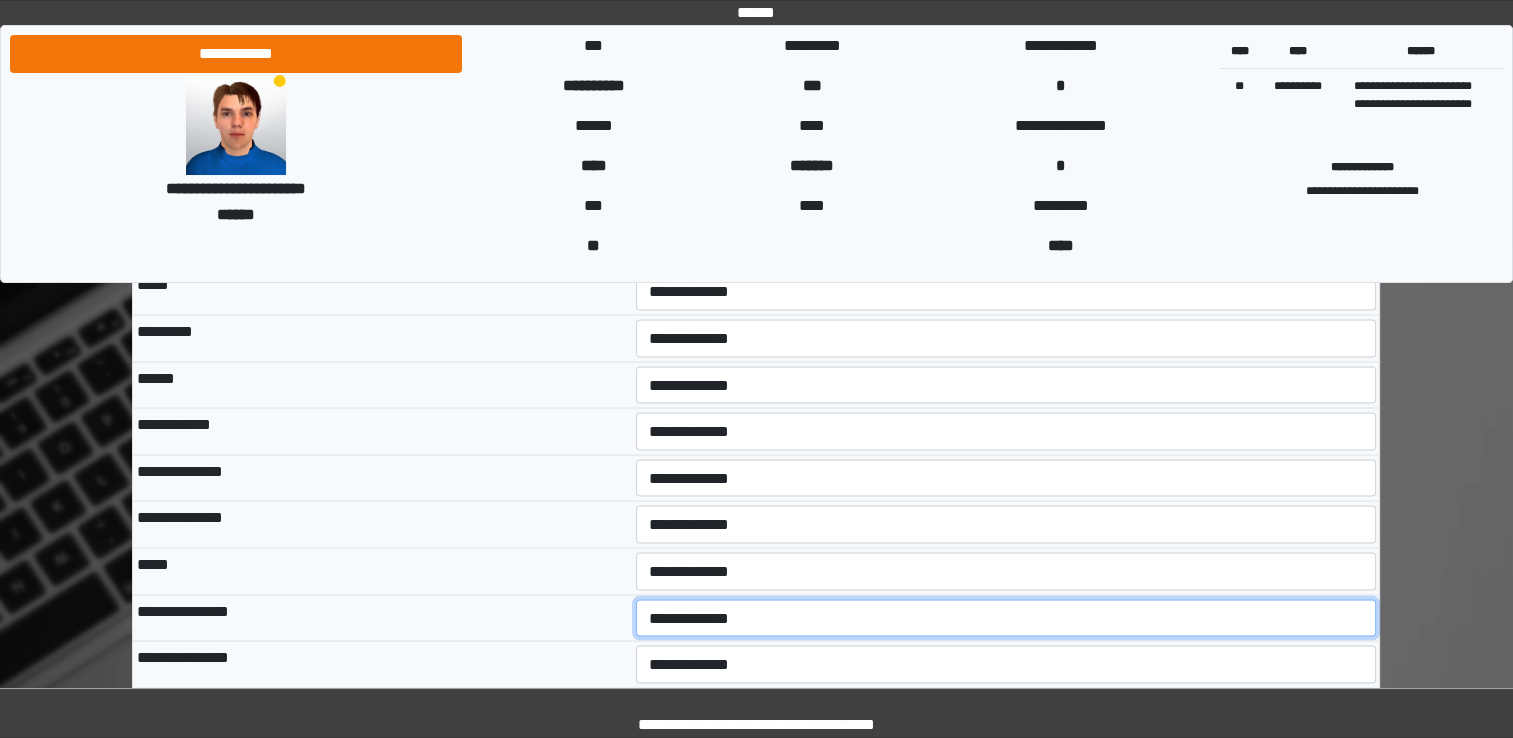 click on "**********" at bounding box center (1006, 618) 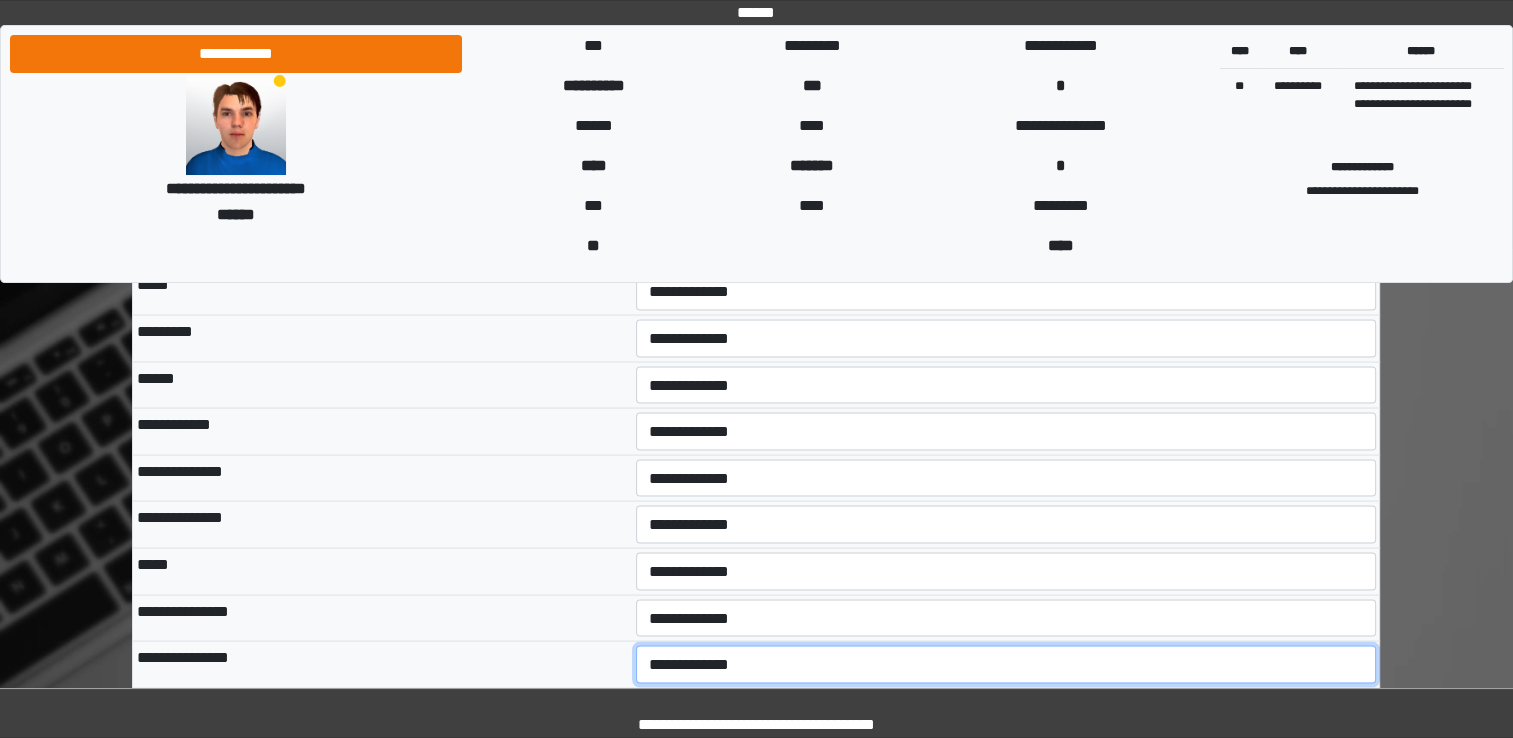 click on "**********" at bounding box center [1006, 664] 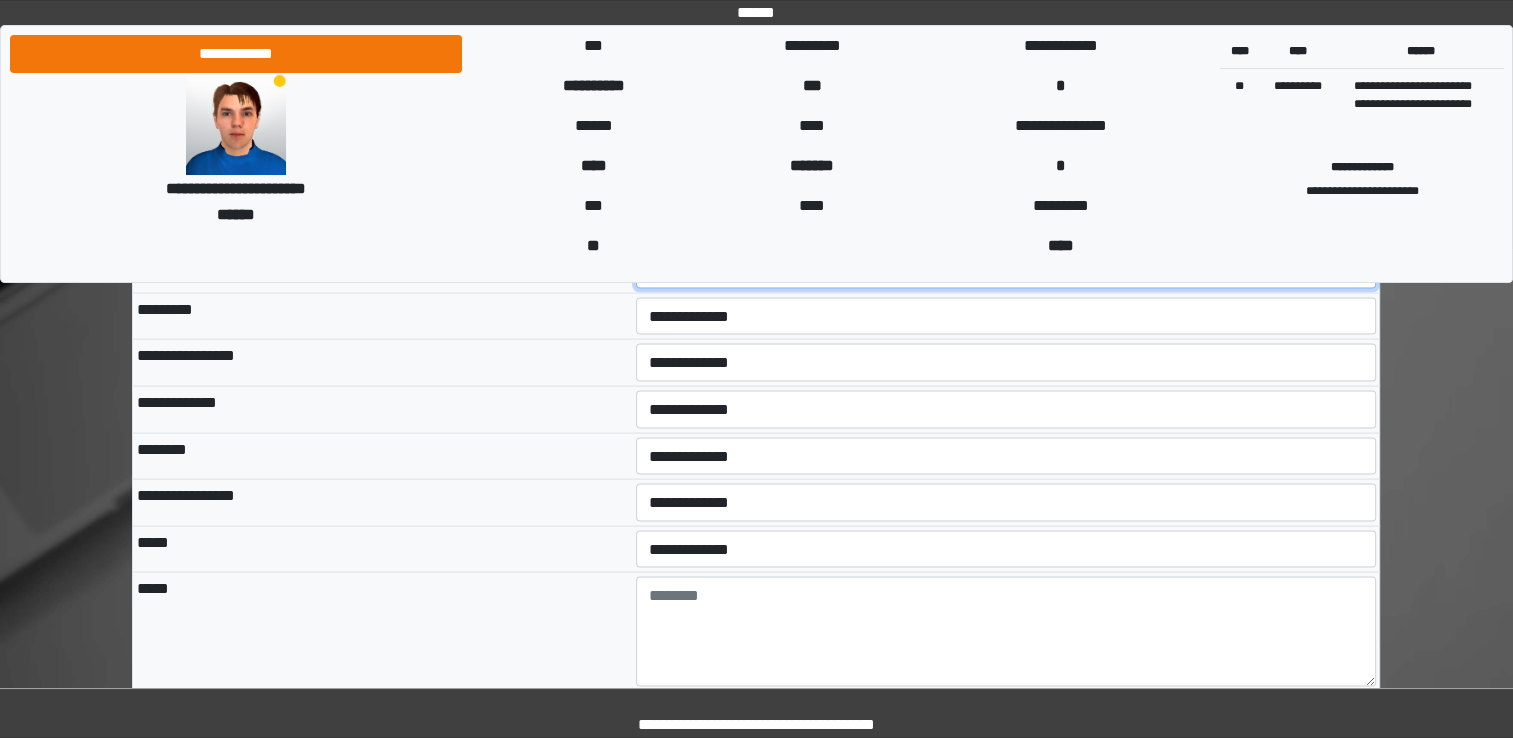 scroll, scrollTop: 4030, scrollLeft: 0, axis: vertical 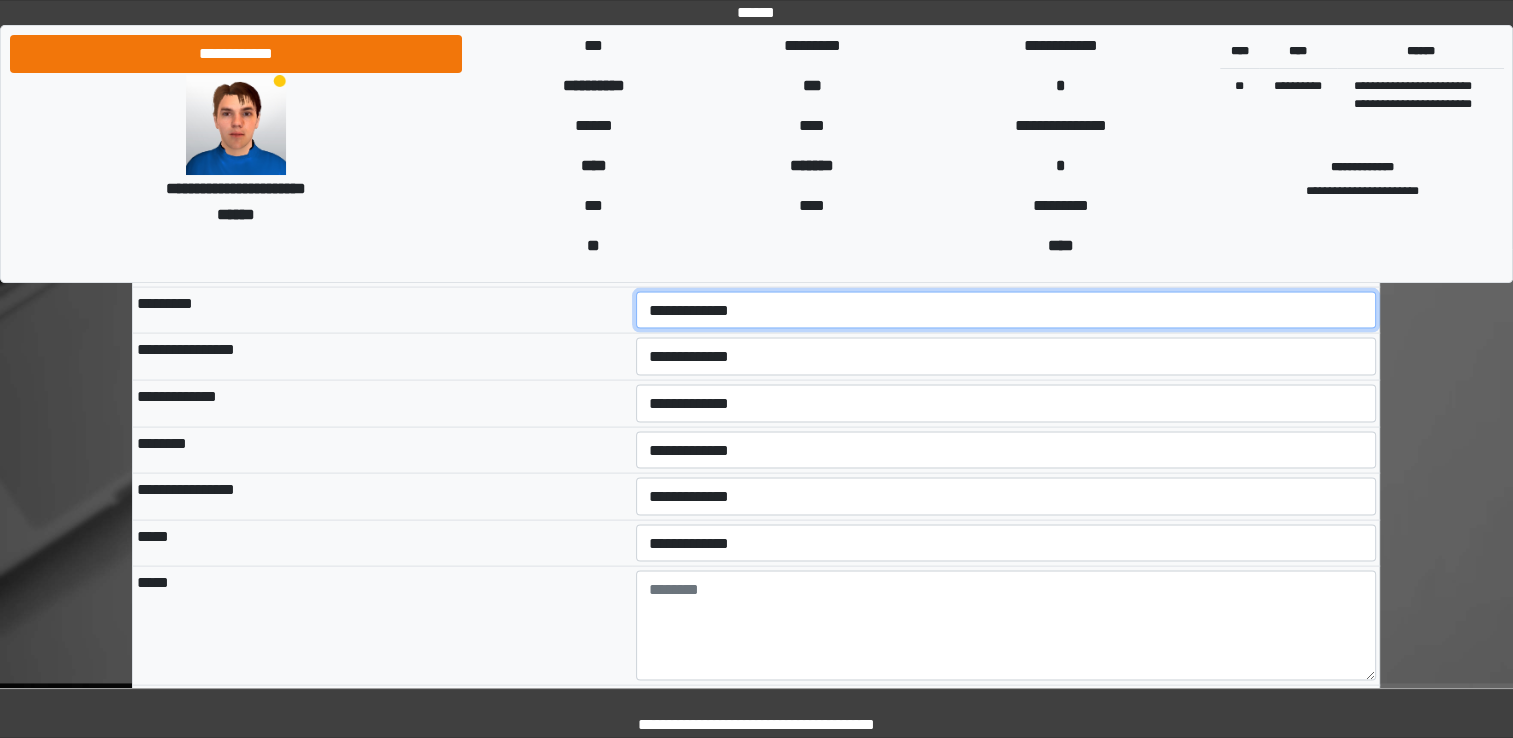 click on "**********" at bounding box center [1006, 311] 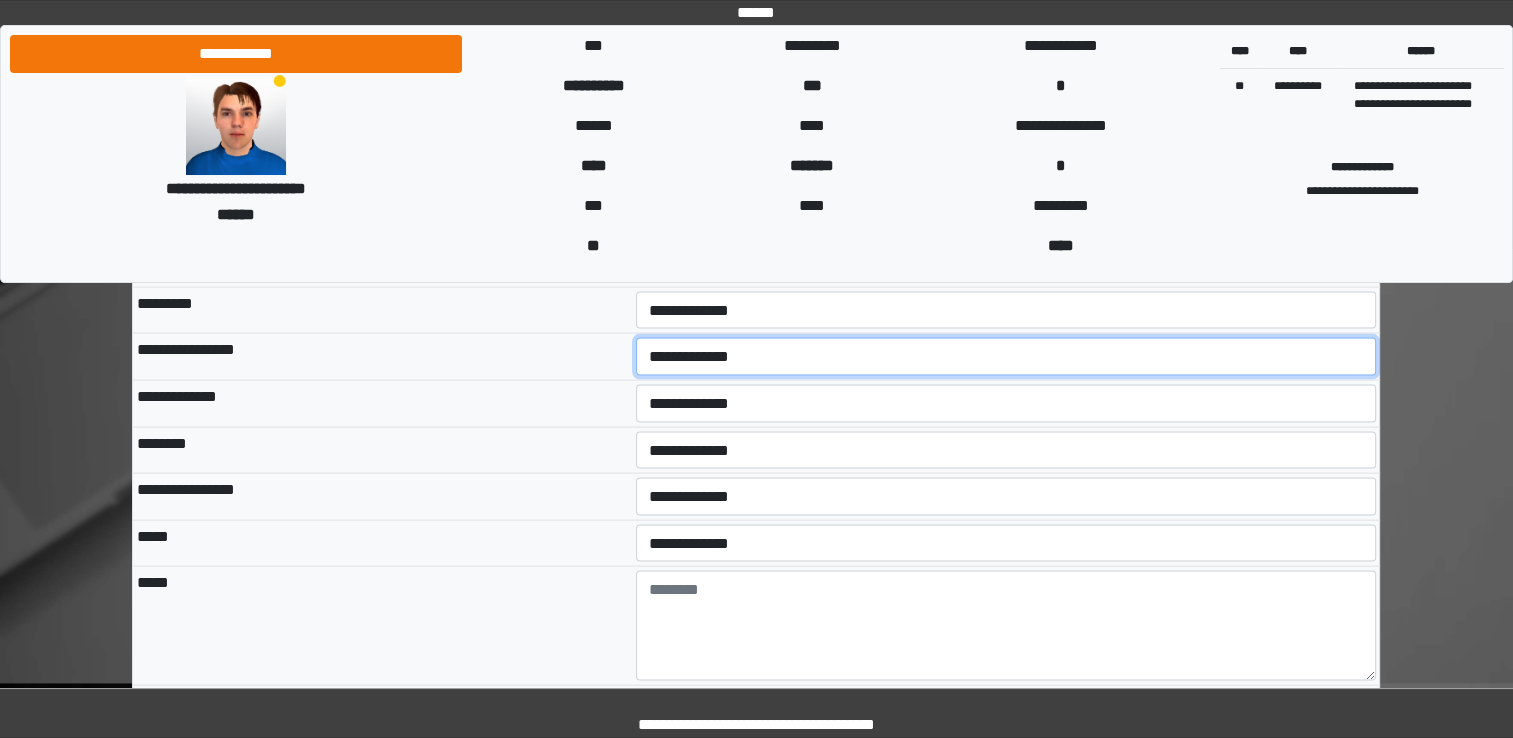click on "**********" at bounding box center (1006, 357) 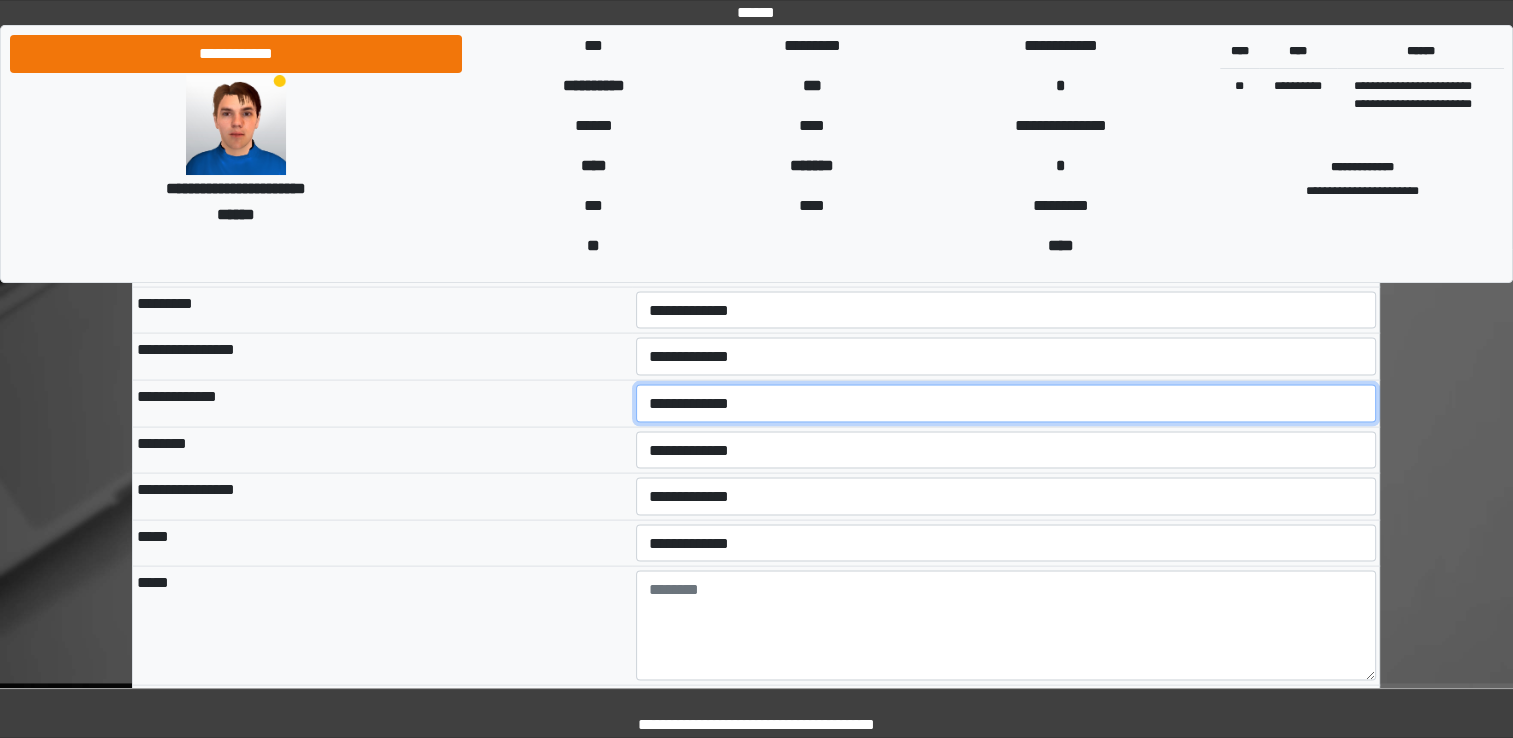 click on "**********" at bounding box center (1006, 404) 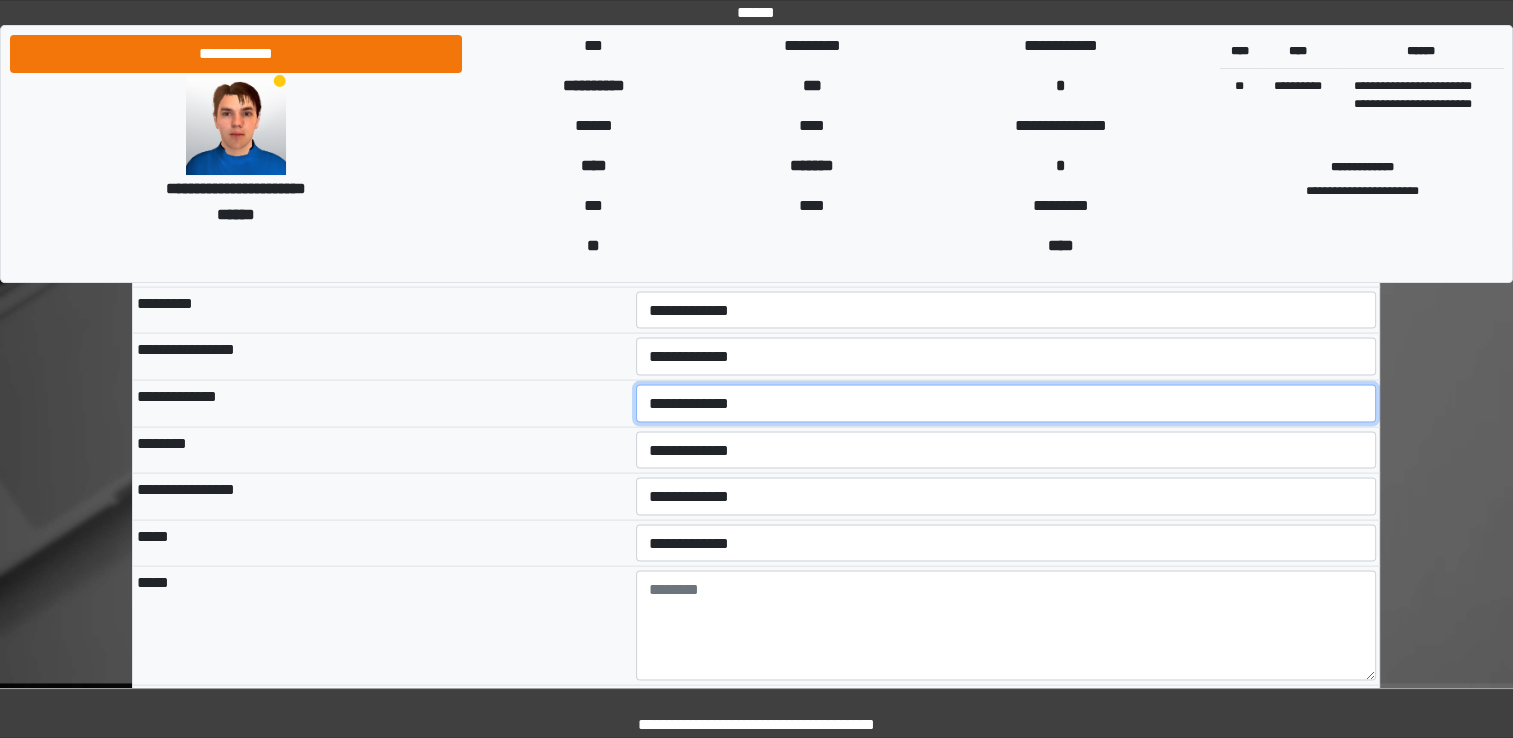 select on "*" 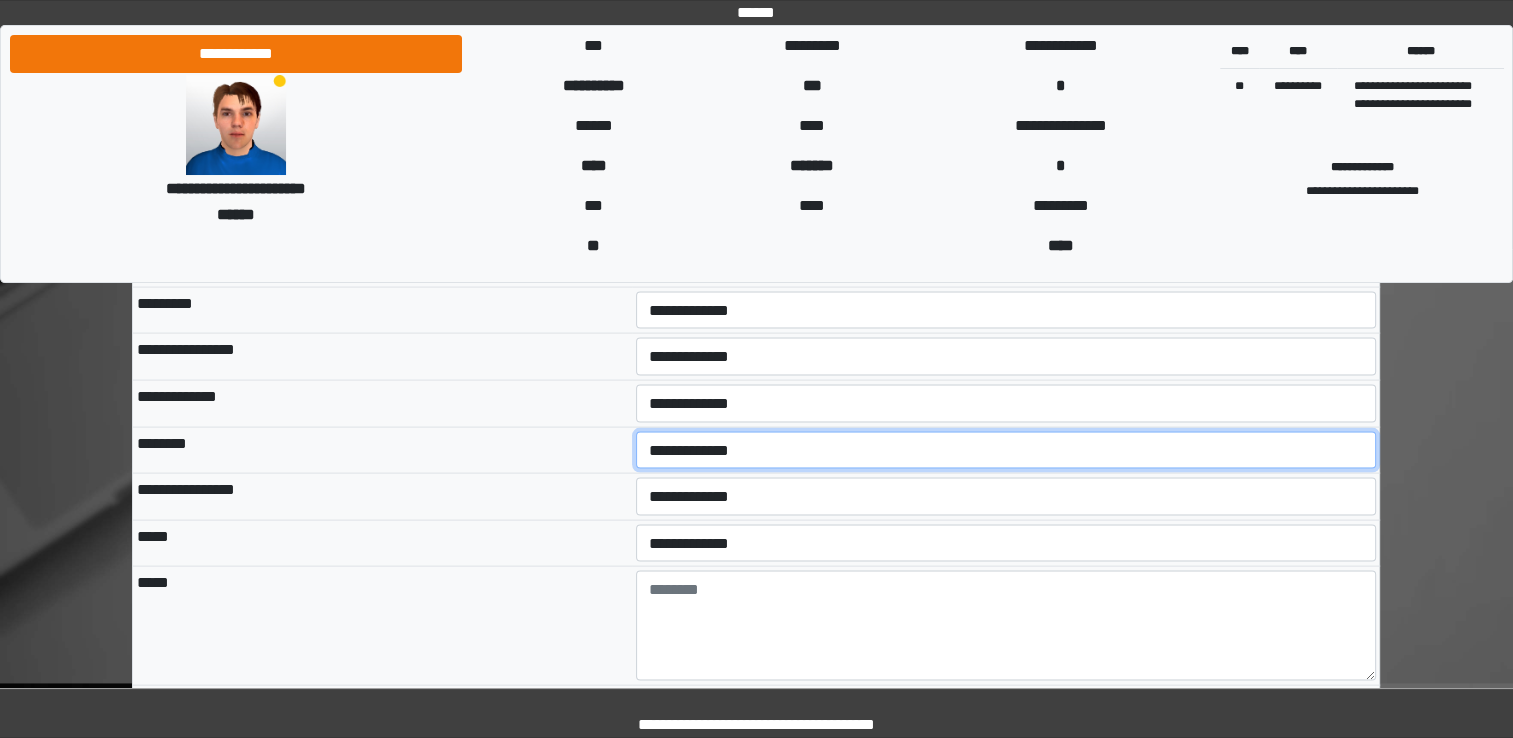 click on "**********" at bounding box center [1006, 451] 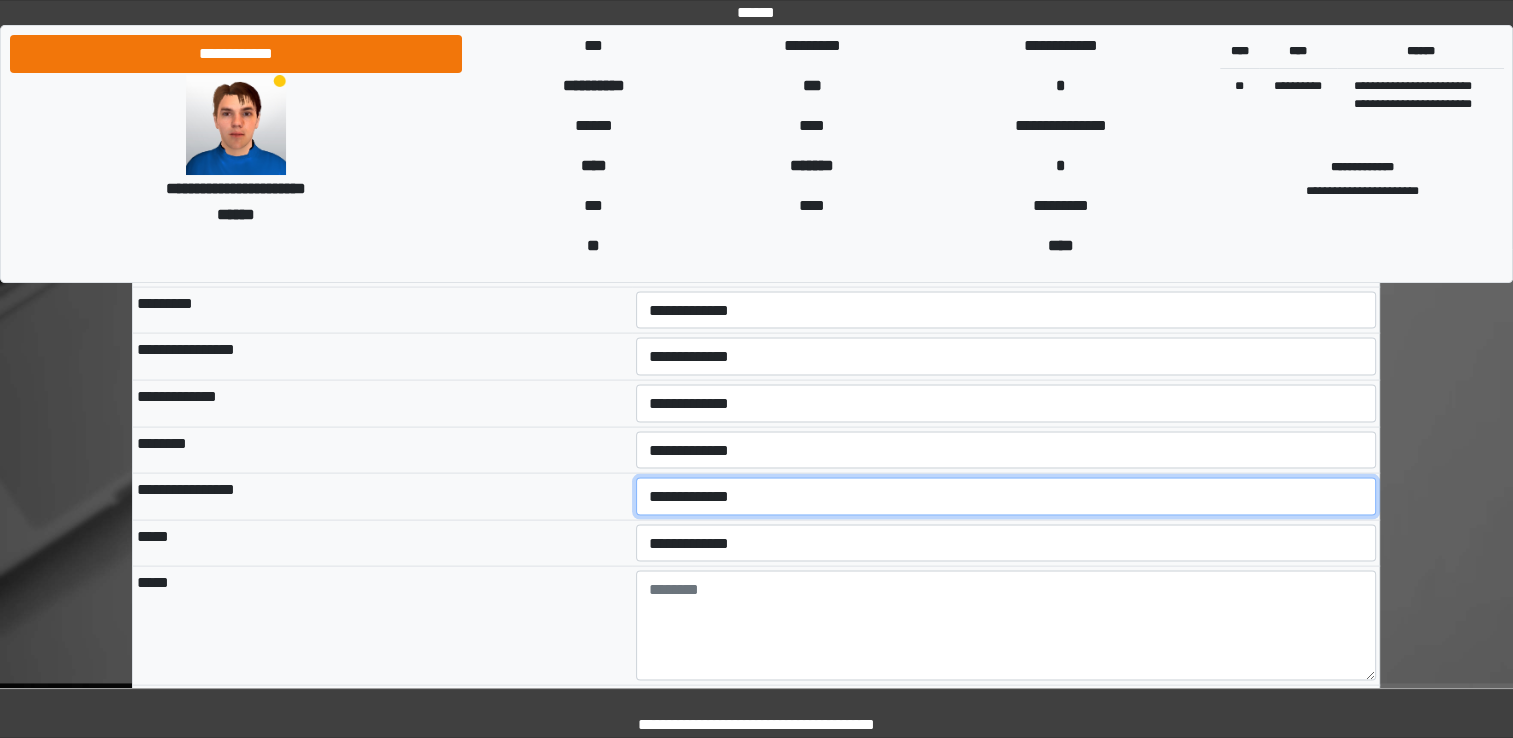 click on "**********" at bounding box center [1006, 497] 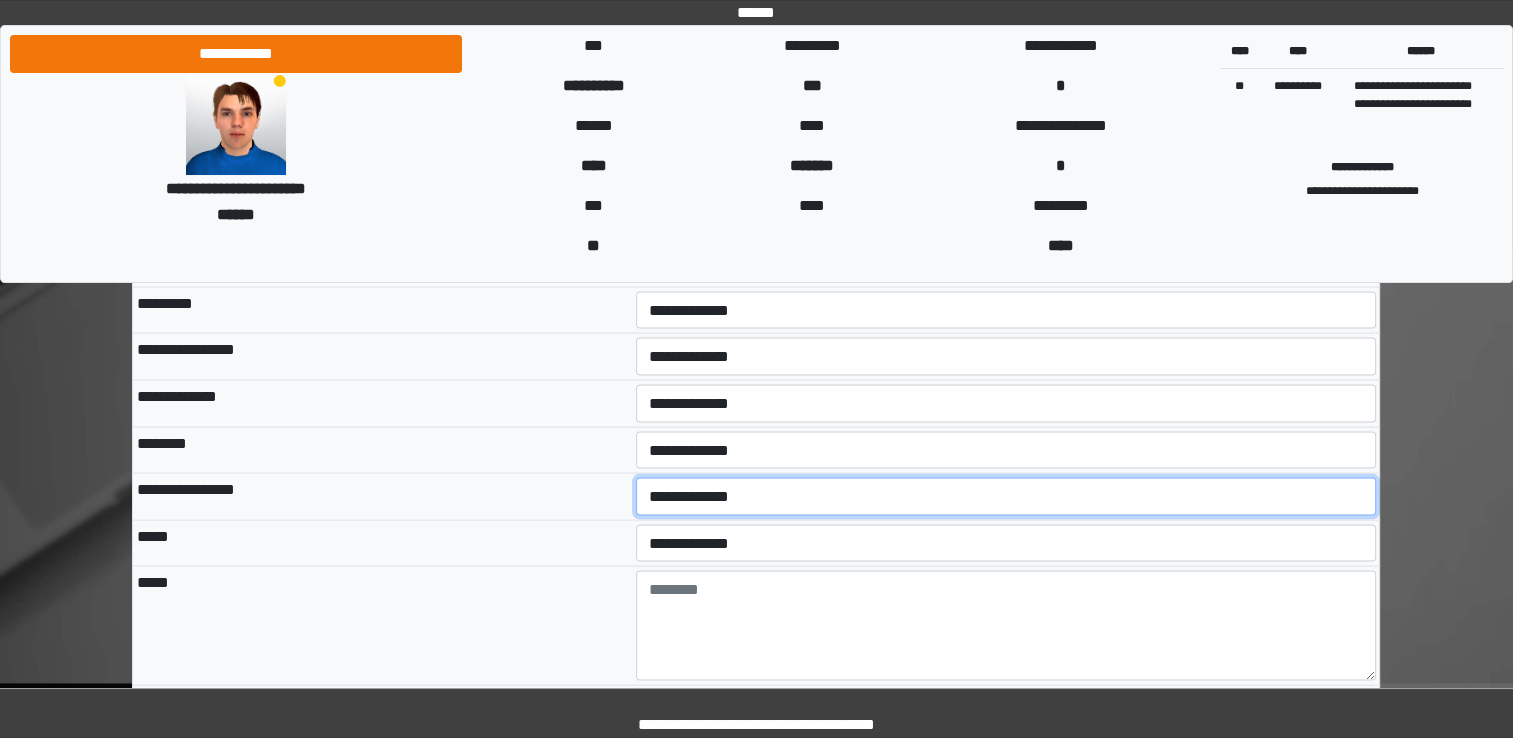 select on "*" 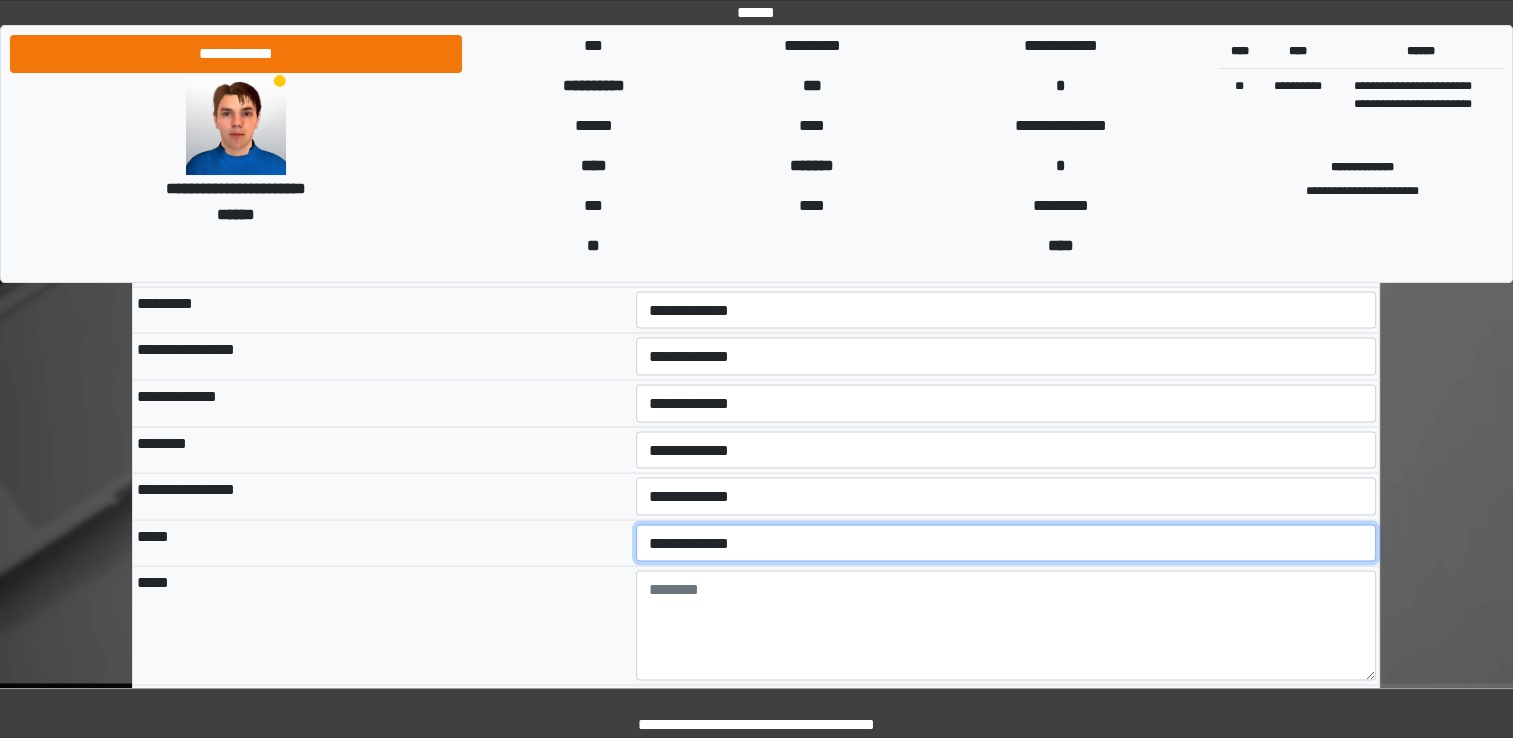 click on "**********" at bounding box center (1006, 544) 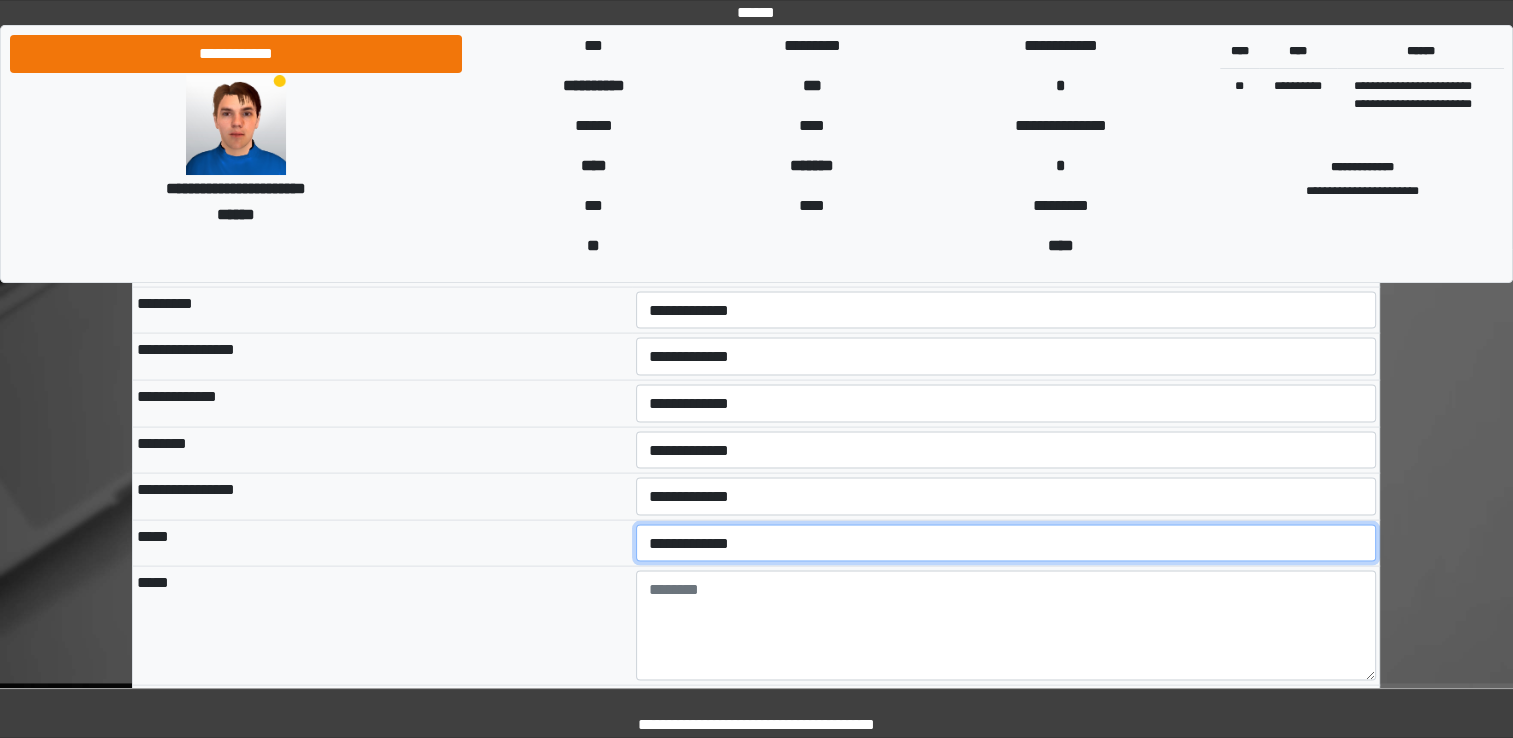 select on "*" 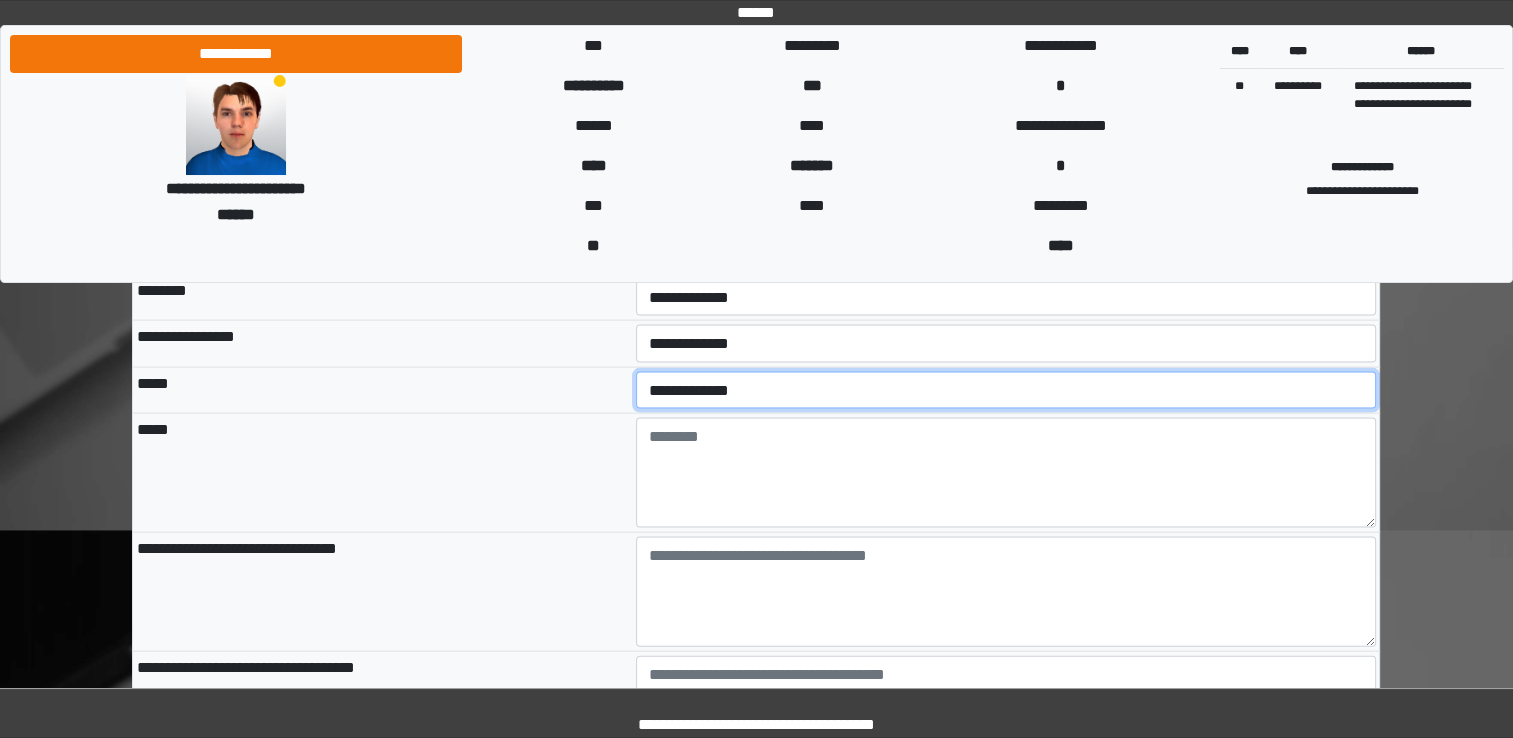 scroll, scrollTop: 4190, scrollLeft: 0, axis: vertical 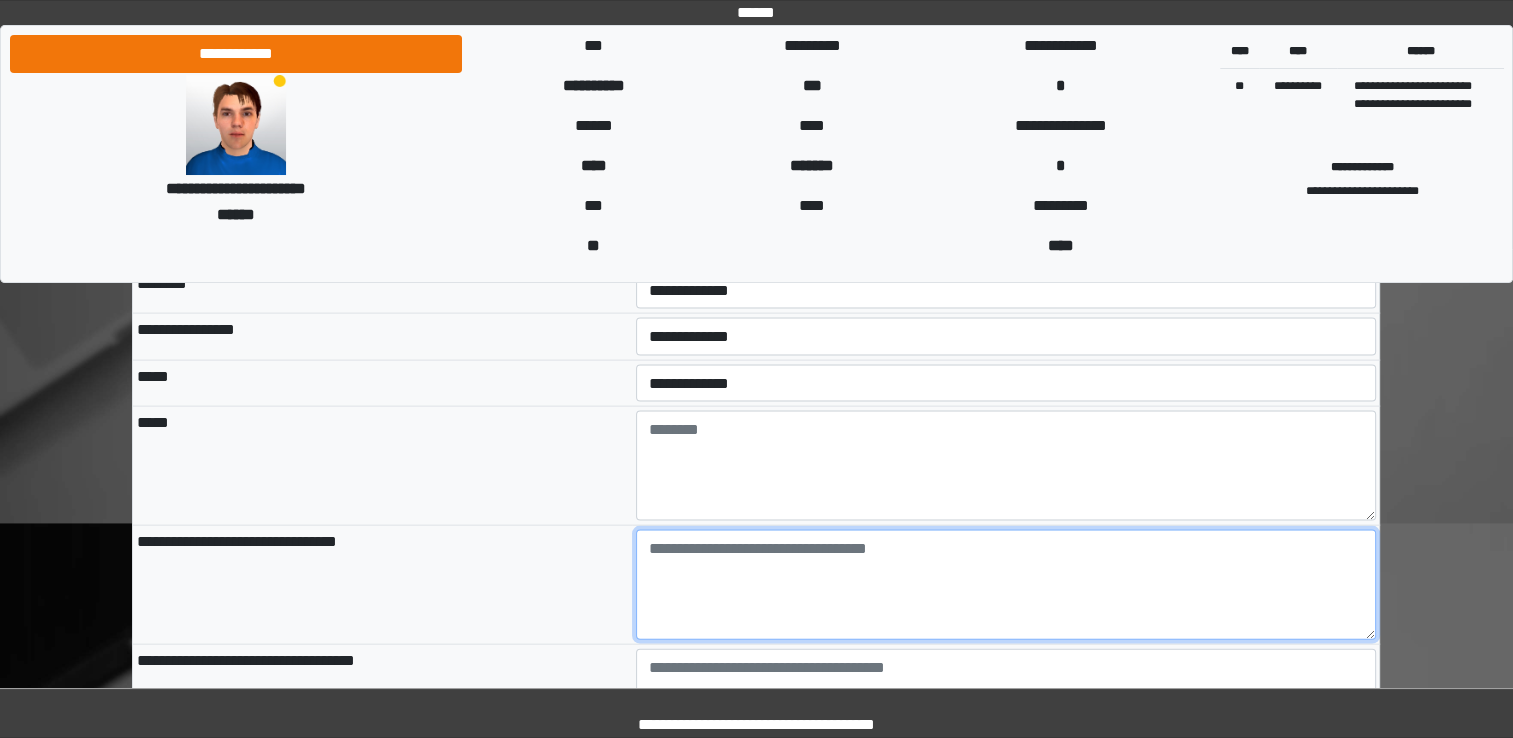 click at bounding box center (1006, 585) 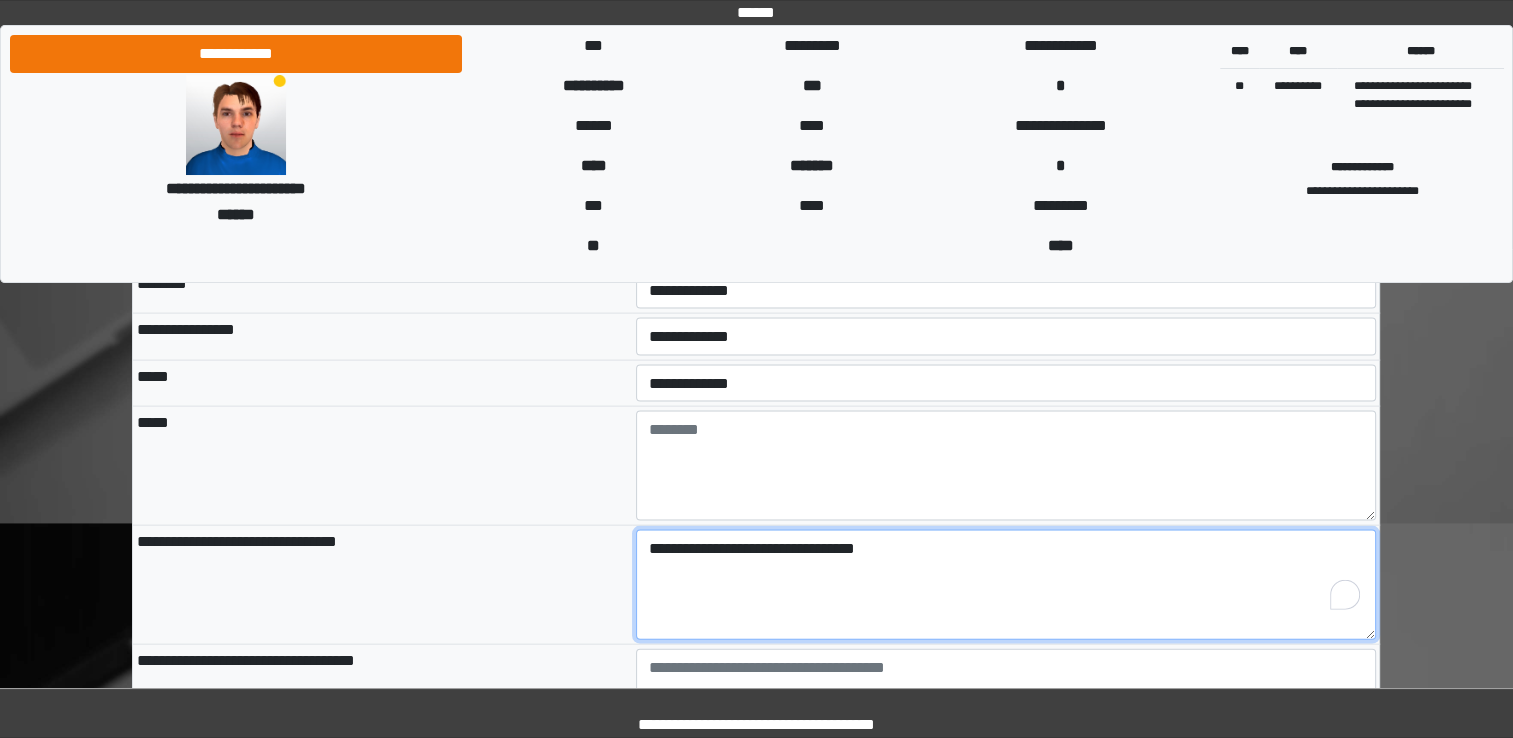 click on "**********" at bounding box center (1006, 585) 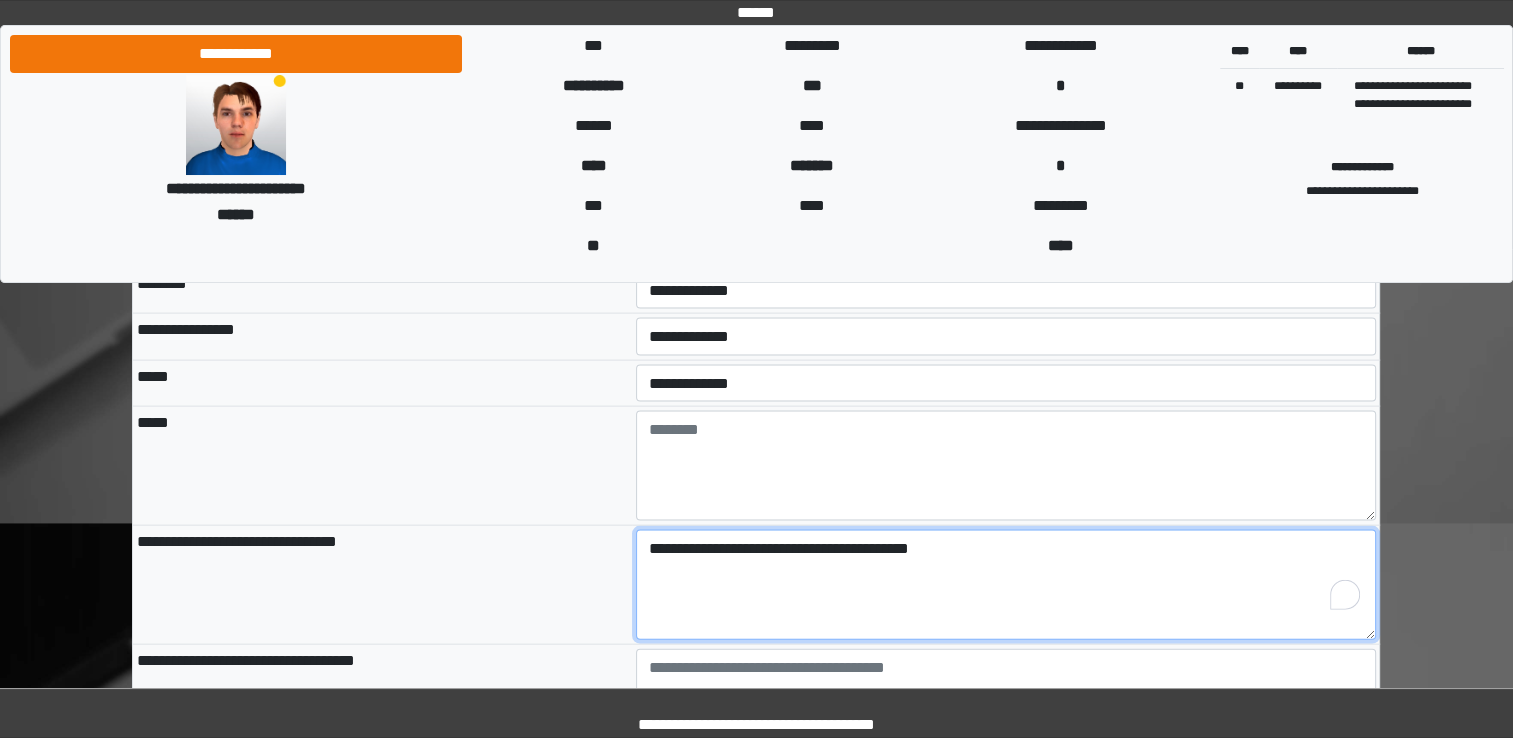 click on "**********" at bounding box center [1006, 585] 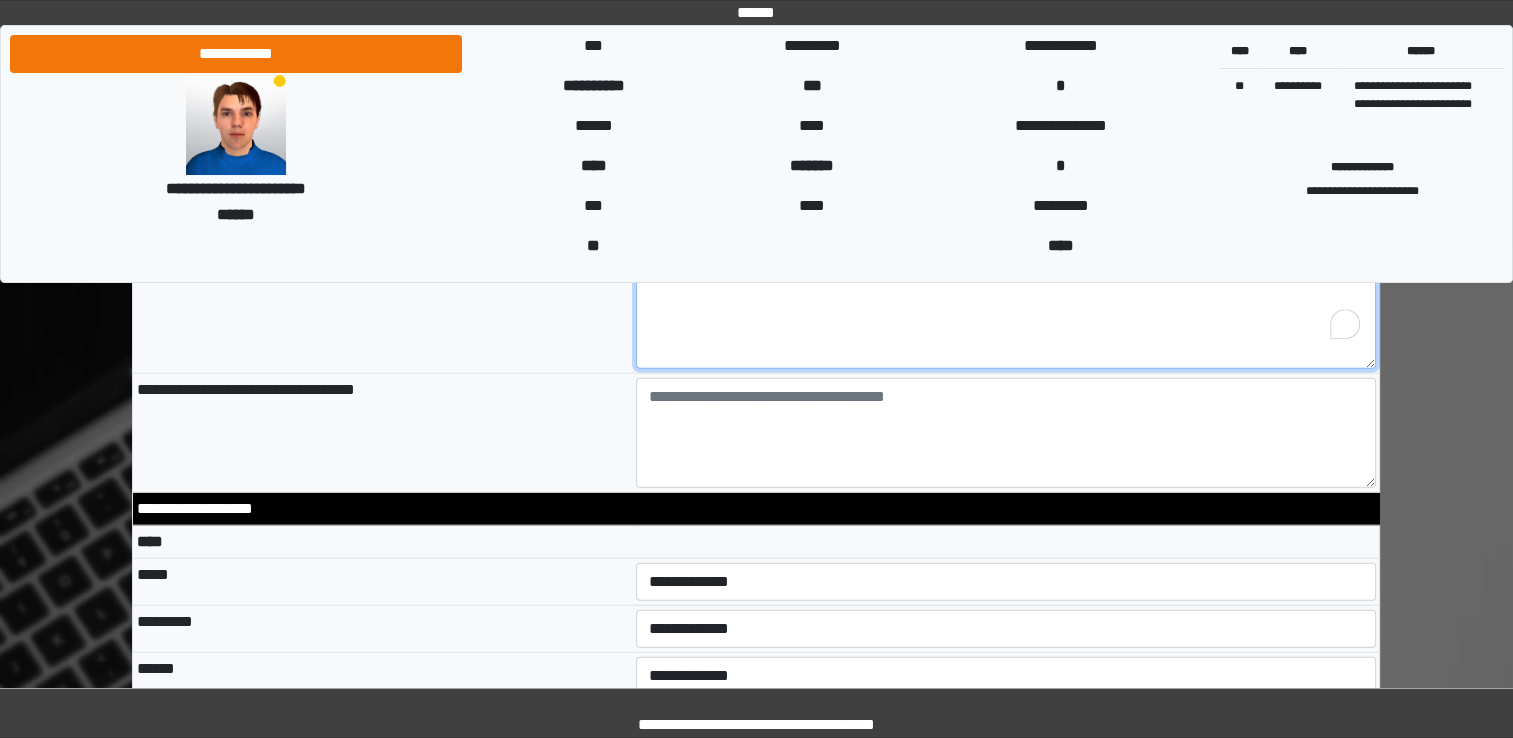 scroll, scrollTop: 4470, scrollLeft: 0, axis: vertical 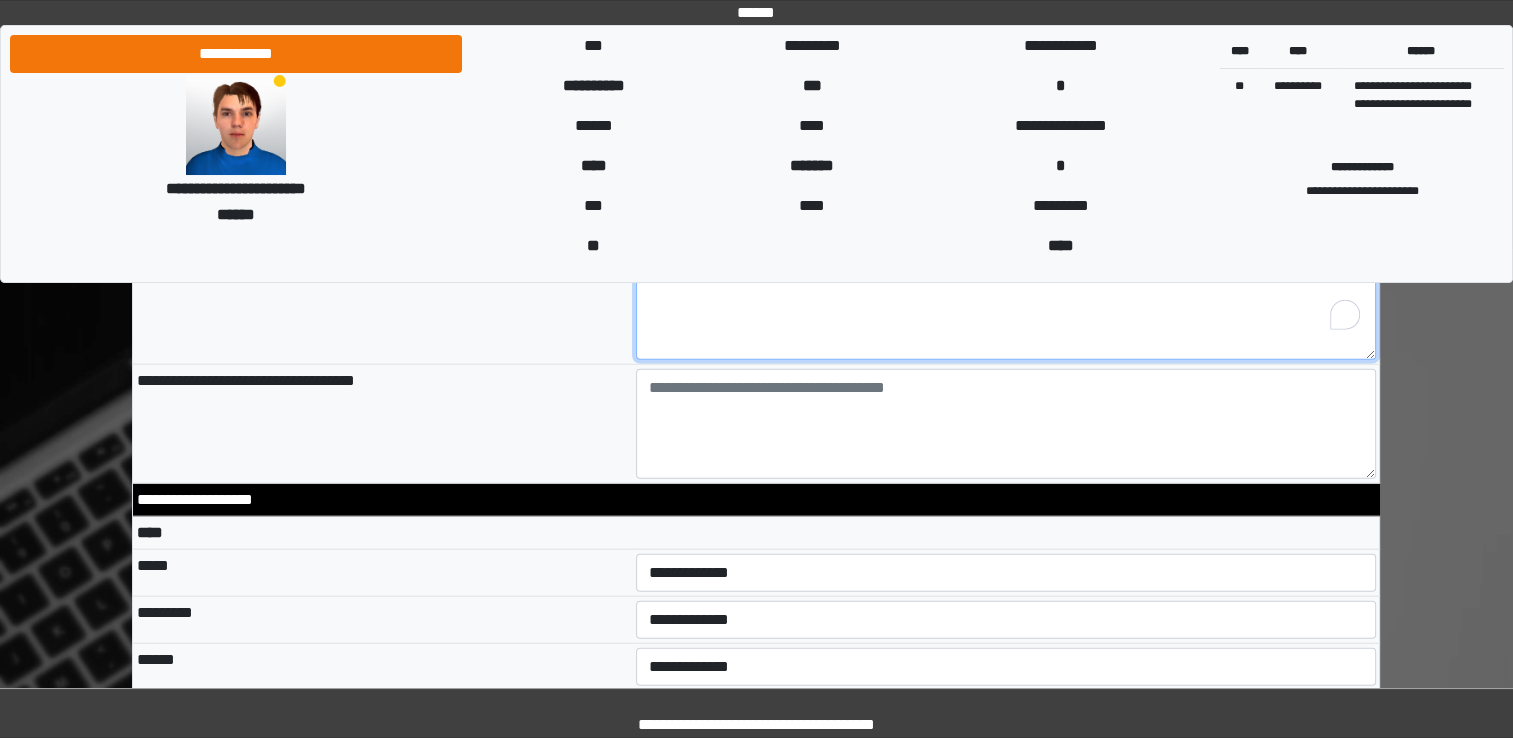 type on "**********" 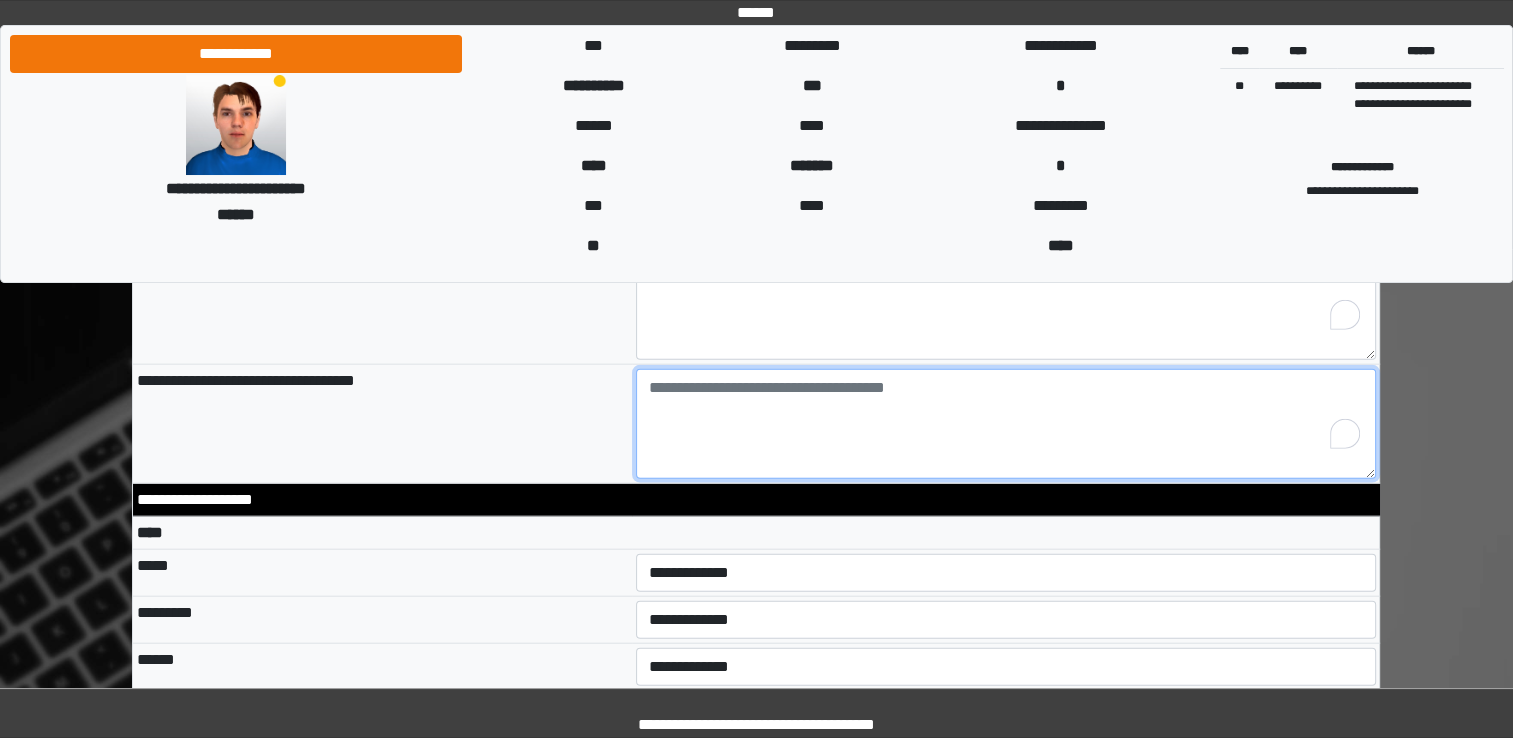 click at bounding box center (1006, 424) 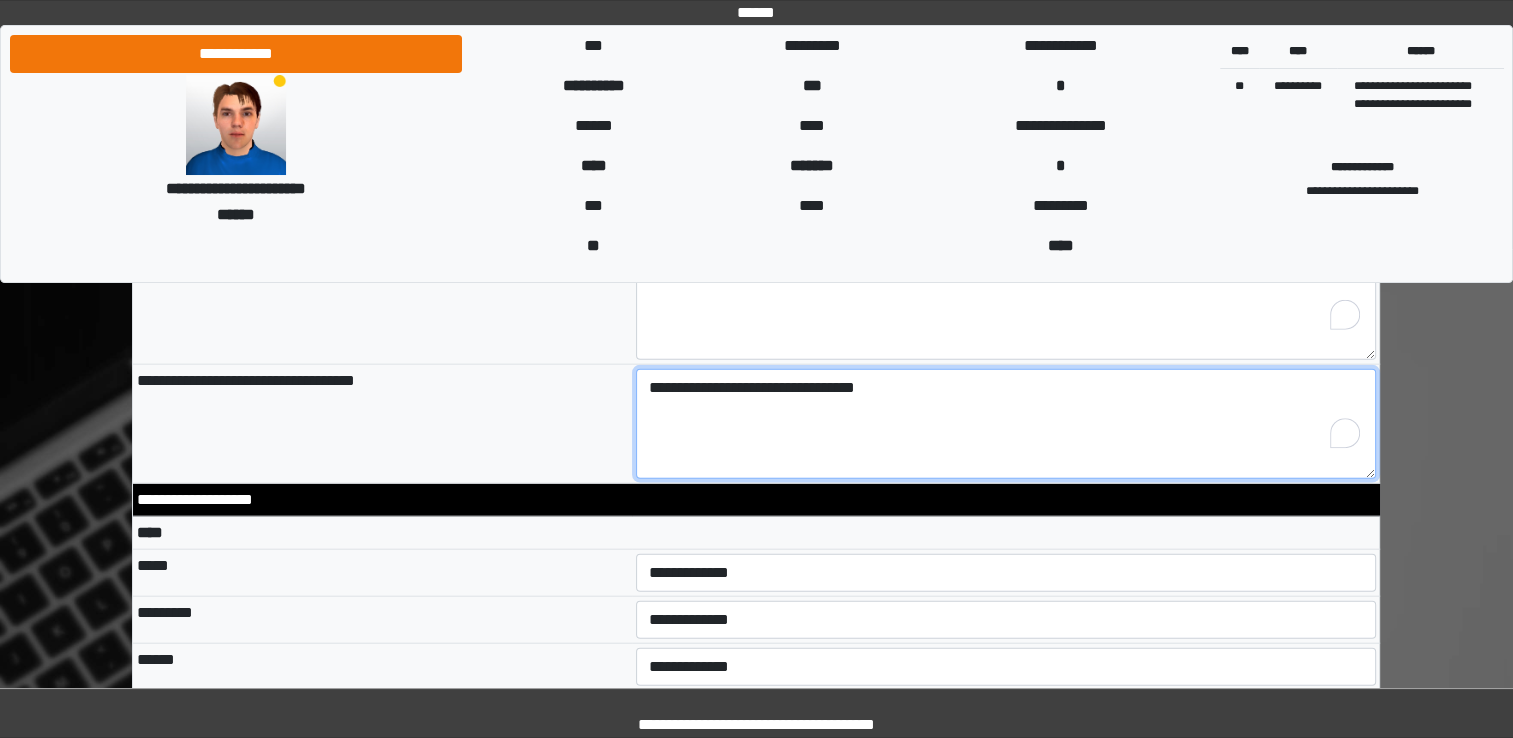 type on "**********" 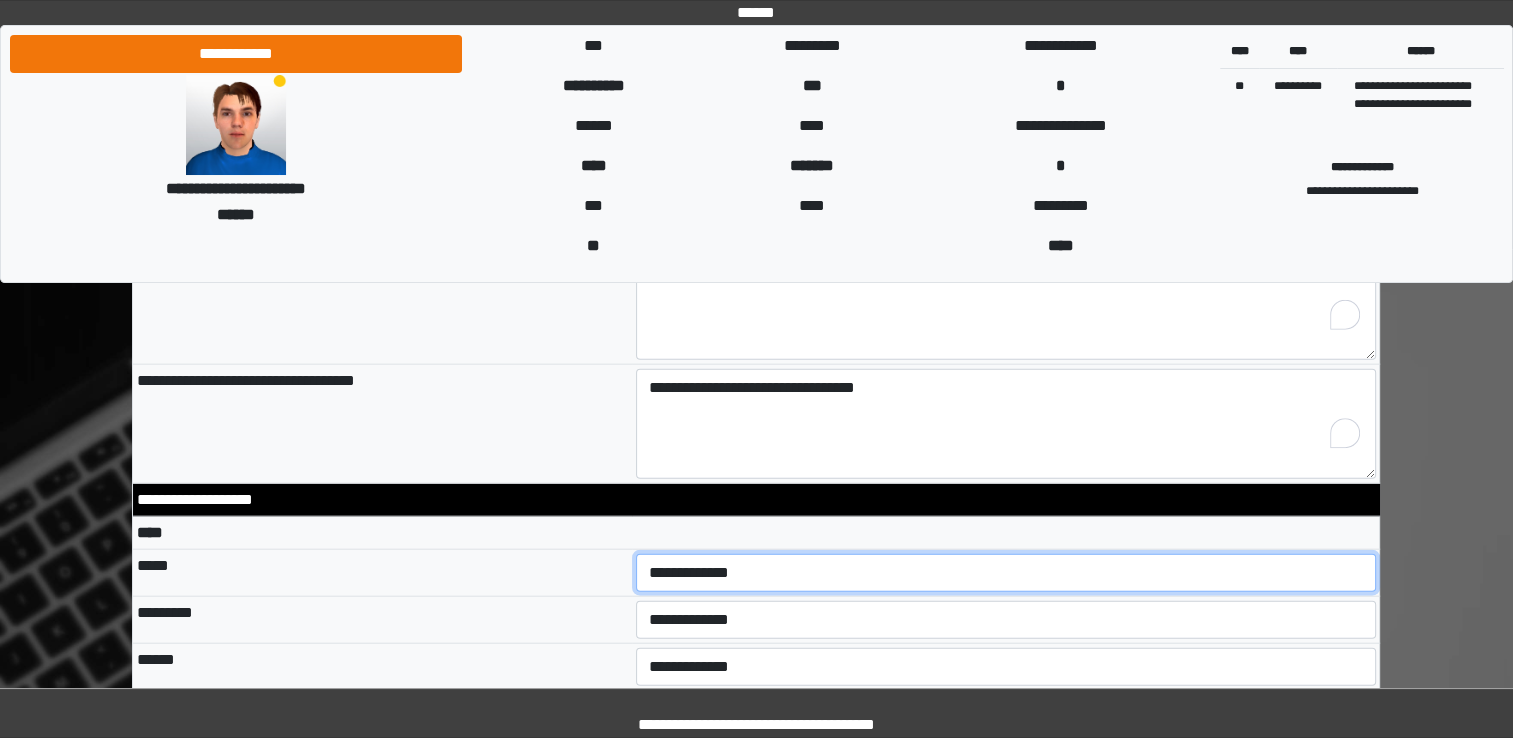 click on "**********" at bounding box center (1006, 573) 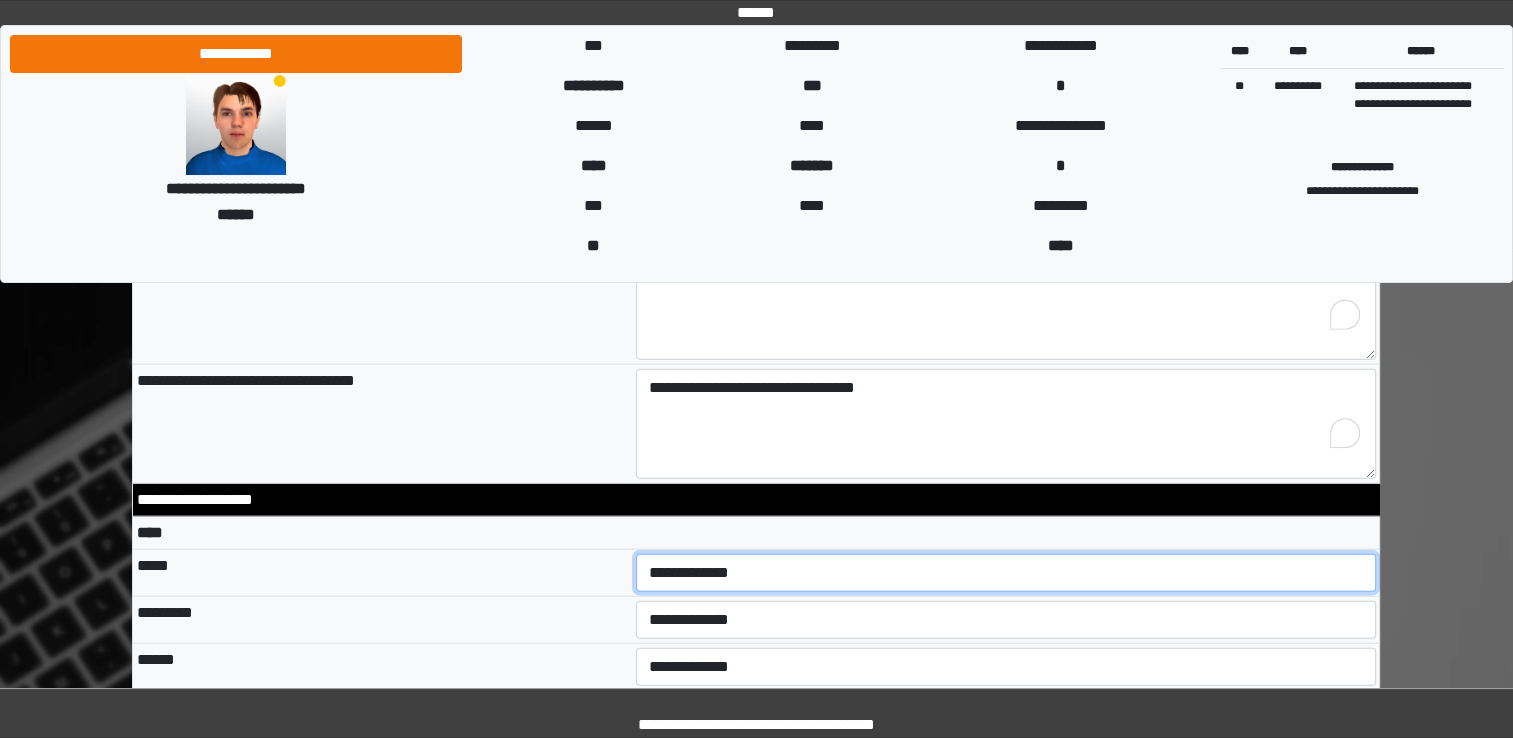 select on "***" 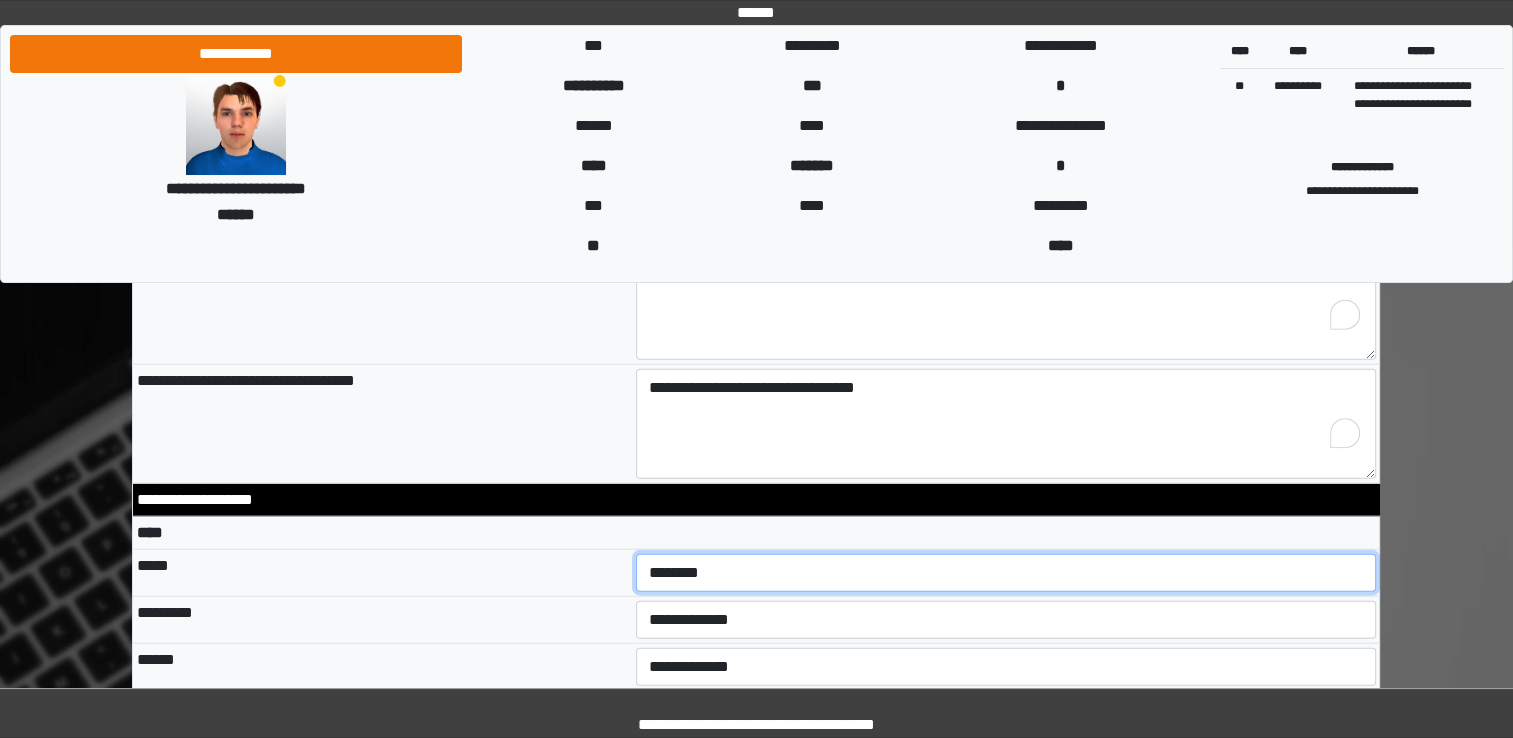 click on "**********" at bounding box center (1006, 573) 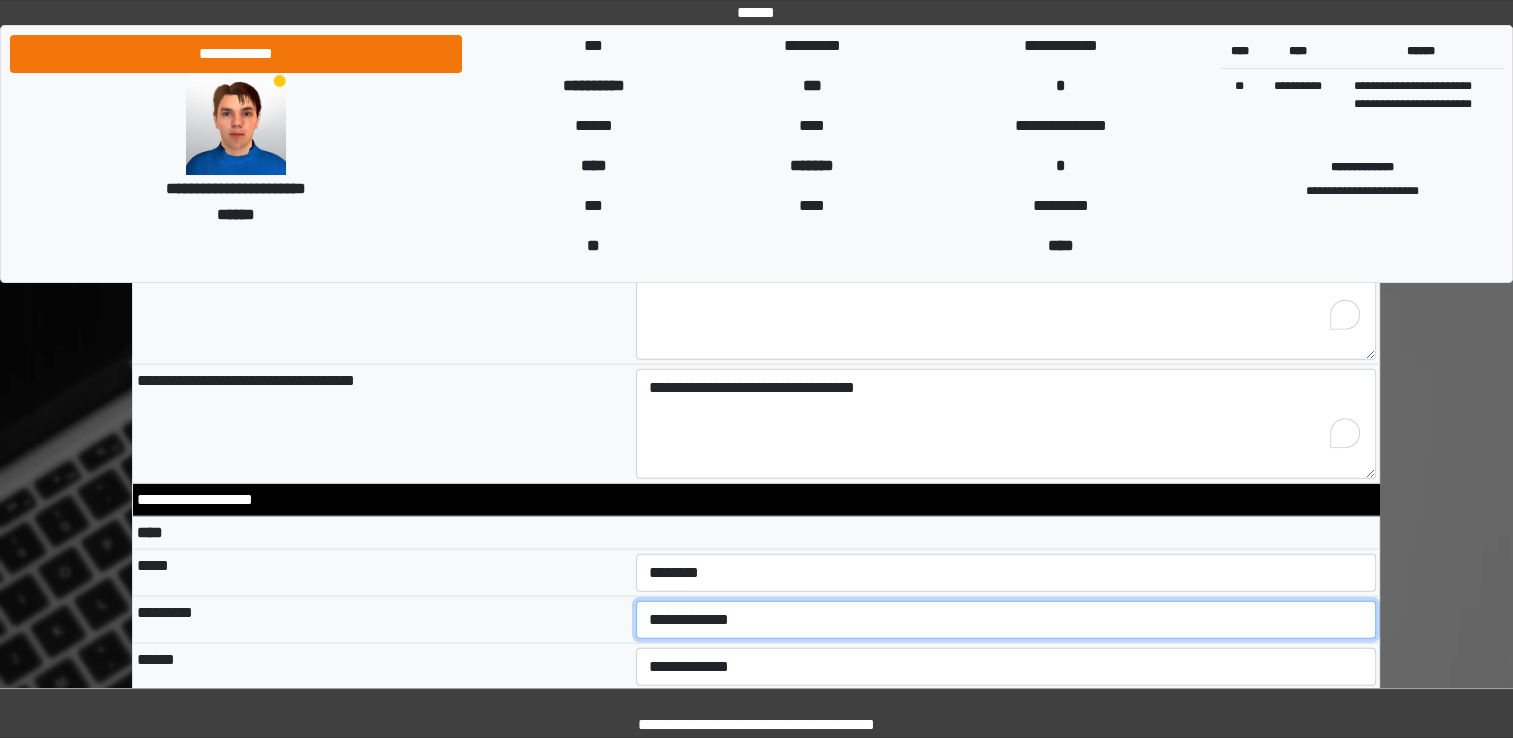 click on "**********" at bounding box center [1006, 620] 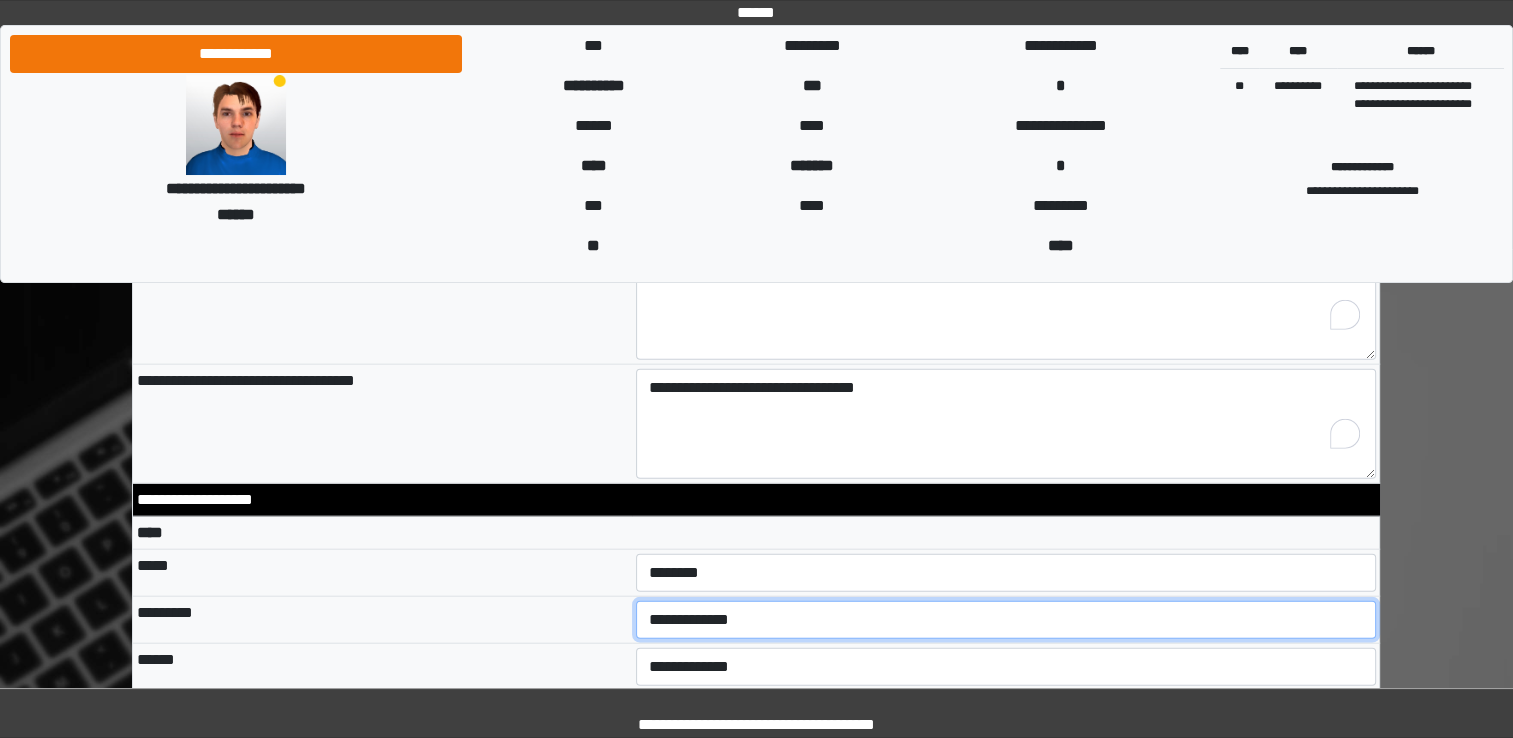 select on "***" 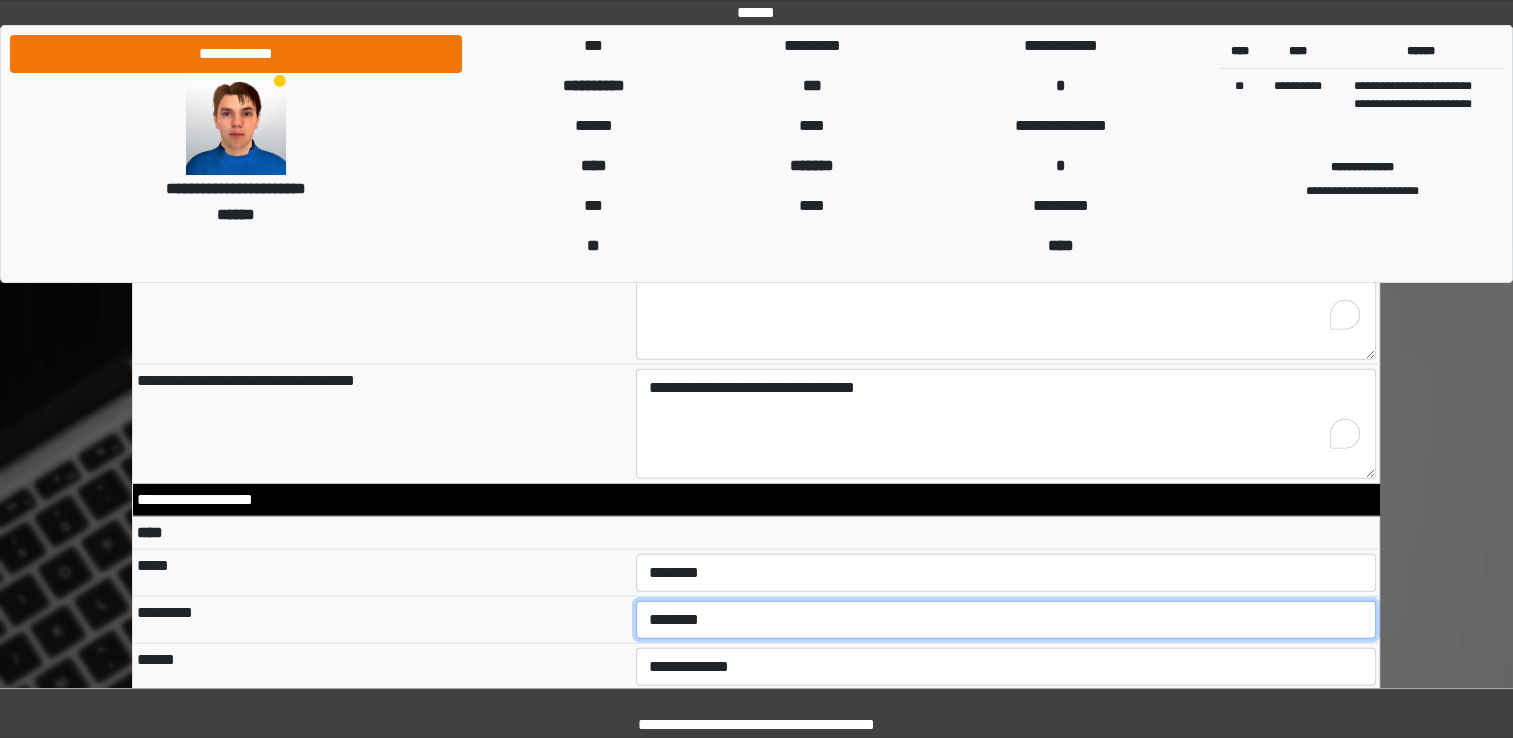 click on "**********" at bounding box center [1006, 620] 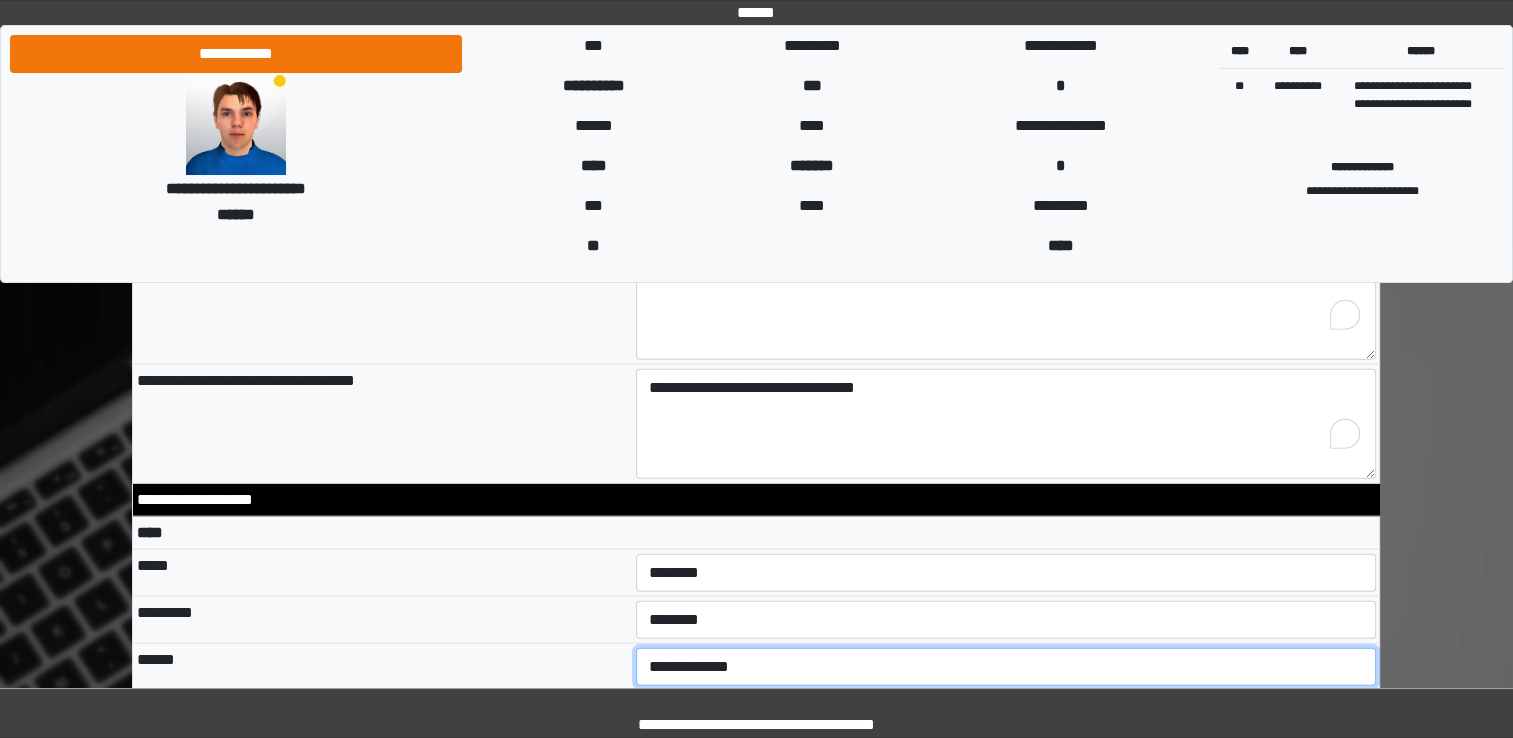 click on "**********" at bounding box center (1006, 667) 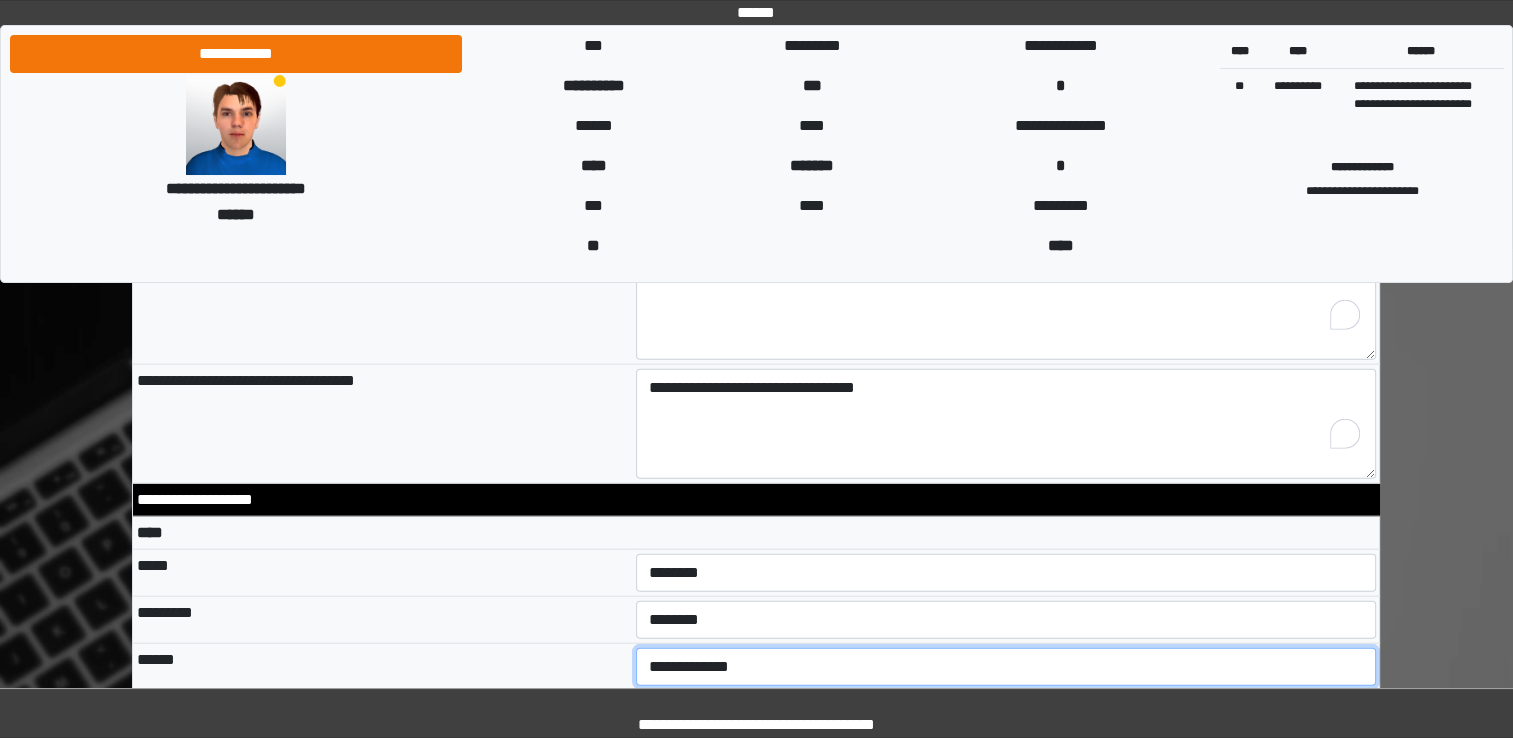select on "***" 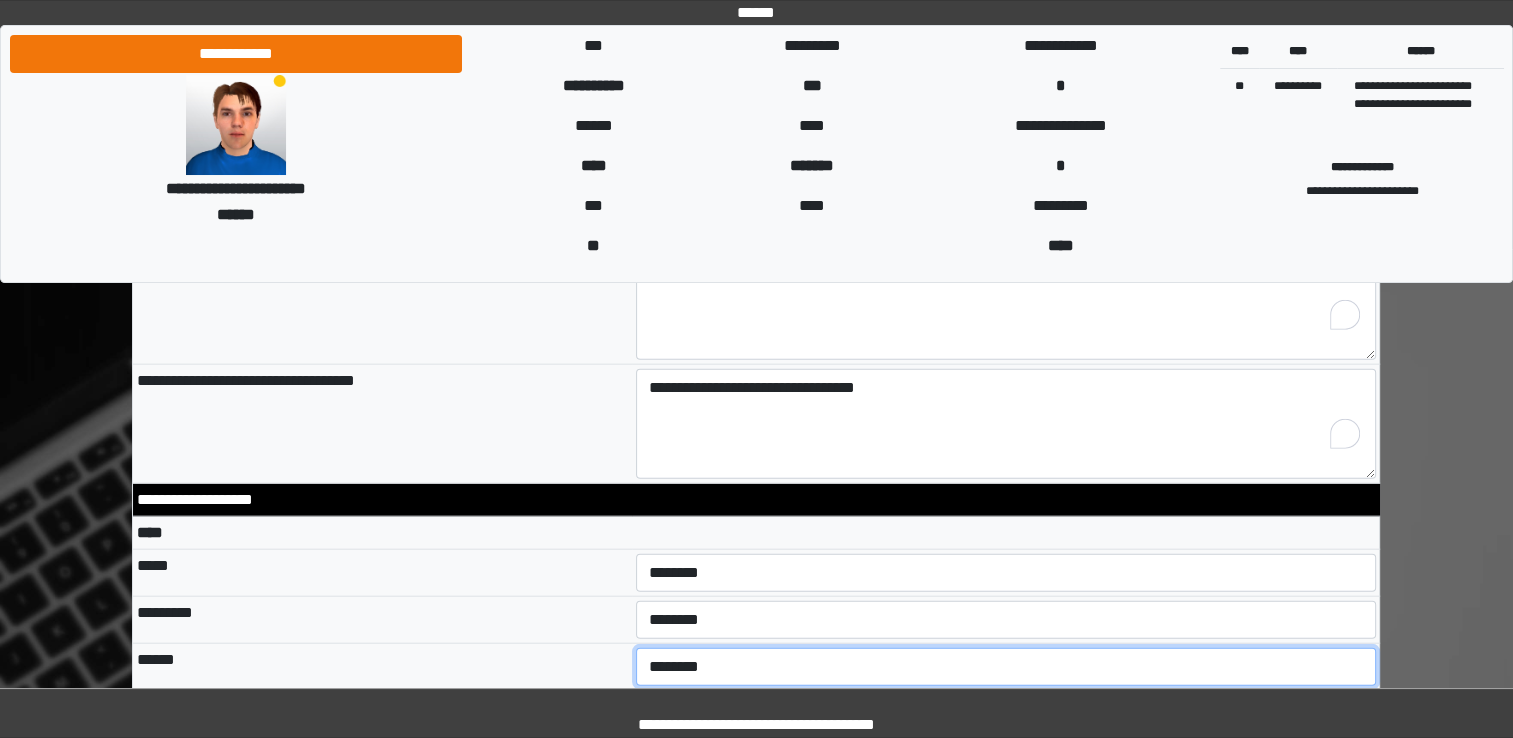 click on "**********" at bounding box center [1006, 667] 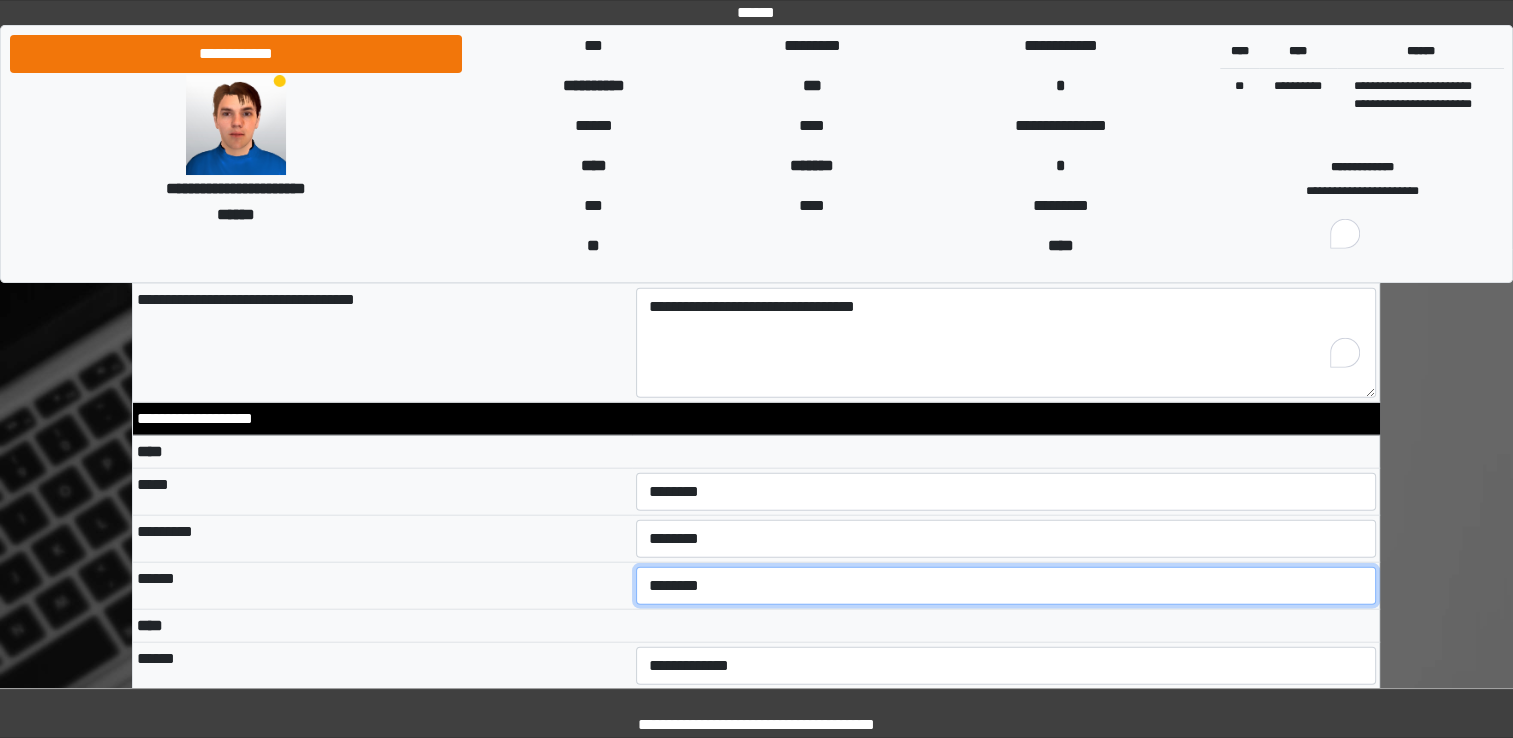 scroll, scrollTop: 4500, scrollLeft: 0, axis: vertical 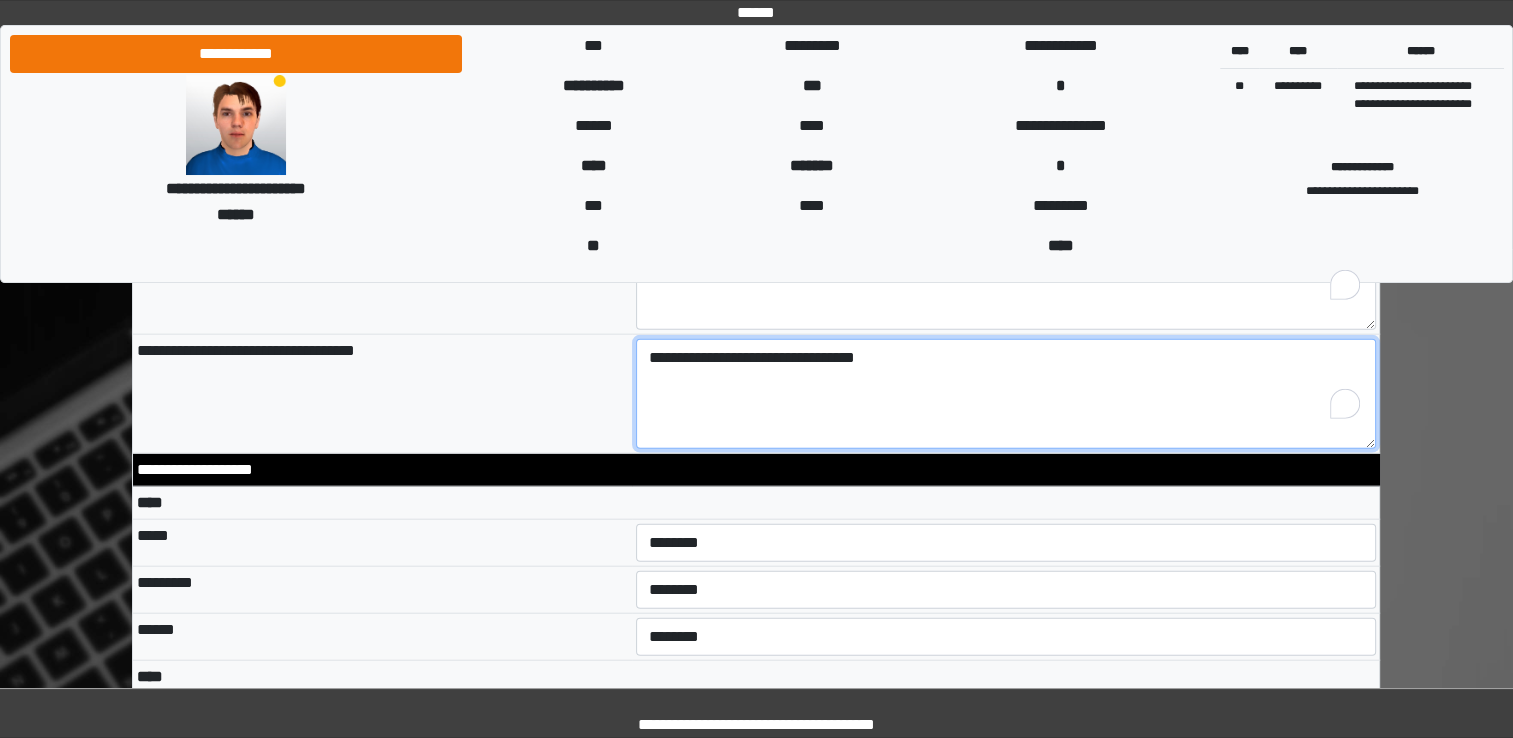 click on "**********" at bounding box center (1006, 394) 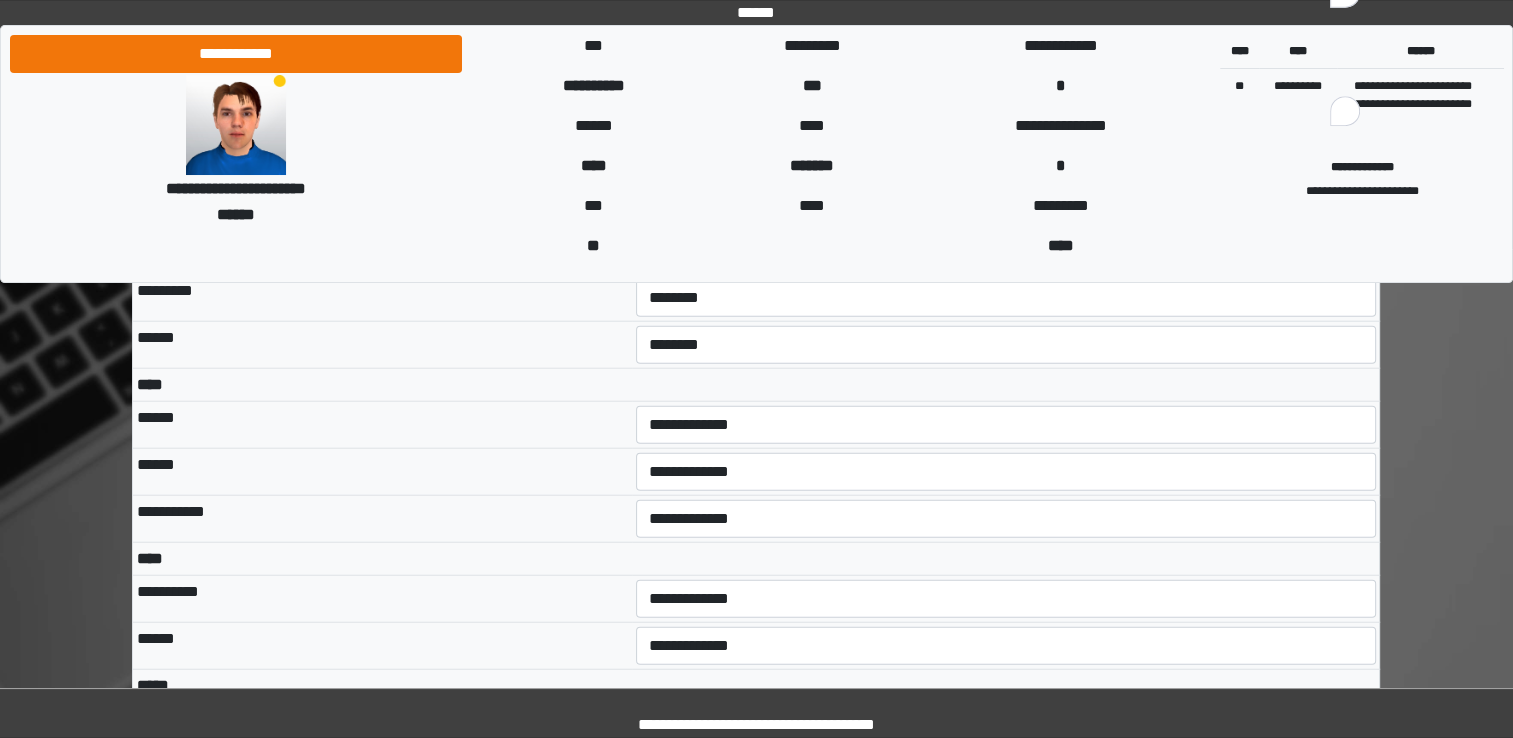scroll, scrollTop: 4819, scrollLeft: 0, axis: vertical 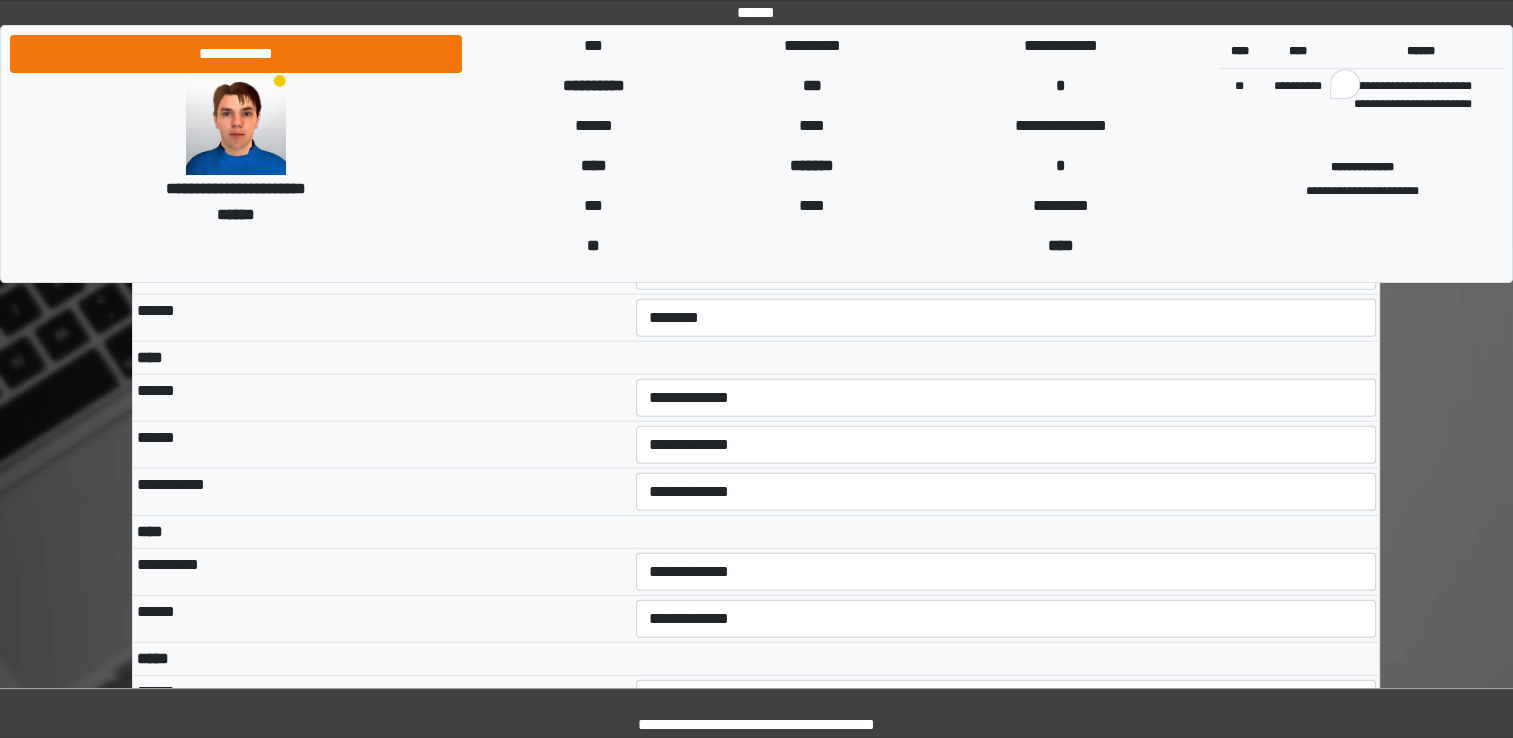 type on "**********" 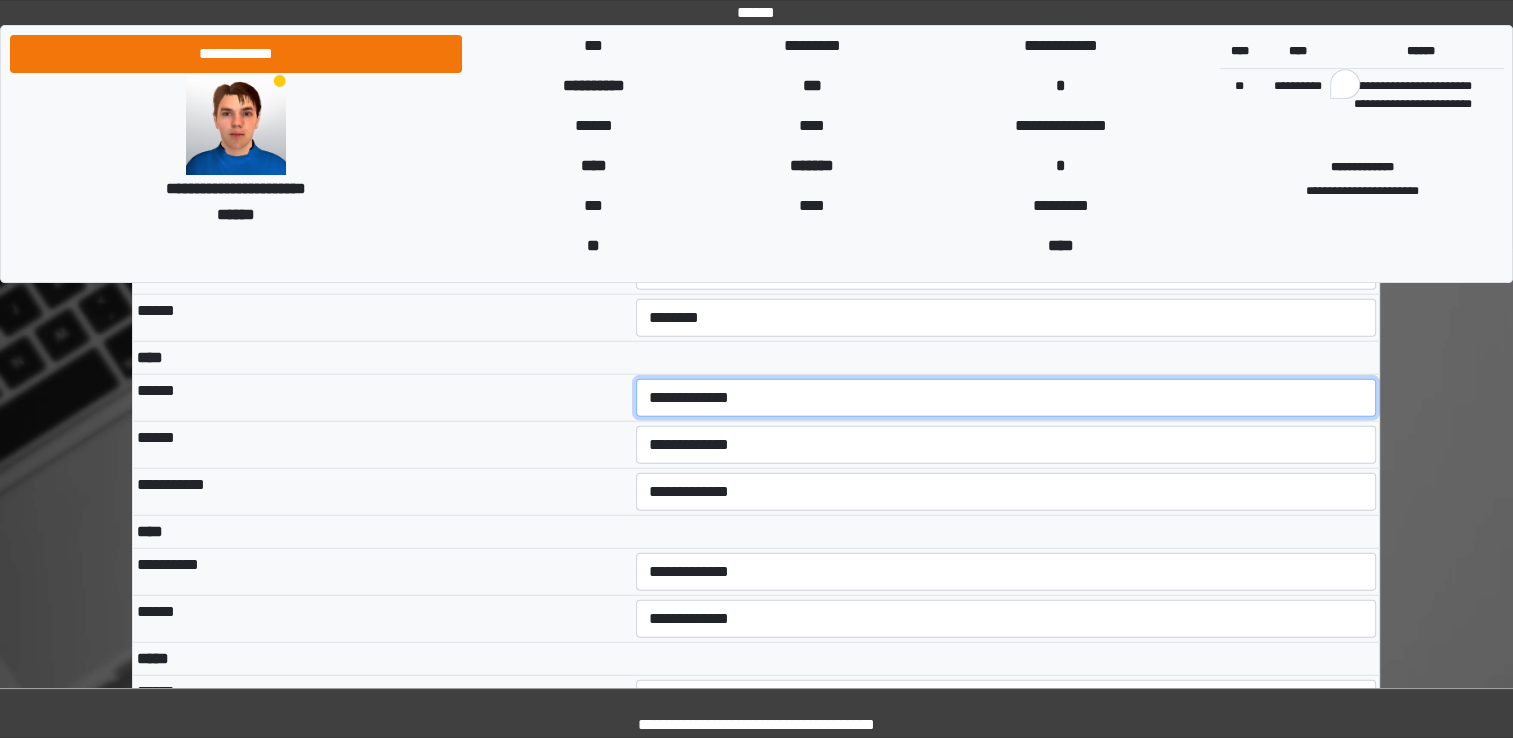 click on "**********" at bounding box center (1006, 398) 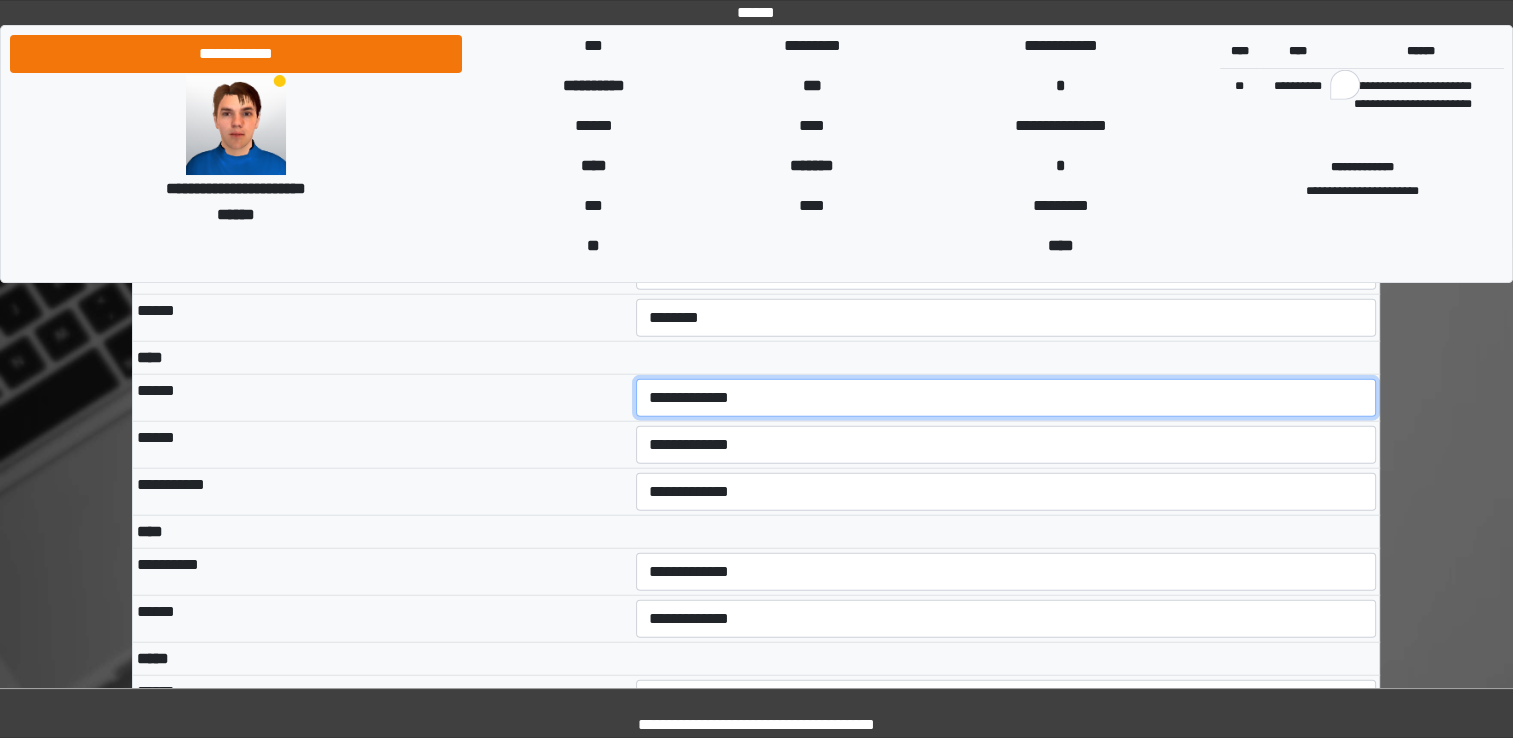 select on "***" 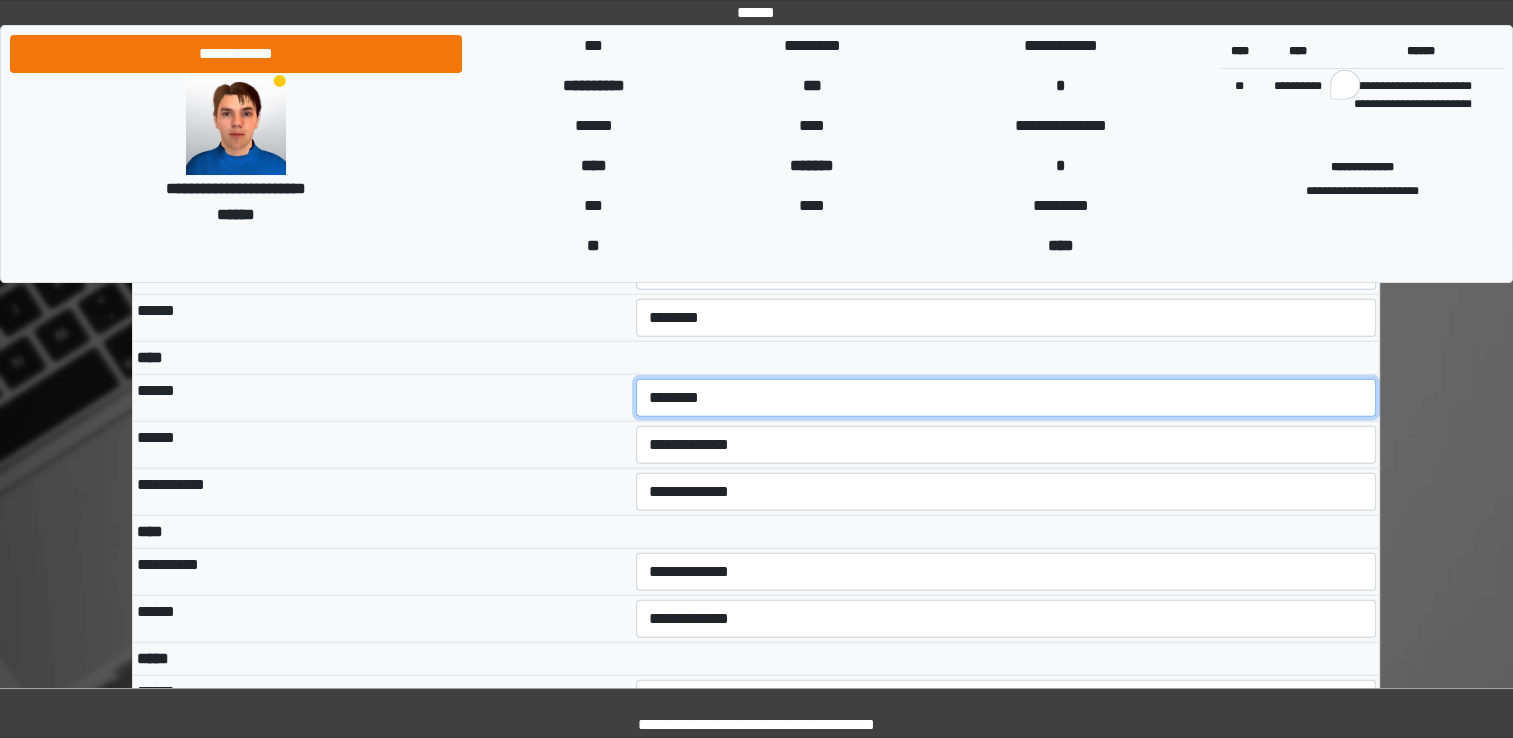 click on "**********" at bounding box center [1006, 398] 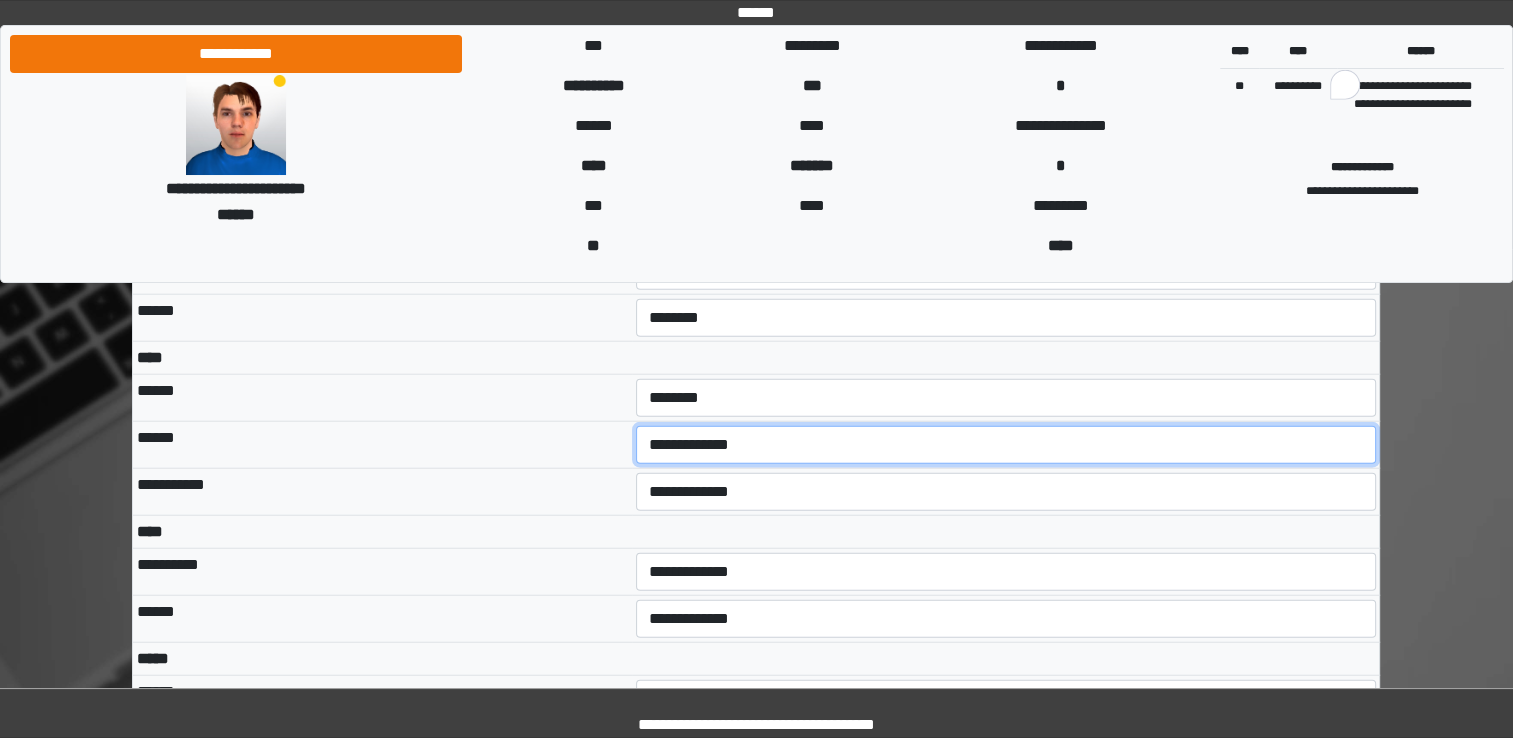 click on "**********" at bounding box center [1006, 445] 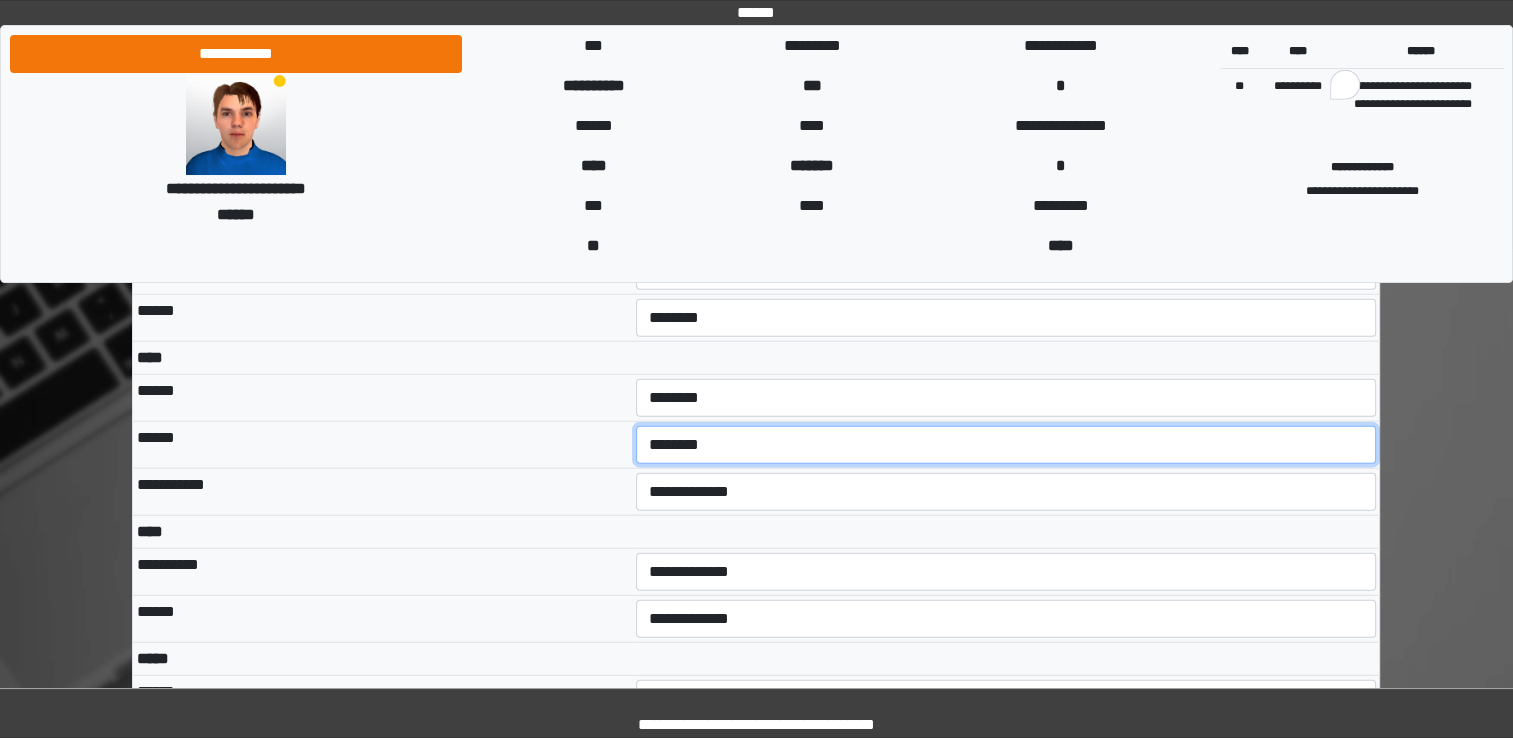 click on "**********" at bounding box center [1006, 445] 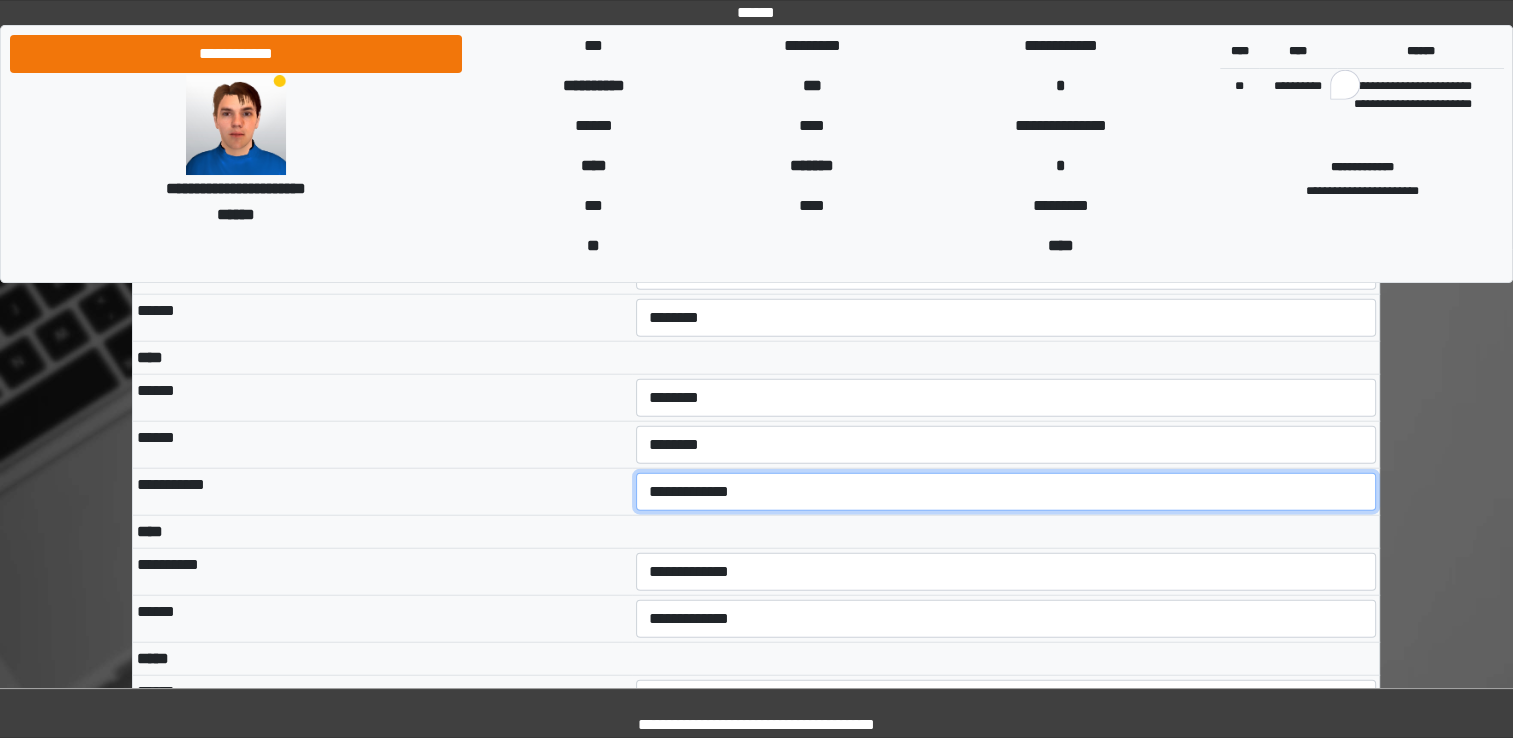click on "**********" at bounding box center [1006, 492] 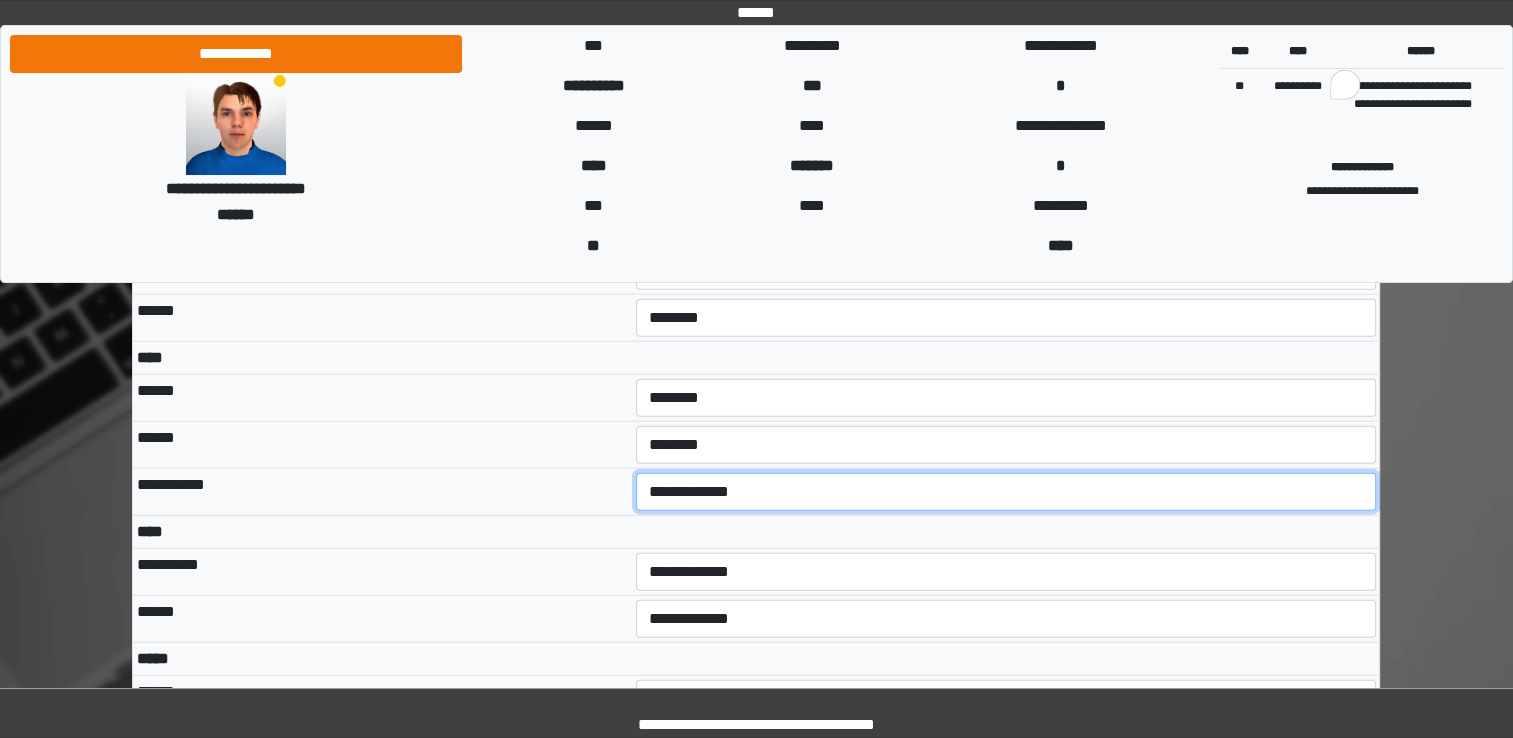 select on "***" 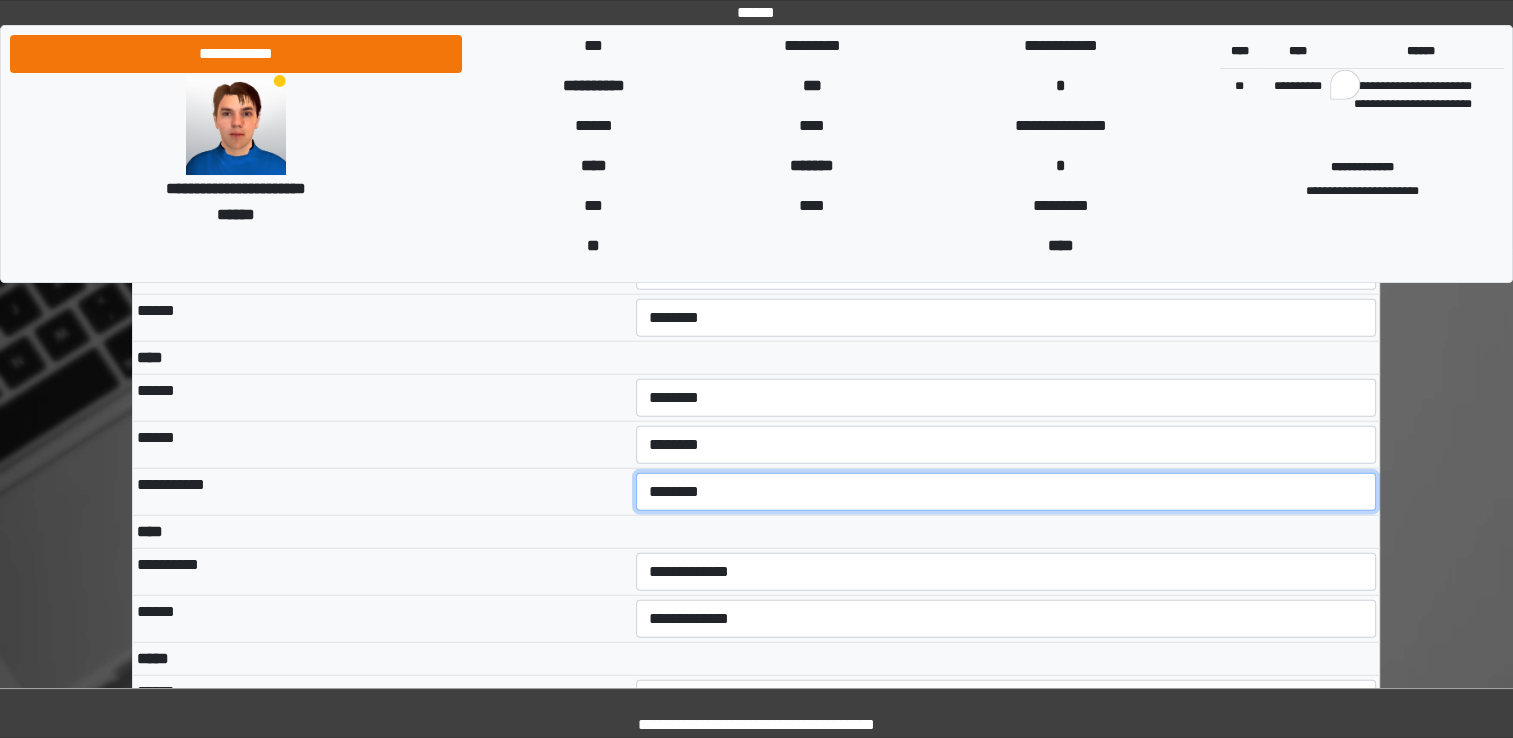 click on "**********" at bounding box center (1006, 492) 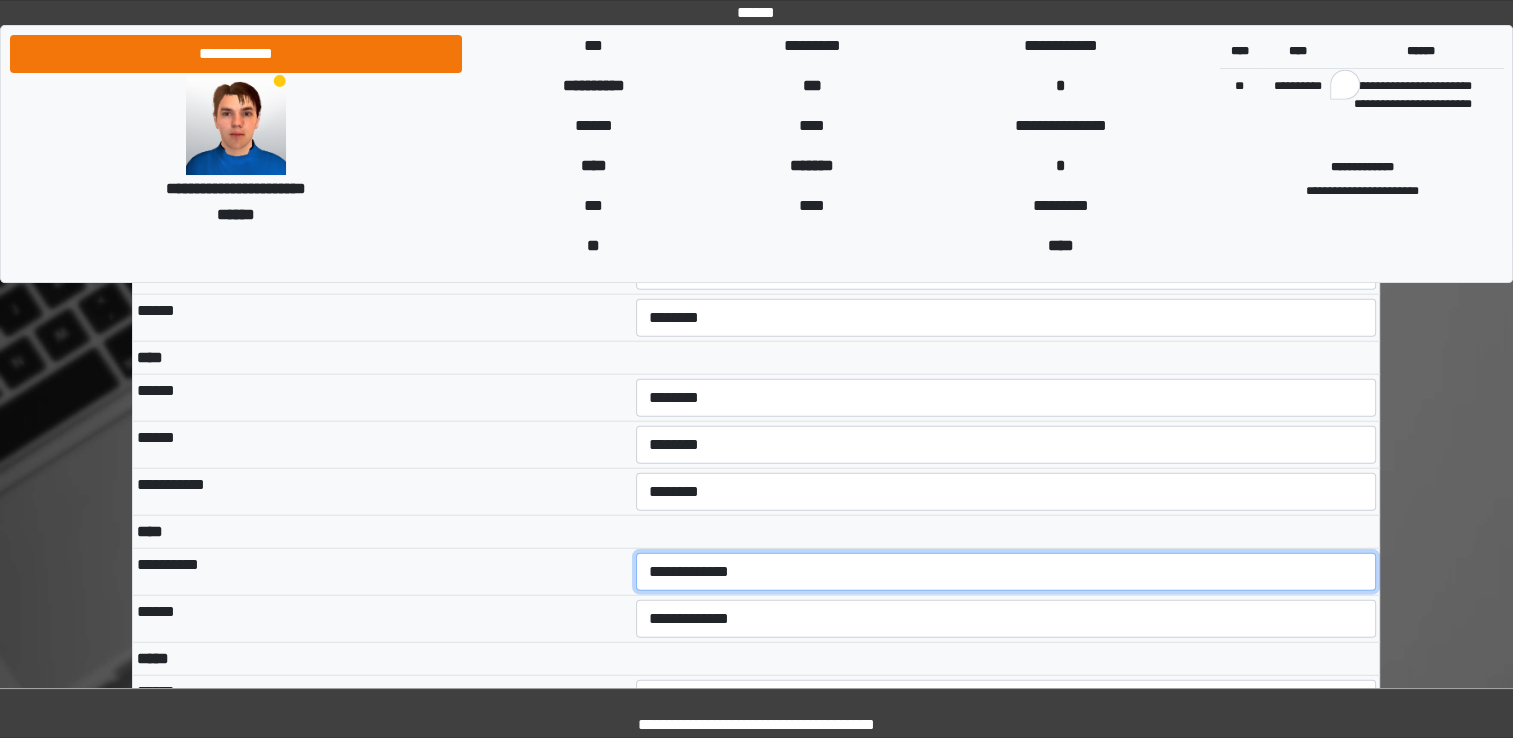 click on "**********" at bounding box center [1006, 572] 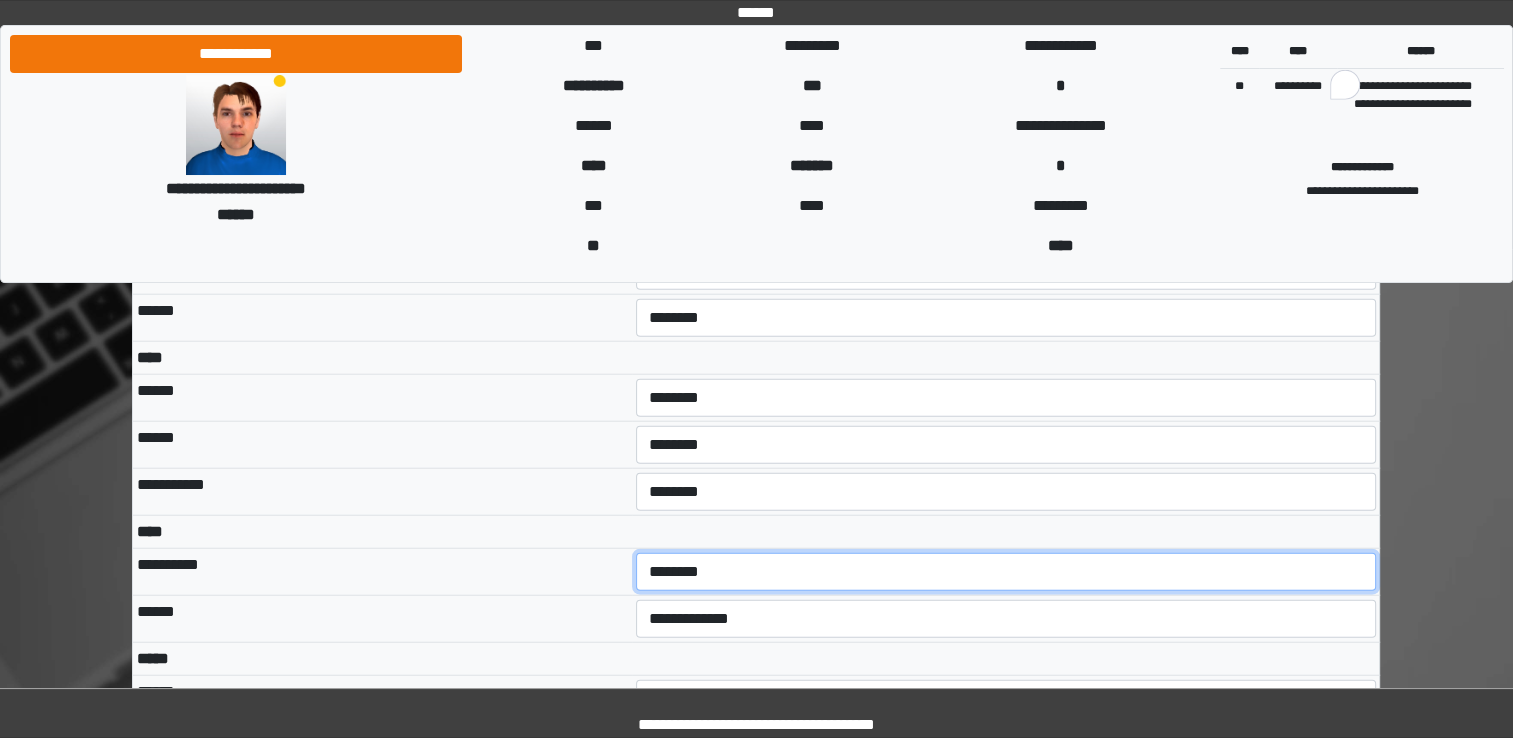 click on "**********" at bounding box center [1006, 572] 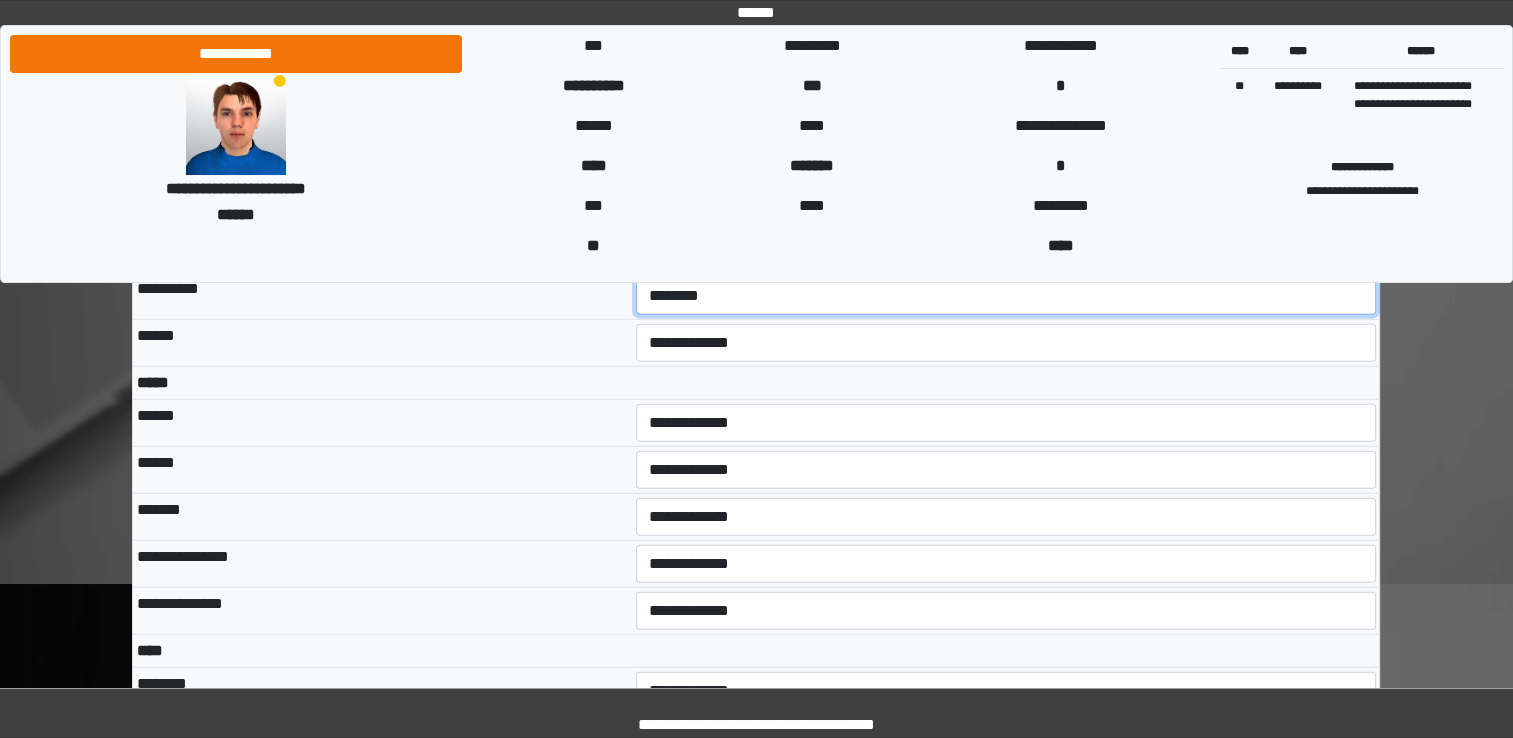scroll, scrollTop: 5099, scrollLeft: 0, axis: vertical 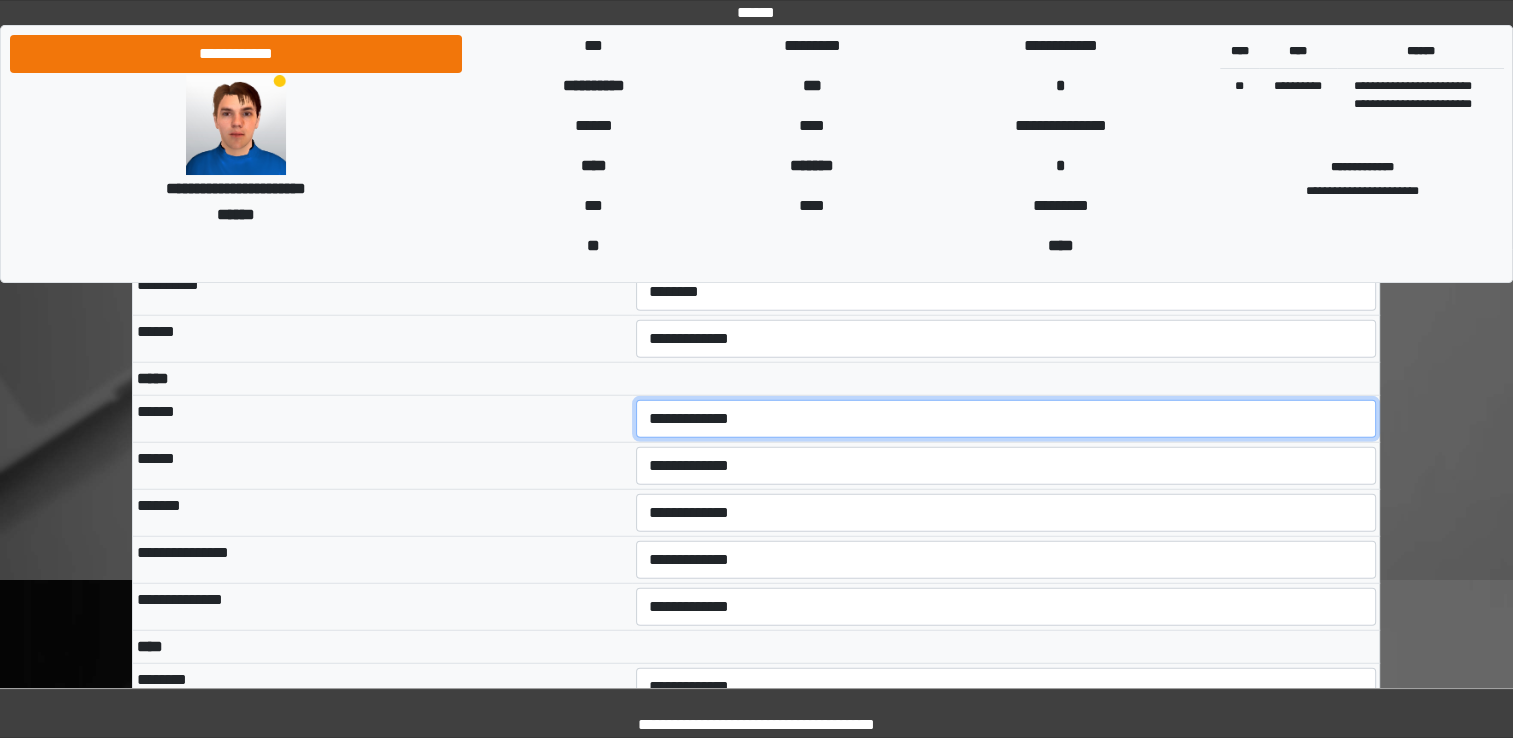click on "**********" at bounding box center (1006, 419) 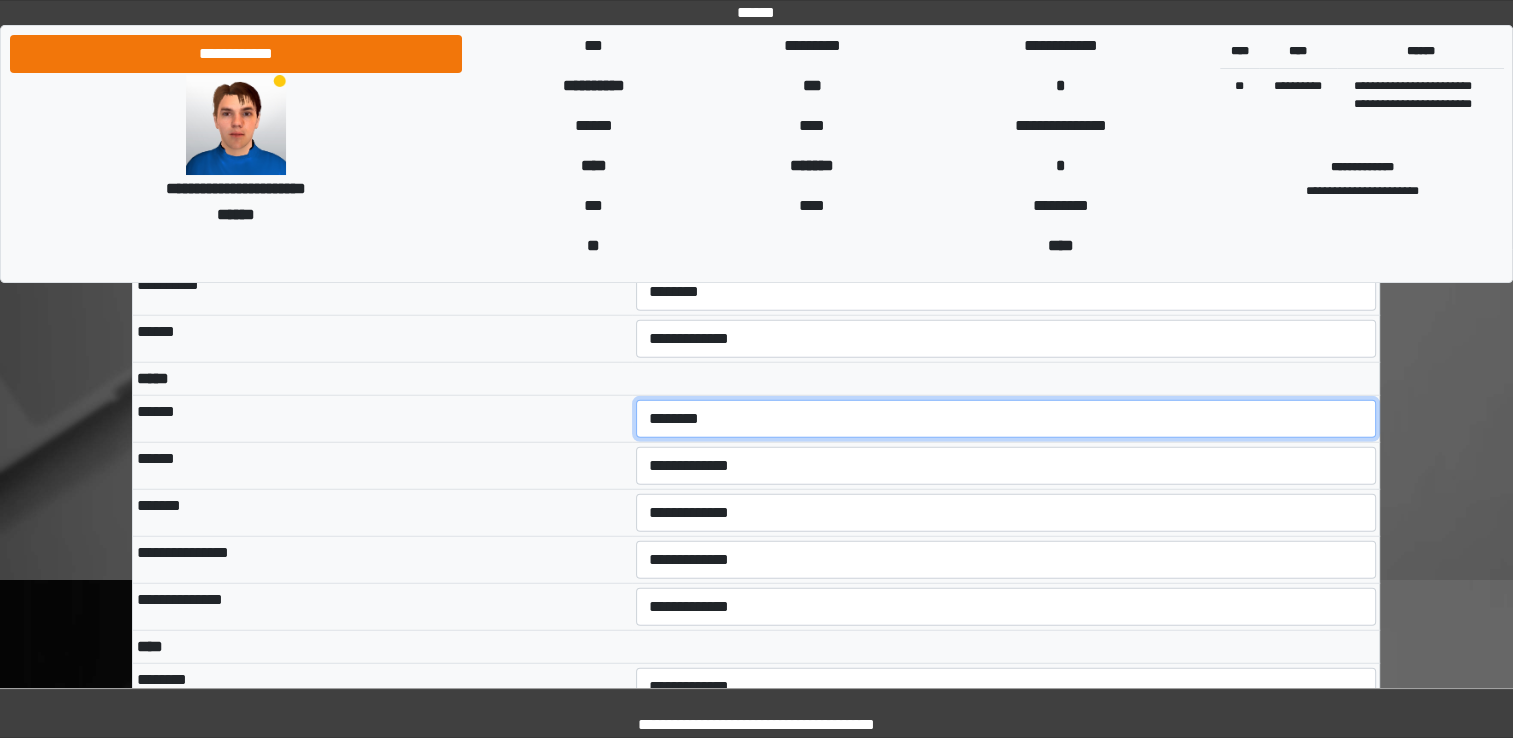 click on "**********" at bounding box center (1006, 419) 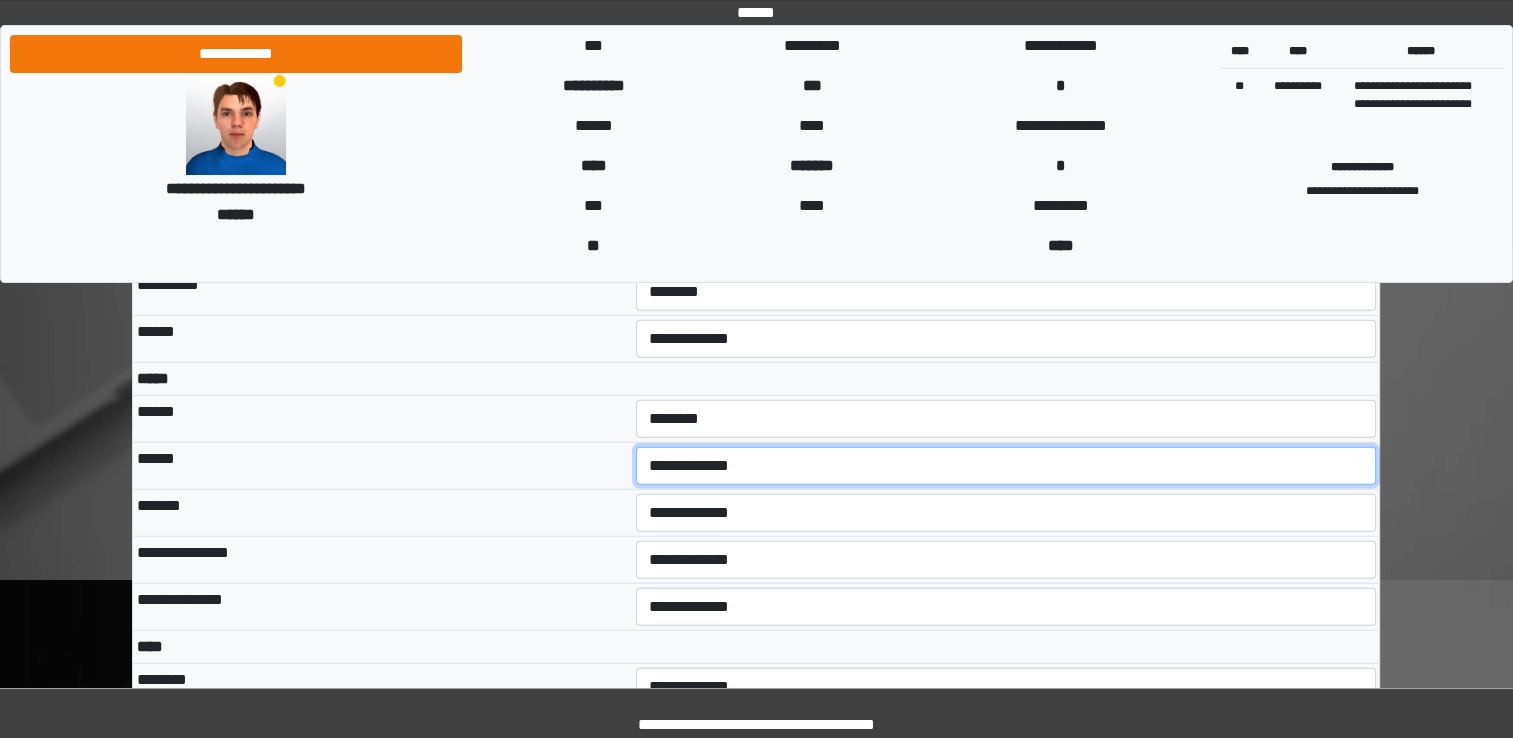 click on "**********" at bounding box center [1006, 466] 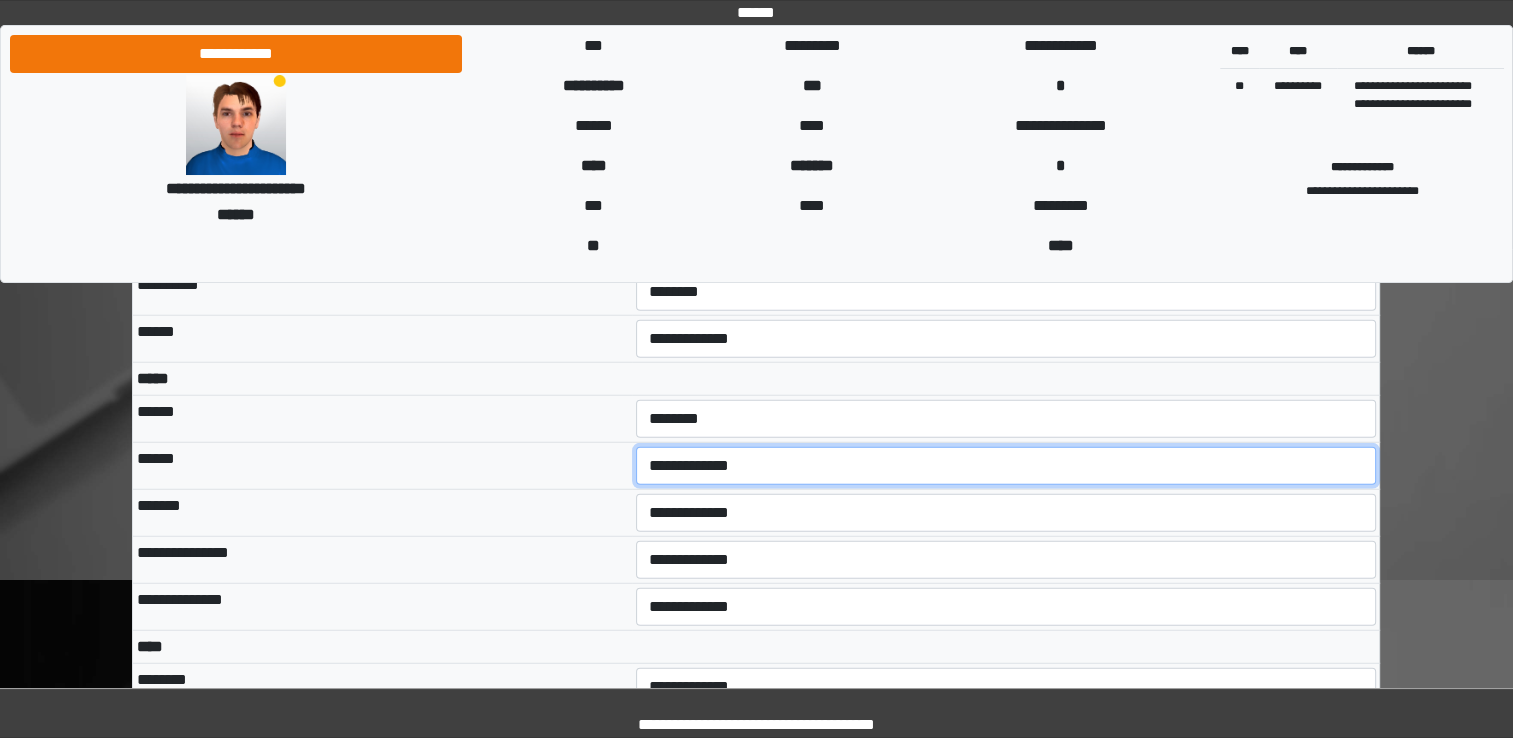select on "***" 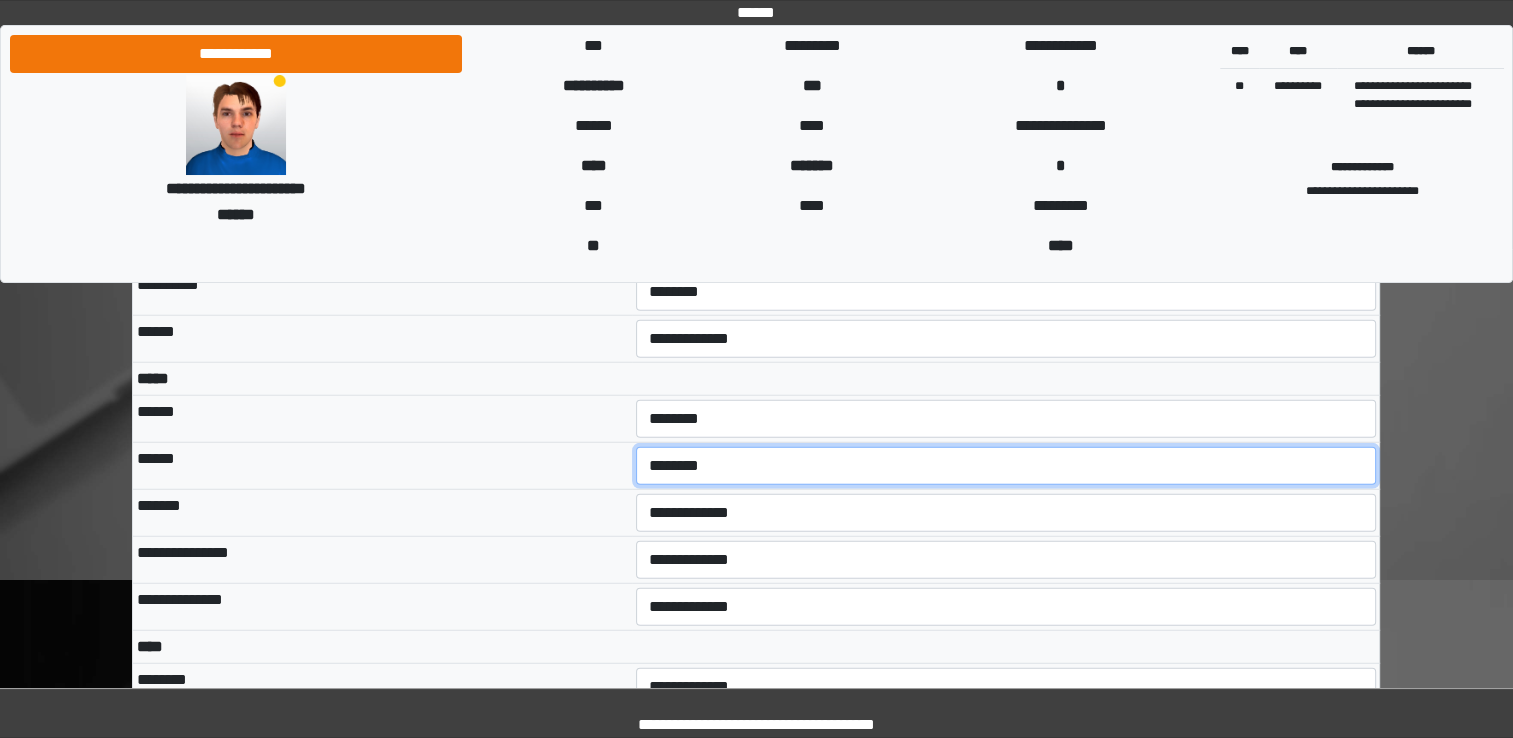 click on "**********" at bounding box center (1006, 466) 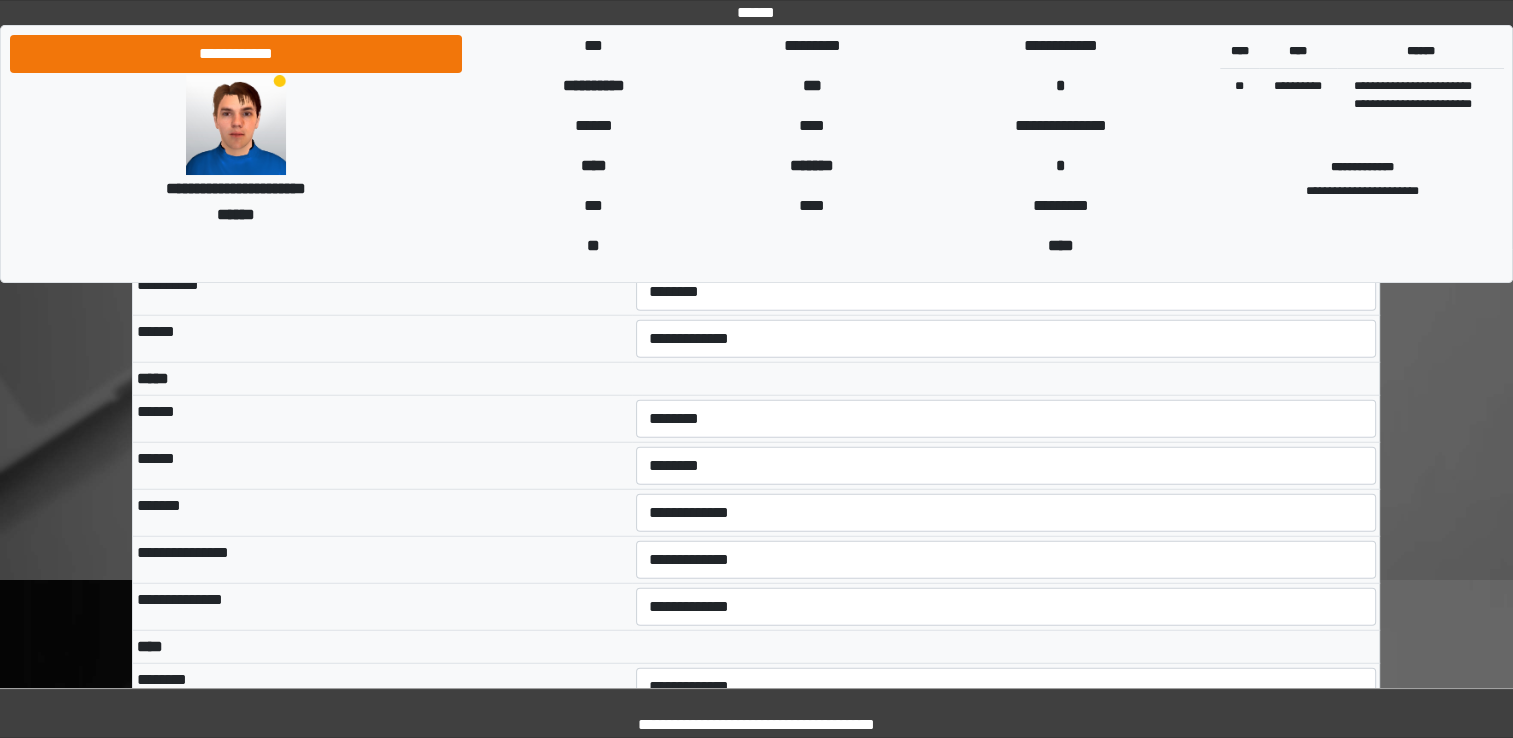 click on "**********" at bounding box center [1006, 560] 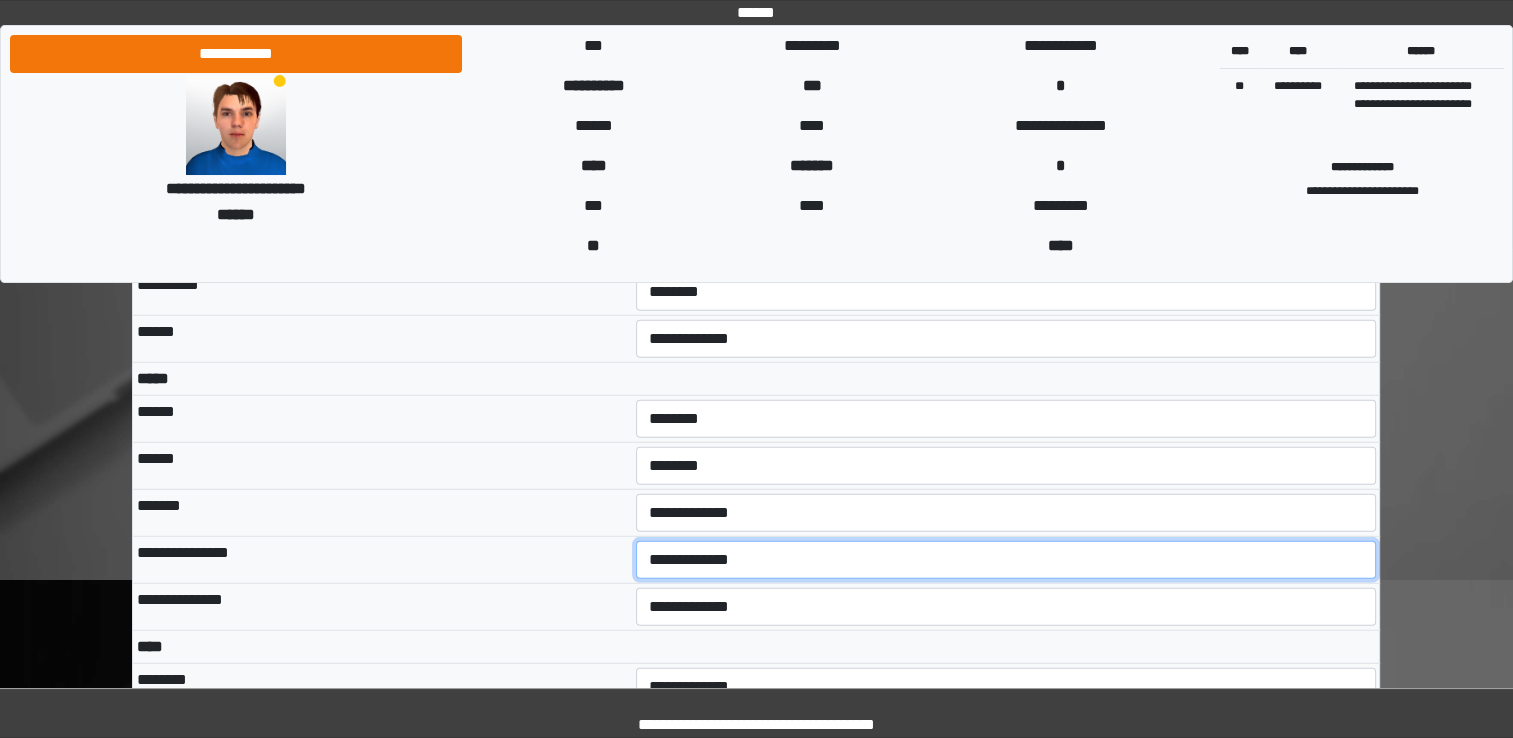 click on "**********" at bounding box center [1006, 560] 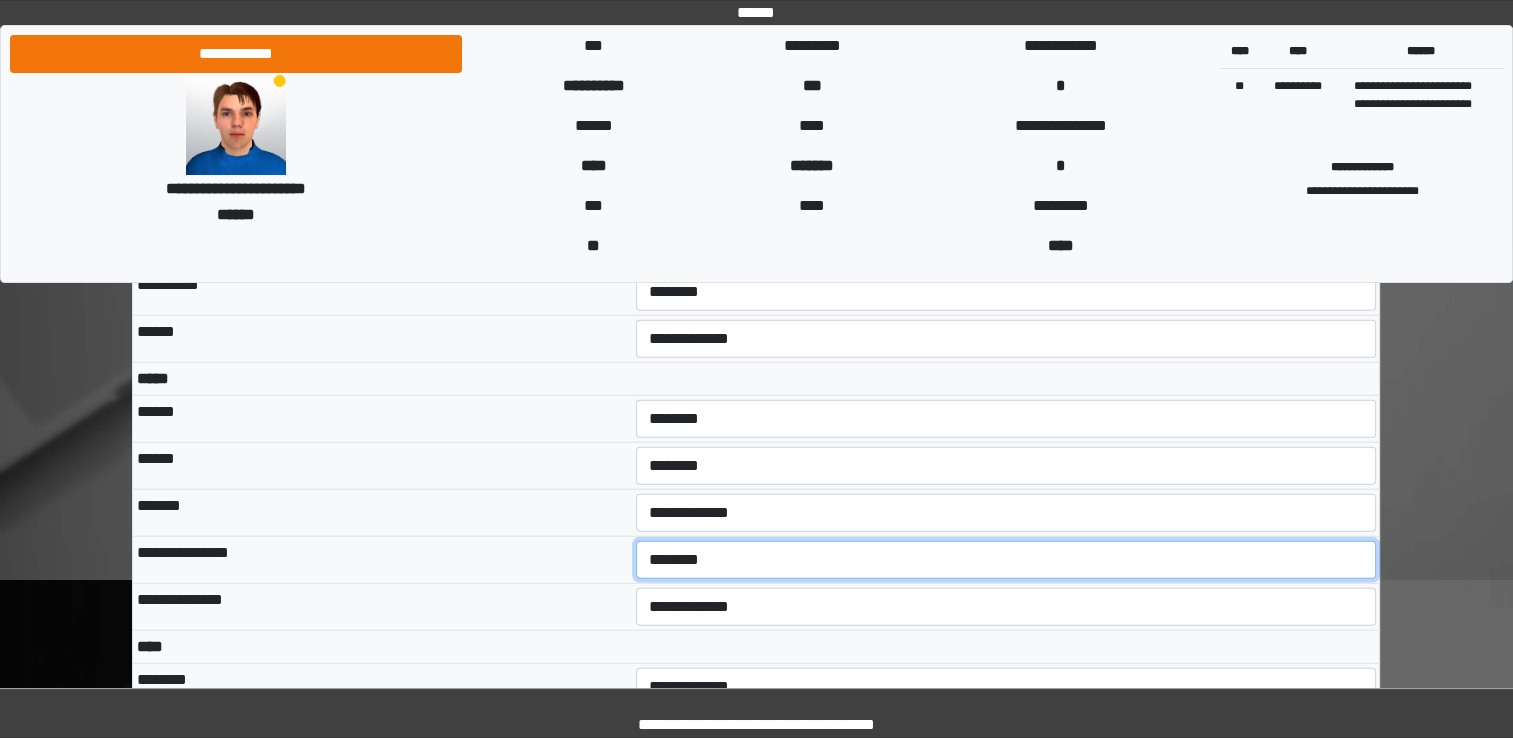 click on "**********" at bounding box center (1006, 560) 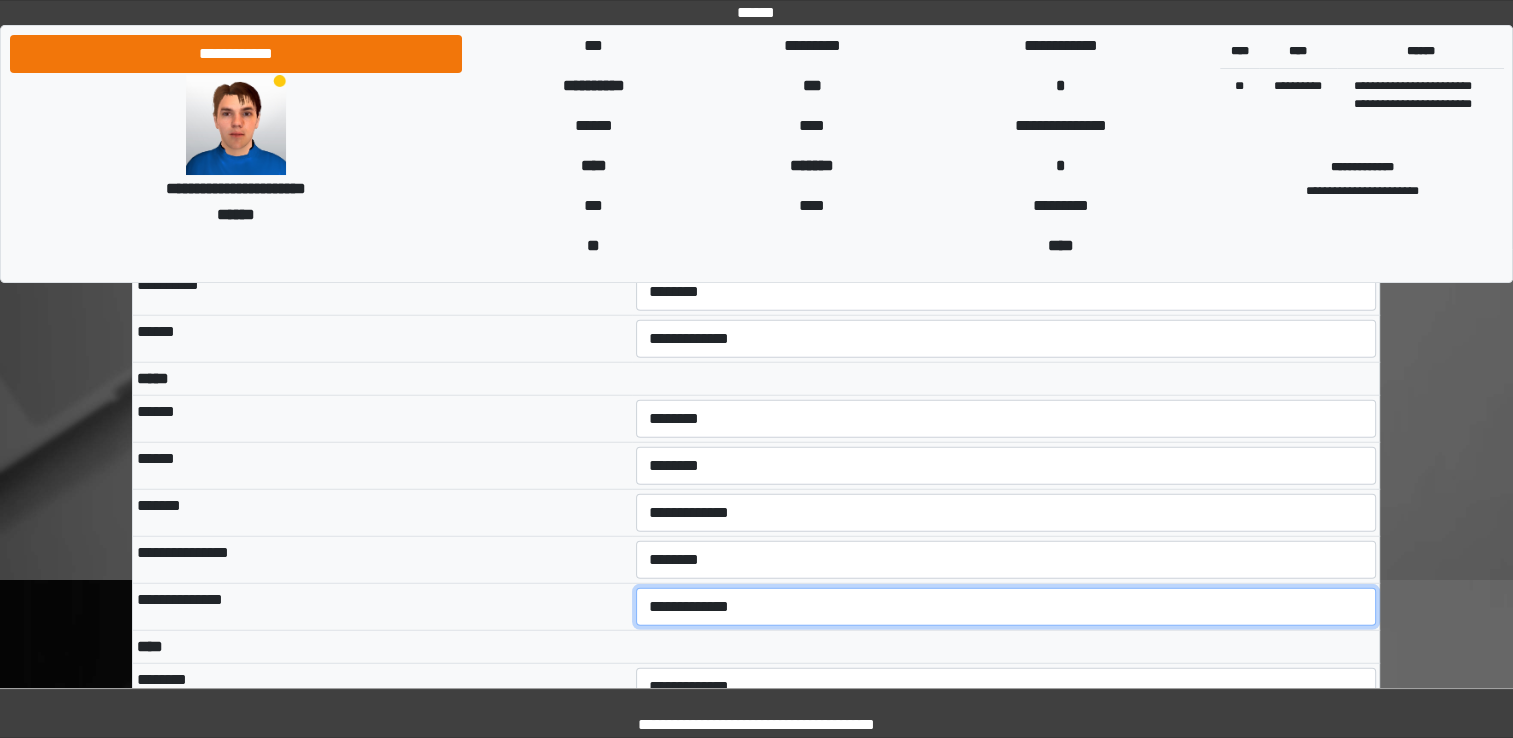 click on "**********" at bounding box center [1006, 607] 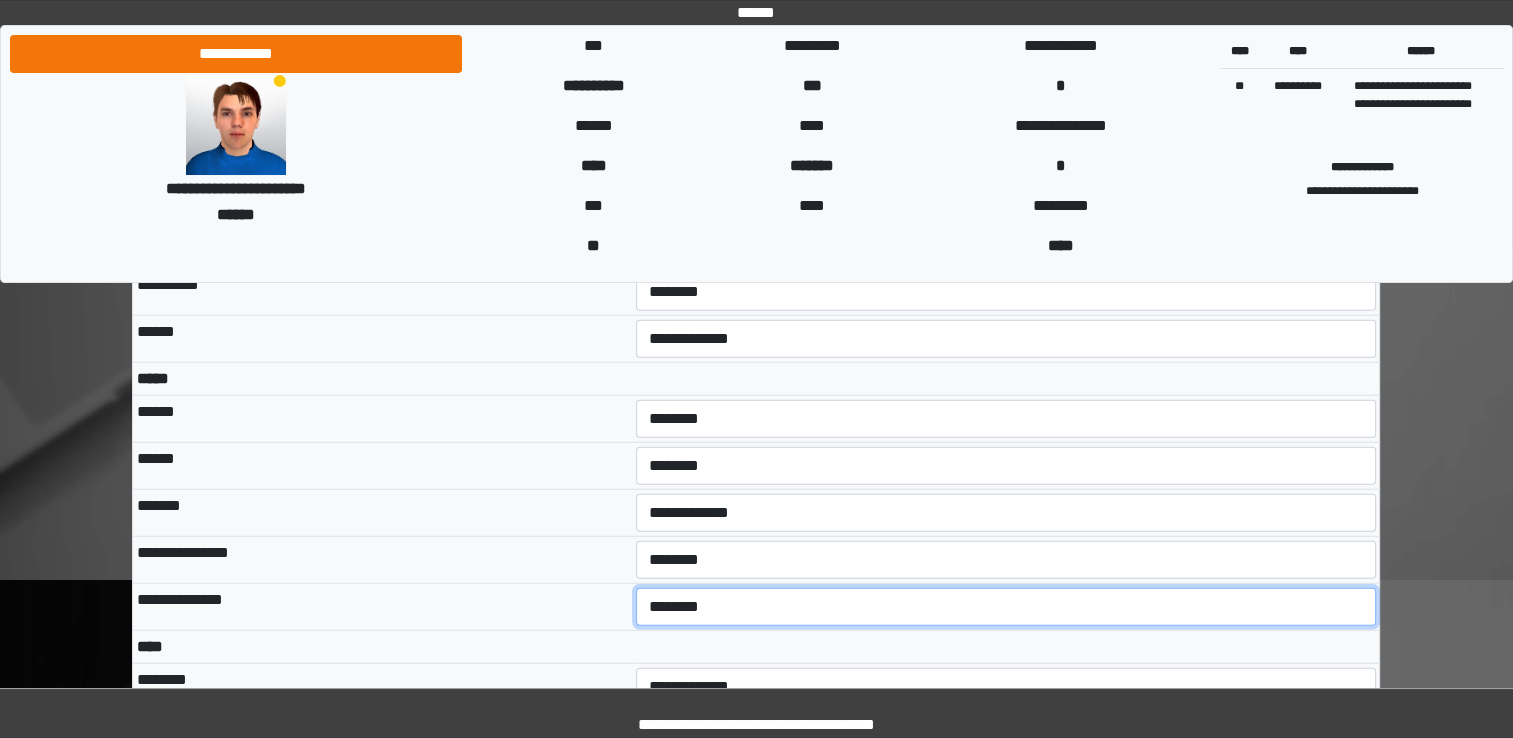 click on "**********" at bounding box center (1006, 607) 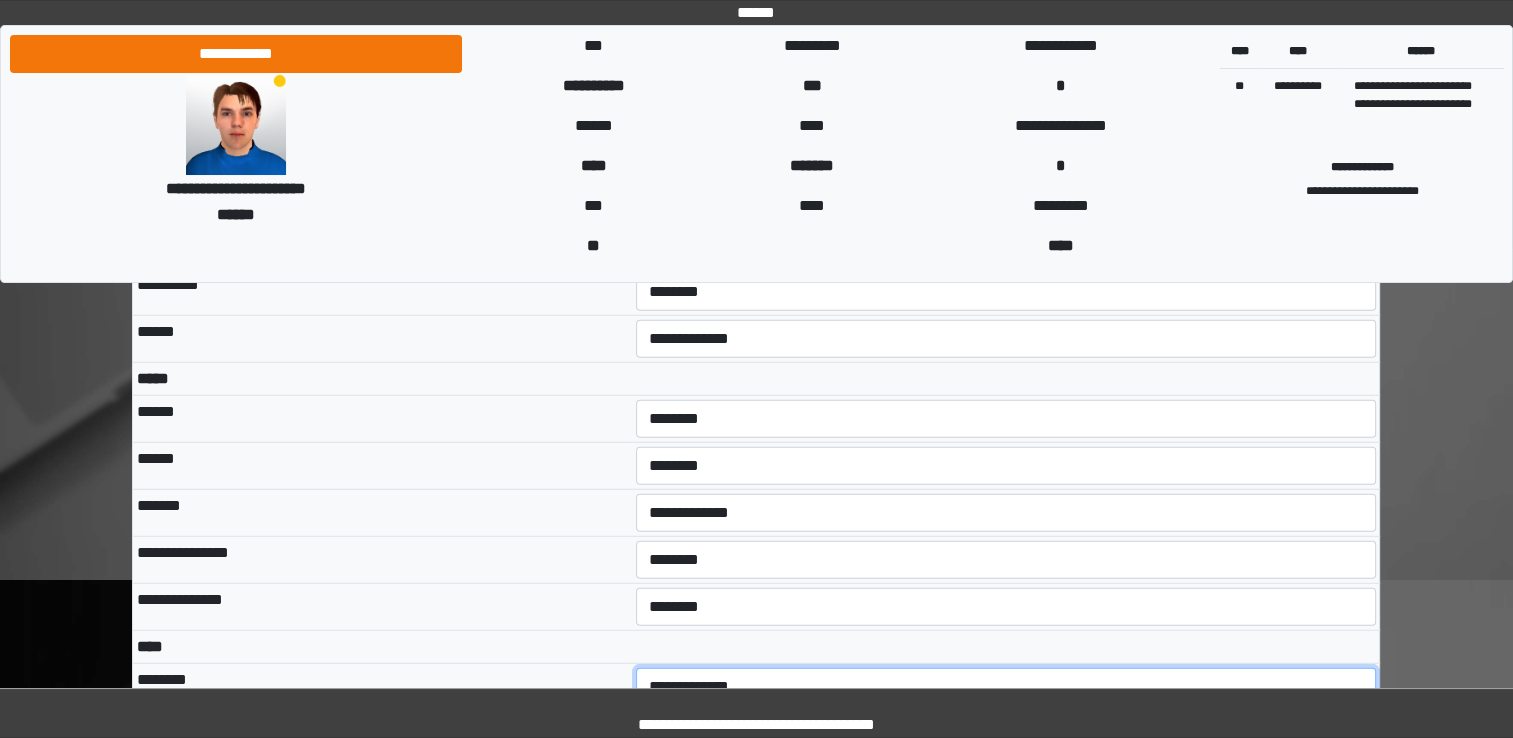 click on "**********" at bounding box center (1006, 687) 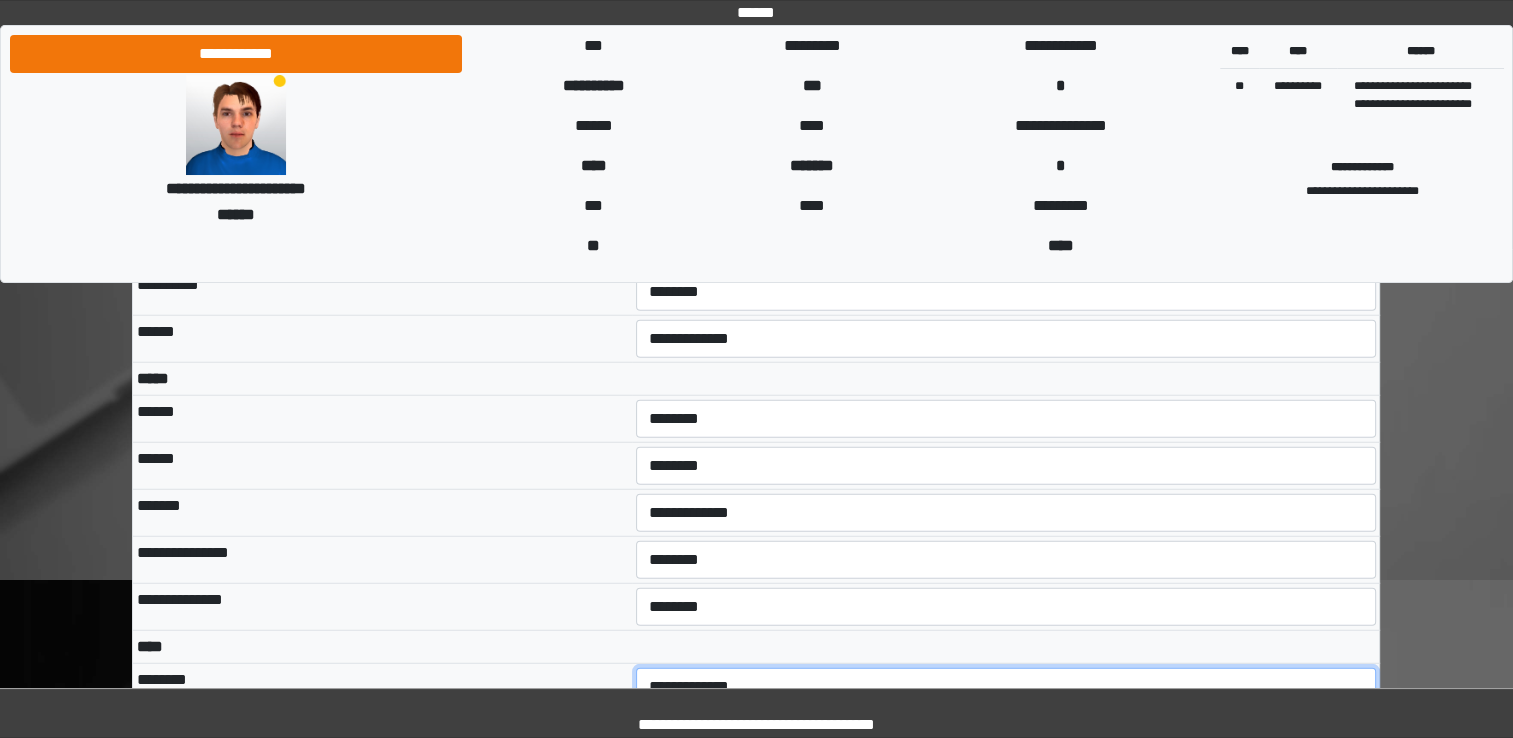 select on "*" 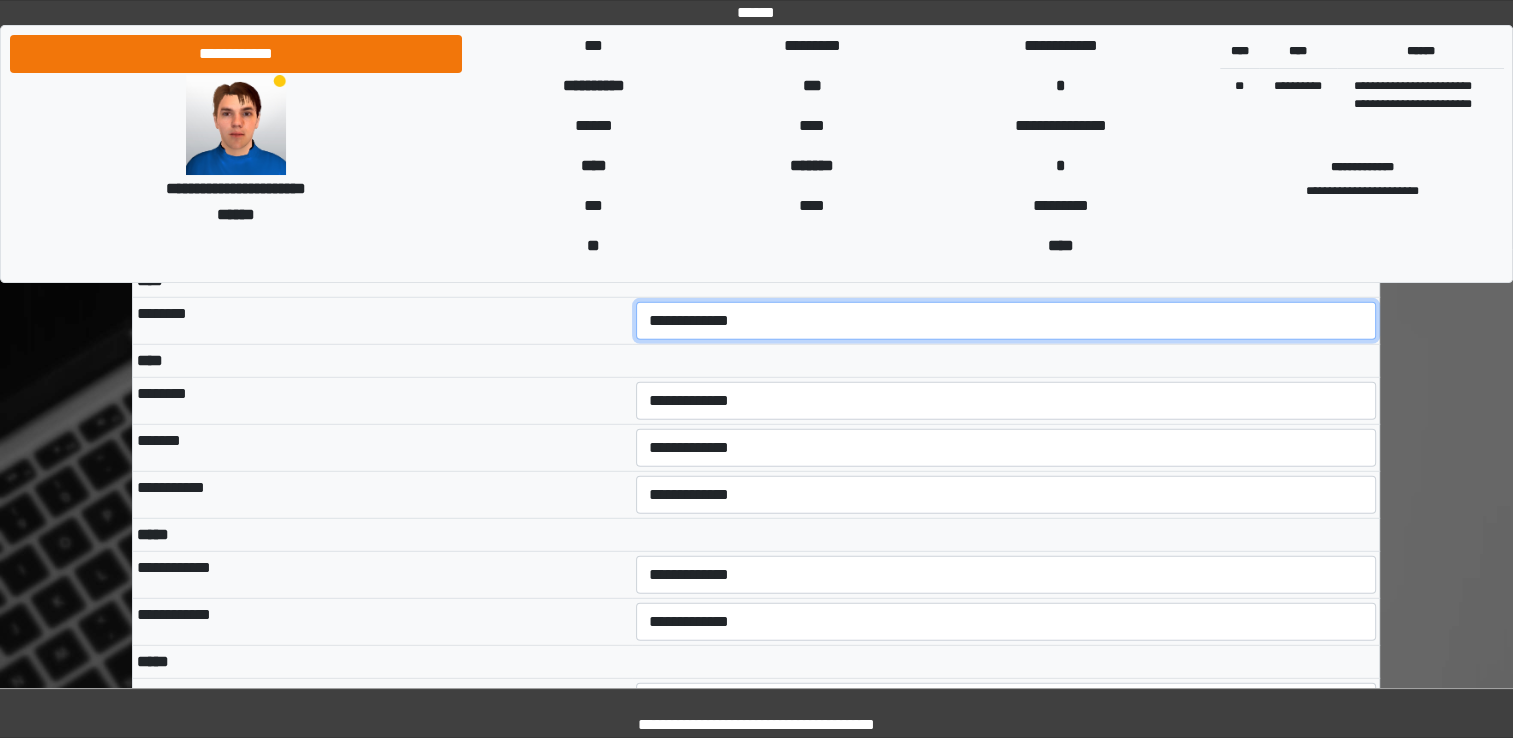 scroll, scrollTop: 5499, scrollLeft: 0, axis: vertical 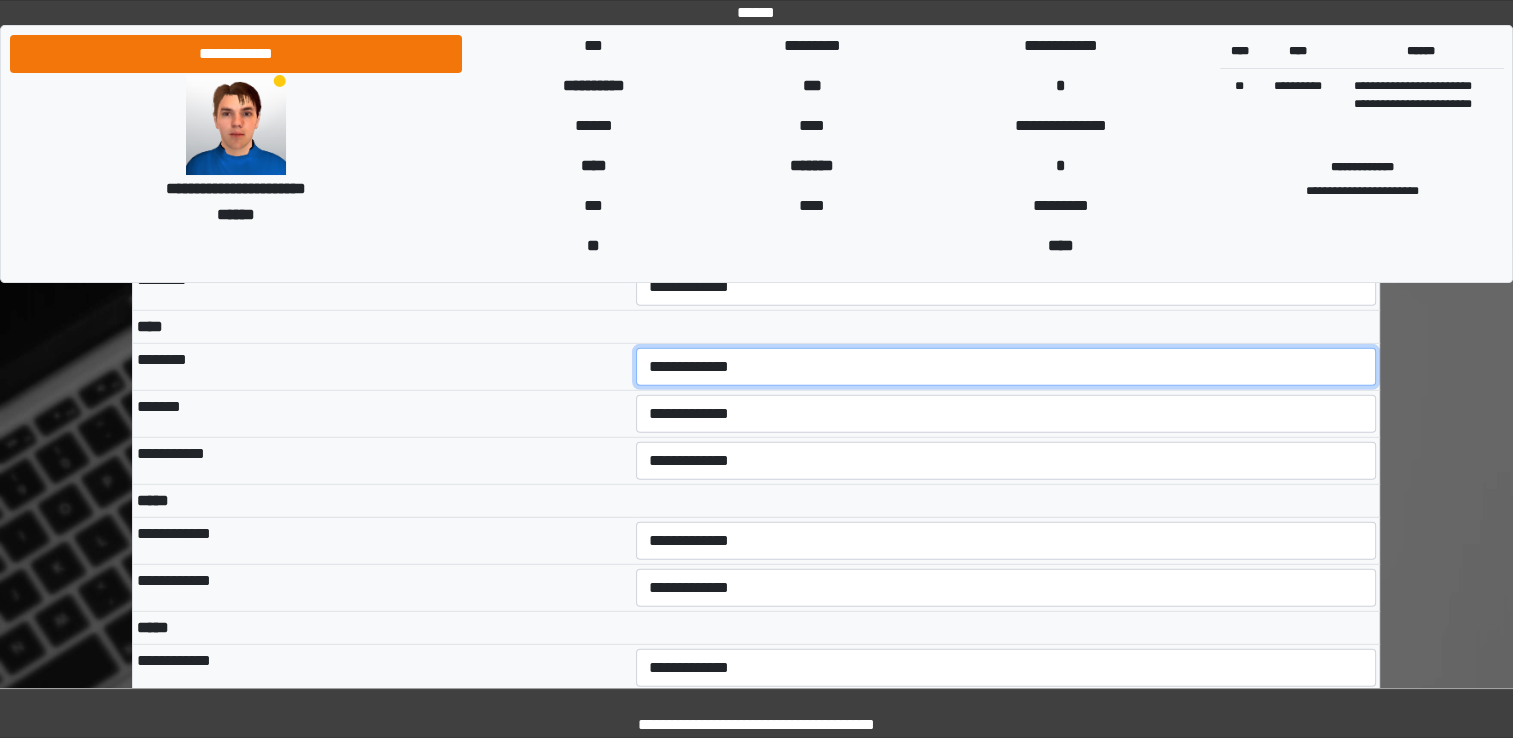 click on "**********" at bounding box center [1006, 367] 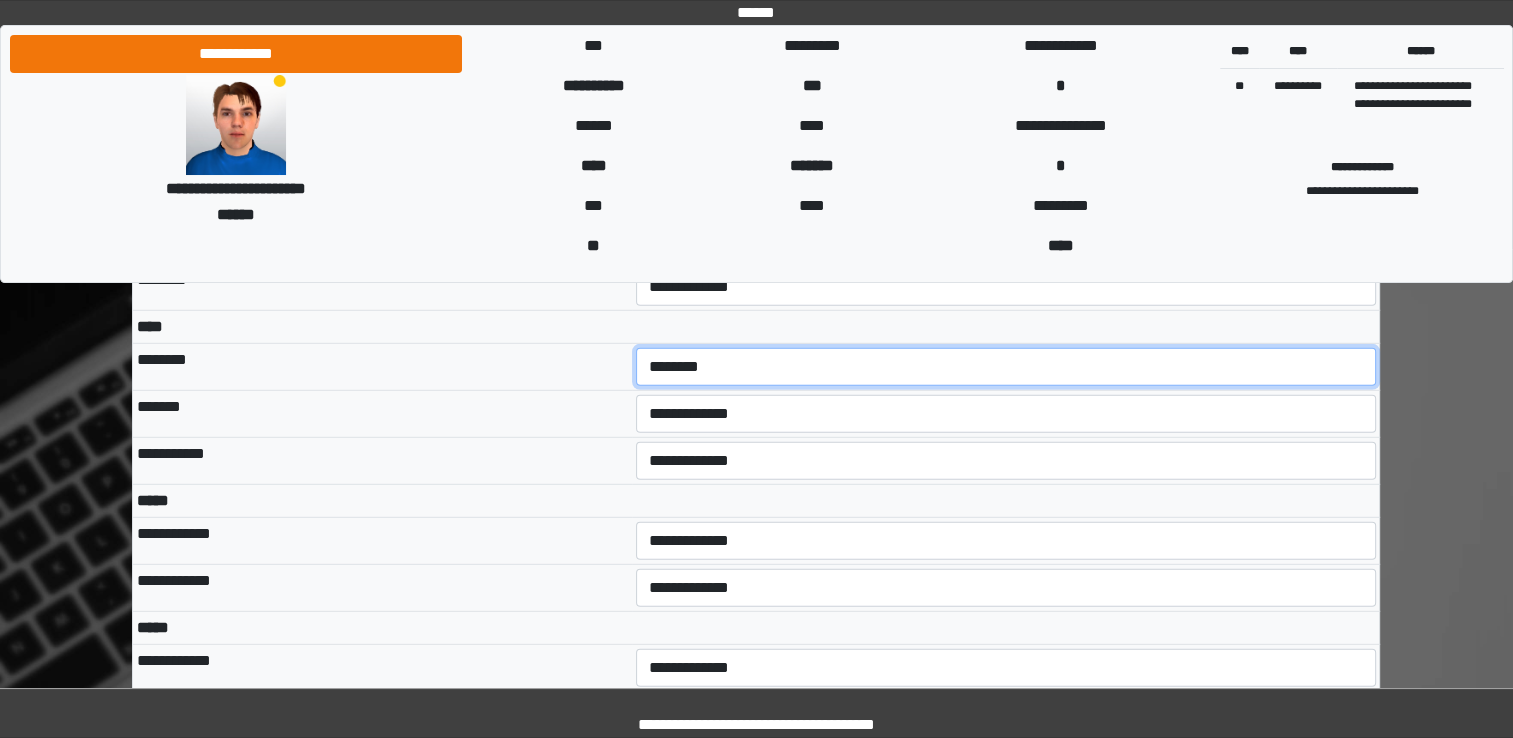 click on "**********" at bounding box center [1006, 367] 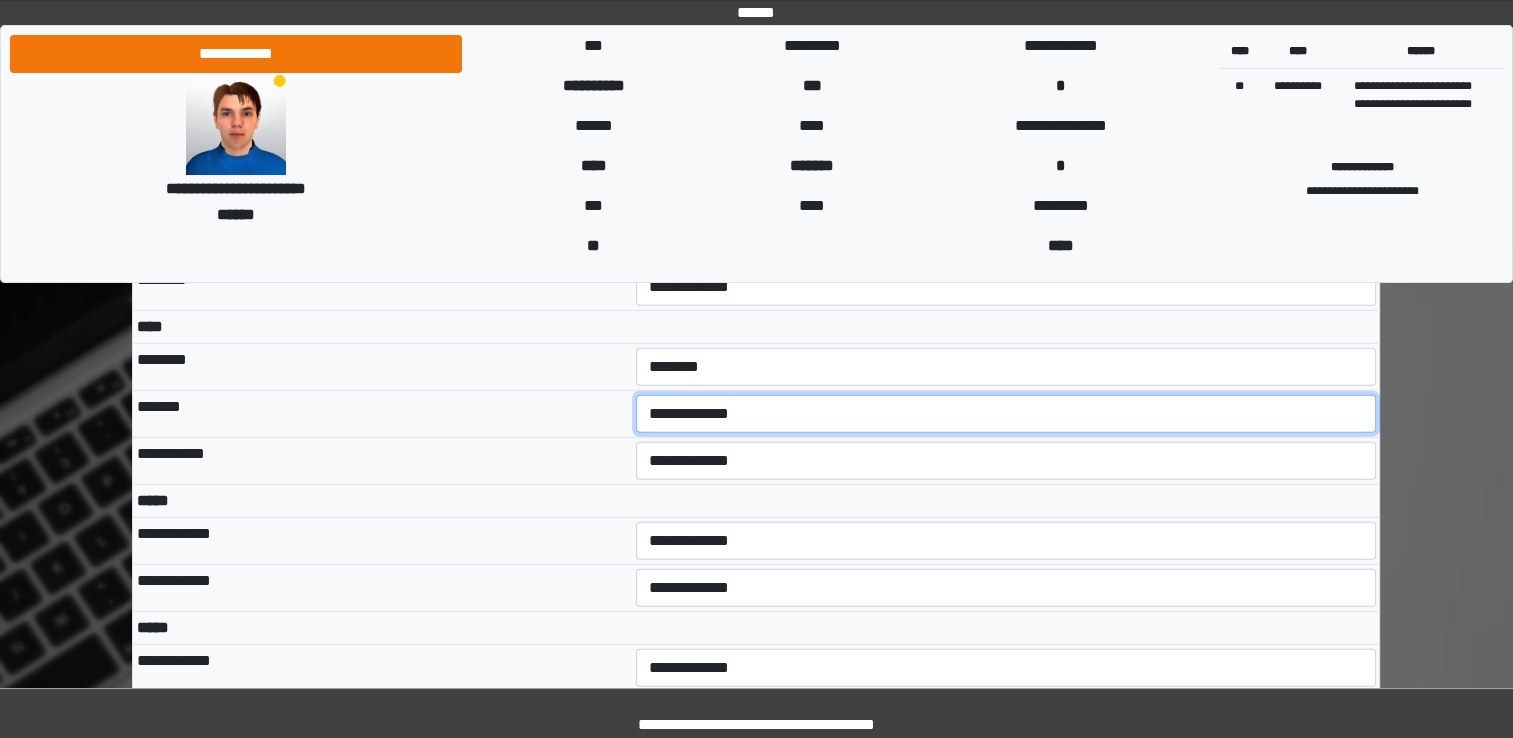 click on "**********" at bounding box center (1006, 414) 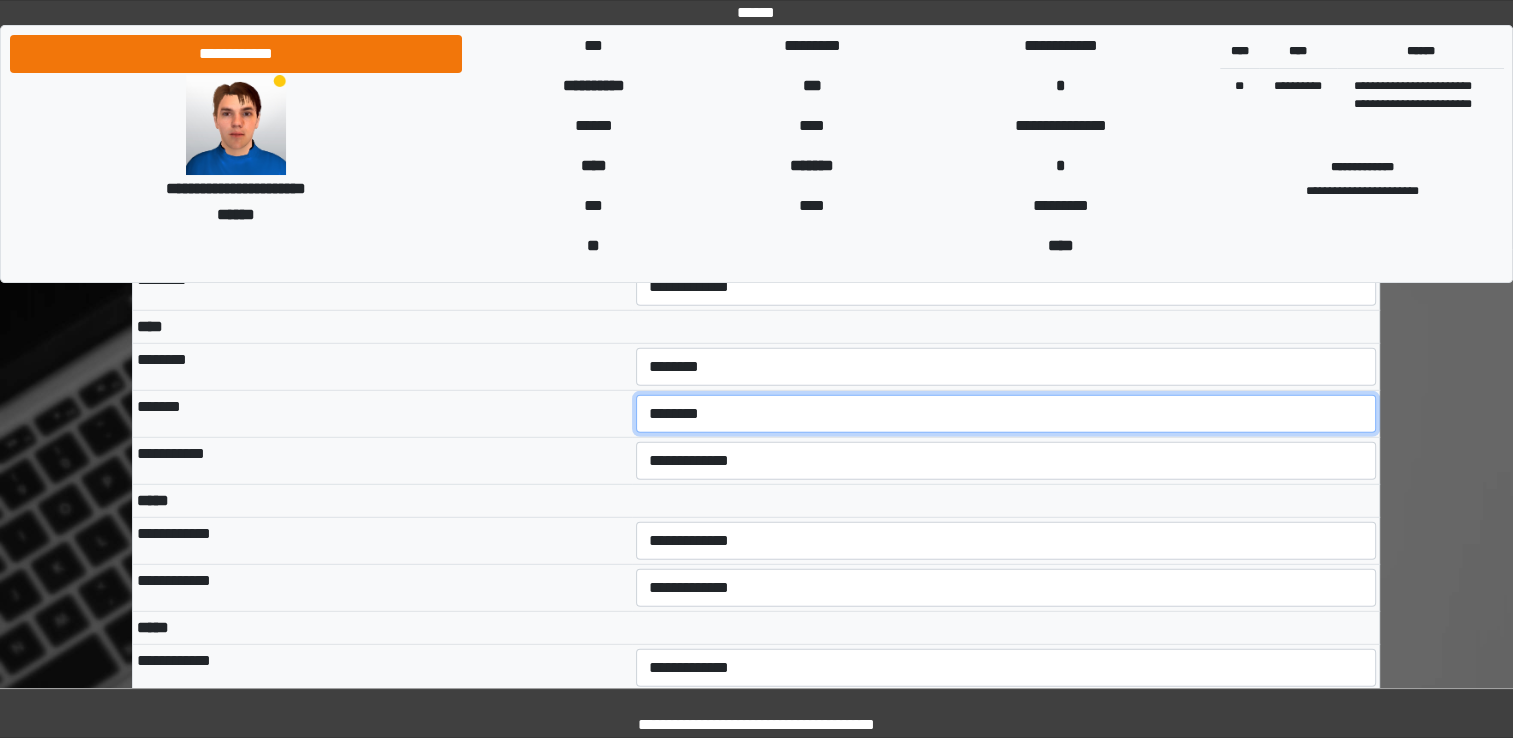 click on "**********" at bounding box center [1006, 414] 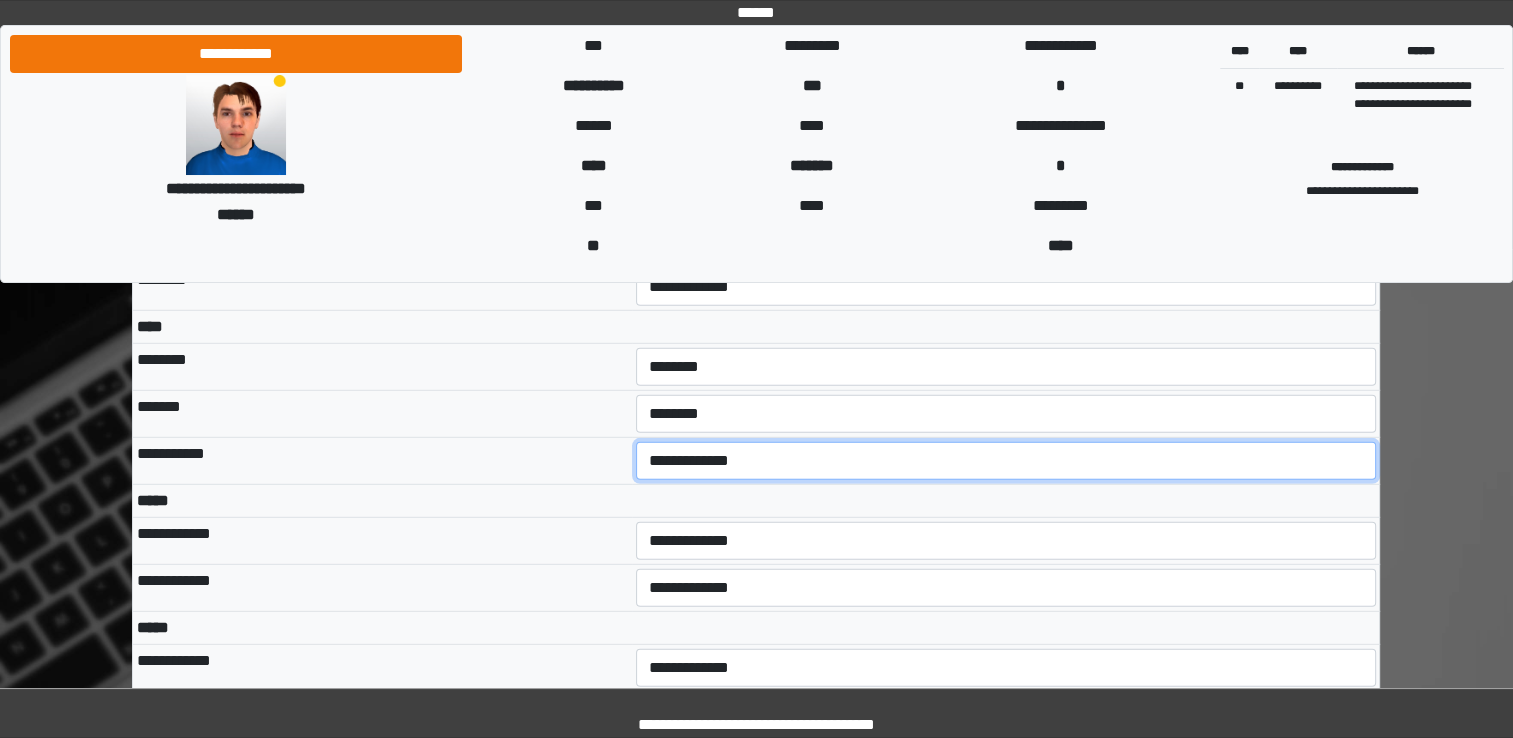 click on "**********" at bounding box center (1006, 461) 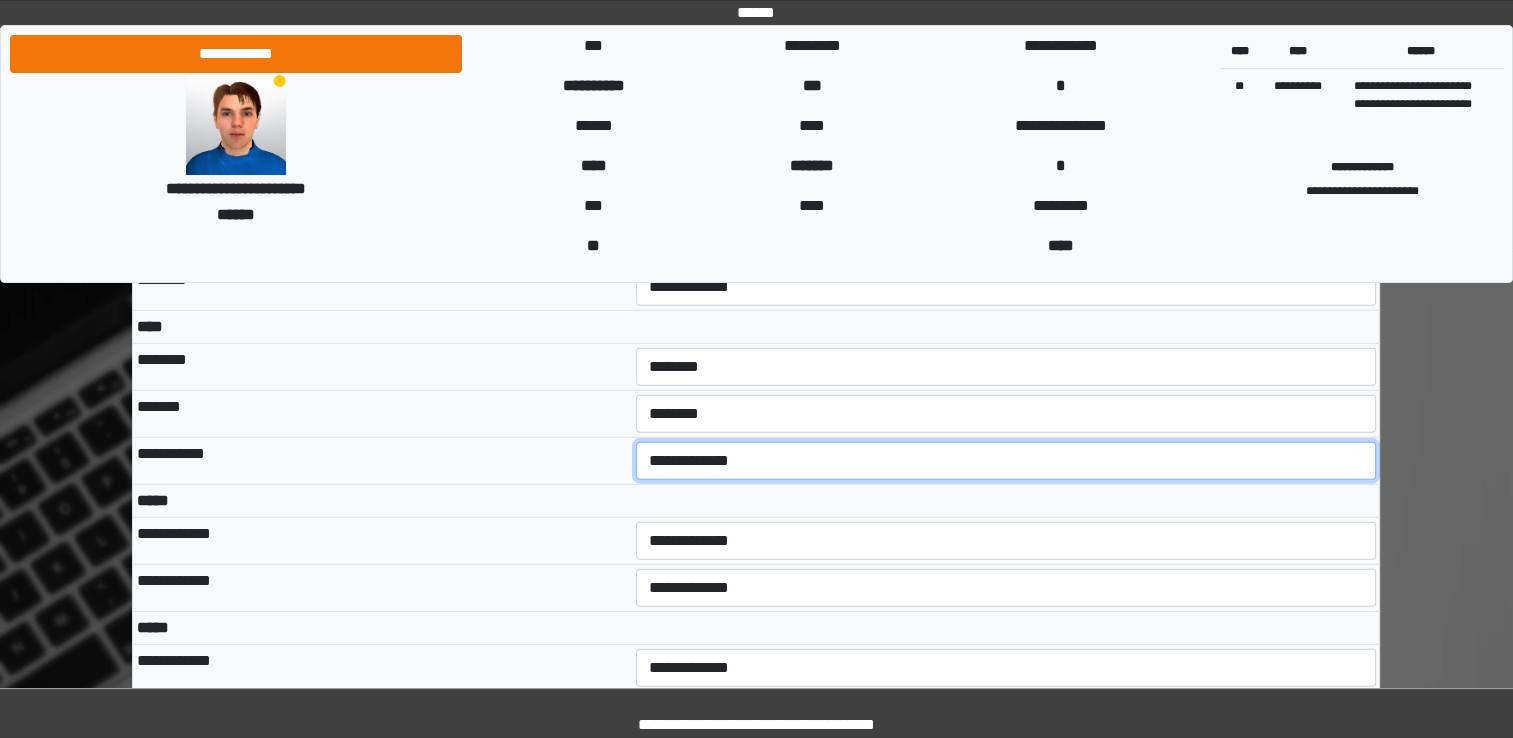 select on "***" 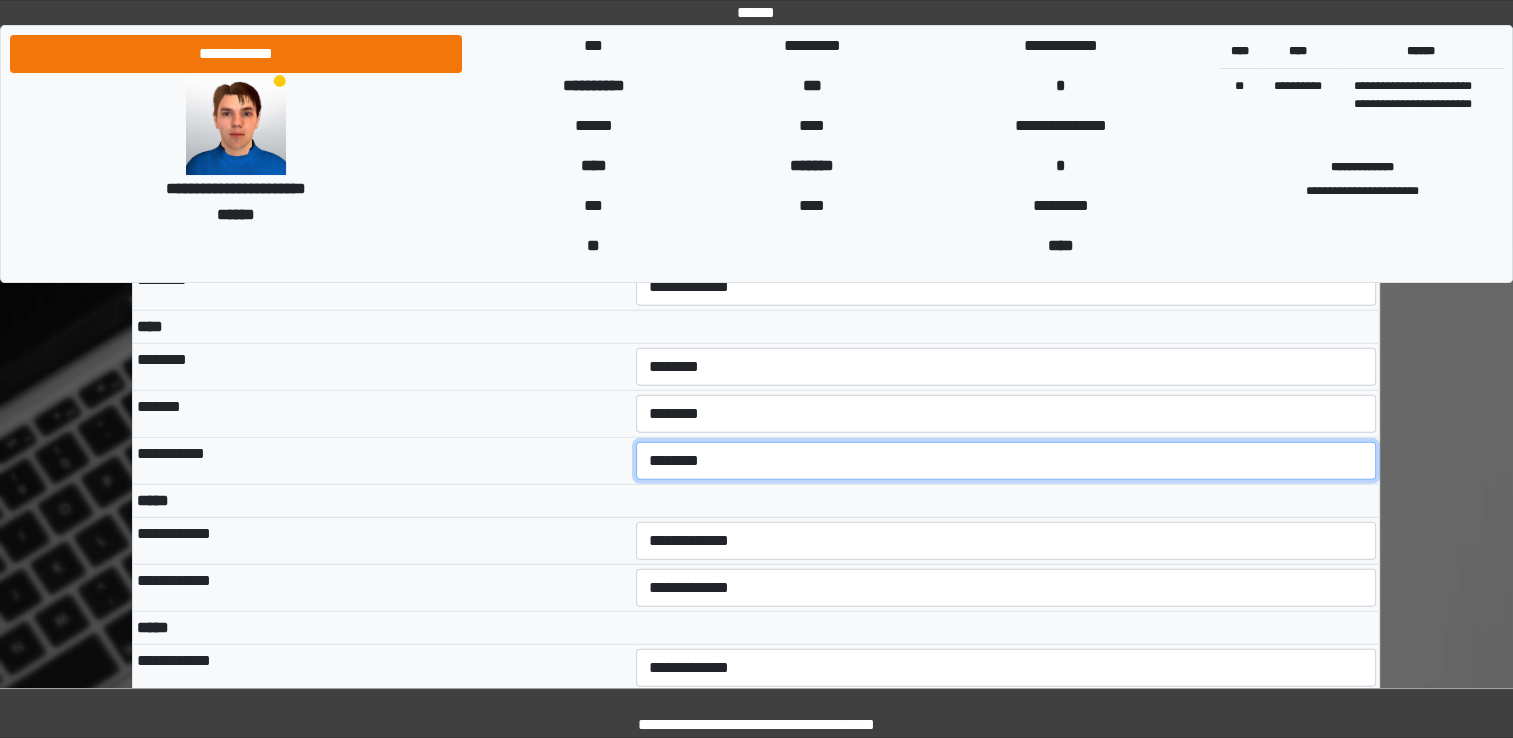 click on "**********" at bounding box center [1006, 461] 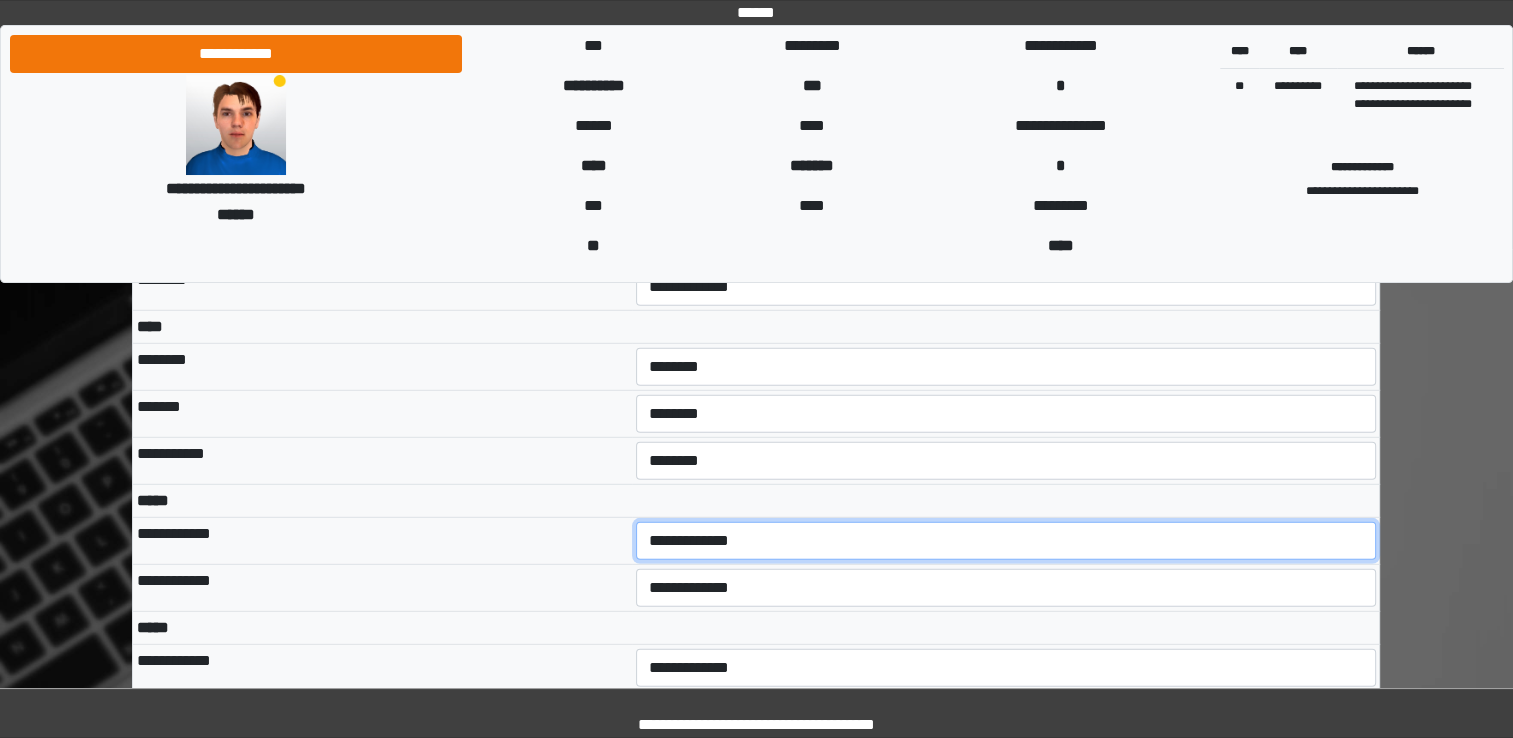click on "**********" at bounding box center (1006, 541) 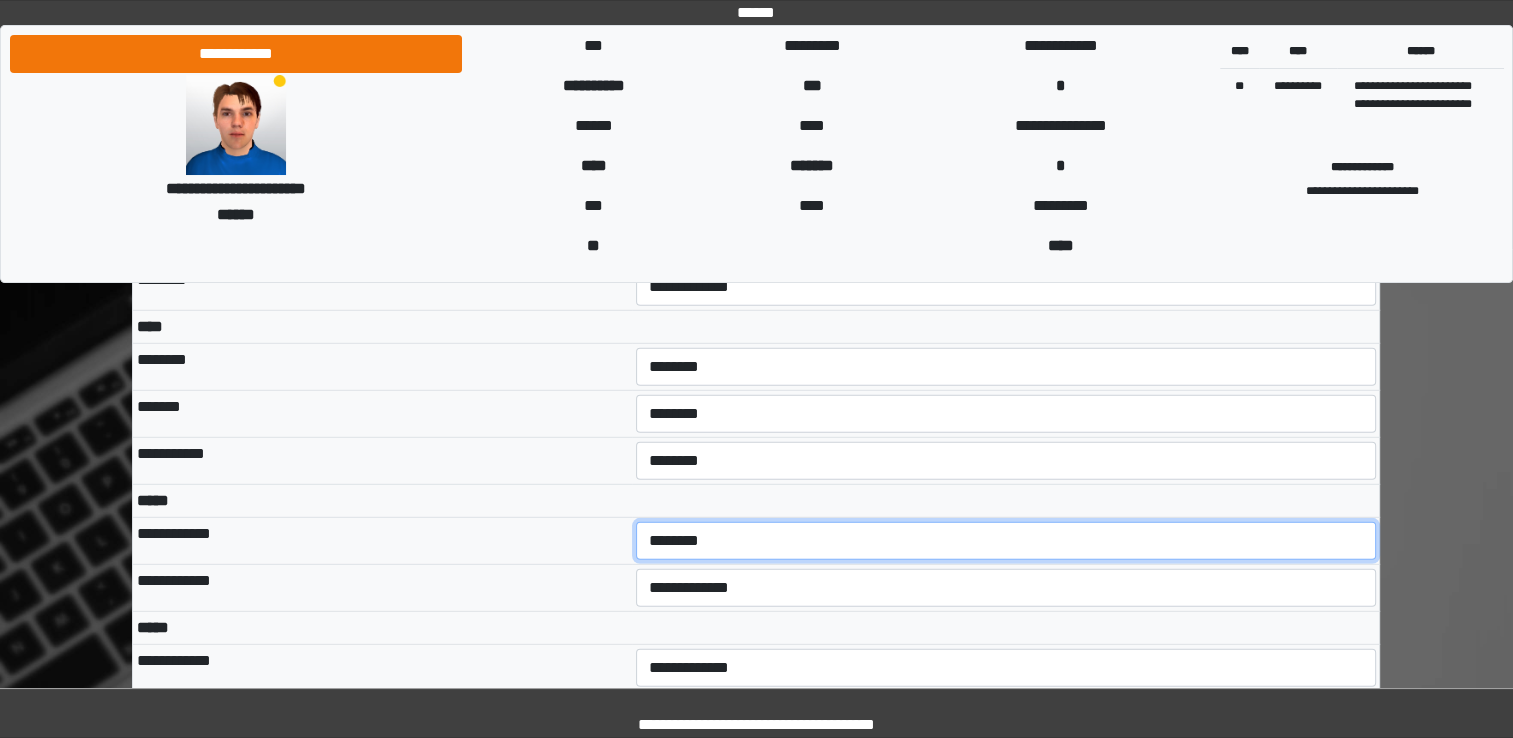 click on "**********" at bounding box center [1006, 541] 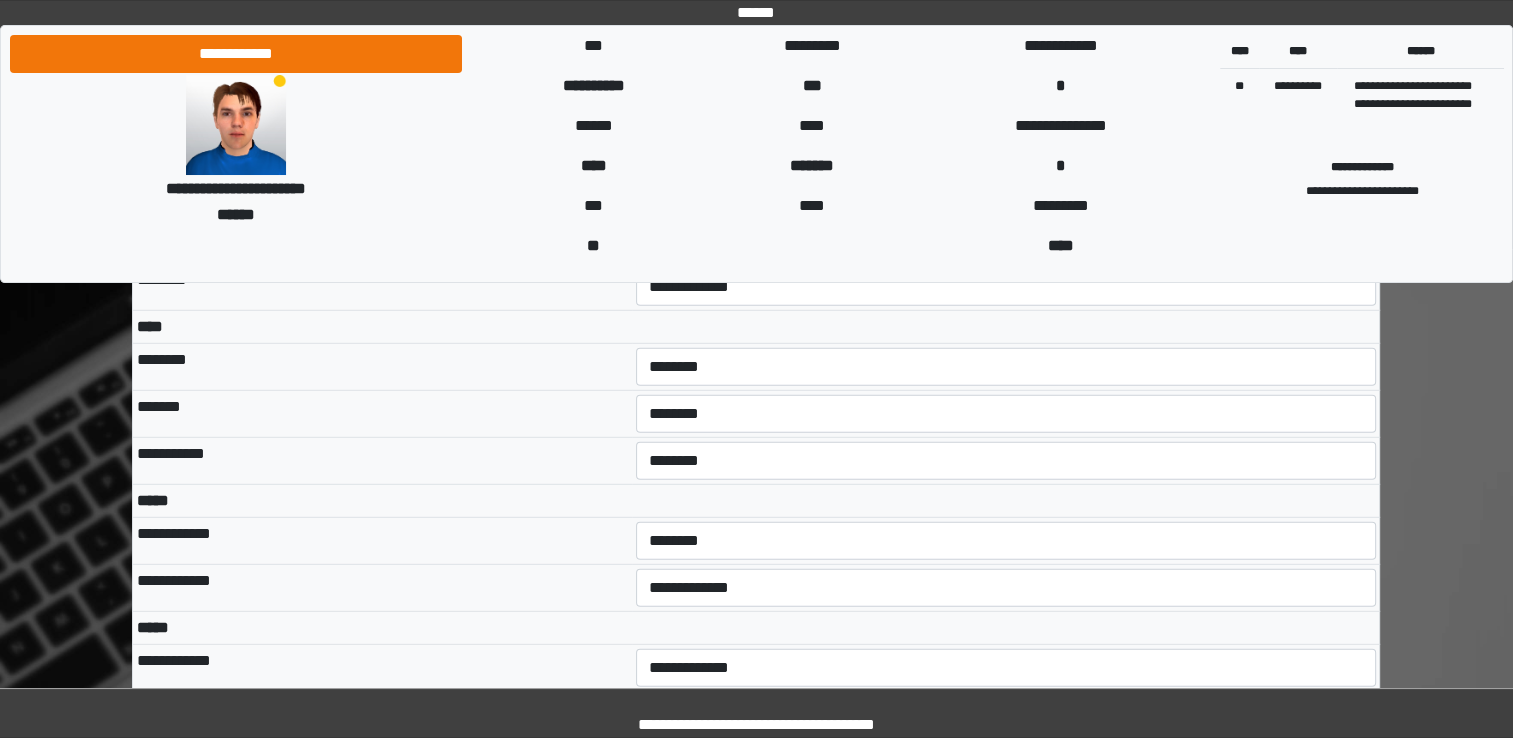 click at bounding box center (1006, 627) 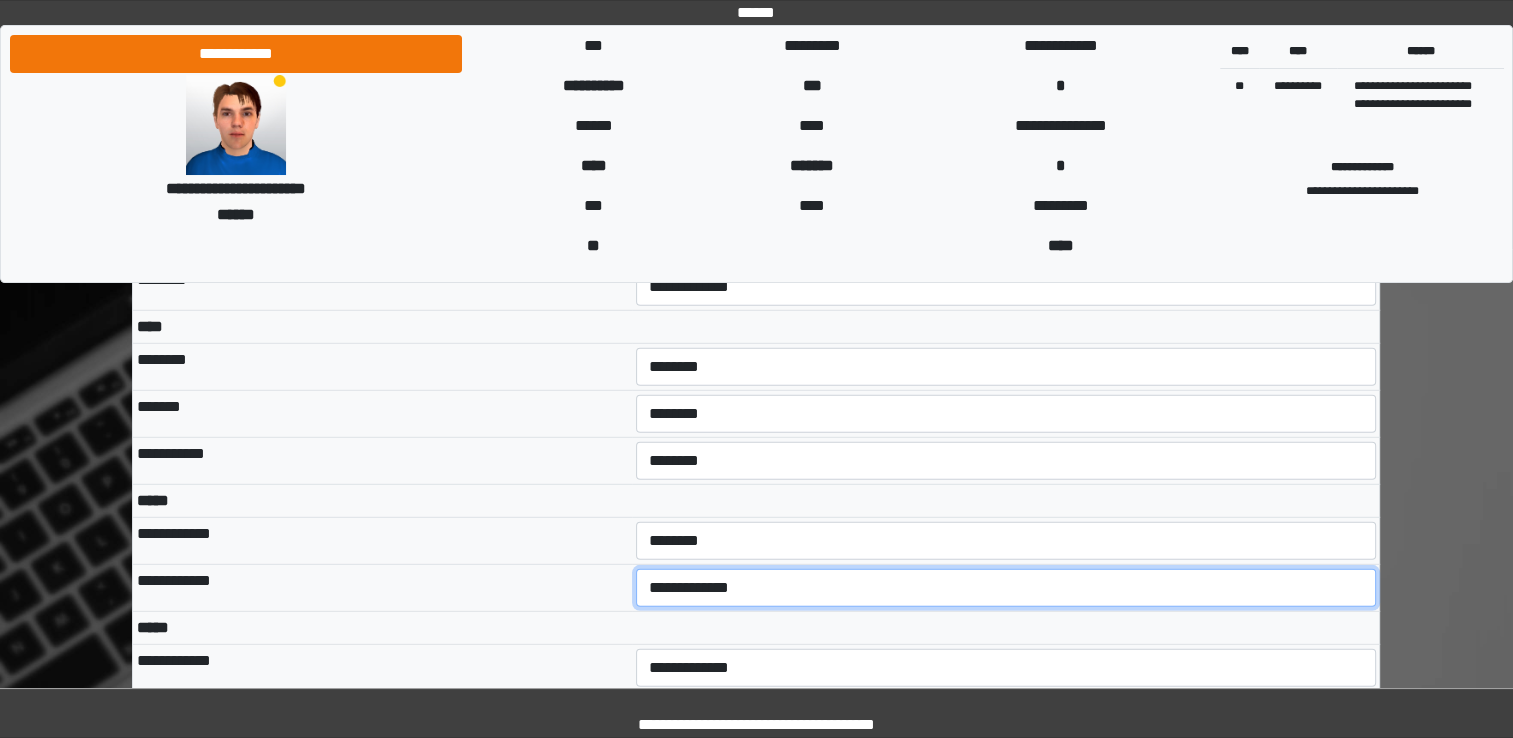 click on "**********" at bounding box center [1006, 588] 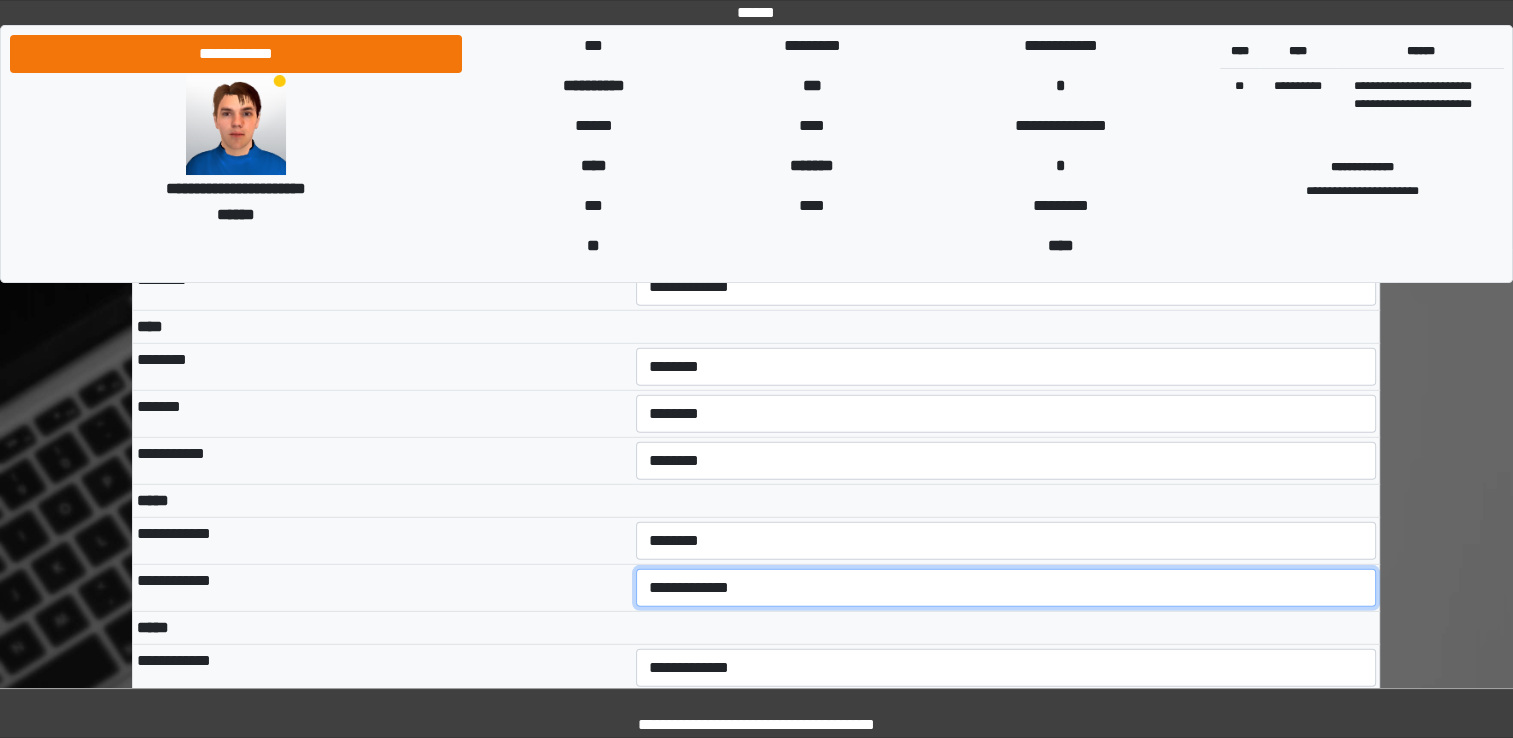 select on "***" 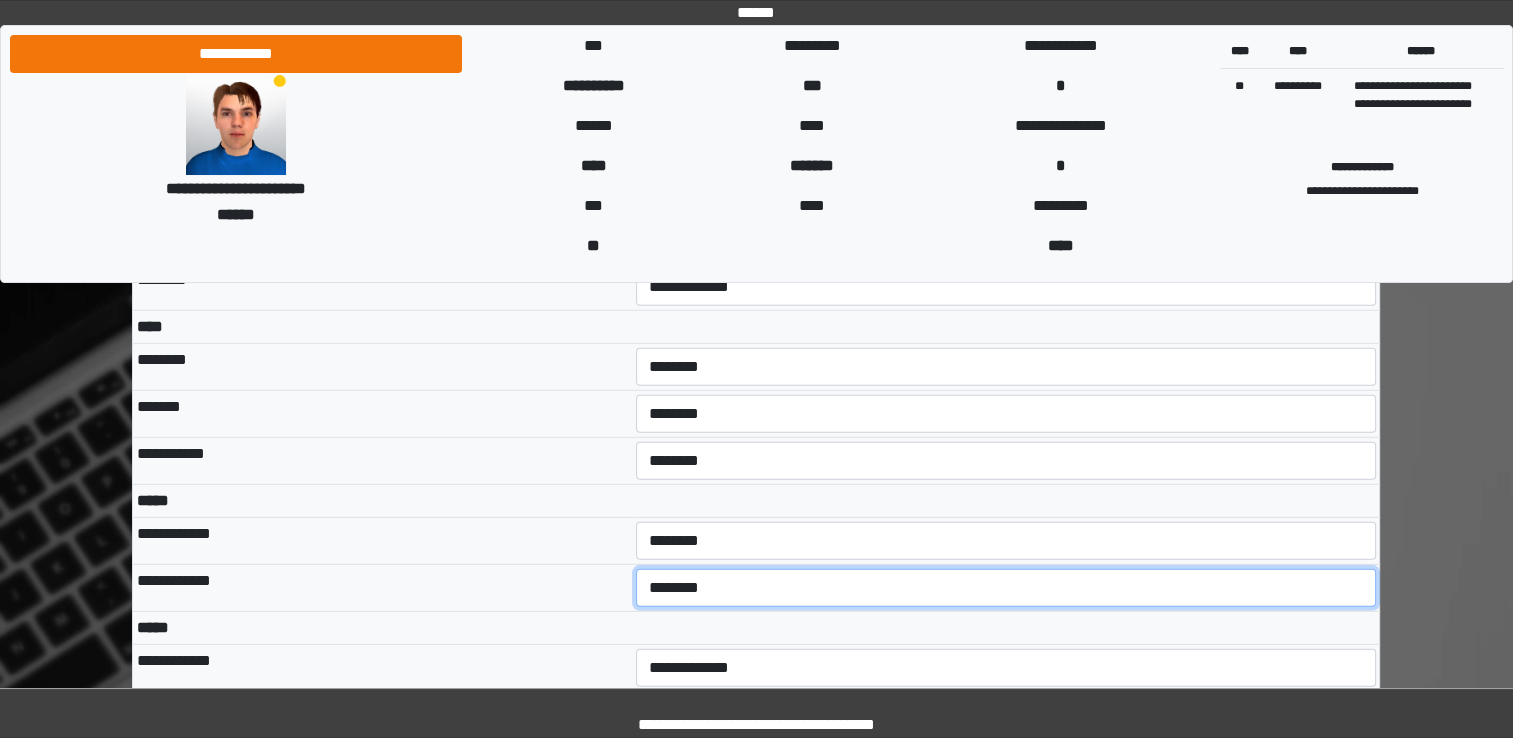 click on "**********" at bounding box center (1006, 588) 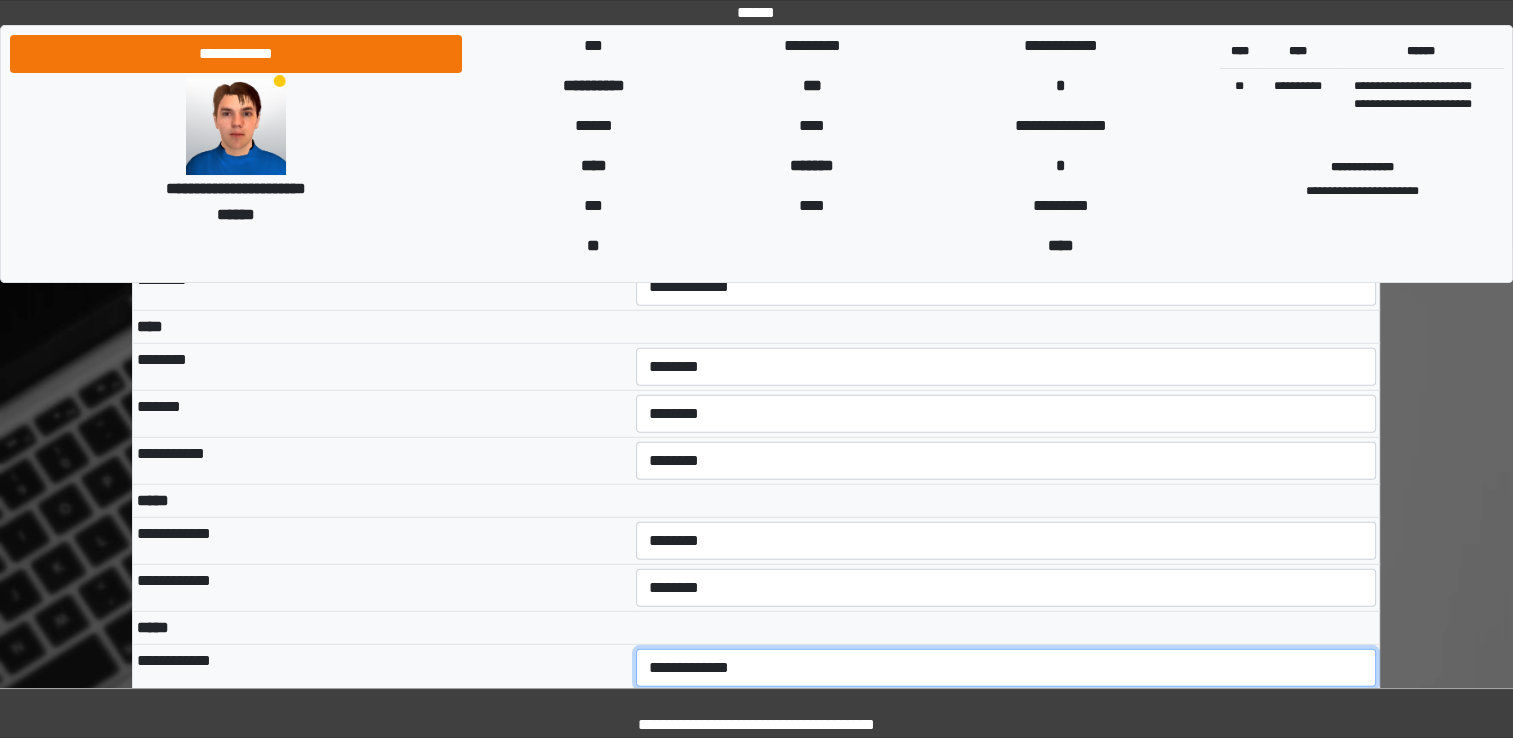 click on "**********" at bounding box center (1006, 668) 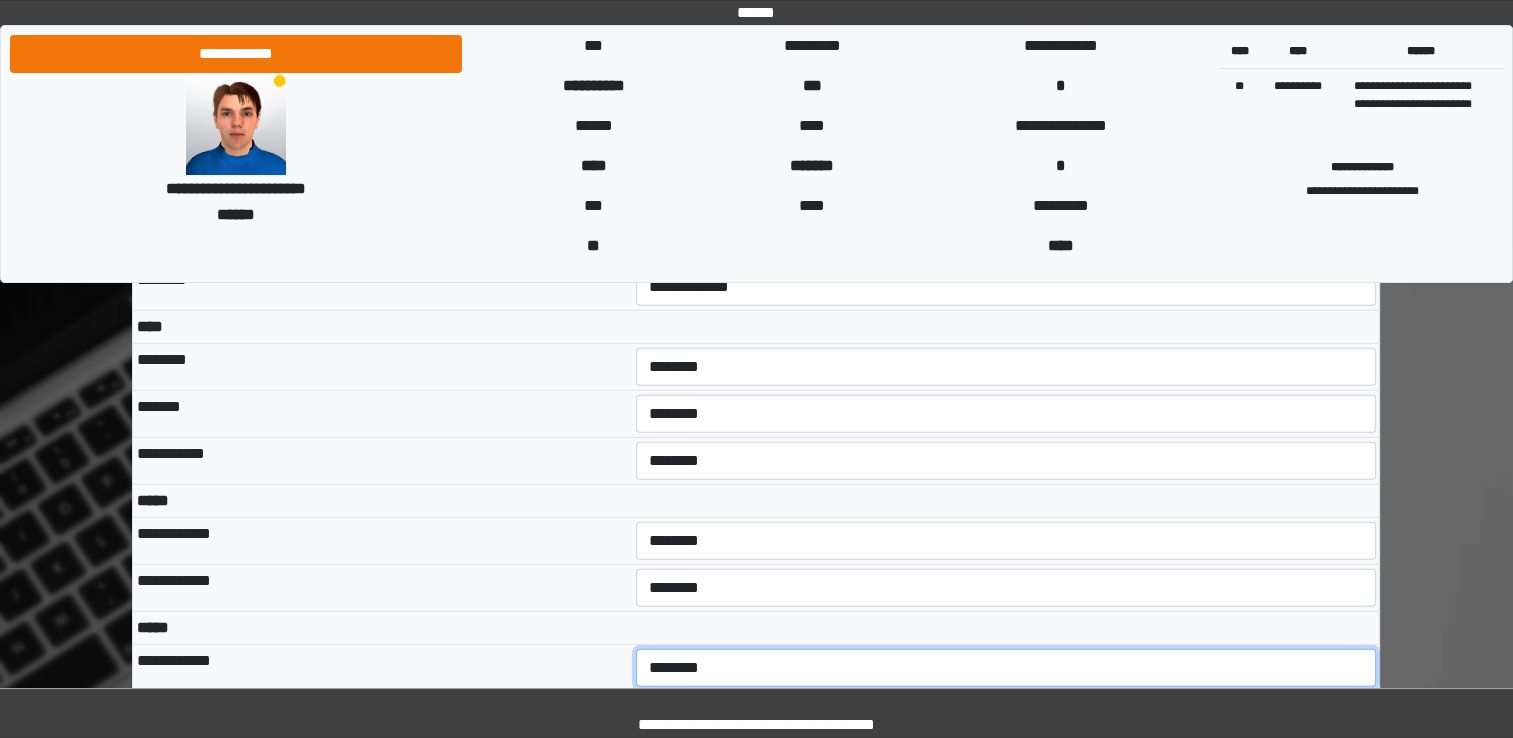click on "**********" at bounding box center [1006, 668] 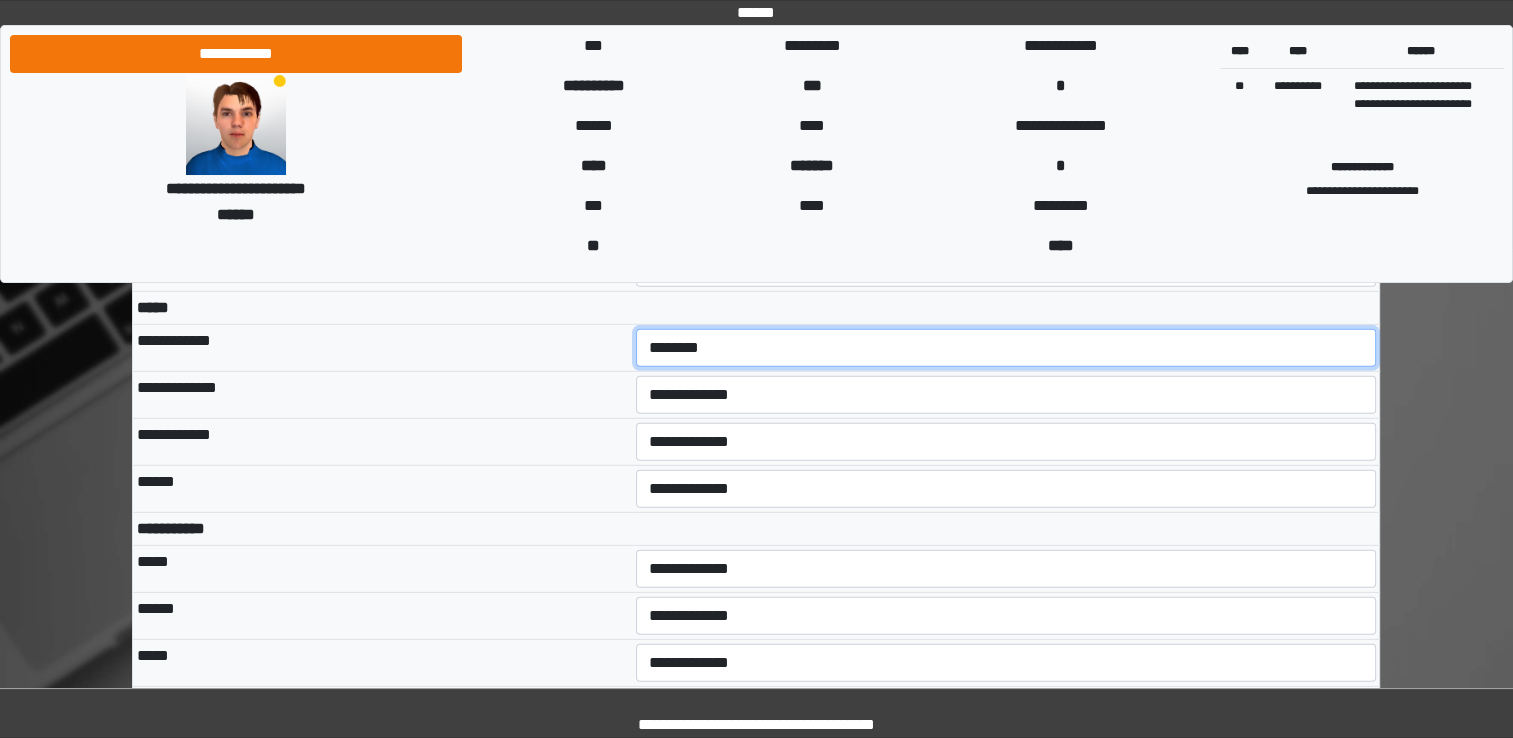 scroll, scrollTop: 5859, scrollLeft: 0, axis: vertical 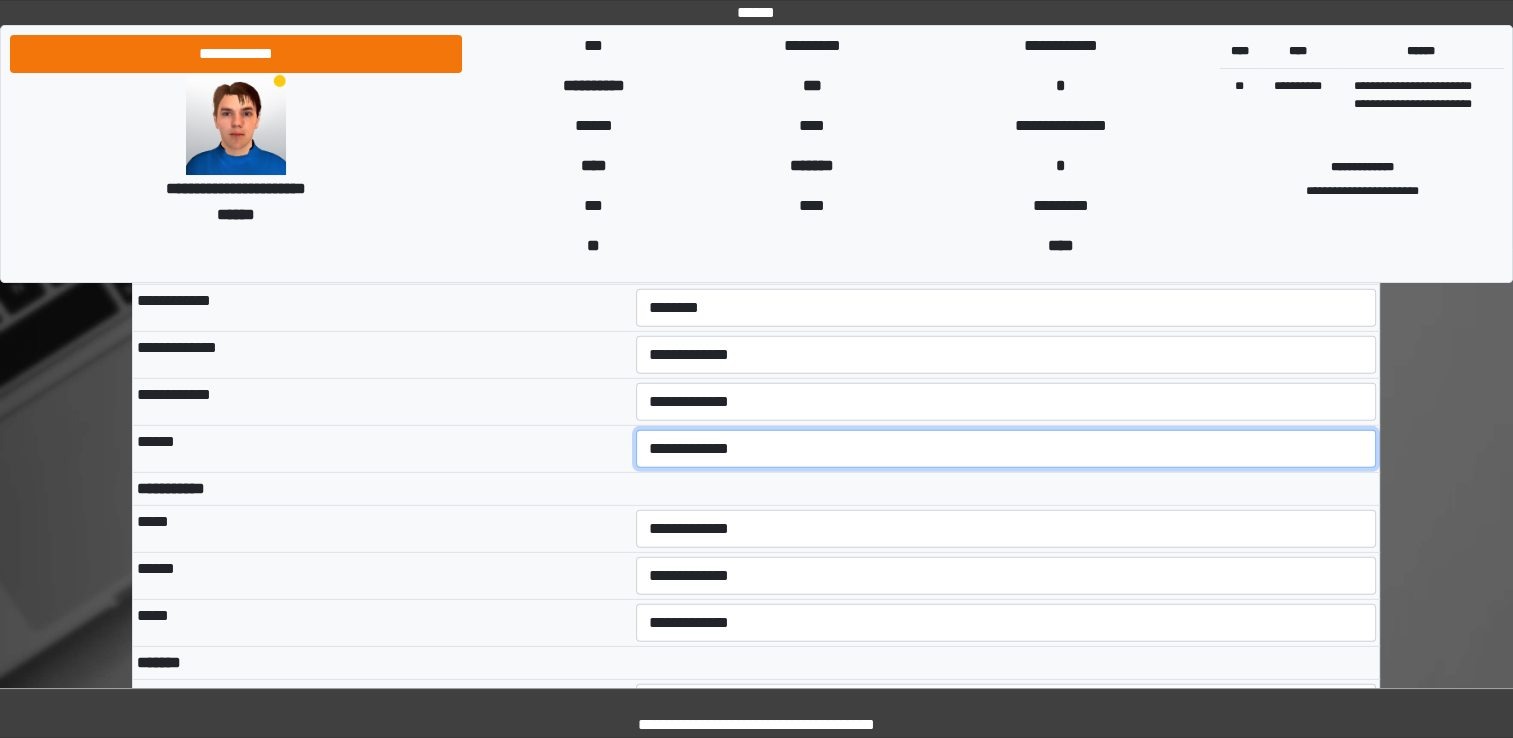 click on "**********" at bounding box center (1006, 449) 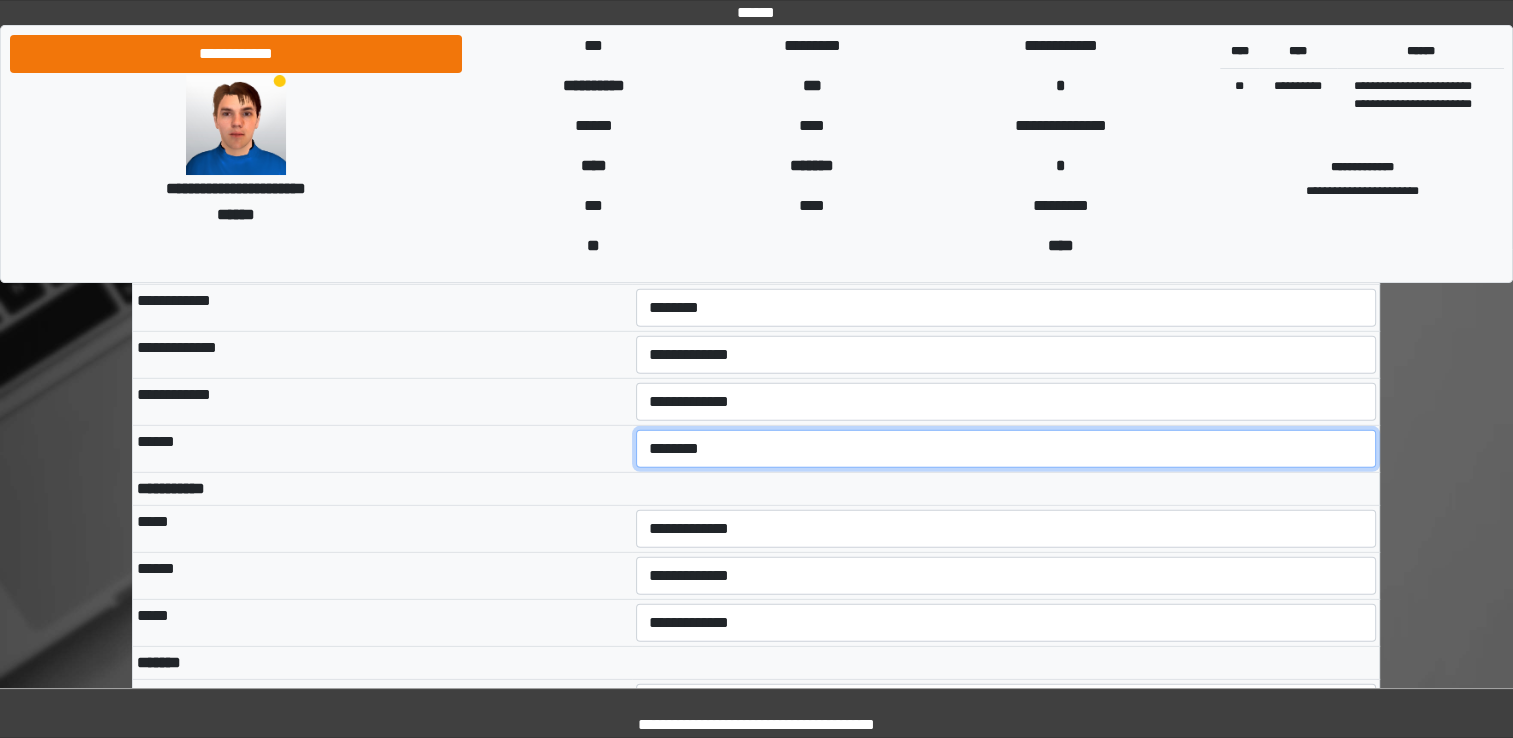 click on "**********" at bounding box center [1006, 449] 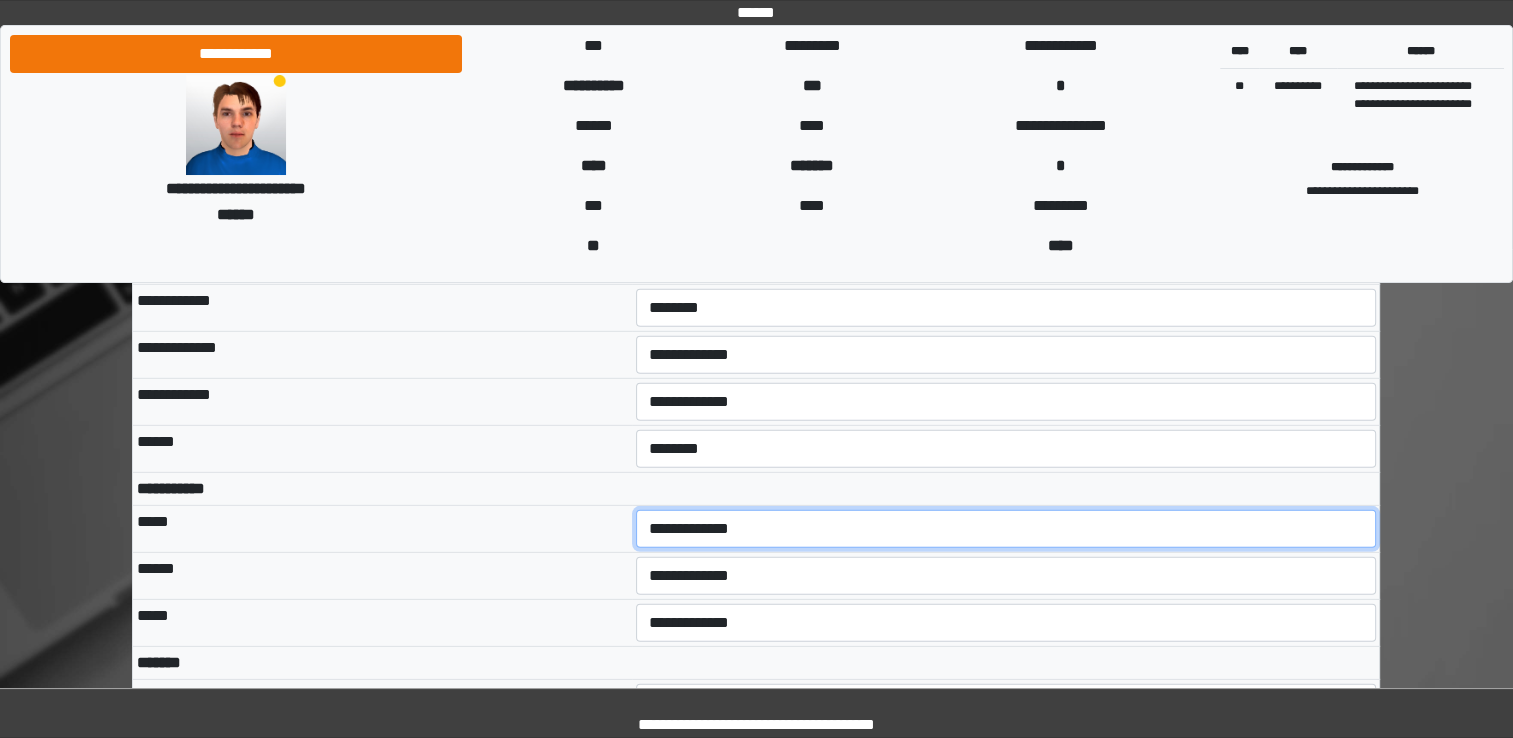 click on "**********" at bounding box center [1006, 529] 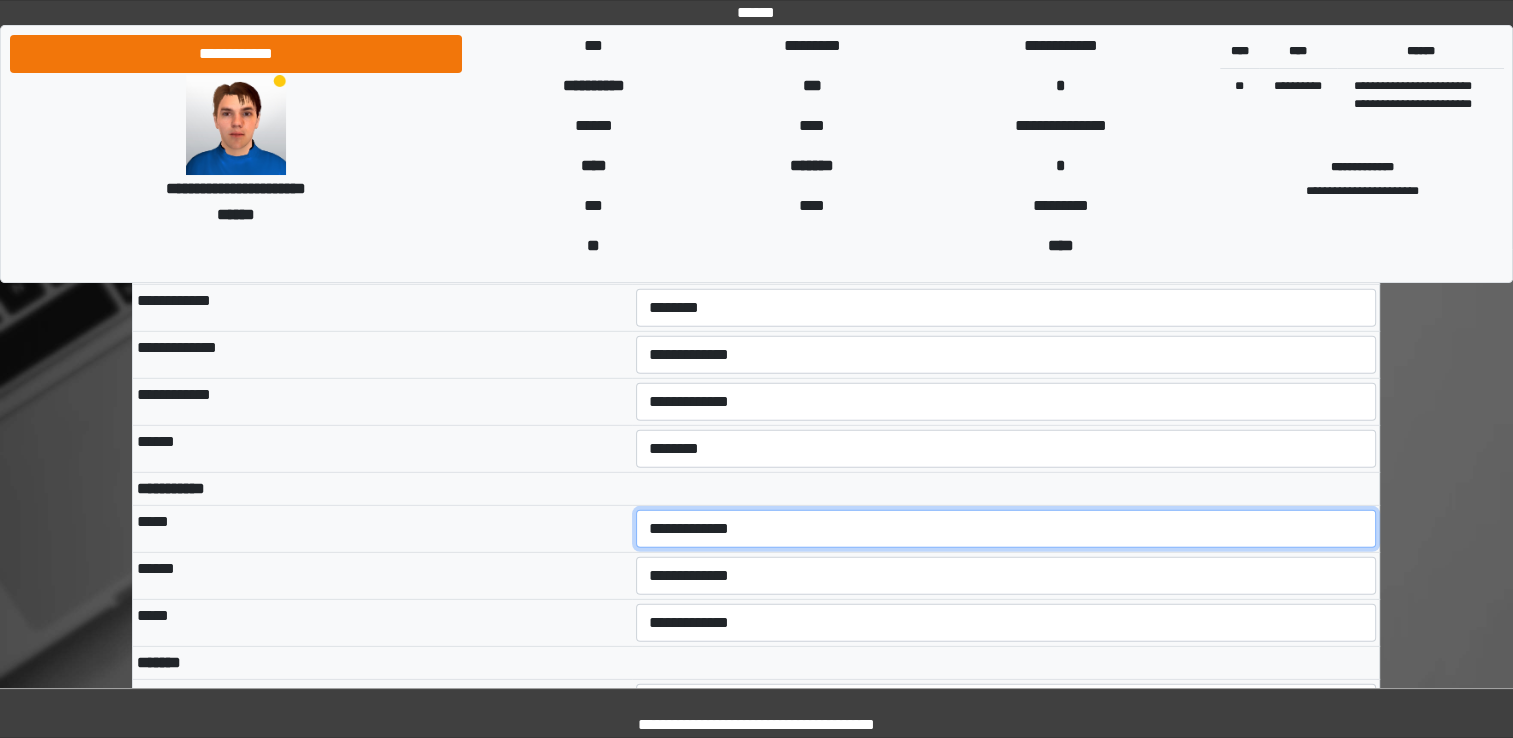 select on "*" 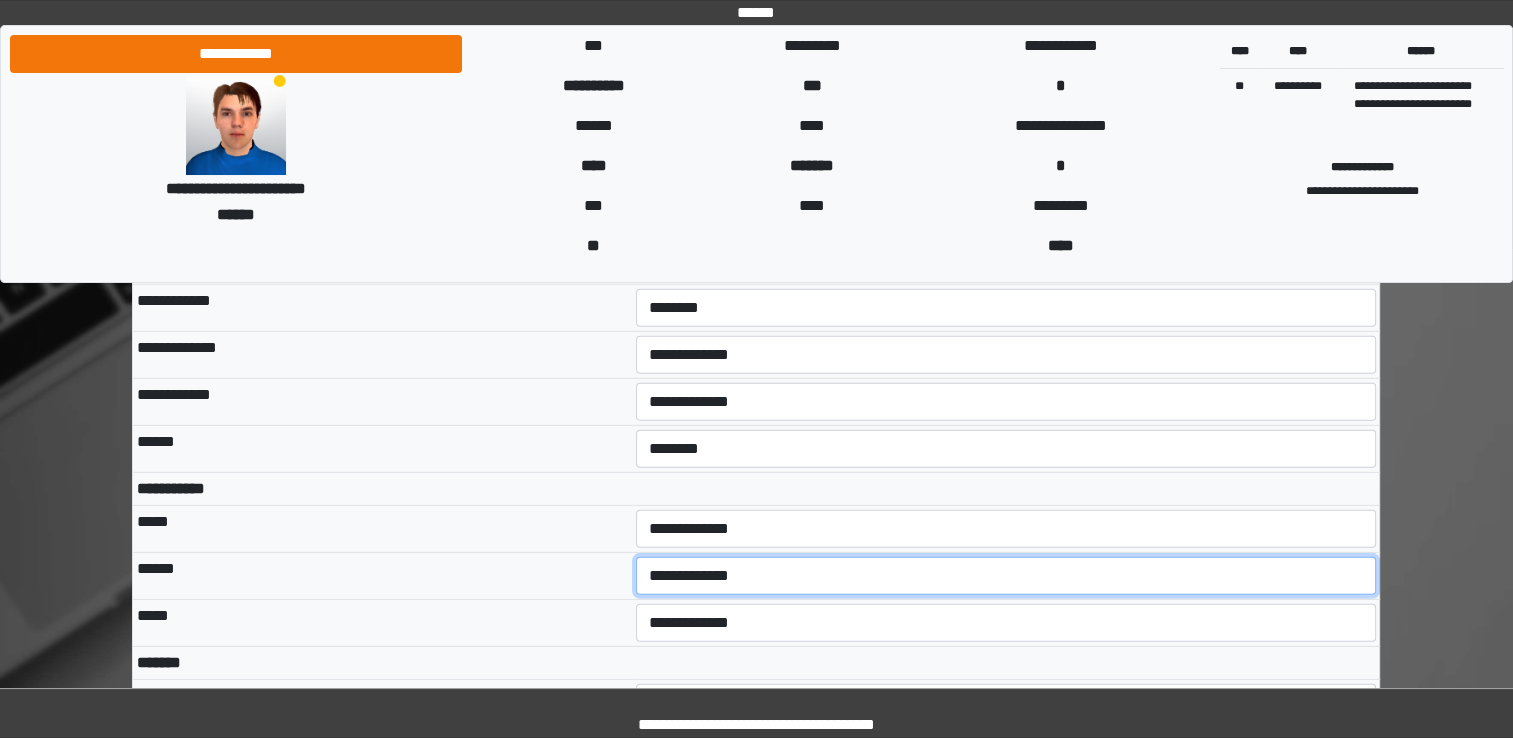 click on "**********" at bounding box center [1006, 576] 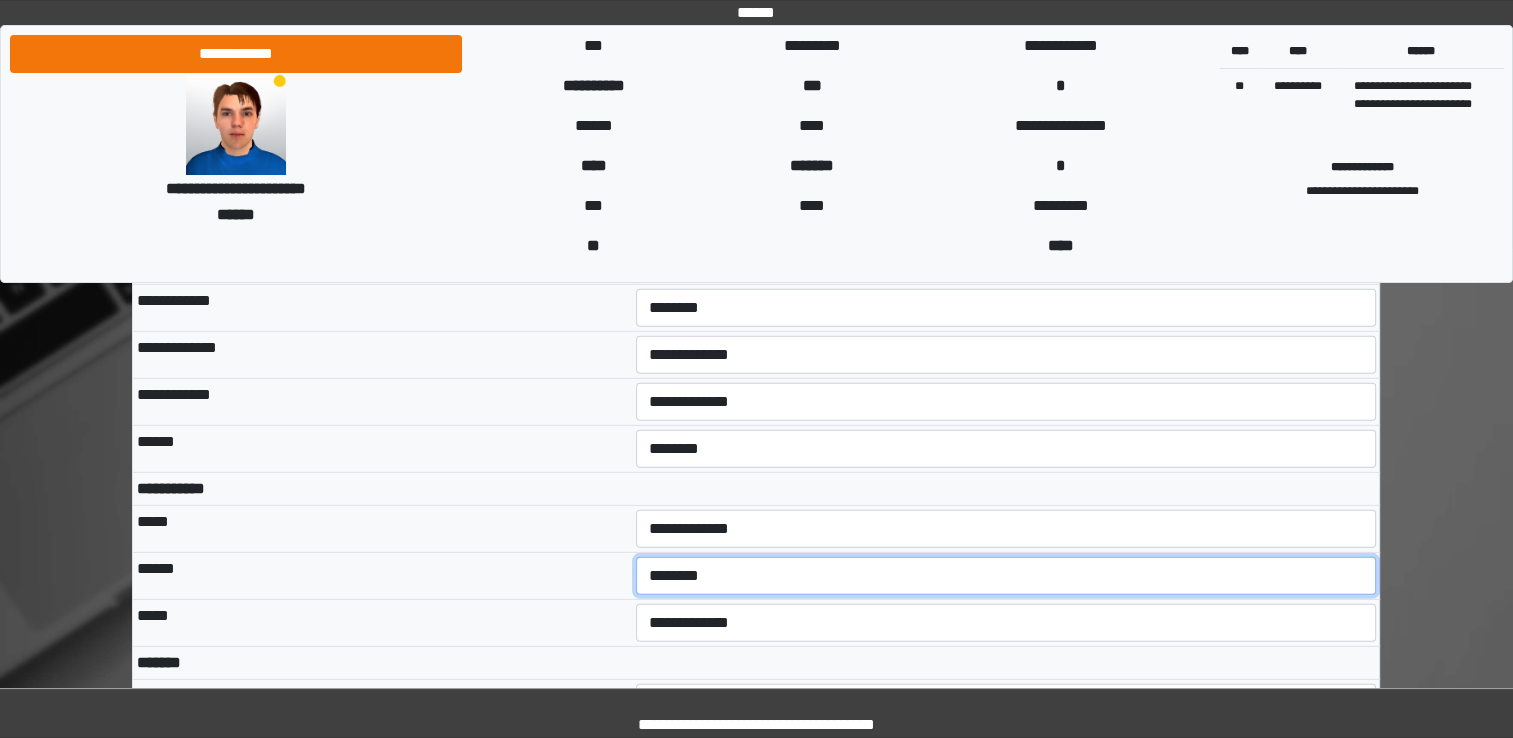 click on "**********" at bounding box center [1006, 576] 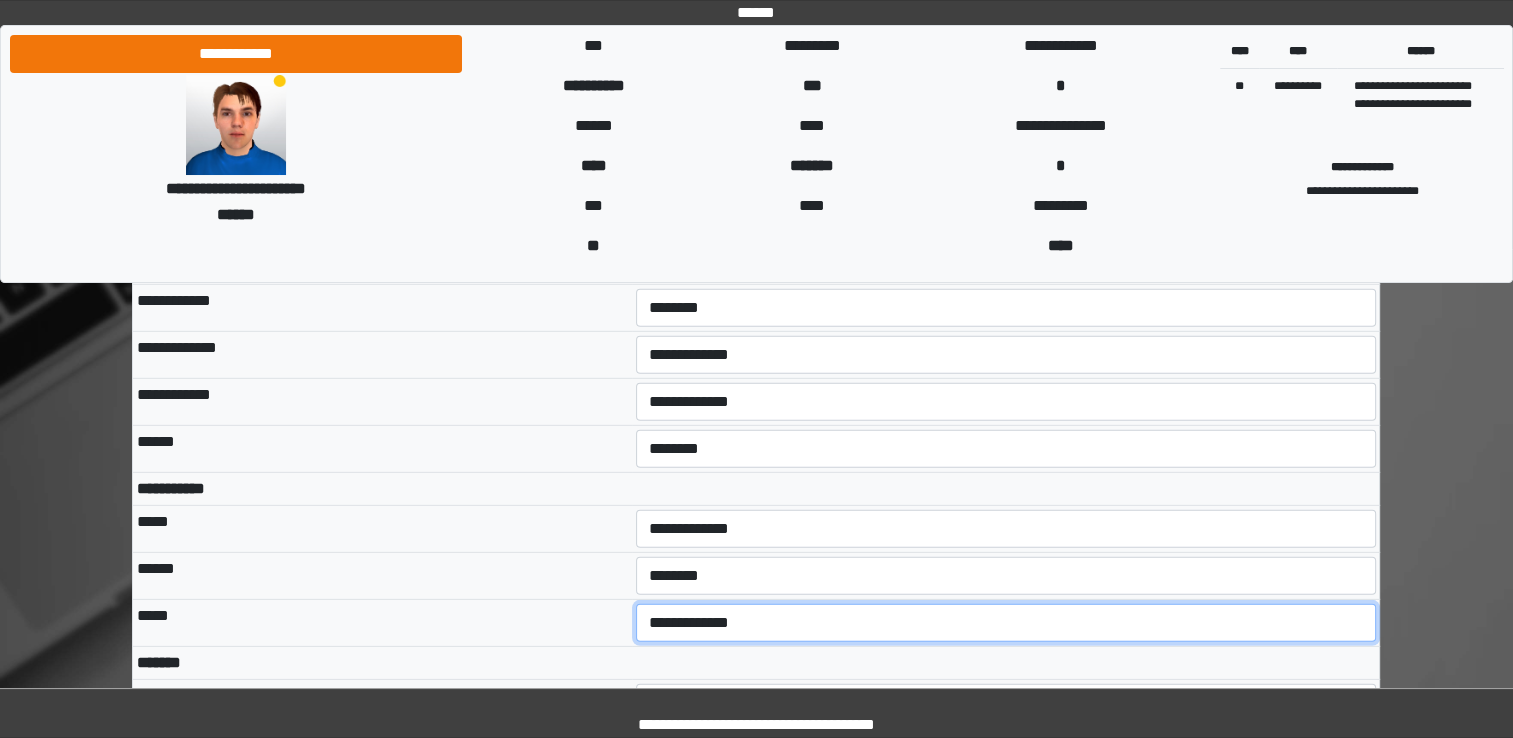 click on "**********" at bounding box center [1006, 623] 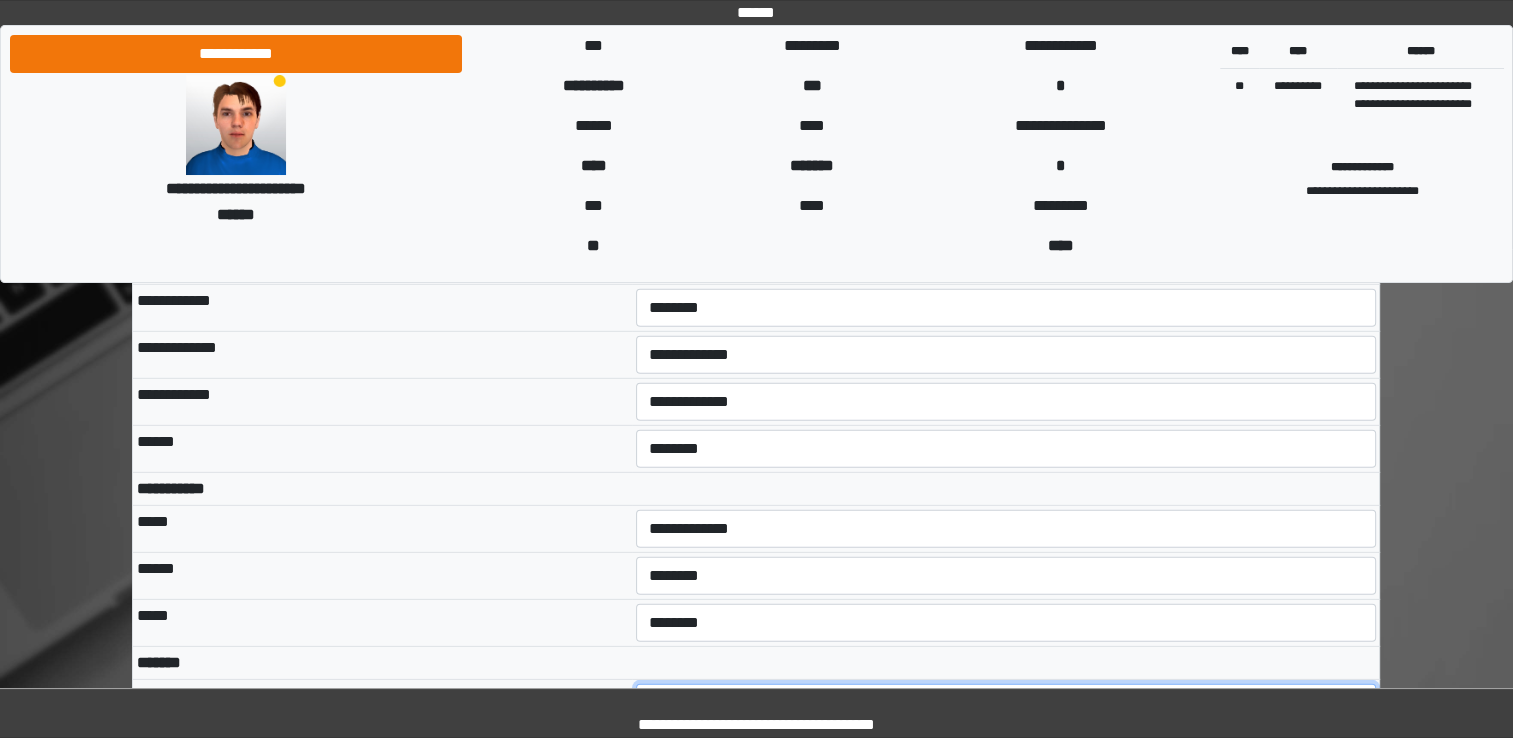 click on "**********" at bounding box center (1006, 703) 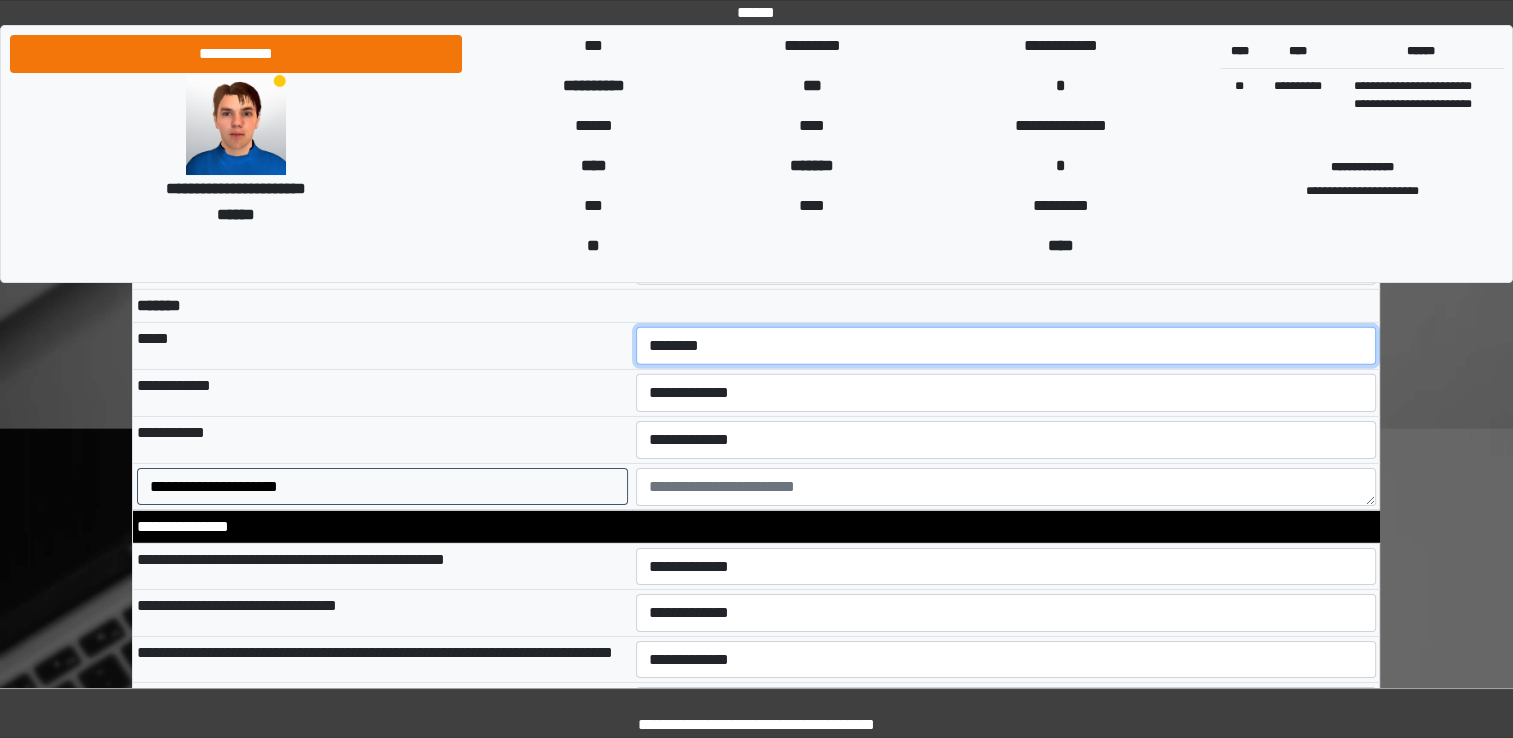 scroll, scrollTop: 6219, scrollLeft: 0, axis: vertical 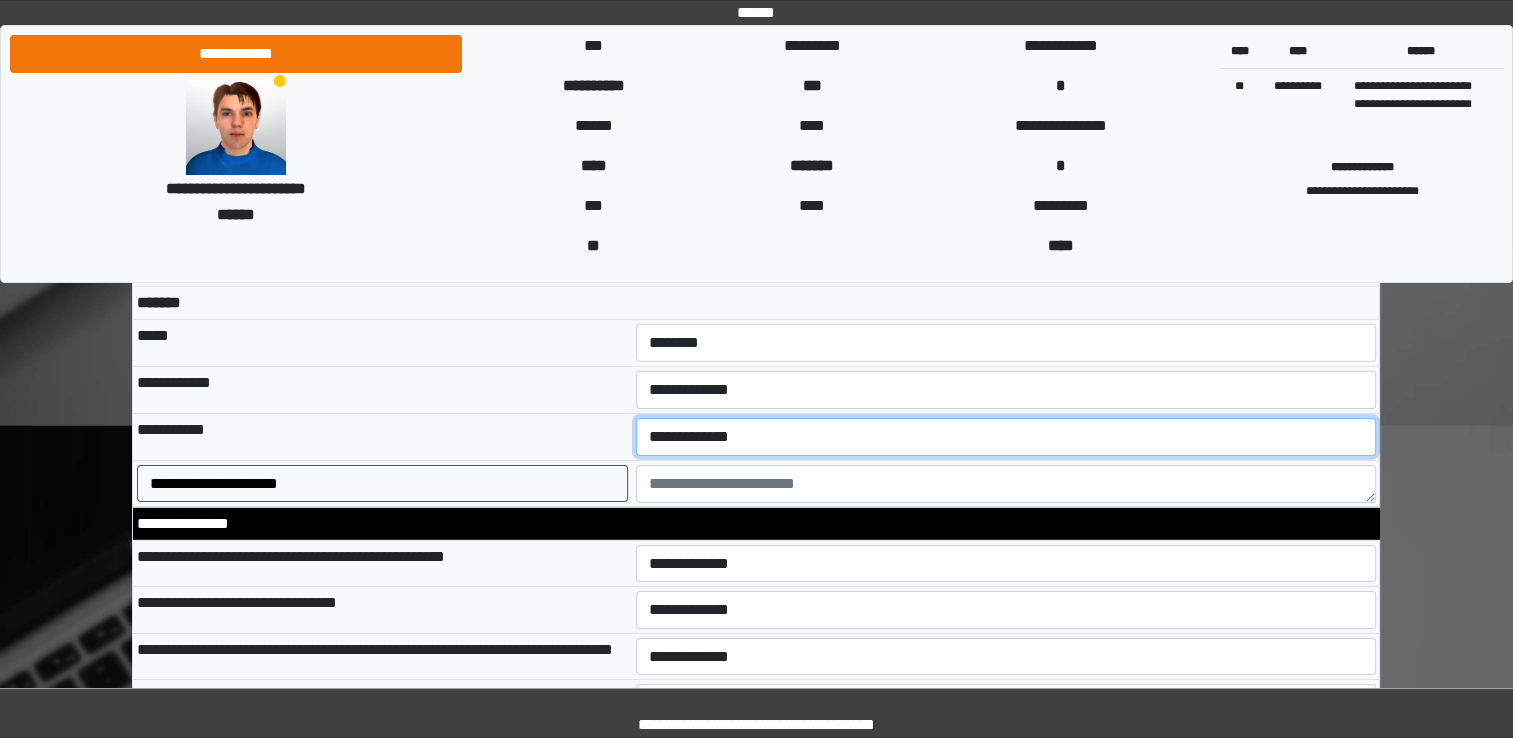 click on "**********" at bounding box center [1006, 437] 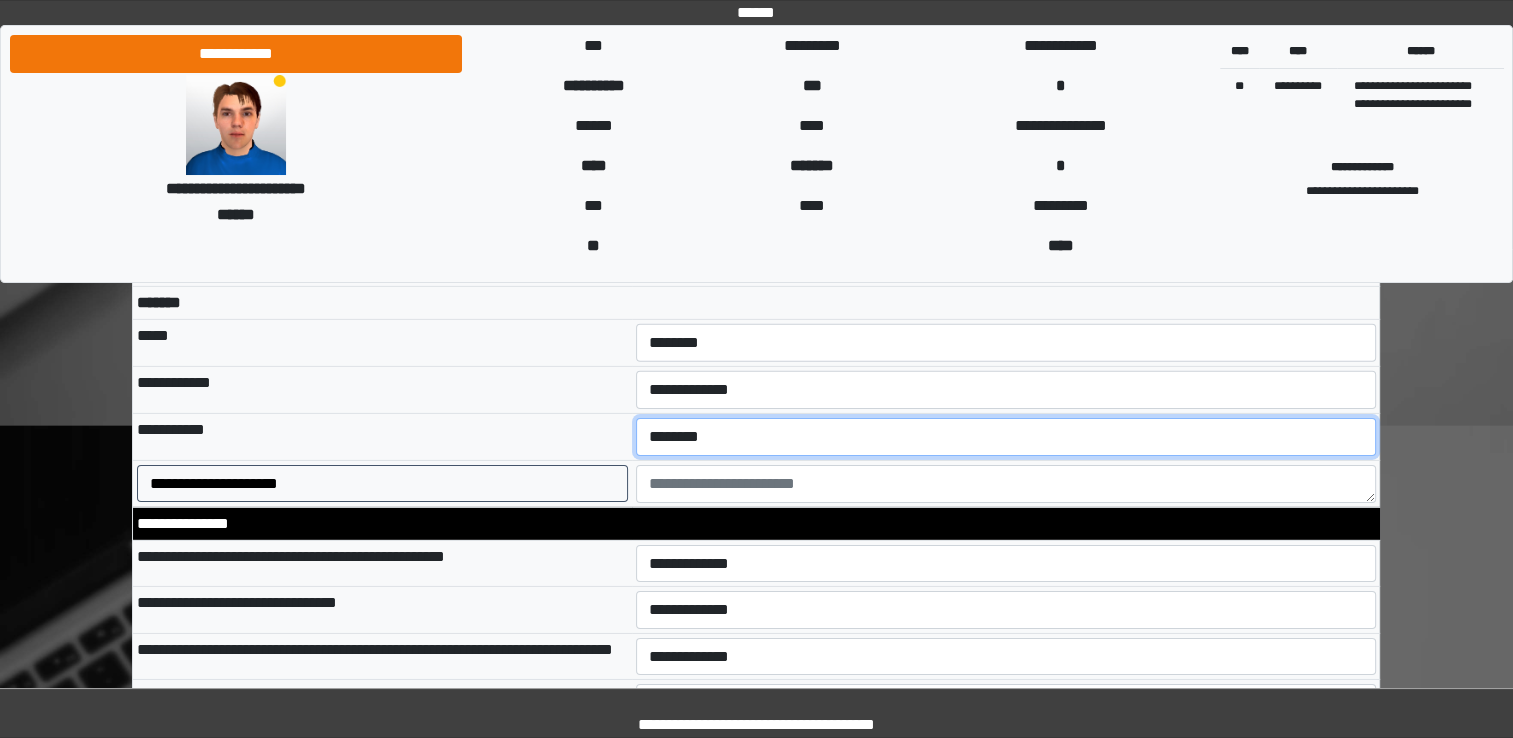 click on "**********" at bounding box center (1006, 437) 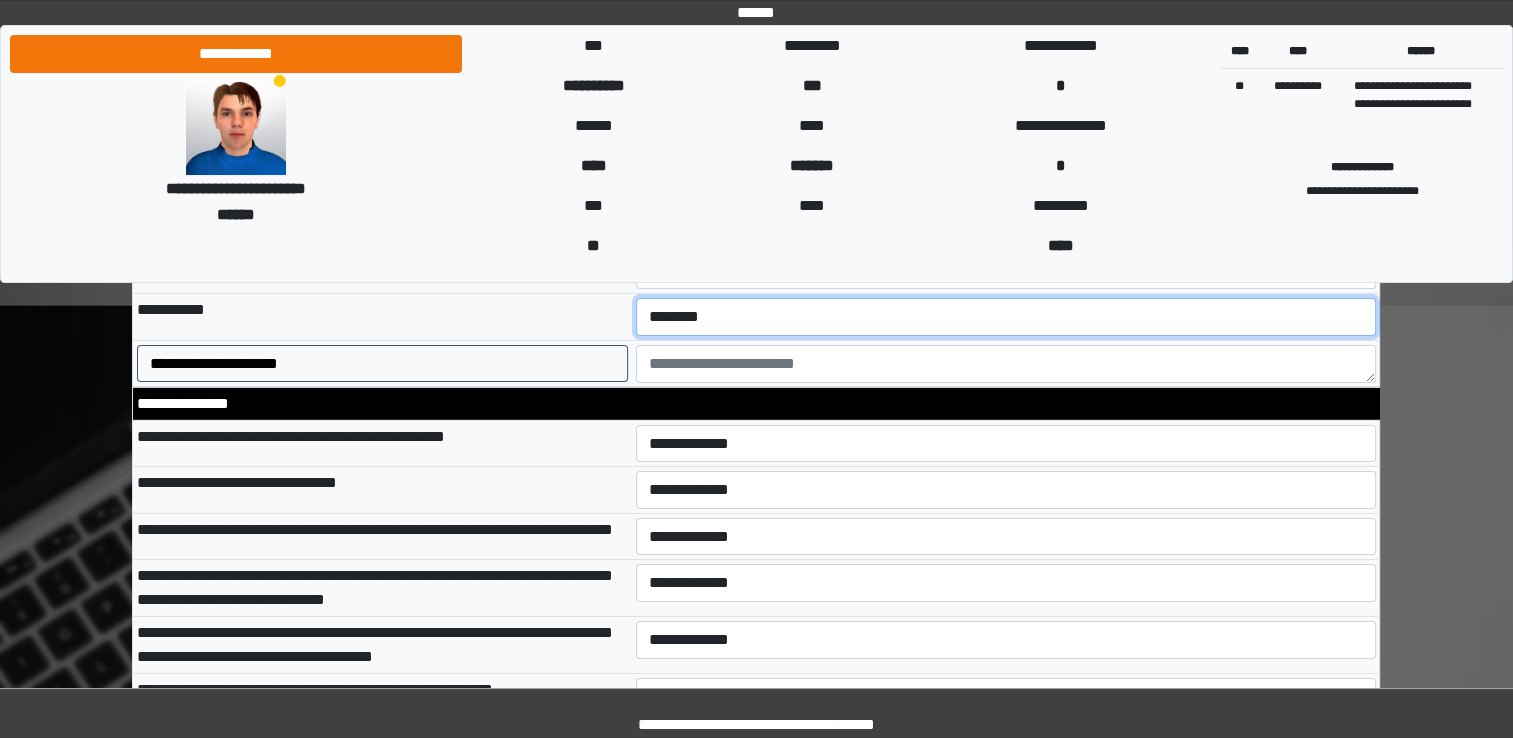 scroll, scrollTop: 6379, scrollLeft: 0, axis: vertical 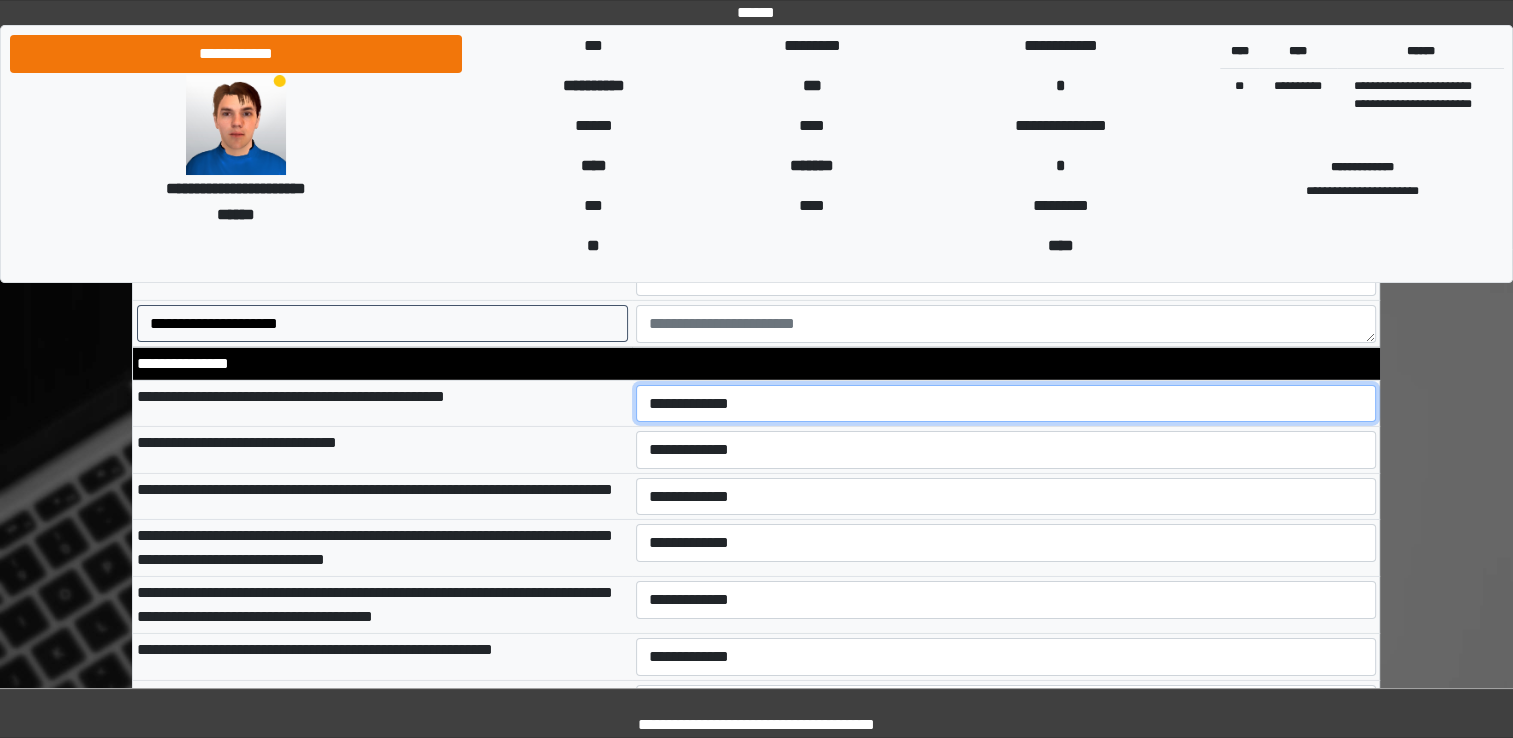 click on "**********" at bounding box center (1006, 404) 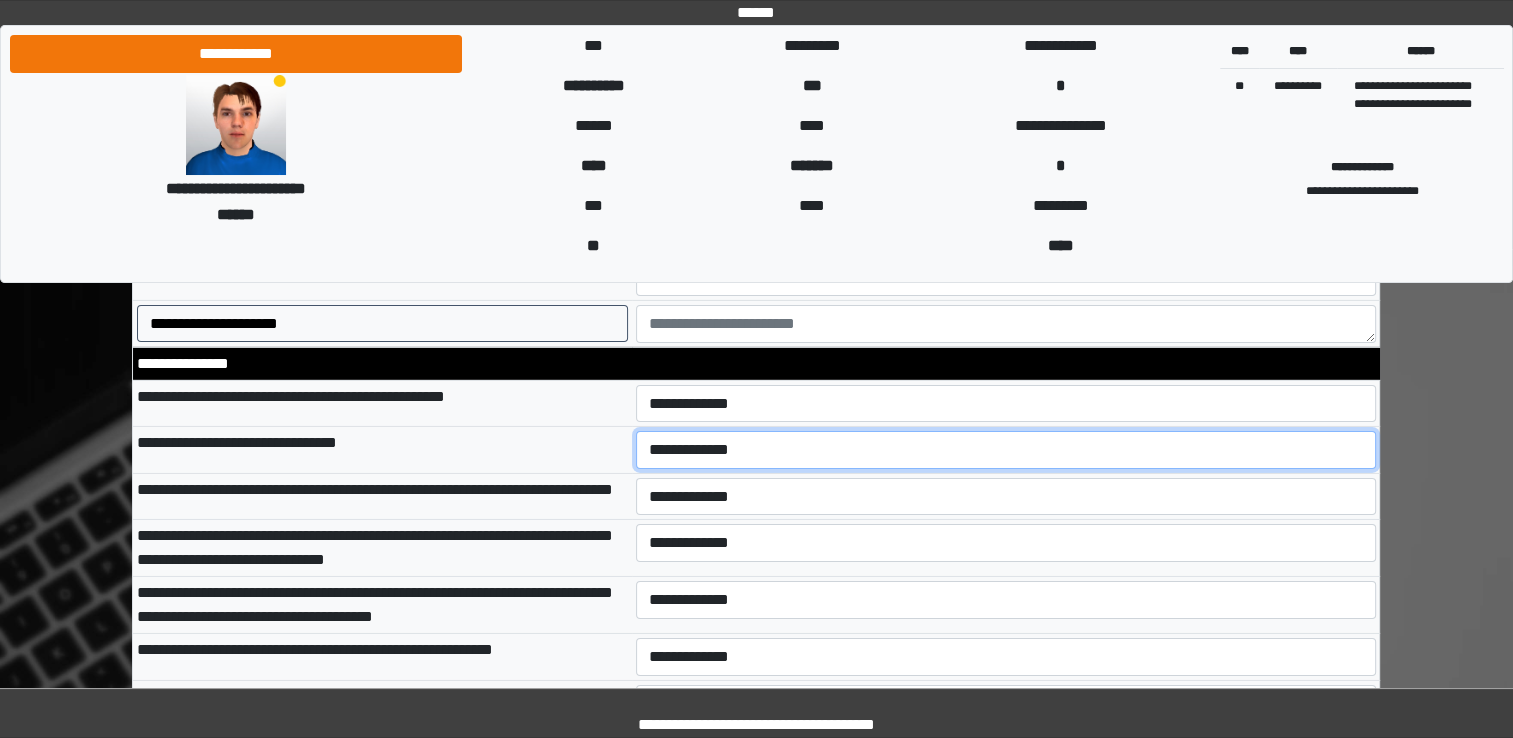 click on "**********" at bounding box center (1006, 450) 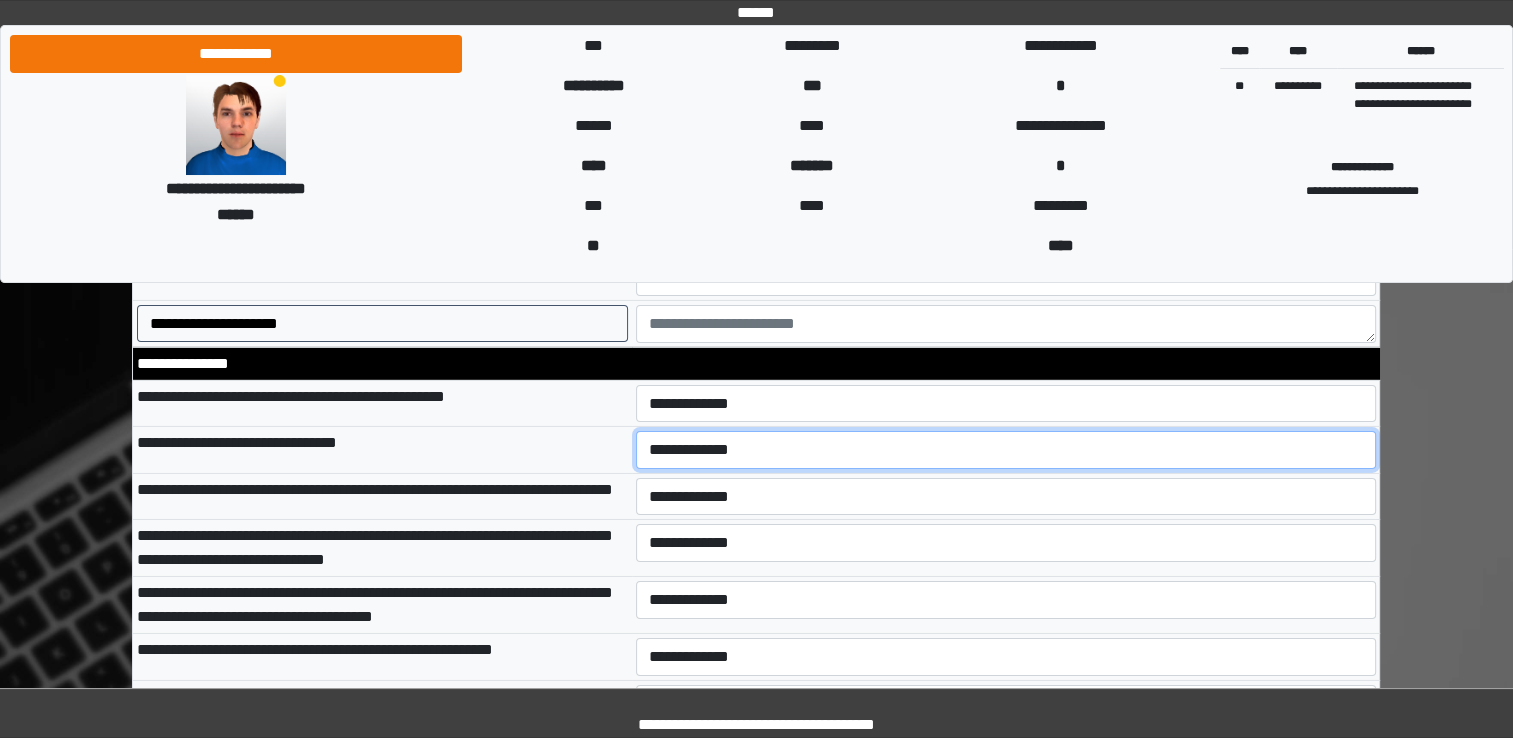 select on "*" 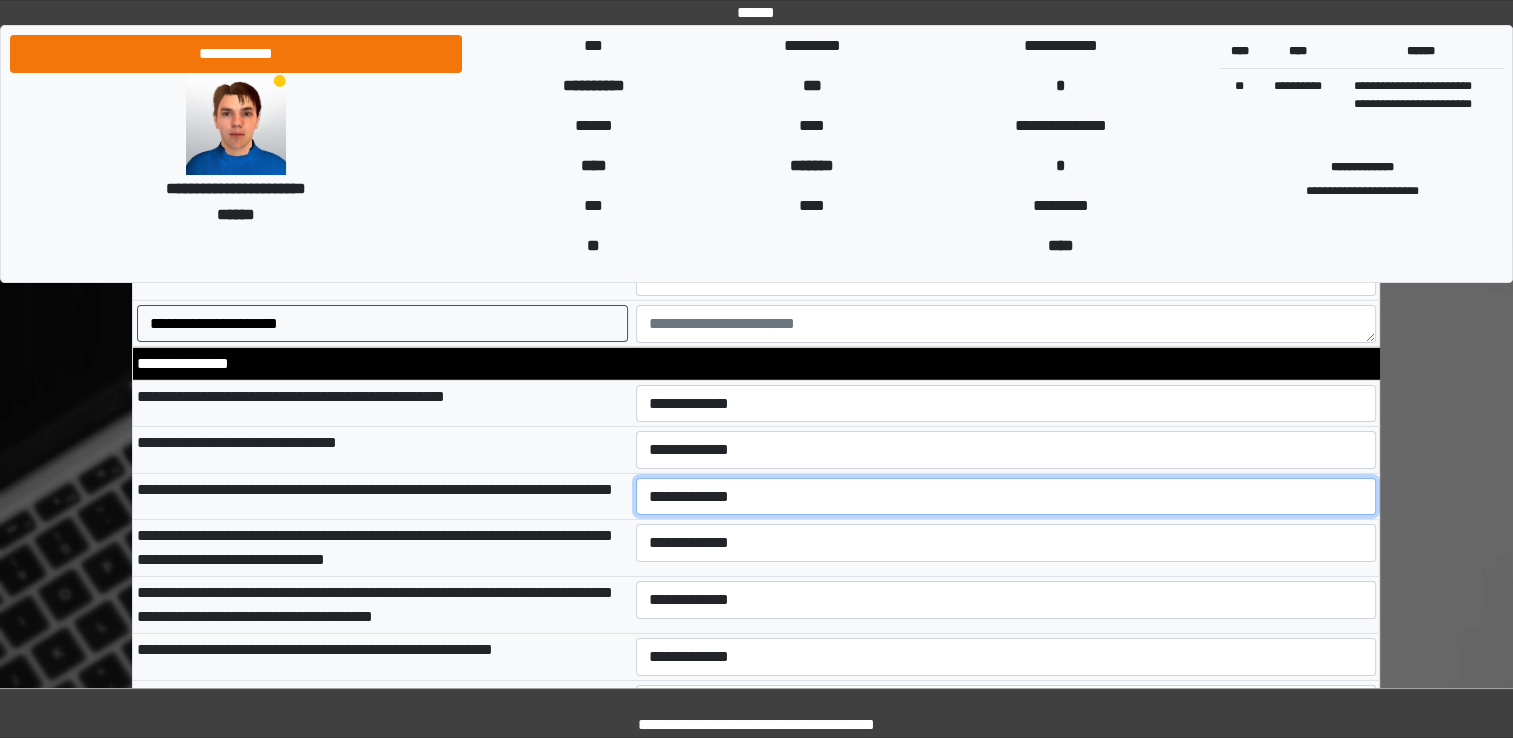 click on "**********" at bounding box center (1006, 497) 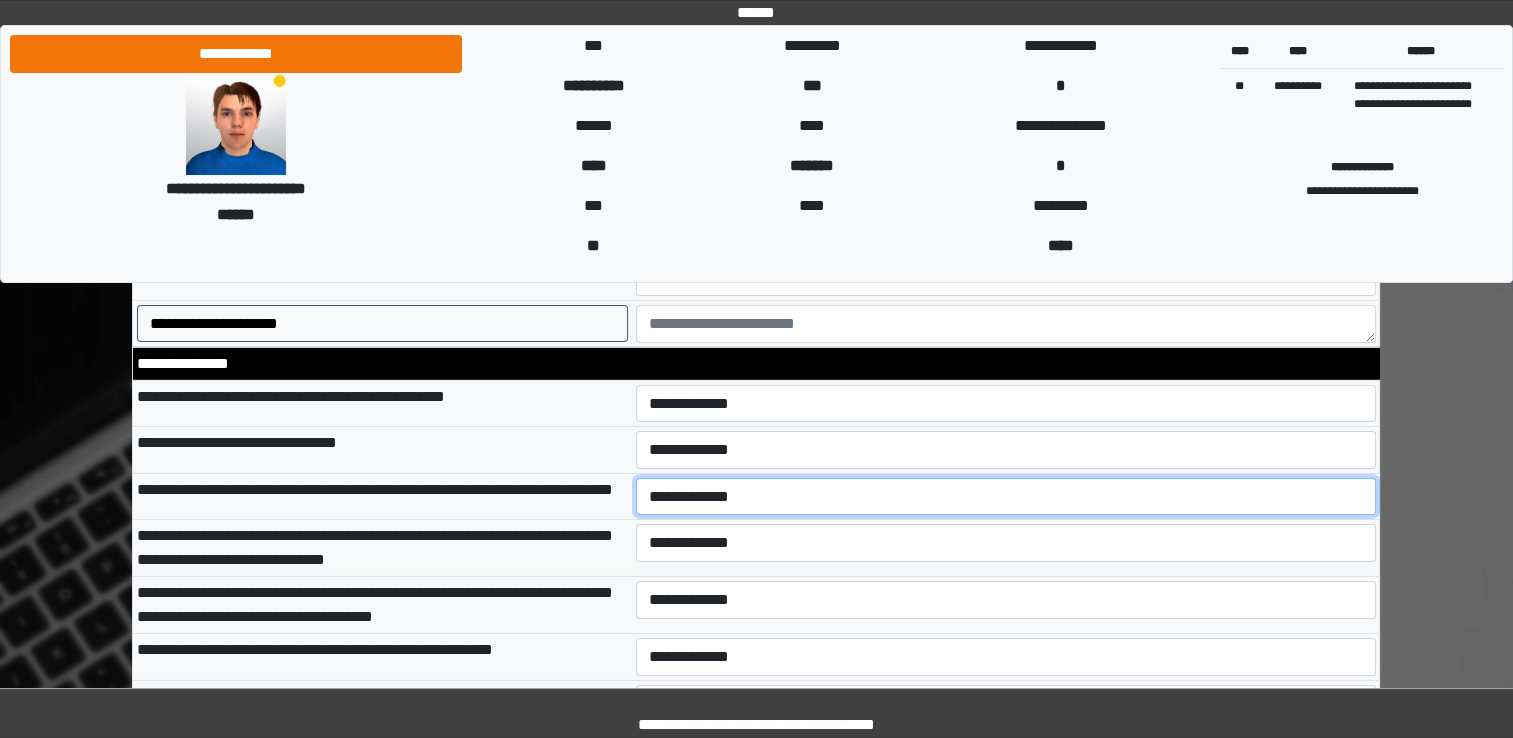 select on "*" 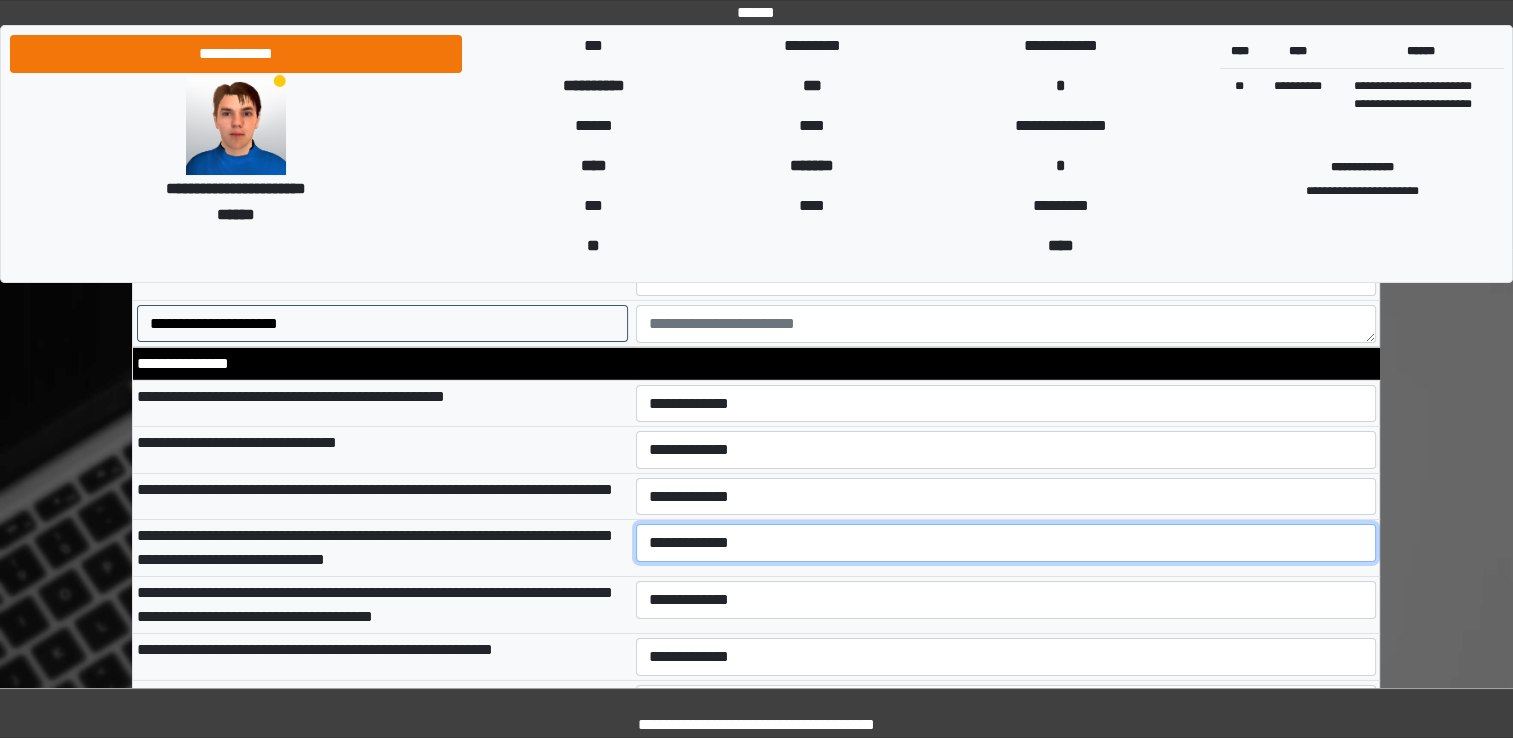 click on "**********" at bounding box center [1006, 543] 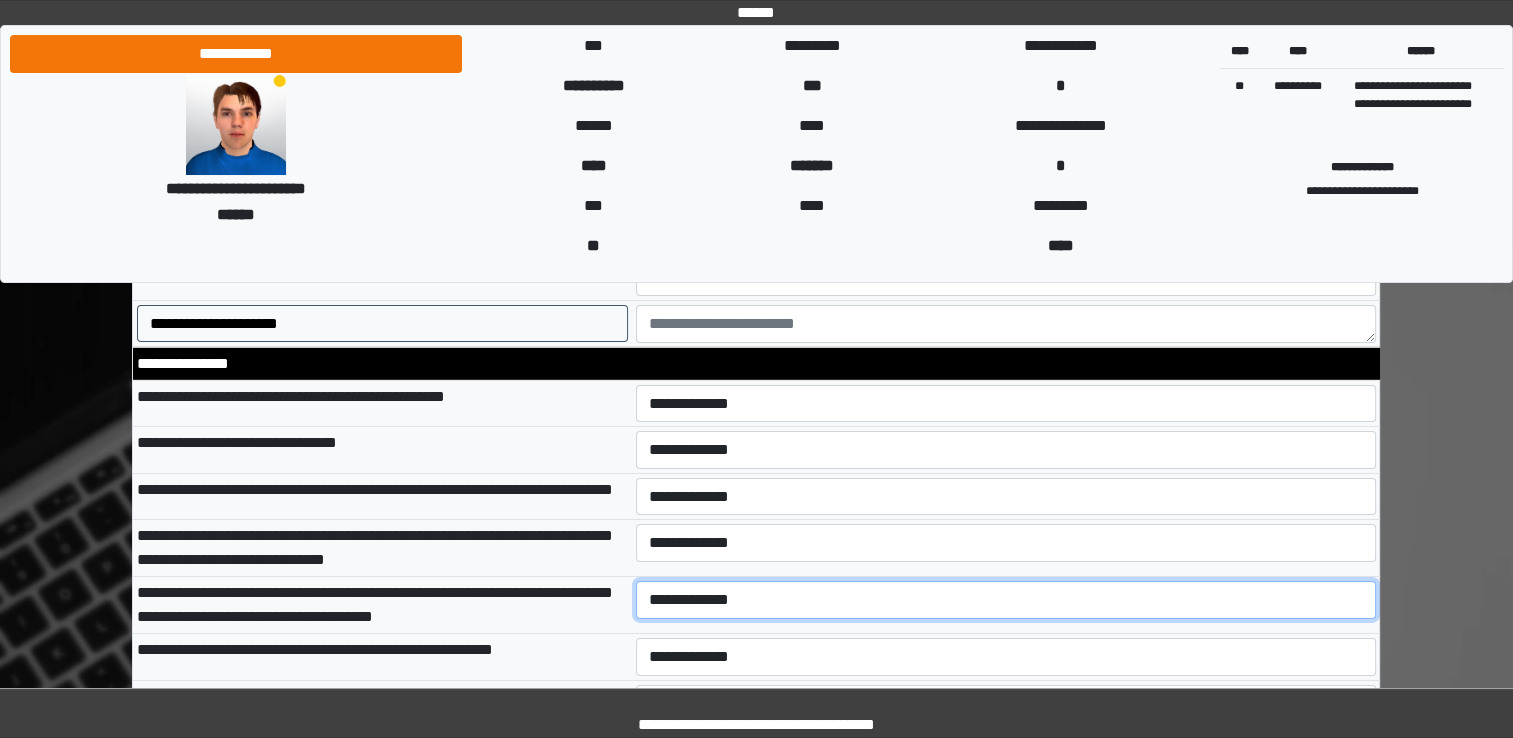 click on "**********" at bounding box center [1006, 600] 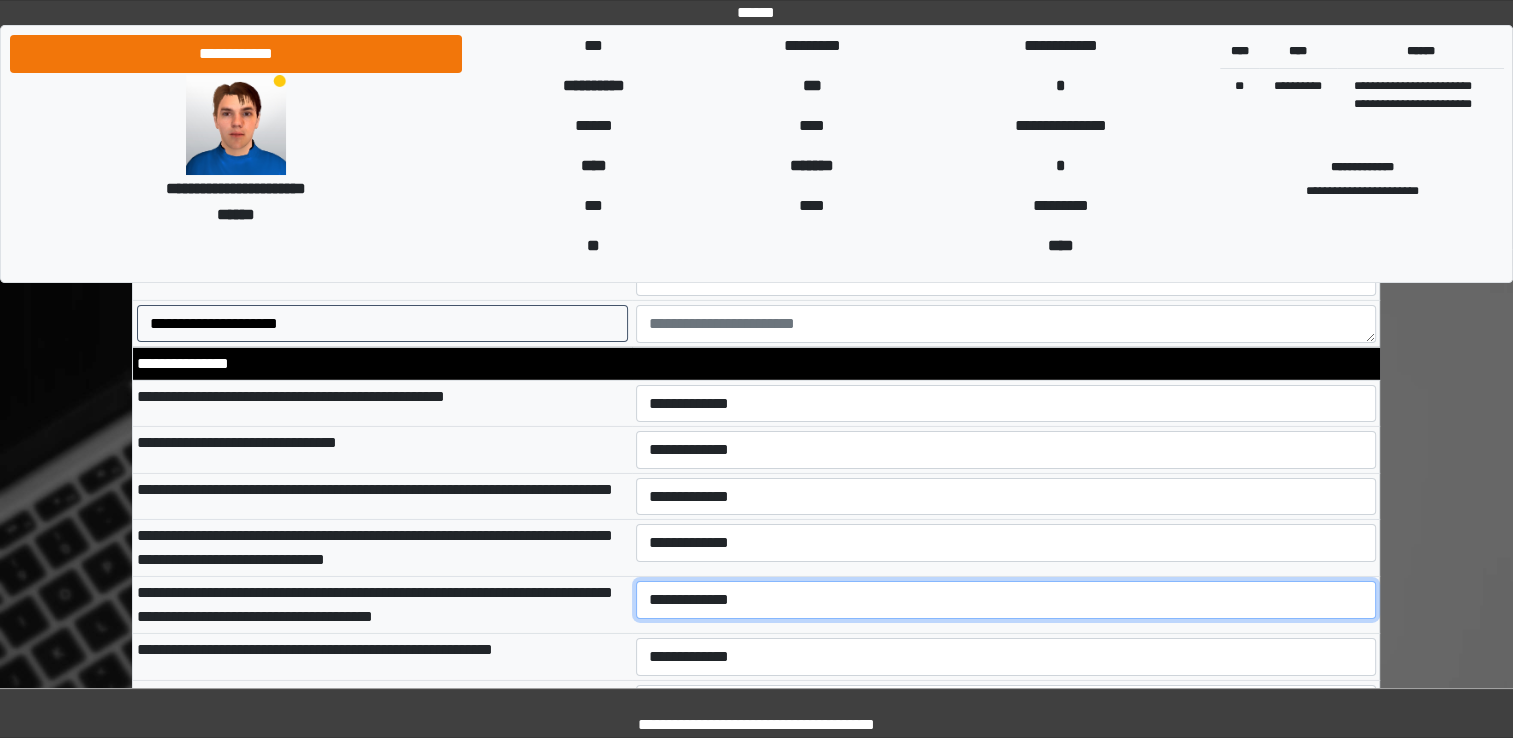 select on "*" 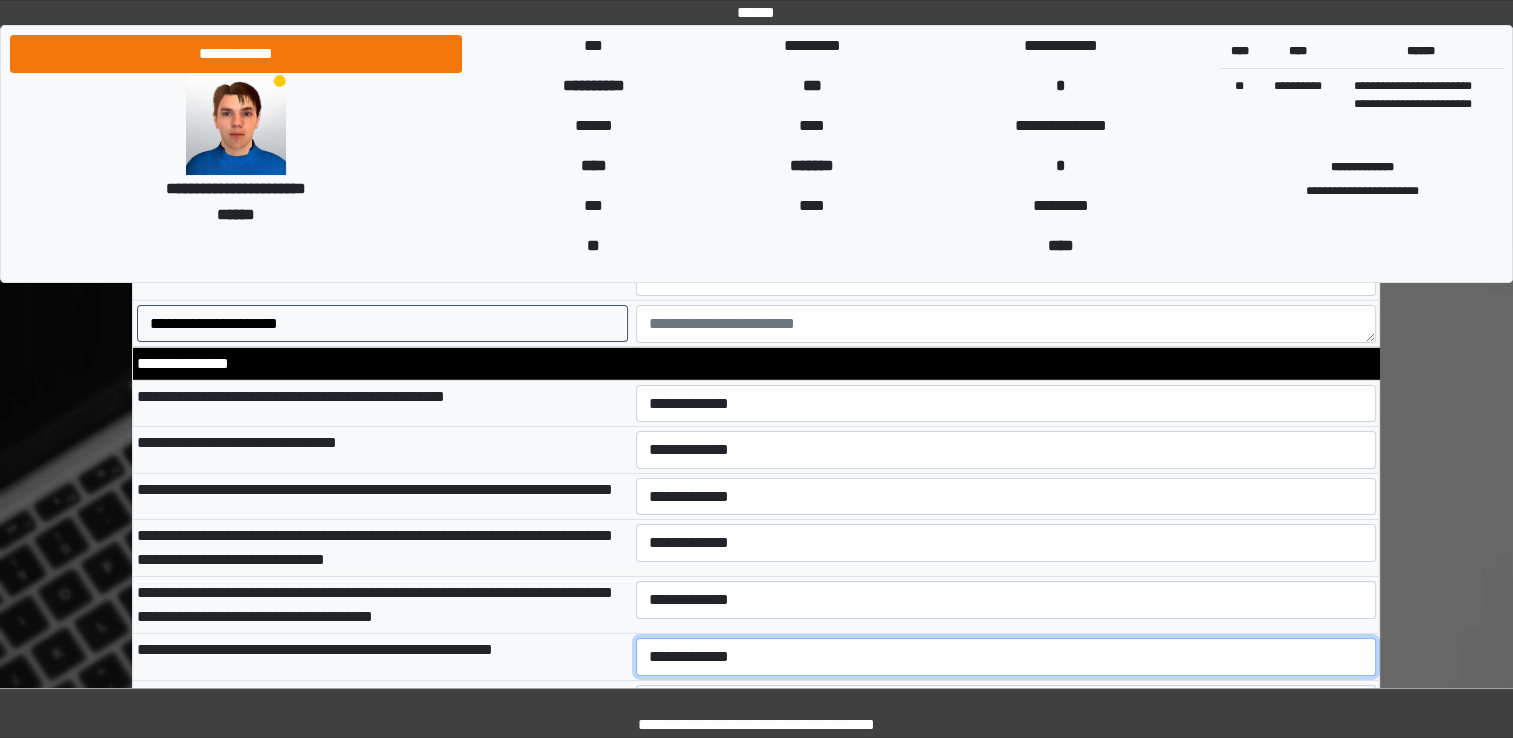 click on "**********" at bounding box center [1006, 657] 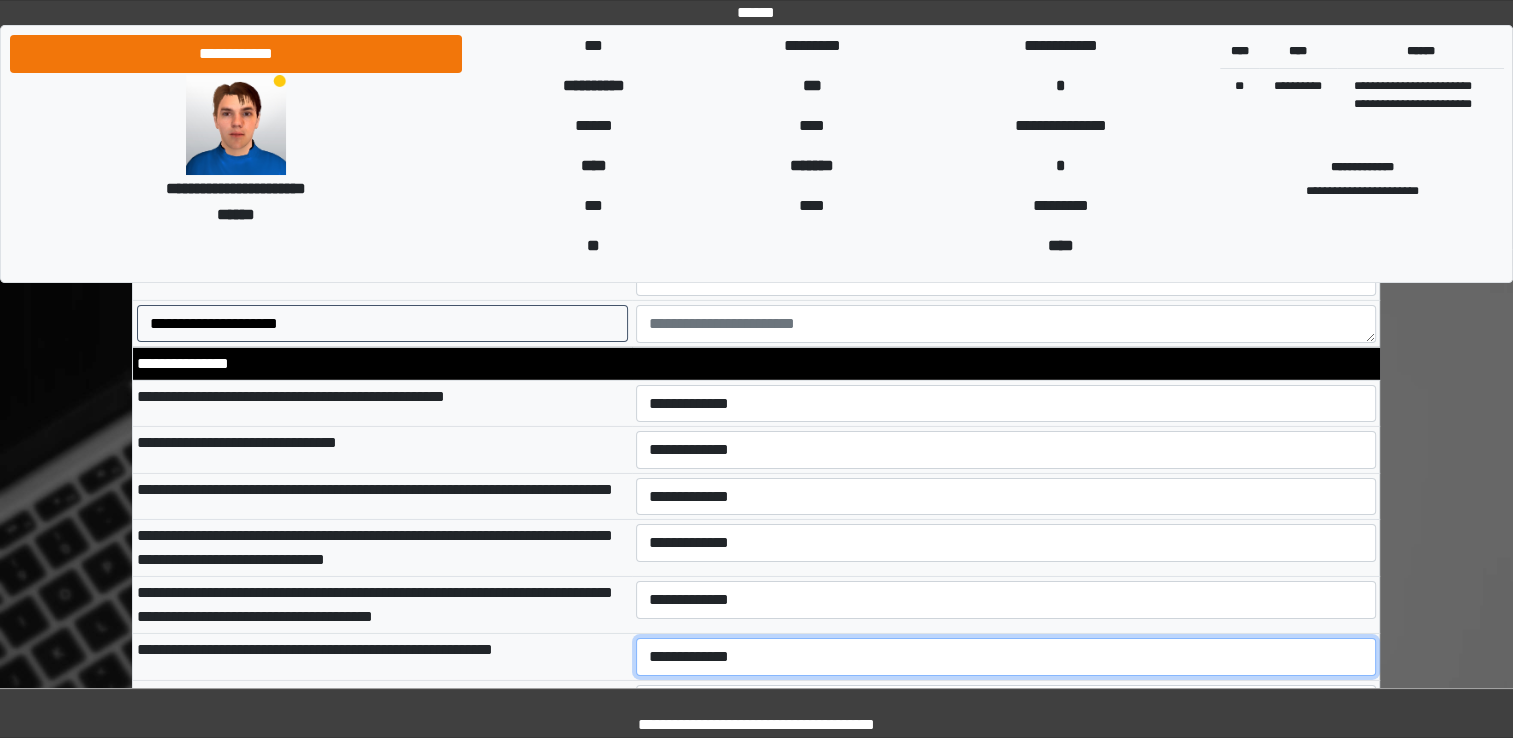 select on "*" 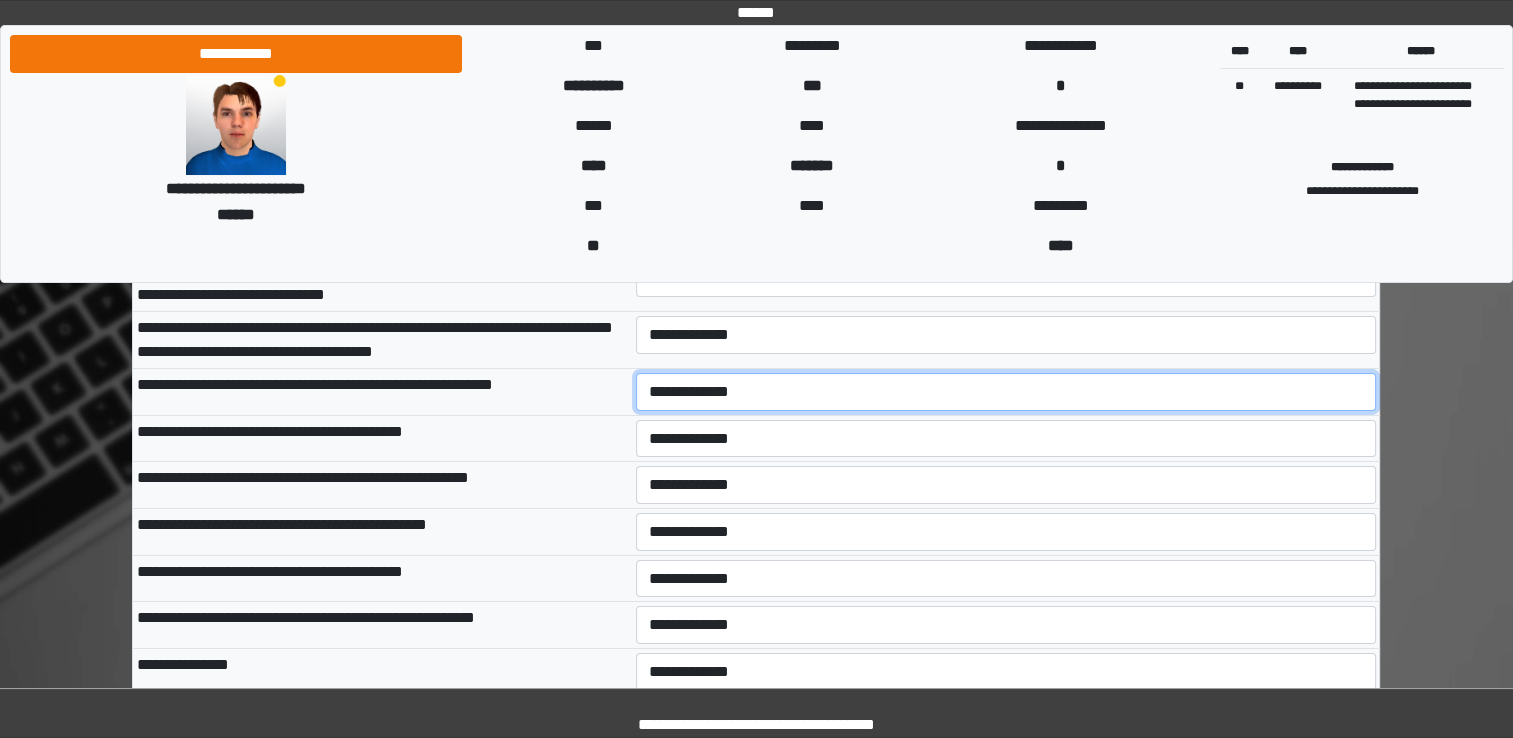 scroll, scrollTop: 6659, scrollLeft: 0, axis: vertical 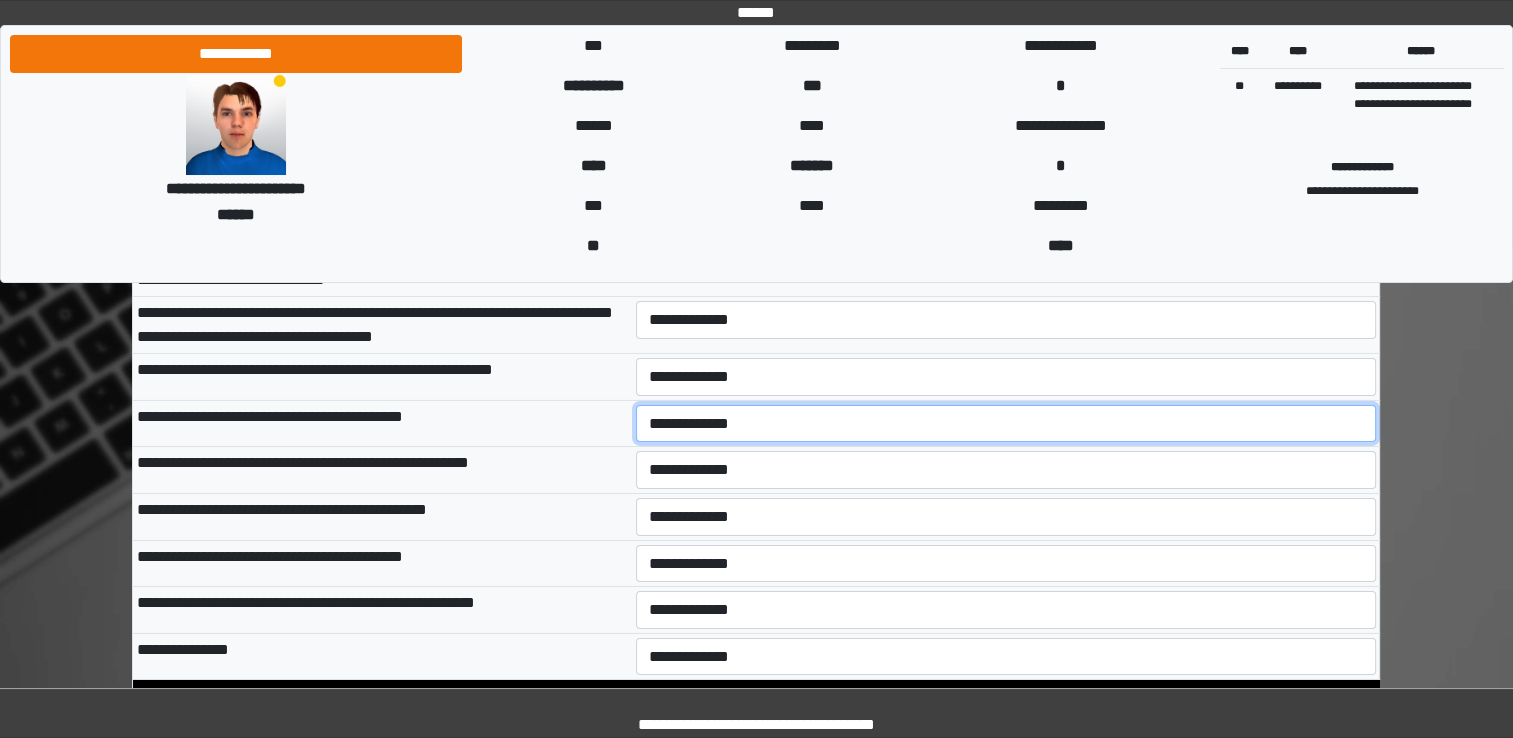 click on "**********" at bounding box center [1006, 424] 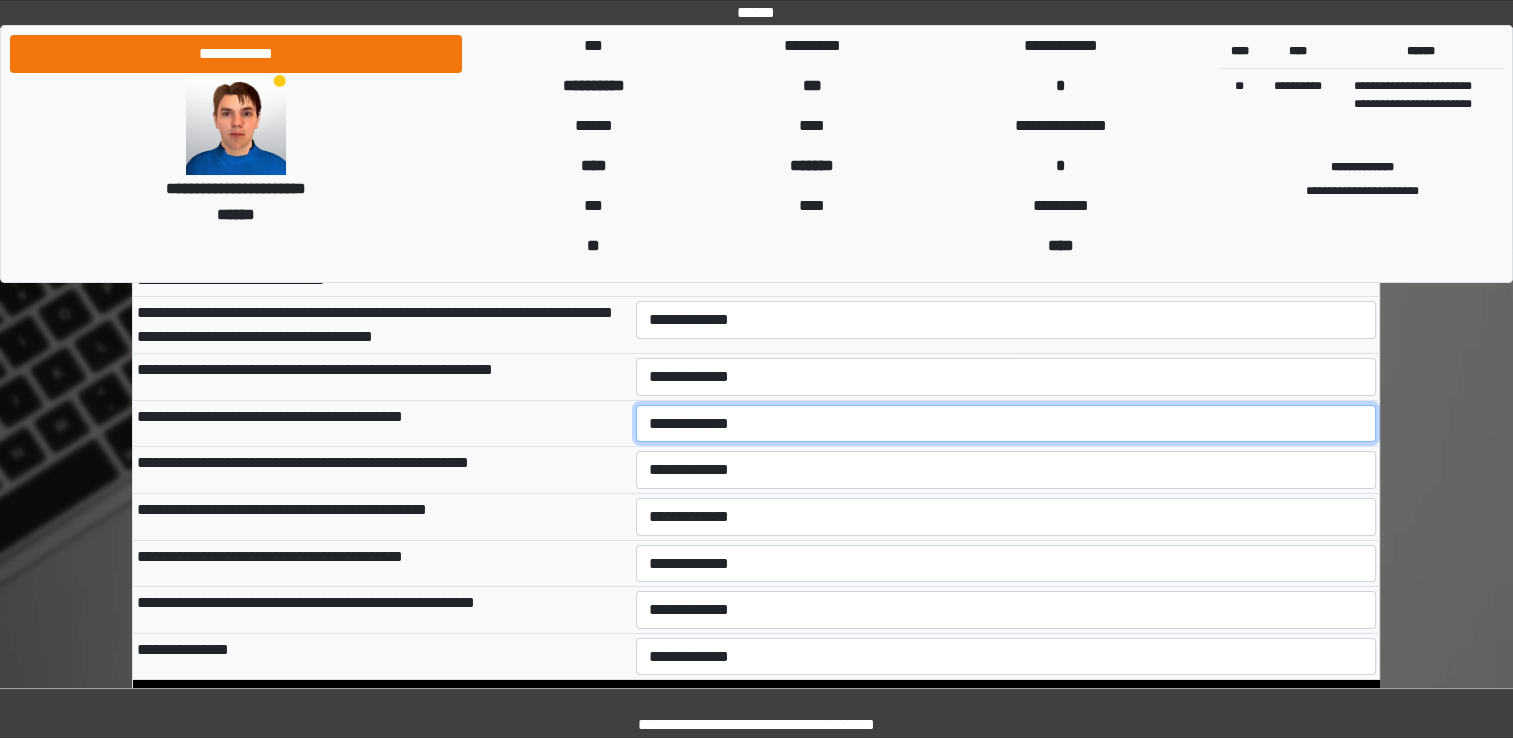 select on "*" 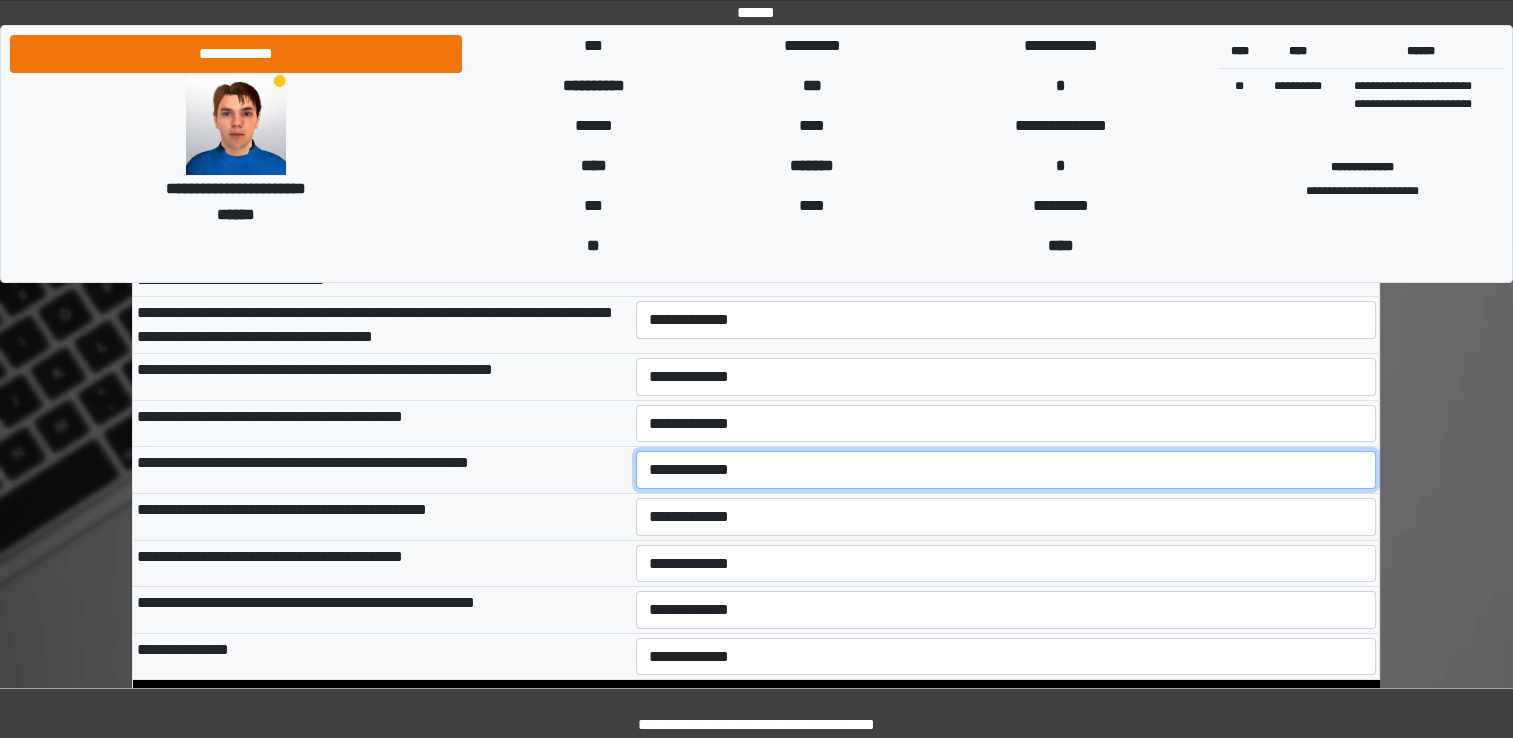 click on "**********" at bounding box center (1006, 470) 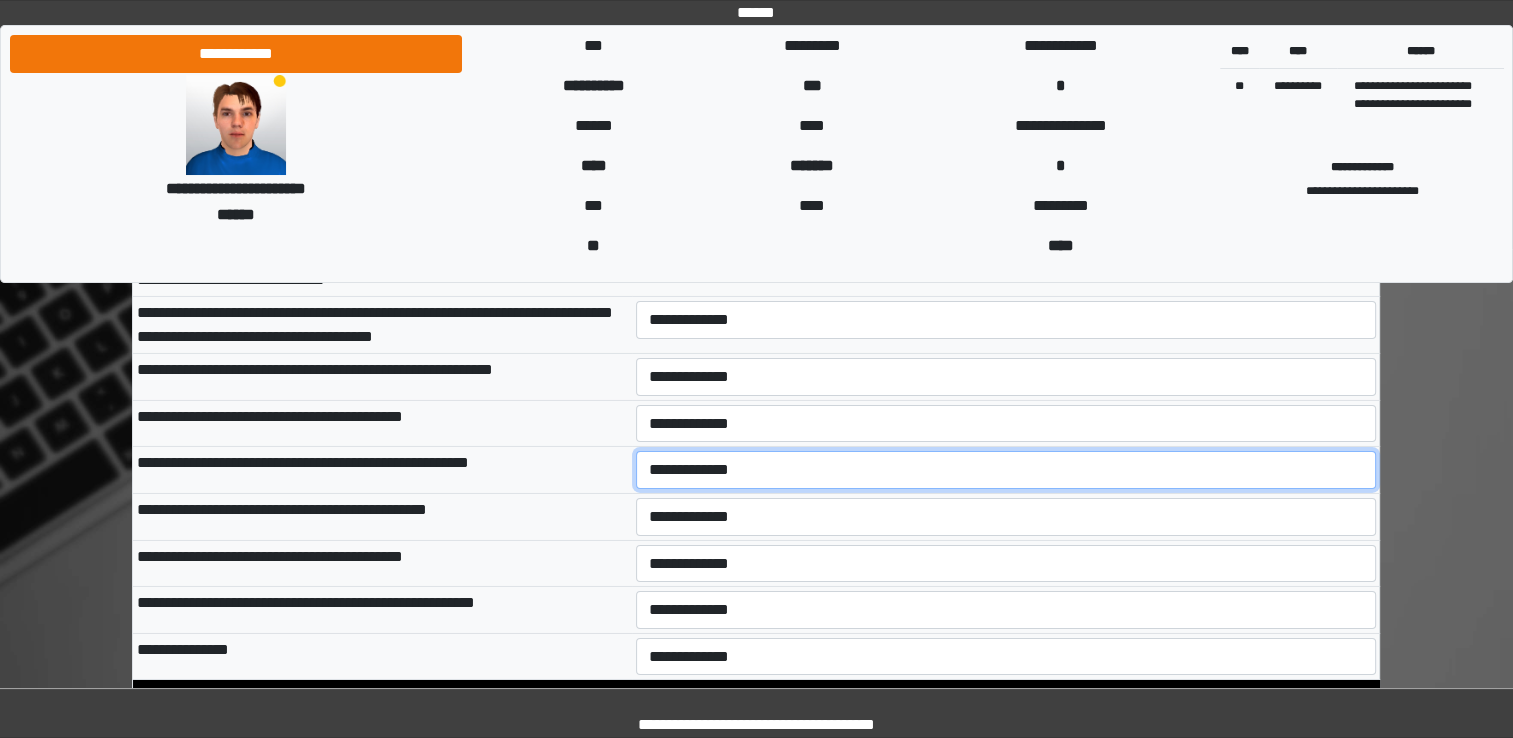 select on "*" 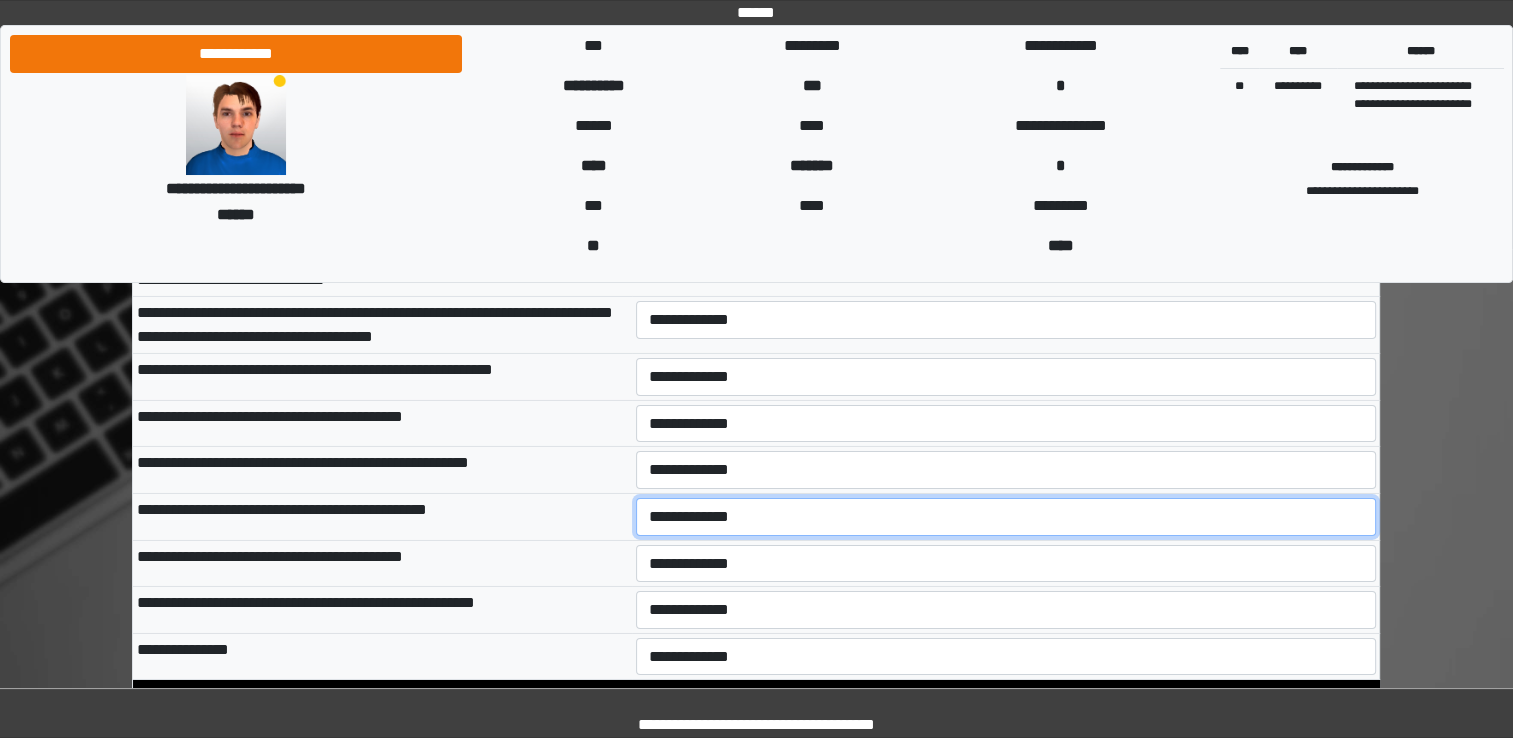 click on "**********" at bounding box center [1006, 517] 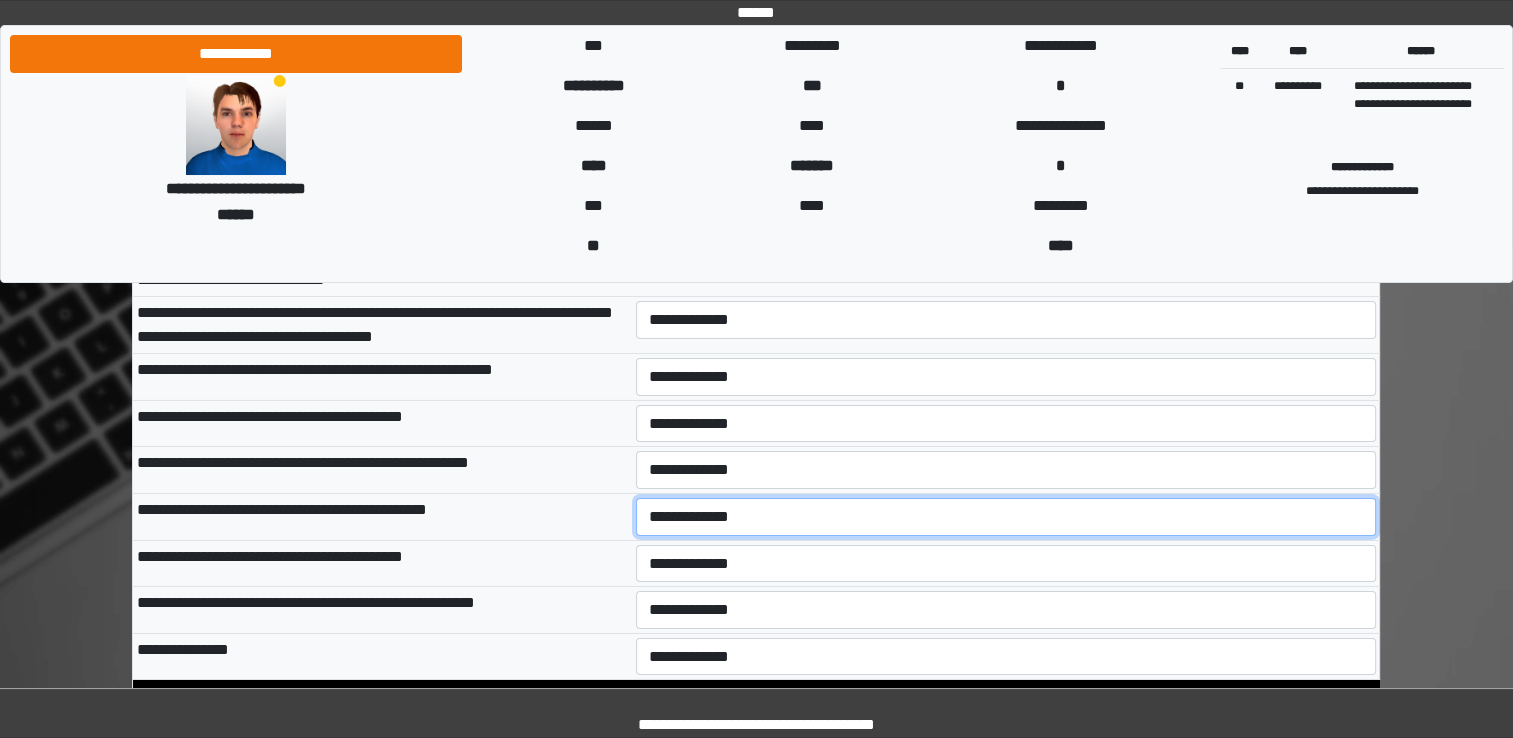 select on "*" 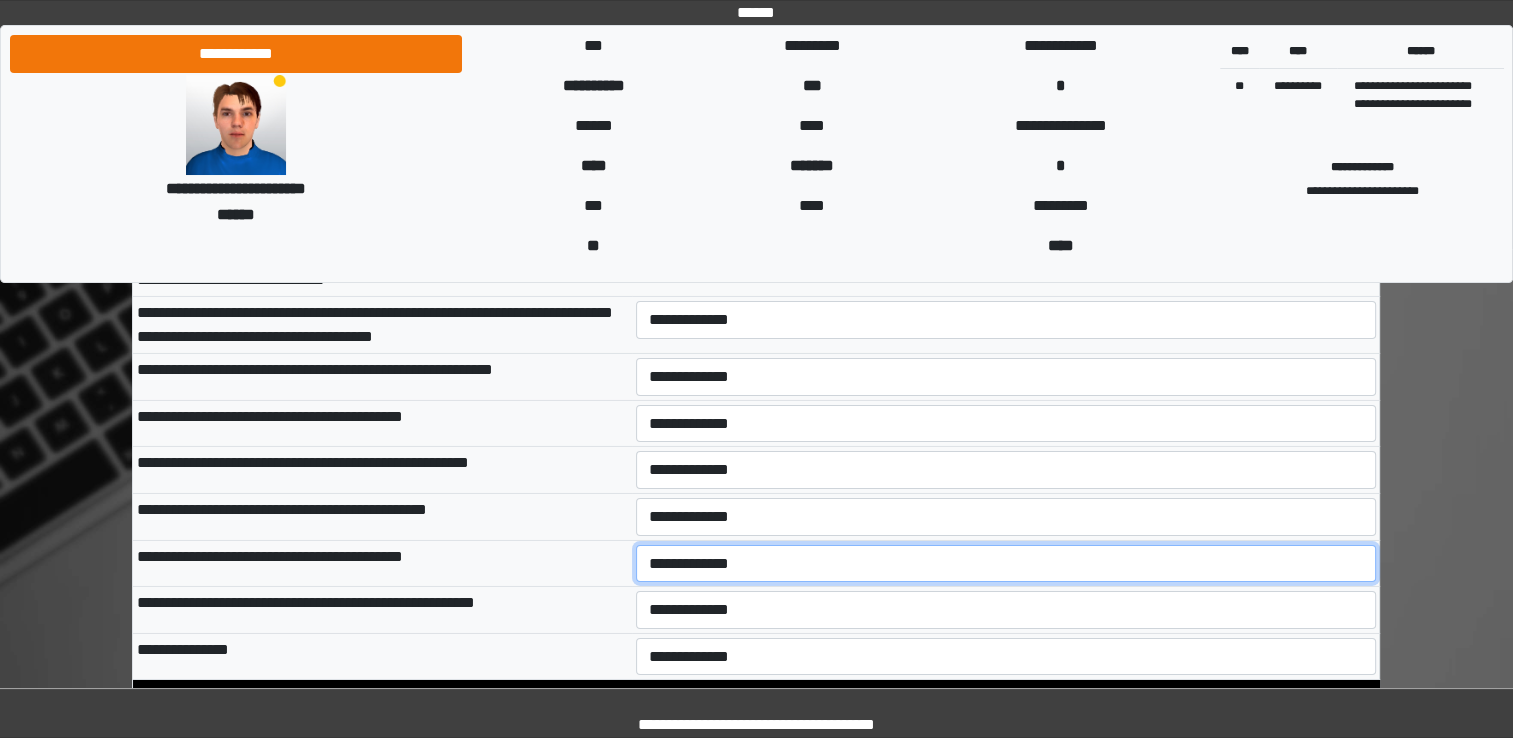 click on "**********" at bounding box center (1006, 564) 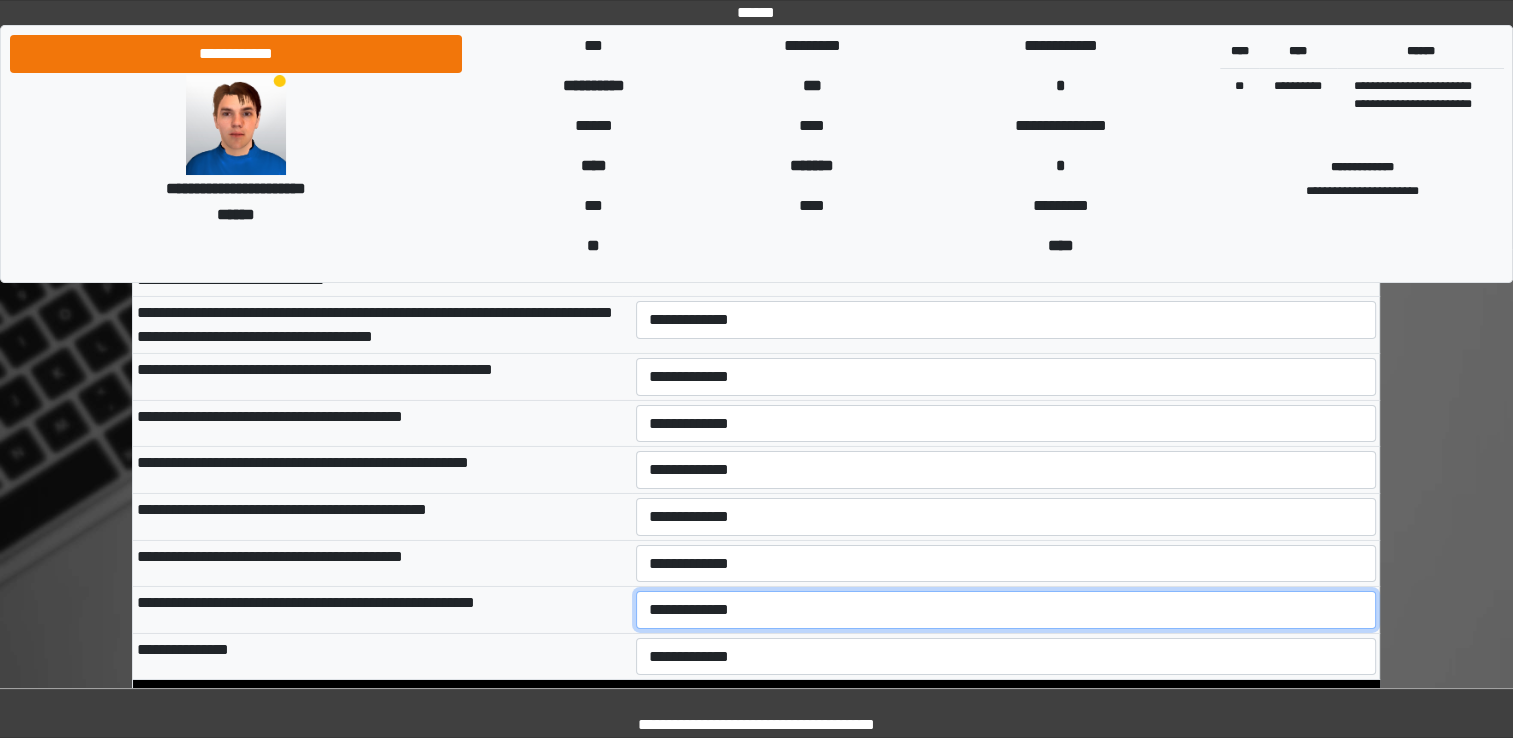 click on "**********" at bounding box center [1006, 610] 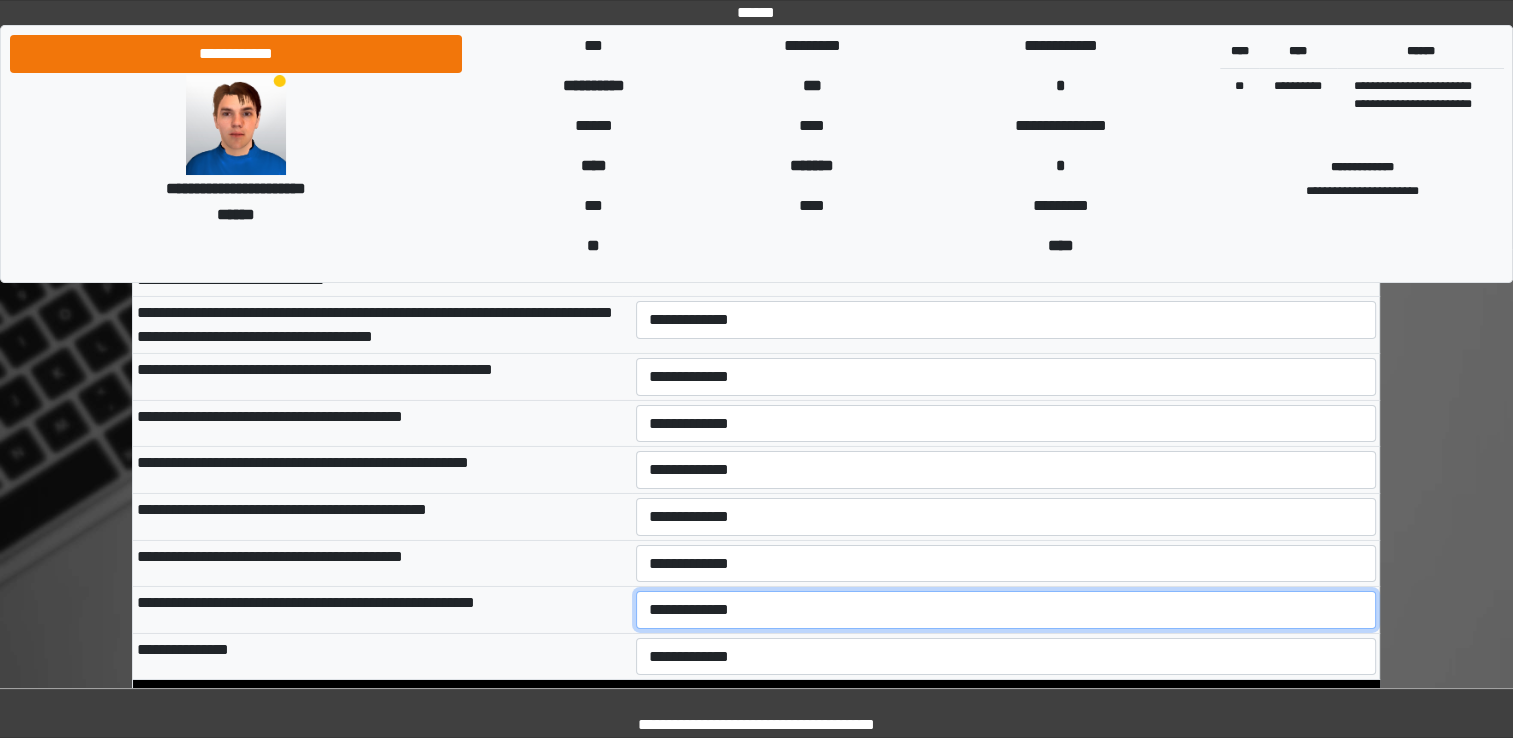 select on "*" 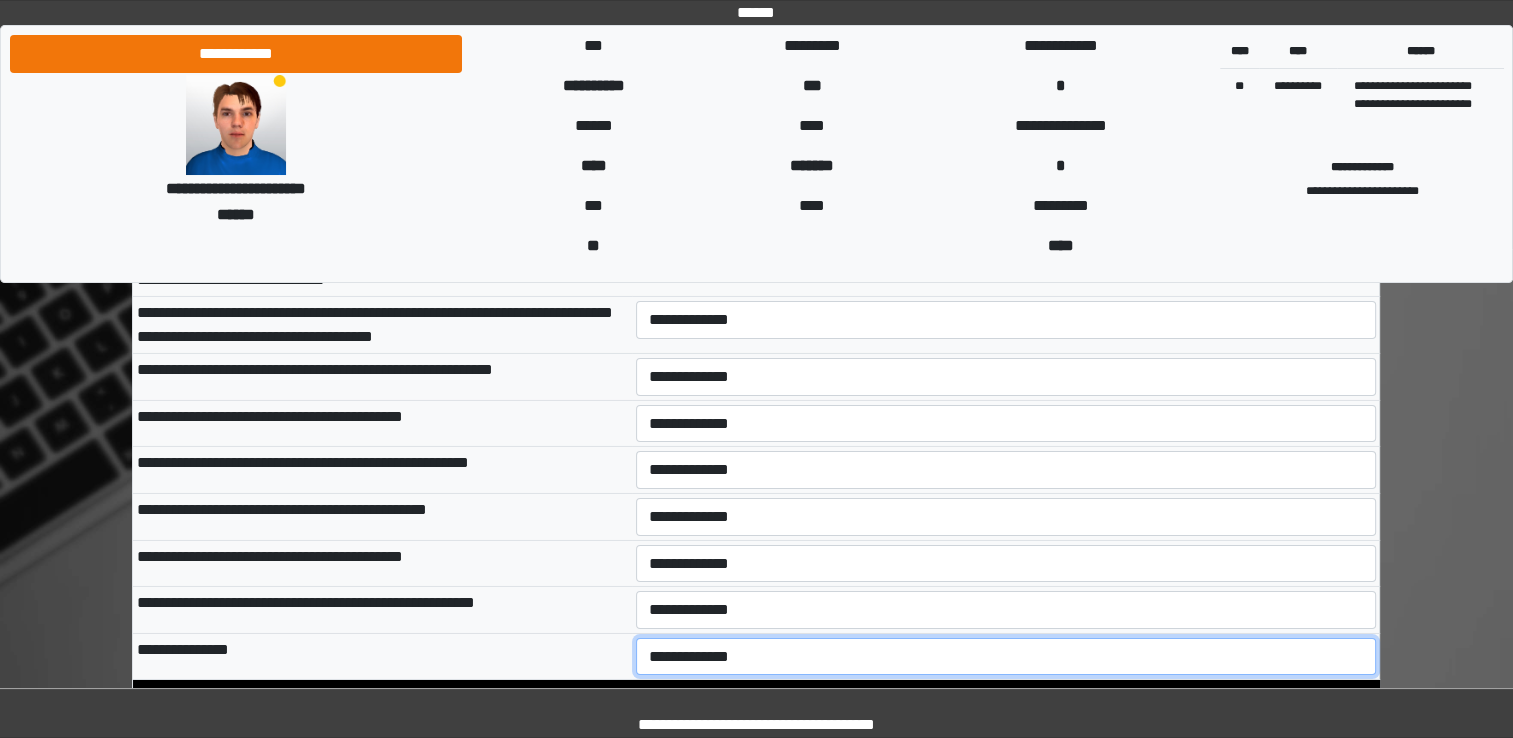 click on "**********" at bounding box center [1006, 657] 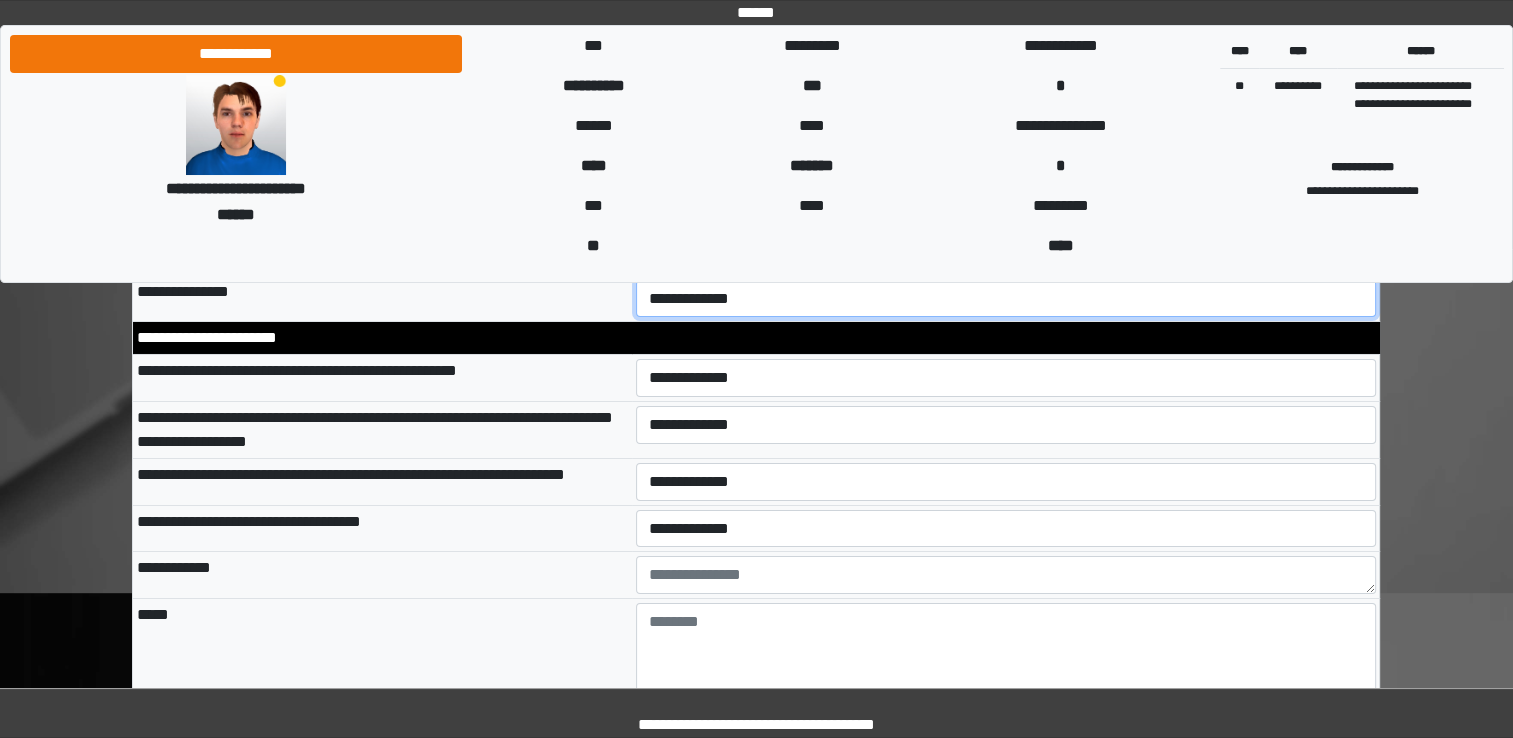 scroll, scrollTop: 7019, scrollLeft: 0, axis: vertical 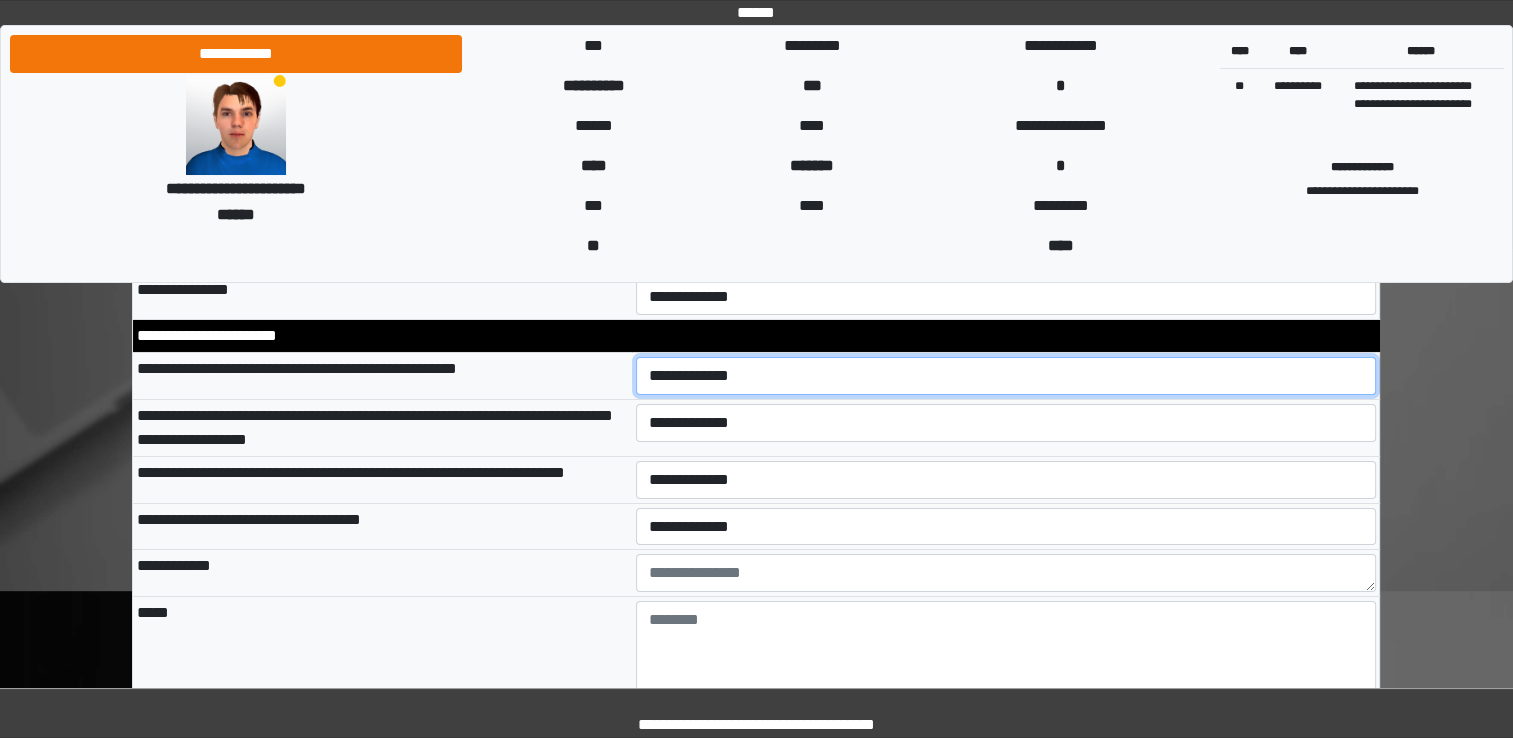 click on "**********" at bounding box center [1006, 376] 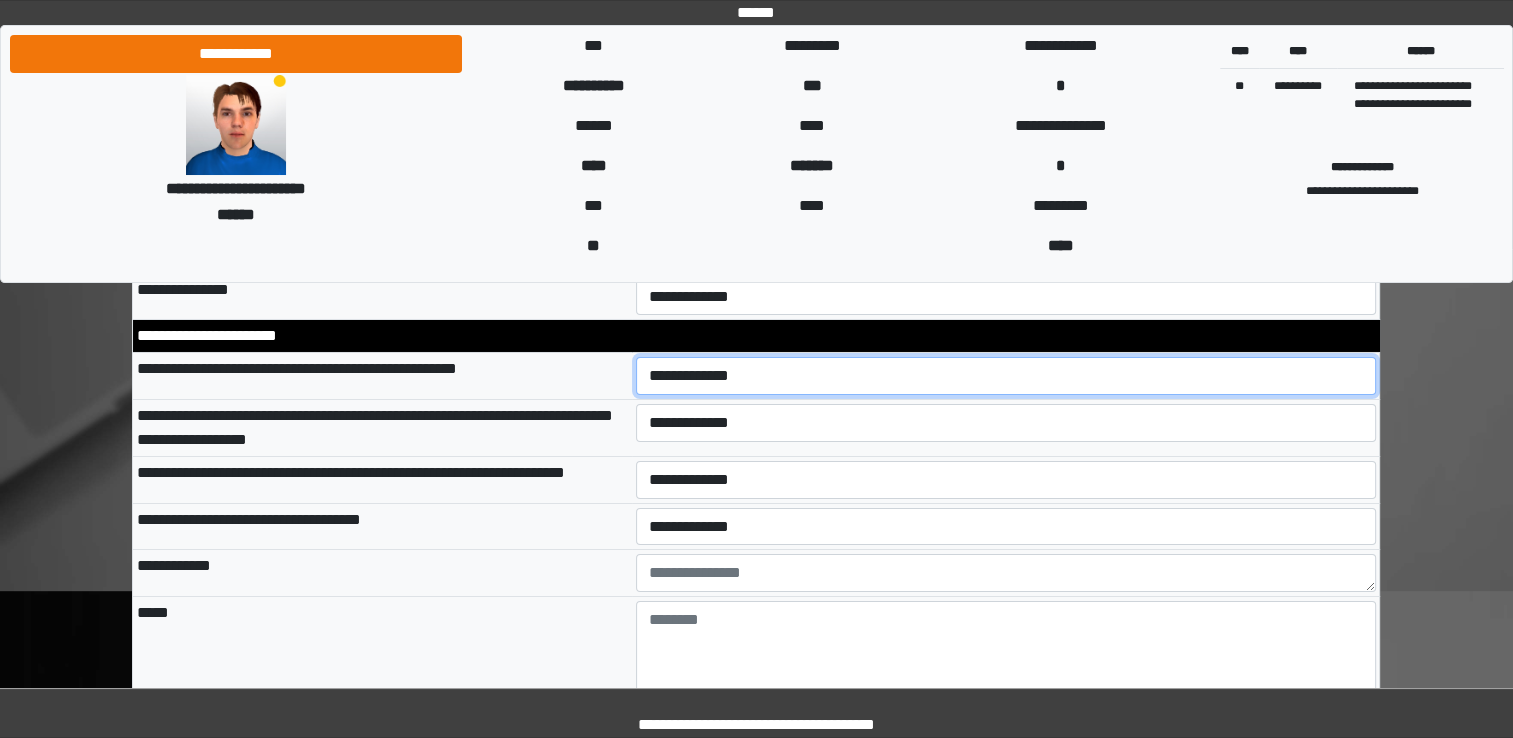 select on "*" 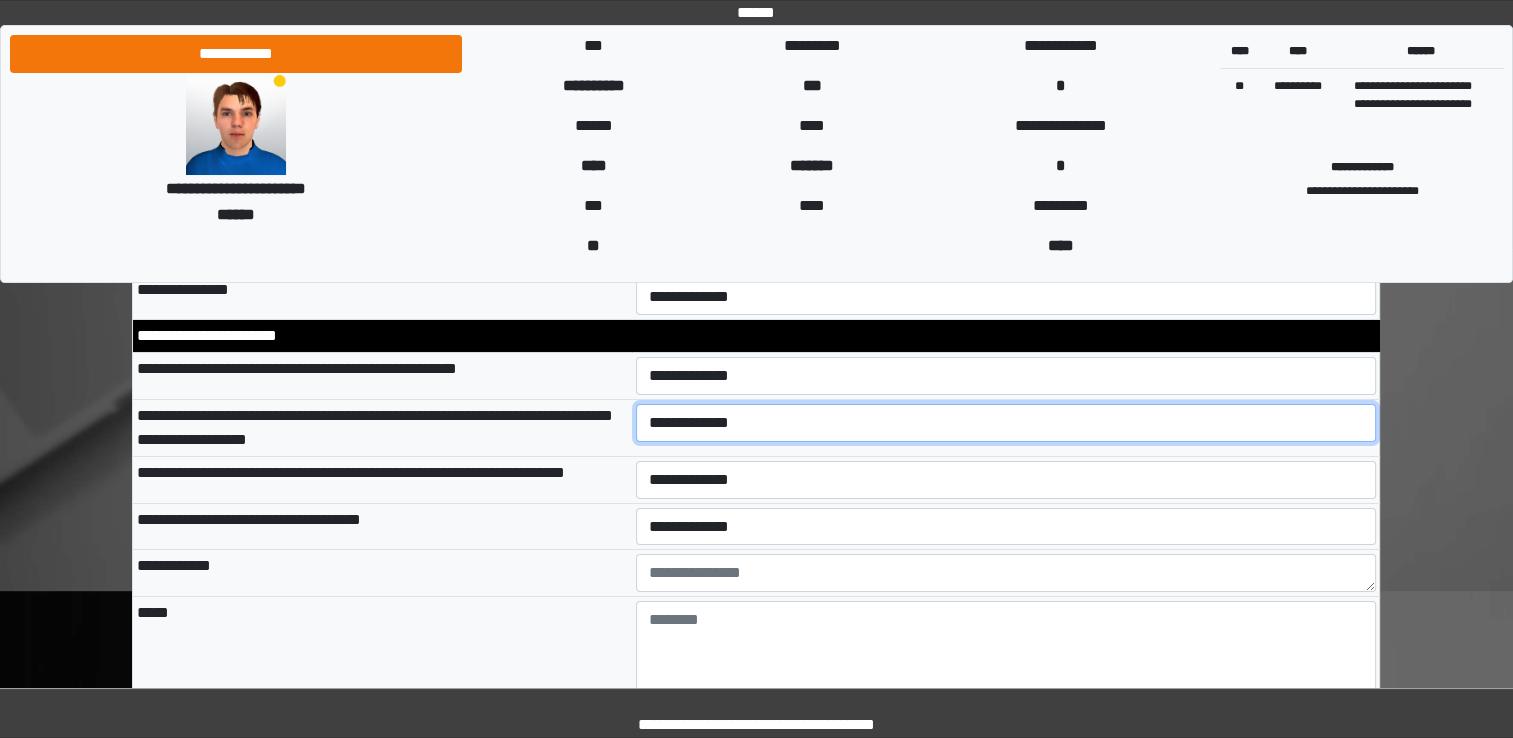 click on "**********" at bounding box center (1006, 423) 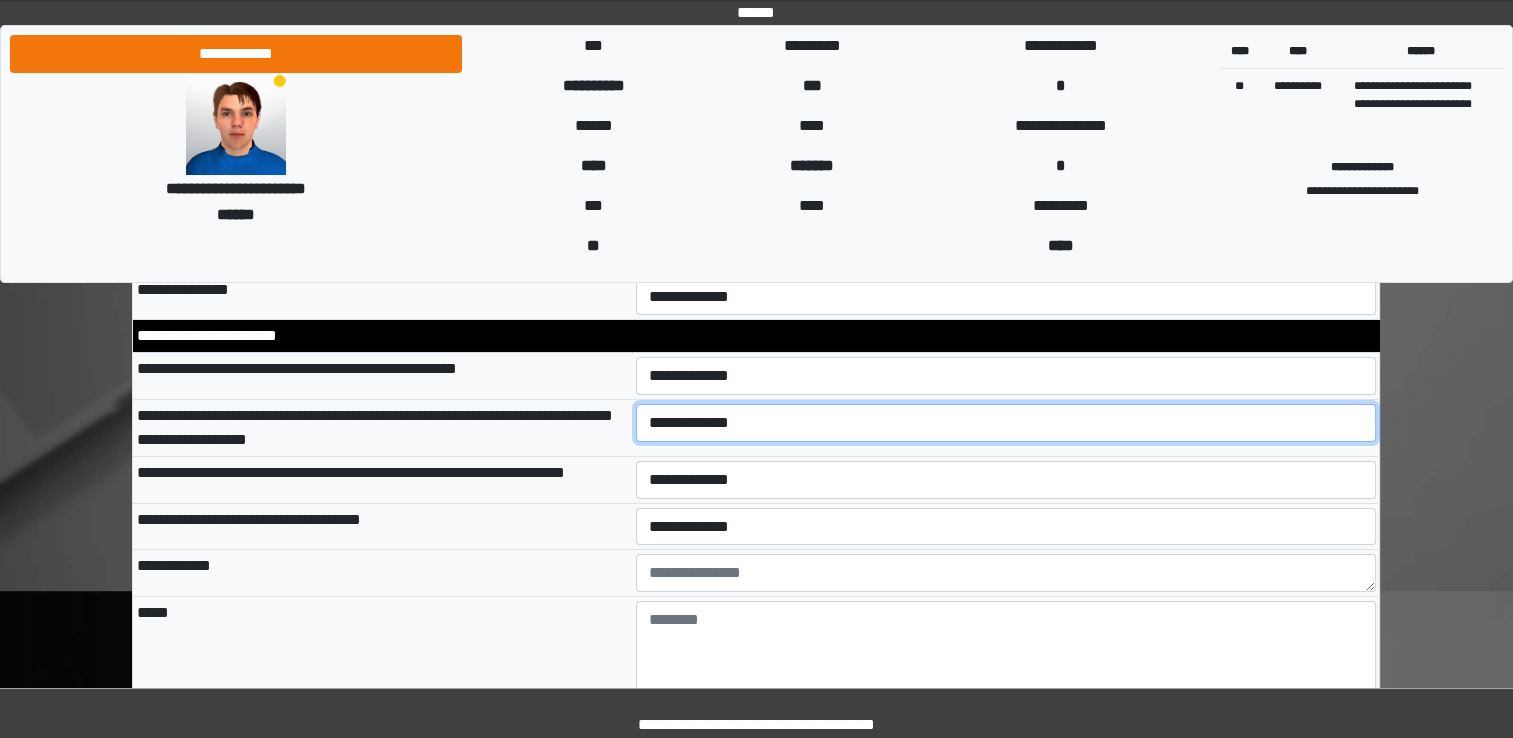 select on "*" 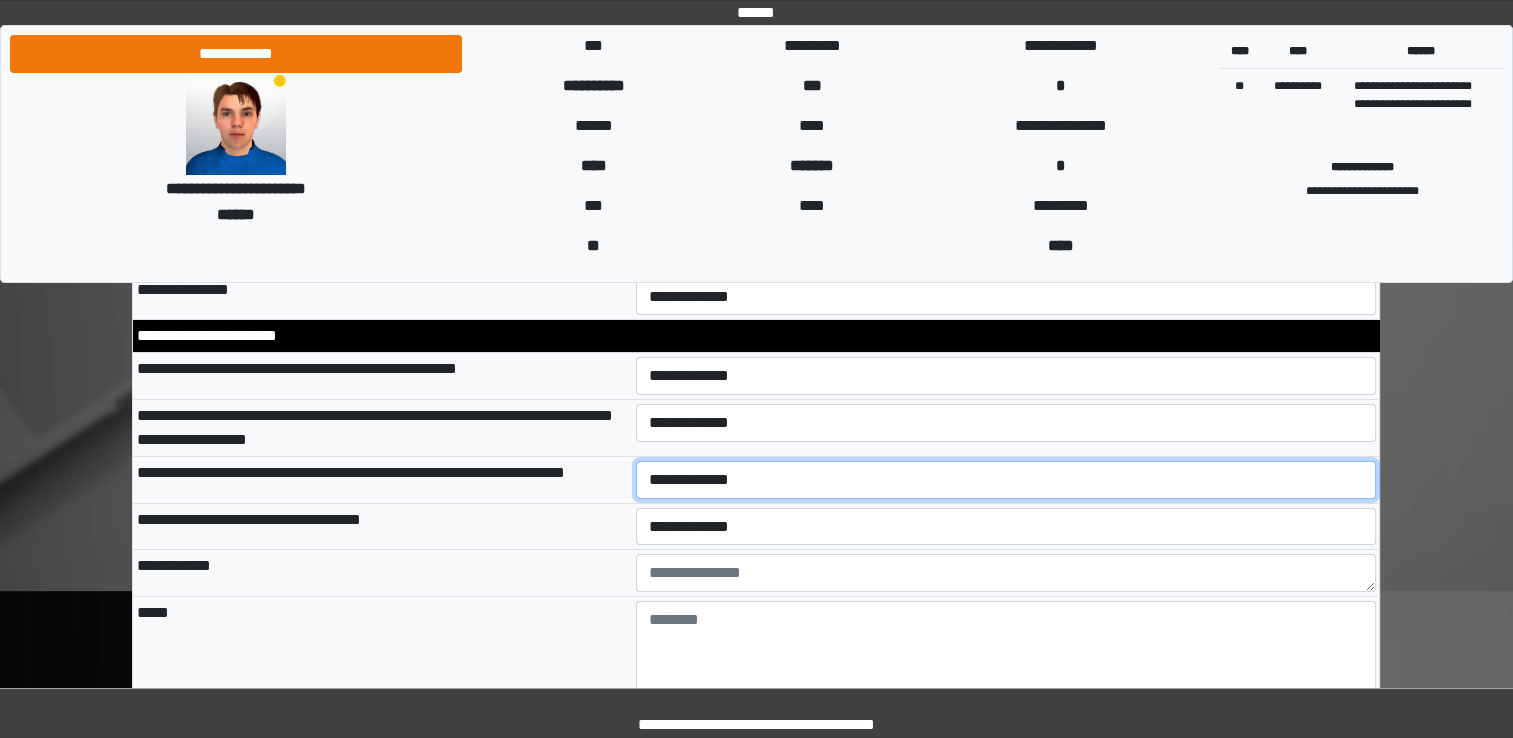 click on "**********" at bounding box center [1006, 480] 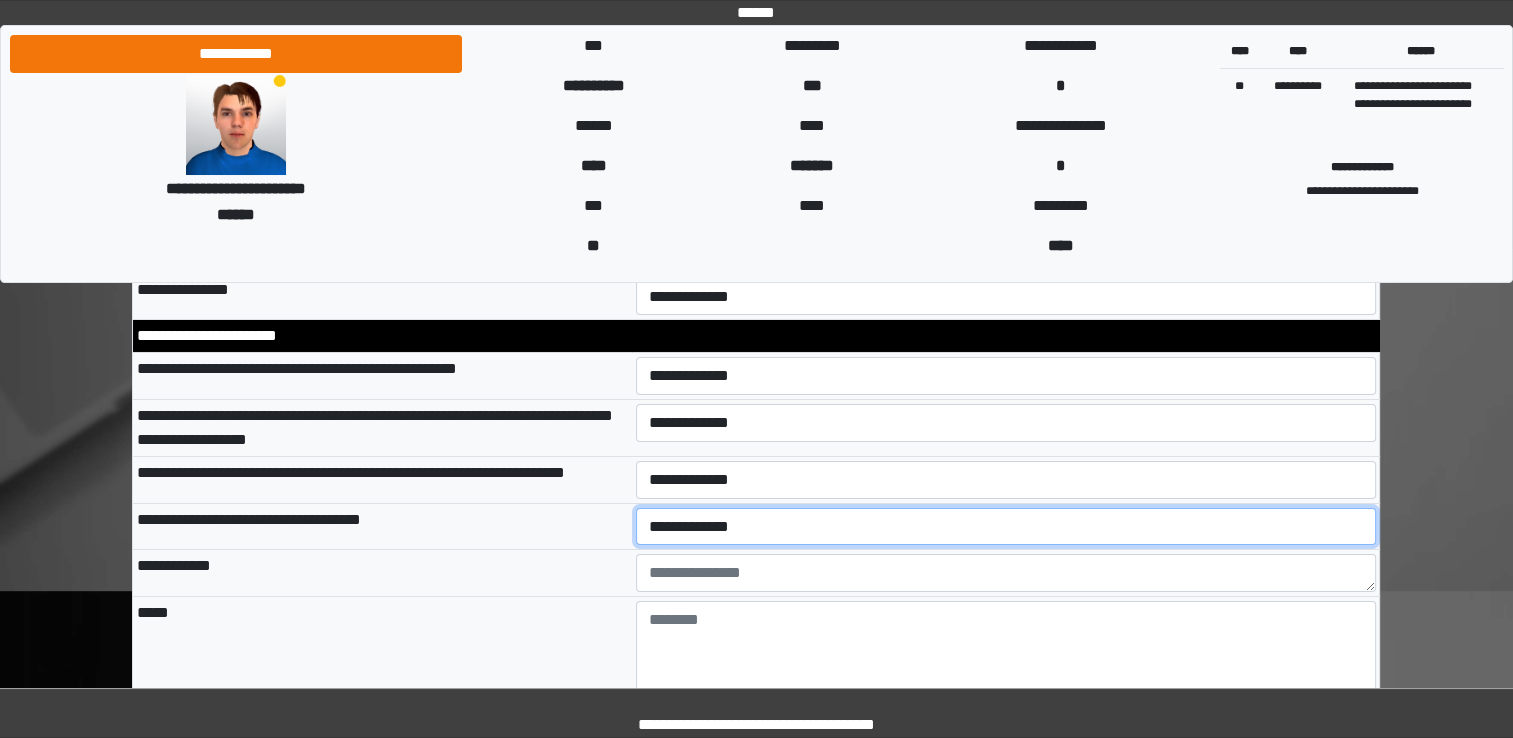 click on "**********" at bounding box center [1006, 527] 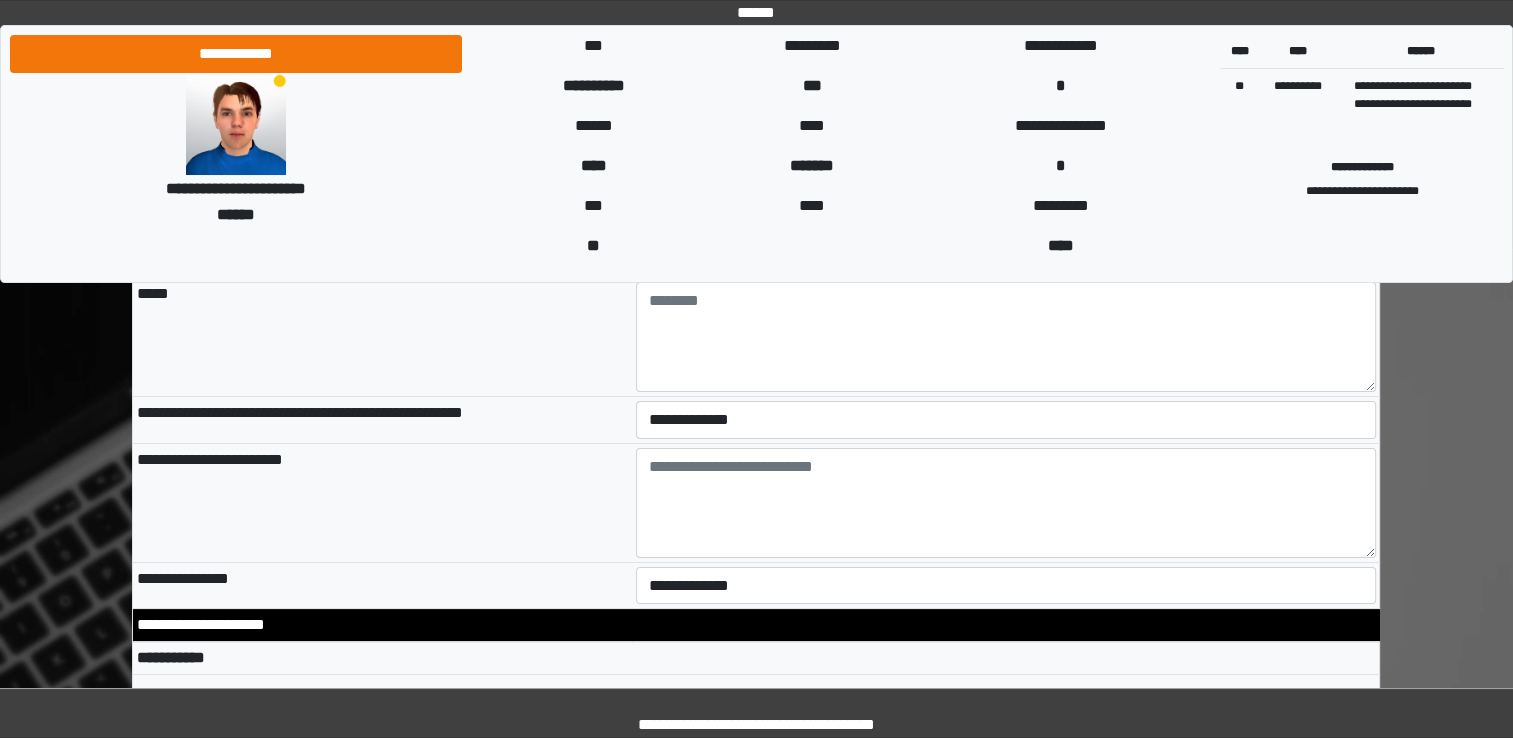 scroll, scrollTop: 7339, scrollLeft: 0, axis: vertical 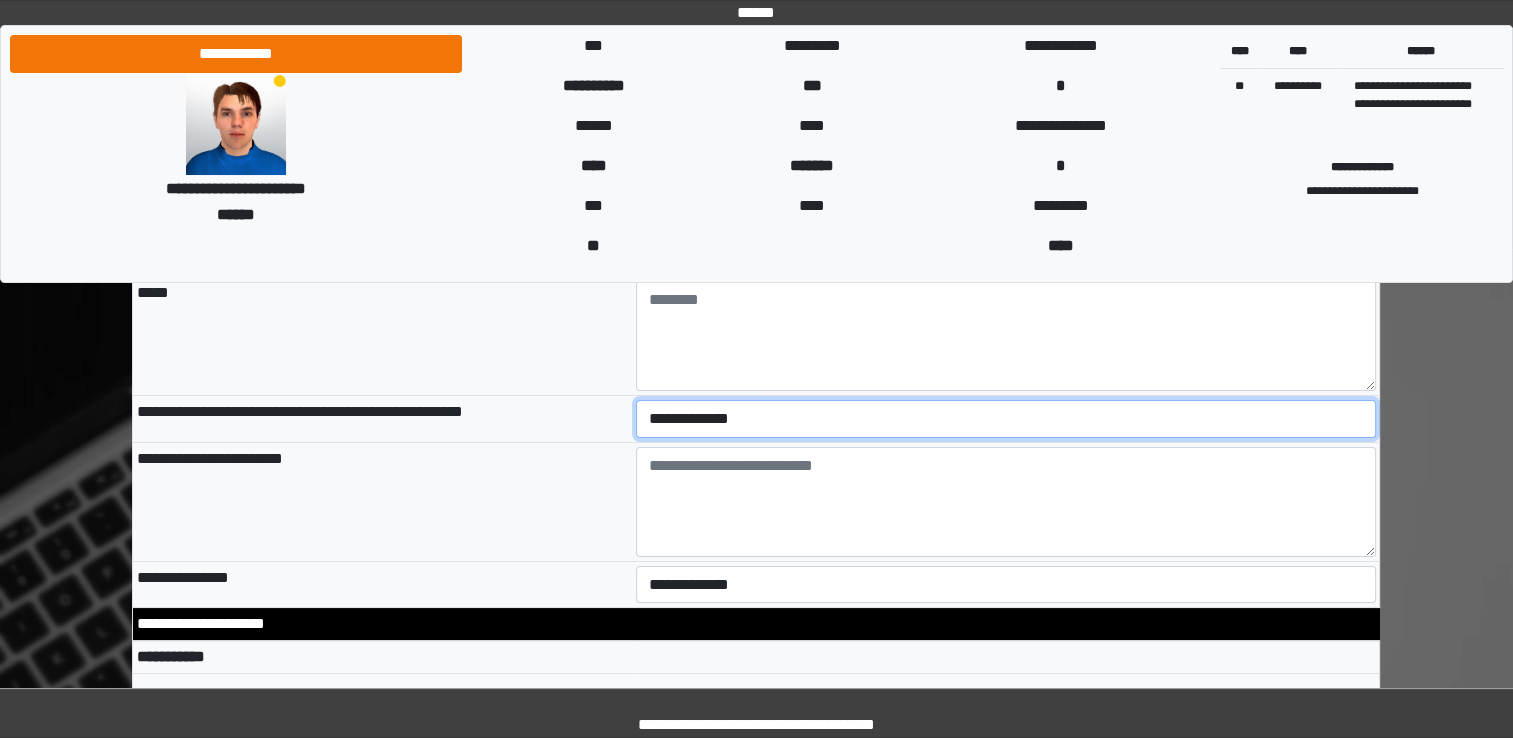 click on "**********" at bounding box center (1006, 419) 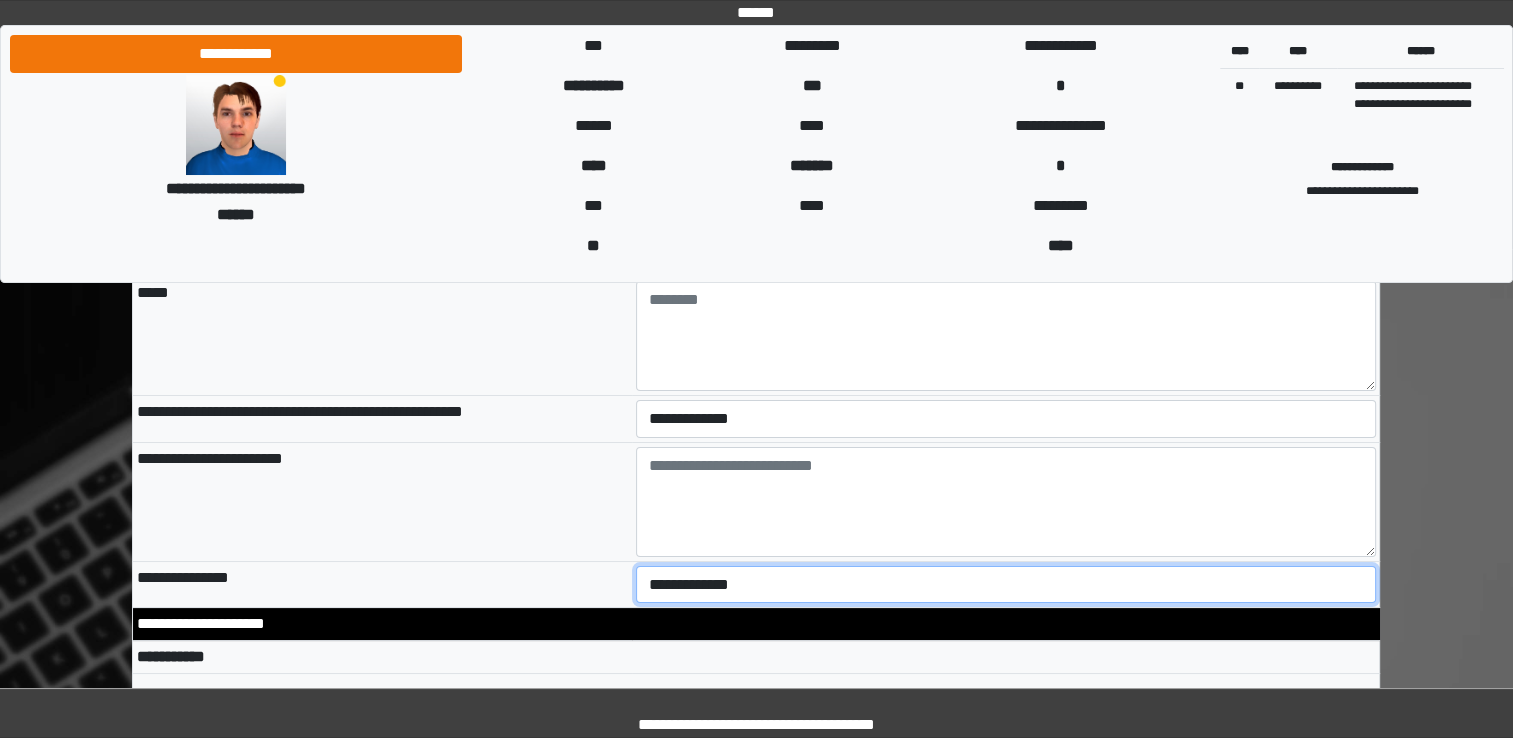 click on "**********" at bounding box center (1006, 585) 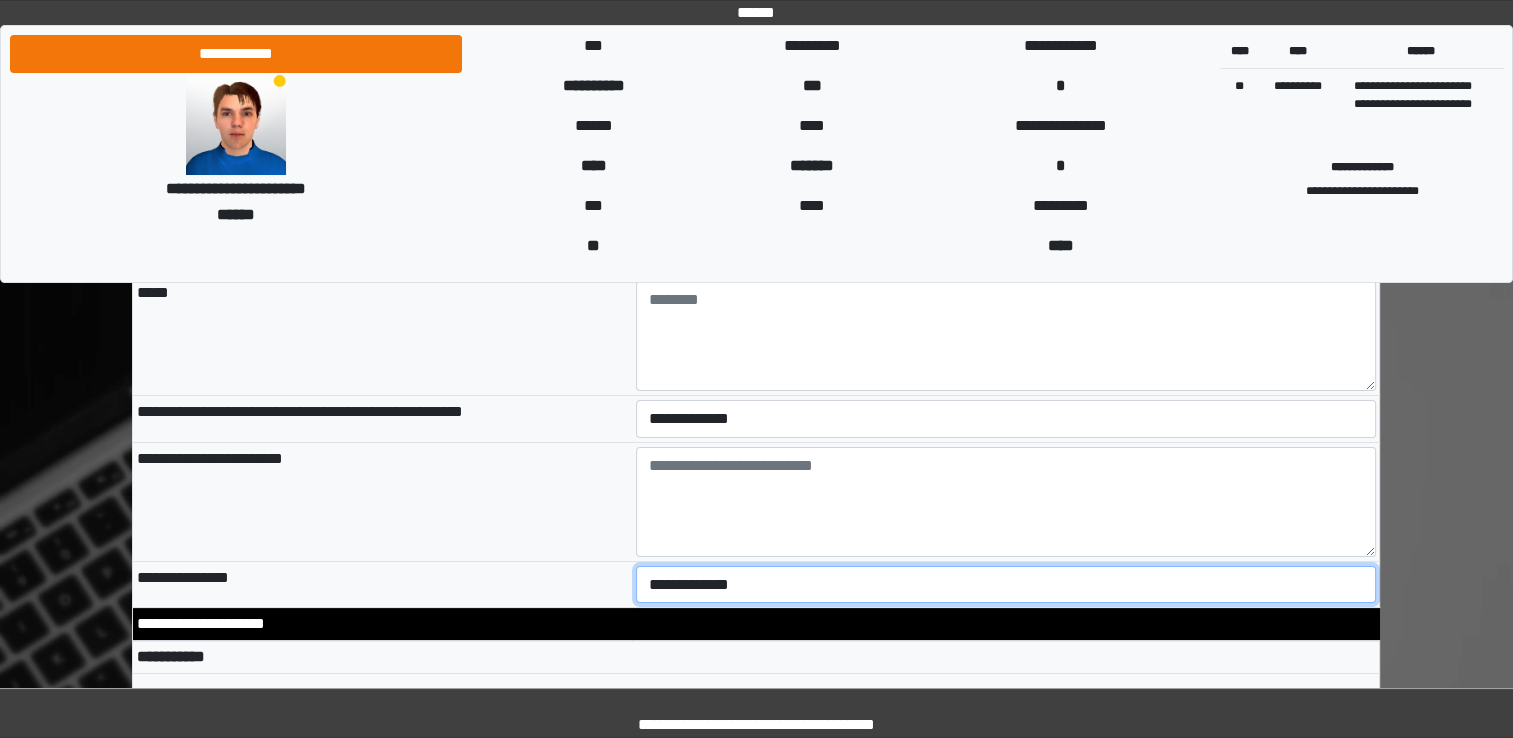 select on "*" 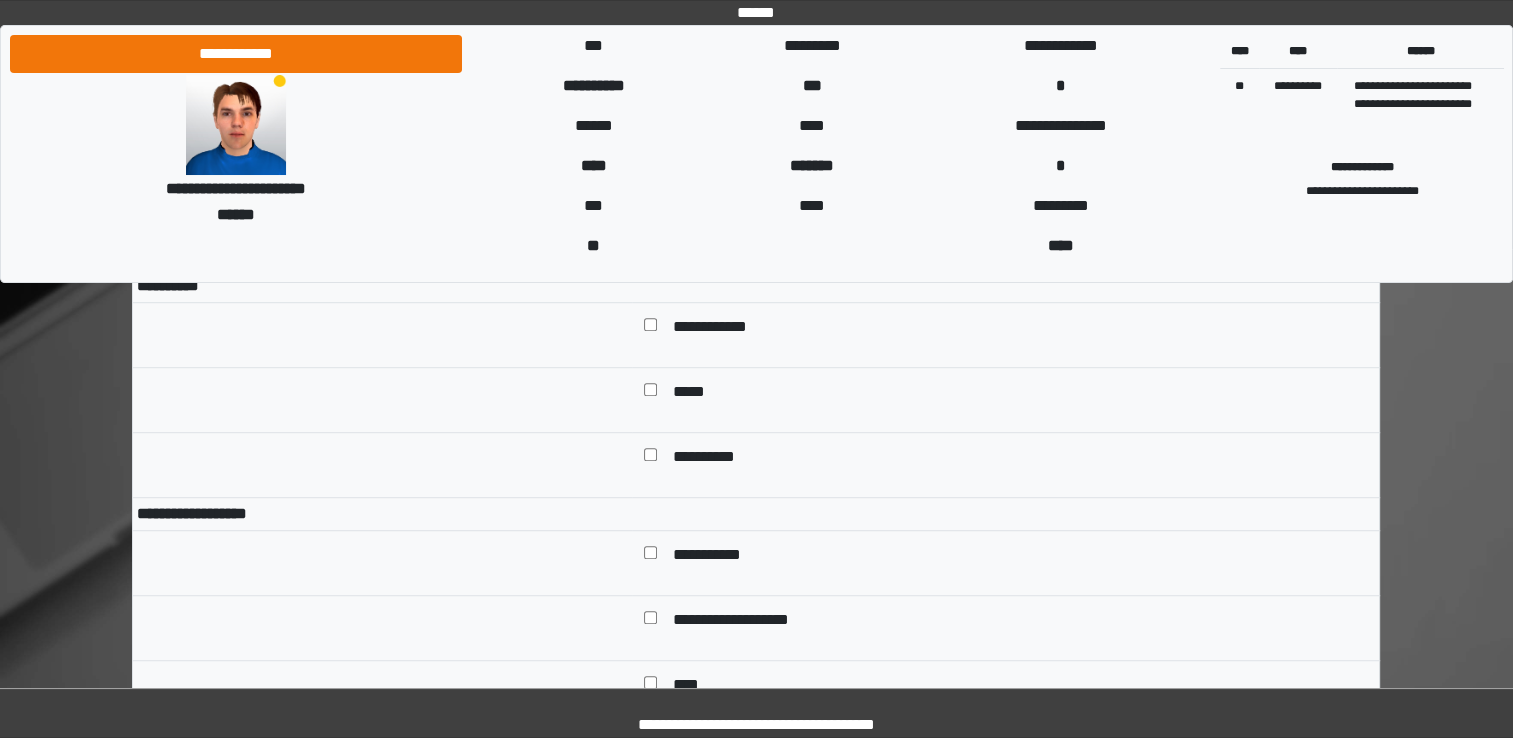 scroll, scrollTop: 8871, scrollLeft: 0, axis: vertical 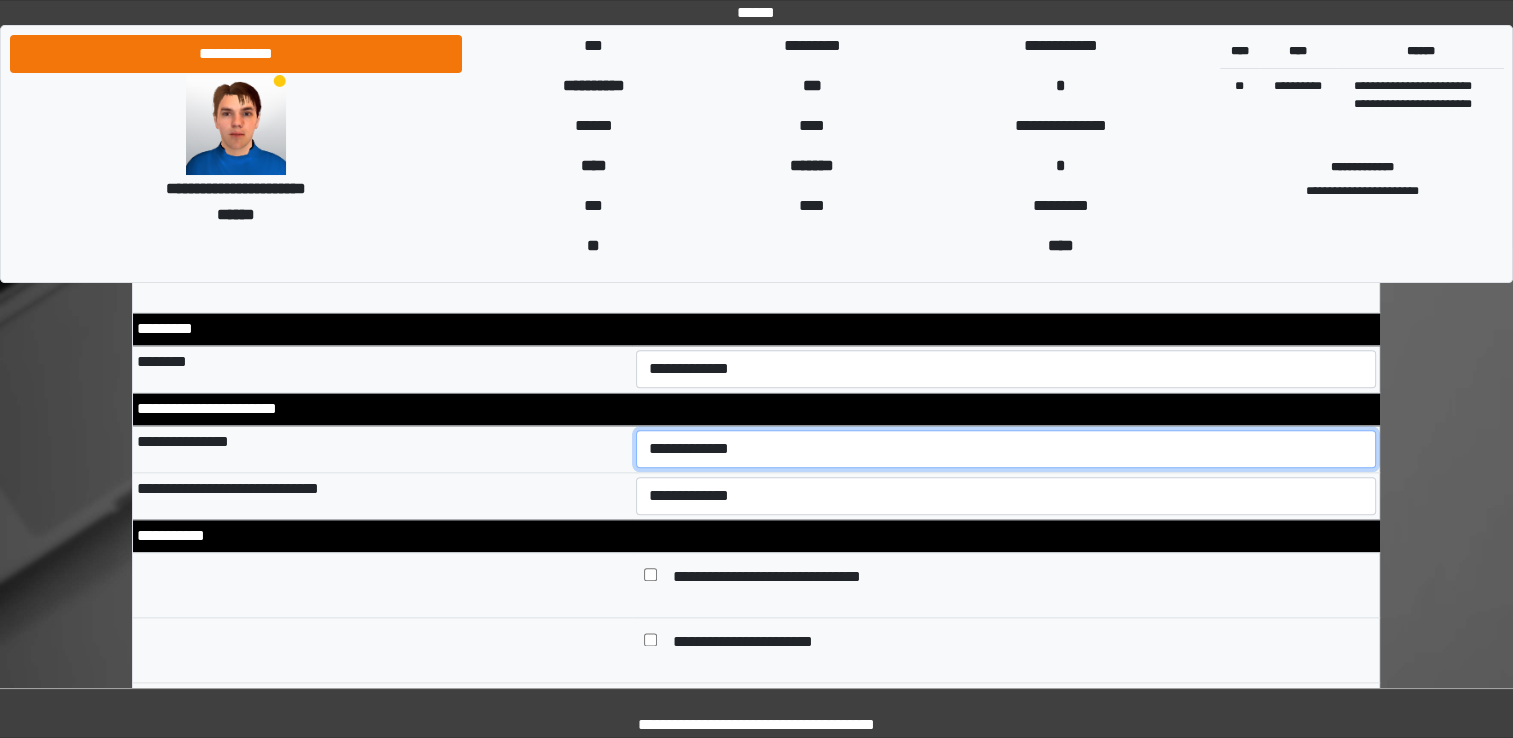 click on "**********" at bounding box center [1006, 449] 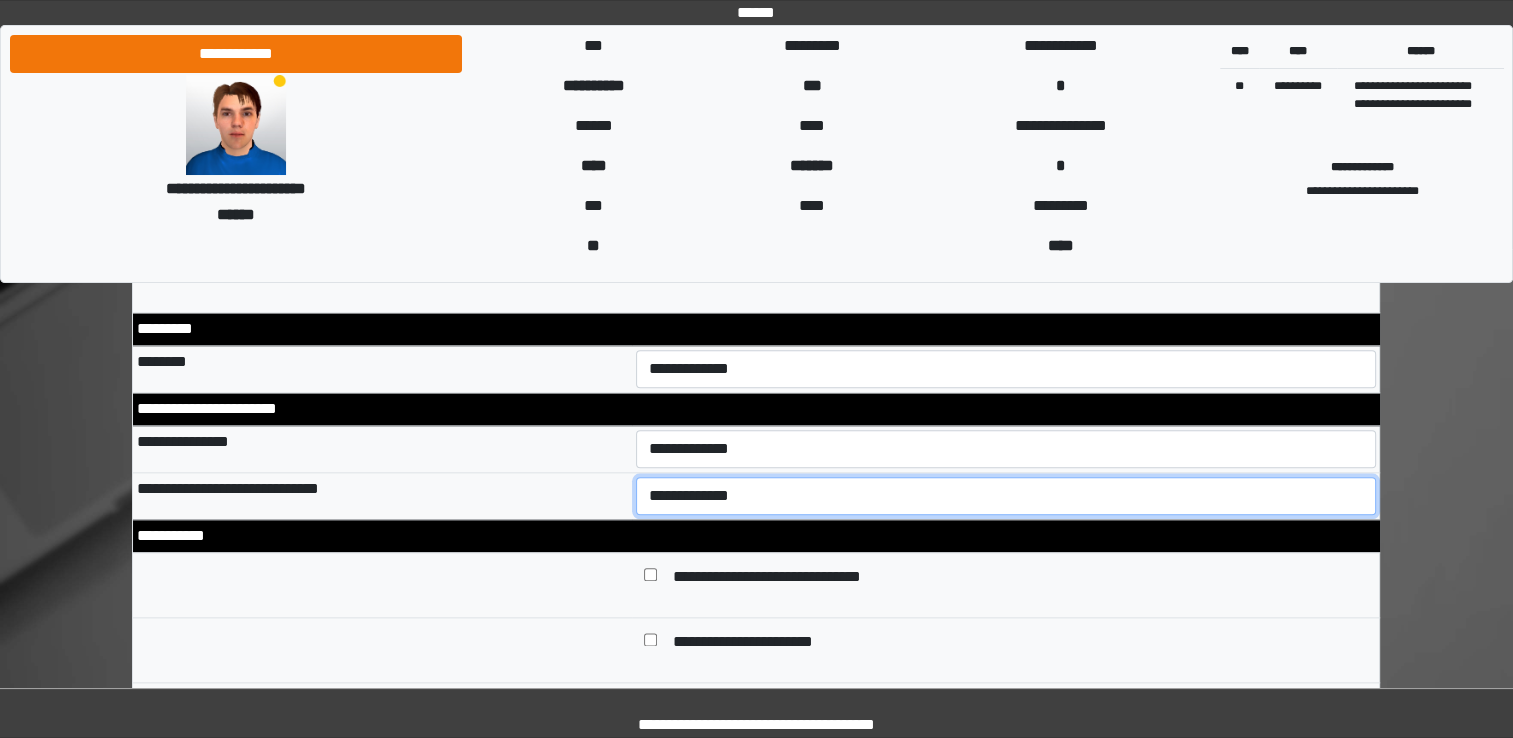 click on "**********" at bounding box center [1006, 496] 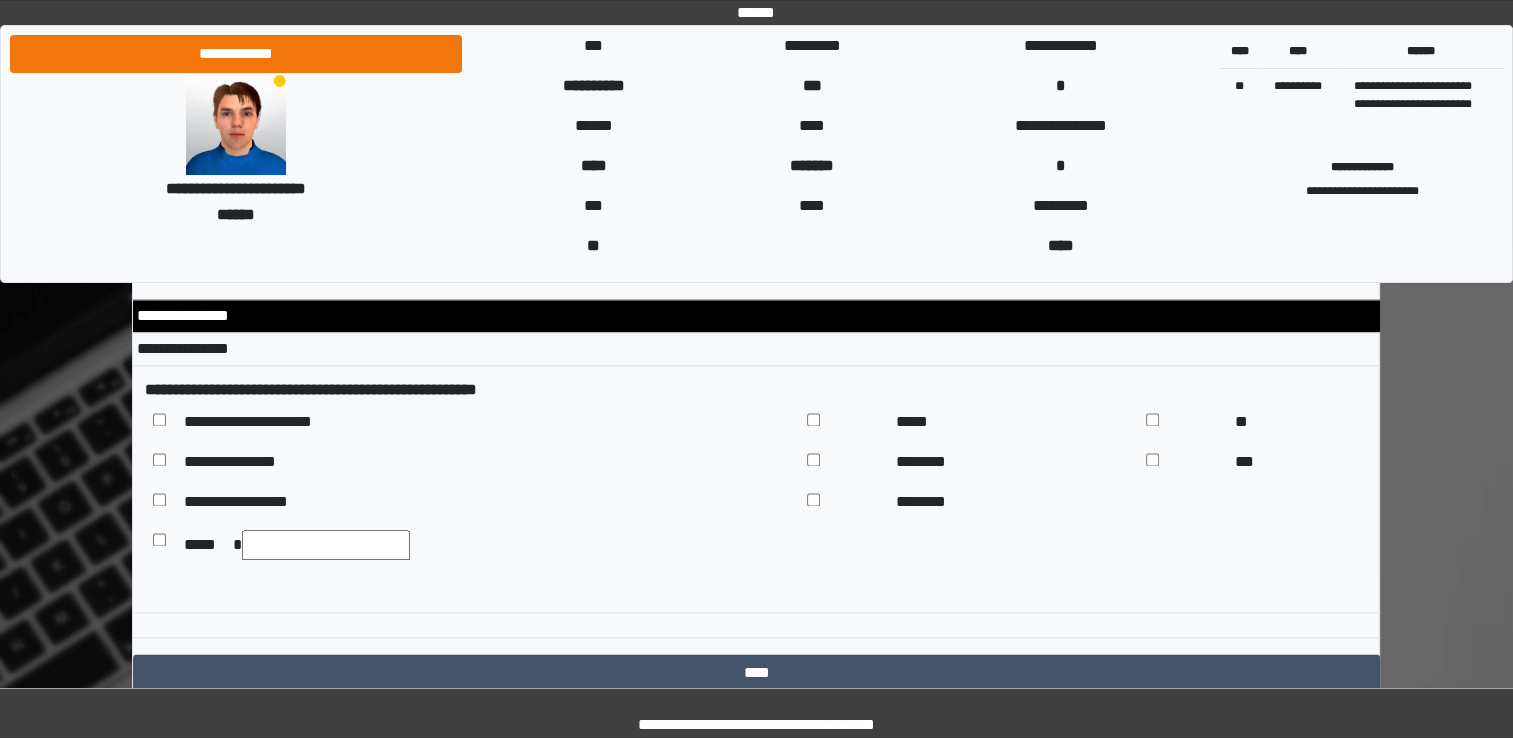 scroll, scrollTop: 10336, scrollLeft: 0, axis: vertical 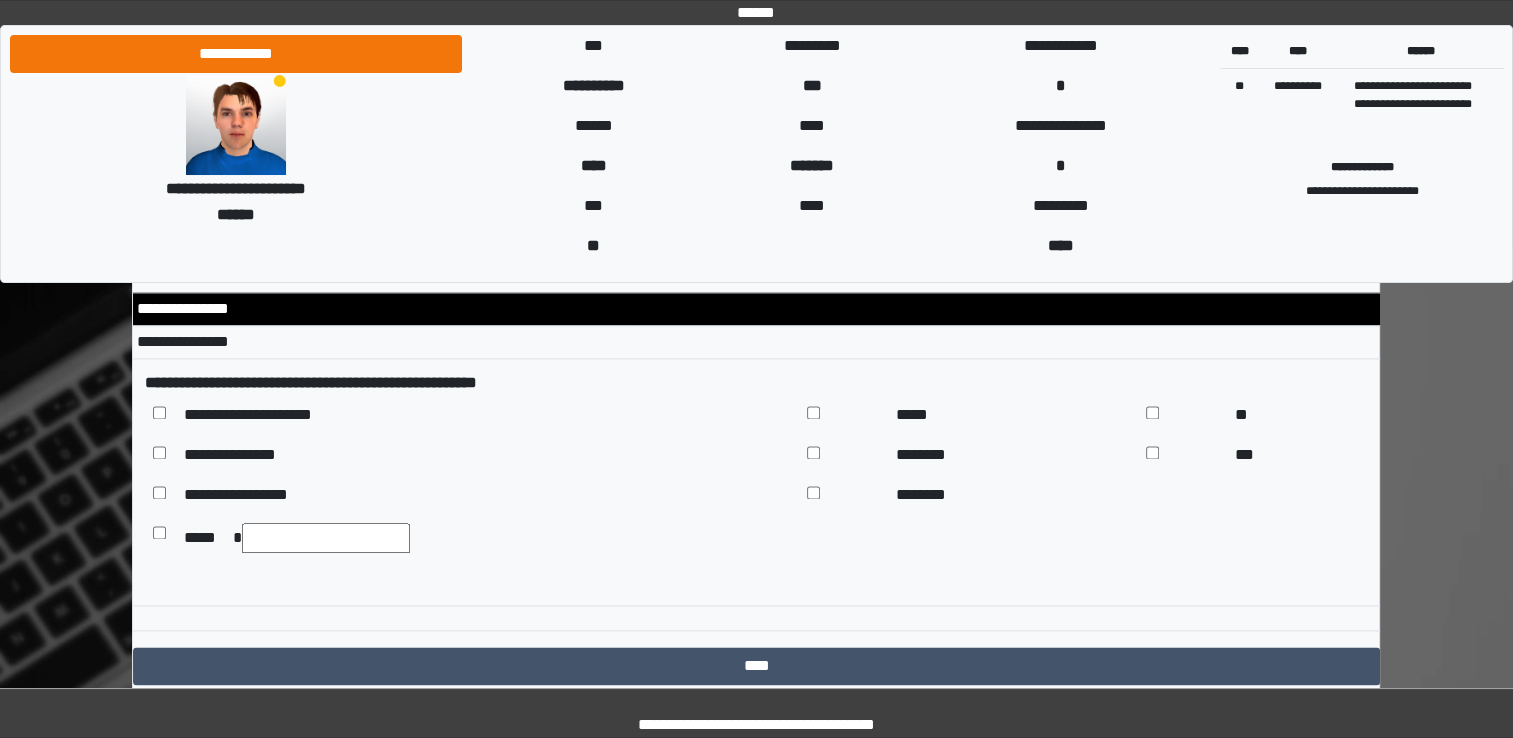 click at bounding box center (326, 538) 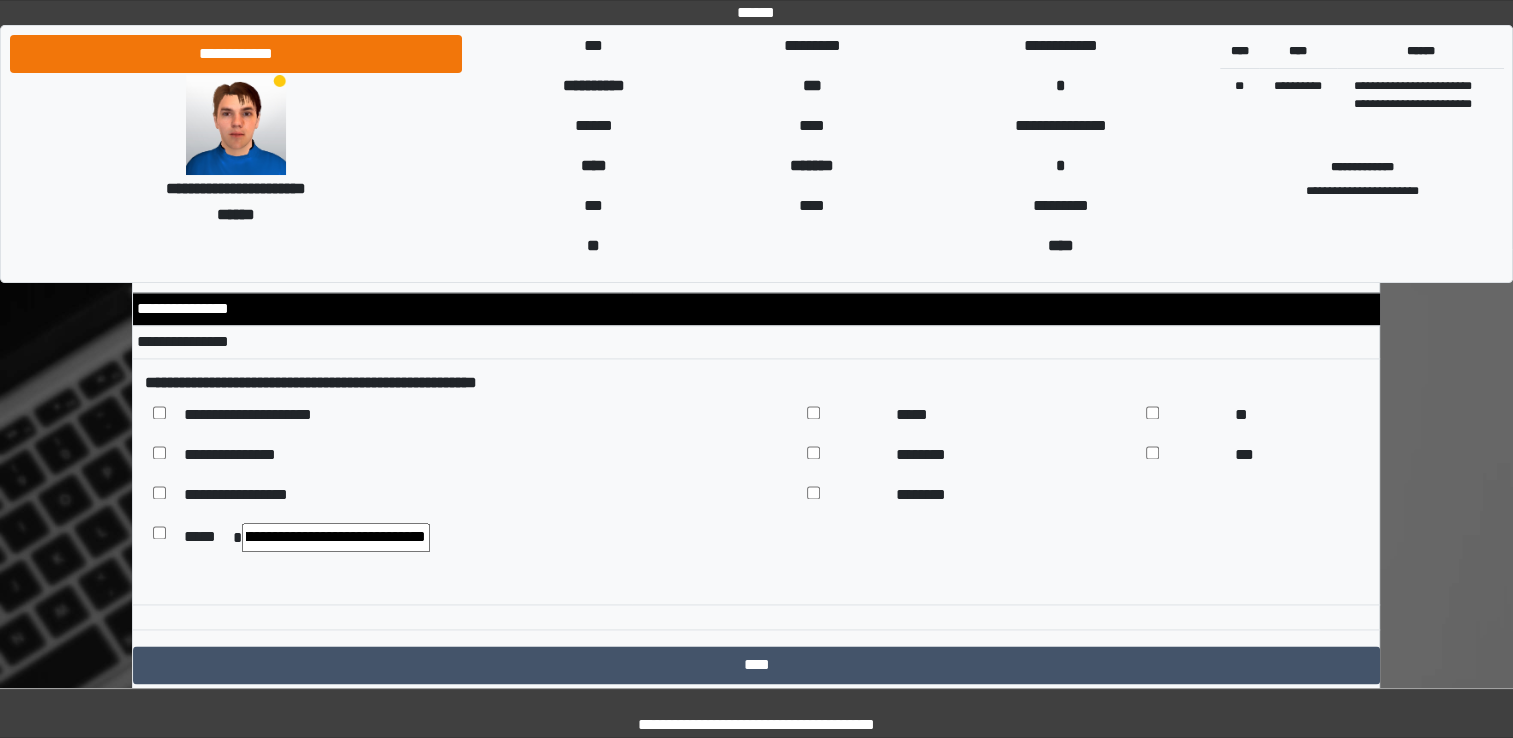 scroll, scrollTop: 0, scrollLeft: 126, axis: horizontal 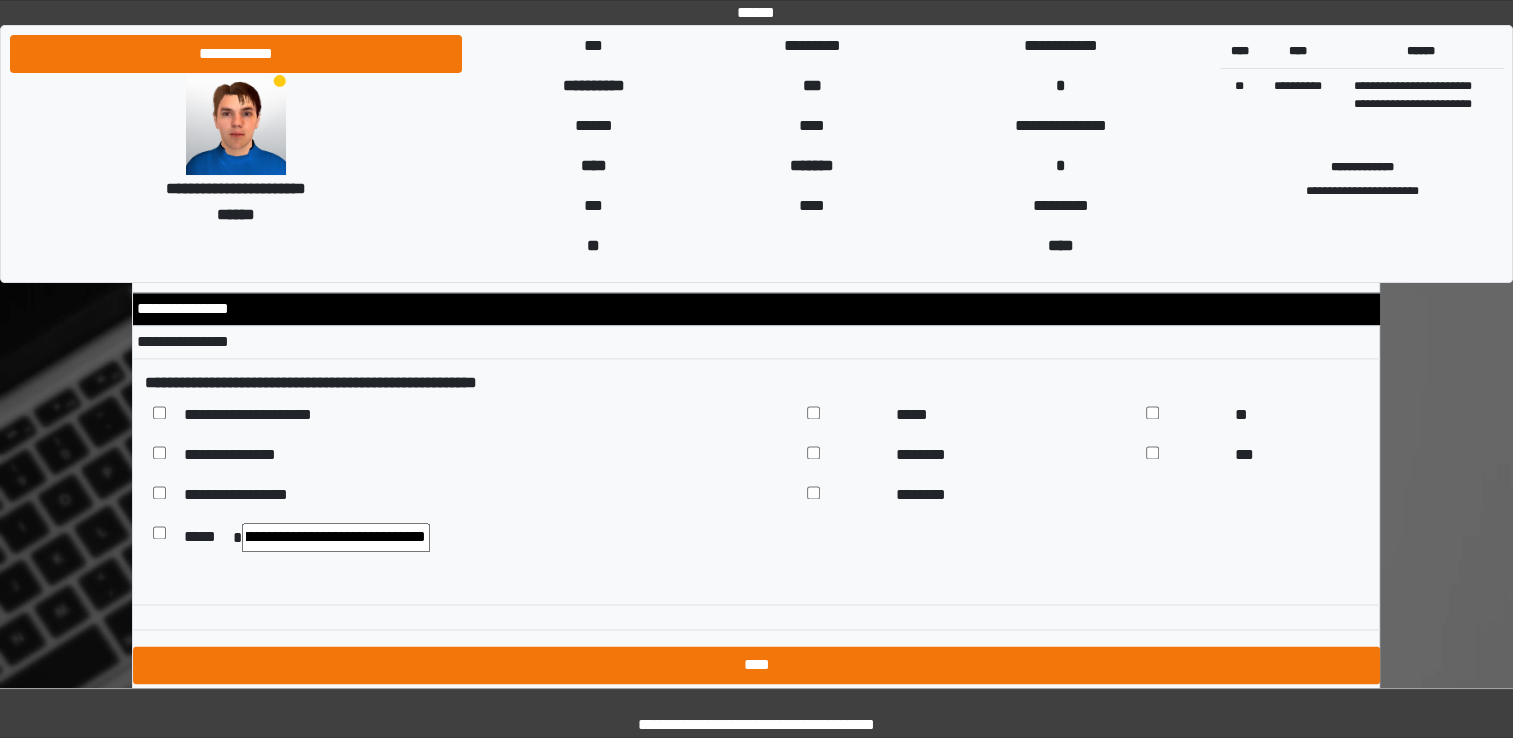type on "**********" 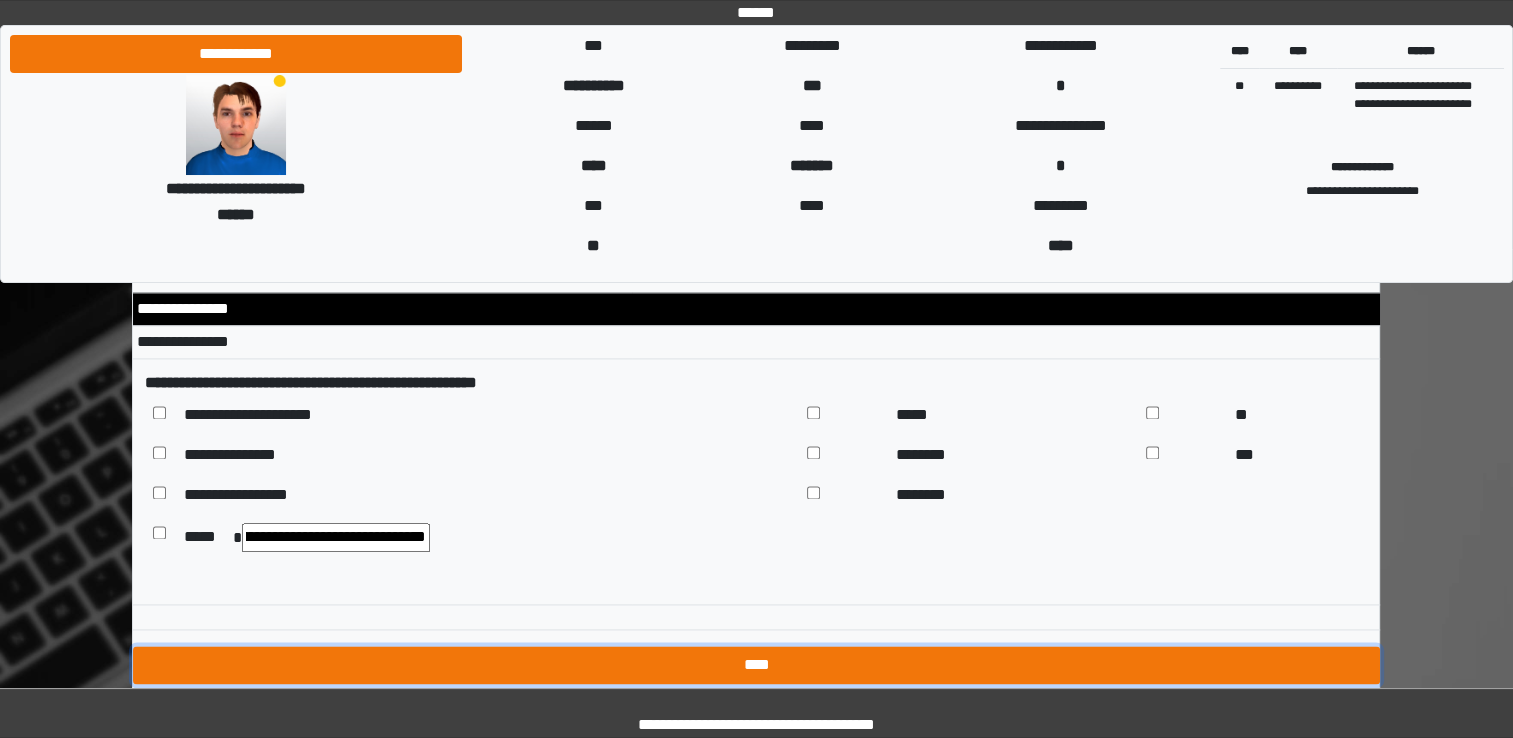 click on "****" at bounding box center (756, 665) 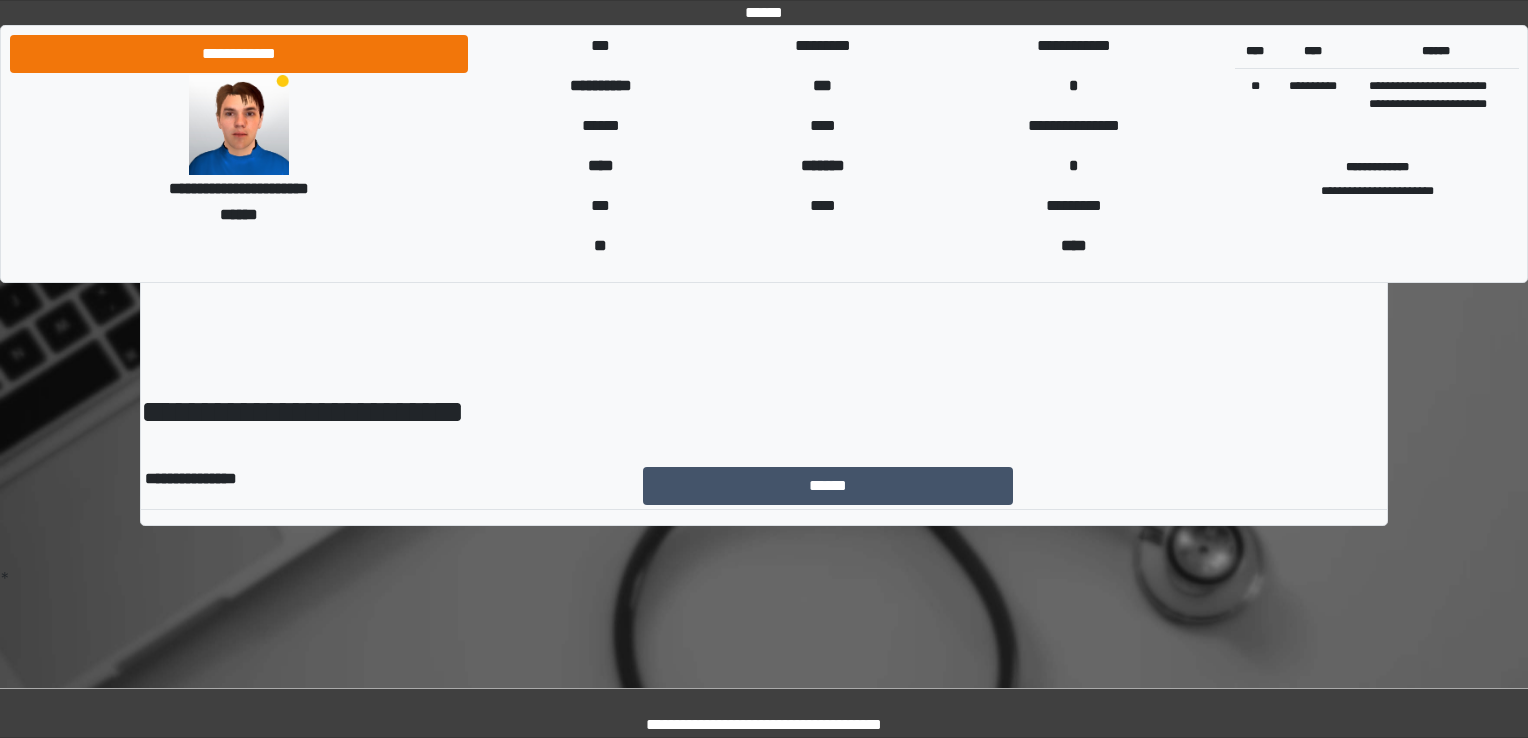 scroll, scrollTop: 0, scrollLeft: 0, axis: both 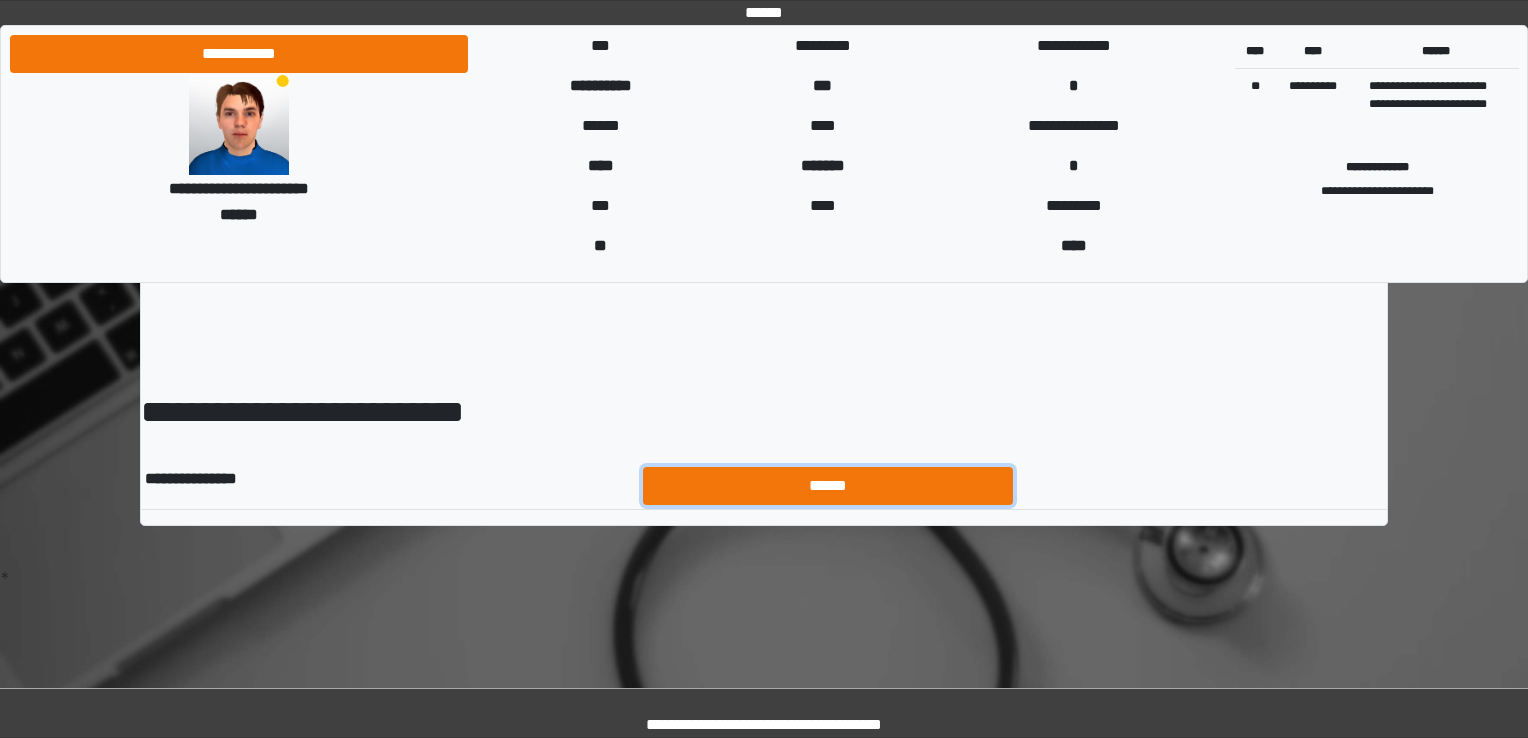 click on "******" at bounding box center [828, 486] 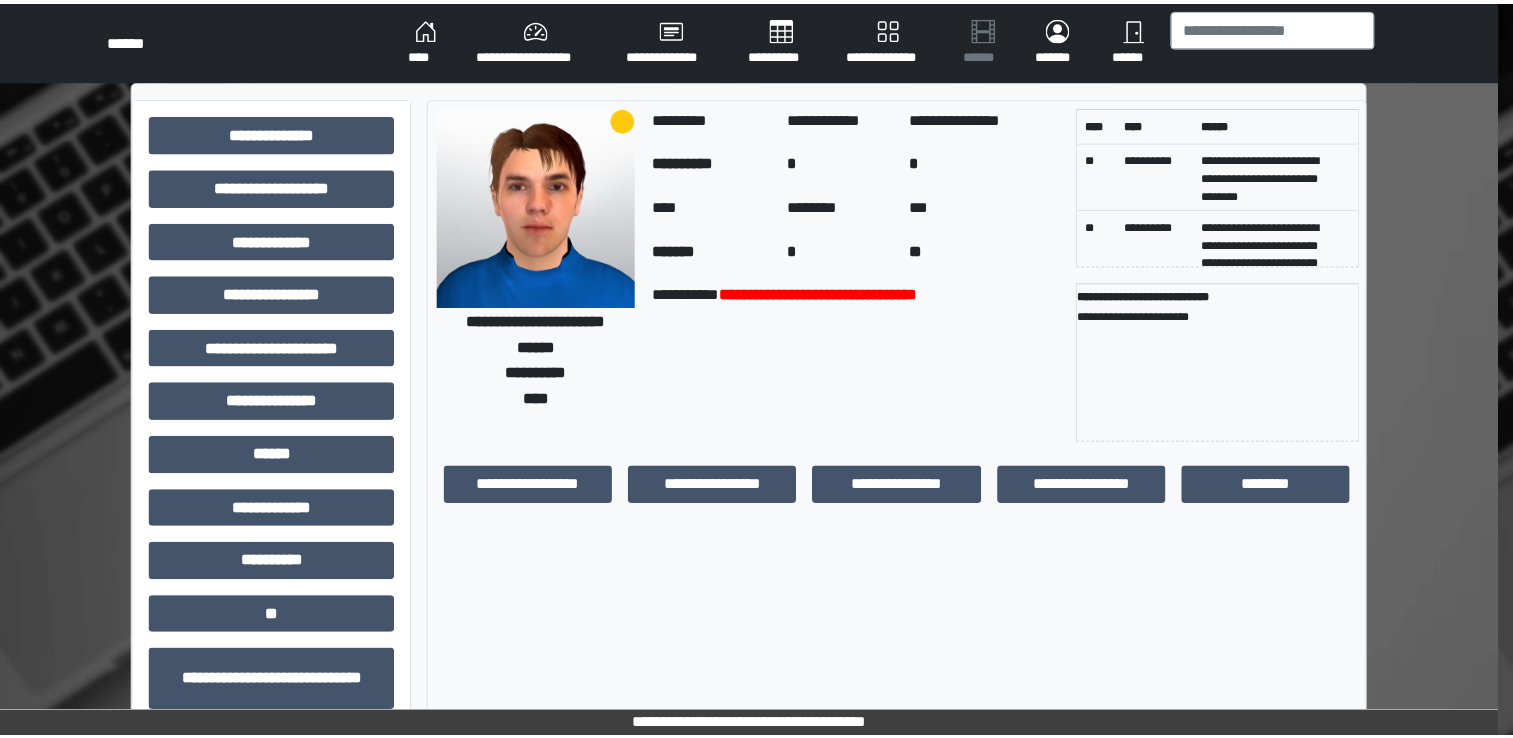 scroll, scrollTop: 0, scrollLeft: 0, axis: both 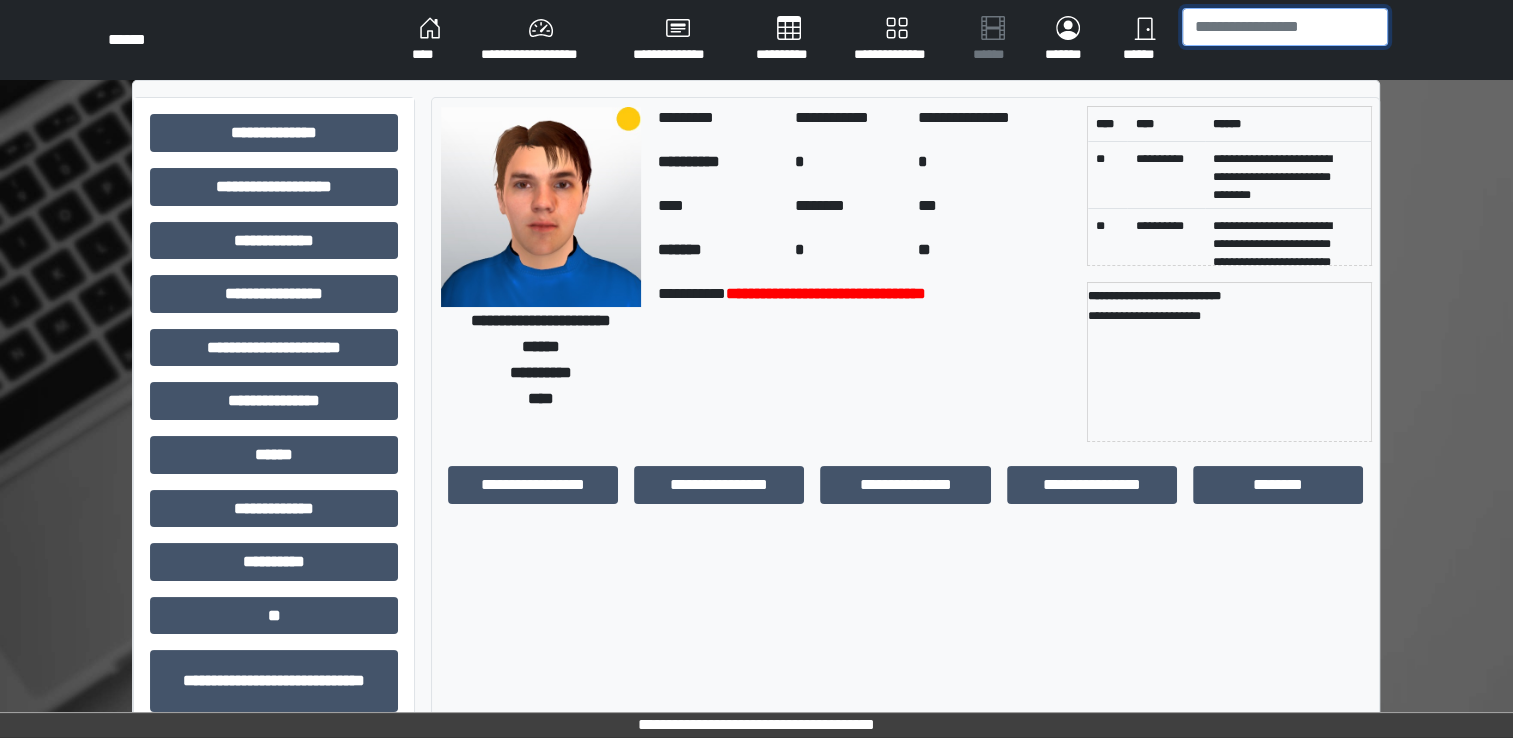 click at bounding box center [1285, 27] 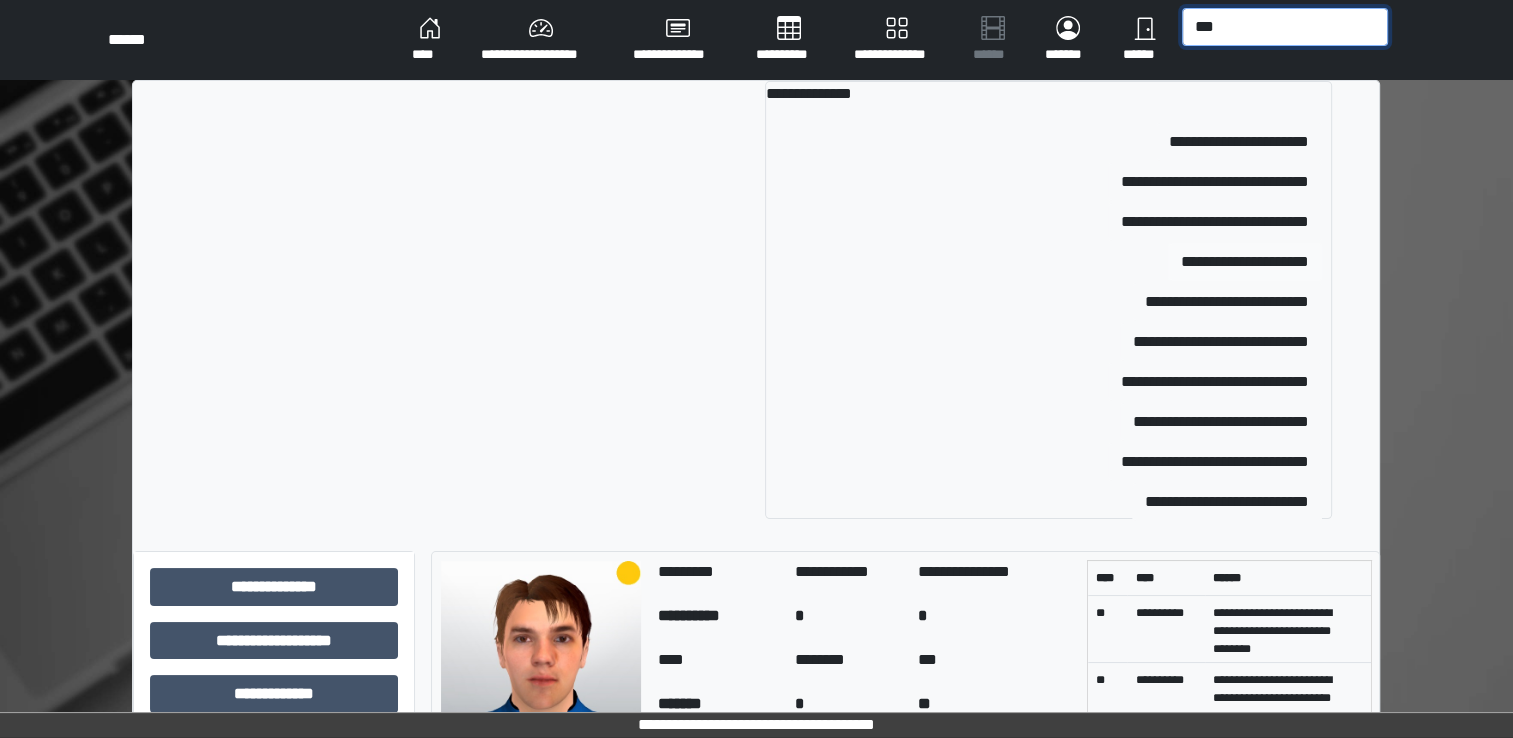 type on "***" 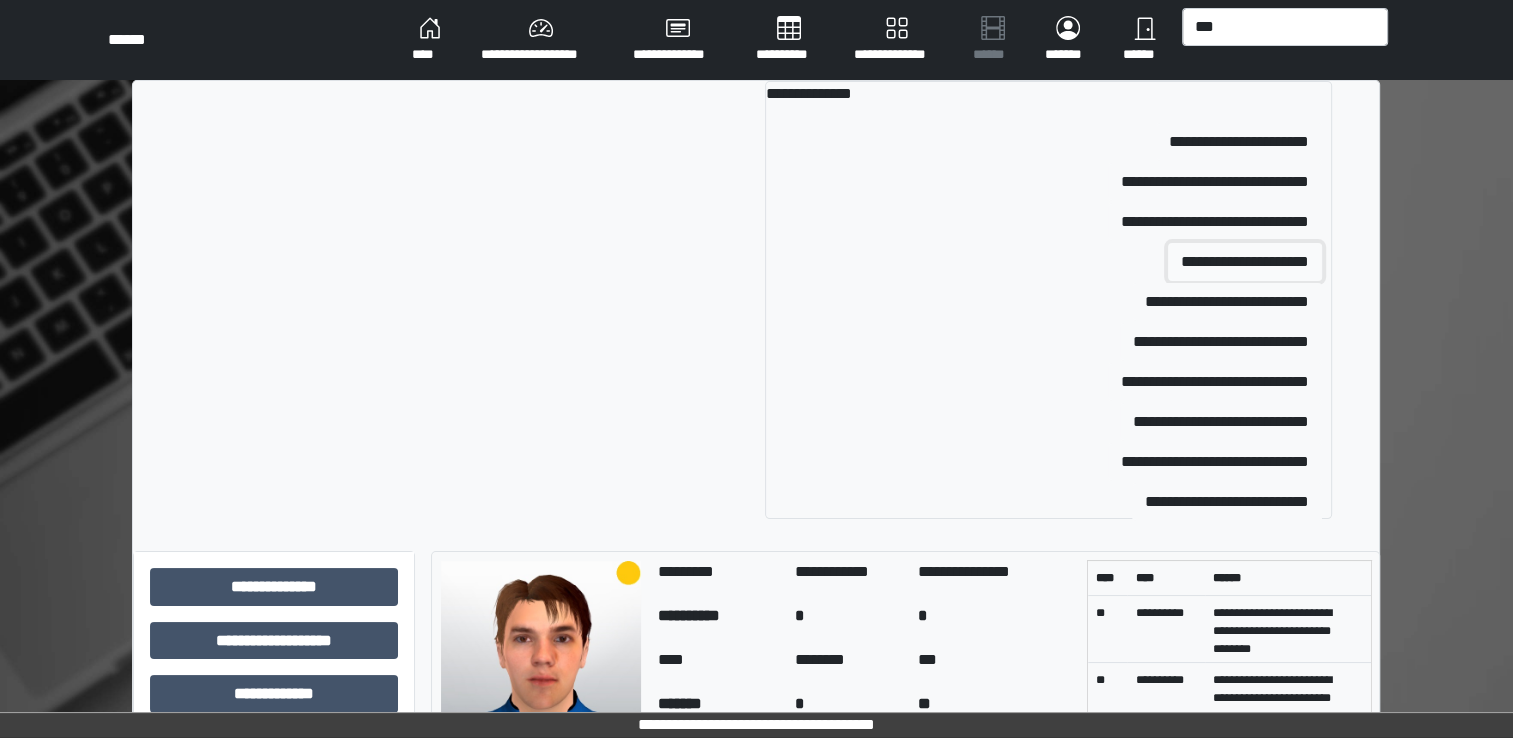 click on "**********" at bounding box center (1245, 262) 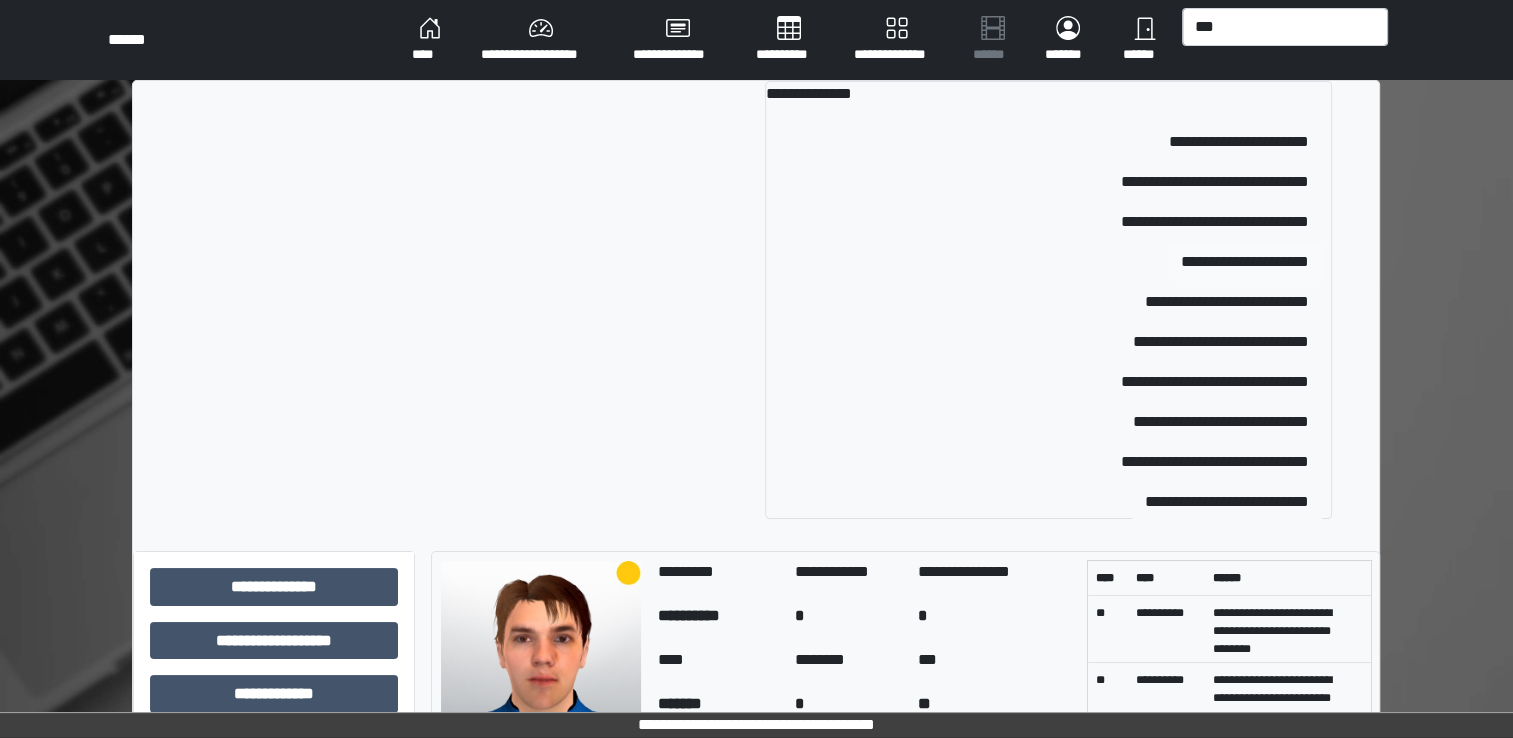 type 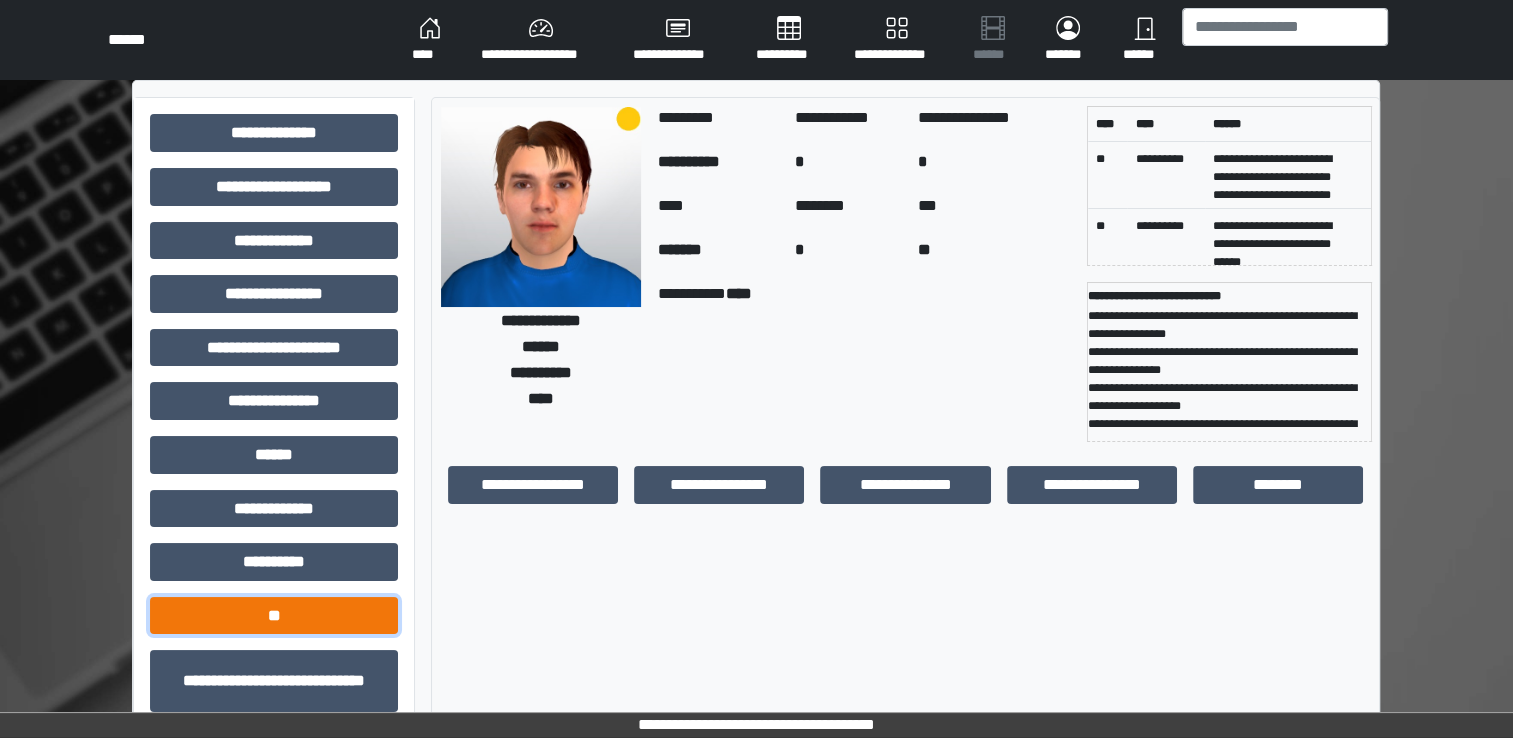 click on "**" at bounding box center [274, 616] 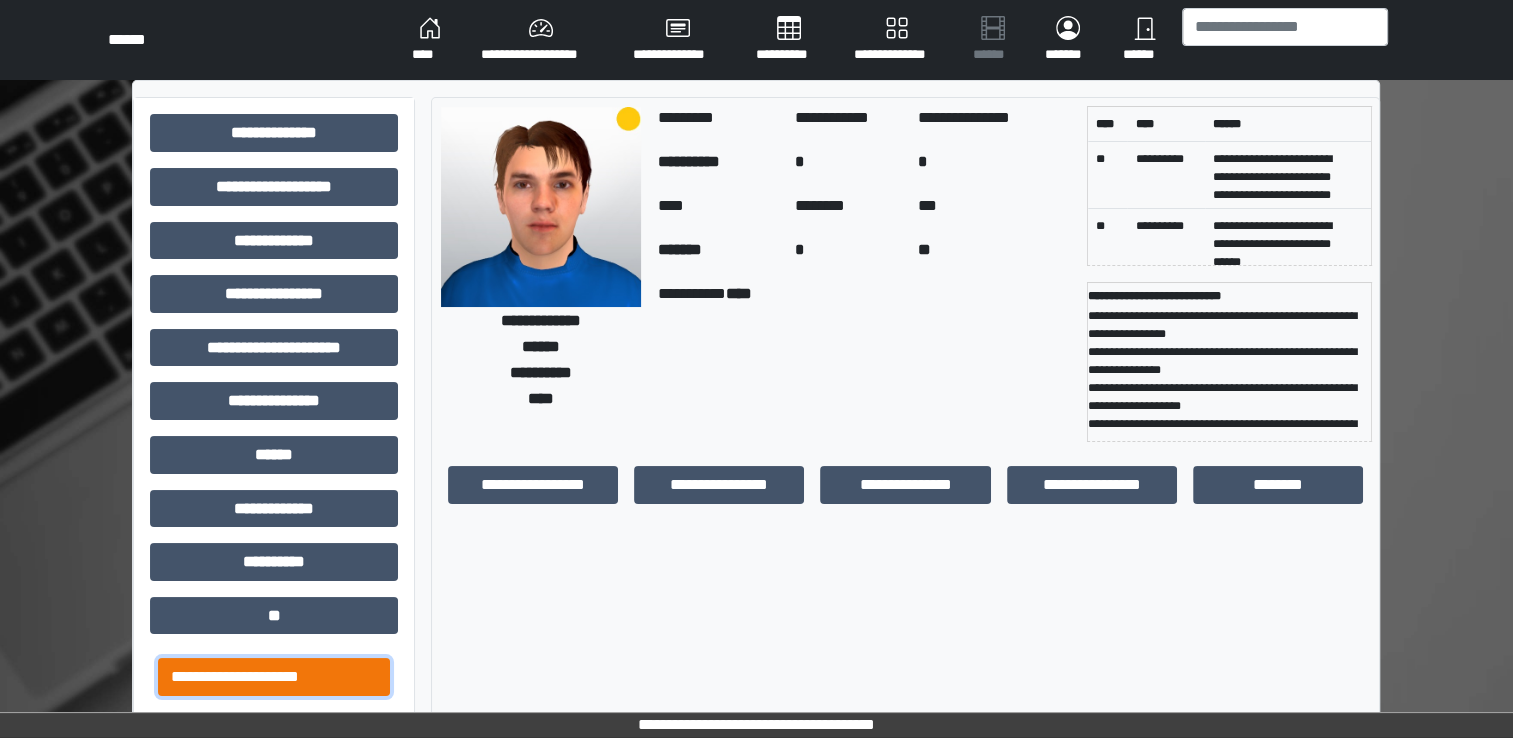 click on "**********" at bounding box center [274, 677] 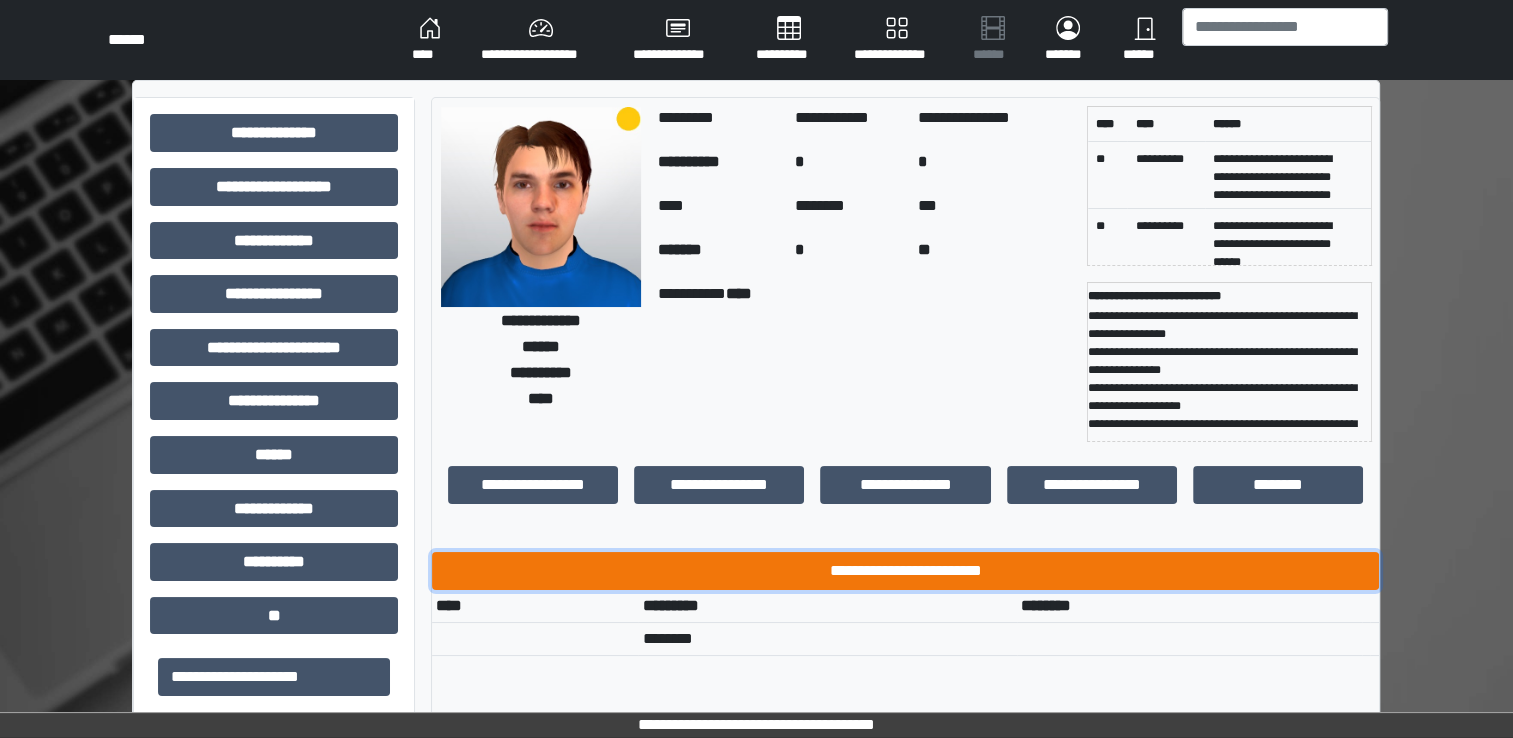 click on "**********" at bounding box center [905, 571] 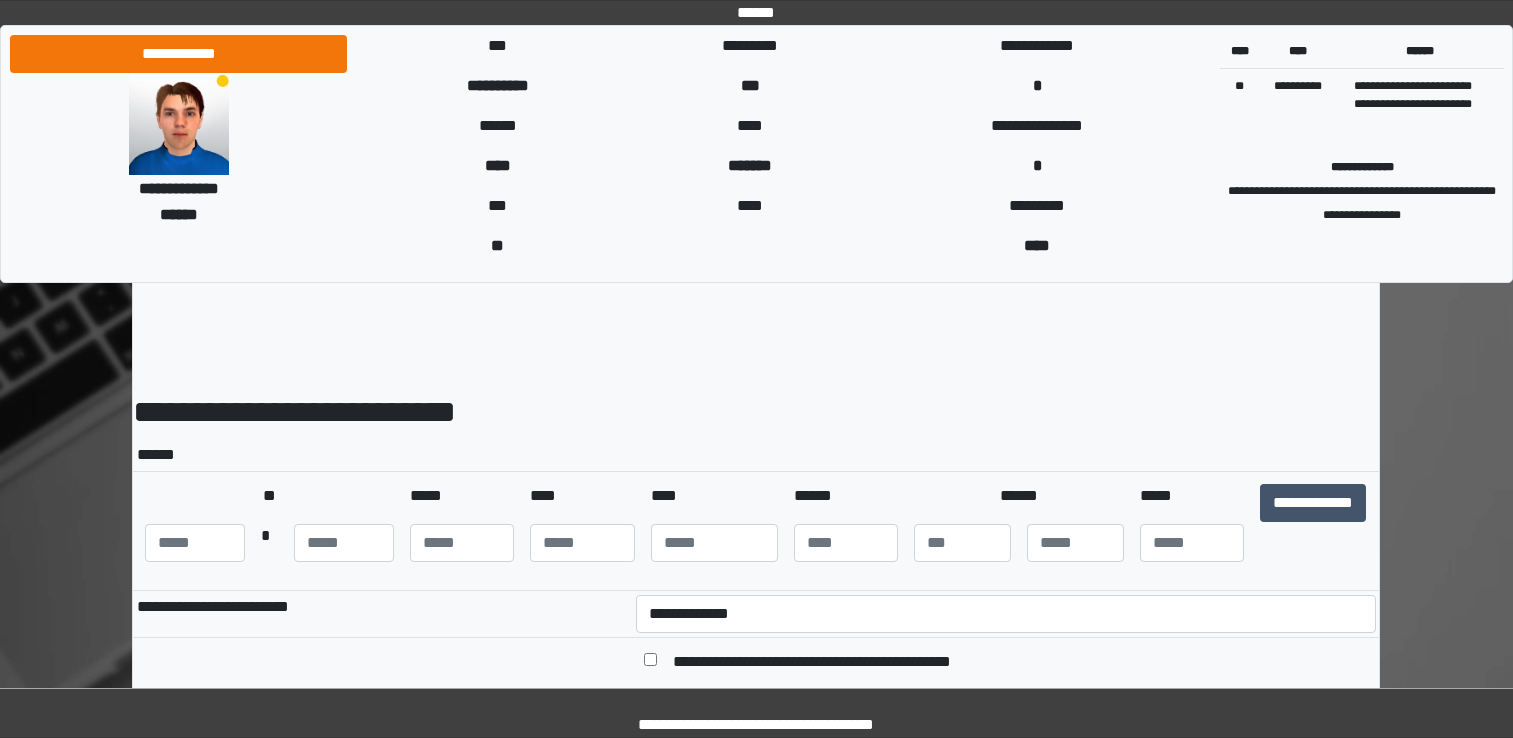 scroll, scrollTop: 0, scrollLeft: 0, axis: both 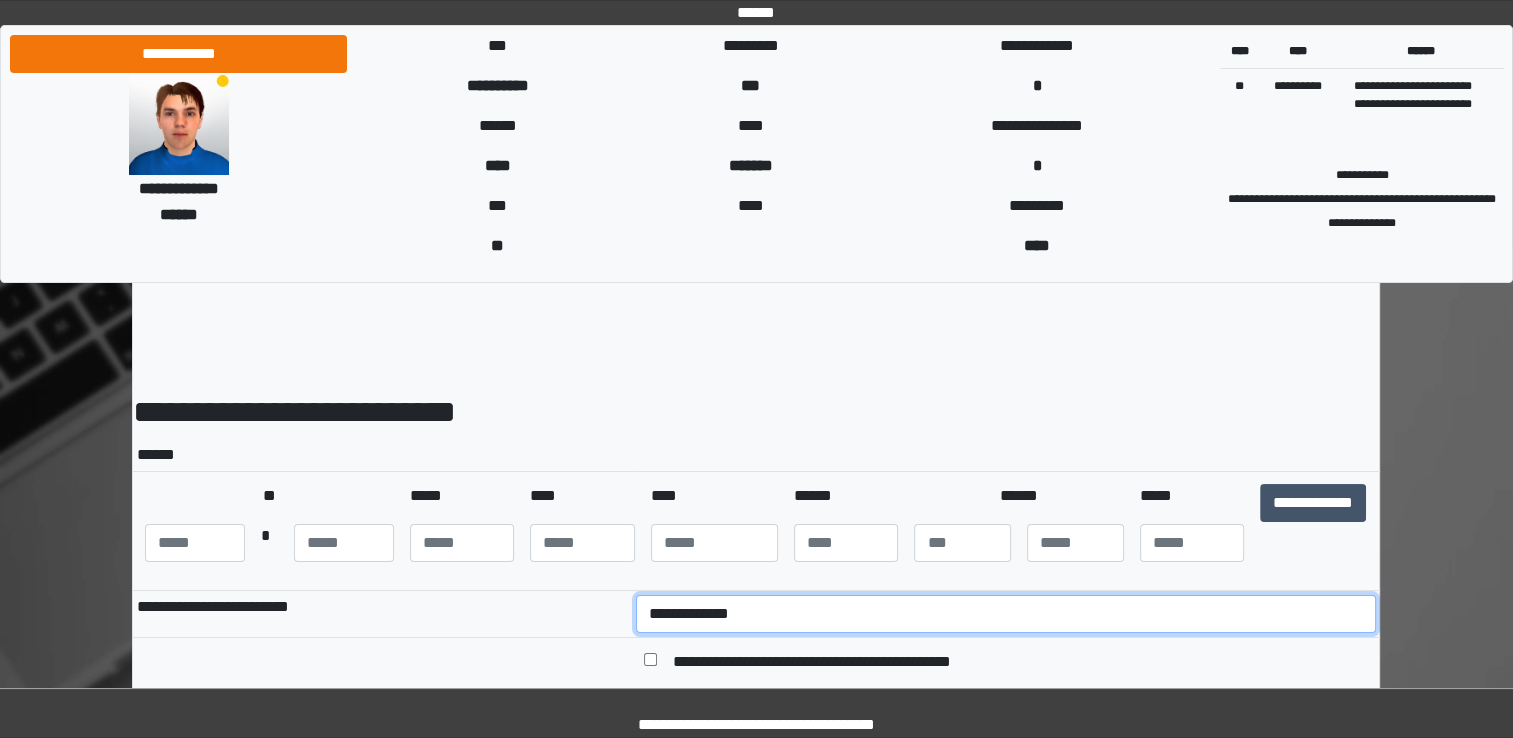 click on "**********" at bounding box center (1006, 614) 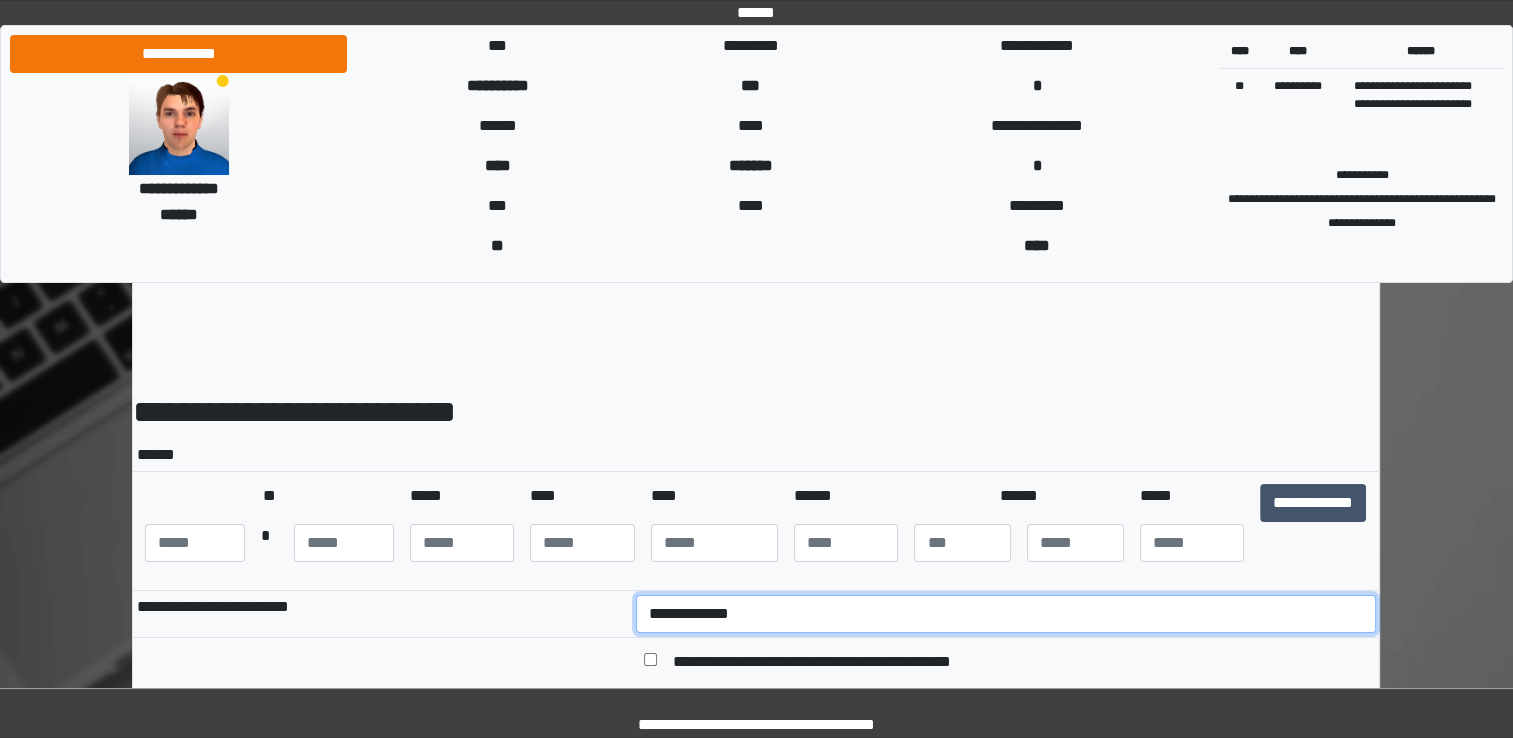select on "*" 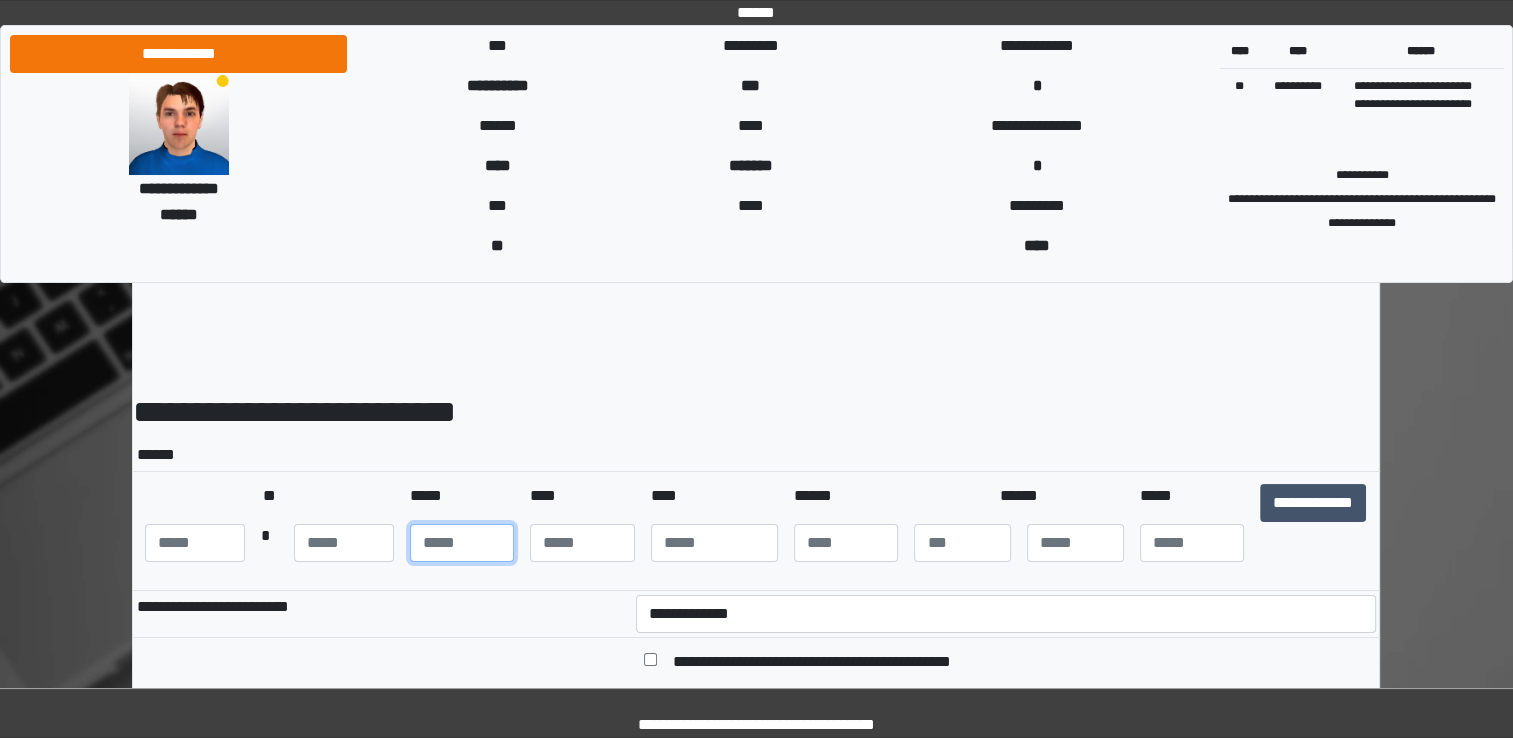 click at bounding box center (462, 543) 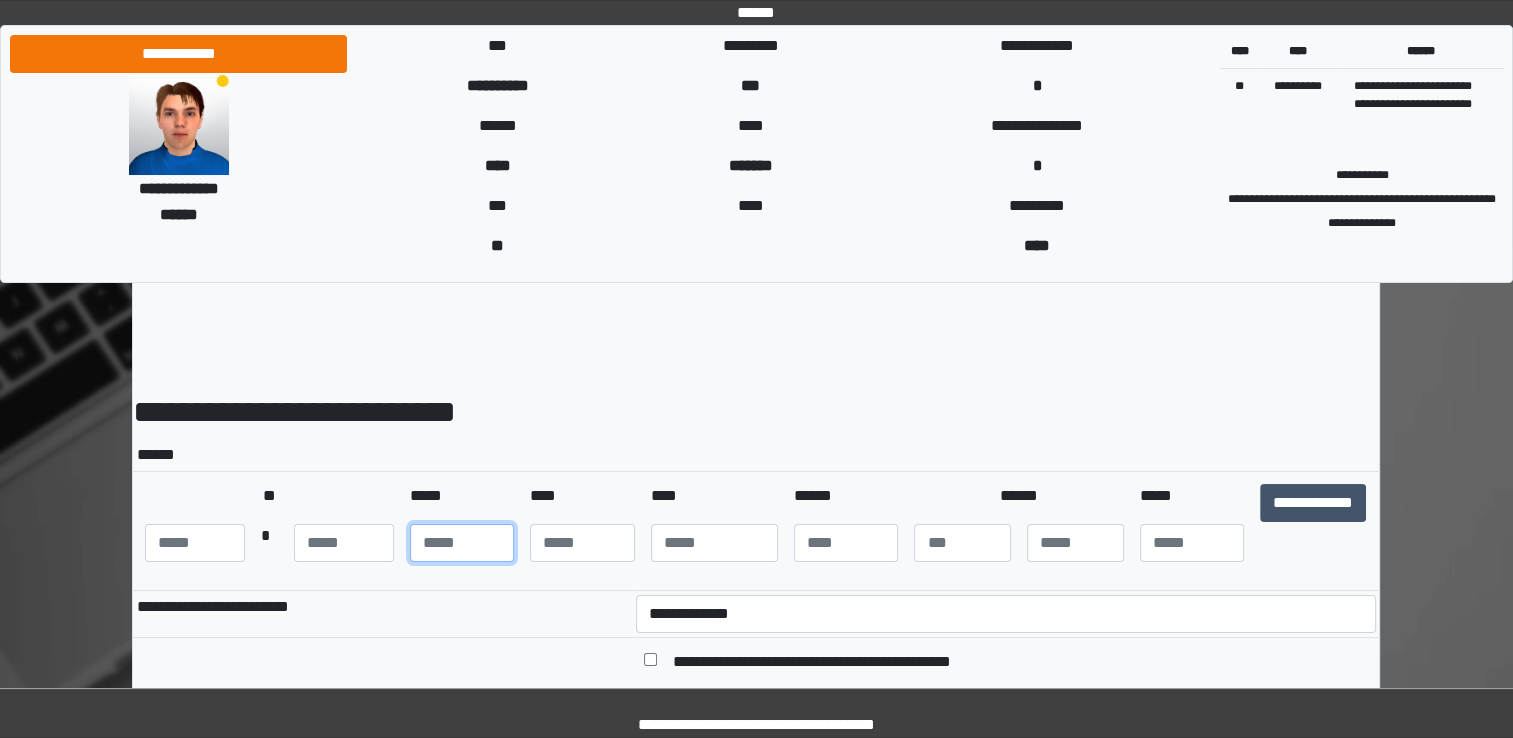 type on "**" 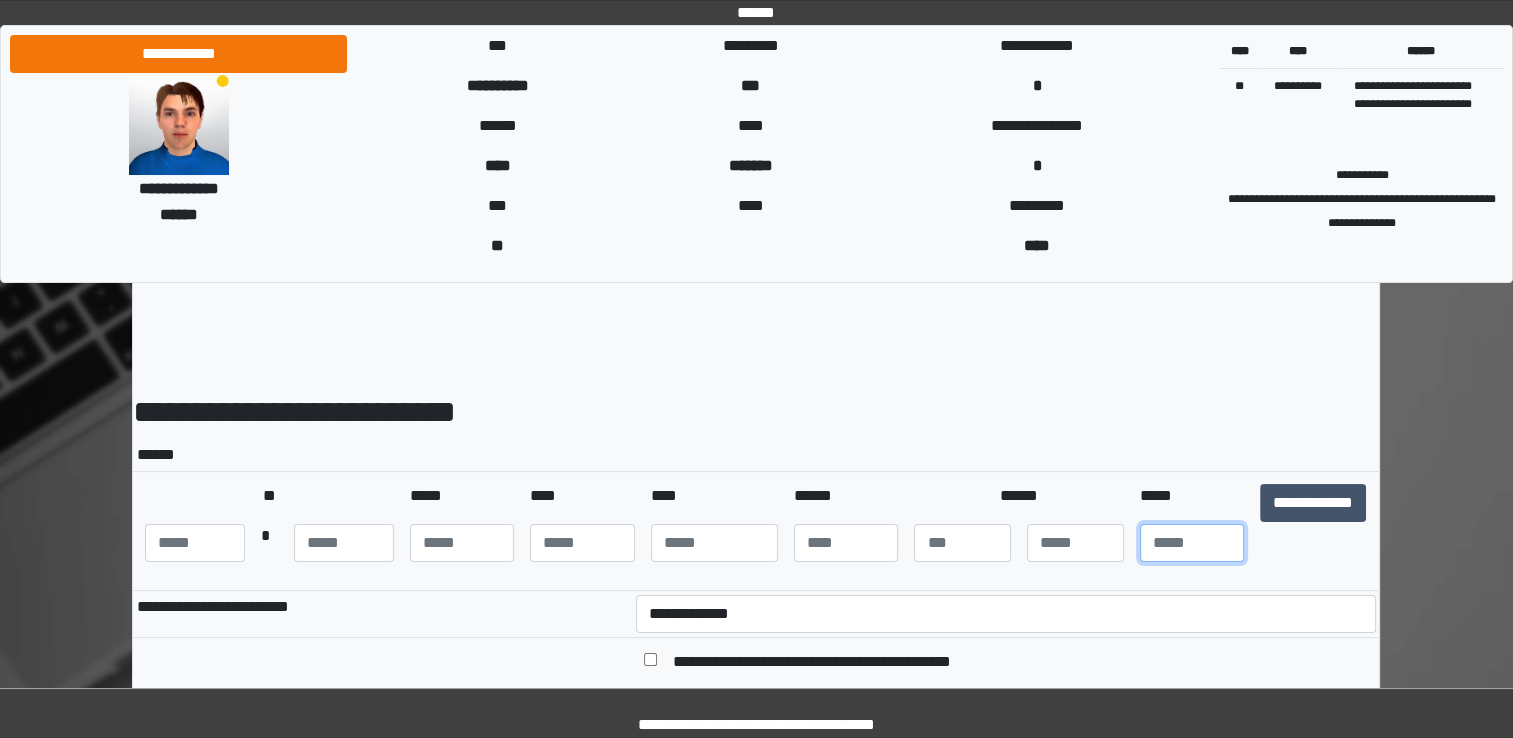 click at bounding box center [1192, 543] 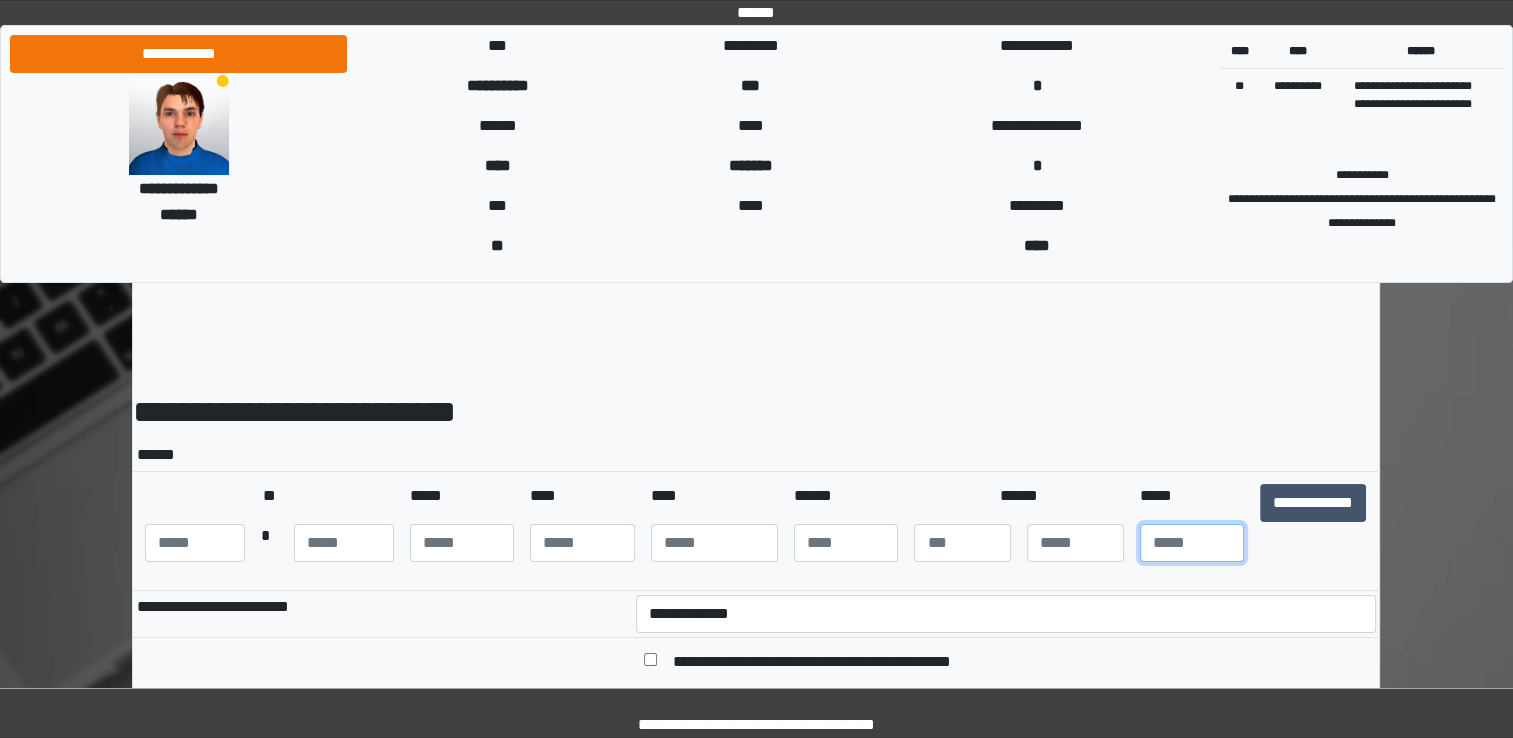 type on "**" 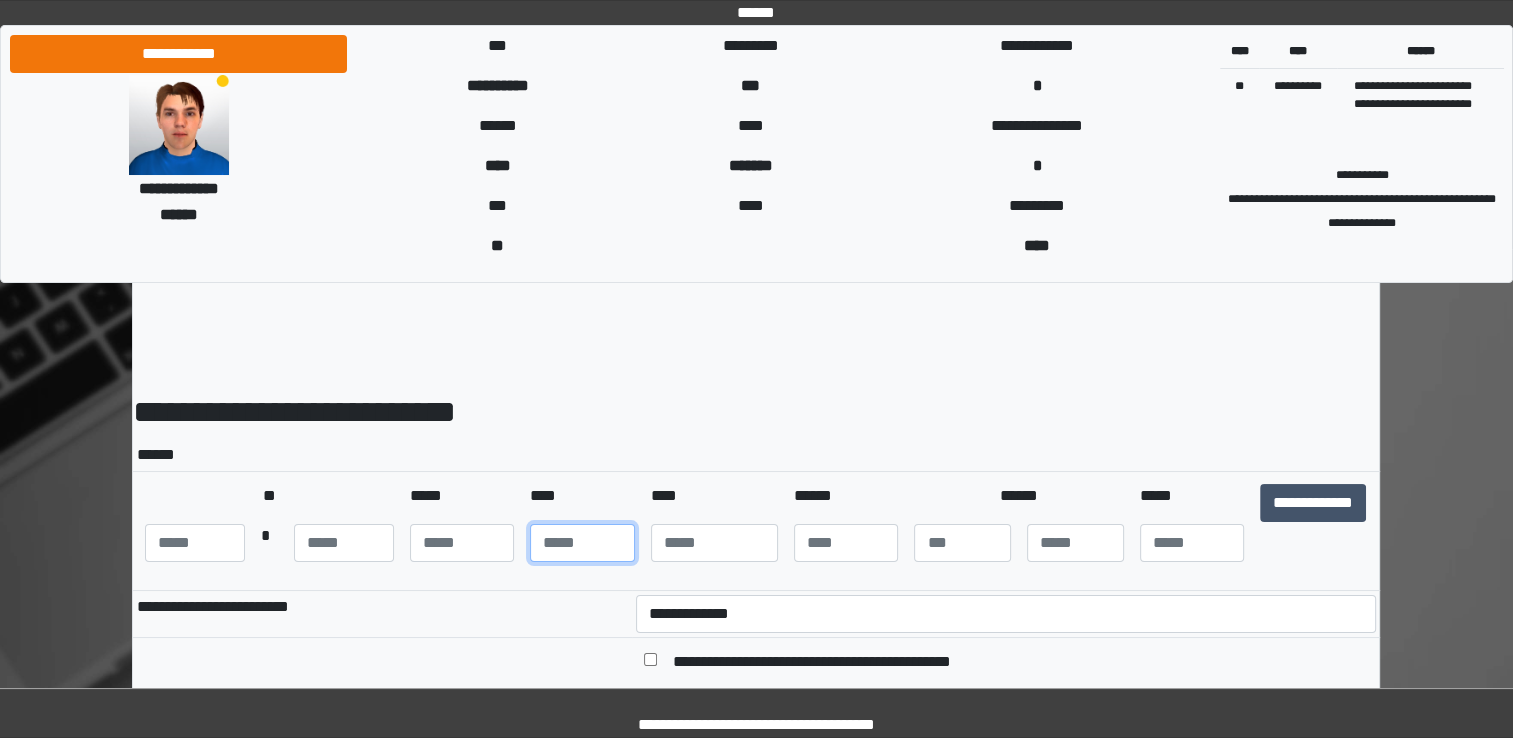click at bounding box center (582, 543) 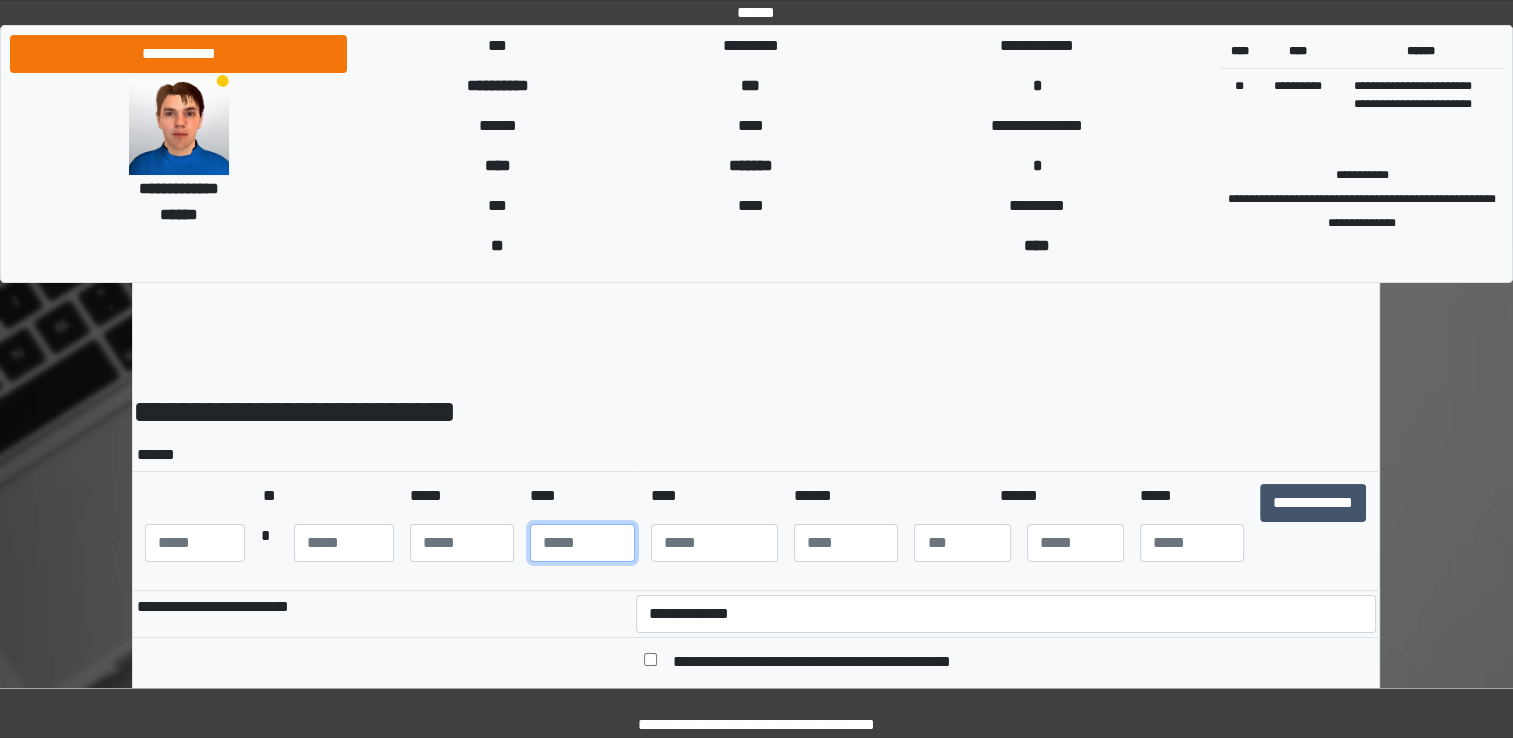 type on "**" 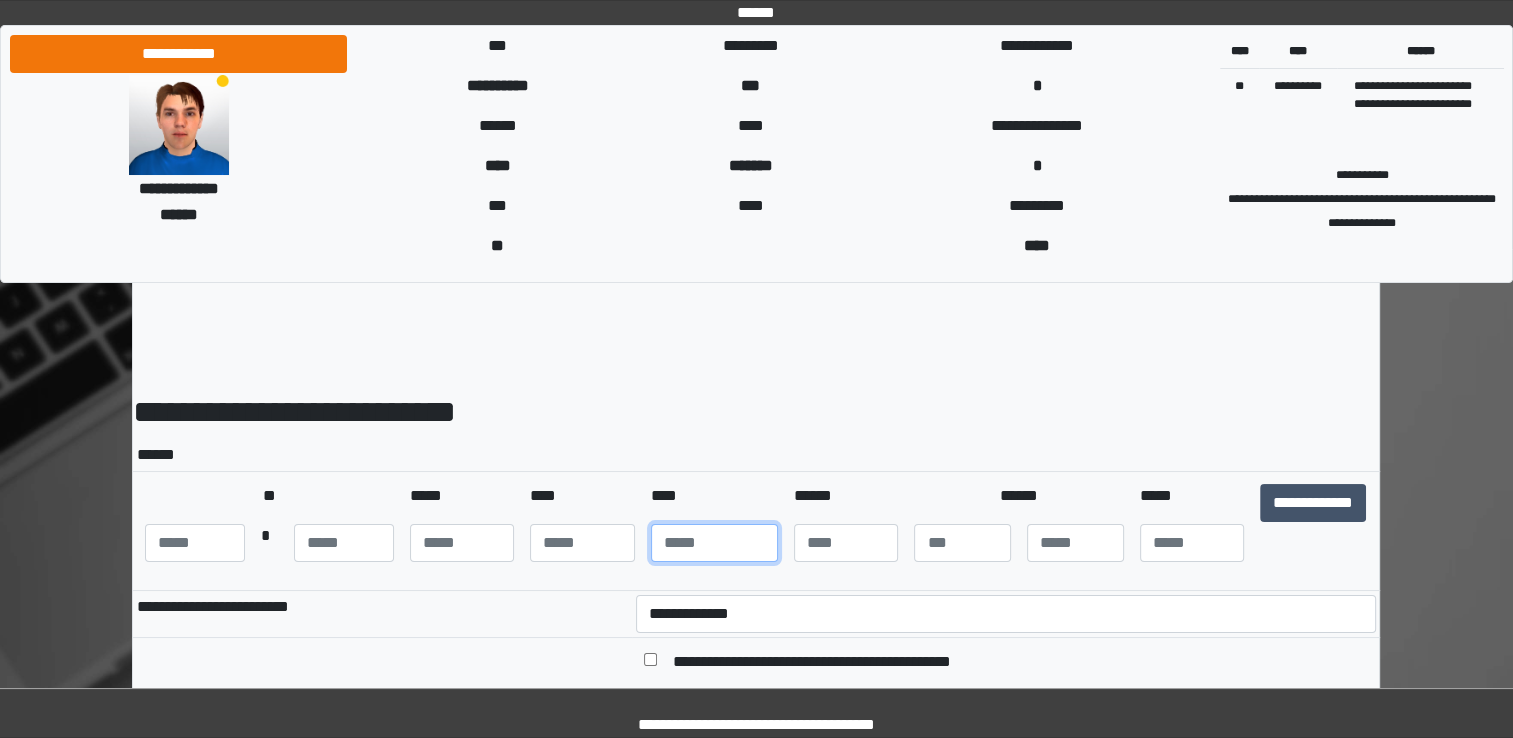 click at bounding box center [714, 543] 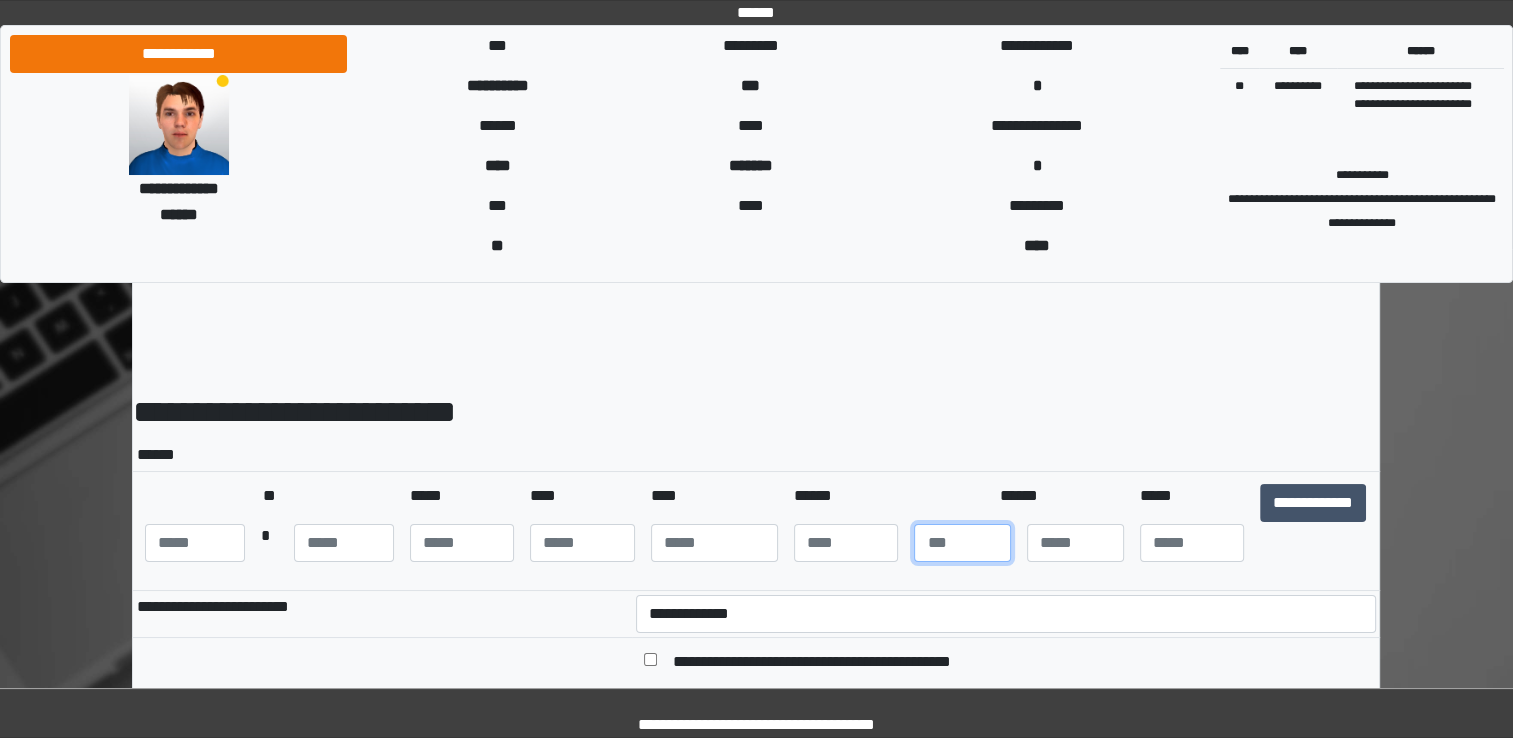 click at bounding box center [962, 543] 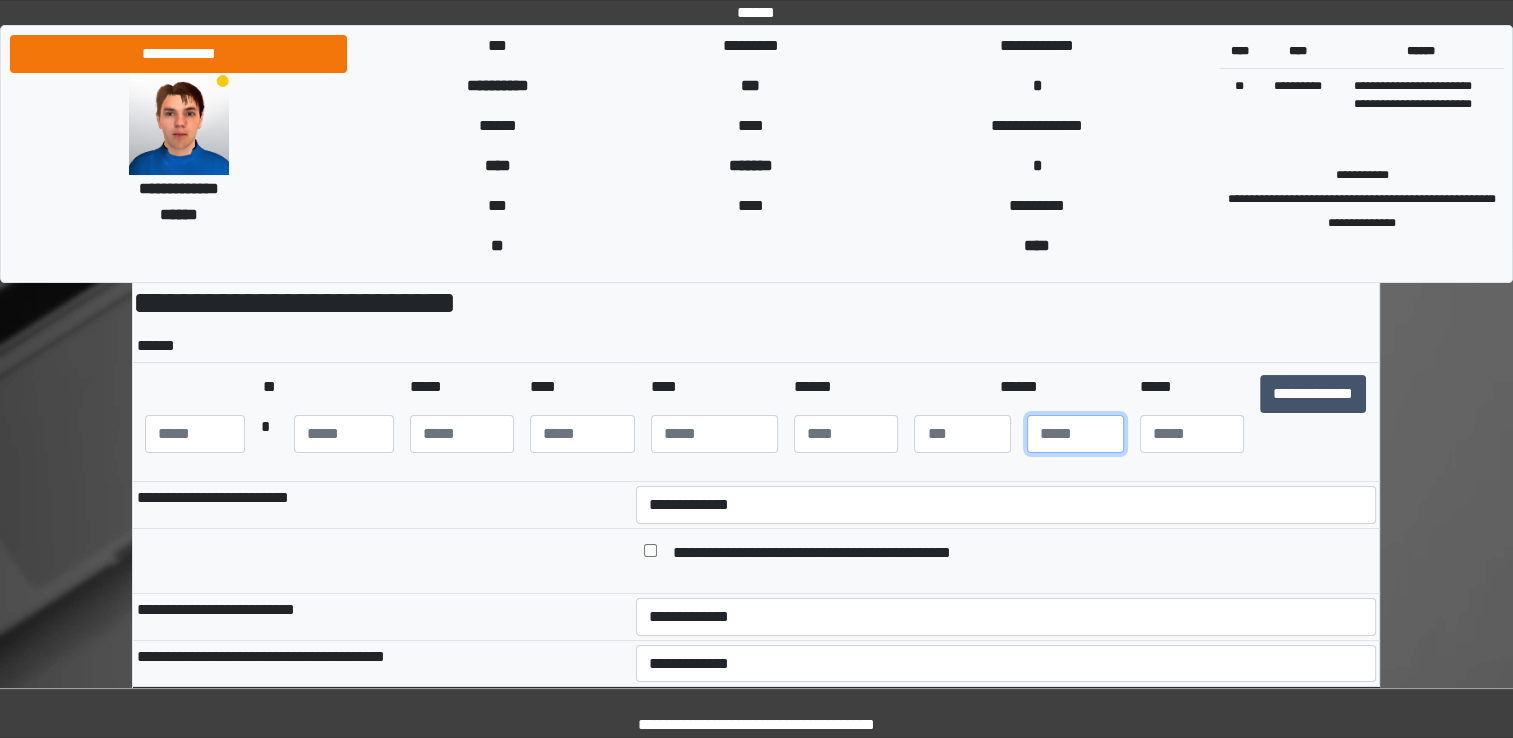 scroll, scrollTop: 120, scrollLeft: 0, axis: vertical 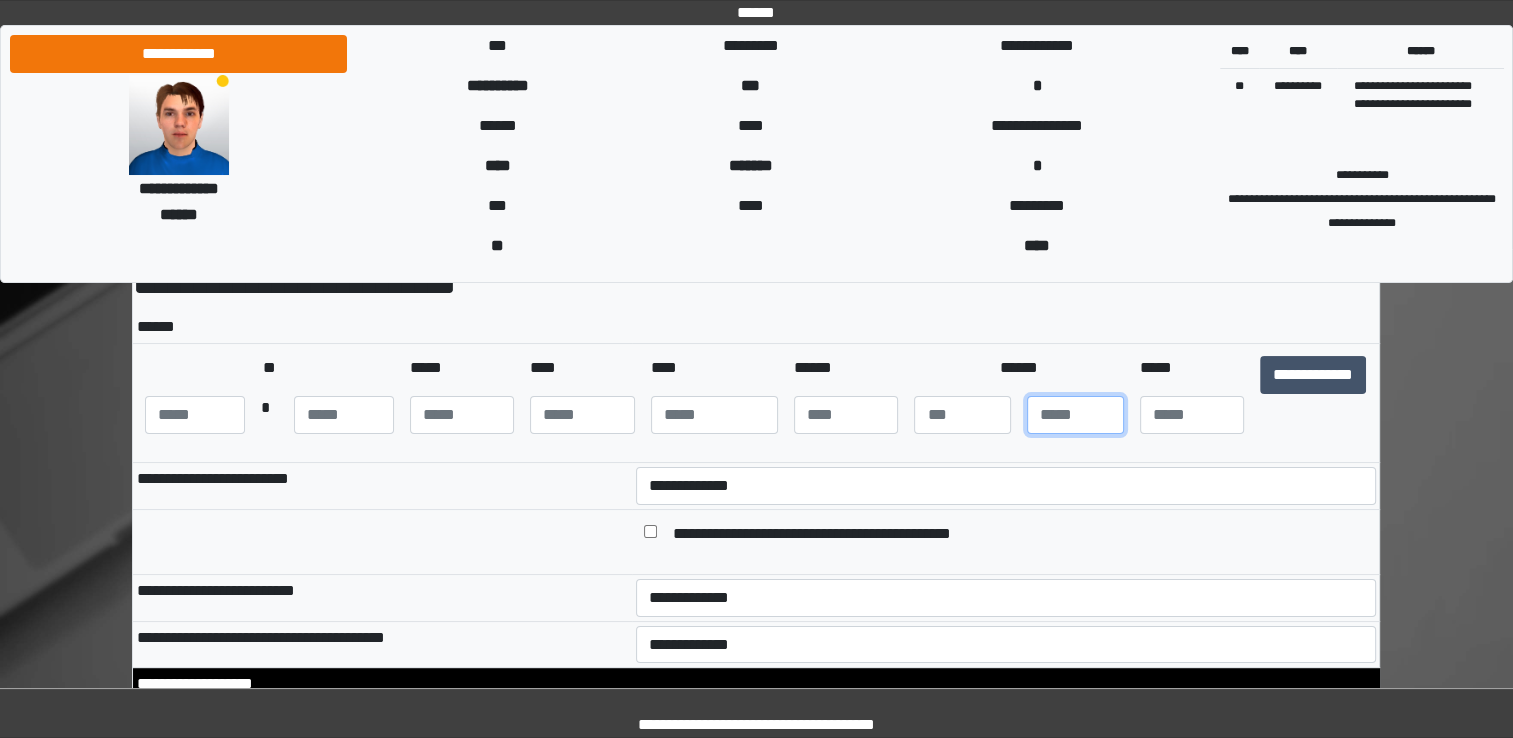 type on "*" 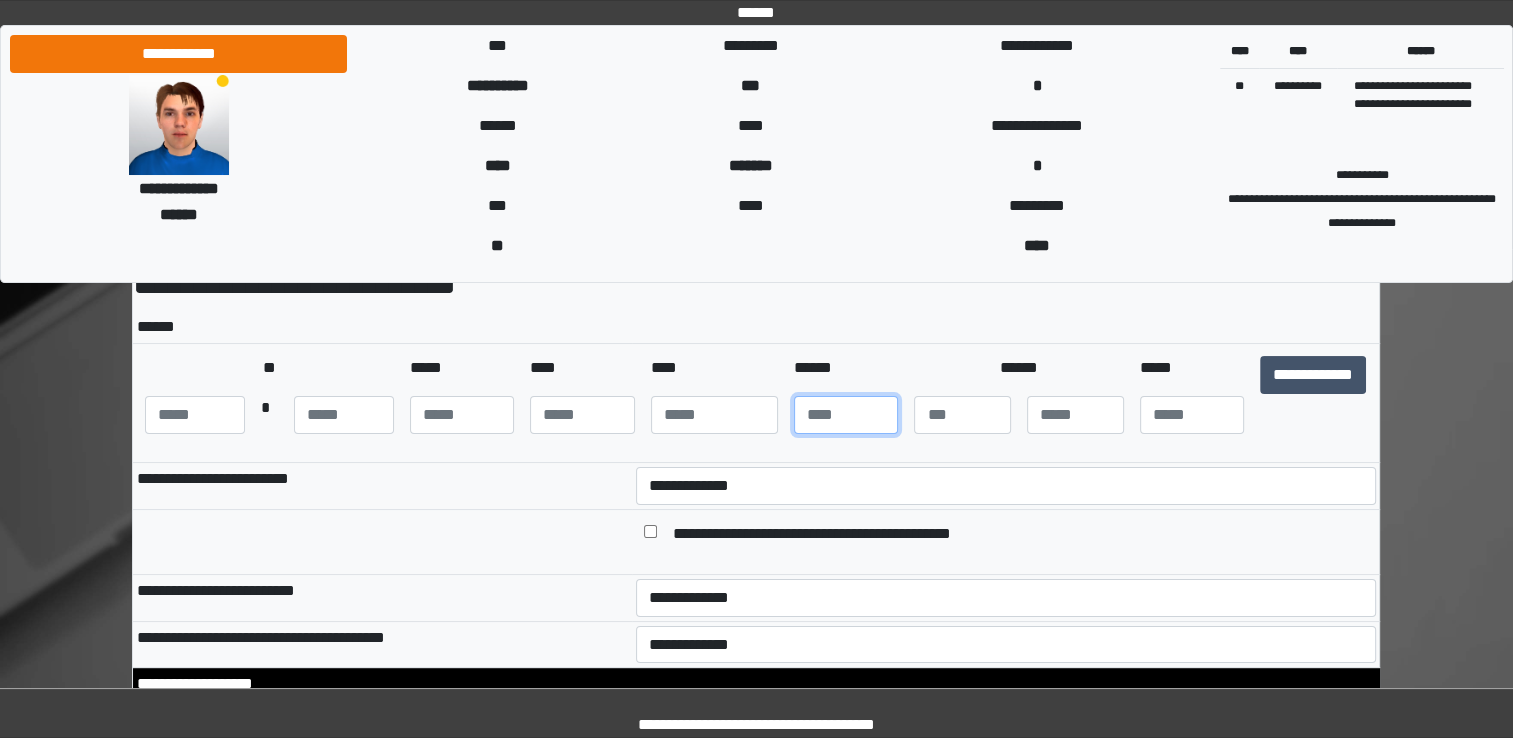 click at bounding box center [846, 415] 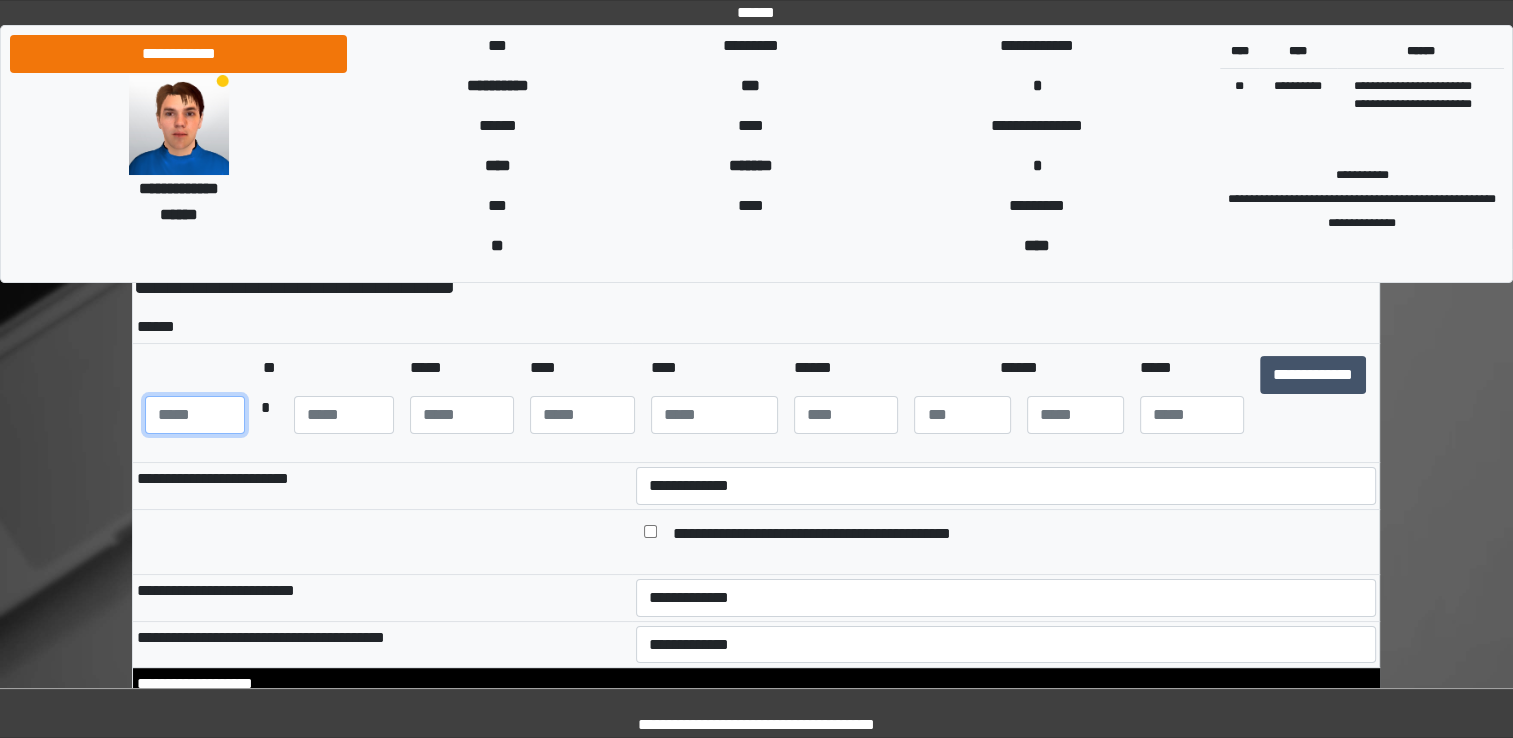click at bounding box center (195, 415) 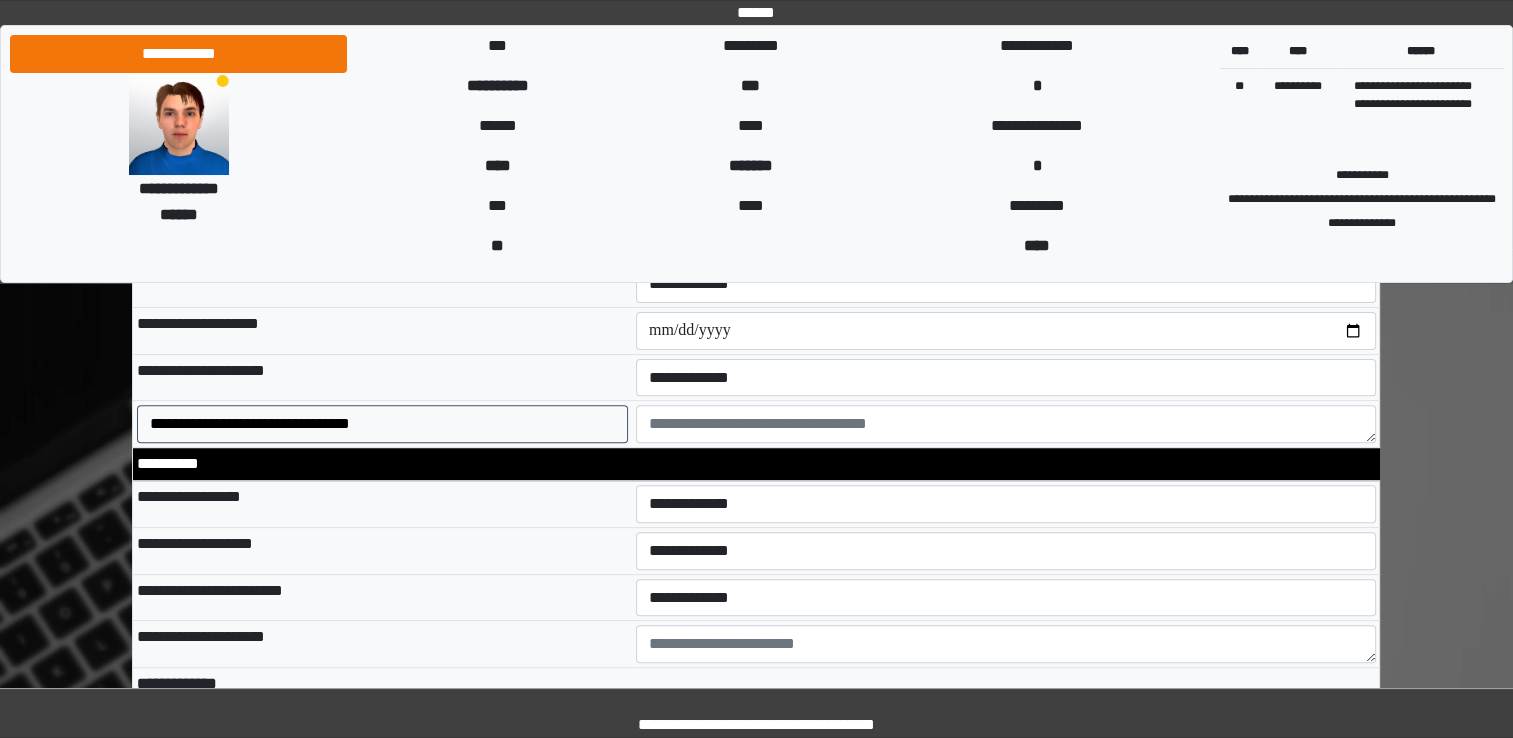 scroll, scrollTop: 608, scrollLeft: 0, axis: vertical 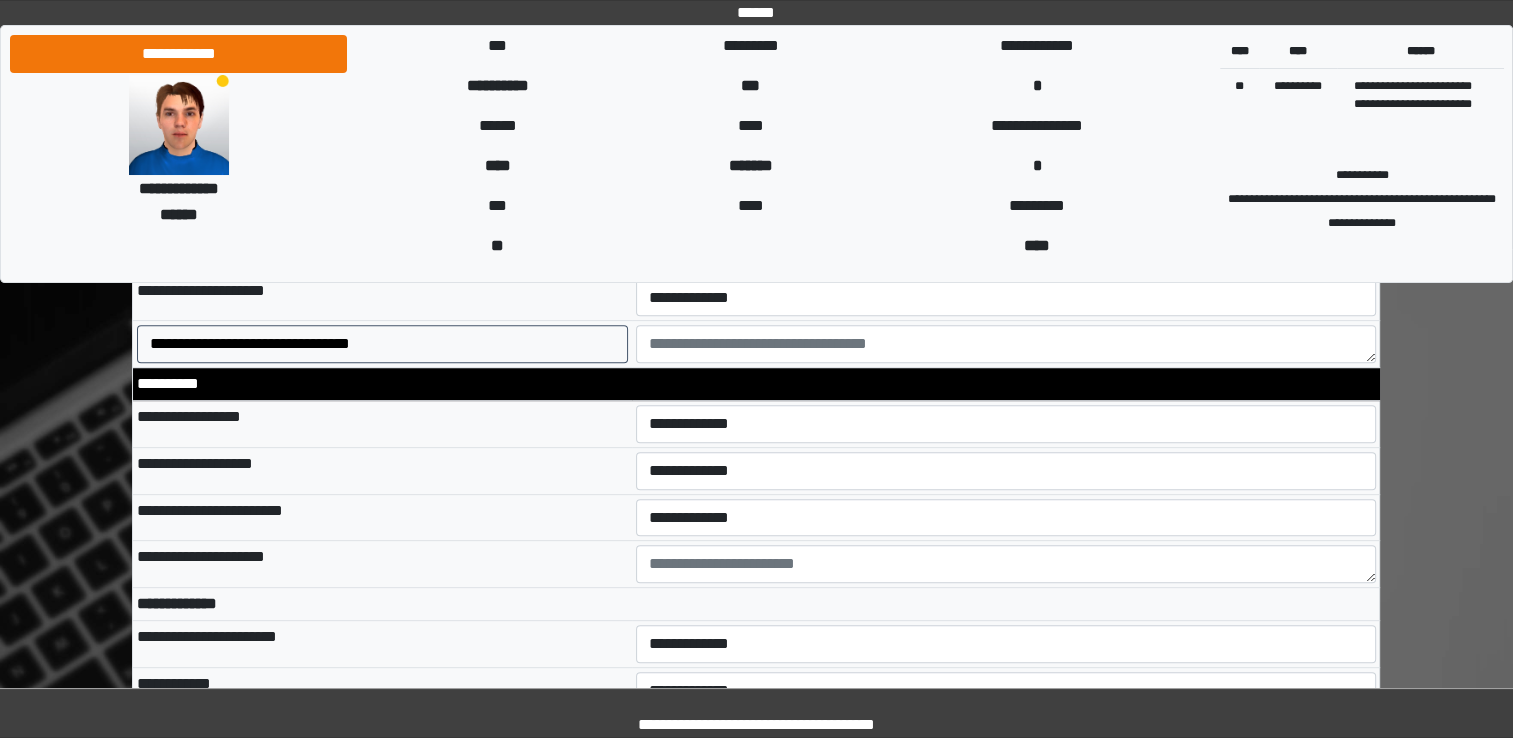 type on "**" 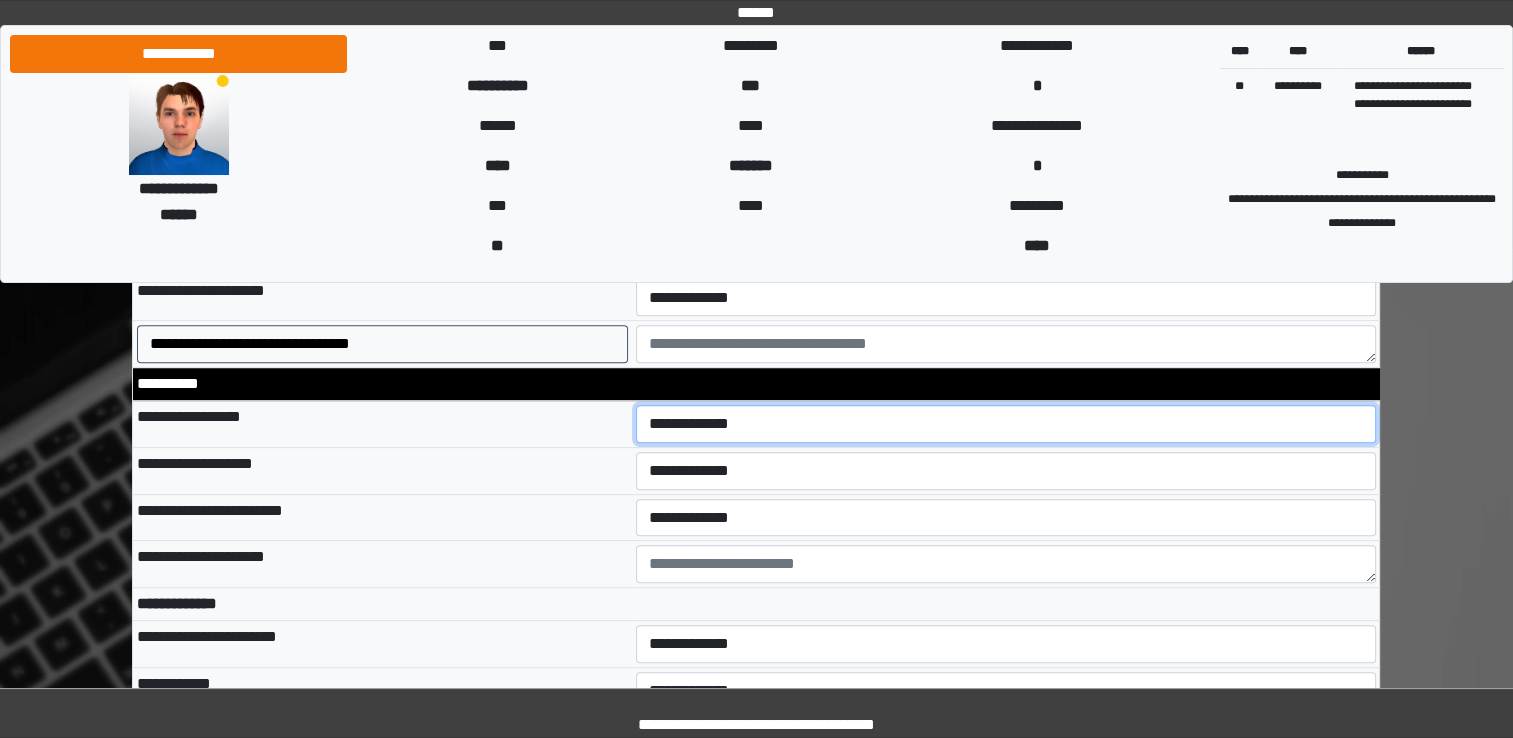 click on "**********" at bounding box center (1006, 424) 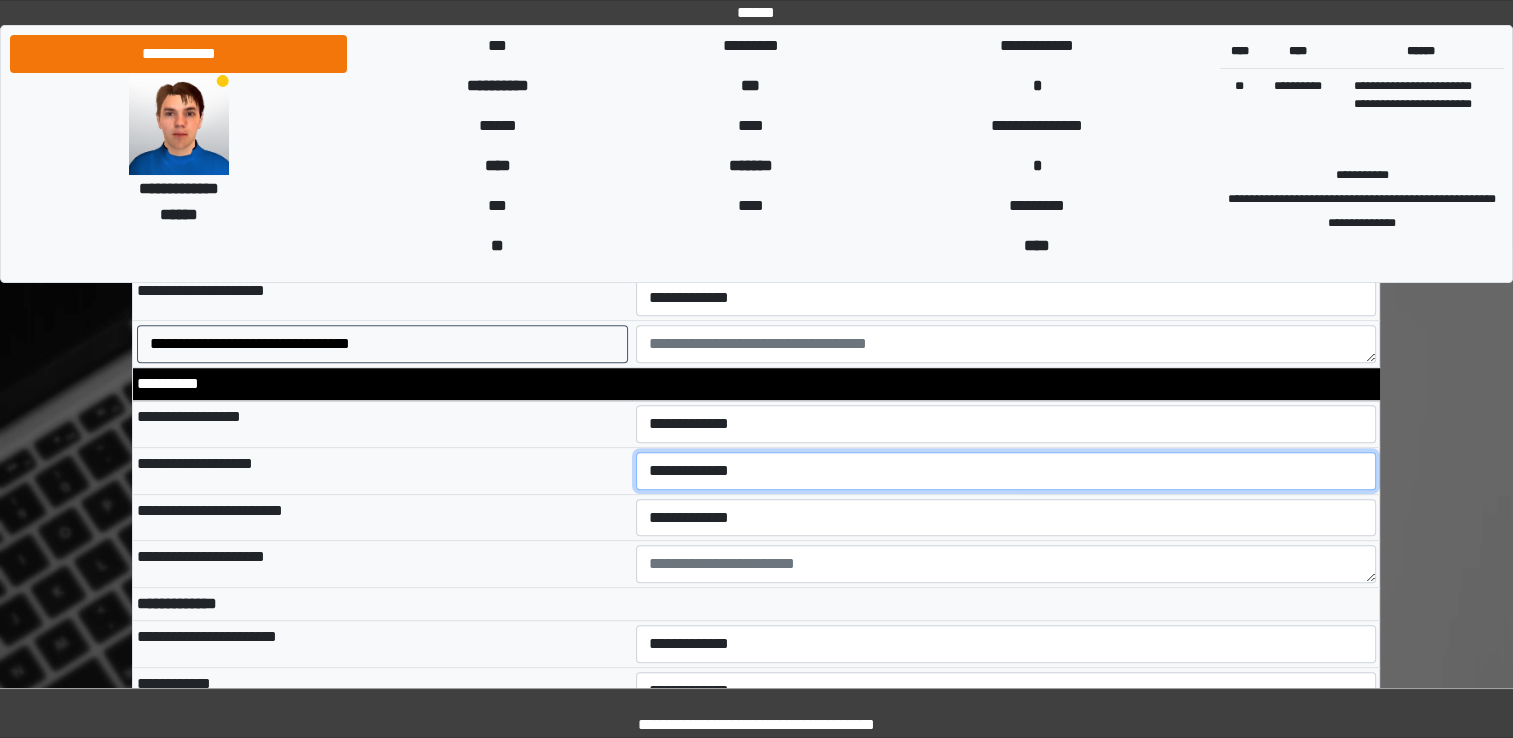 click on "**********" at bounding box center [1006, 471] 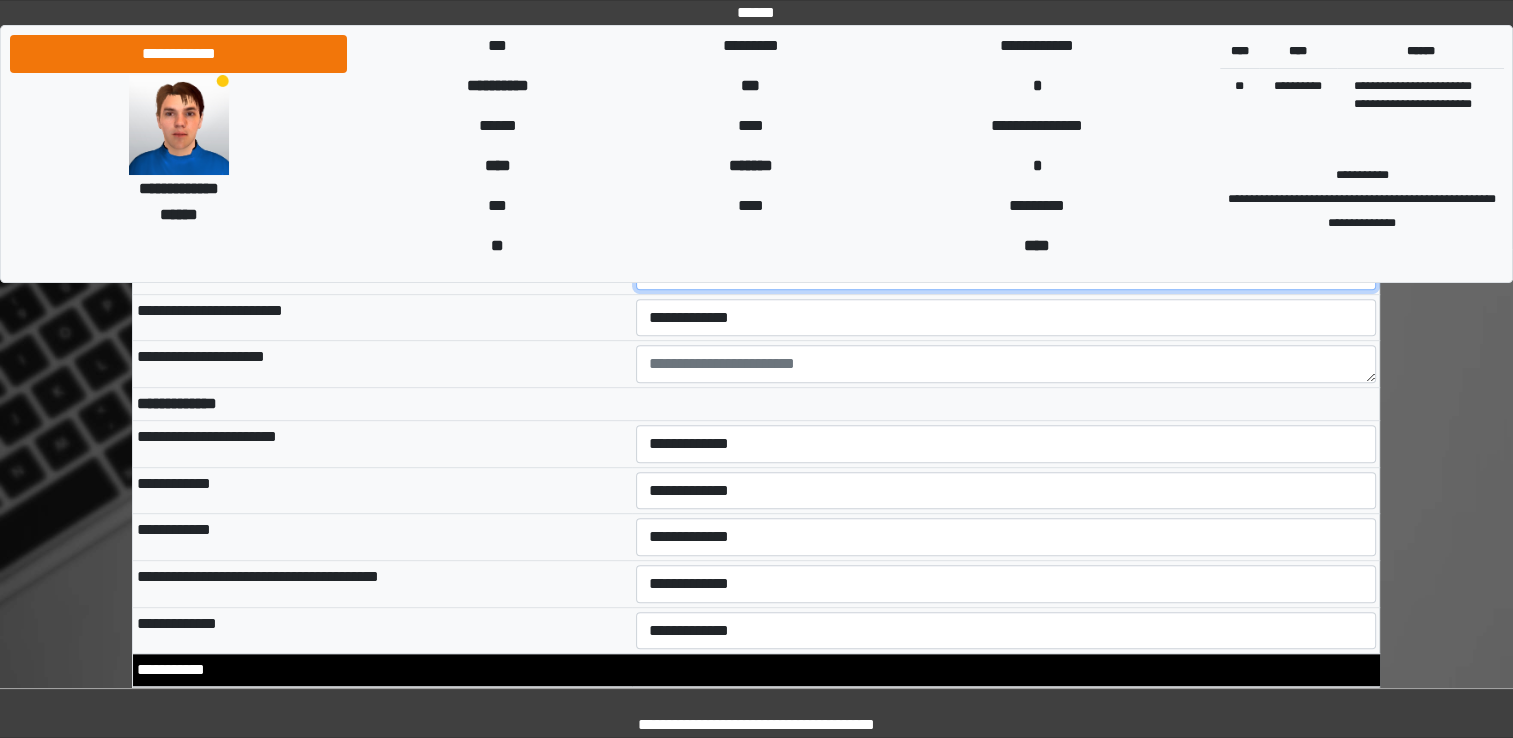 scroll, scrollTop: 888, scrollLeft: 0, axis: vertical 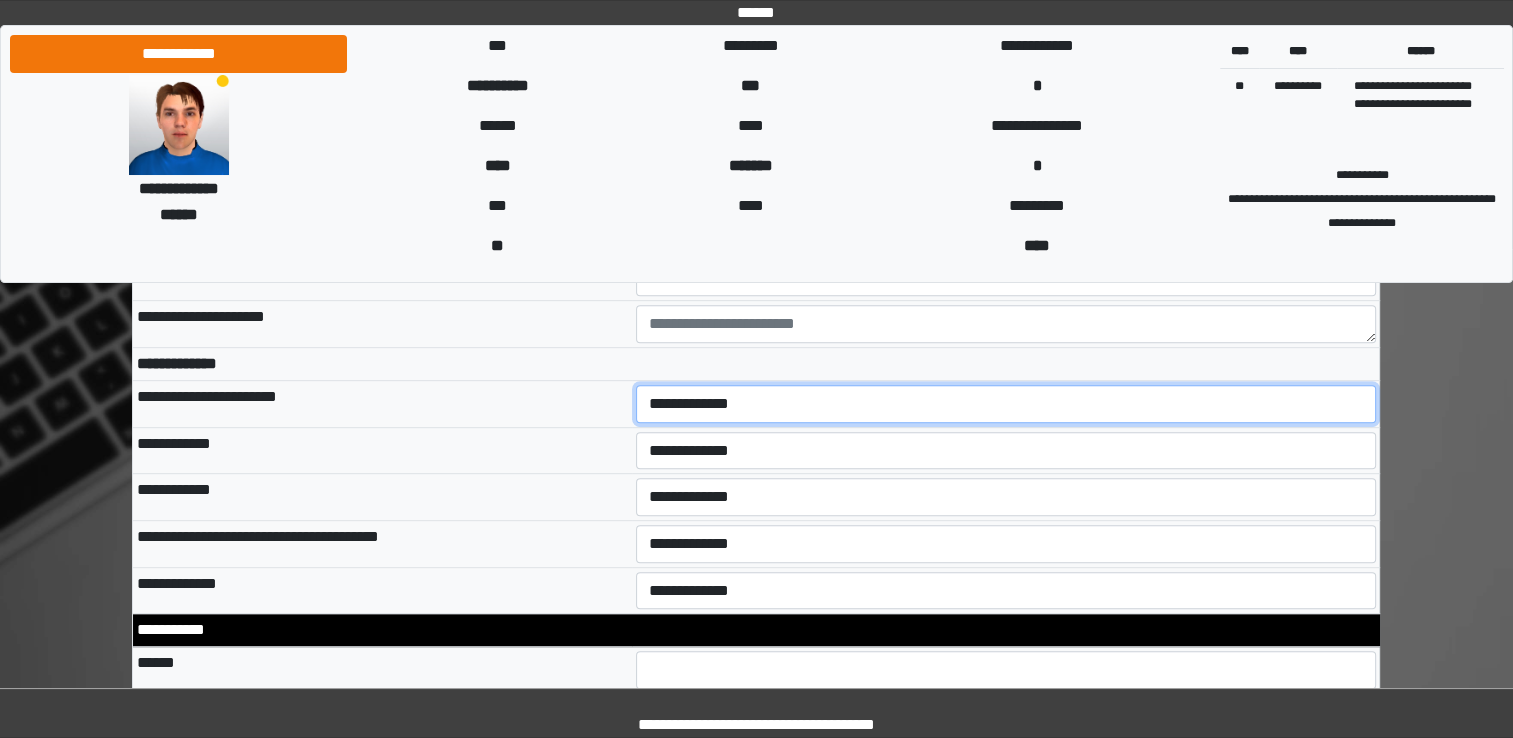 click on "**********" at bounding box center (1006, 404) 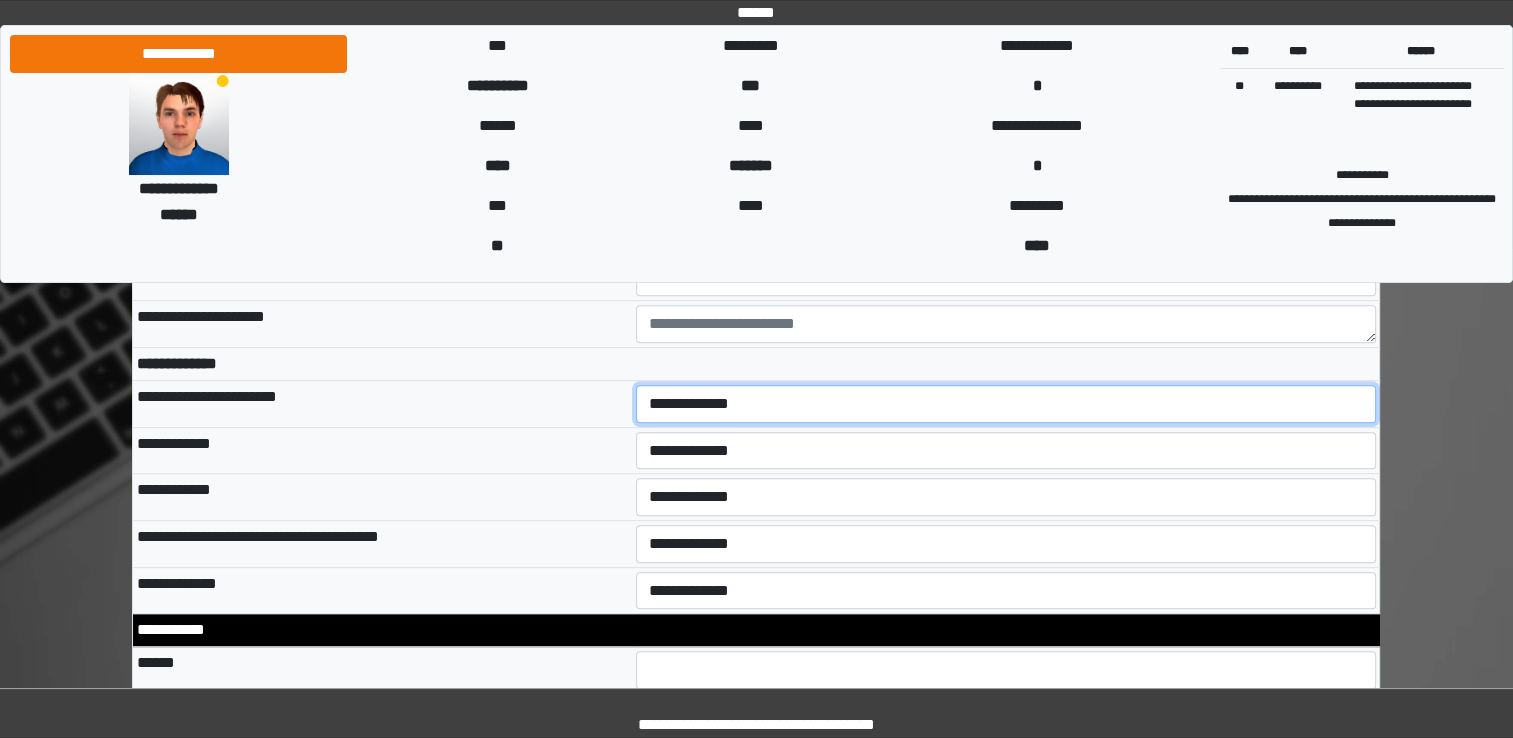 select on "*" 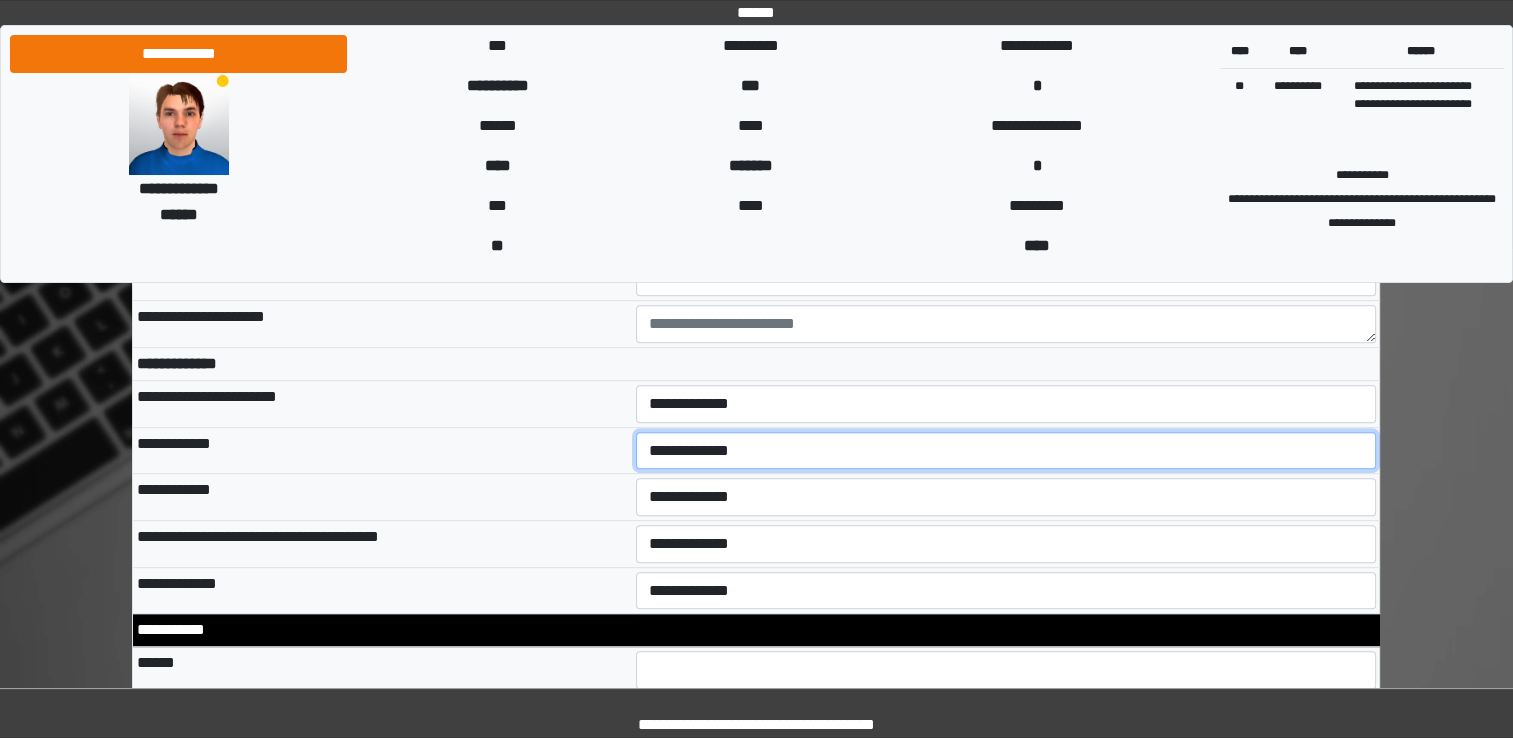 click on "**********" at bounding box center [1006, 451] 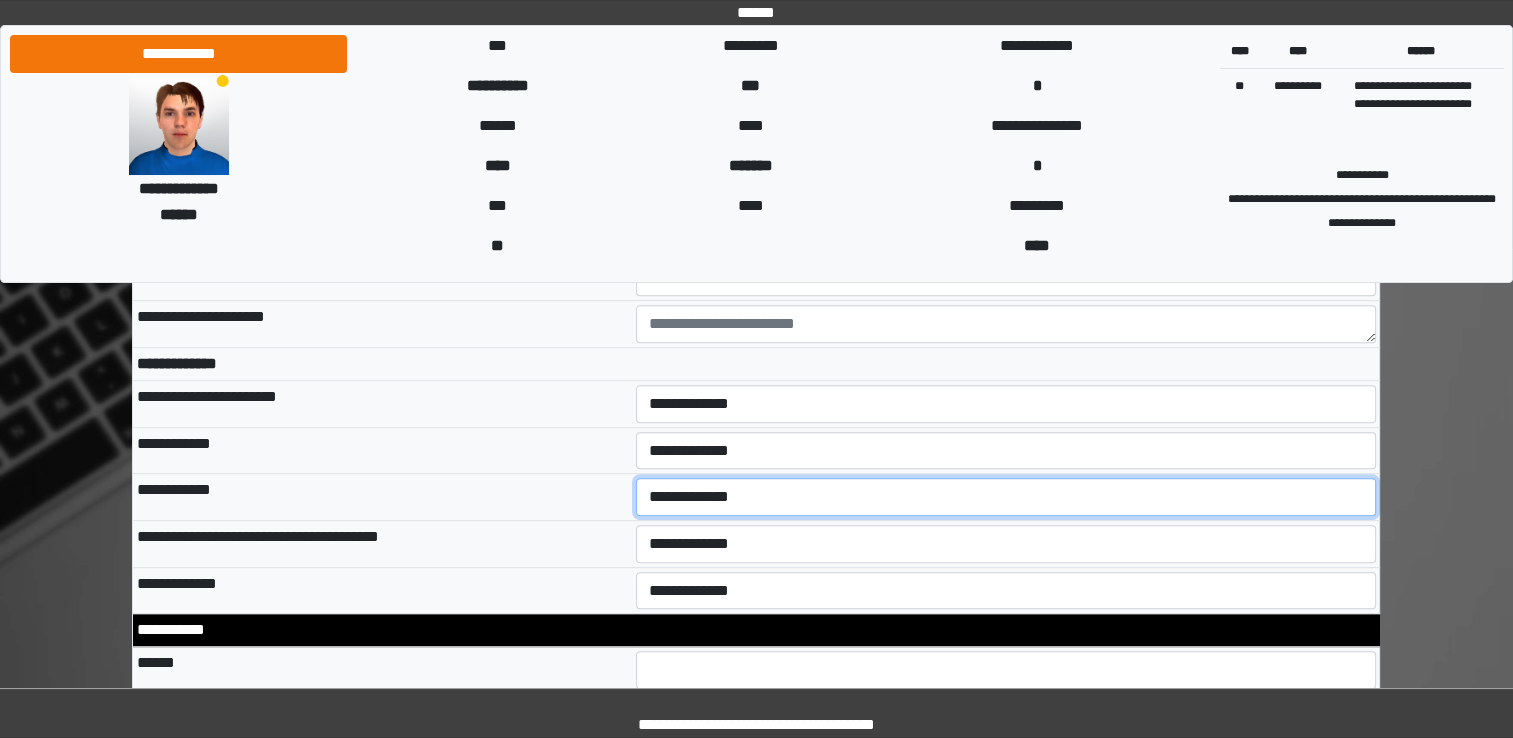 click on "**********" at bounding box center (1006, 497) 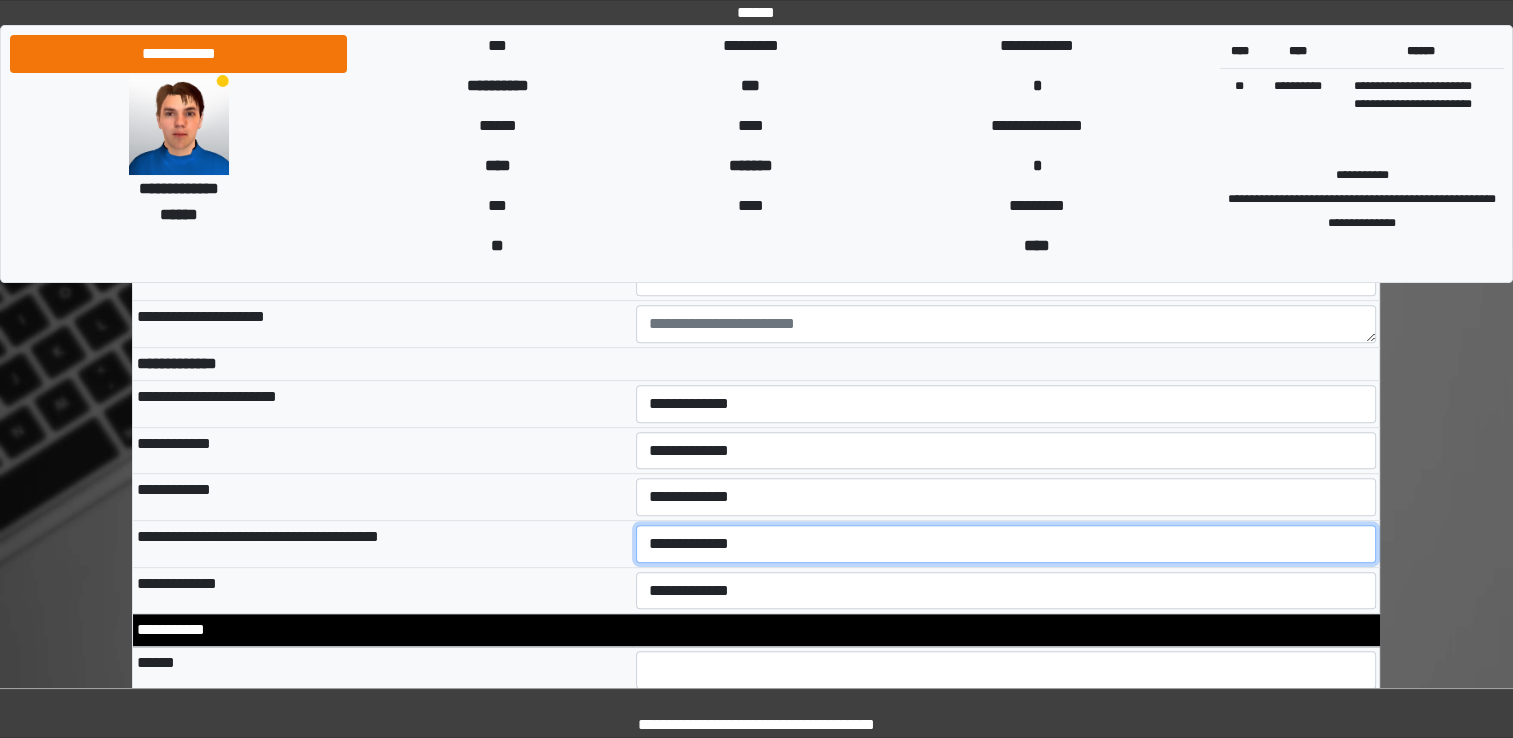 click on "**********" at bounding box center (1006, 544) 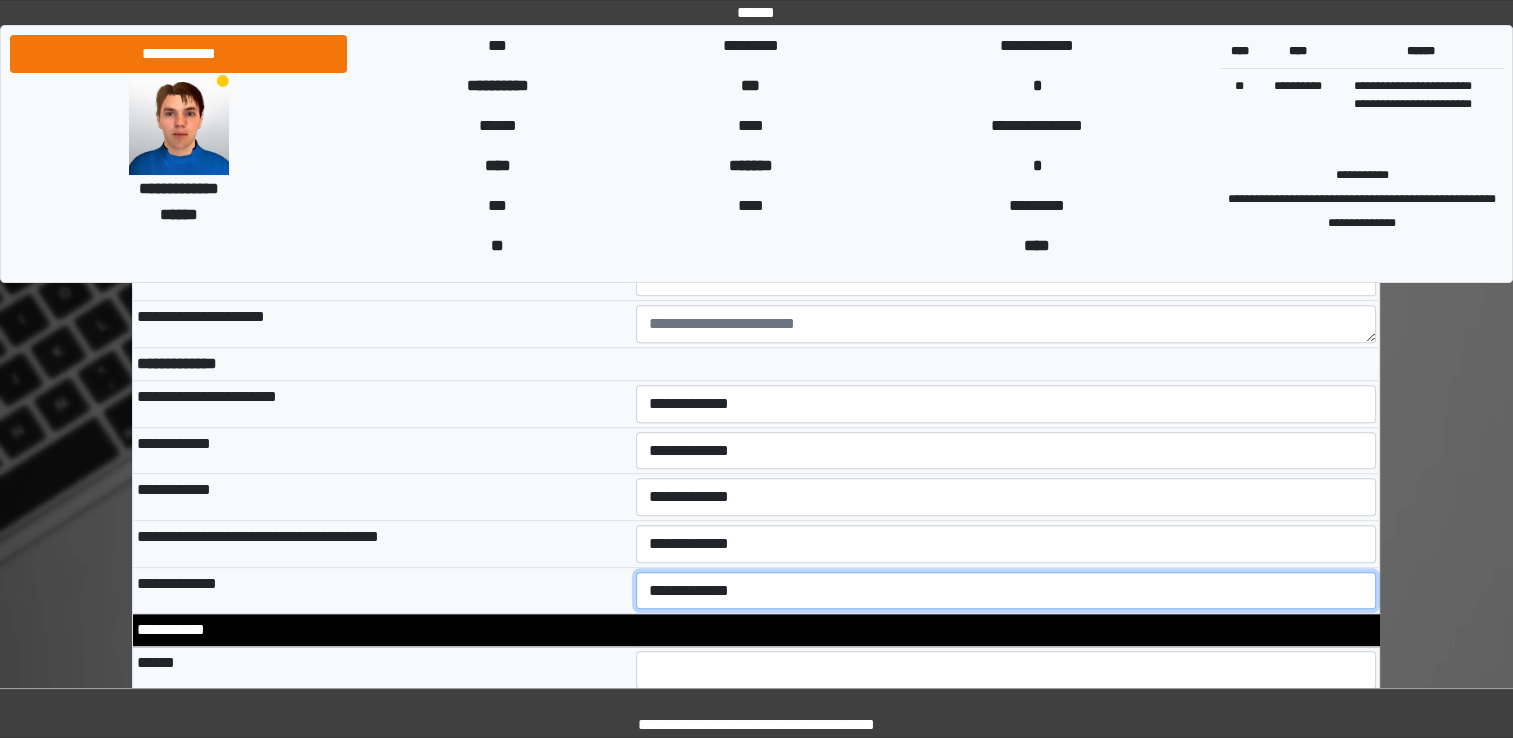 click on "**********" at bounding box center (1006, 591) 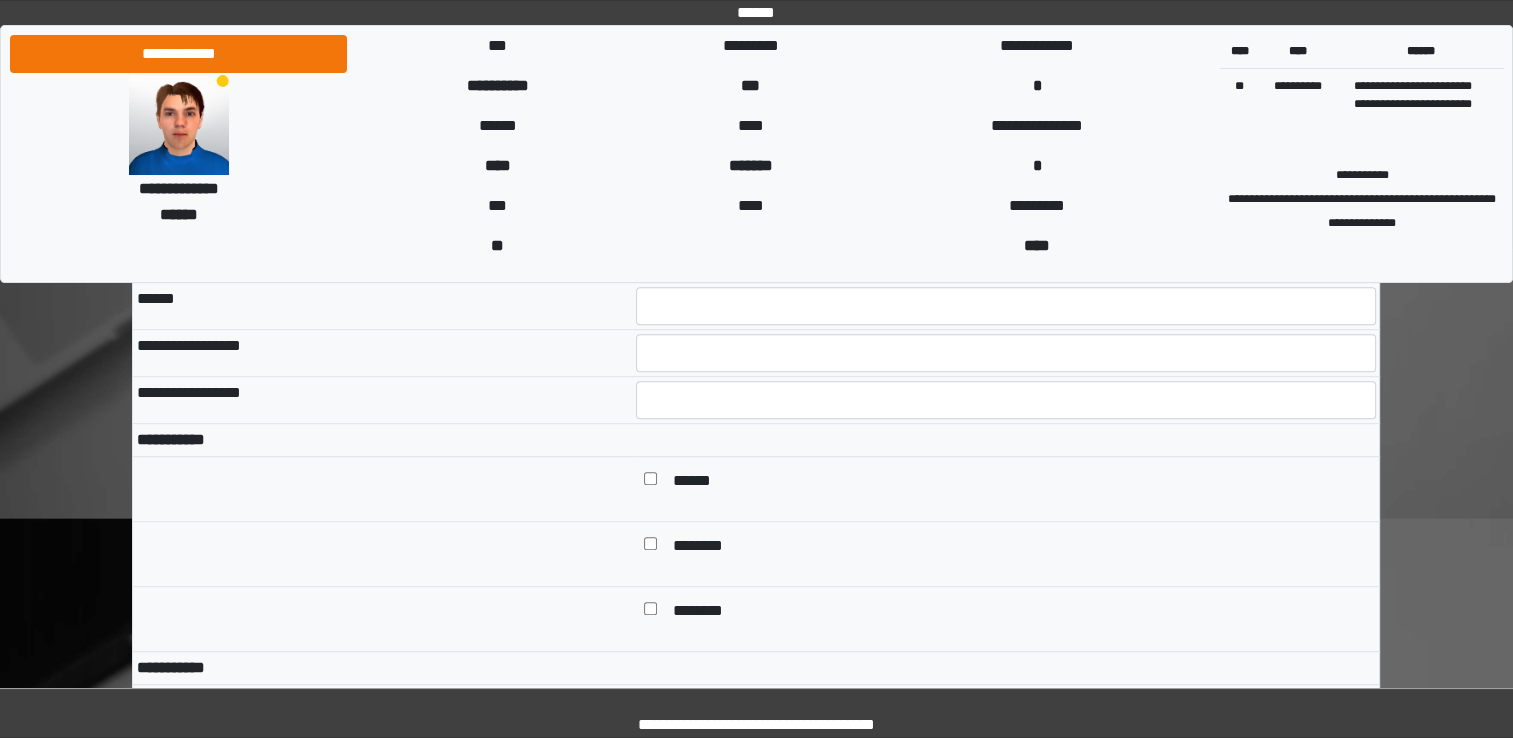 scroll, scrollTop: 1328, scrollLeft: 0, axis: vertical 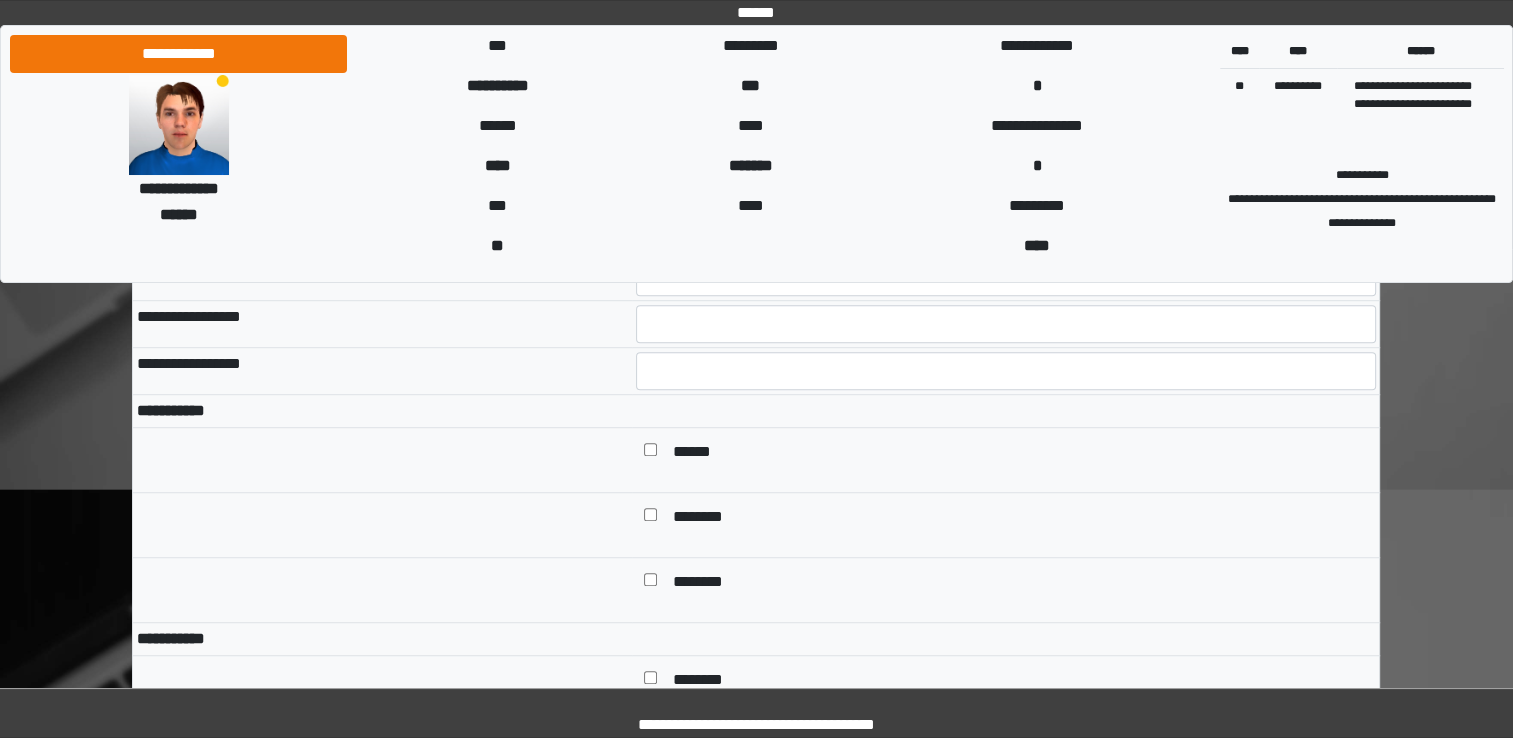 click at bounding box center [650, 582] 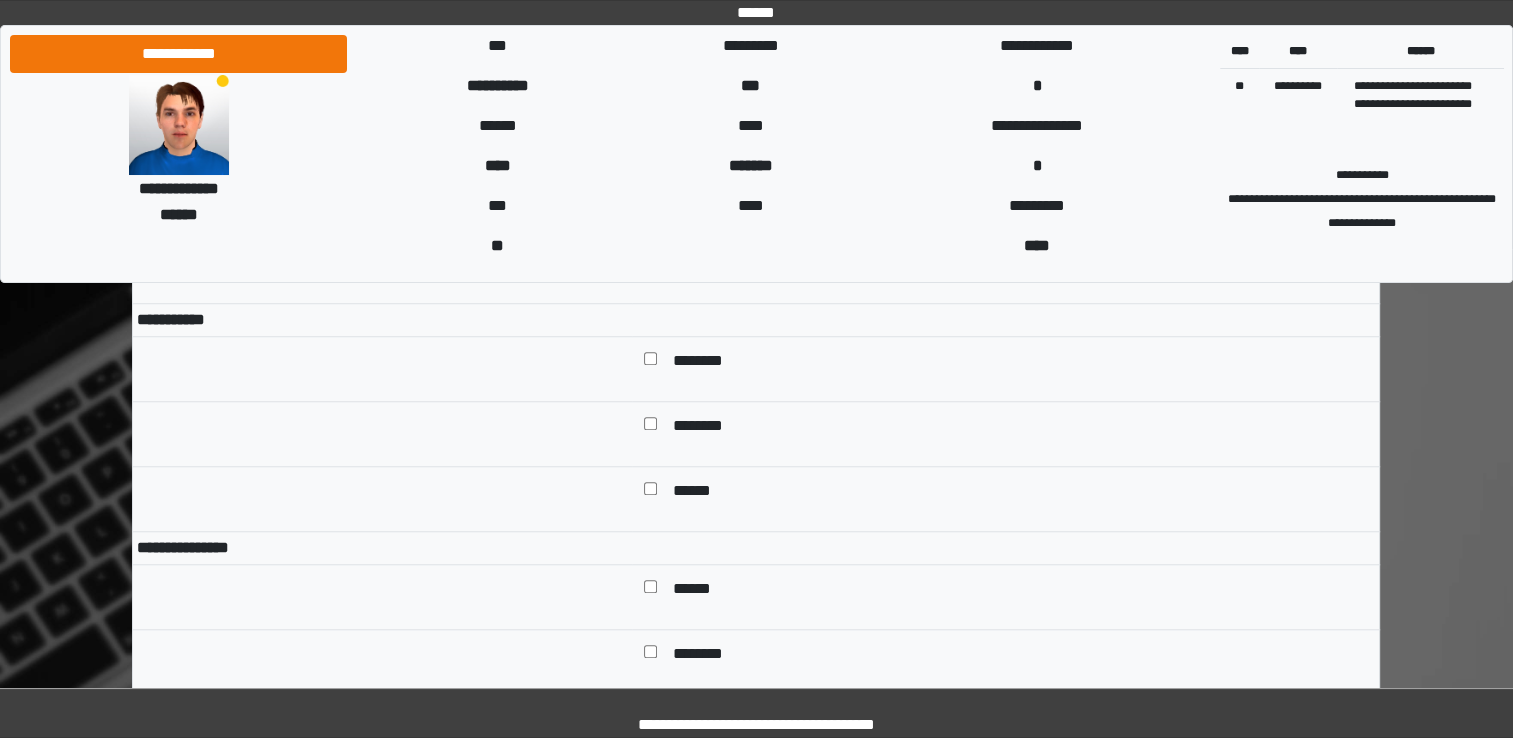 scroll, scrollTop: 1714, scrollLeft: 0, axis: vertical 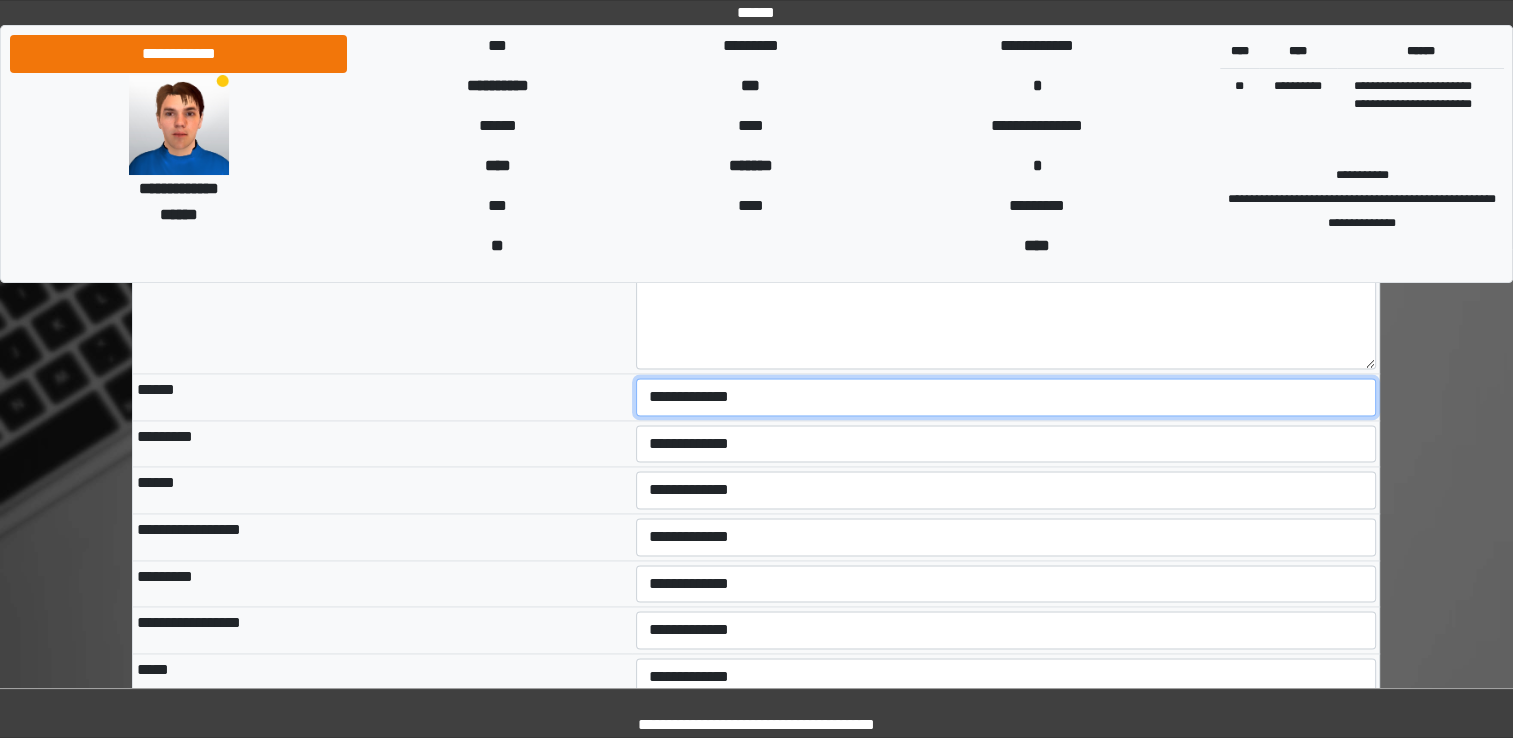 click on "**********" at bounding box center [1006, 397] 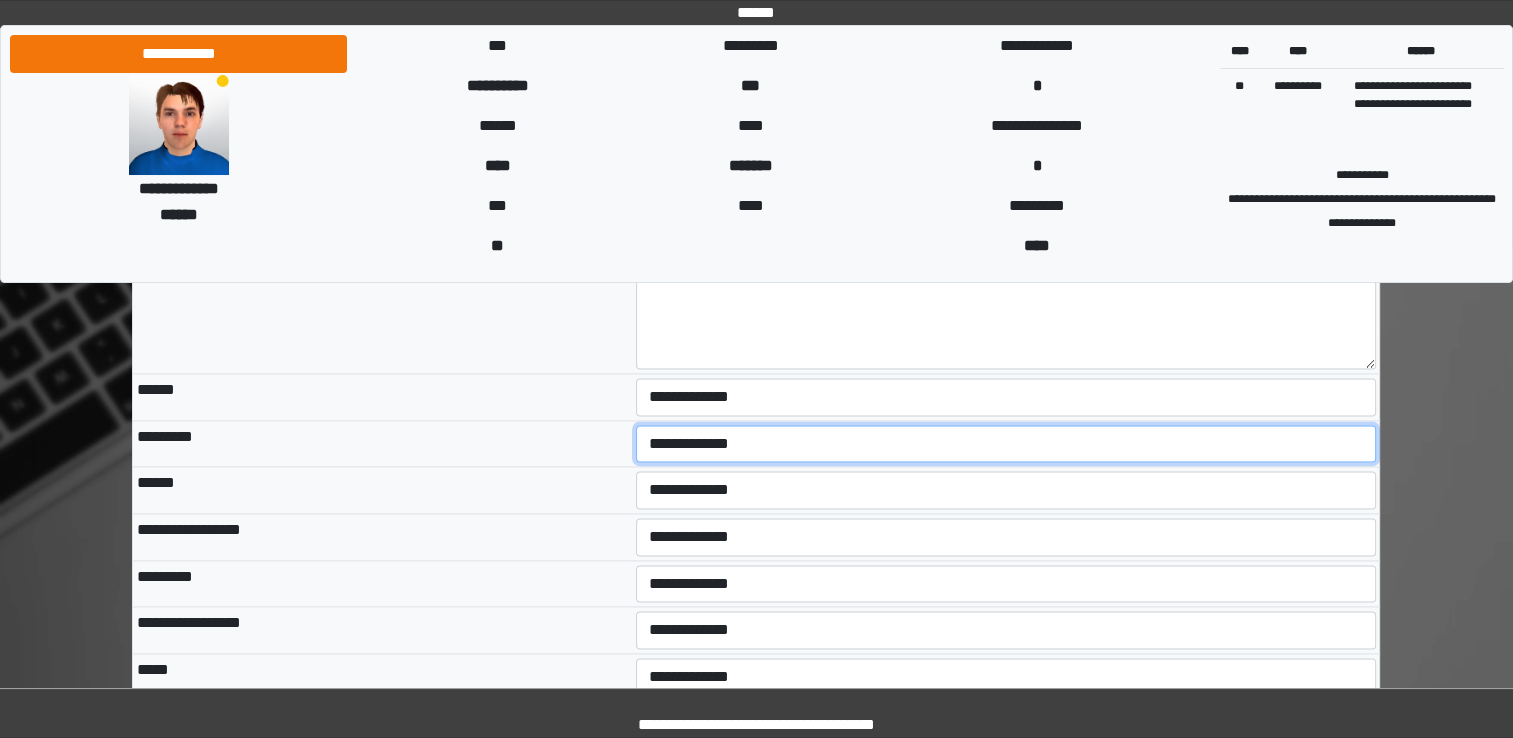 click on "**********" at bounding box center [1006, 444] 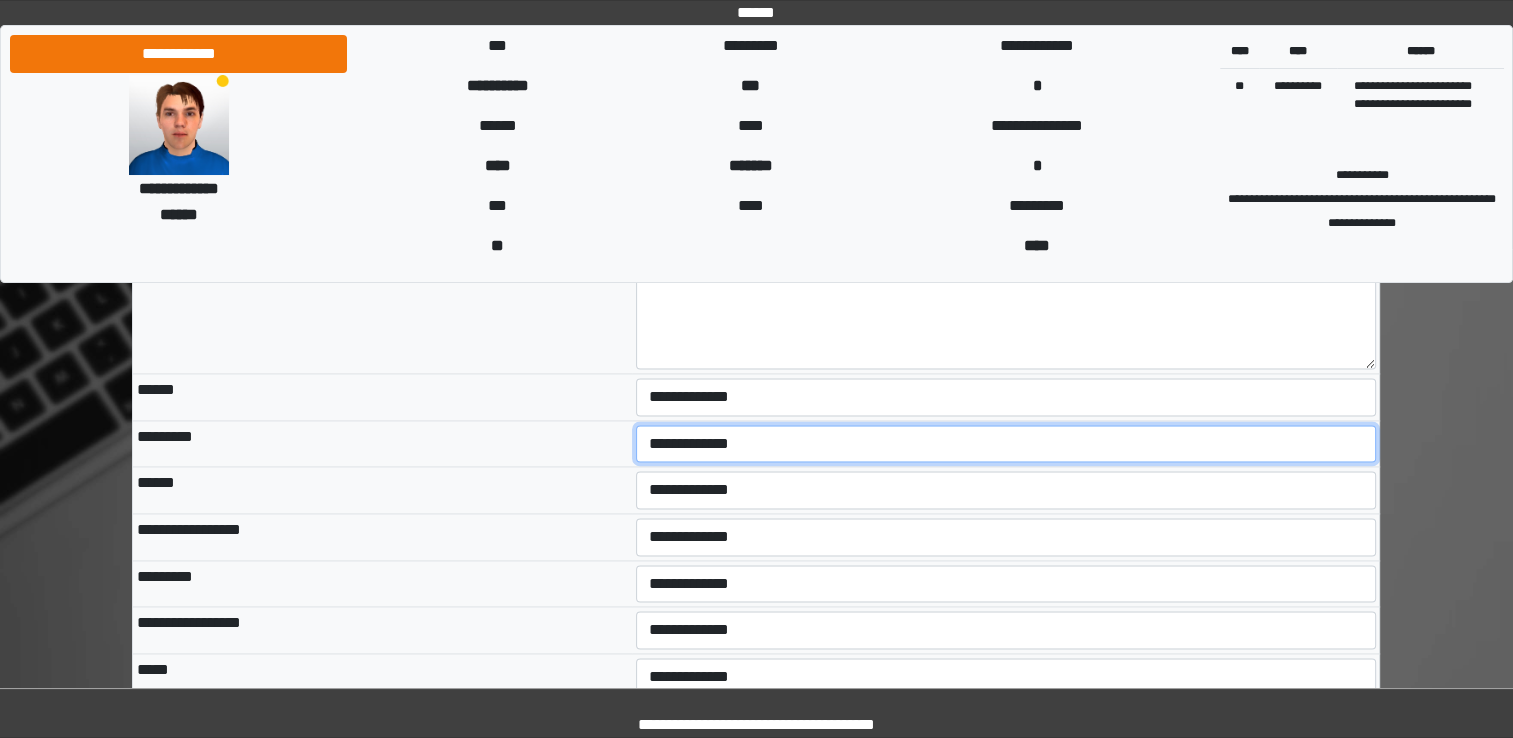 select on "*" 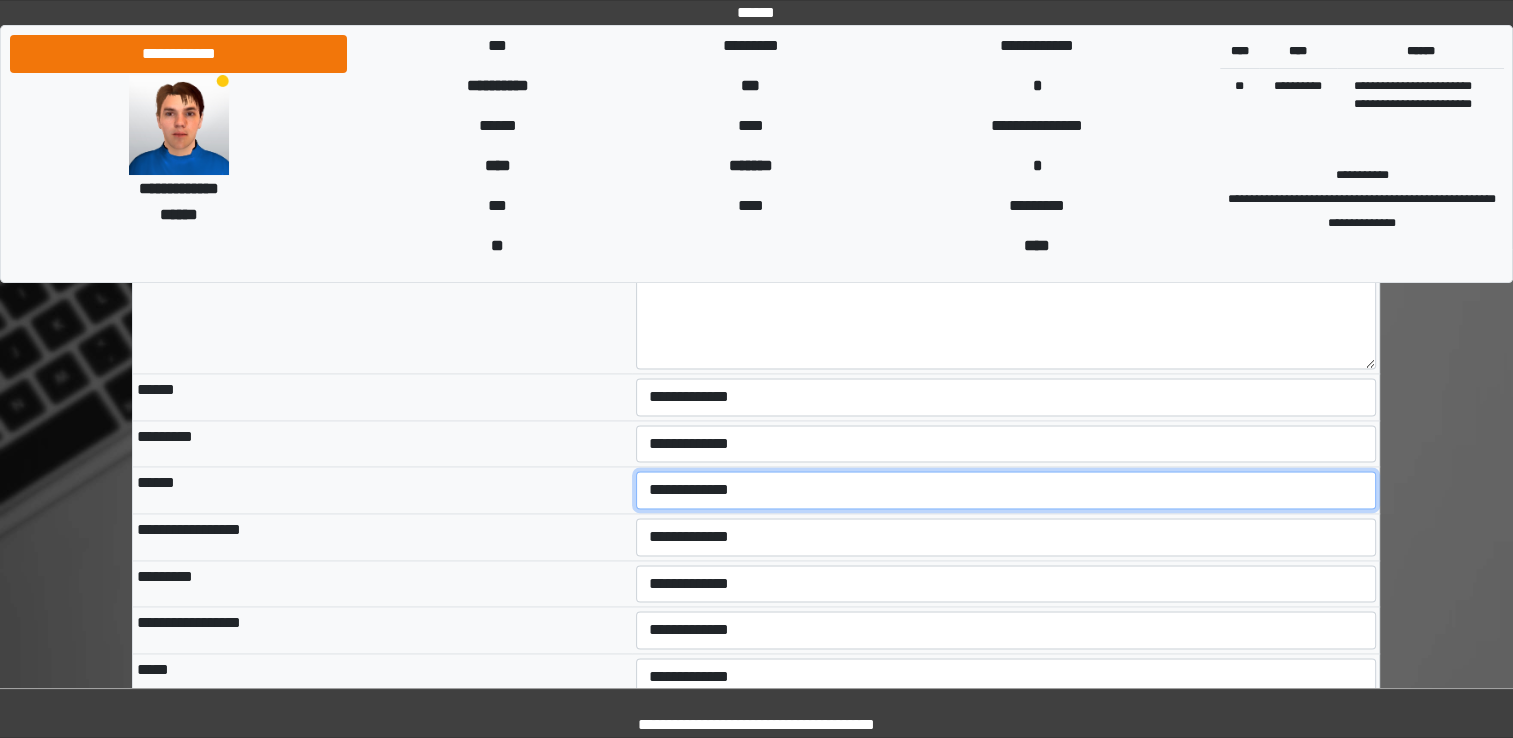 click on "**********" at bounding box center [1006, 490] 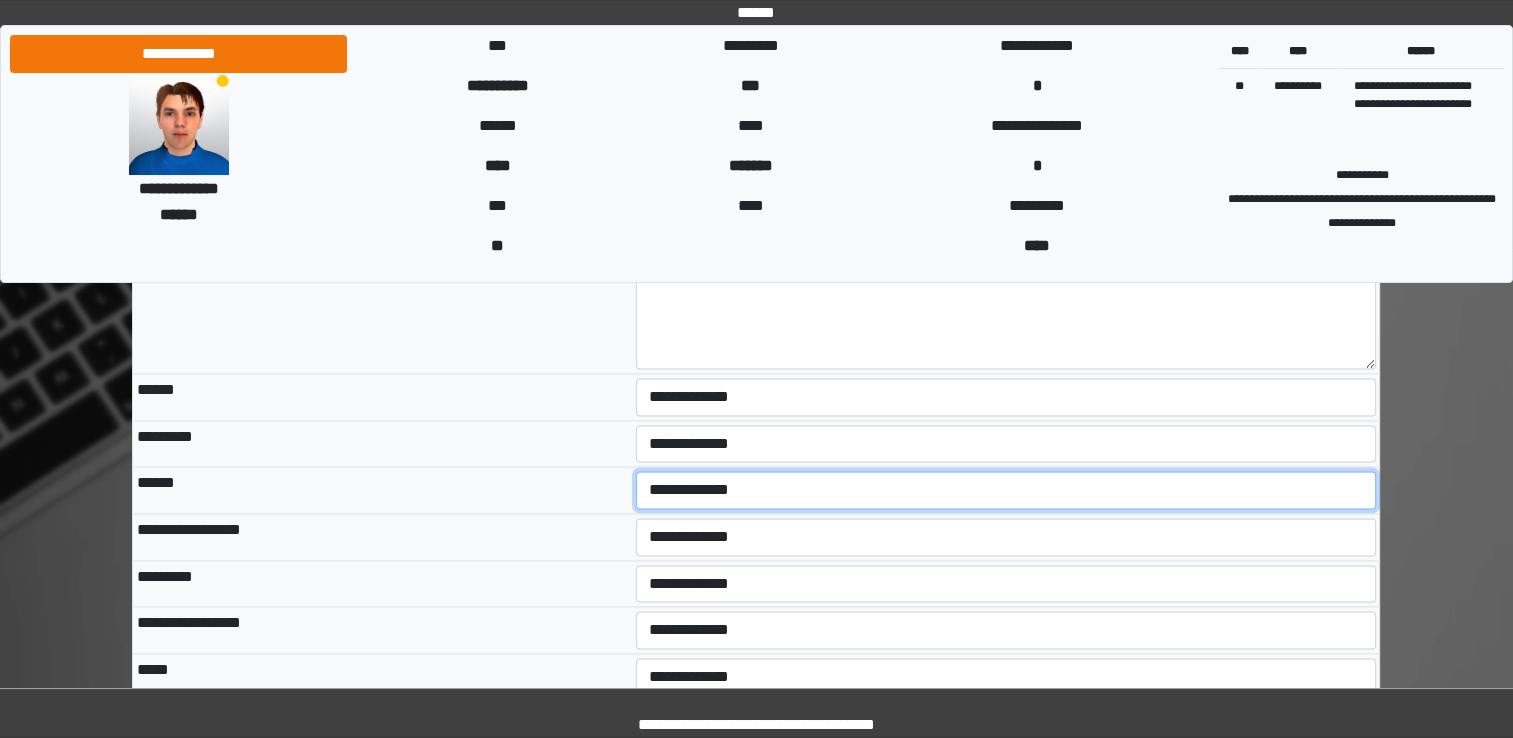 select on "*" 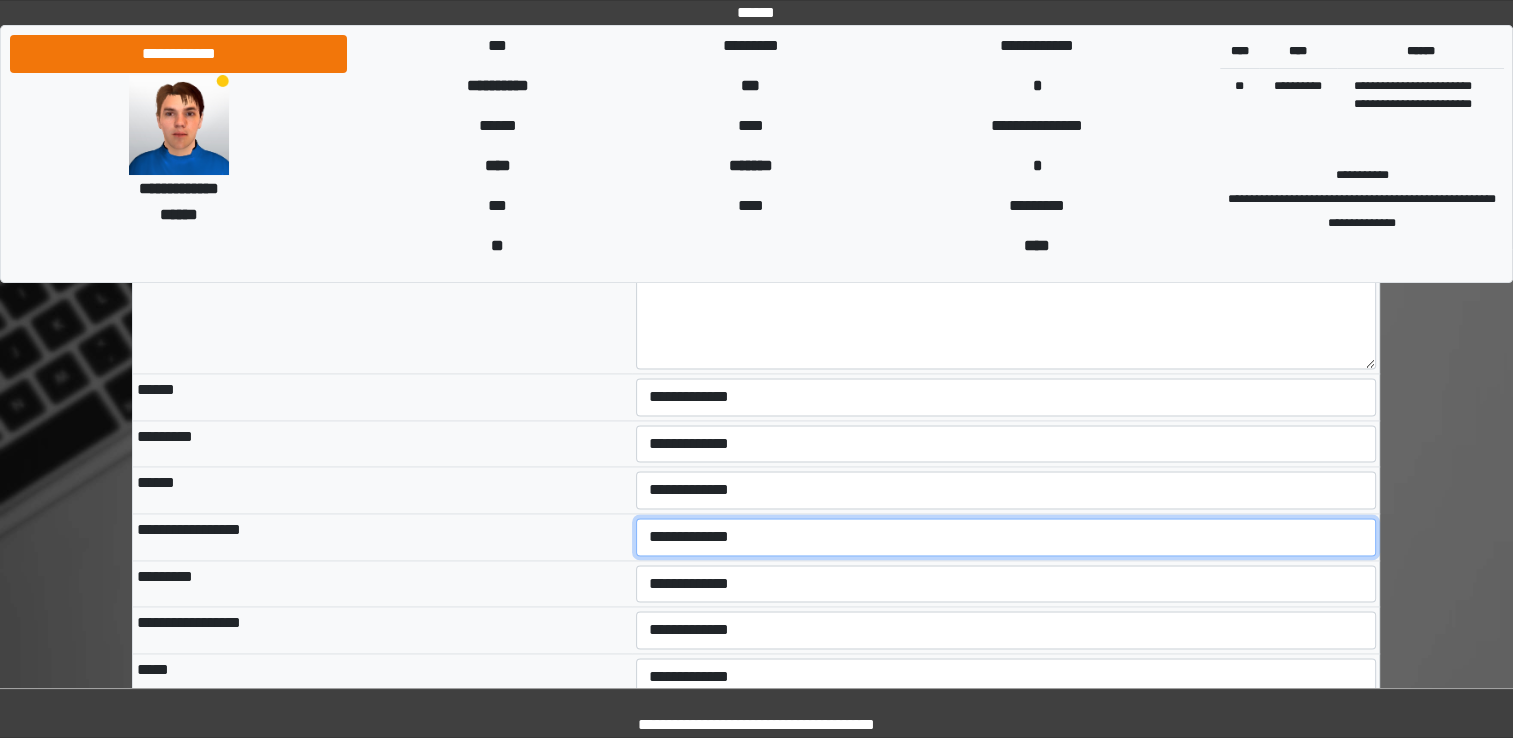 click on "**********" at bounding box center (1006, 537) 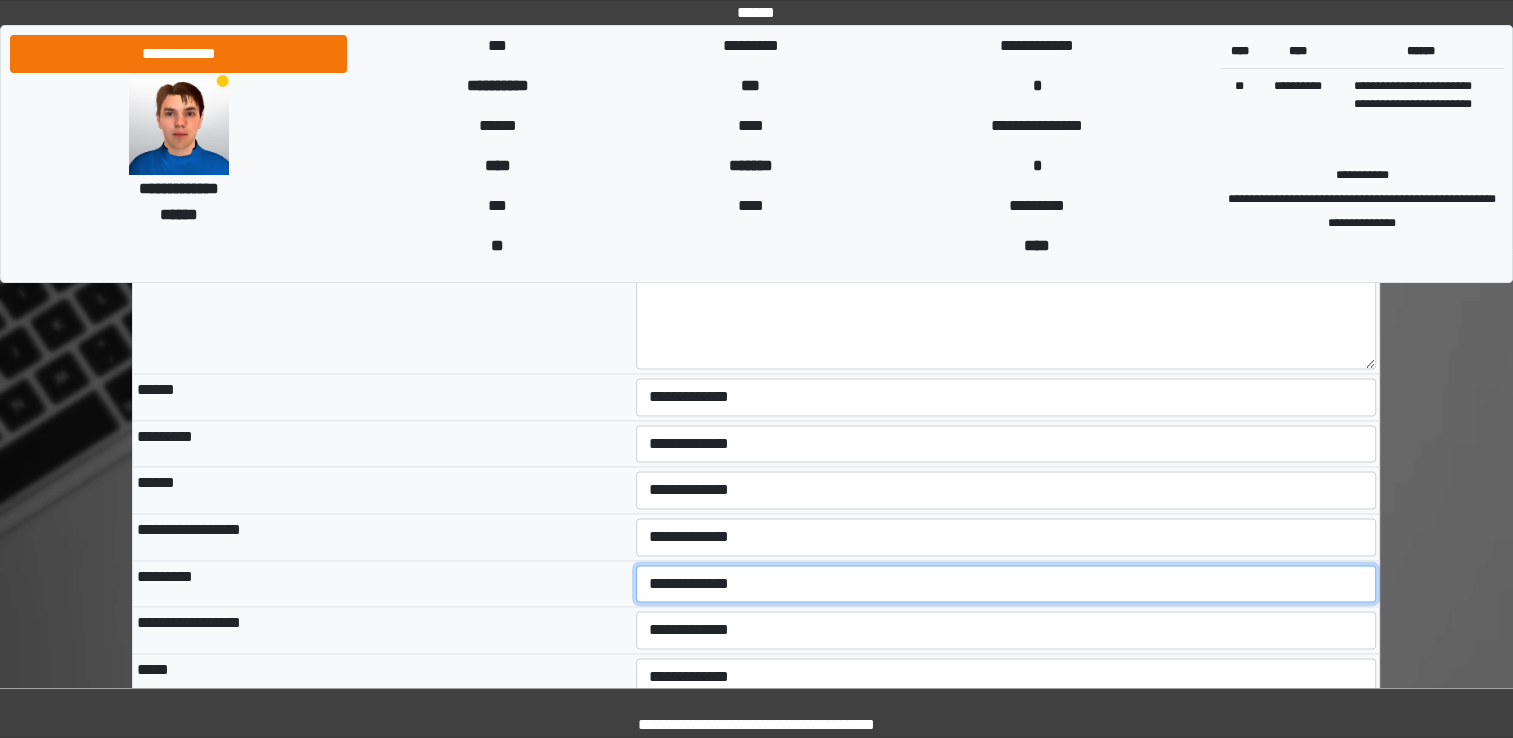 click on "**********" at bounding box center [1006, 584] 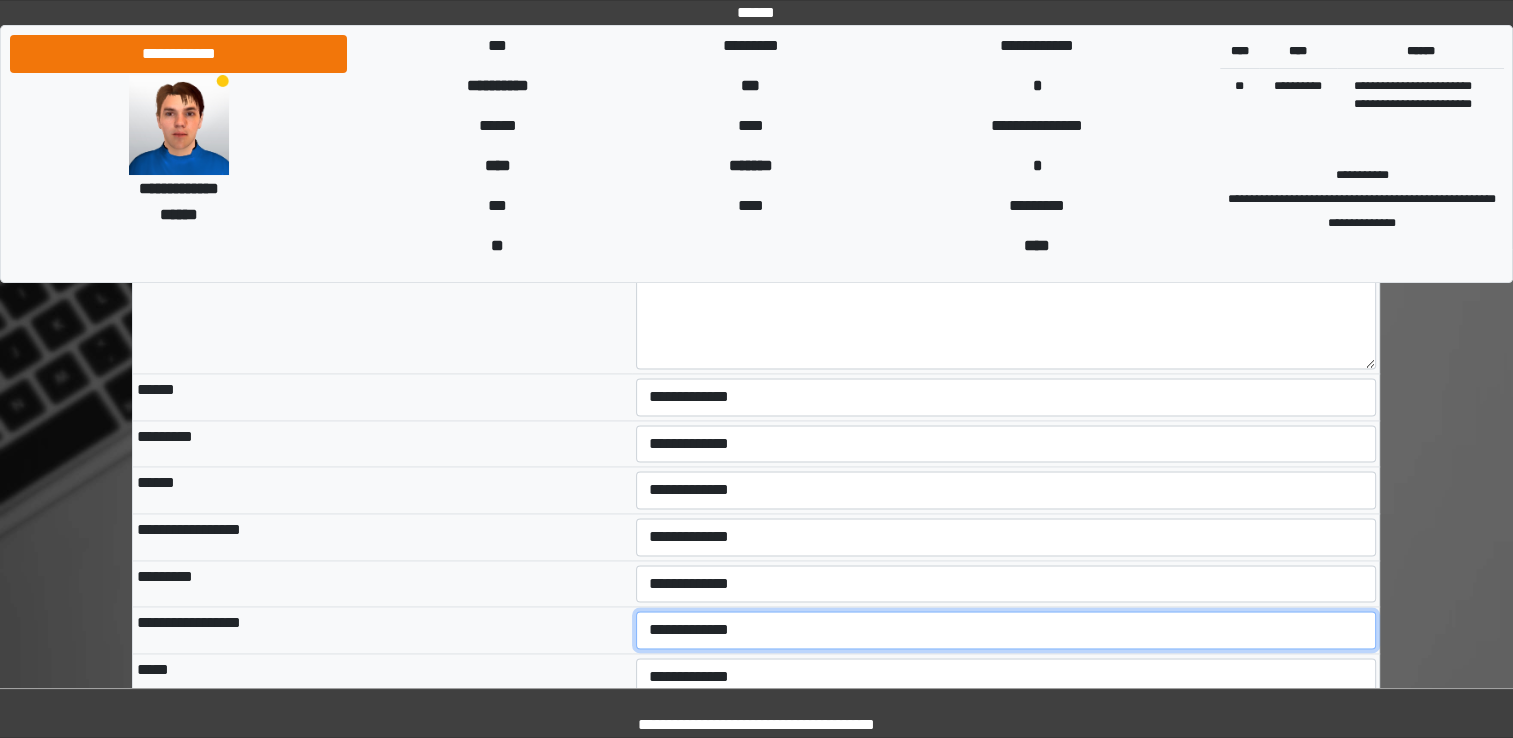 click on "**********" at bounding box center [1006, 630] 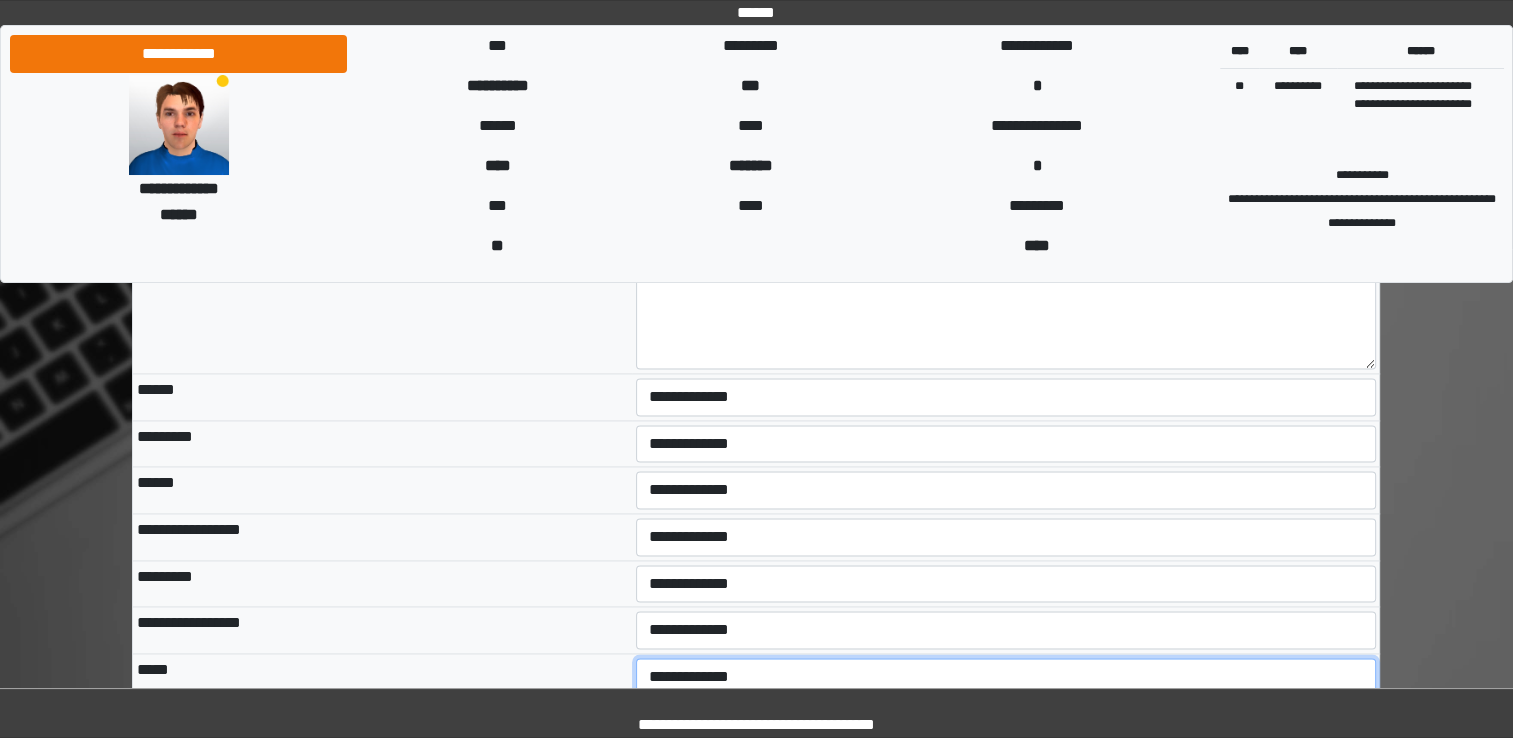 click on "**********" at bounding box center (1006, 677) 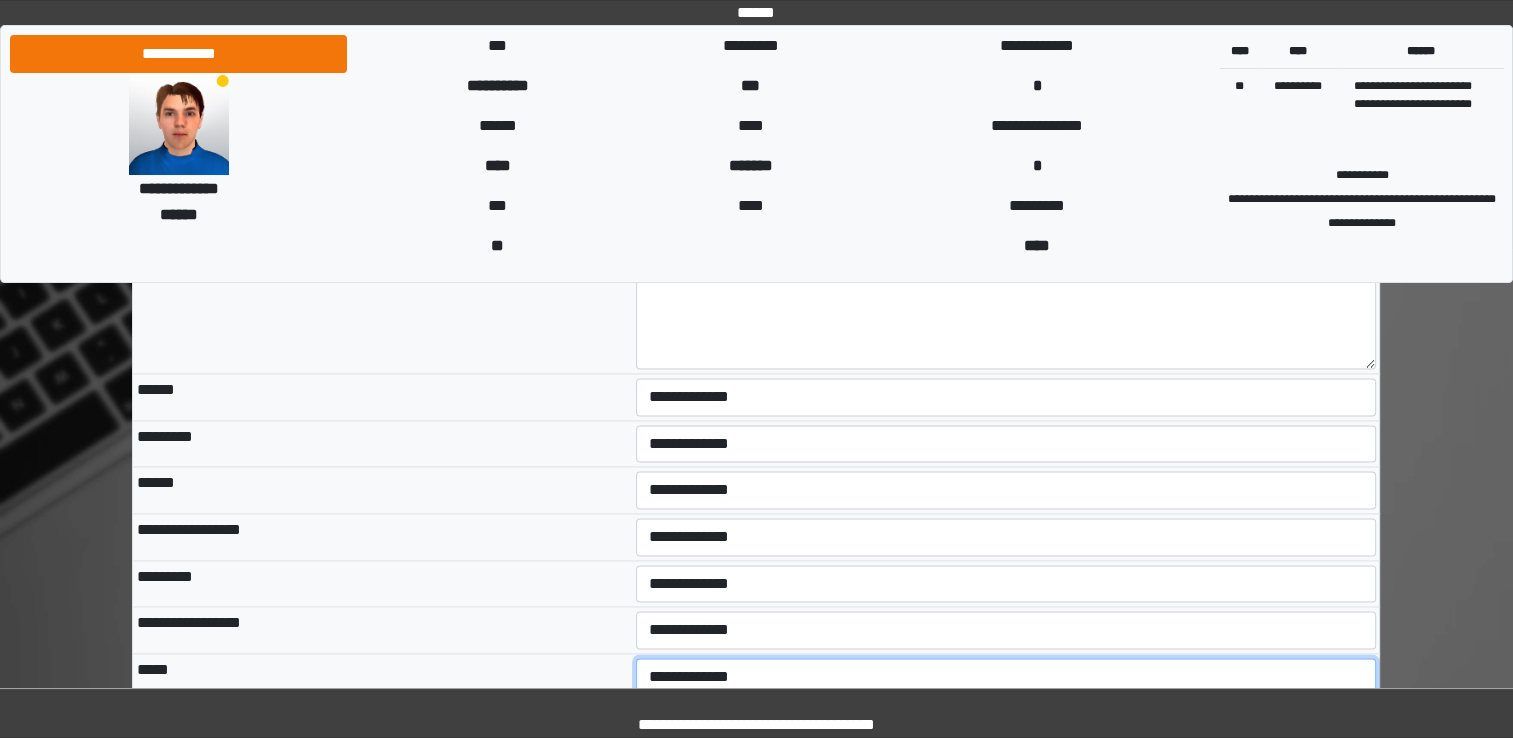 select on "*" 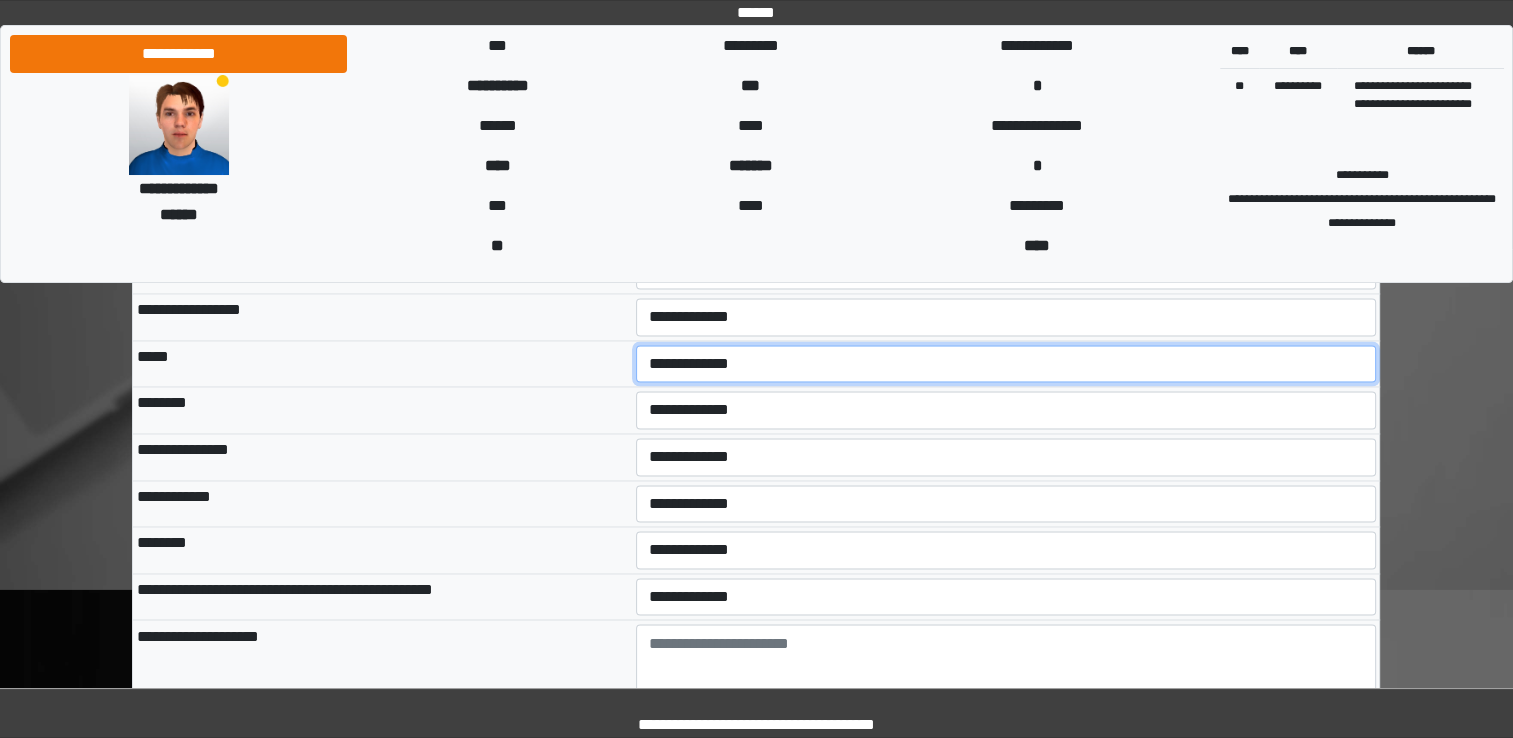 scroll, scrollTop: 3206, scrollLeft: 0, axis: vertical 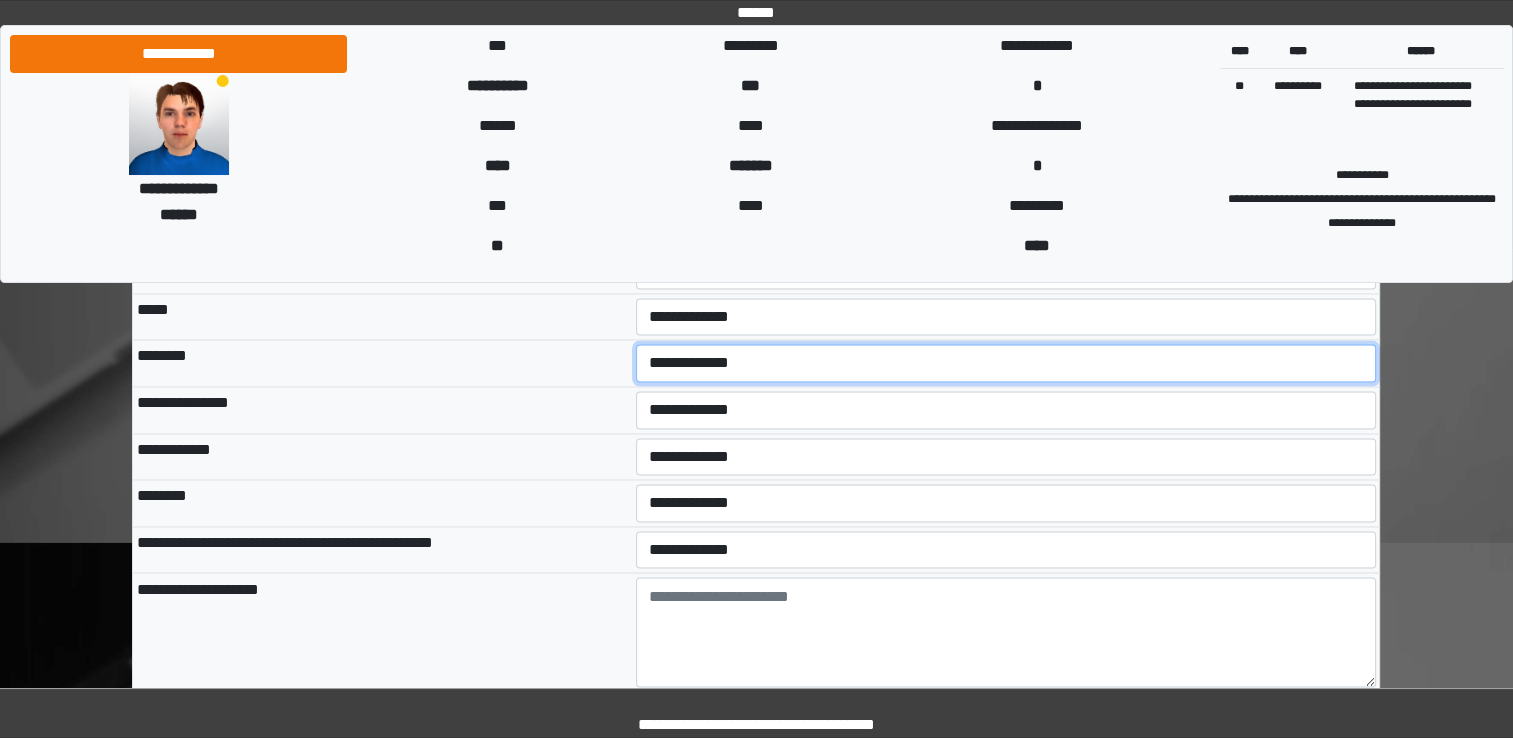 click on "**********" at bounding box center [1006, 363] 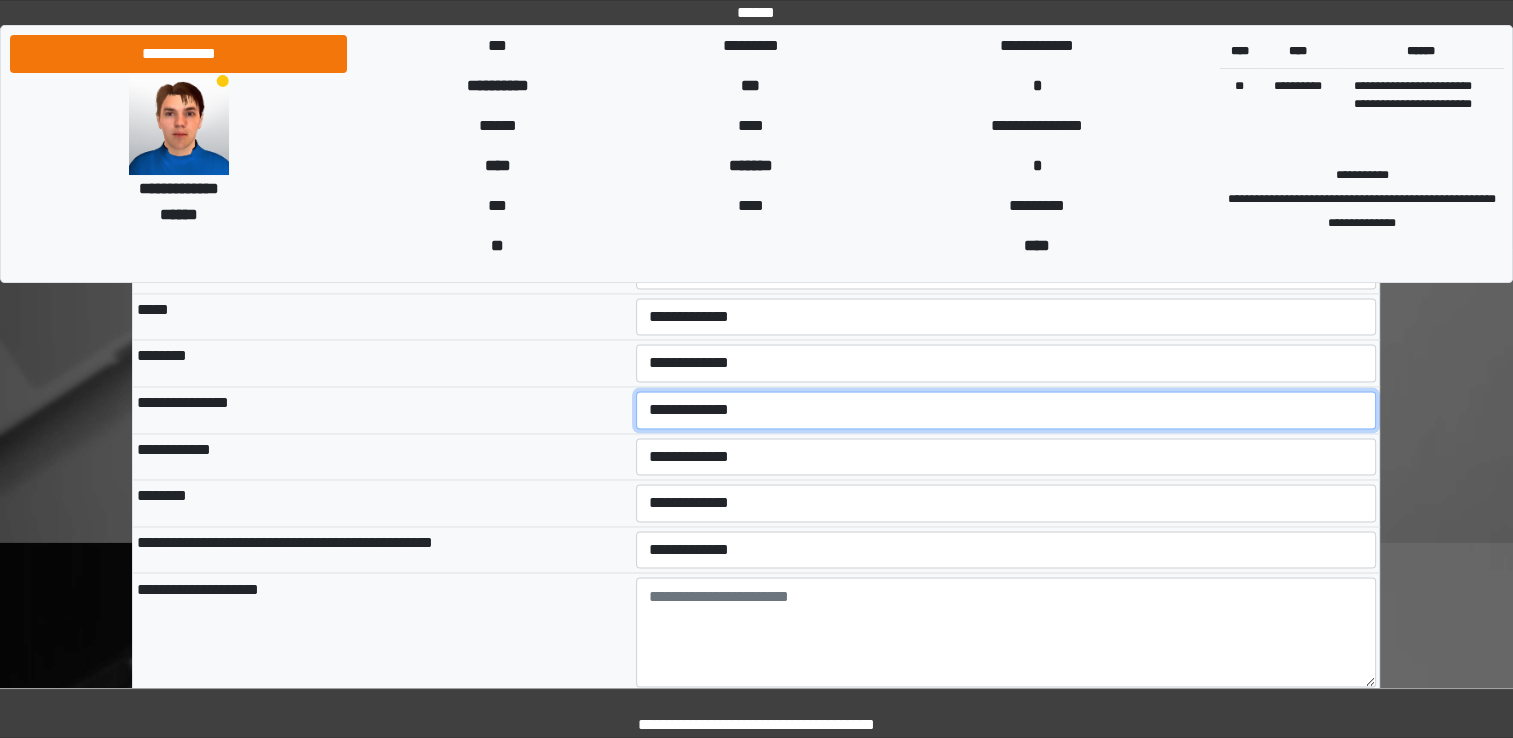 click on "**********" at bounding box center (1006, 410) 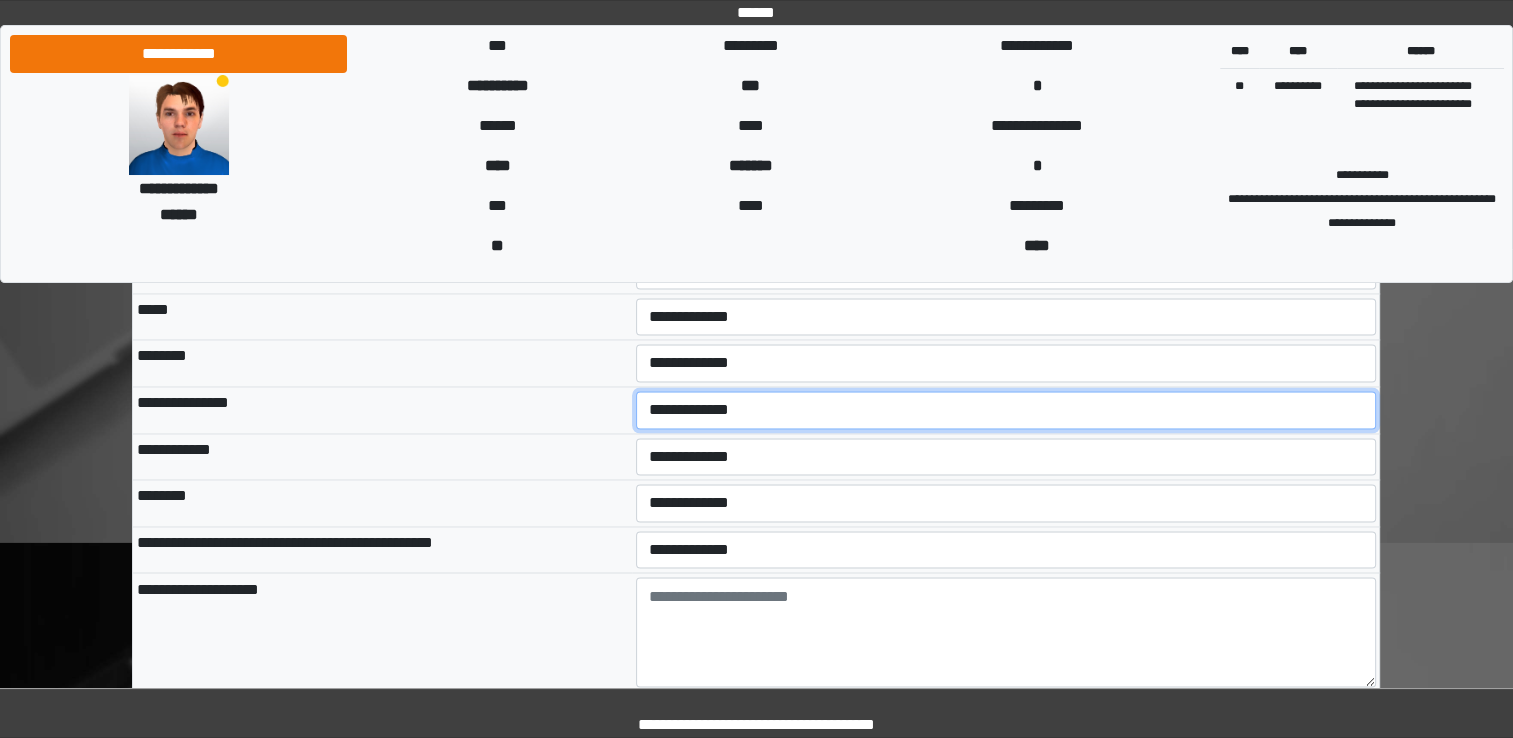 select on "*" 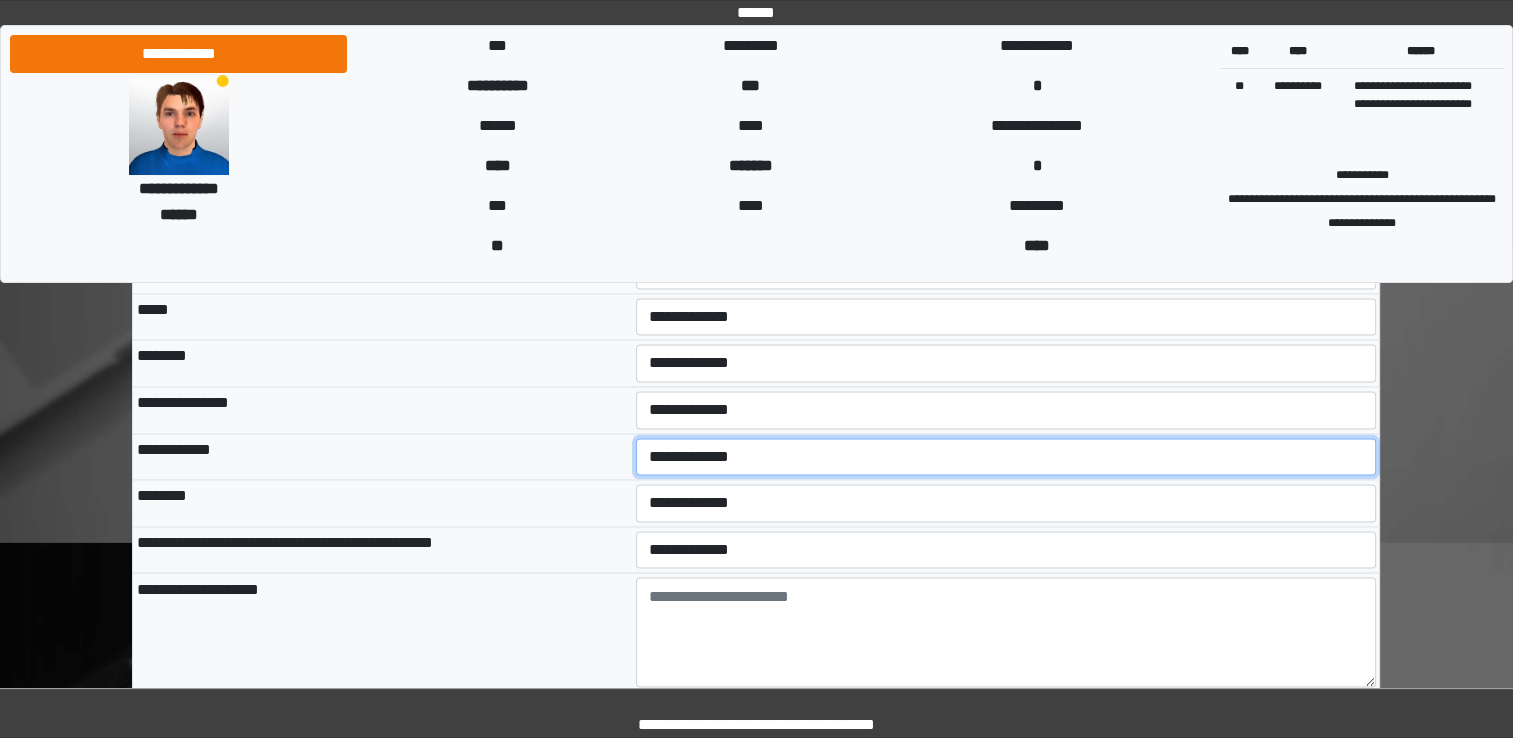click on "**********" at bounding box center (1006, 457) 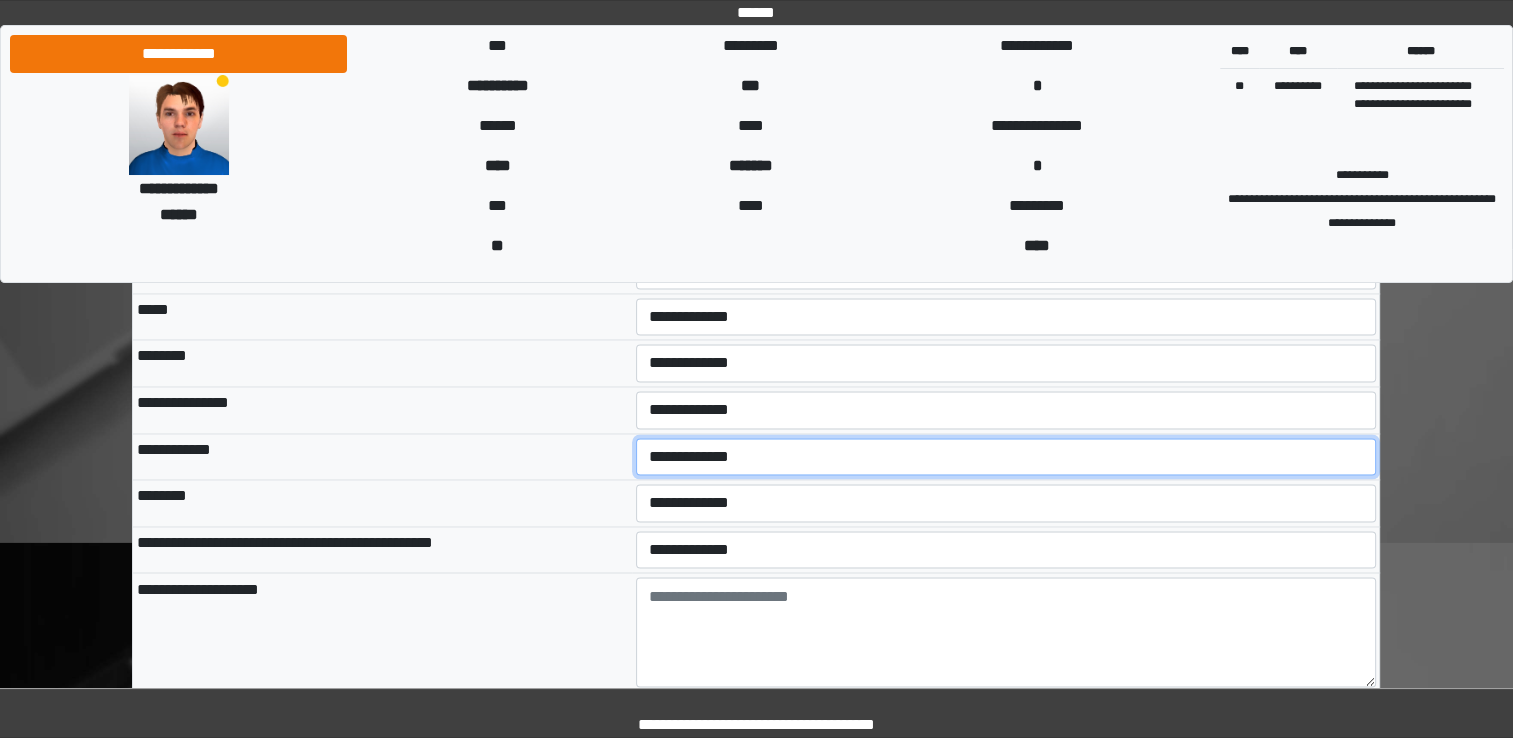 select on "*" 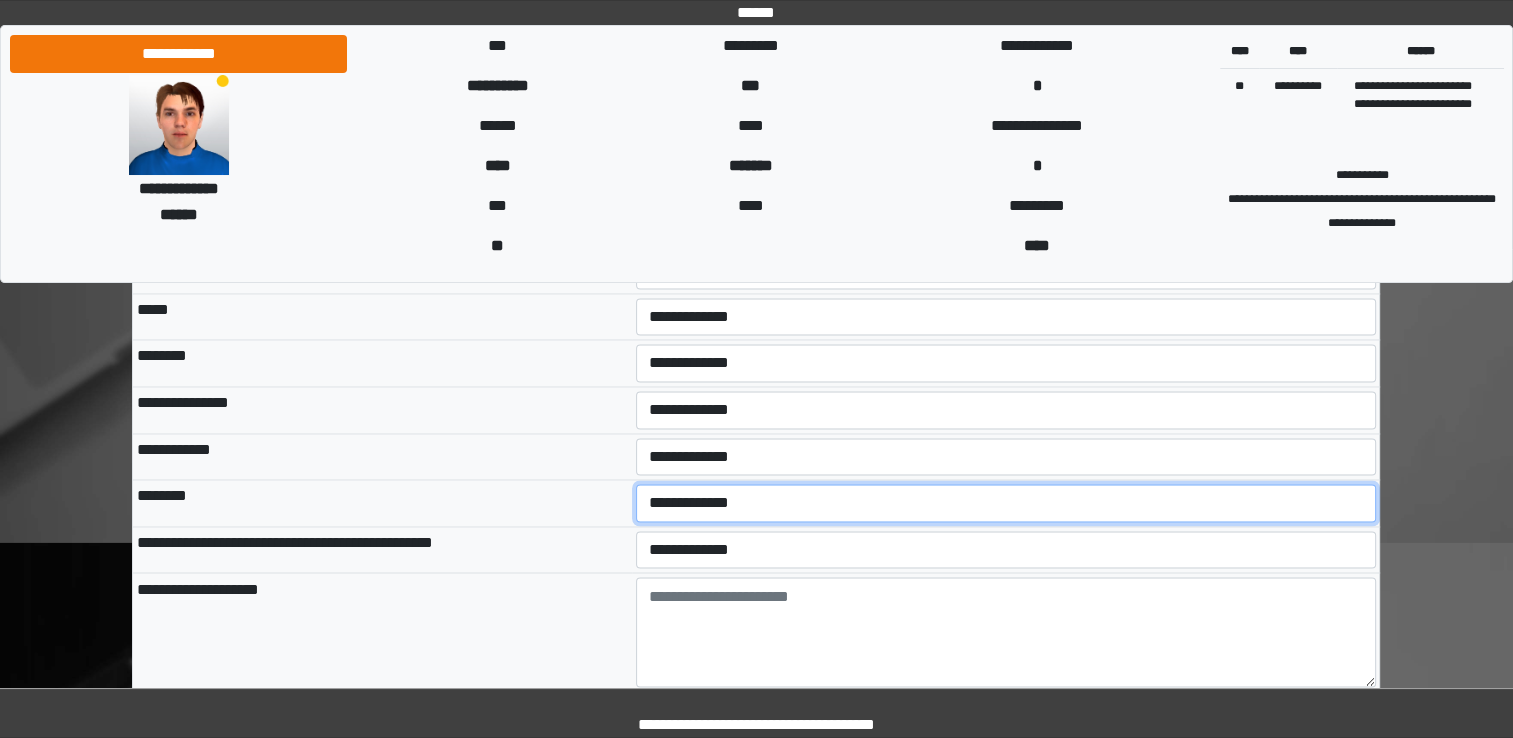 click on "**********" at bounding box center [1006, 503] 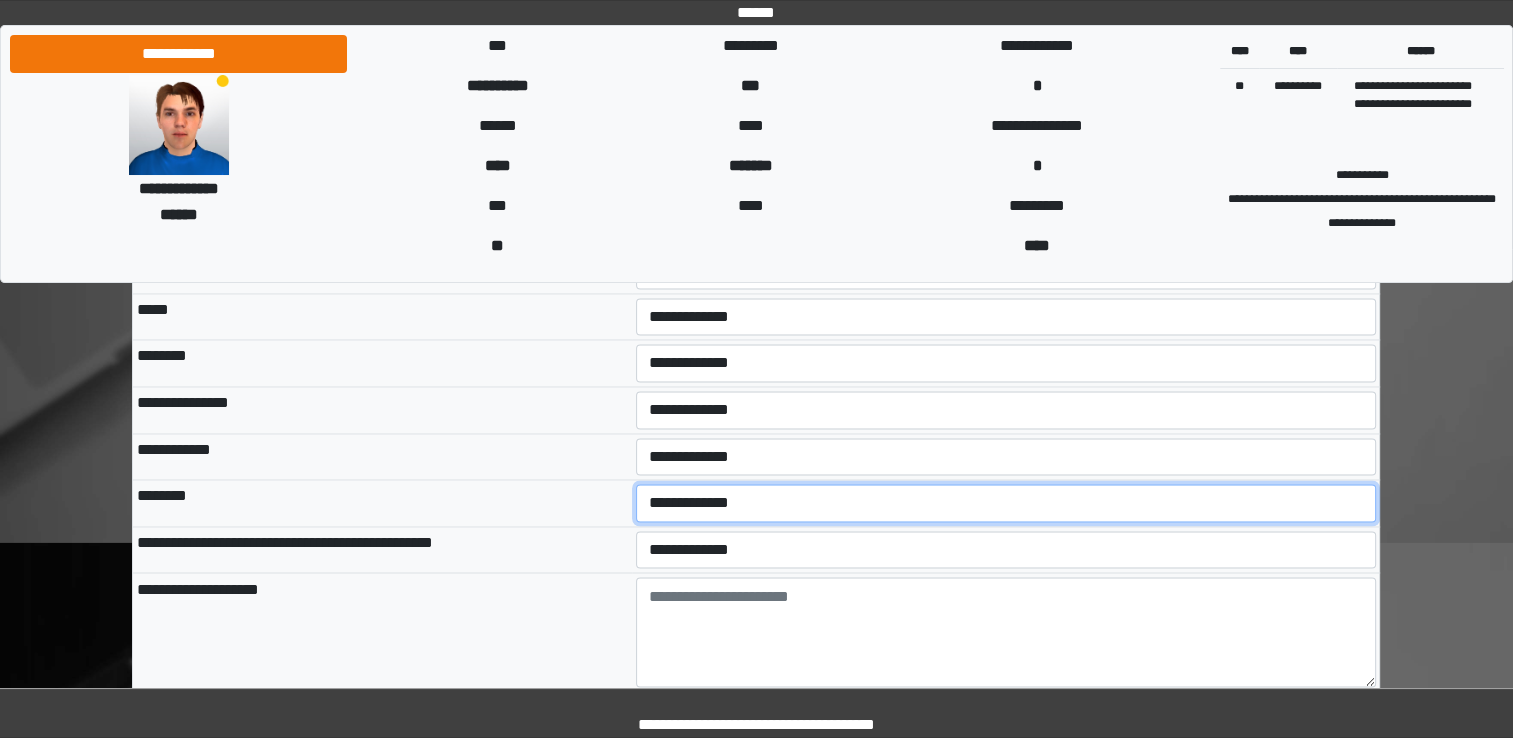 select on "*" 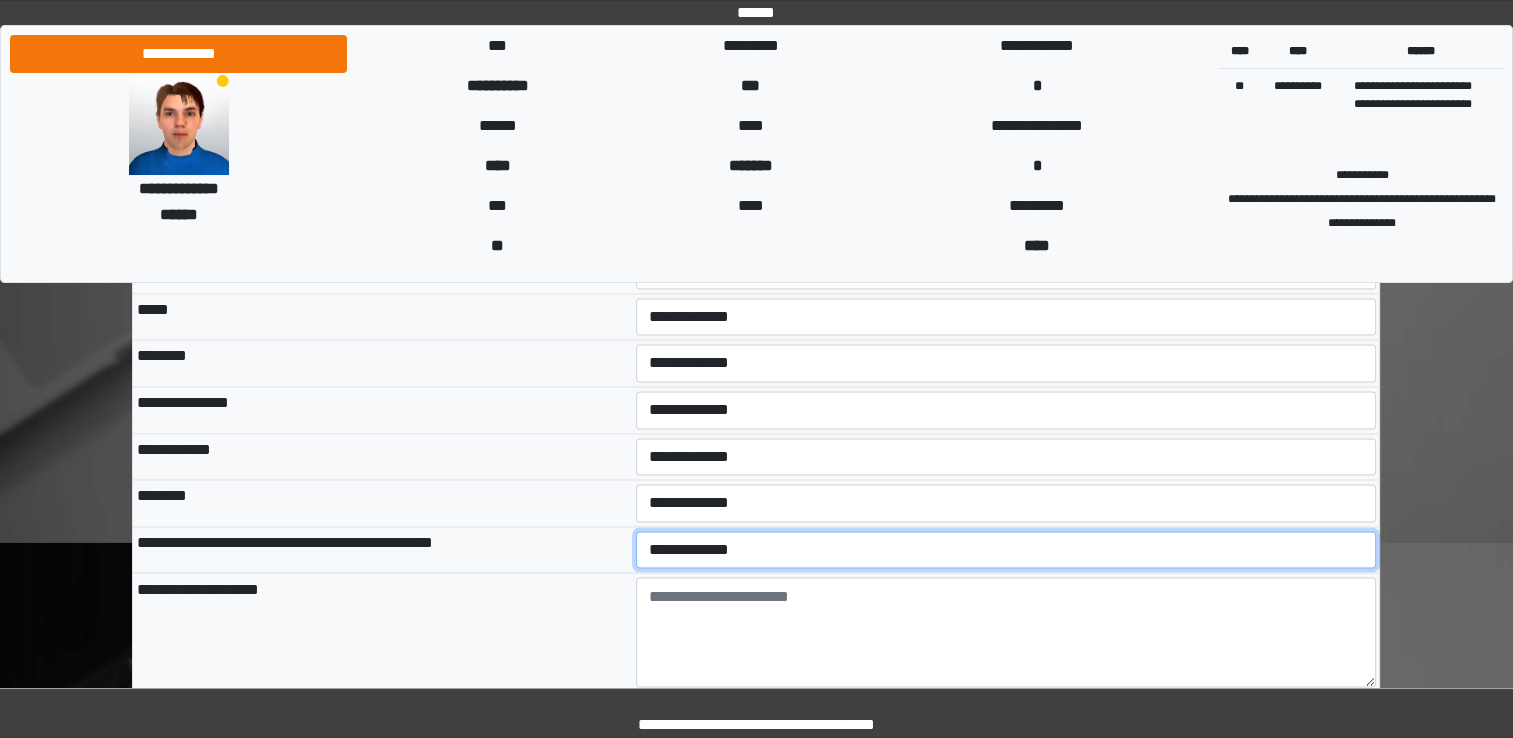 click on "**********" at bounding box center [1006, 550] 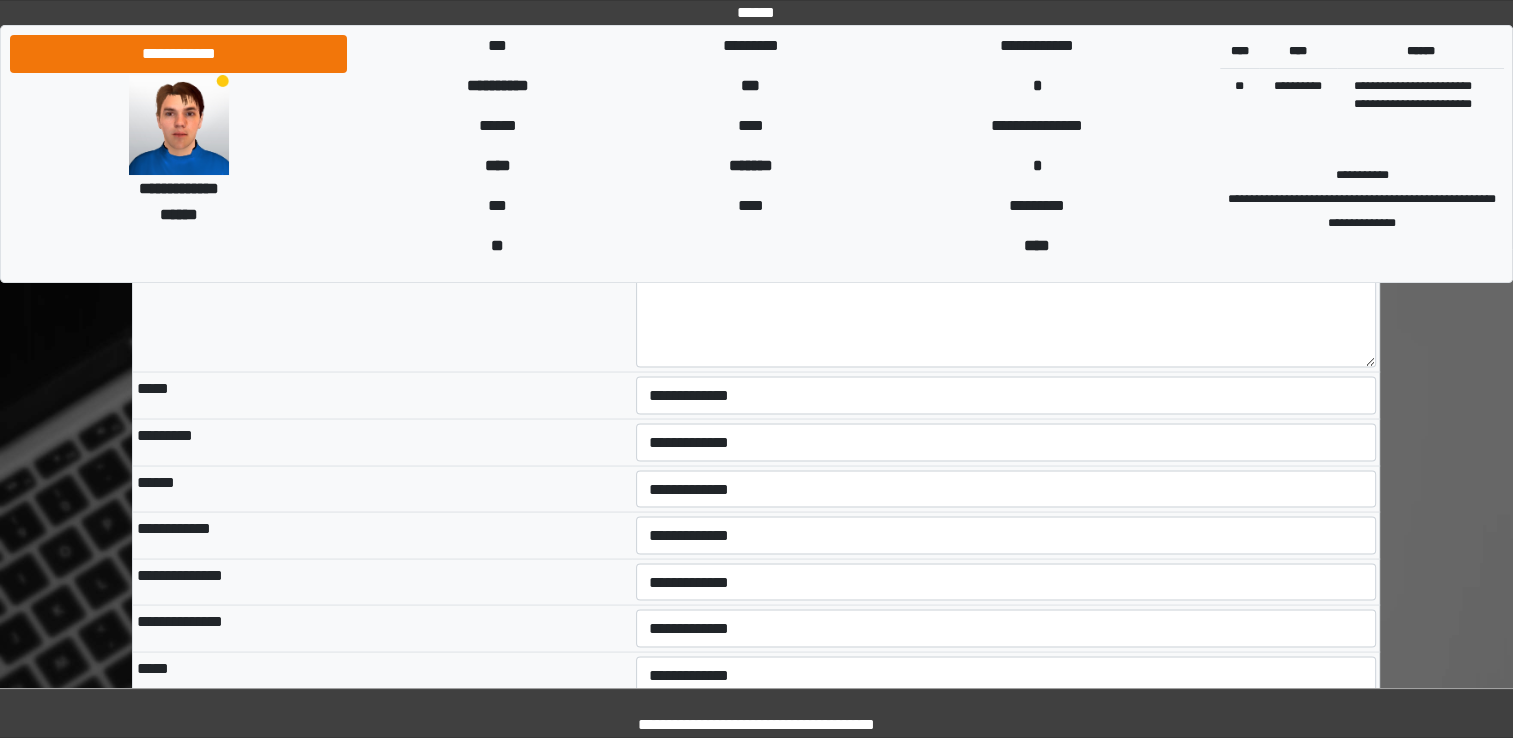 scroll, scrollTop: 3566, scrollLeft: 0, axis: vertical 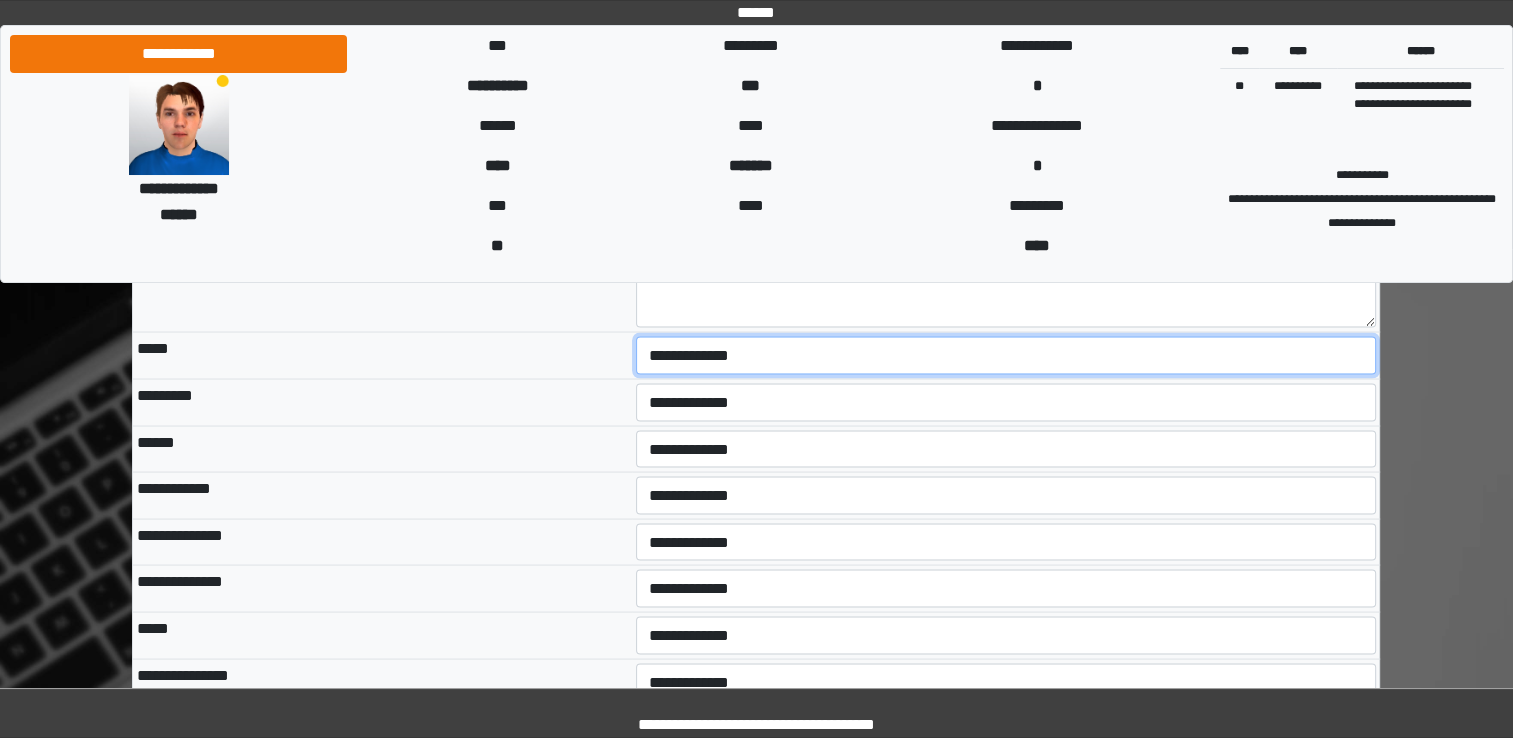 click on "**********" at bounding box center (1006, 355) 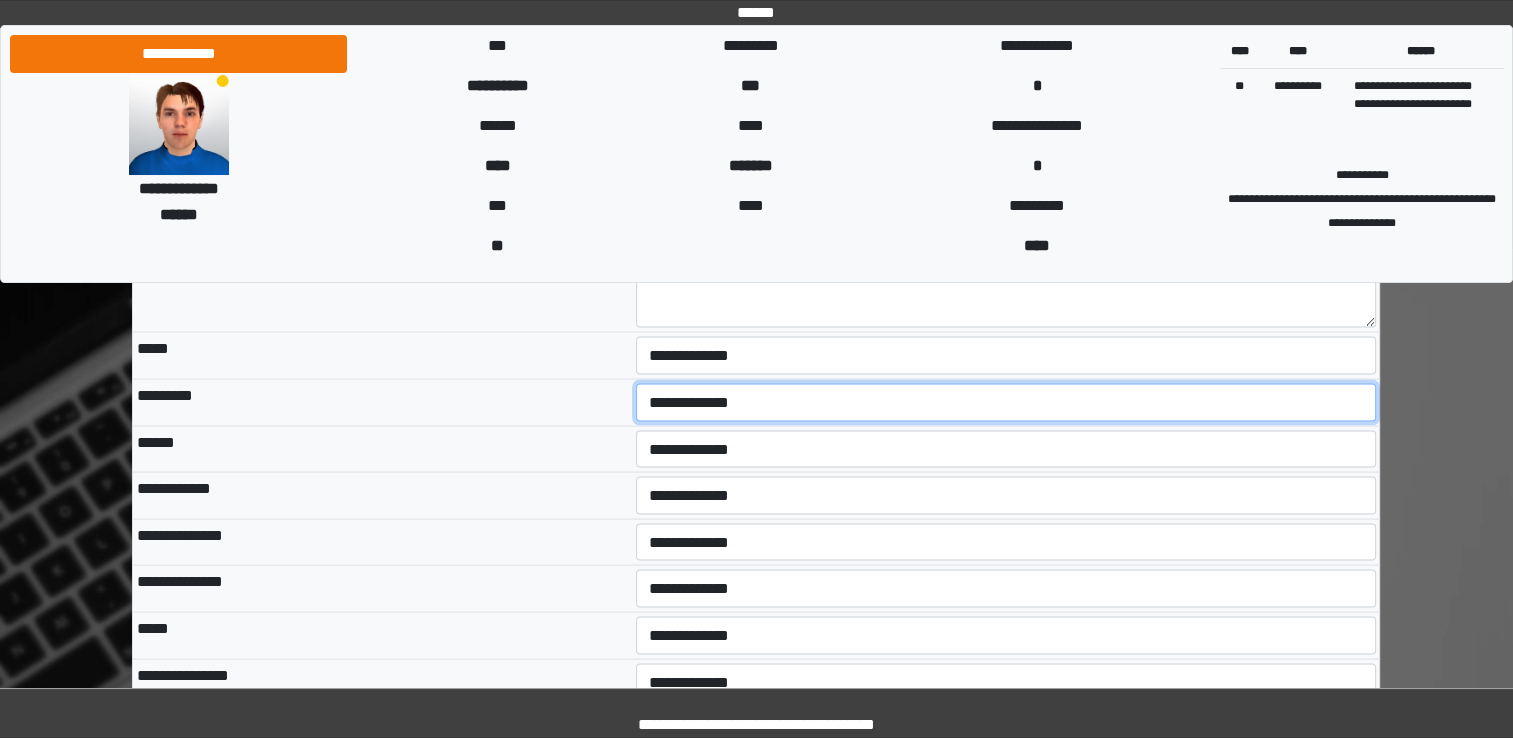 click on "**********" at bounding box center [1006, 402] 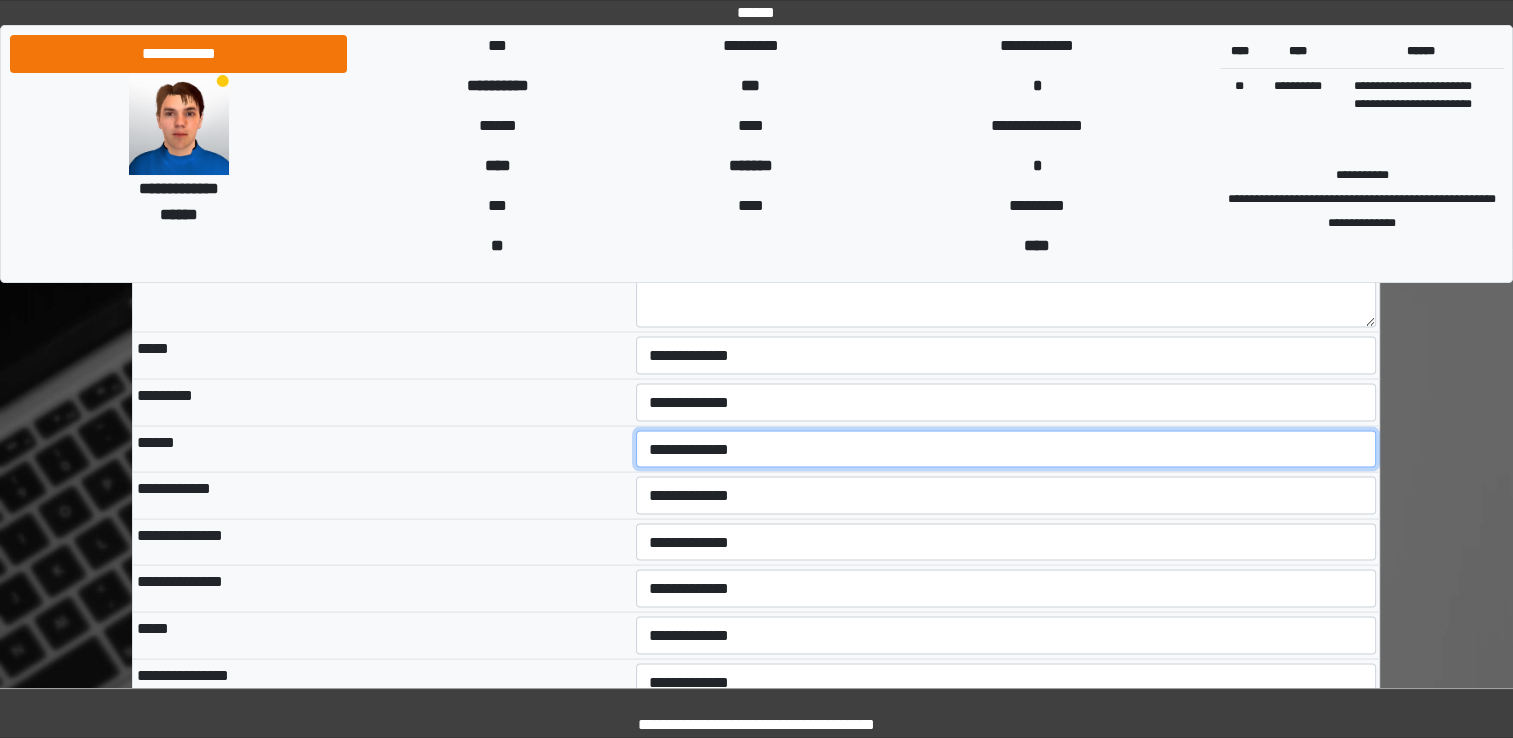 click on "**********" at bounding box center (1006, 449) 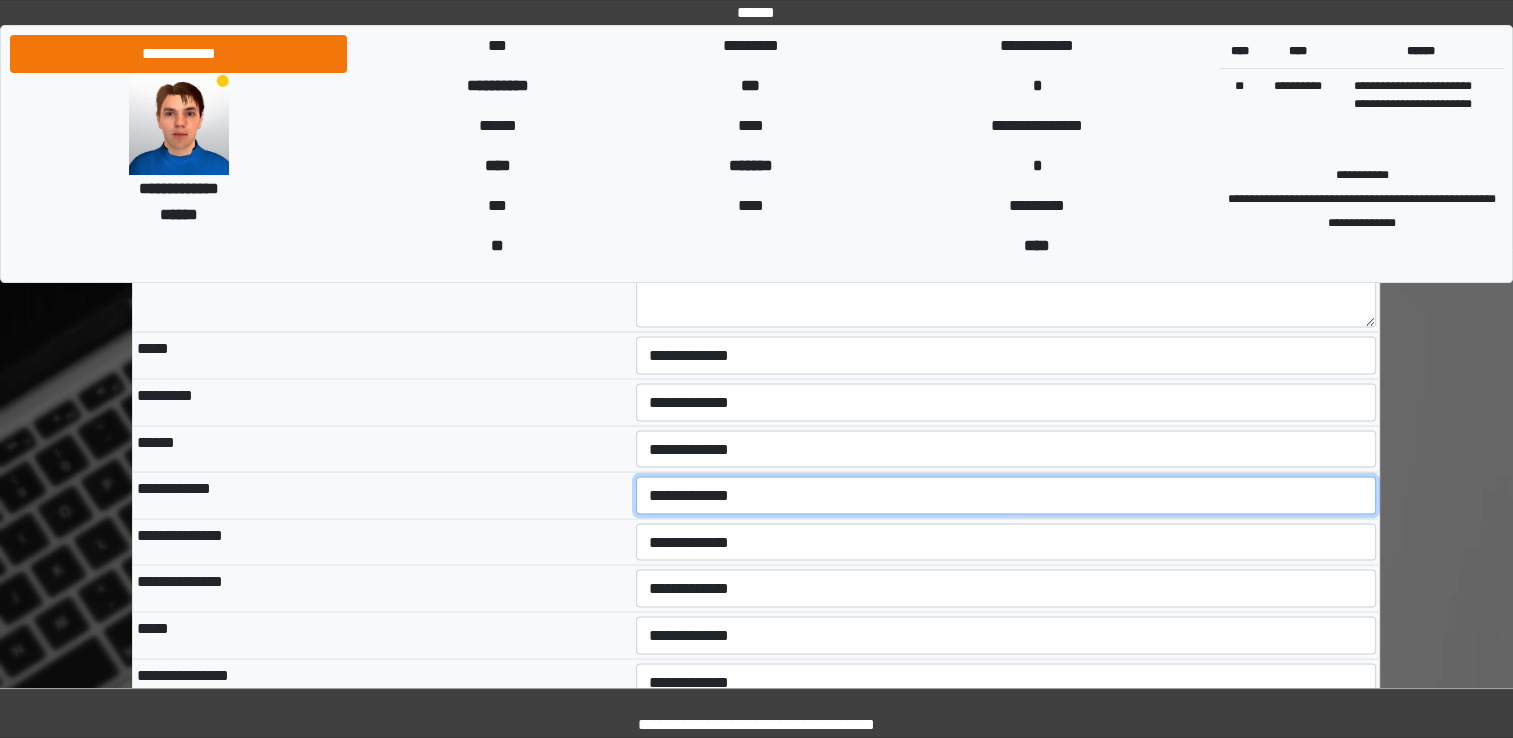click on "**********" at bounding box center (1006, 495) 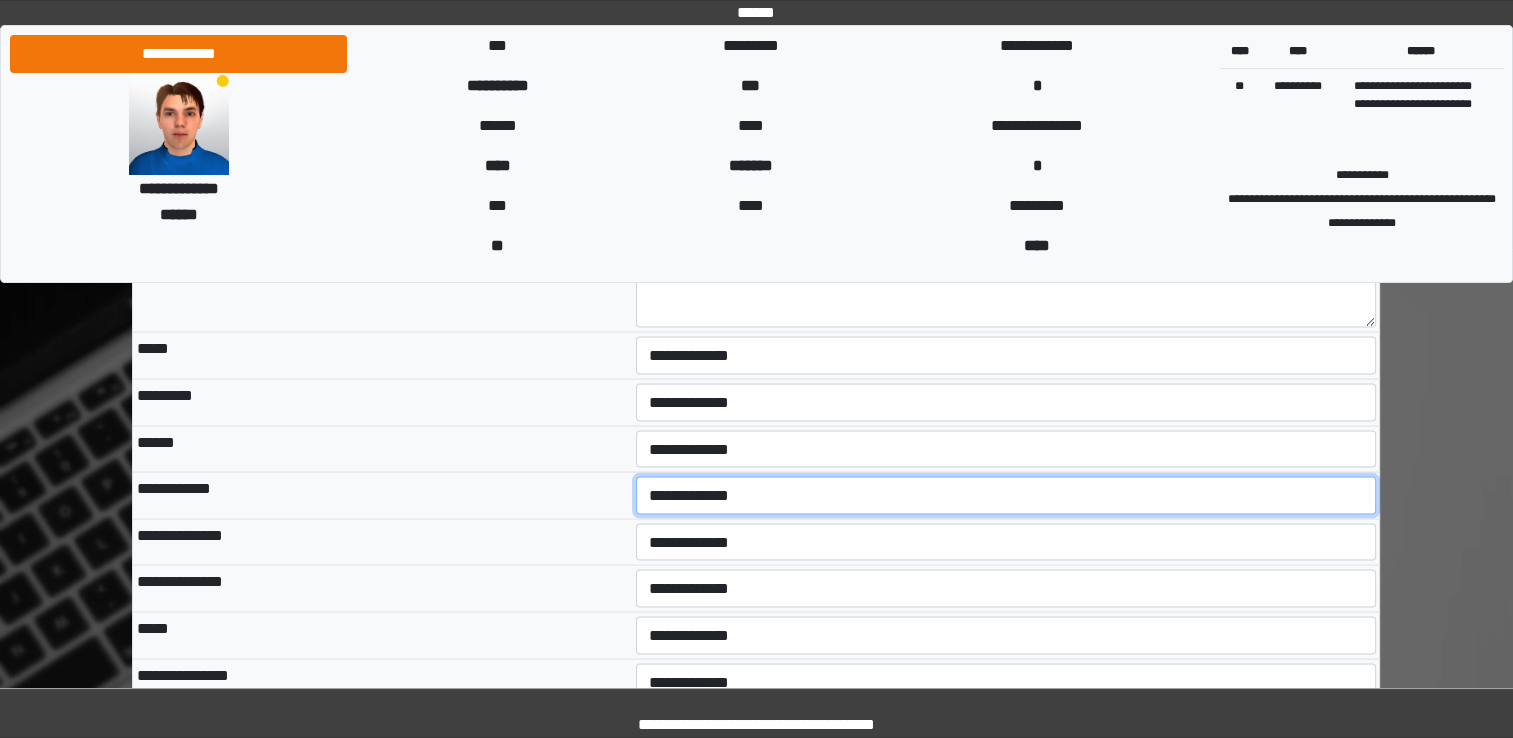 select on "*" 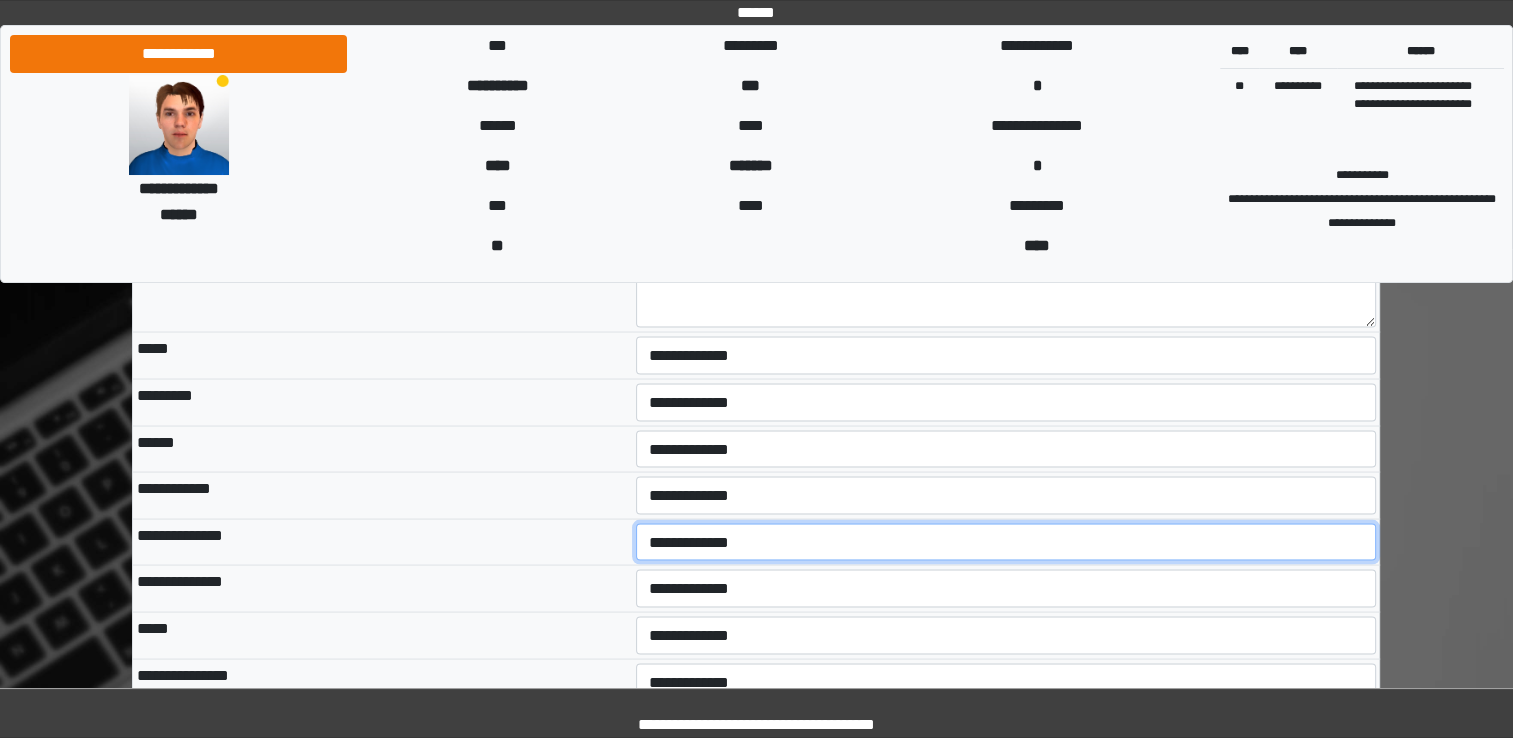 click on "**********" at bounding box center (1006, 542) 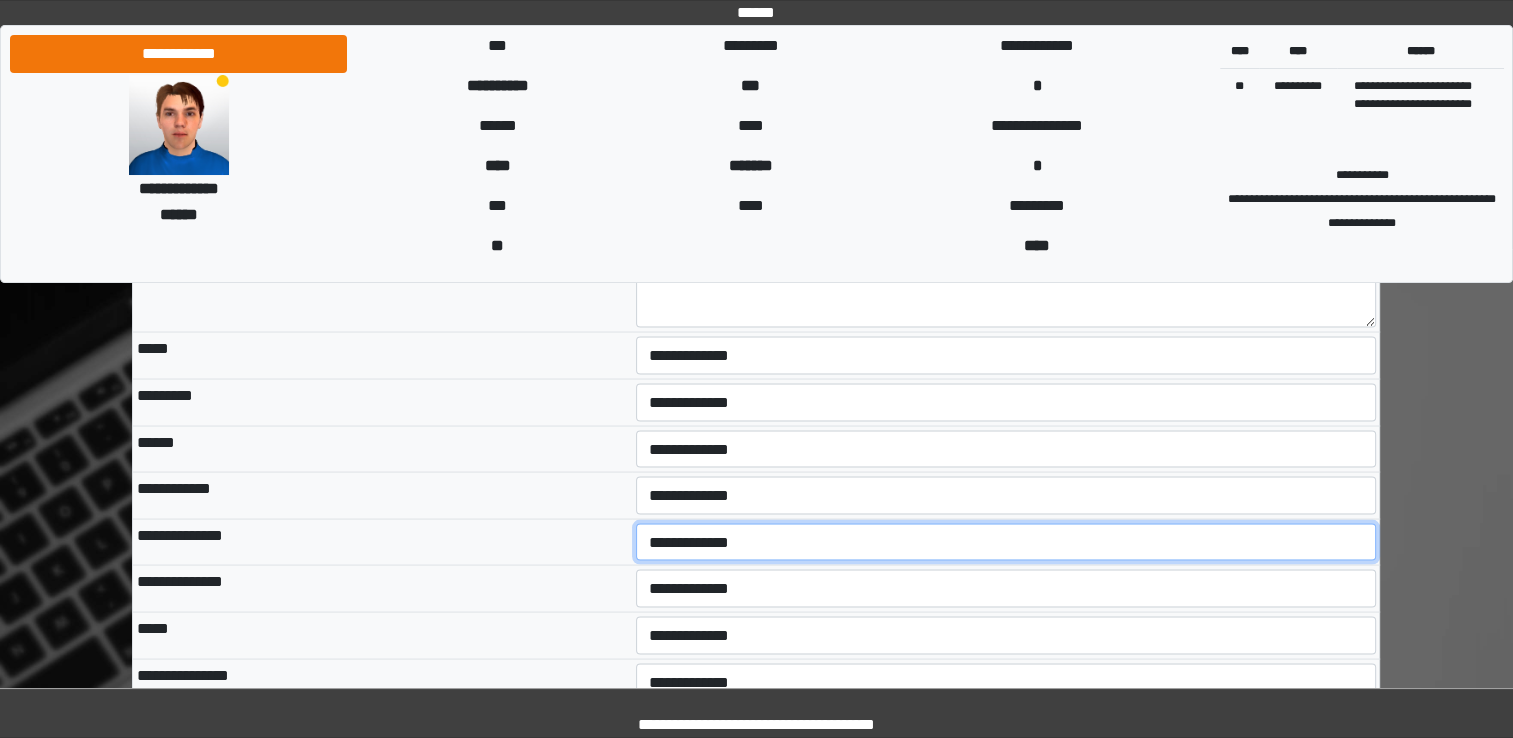 click on "**********" at bounding box center [1006, 542] 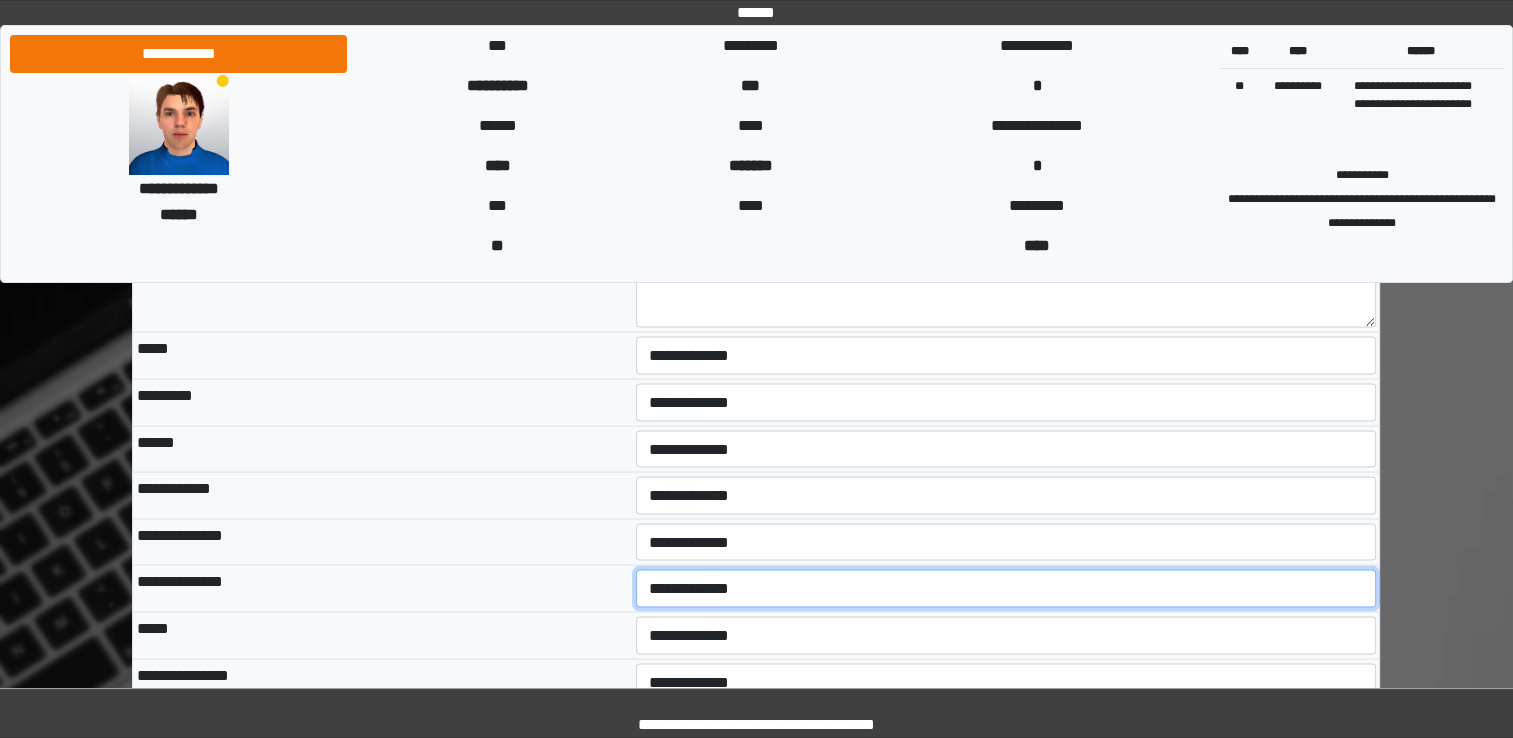 click on "**********" at bounding box center (1006, 588) 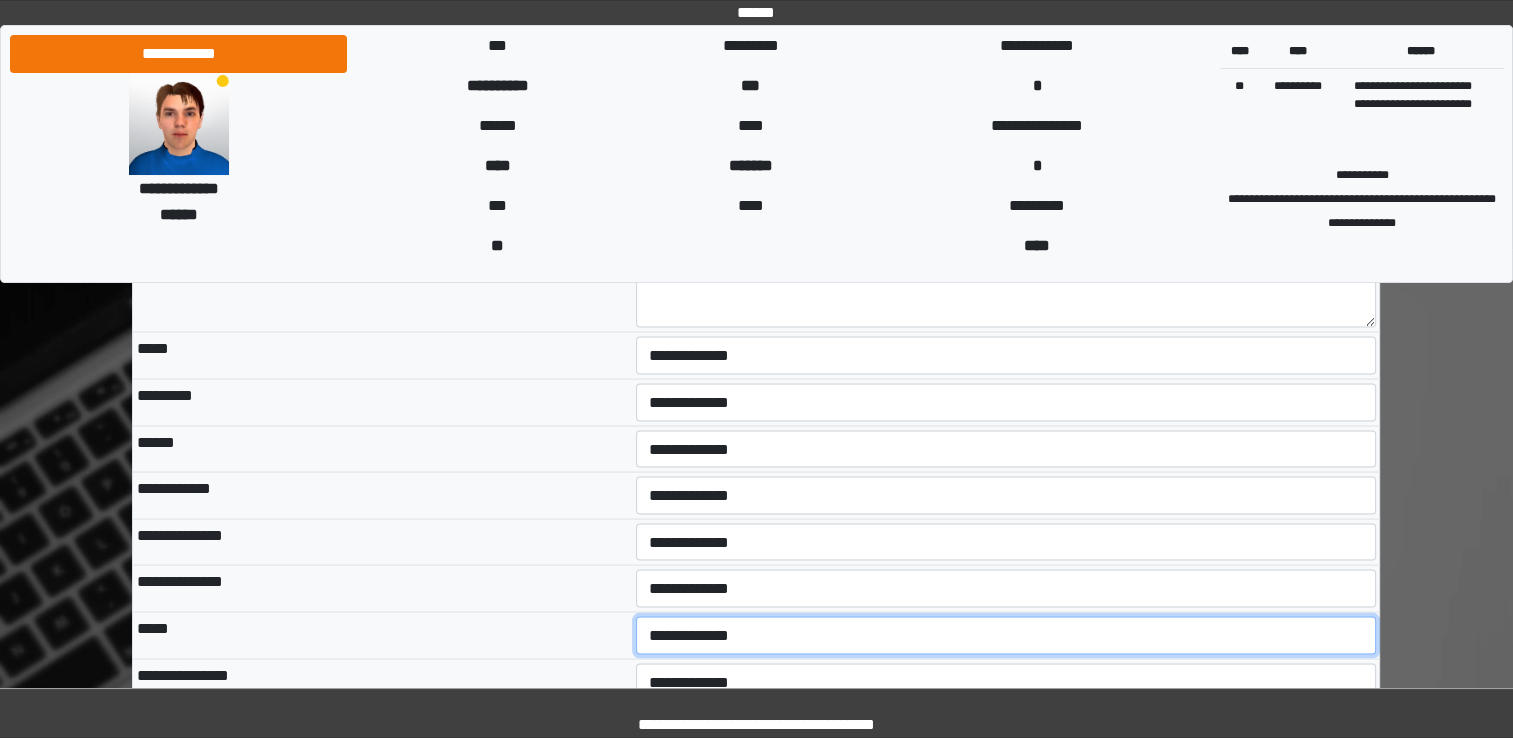 click on "**********" at bounding box center [1006, 635] 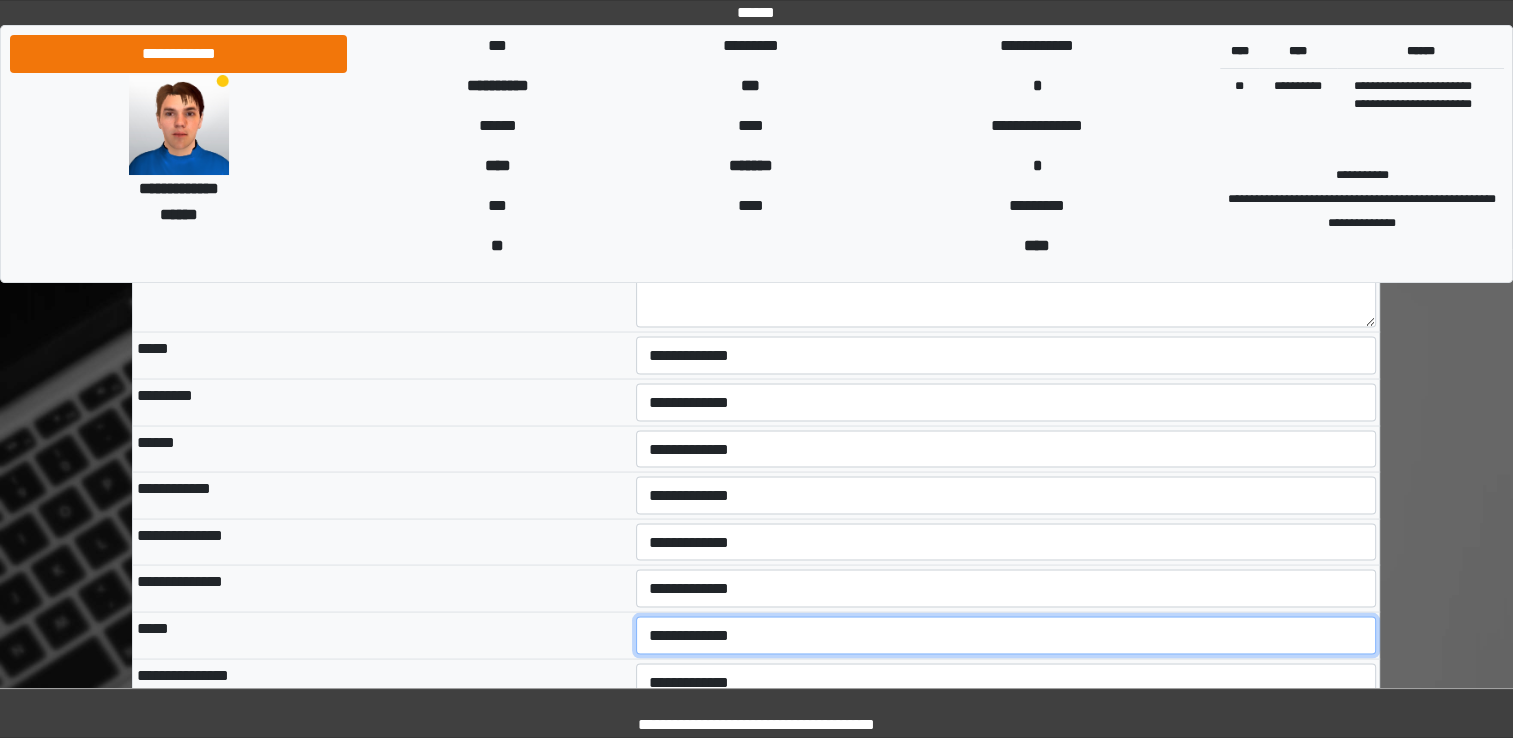 select on "*" 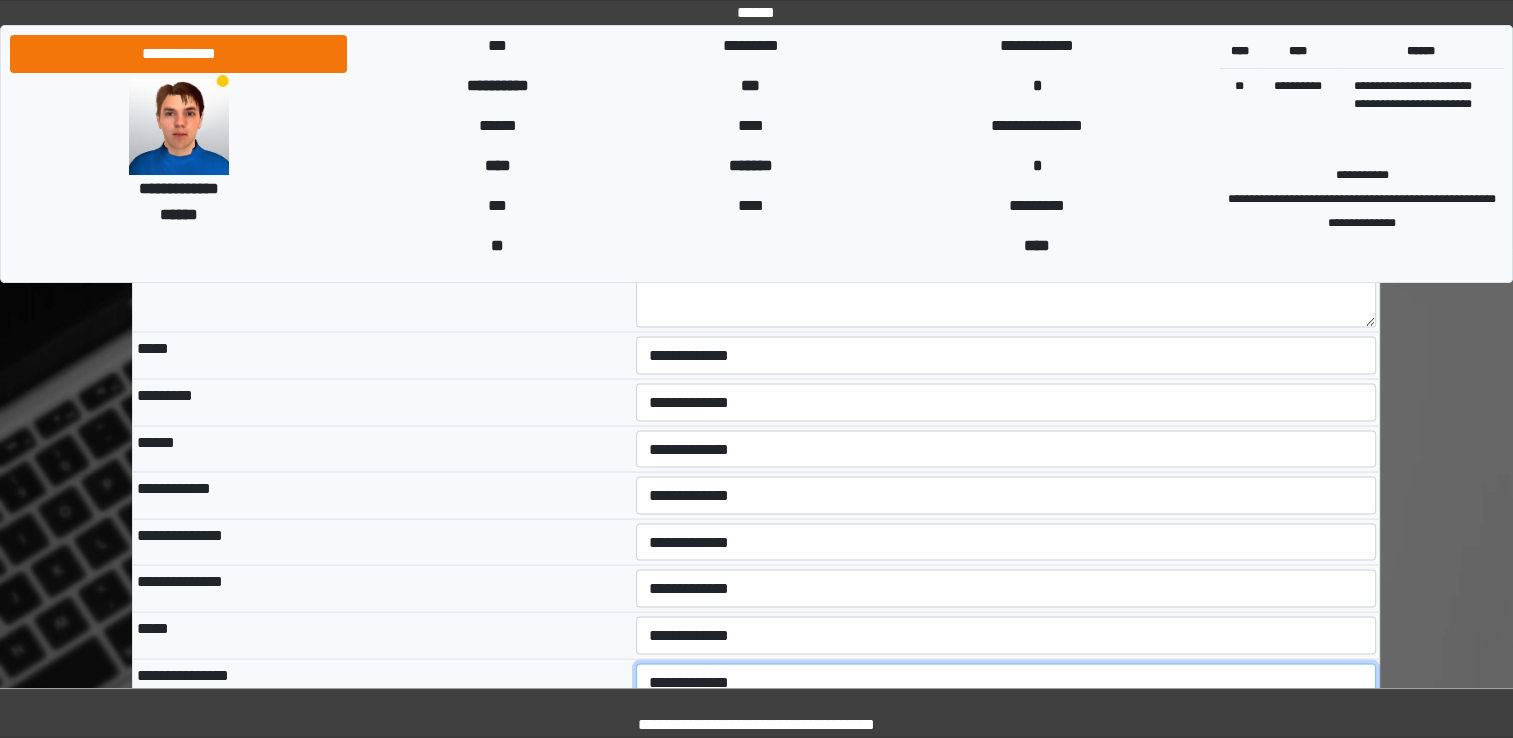 click on "**********" at bounding box center (1006, 682) 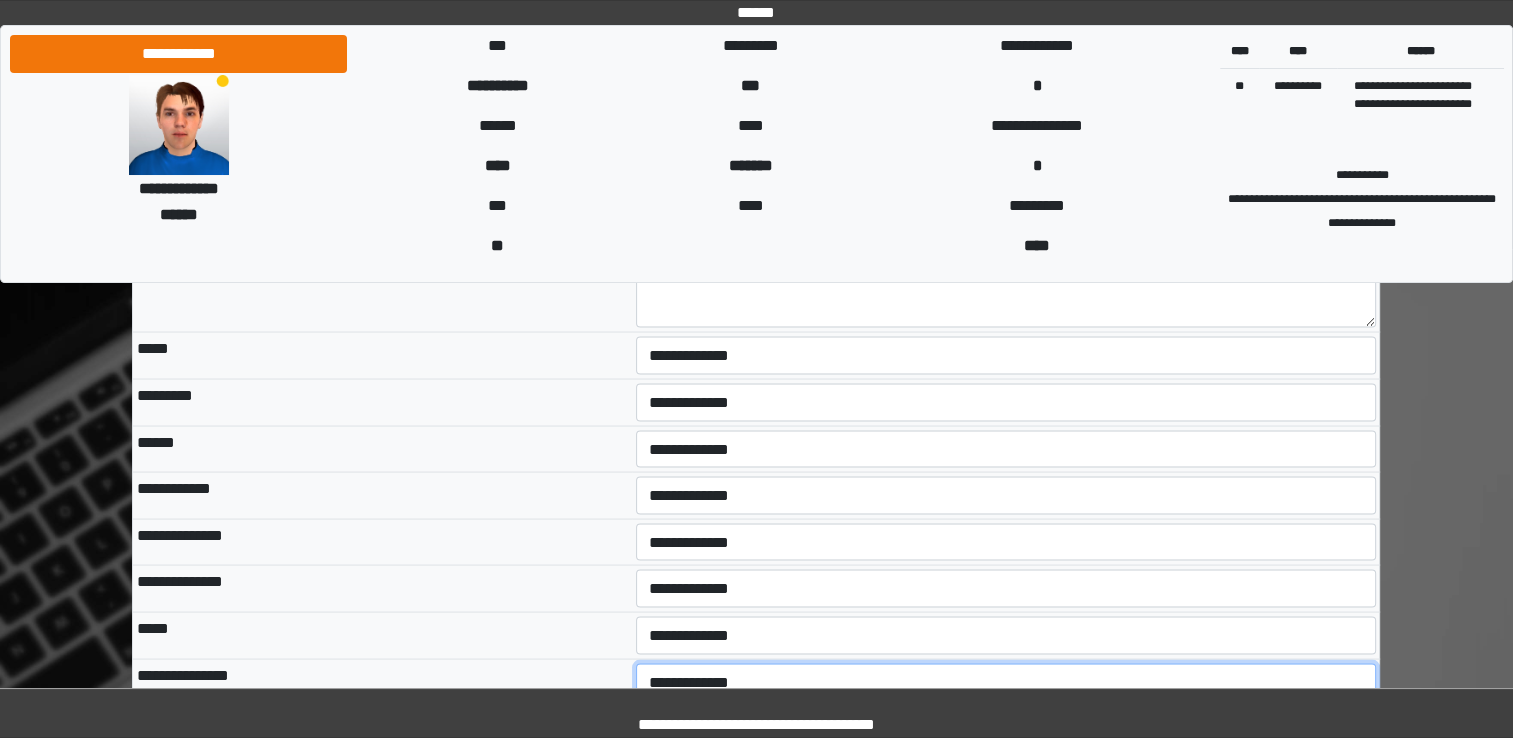 select on "*" 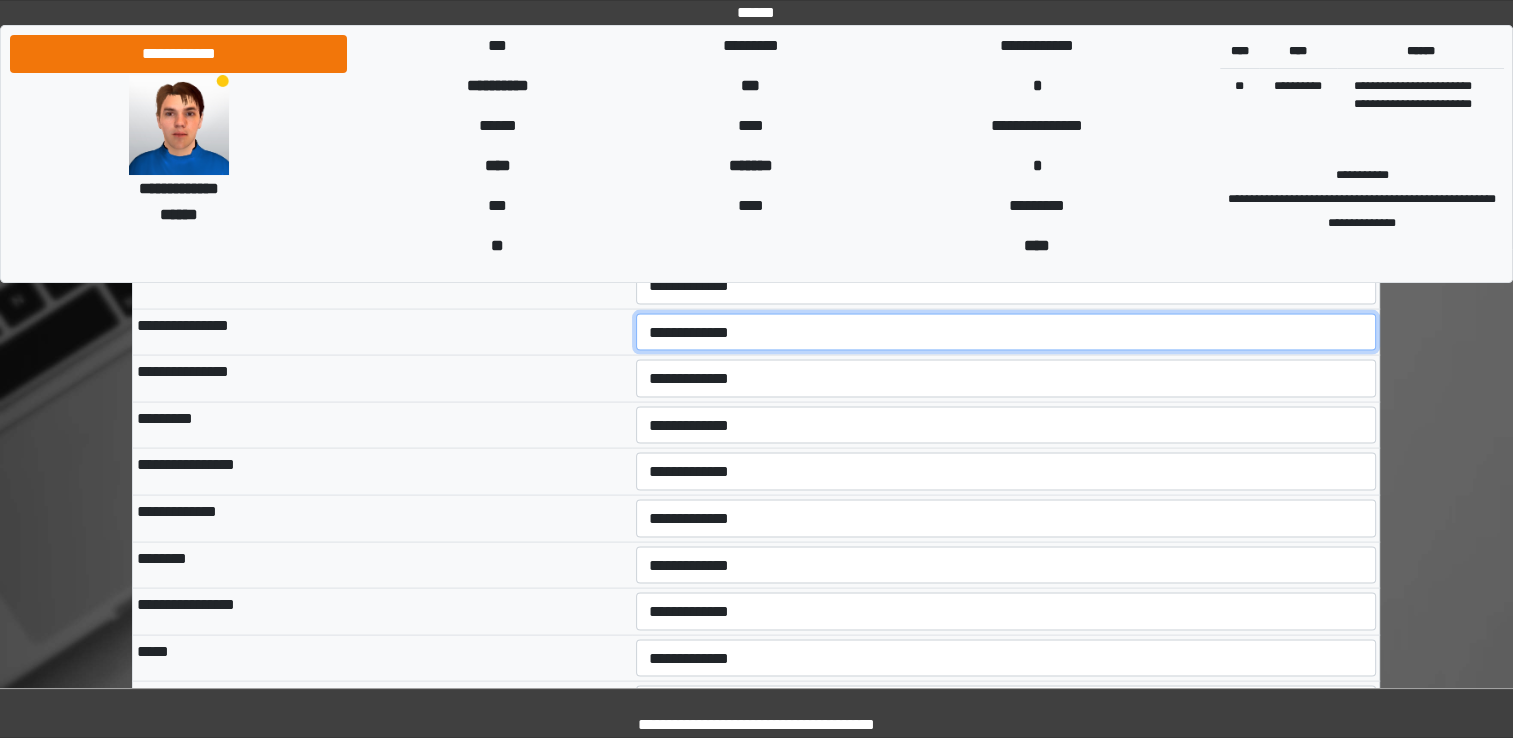 scroll, scrollTop: 3926, scrollLeft: 0, axis: vertical 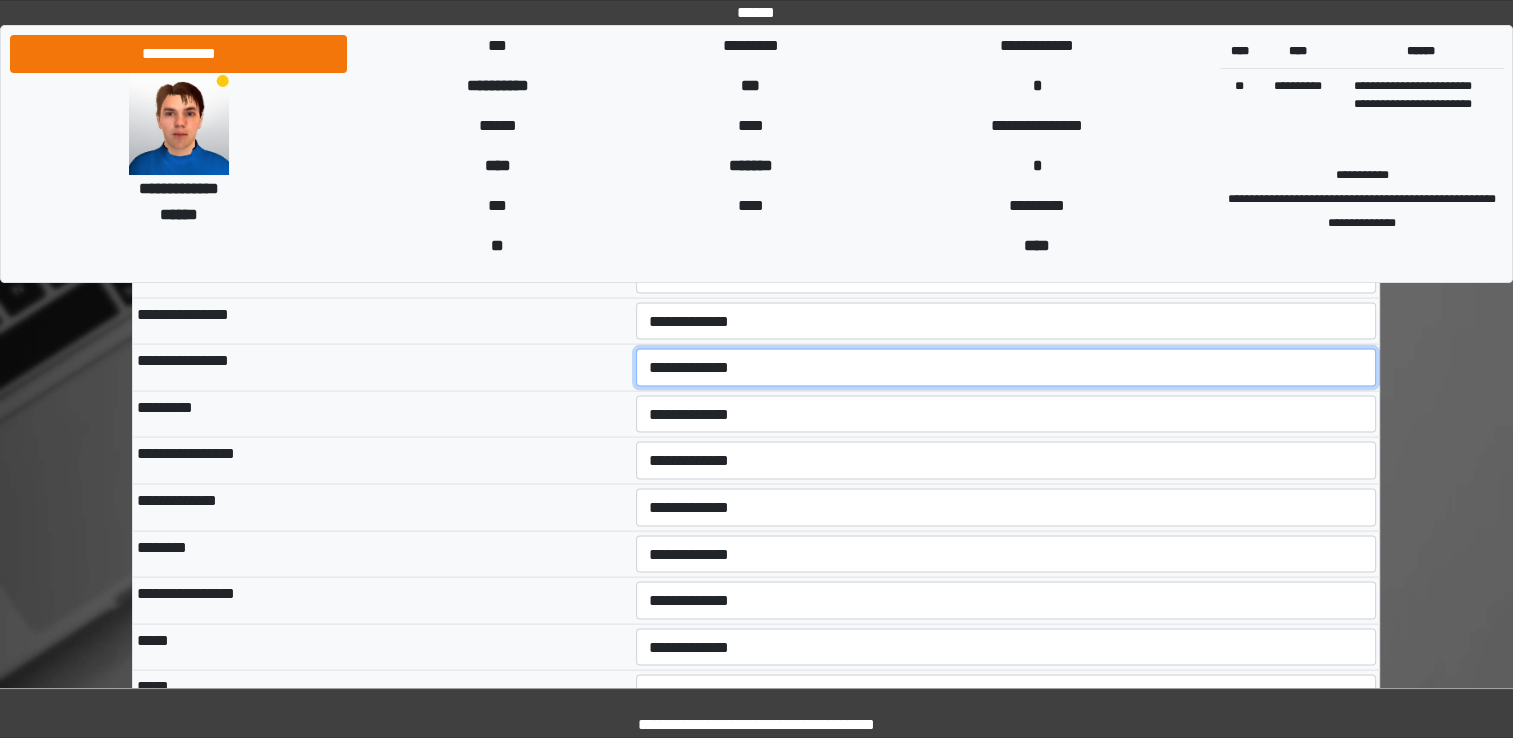 click on "**********" at bounding box center (1006, 368) 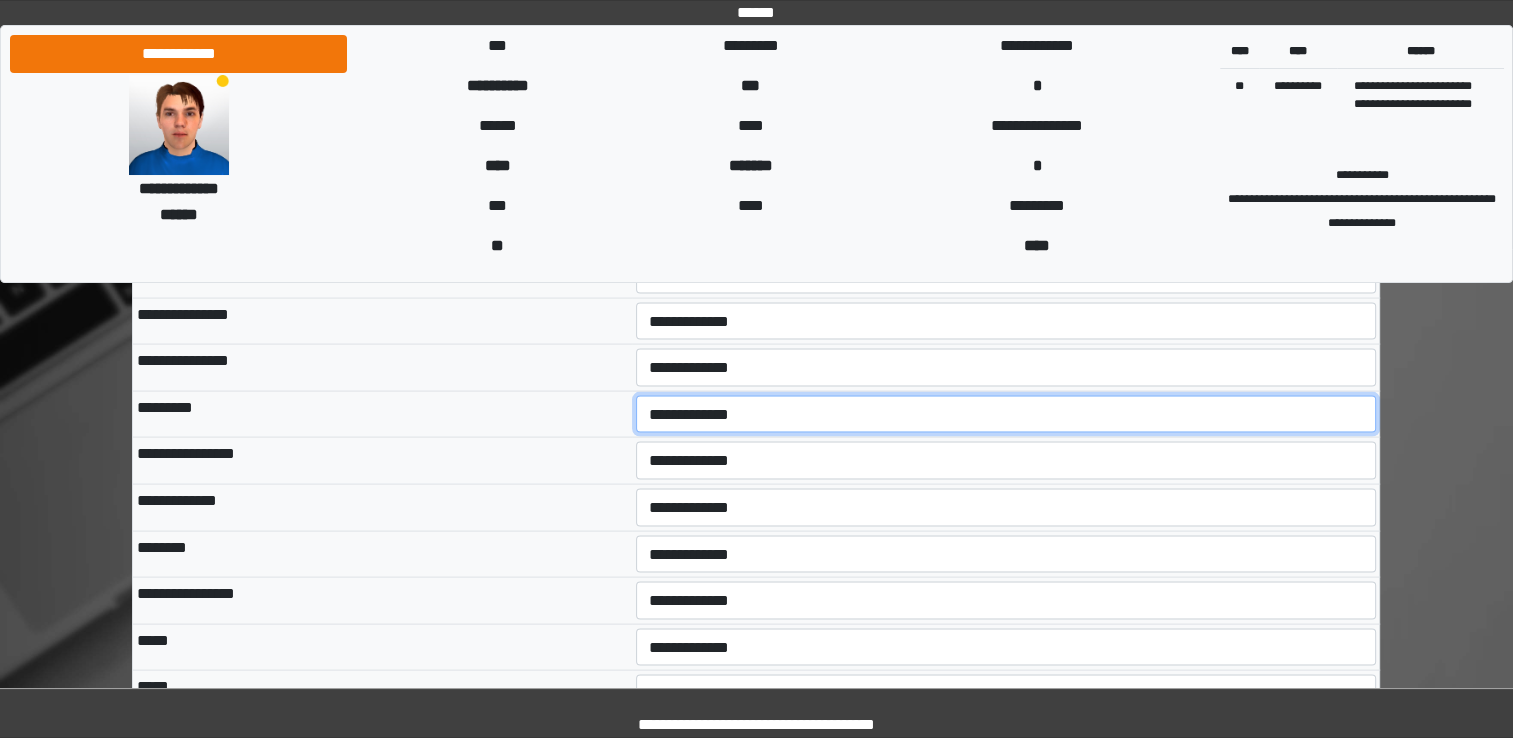 drag, startPoint x: 763, startPoint y: 401, endPoint x: 757, endPoint y: 412, distance: 12.529964 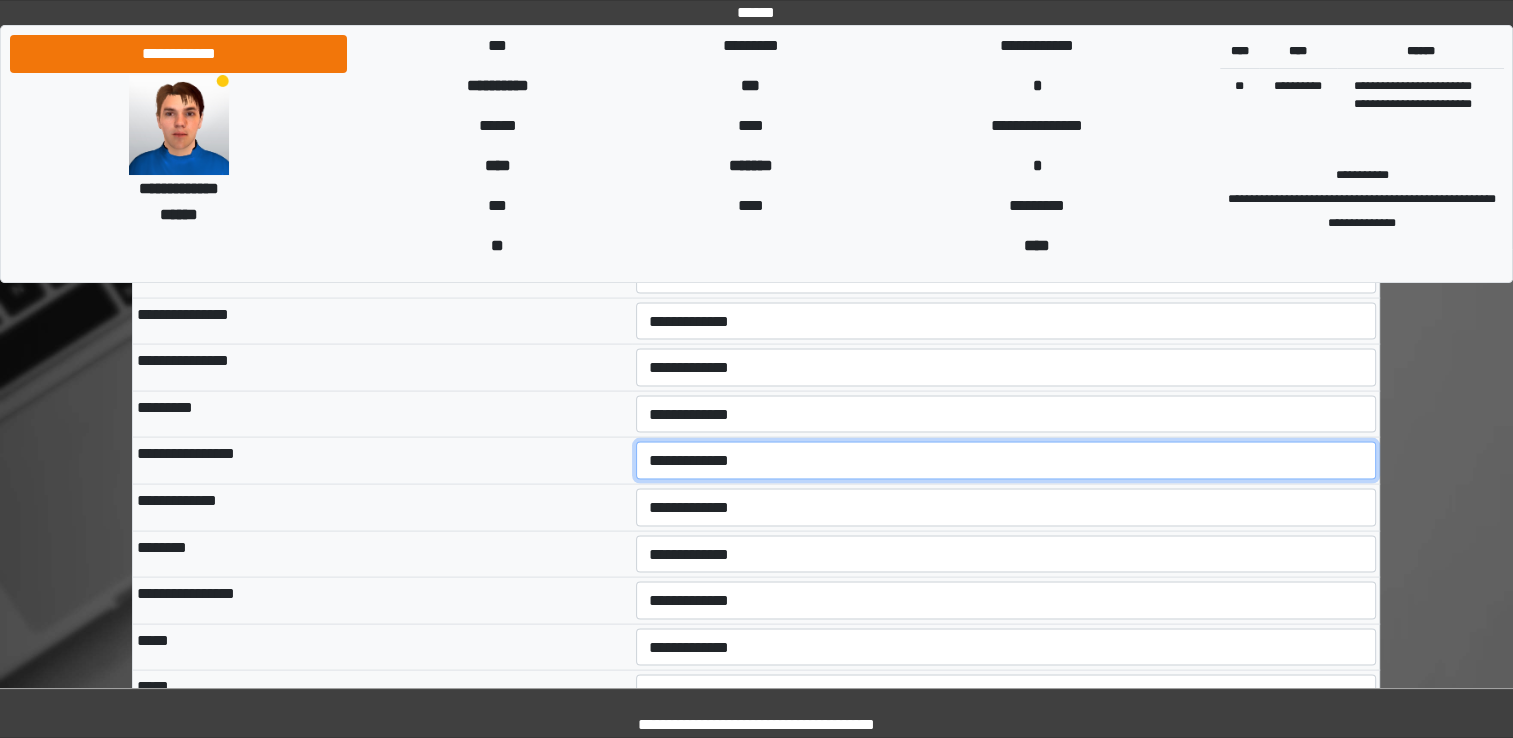 click on "**********" at bounding box center (1006, 461) 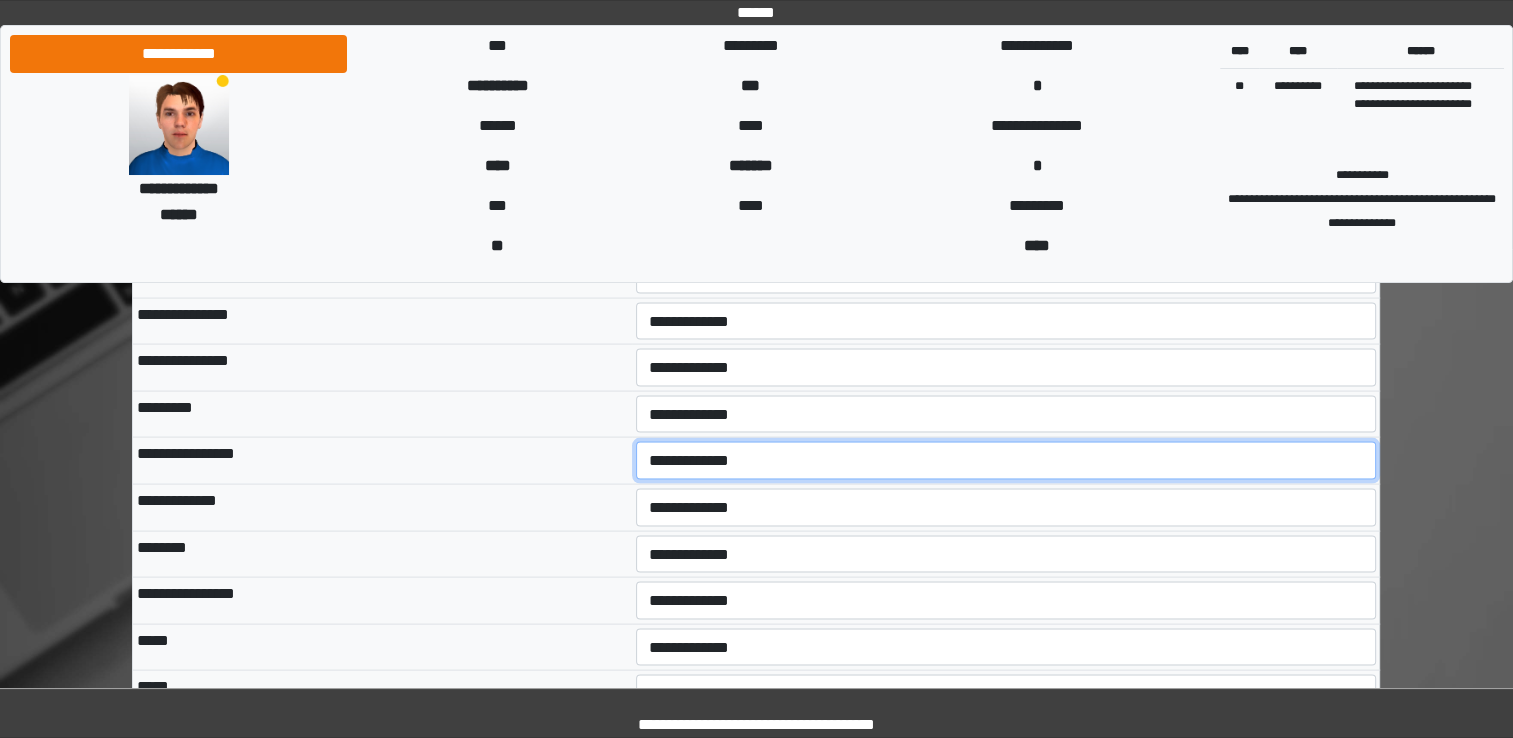 select on "*" 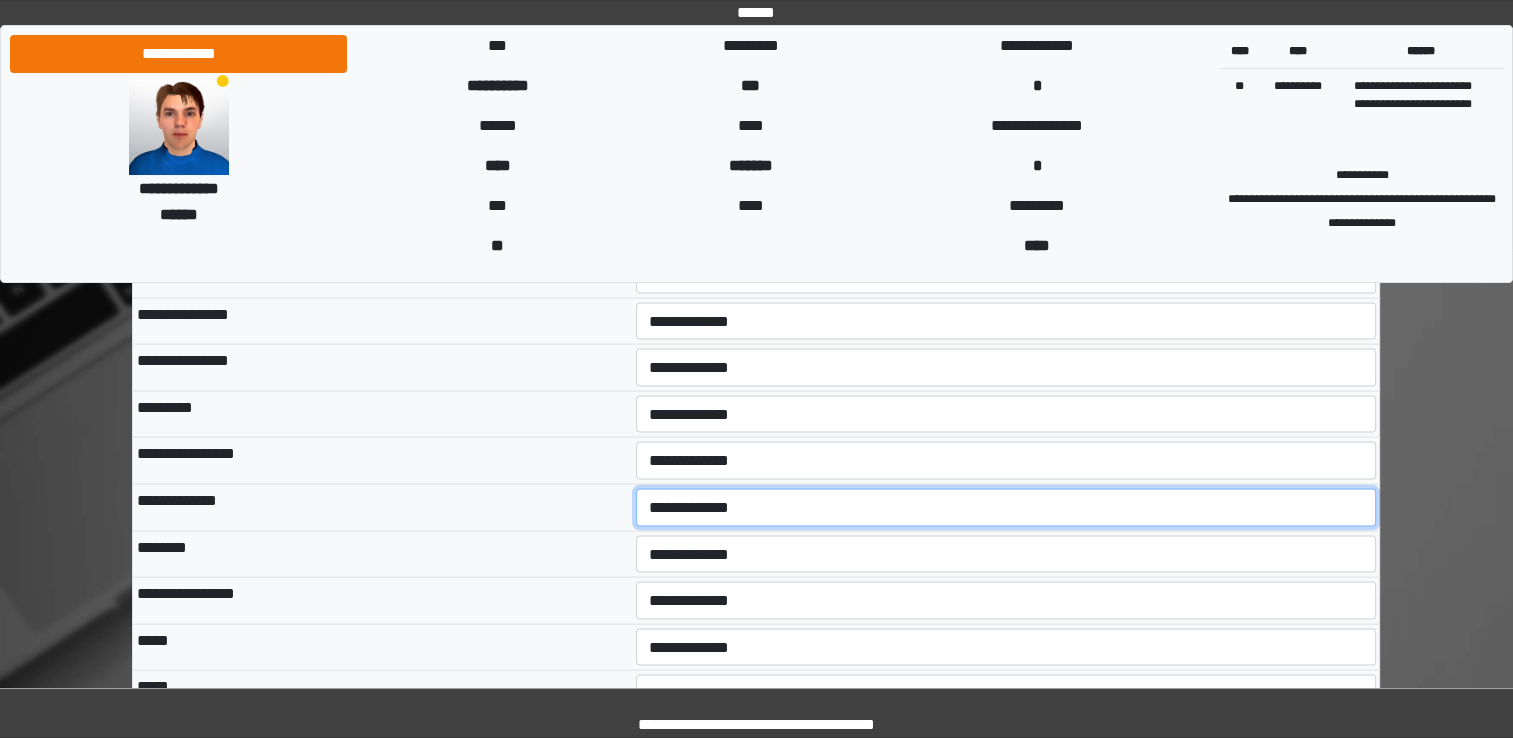 click on "**********" at bounding box center (1006, 508) 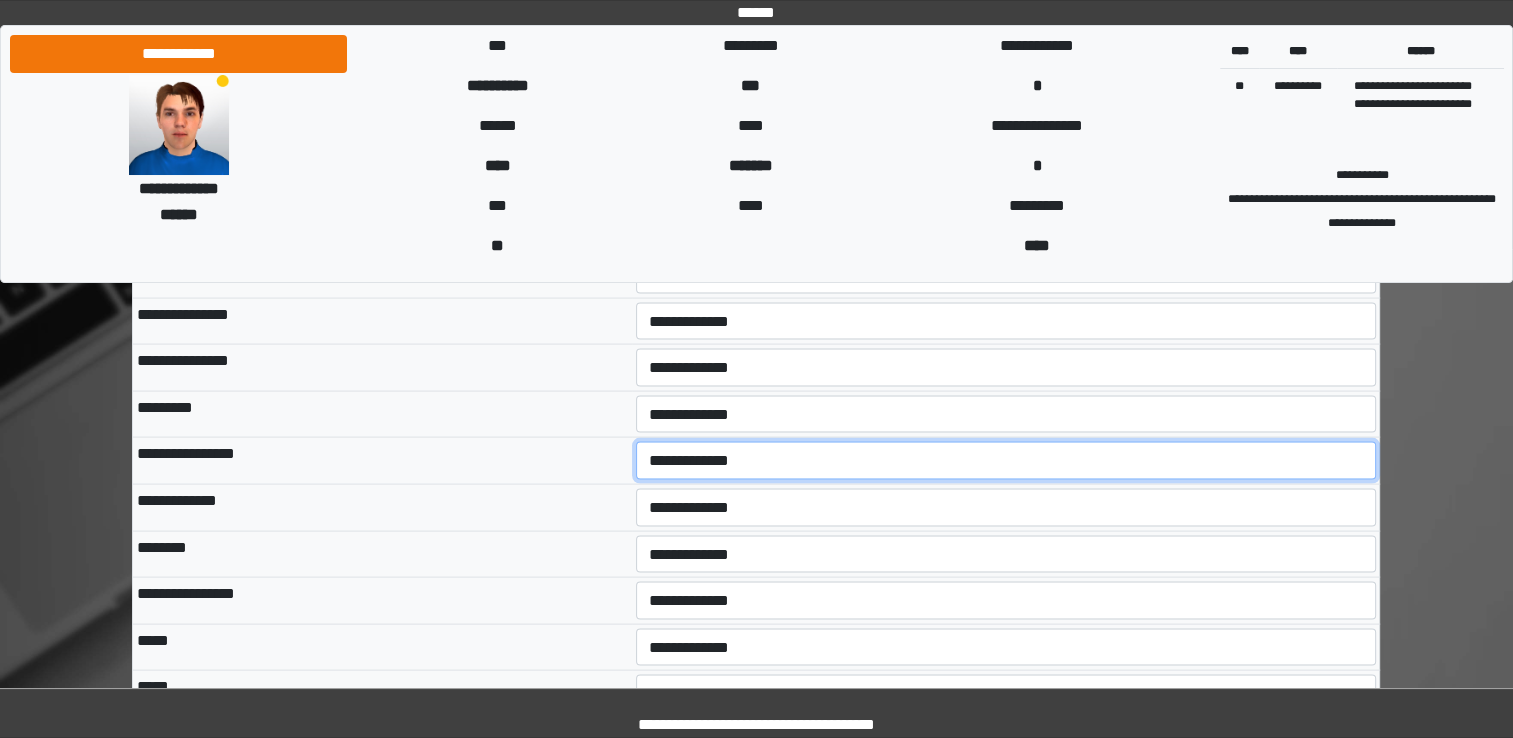 click on "**********" at bounding box center [1006, 461] 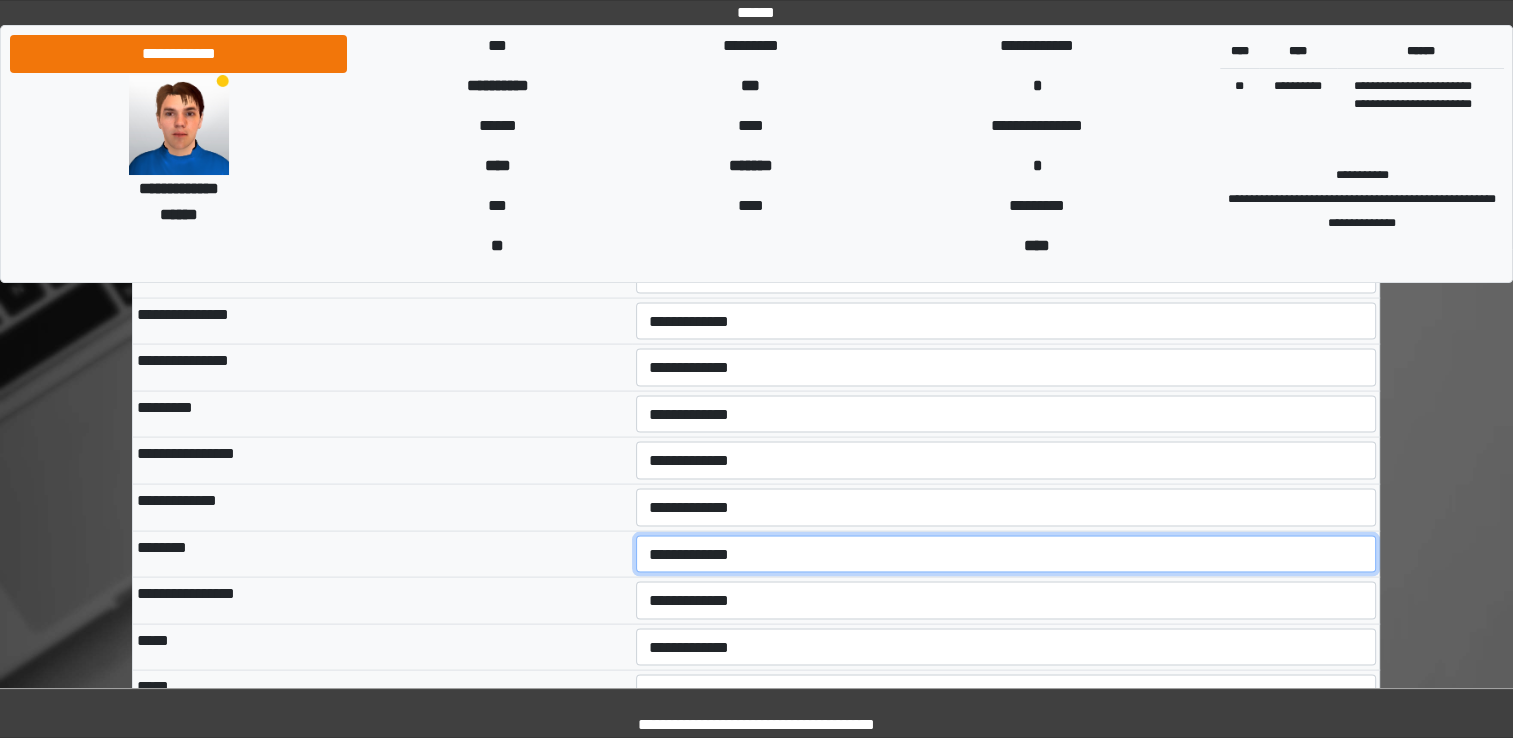 click on "**********" at bounding box center [1006, 555] 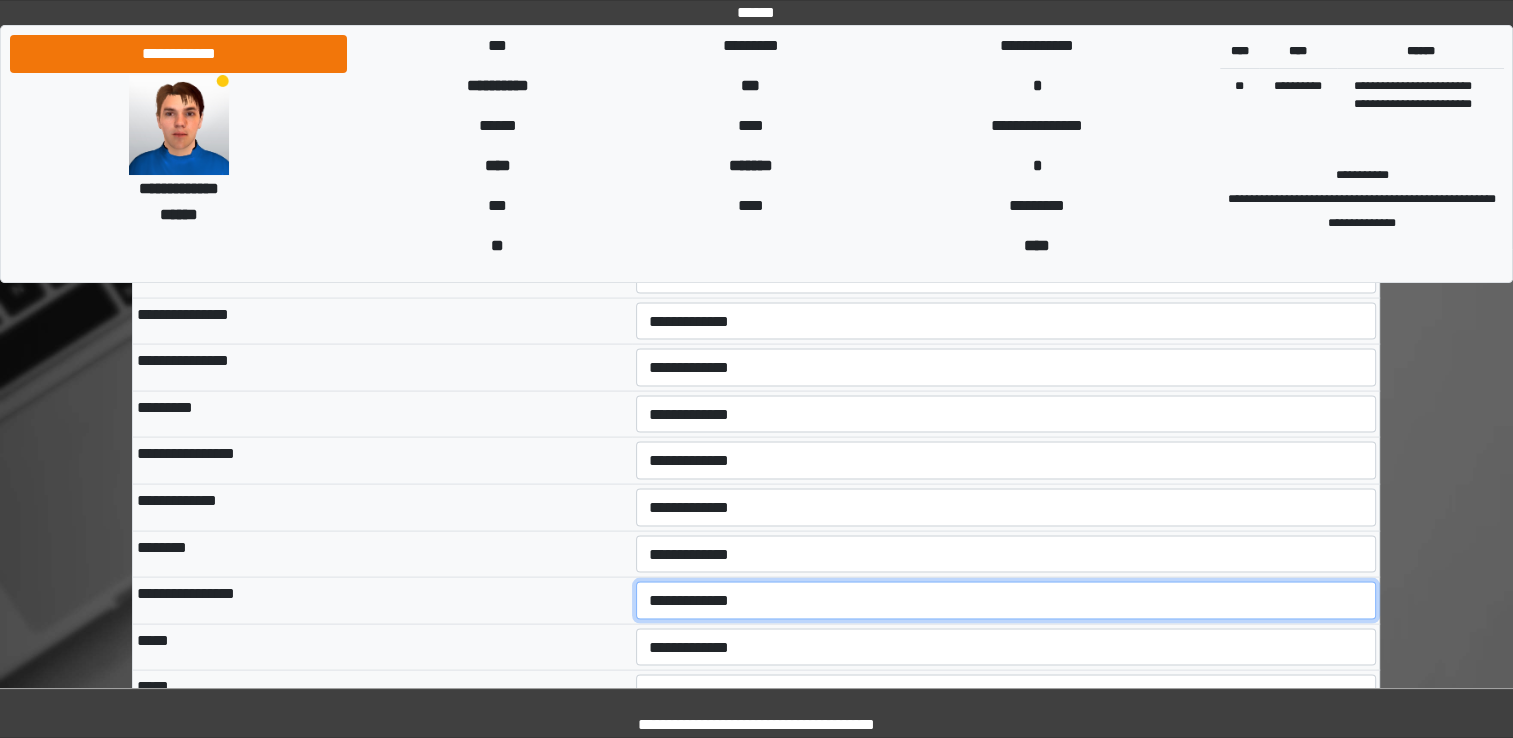 click on "**********" at bounding box center [1006, 601] 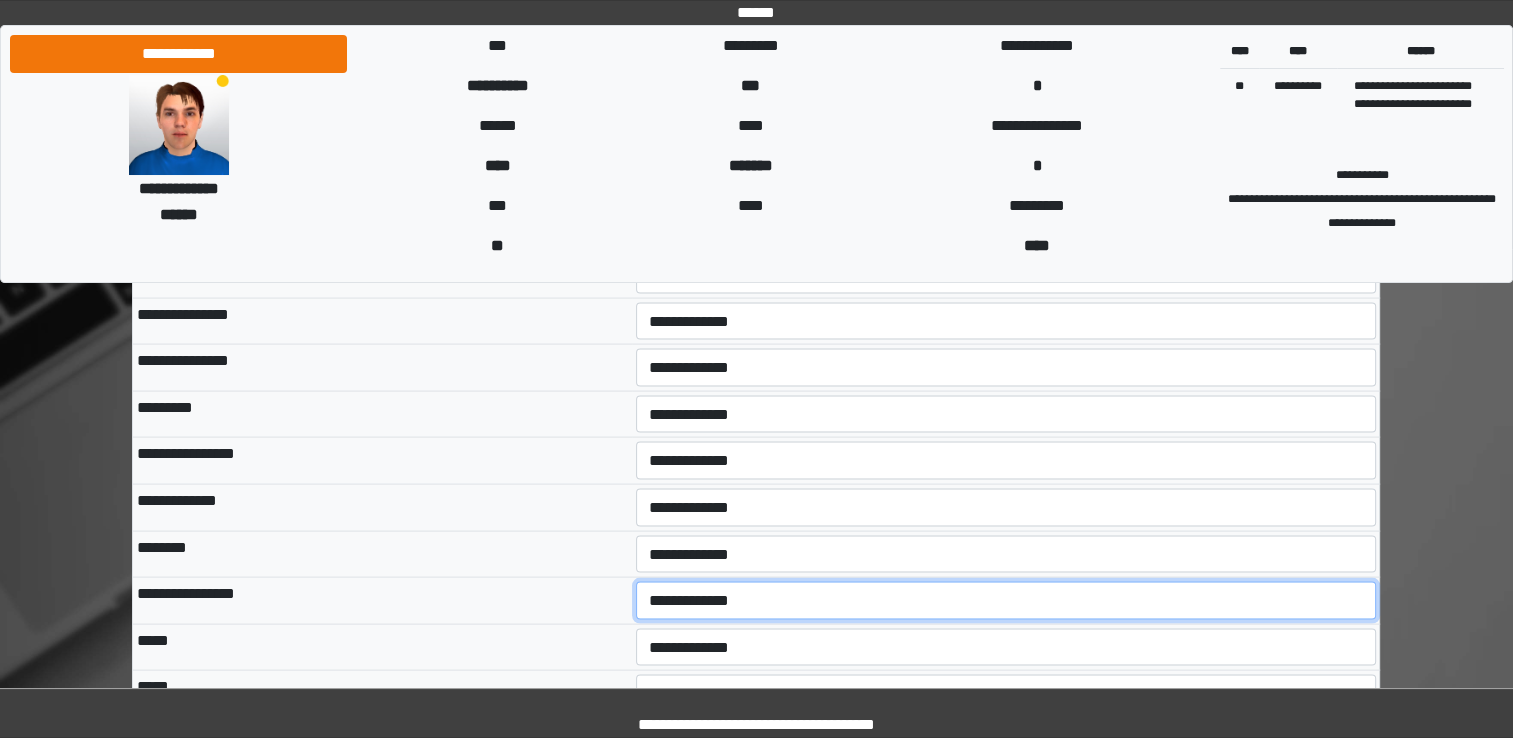 select on "*" 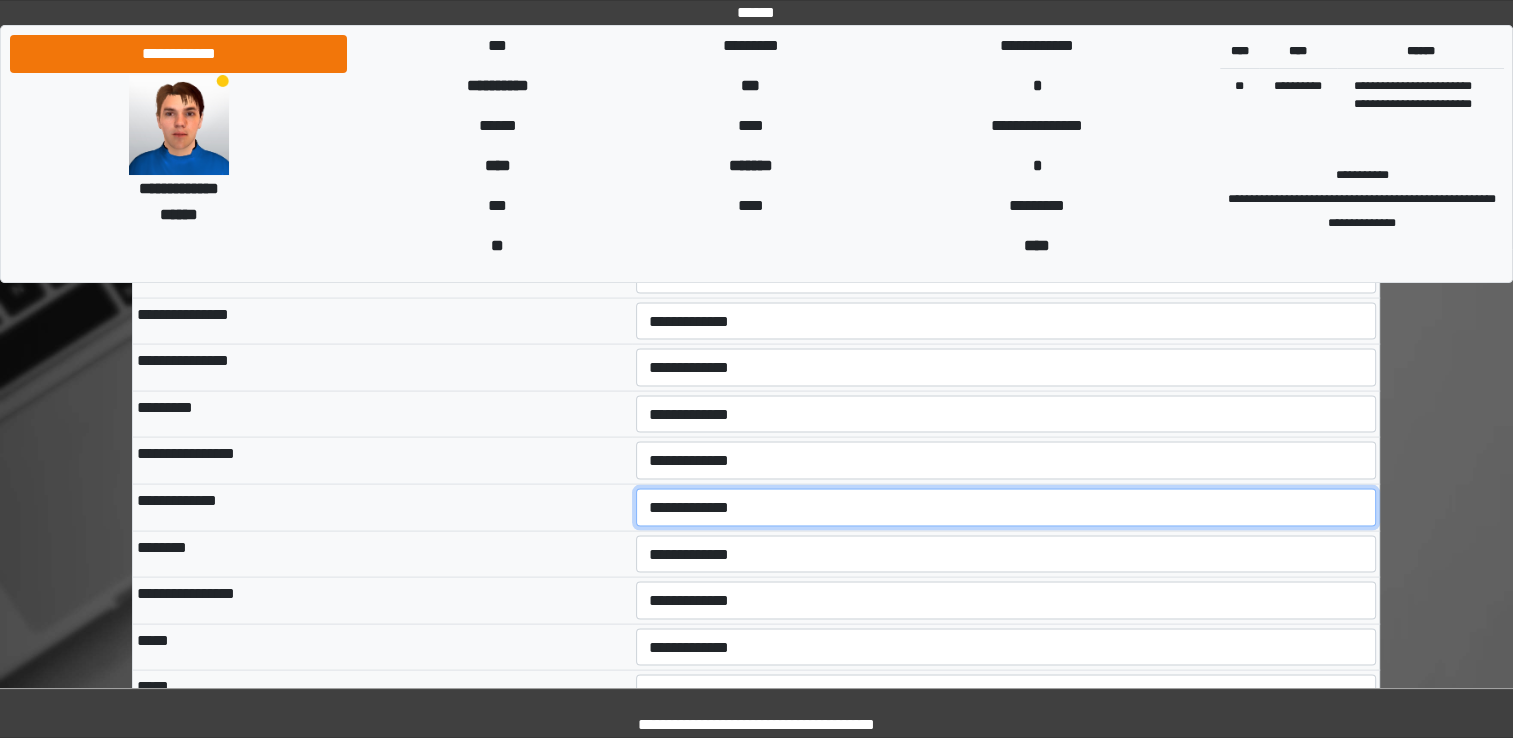 click on "**********" at bounding box center (1006, 508) 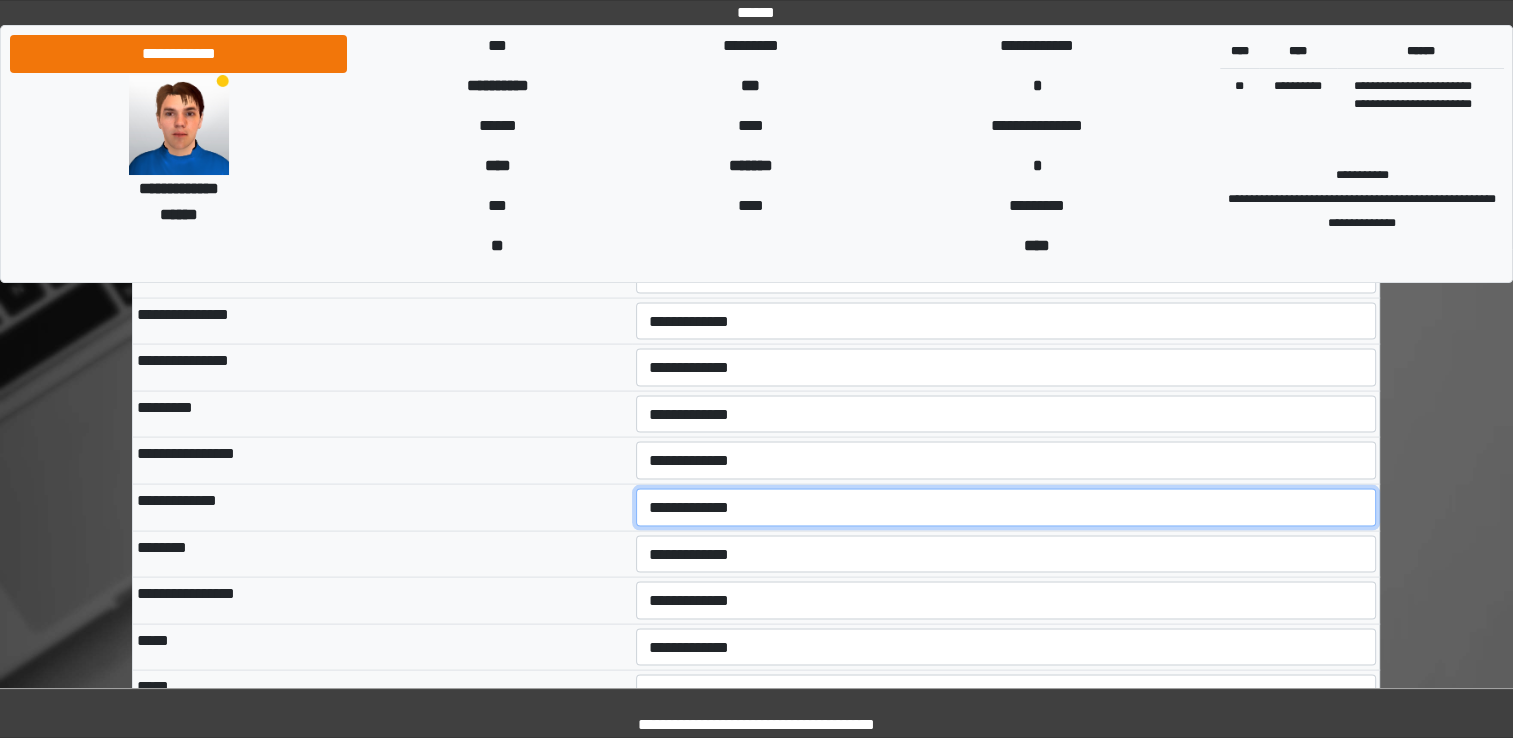 select on "*" 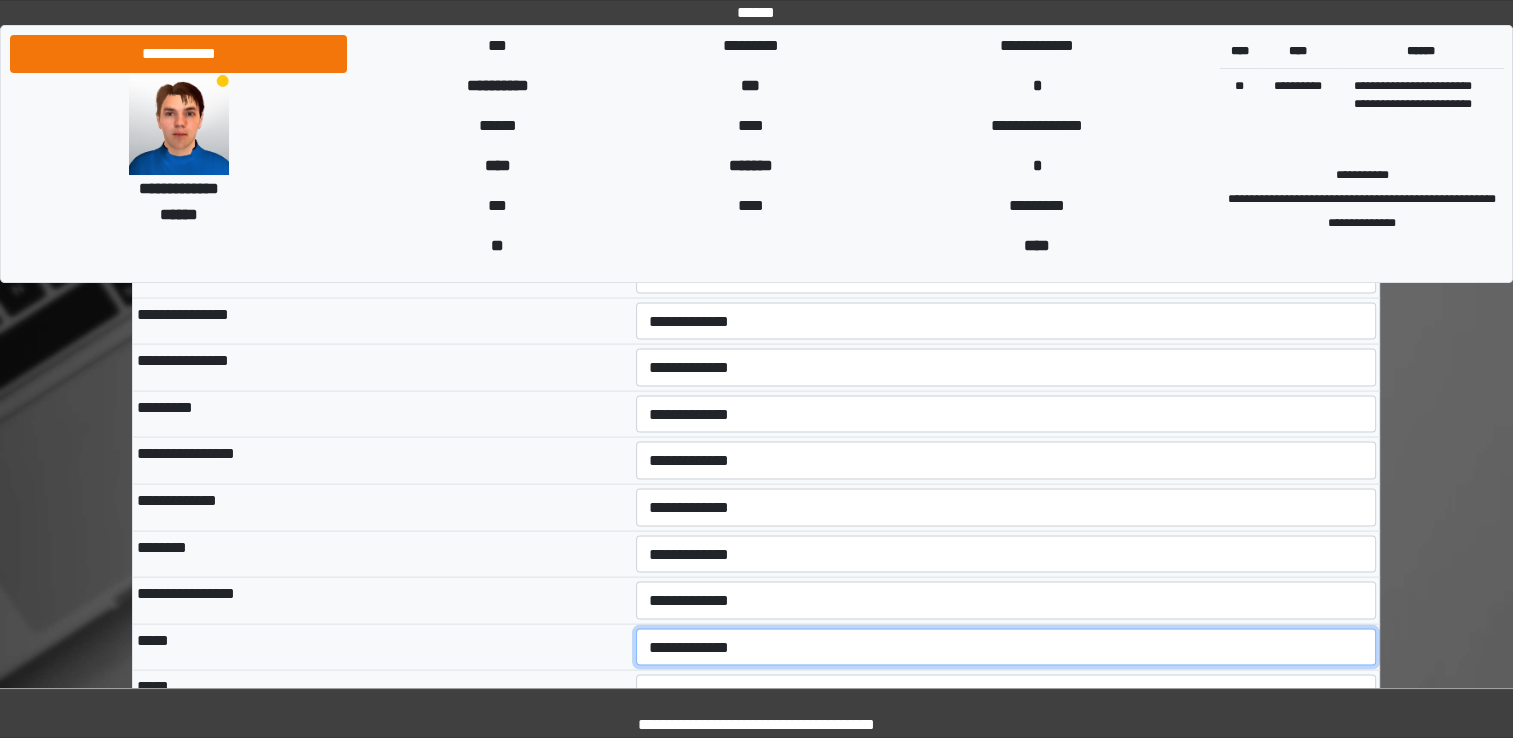 click on "**********" at bounding box center [1006, 648] 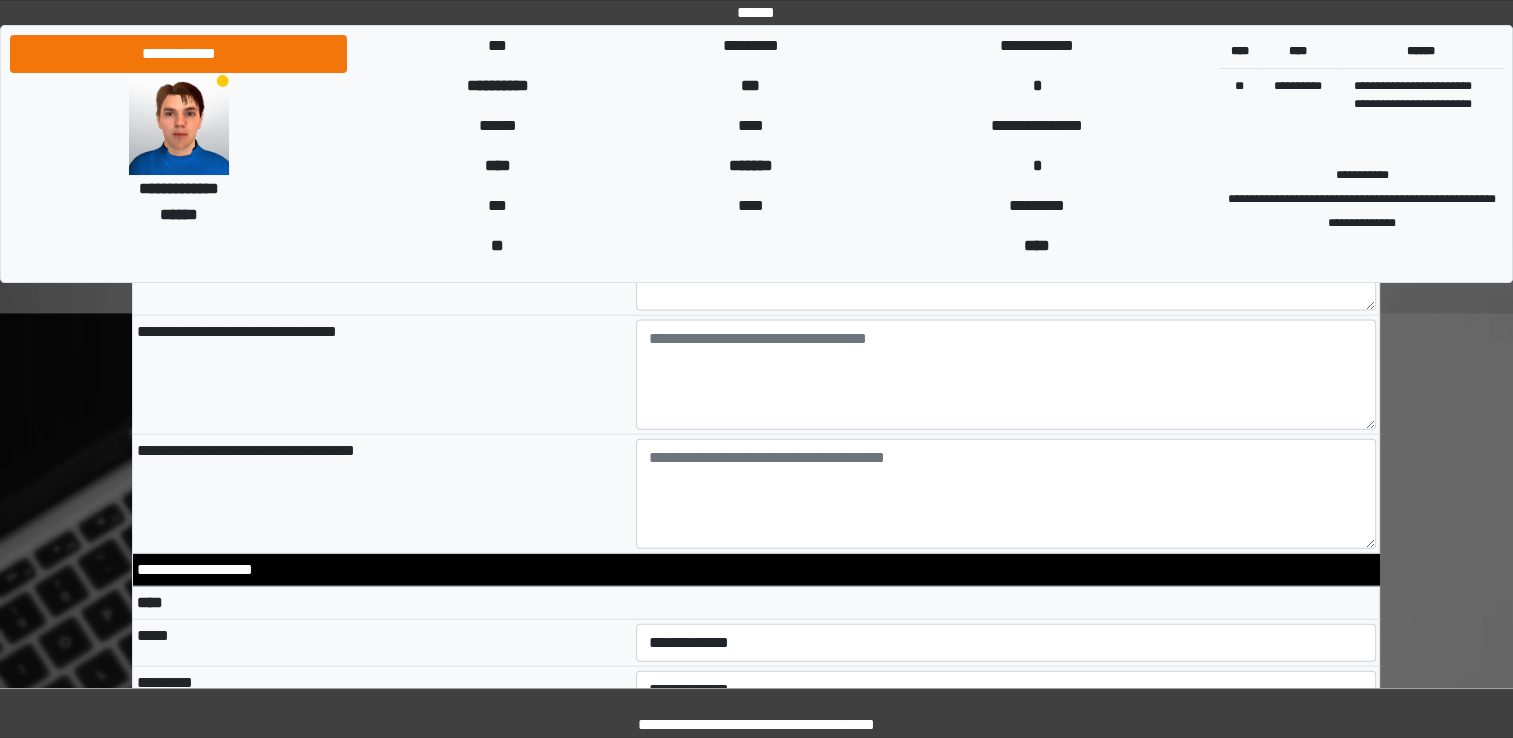 scroll, scrollTop: 4406, scrollLeft: 0, axis: vertical 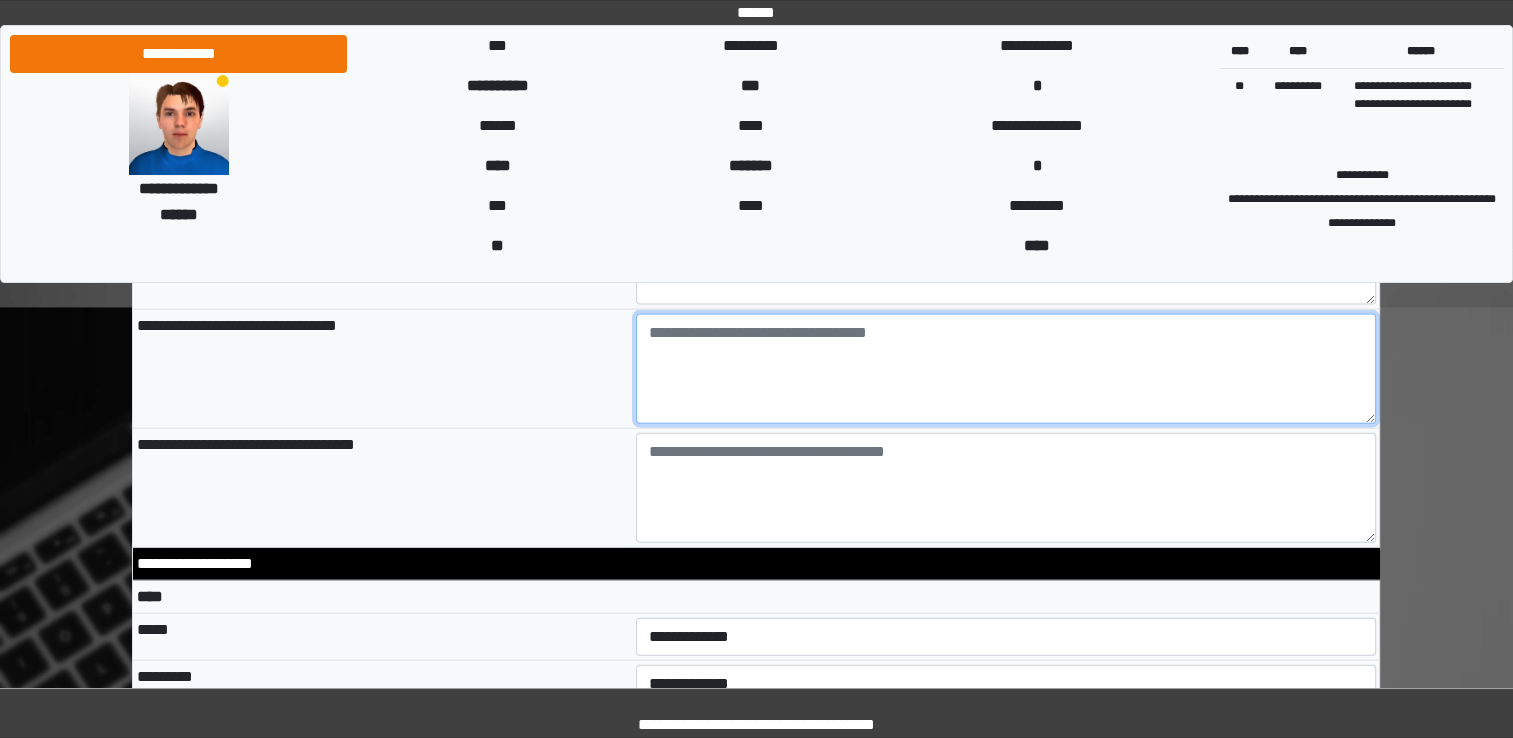 click at bounding box center [1006, 369] 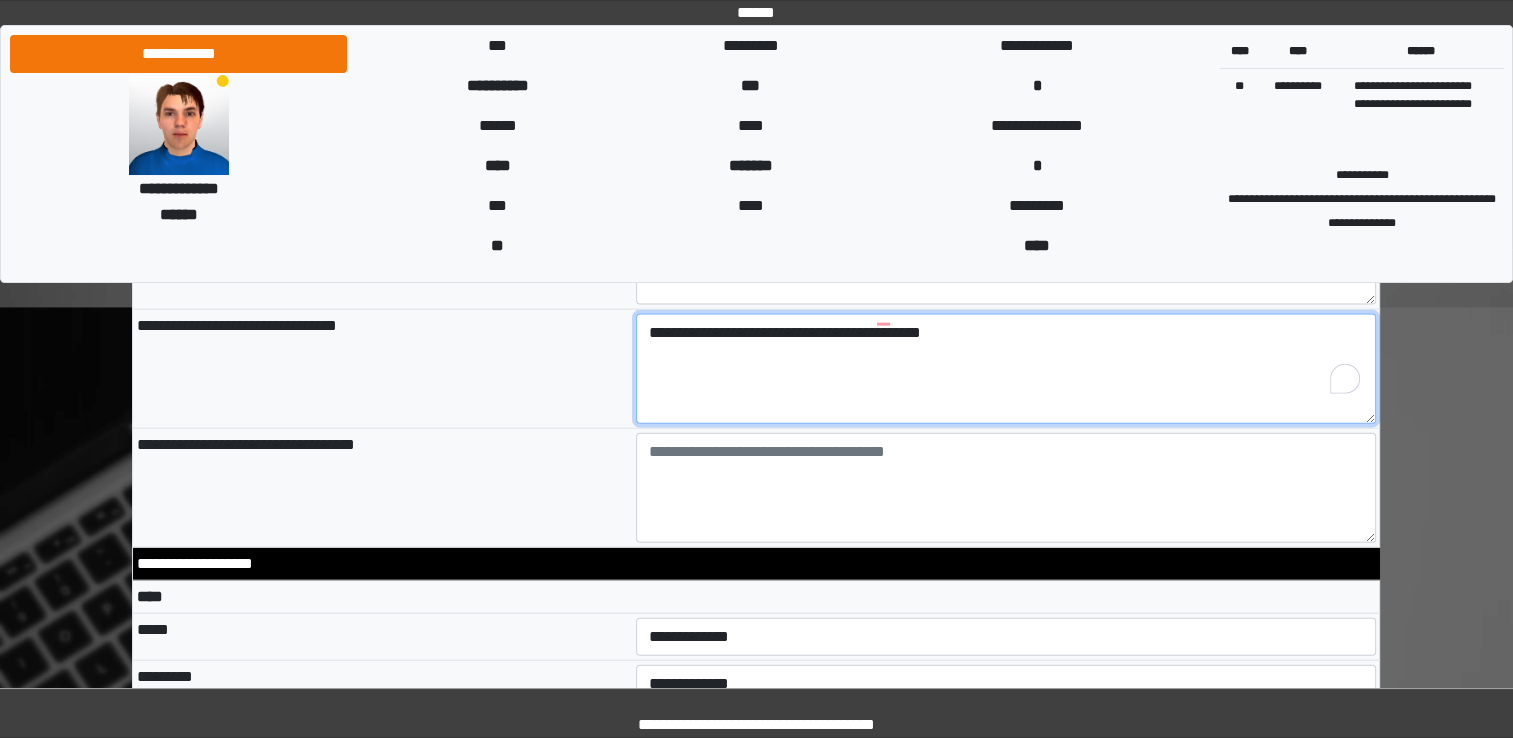 type on "**********" 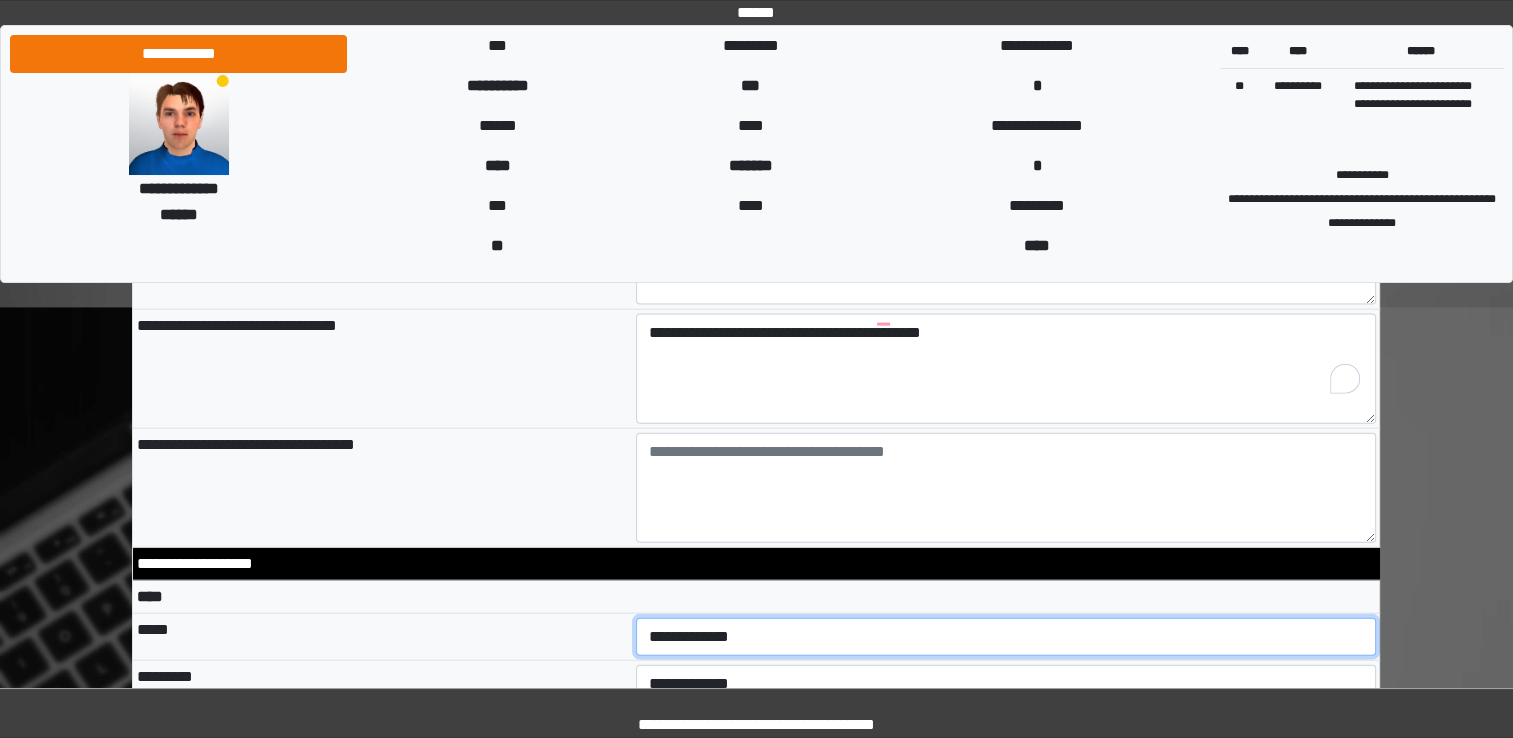click on "**********" at bounding box center (1006, 637) 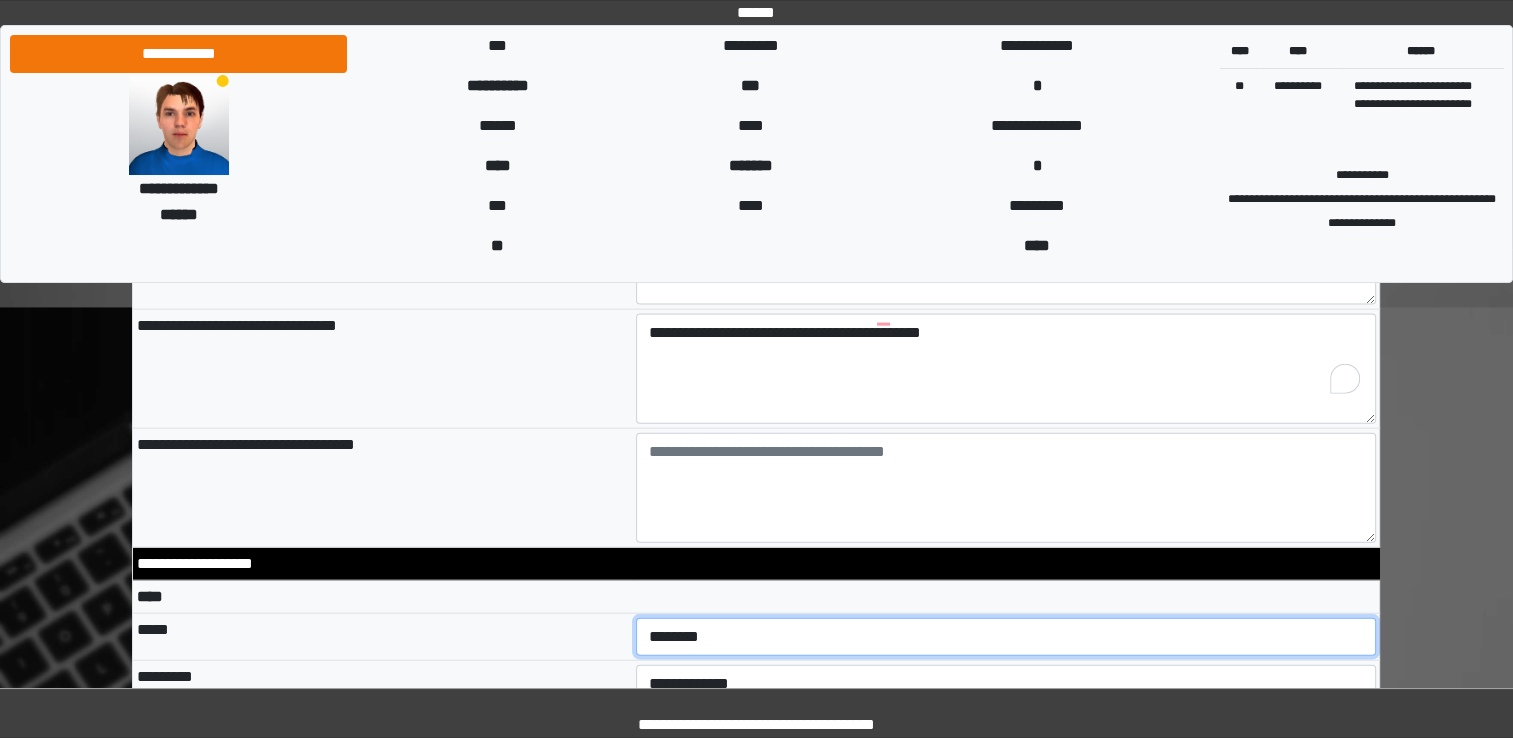 click on "**********" at bounding box center [1006, 637] 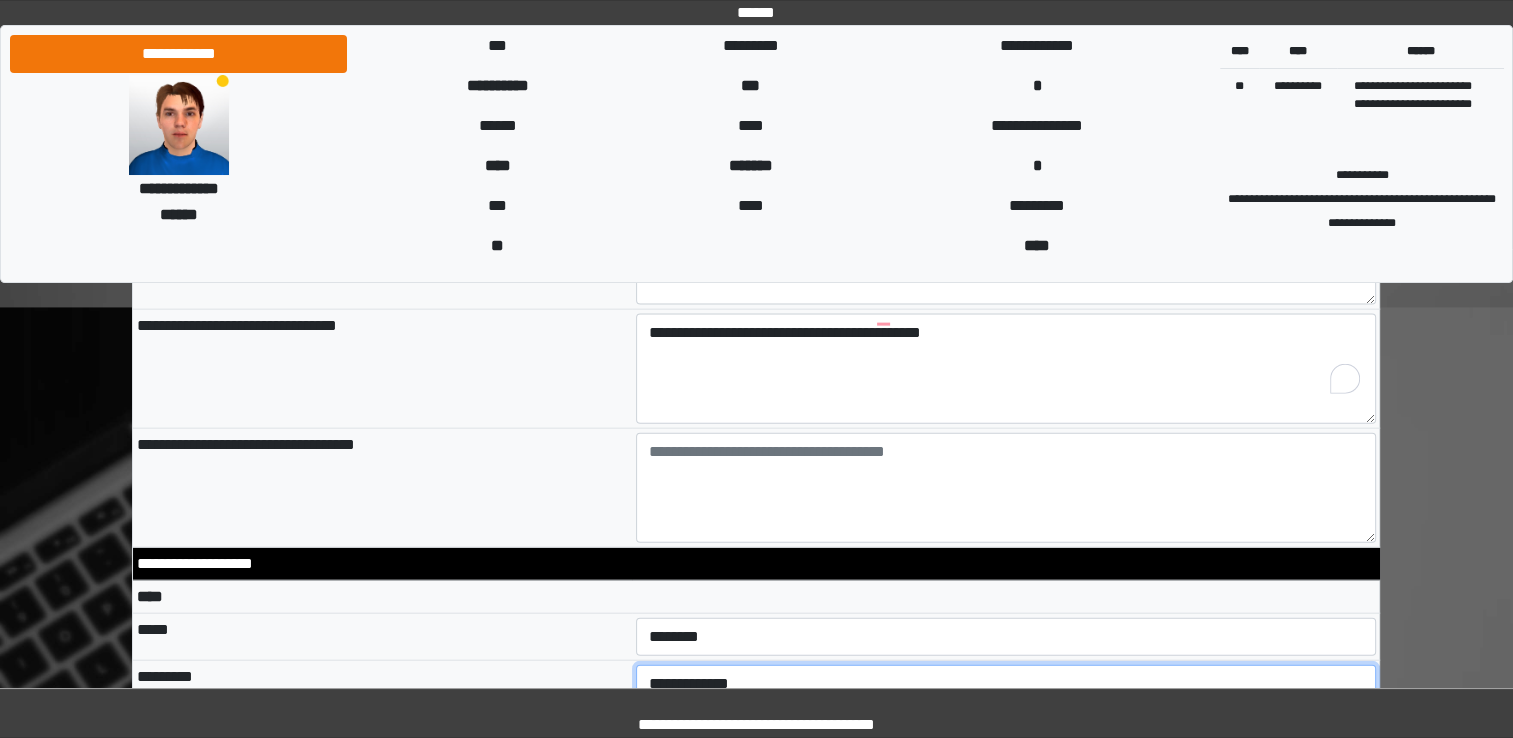 click on "**********" at bounding box center (1006, 684) 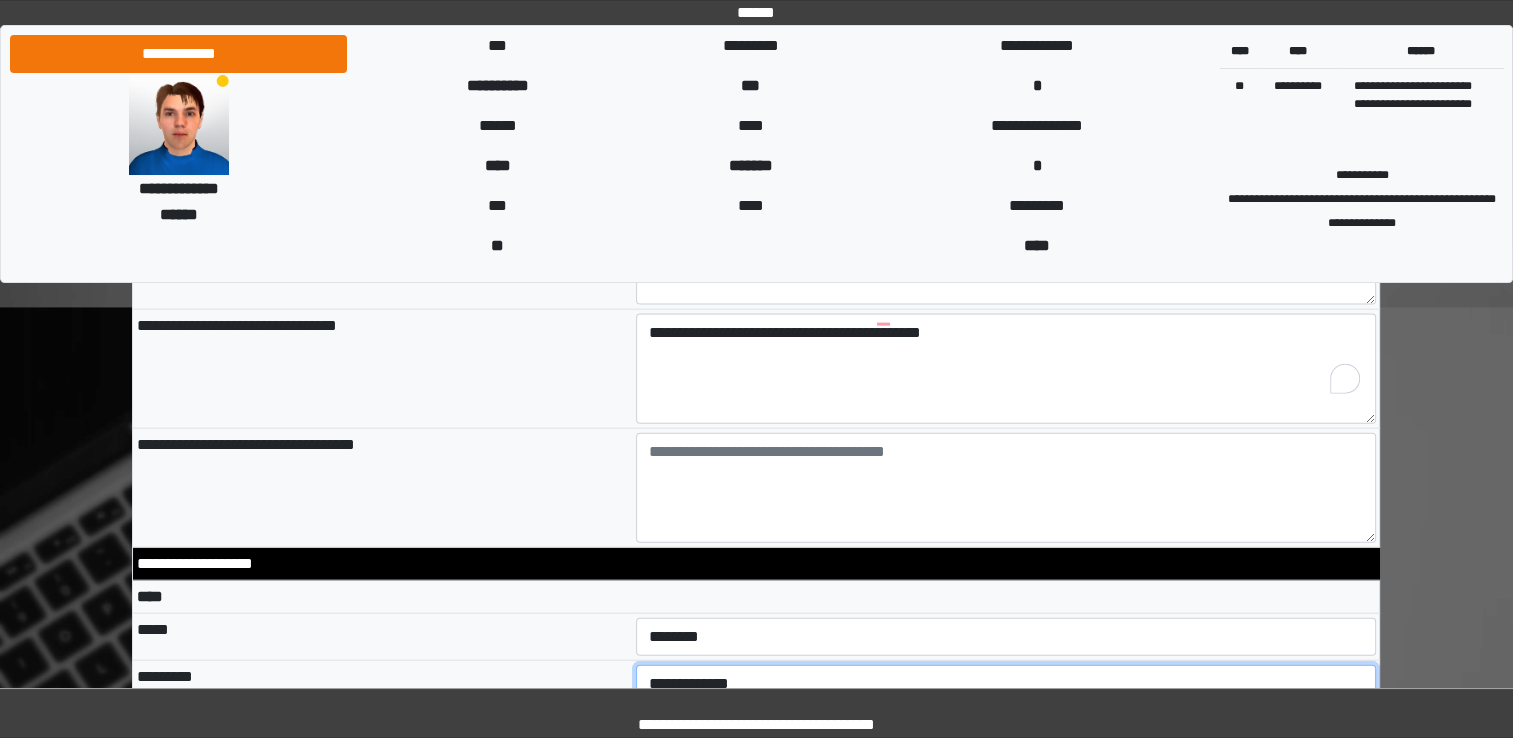 select on "***" 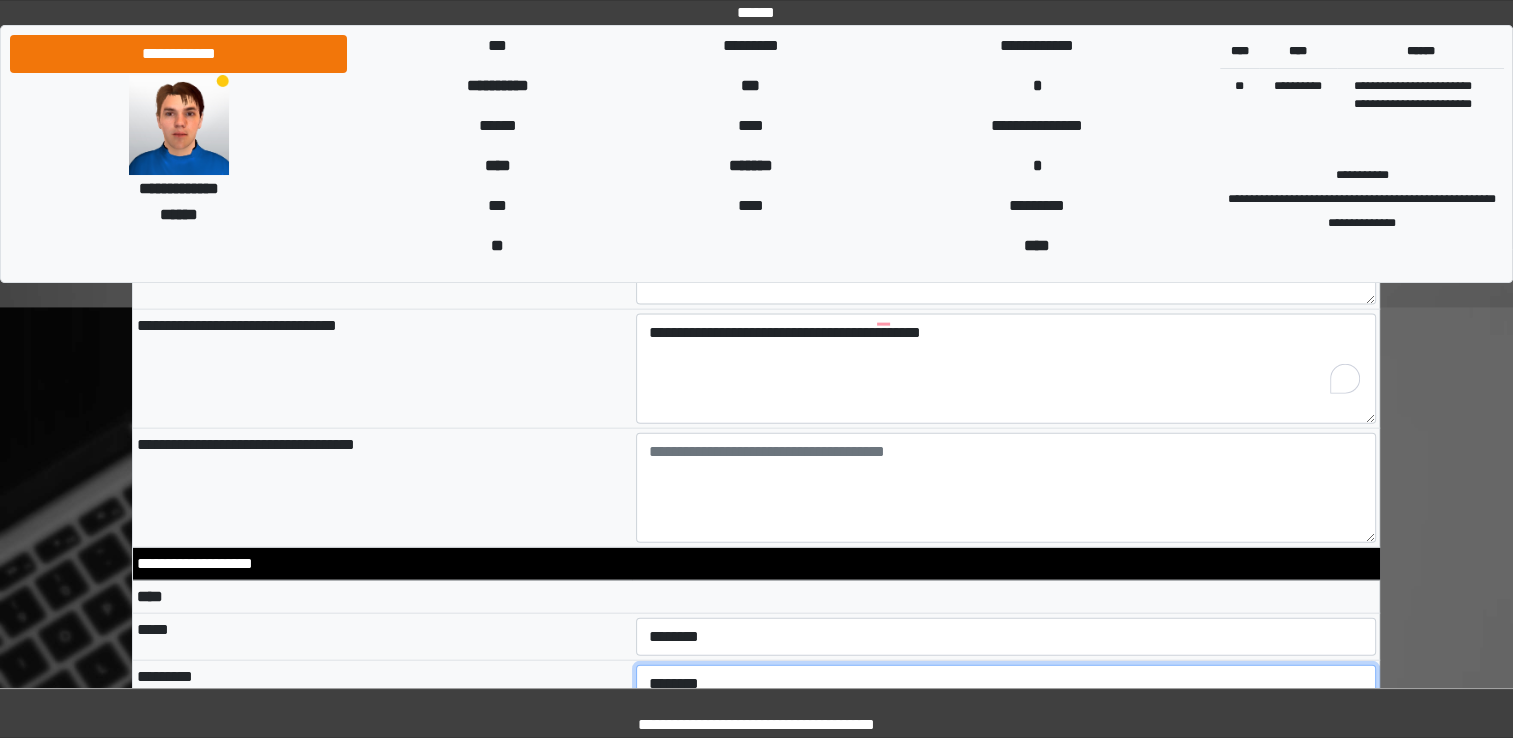 click on "**********" at bounding box center [1006, 684] 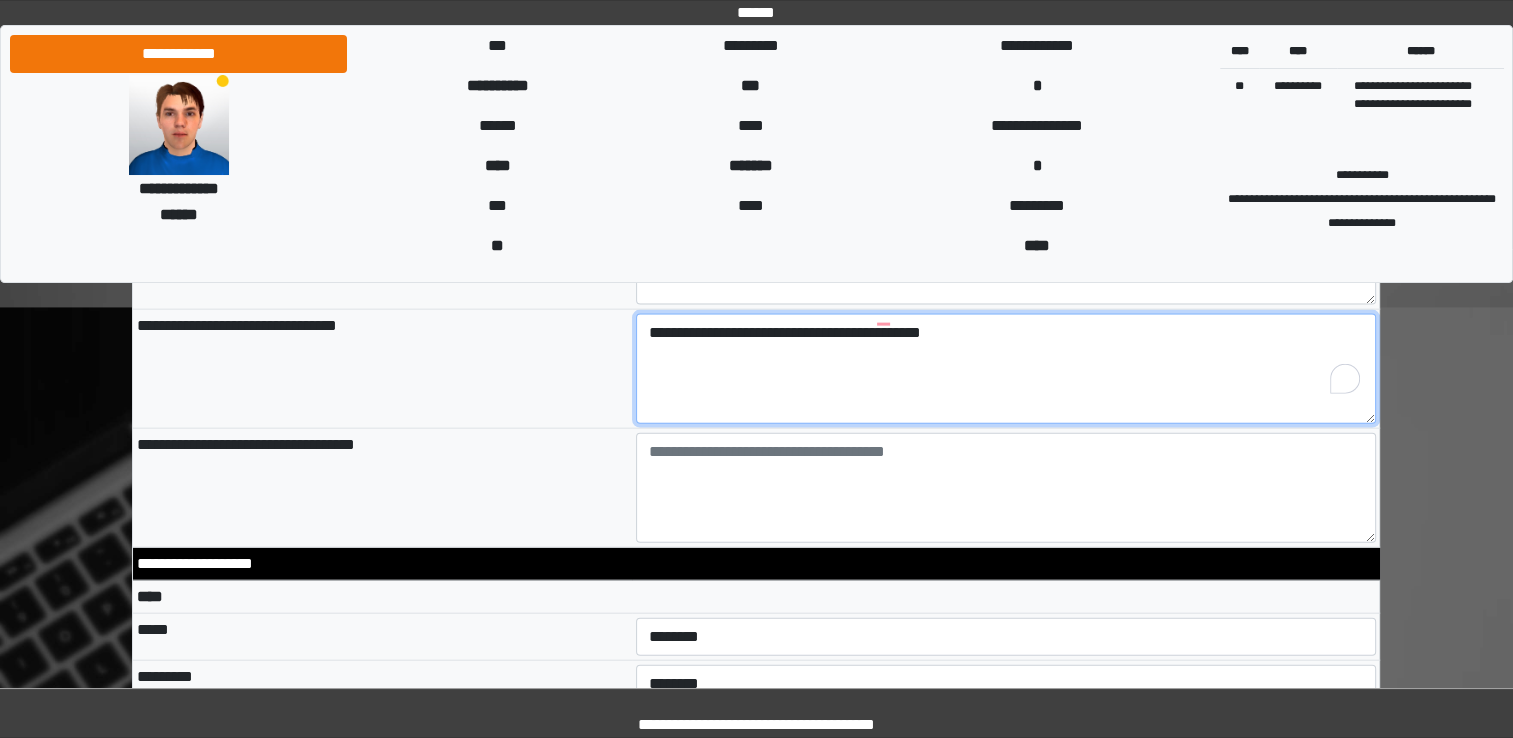 click on "**********" at bounding box center (1006, 369) 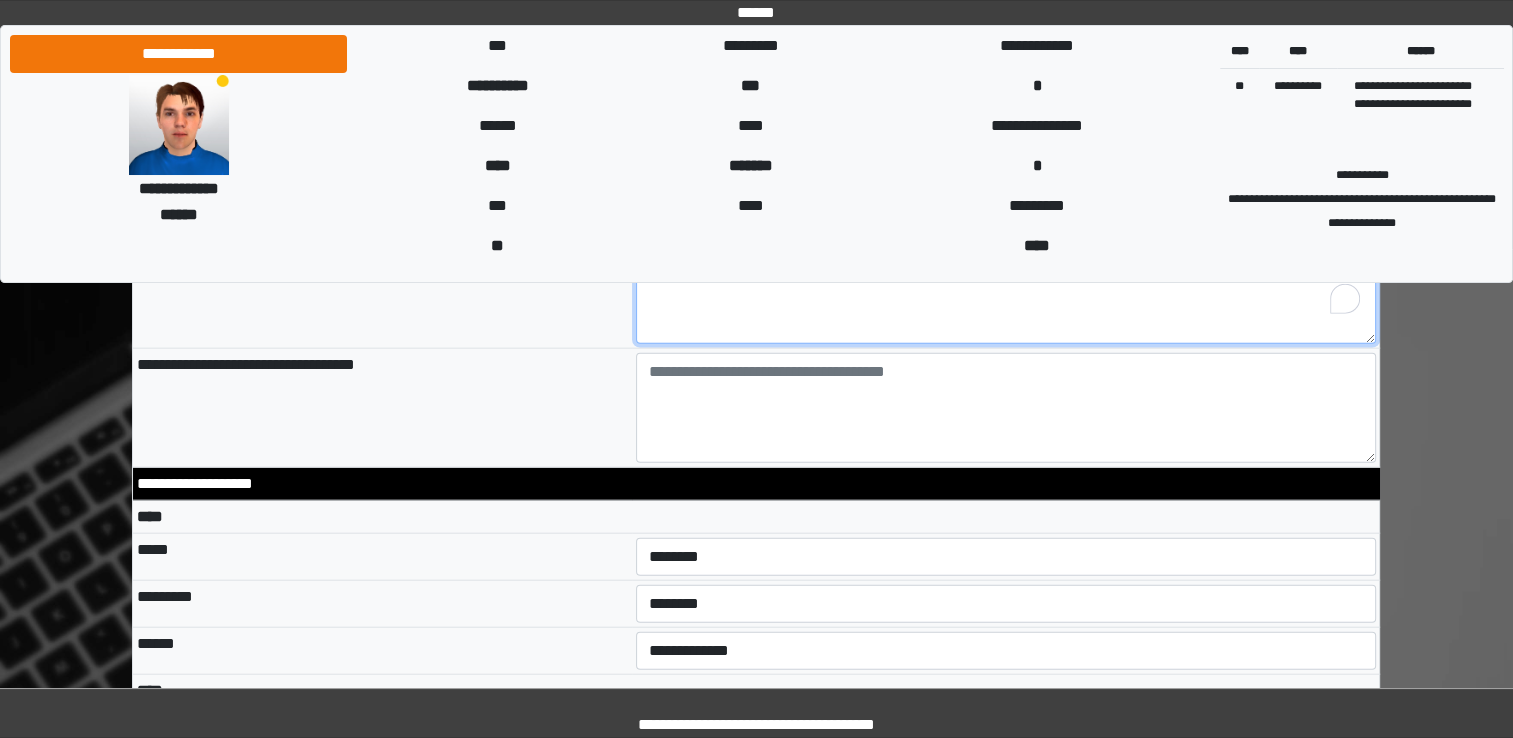 scroll, scrollTop: 4526, scrollLeft: 0, axis: vertical 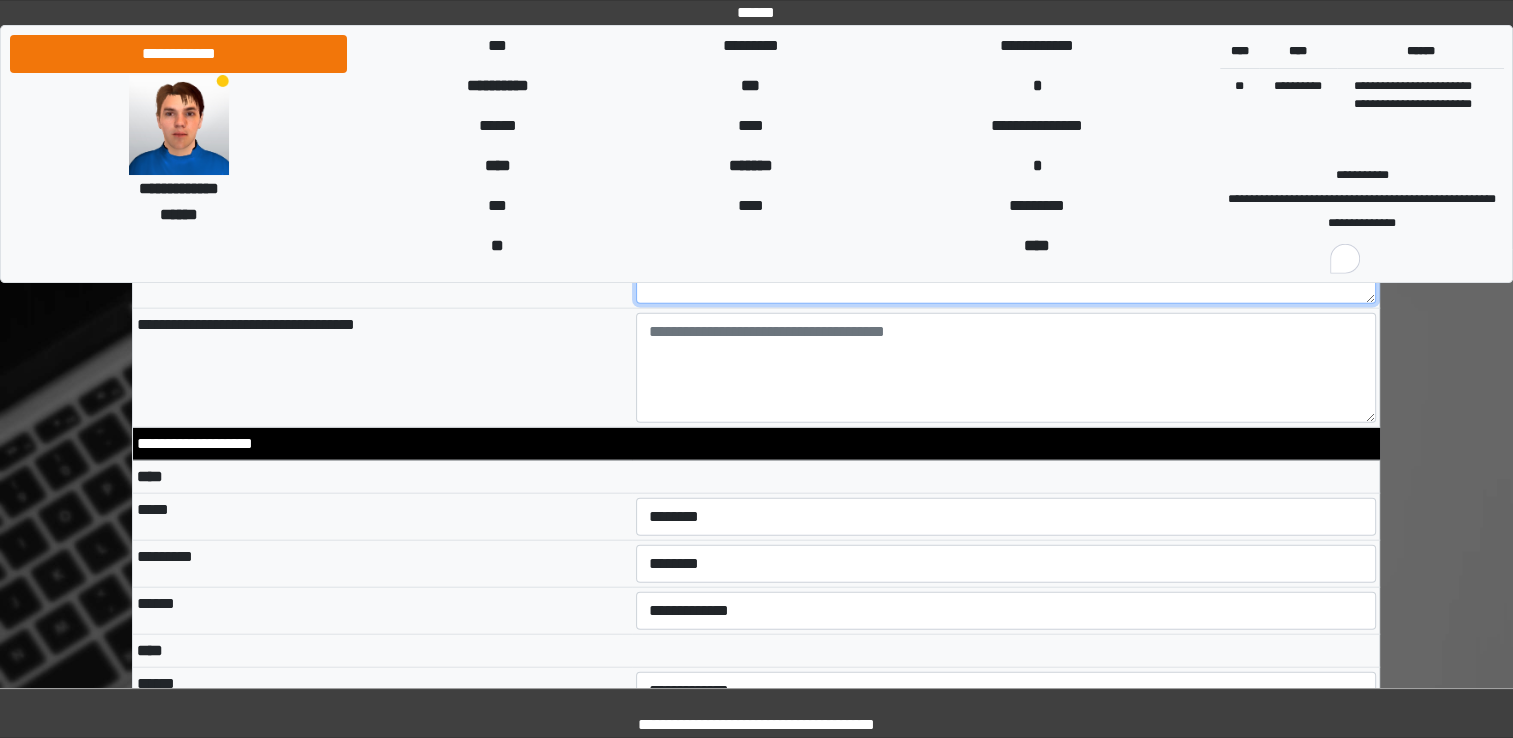 type on "**********" 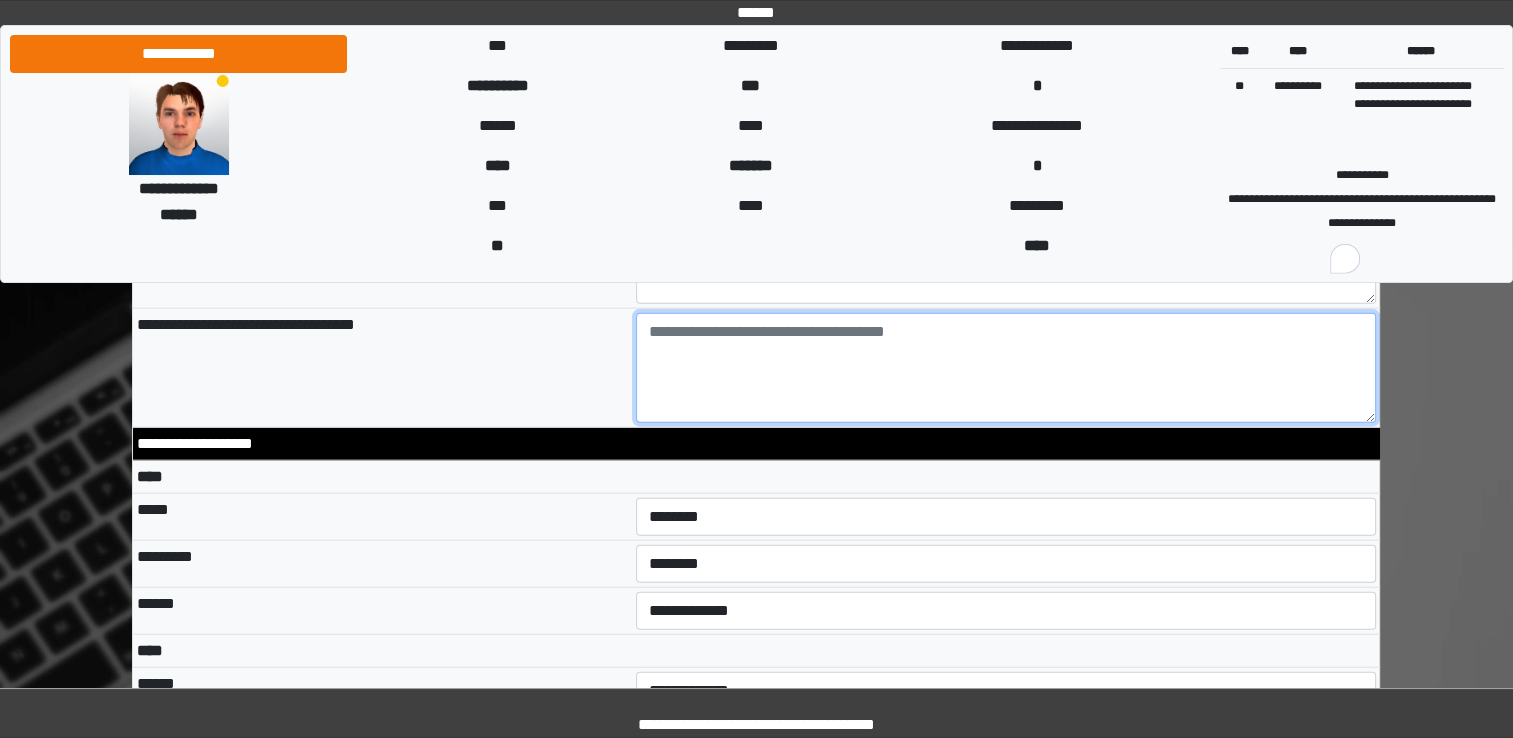 click at bounding box center [1006, 368] 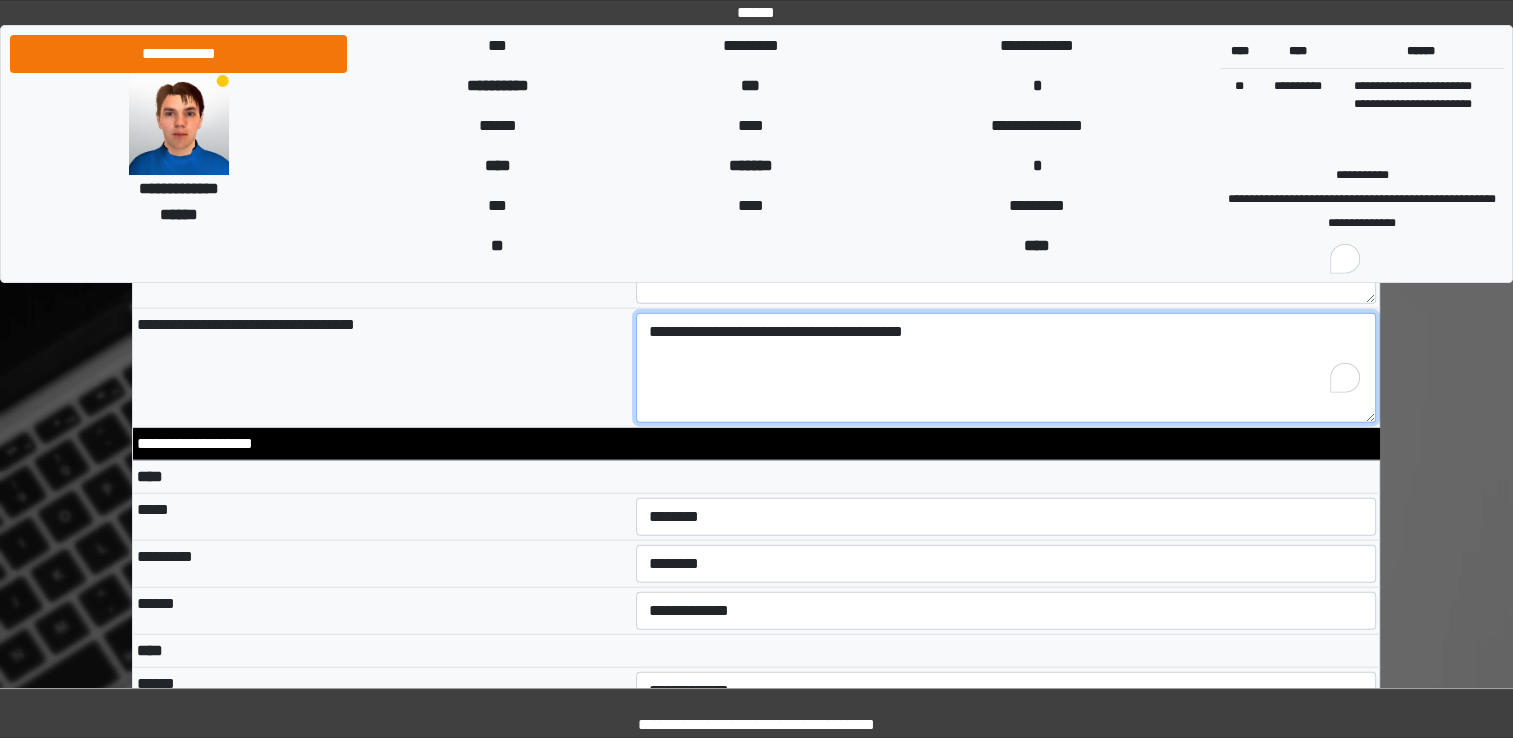 type on "**********" 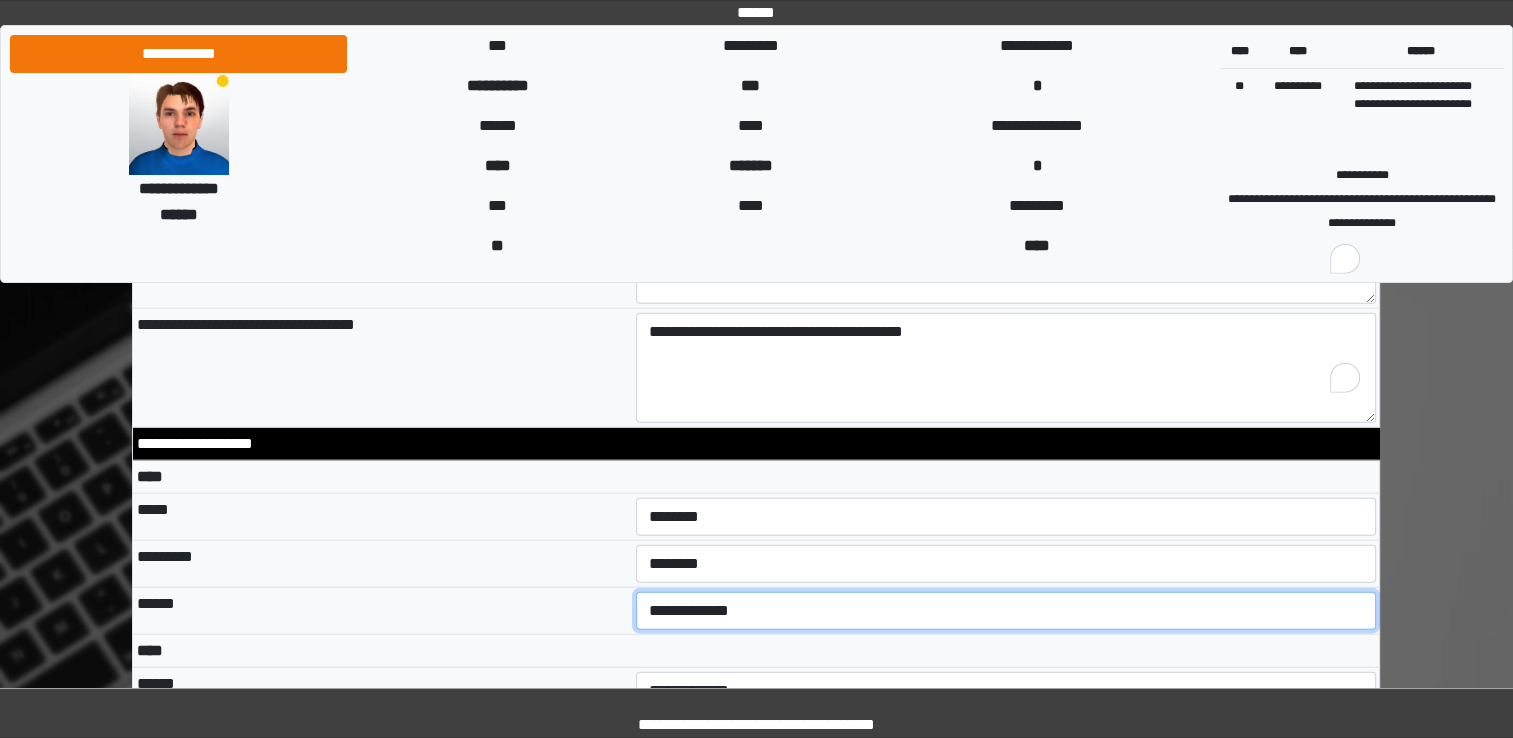 click on "**********" at bounding box center (1006, 611) 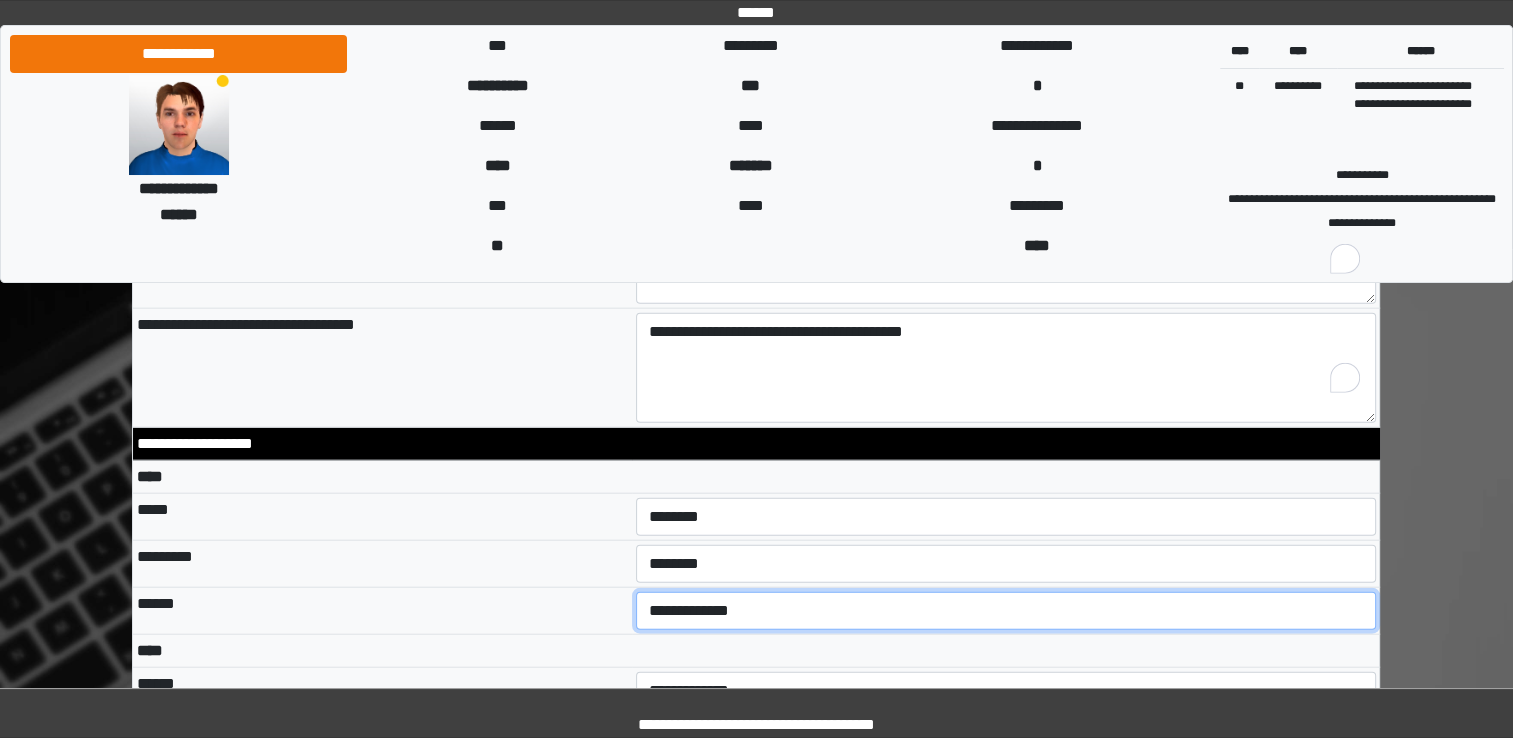 select on "***" 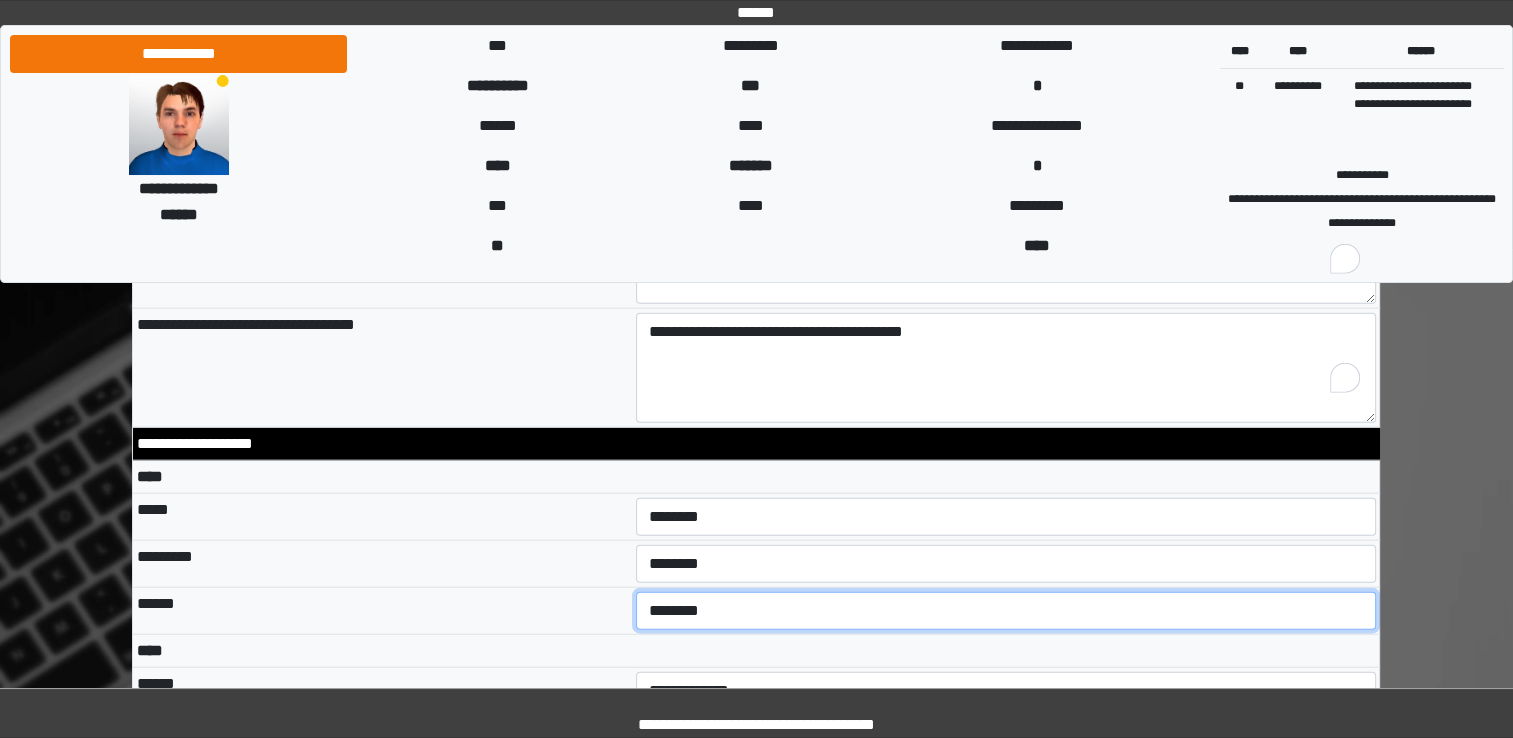 click on "**********" at bounding box center [1006, 611] 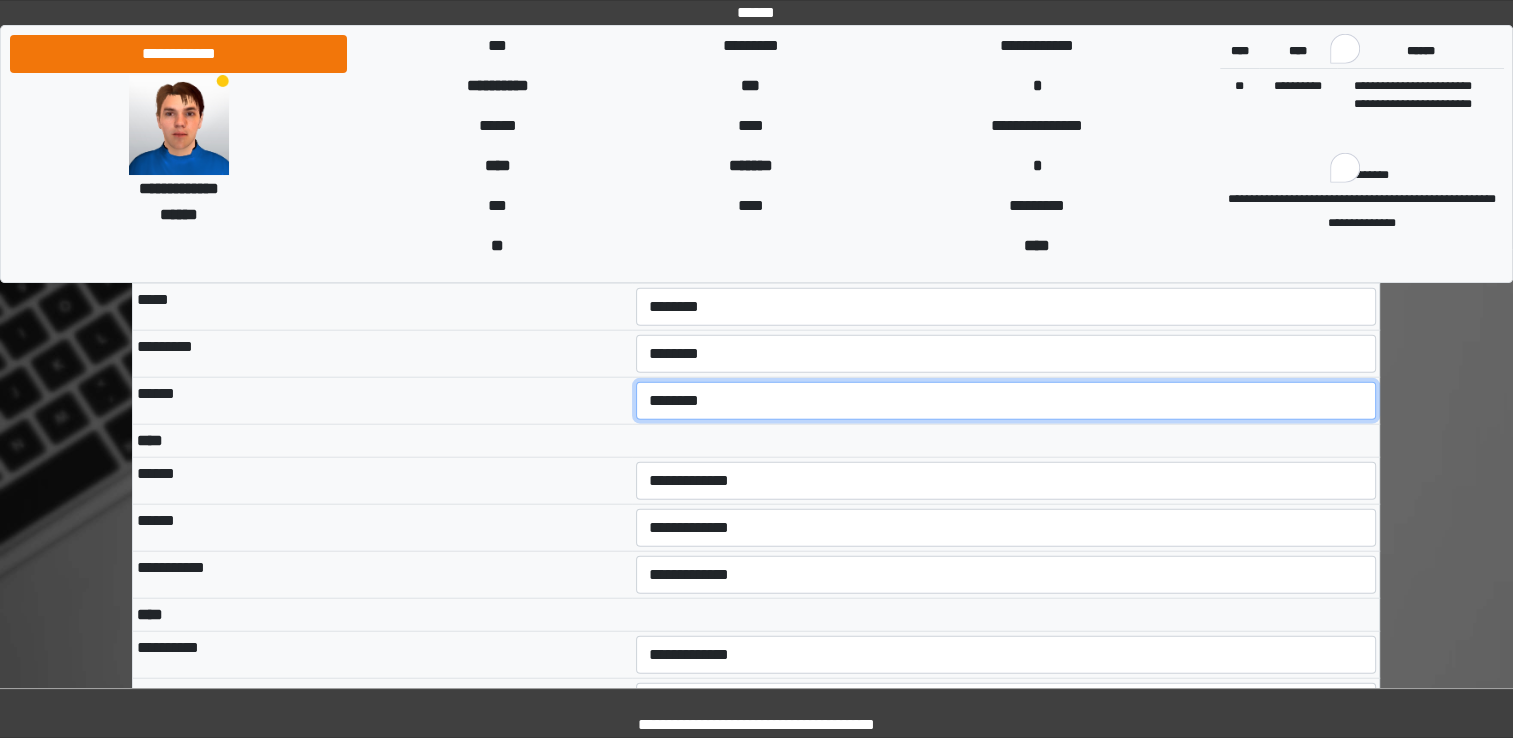 scroll, scrollTop: 4766, scrollLeft: 0, axis: vertical 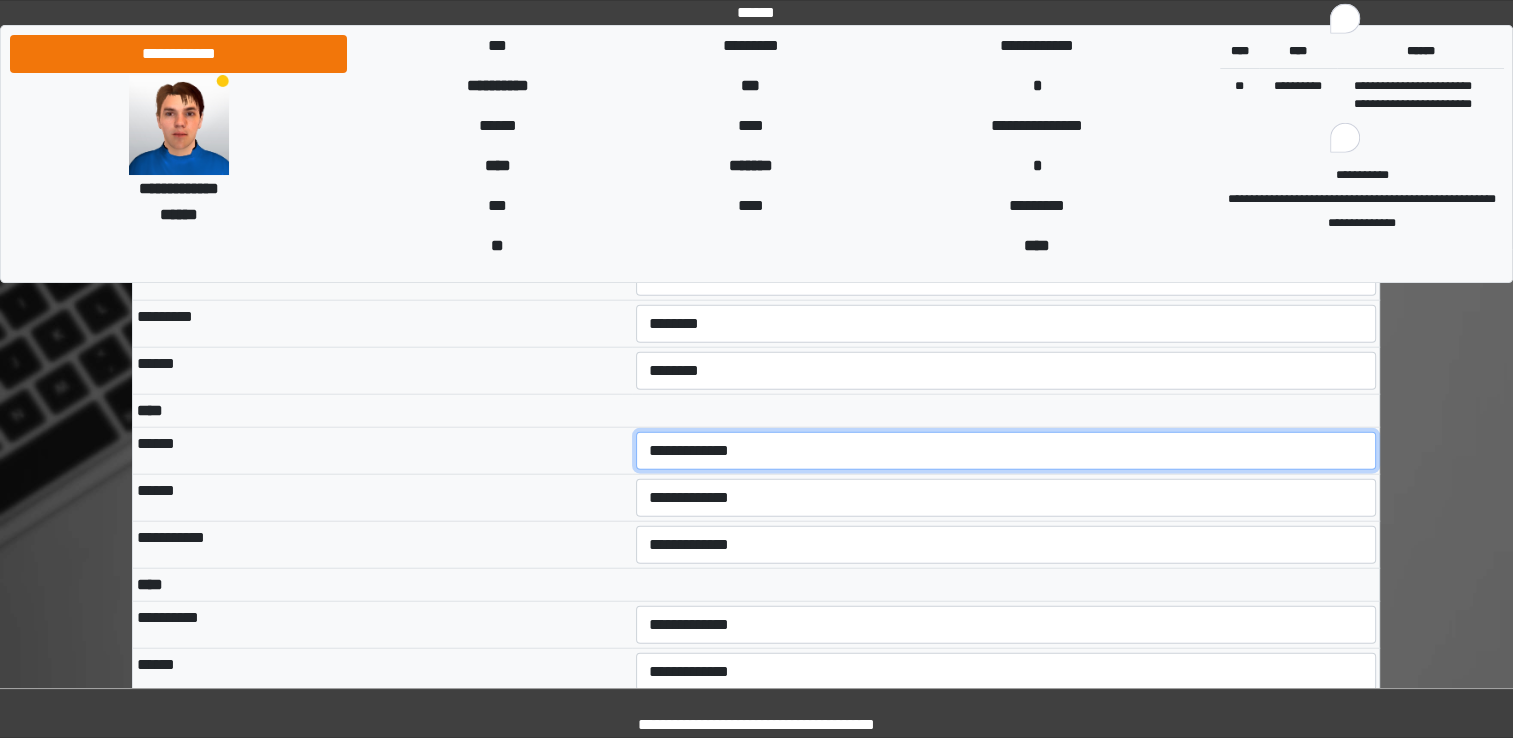 click on "**********" at bounding box center (1006, 451) 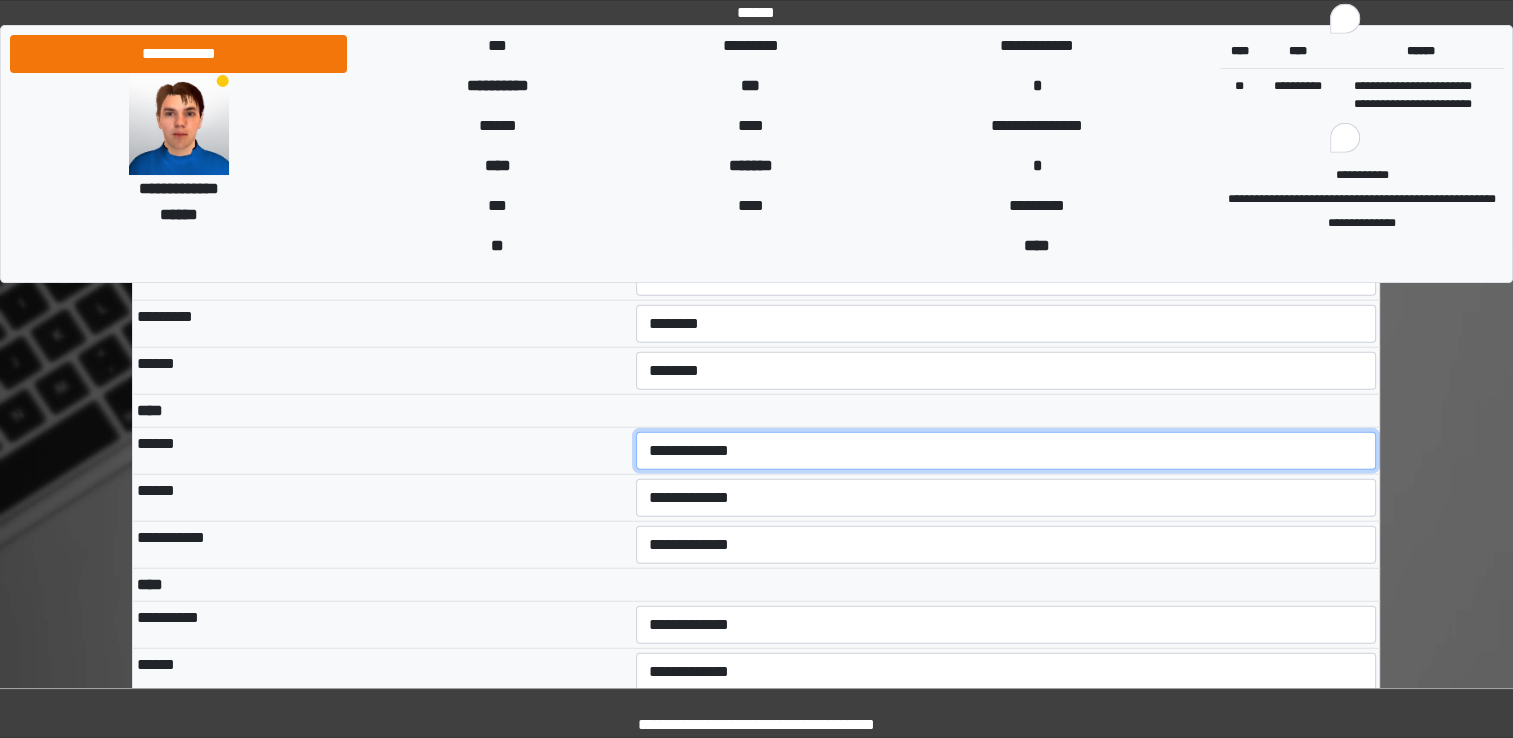 select on "***" 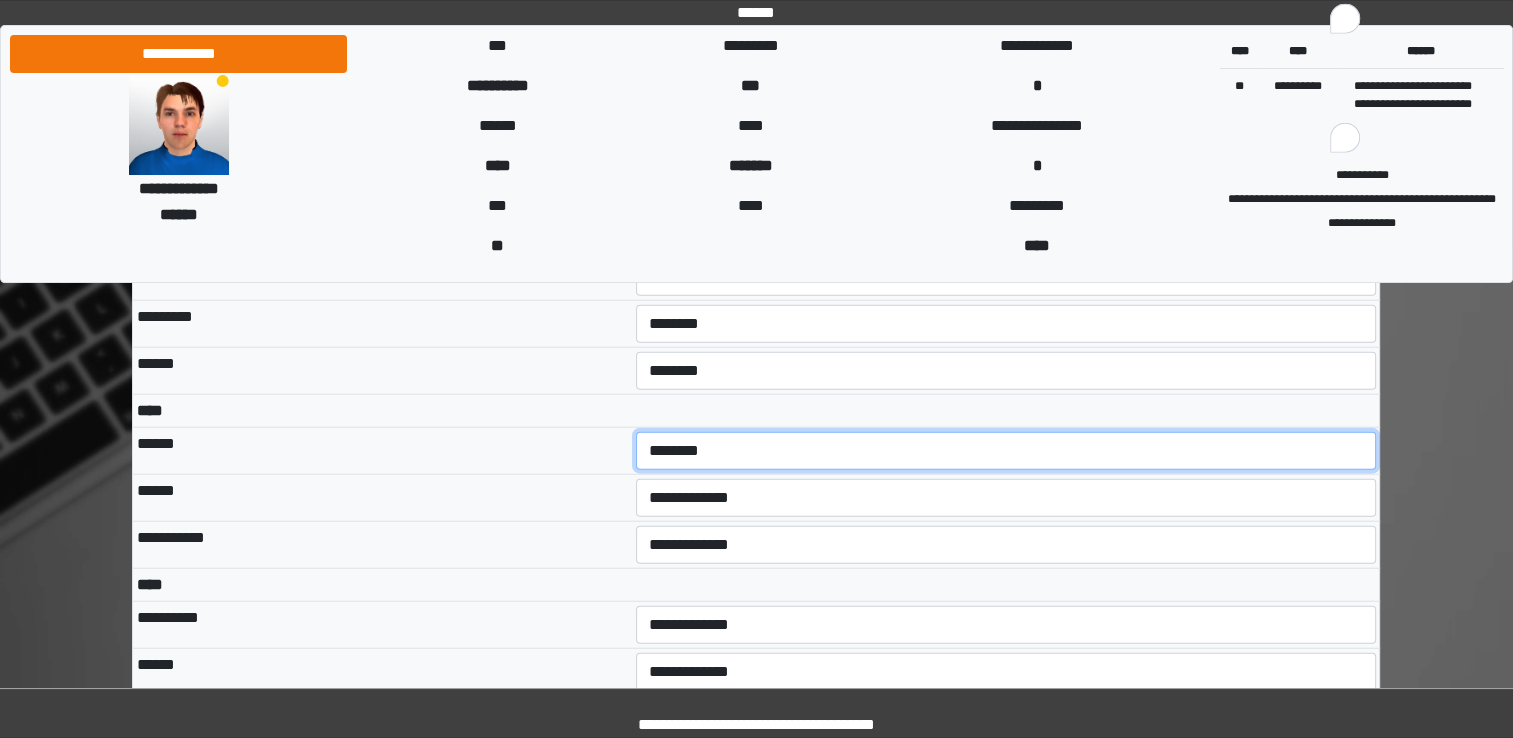 click on "**********" at bounding box center (1006, 451) 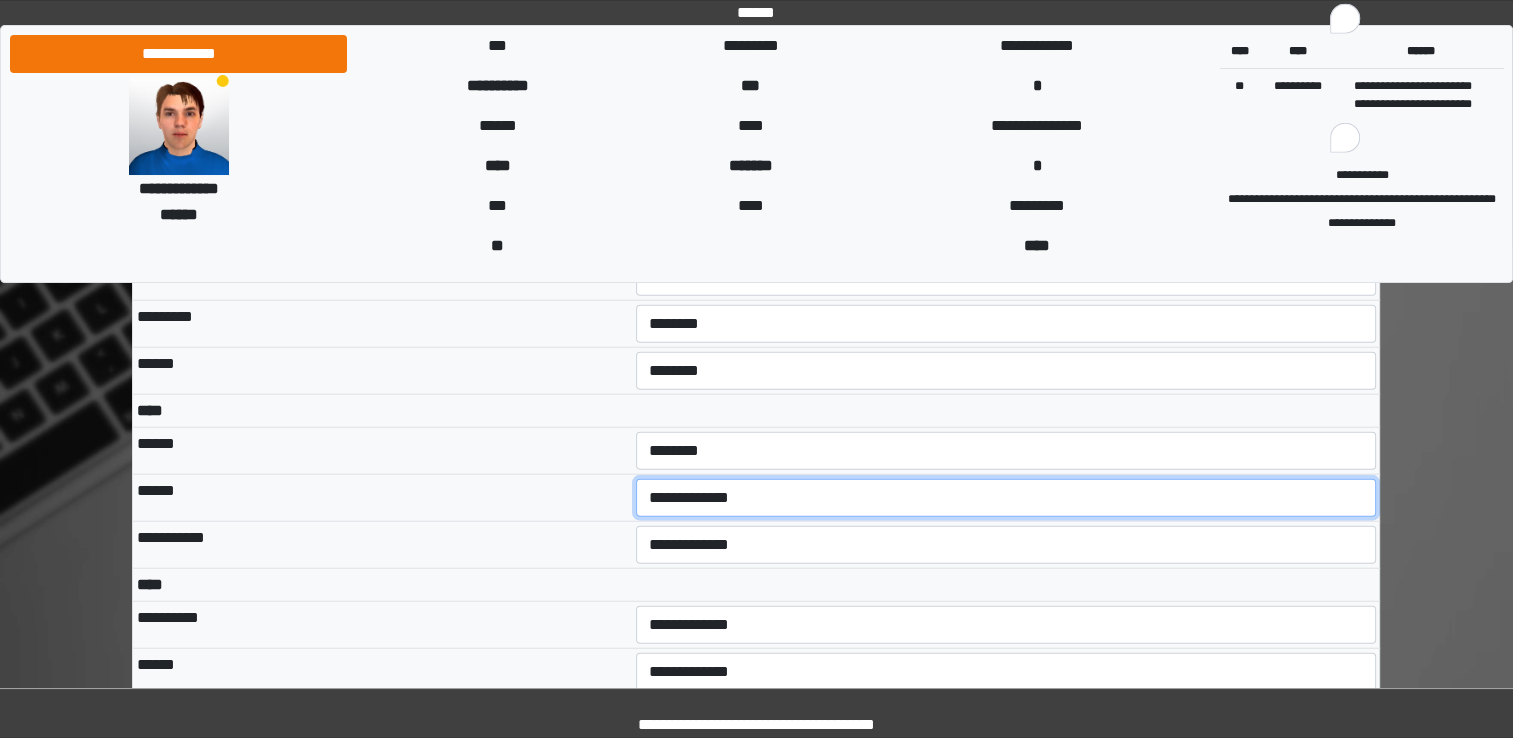click on "**********" at bounding box center [1006, 498] 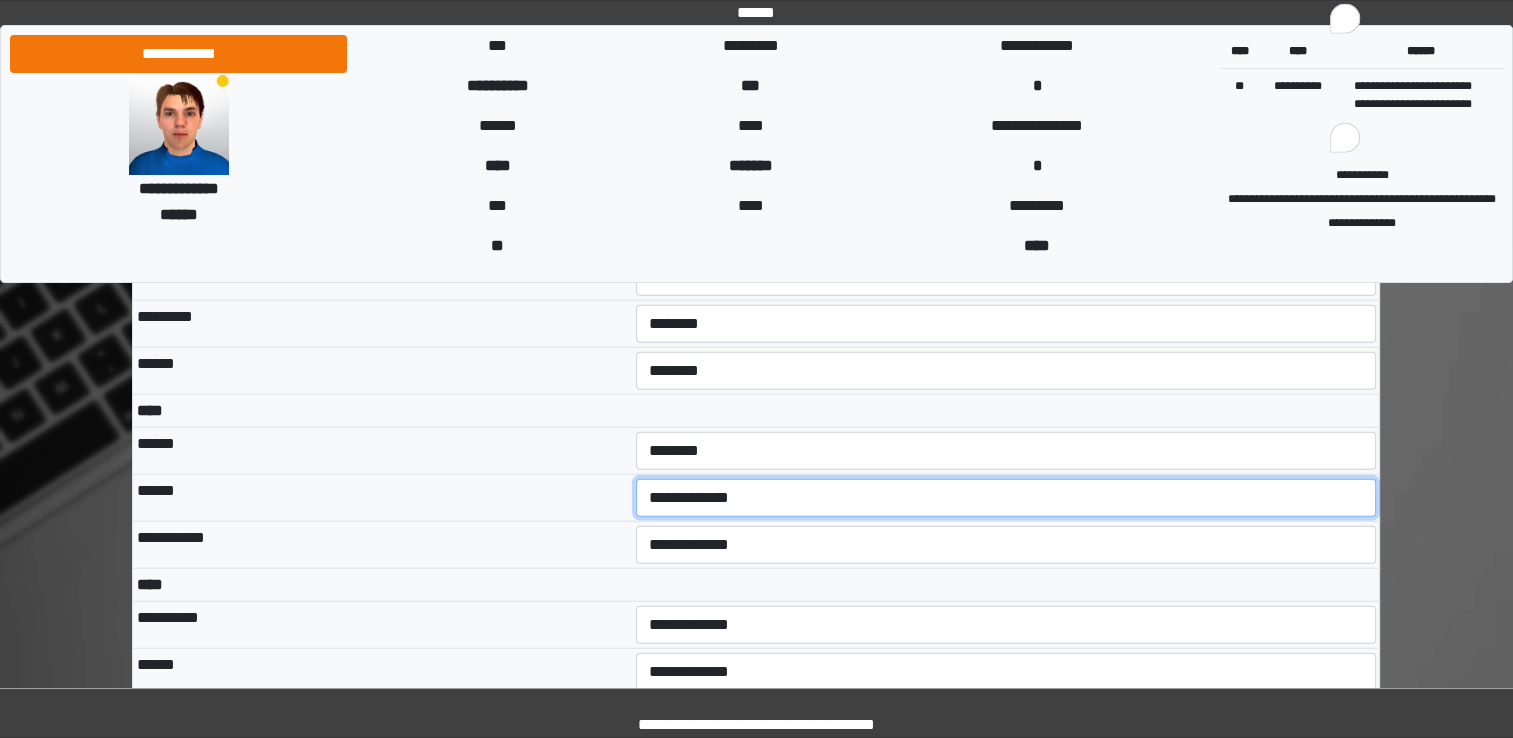 select on "***" 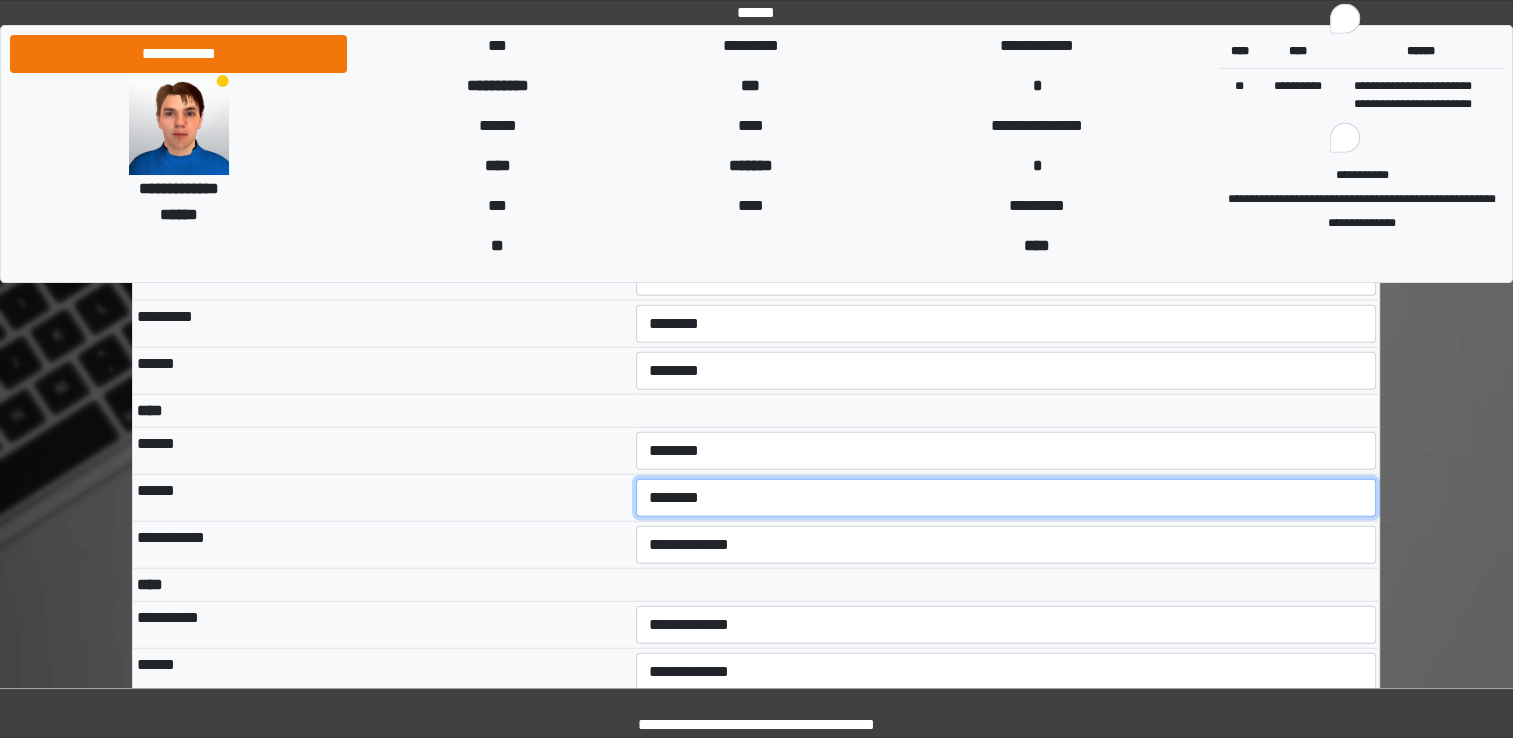 click on "**********" at bounding box center [1006, 498] 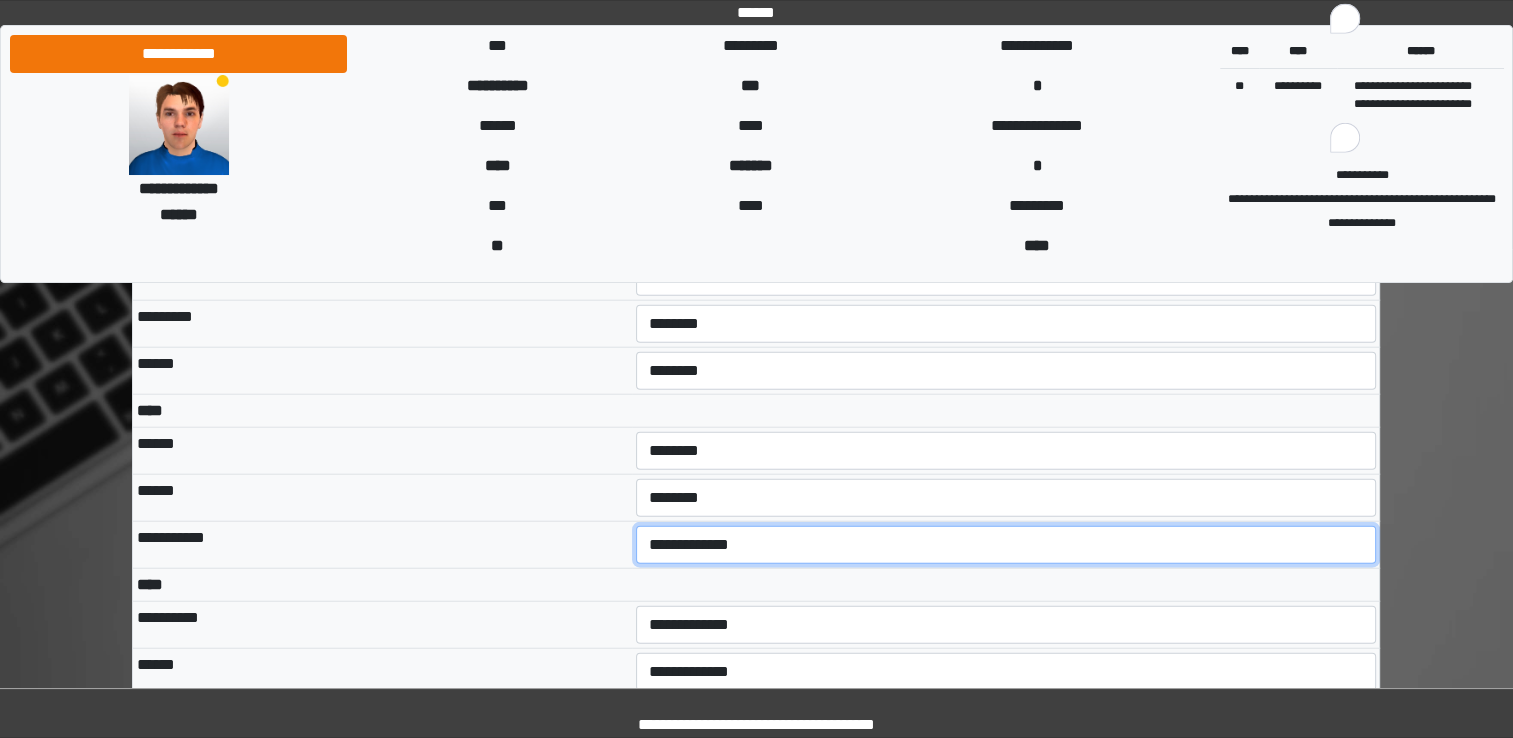 click on "**********" at bounding box center [1006, 545] 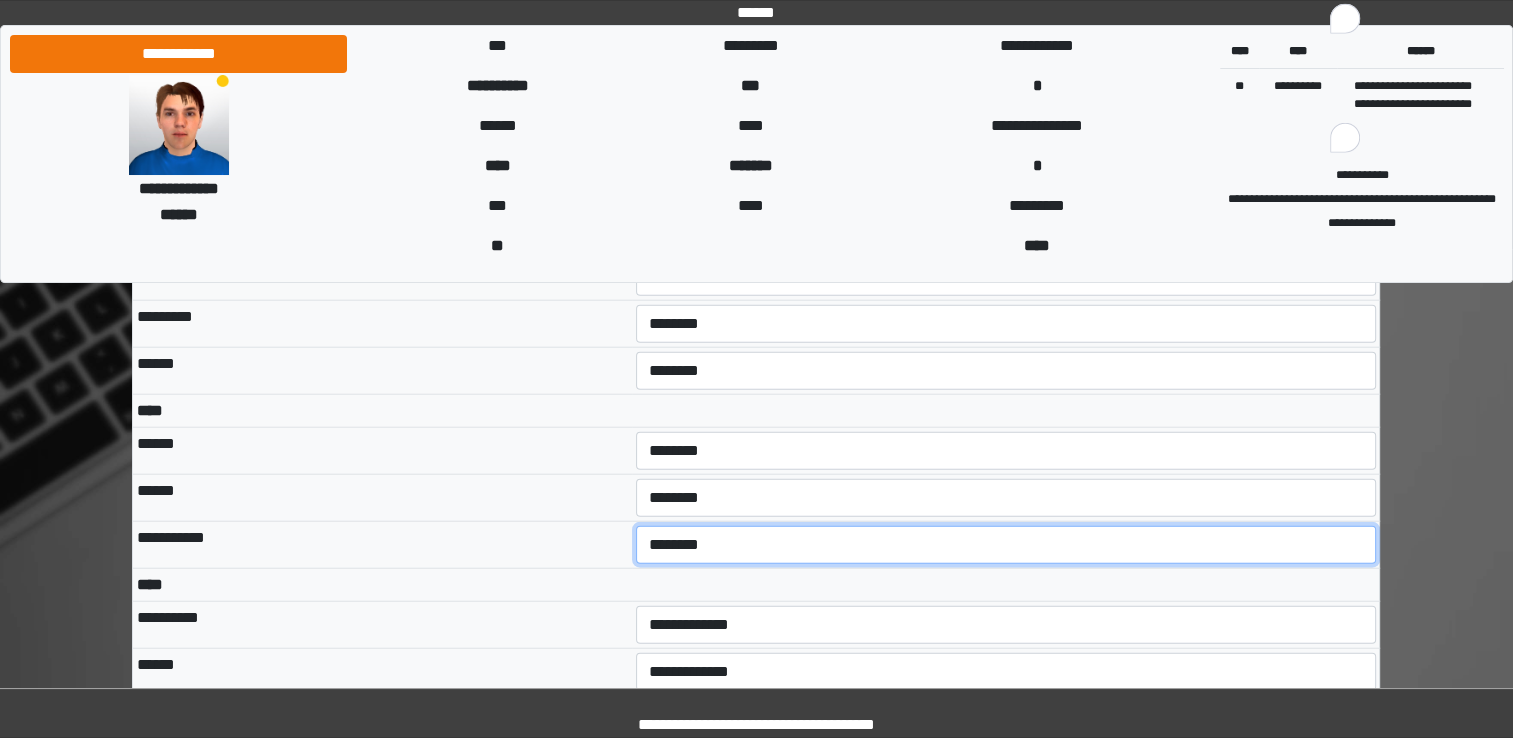 click on "**********" at bounding box center (1006, 545) 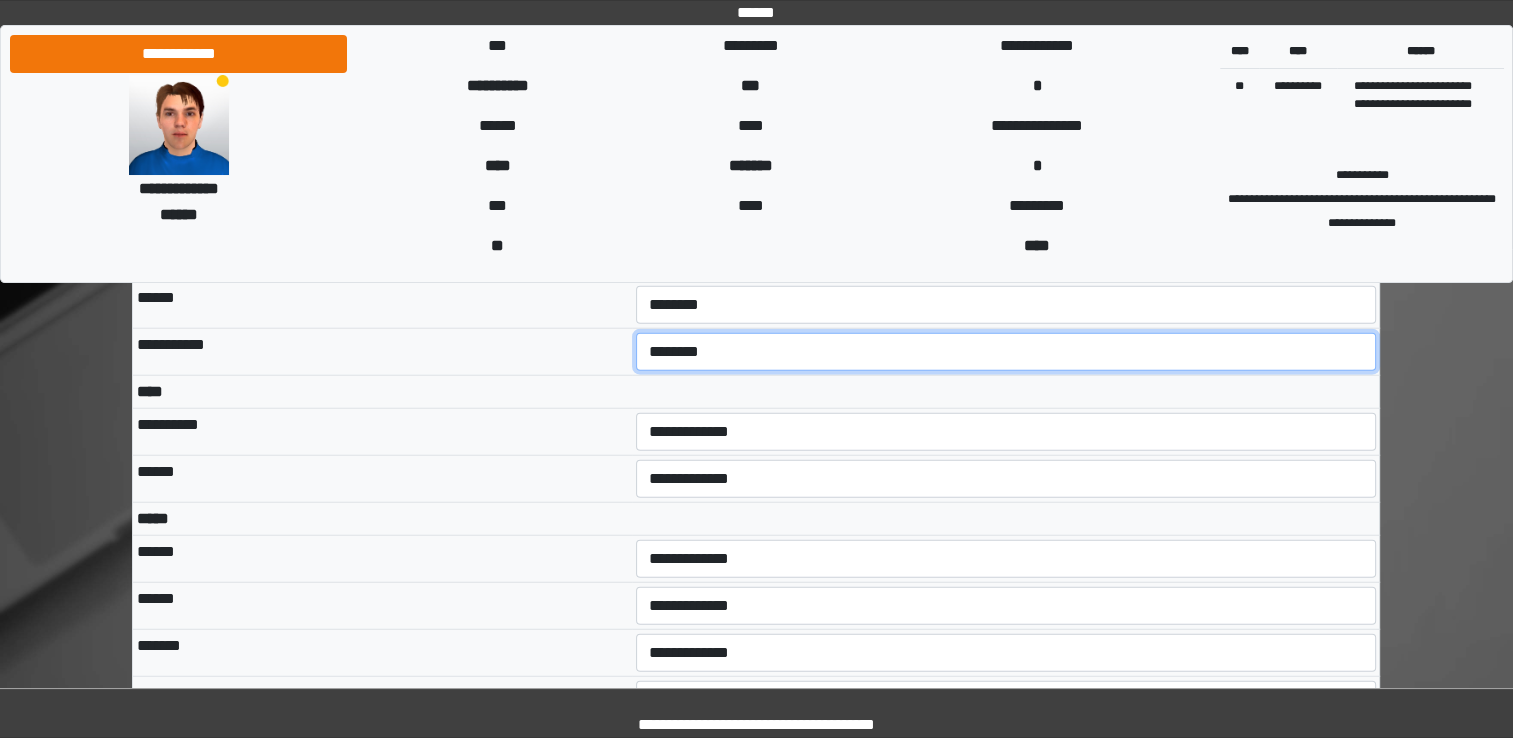 scroll, scrollTop: 4966, scrollLeft: 0, axis: vertical 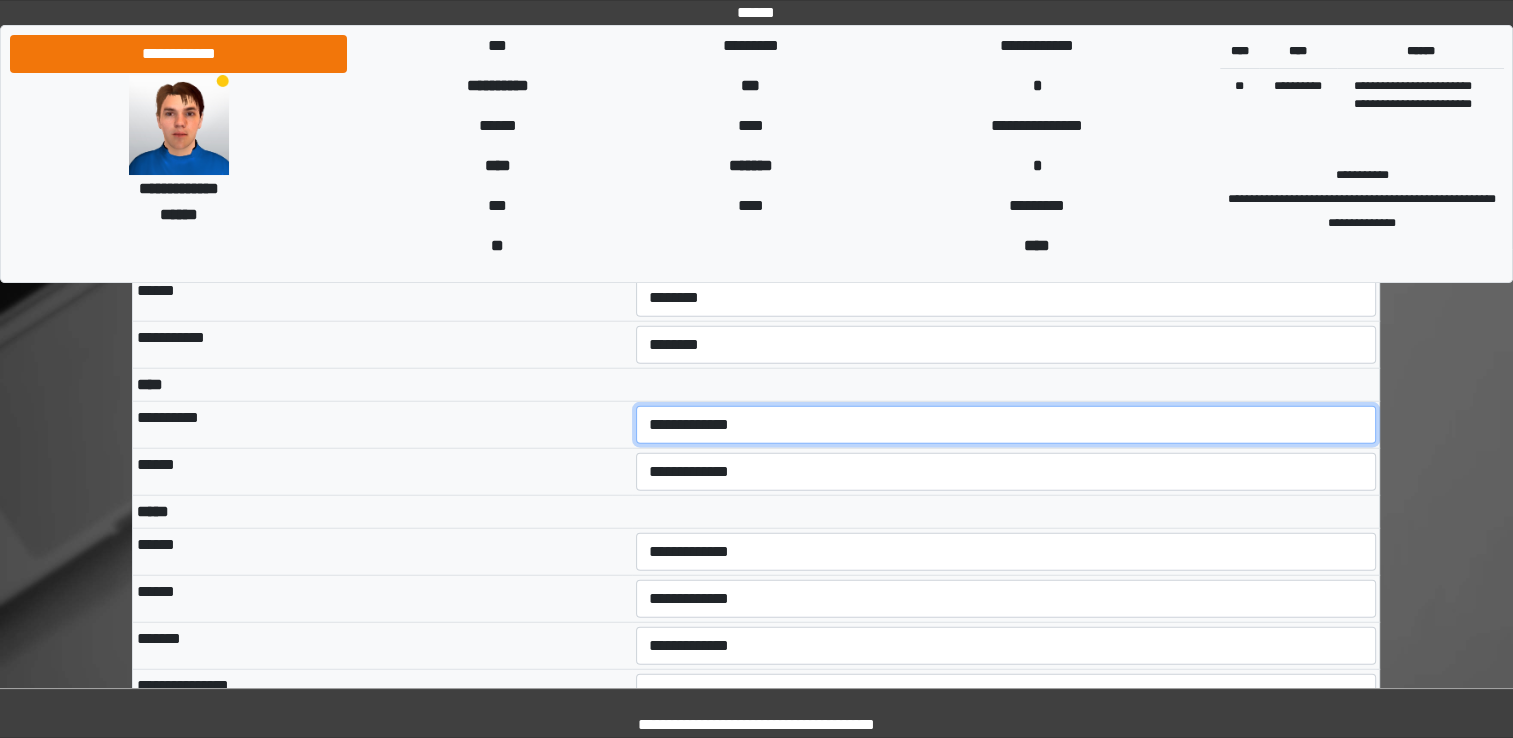 click on "**********" at bounding box center (1006, 425) 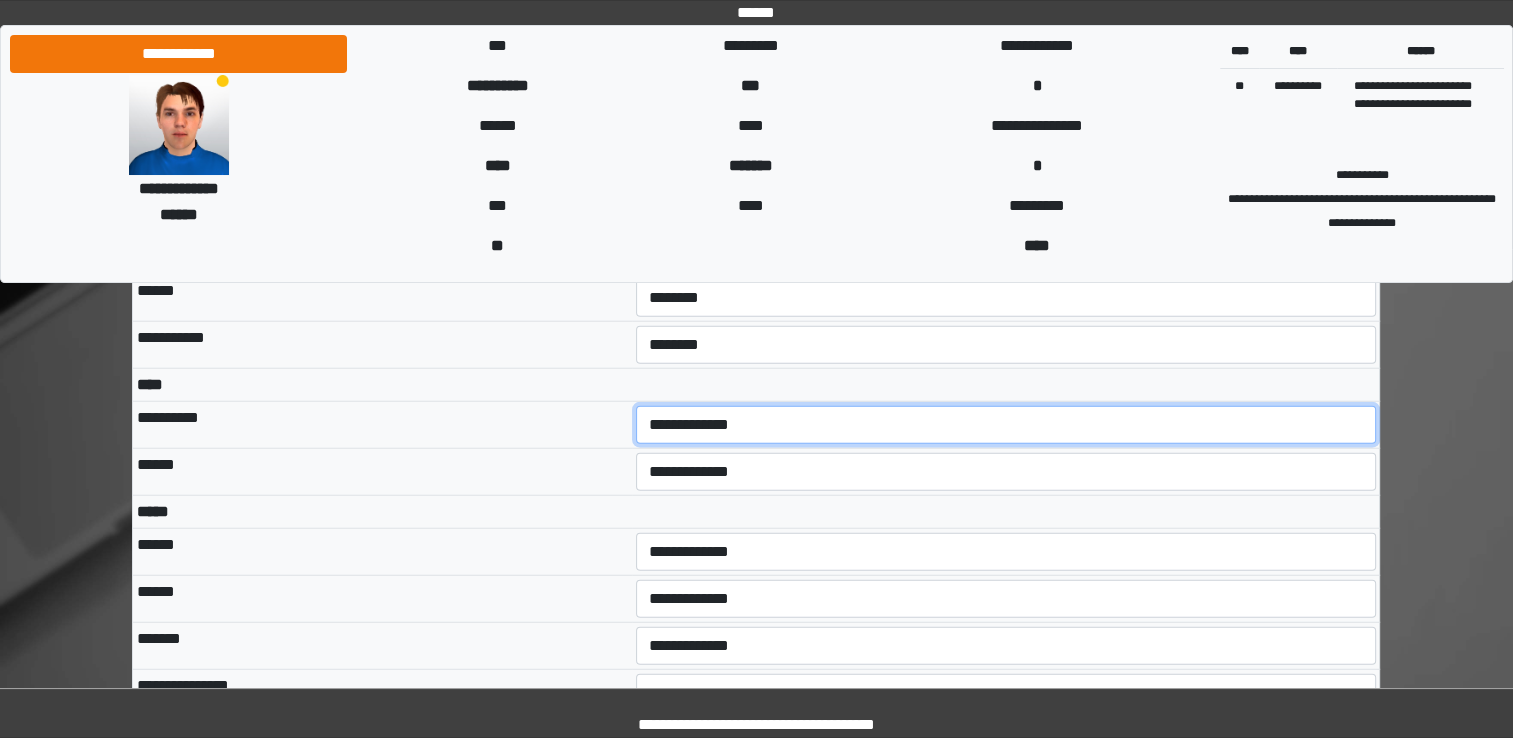 select on "***" 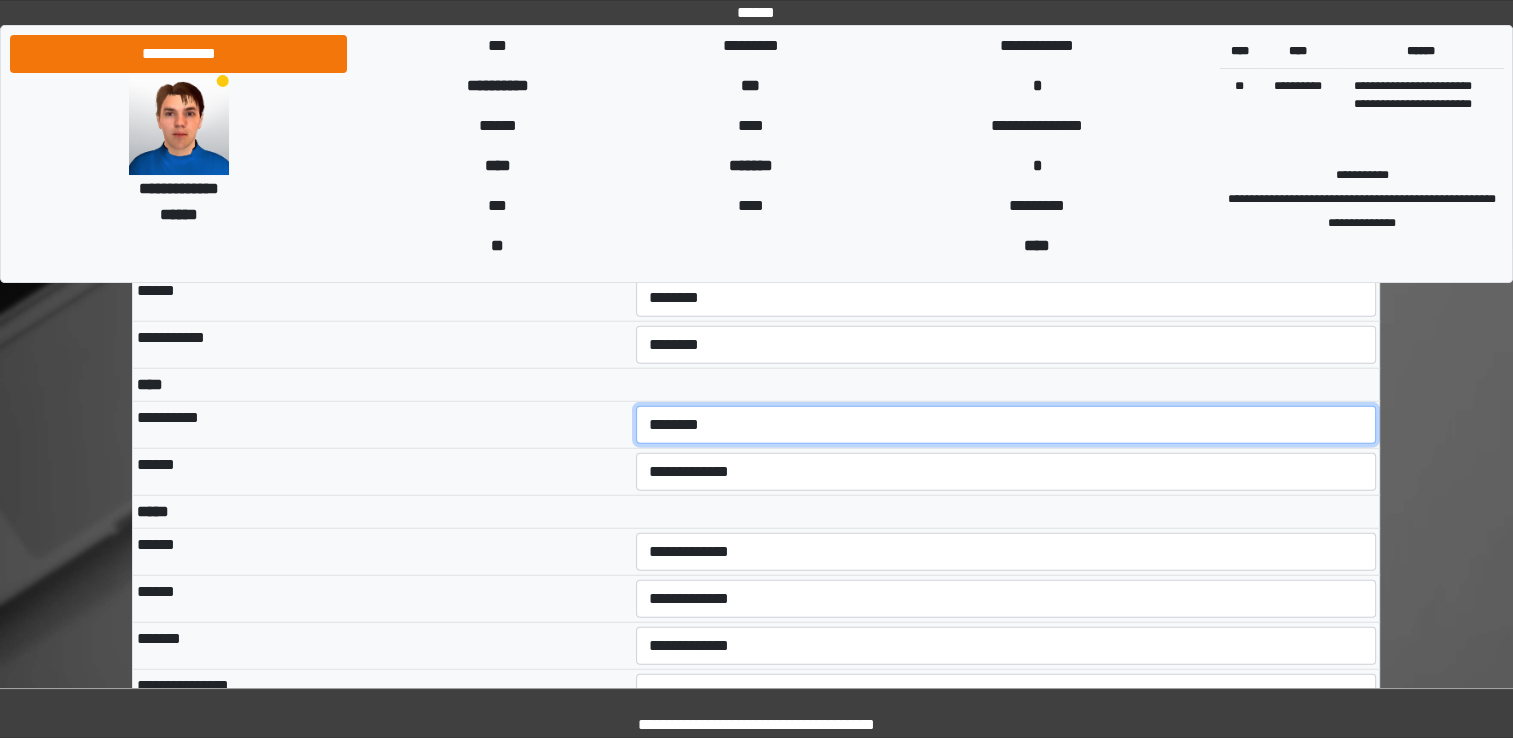 click on "**********" at bounding box center (1006, 425) 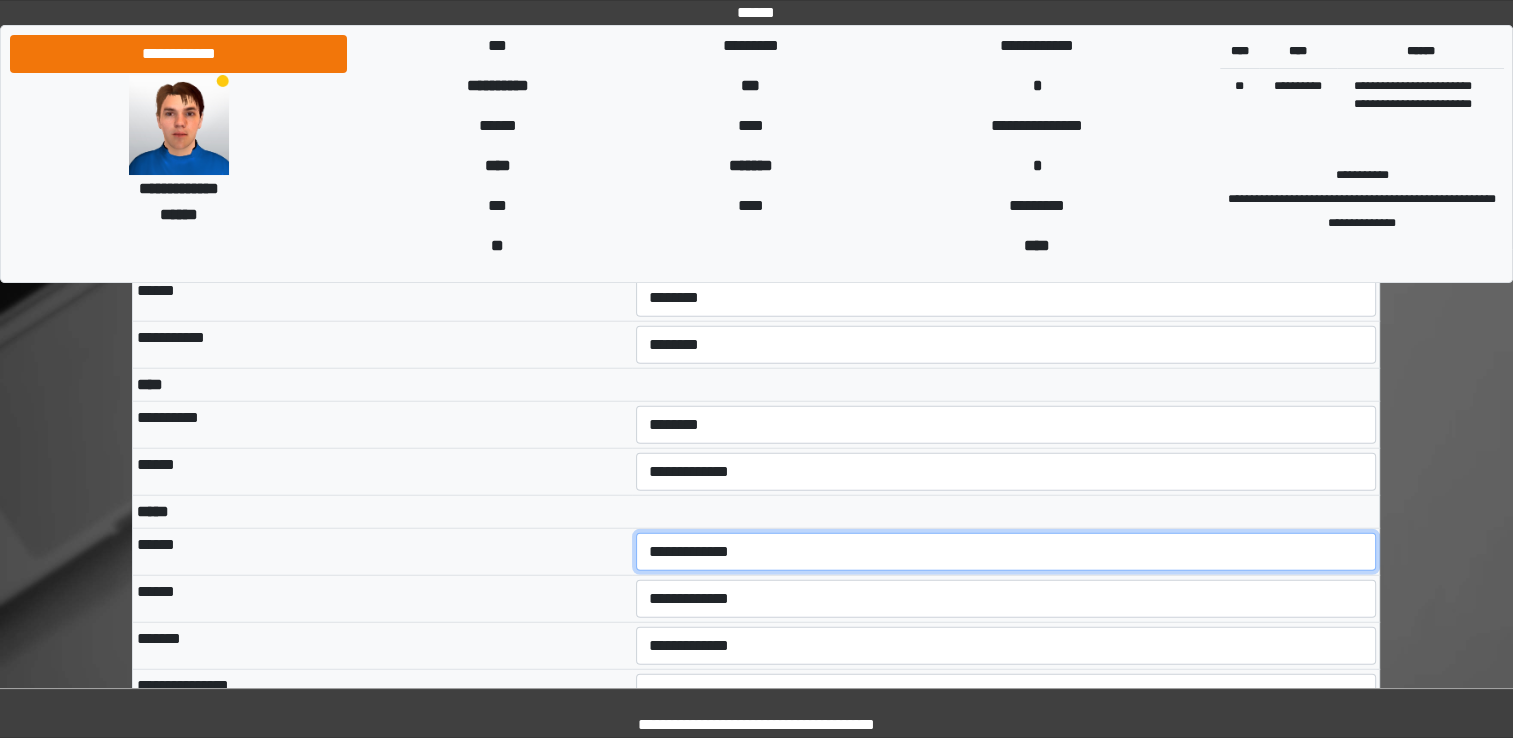 click on "**********" at bounding box center (1006, 552) 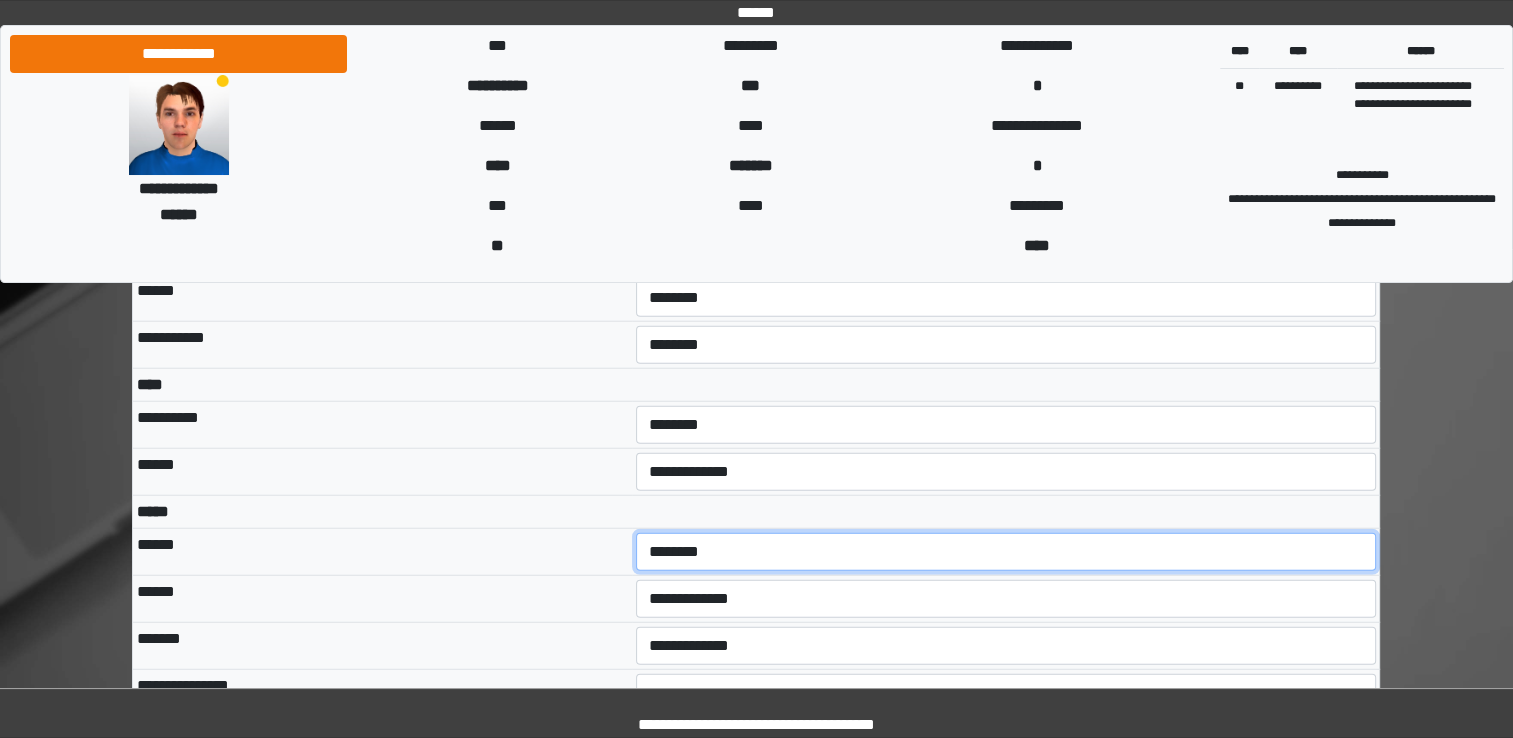 click on "**********" at bounding box center (1006, 552) 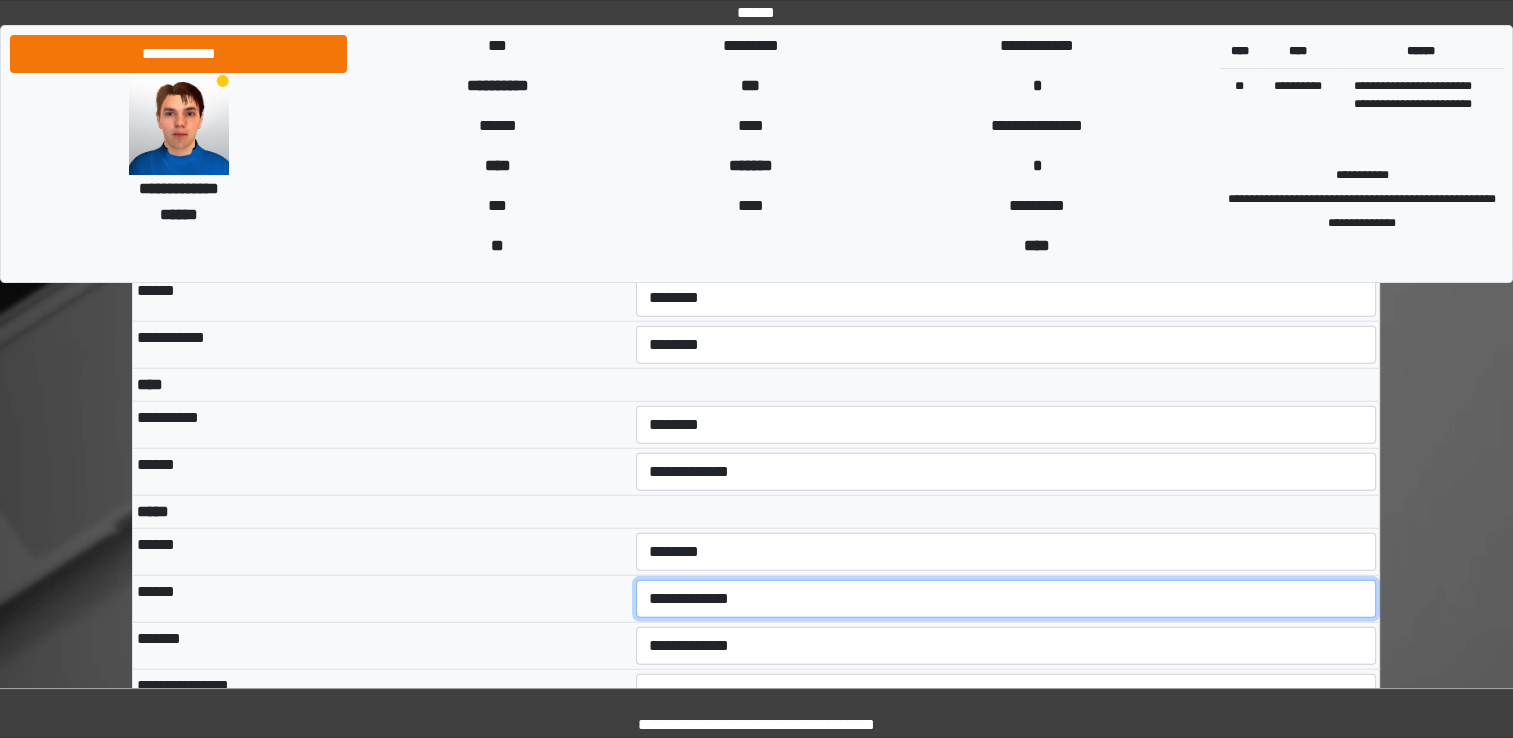 click on "**********" at bounding box center (1006, 599) 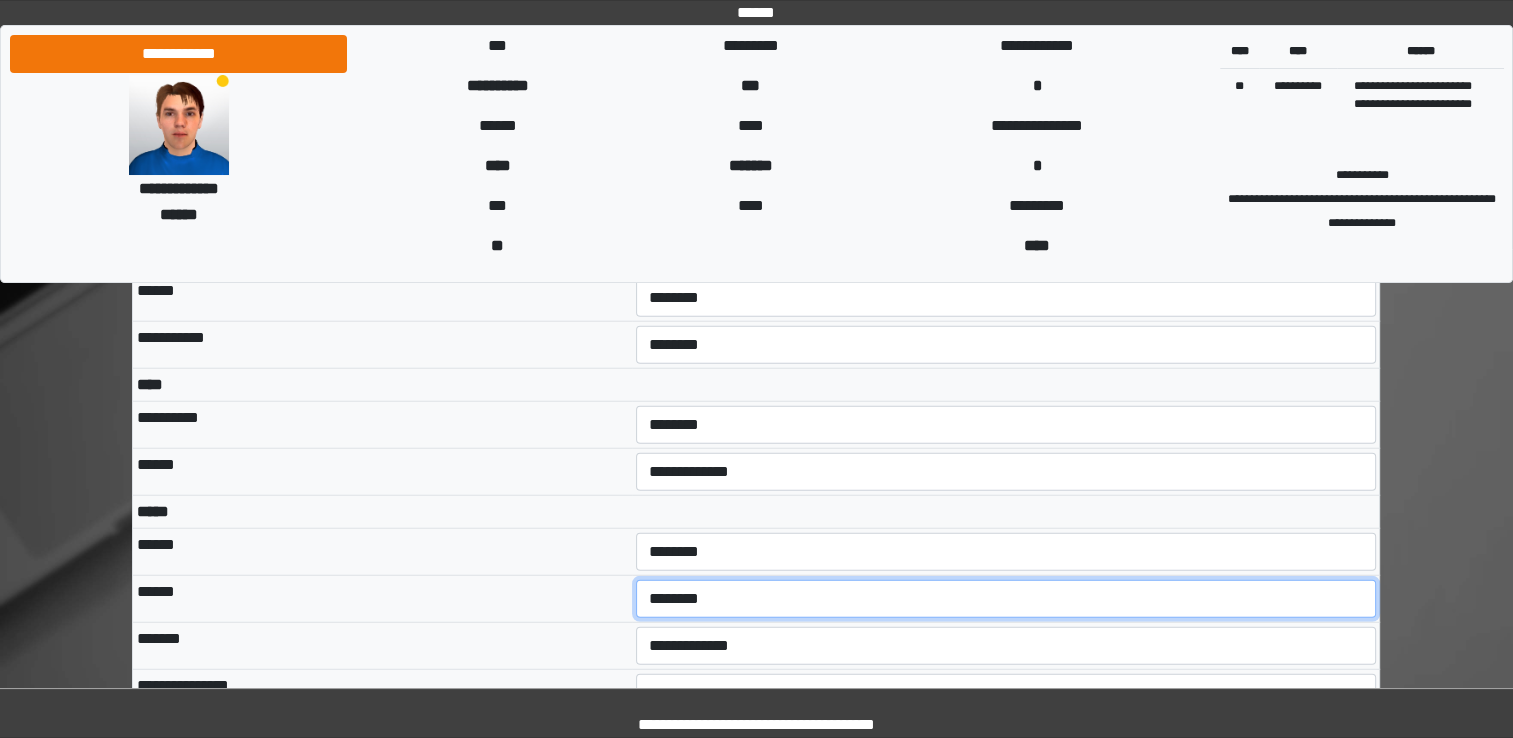 click on "**********" at bounding box center [1006, 599] 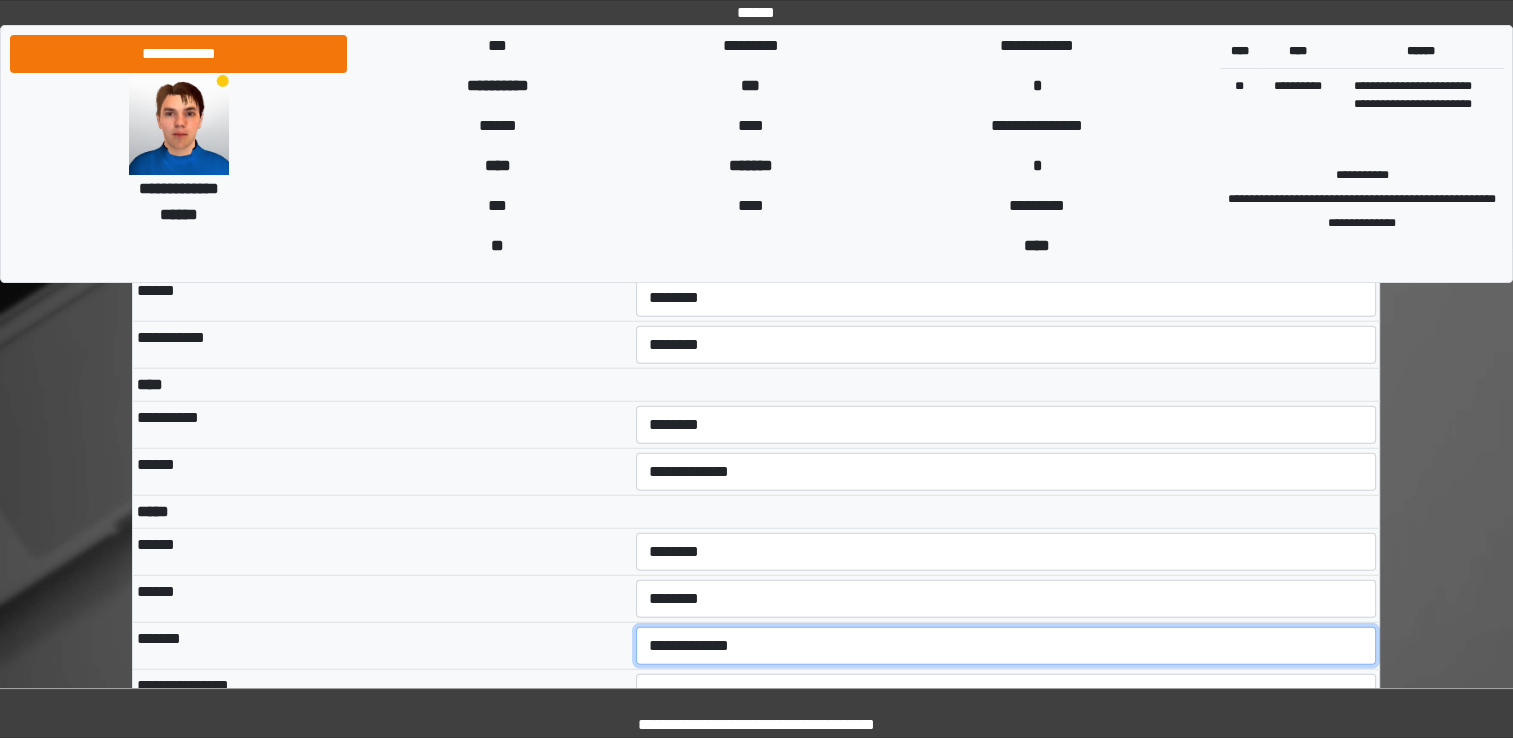 click on "**********" at bounding box center (1006, 646) 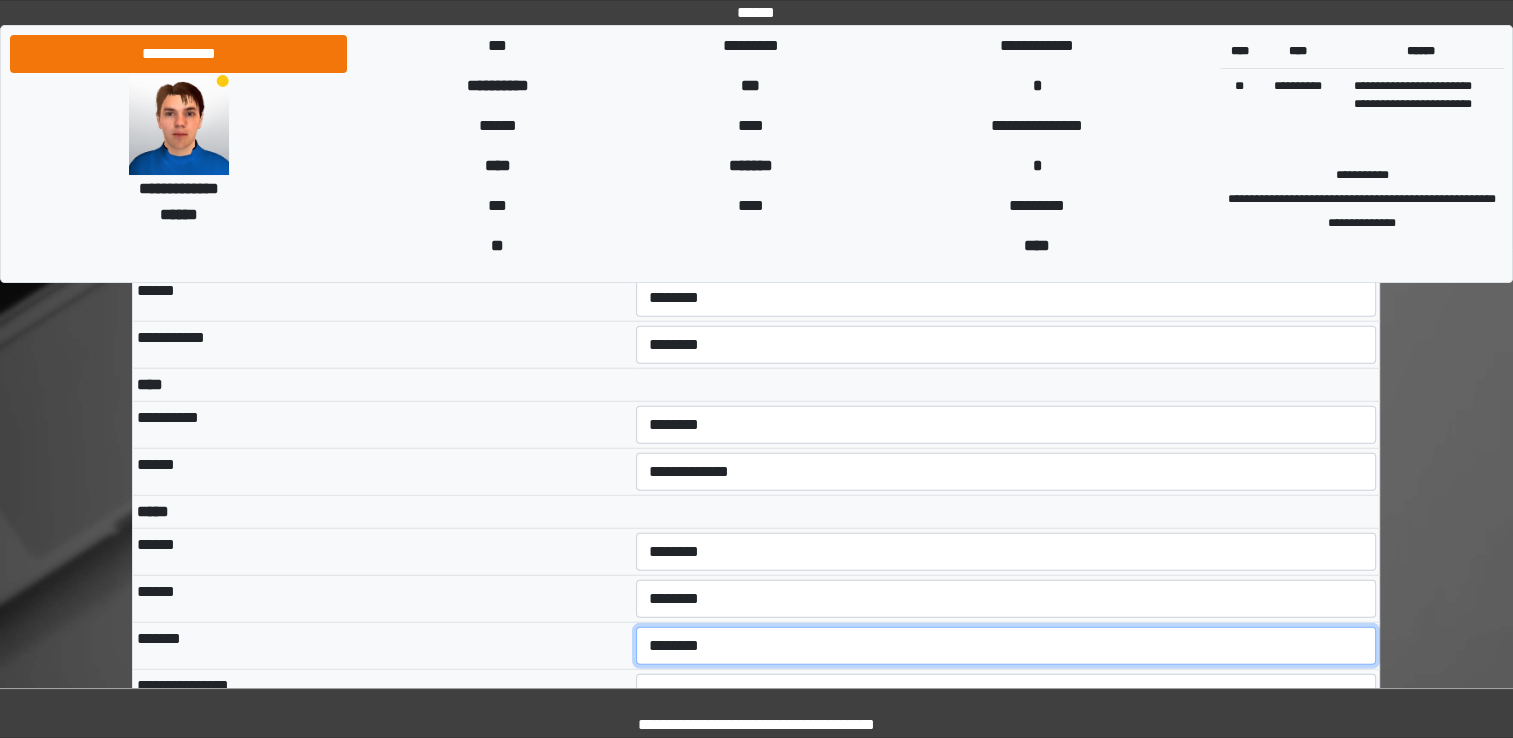 click on "**********" at bounding box center (1006, 646) 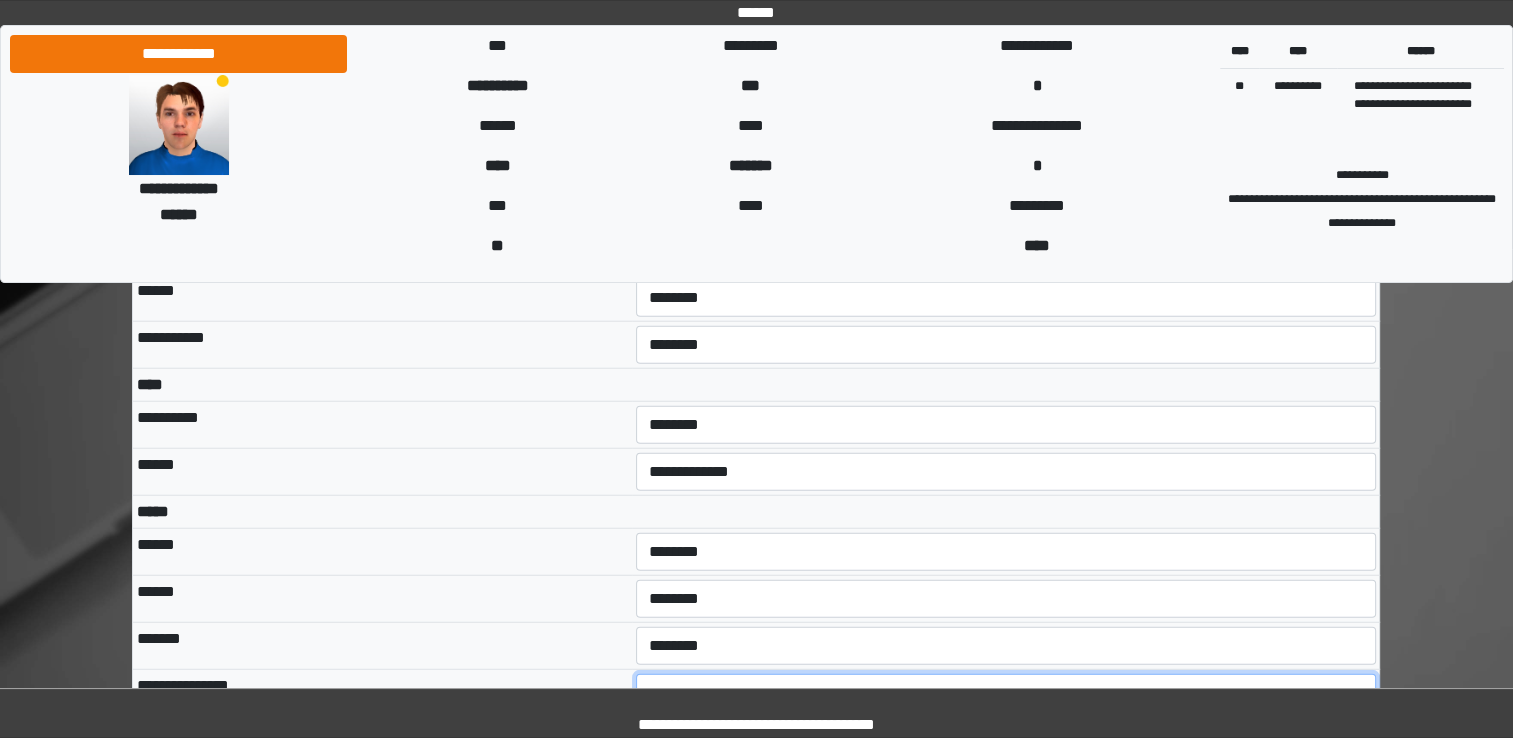 click on "**********" at bounding box center (1006, 693) 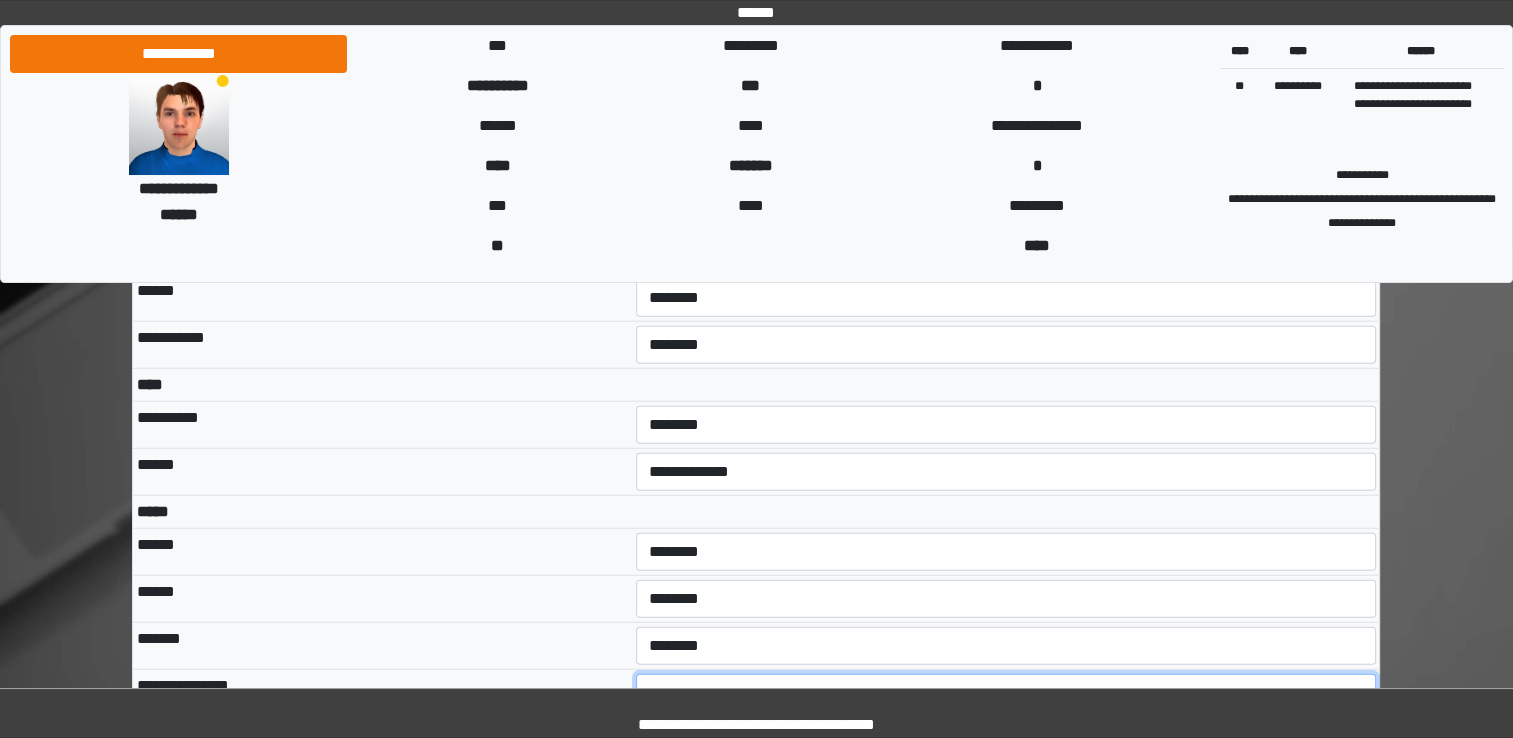 click on "**********" at bounding box center (1006, 693) 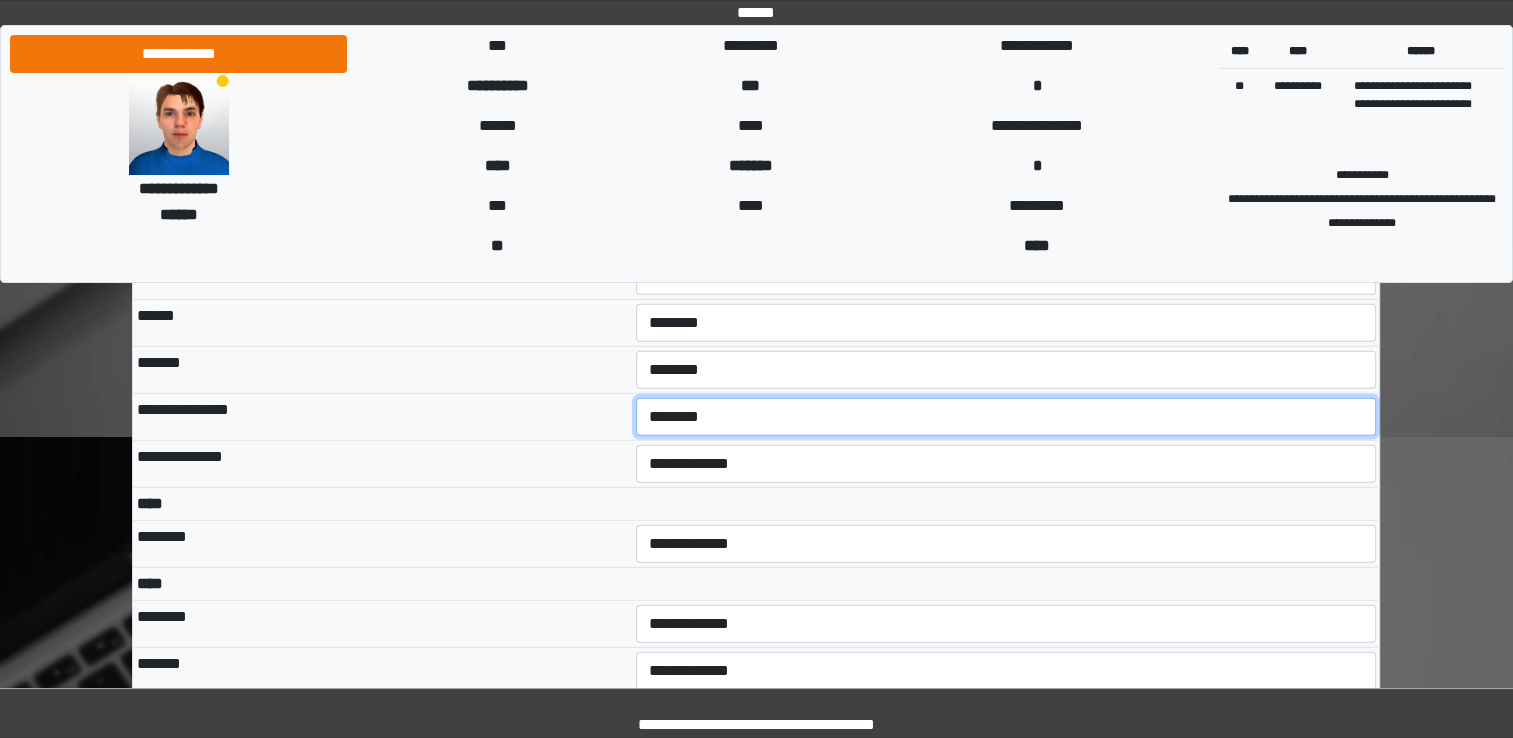 scroll, scrollTop: 5246, scrollLeft: 0, axis: vertical 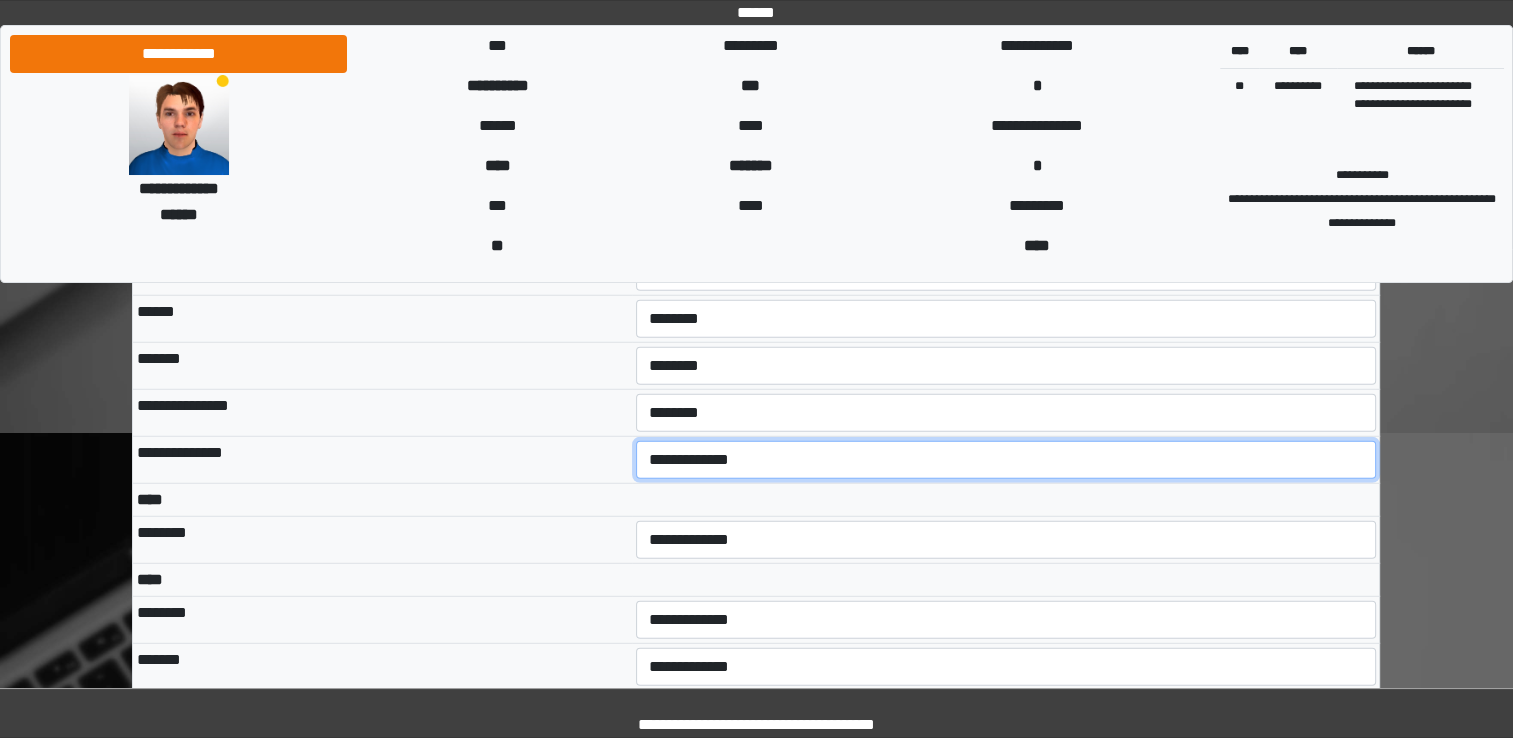 click on "**********" at bounding box center [1006, 460] 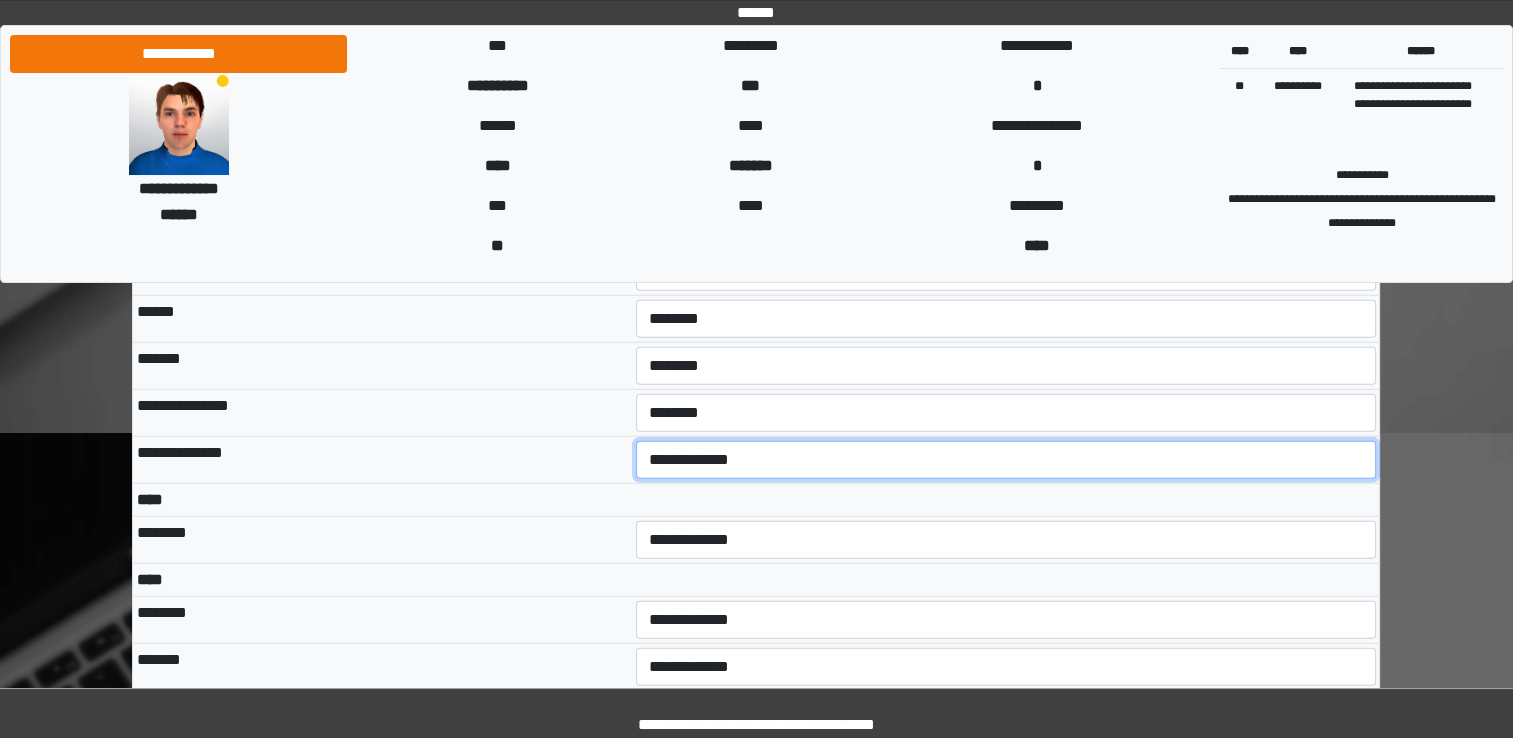 select on "***" 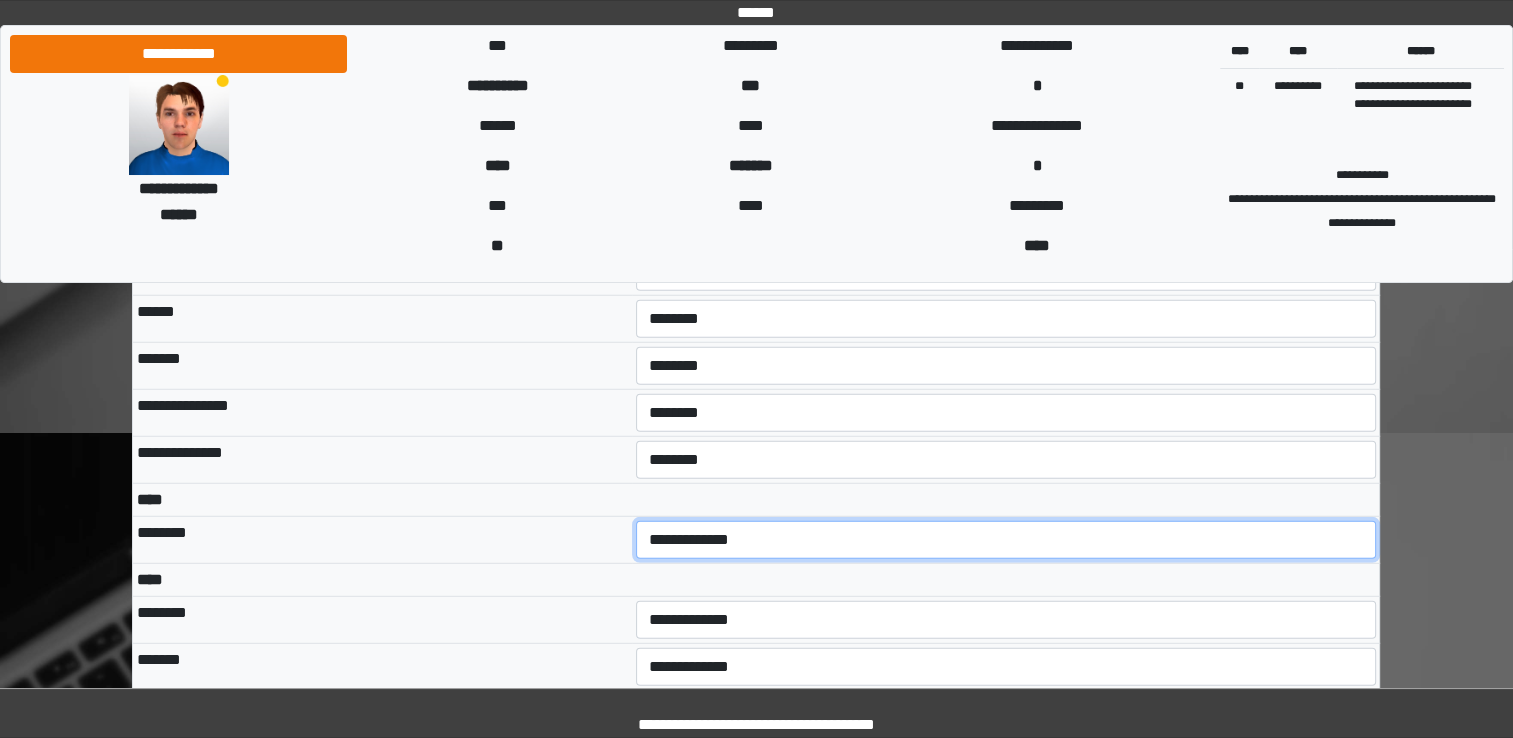 click on "**********" at bounding box center [1006, 540] 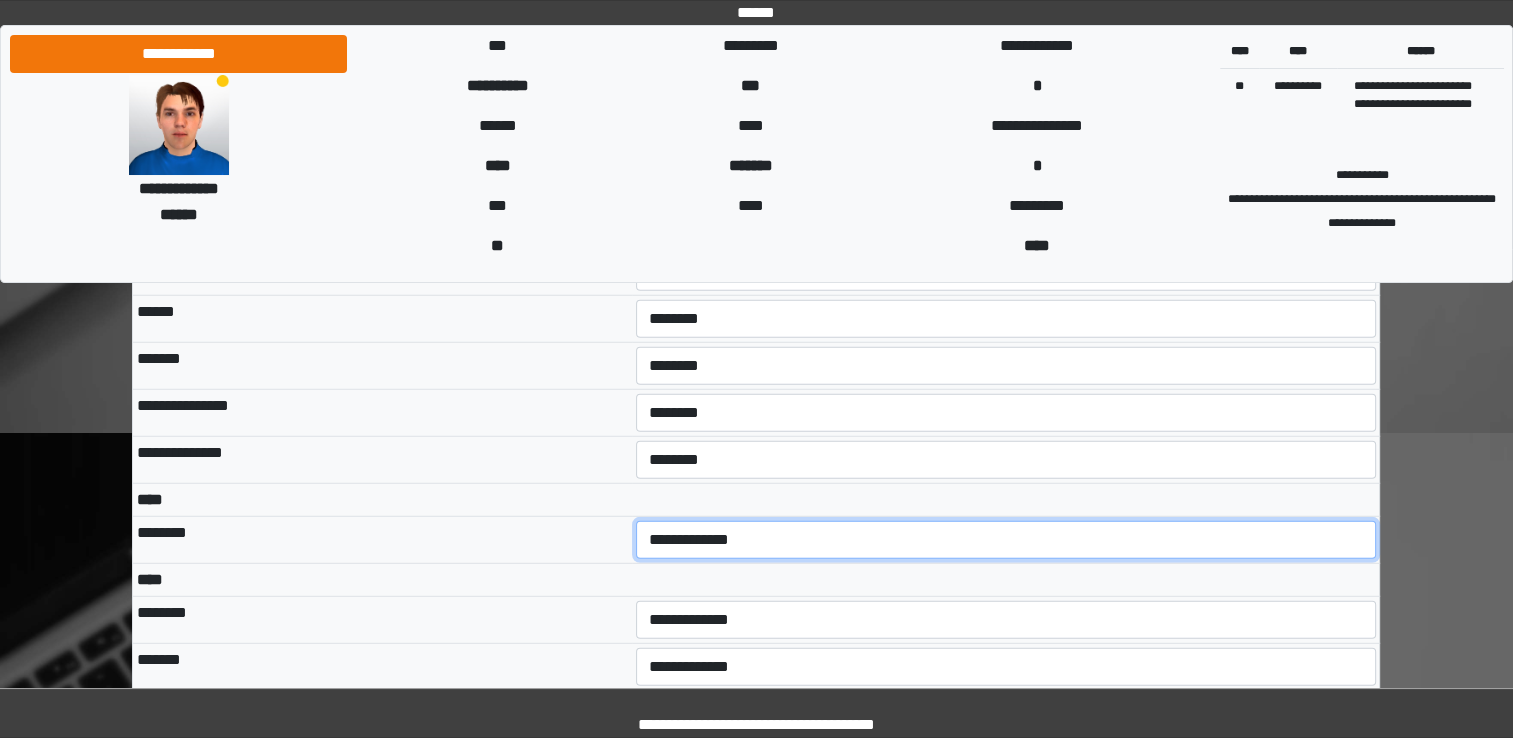 select on "*" 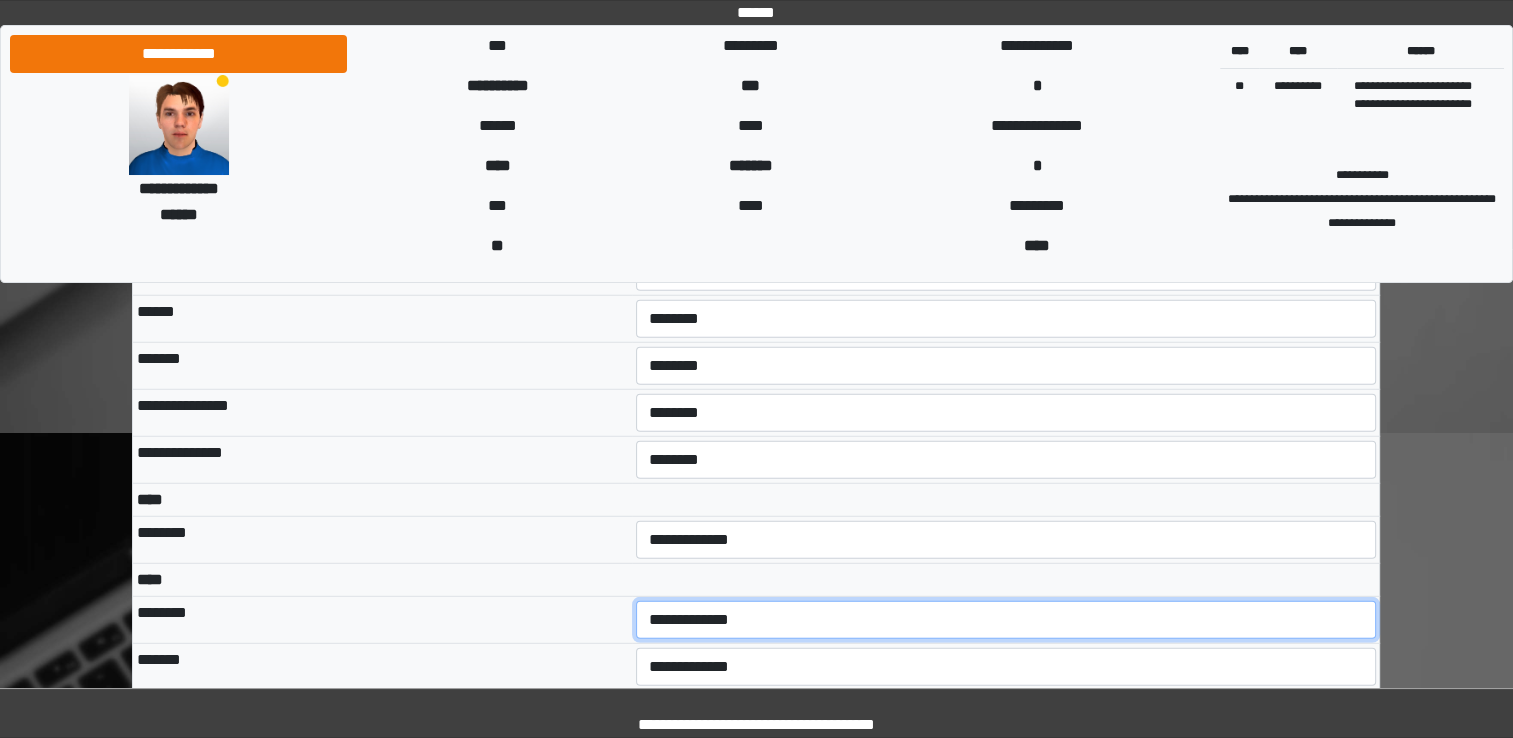 click on "**********" at bounding box center (1006, 620) 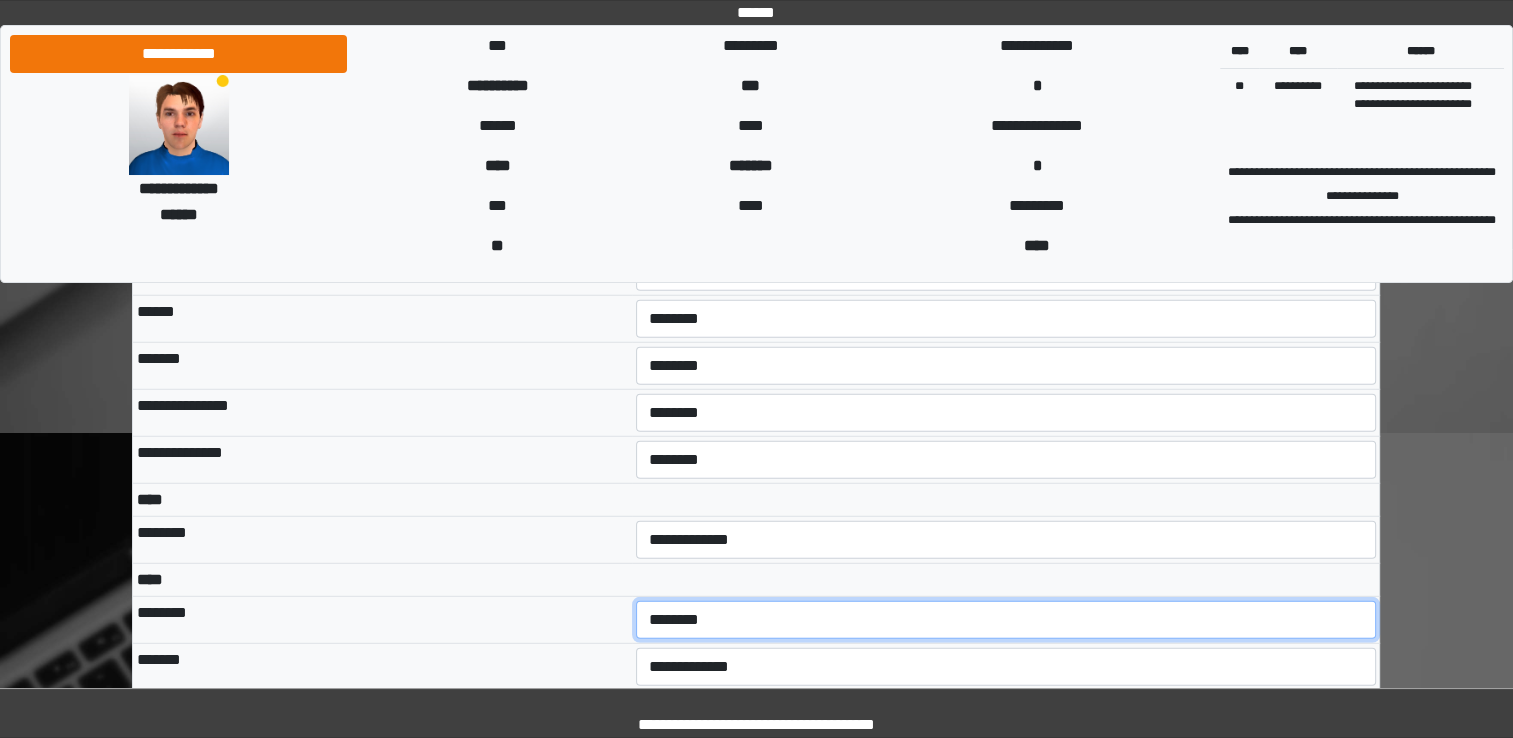 scroll, scrollTop: 80, scrollLeft: 0, axis: vertical 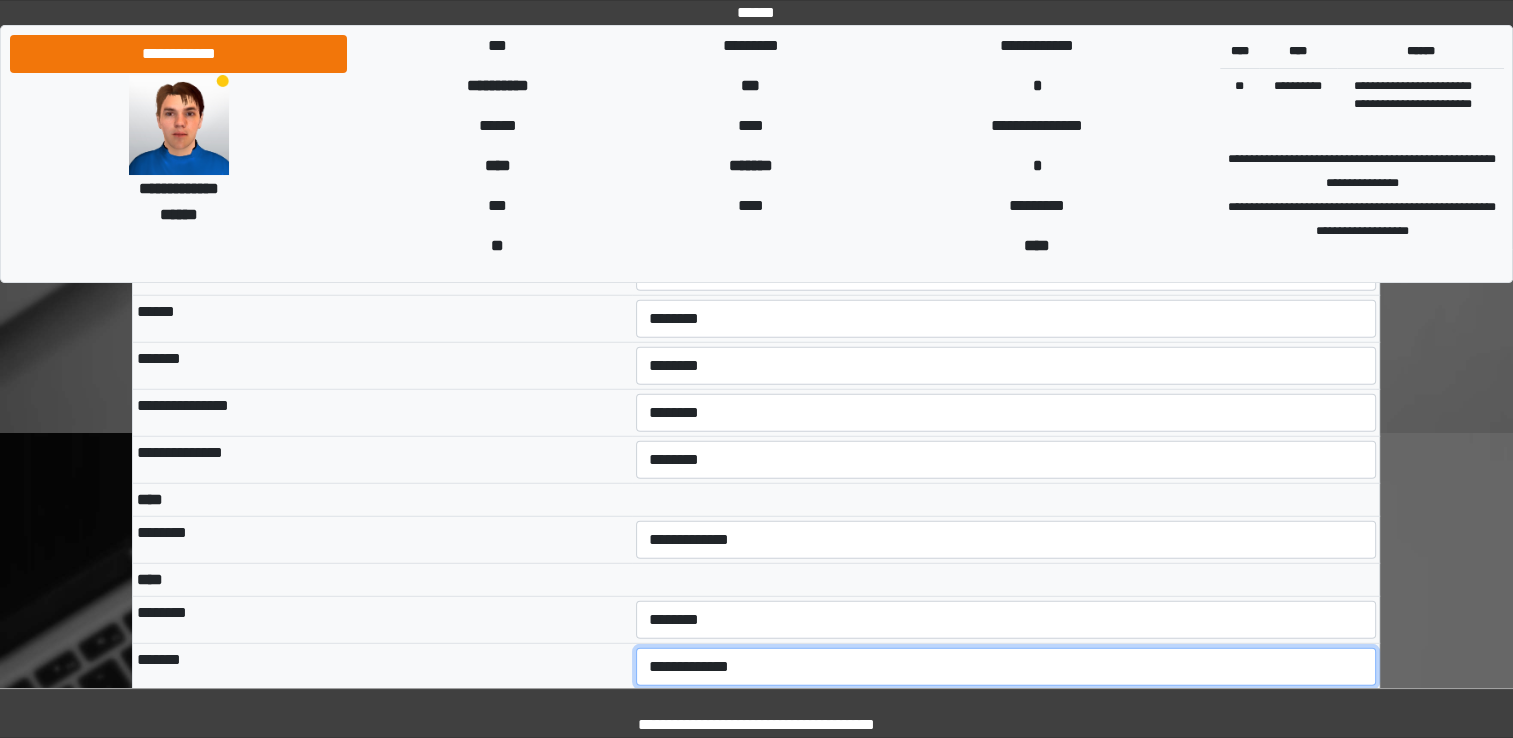 click on "**********" at bounding box center (1006, 667) 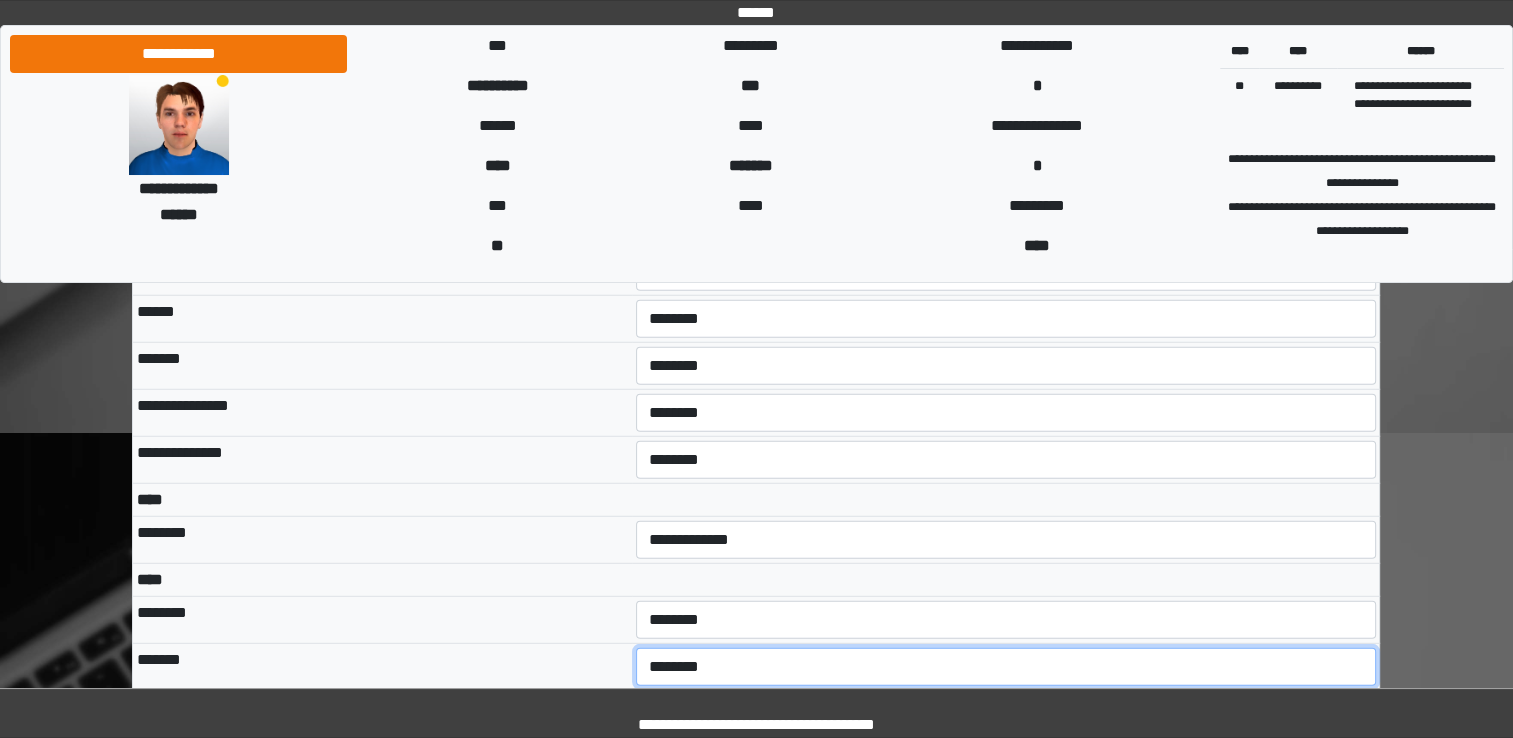 click on "**********" at bounding box center (1006, 667) 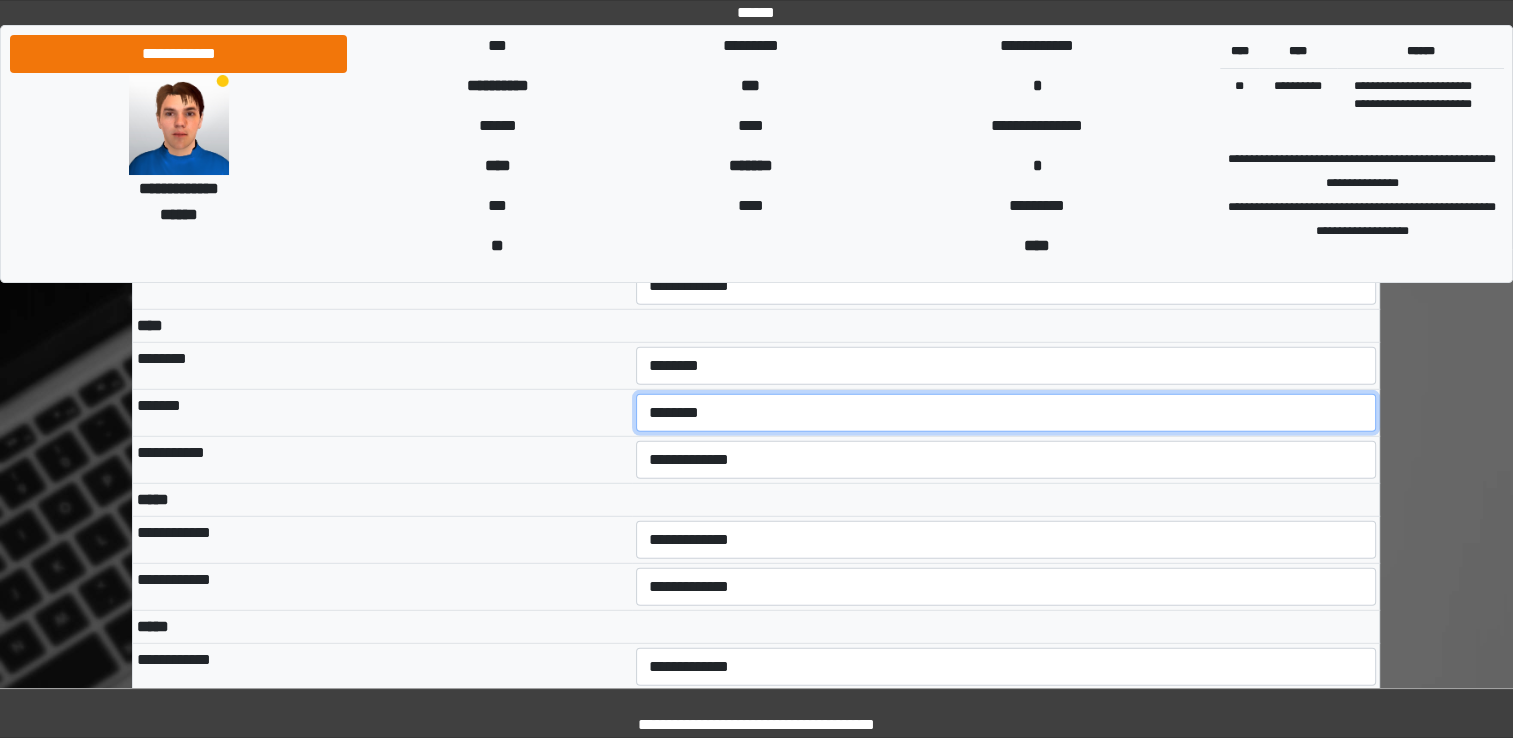scroll, scrollTop: 5526, scrollLeft: 0, axis: vertical 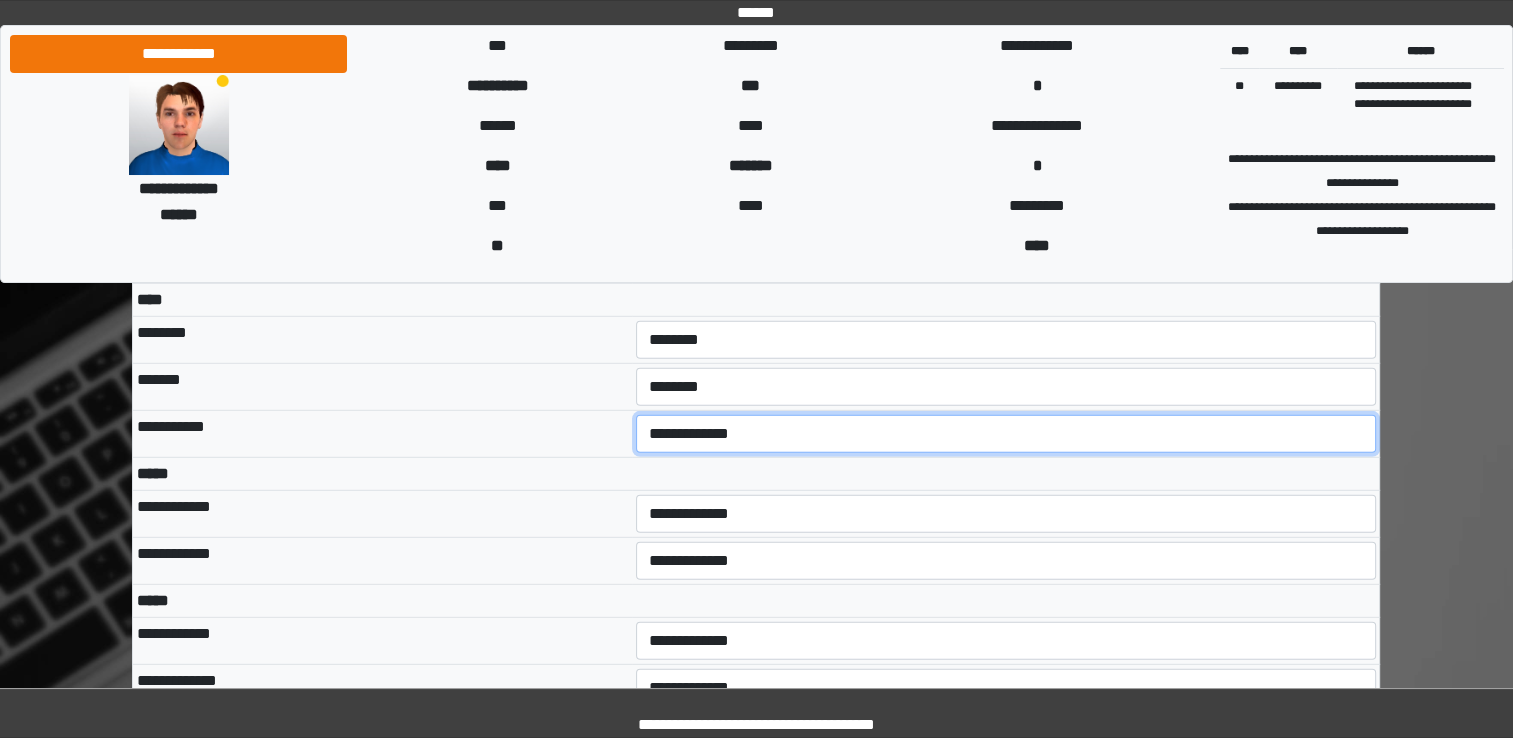 click on "**********" at bounding box center (1006, 434) 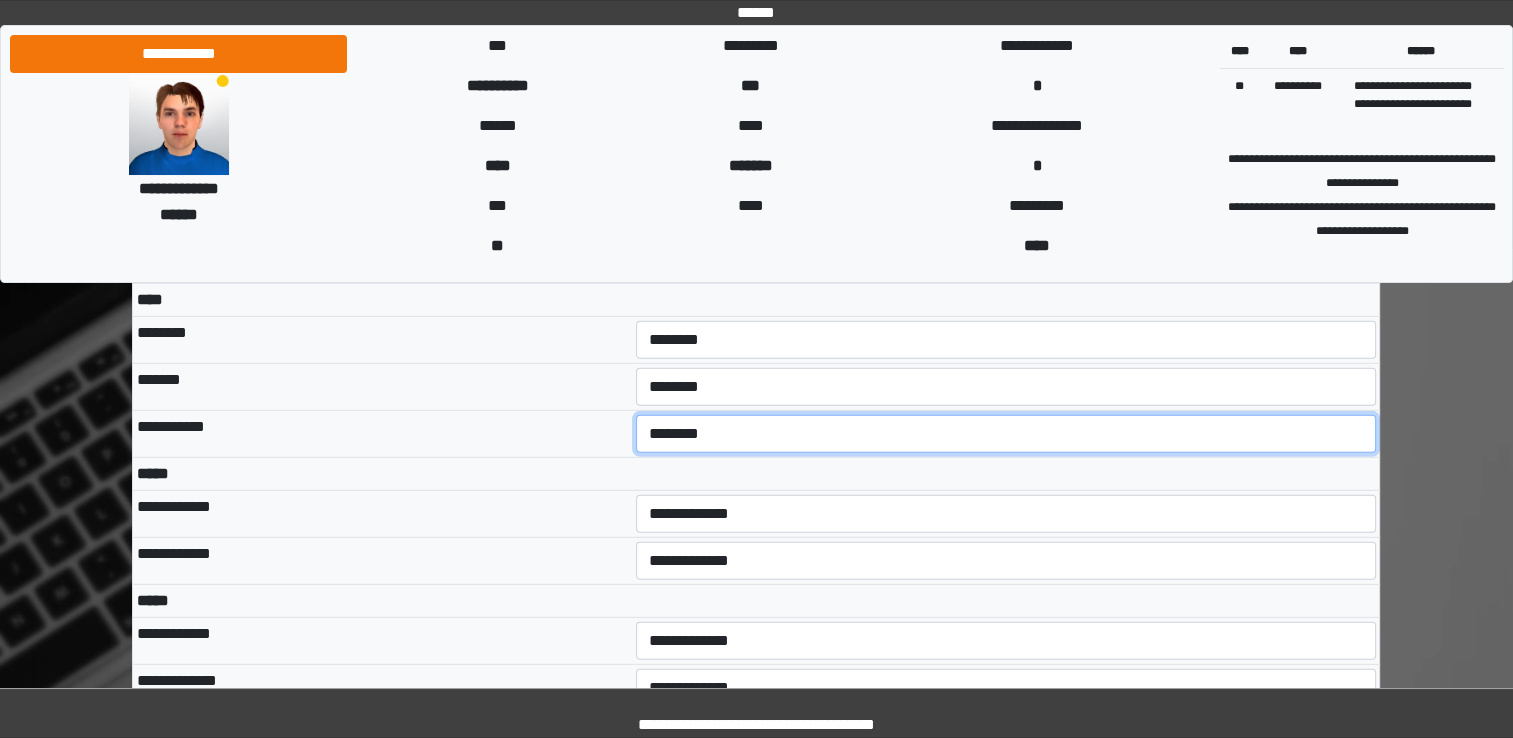 click on "**********" at bounding box center [1006, 434] 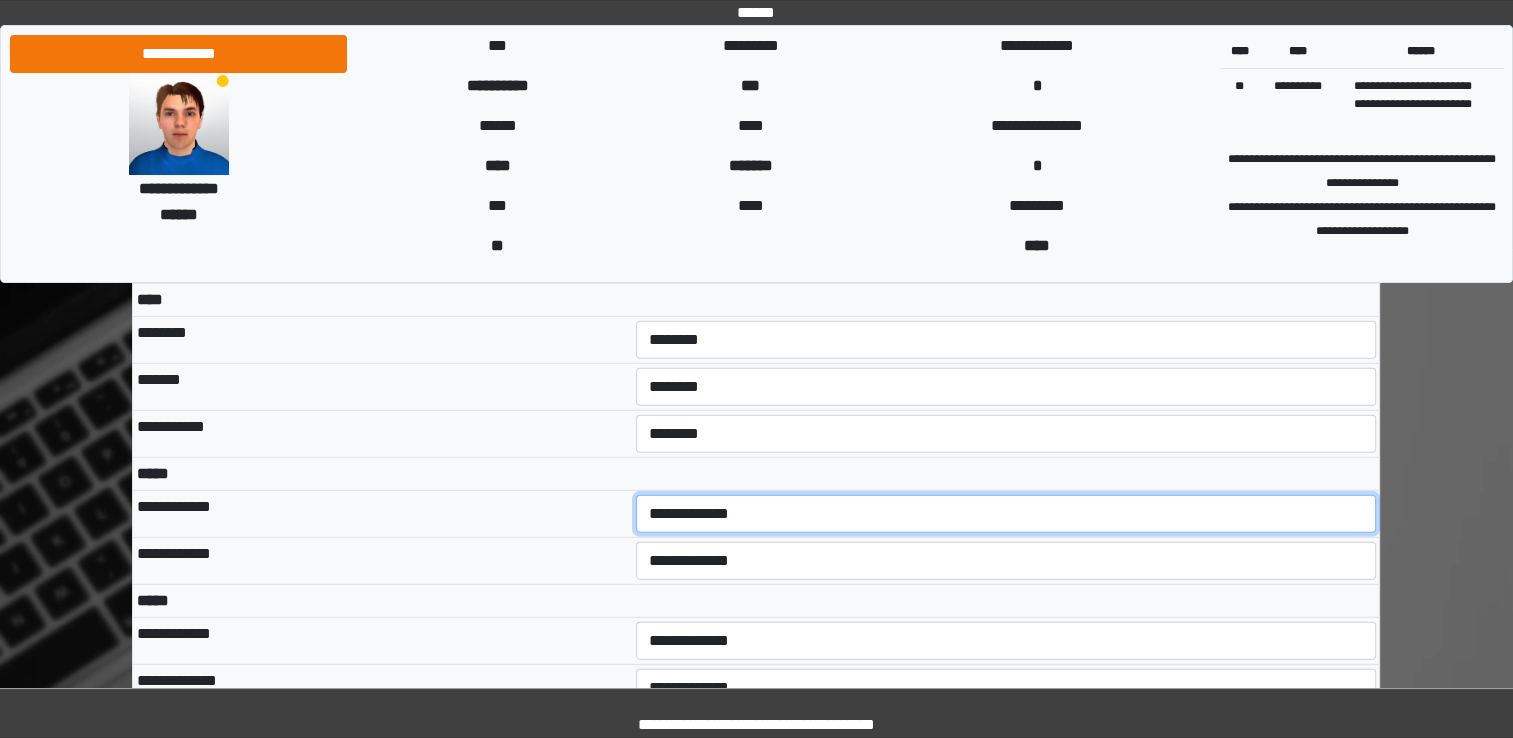 click on "**********" at bounding box center [1006, 514] 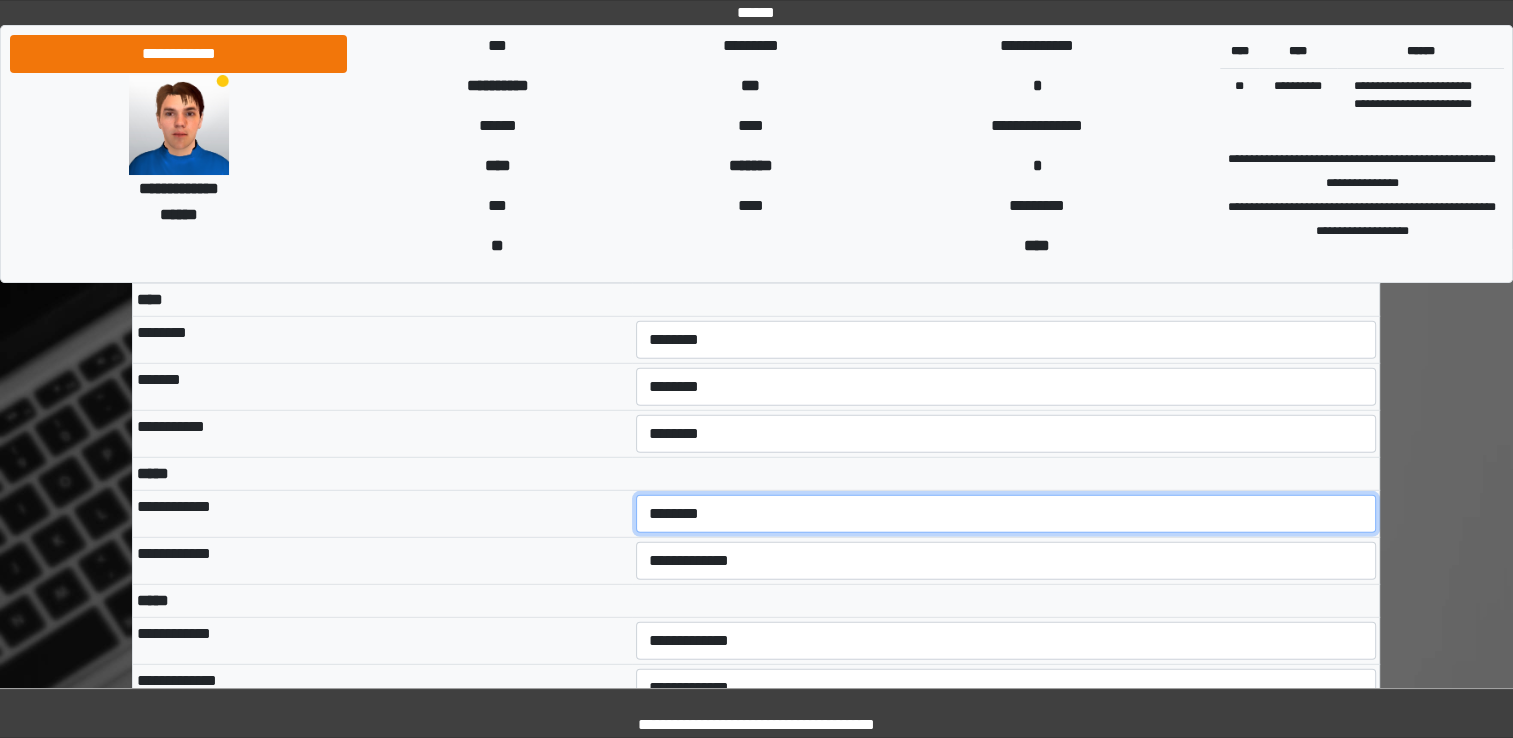 click on "**********" at bounding box center (1006, 514) 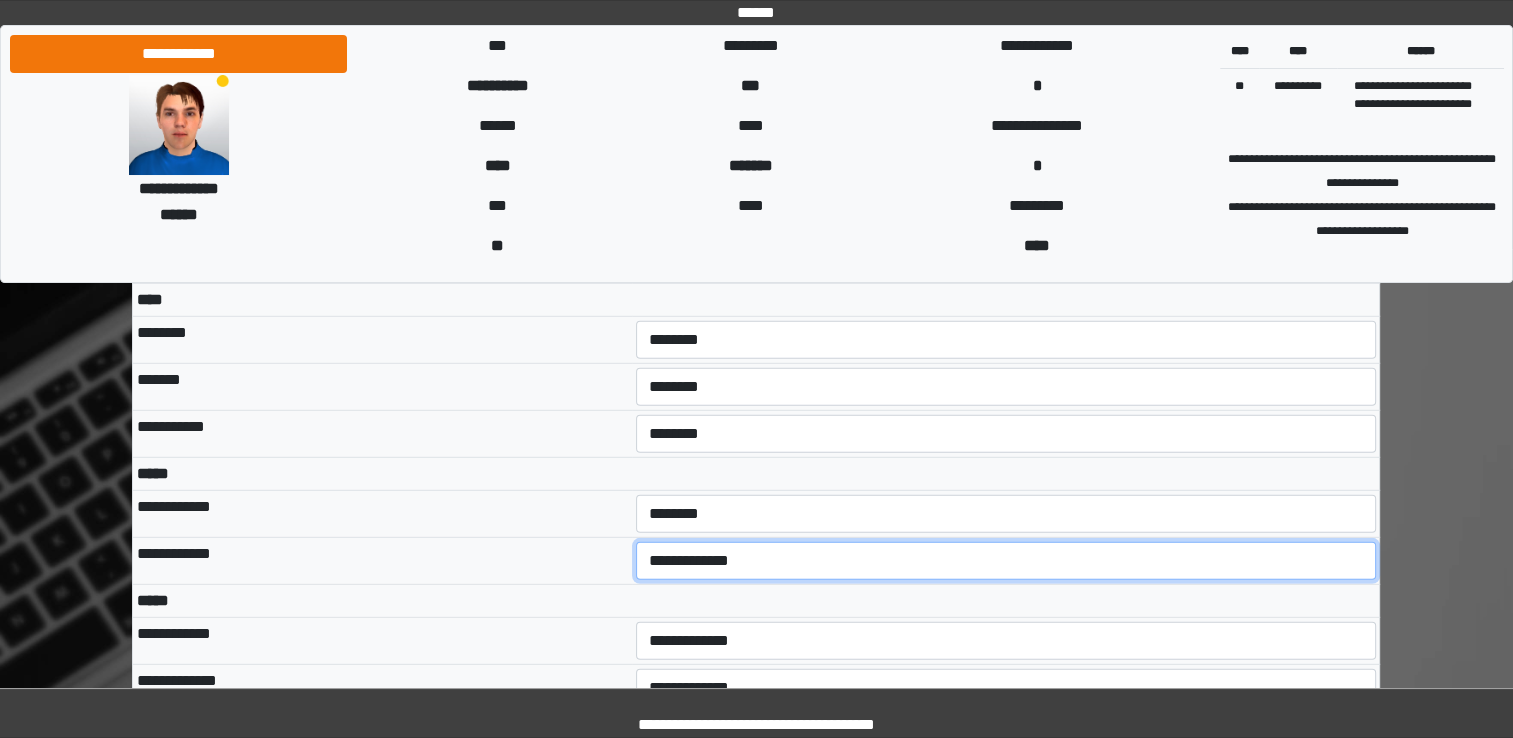 click on "**********" at bounding box center (1006, 561) 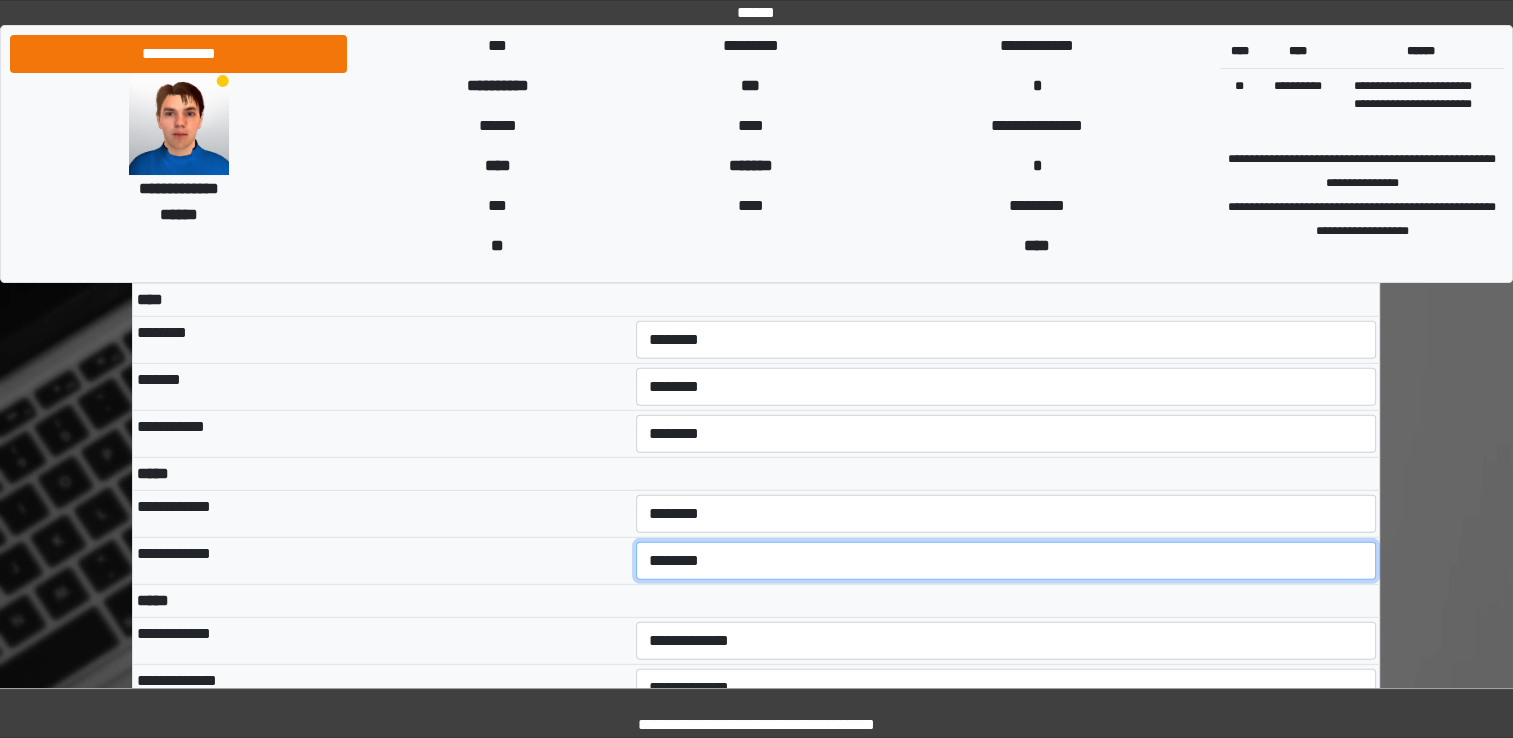 click on "**********" at bounding box center [1006, 561] 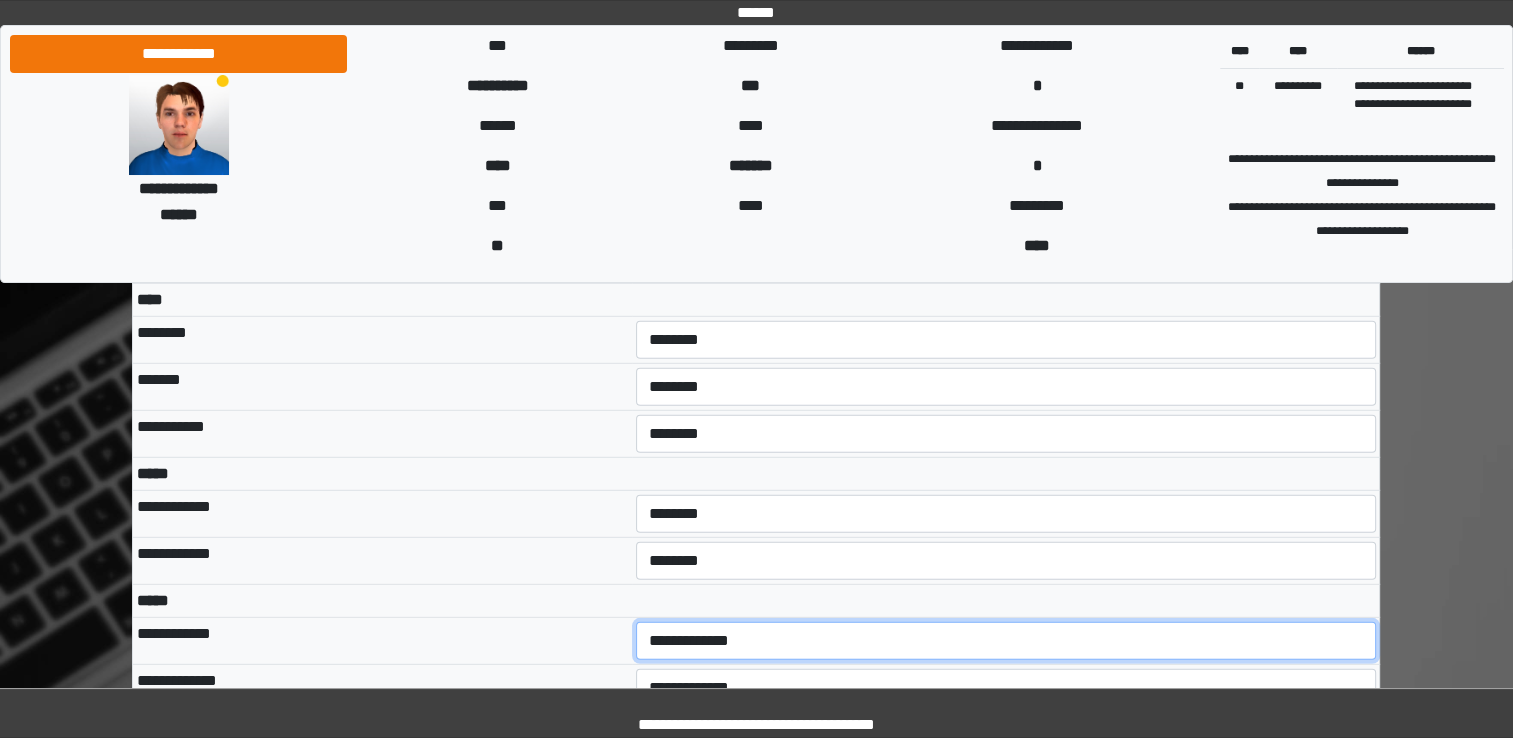 click on "**********" at bounding box center [1006, 641] 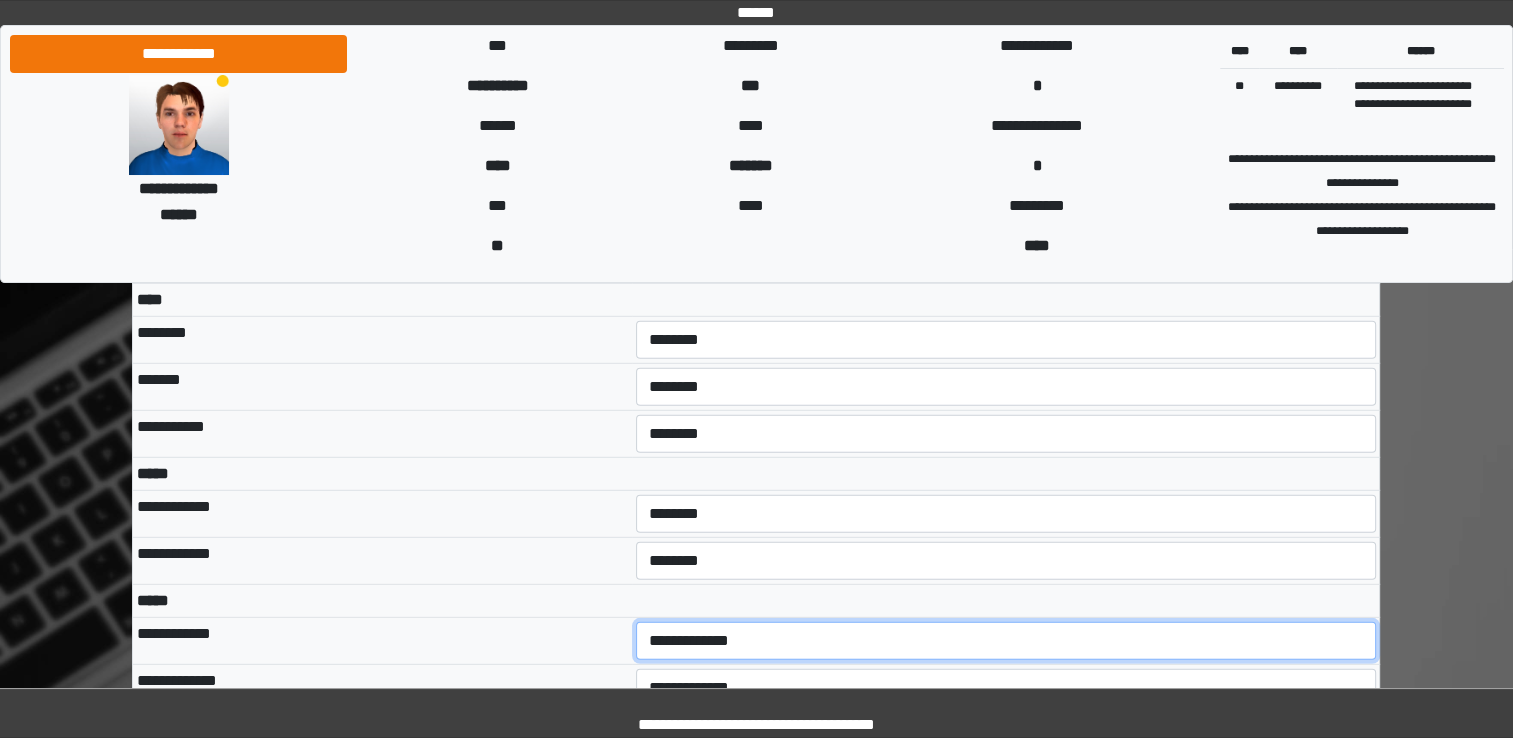 select on "***" 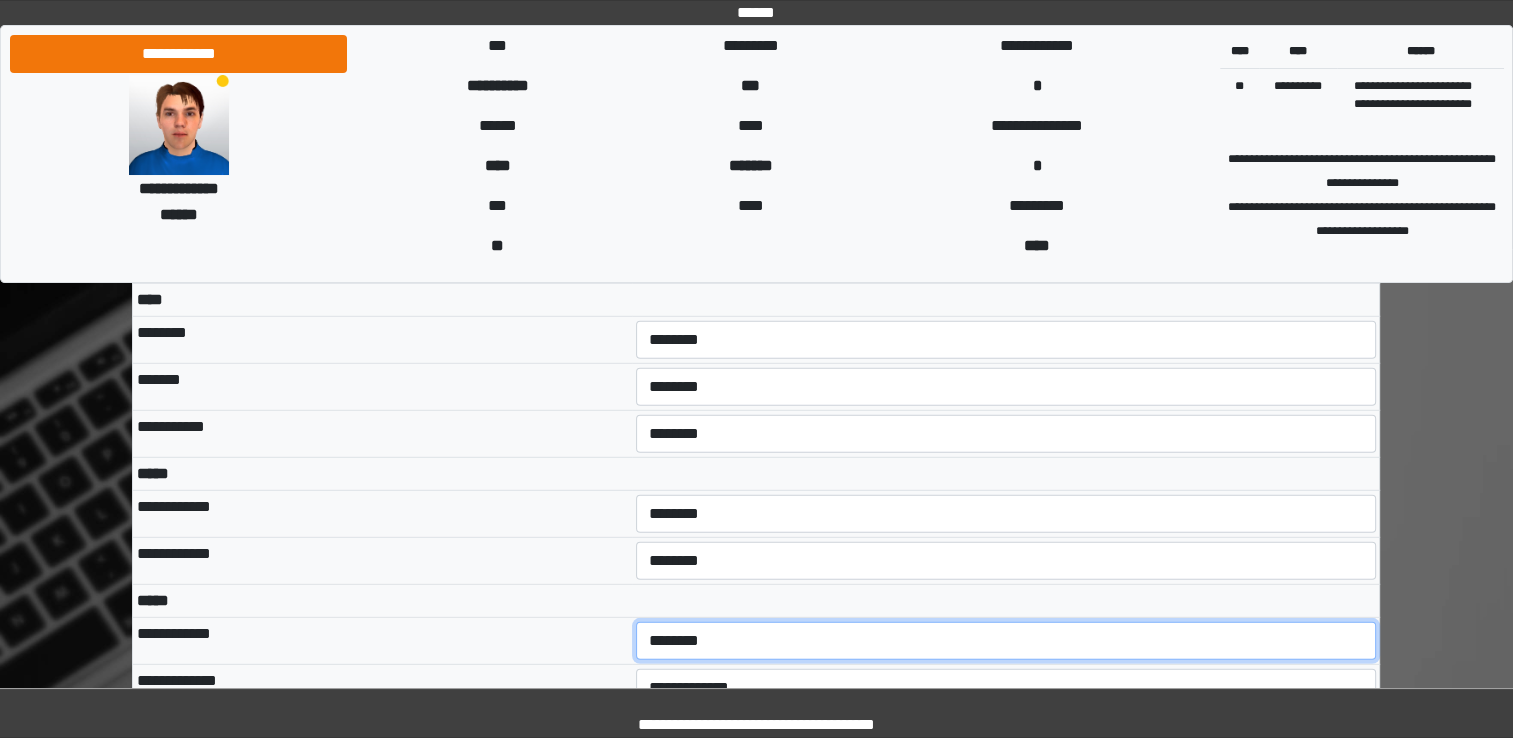 click on "**********" at bounding box center (1006, 641) 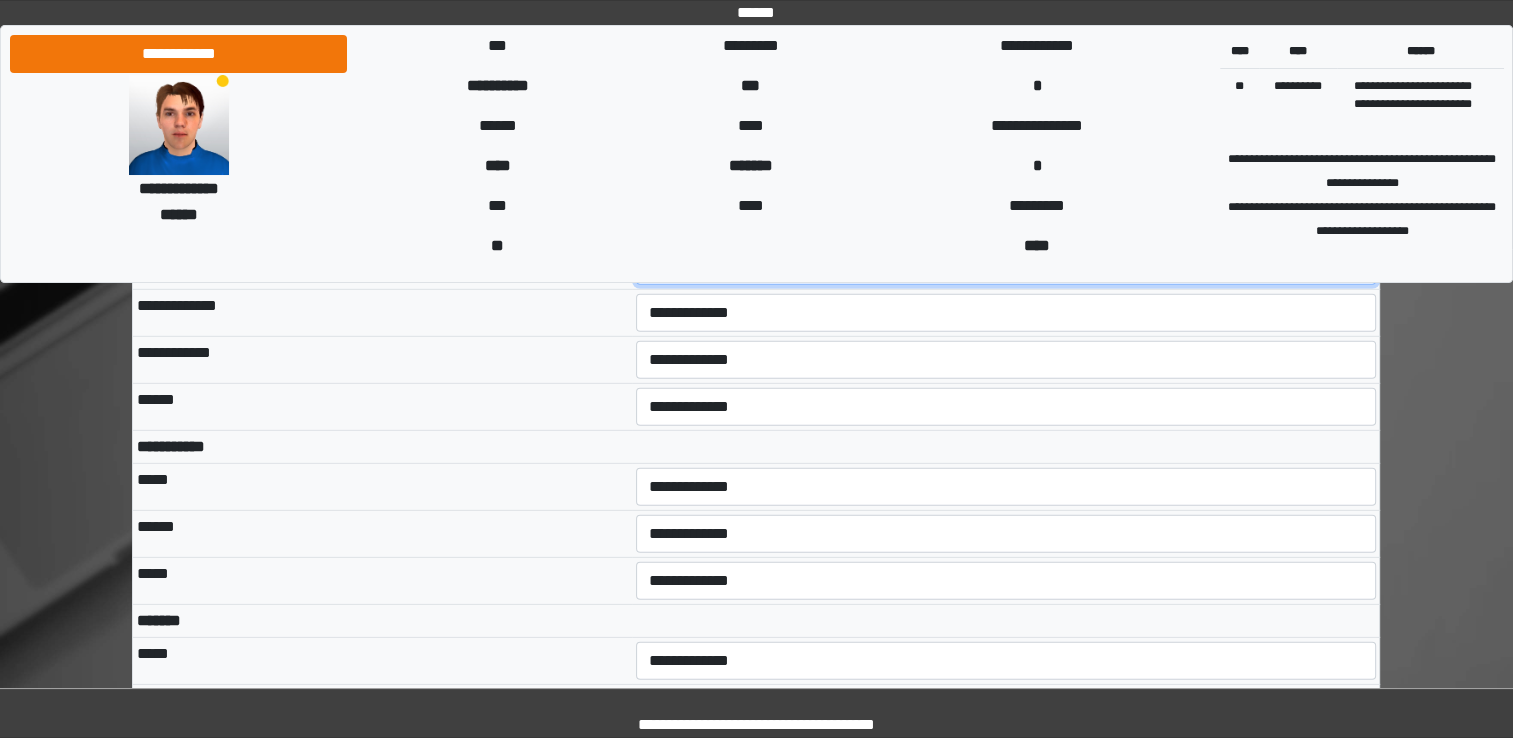 scroll, scrollTop: 5926, scrollLeft: 0, axis: vertical 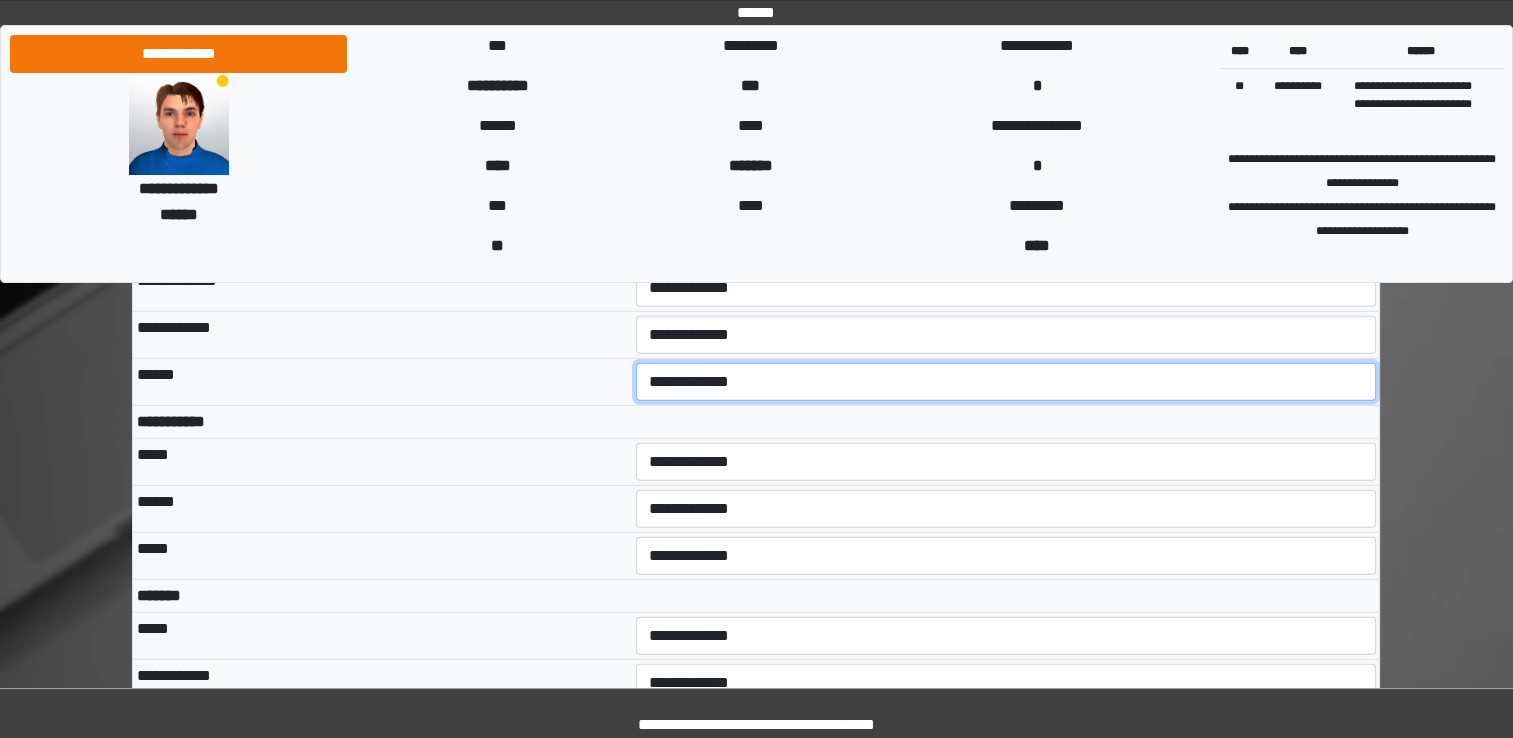 click on "**********" at bounding box center [1006, 382] 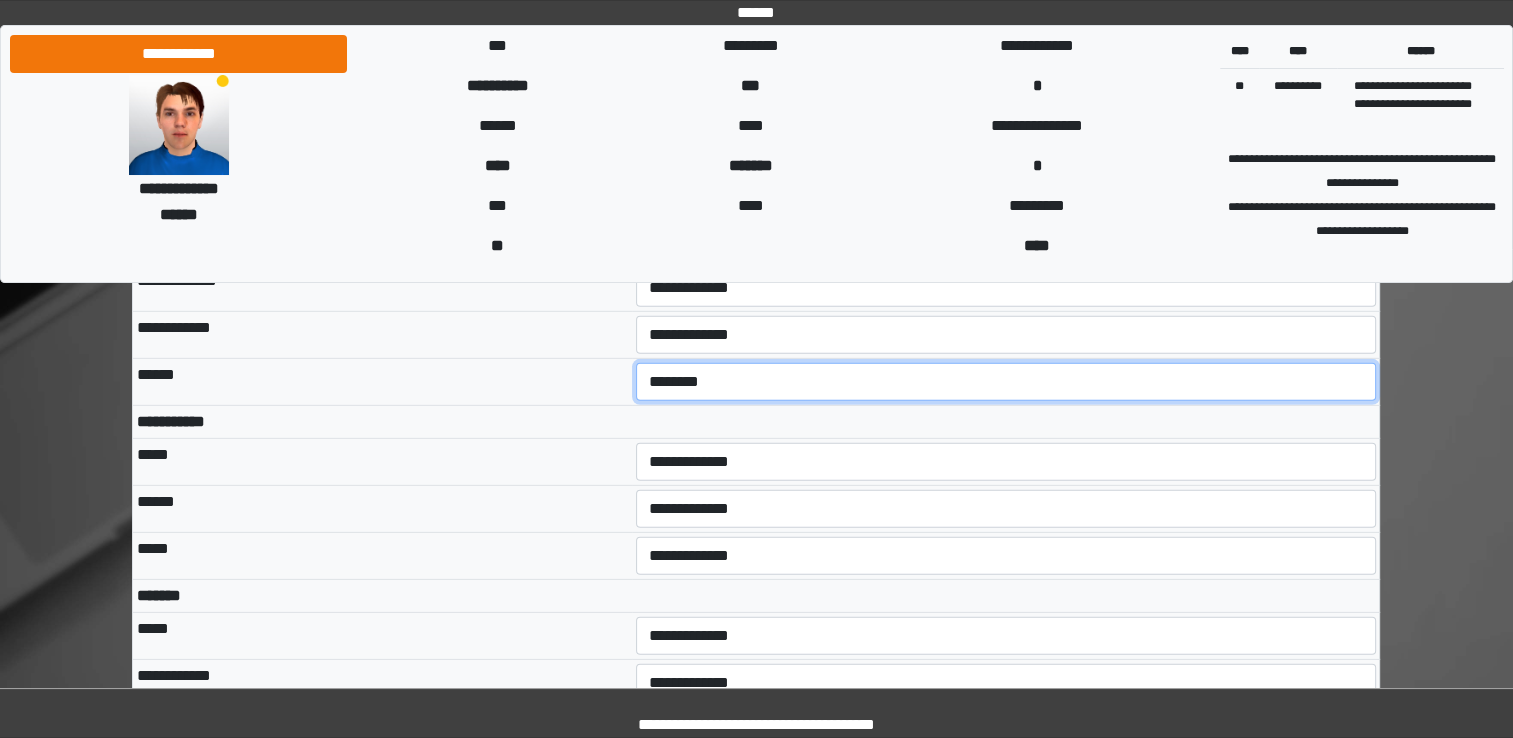 click on "**********" at bounding box center (1006, 382) 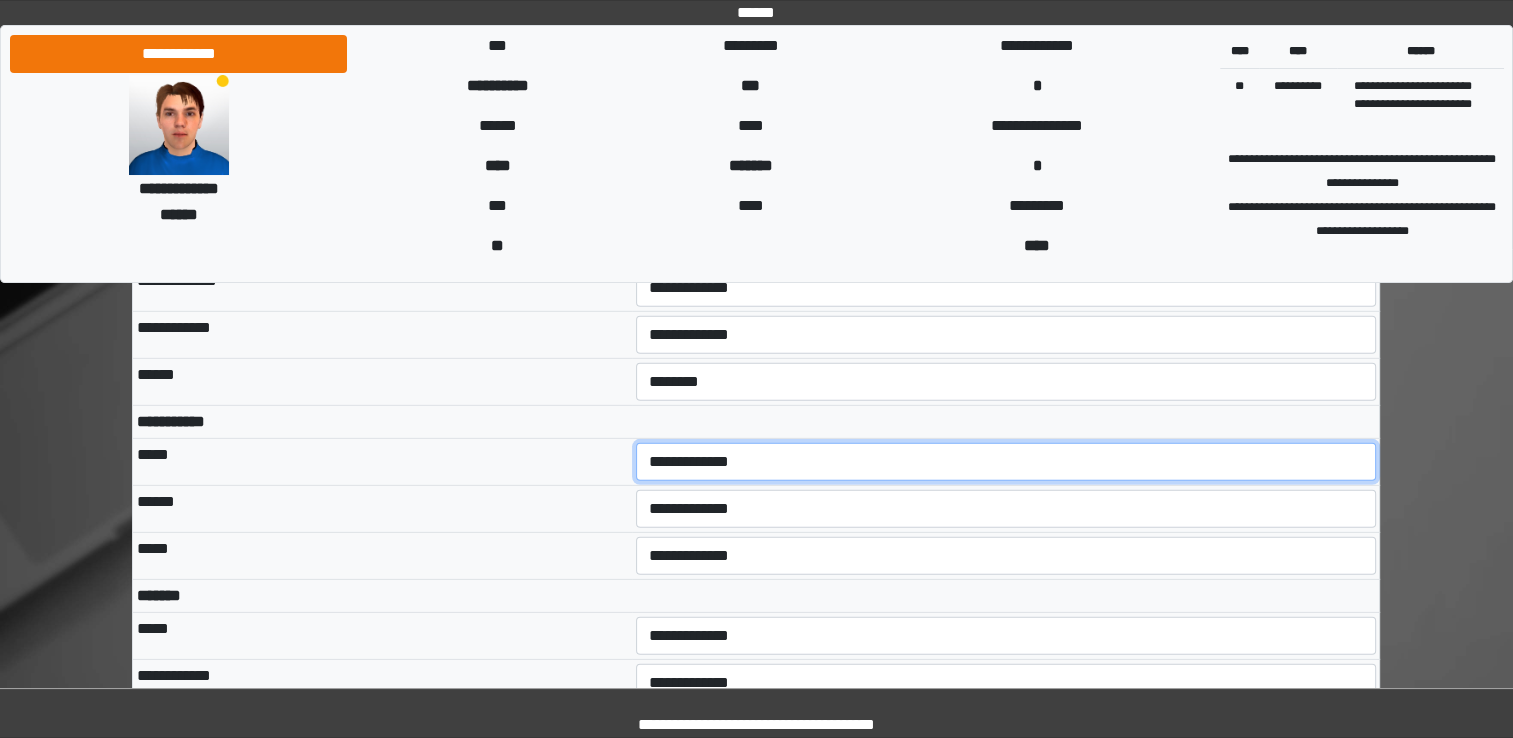 click on "**********" at bounding box center [1006, 462] 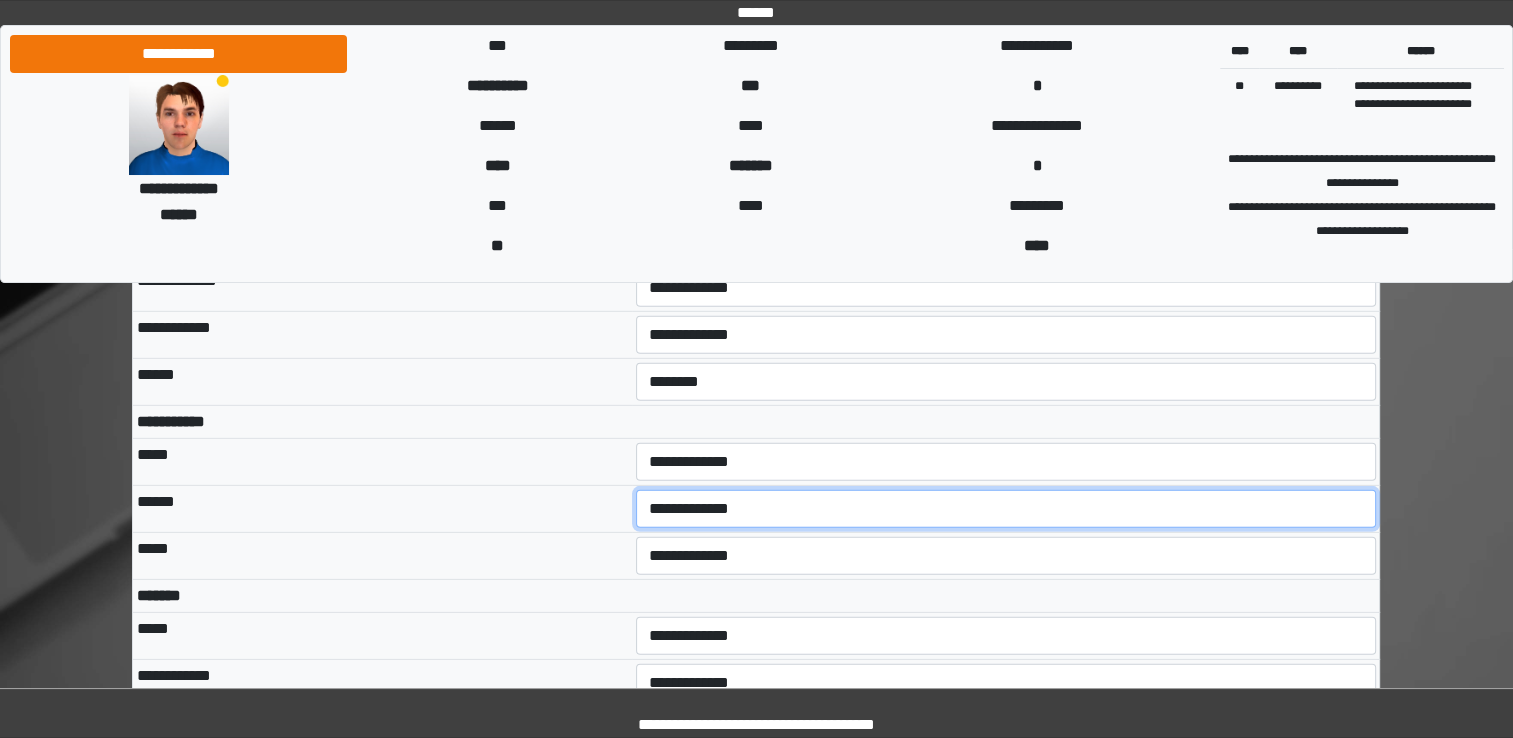 click on "**********" at bounding box center [1006, 509] 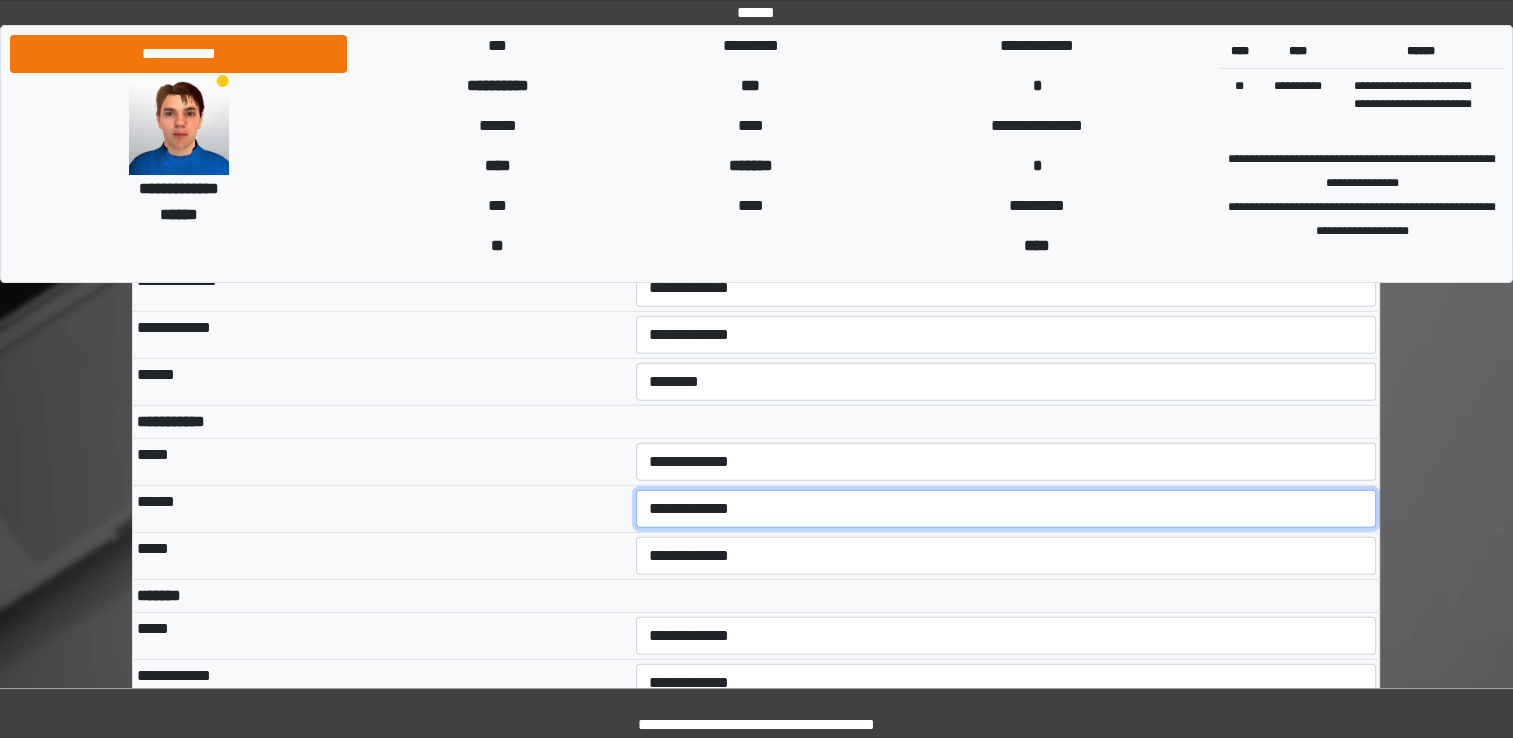 select on "***" 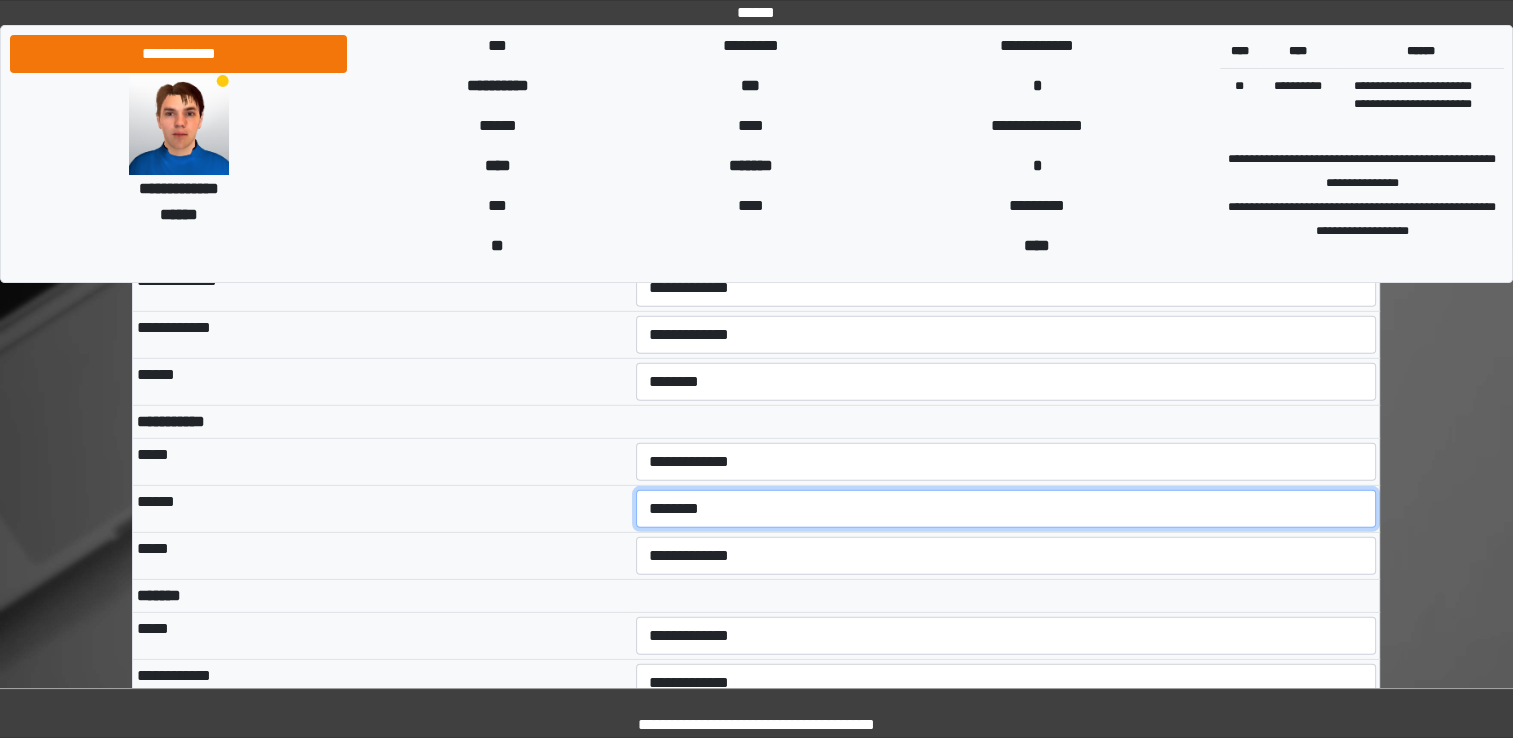 click on "**********" at bounding box center [1006, 509] 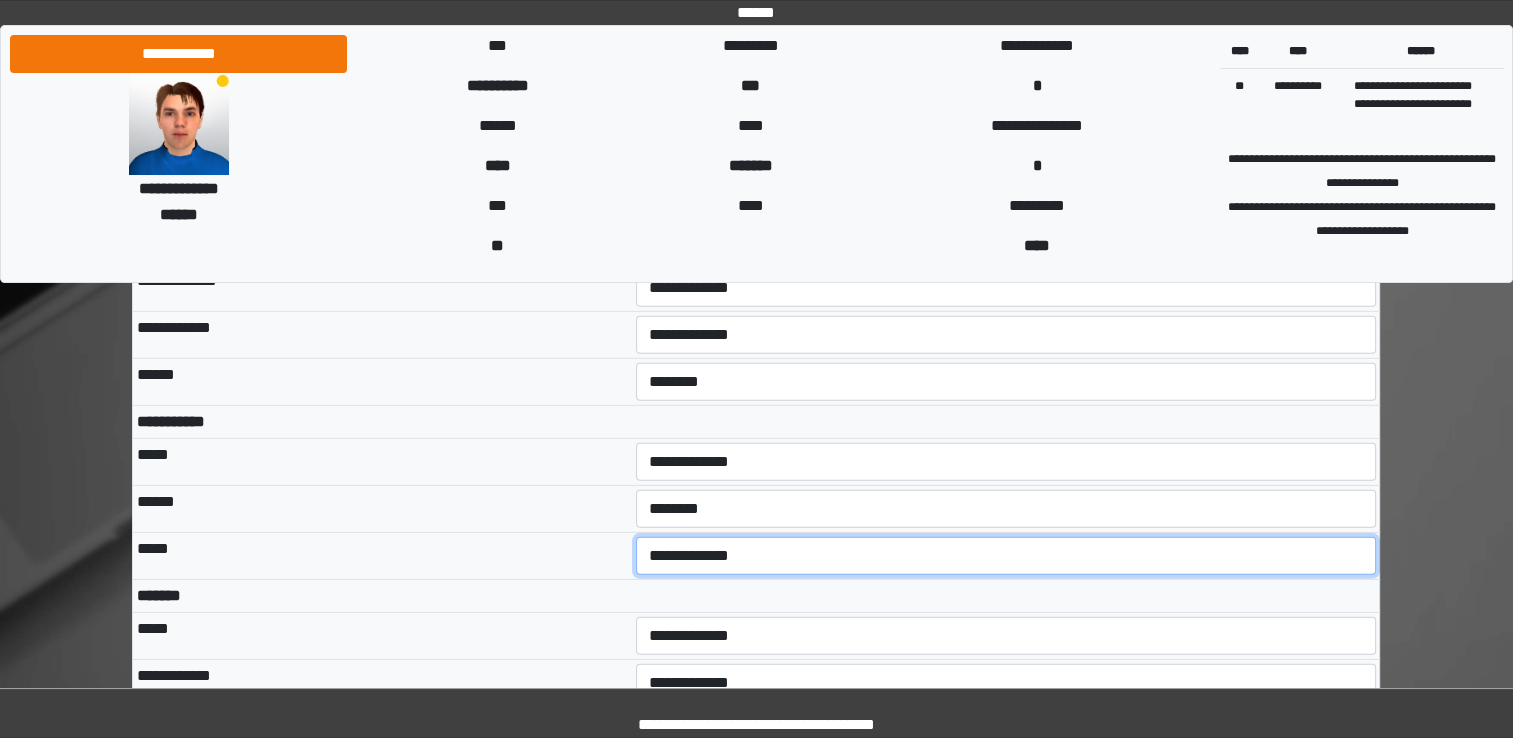 click on "**********" at bounding box center [1006, 556] 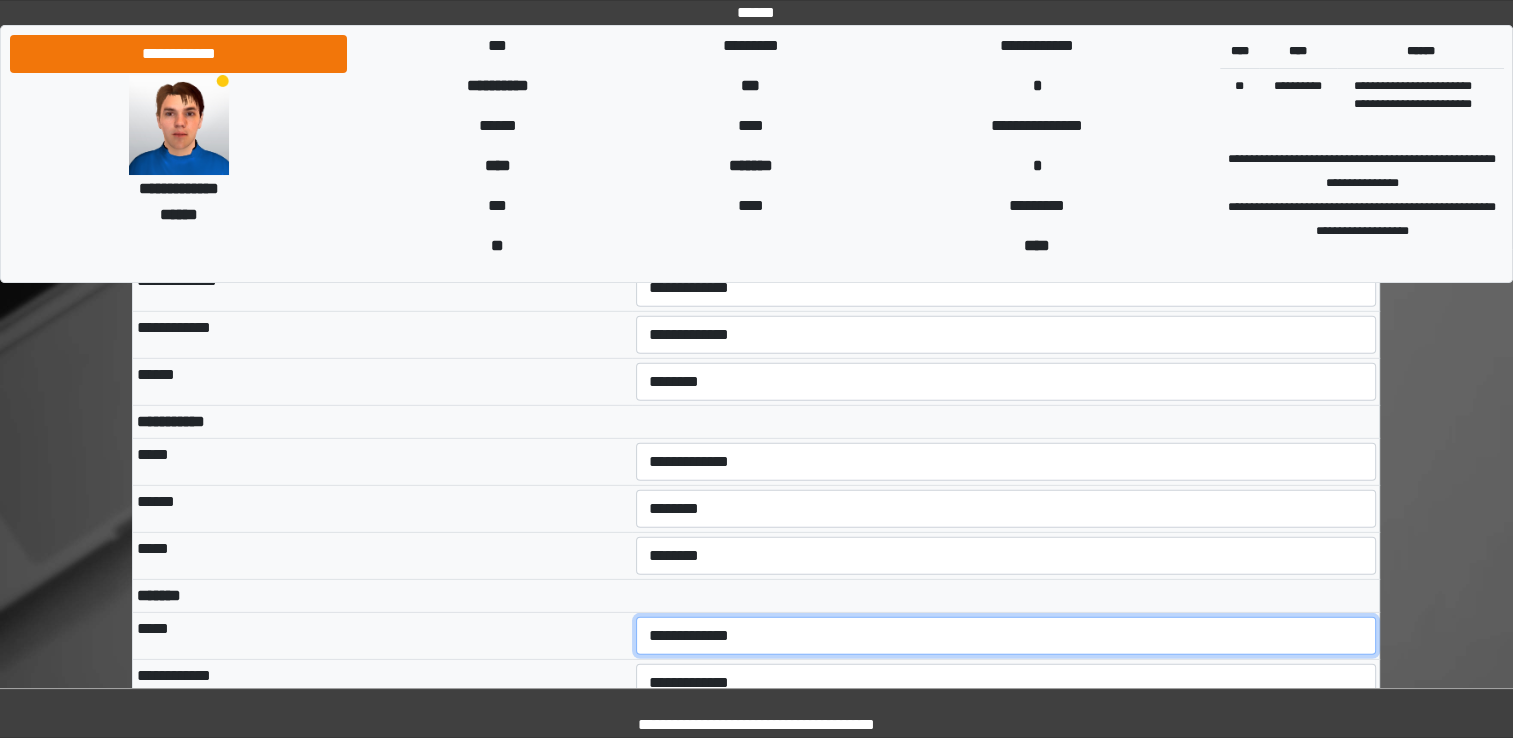 click on "**********" at bounding box center [1006, 636] 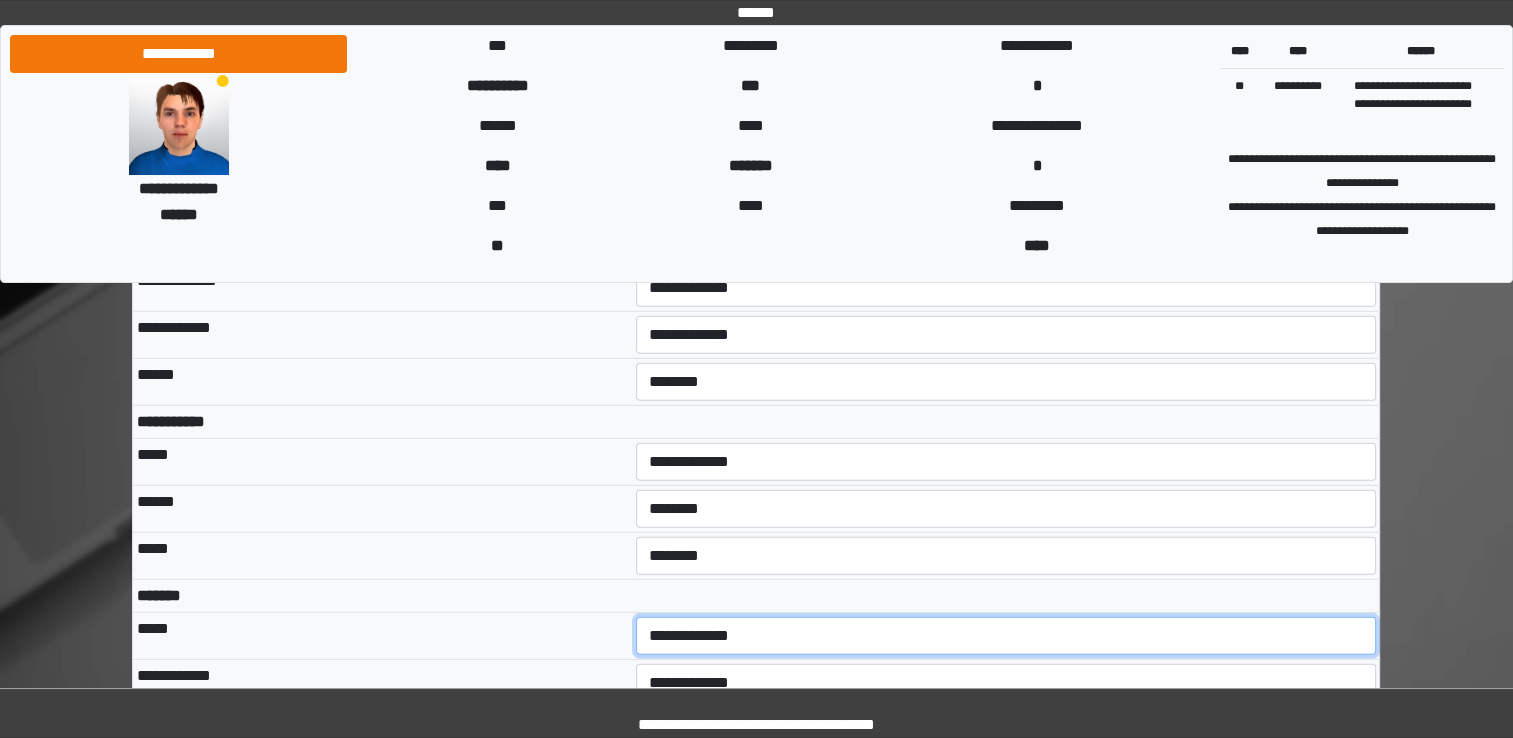 select on "***" 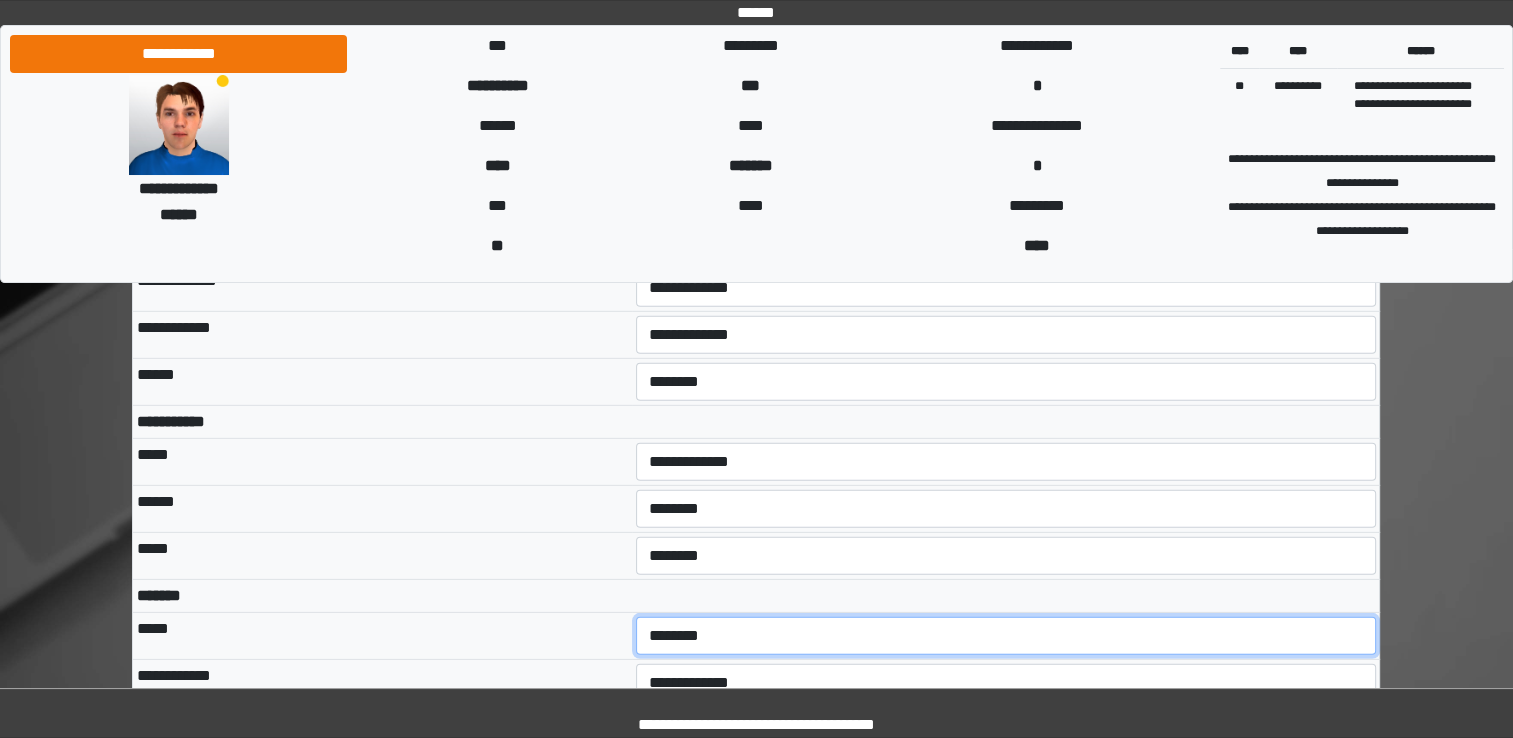 click on "**********" at bounding box center [1006, 636] 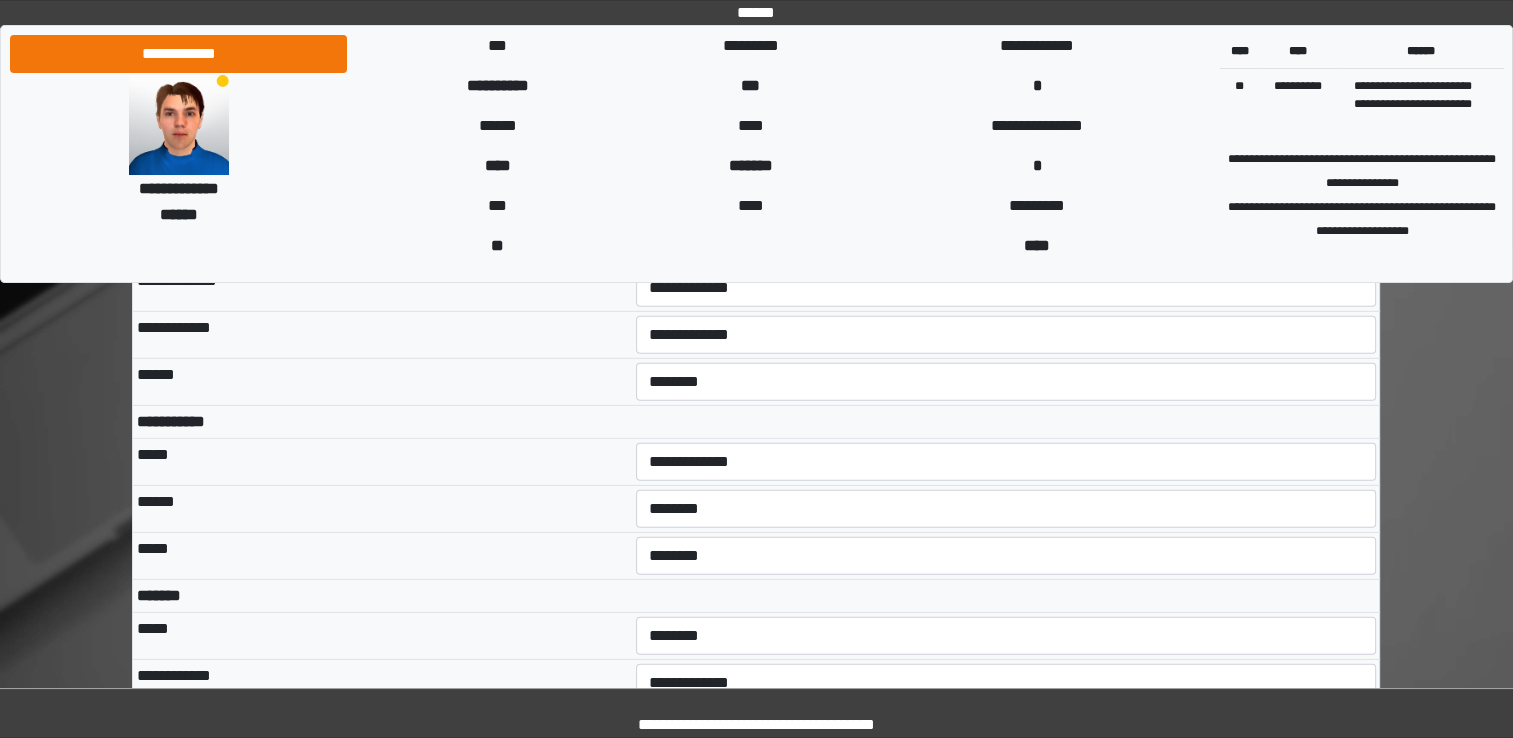 click on "**********" at bounding box center (1006, 730) 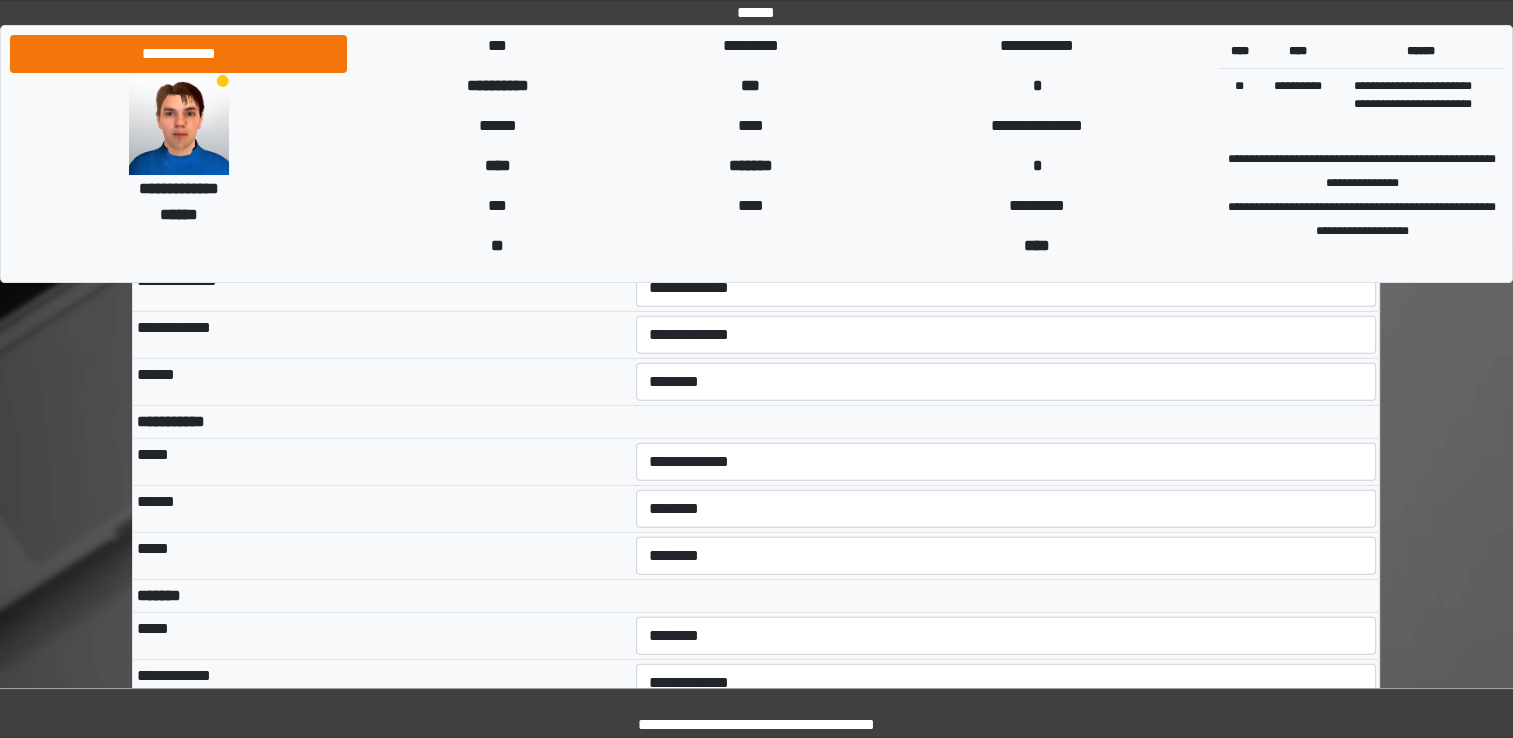 select on "***" 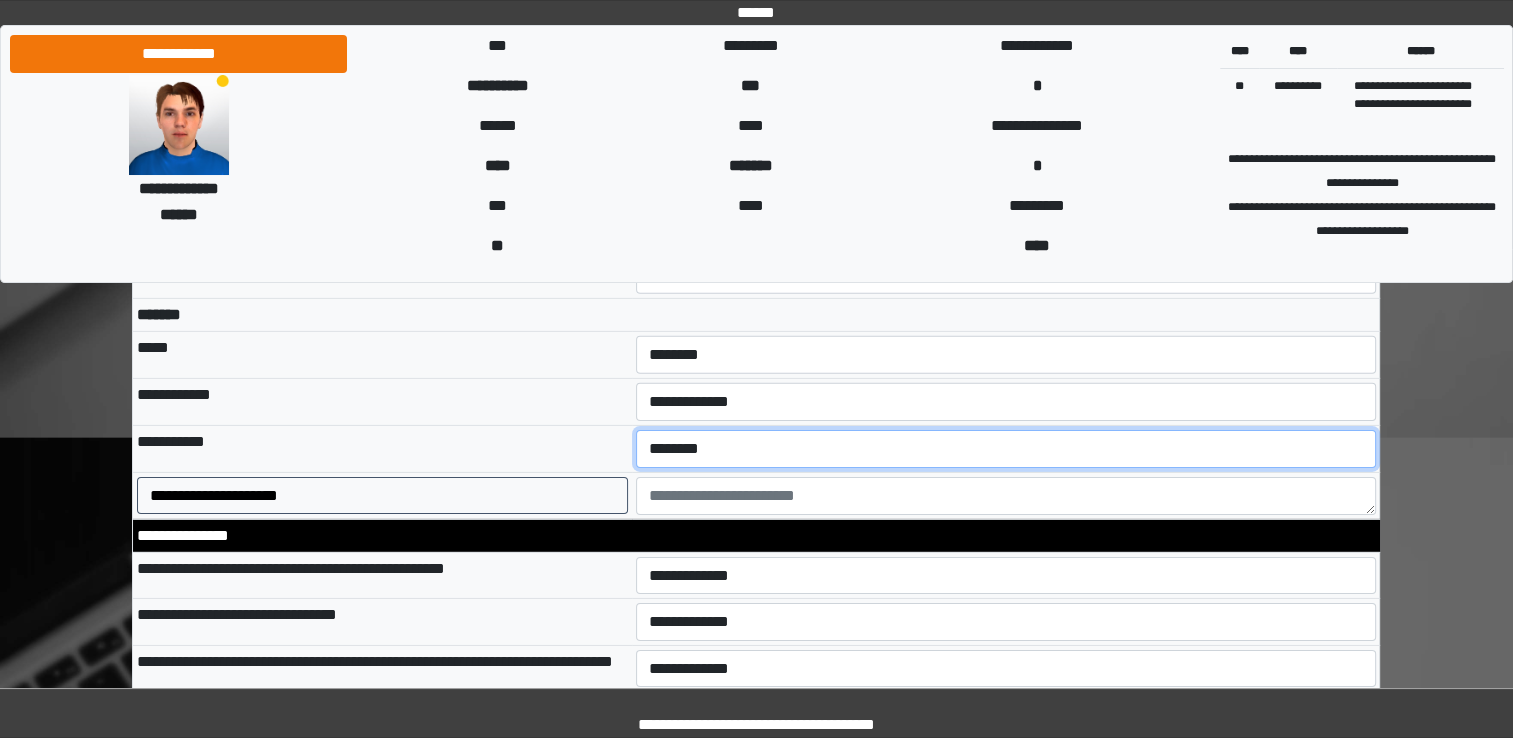 scroll, scrollTop: 6247, scrollLeft: 0, axis: vertical 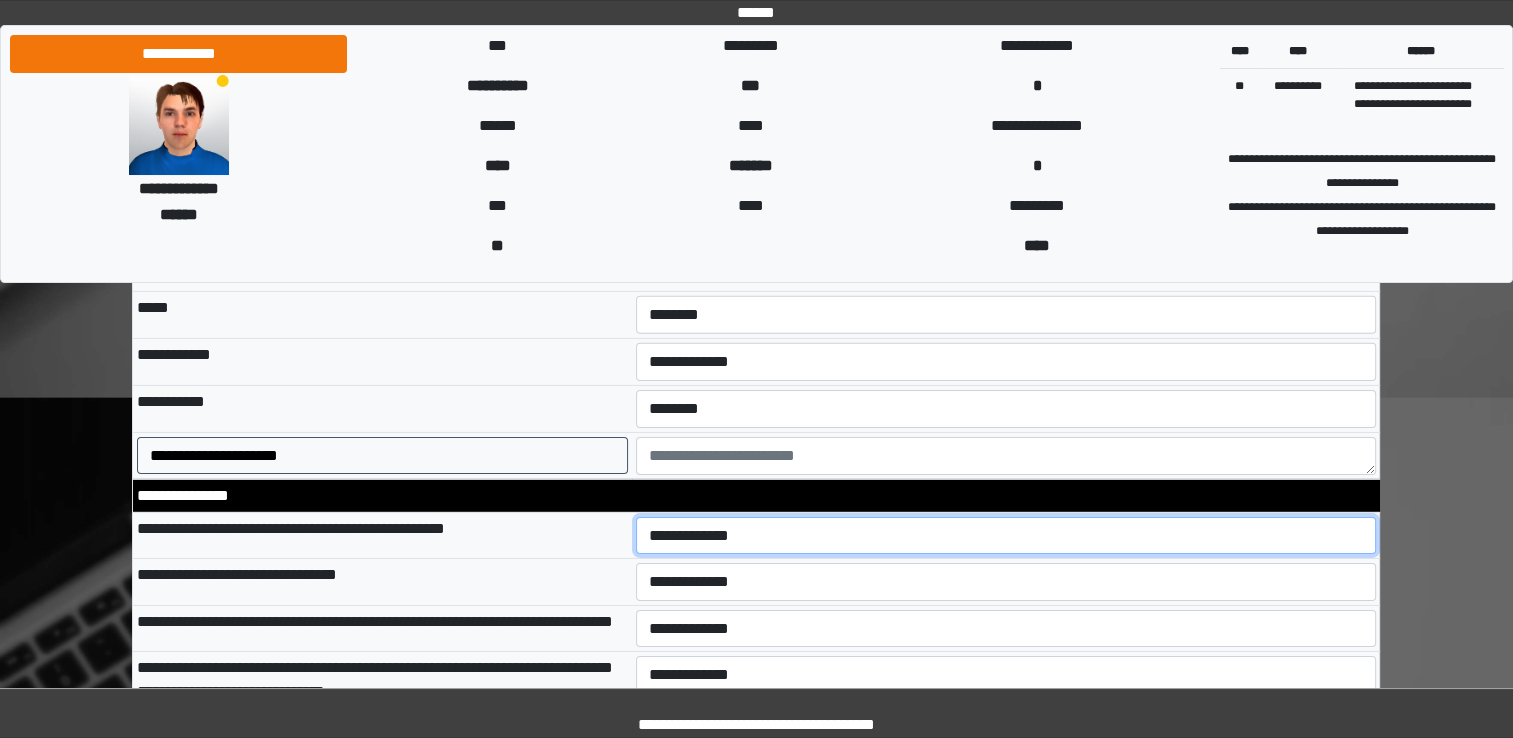 click on "**********" at bounding box center [1006, 536] 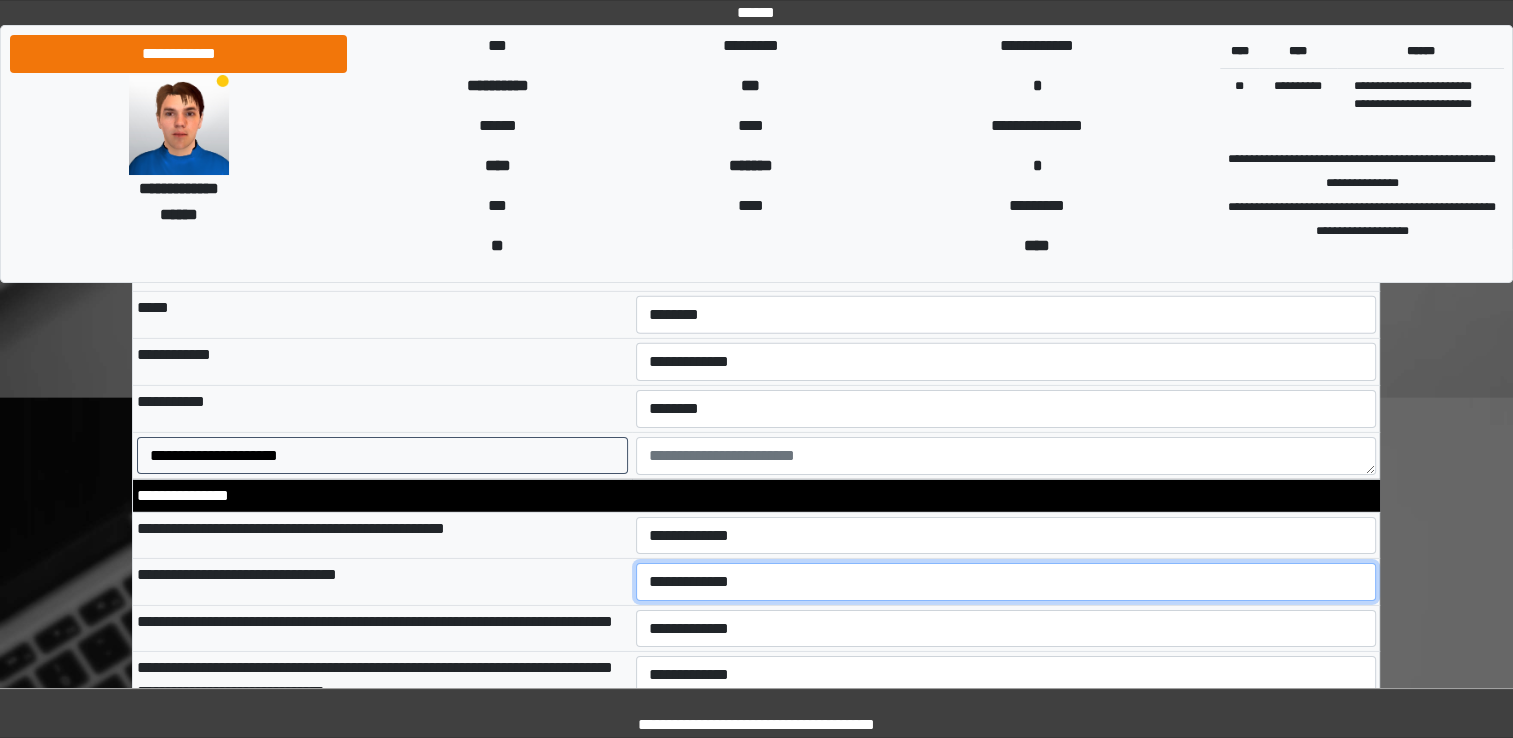 click on "**********" at bounding box center (1006, 582) 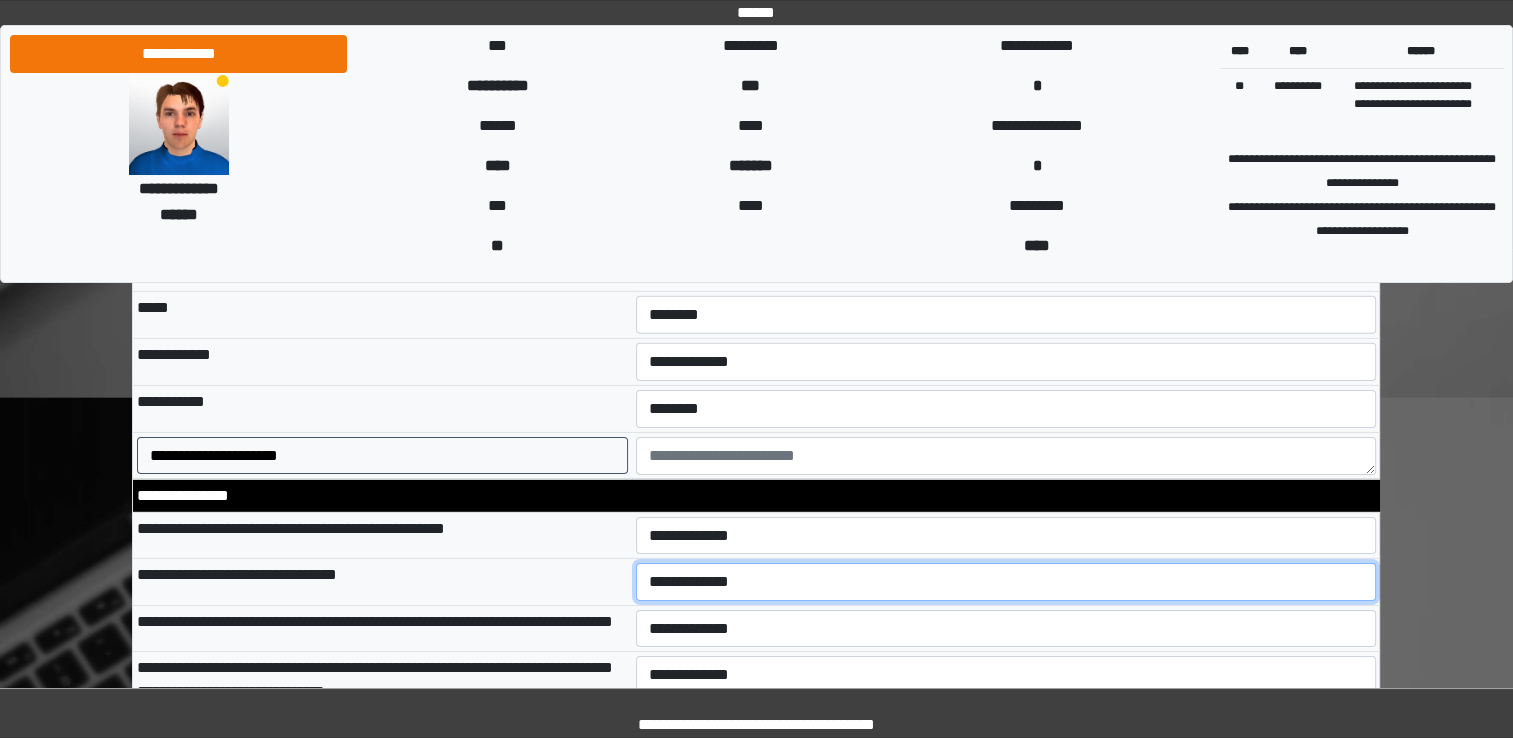select on "*" 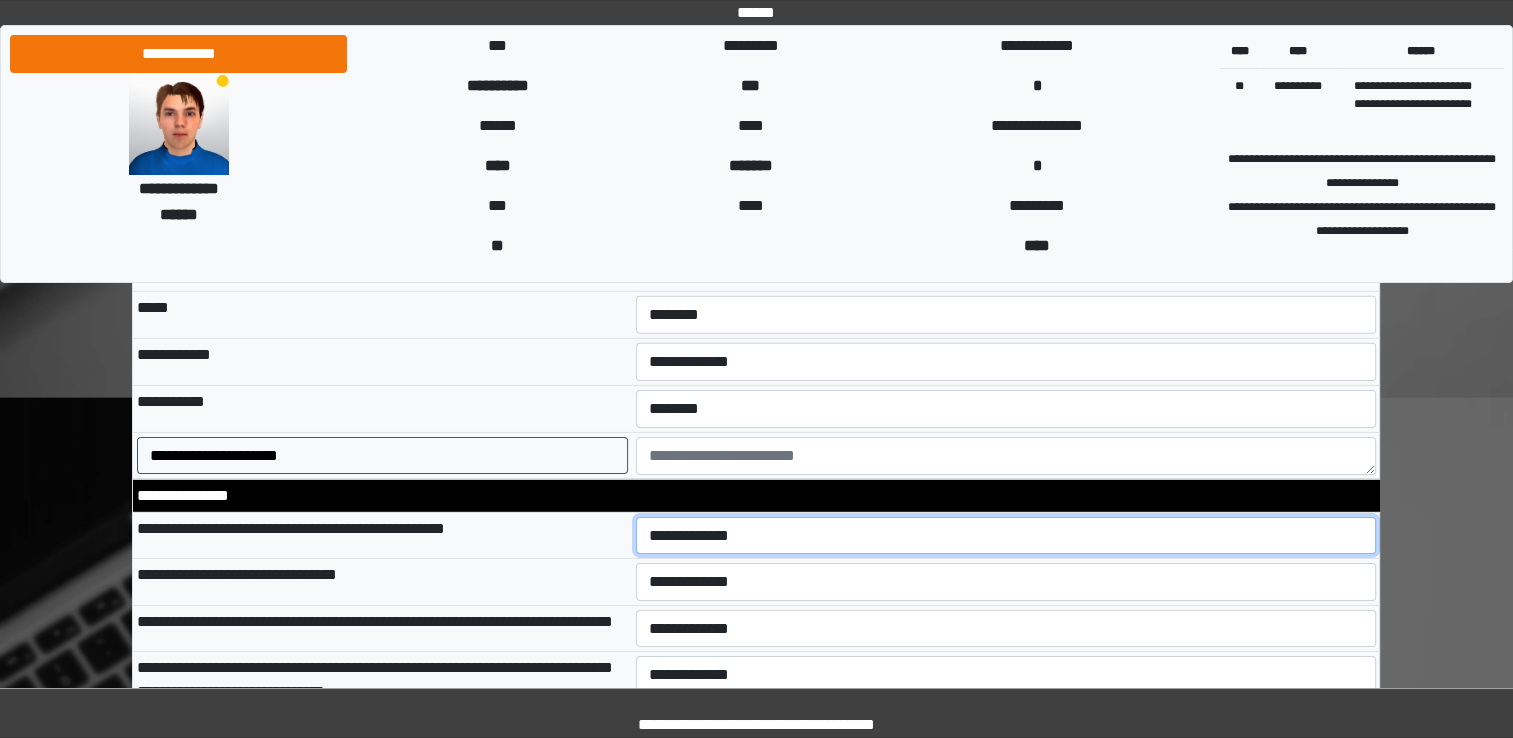 click on "**********" at bounding box center [1006, 536] 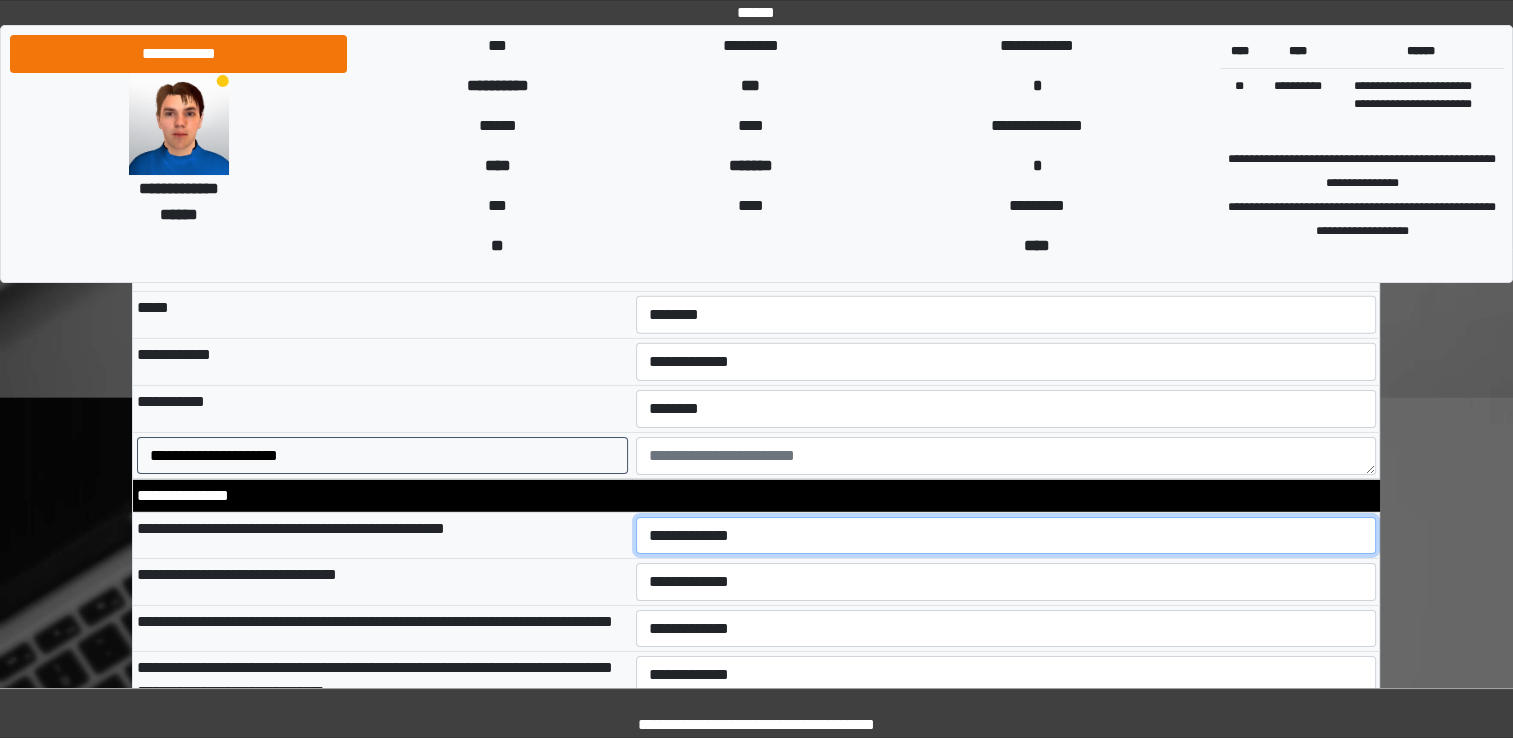 select on "*" 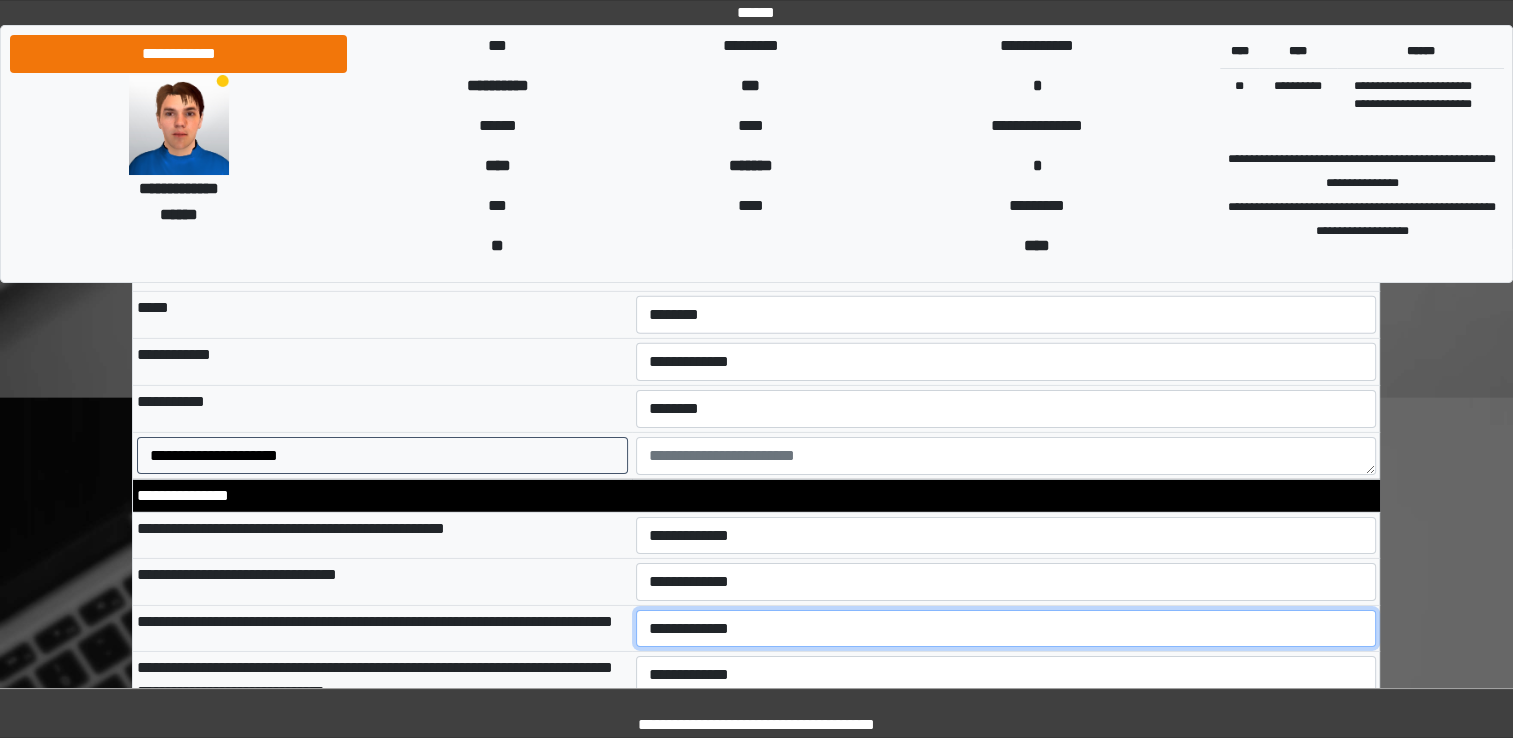 click on "**********" at bounding box center [1006, 629] 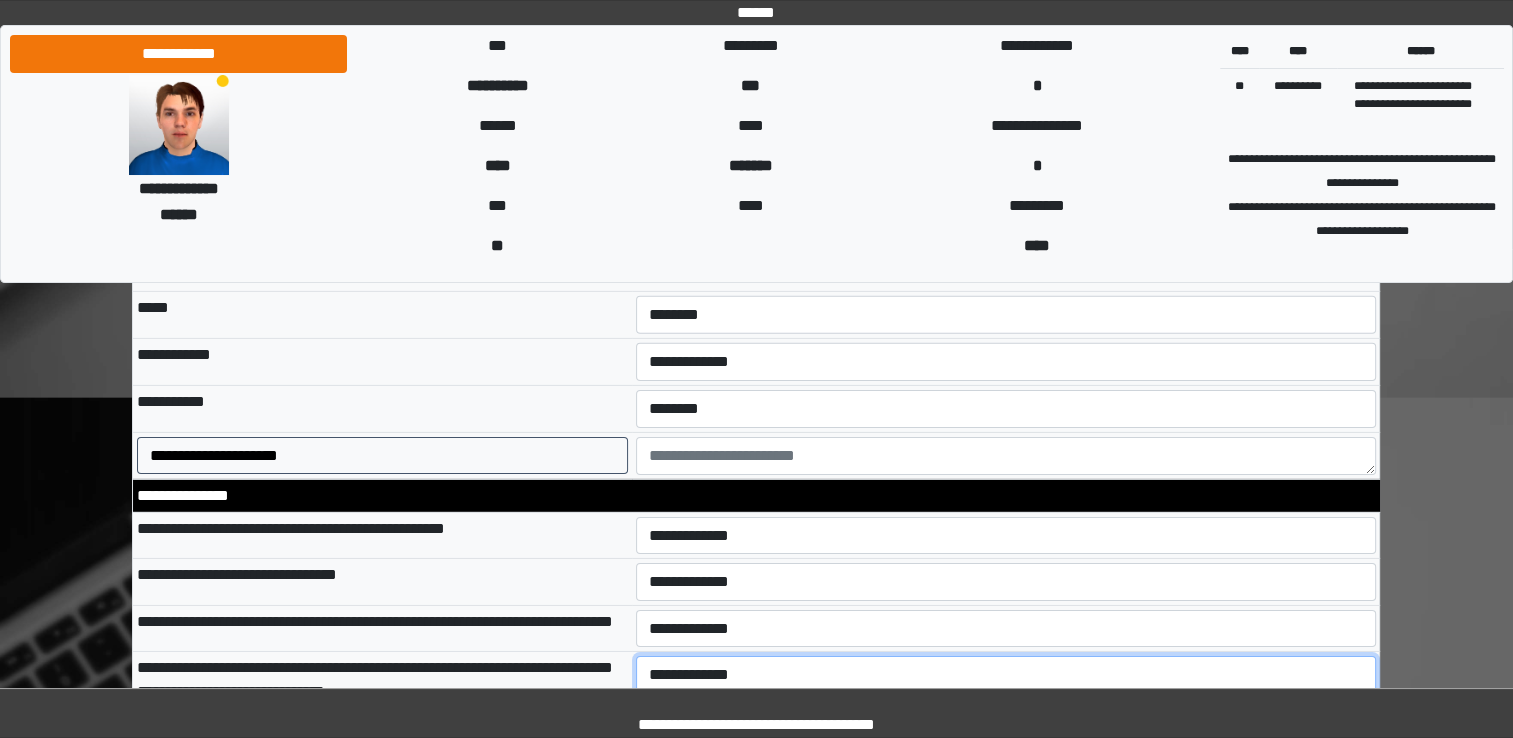click on "**********" at bounding box center (1006, 675) 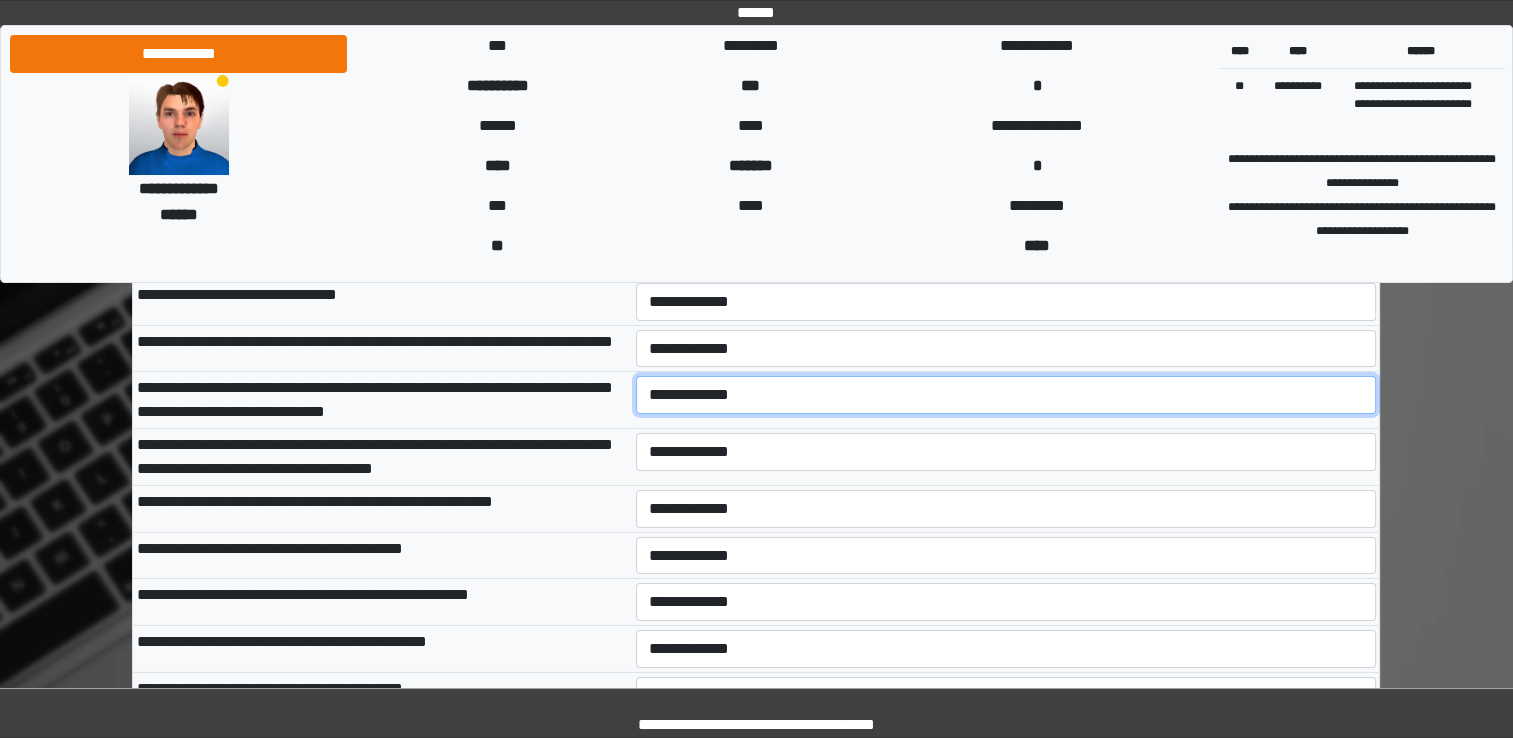 scroll, scrollTop: 6567, scrollLeft: 0, axis: vertical 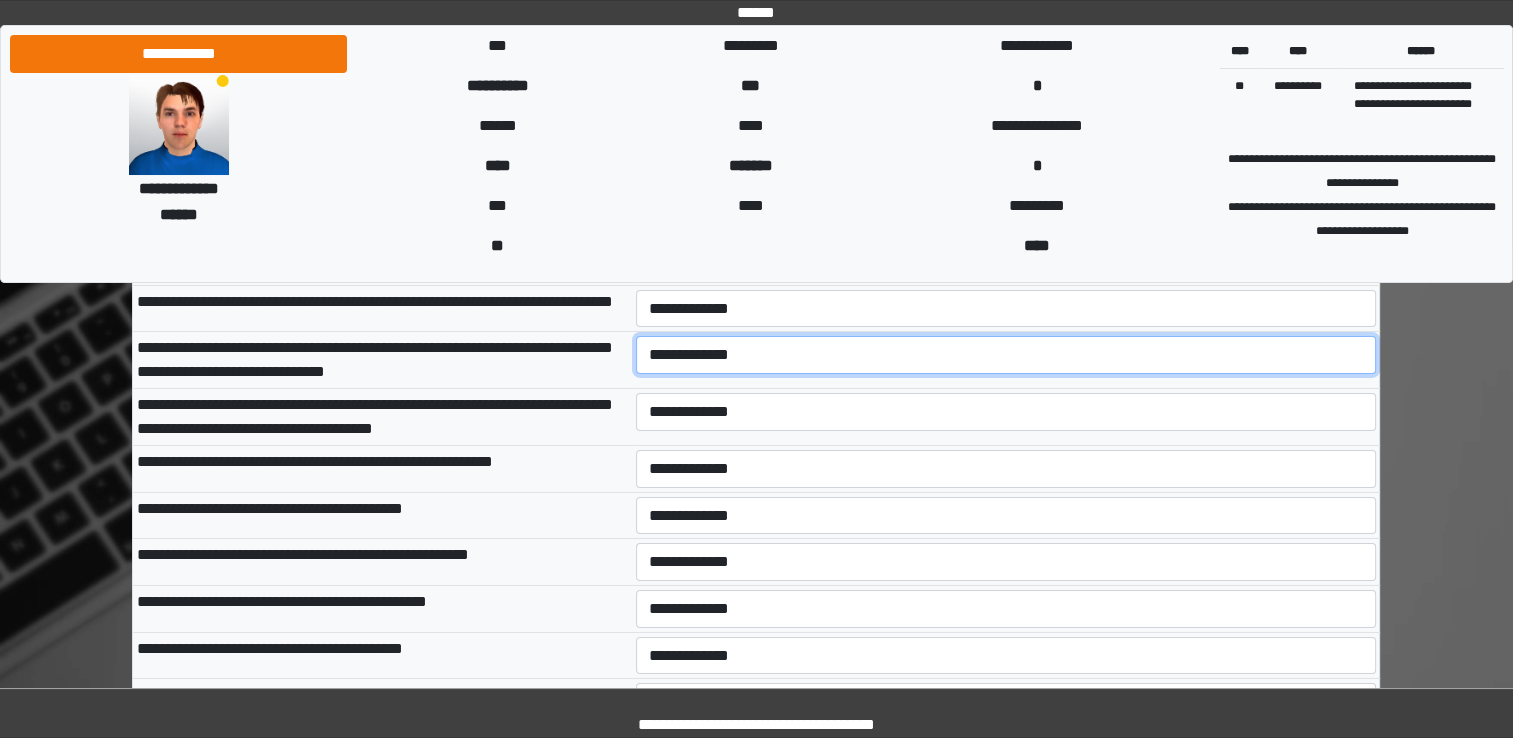 click on "**********" at bounding box center (1006, 355) 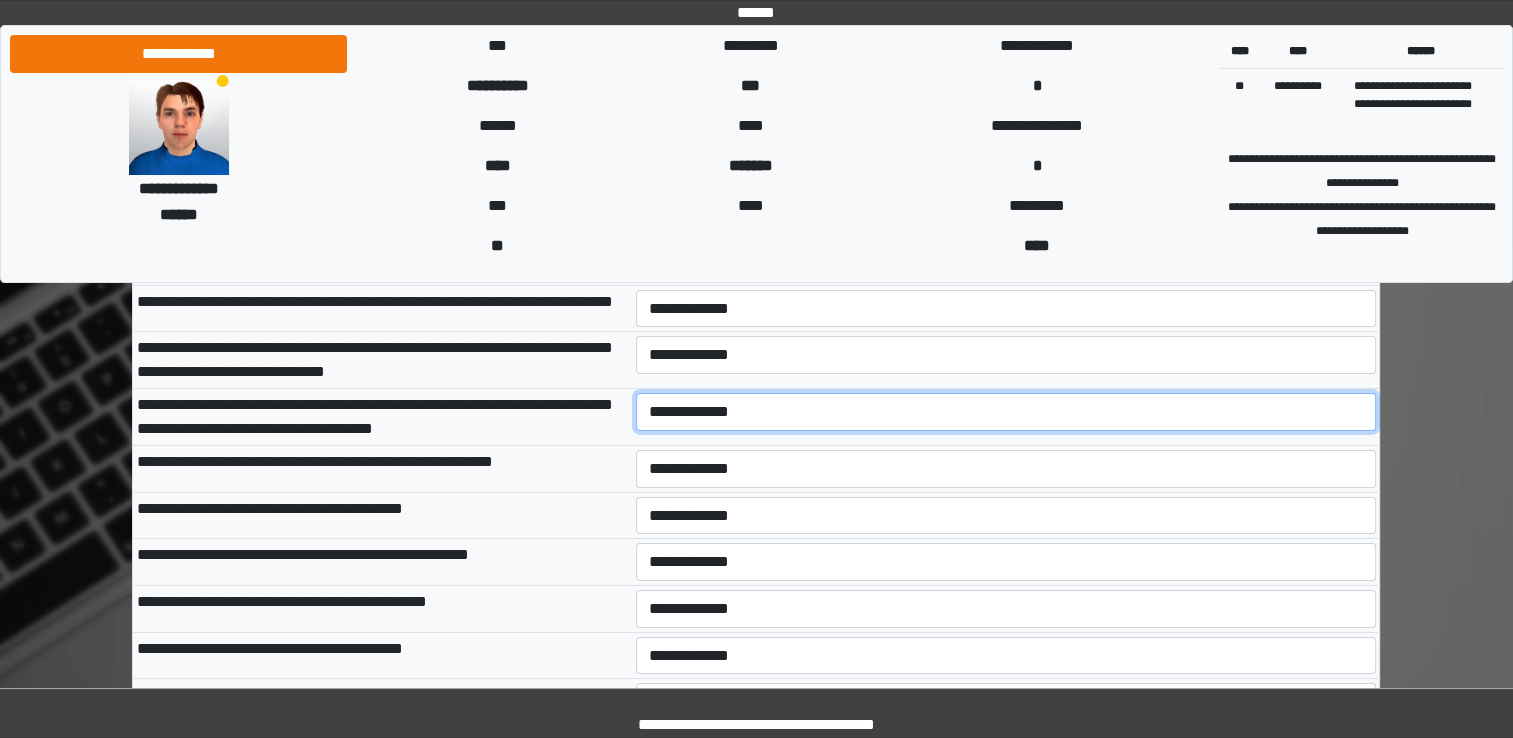 click on "**********" at bounding box center (1006, 412) 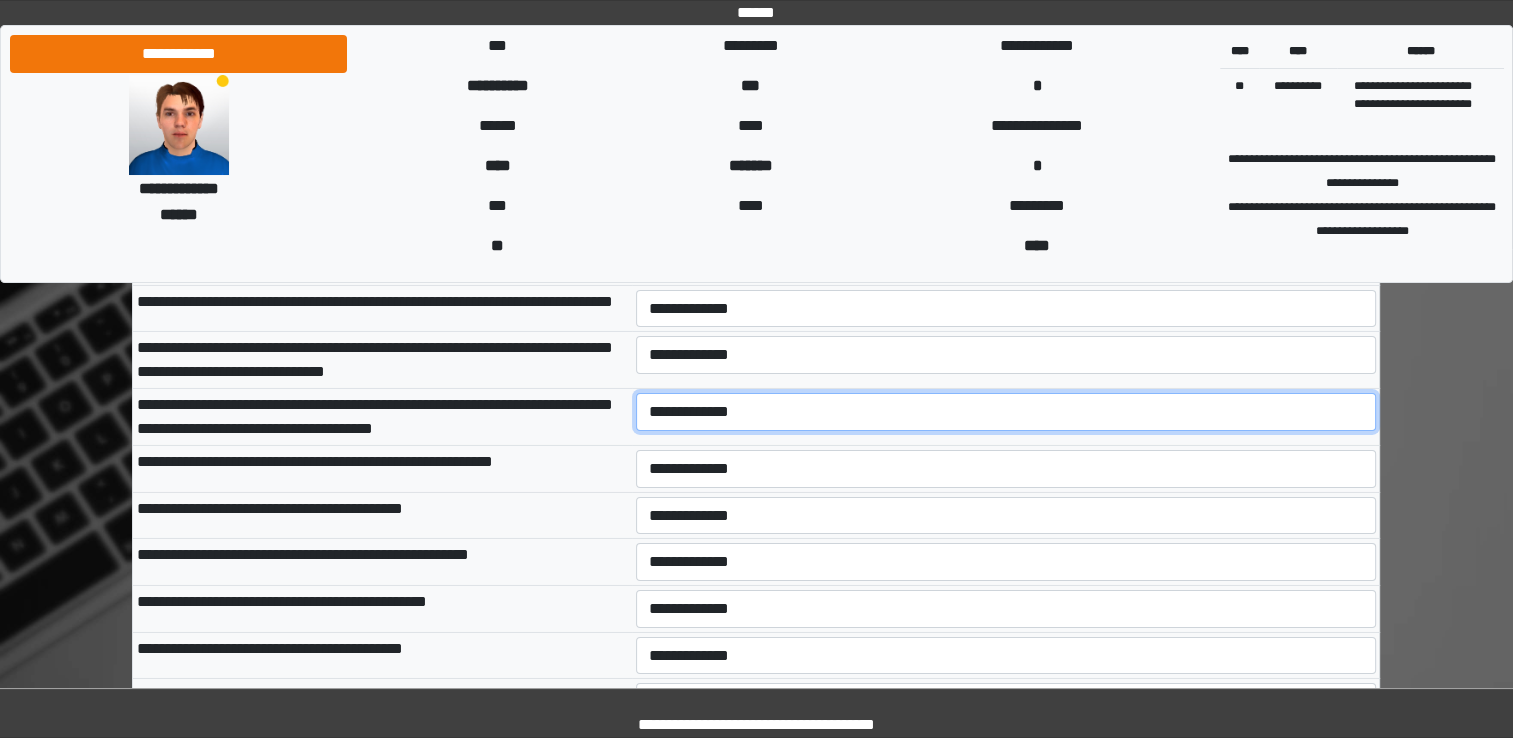select on "*" 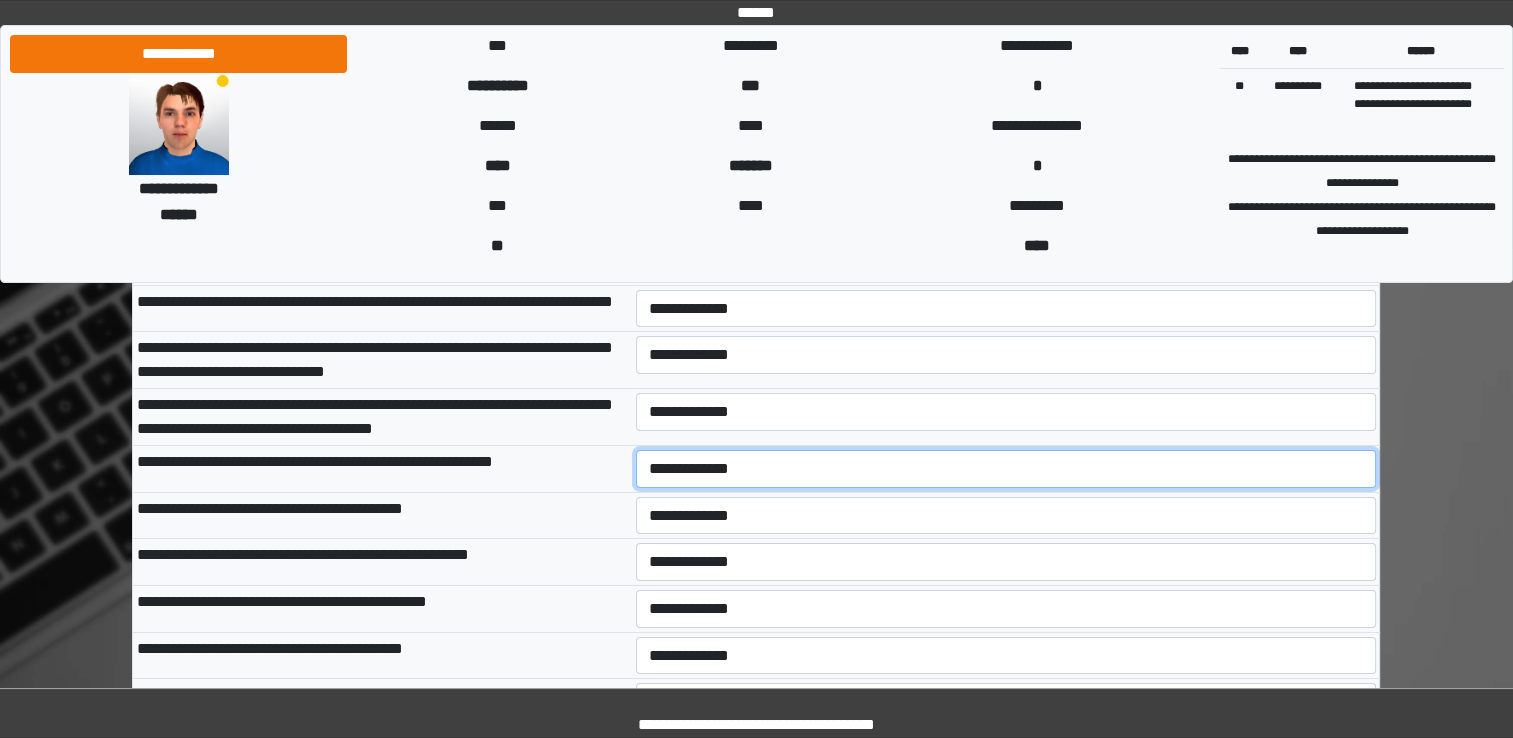 click on "**********" at bounding box center (1006, 469) 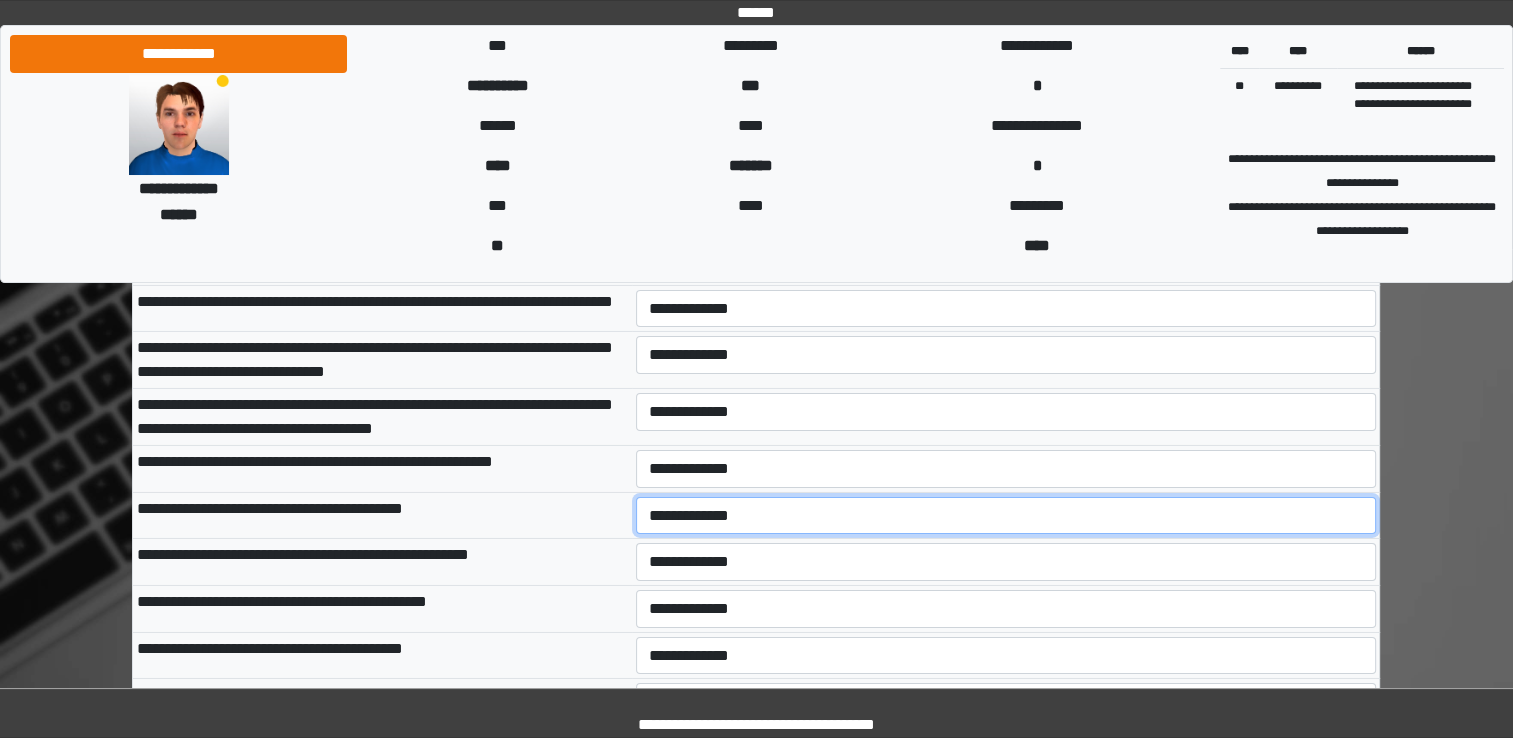 click on "**********" at bounding box center (1006, 516) 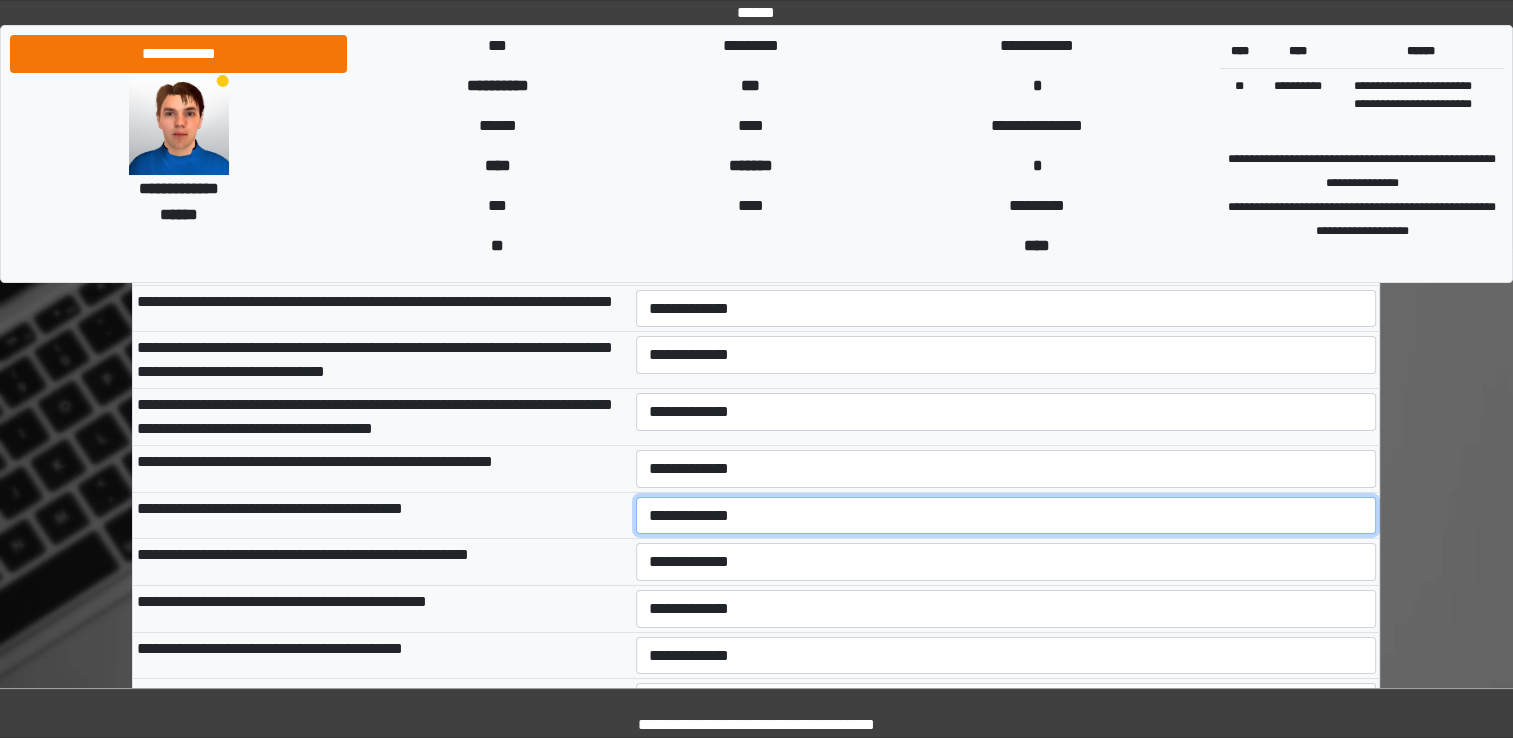 select on "*" 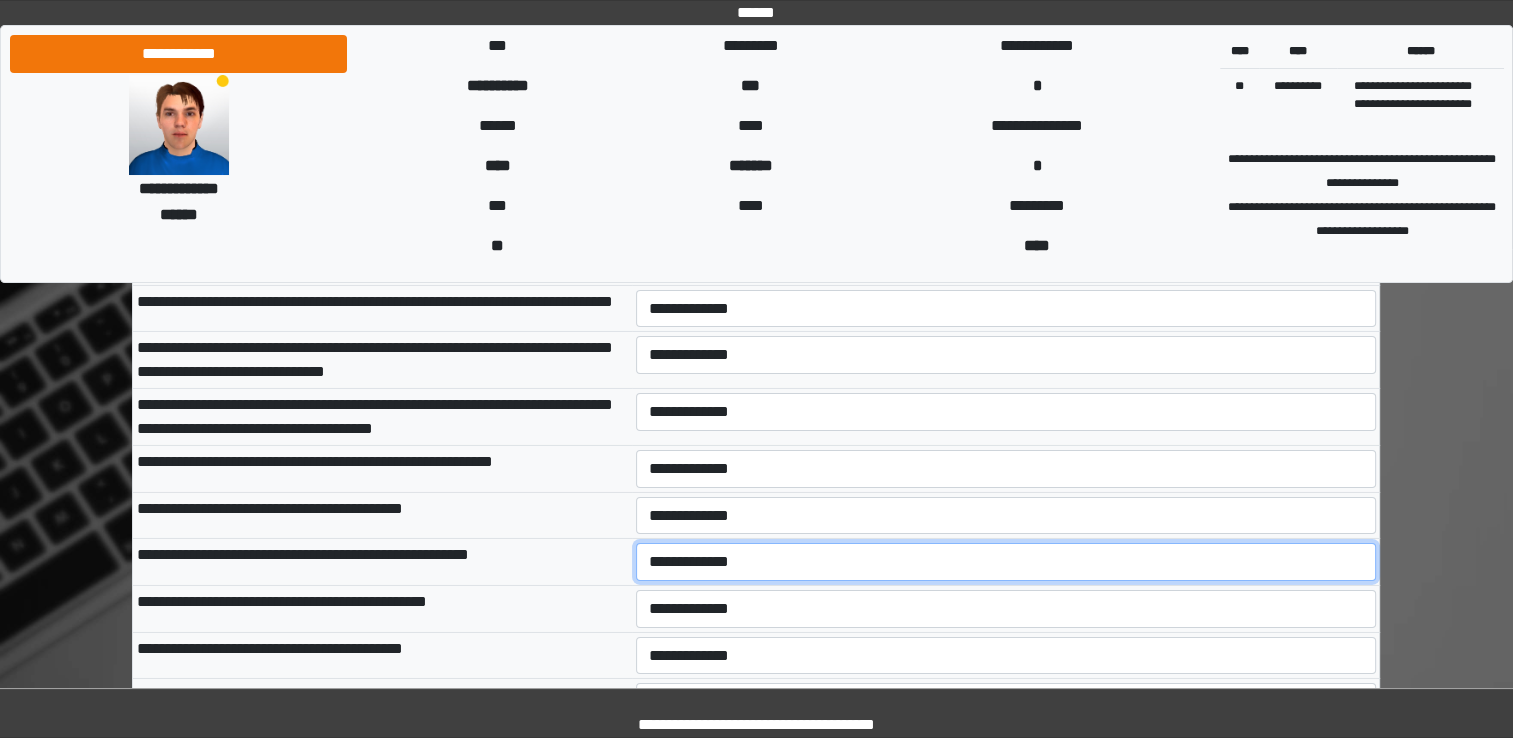 click on "**********" at bounding box center [1006, 562] 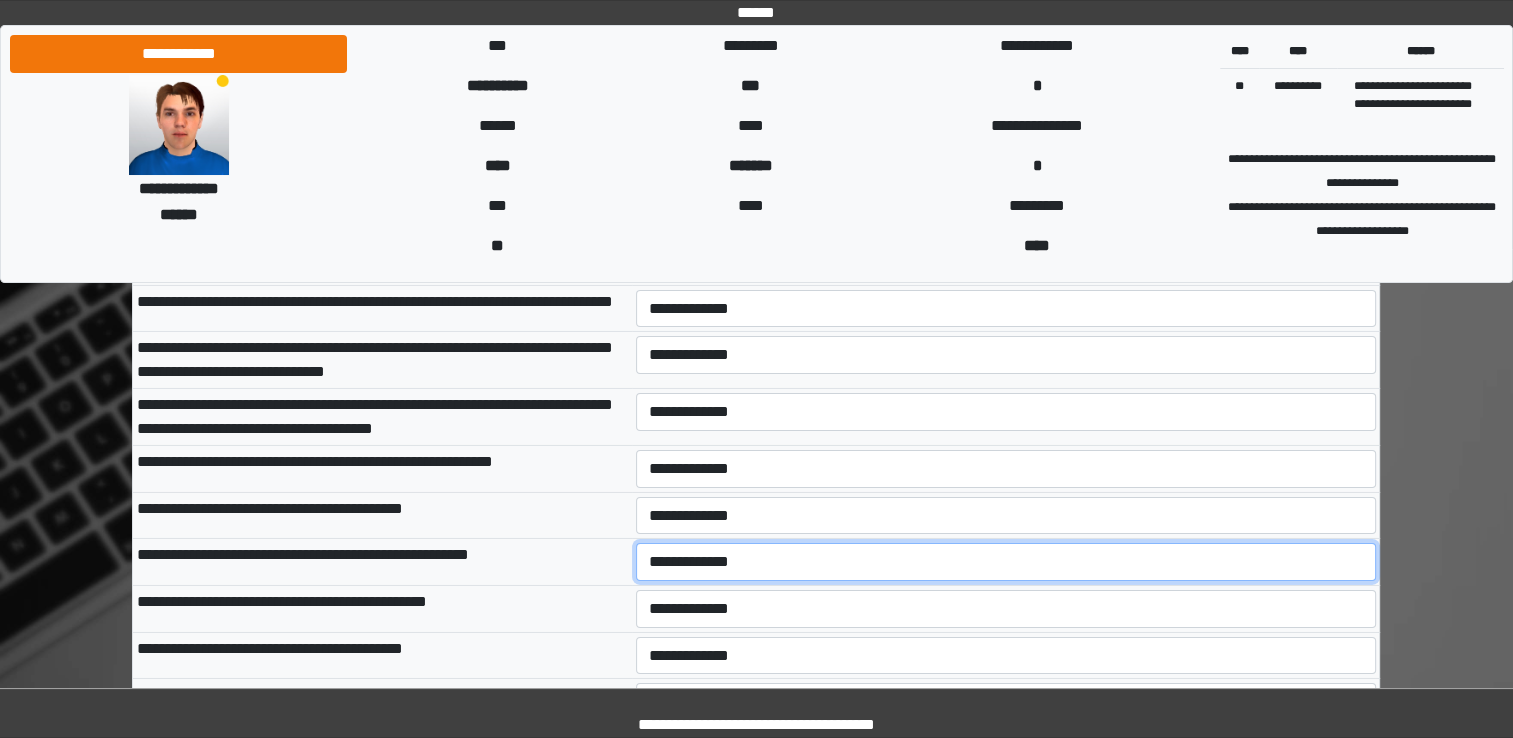 select on "*" 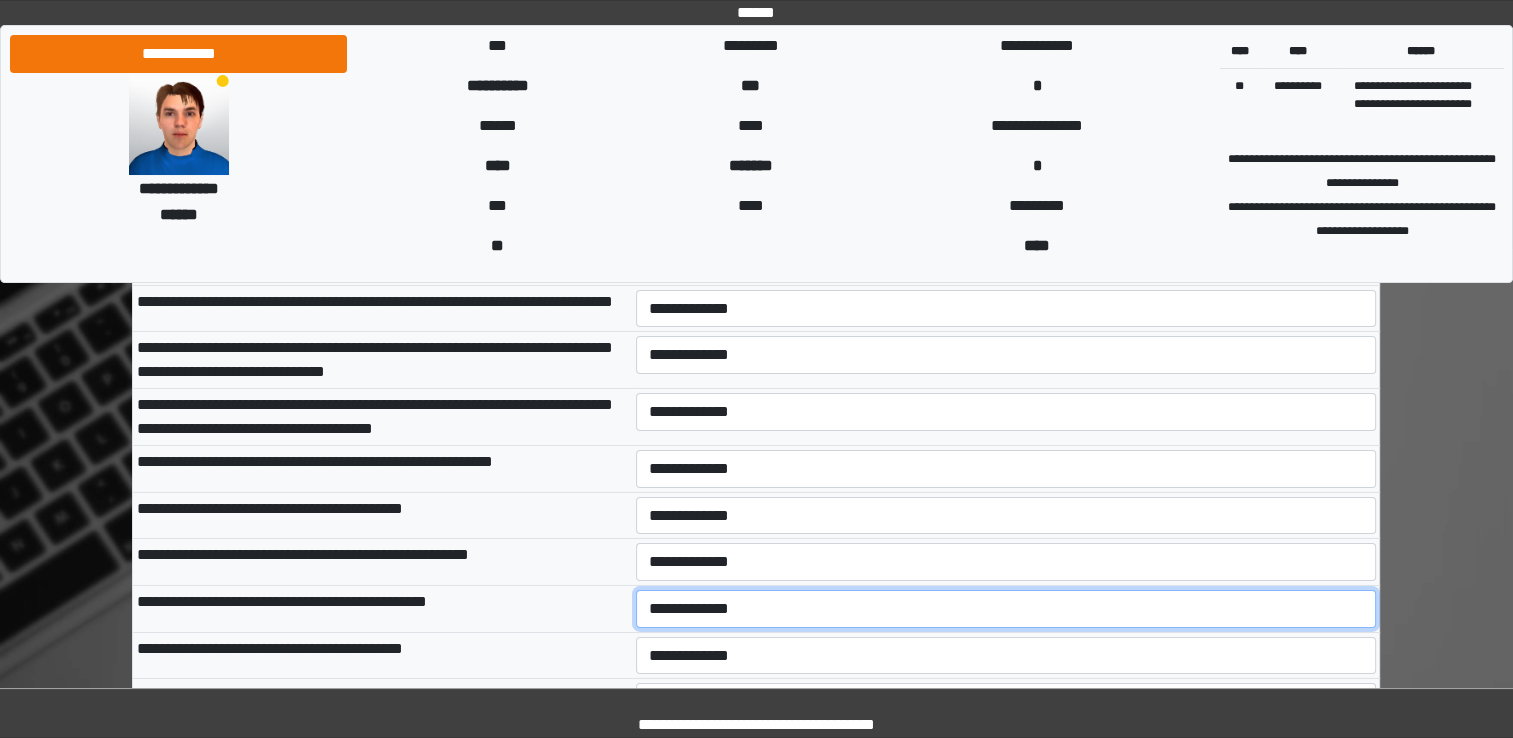 click on "**********" at bounding box center [1006, 609] 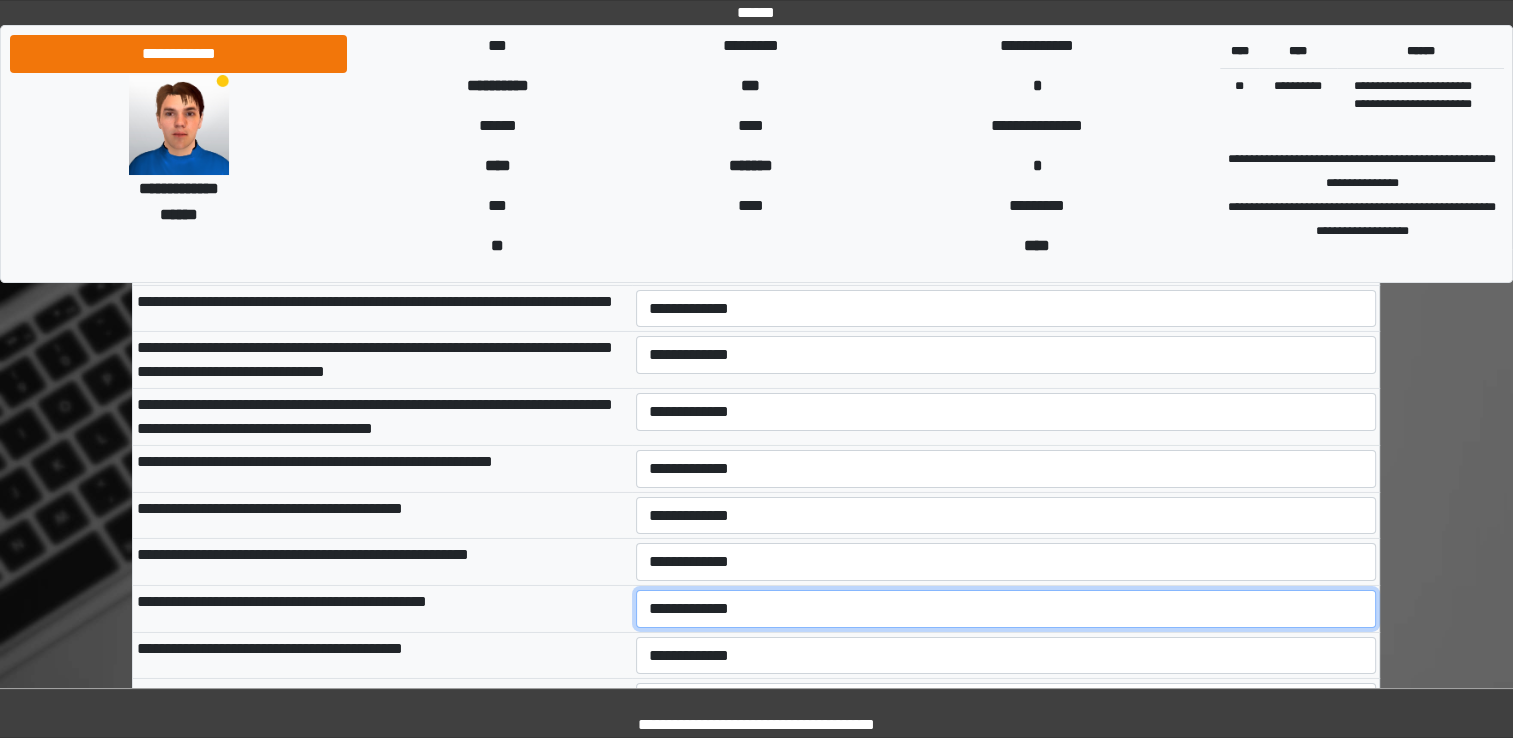 select on "*" 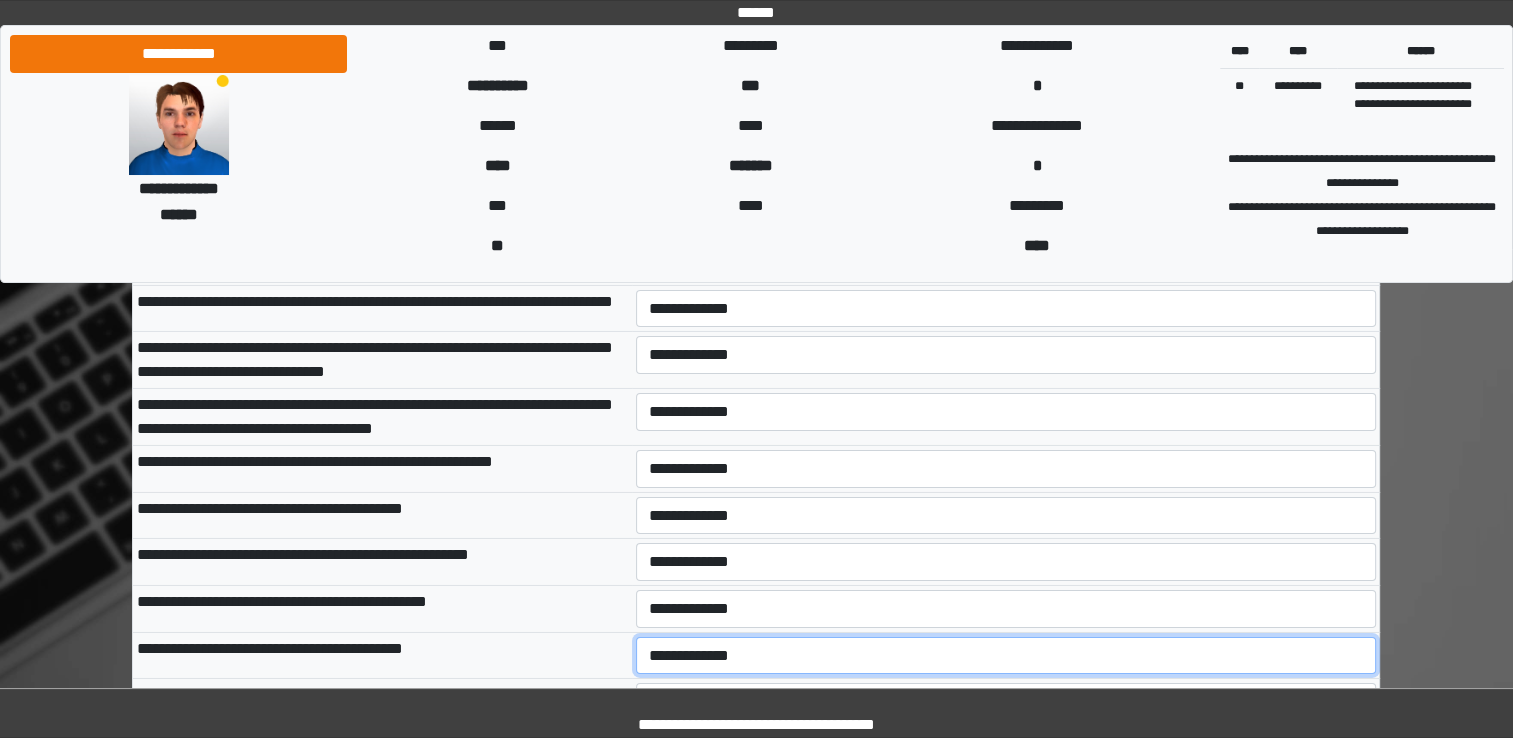 click on "**********" at bounding box center (1006, 656) 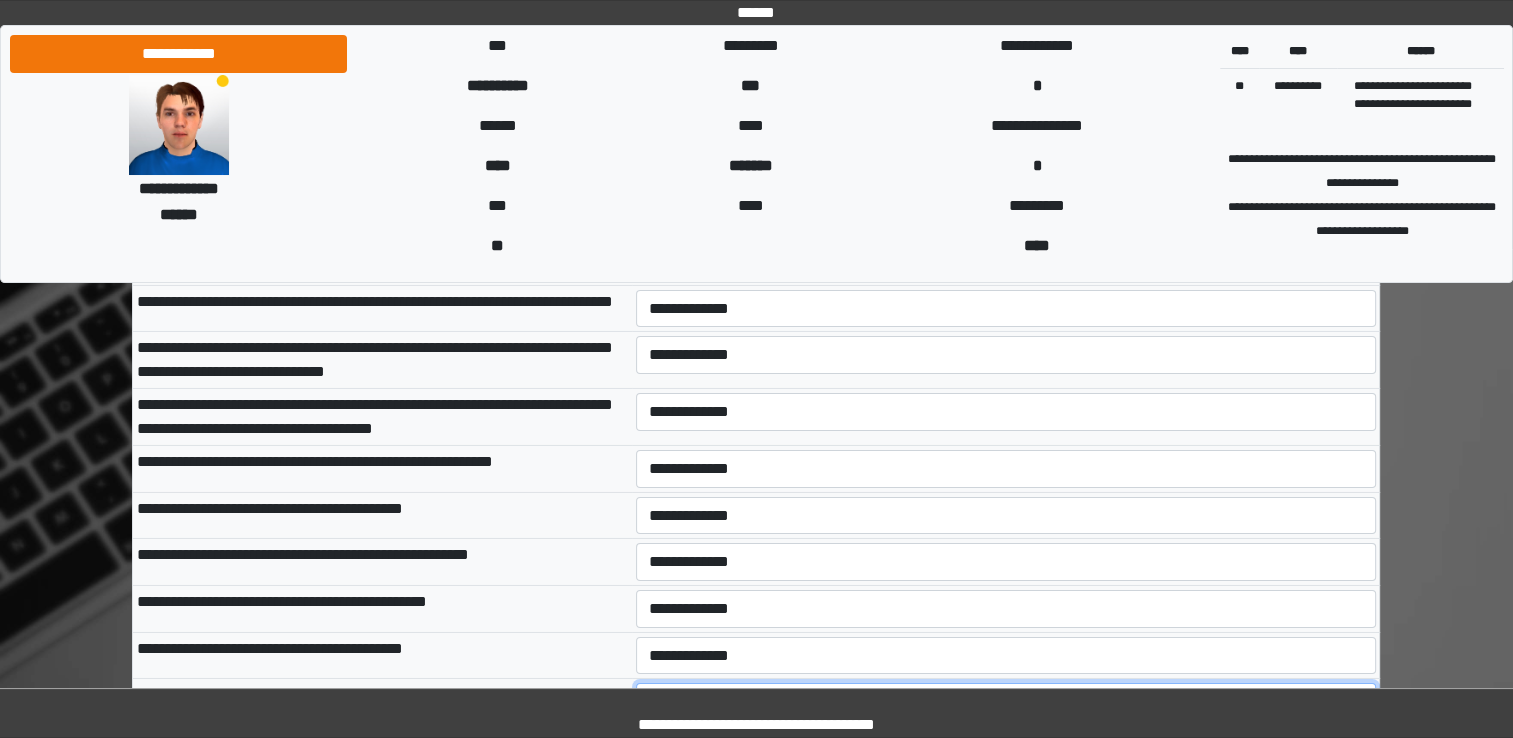 click on "**********" at bounding box center (1006, 702) 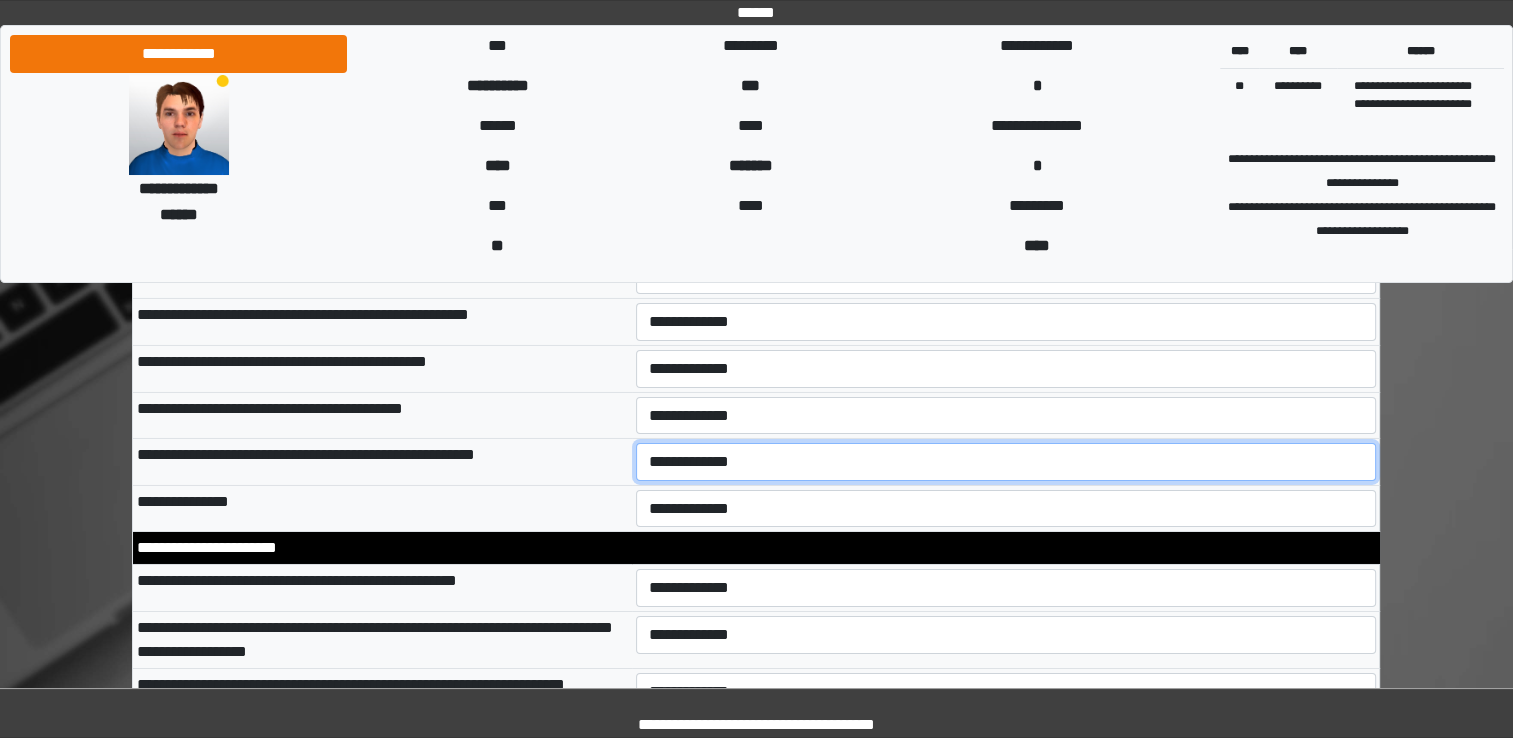 scroll, scrollTop: 6847, scrollLeft: 0, axis: vertical 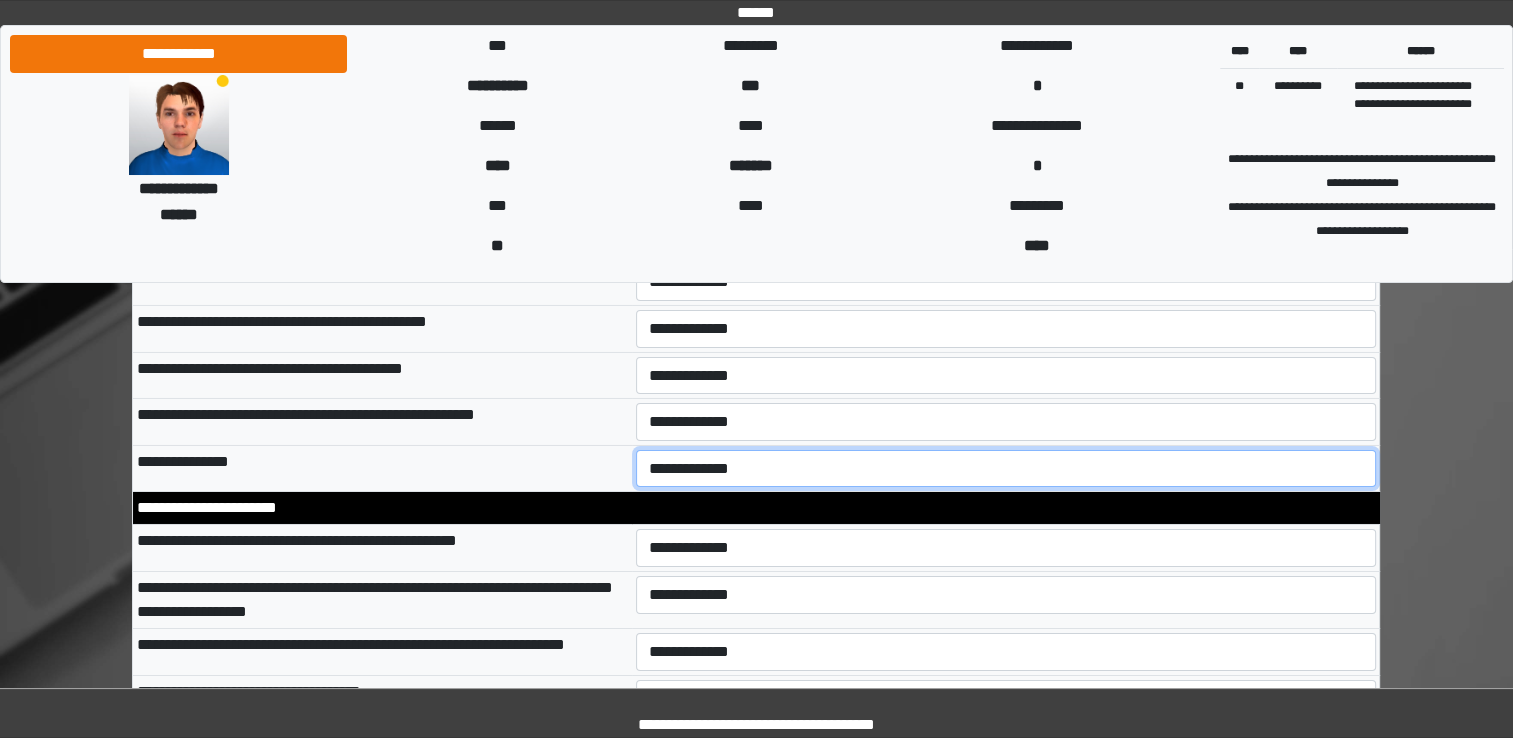 click on "**********" at bounding box center (1006, 469) 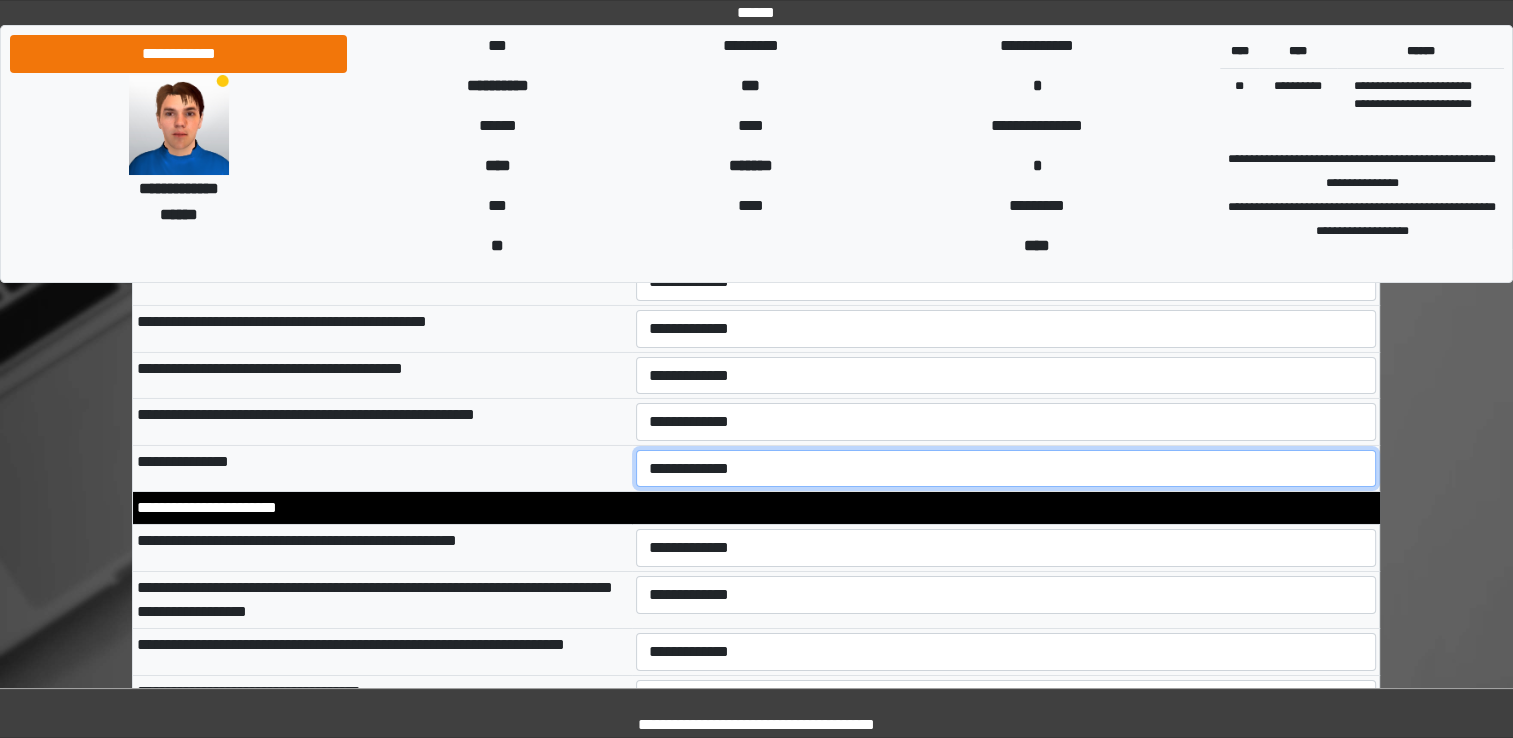 select on "*" 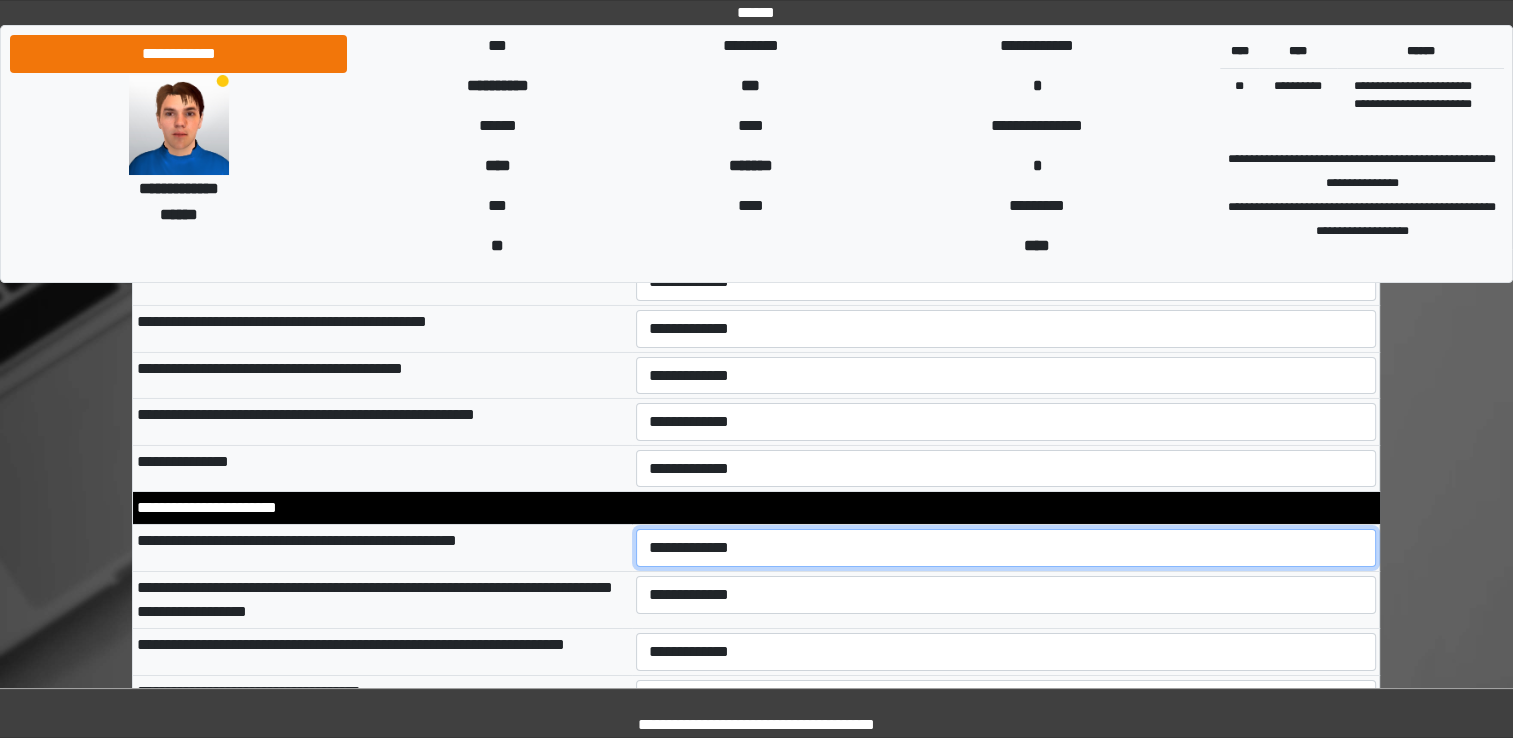click on "**********" at bounding box center [1006, 548] 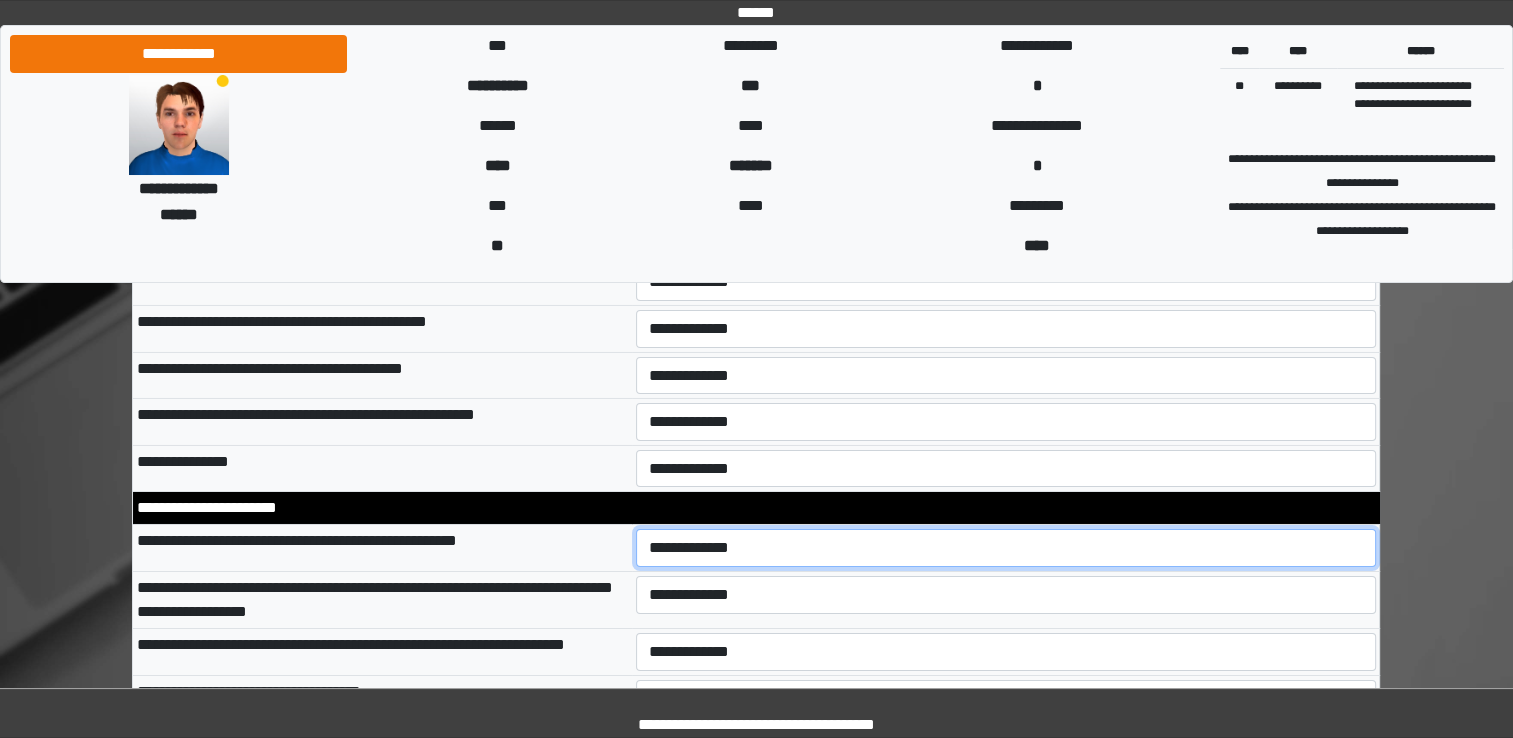 select on "*" 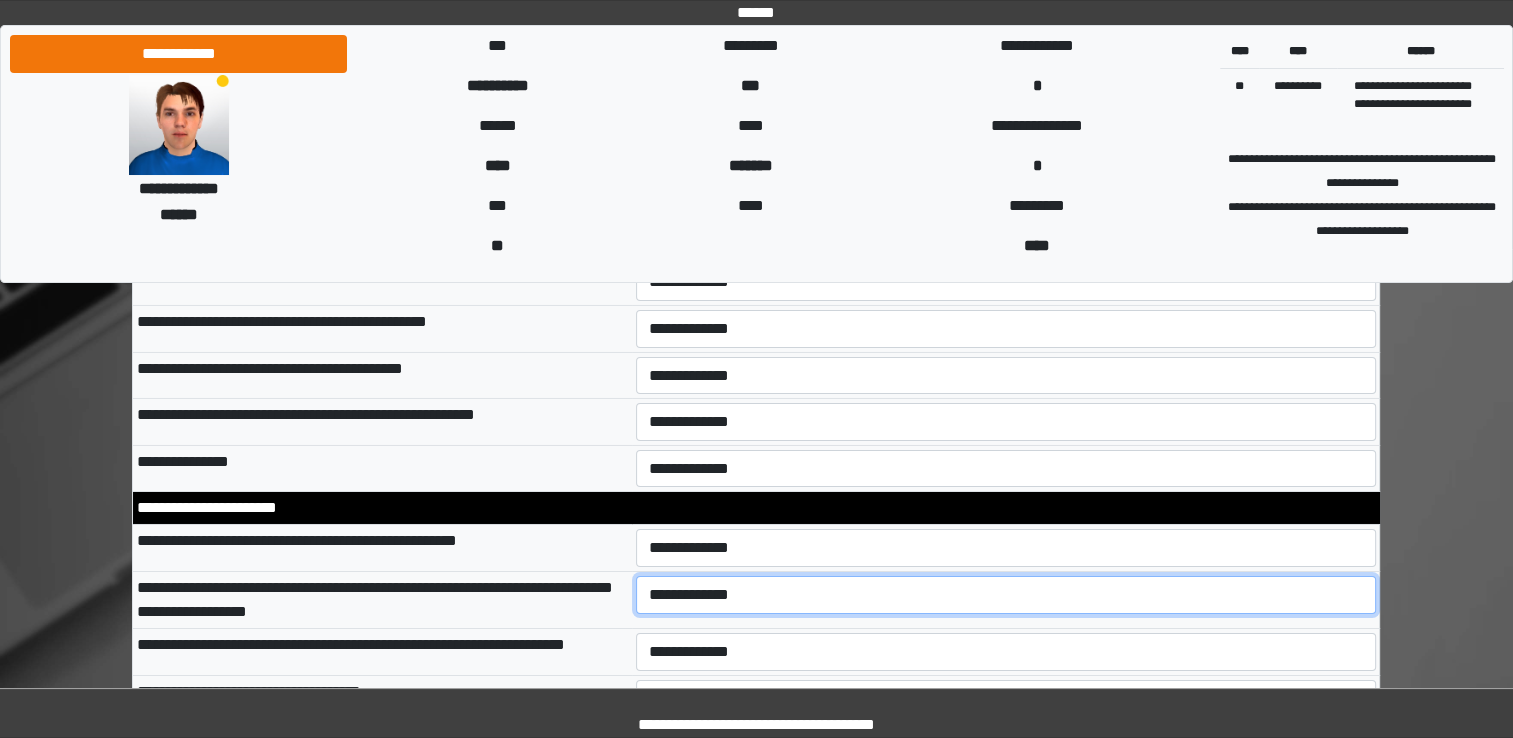 click on "**********" at bounding box center [1006, 595] 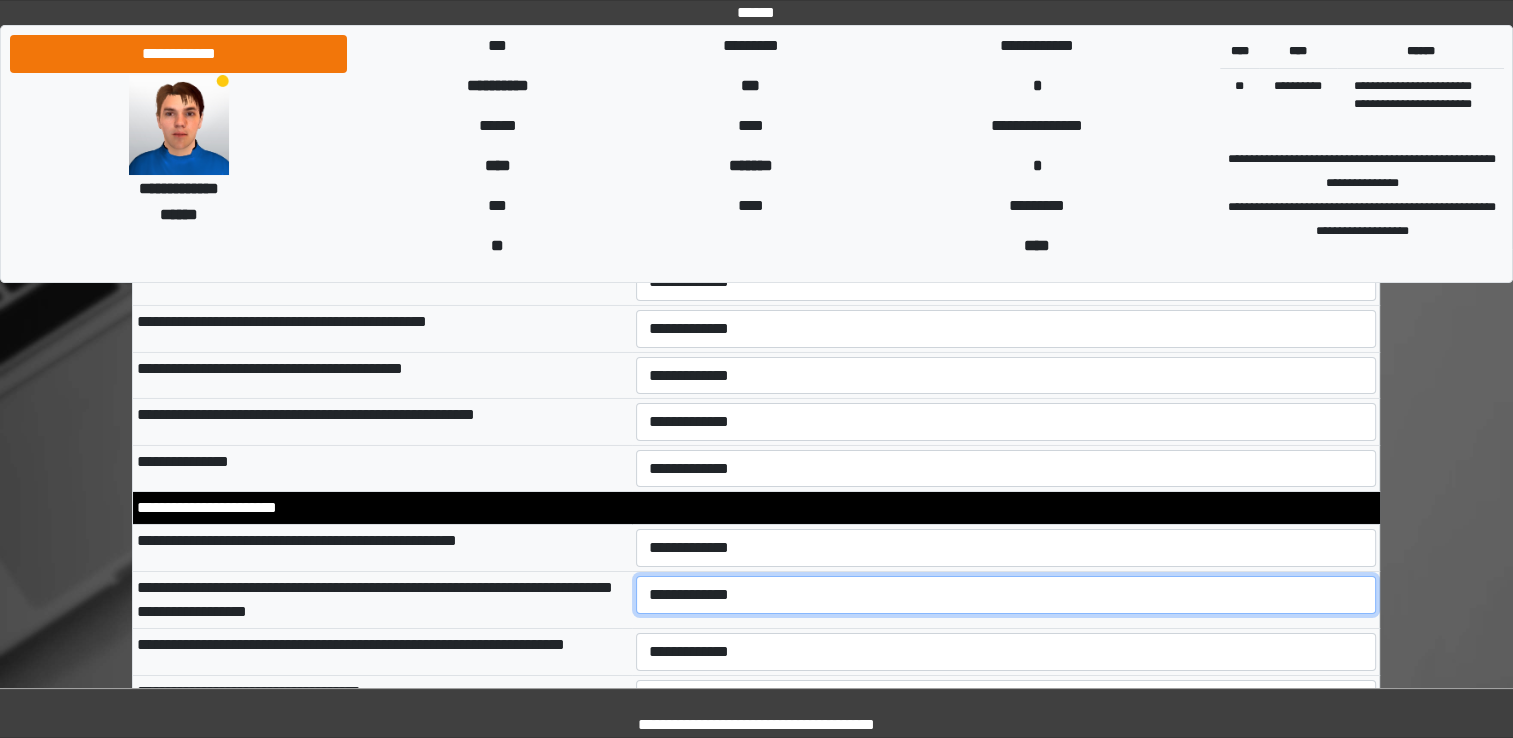 select on "*" 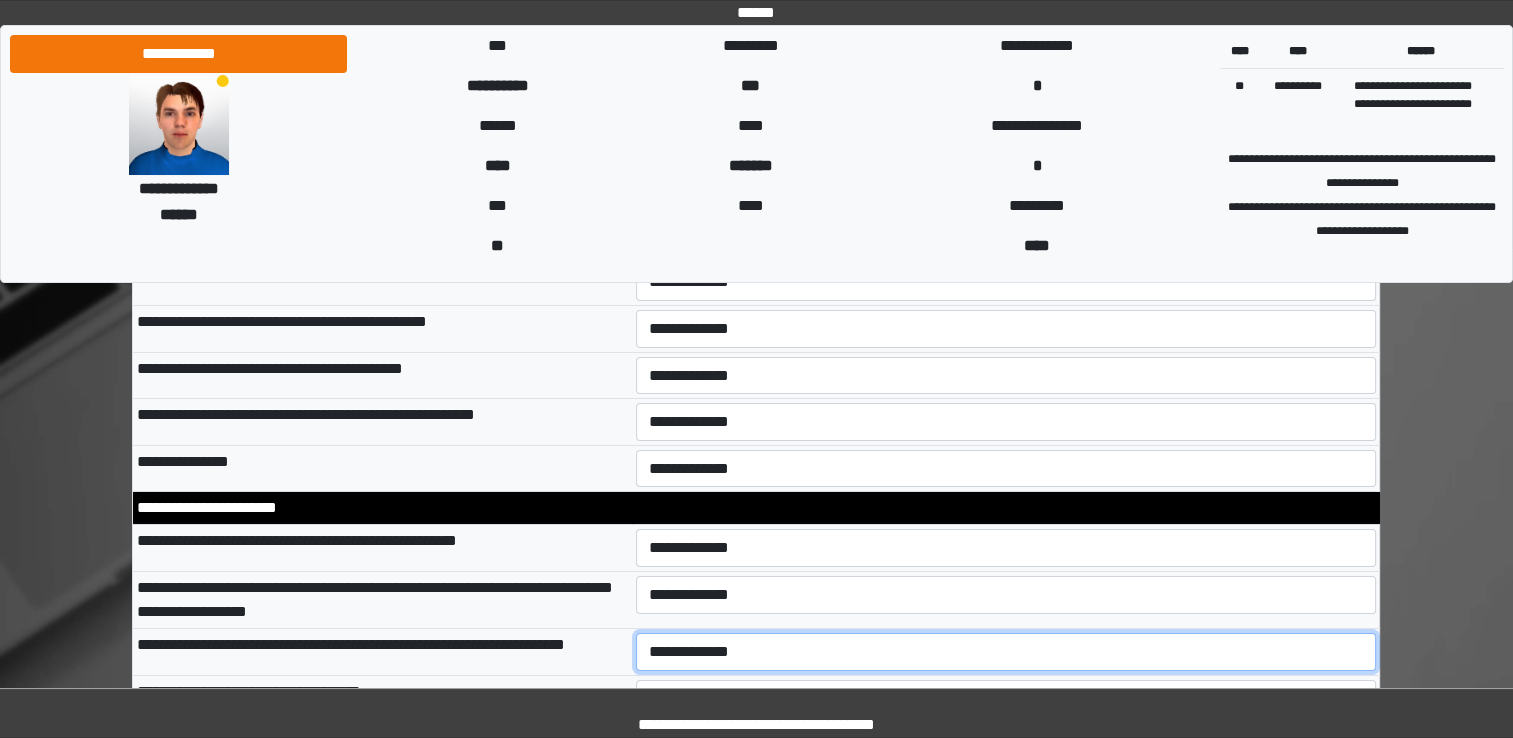 click on "**********" at bounding box center (1006, 652) 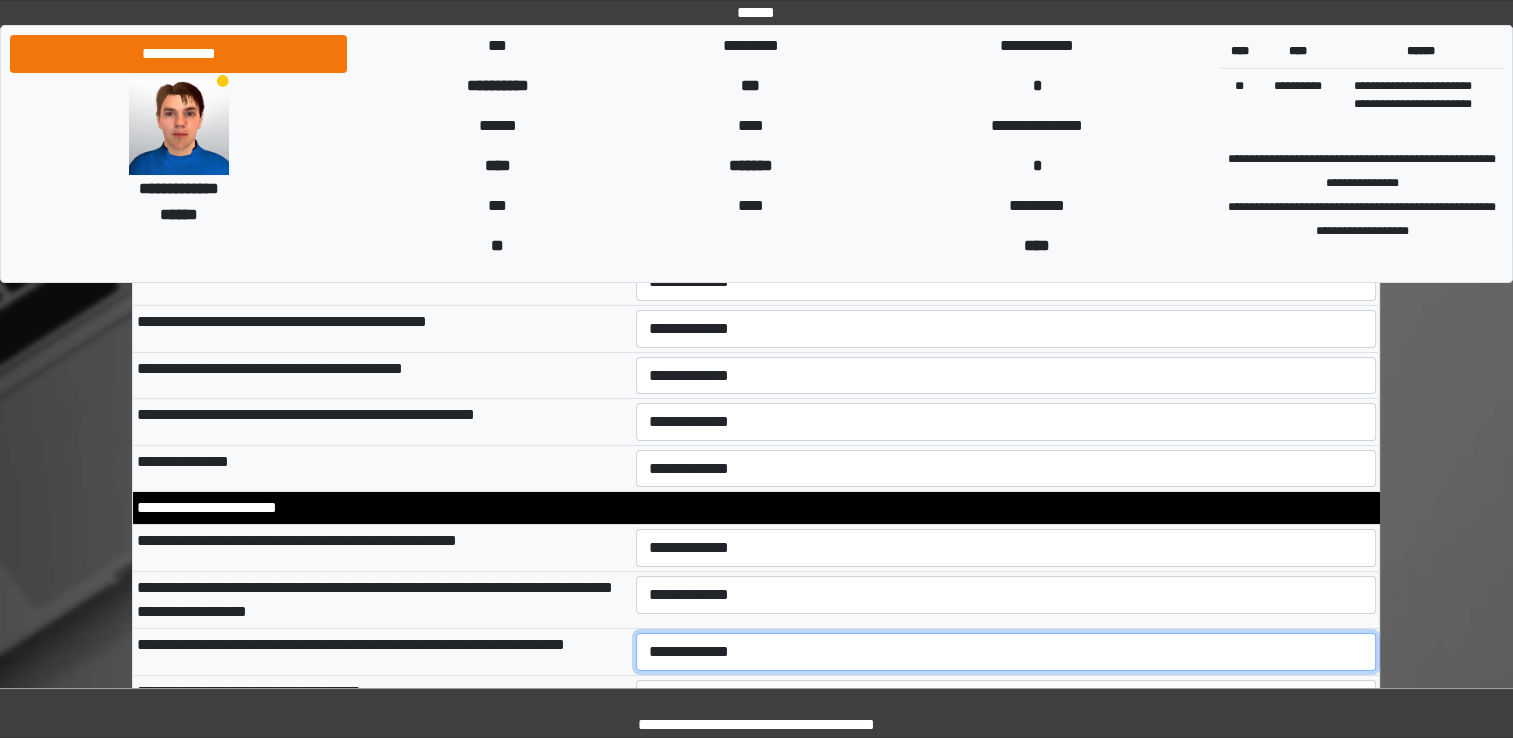 select on "*" 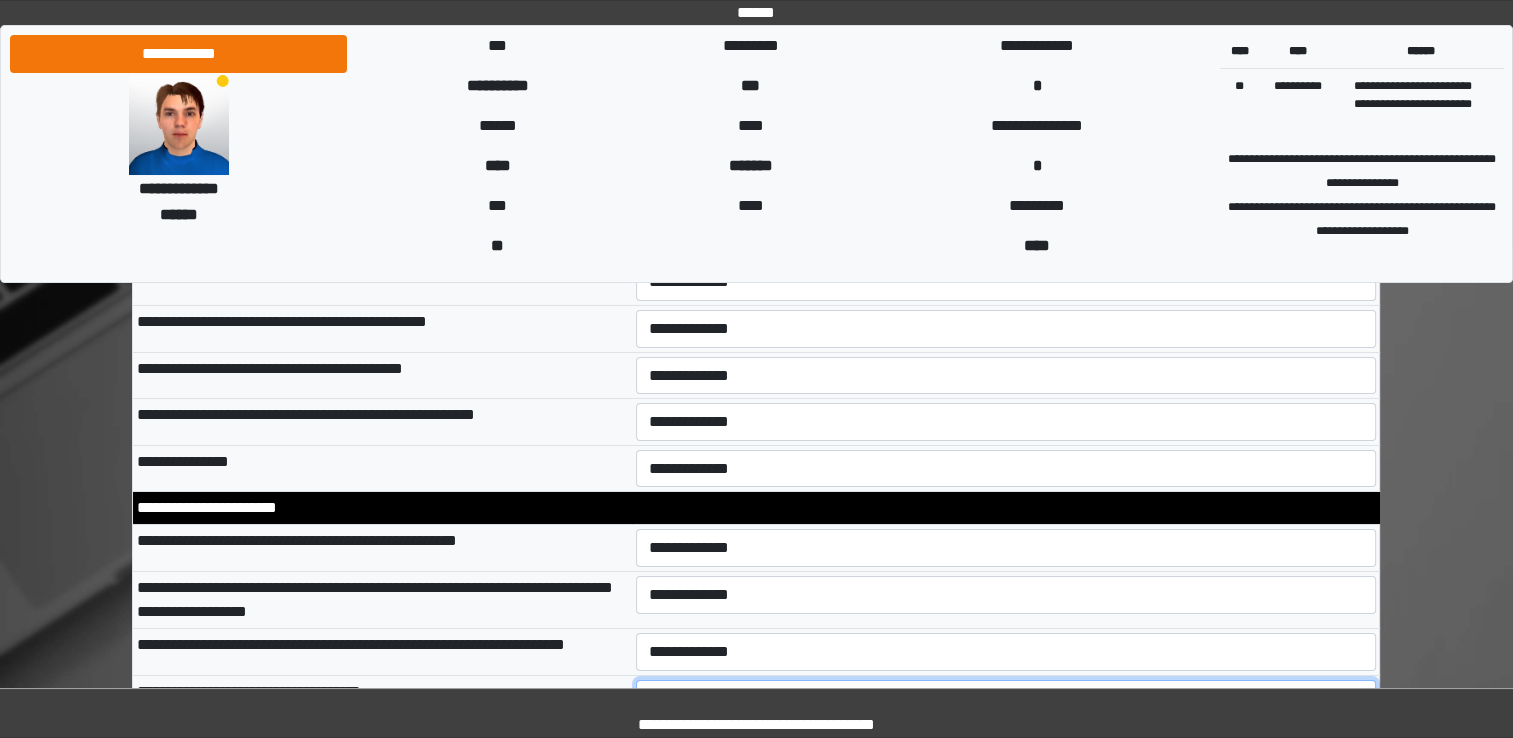 click on "**********" at bounding box center [1006, 699] 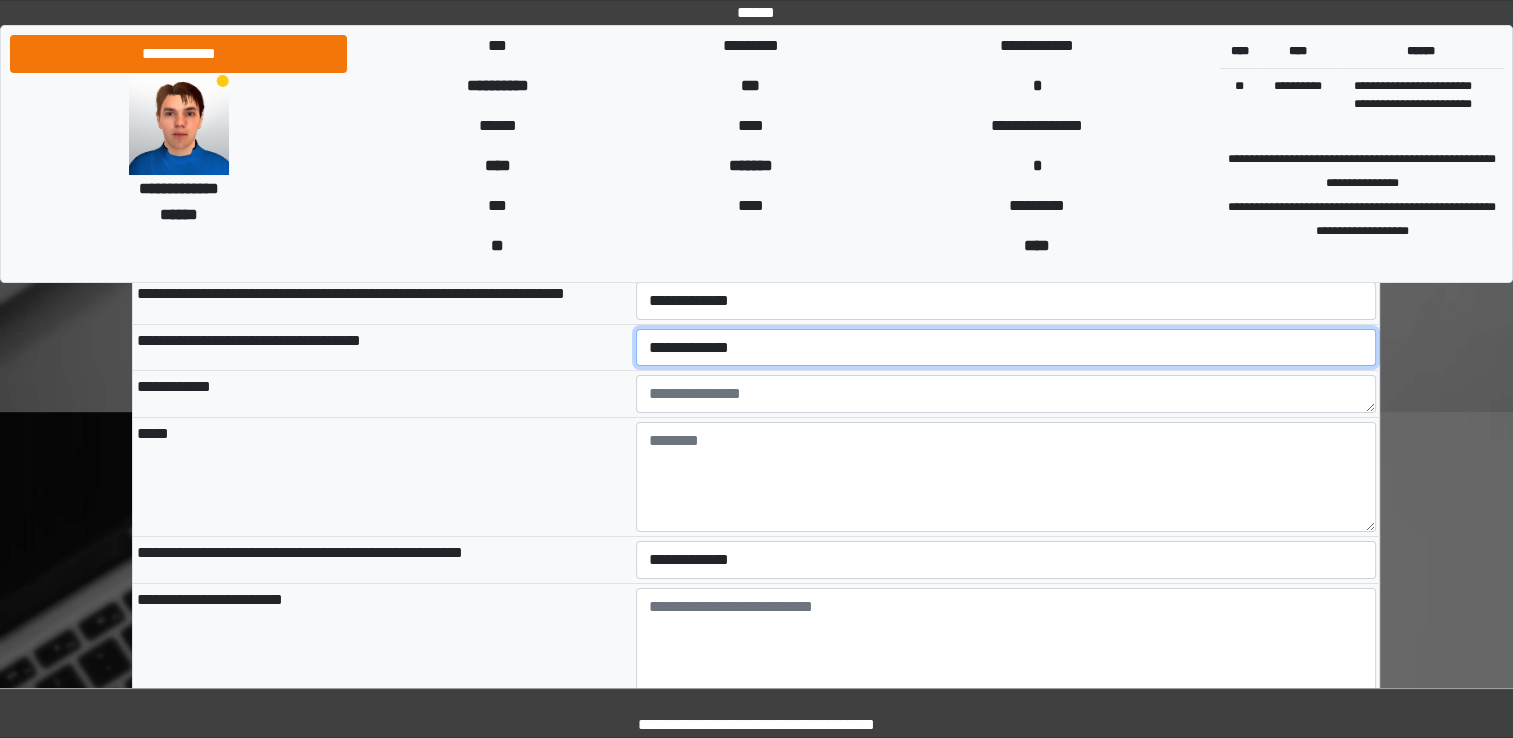 scroll, scrollTop: 7207, scrollLeft: 0, axis: vertical 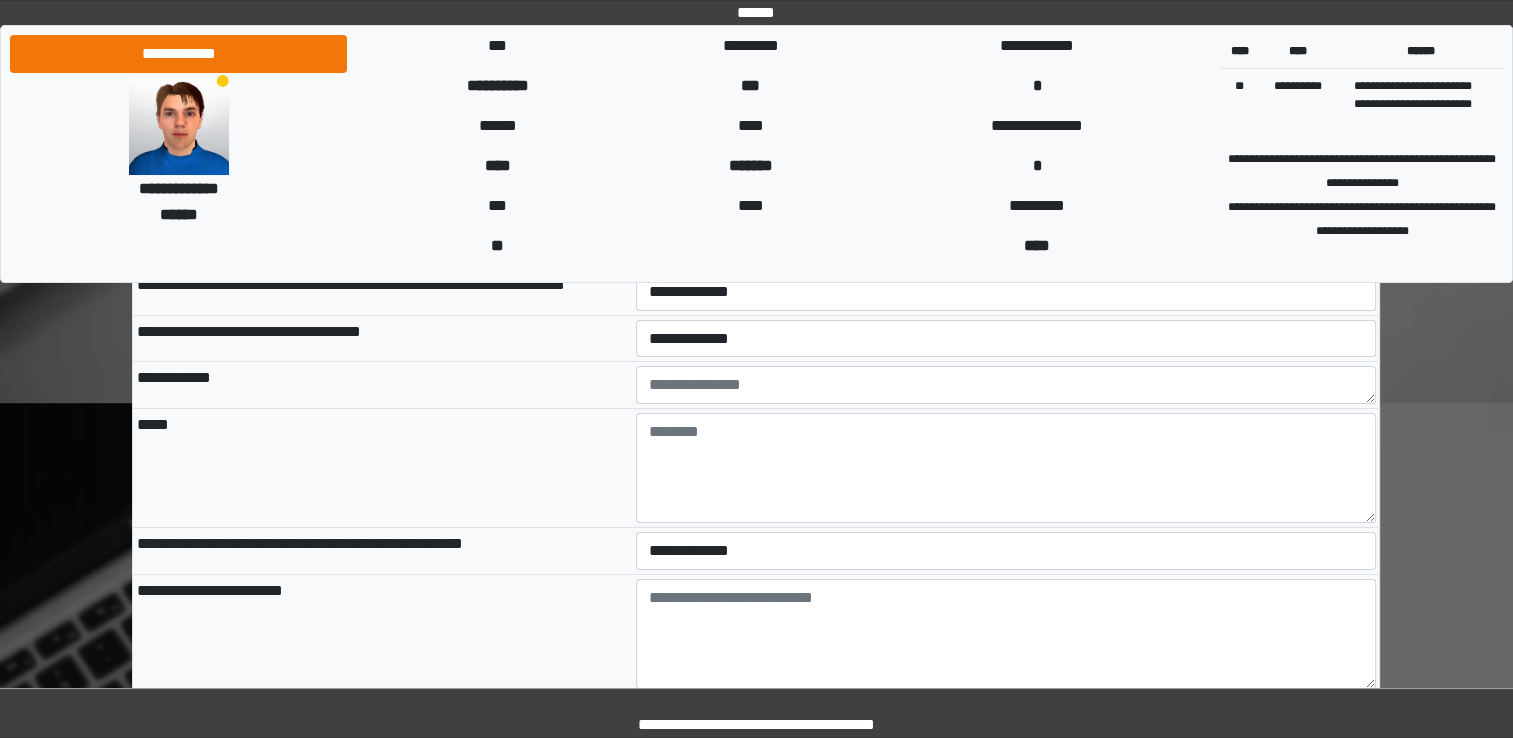 click at bounding box center [1006, 468] 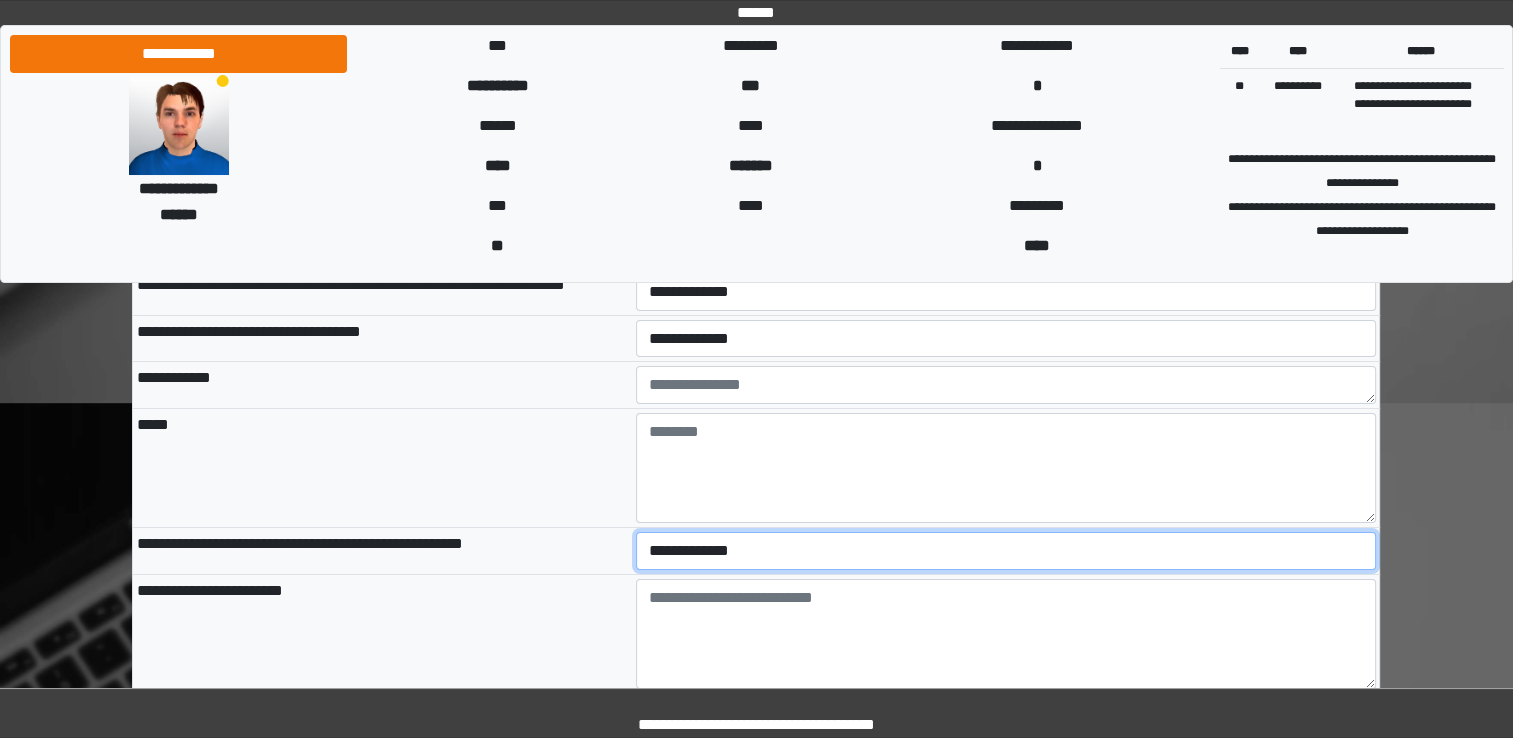 click on "**********" at bounding box center [1006, 551] 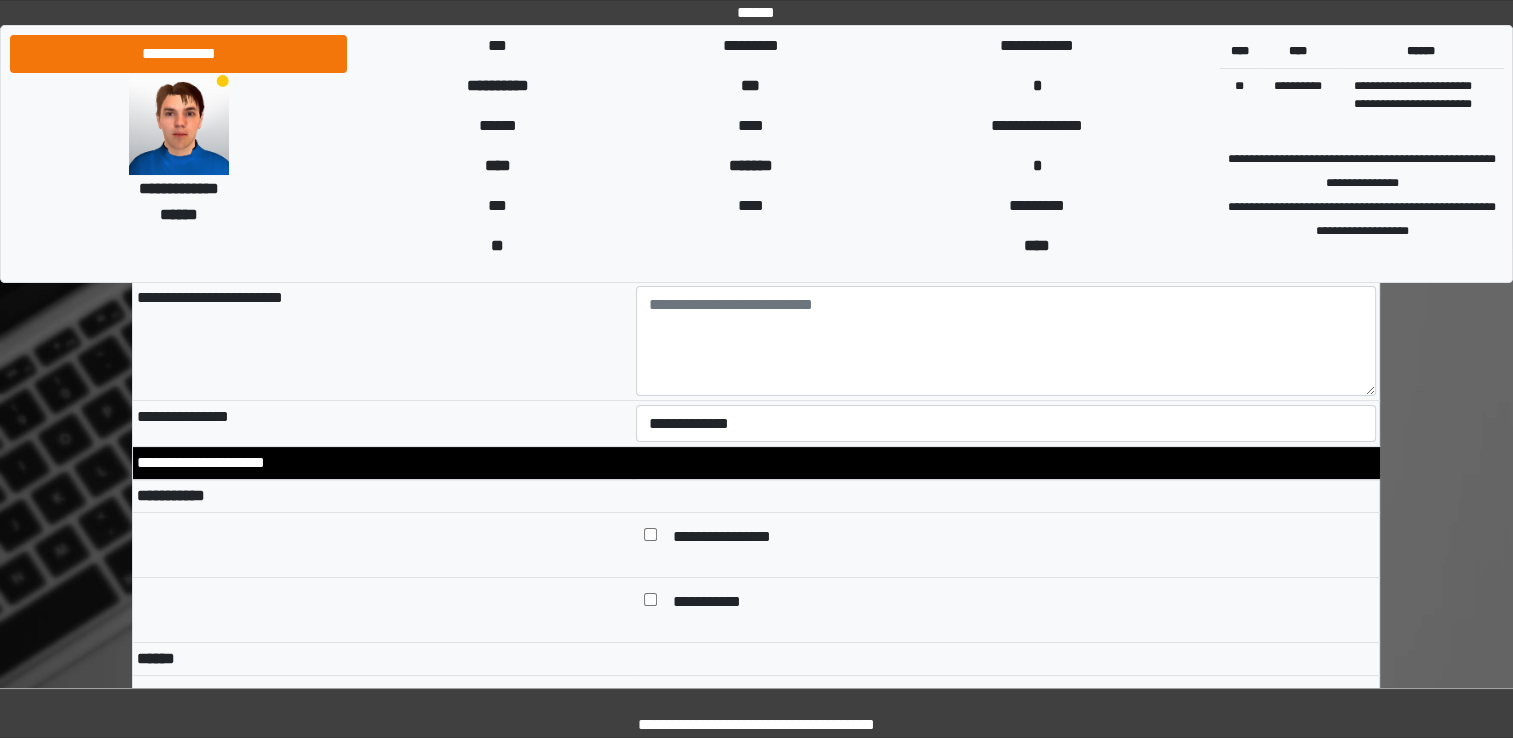 scroll, scrollTop: 7580, scrollLeft: 0, axis: vertical 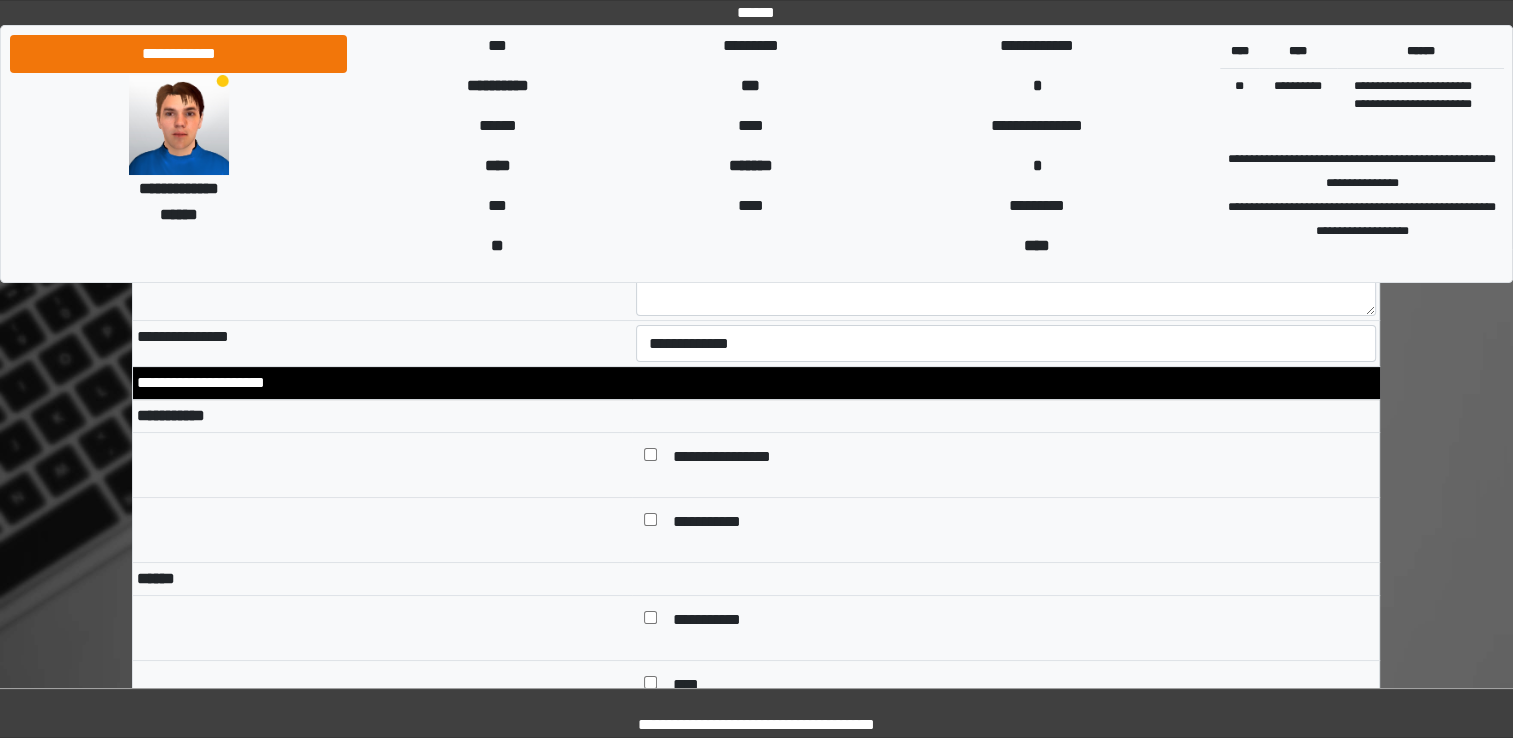 click at bounding box center (650, 457) 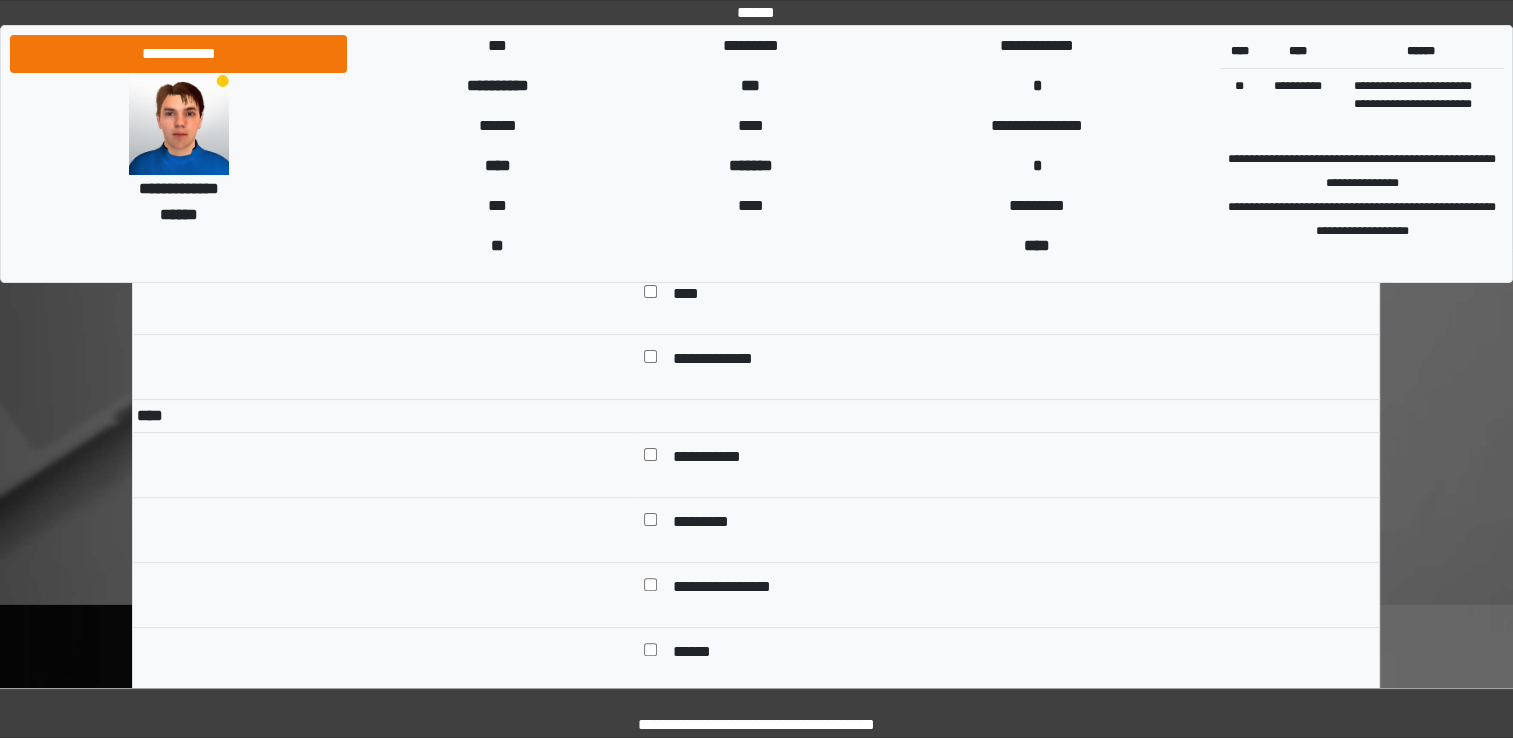 scroll, scrollTop: 7980, scrollLeft: 0, axis: vertical 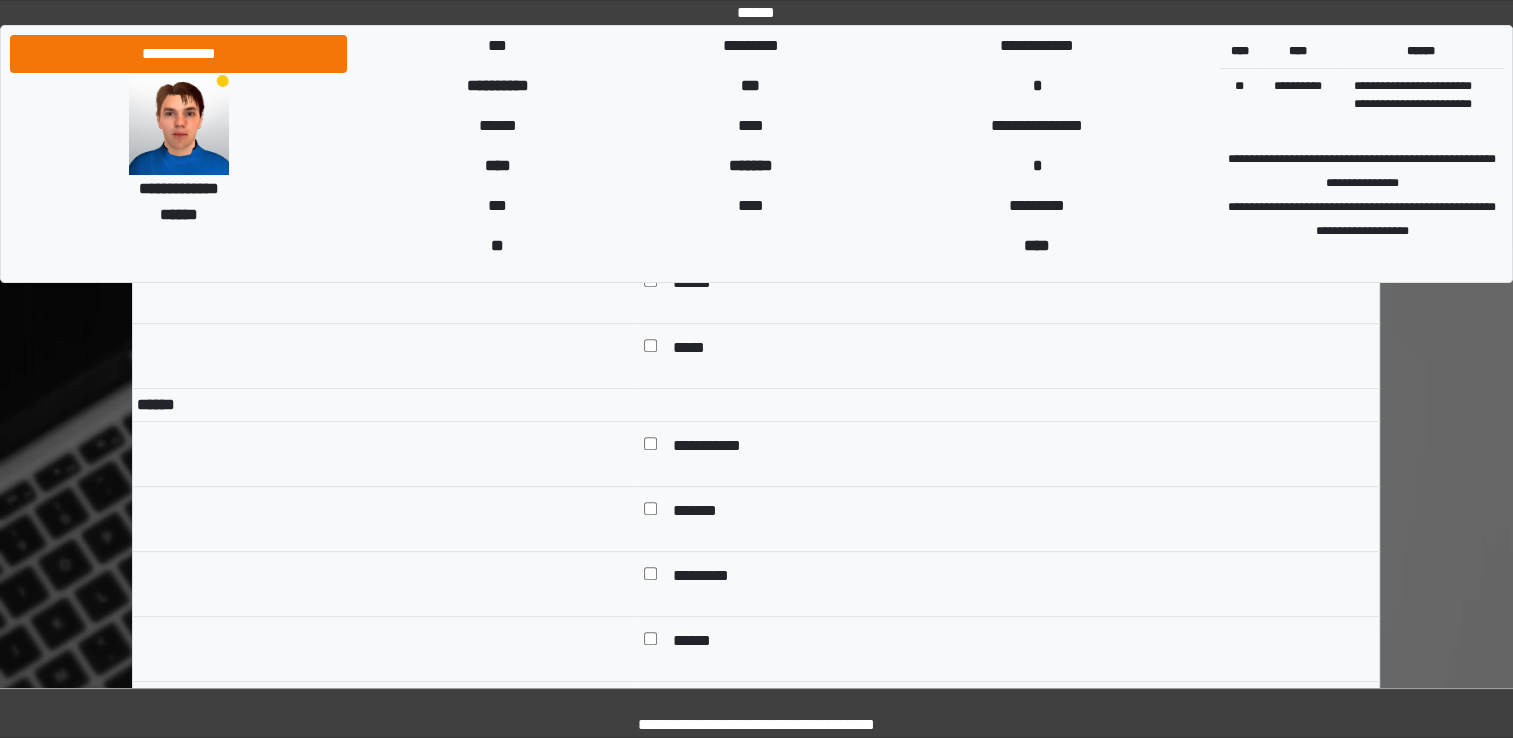 click at bounding box center (650, 446) 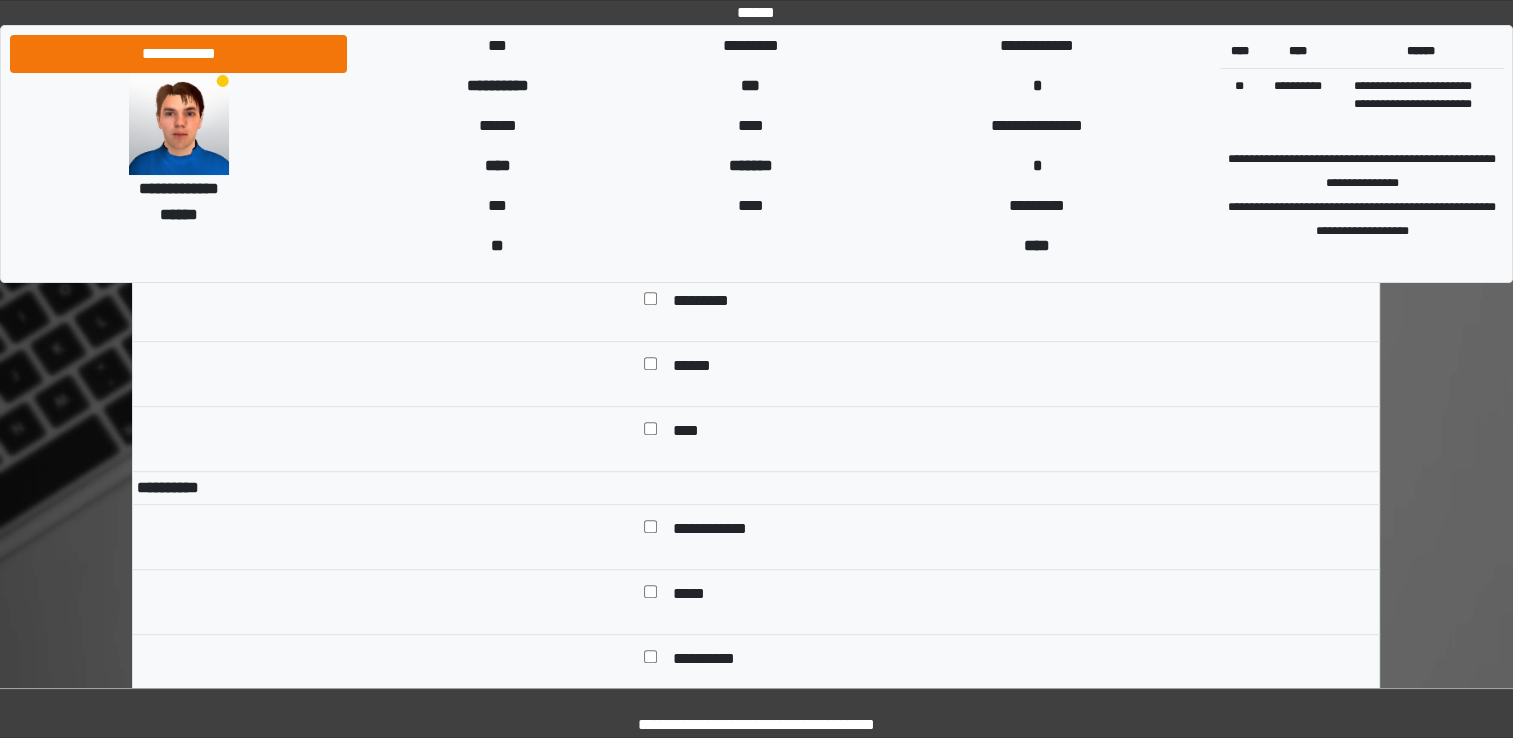 scroll, scrollTop: 8620, scrollLeft: 0, axis: vertical 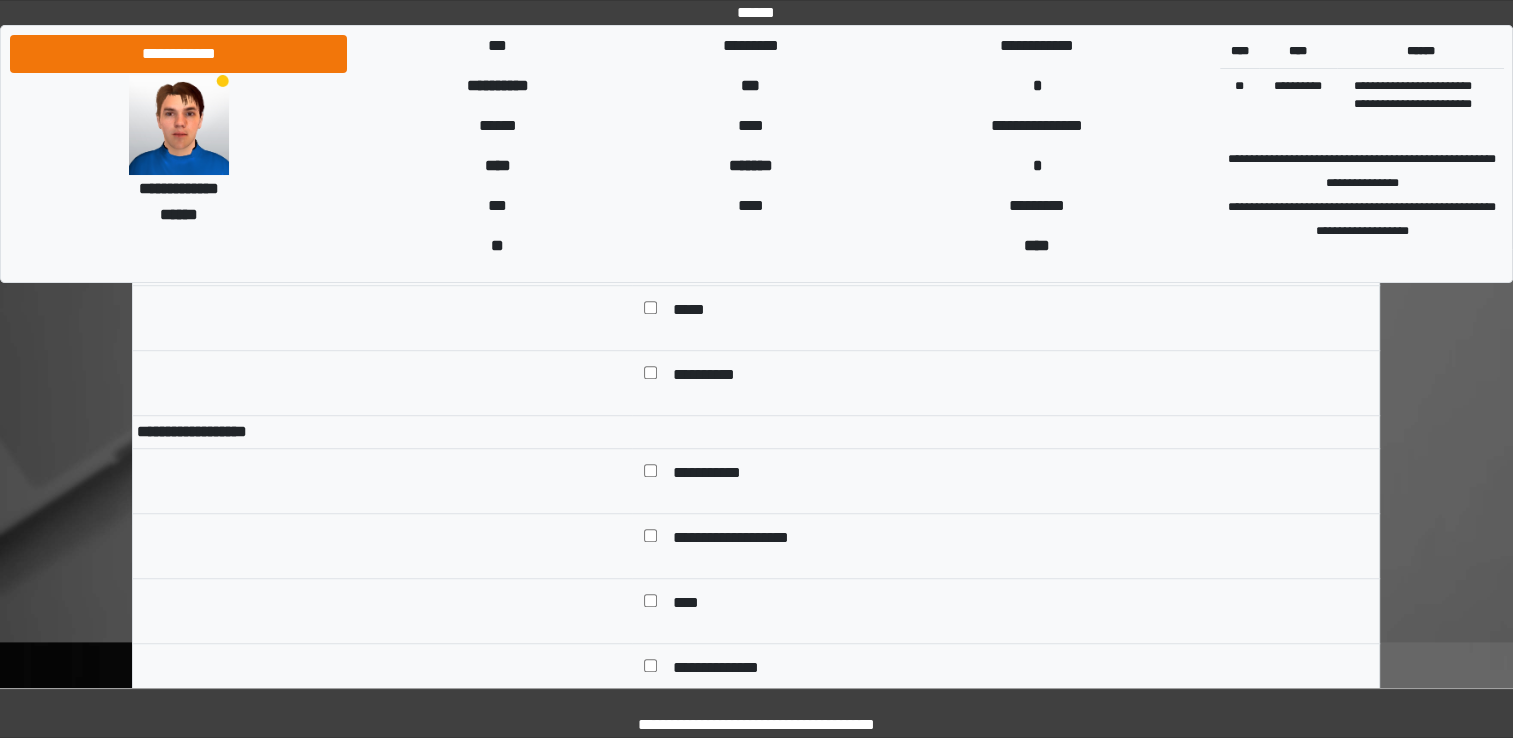 drag, startPoint x: 663, startPoint y: 441, endPoint x: 604, endPoint y: 510, distance: 90.78546 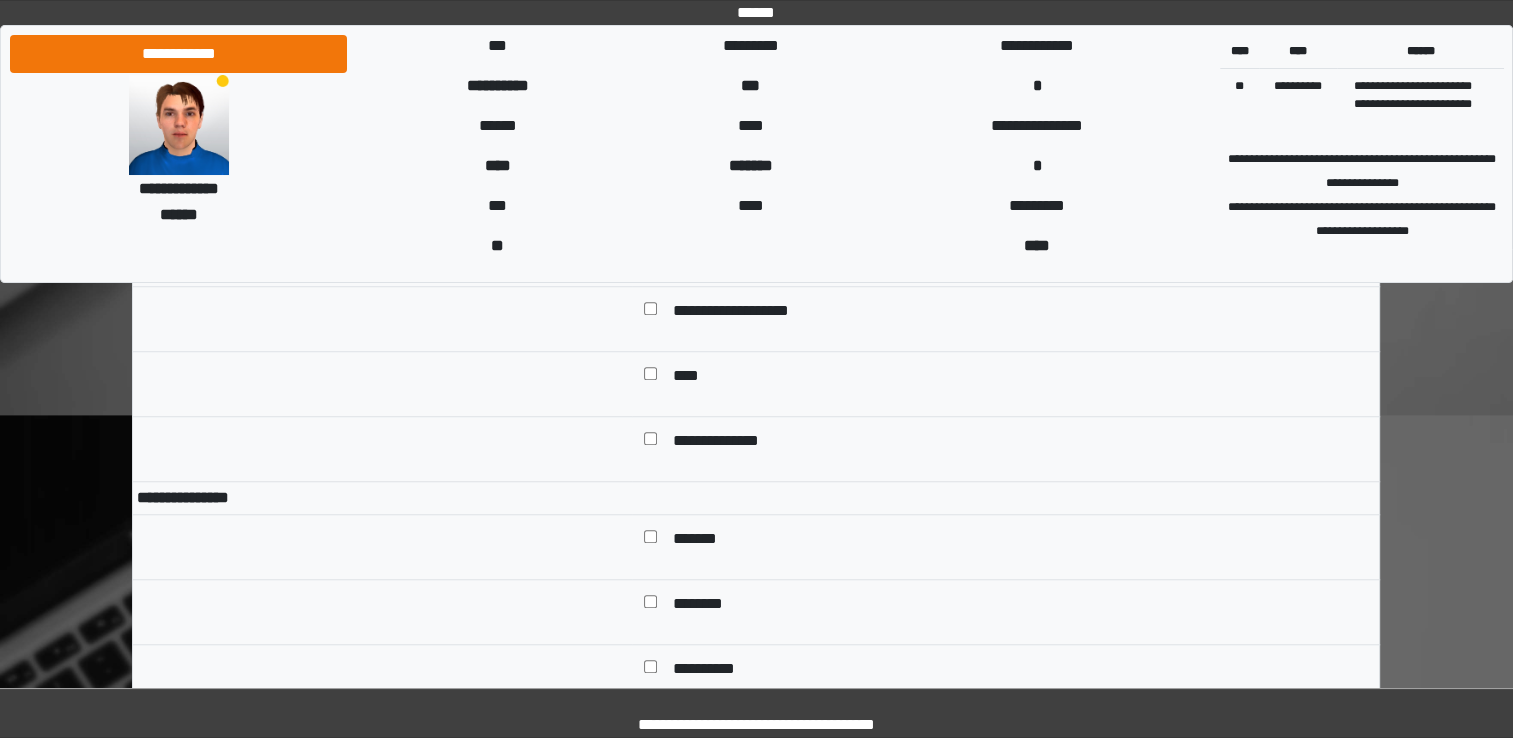 scroll, scrollTop: 9152, scrollLeft: 0, axis: vertical 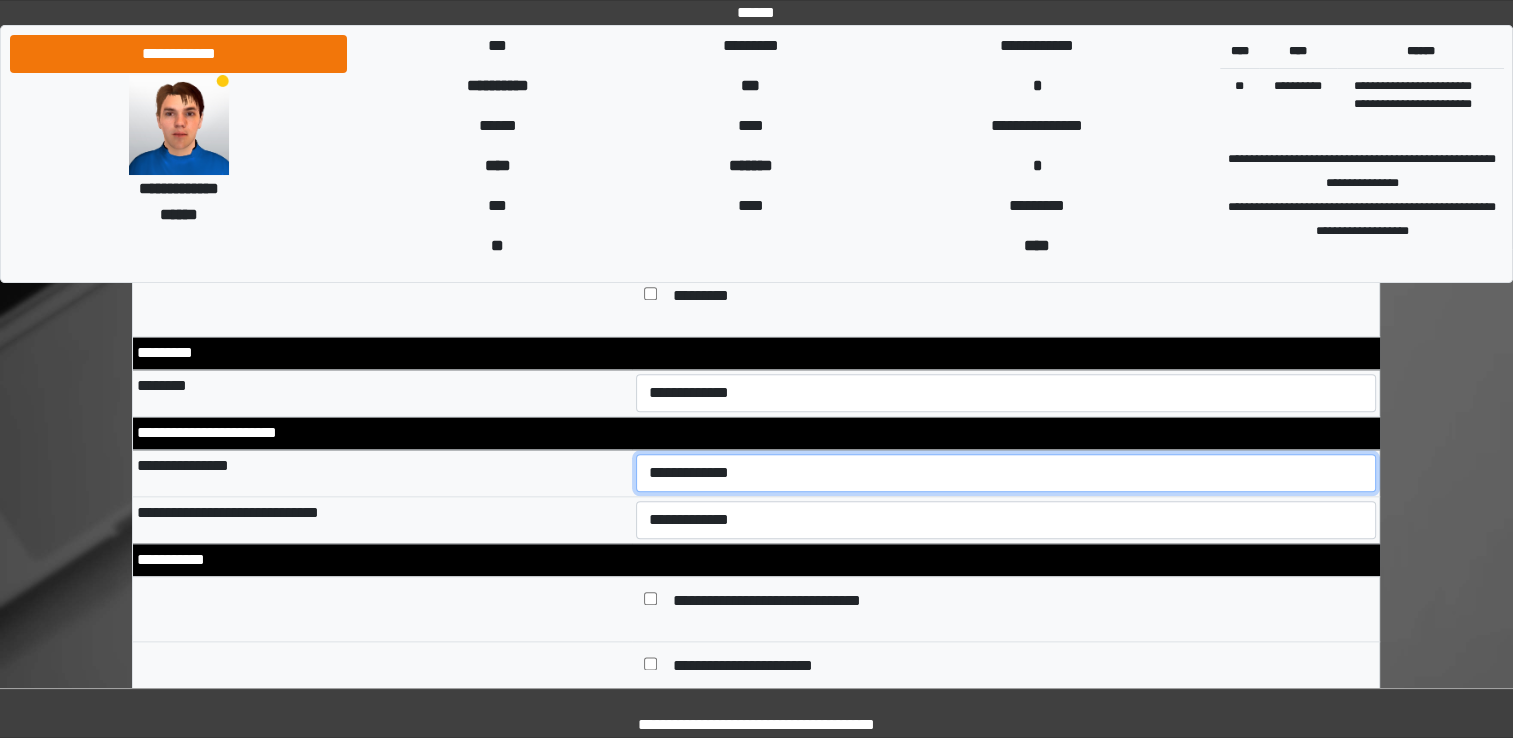 click on "**********" at bounding box center (1006, 473) 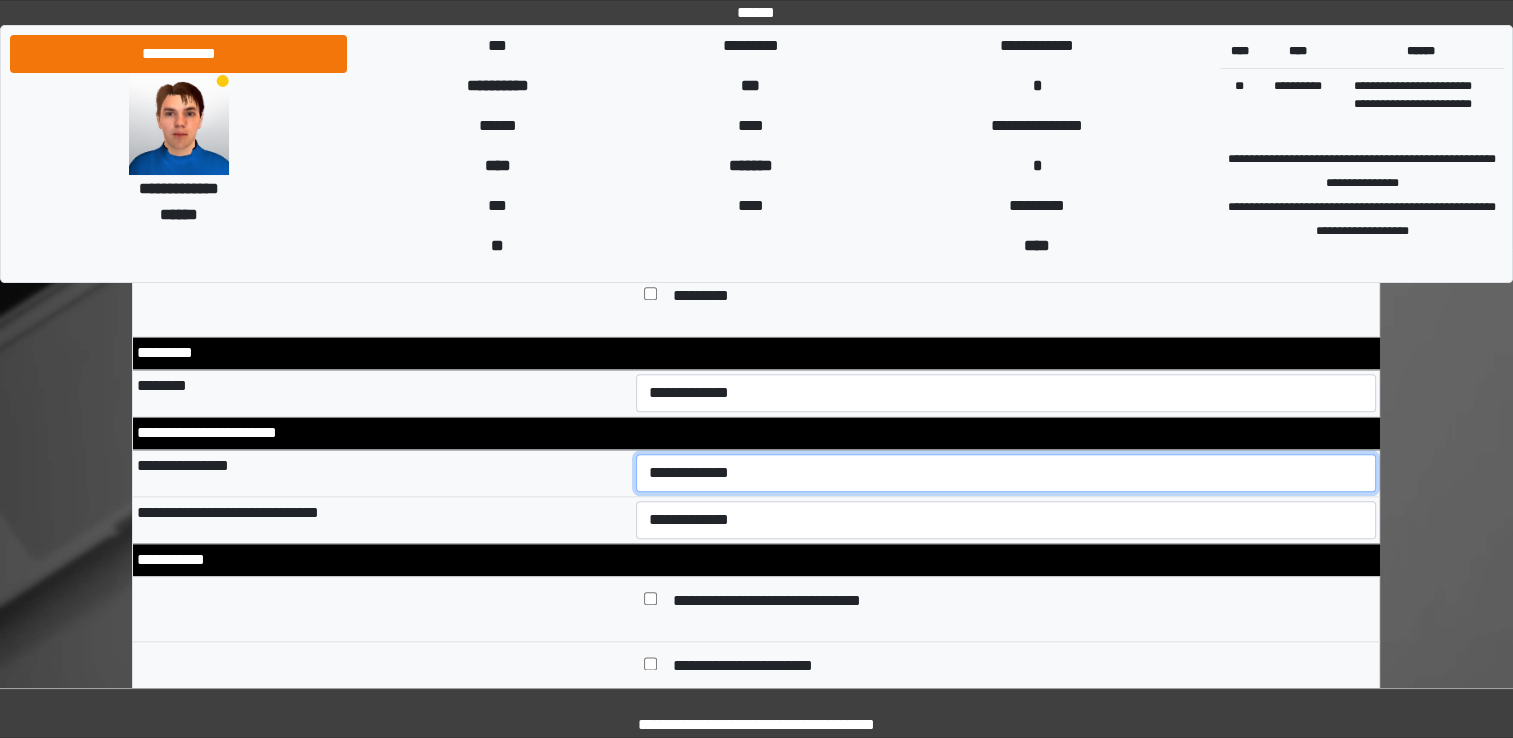 select on "*" 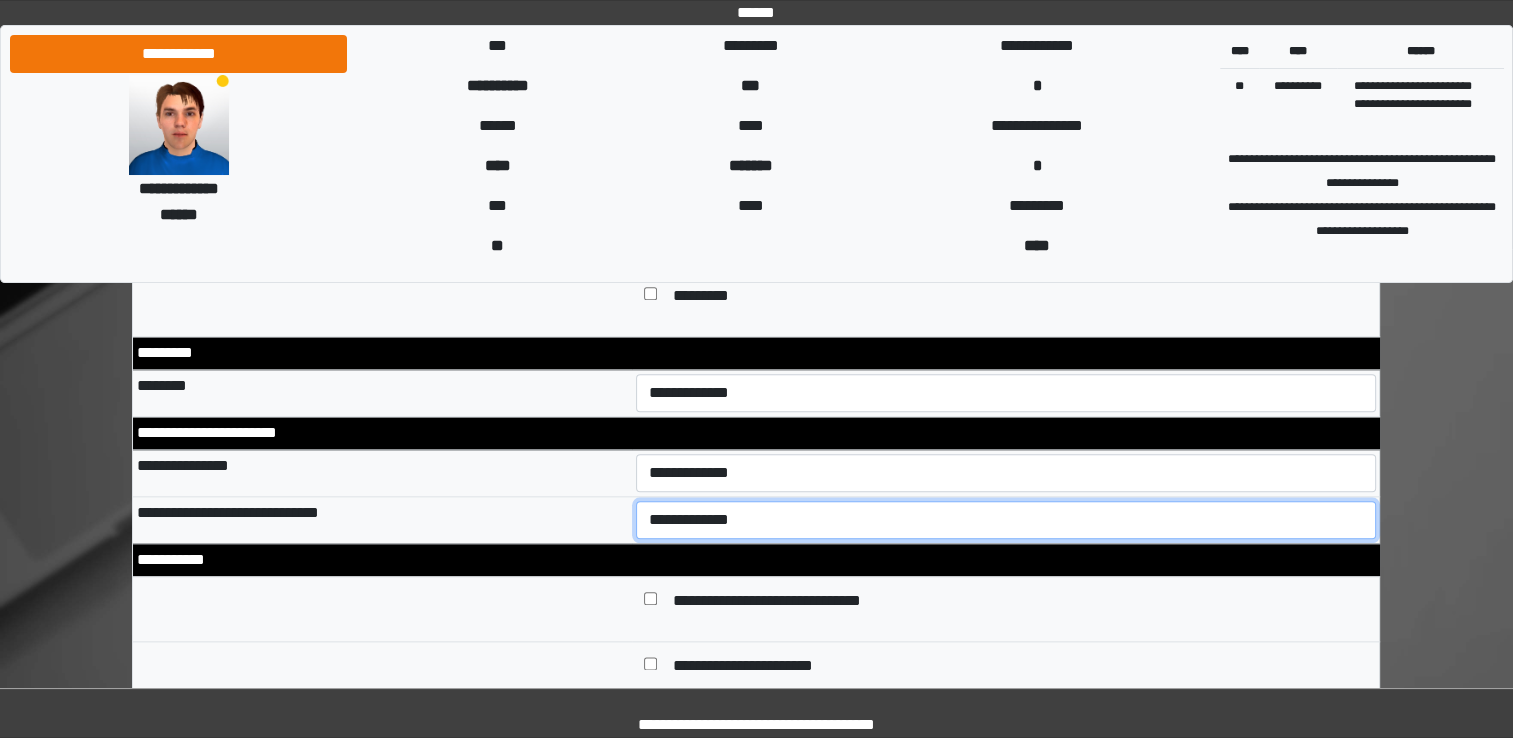 click on "**********" at bounding box center [1006, 520] 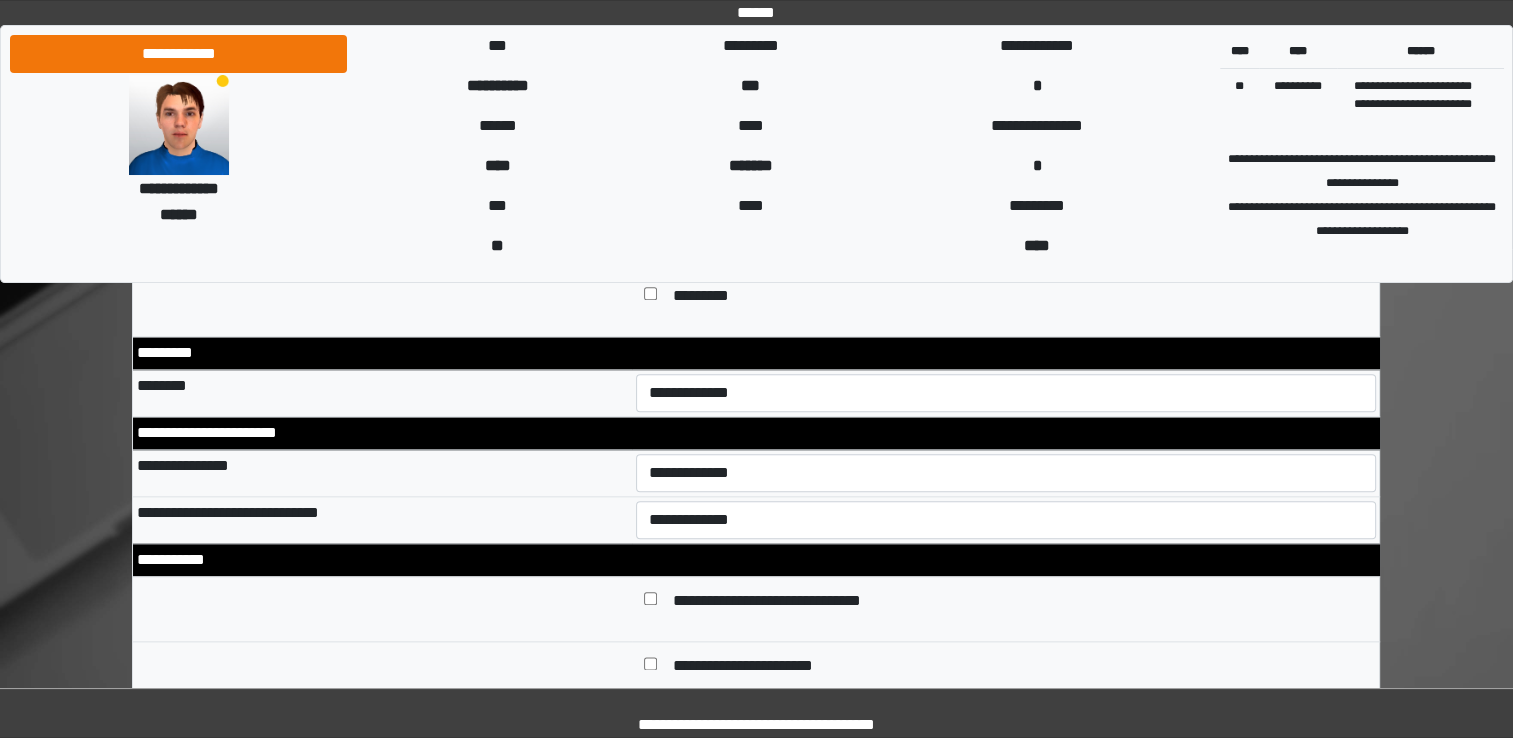 click at bounding box center (650, 601) 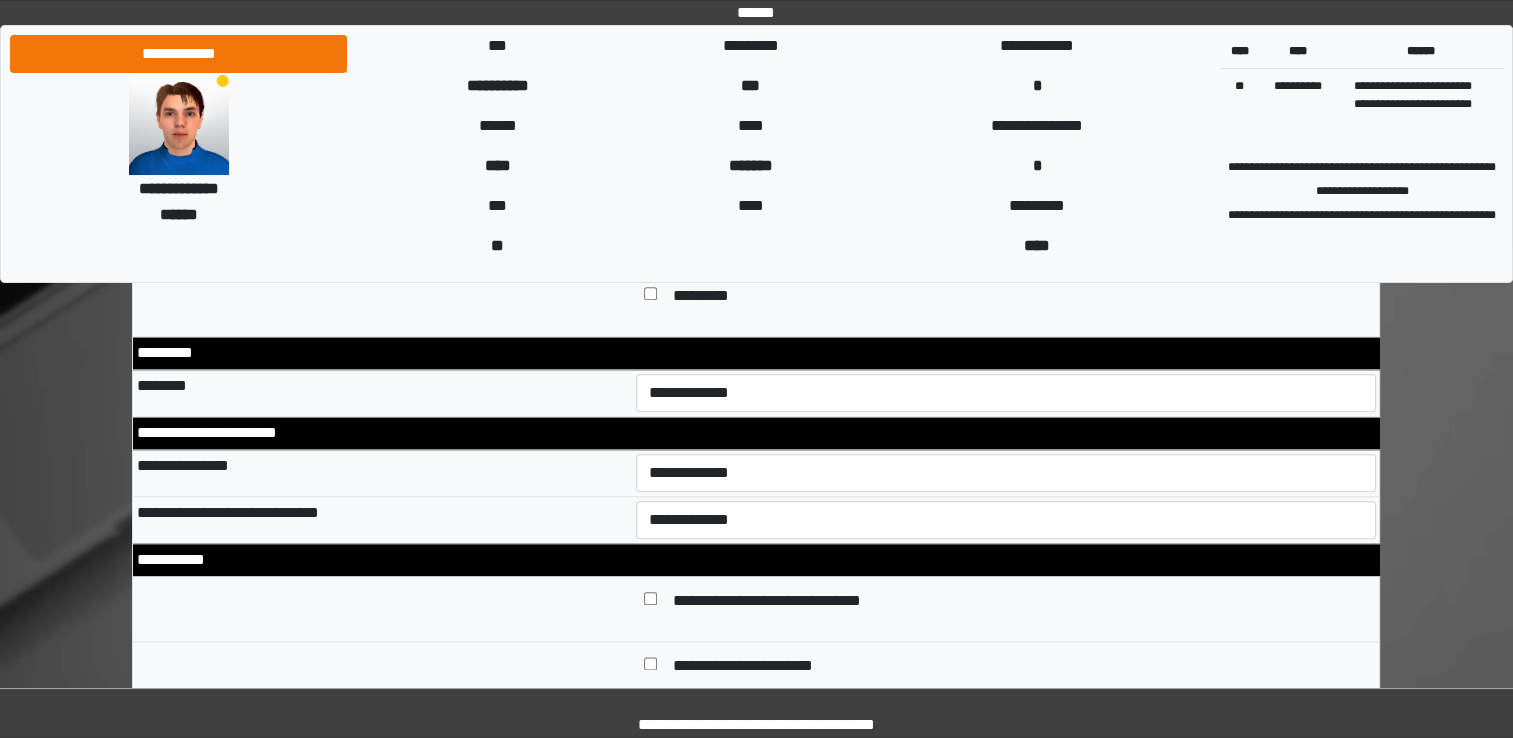 drag, startPoint x: 1501, startPoint y: 221, endPoint x: 1212, endPoint y: 175, distance: 292.638 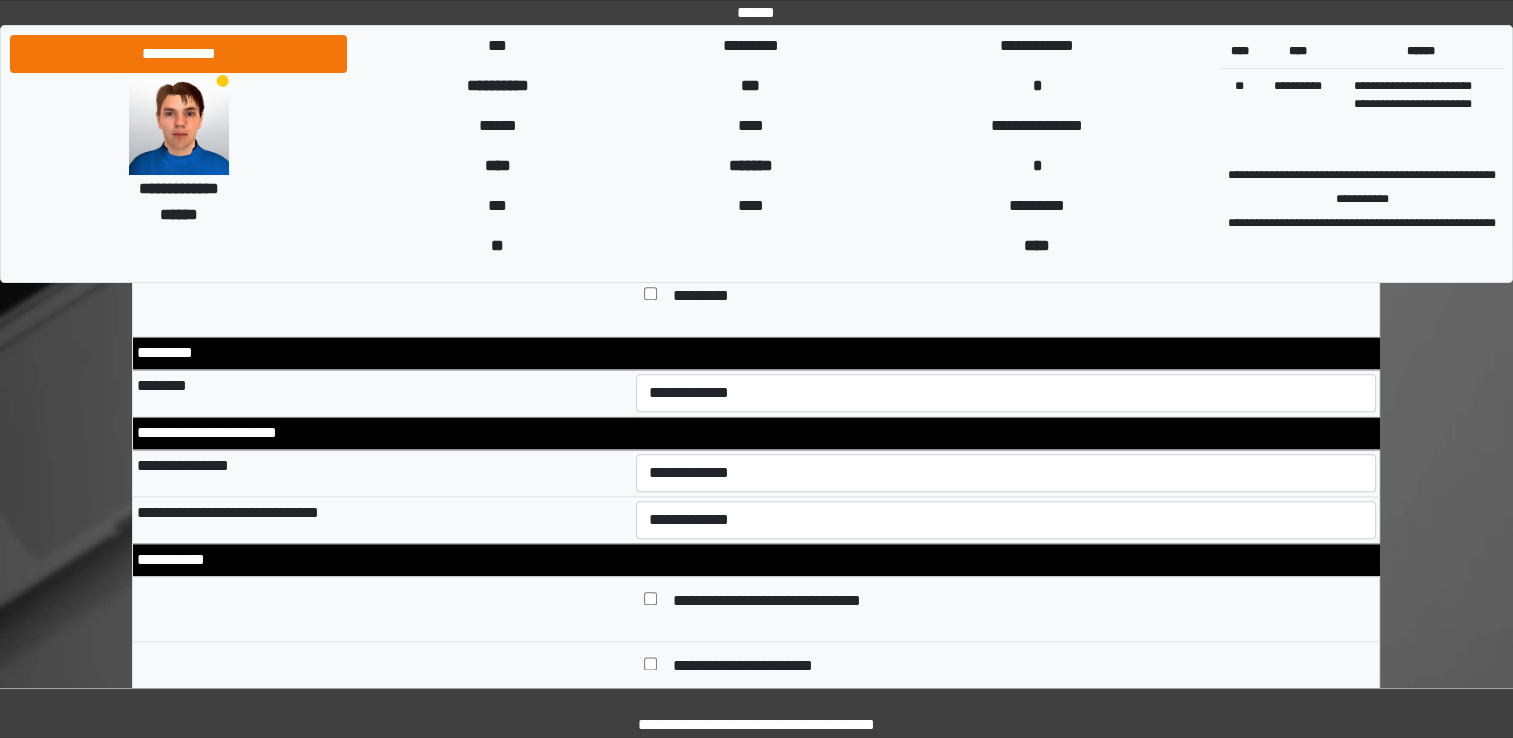 scroll, scrollTop: 184, scrollLeft: 0, axis: vertical 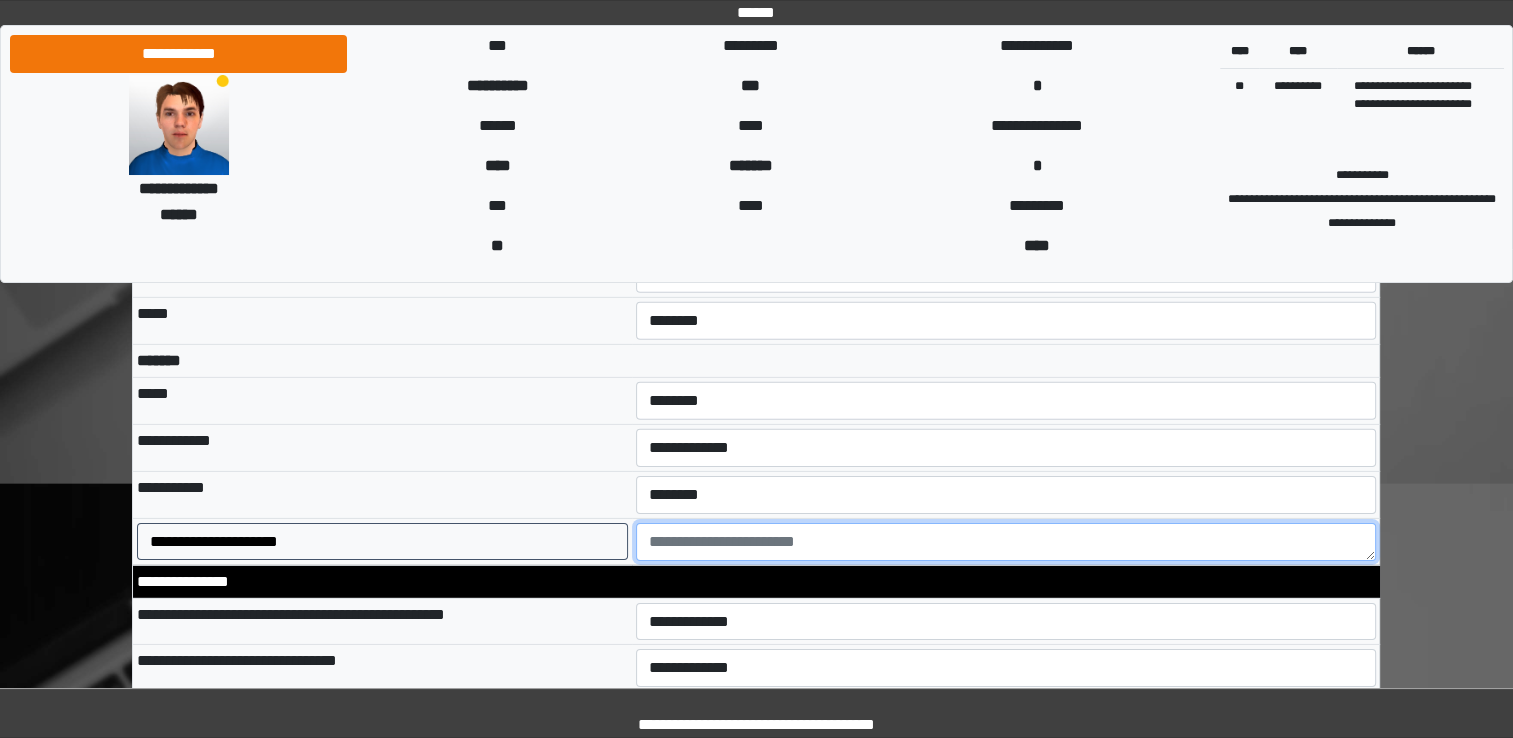 click at bounding box center [1006, 542] 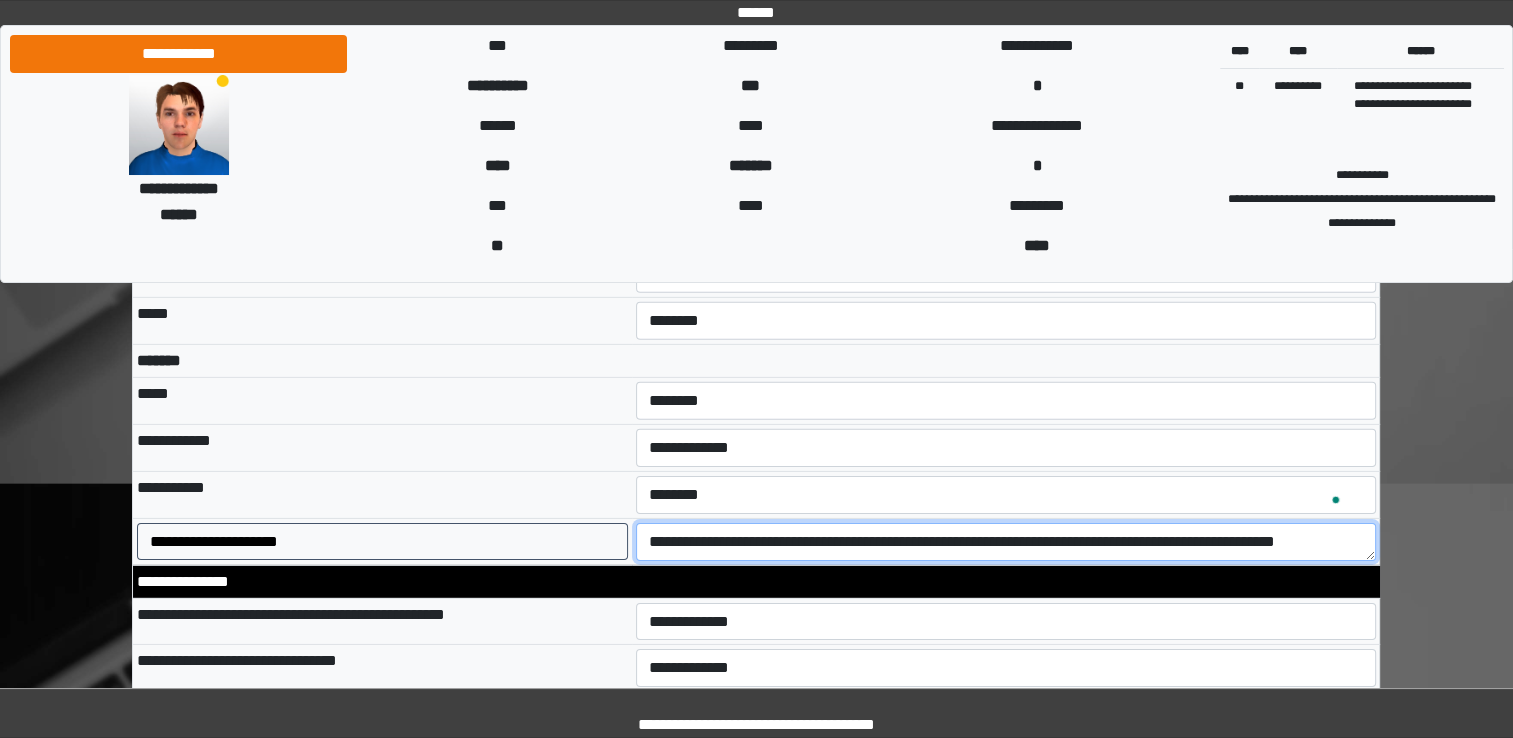 scroll, scrollTop: 16, scrollLeft: 0, axis: vertical 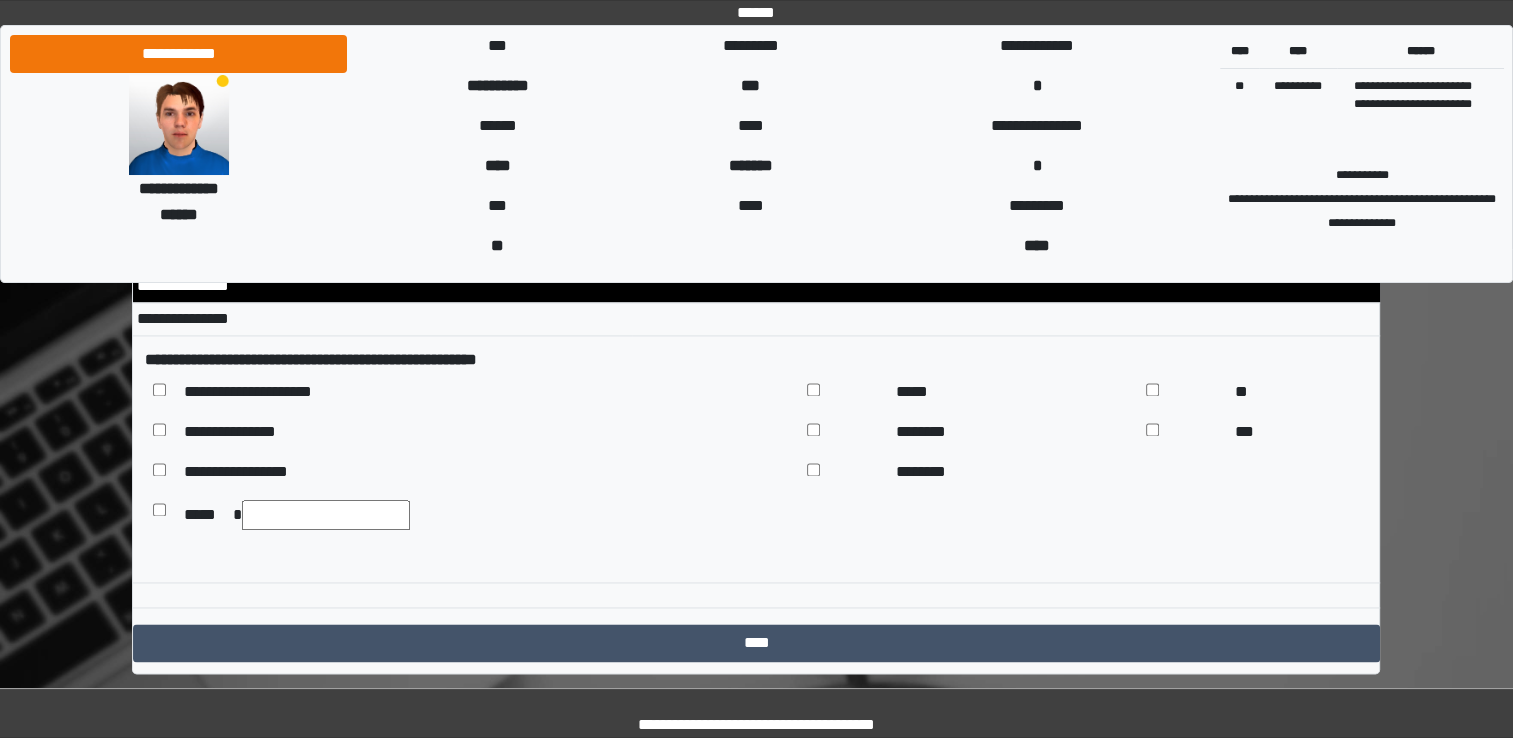 type on "**********" 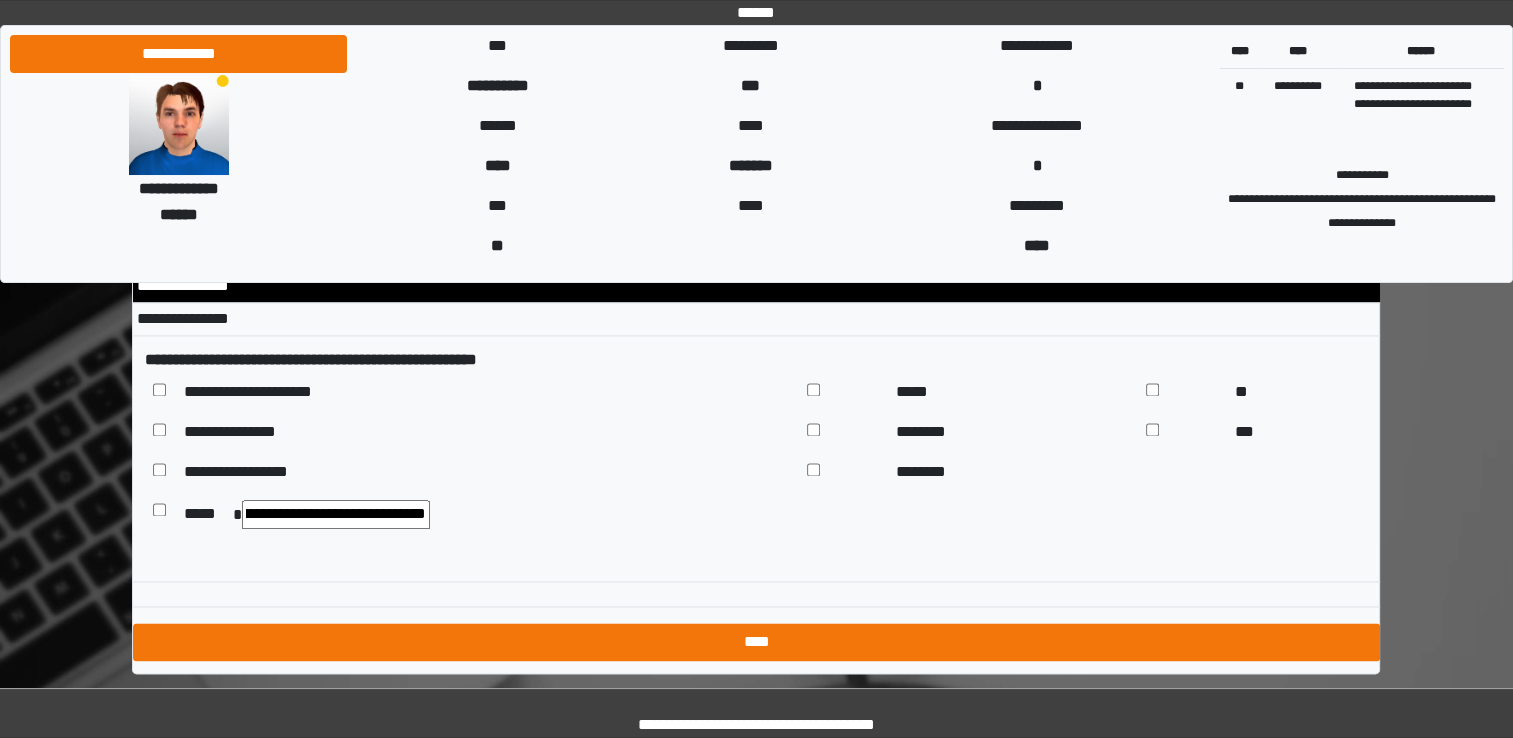scroll, scrollTop: 0, scrollLeft: 1222, axis: horizontal 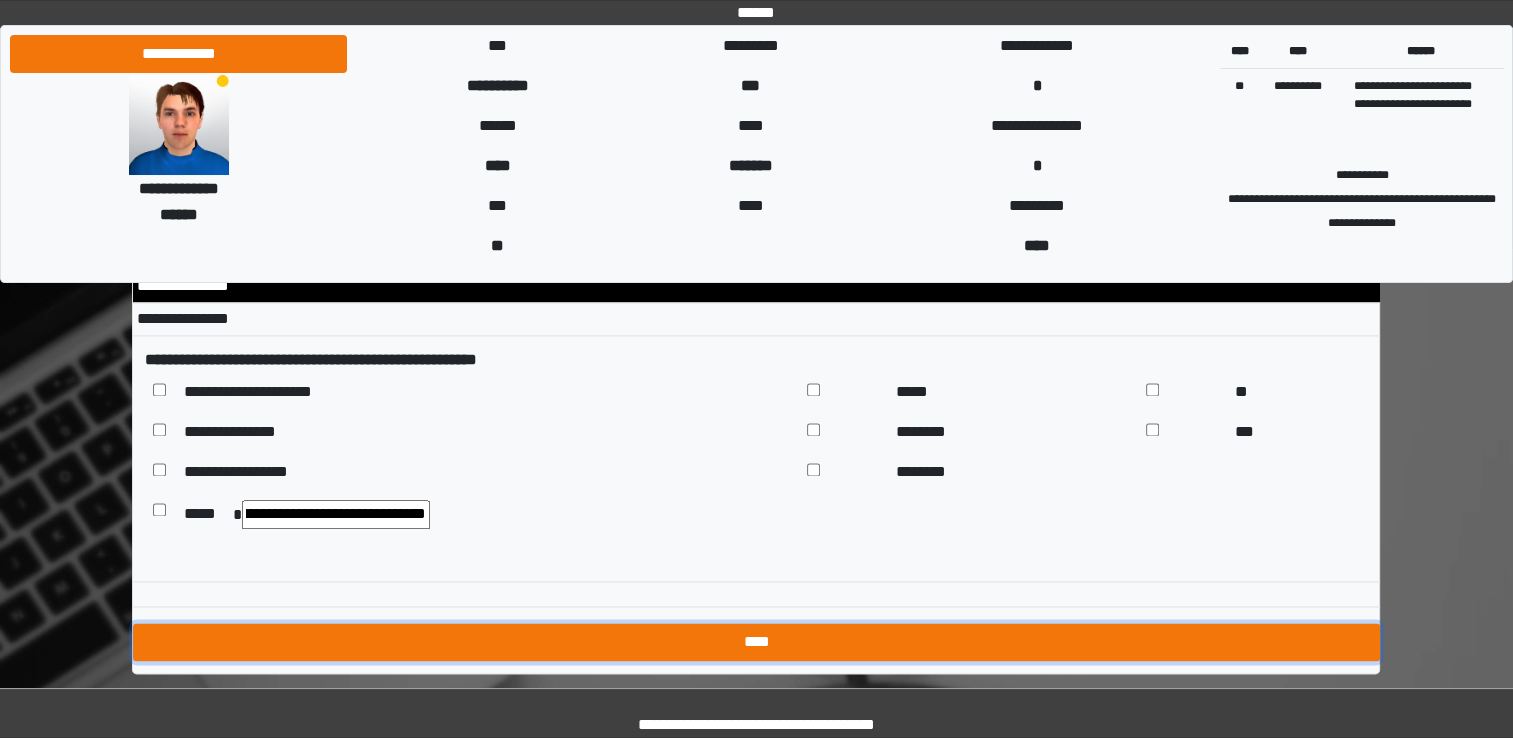 click on "****" at bounding box center [756, 642] 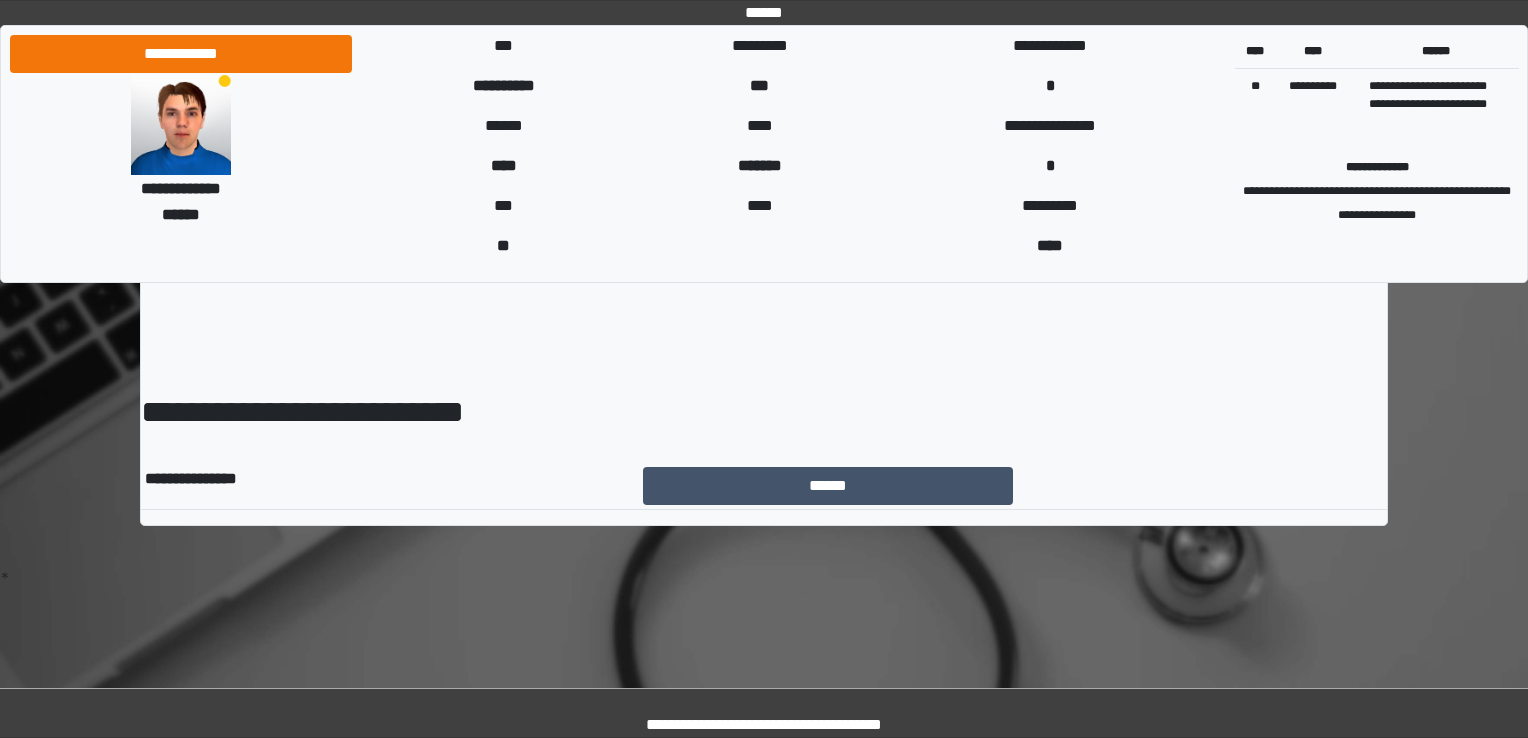scroll, scrollTop: 0, scrollLeft: 0, axis: both 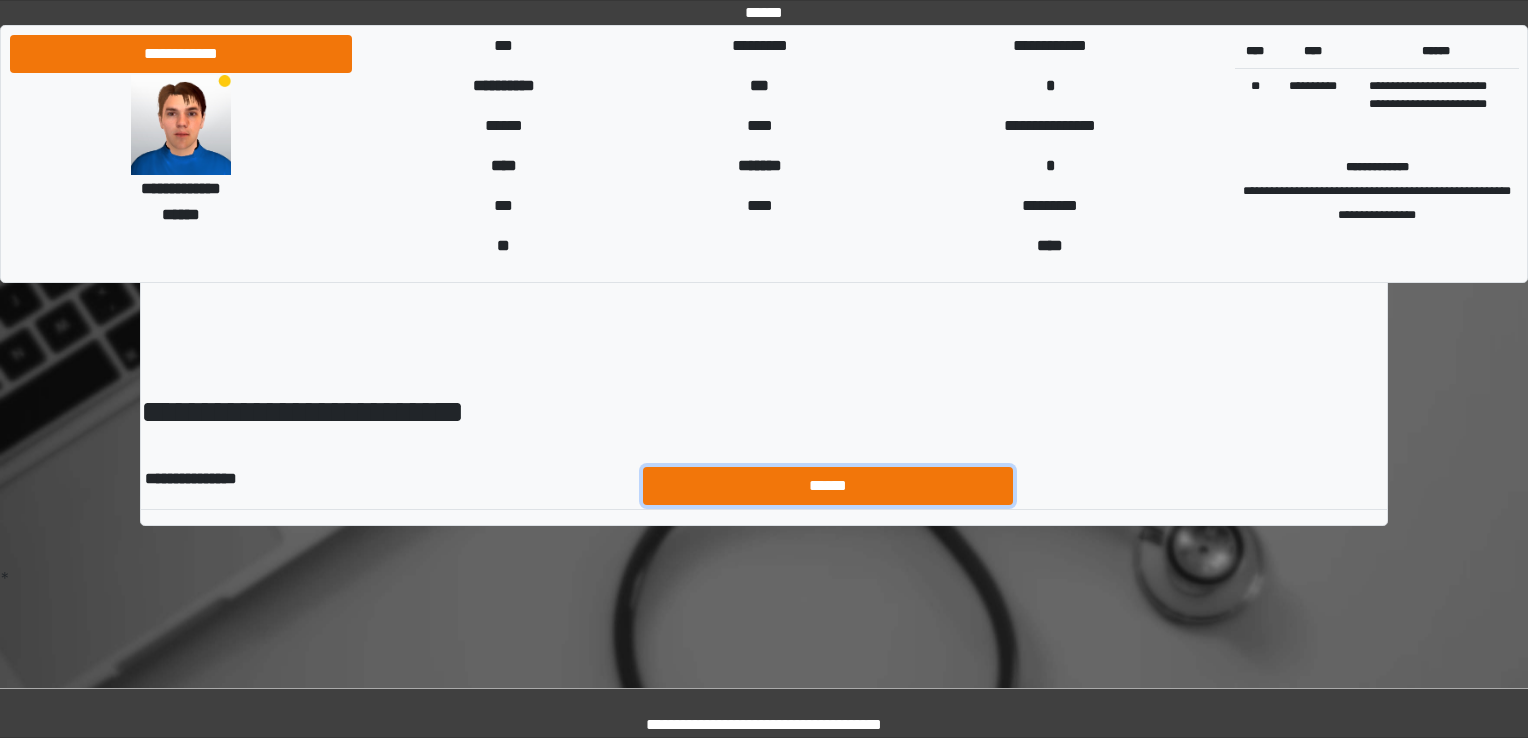 click on "******" at bounding box center (828, 486) 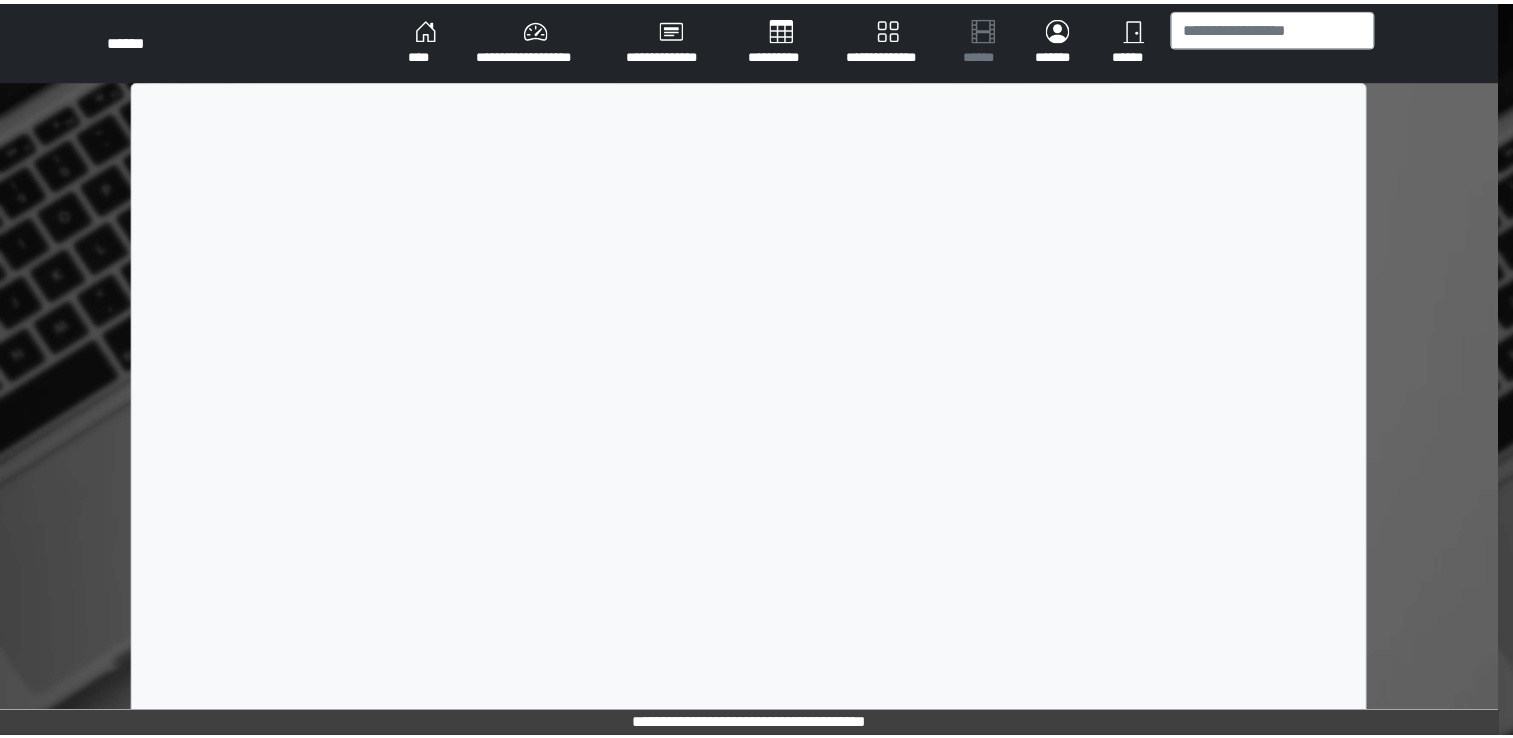 scroll, scrollTop: 0, scrollLeft: 0, axis: both 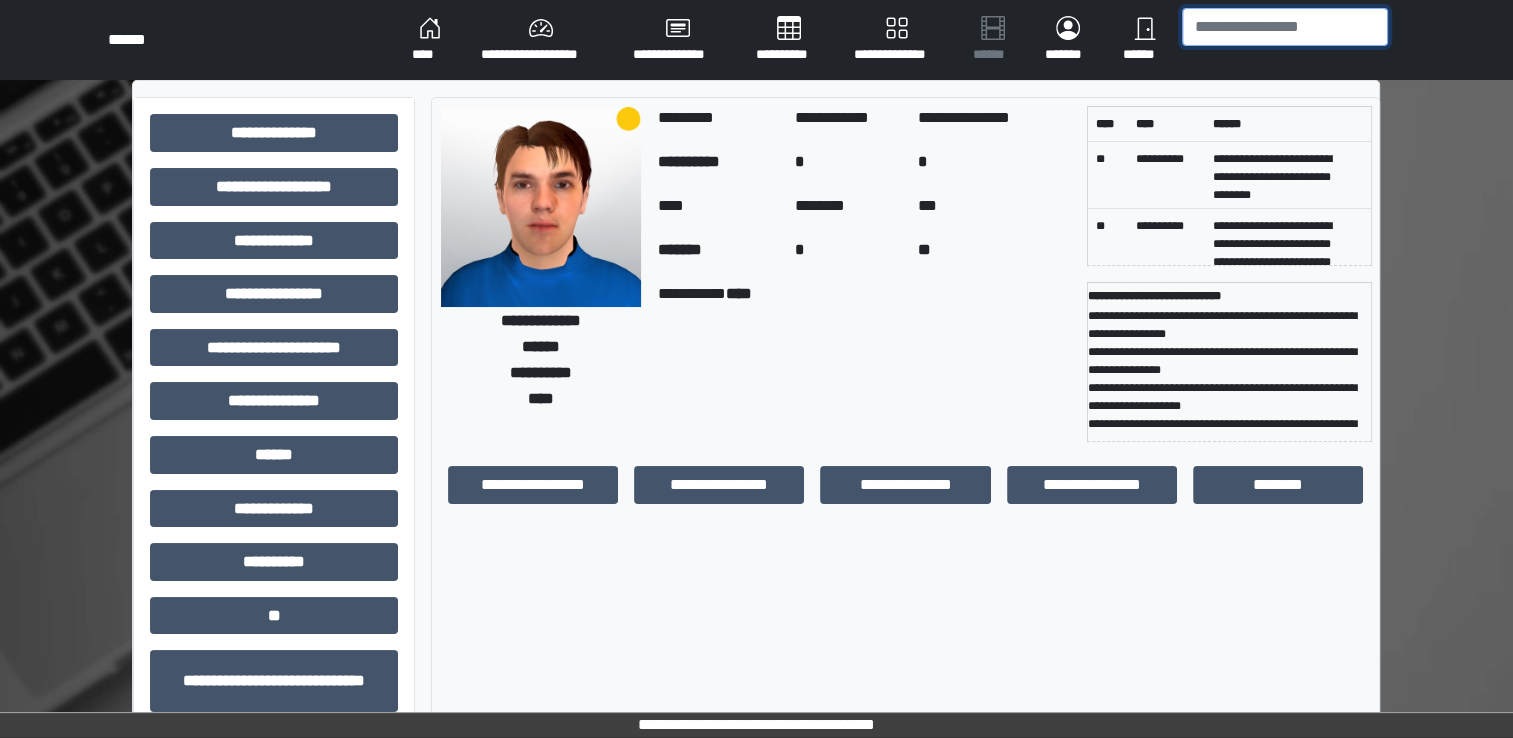 click at bounding box center (1285, 27) 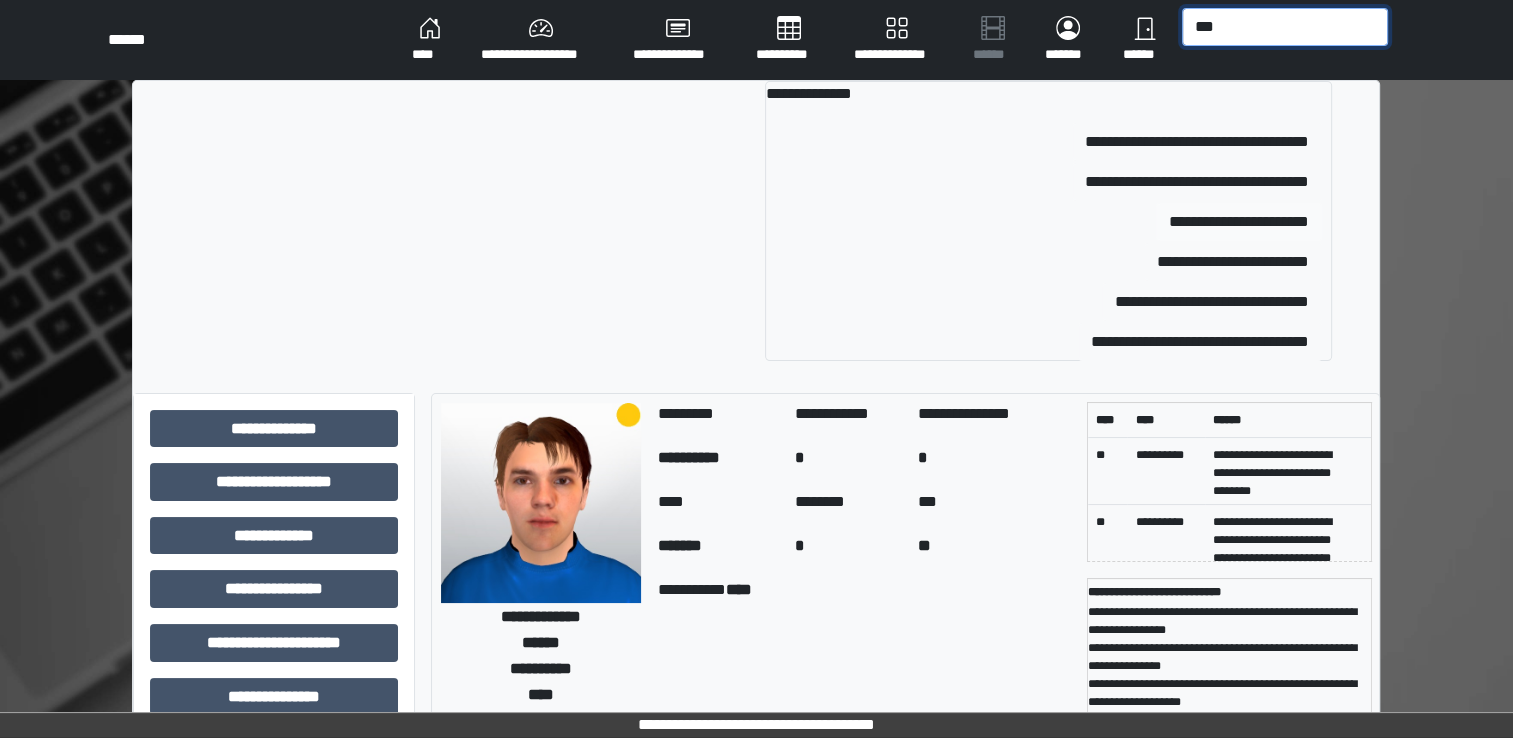 type on "***" 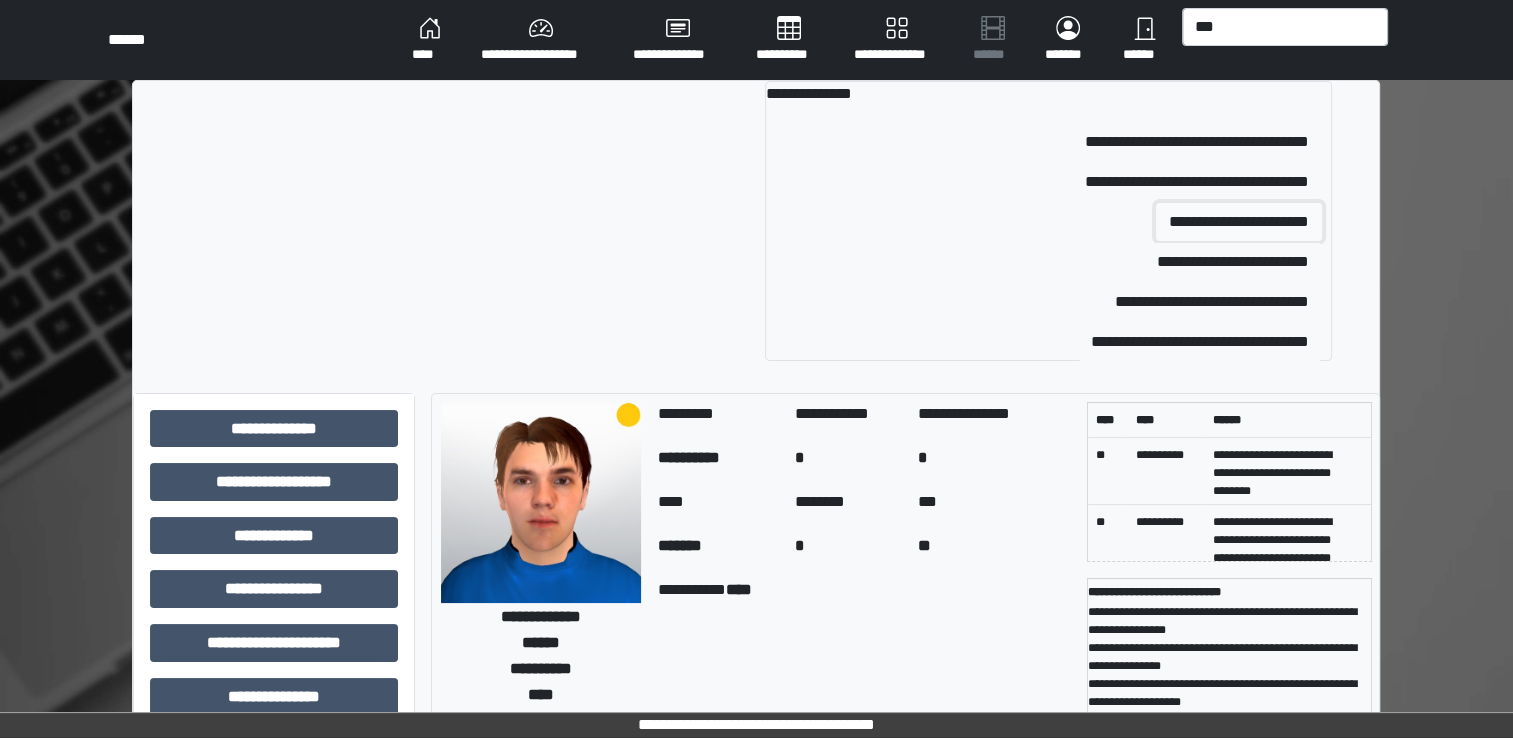 click on "**********" at bounding box center [1239, 222] 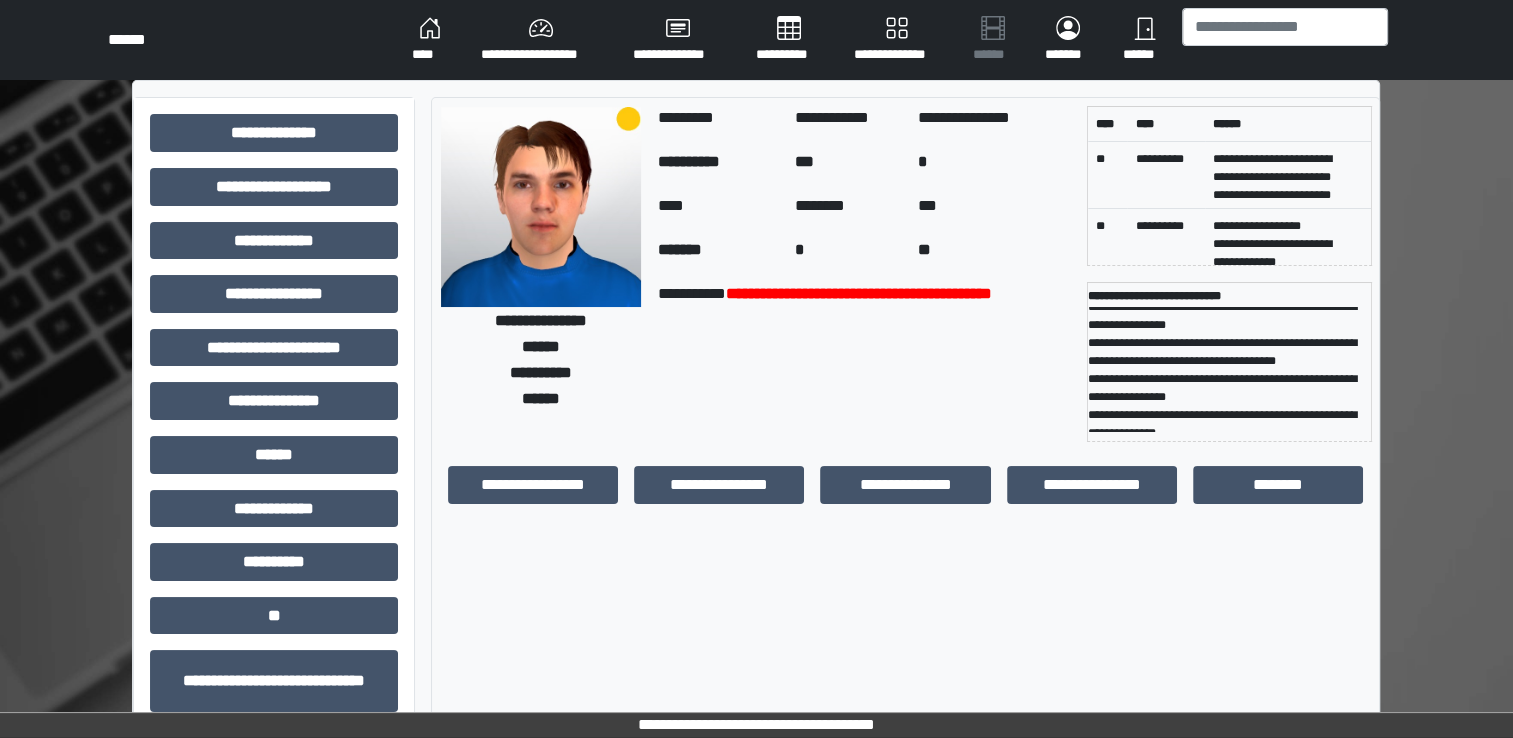 scroll, scrollTop: 55, scrollLeft: 0, axis: vertical 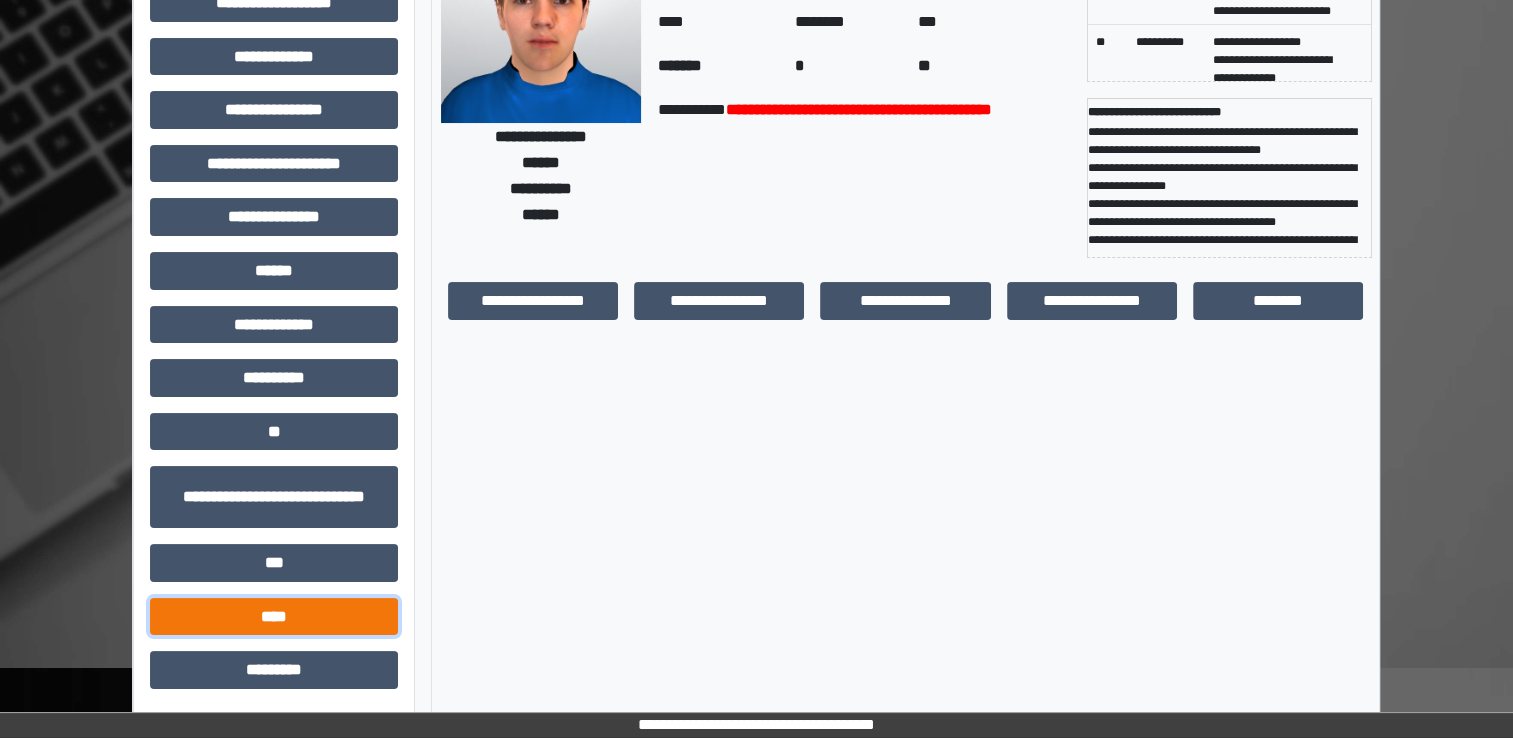 click on "****" at bounding box center [274, 617] 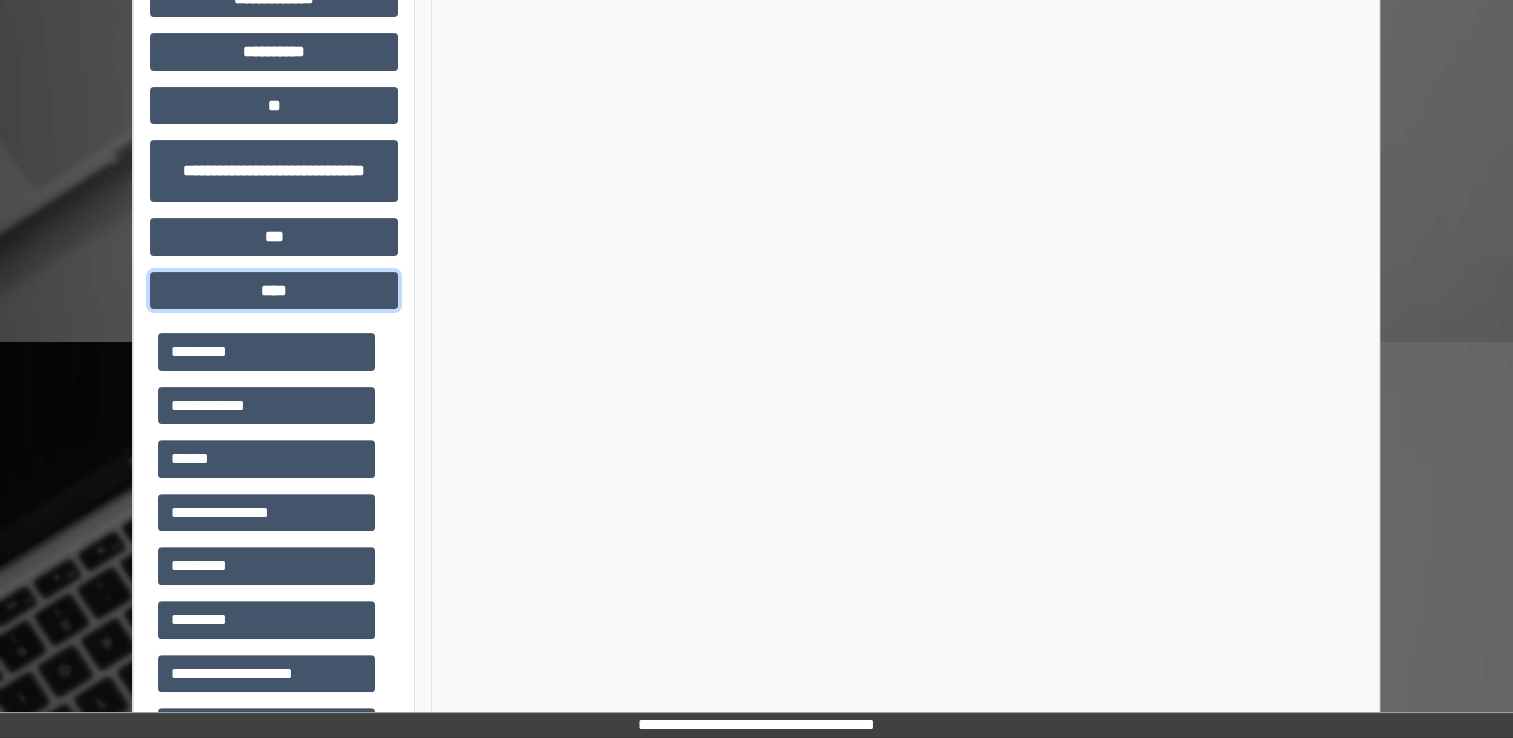 scroll, scrollTop: 540, scrollLeft: 0, axis: vertical 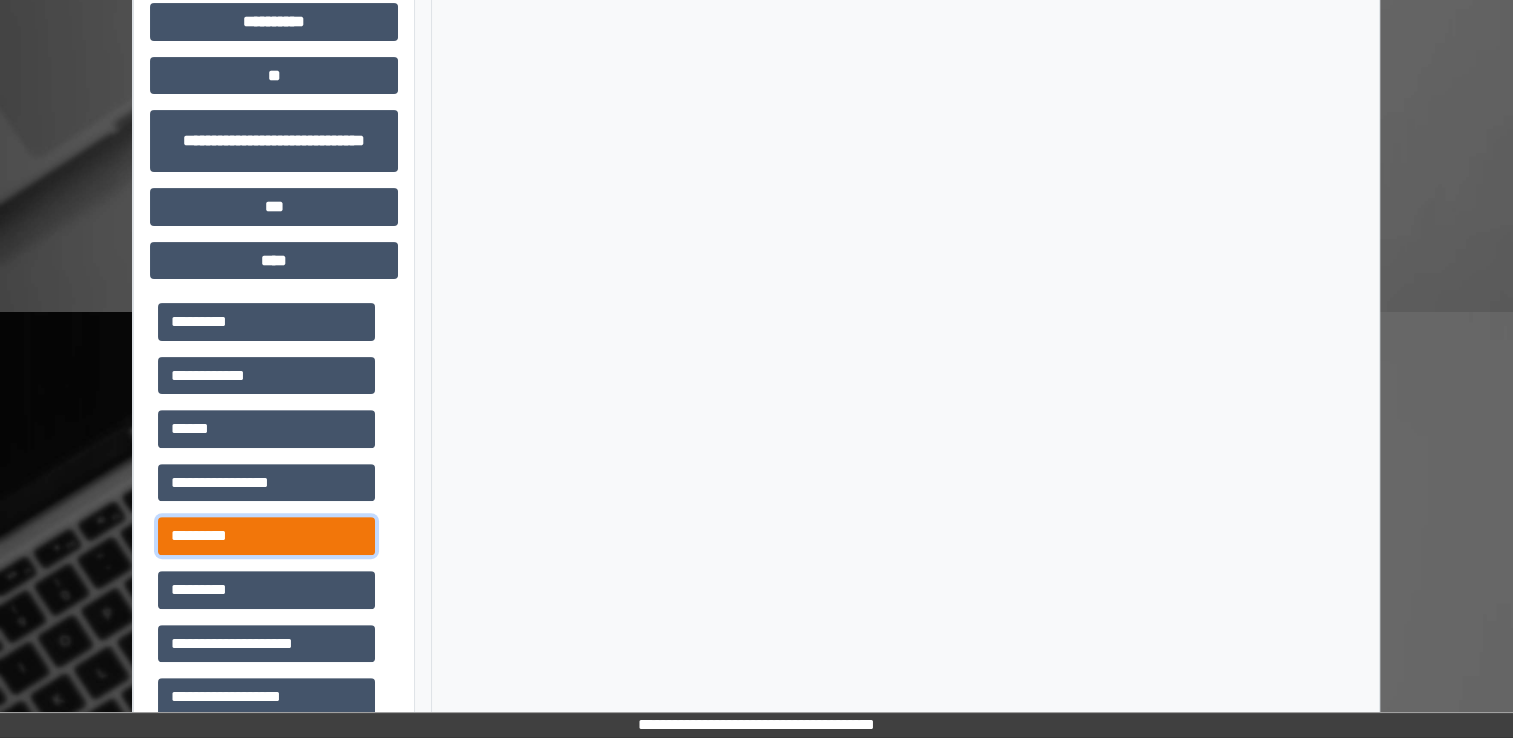 click on "*********" at bounding box center [266, 536] 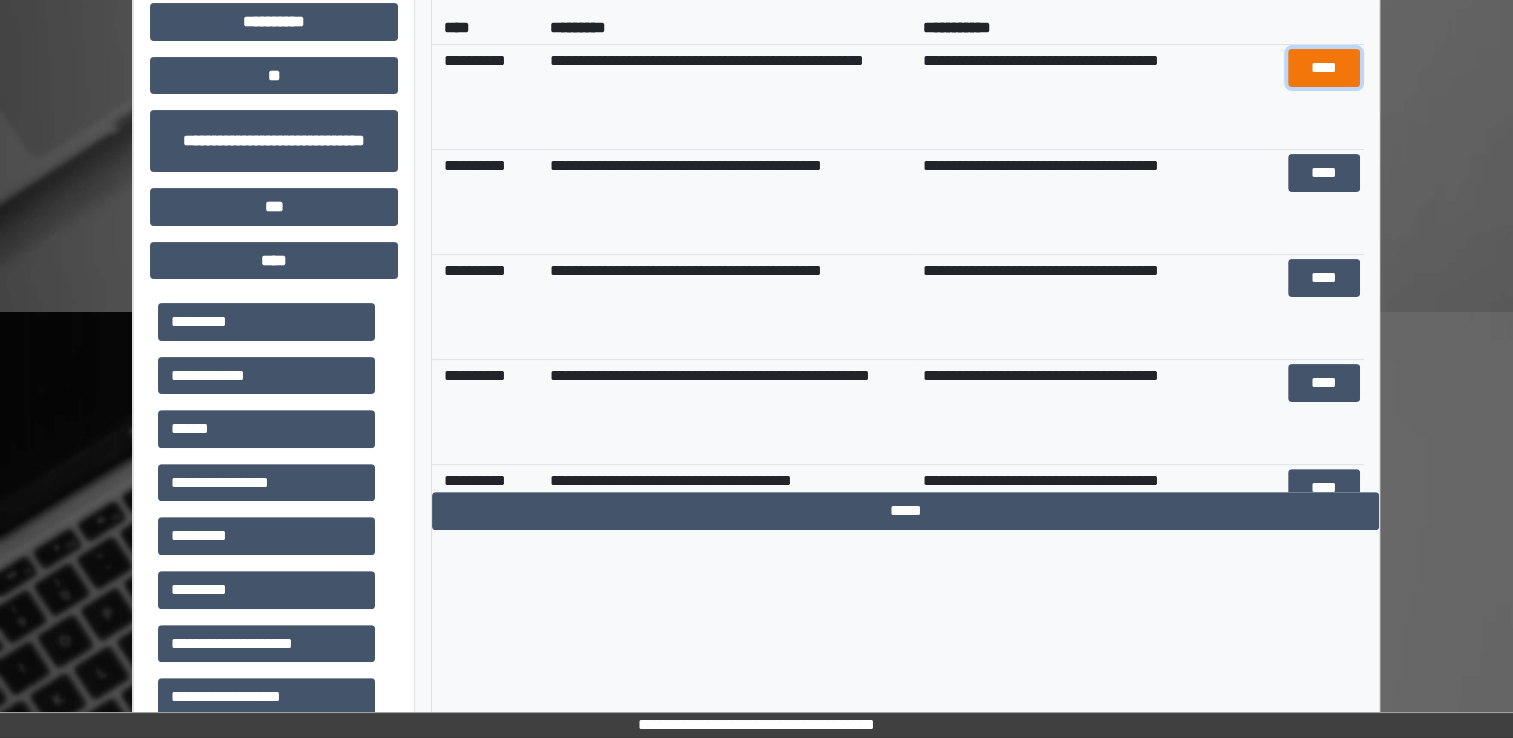 click on "****" at bounding box center (1323, 68) 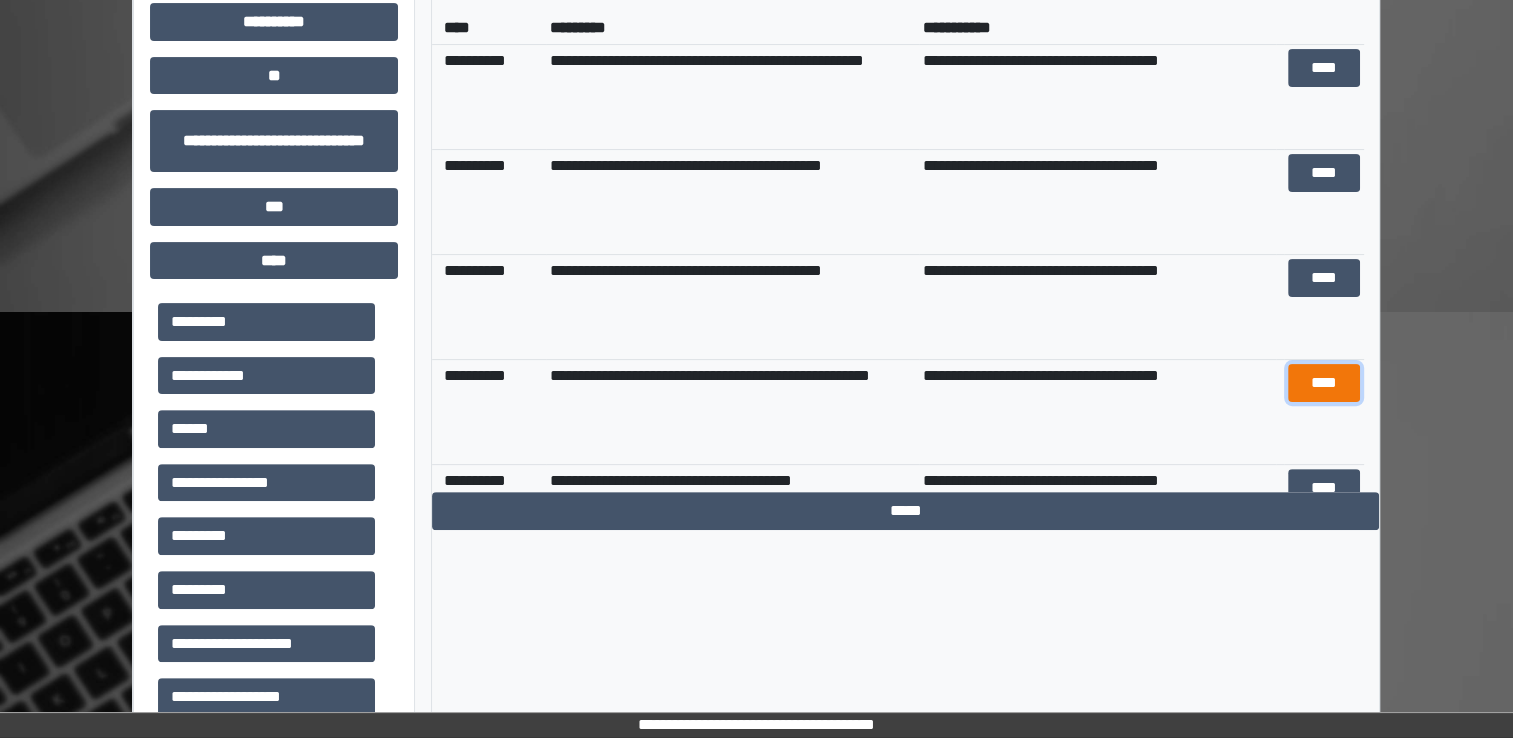 click on "****" at bounding box center [1323, 383] 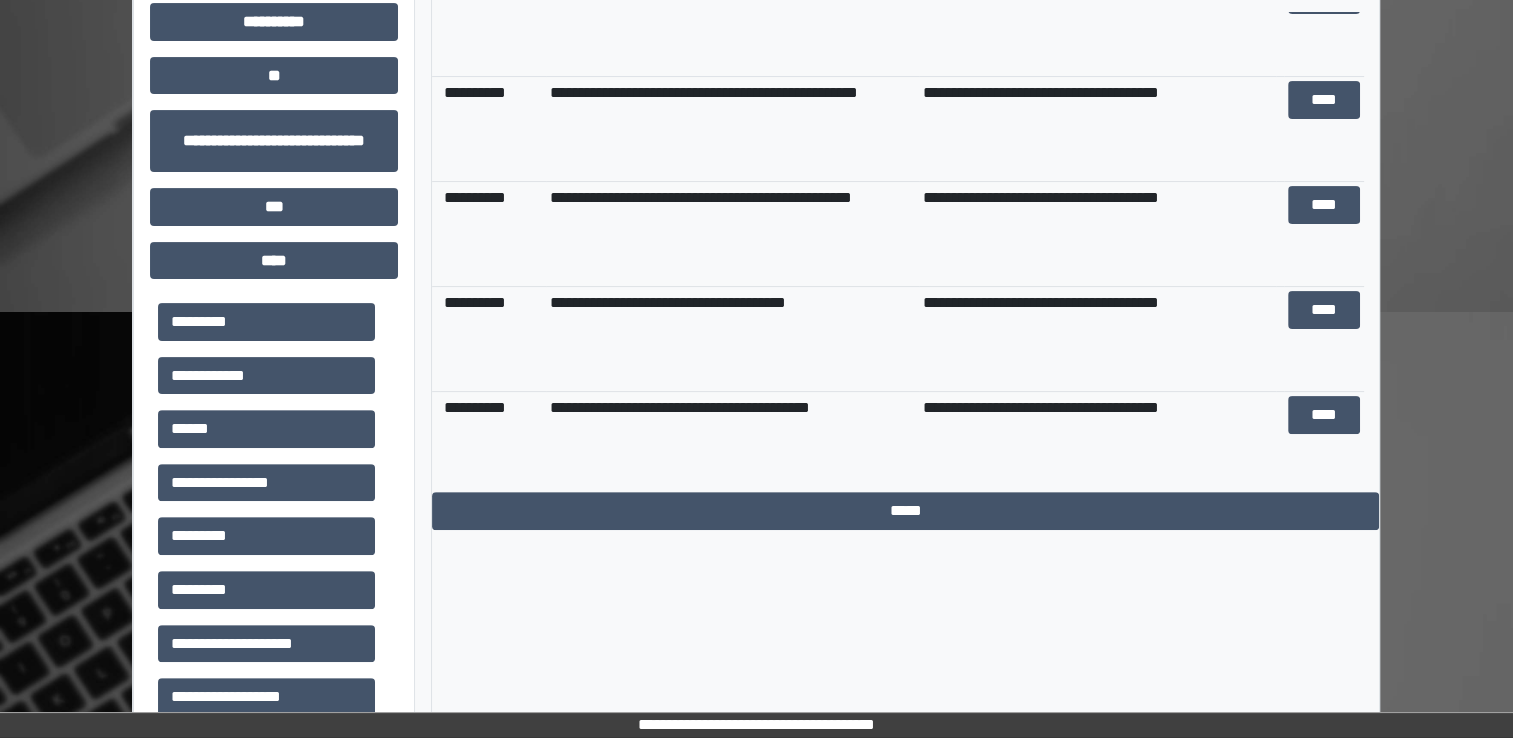 scroll, scrollTop: 826, scrollLeft: 0, axis: vertical 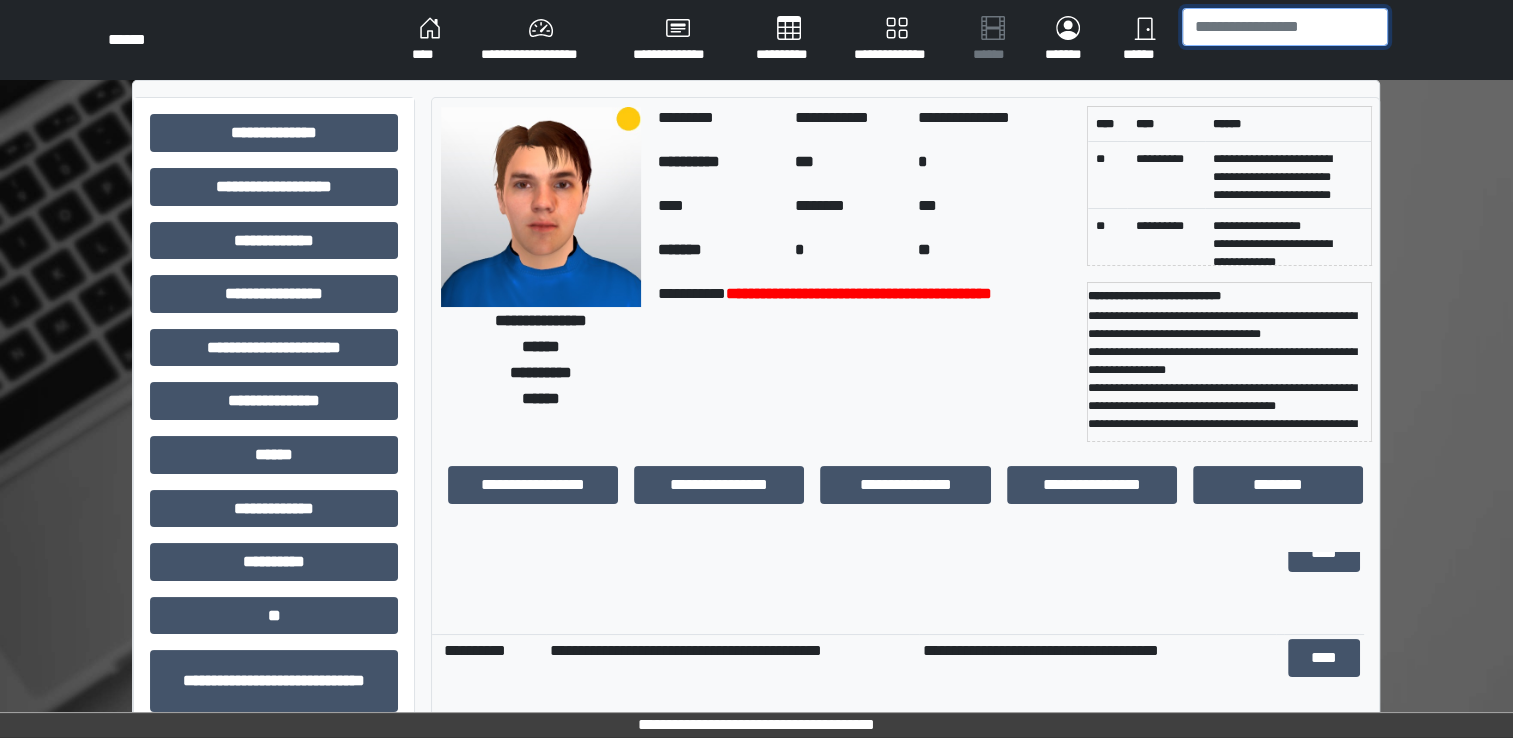 click at bounding box center [1285, 27] 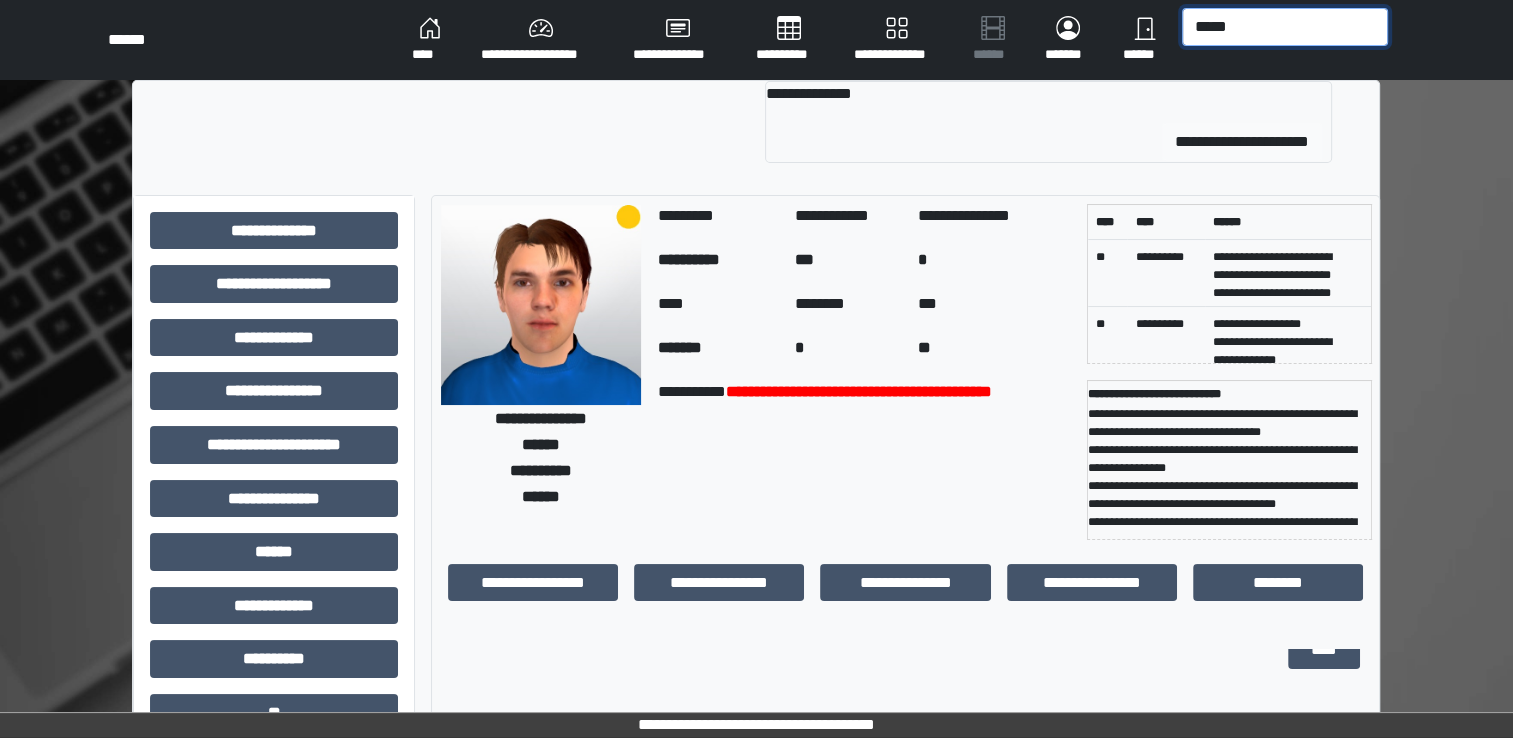 type on "*****" 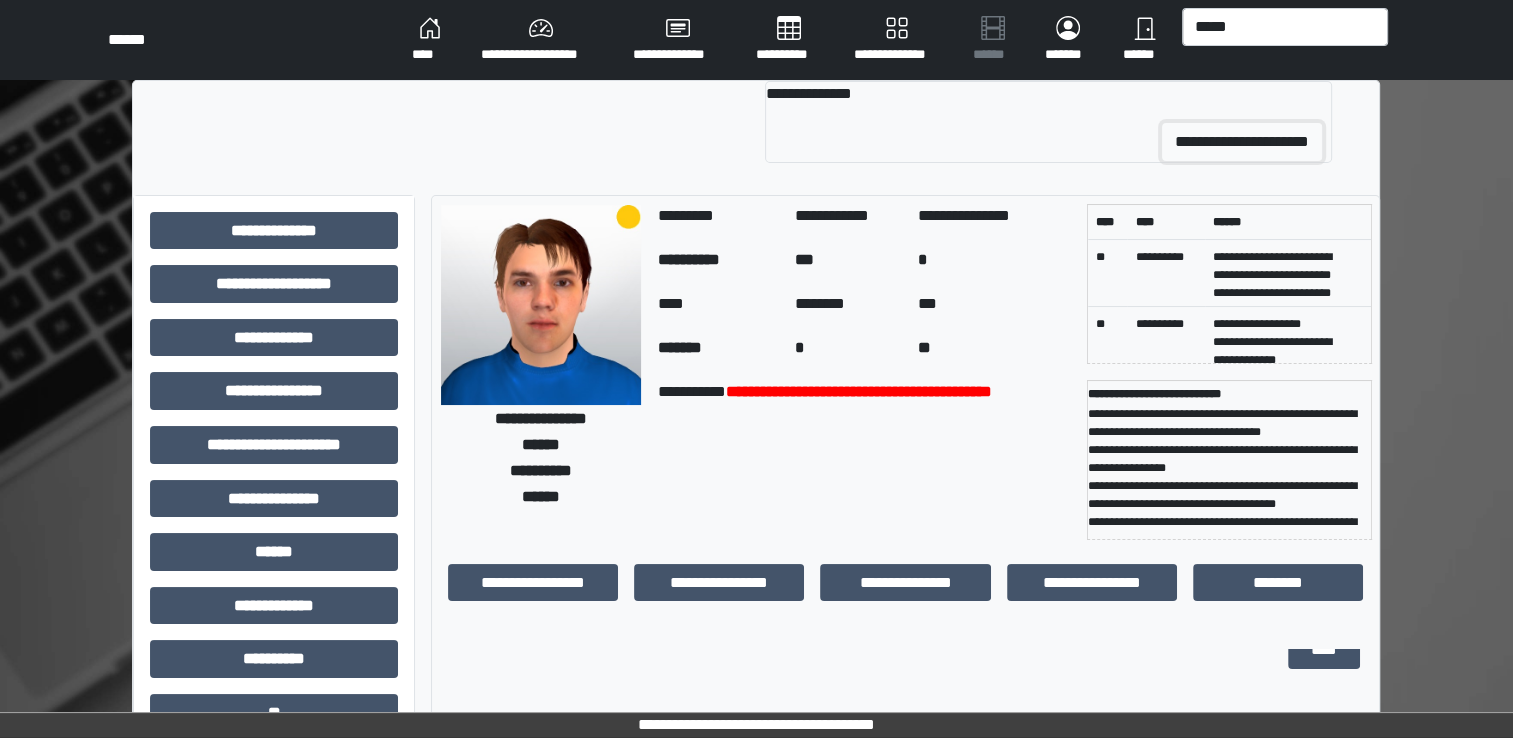 click on "**********" at bounding box center [1242, 142] 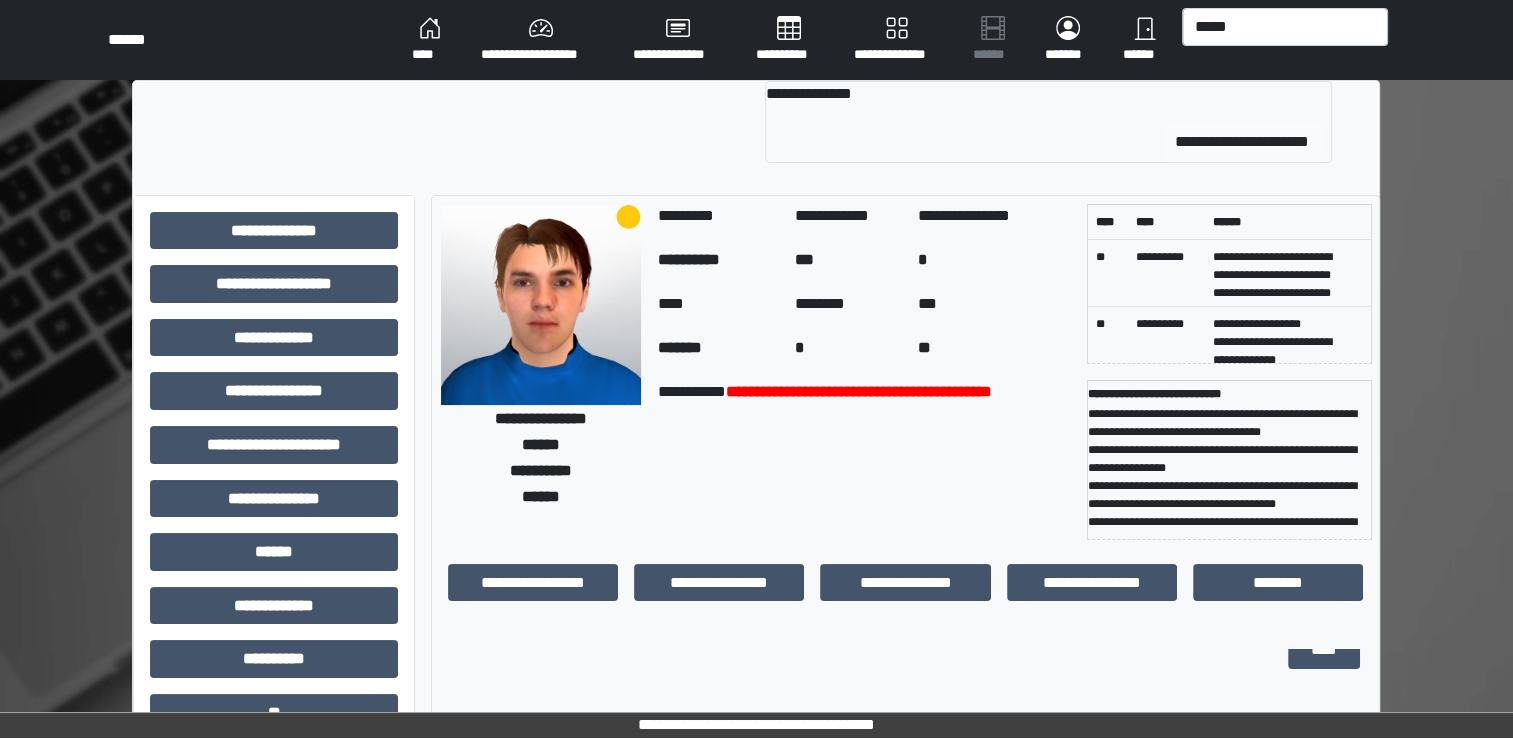 type 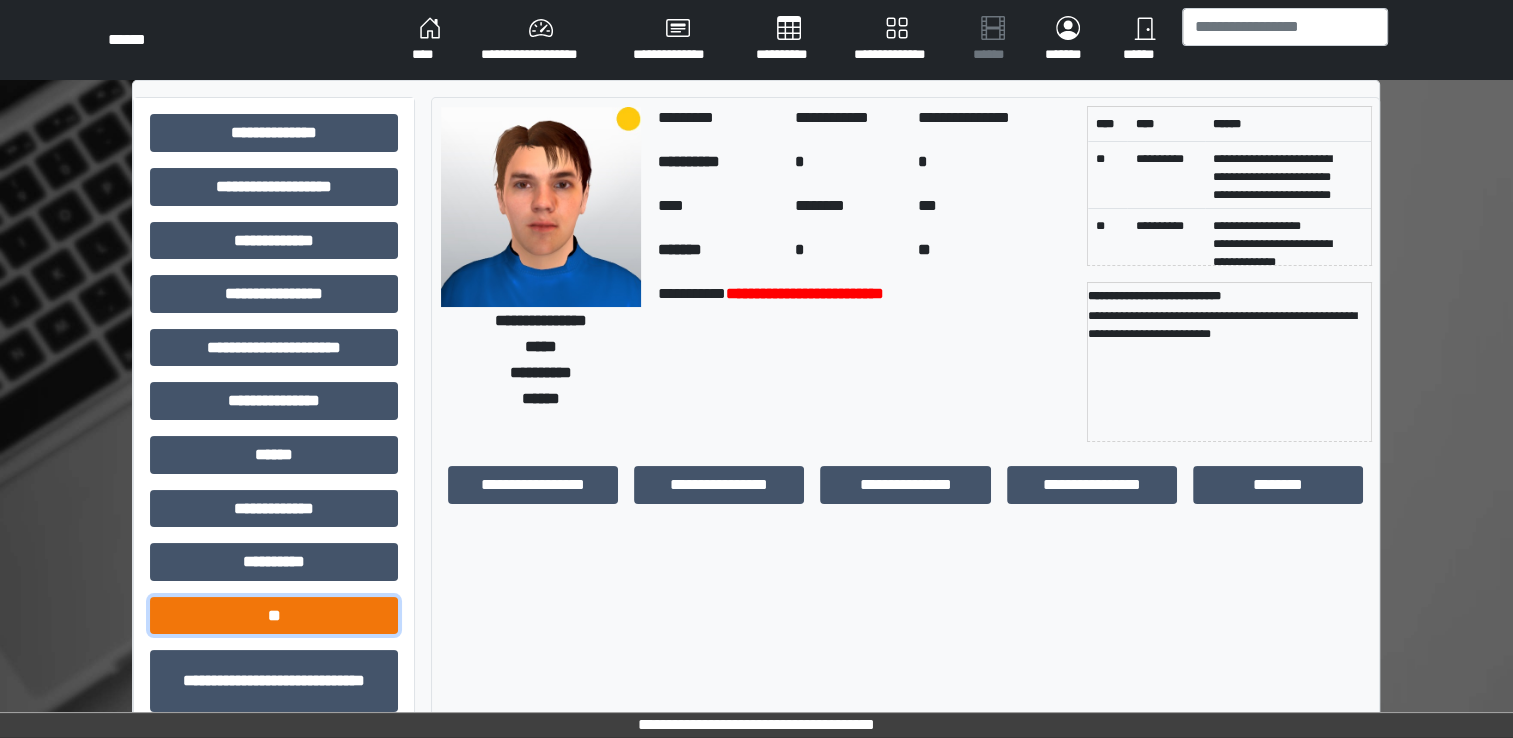 click on "**" at bounding box center [274, 616] 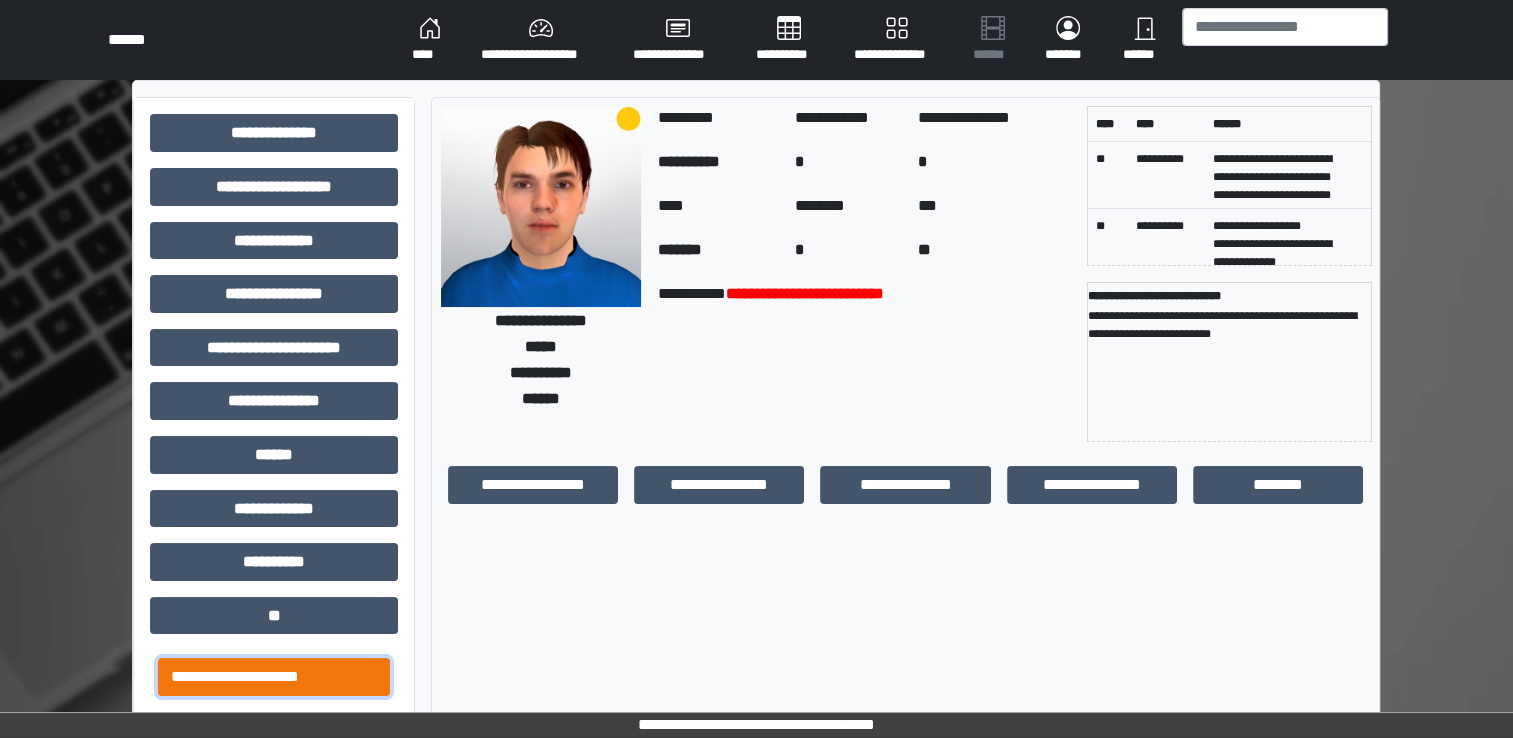 click on "**********" at bounding box center [274, 677] 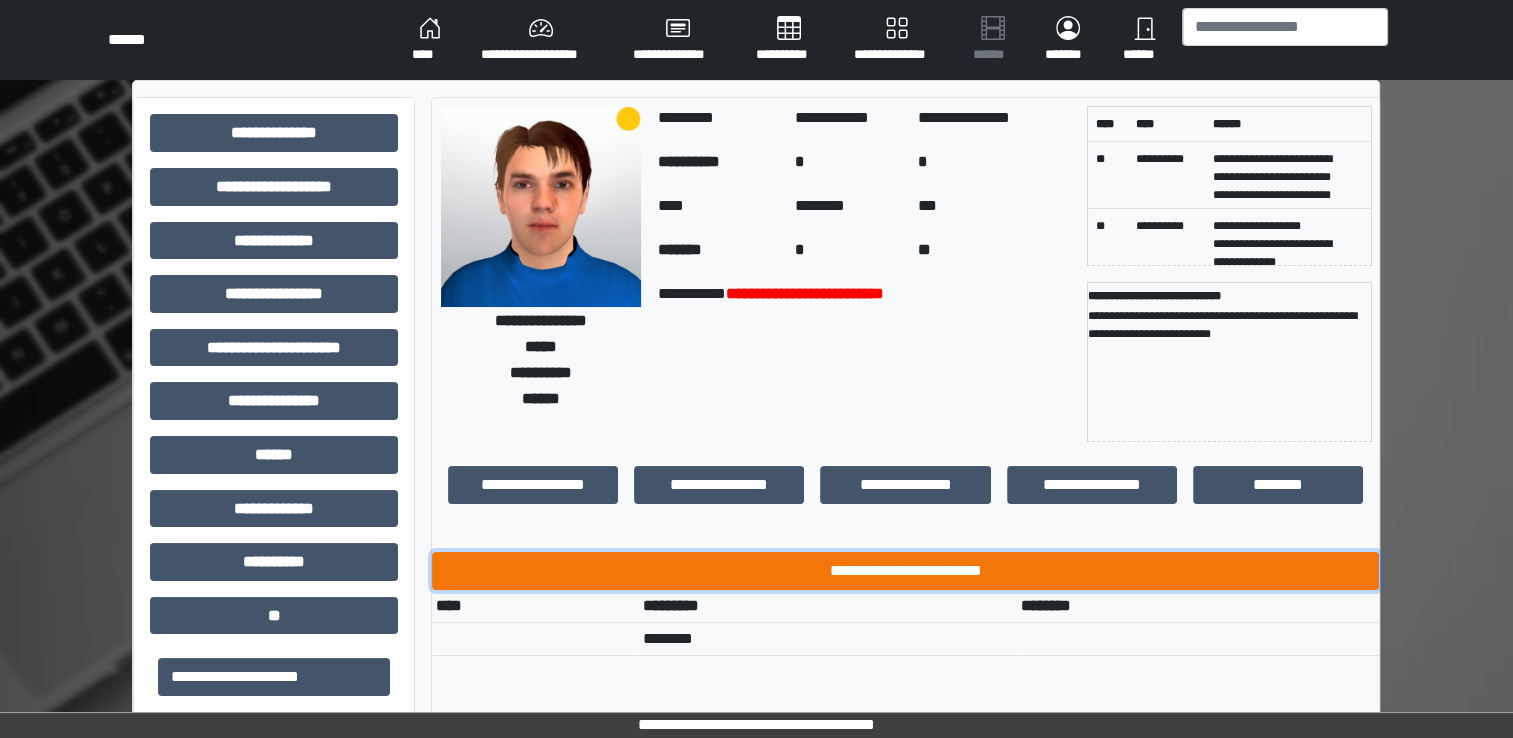 click on "**********" at bounding box center (905, 571) 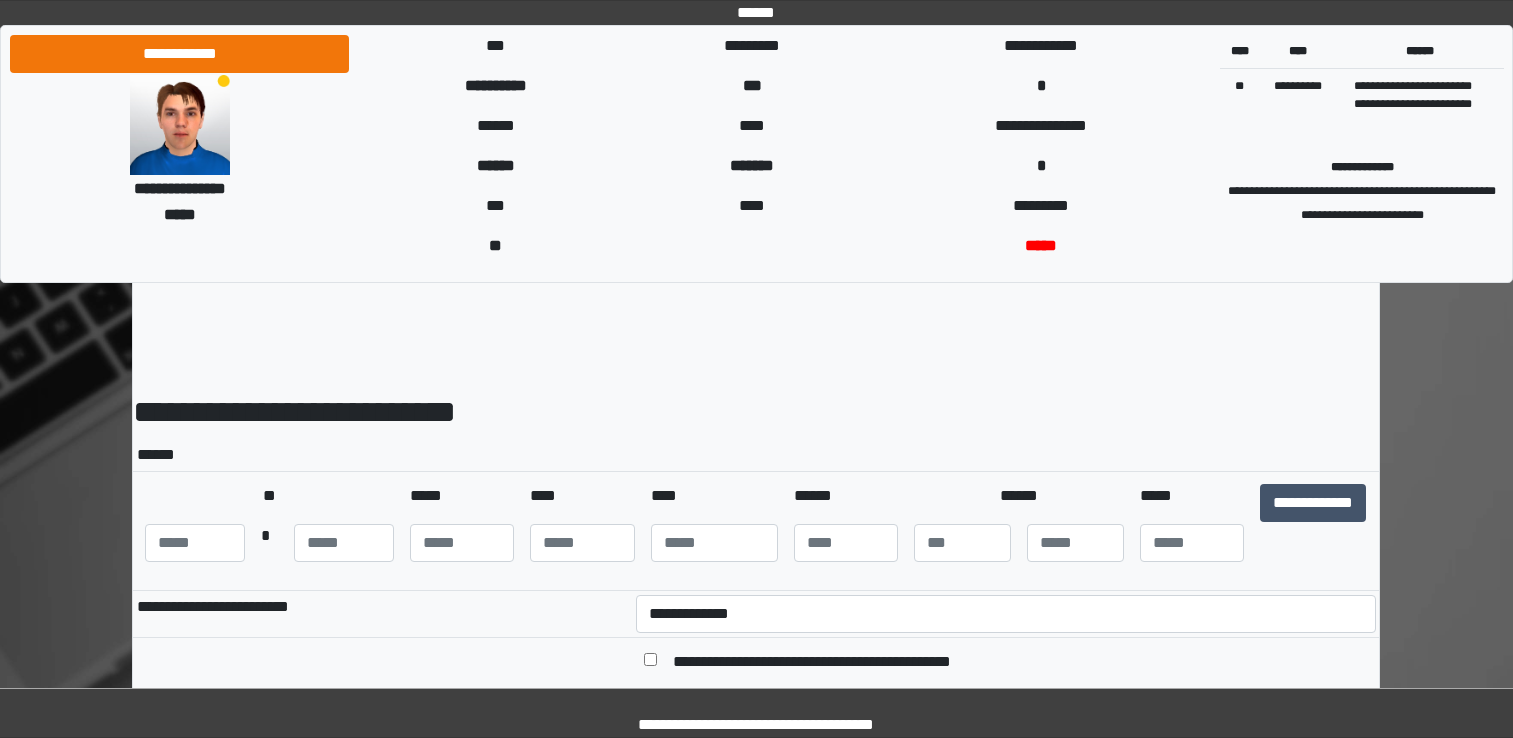 scroll, scrollTop: 0, scrollLeft: 0, axis: both 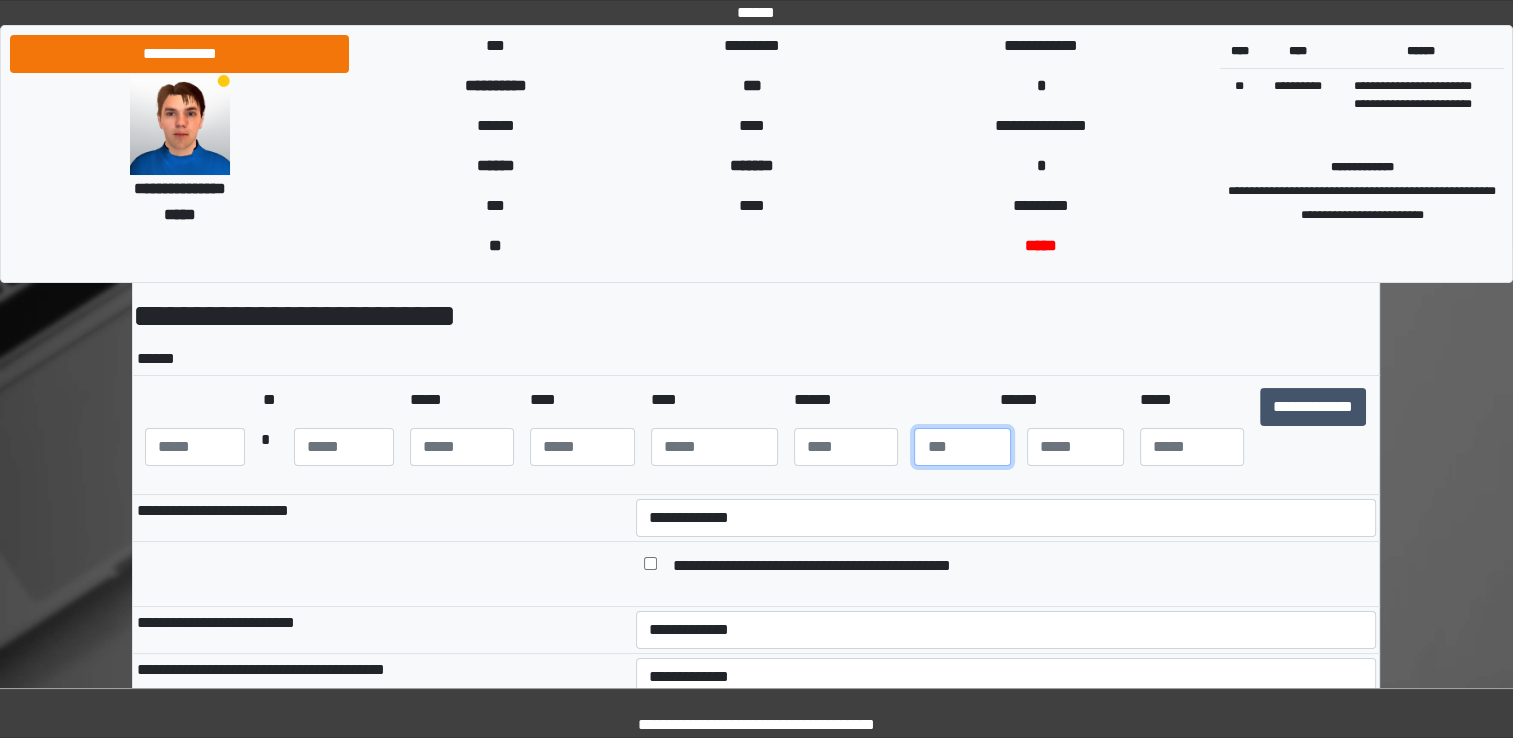 click at bounding box center [962, 447] 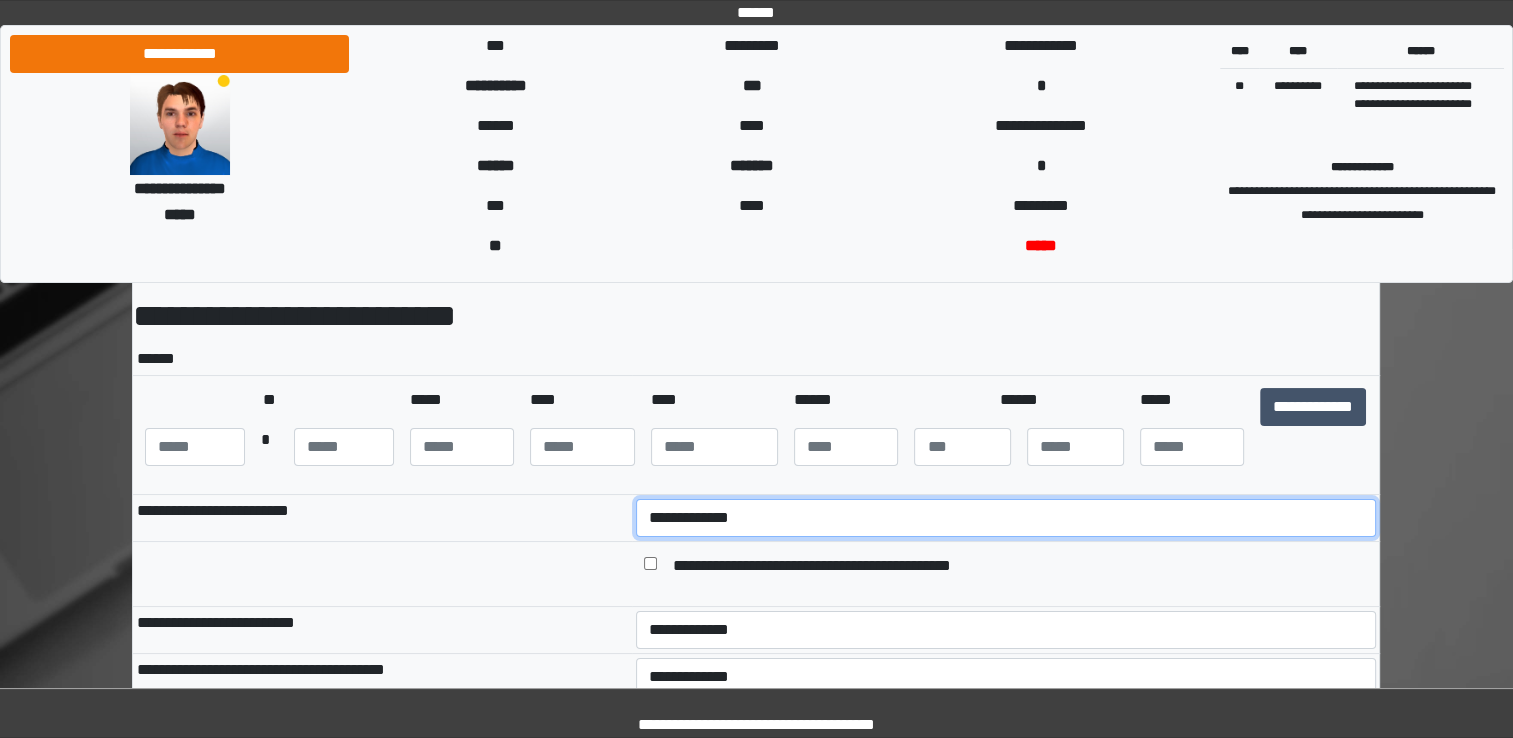 click on "**********" at bounding box center [1006, 518] 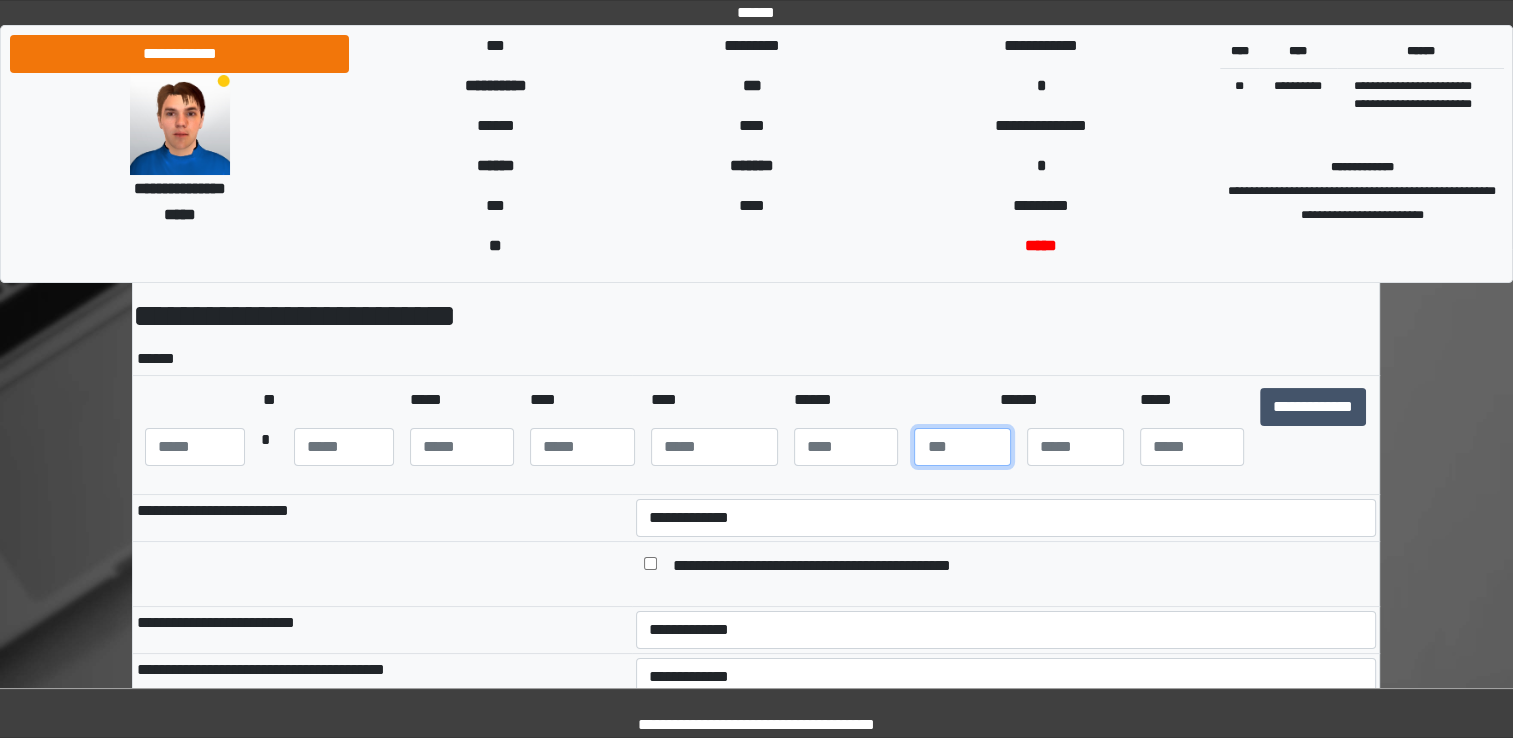 click at bounding box center (962, 447) 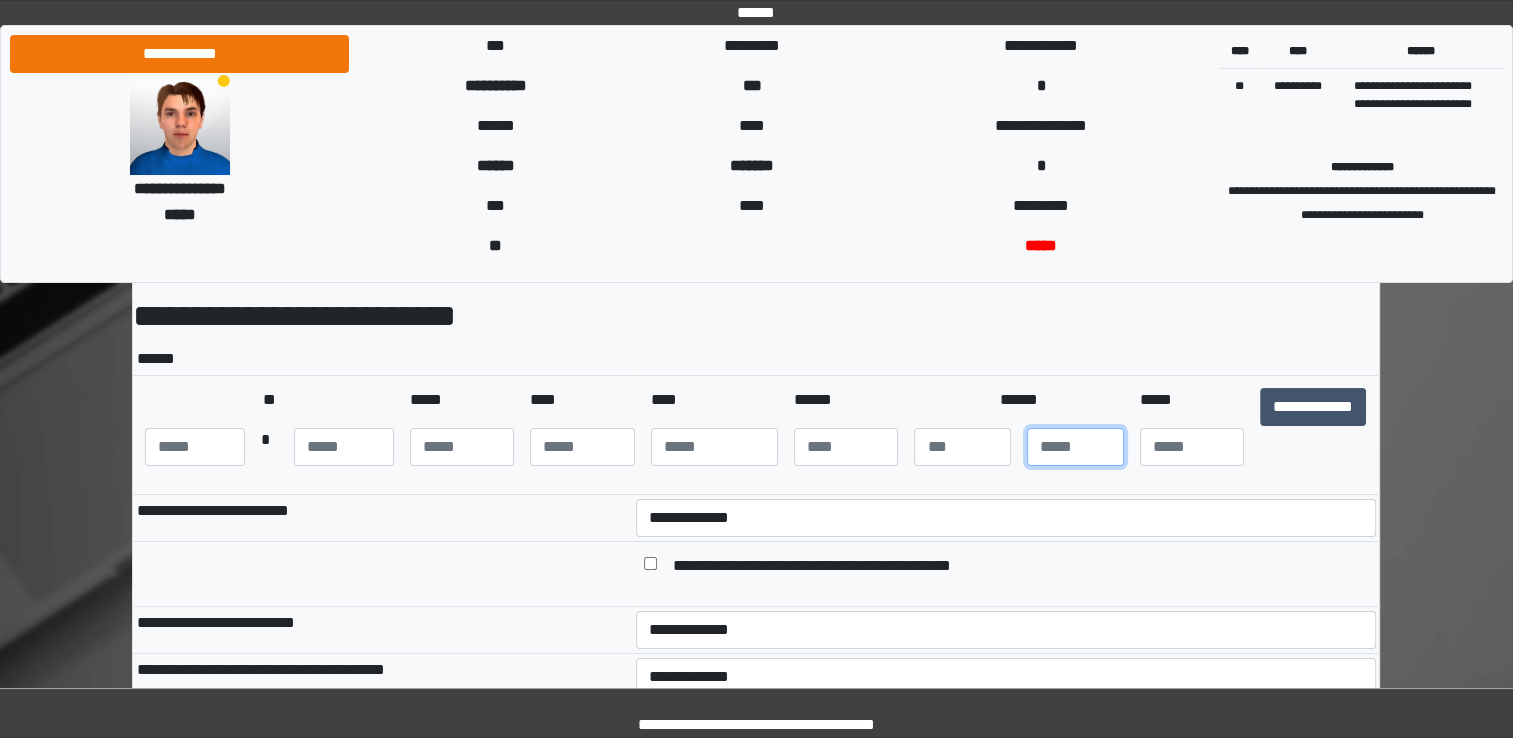 type on "*" 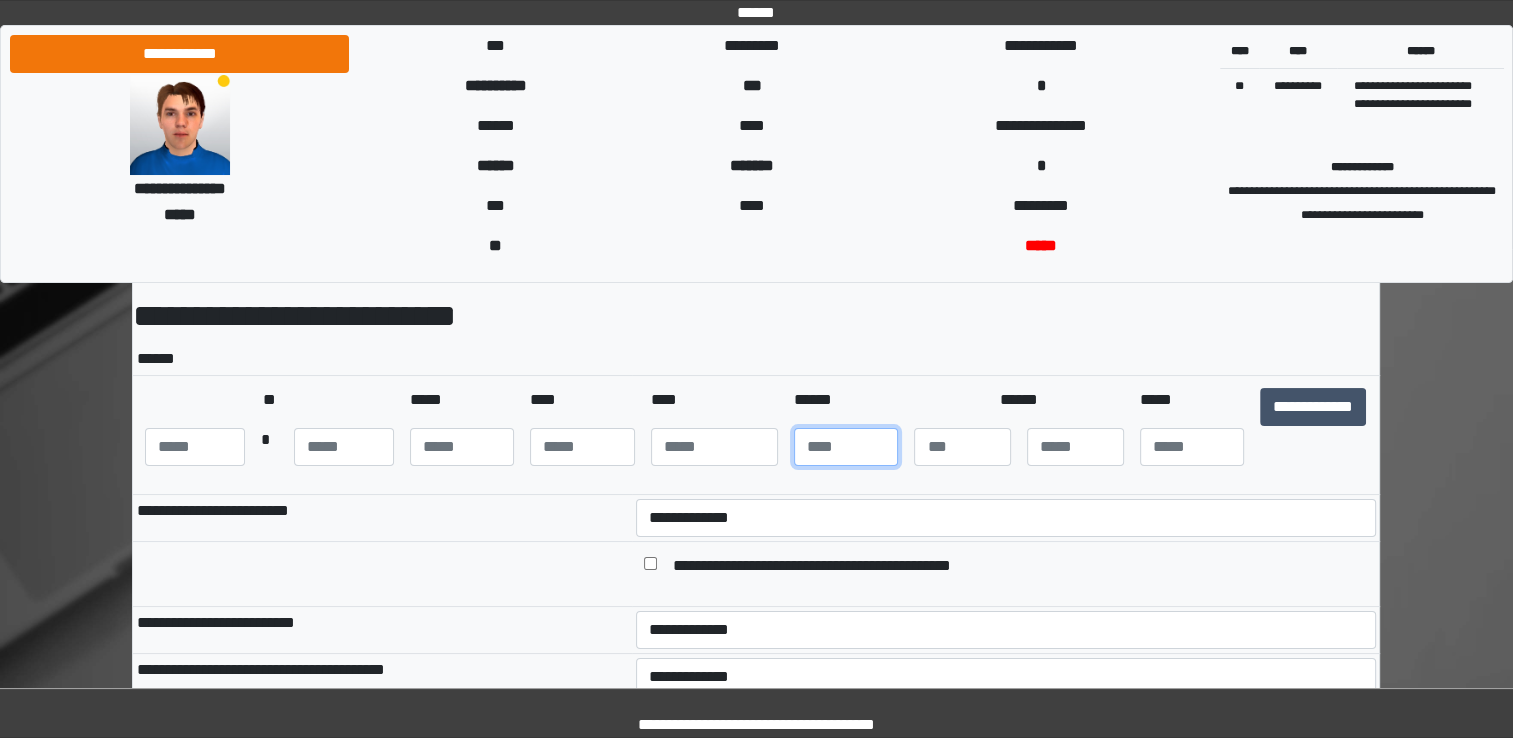 click at bounding box center [846, 447] 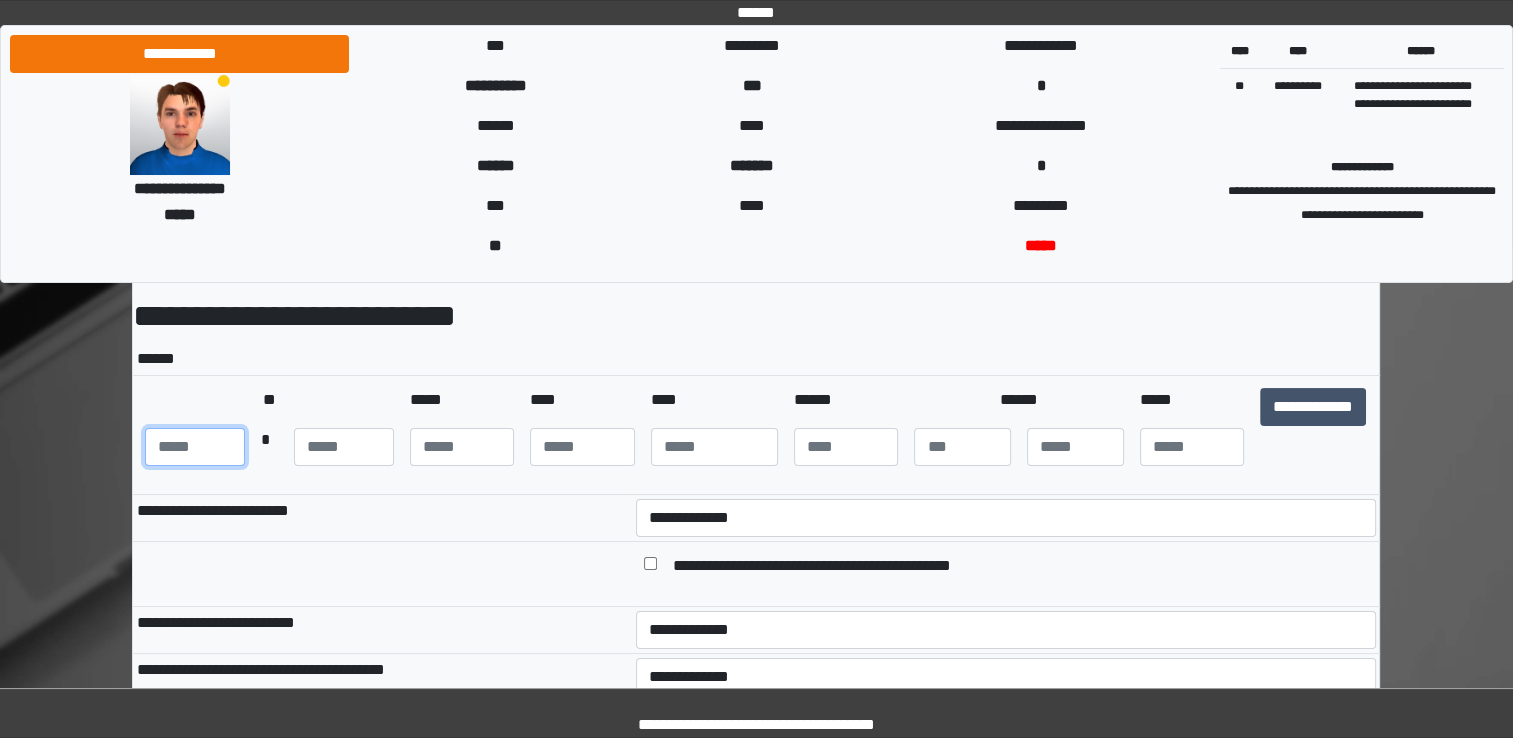 click at bounding box center [195, 447] 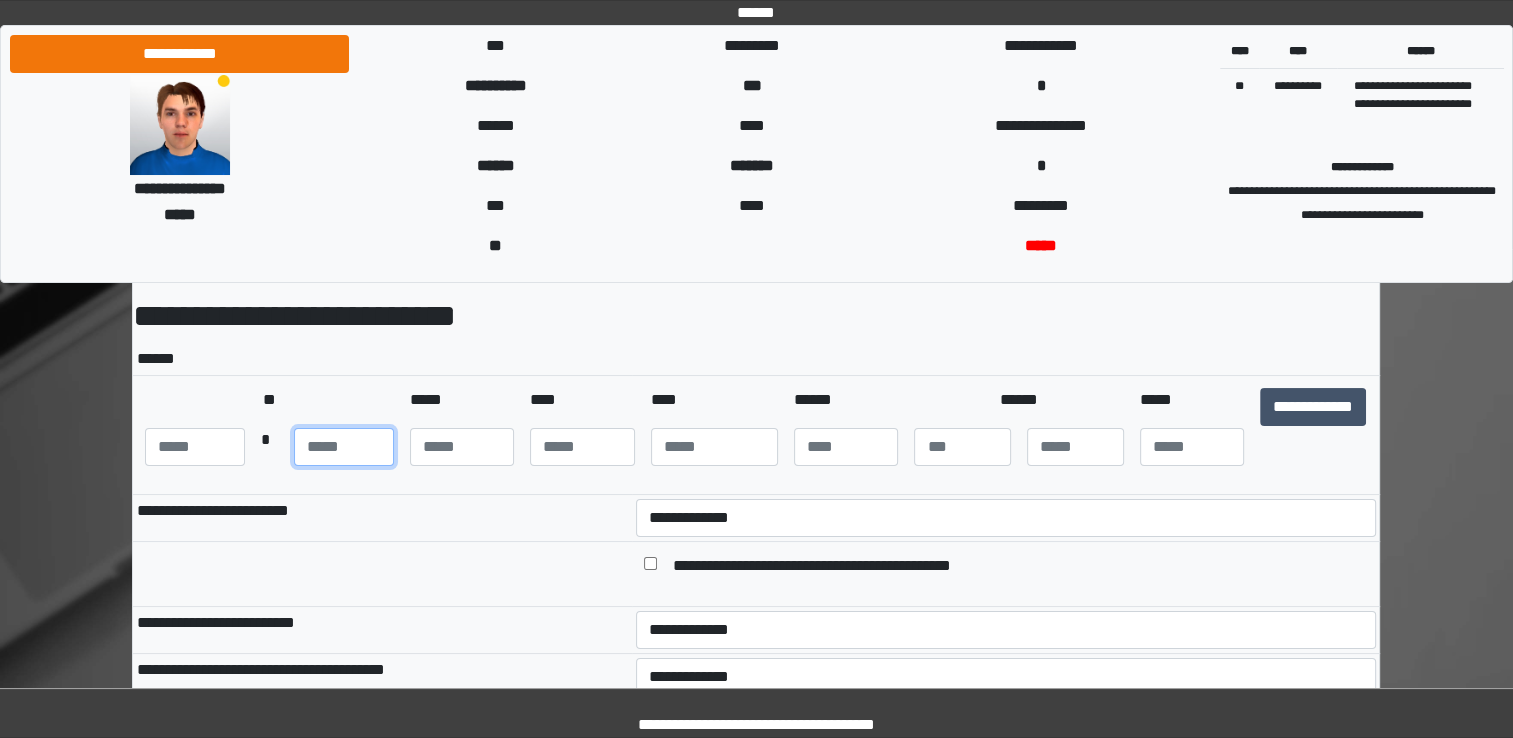 type on "**" 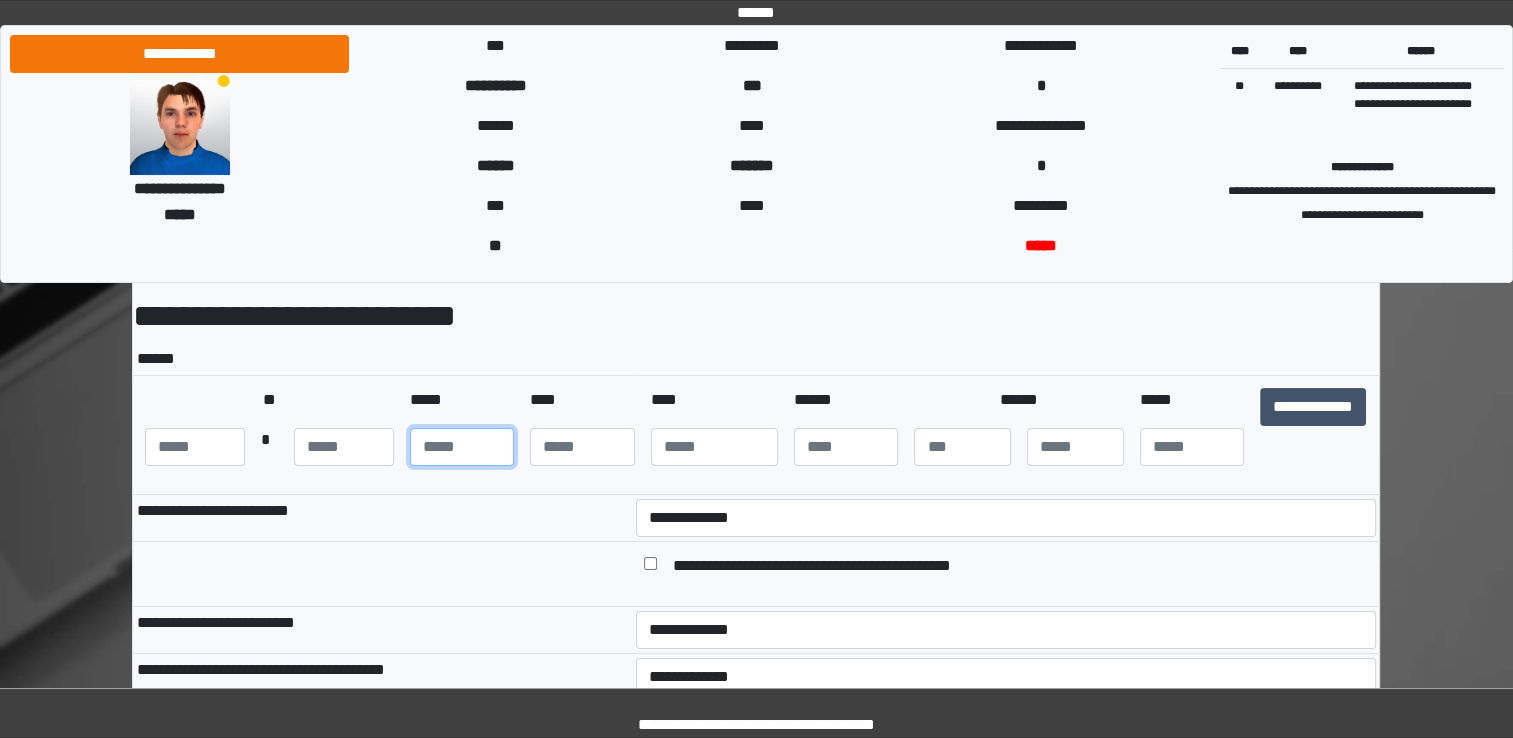 type on "**" 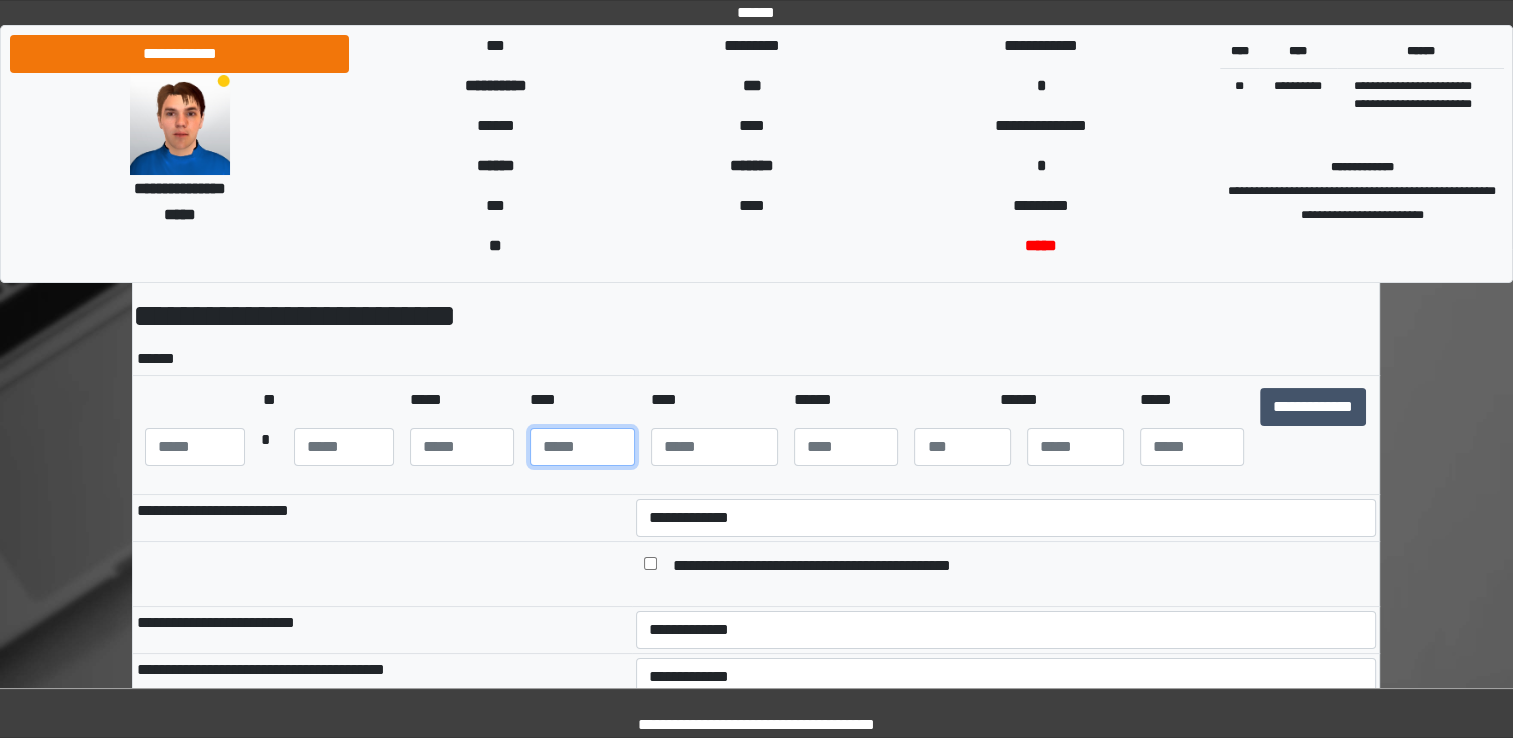 type on "**" 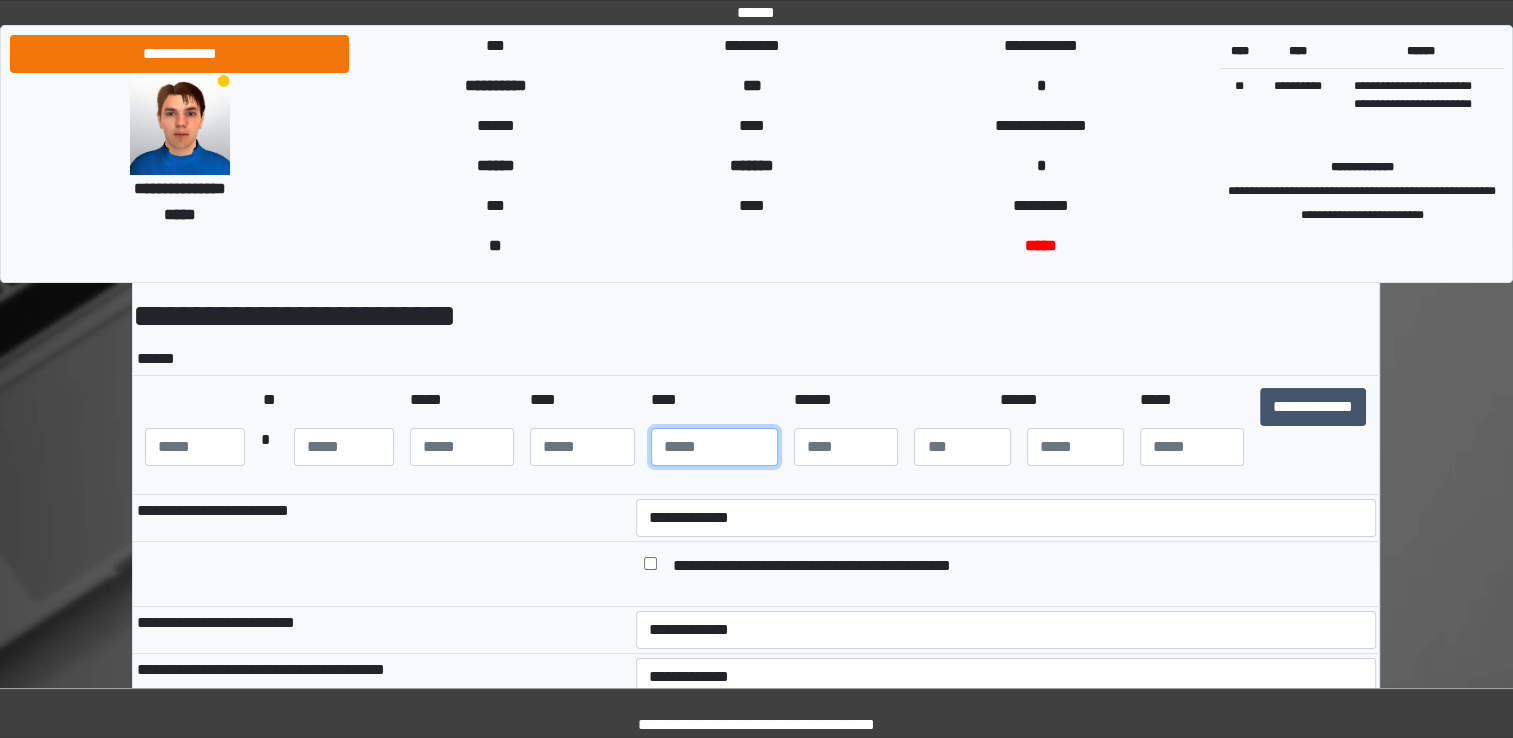 type on "**" 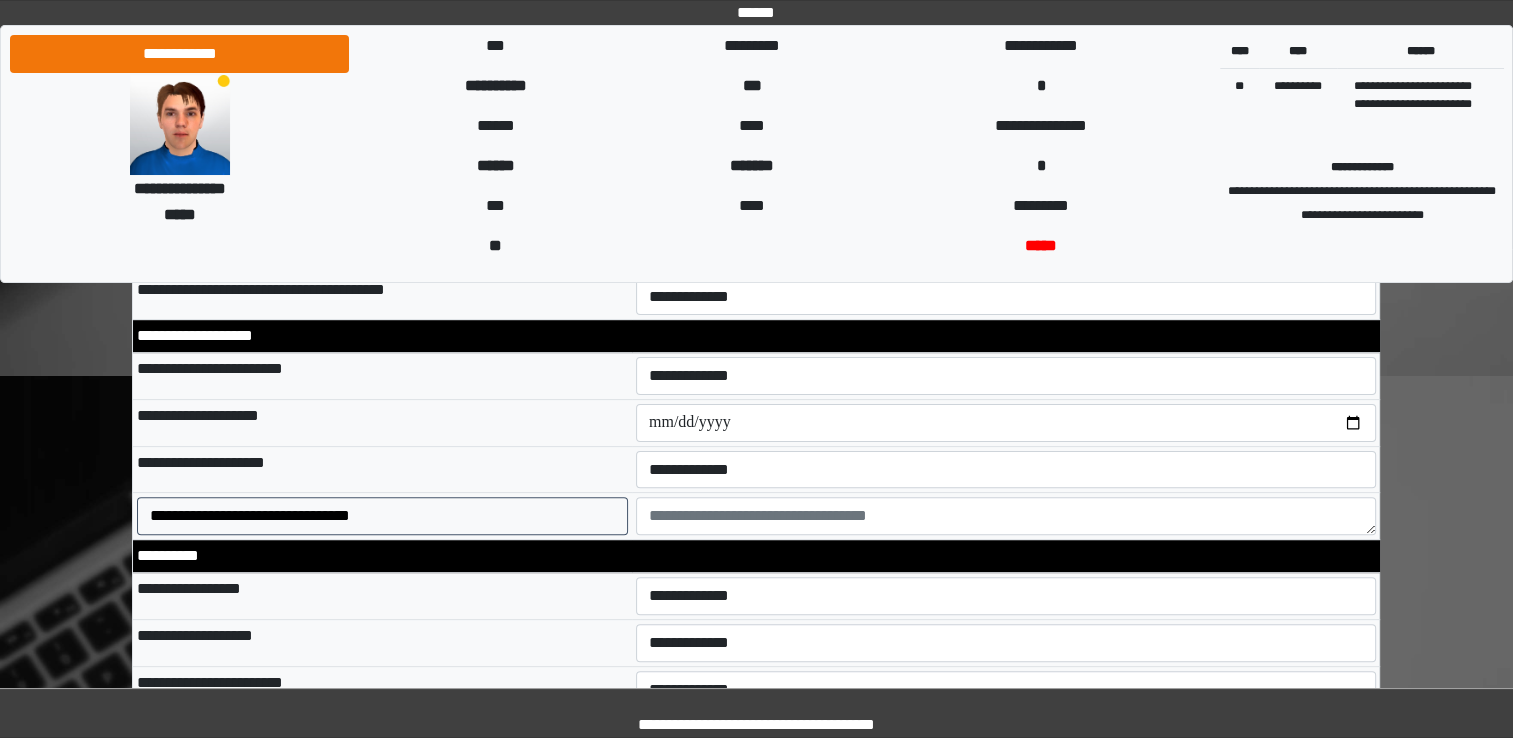 scroll, scrollTop: 496, scrollLeft: 0, axis: vertical 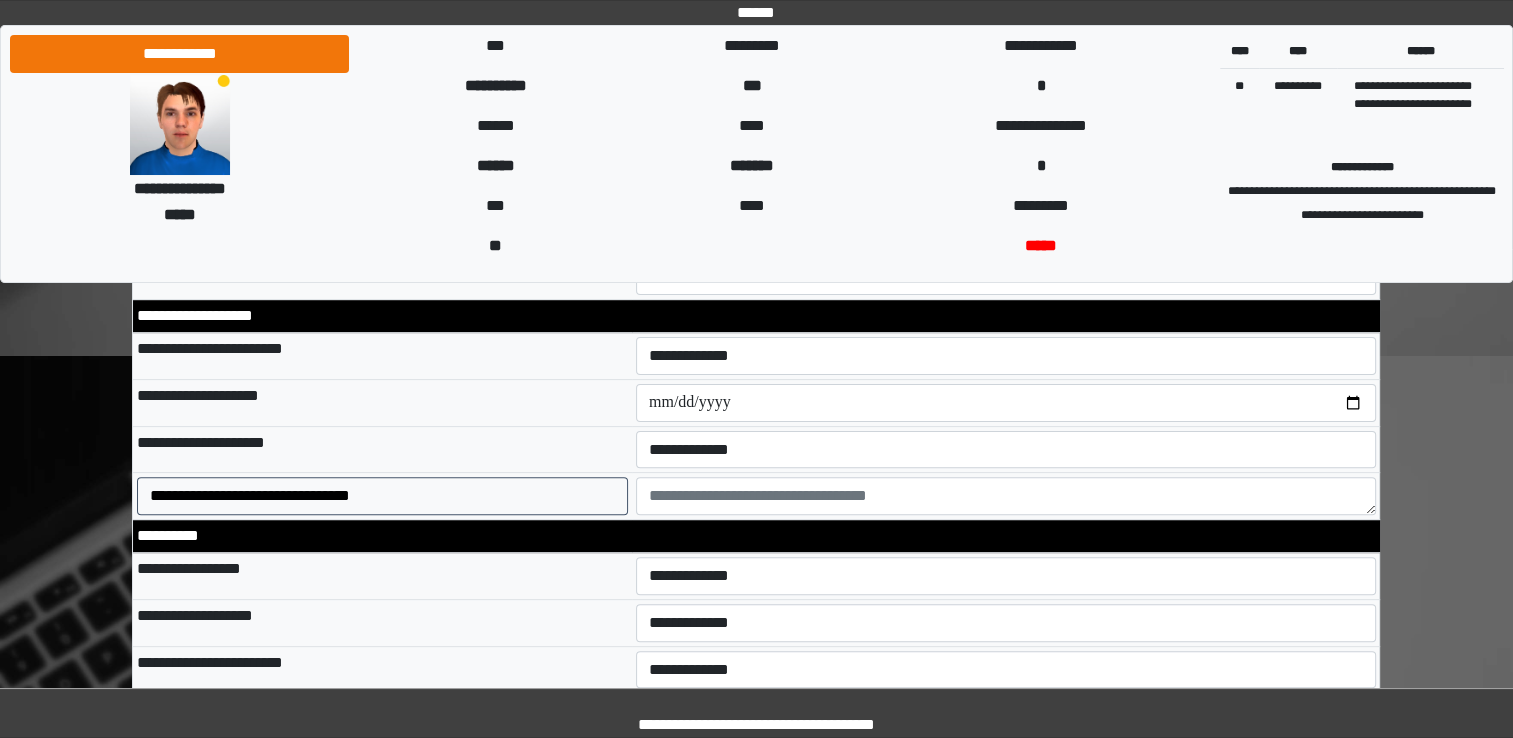 type on "**" 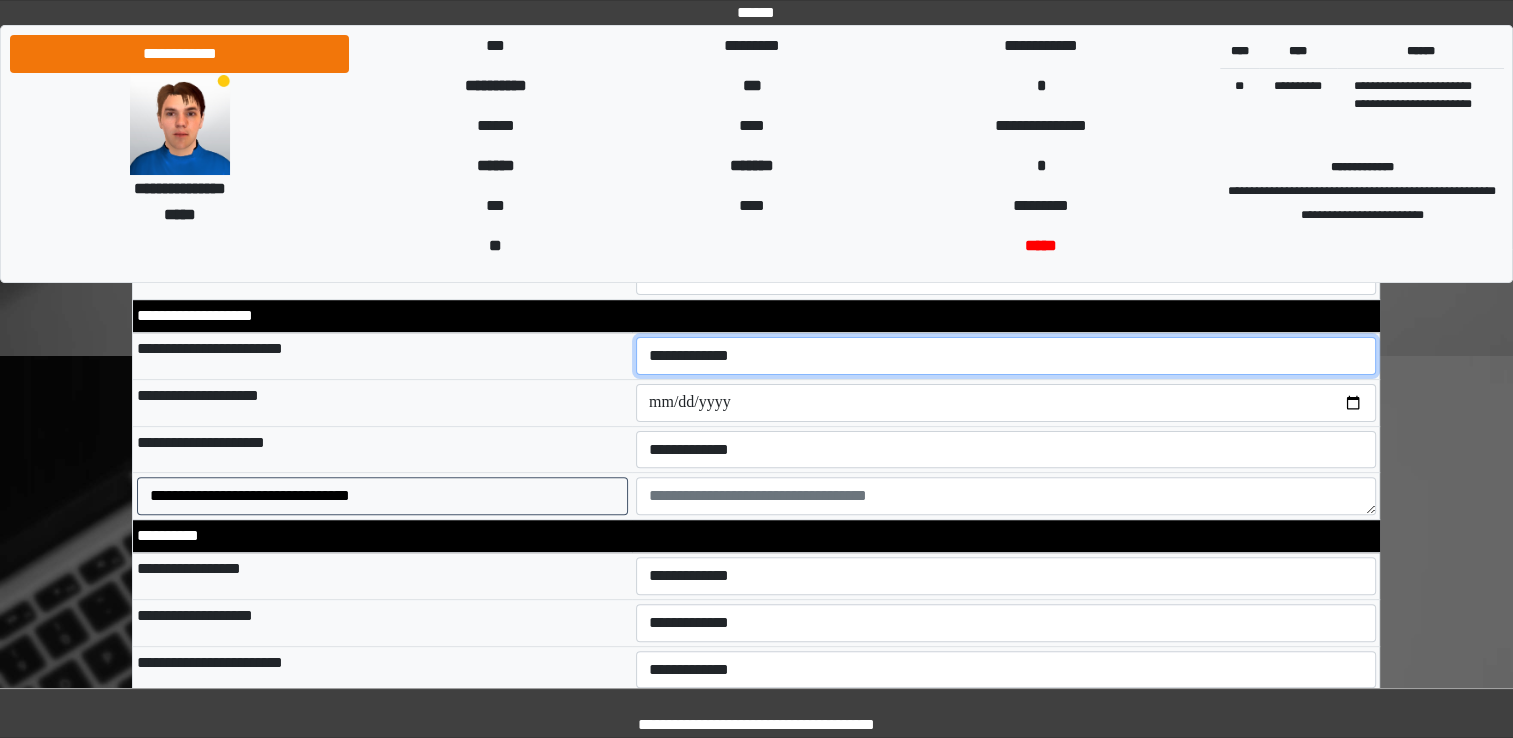 click on "**********" at bounding box center [1006, 356] 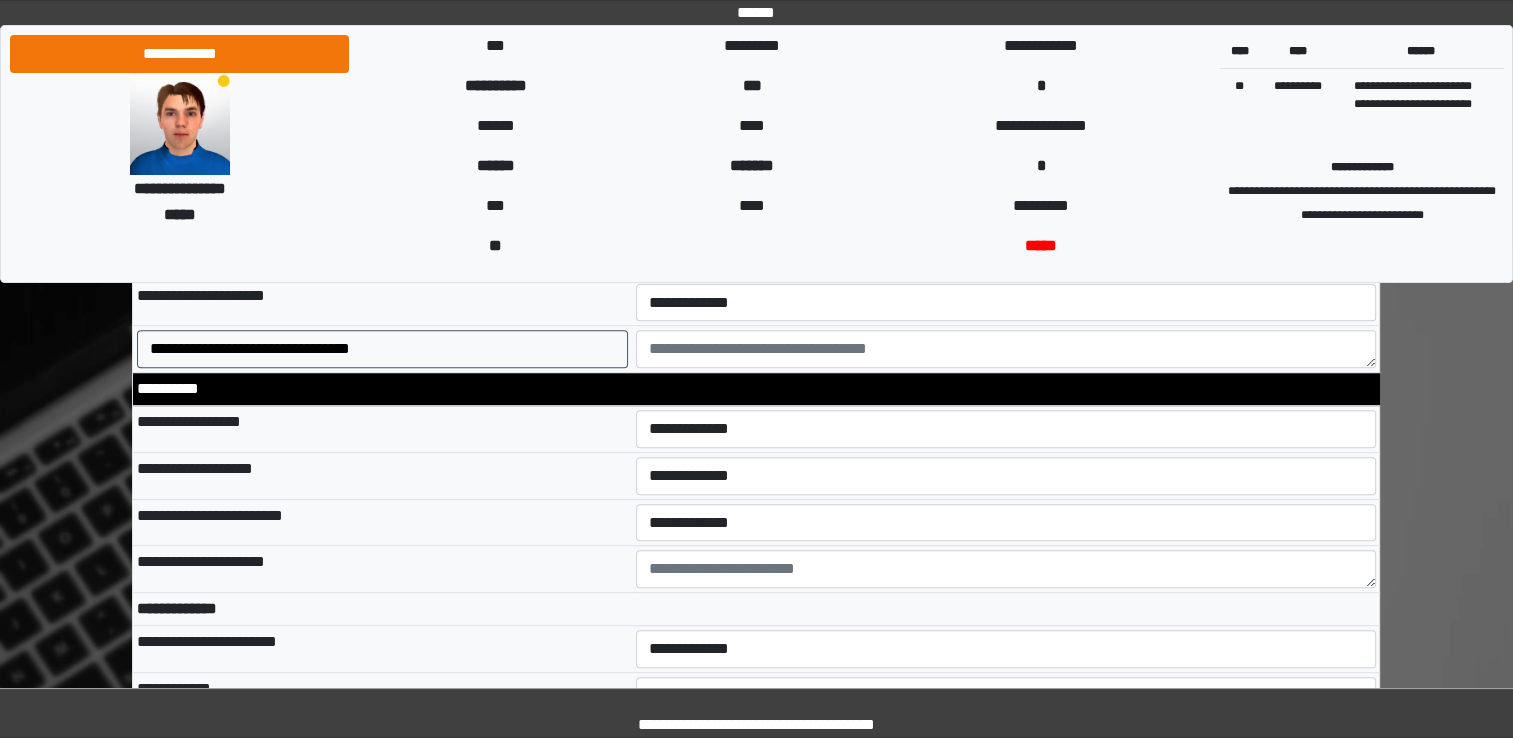 scroll, scrollTop: 696, scrollLeft: 0, axis: vertical 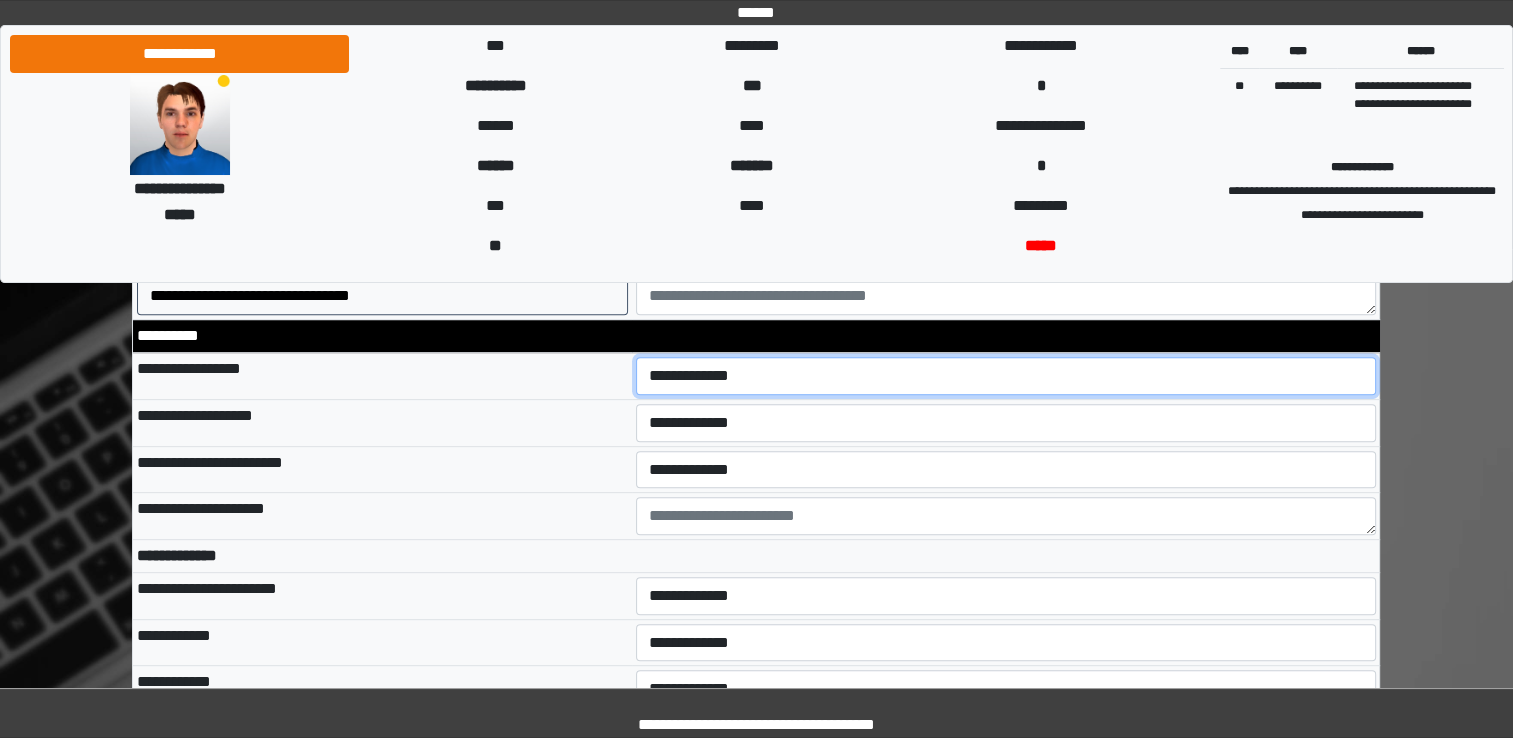 click on "**********" at bounding box center (1006, 376) 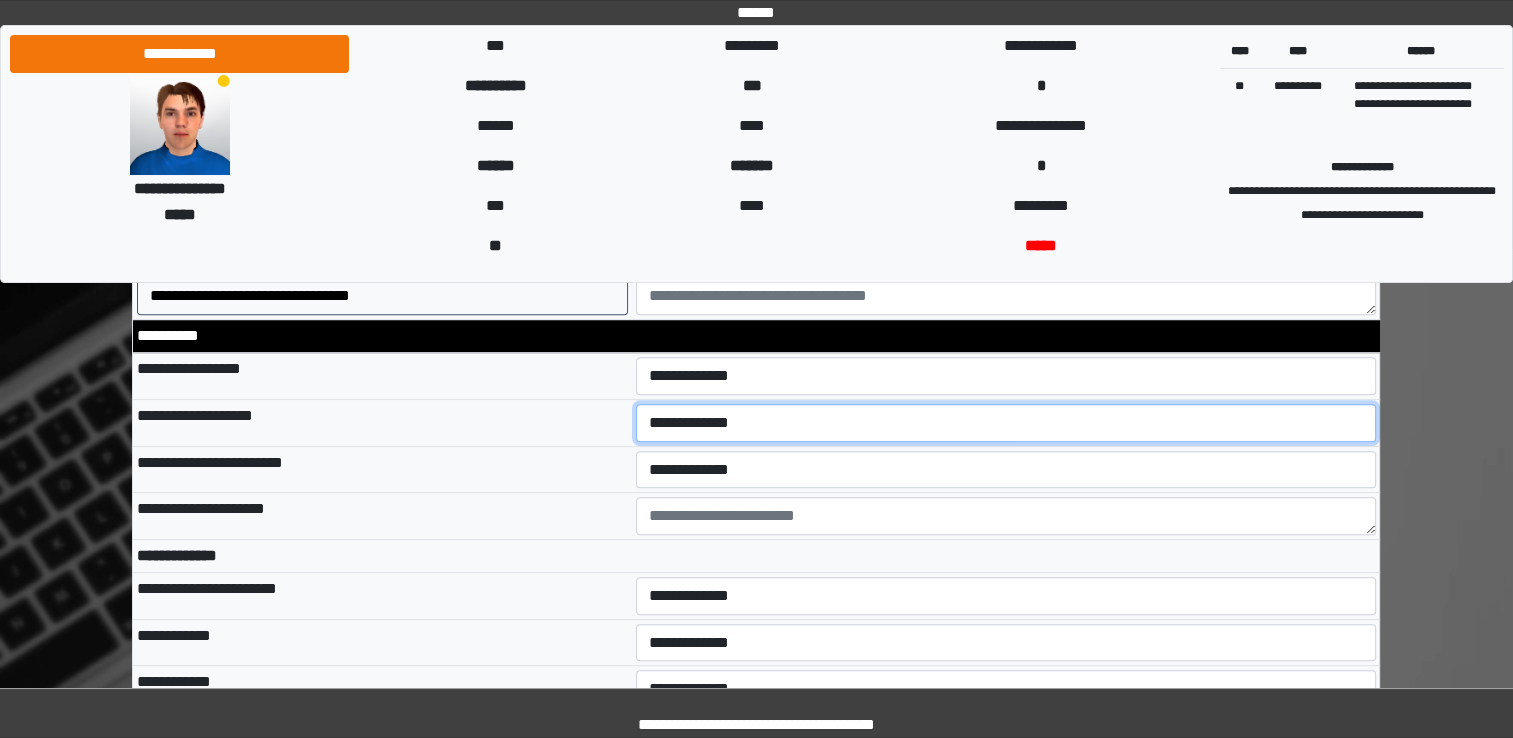 click on "**********" at bounding box center [1006, 423] 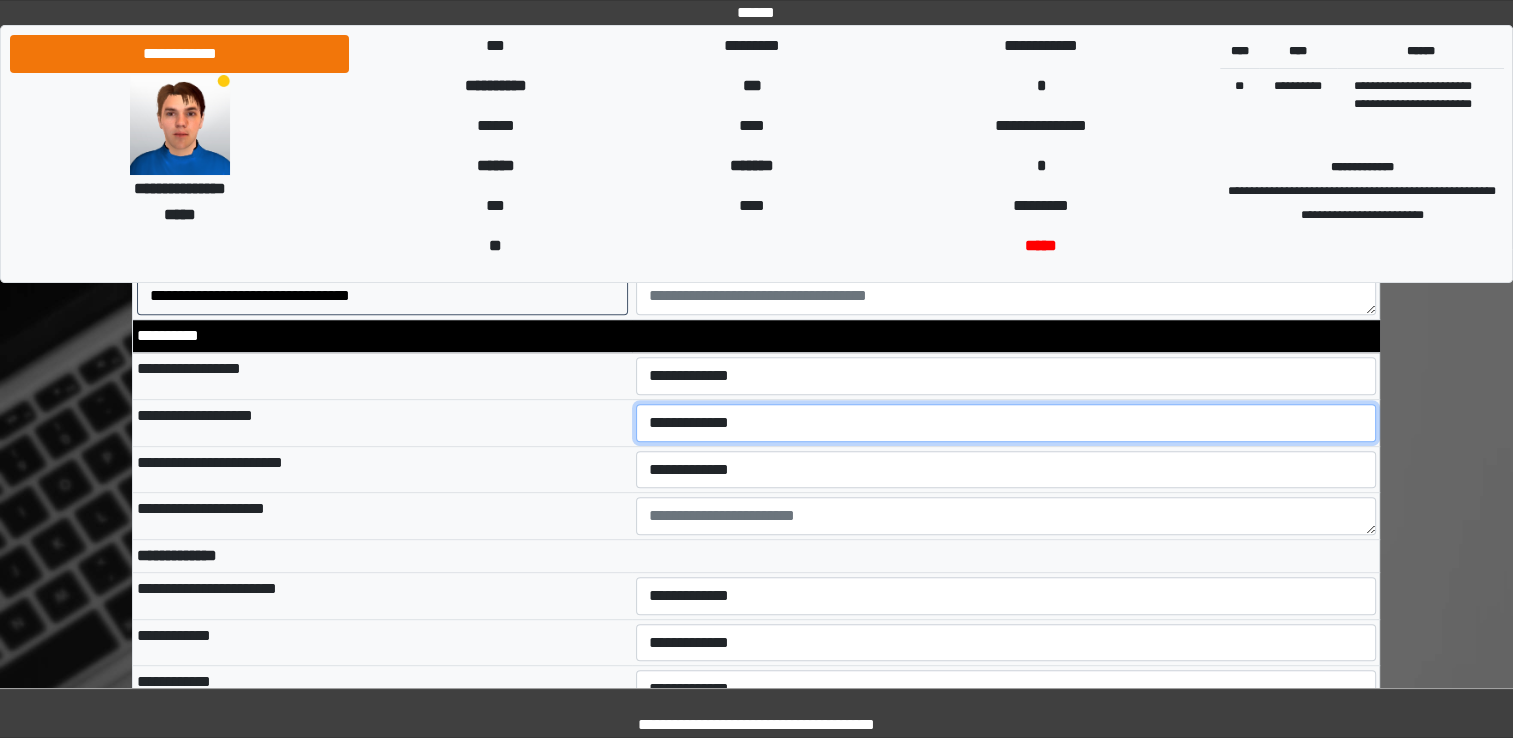 select on "*" 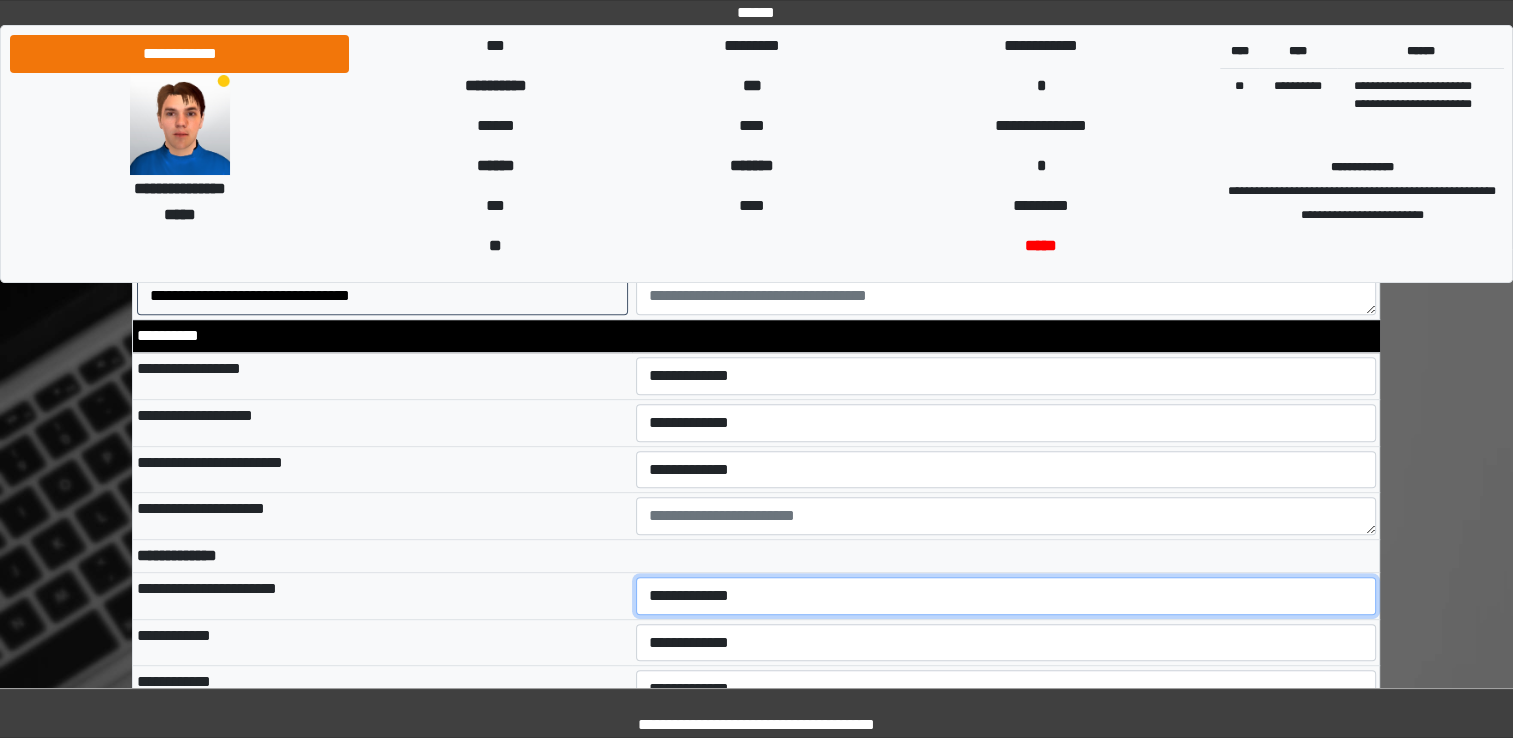 click on "**********" at bounding box center [1006, 596] 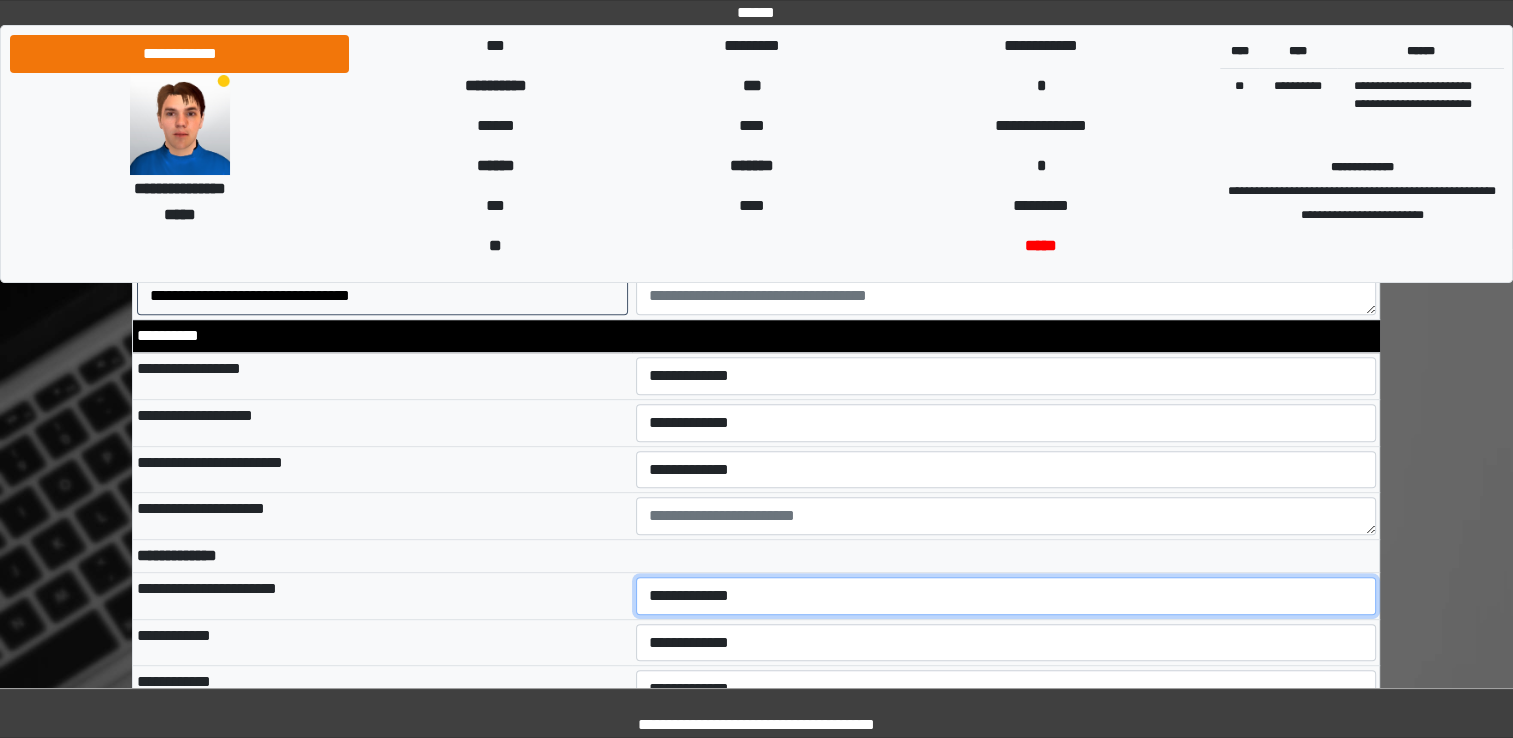 select on "*" 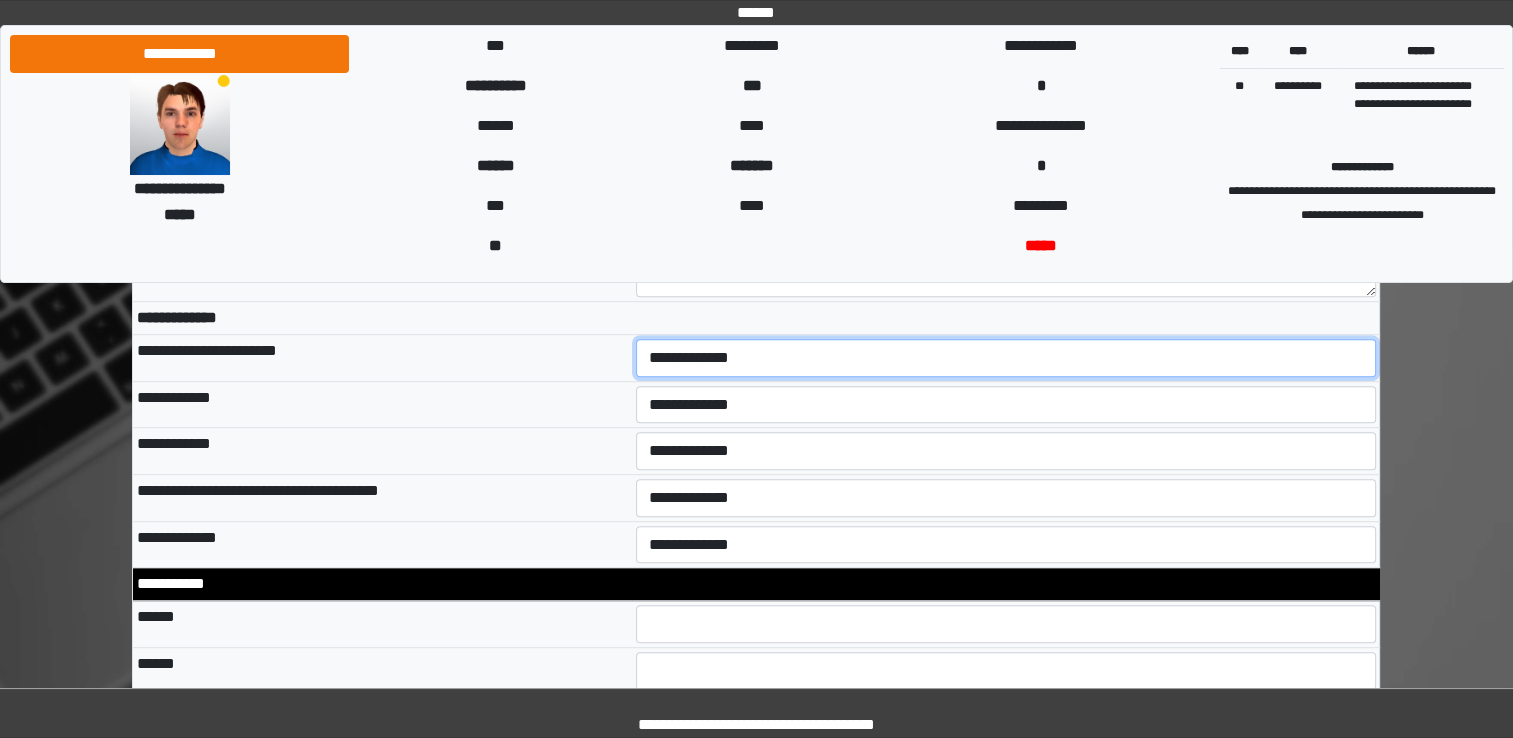 scroll, scrollTop: 936, scrollLeft: 0, axis: vertical 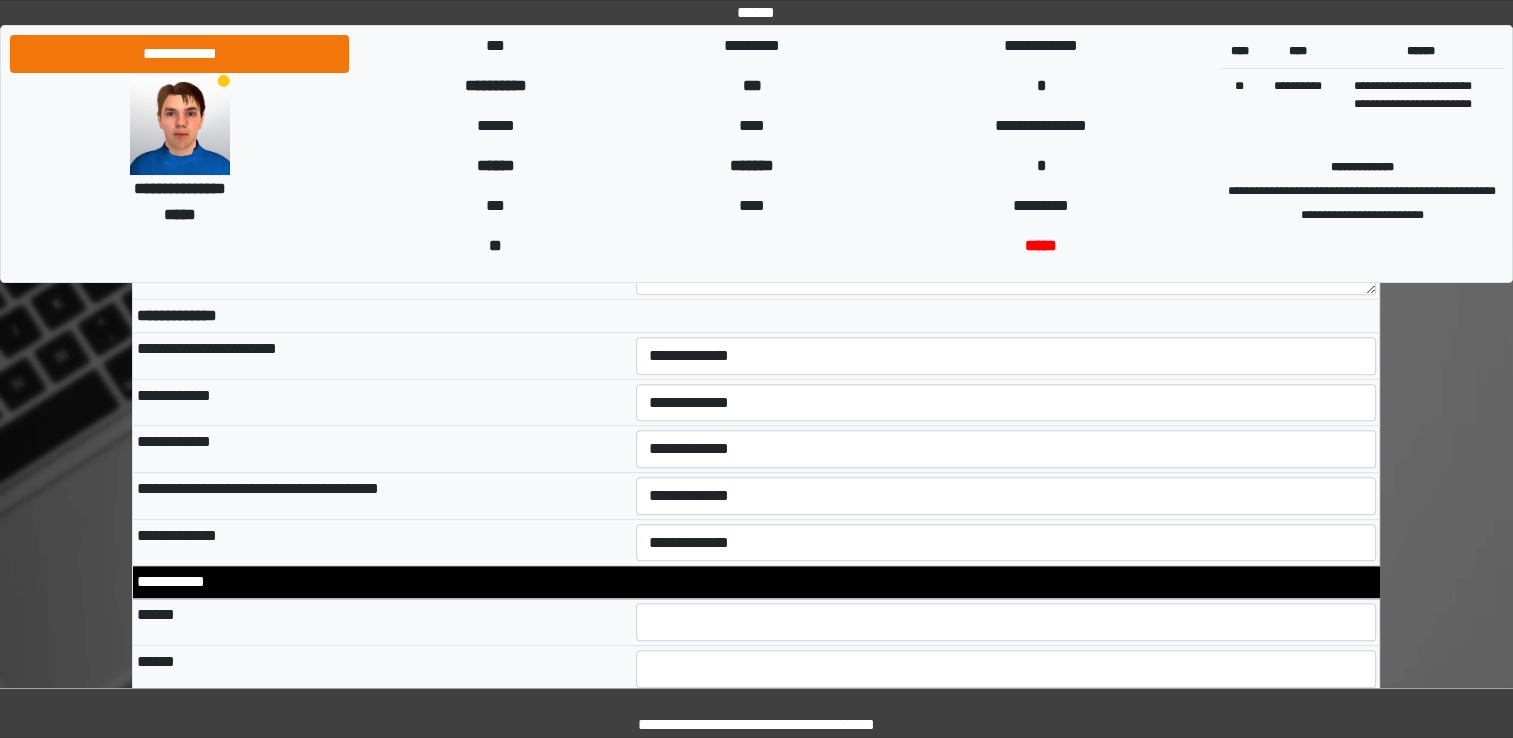 click on "**********" at bounding box center [1006, 356] 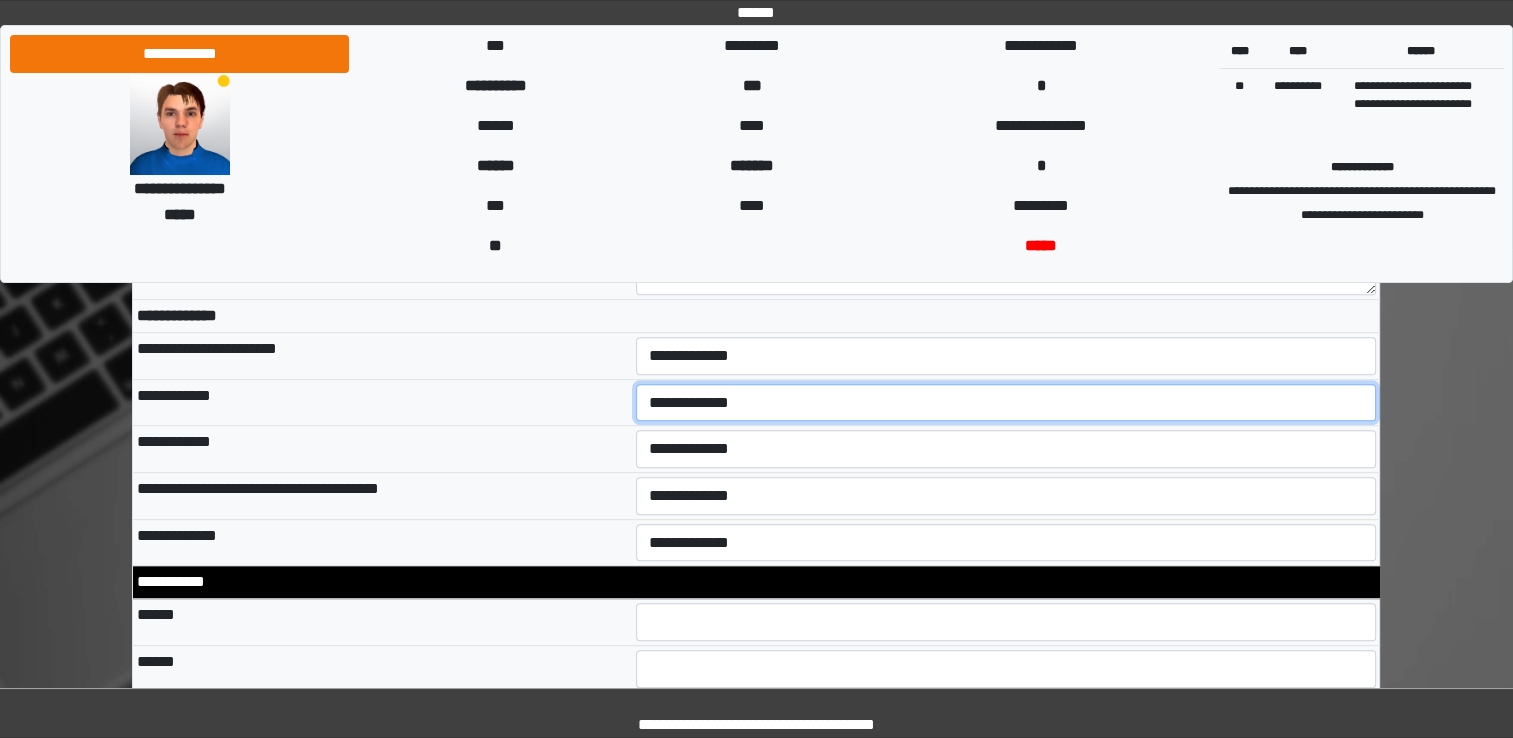 click on "**********" at bounding box center (1006, 403) 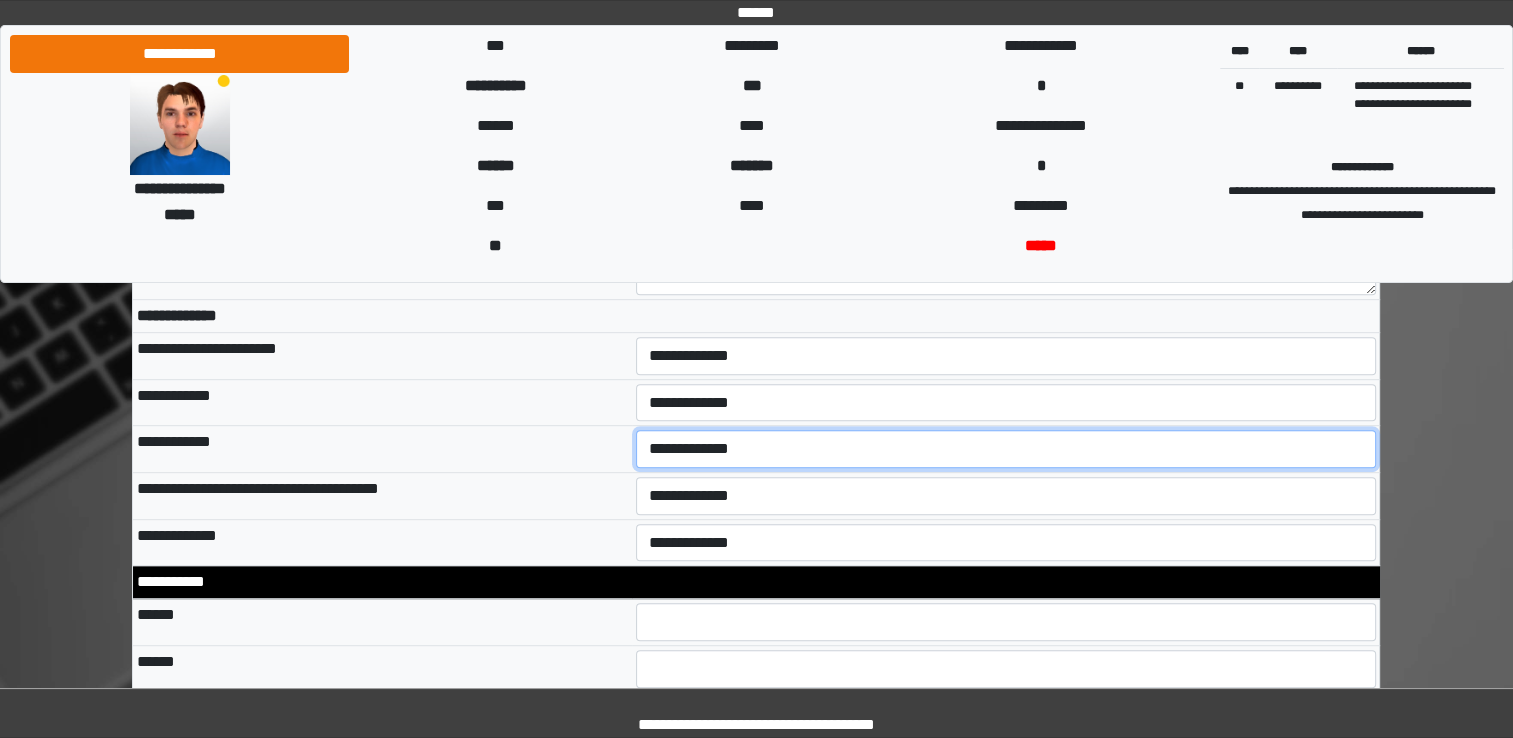 click on "**********" at bounding box center [1006, 449] 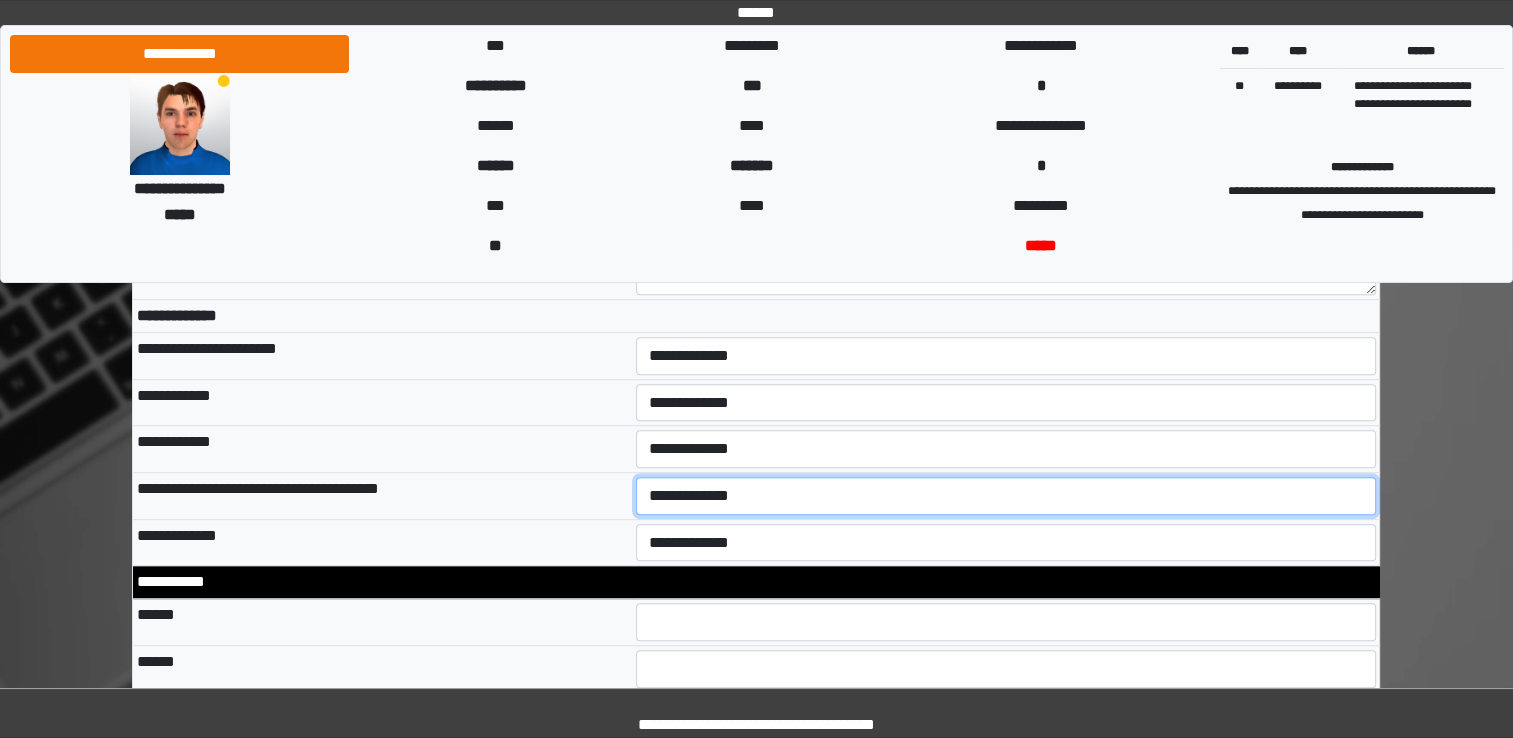click on "**********" at bounding box center (1006, 496) 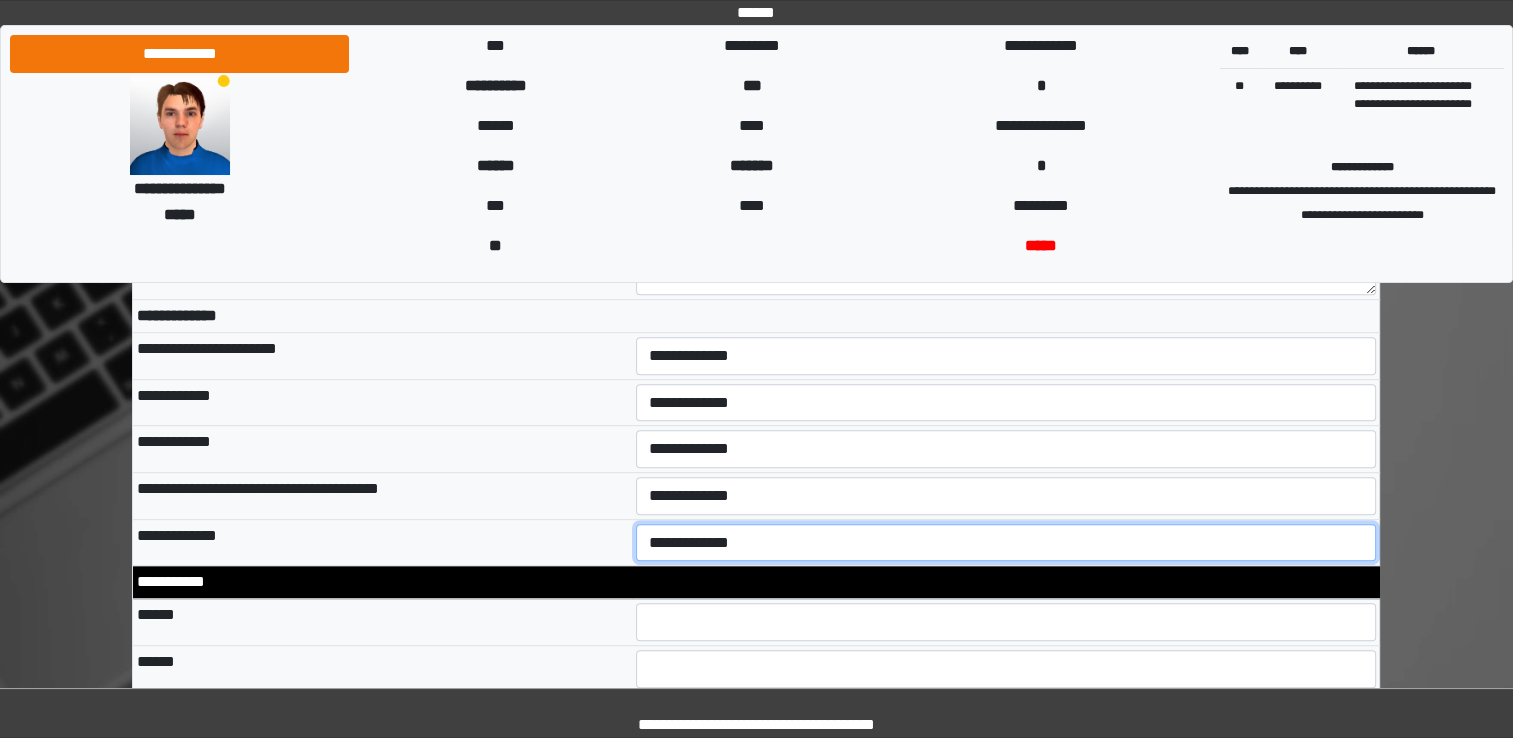 click on "**********" at bounding box center [1006, 543] 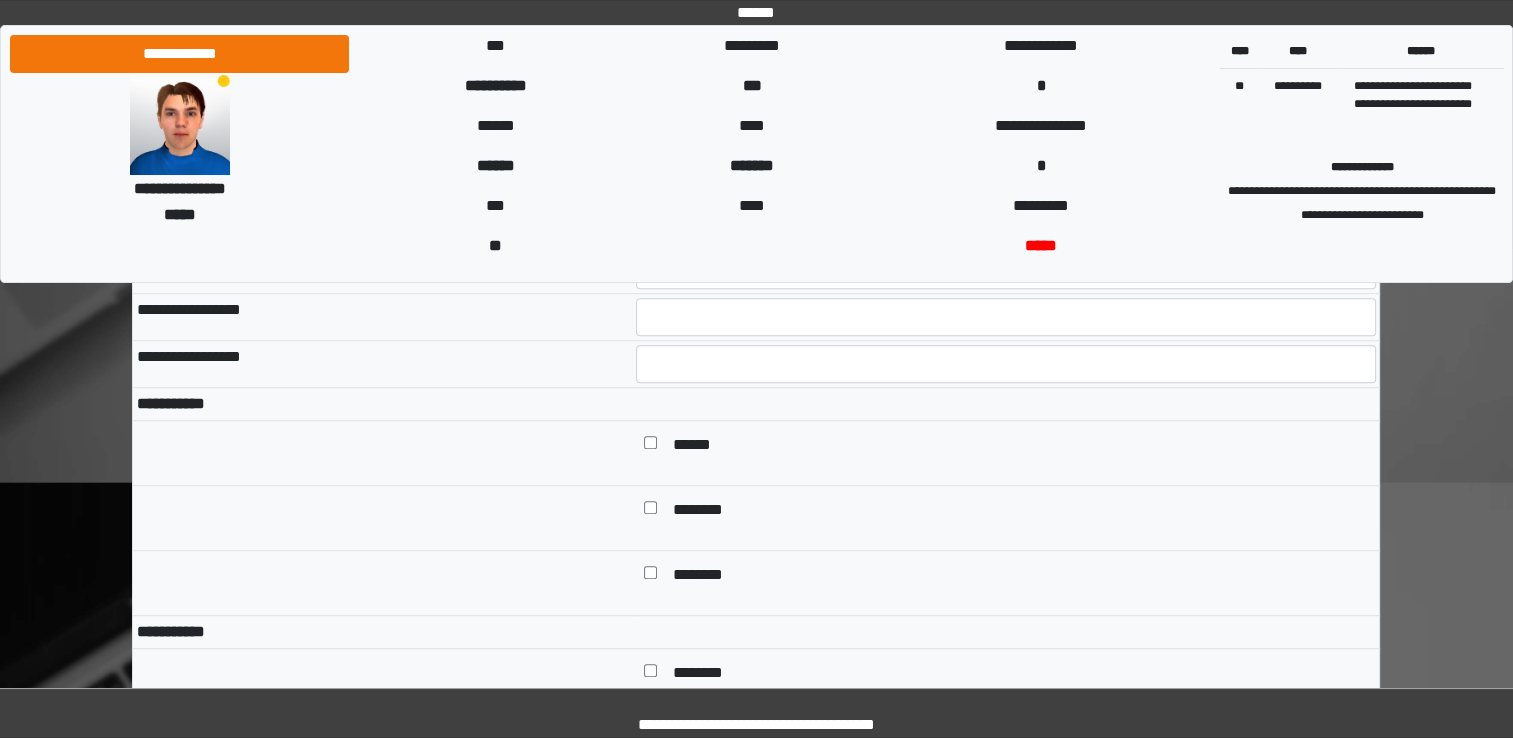 scroll, scrollTop: 1336, scrollLeft: 0, axis: vertical 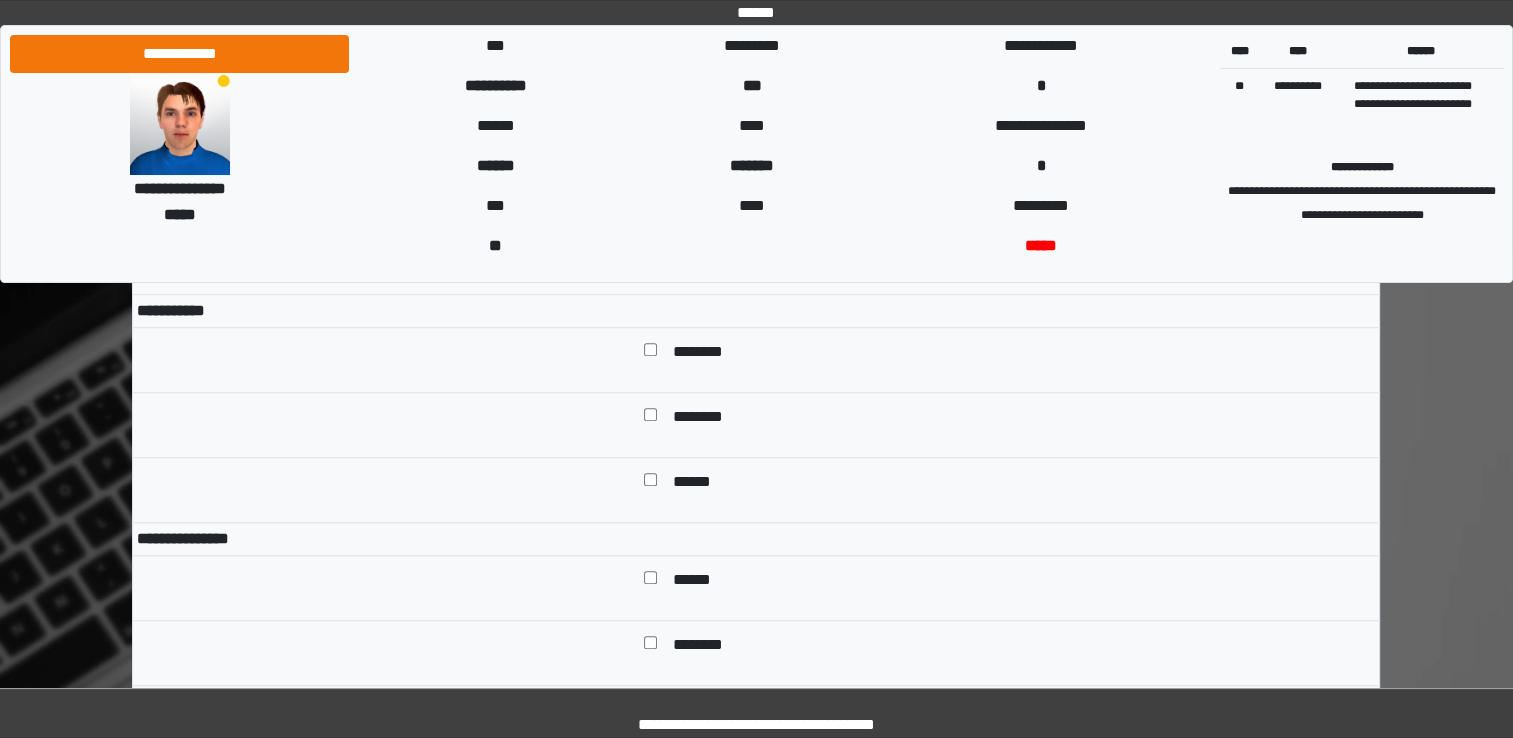 click on "**********" at bounding box center [756, 713] 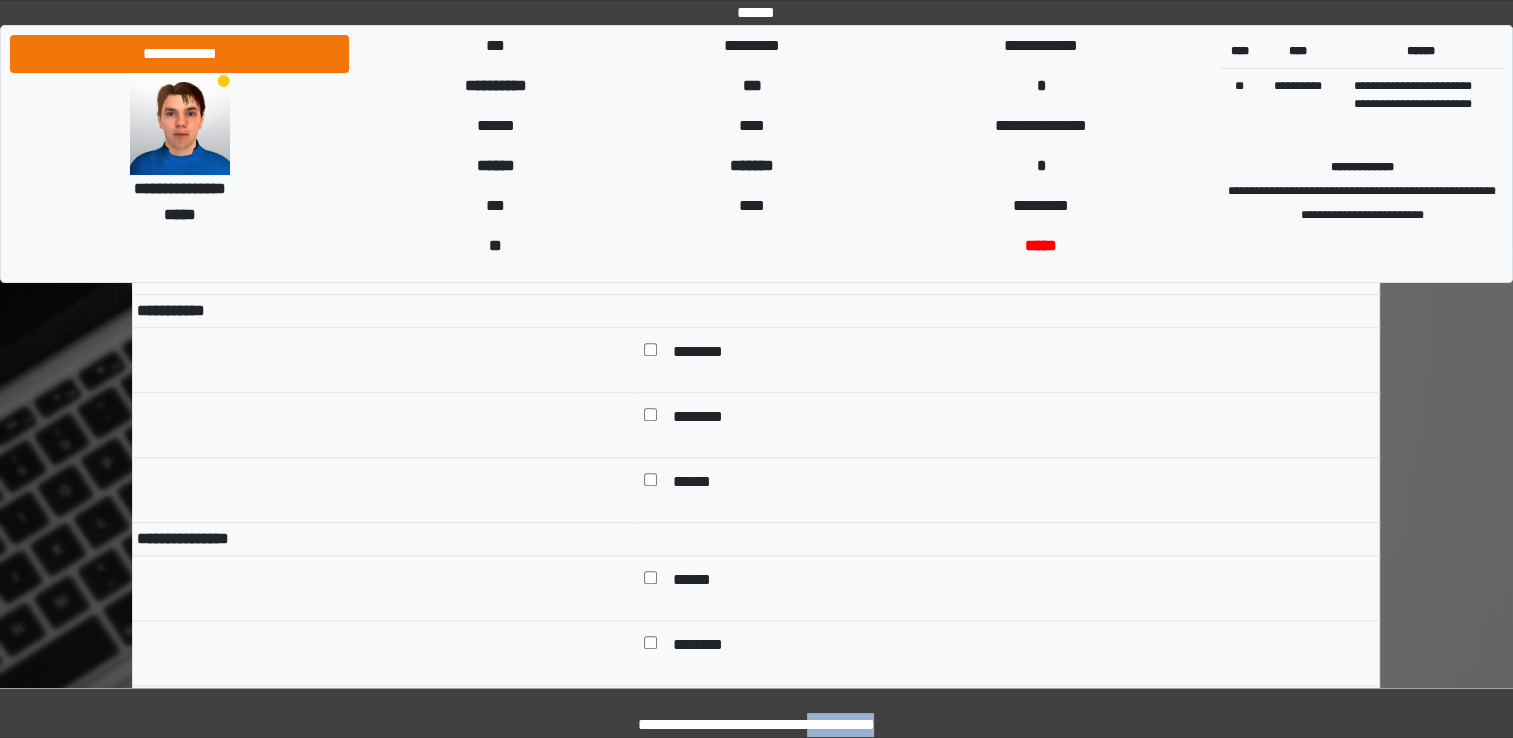 click on "**********" at bounding box center (756, 713) 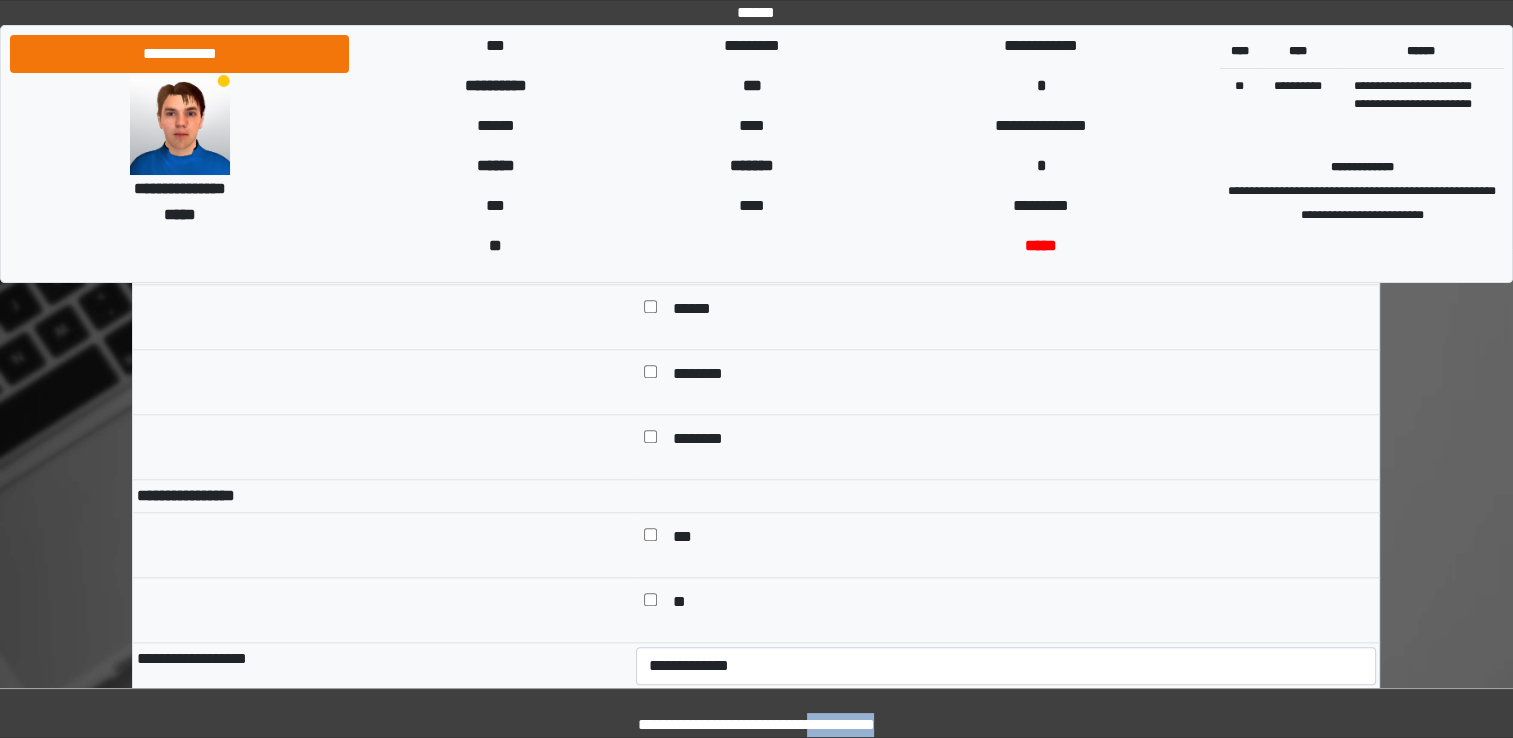scroll, scrollTop: 1976, scrollLeft: 0, axis: vertical 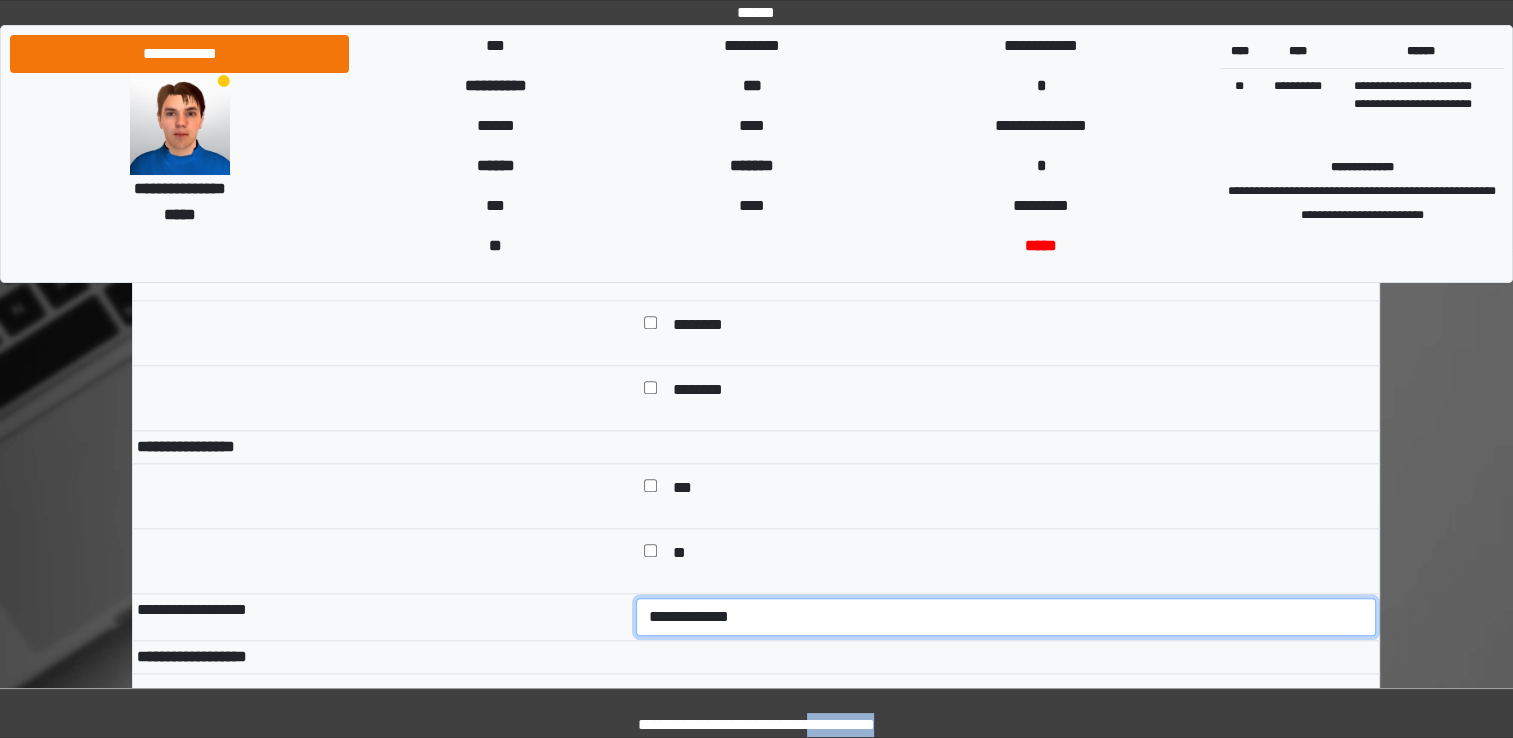 click on "**********" at bounding box center (1006, 617) 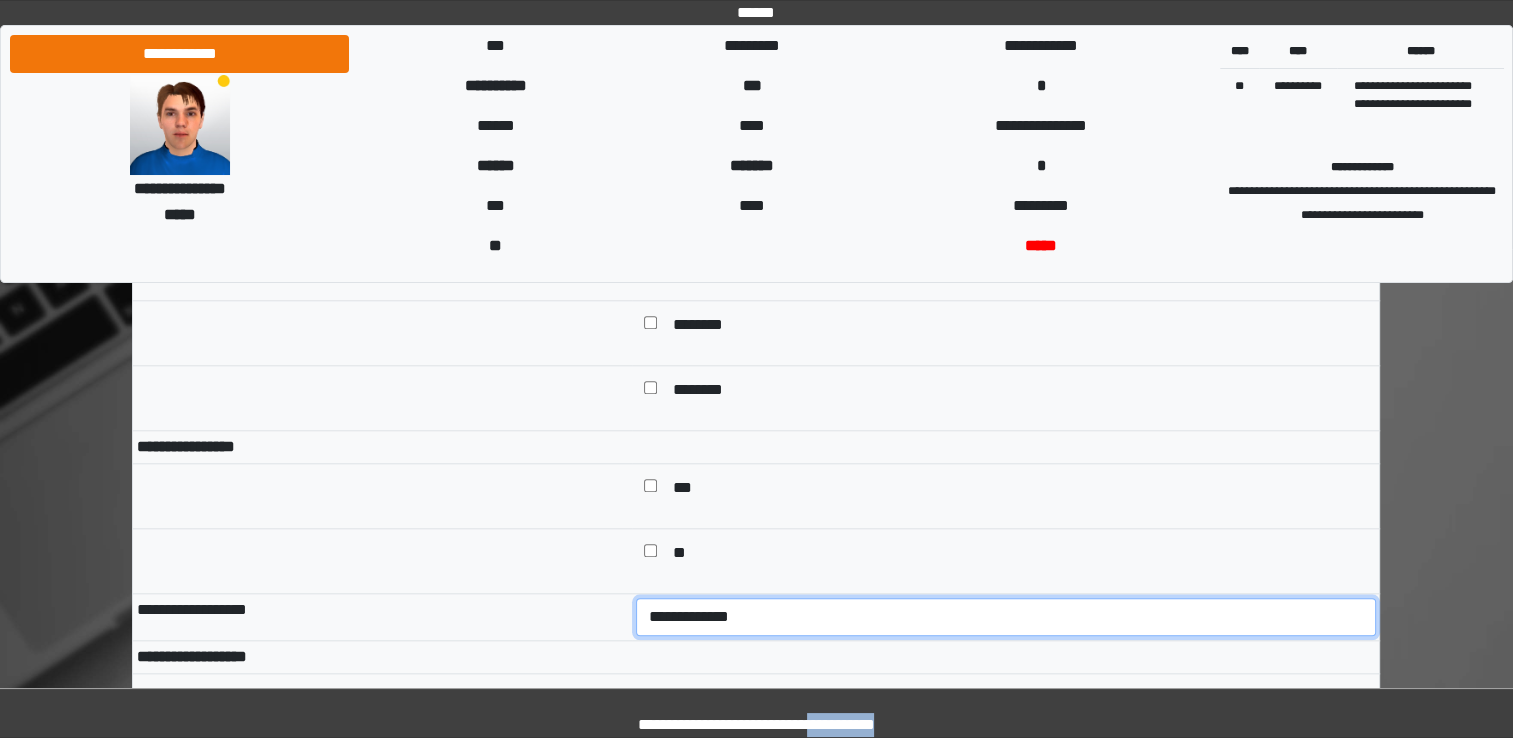 select on "*" 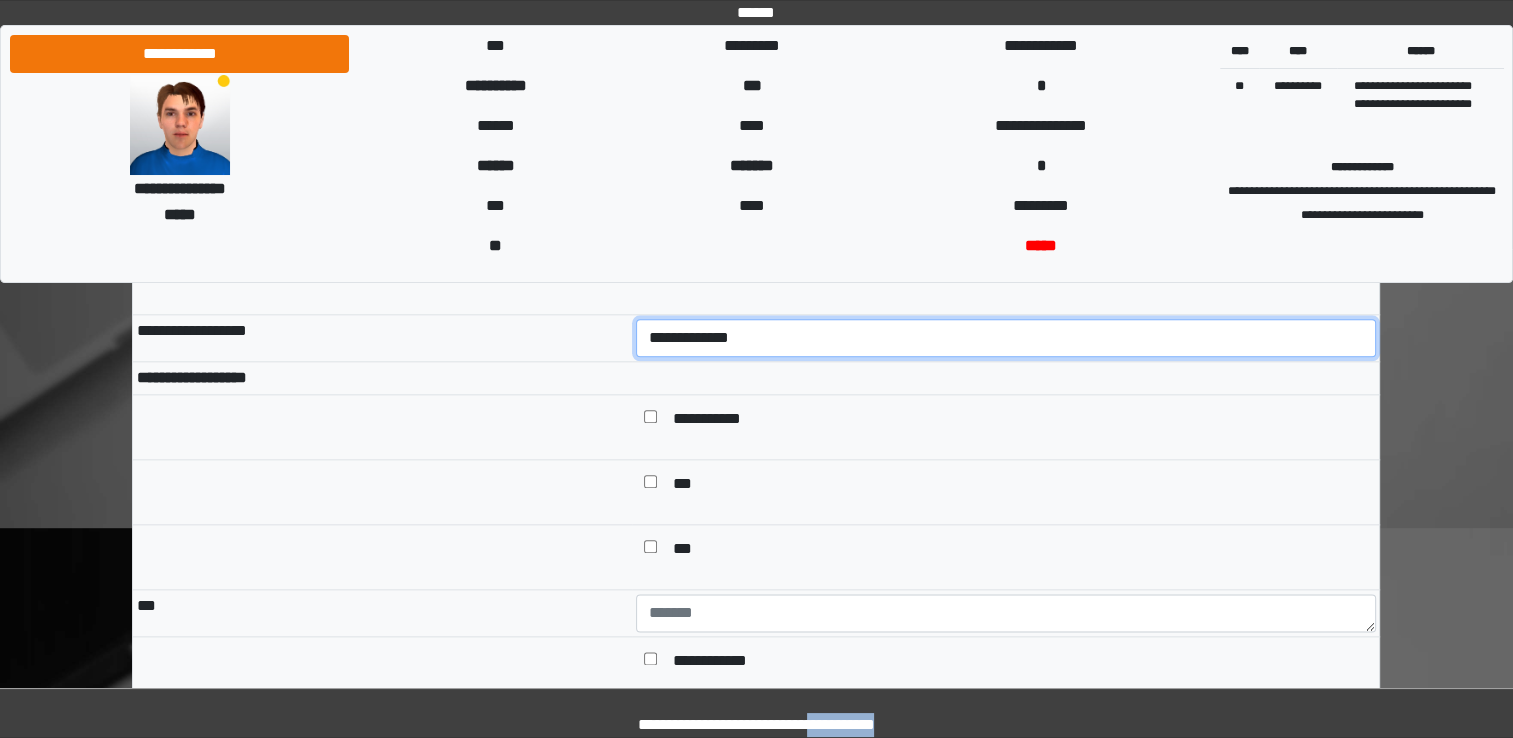 scroll, scrollTop: 2256, scrollLeft: 0, axis: vertical 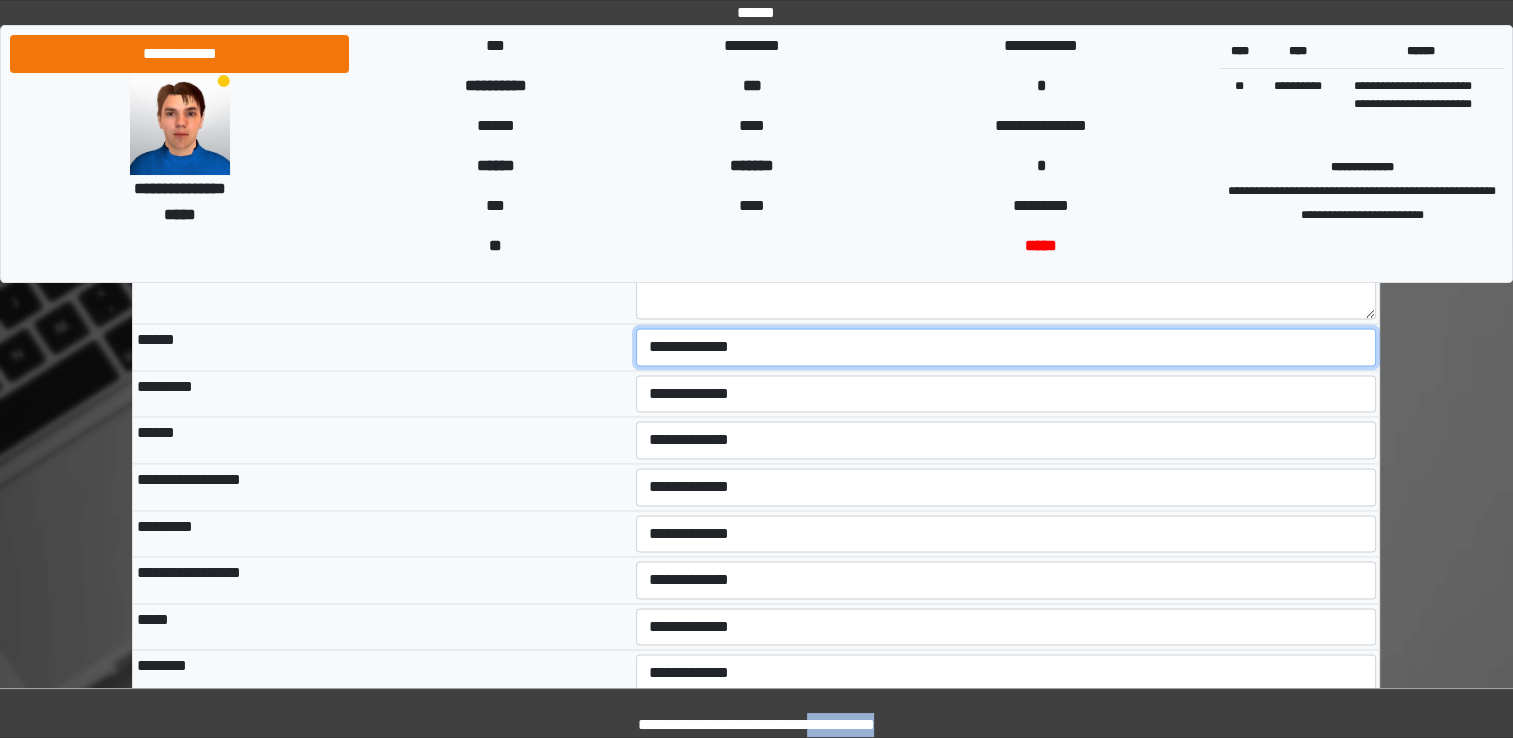 click on "**********" at bounding box center (1006, 347) 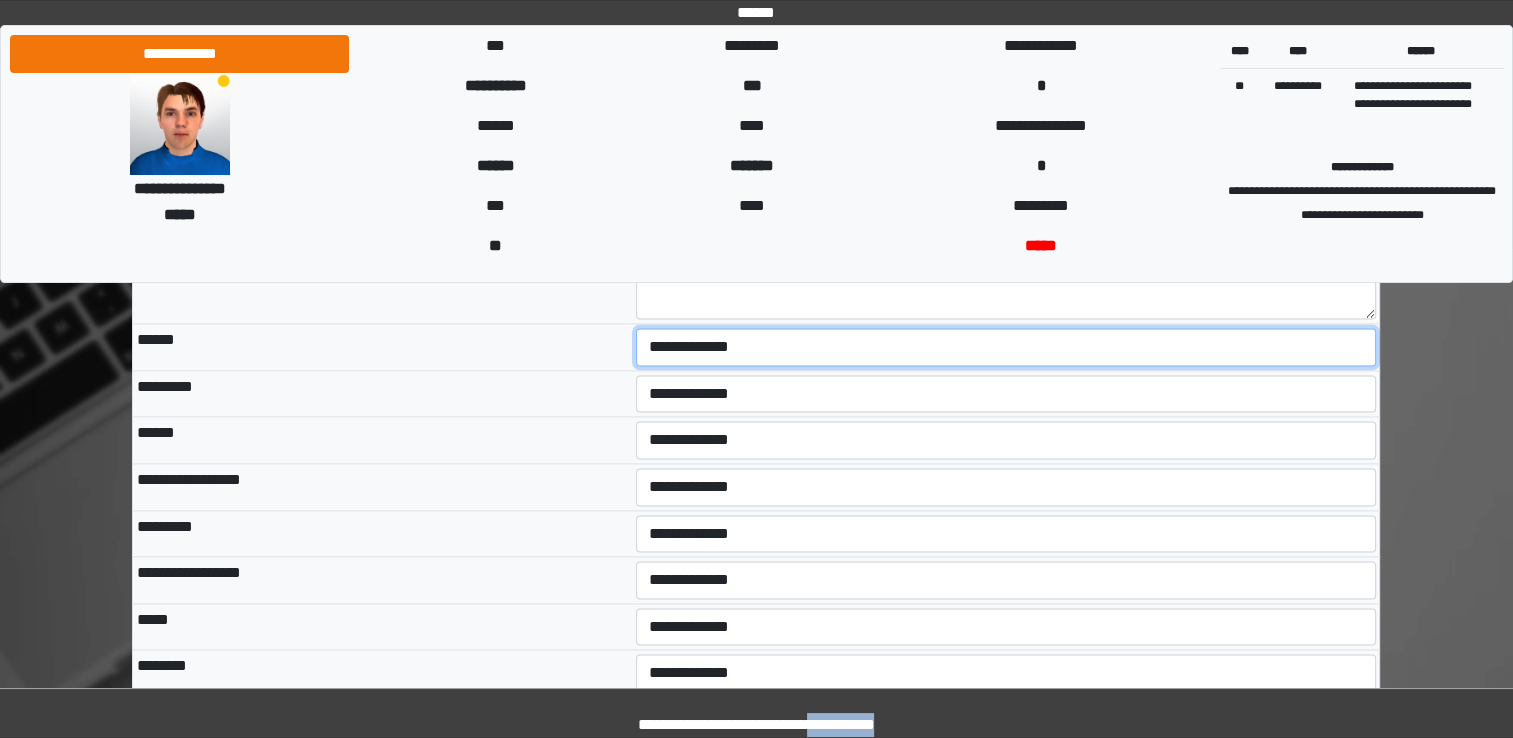 click on "**********" at bounding box center [1006, 347] 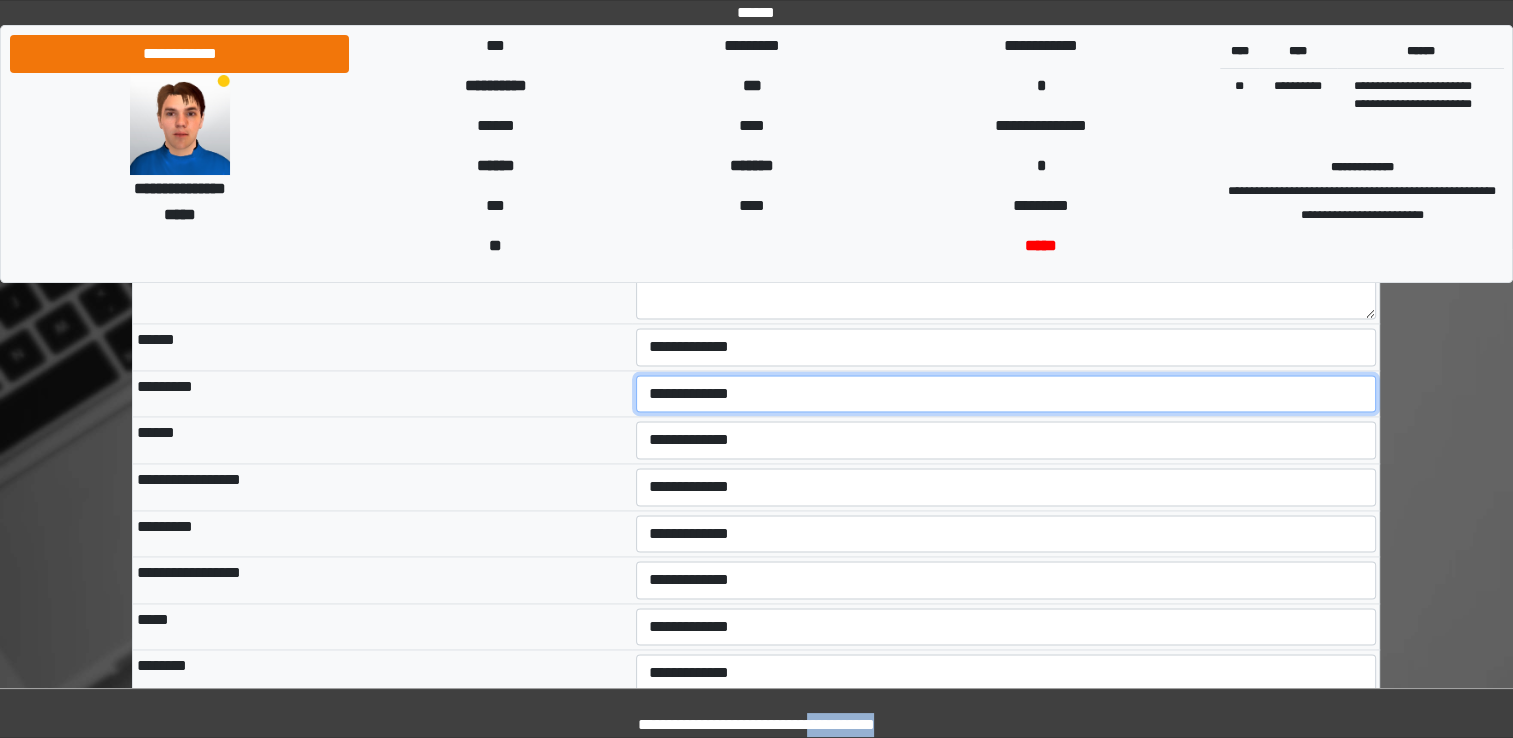 click on "**********" at bounding box center [1006, 394] 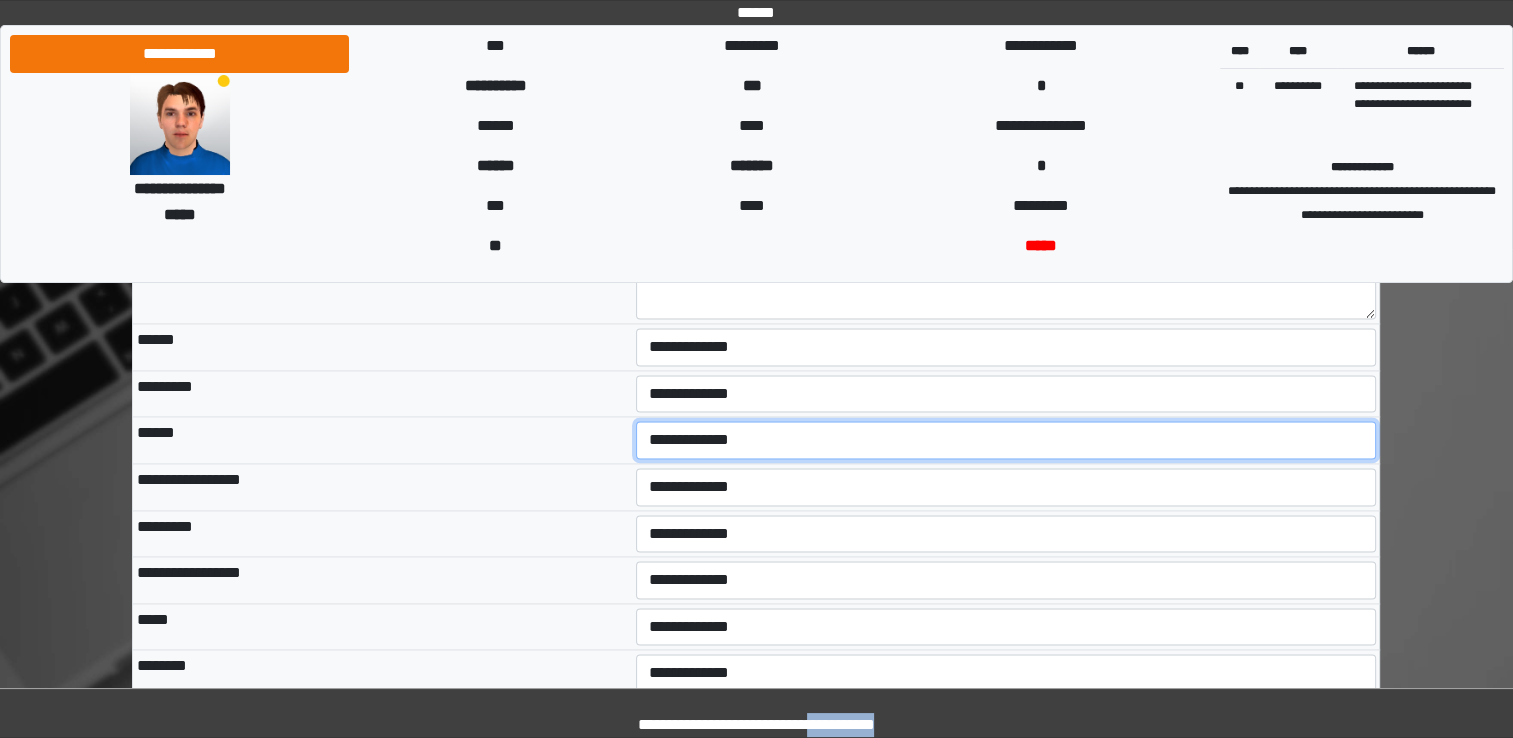 click on "**********" at bounding box center (1006, 440) 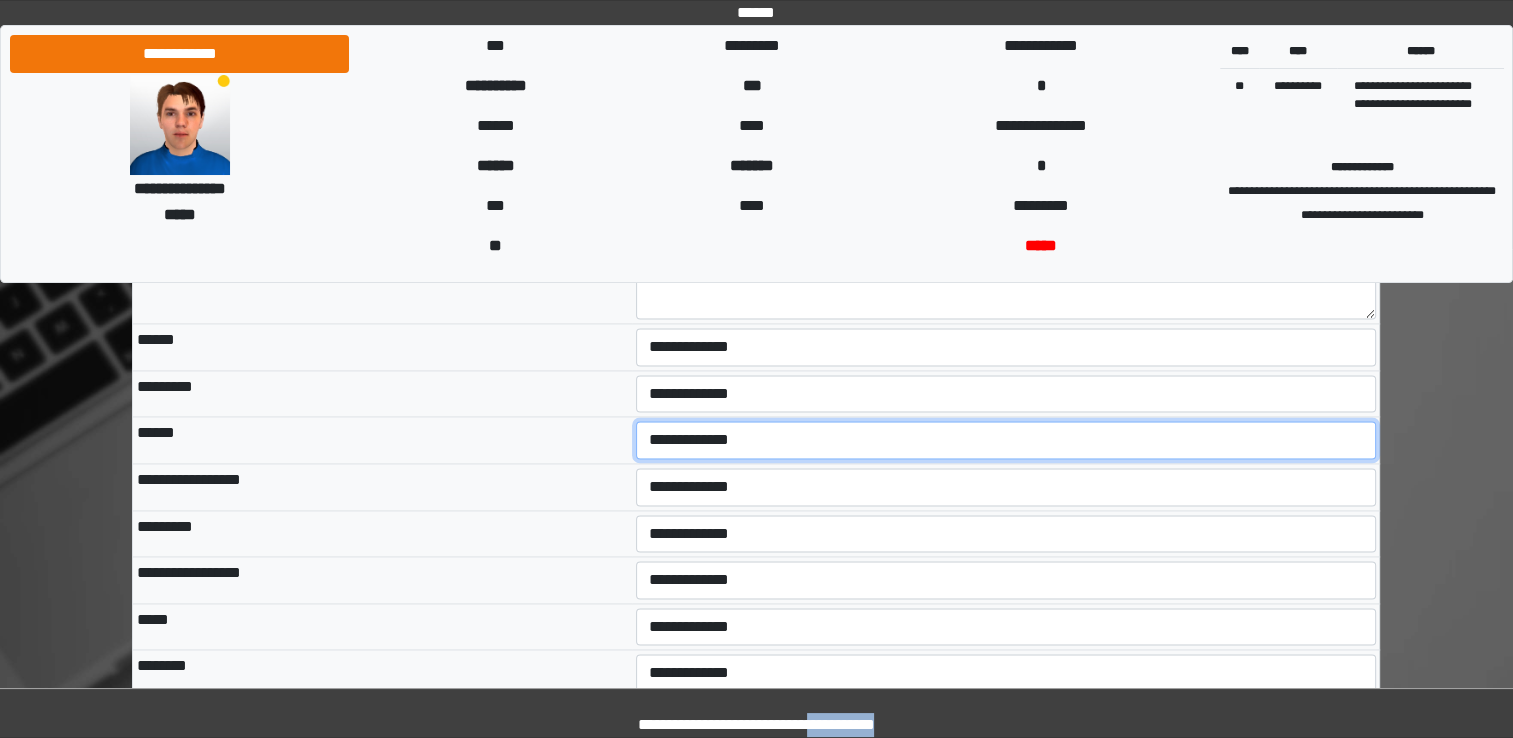 select on "*" 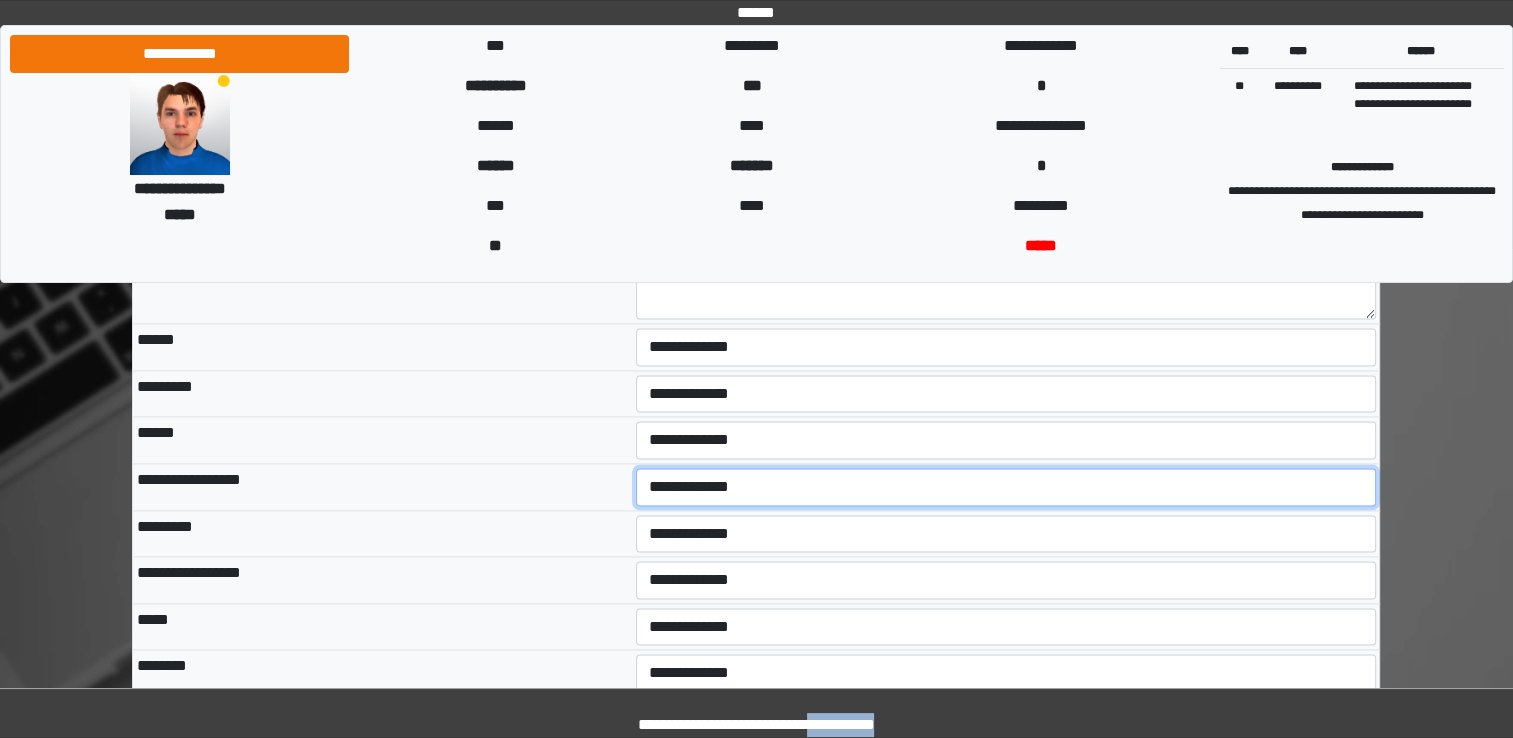 click on "**********" at bounding box center (1006, 487) 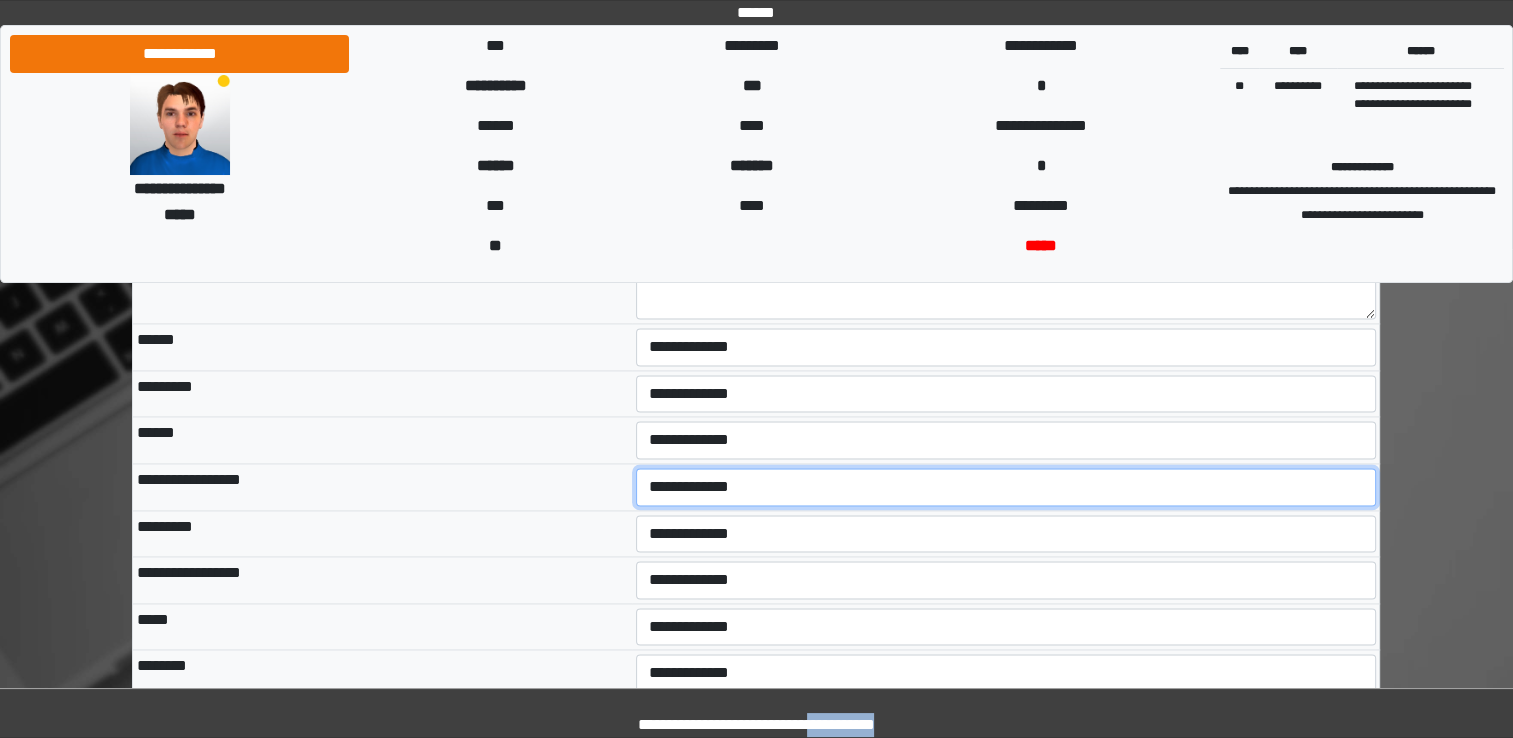 select on "*" 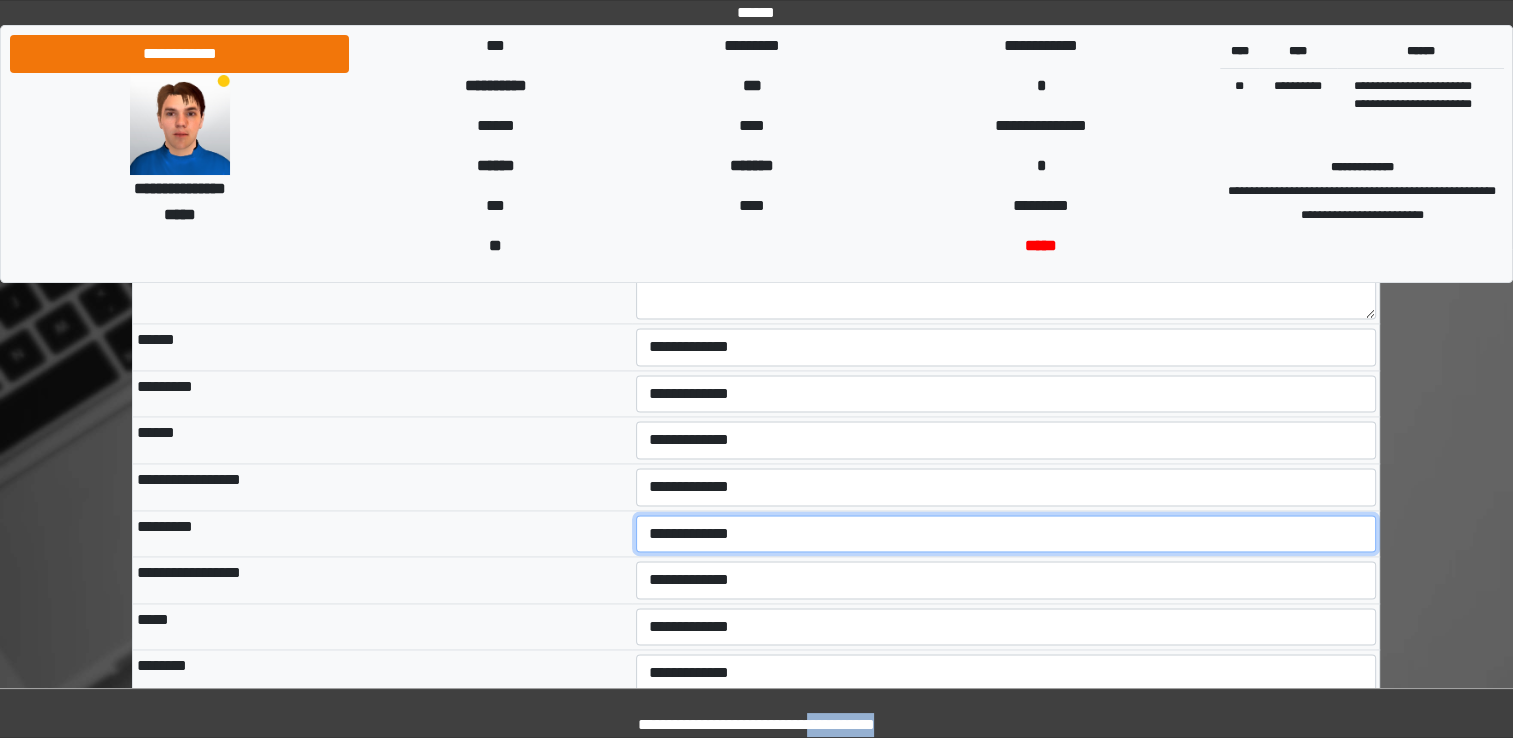 click on "**********" at bounding box center (1006, 534) 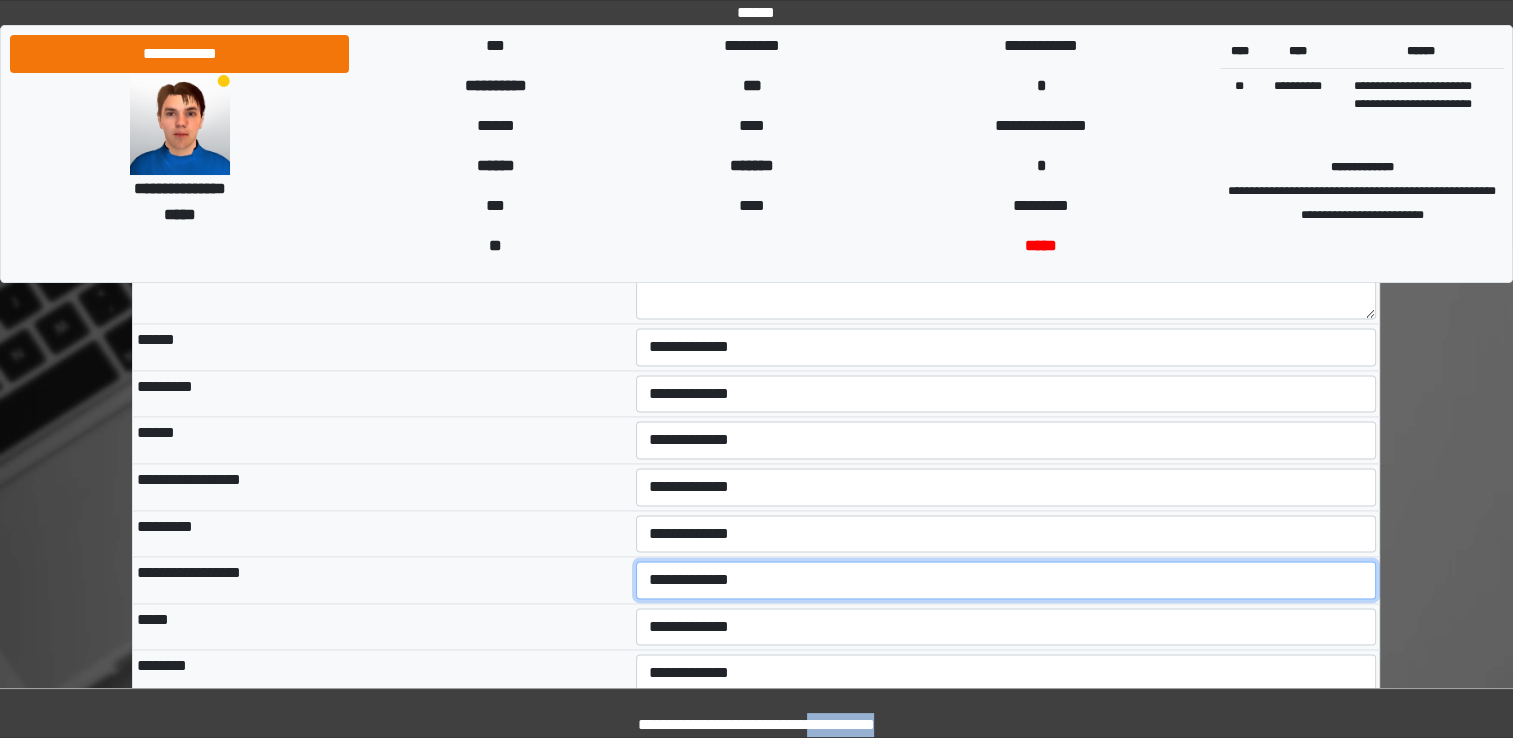 drag, startPoint x: 693, startPoint y: 573, endPoint x: 673, endPoint y: 561, distance: 23.323807 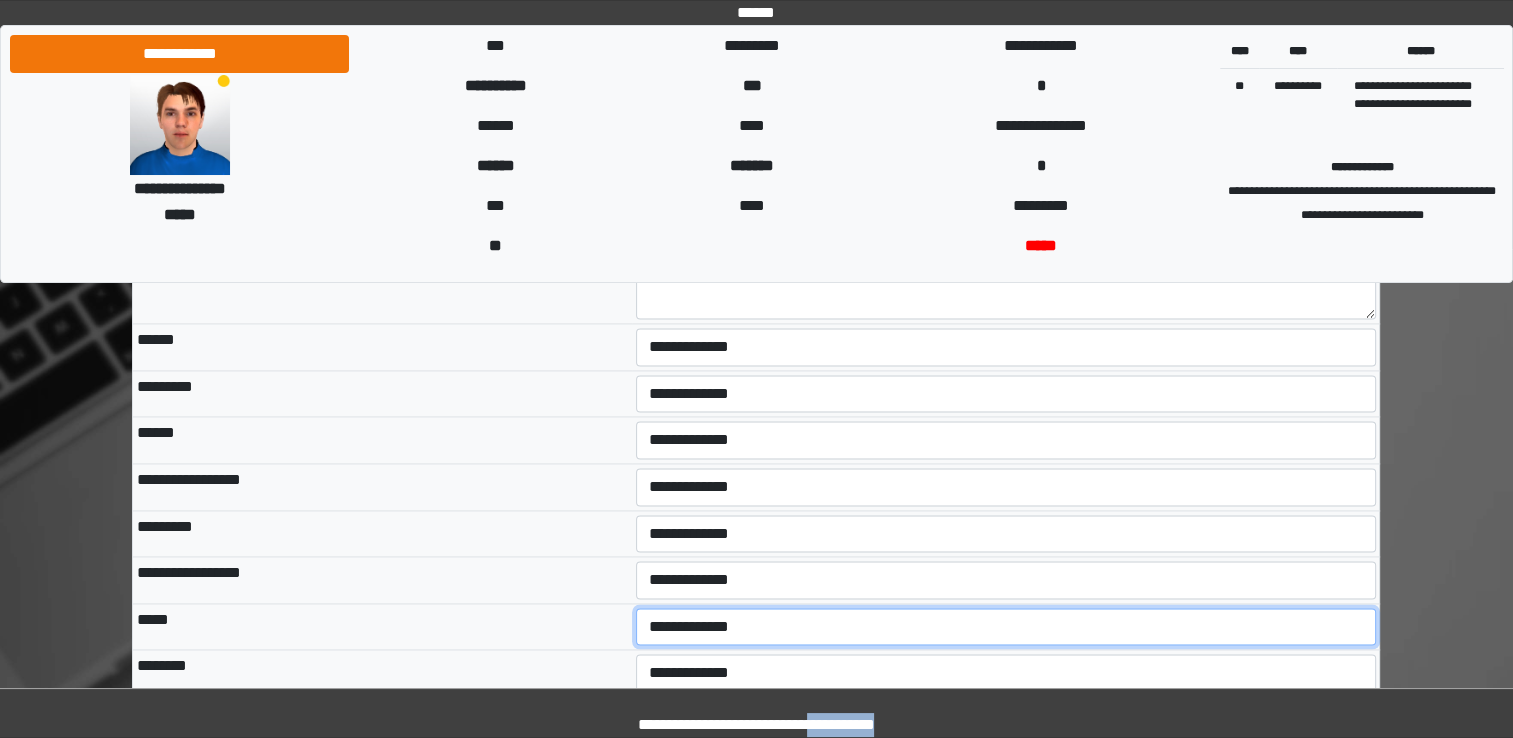 click on "**********" at bounding box center [1006, 627] 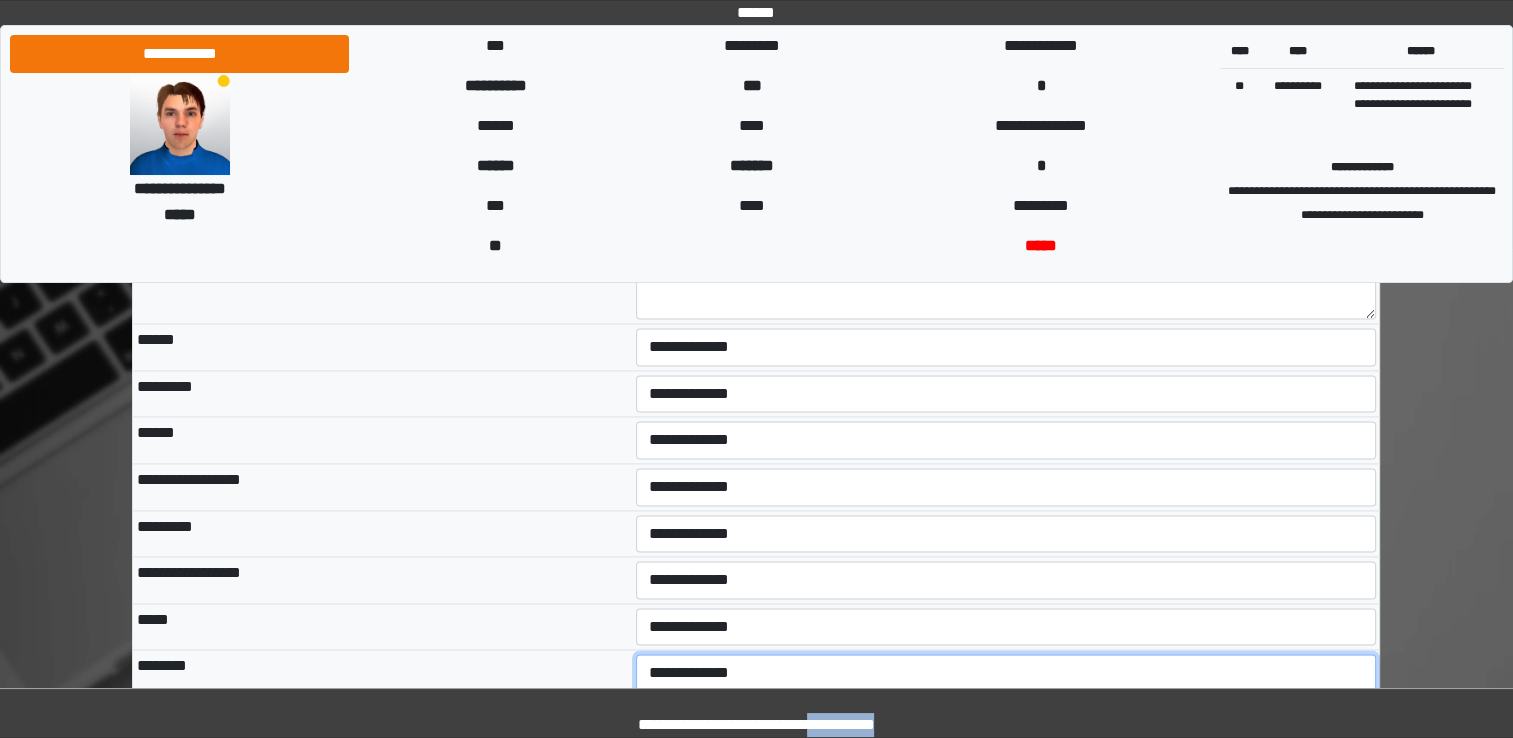 click on "**********" at bounding box center (1006, 673) 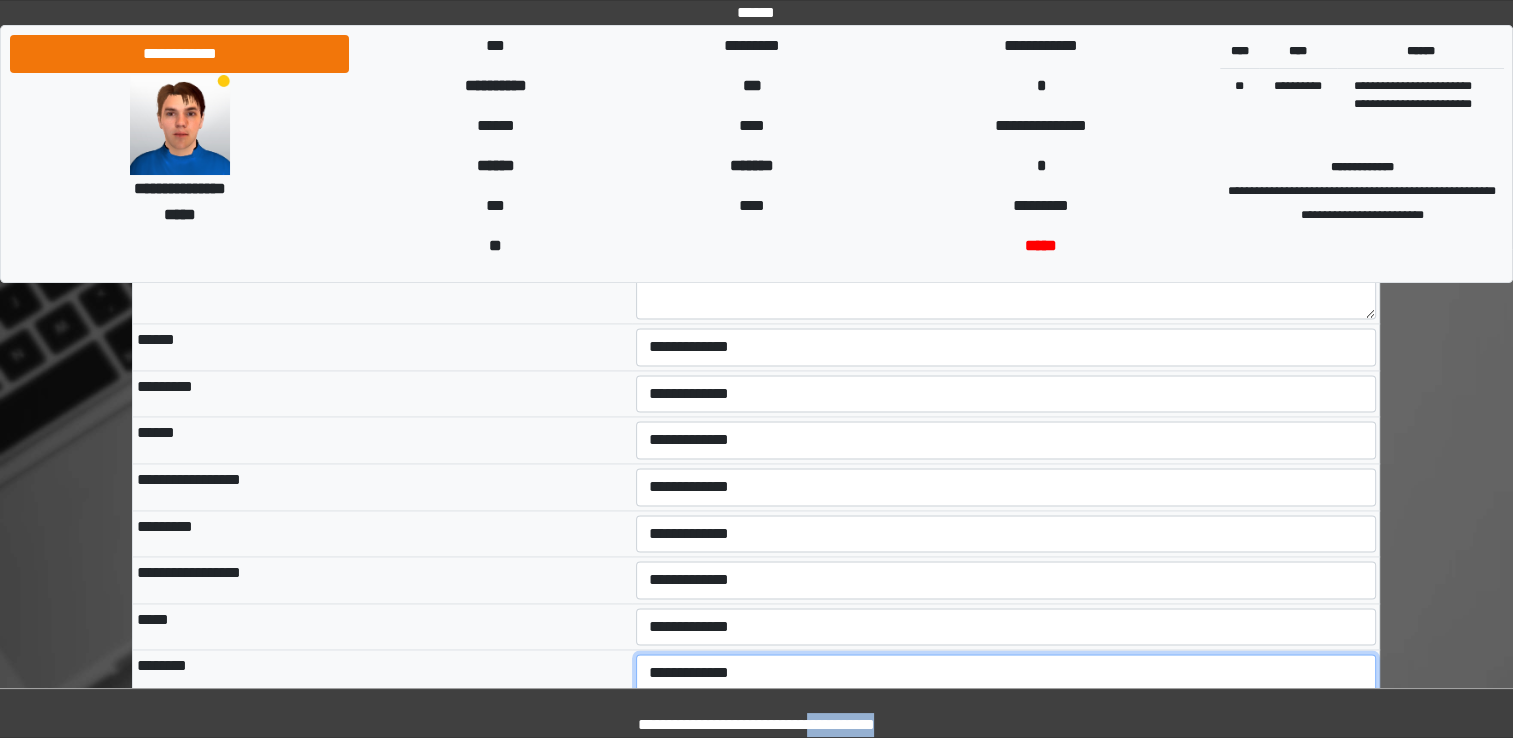 select on "*" 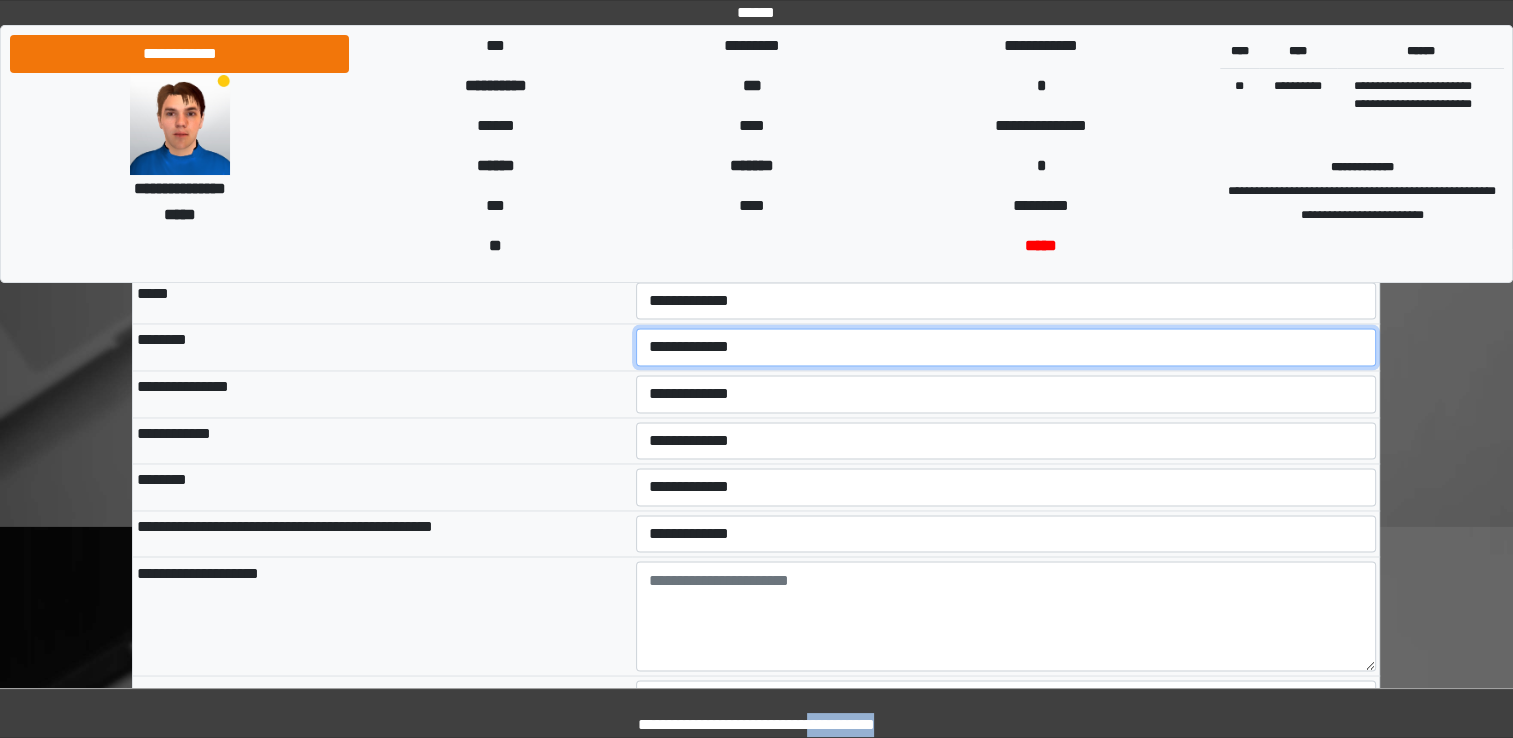 scroll, scrollTop: 3256, scrollLeft: 0, axis: vertical 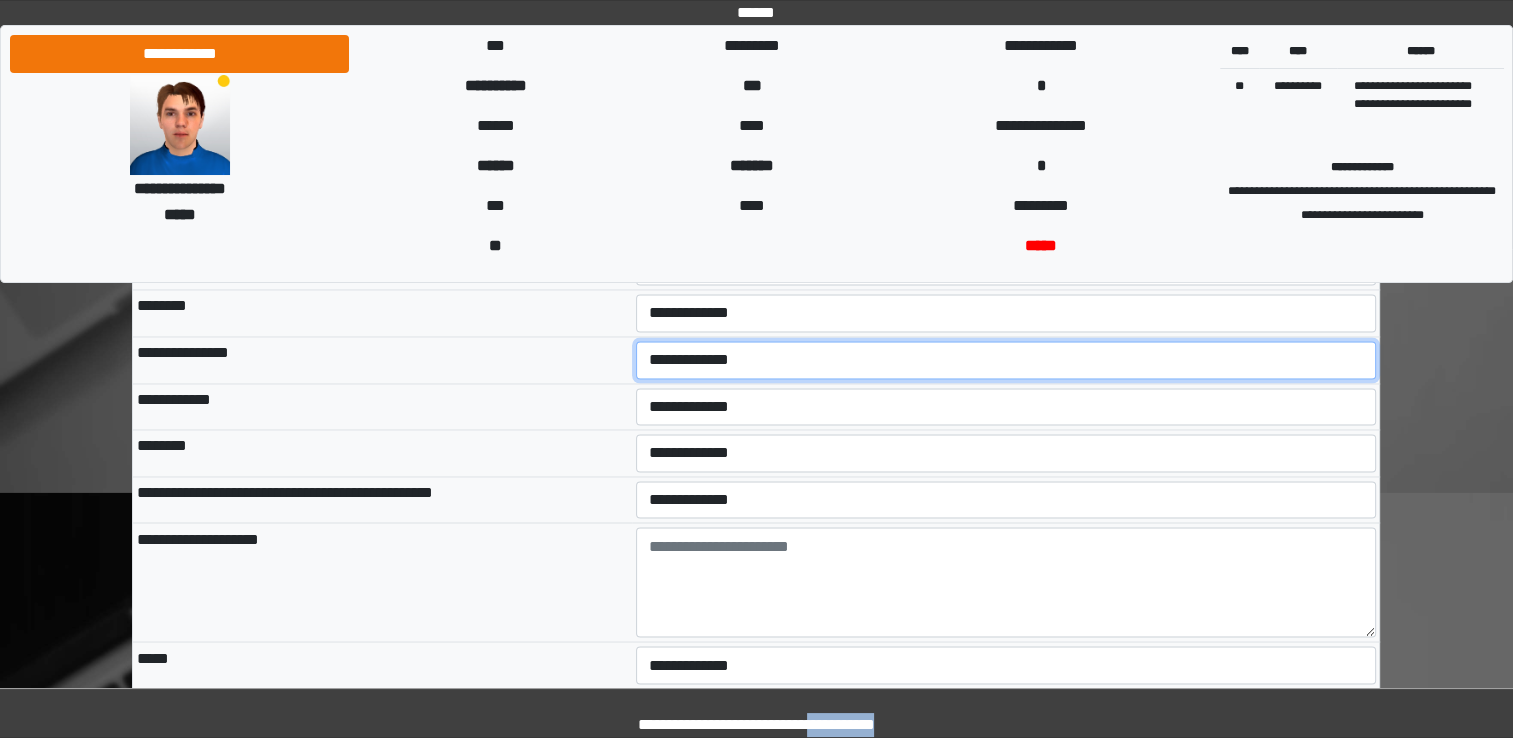 click on "**********" at bounding box center (1006, 360) 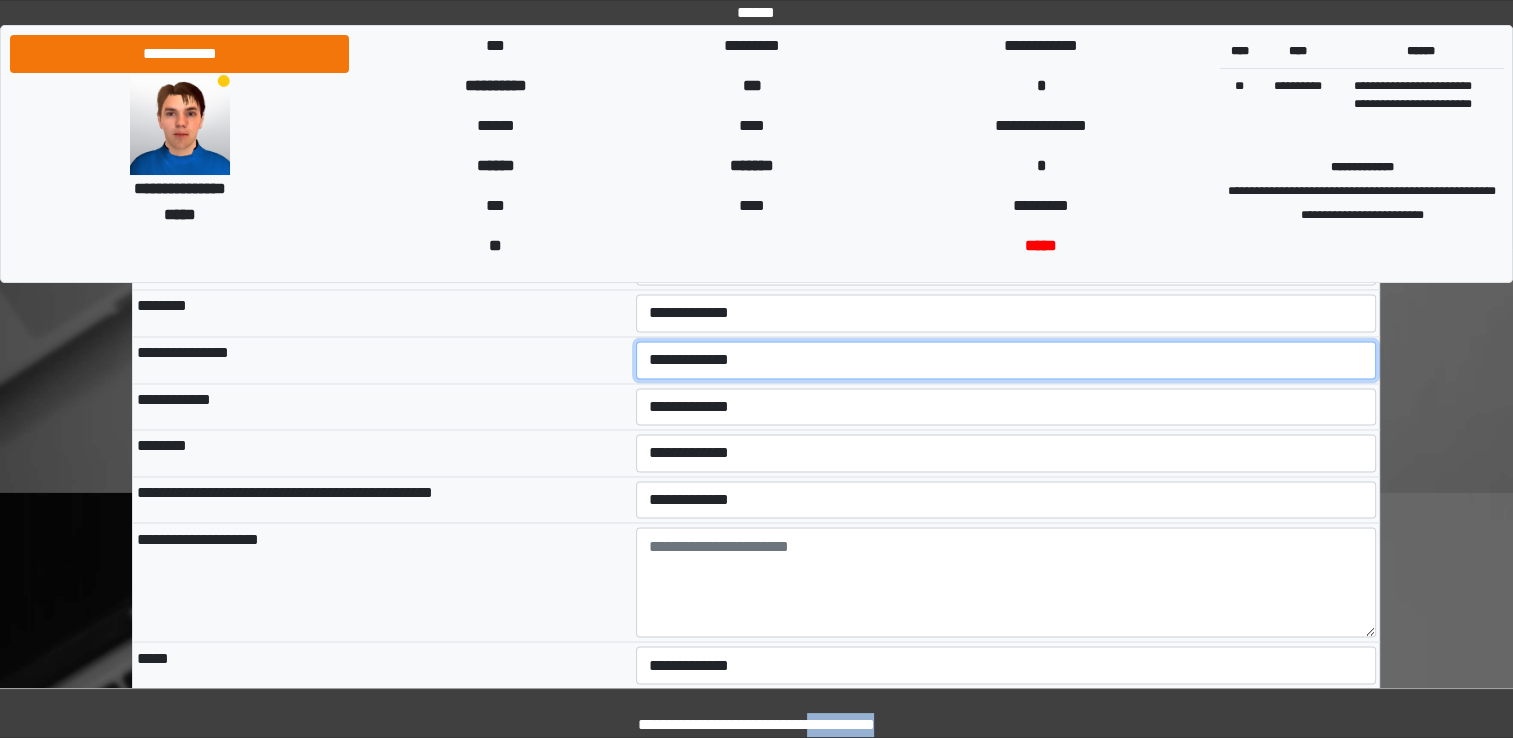 select on "*" 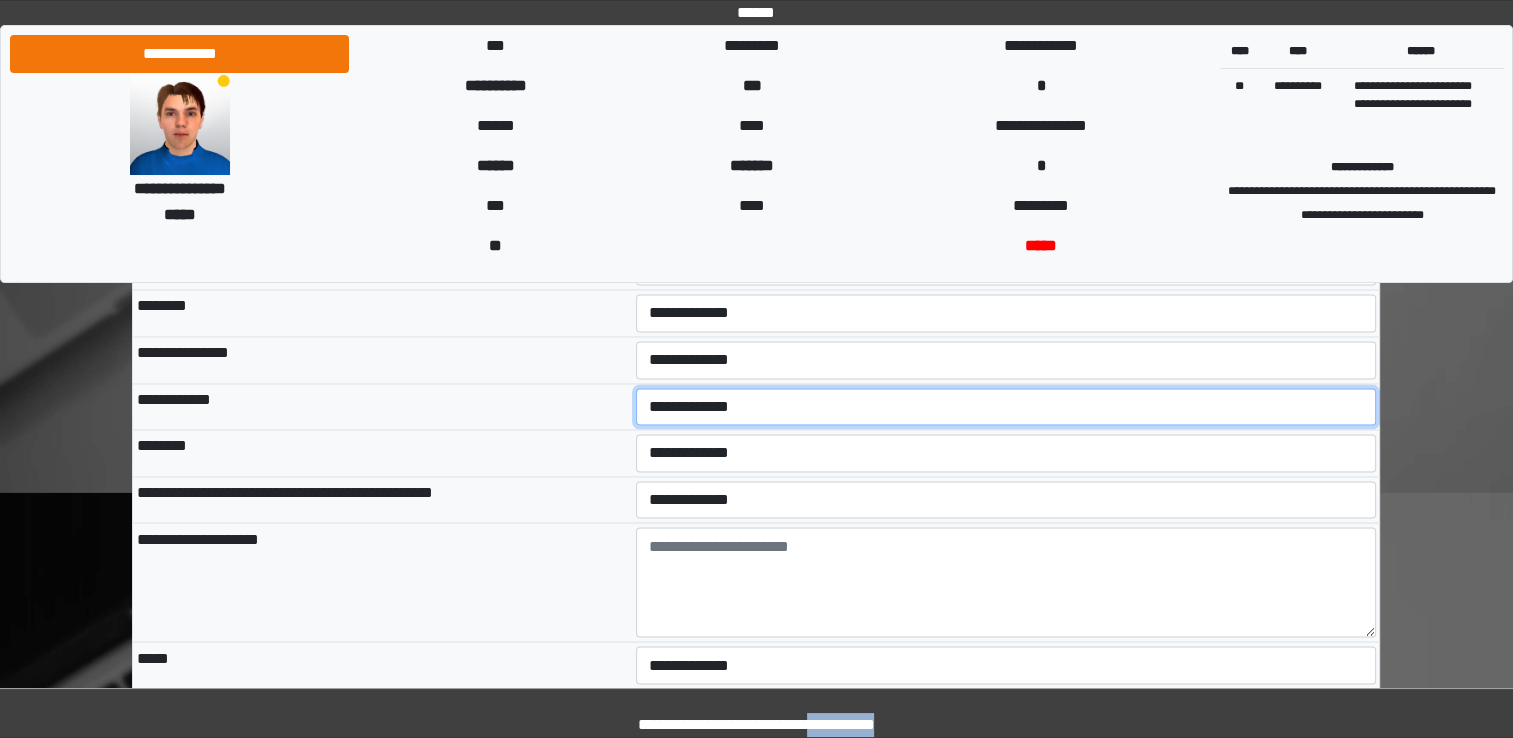 click on "**********" at bounding box center [1006, 407] 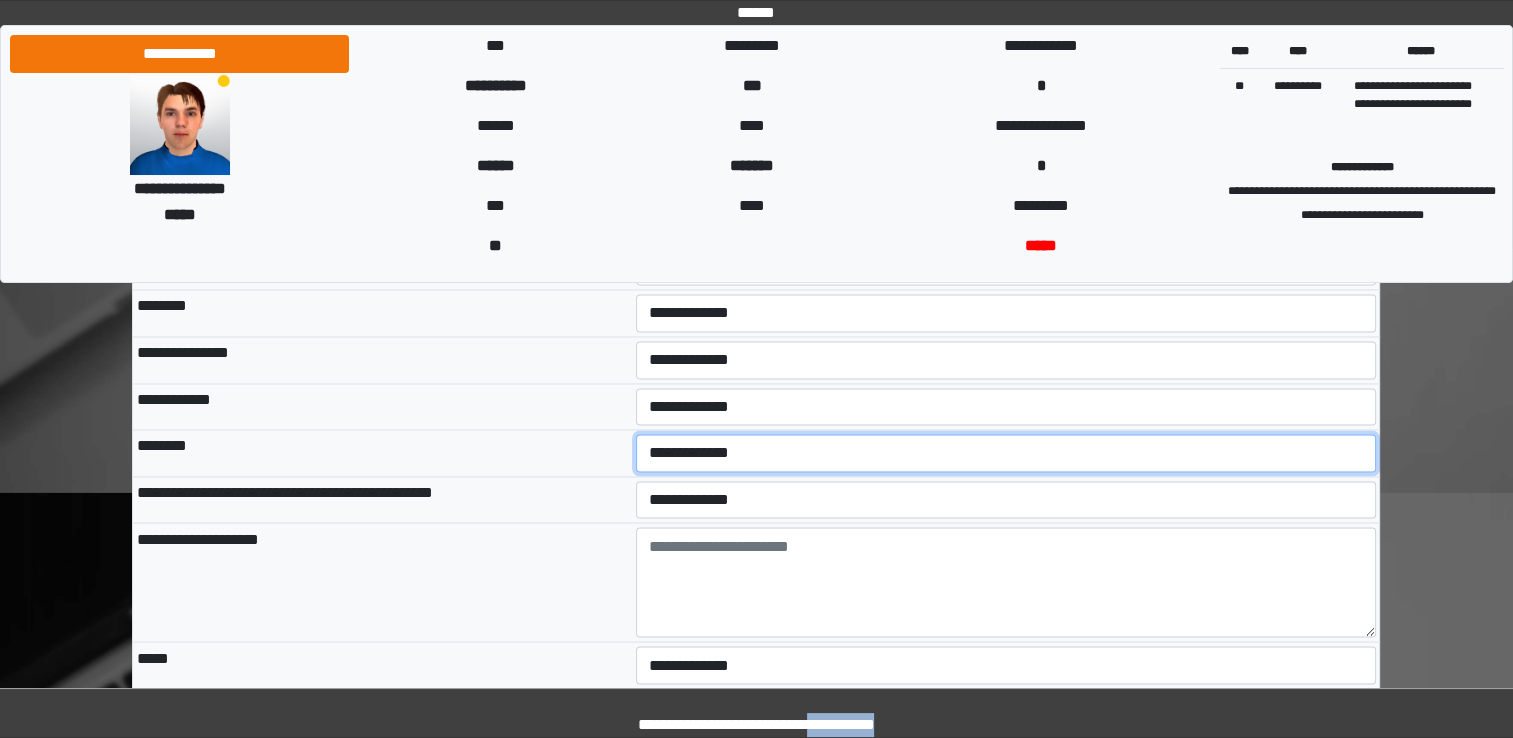 click on "**********" at bounding box center [1006, 453] 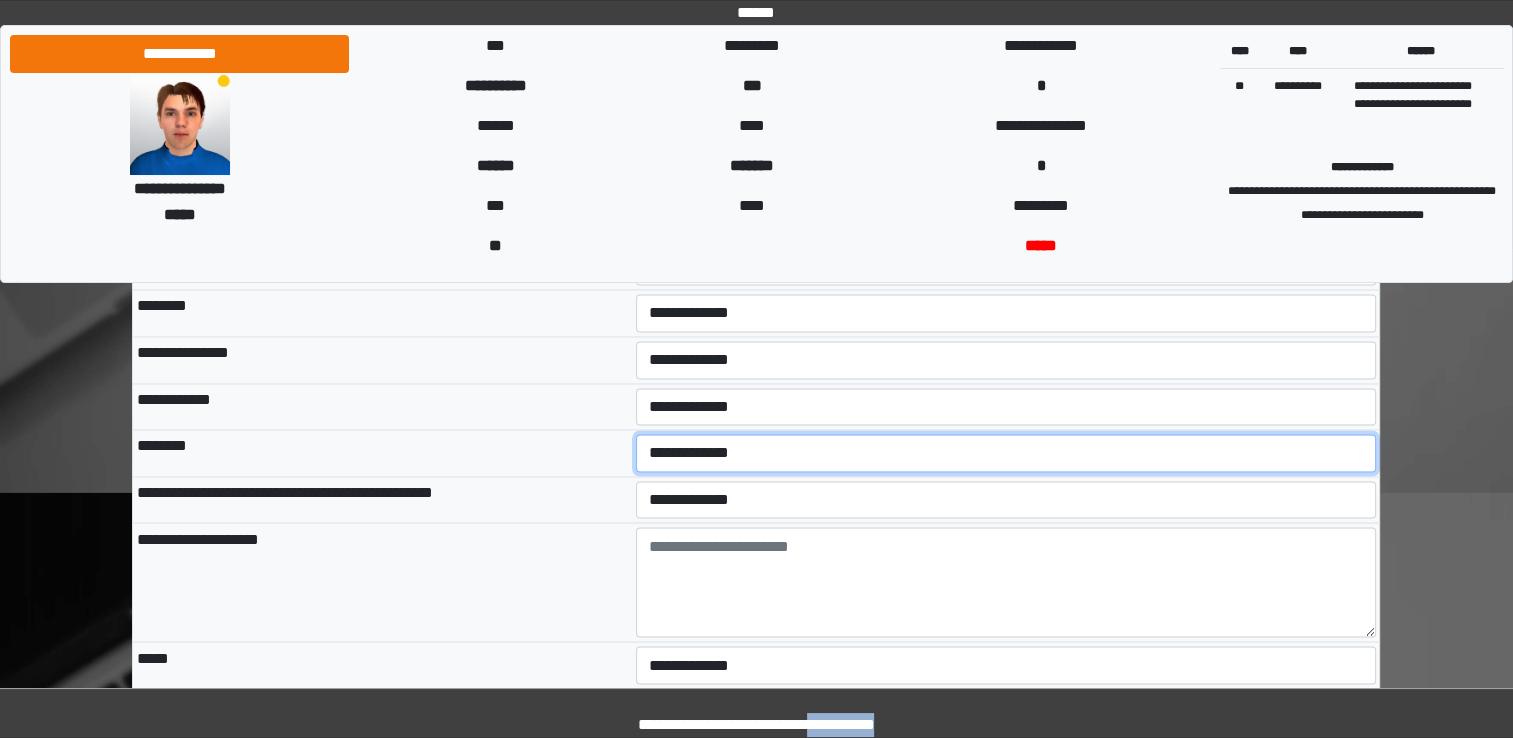 select on "*" 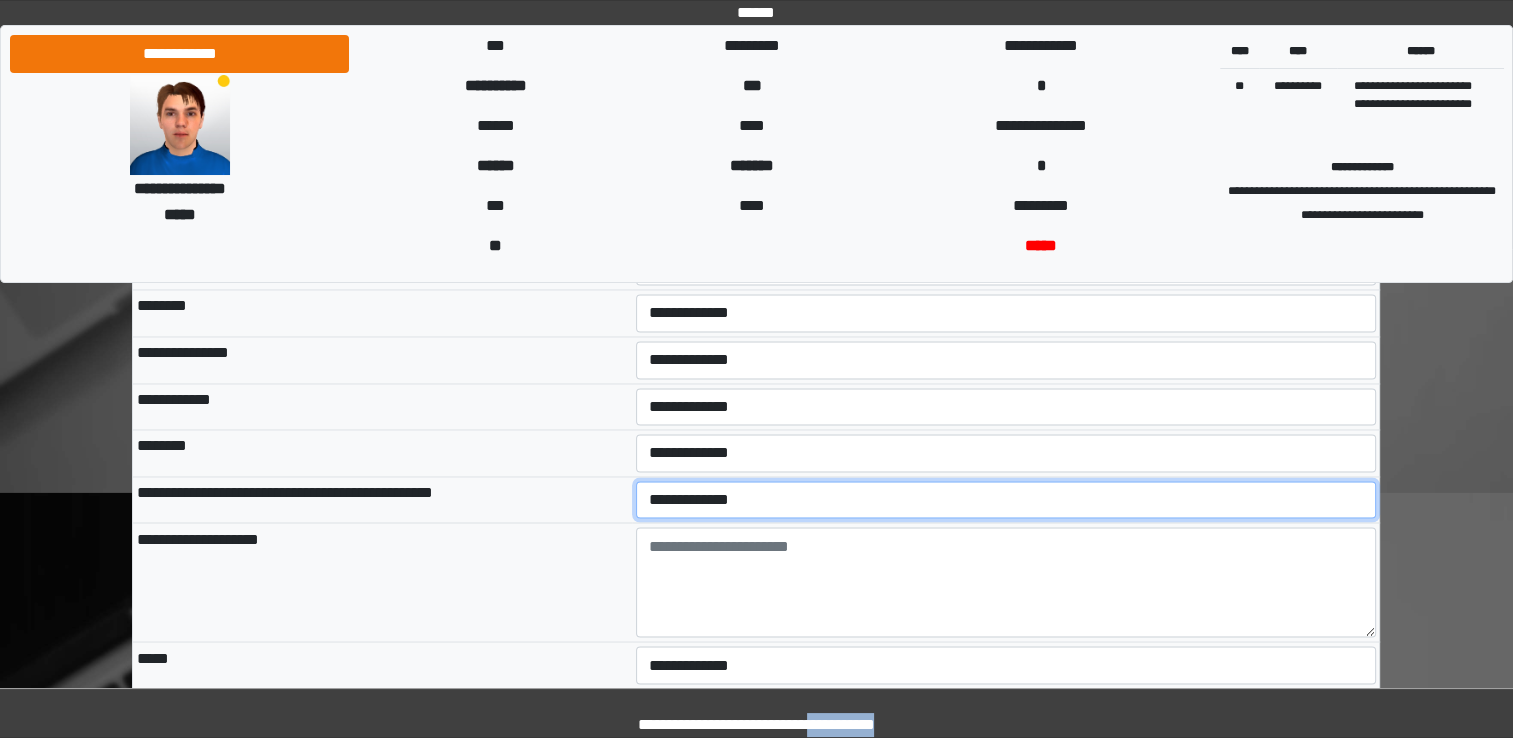 click on "**********" at bounding box center (1006, 500) 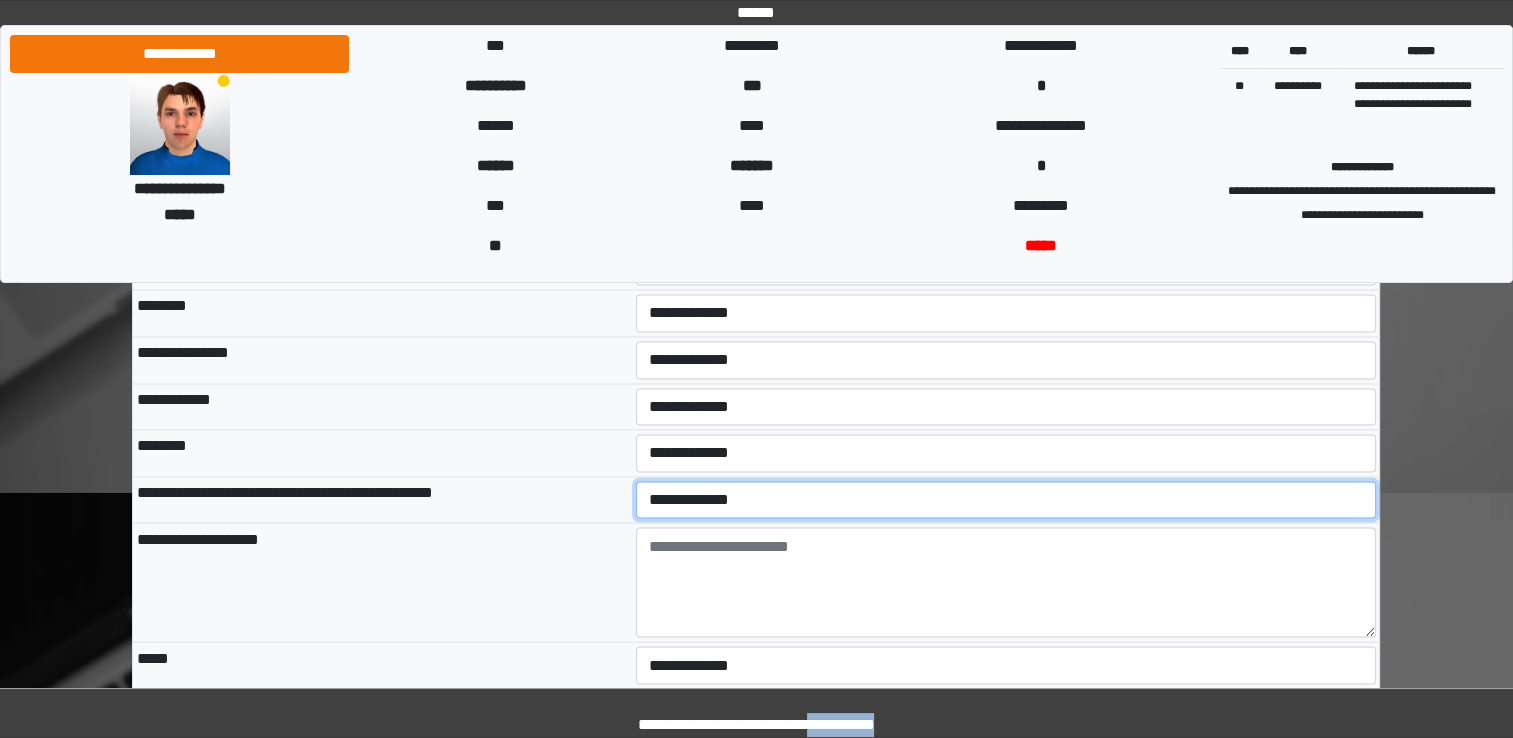 click on "**********" at bounding box center (1006, 500) 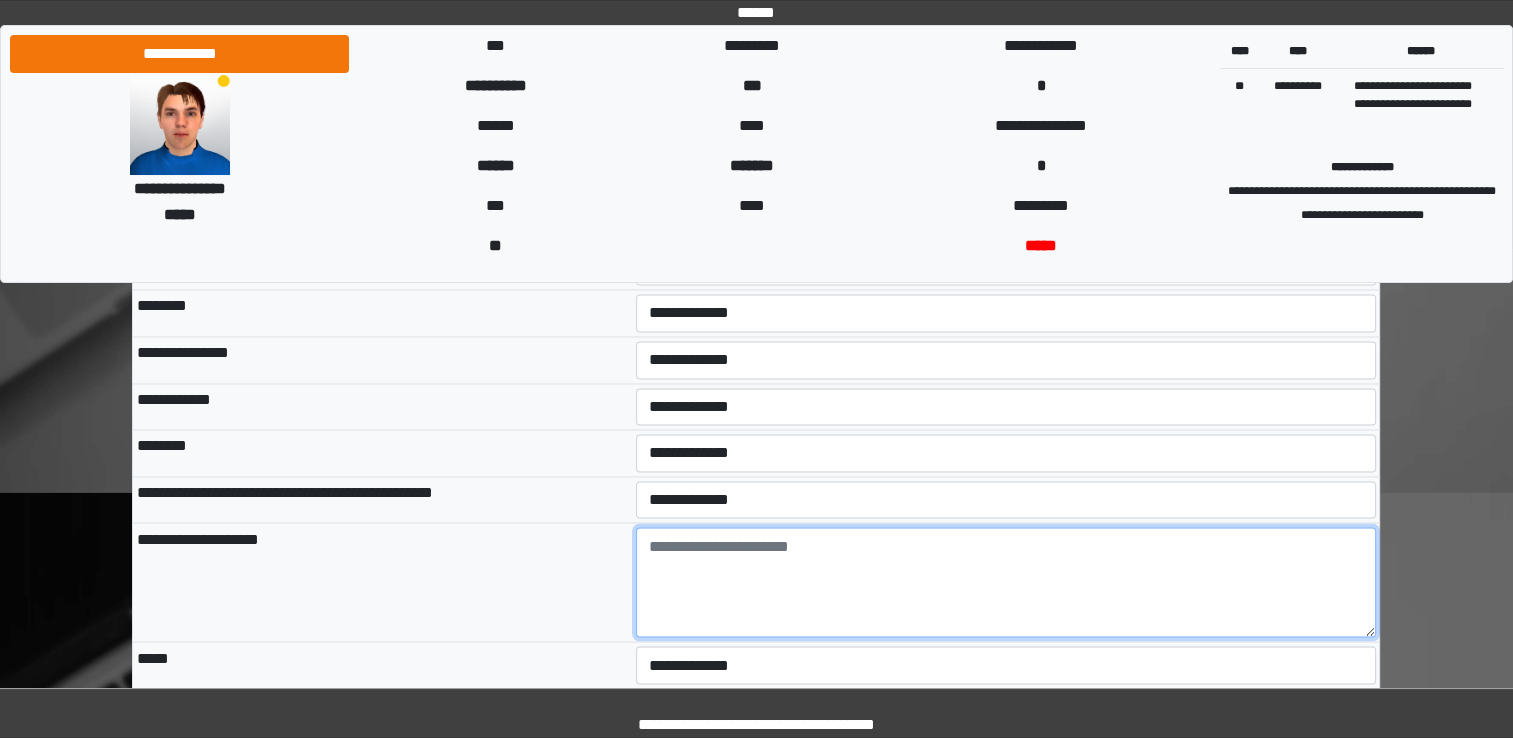 click at bounding box center [1006, 582] 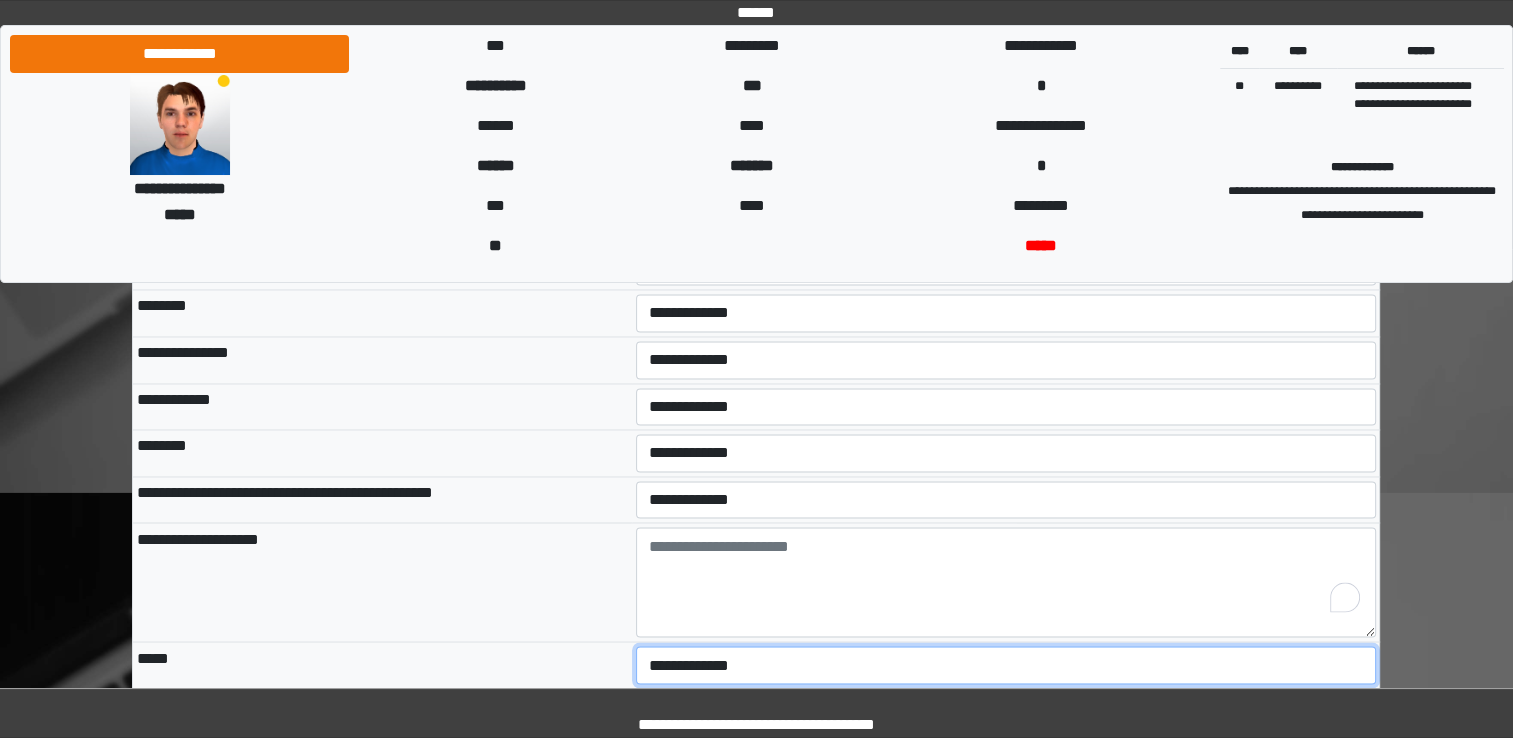 click on "**********" at bounding box center [1006, 665] 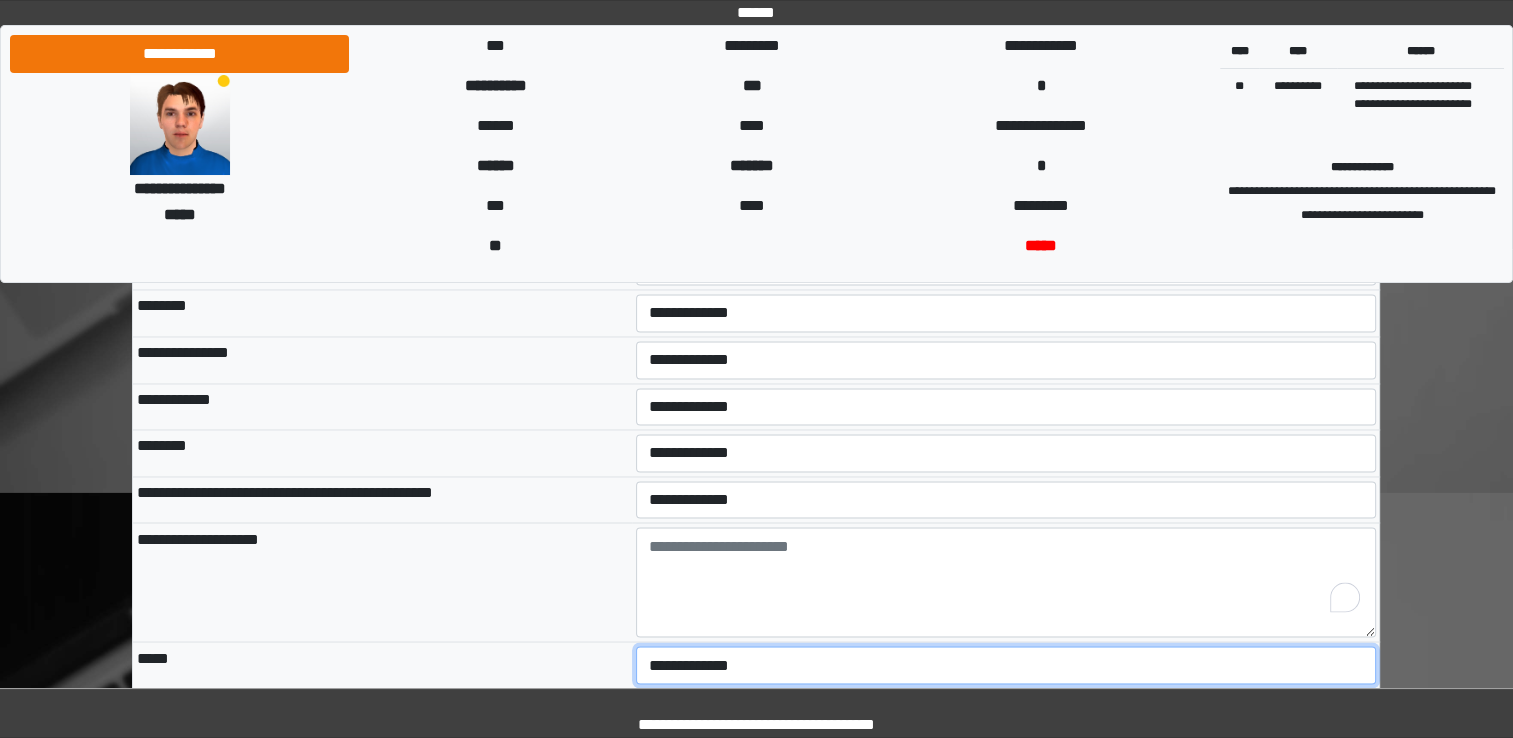 select on "*" 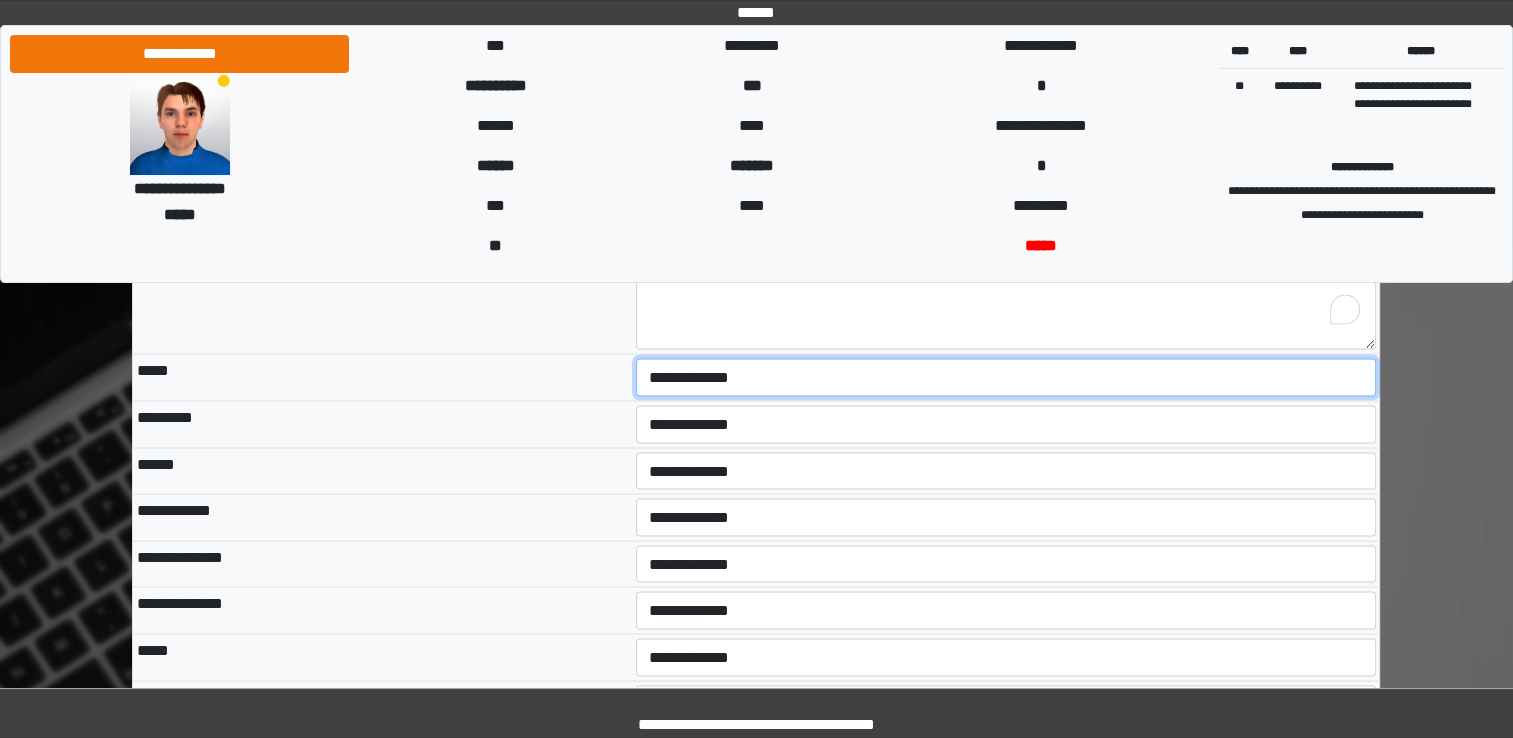 scroll, scrollTop: 3576, scrollLeft: 0, axis: vertical 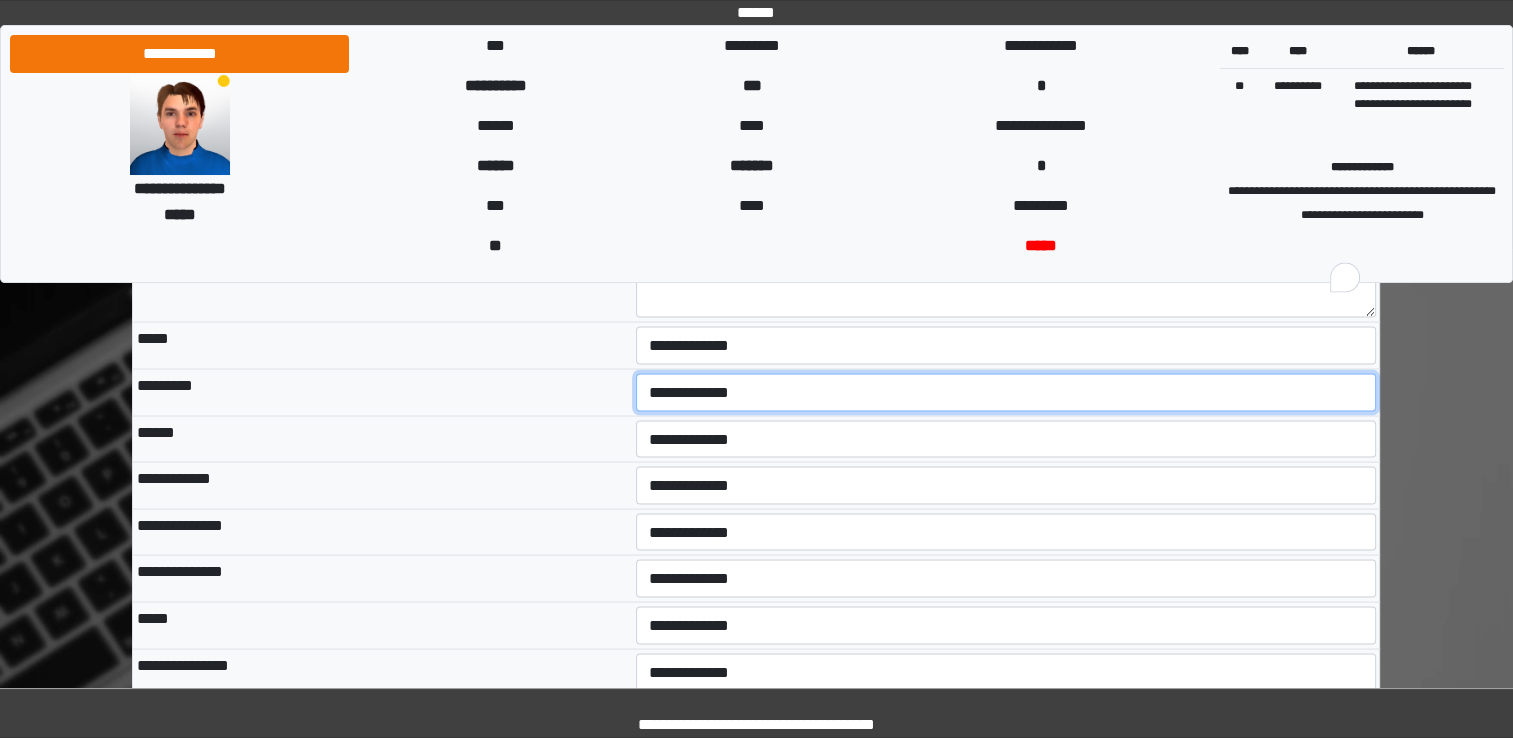 click on "**********" at bounding box center (1006, 392) 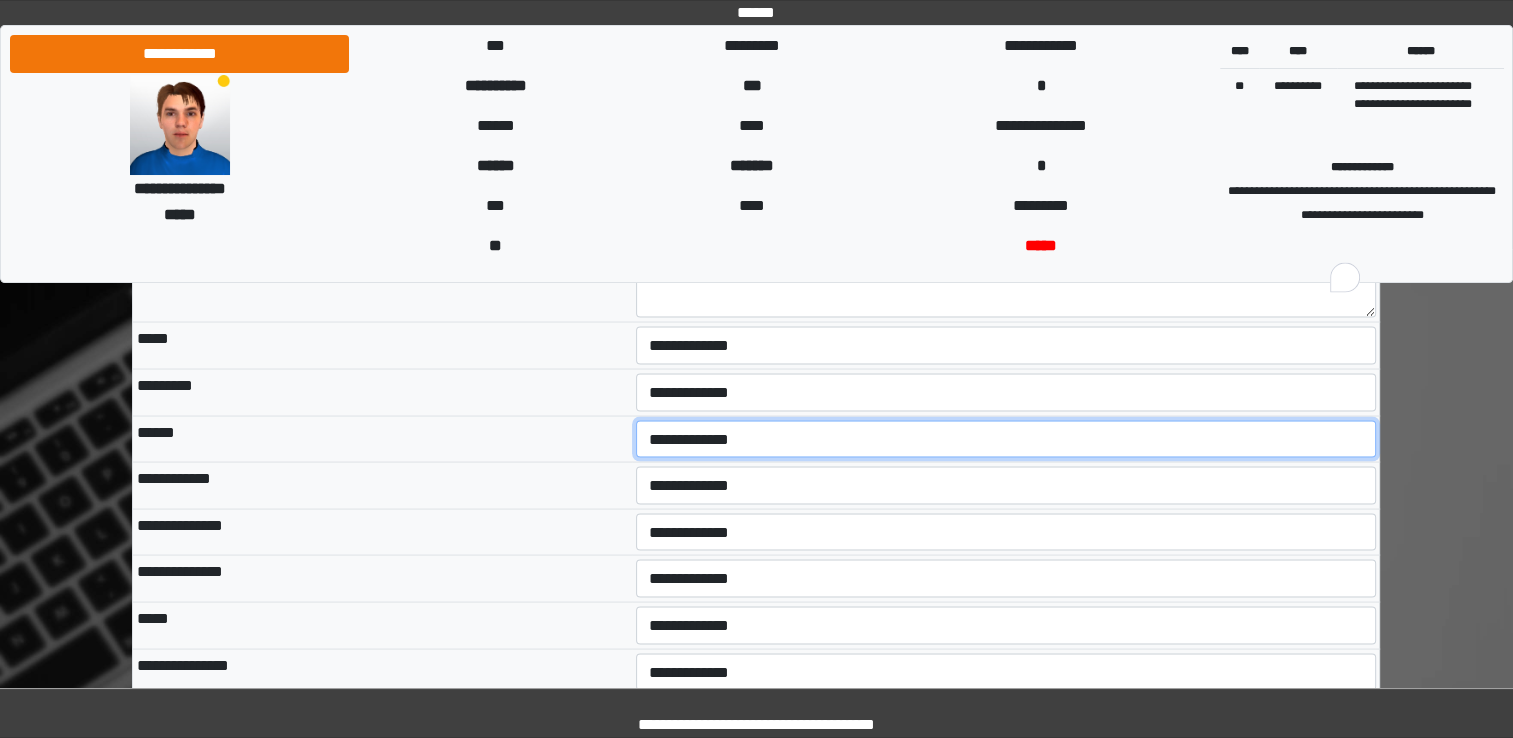click on "**********" at bounding box center [1006, 439] 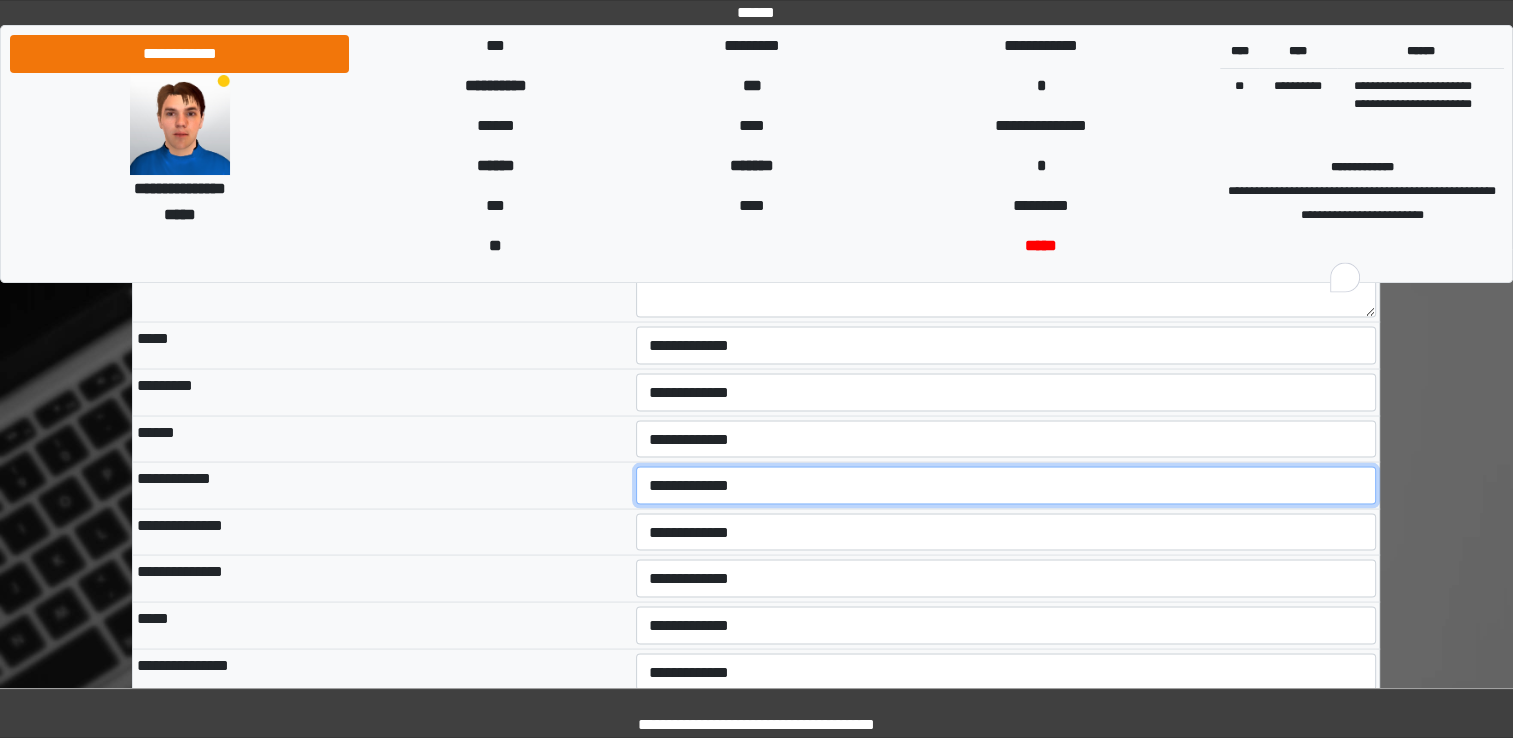 click on "**********" at bounding box center [1006, 485] 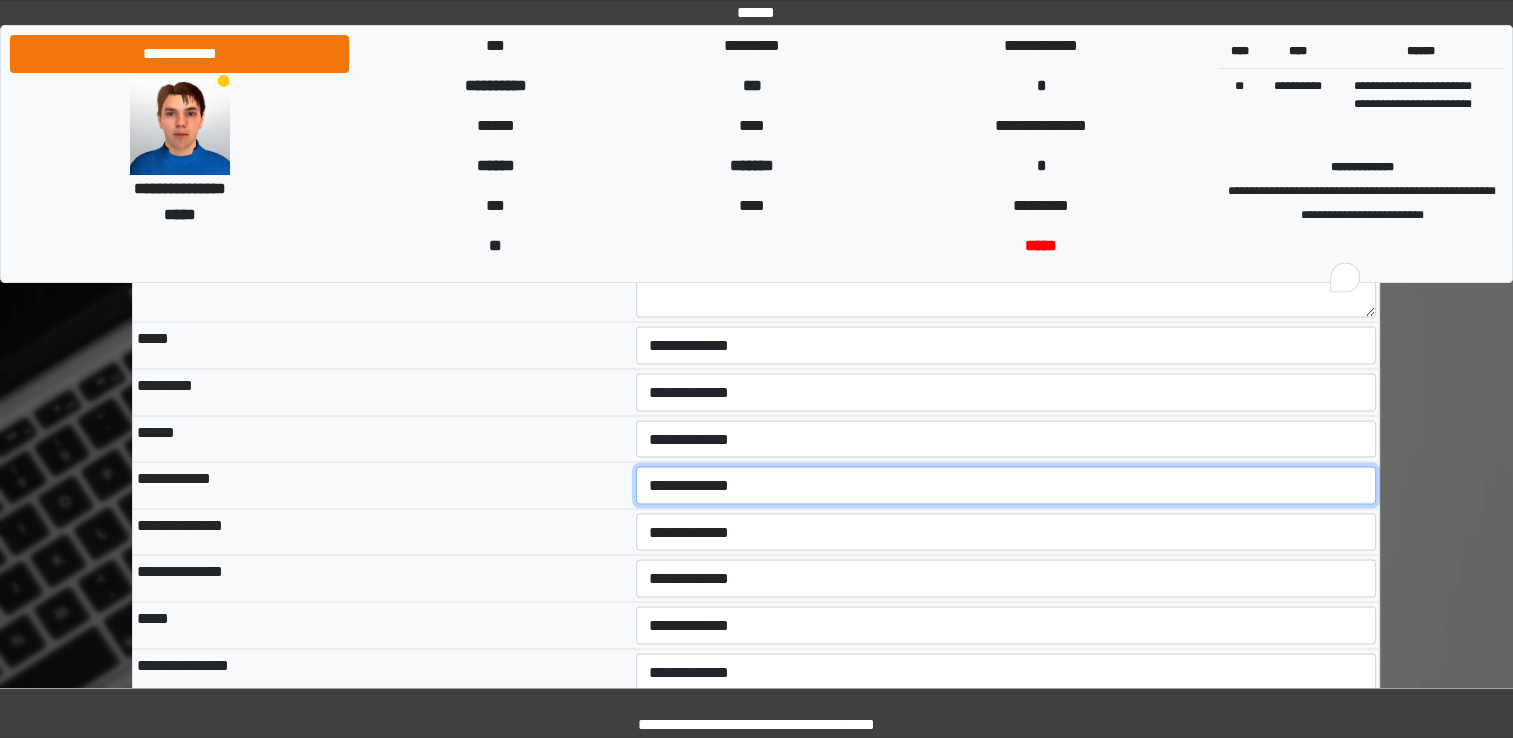 select on "*" 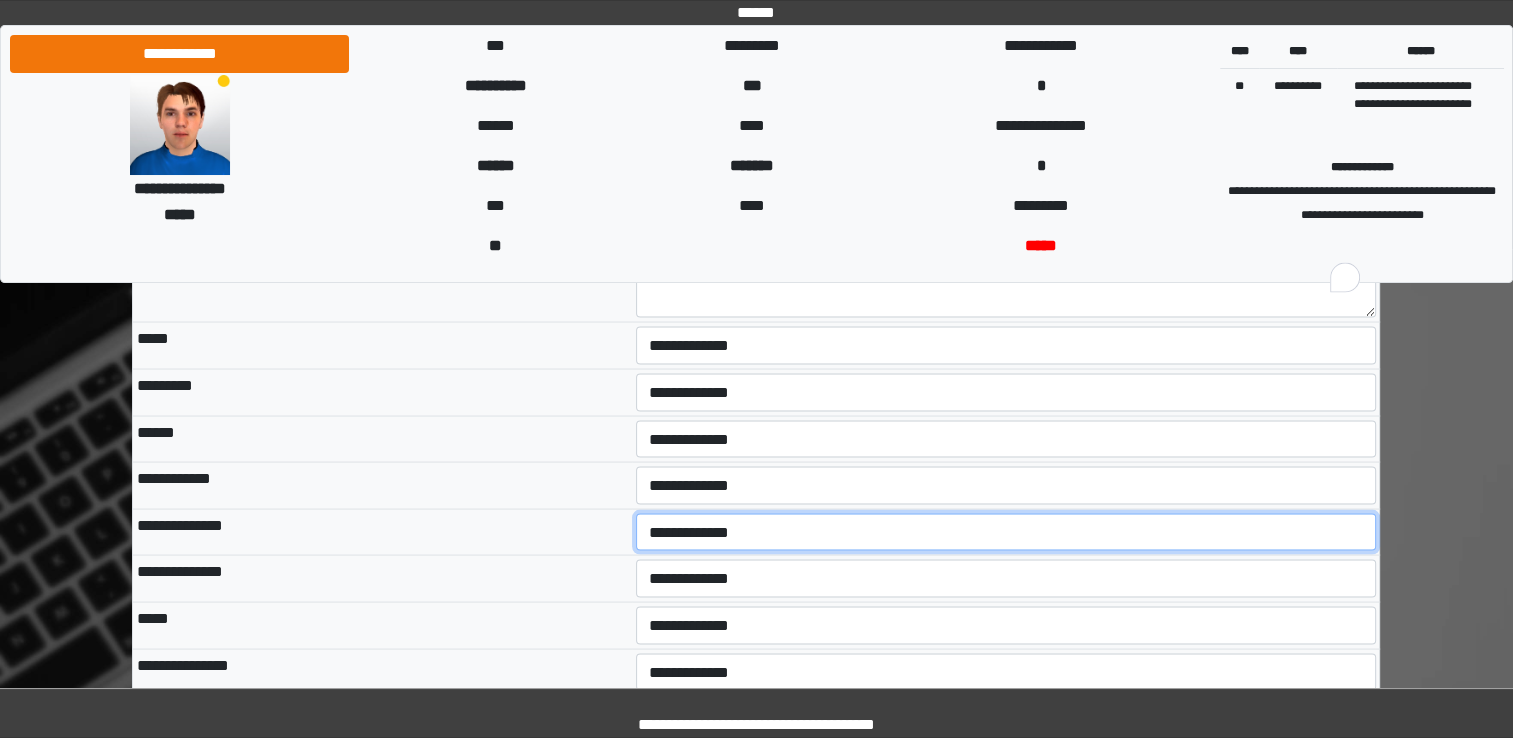 click on "**********" at bounding box center (1006, 532) 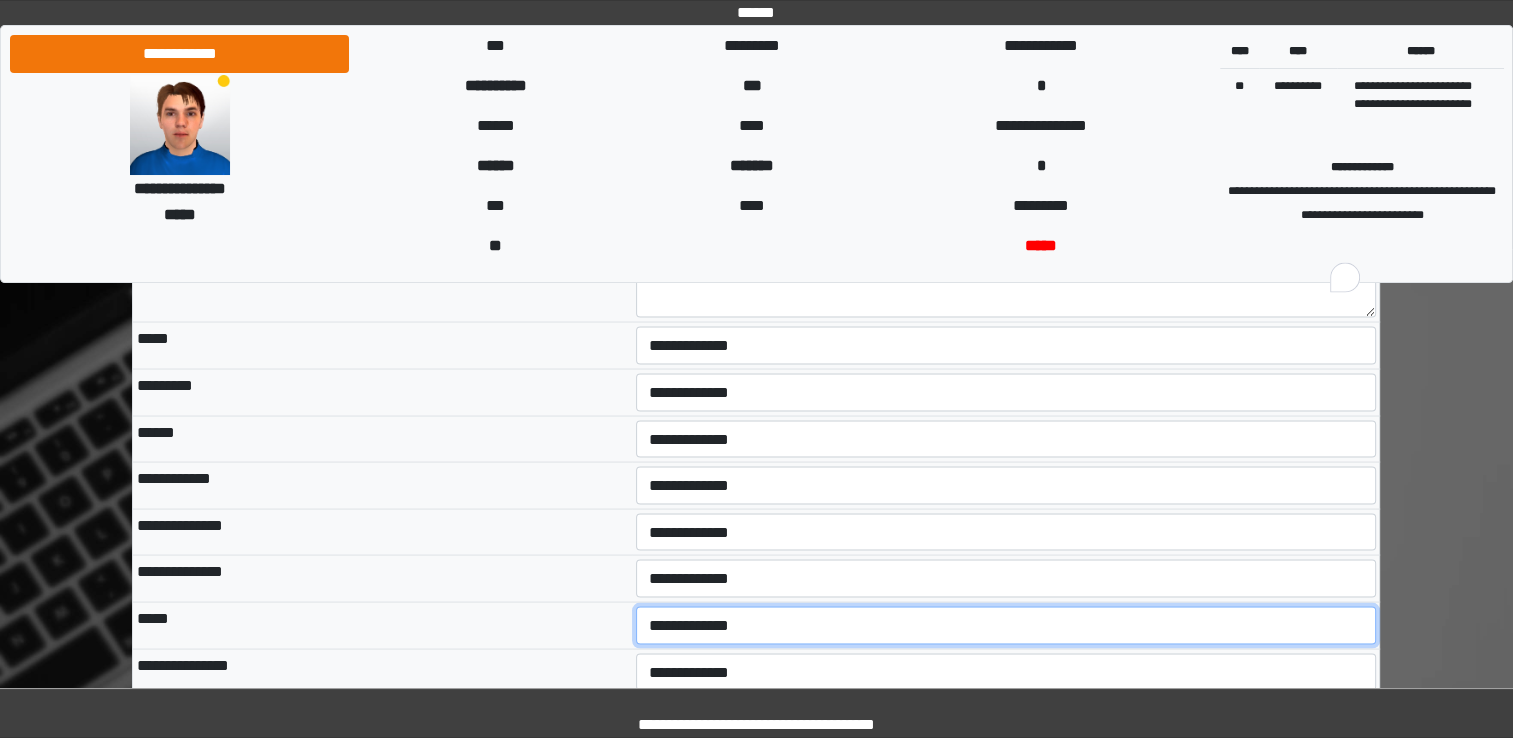 click on "**********" at bounding box center (1006, 625) 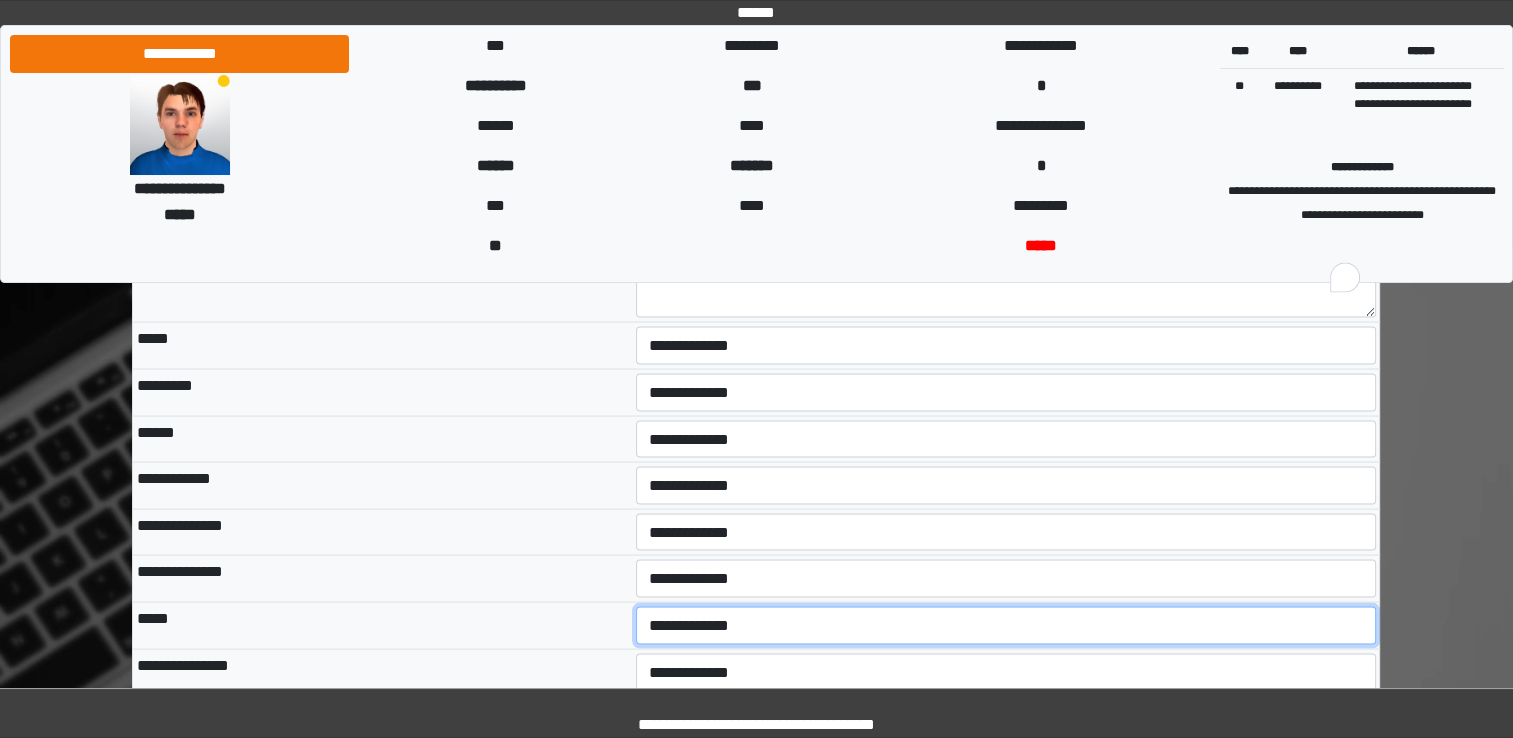 click on "**********" at bounding box center [1006, 625] 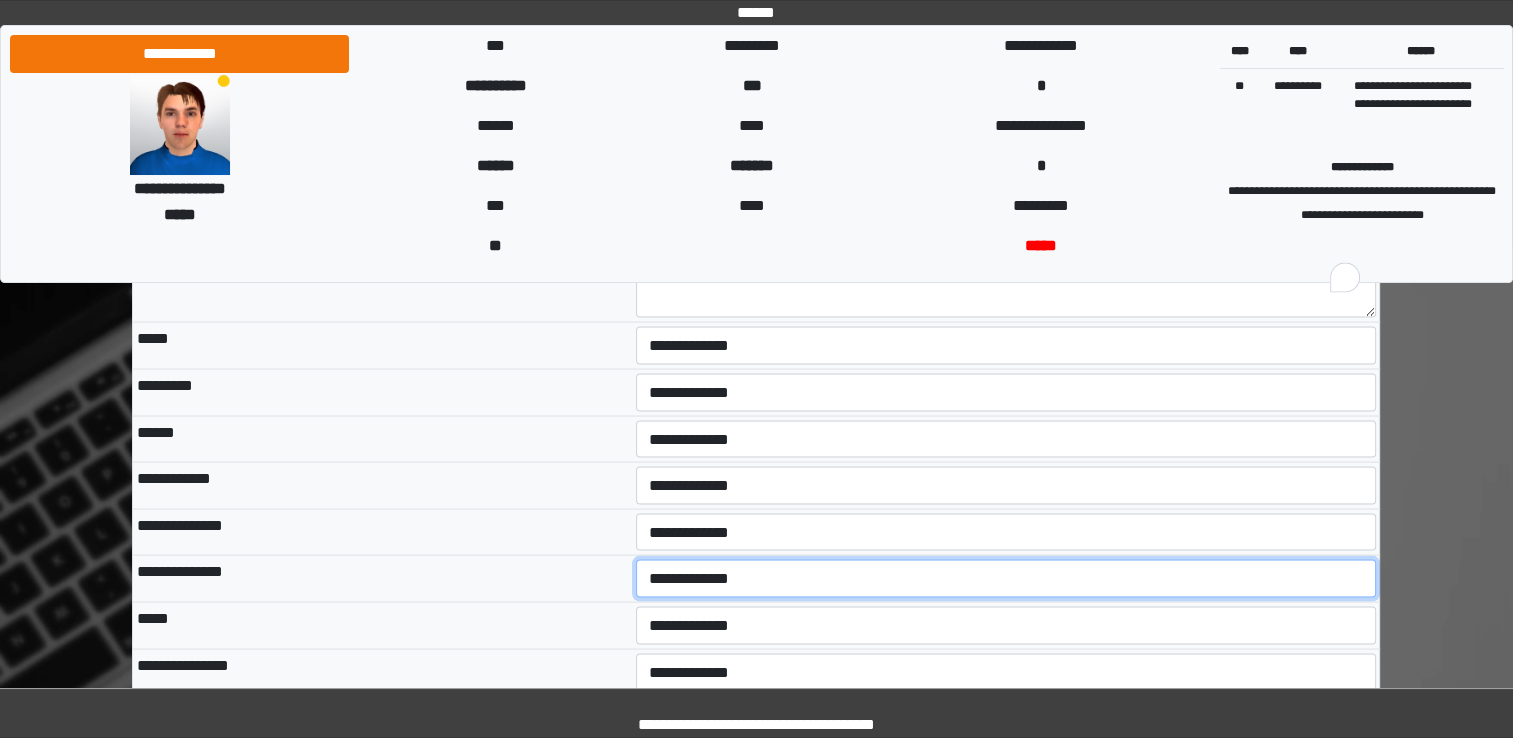 click on "**********" at bounding box center [1006, 578] 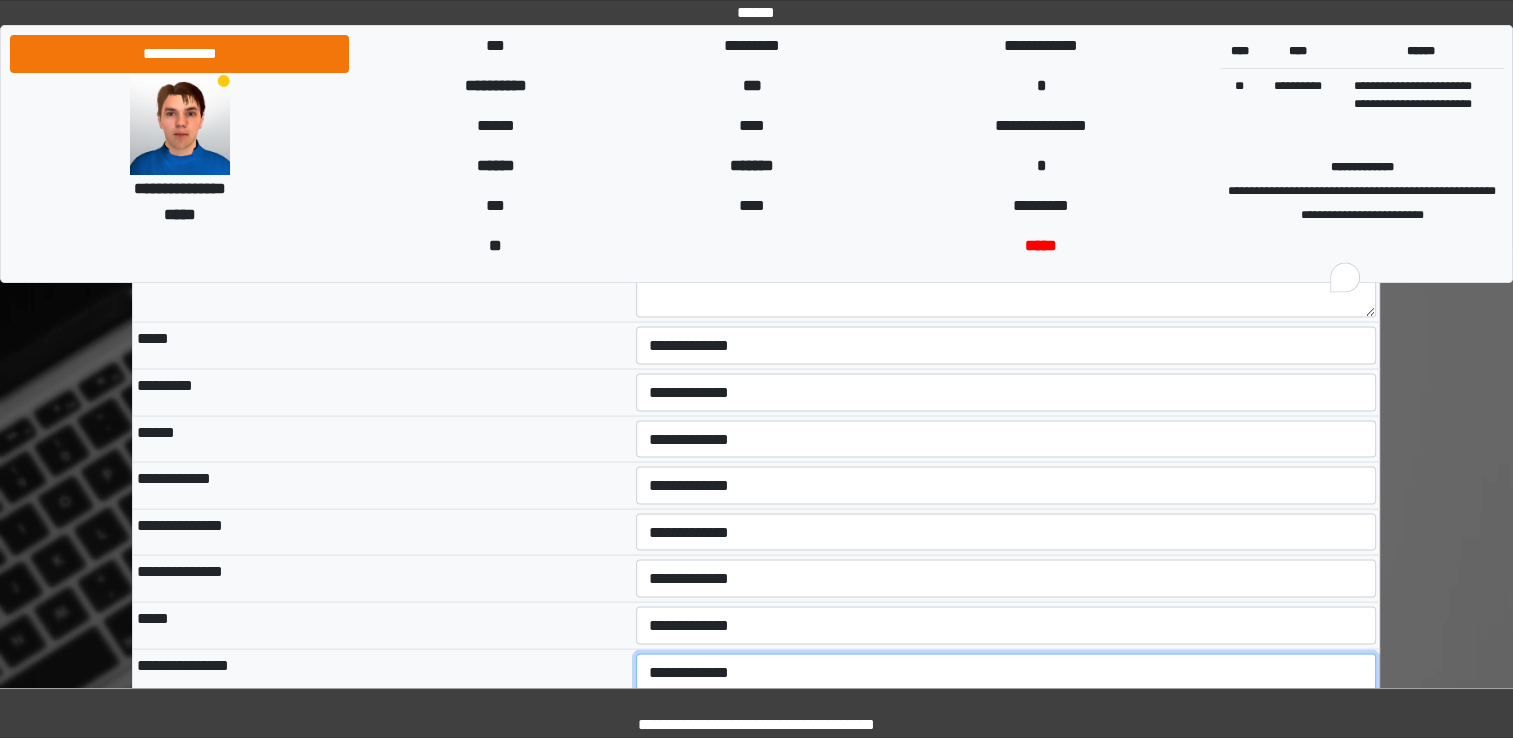 click on "**********" at bounding box center [1006, 672] 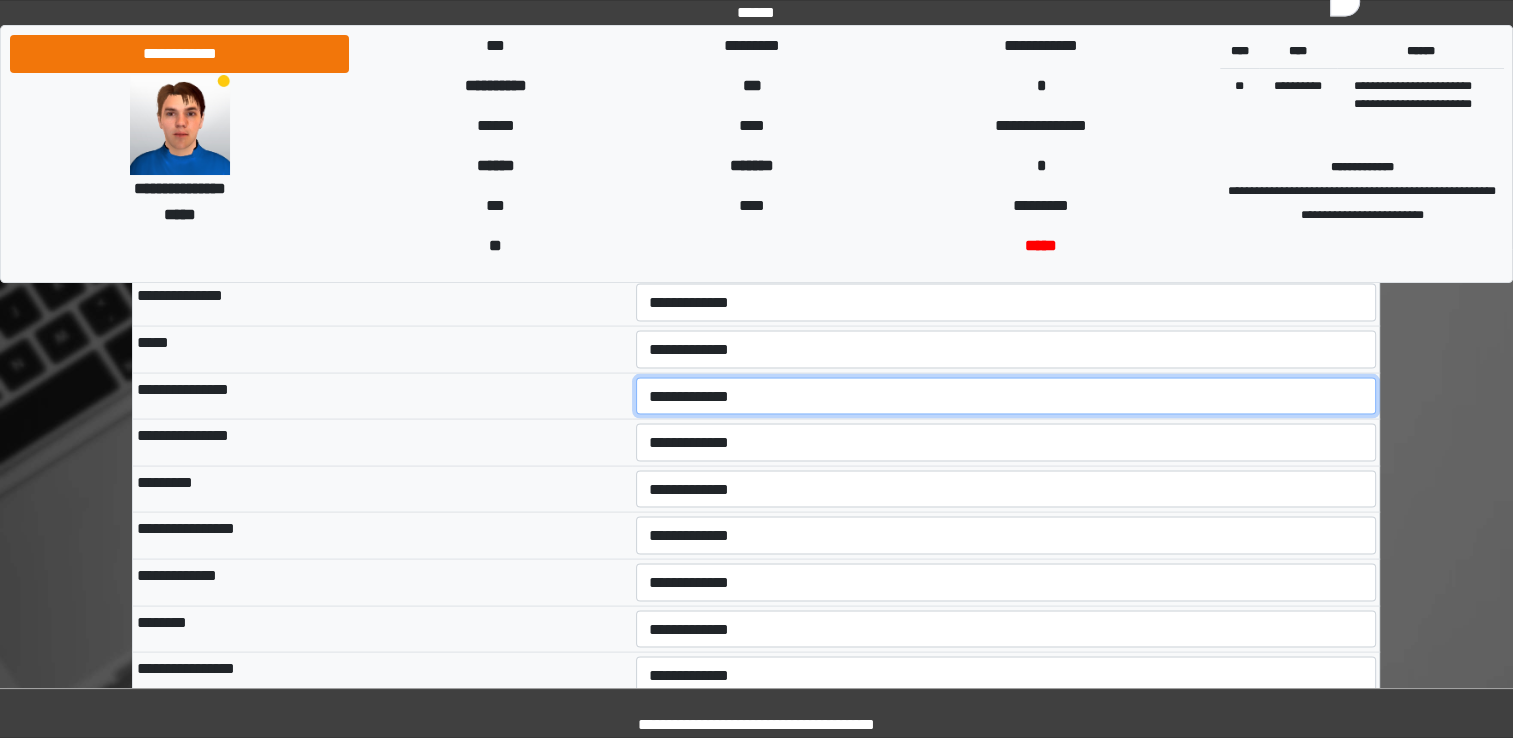 scroll, scrollTop: 3856, scrollLeft: 0, axis: vertical 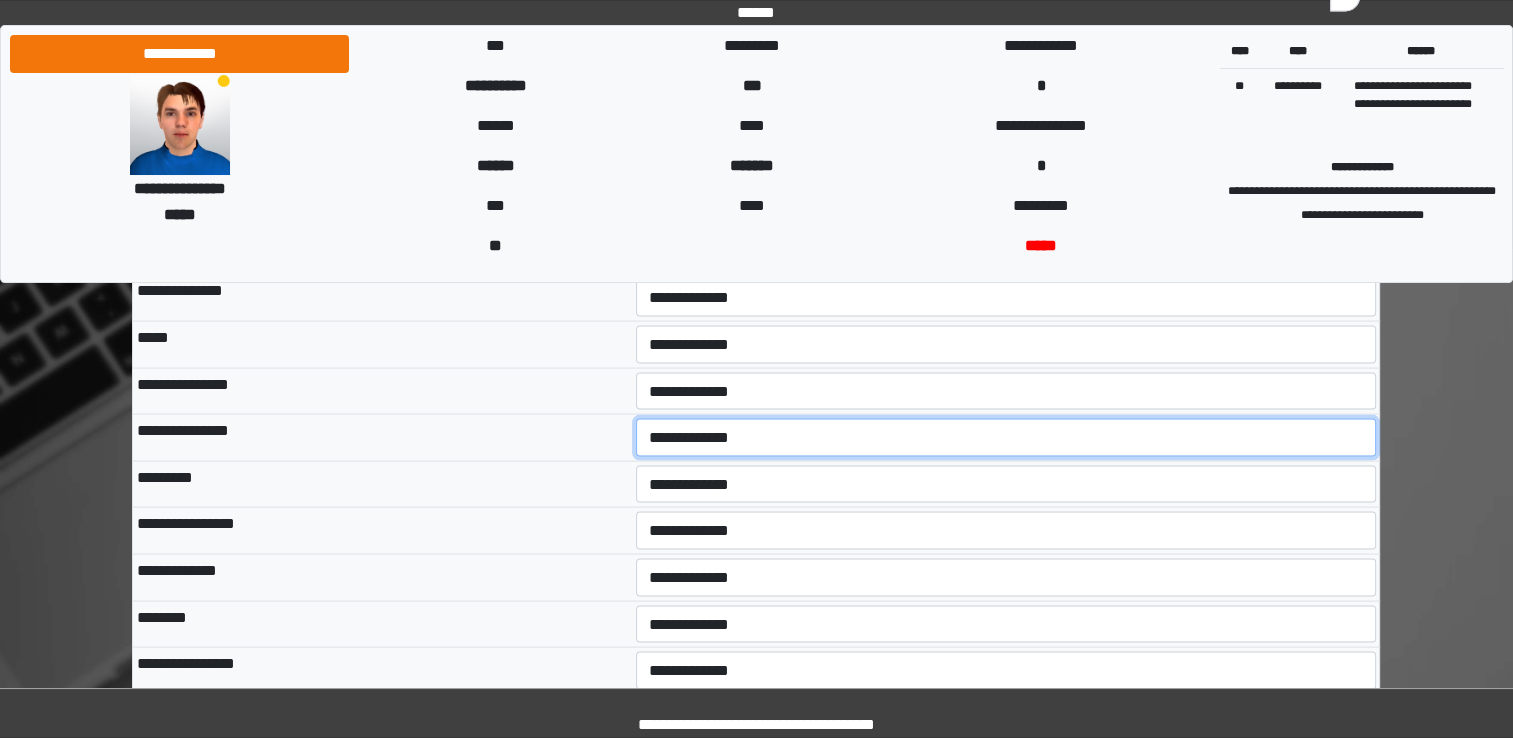 click on "**********" at bounding box center (1006, 438) 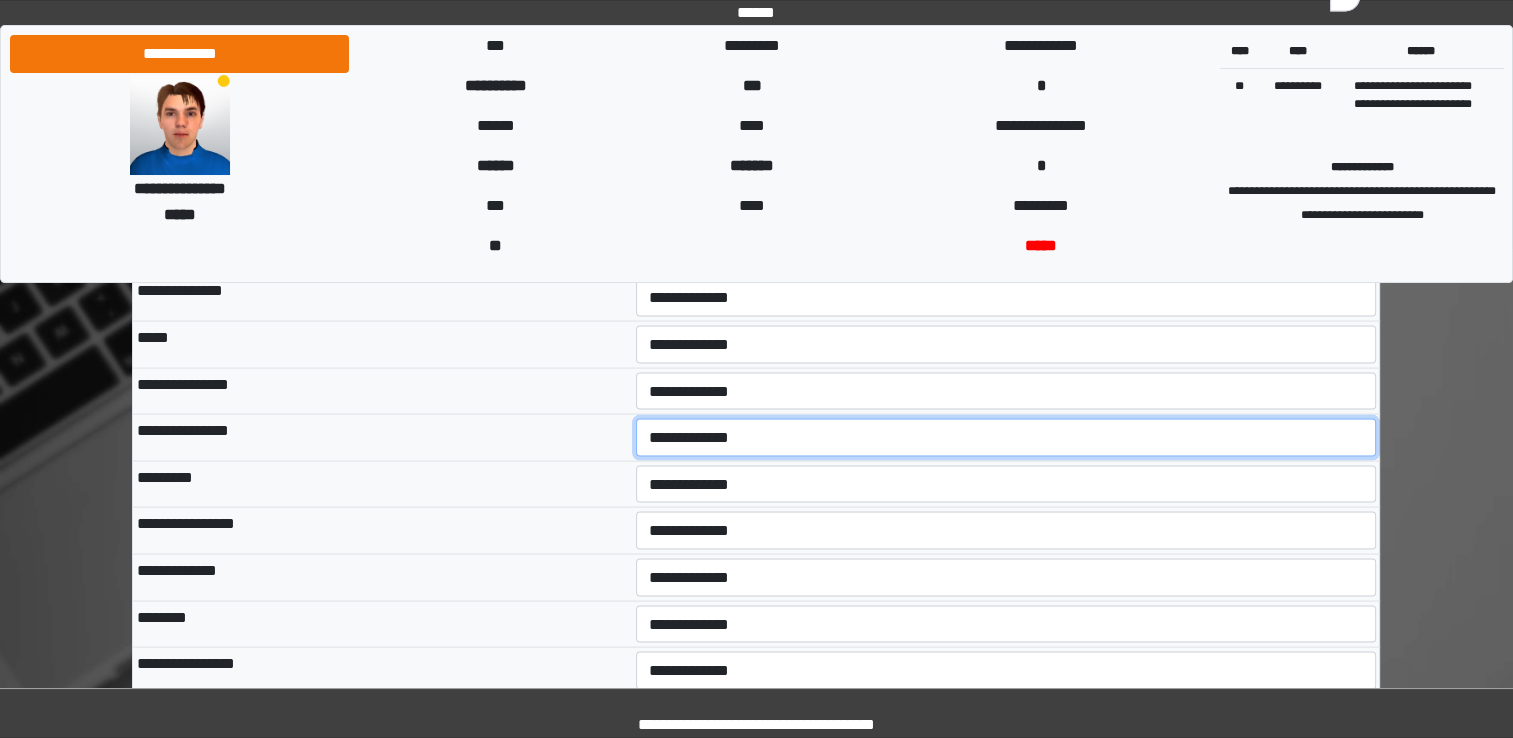 select on "*" 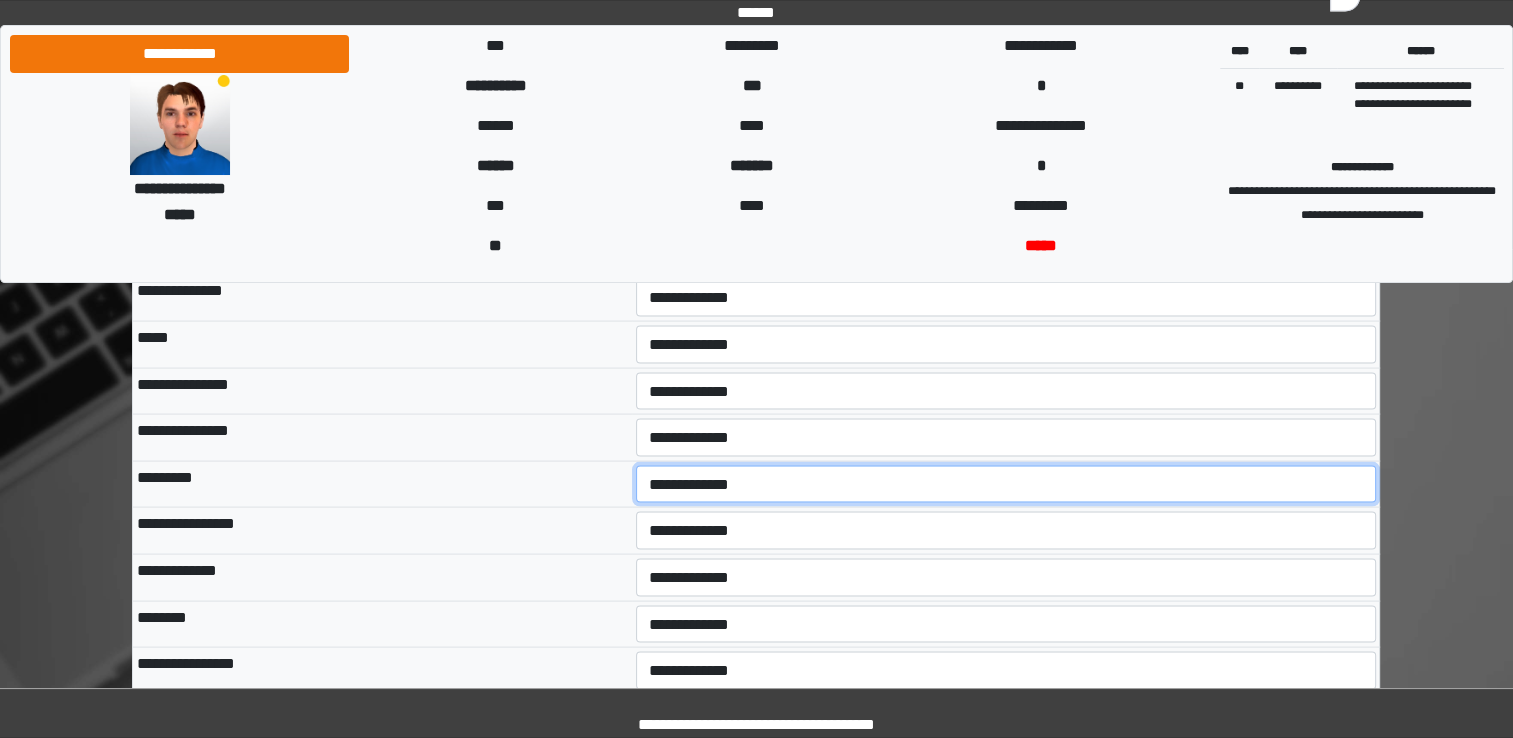 click on "**********" at bounding box center [1006, 485] 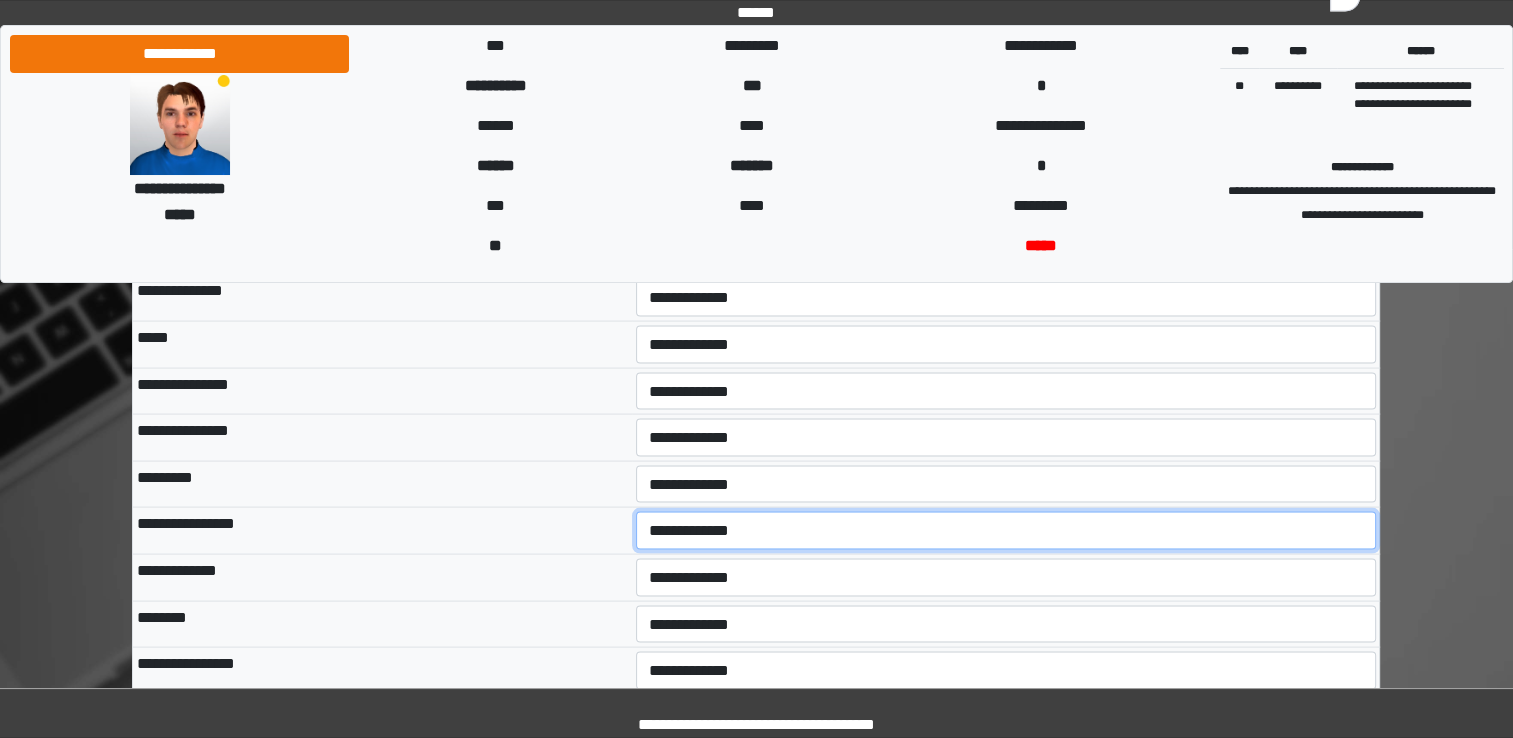 click on "**********" at bounding box center (1006, 531) 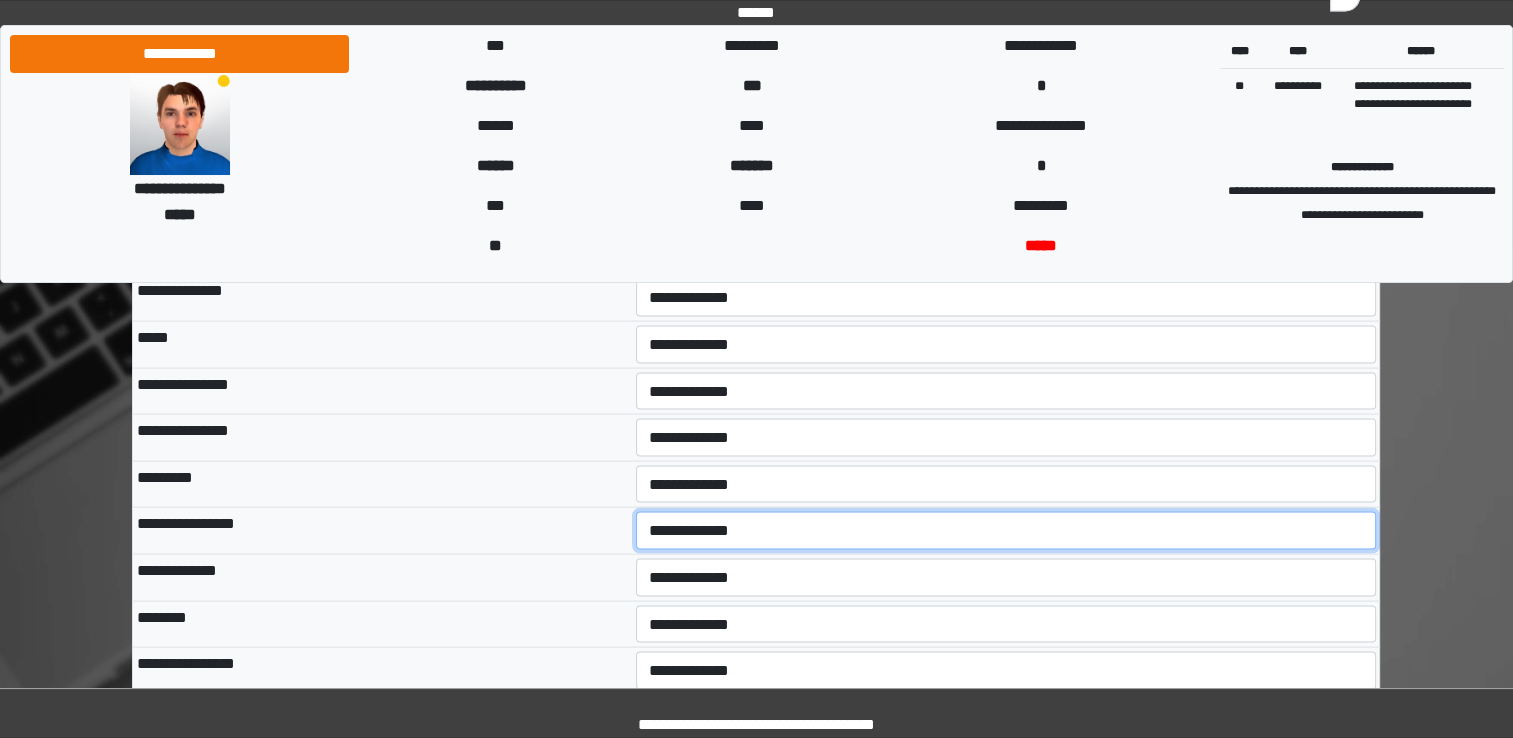 select on "*" 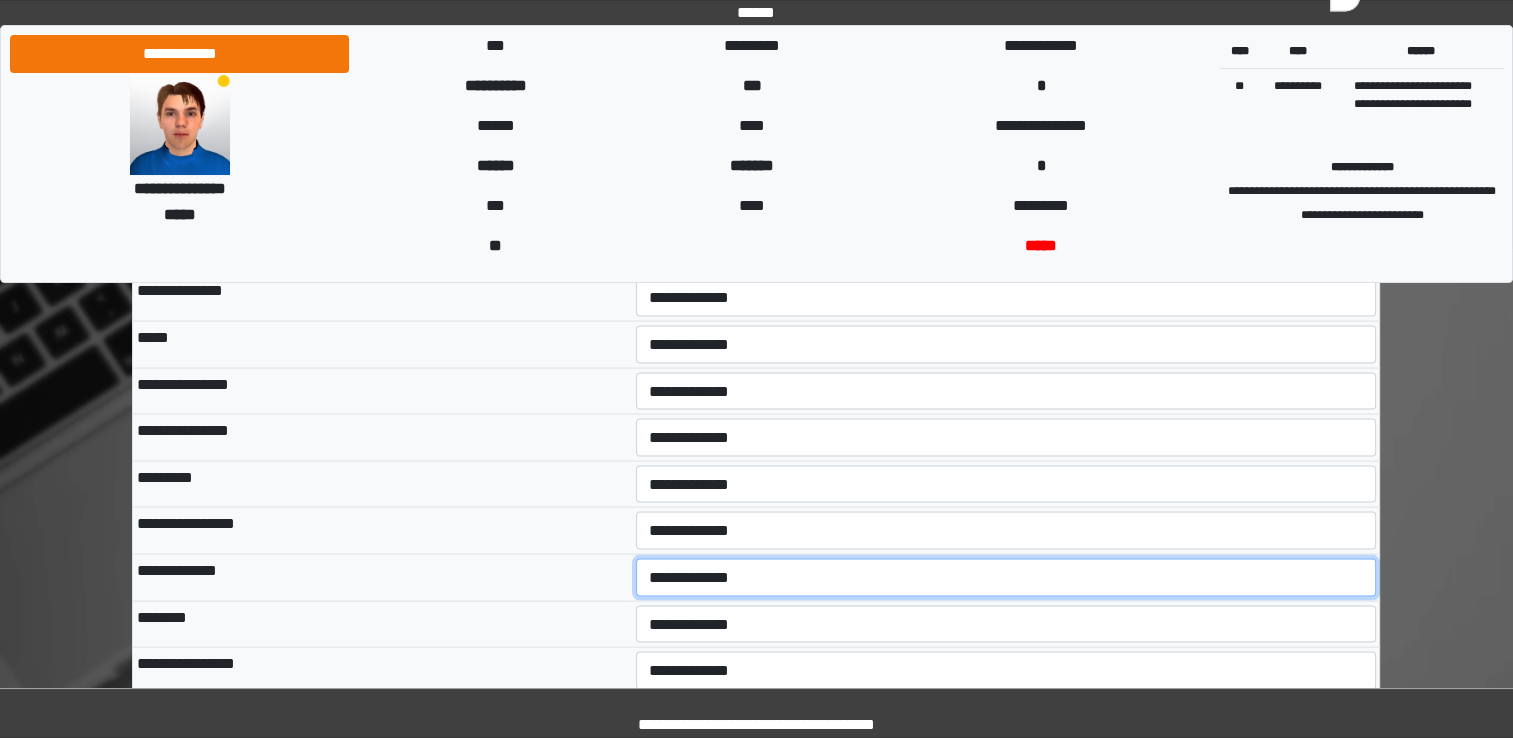 click on "**********" at bounding box center (1006, 578) 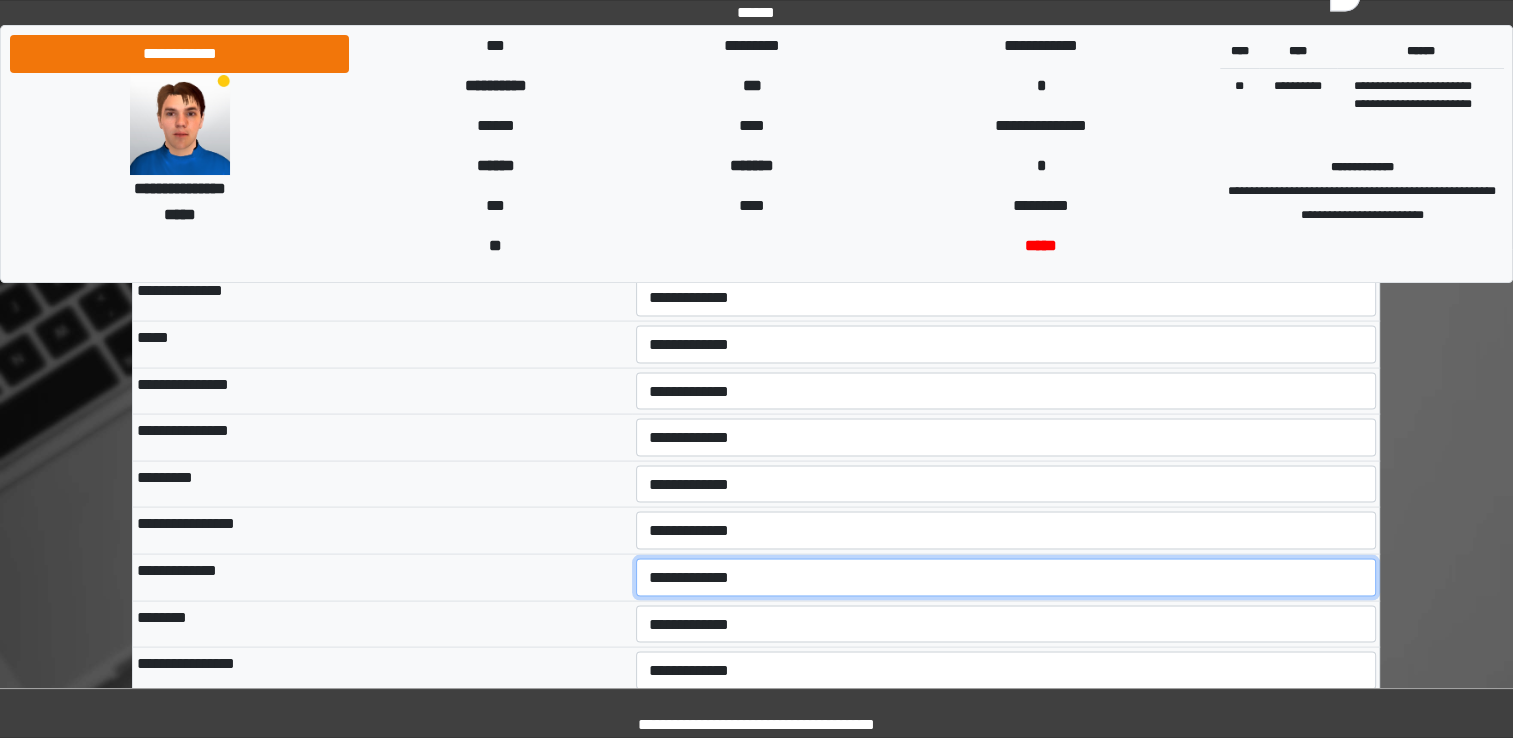select on "*" 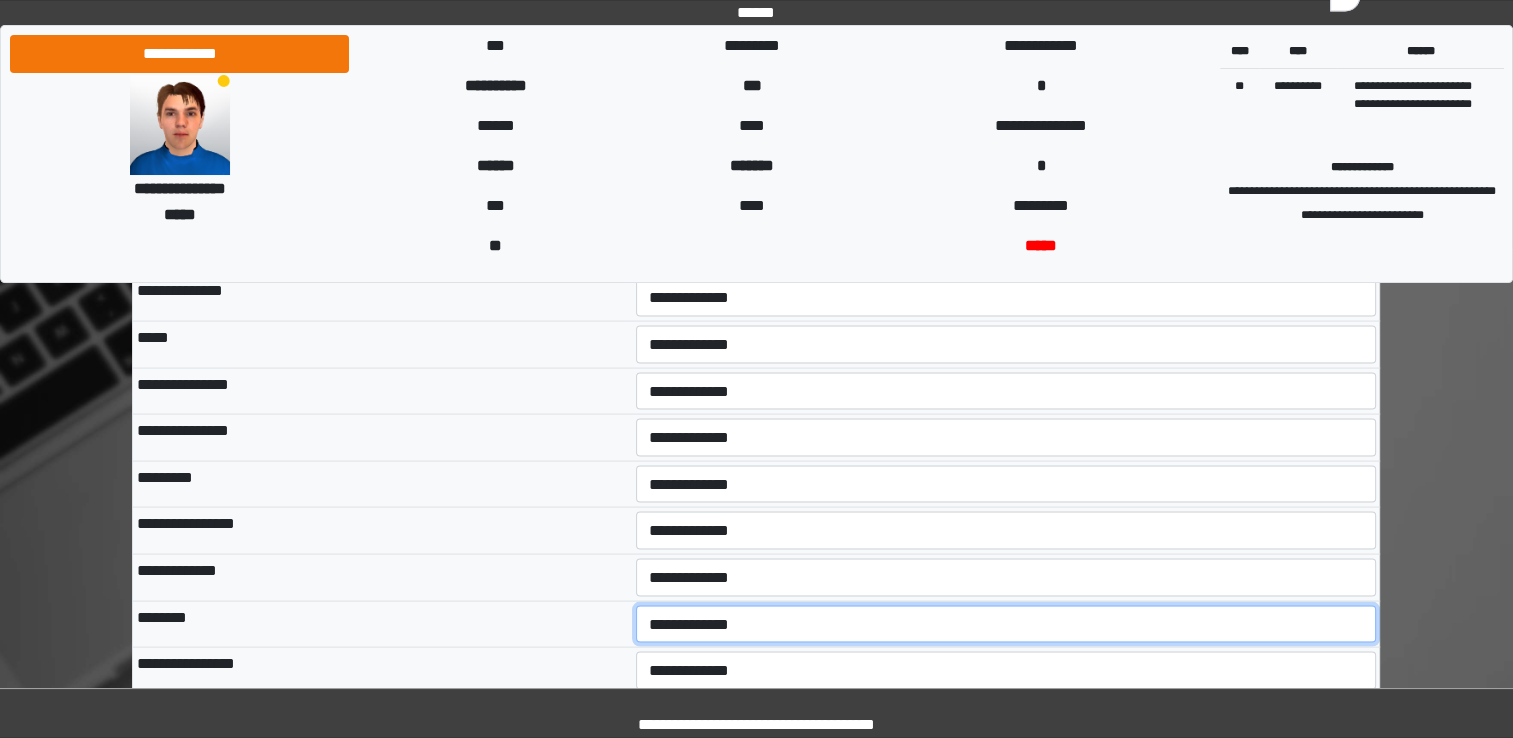 click on "**********" at bounding box center [1006, 625] 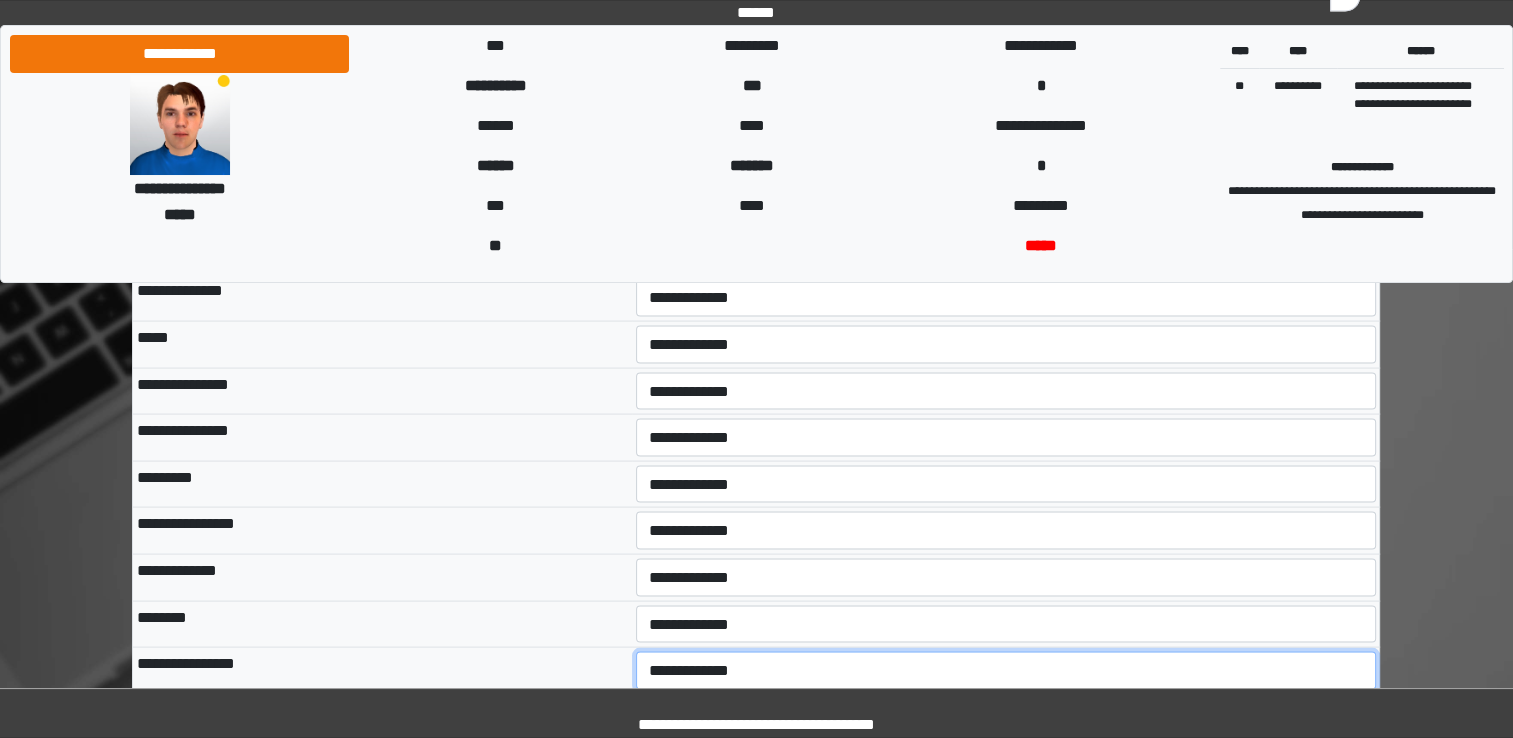 click on "**********" at bounding box center (1006, 671) 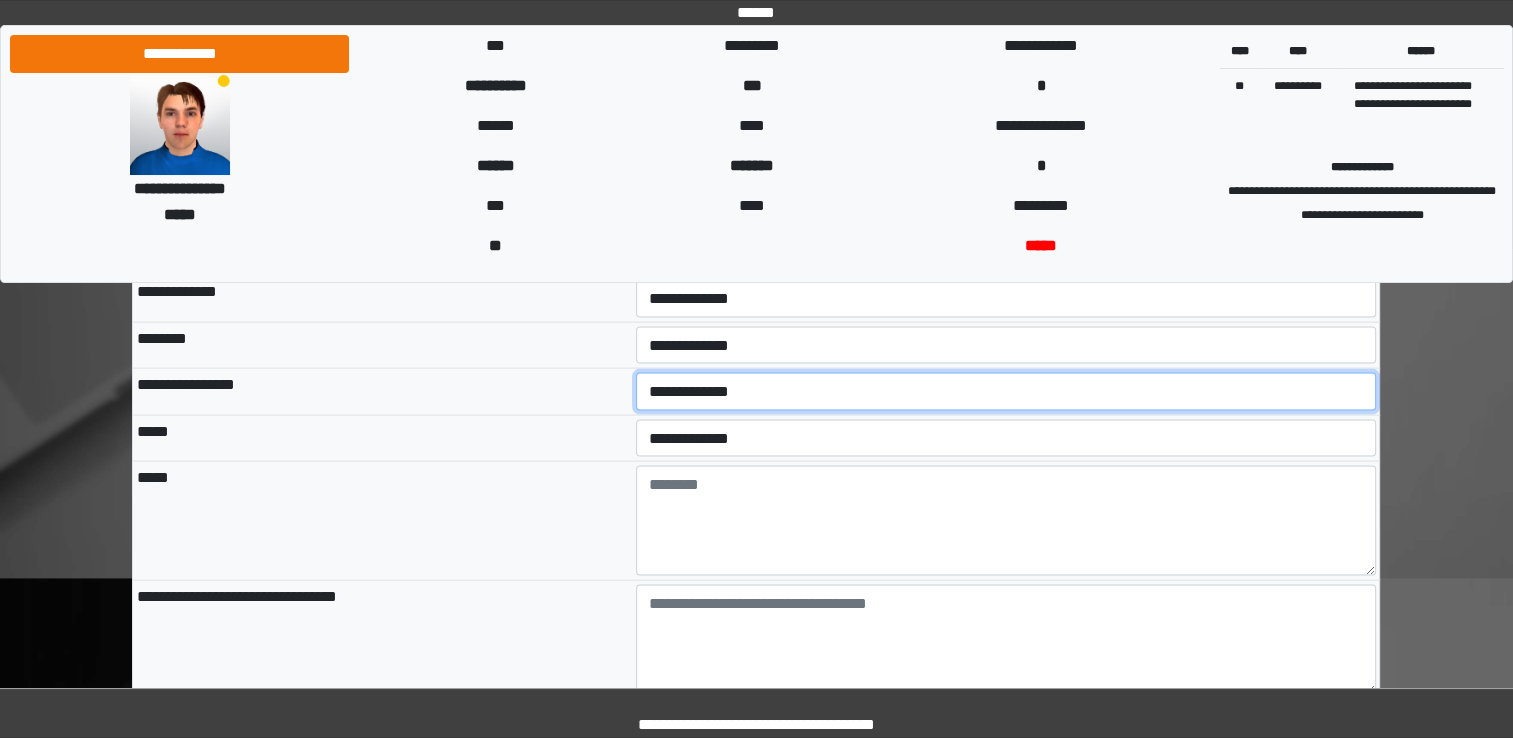 scroll, scrollTop: 4136, scrollLeft: 0, axis: vertical 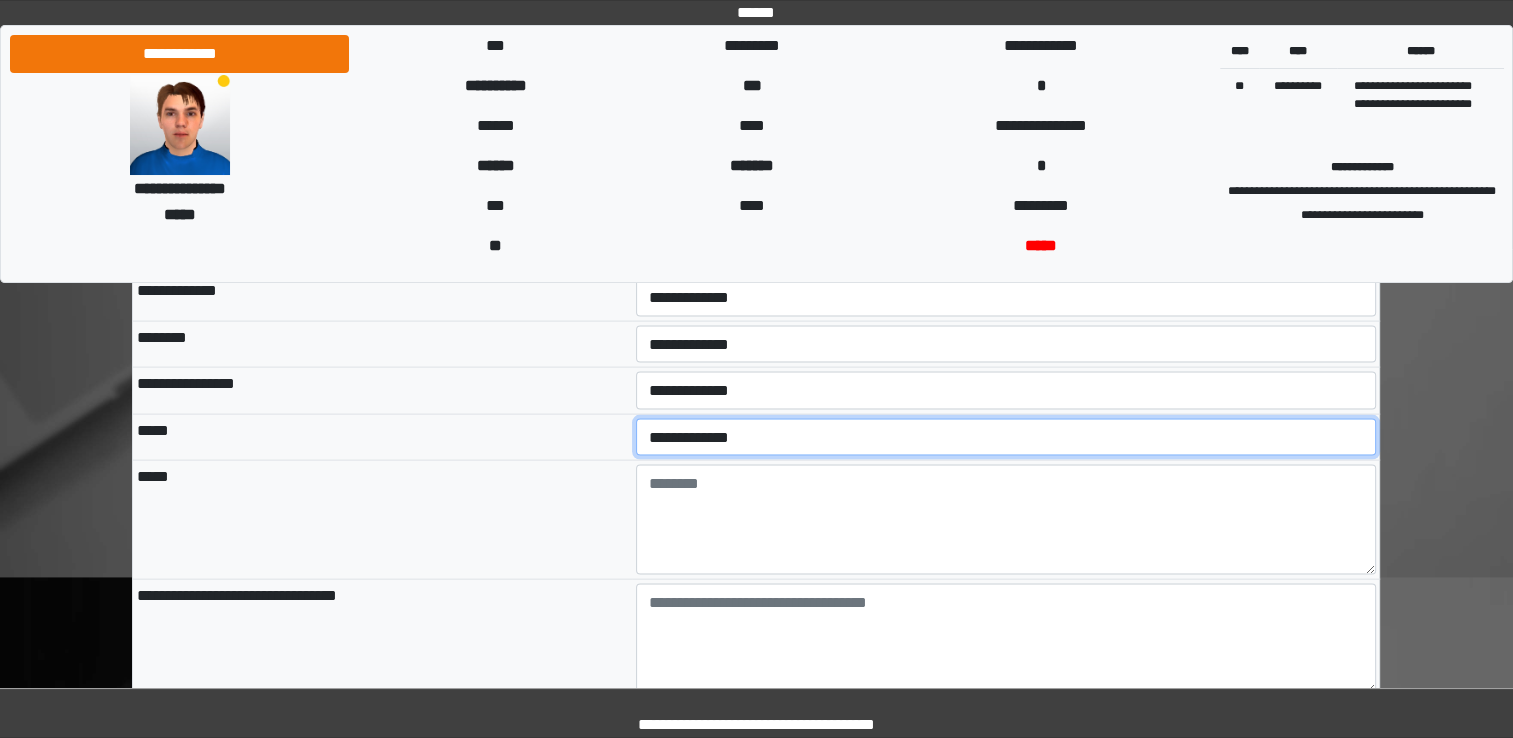click on "**********" at bounding box center (1006, 438) 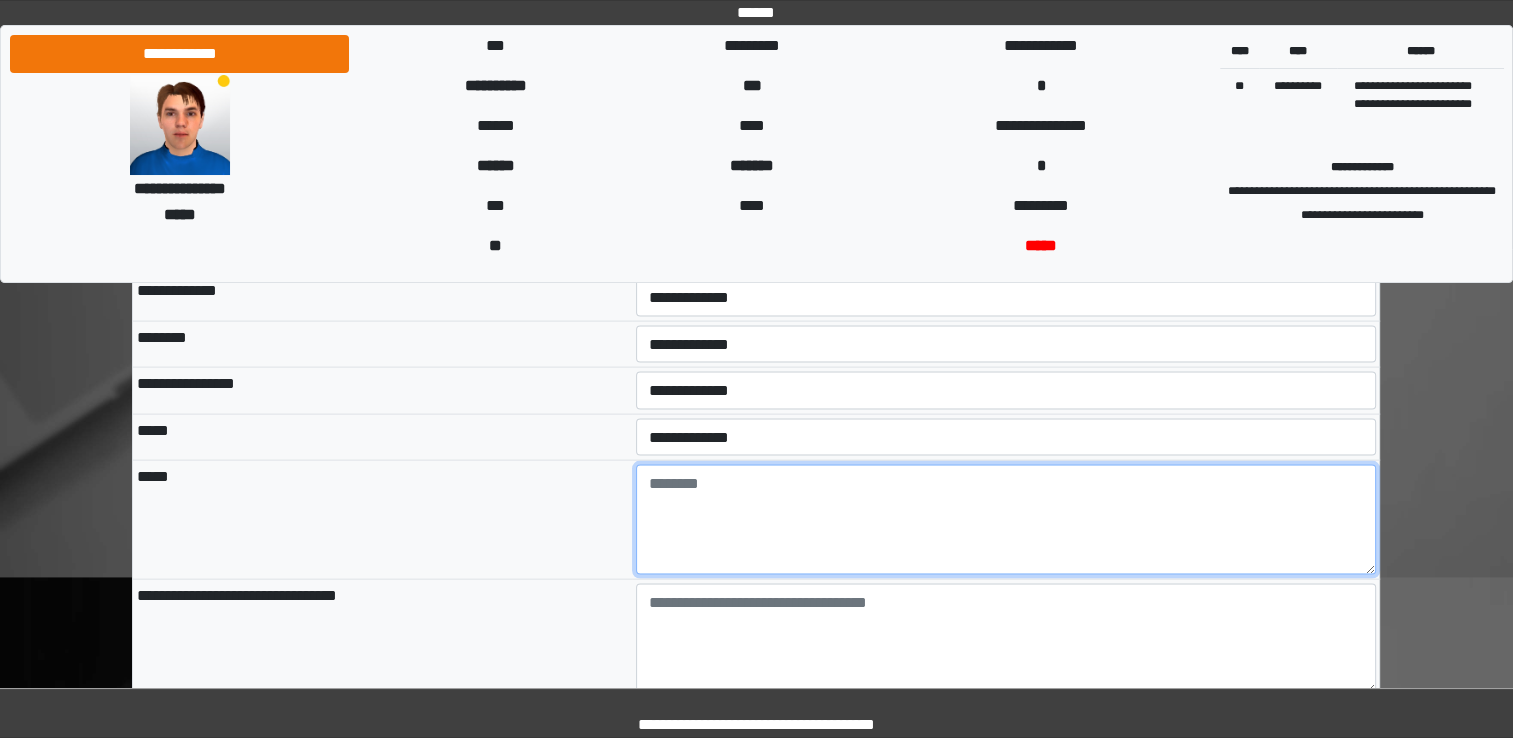click at bounding box center (1006, 520) 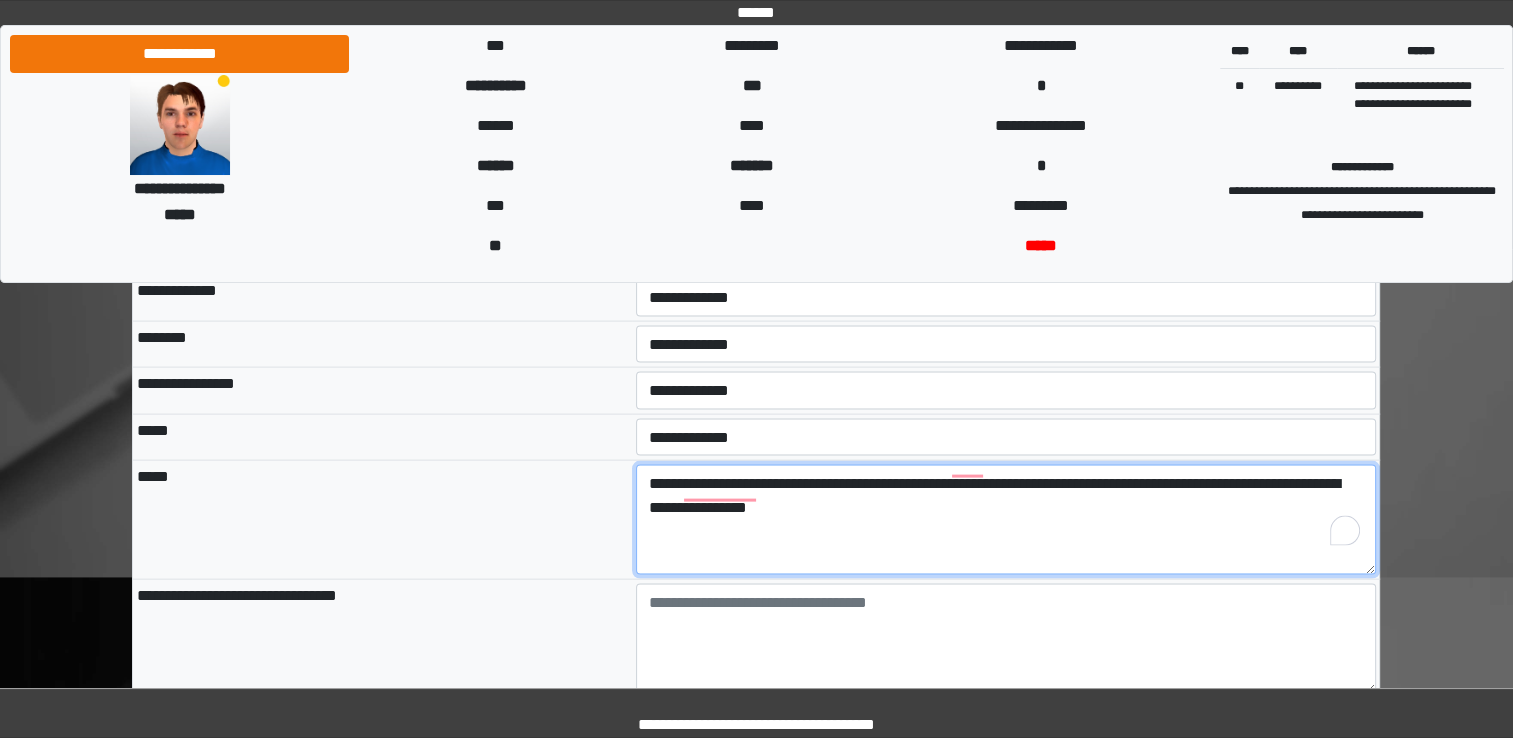type on "**********" 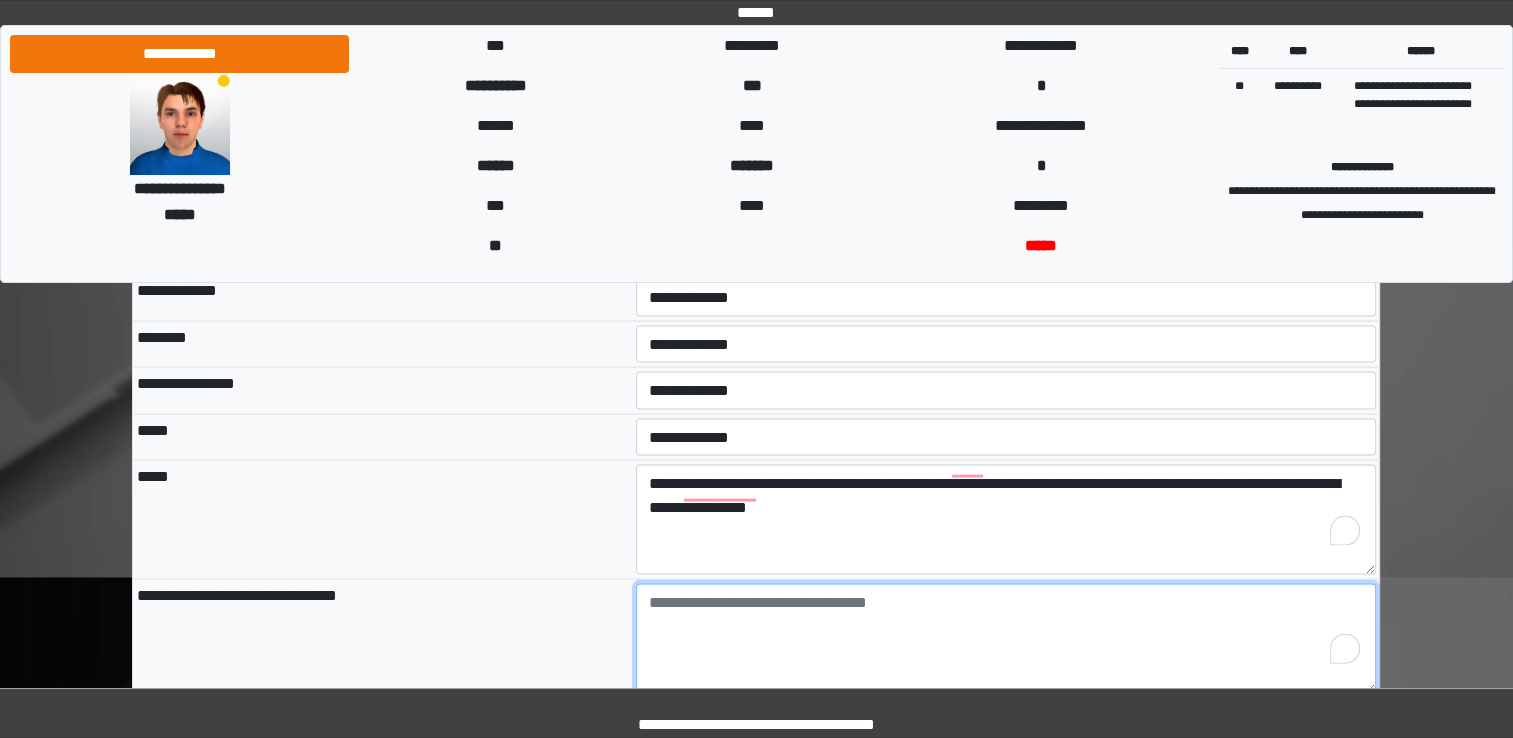 click at bounding box center [1006, 639] 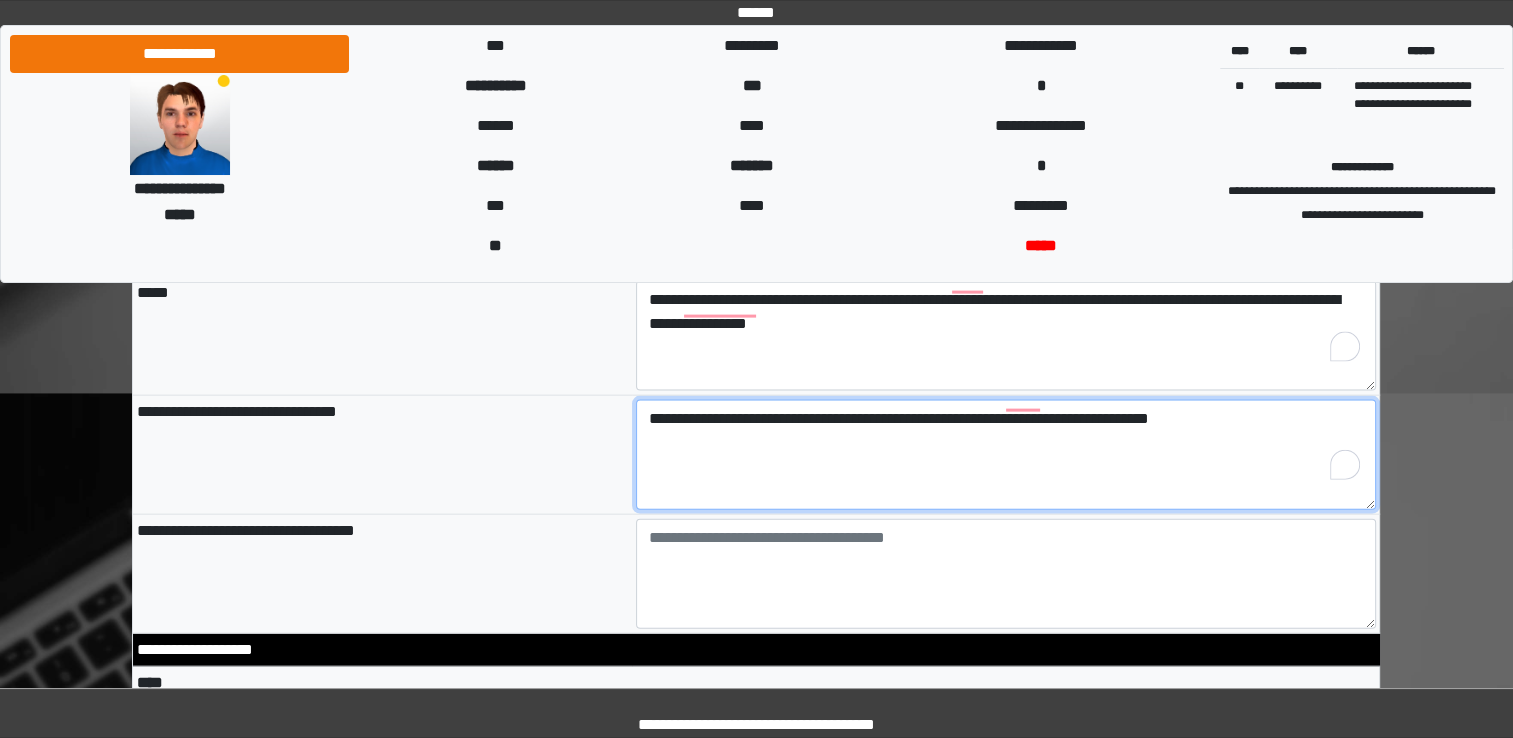 scroll, scrollTop: 4336, scrollLeft: 0, axis: vertical 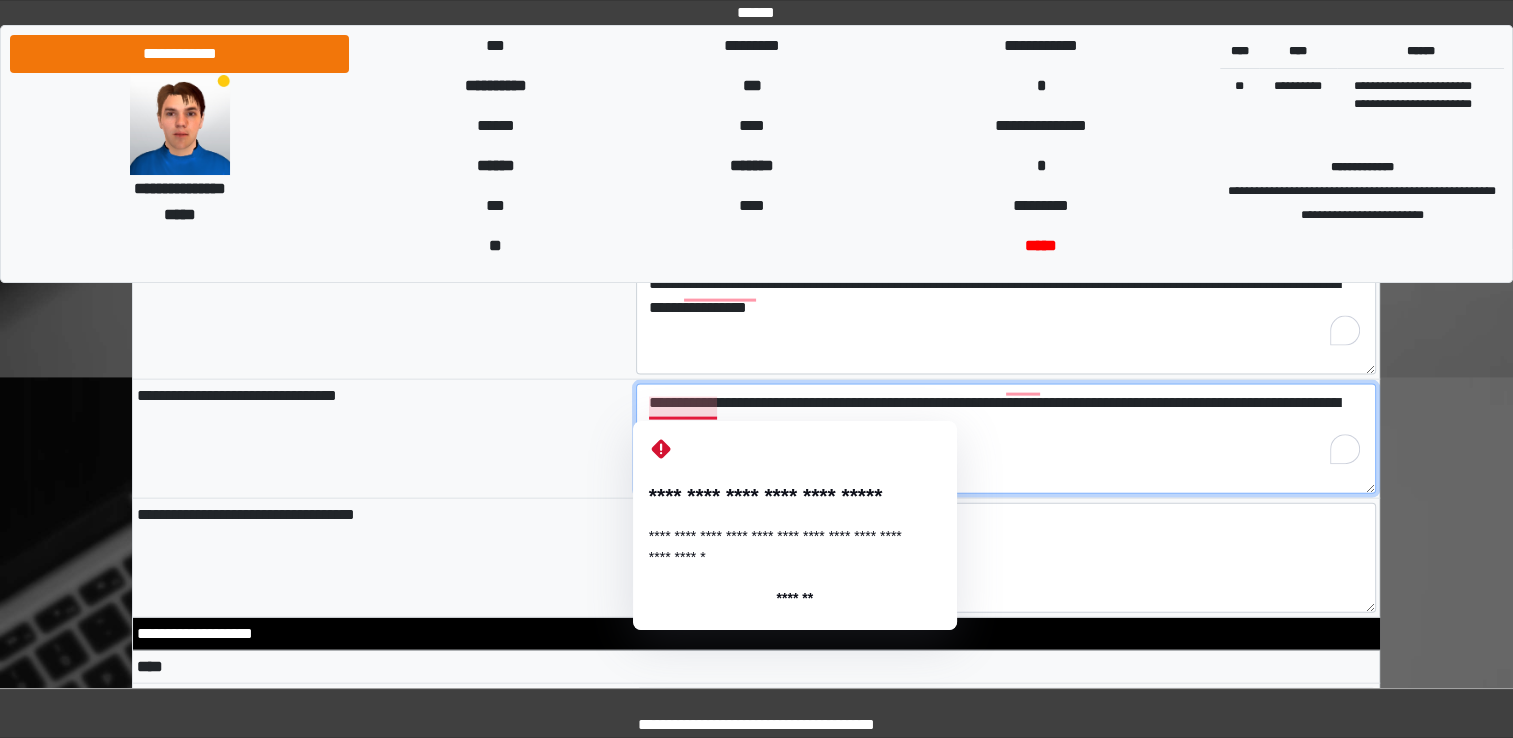 click on "**********" at bounding box center (1006, 439) 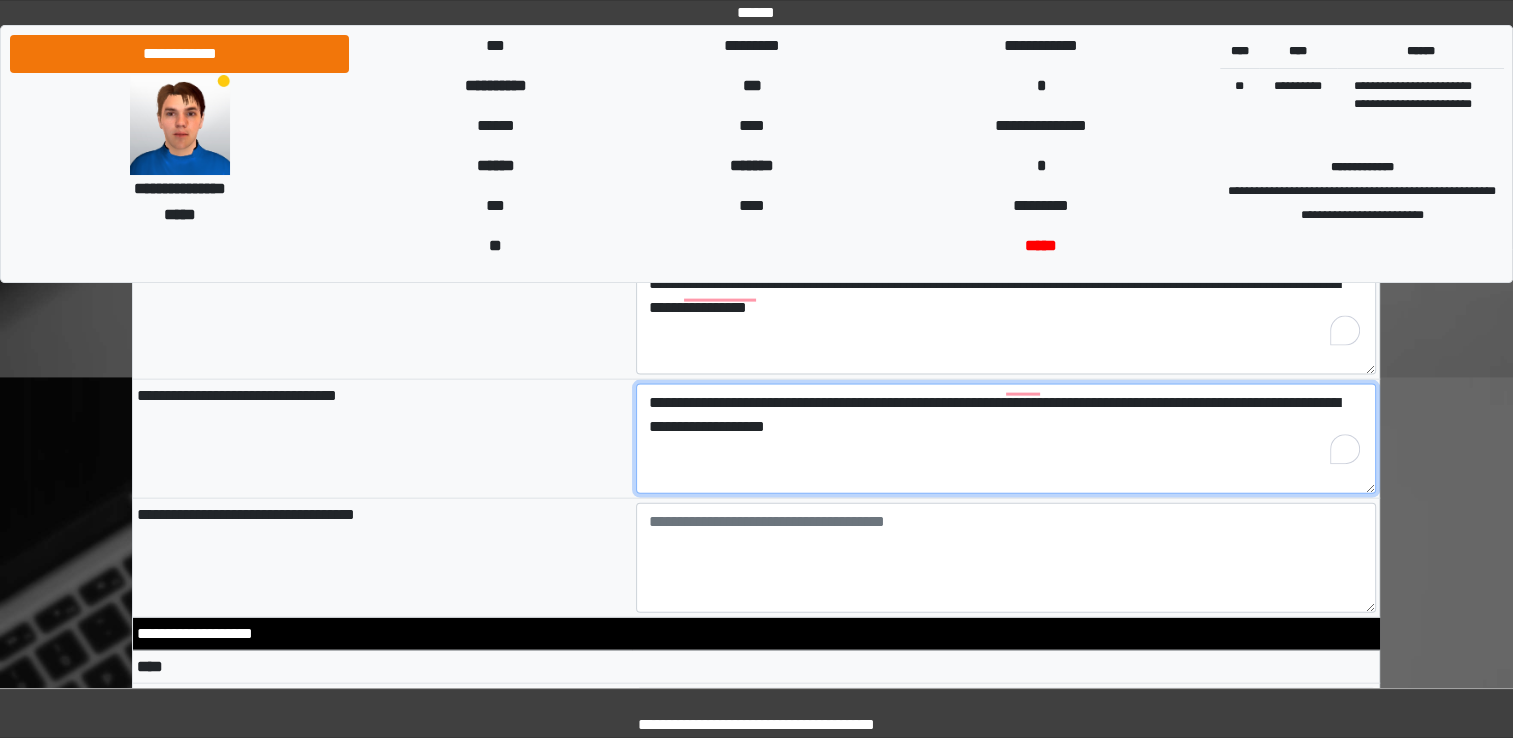 click on "**********" at bounding box center [1006, 439] 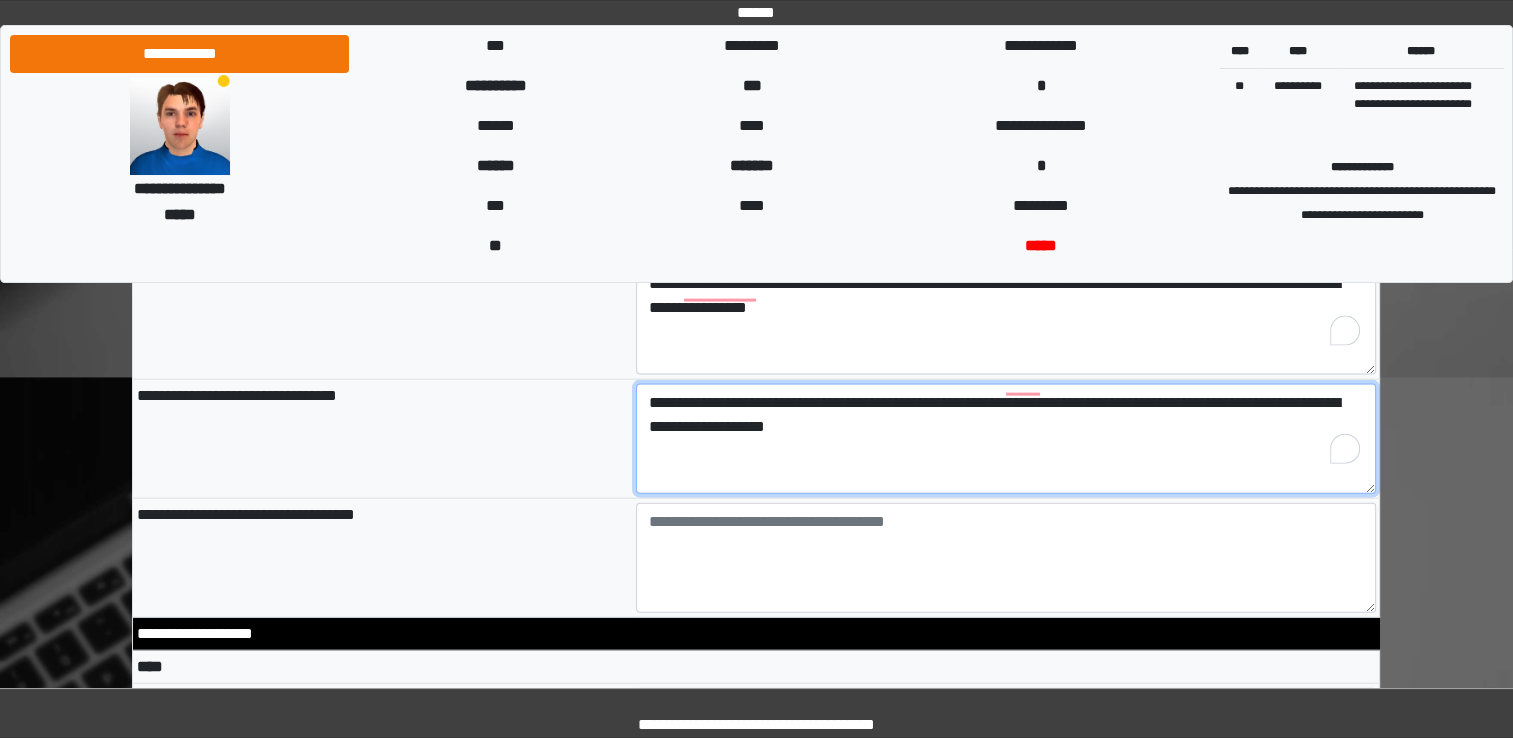 type on "**********" 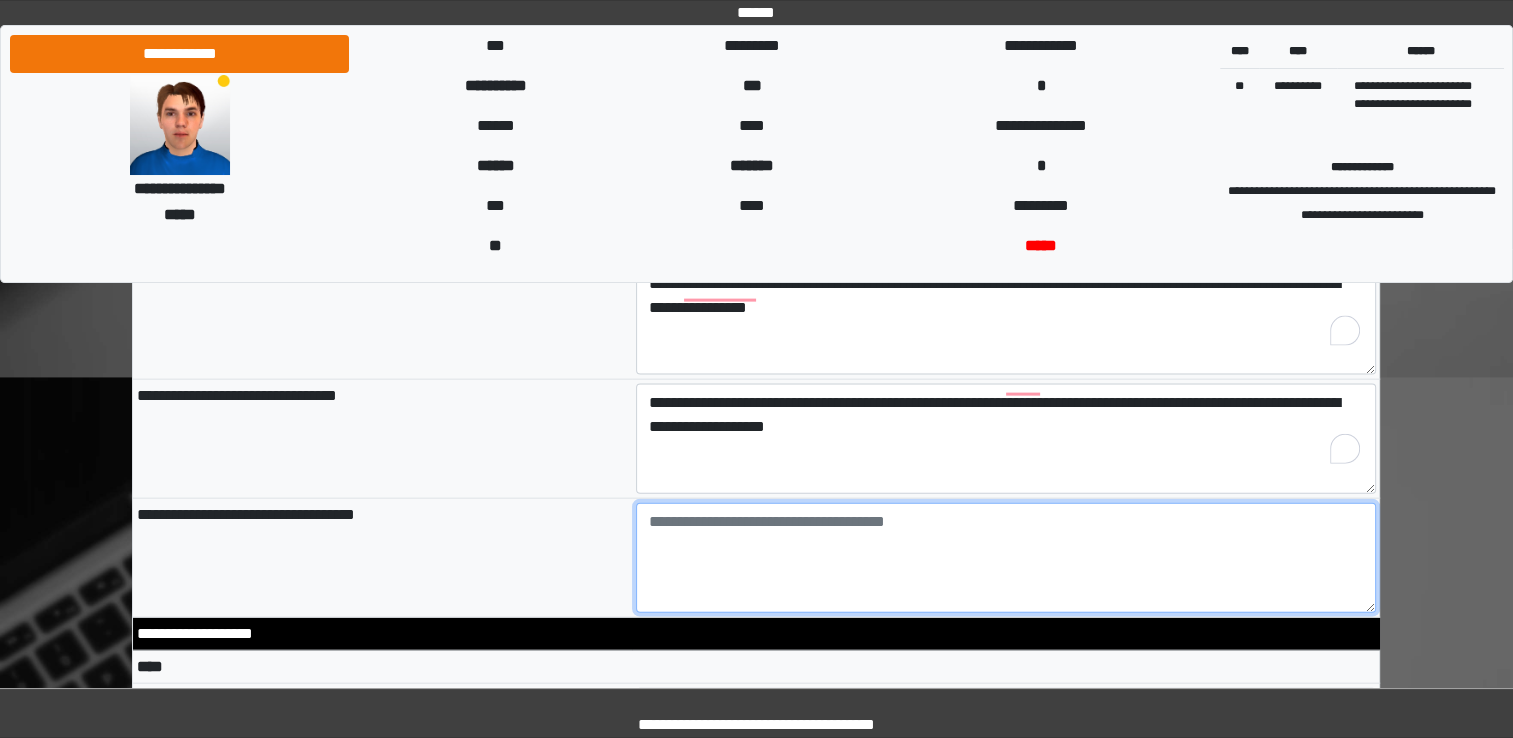 click at bounding box center (1006, 558) 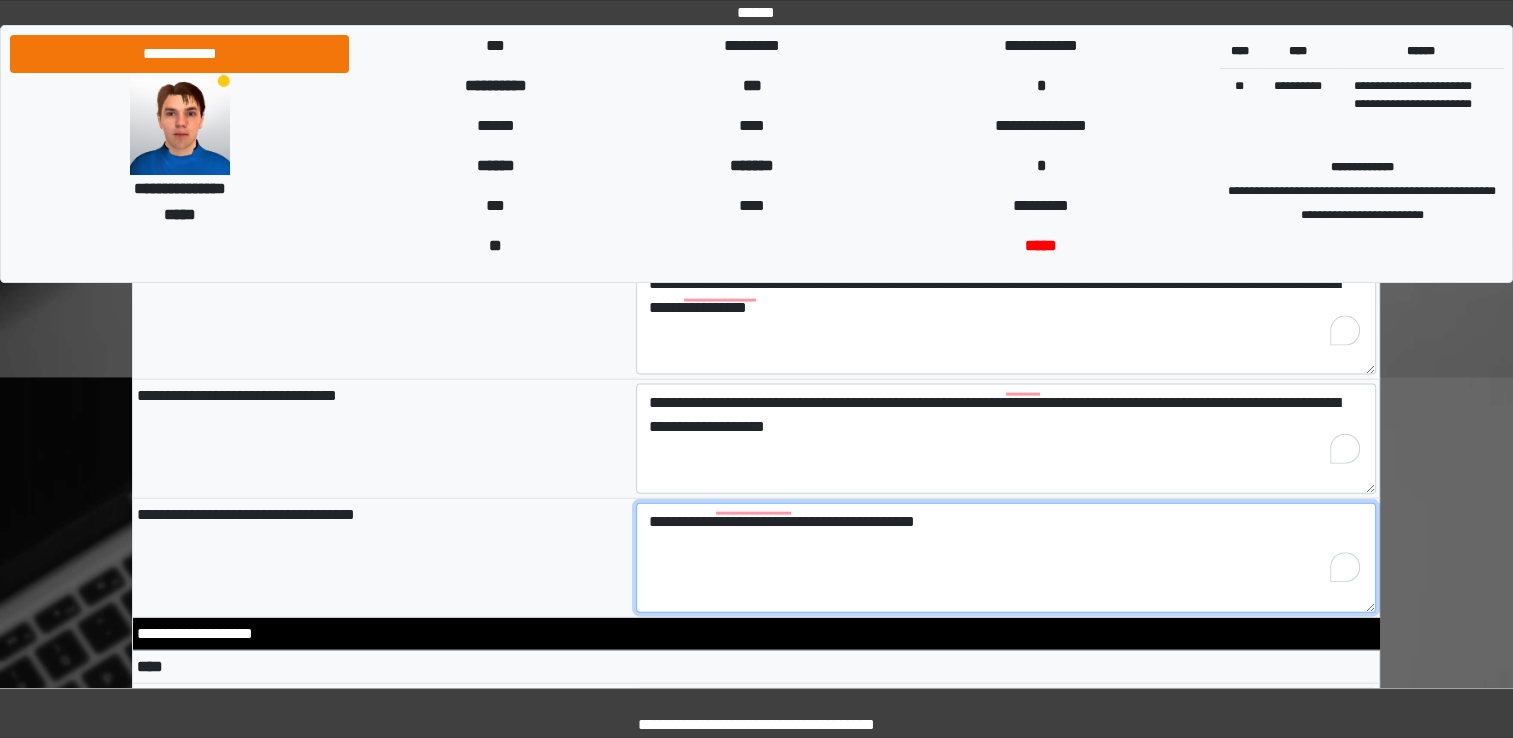click on "**********" at bounding box center [1006, 558] 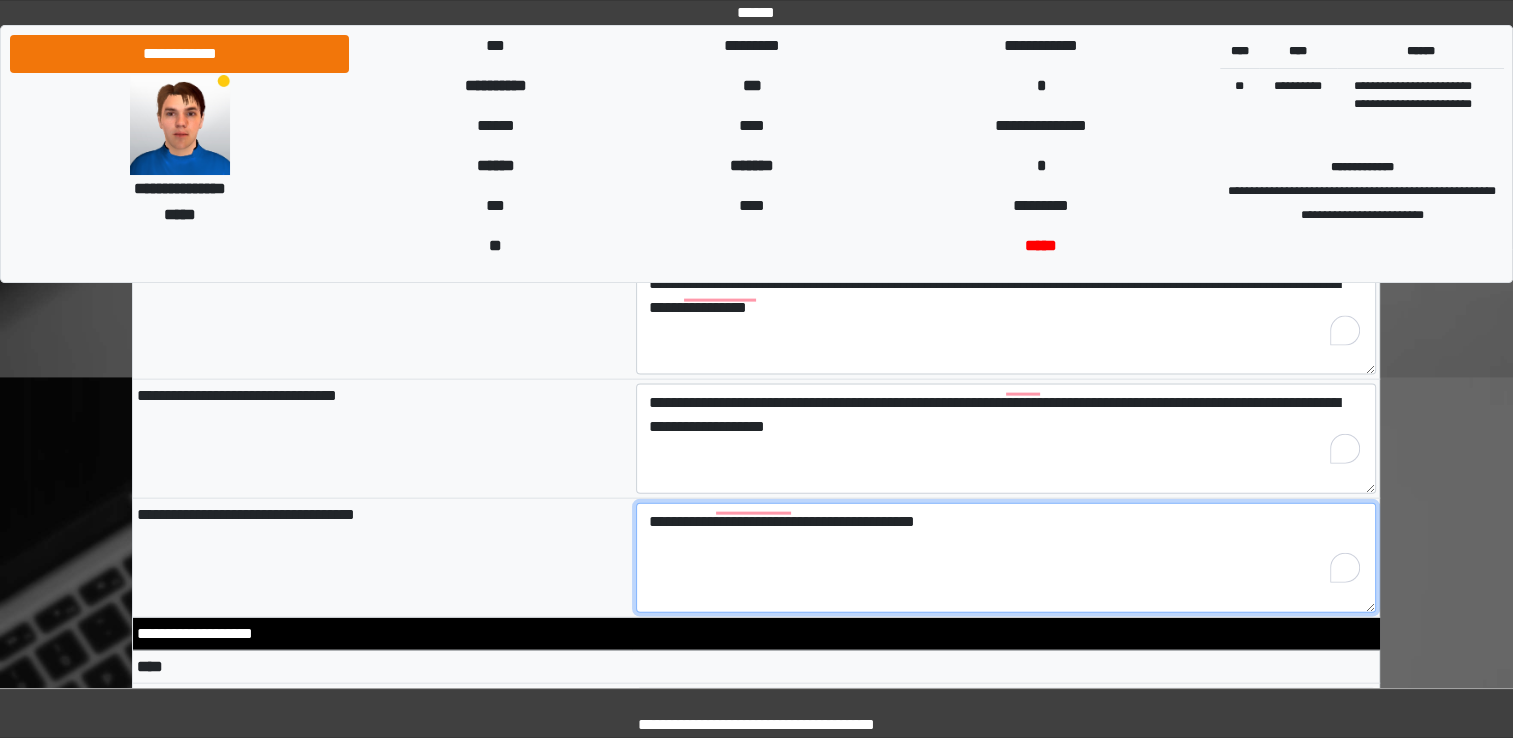 drag, startPoint x: 743, startPoint y: 513, endPoint x: 970, endPoint y: 541, distance: 228.72035 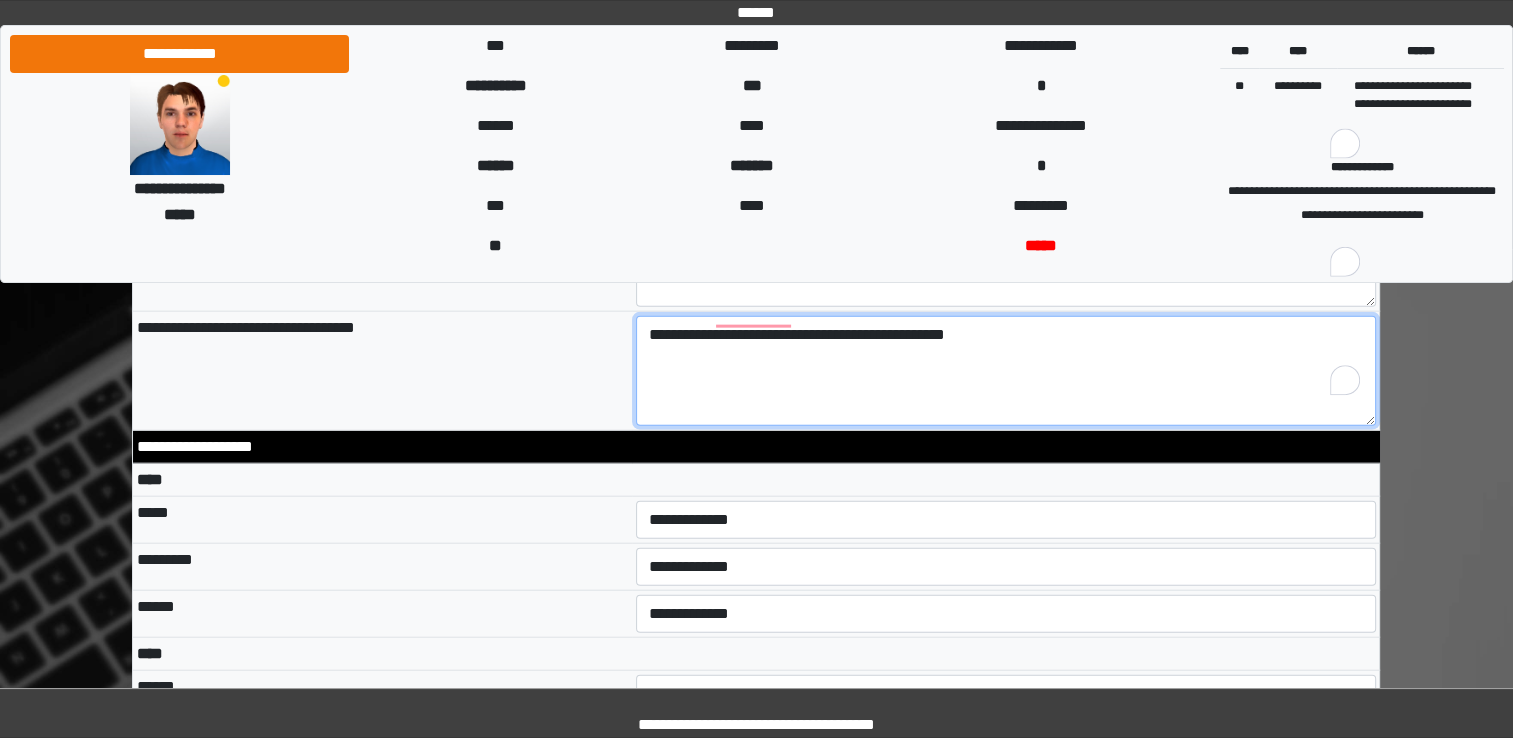scroll, scrollTop: 4536, scrollLeft: 0, axis: vertical 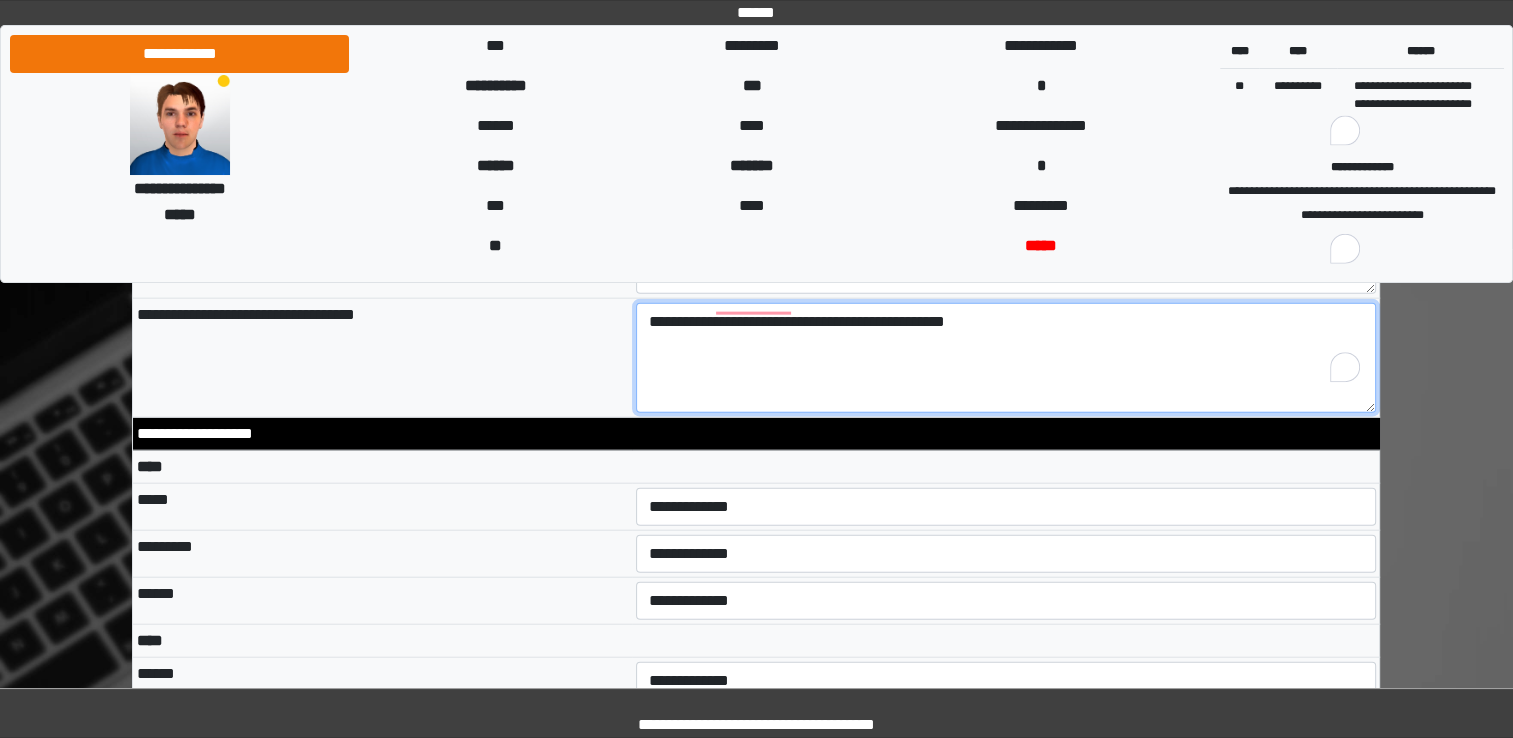 type on "**********" 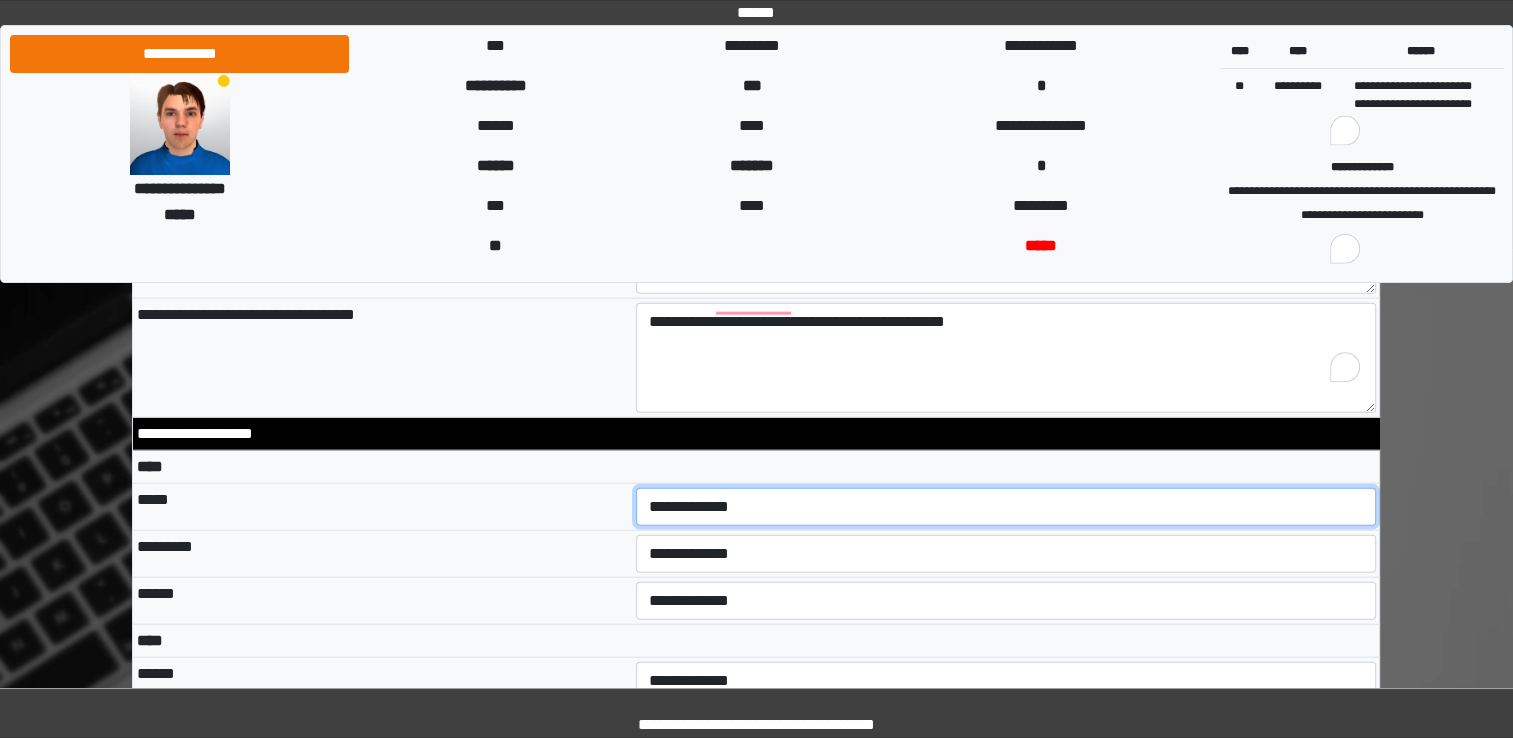 click on "**********" at bounding box center (1006, 507) 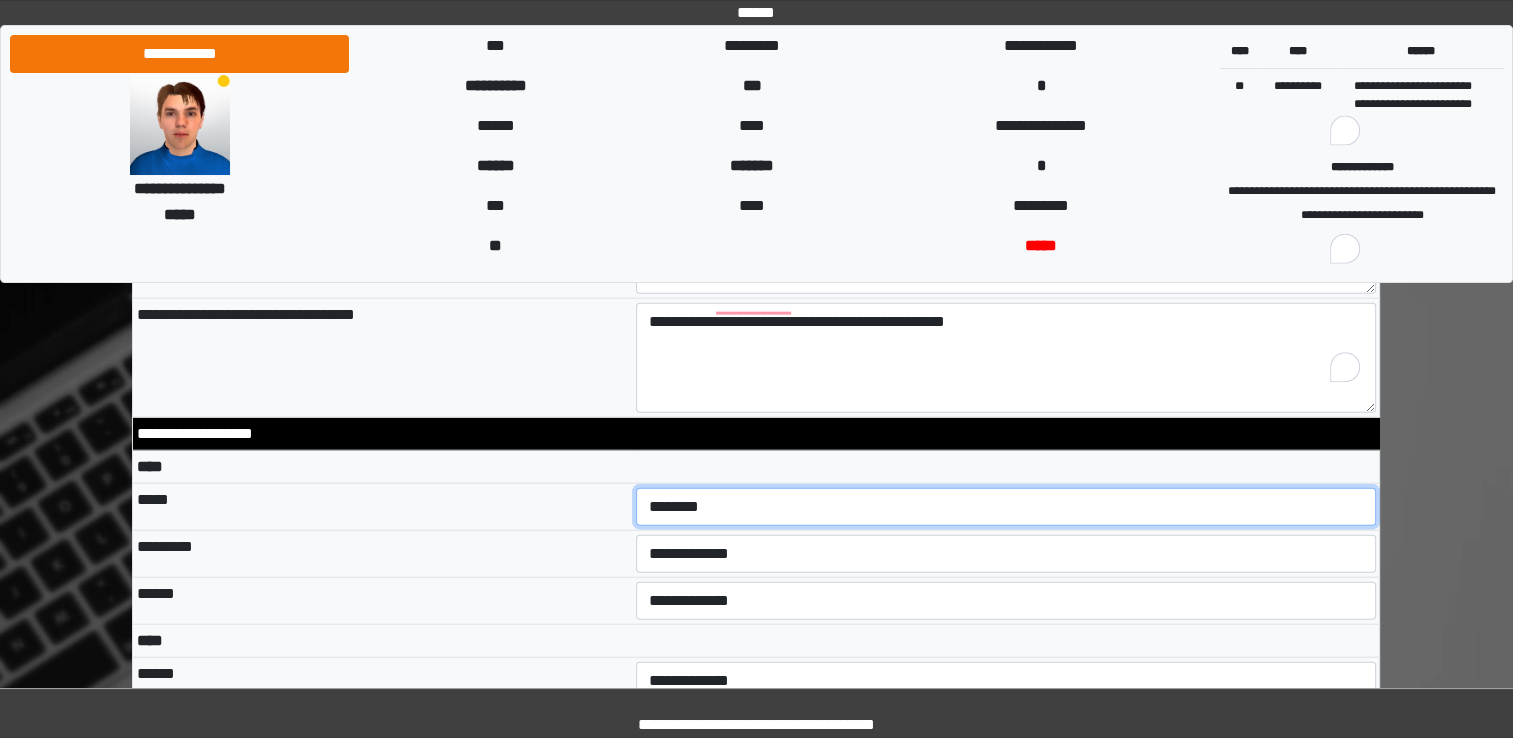 click on "**********" at bounding box center (1006, 507) 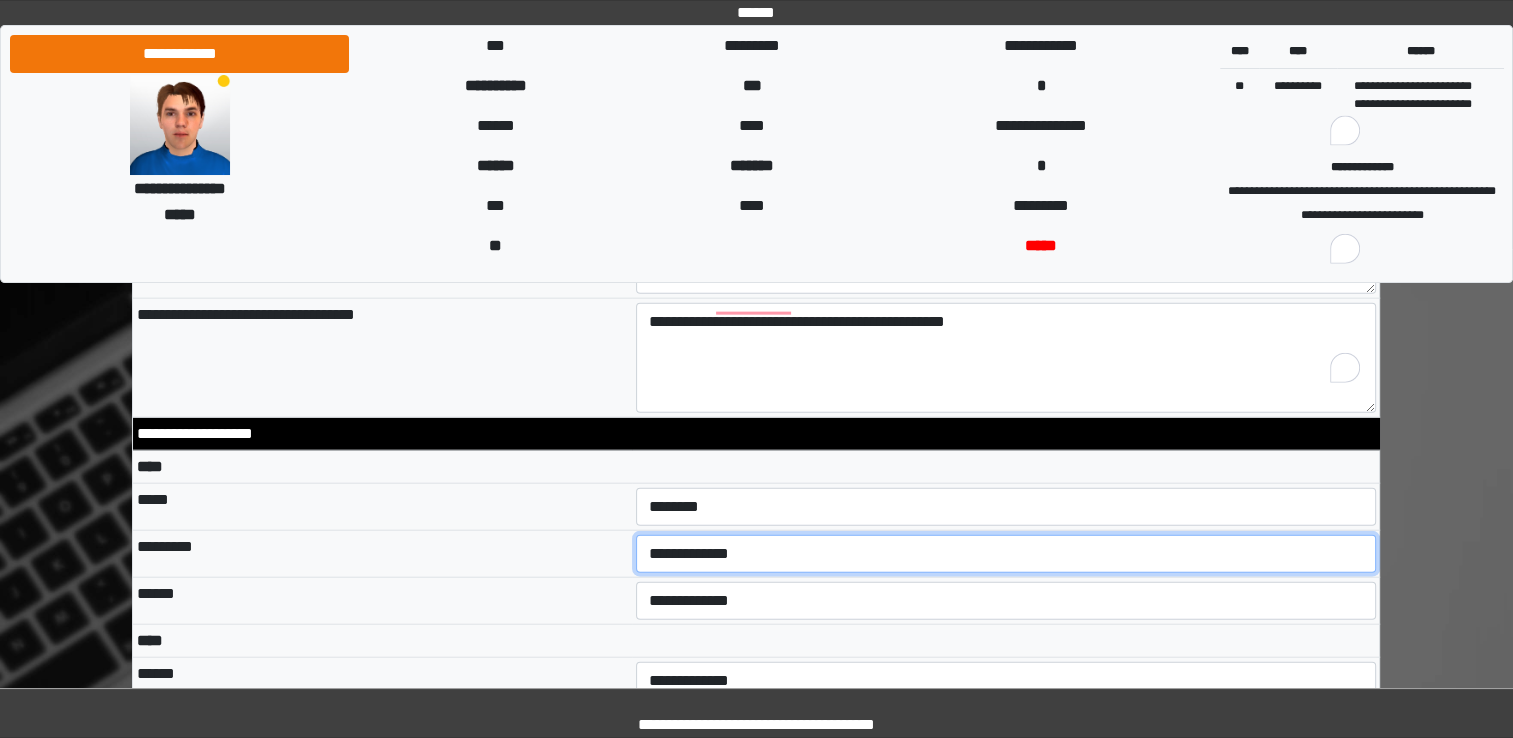 click on "**********" at bounding box center (1006, 554) 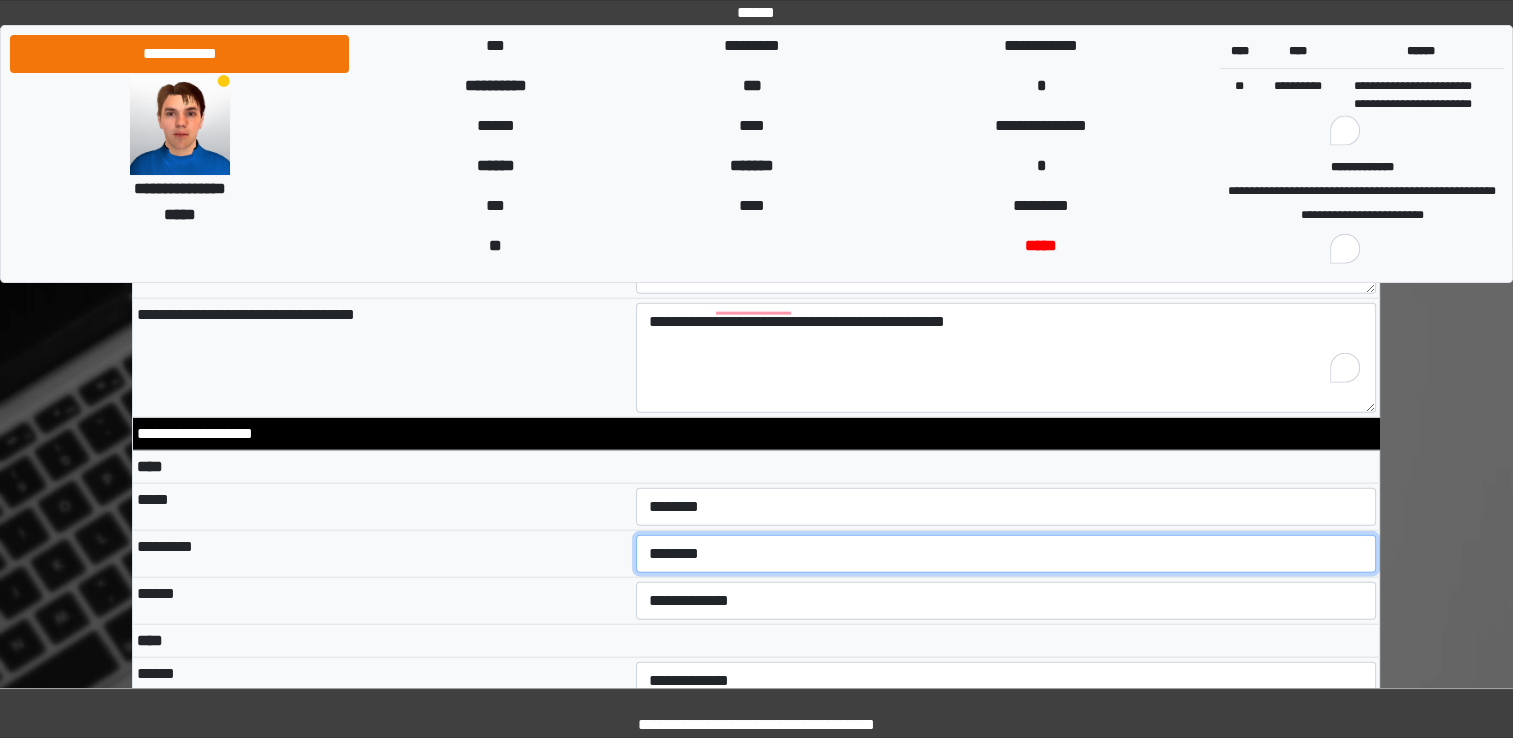 click on "**********" at bounding box center (1006, 554) 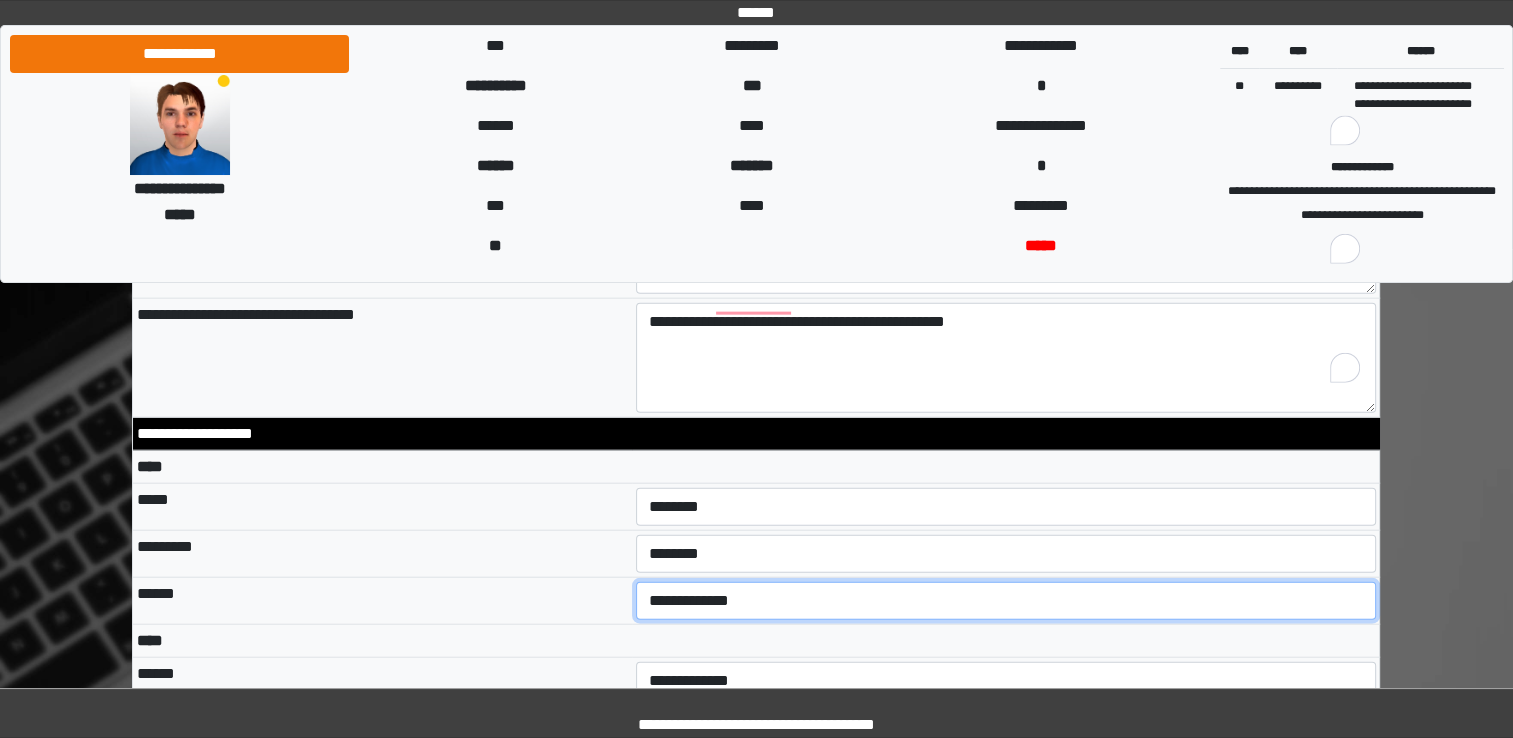 click on "**********" at bounding box center (1006, 601) 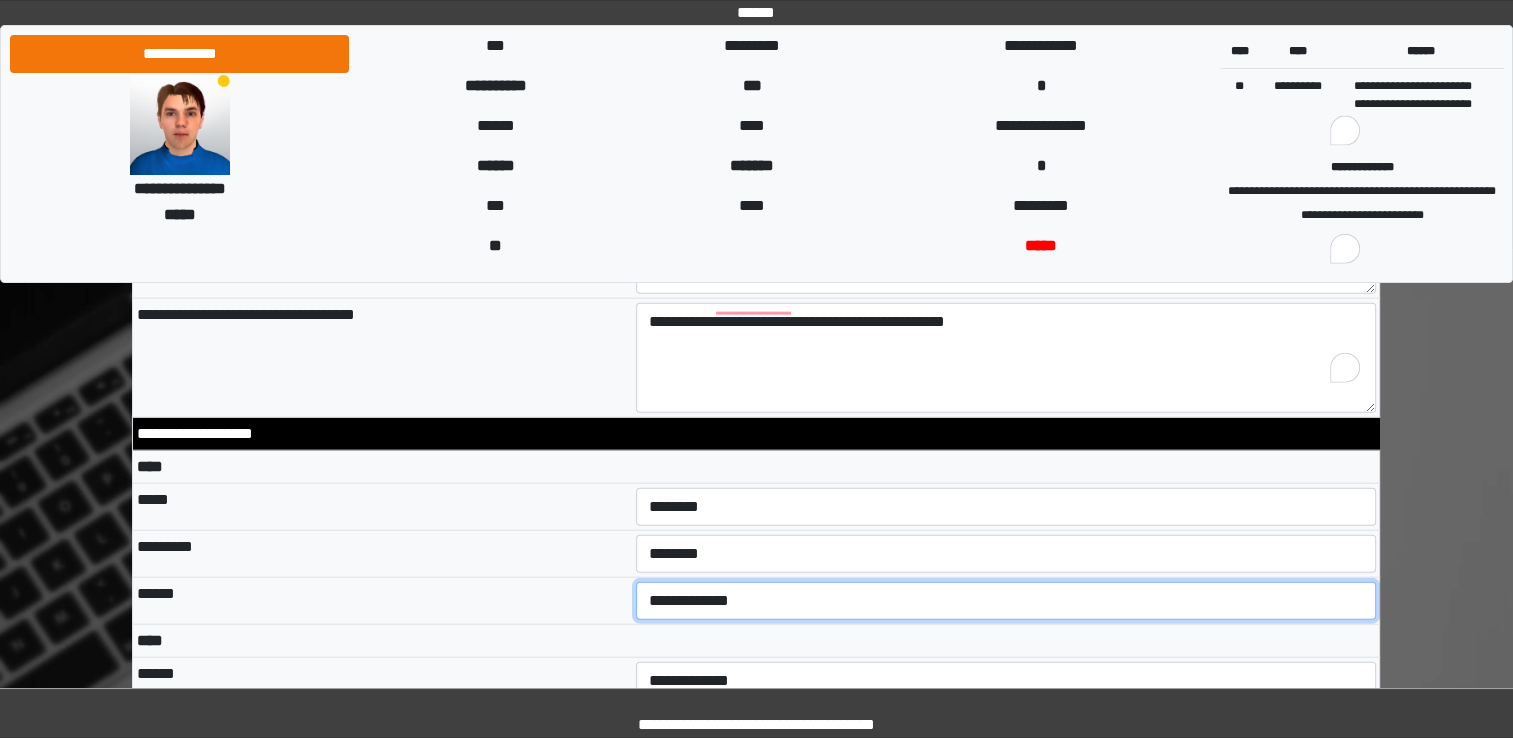 select on "***" 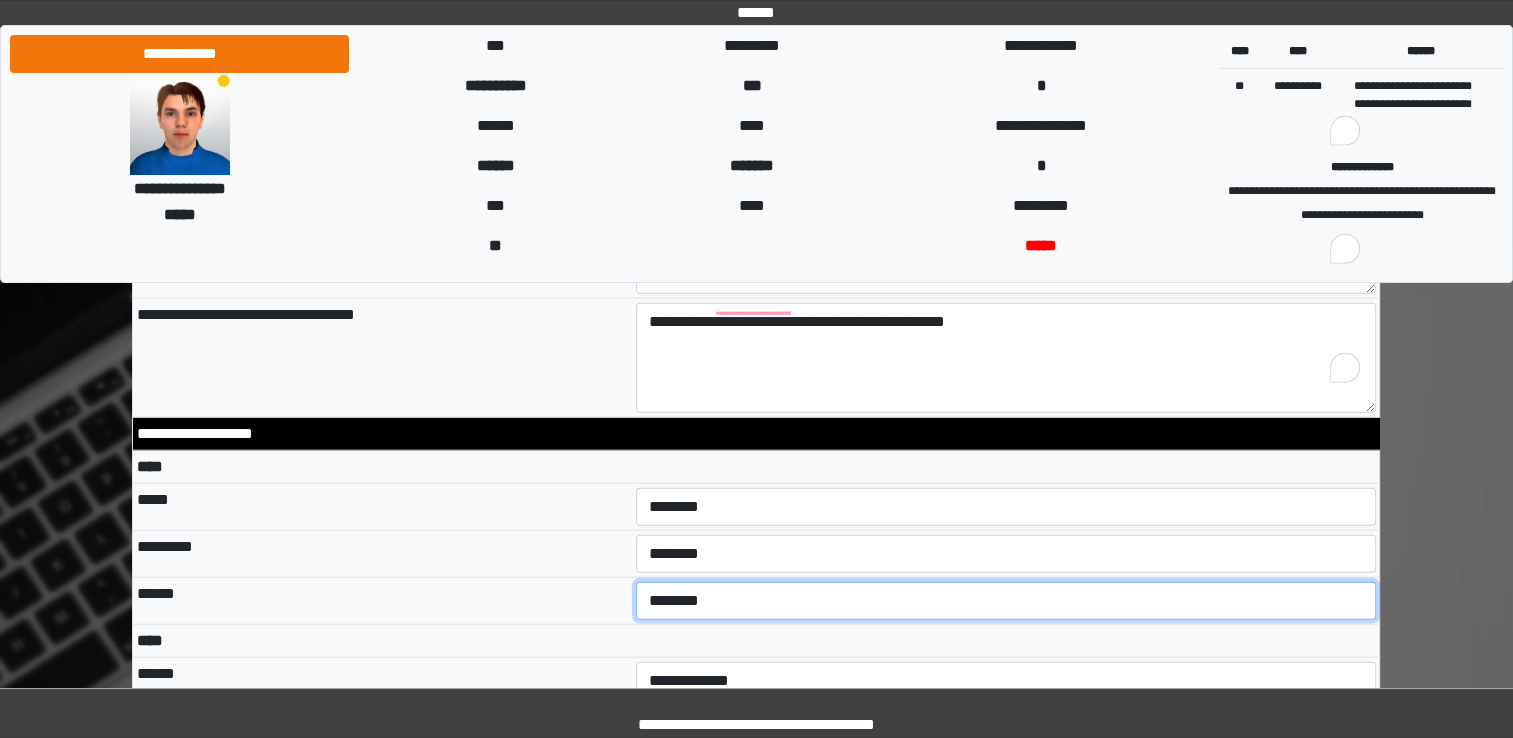click on "**********" at bounding box center [1006, 601] 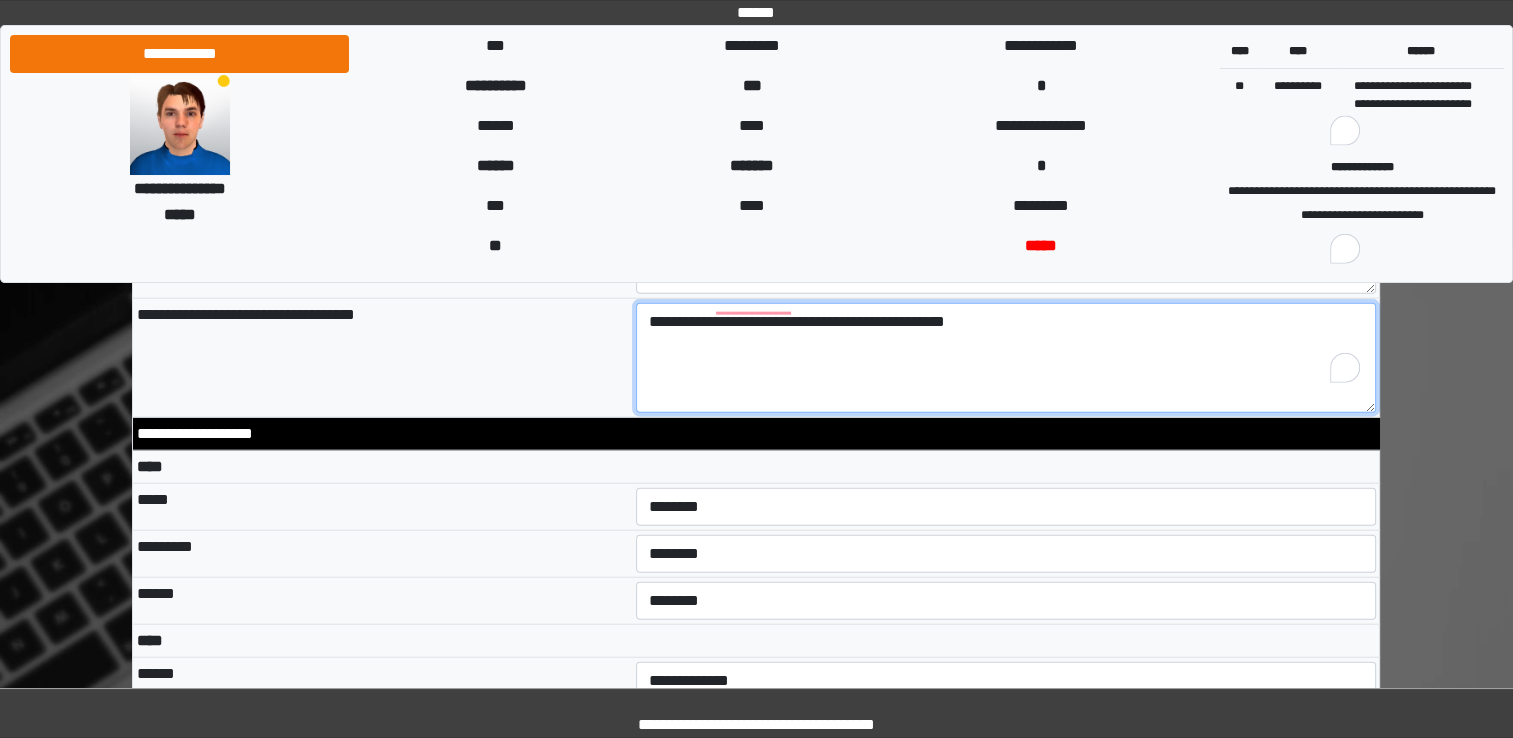 click on "**********" at bounding box center (1006, 358) 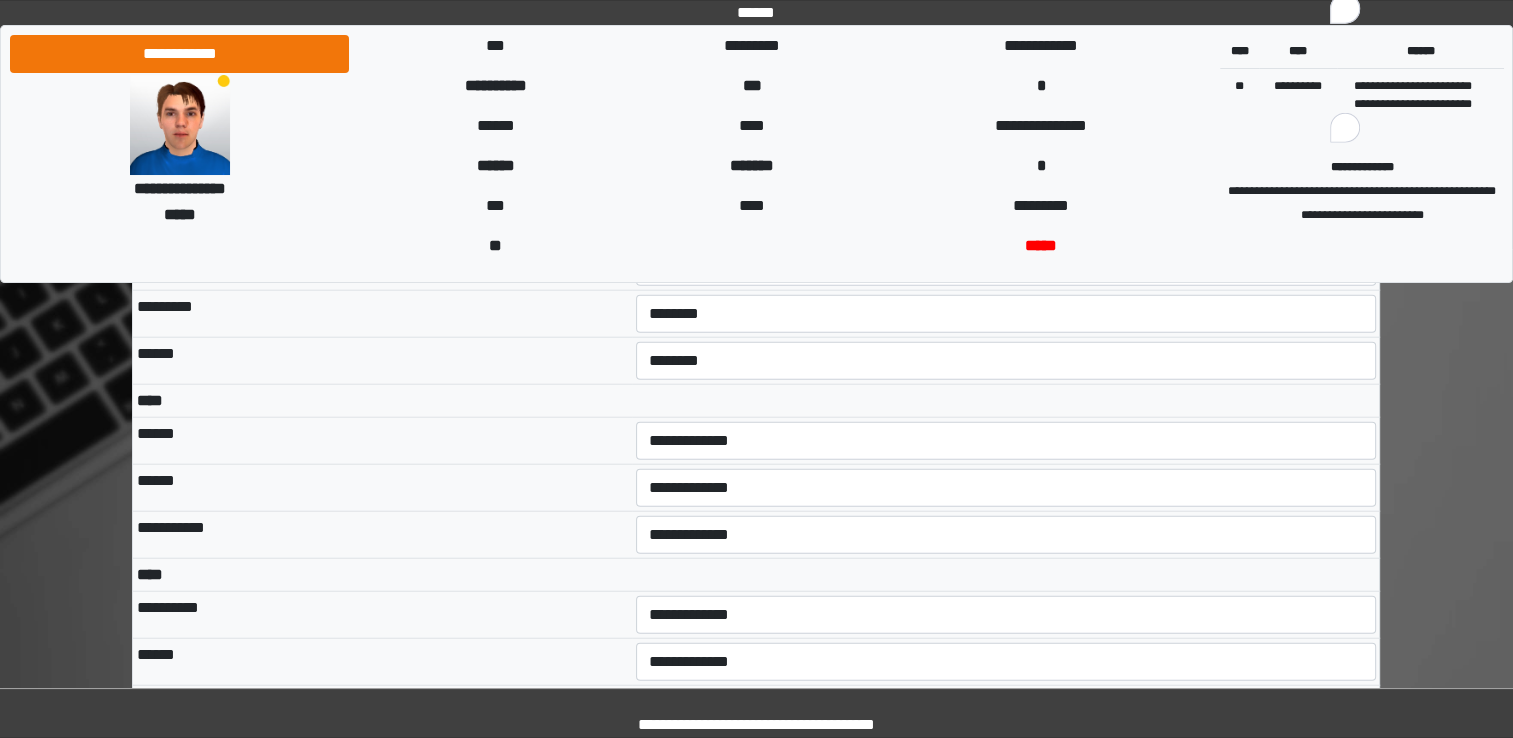 scroll, scrollTop: 4816, scrollLeft: 0, axis: vertical 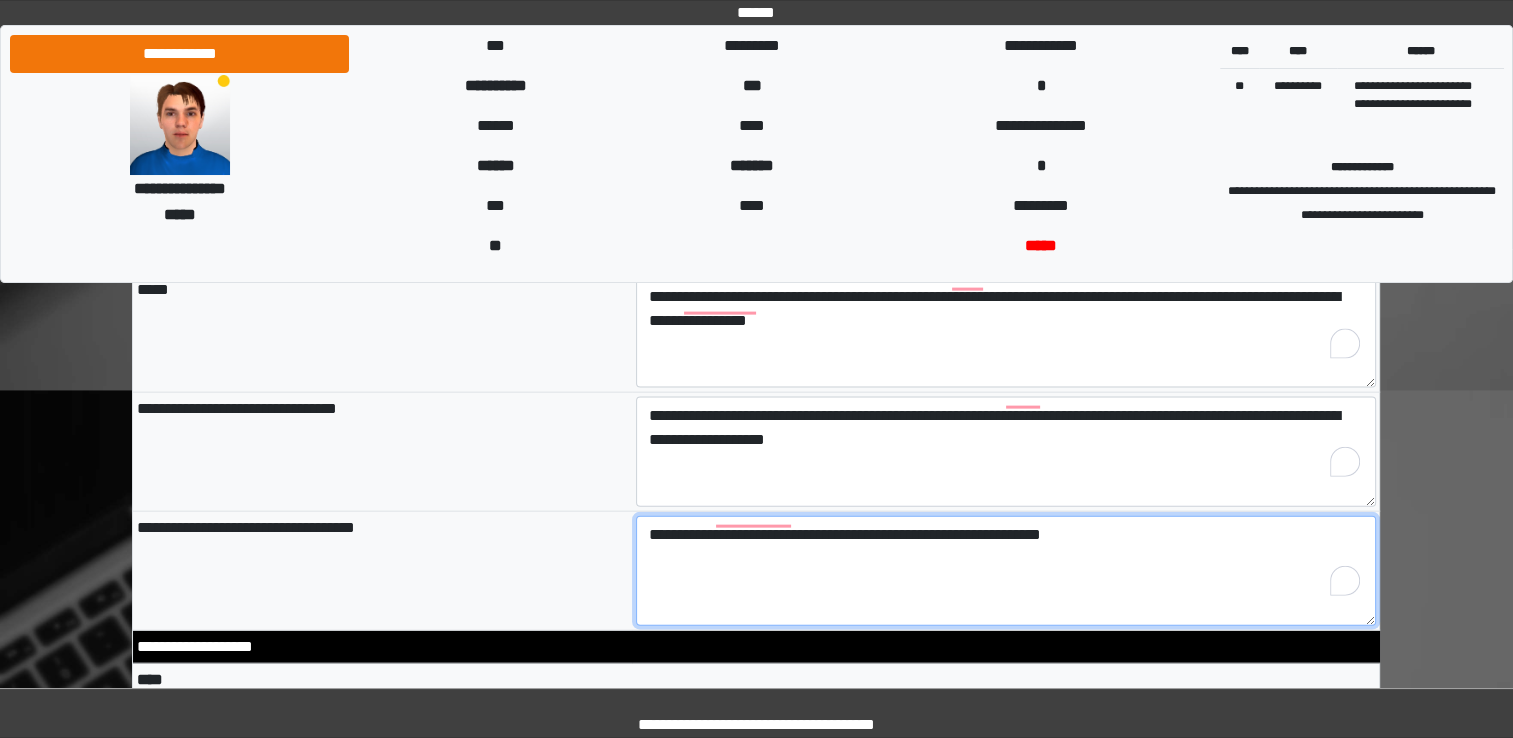 type on "**********" 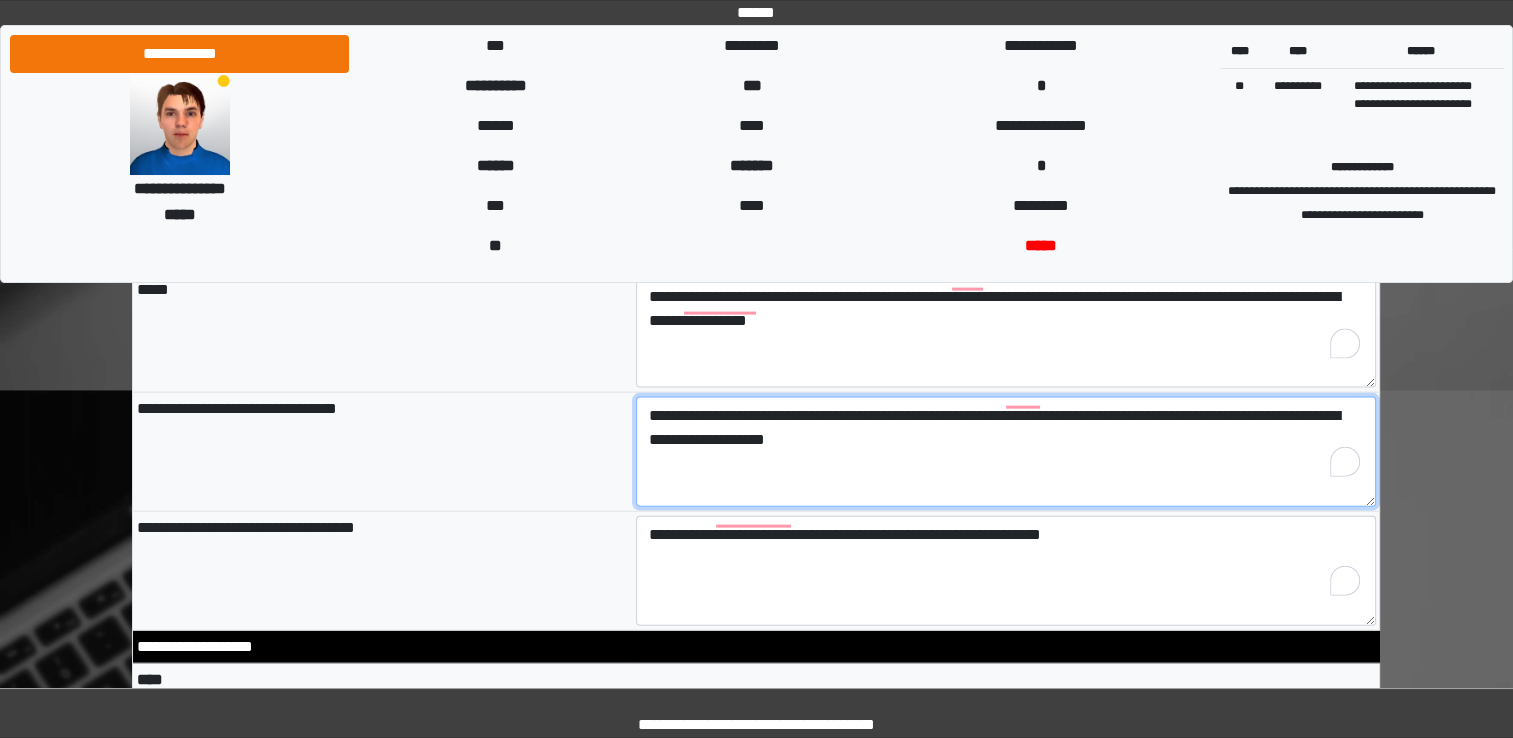 click on "**********" at bounding box center [1006, 452] 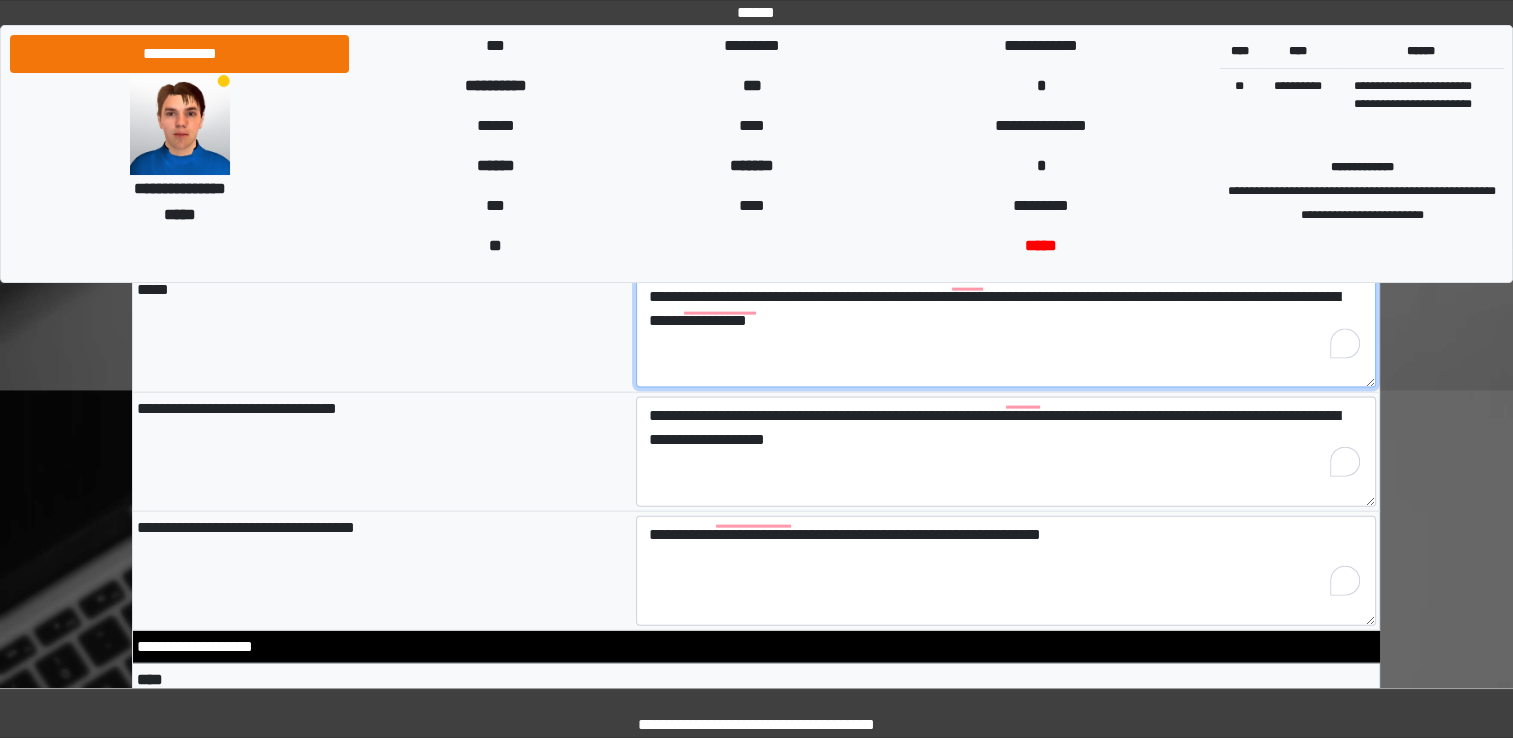 click on "**********" at bounding box center (1006, 333) 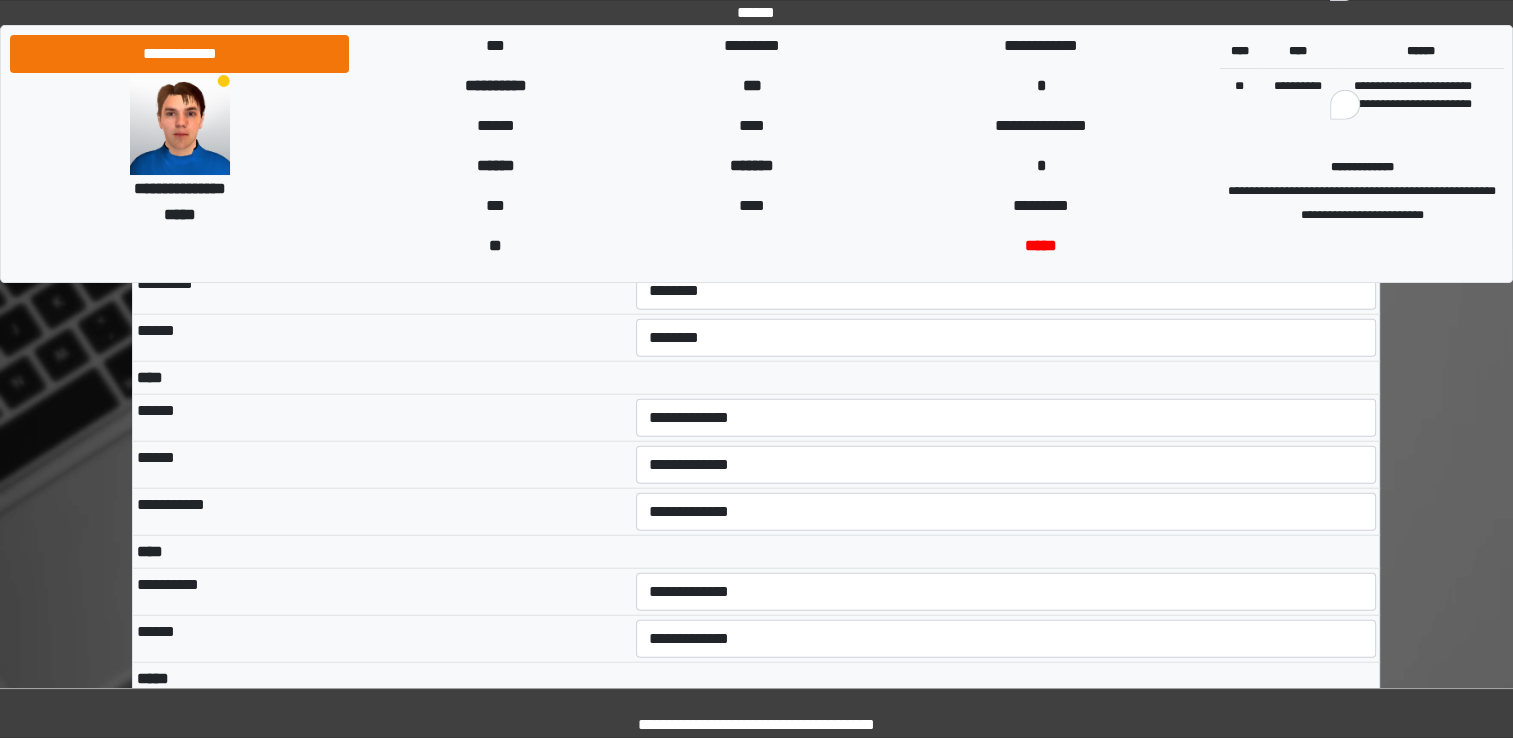 scroll, scrollTop: 4803, scrollLeft: 0, axis: vertical 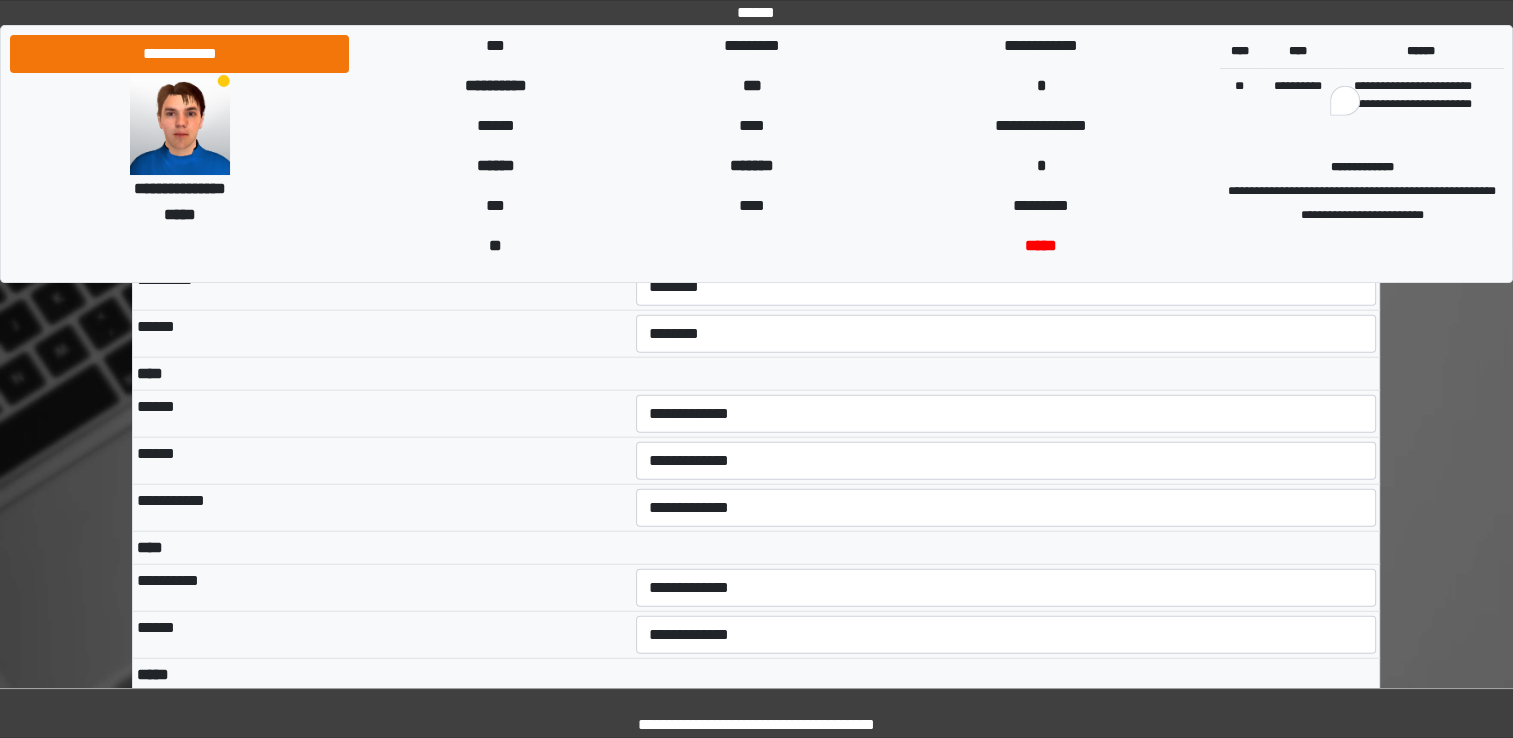 type on "**********" 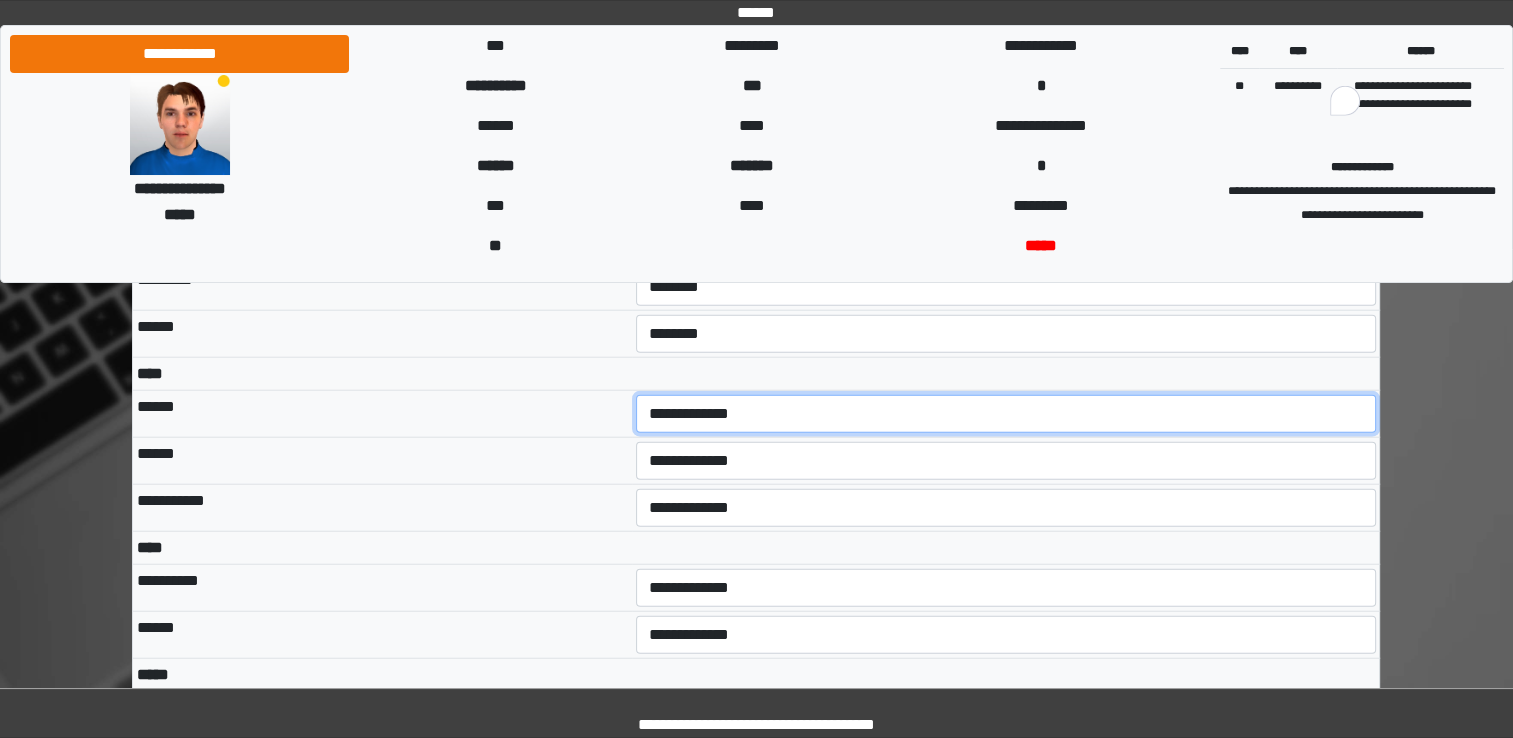 click on "**********" at bounding box center (1006, 414) 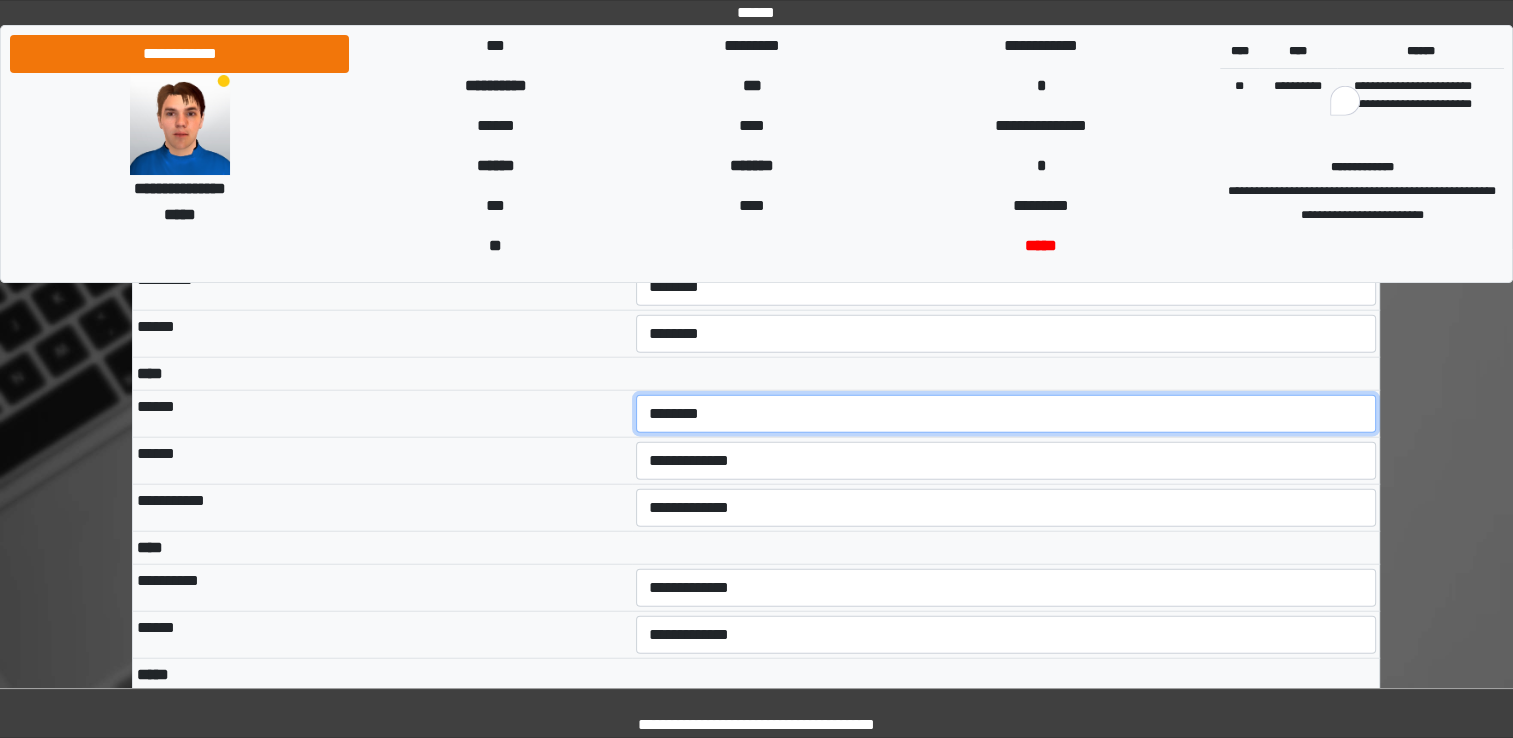 click on "**********" at bounding box center [1006, 414] 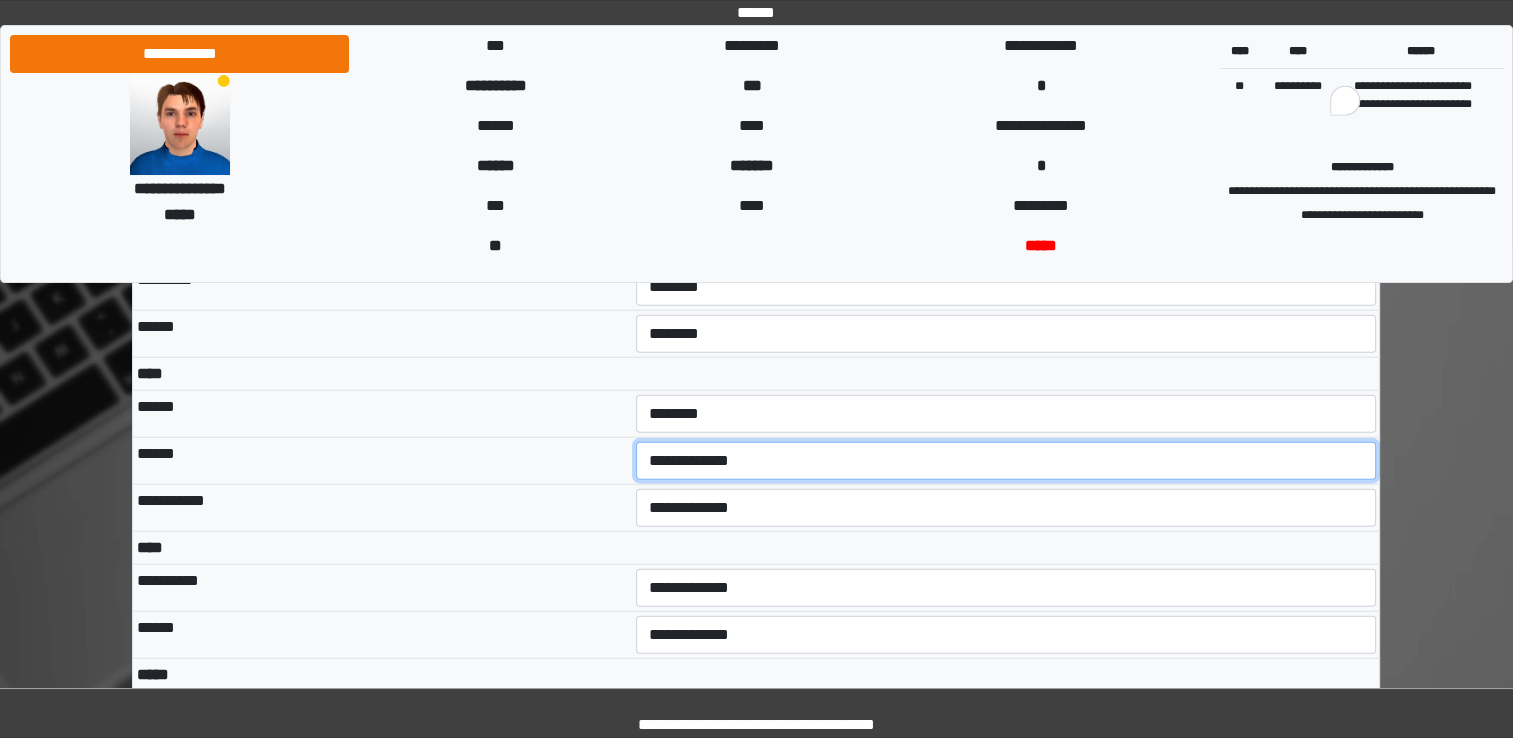 click on "**********" at bounding box center (1006, 461) 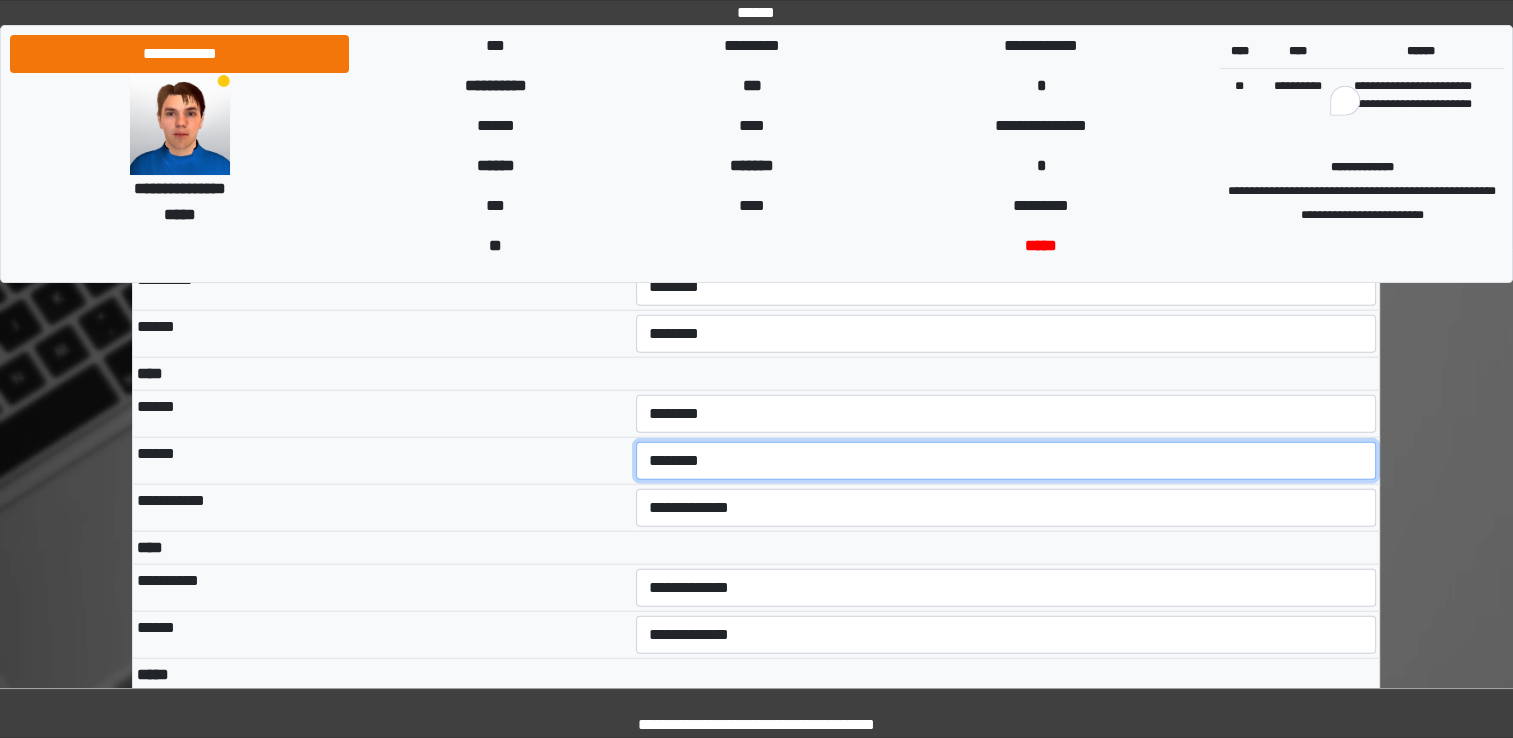 click on "**********" at bounding box center (1006, 461) 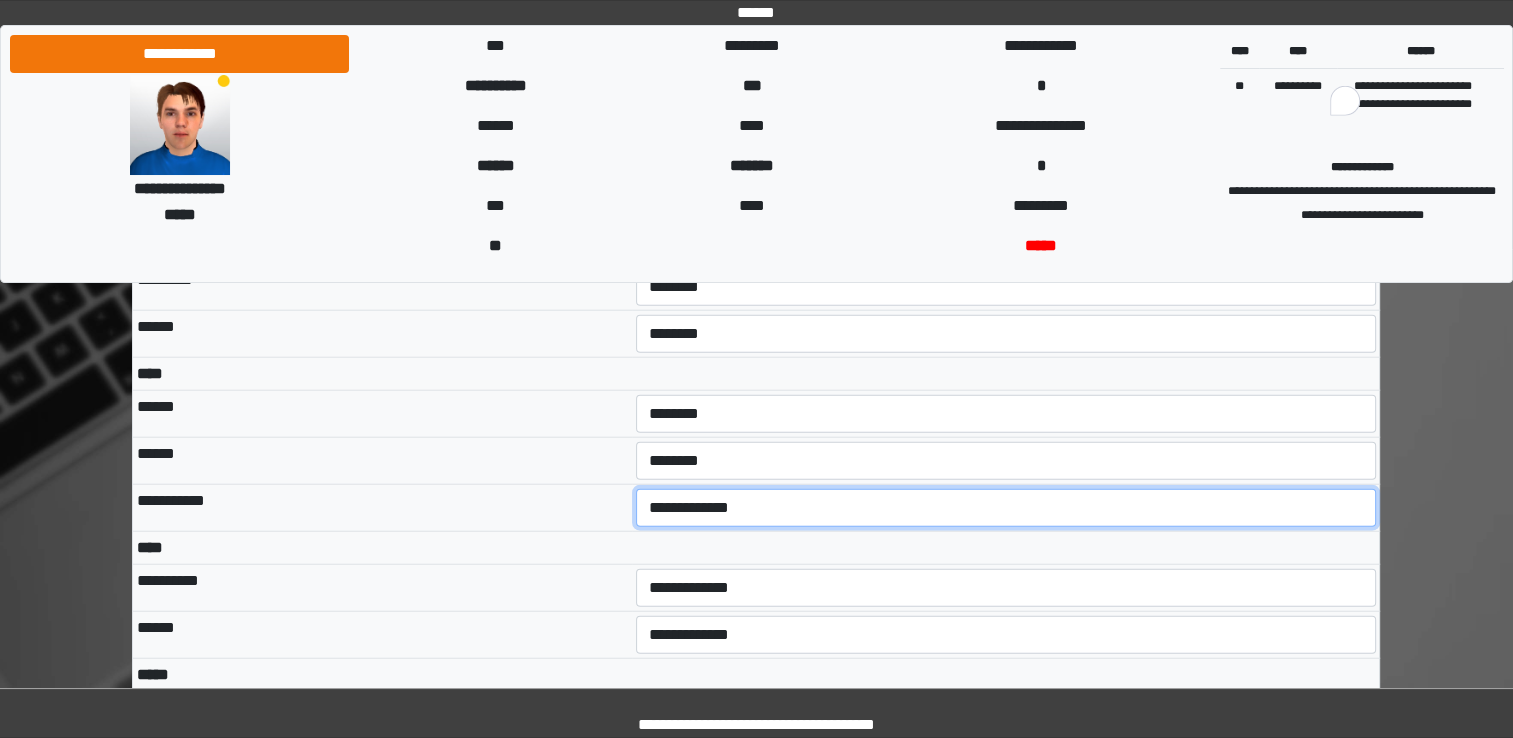 click on "**********" at bounding box center [1006, 508] 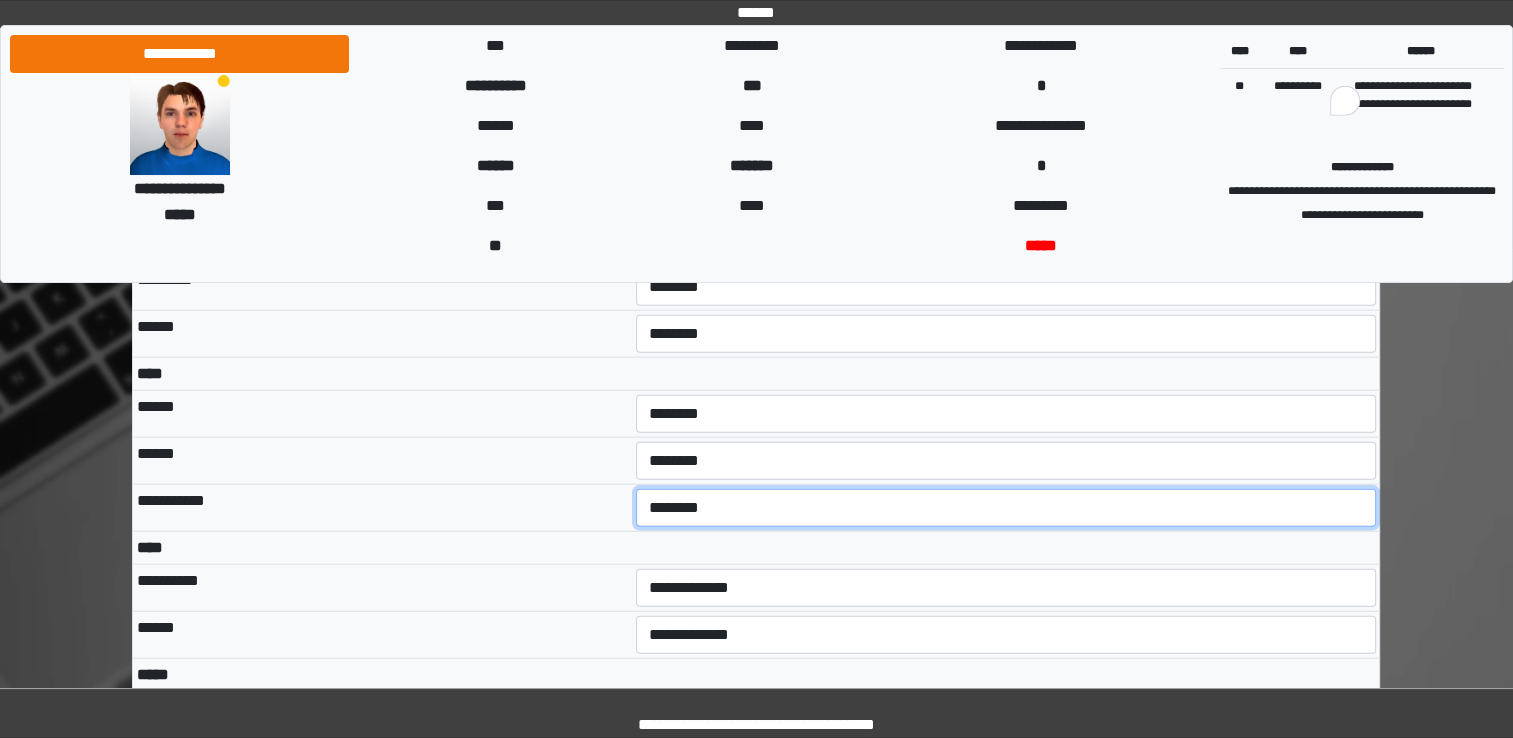 click on "**********" at bounding box center [1006, 508] 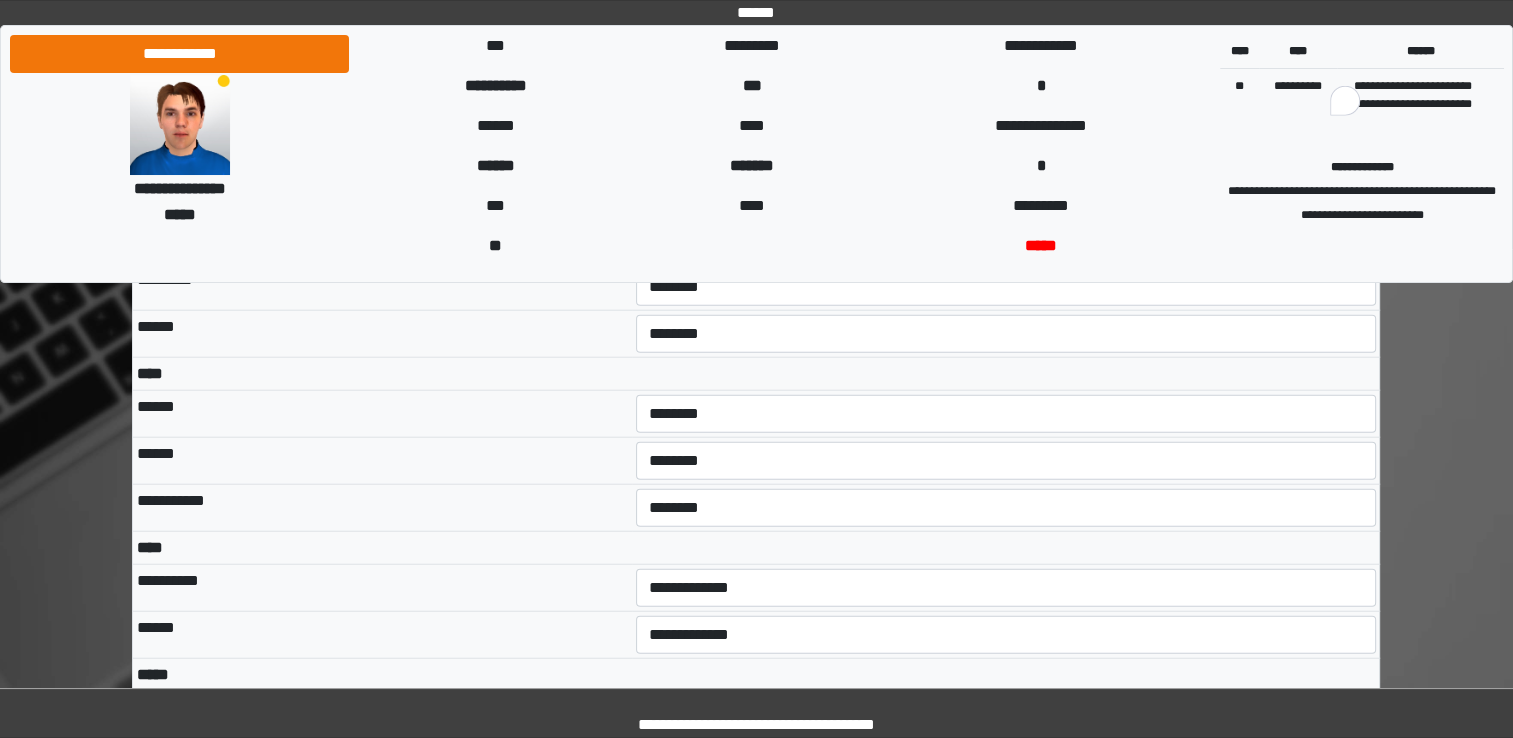 click on "**********" at bounding box center [1006, 588] 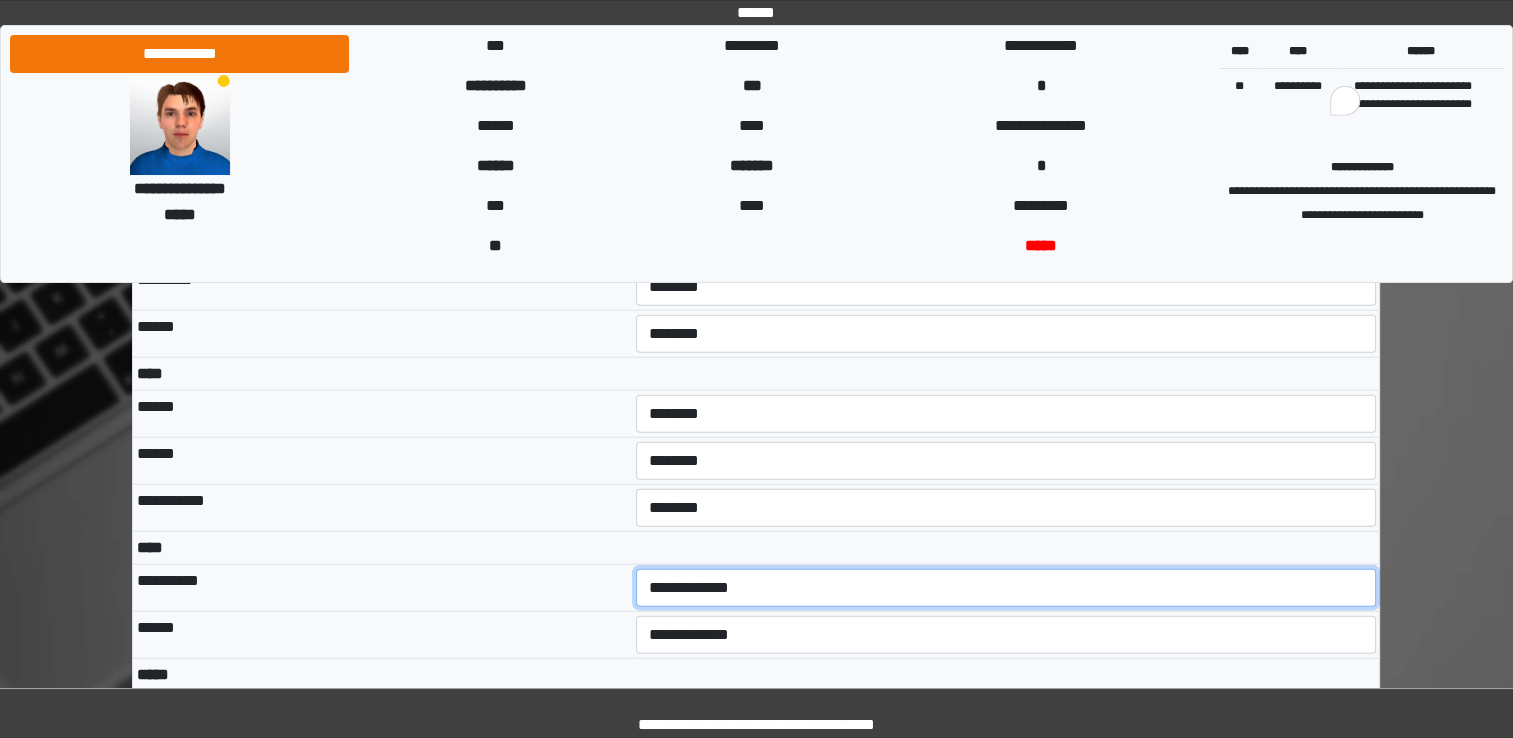 click on "**********" at bounding box center (1006, 588) 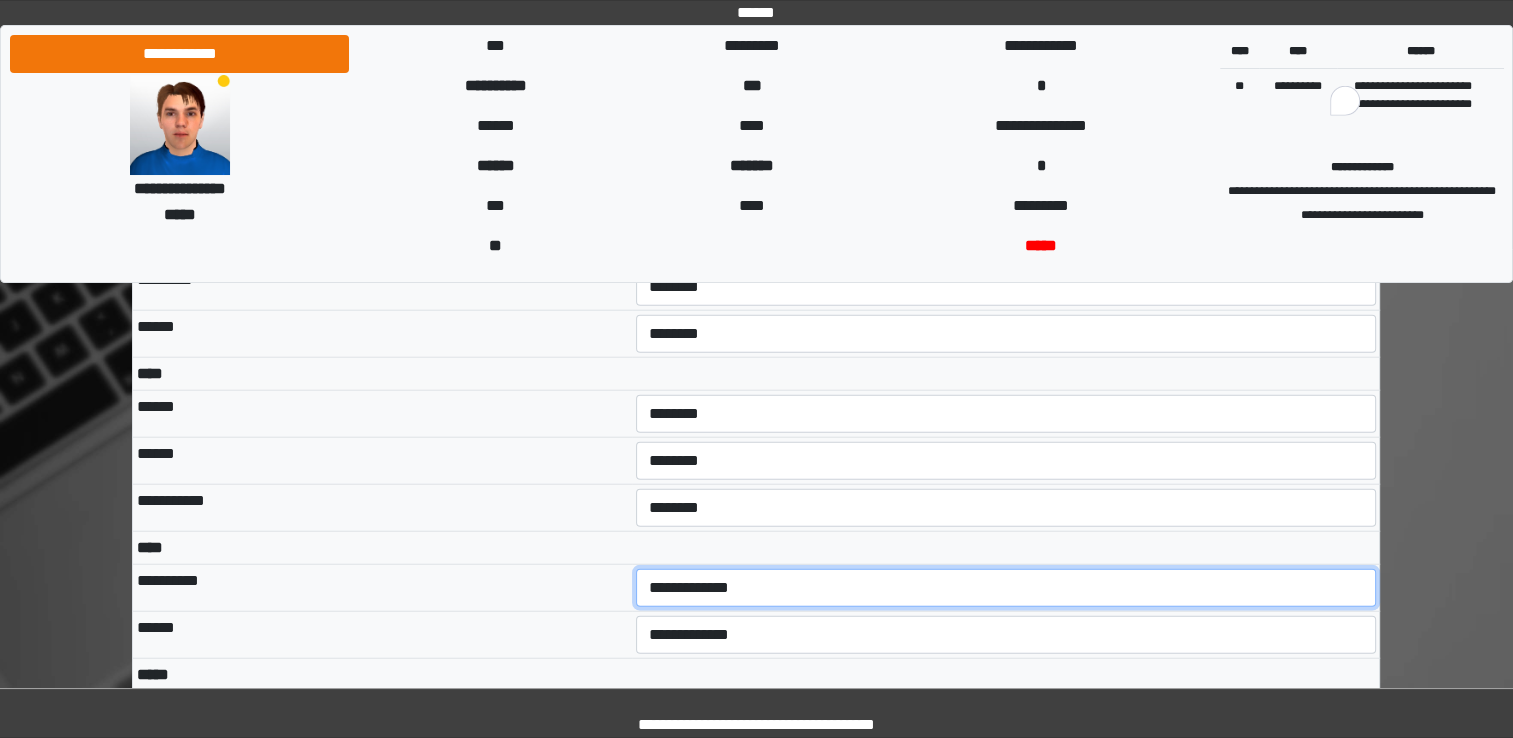 select on "***" 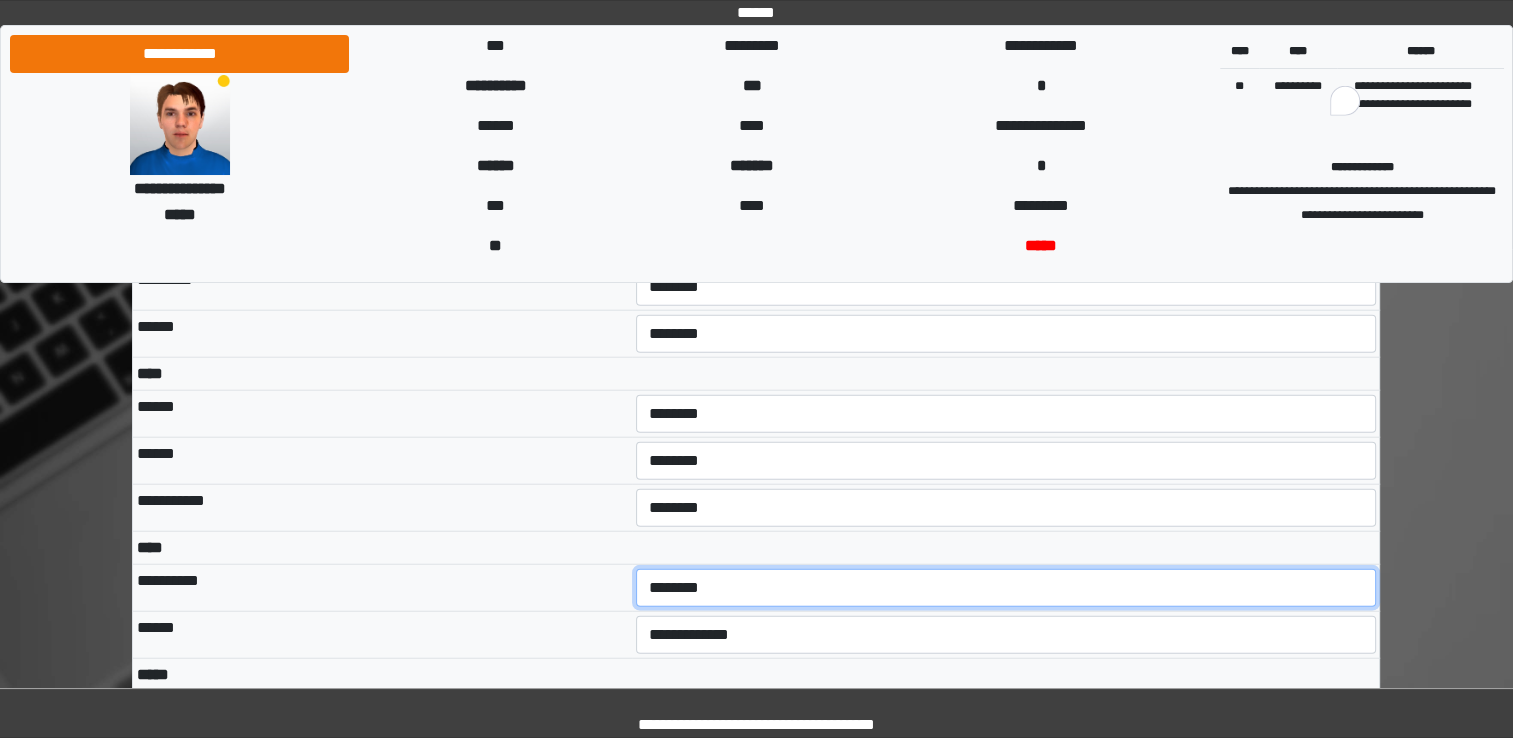 click on "**********" at bounding box center [1006, 588] 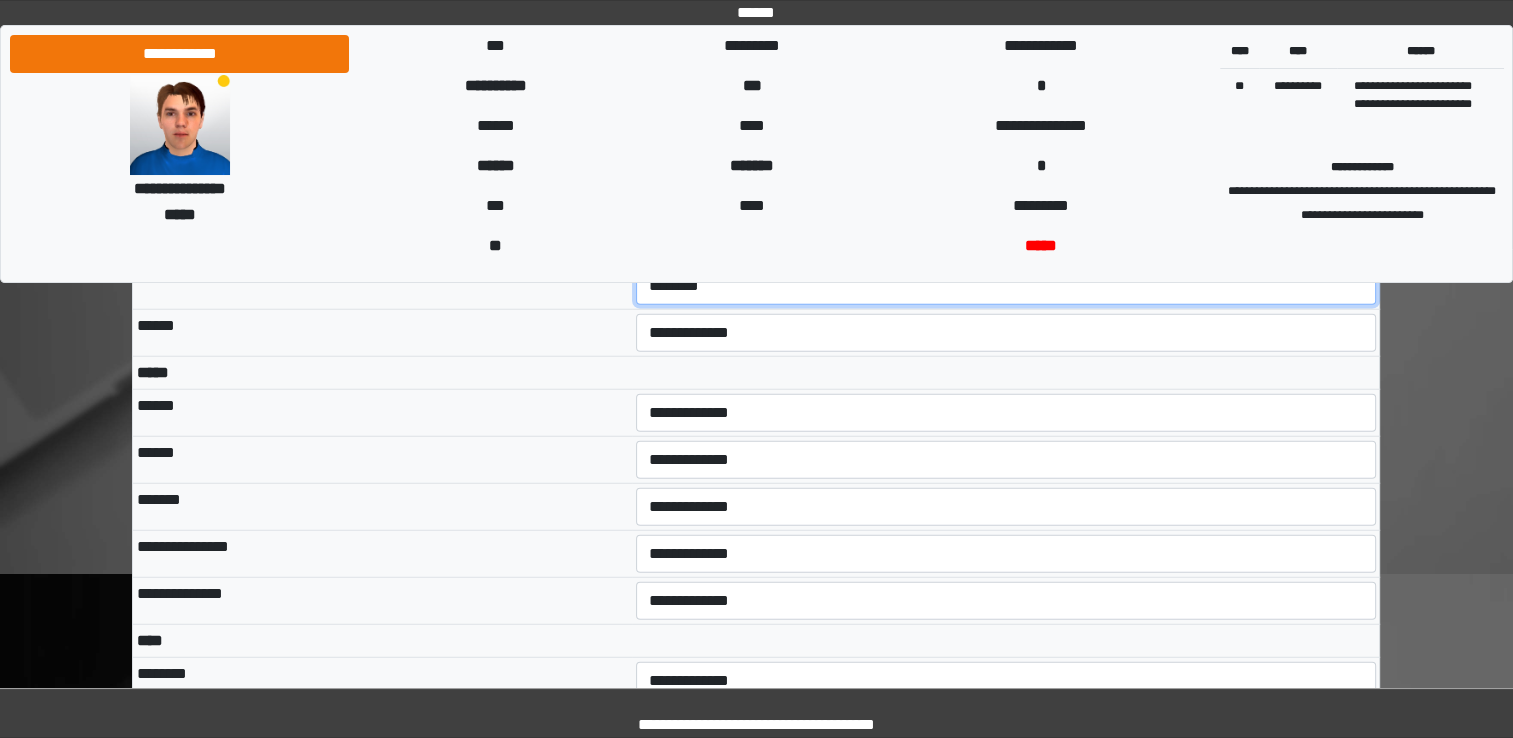 scroll, scrollTop: 5123, scrollLeft: 0, axis: vertical 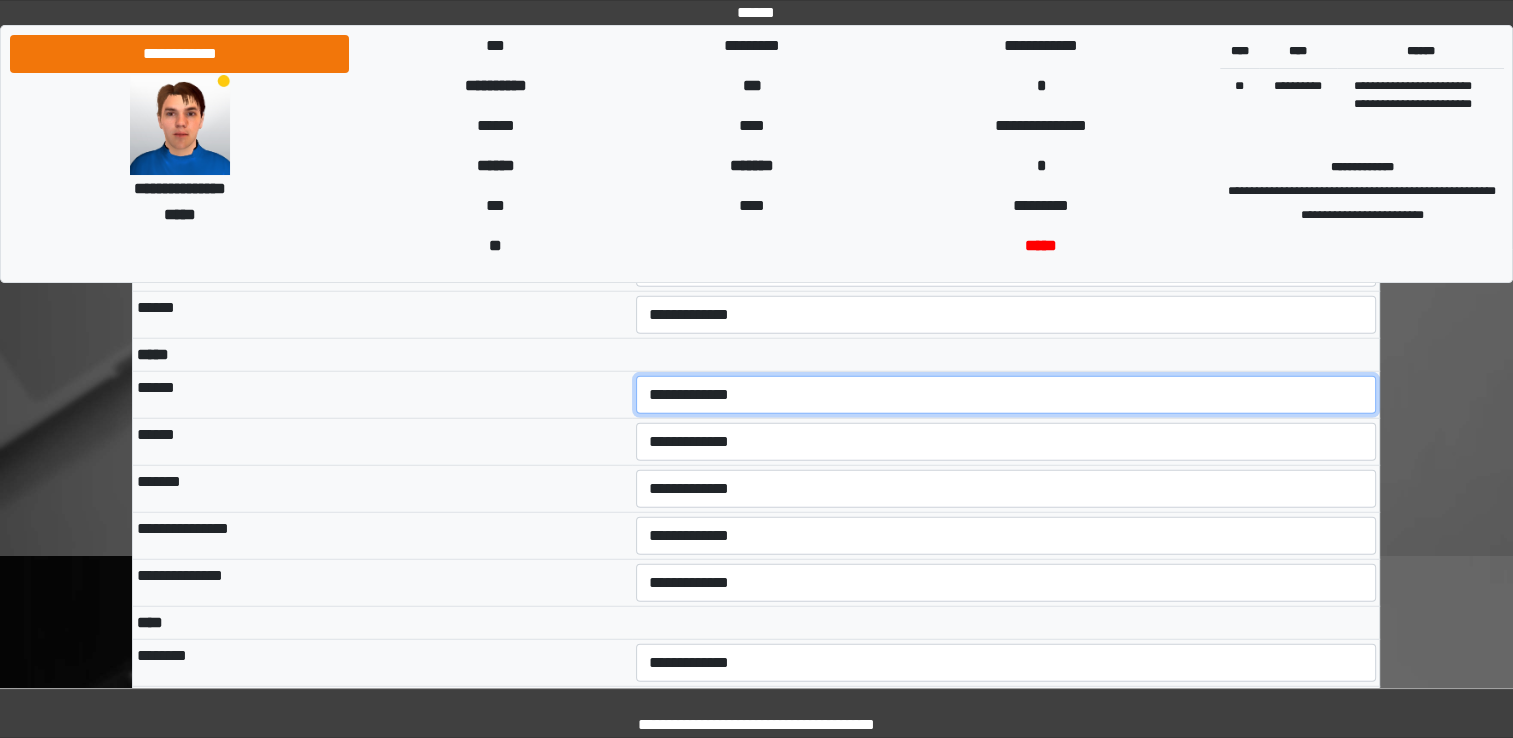 click on "**********" at bounding box center (1006, 395) 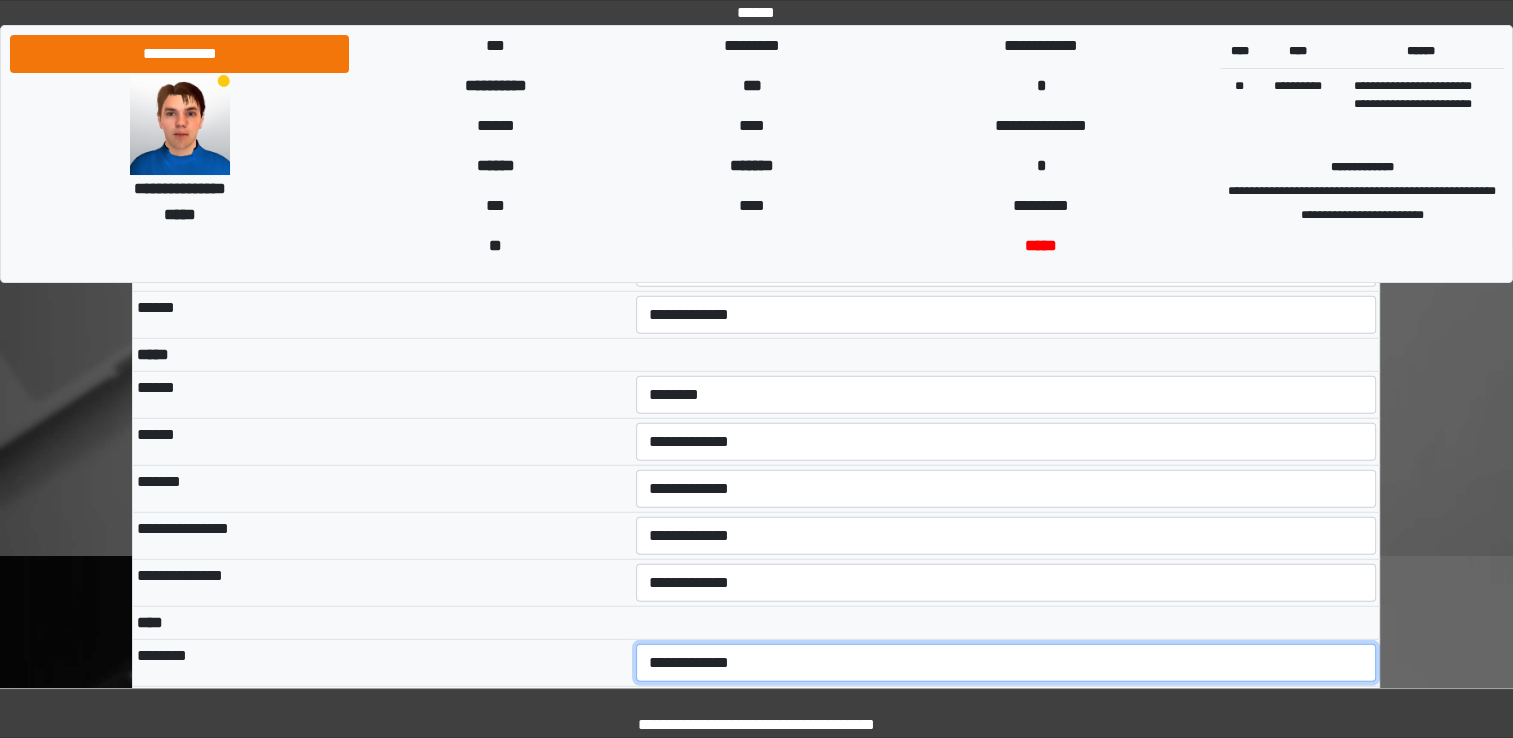 click on "**********" at bounding box center (1006, 663) 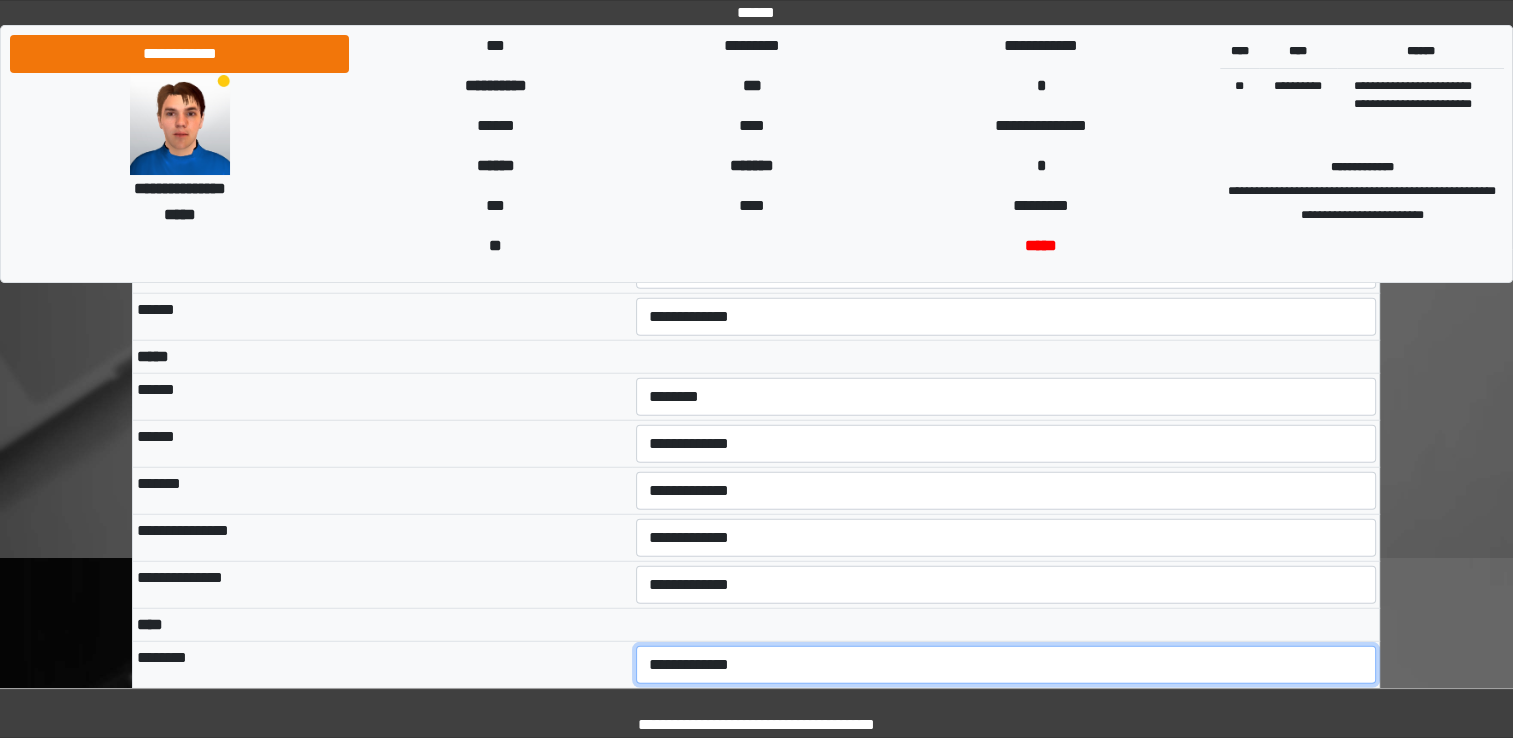 scroll, scrollTop: 5119, scrollLeft: 0, axis: vertical 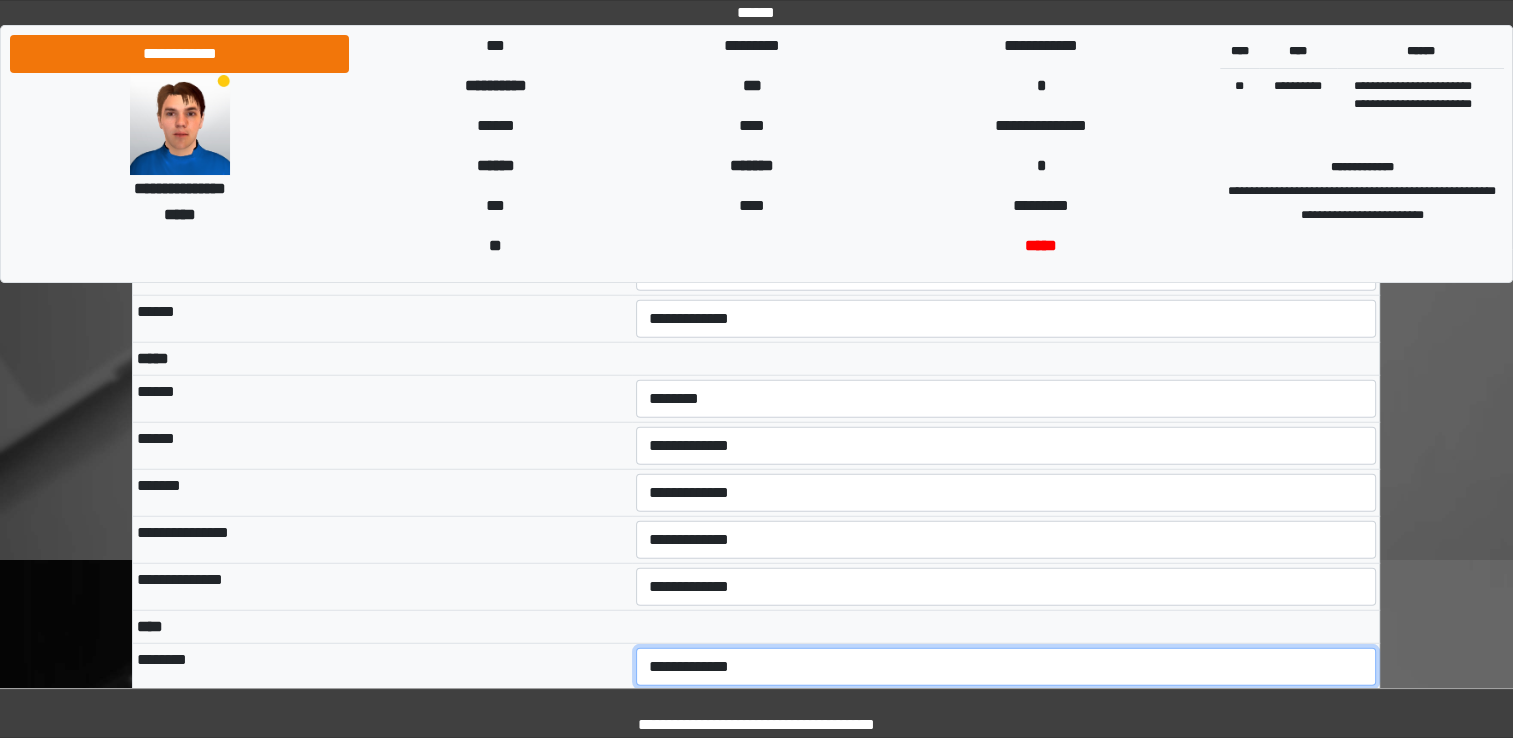 click on "**********" at bounding box center [1006, 667] 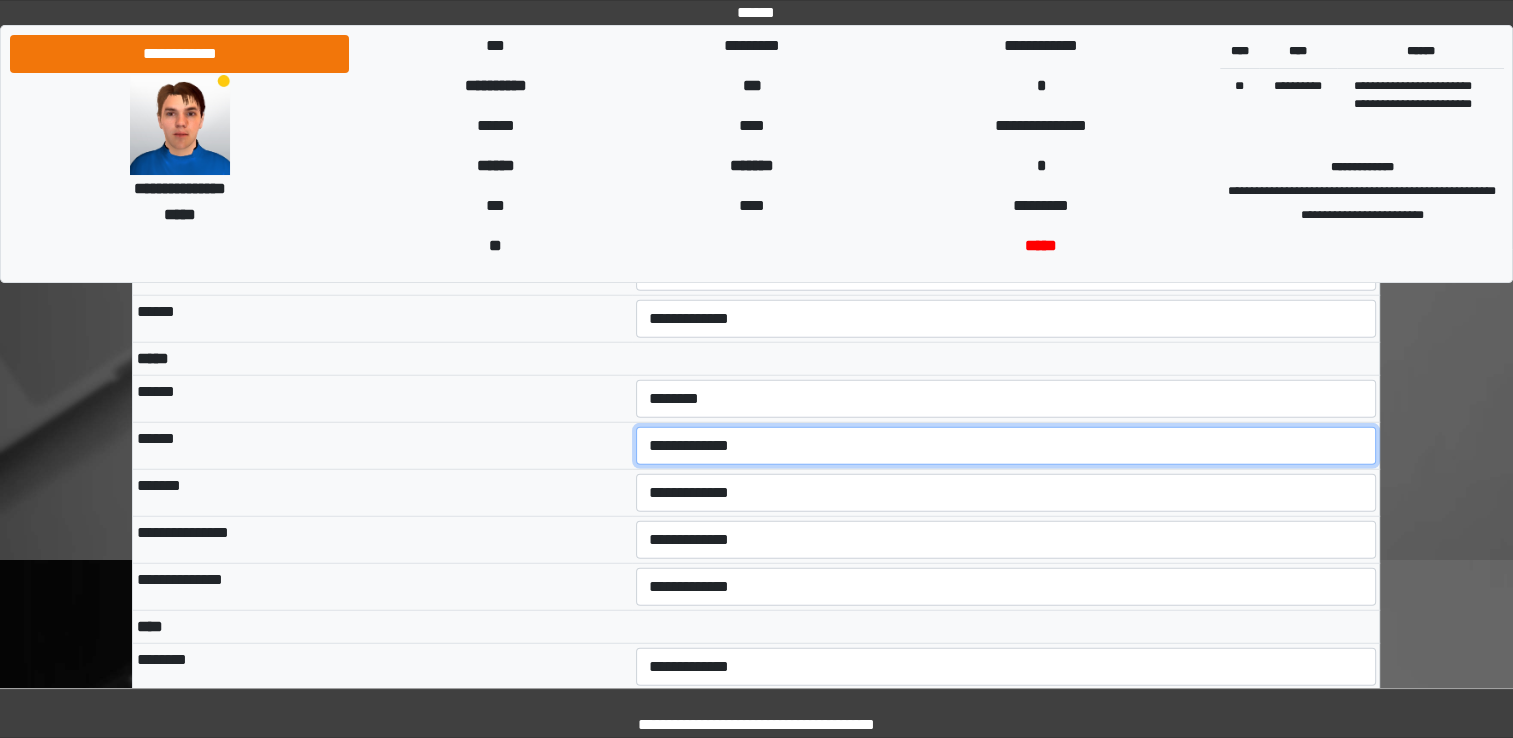click on "**********" at bounding box center [1006, 446] 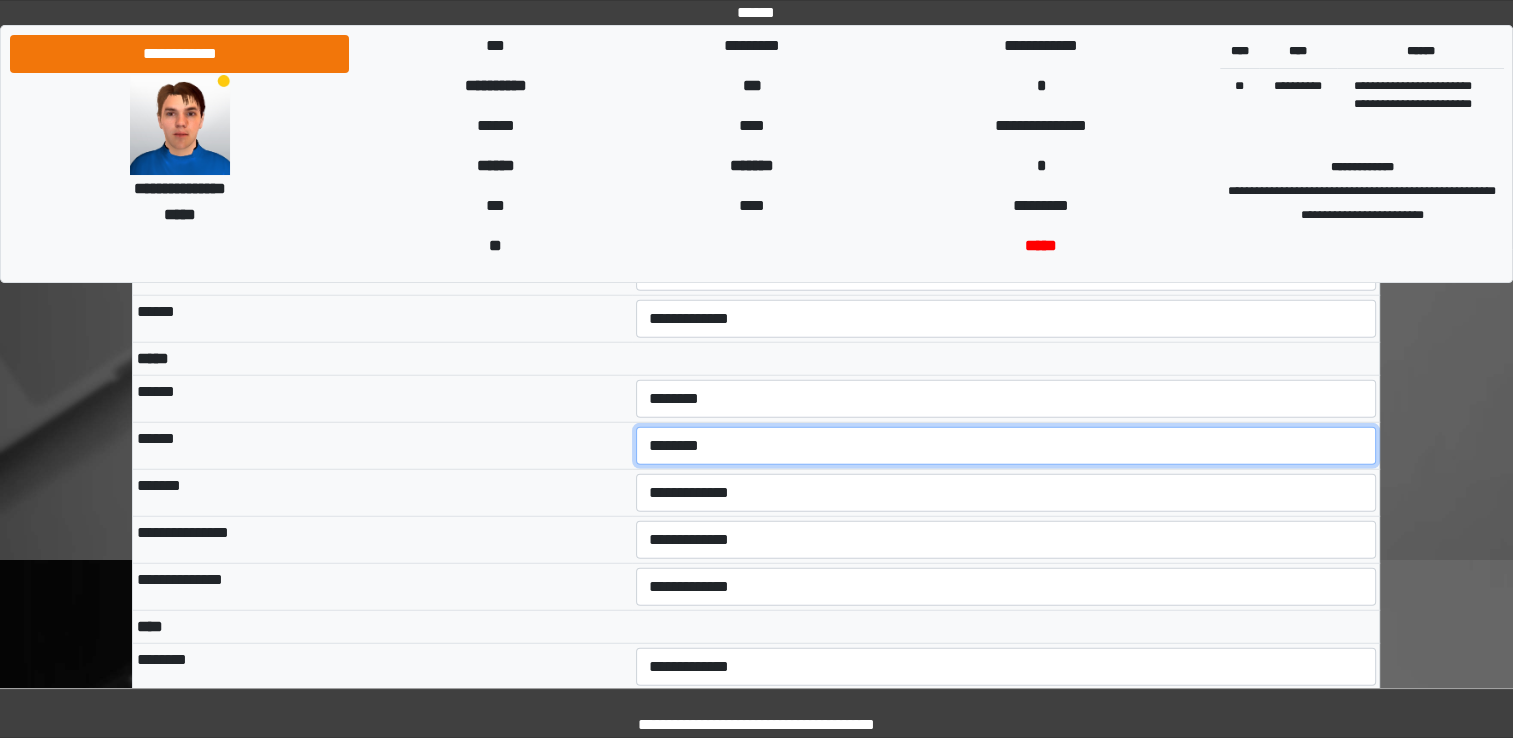 click on "**********" at bounding box center (1006, 446) 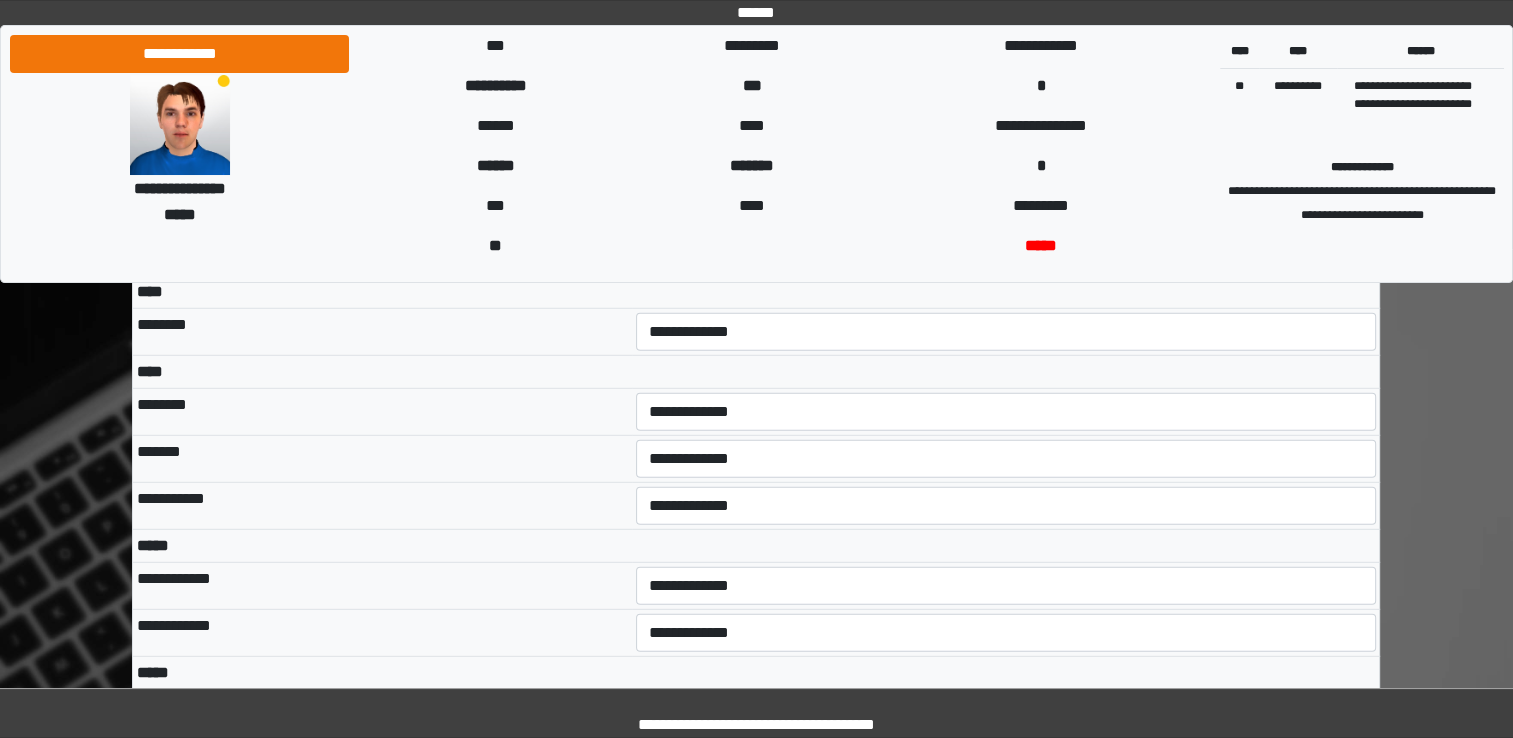 scroll, scrollTop: 5479, scrollLeft: 0, axis: vertical 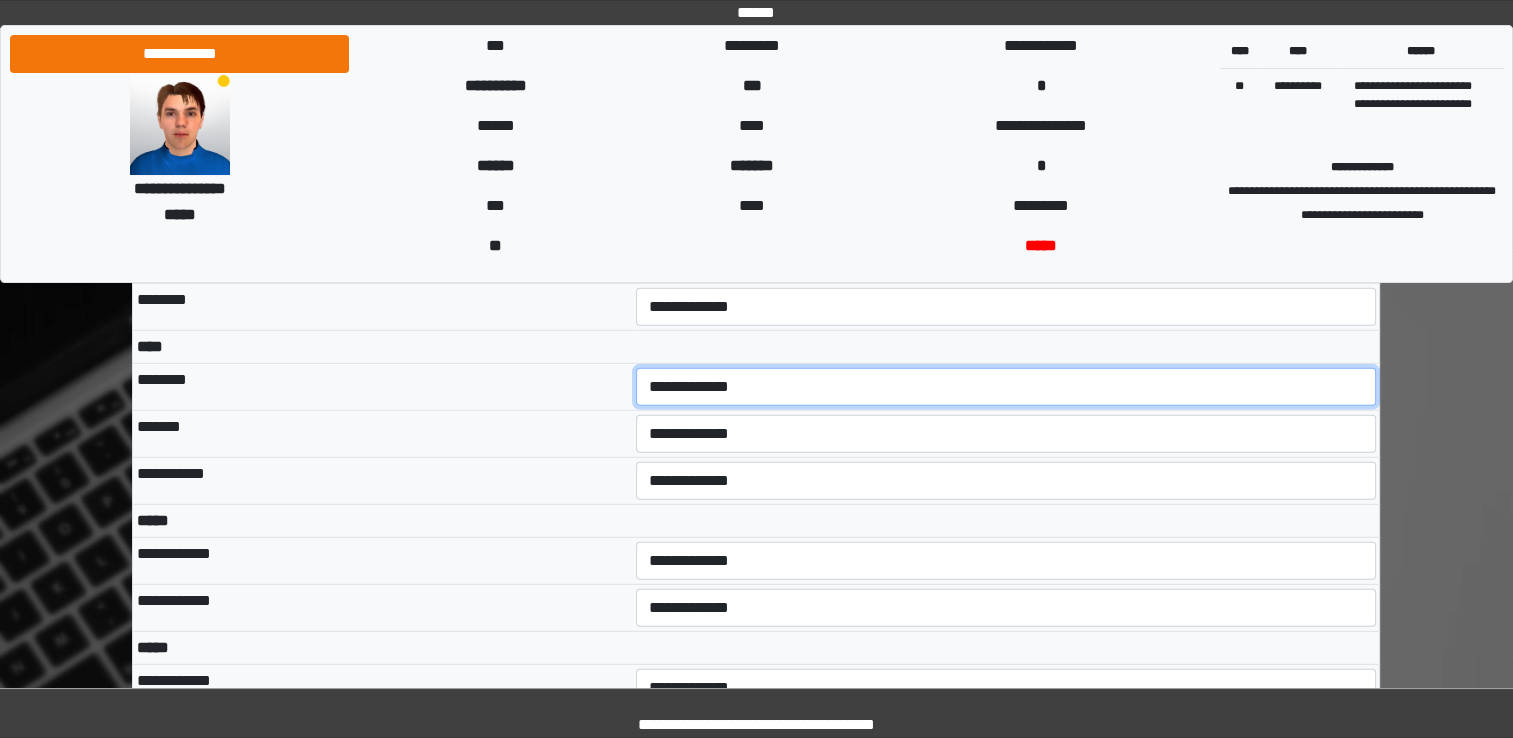 click on "**********" at bounding box center [1006, 387] 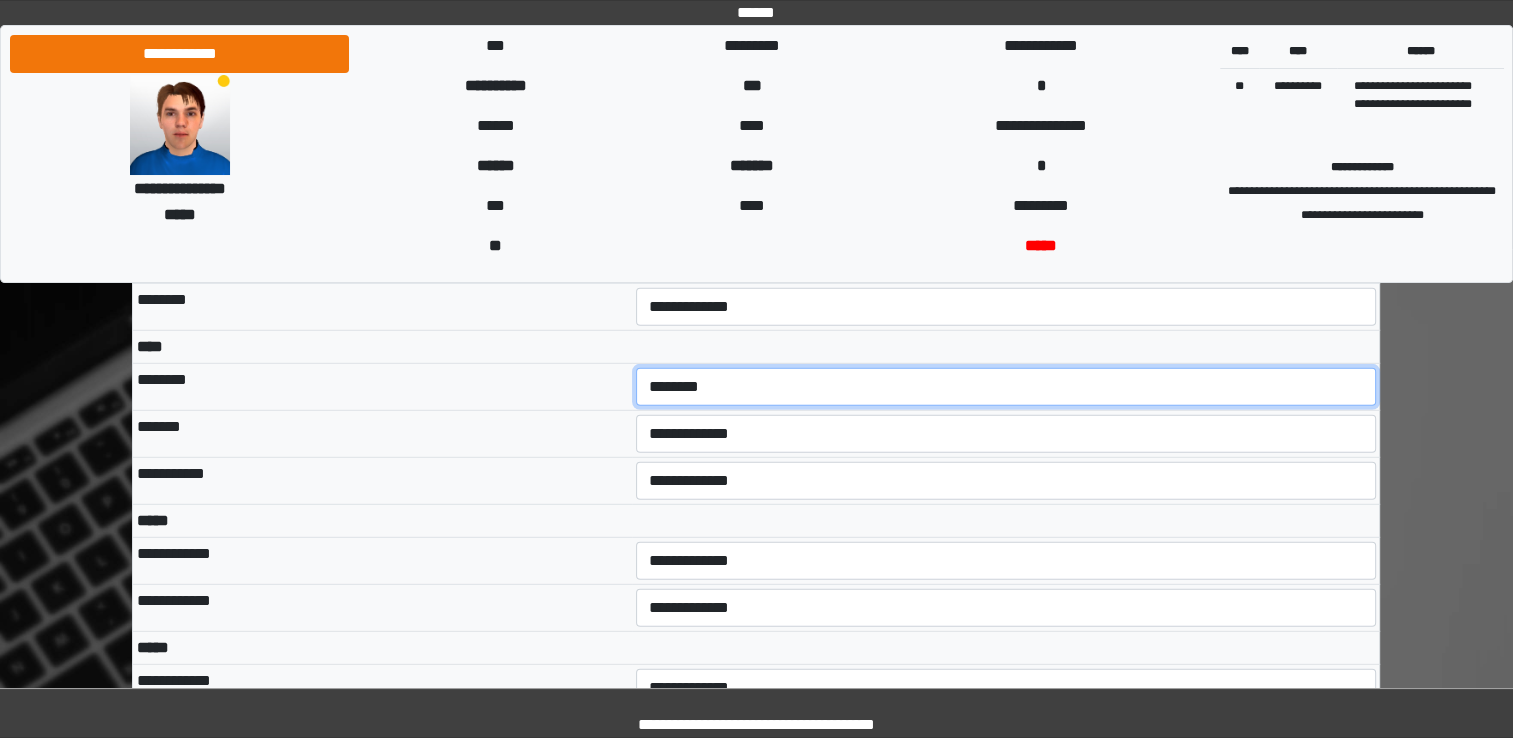 click on "**********" at bounding box center [1006, 387] 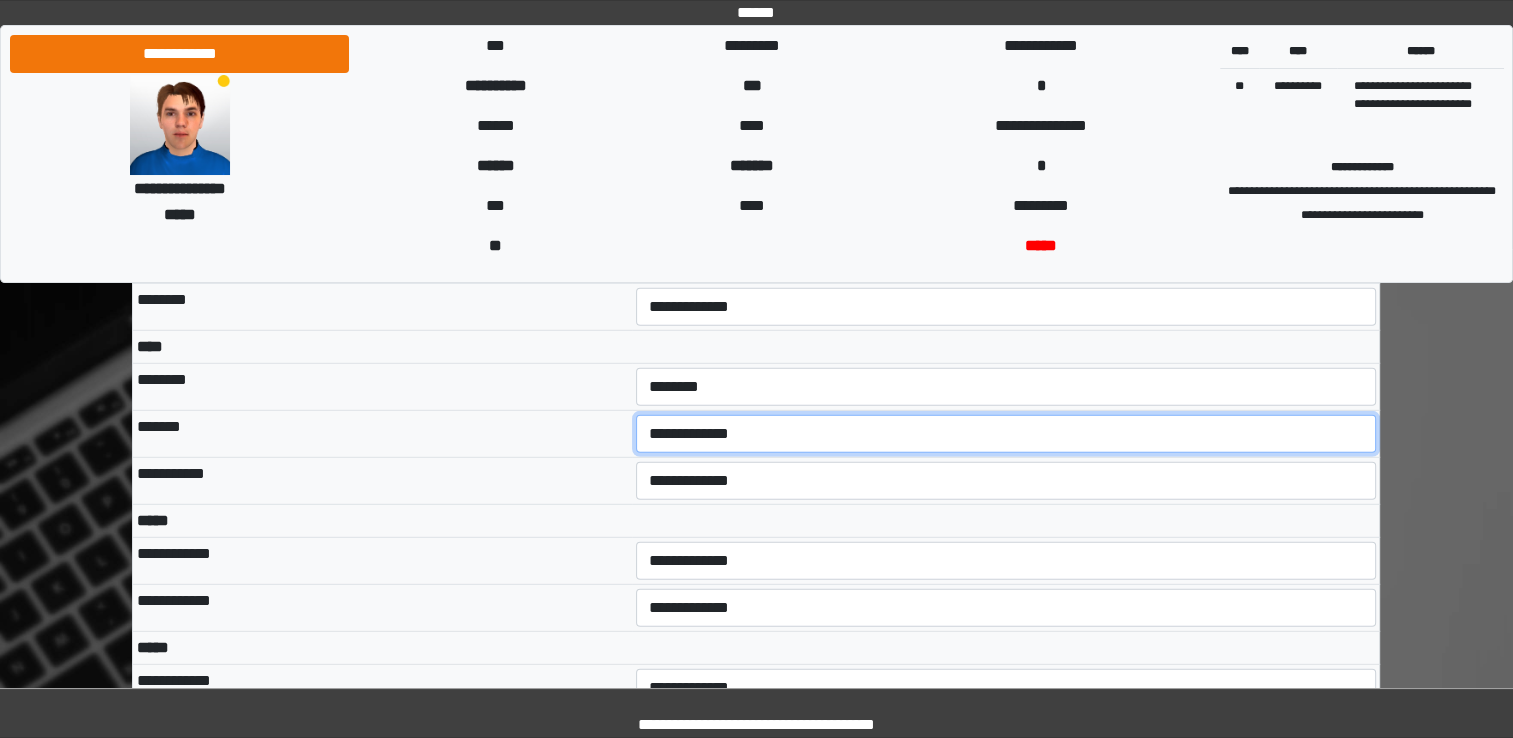 click on "**********" at bounding box center [1006, 434] 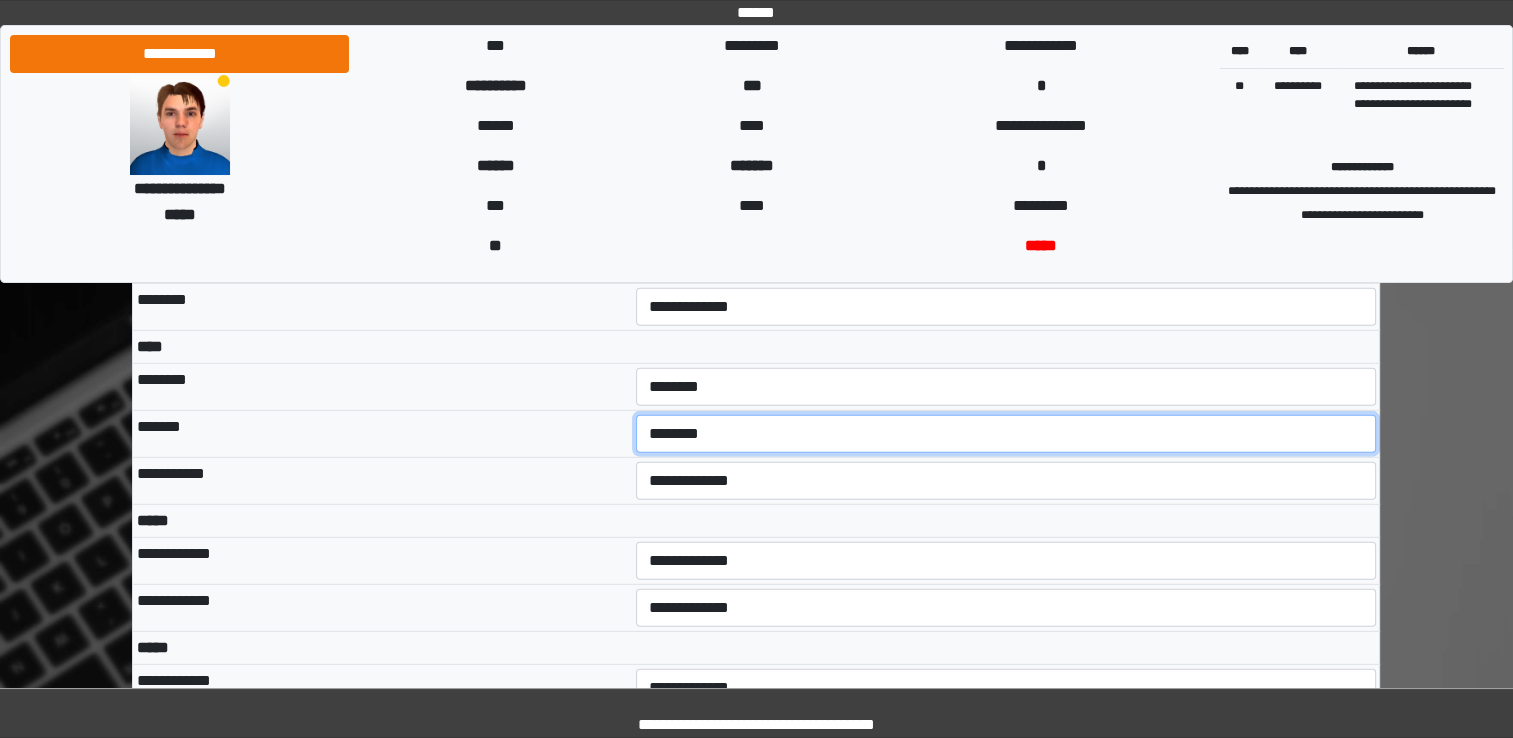 click on "**********" at bounding box center [1006, 434] 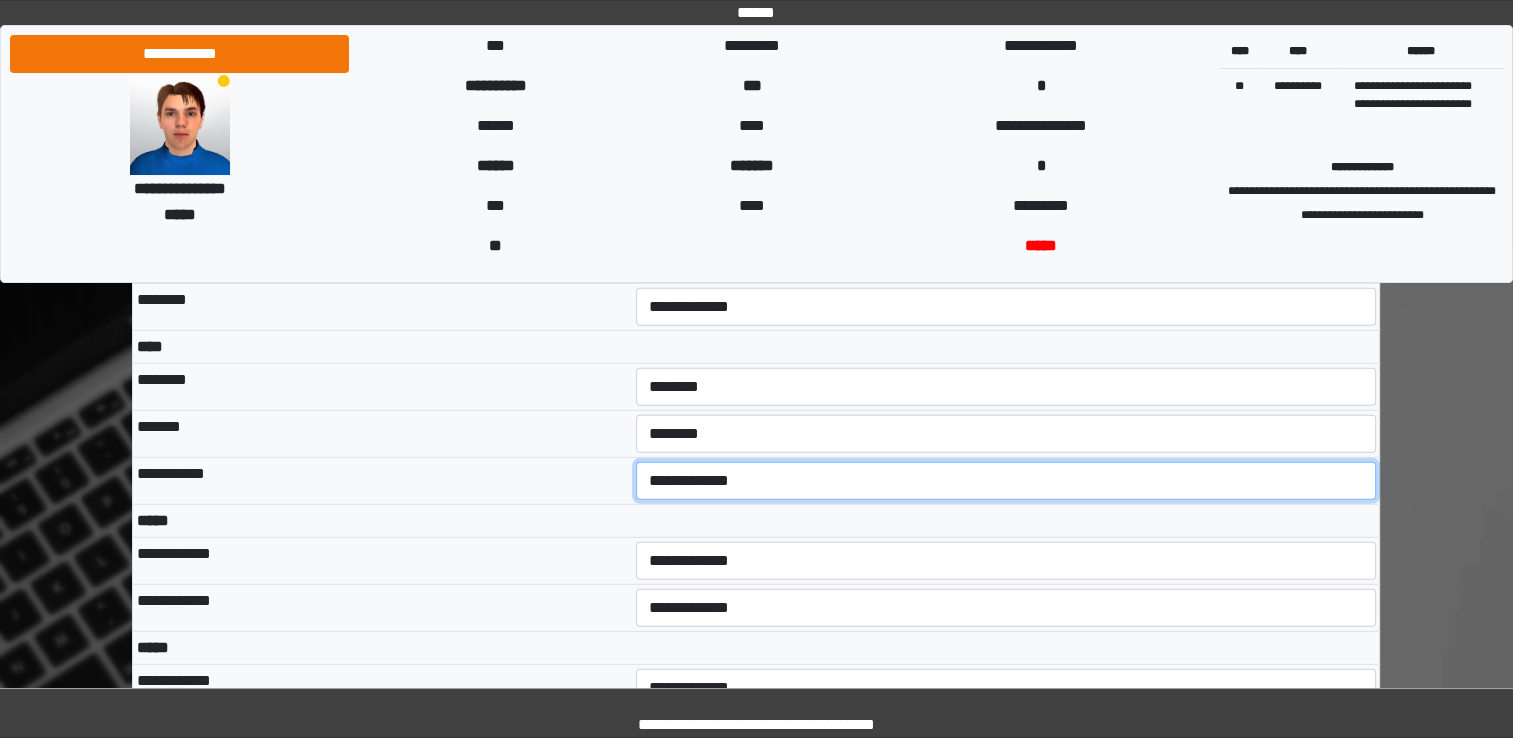 click on "**********" at bounding box center [1006, 481] 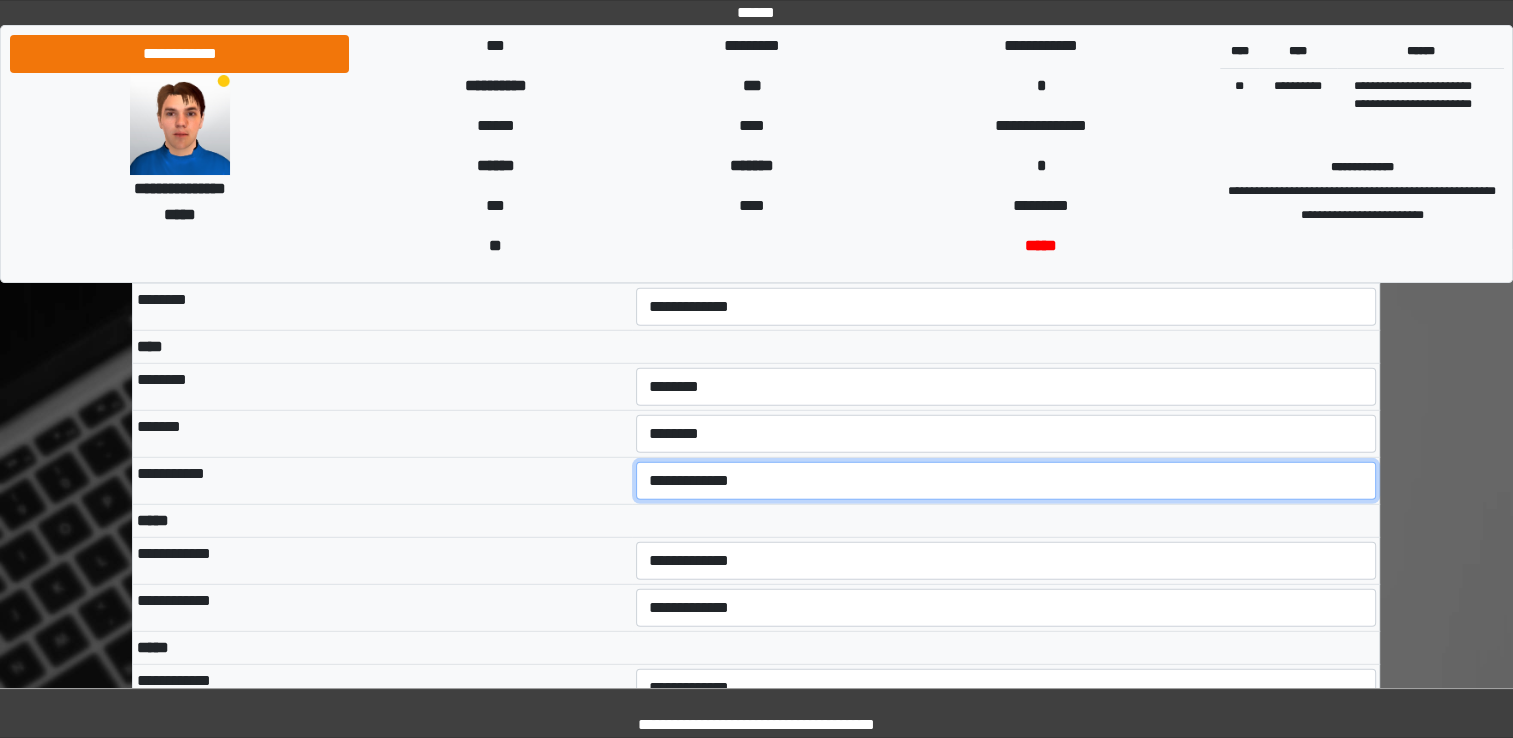 select on "***" 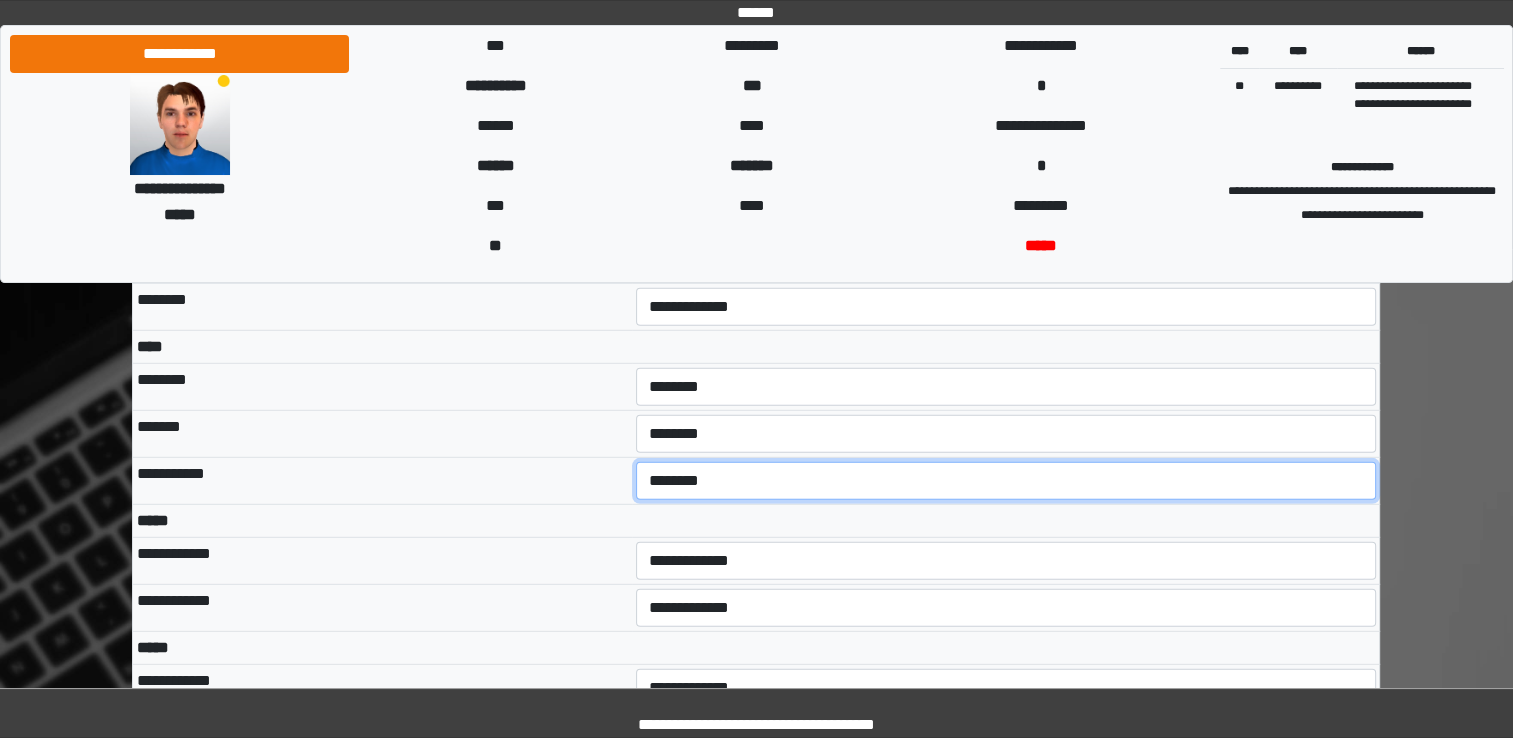 click on "**********" at bounding box center (1006, 481) 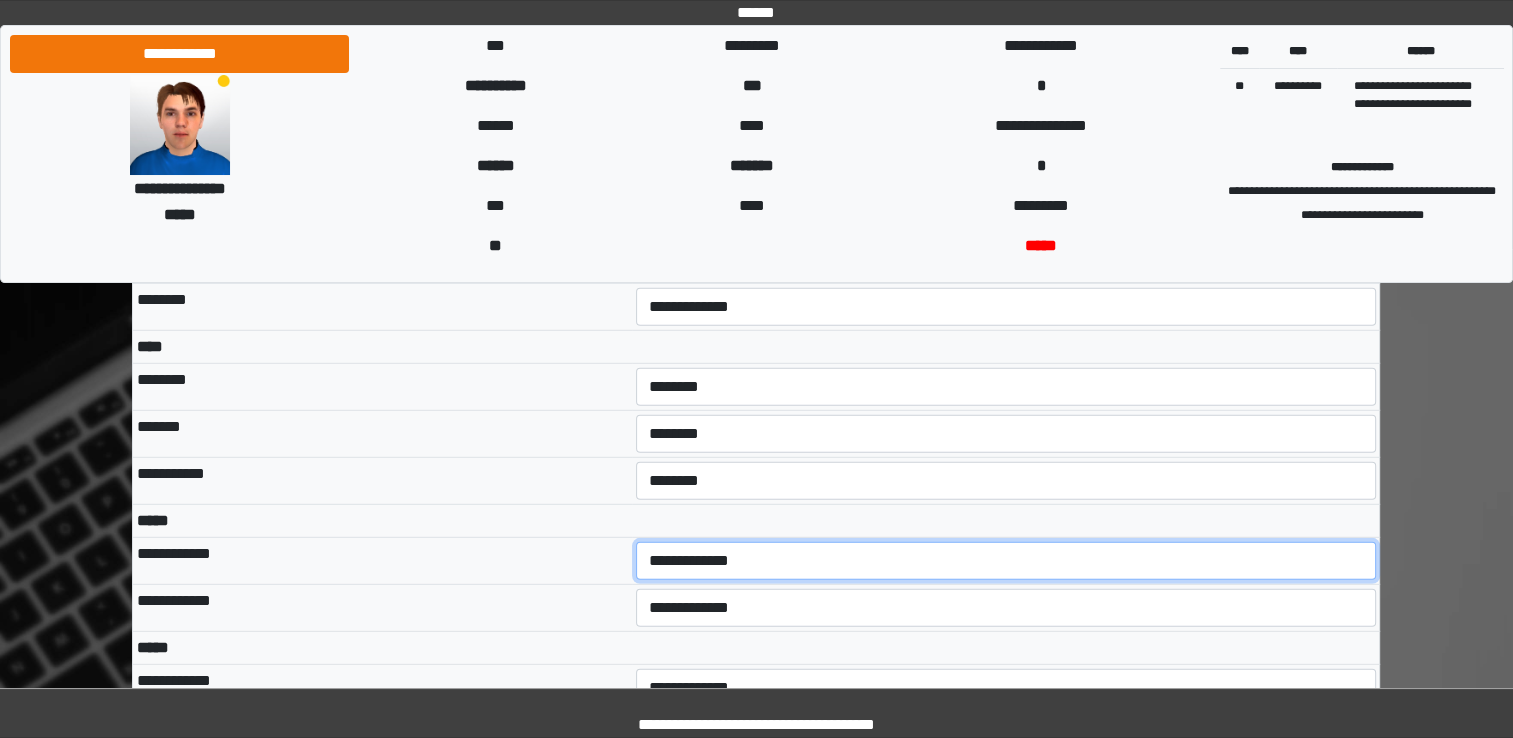 click on "**********" at bounding box center (1006, 561) 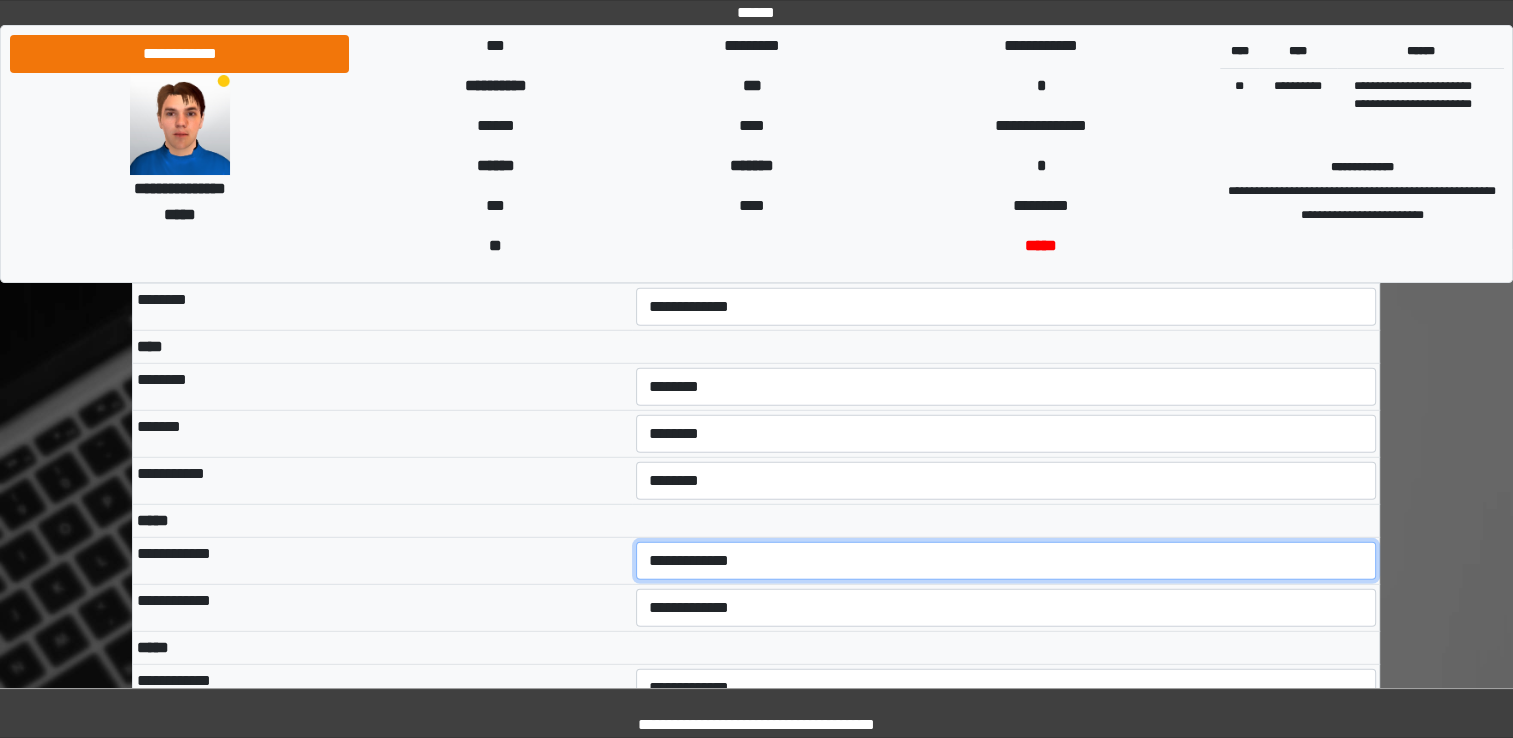 select on "***" 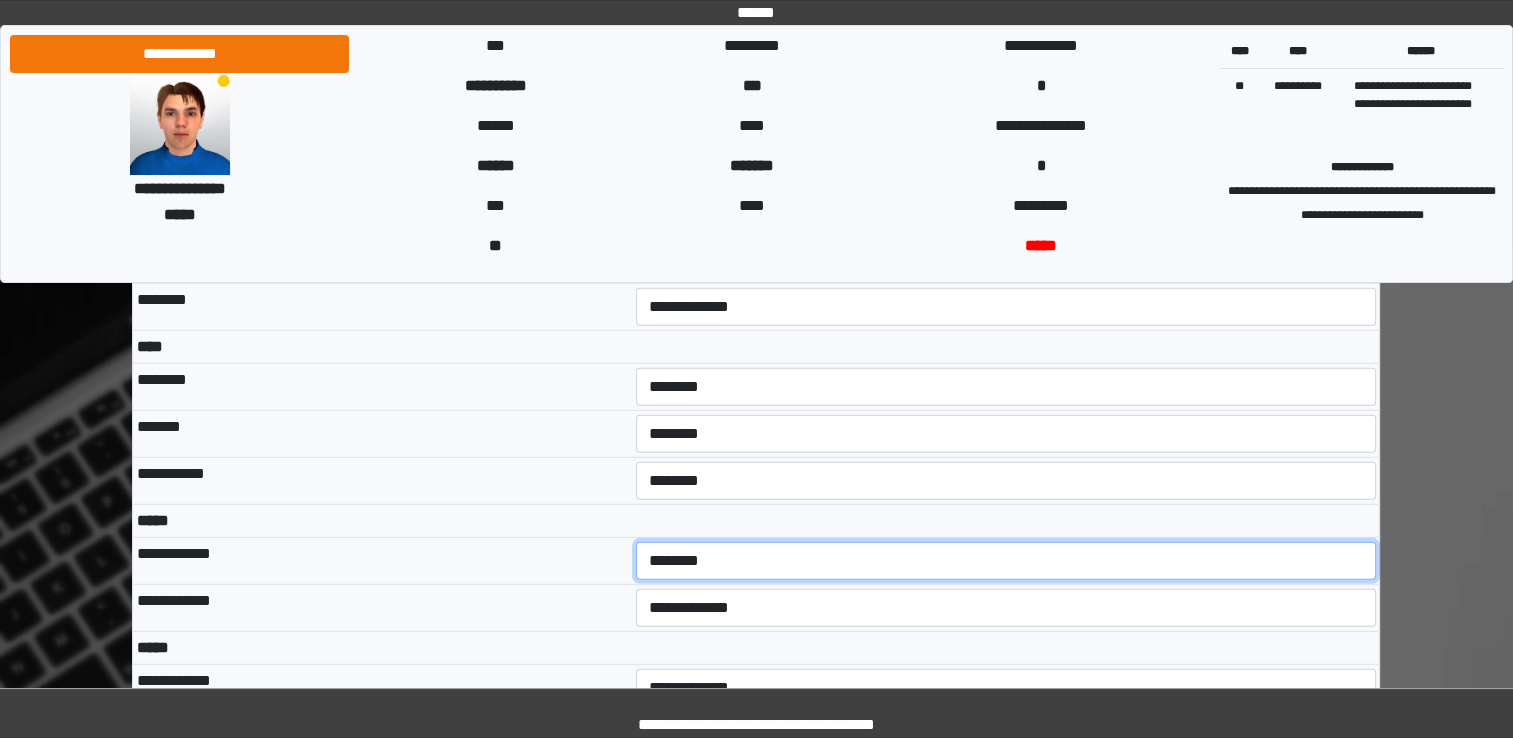 click on "**********" at bounding box center (1006, 561) 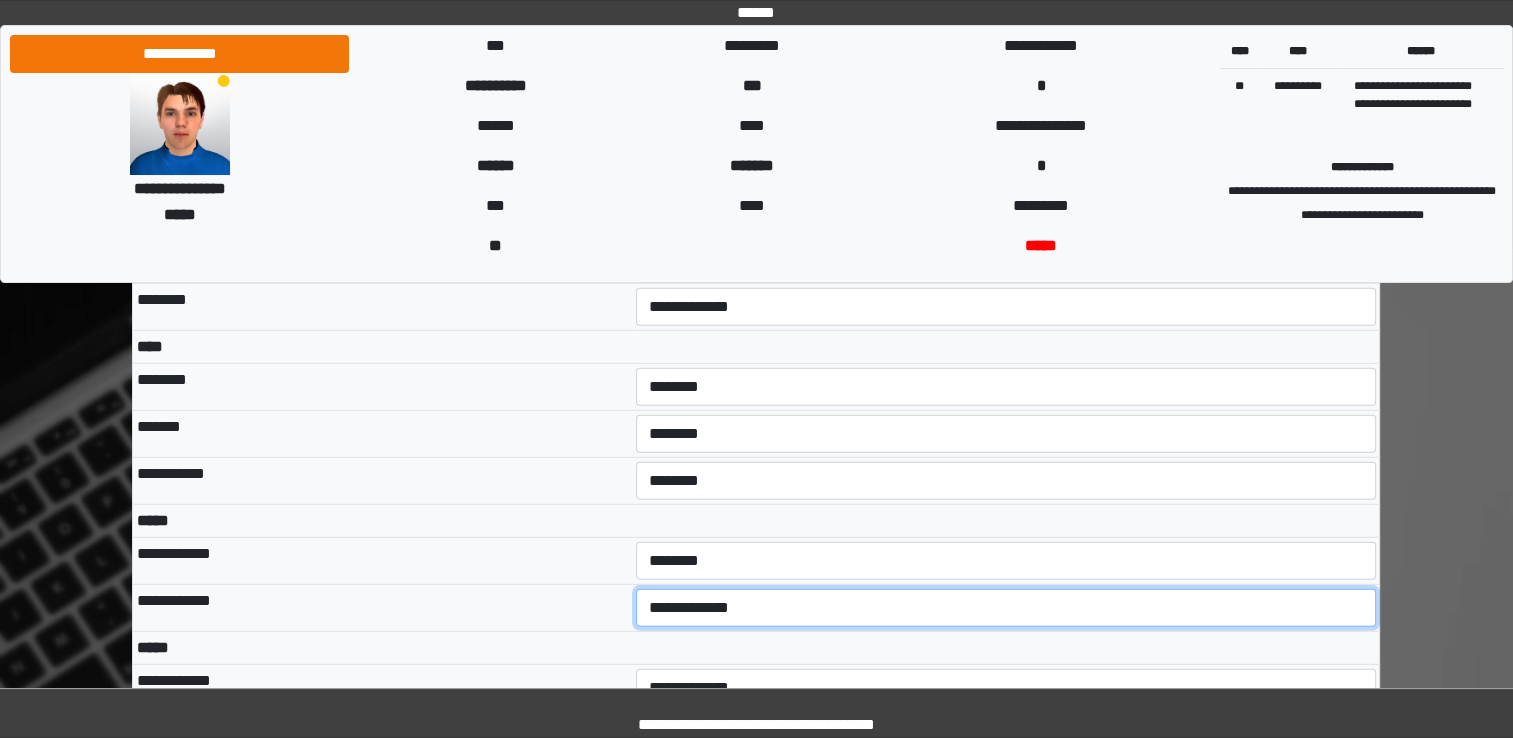 click on "**********" at bounding box center (1006, 608) 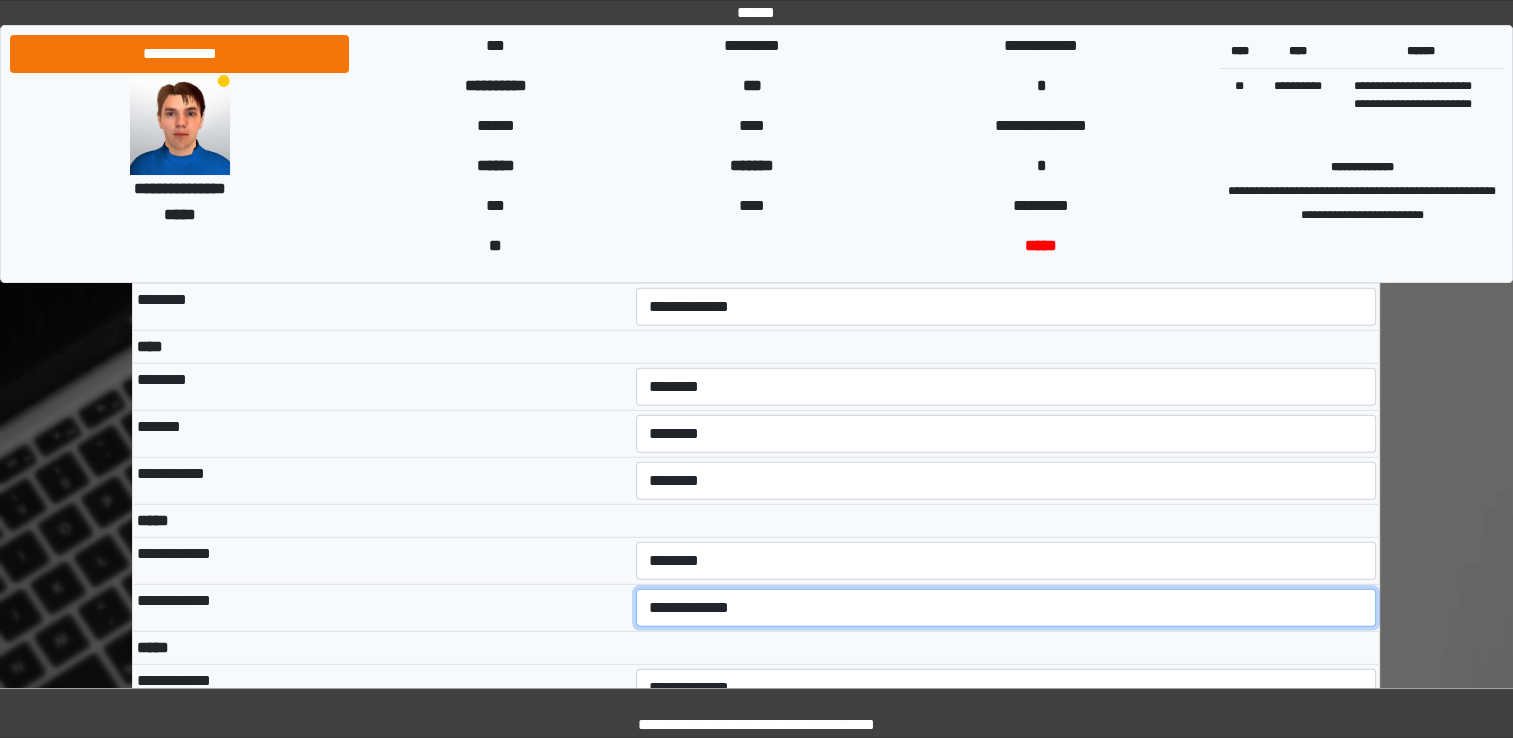 select on "***" 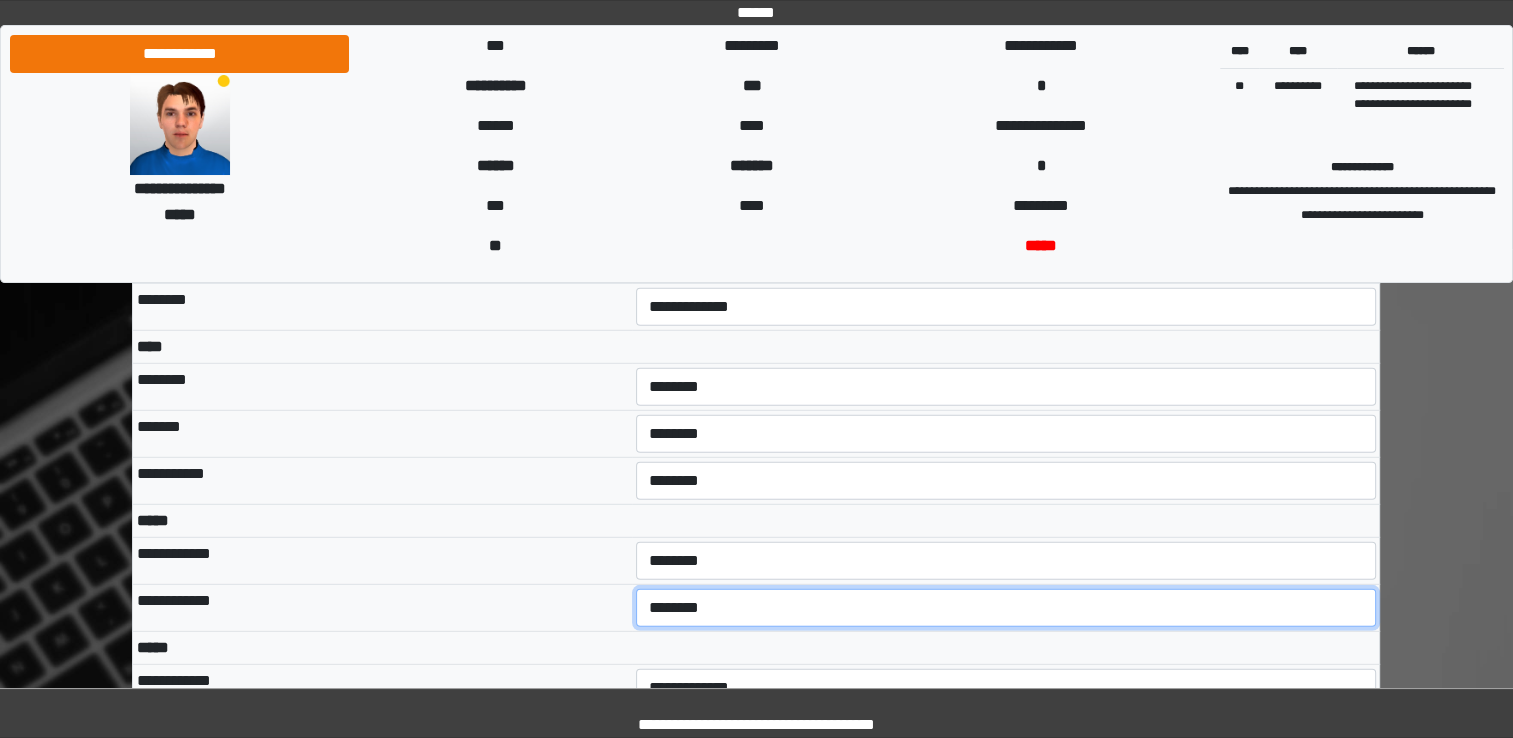 click on "**********" at bounding box center (1006, 608) 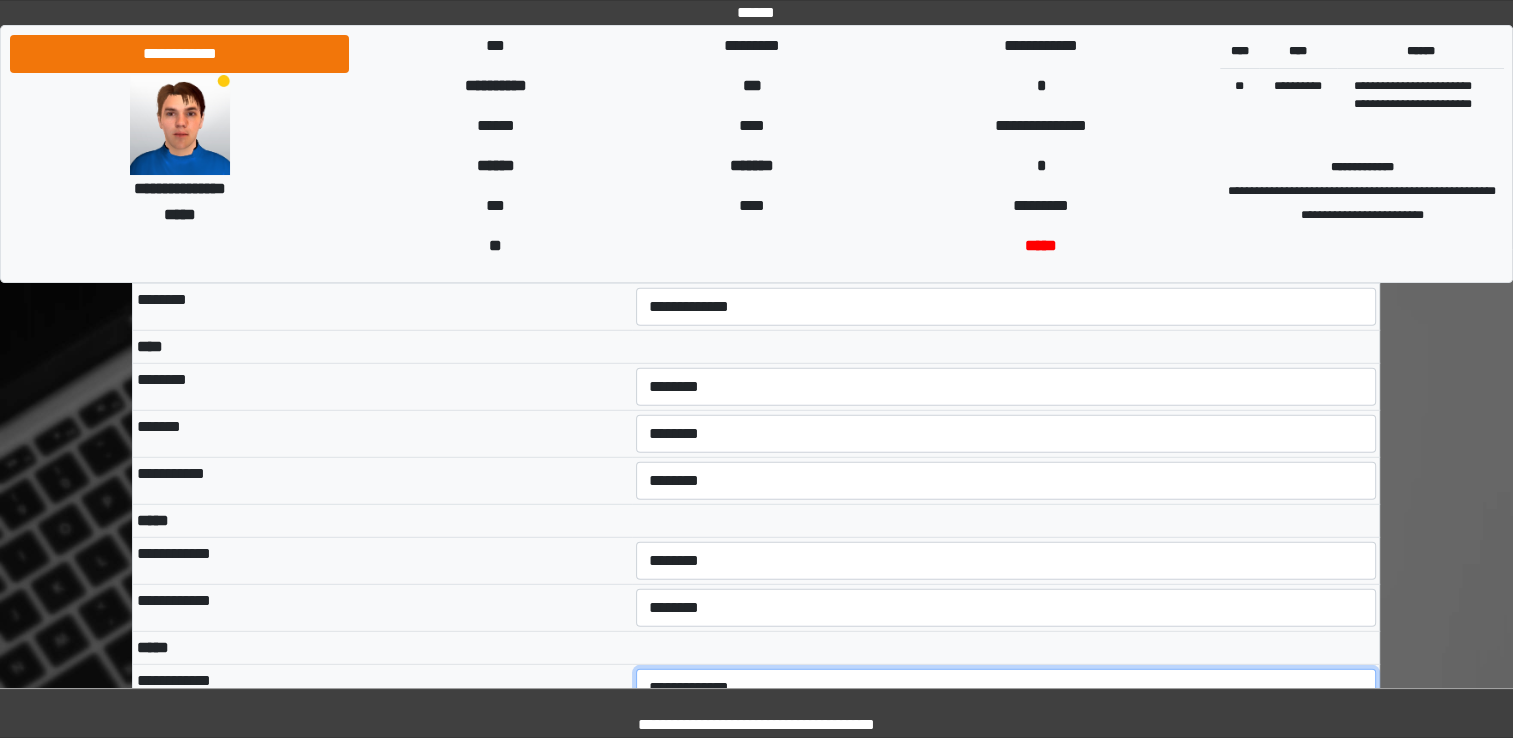 click on "**********" at bounding box center (1006, 688) 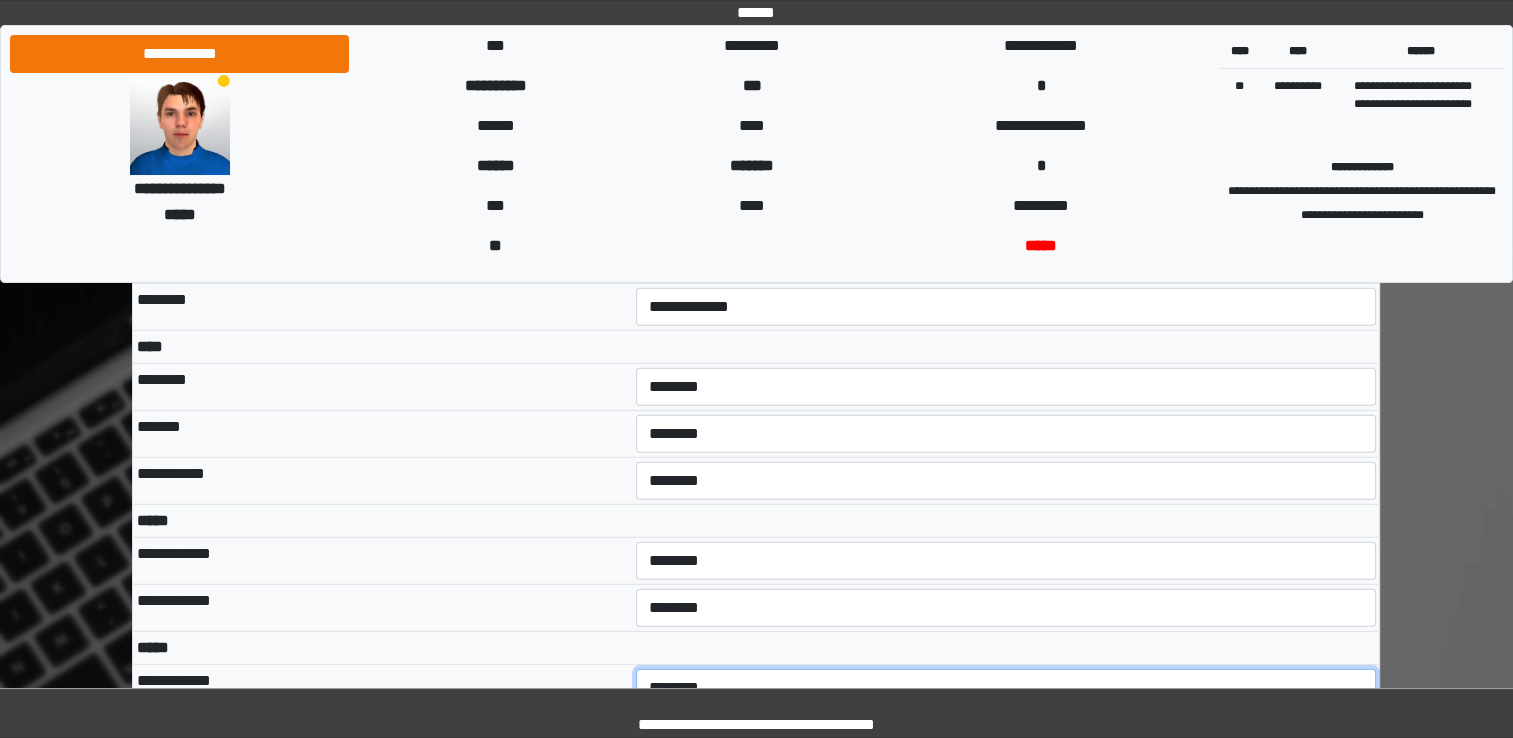 click on "**********" at bounding box center (1006, 688) 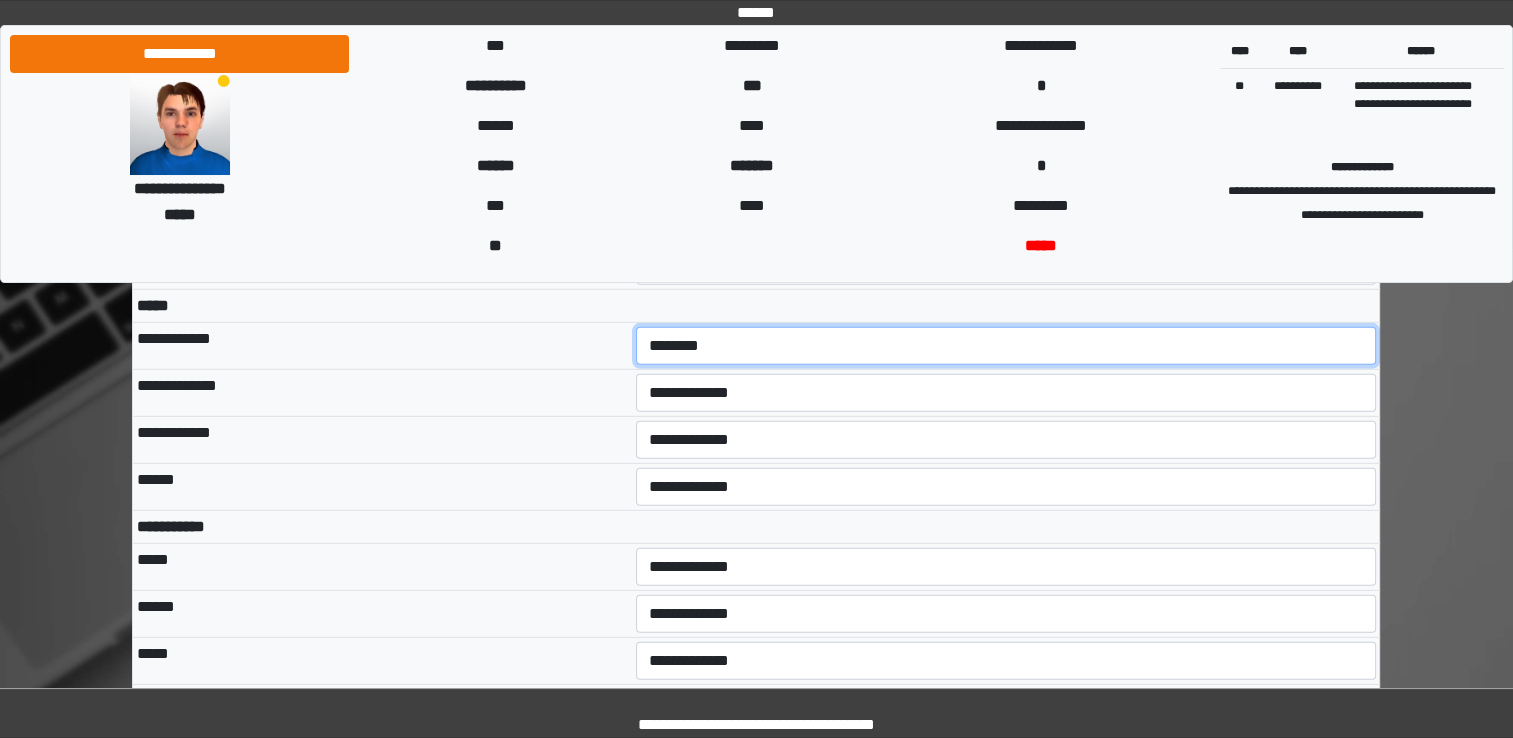 scroll, scrollTop: 5839, scrollLeft: 0, axis: vertical 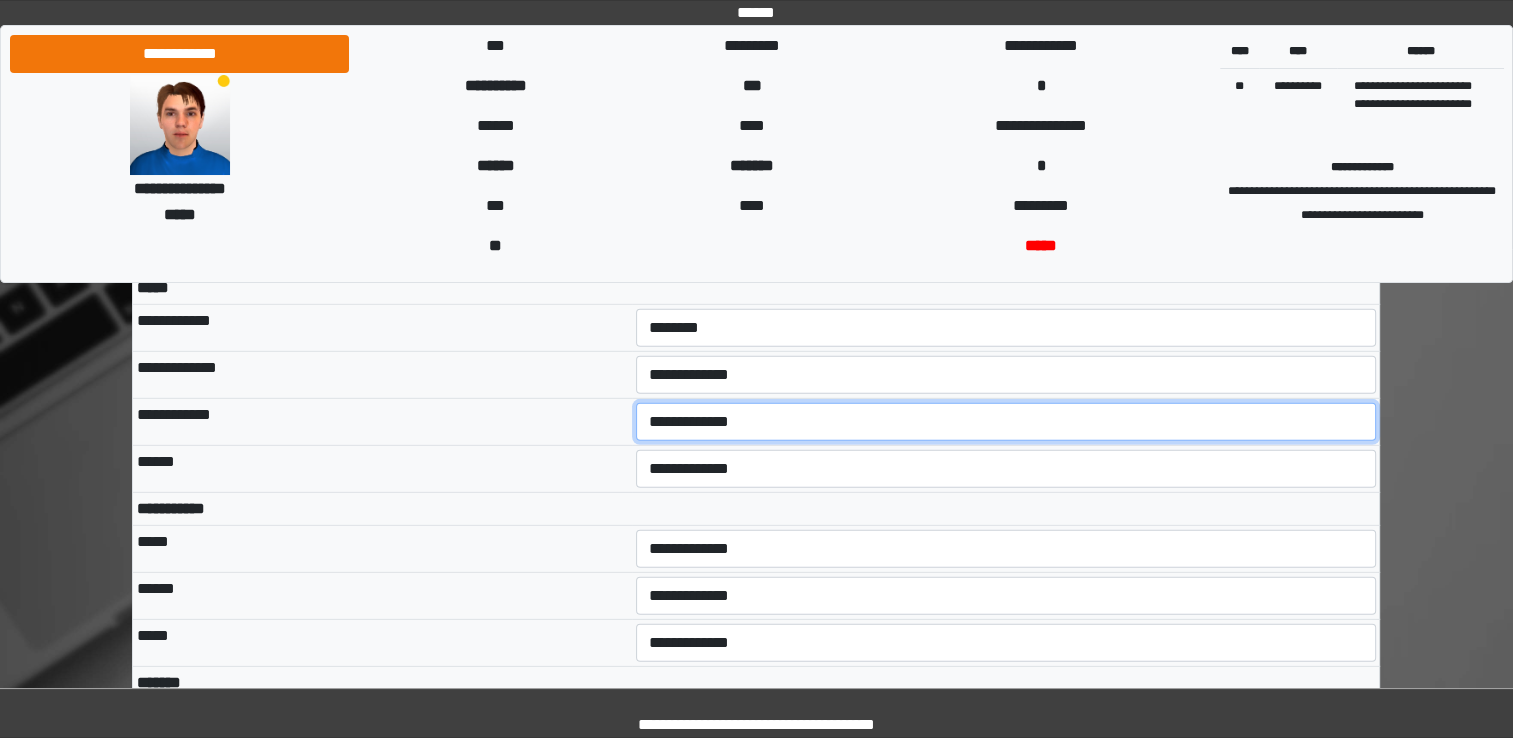 click on "**********" at bounding box center (1006, 422) 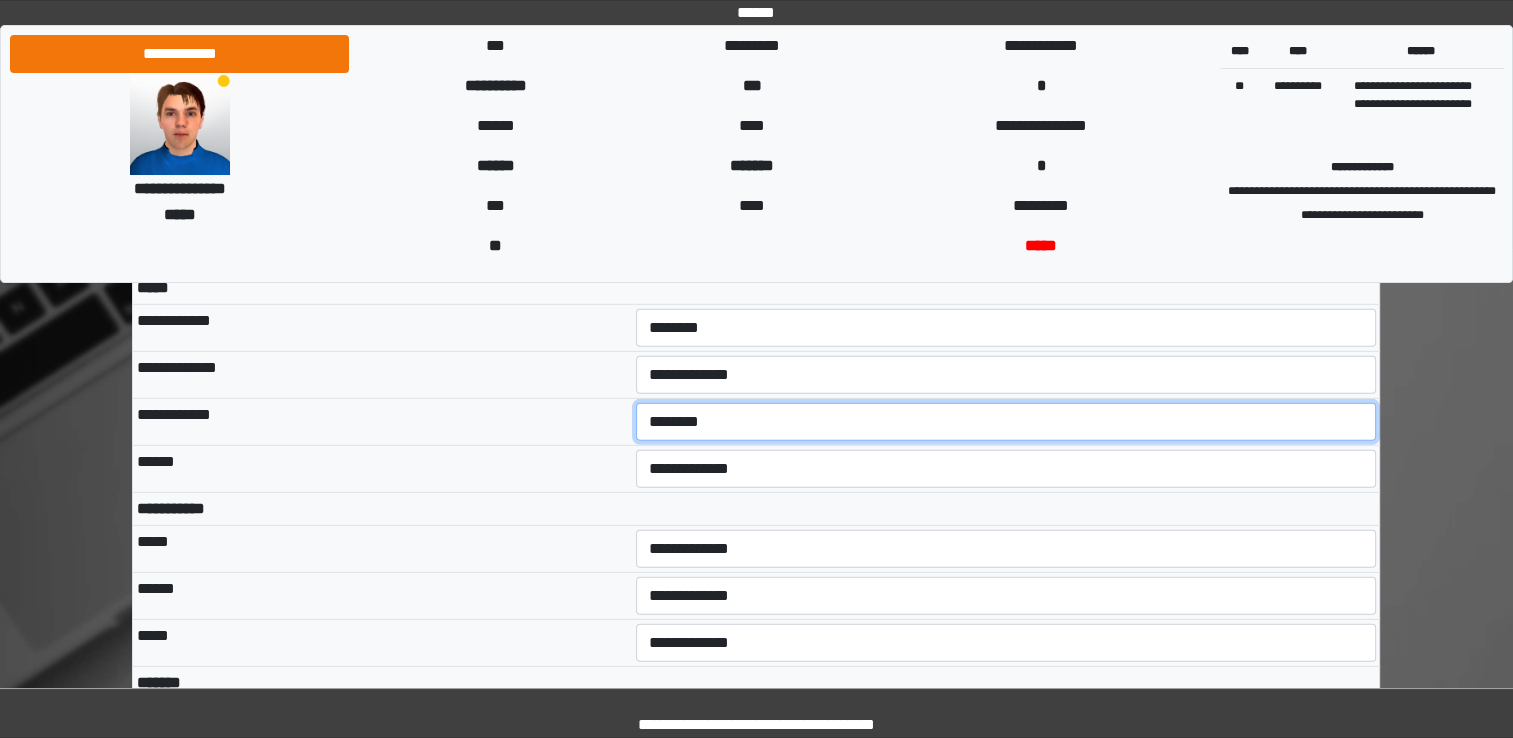 click on "**********" at bounding box center (1006, 422) 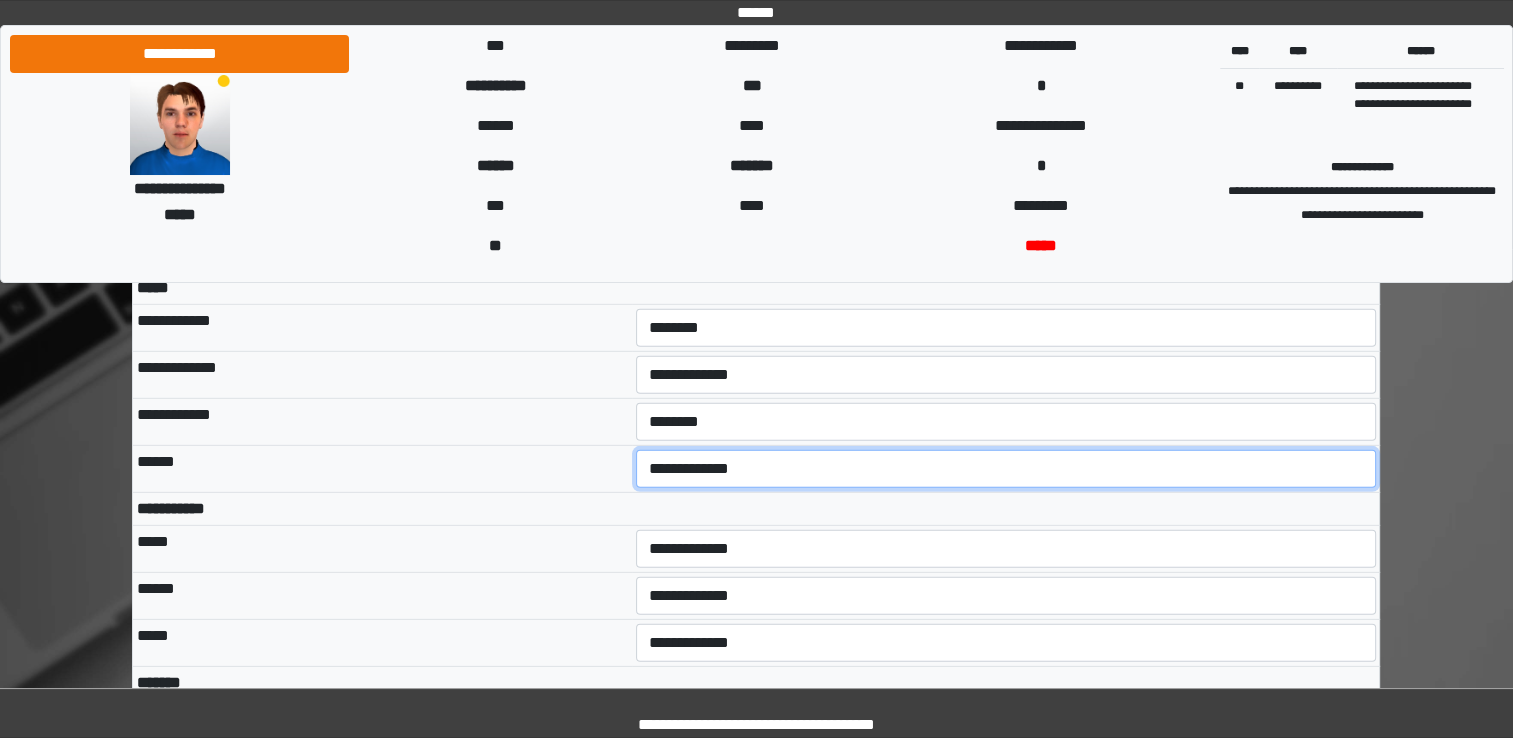 click on "**********" at bounding box center (1006, 469) 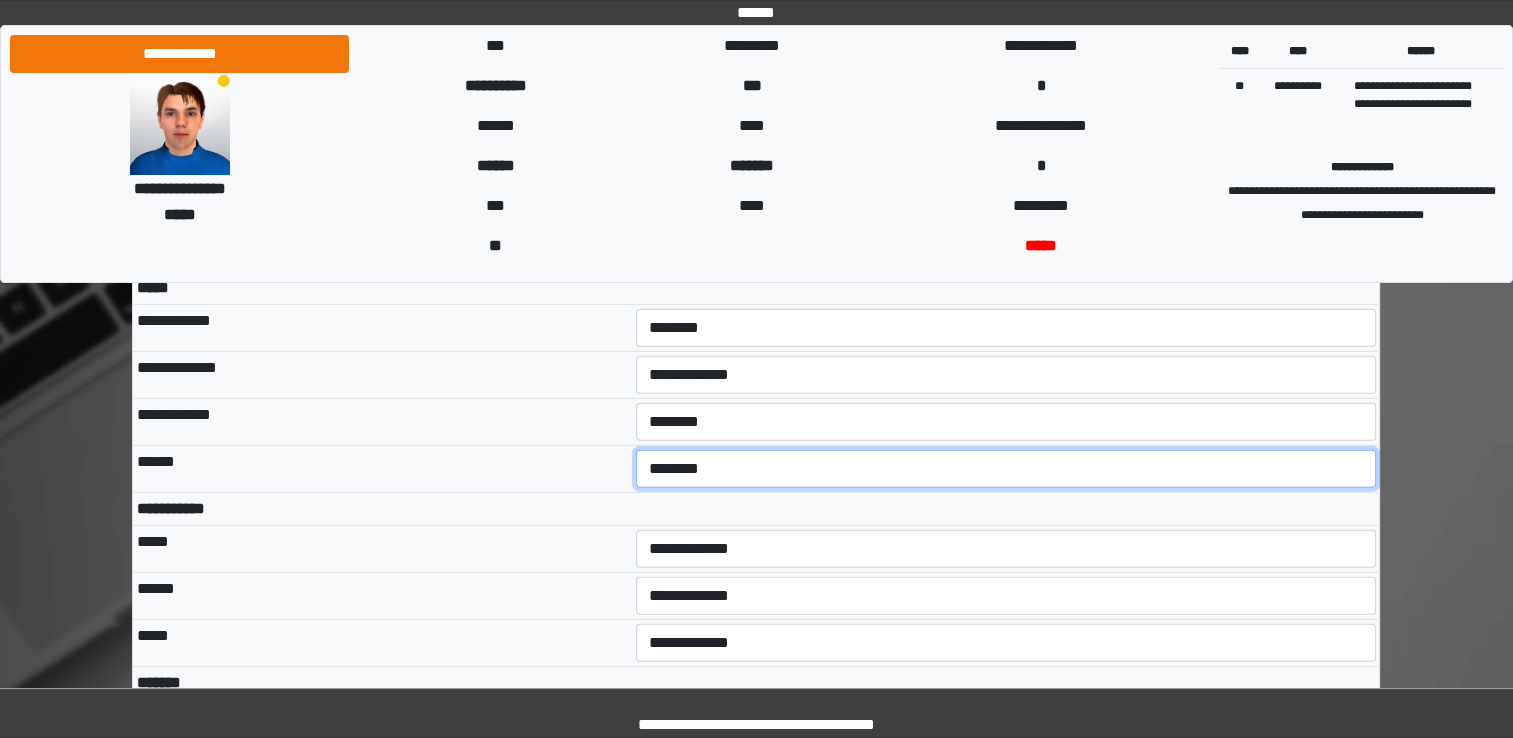 click on "**********" at bounding box center [1006, 469] 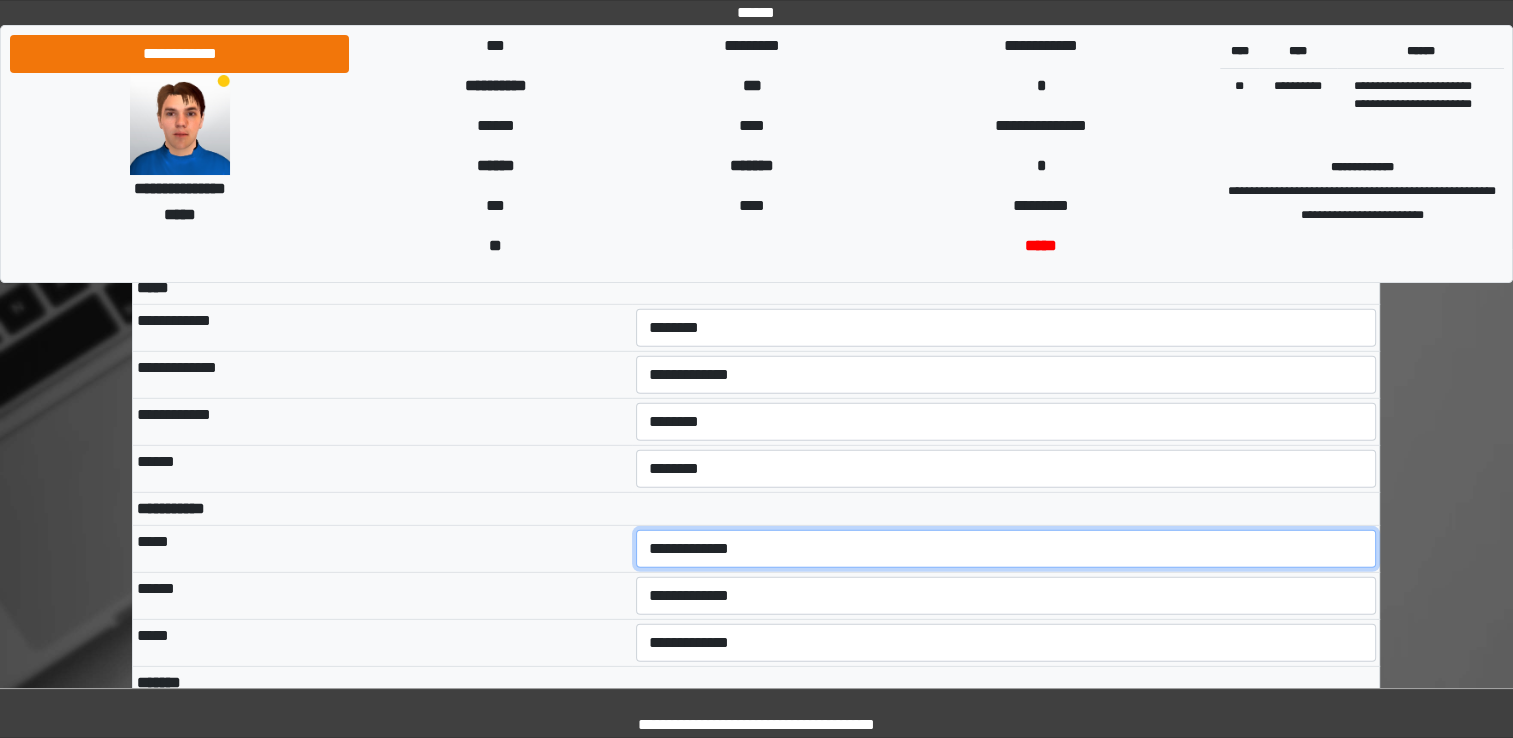 click on "**********" at bounding box center (1006, 549) 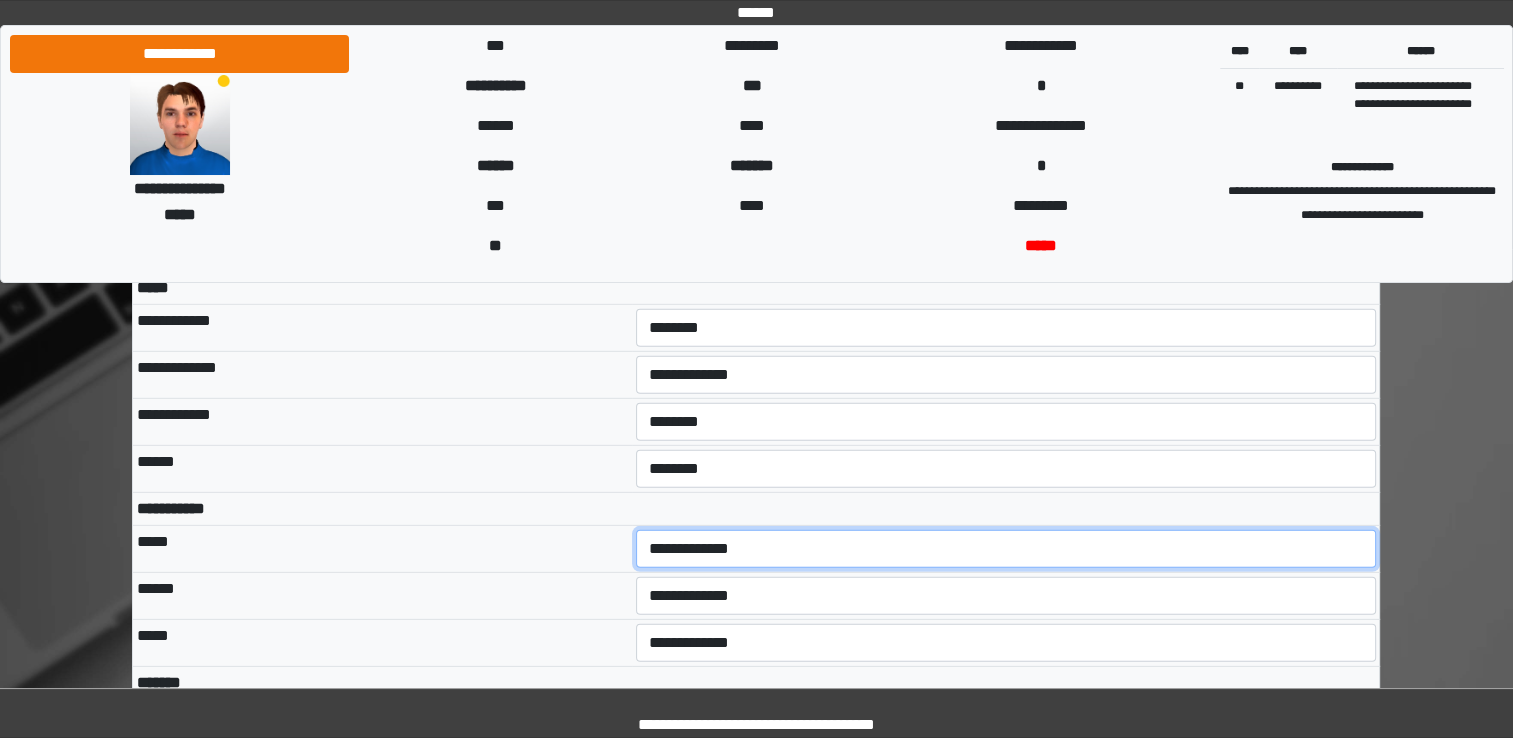 select on "*" 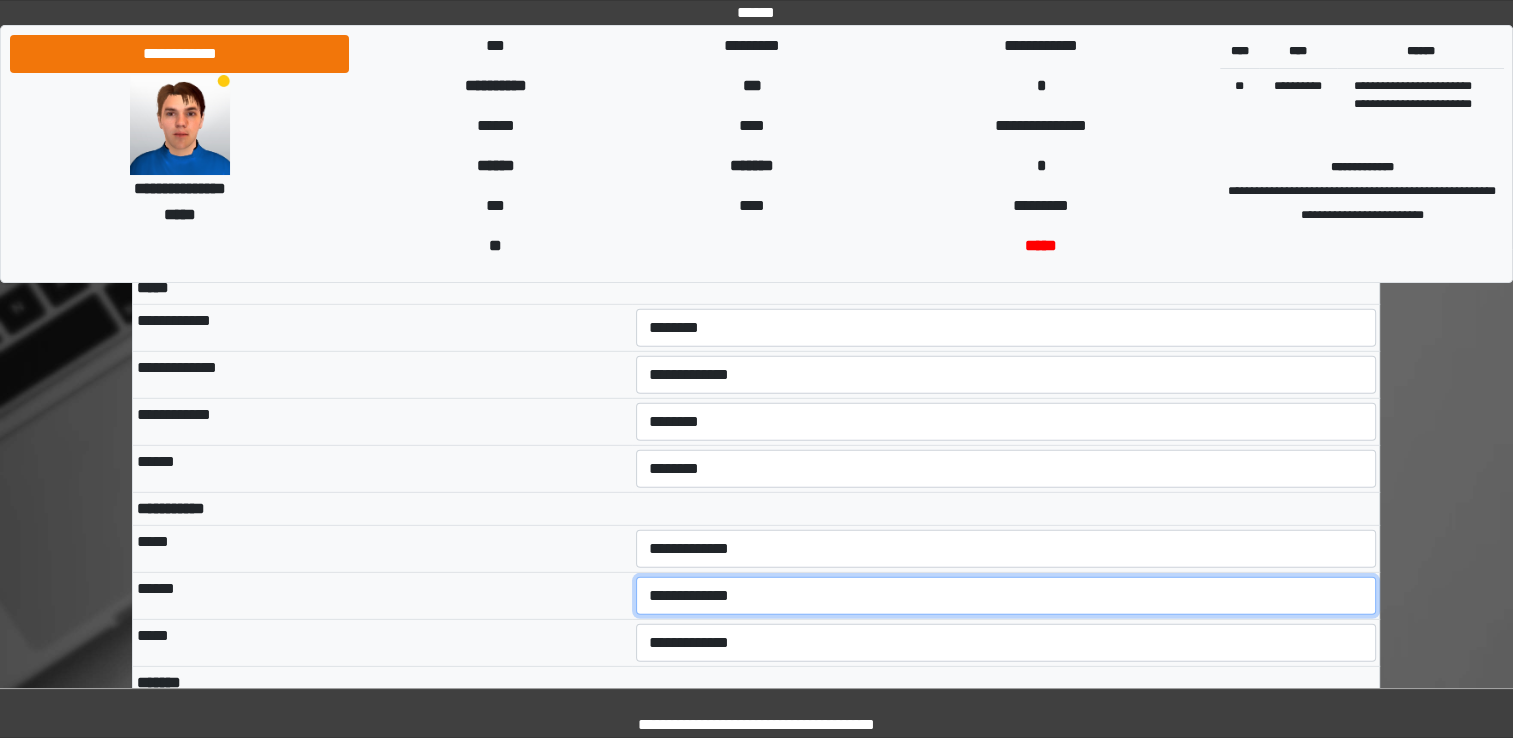 click on "**********" at bounding box center [1006, 596] 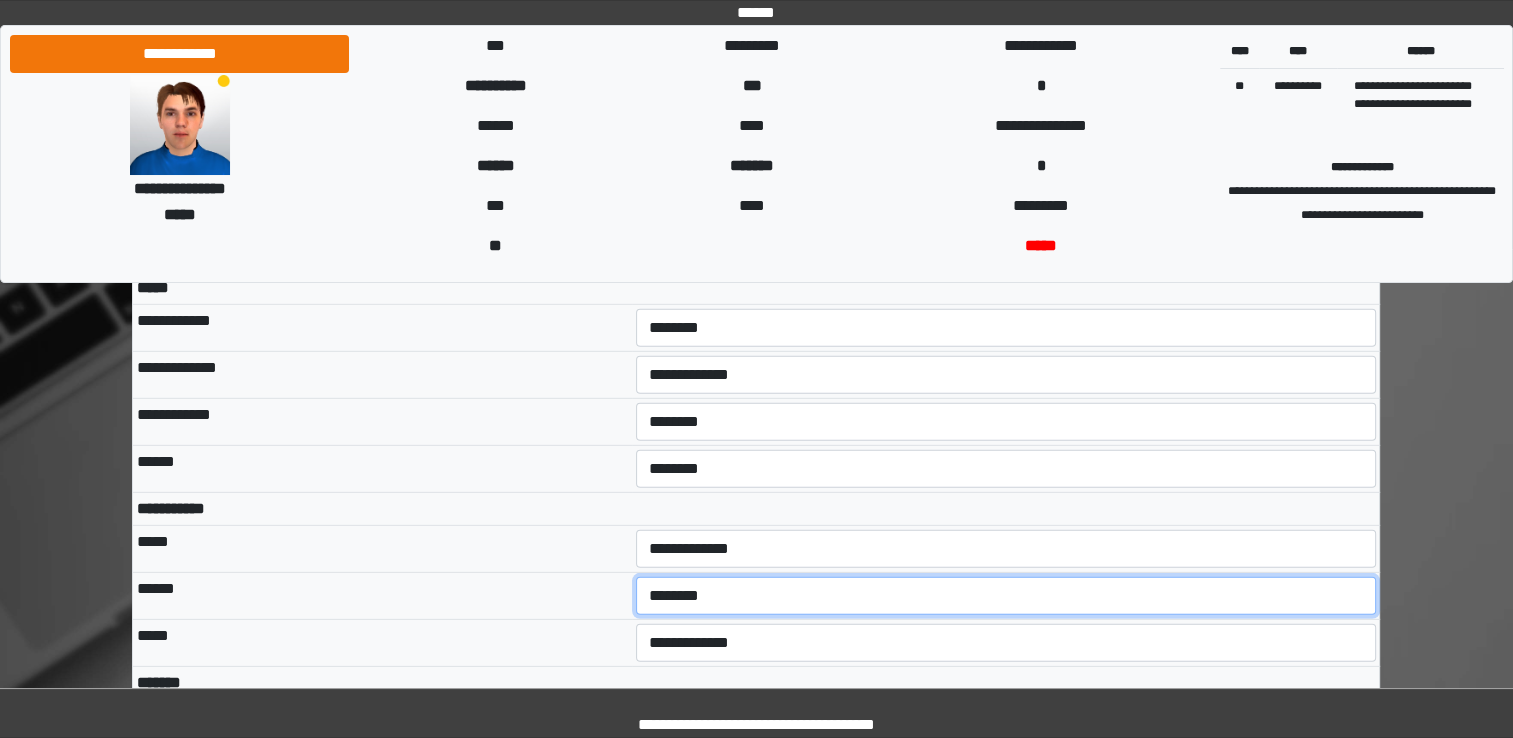 click on "**********" at bounding box center (1006, 596) 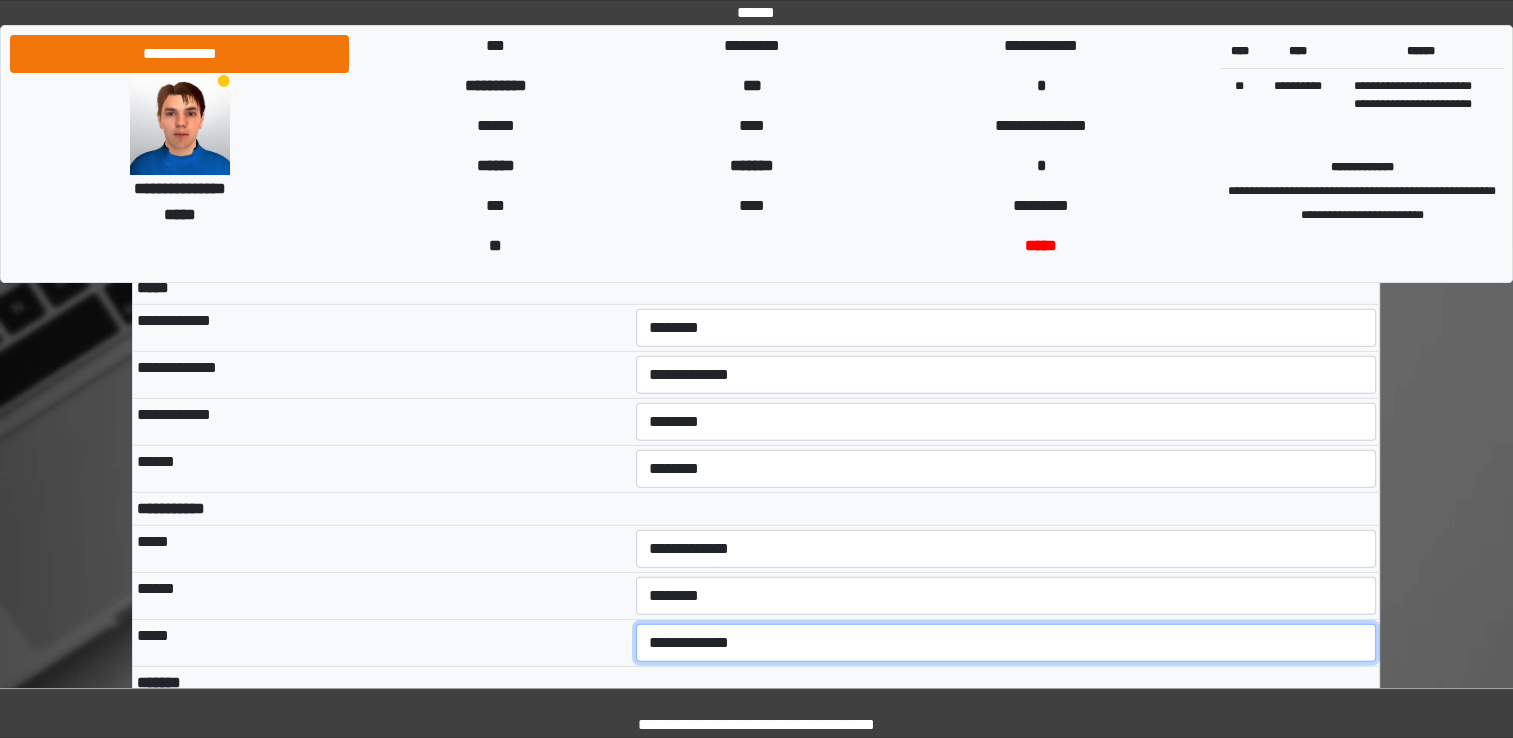 click on "**********" at bounding box center (1006, 643) 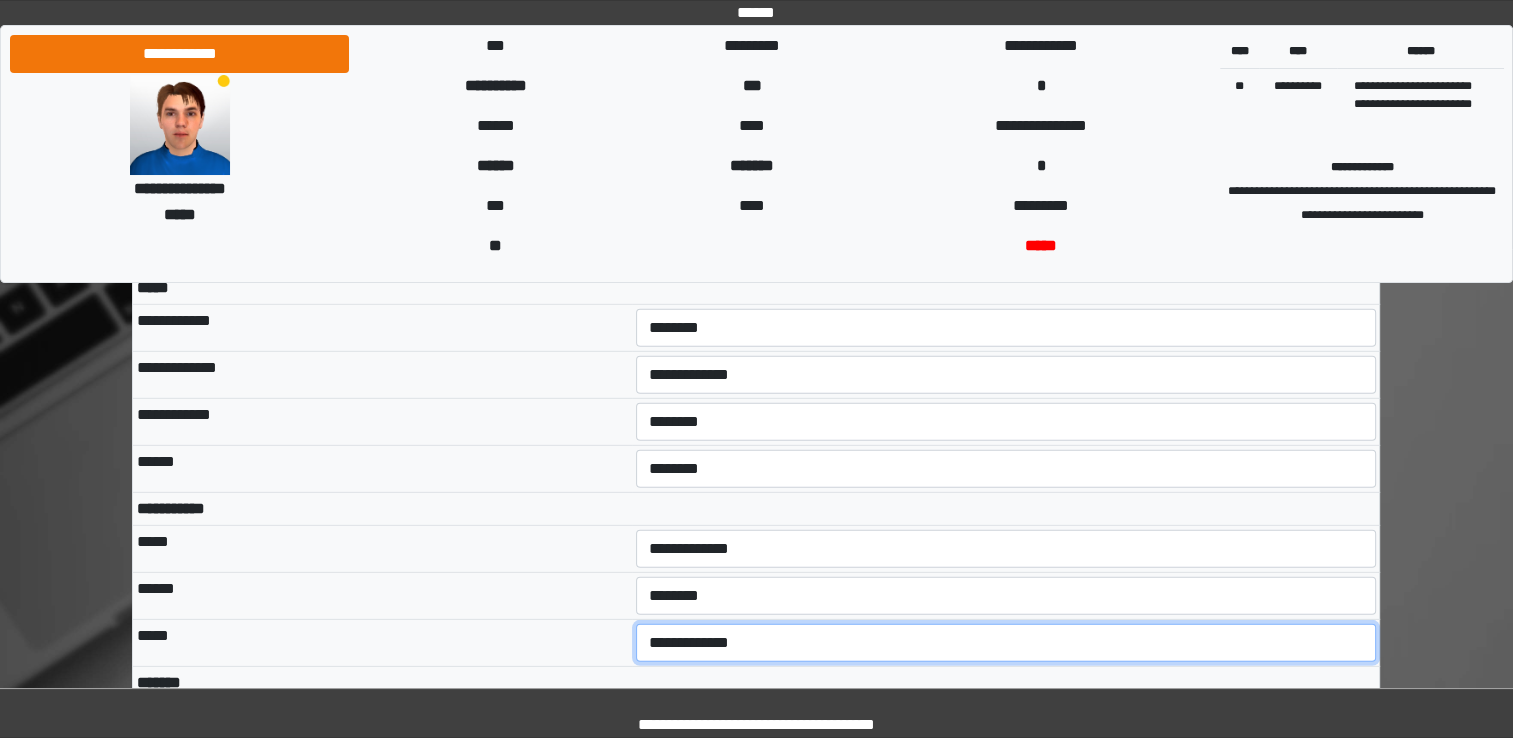 select on "***" 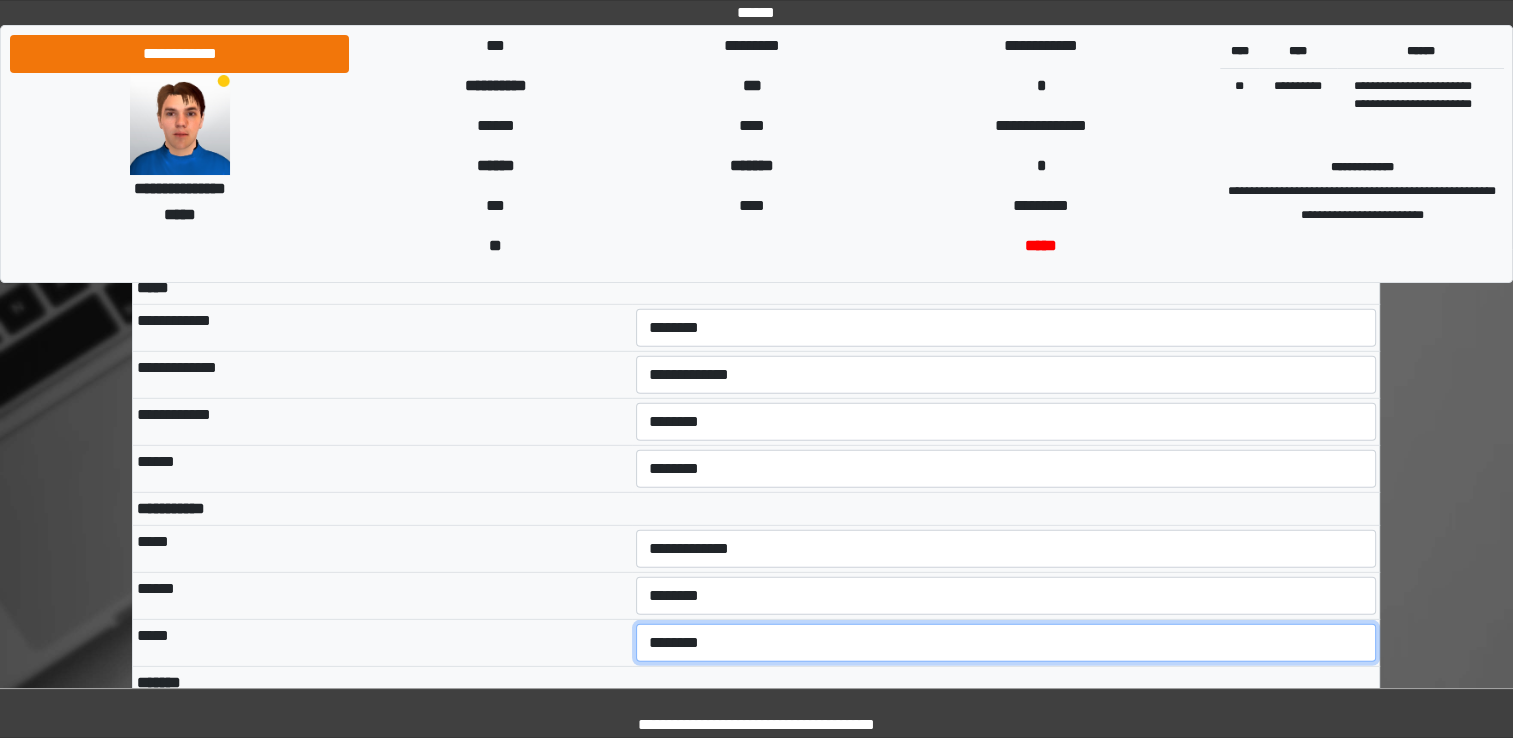 click on "**********" at bounding box center (1006, 643) 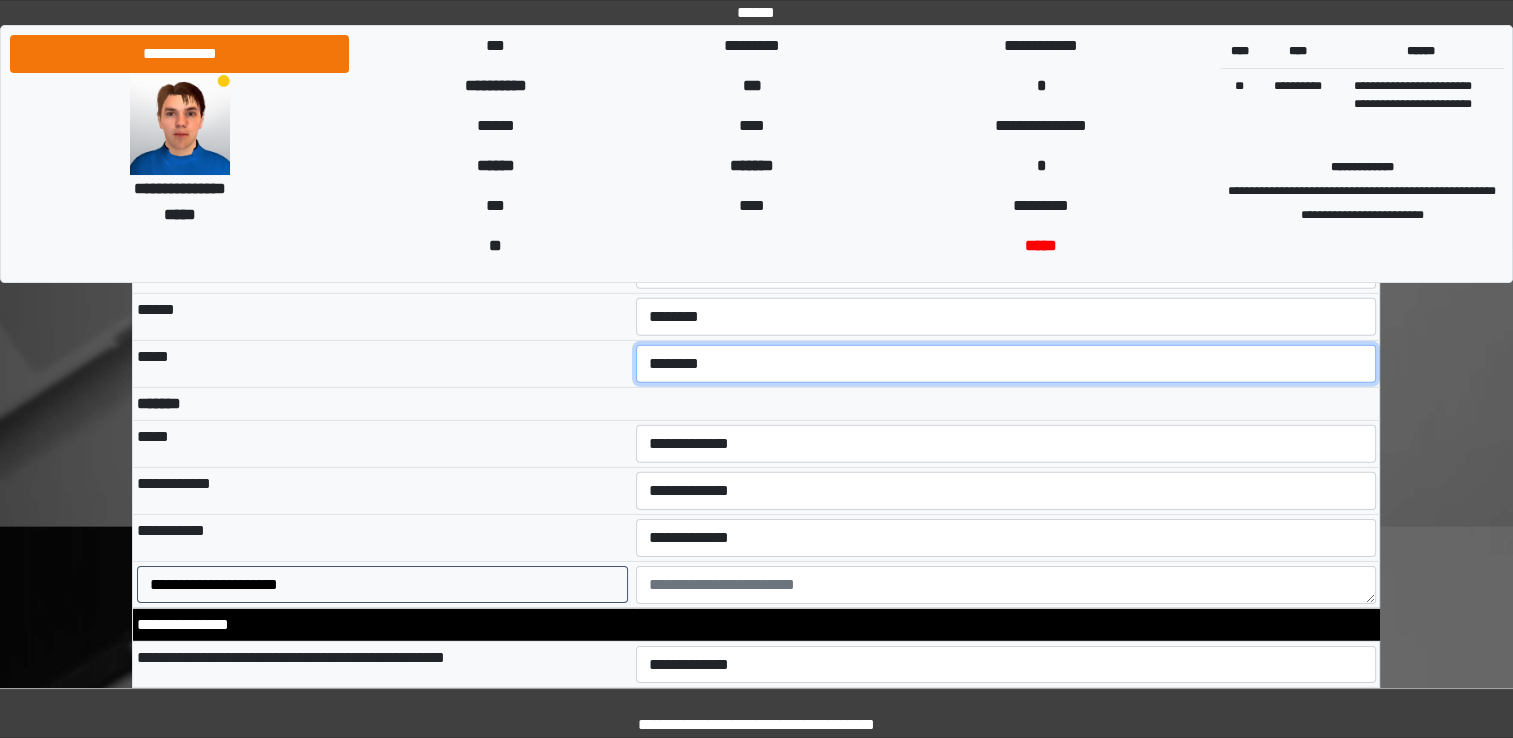 scroll, scrollTop: 6119, scrollLeft: 0, axis: vertical 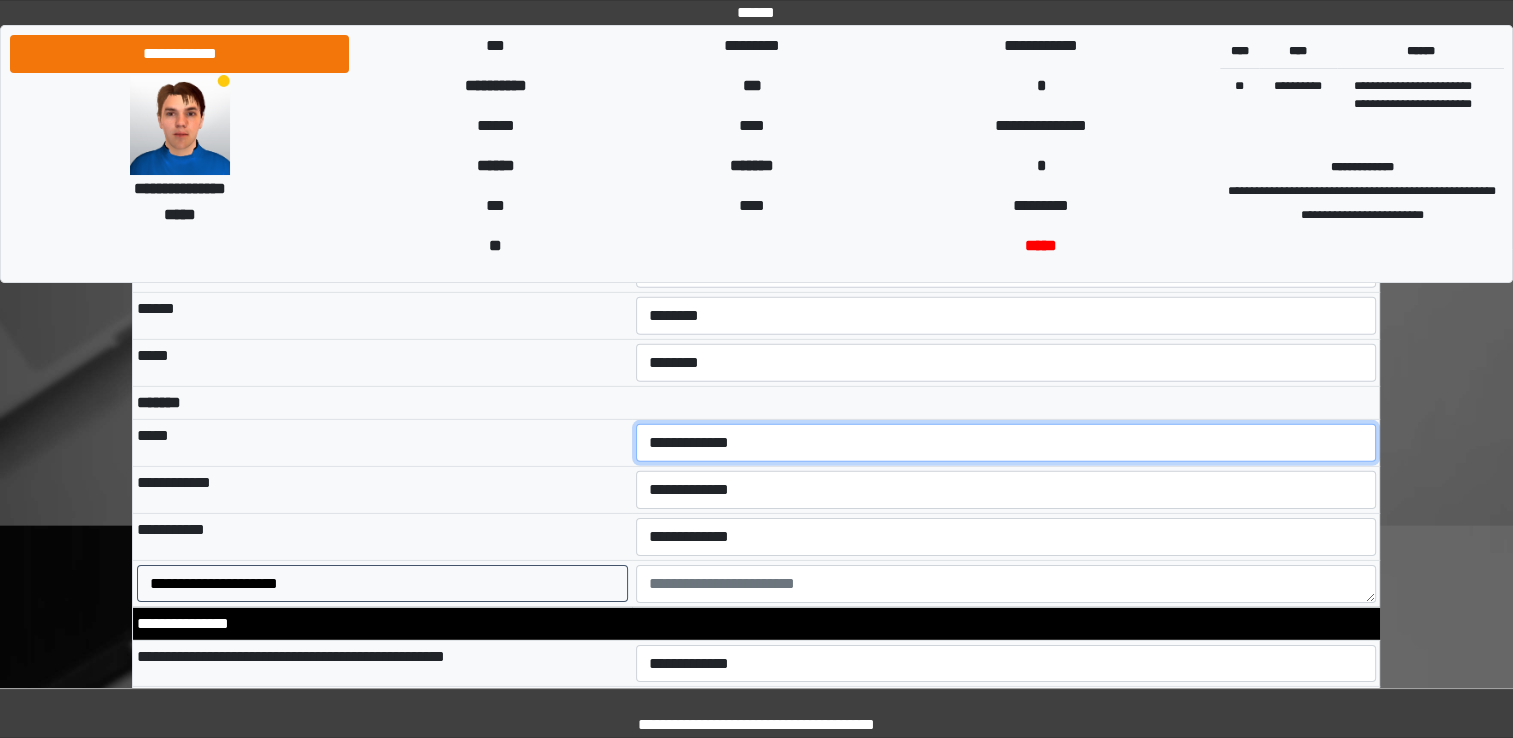 click on "**********" at bounding box center [1006, 443] 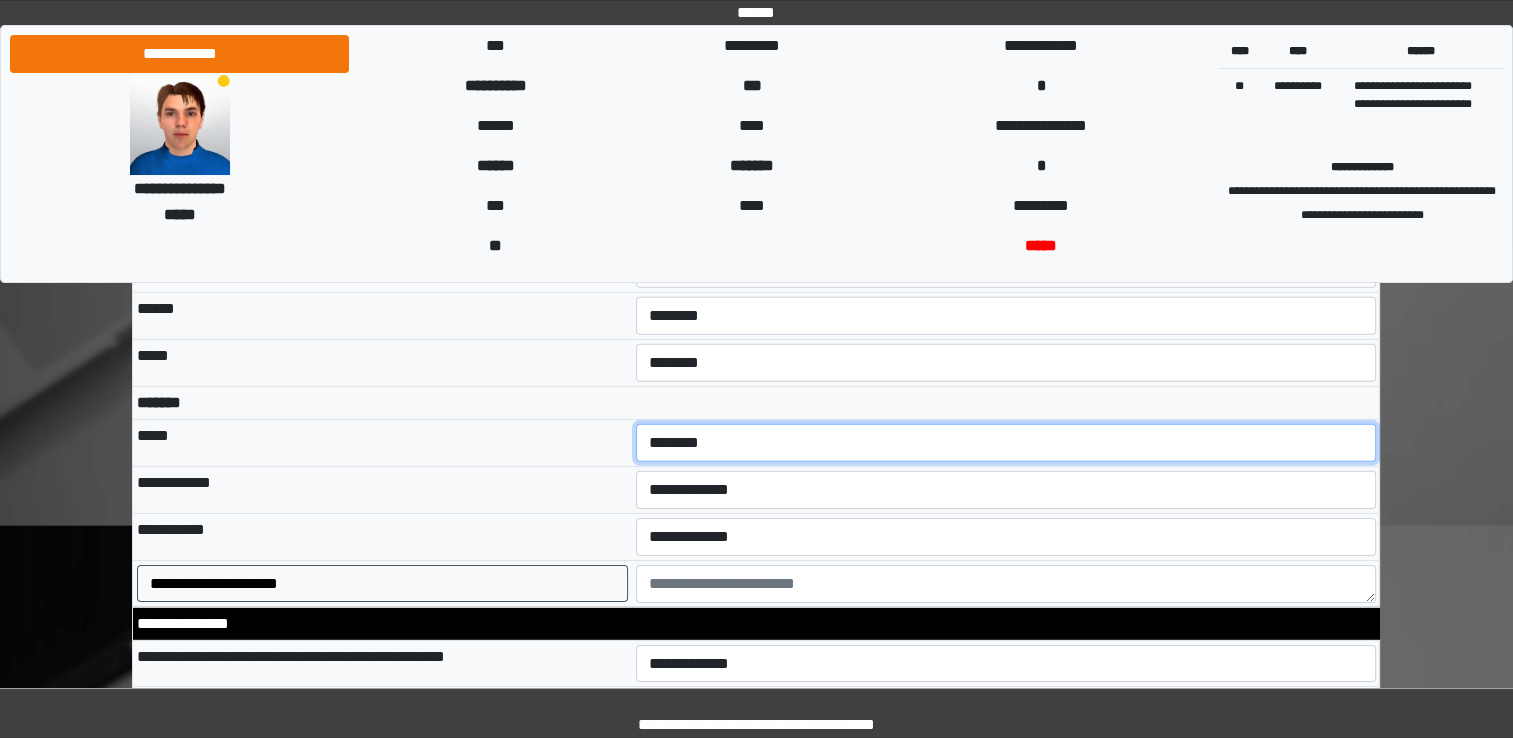 click on "**********" at bounding box center (1006, 443) 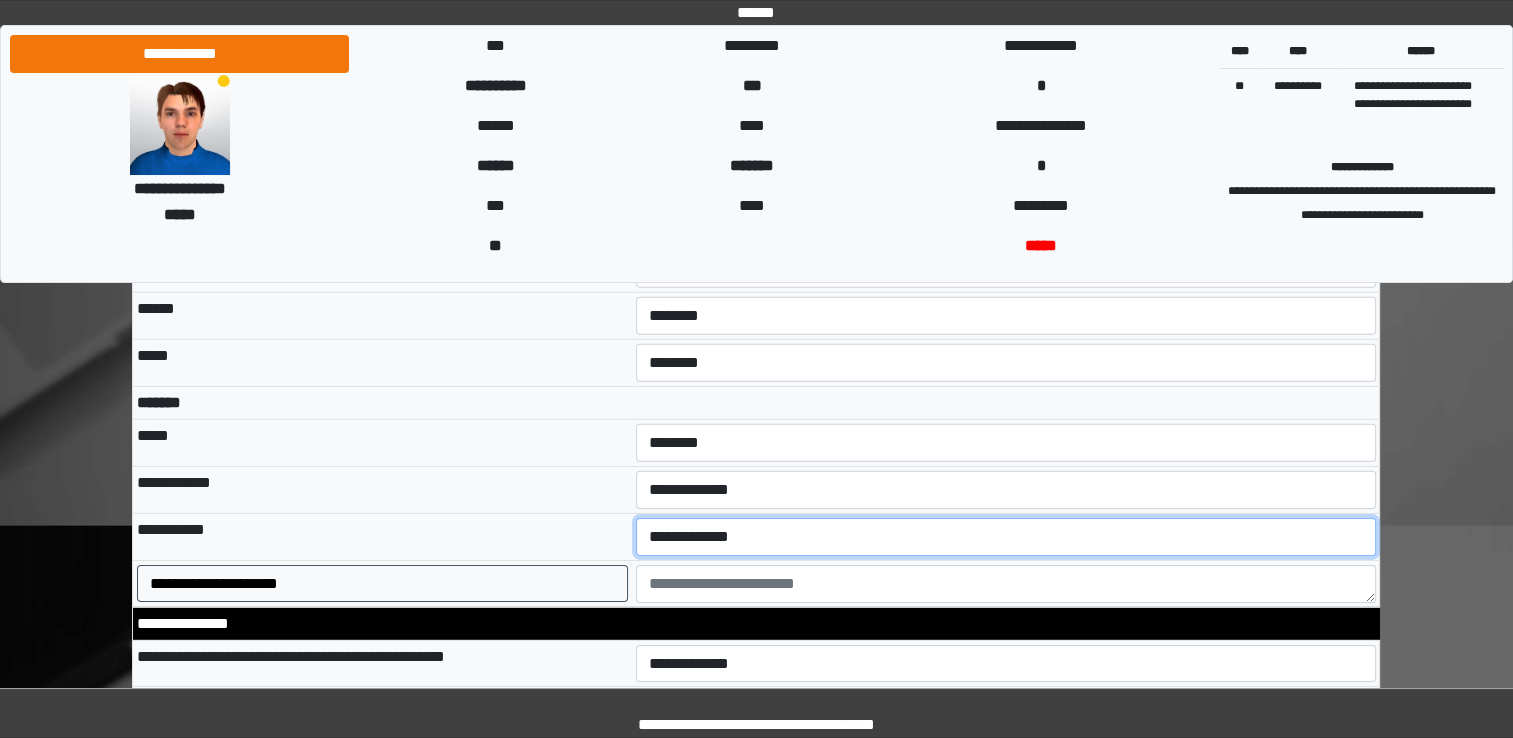 click on "**********" at bounding box center [1006, 537] 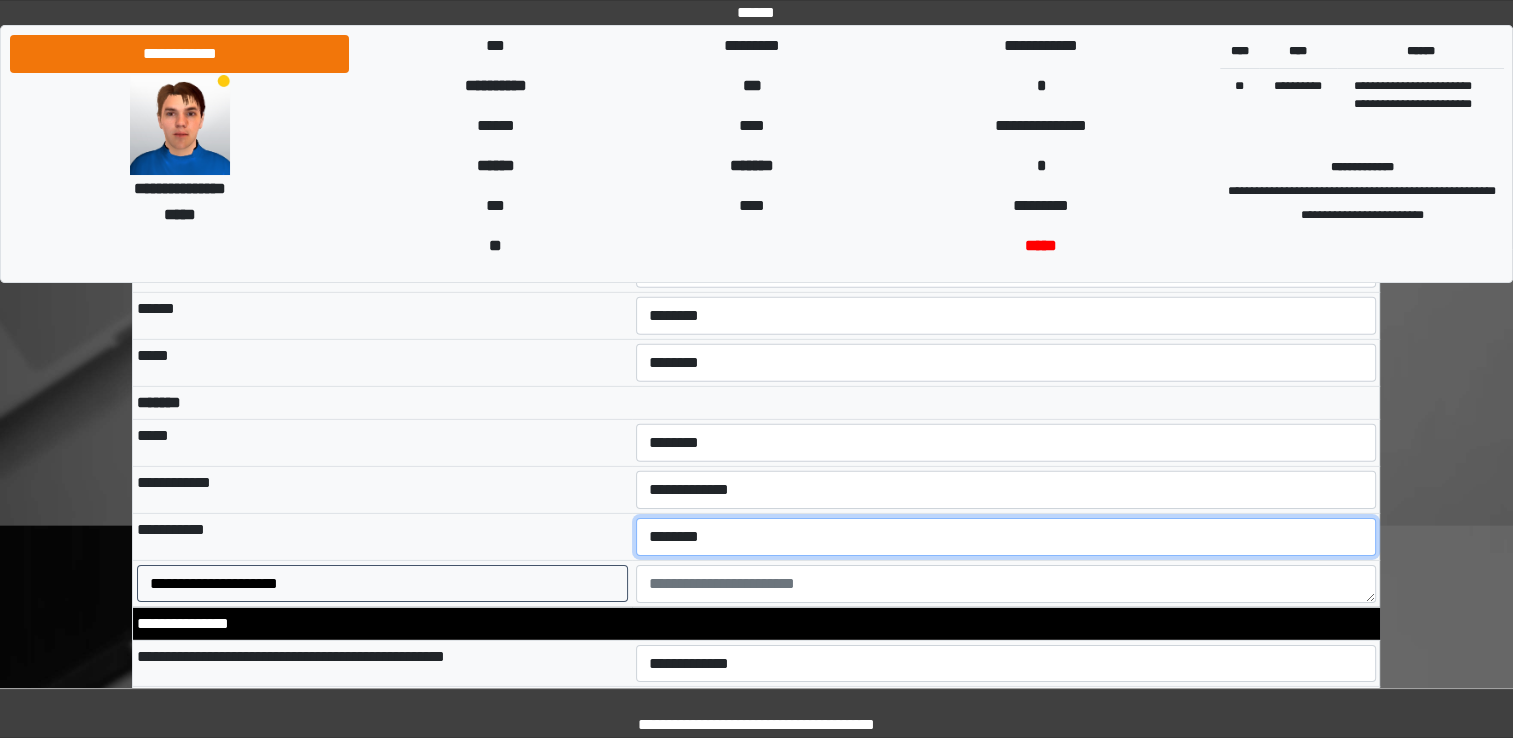 click on "**********" at bounding box center (1006, 537) 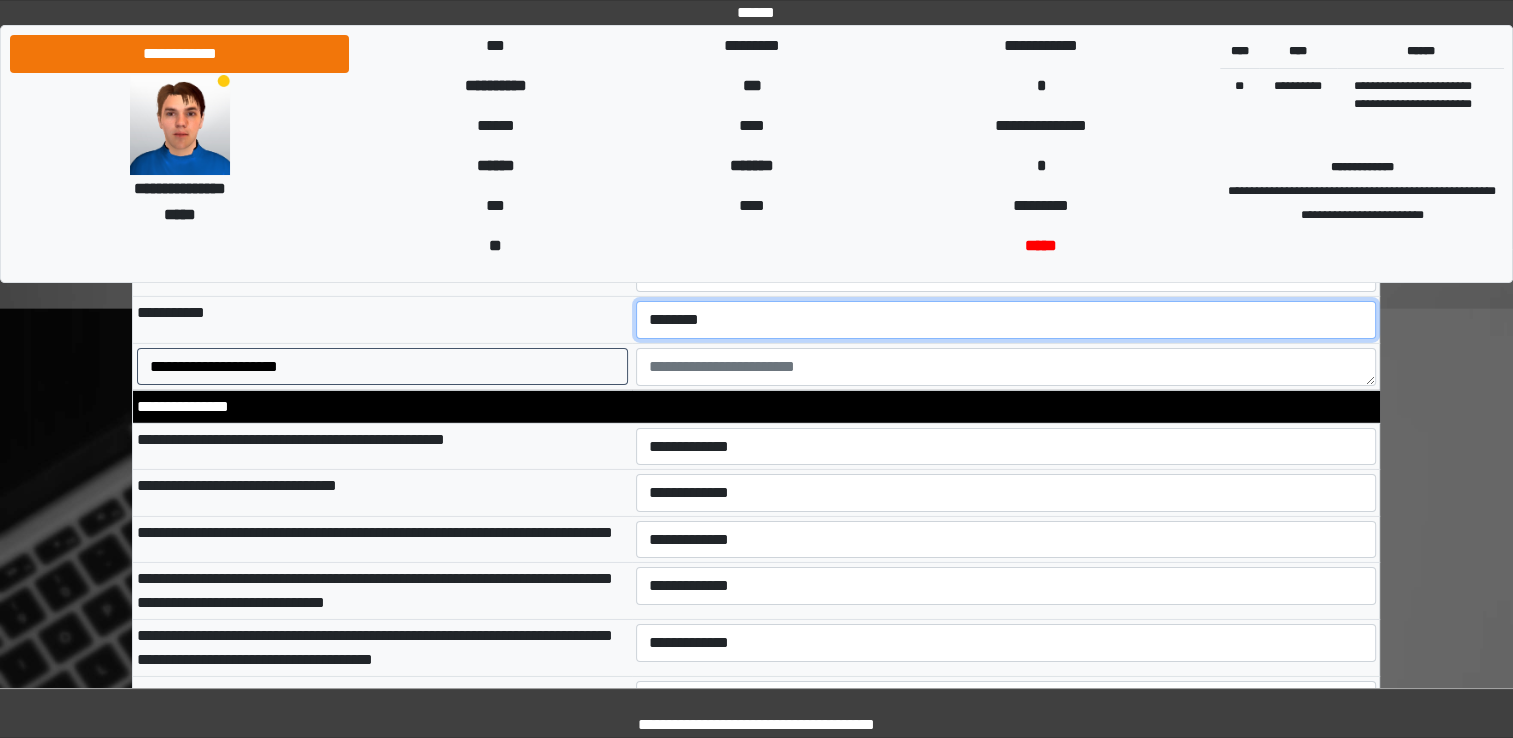scroll, scrollTop: 6359, scrollLeft: 0, axis: vertical 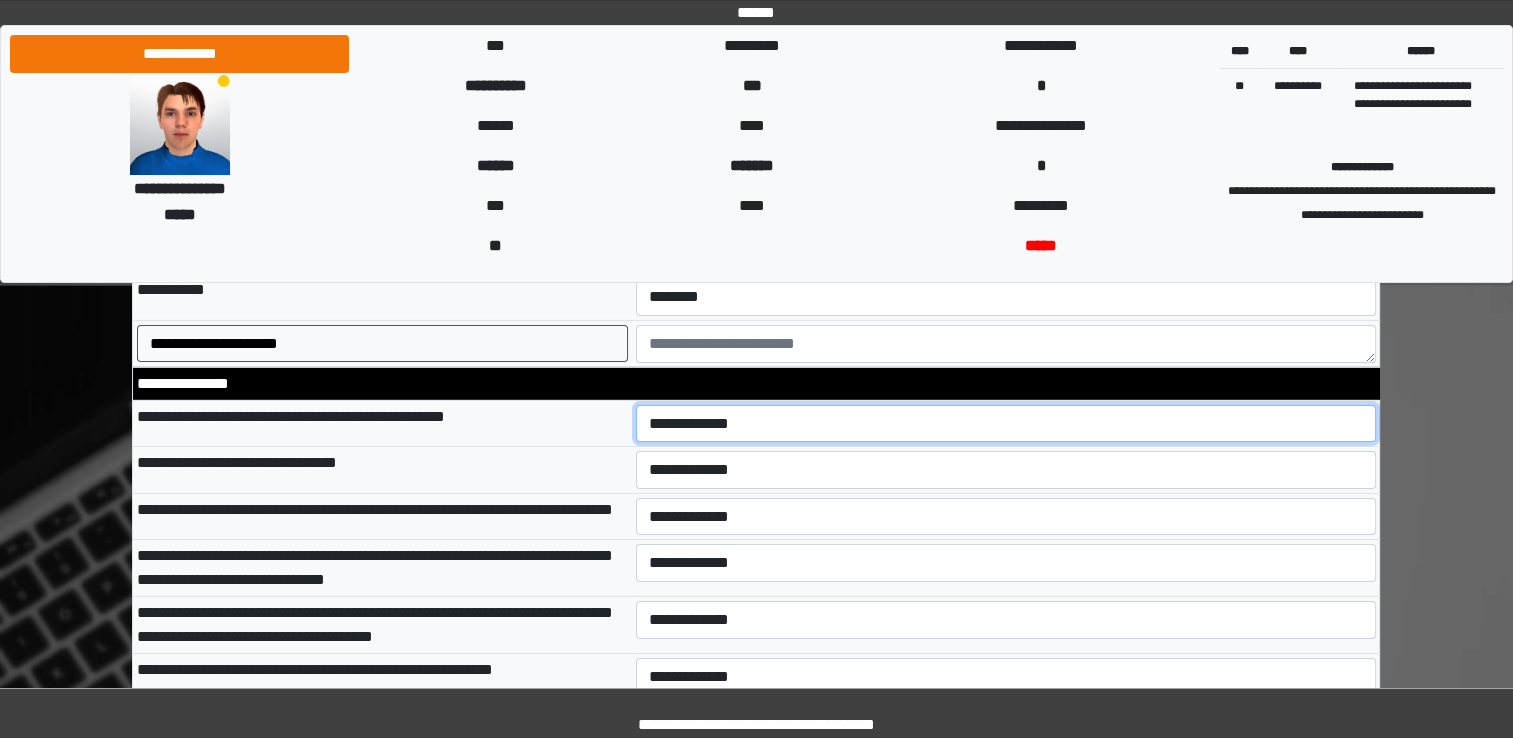 click on "**********" at bounding box center (1006, 424) 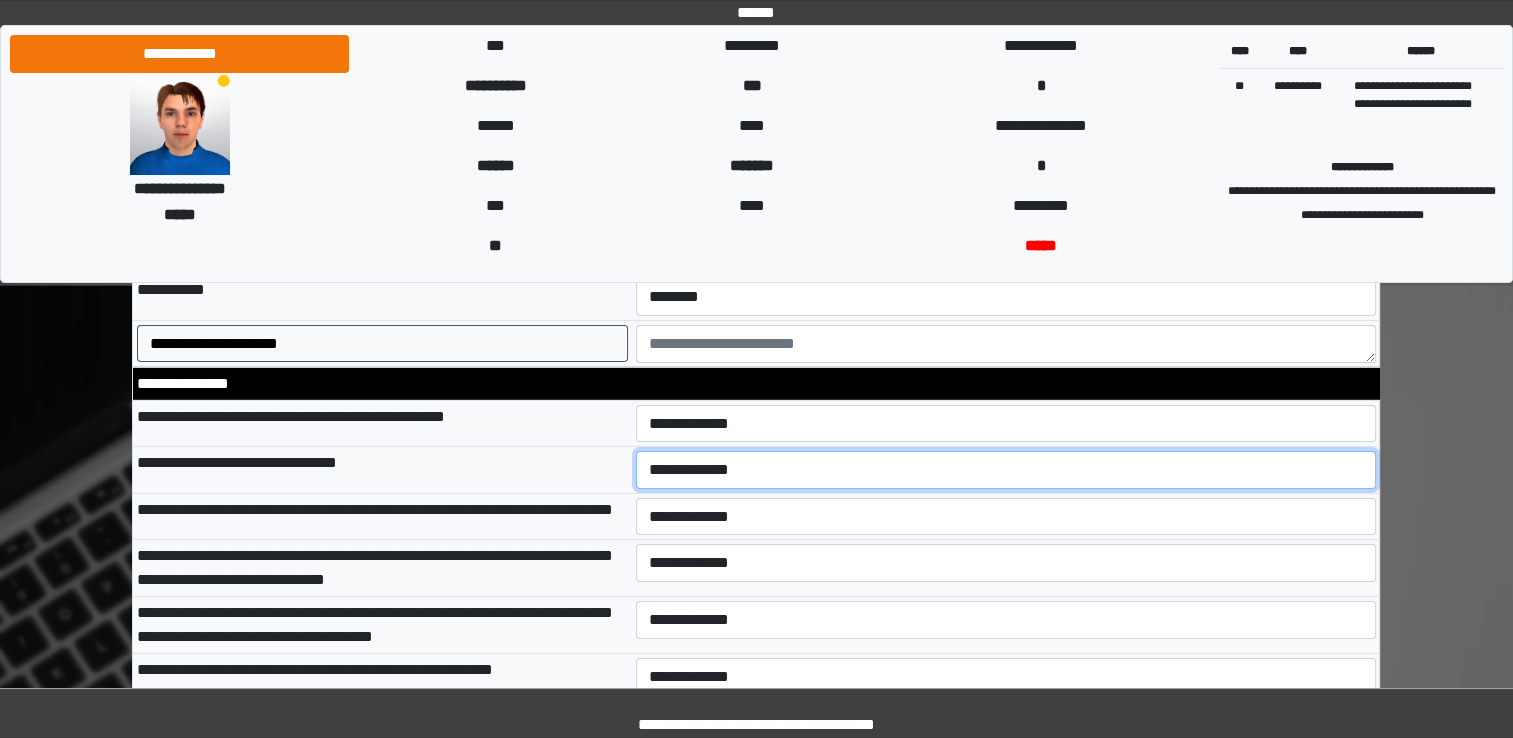 click on "**********" at bounding box center [1006, 470] 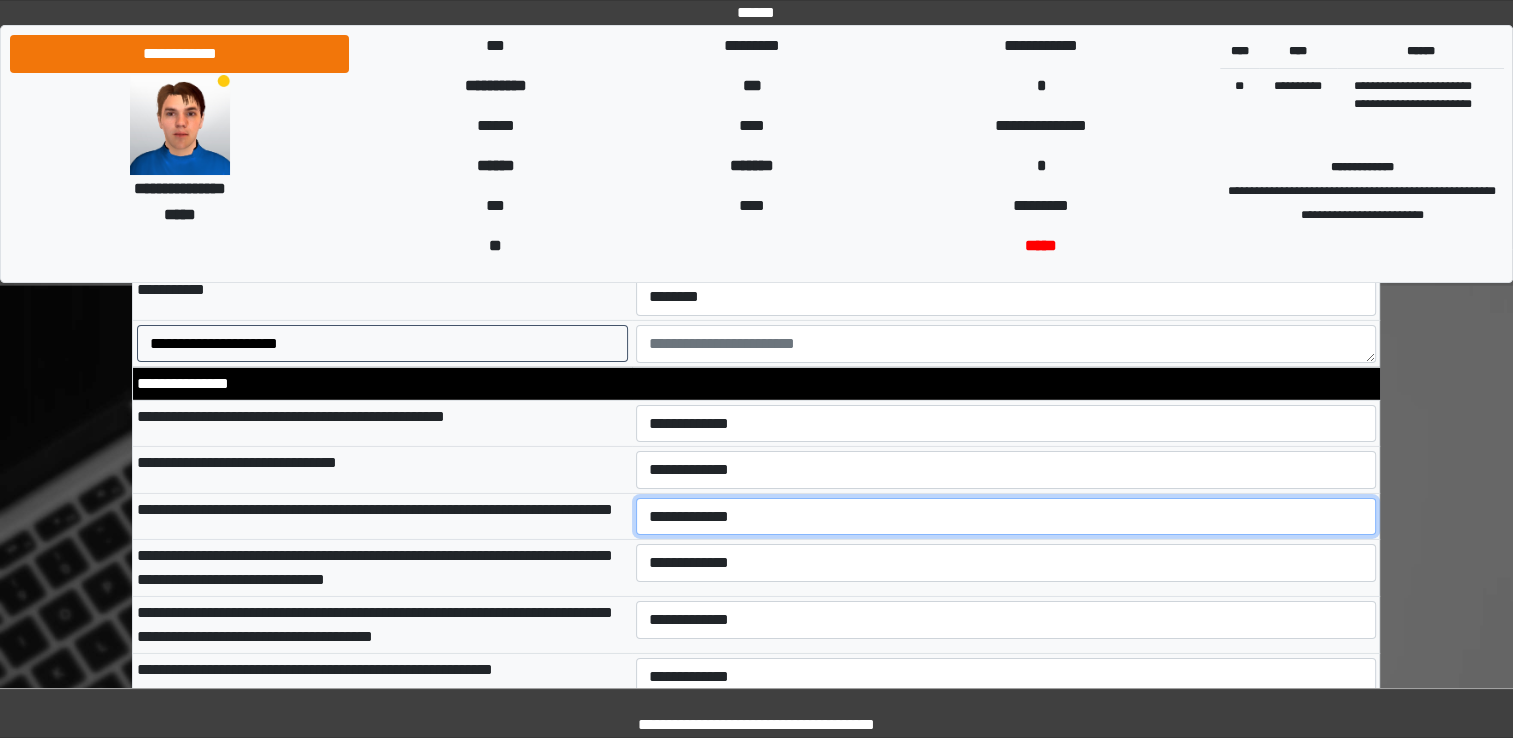 click on "**********" at bounding box center [1006, 517] 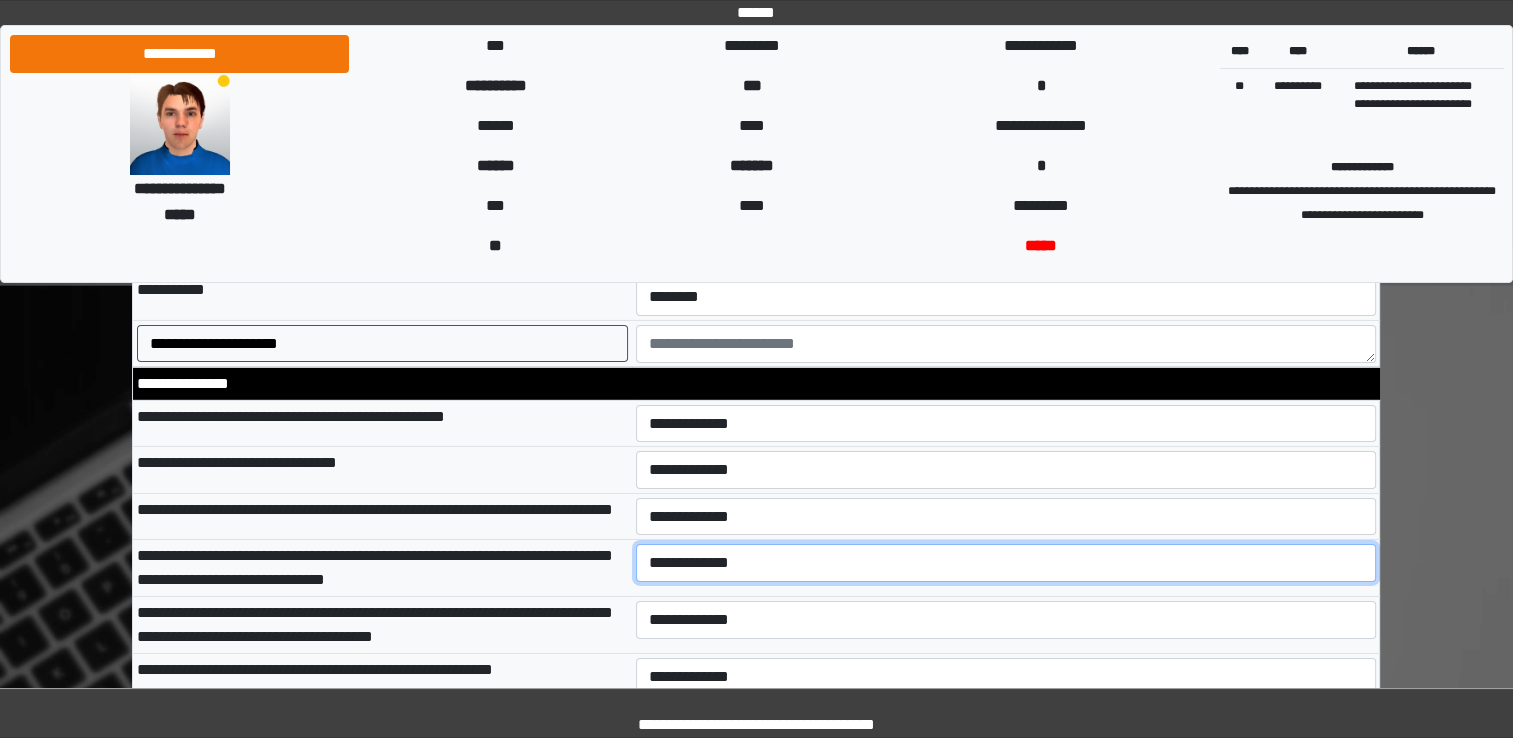 click on "**********" at bounding box center (1006, 563) 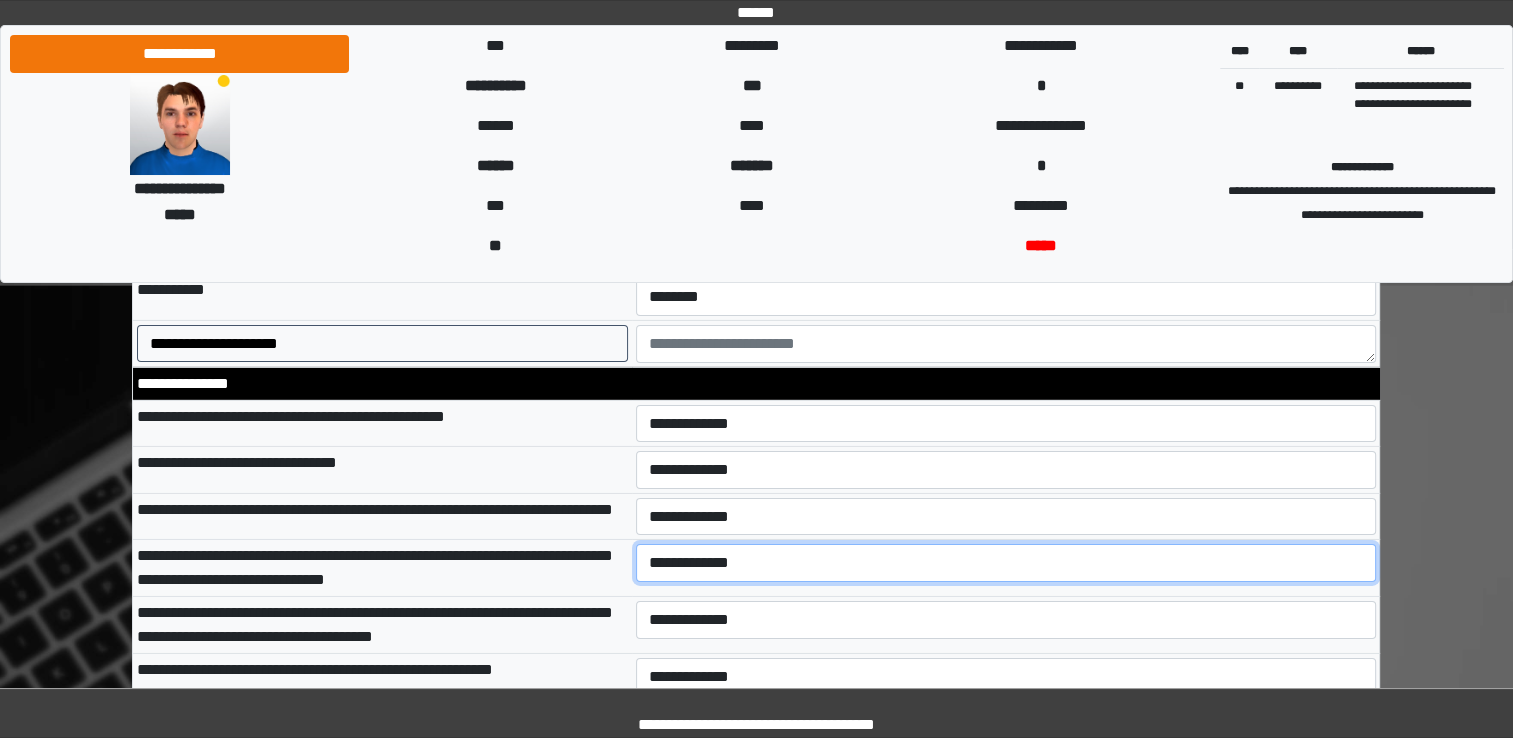 select on "*" 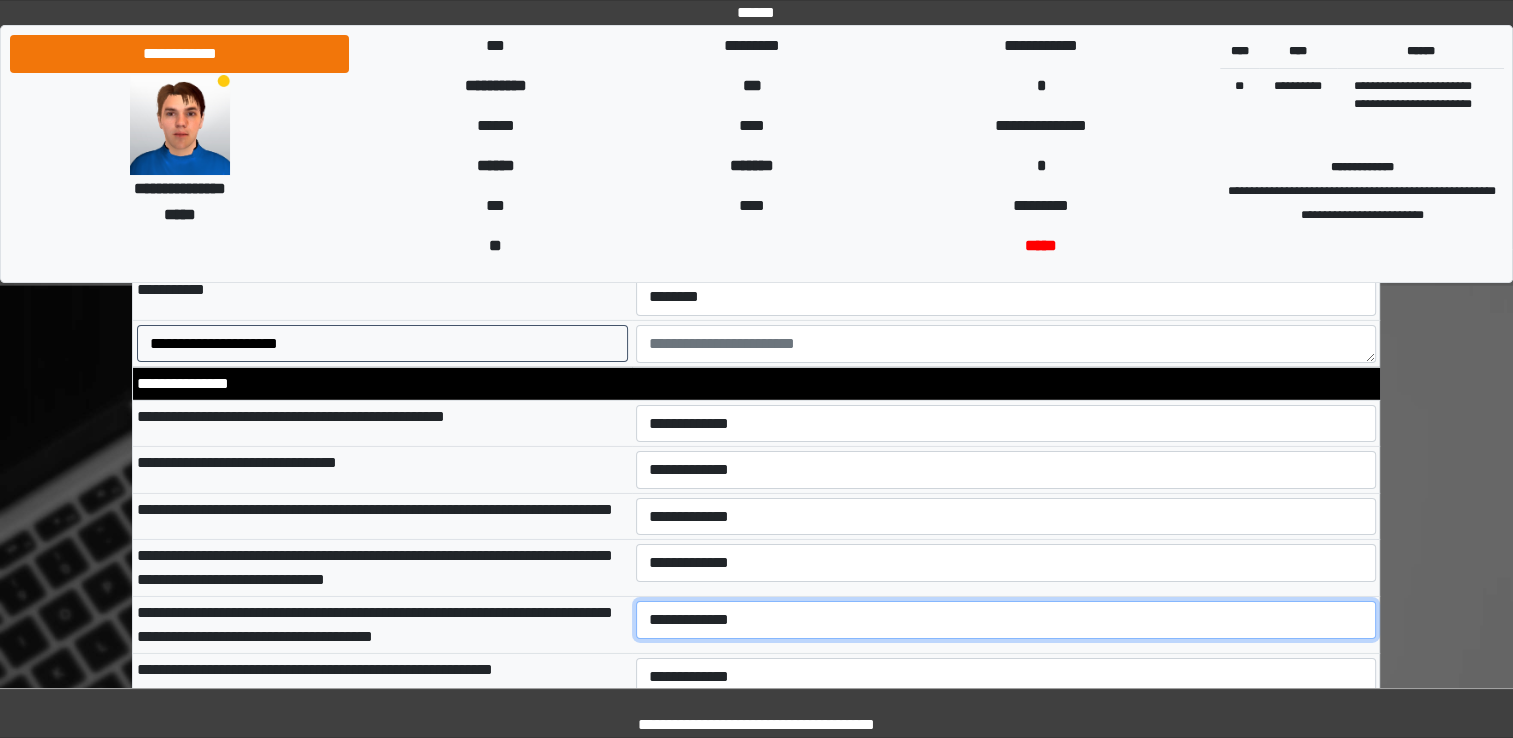 click on "**********" at bounding box center [1006, 620] 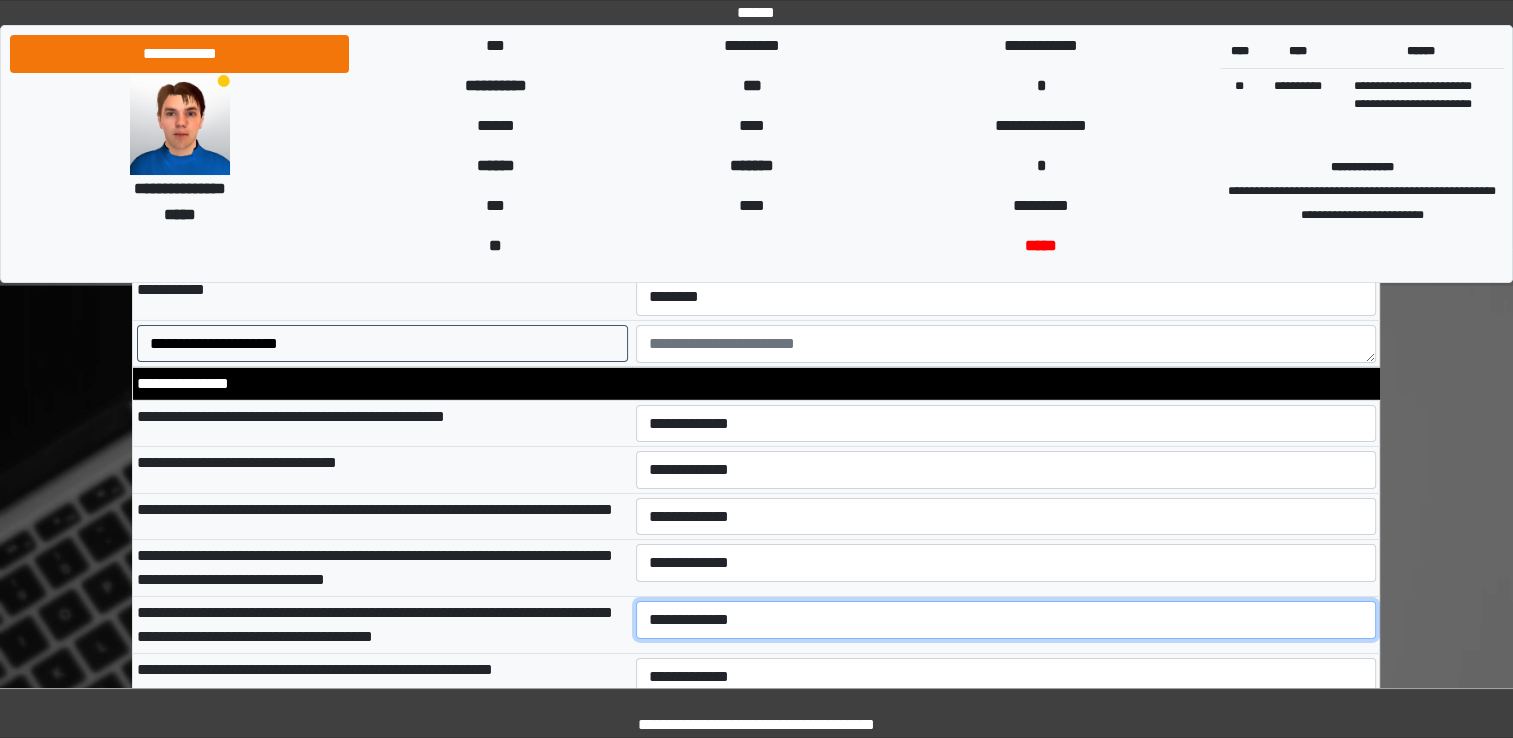 select on "*" 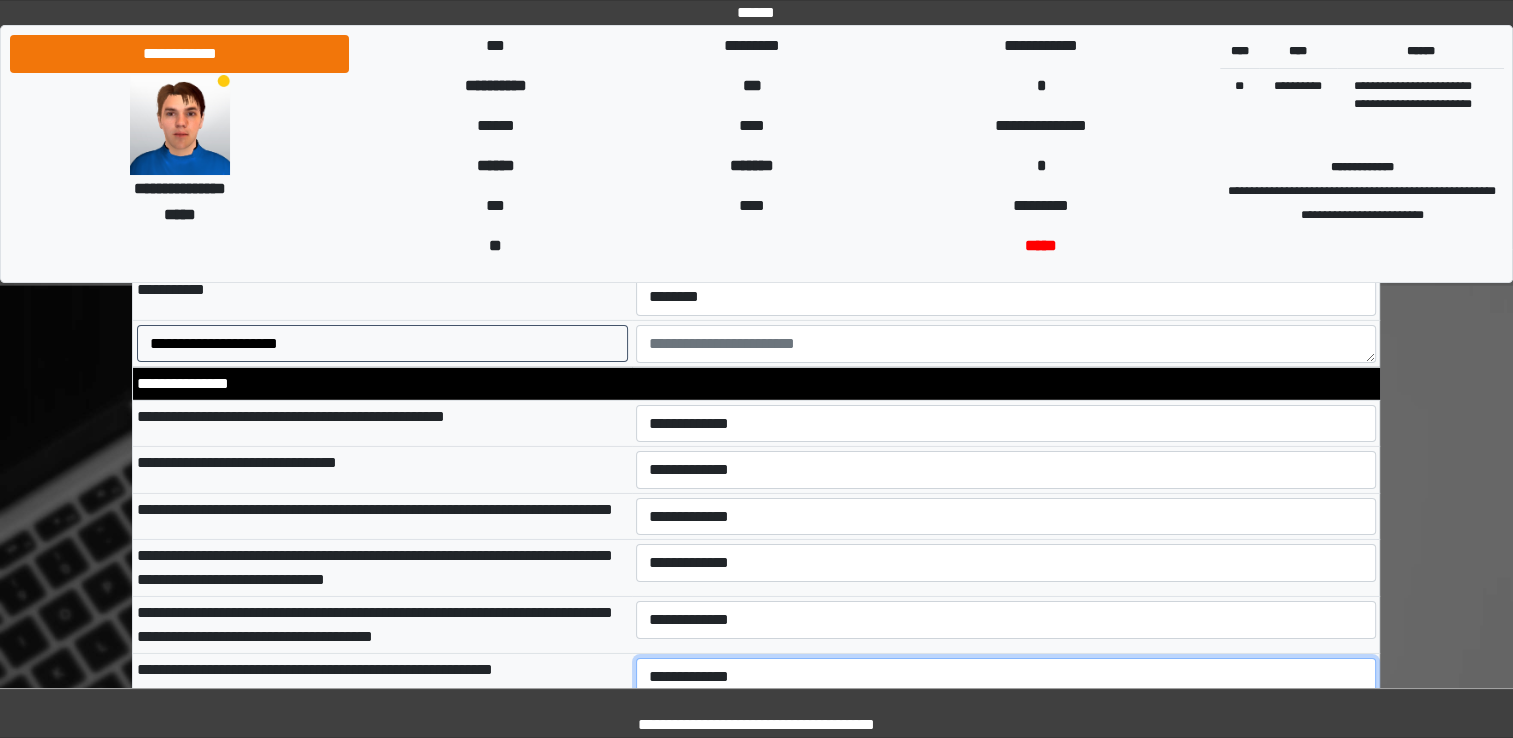 click on "**********" at bounding box center [1006, 677] 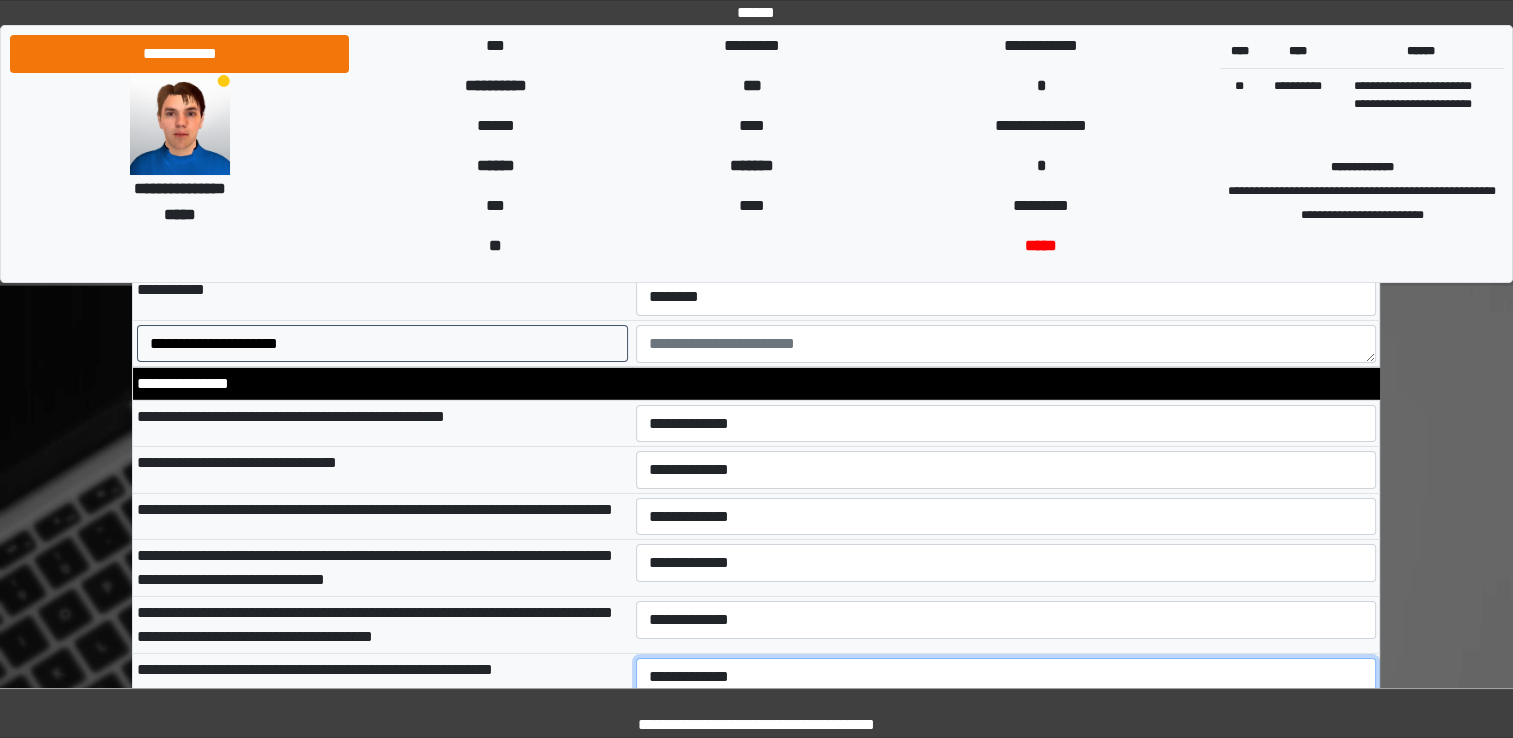 select on "*" 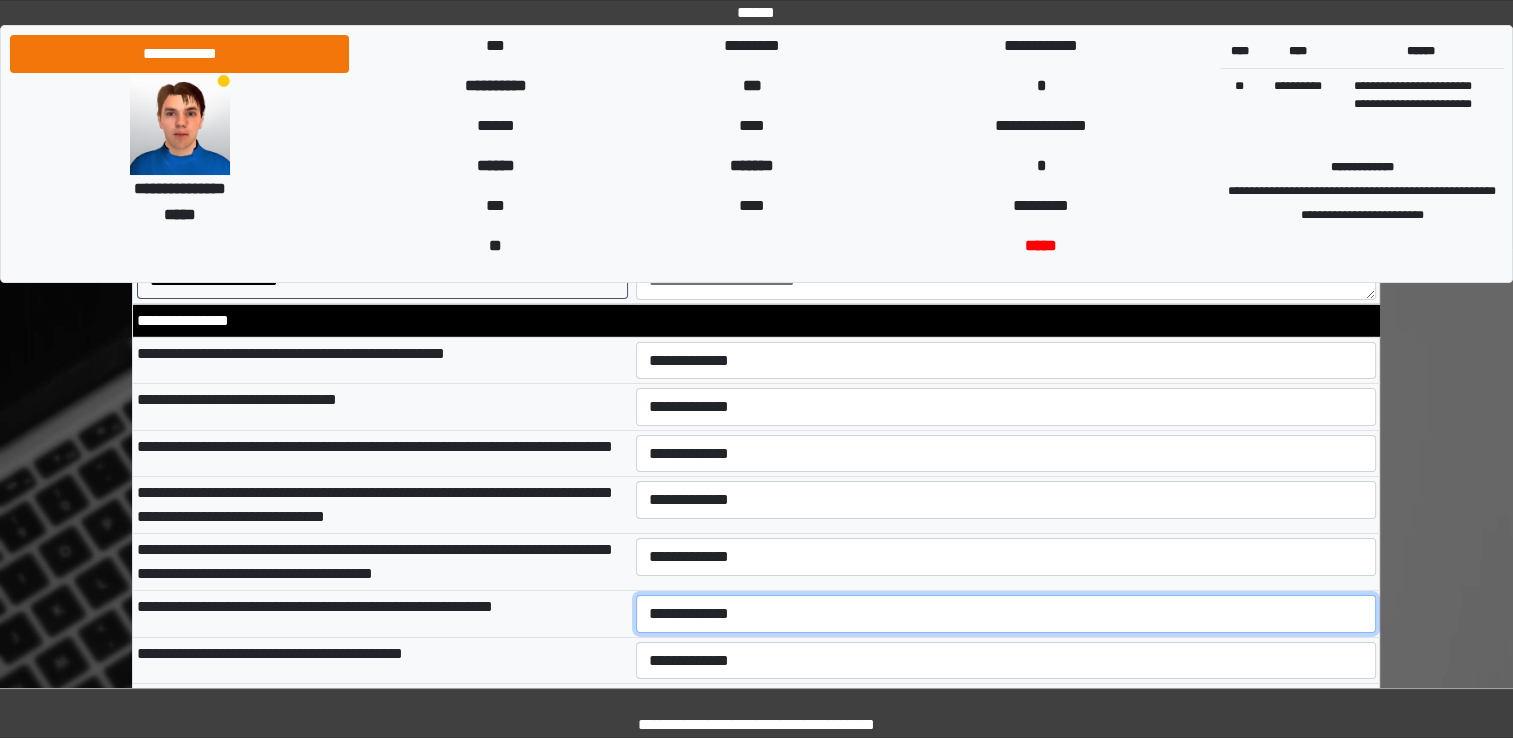 scroll, scrollTop: 6439, scrollLeft: 0, axis: vertical 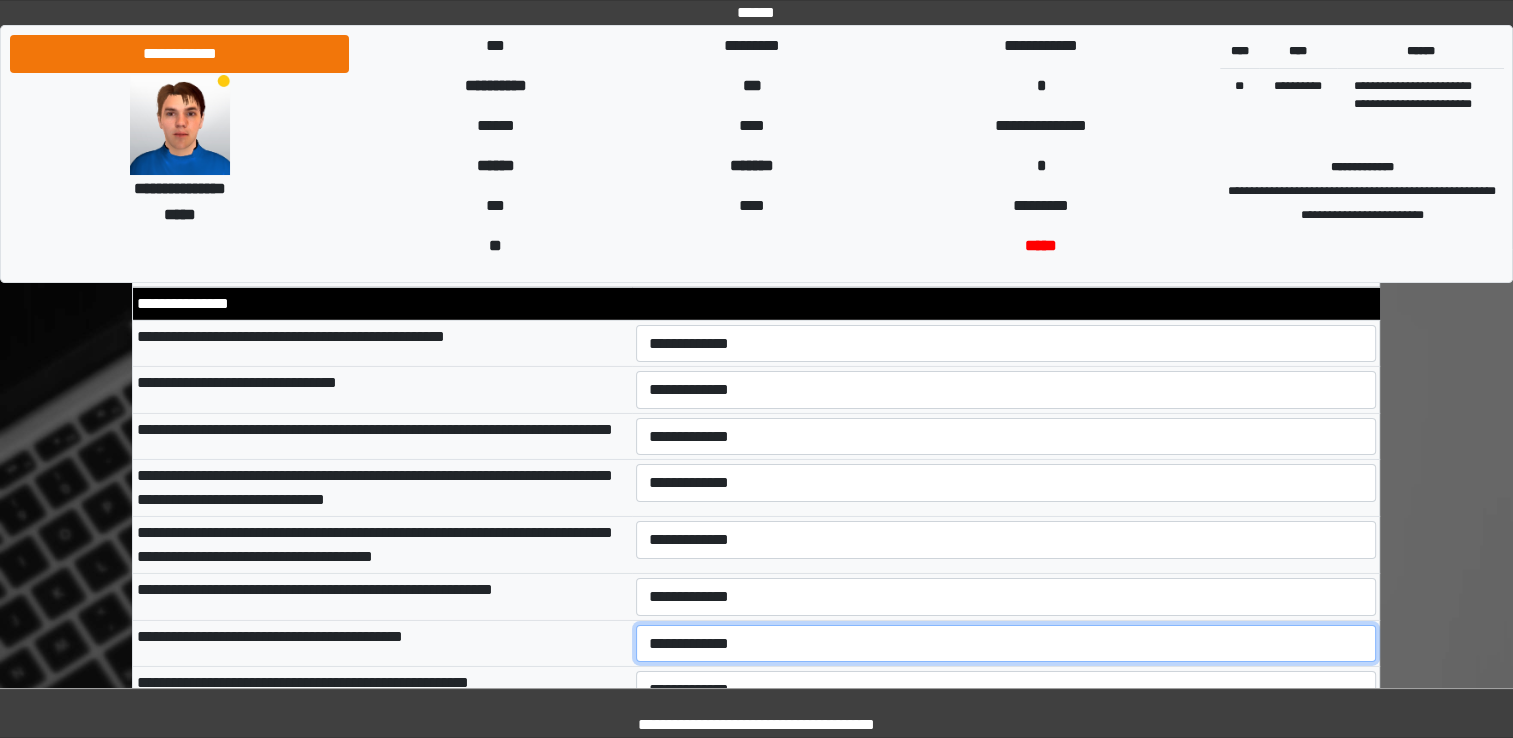 click on "**********" at bounding box center (1006, 644) 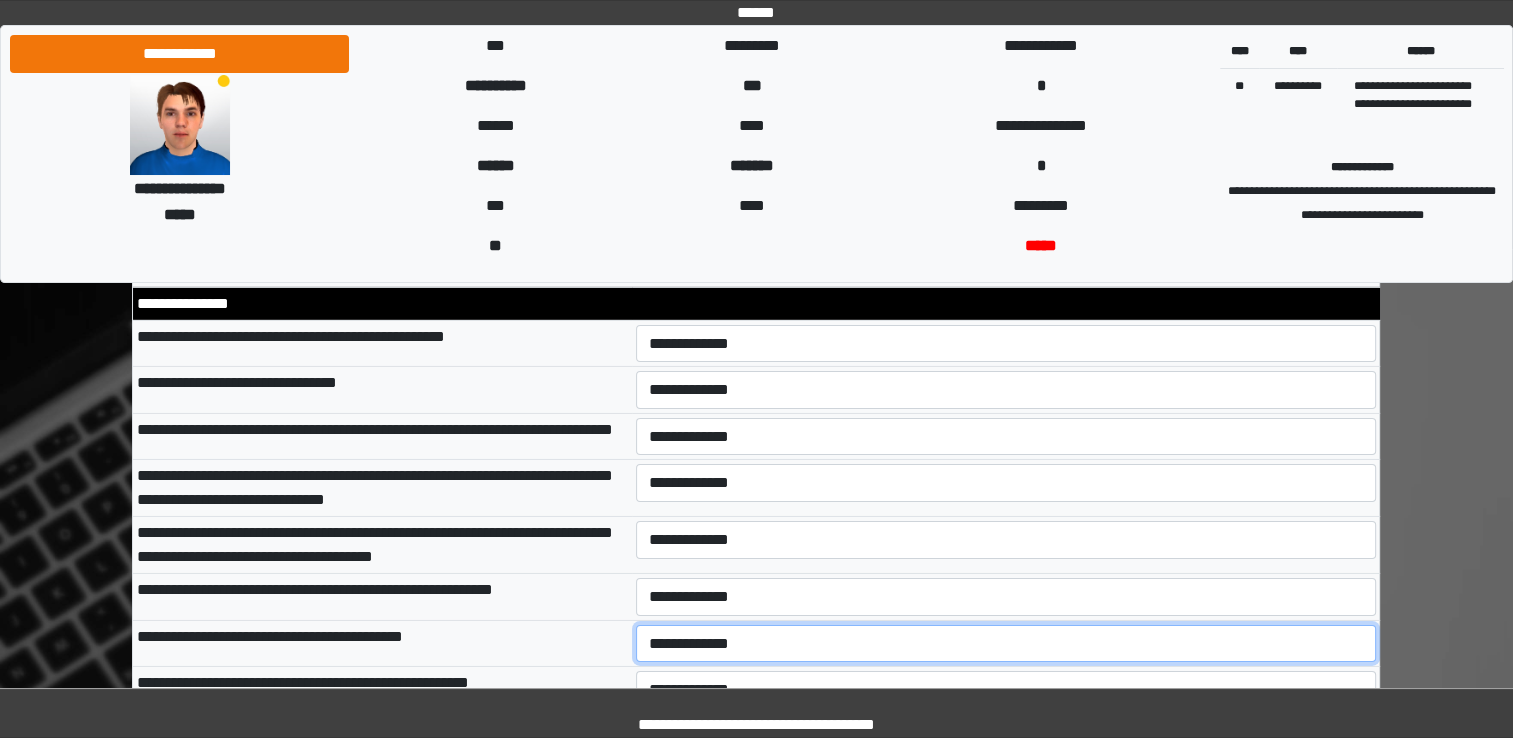 select on "*" 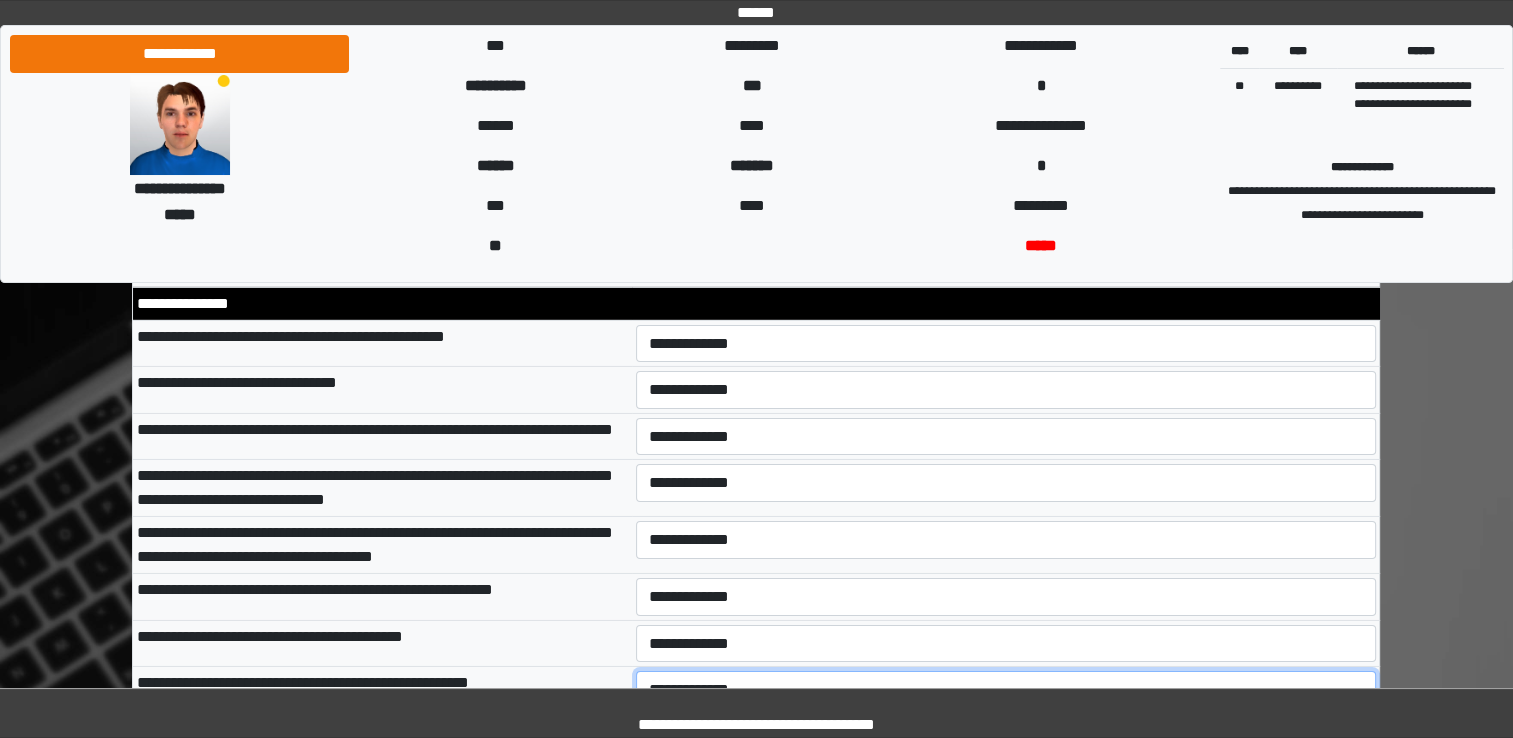 click on "**********" at bounding box center (1006, 690) 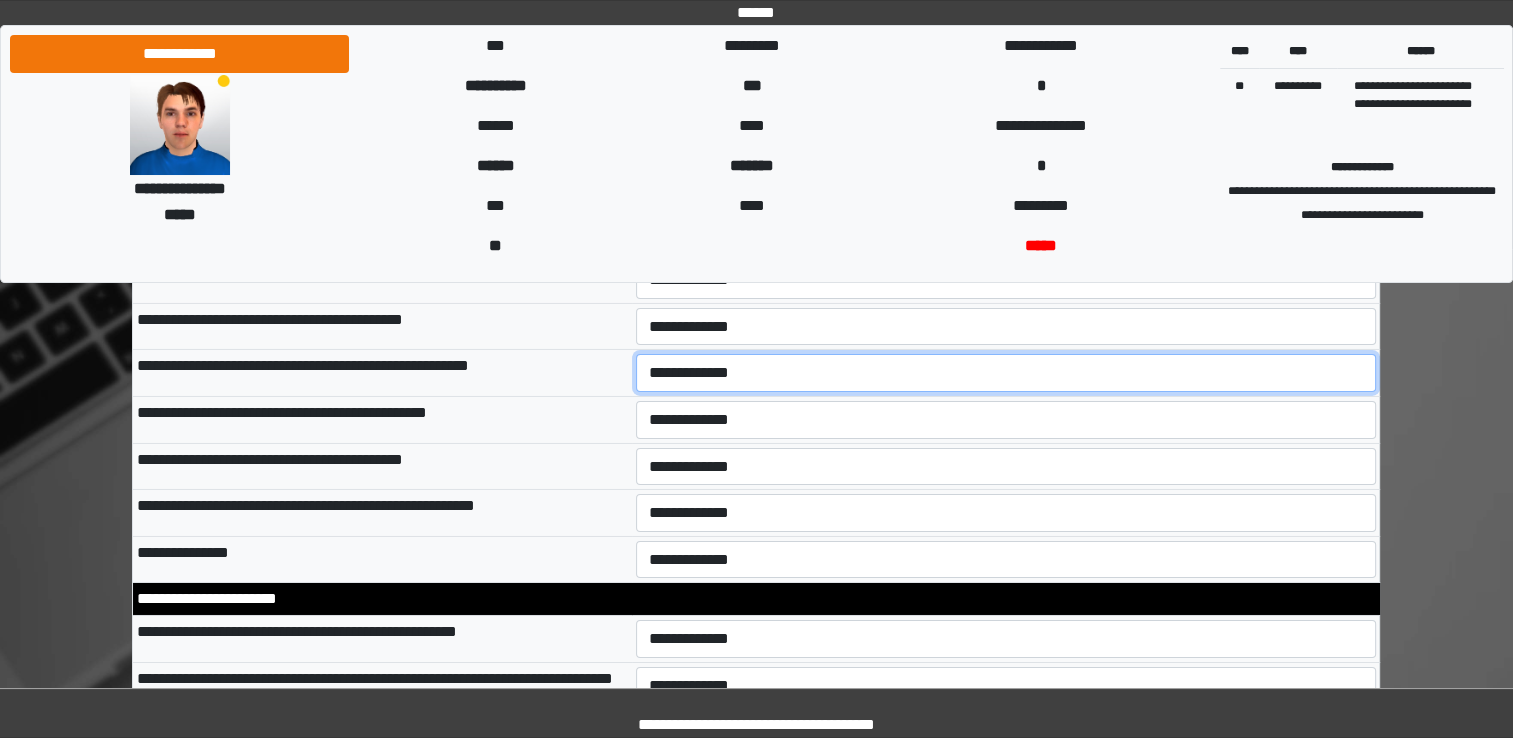 scroll, scrollTop: 6759, scrollLeft: 0, axis: vertical 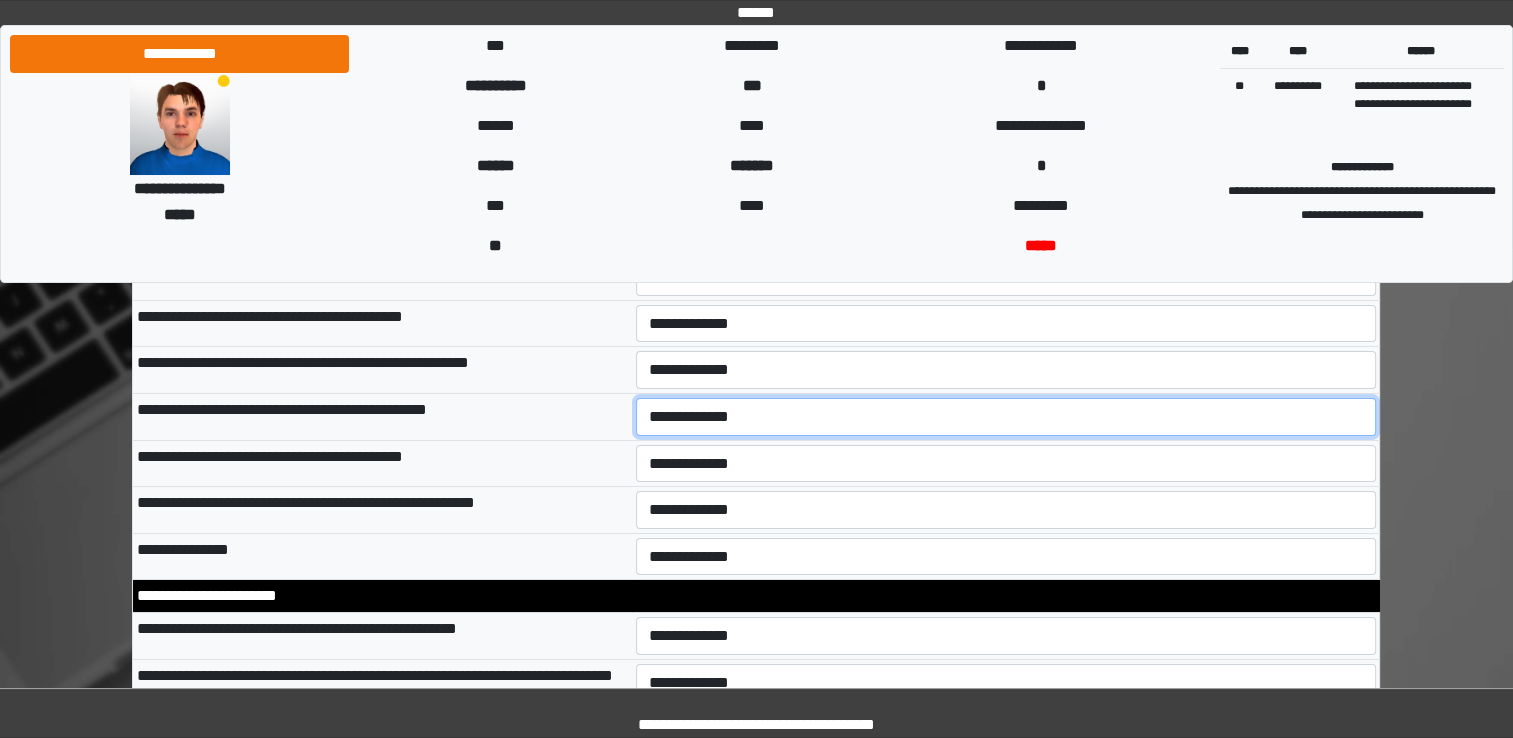 click on "**********" at bounding box center (1006, 417) 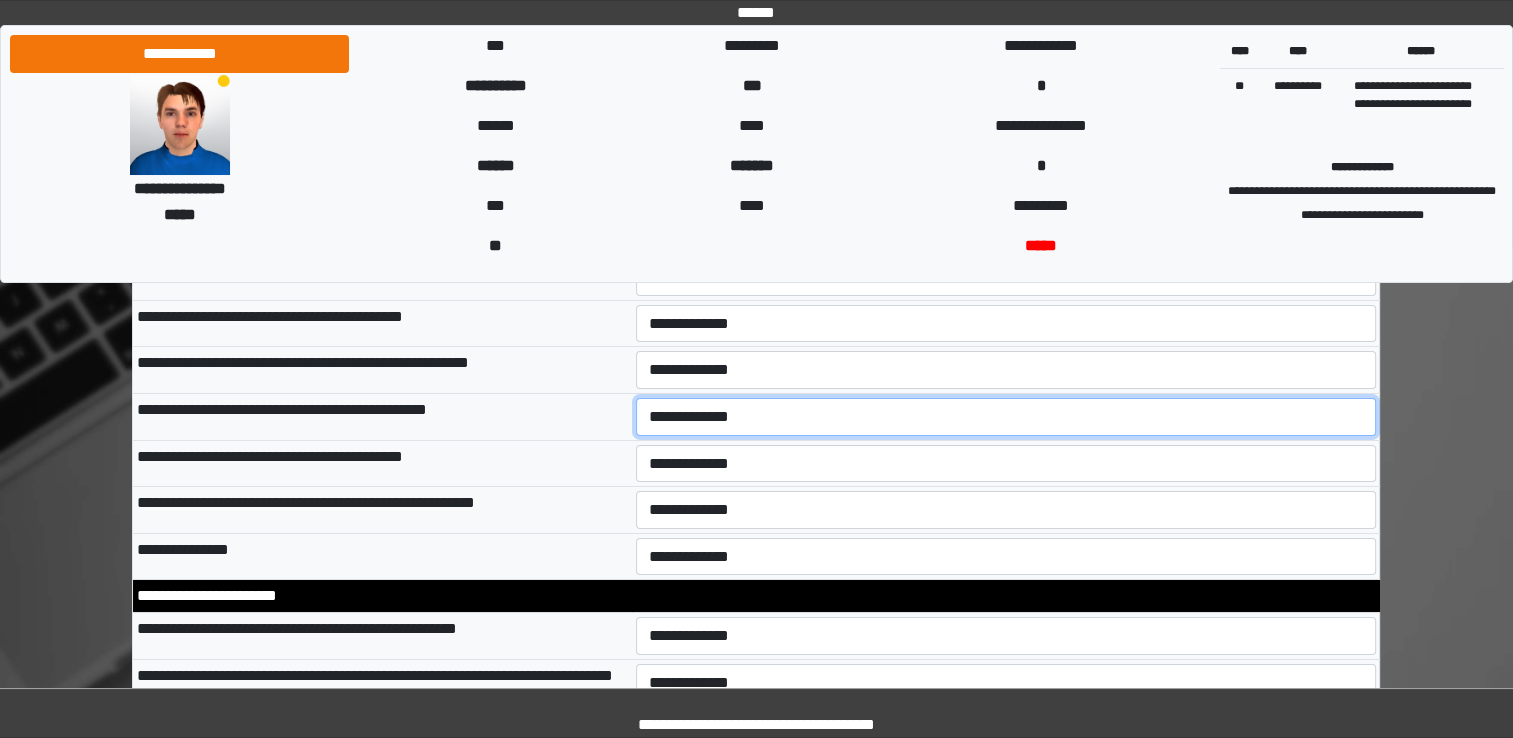 select on "*" 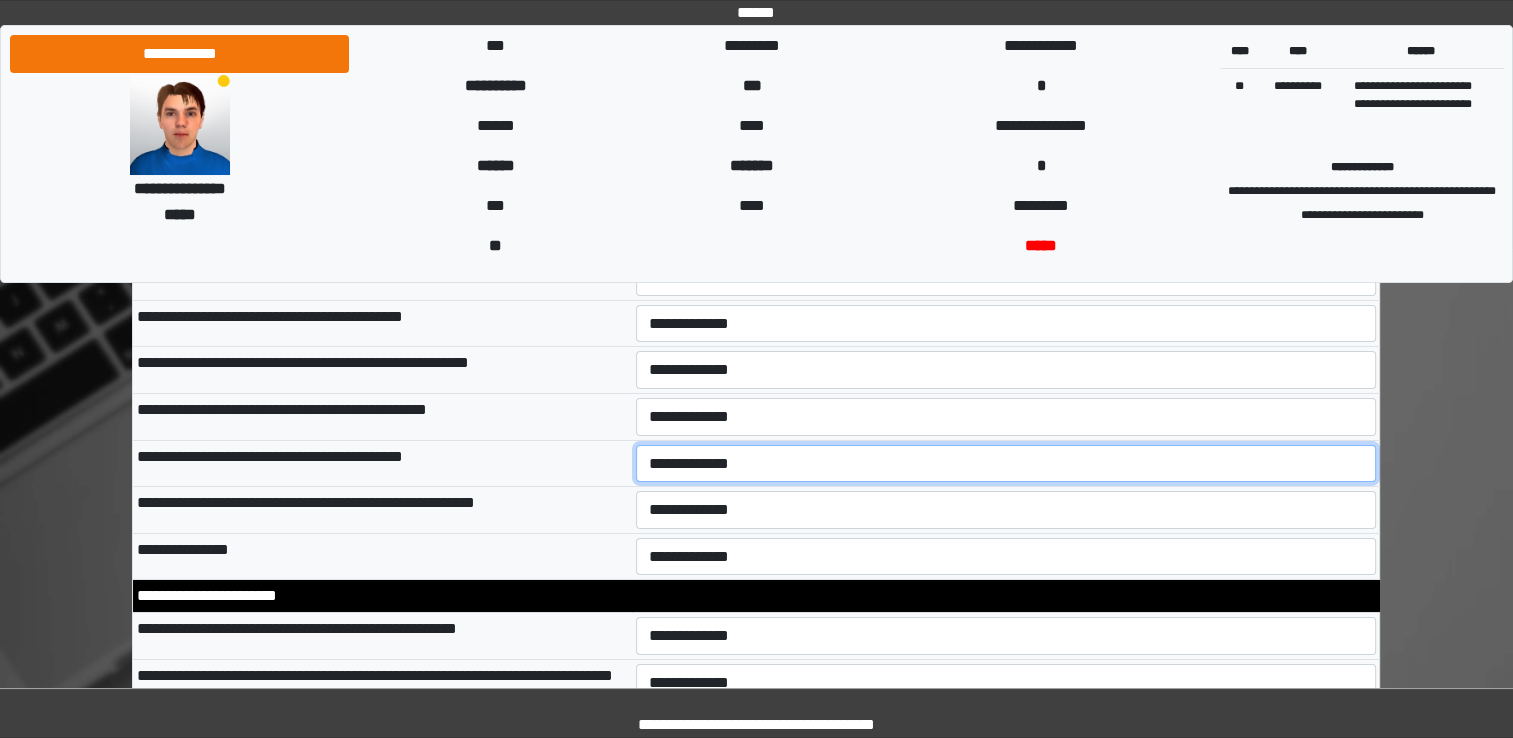 click on "**********" at bounding box center [1006, 464] 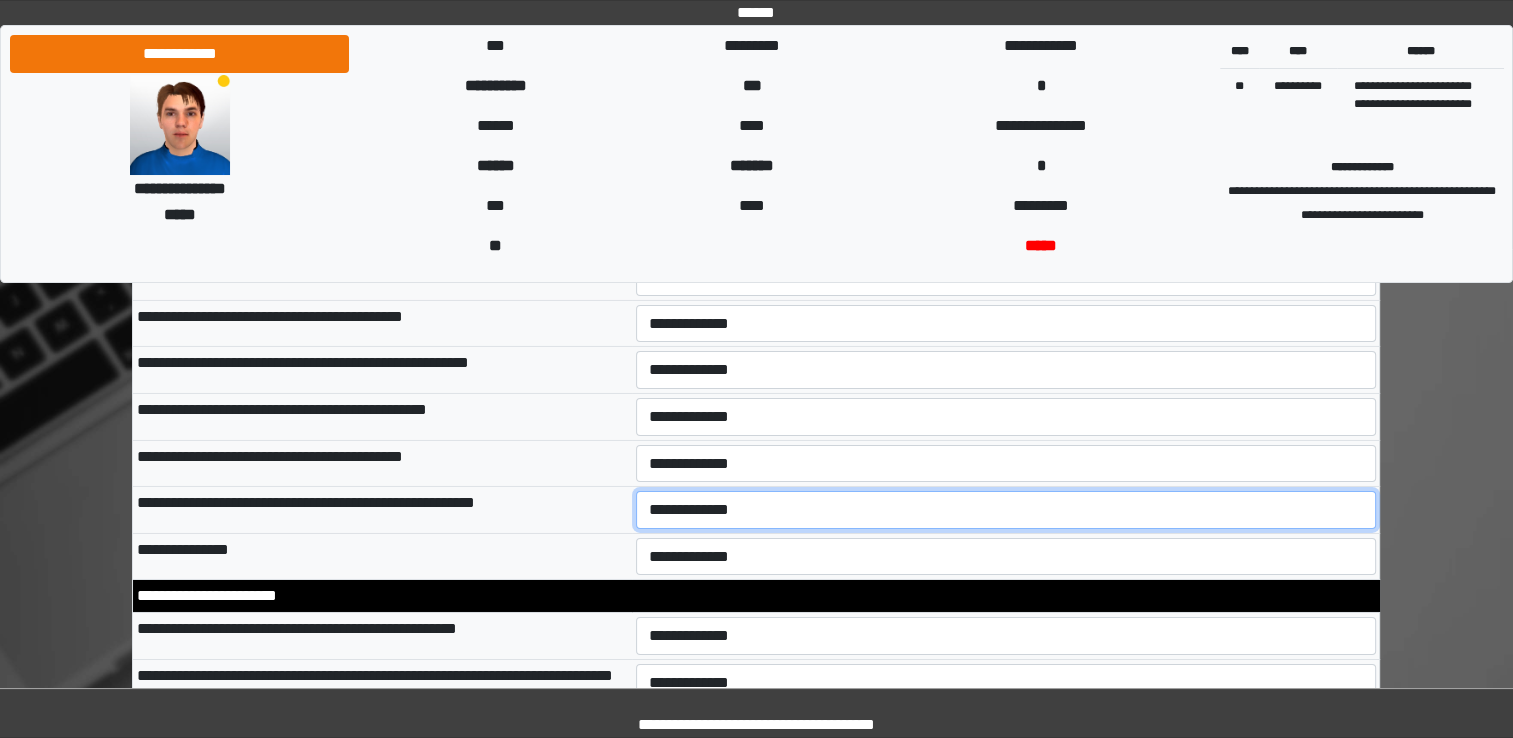 click on "**********" at bounding box center [1006, 510] 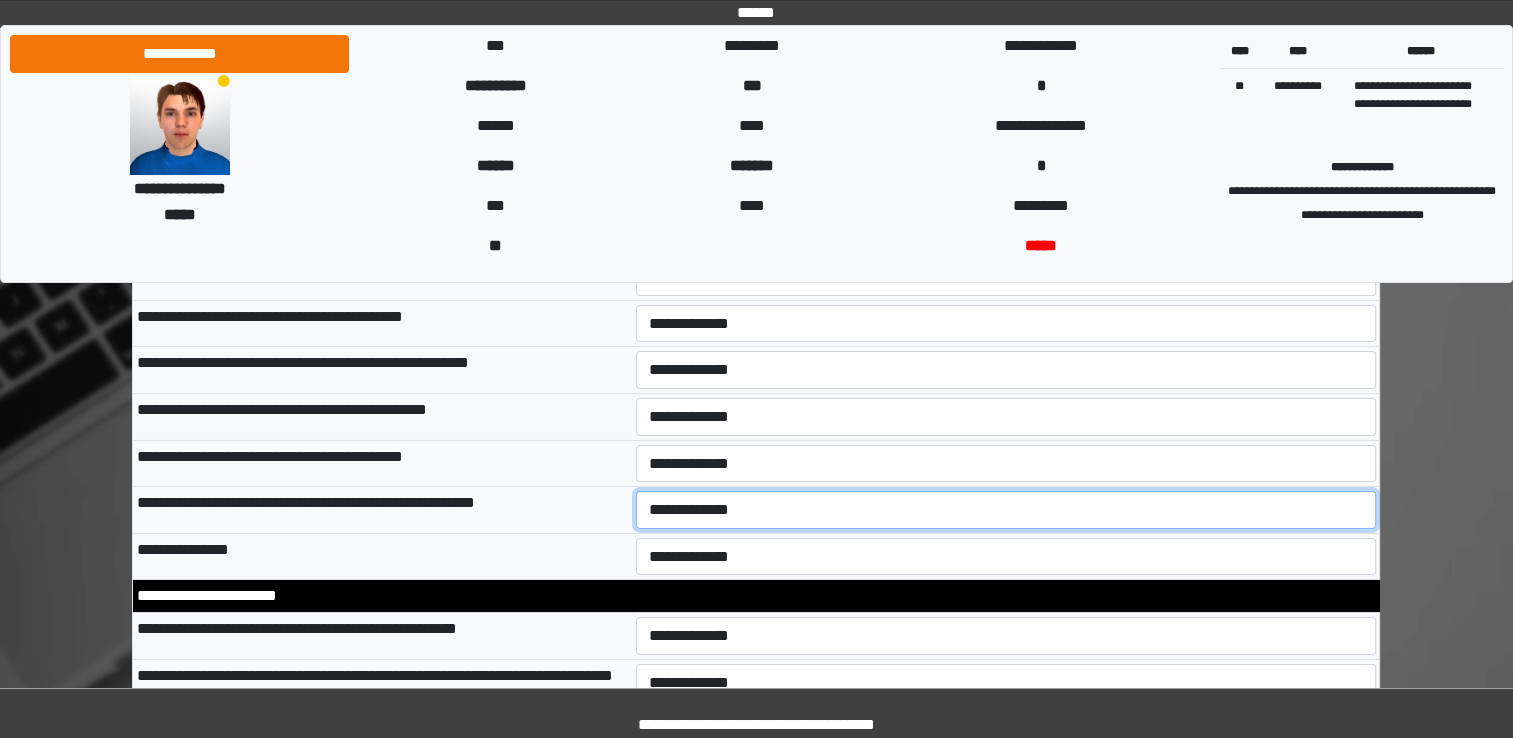 select on "*" 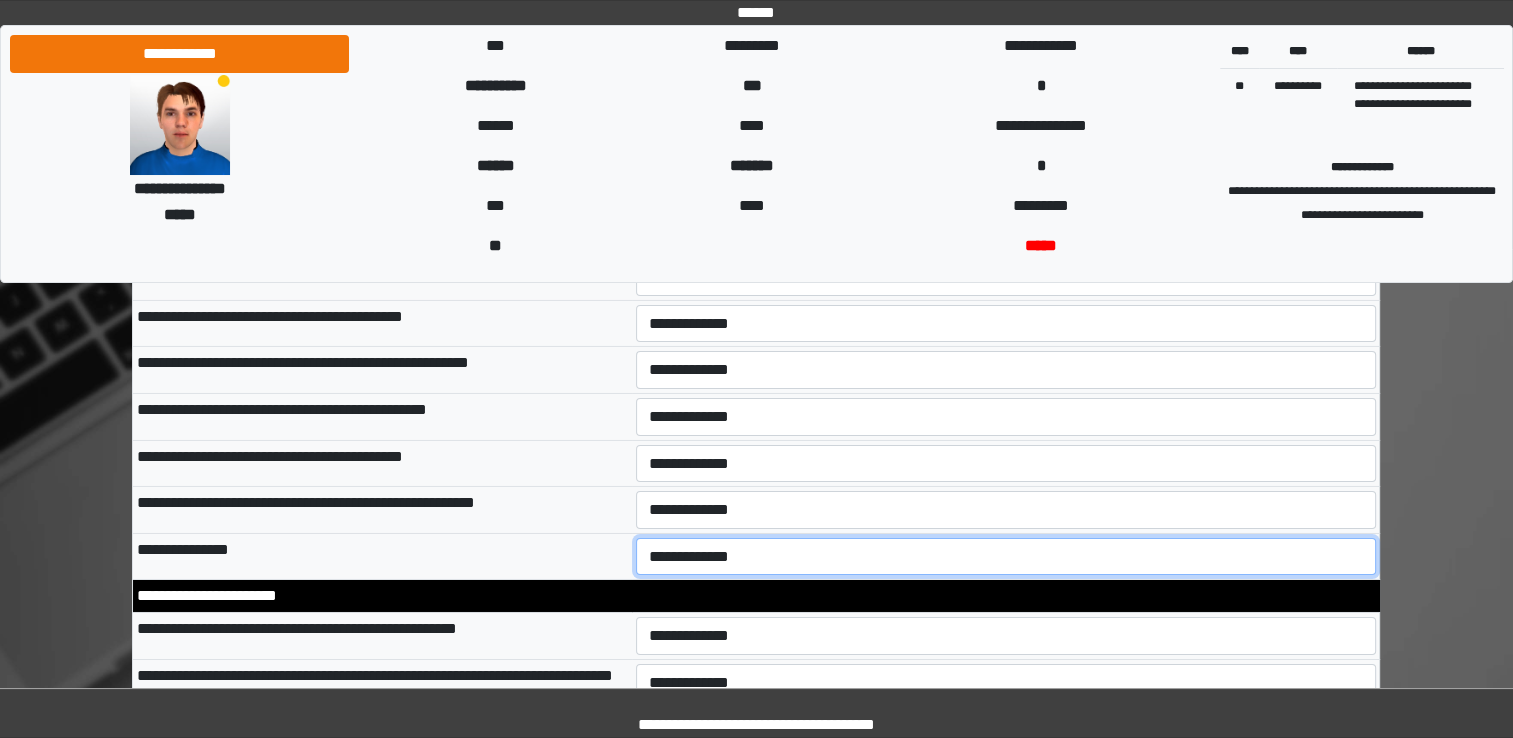 click on "**********" at bounding box center [1006, 557] 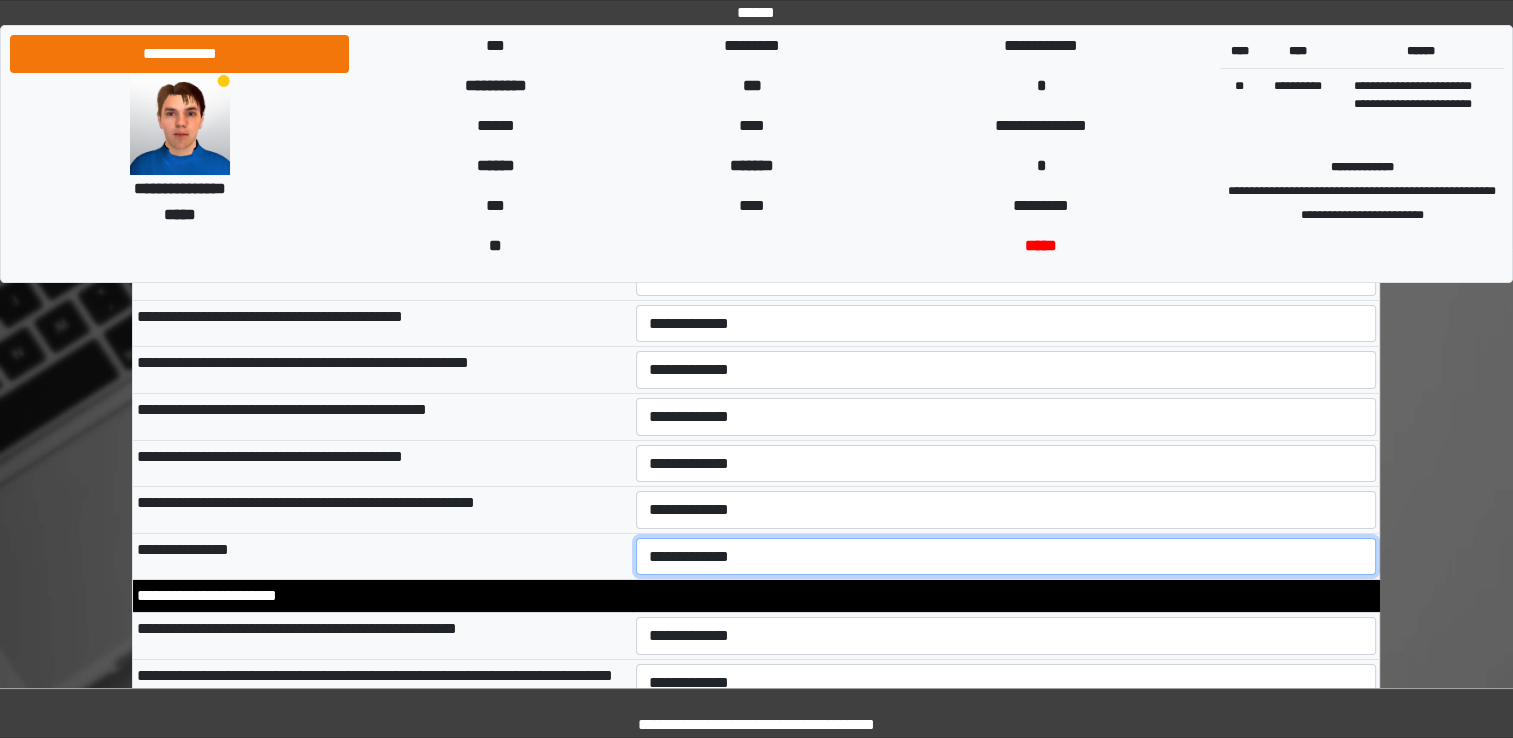 select on "*" 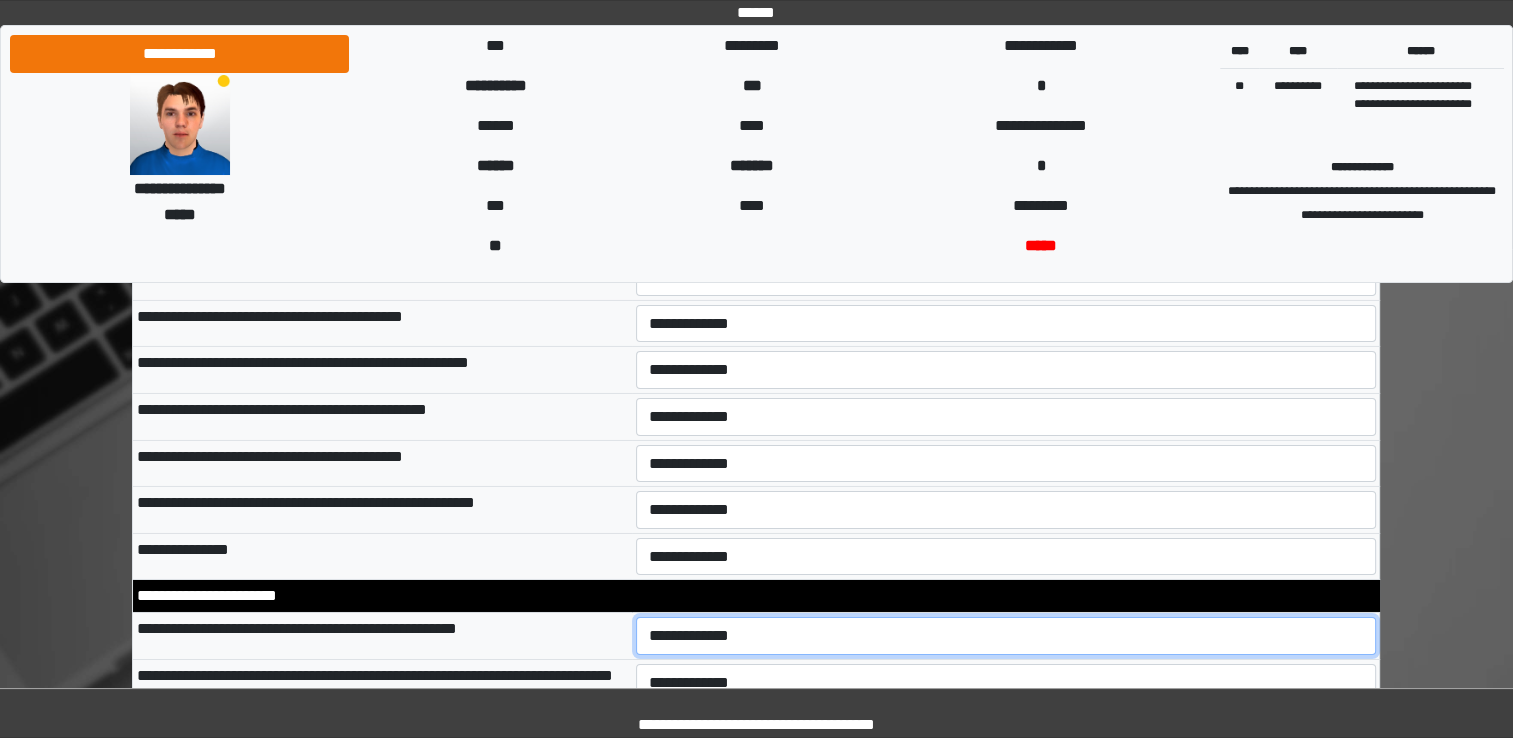 click on "**********" at bounding box center [1006, 636] 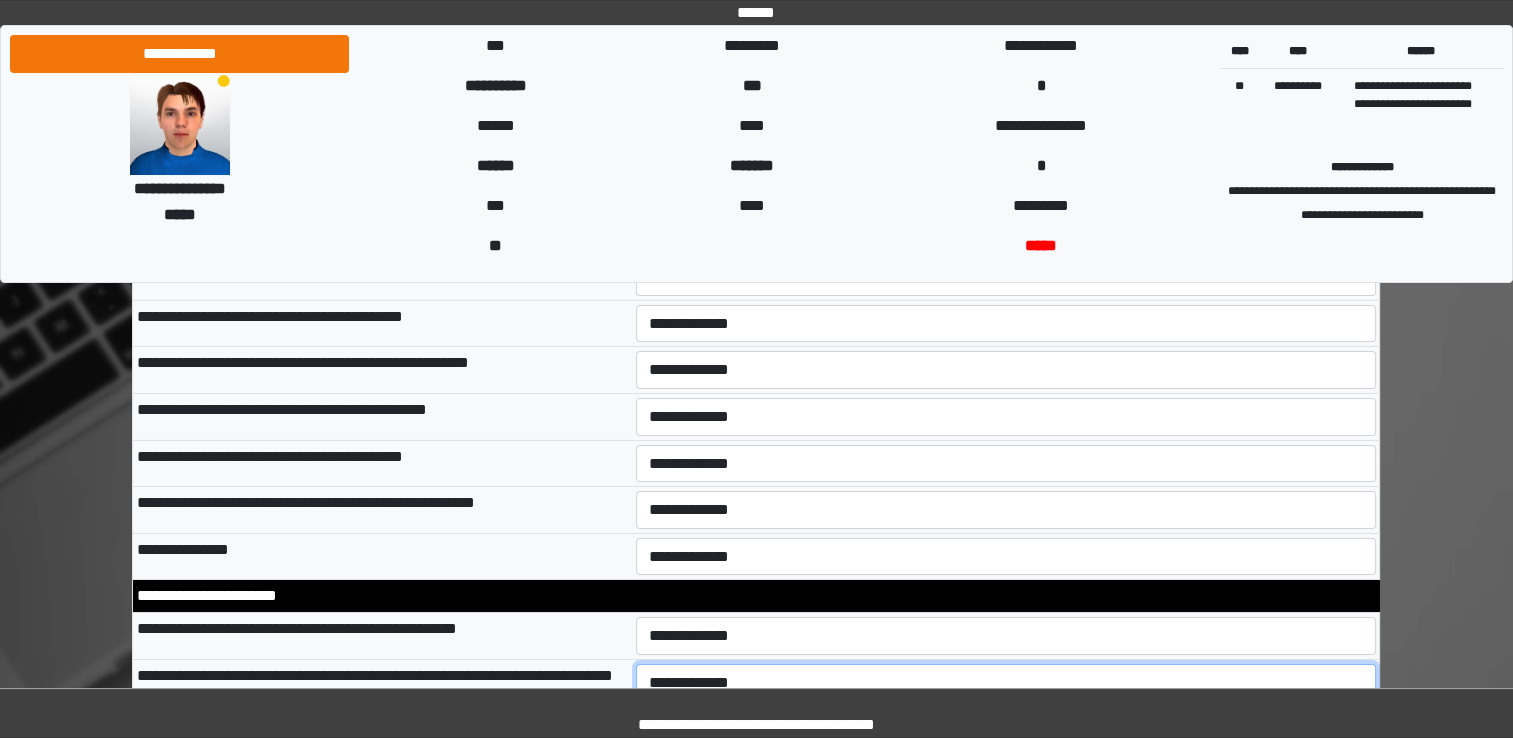 click on "**********" at bounding box center [1006, 683] 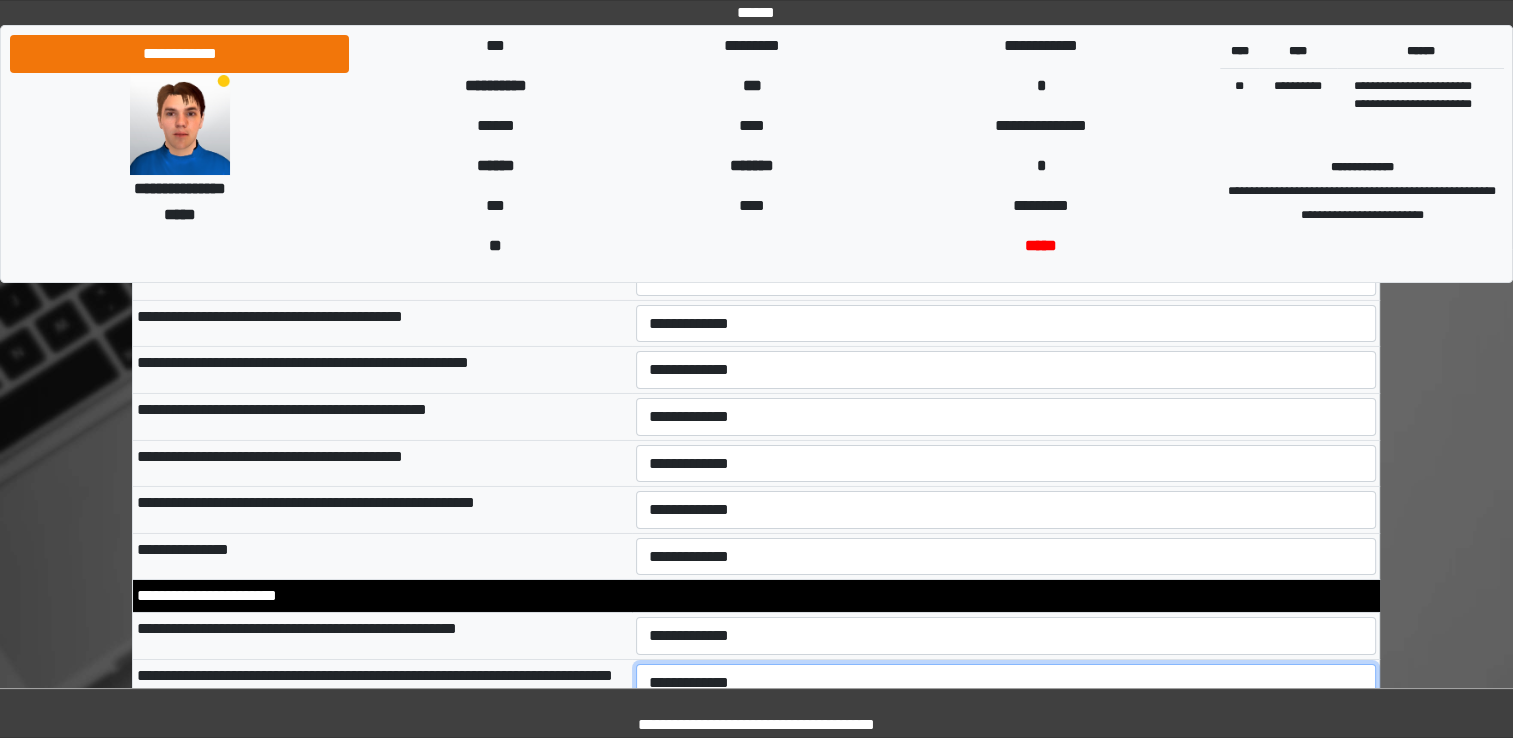 select on "*" 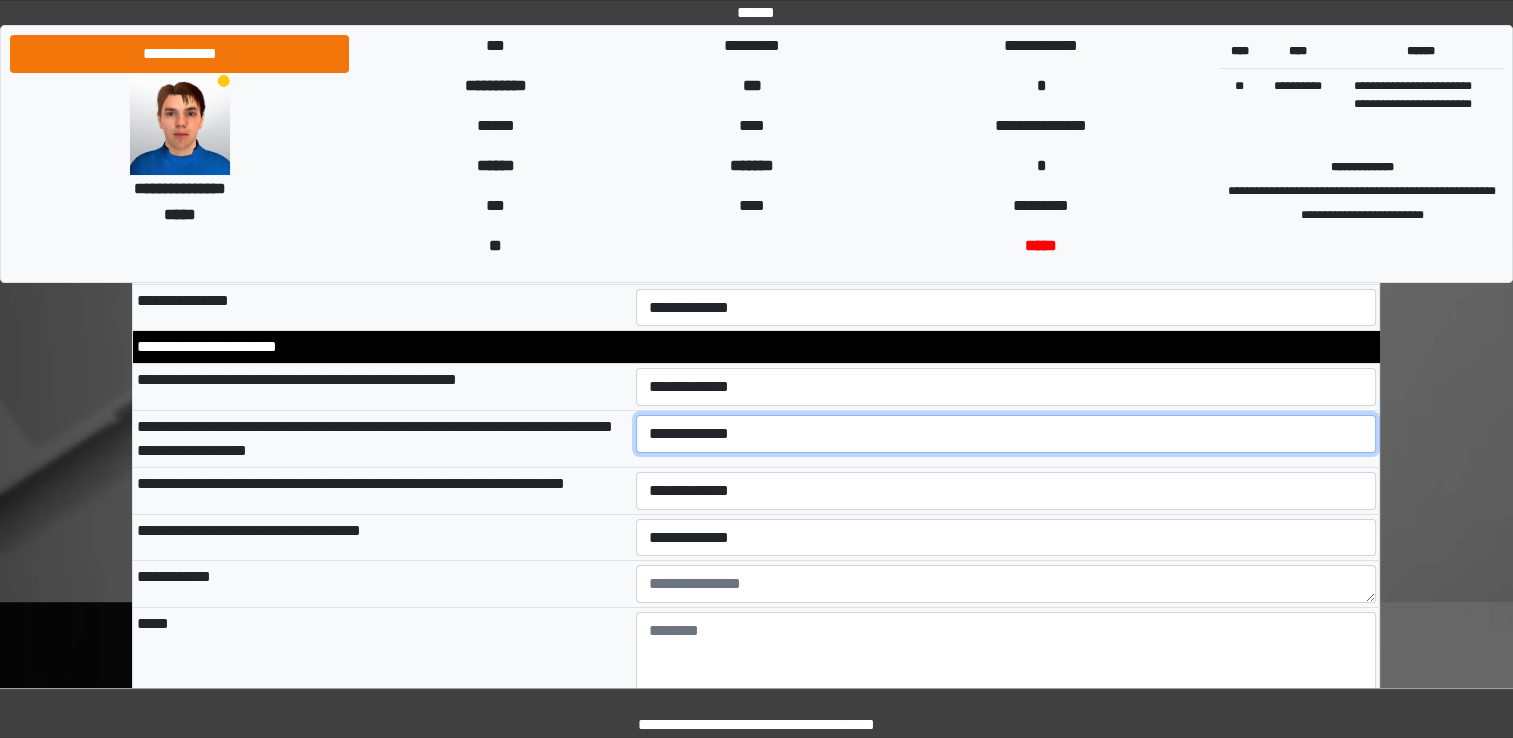 scroll, scrollTop: 7039, scrollLeft: 0, axis: vertical 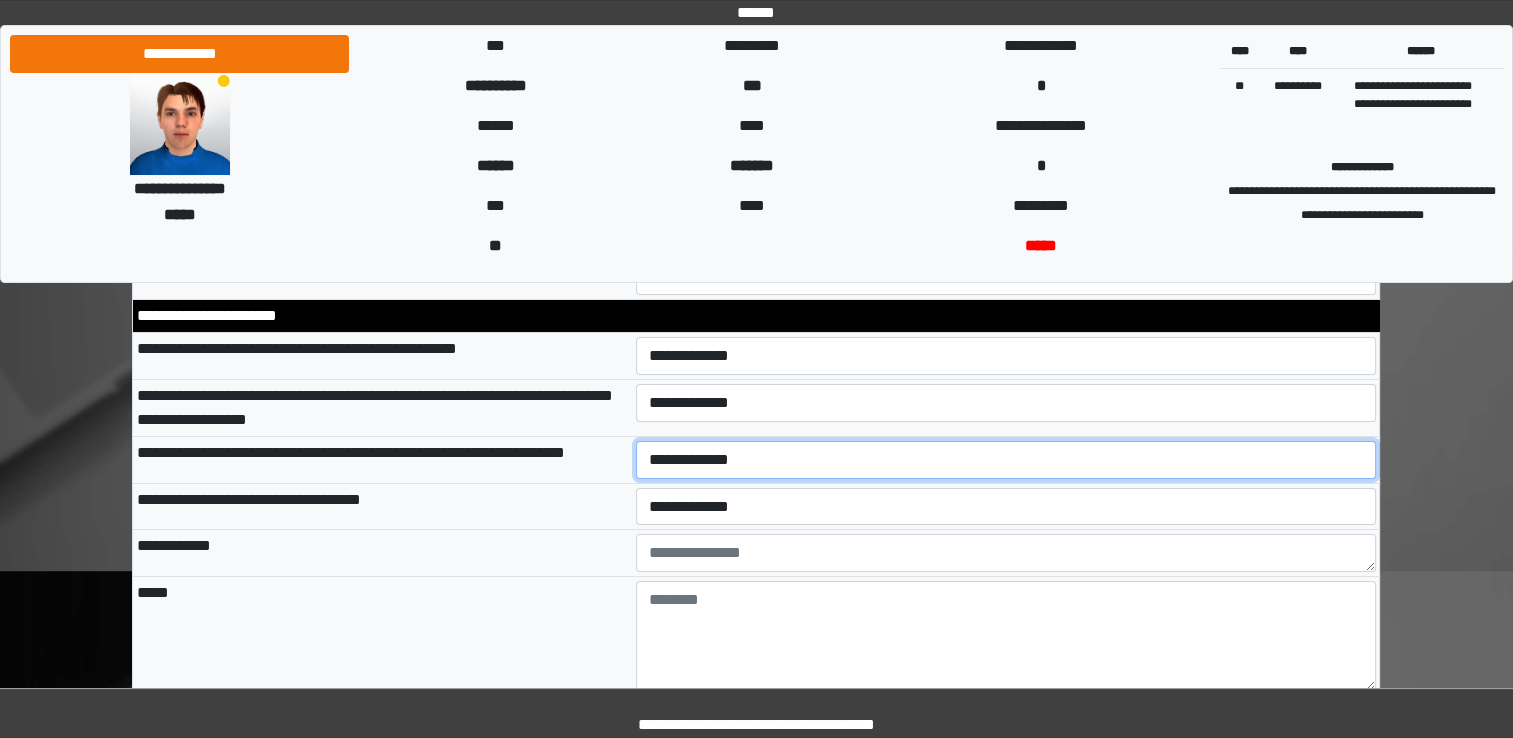 click on "**********" at bounding box center (1006, 460) 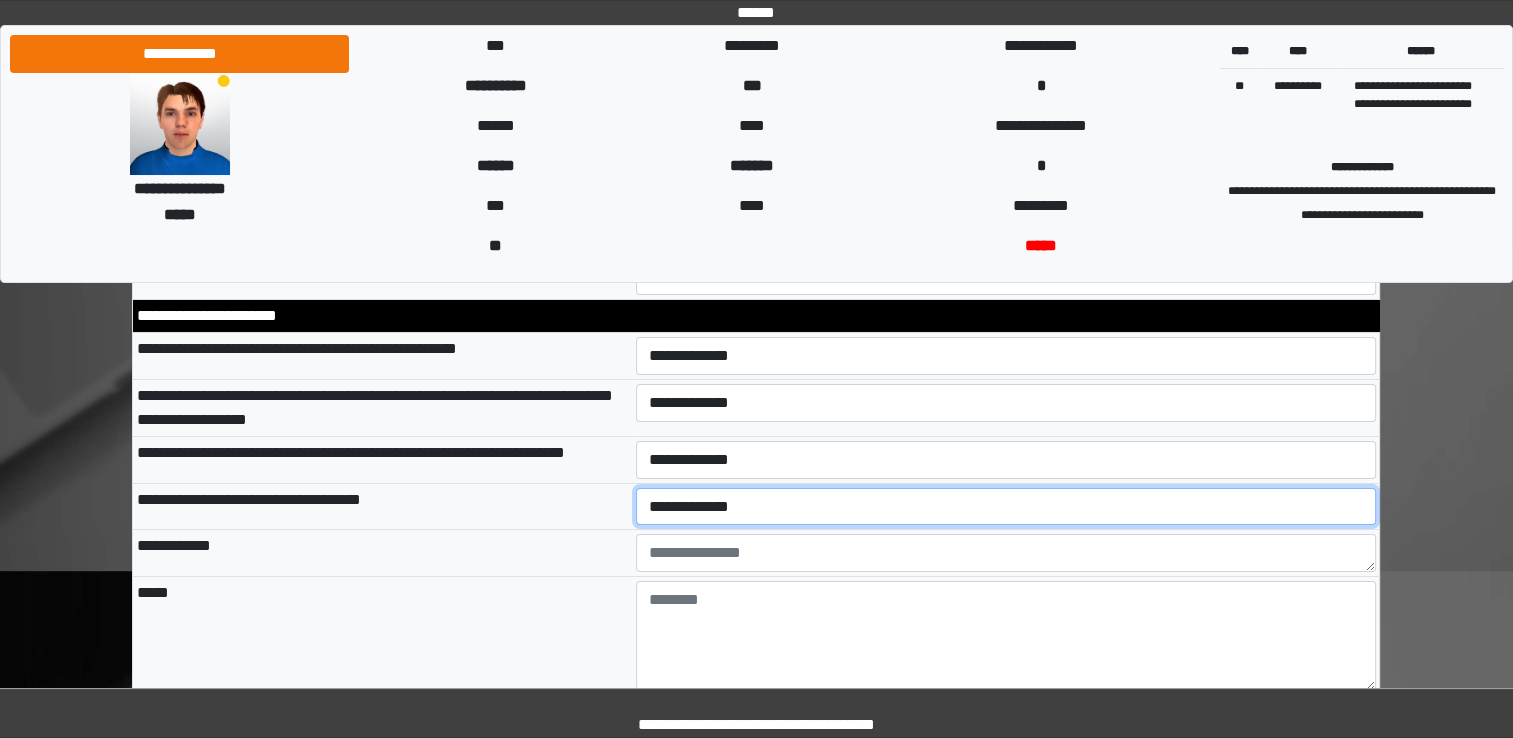 click on "**********" at bounding box center [1006, 507] 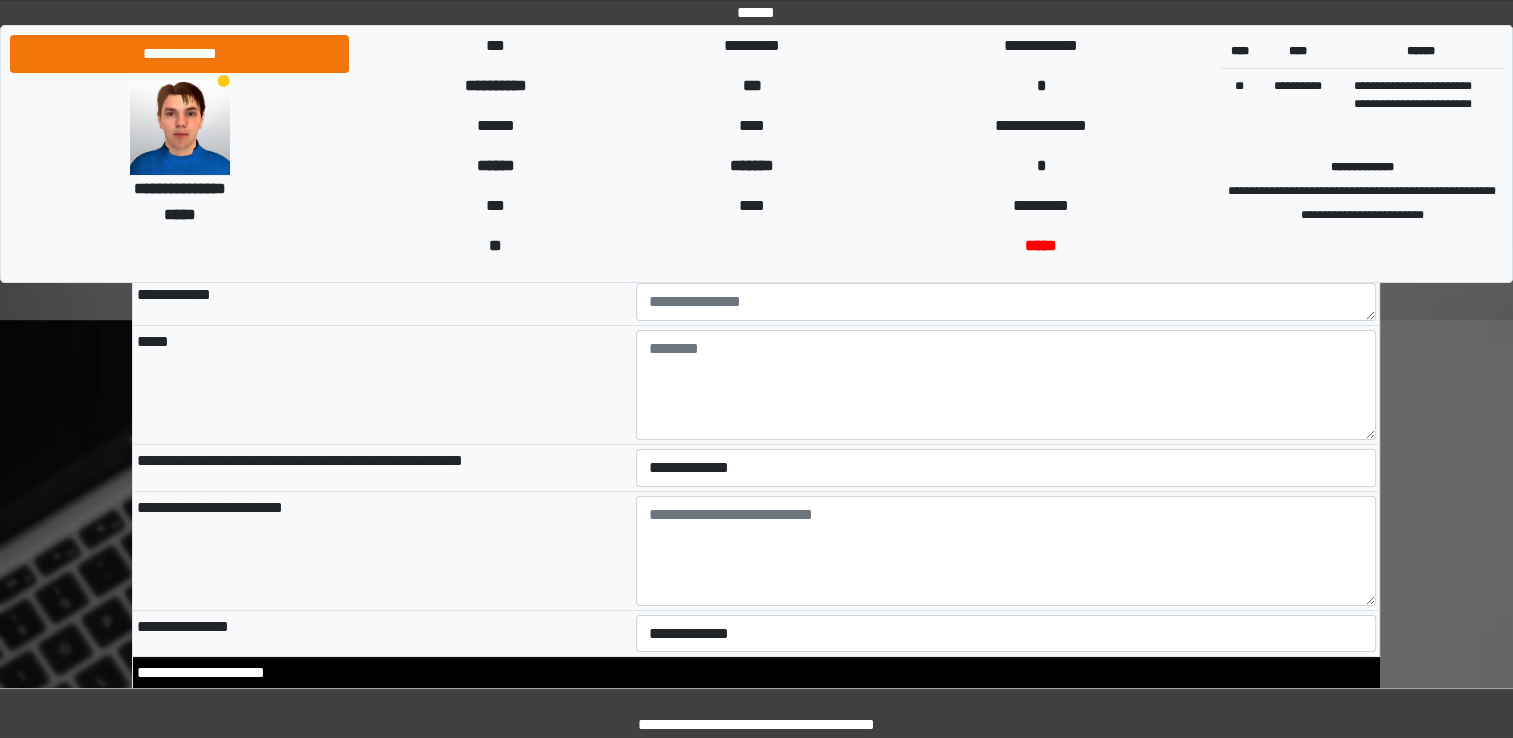 scroll, scrollTop: 7319, scrollLeft: 0, axis: vertical 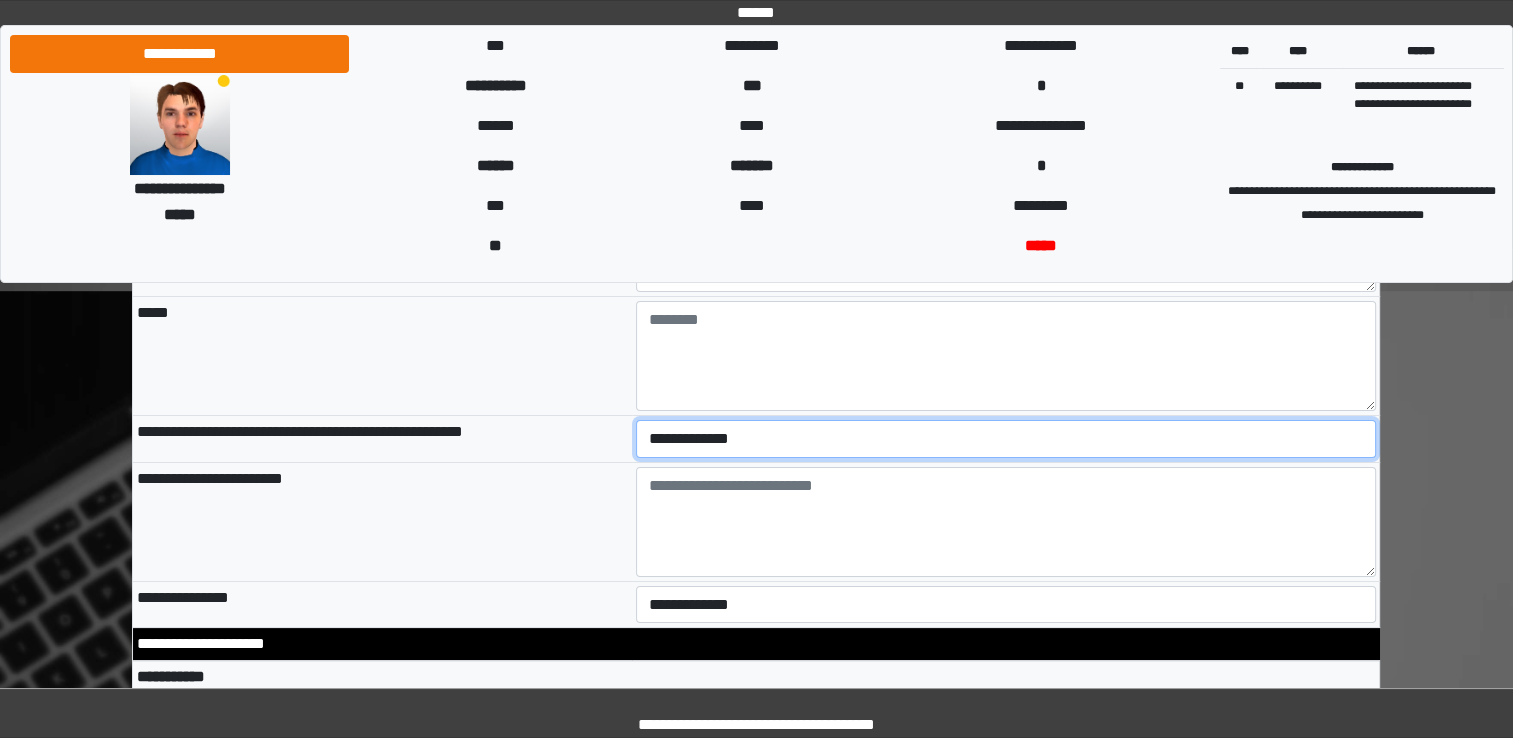 click on "**********" at bounding box center [1006, 439] 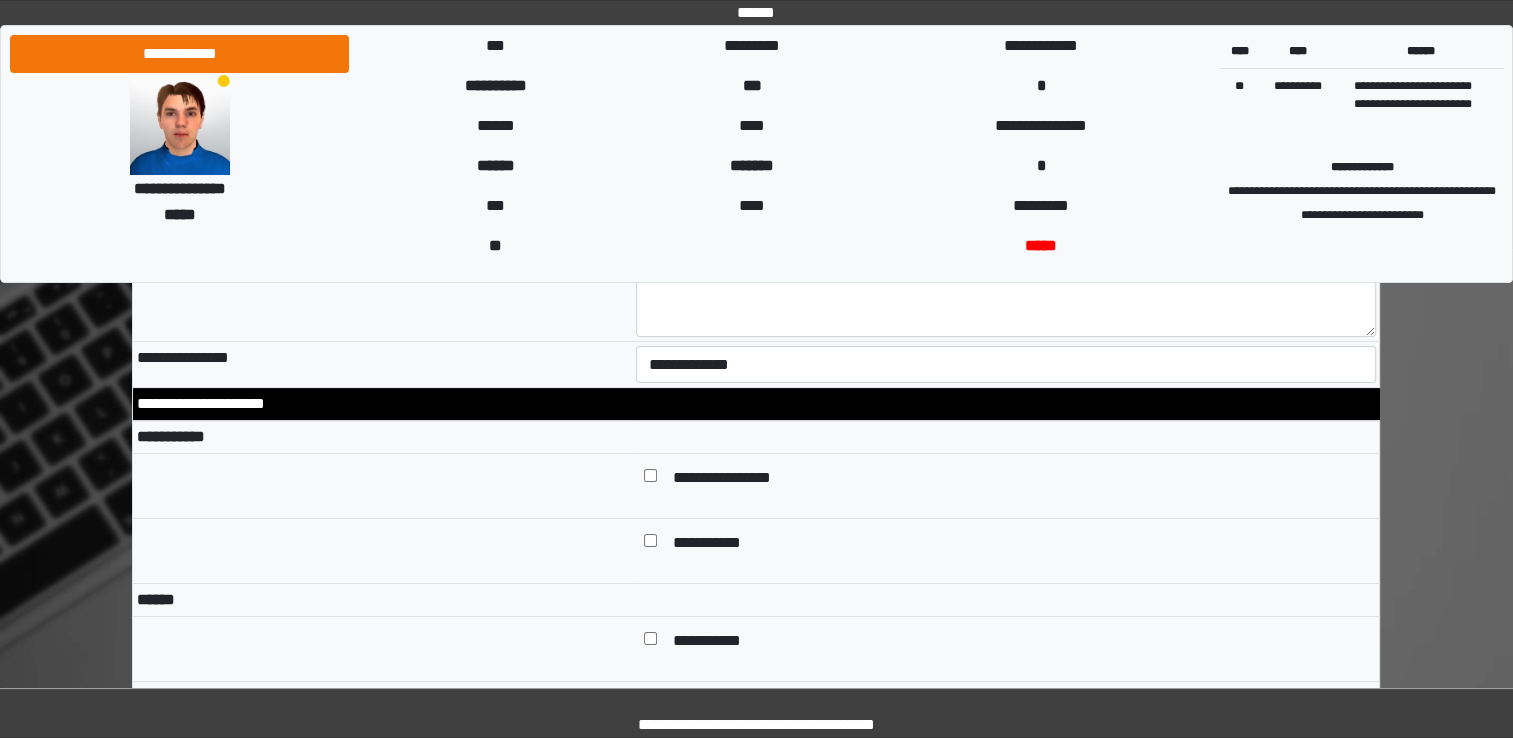 scroll, scrollTop: 7599, scrollLeft: 0, axis: vertical 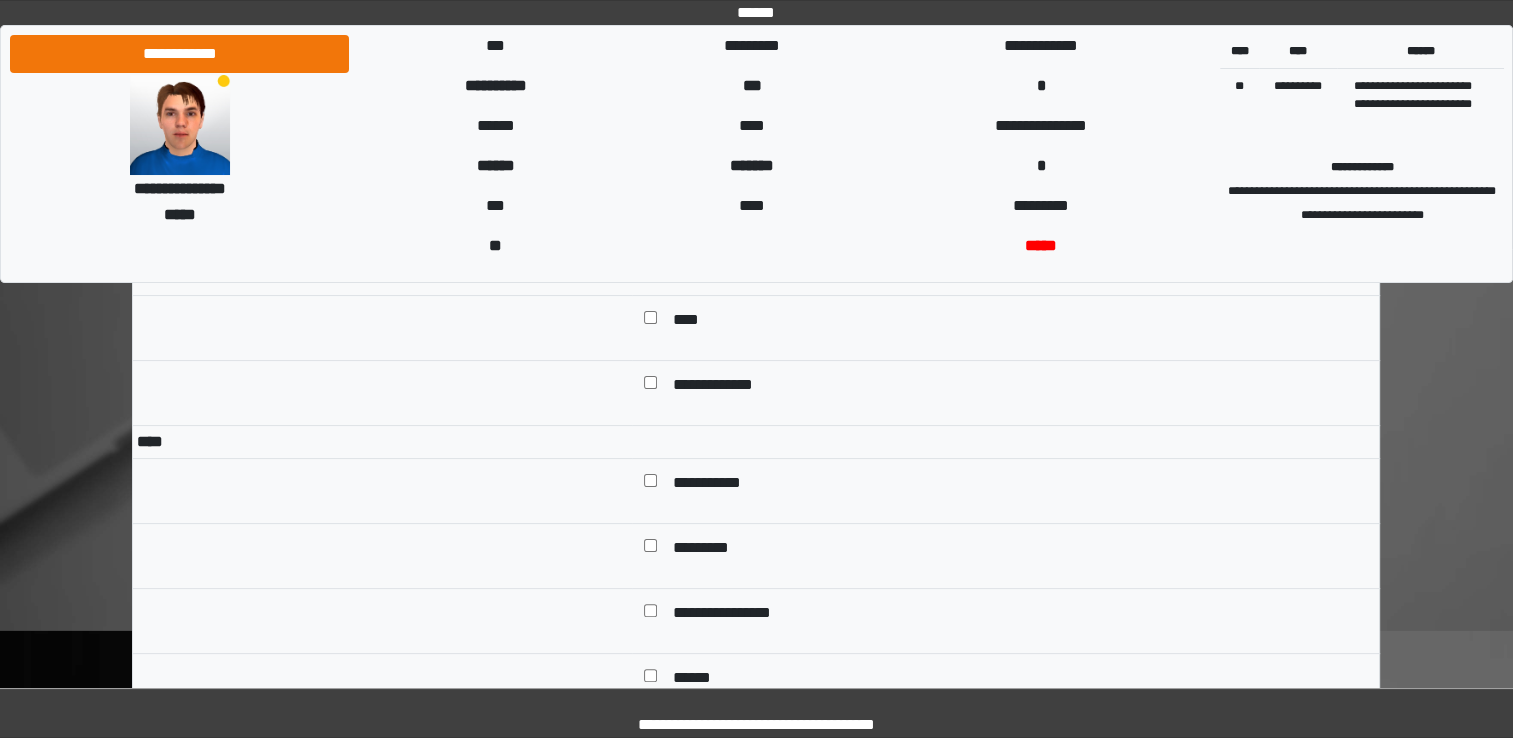 click at bounding box center (650, 483) 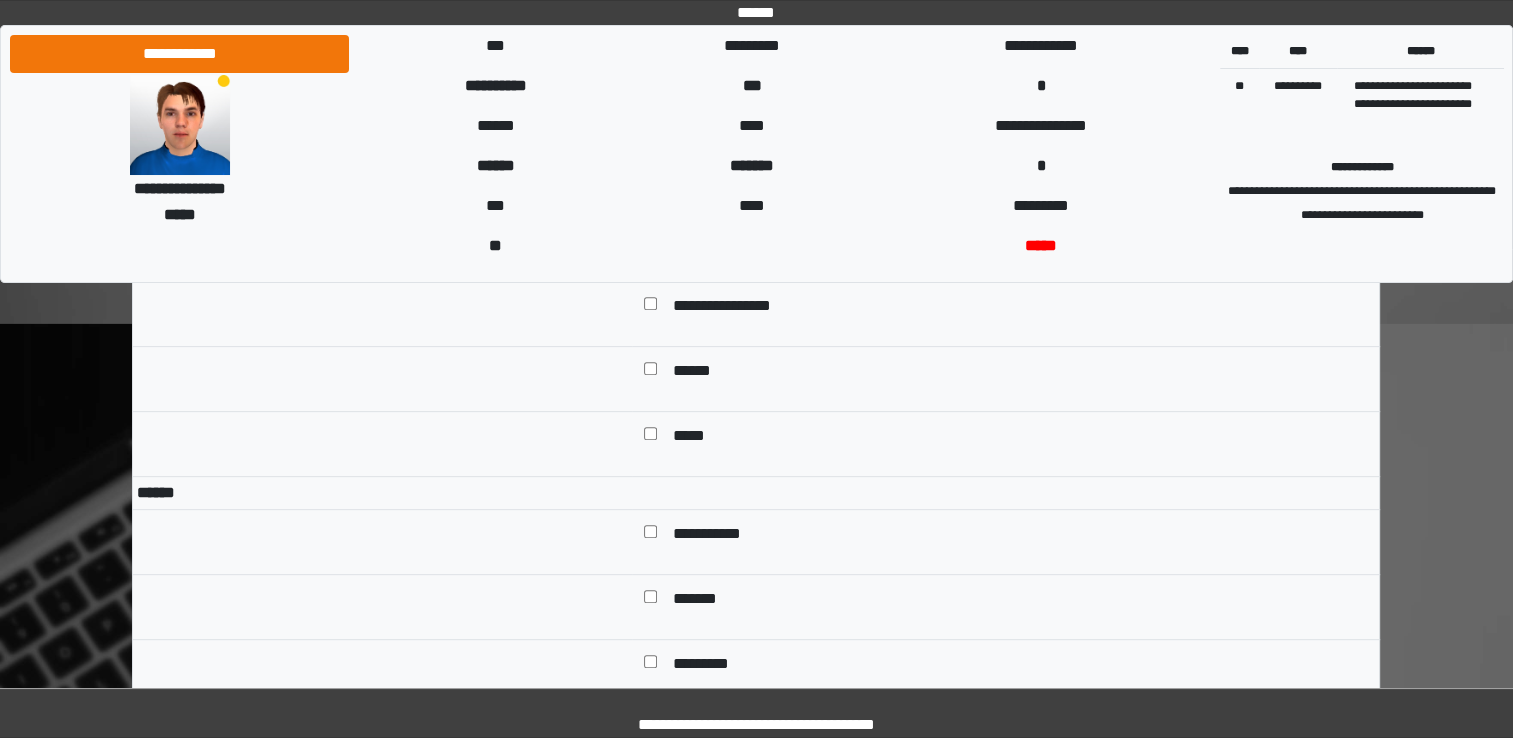 scroll, scrollTop: 8305, scrollLeft: 0, axis: vertical 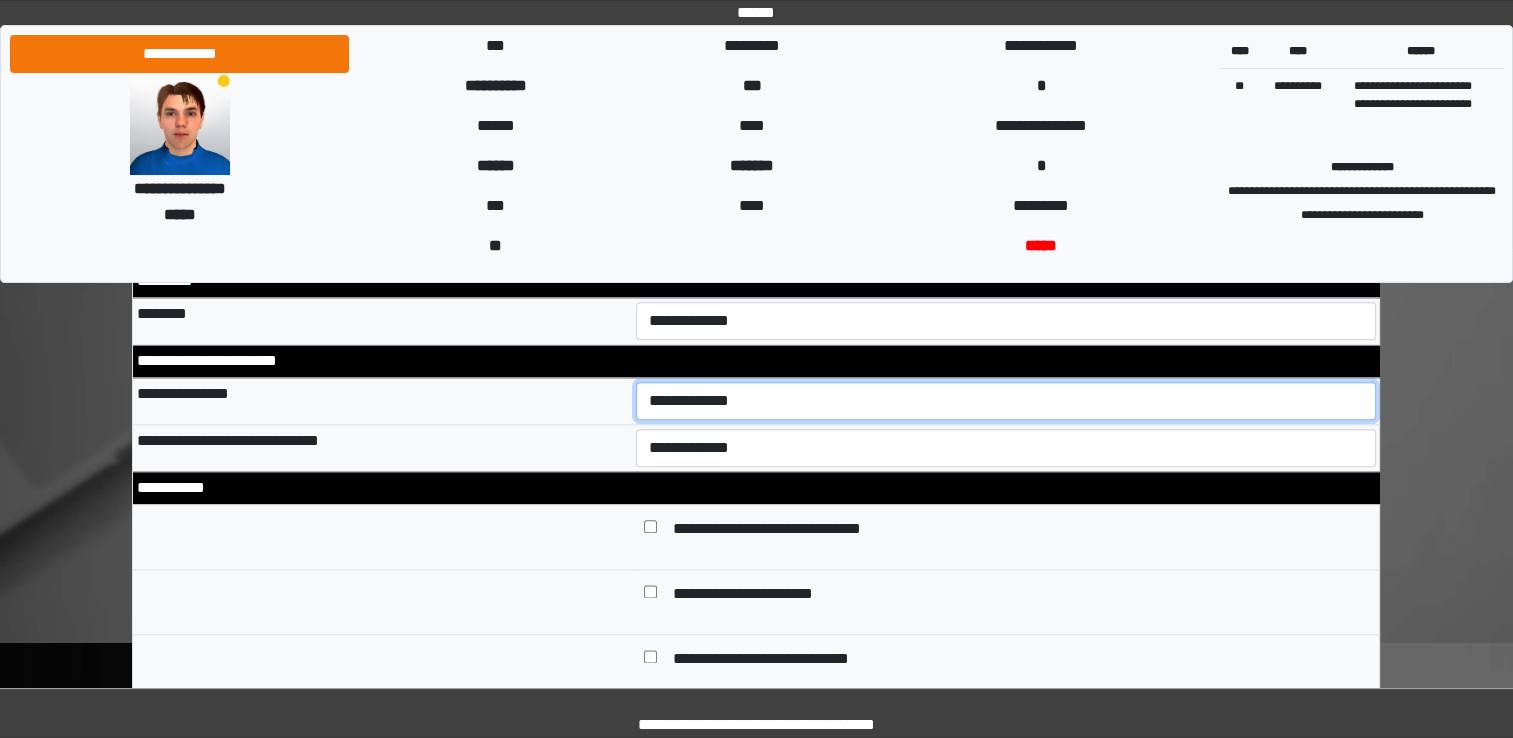 click on "**********" at bounding box center (1006, 401) 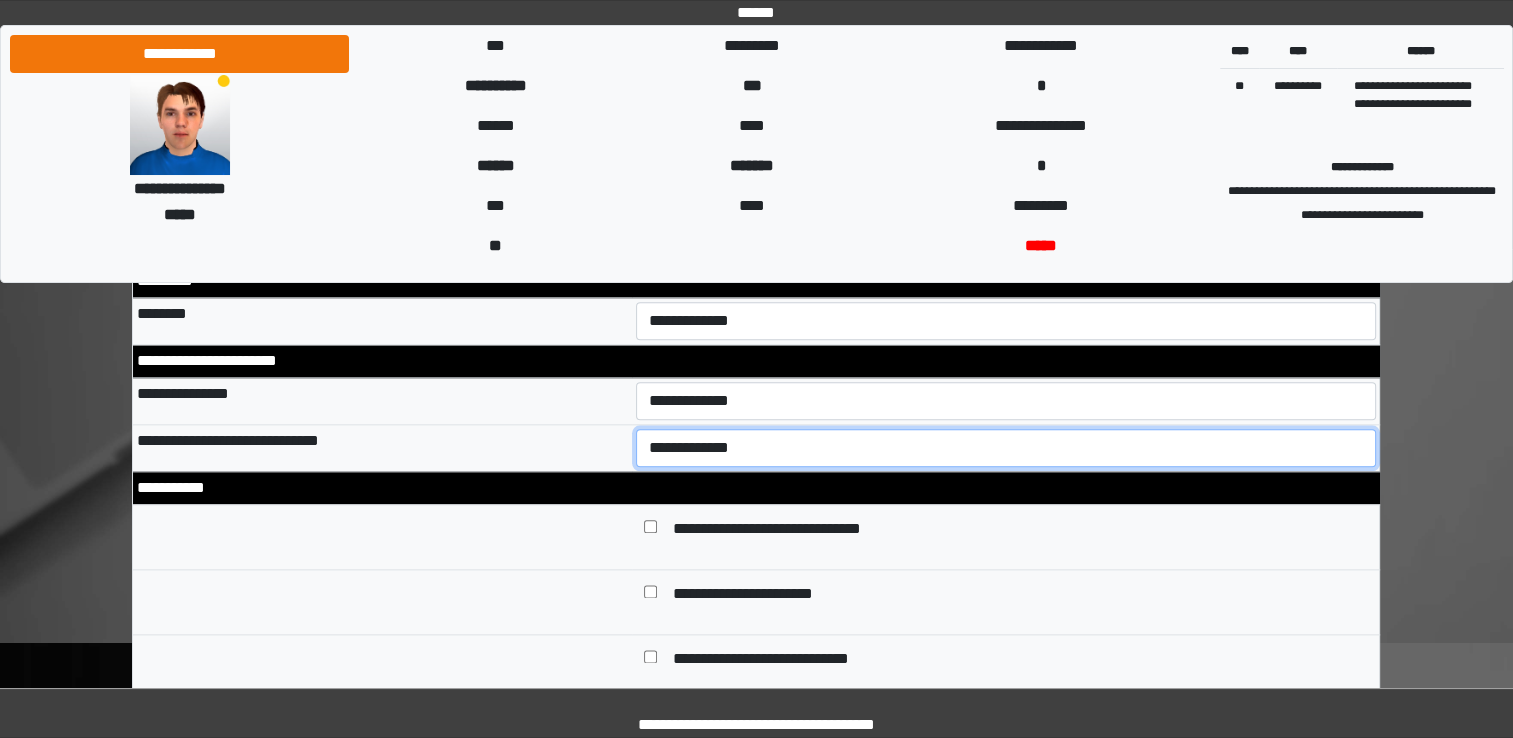 click on "**********" at bounding box center [1006, 448] 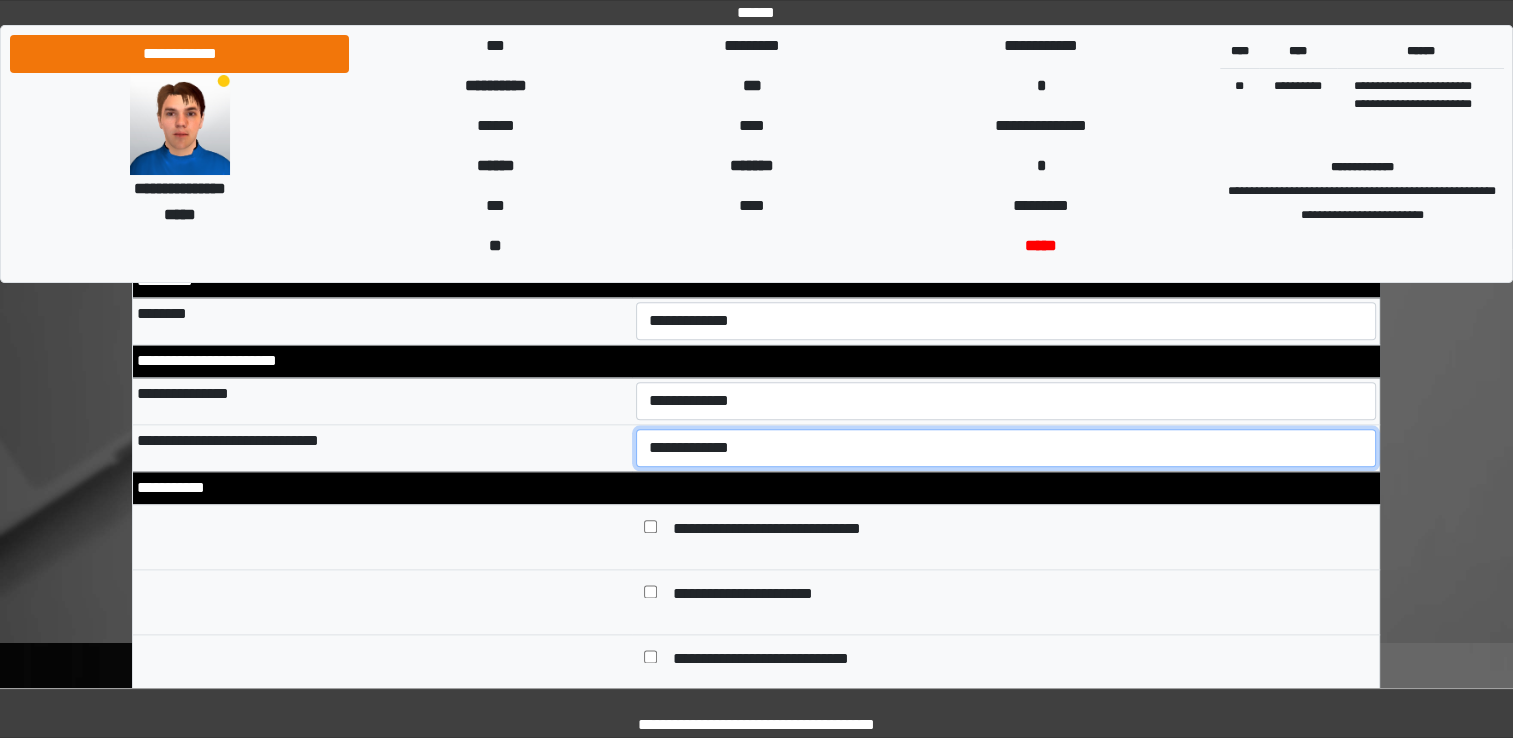 select on "*" 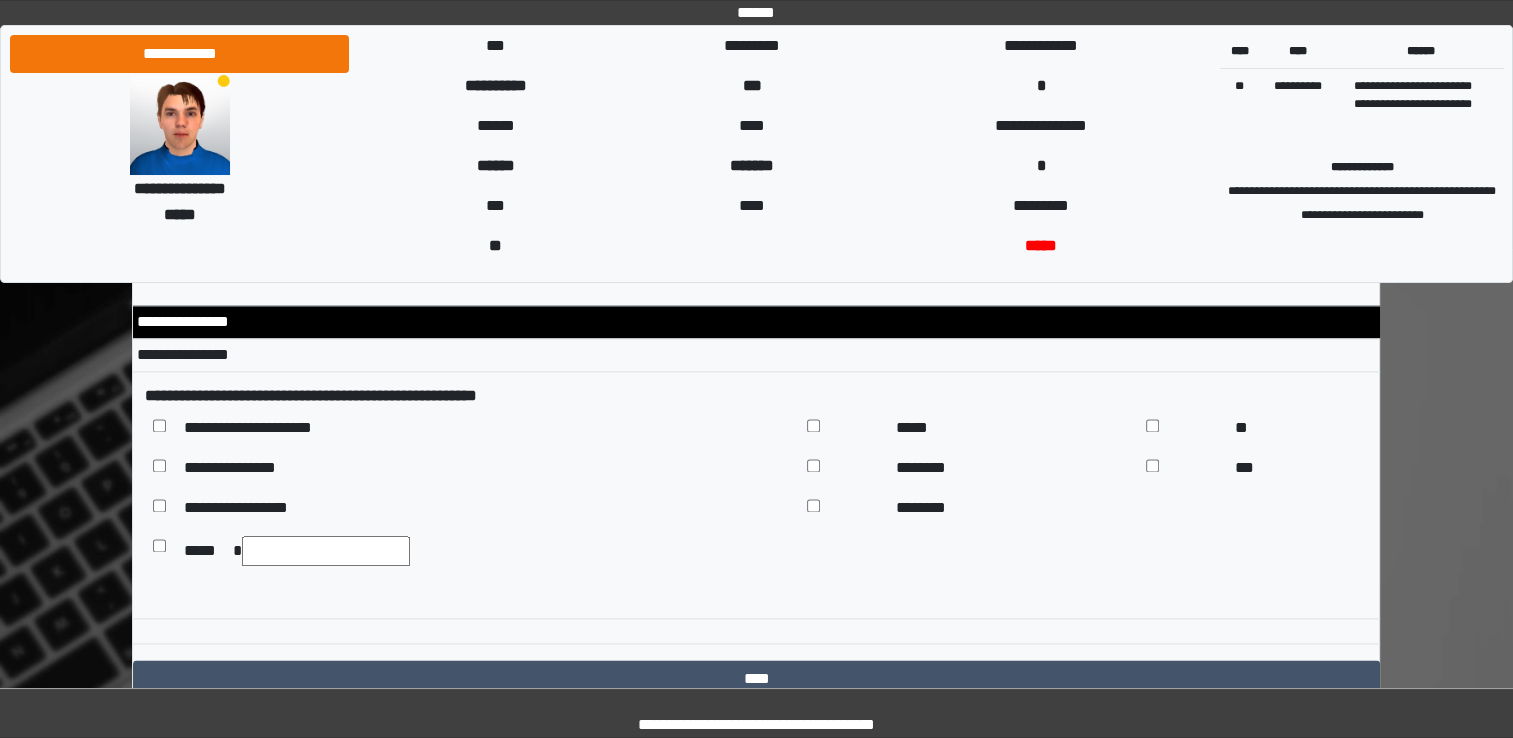 scroll, scrollTop: 10344, scrollLeft: 0, axis: vertical 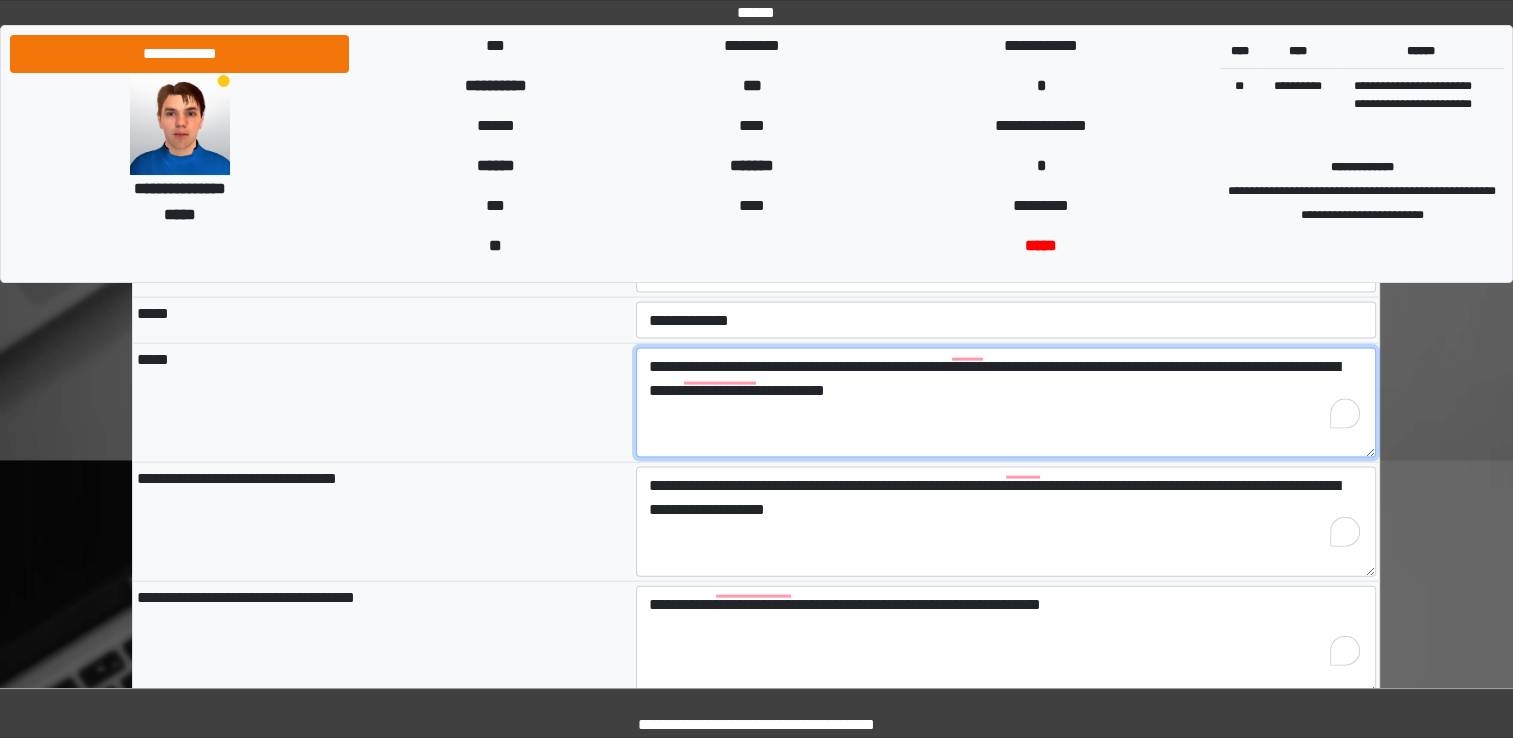 click on "**********" at bounding box center [1006, 403] 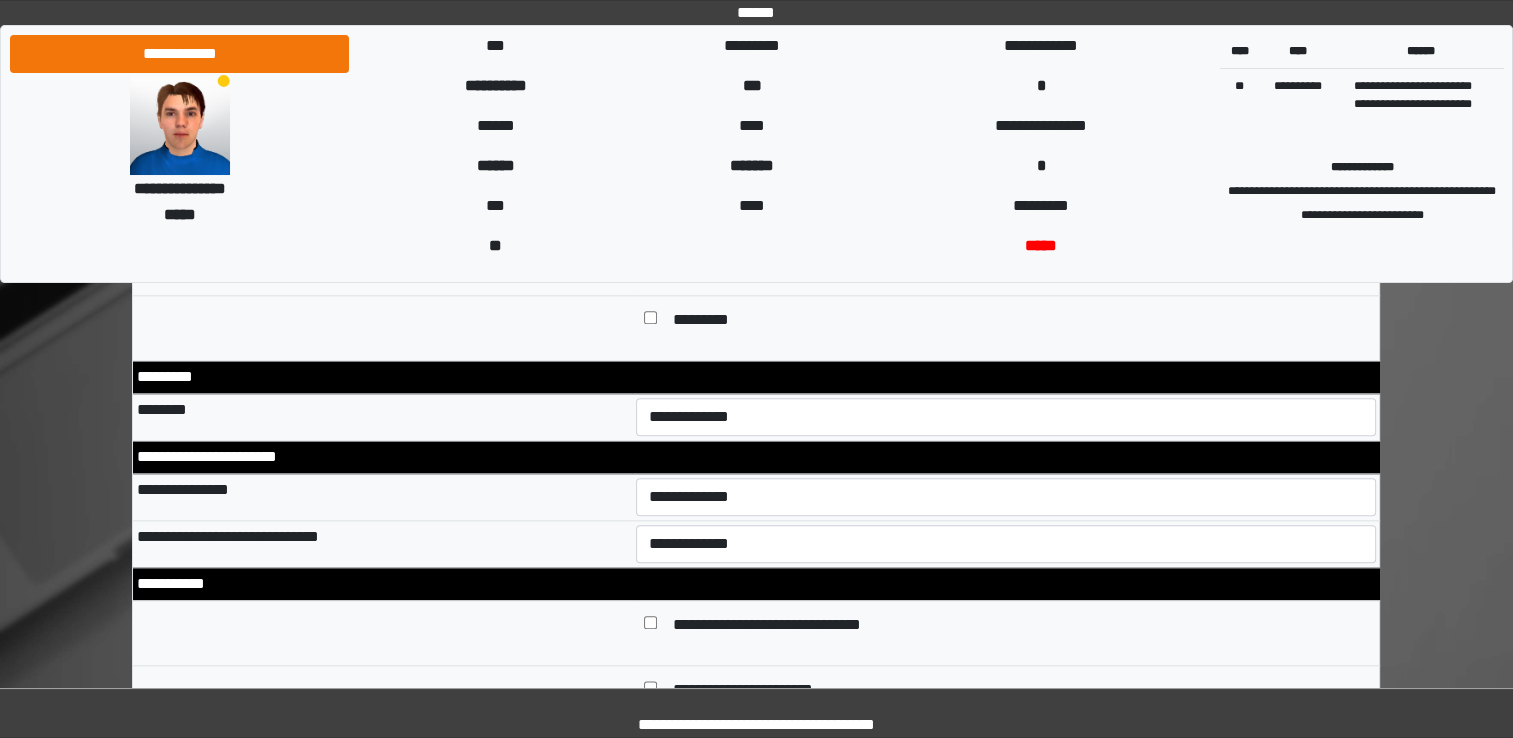 scroll, scrollTop: 9848, scrollLeft: 0, axis: vertical 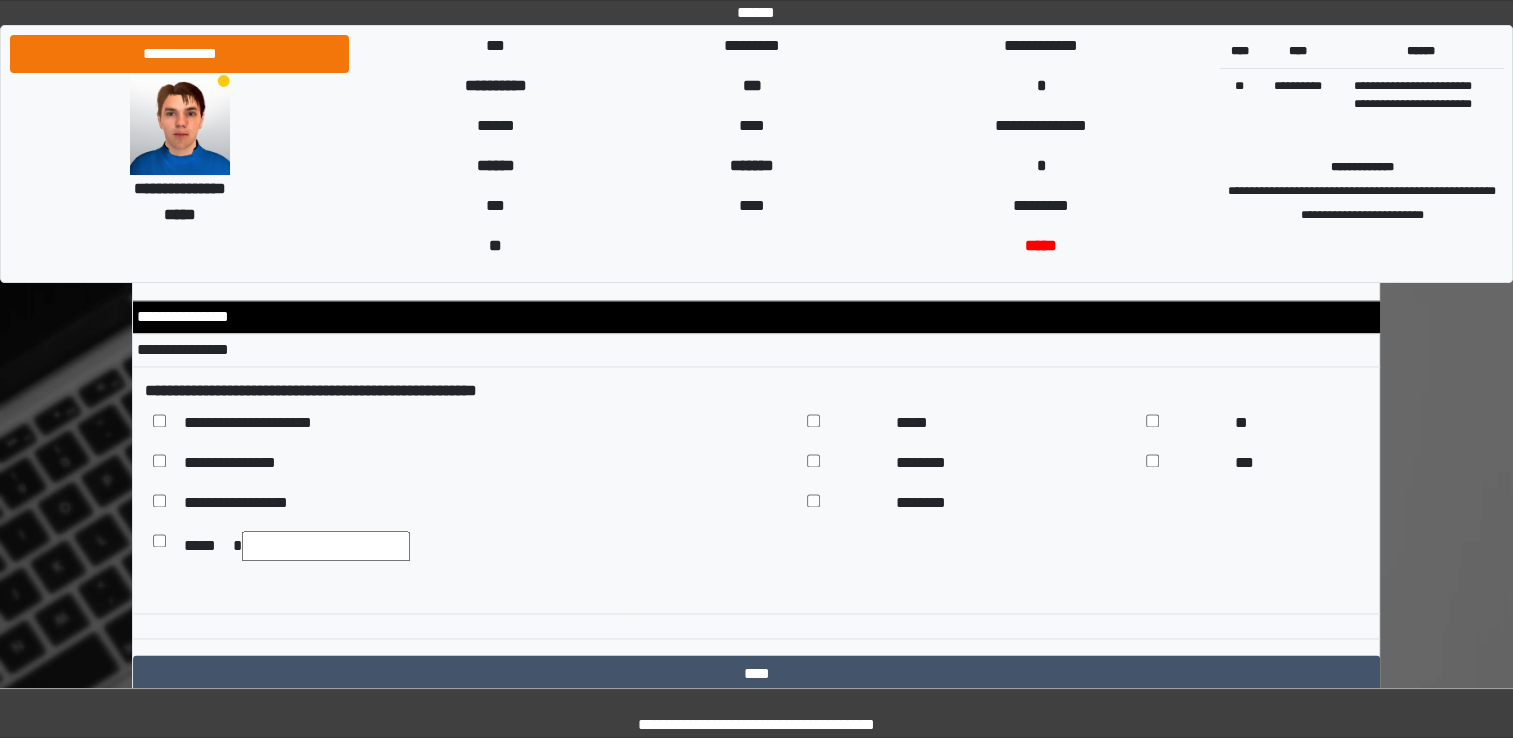 type on "**********" 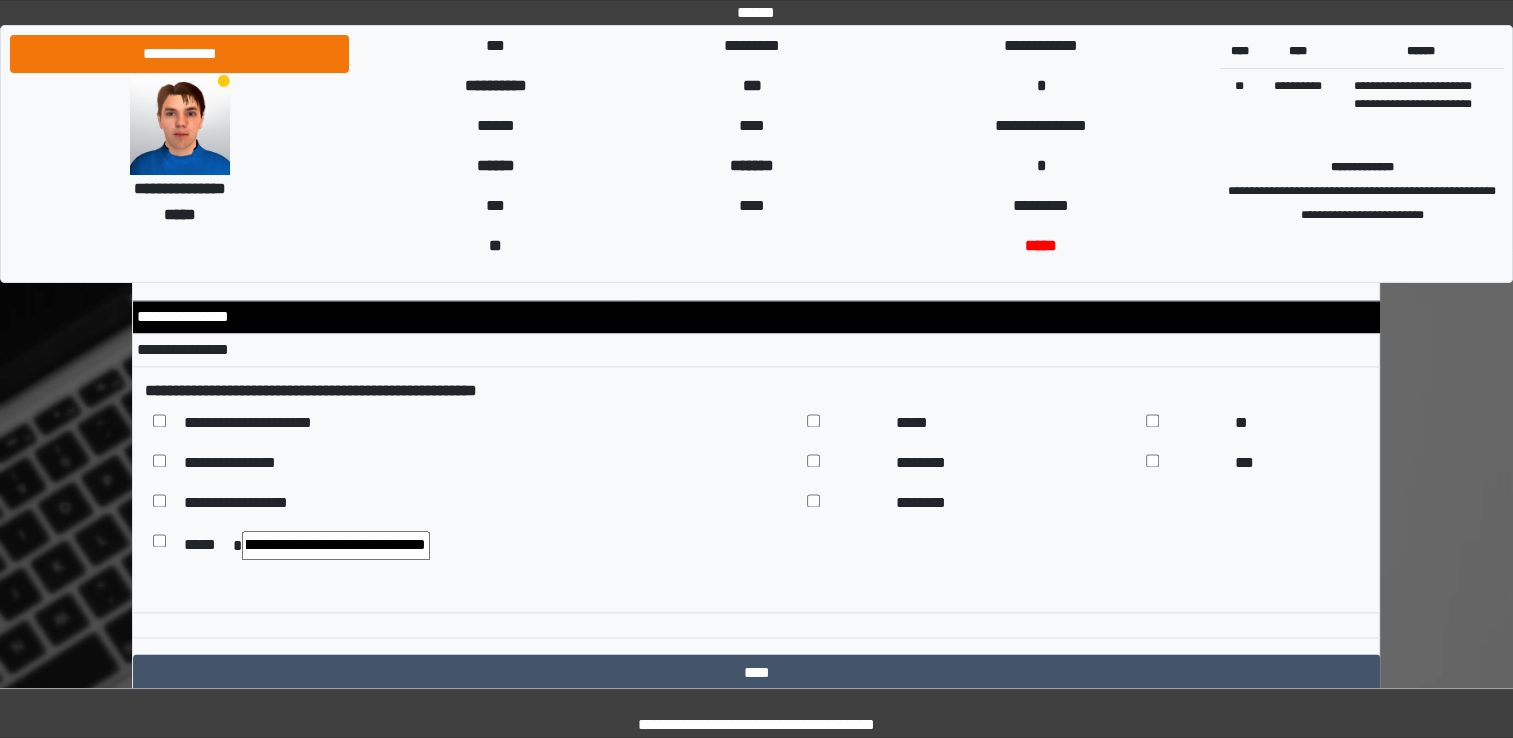 scroll, scrollTop: 0, scrollLeft: 63, axis: horizontal 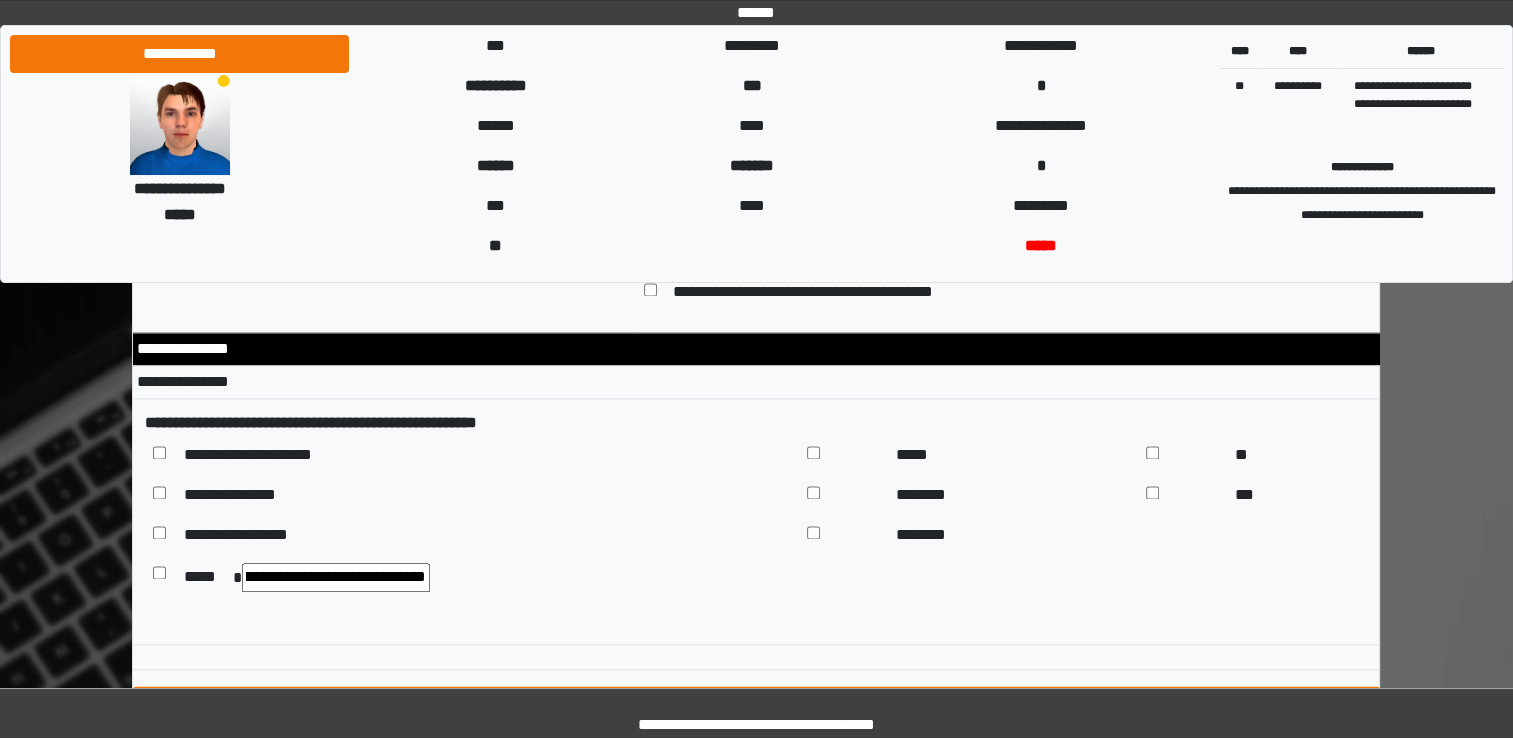 type on "**********" 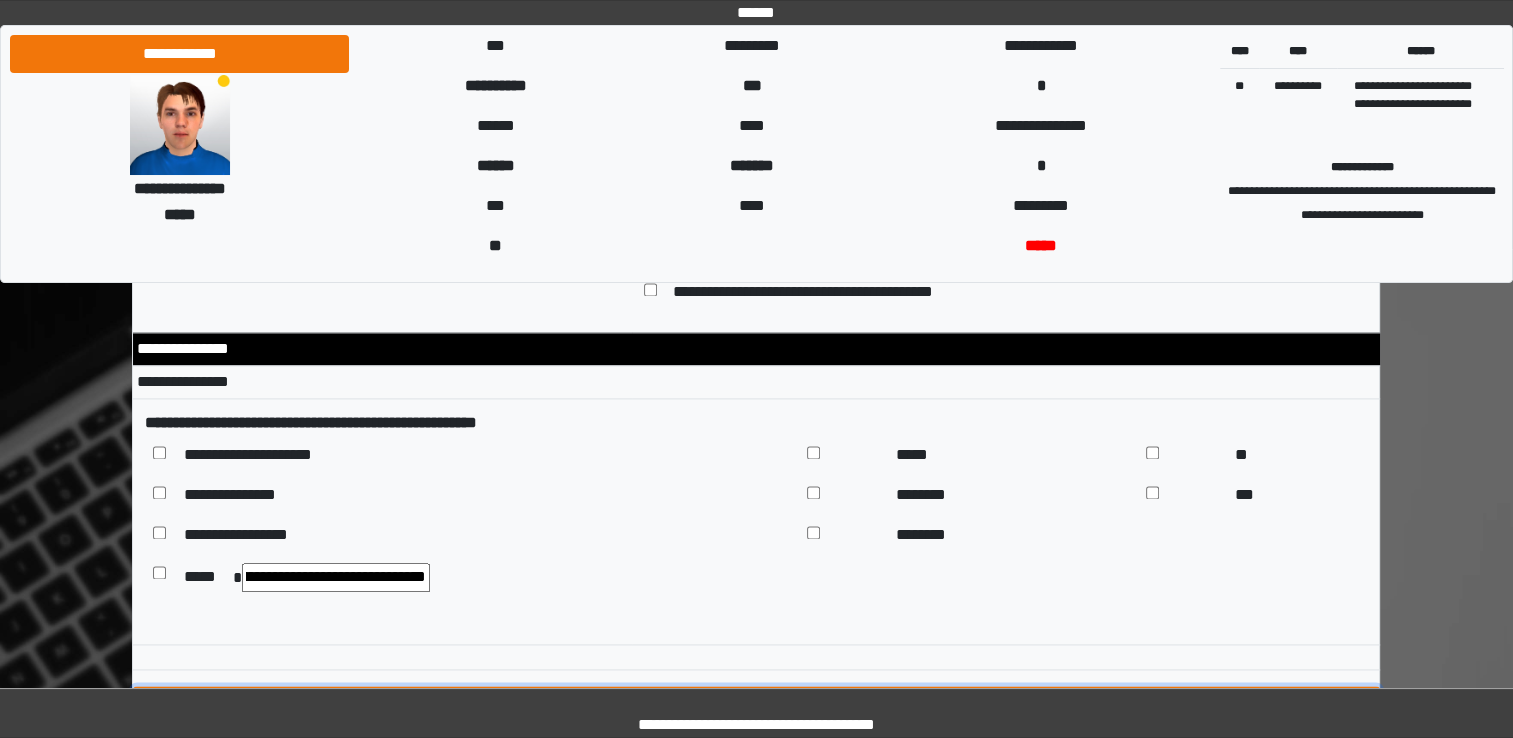 scroll, scrollTop: 0, scrollLeft: 0, axis: both 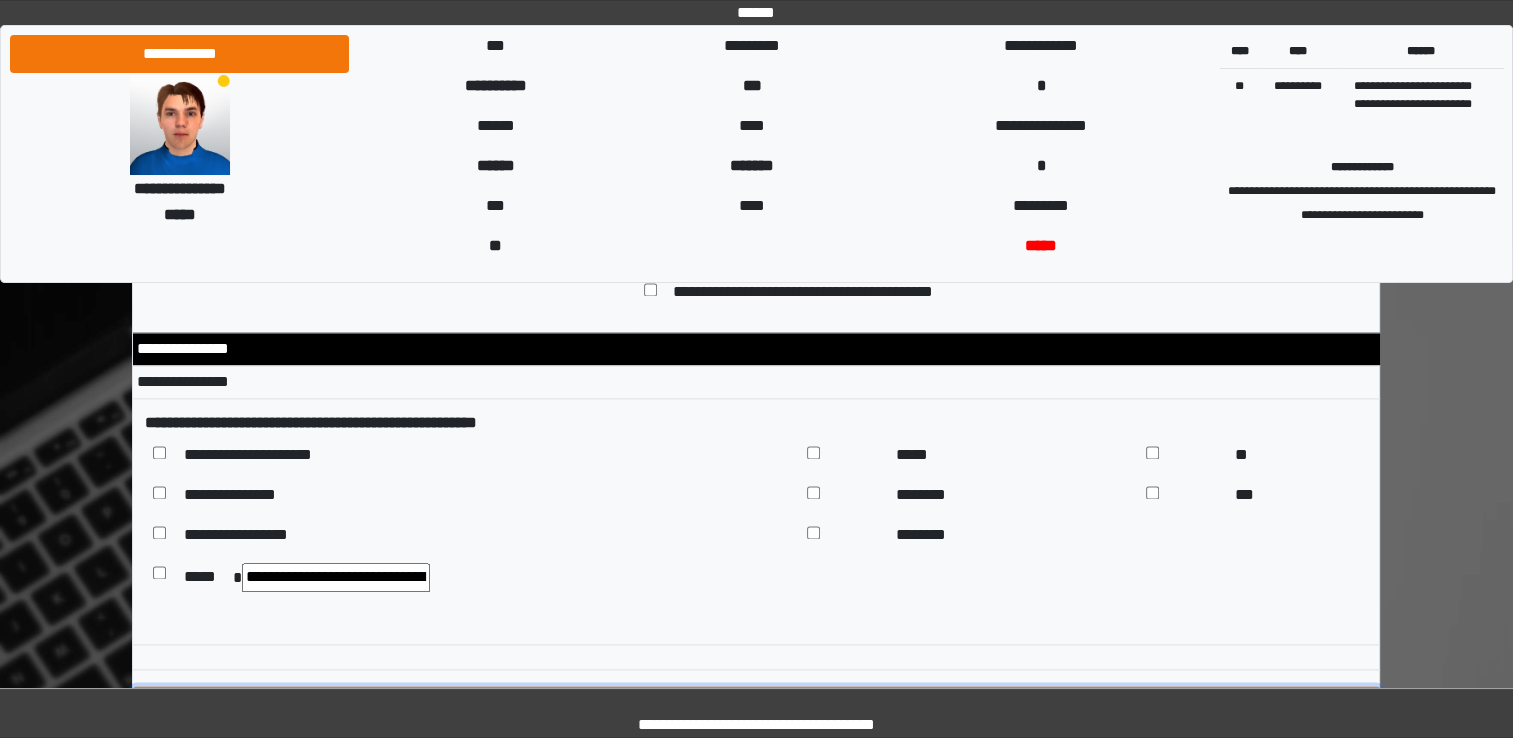 click on "****" at bounding box center [756, 705] 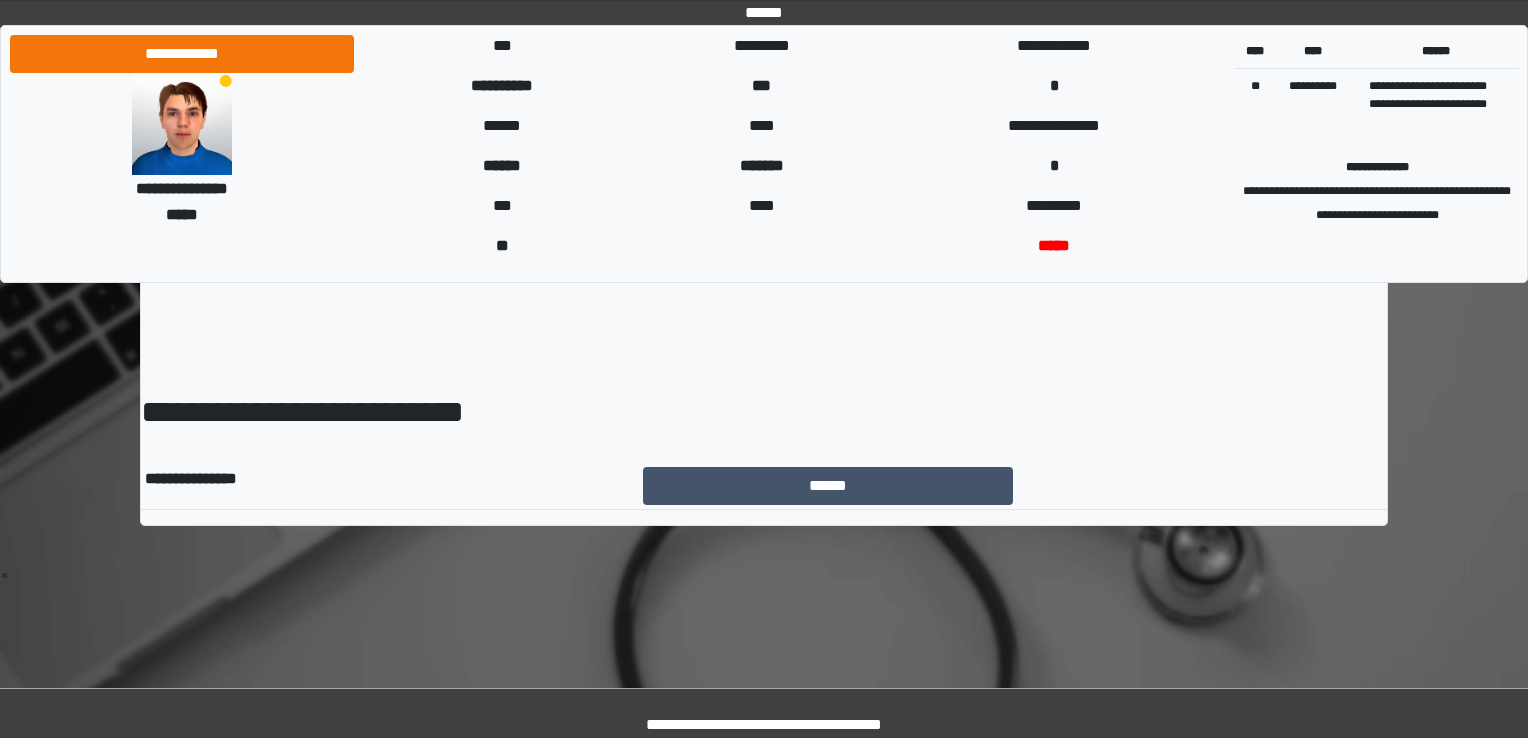 scroll, scrollTop: 0, scrollLeft: 0, axis: both 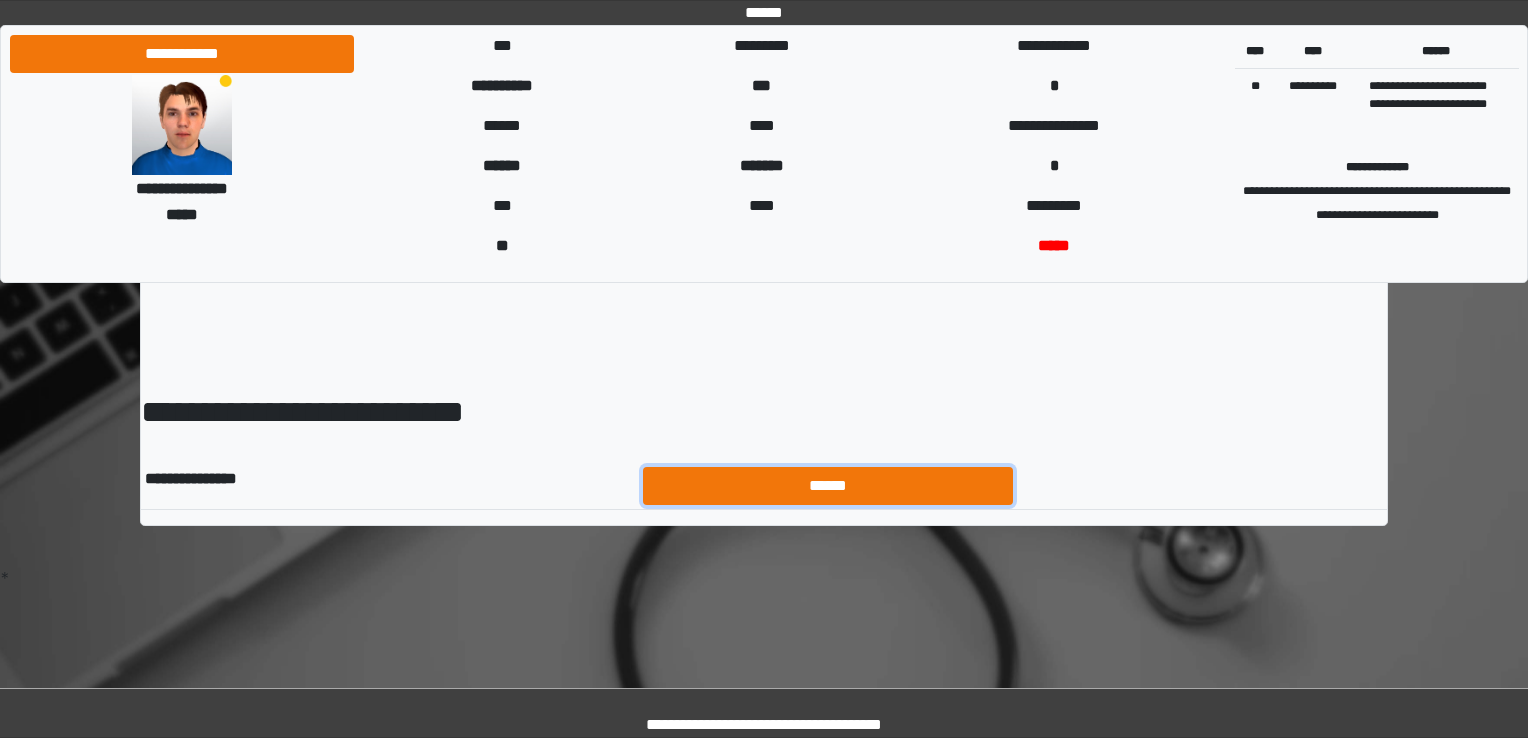 click on "******" at bounding box center (828, 486) 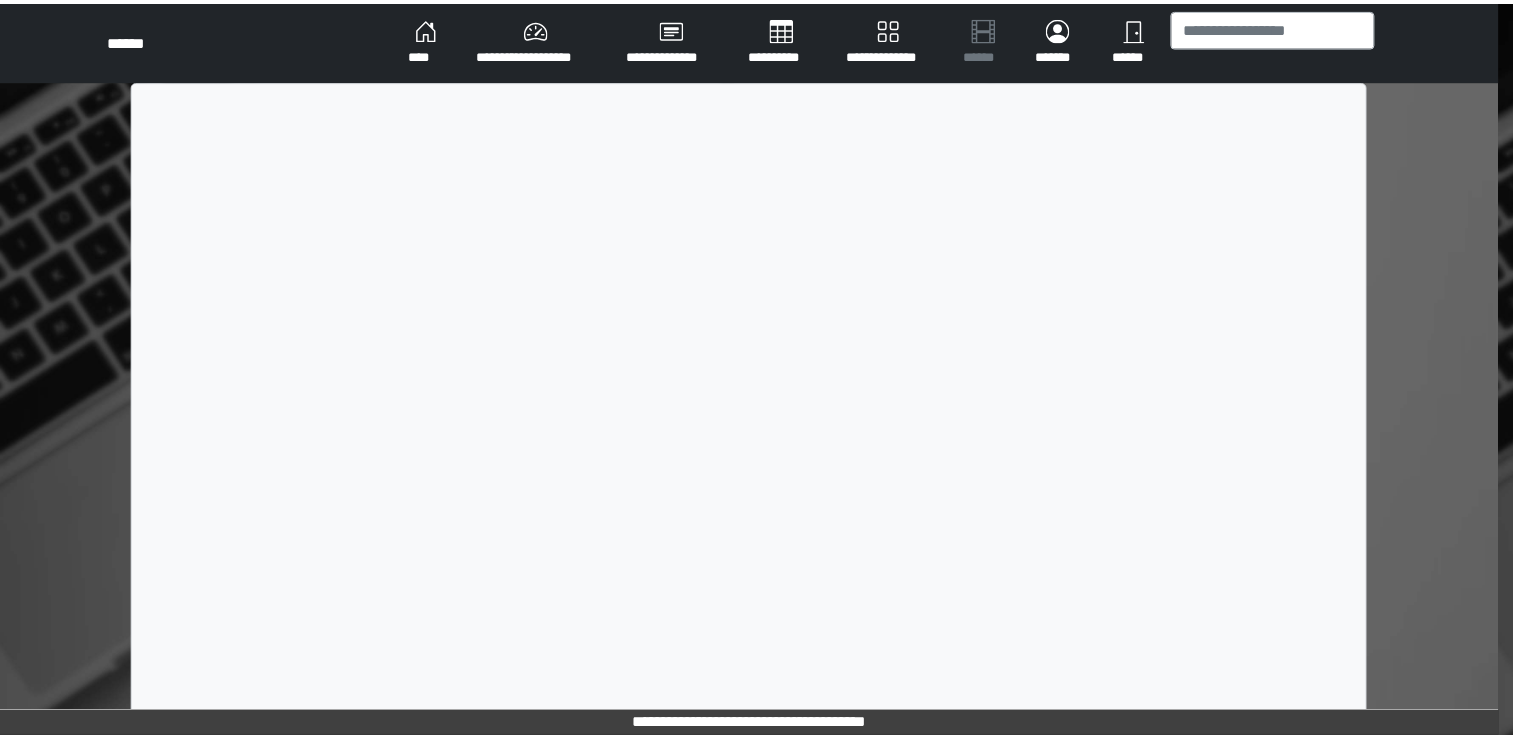 scroll, scrollTop: 0, scrollLeft: 0, axis: both 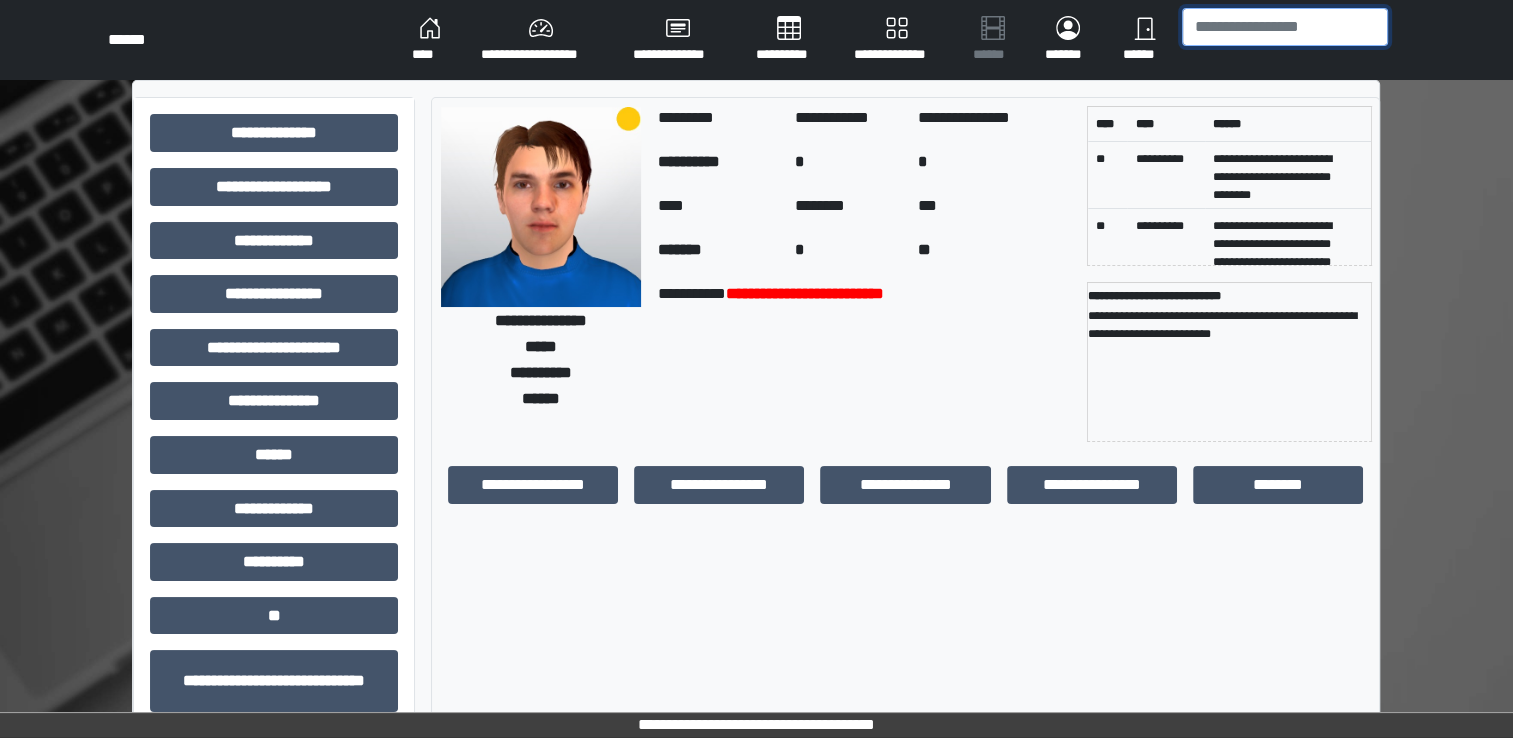click at bounding box center [1285, 27] 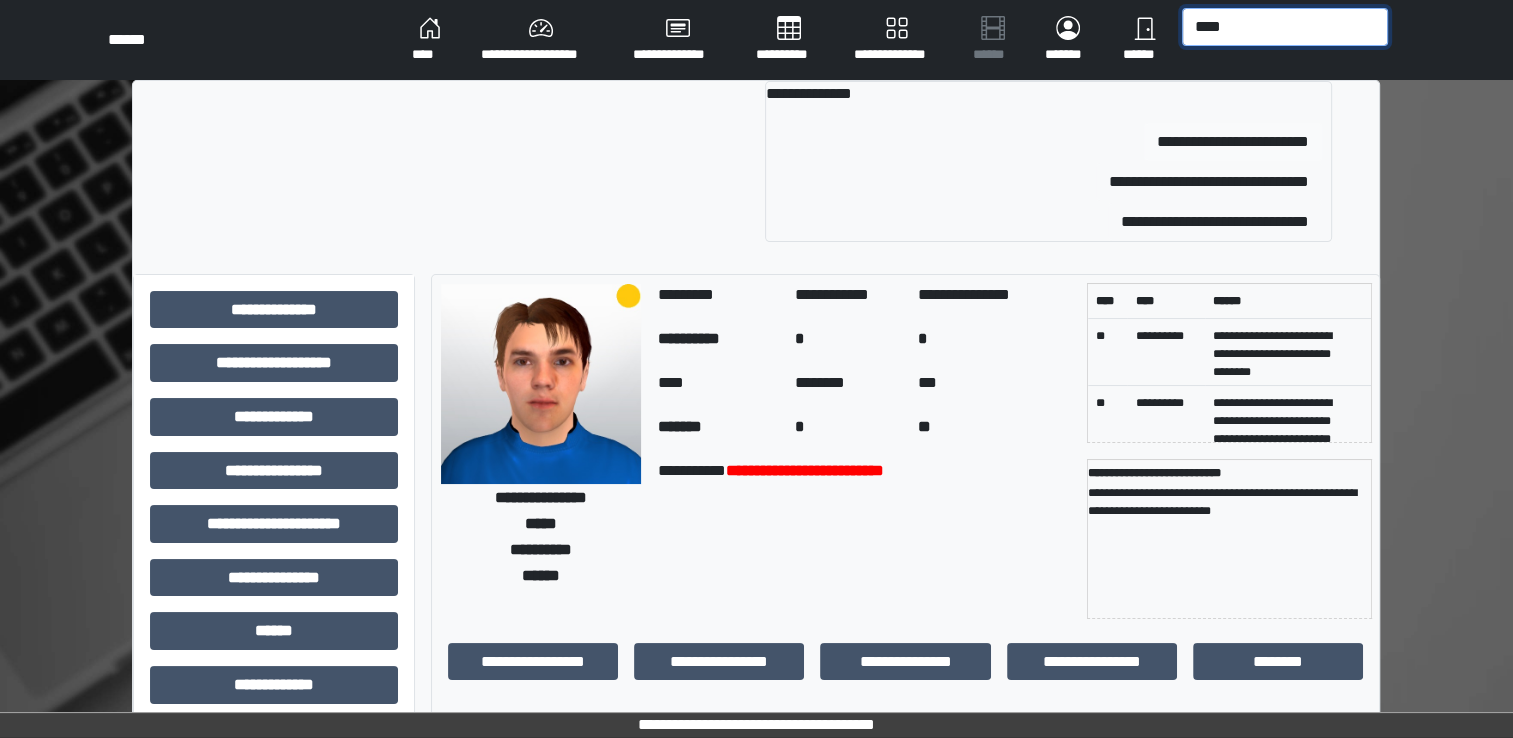 type on "****" 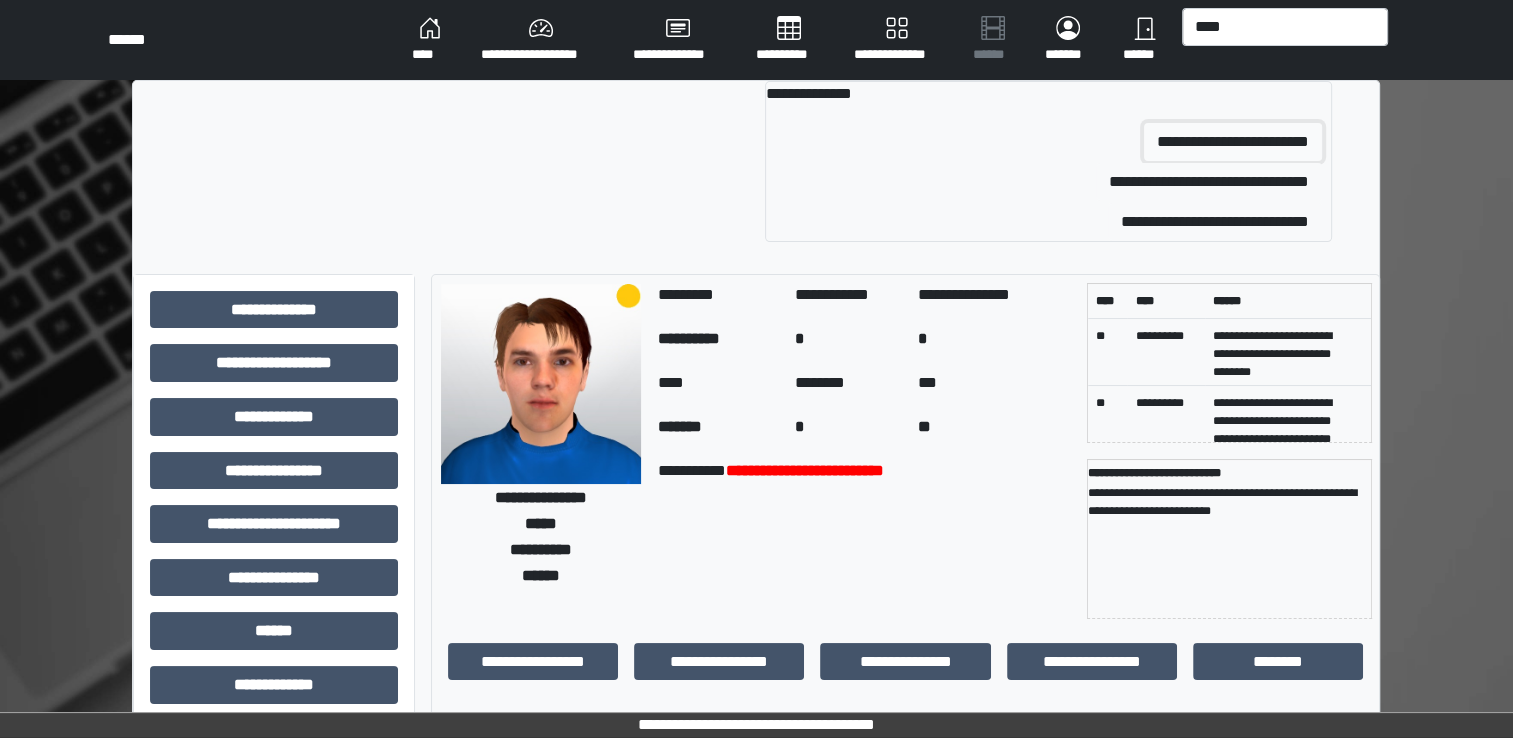 click on "**********" at bounding box center [1233, 142] 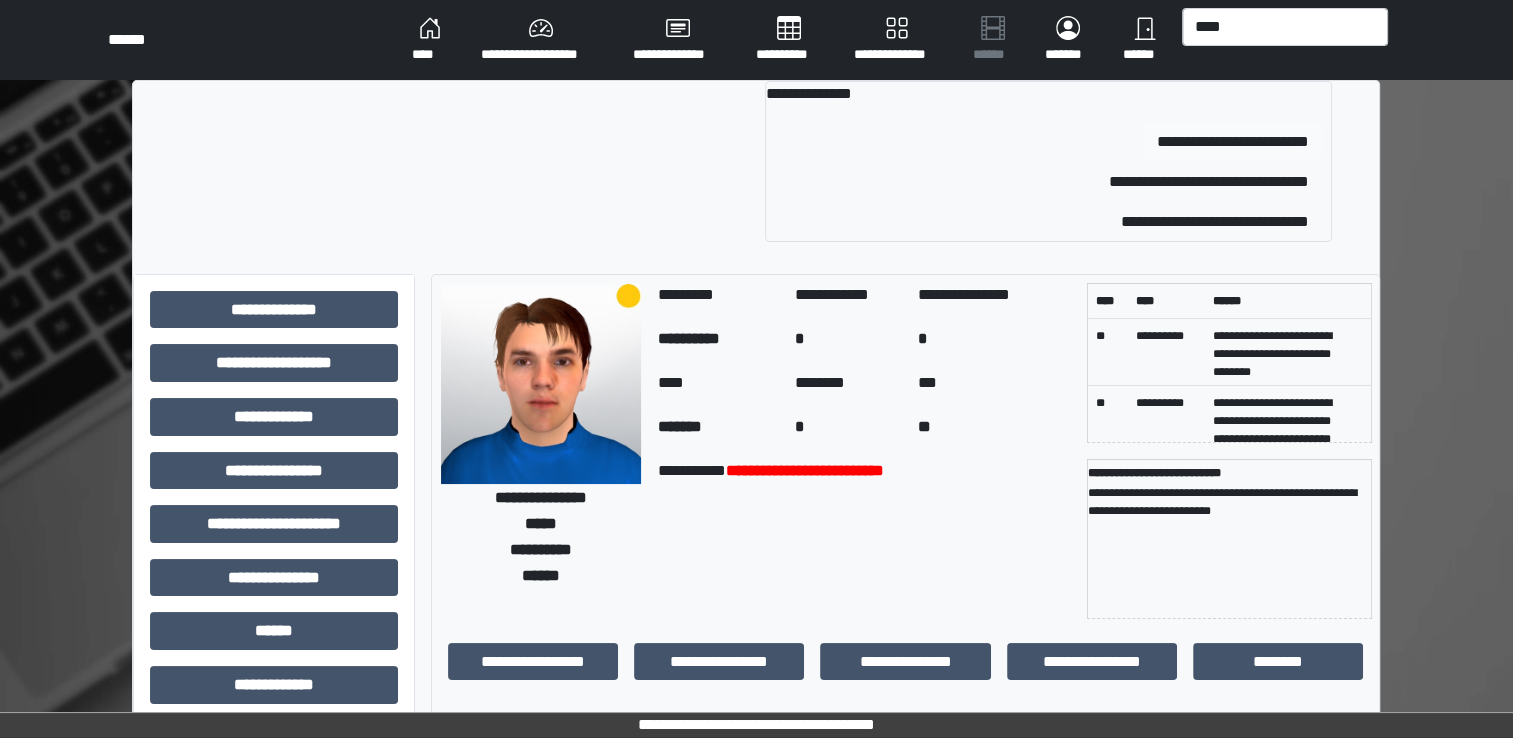 type 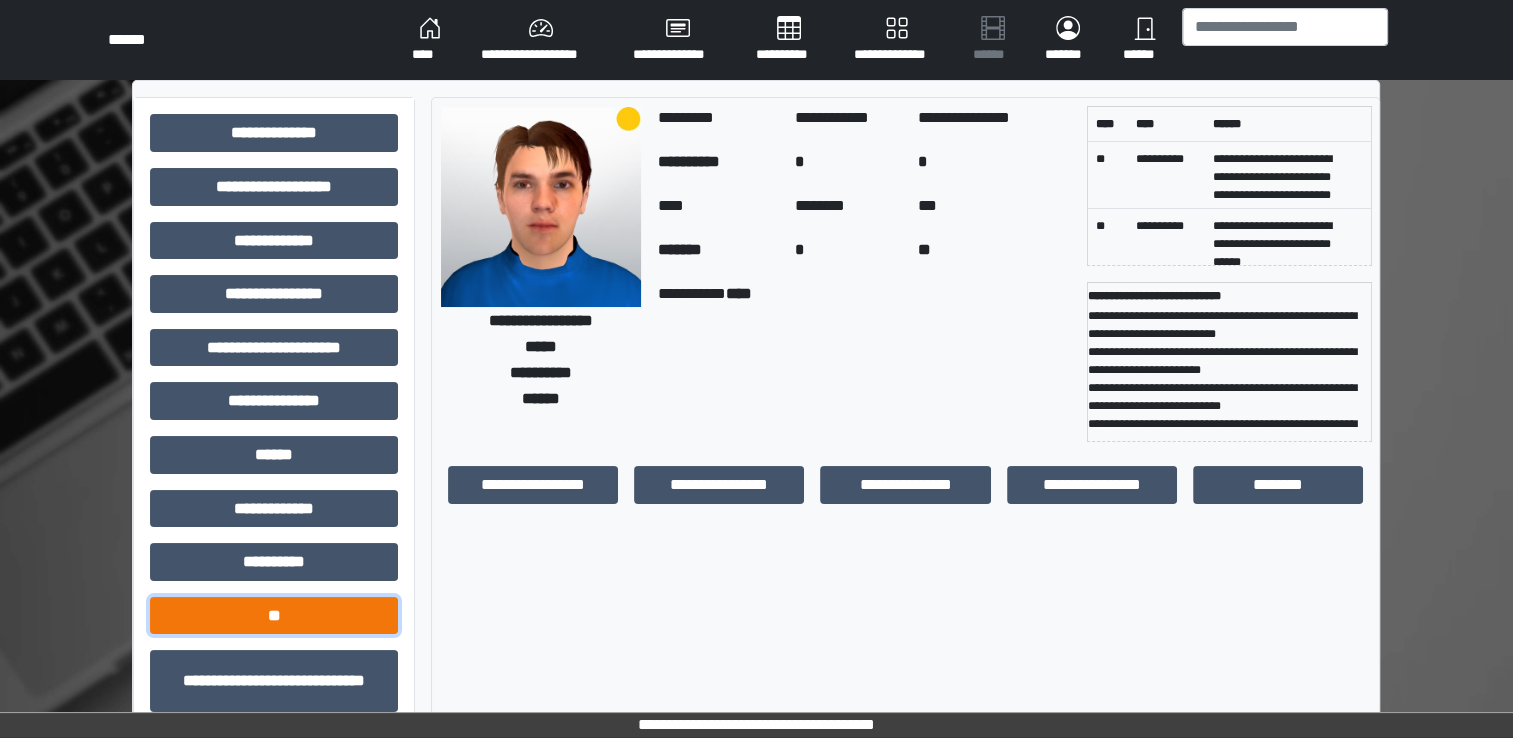 click on "**" at bounding box center (274, 616) 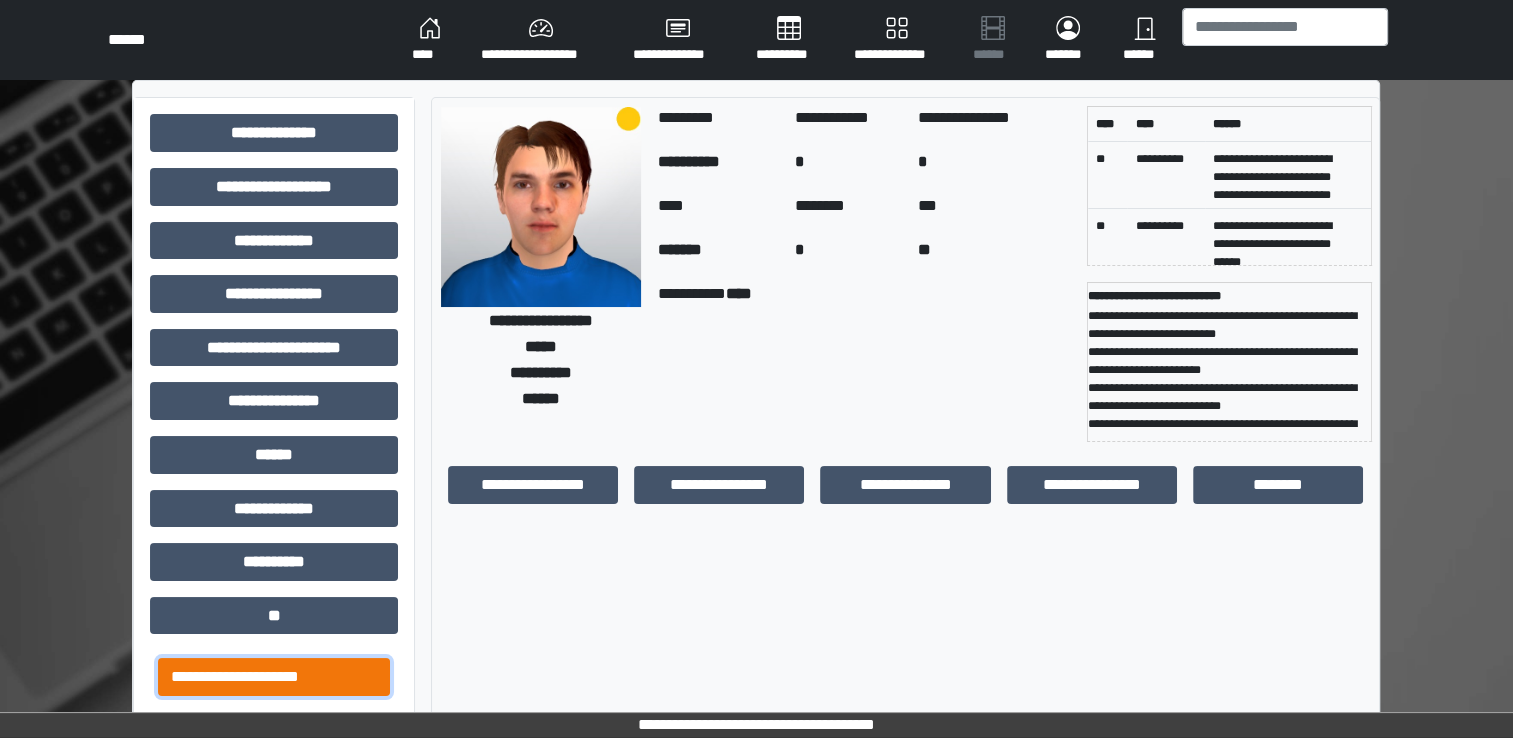 click on "**********" at bounding box center [274, 677] 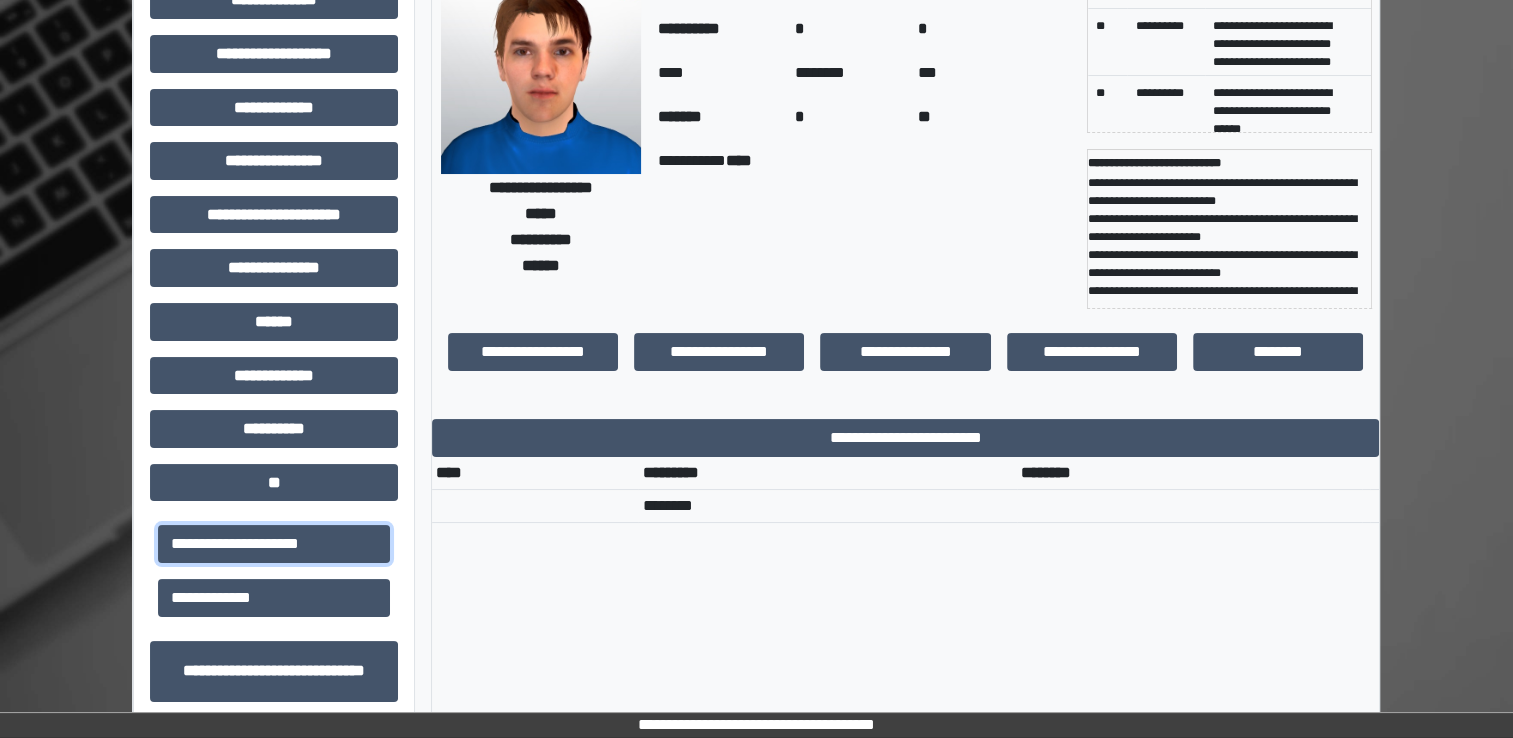 scroll, scrollTop: 150, scrollLeft: 0, axis: vertical 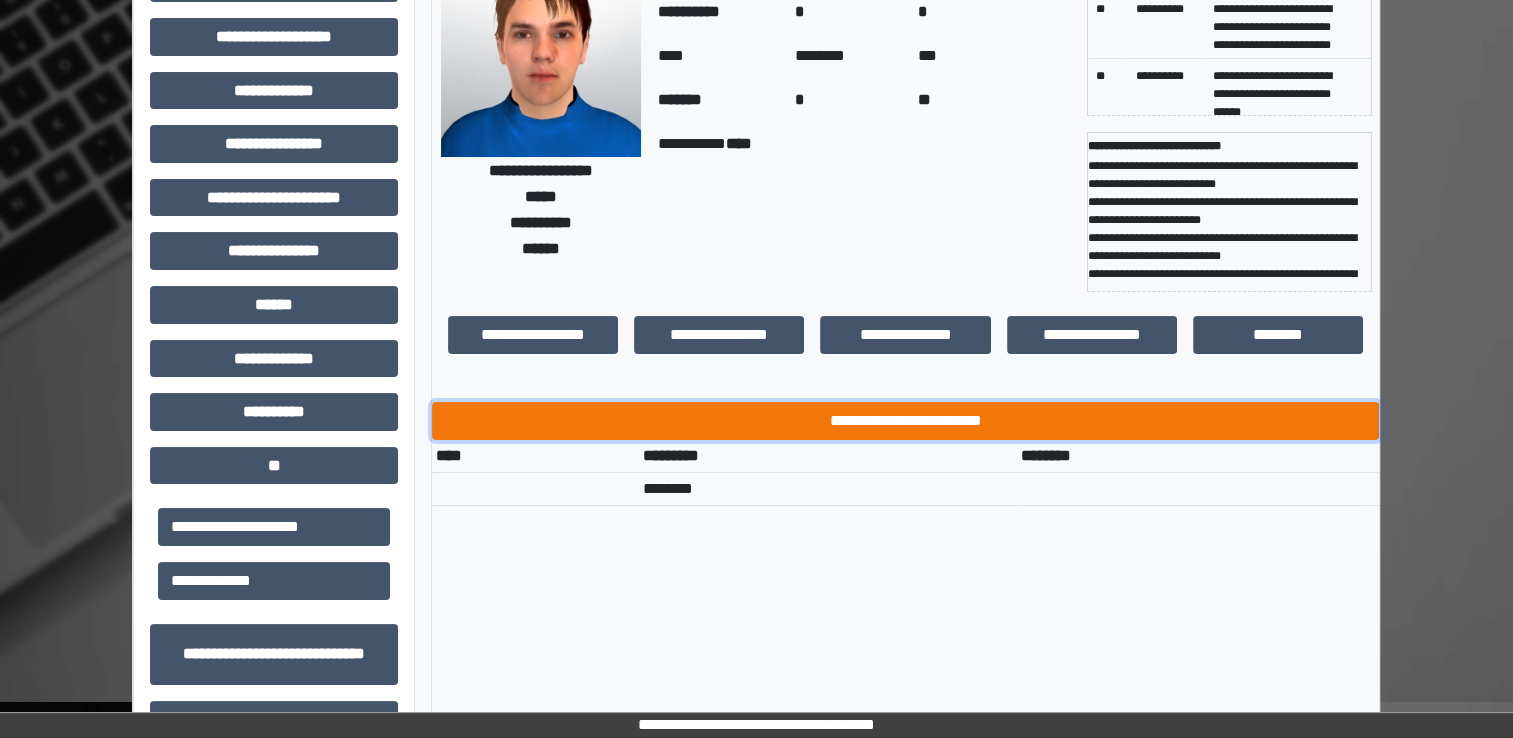 click on "**********" at bounding box center (905, 421) 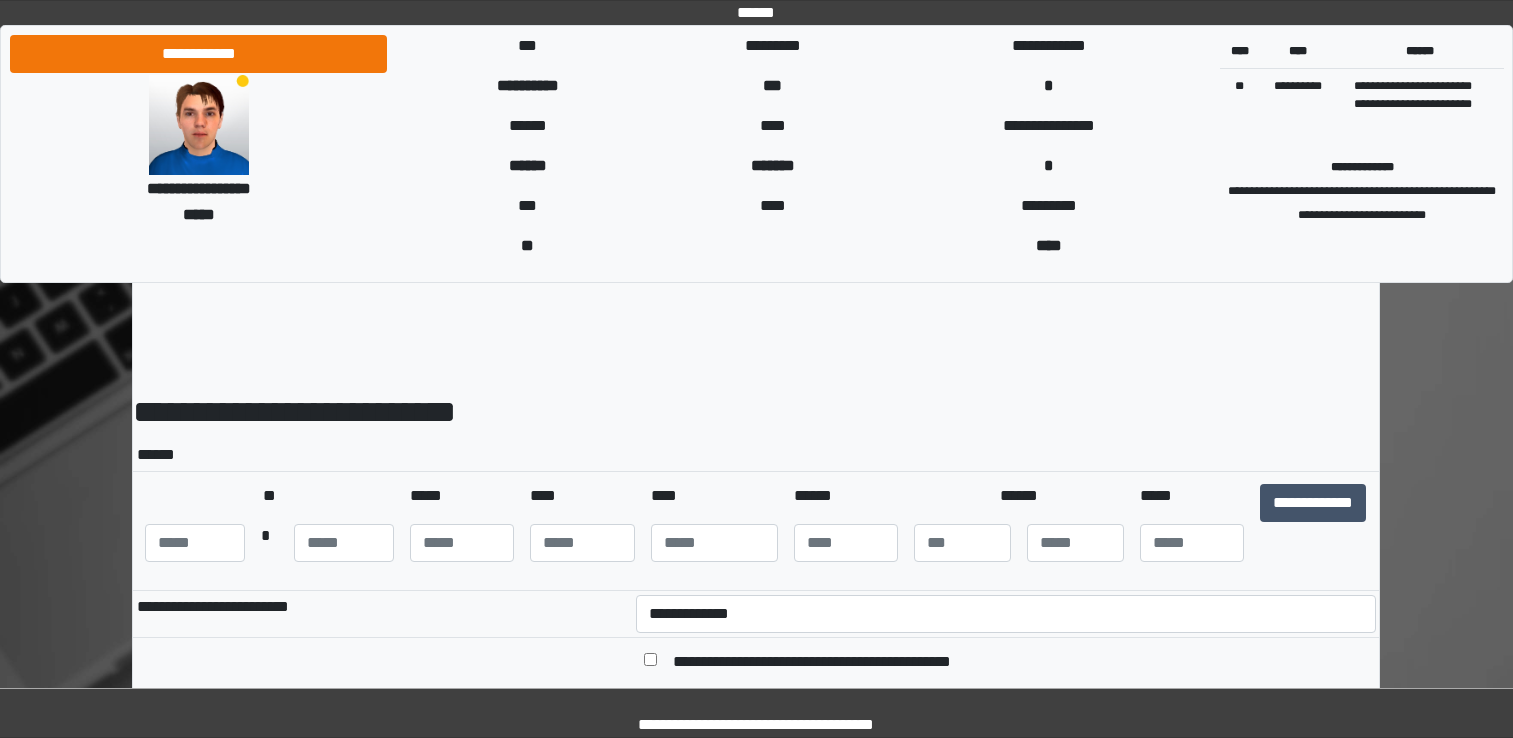 scroll, scrollTop: 0, scrollLeft: 0, axis: both 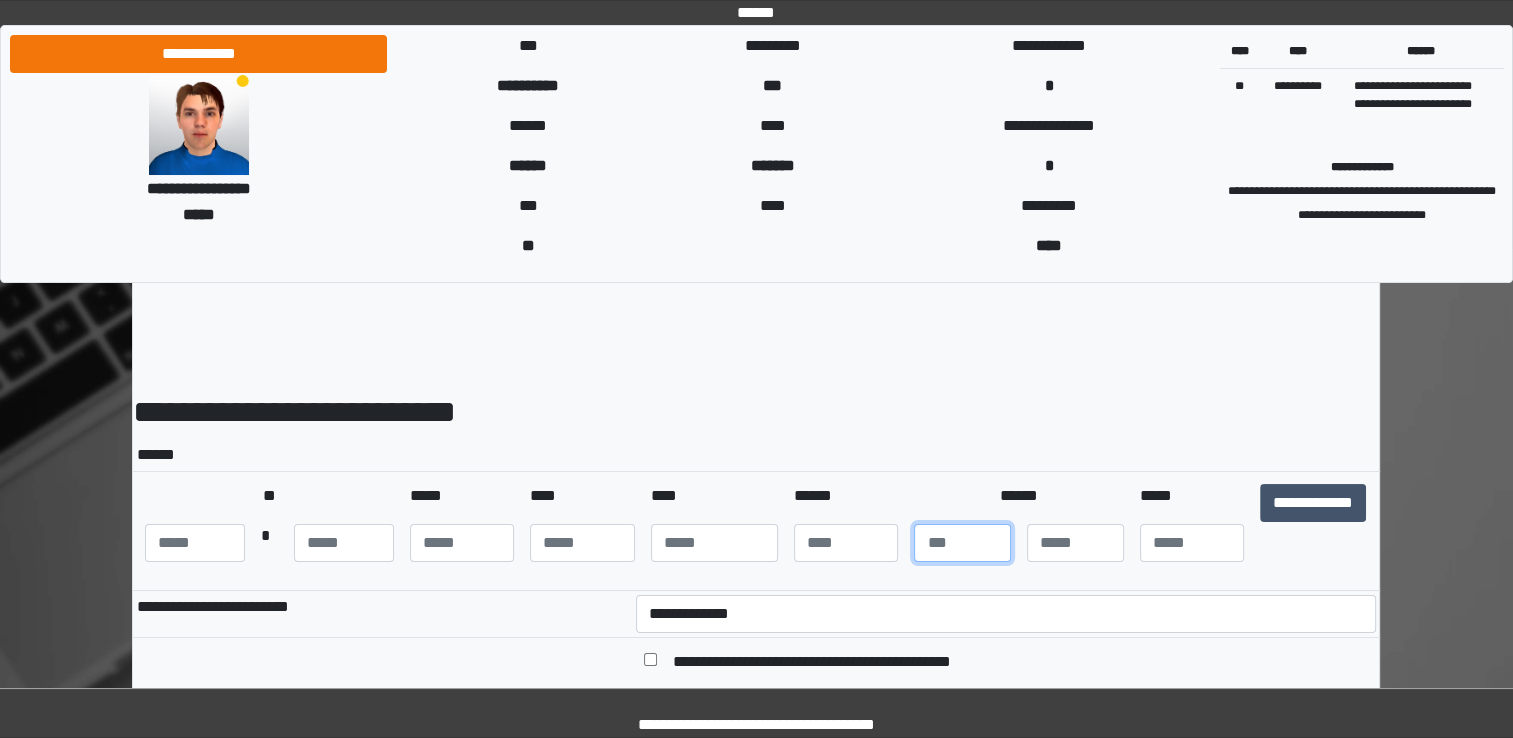 click at bounding box center [962, 543] 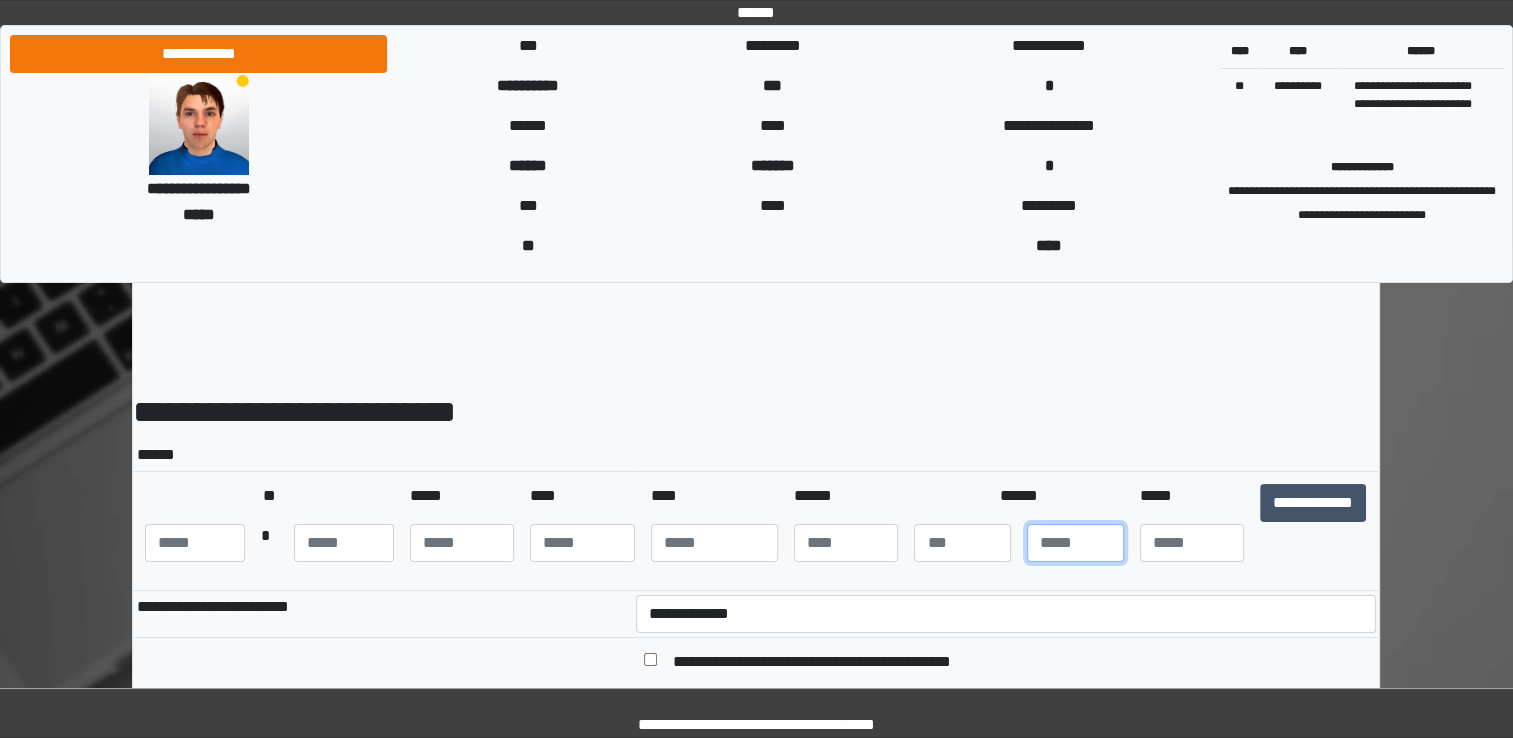 type on "*" 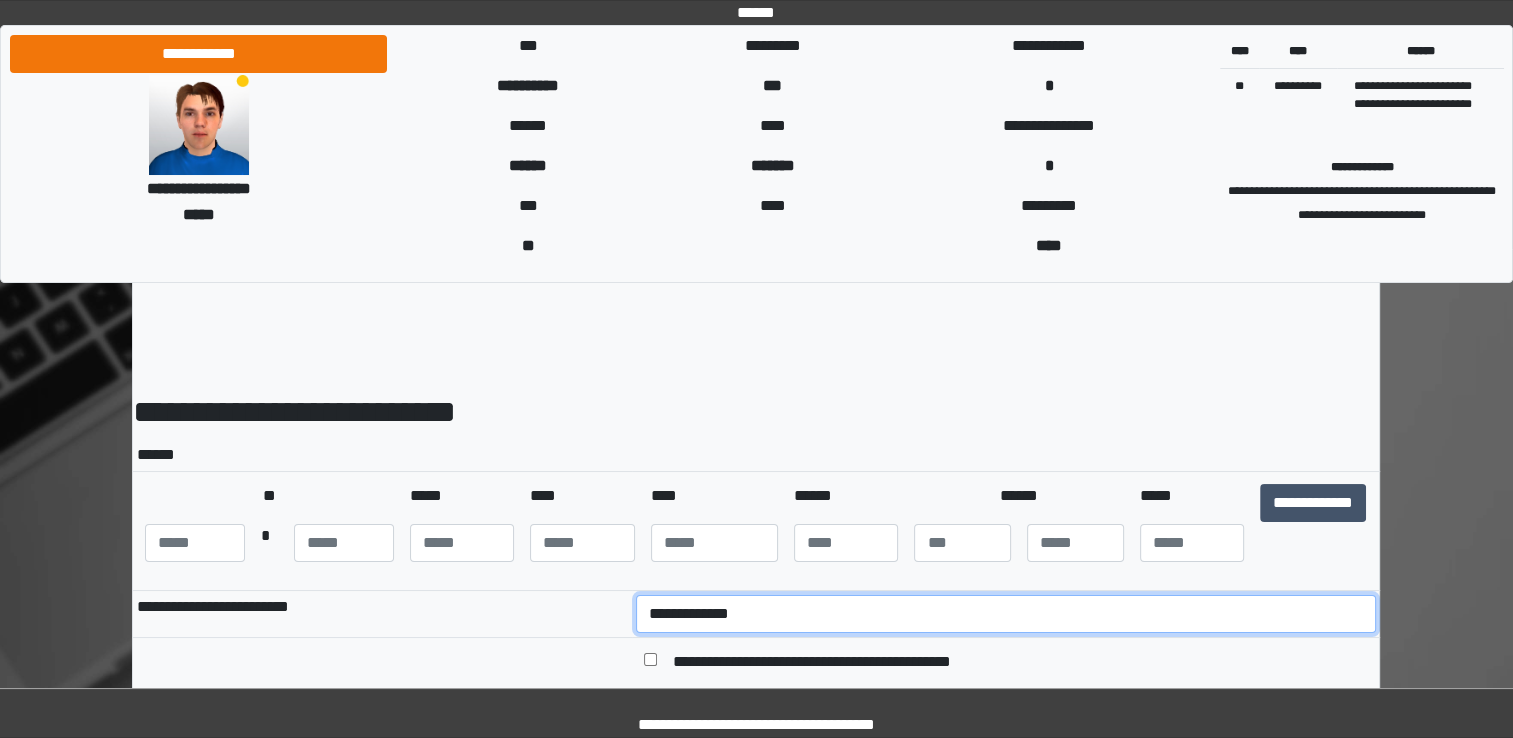 click on "**********" at bounding box center (1006, 614) 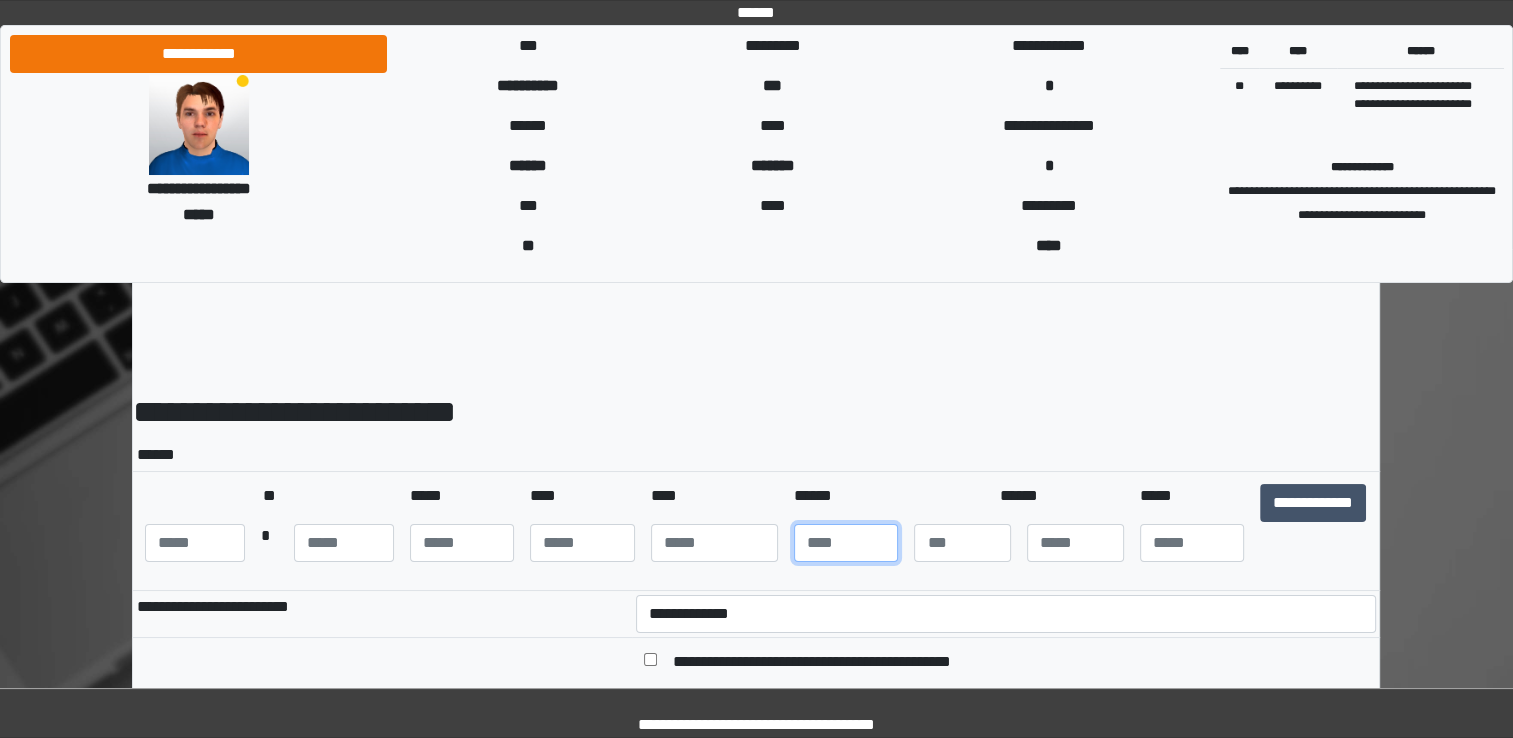 click at bounding box center (846, 543) 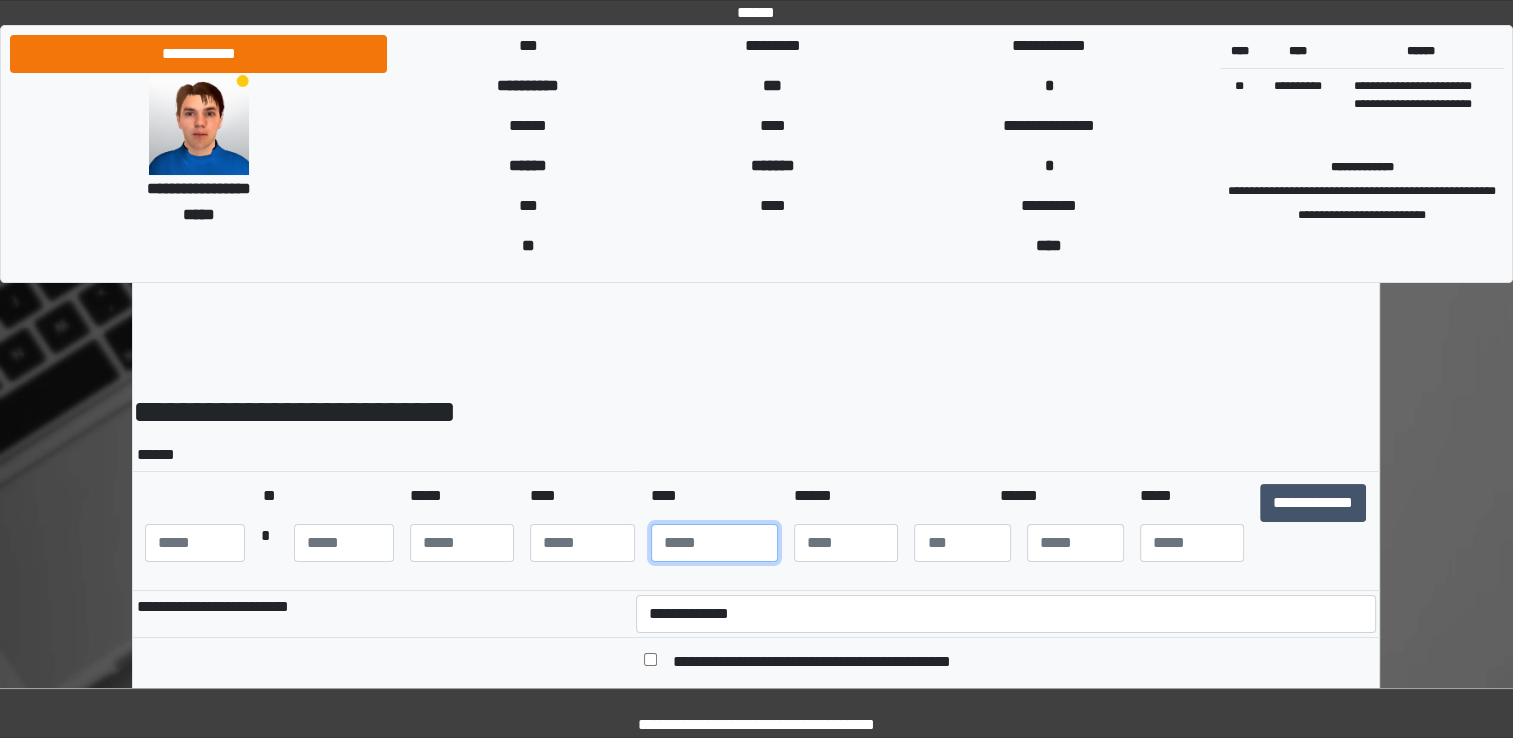 click at bounding box center [714, 543] 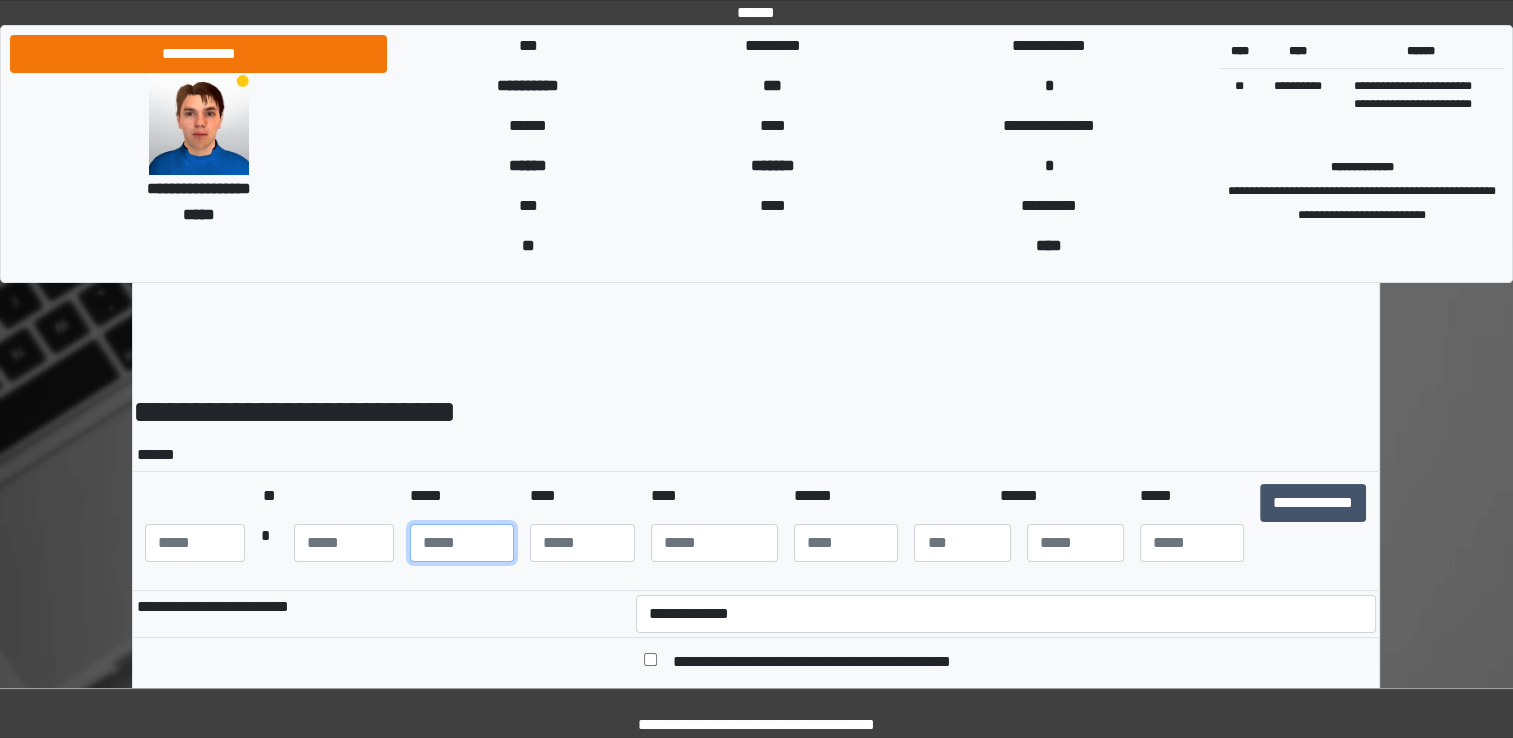 click at bounding box center (462, 543) 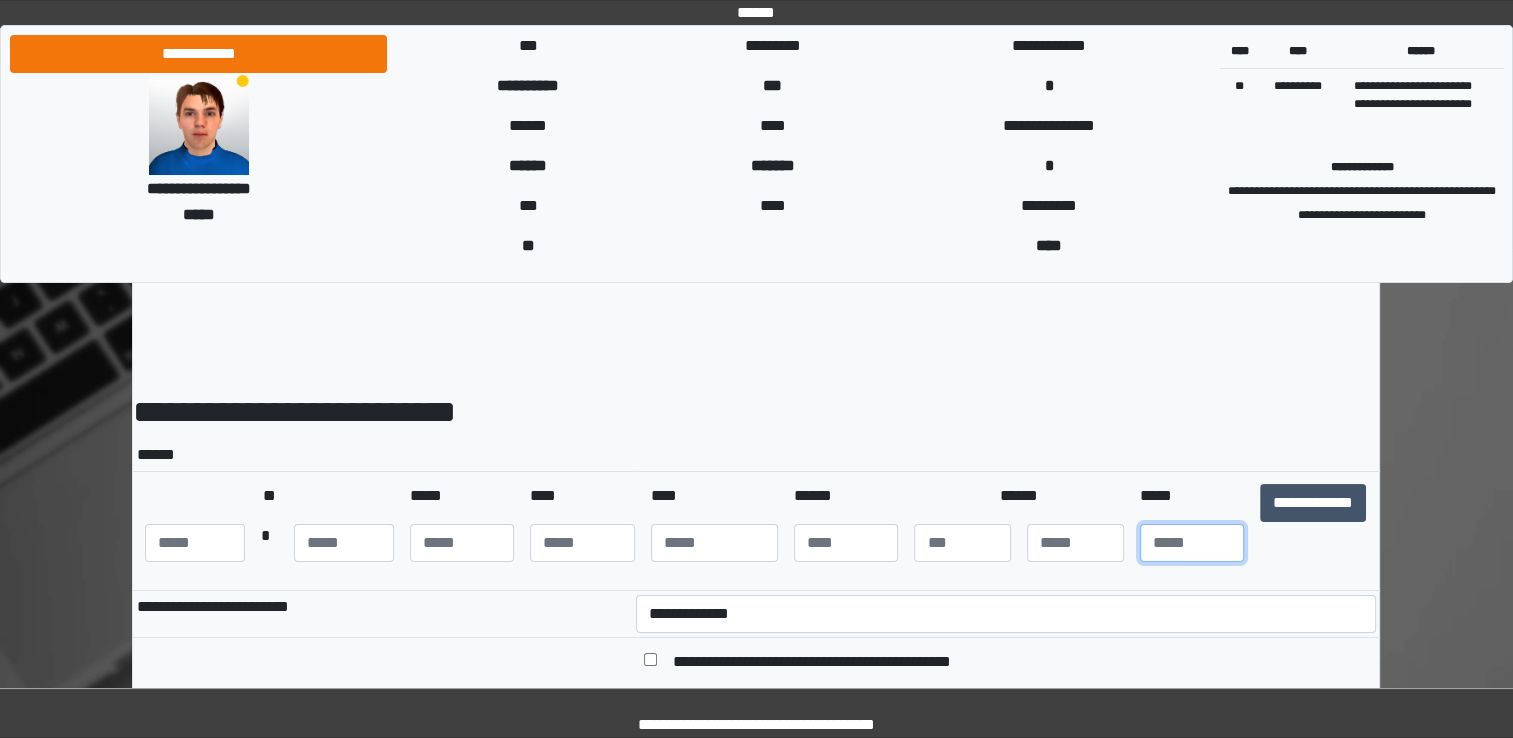 click at bounding box center (1192, 543) 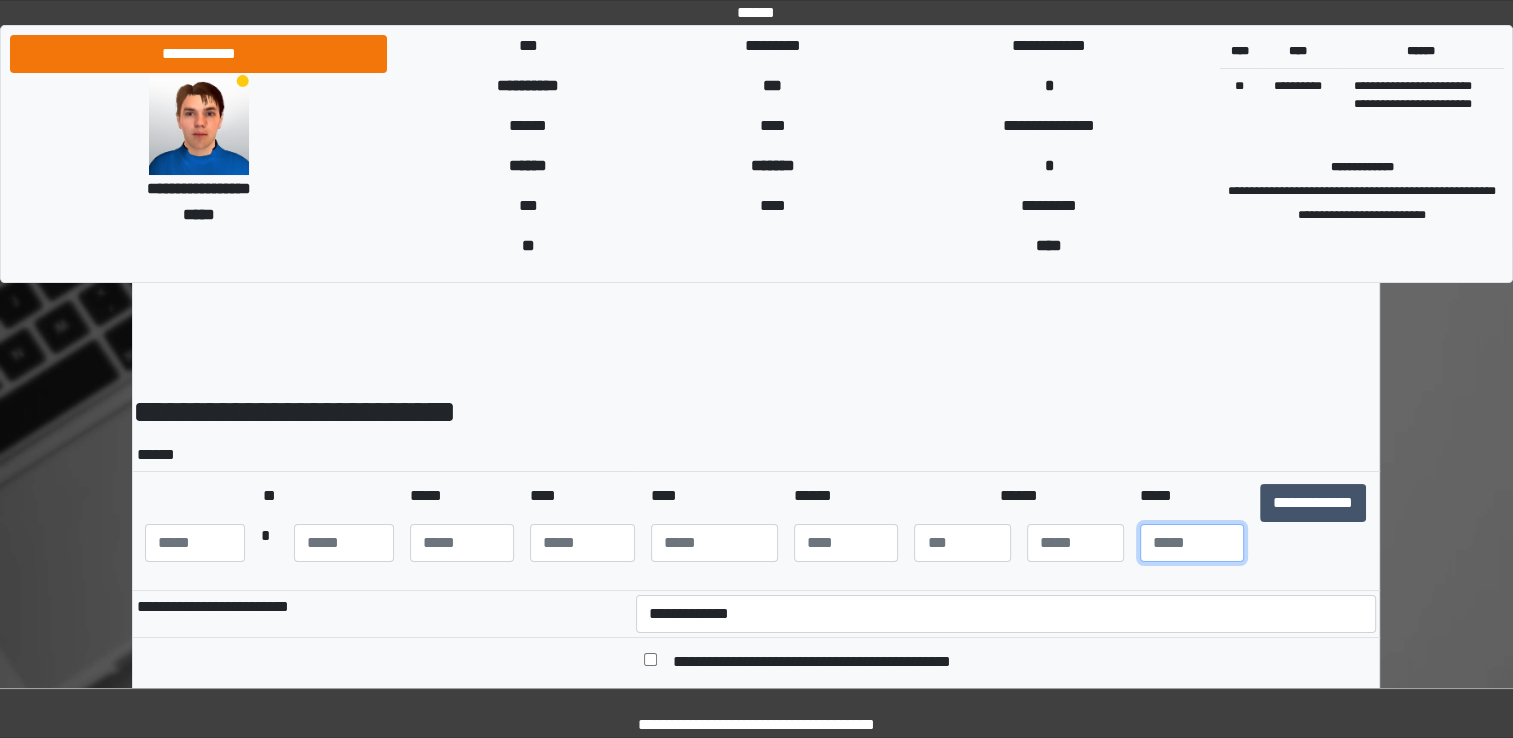 type on "**" 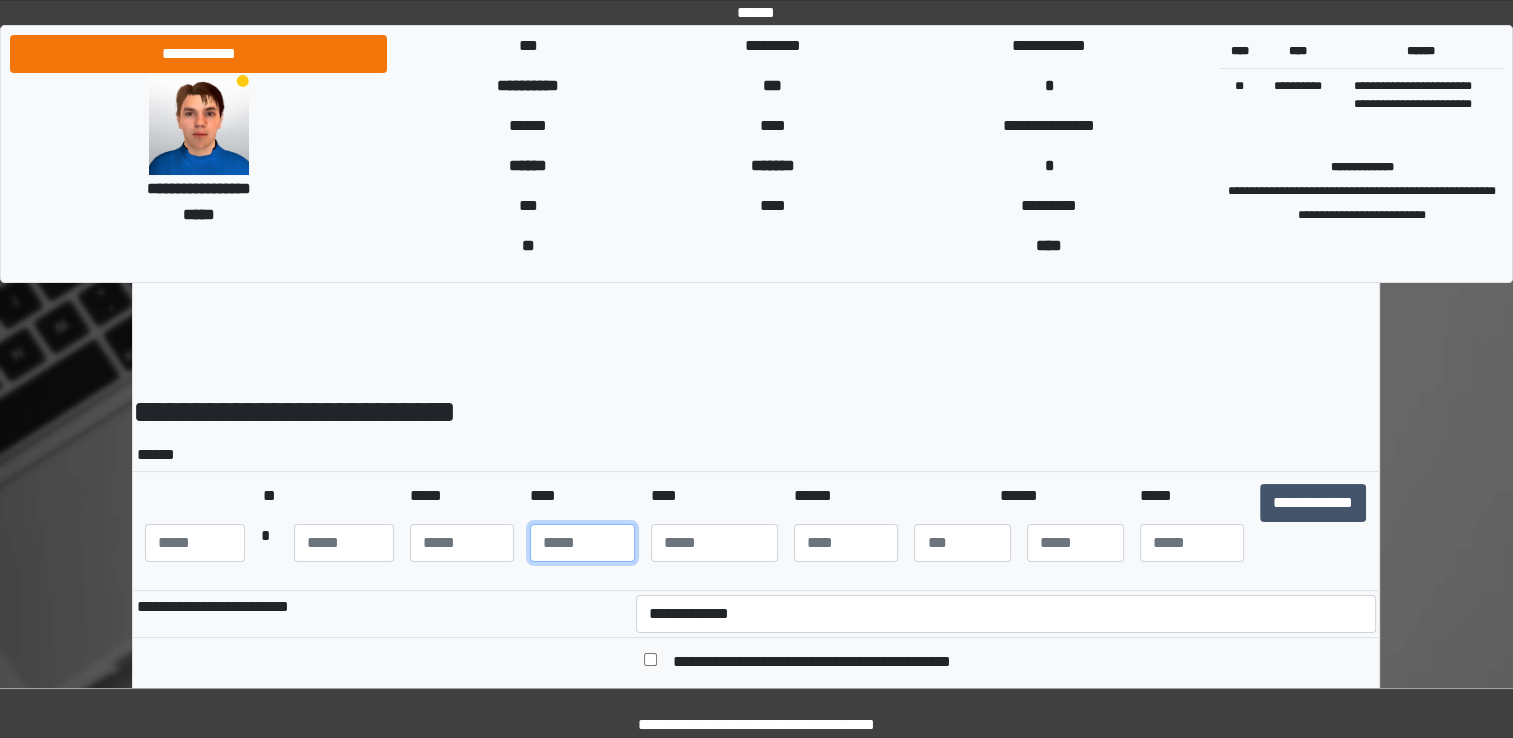 click at bounding box center [582, 543] 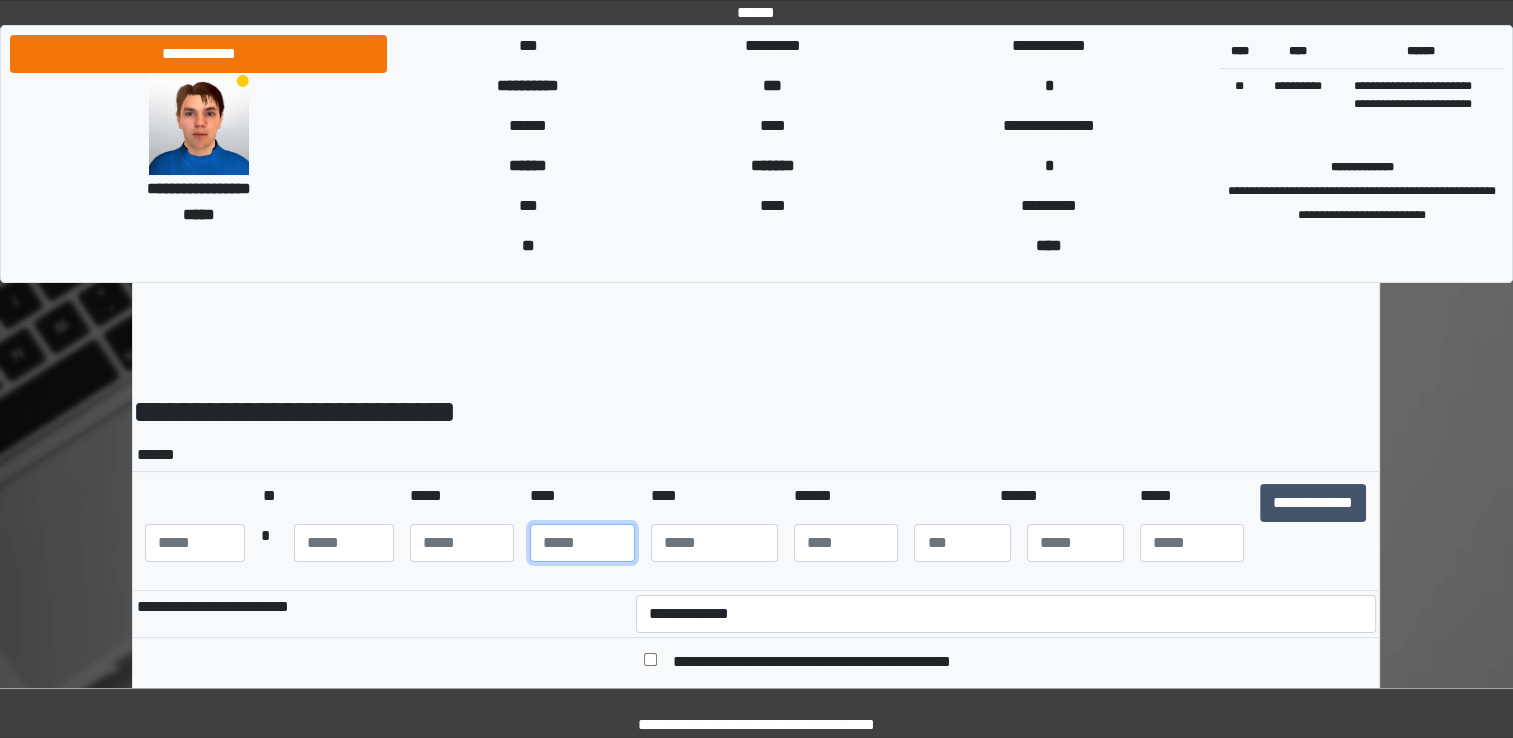 type on "**" 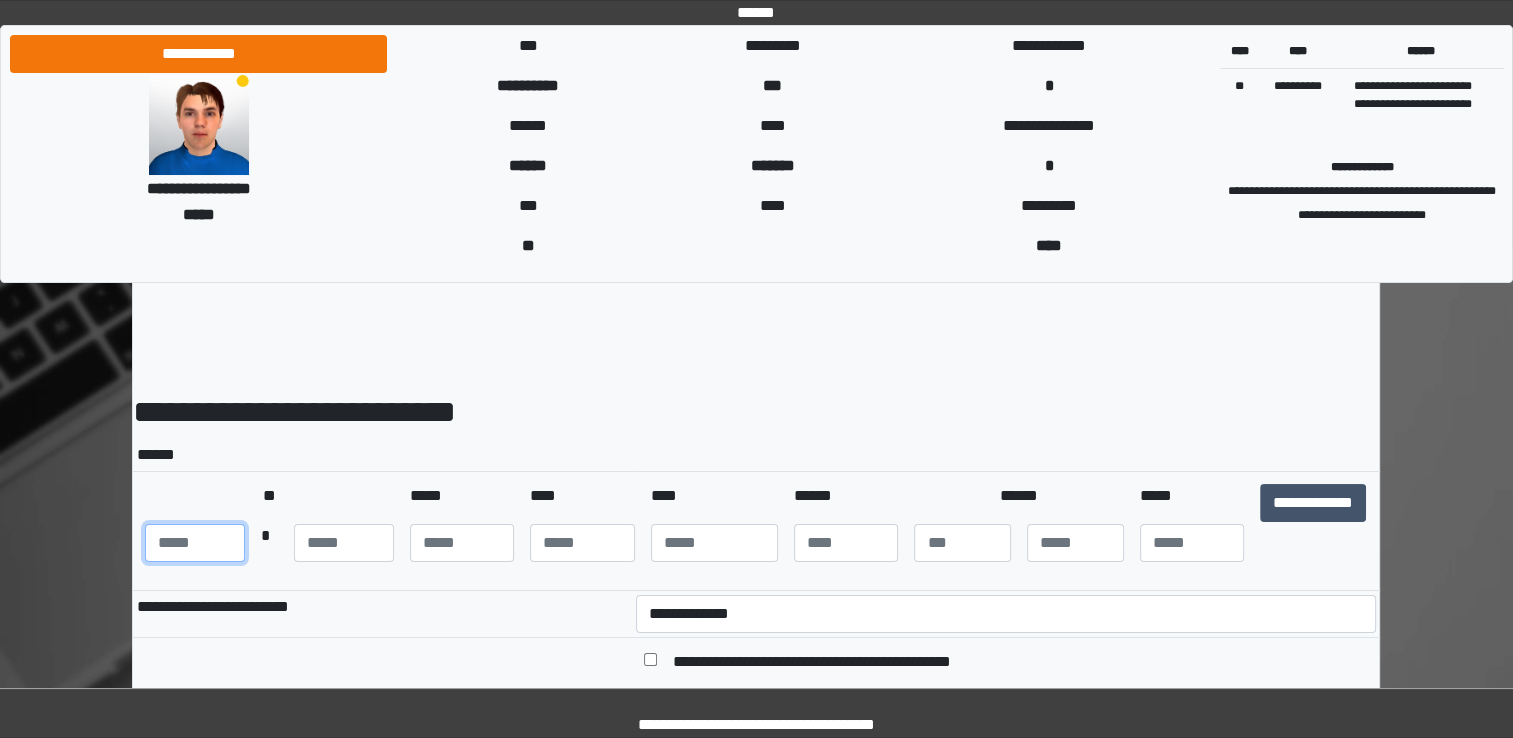 click at bounding box center (195, 543) 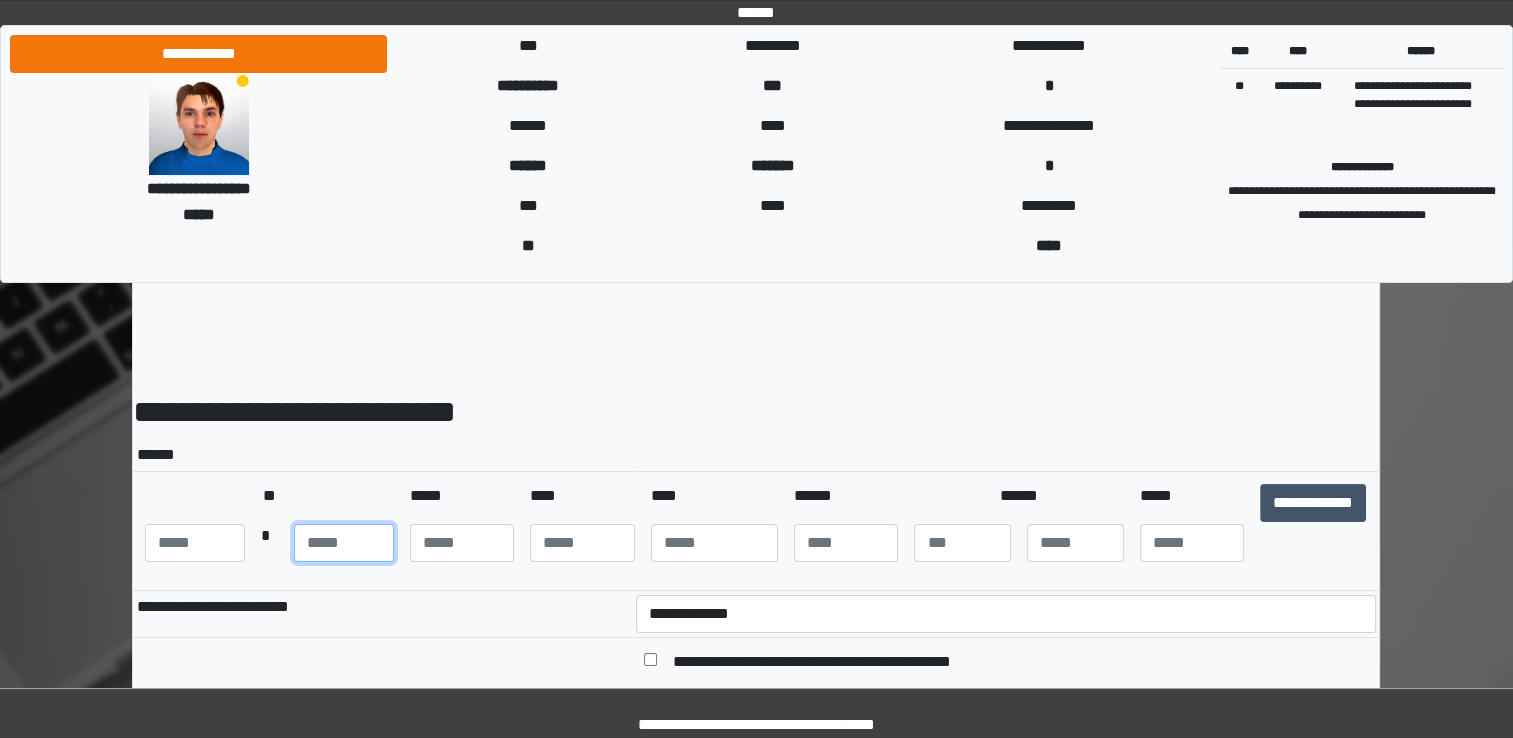 scroll, scrollTop: 0, scrollLeft: 0, axis: both 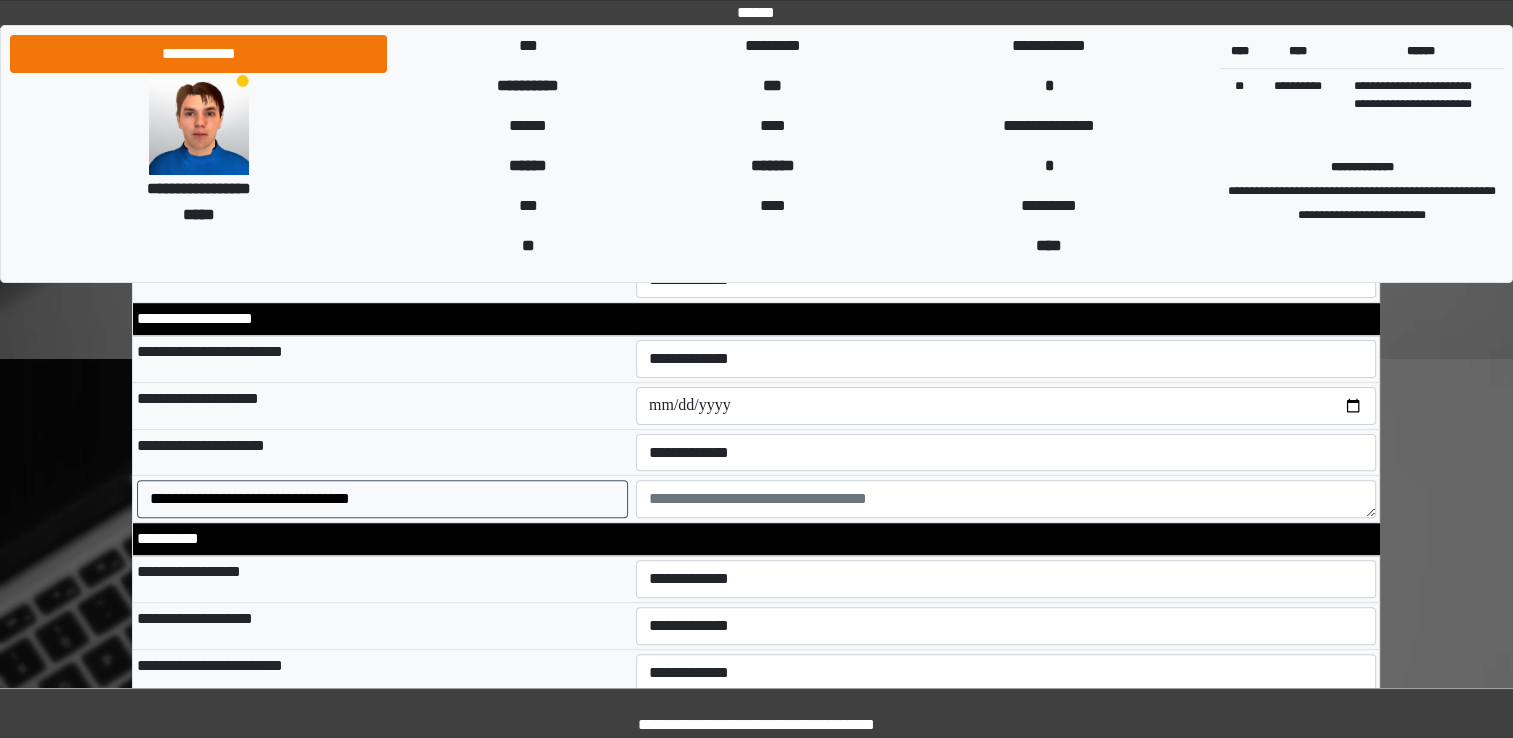 type on "**" 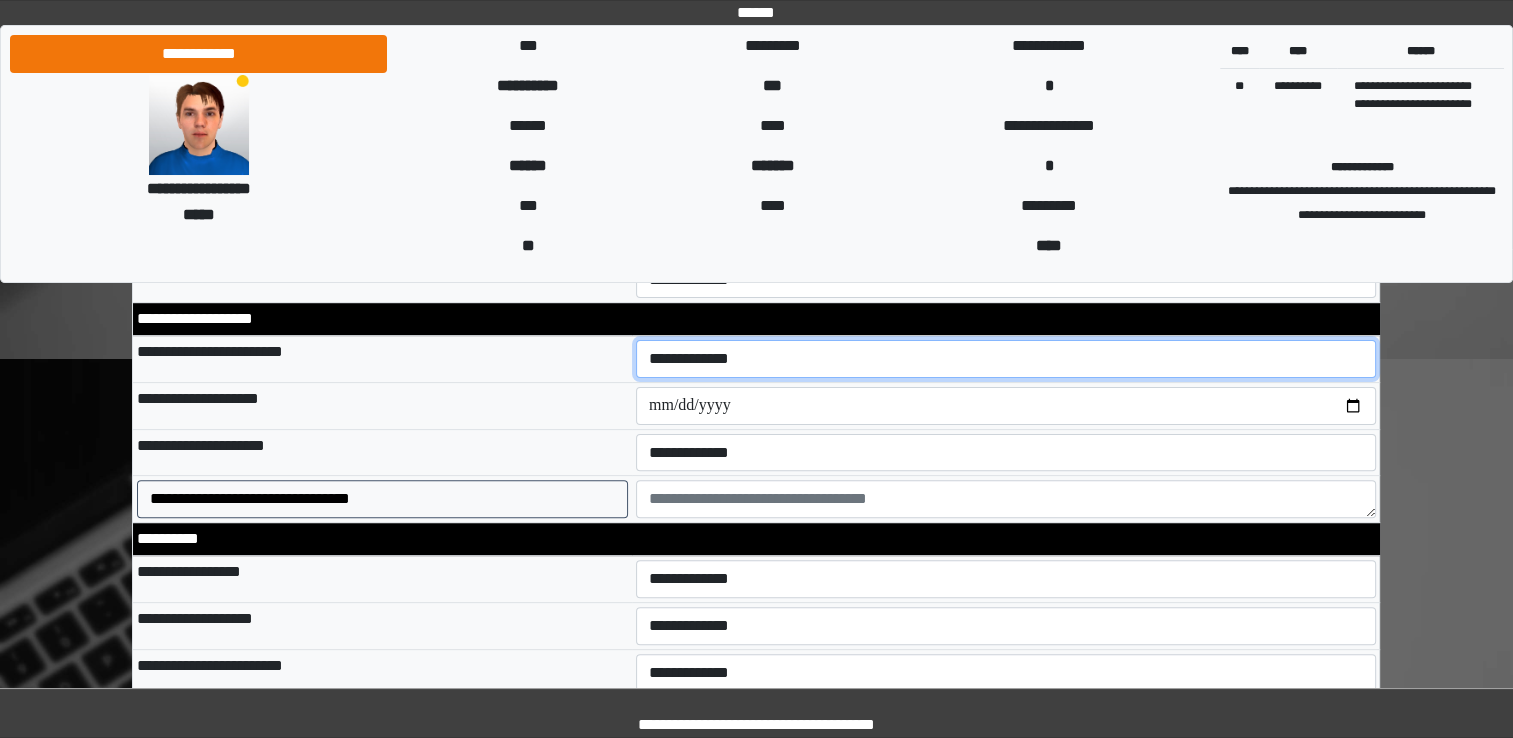 click on "**********" at bounding box center (1006, 359) 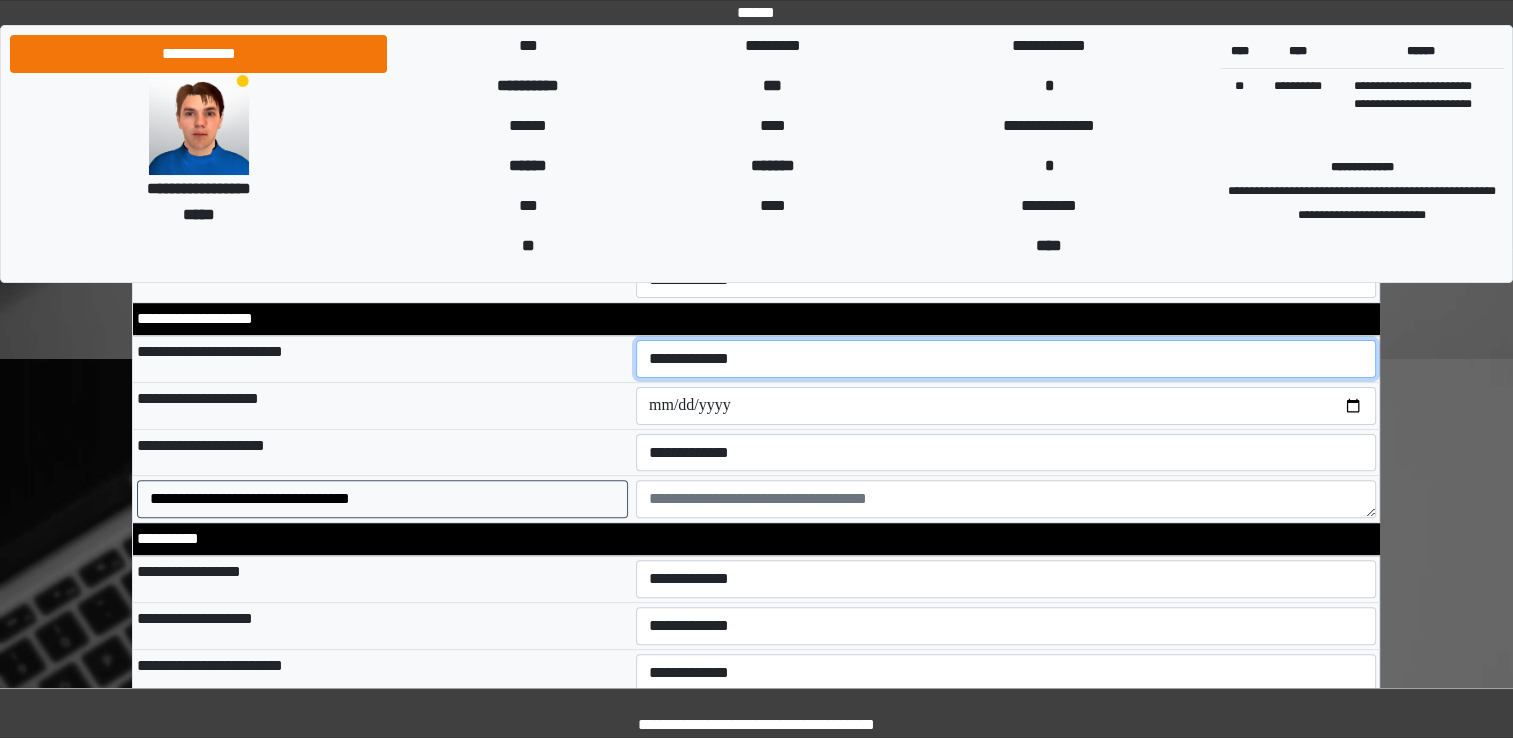 select on "*" 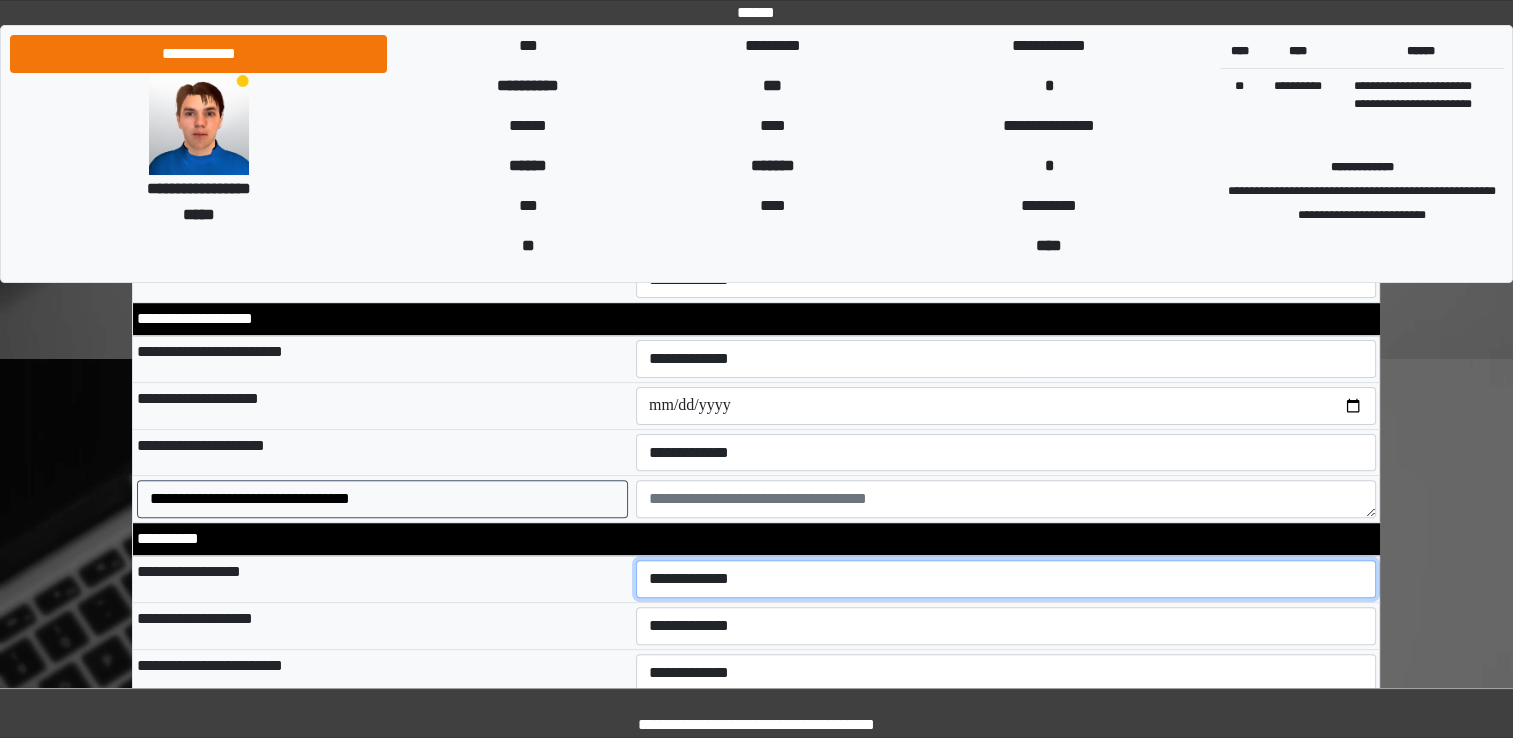 click on "**********" at bounding box center (1006, 579) 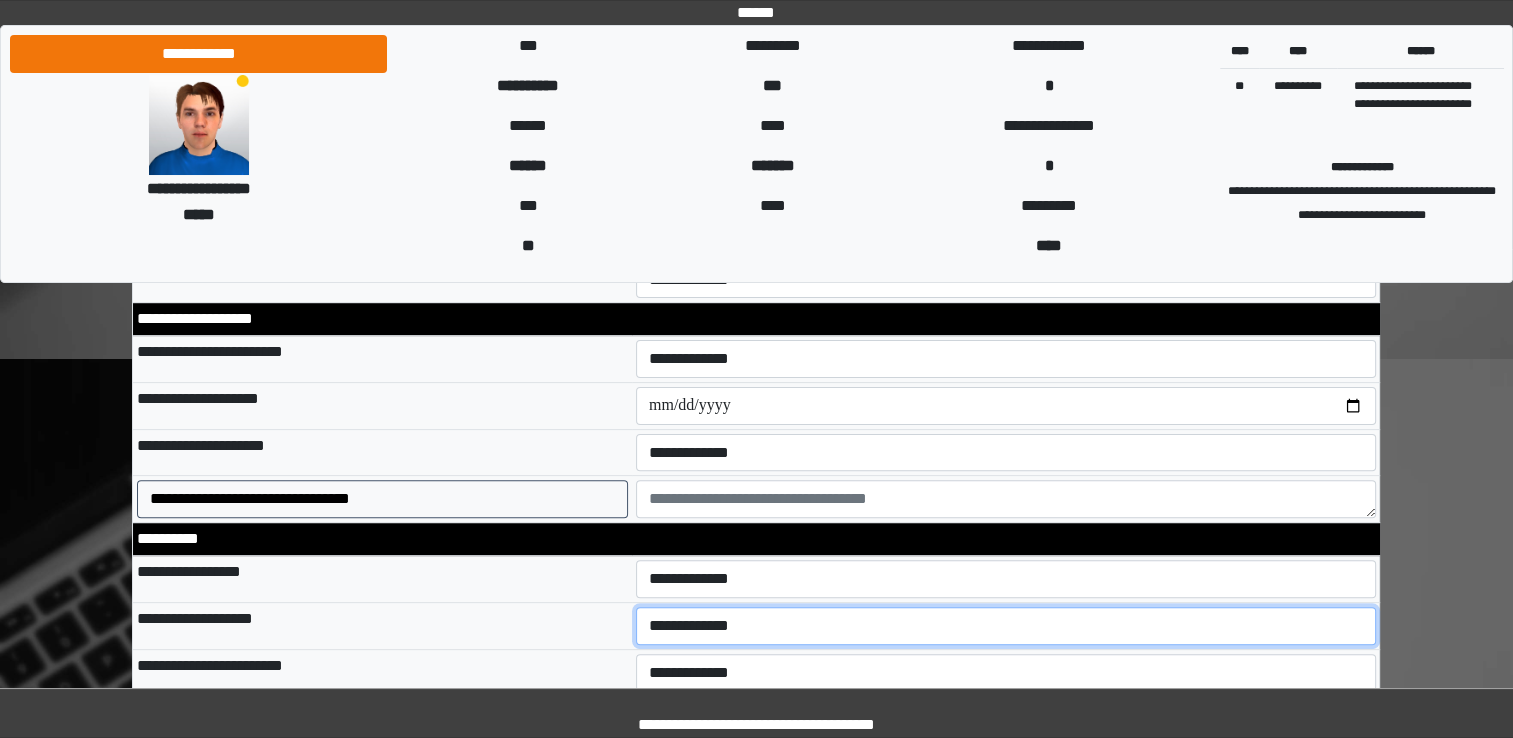 click on "**********" at bounding box center (1006, 626) 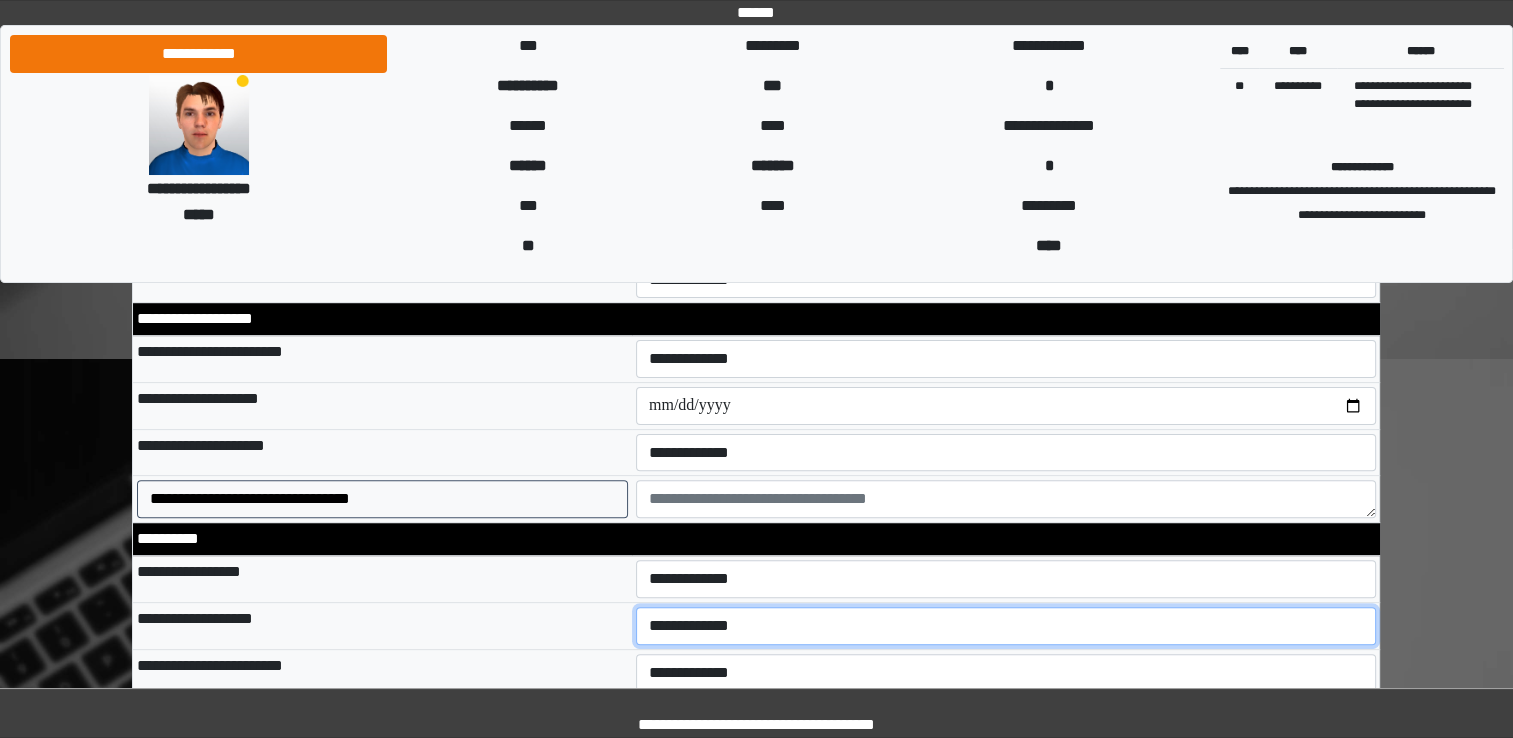 select on "*" 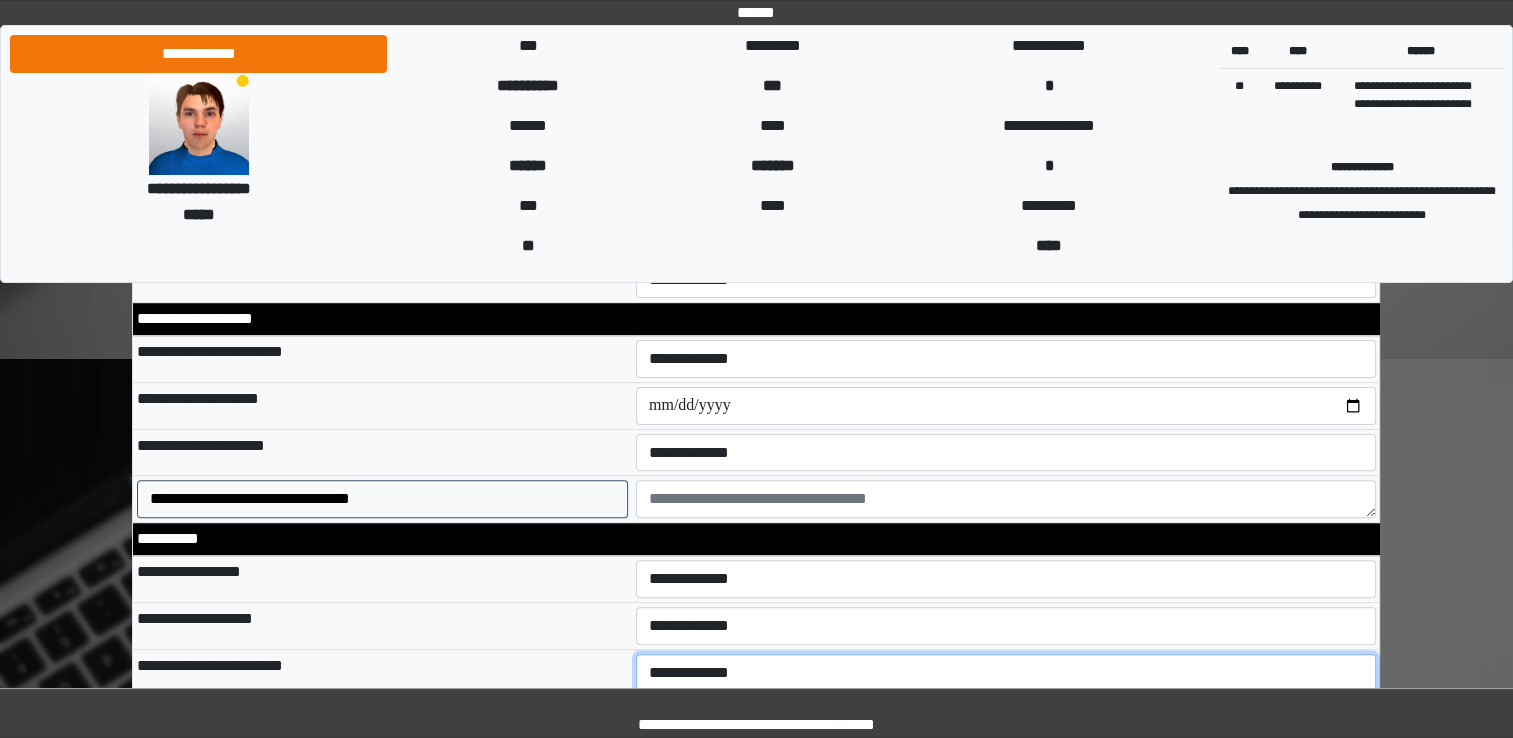 click on "**********" at bounding box center [1006, 673] 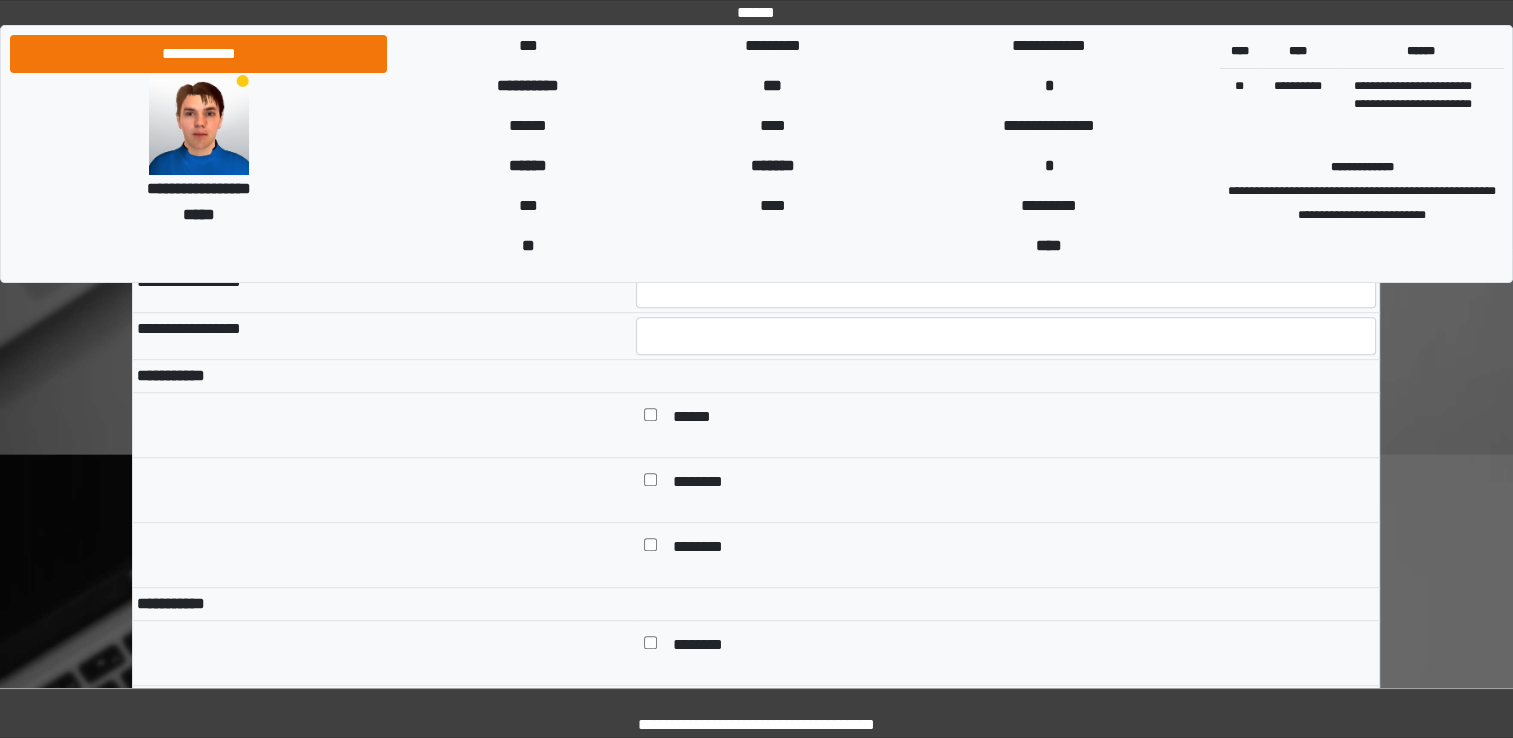 scroll, scrollTop: 1400, scrollLeft: 0, axis: vertical 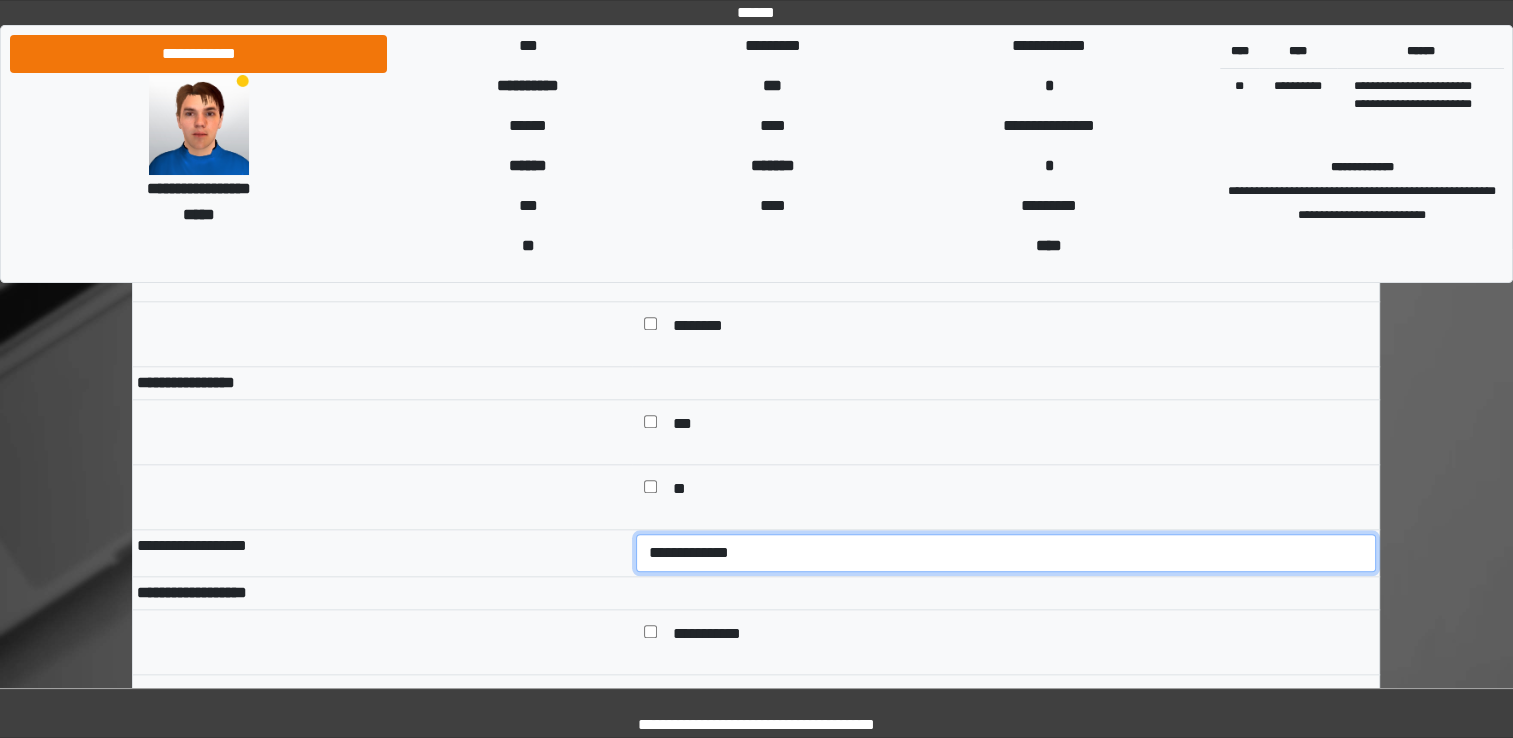 click on "**********" at bounding box center [1006, 553] 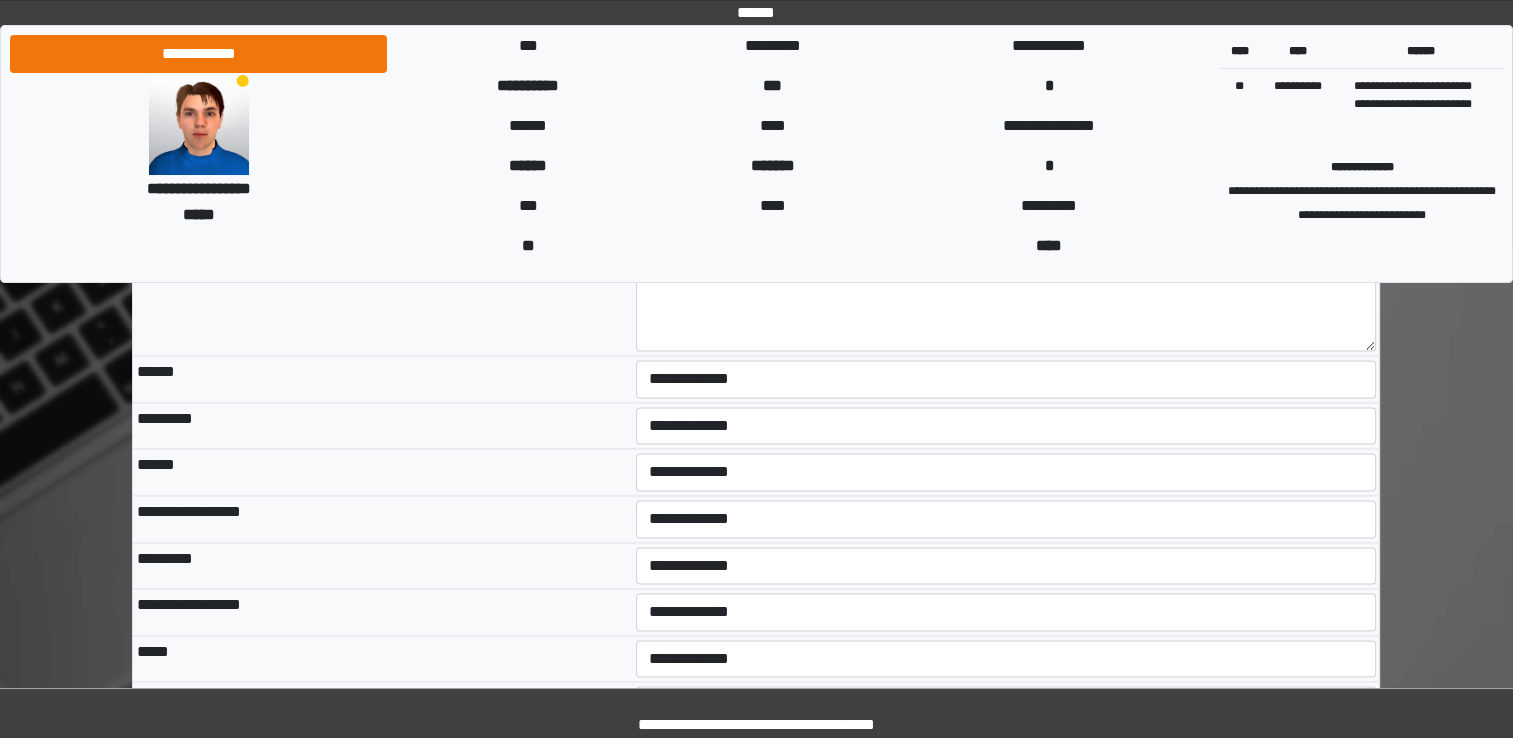 scroll, scrollTop: 2879, scrollLeft: 0, axis: vertical 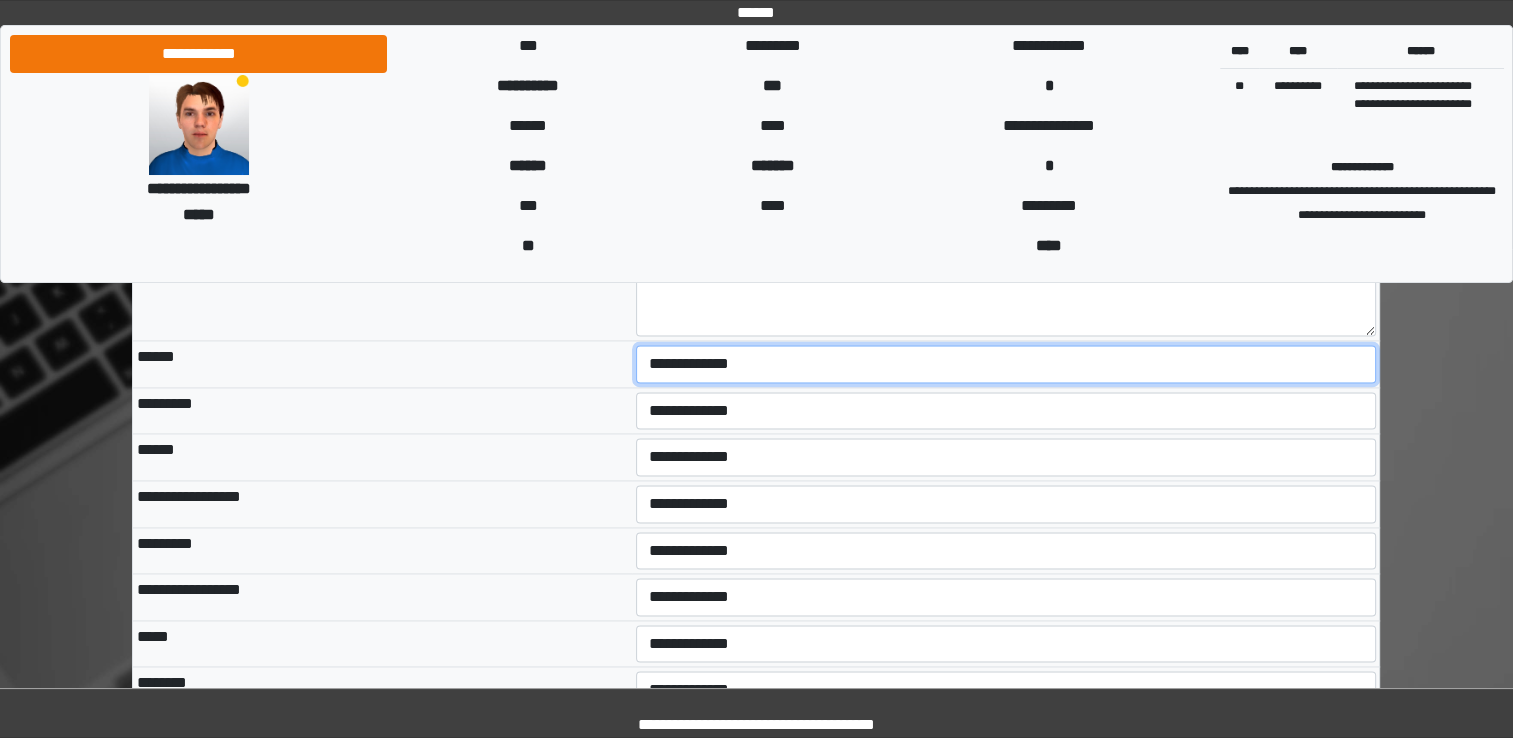 click on "**********" at bounding box center [1006, 364] 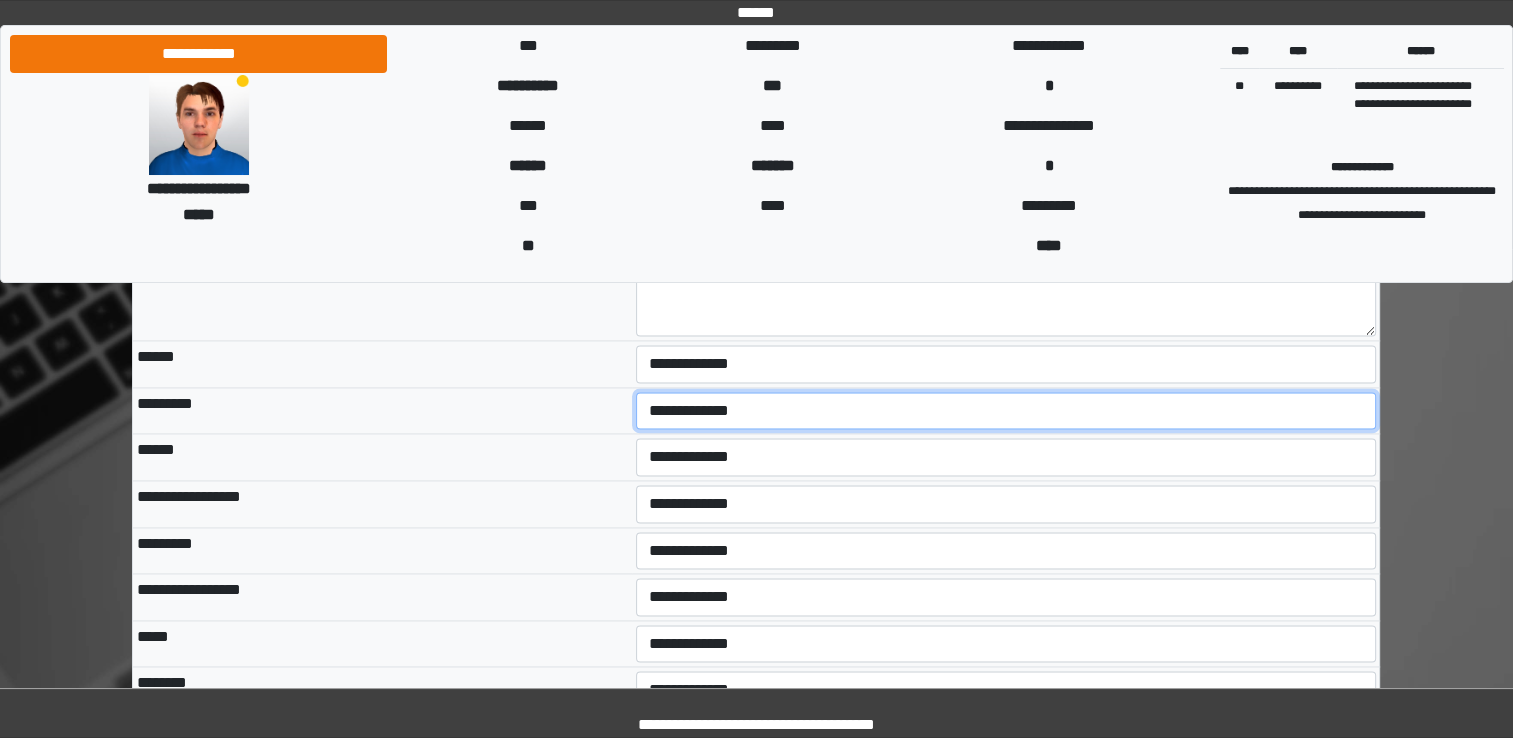 click on "**********" at bounding box center [1006, 411] 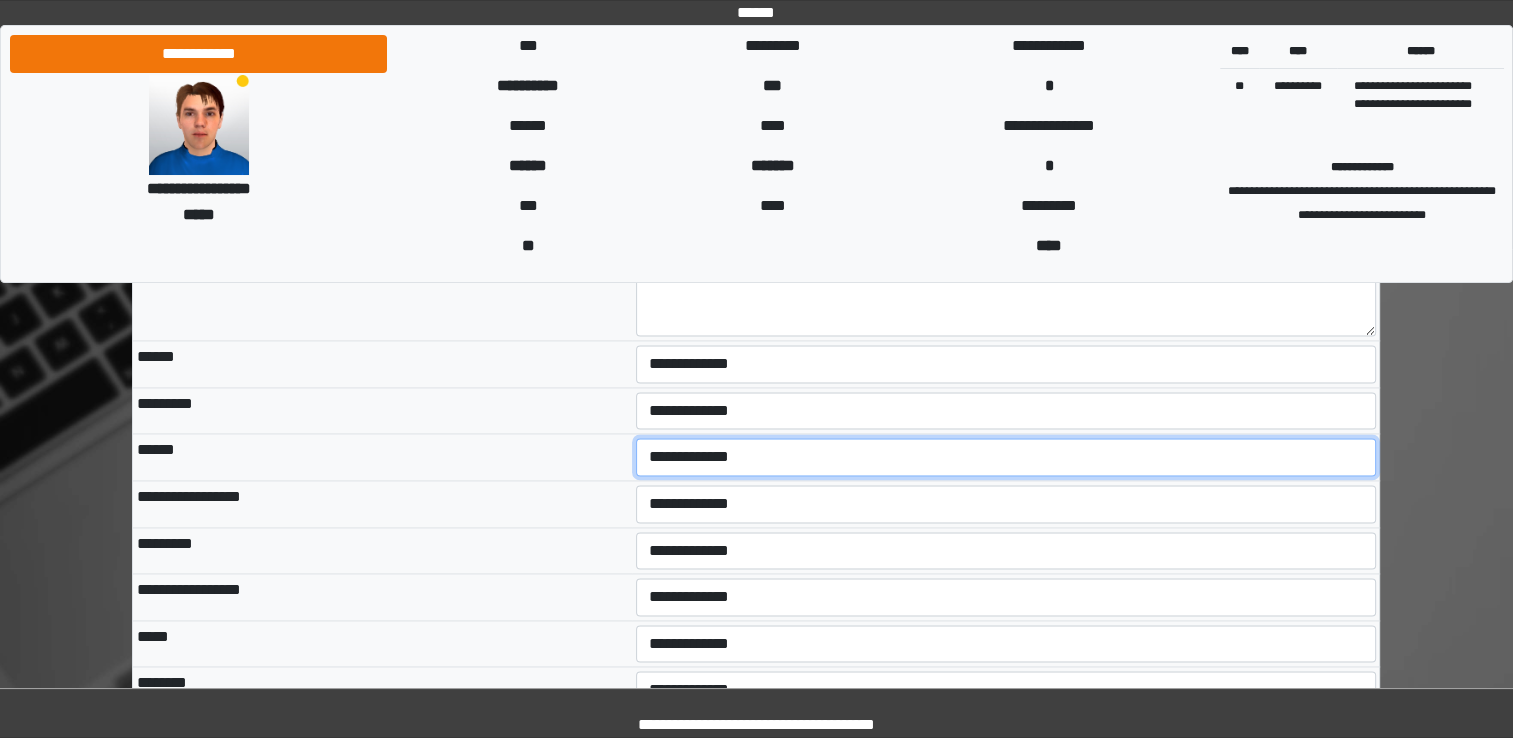 click on "**********" at bounding box center [1006, 457] 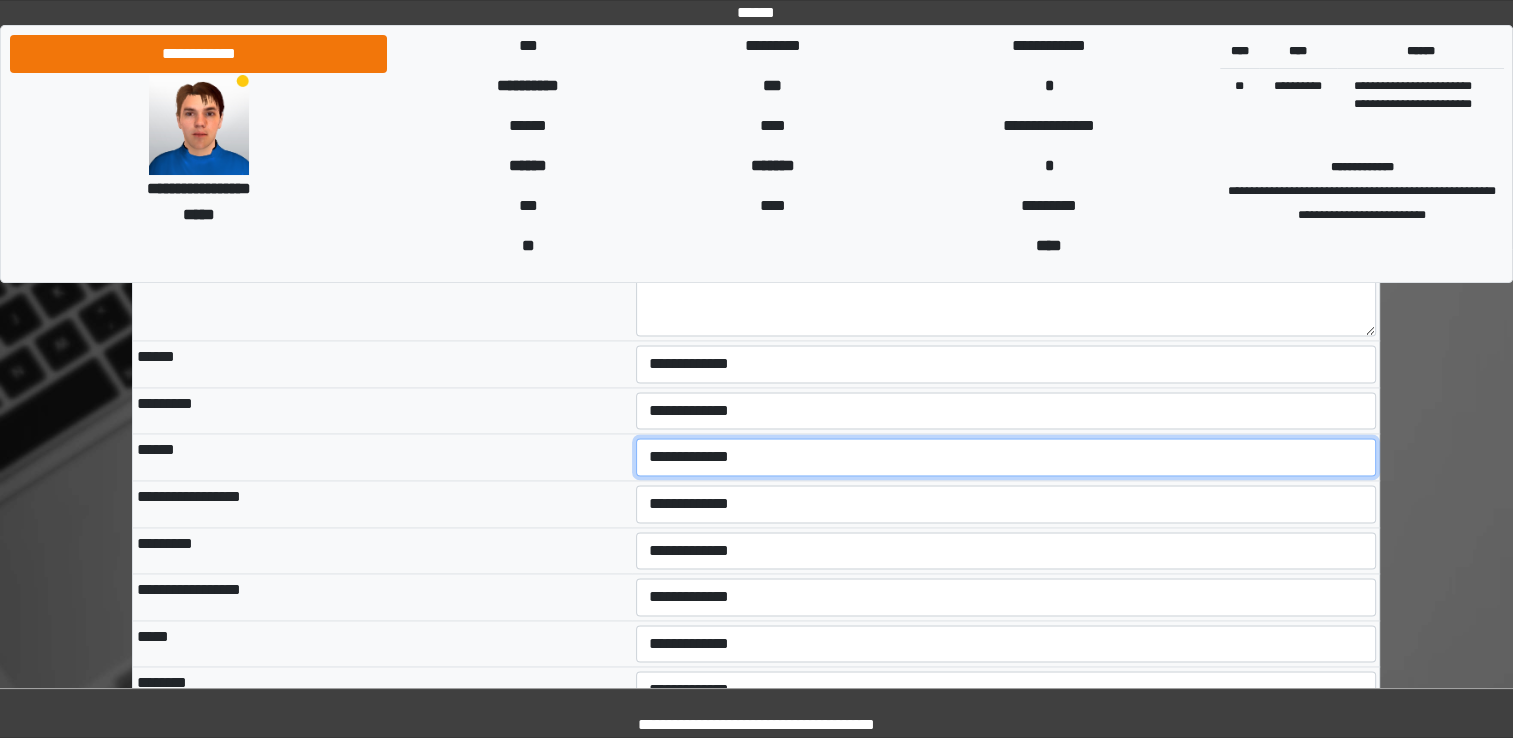 select on "*" 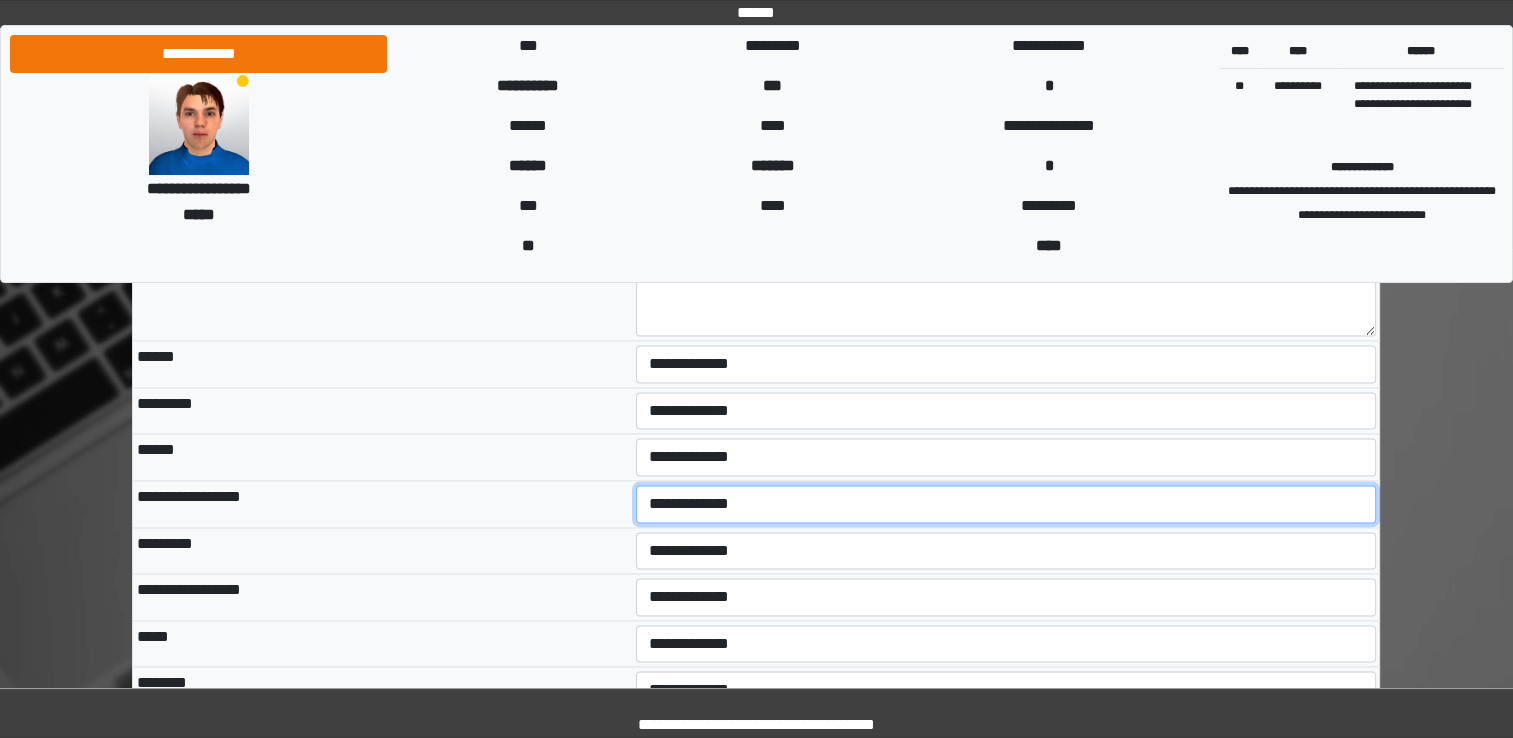 click on "**********" at bounding box center (1006, 504) 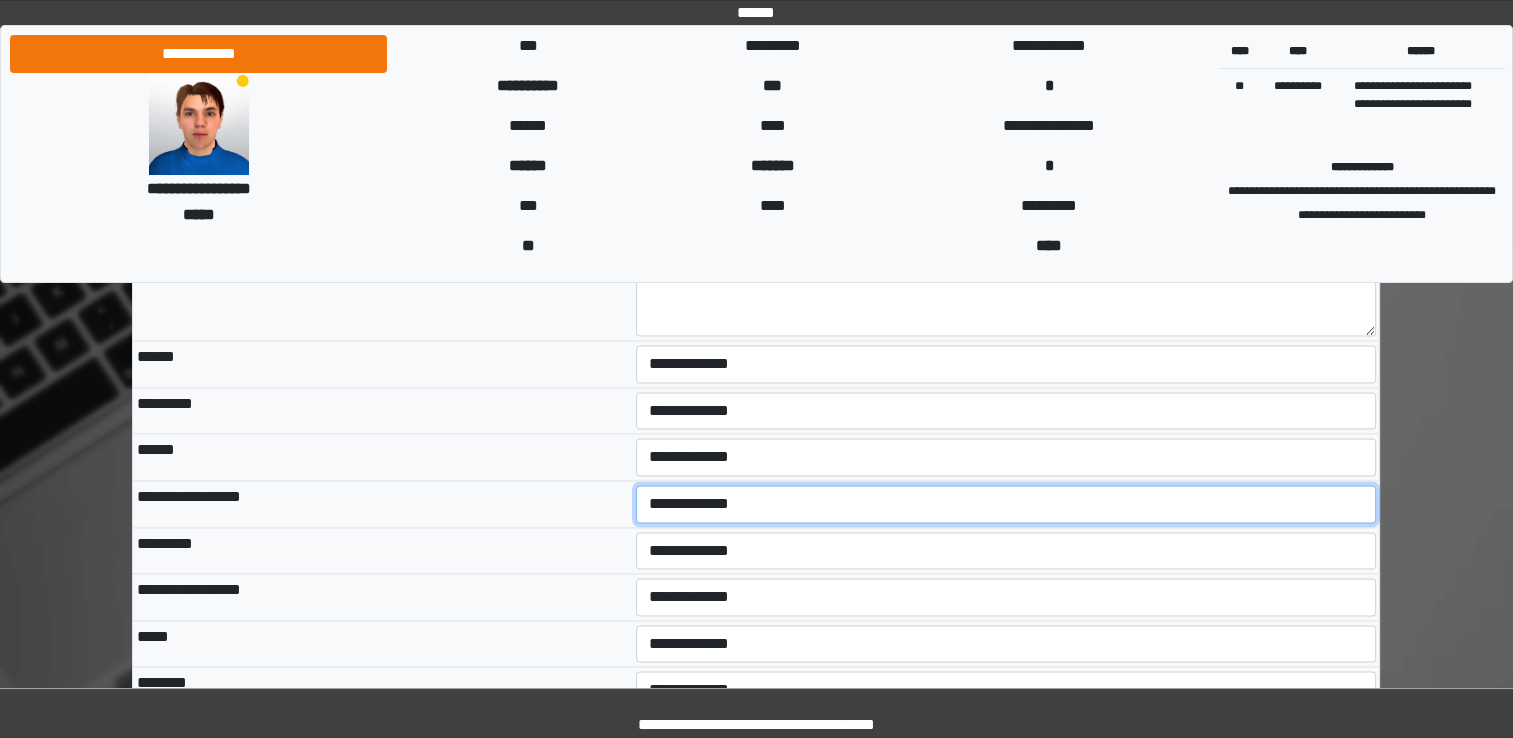 select on "*" 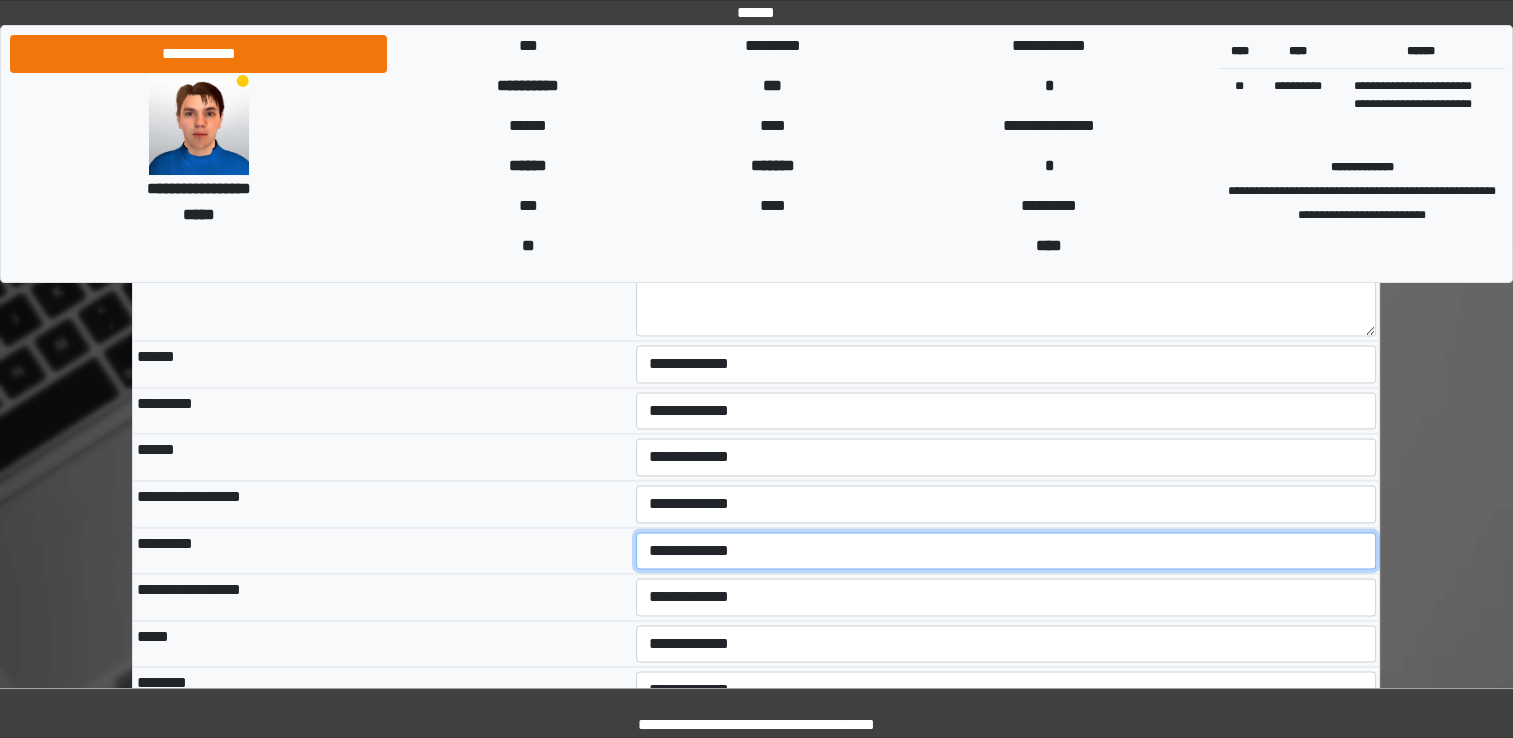 click on "**********" at bounding box center (1006, 551) 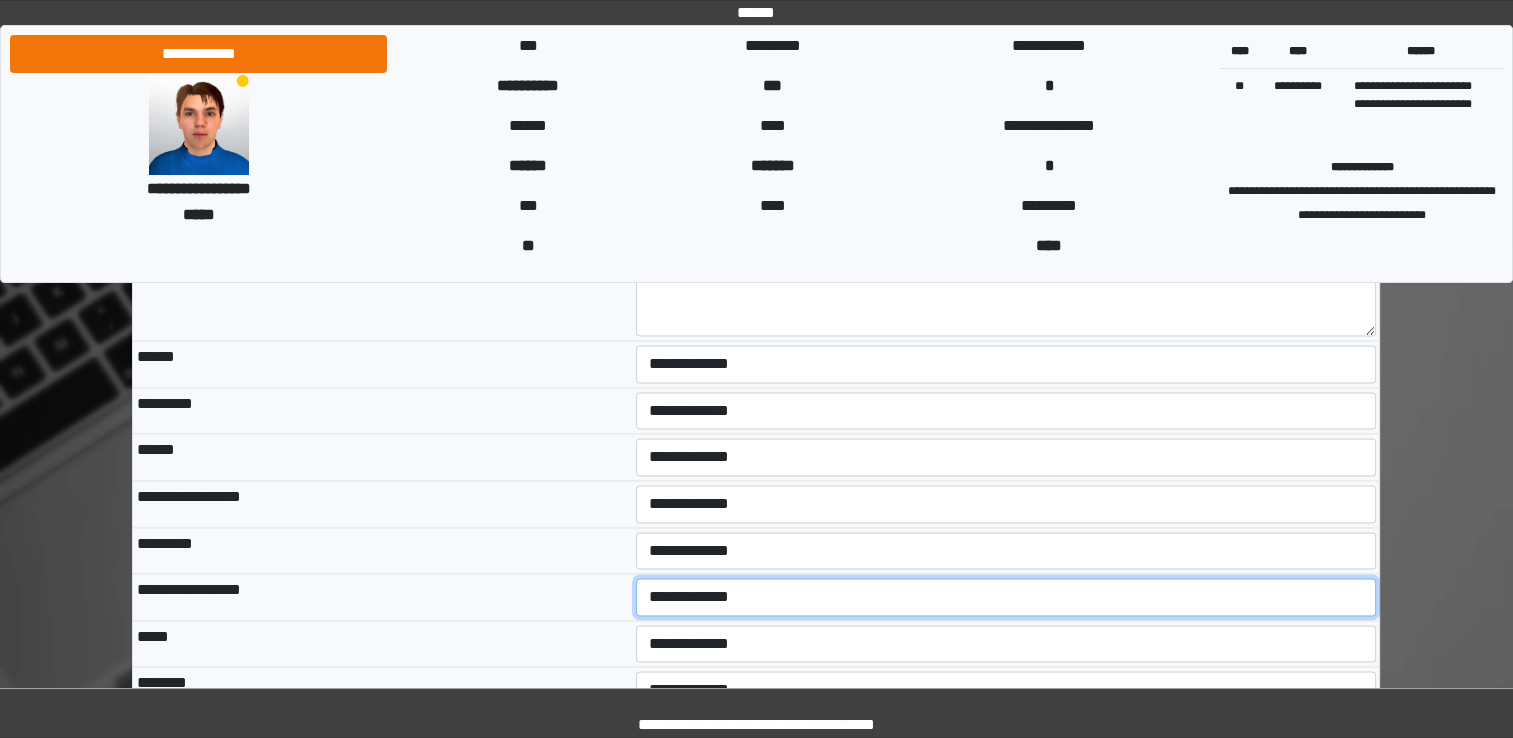 click on "**********" at bounding box center [1006, 597] 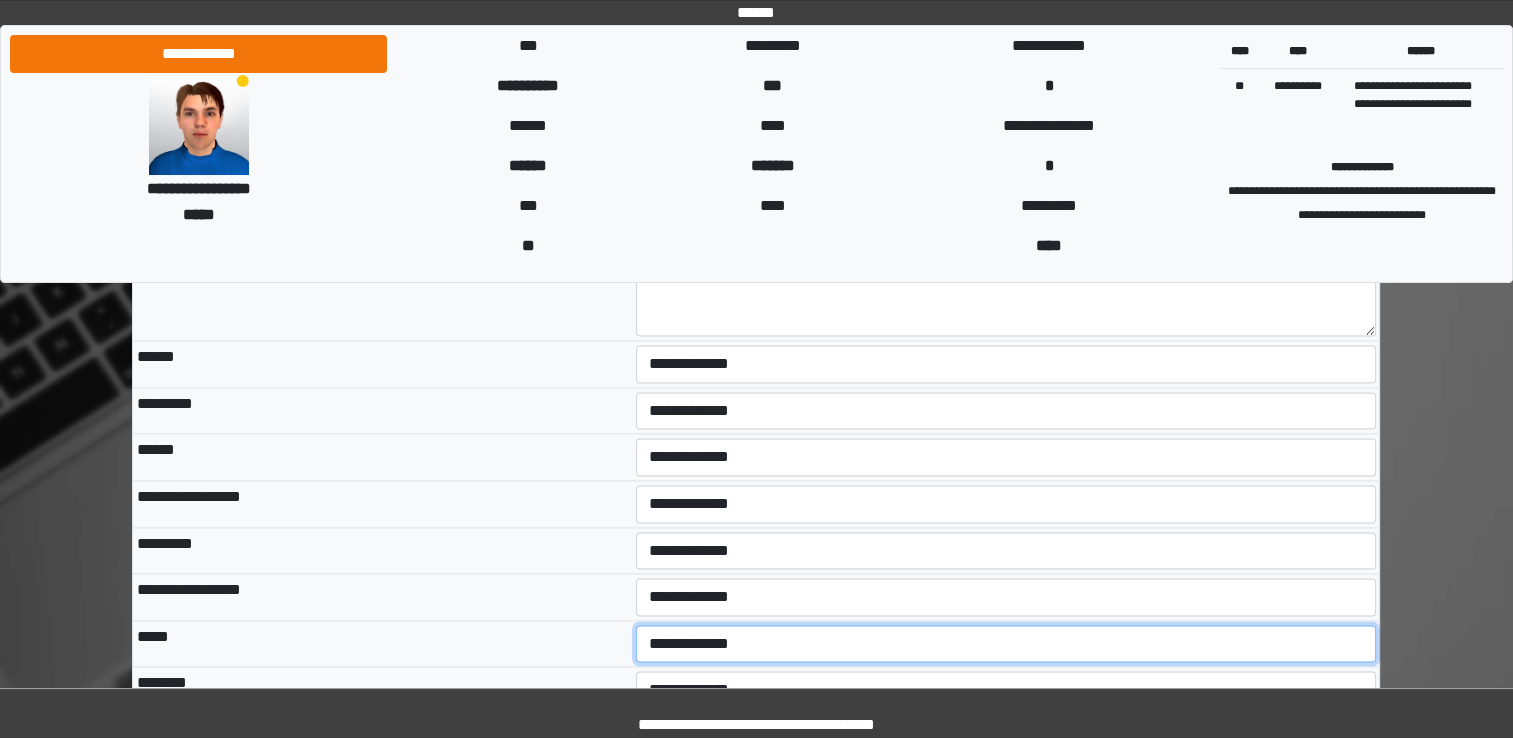 click on "**********" at bounding box center (1006, 644) 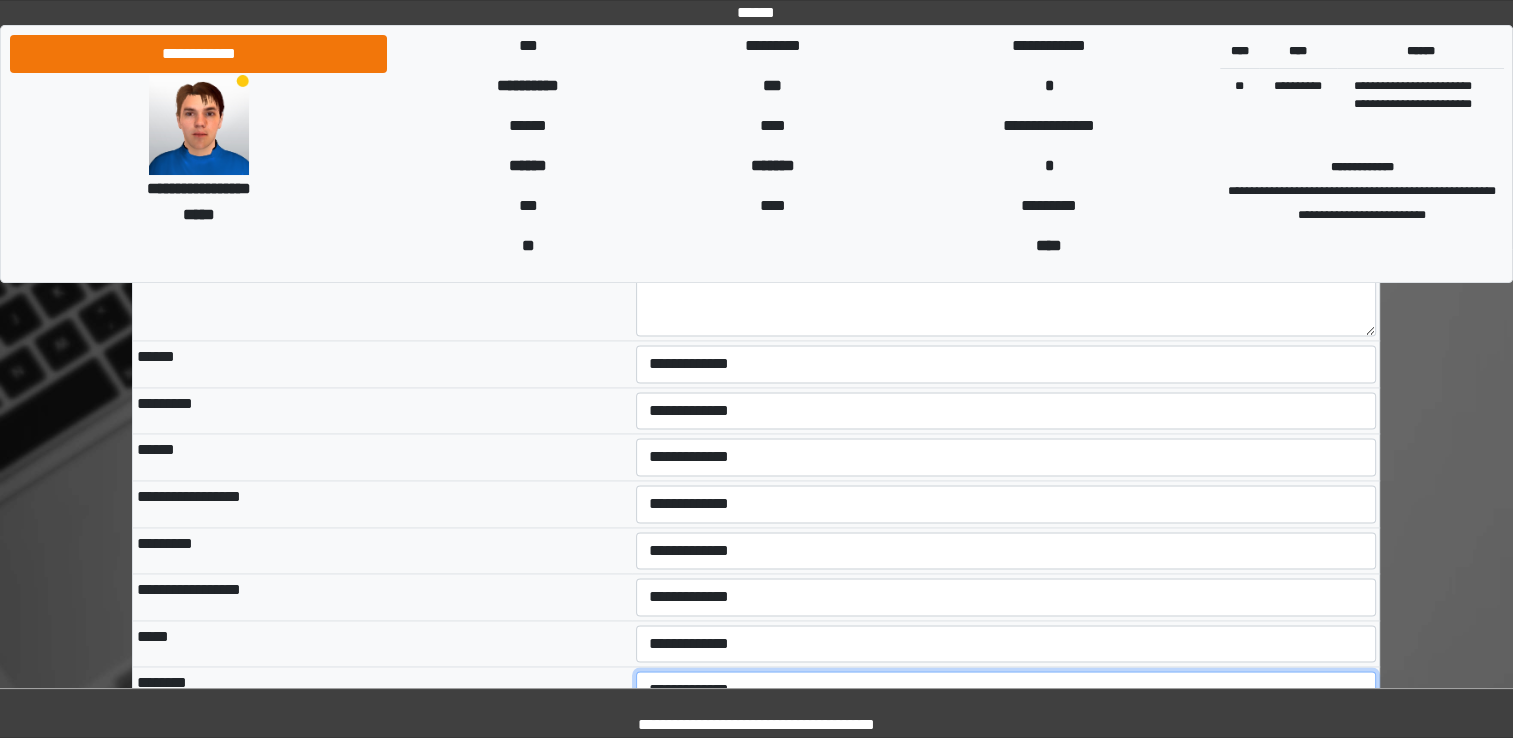 click on "**********" at bounding box center (1006, 690) 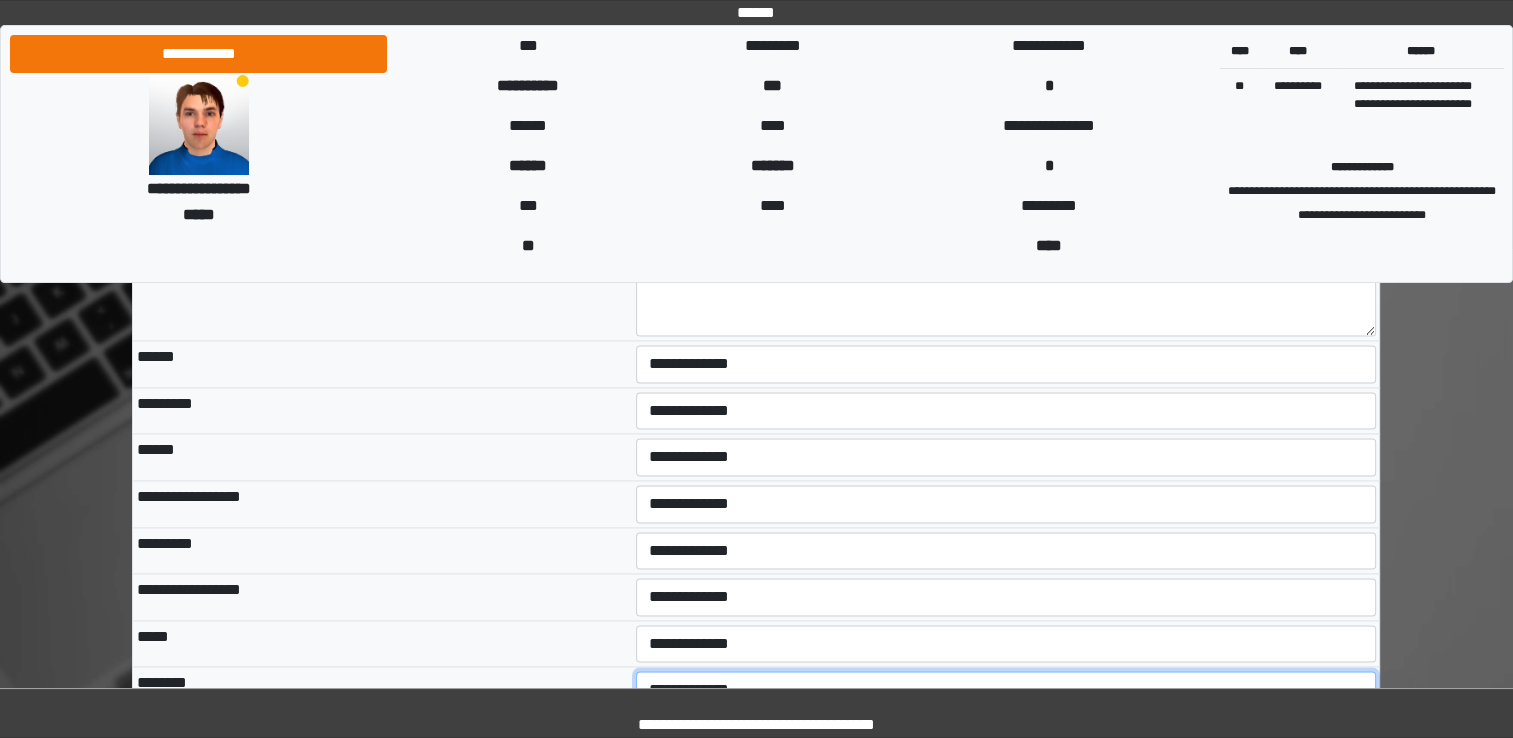 select on "*" 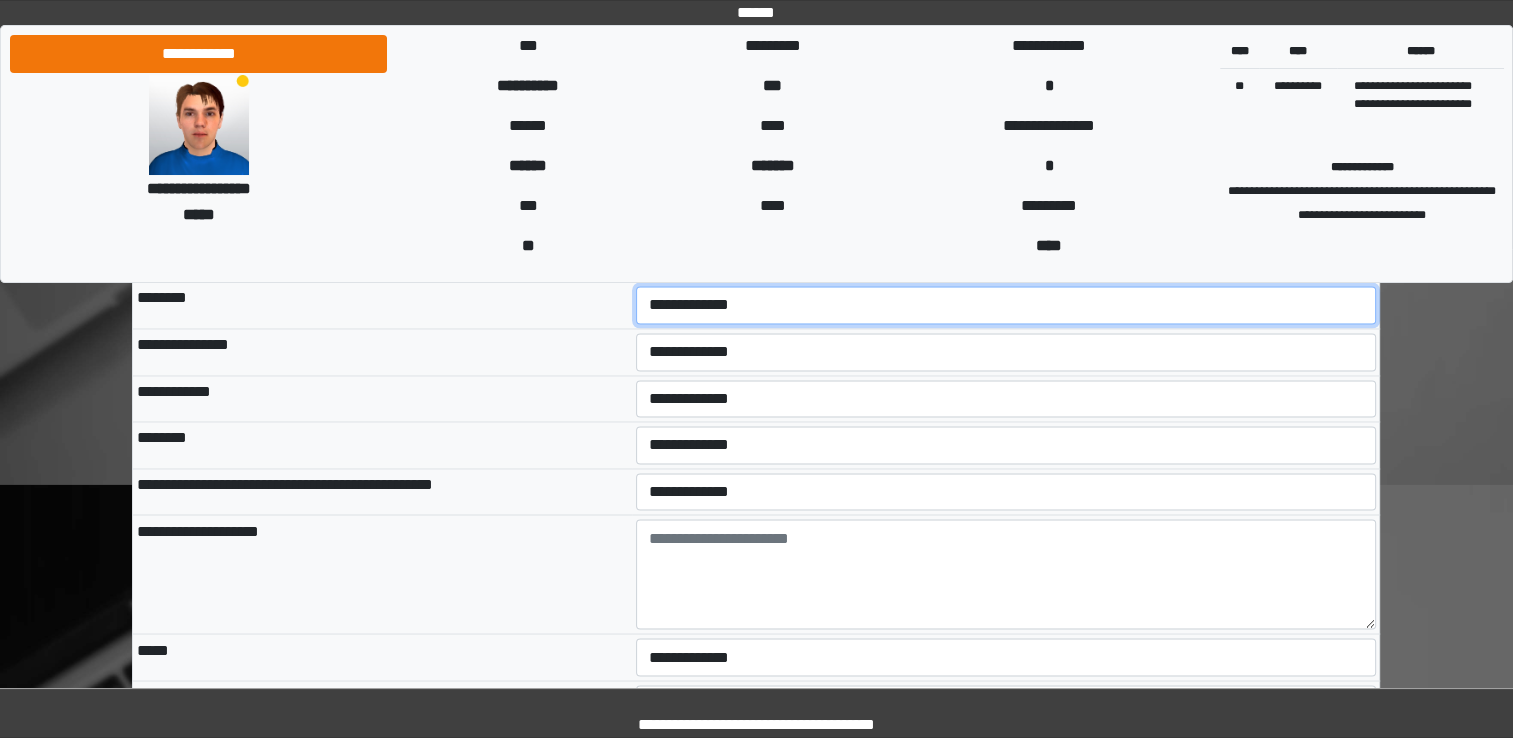 scroll, scrollTop: 3279, scrollLeft: 0, axis: vertical 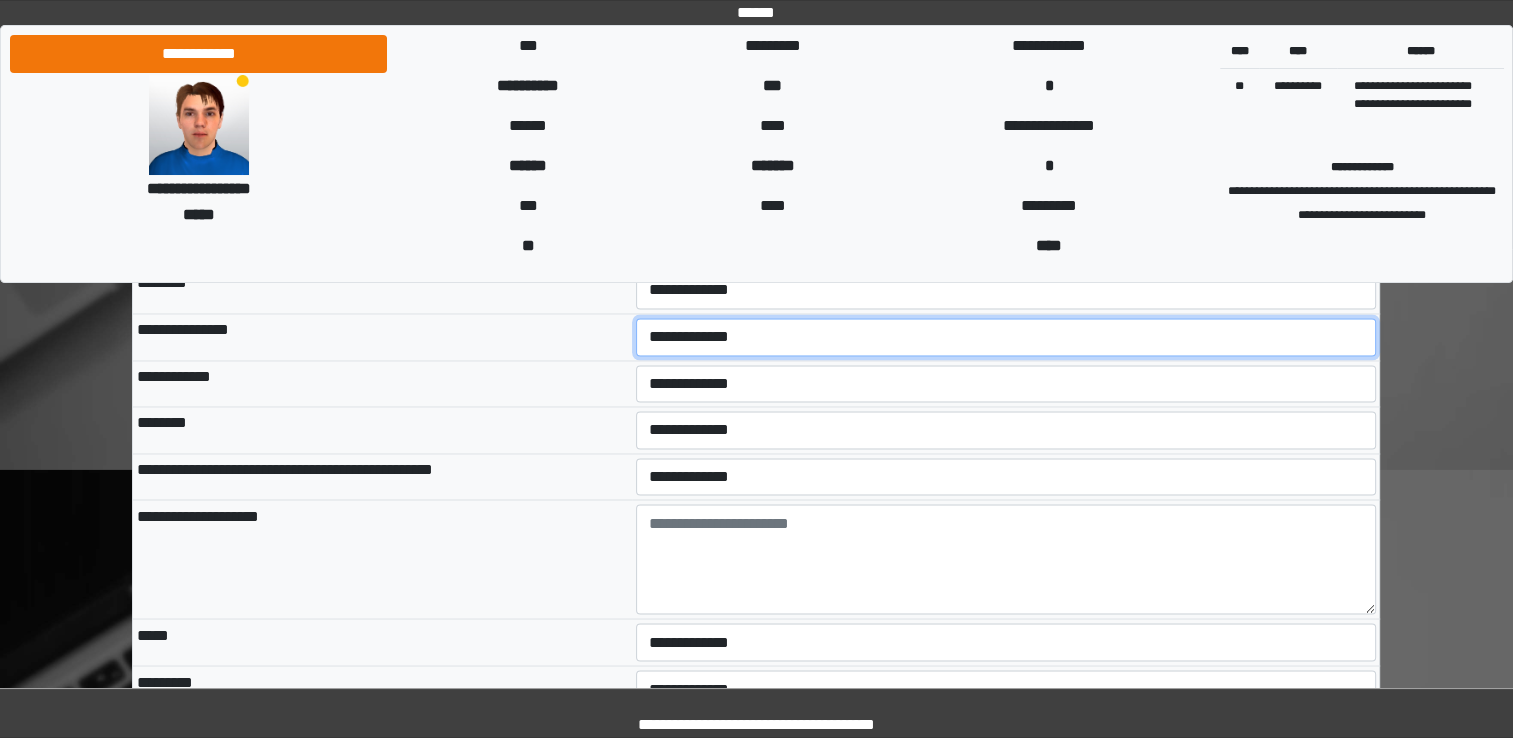 click on "**********" at bounding box center (1006, 337) 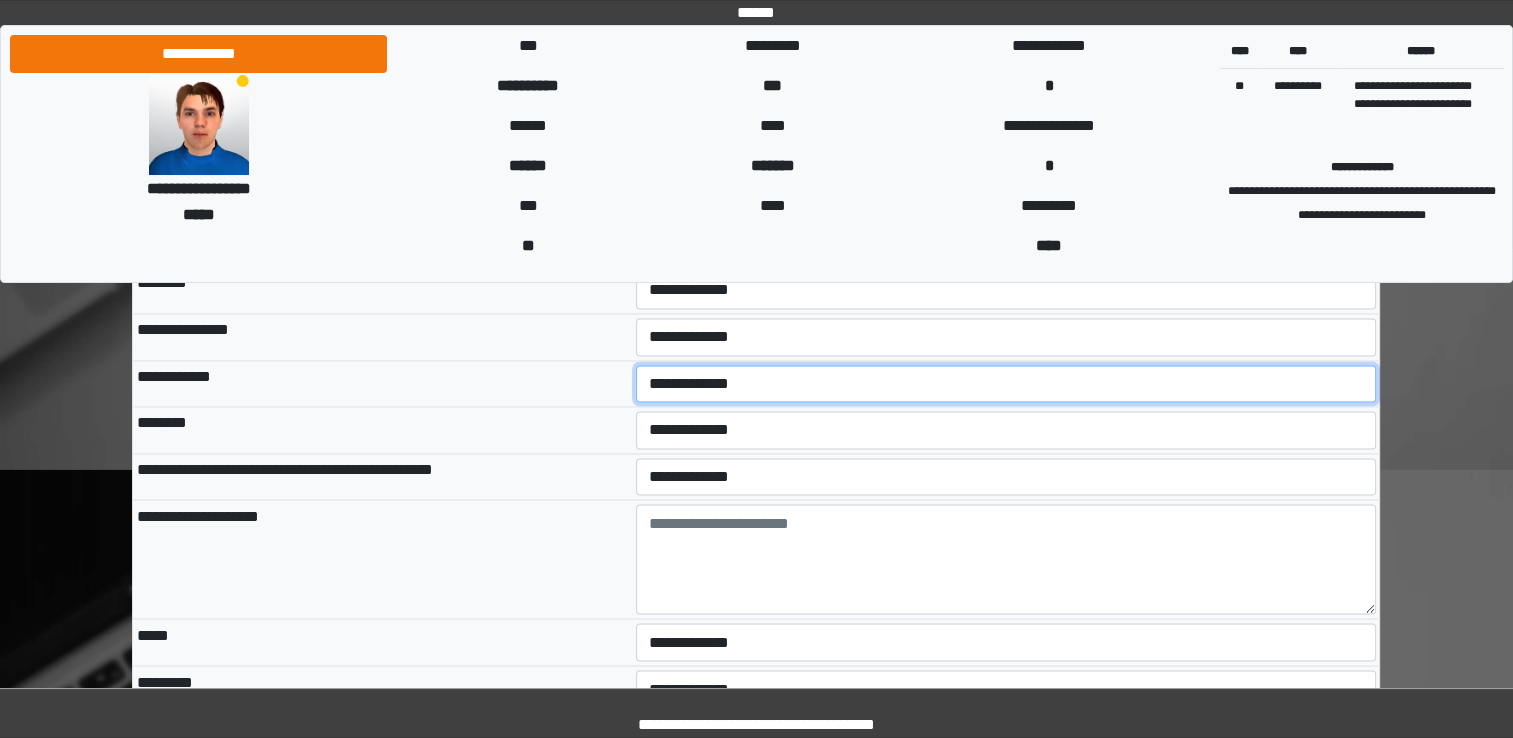 click on "**********" at bounding box center (1006, 384) 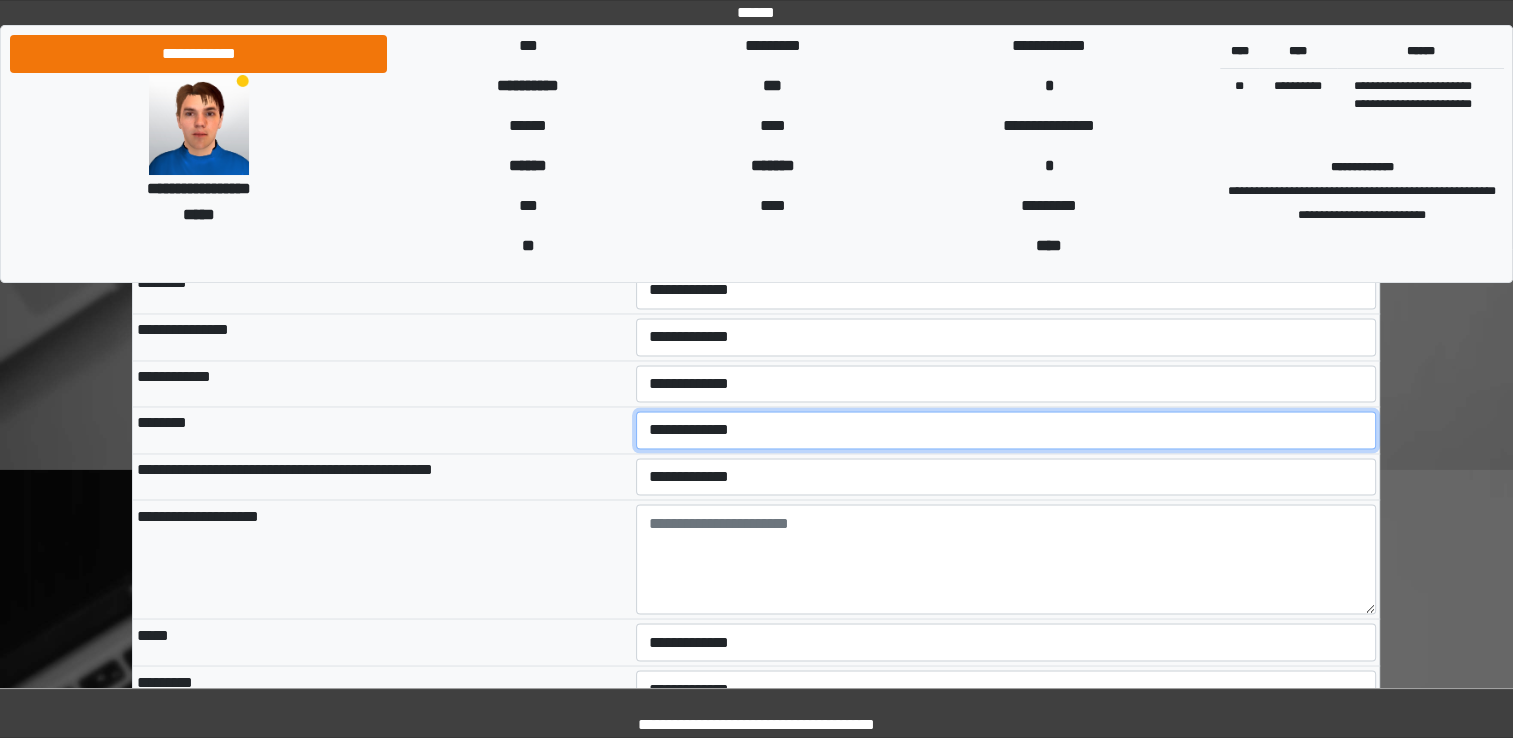 click on "**********" at bounding box center (1006, 430) 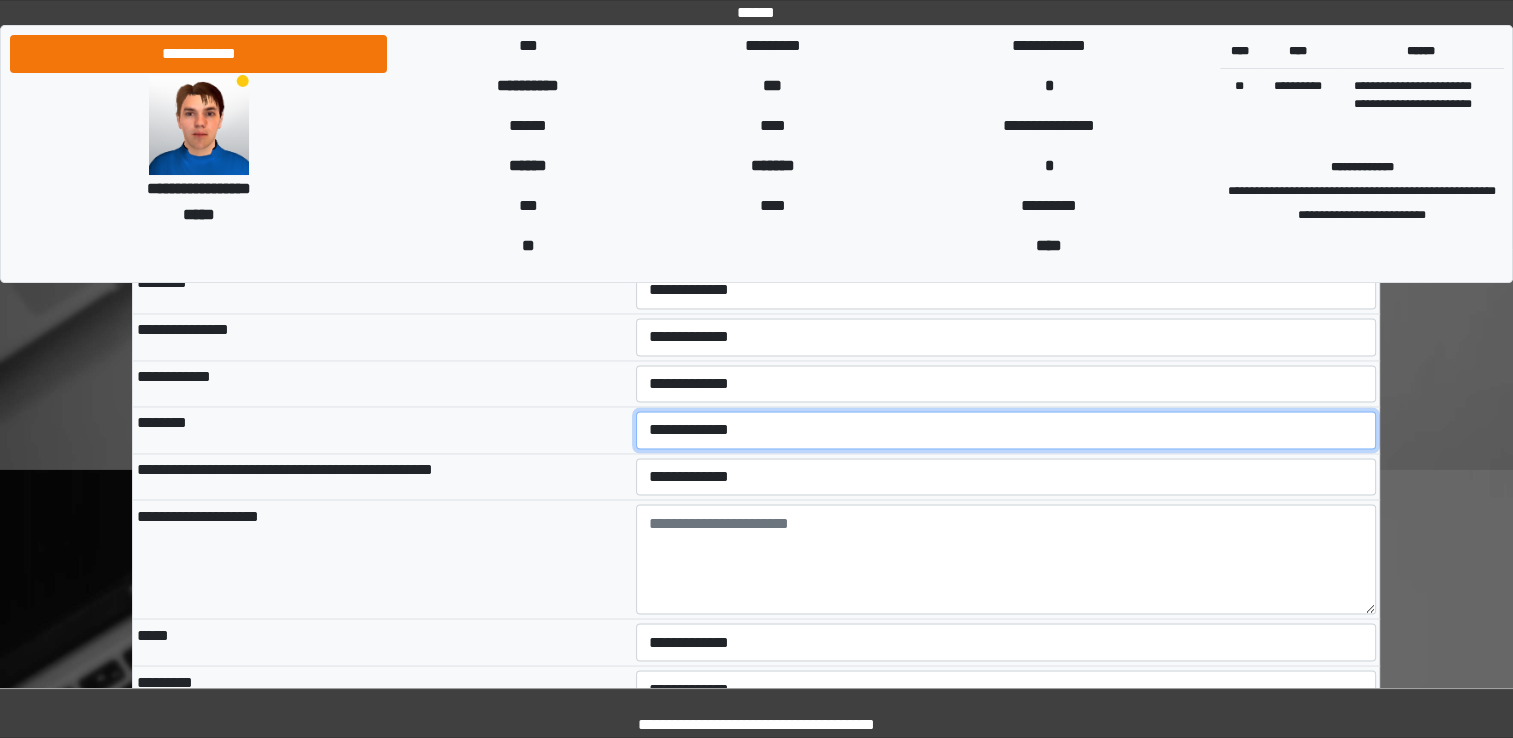 select on "*" 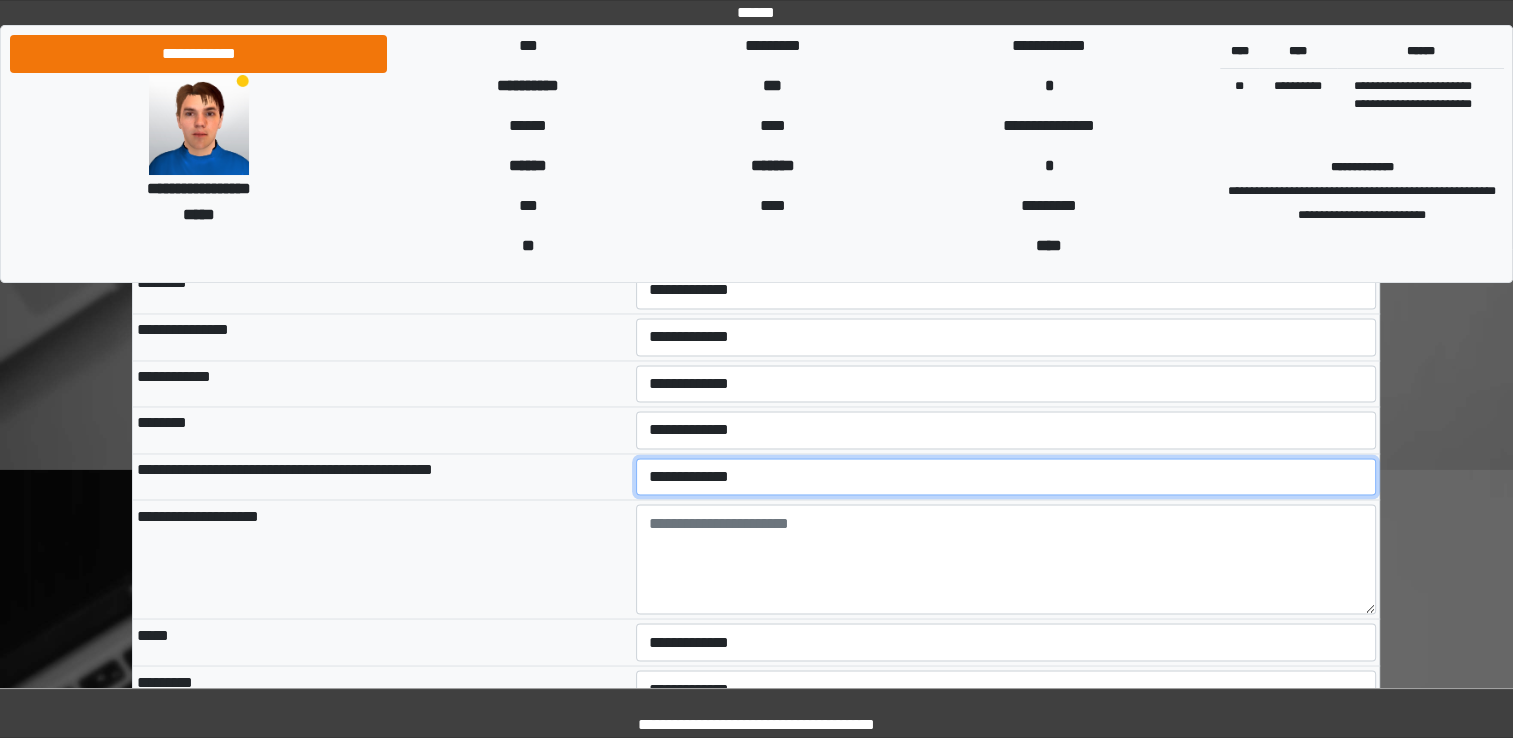 click on "**********" at bounding box center [1006, 477] 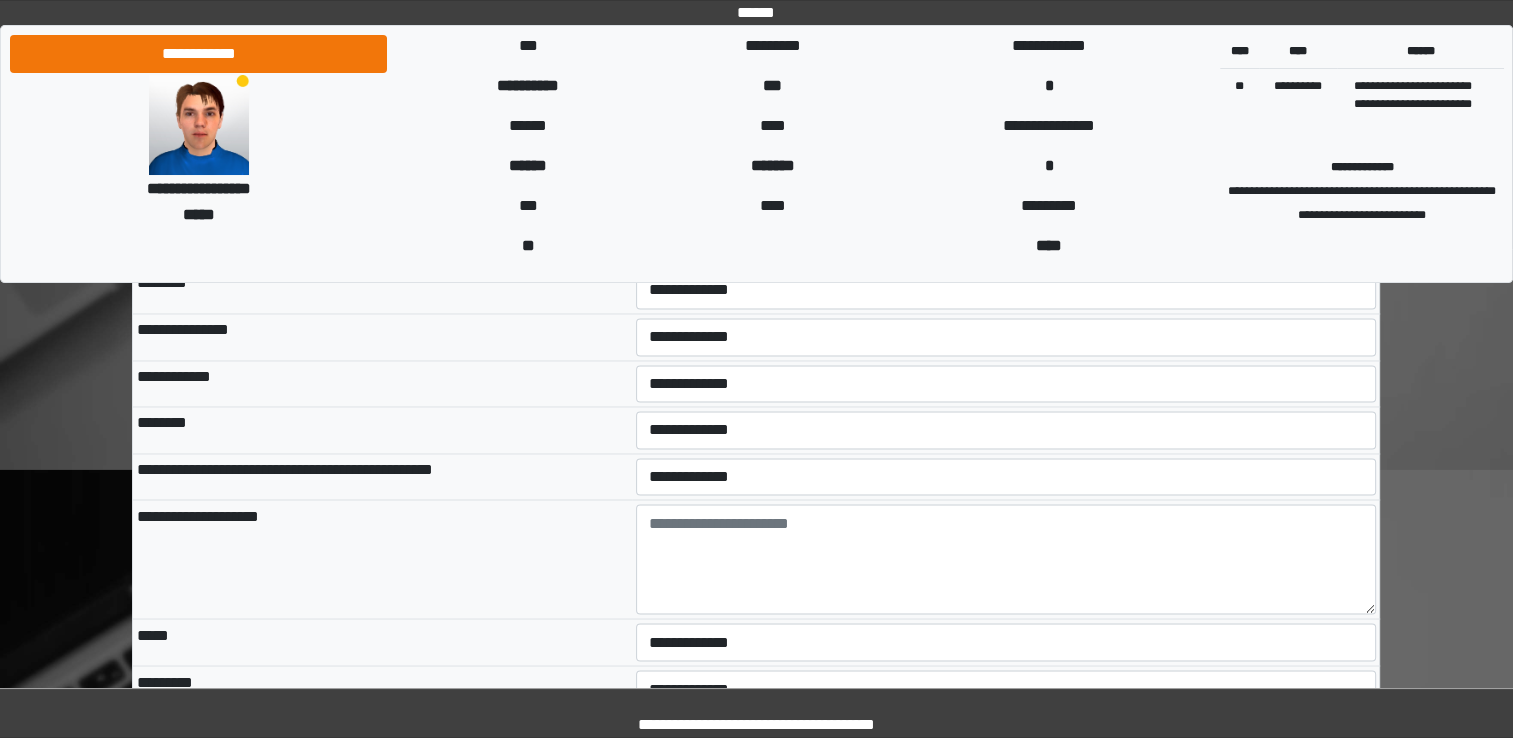 click on "**********" at bounding box center [1006, 430] 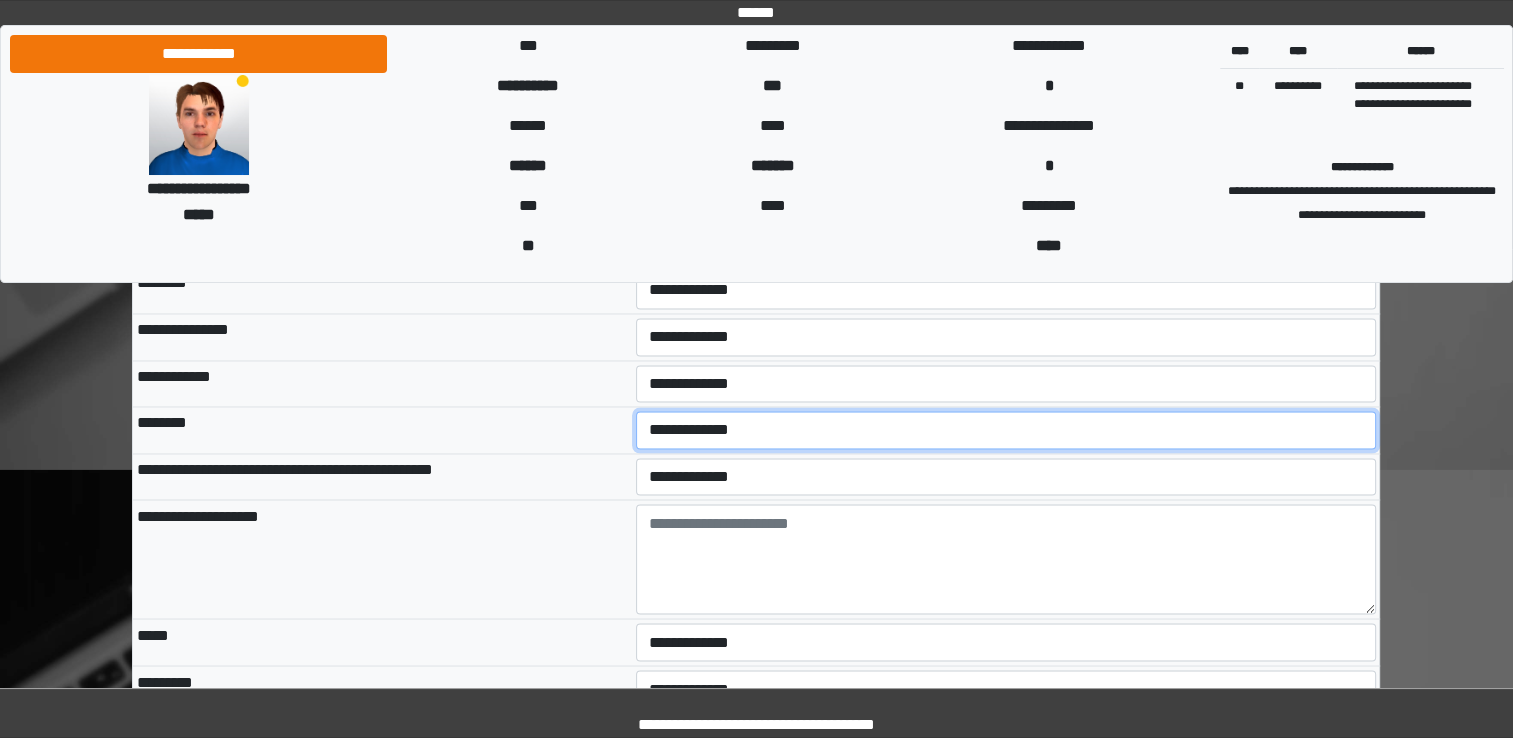 click on "**********" at bounding box center (1006, 430) 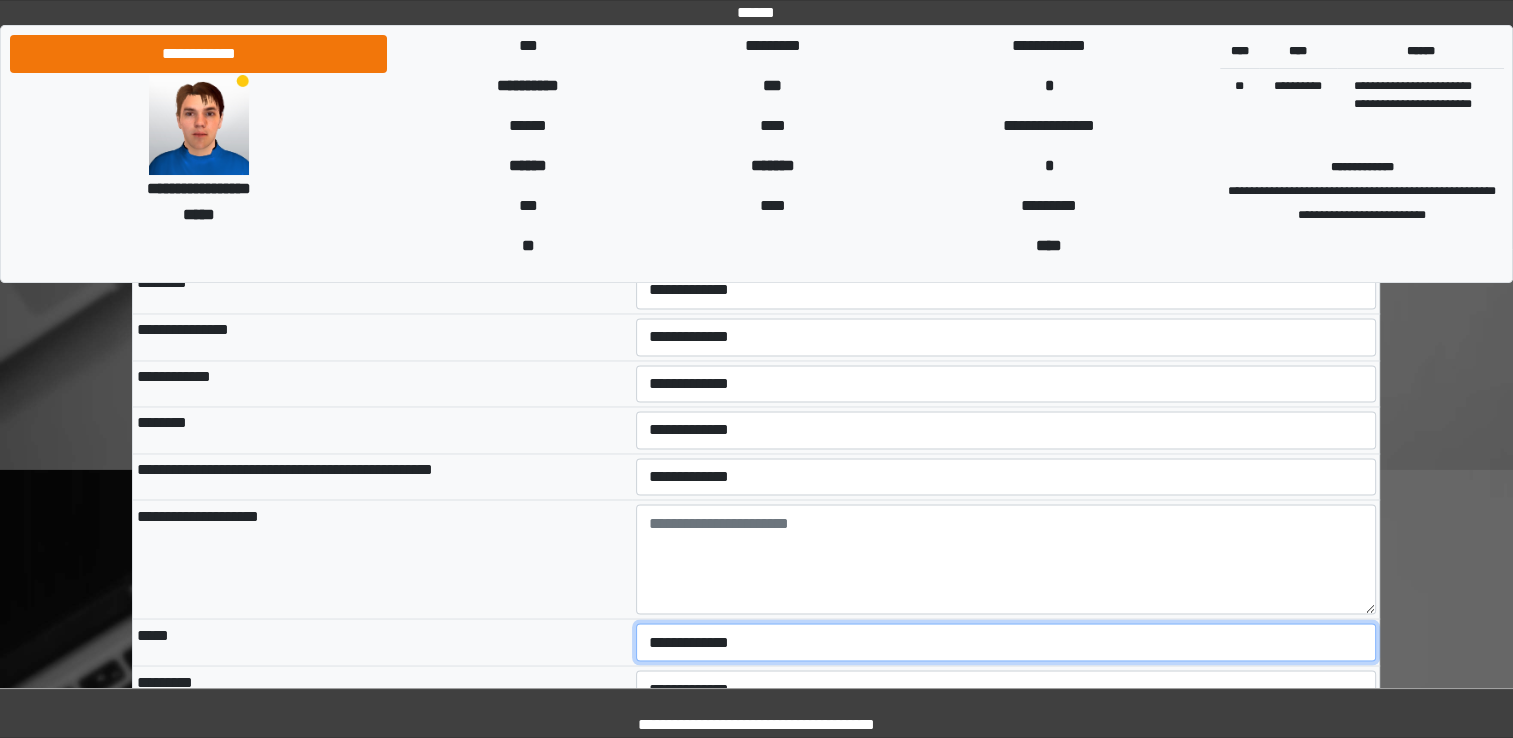 click on "**********" at bounding box center (1006, 642) 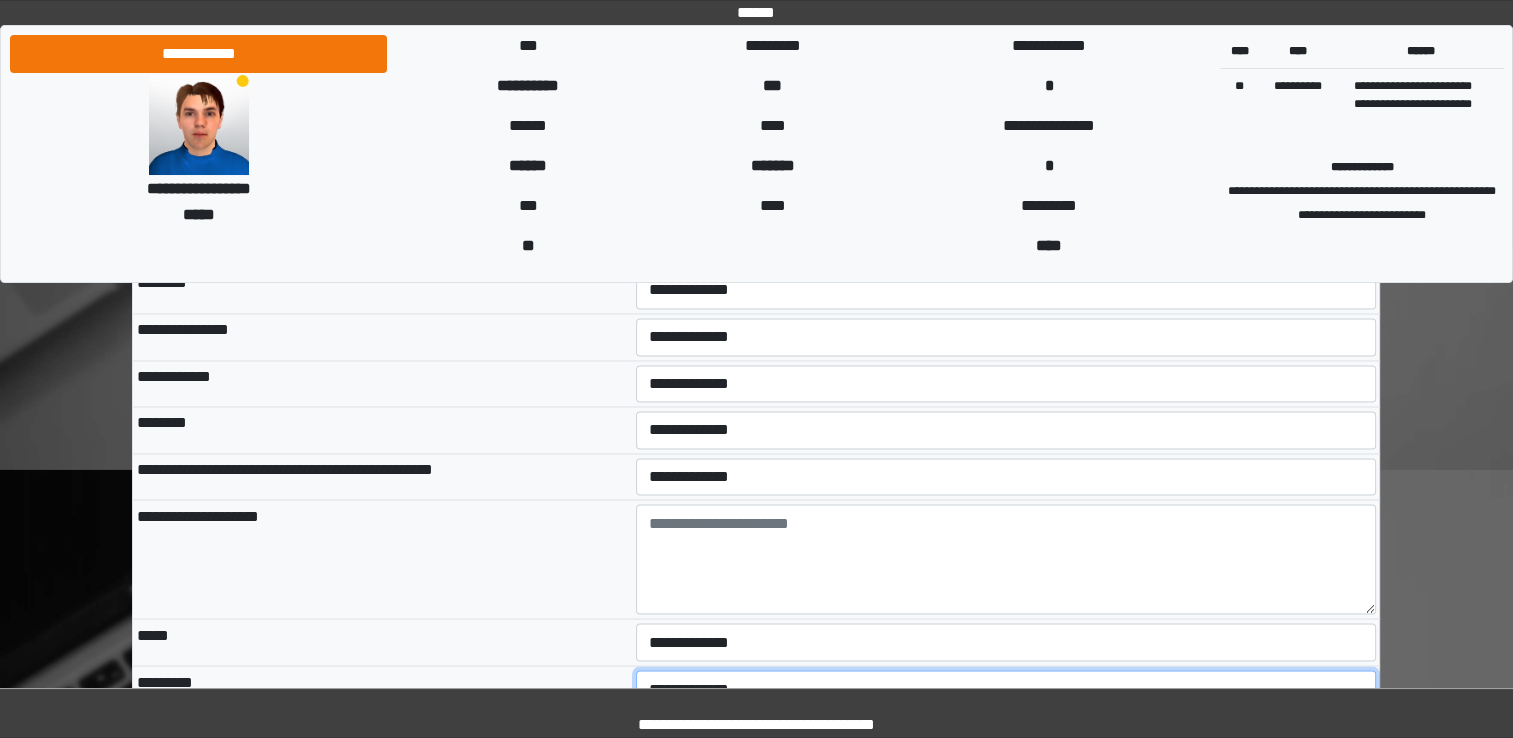 click on "**********" at bounding box center [1006, 689] 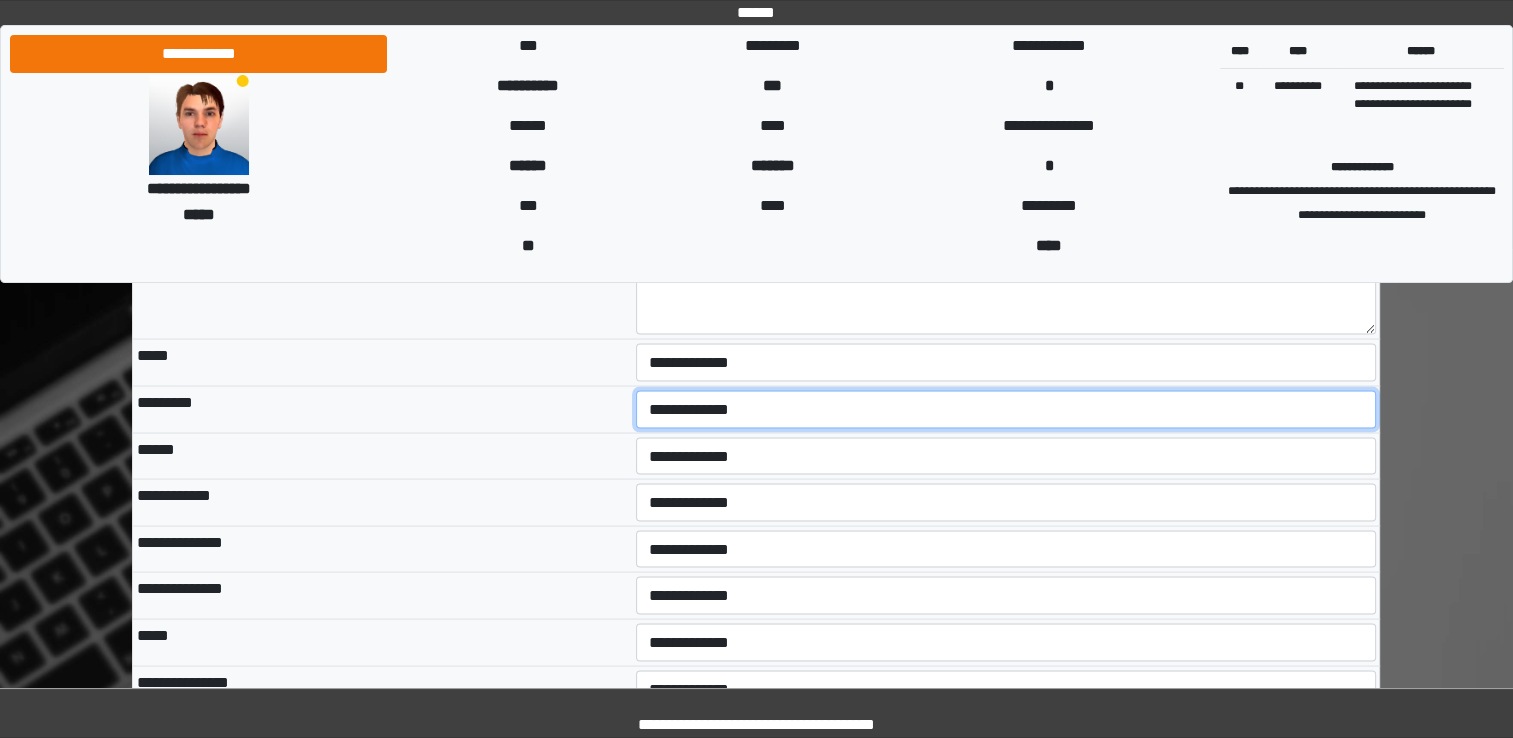 scroll, scrollTop: 3599, scrollLeft: 0, axis: vertical 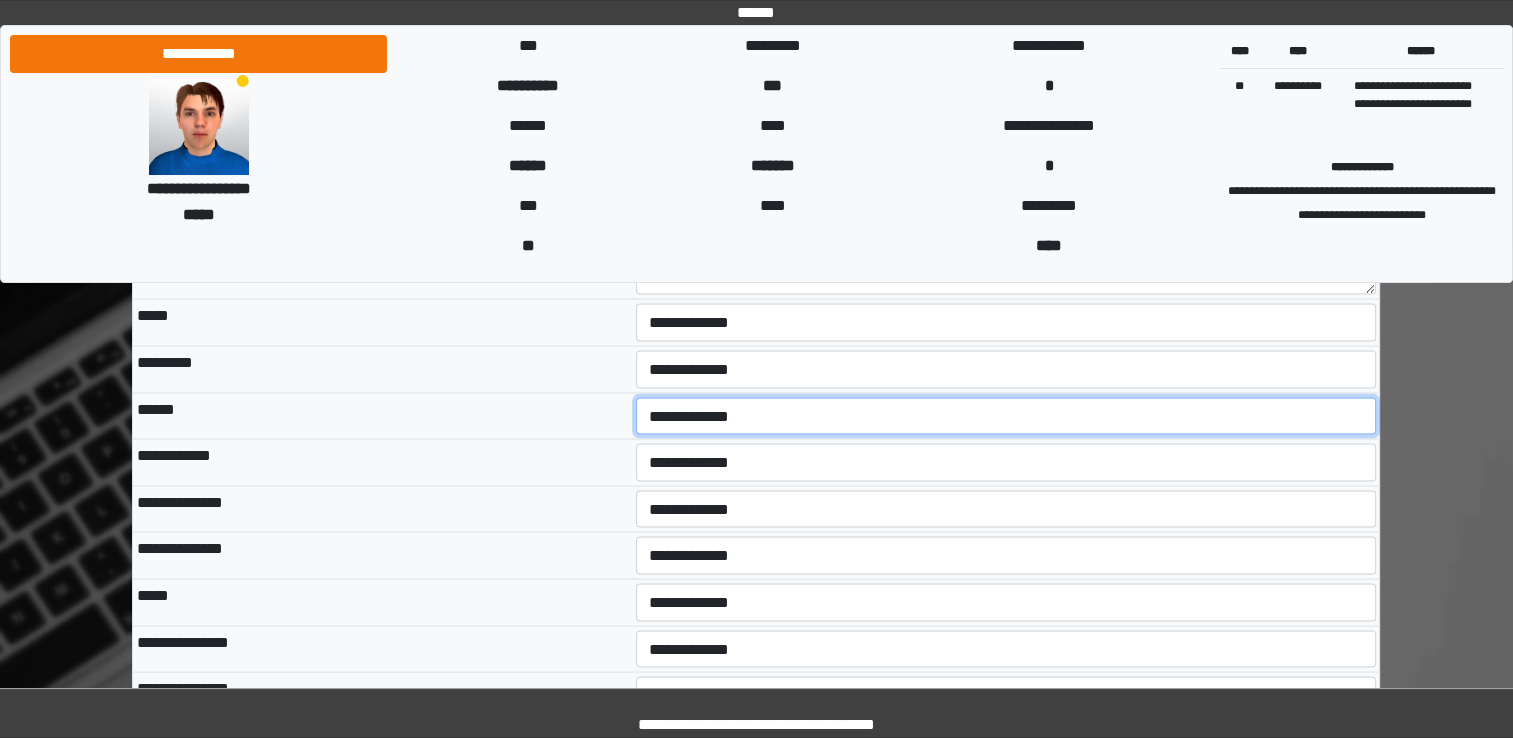 click on "**********" at bounding box center (1006, 416) 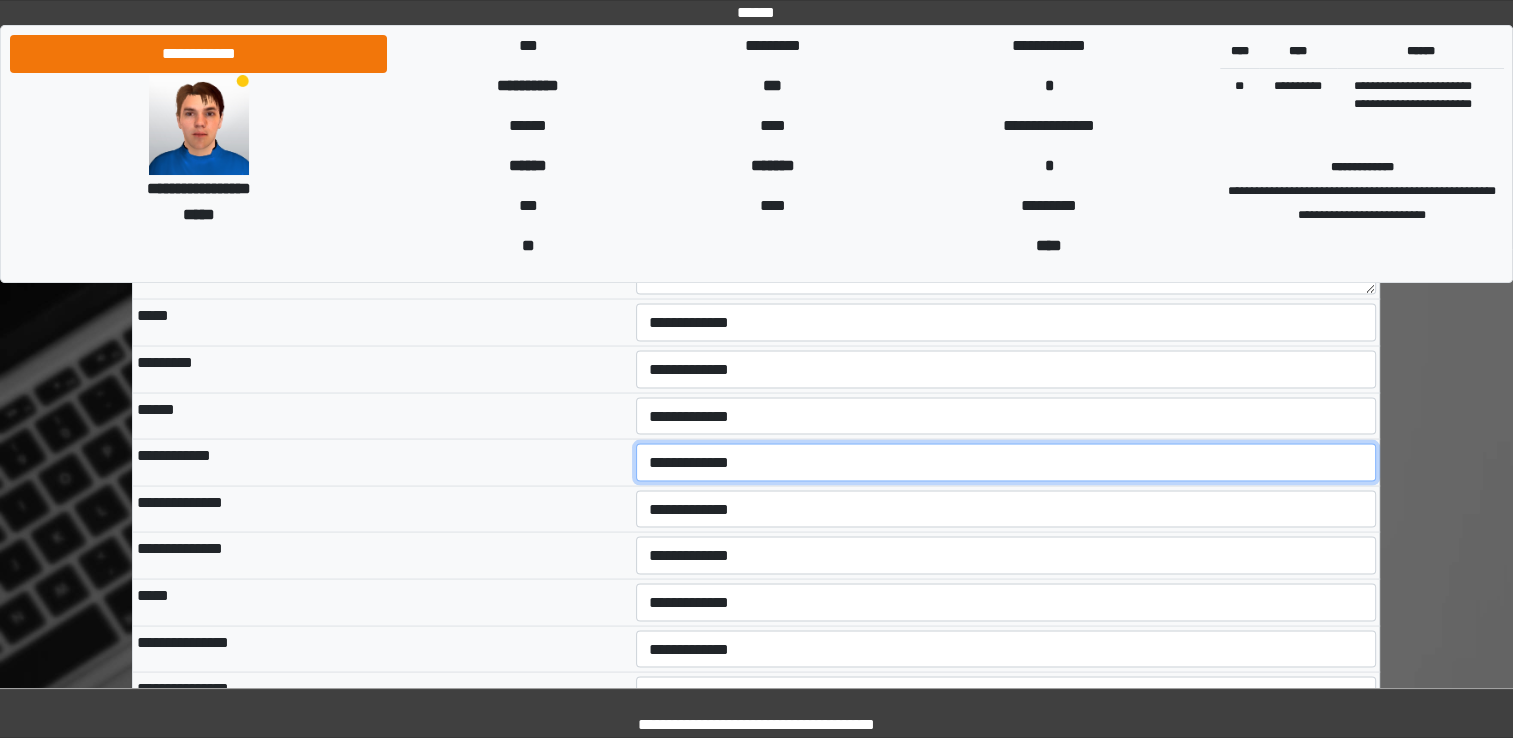 click on "**********" at bounding box center [1006, 462] 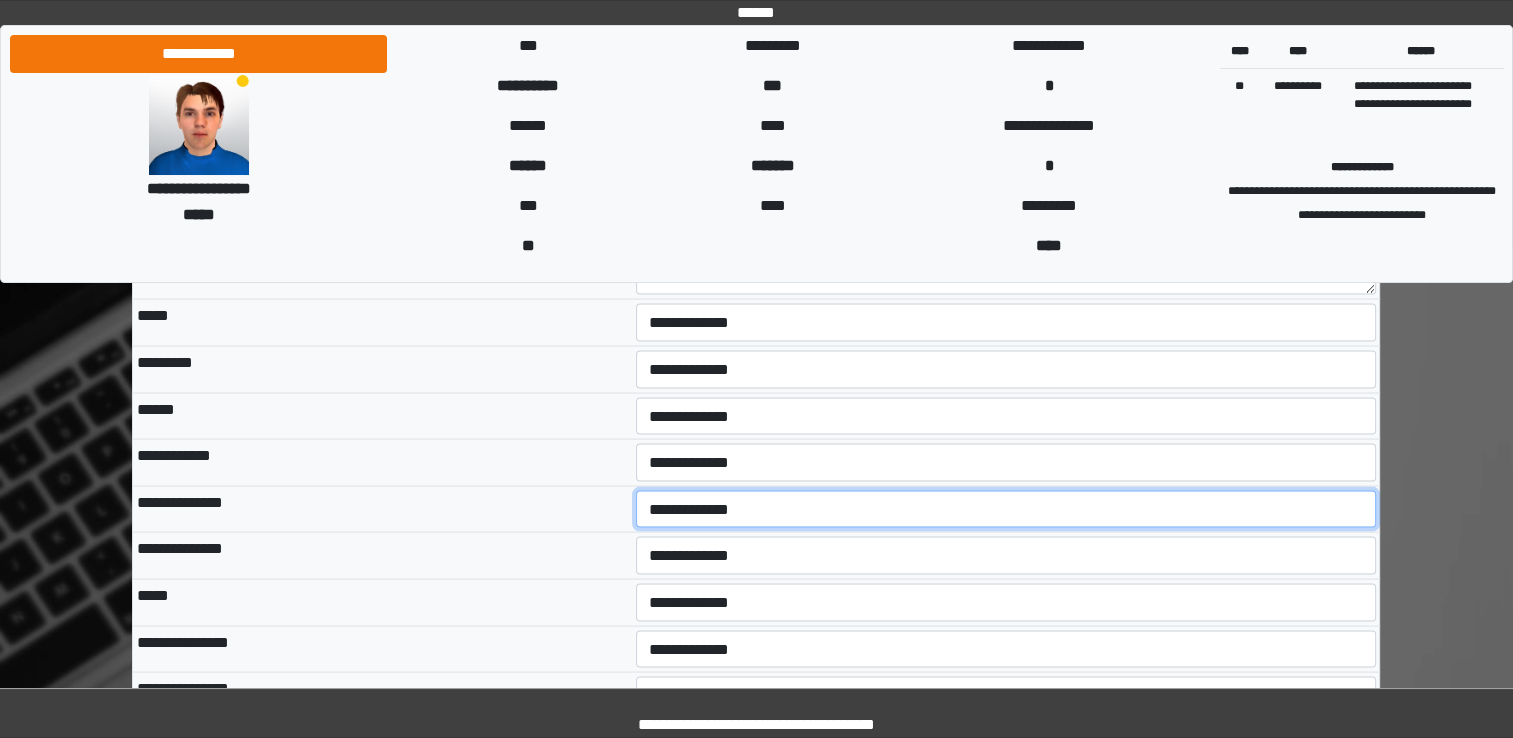 click on "**********" at bounding box center [1006, 509] 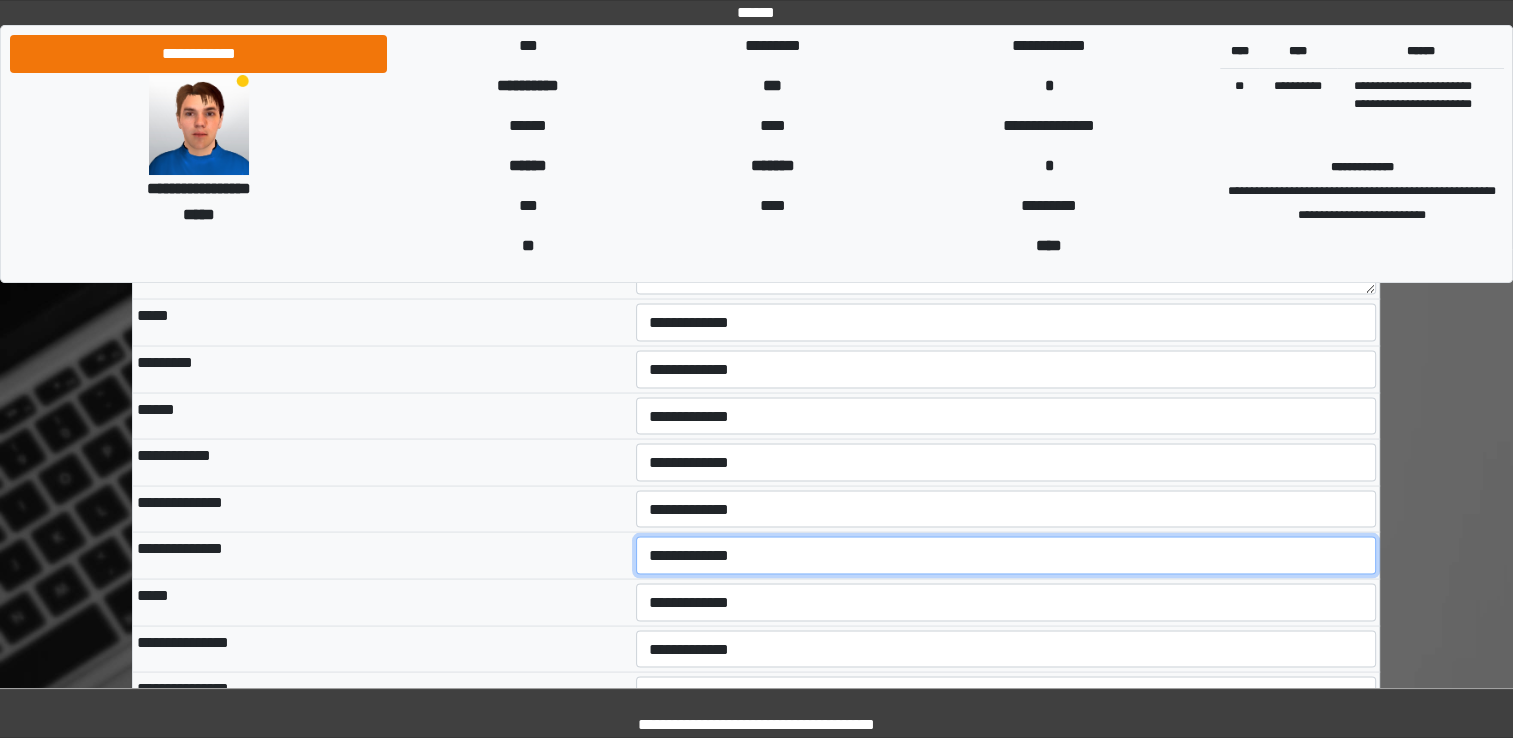 click on "**********" at bounding box center (1006, 555) 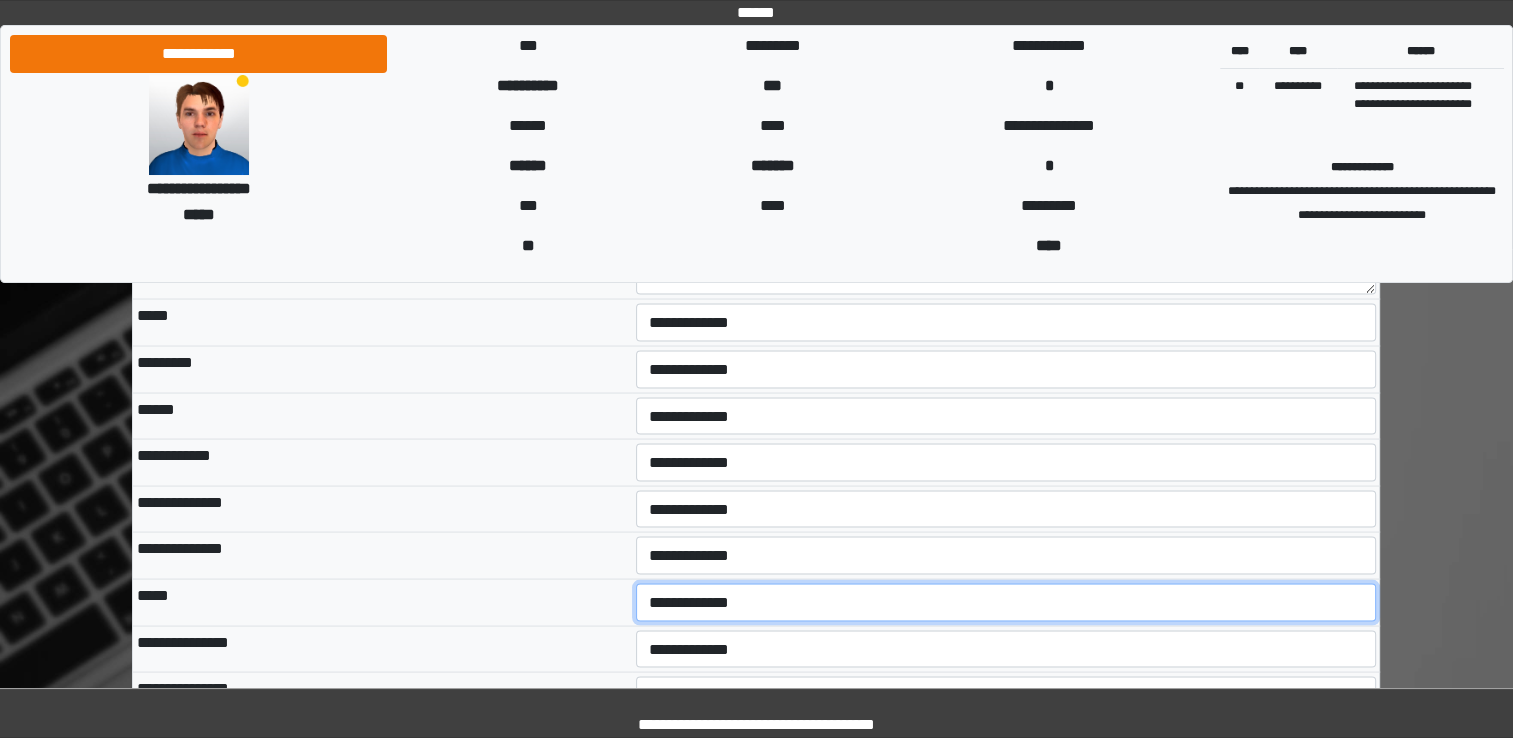 click on "**********" at bounding box center [1006, 602] 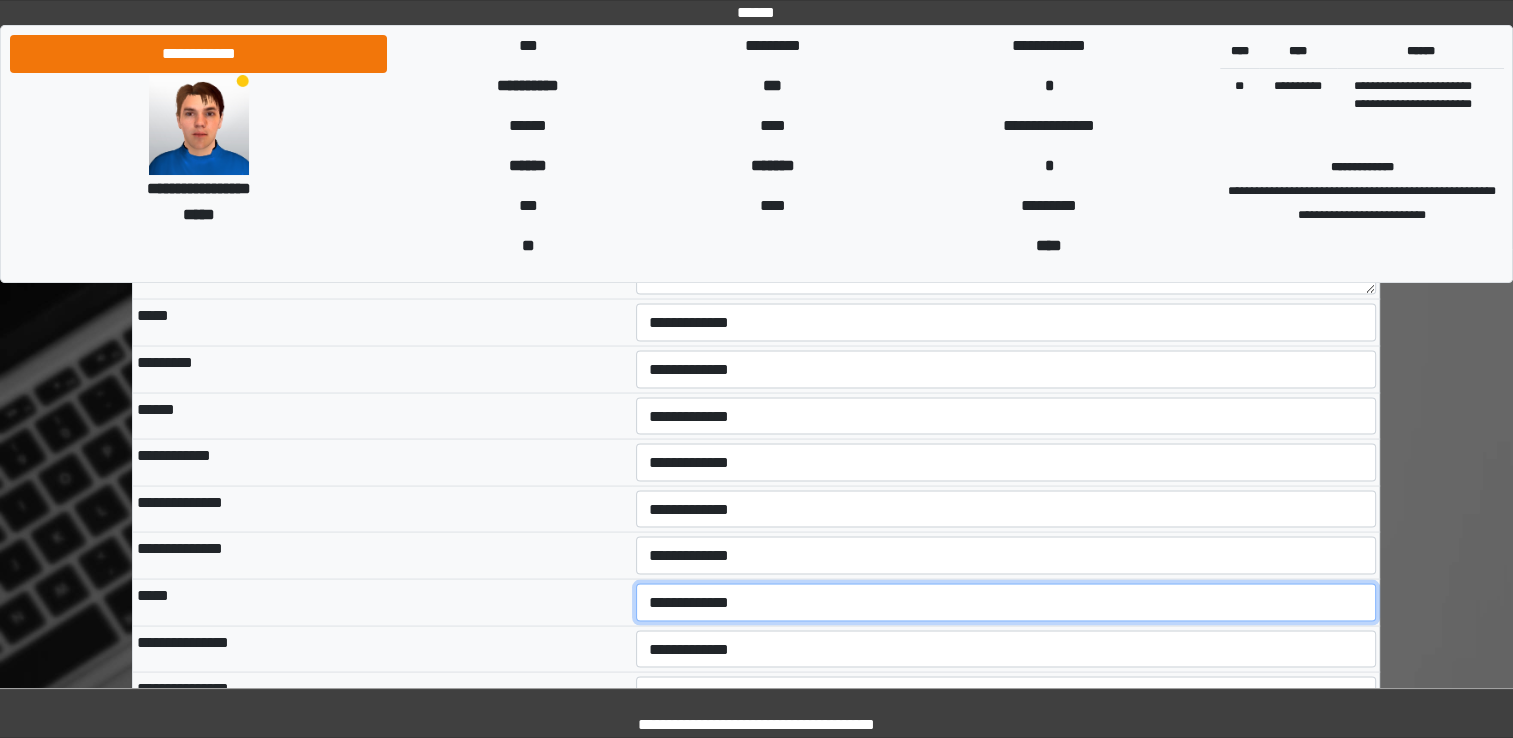 select on "*" 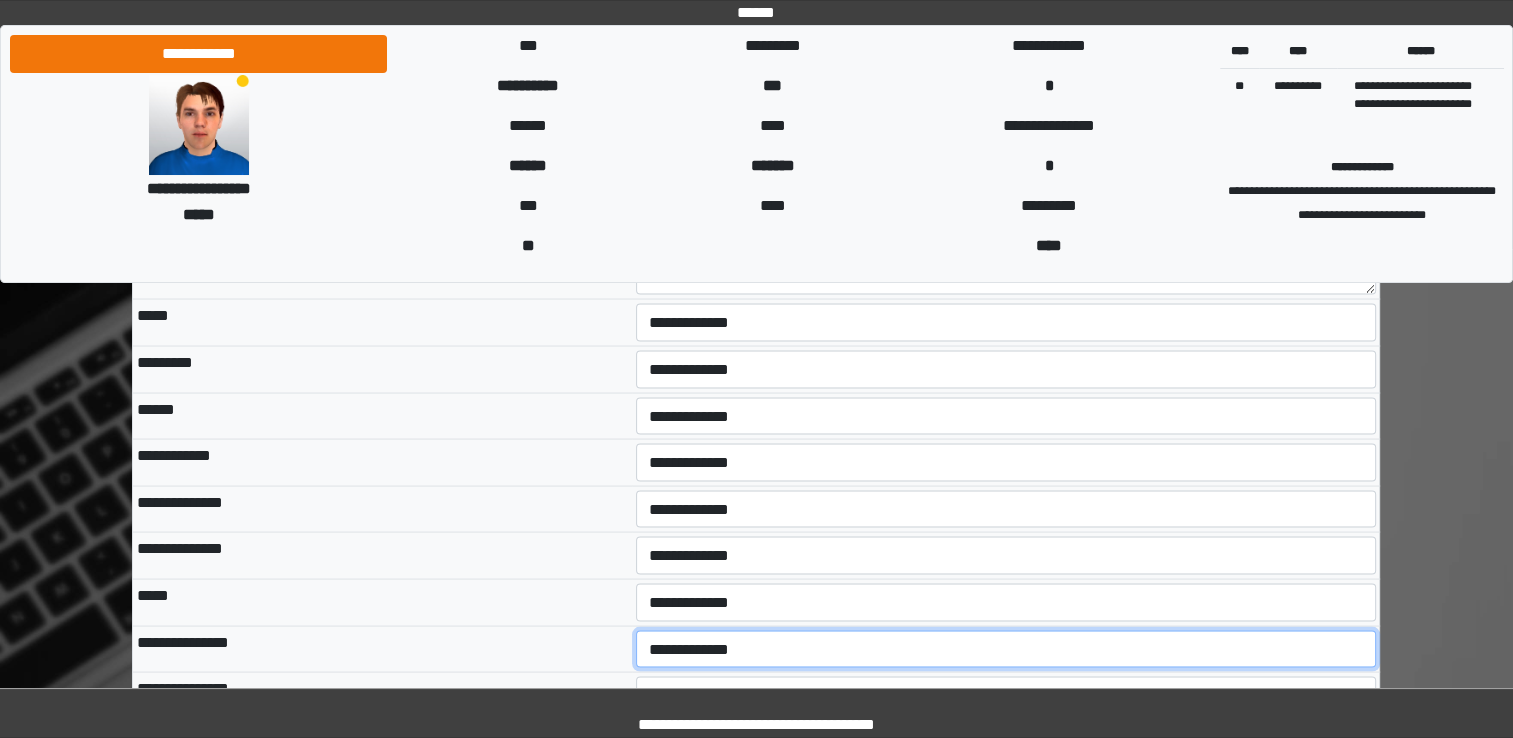 click on "**********" at bounding box center [1006, 649] 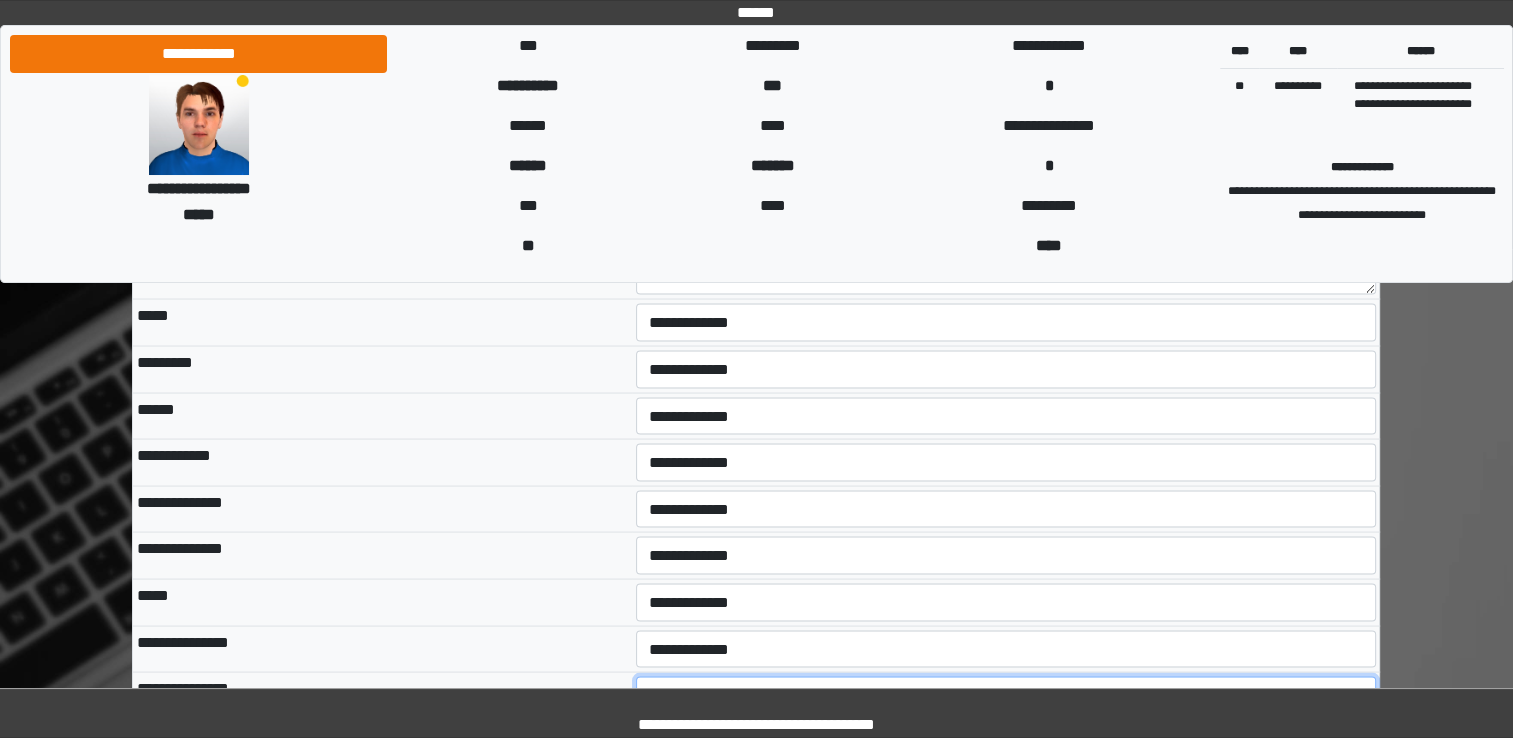 click on "**********" at bounding box center (1006, 695) 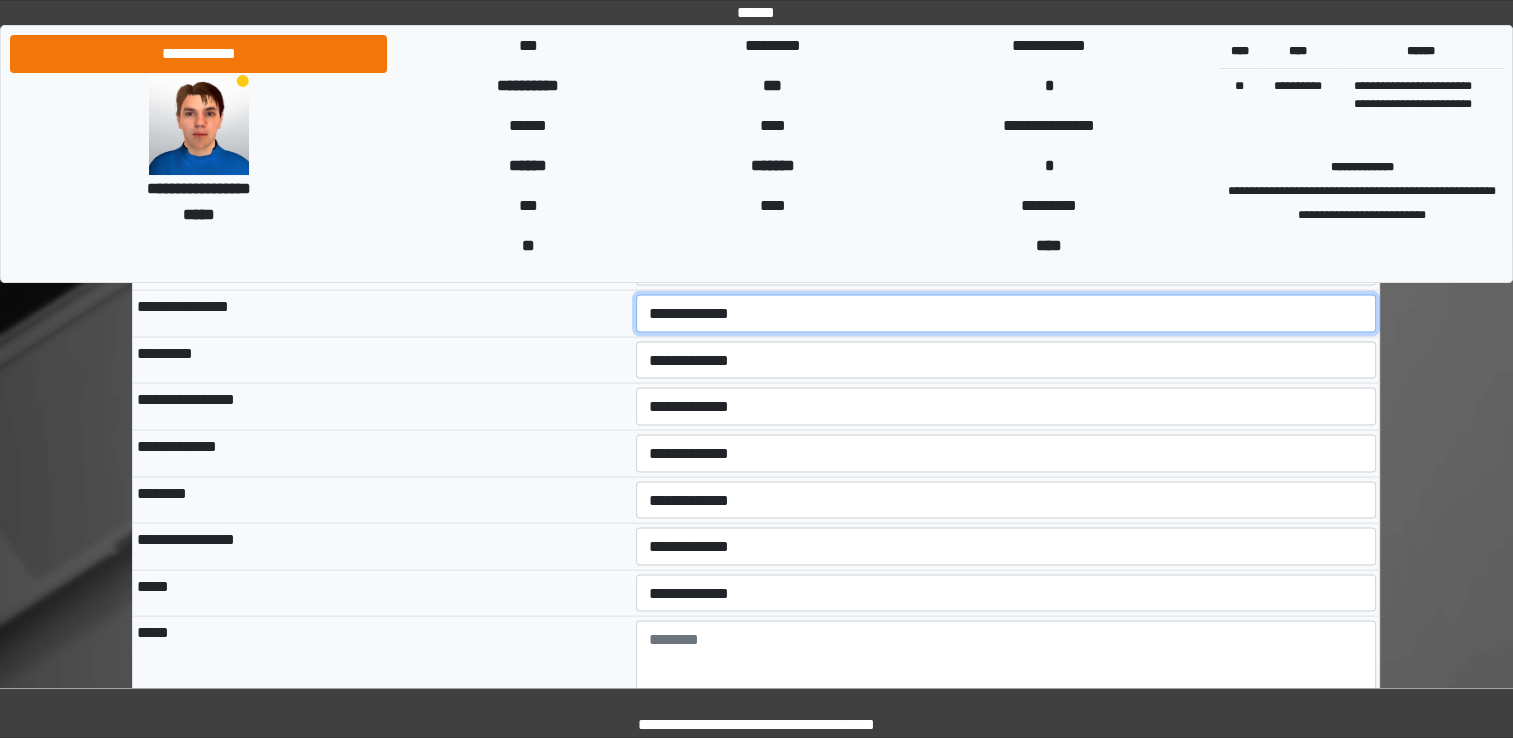scroll, scrollTop: 3999, scrollLeft: 0, axis: vertical 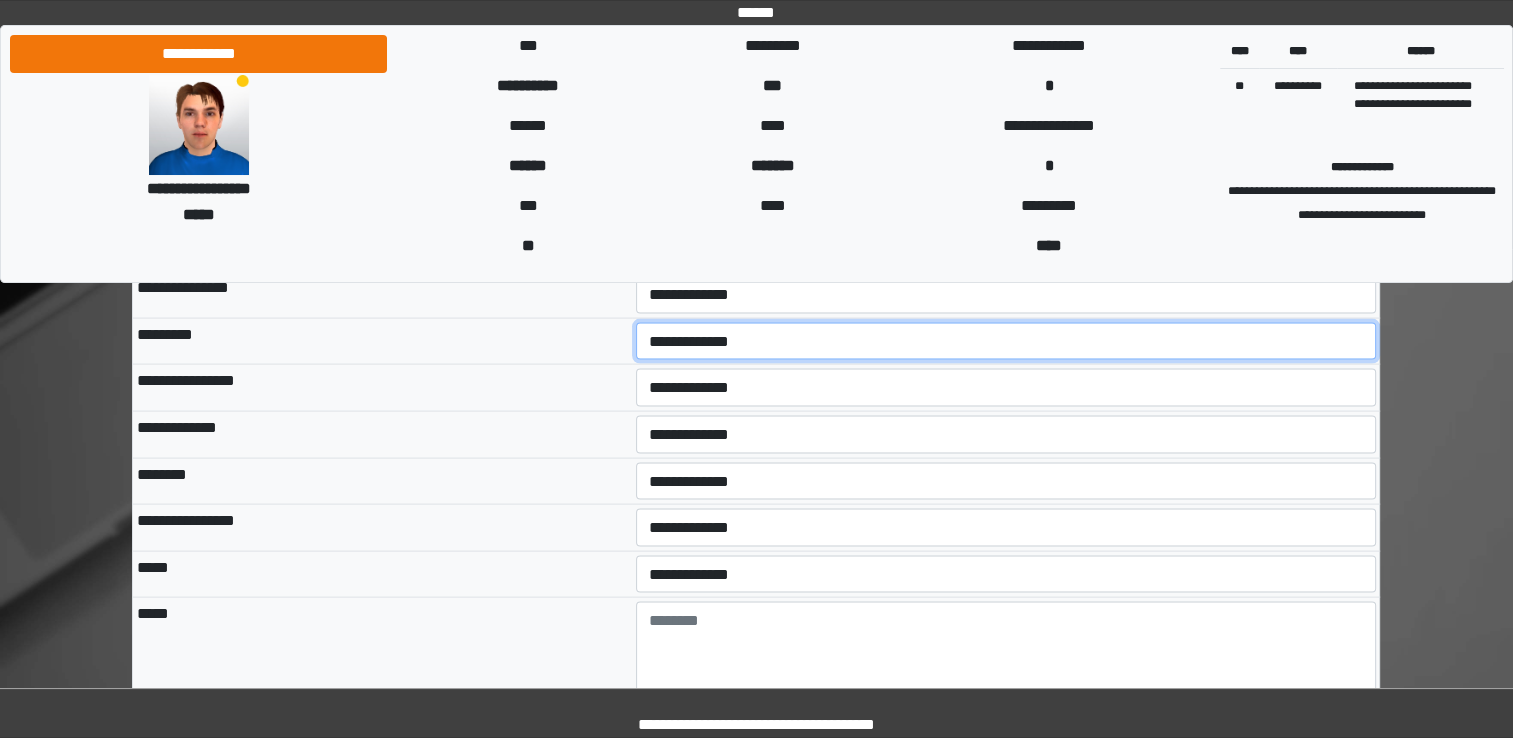click on "**********" at bounding box center [1006, 342] 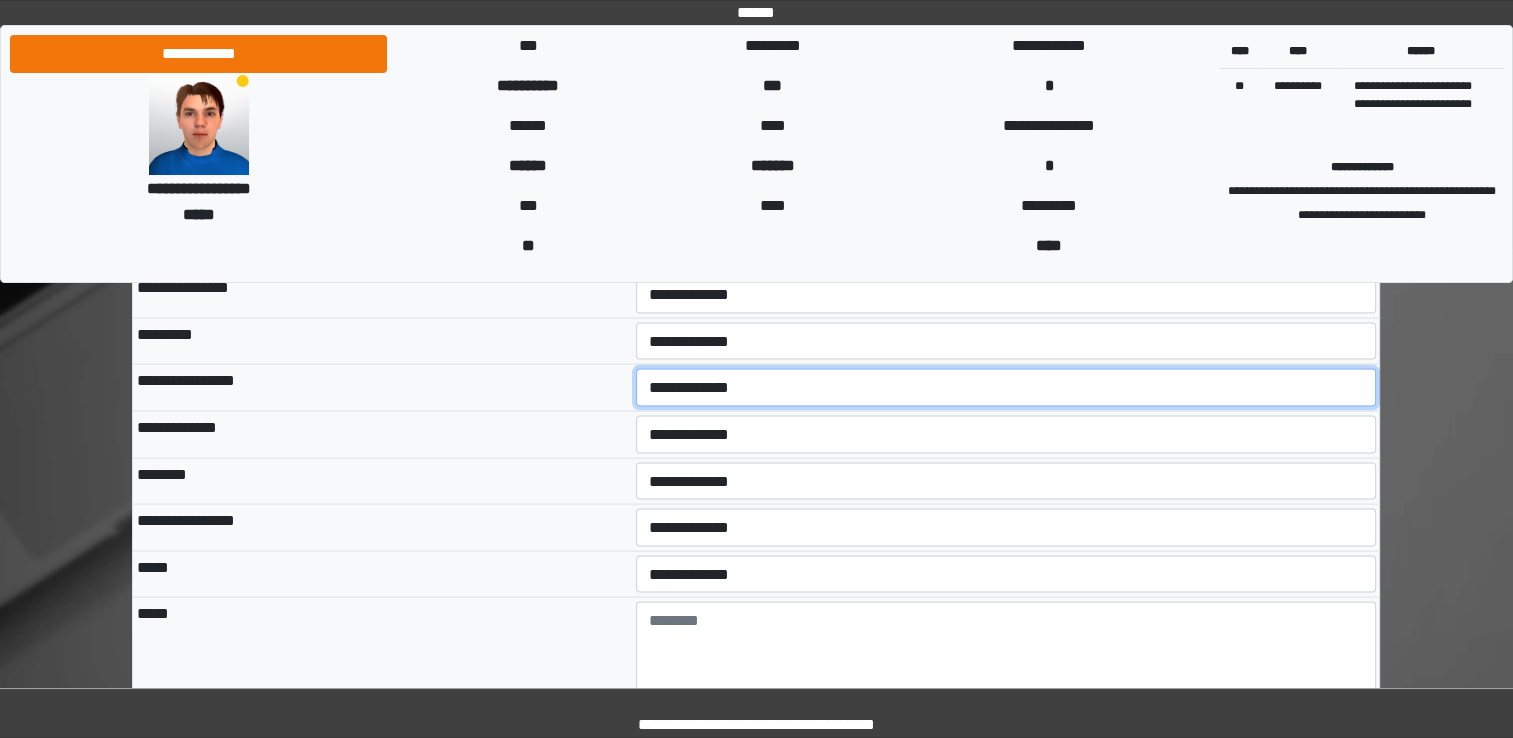 click on "**********" at bounding box center [1006, 388] 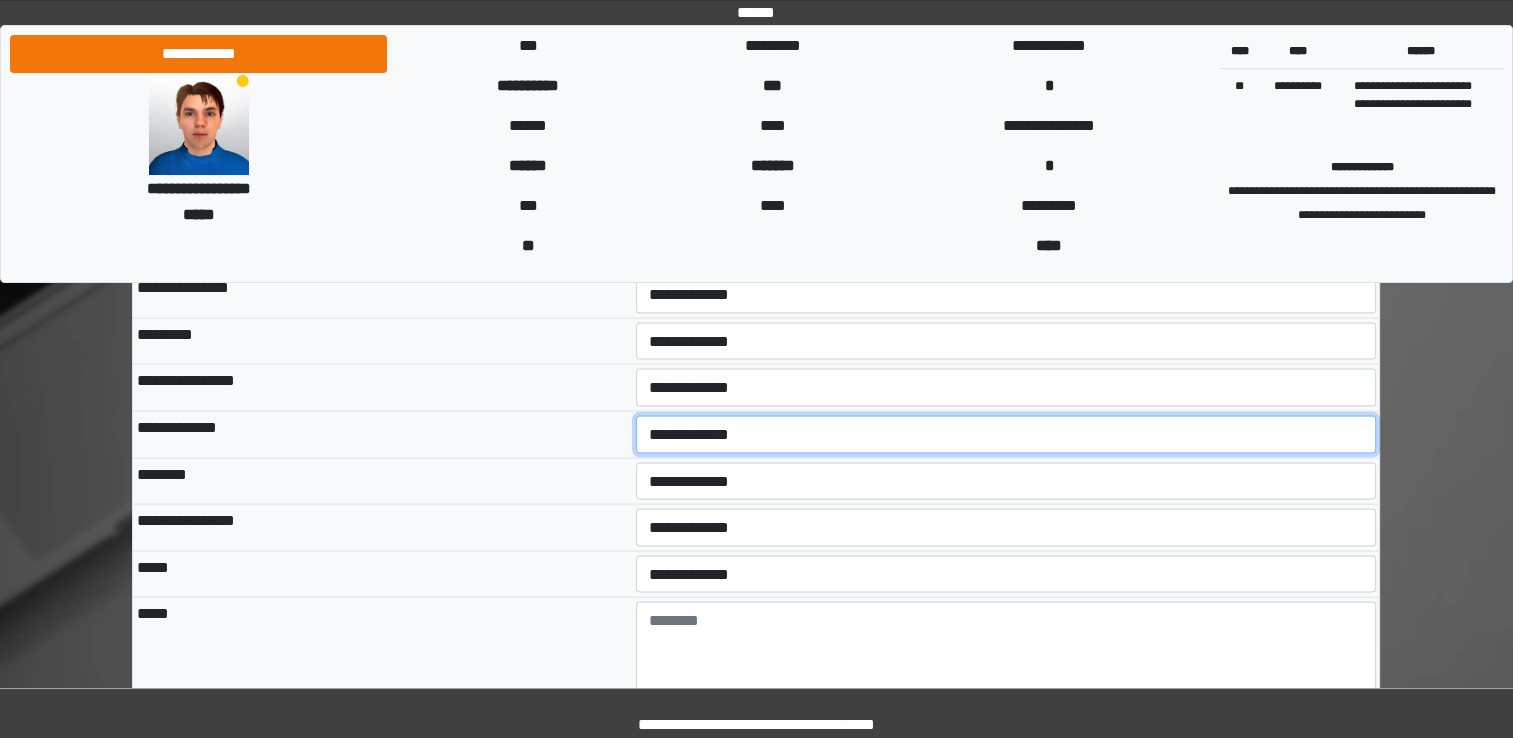 click on "**********" at bounding box center (1006, 435) 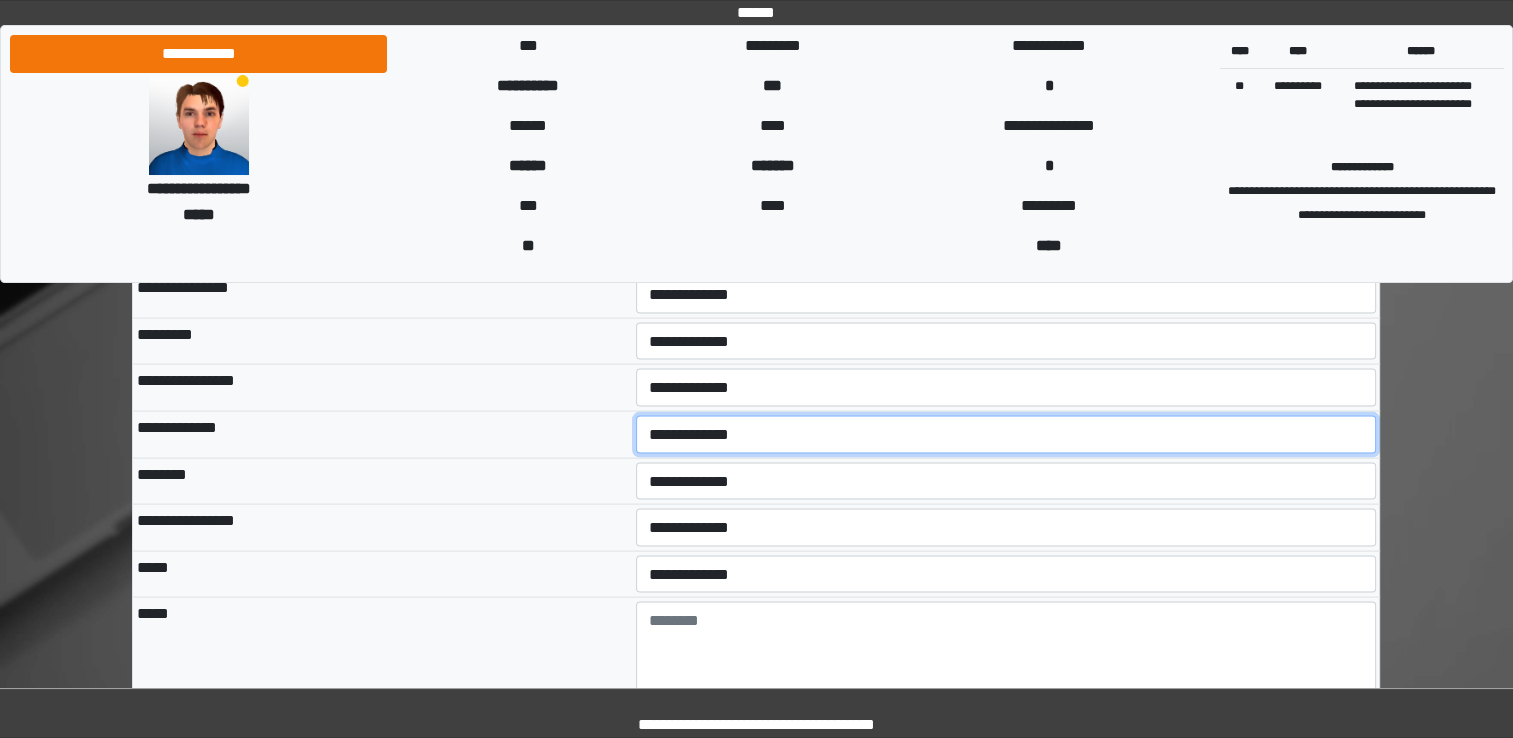 select on "*" 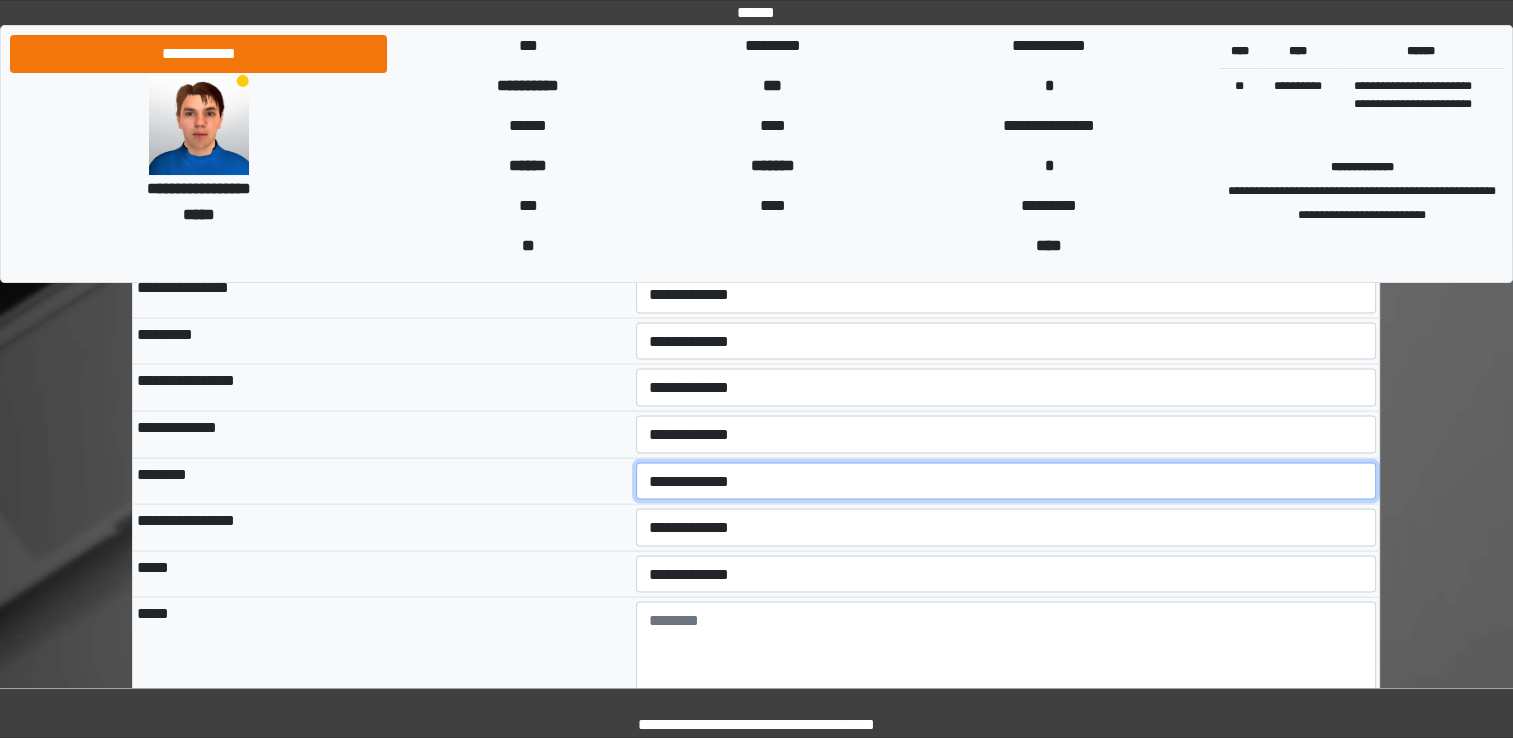 click on "**********" at bounding box center (1006, 482) 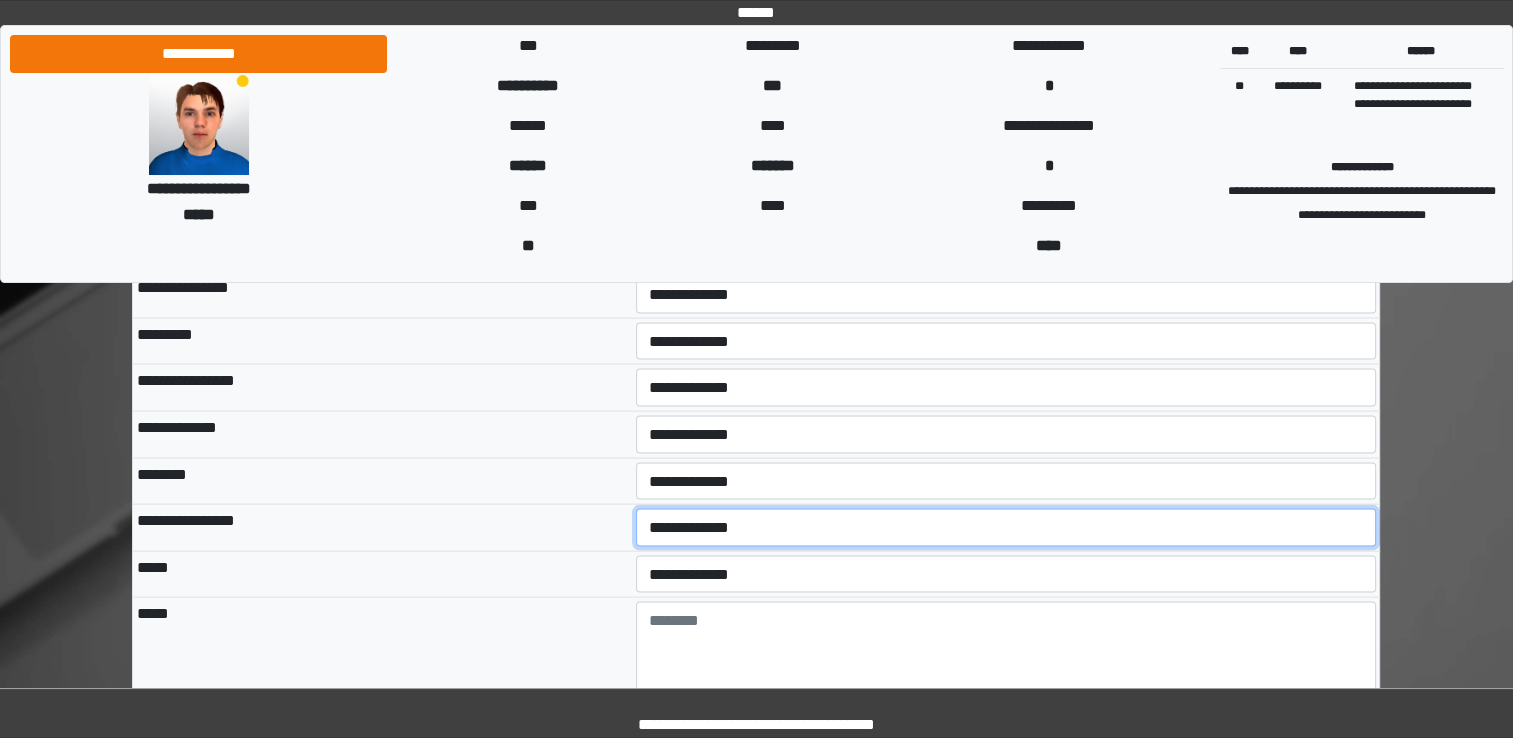 click on "**********" at bounding box center [1006, 528] 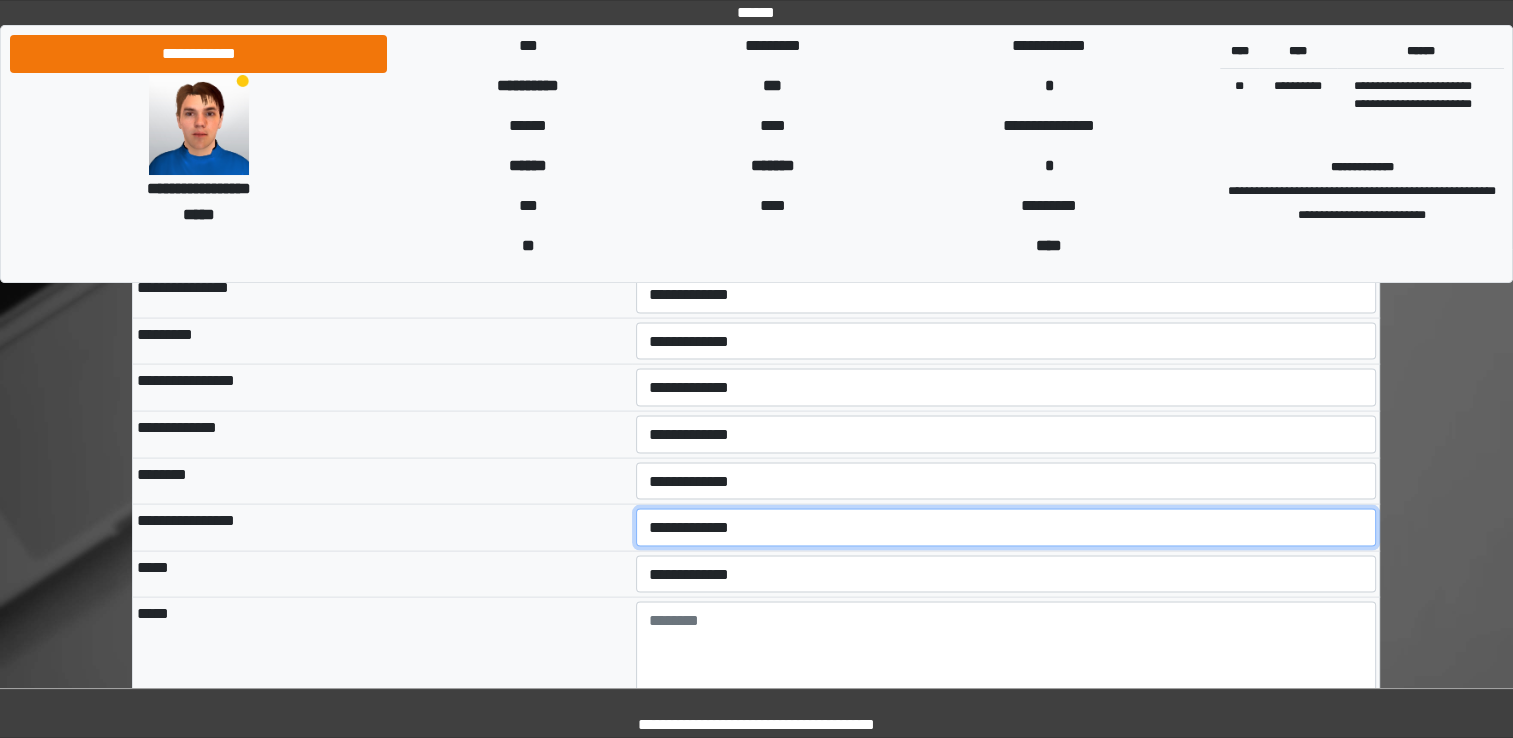 drag, startPoint x: 714, startPoint y: 510, endPoint x: 705, endPoint y: 546, distance: 37.107952 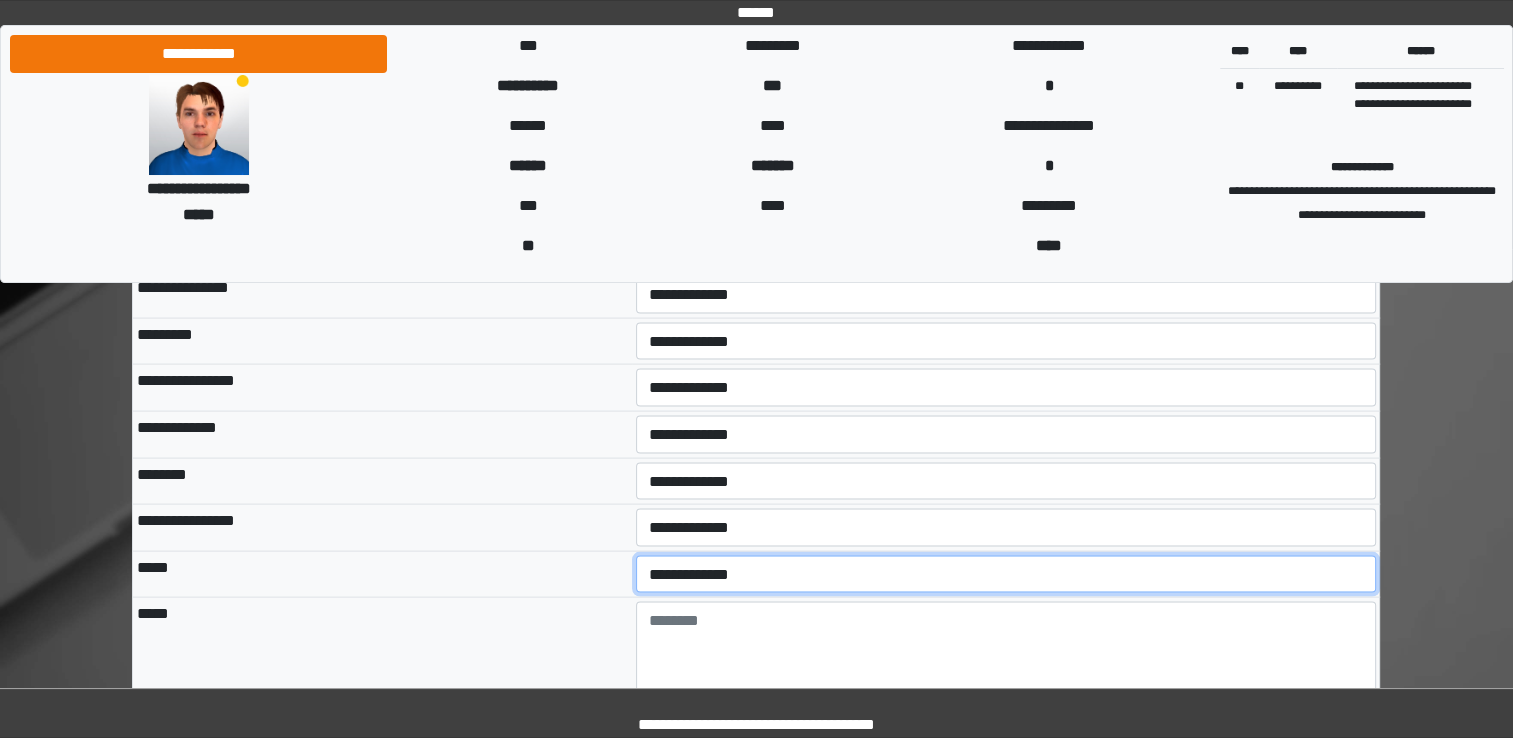 click on "**********" at bounding box center [1006, 575] 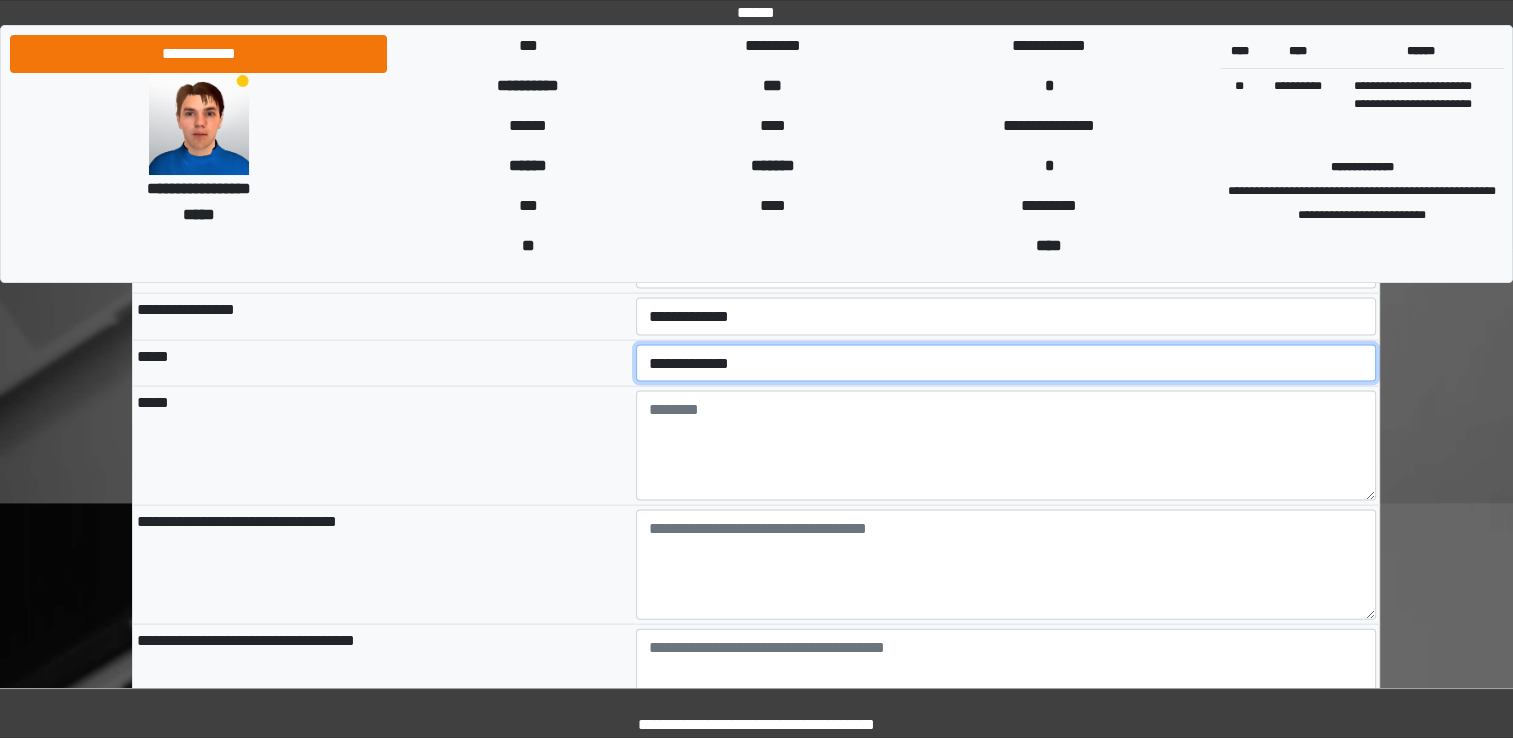 scroll, scrollTop: 4239, scrollLeft: 0, axis: vertical 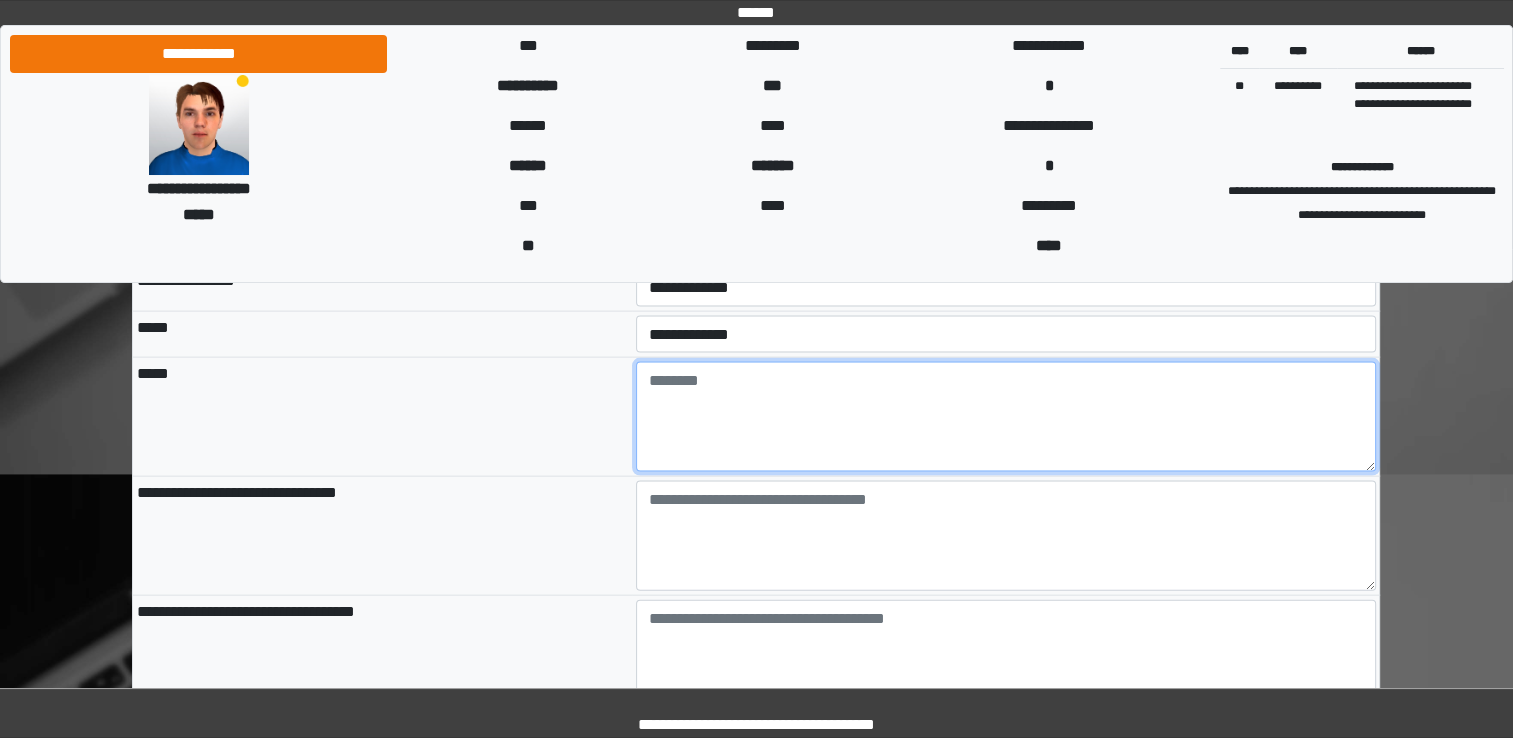 click at bounding box center [1006, 417] 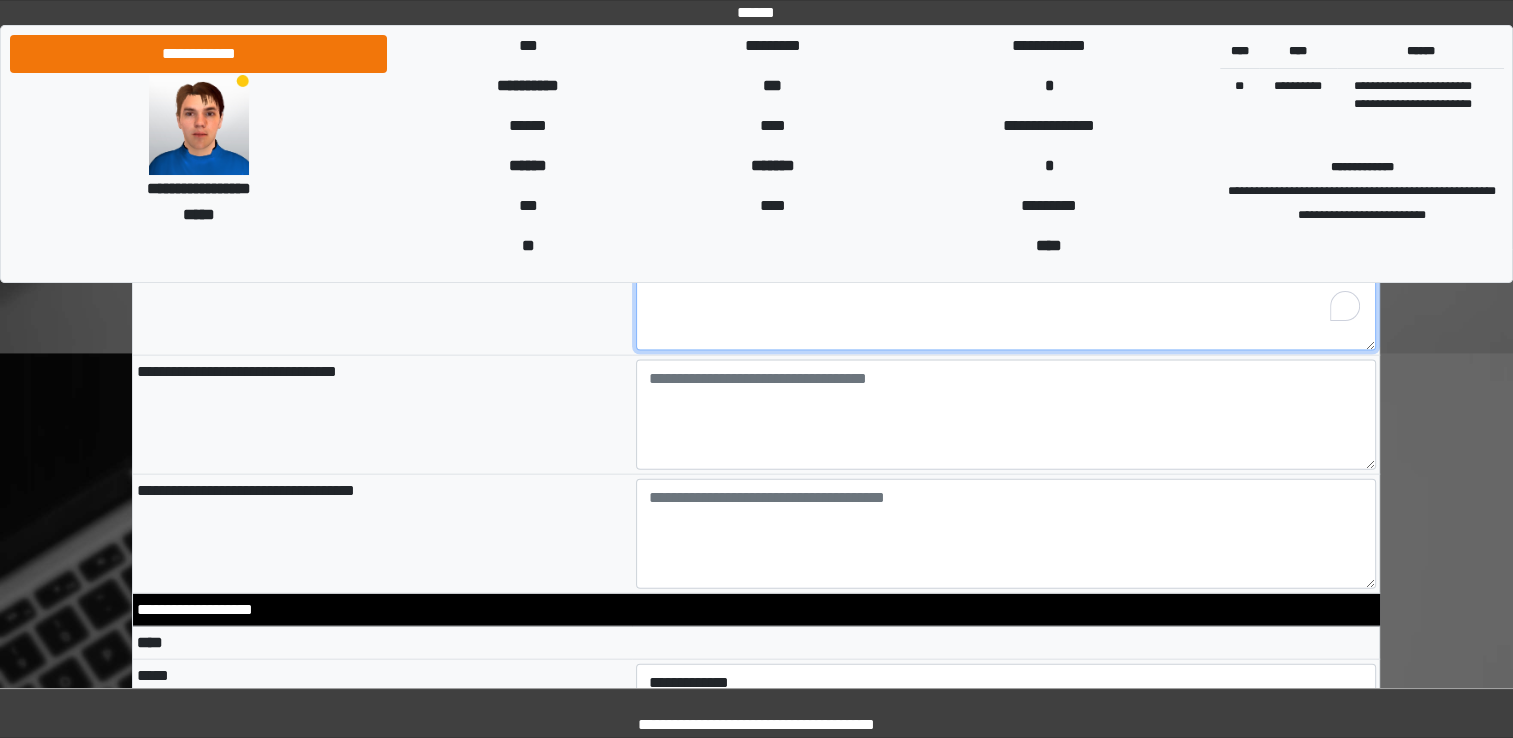 scroll, scrollTop: 4399, scrollLeft: 0, axis: vertical 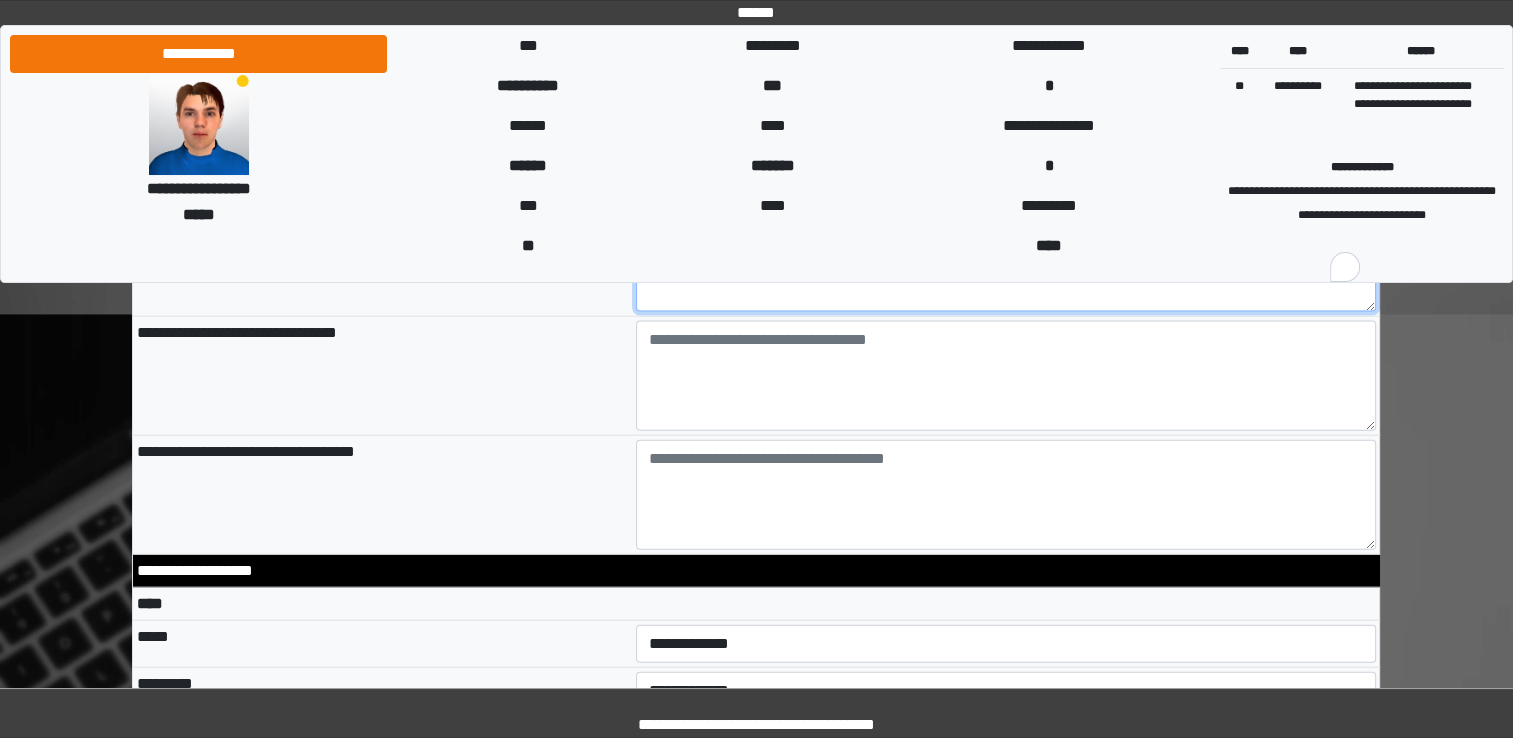 type on "**********" 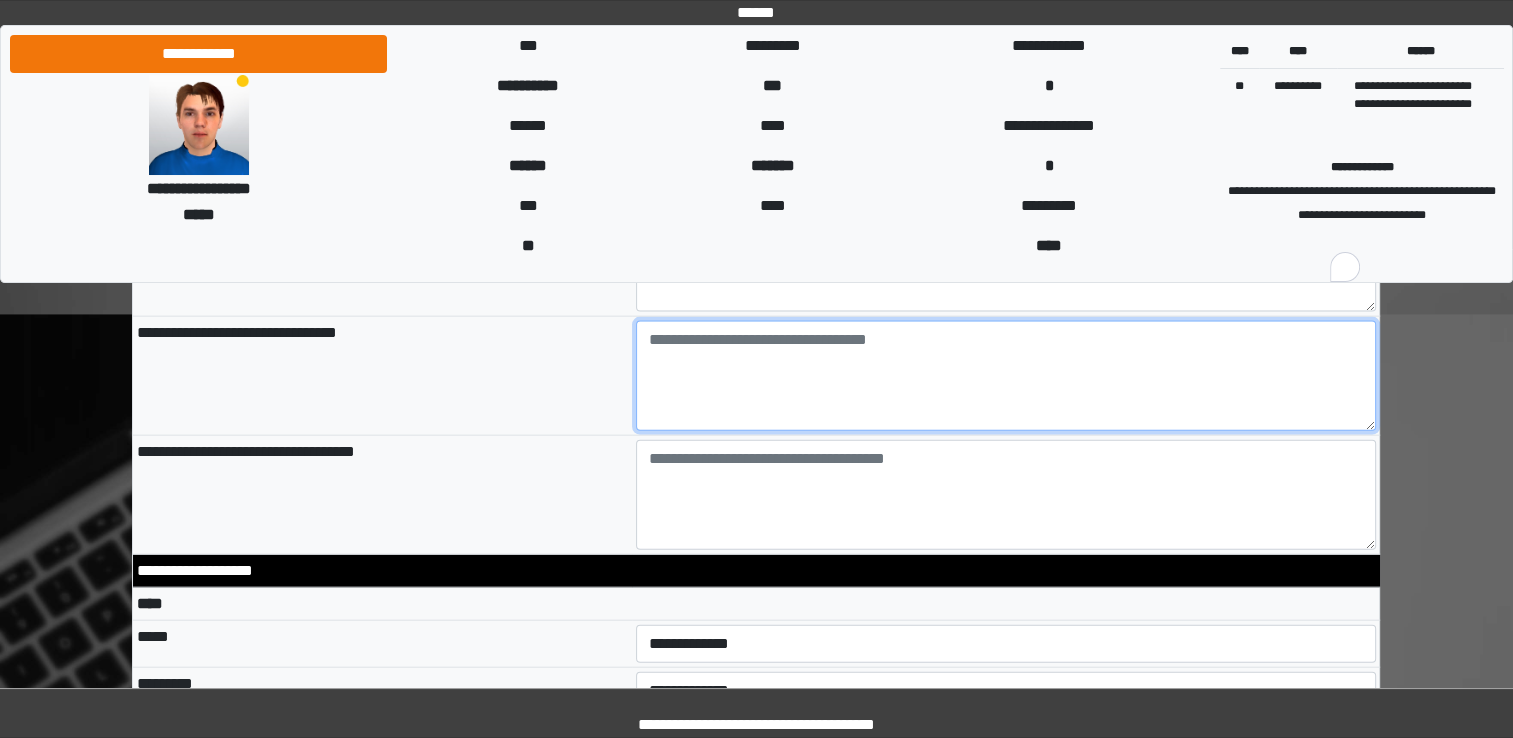 click at bounding box center [1006, 376] 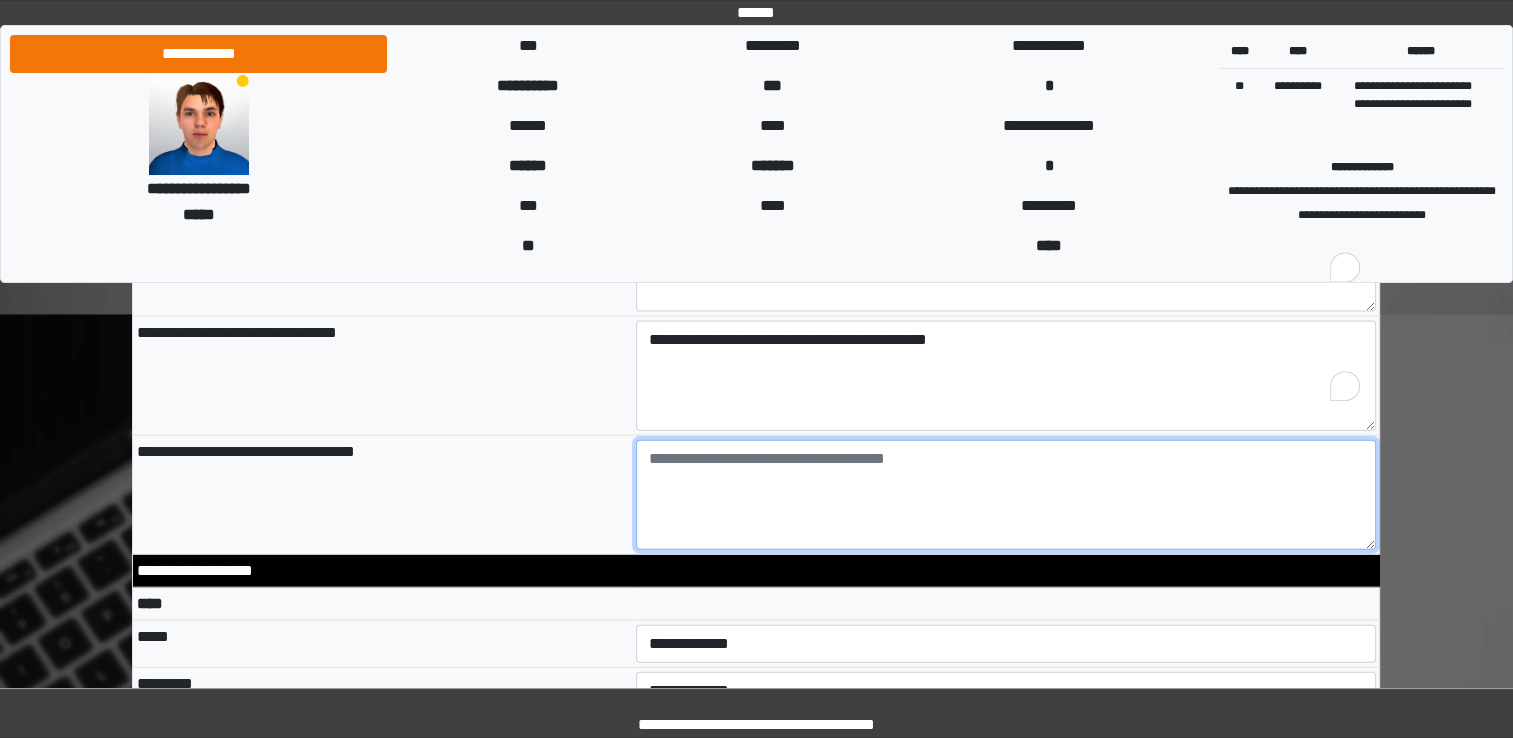 click at bounding box center (1006, 495) 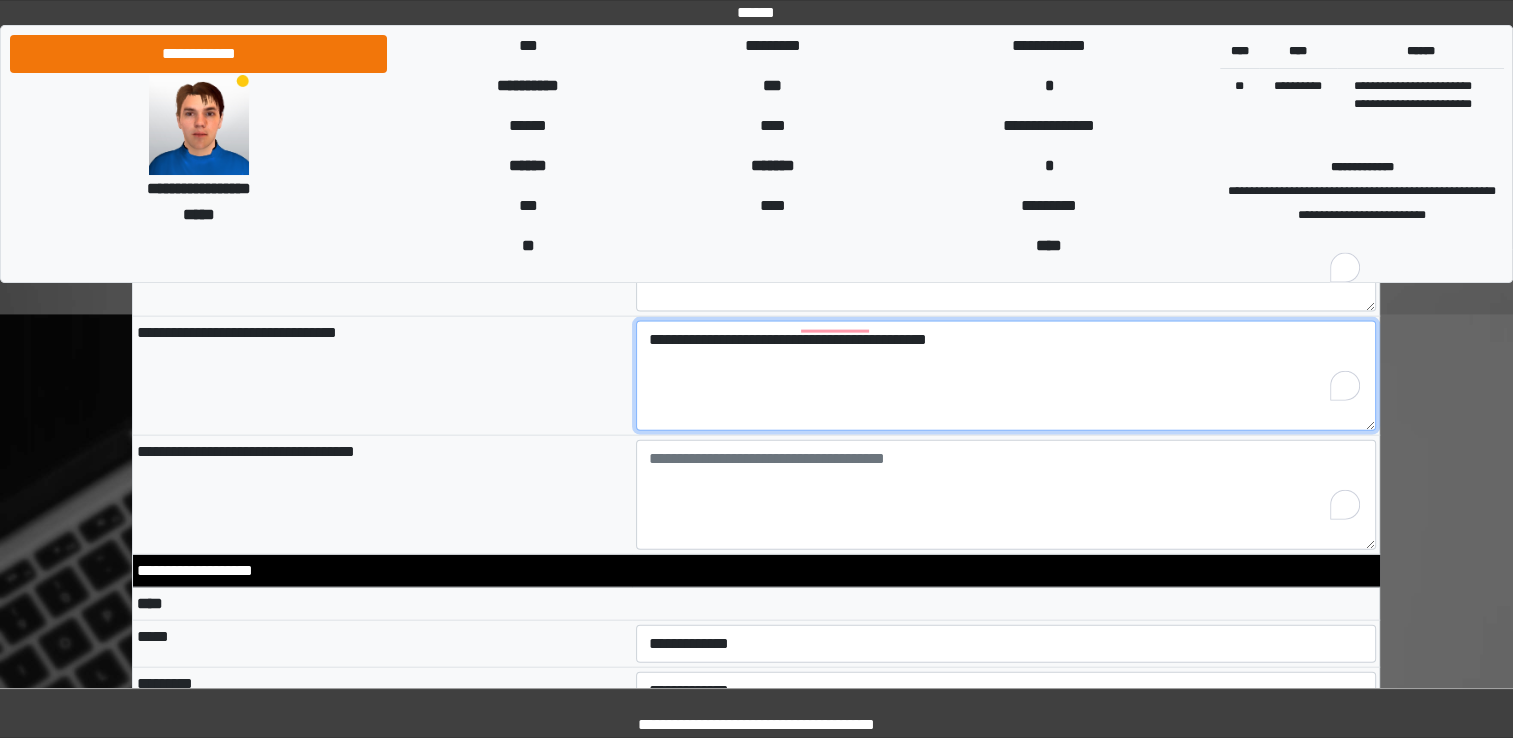 click on "**********" at bounding box center (1006, 376) 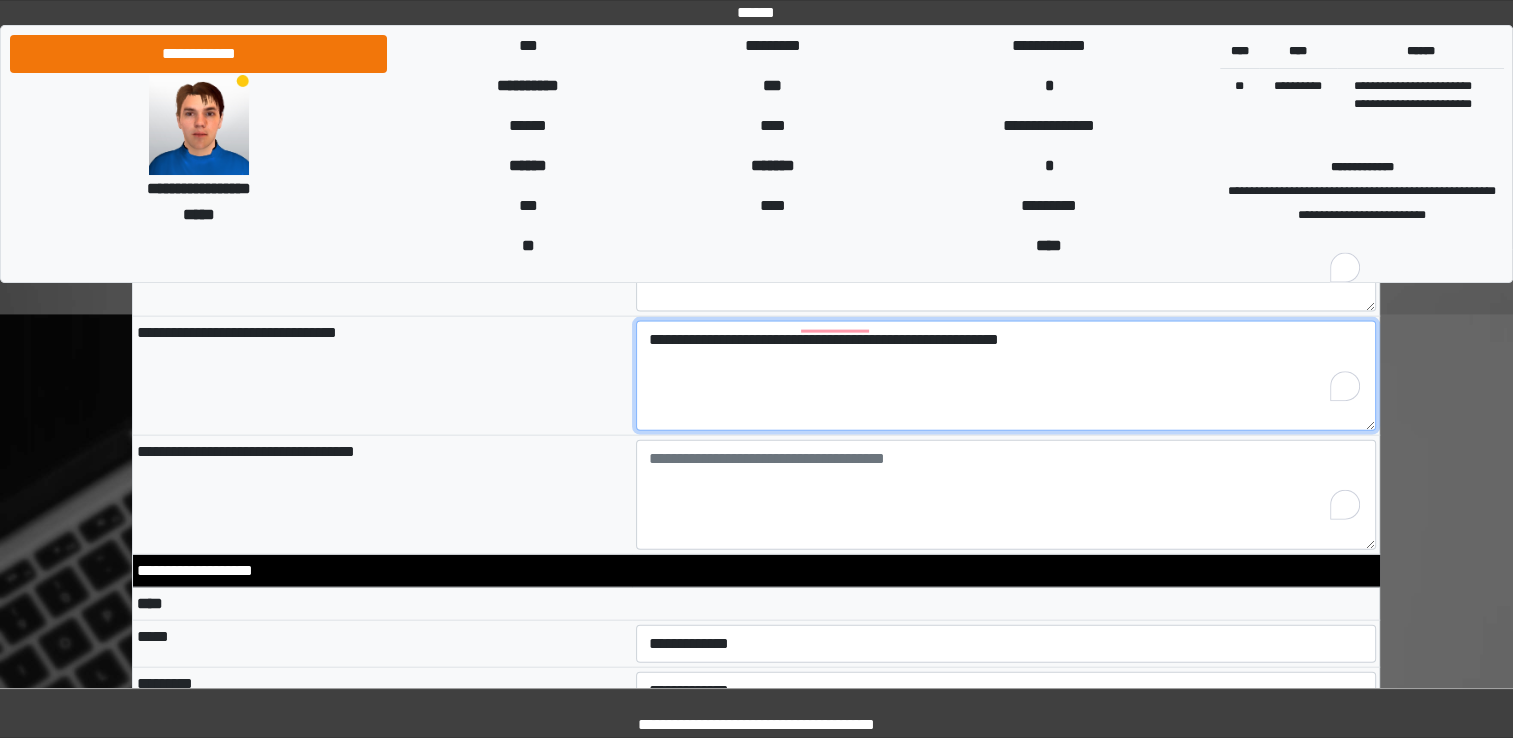 type on "**********" 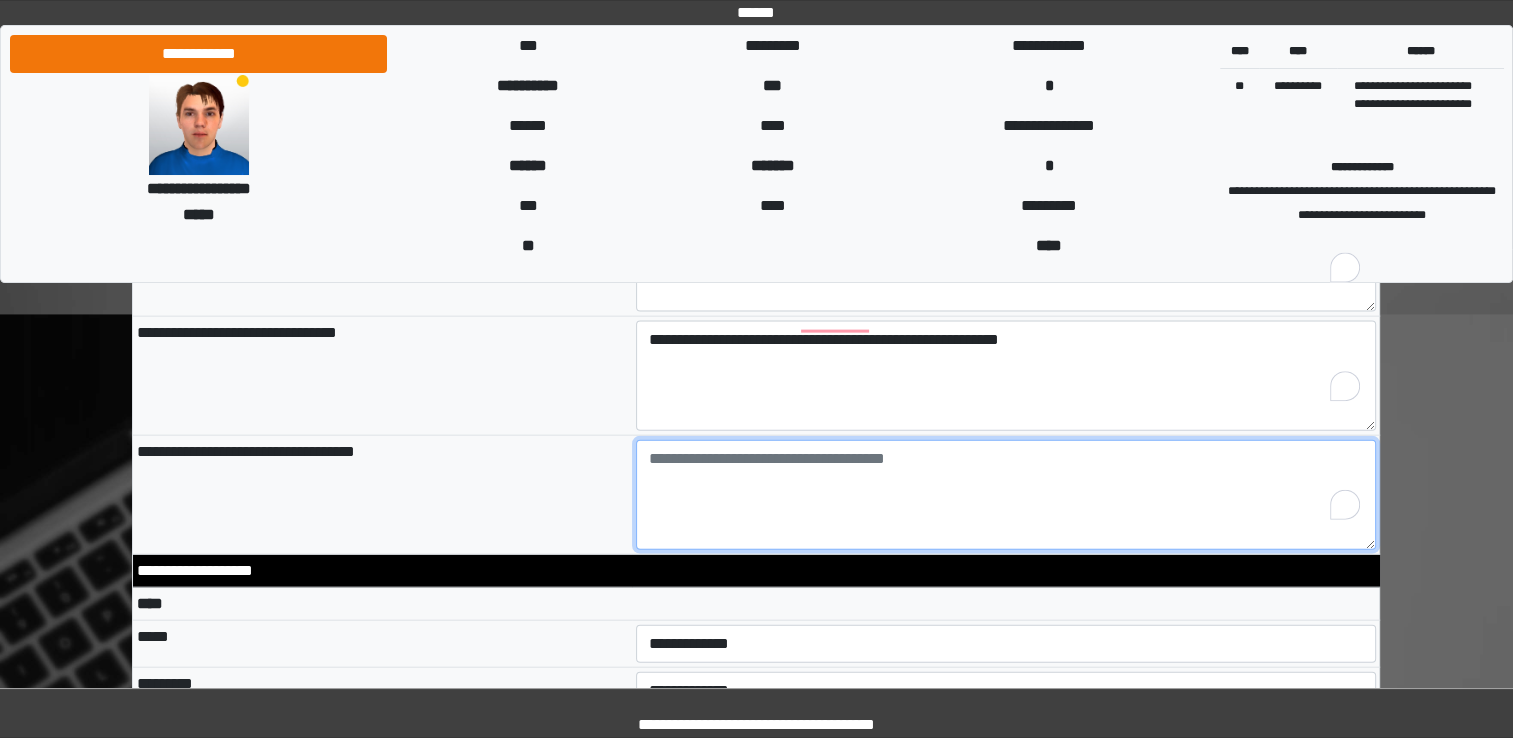 click at bounding box center [1006, 495] 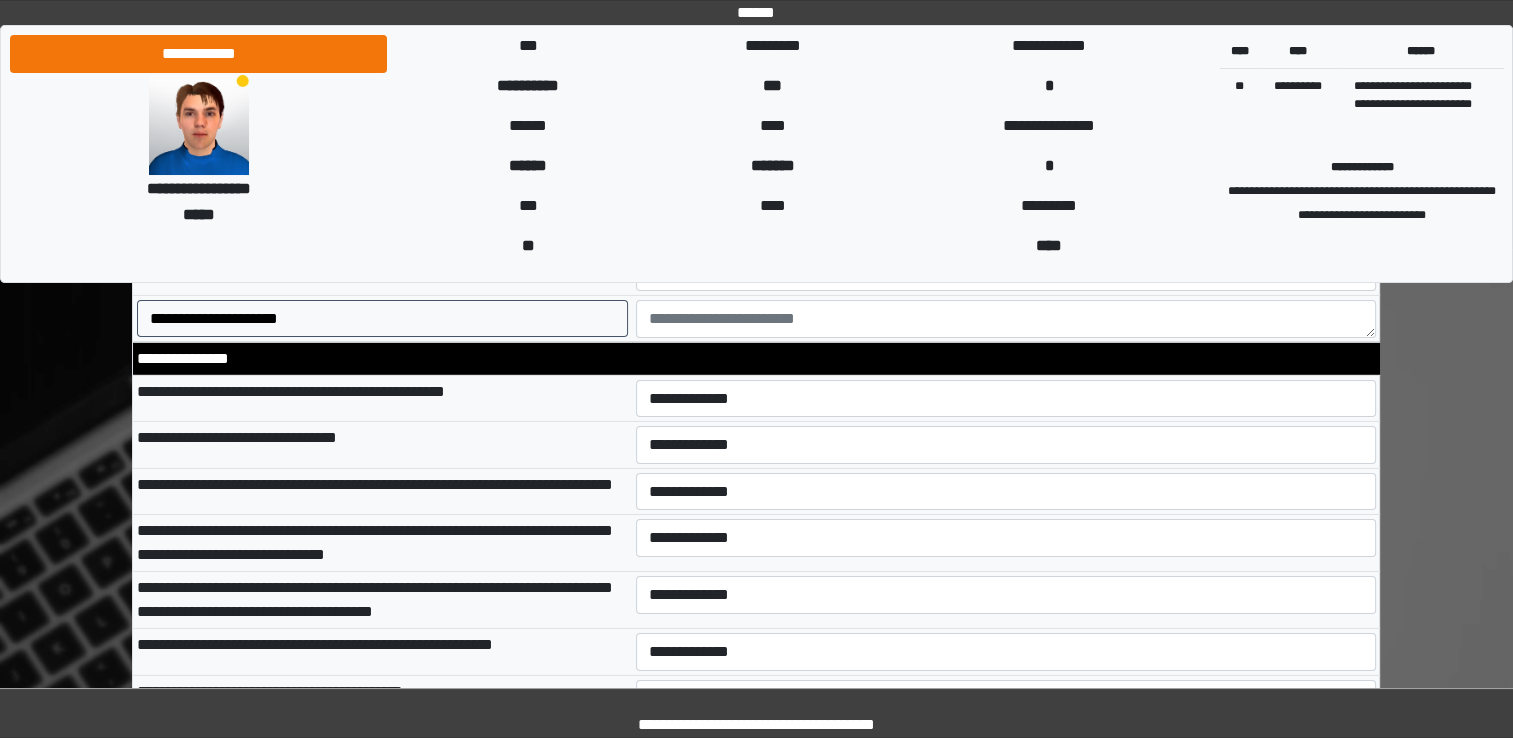 scroll, scrollTop: 6397, scrollLeft: 0, axis: vertical 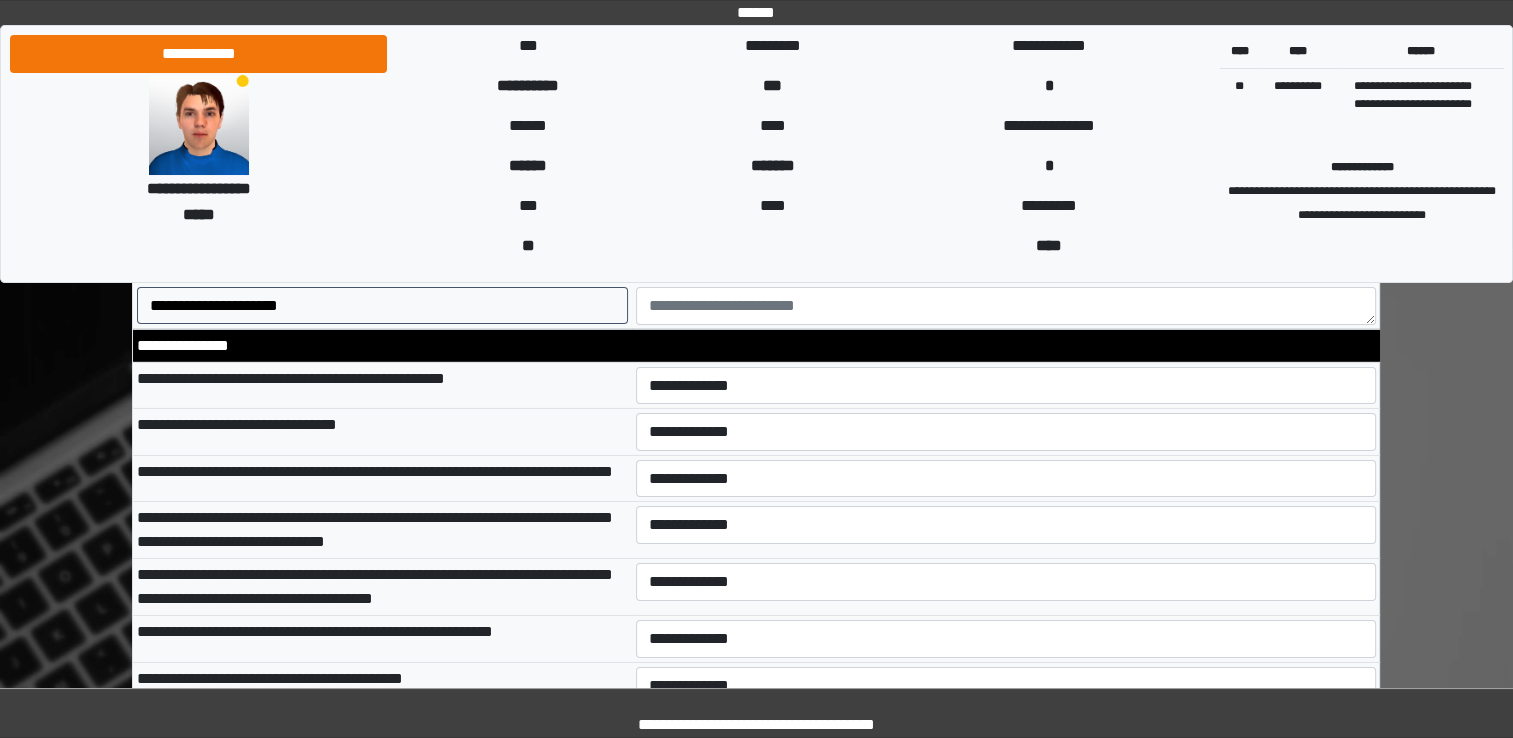 type on "********" 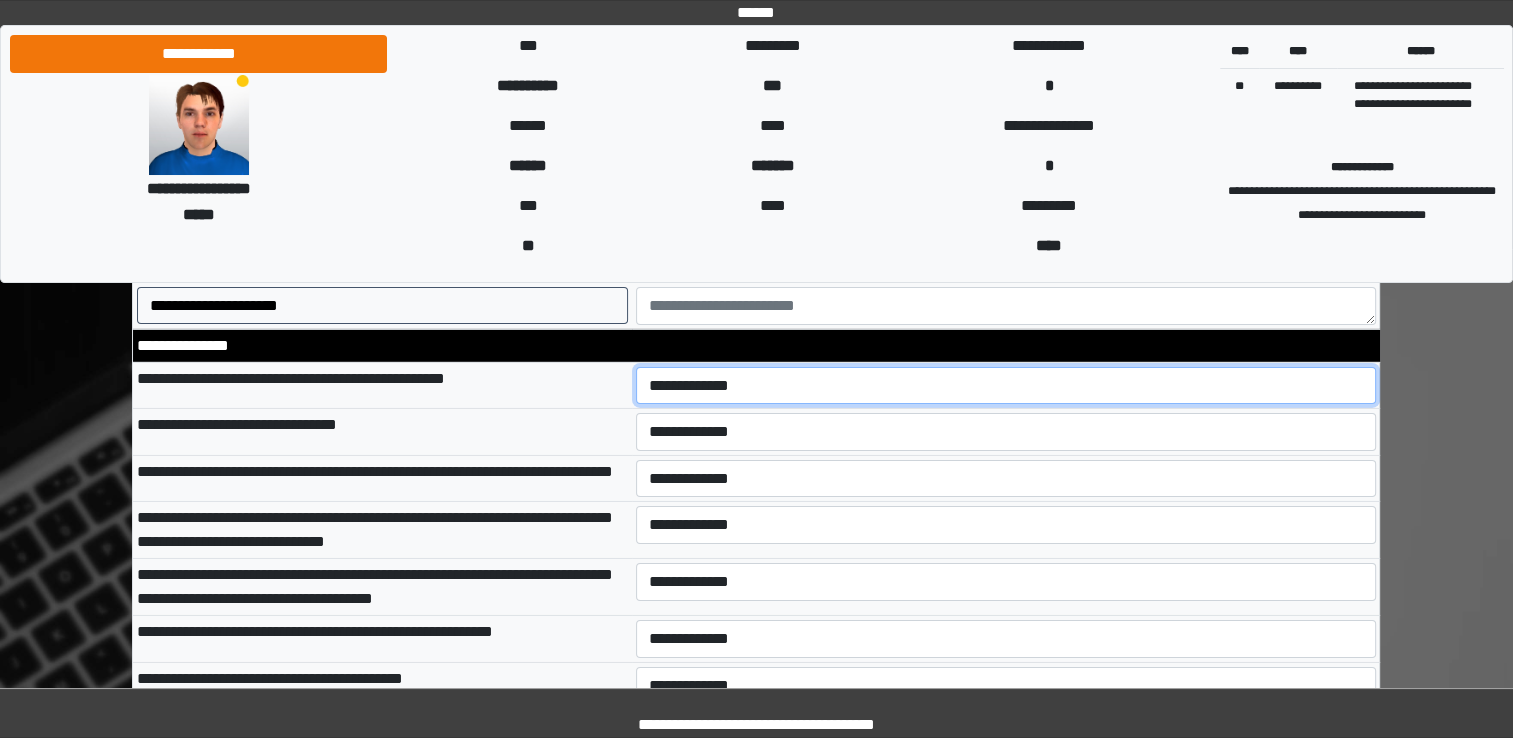 click on "**********" at bounding box center (1006, 386) 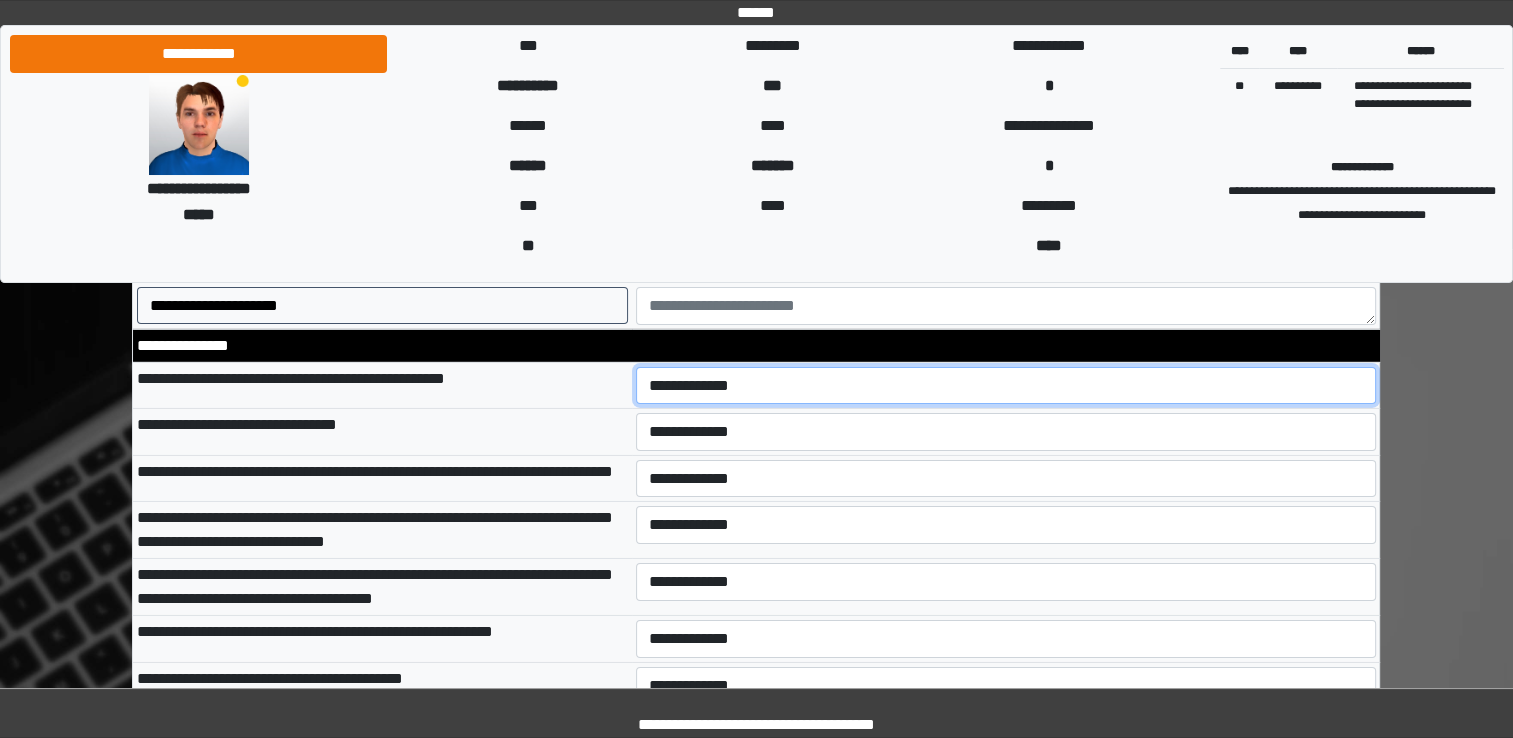 select on "*" 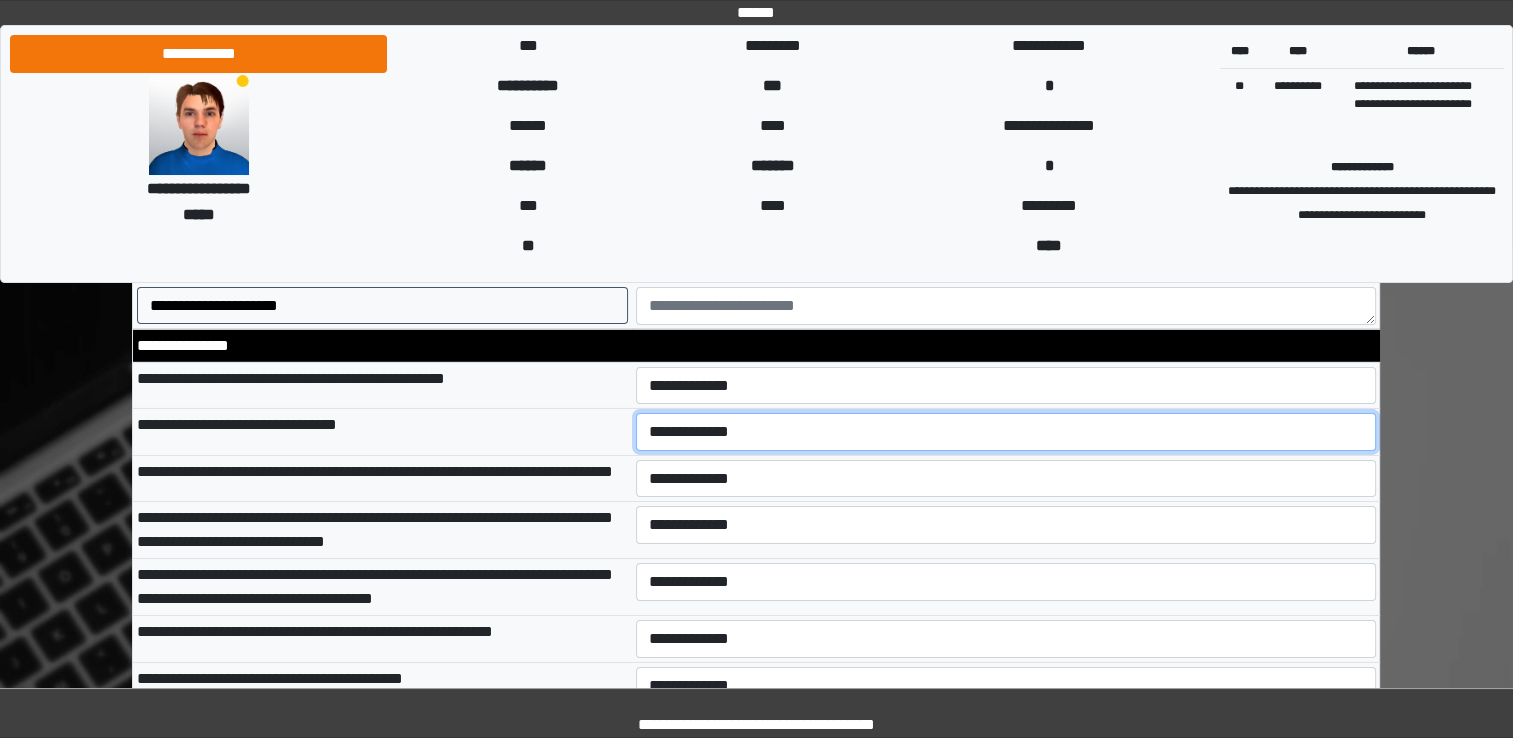 click on "**********" at bounding box center [1006, 432] 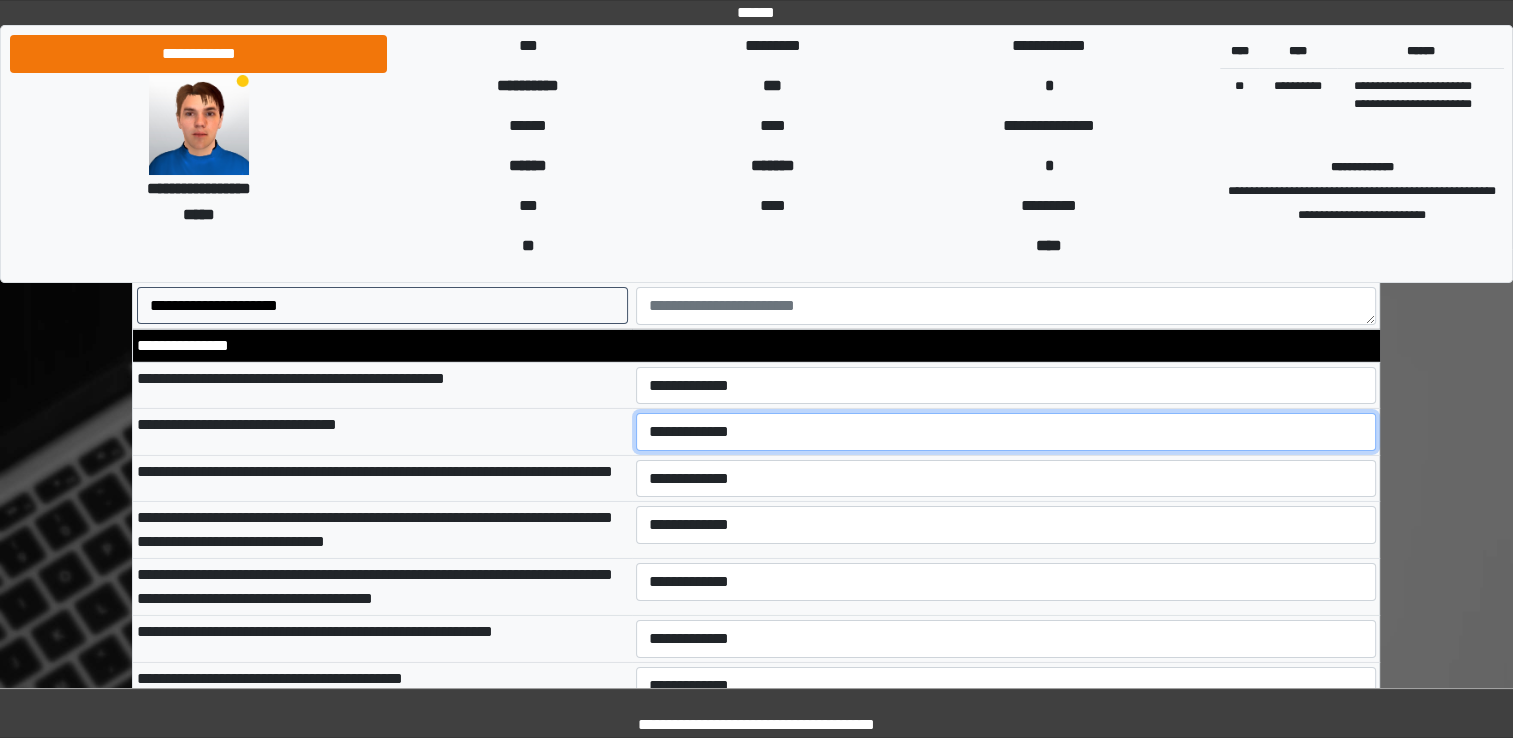 select on "*" 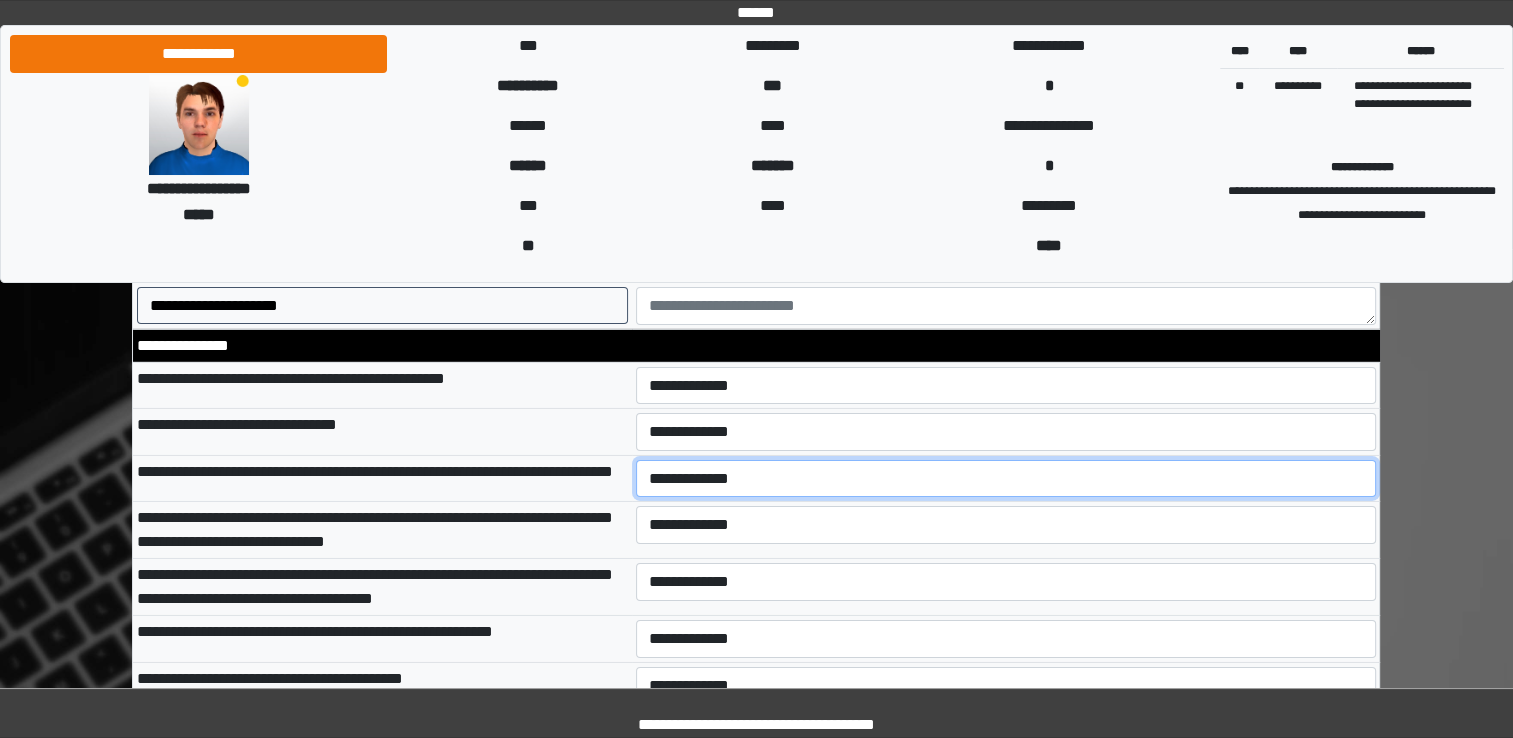 click on "**********" at bounding box center [1006, 479] 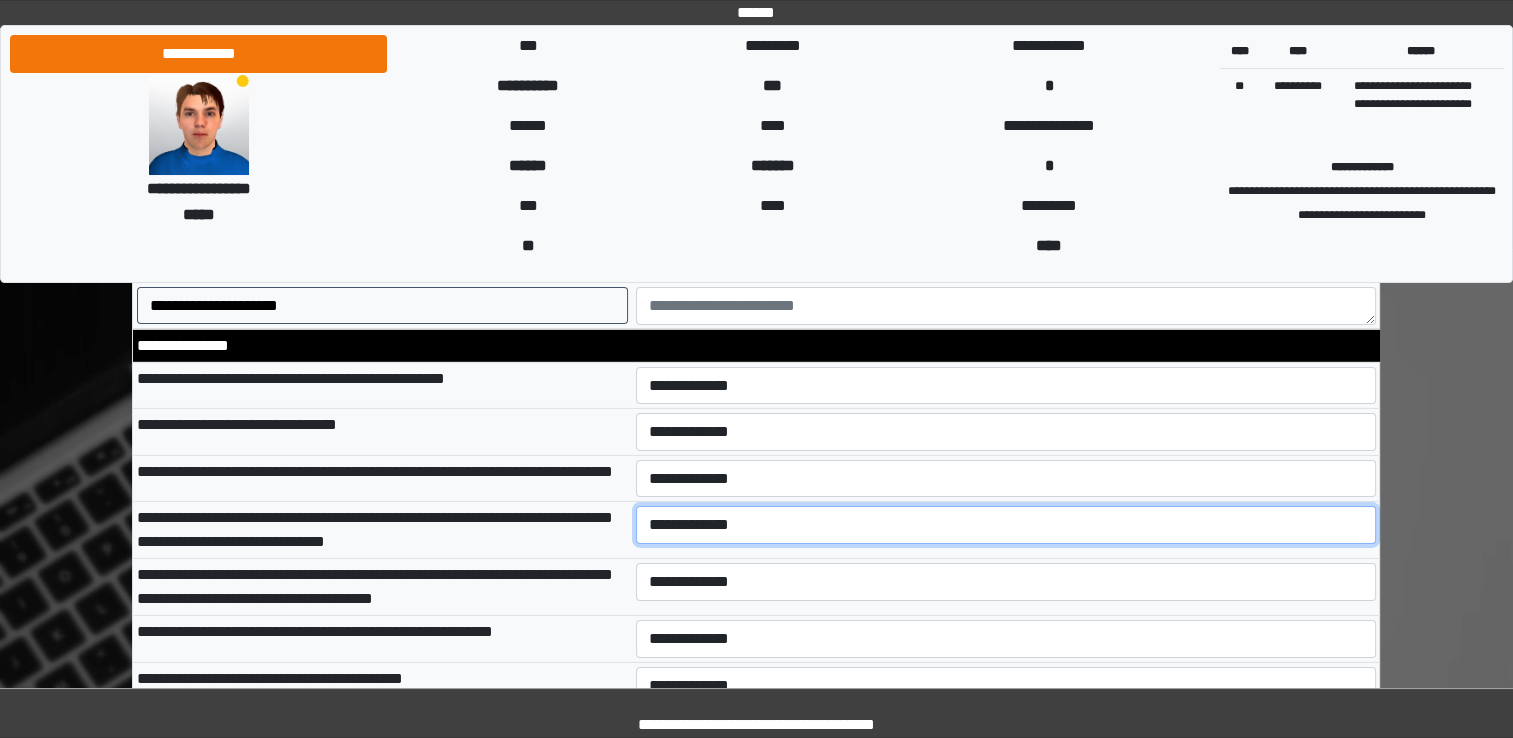 click on "**********" at bounding box center (1006, 525) 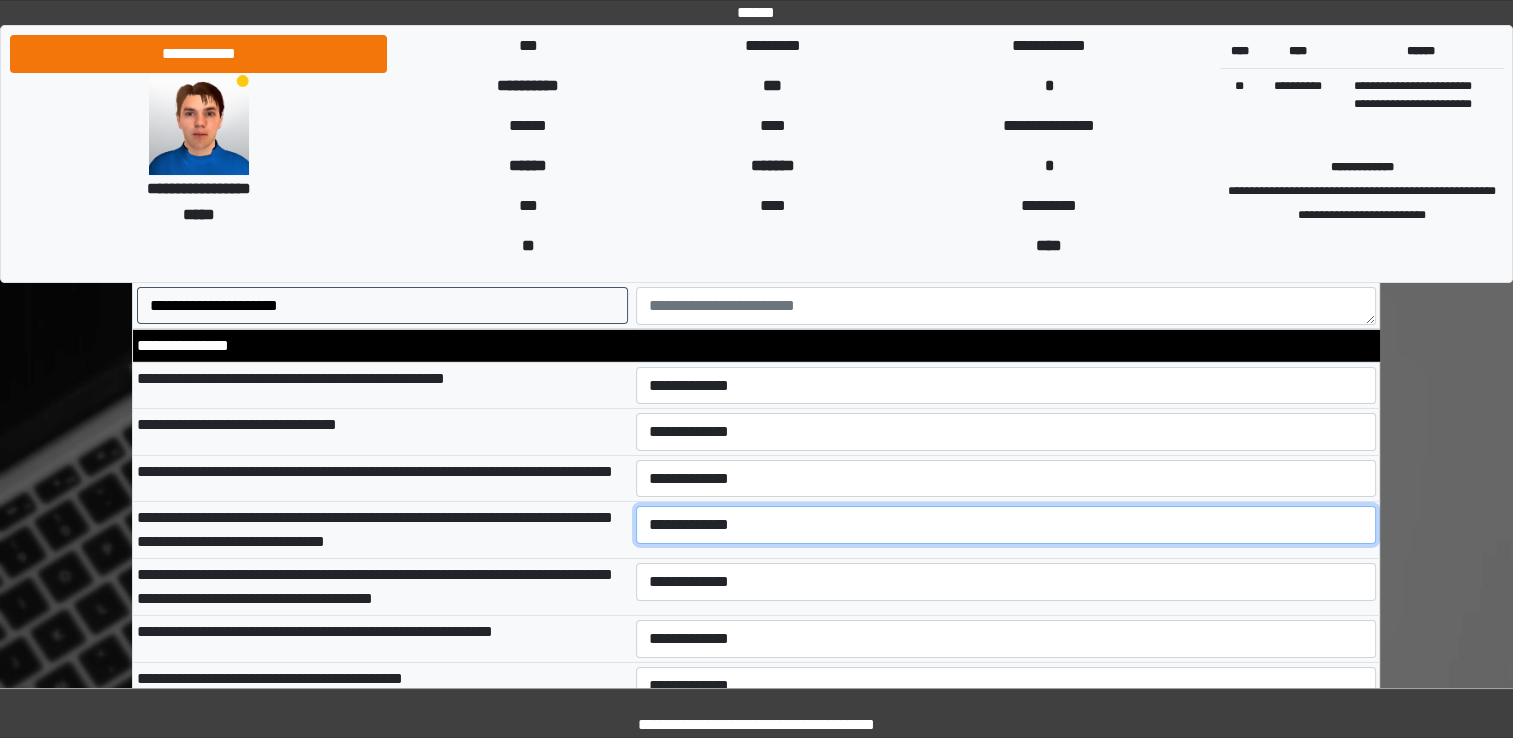 select on "*" 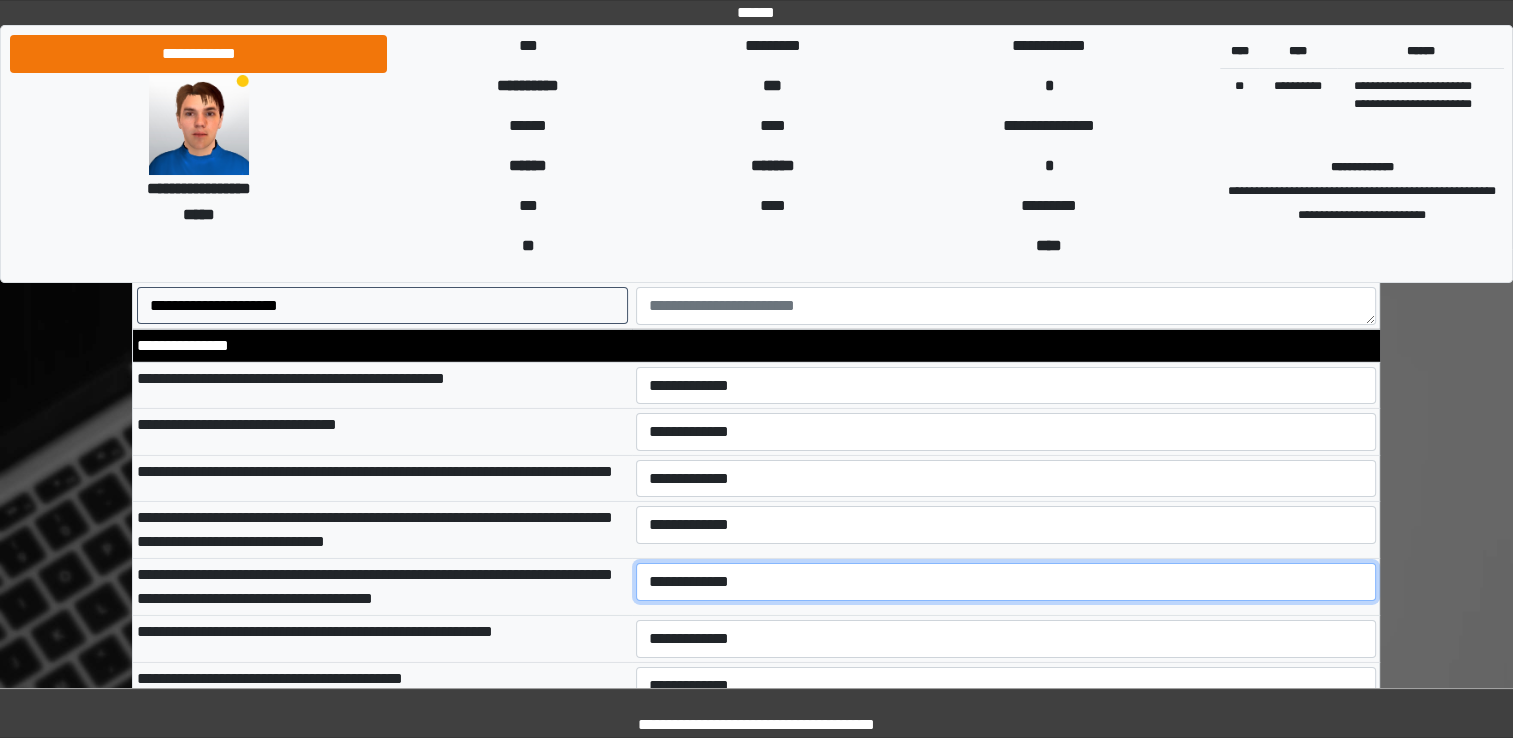 click on "**********" at bounding box center [1006, 582] 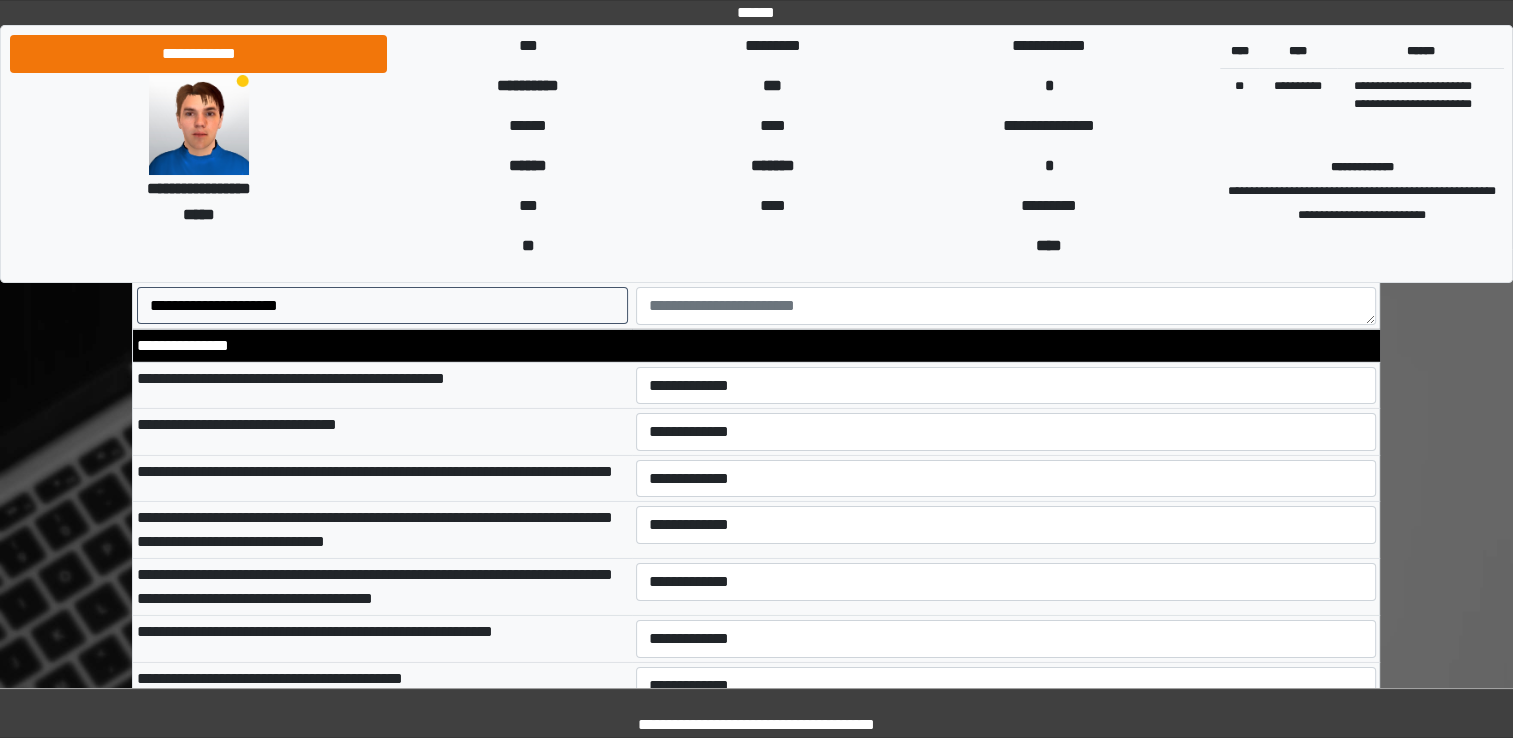 drag, startPoint x: 736, startPoint y: 626, endPoint x: 792, endPoint y: 617, distance: 56.718605 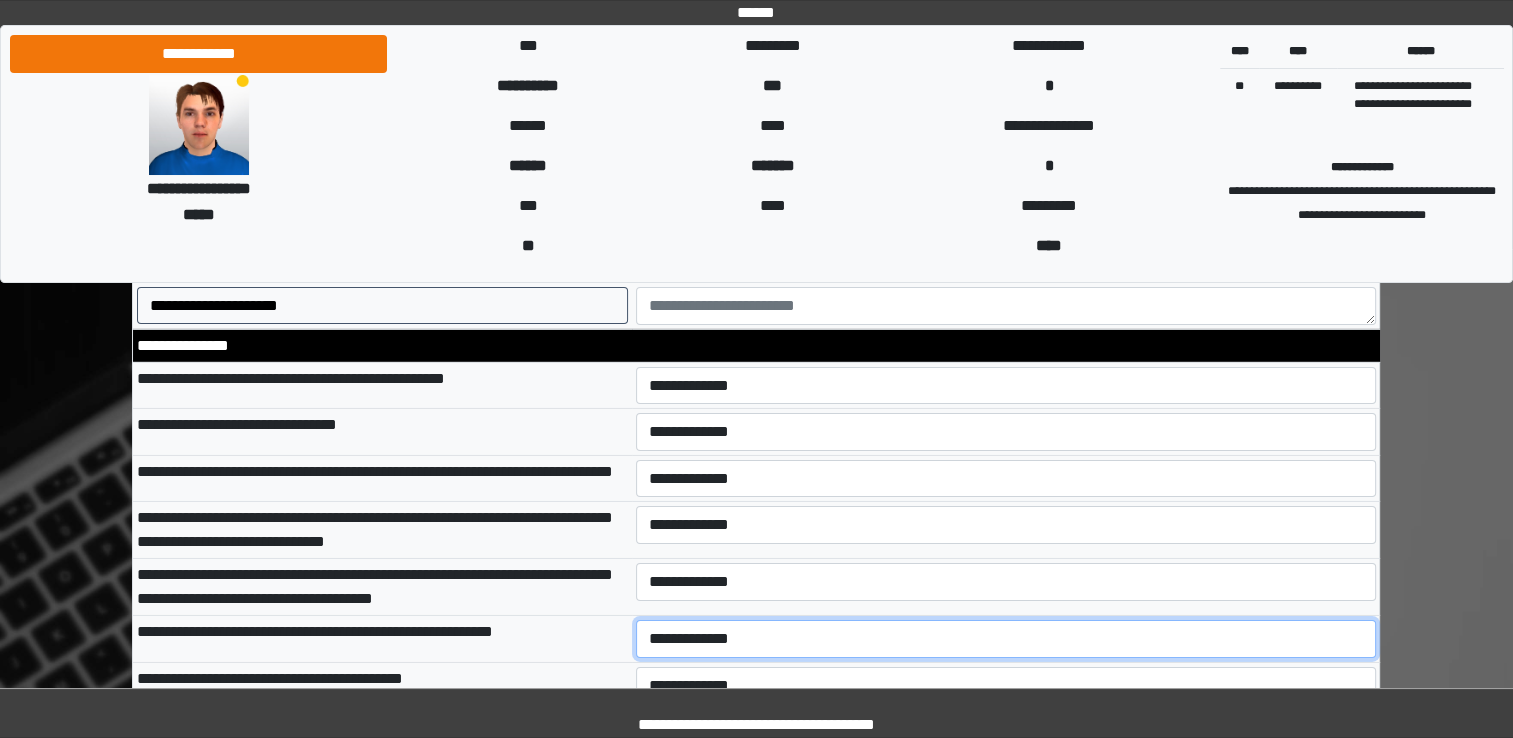 click on "**********" at bounding box center (1006, 639) 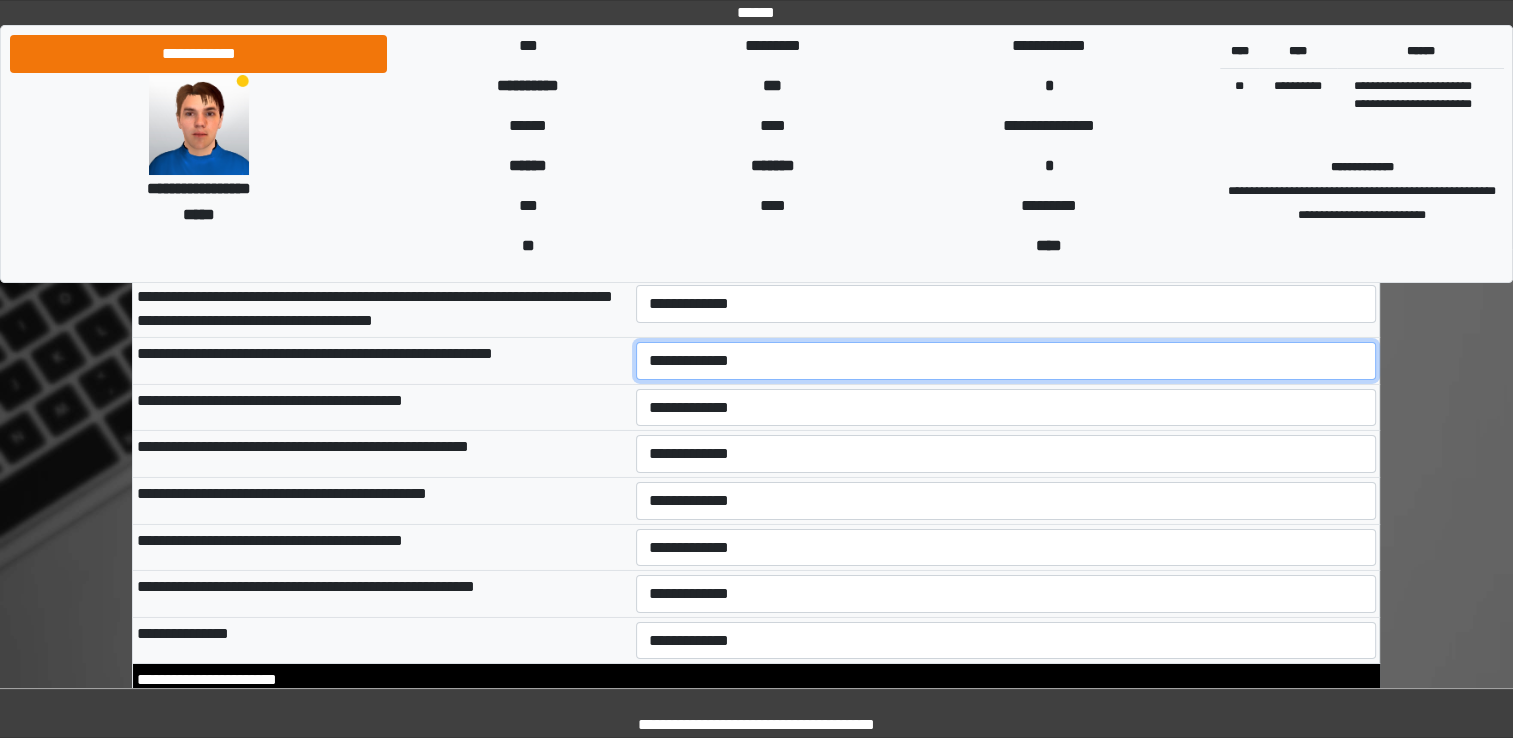 scroll, scrollTop: 6677, scrollLeft: 0, axis: vertical 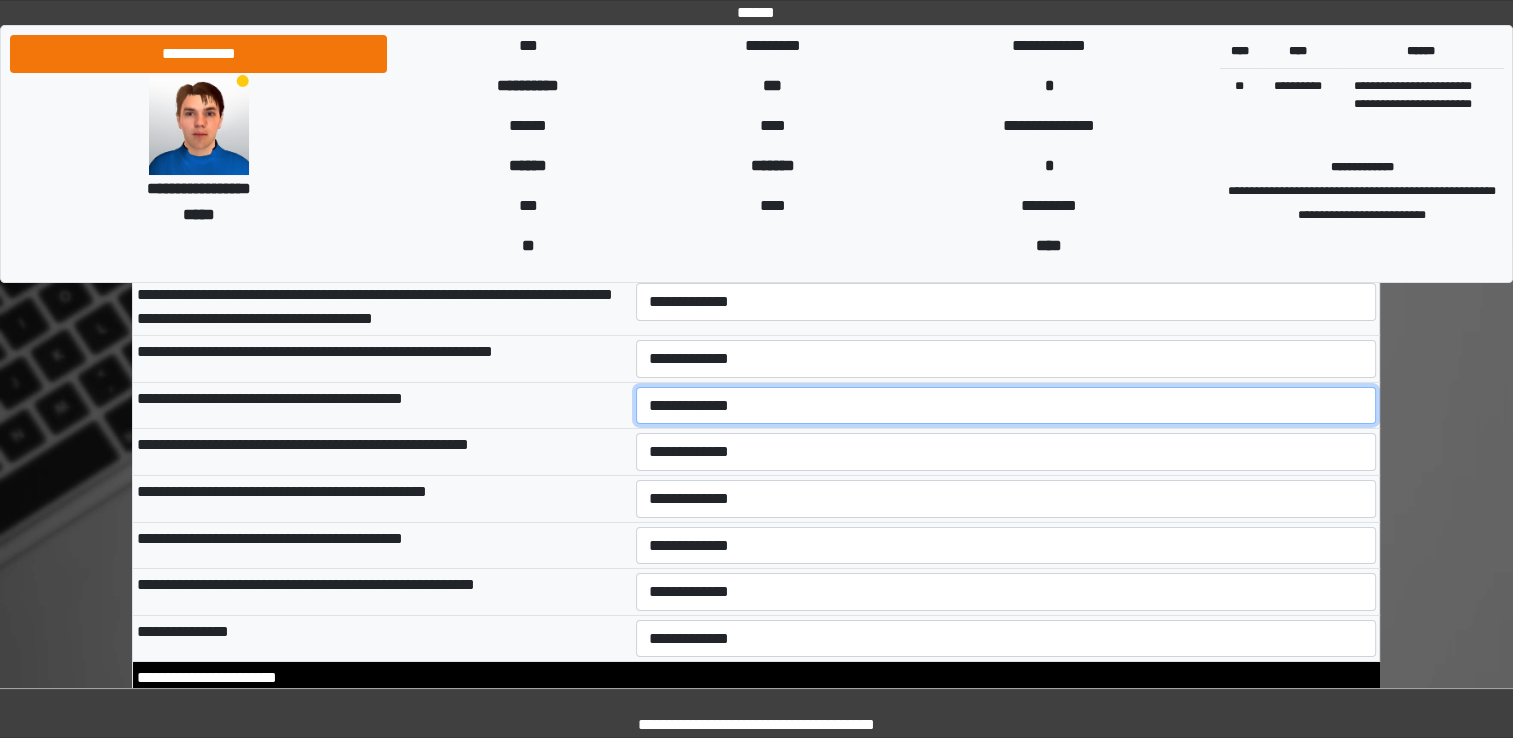 click on "**********" at bounding box center (1006, 406) 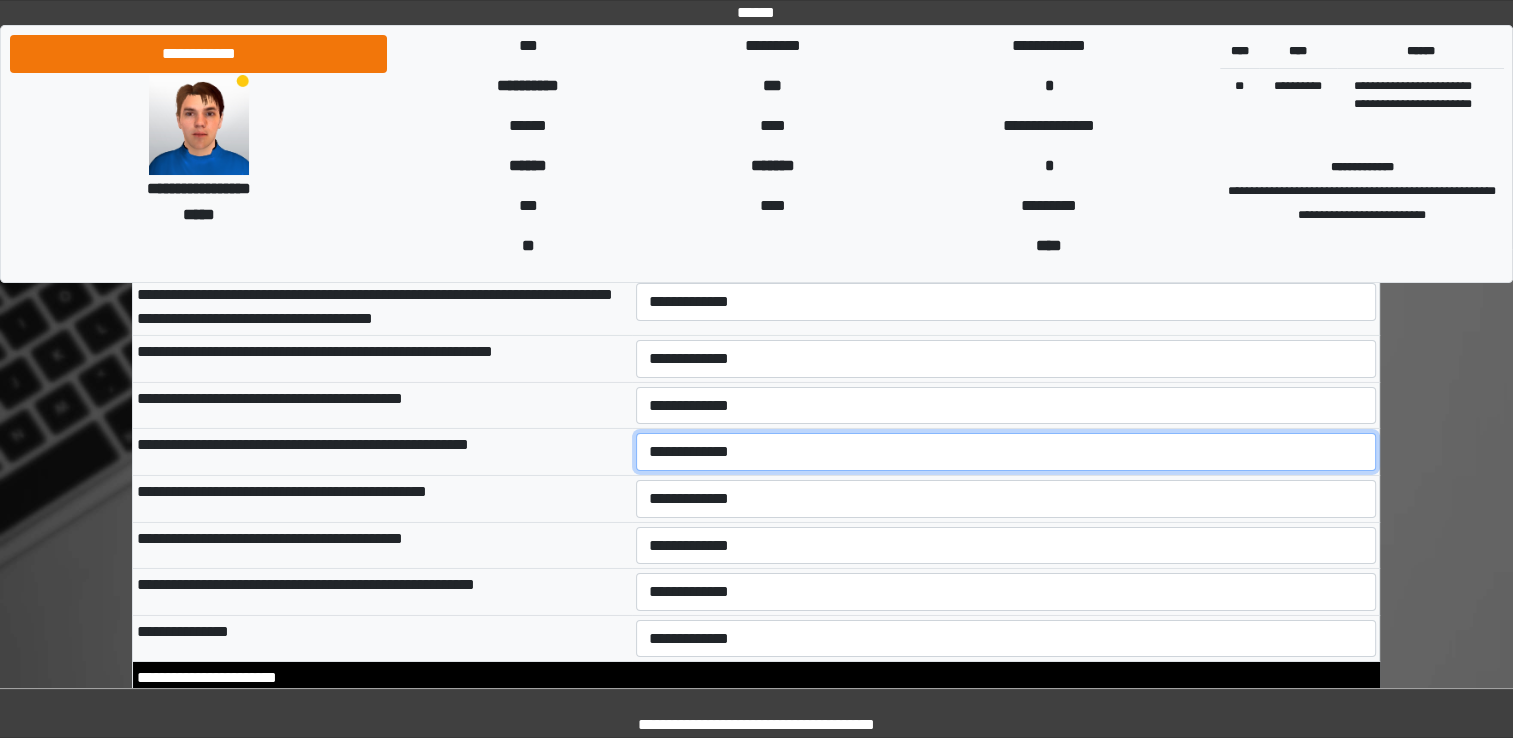click on "**********" at bounding box center [1006, 452] 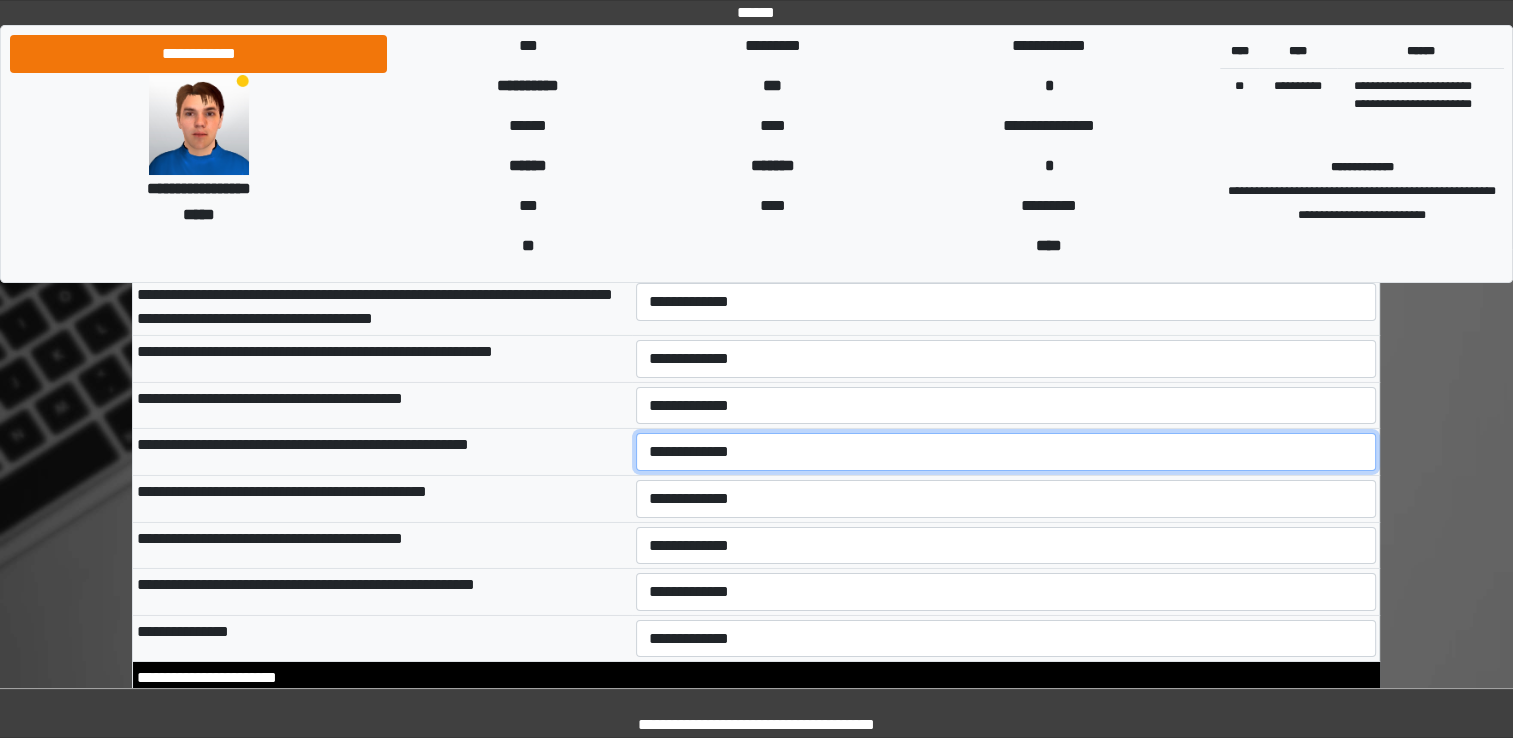 select on "*" 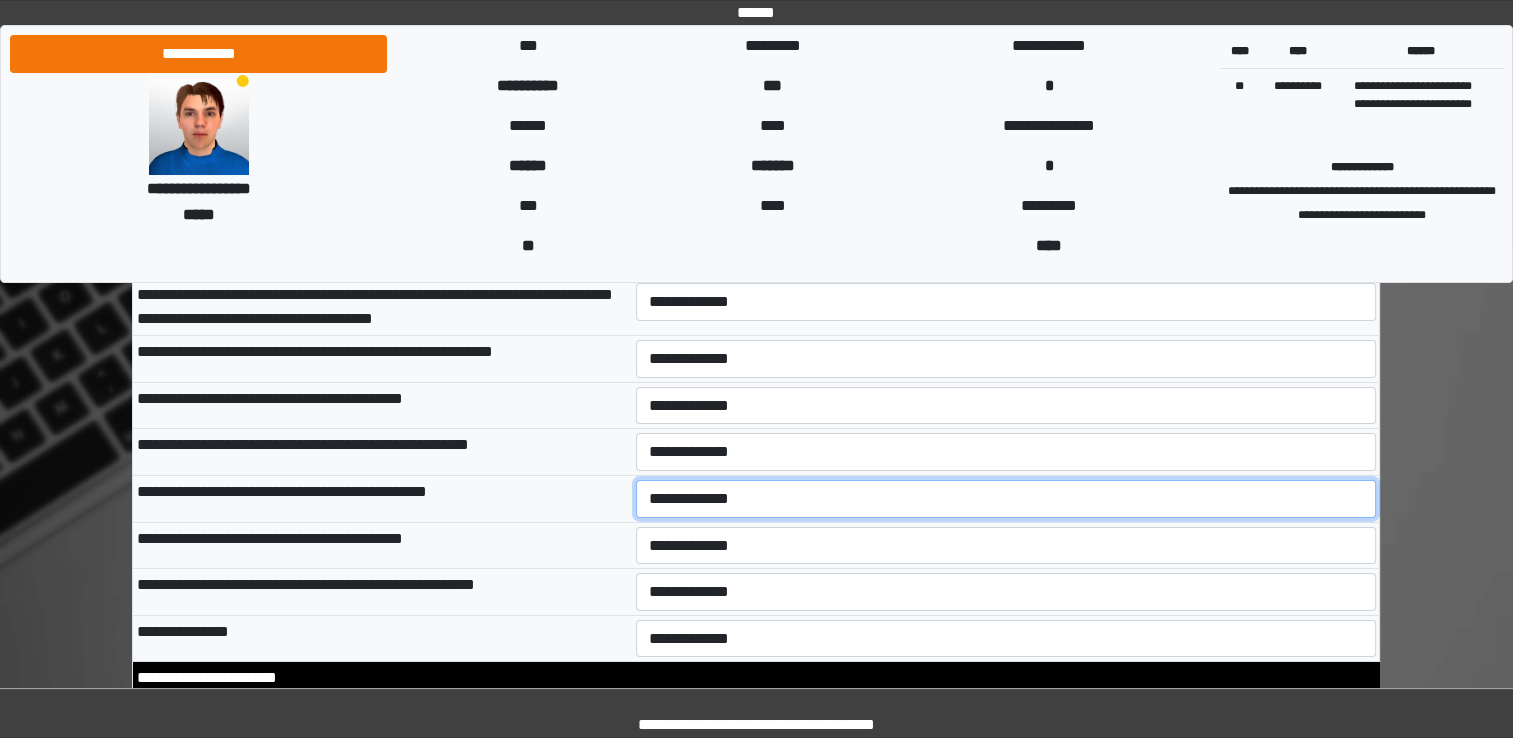 click on "**********" at bounding box center (1006, 499) 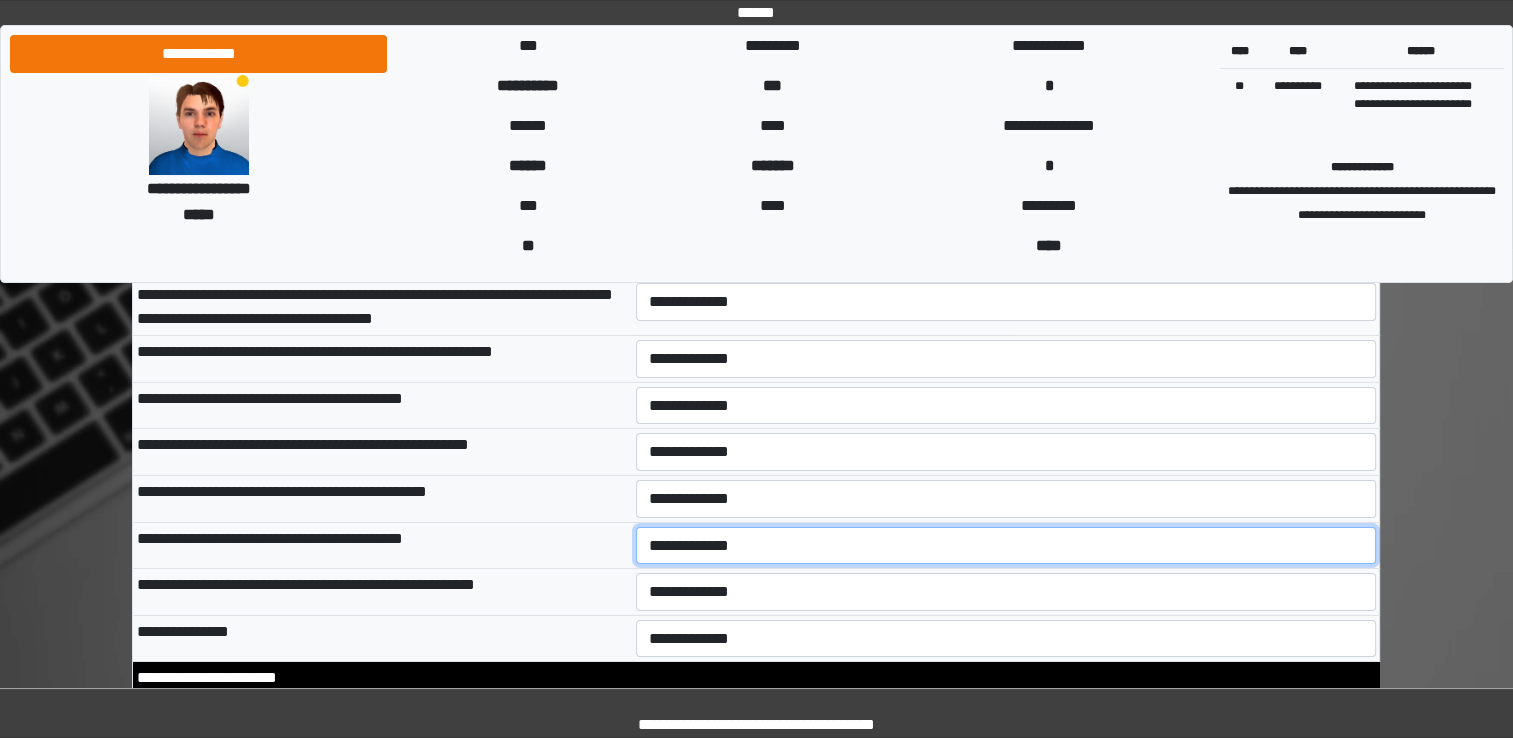 click on "**********" at bounding box center [1006, 546] 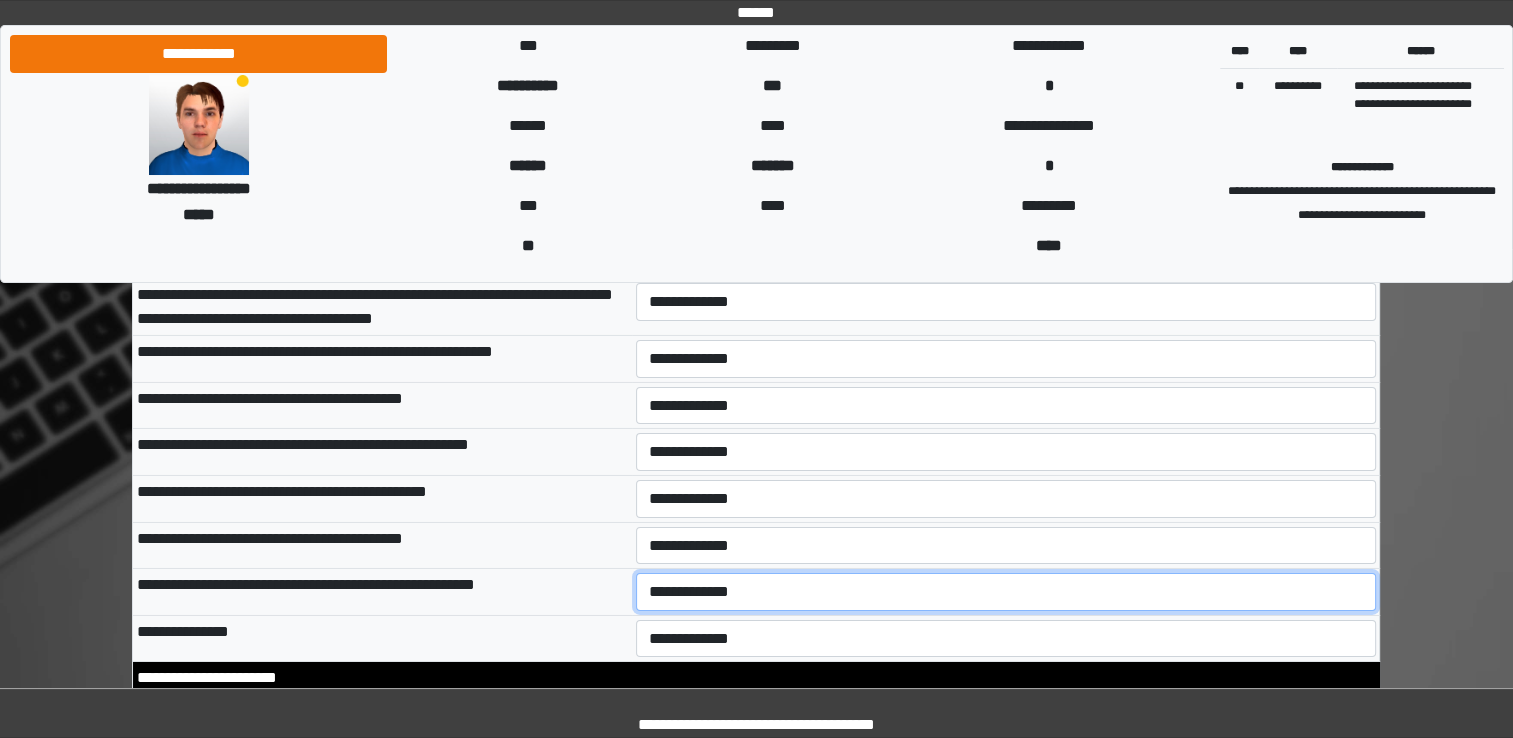 click on "**********" at bounding box center (1006, 592) 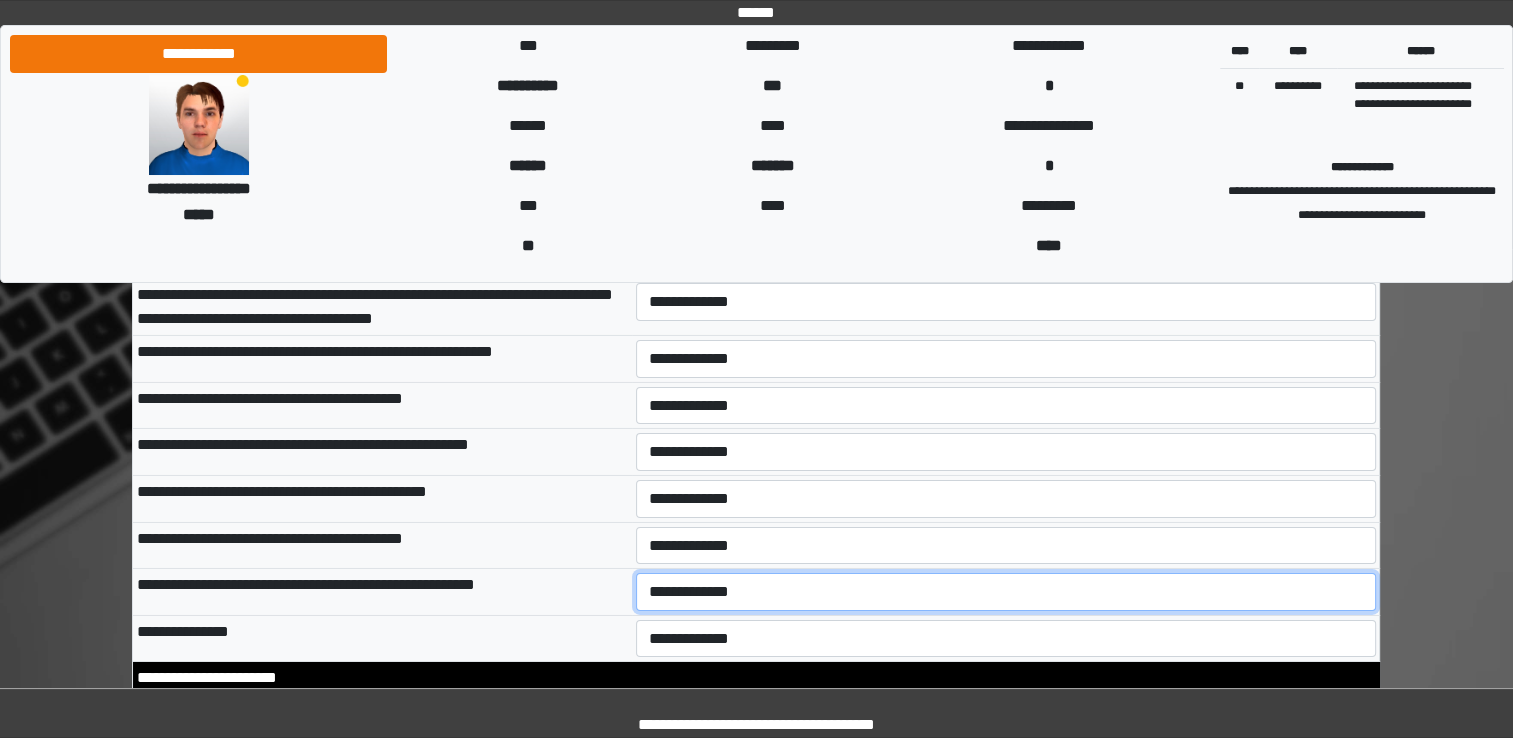 select on "*" 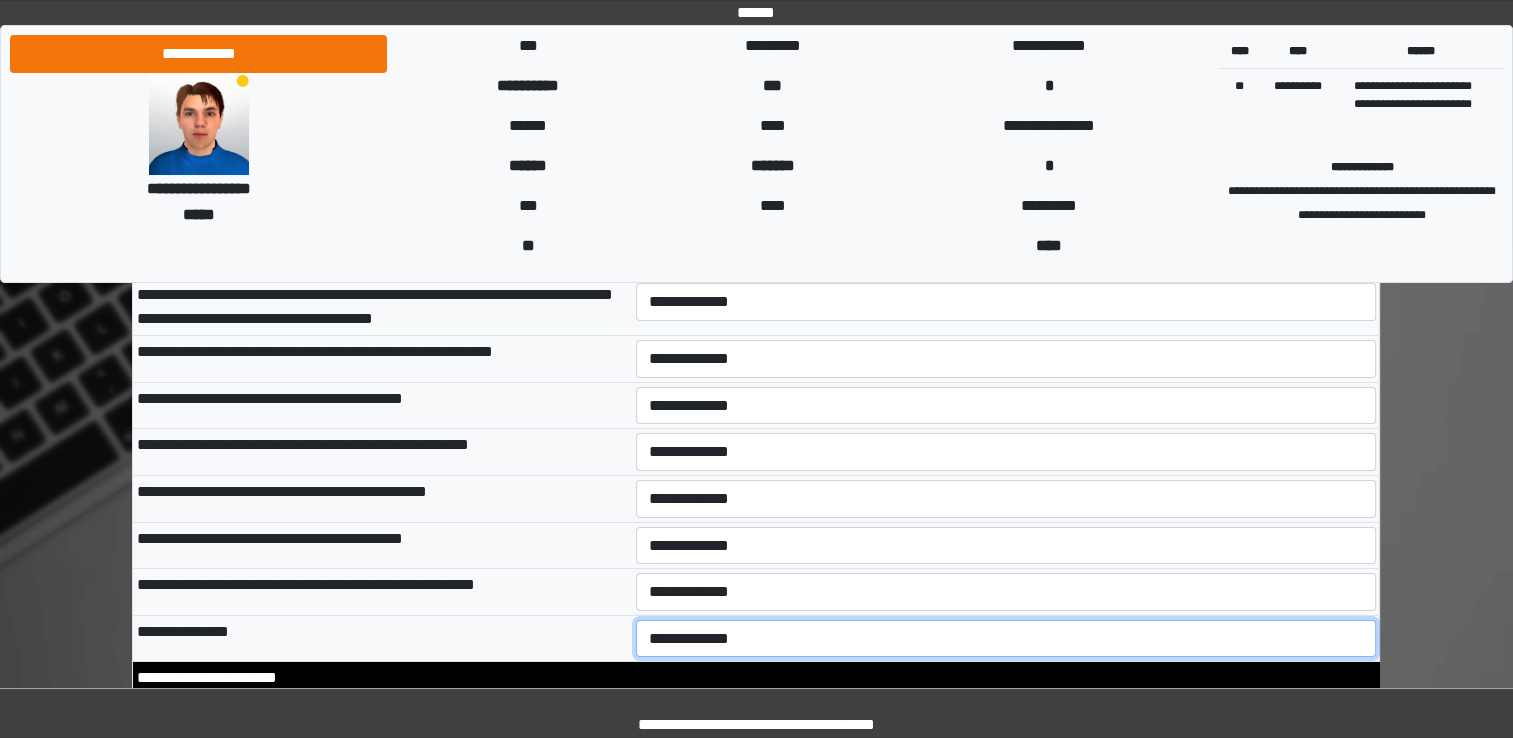 click on "**********" at bounding box center [1006, 639] 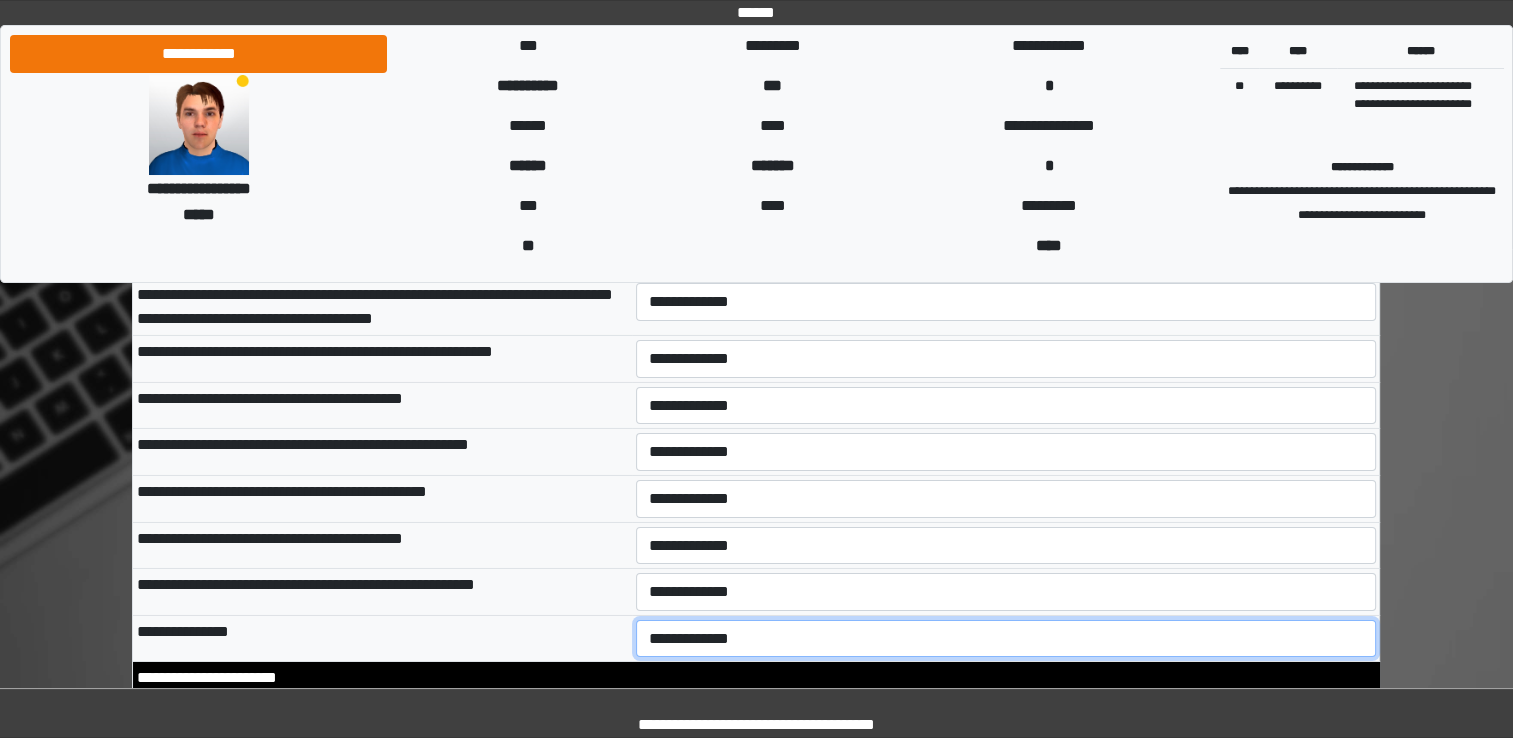 select on "*" 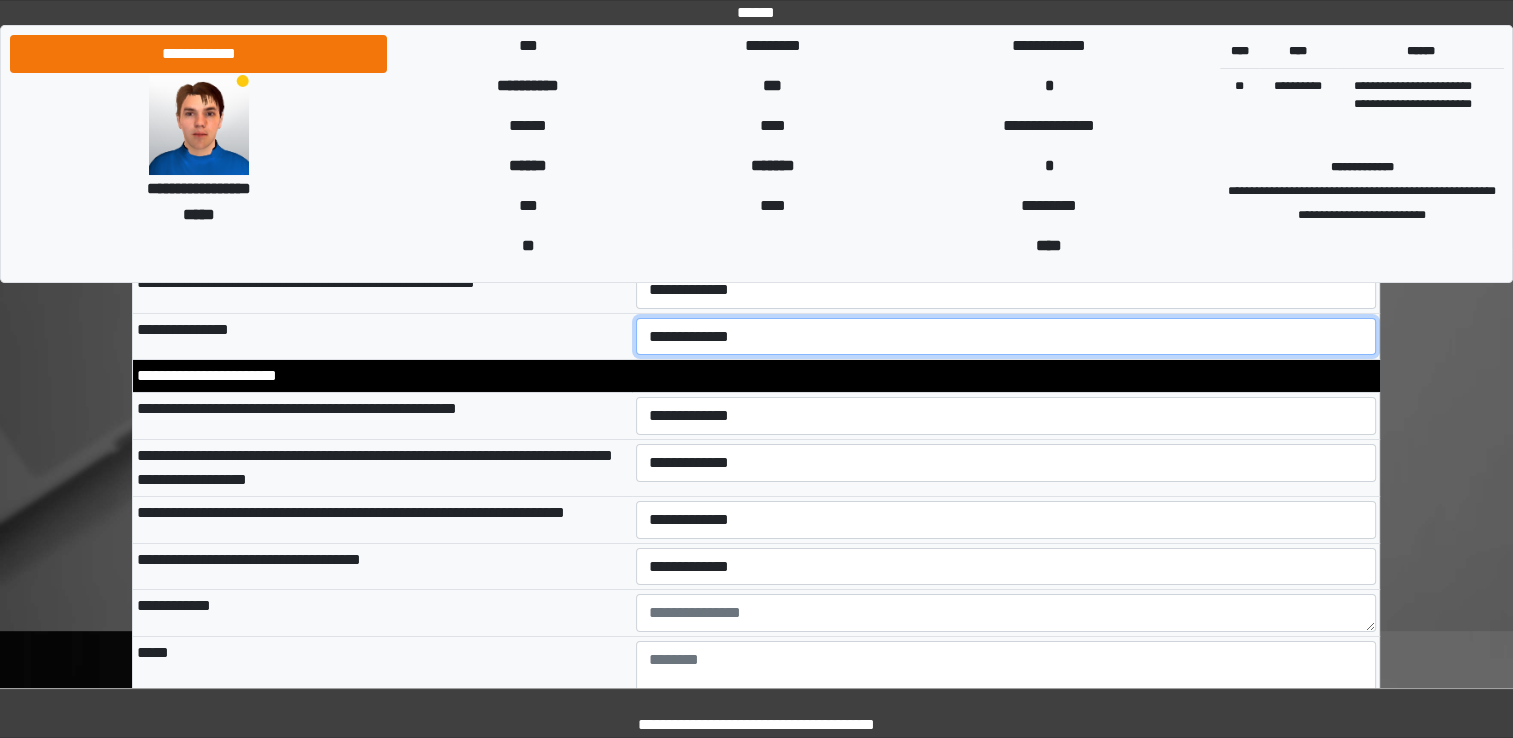 scroll, scrollTop: 6997, scrollLeft: 0, axis: vertical 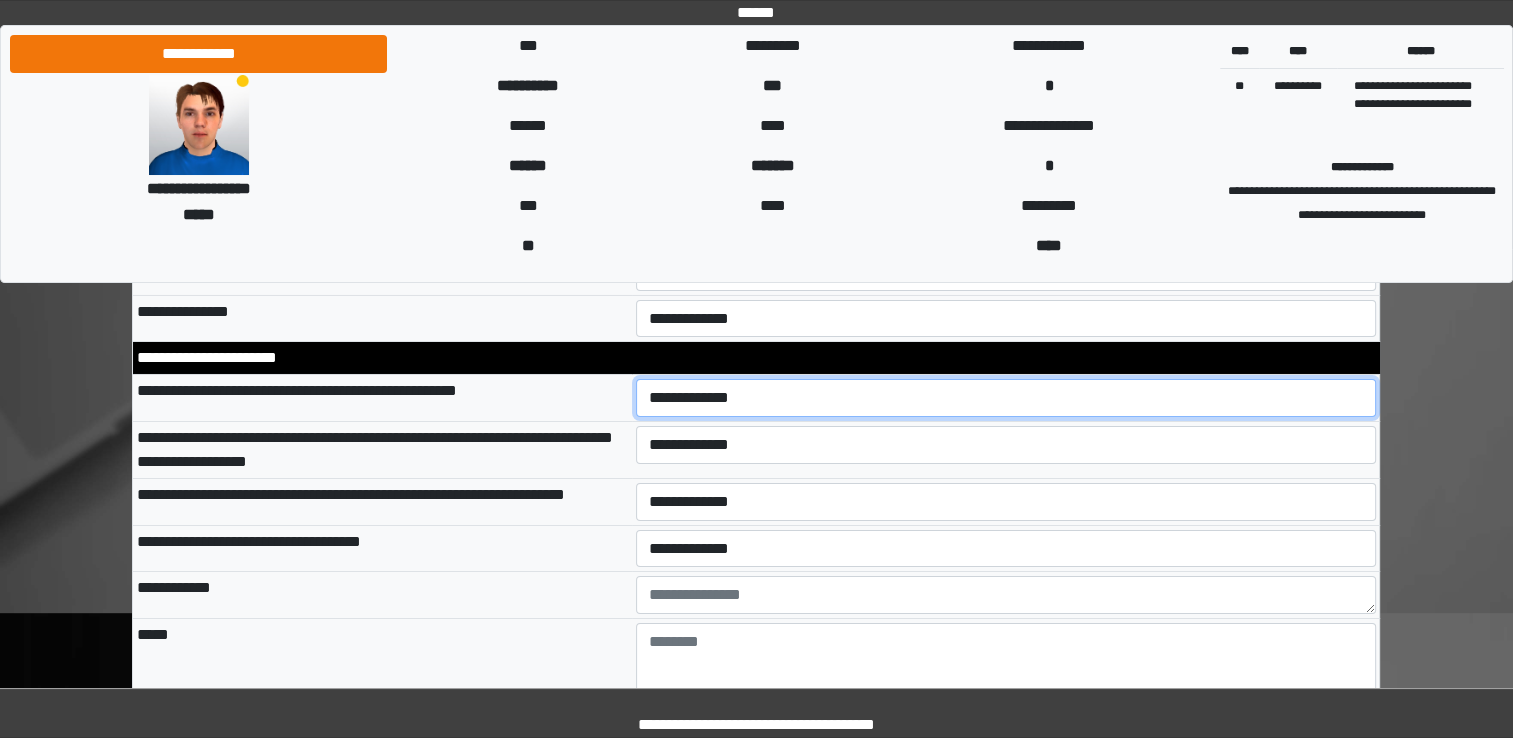 click on "**********" at bounding box center (1006, 398) 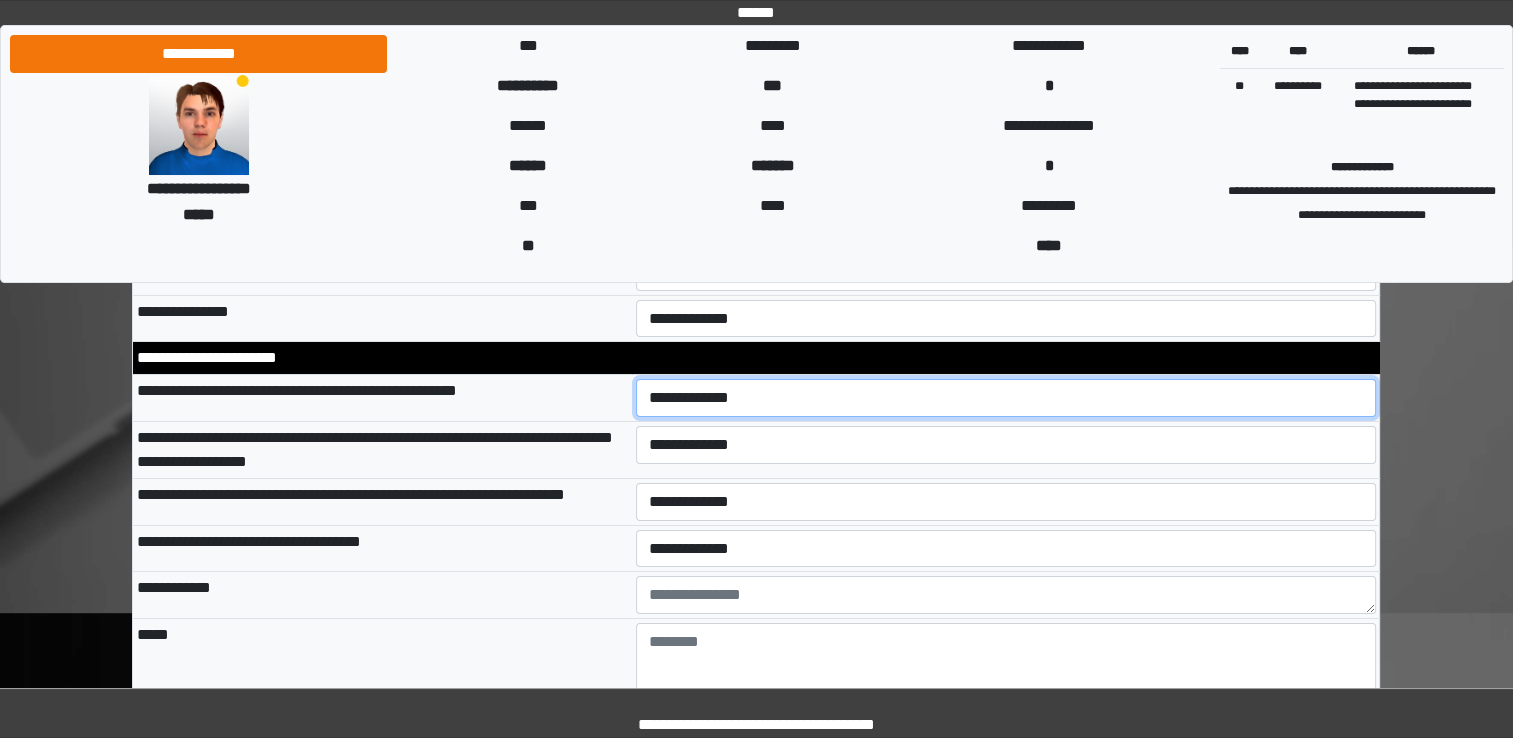 select on "*" 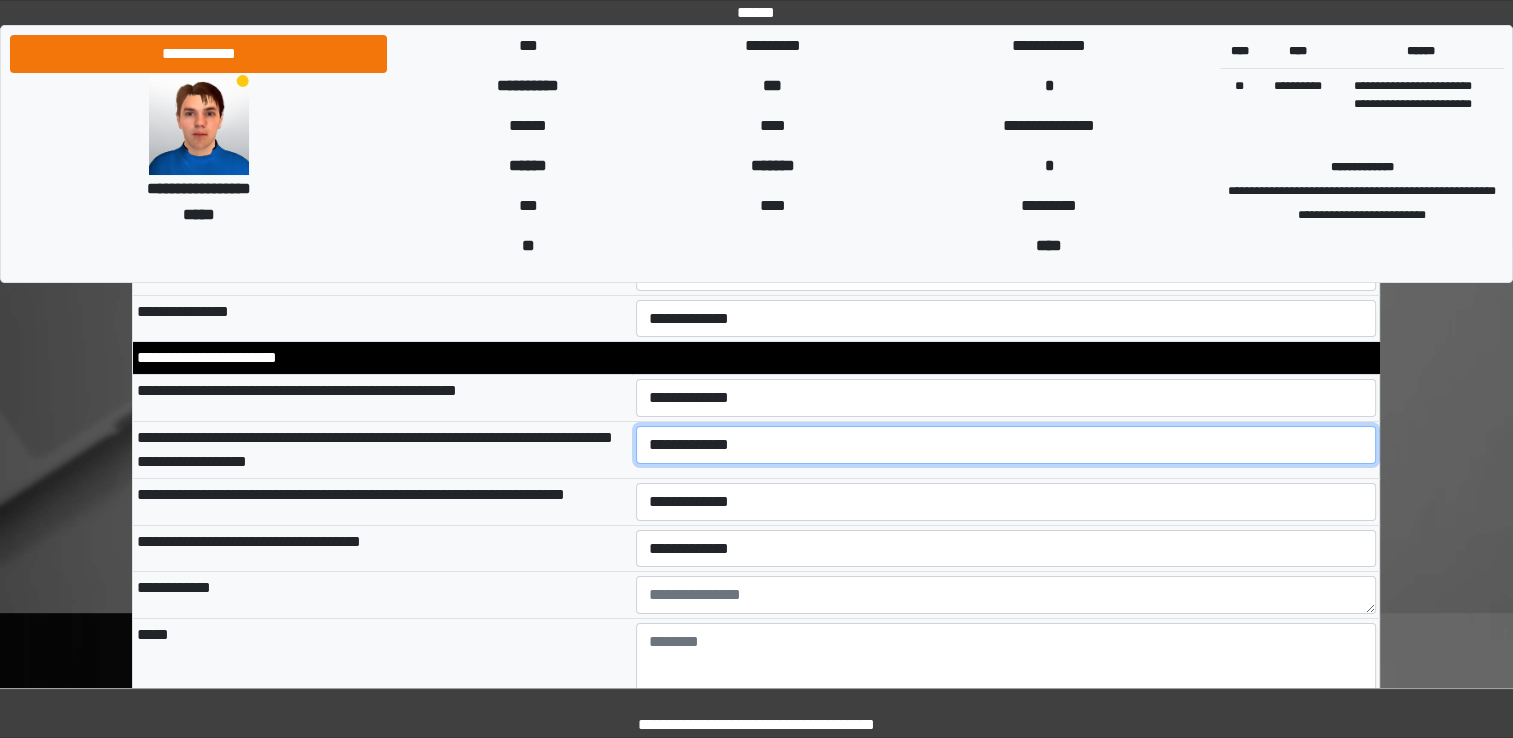 click on "**********" at bounding box center (1006, 445) 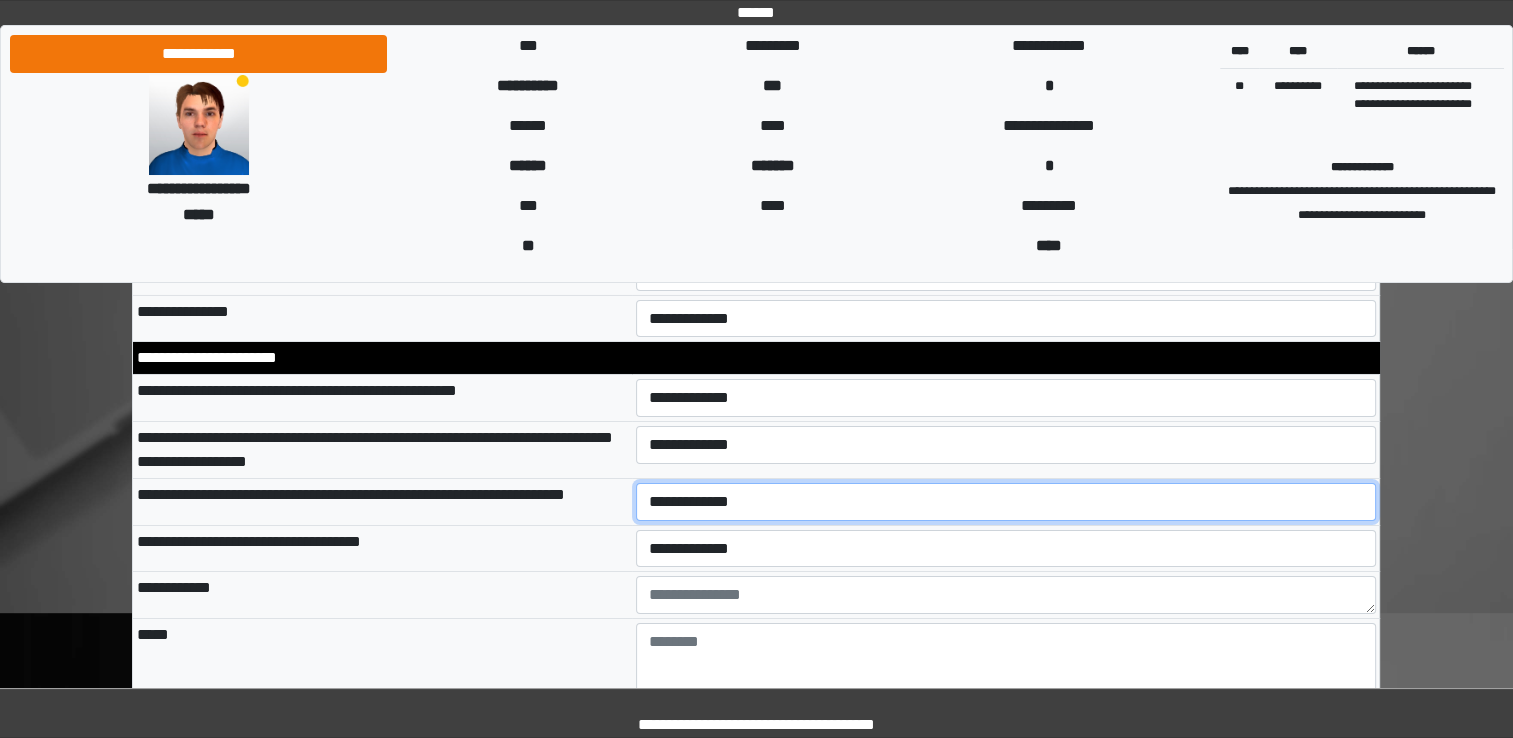 click on "**********" at bounding box center [1006, 502] 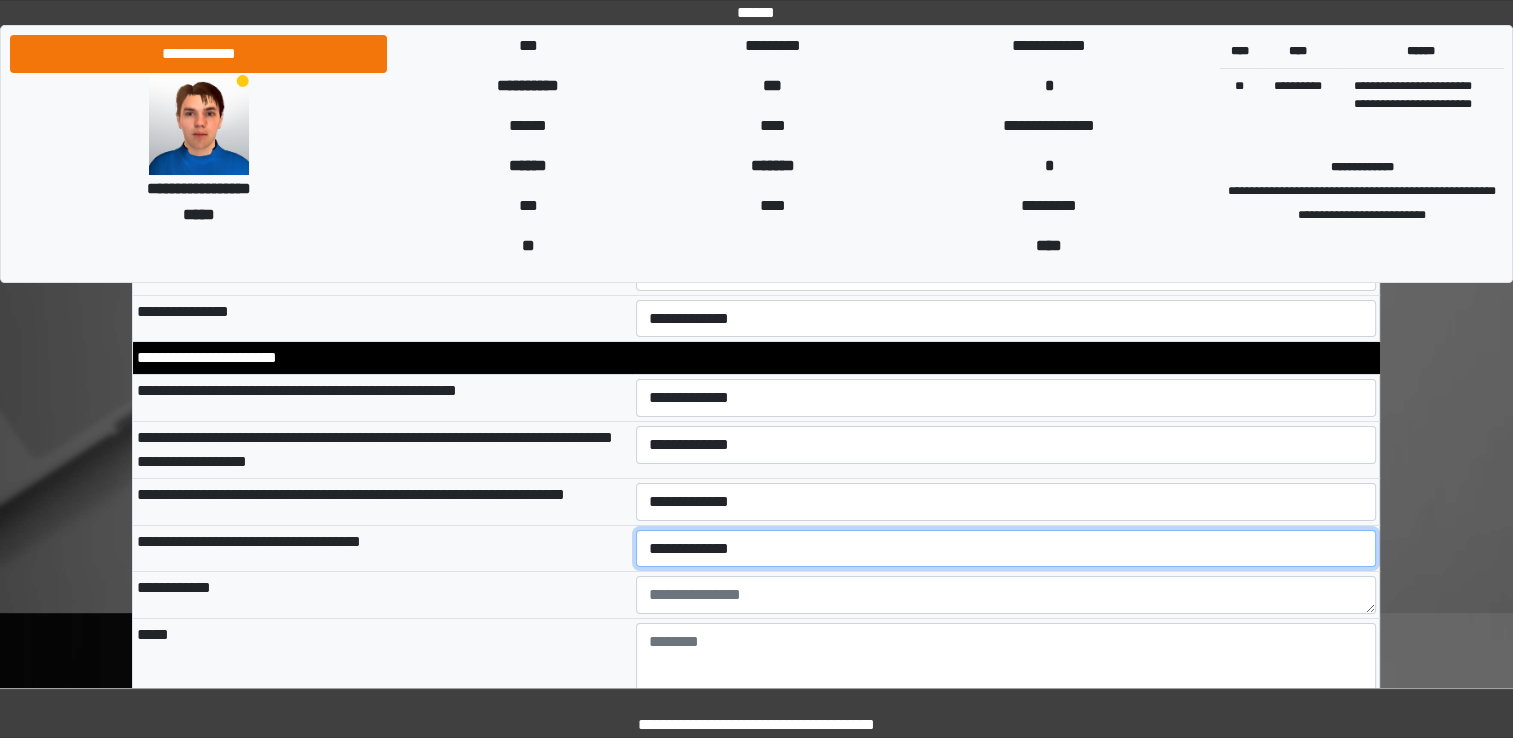 click on "**********" at bounding box center (1006, 549) 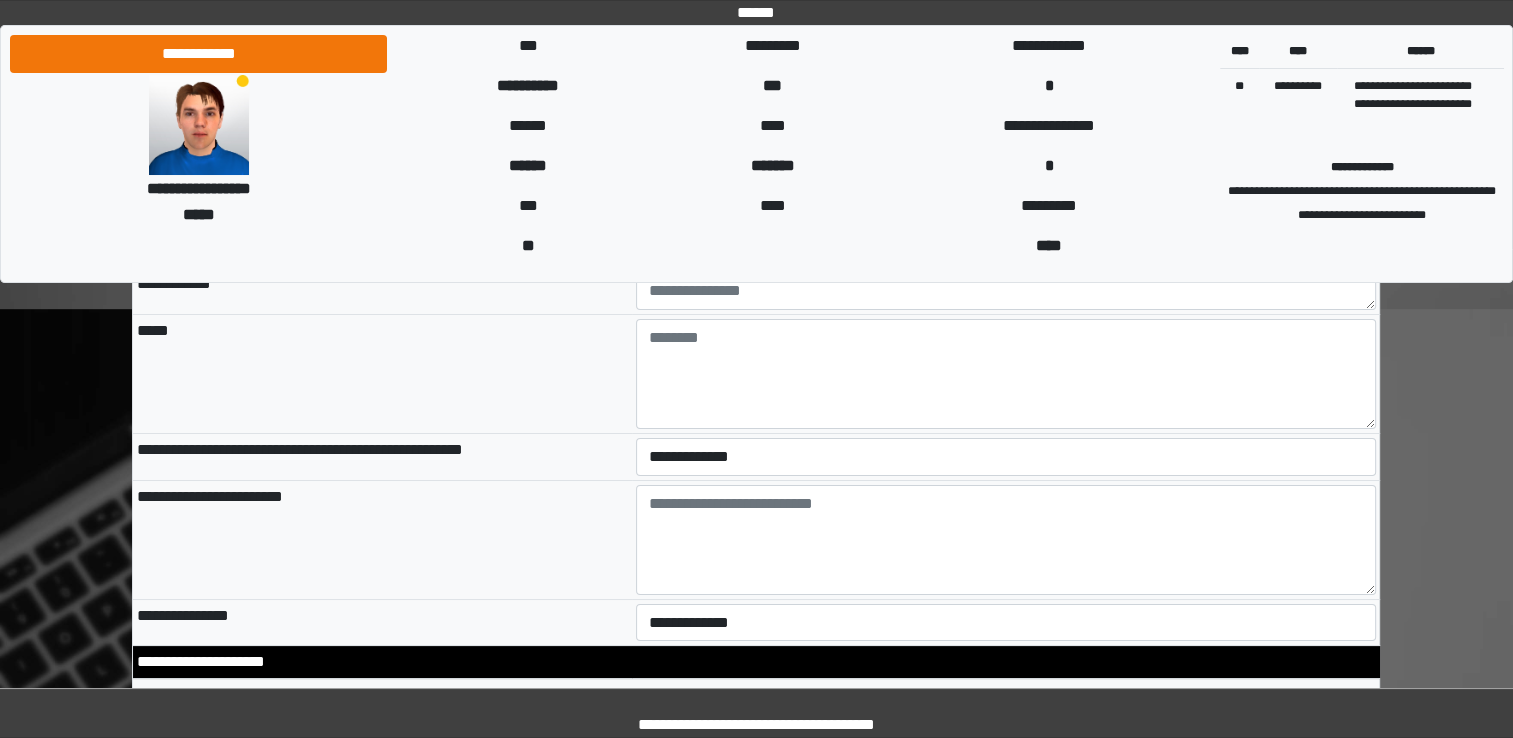 scroll, scrollTop: 7357, scrollLeft: 0, axis: vertical 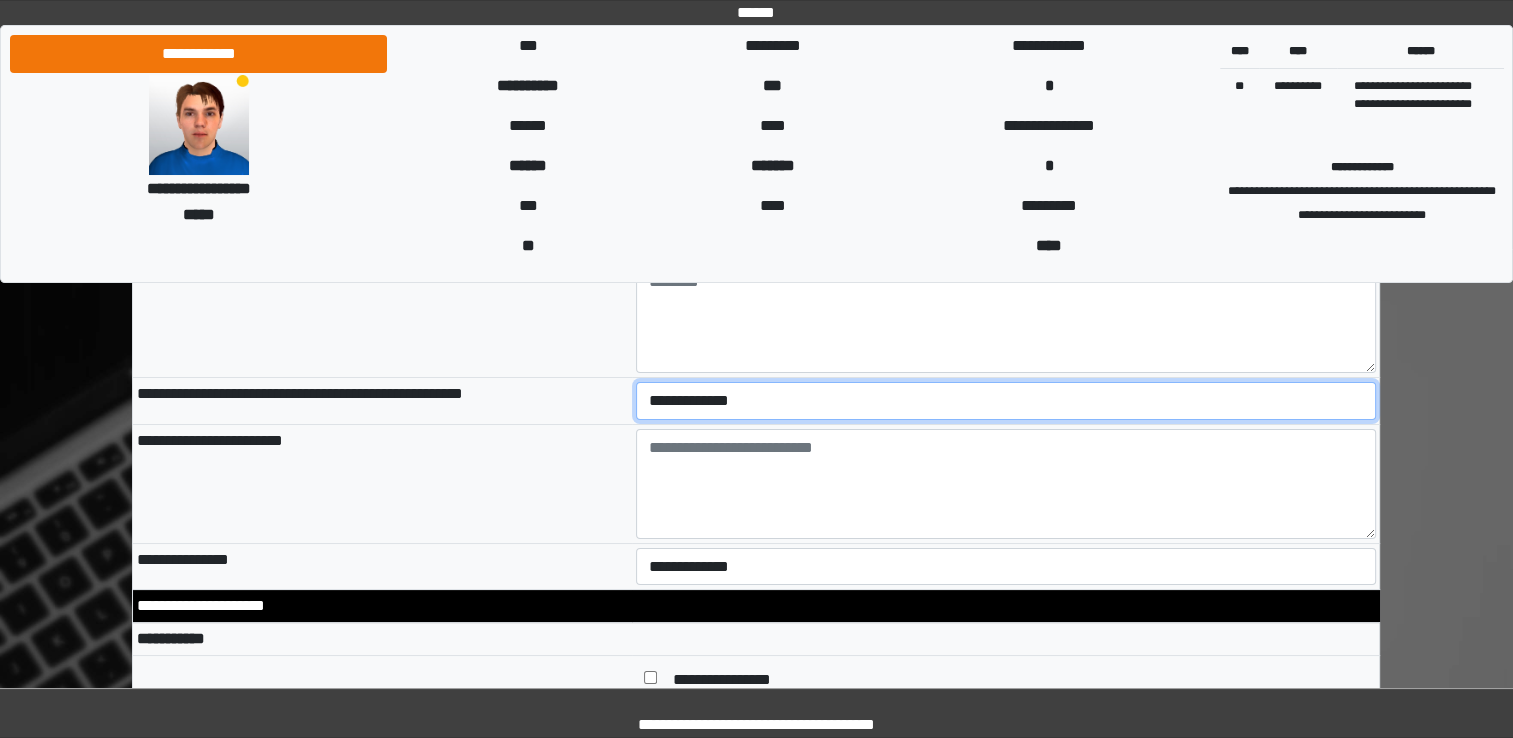 click on "**********" at bounding box center [1006, 401] 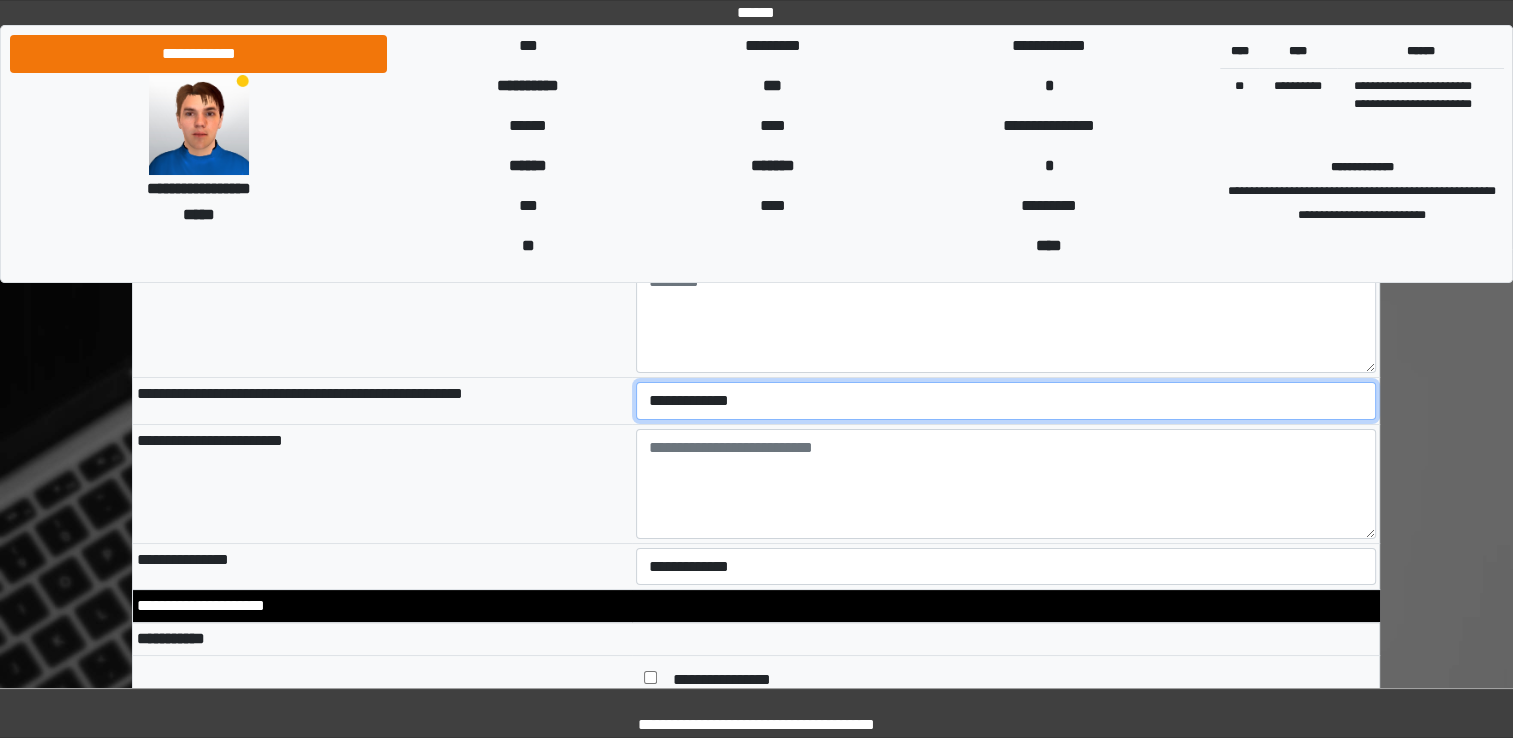 select on "*" 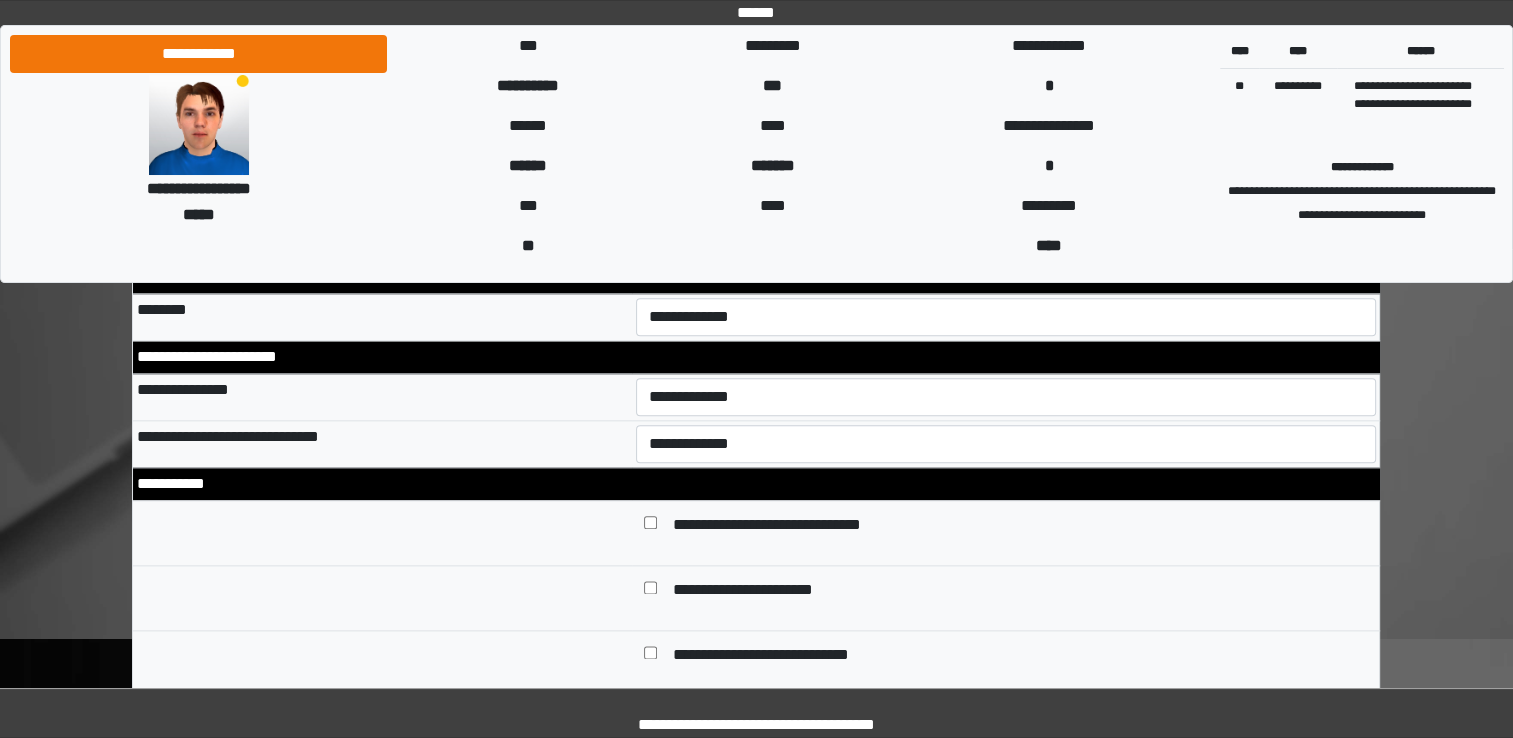 scroll, scrollTop: 9888, scrollLeft: 0, axis: vertical 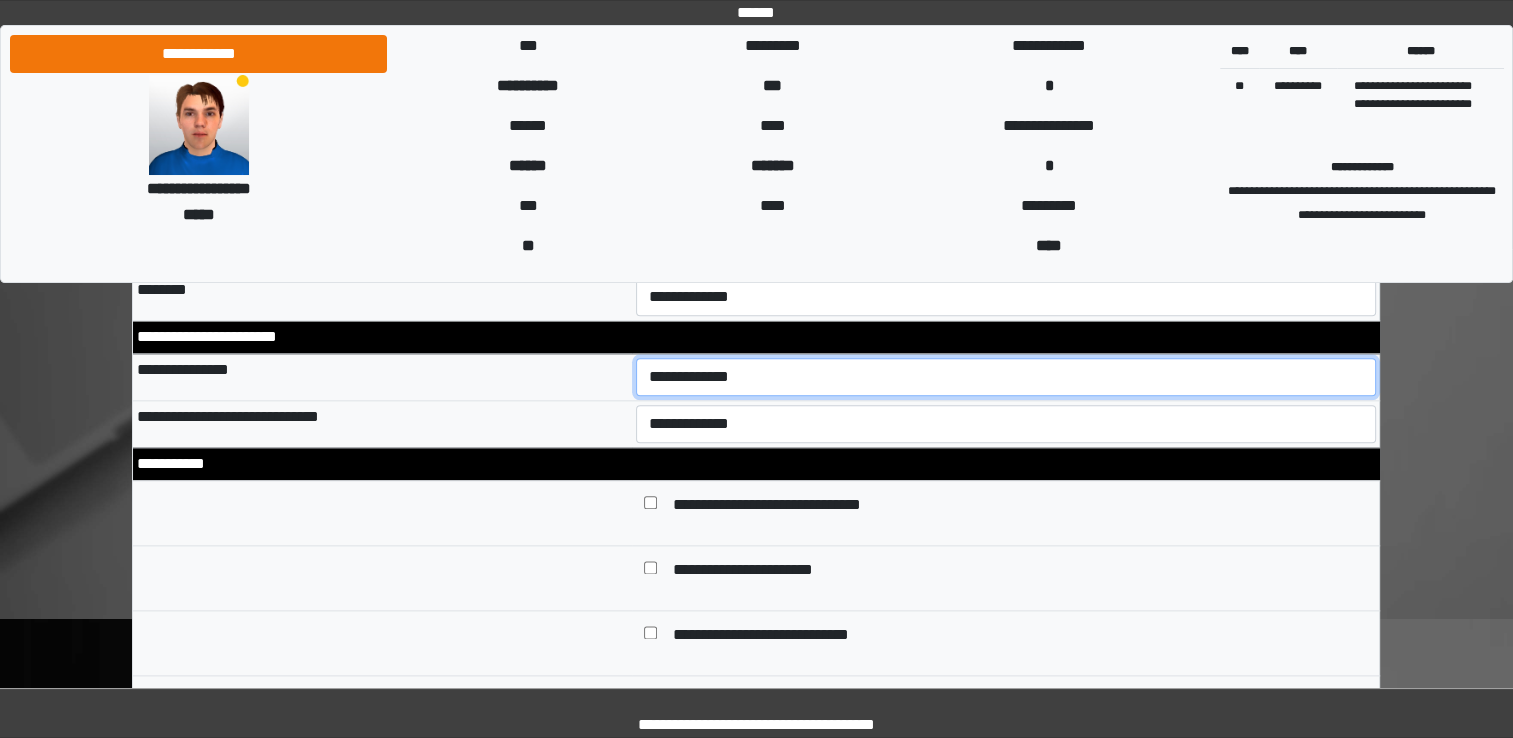 click on "**********" at bounding box center [1006, 377] 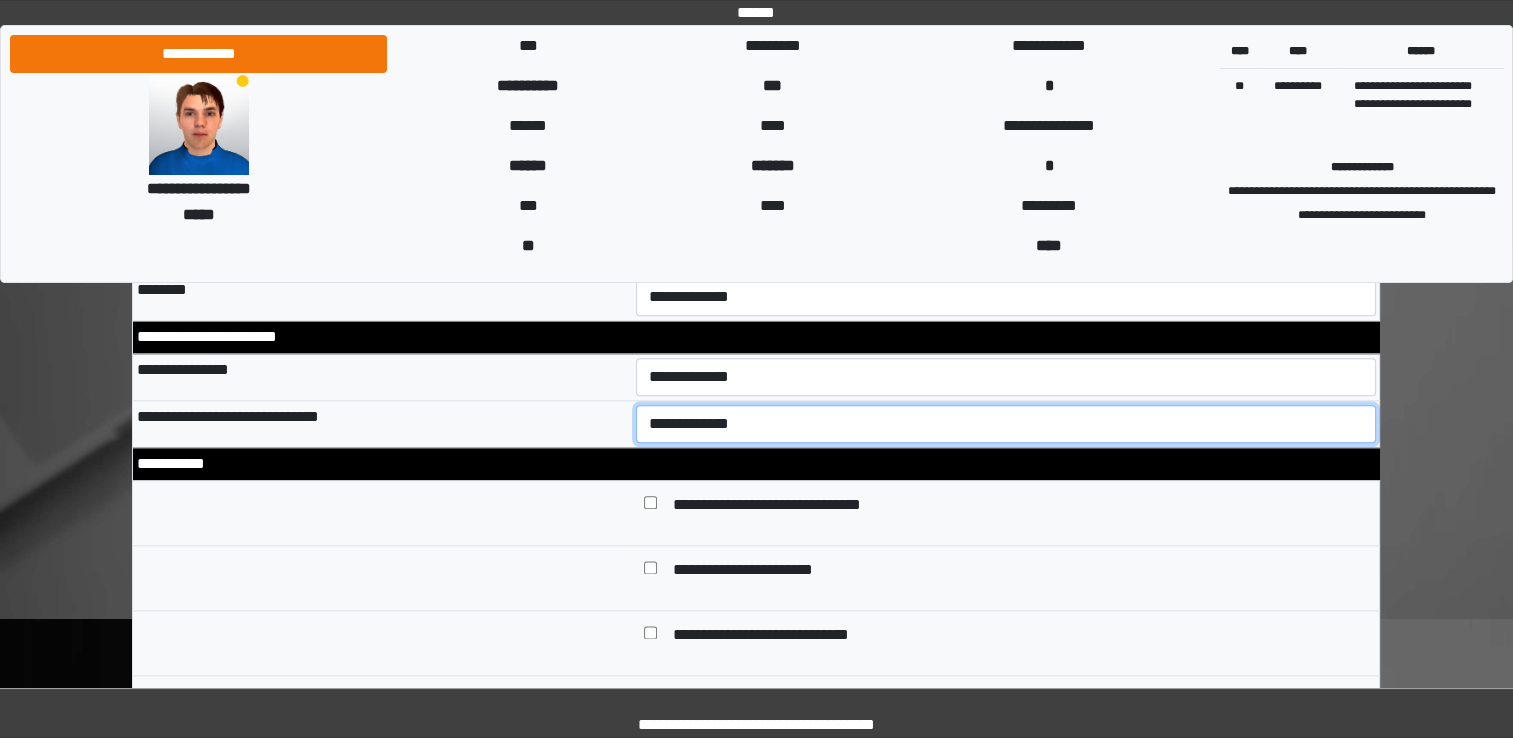 click on "**********" at bounding box center (1006, 424) 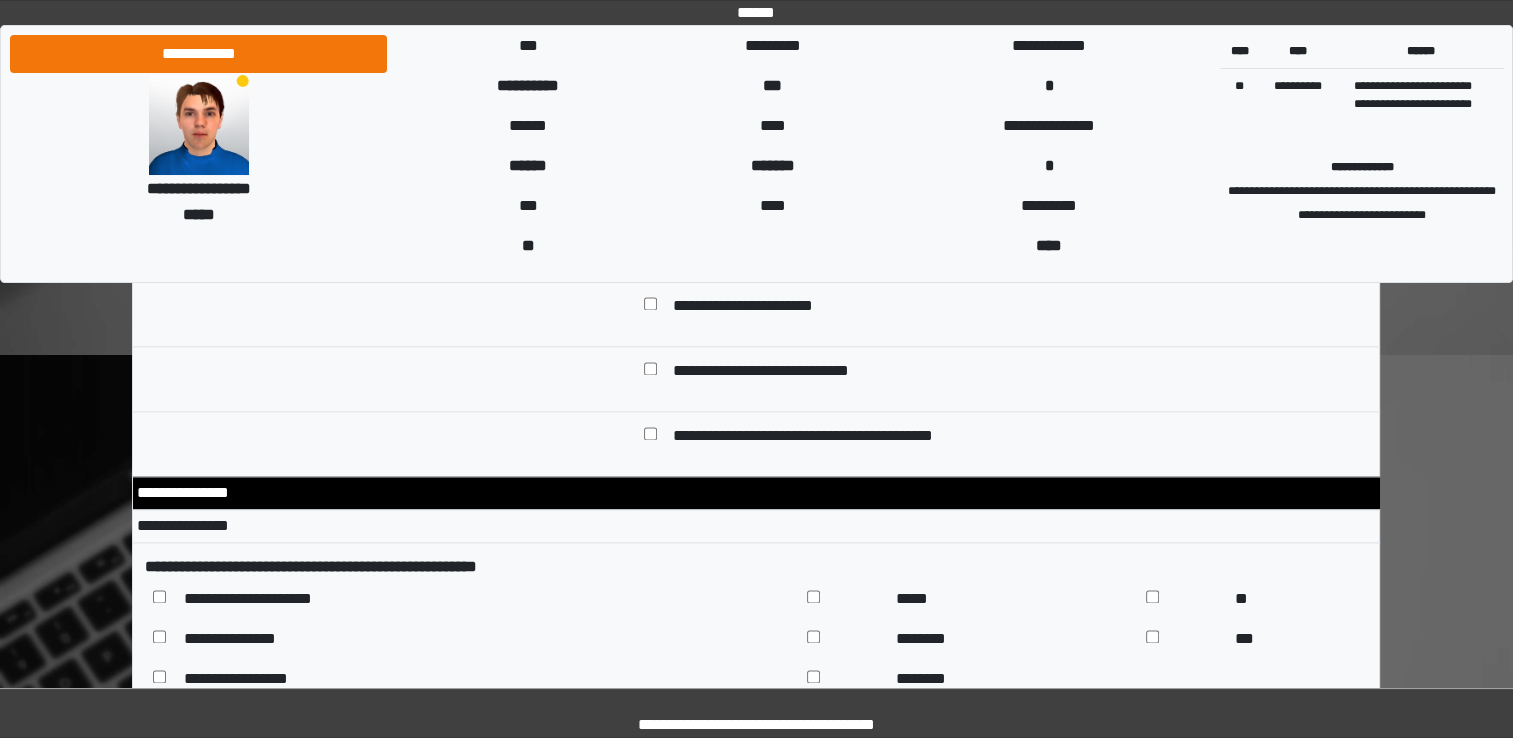 scroll, scrollTop: 10285, scrollLeft: 0, axis: vertical 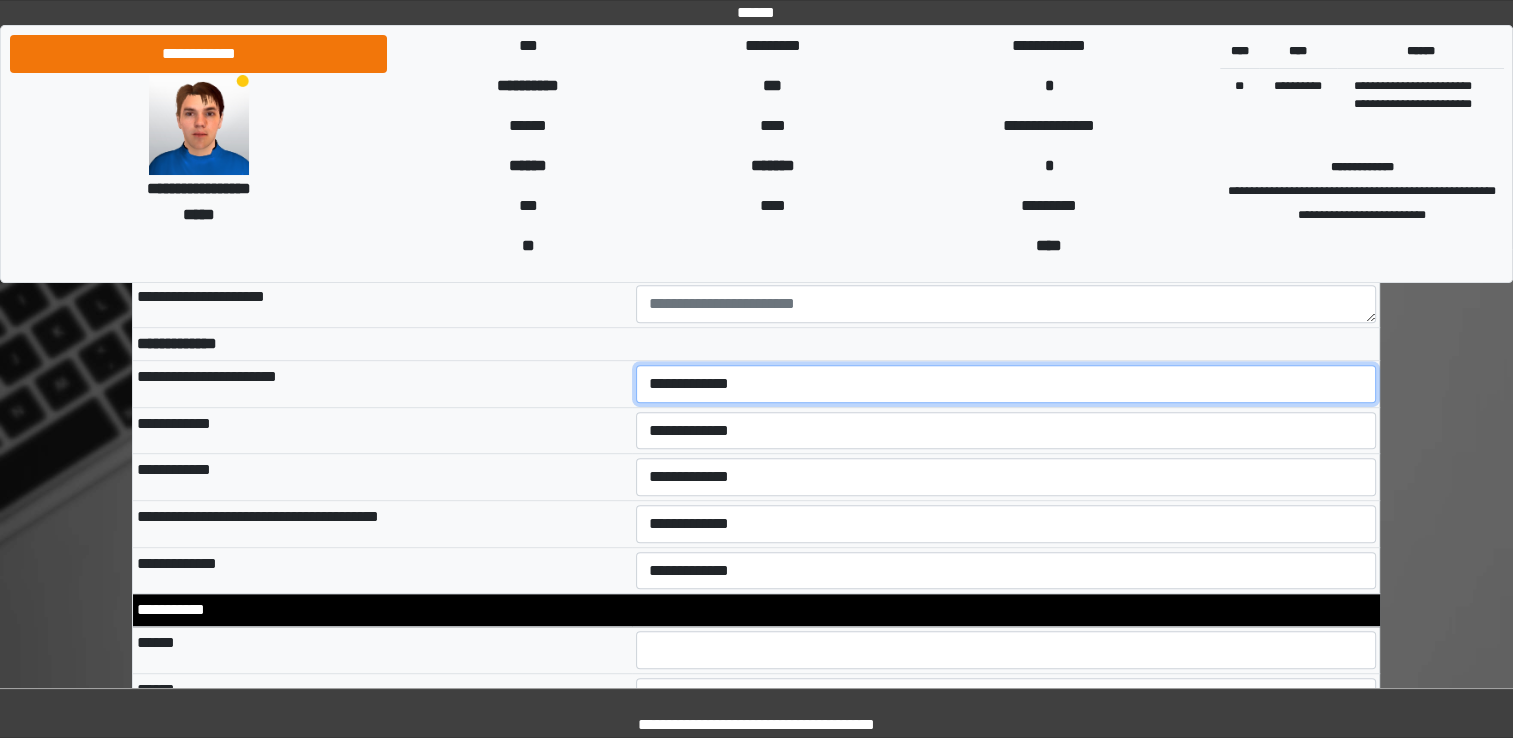 click on "**********" at bounding box center (1006, 384) 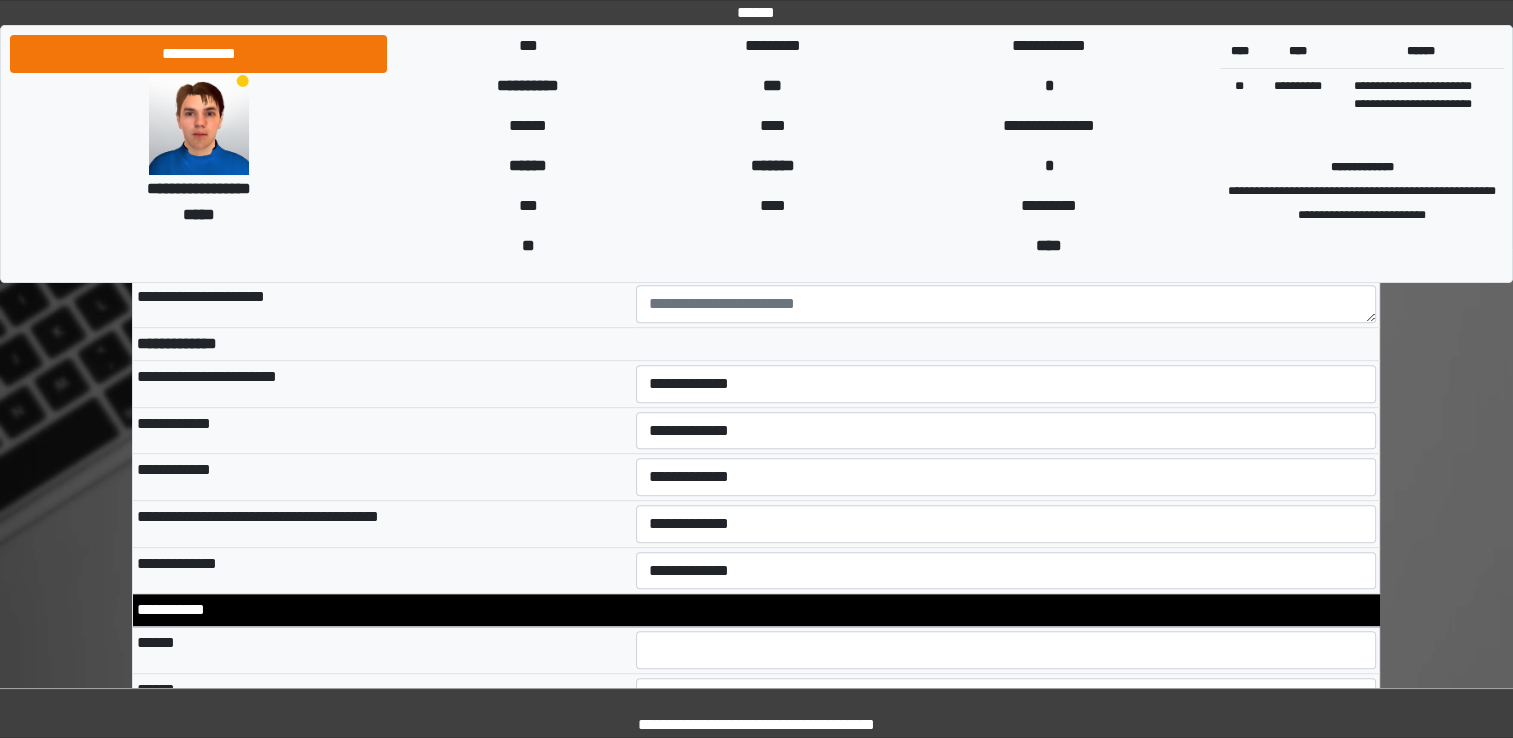 click on "**********" at bounding box center (1006, 384) 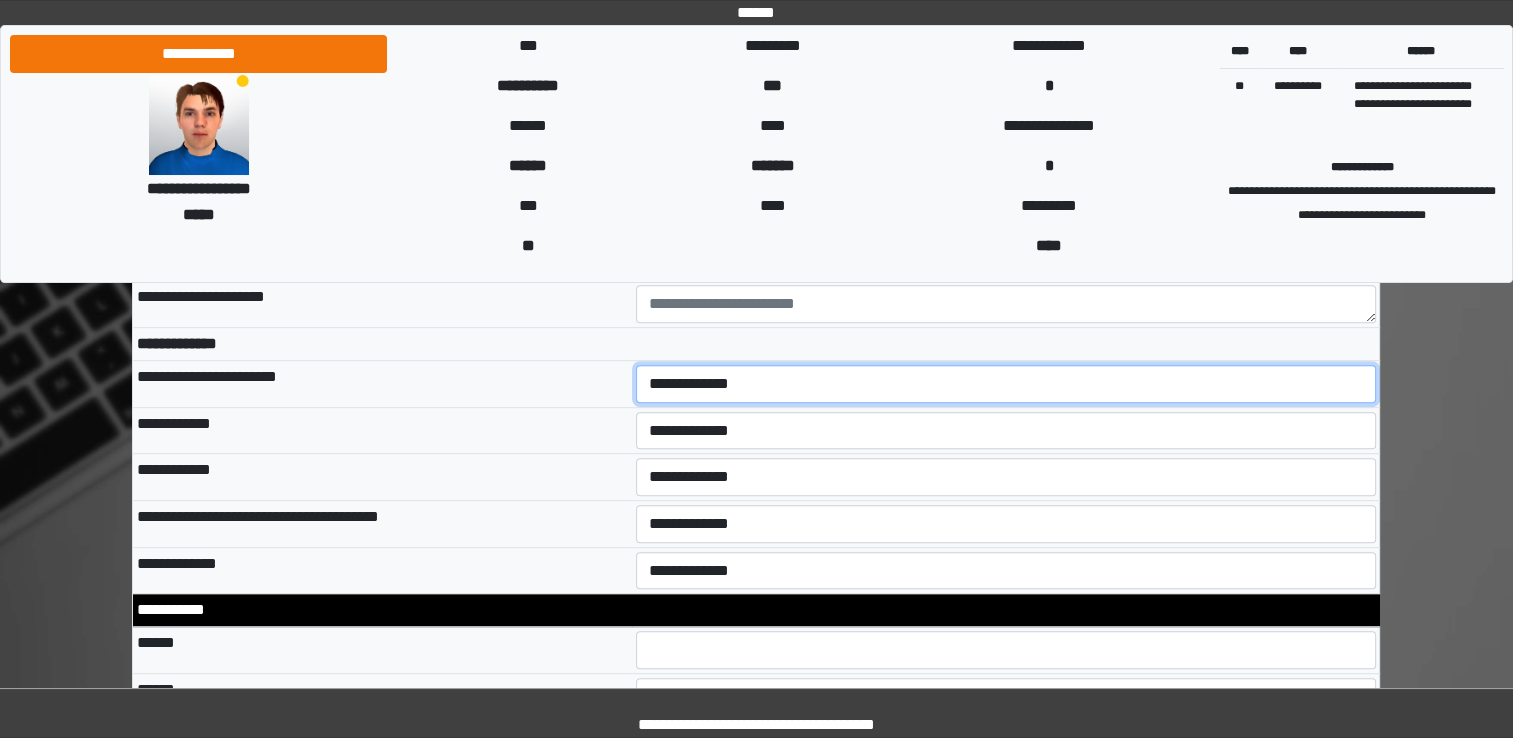 click on "**********" at bounding box center (1006, 384) 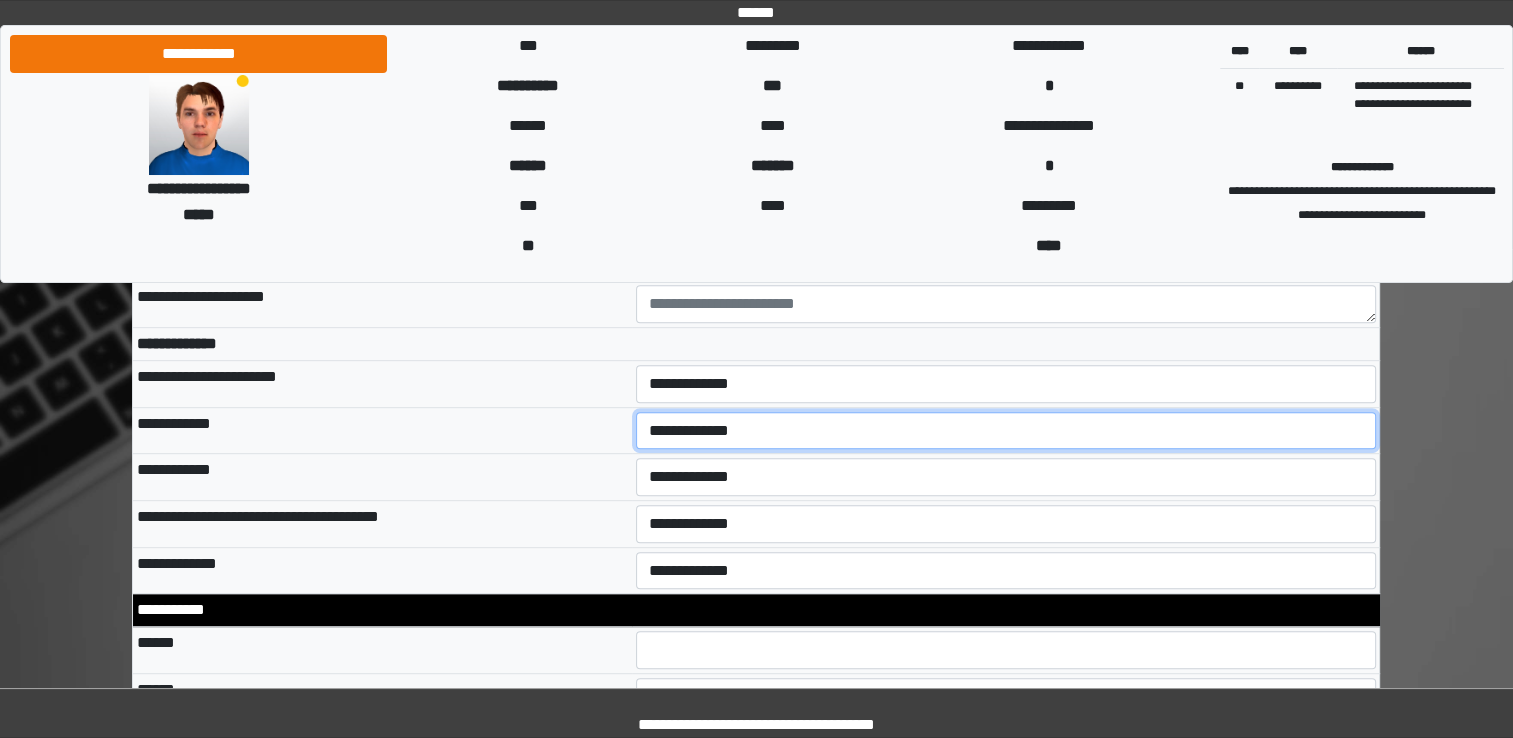 click on "**********" at bounding box center [1006, 431] 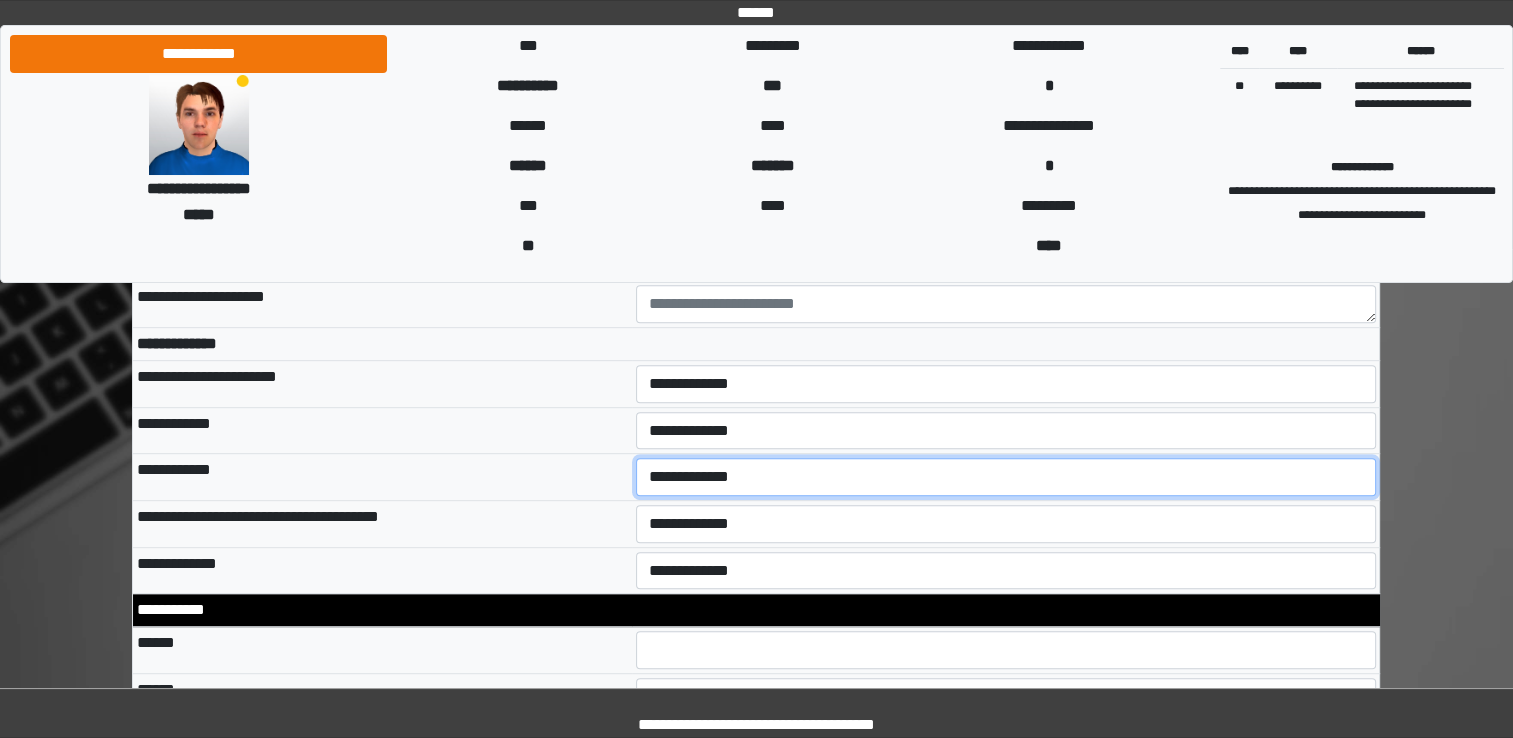 click on "**********" at bounding box center (1006, 477) 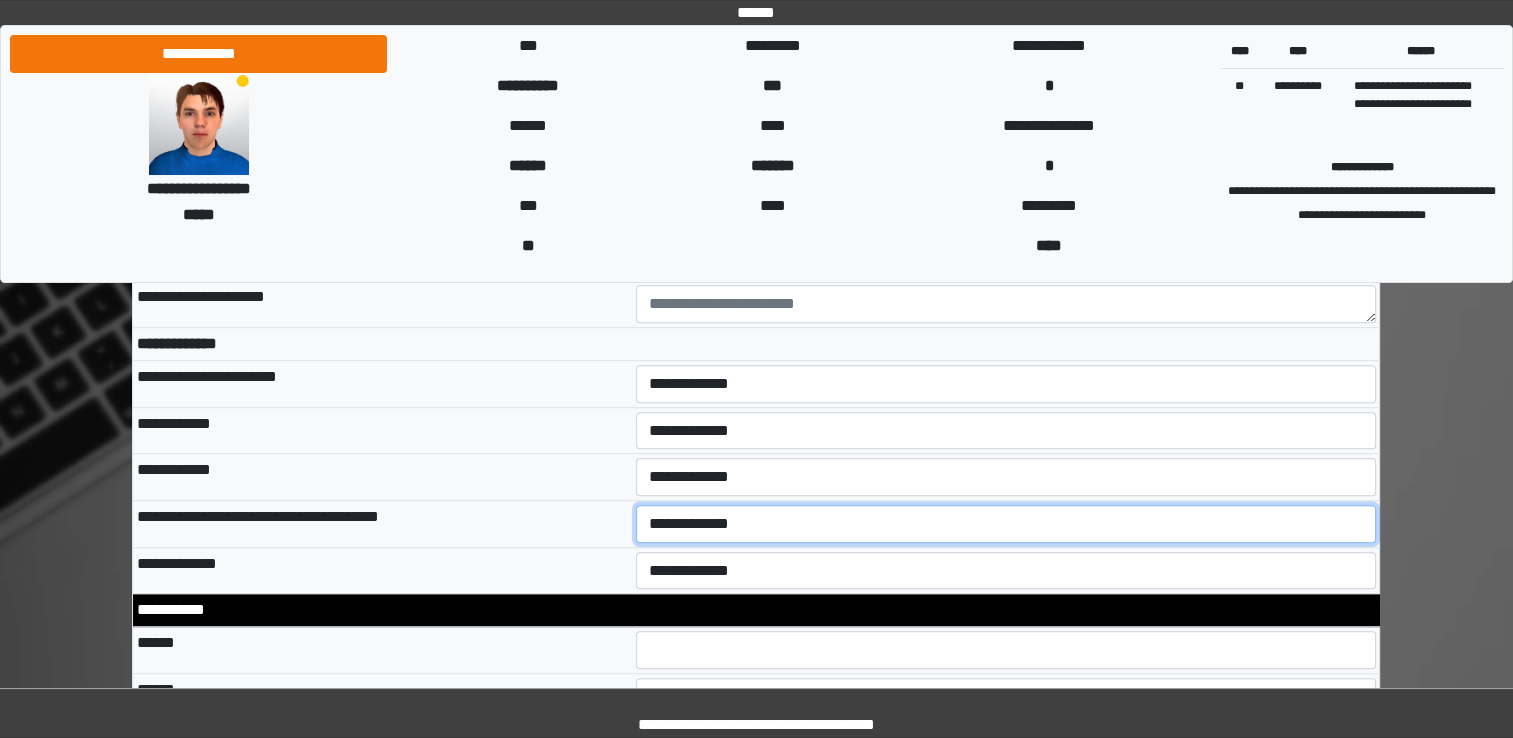 click on "**********" at bounding box center [1006, 524] 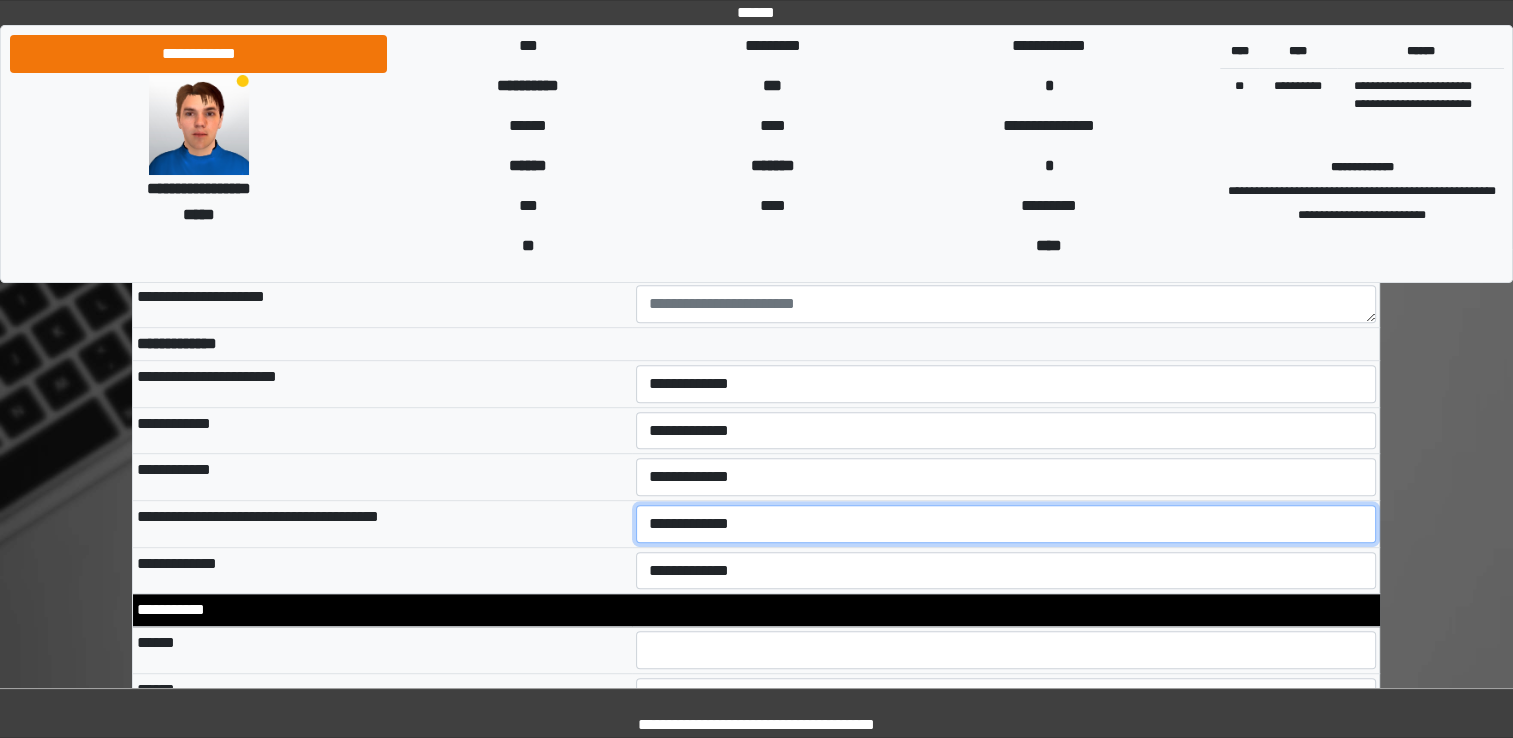 select on "*" 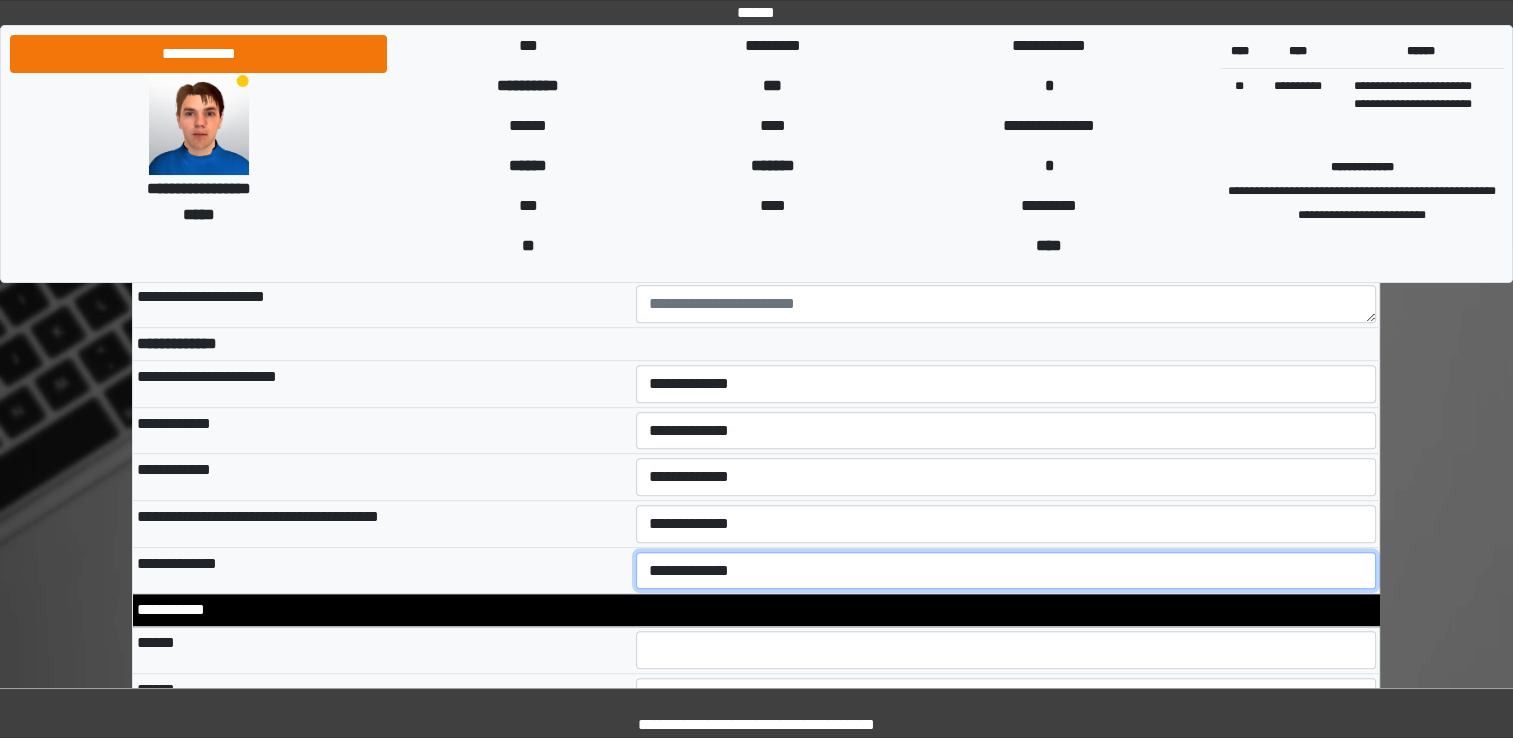 click on "**********" at bounding box center (1006, 571) 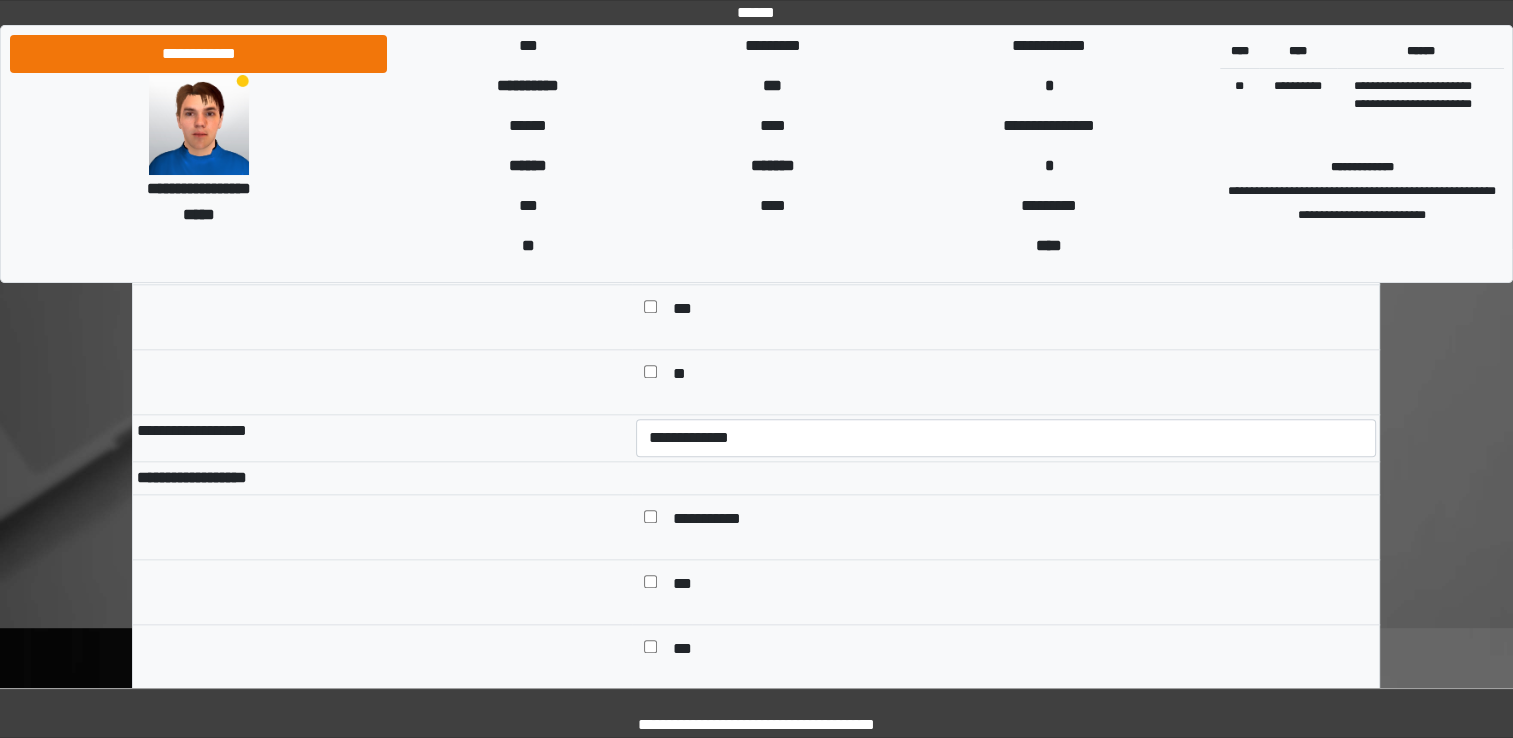 scroll, scrollTop: 2174, scrollLeft: 0, axis: vertical 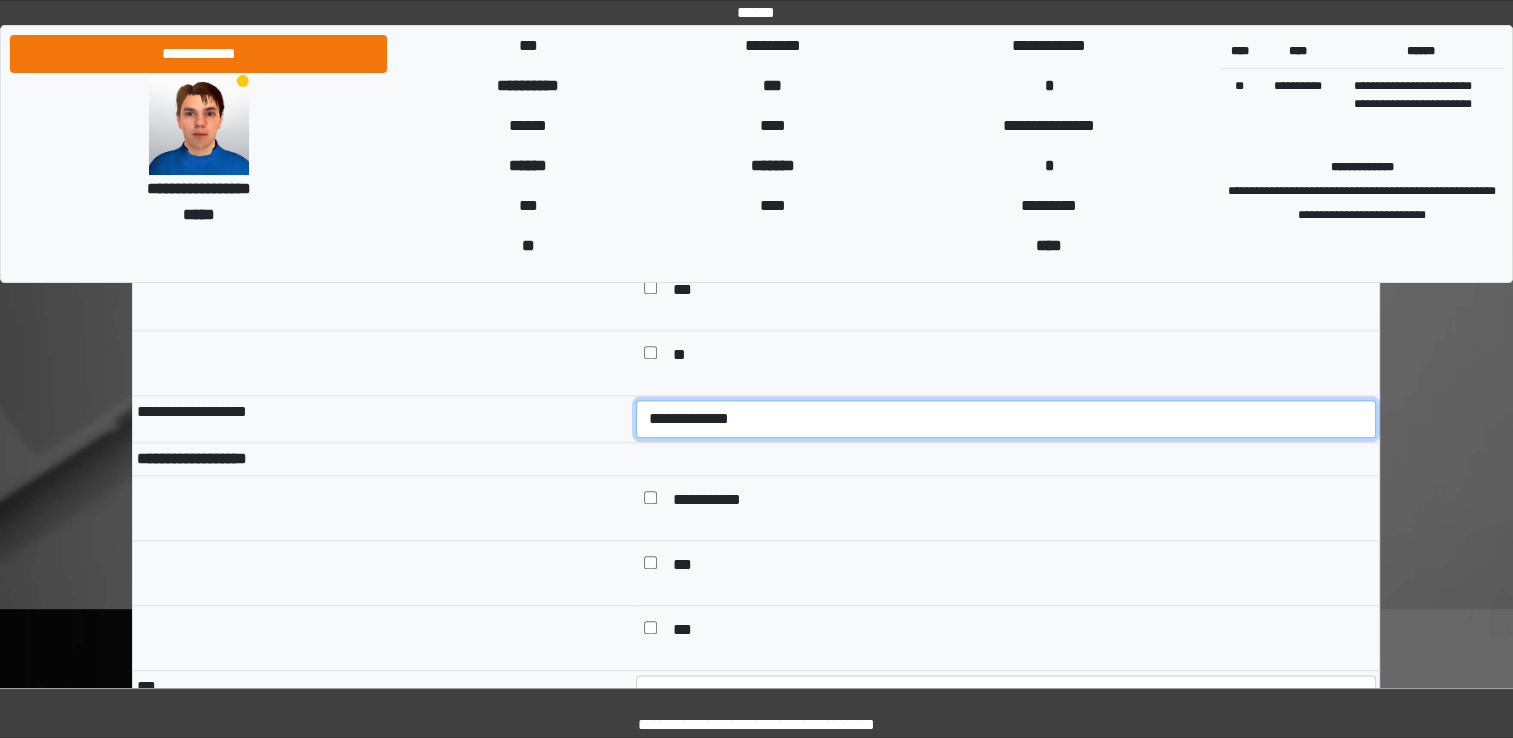 click on "**********" at bounding box center (1006, 419) 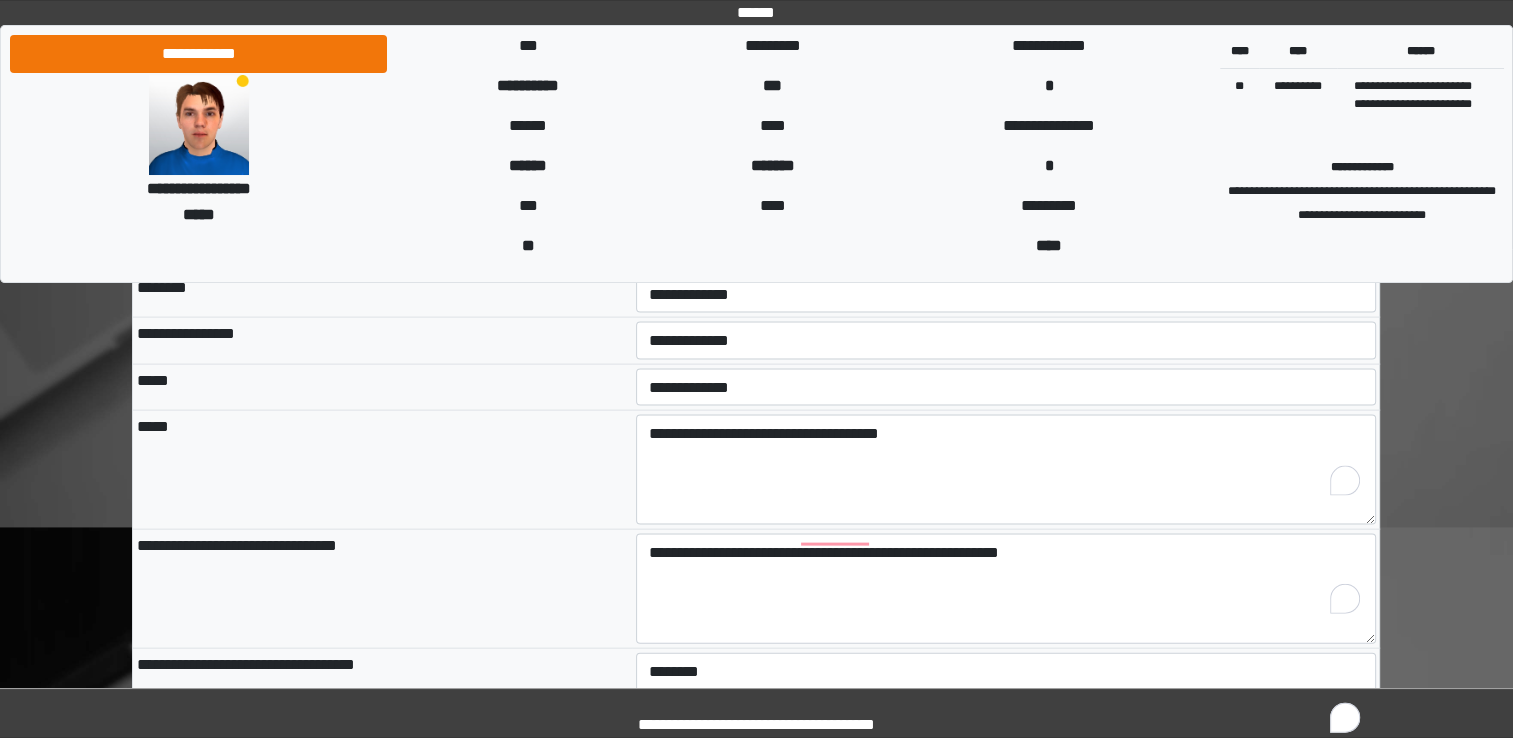 scroll, scrollTop: 4279, scrollLeft: 0, axis: vertical 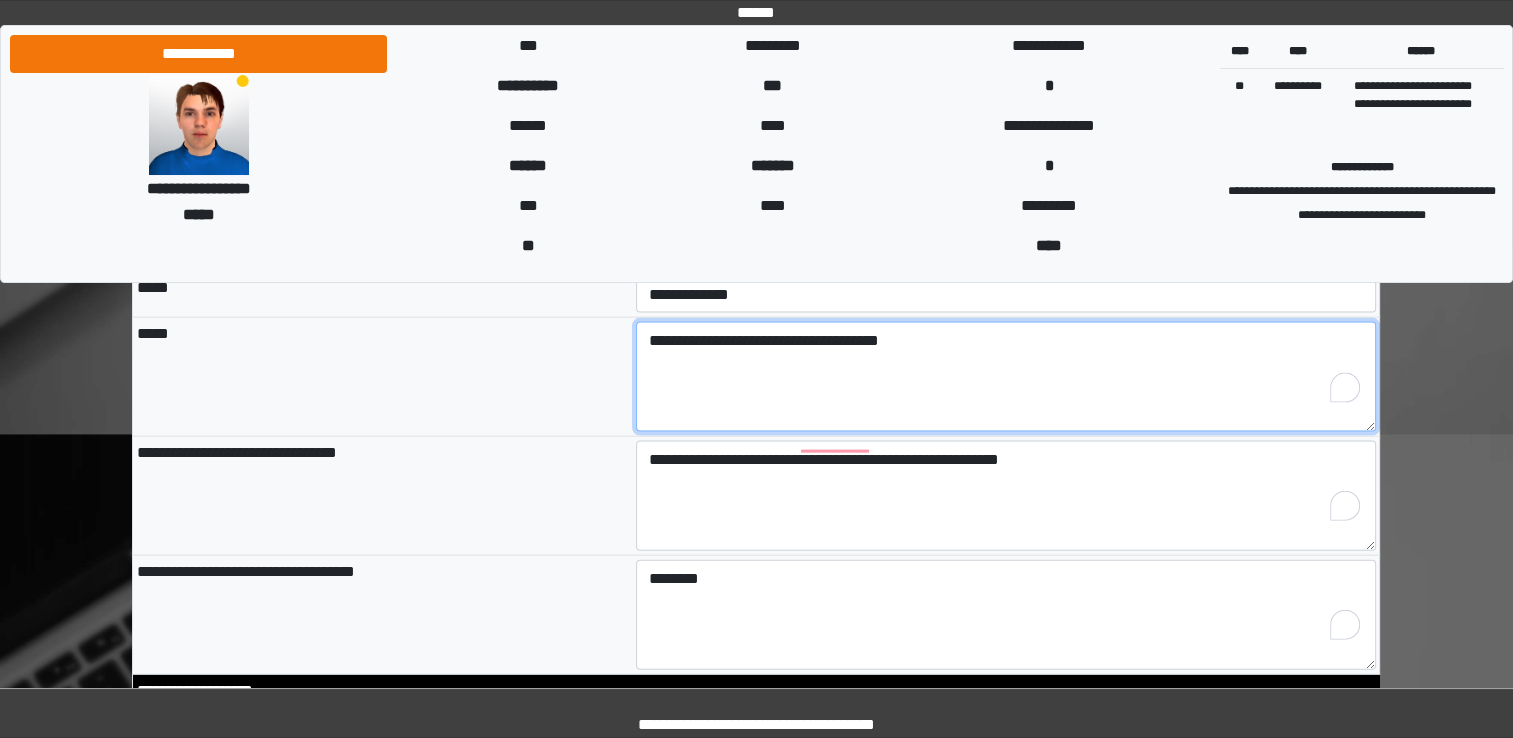 click on "**********" at bounding box center (1006, 377) 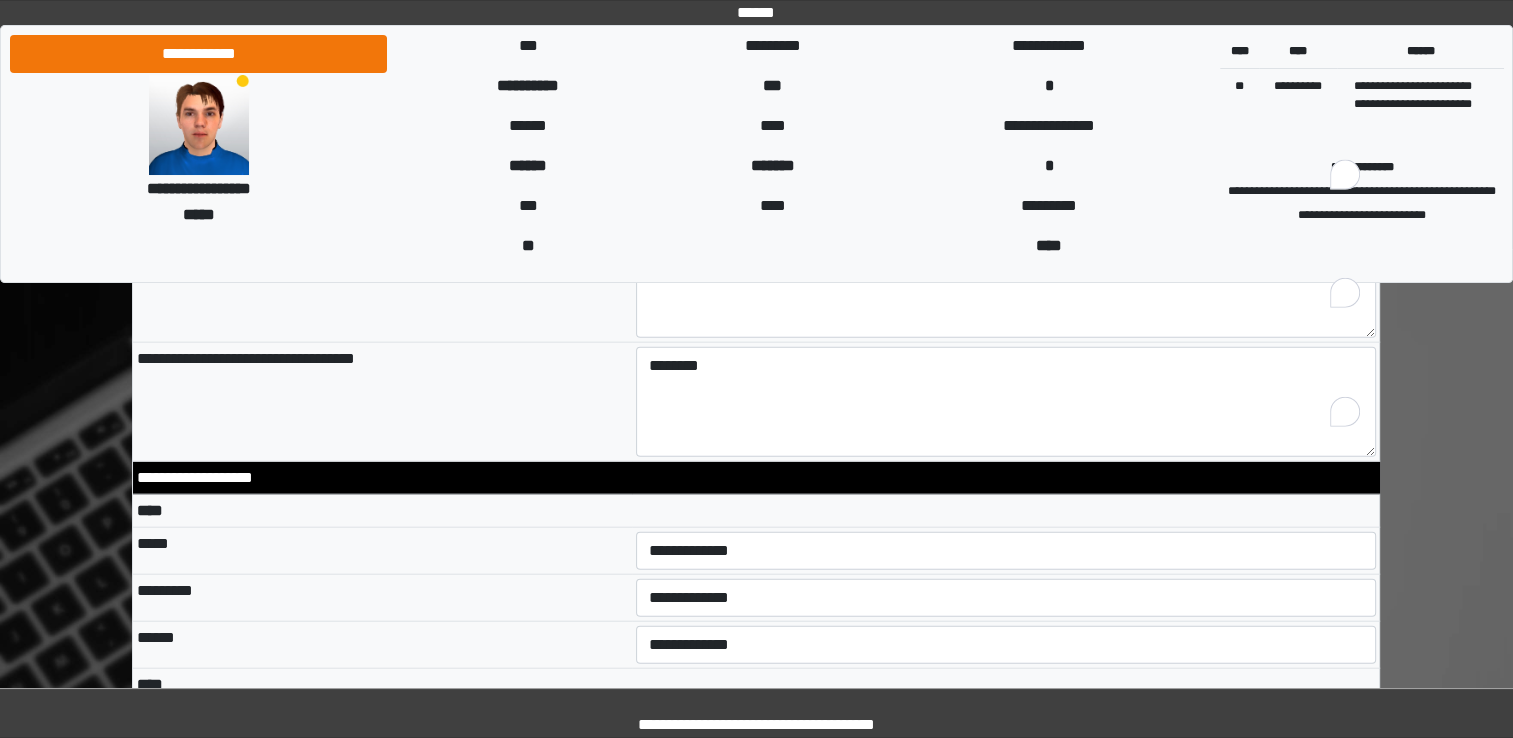 scroll, scrollTop: 4665, scrollLeft: 0, axis: vertical 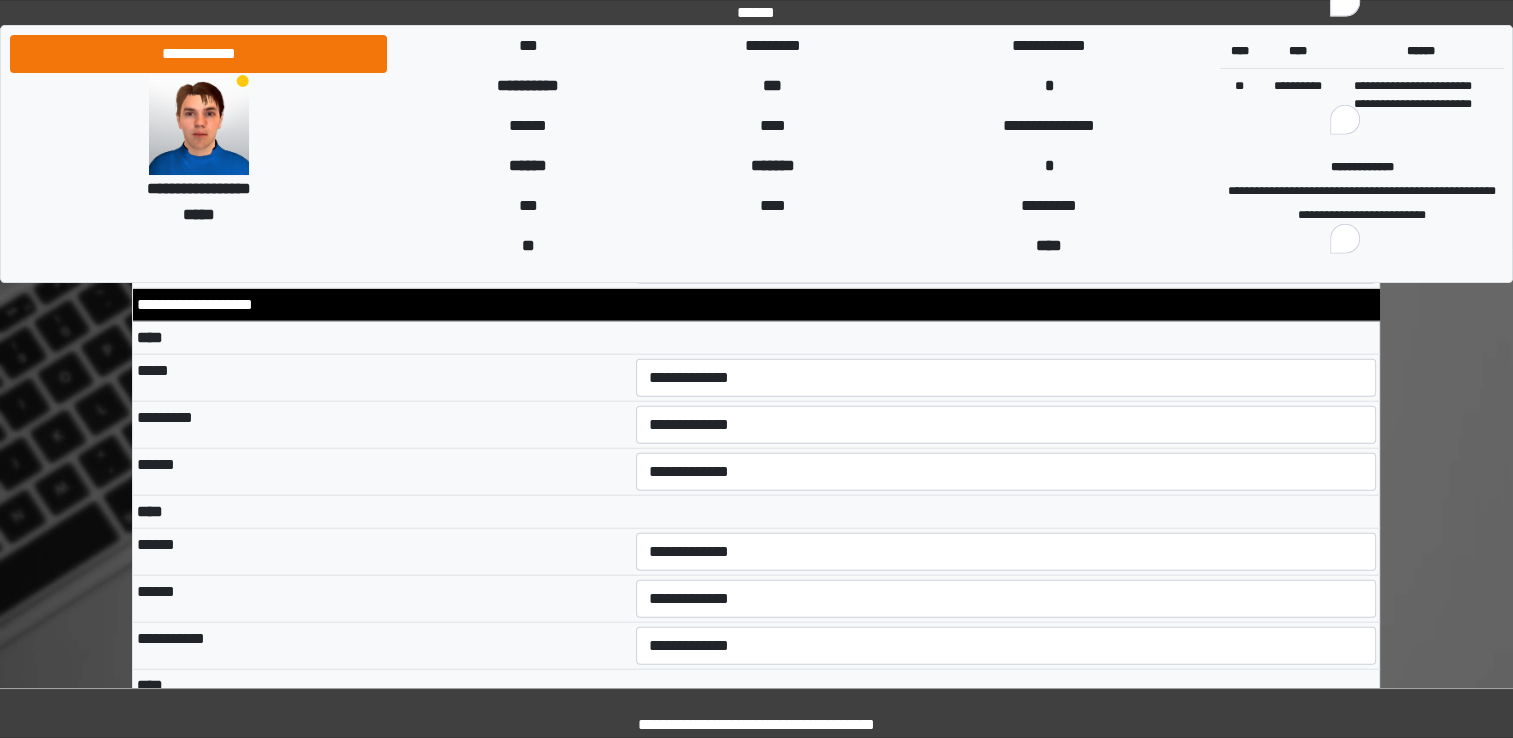 type on "**********" 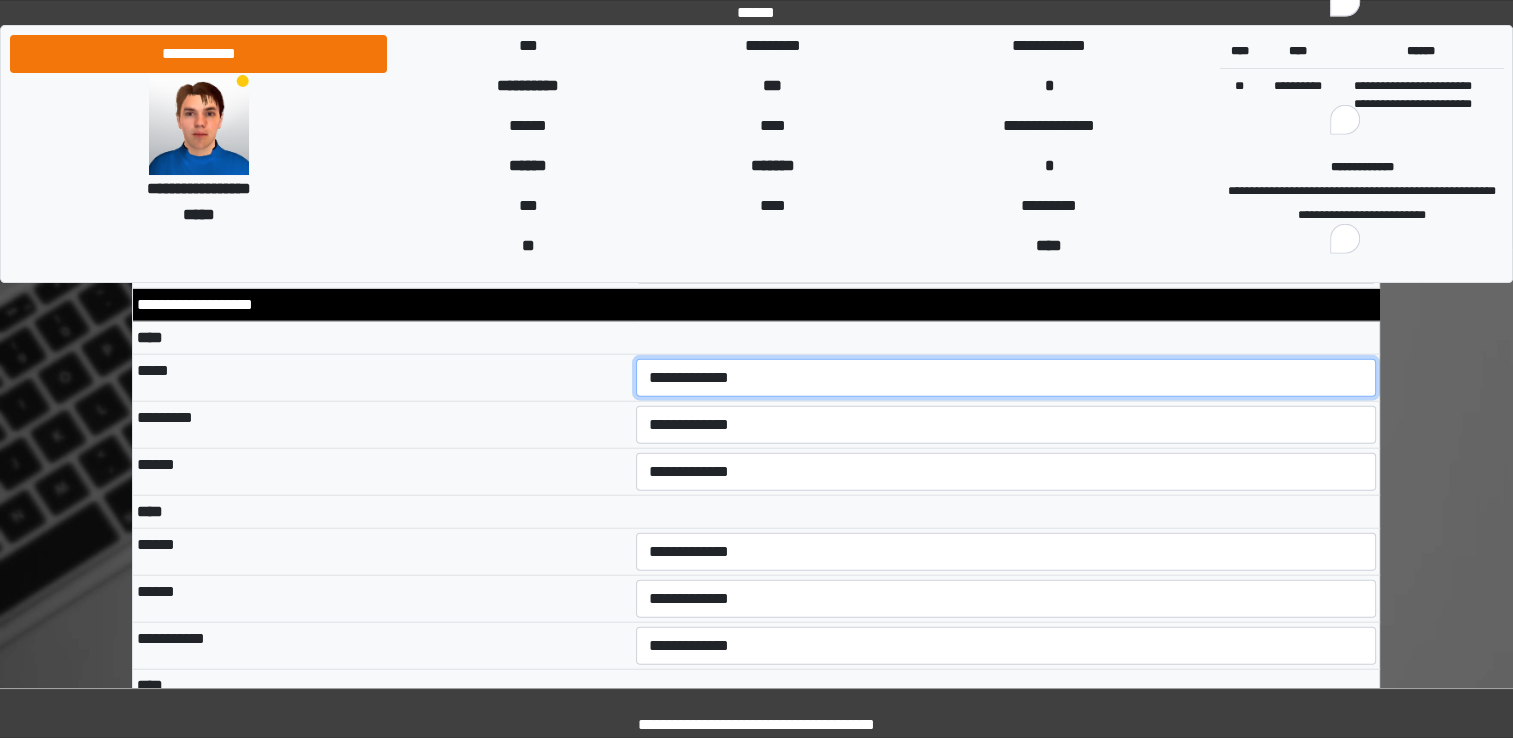 click on "**********" at bounding box center [1006, 378] 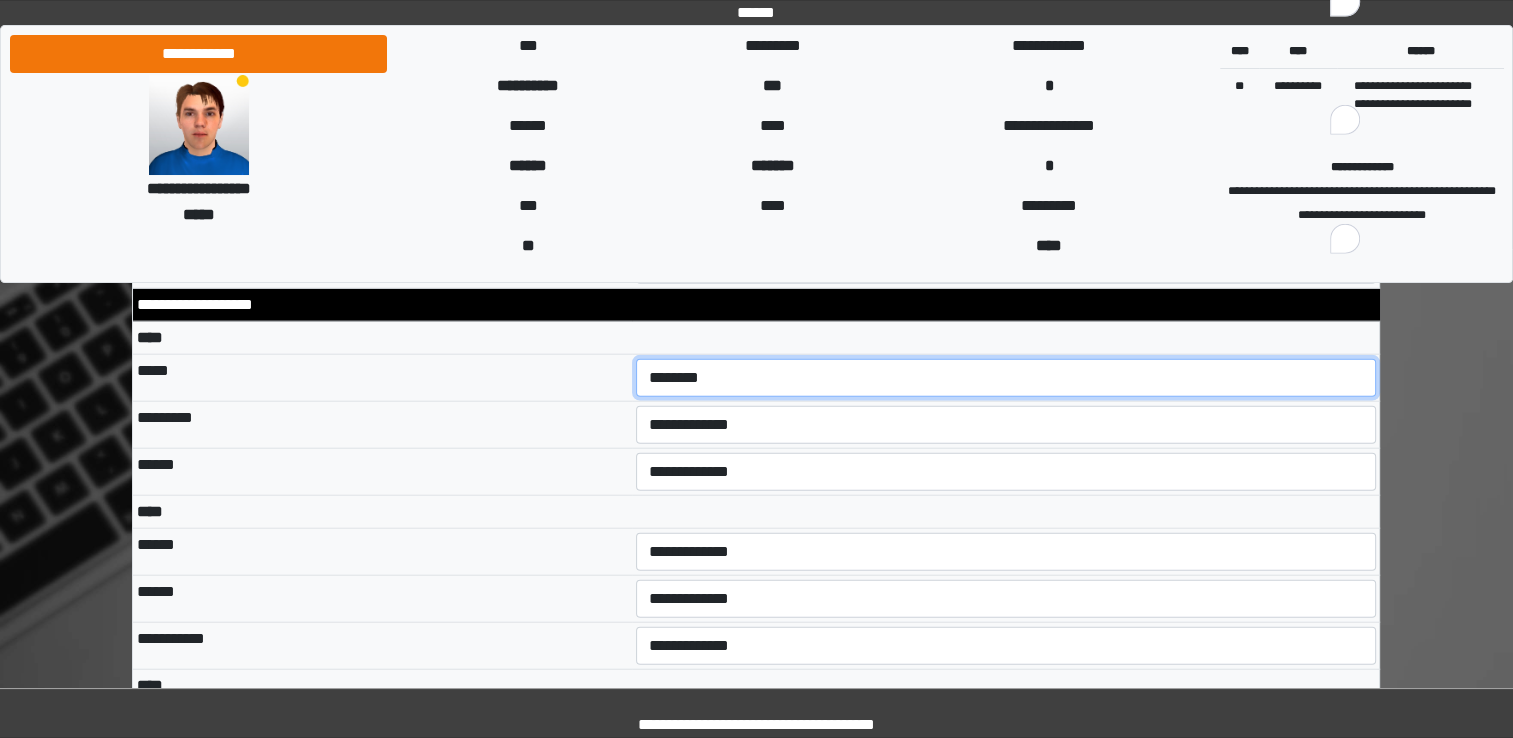 click on "**********" at bounding box center (1006, 378) 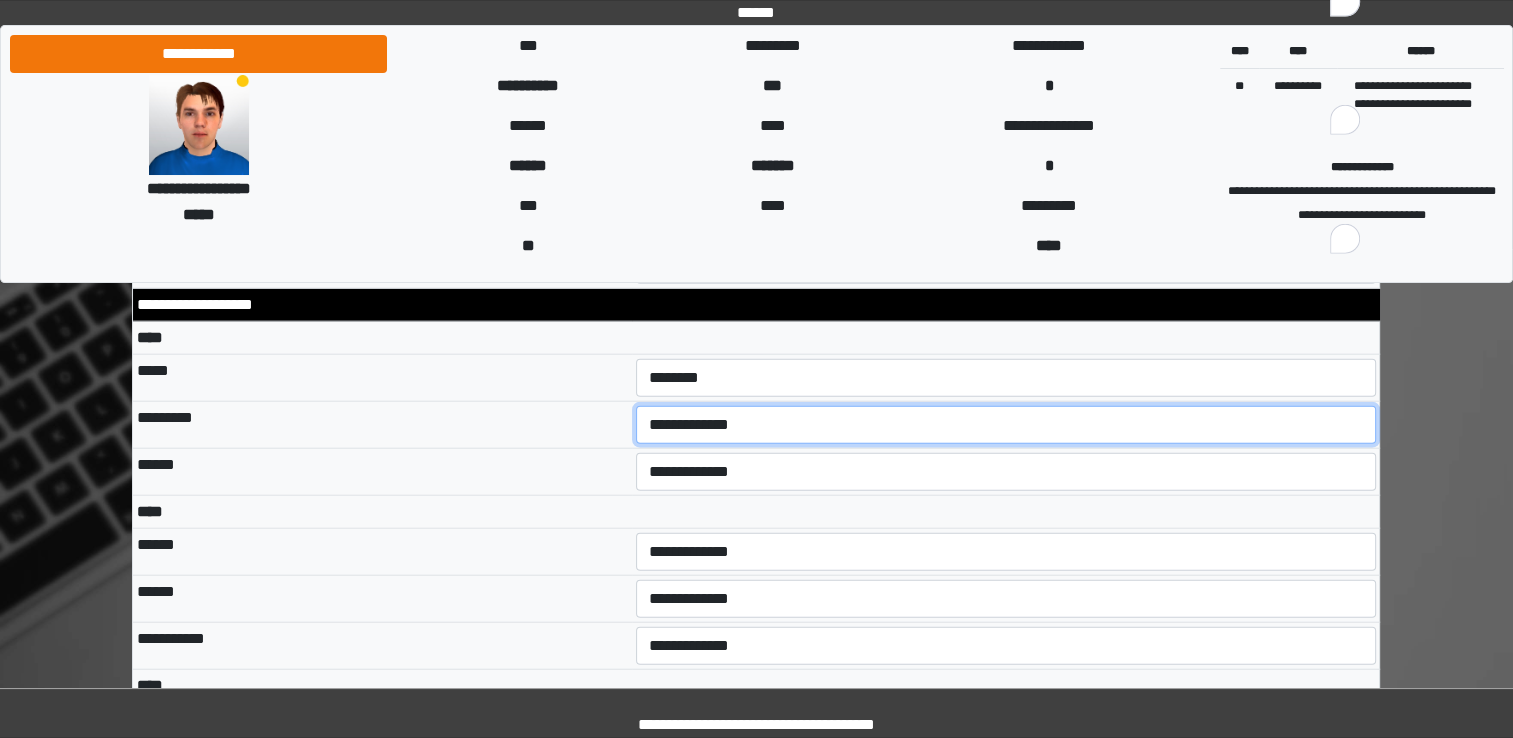 drag, startPoint x: 776, startPoint y: 406, endPoint x: 772, endPoint y: 418, distance: 12.649111 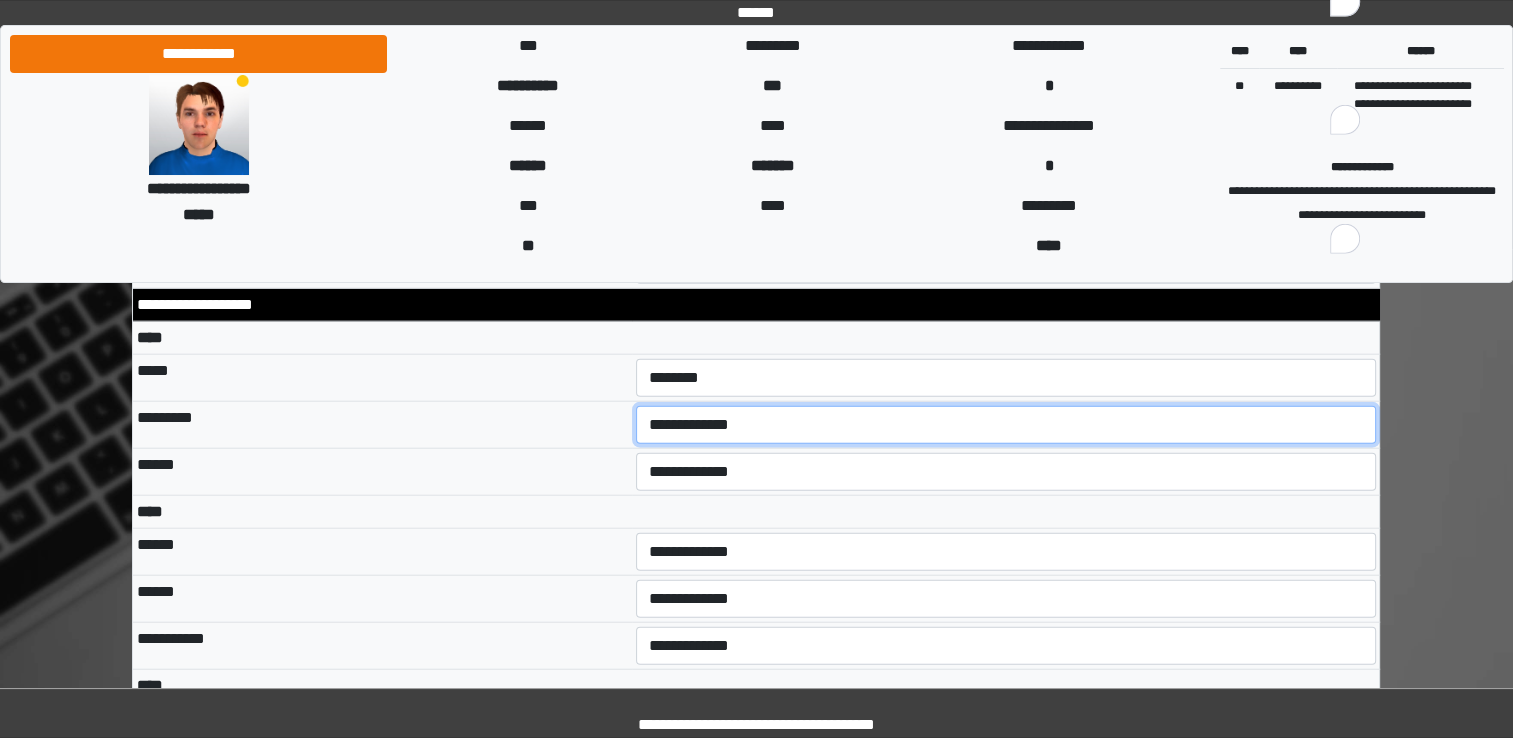 select on "***" 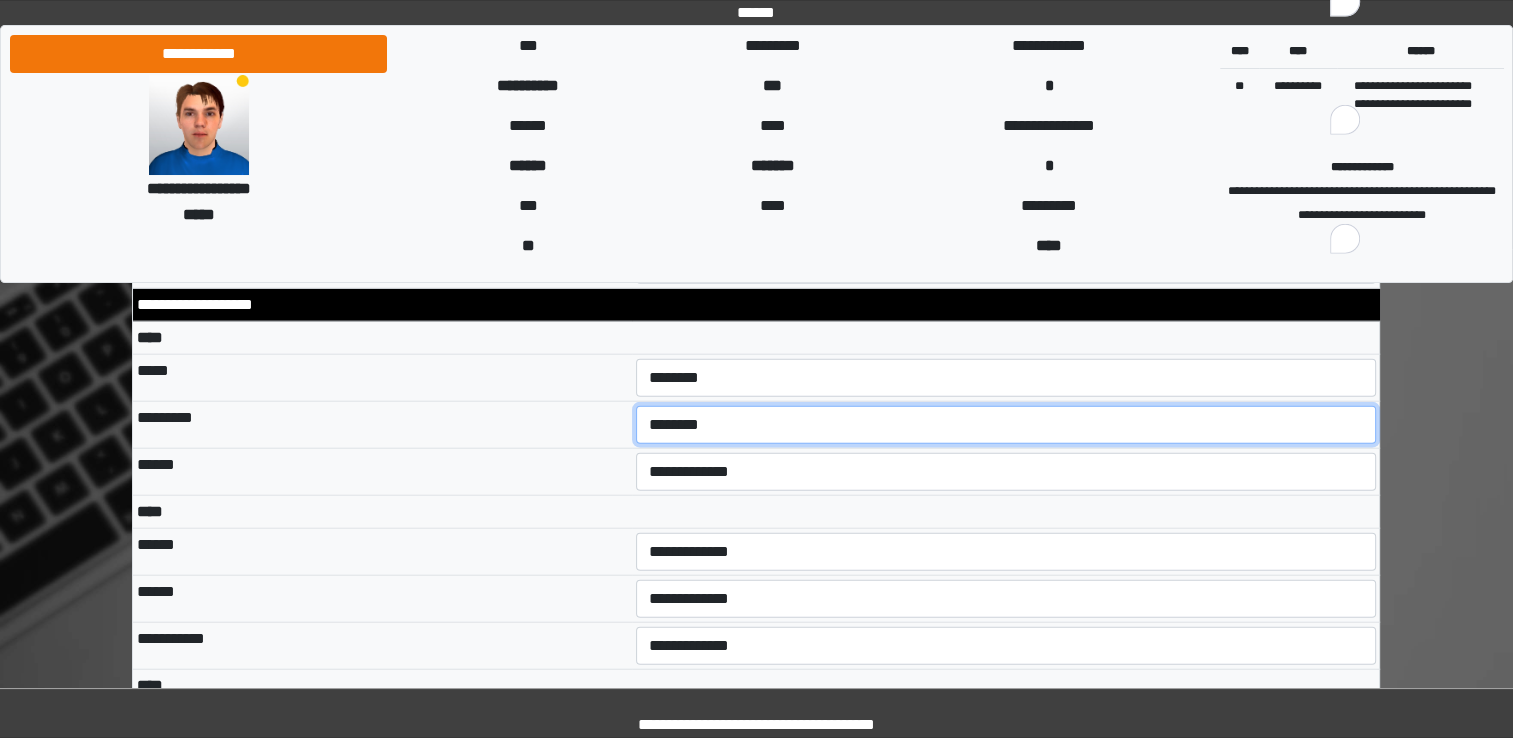 click on "**********" at bounding box center (1006, 425) 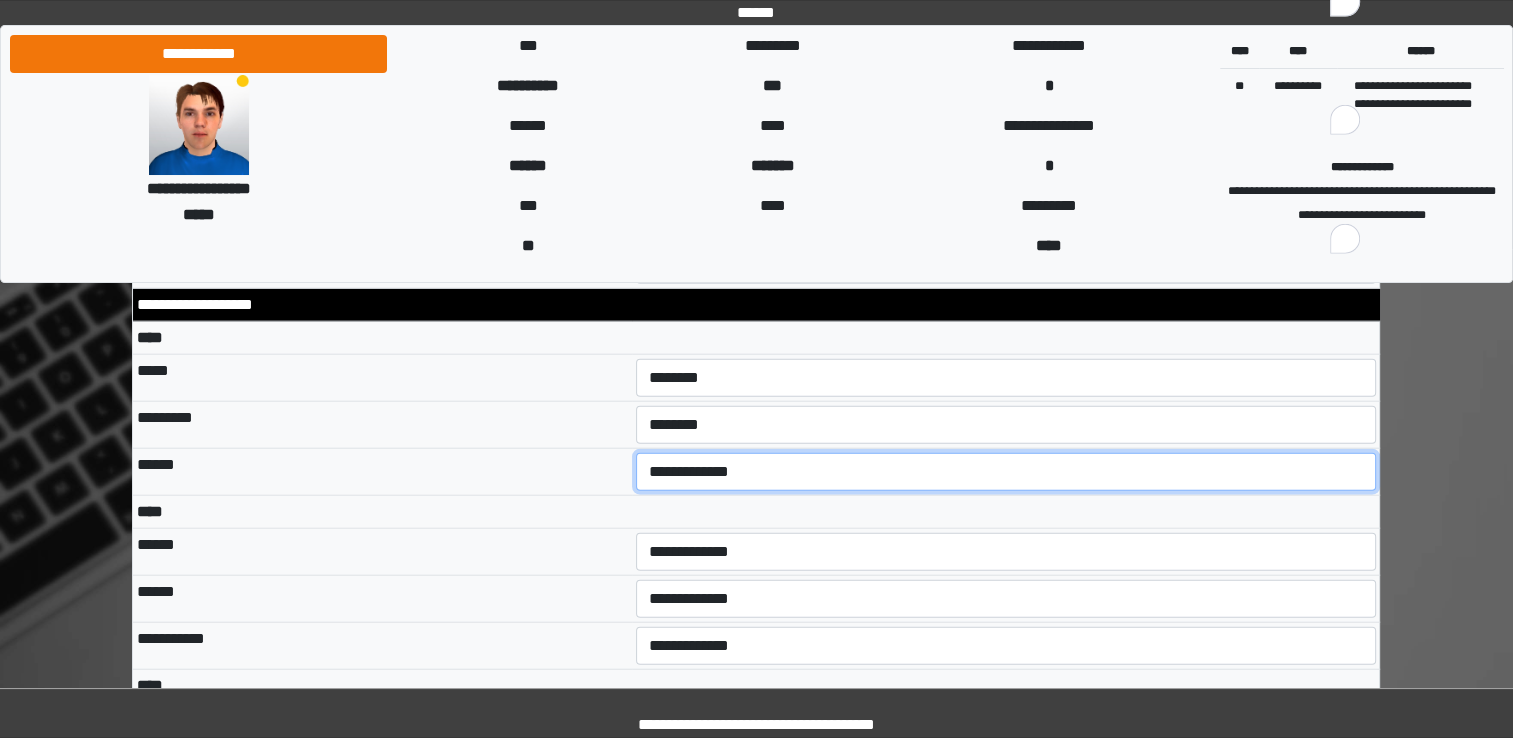 click on "**********" at bounding box center (1006, 472) 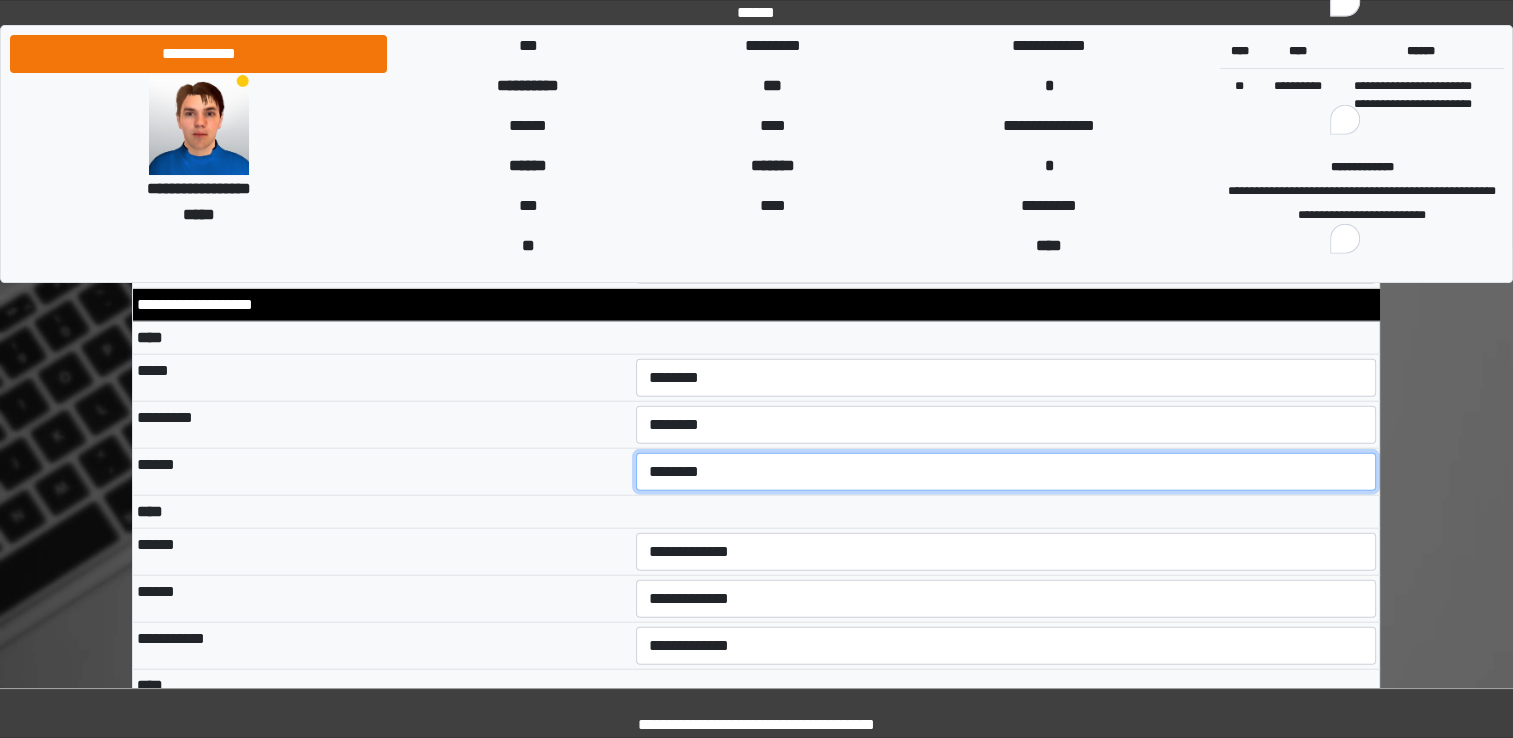 click on "**********" at bounding box center [1006, 472] 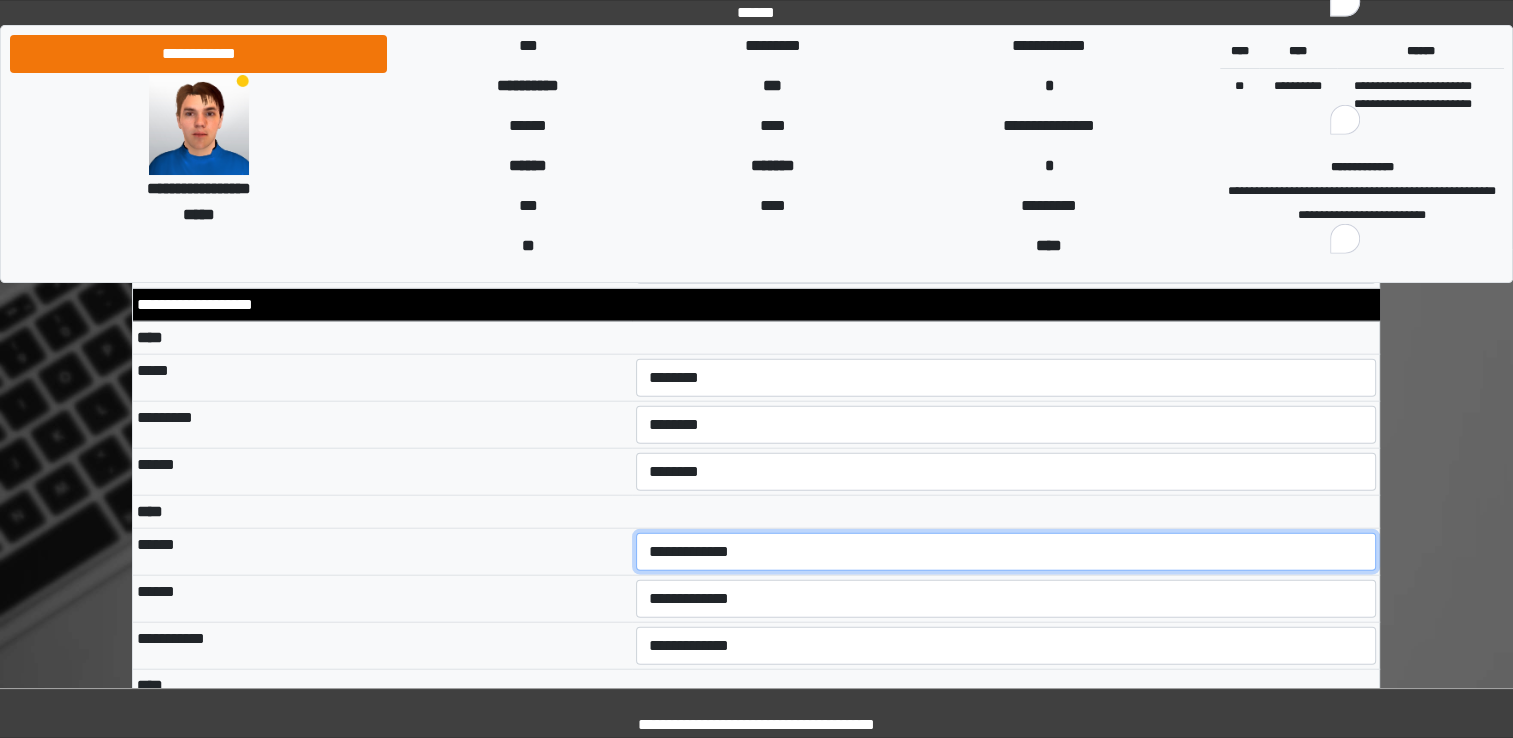 click on "**********" at bounding box center (1006, 552) 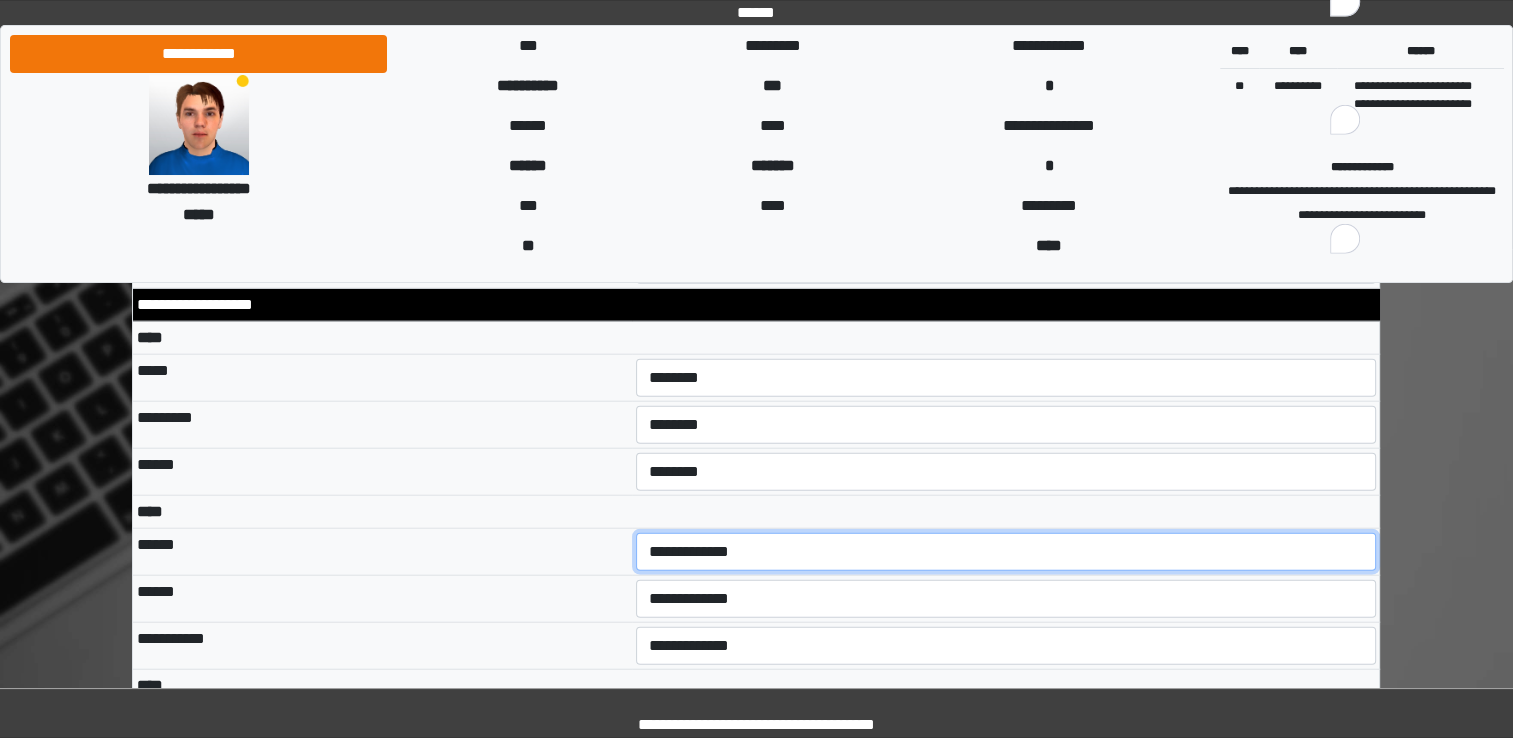 select on "***" 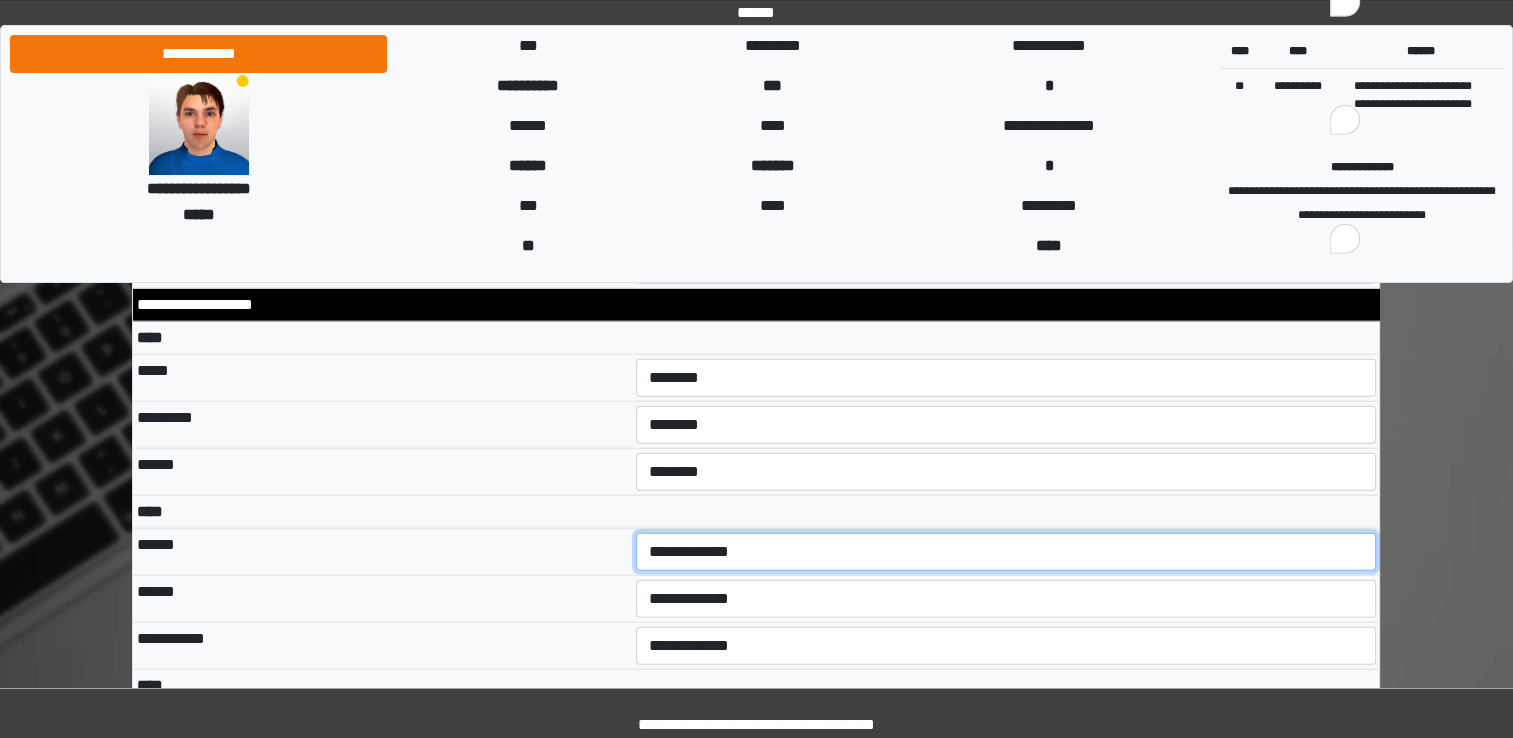 click on "**********" at bounding box center (1006, 552) 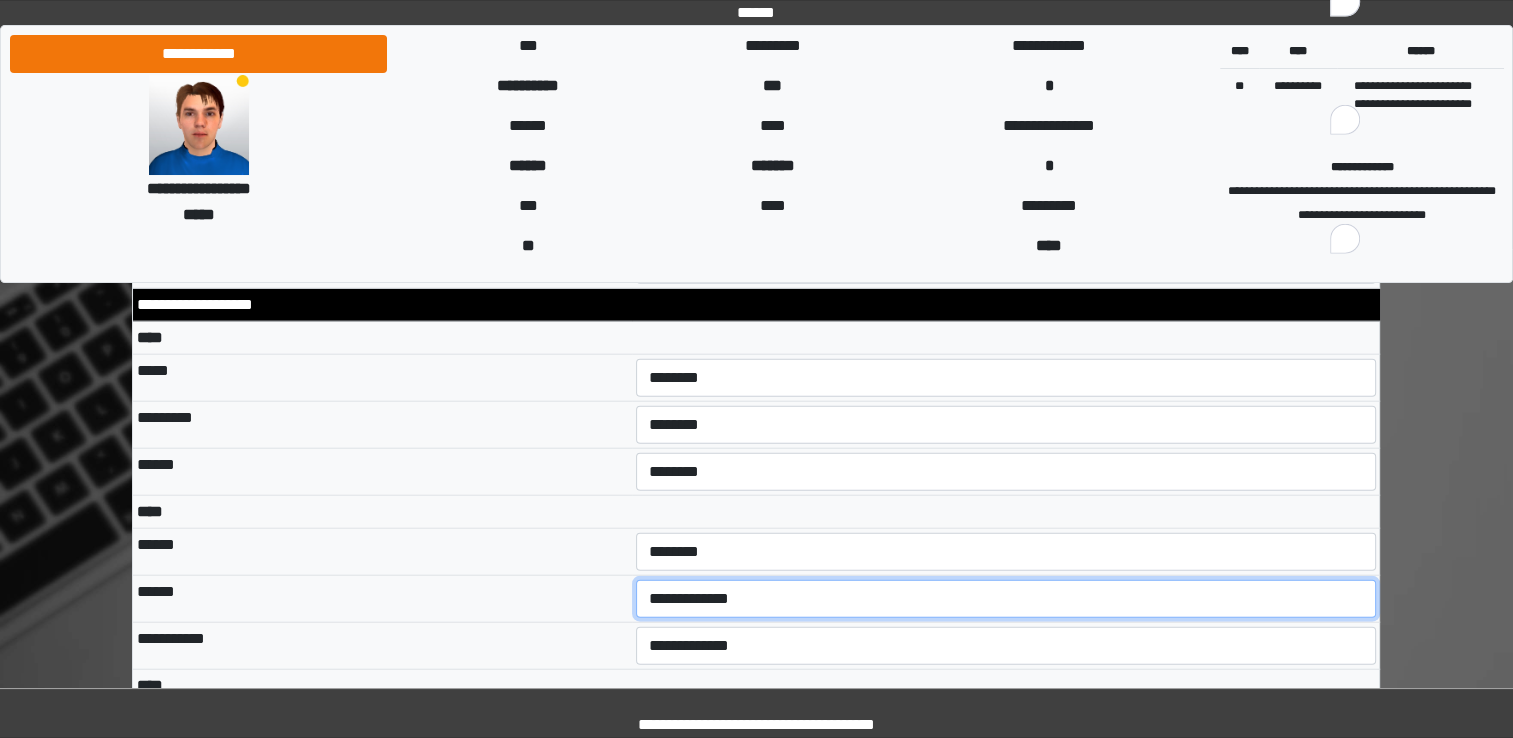 click on "**********" at bounding box center [1006, 599] 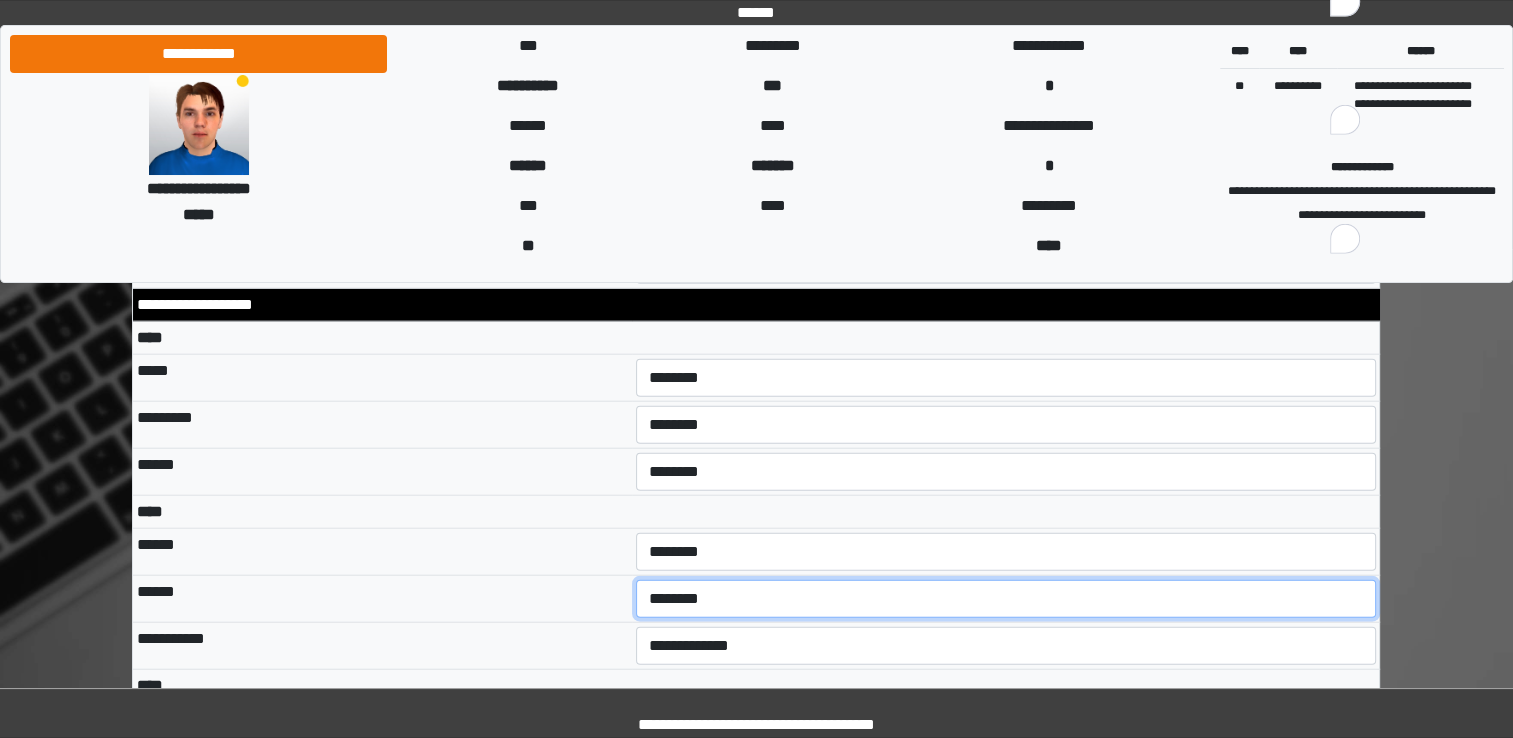 click on "**********" at bounding box center [1006, 599] 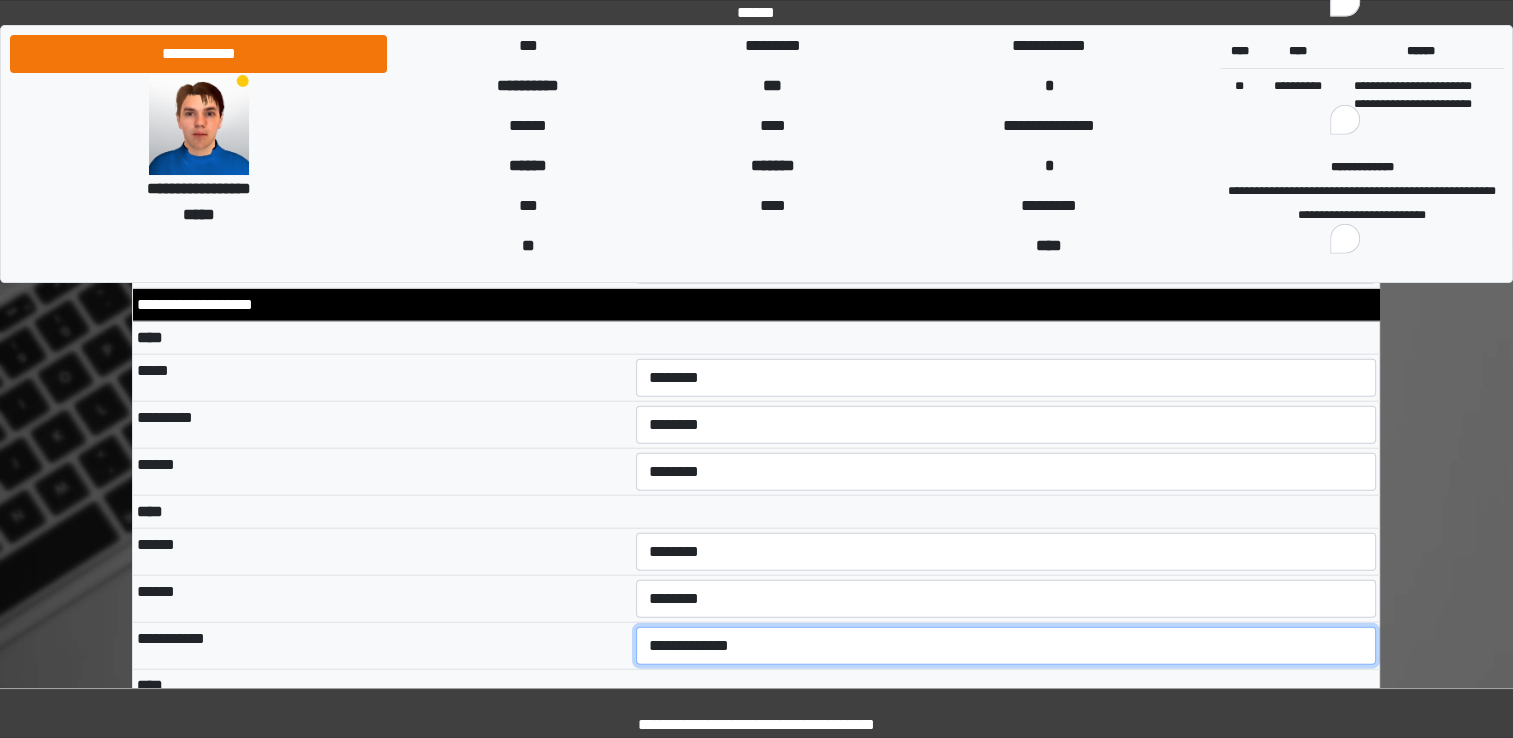 click on "**********" at bounding box center (1006, 646) 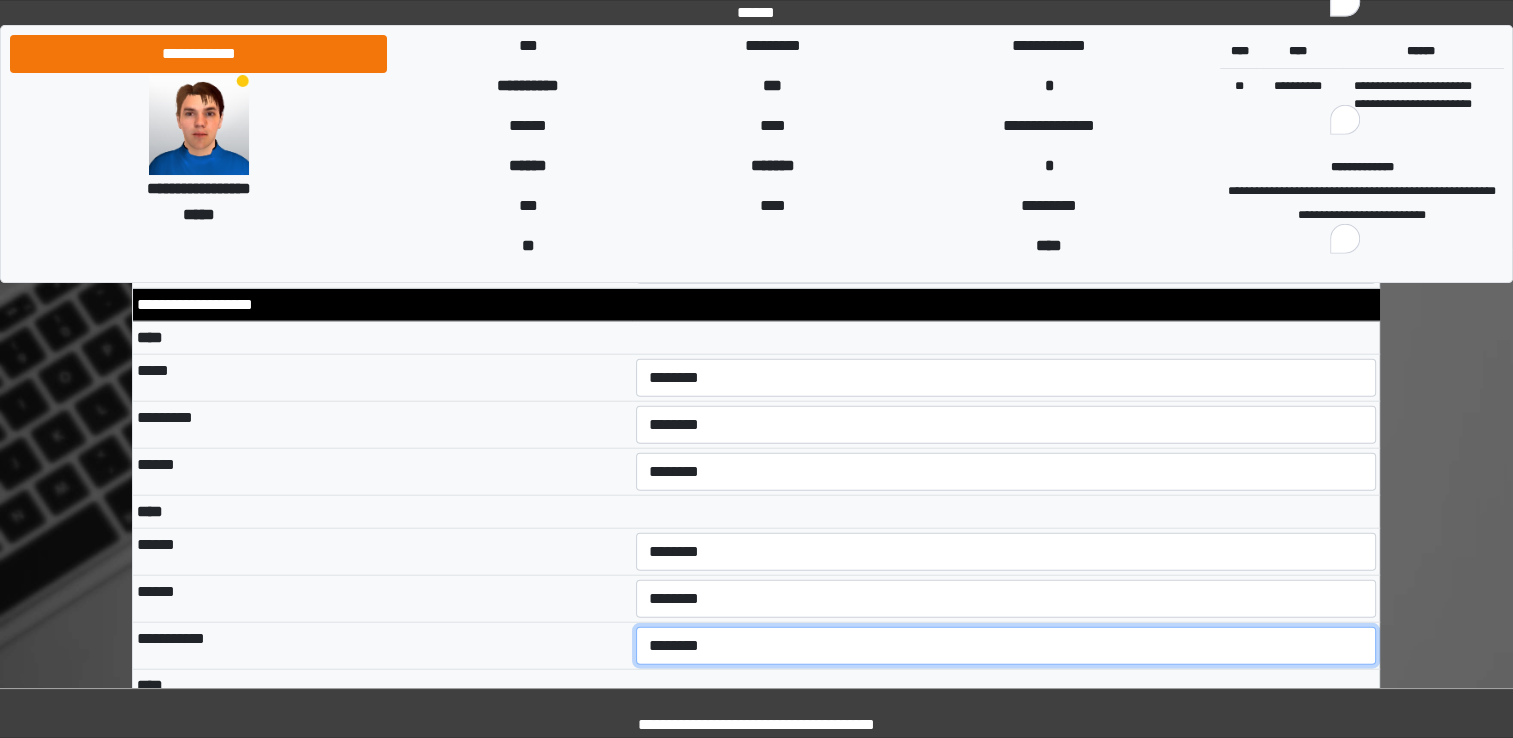 click on "**********" at bounding box center [1006, 646] 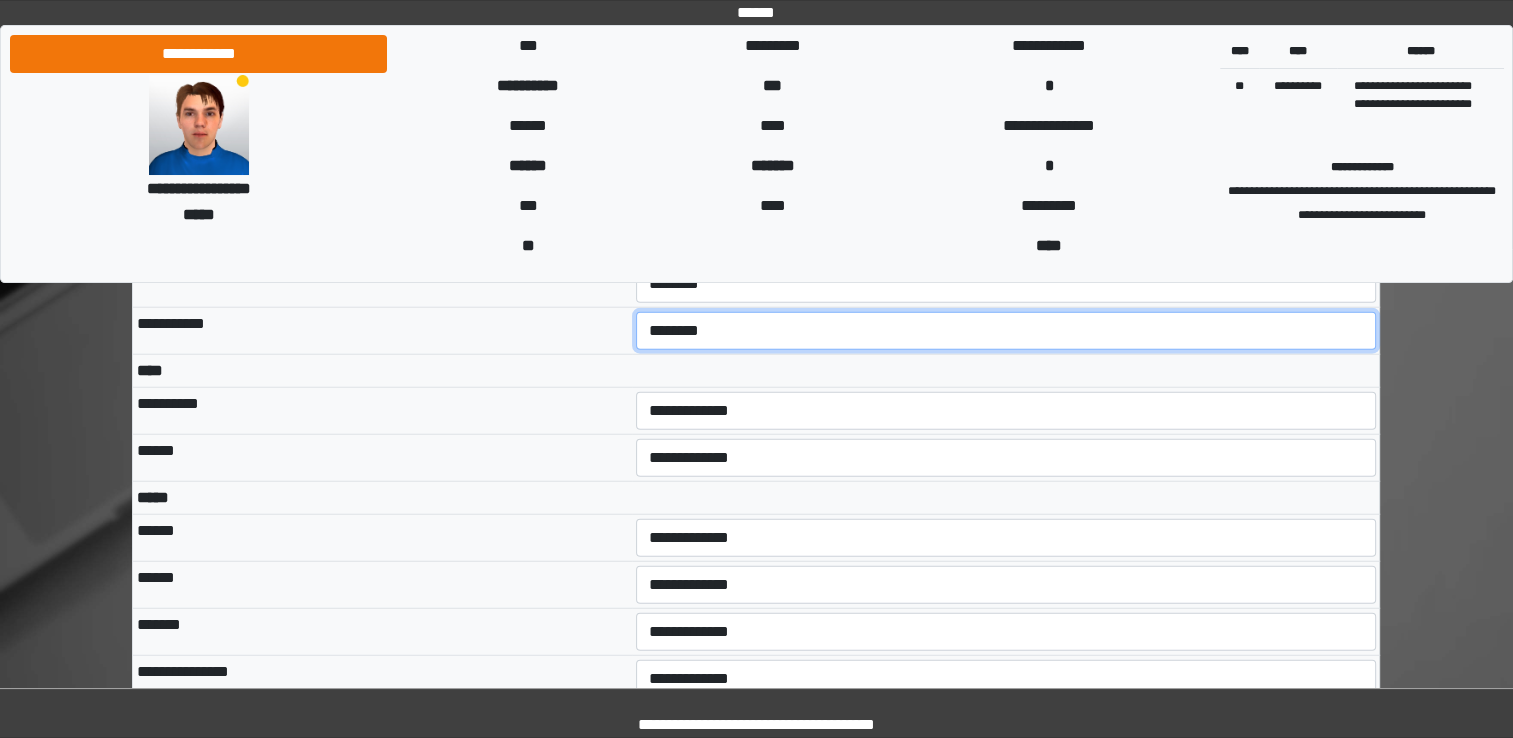 scroll, scrollTop: 4985, scrollLeft: 0, axis: vertical 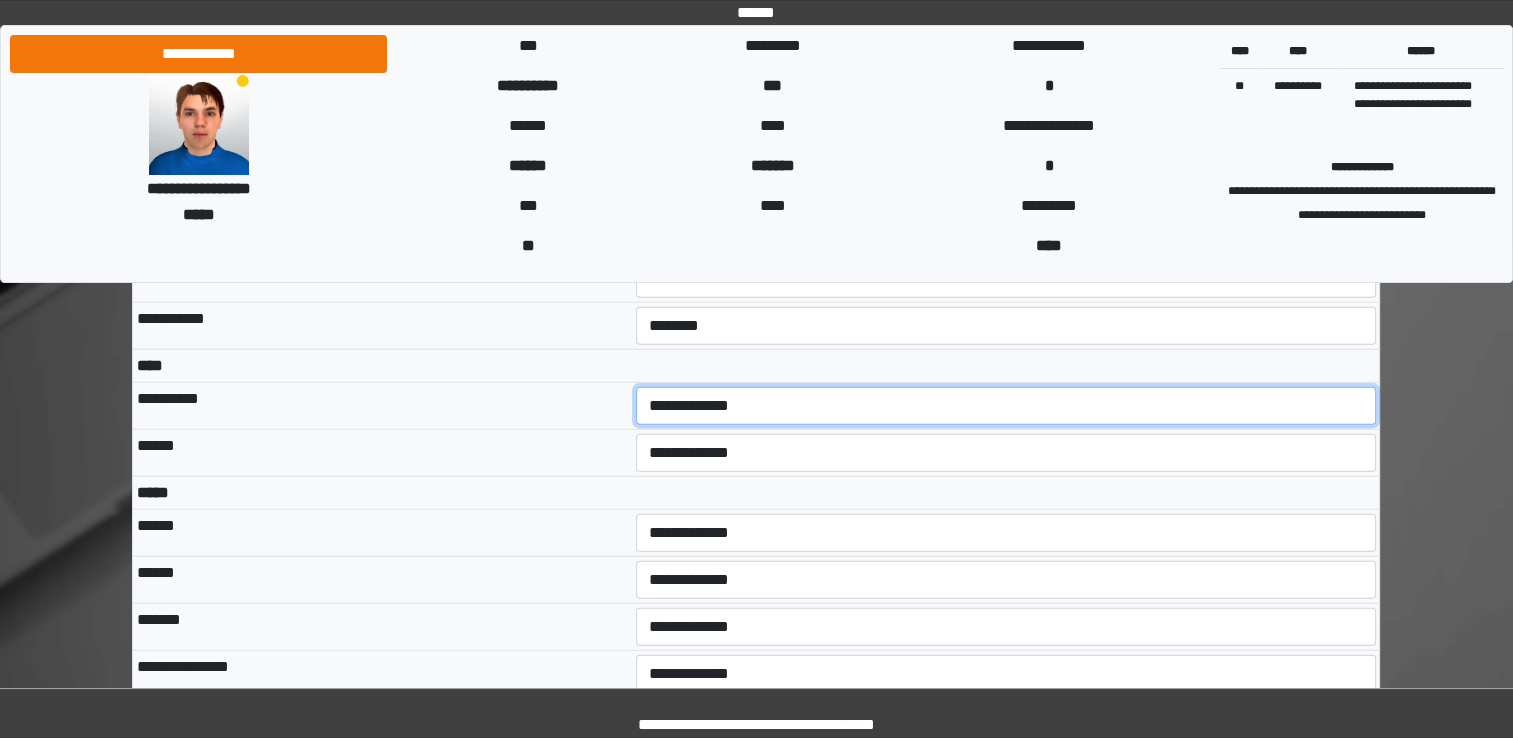 click on "**********" at bounding box center (1006, 406) 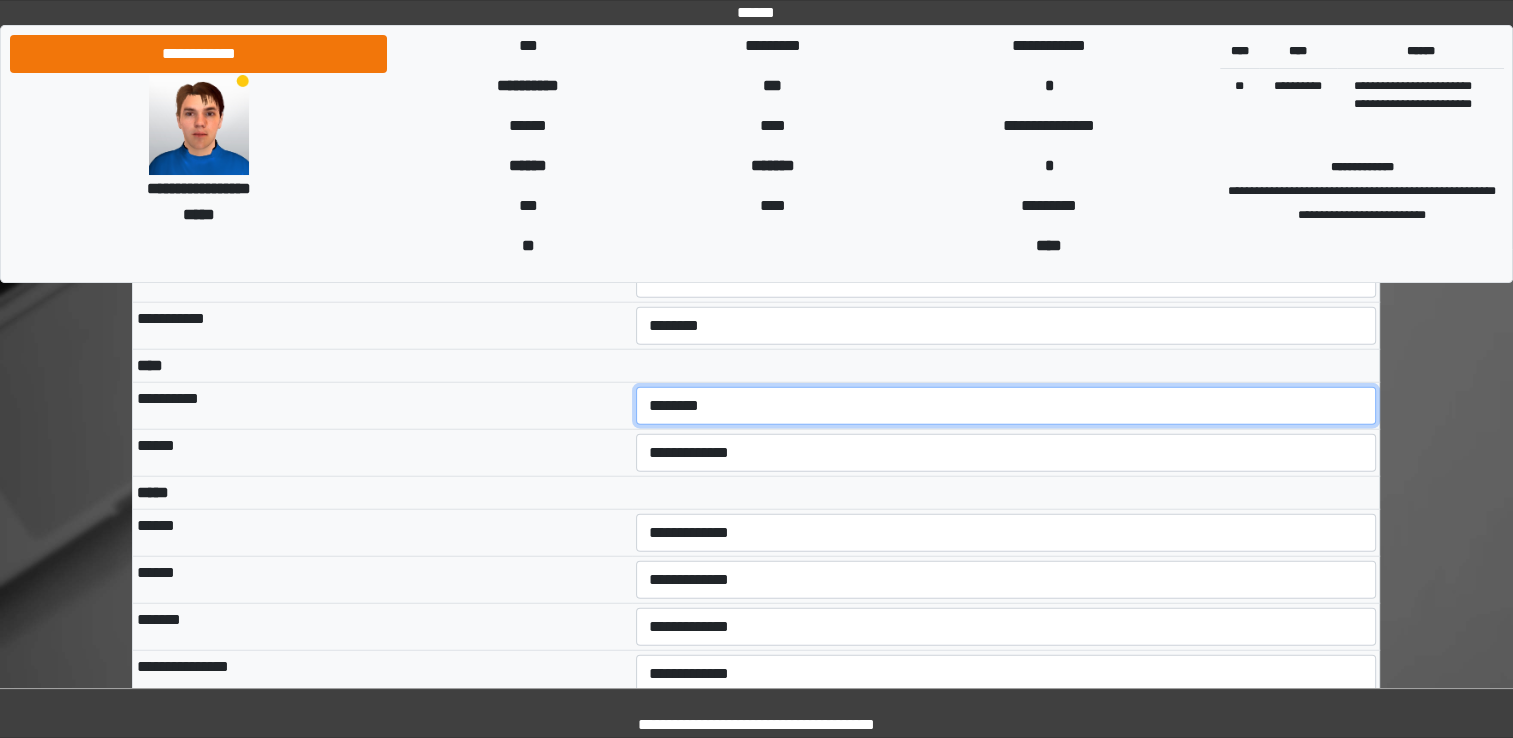 click on "**********" at bounding box center (1006, 406) 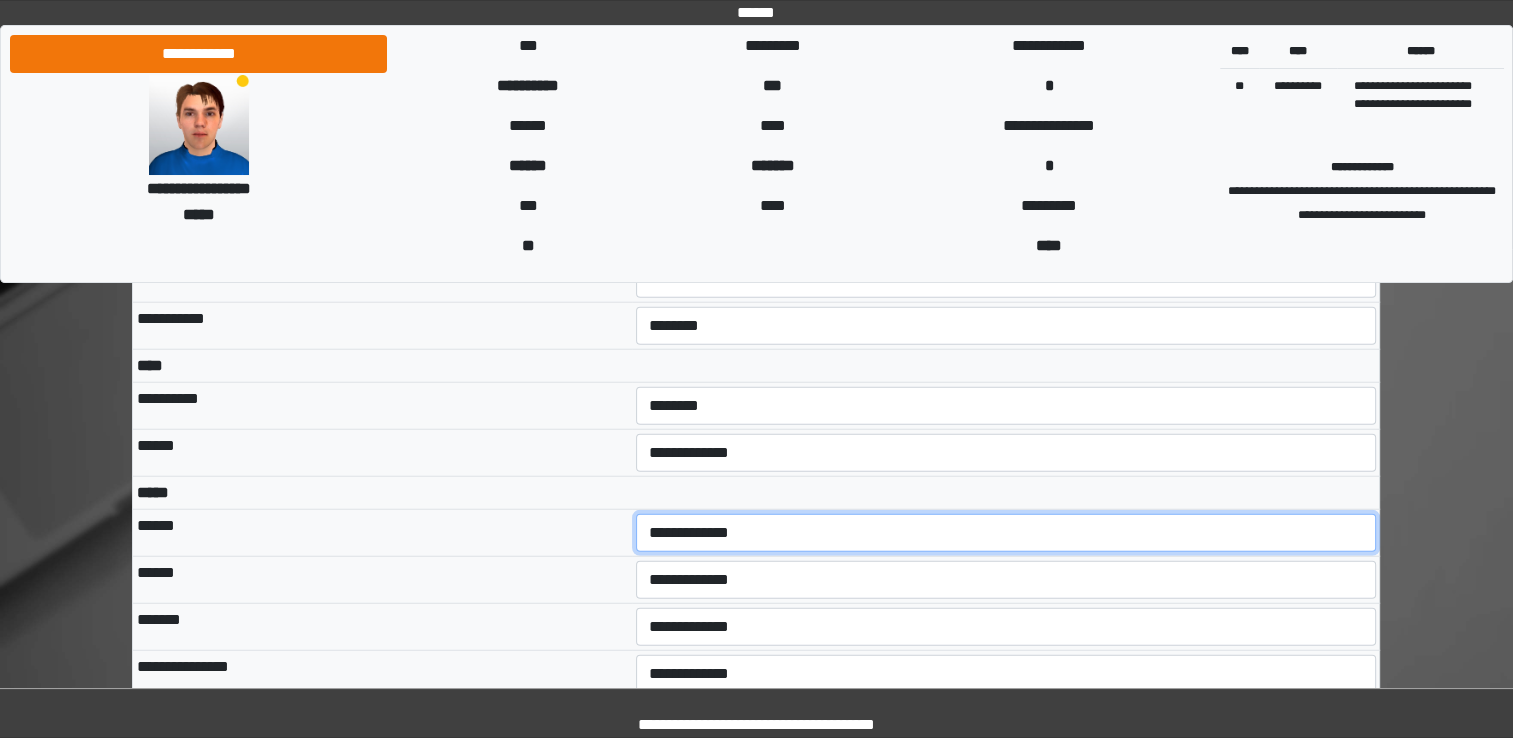 click on "**********" at bounding box center (1006, 533) 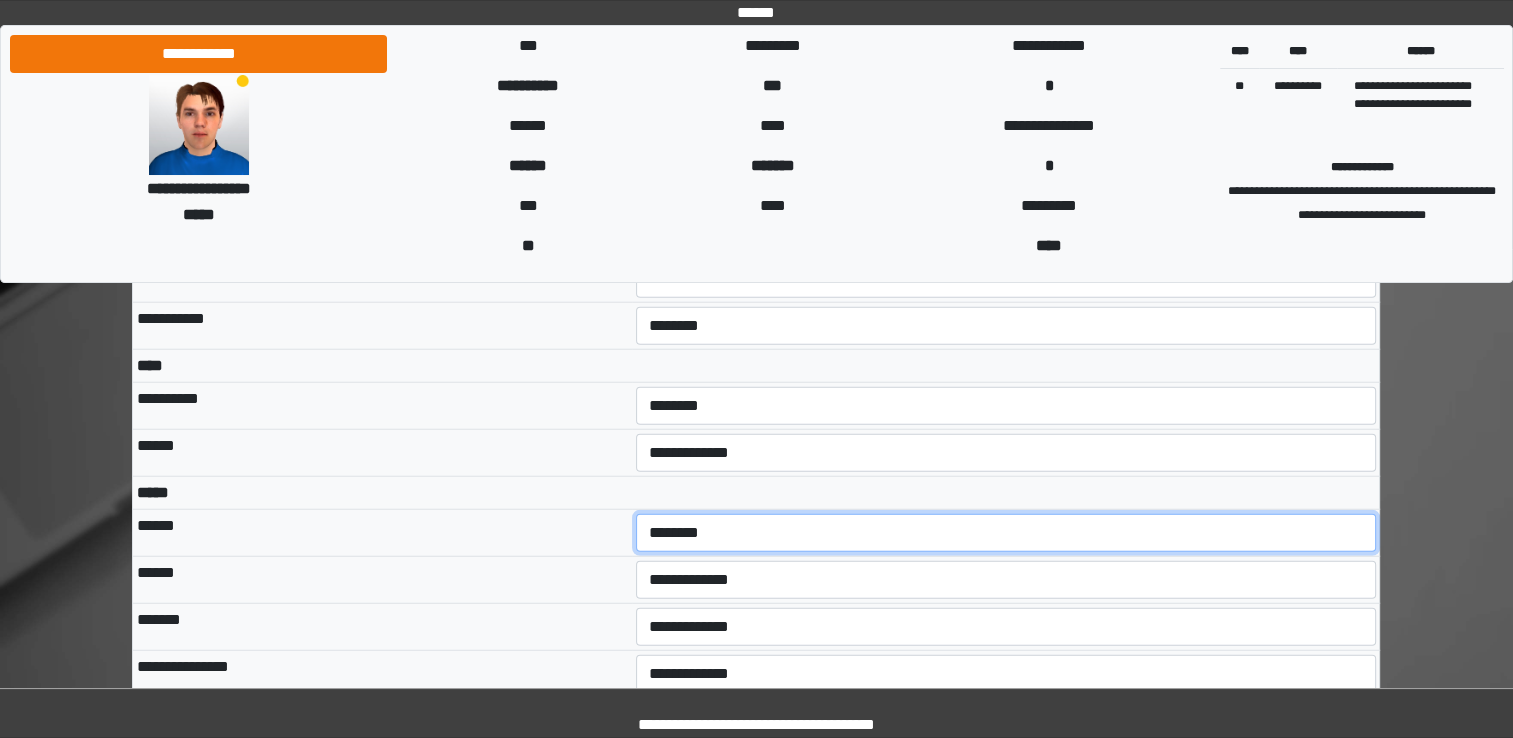 click on "**********" at bounding box center (1006, 533) 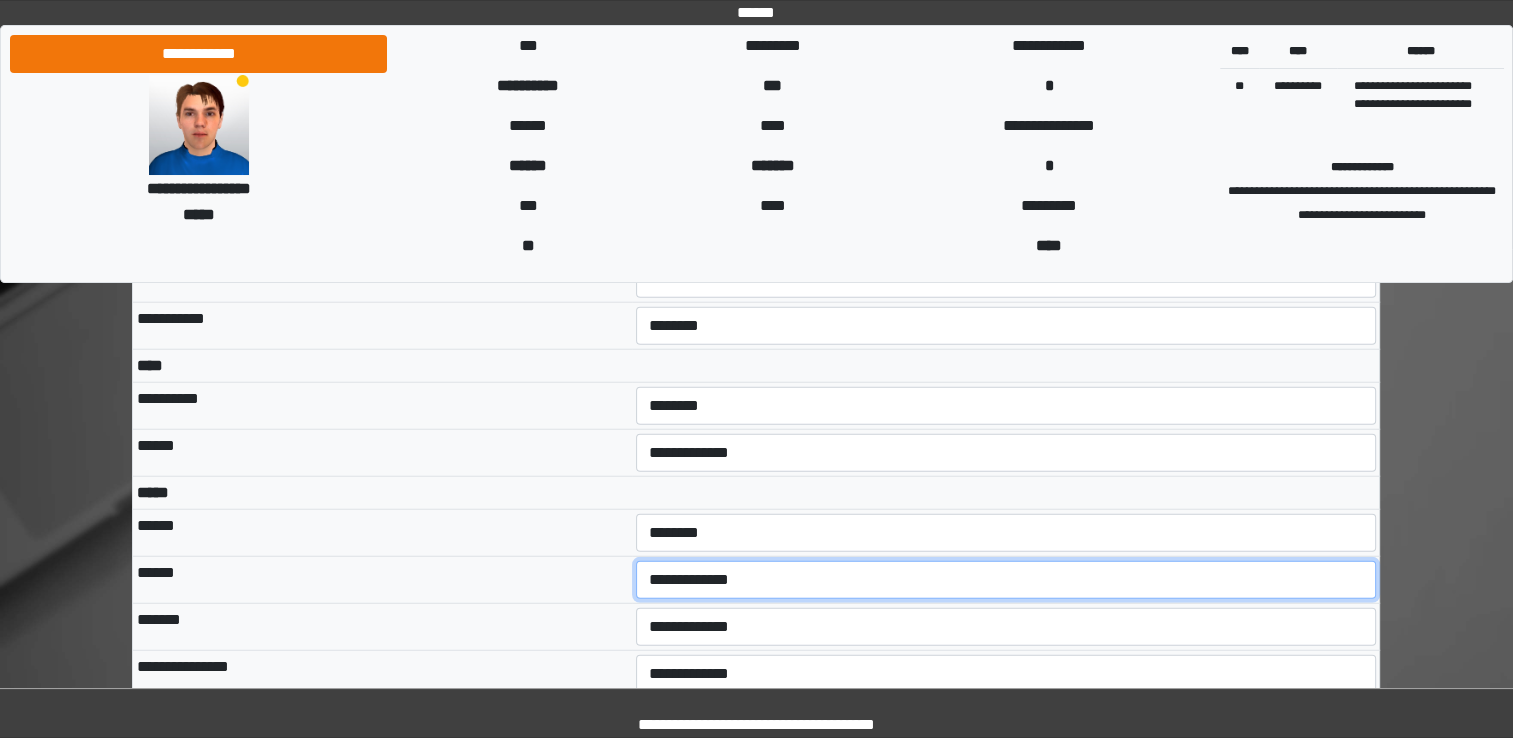 click on "**********" at bounding box center [1006, 580] 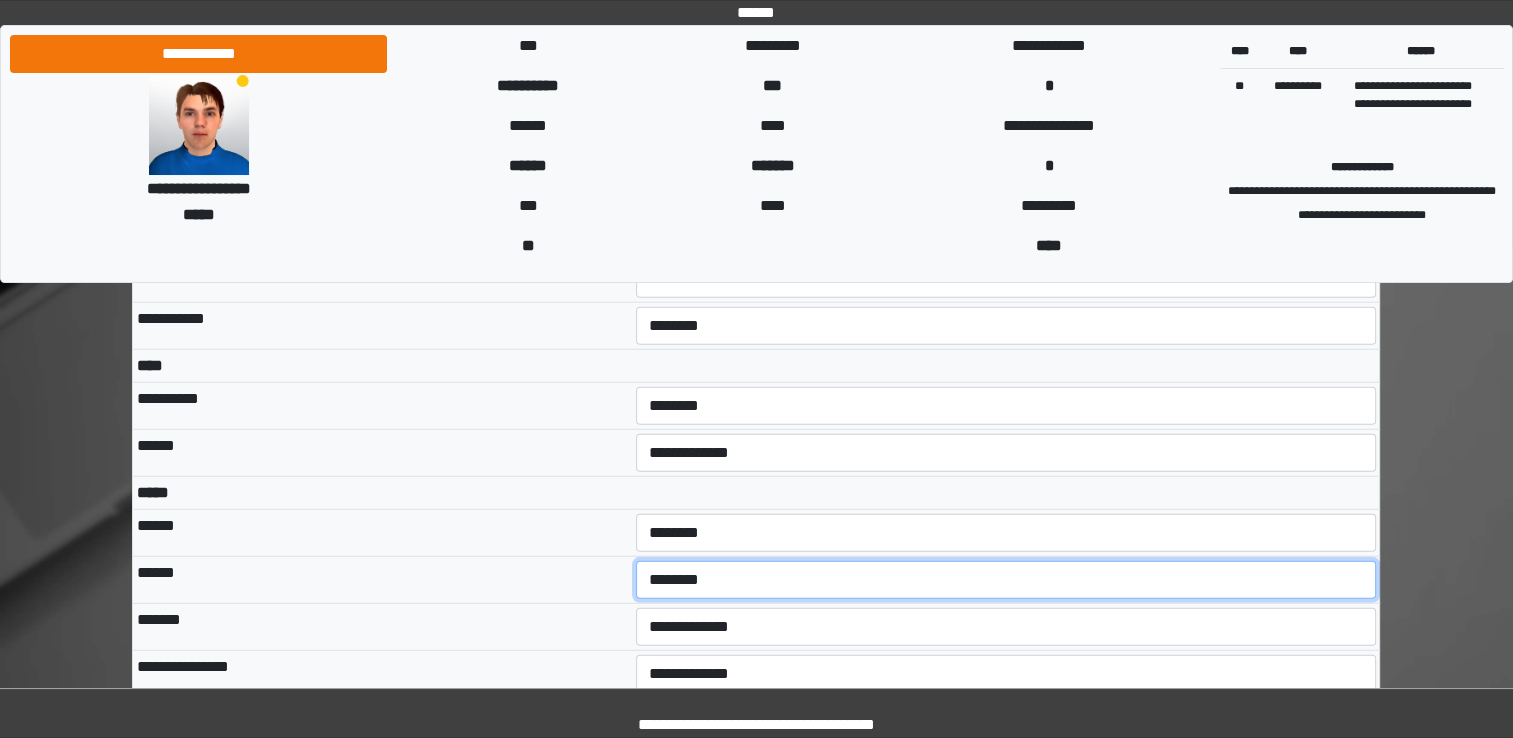 click on "**********" at bounding box center (1006, 580) 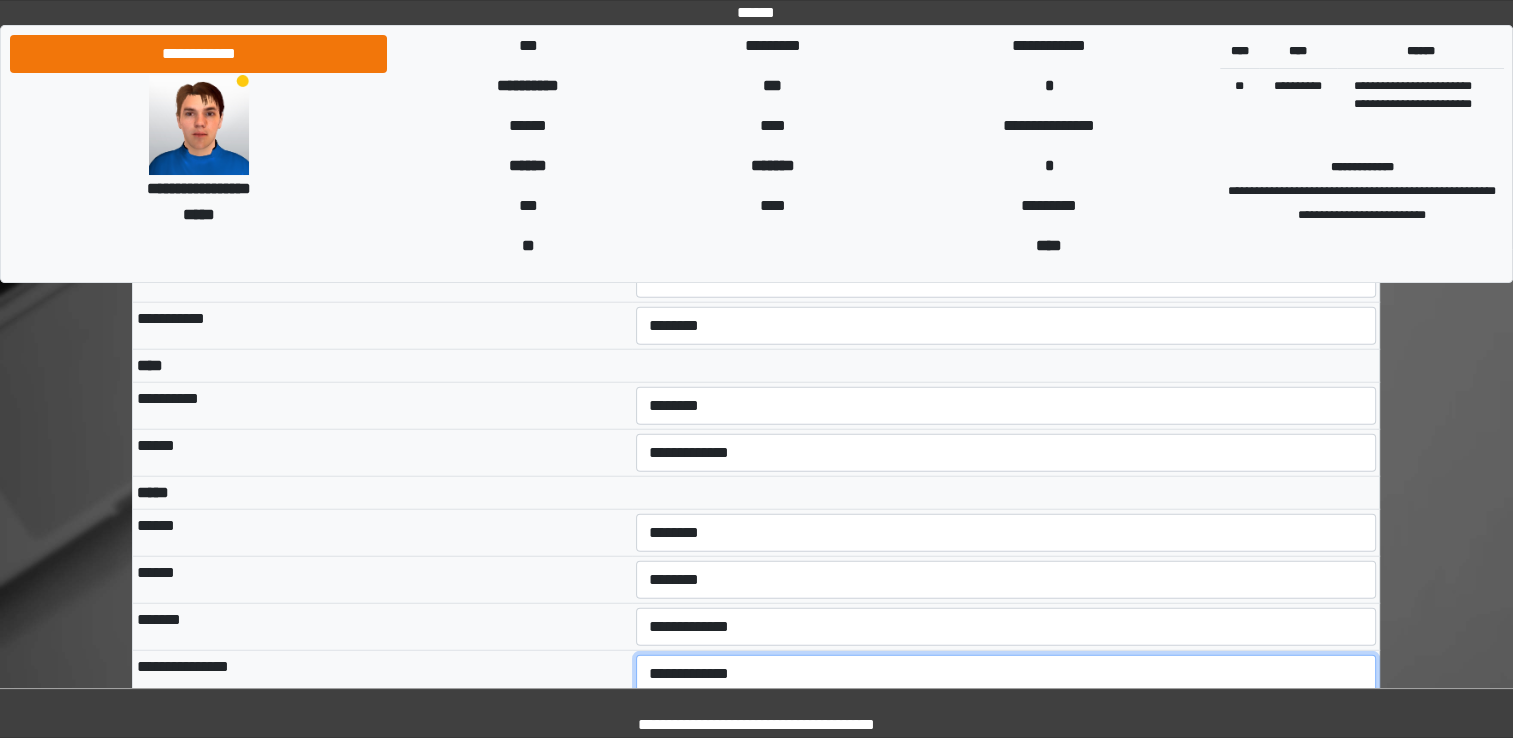 click on "**********" at bounding box center [1006, 674] 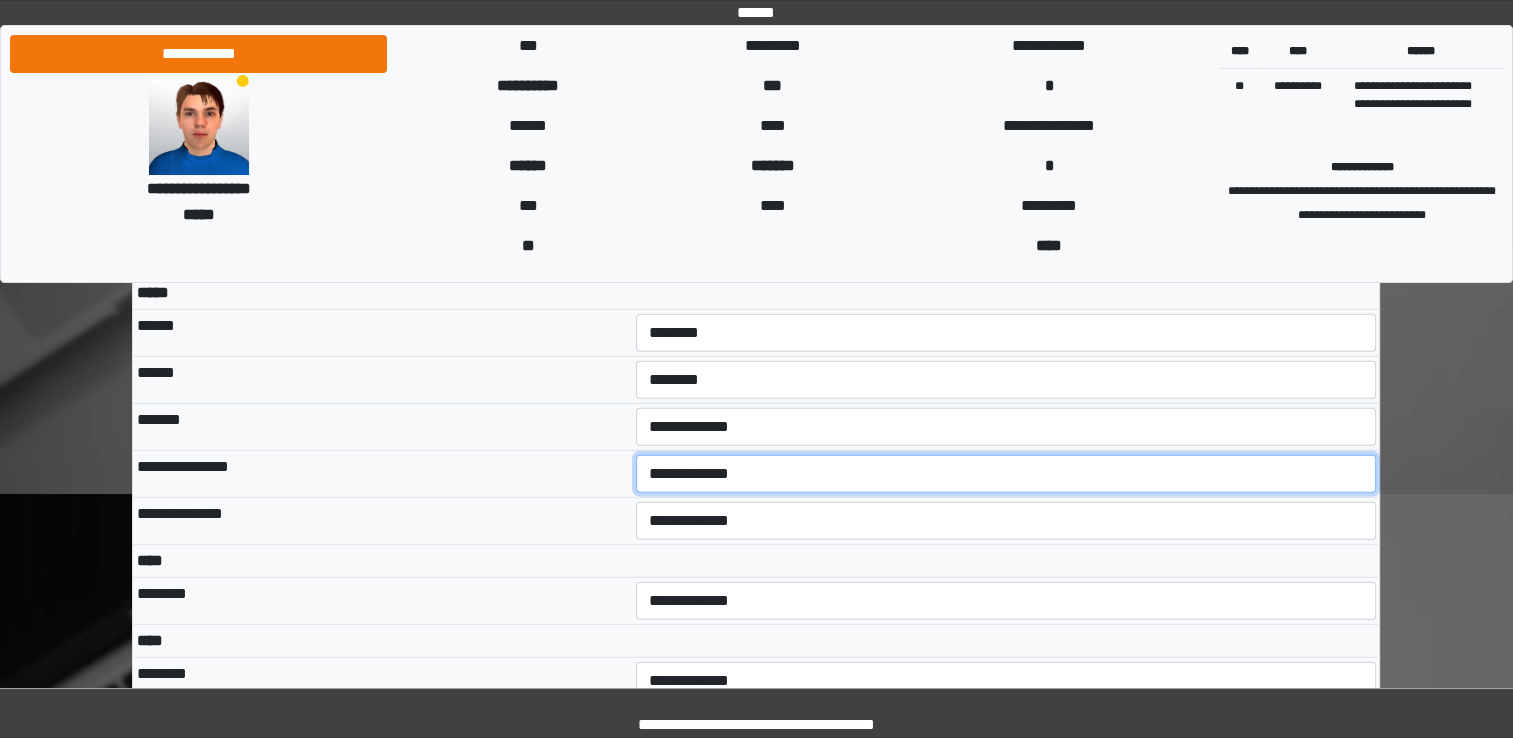 scroll, scrollTop: 5225, scrollLeft: 0, axis: vertical 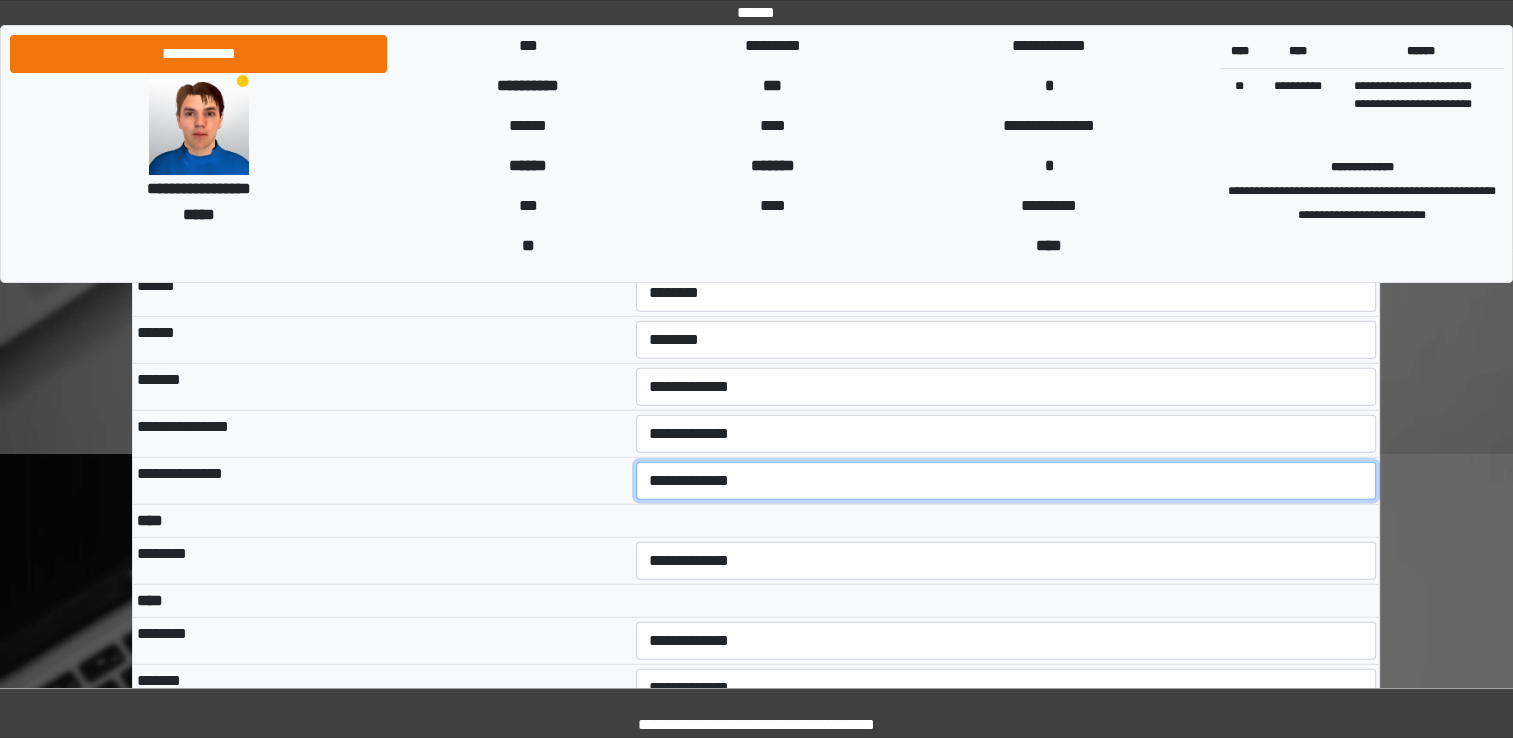 click on "**********" at bounding box center [1006, 481] 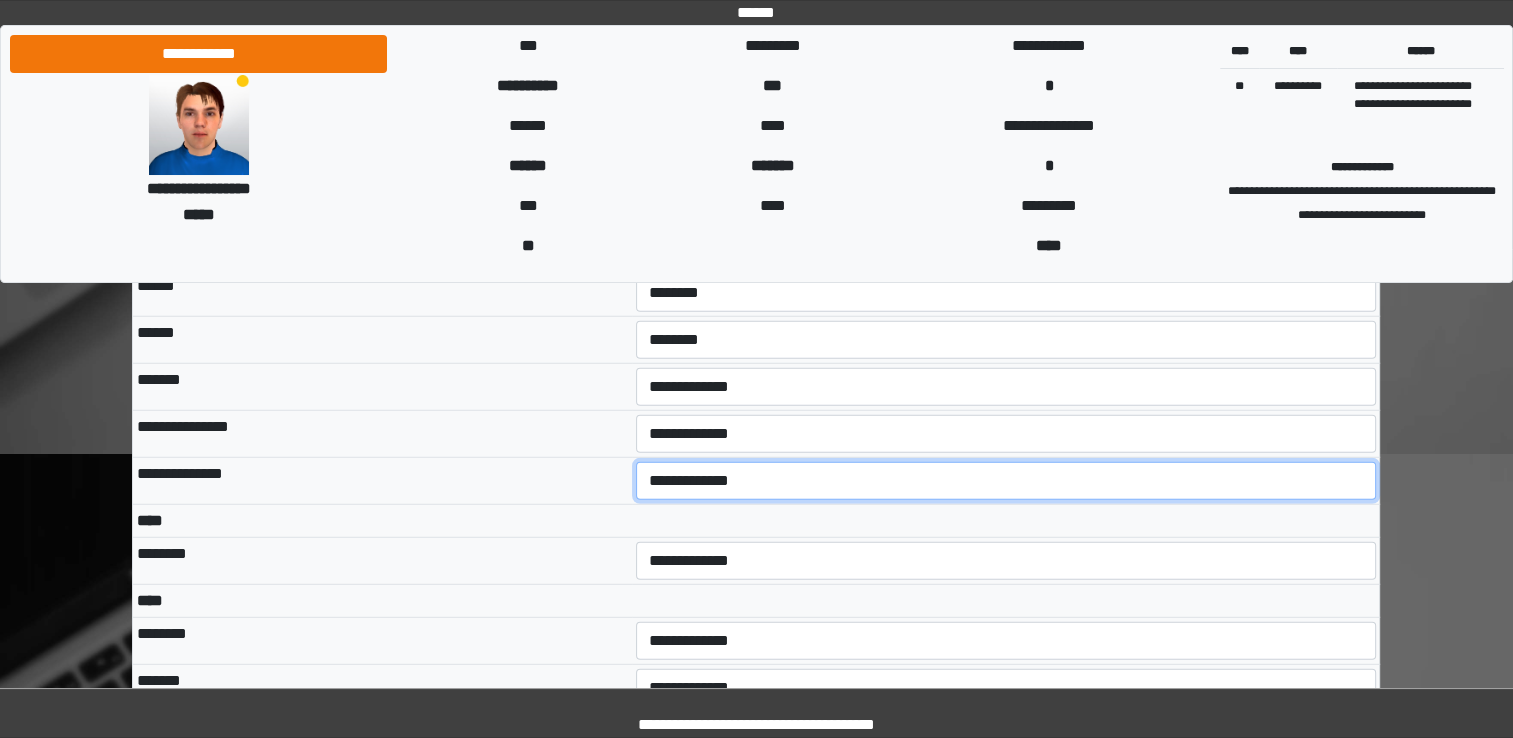 select on "***" 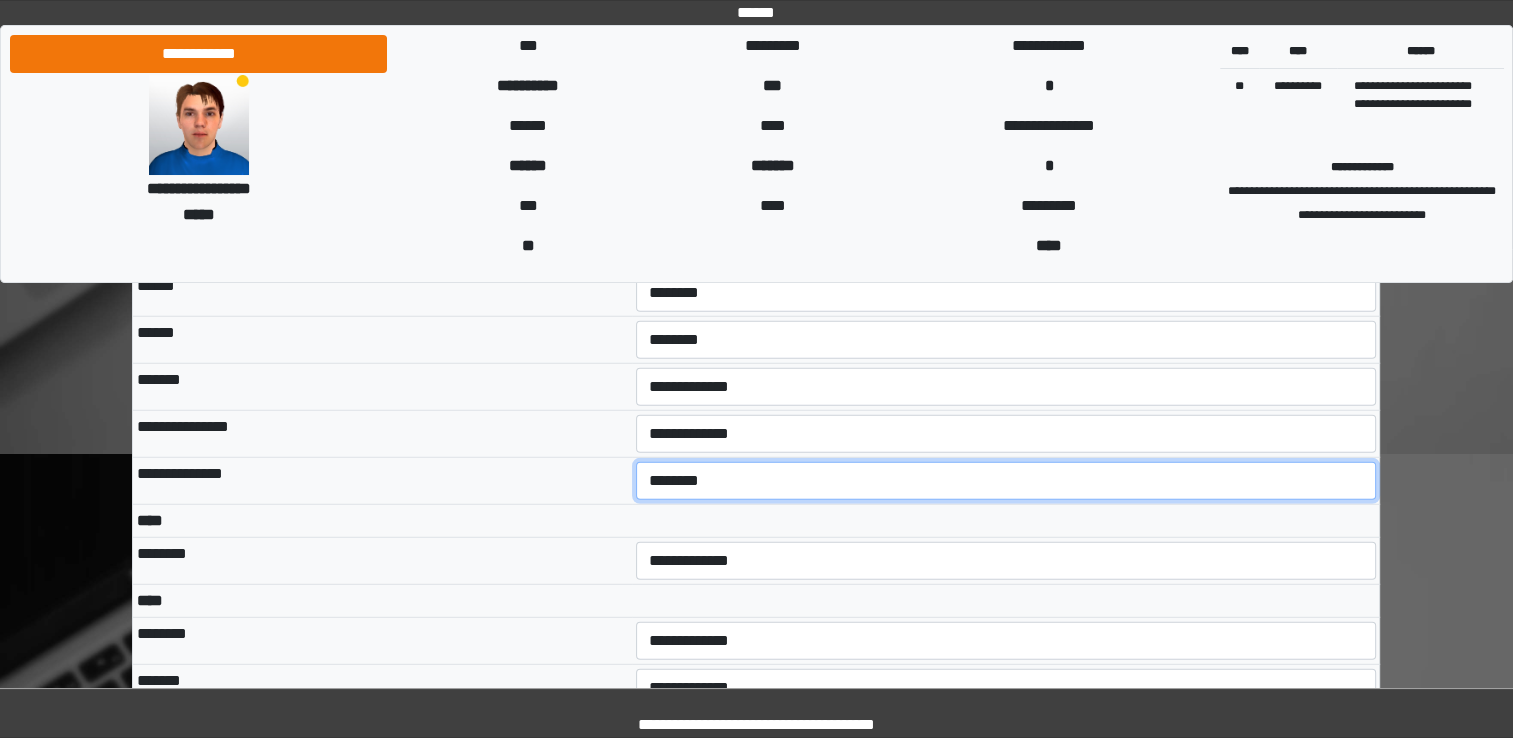 click on "**********" at bounding box center (1006, 481) 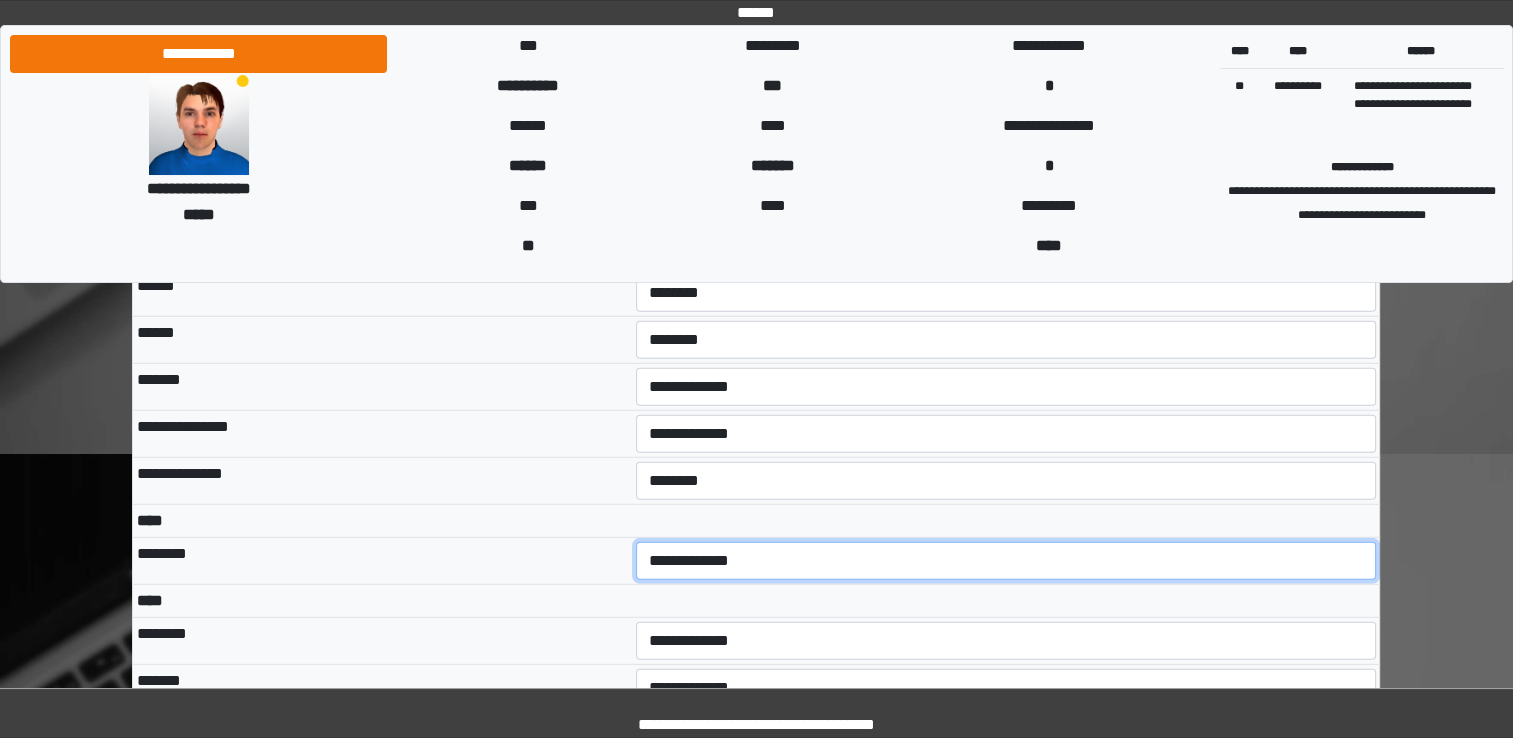 click on "**********" at bounding box center (1006, 561) 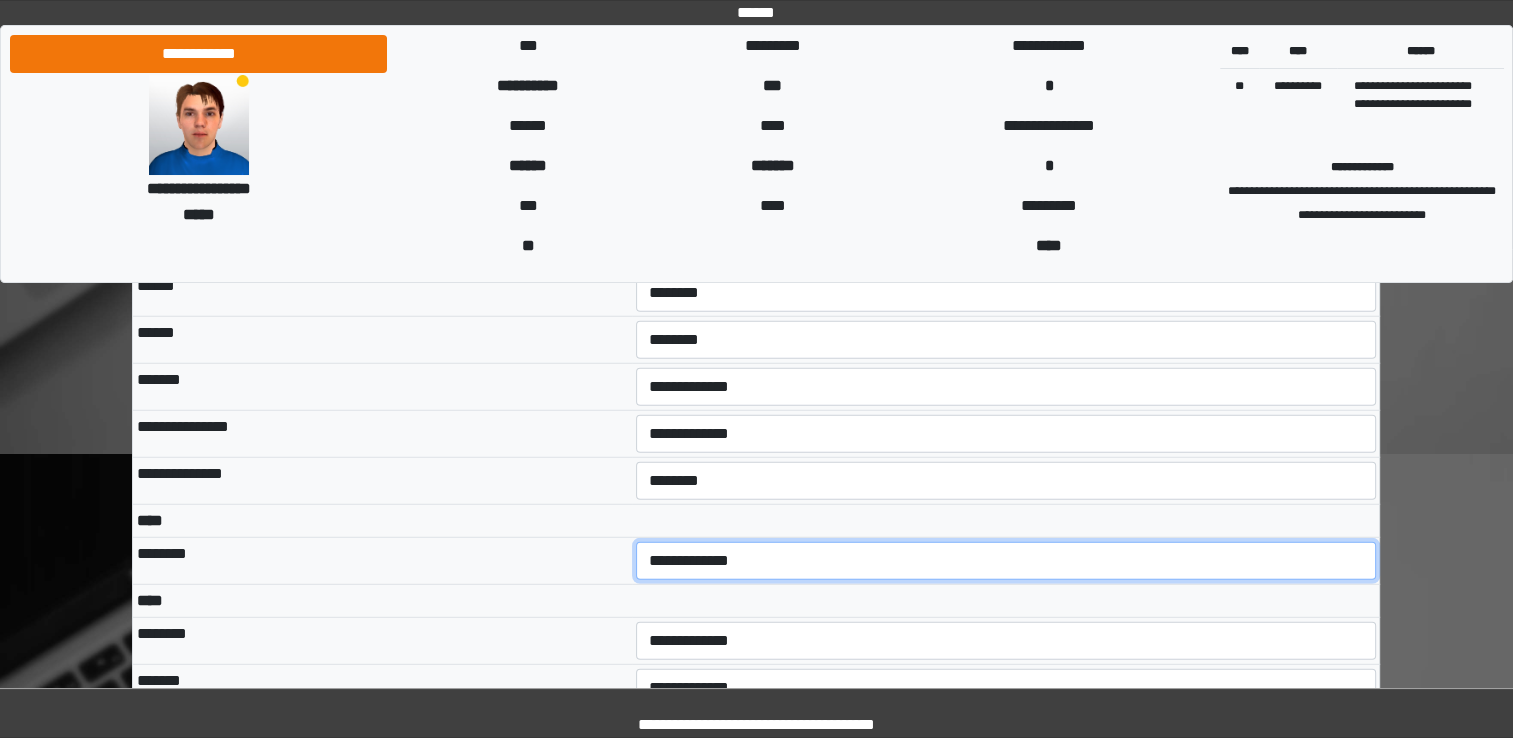 select on "*" 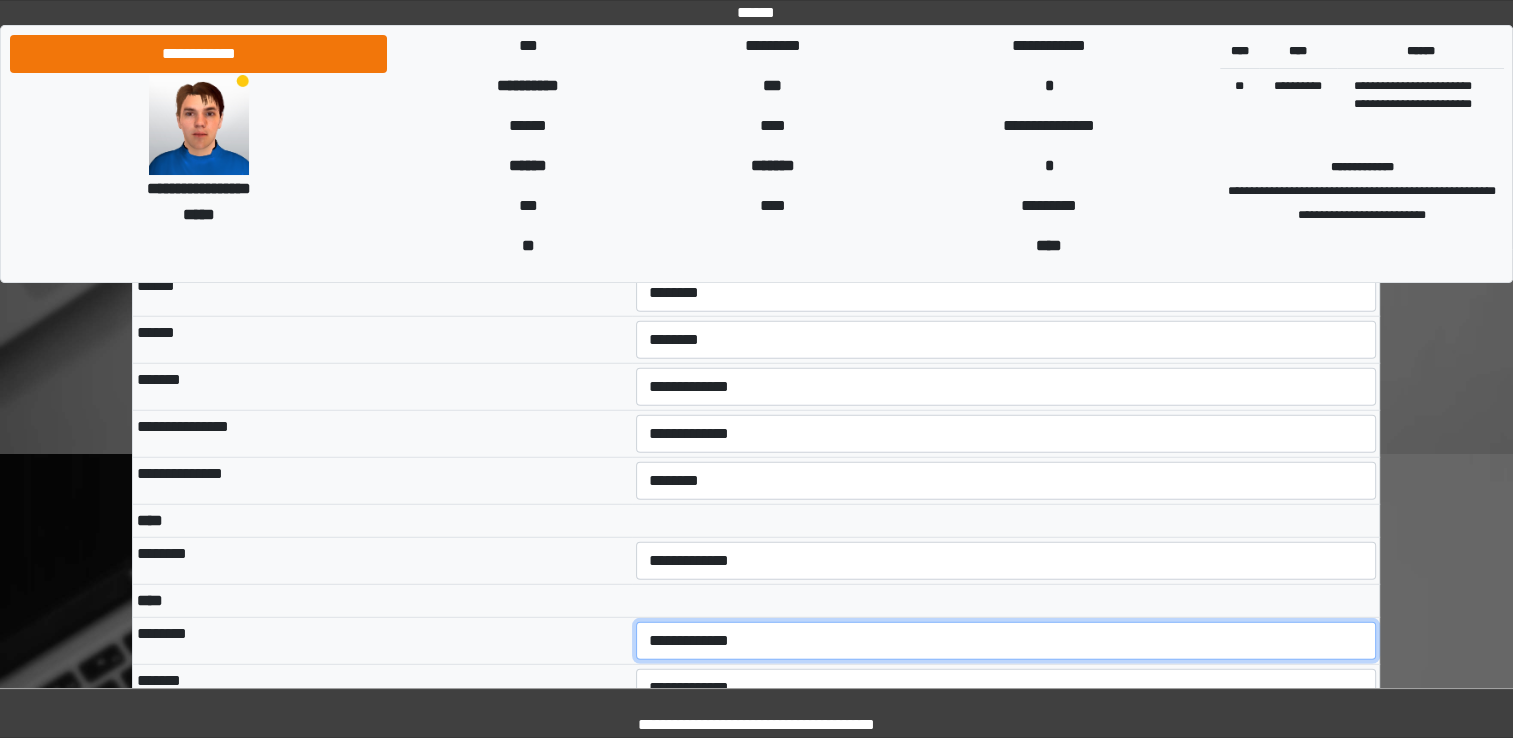 click on "**********" at bounding box center [1006, 641] 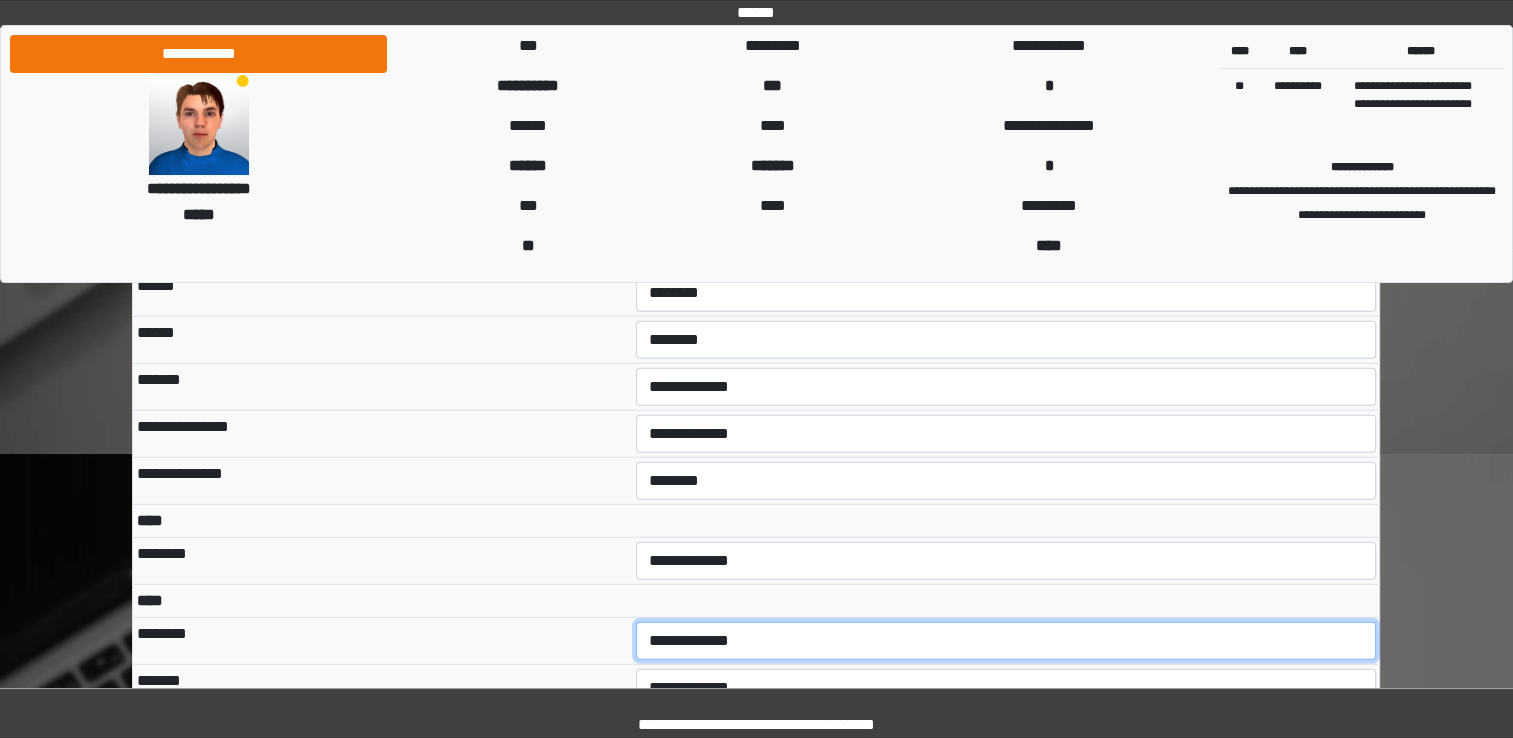 select on "***" 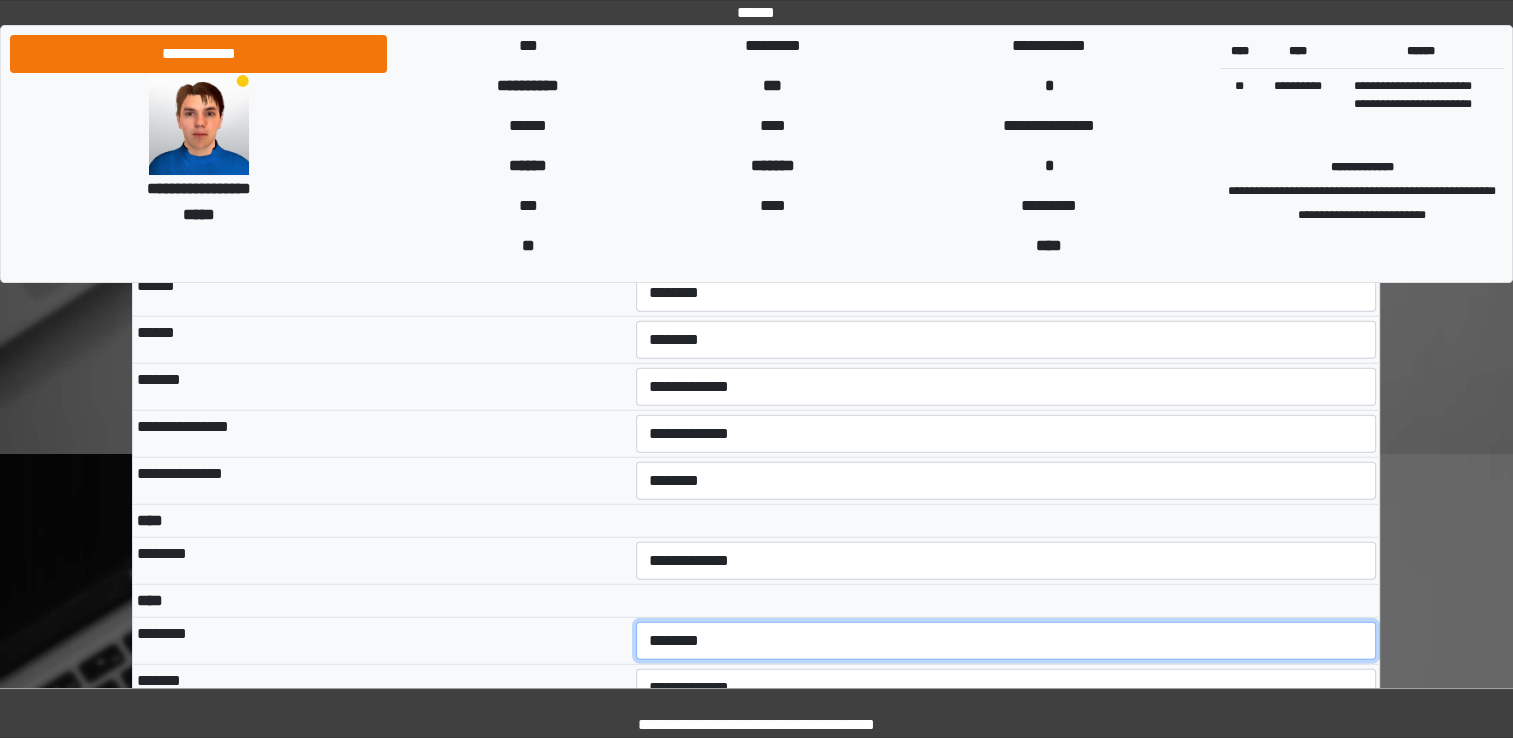 click on "**********" at bounding box center [1006, 641] 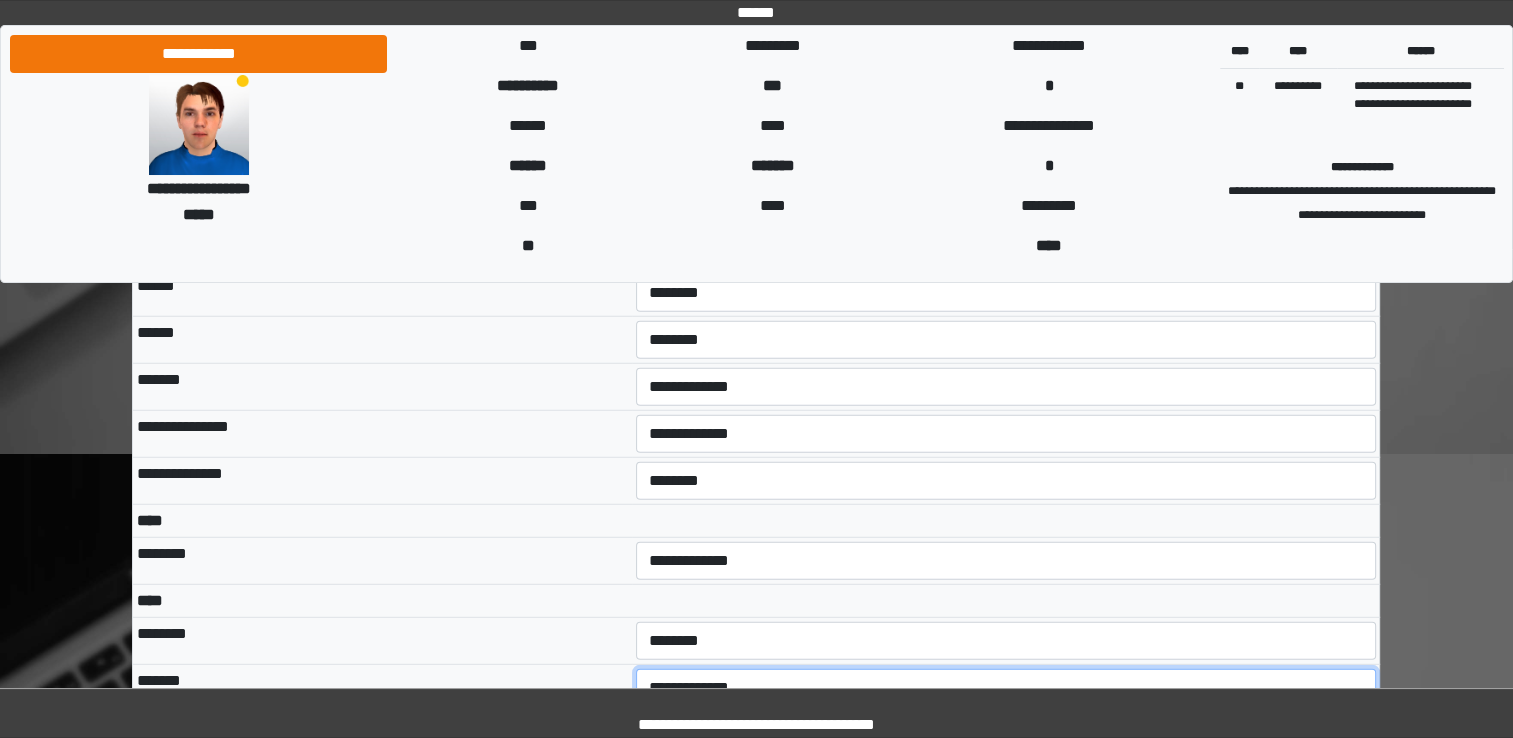 click on "**********" at bounding box center [1006, 688] 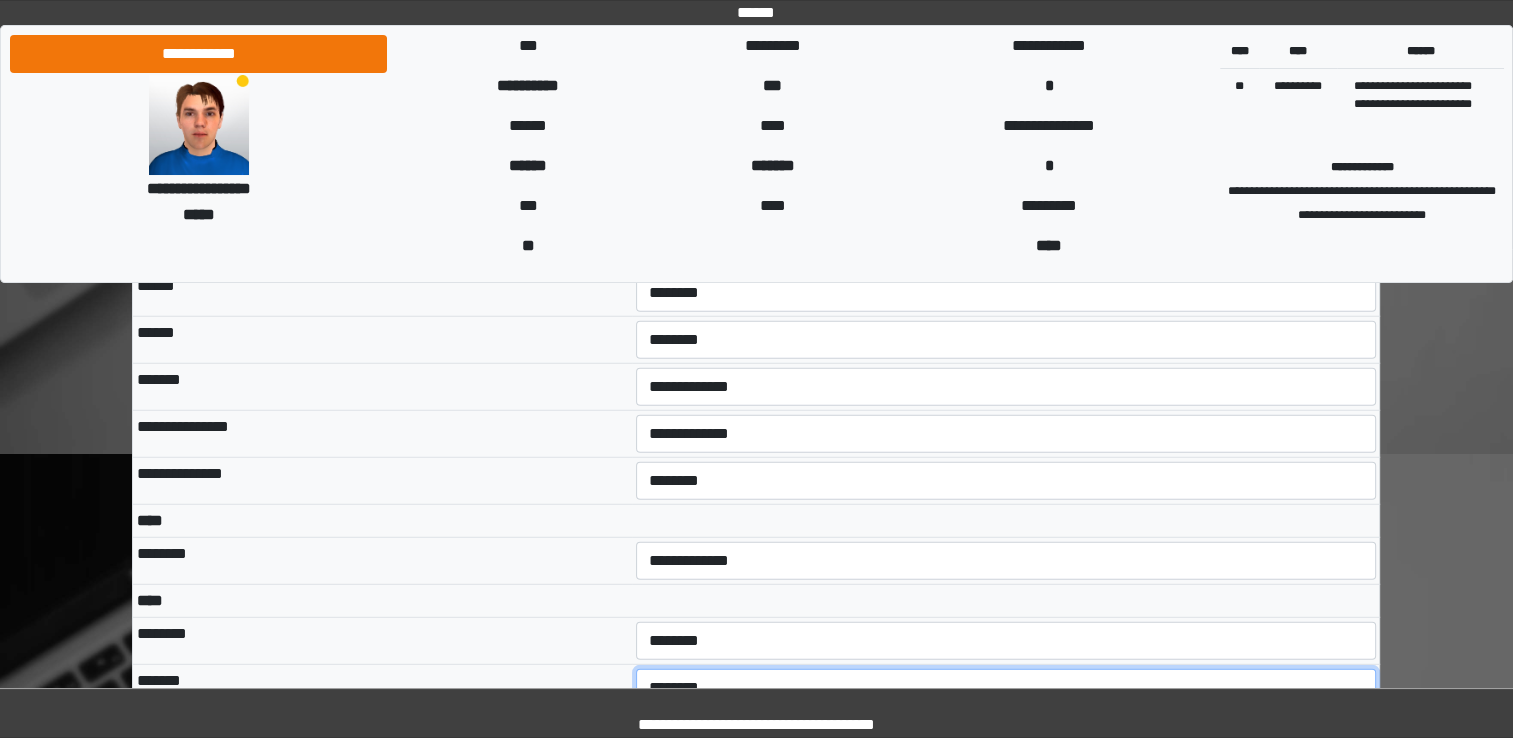 click on "**********" at bounding box center [1006, 688] 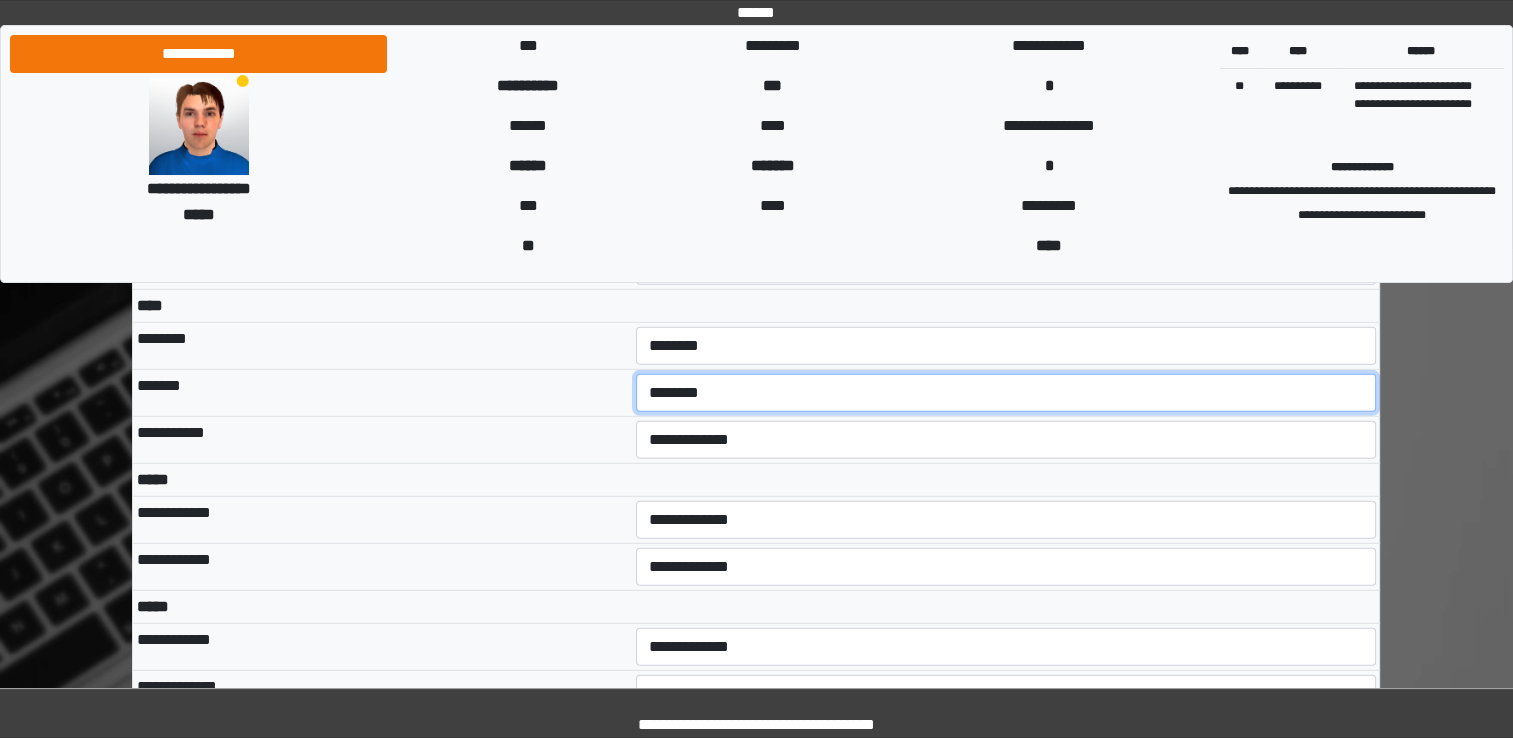 scroll, scrollTop: 5545, scrollLeft: 0, axis: vertical 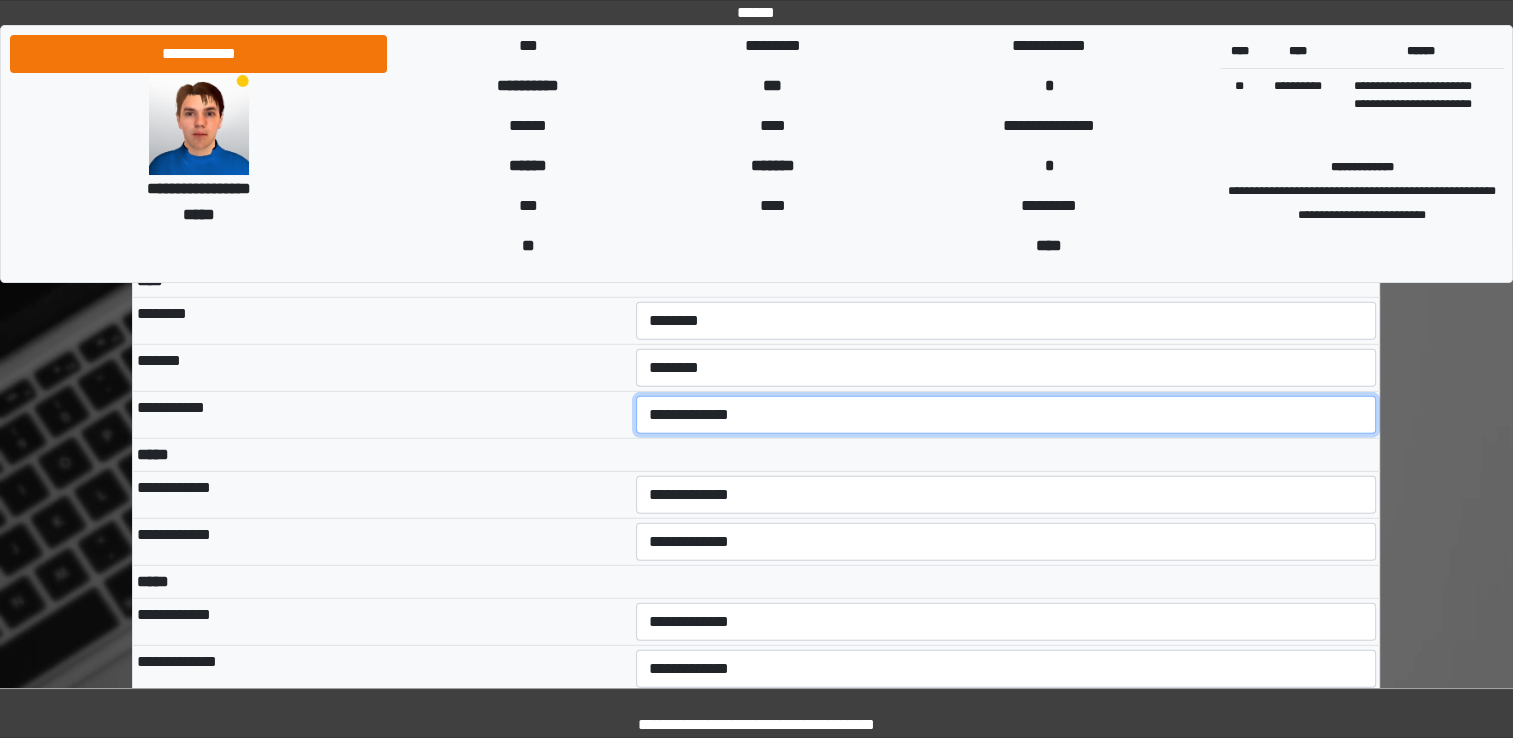 click on "**********" at bounding box center (1006, 415) 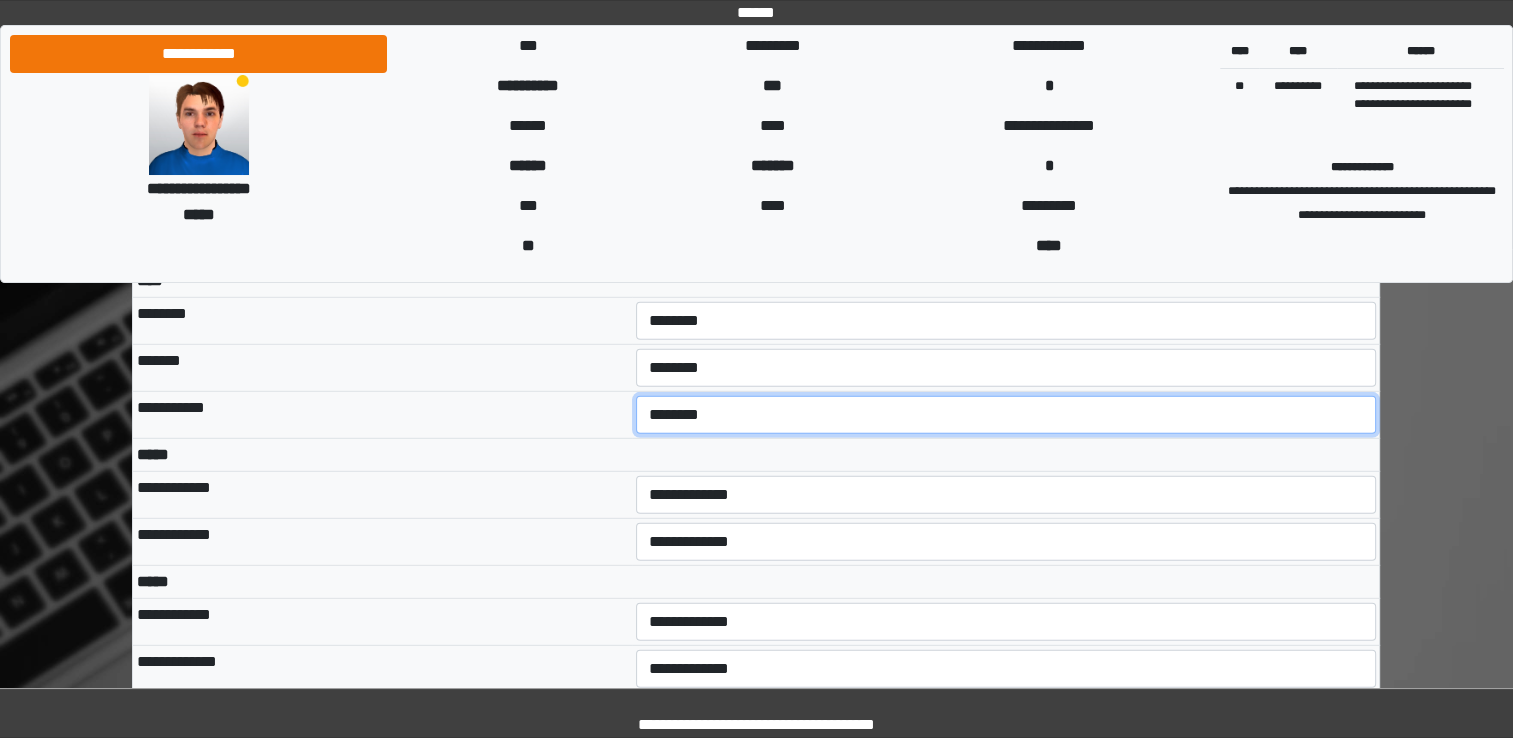 click on "**********" at bounding box center [1006, 415] 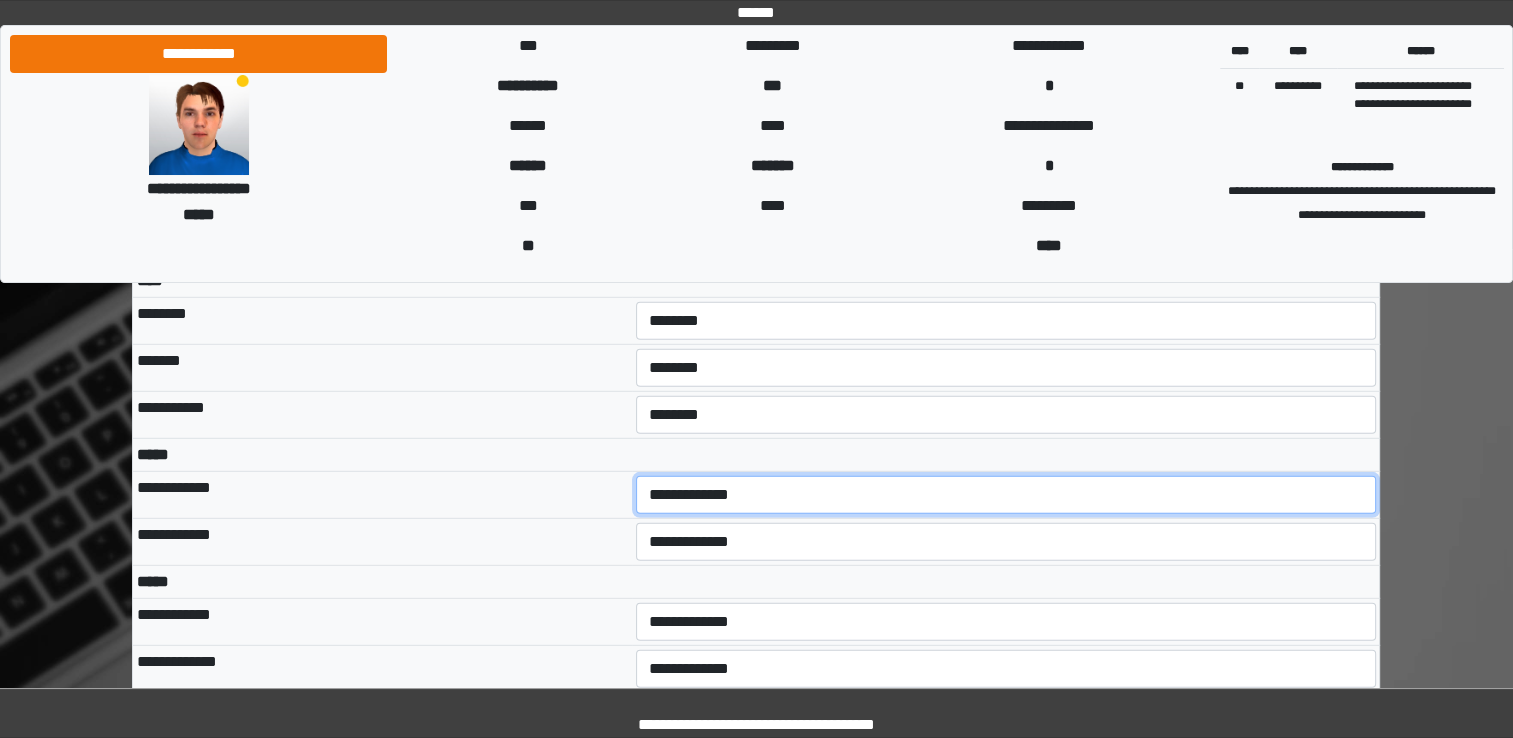 click on "**********" at bounding box center (1006, 495) 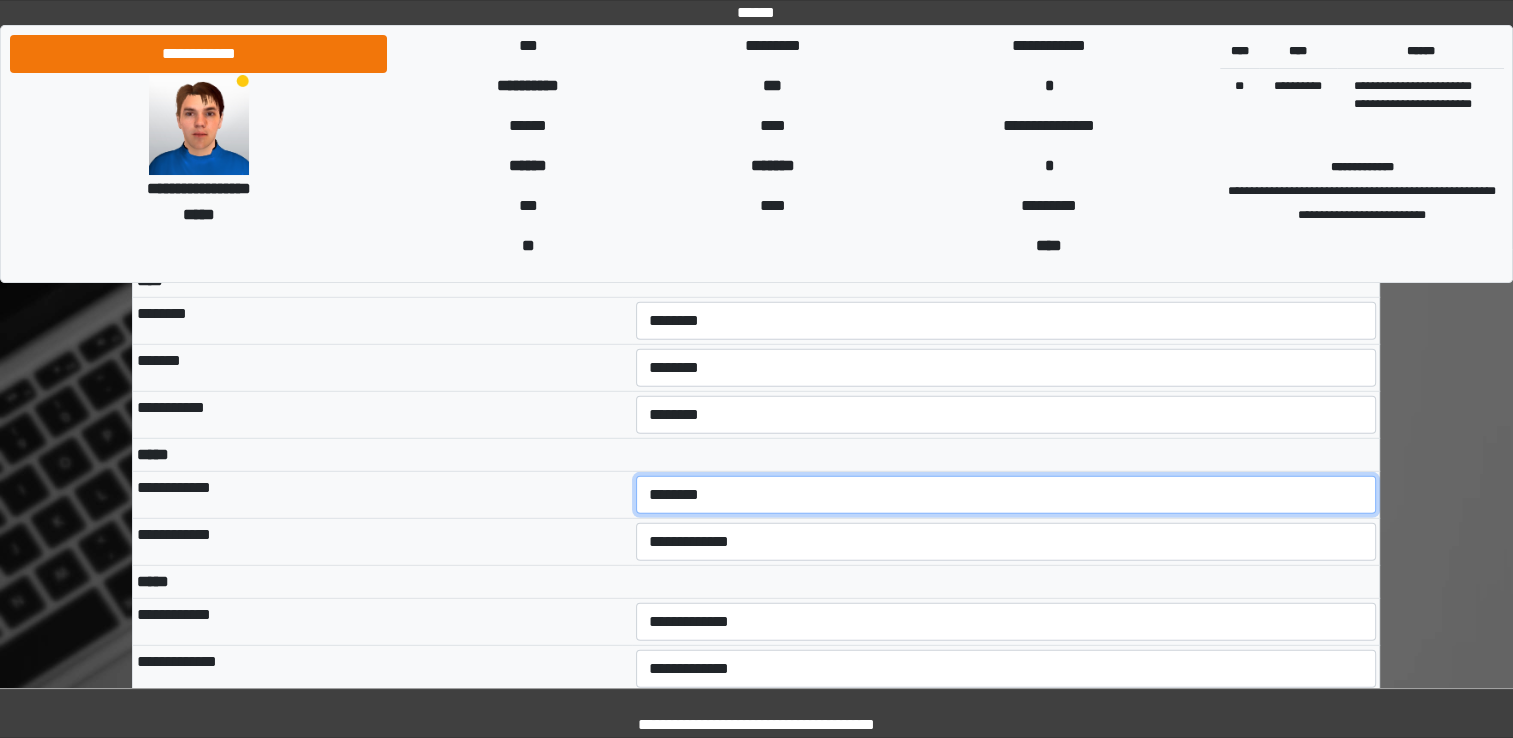 click on "**********" at bounding box center (1006, 495) 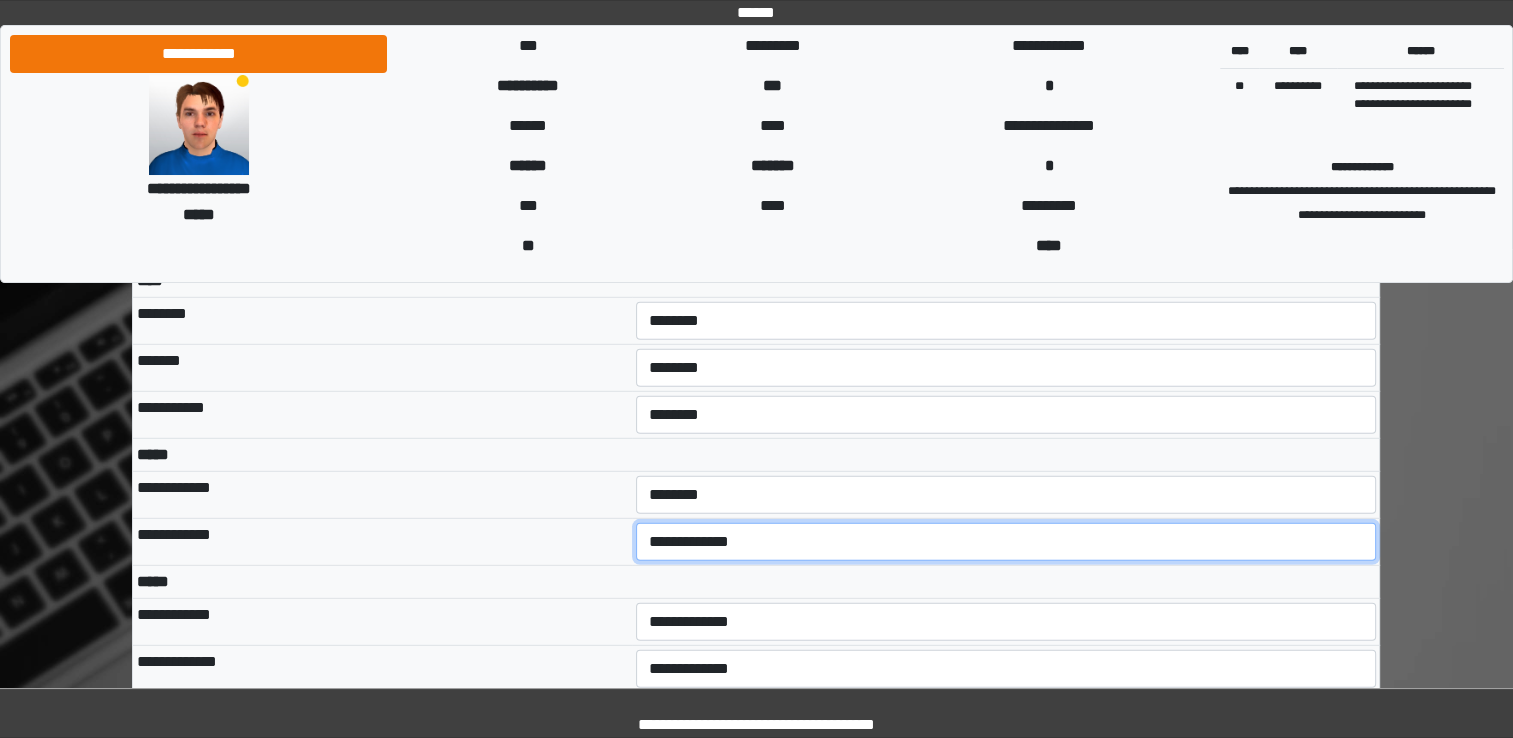 click on "**********" at bounding box center [1006, 542] 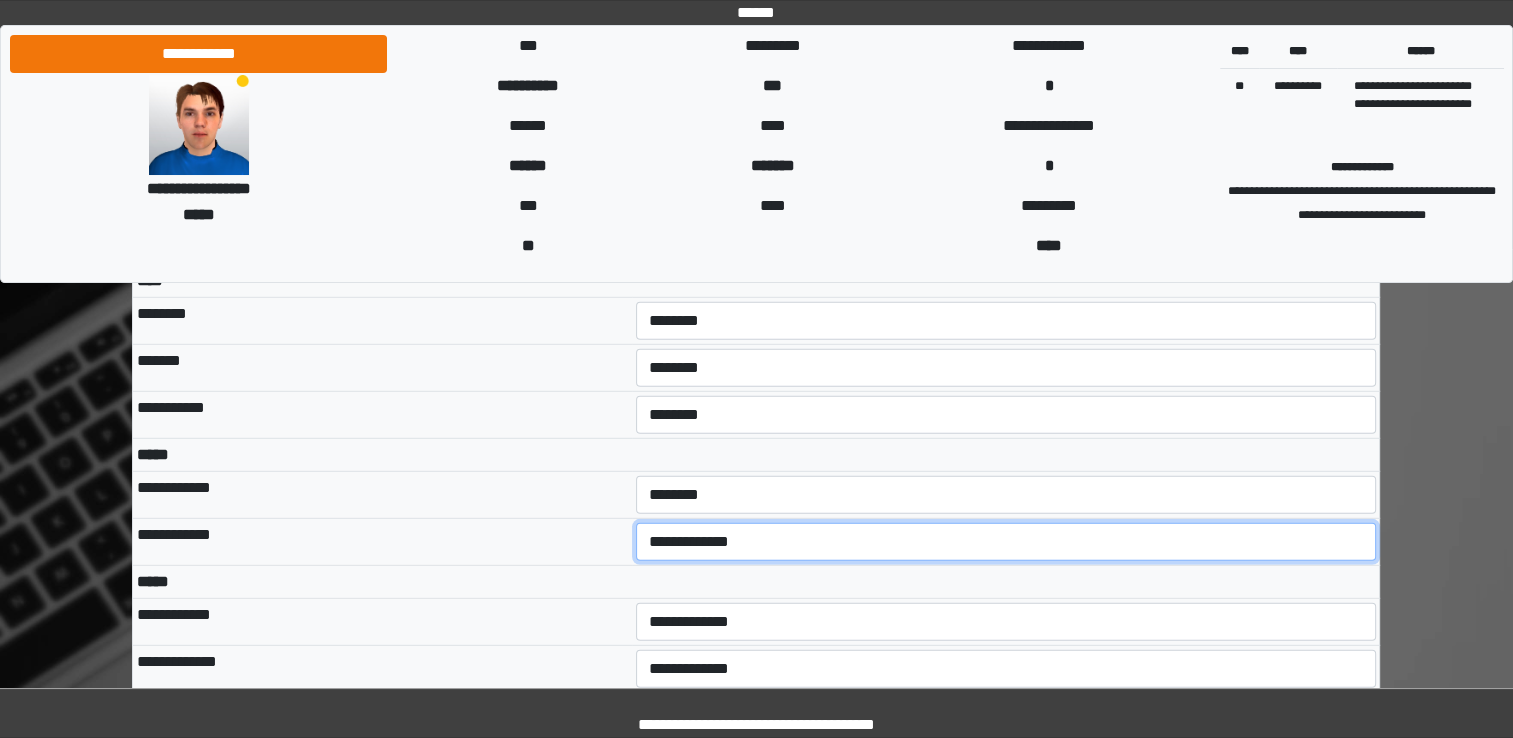 select on "***" 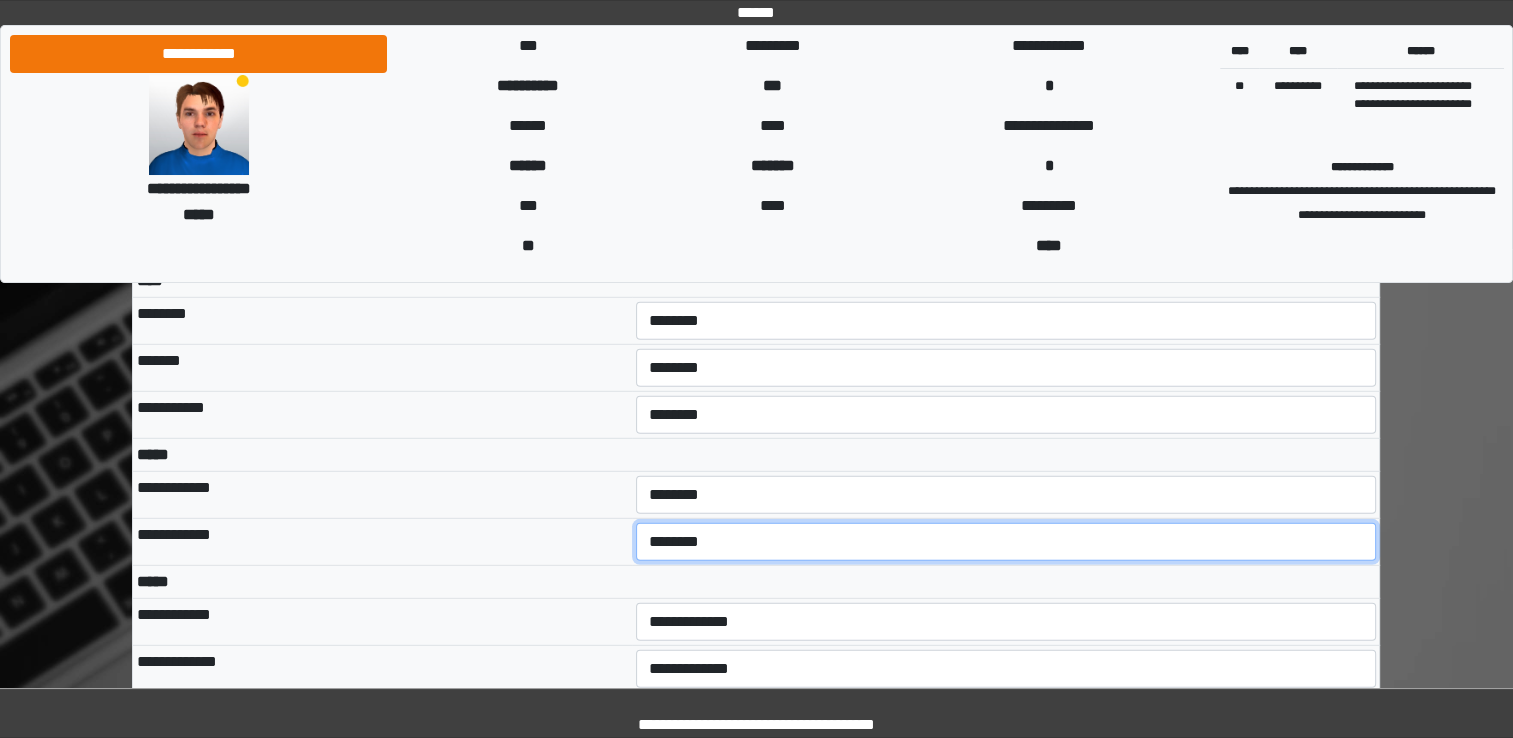 click on "**********" at bounding box center [1006, 542] 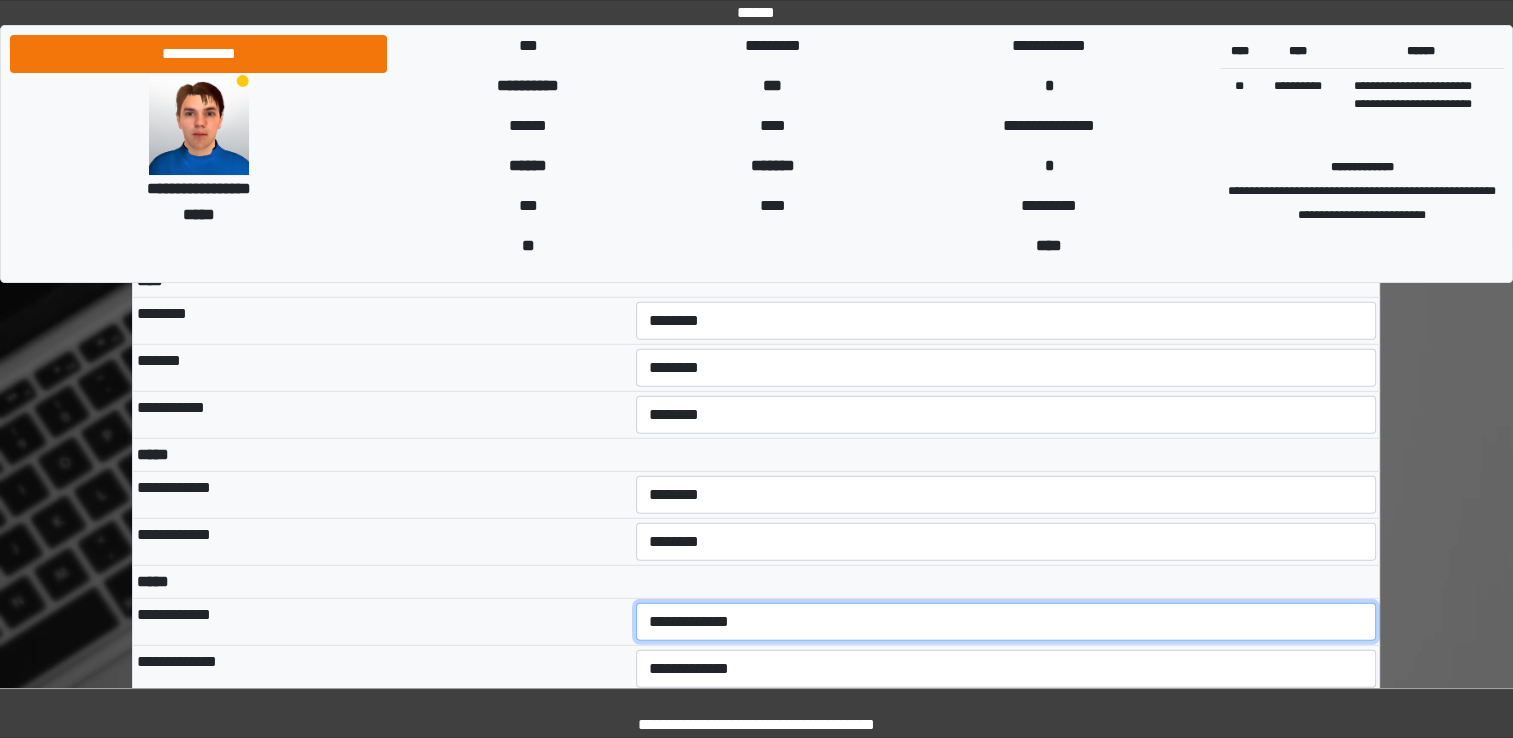 click on "**********" at bounding box center (1006, 622) 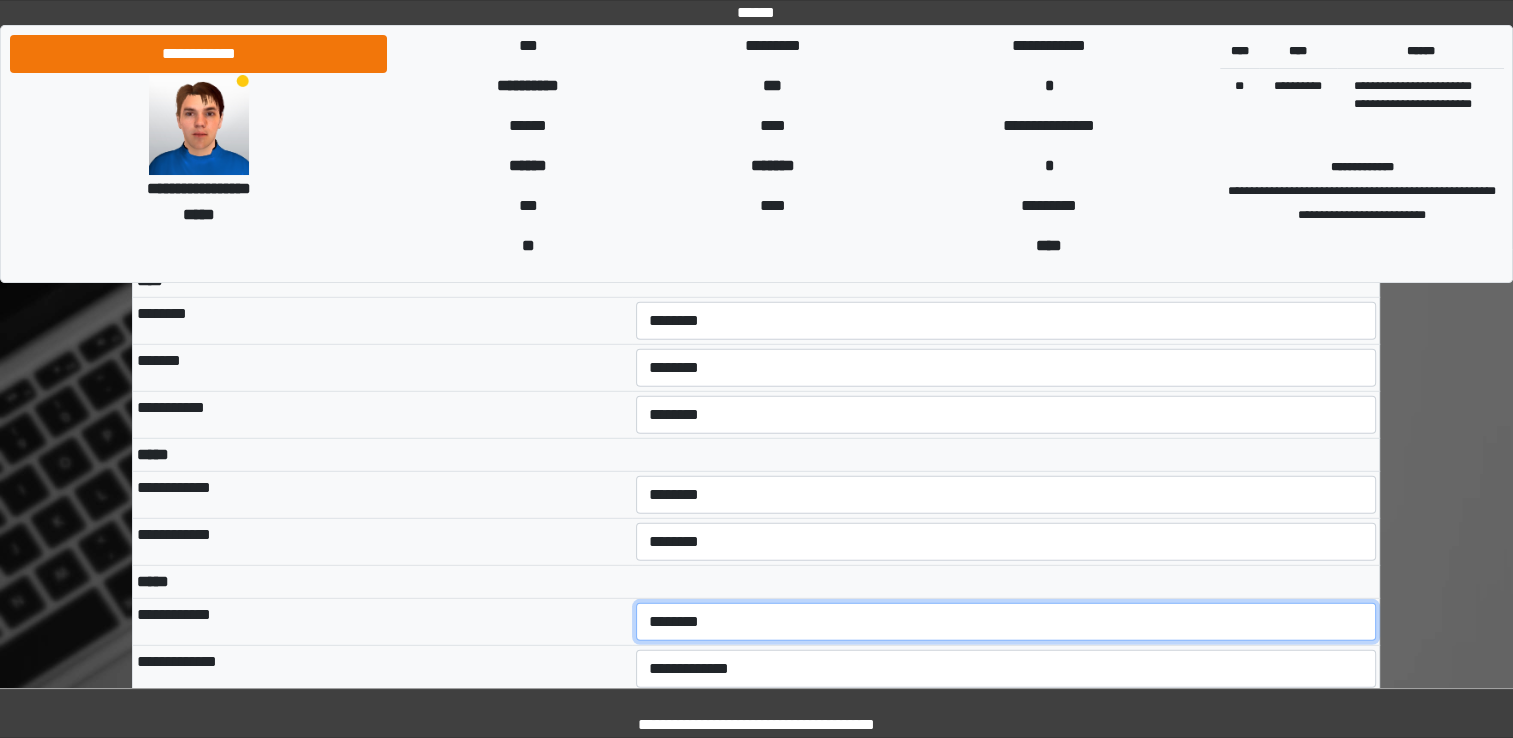 click on "**********" at bounding box center (1006, 622) 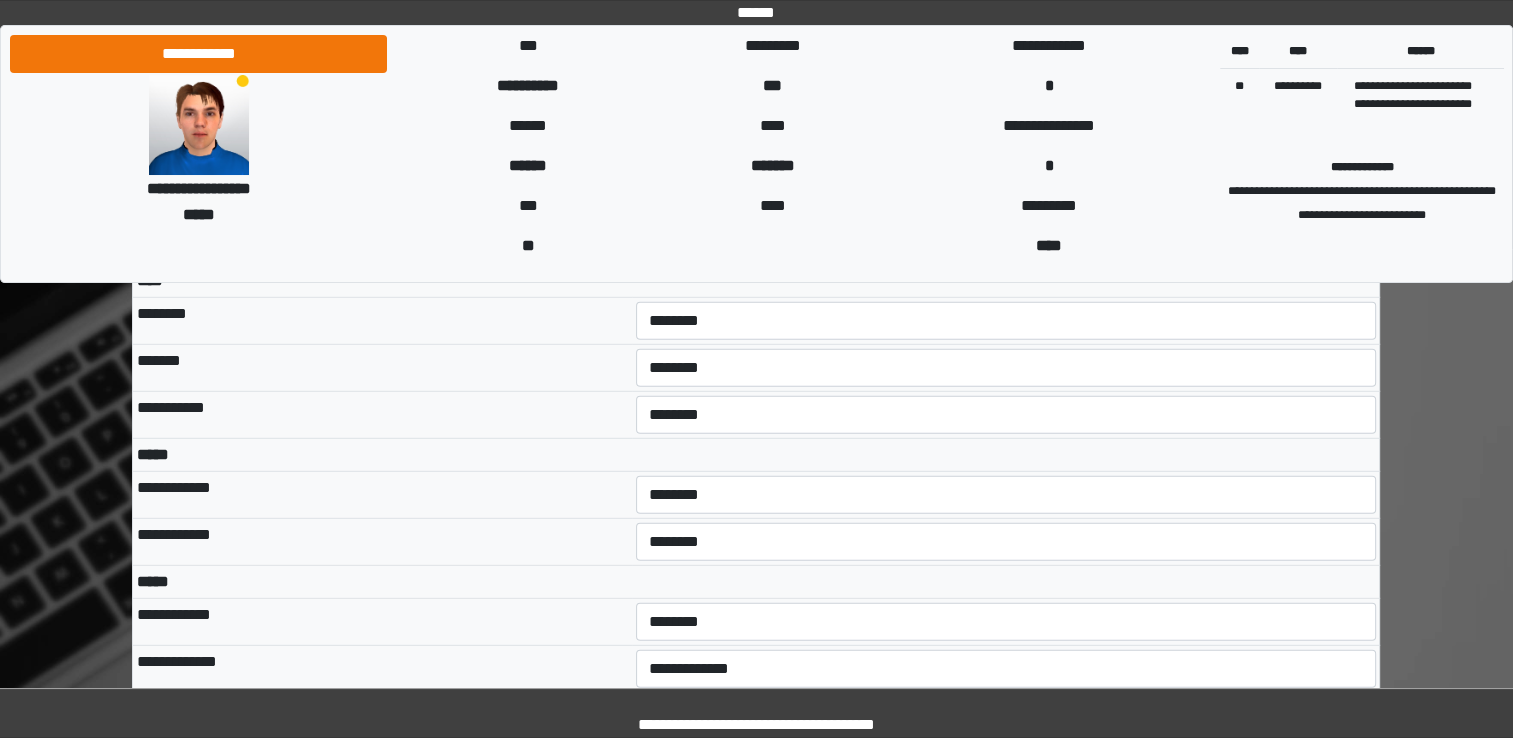 click on "**********" at bounding box center [1006, 716] 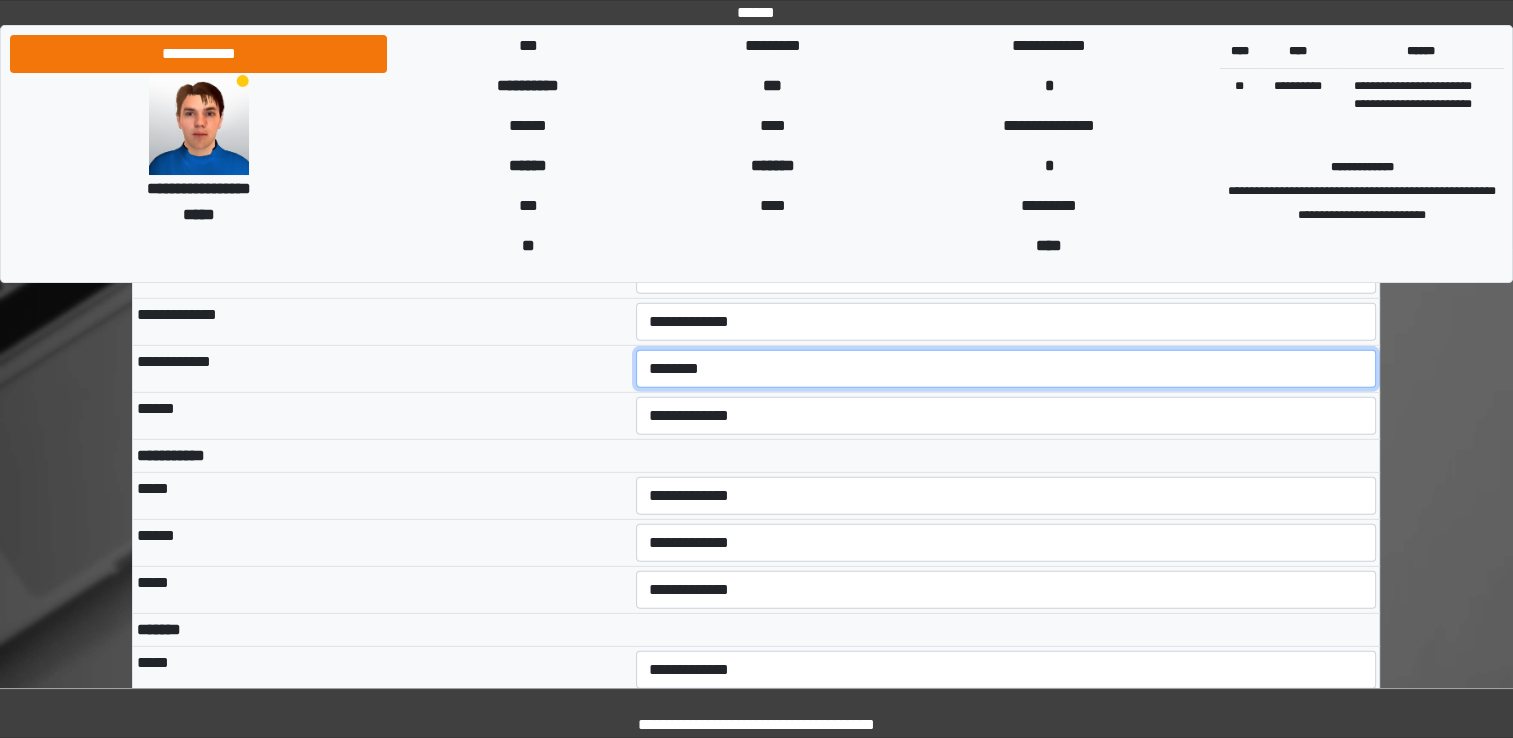 scroll, scrollTop: 5905, scrollLeft: 0, axis: vertical 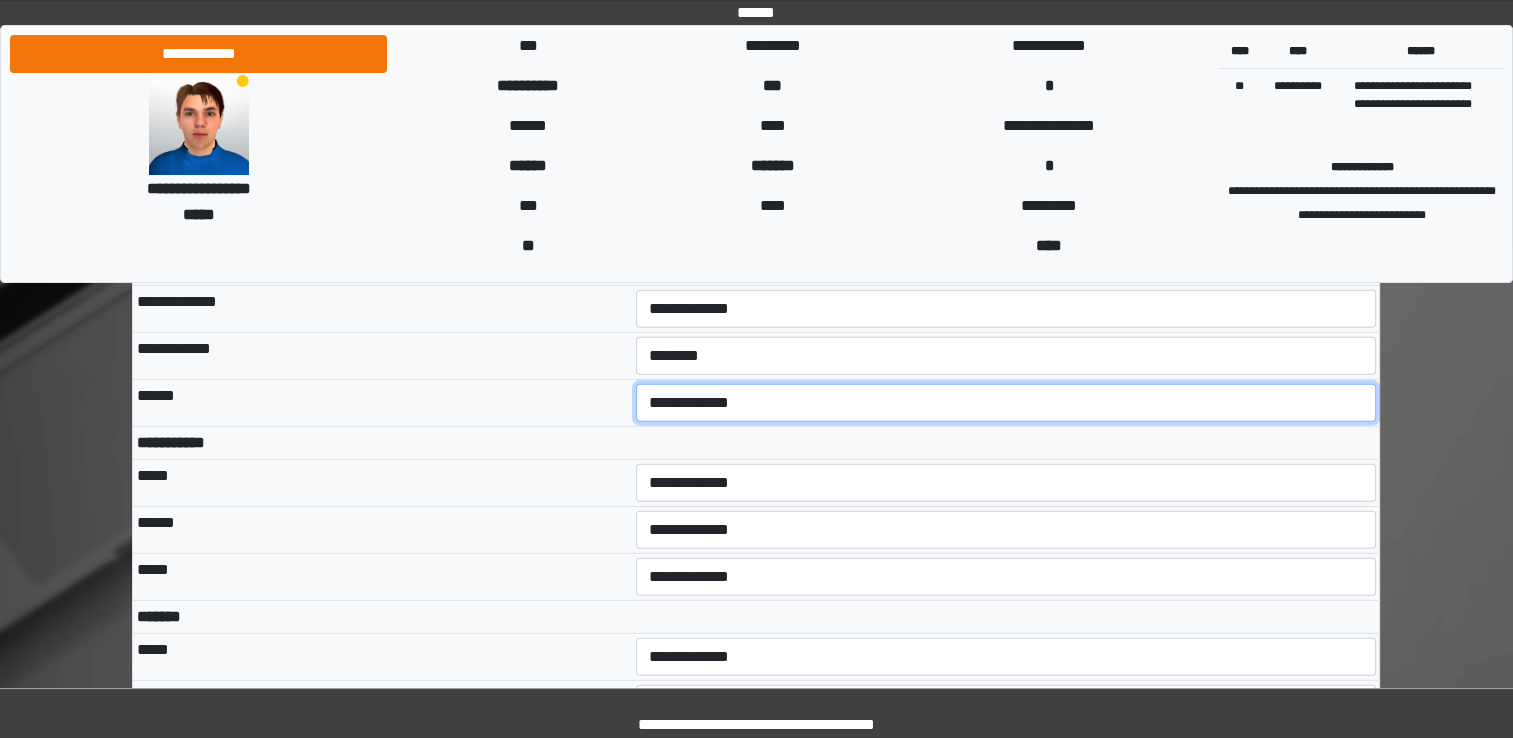 click on "**********" at bounding box center (1006, 403) 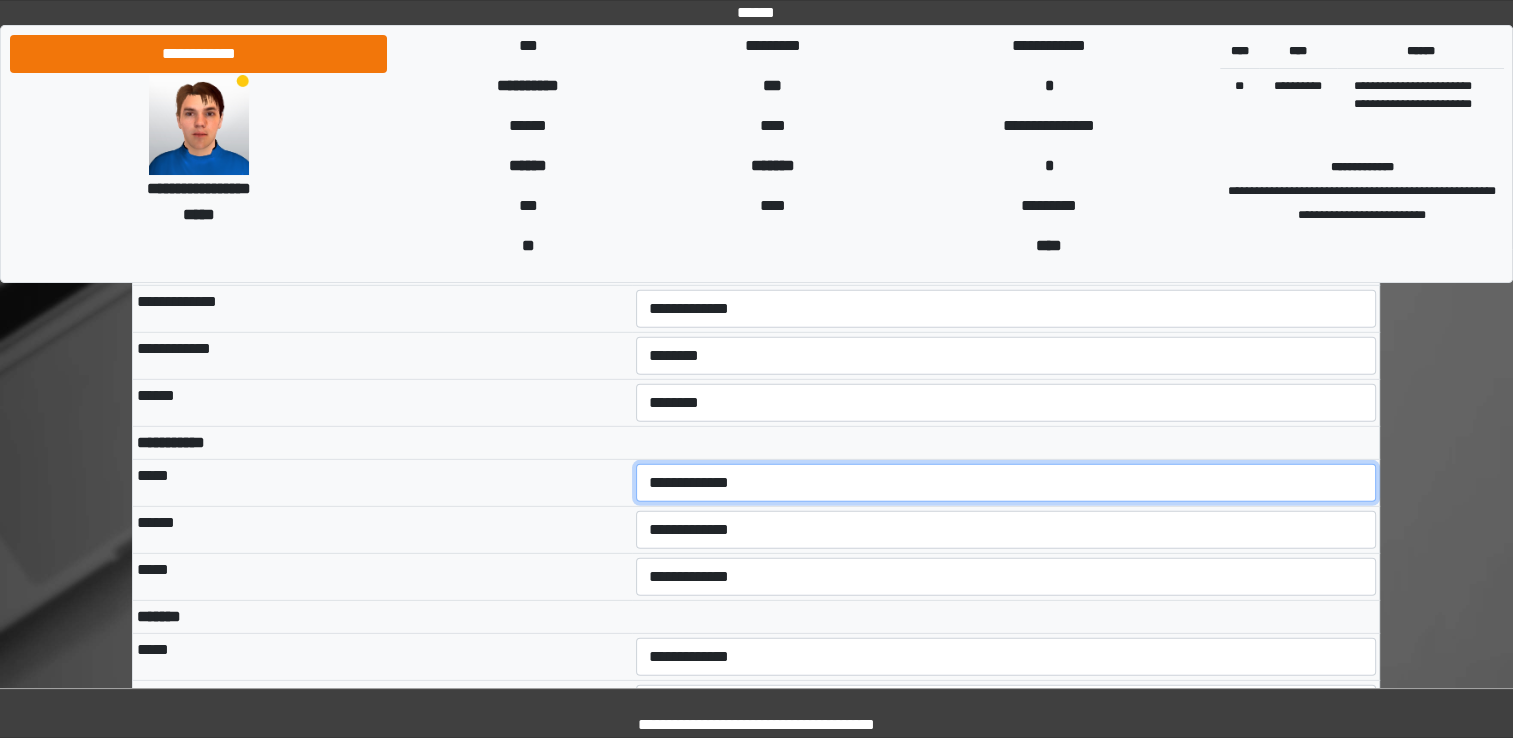 click on "**********" at bounding box center [1006, 483] 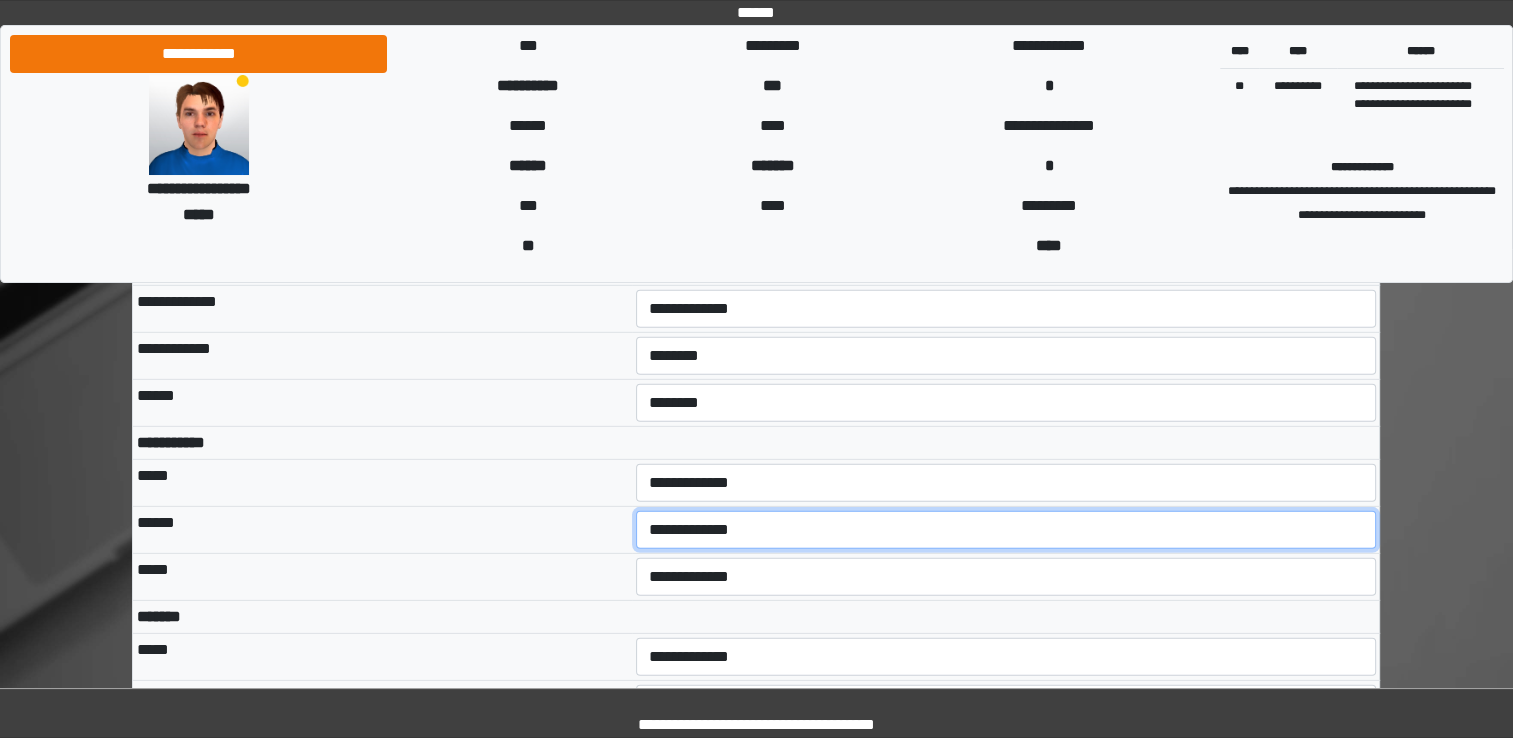 click on "**********" at bounding box center [1006, 530] 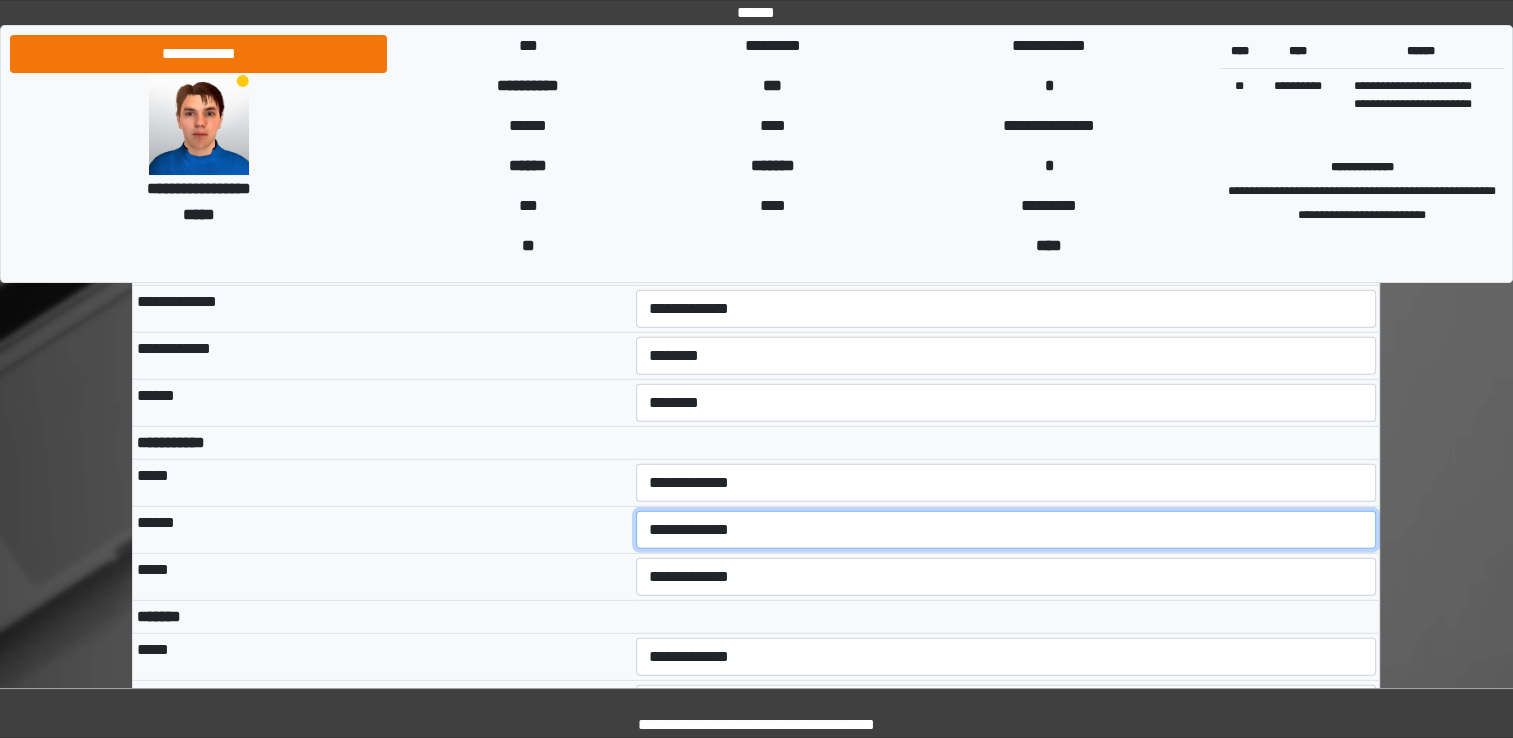 select on "***" 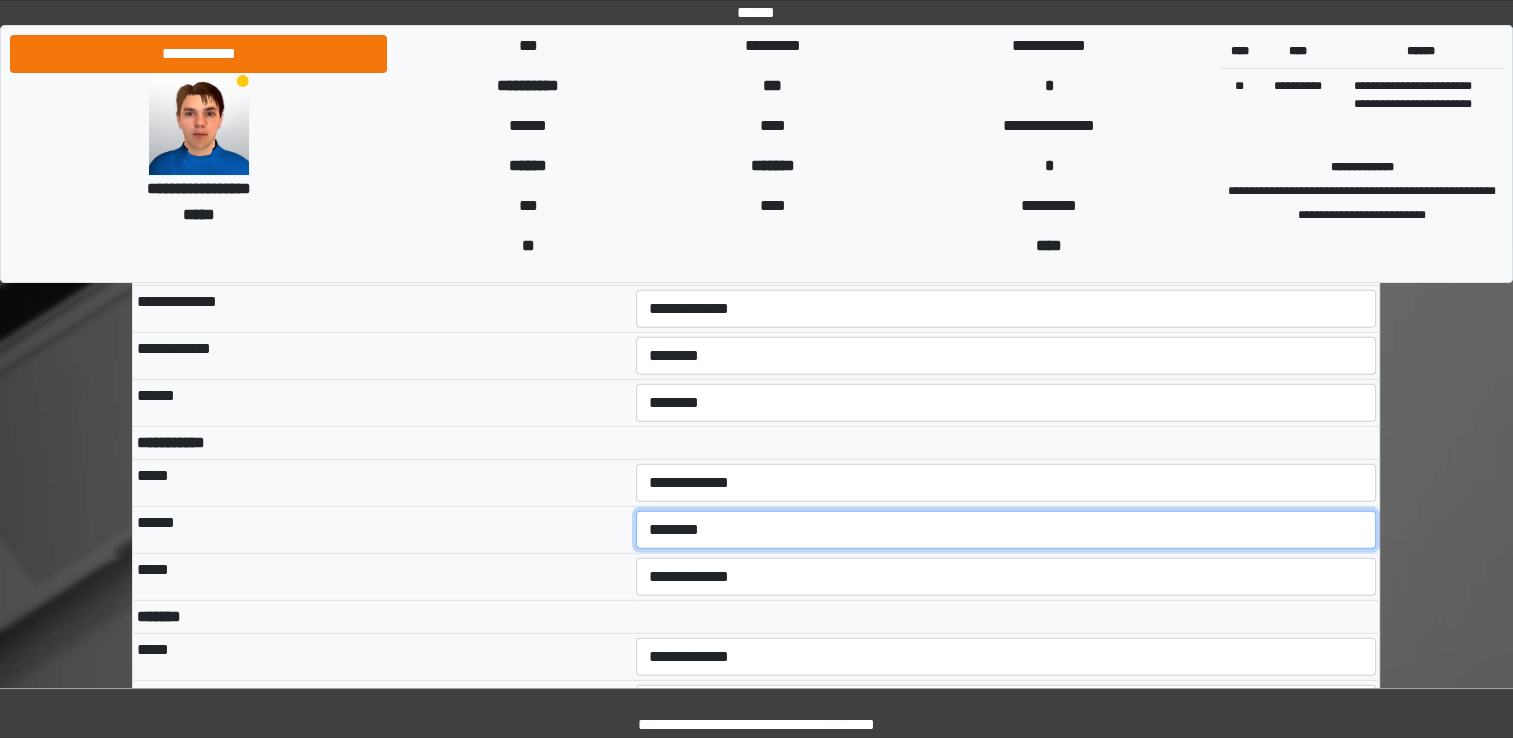 click on "**********" at bounding box center [1006, 530] 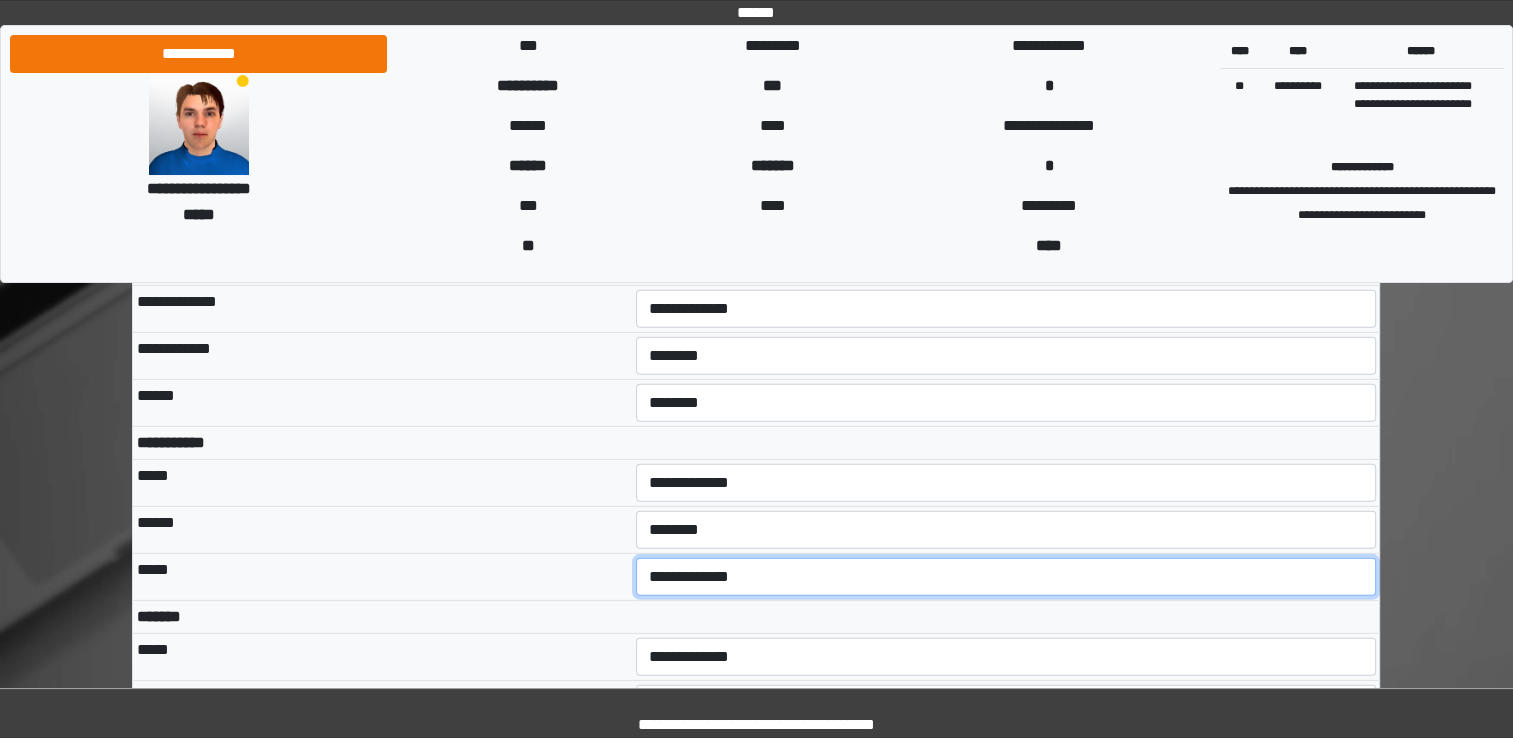click on "**********" at bounding box center [1006, 577] 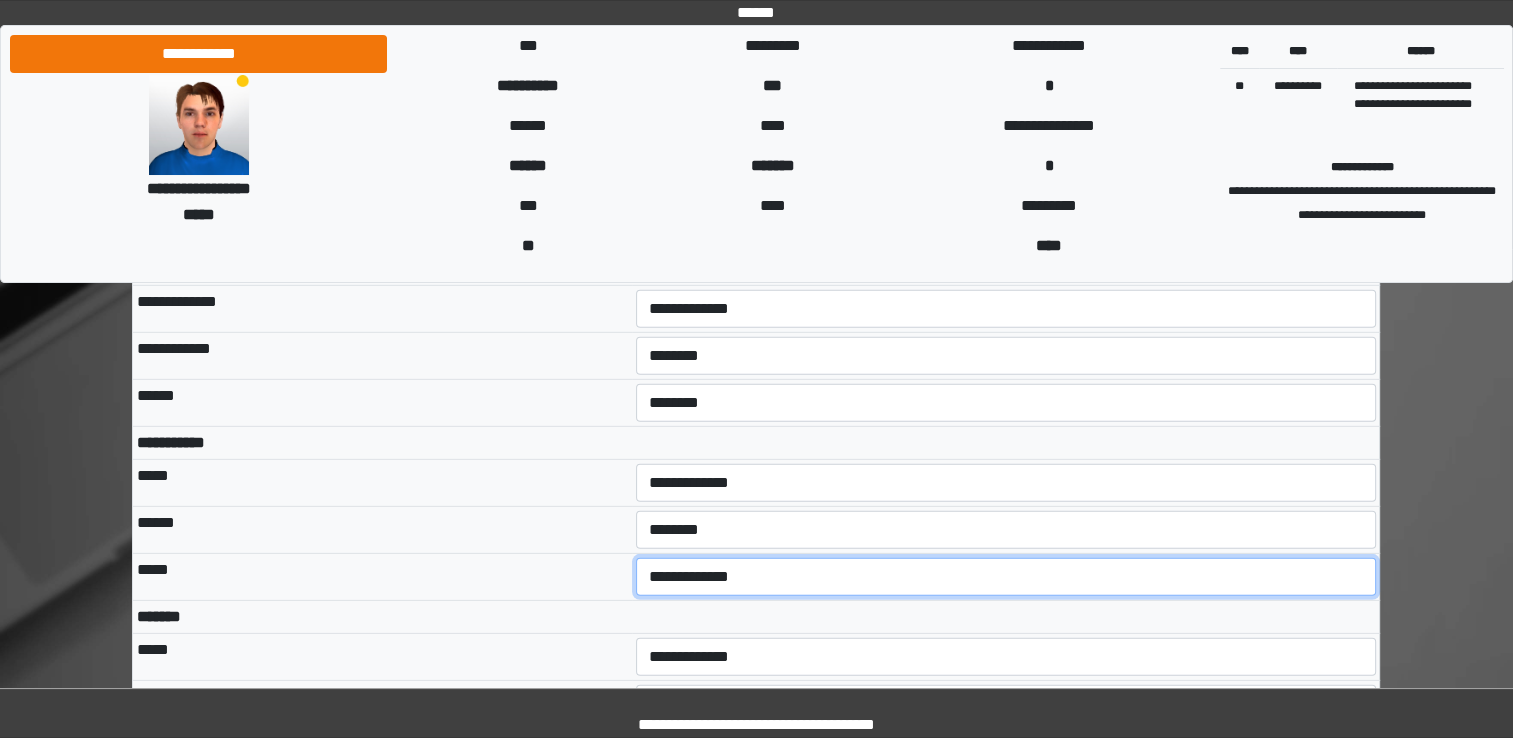 select on "***" 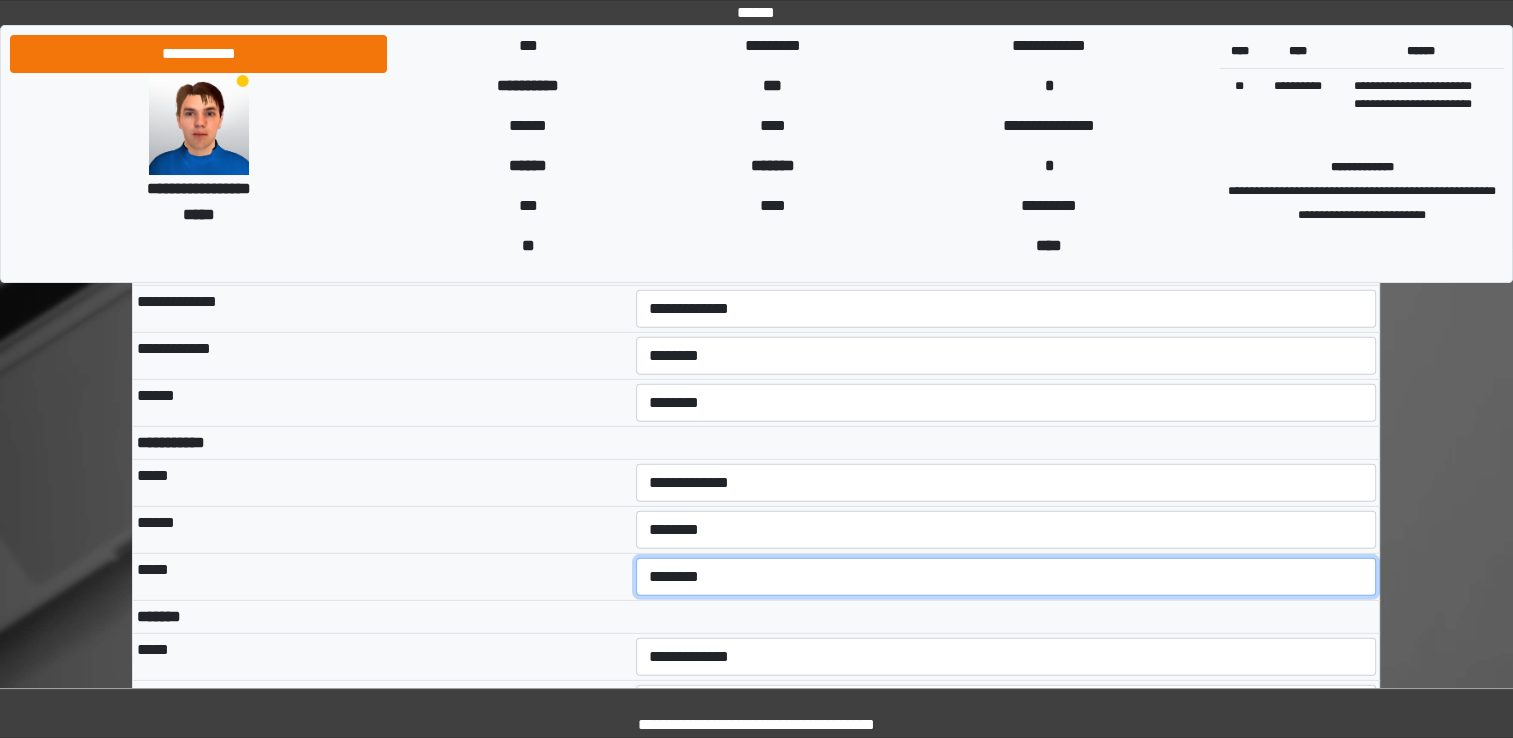 click on "**********" at bounding box center (1006, 577) 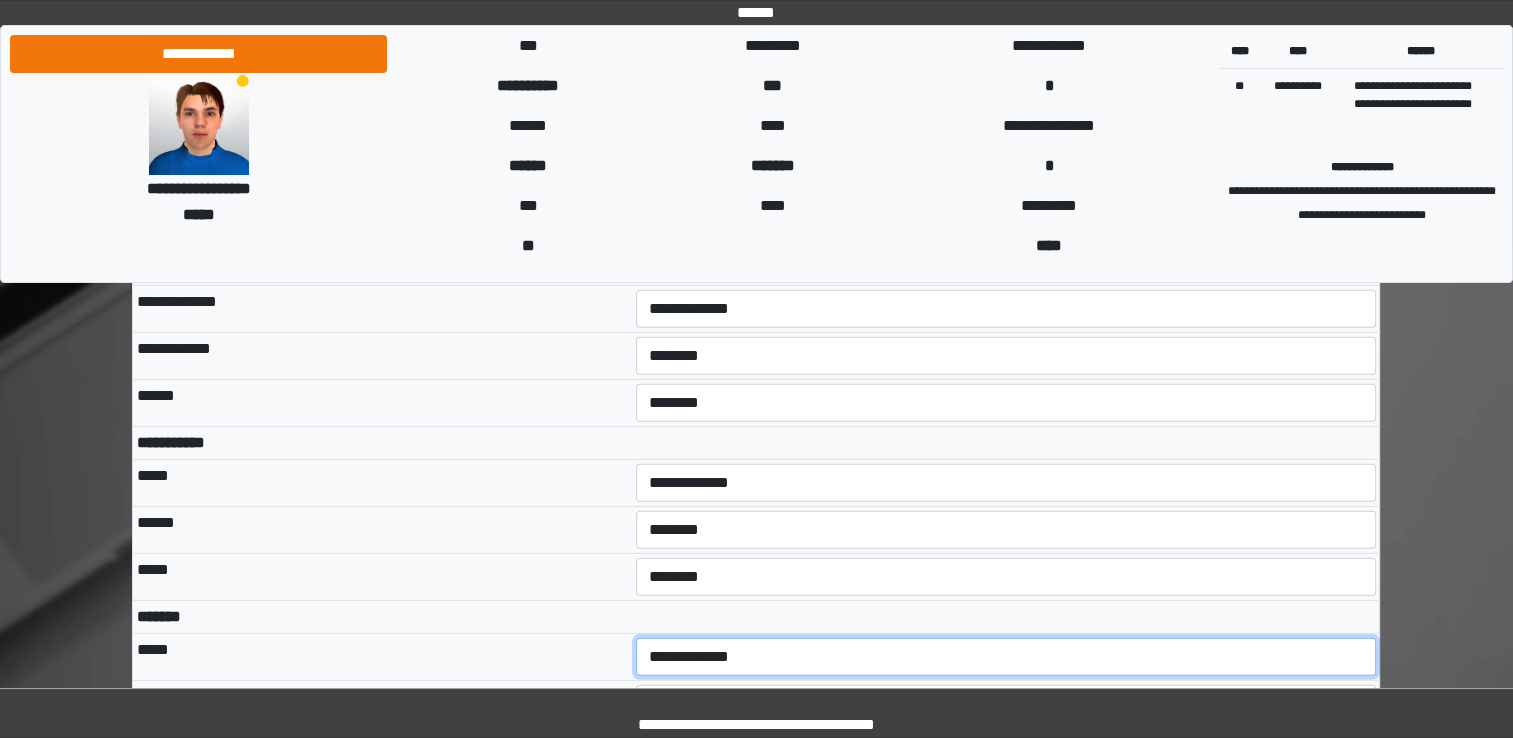 click on "**********" at bounding box center [1006, 657] 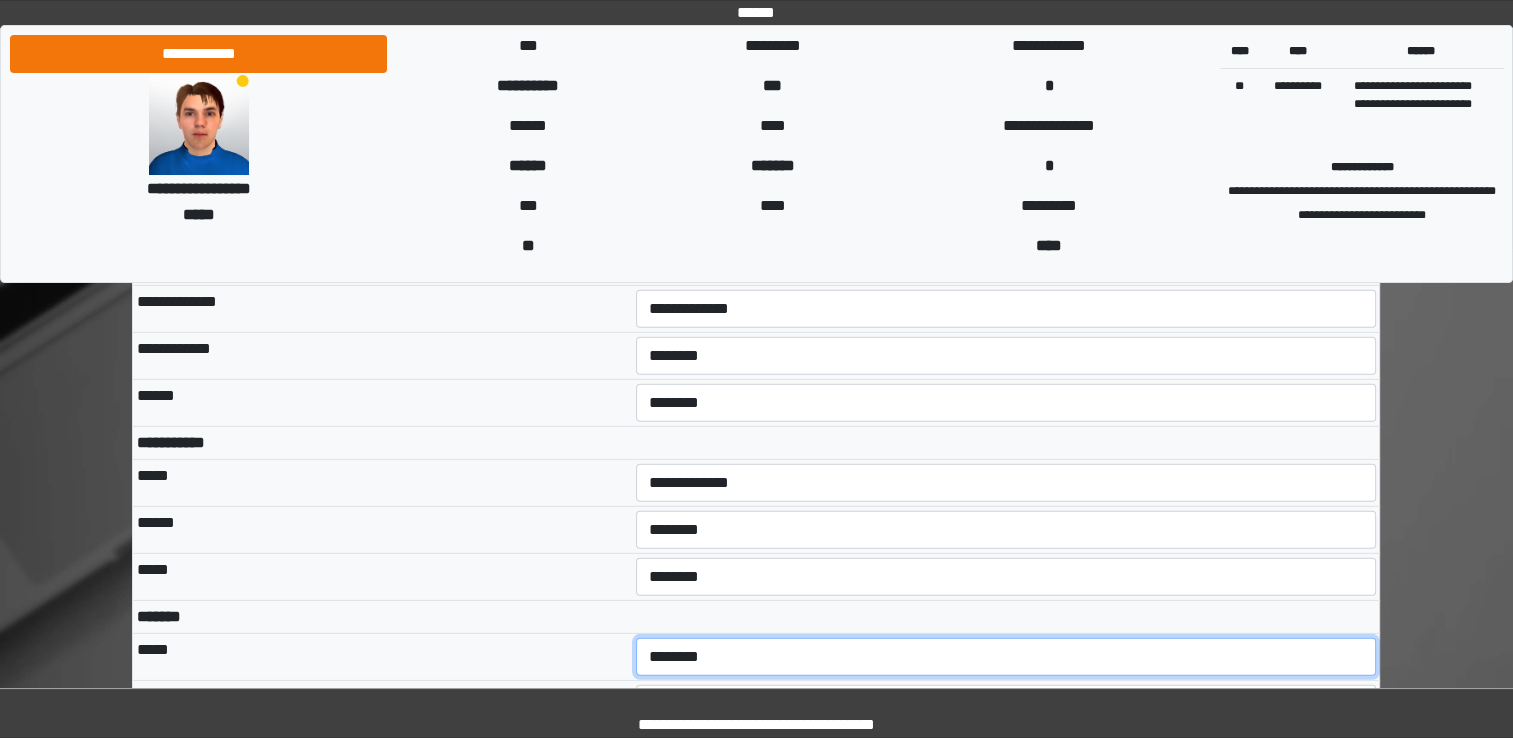 click on "**********" at bounding box center (1006, 657) 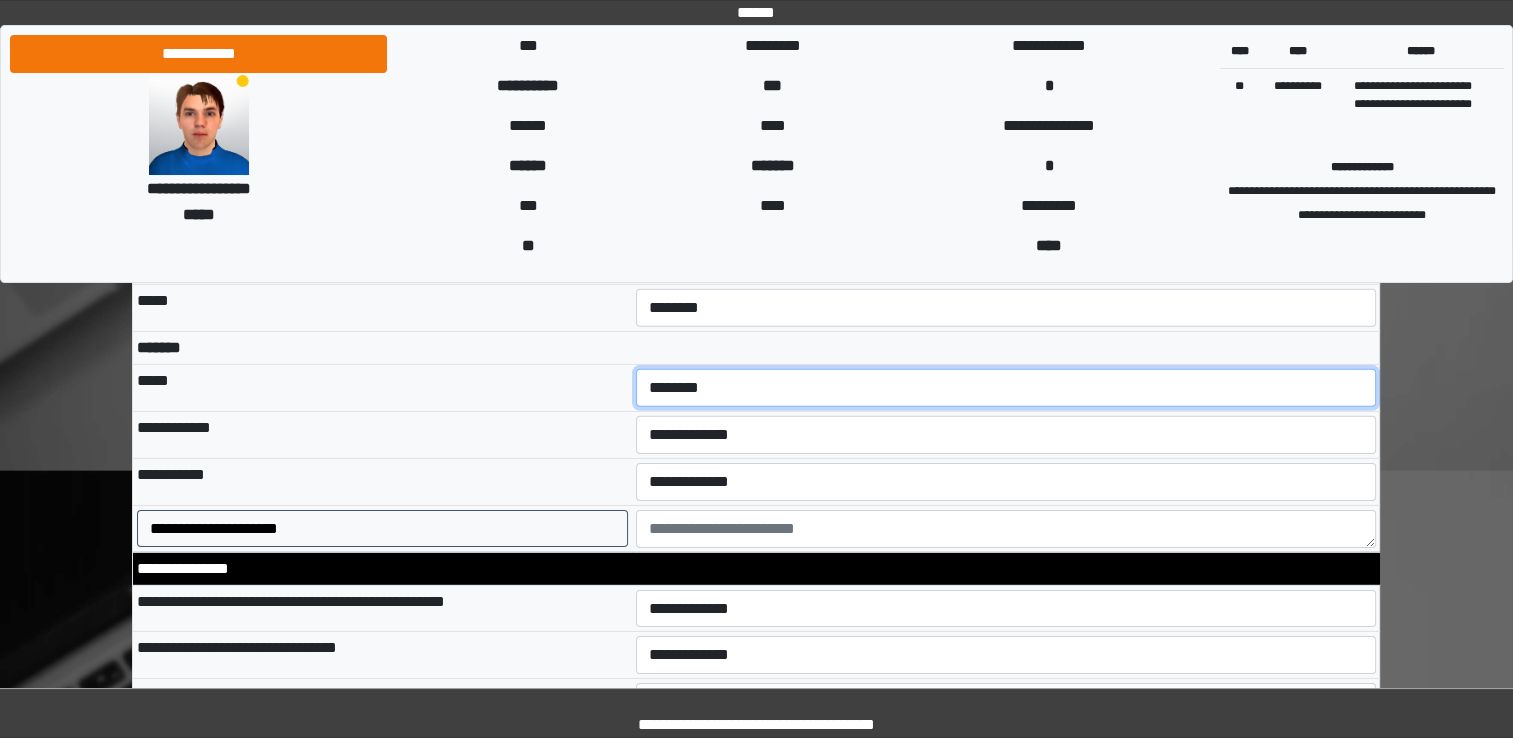 scroll, scrollTop: 6185, scrollLeft: 0, axis: vertical 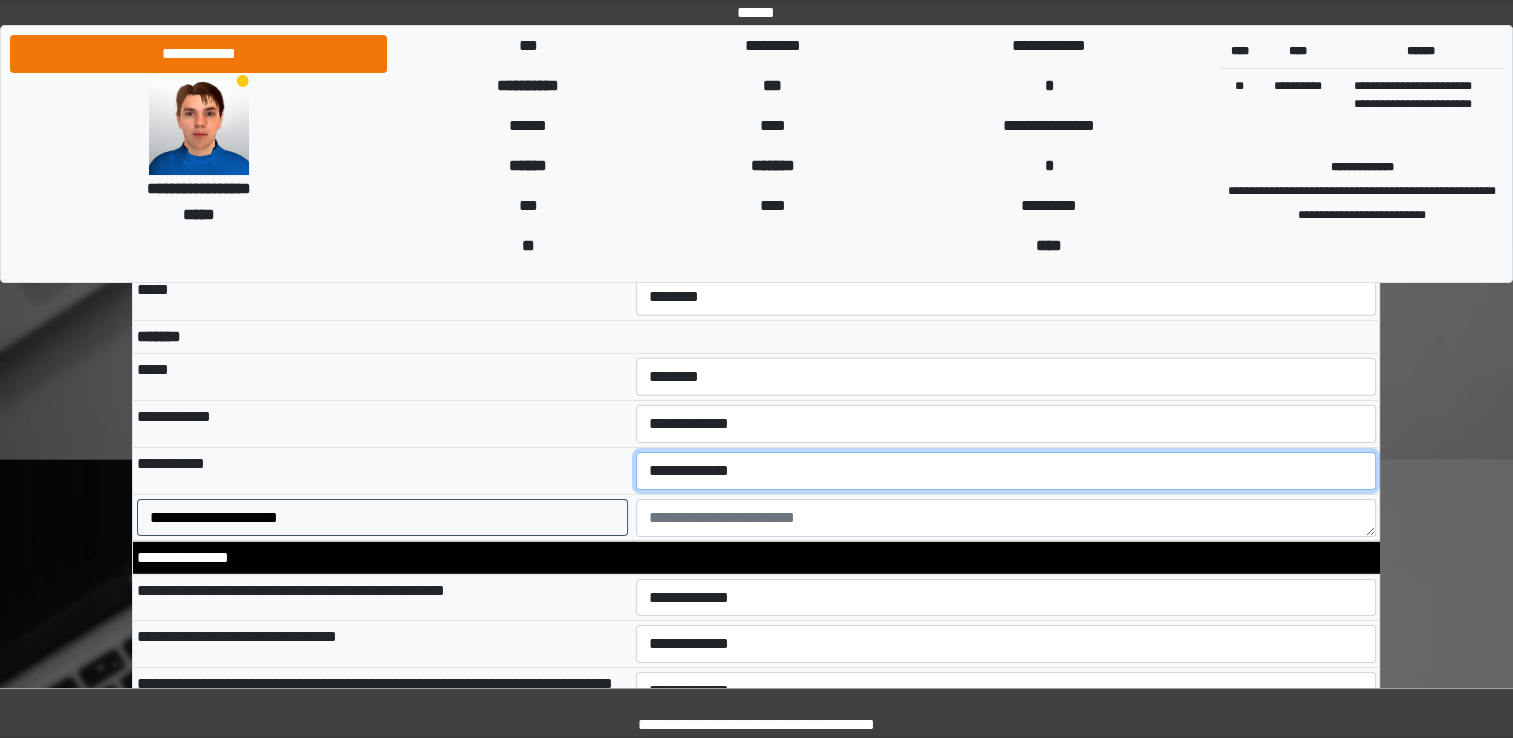 click on "**********" at bounding box center (1006, 471) 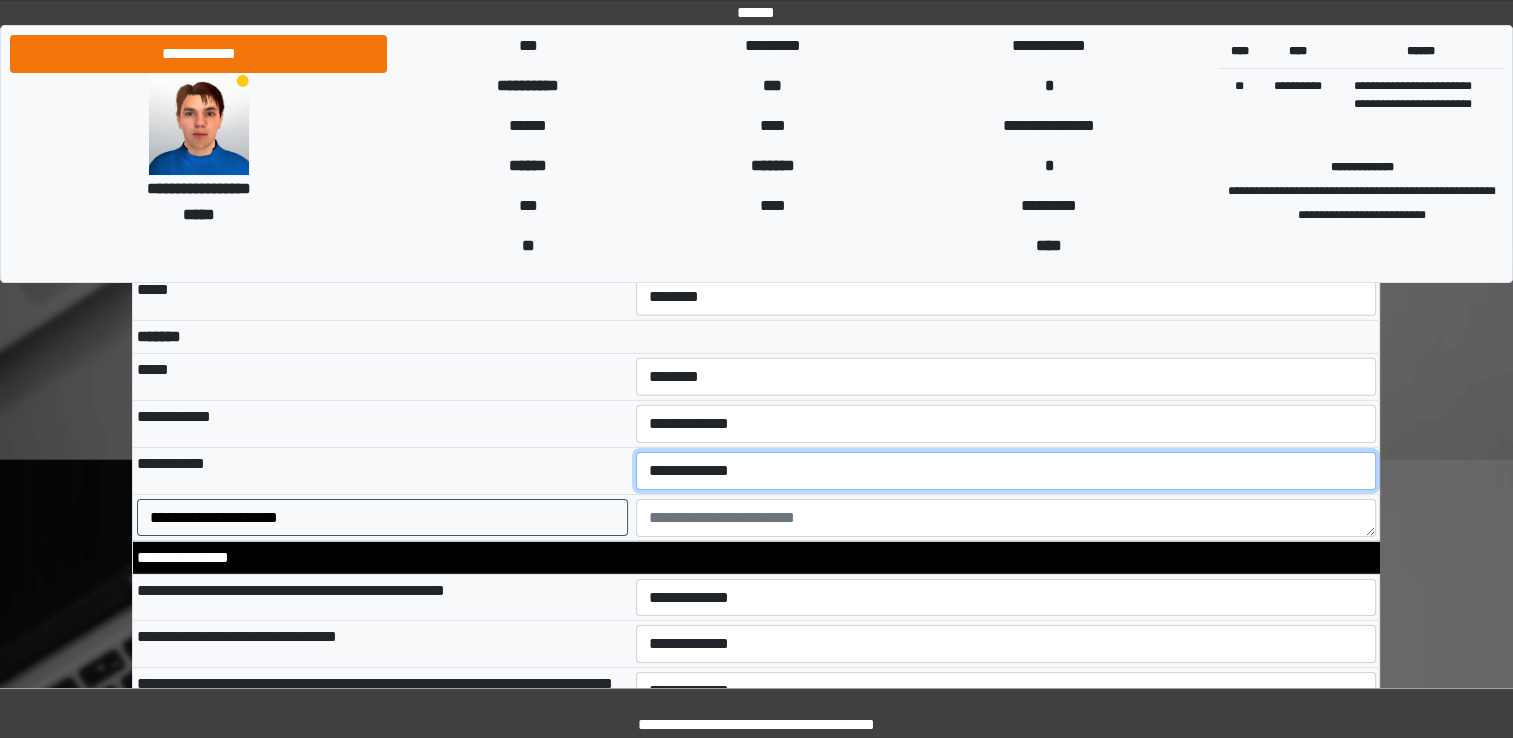 select on "***" 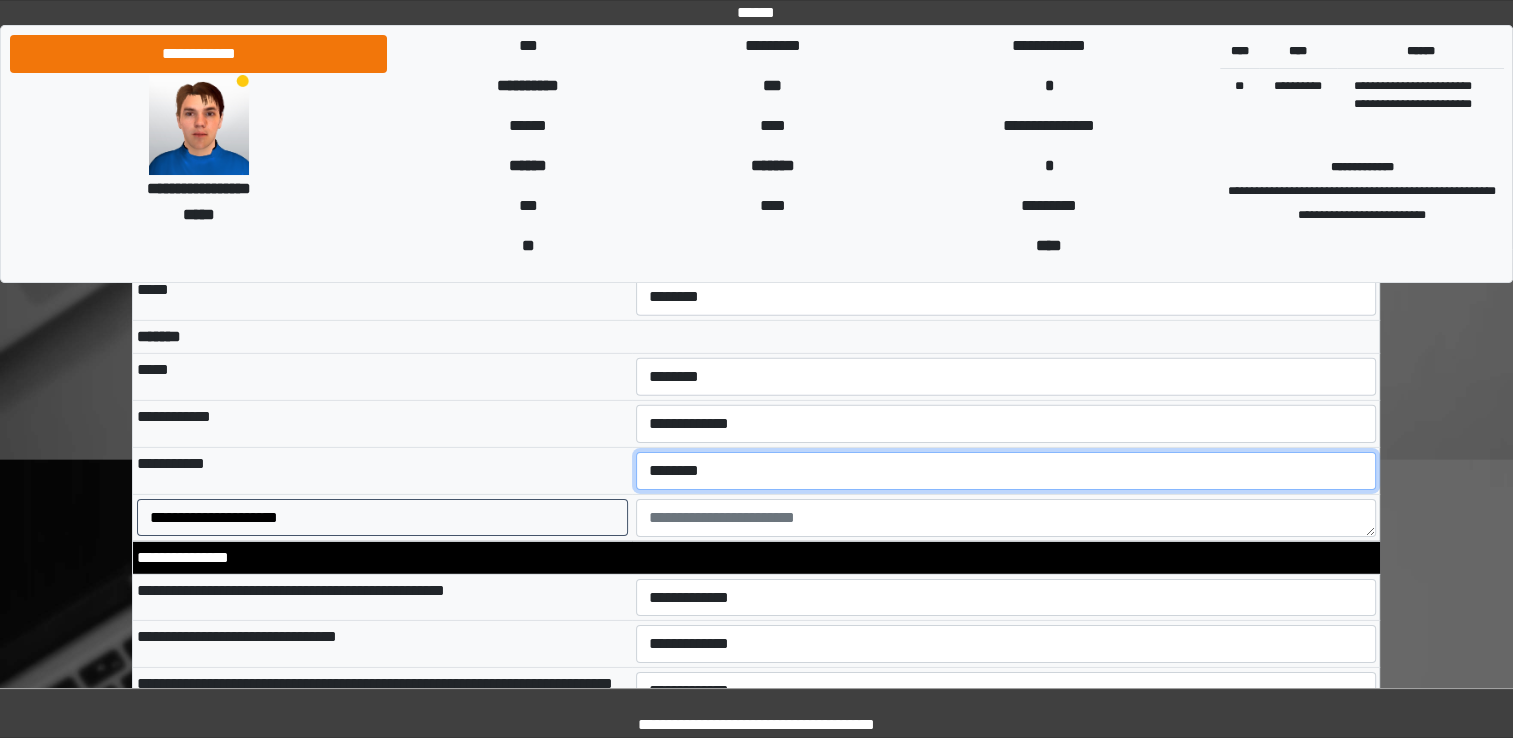 click on "**********" at bounding box center [1006, 471] 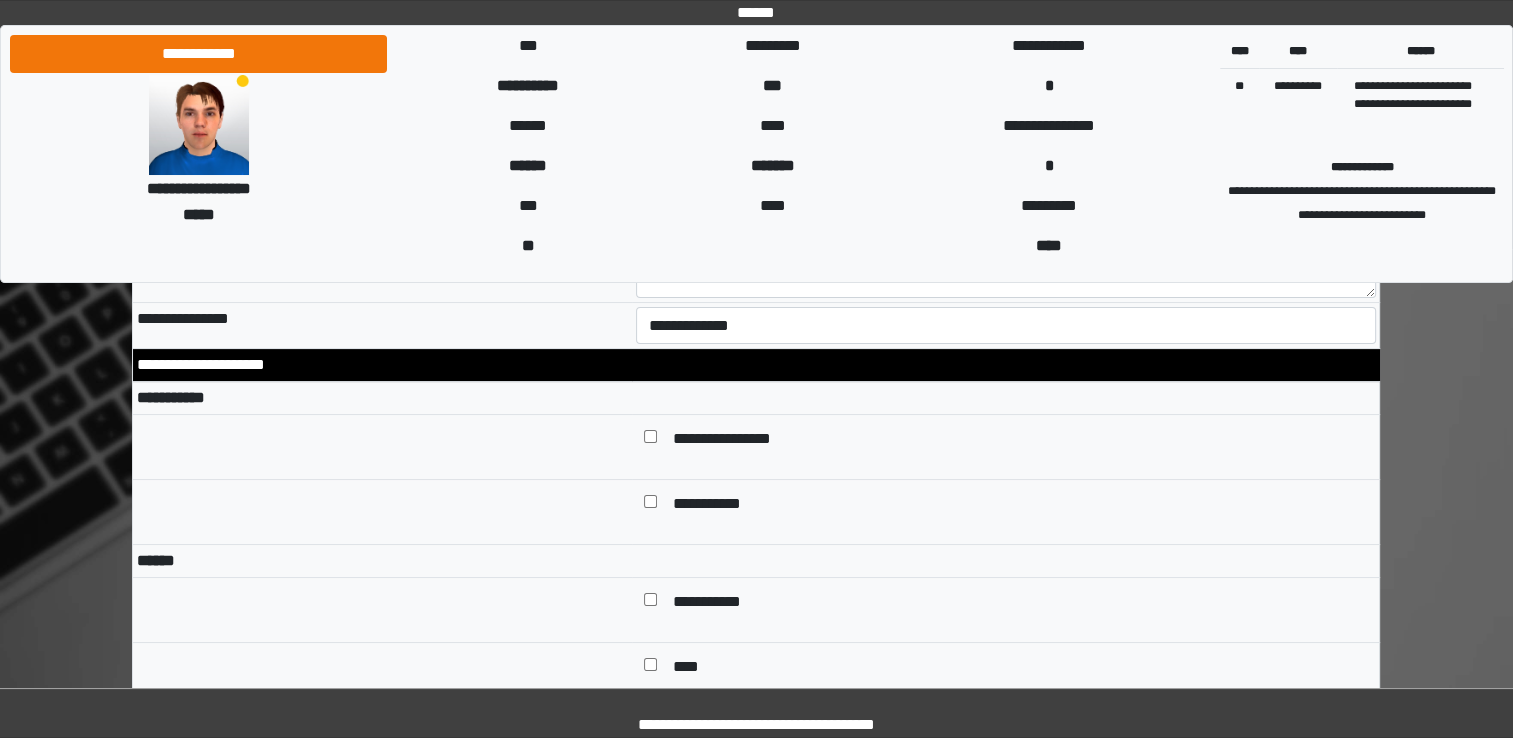 scroll, scrollTop: 7611, scrollLeft: 0, axis: vertical 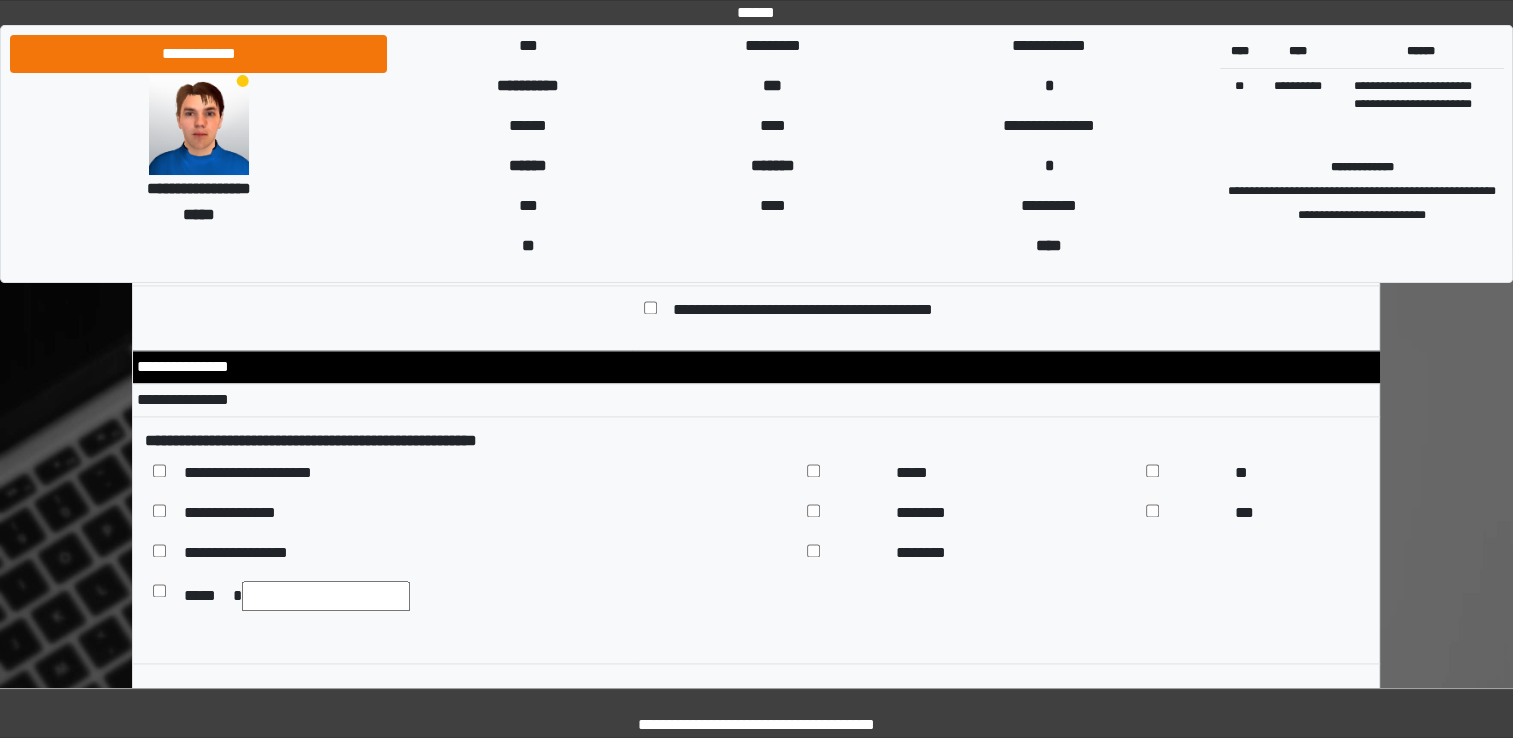 click at bounding box center [326, 596] 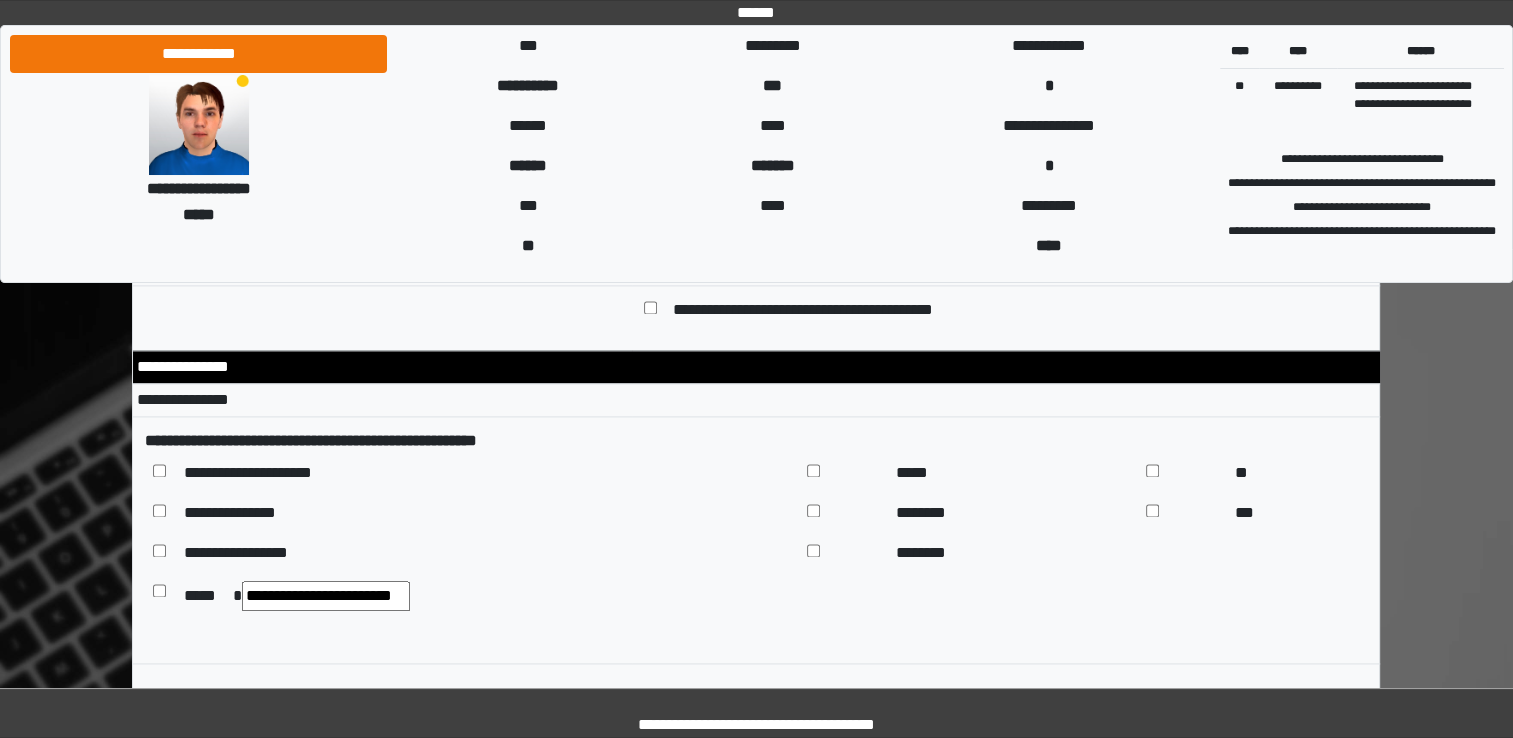 scroll, scrollTop: 232, scrollLeft: 0, axis: vertical 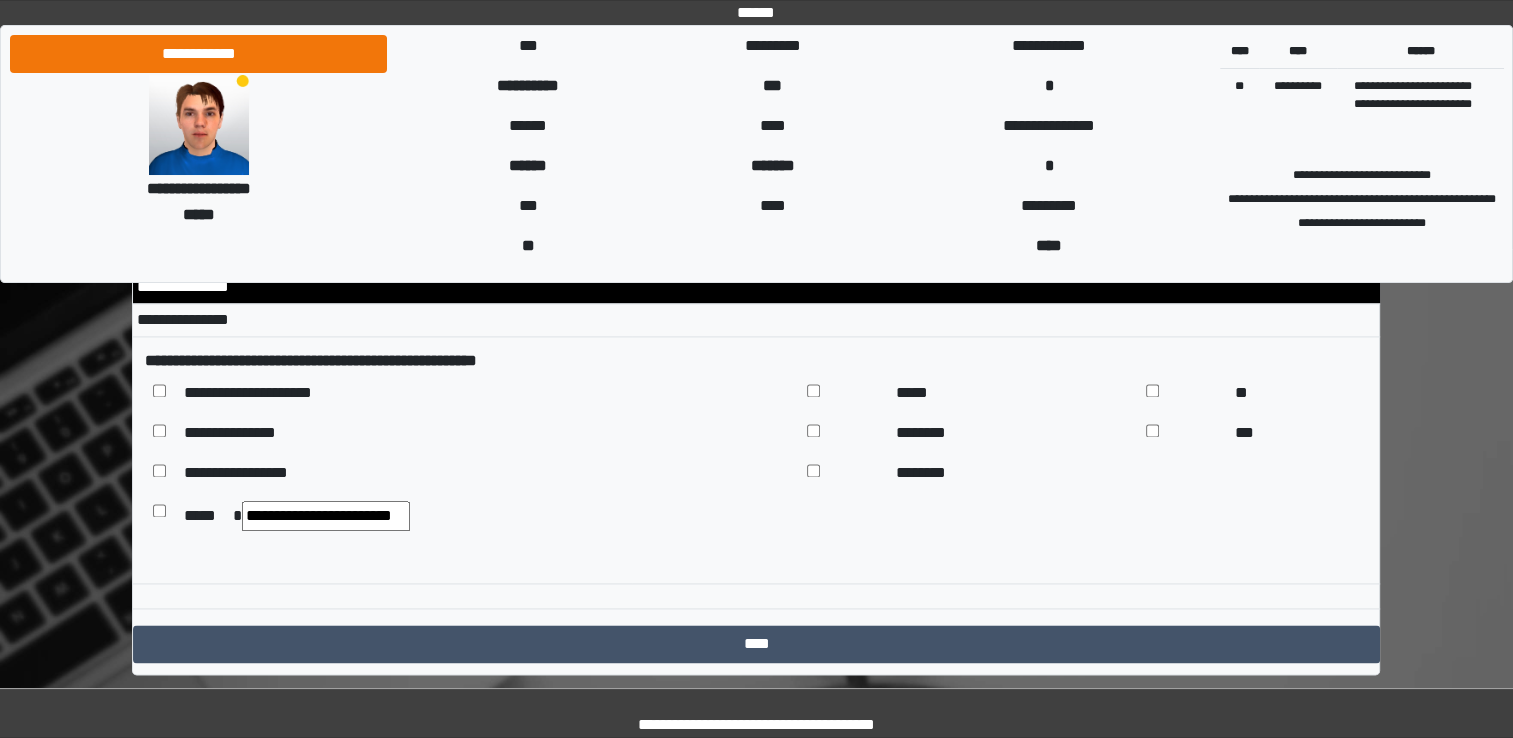 type on "**********" 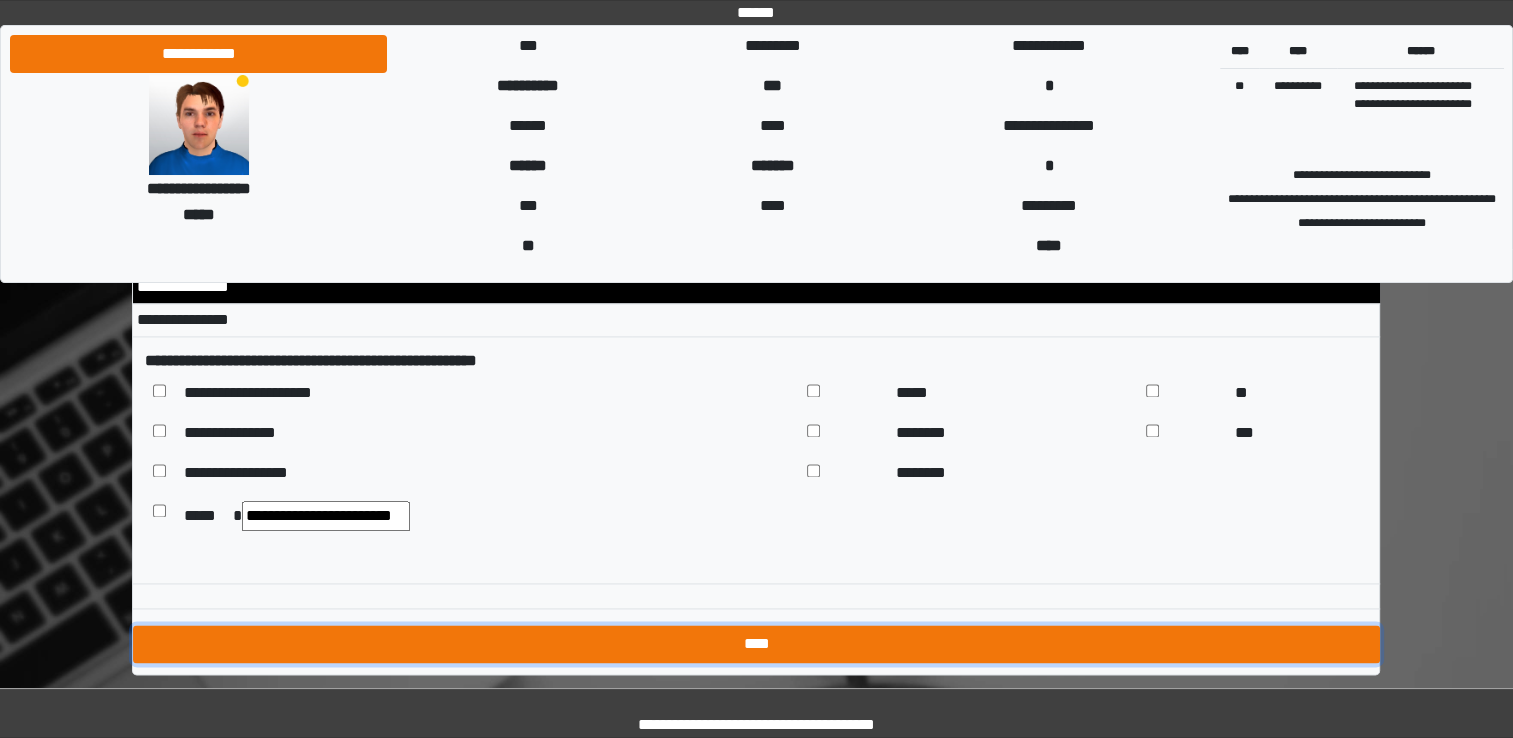 click on "****" at bounding box center (756, 644) 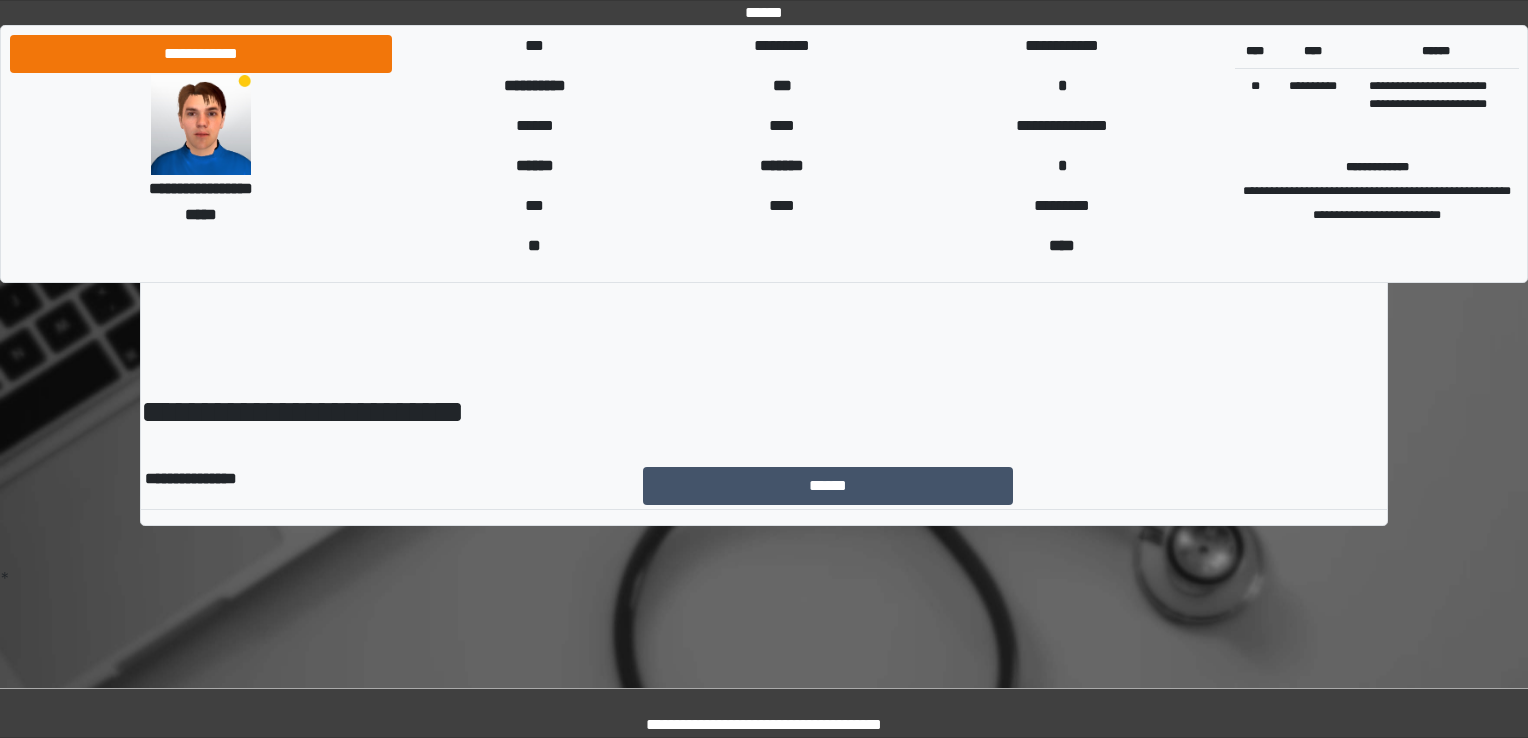 scroll, scrollTop: 0, scrollLeft: 0, axis: both 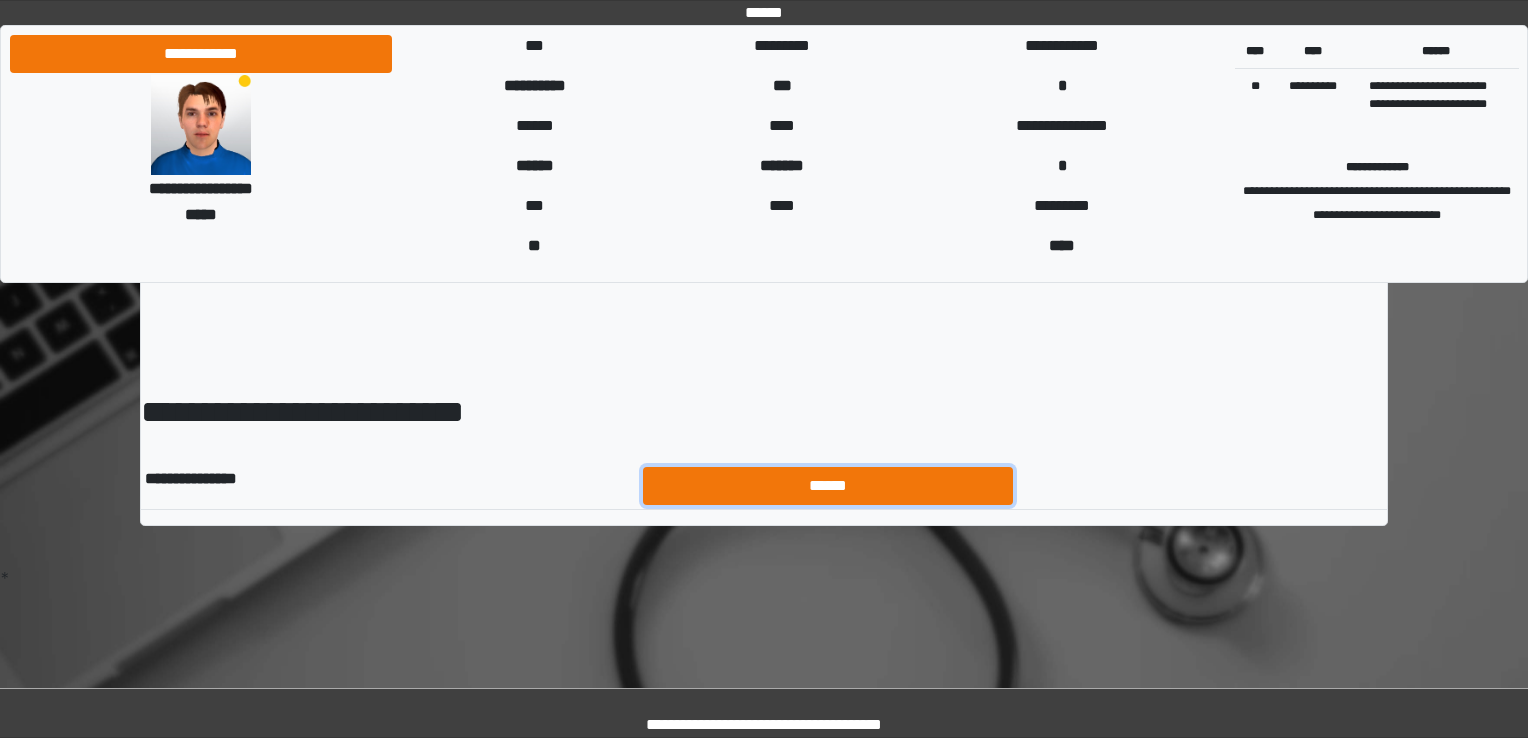 click on "******" at bounding box center [828, 486] 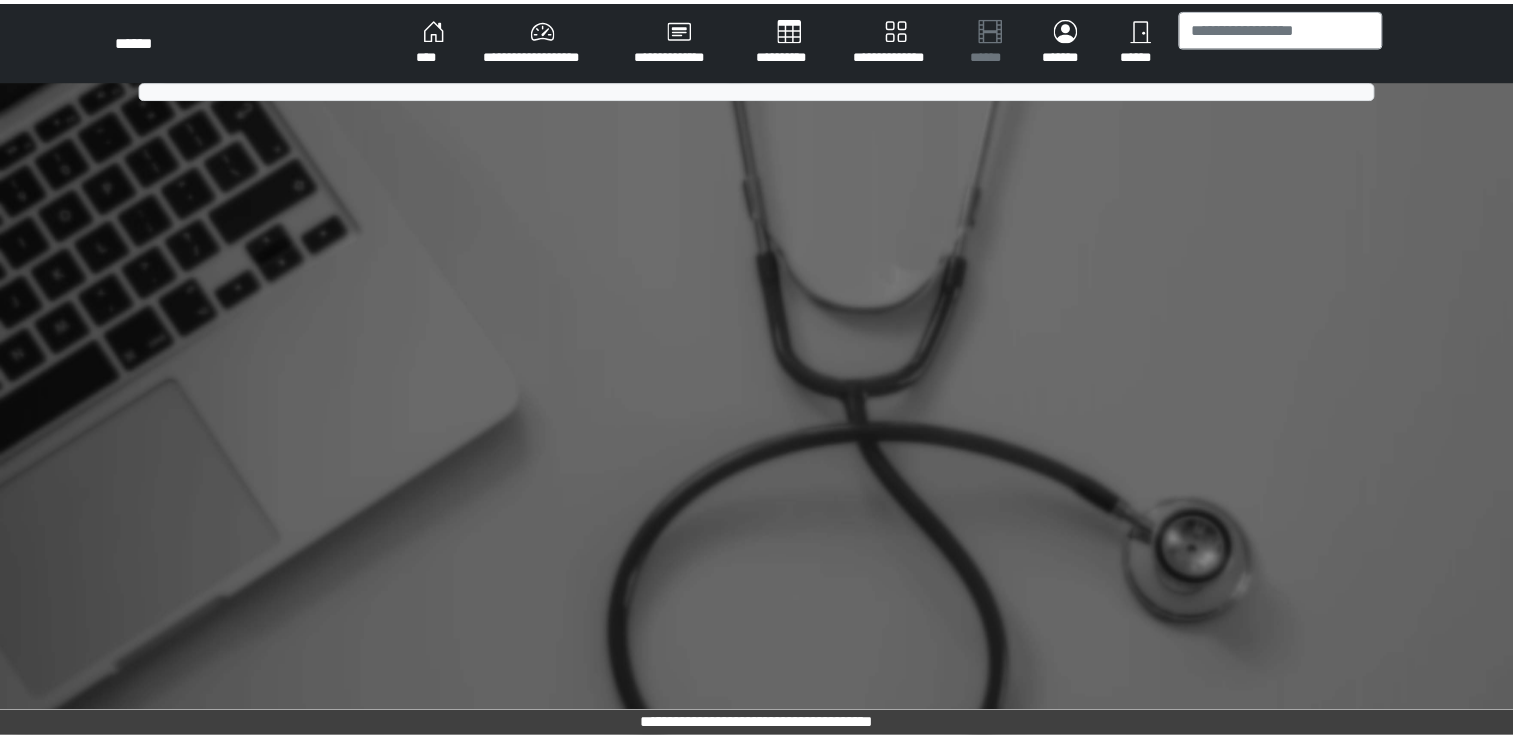 scroll, scrollTop: 0, scrollLeft: 0, axis: both 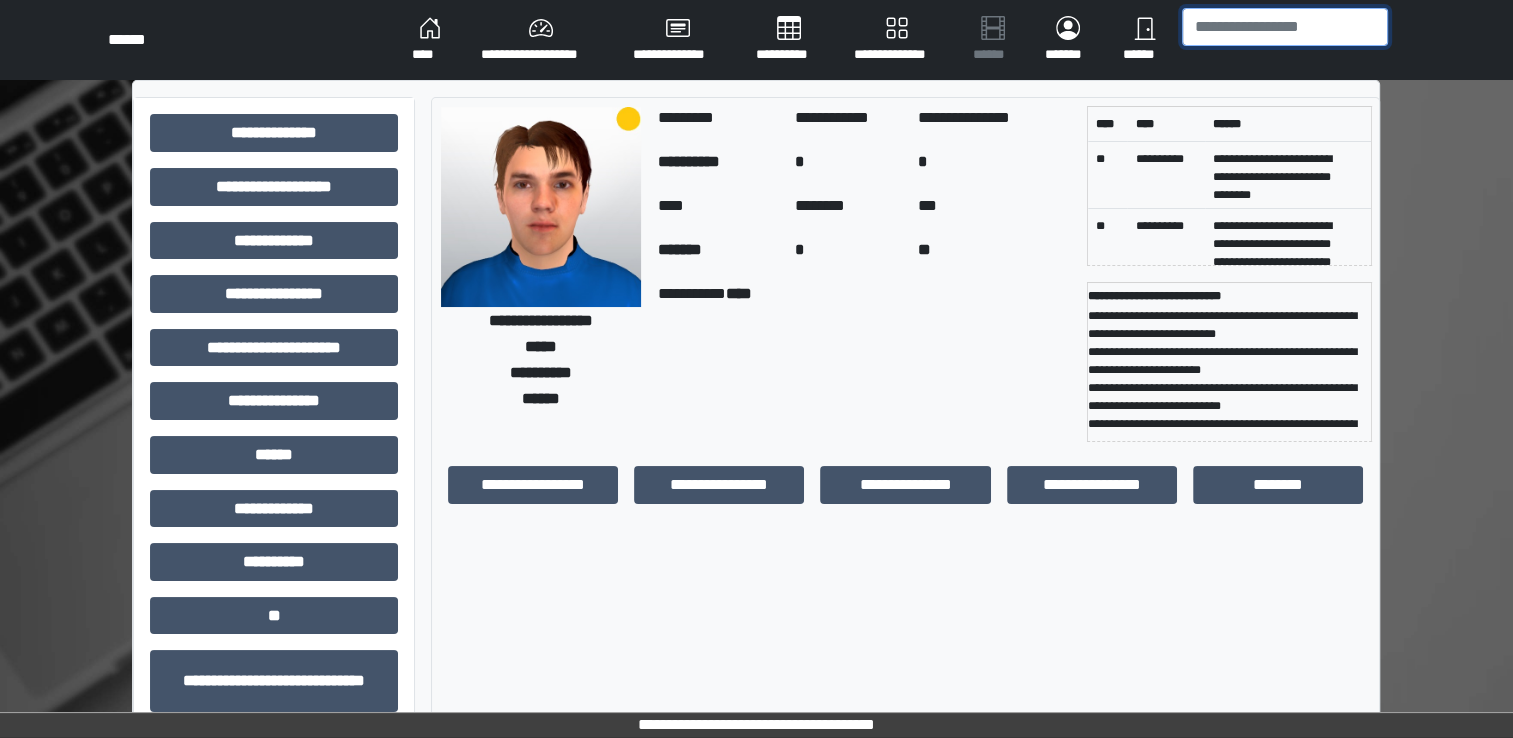 click at bounding box center [1285, 27] 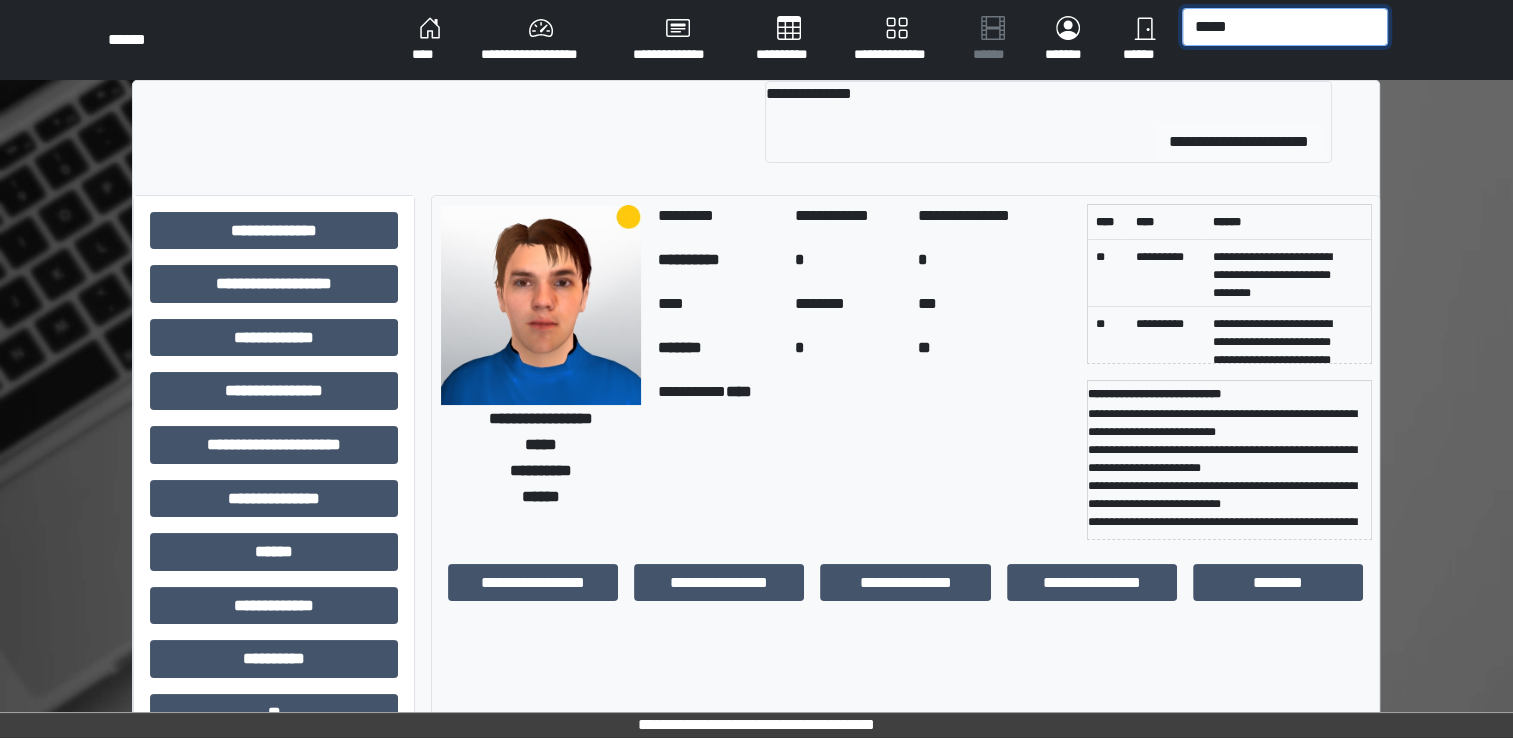 type on "*****" 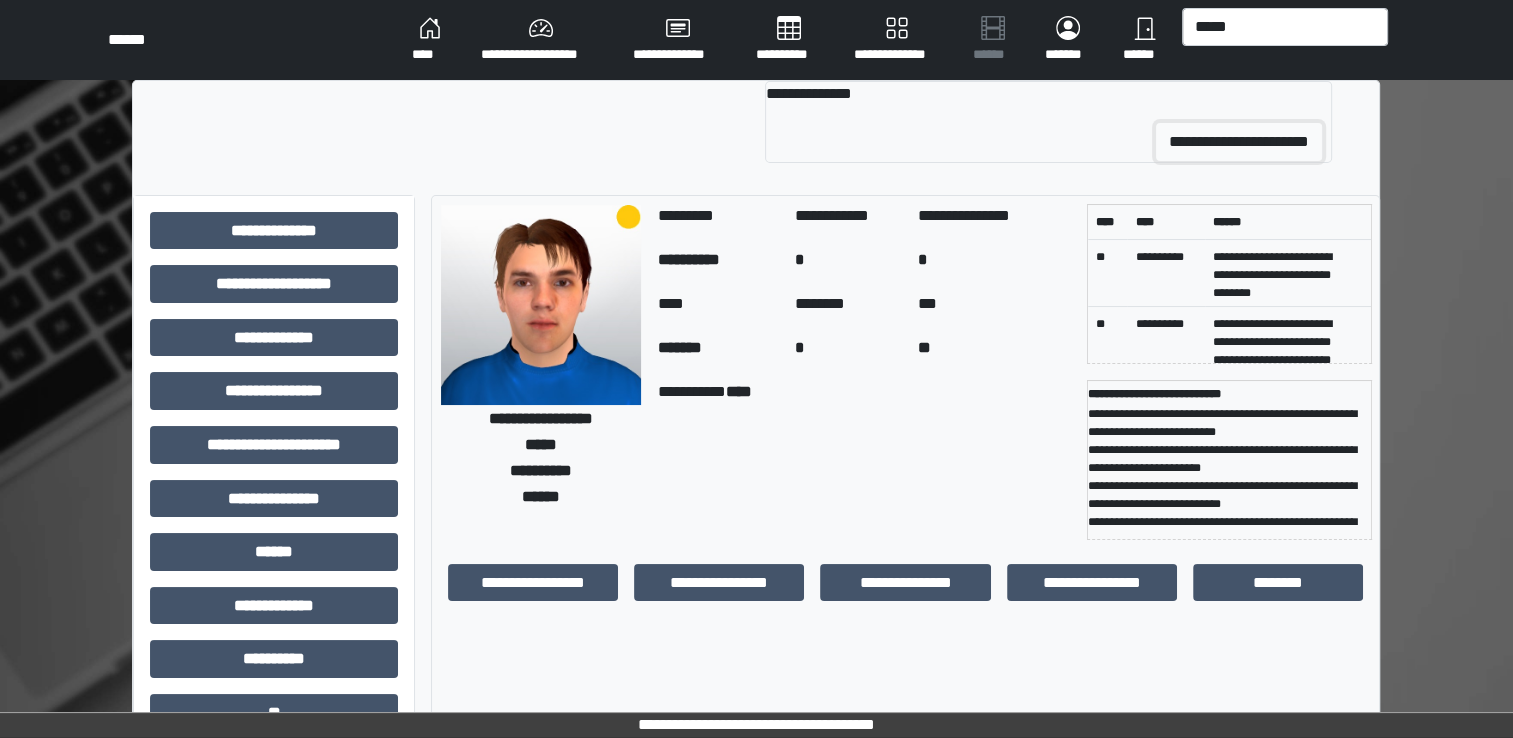 click on "**********" at bounding box center (1239, 142) 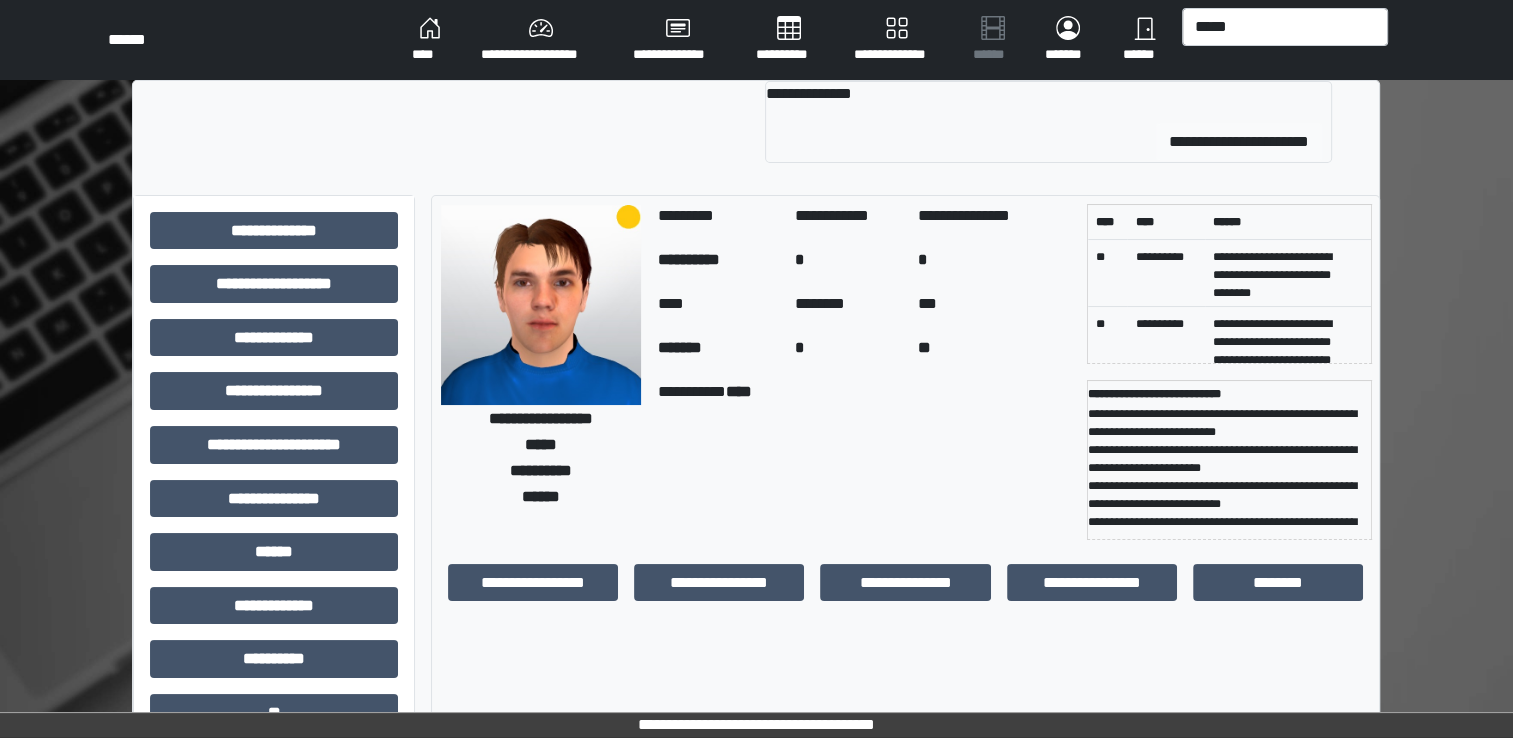 type 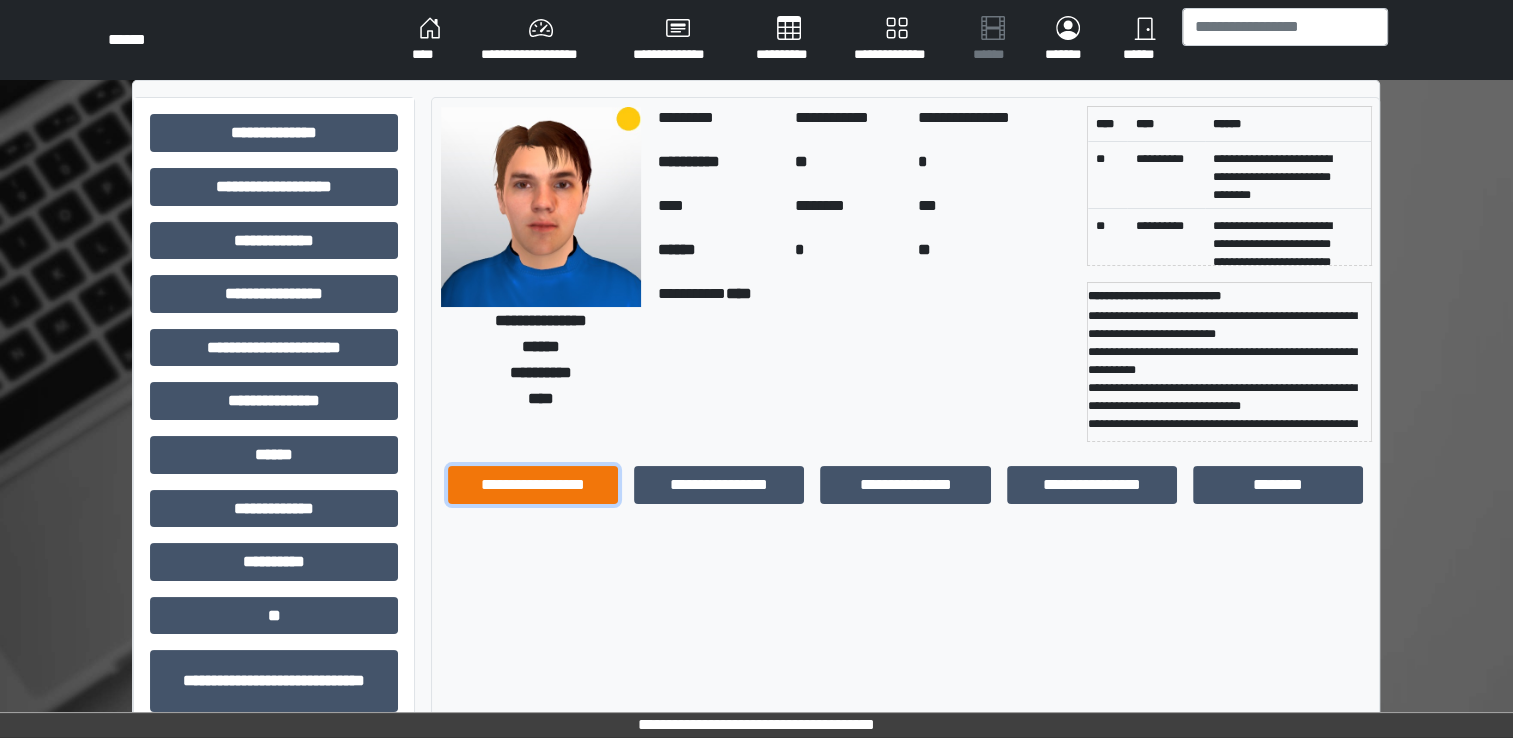 click on "**********" at bounding box center [533, 485] 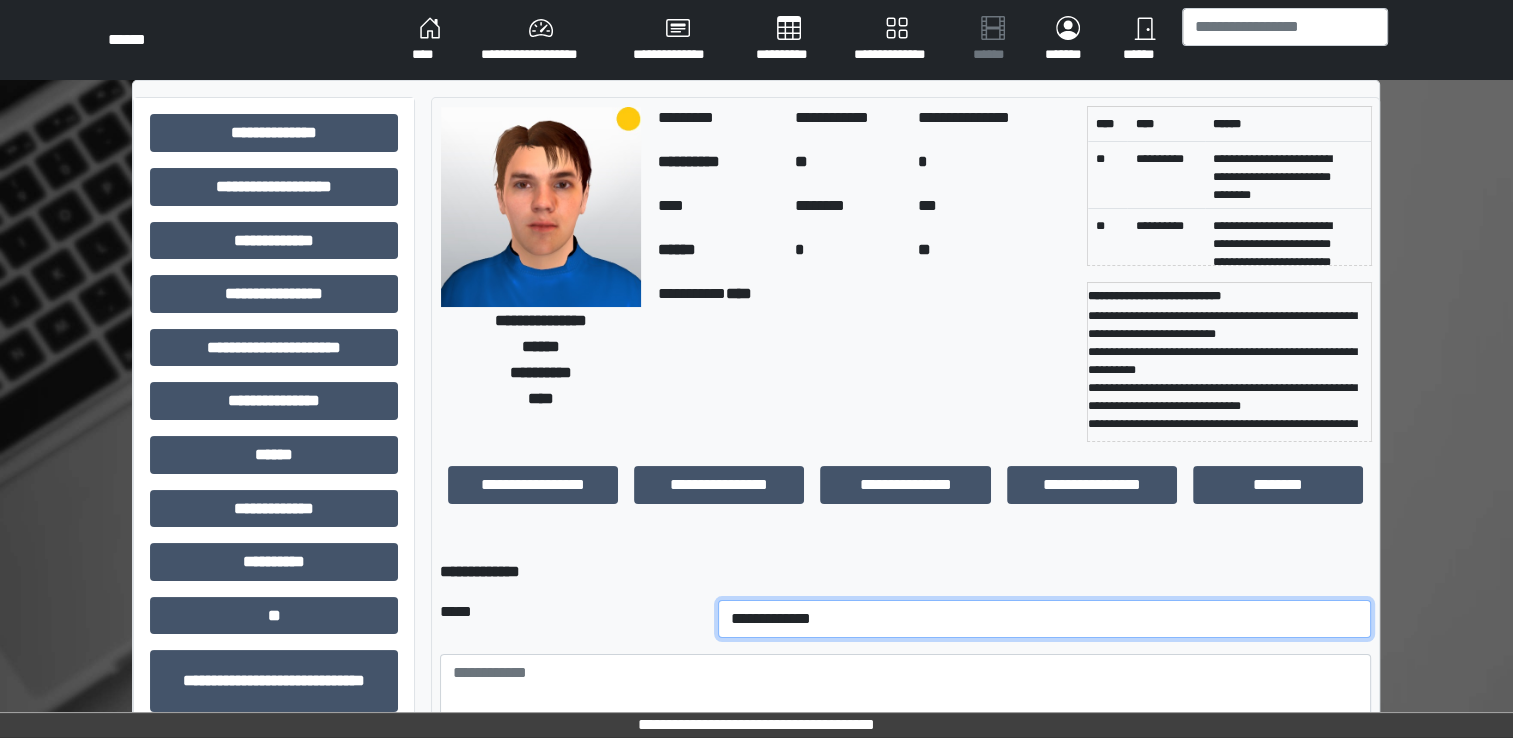 click on "**********" at bounding box center (1045, 619) 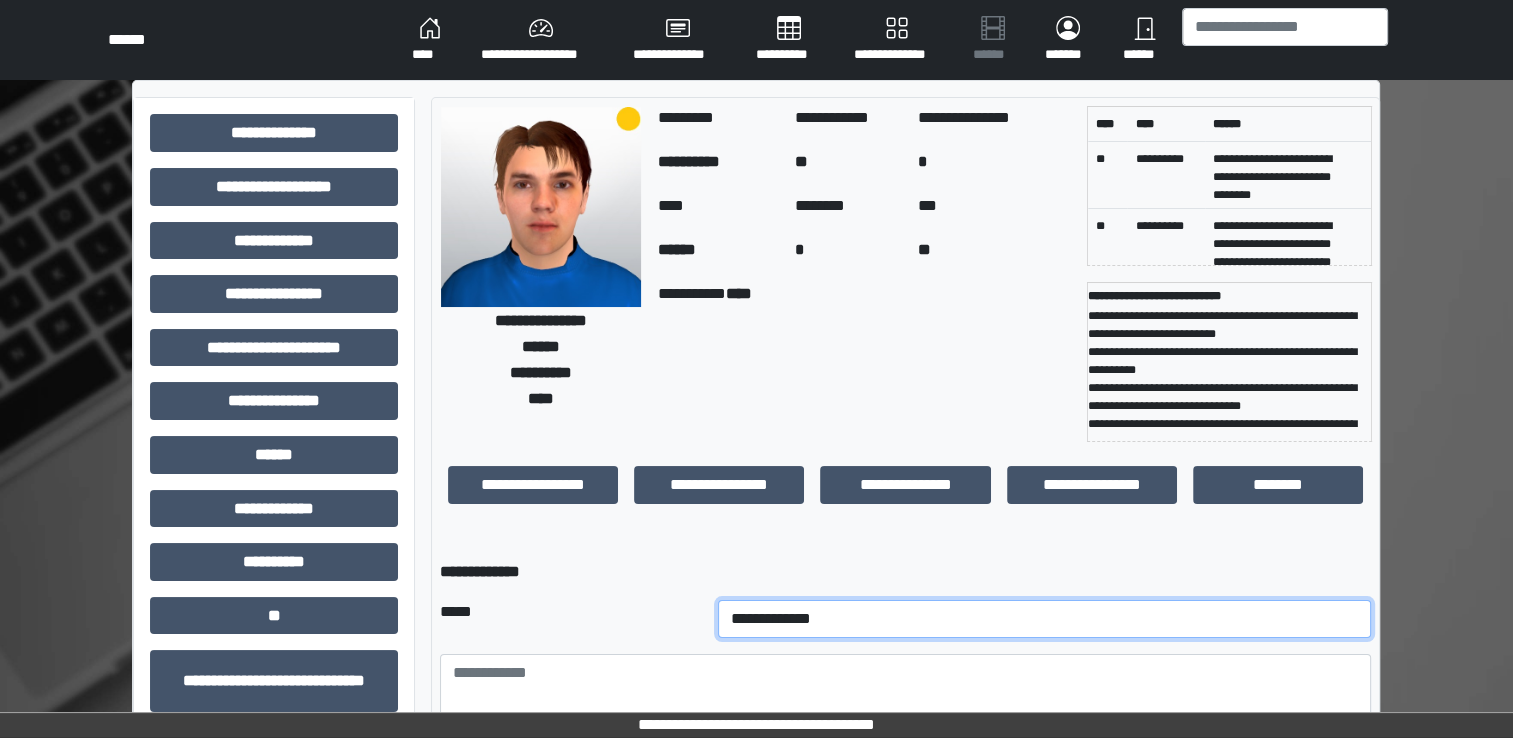 select on "*" 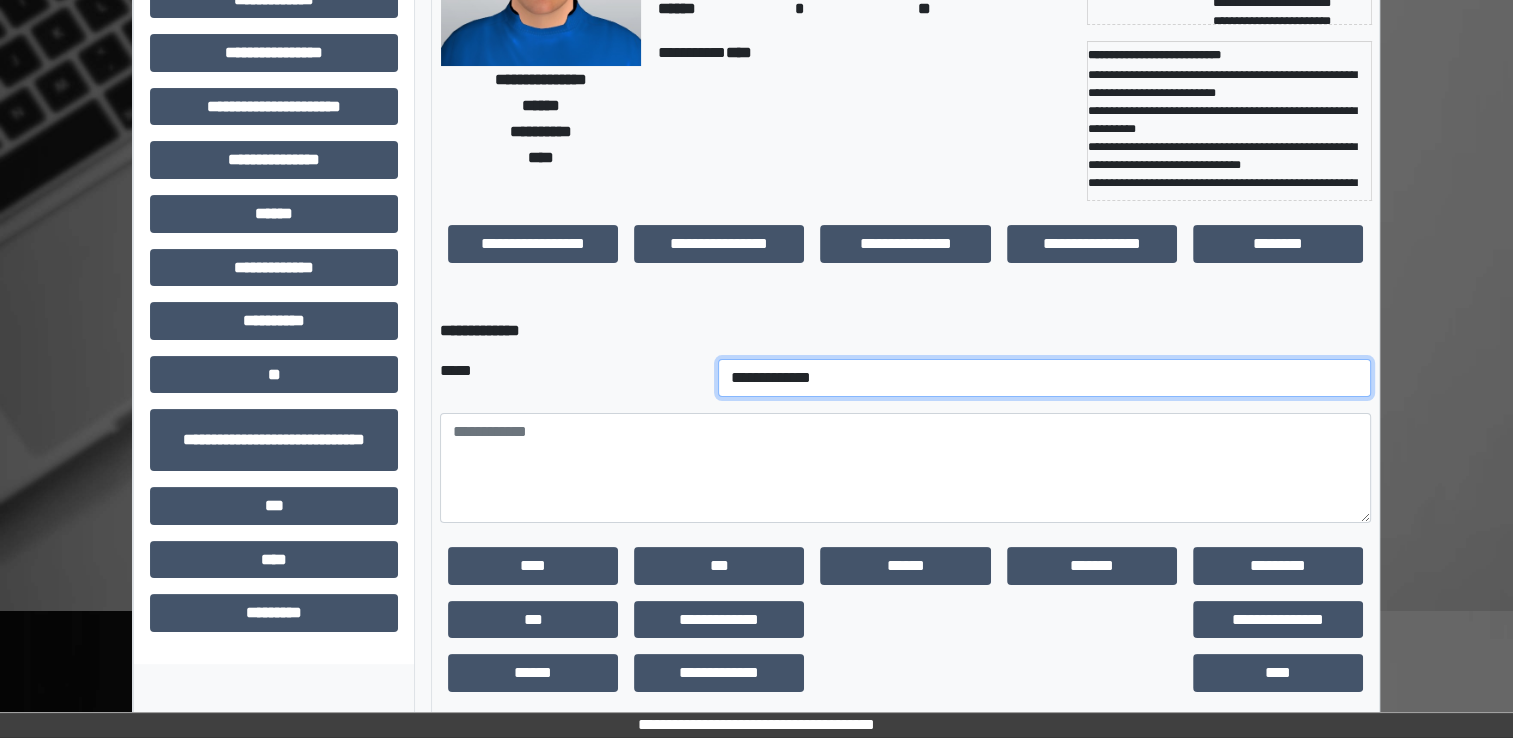 scroll, scrollTop: 259, scrollLeft: 0, axis: vertical 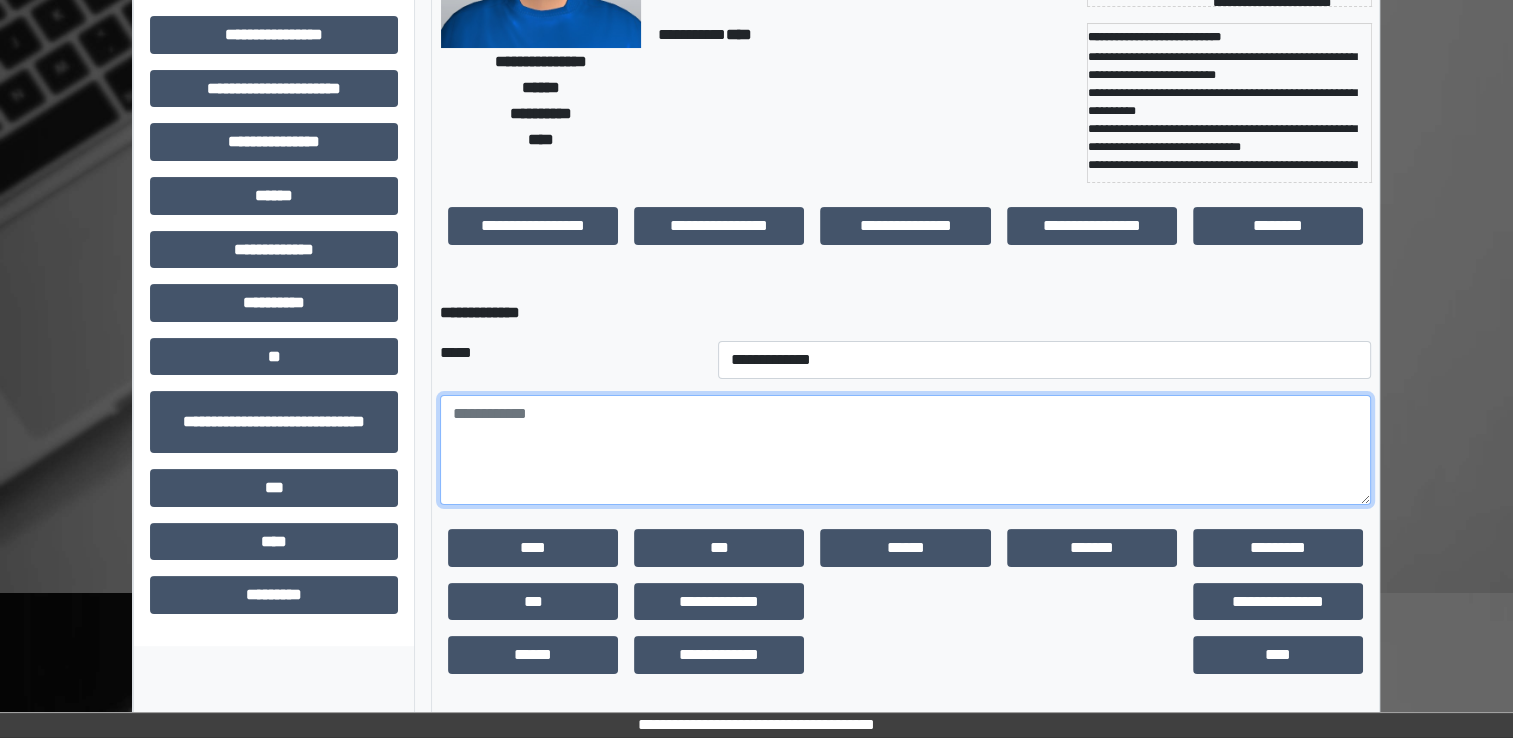 click at bounding box center (905, 450) 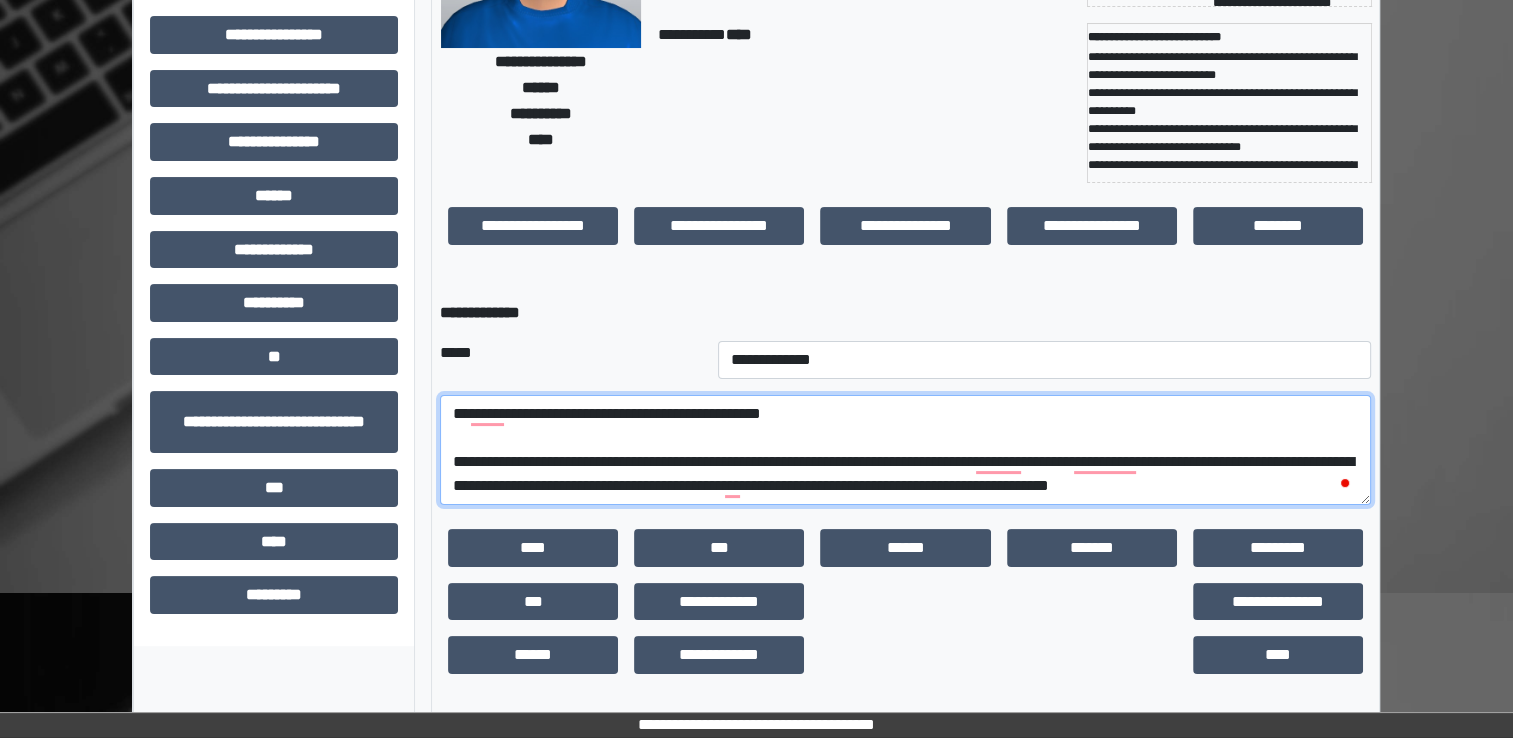 scroll, scrollTop: 16, scrollLeft: 0, axis: vertical 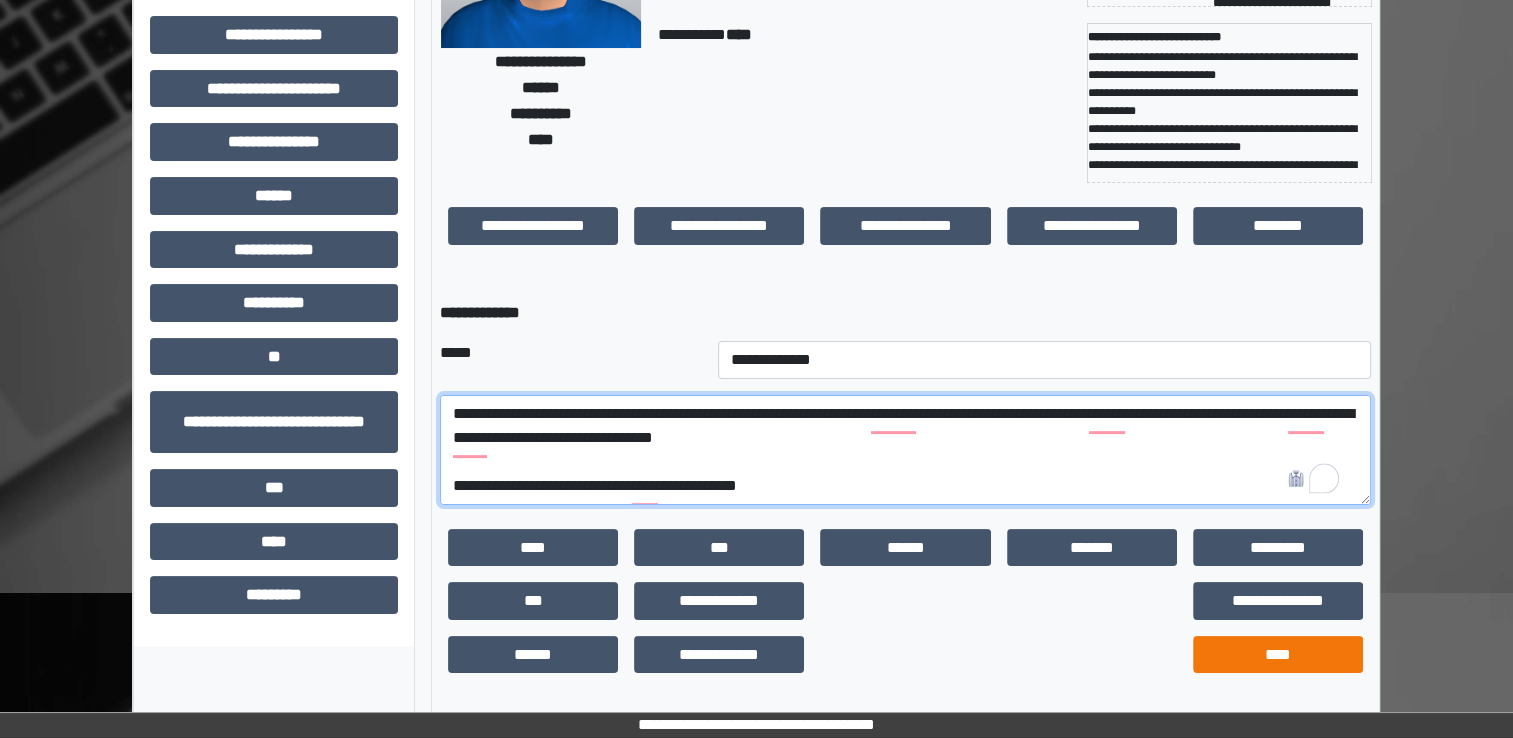 type on "**********" 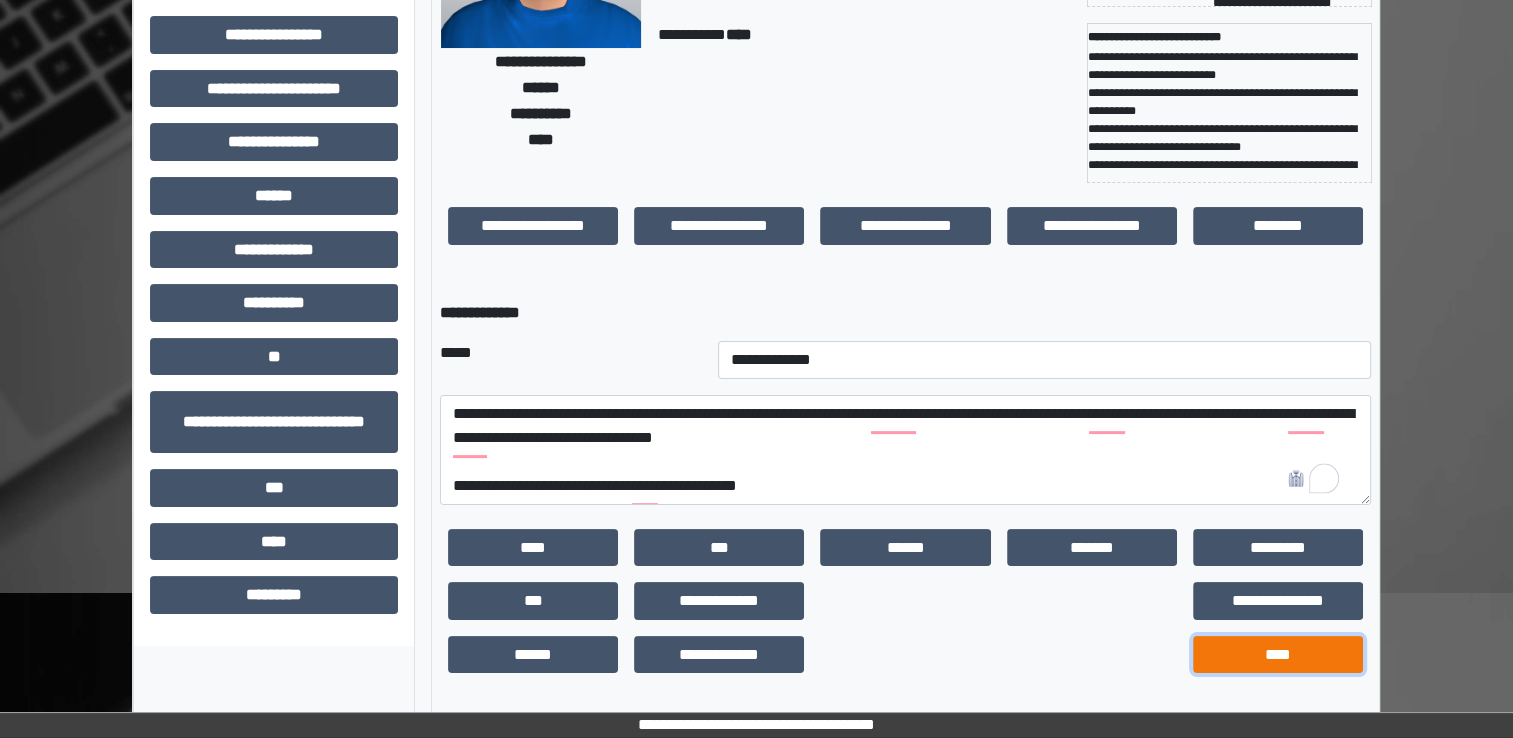 drag, startPoint x: 1219, startPoint y: 652, endPoint x: 1243, endPoint y: 656, distance: 24.33105 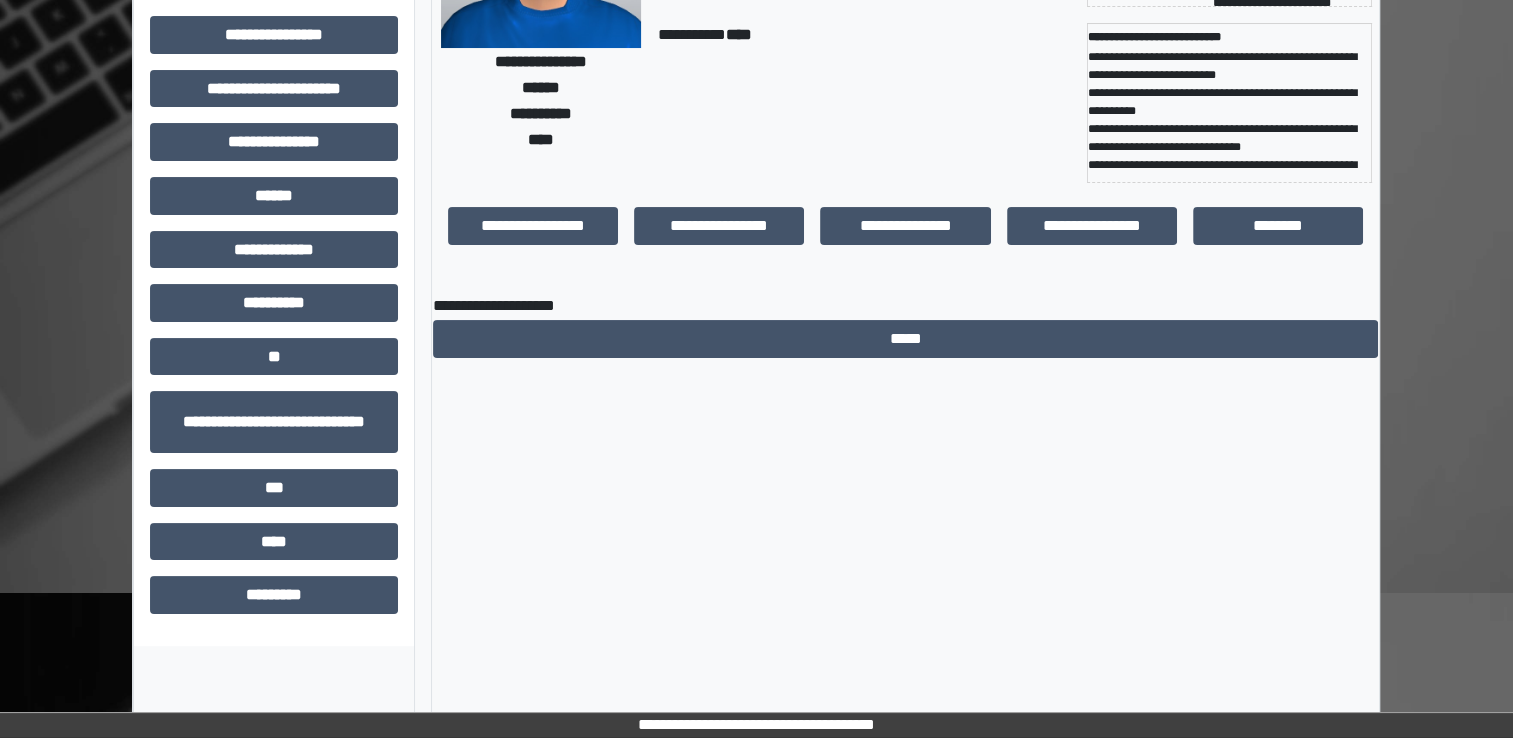 scroll, scrollTop: 184, scrollLeft: 0, axis: vertical 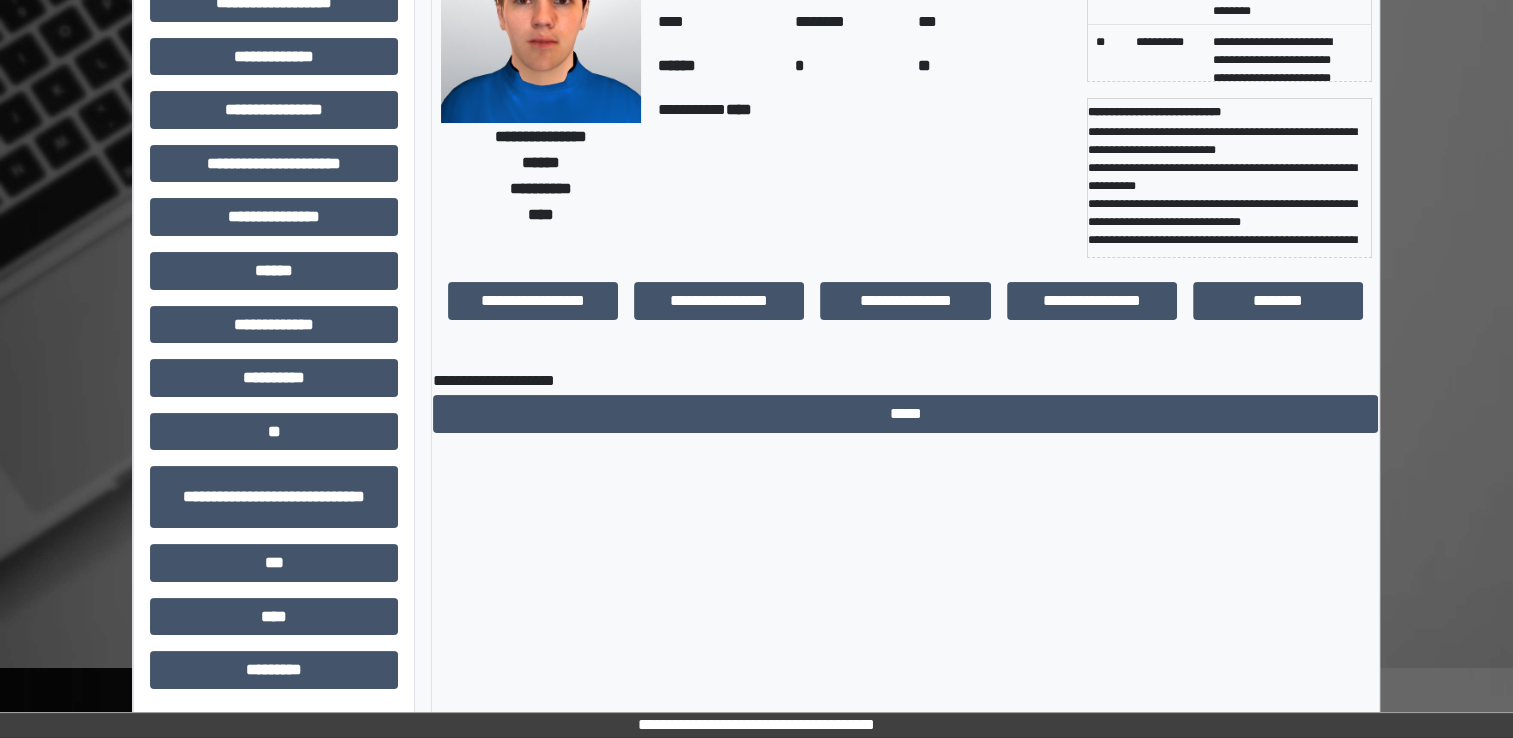 click on "*****" at bounding box center (905, 414) 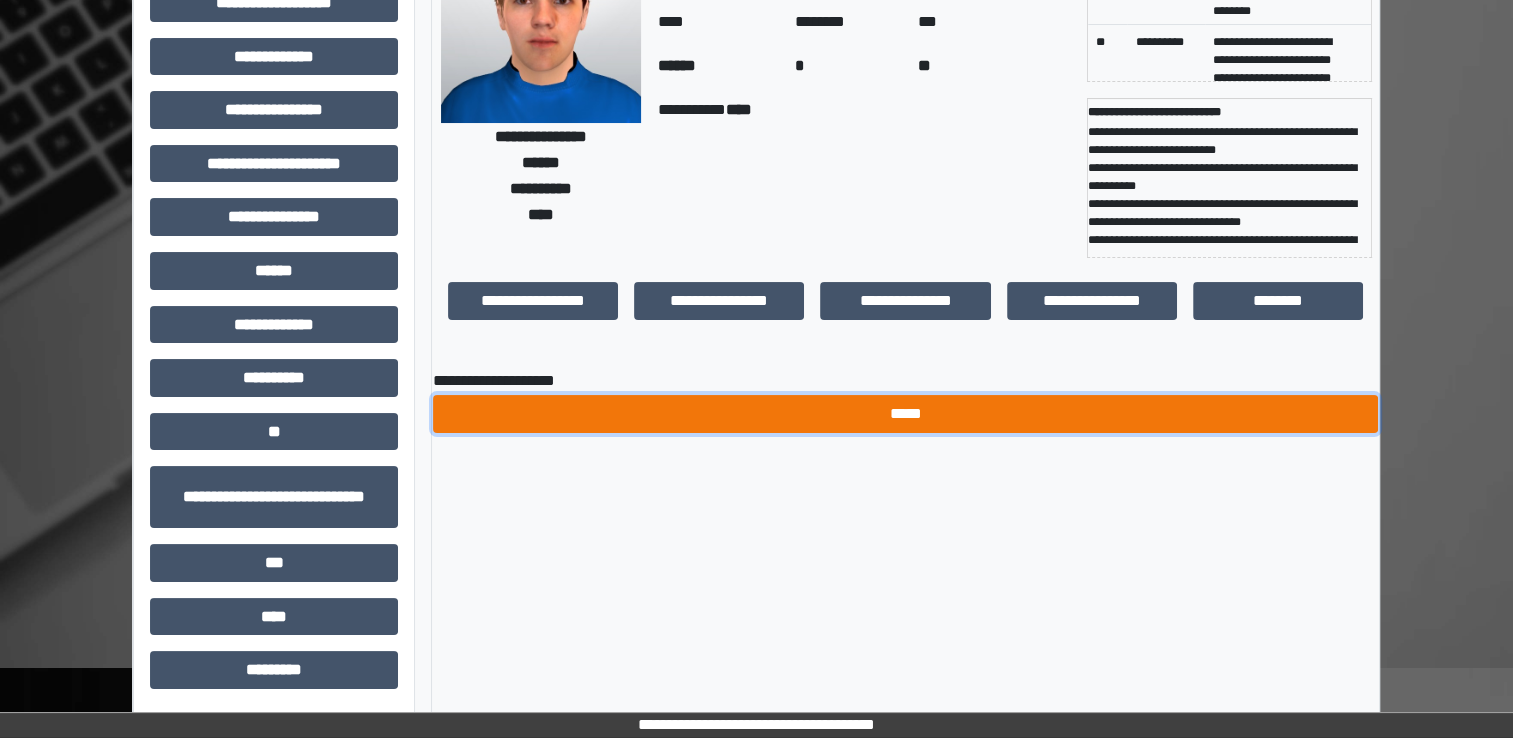 click on "*****" at bounding box center [905, 414] 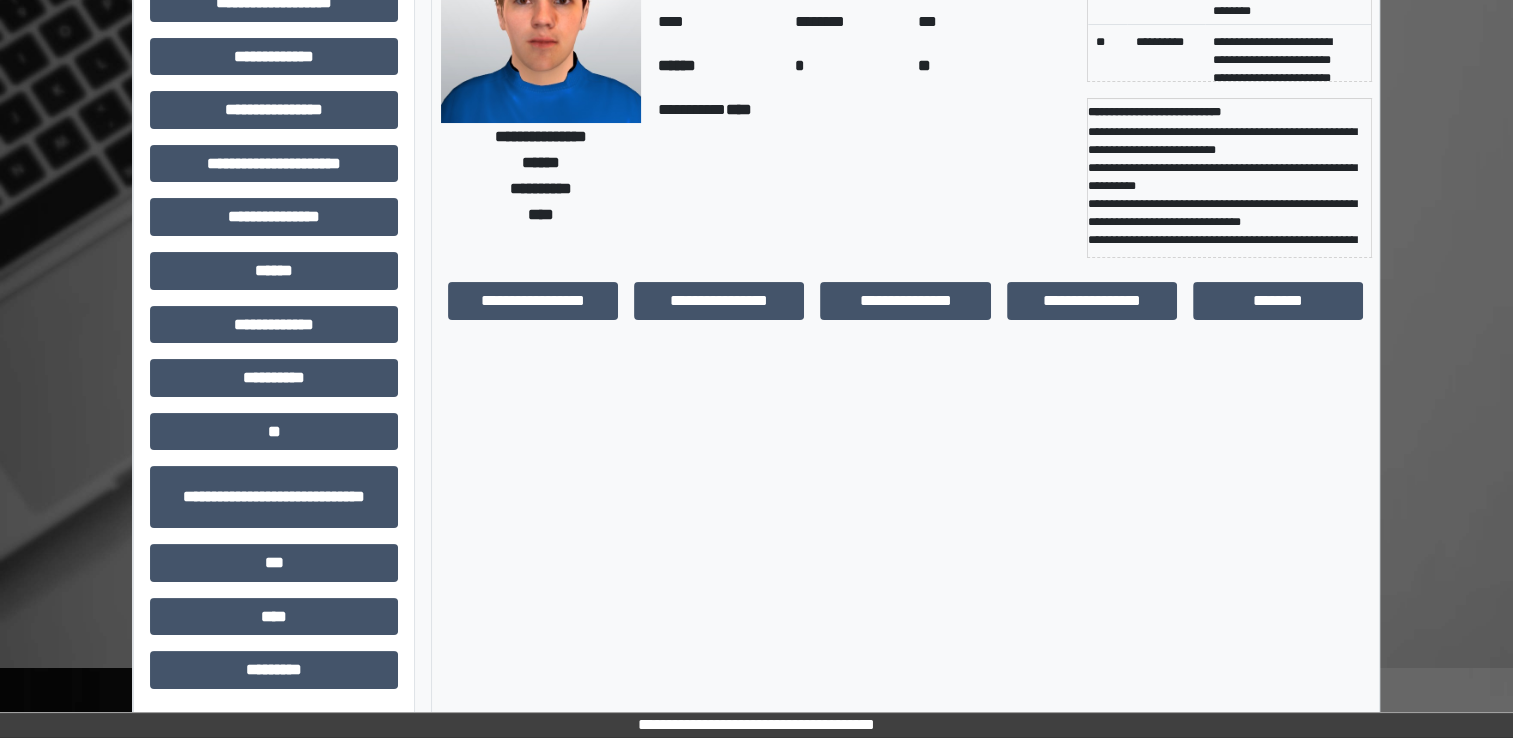 scroll, scrollTop: 0, scrollLeft: 0, axis: both 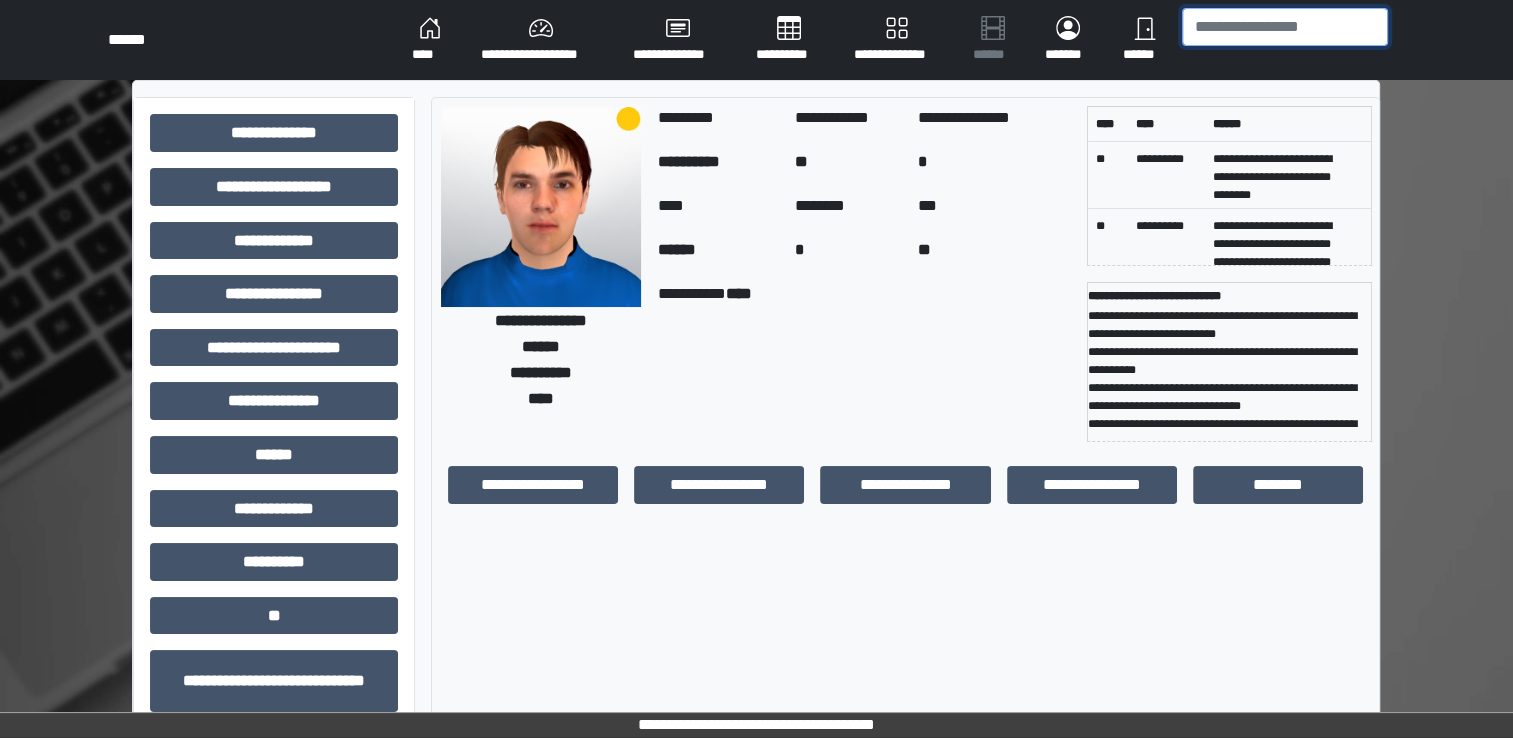 click at bounding box center (1285, 27) 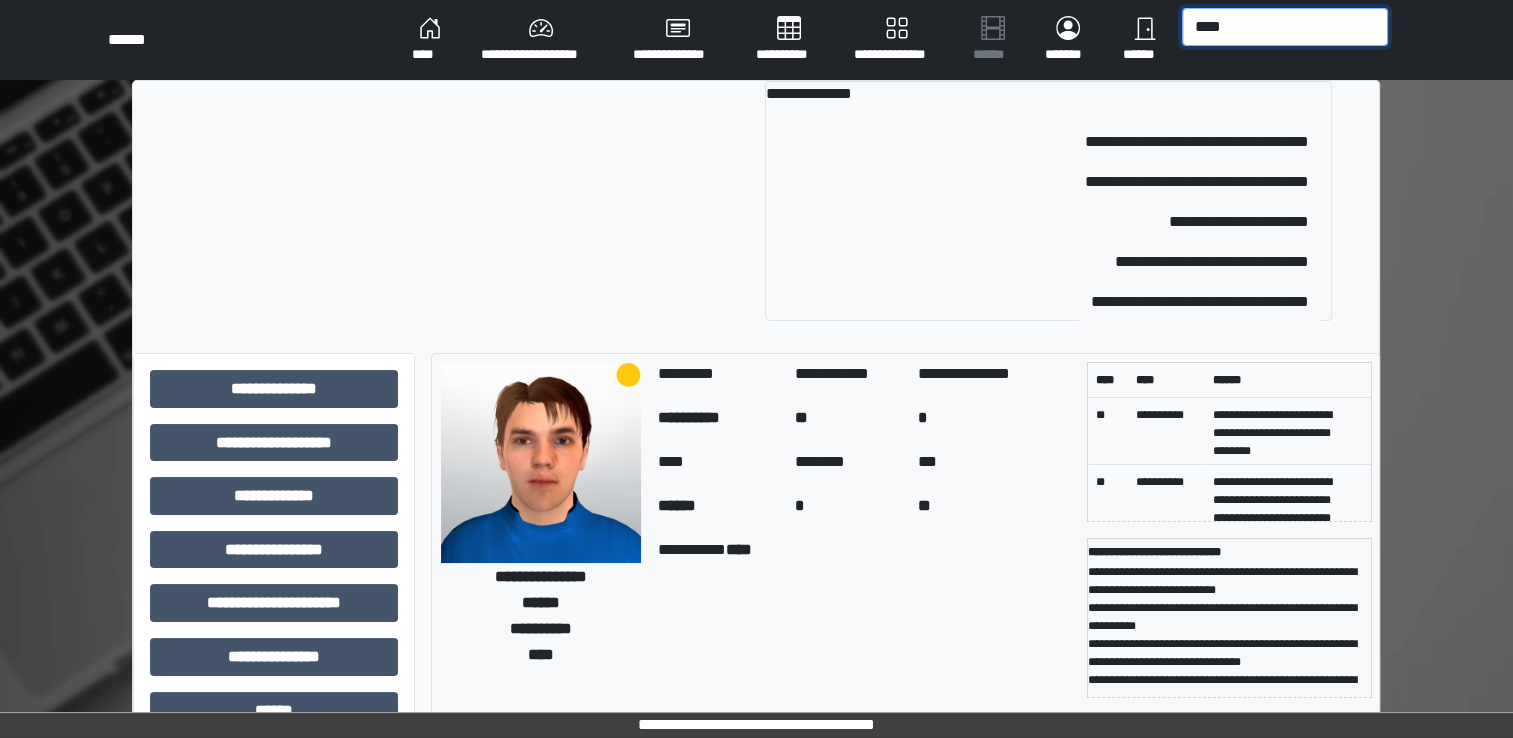 type on "****" 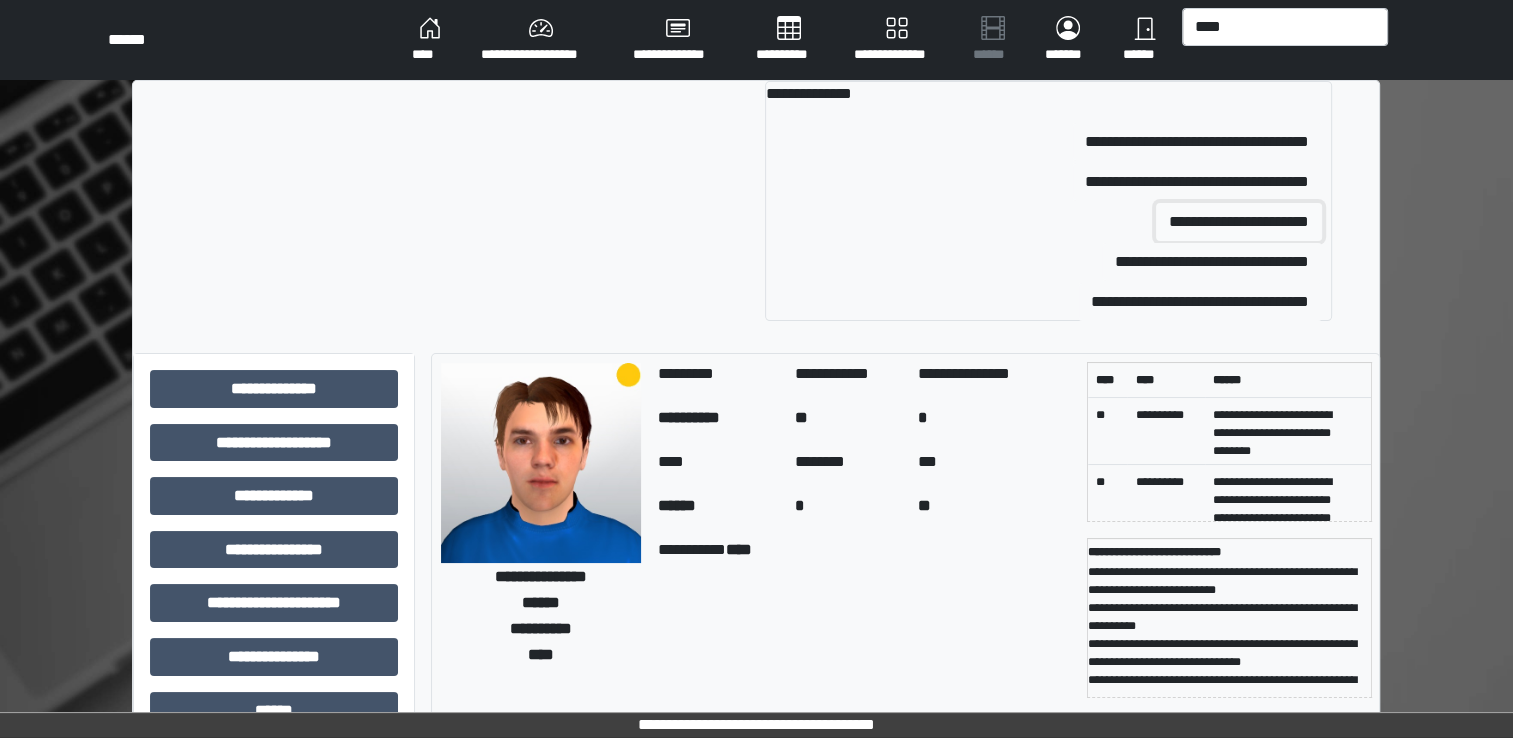 click on "**********" at bounding box center (1239, 222) 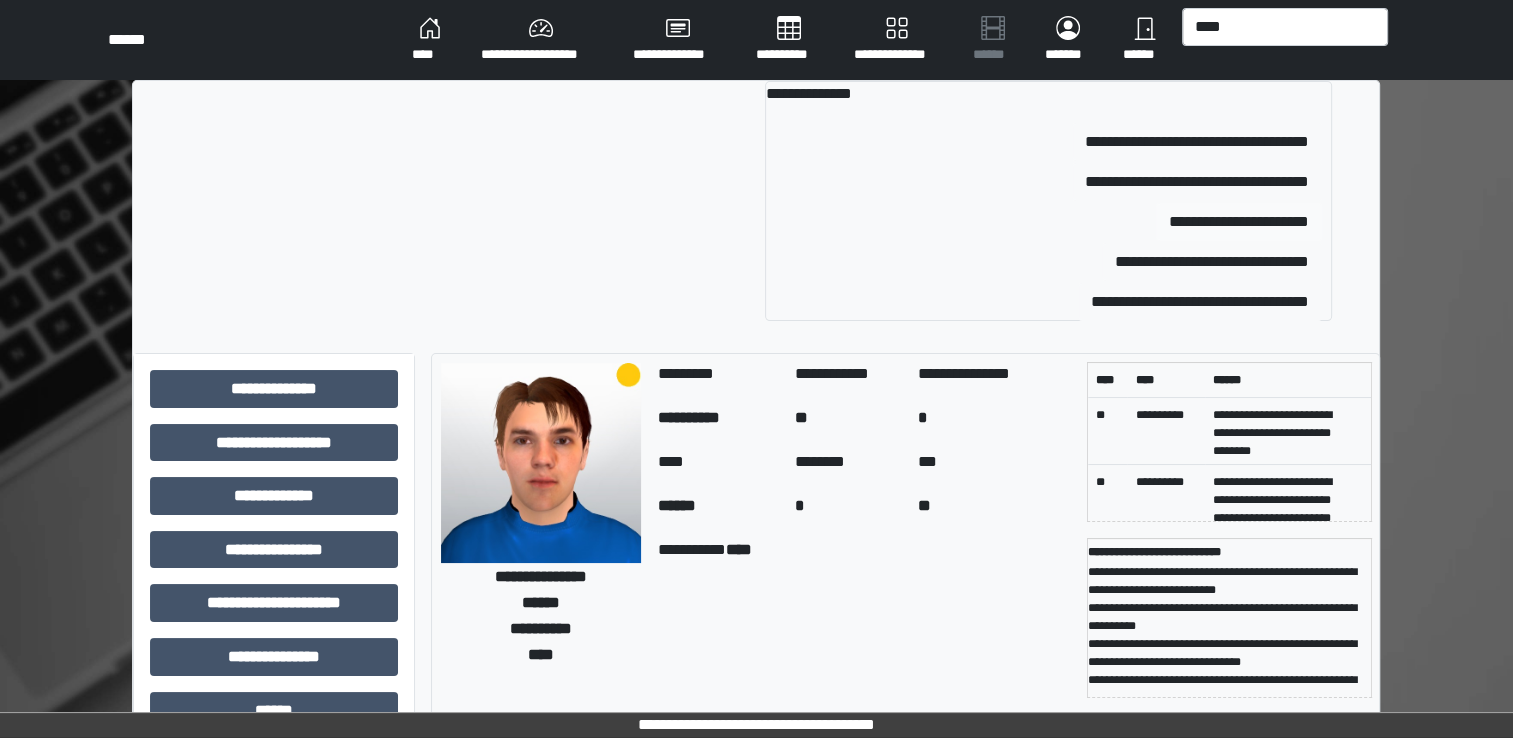 type 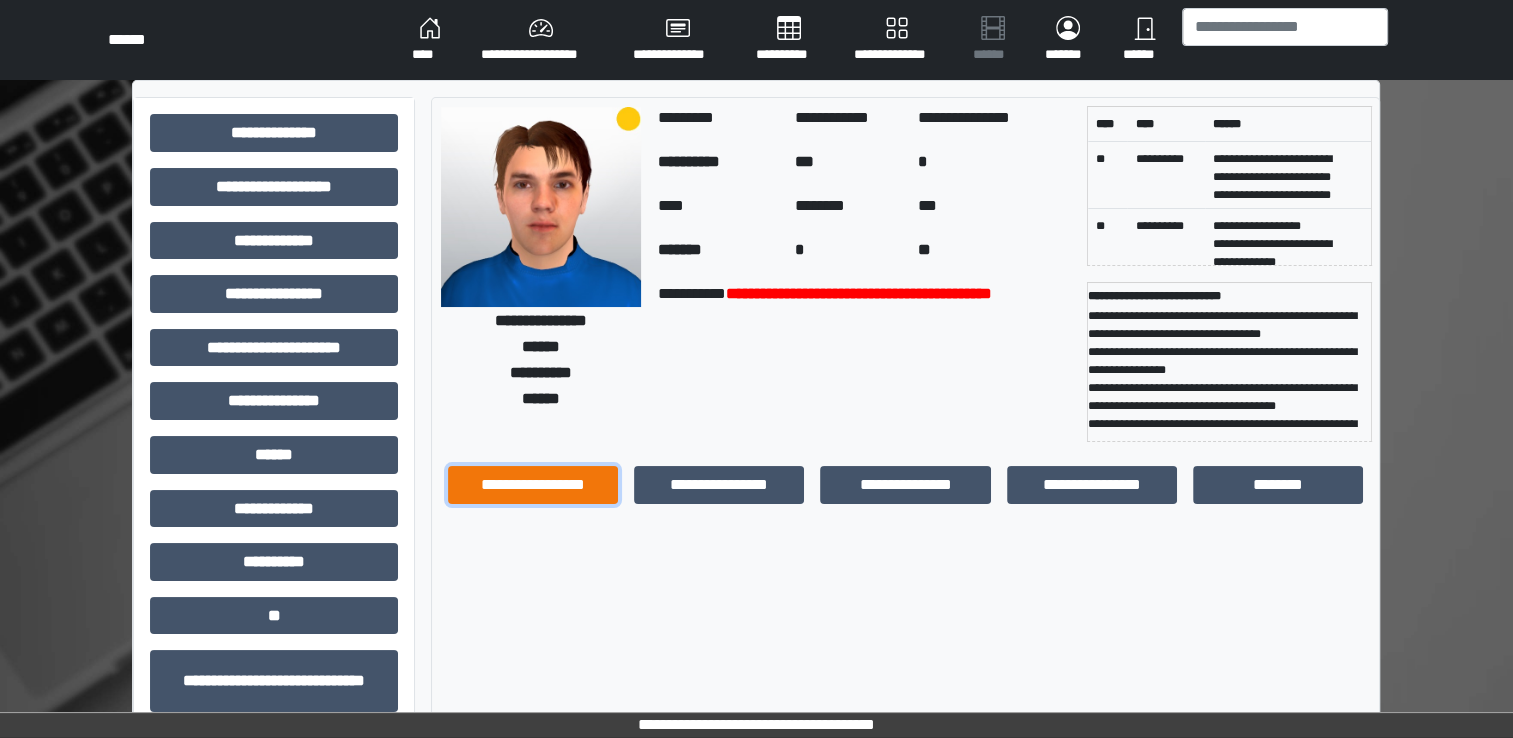 click on "**********" at bounding box center (533, 485) 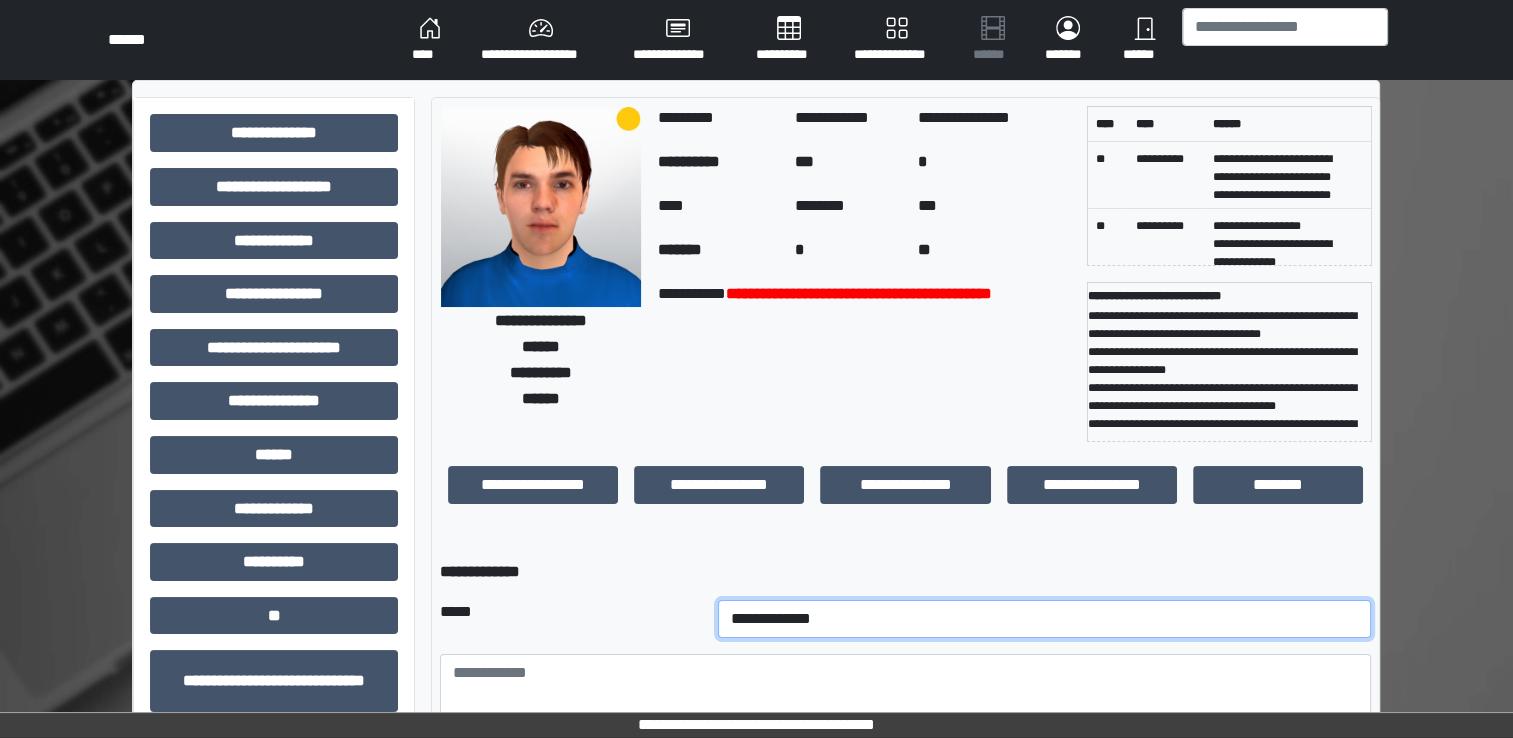 click on "**********" at bounding box center (1045, 619) 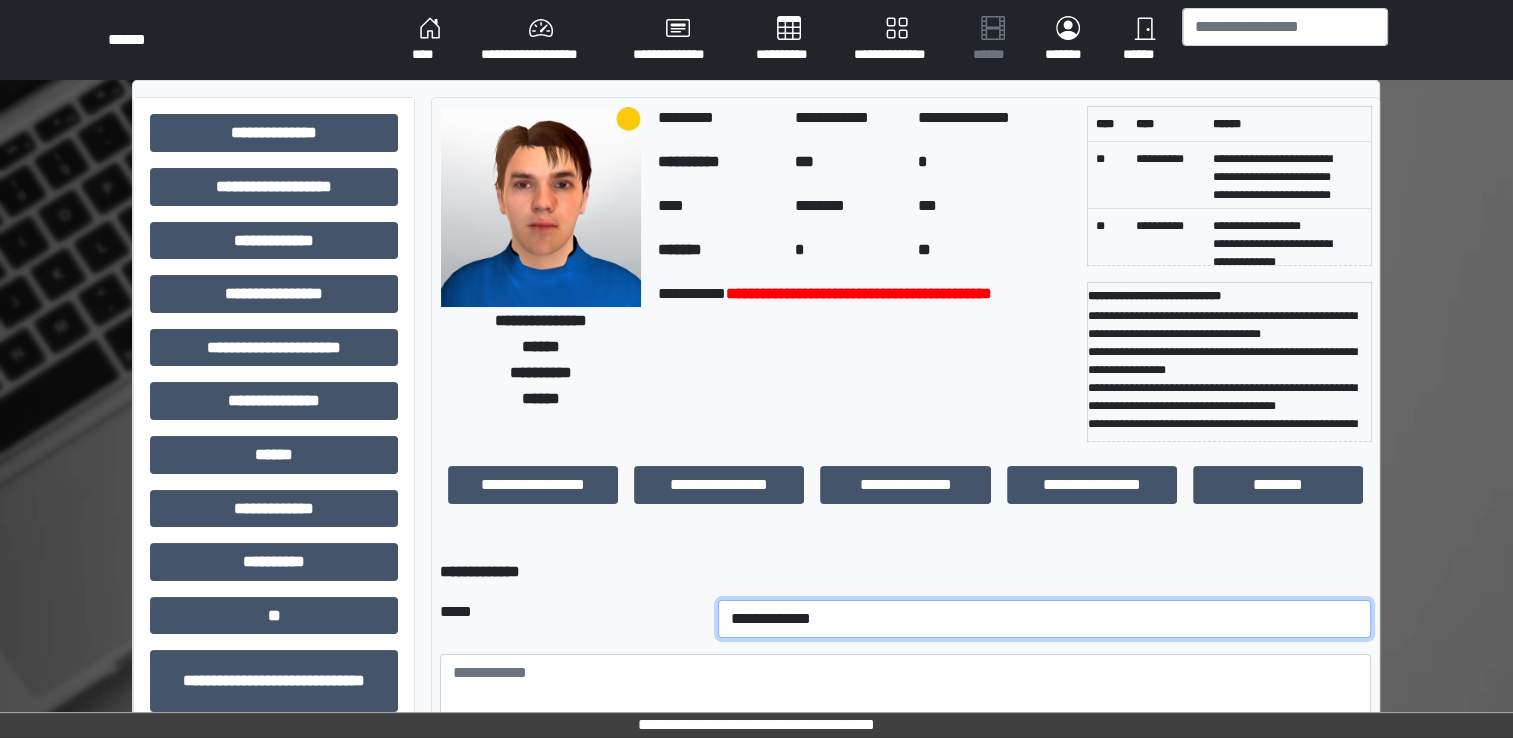 select on "*" 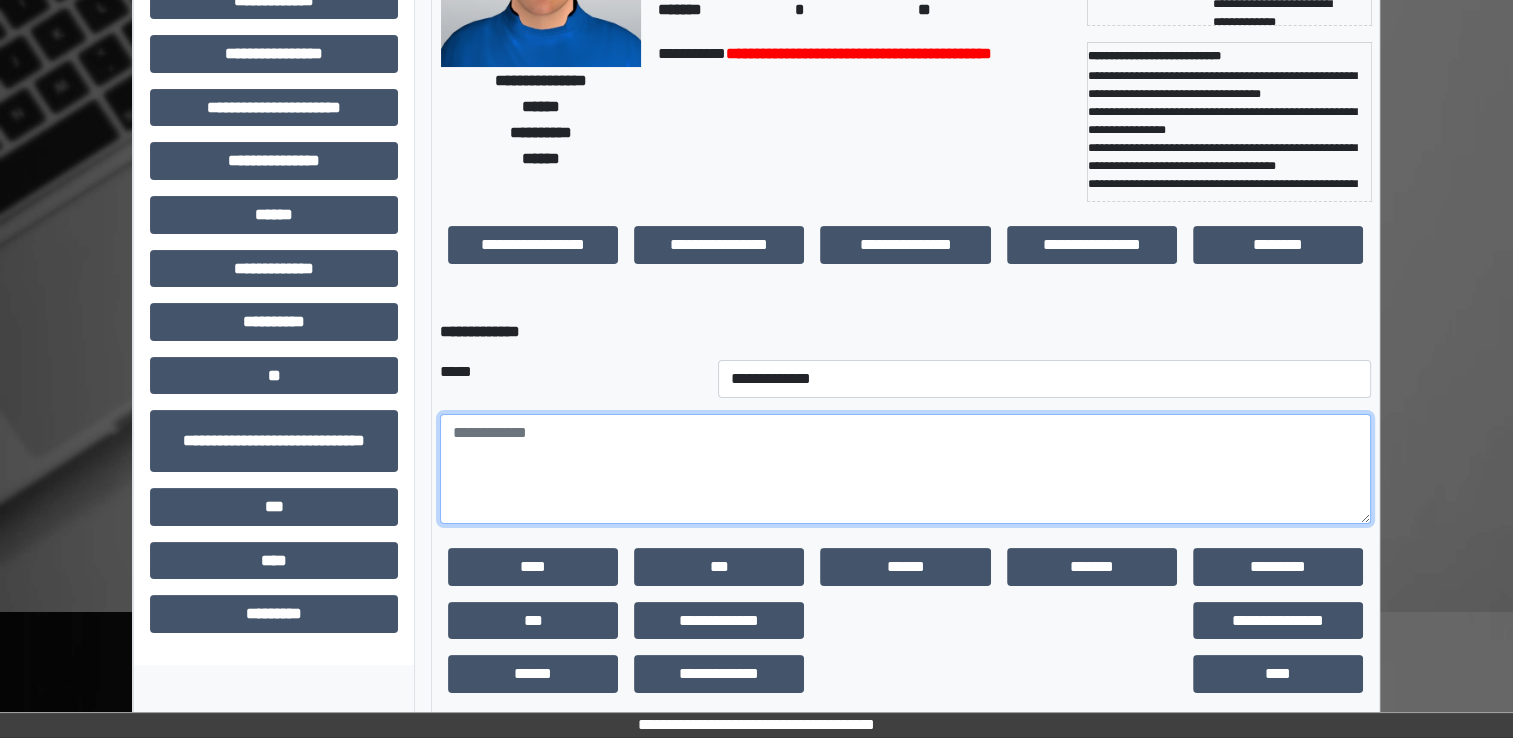 click at bounding box center (905, 469) 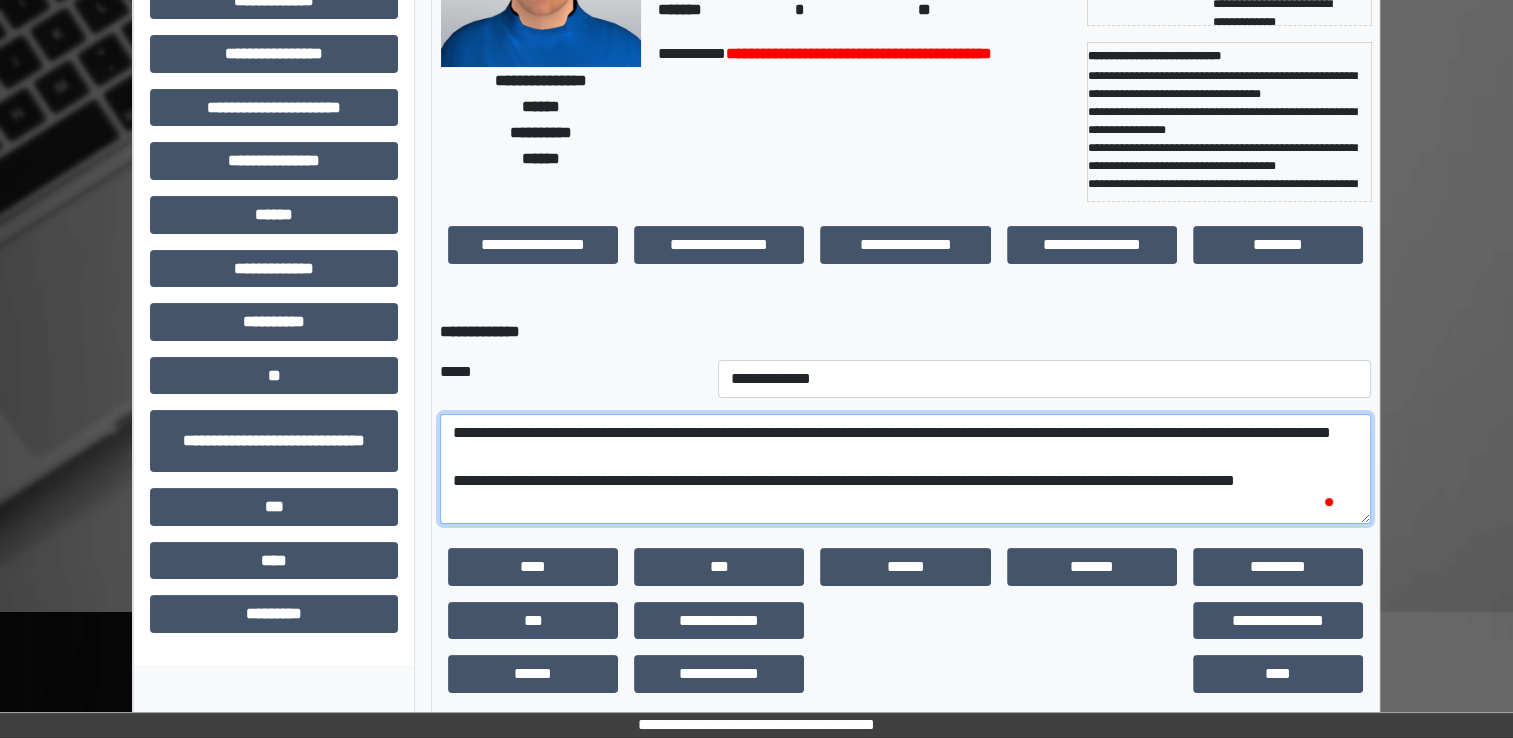 scroll, scrollTop: 16, scrollLeft: 0, axis: vertical 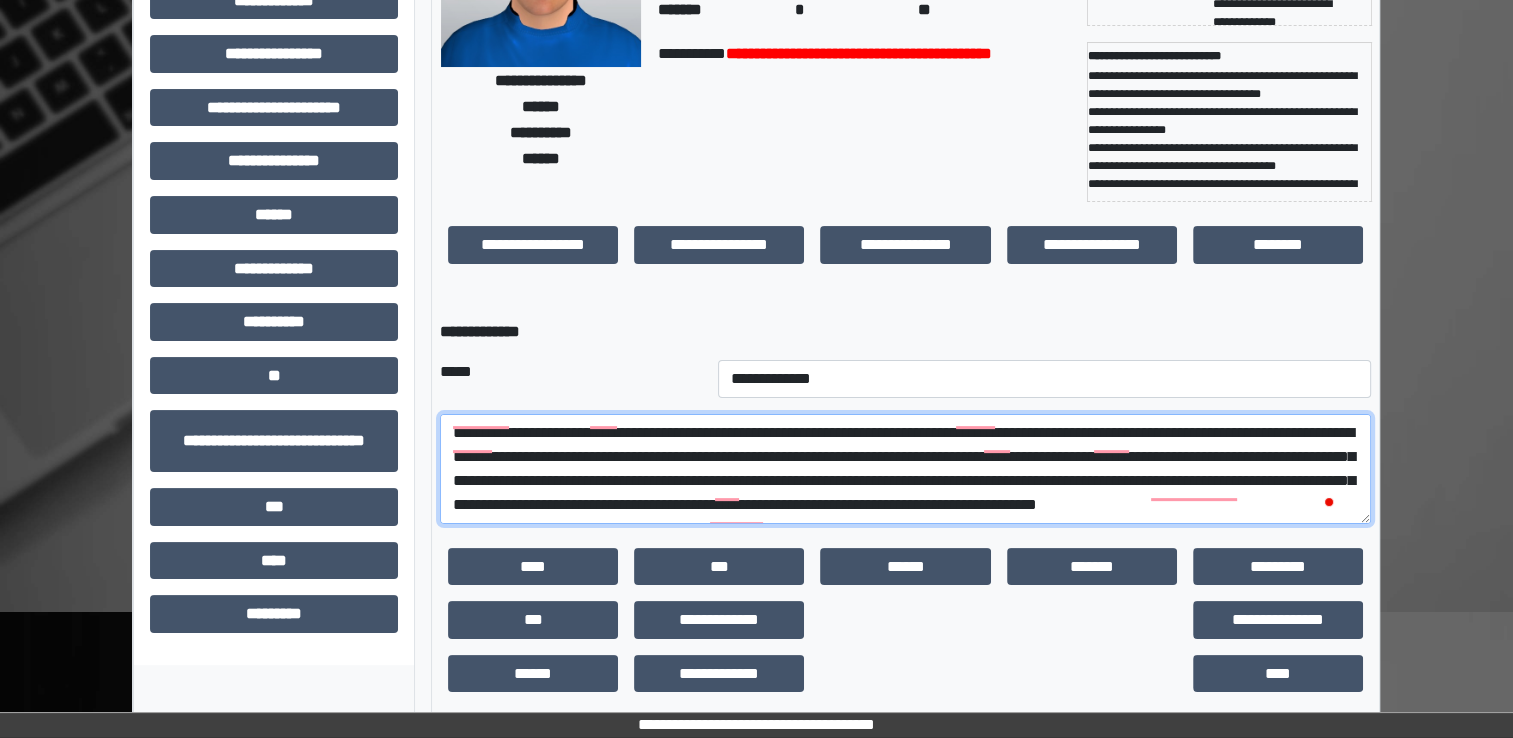 type on "**********" 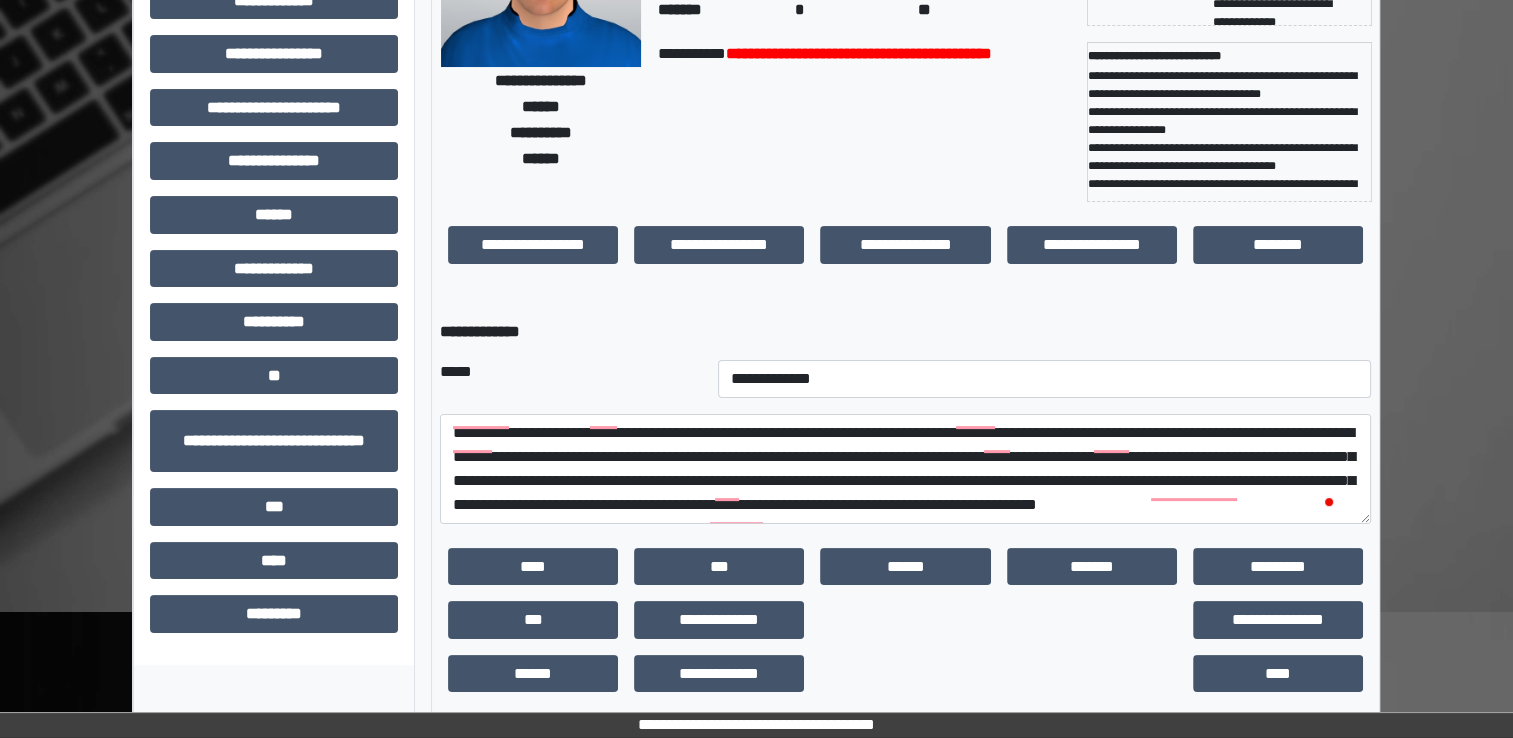 click on "****" at bounding box center (1278, 674) 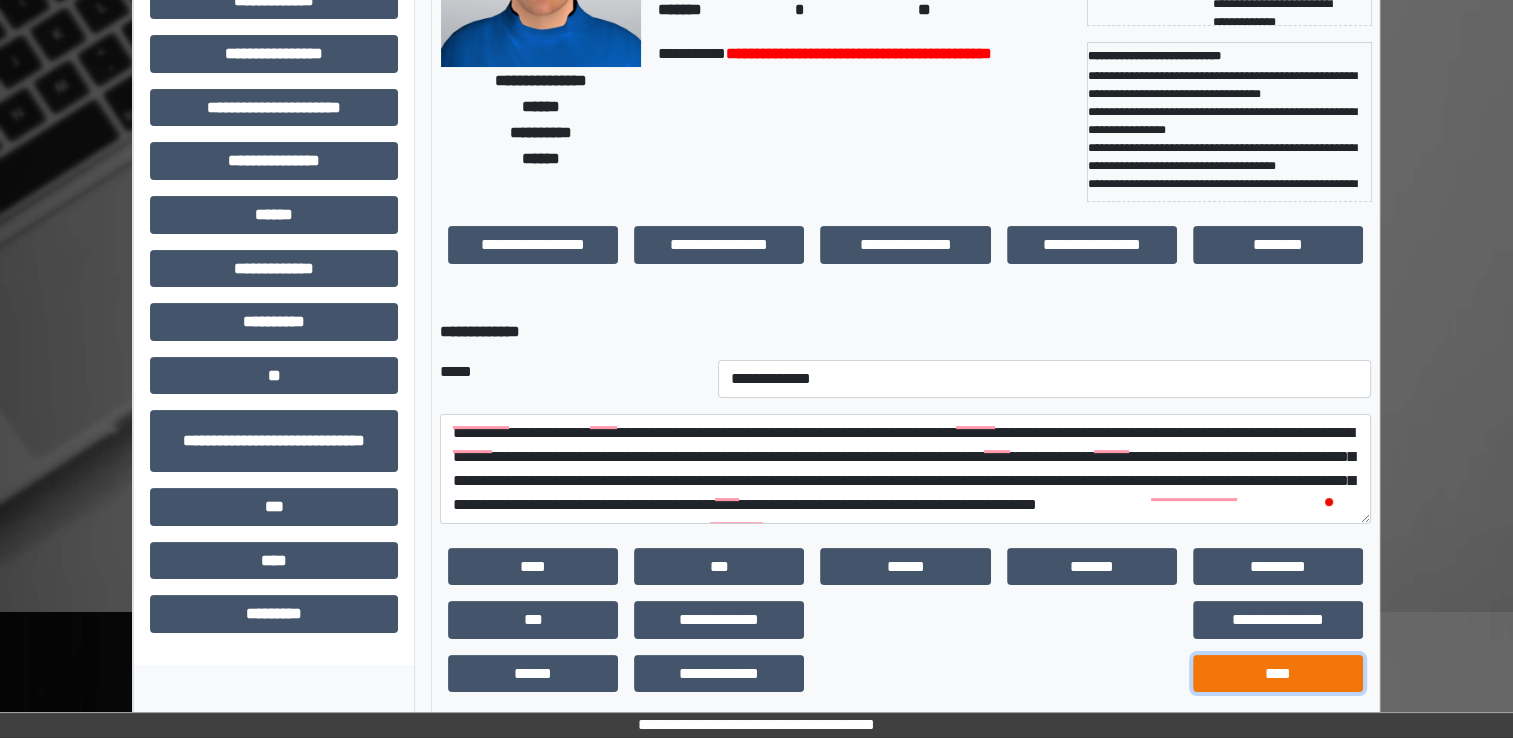click on "****" at bounding box center [1278, 674] 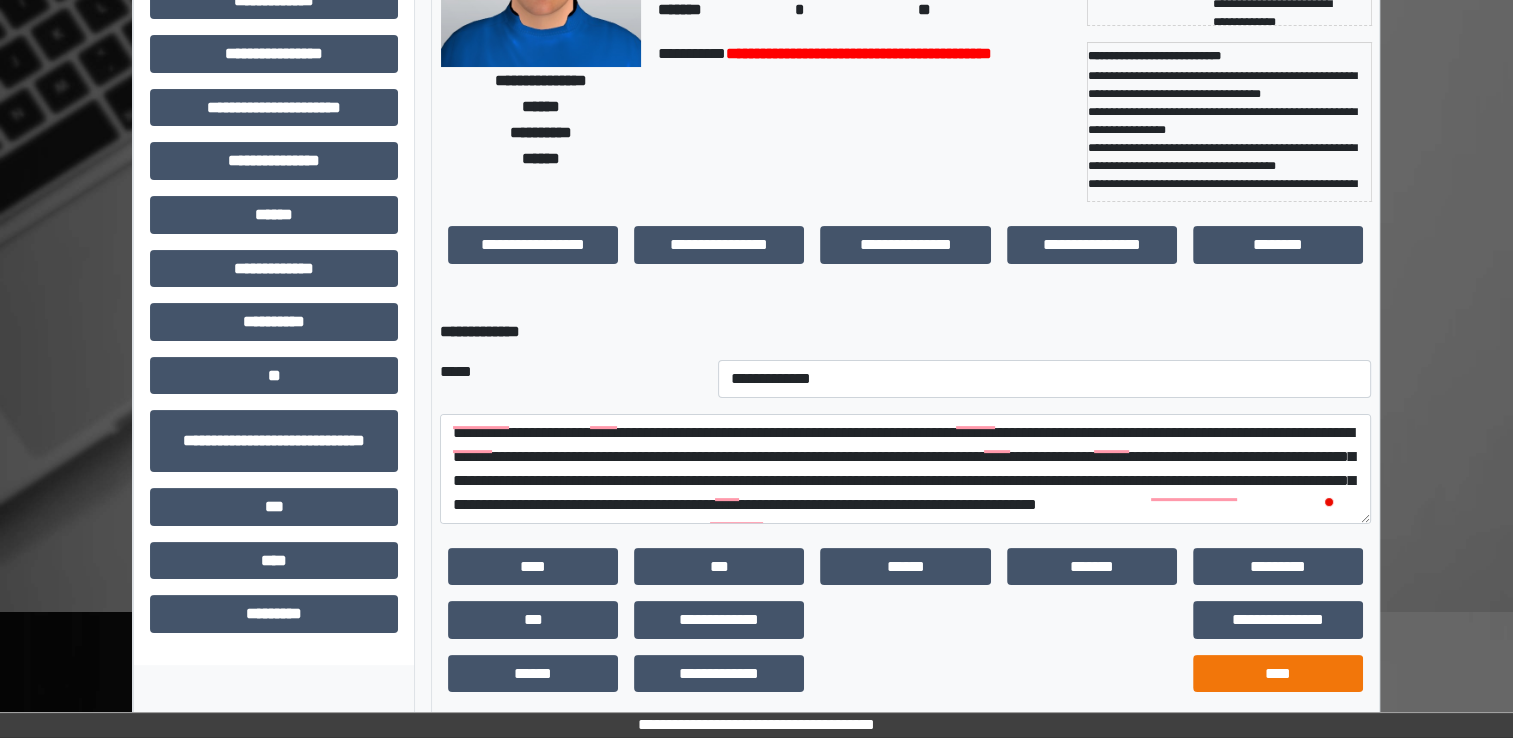 scroll, scrollTop: 184, scrollLeft: 0, axis: vertical 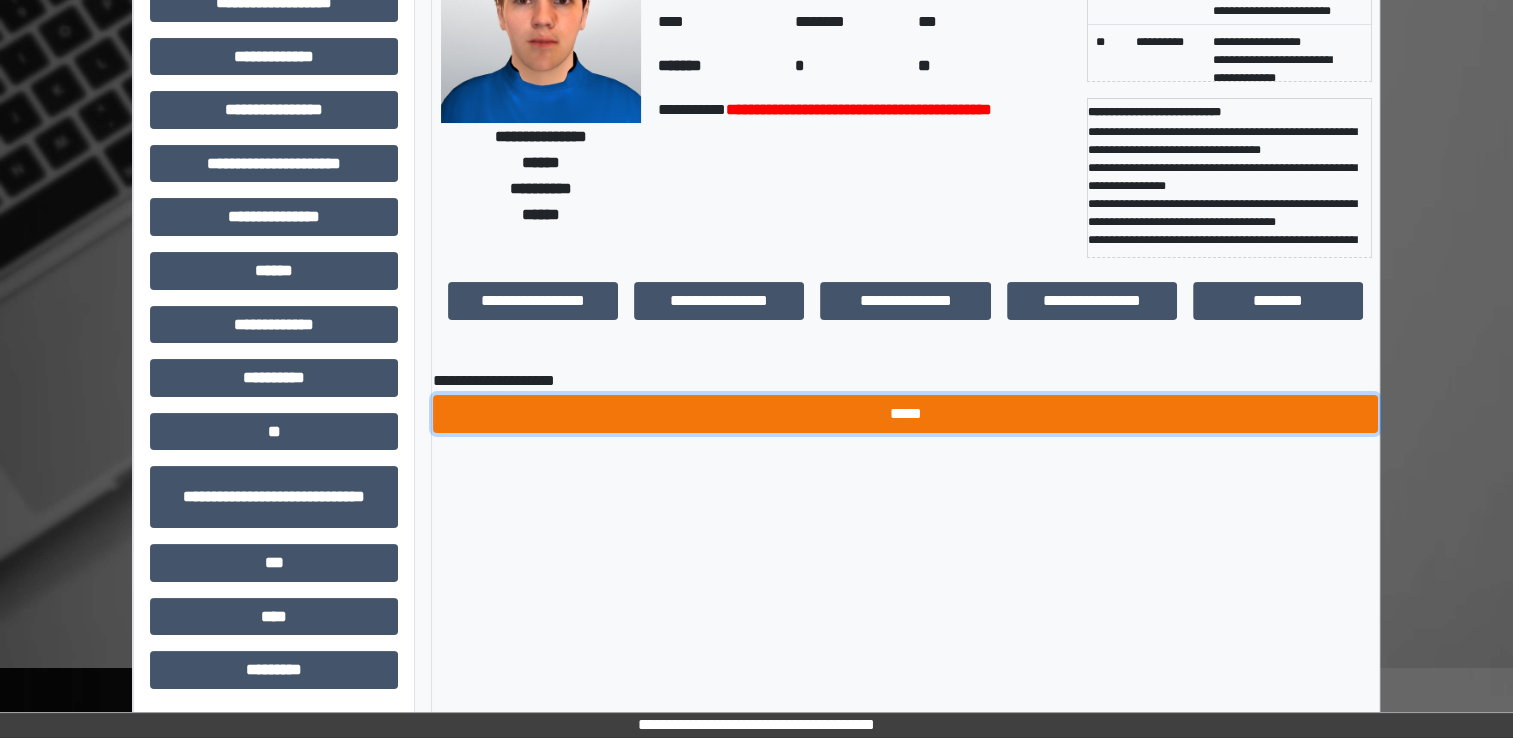 click on "*****" at bounding box center [905, 414] 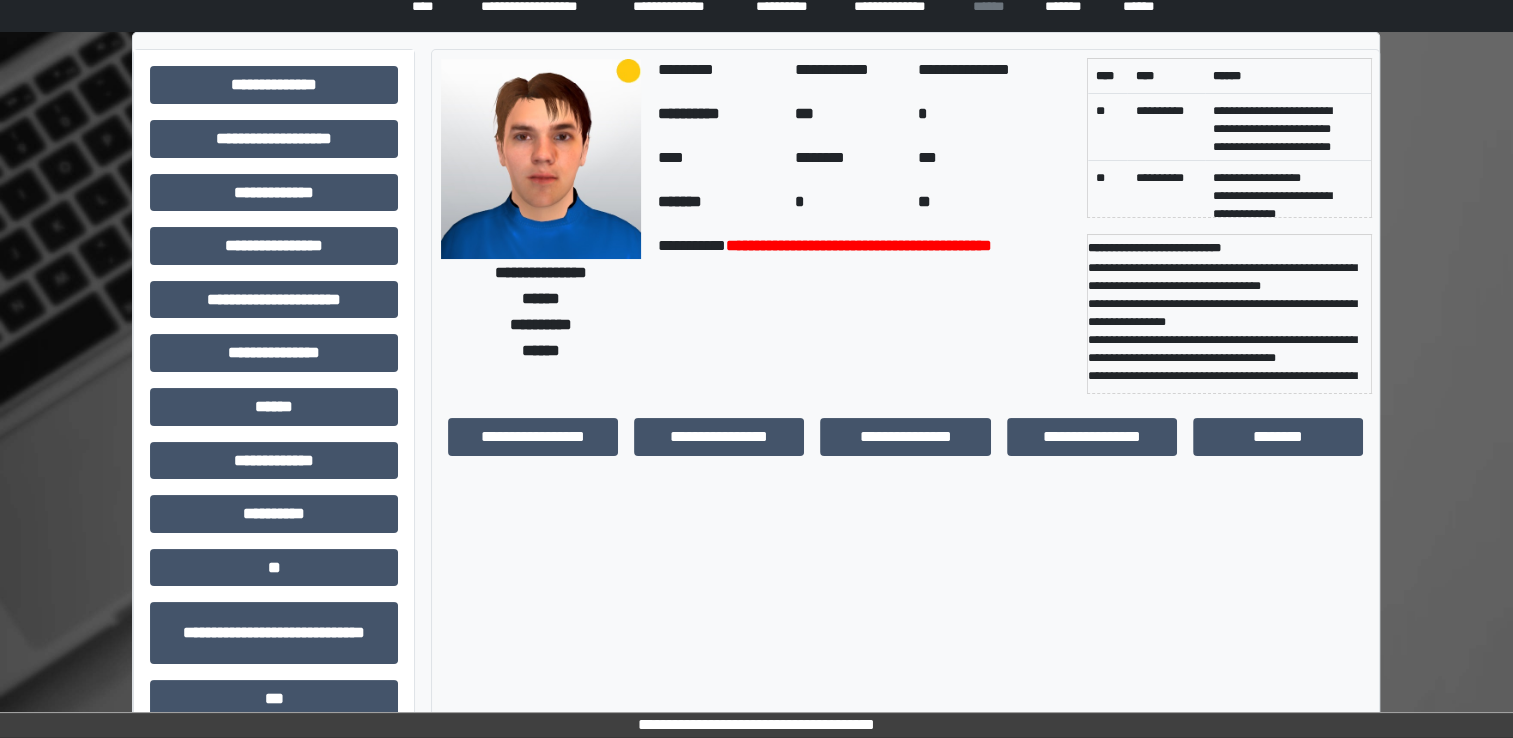 scroll, scrollTop: 0, scrollLeft: 0, axis: both 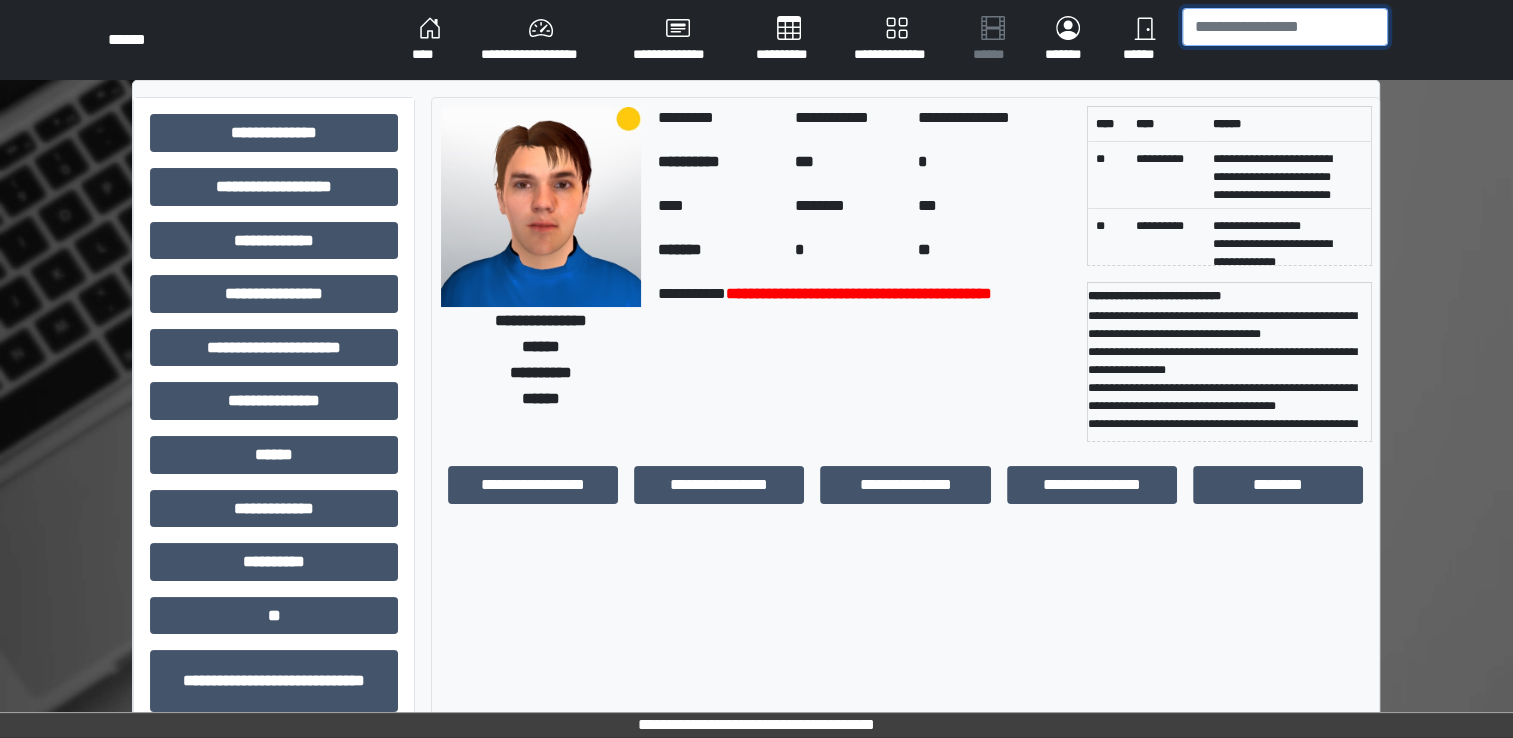 click at bounding box center (1285, 27) 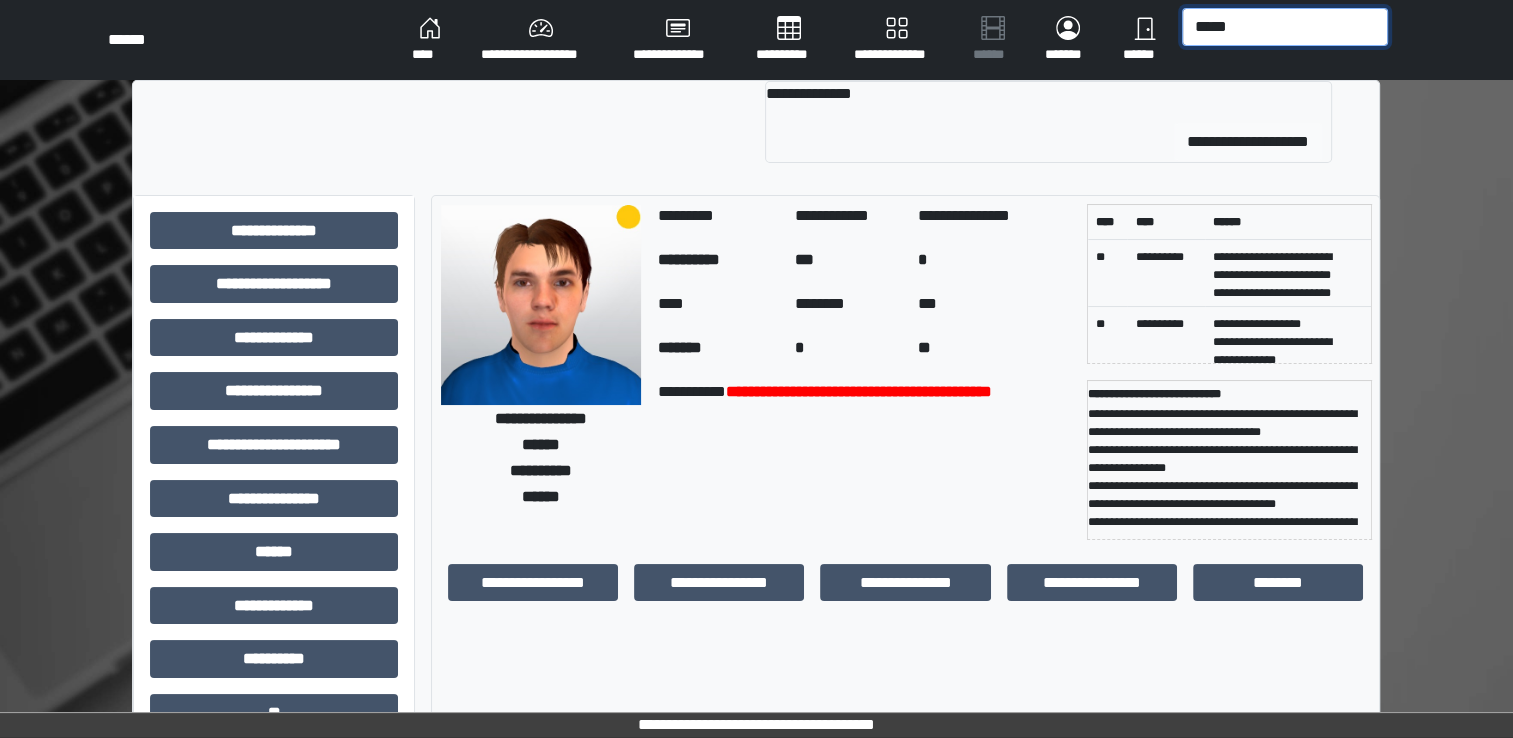 type on "*****" 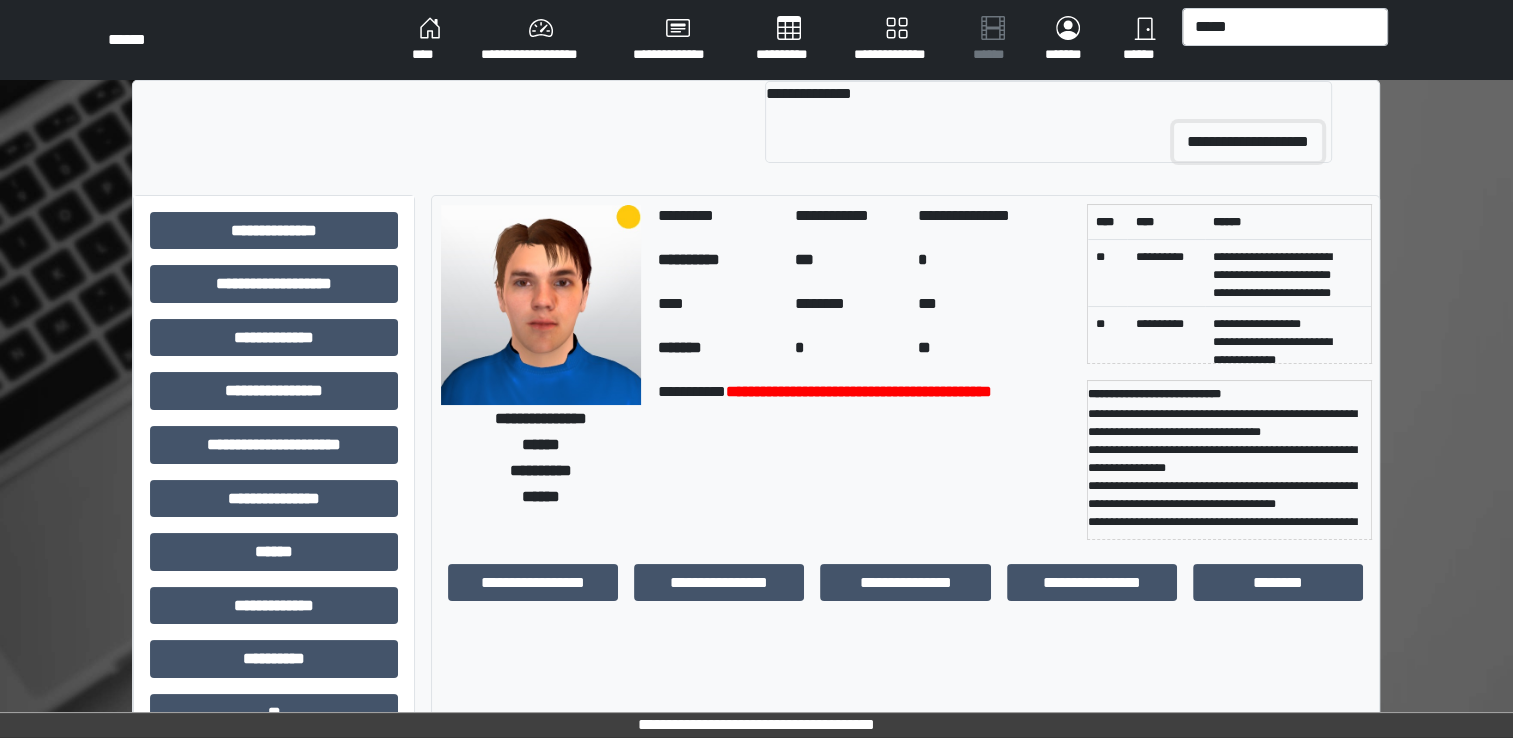 click on "**********" at bounding box center (1248, 142) 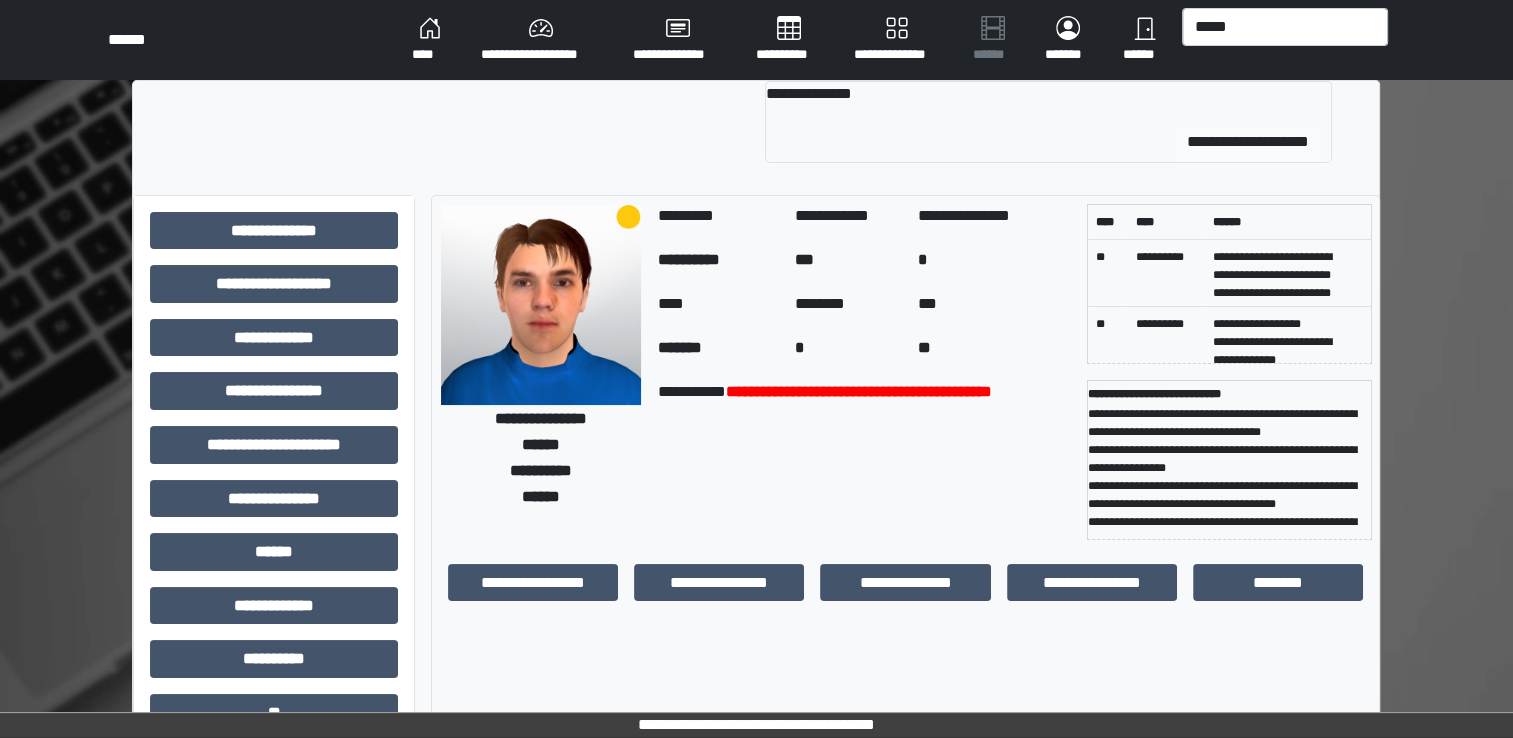 type 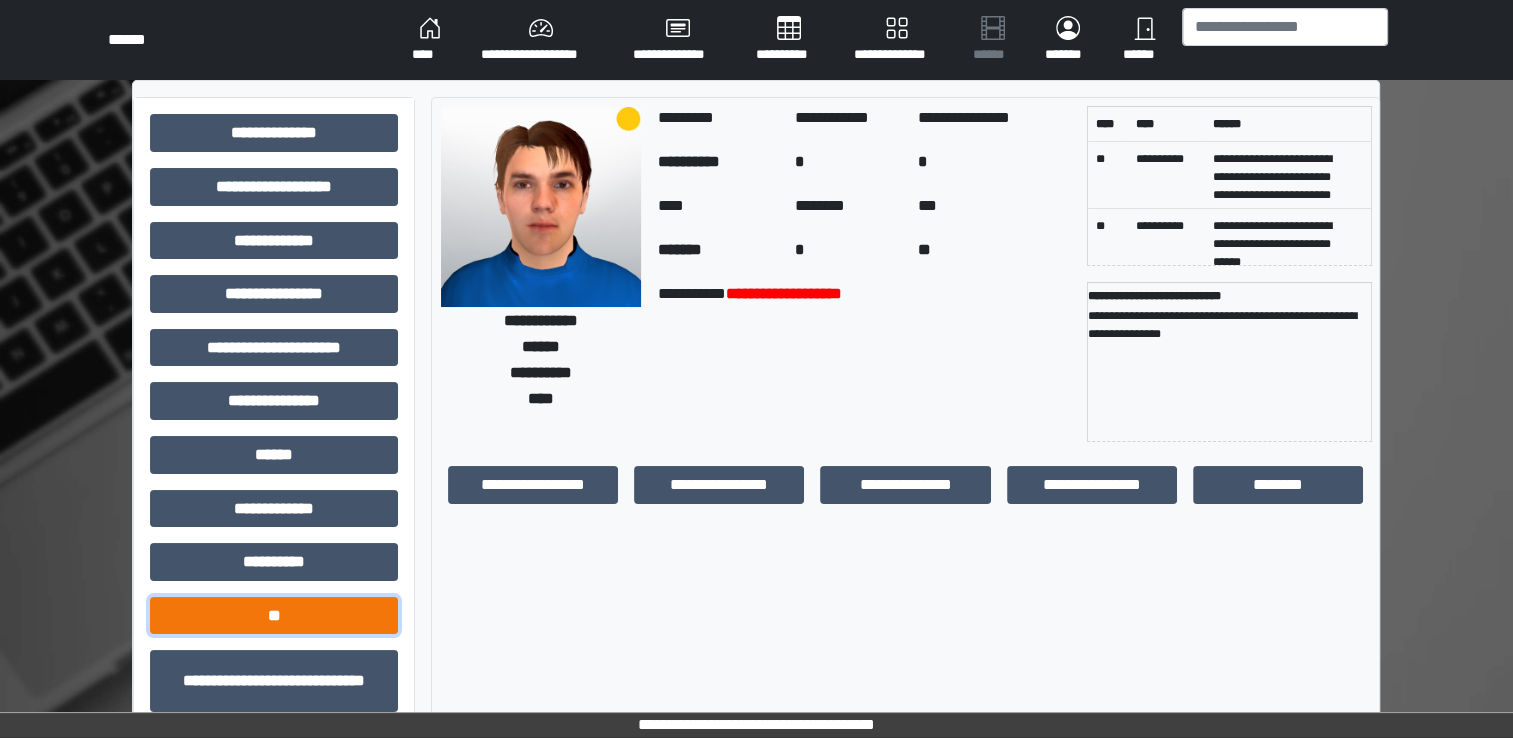 click on "**" at bounding box center [274, 616] 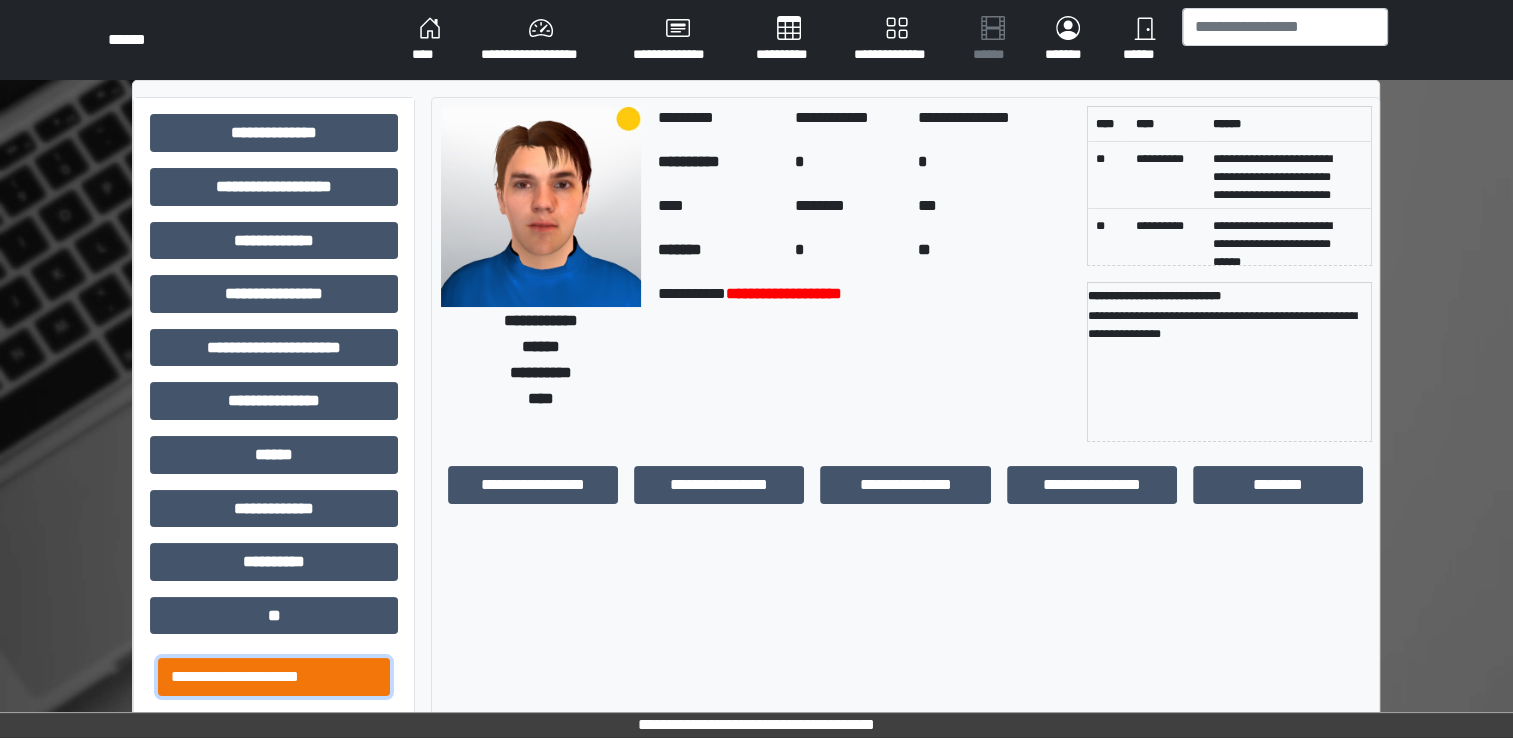 click on "**********" at bounding box center [274, 677] 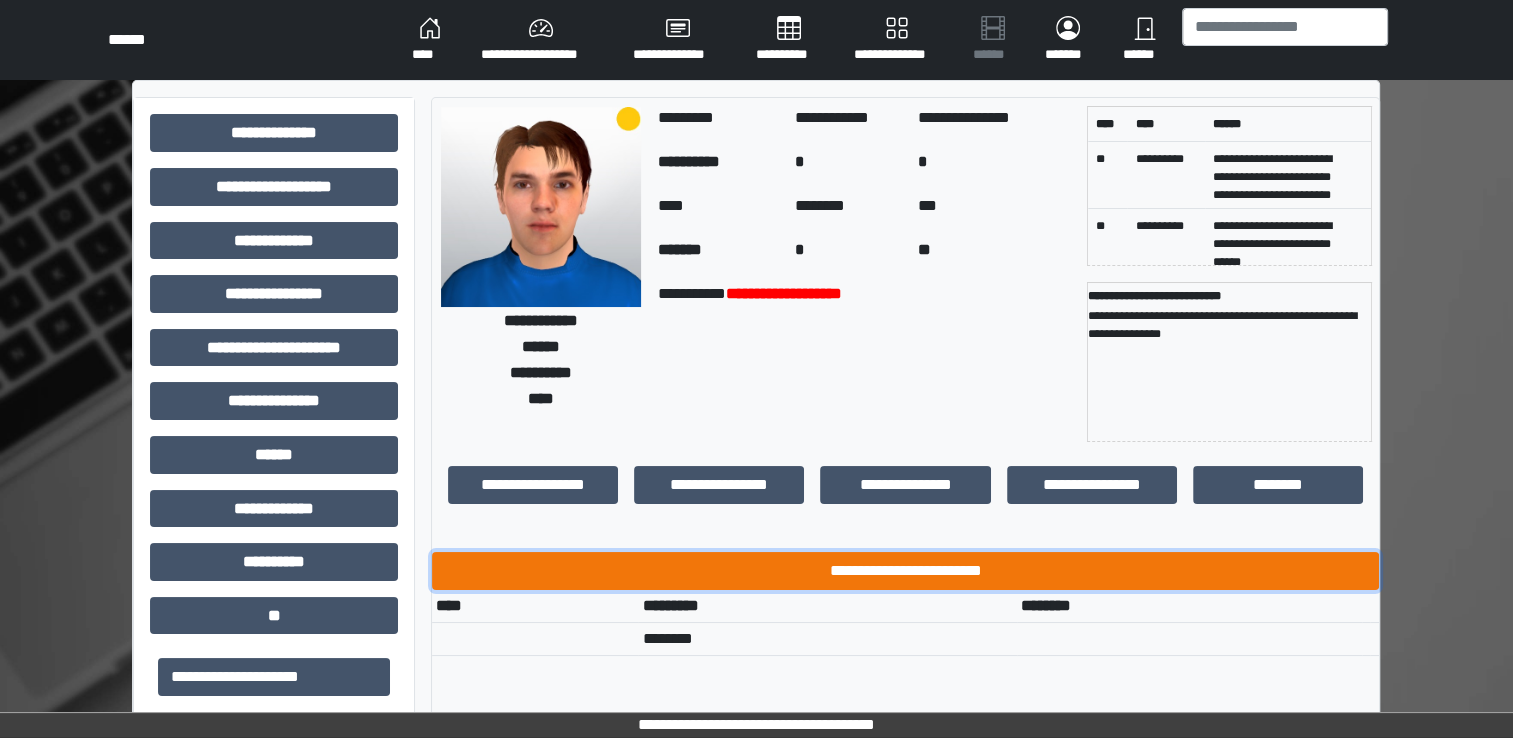 click on "**********" at bounding box center (905, 571) 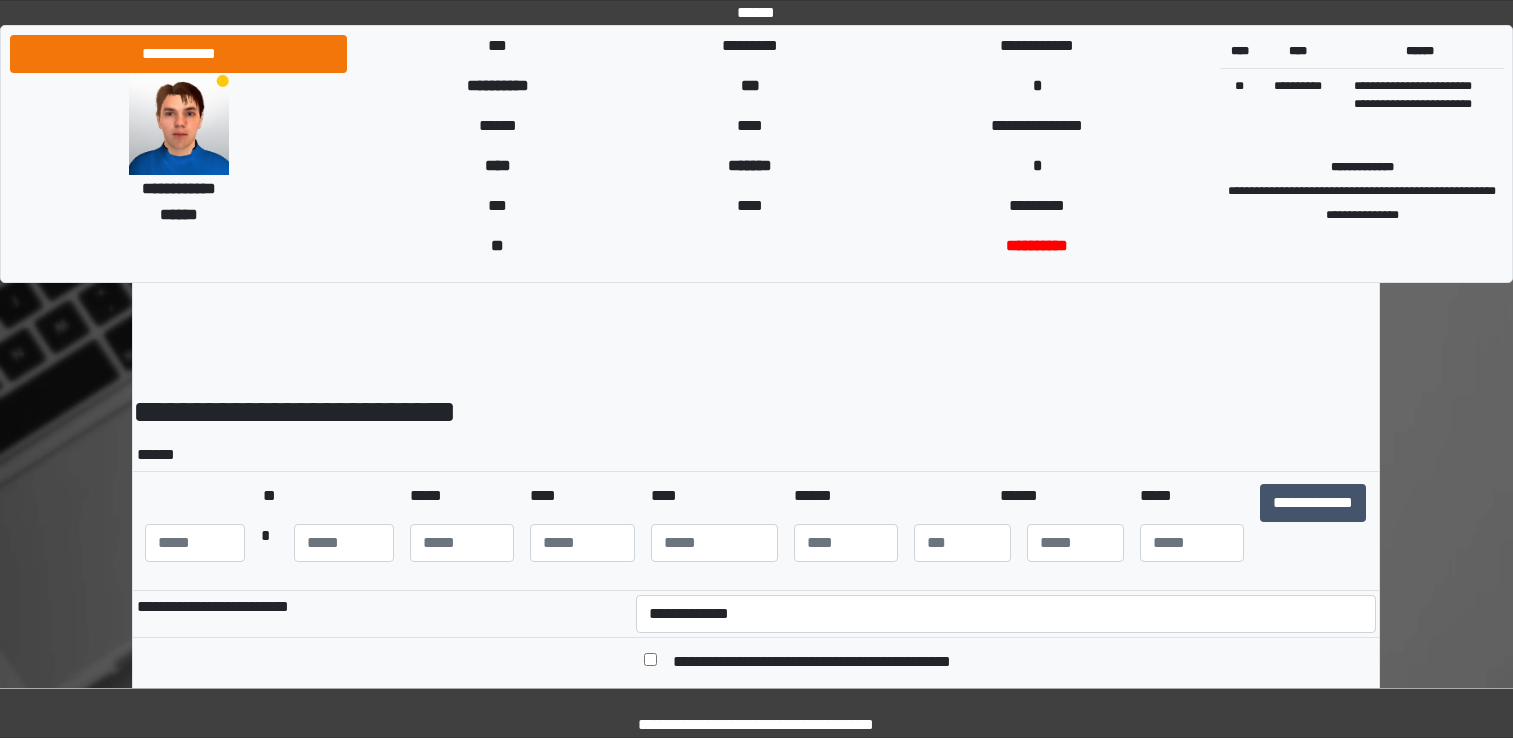 scroll, scrollTop: 0, scrollLeft: 0, axis: both 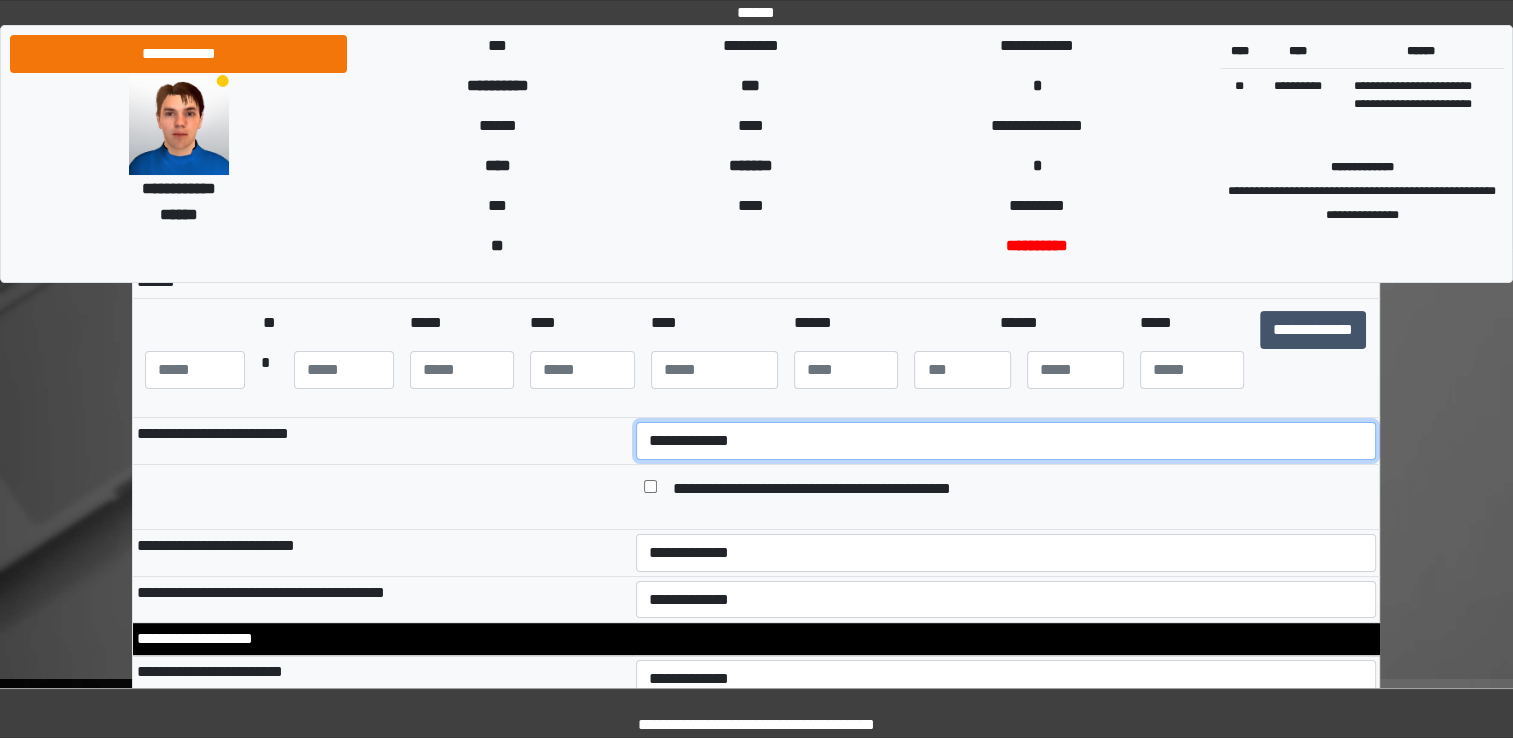 click on "**********" at bounding box center [1006, 441] 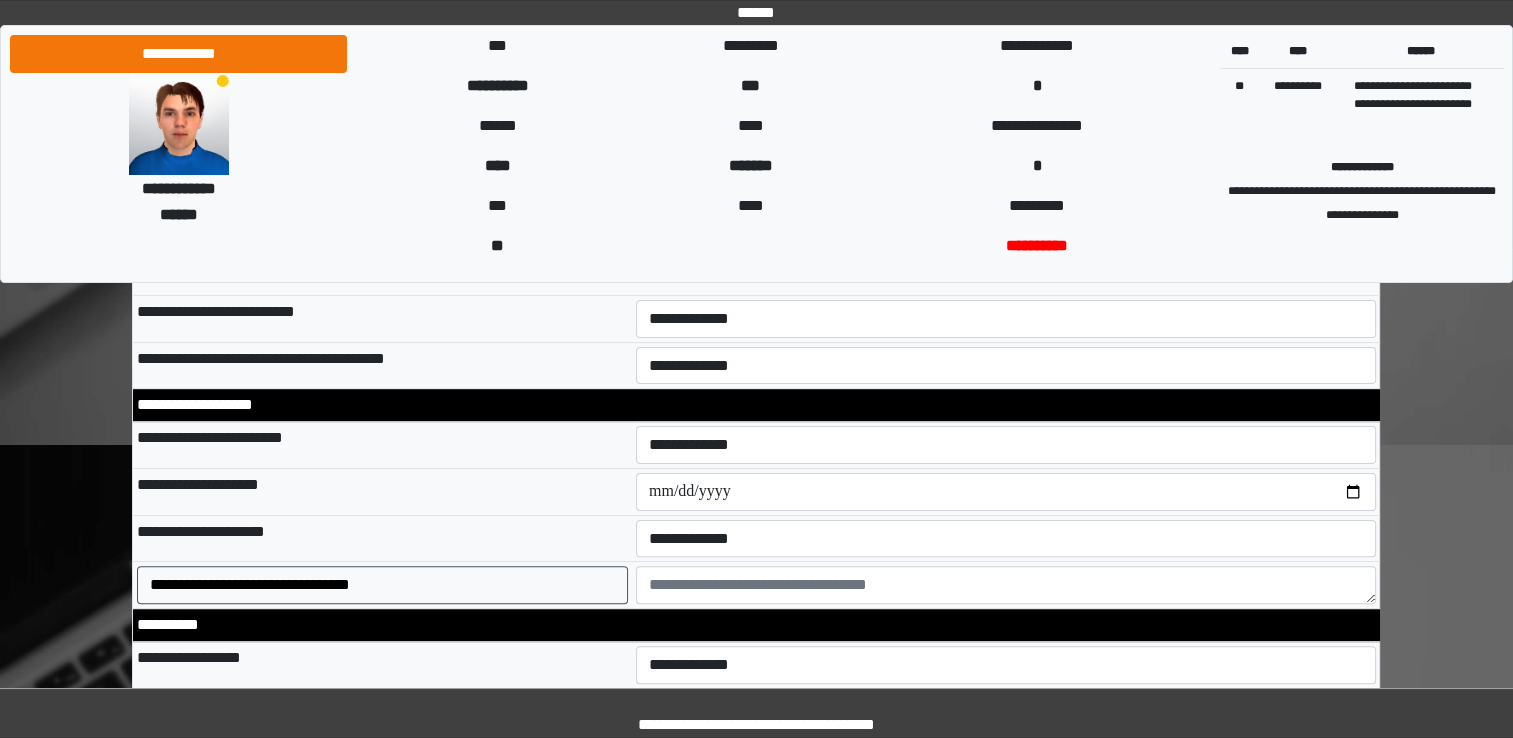 scroll, scrollTop: 413, scrollLeft: 0, axis: vertical 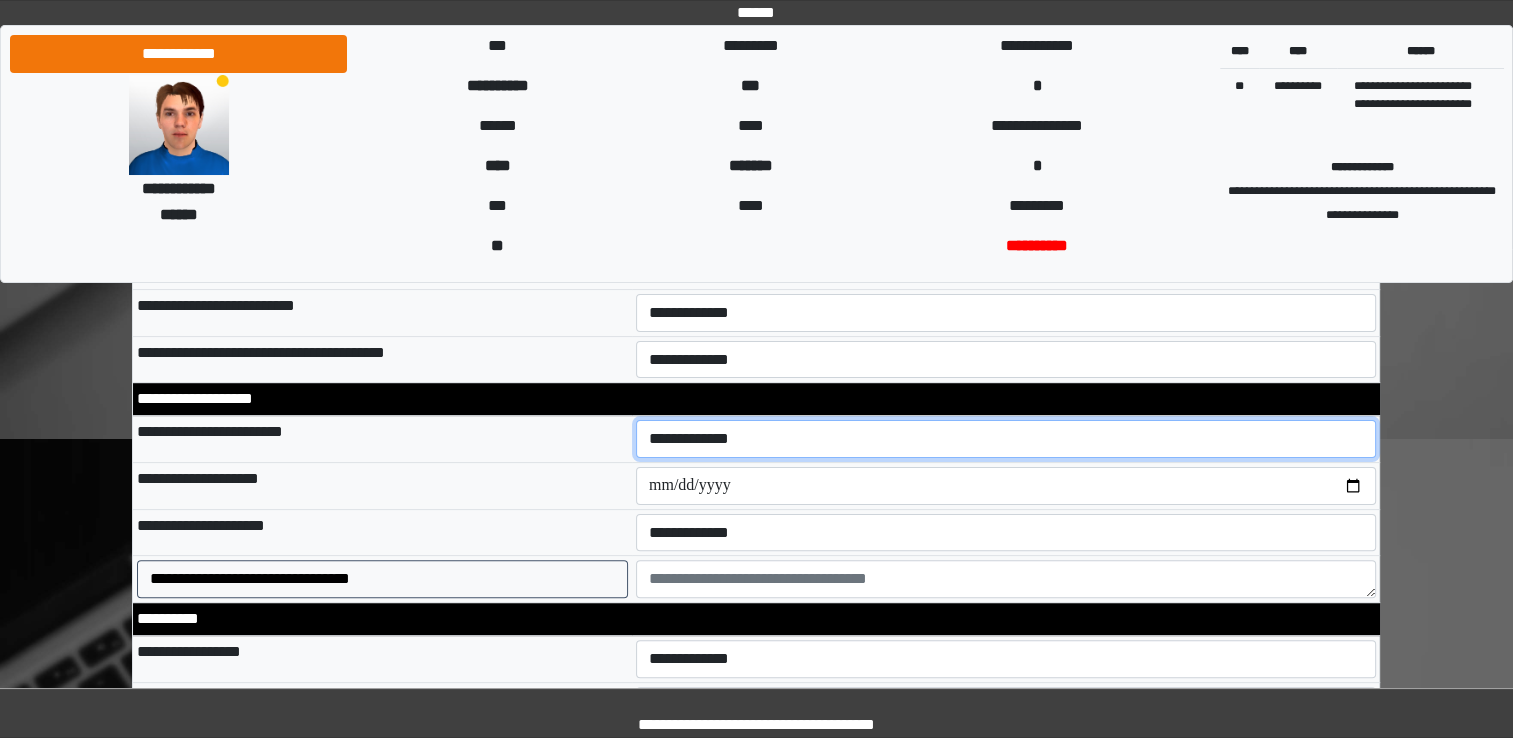 click on "**********" at bounding box center [1006, 439] 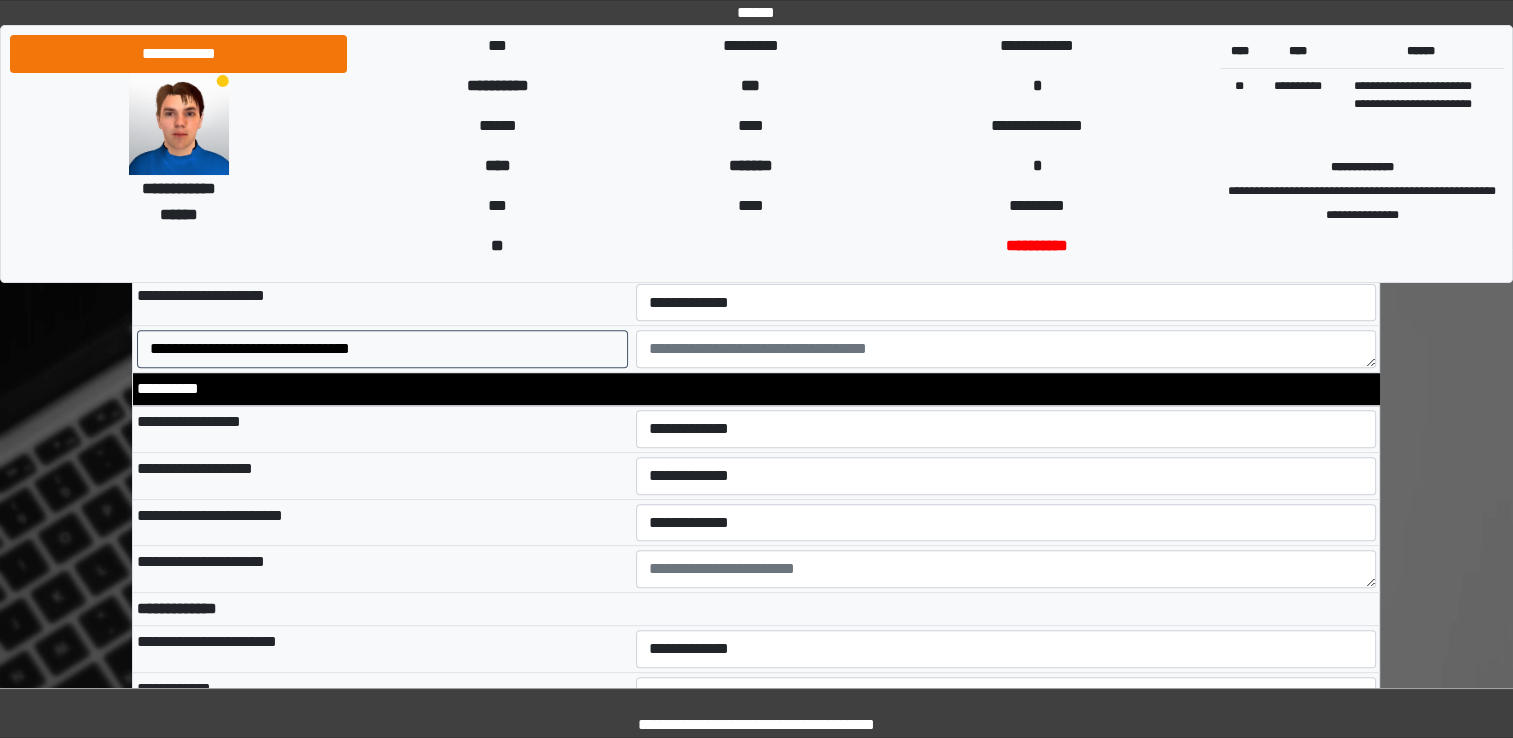 scroll, scrollTop: 653, scrollLeft: 0, axis: vertical 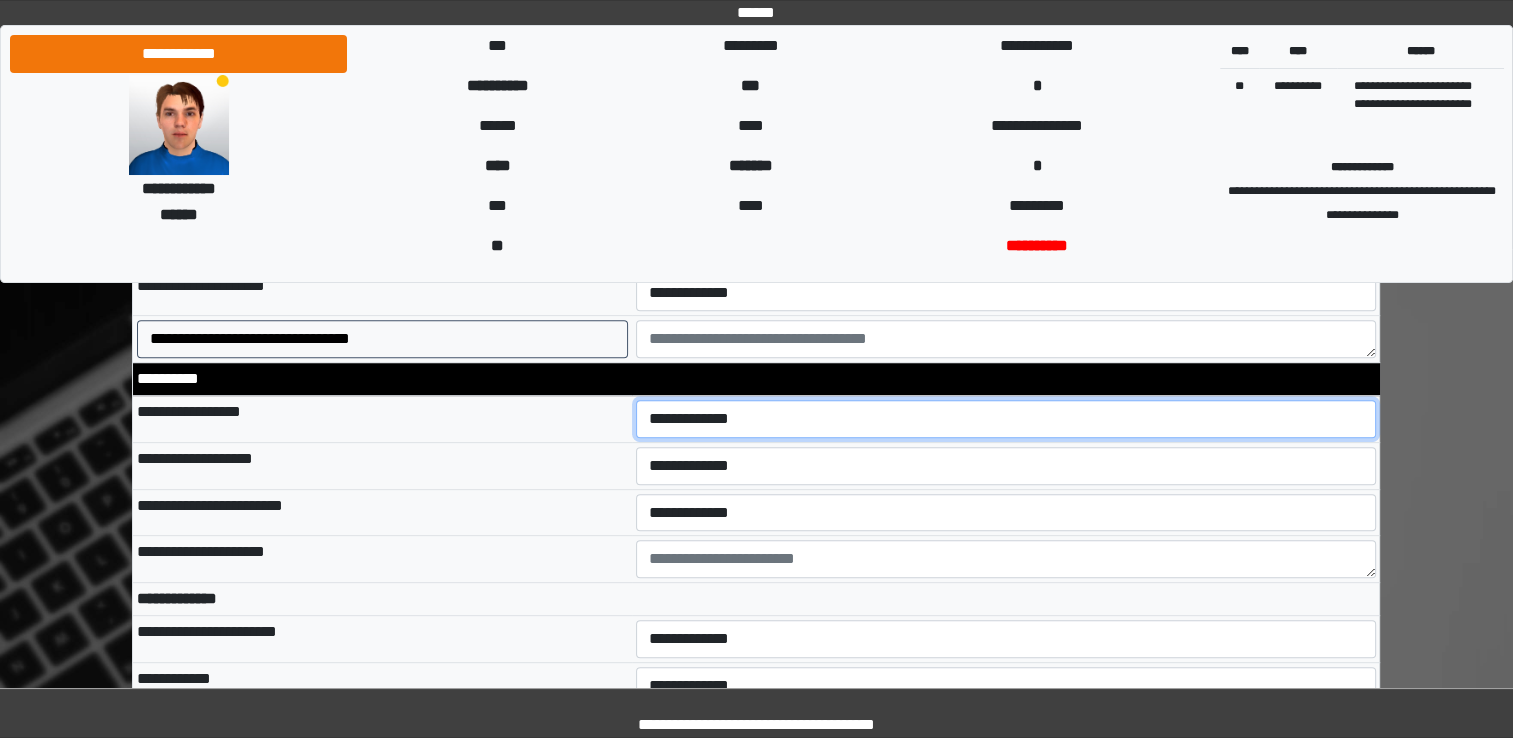 click on "**********" at bounding box center [1006, 419] 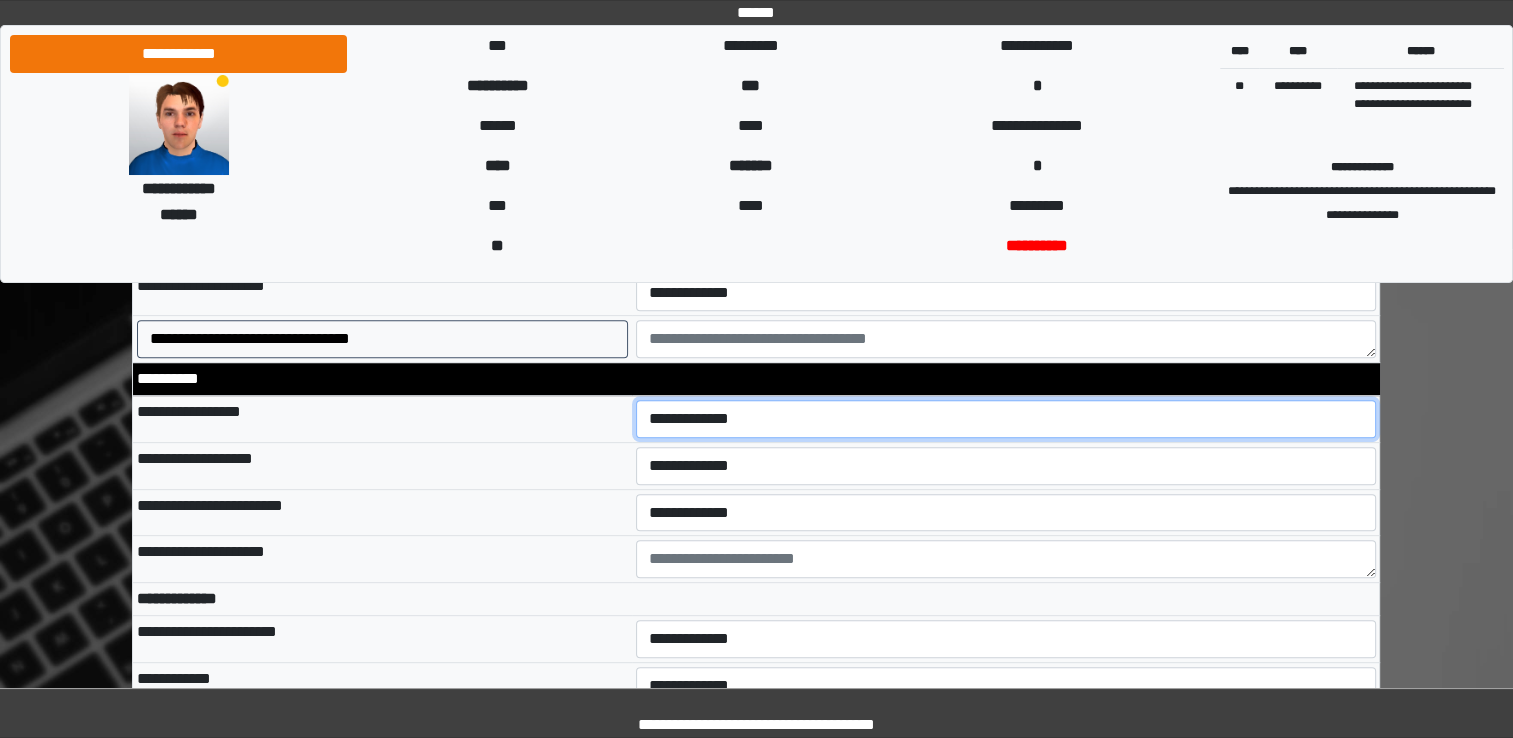 select on "*" 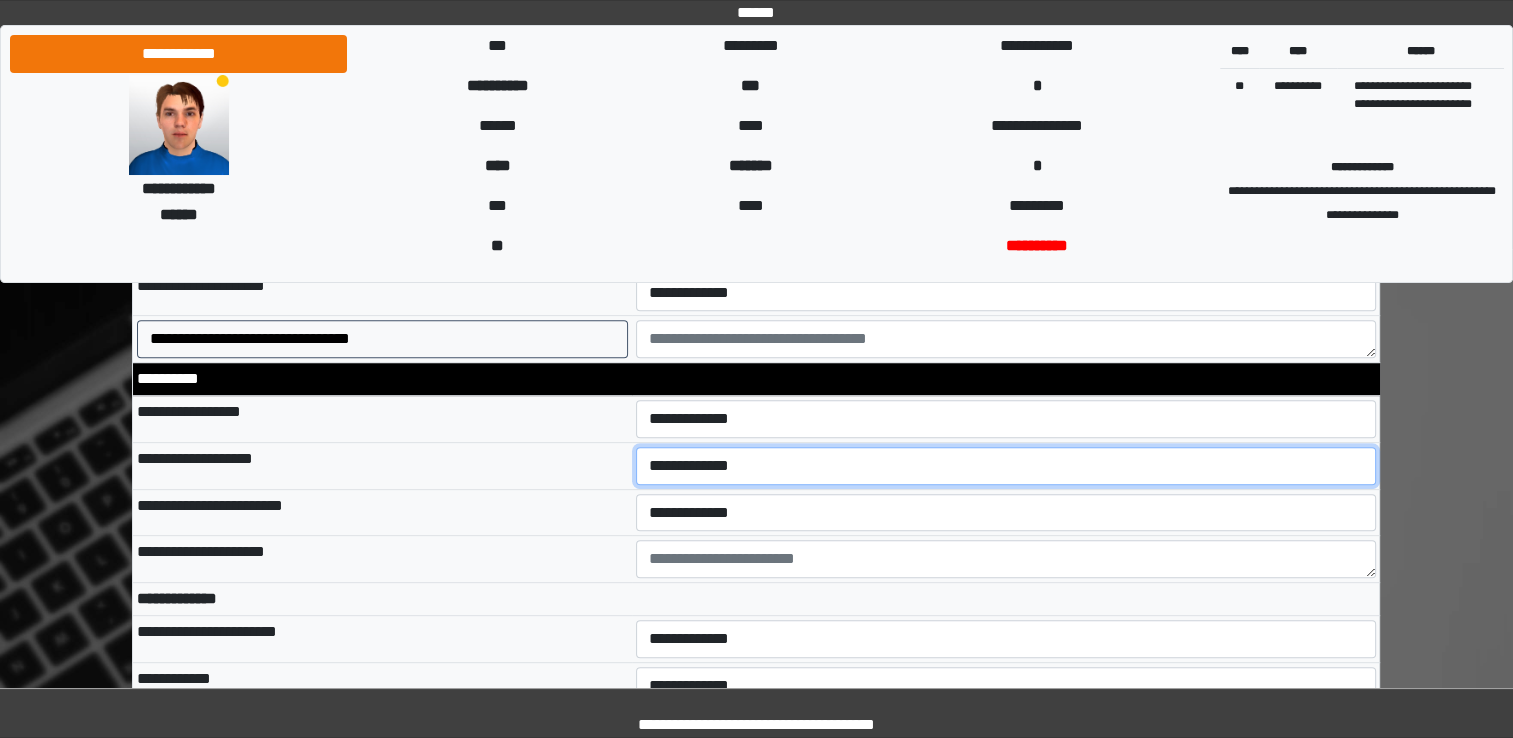click on "**********" at bounding box center (1006, 466) 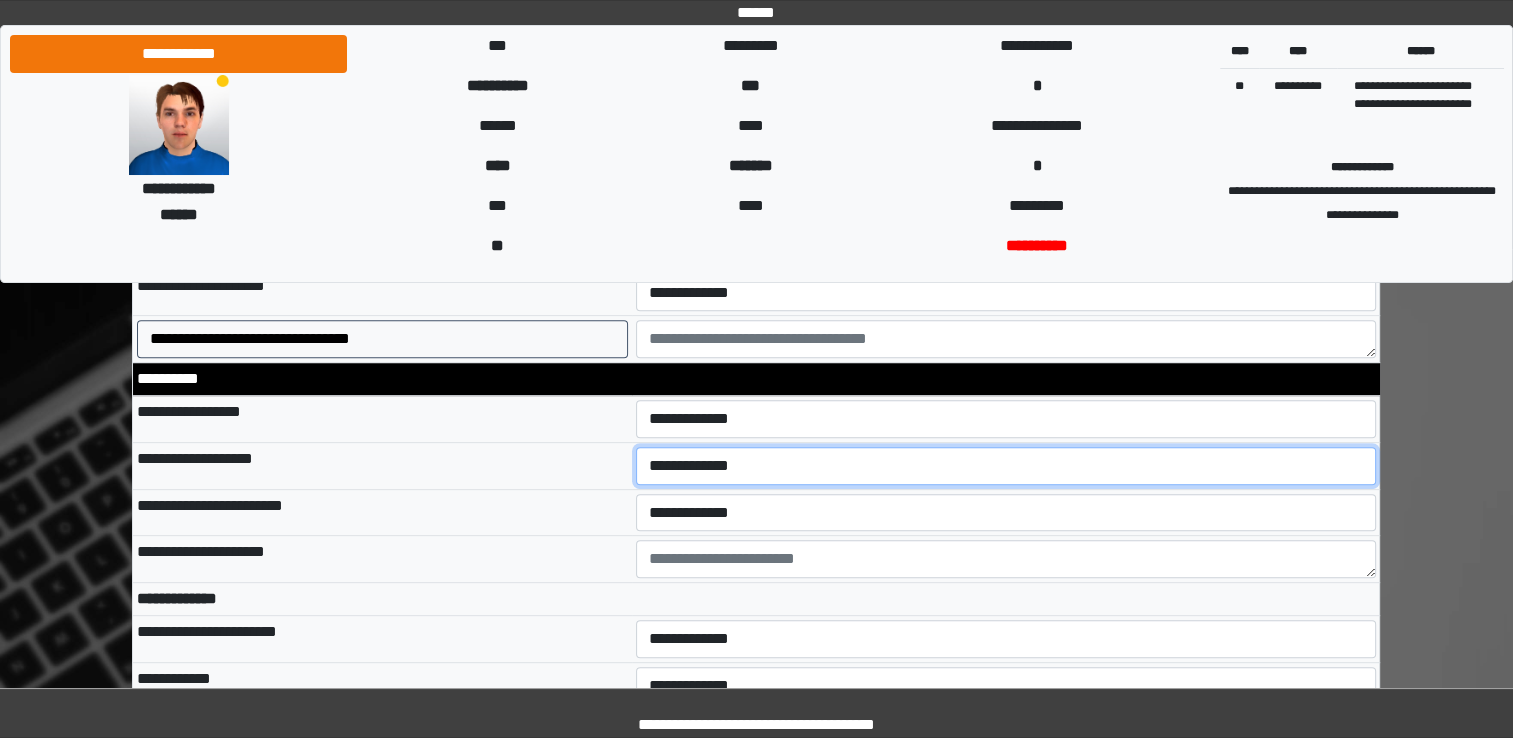 select on "*" 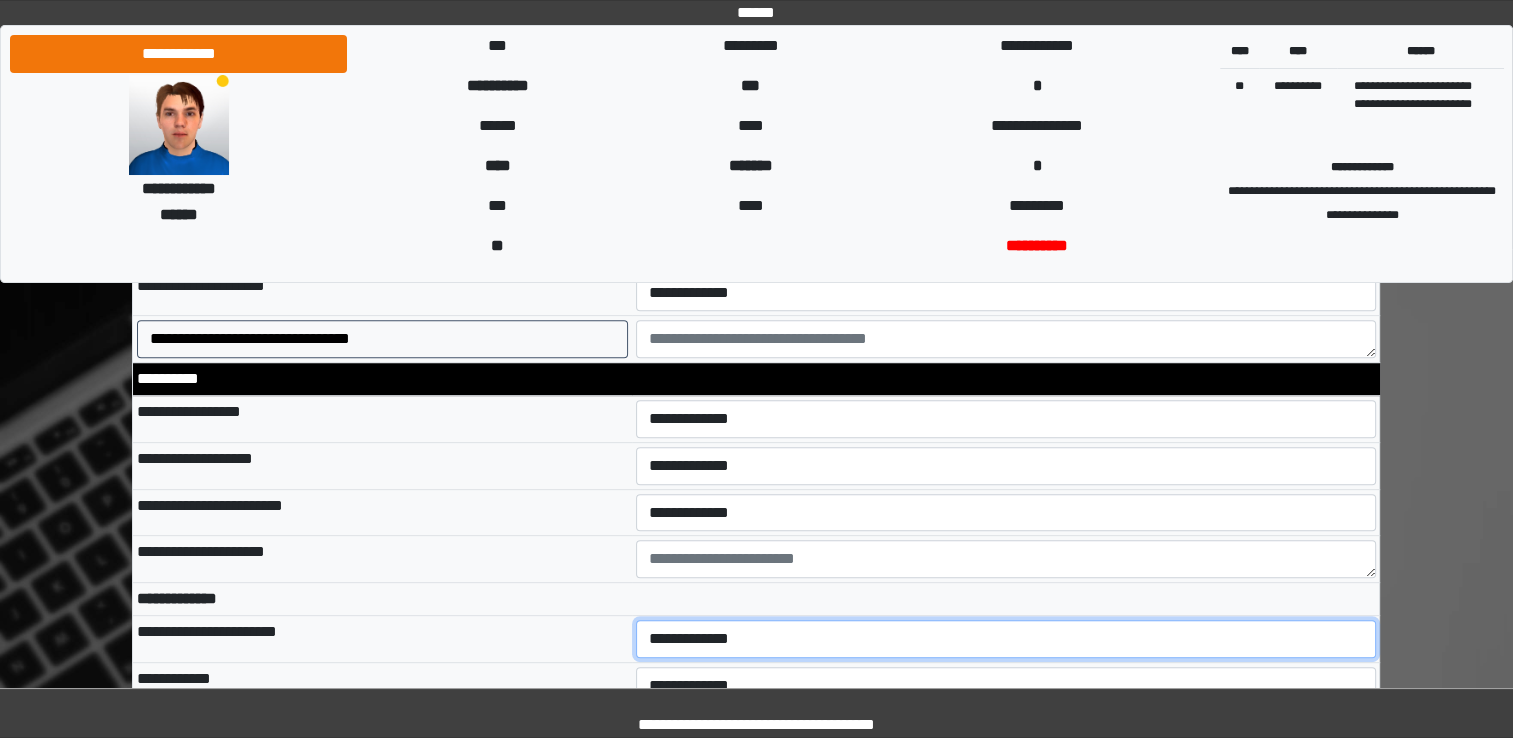 click on "**********" at bounding box center [1006, 639] 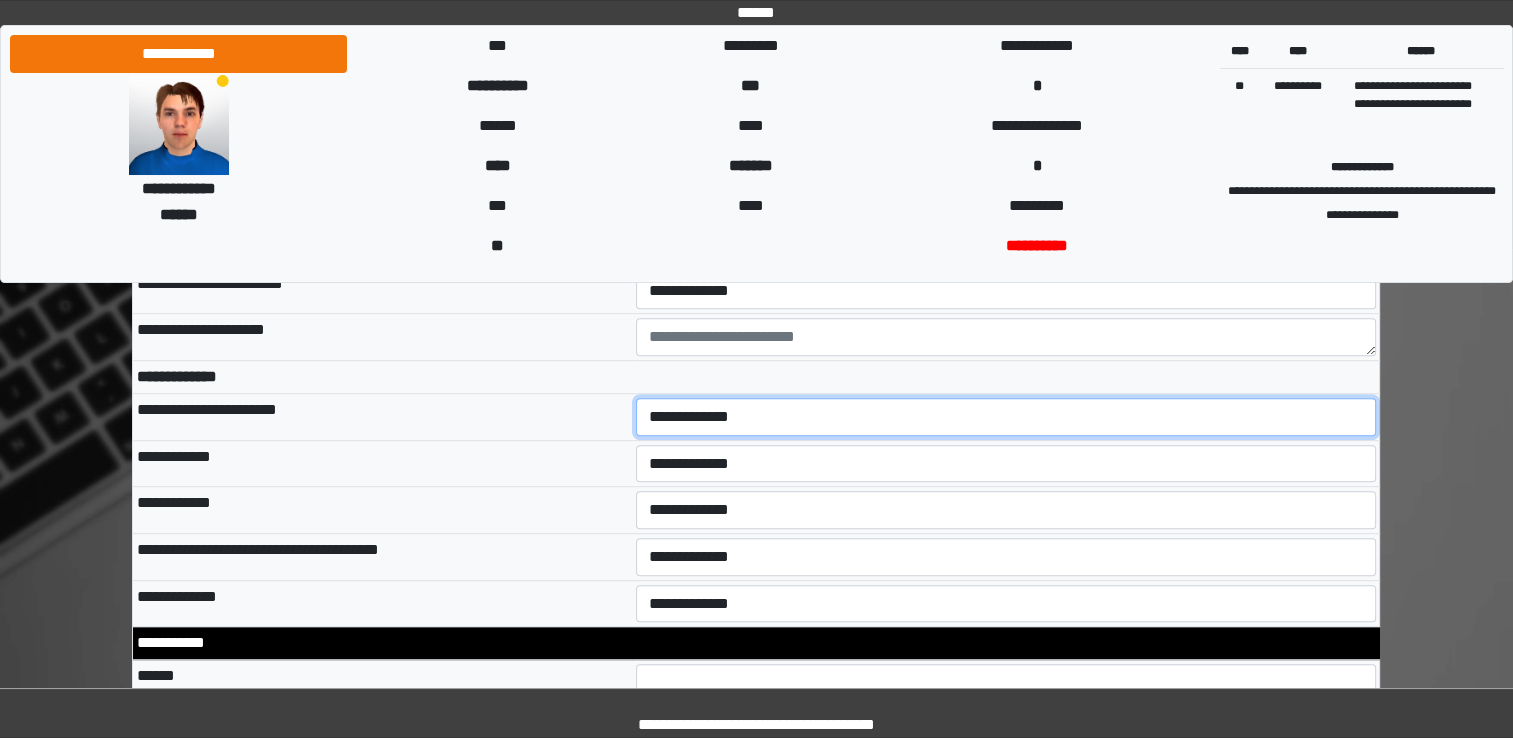 scroll, scrollTop: 893, scrollLeft: 0, axis: vertical 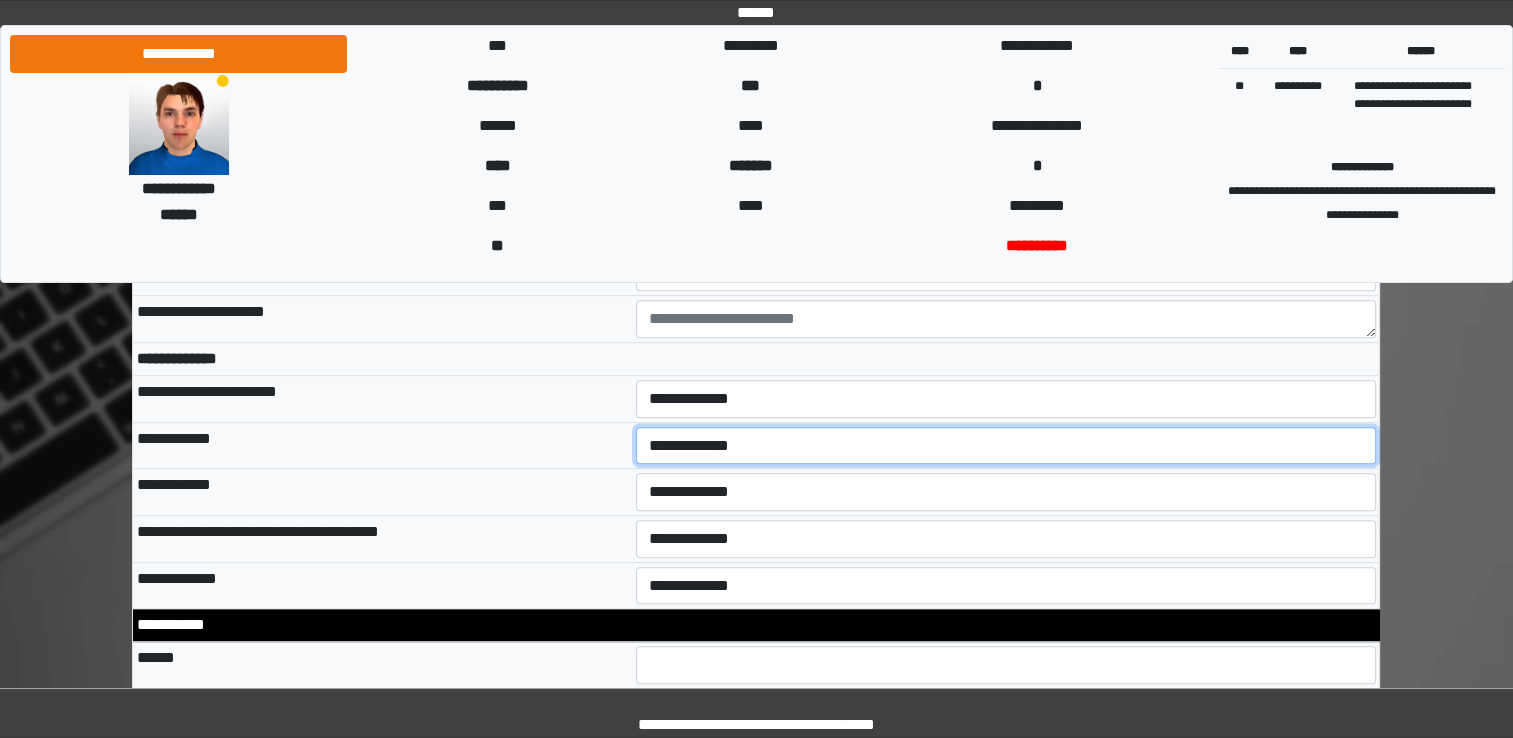 click on "**********" at bounding box center (1006, 446) 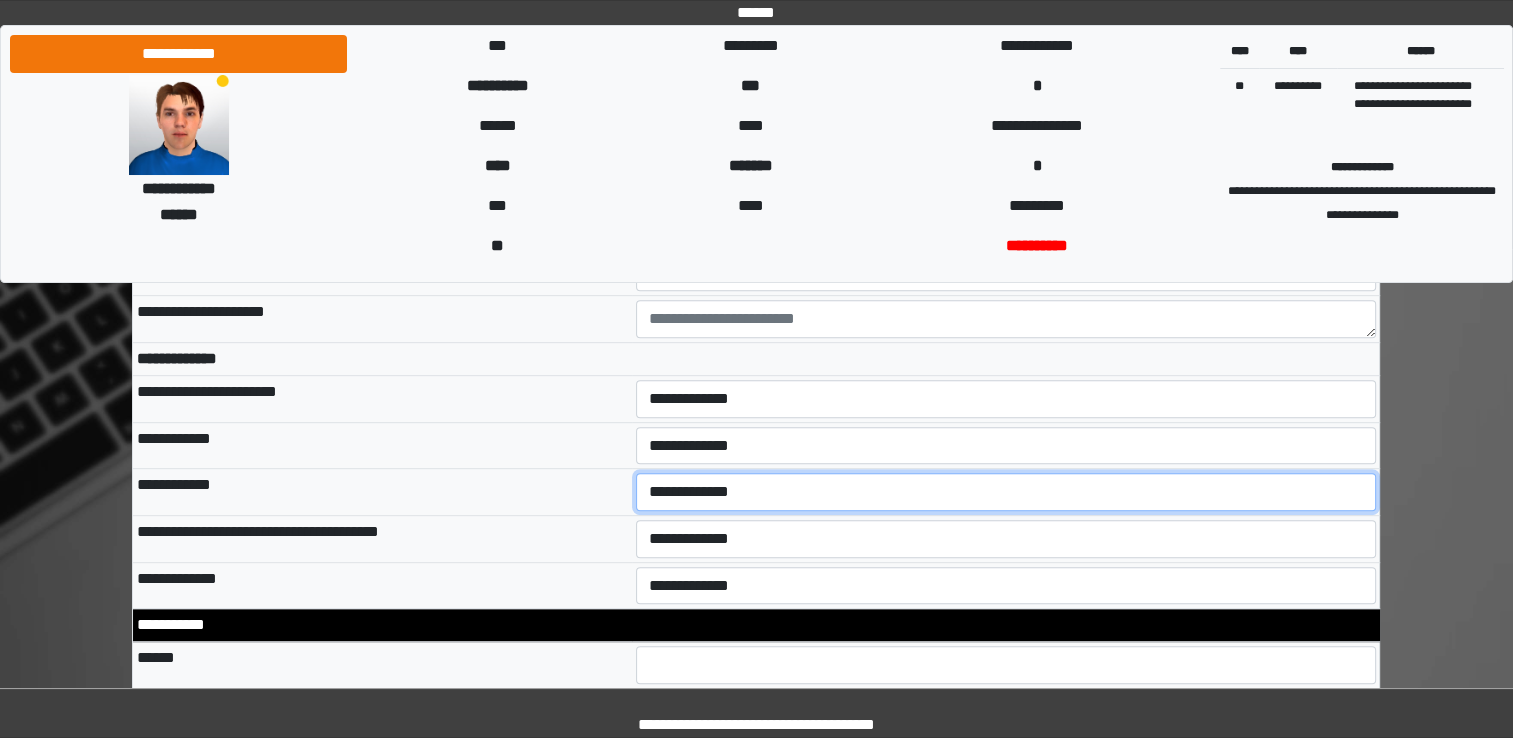 click on "**********" at bounding box center [1006, 492] 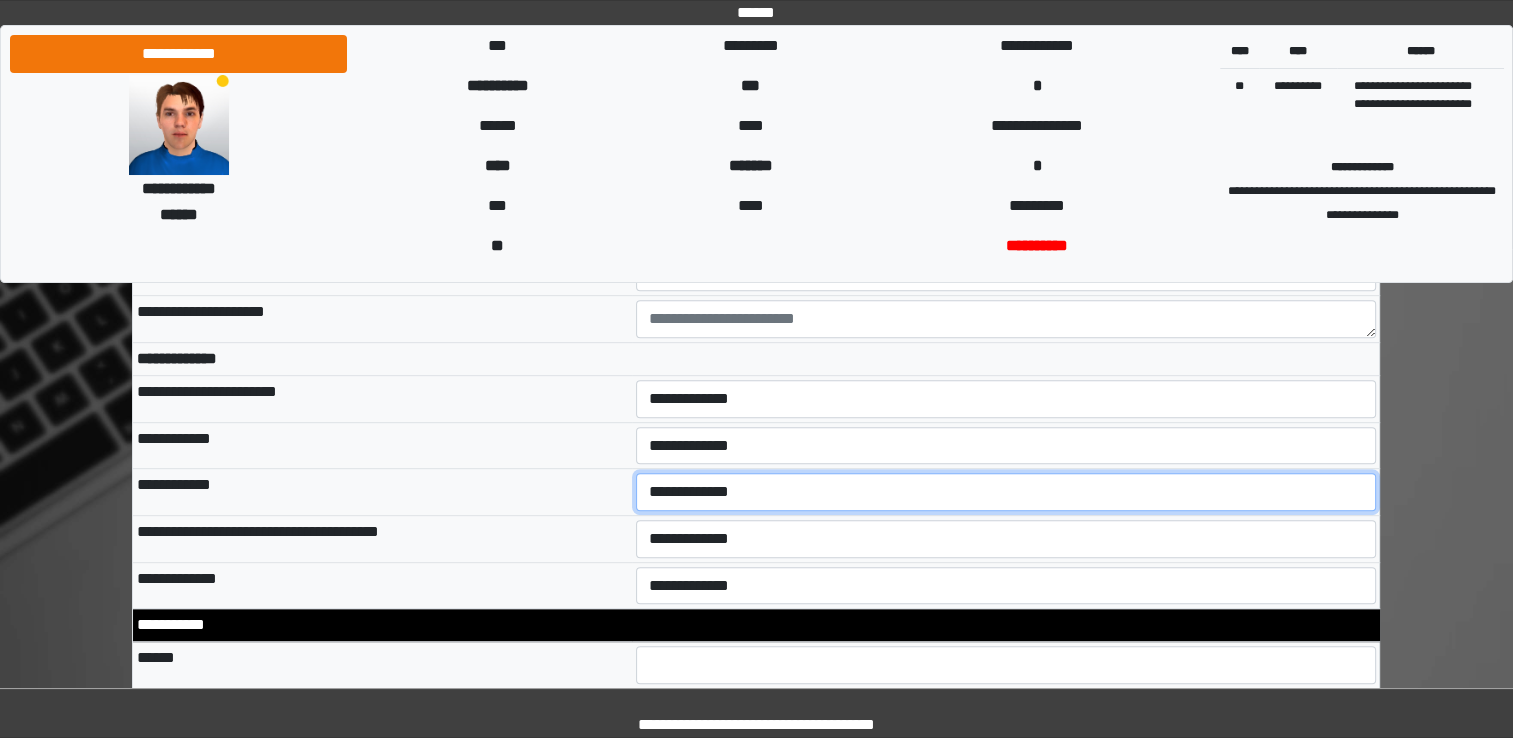 select on "*" 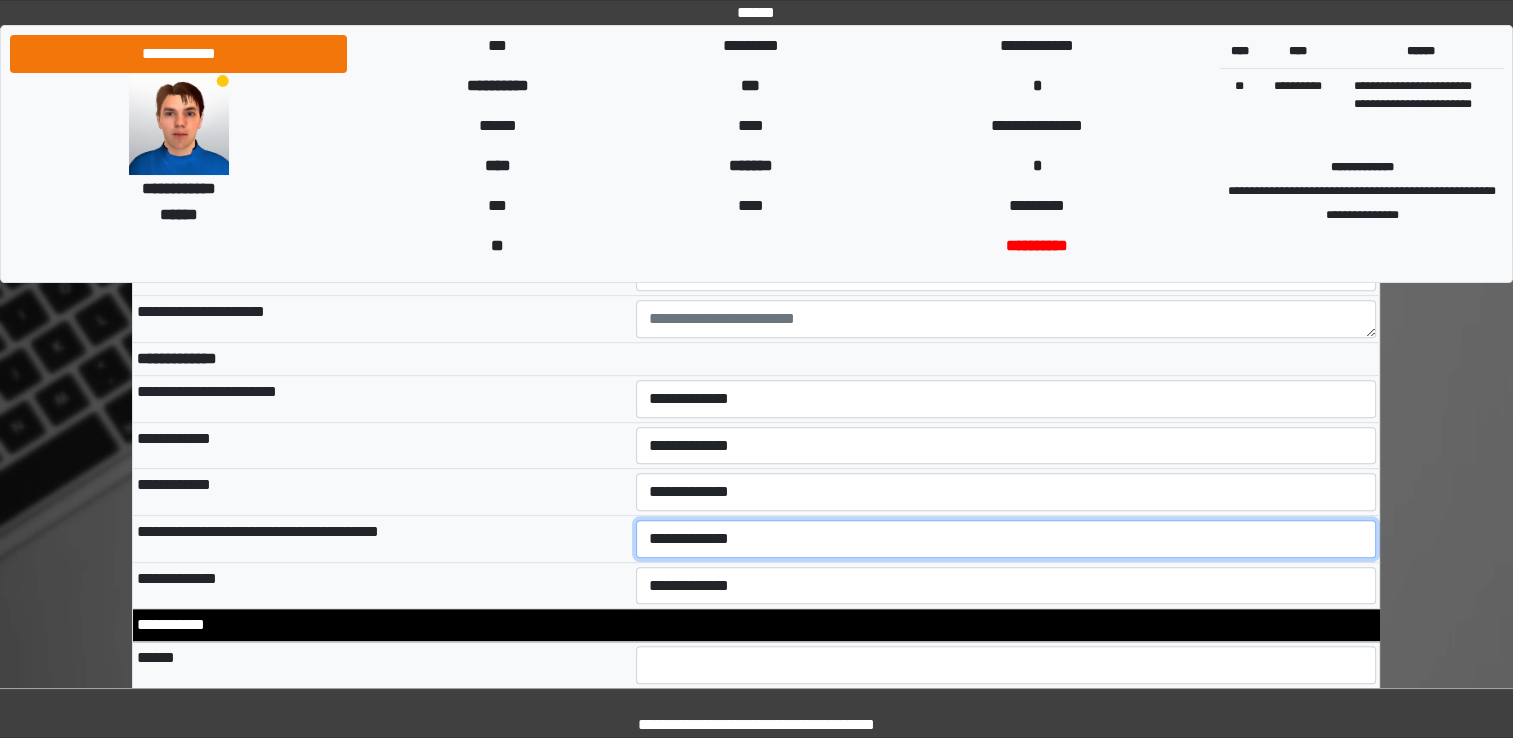 click on "**********" at bounding box center [1006, 539] 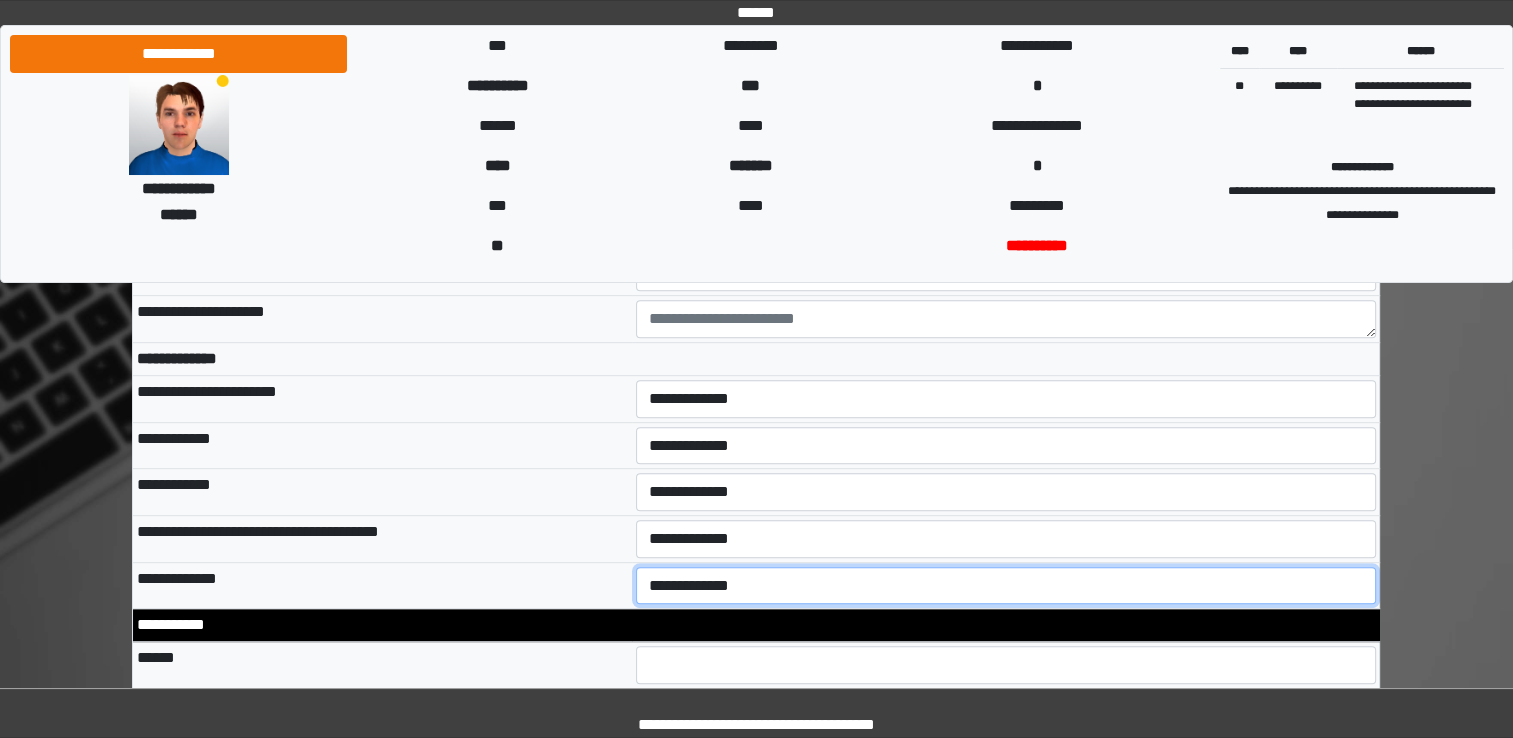click on "**********" at bounding box center [1006, 586] 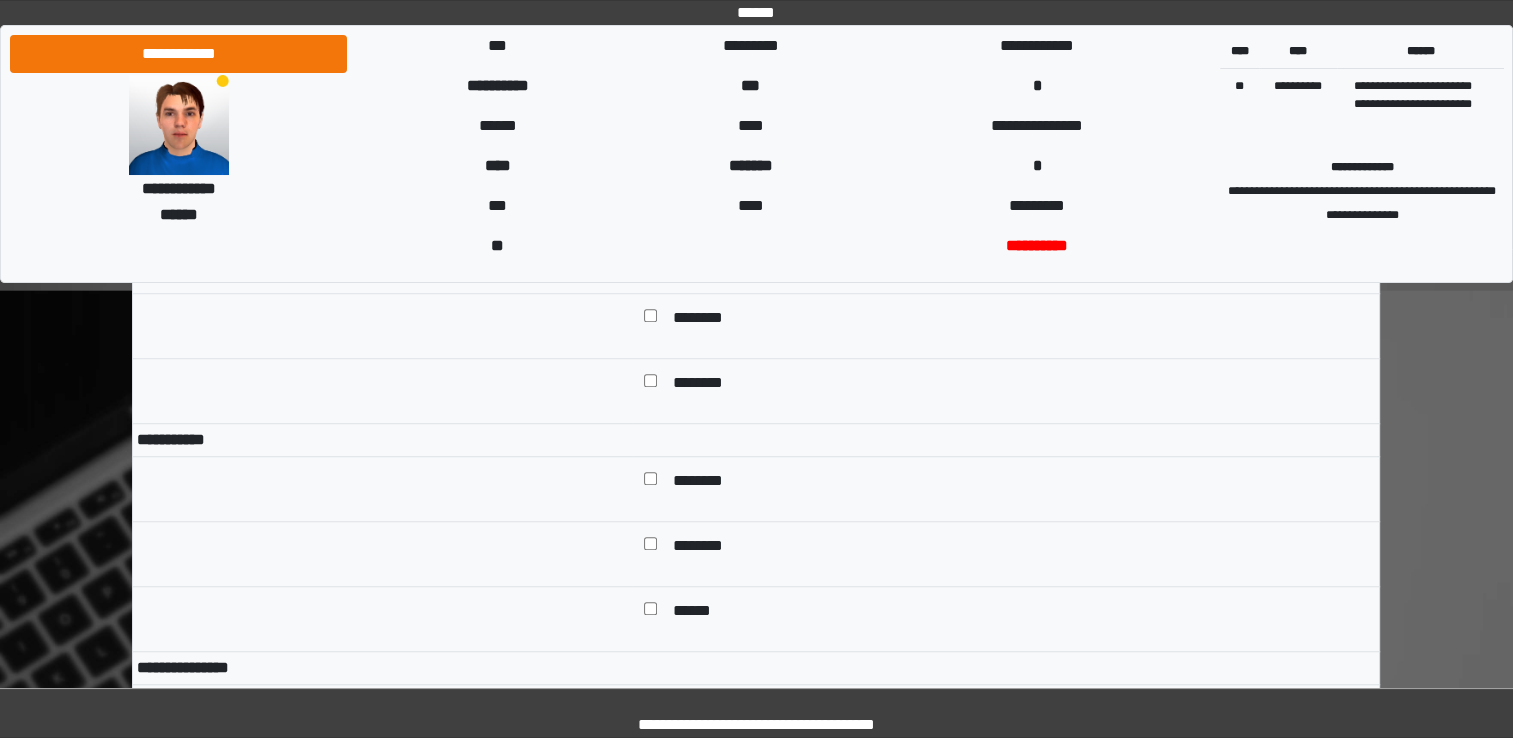 scroll, scrollTop: 1533, scrollLeft: 0, axis: vertical 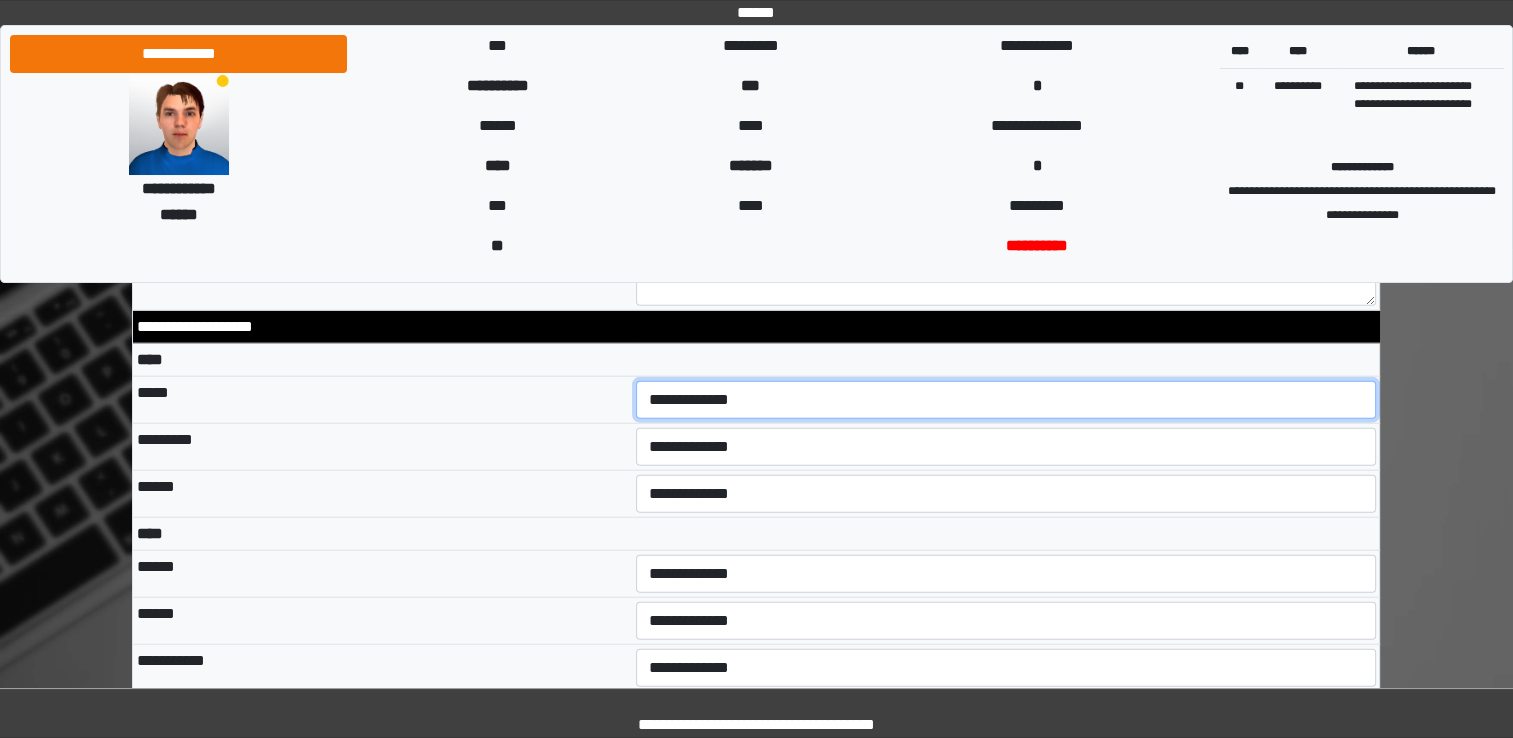 click on "**********" at bounding box center [1006, 400] 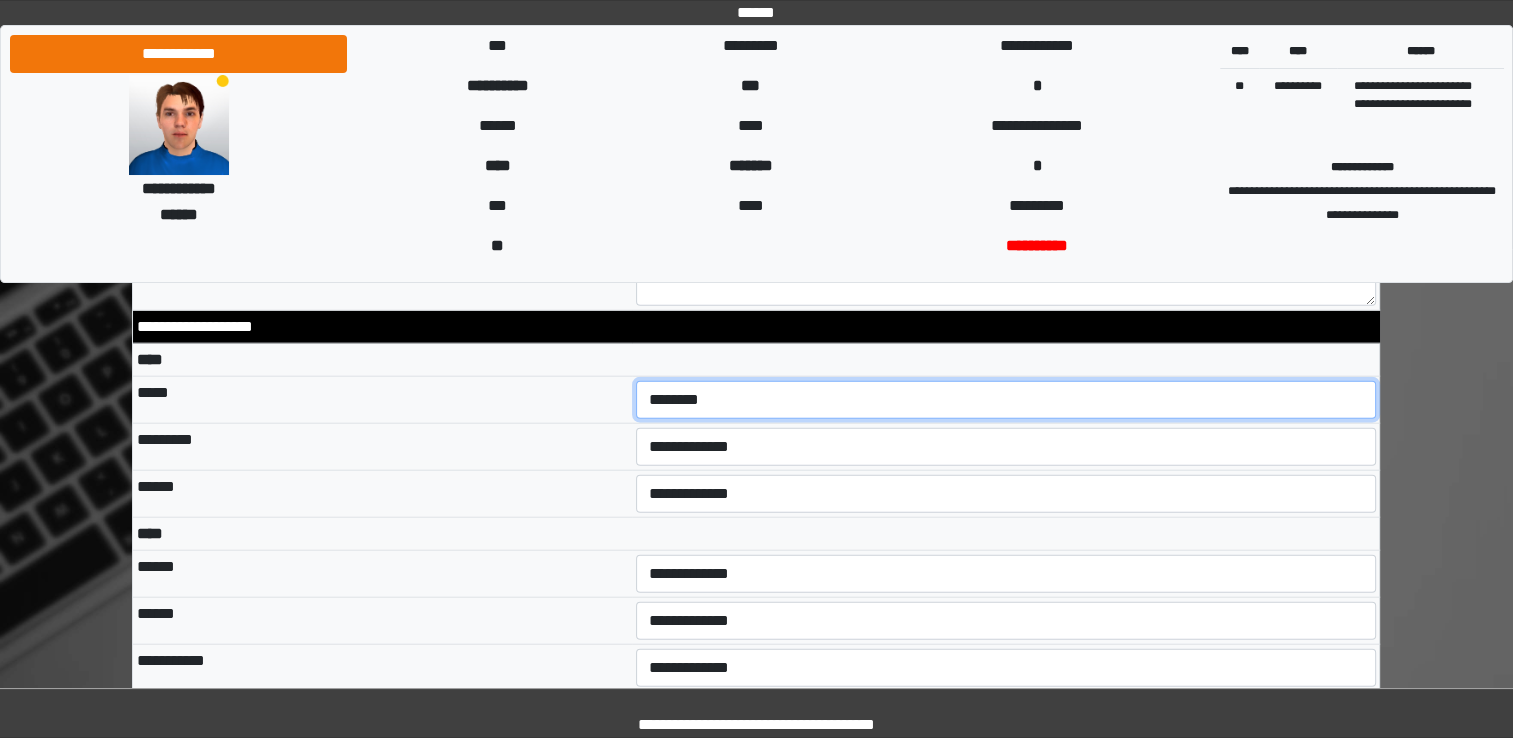 click on "**********" at bounding box center (1006, 400) 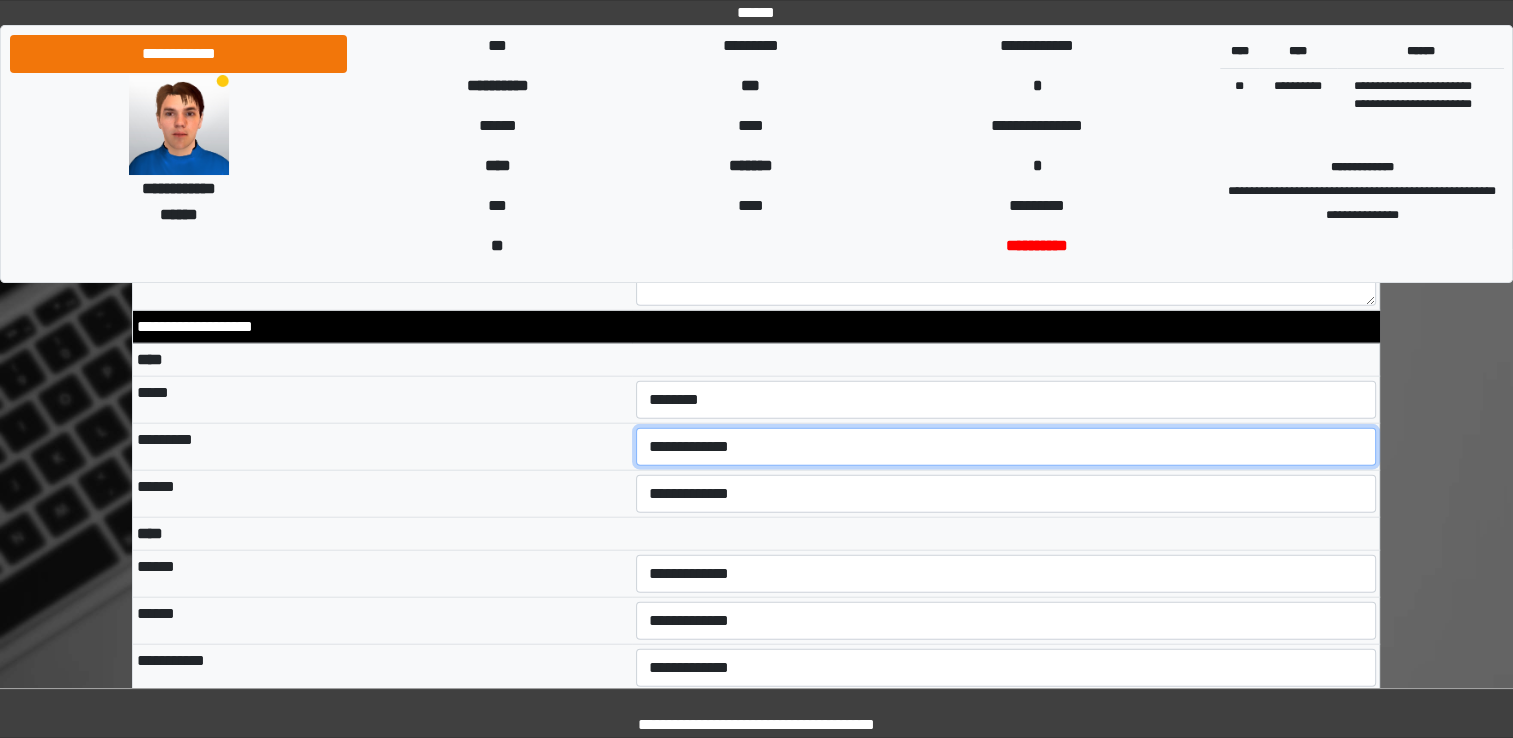 click on "**********" at bounding box center [1006, 447] 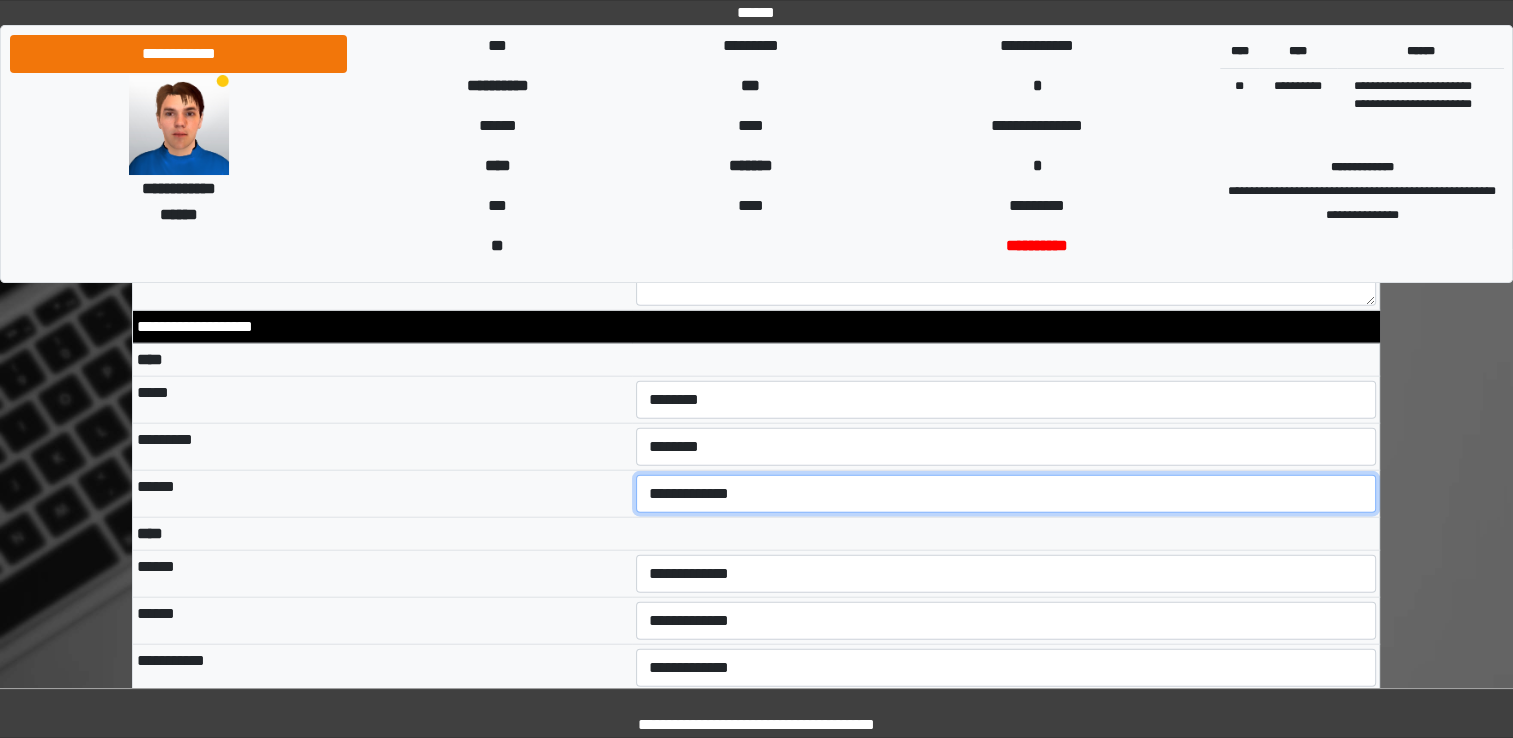 click on "**********" at bounding box center (1006, 494) 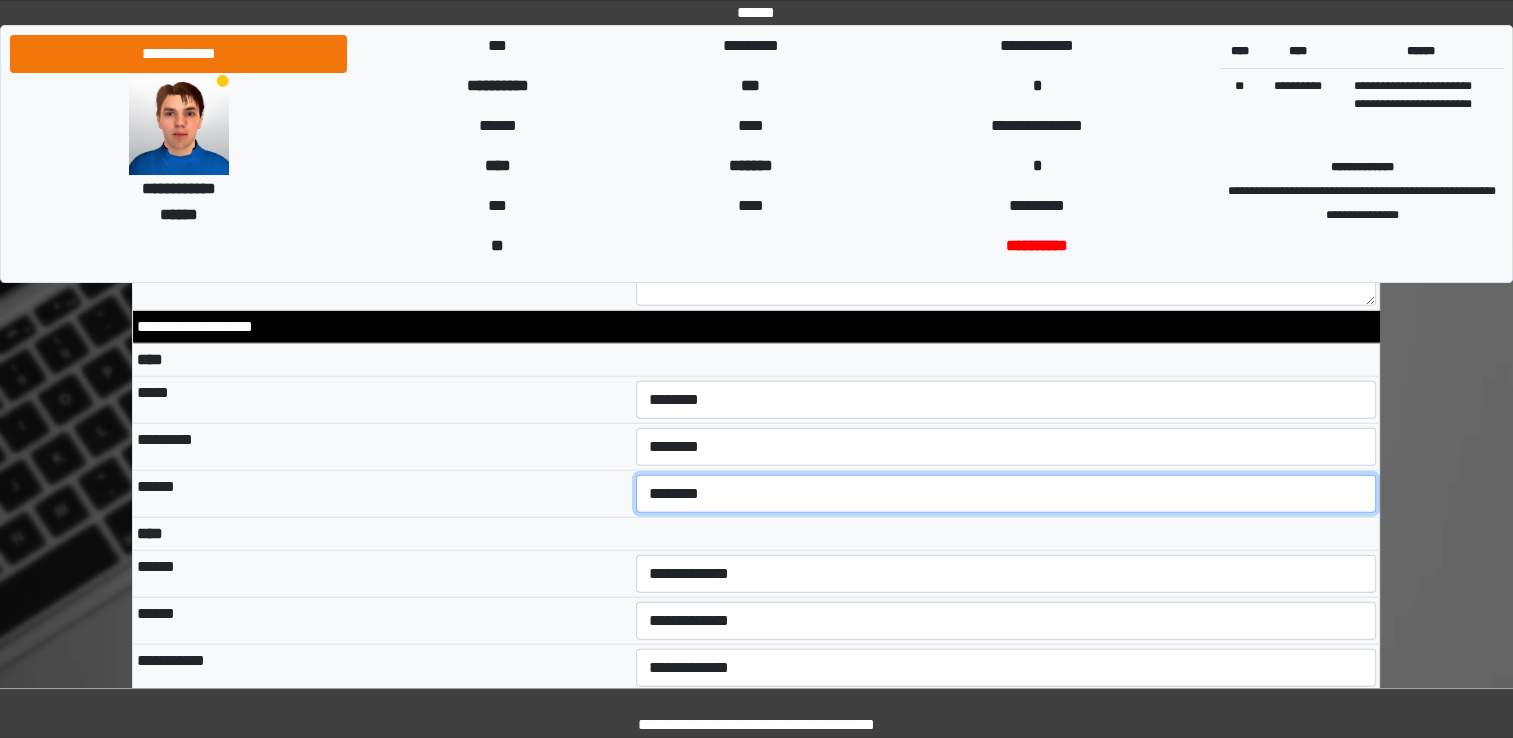 click on "**********" at bounding box center [1006, 494] 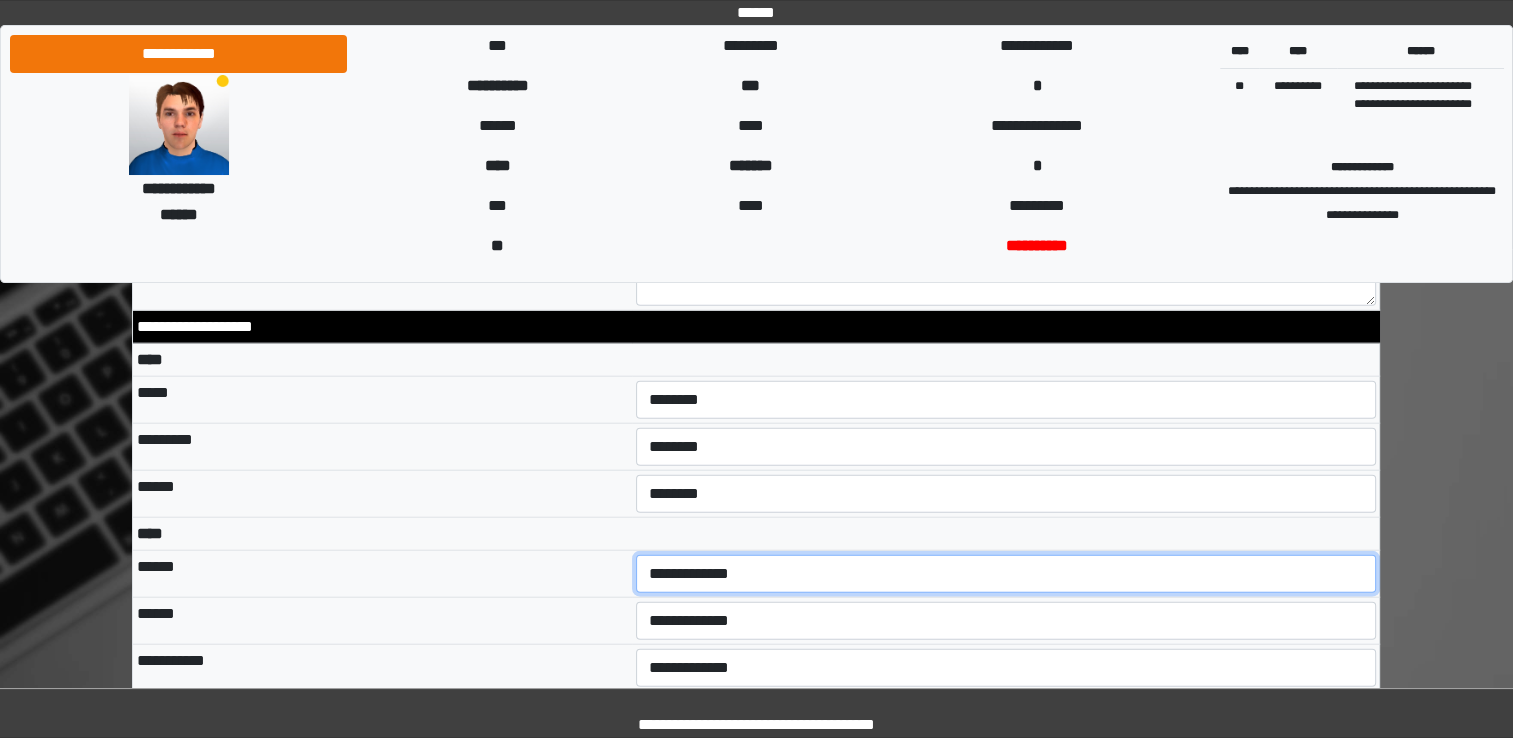 click on "**********" at bounding box center (1006, 574) 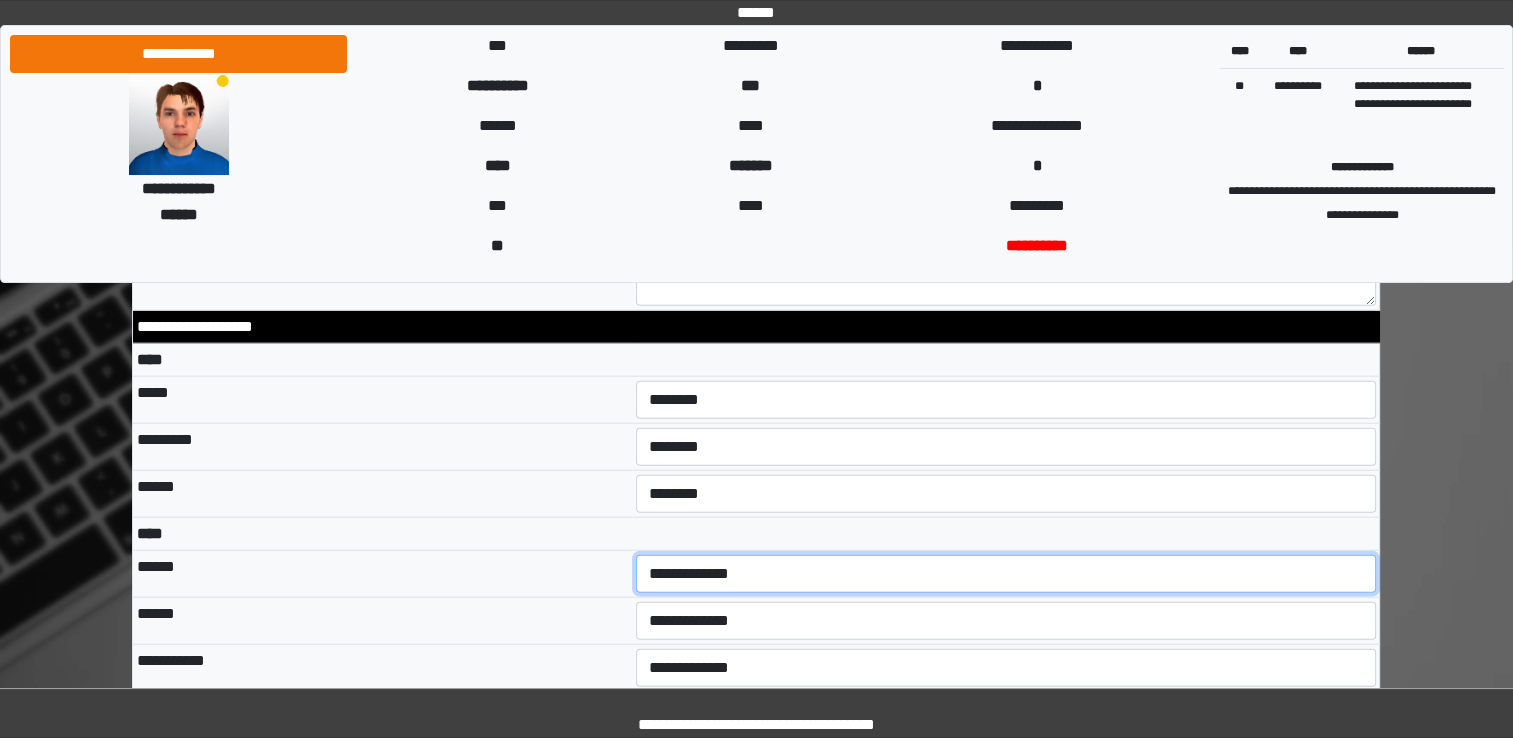 select on "***" 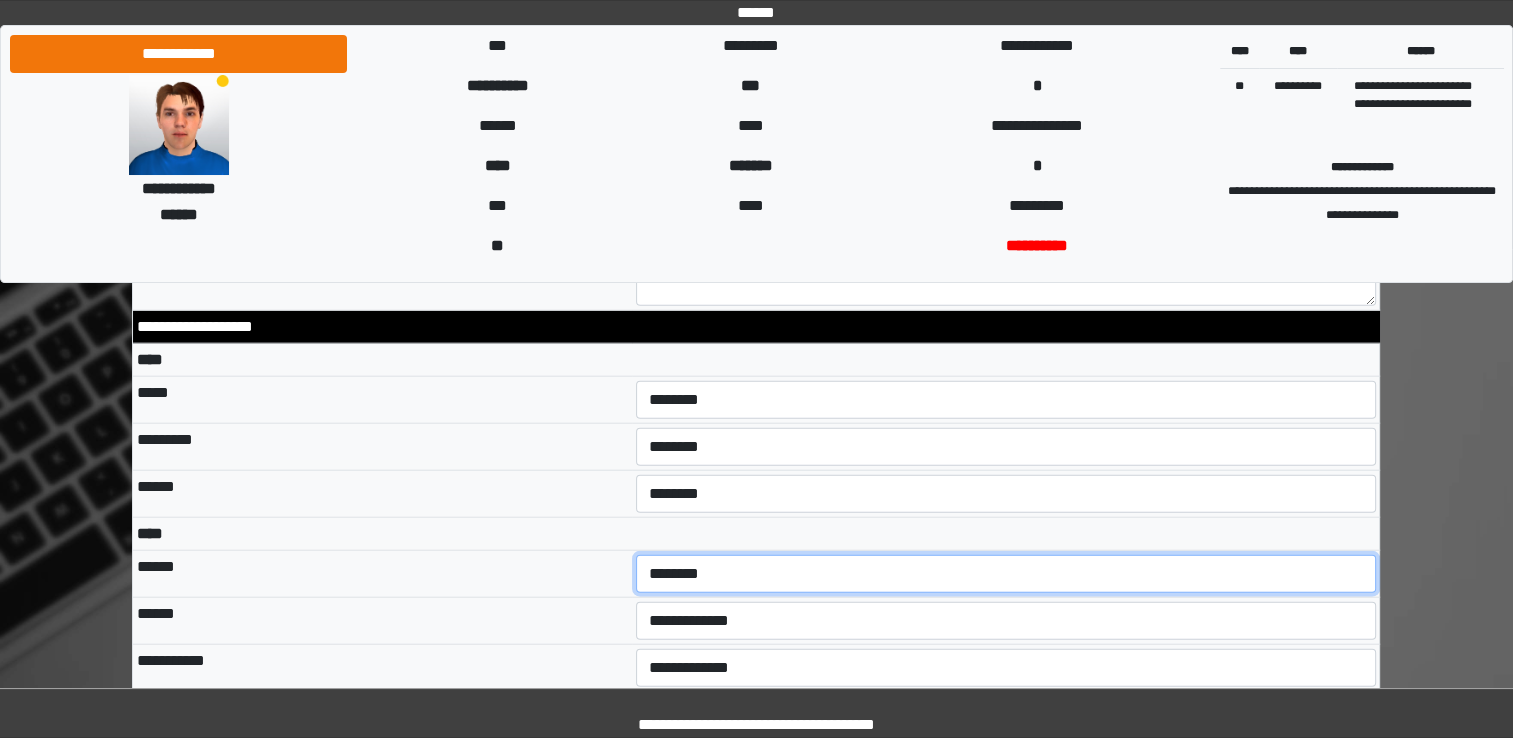 click on "**********" at bounding box center [1006, 574] 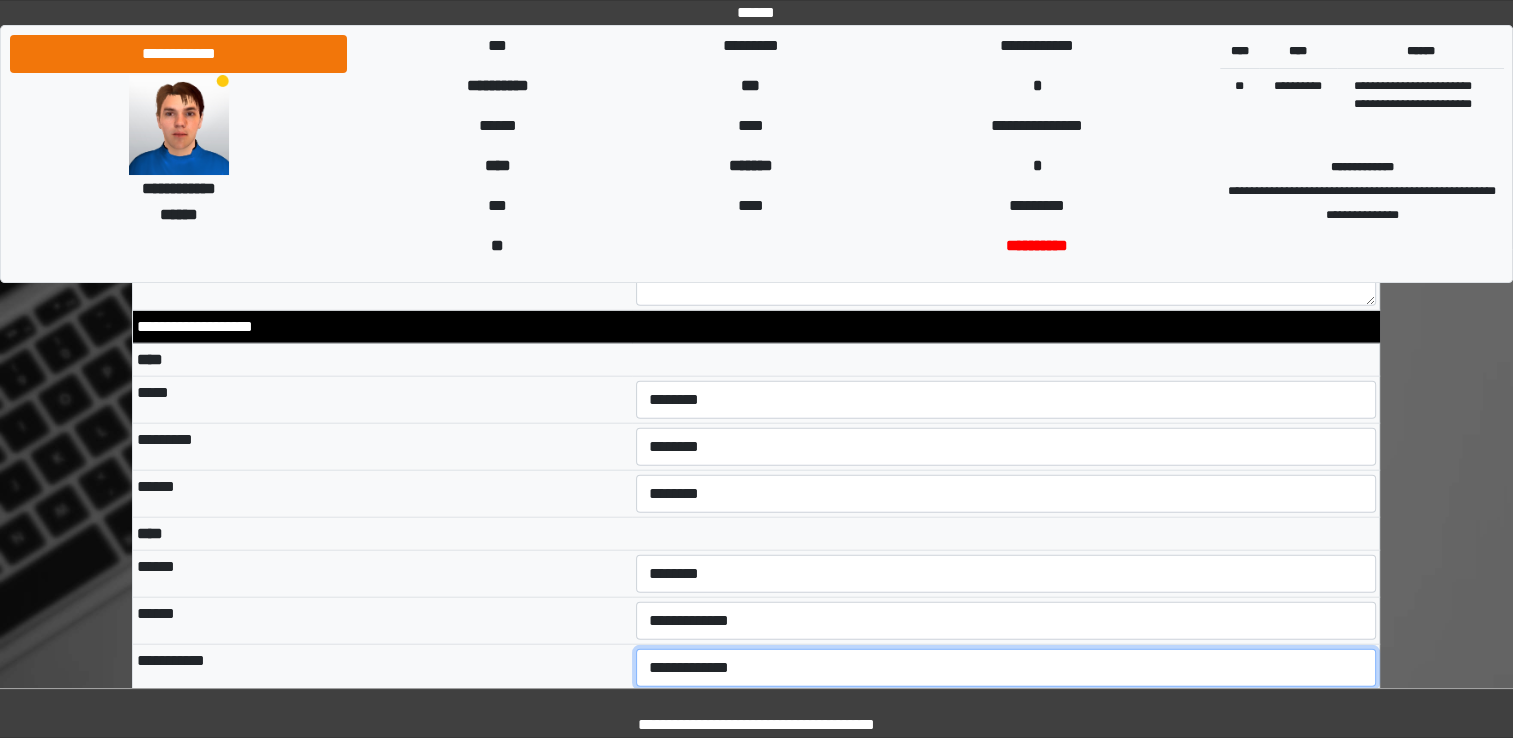 click on "**********" at bounding box center (1006, 668) 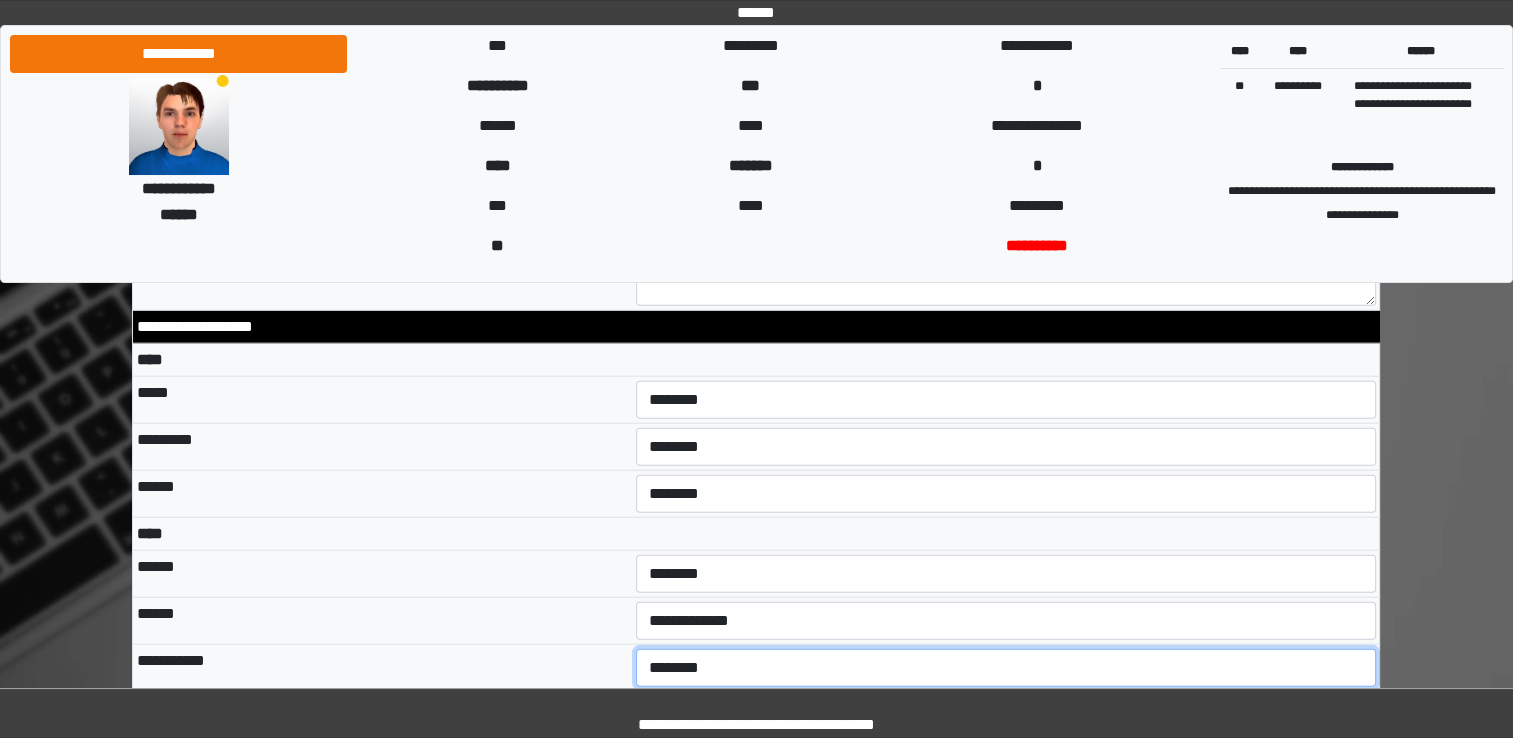 click on "**********" at bounding box center [1006, 668] 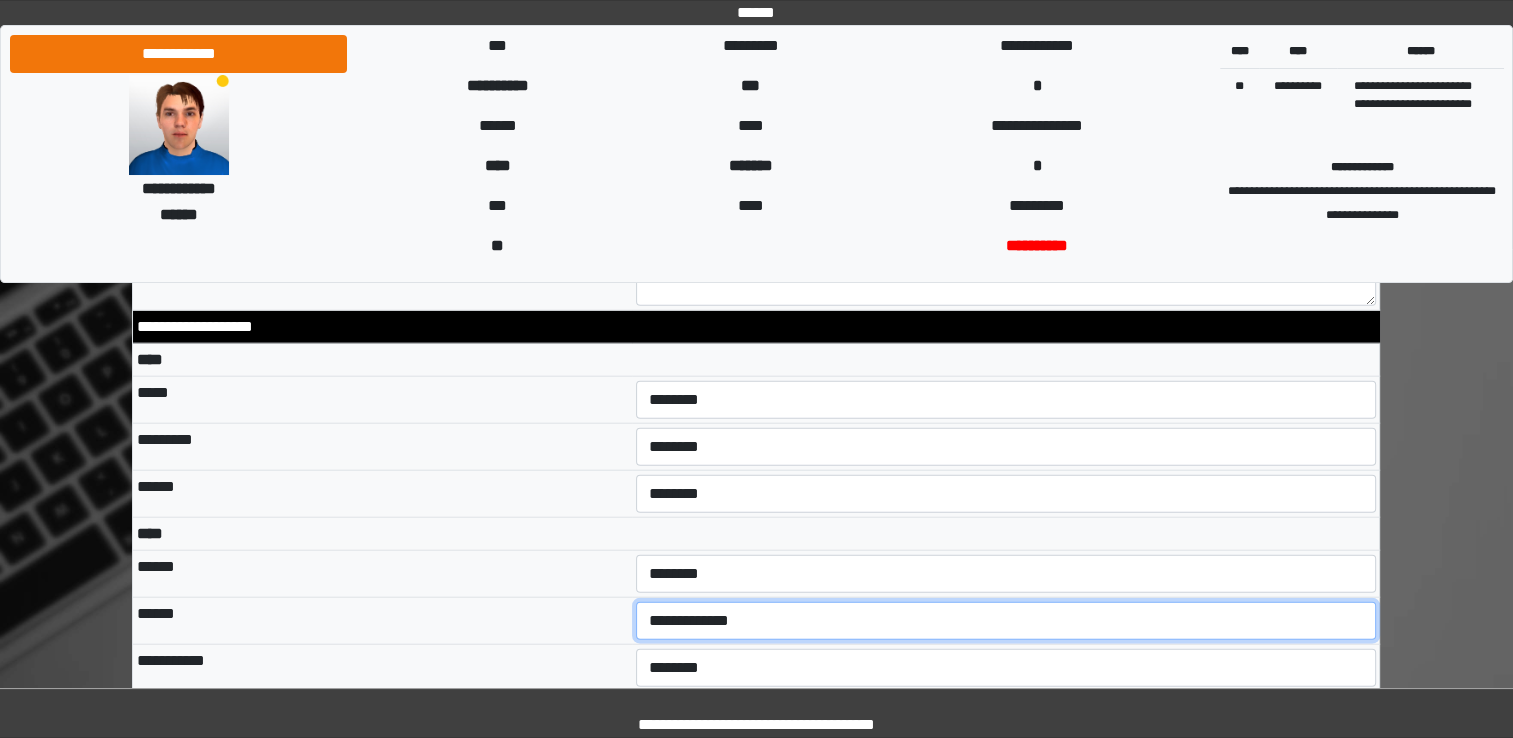 click on "**********" at bounding box center [1006, 621] 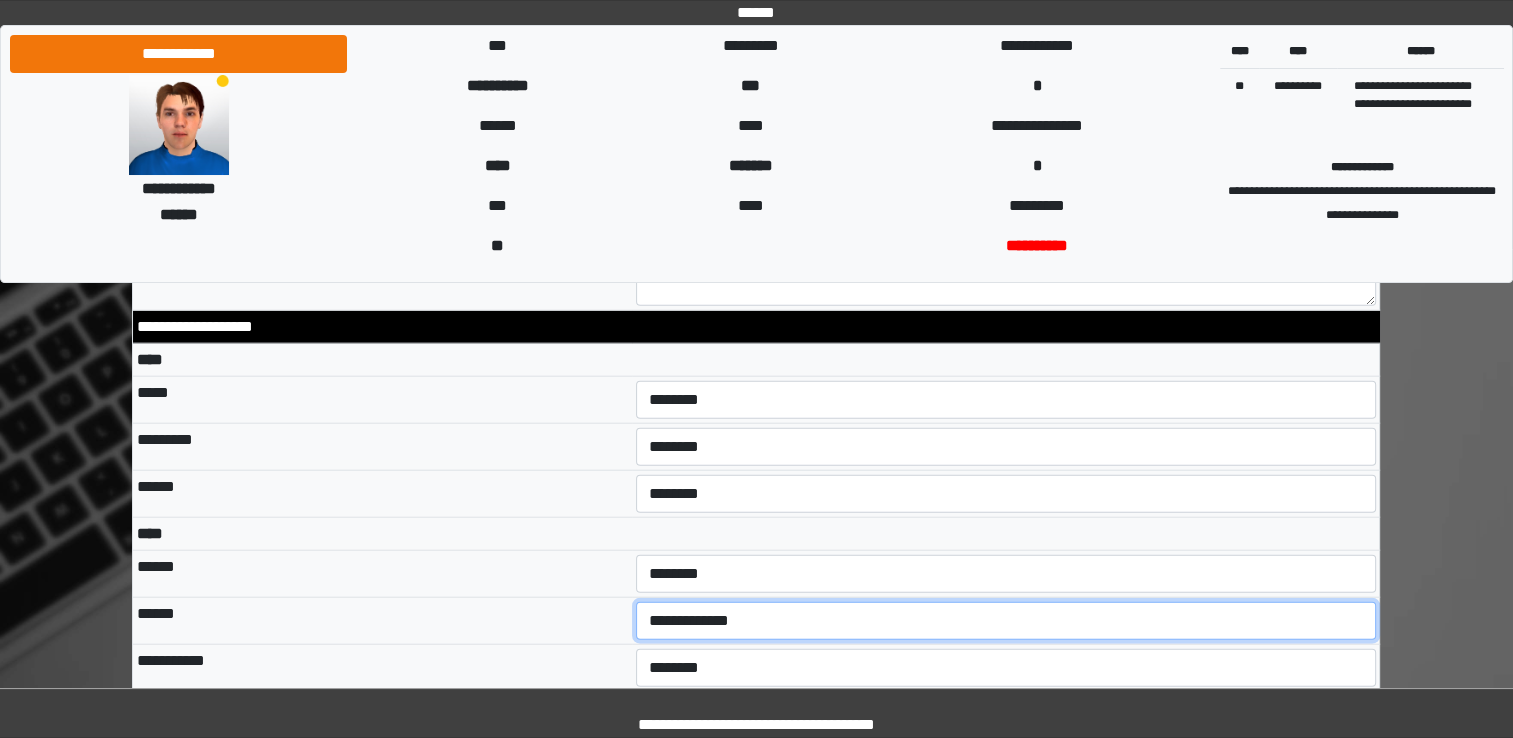 select on "***" 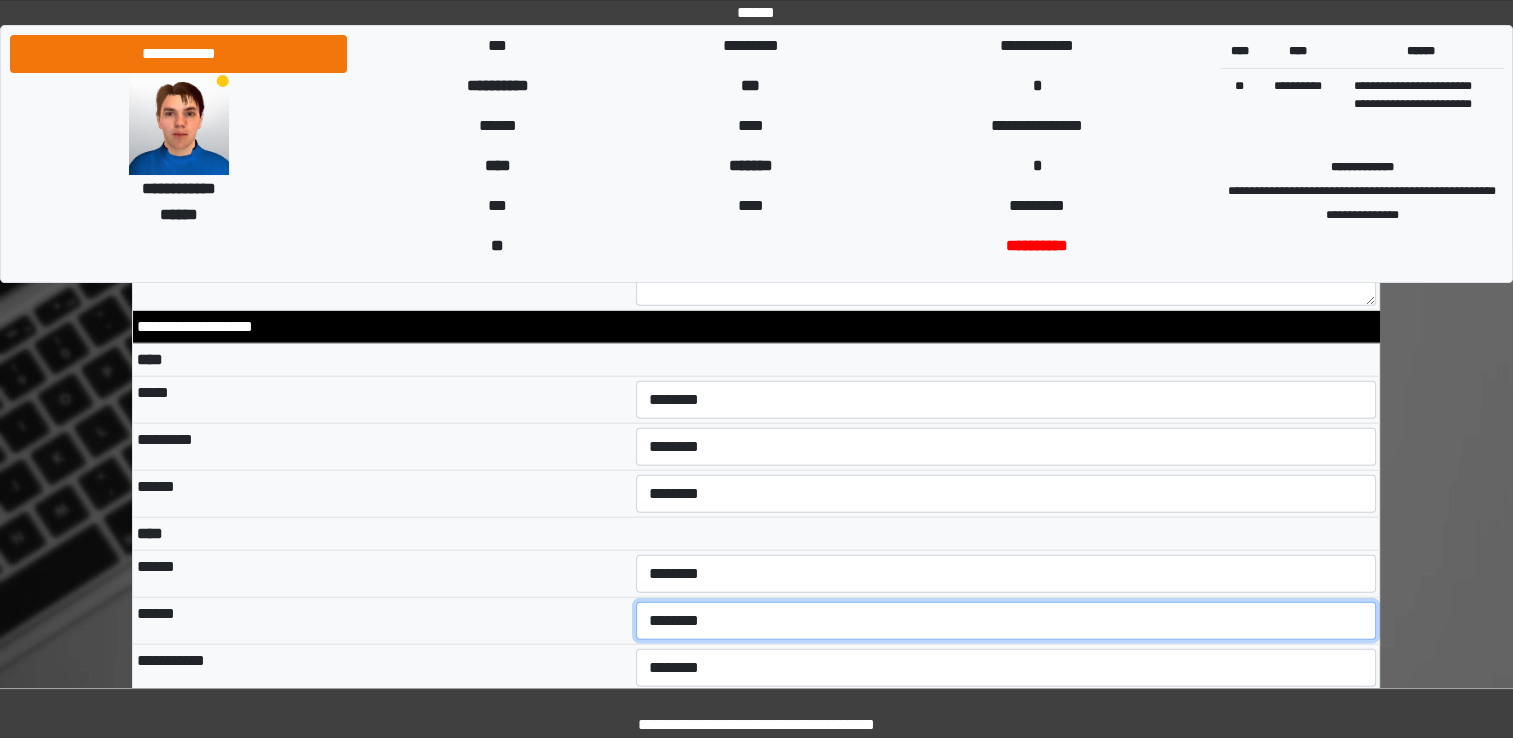 click on "**********" at bounding box center (1006, 621) 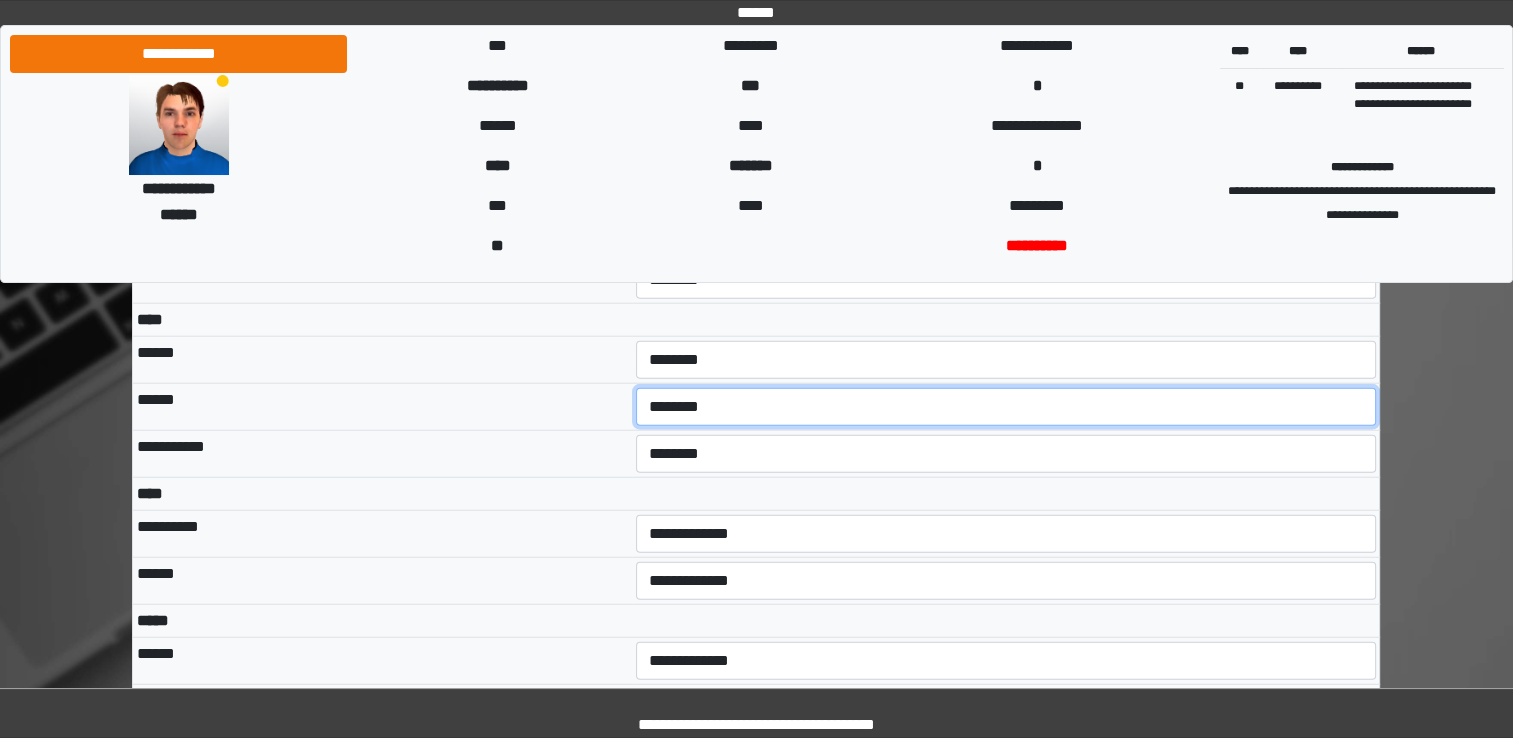 scroll, scrollTop: 4910, scrollLeft: 0, axis: vertical 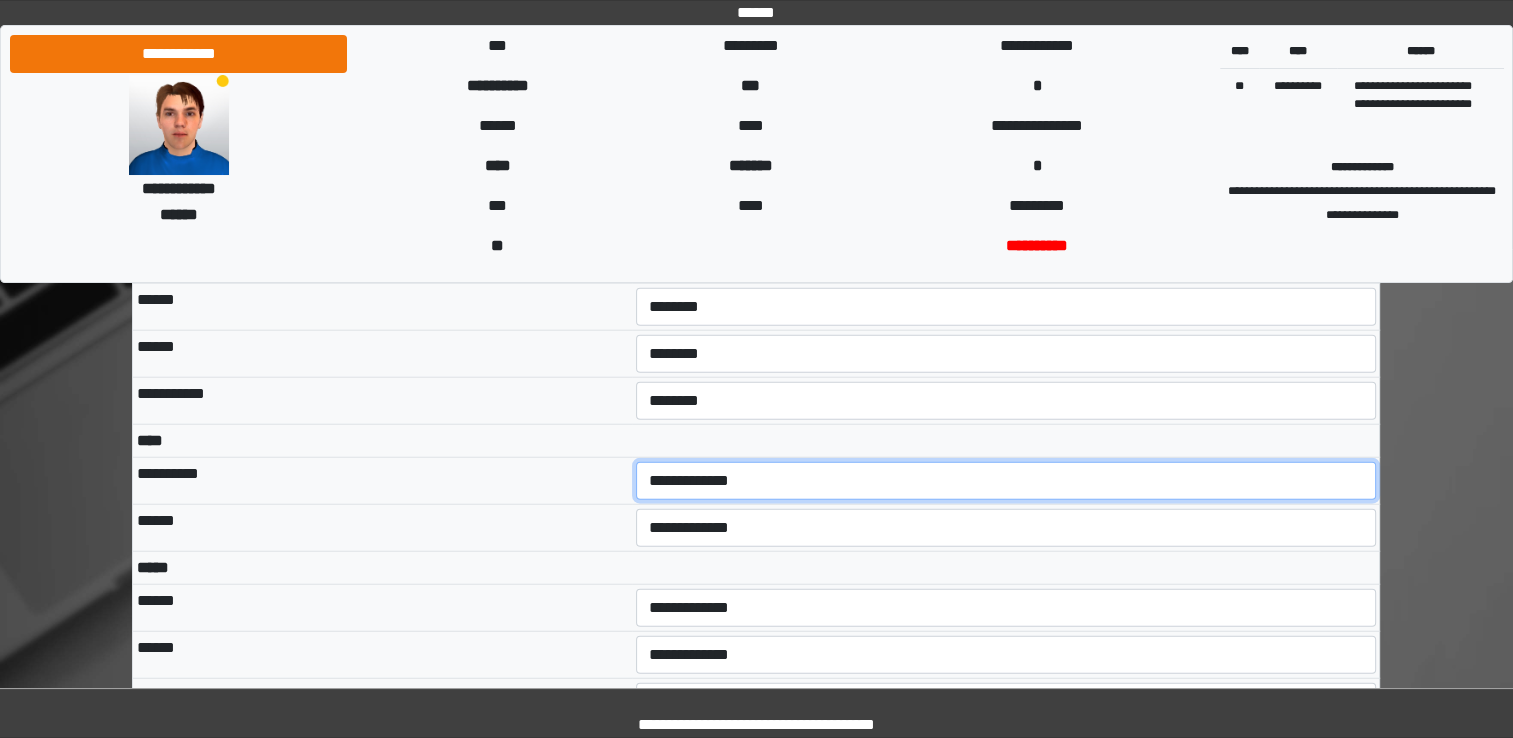 click on "**********" at bounding box center (1006, 481) 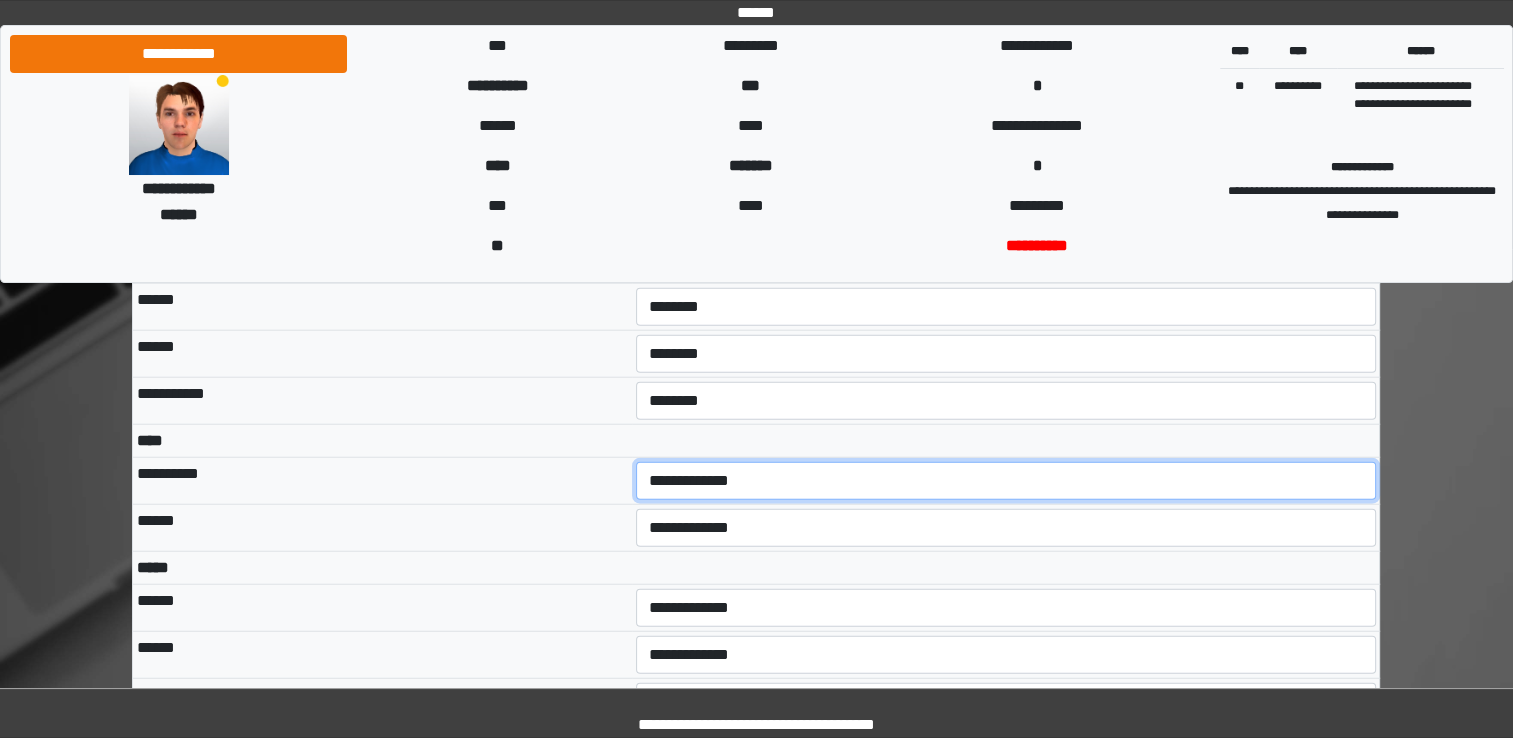 select on "***" 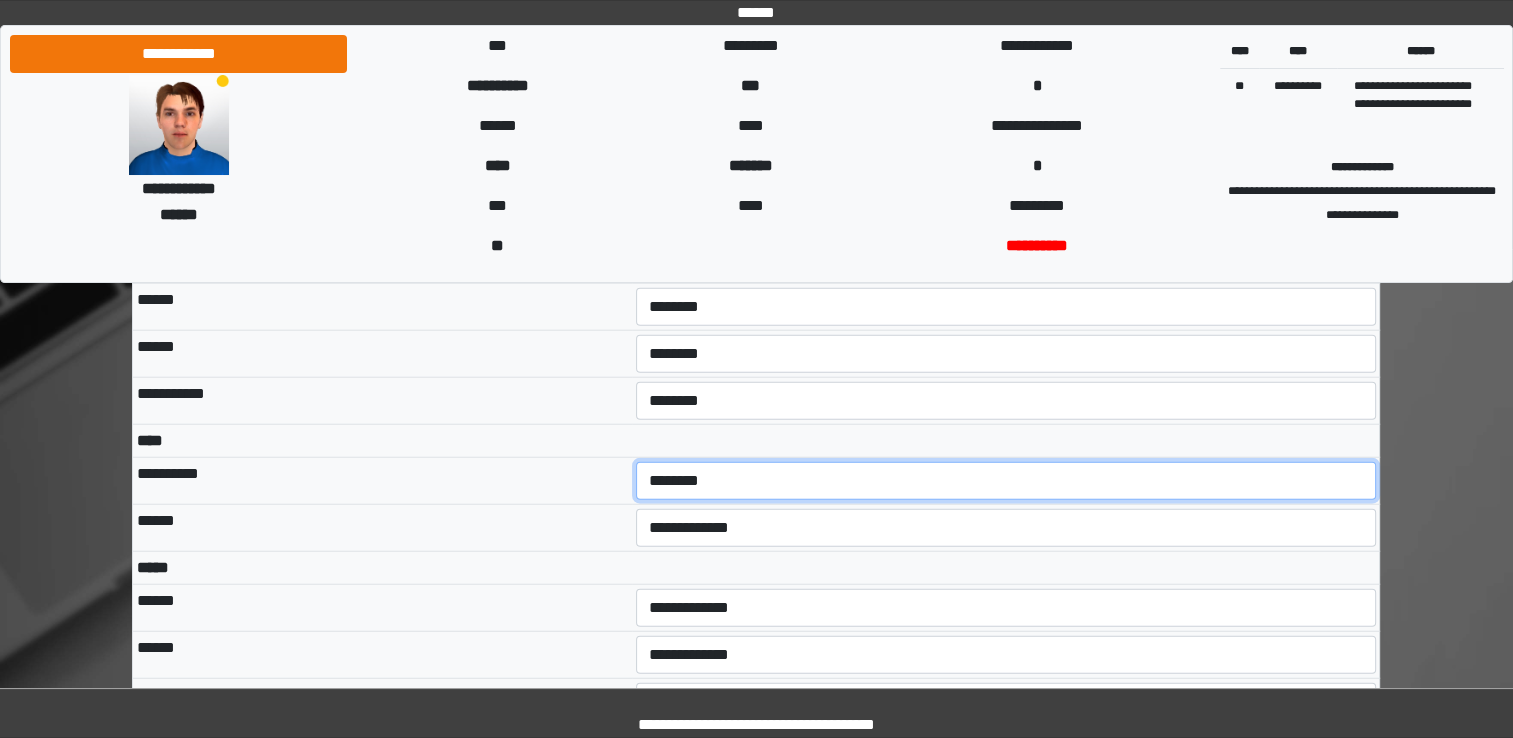 click on "**********" at bounding box center [1006, 481] 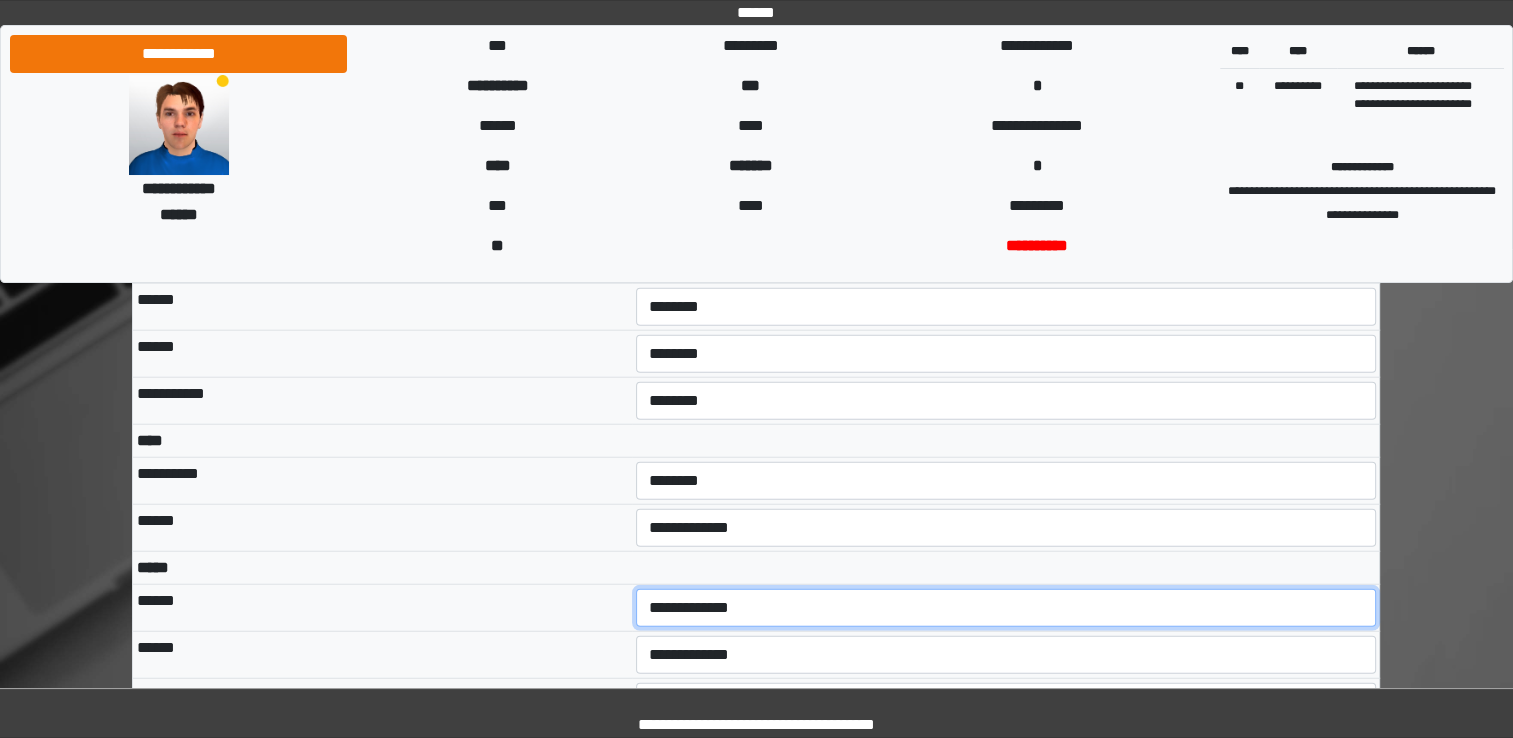 click on "**********" at bounding box center [1006, 608] 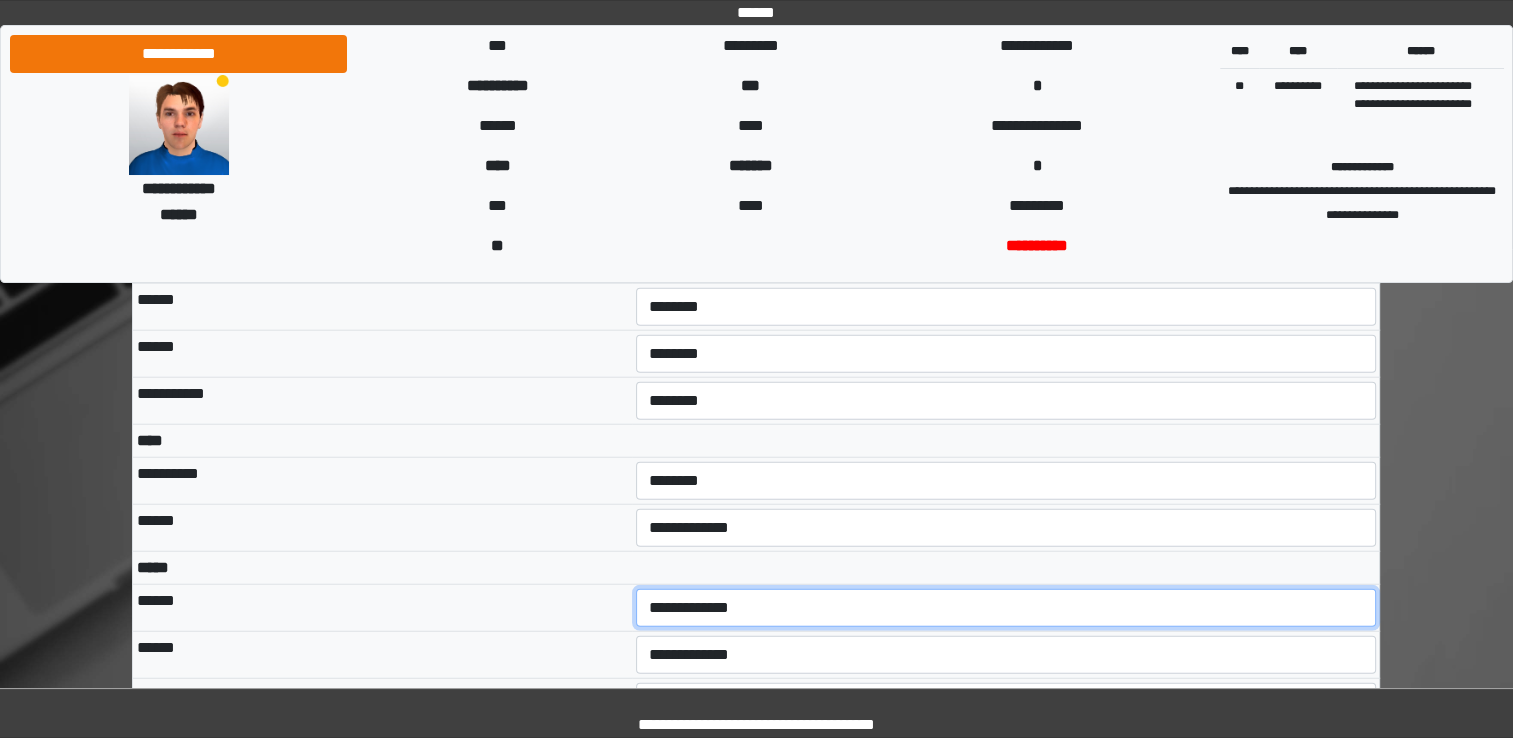 select on "***" 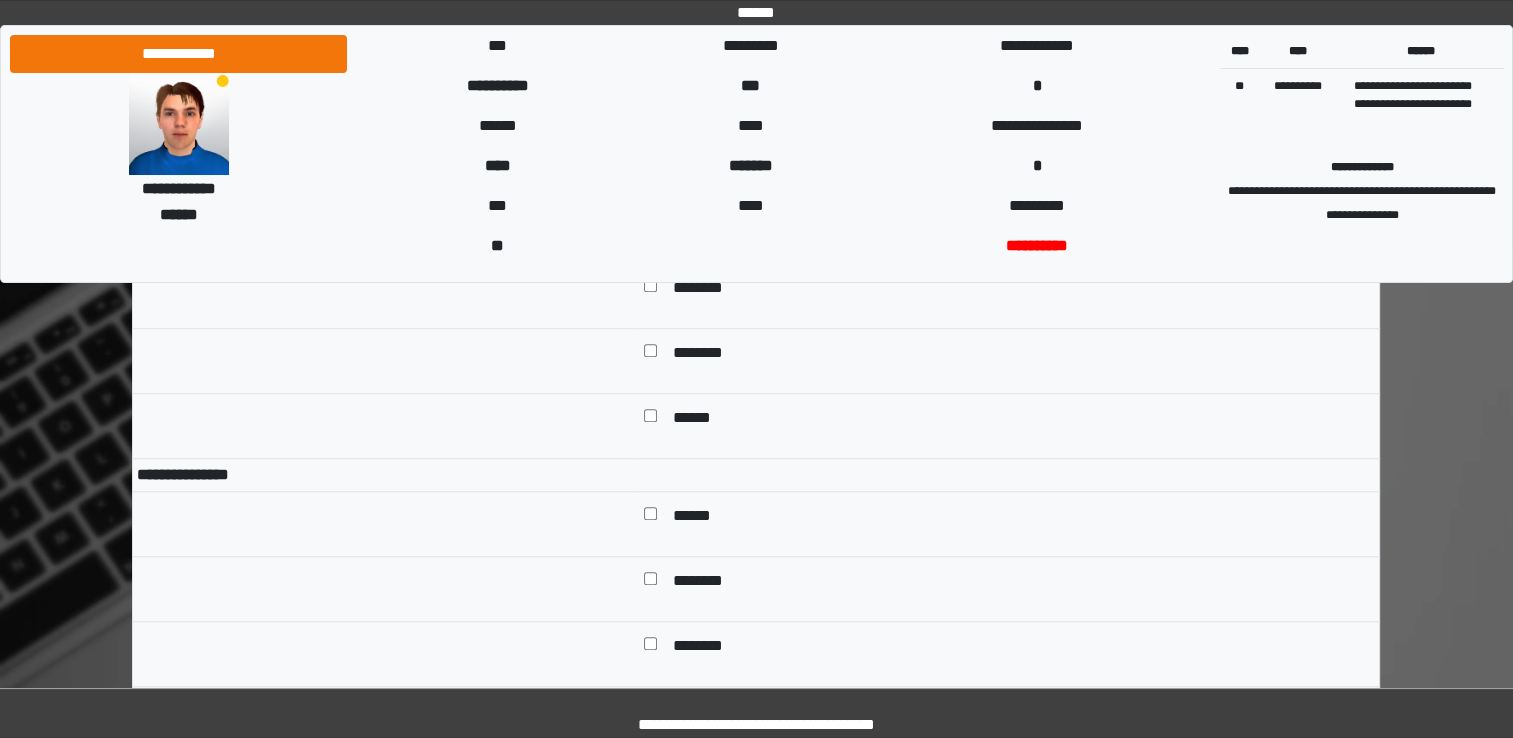 scroll, scrollTop: 0, scrollLeft: 0, axis: both 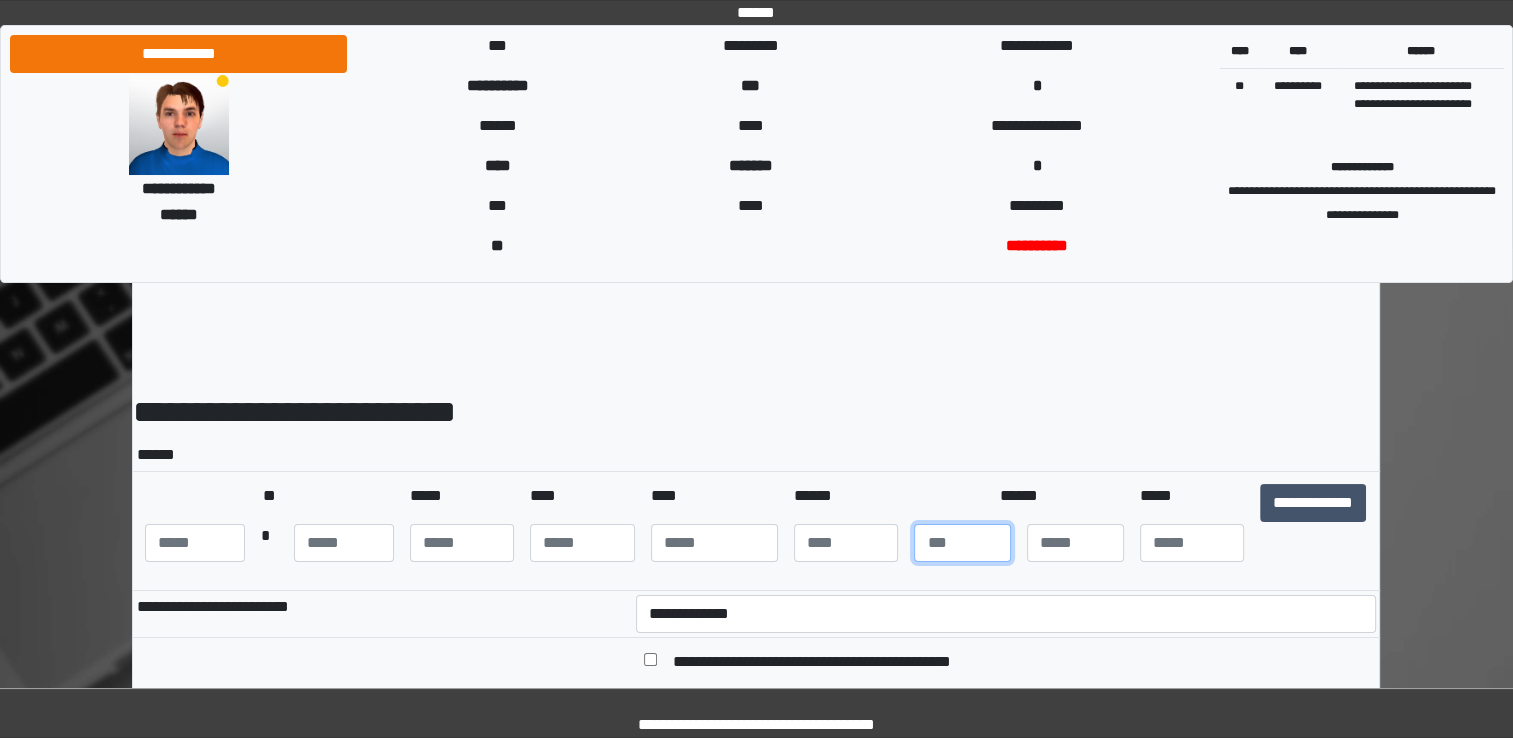click at bounding box center [962, 543] 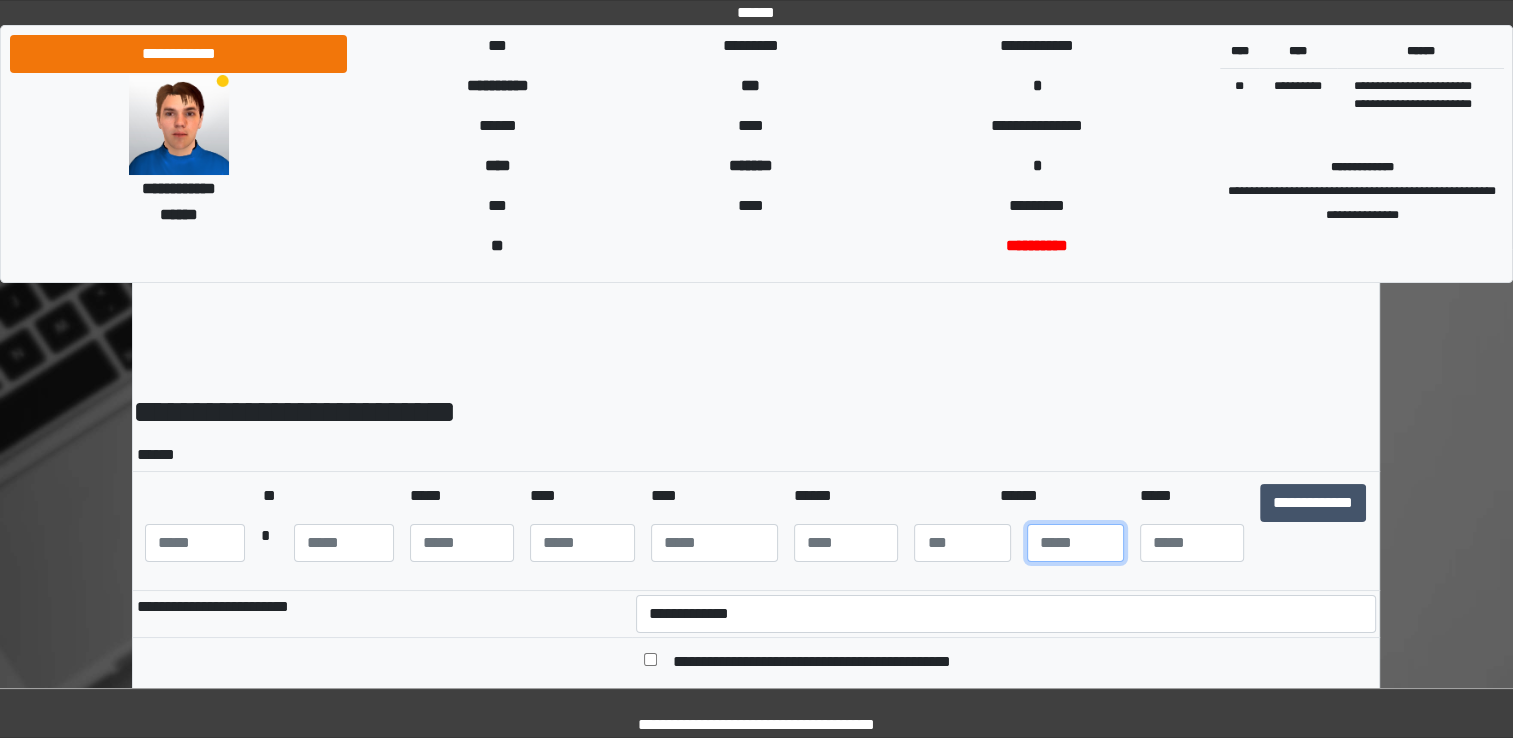 type on "*" 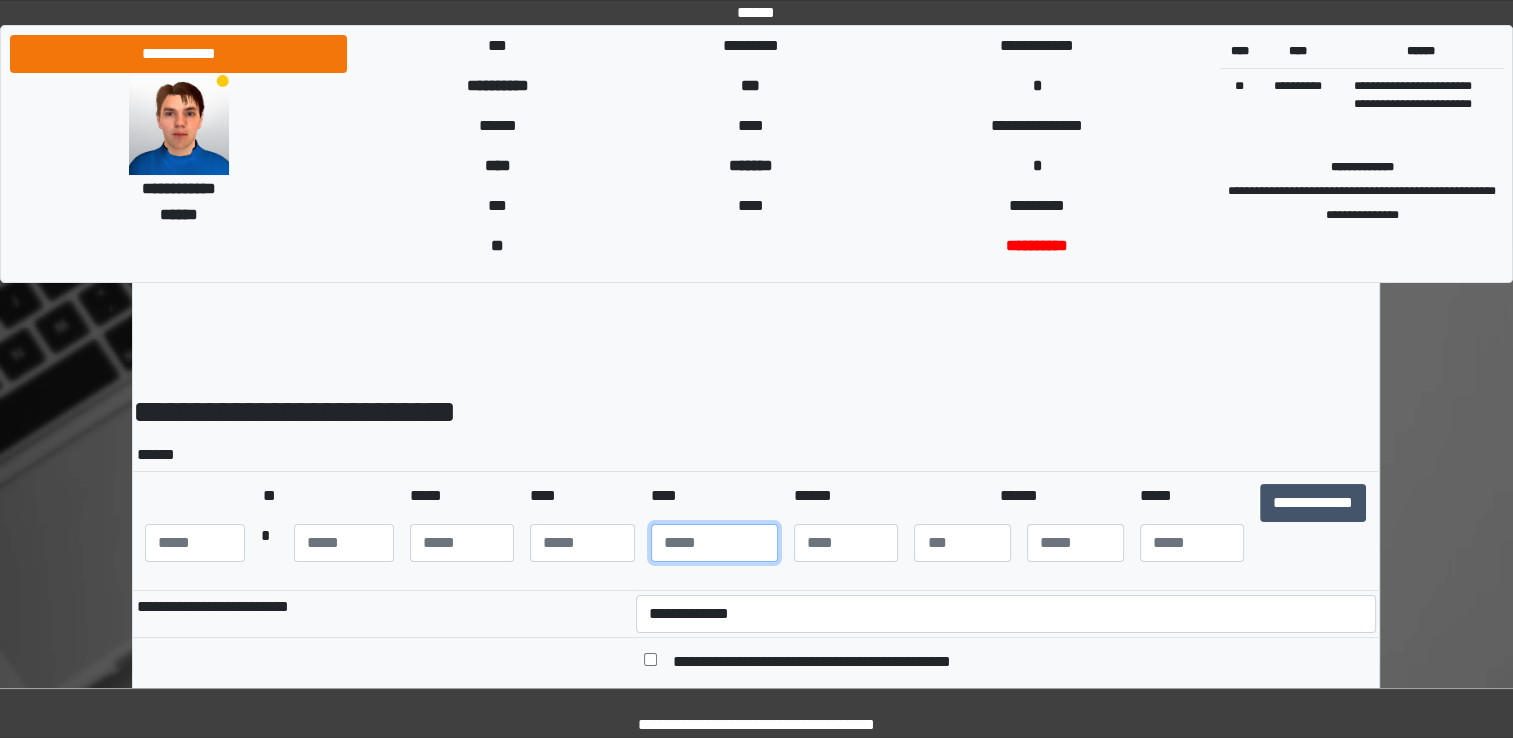 click at bounding box center [714, 543] 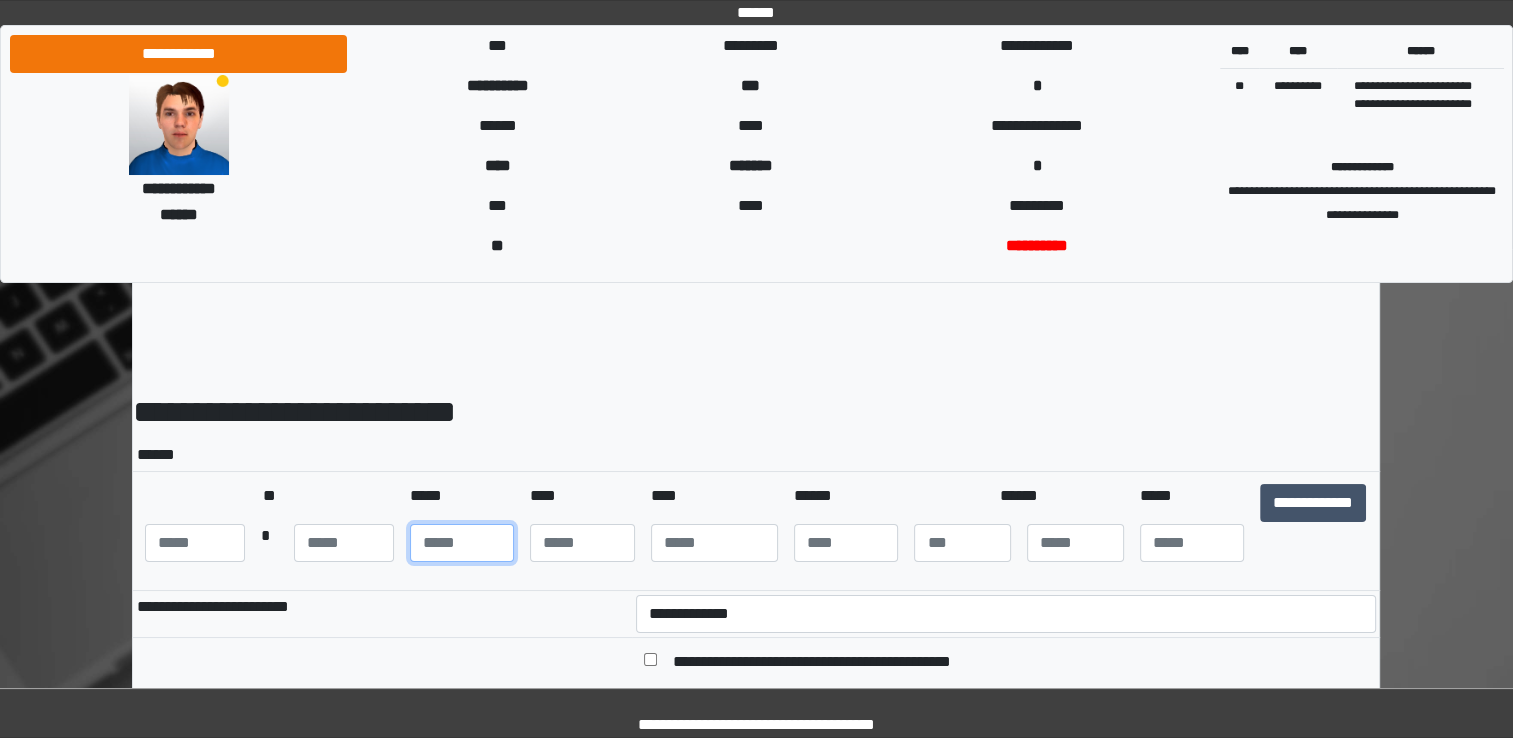 click at bounding box center [462, 543] 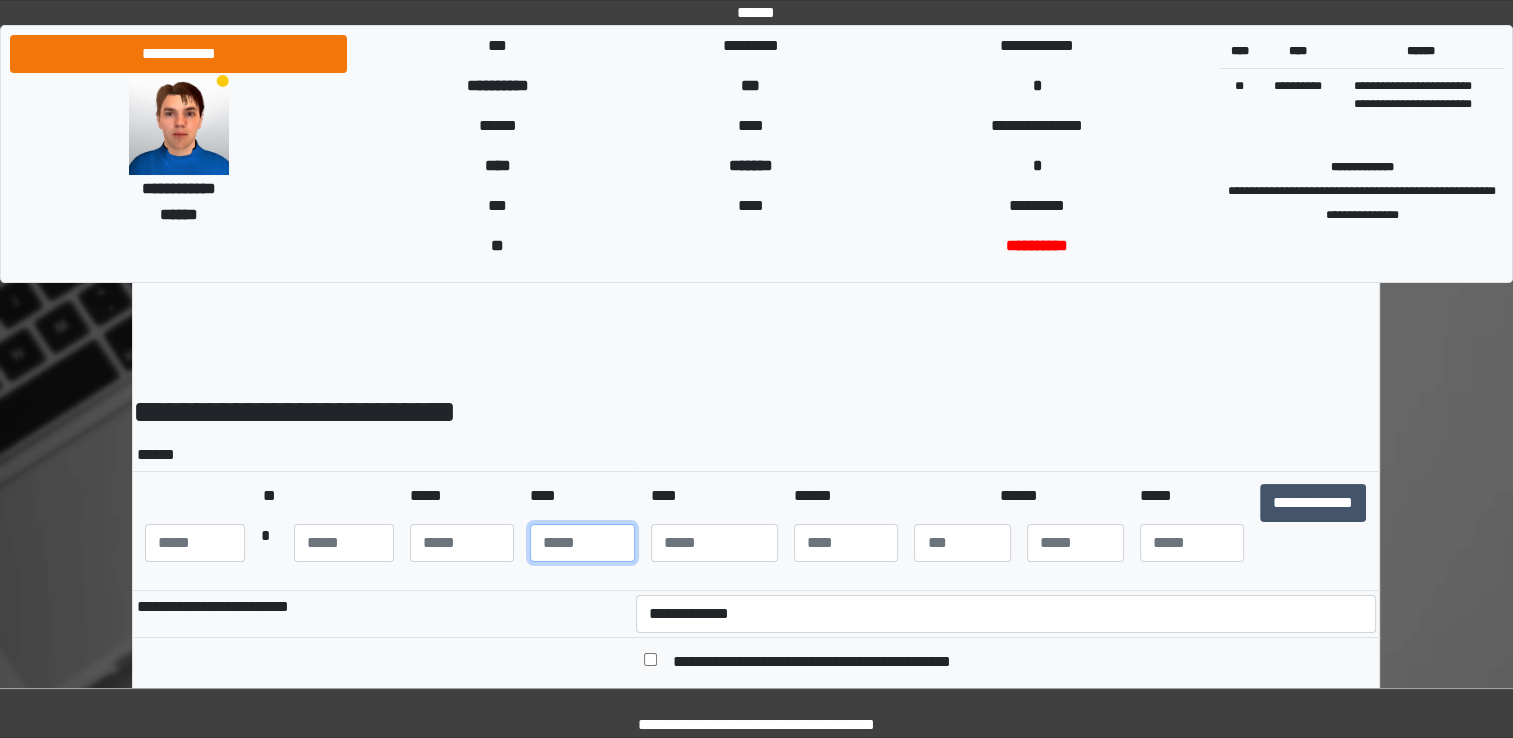 type on "**" 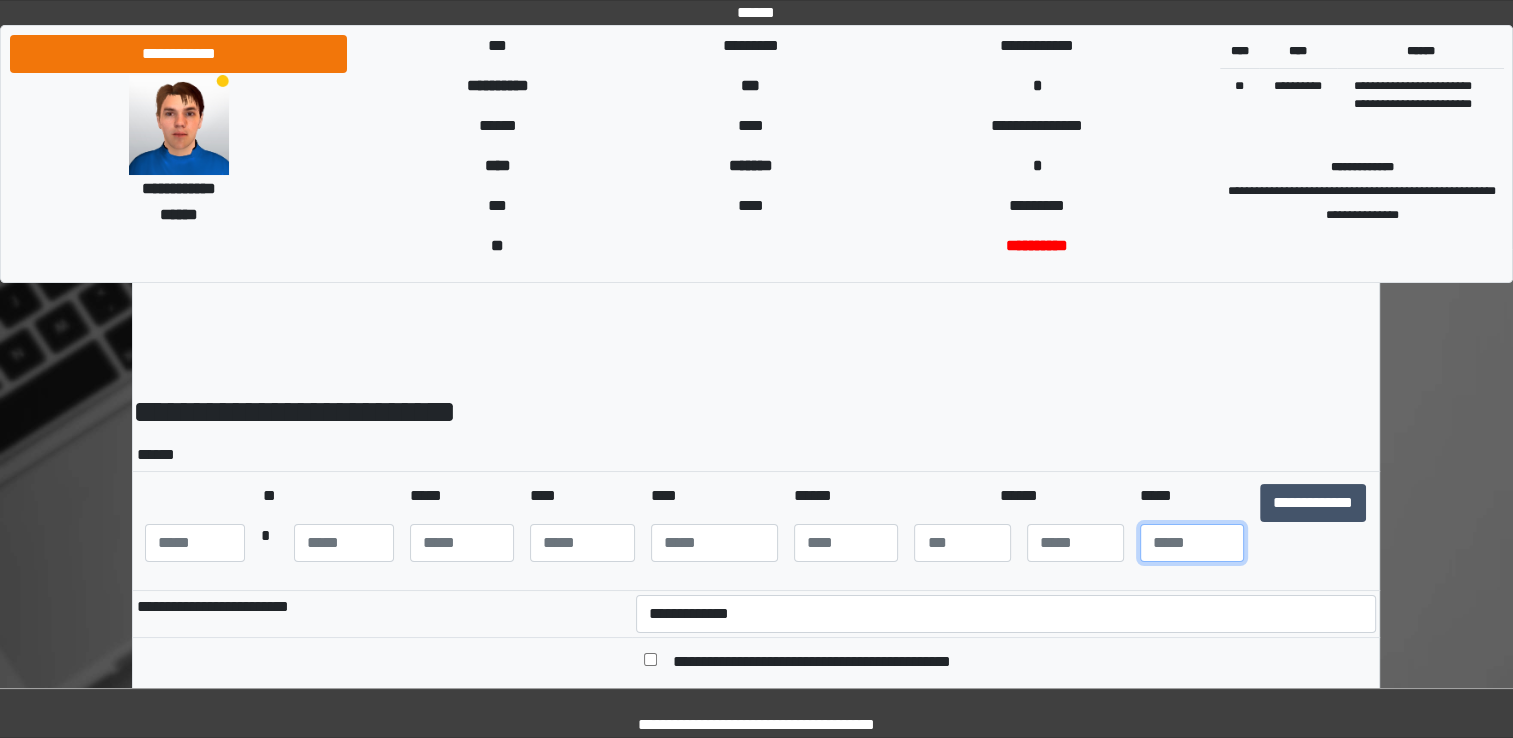 click at bounding box center (1192, 543) 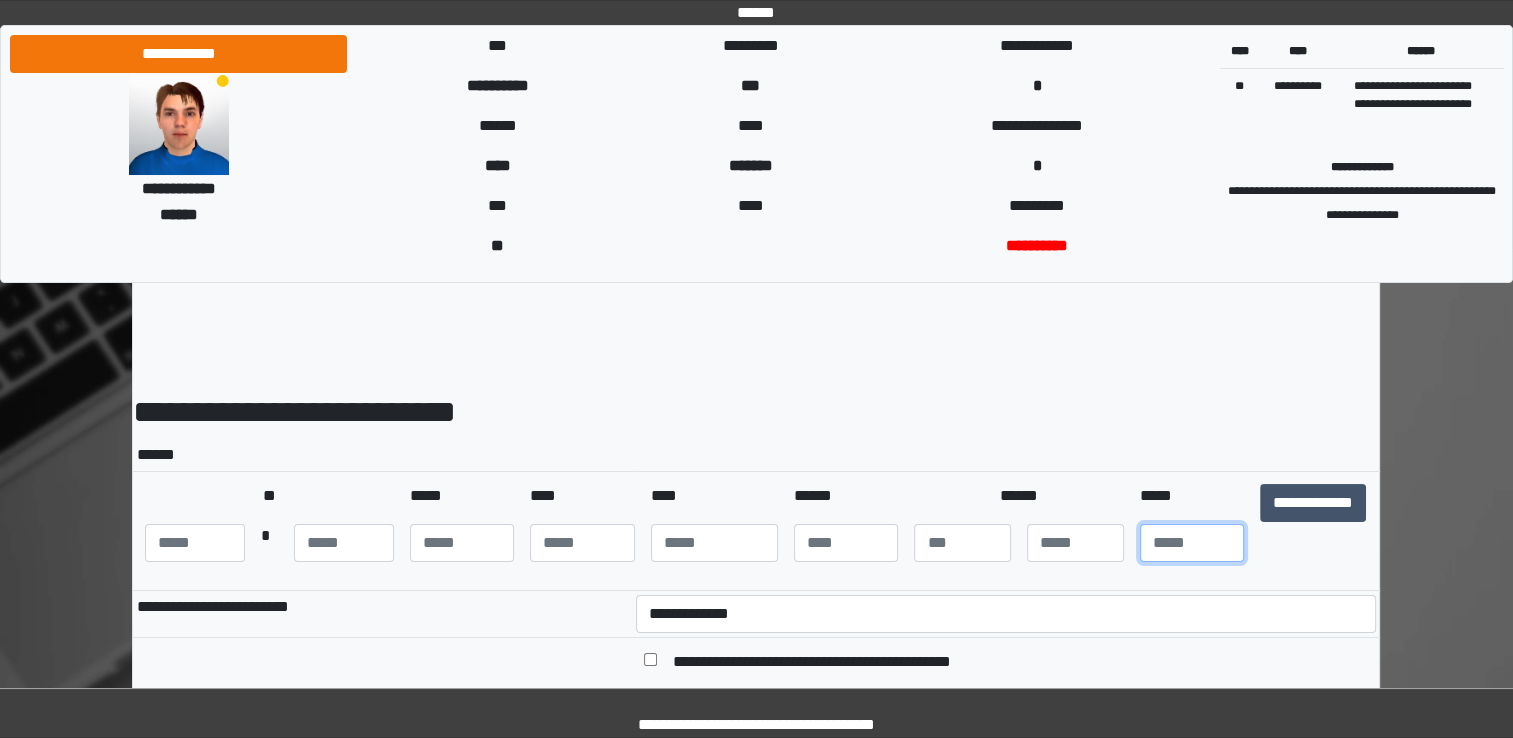 click on "**" at bounding box center (1192, 543) 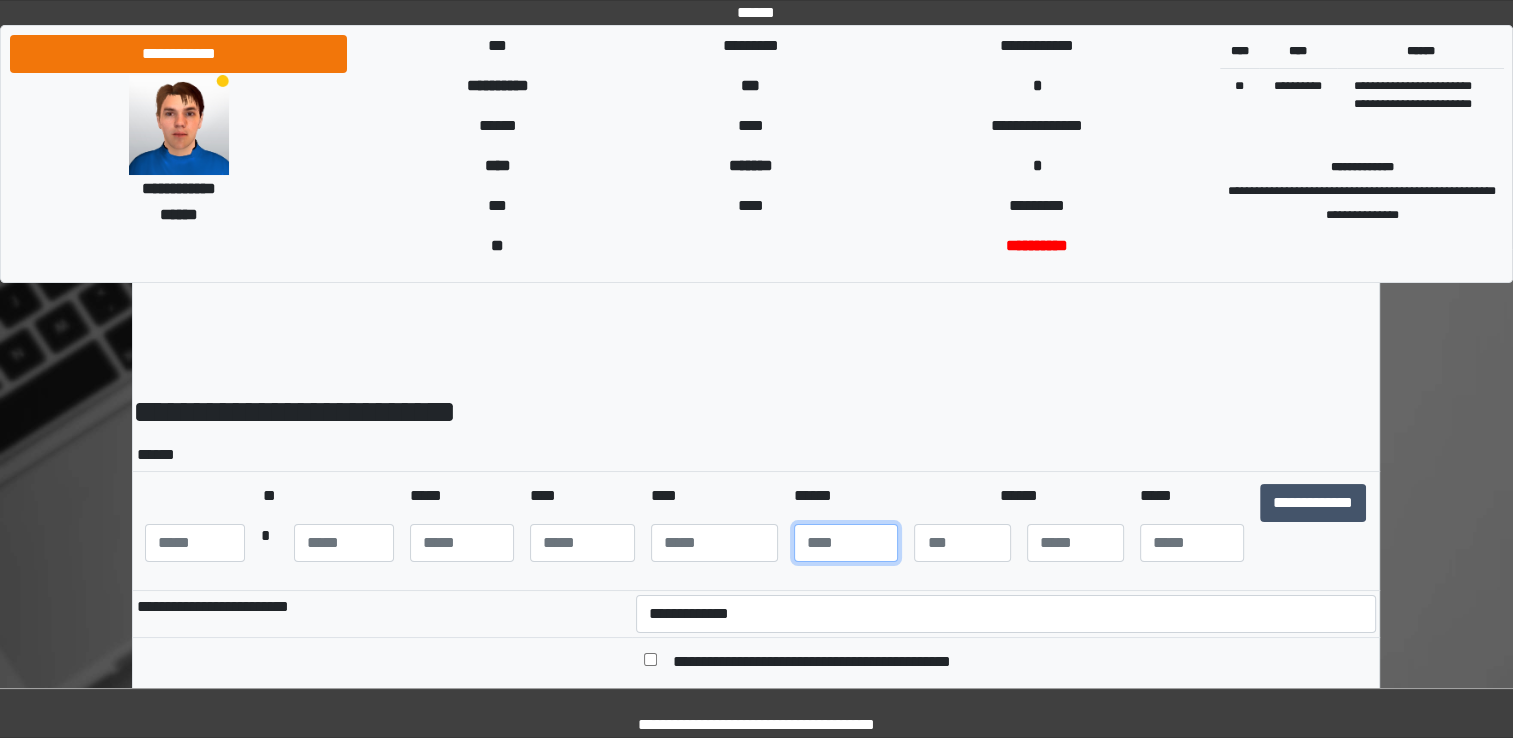 click at bounding box center [846, 543] 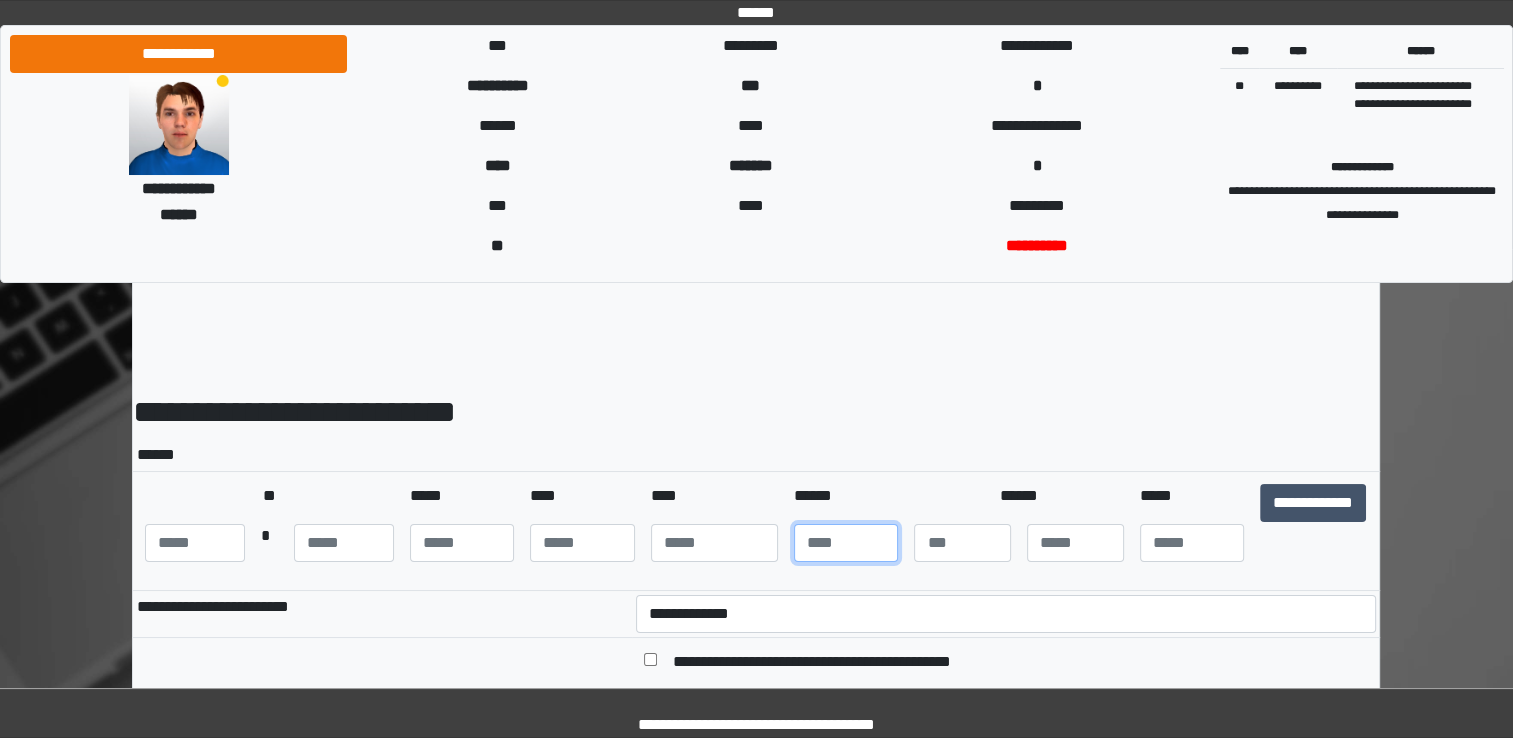 type on "***" 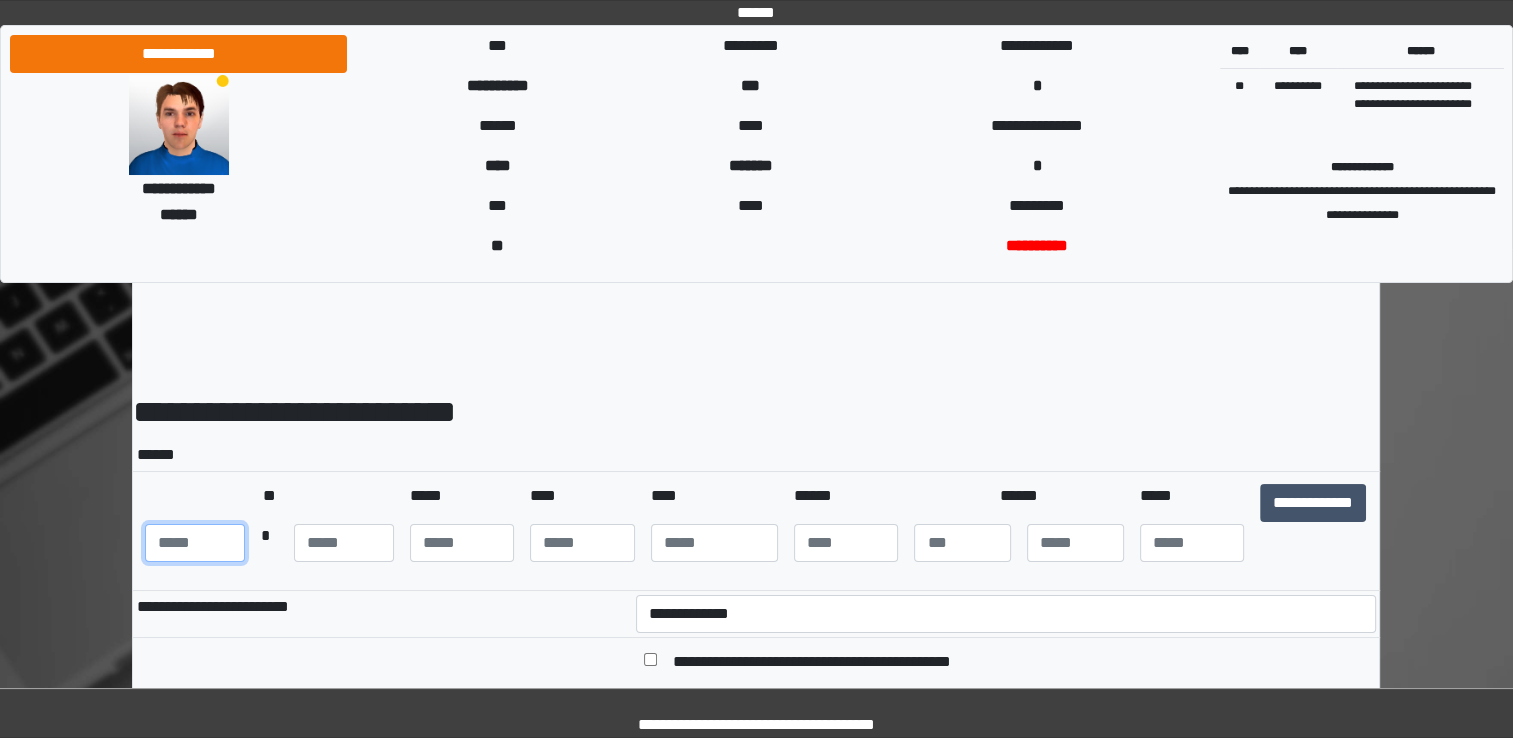 click at bounding box center (195, 543) 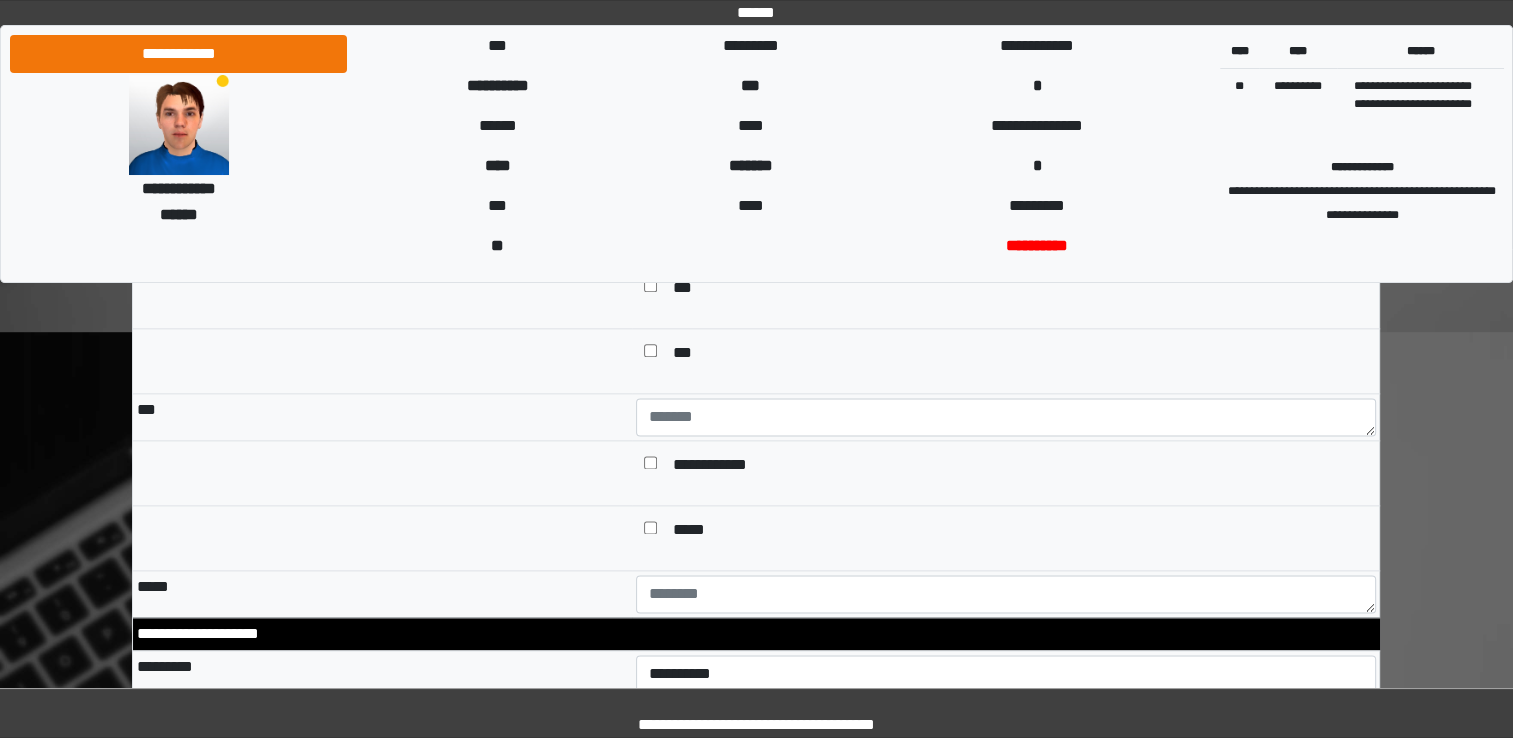 scroll, scrollTop: 2544, scrollLeft: 0, axis: vertical 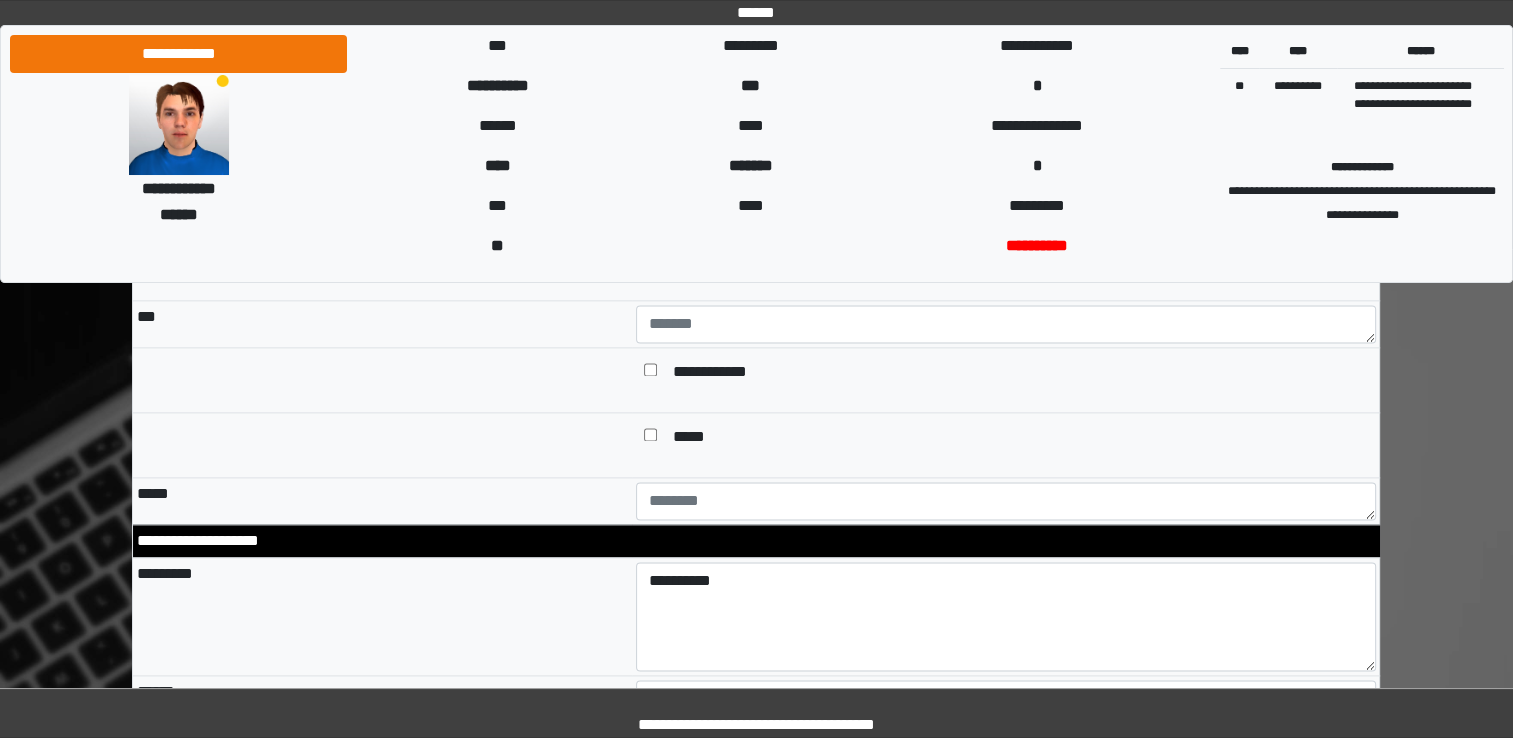 type on "**" 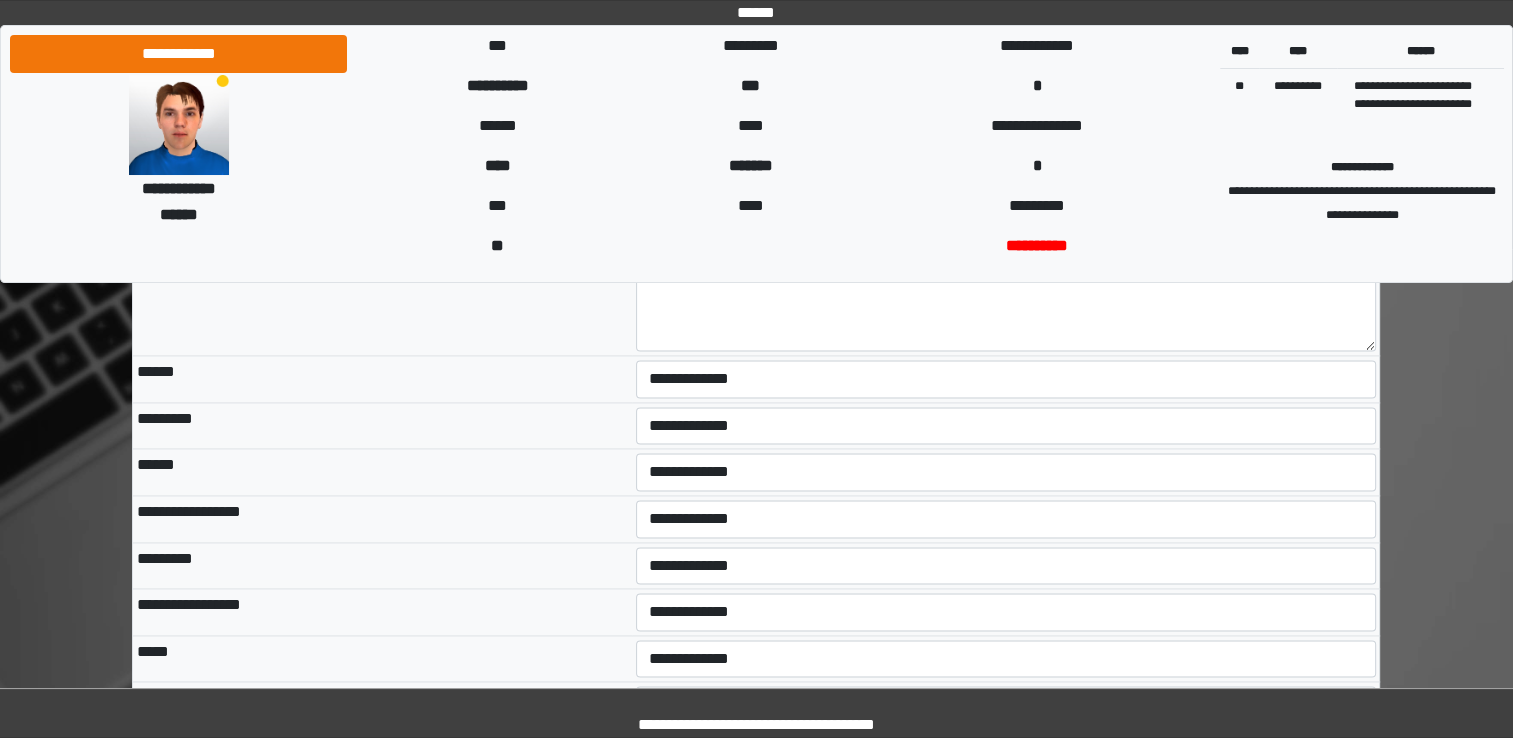 scroll, scrollTop: 2904, scrollLeft: 0, axis: vertical 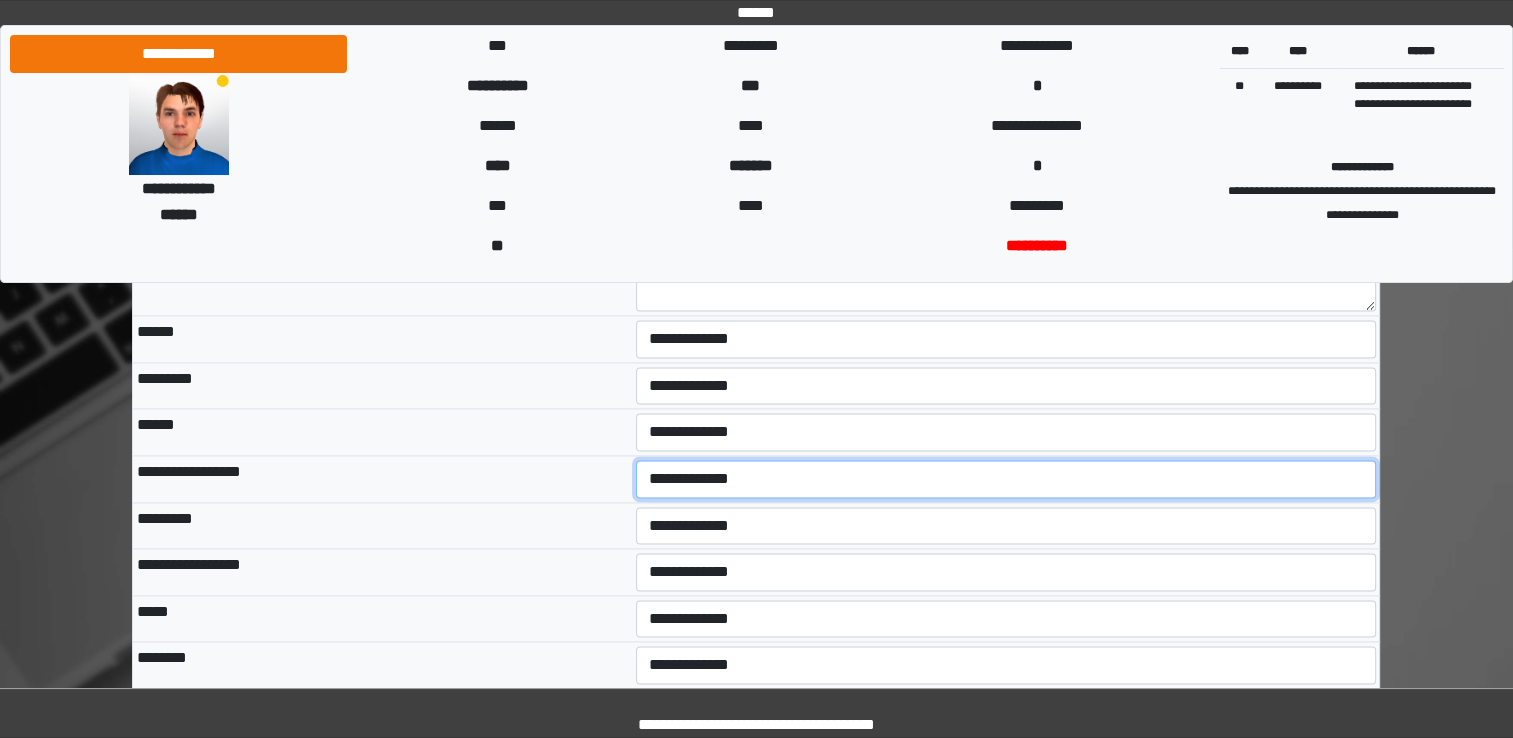 click on "**********" at bounding box center [1006, 479] 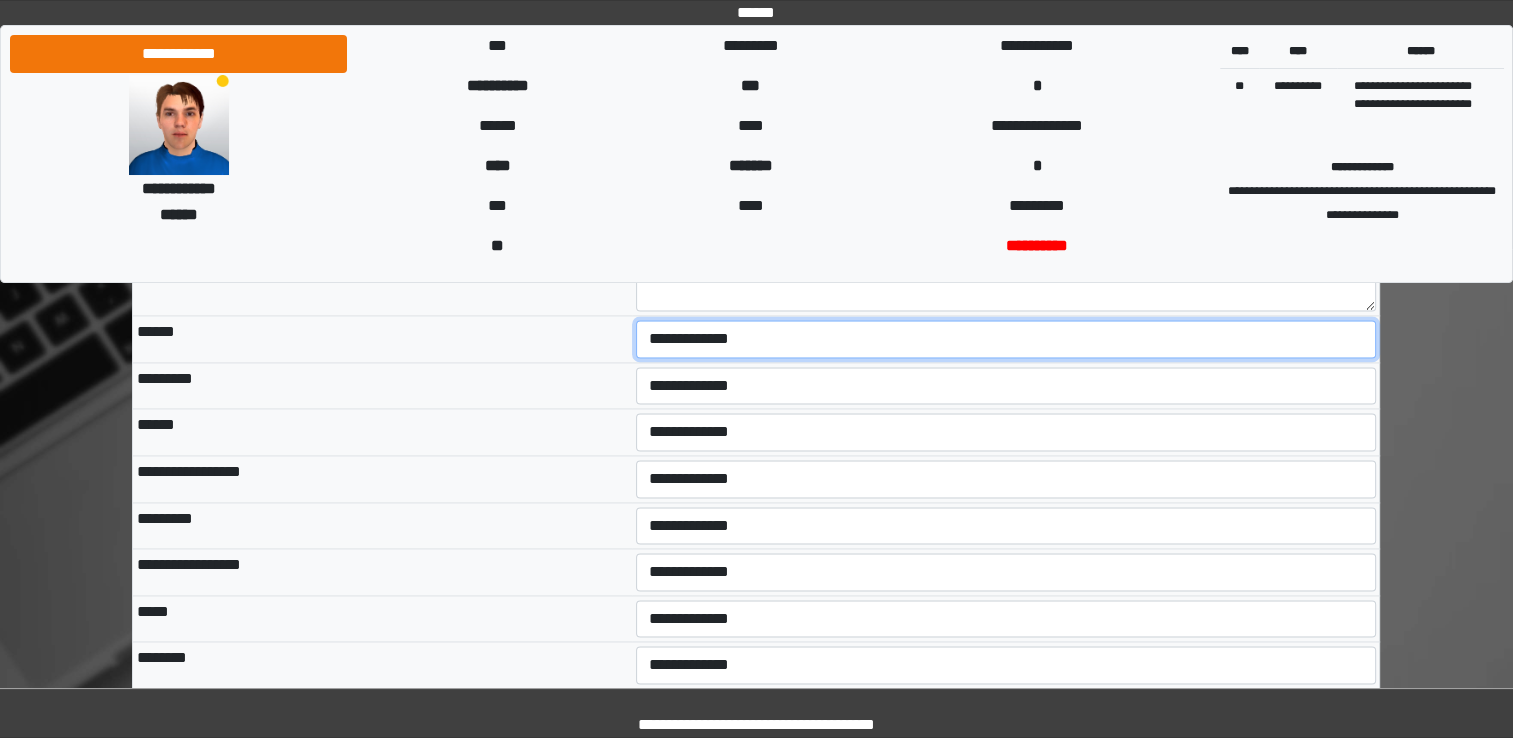 click on "**********" at bounding box center (1006, 339) 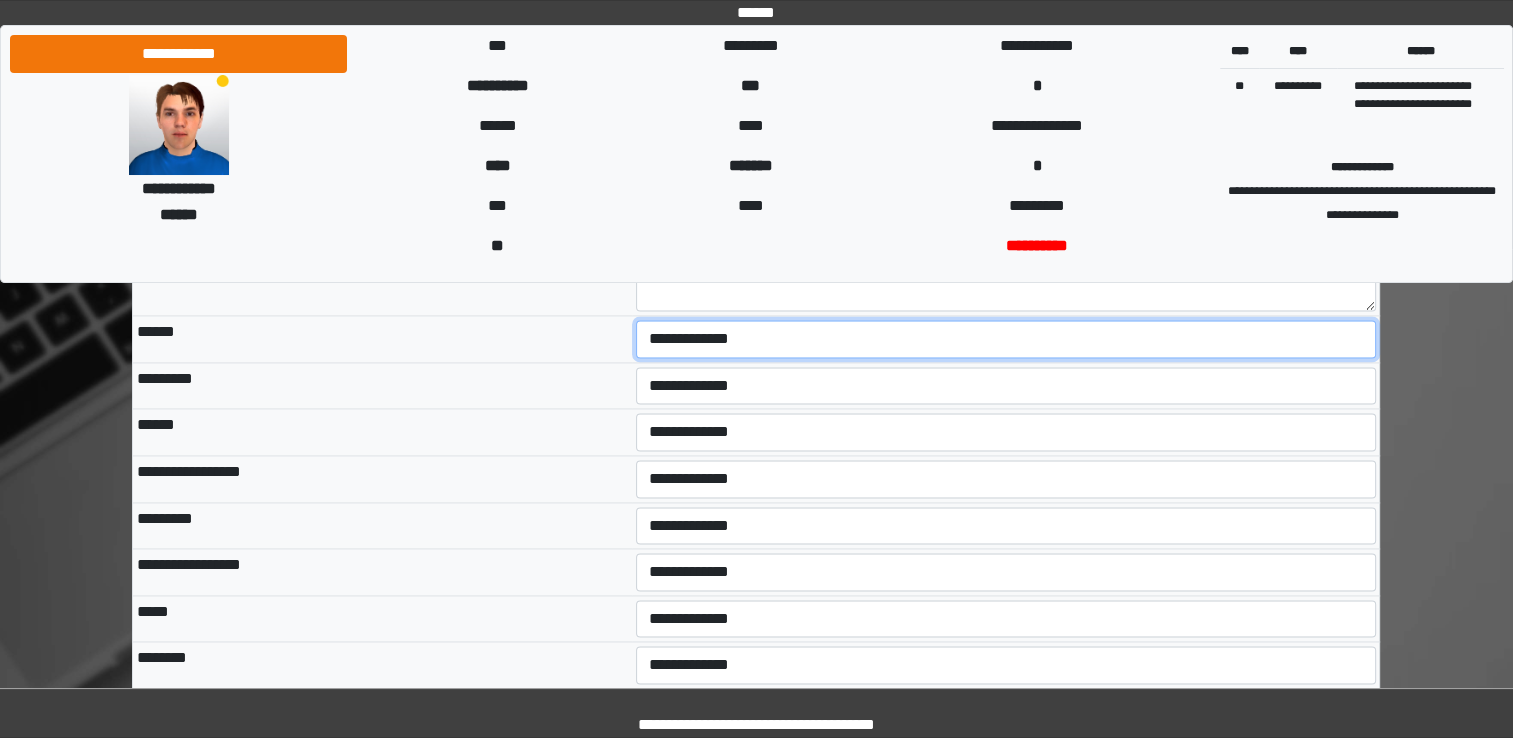 select on "*" 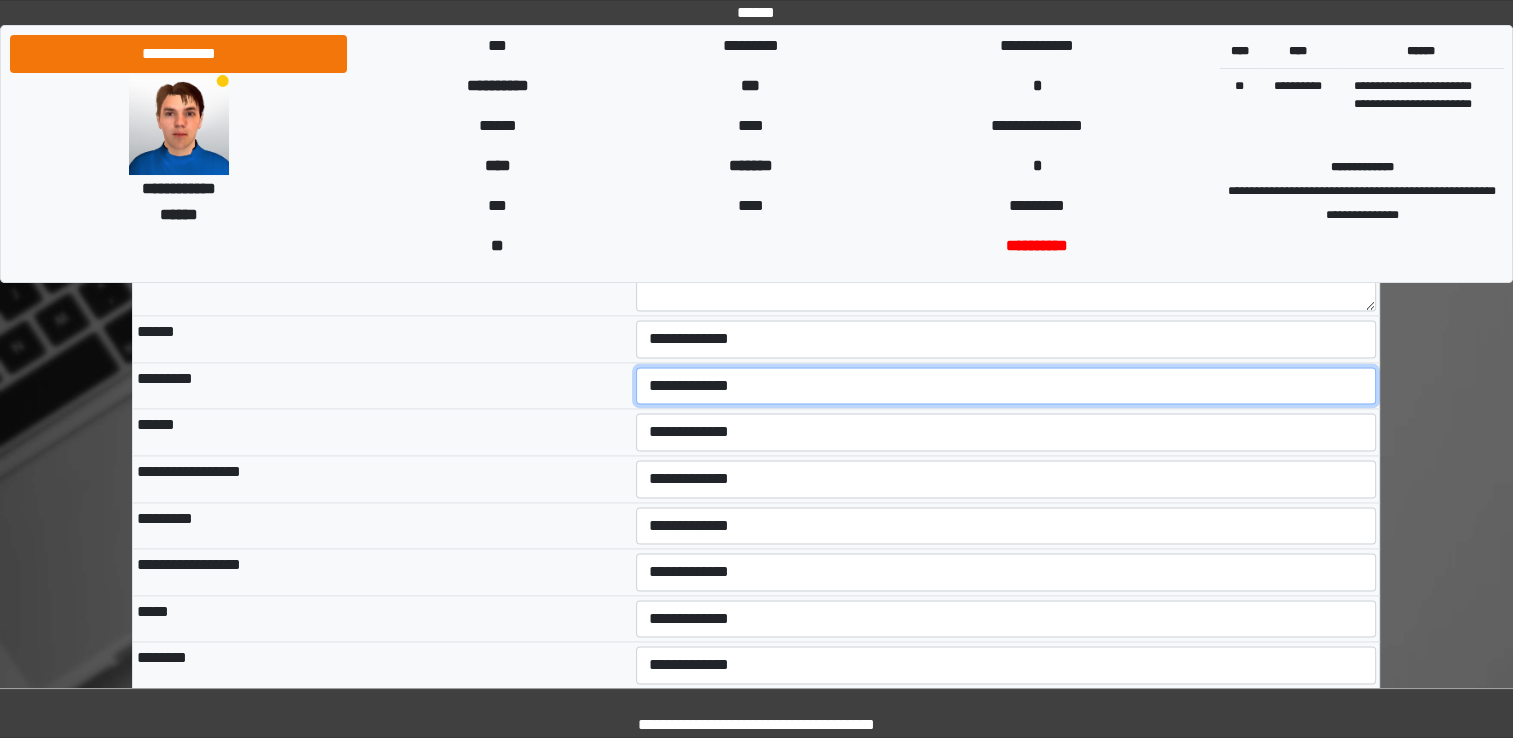 click on "**********" at bounding box center [1006, 386] 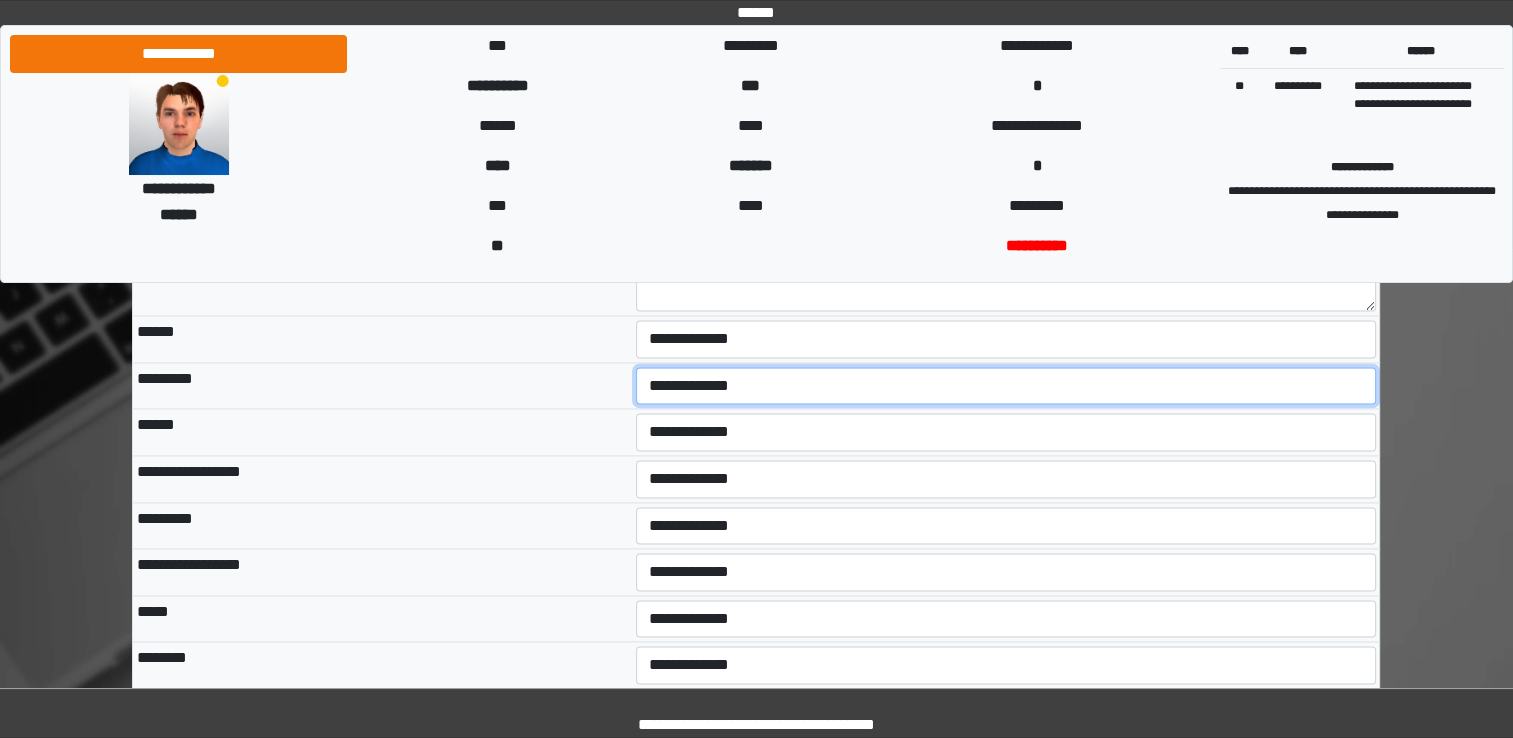 select on "*" 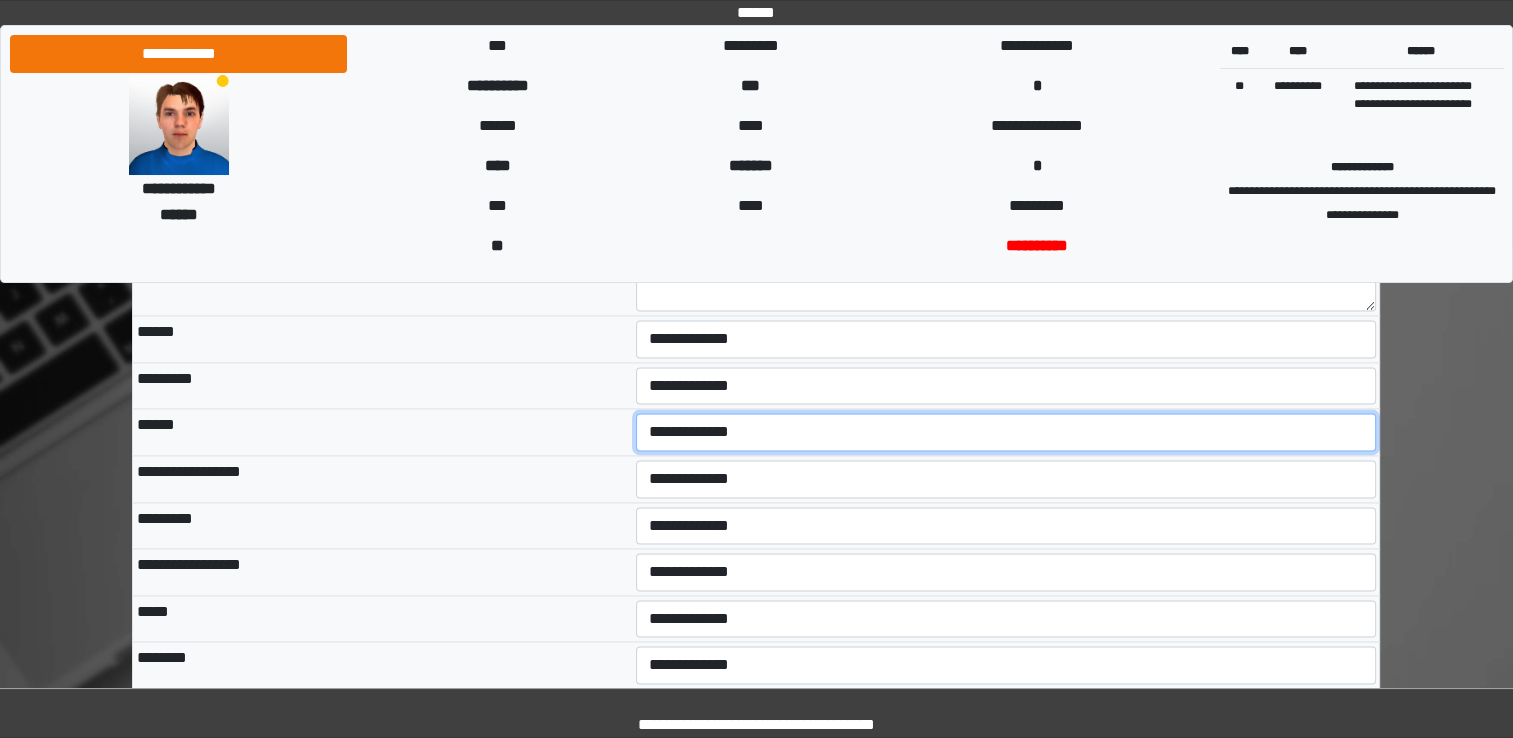 click on "**********" at bounding box center [1006, 432] 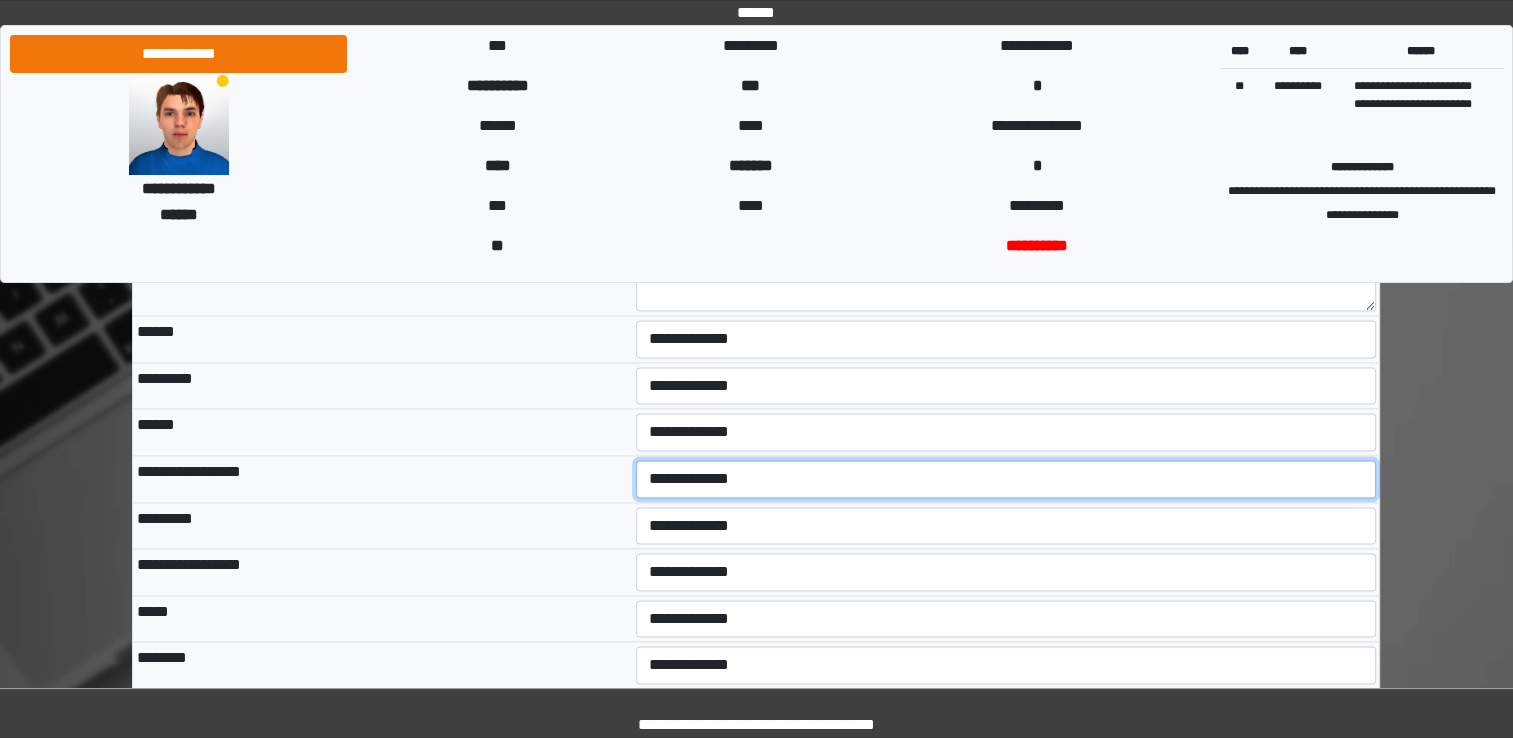 click on "**********" at bounding box center (1006, 479) 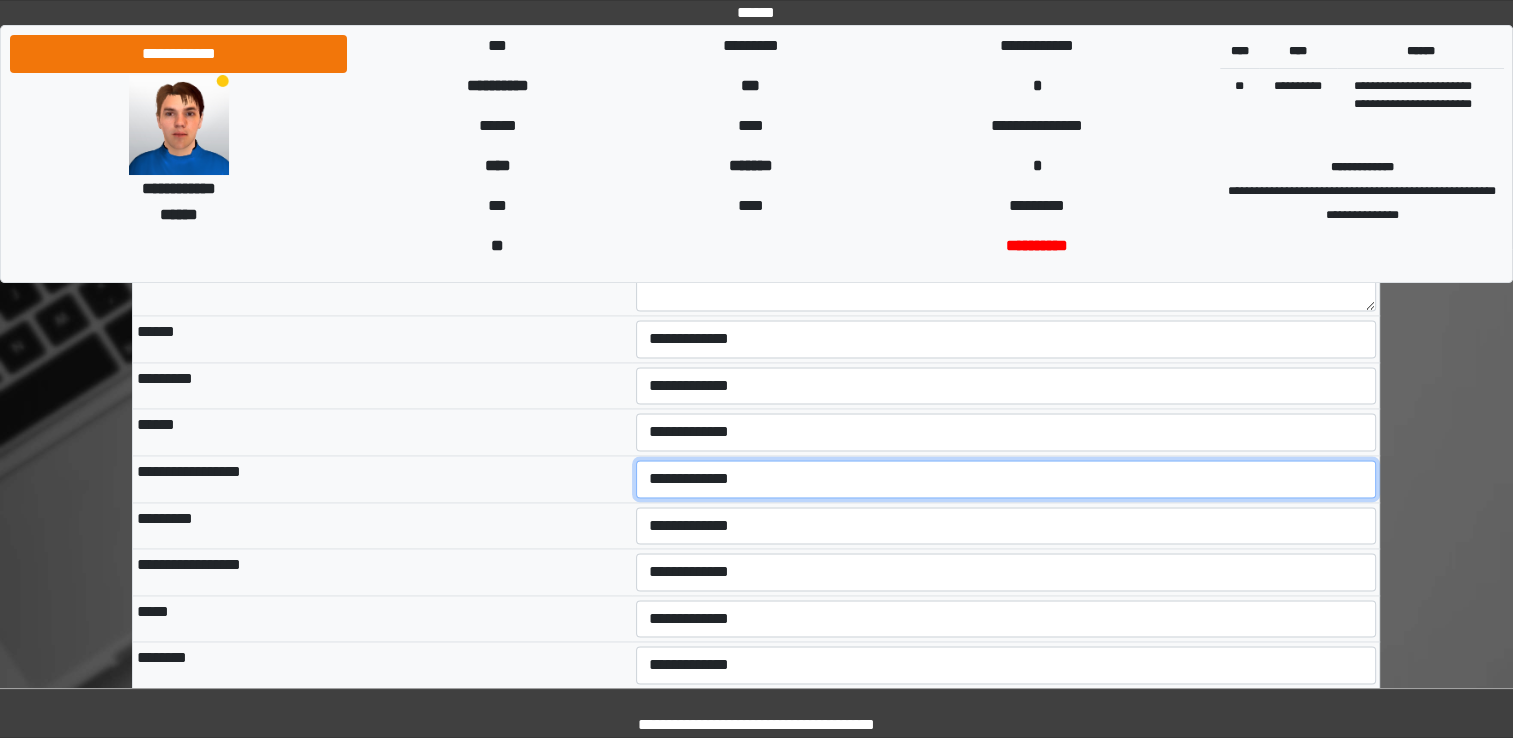 select on "*" 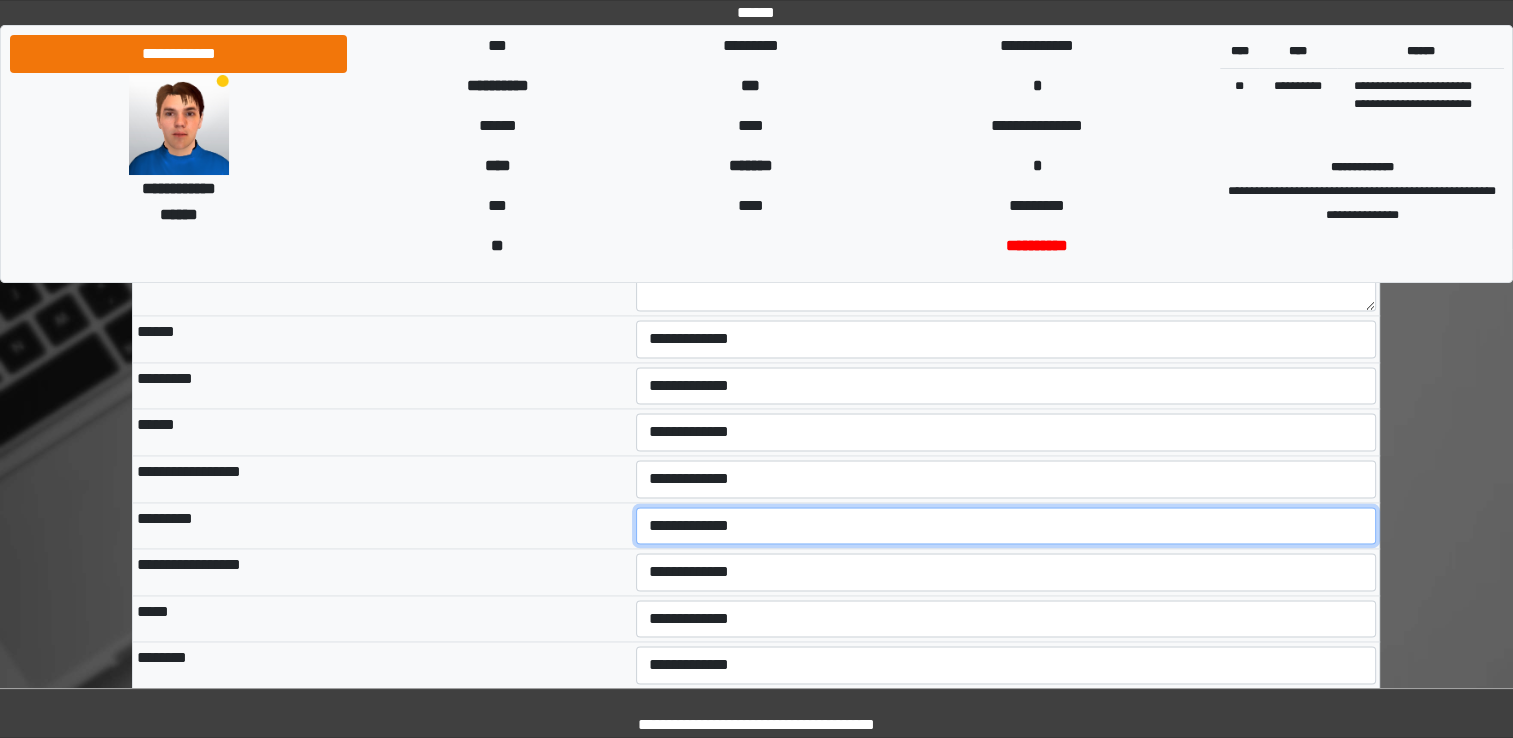 click on "**********" at bounding box center (1006, 526) 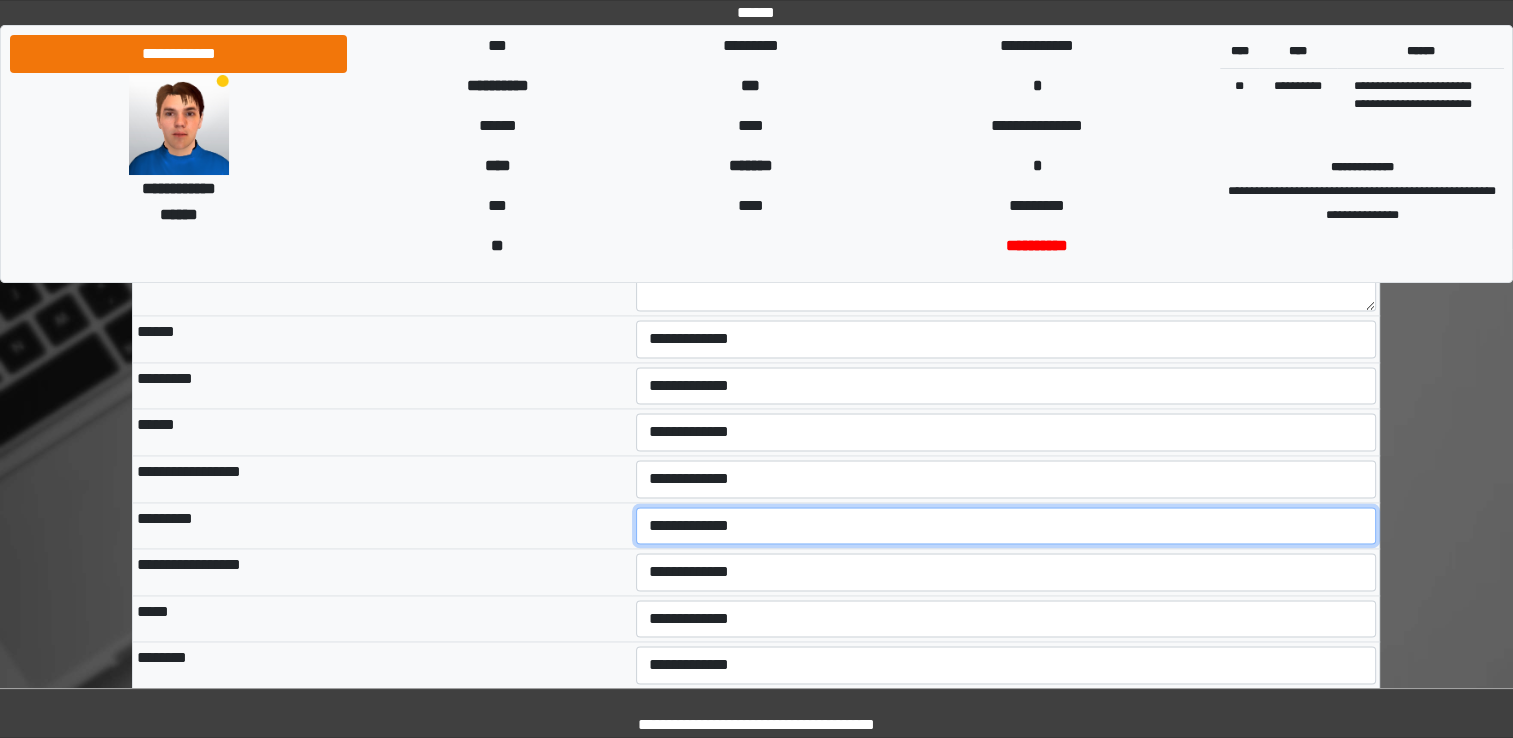 select on "*" 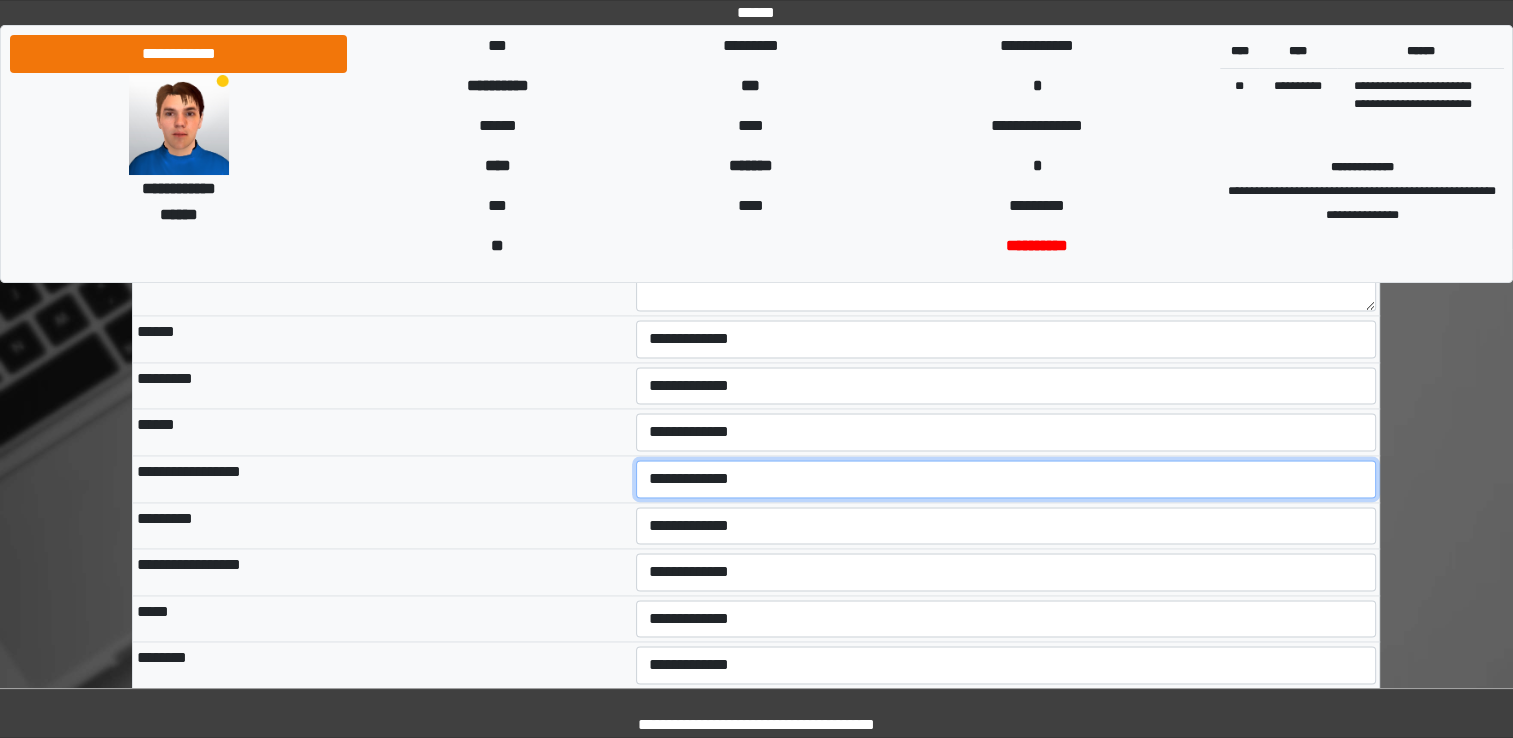 click on "**********" at bounding box center [1006, 479] 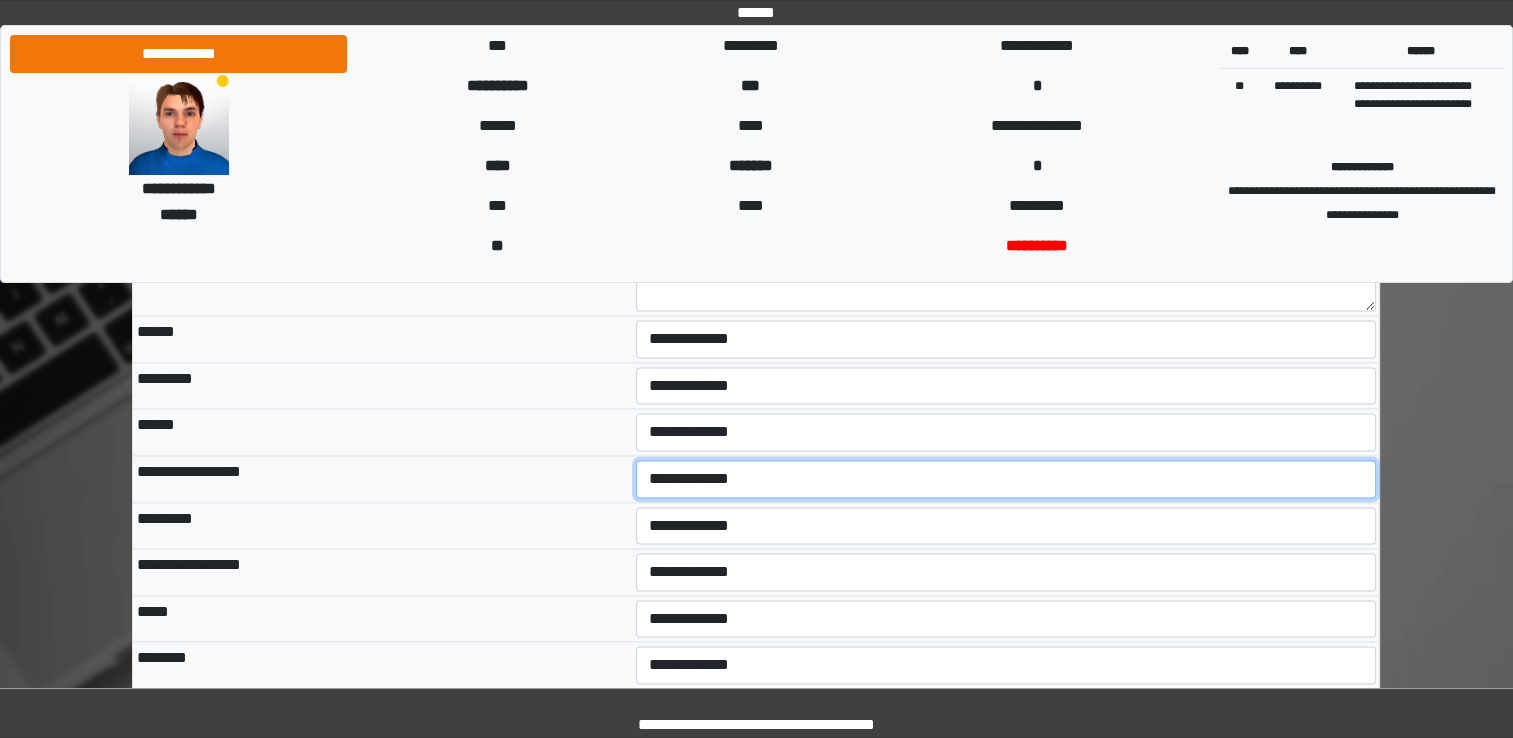 select on "*" 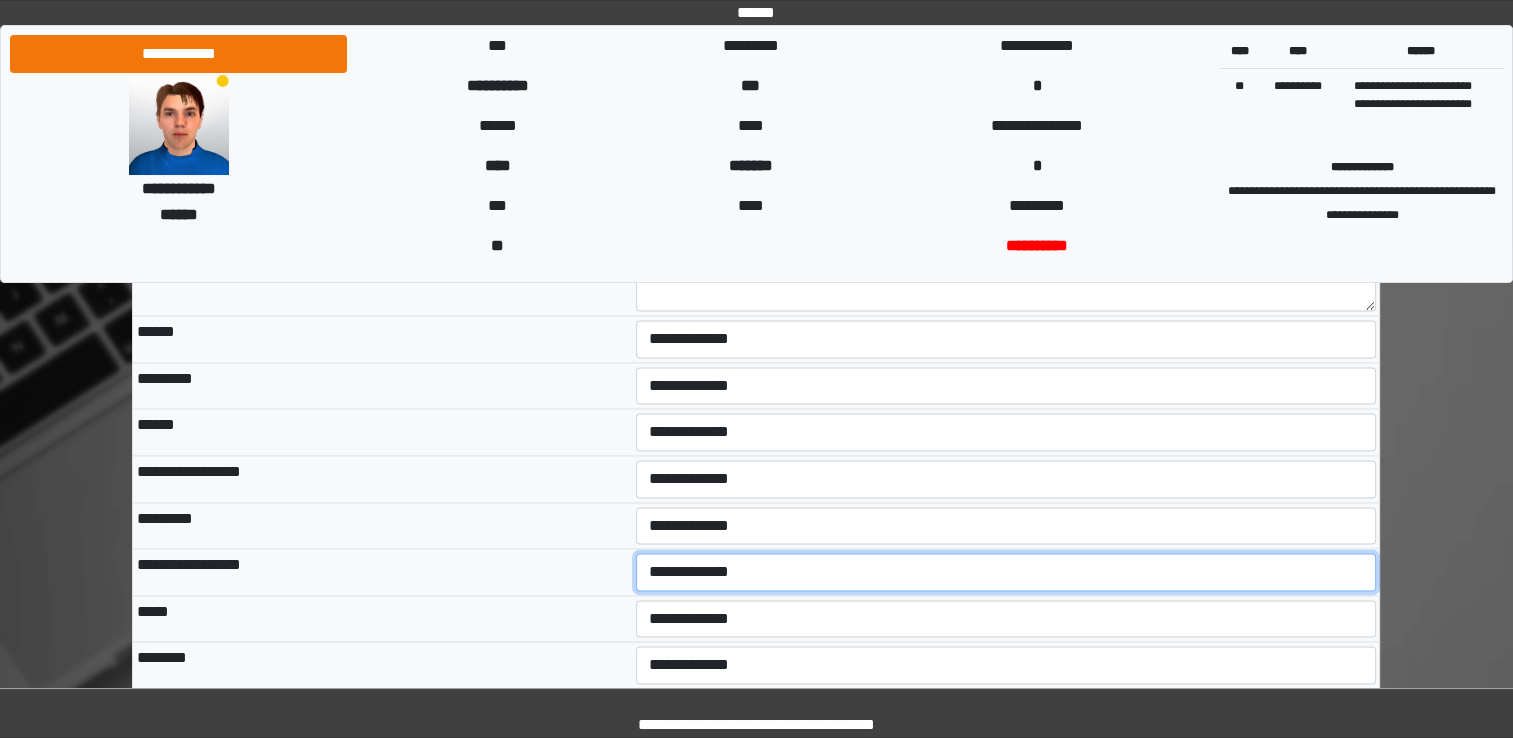 click on "**********" at bounding box center [1006, 572] 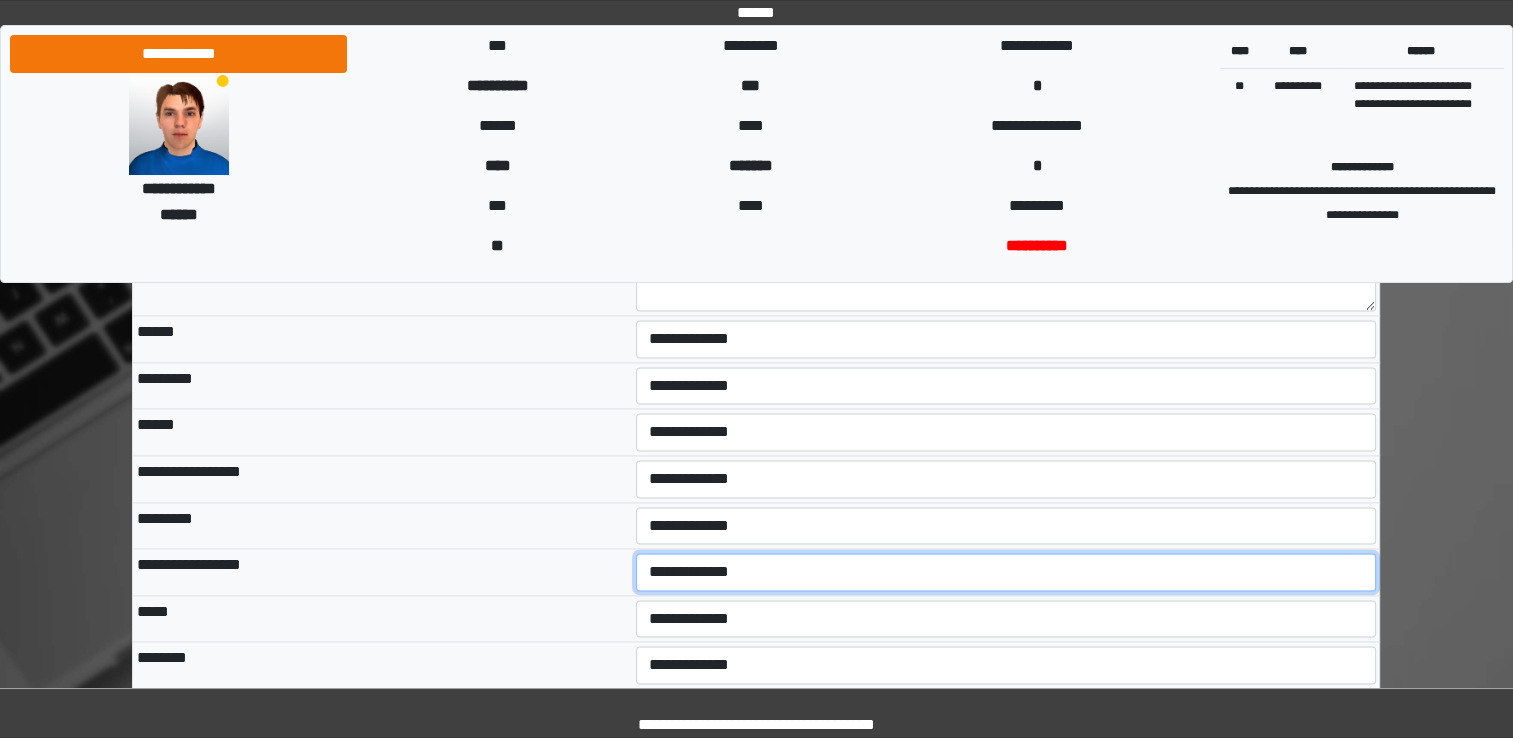 select on "*" 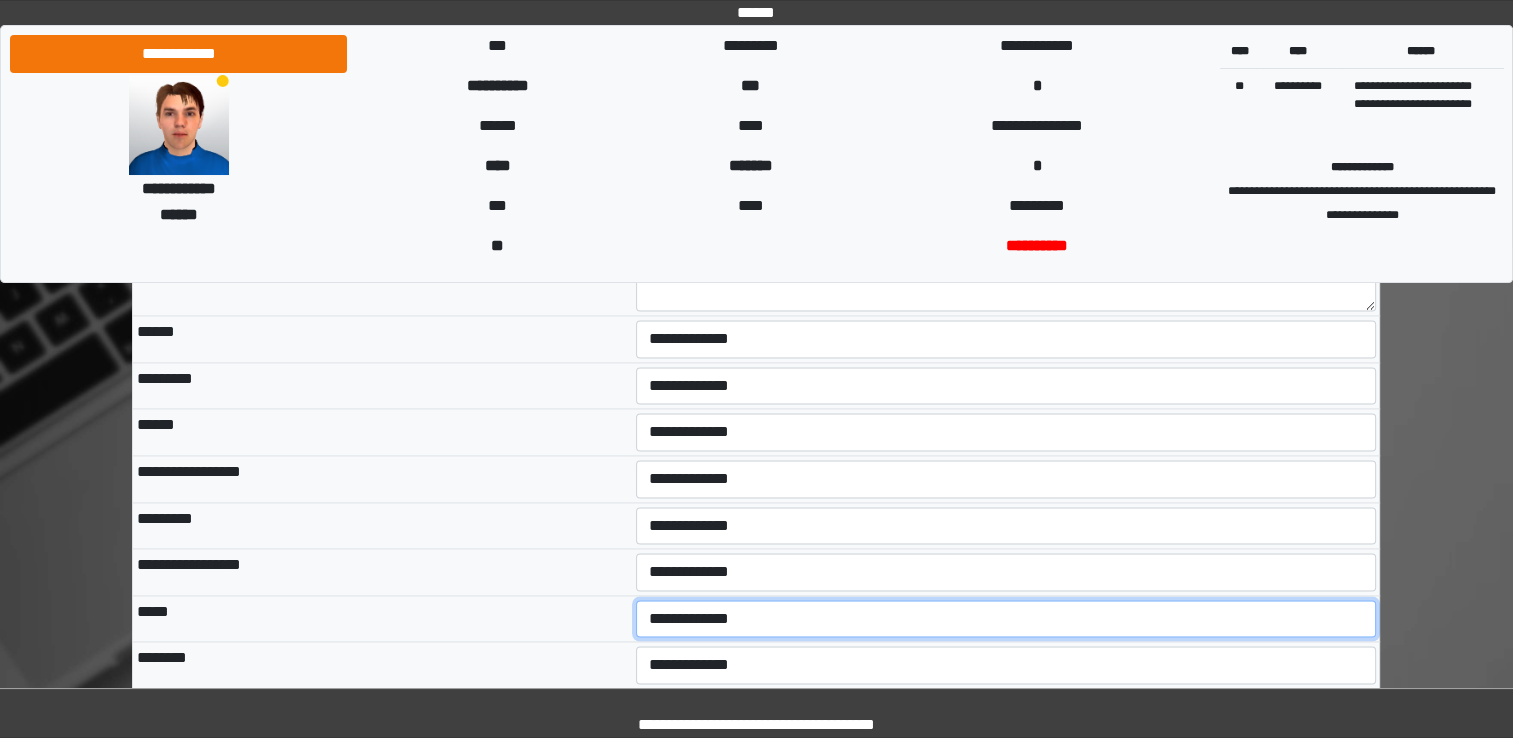 click on "**********" at bounding box center (1006, 619) 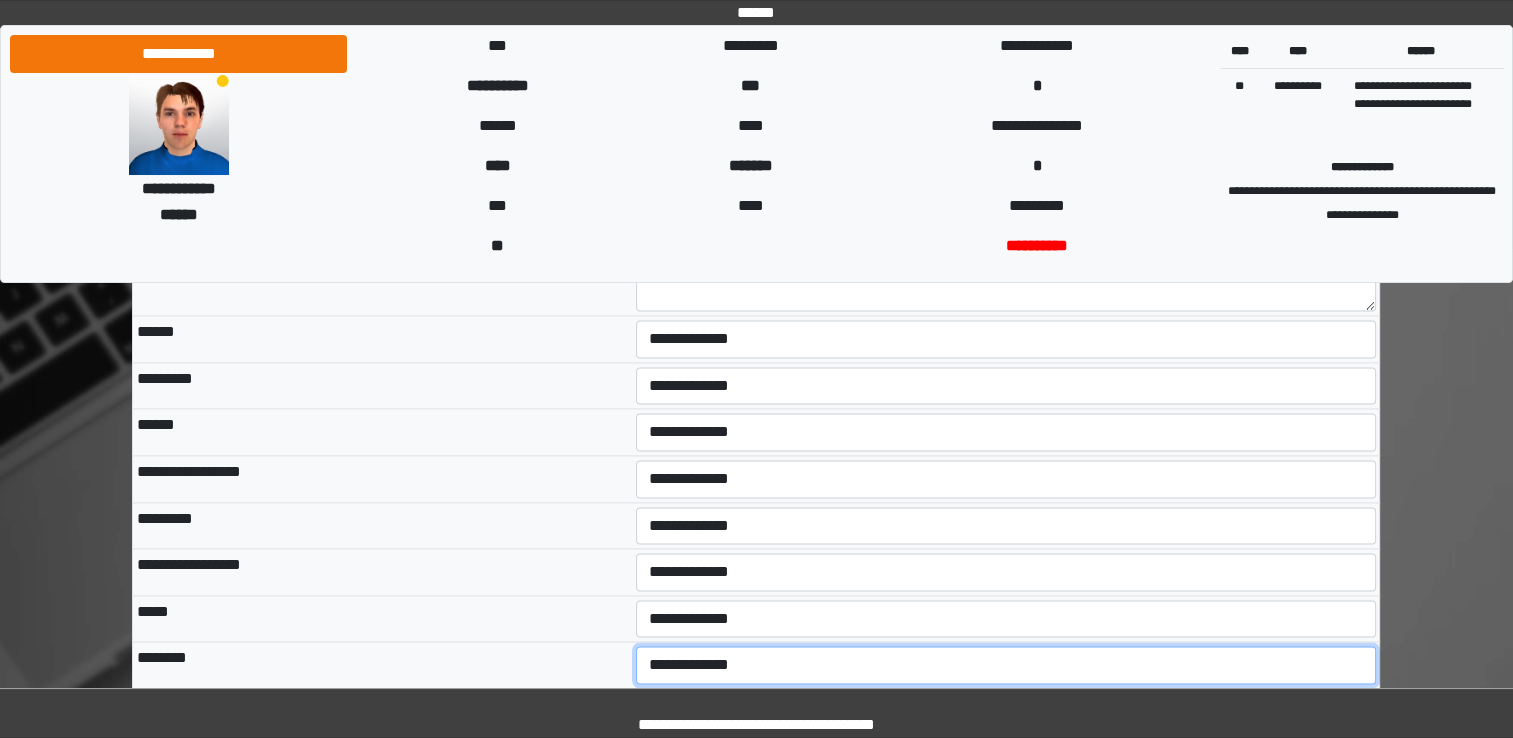 click on "**********" at bounding box center [1006, 665] 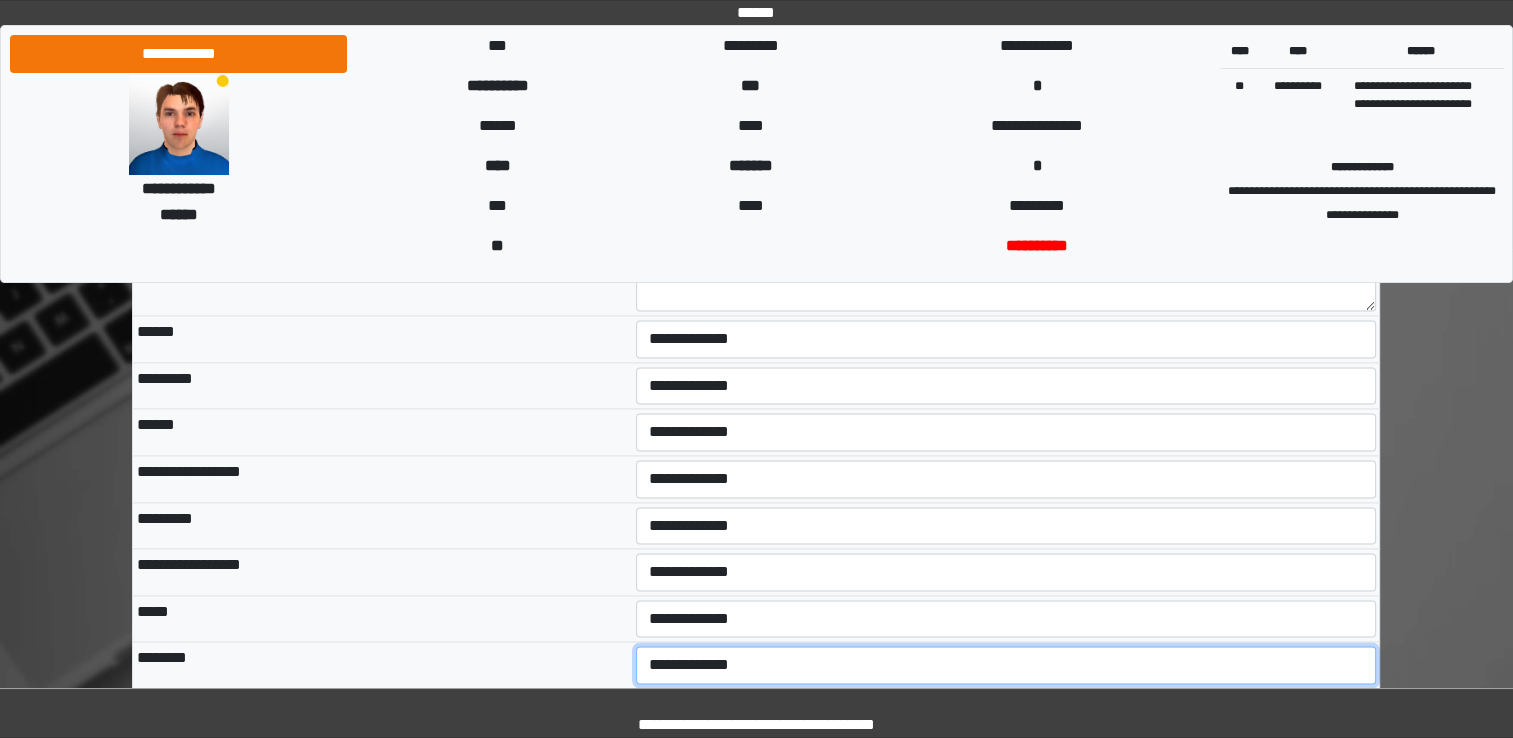 select on "*" 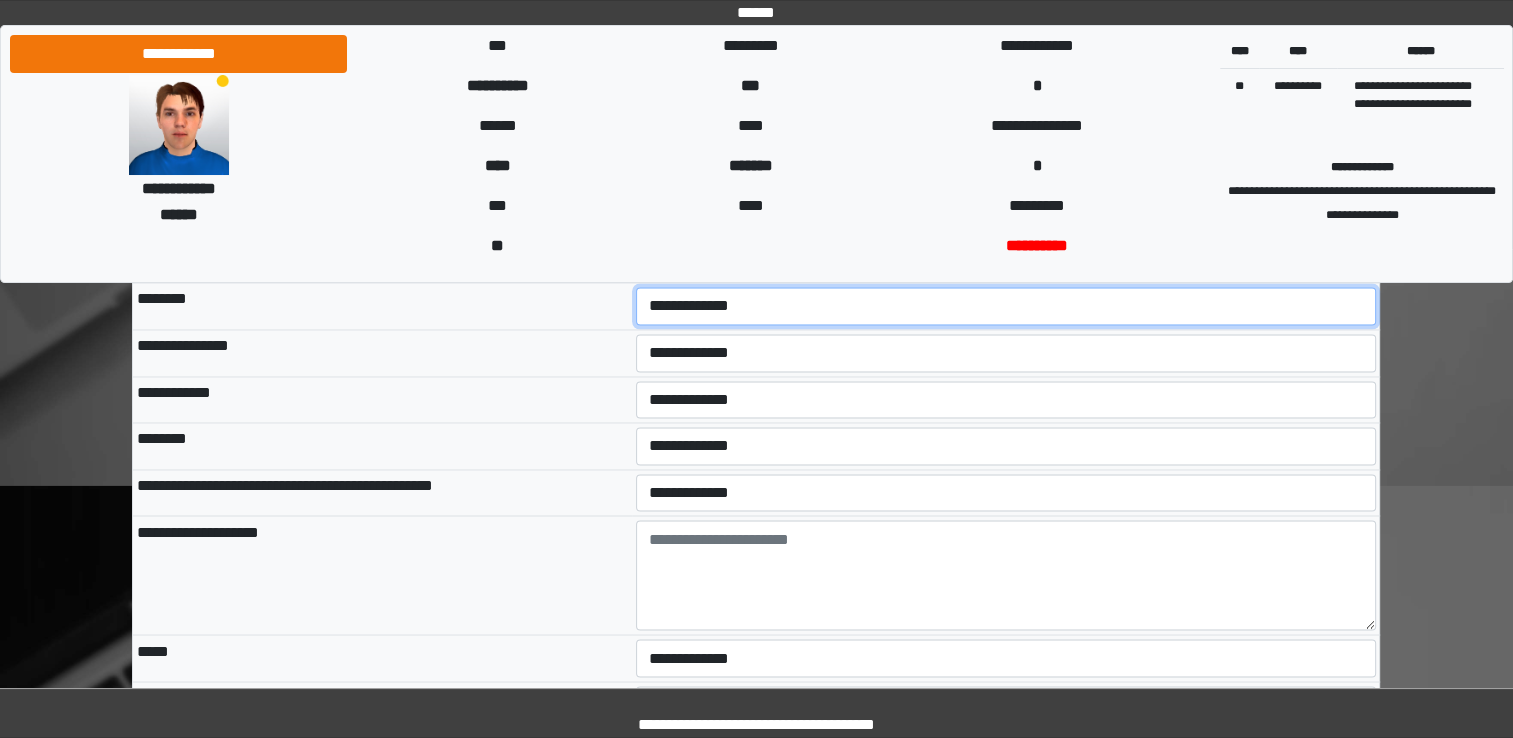 scroll, scrollTop: 3264, scrollLeft: 0, axis: vertical 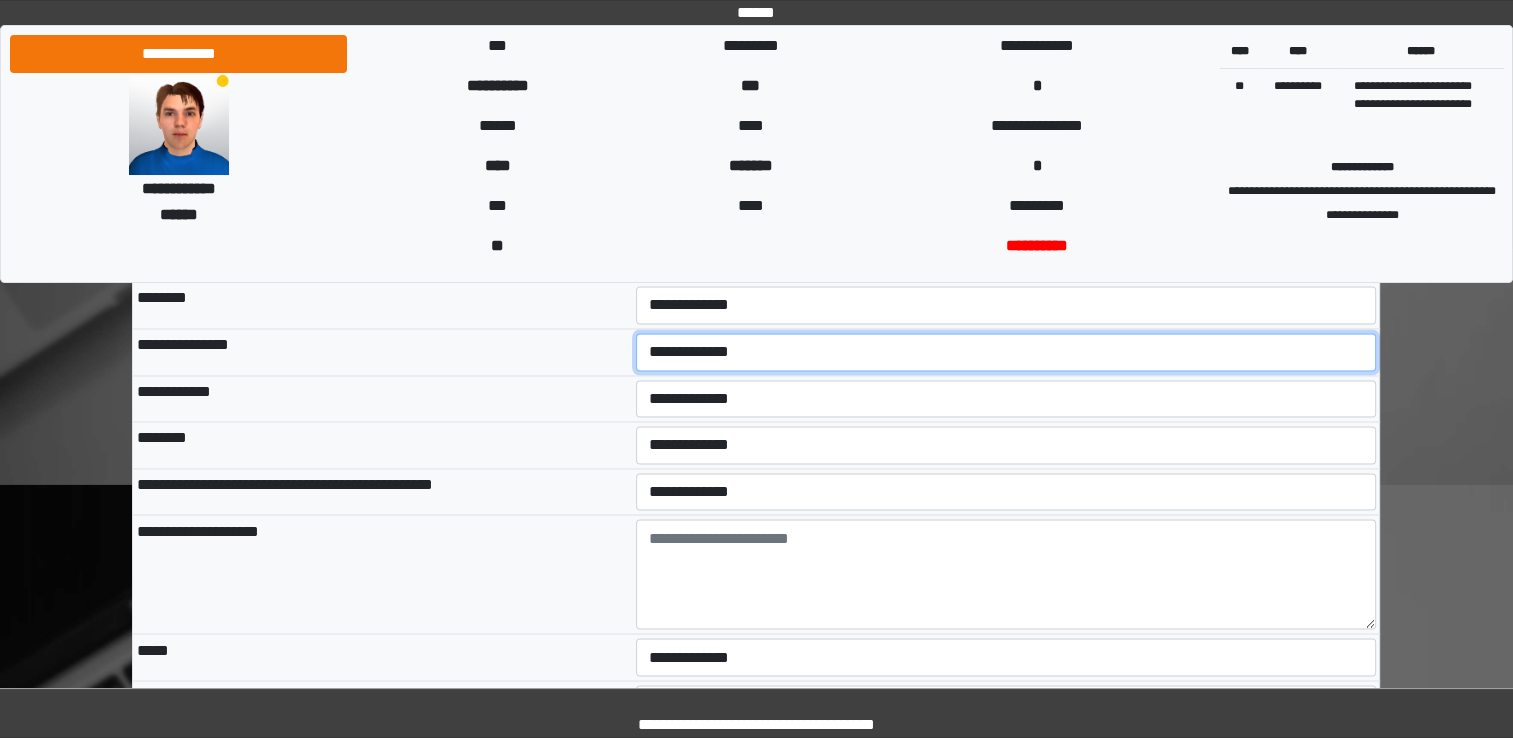 click on "**********" at bounding box center [1006, 352] 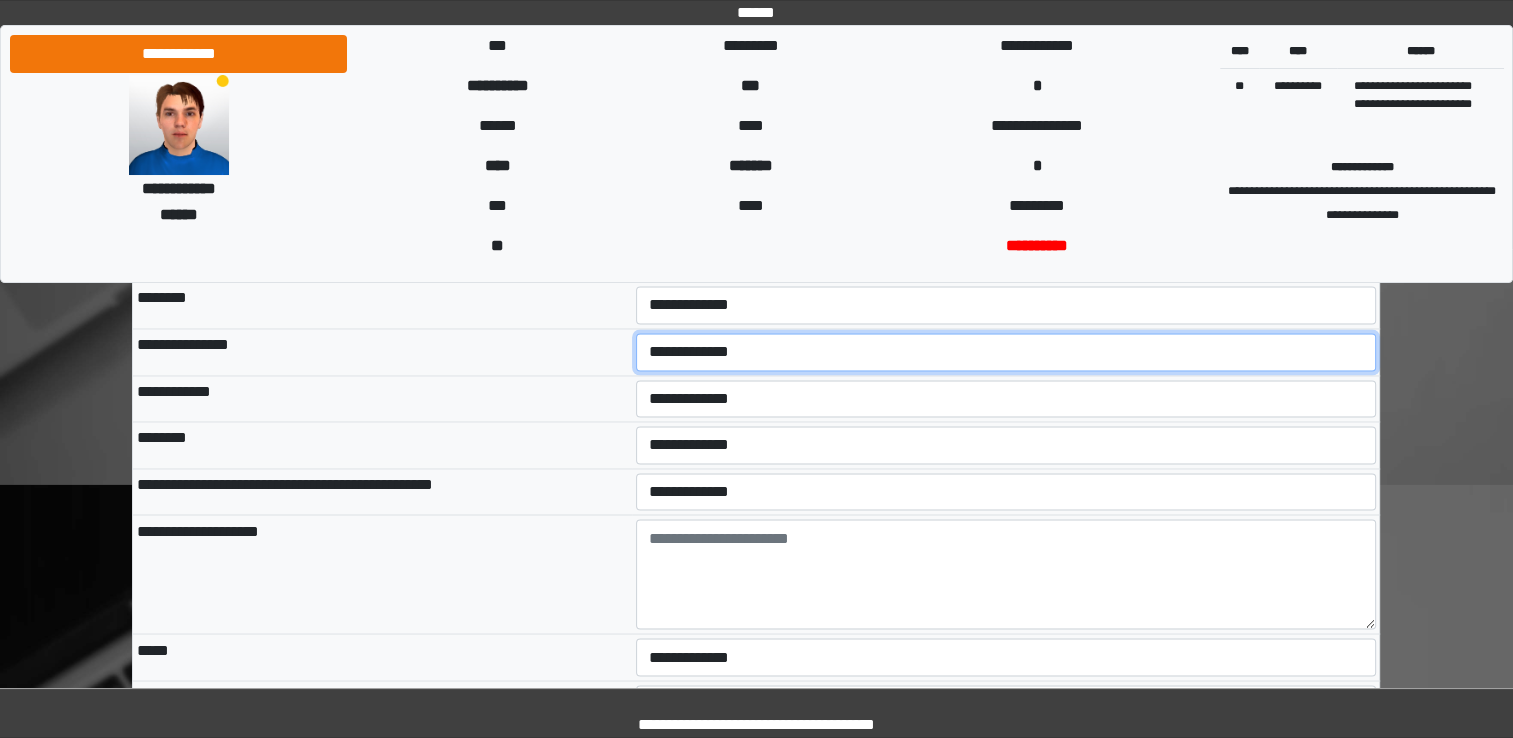 select on "*" 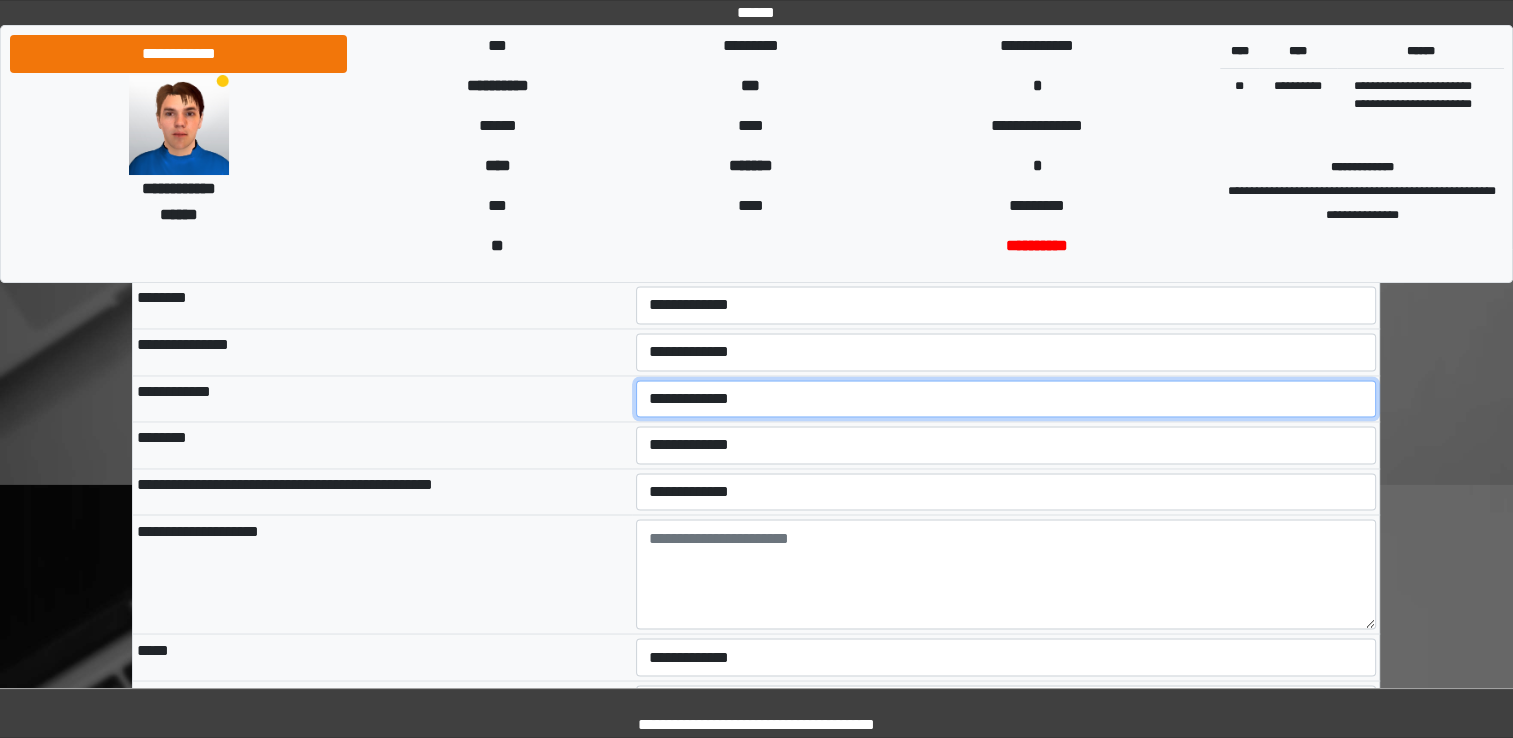 click on "**********" at bounding box center [1006, 399] 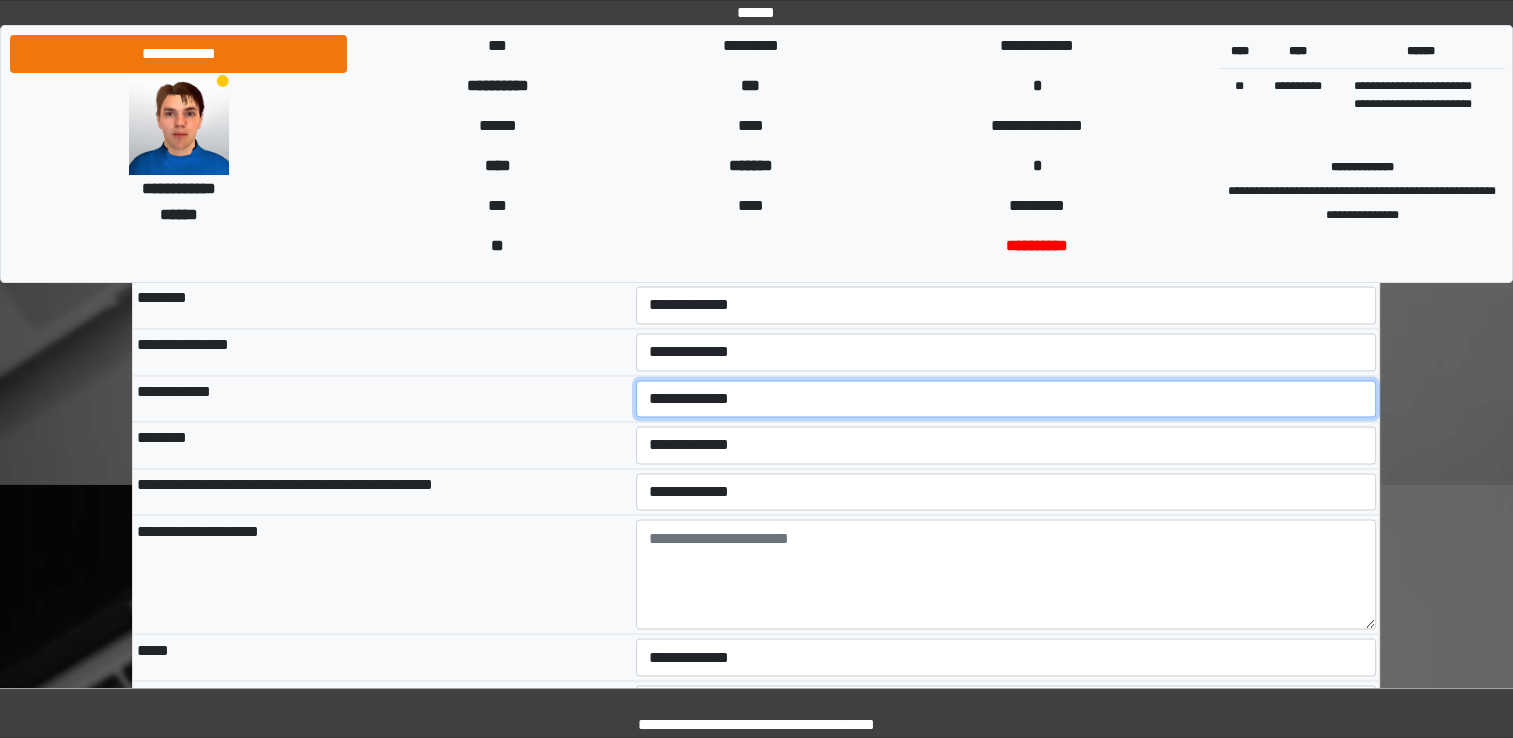 select on "*" 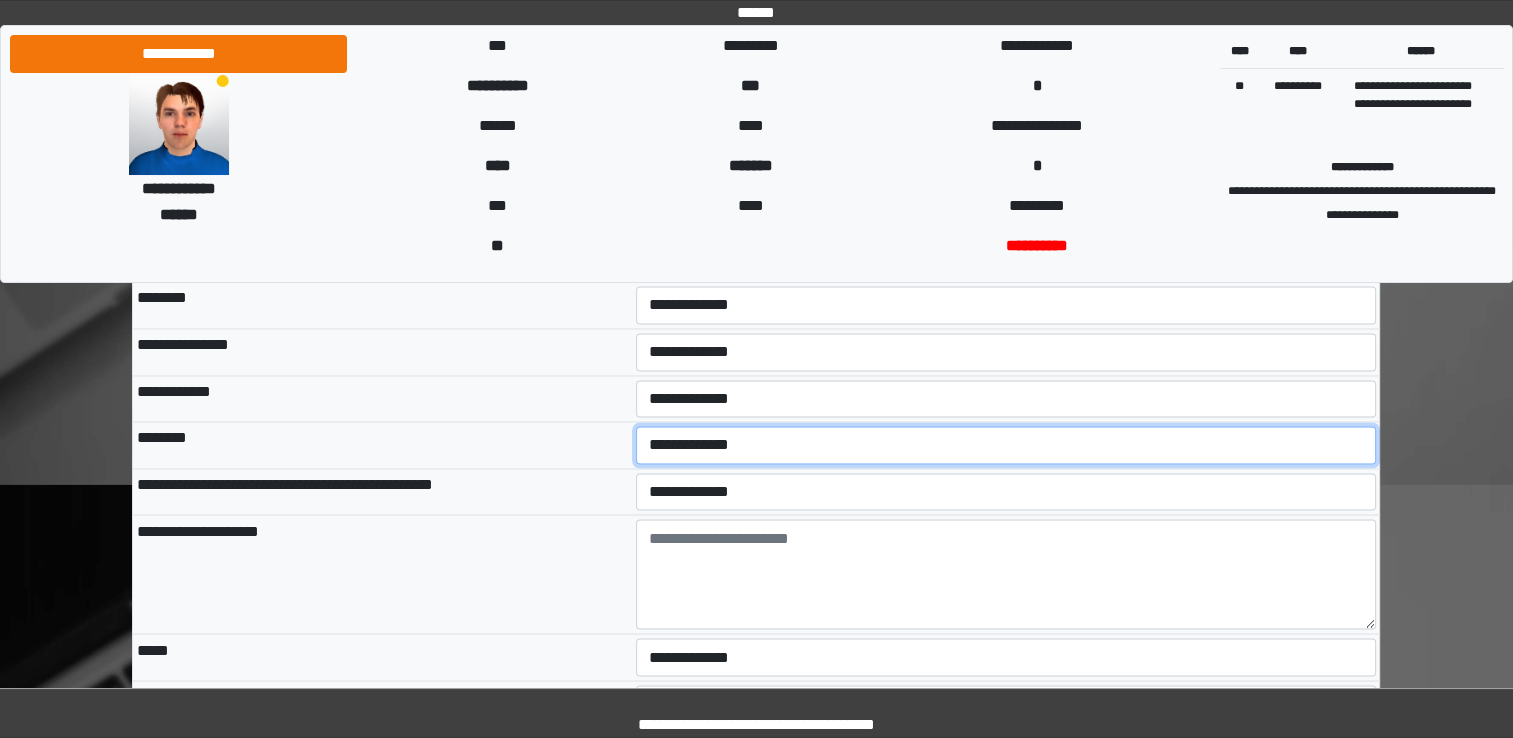 click on "**********" at bounding box center (1006, 445) 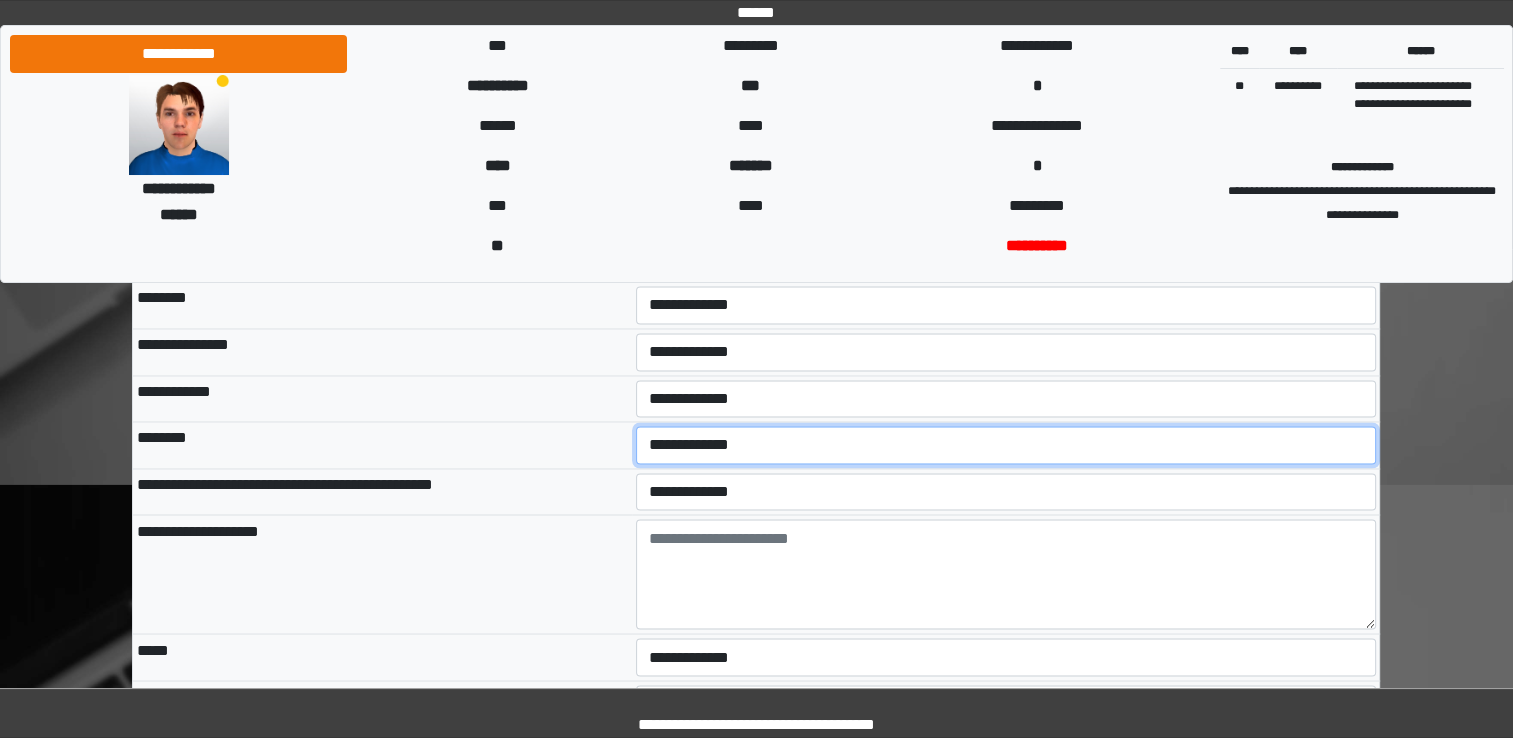 select on "*" 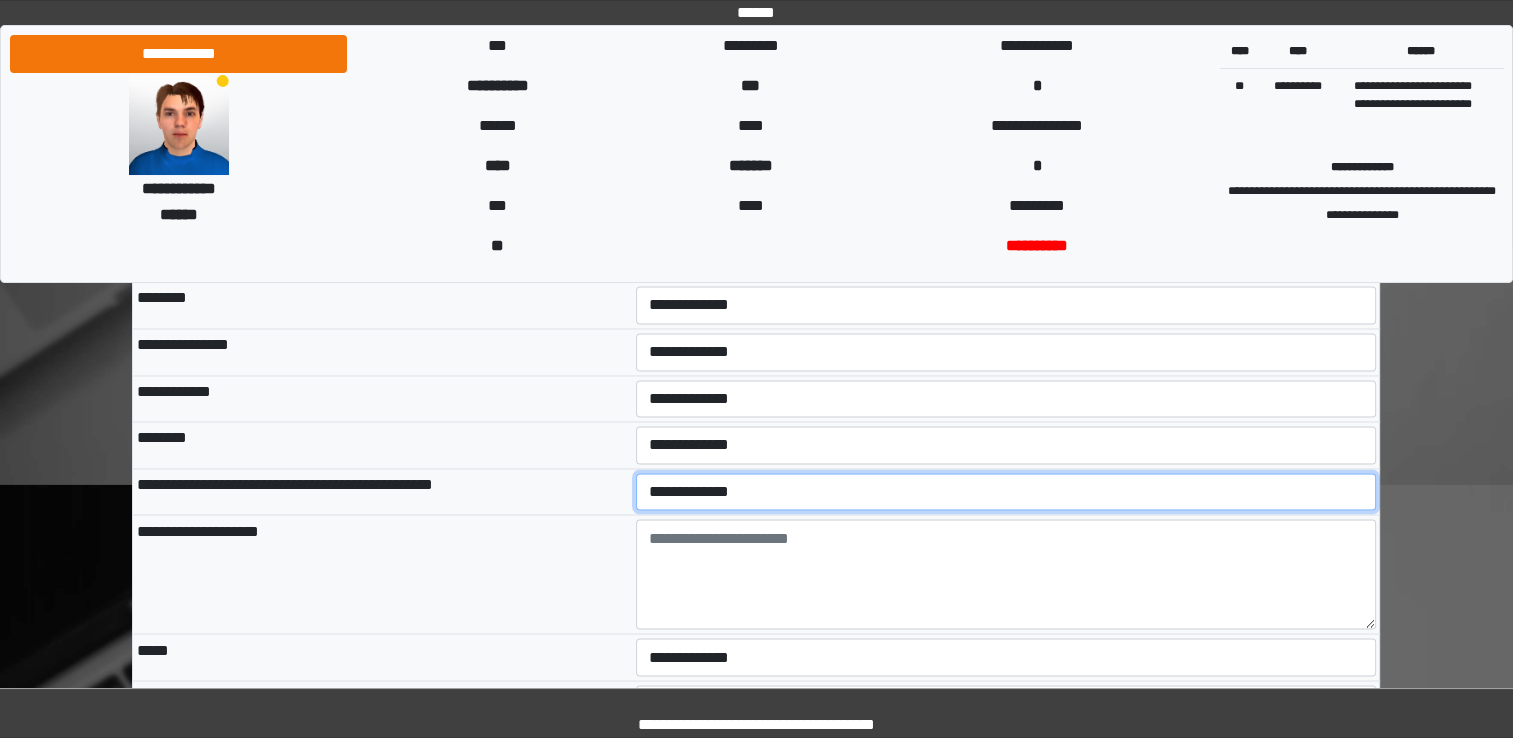 click on "**********" at bounding box center [1006, 492] 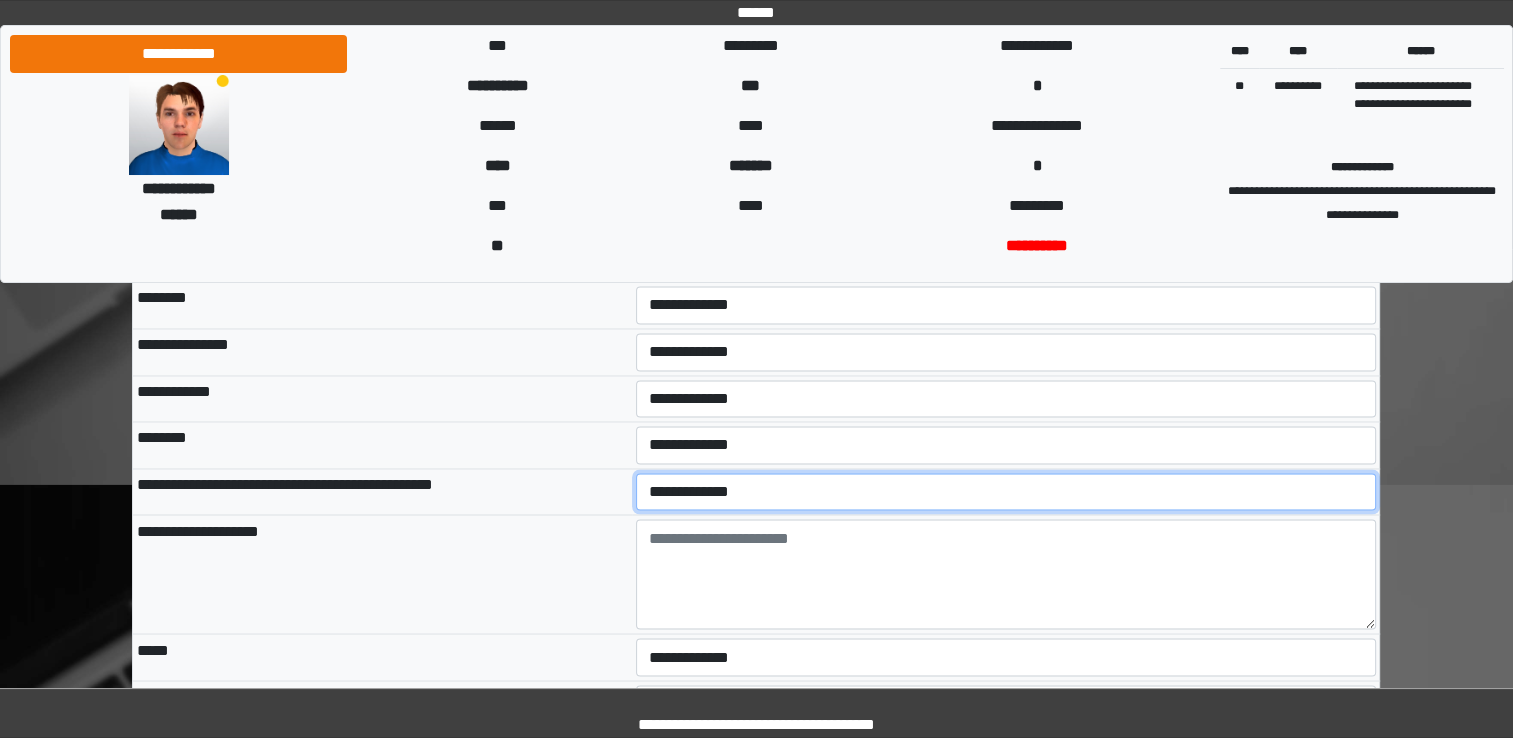 select on "*" 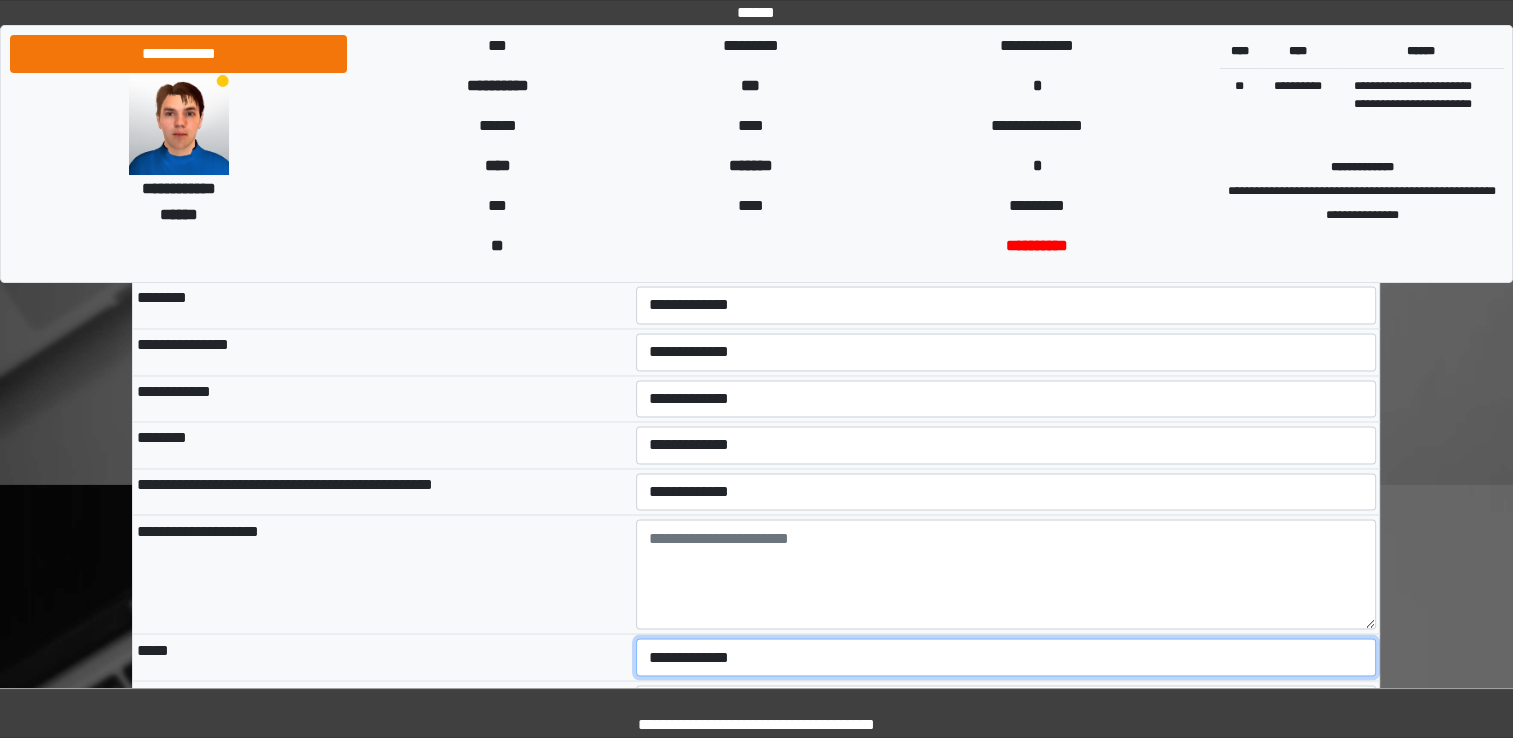 click on "**********" at bounding box center (1006, 657) 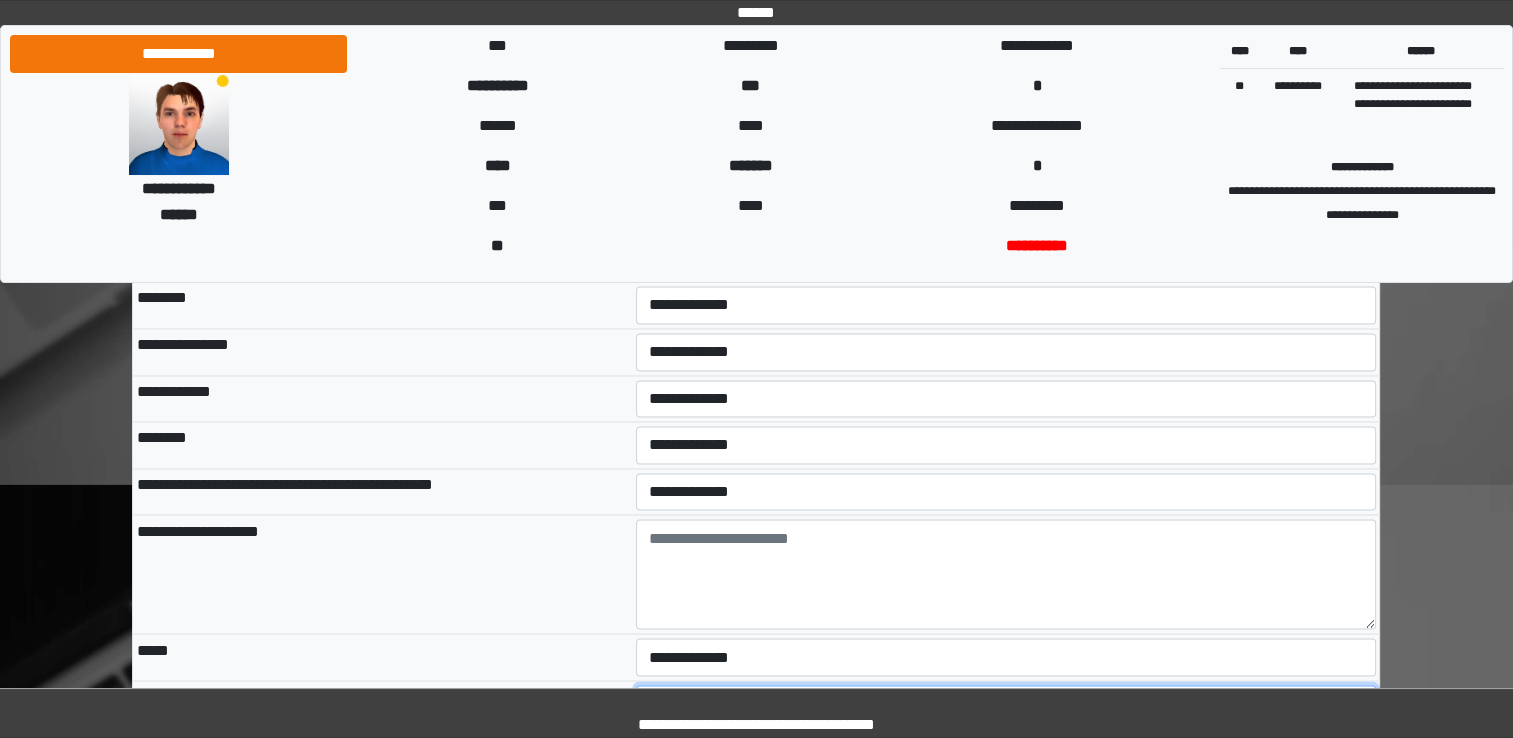 click on "**********" at bounding box center (1006, 704) 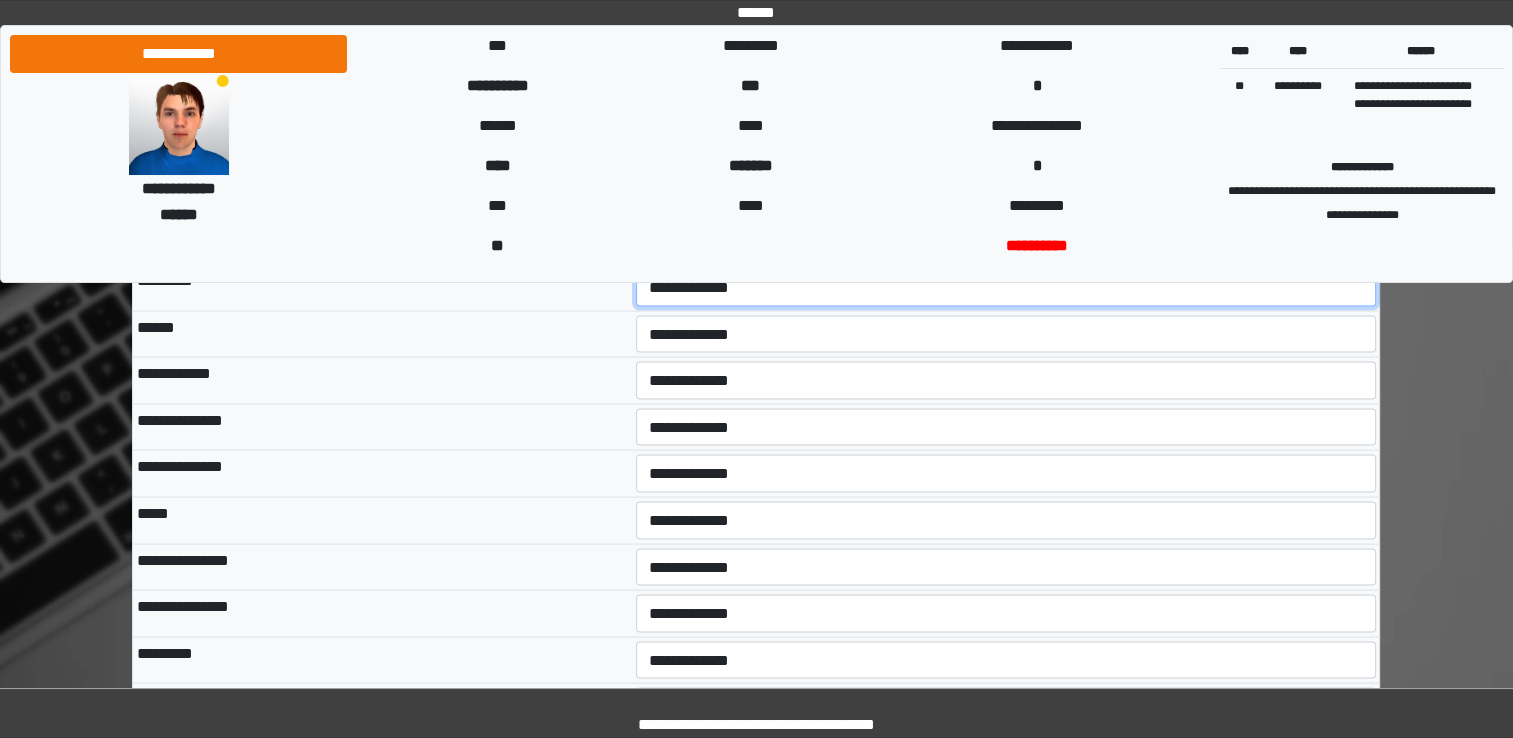 scroll, scrollTop: 3690, scrollLeft: 0, axis: vertical 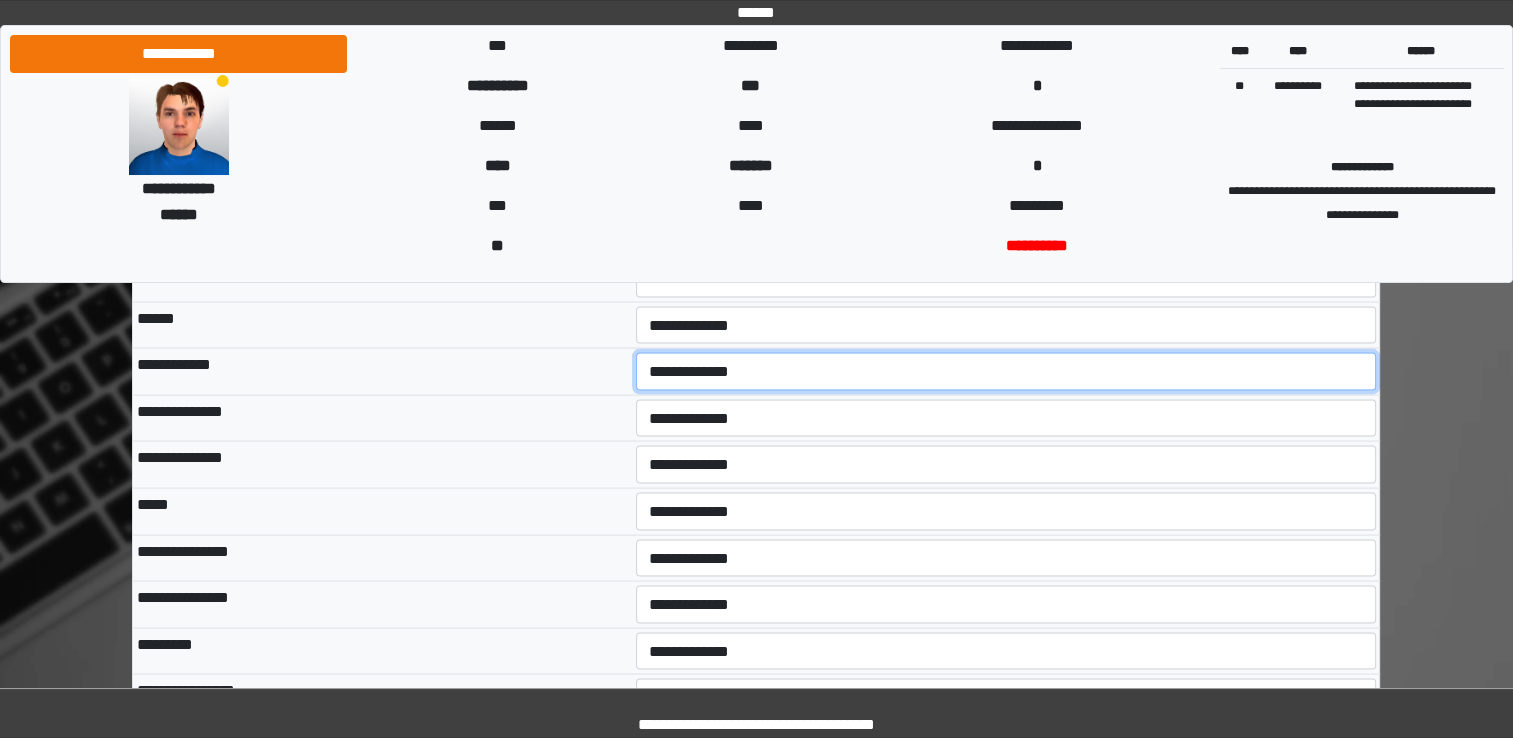 click on "**********" at bounding box center [1006, 371] 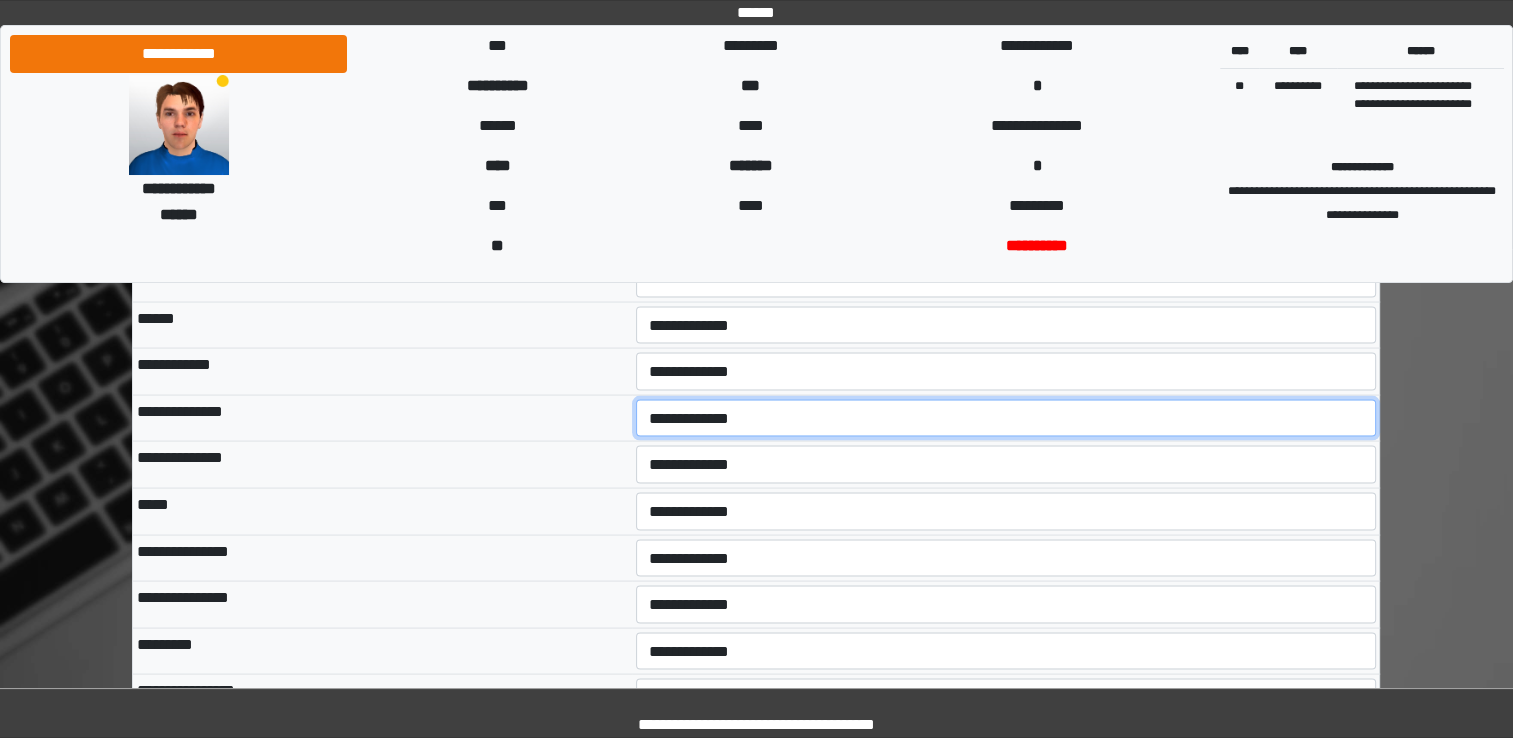 click on "**********" at bounding box center (1006, 418) 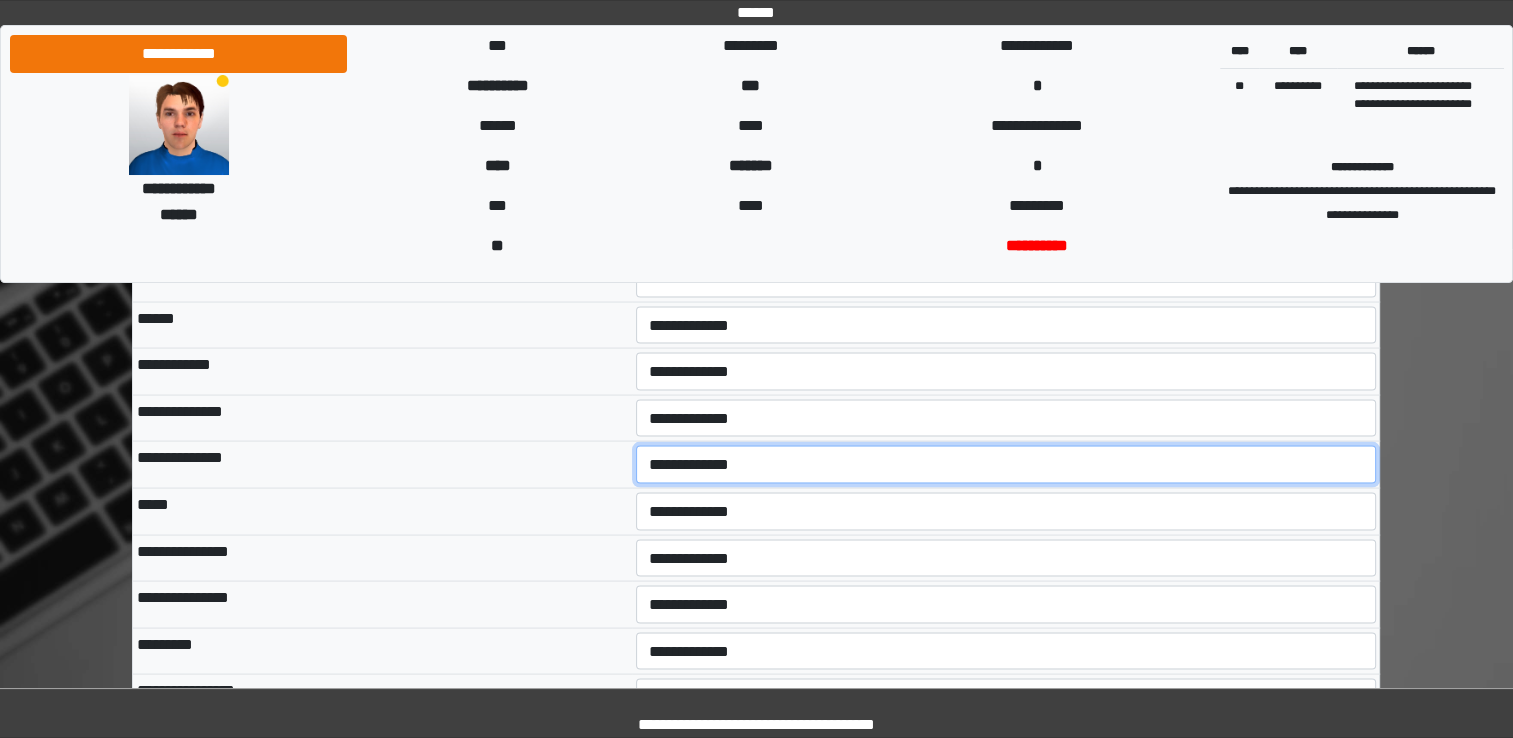 click on "**********" at bounding box center (1006, 464) 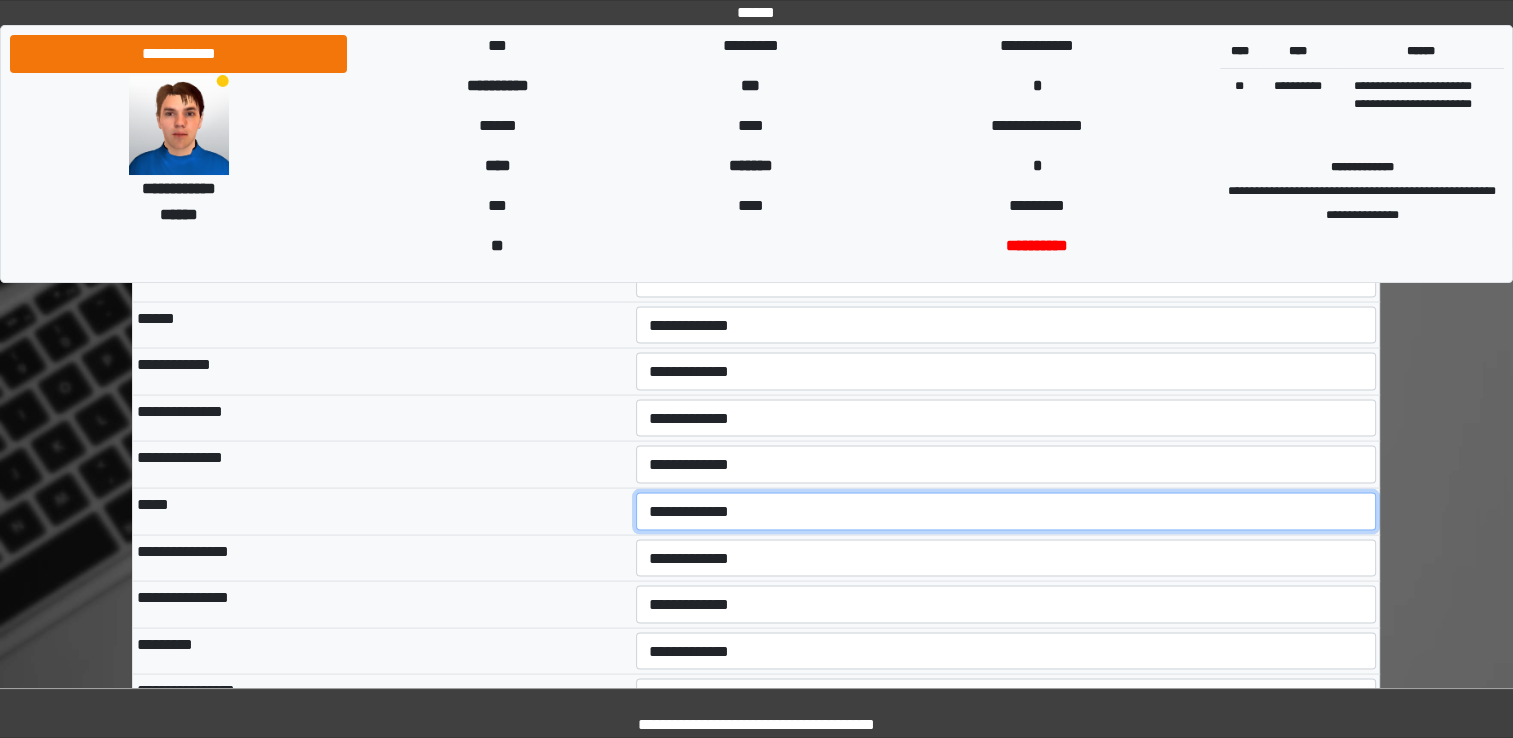 click on "**********" at bounding box center (1006, 511) 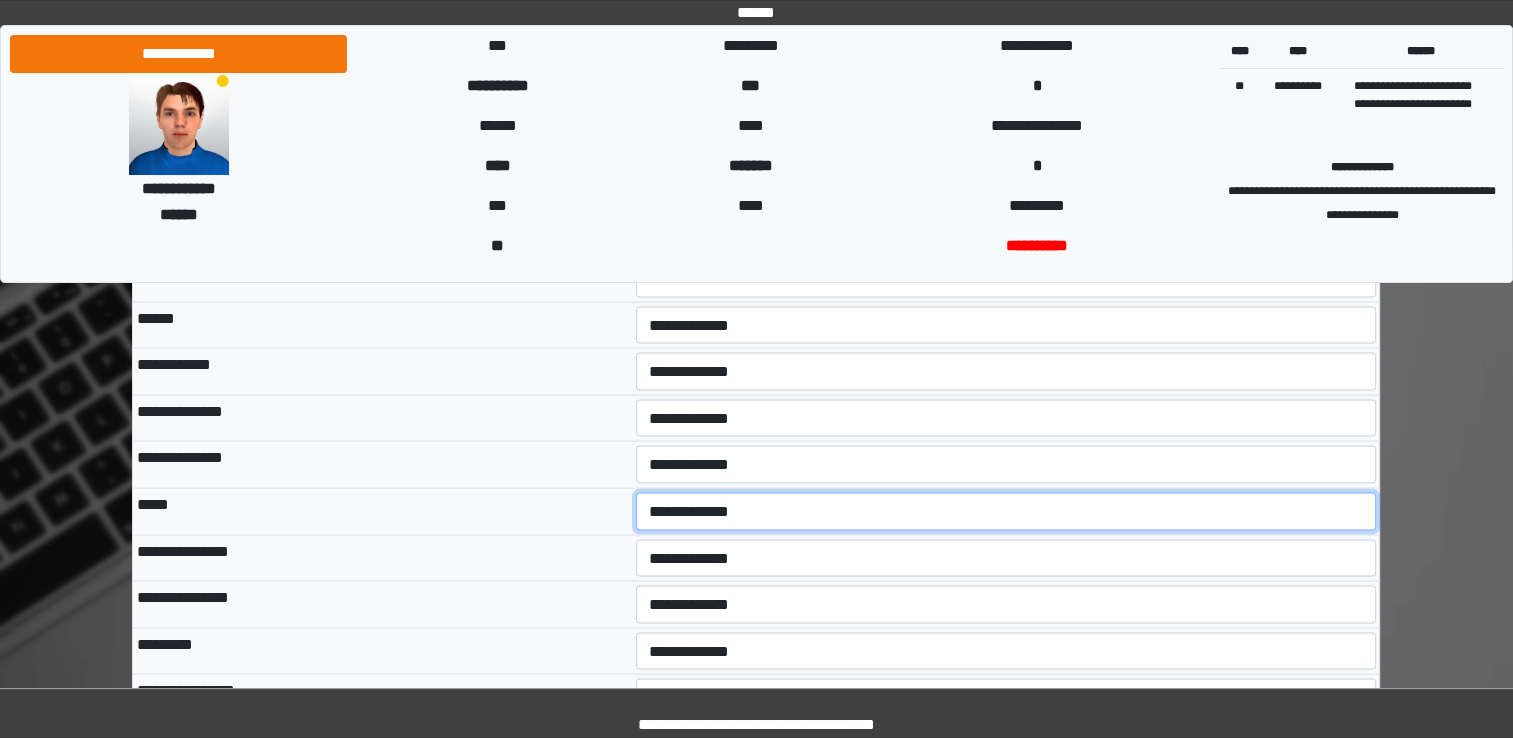 select on "*" 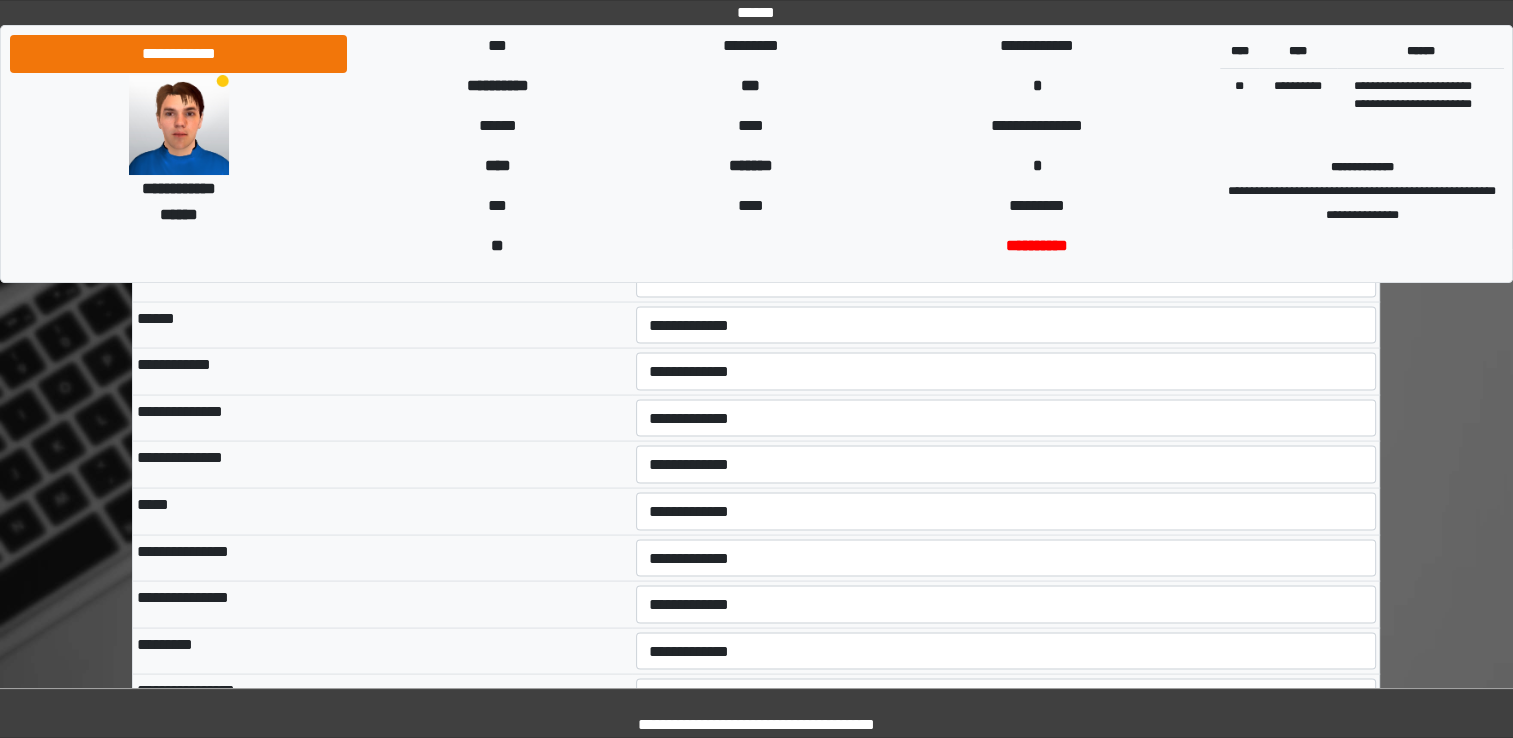 click on "**********" at bounding box center (1006, 557) 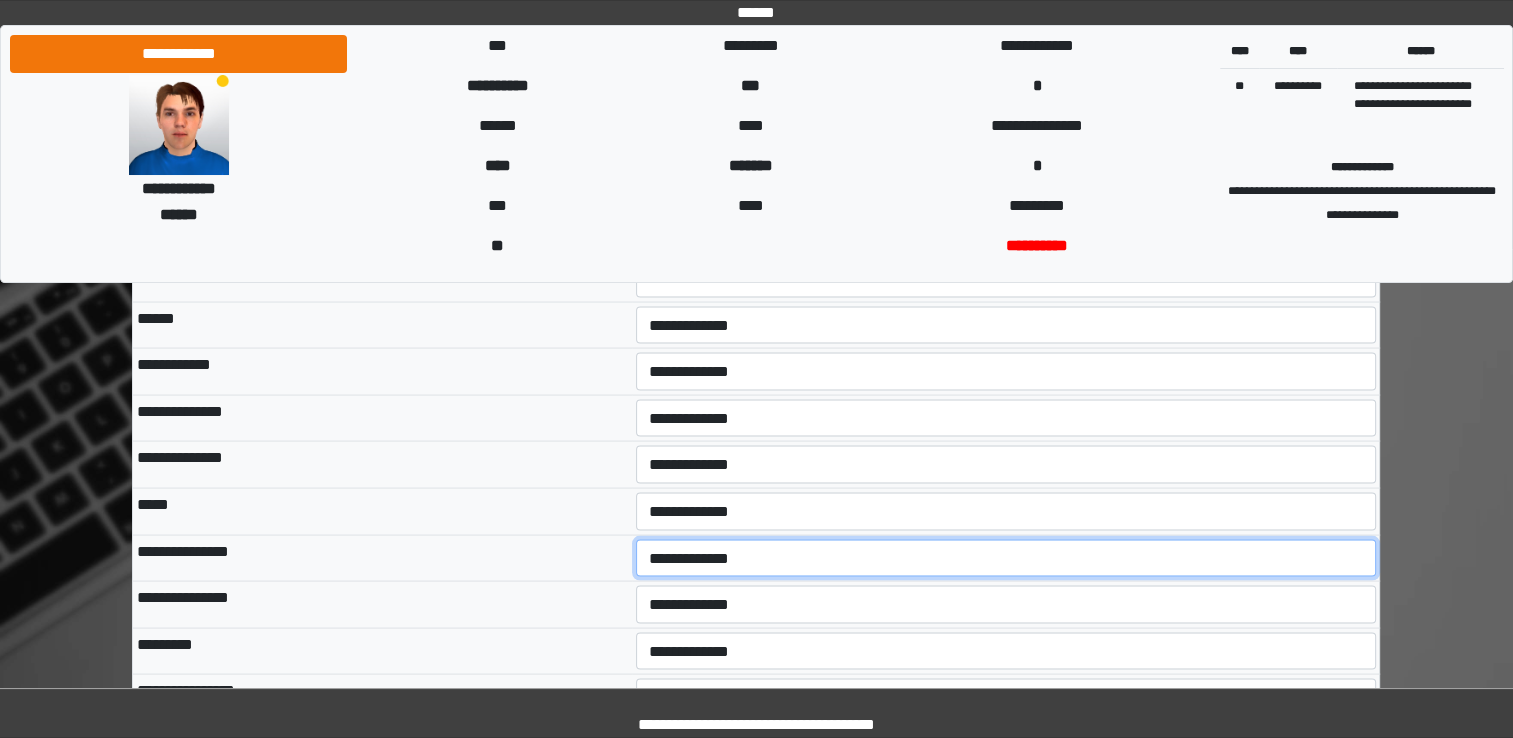 click on "**********" at bounding box center [1006, 558] 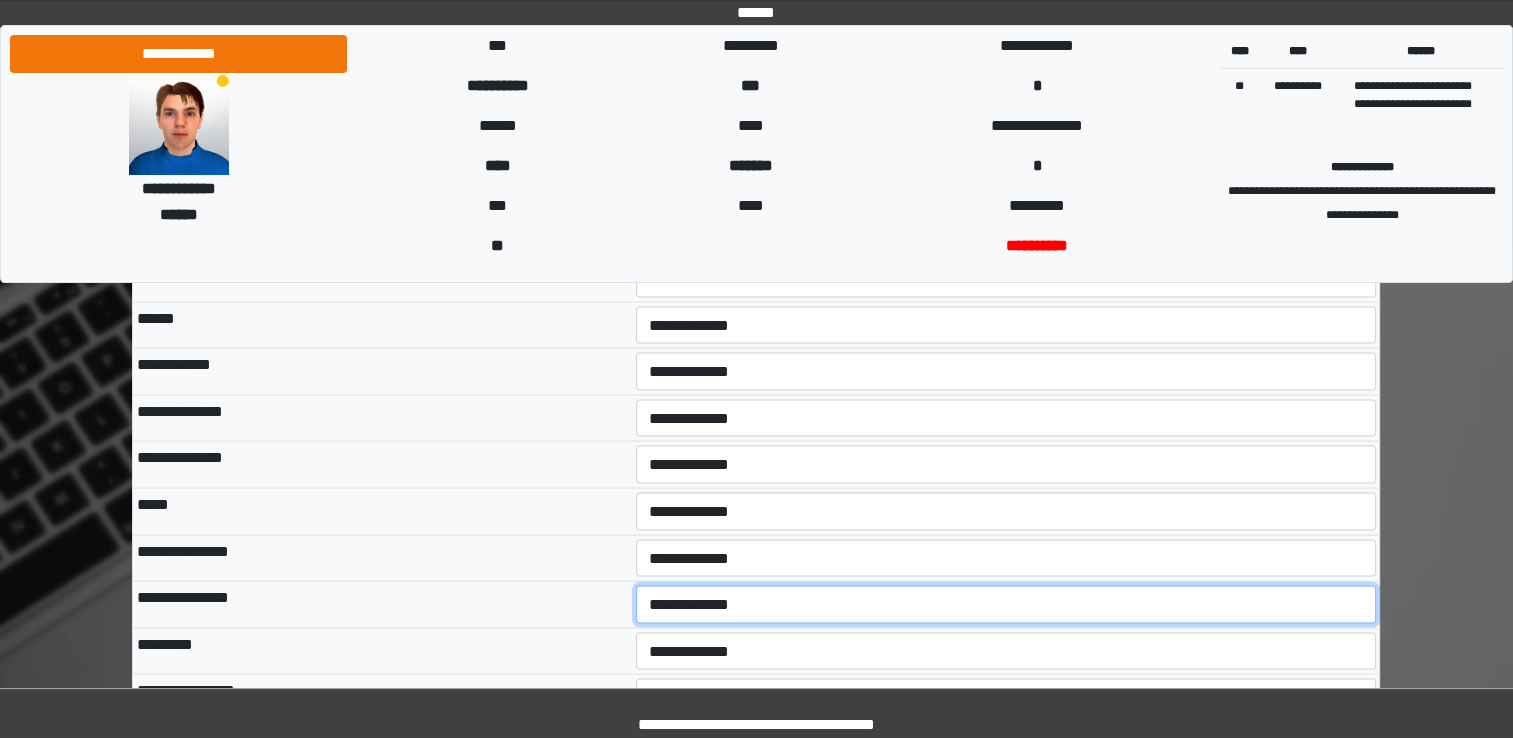 click on "**********" at bounding box center (1006, 604) 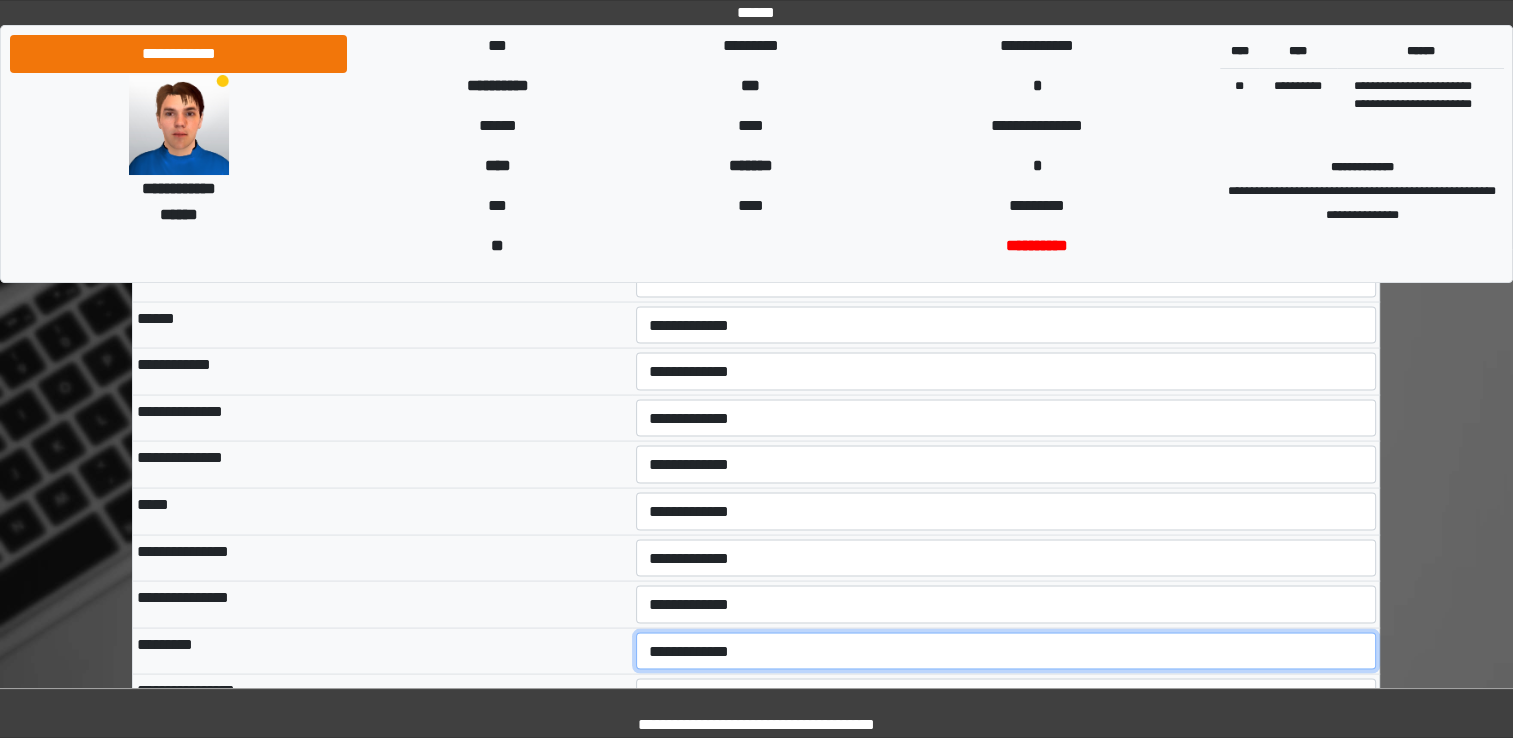 click on "**********" at bounding box center [1006, 651] 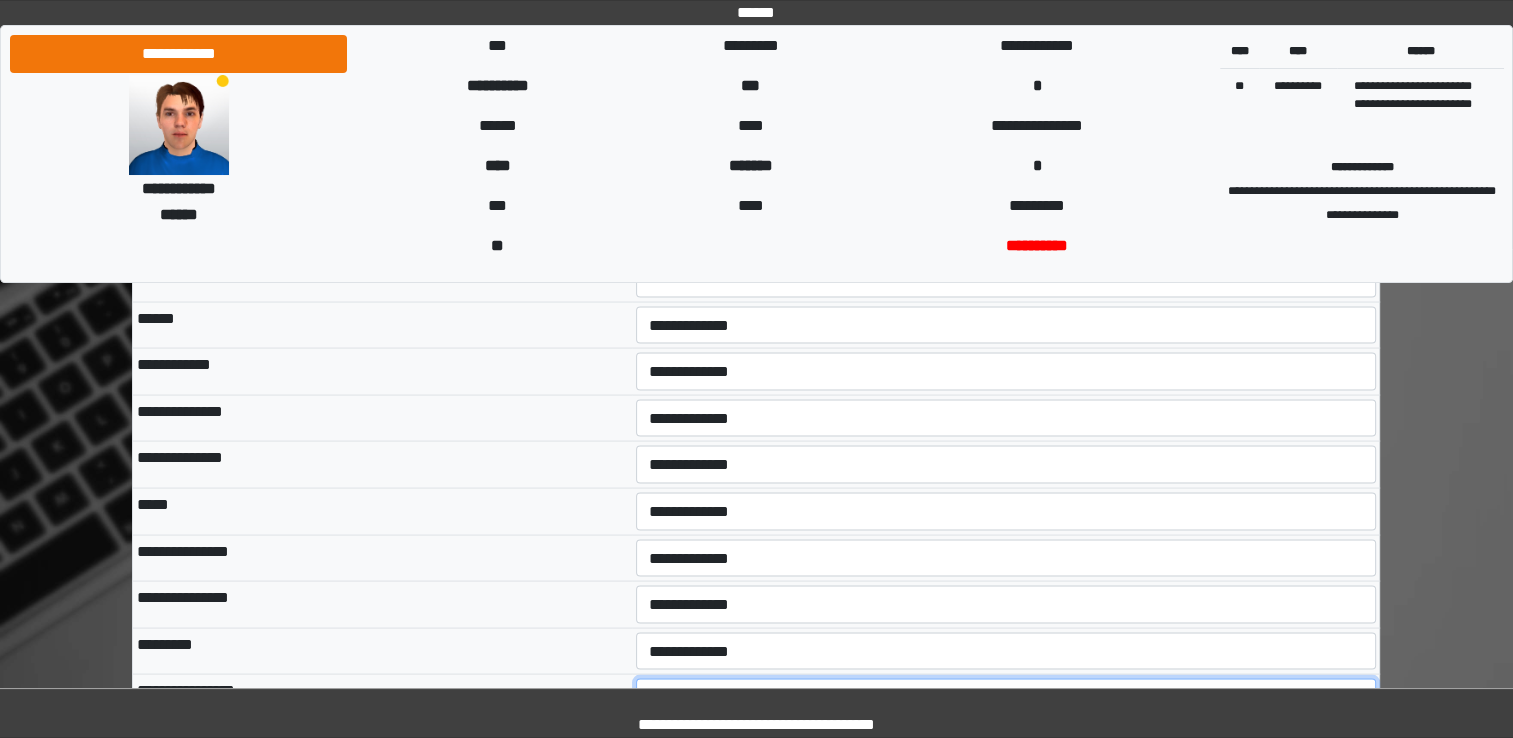 click on "**********" at bounding box center [1006, 697] 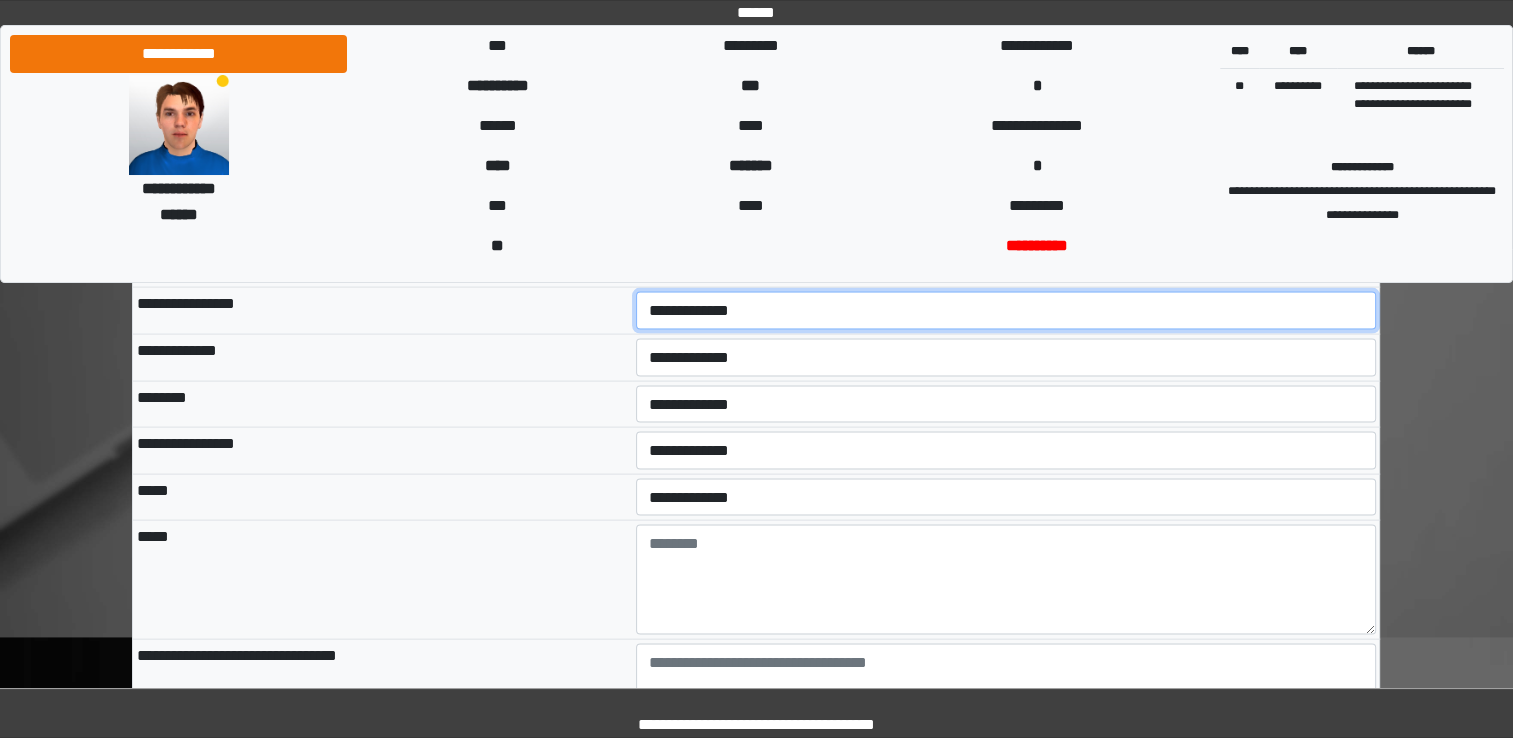 scroll, scrollTop: 4089, scrollLeft: 0, axis: vertical 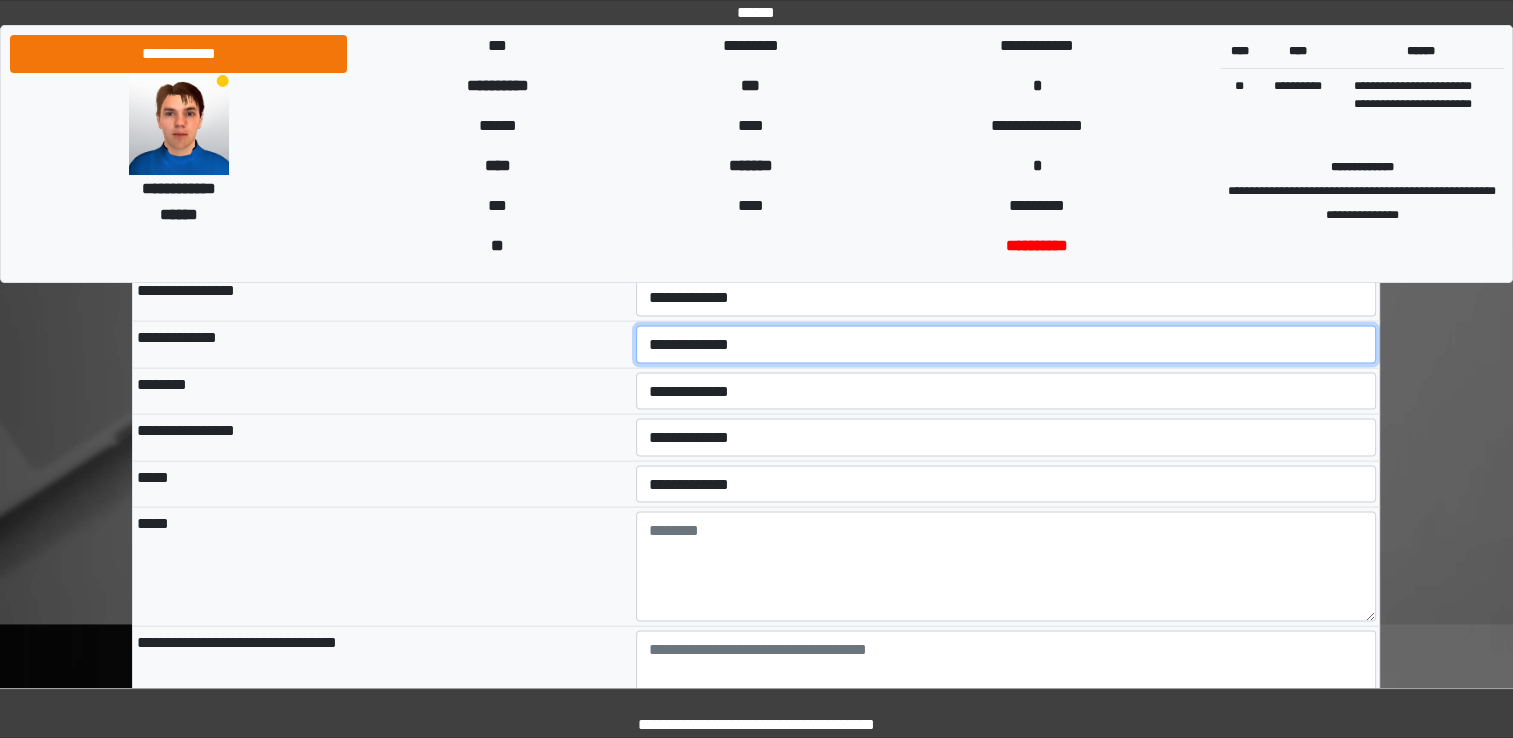 click on "**********" at bounding box center [1006, 345] 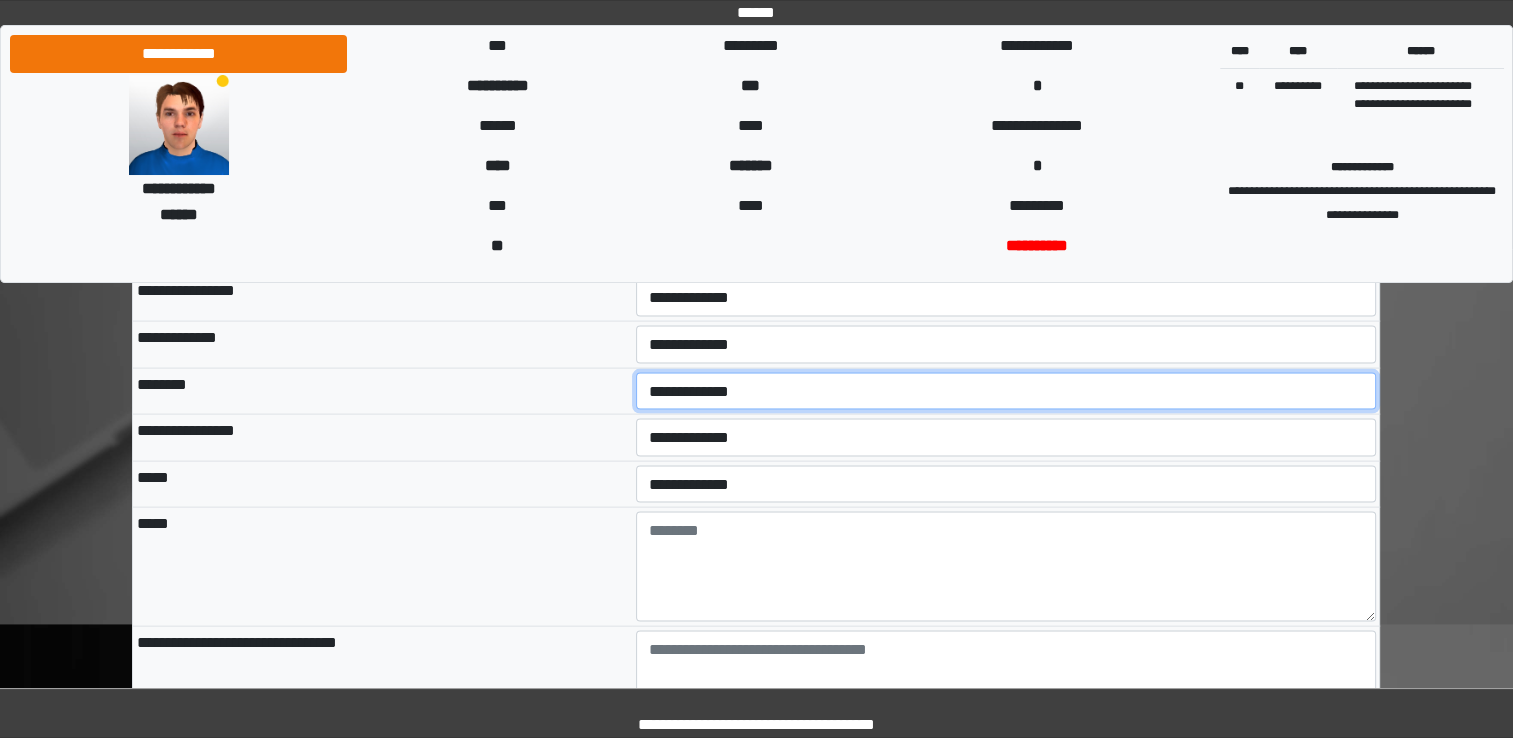 click on "**********" at bounding box center [1006, 392] 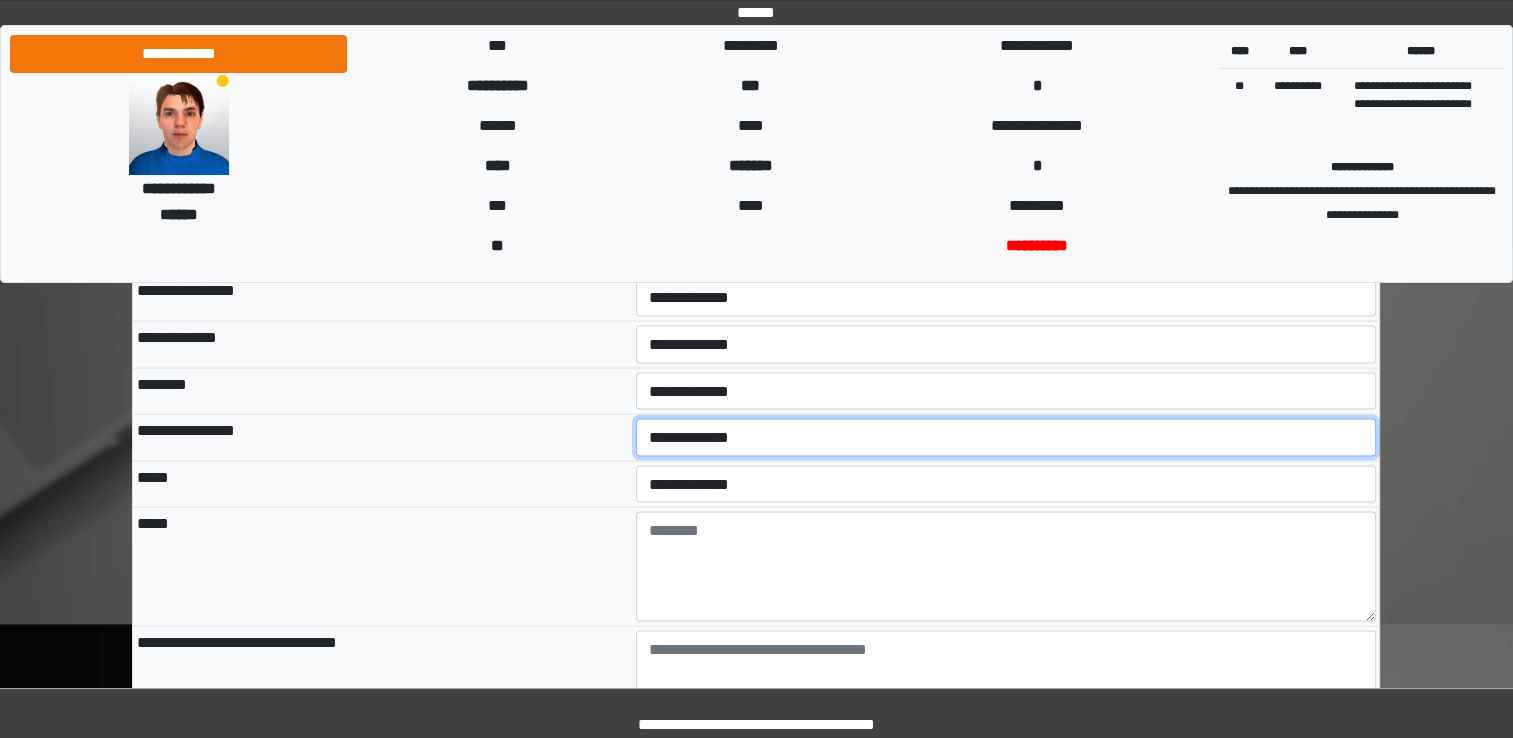click on "**********" at bounding box center [1006, 438] 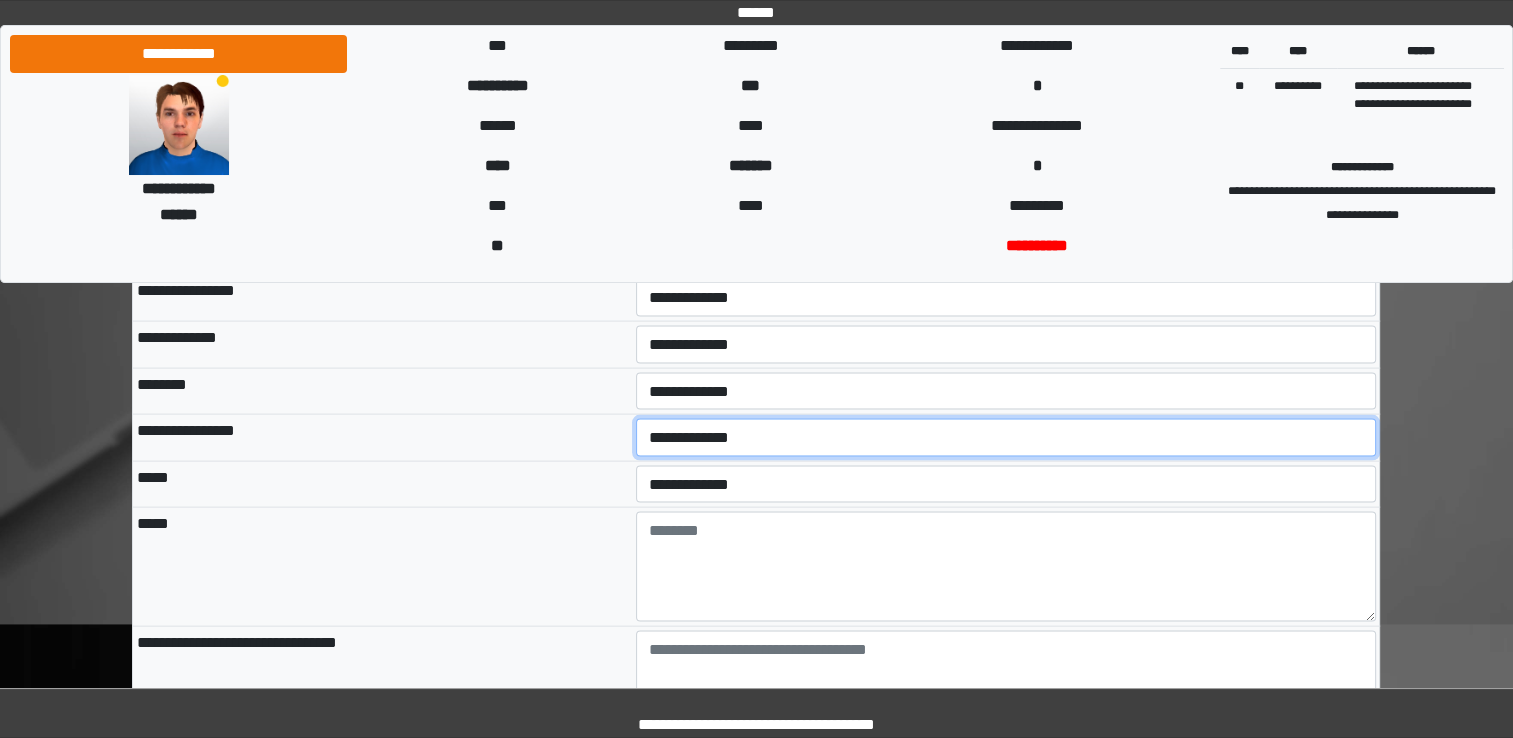 select on "*" 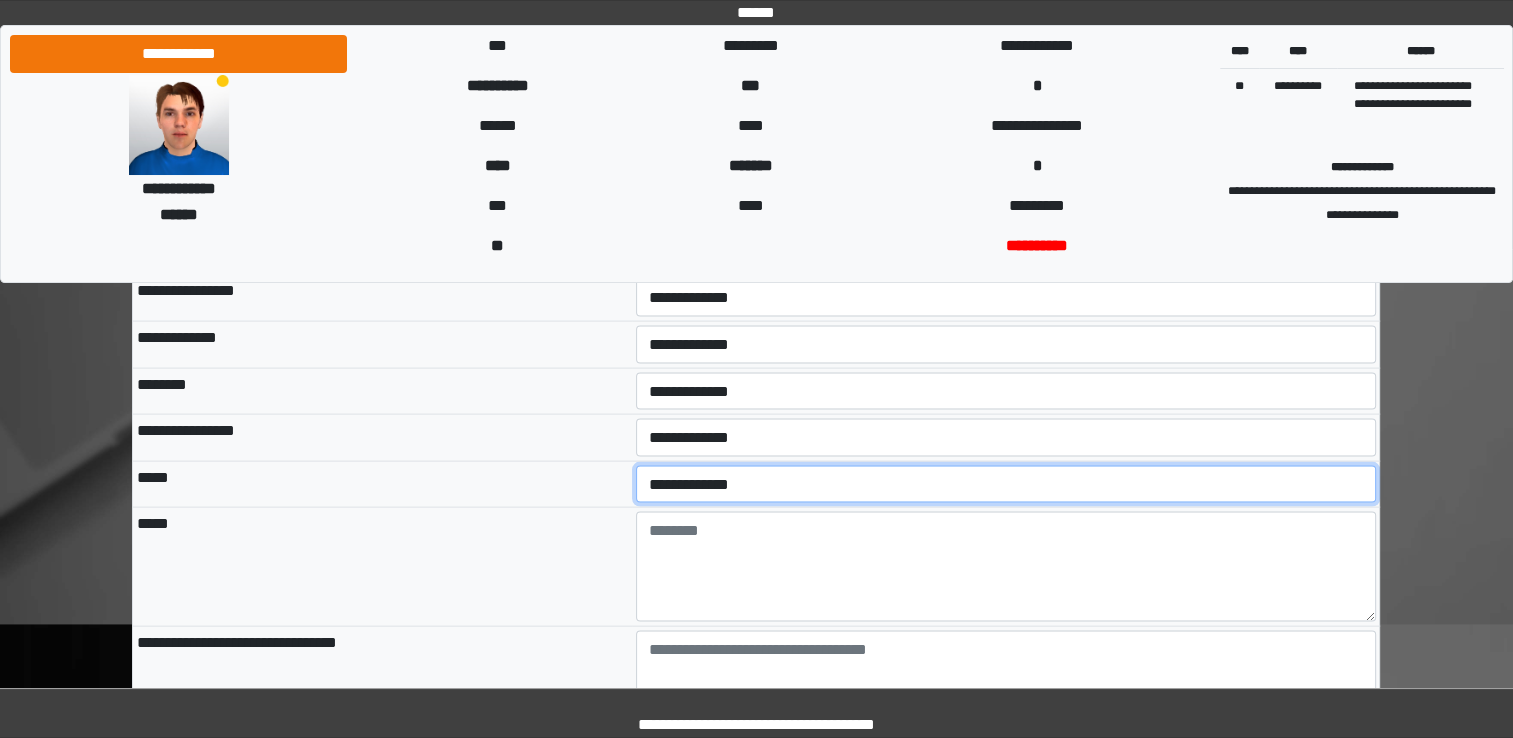 click on "**********" at bounding box center [1006, 485] 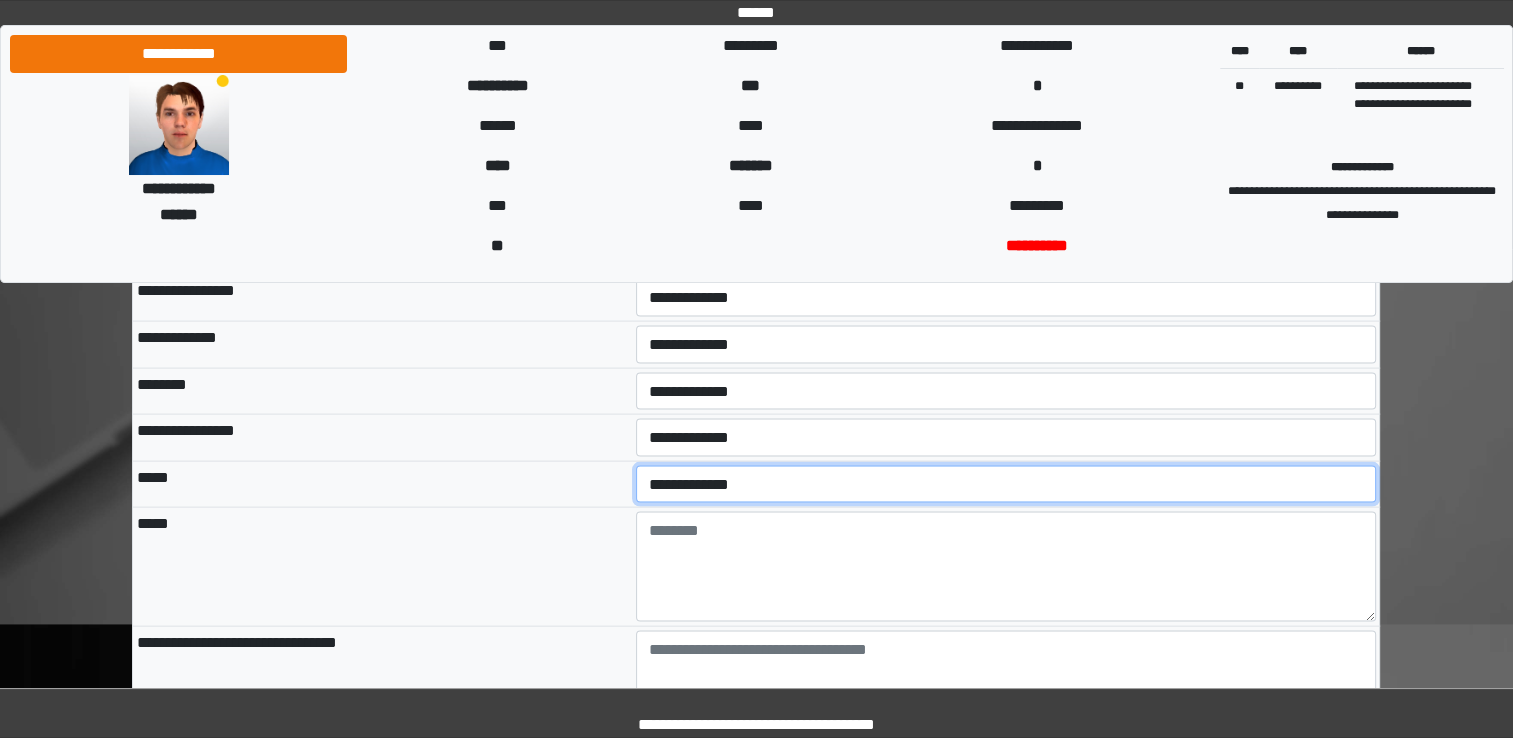 select on "*" 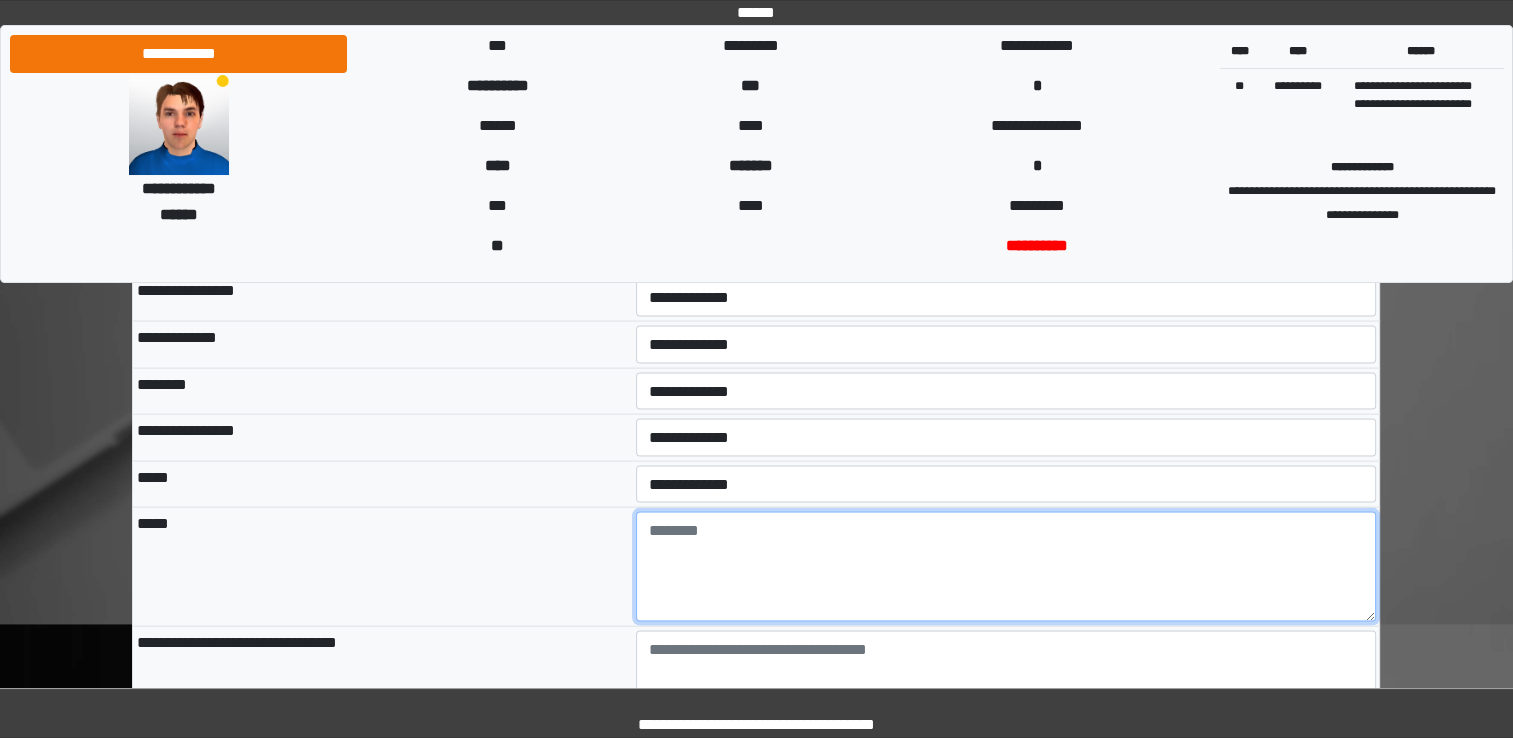click at bounding box center (1006, 567) 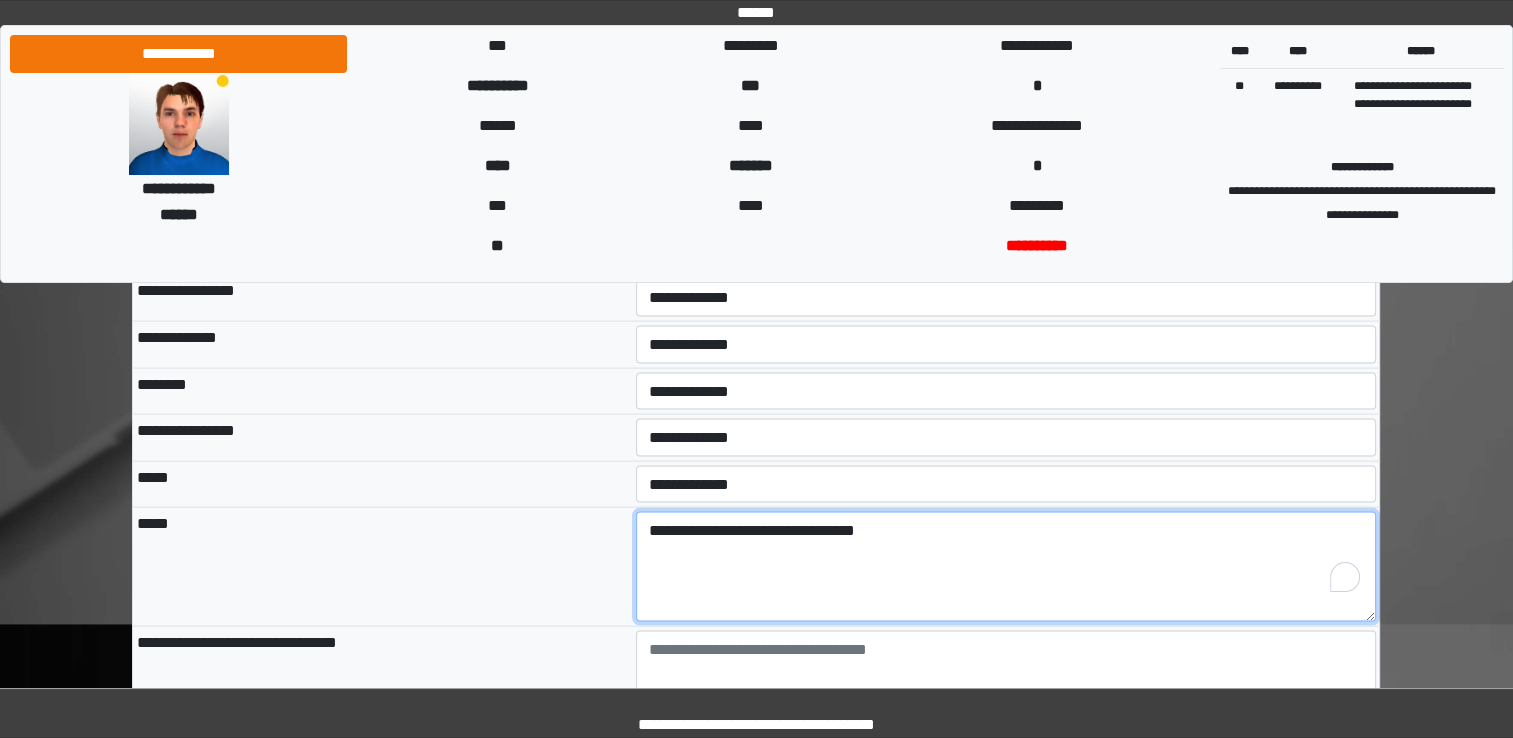 type on "**********" 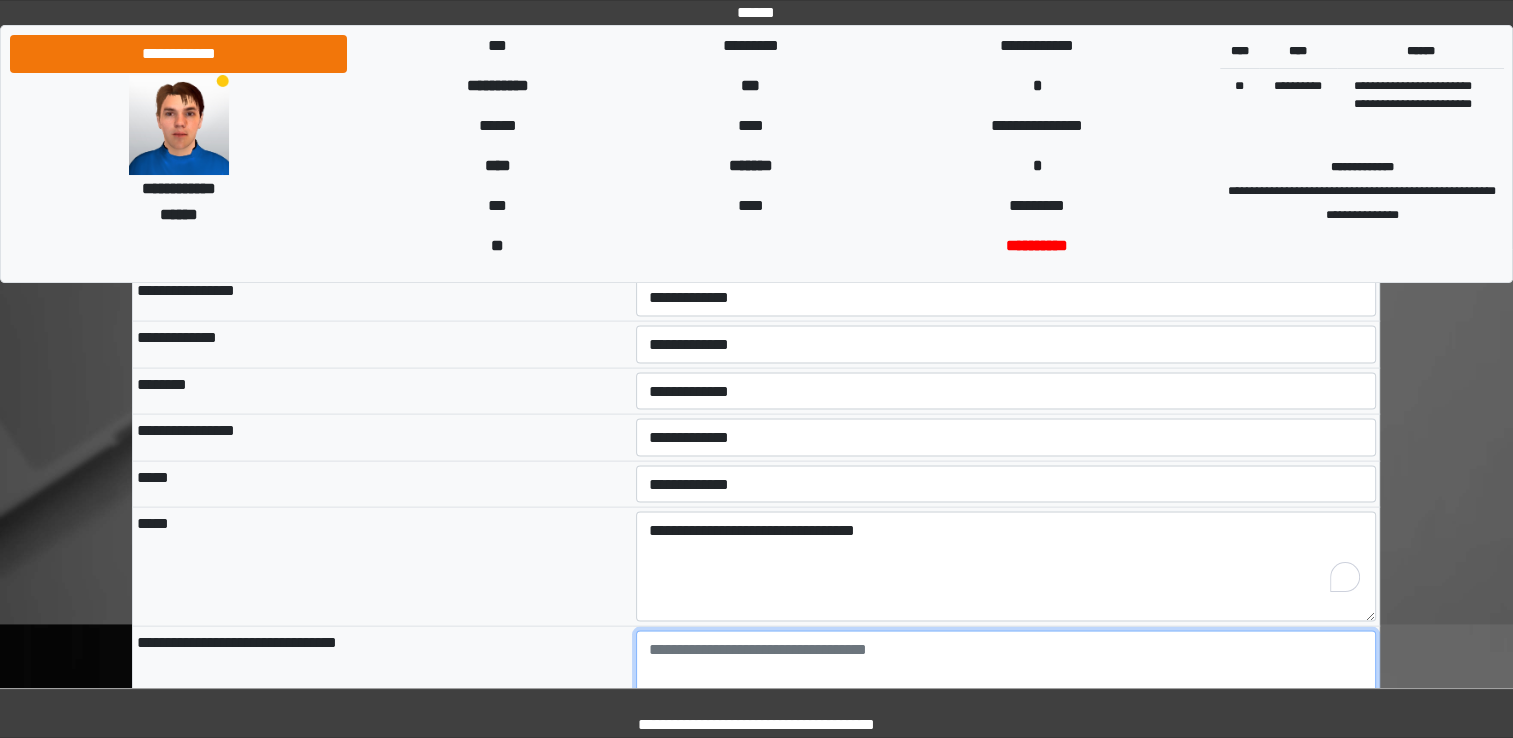 click at bounding box center (1006, 686) 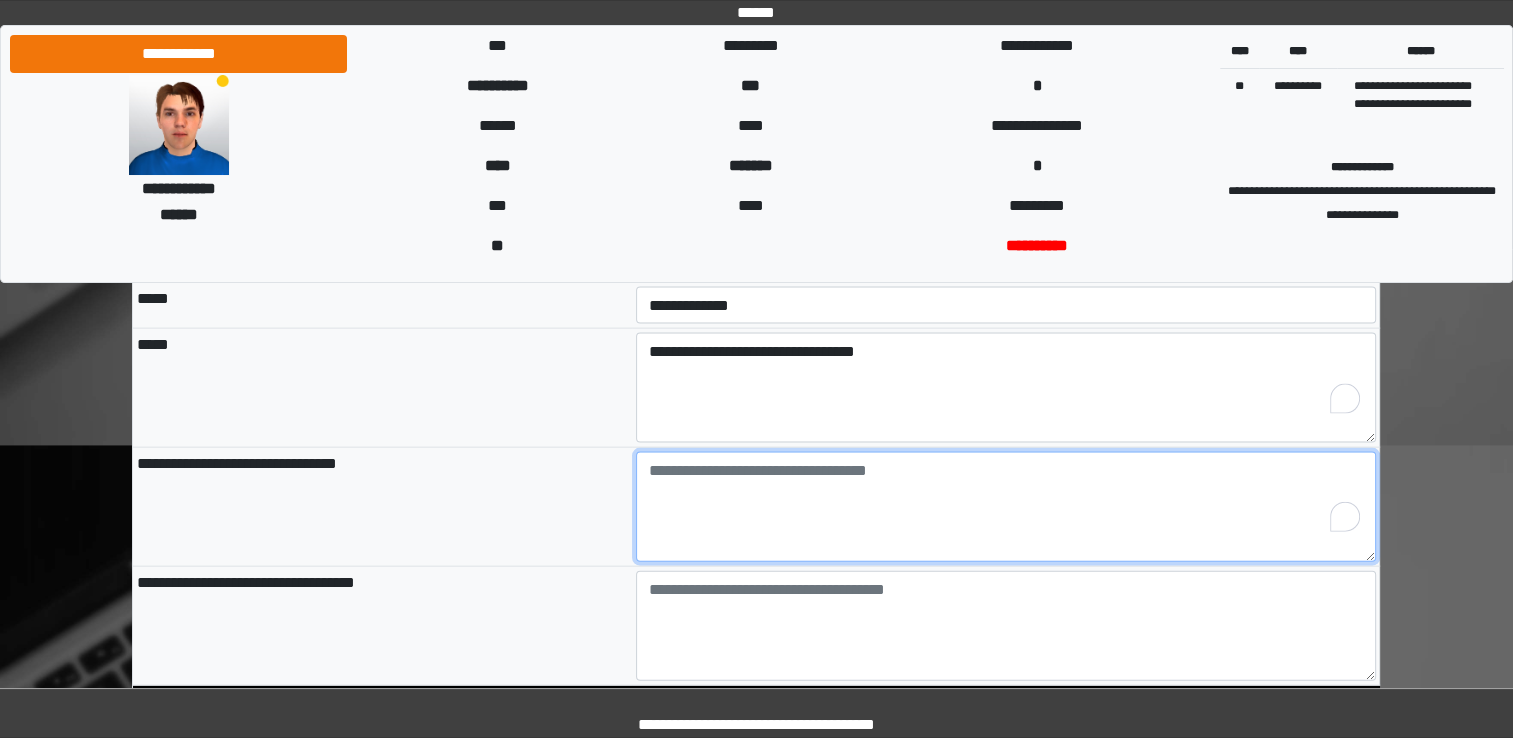 scroll, scrollTop: 4289, scrollLeft: 0, axis: vertical 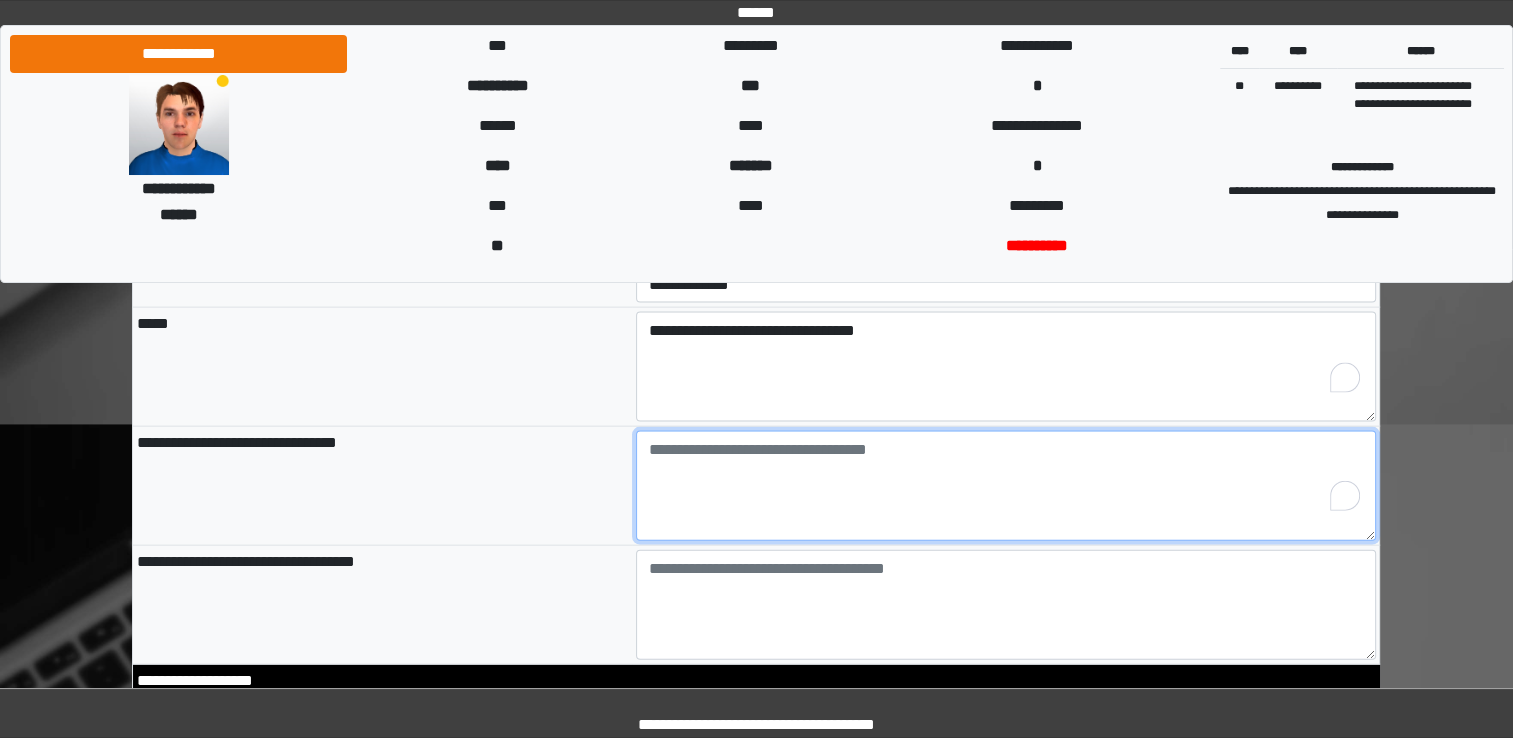 click at bounding box center [1006, 486] 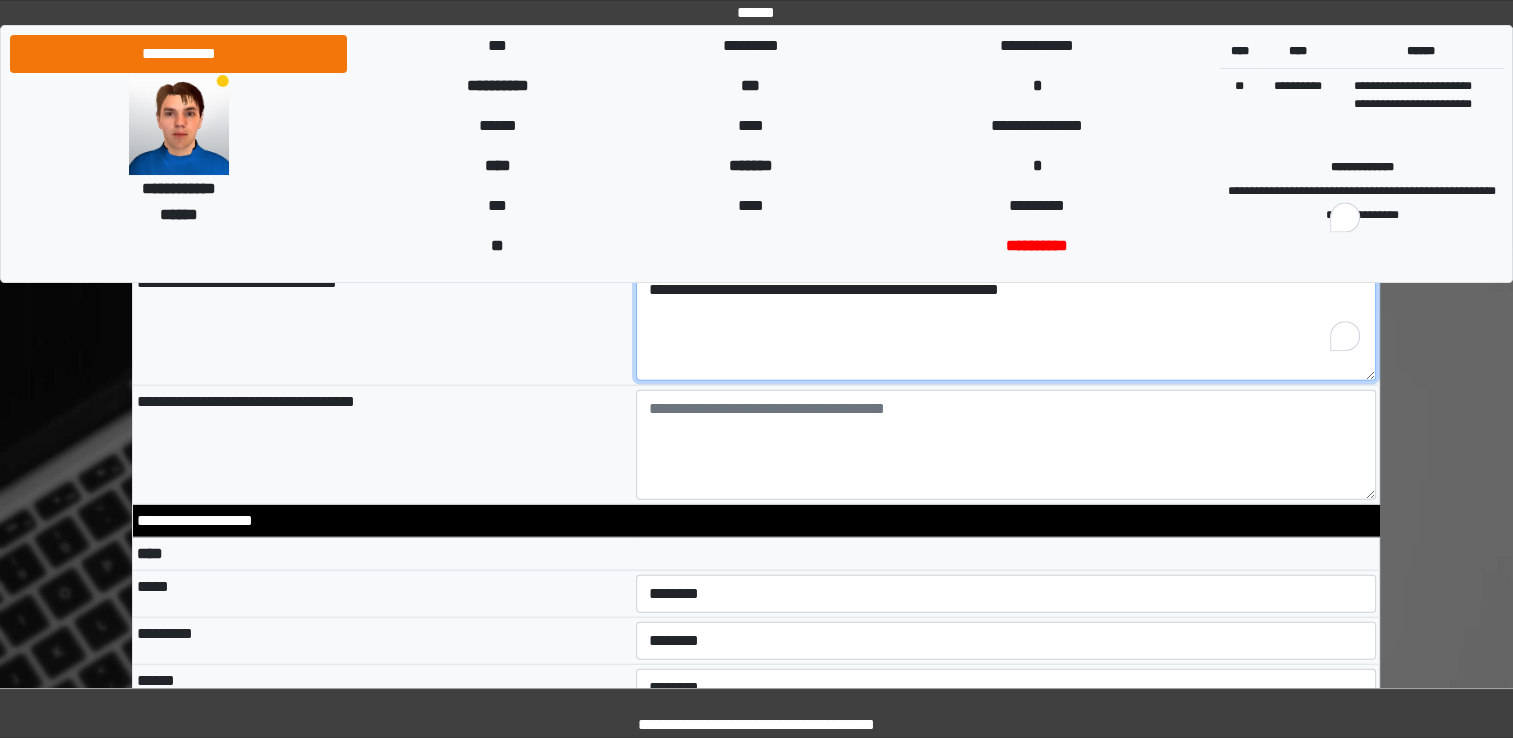 scroll, scrollTop: 4489, scrollLeft: 0, axis: vertical 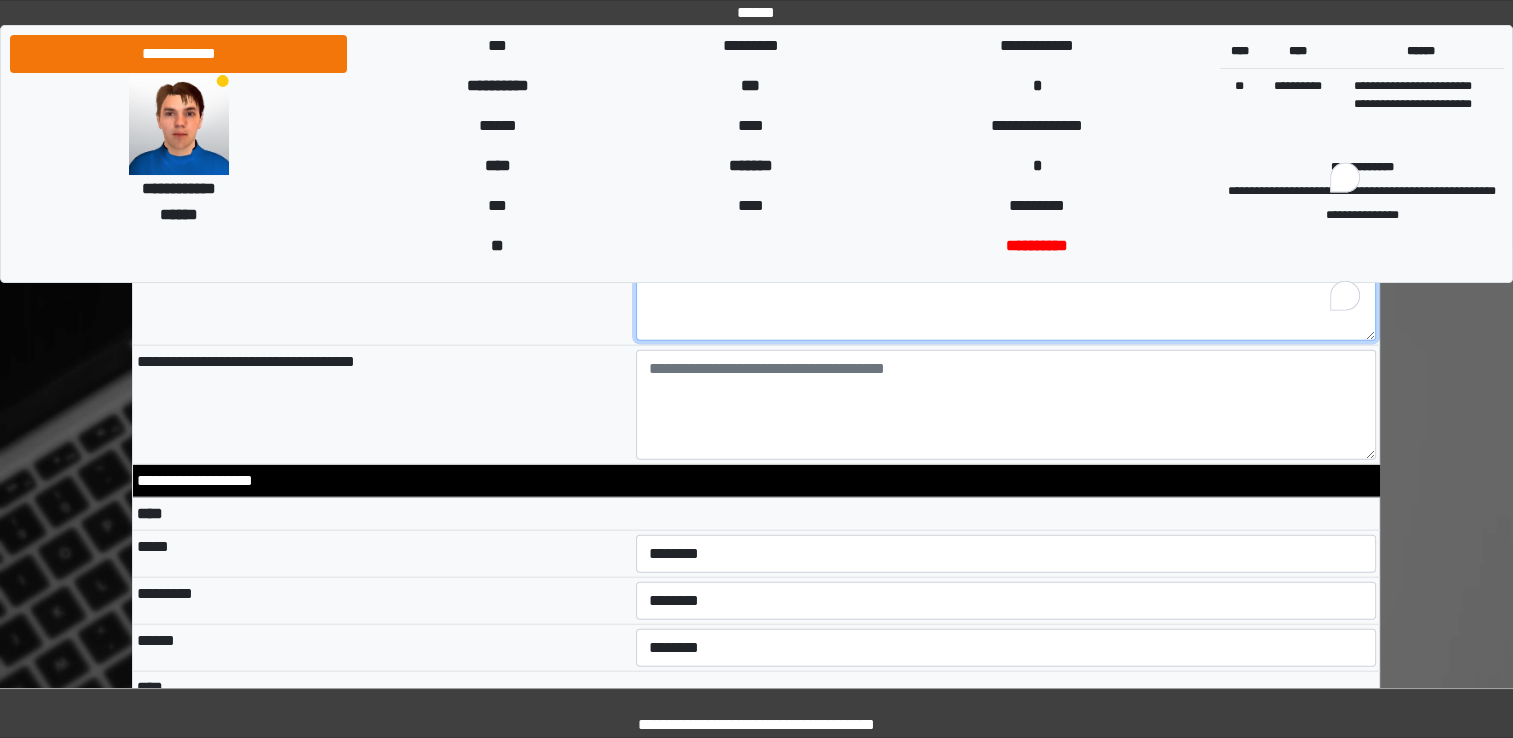 type on "**********" 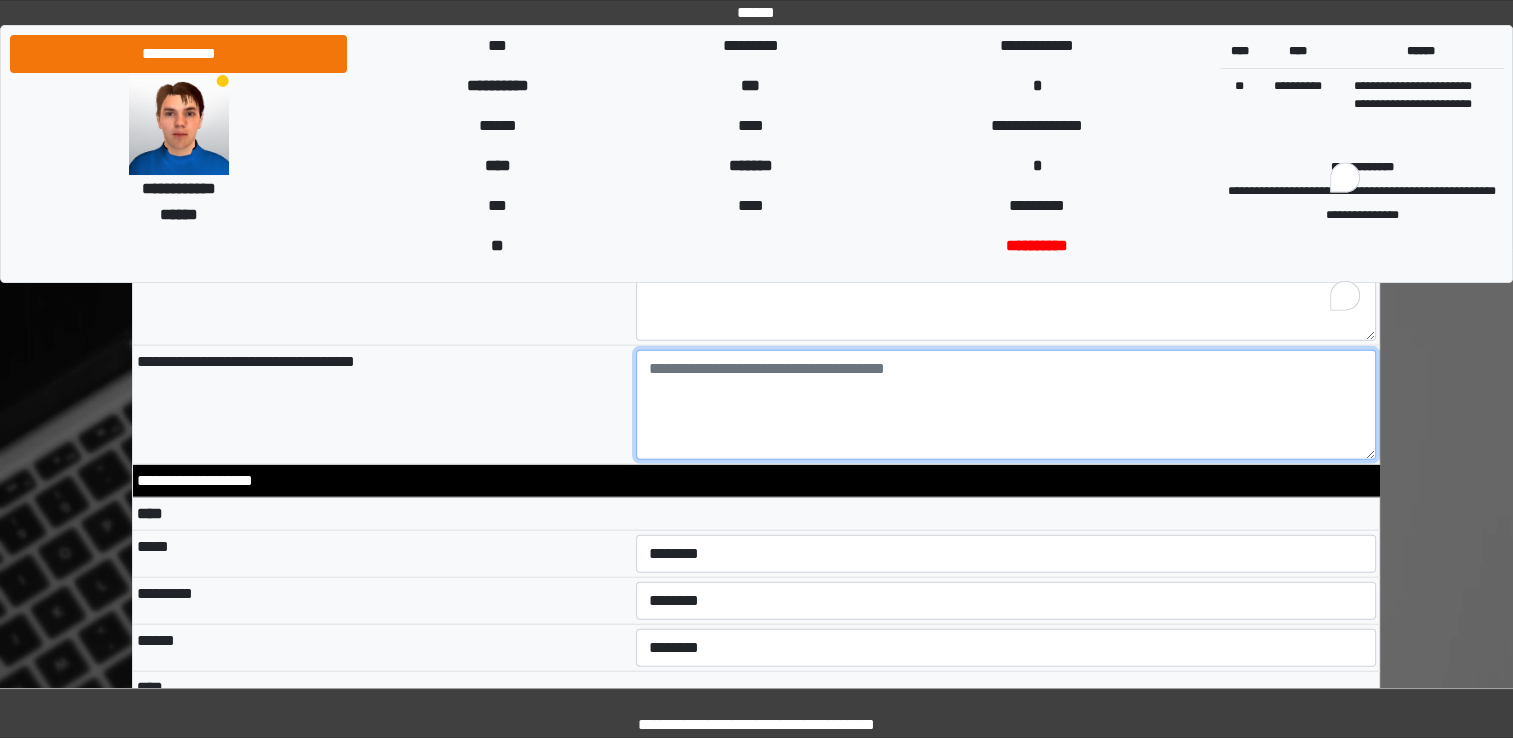 click at bounding box center [1006, 405] 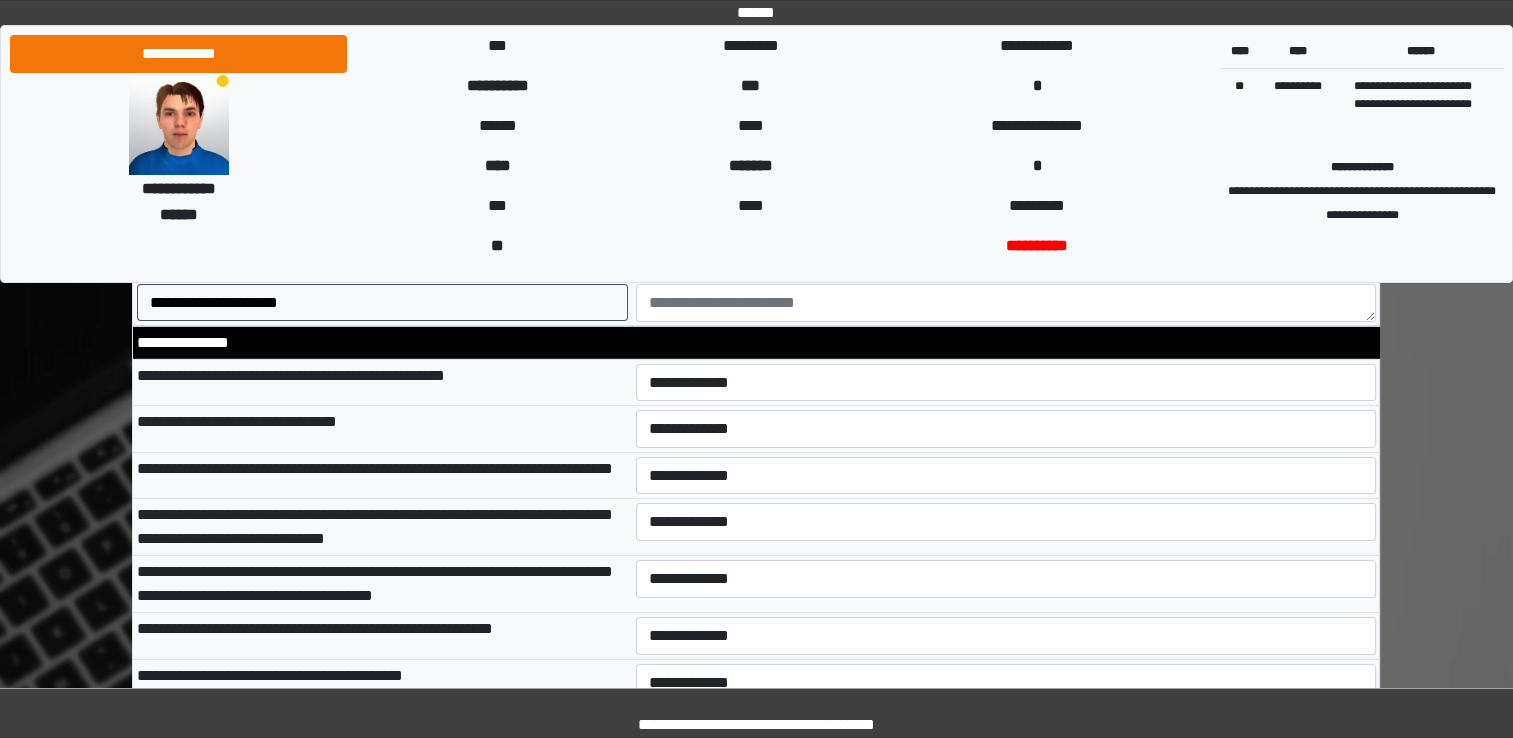 scroll, scrollTop: 6408, scrollLeft: 0, axis: vertical 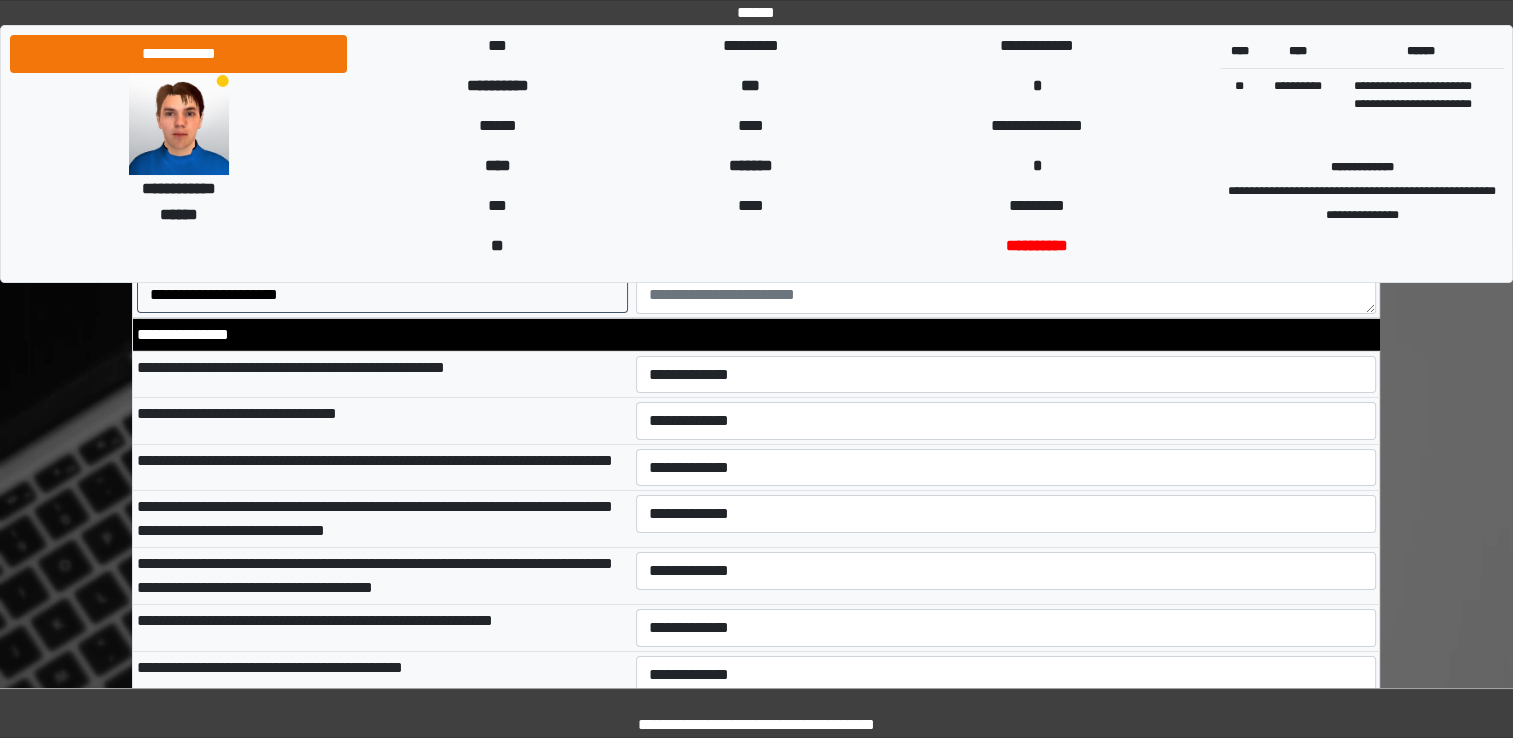 type on "****" 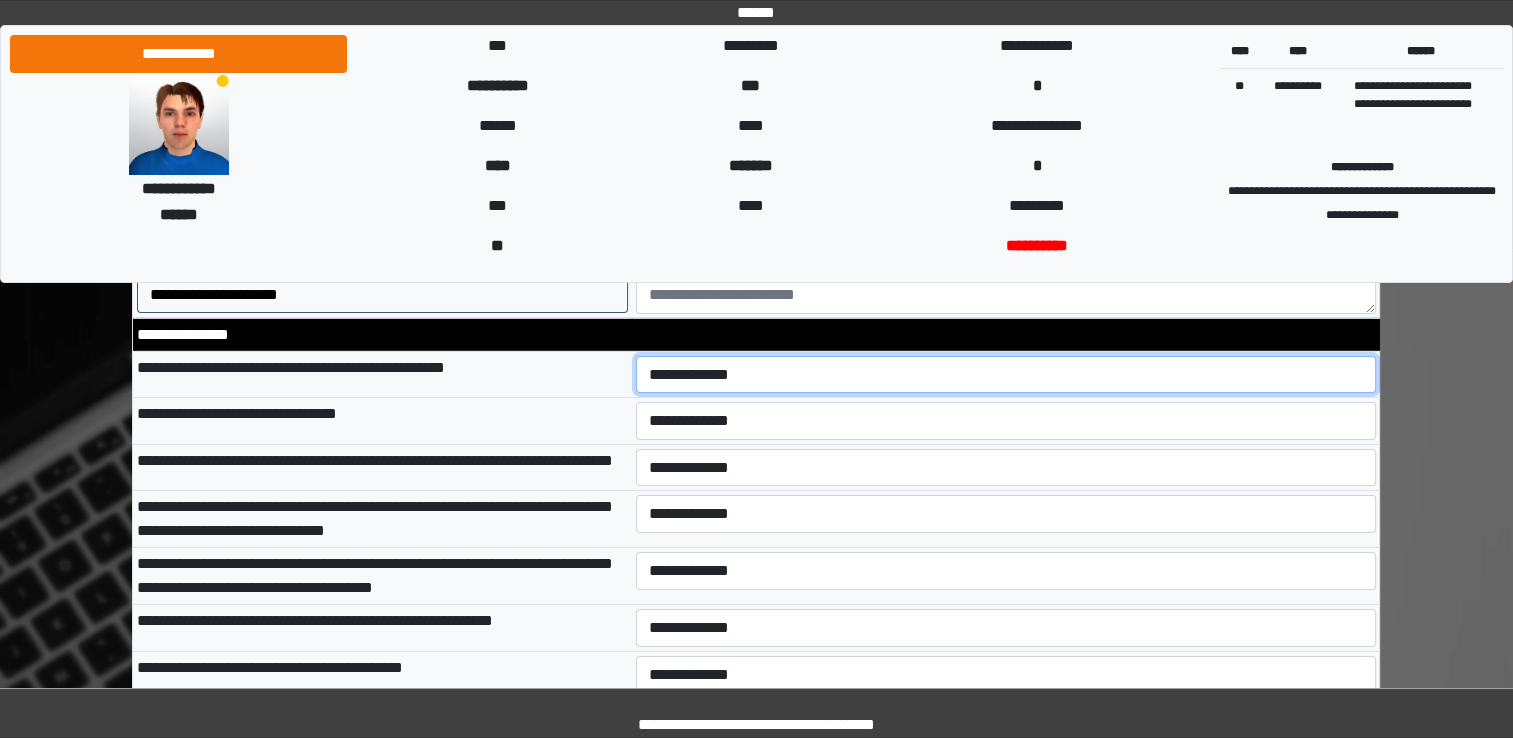 click on "**********" at bounding box center (1006, 375) 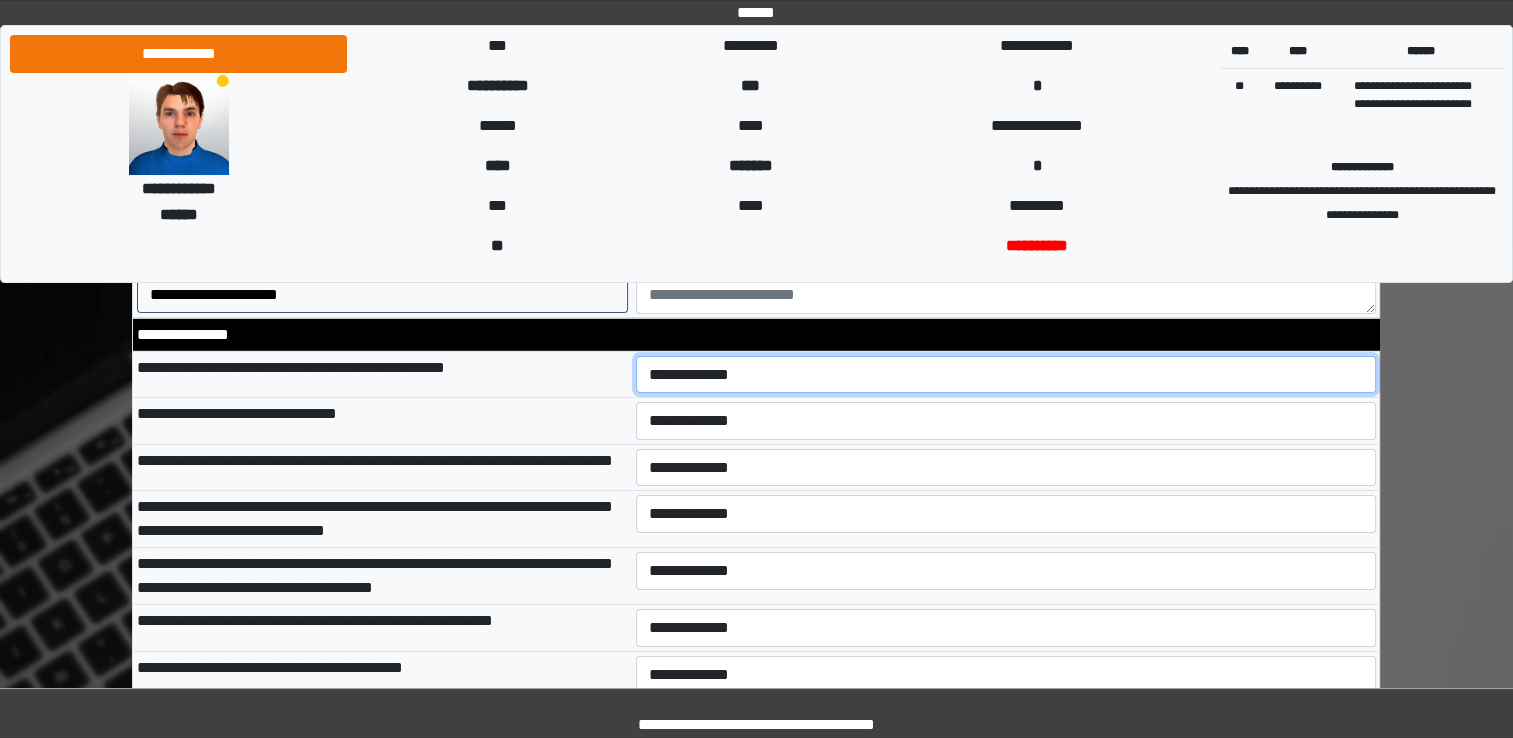 select on "*" 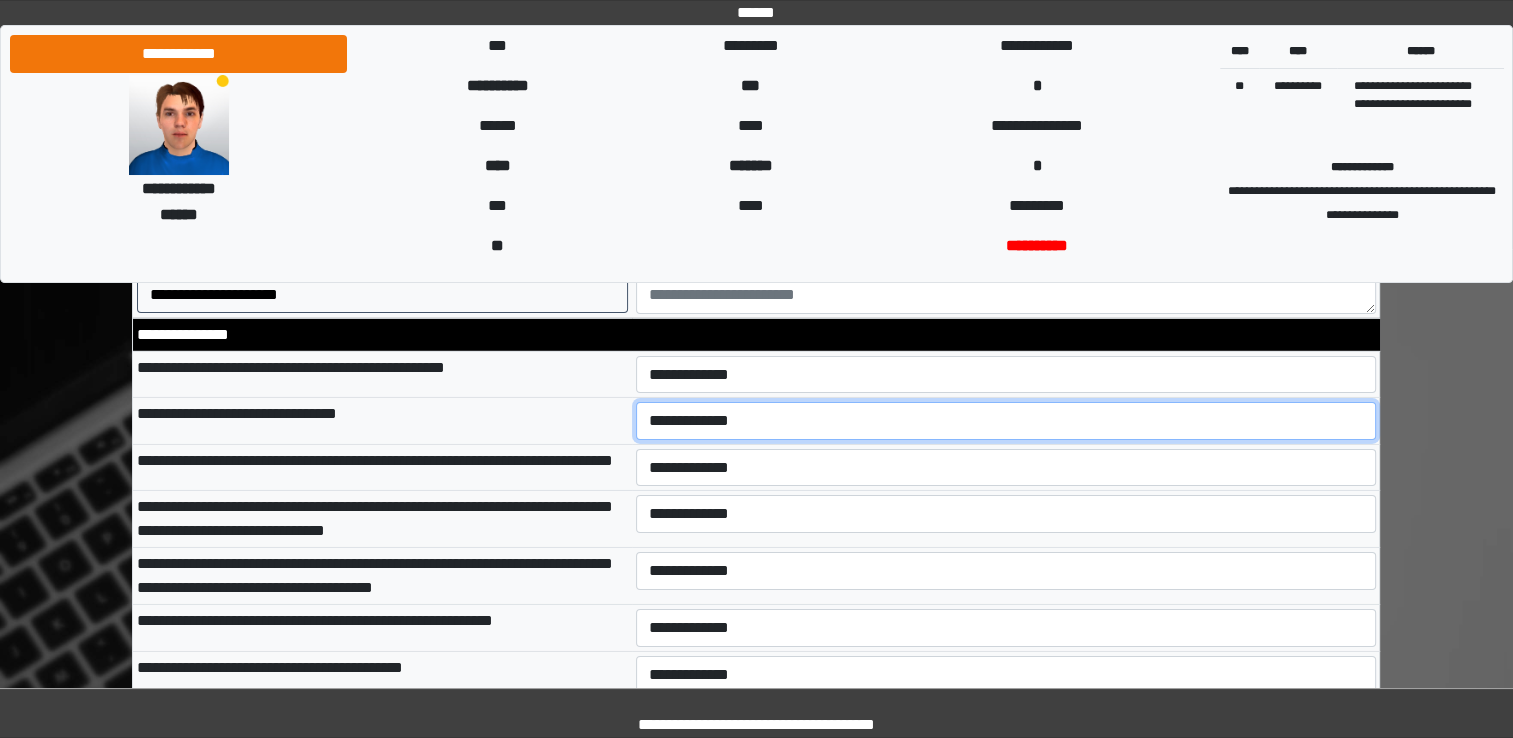click on "**********" at bounding box center [1006, 421] 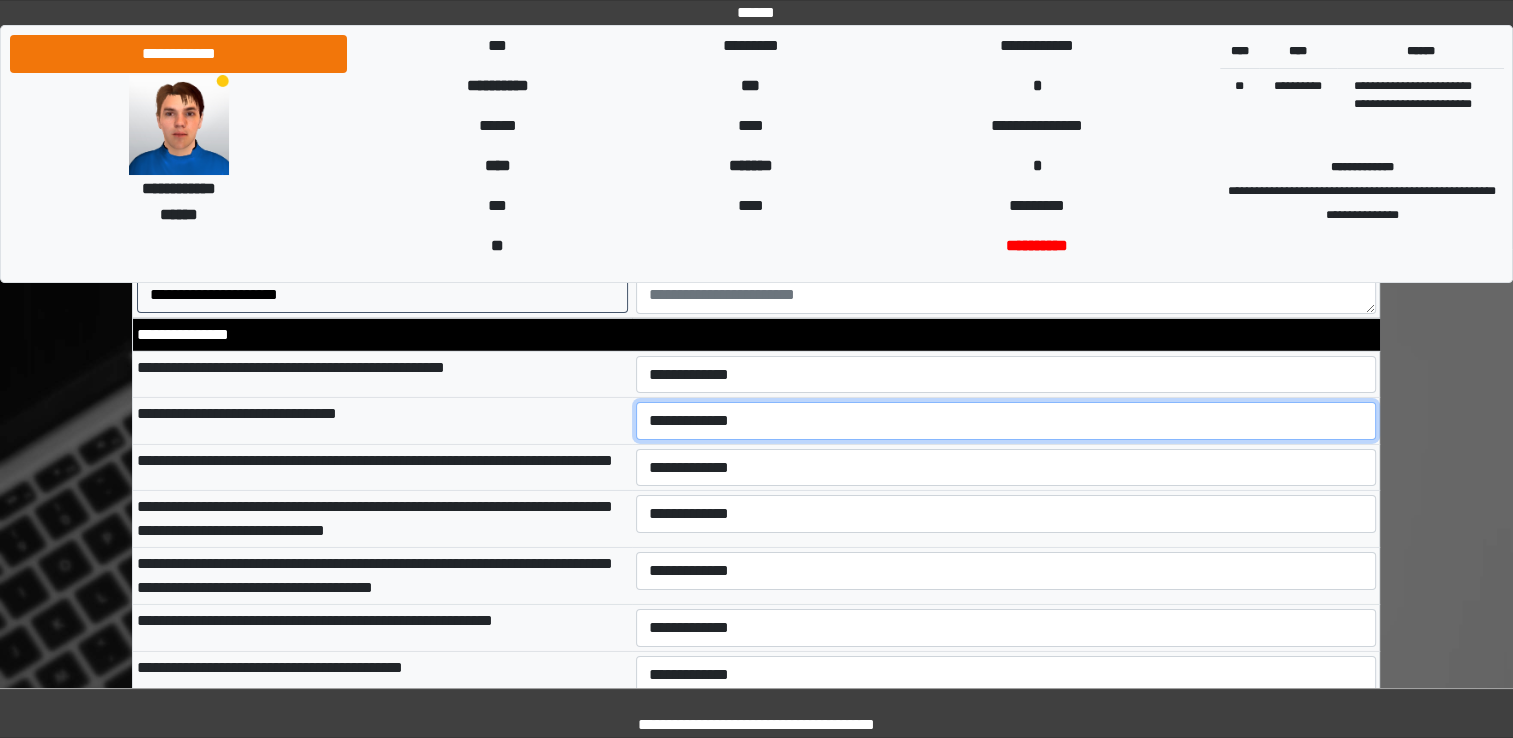 select on "*" 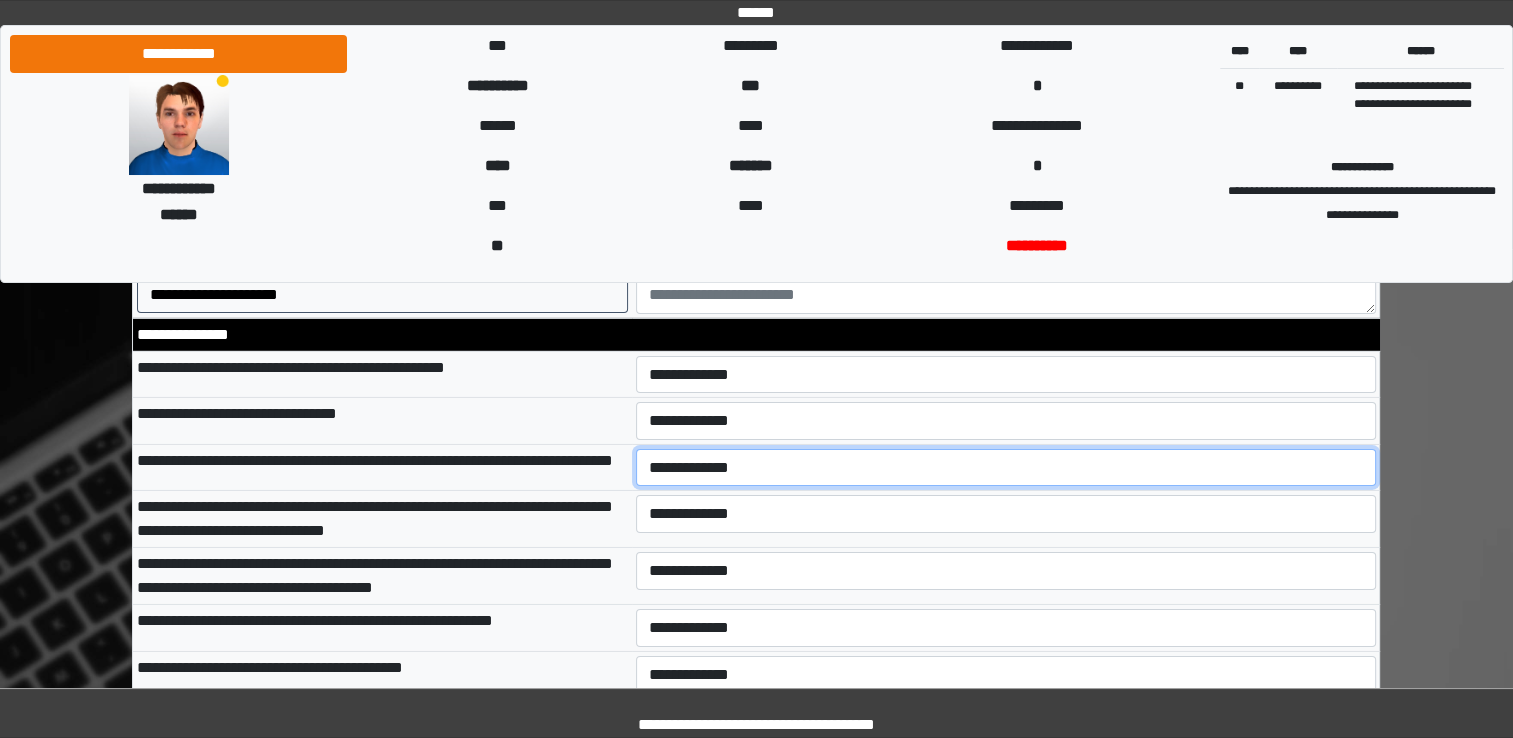 click on "**********" at bounding box center [1006, 468] 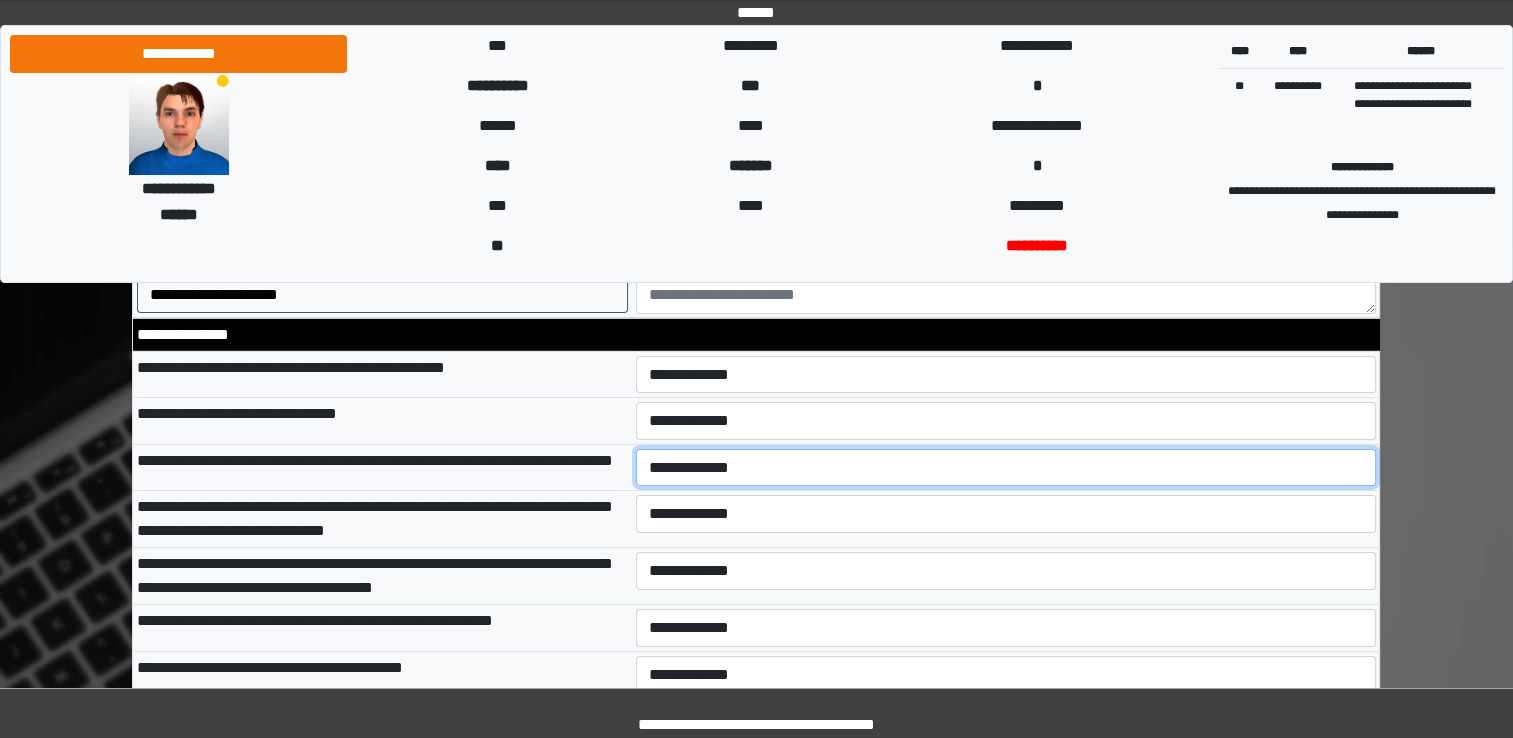 select on "*" 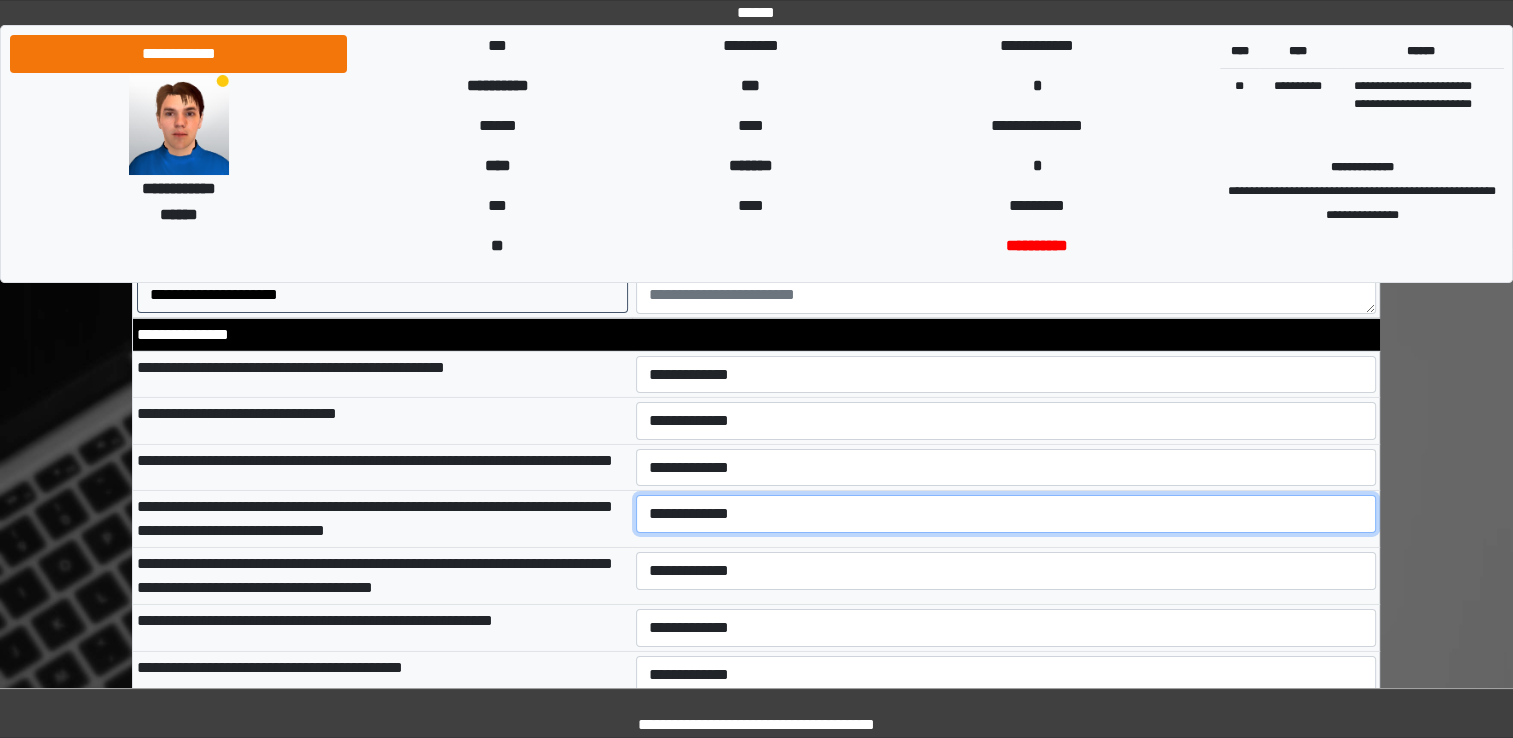 click on "**********" at bounding box center [1006, 514] 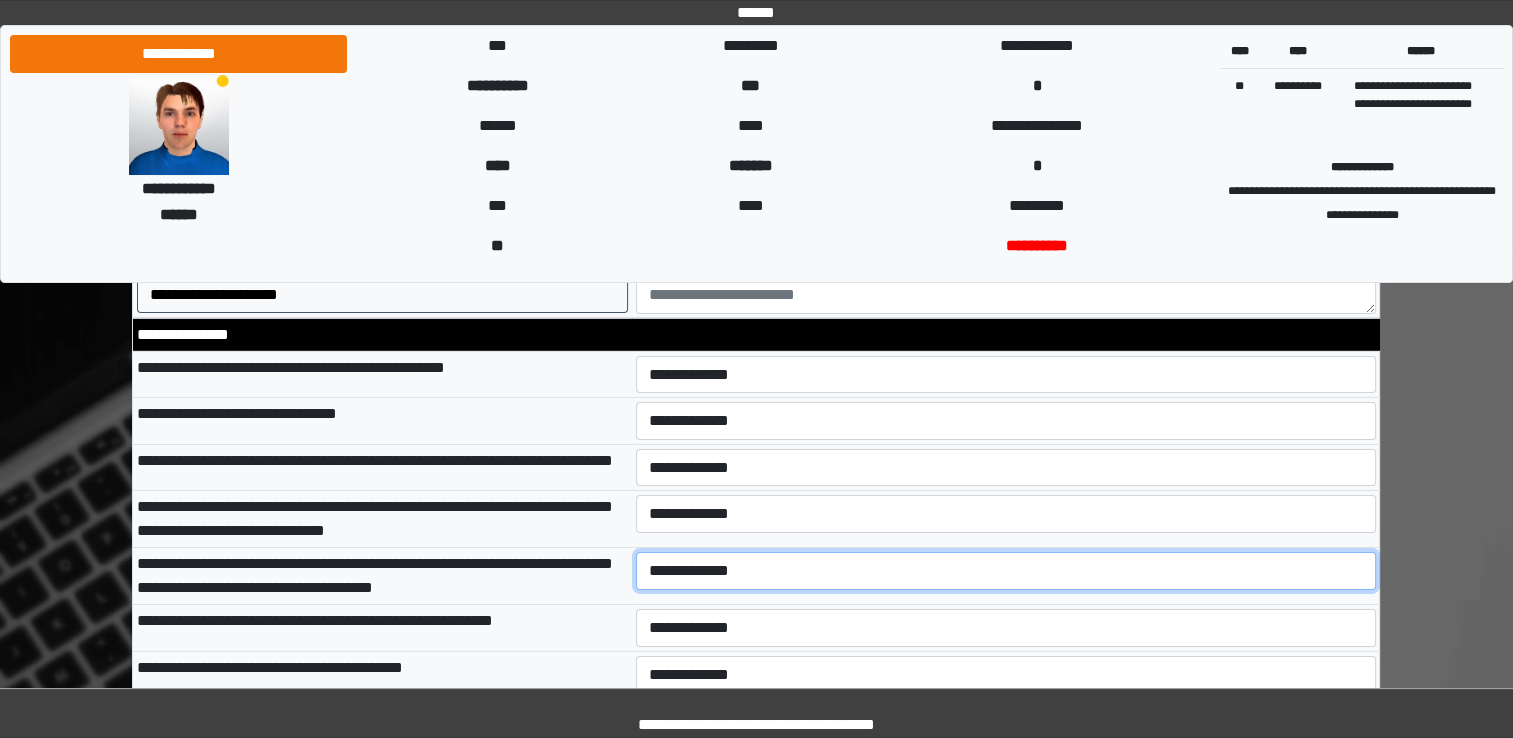 click on "**********" at bounding box center [1006, 571] 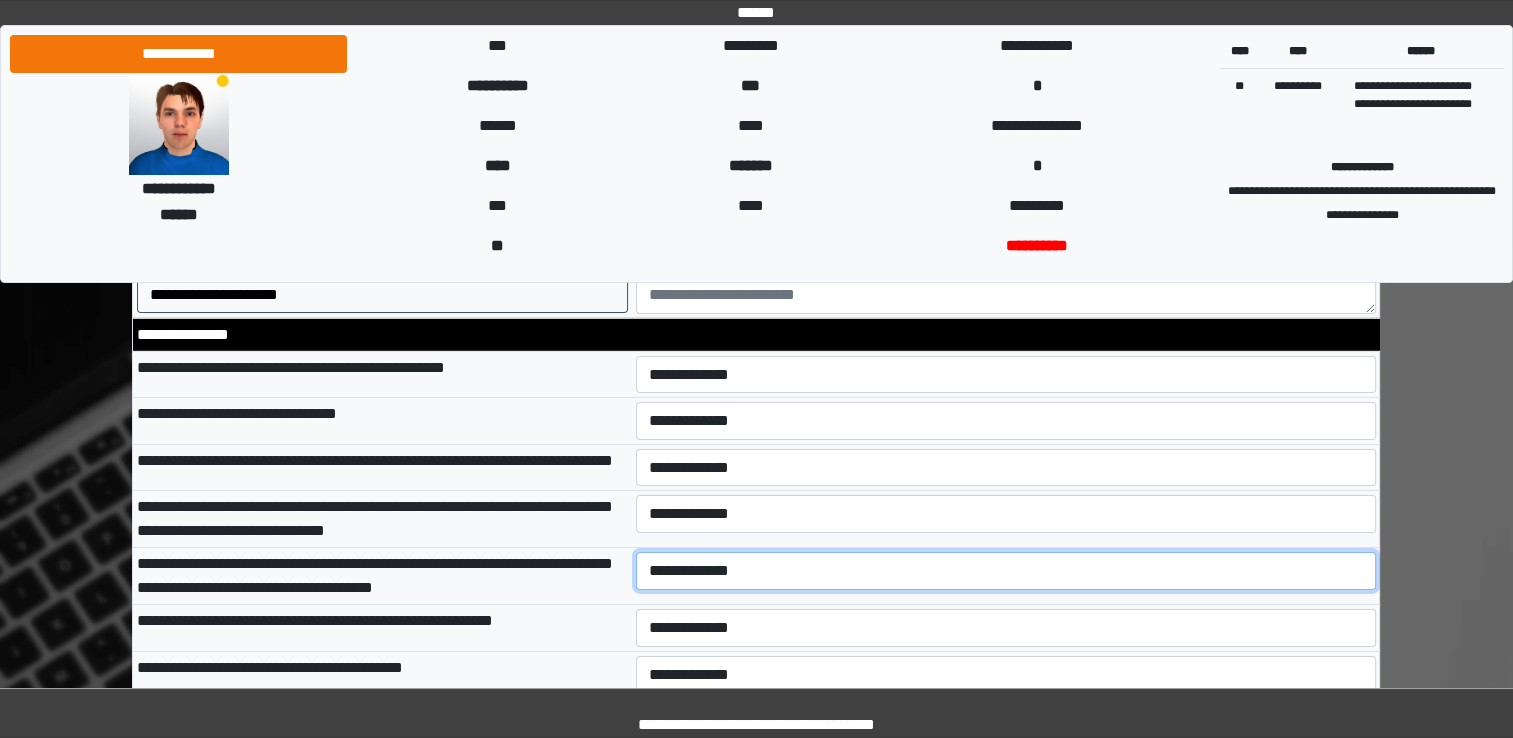 select on "*" 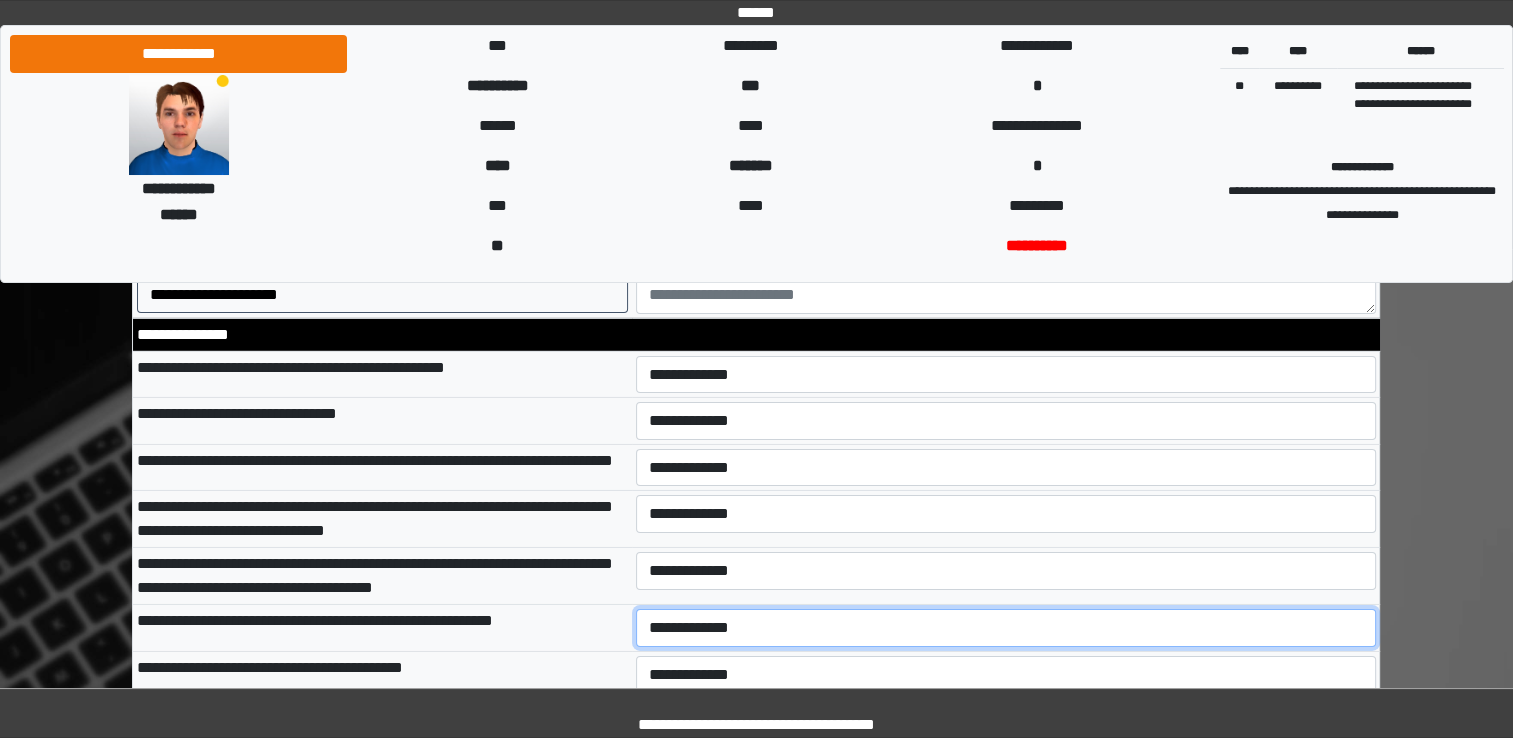 click on "**********" at bounding box center [1006, 628] 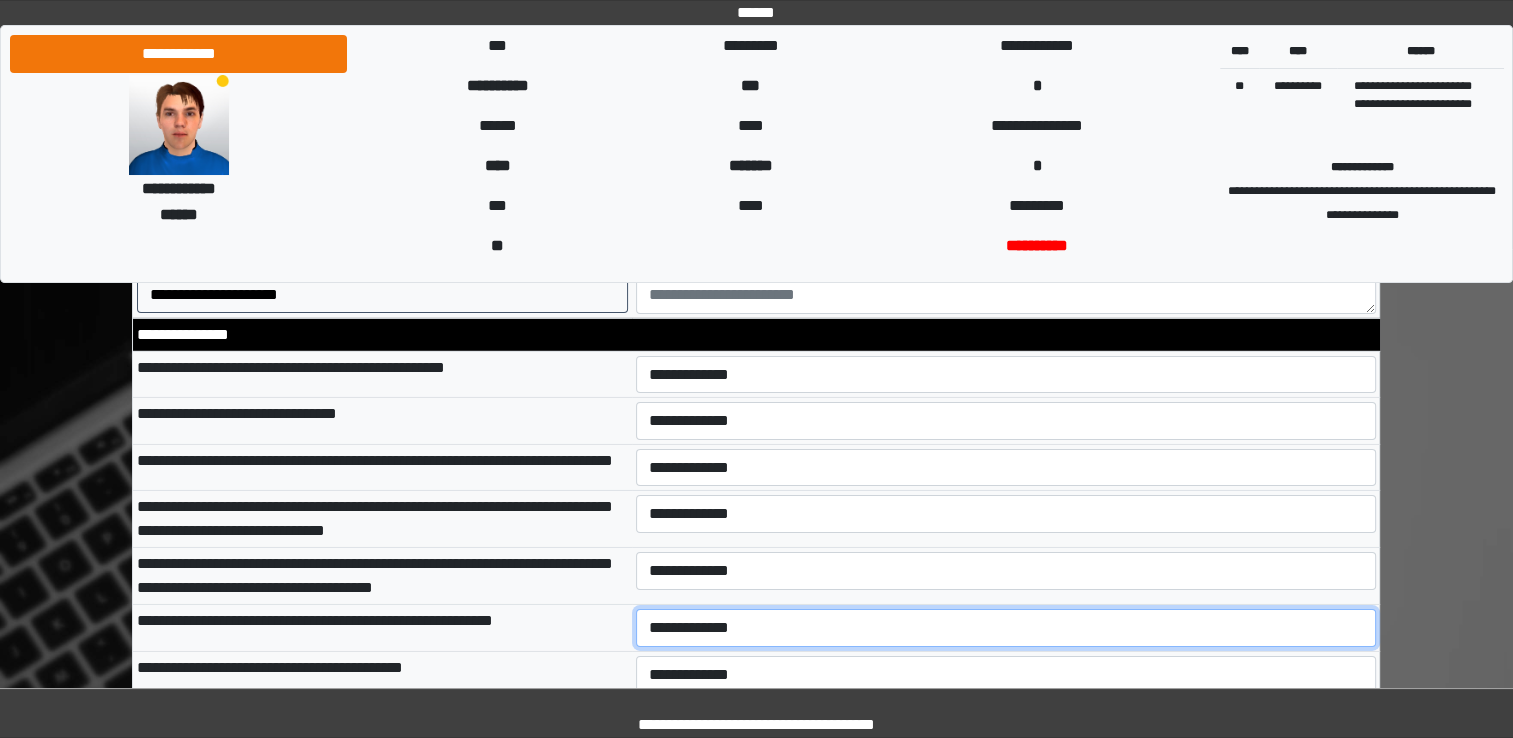 select on "*" 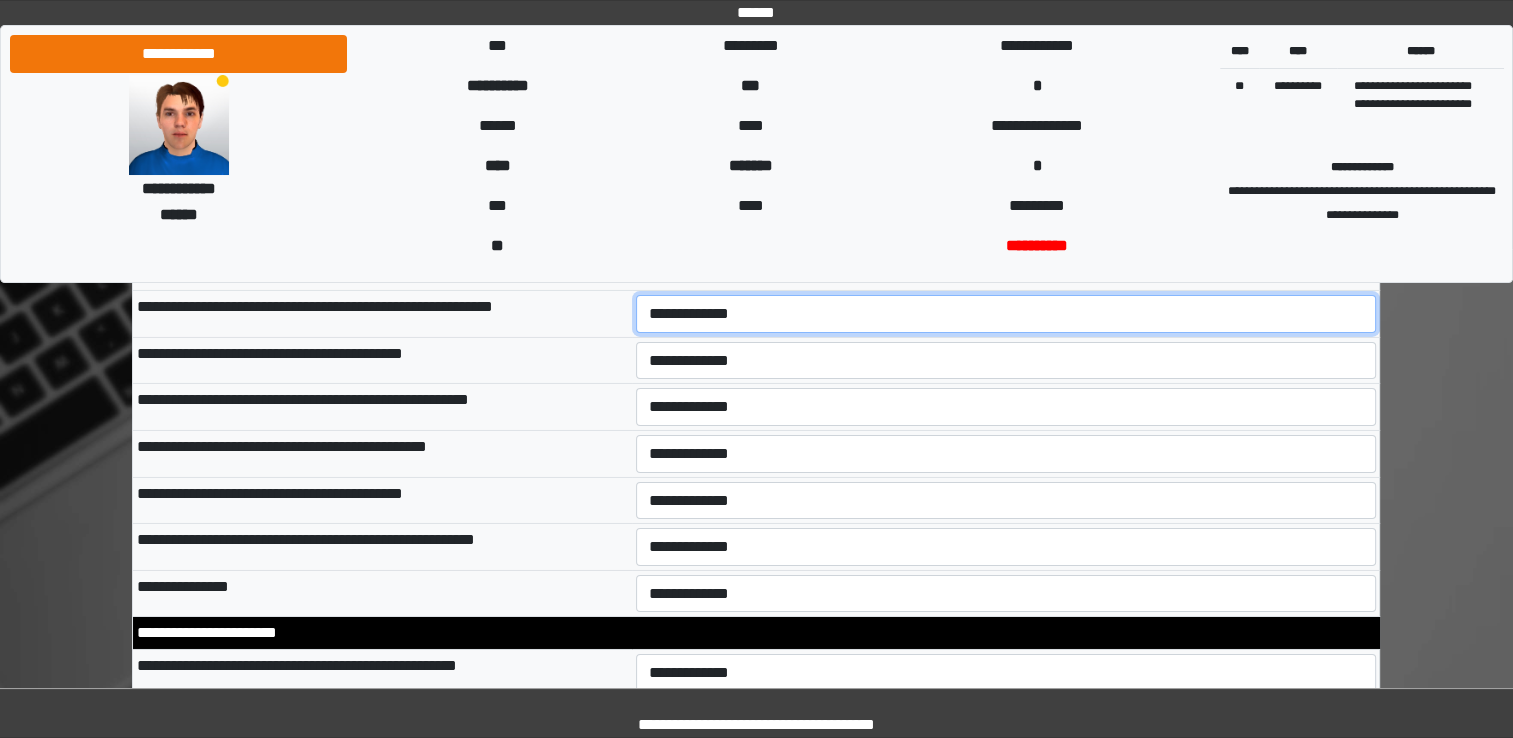 scroll, scrollTop: 6728, scrollLeft: 0, axis: vertical 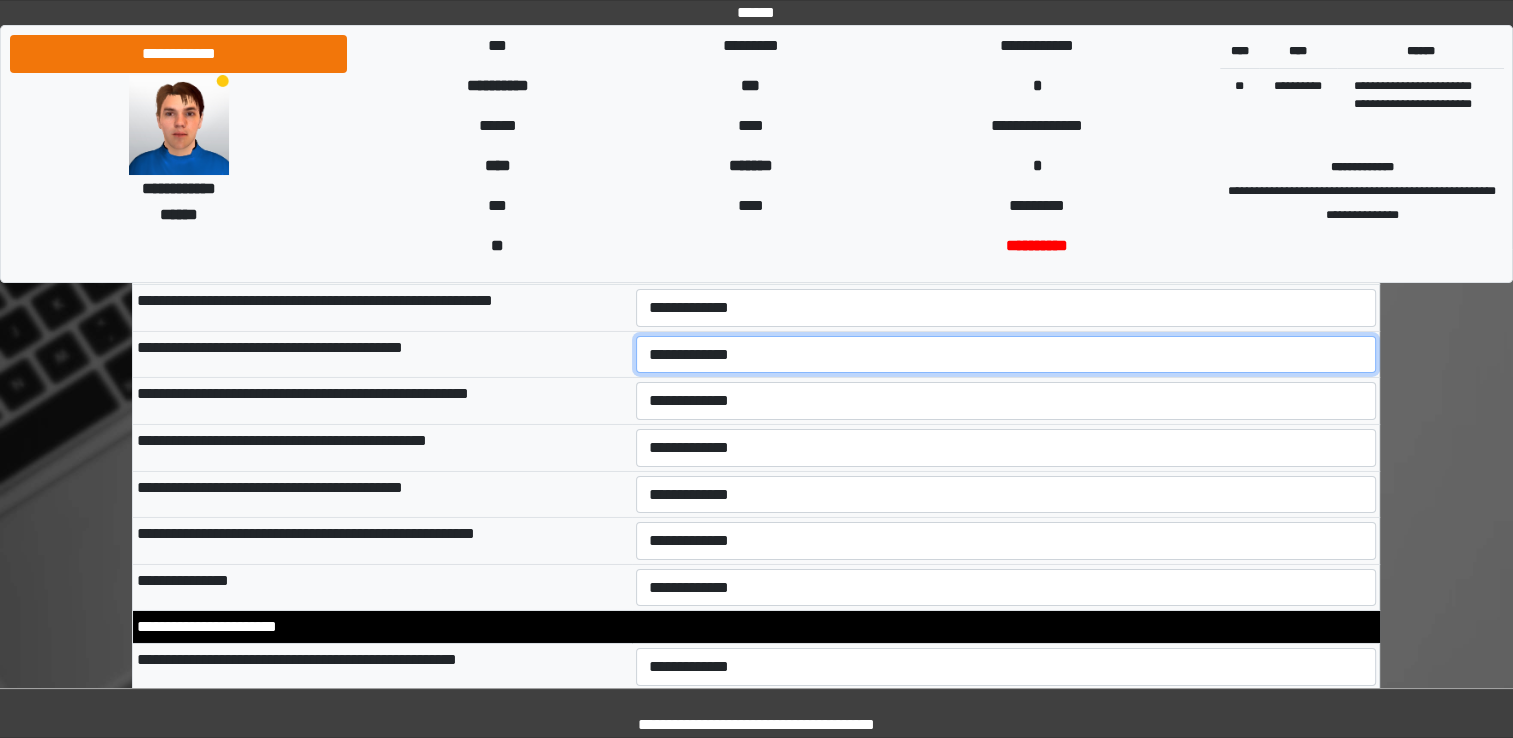 click on "**********" at bounding box center (1006, 355) 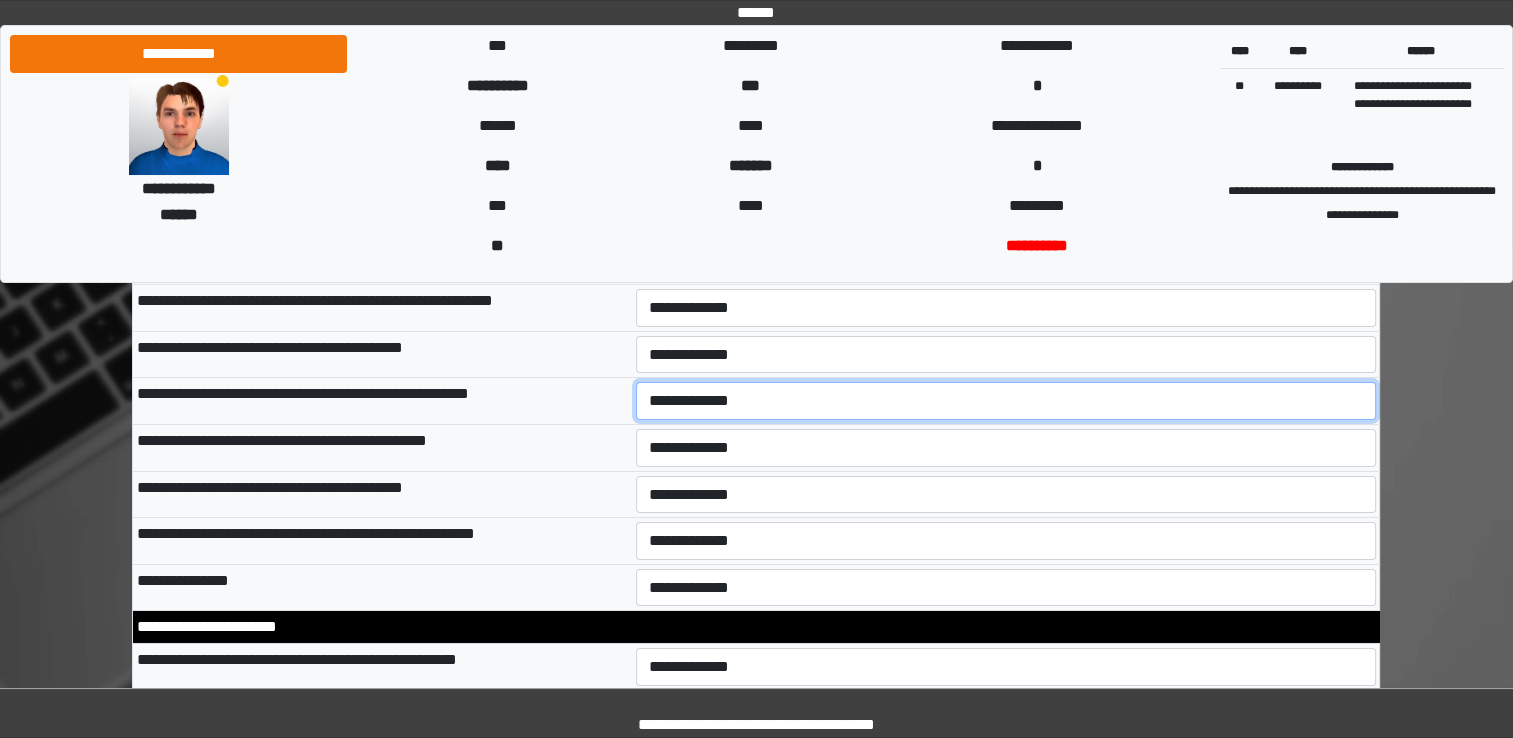 click on "**********" at bounding box center (1006, 401) 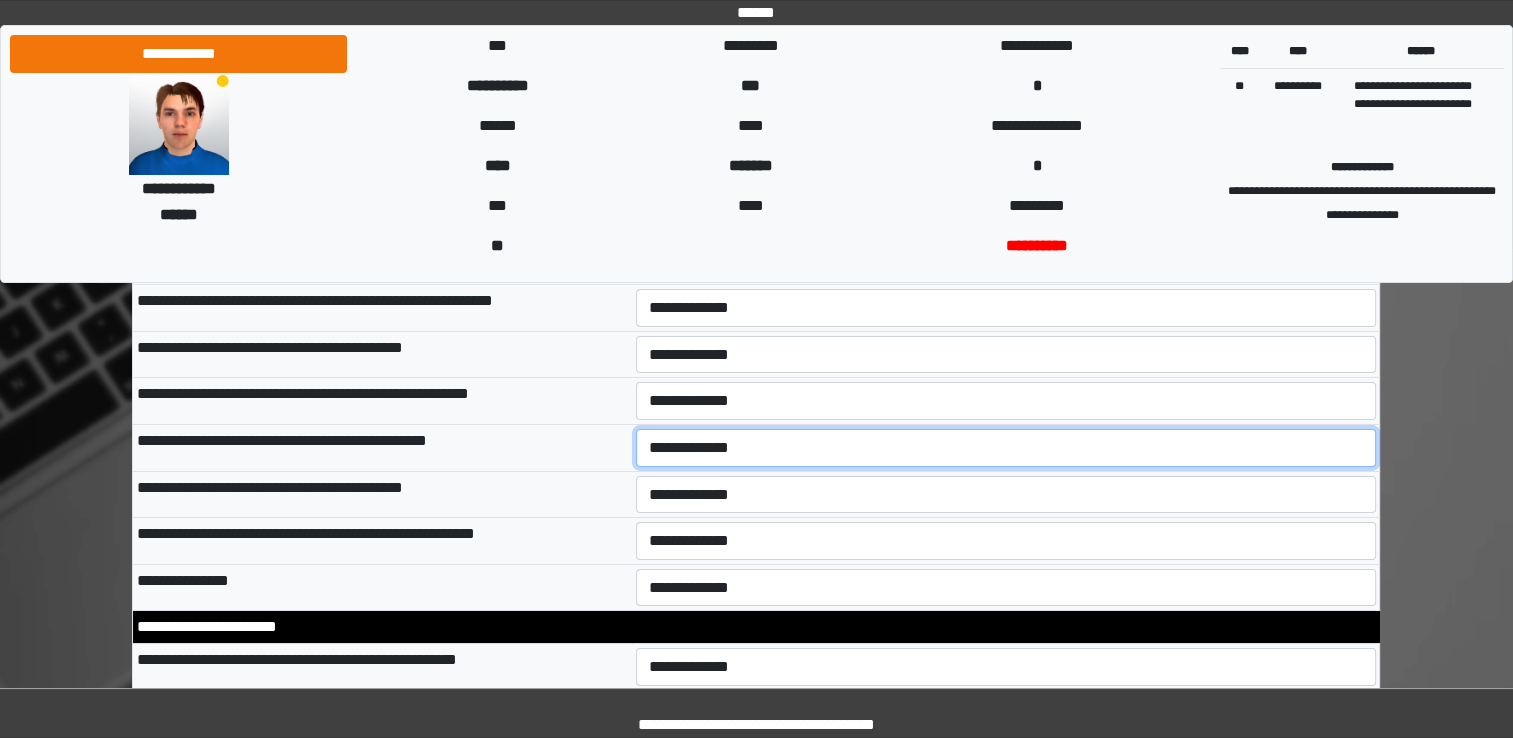 click on "**********" at bounding box center [1006, 448] 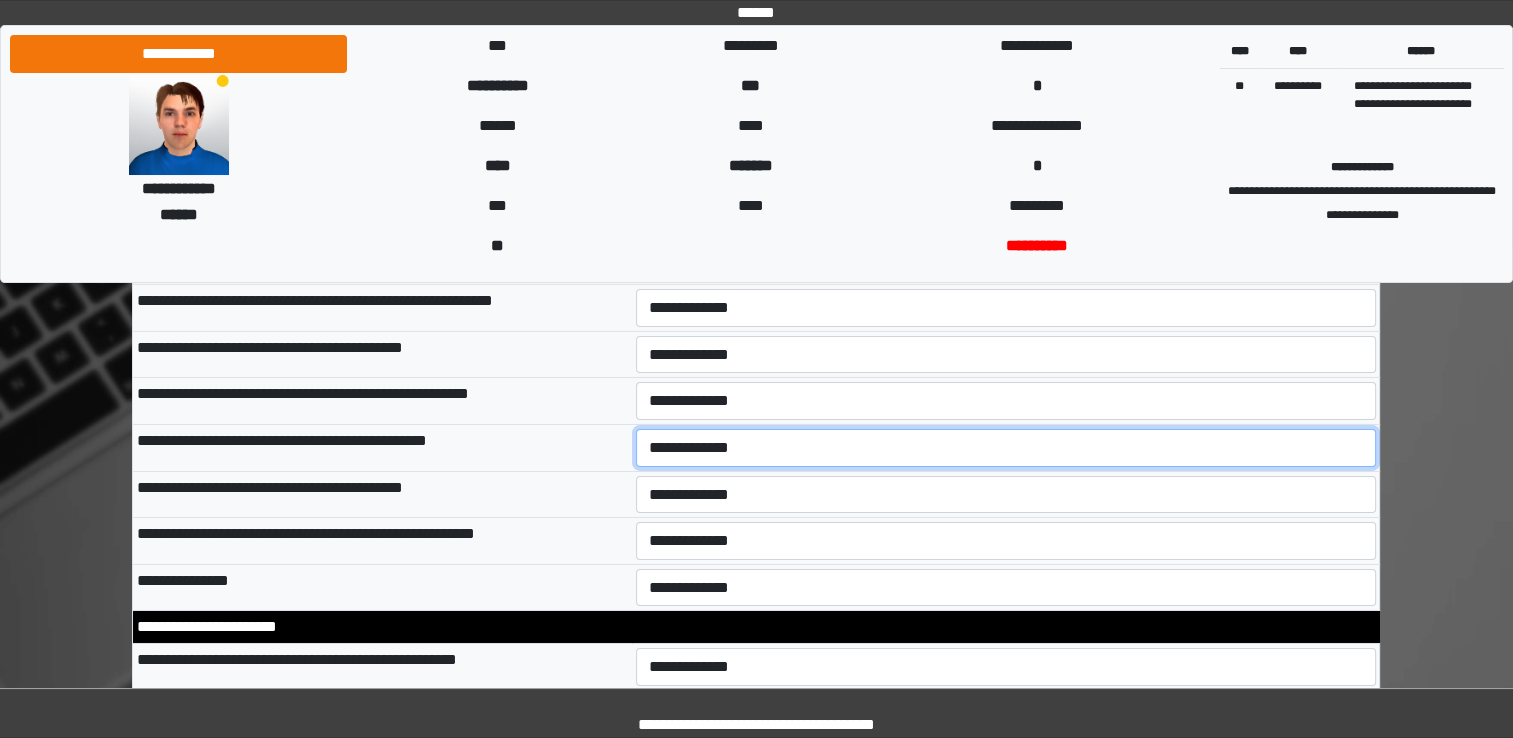 select on "*" 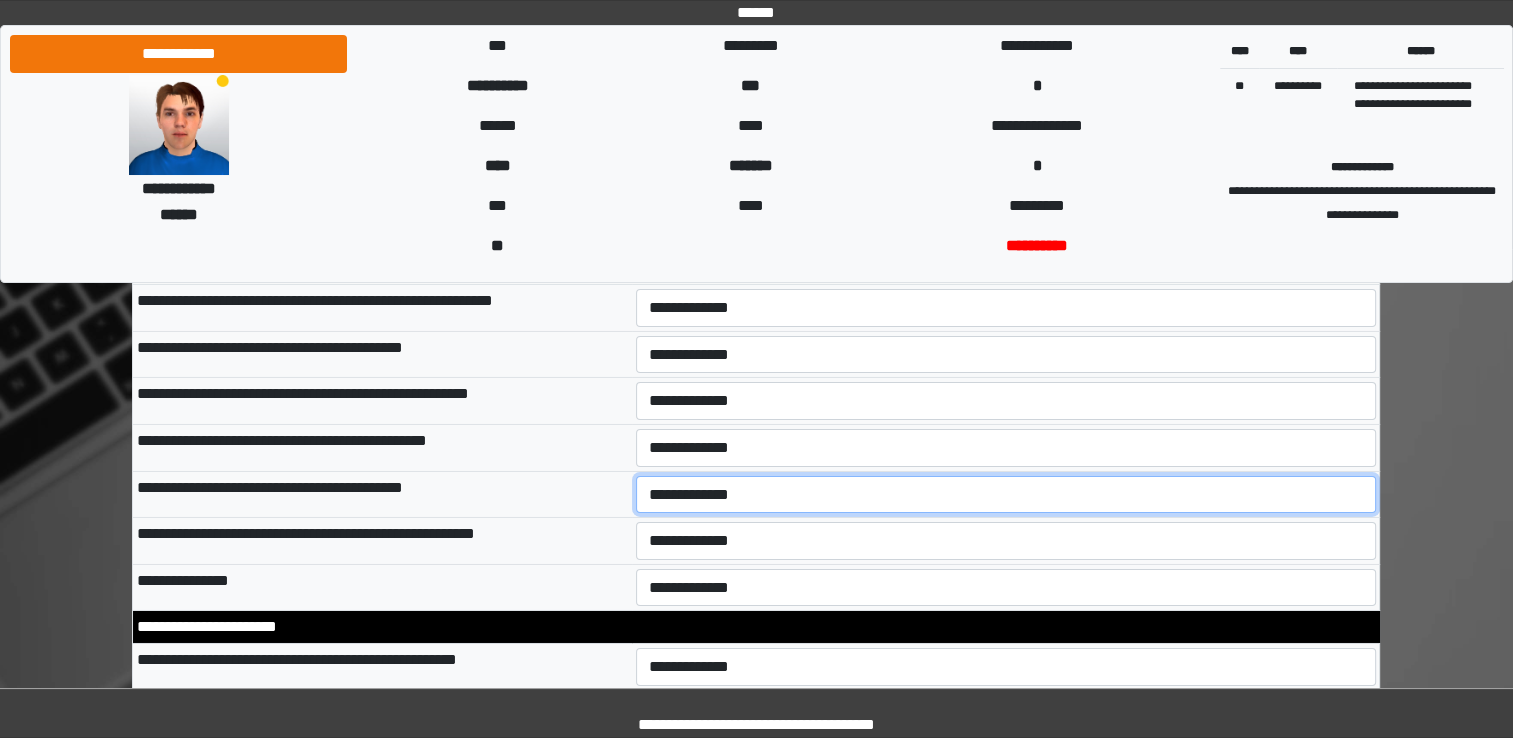click on "**********" at bounding box center (1006, 495) 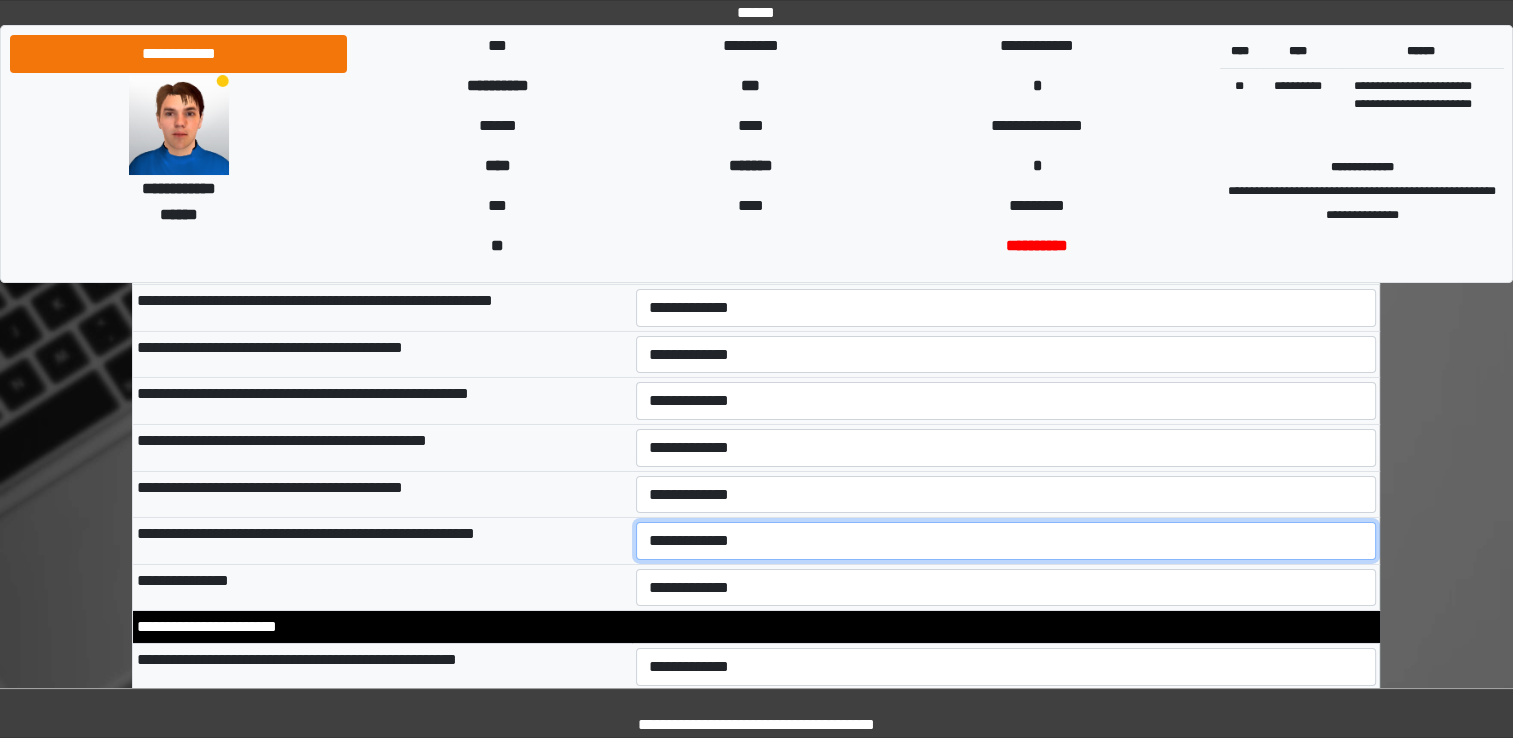 click on "**********" at bounding box center (1006, 541) 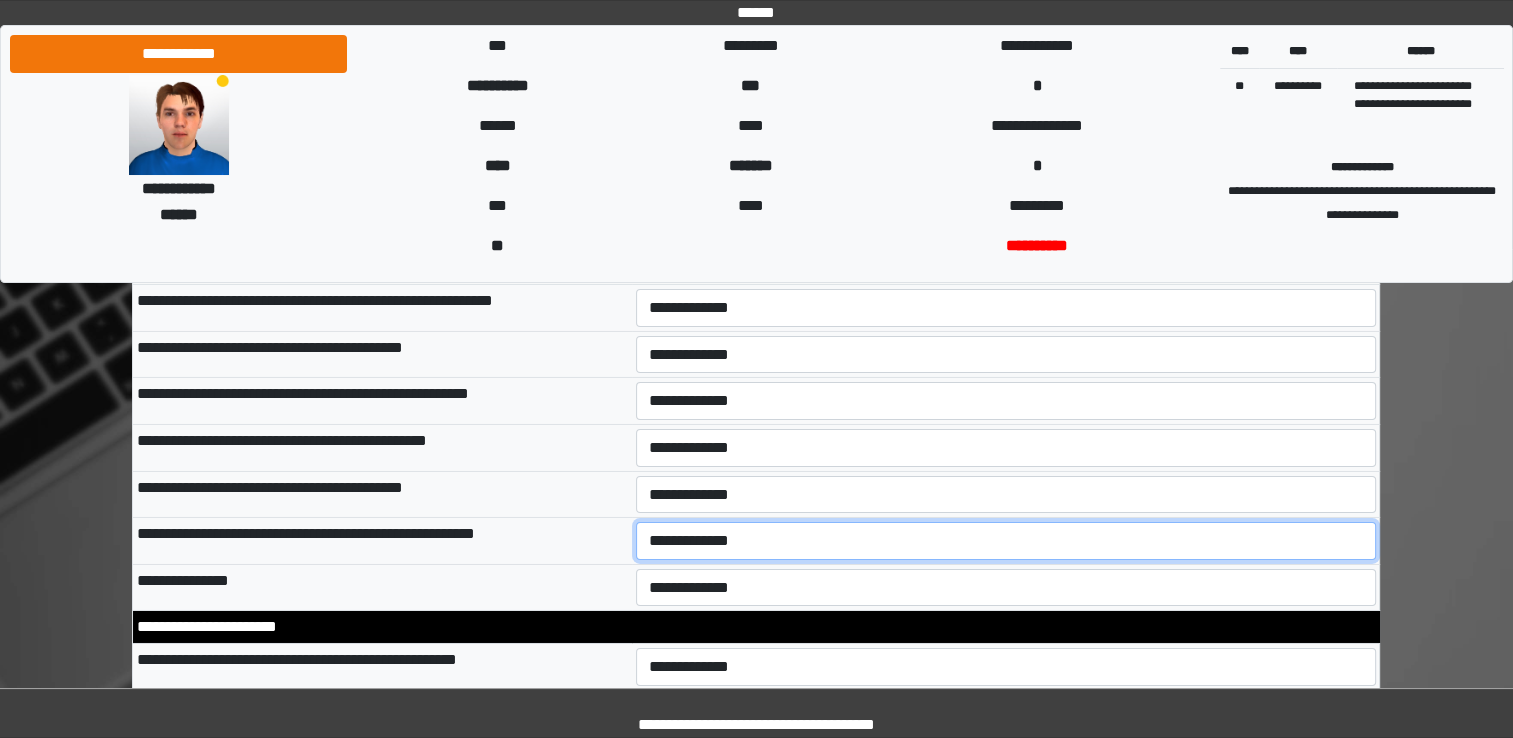 select on "*" 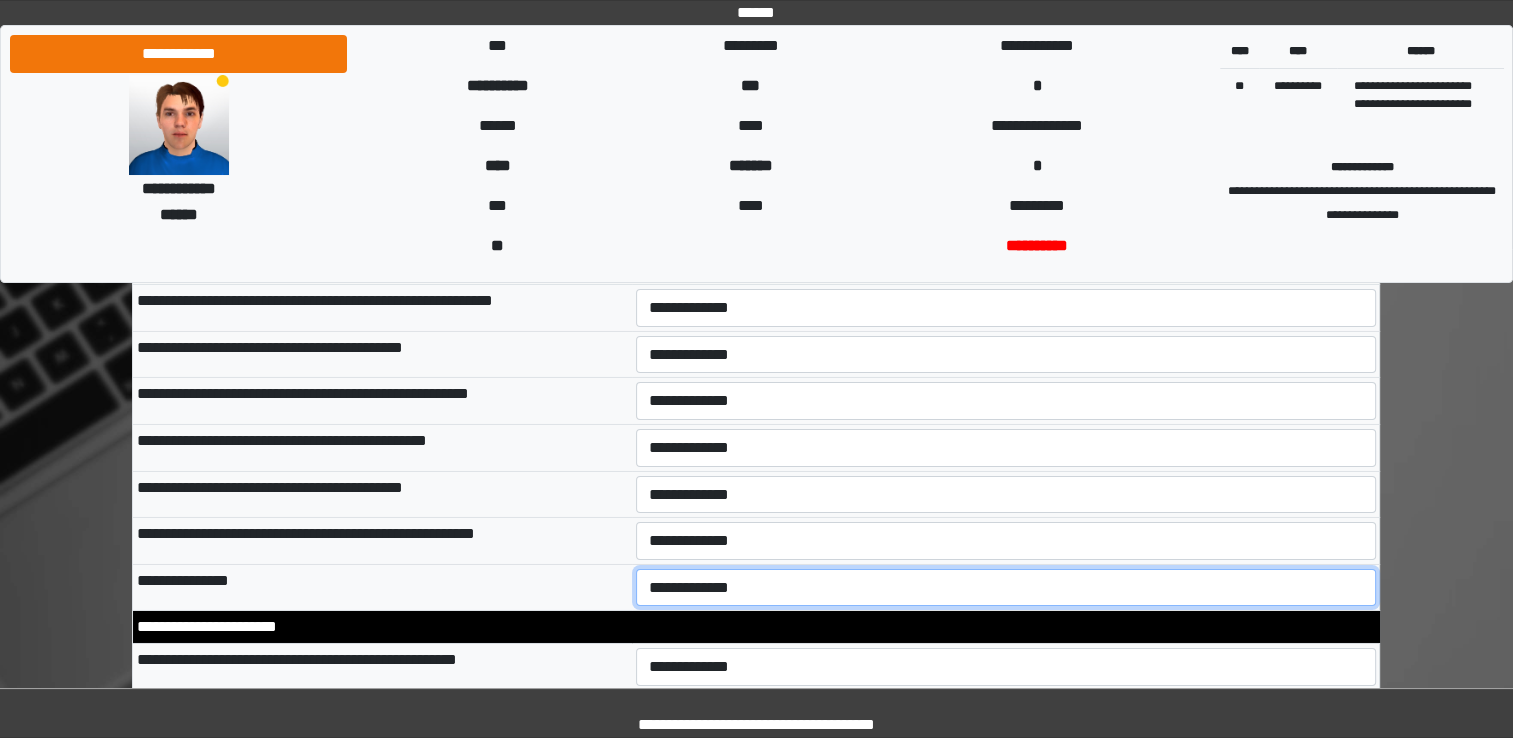 click on "**********" at bounding box center (1006, 588) 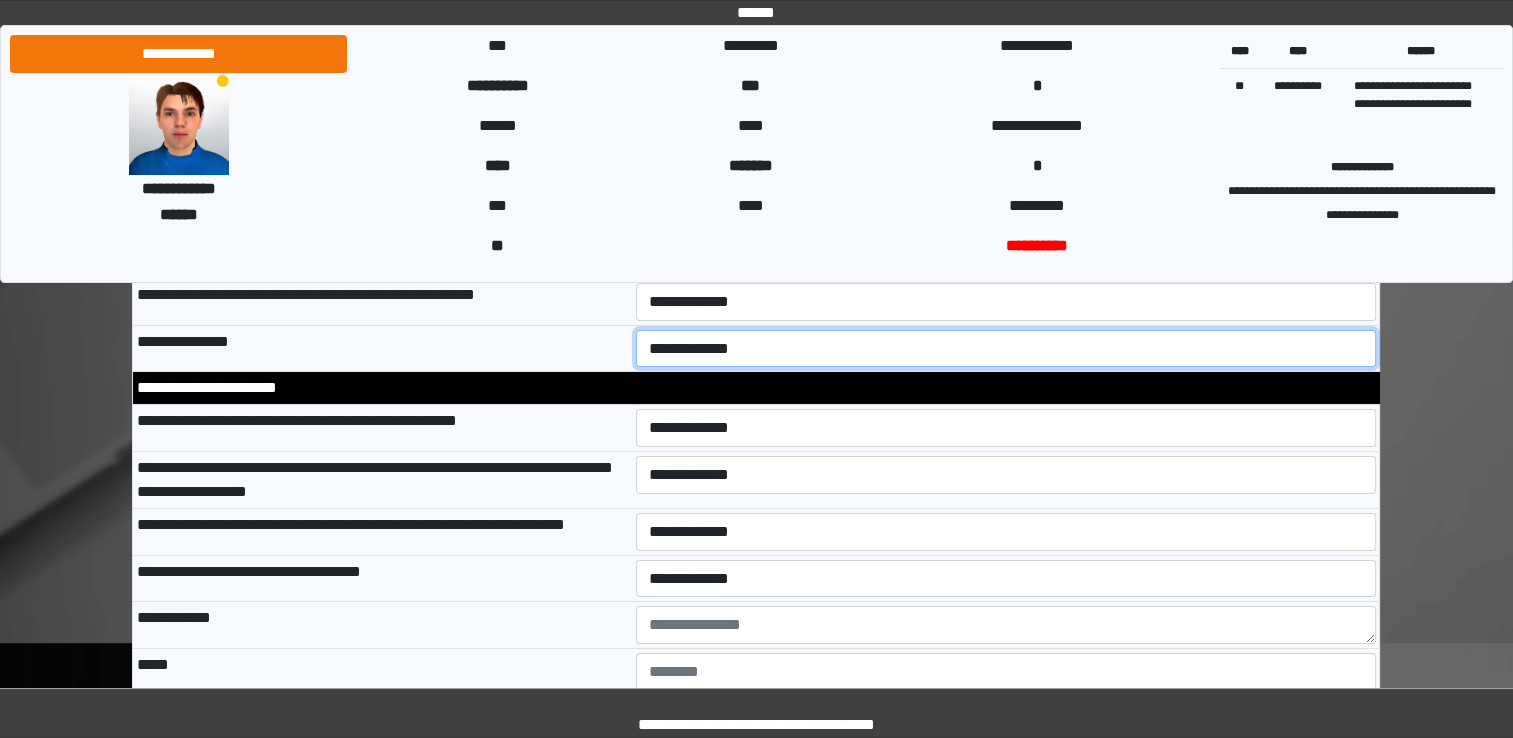 scroll, scrollTop: 6968, scrollLeft: 0, axis: vertical 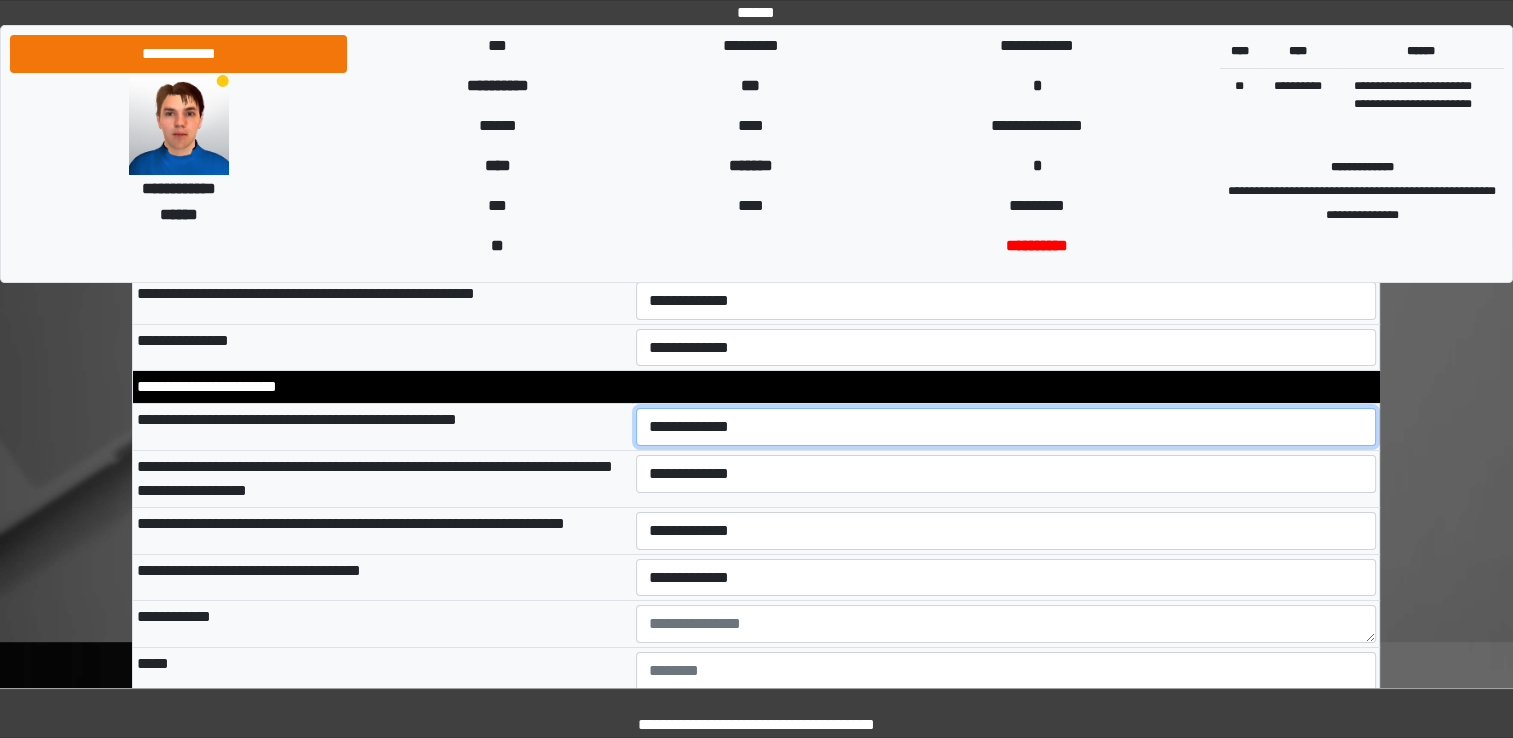 click on "**********" at bounding box center (1006, 427) 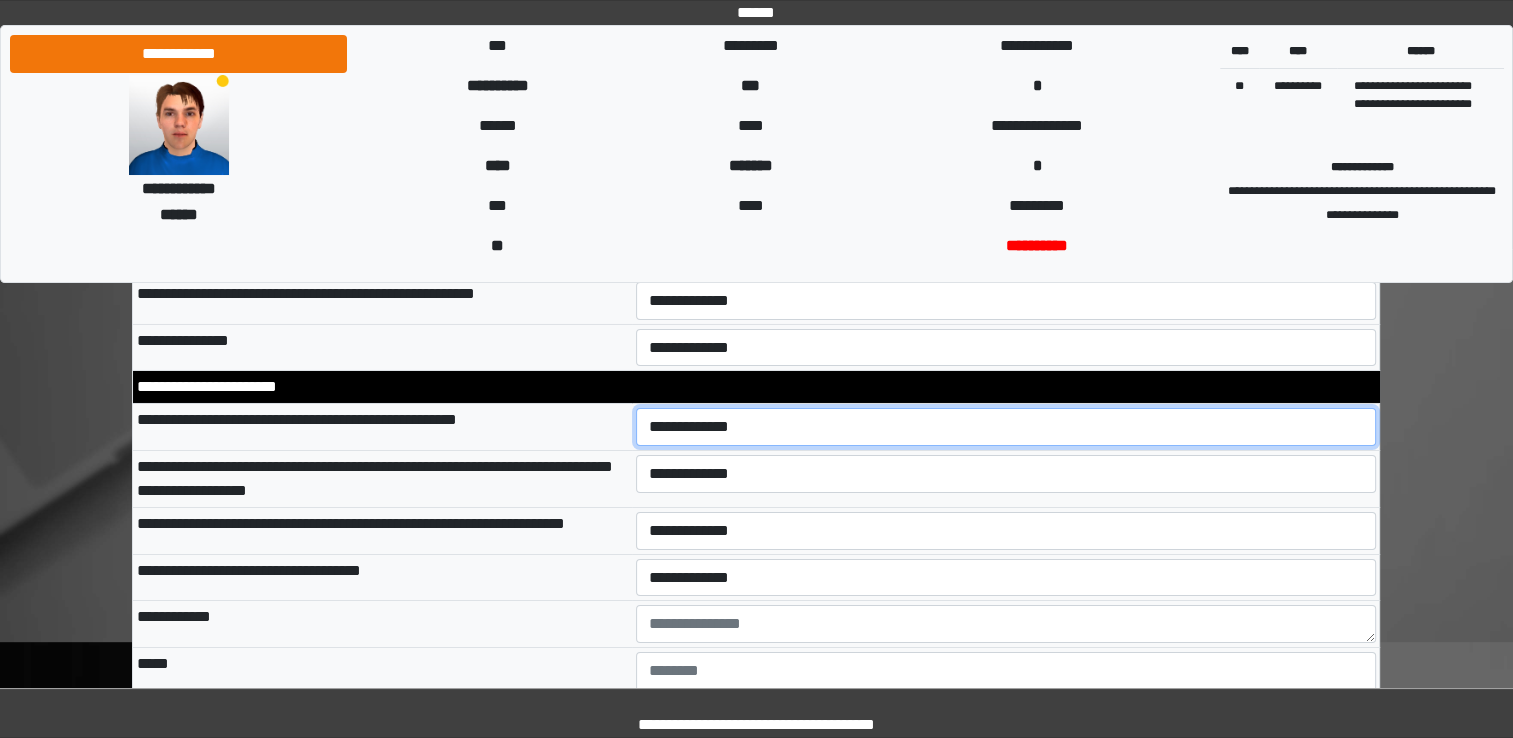 select on "*" 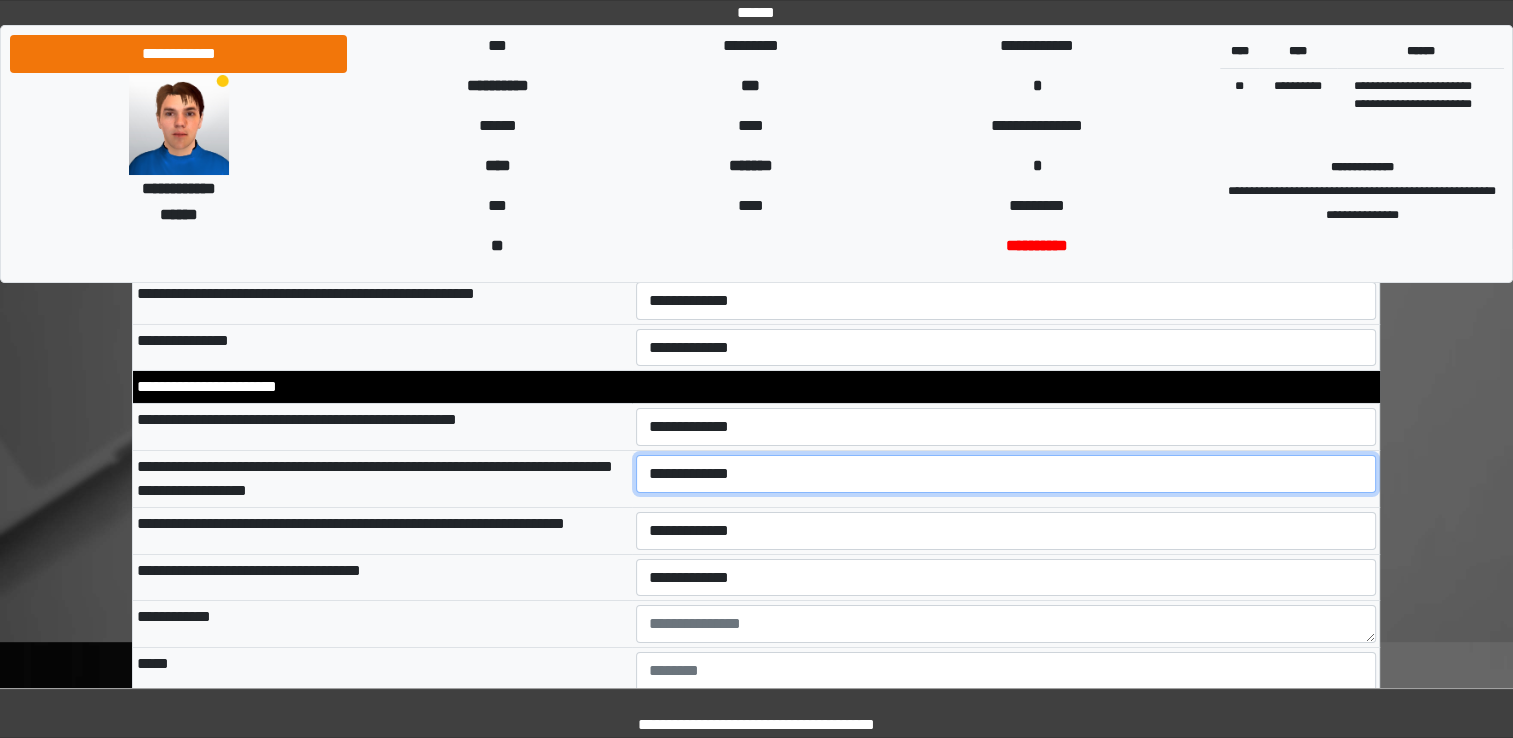 click on "**********" at bounding box center (1006, 474) 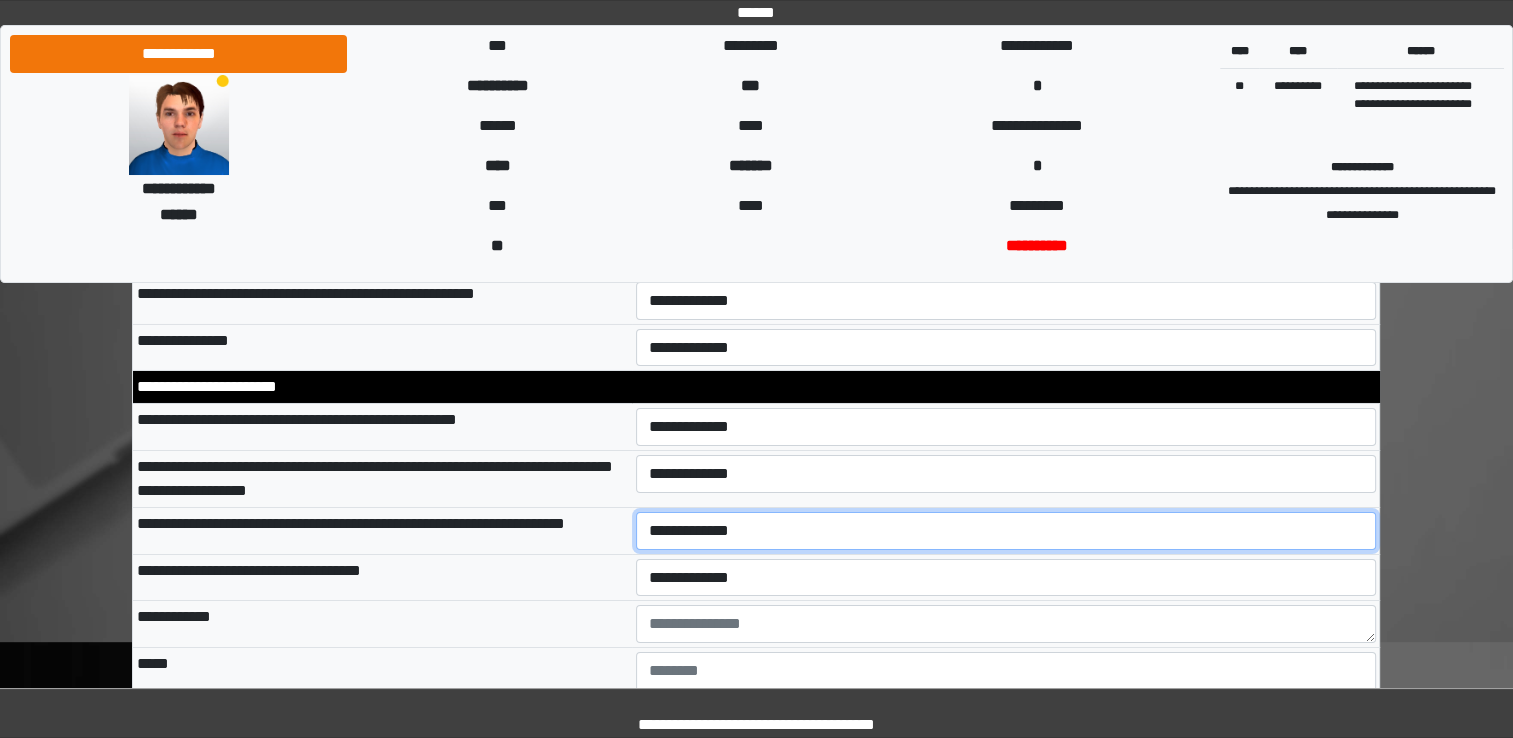 click on "**********" at bounding box center [1006, 531] 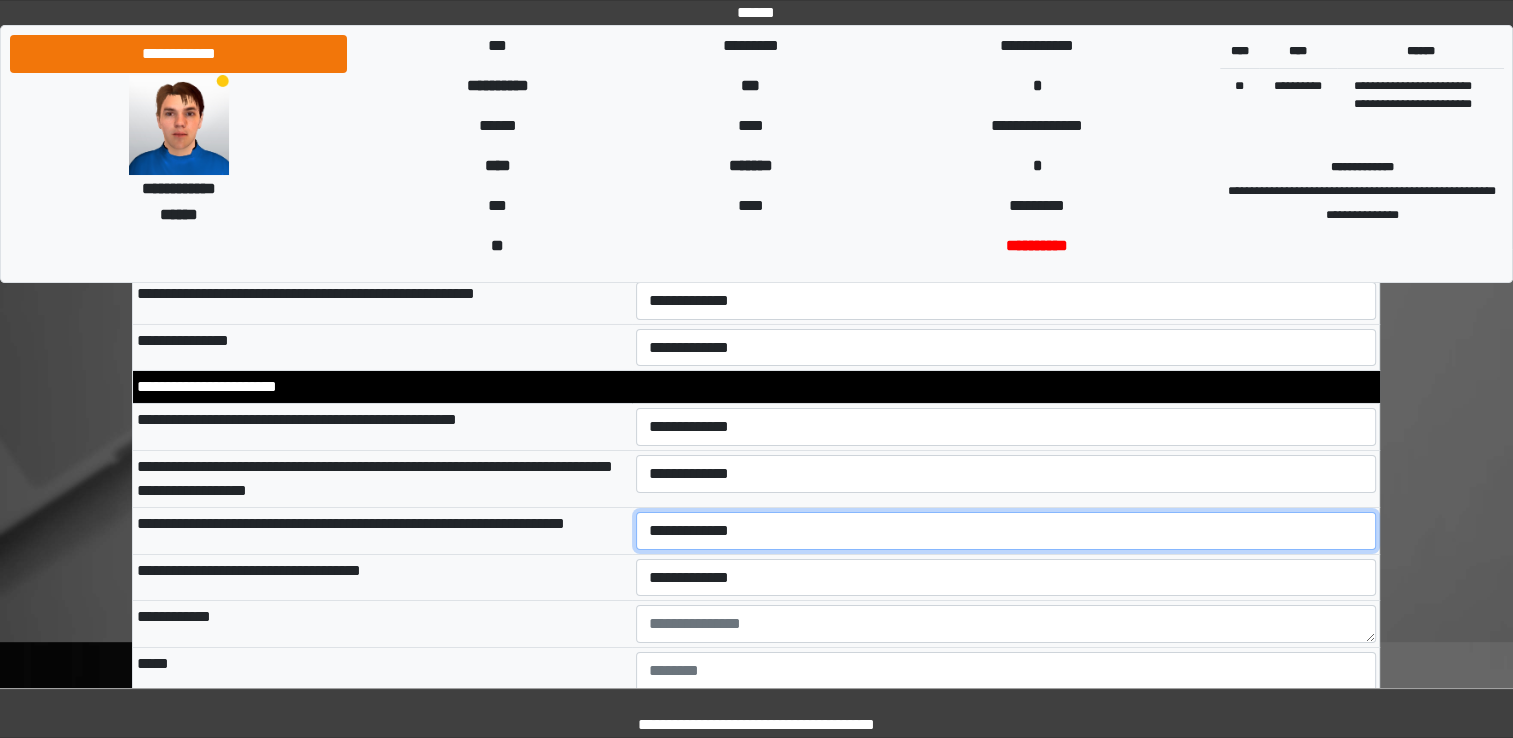 select on "*" 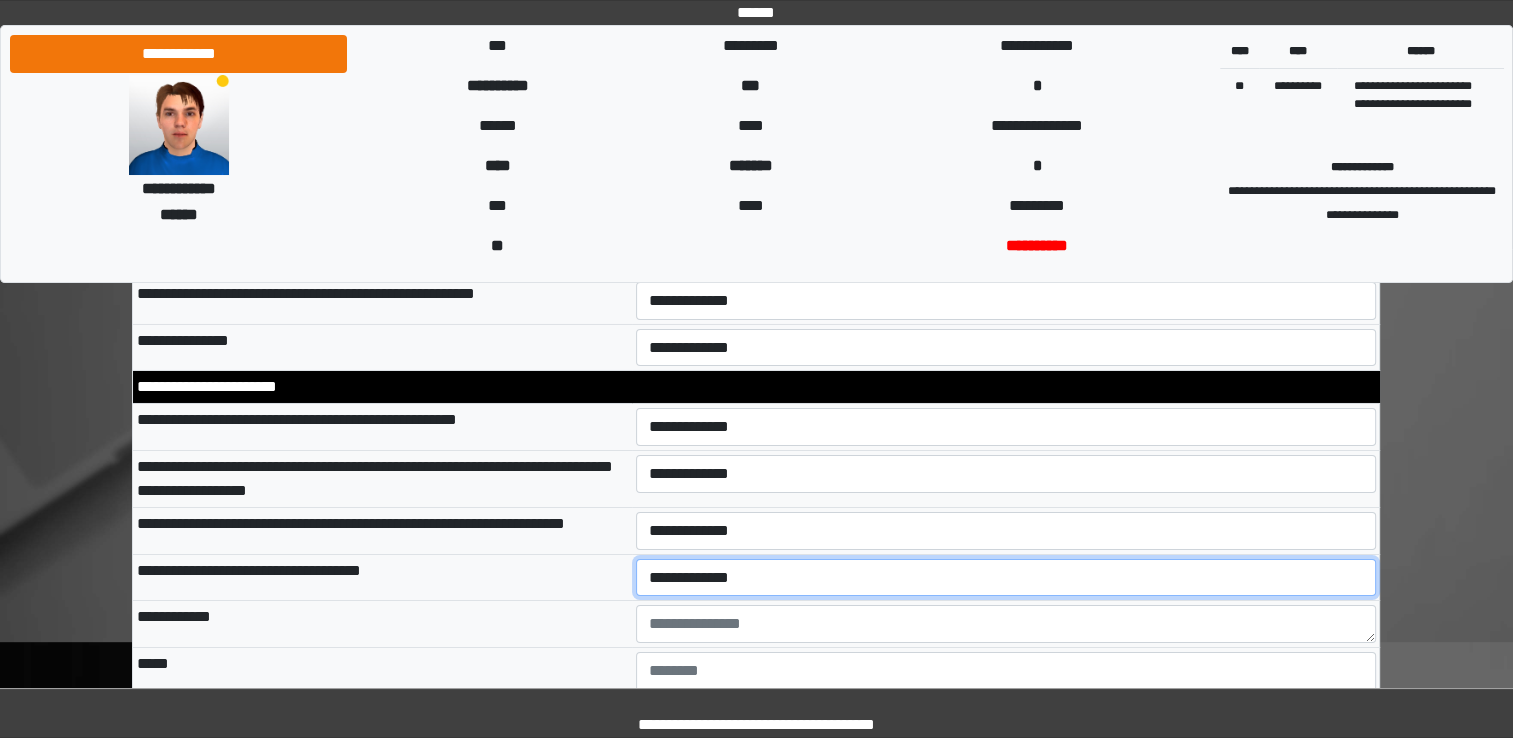 click on "**********" at bounding box center (1006, 578) 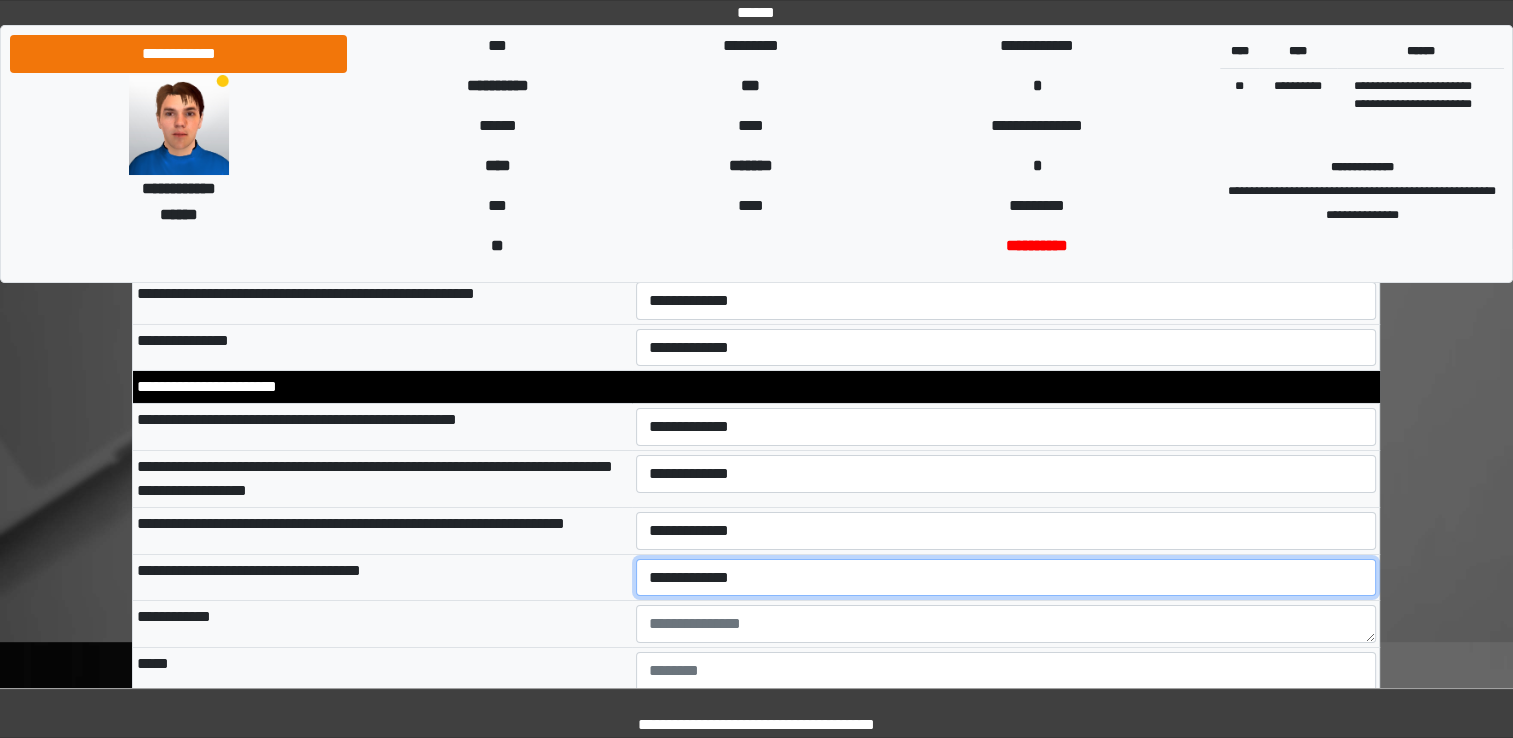 select on "*" 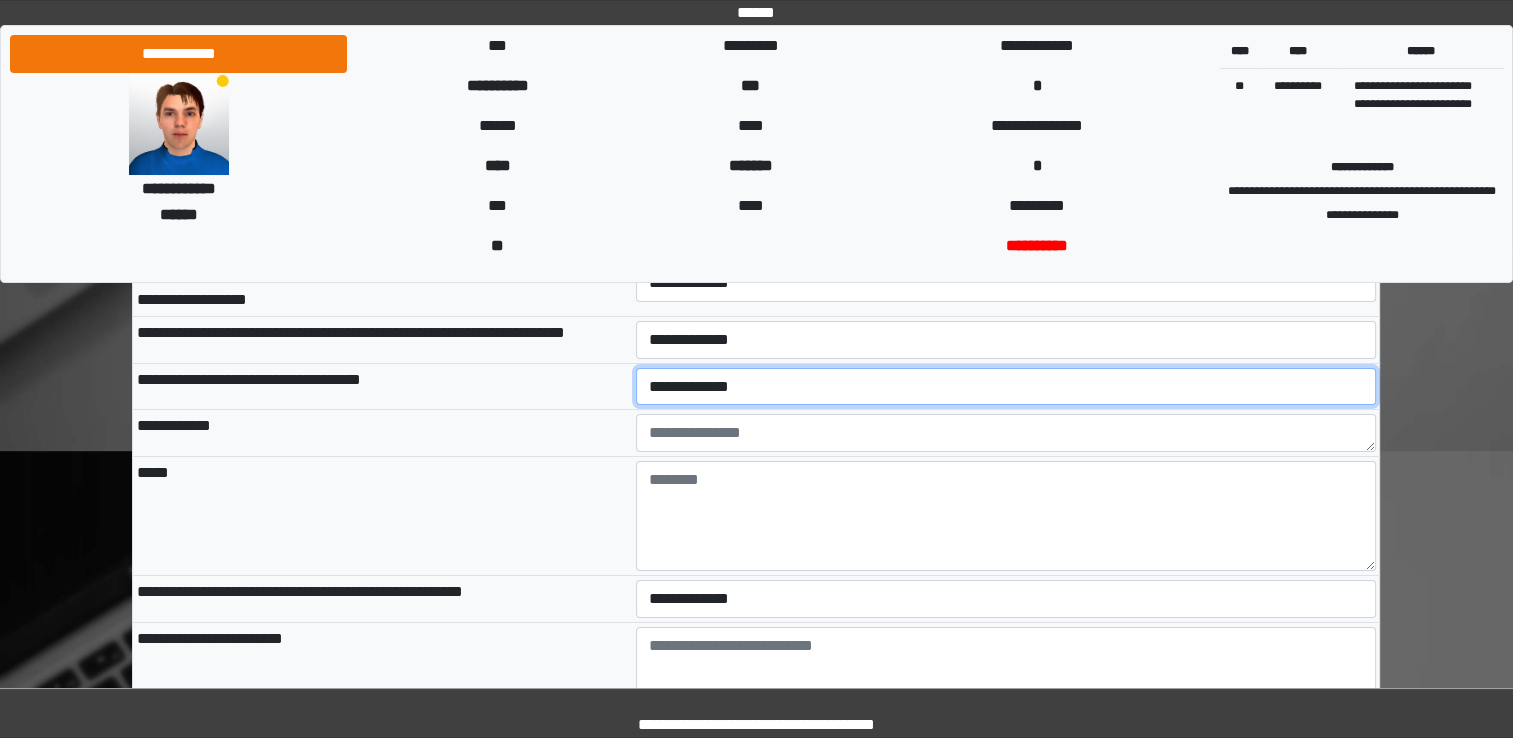 scroll, scrollTop: 7168, scrollLeft: 0, axis: vertical 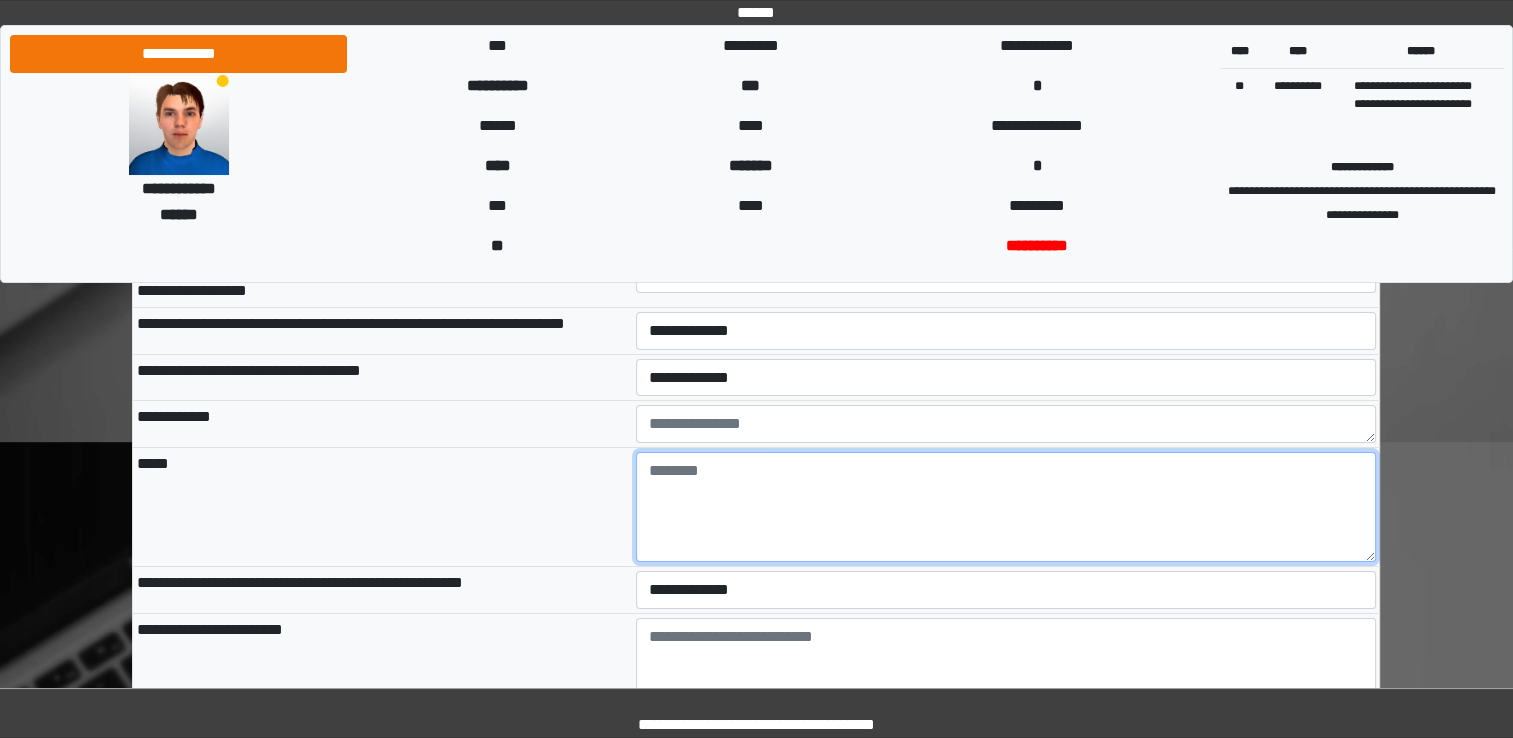 click at bounding box center (1006, 507) 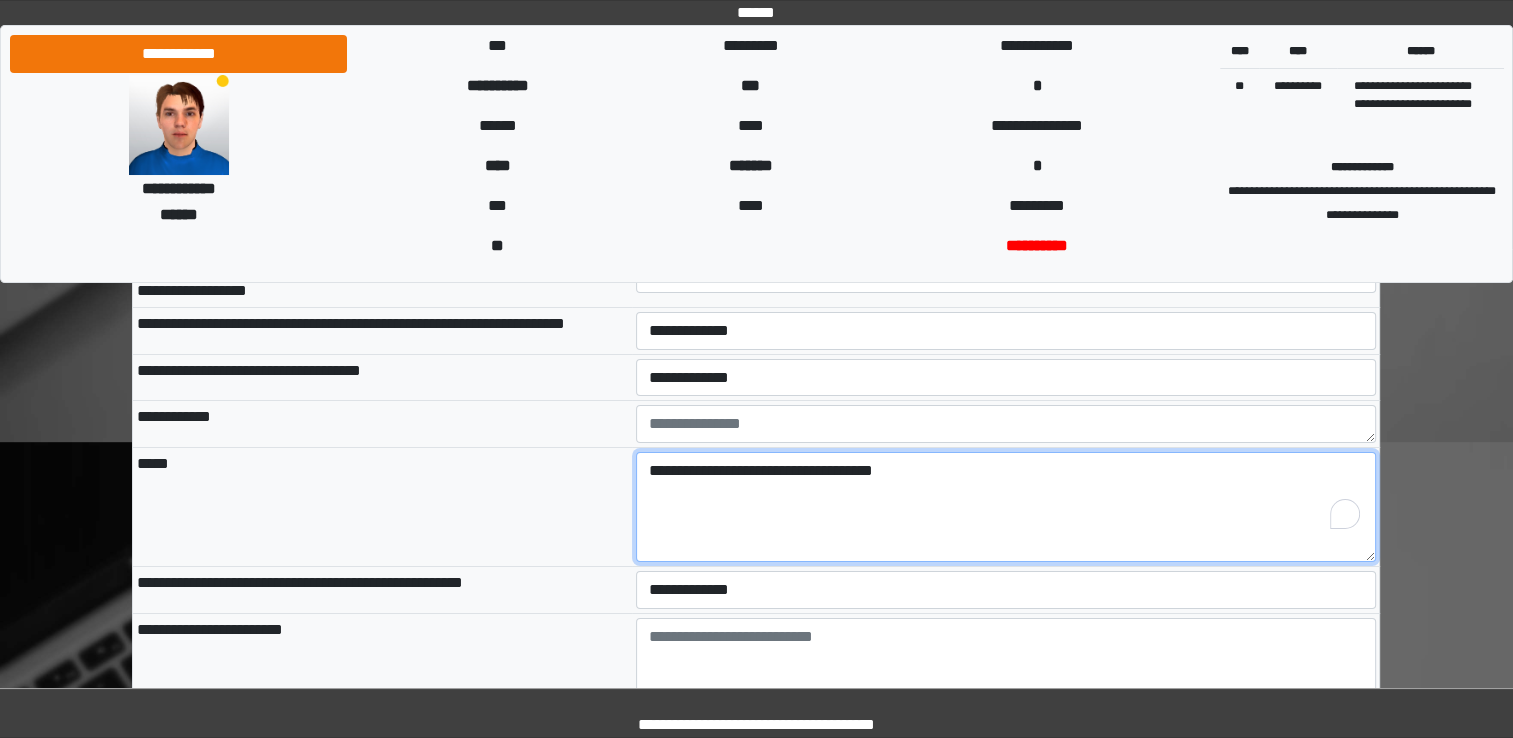 type on "**********" 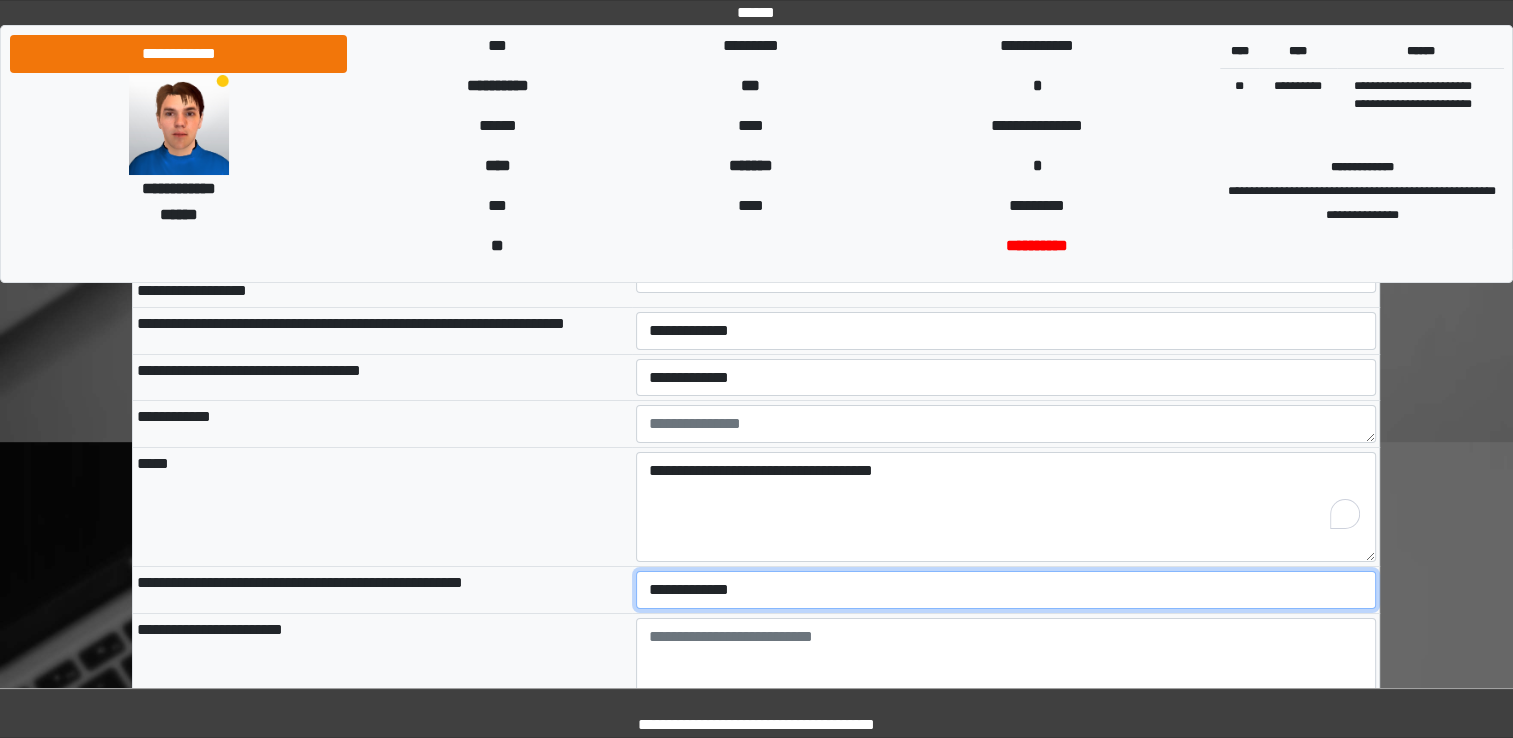 click on "**********" at bounding box center [1006, 590] 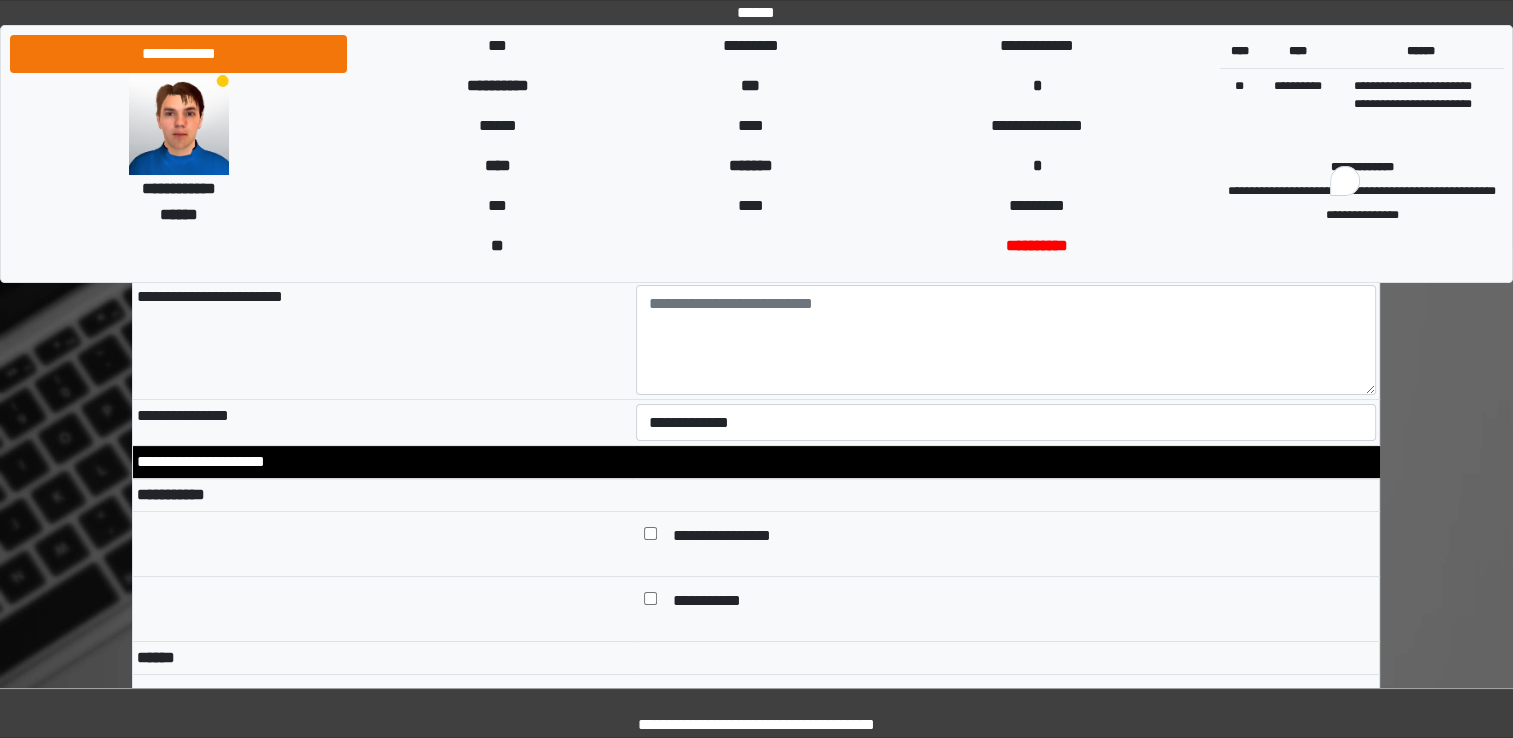 scroll, scrollTop: 7595, scrollLeft: 0, axis: vertical 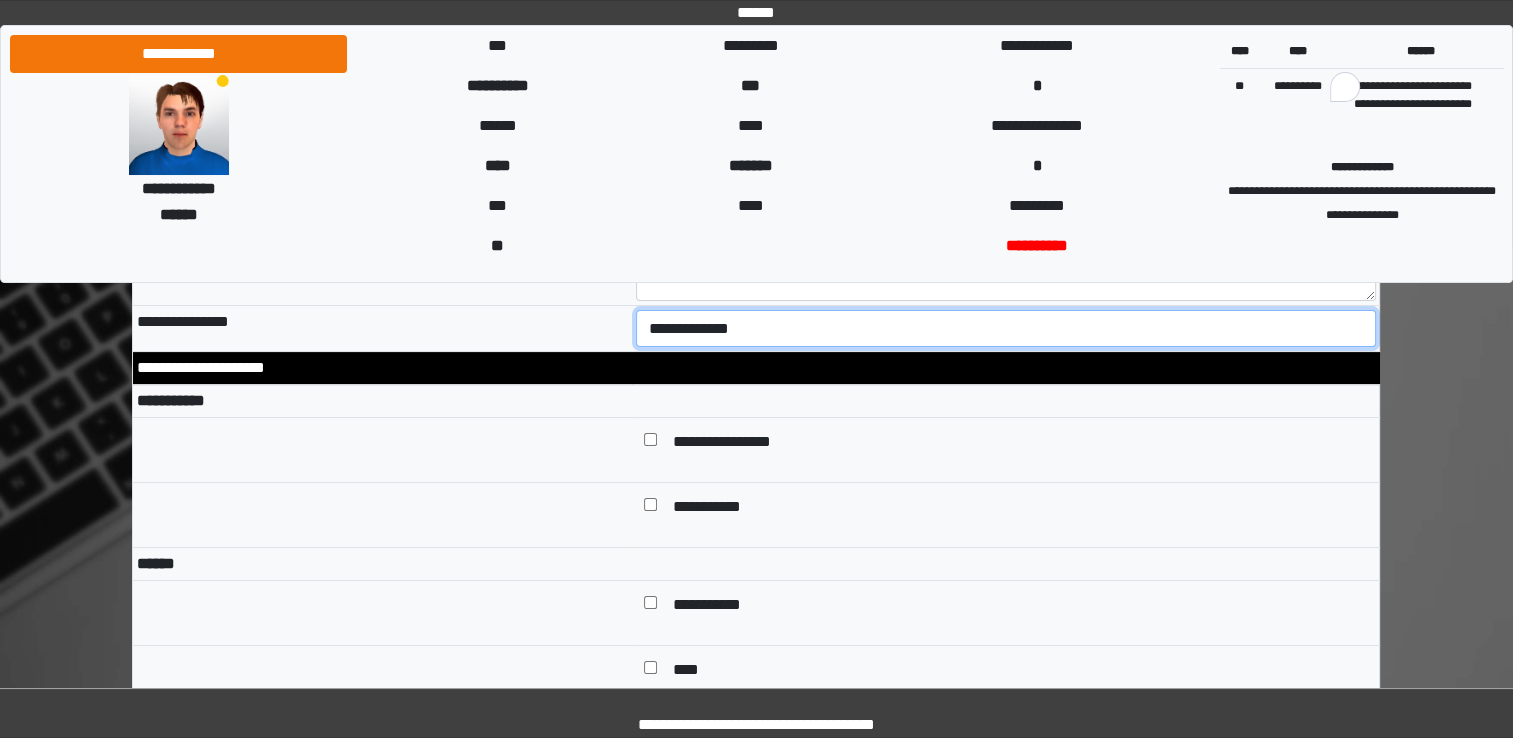 click on "**********" at bounding box center [1006, 329] 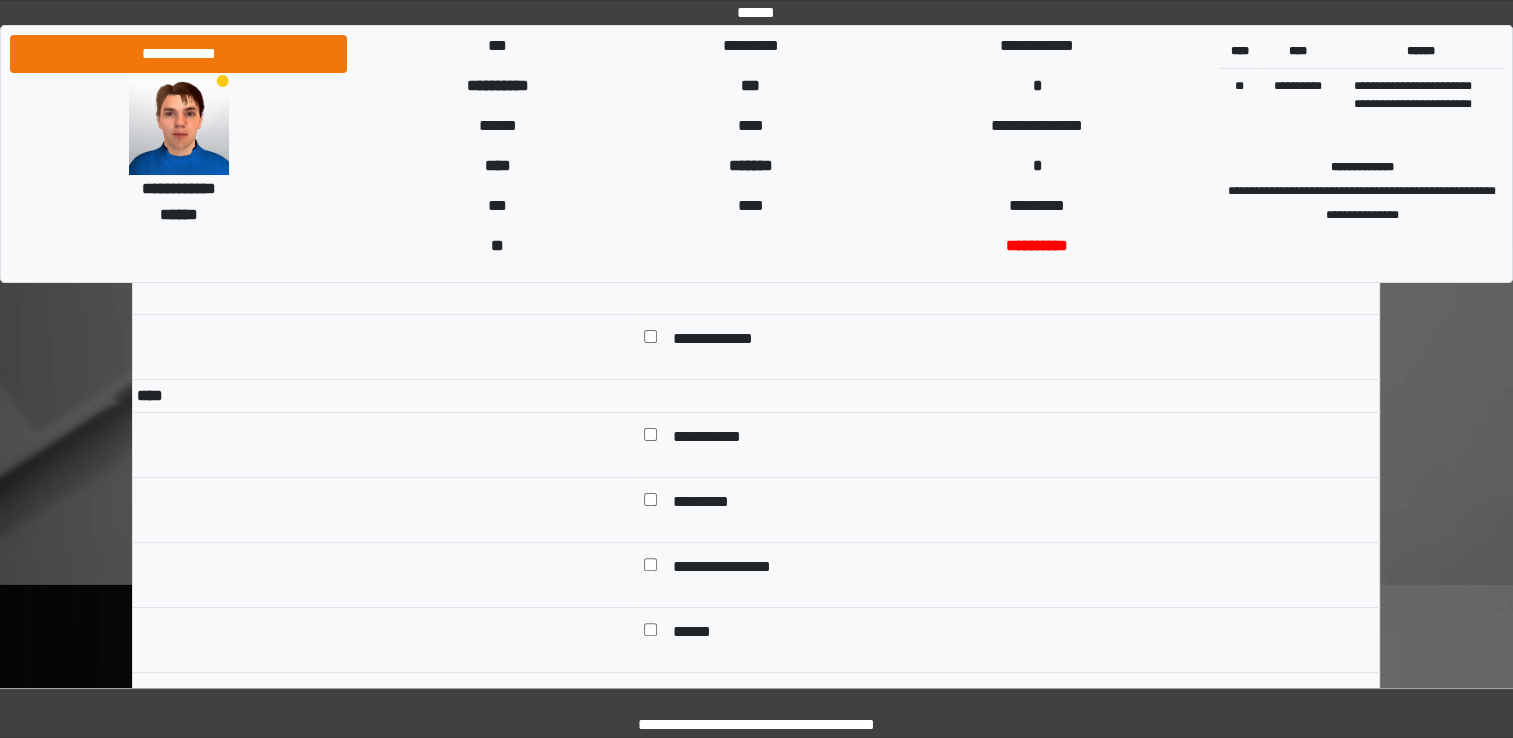 scroll, scrollTop: 7995, scrollLeft: 0, axis: vertical 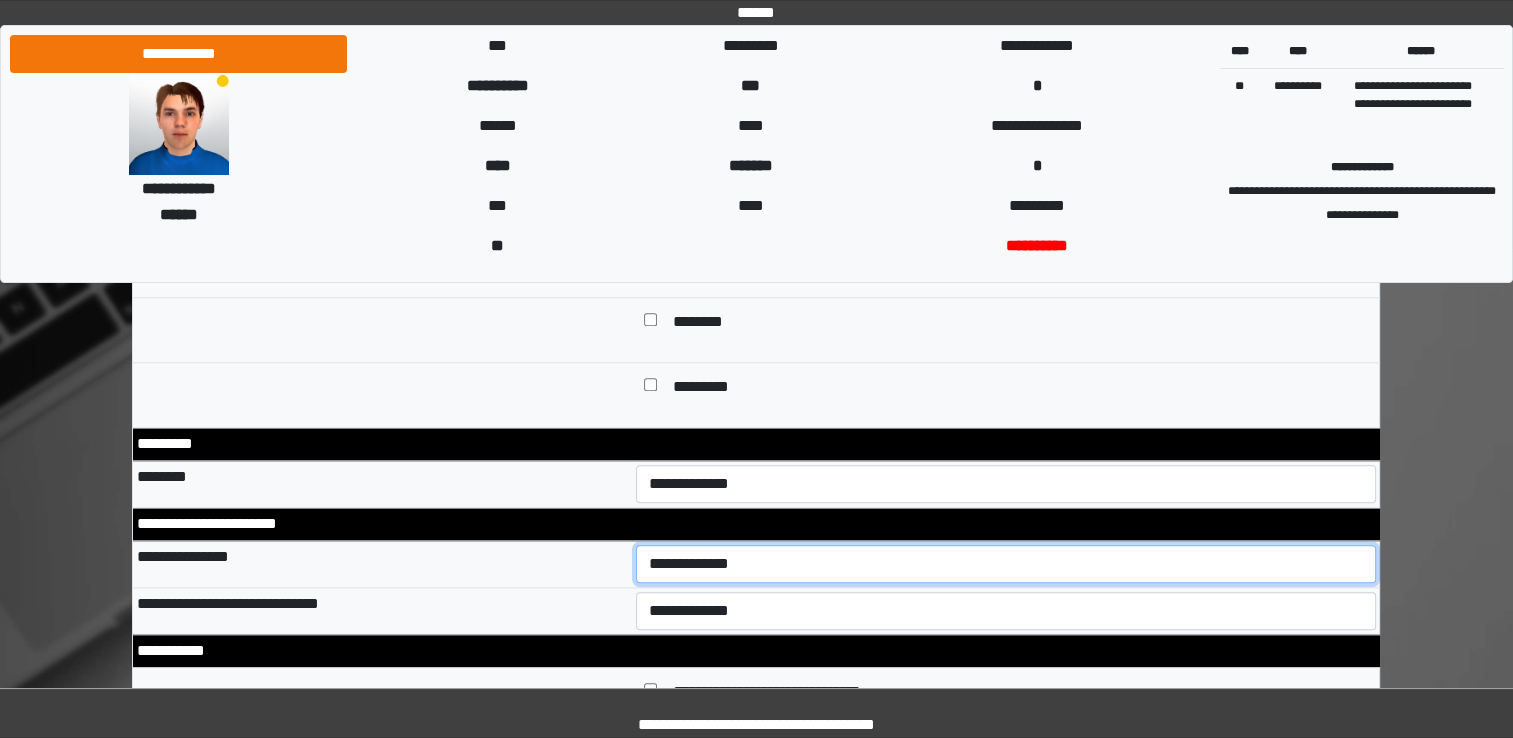 click on "**********" at bounding box center (1006, 564) 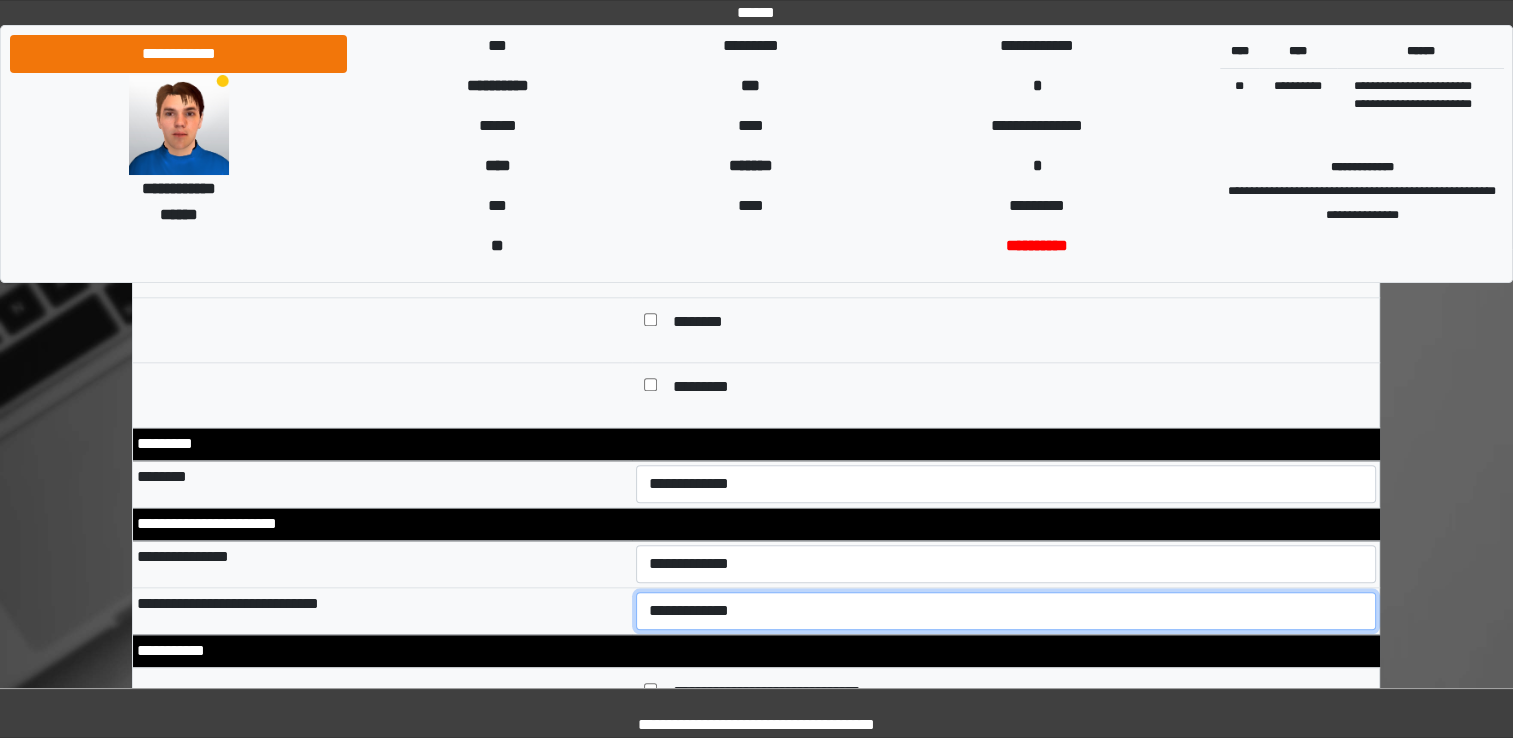 click on "**********" at bounding box center [1006, 611] 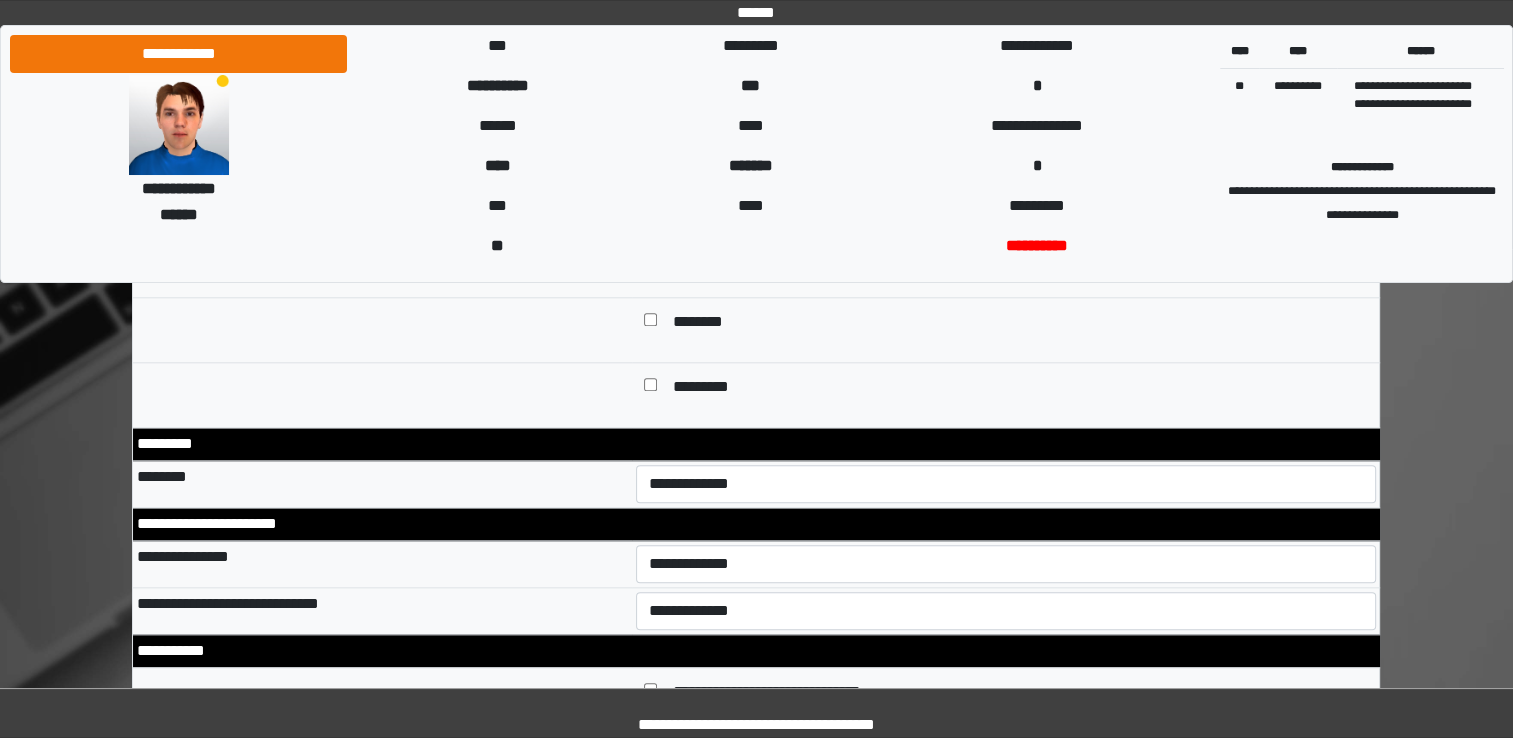 click at bounding box center (650, 692) 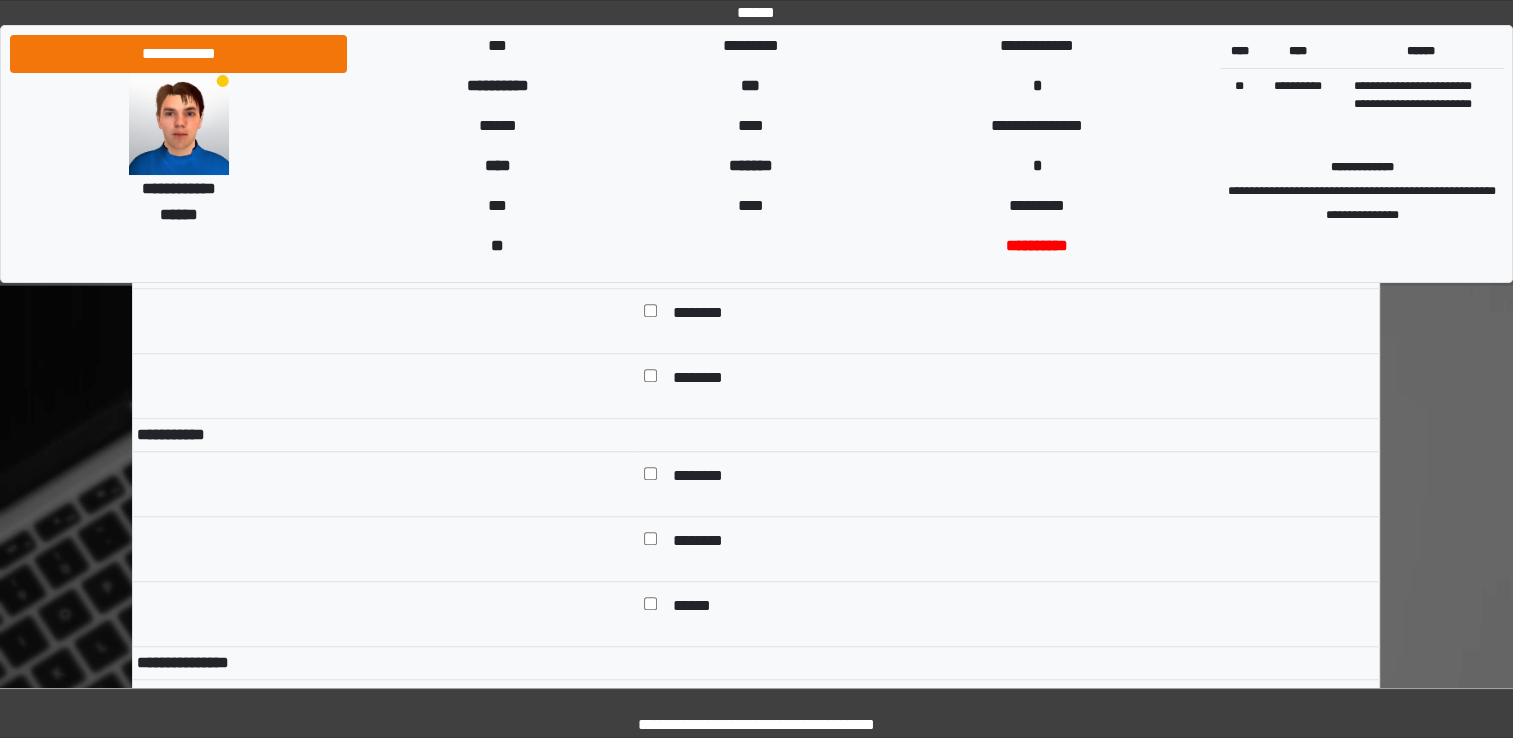 scroll, scrollTop: 0, scrollLeft: 0, axis: both 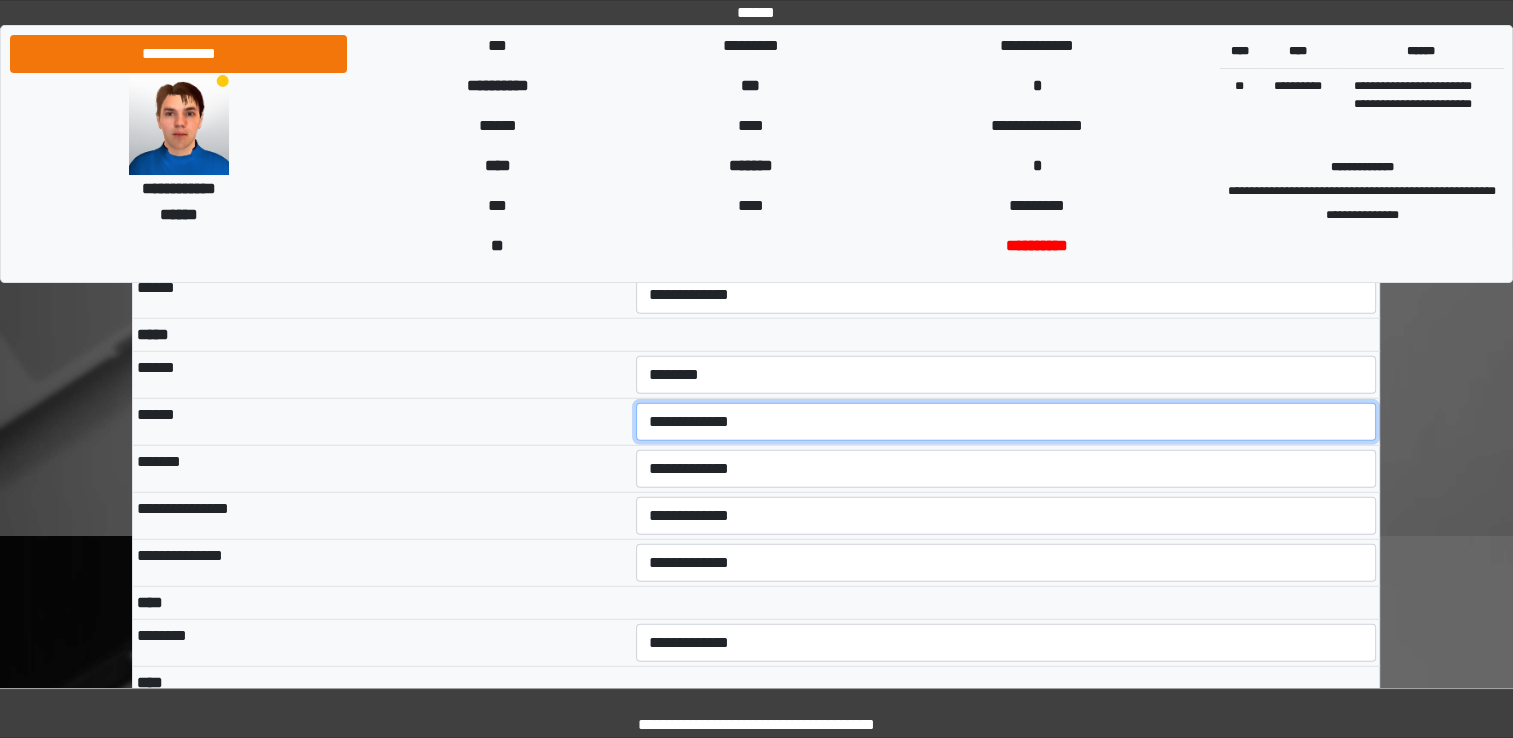 click on "**********" at bounding box center [1006, 422] 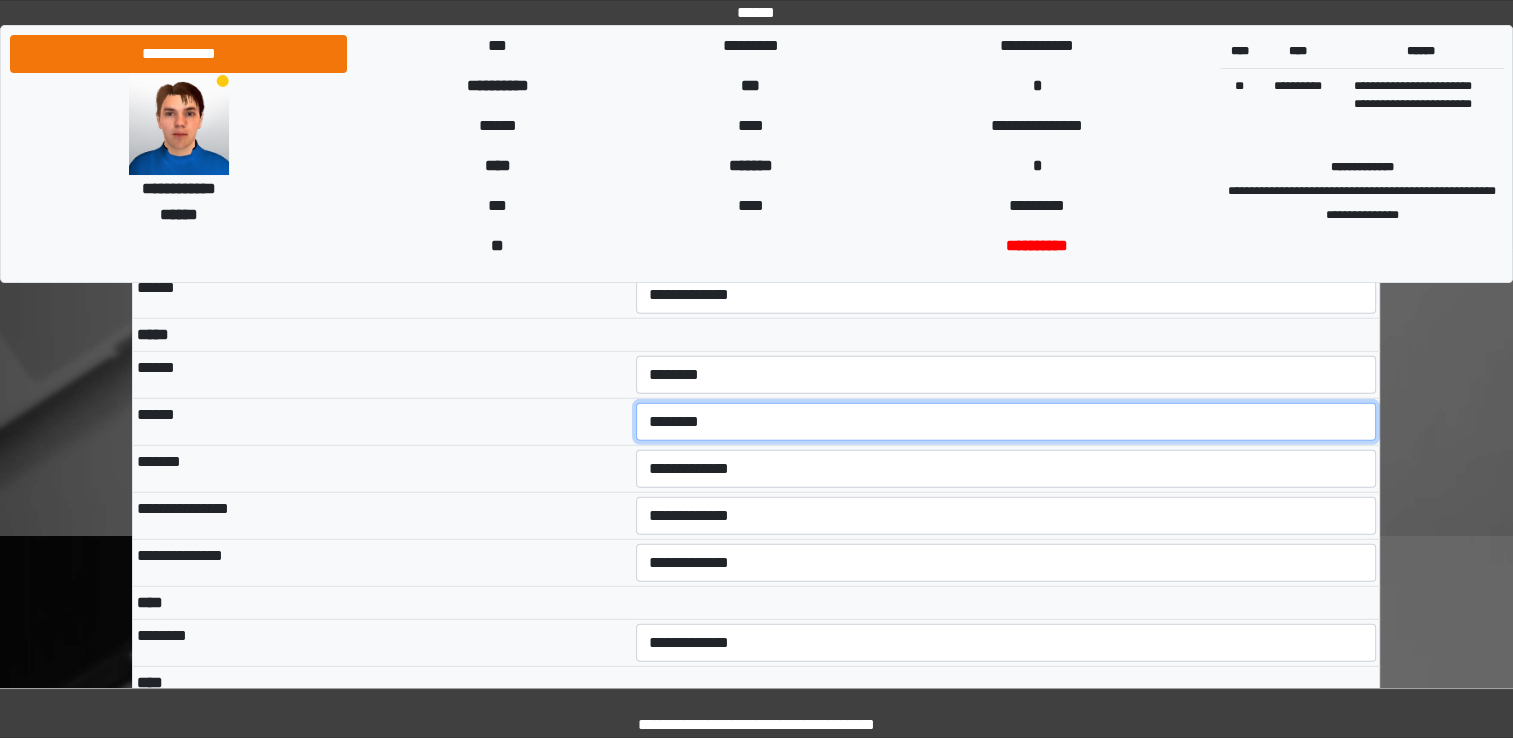 click on "**********" at bounding box center (1006, 422) 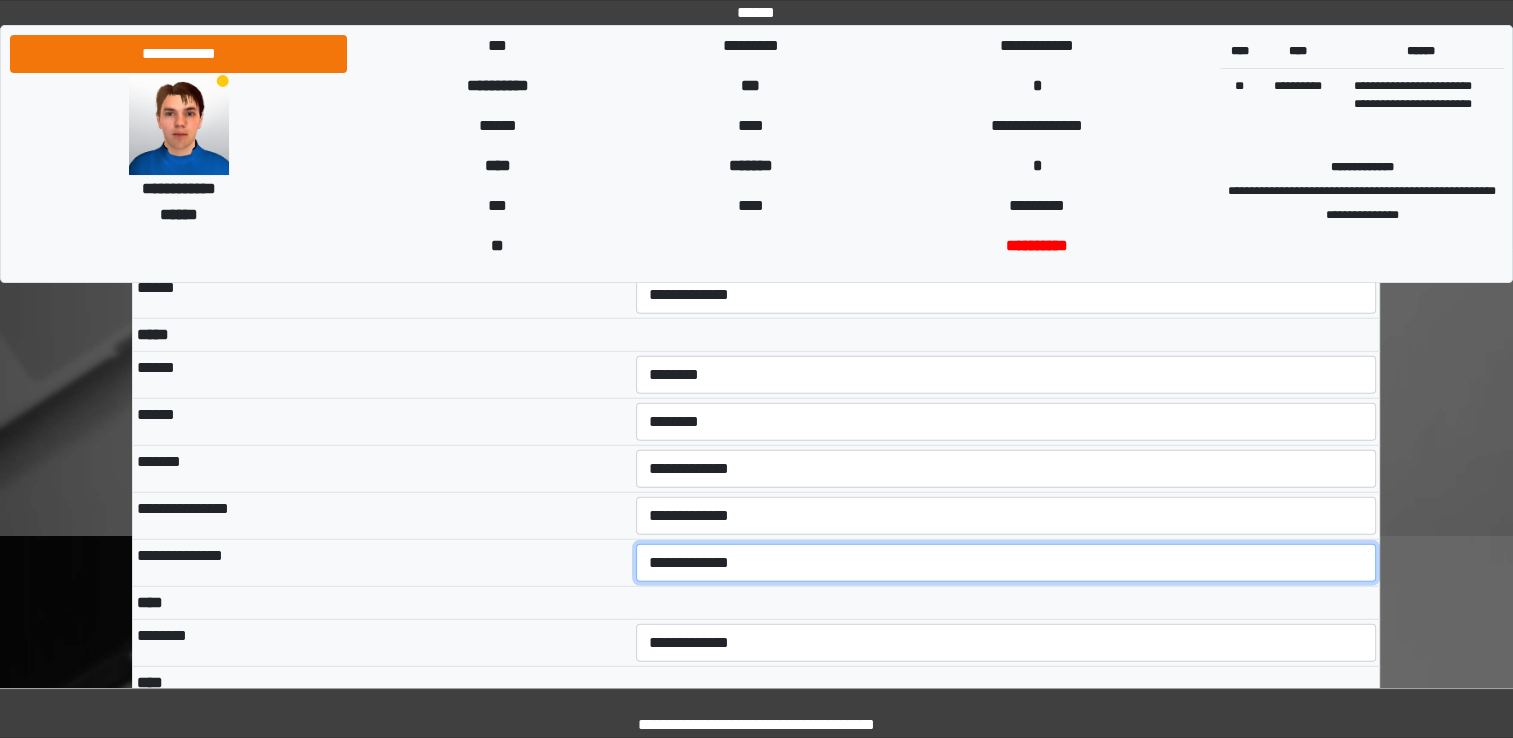 click on "**********" at bounding box center [1006, 563] 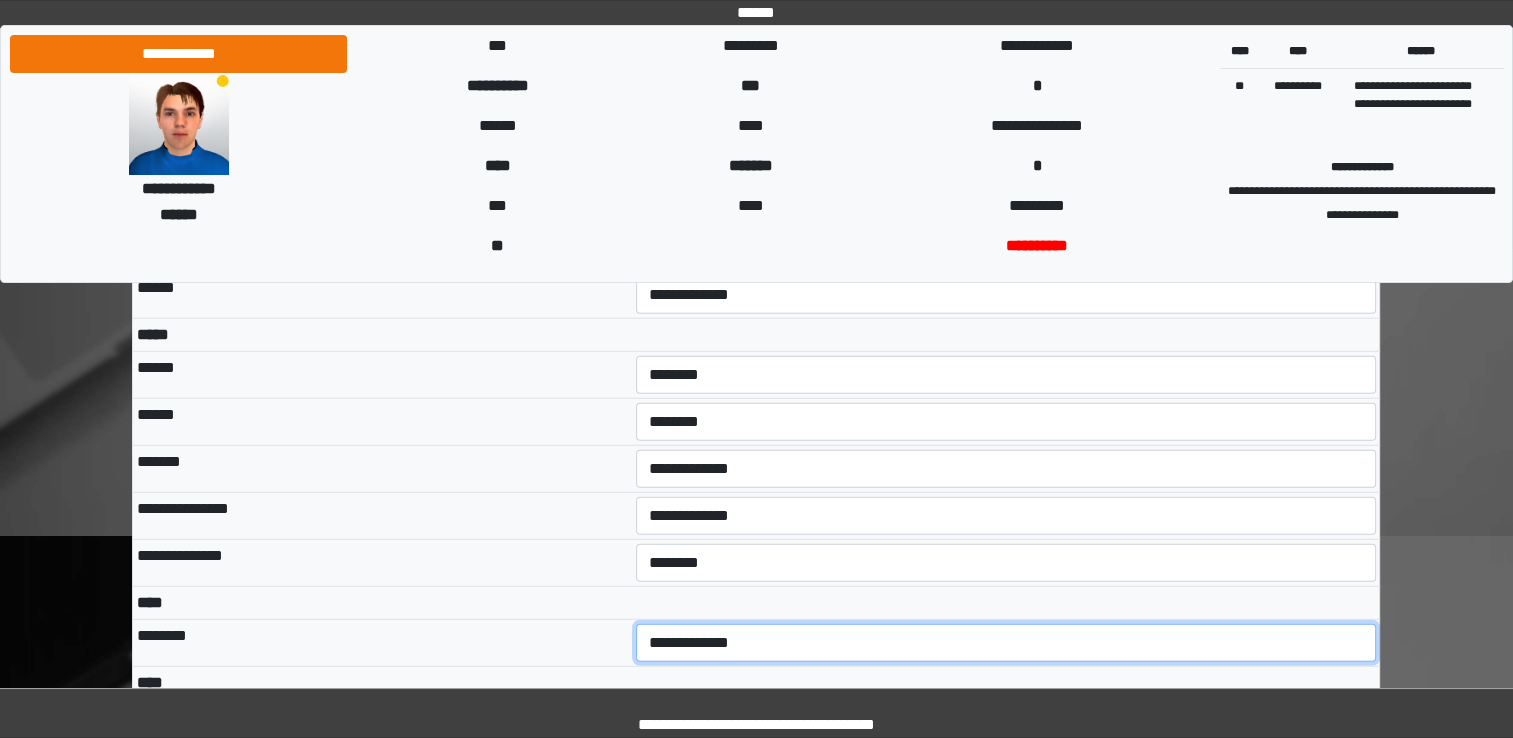 click on "**********" at bounding box center (1006, 643) 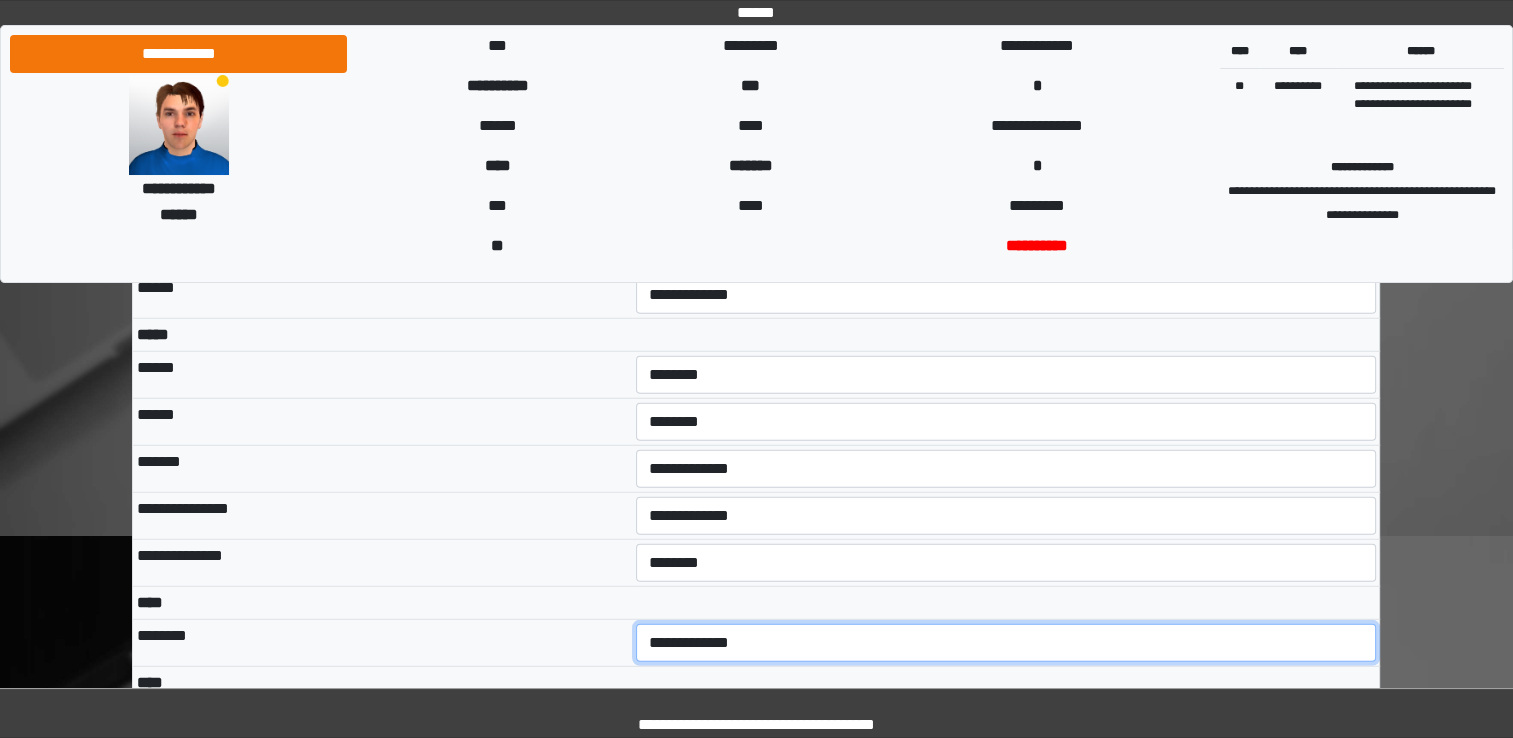 select on "*" 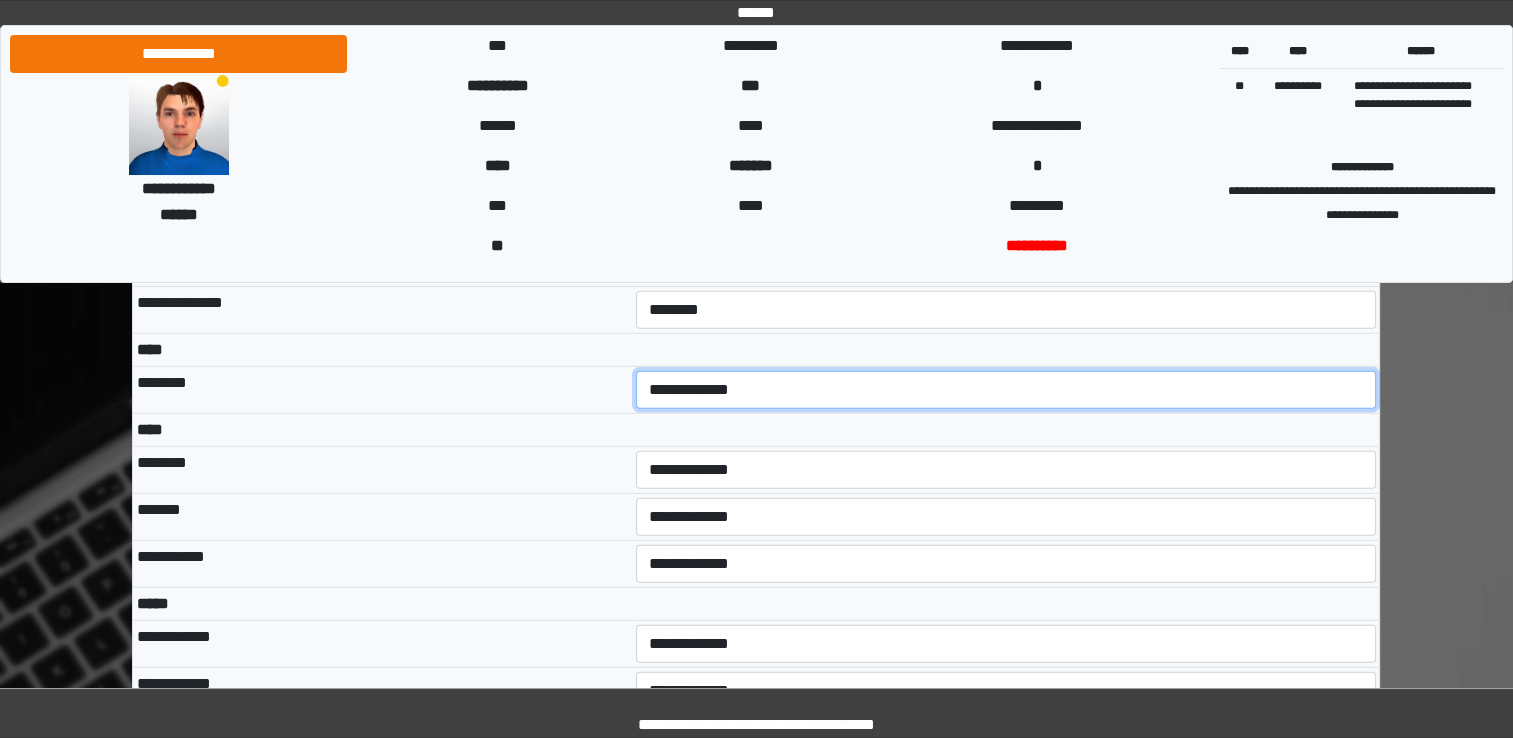 scroll, scrollTop: 5463, scrollLeft: 0, axis: vertical 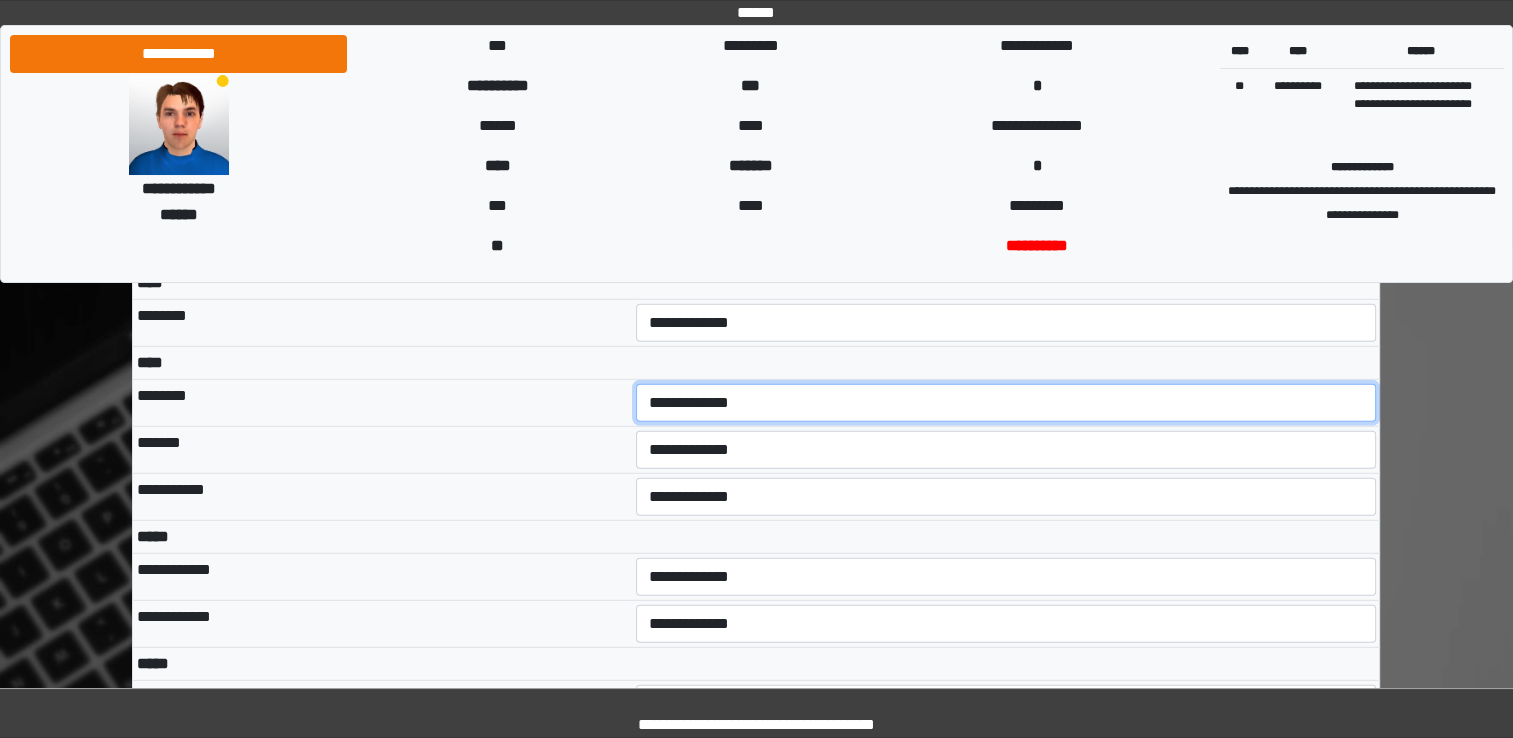 click on "**********" at bounding box center (1006, 403) 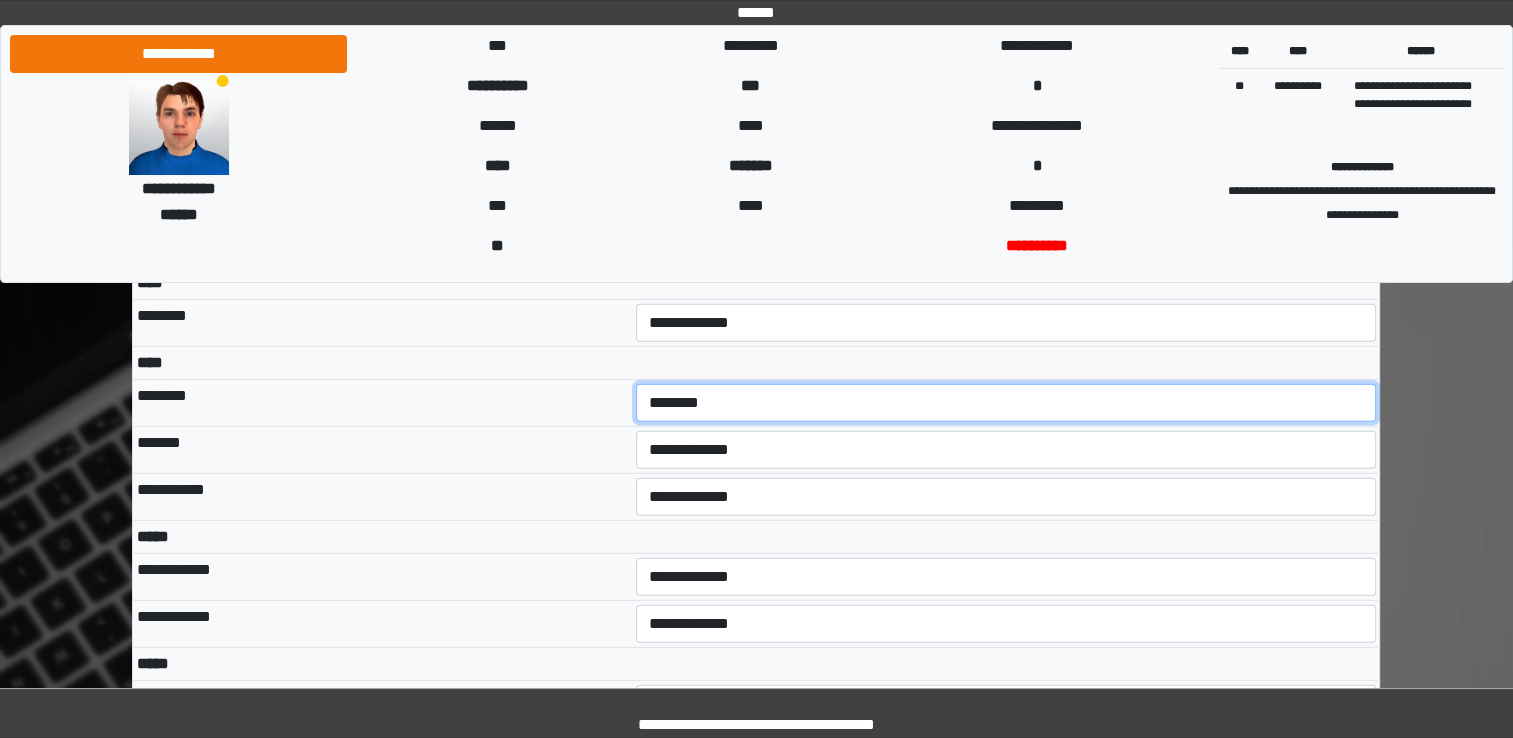 click on "**********" at bounding box center [1006, 403] 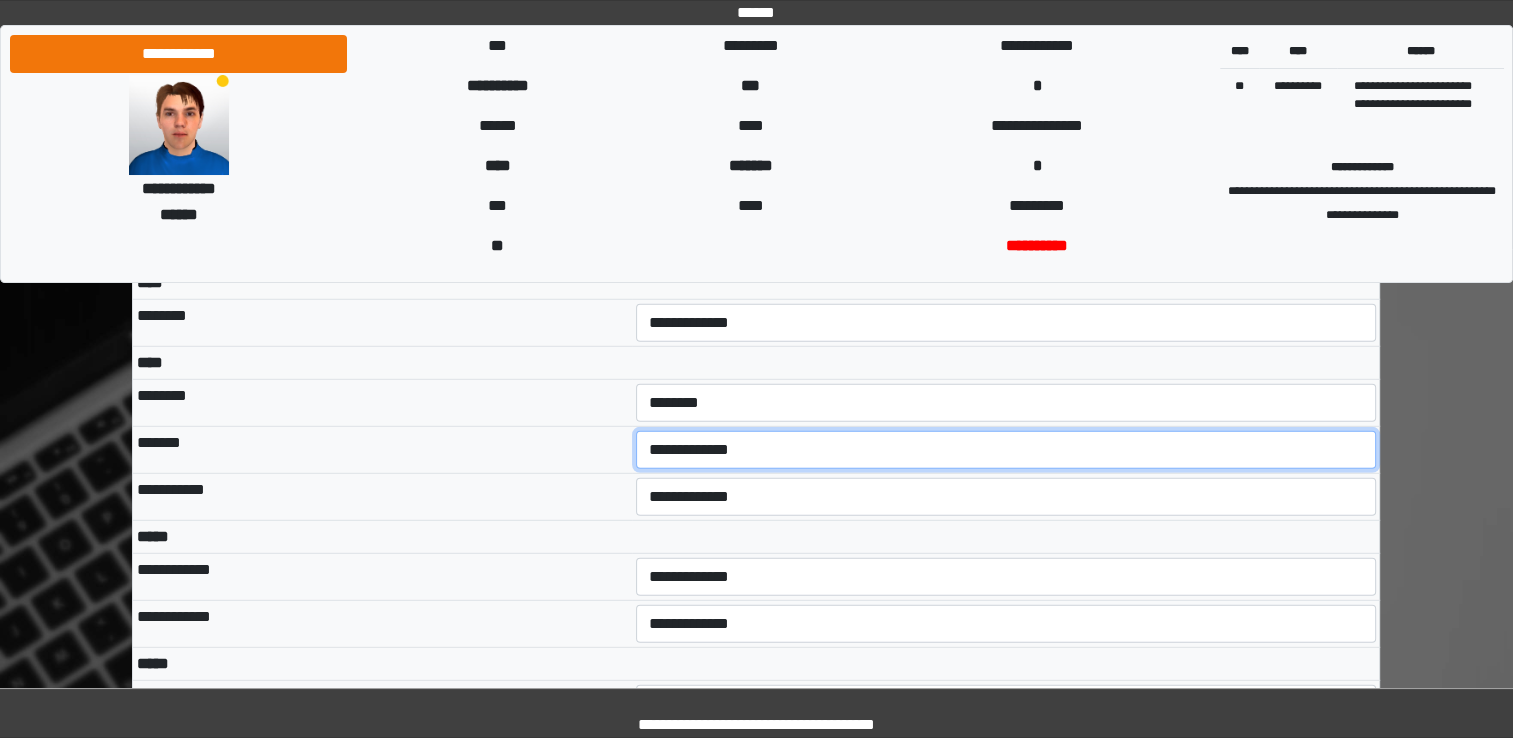 click on "**********" at bounding box center (1006, 450) 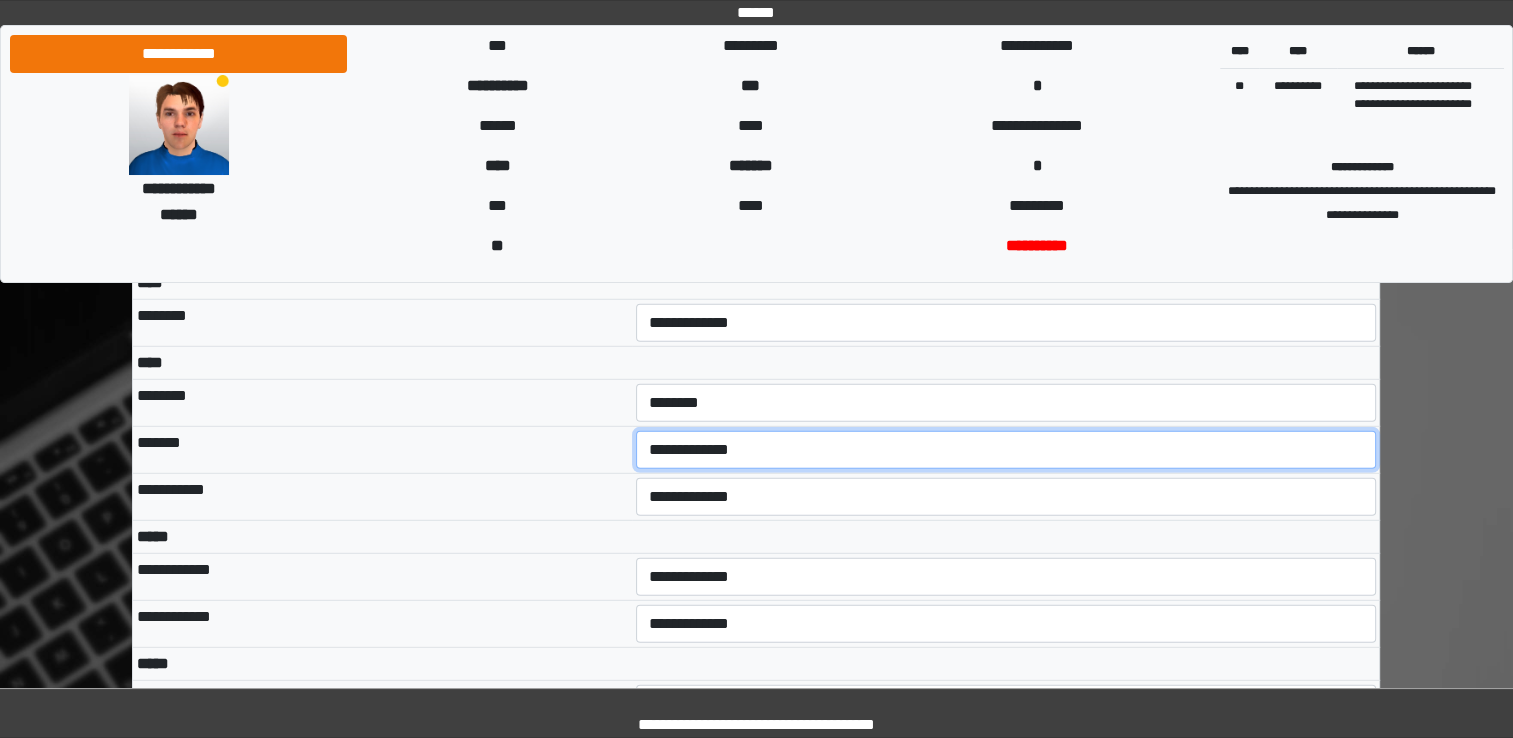 select on "***" 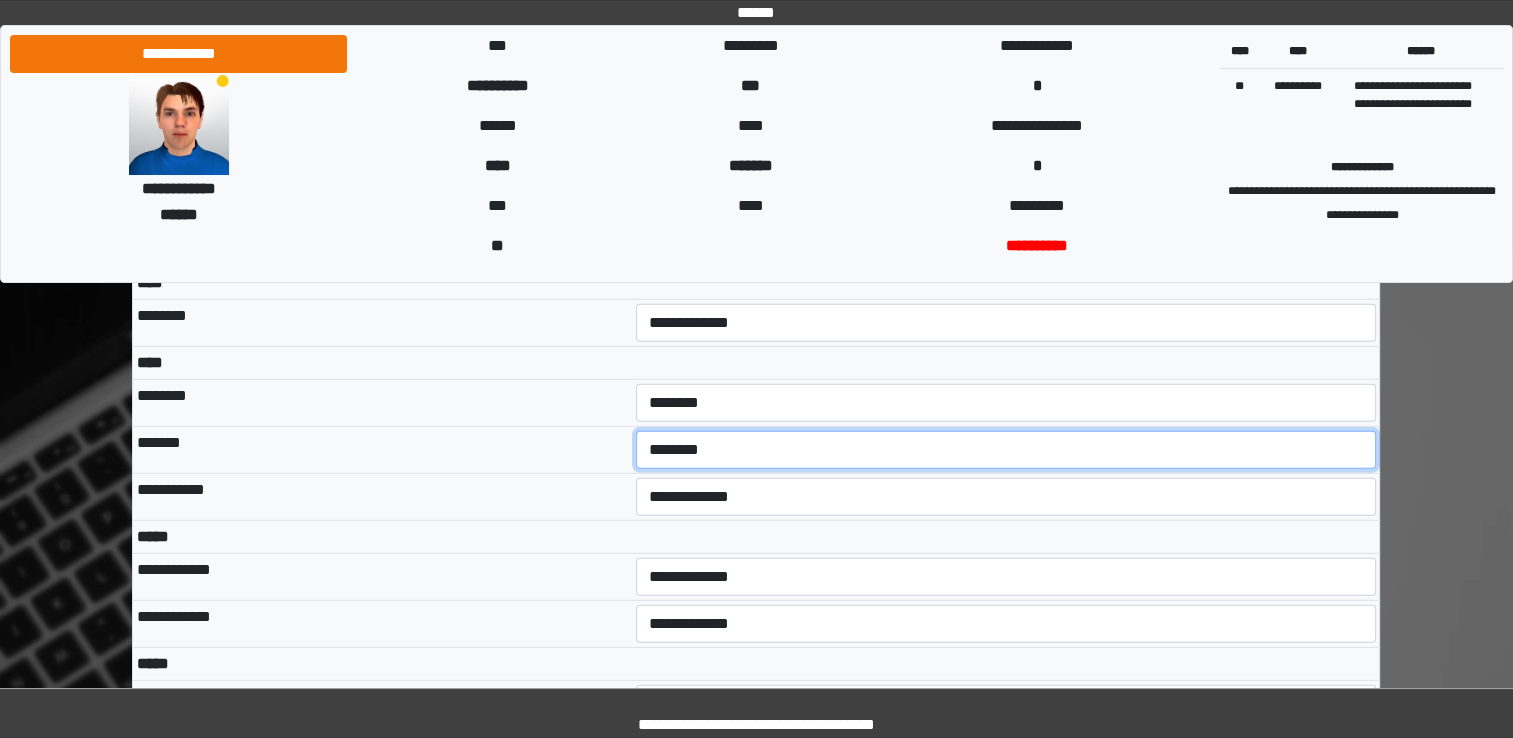 click on "**********" at bounding box center [1006, 450] 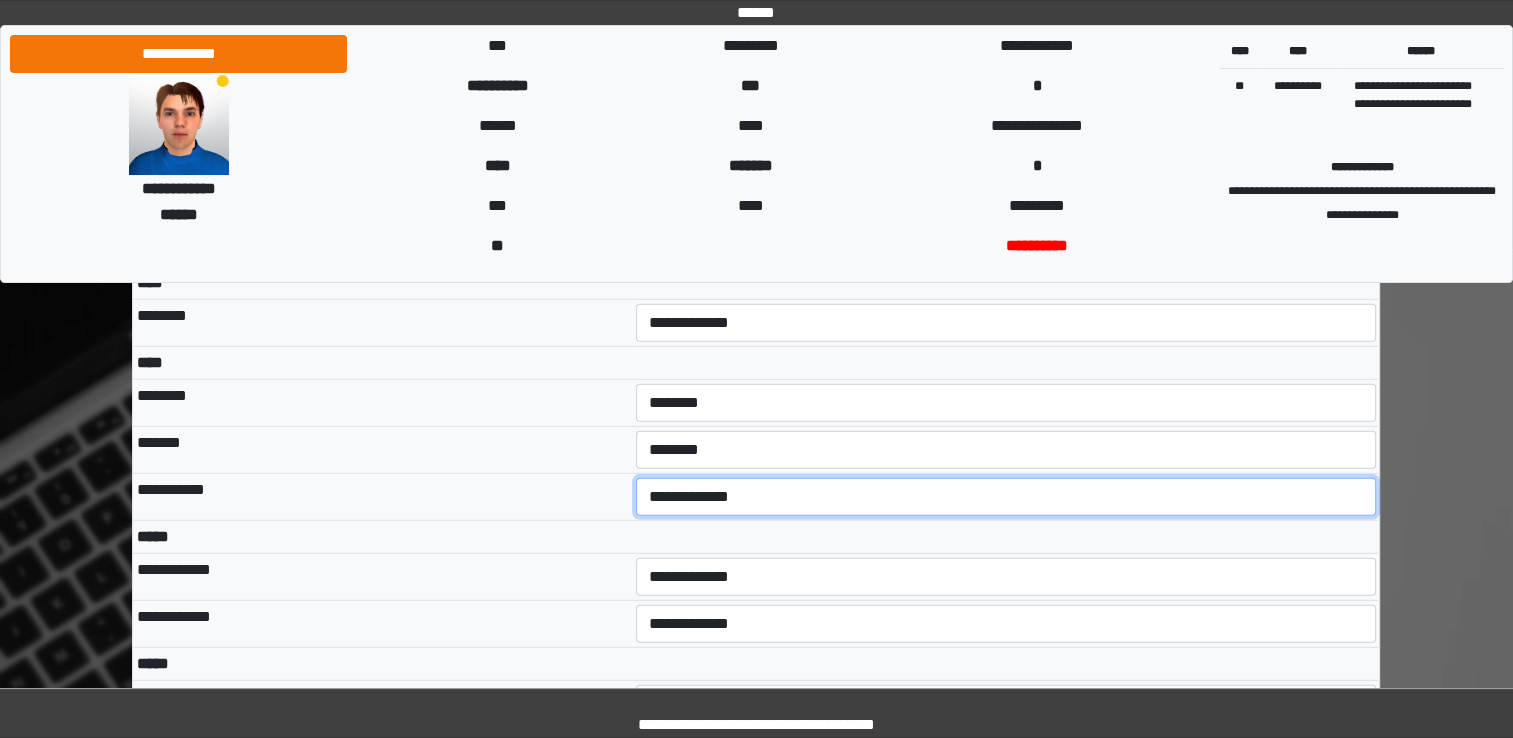 click on "**********" at bounding box center (1006, 497) 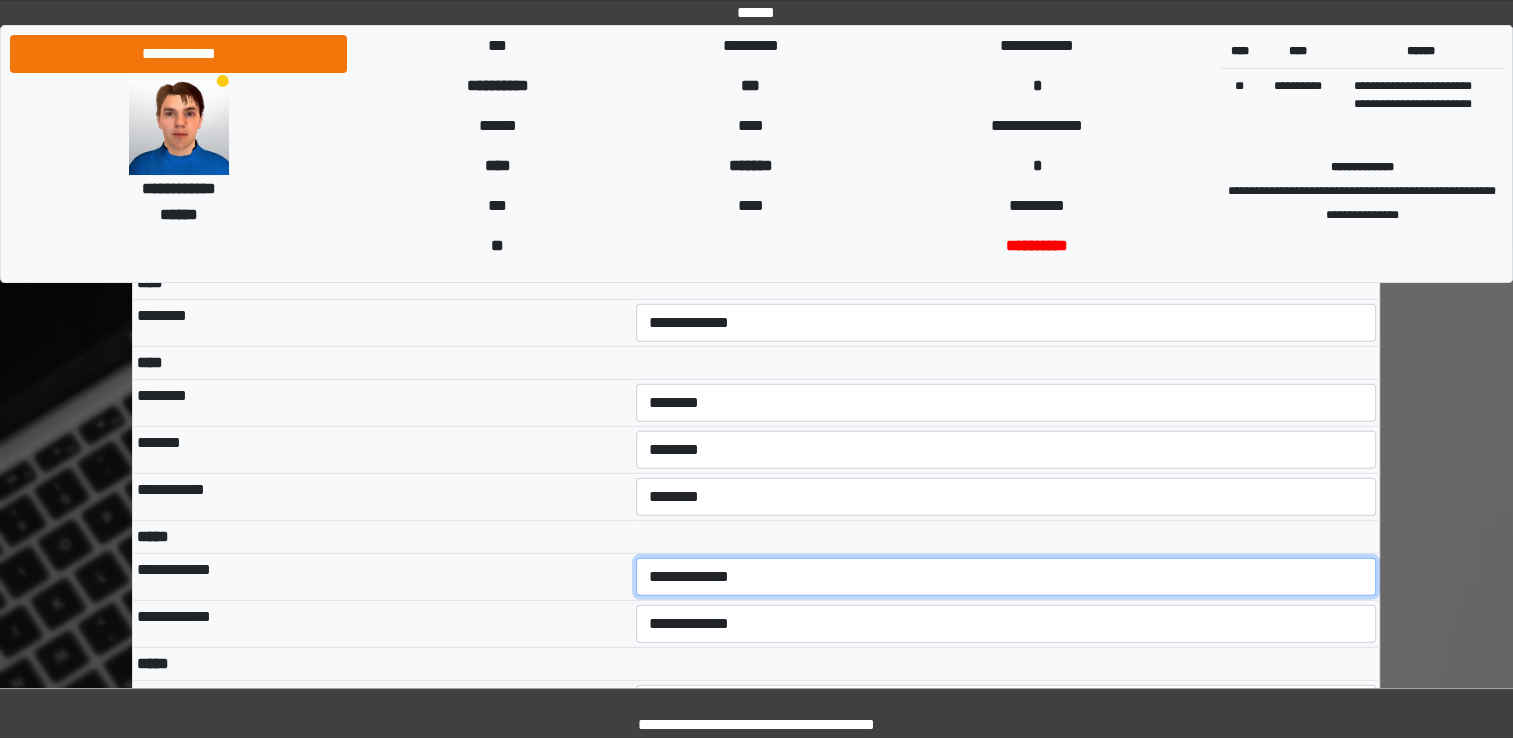 click on "**********" at bounding box center (1006, 577) 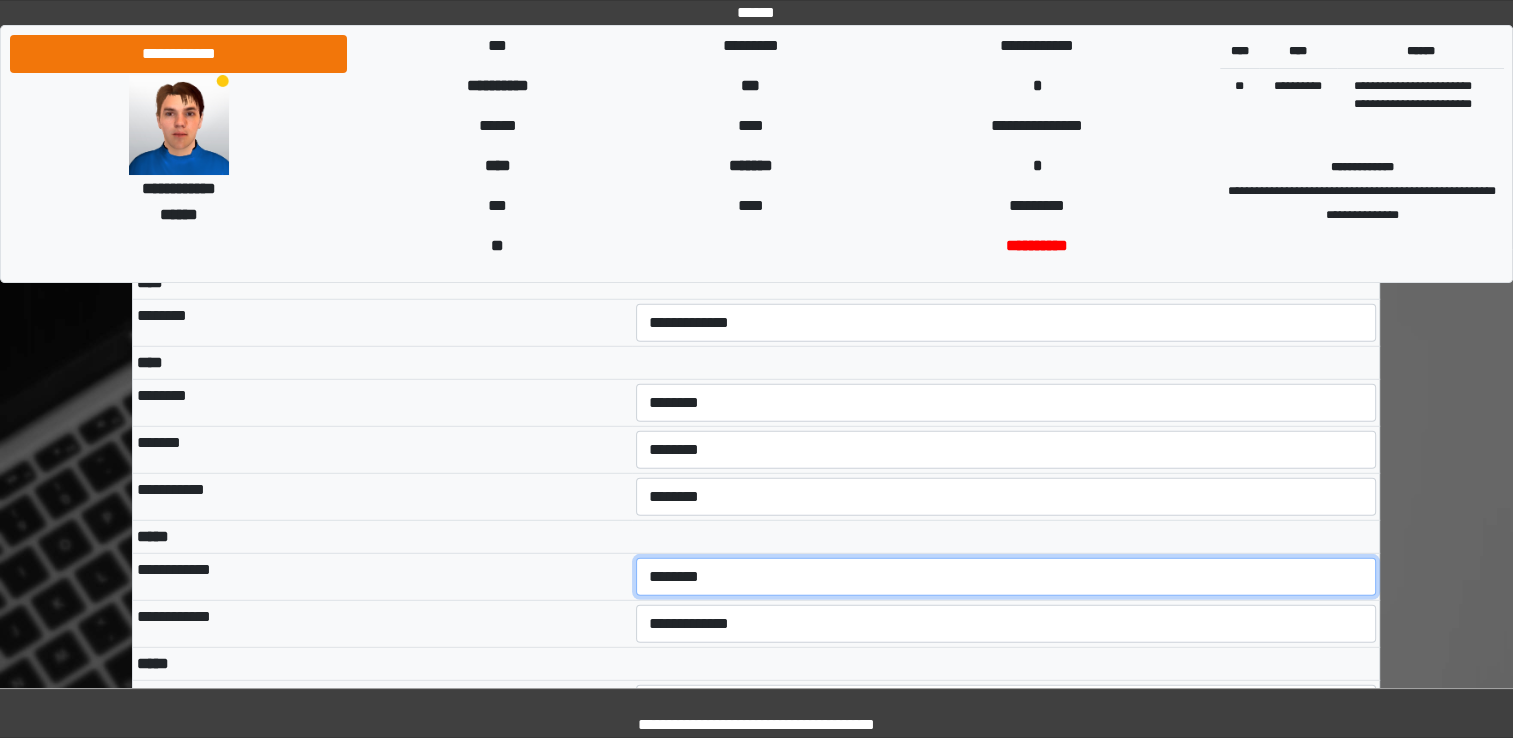 click on "**********" at bounding box center [1006, 577] 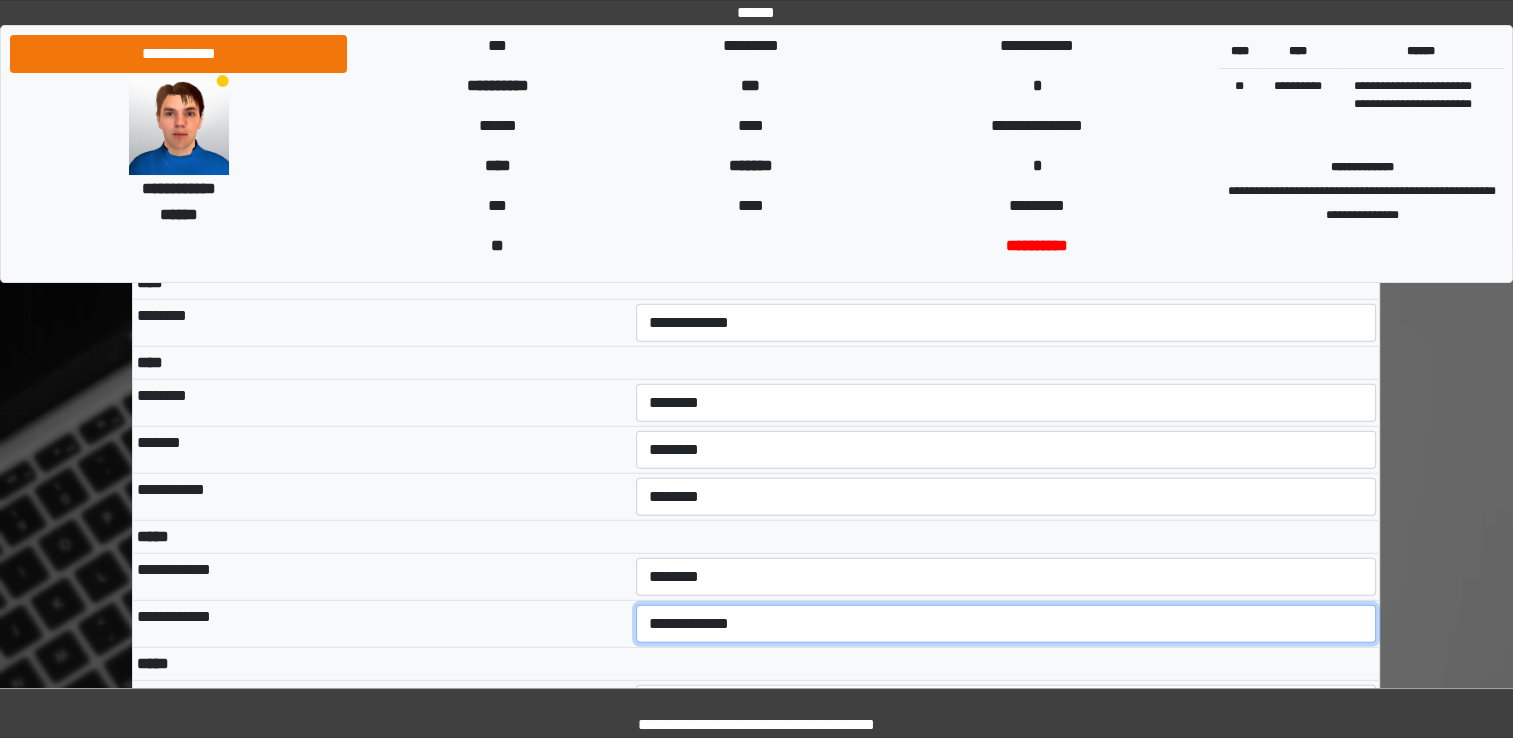 click on "**********" at bounding box center (1006, 624) 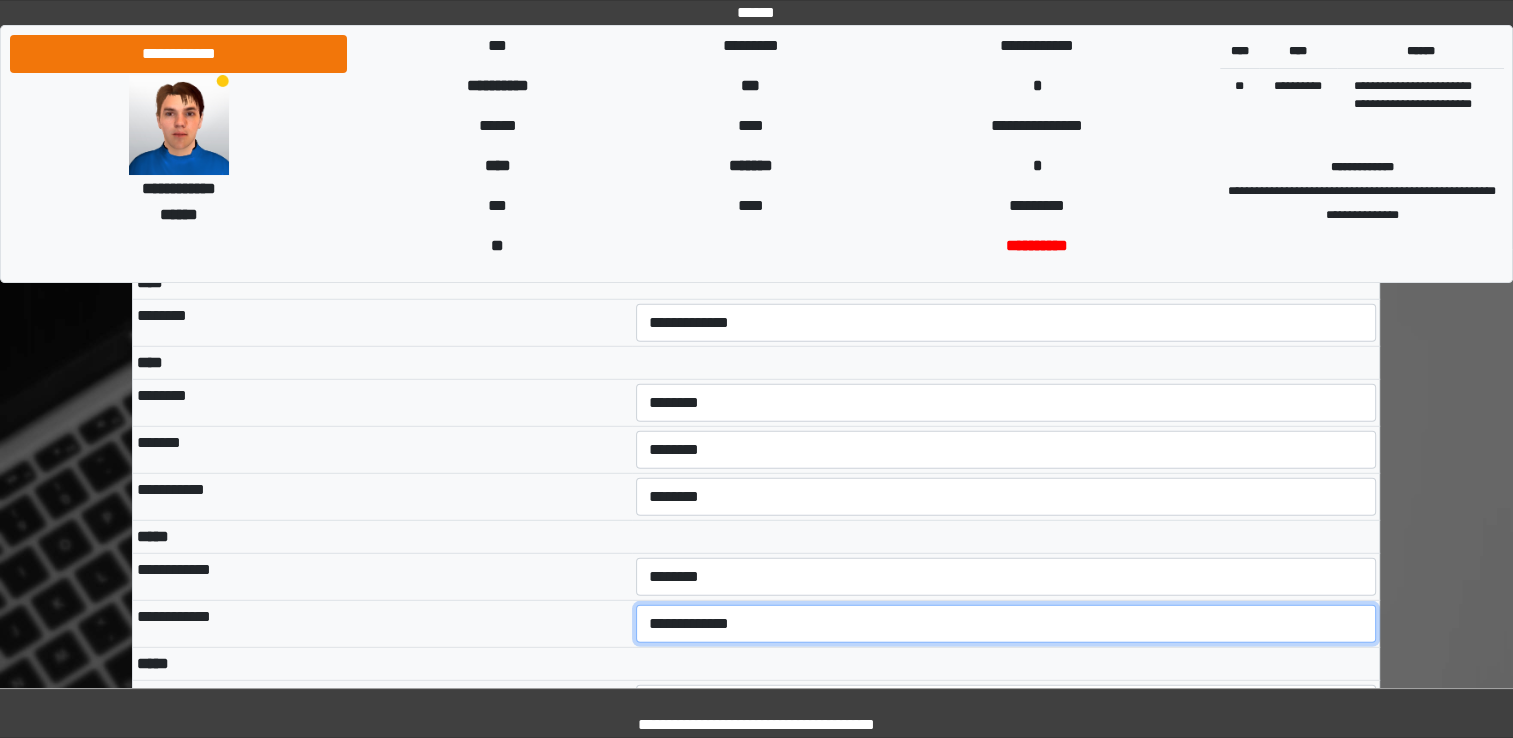 select on "***" 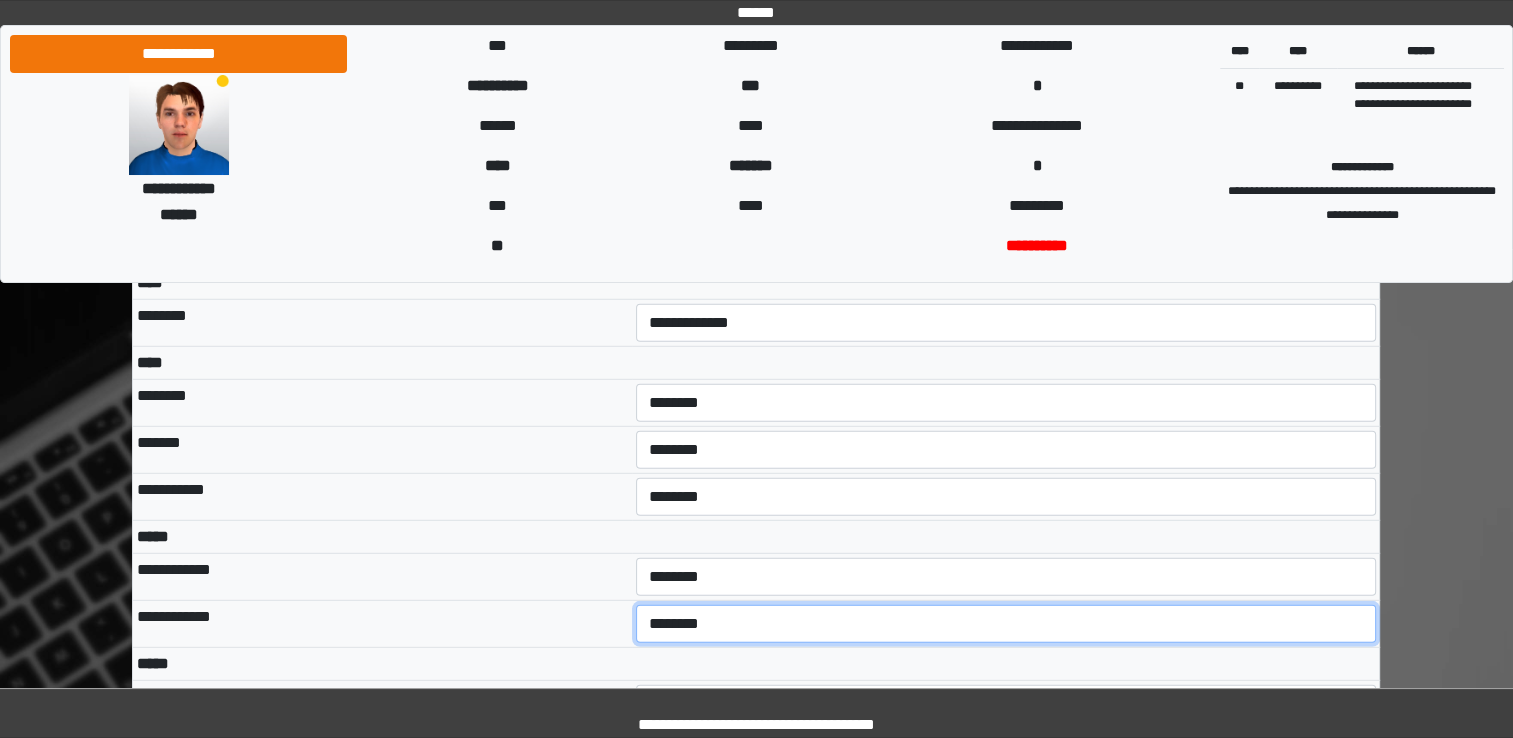 click on "**********" at bounding box center [1006, 624] 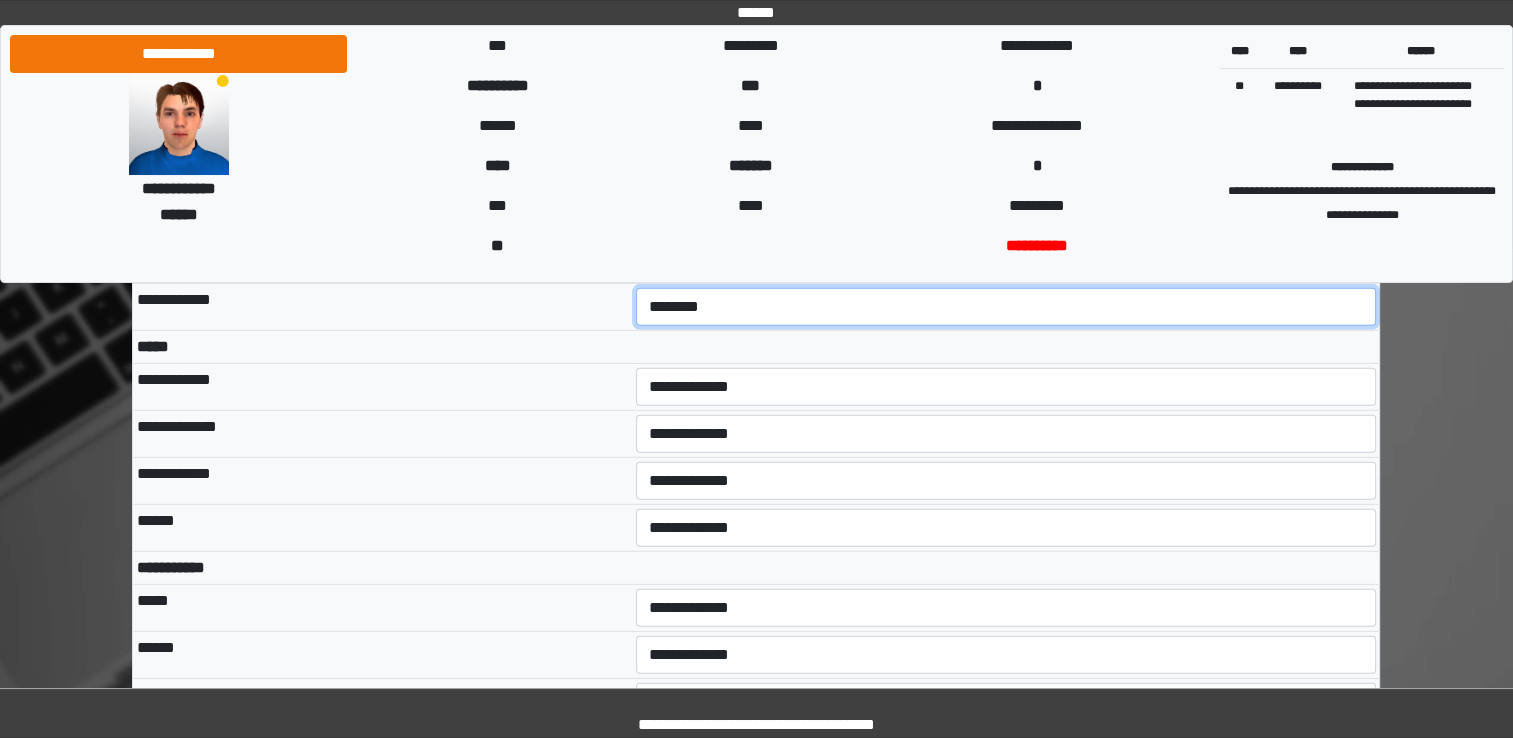 scroll, scrollTop: 5783, scrollLeft: 0, axis: vertical 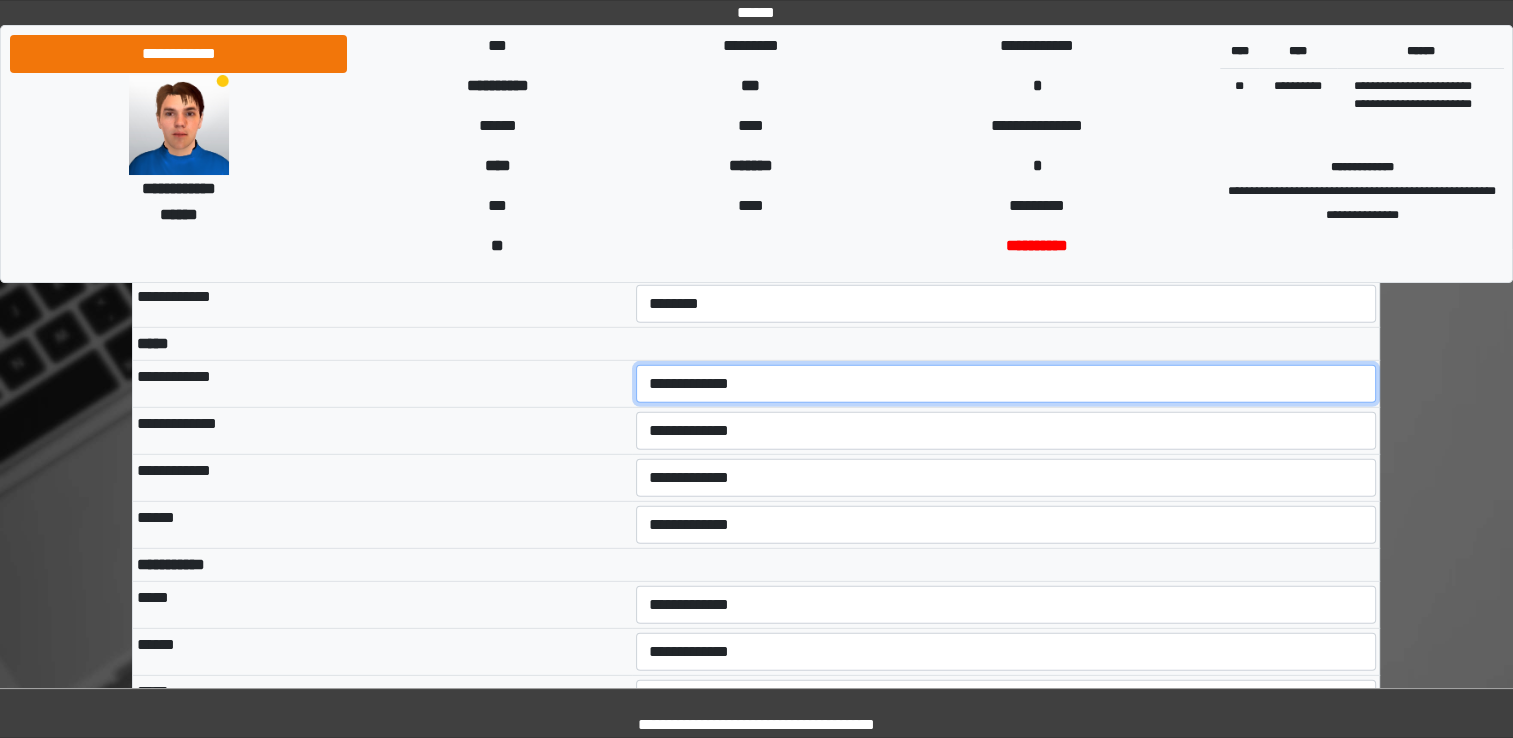 click on "**********" at bounding box center [1006, 384] 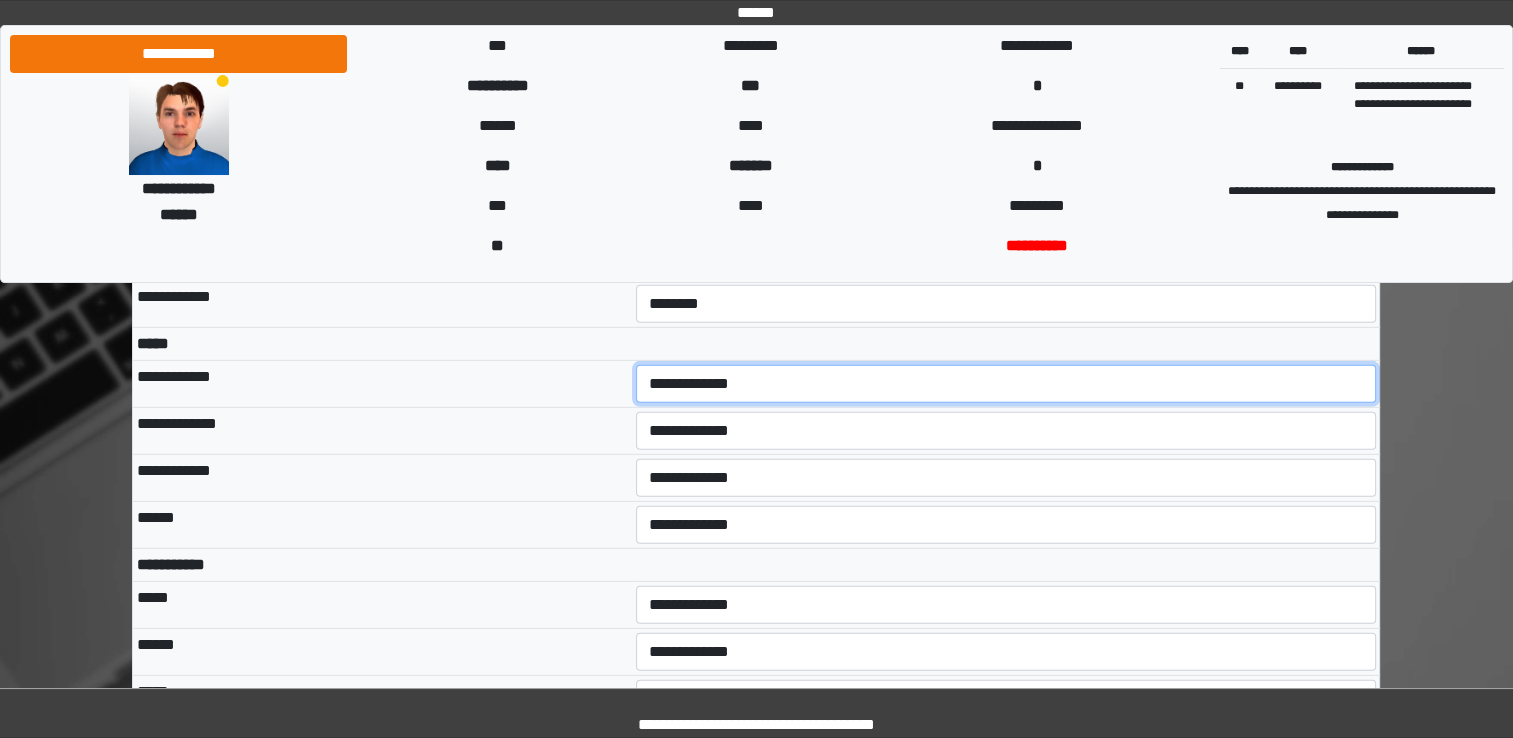 select on "***" 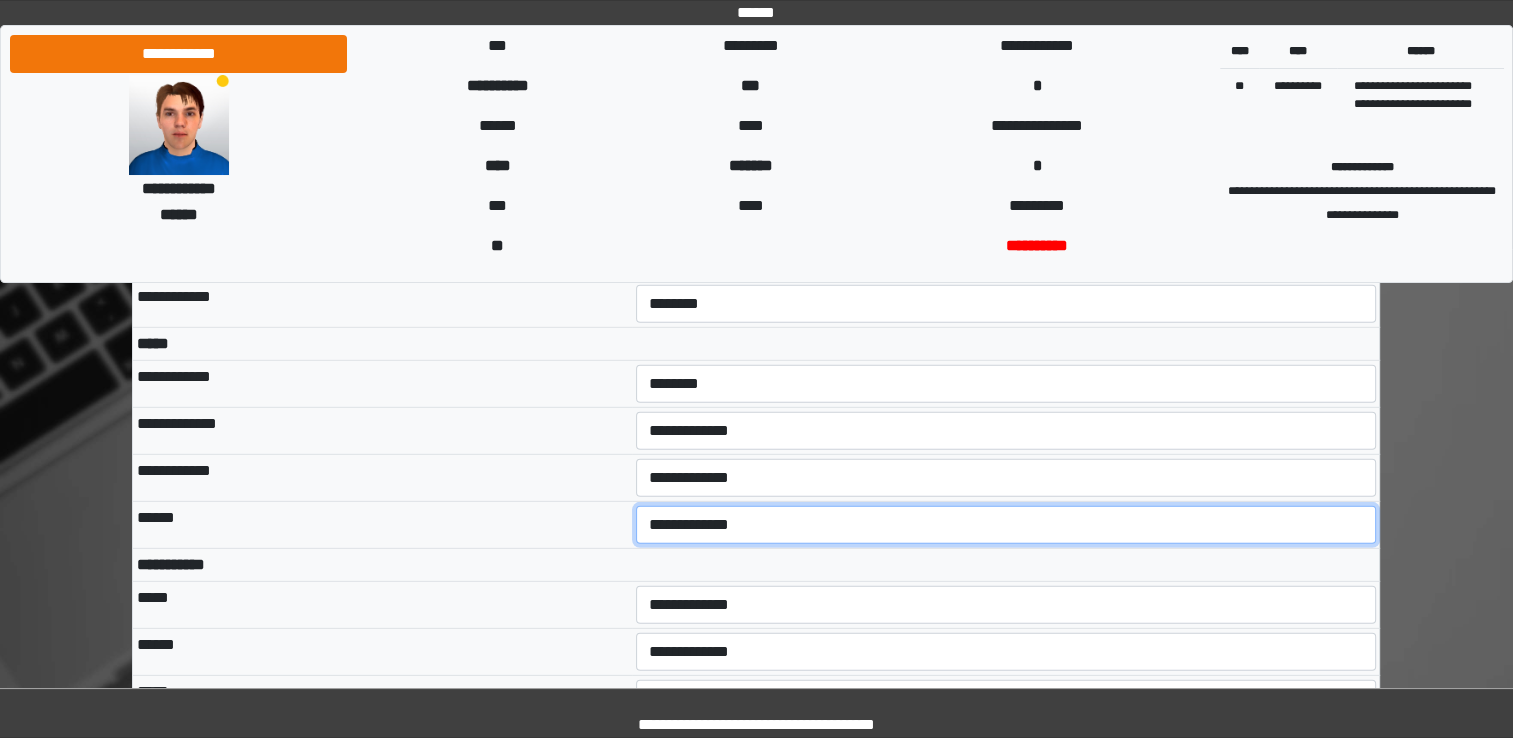 click on "**********" at bounding box center [1006, 525] 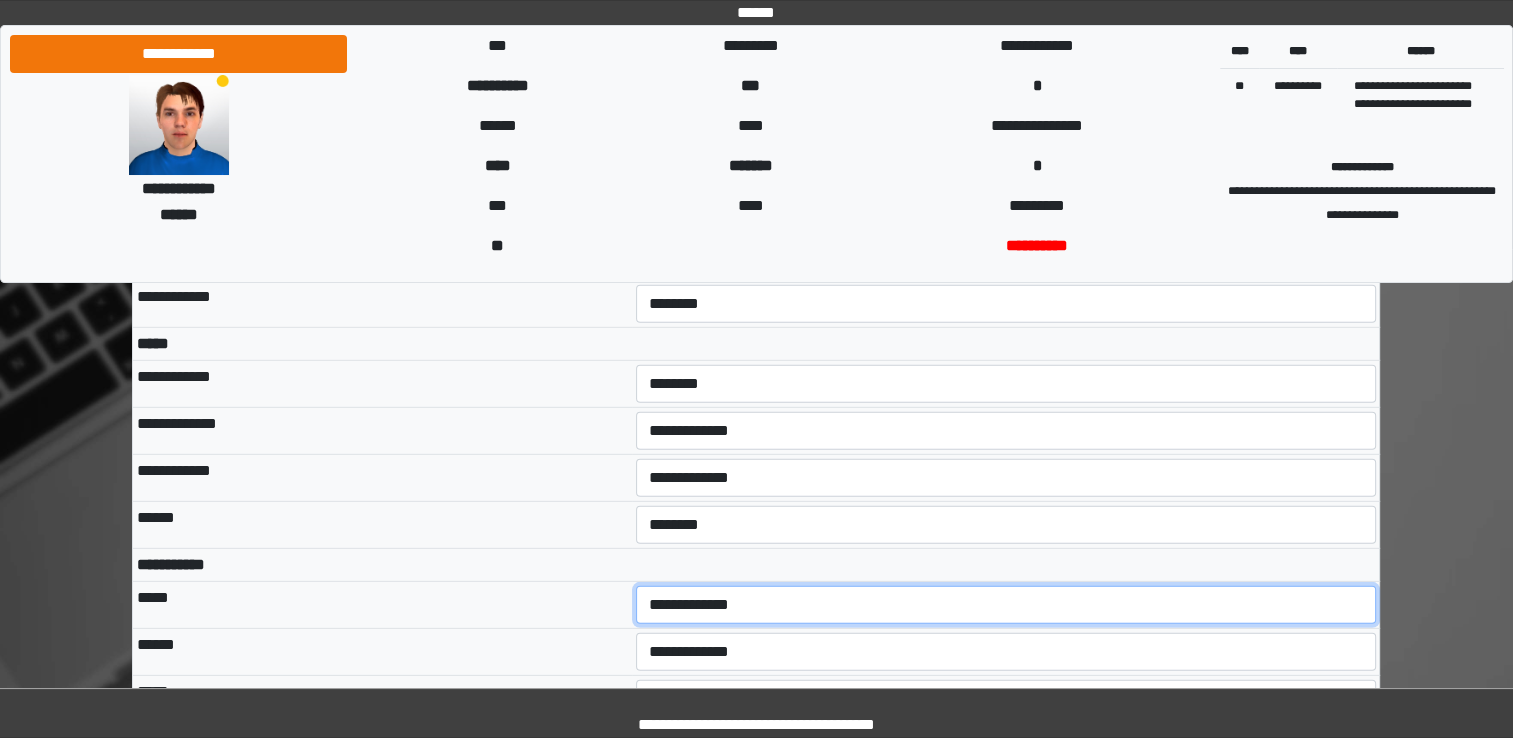 click on "**********" at bounding box center (1006, 605) 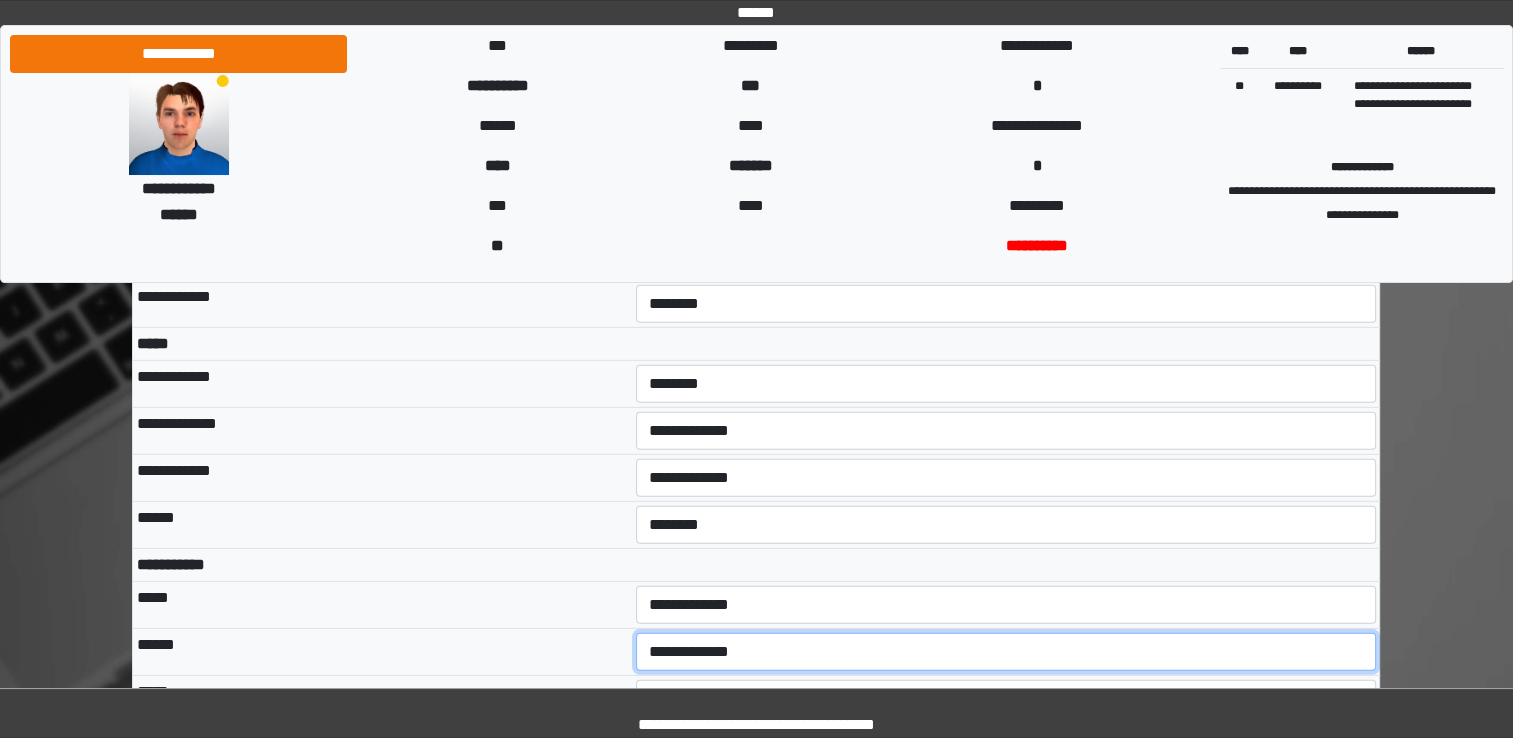 click on "**********" at bounding box center (1006, 652) 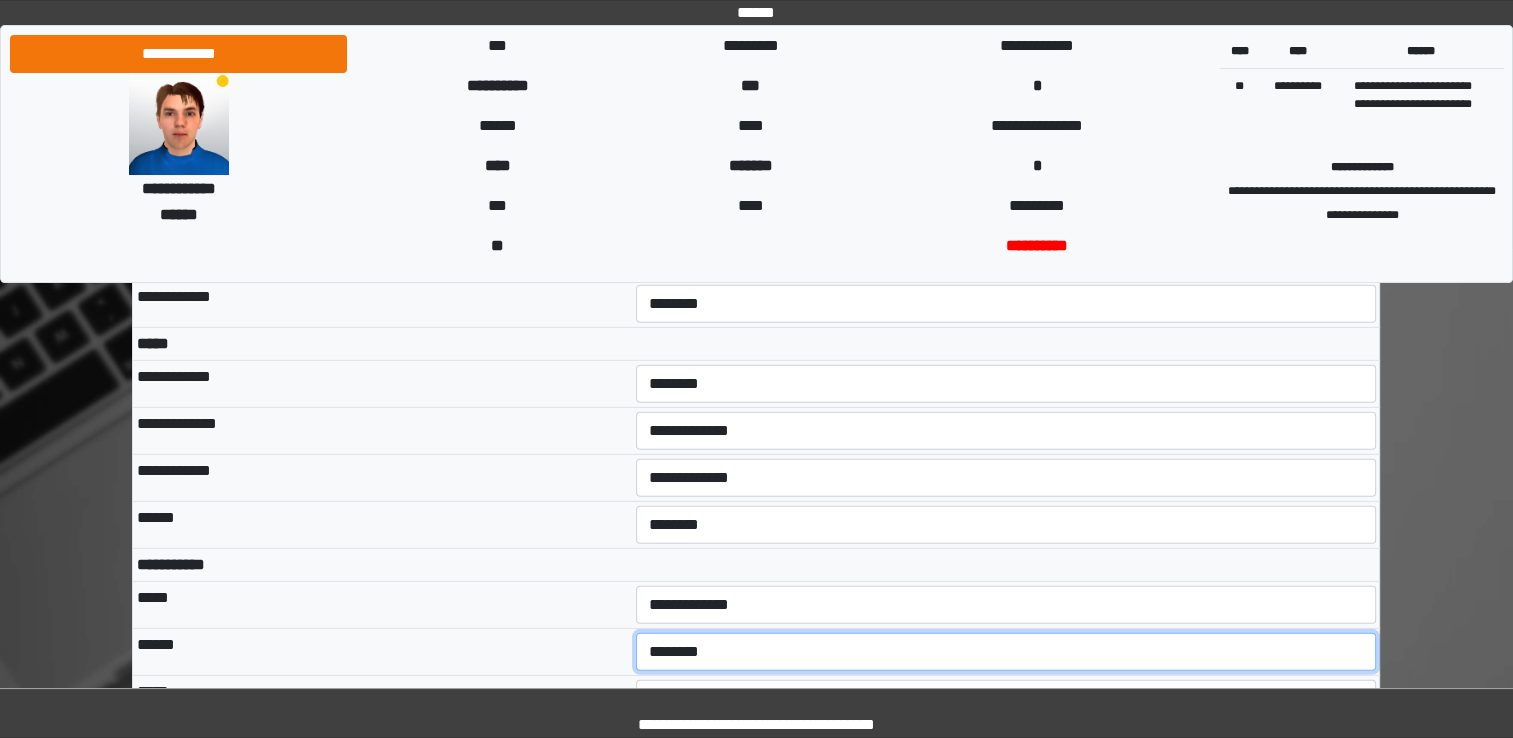 click on "**********" at bounding box center (1006, 652) 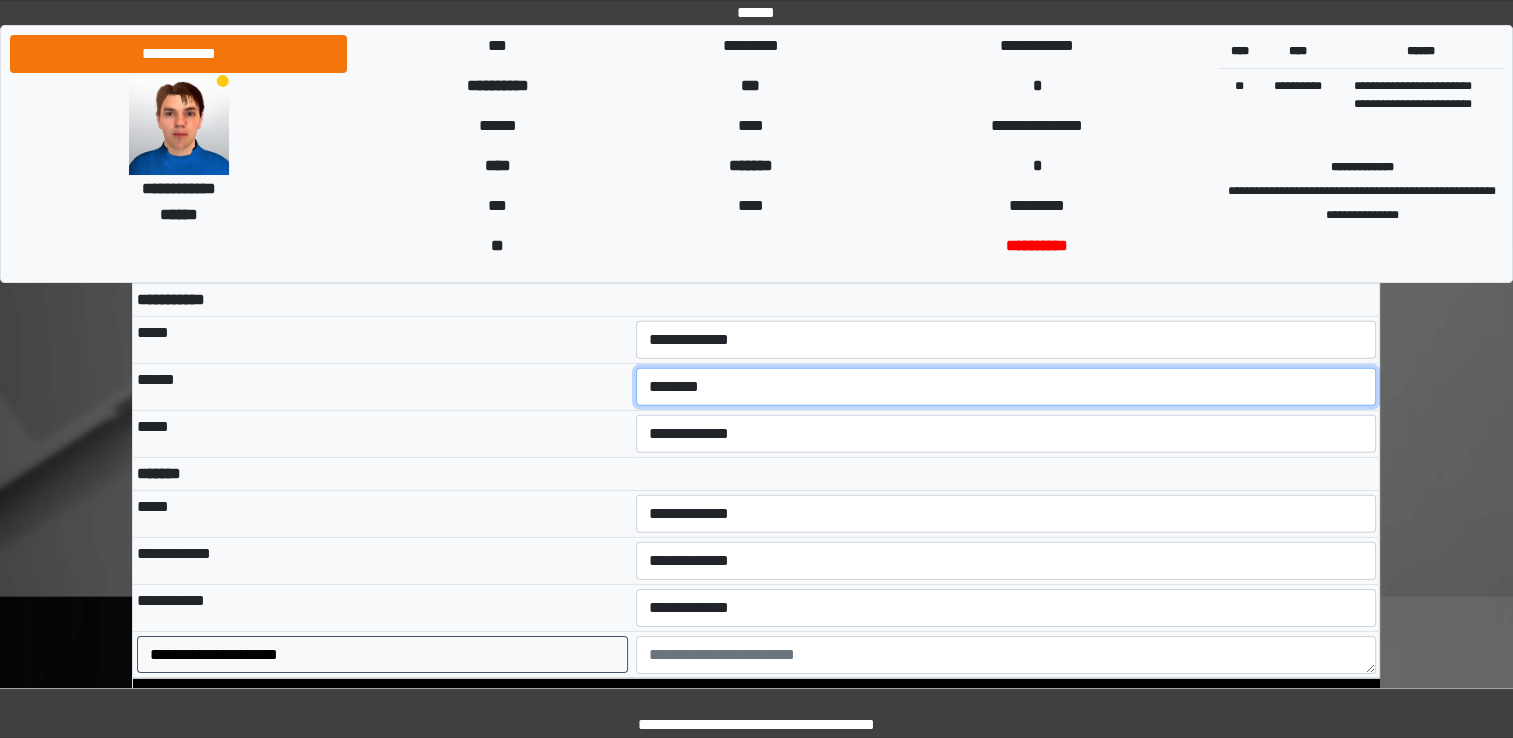 scroll, scrollTop: 6063, scrollLeft: 0, axis: vertical 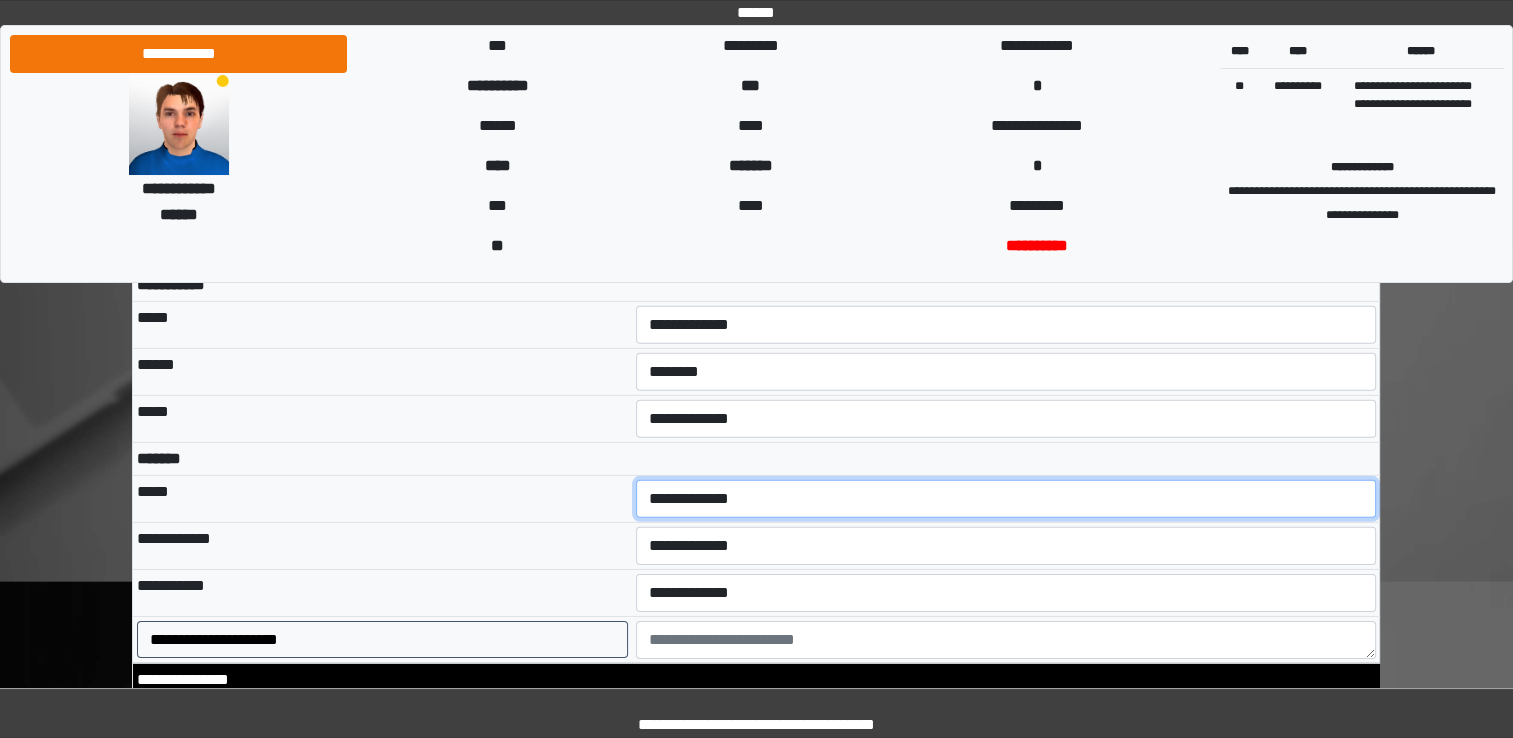 click on "**********" at bounding box center (1006, 499) 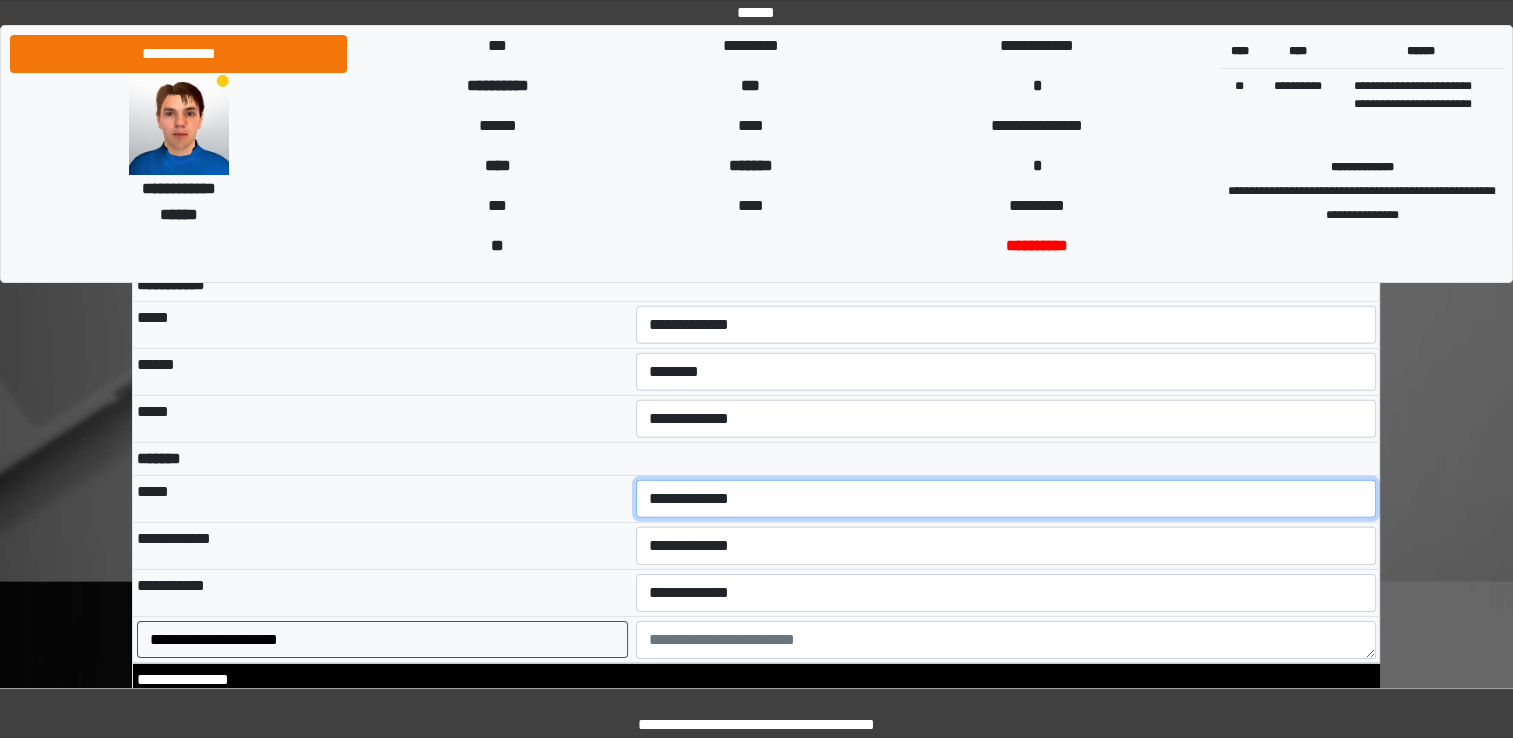 select on "***" 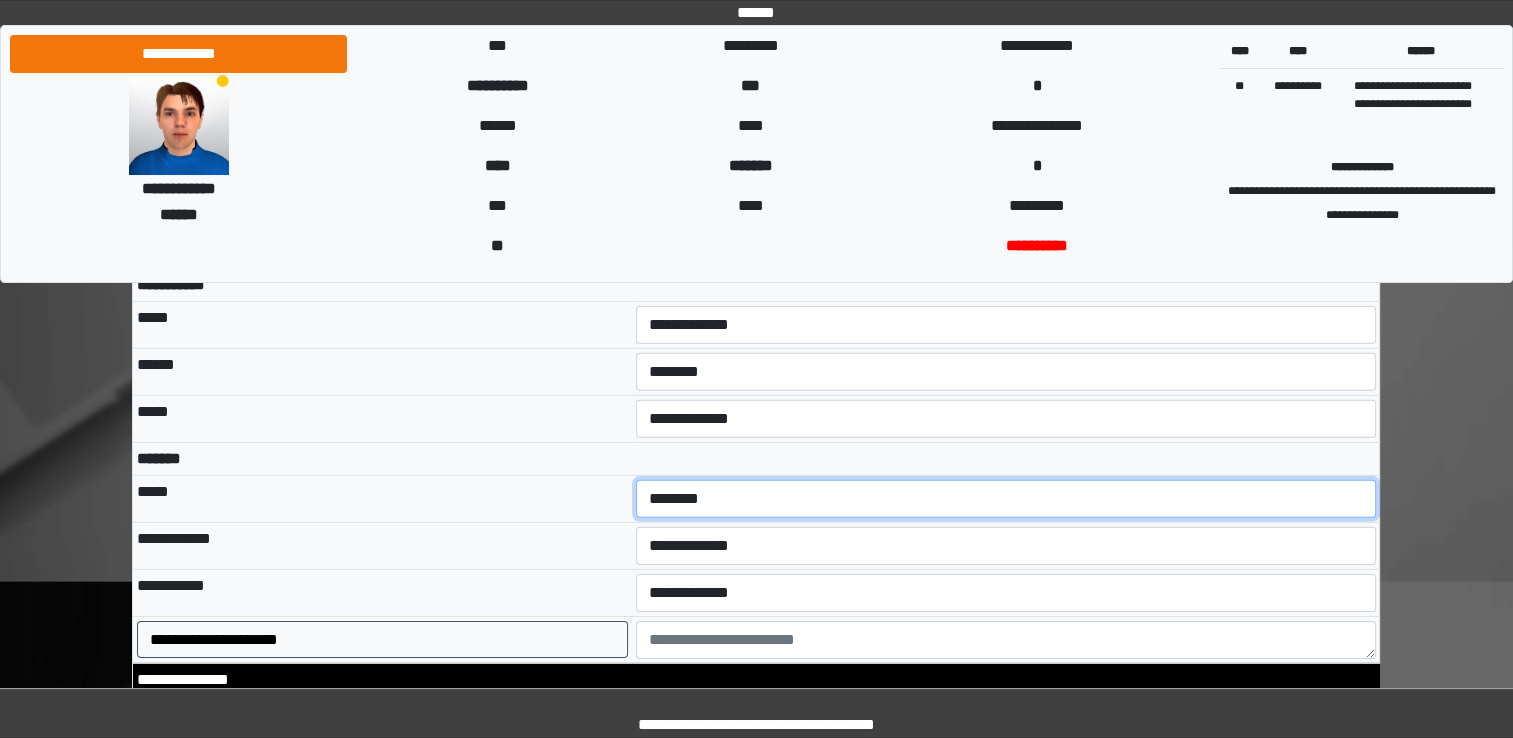 click on "**********" at bounding box center [1006, 499] 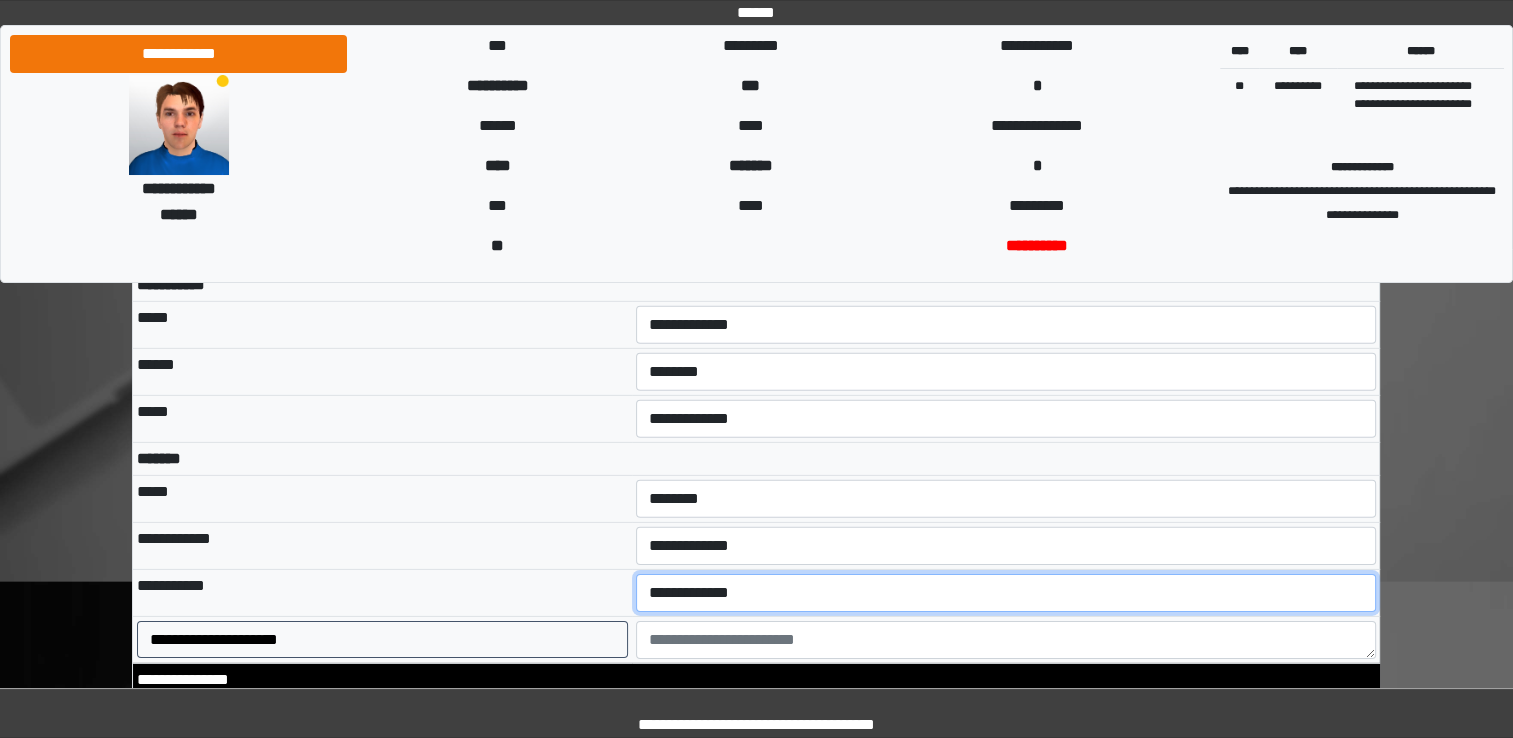 click on "**********" at bounding box center (1006, 593) 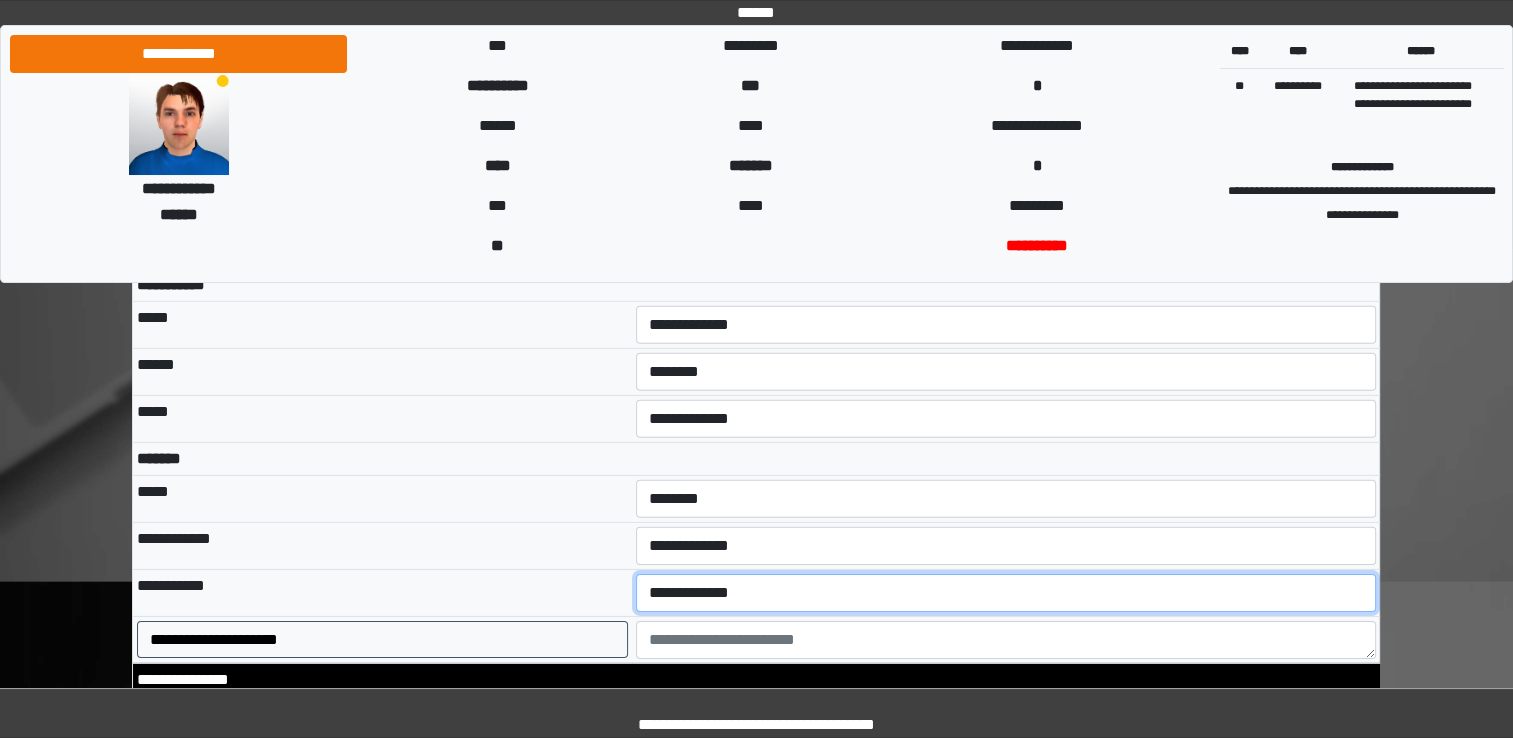 select on "***" 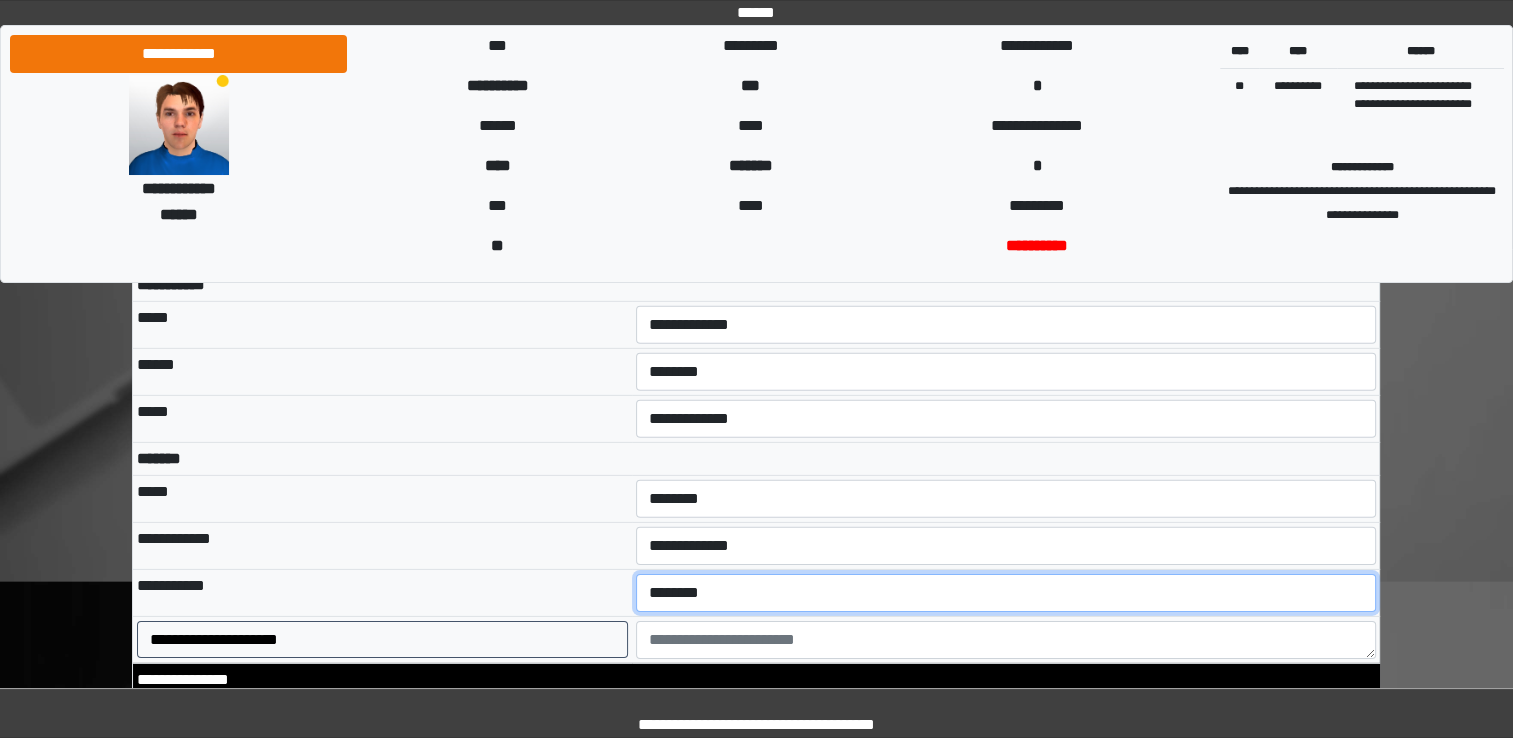 click on "**********" at bounding box center [1006, 593] 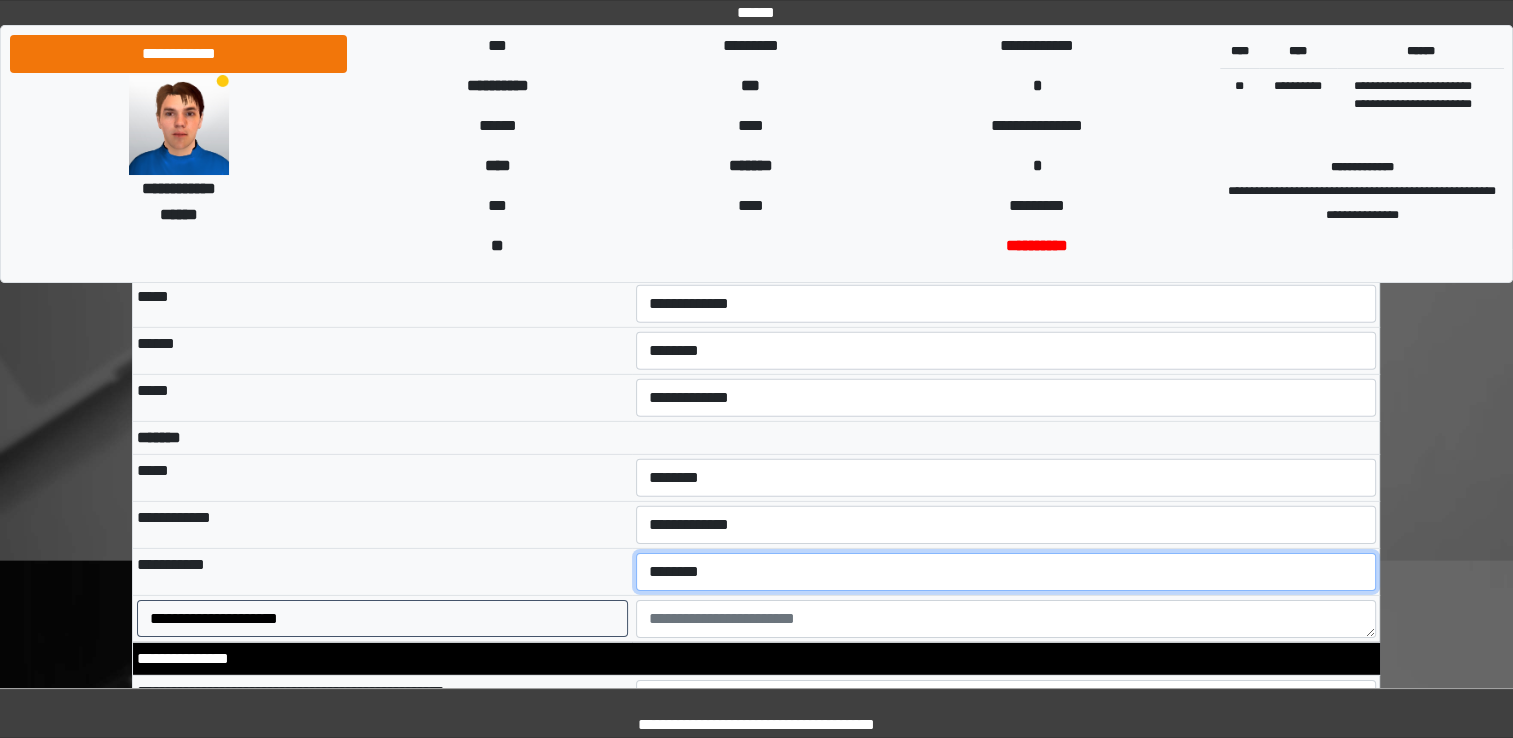 scroll, scrollTop: 6103, scrollLeft: 0, axis: vertical 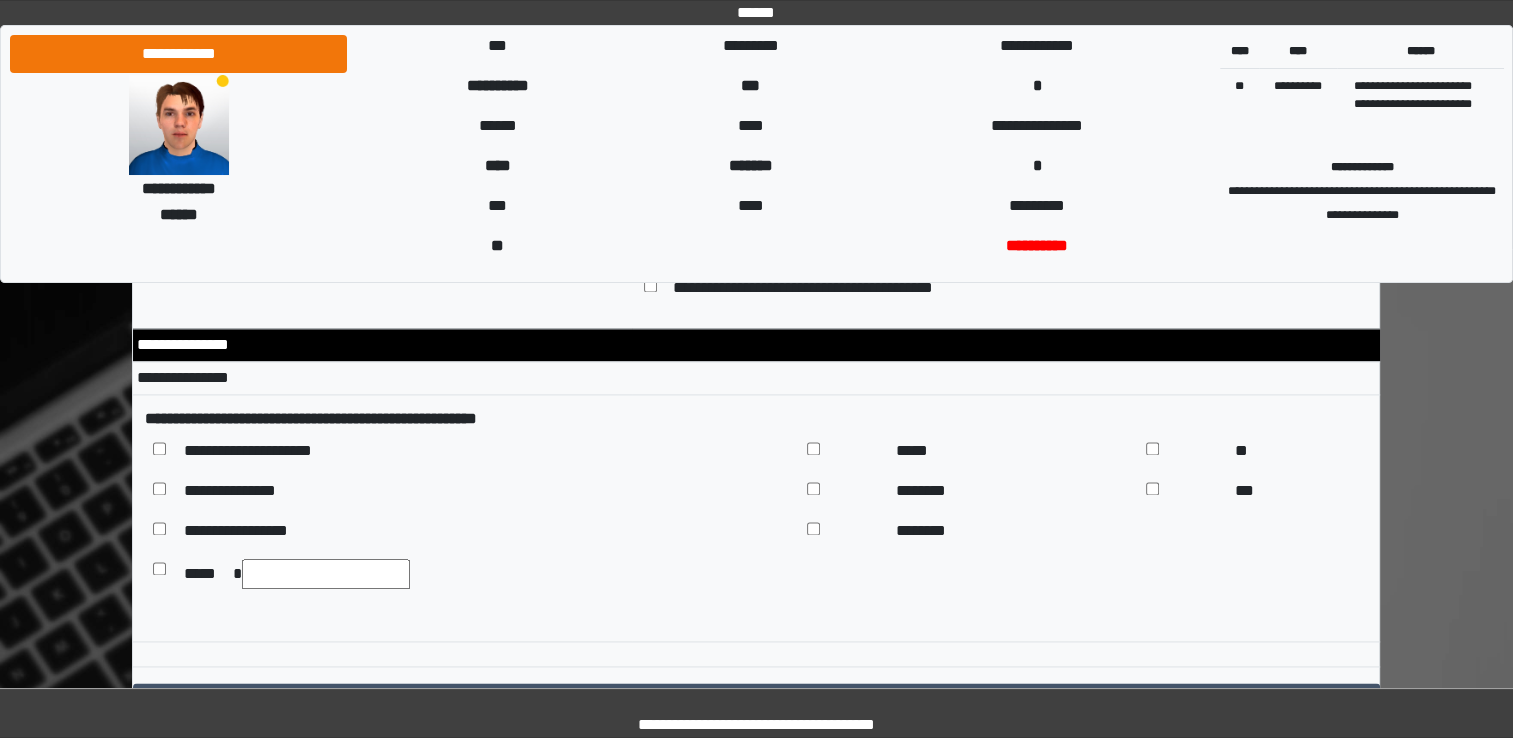 click at bounding box center [326, 574] 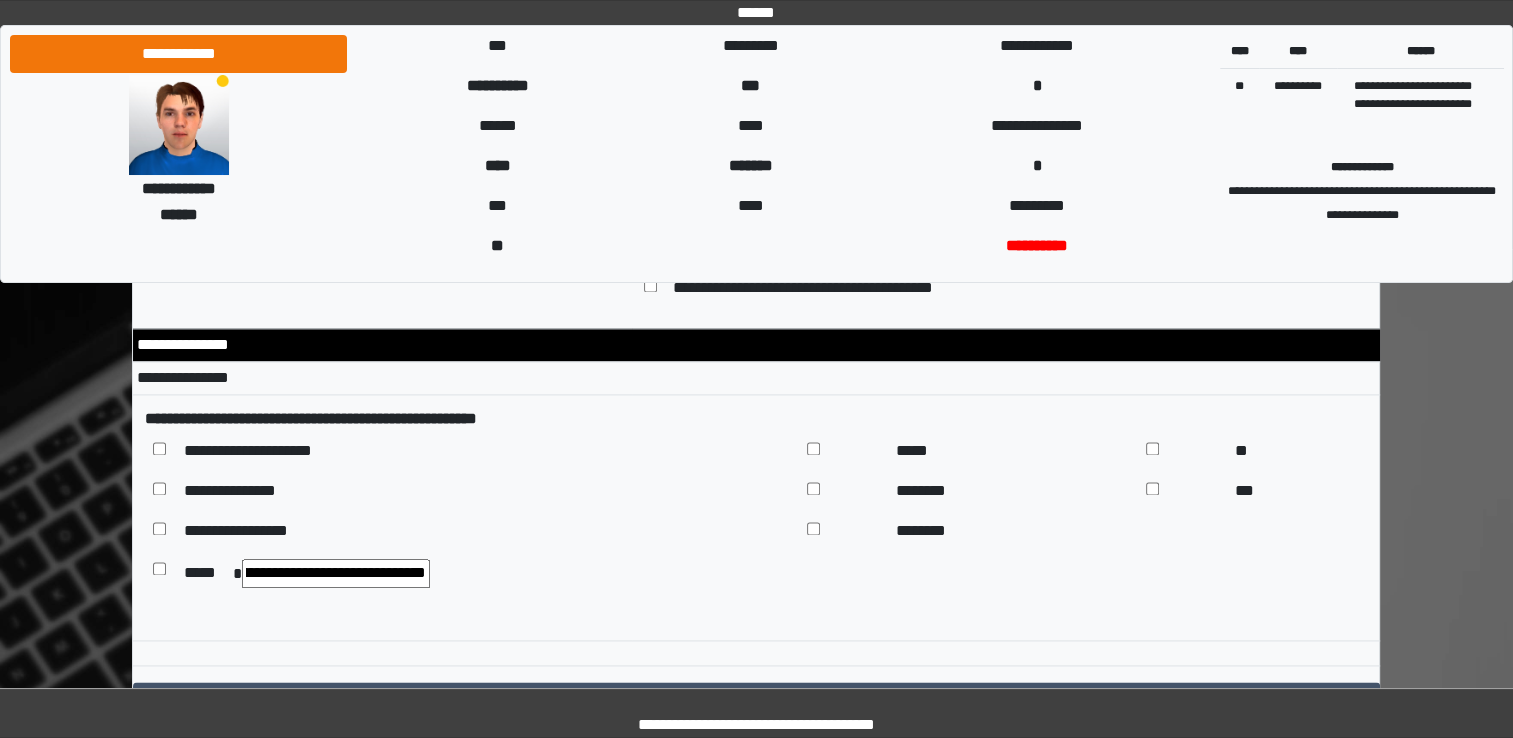 scroll, scrollTop: 0, scrollLeft: 385, axis: horizontal 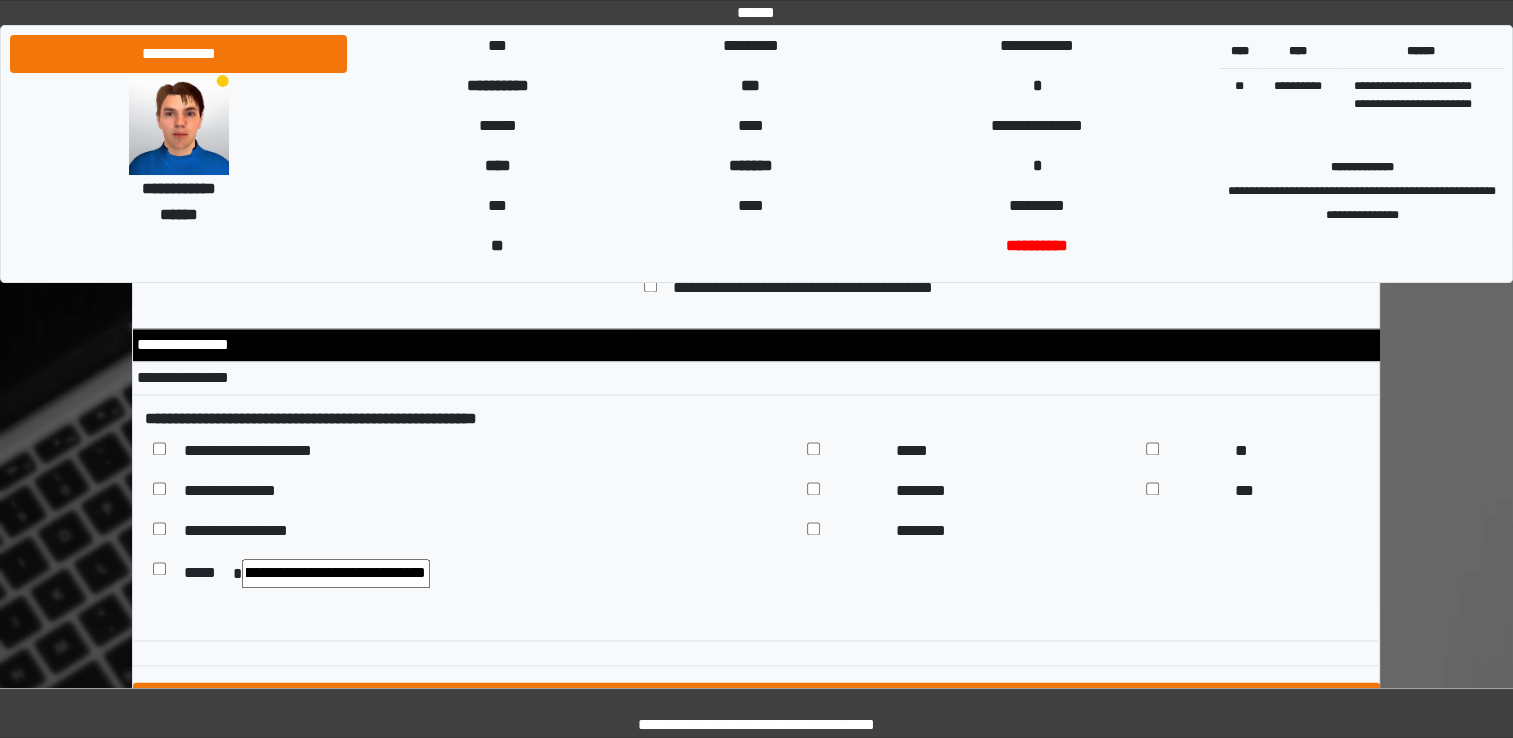 type on "**********" 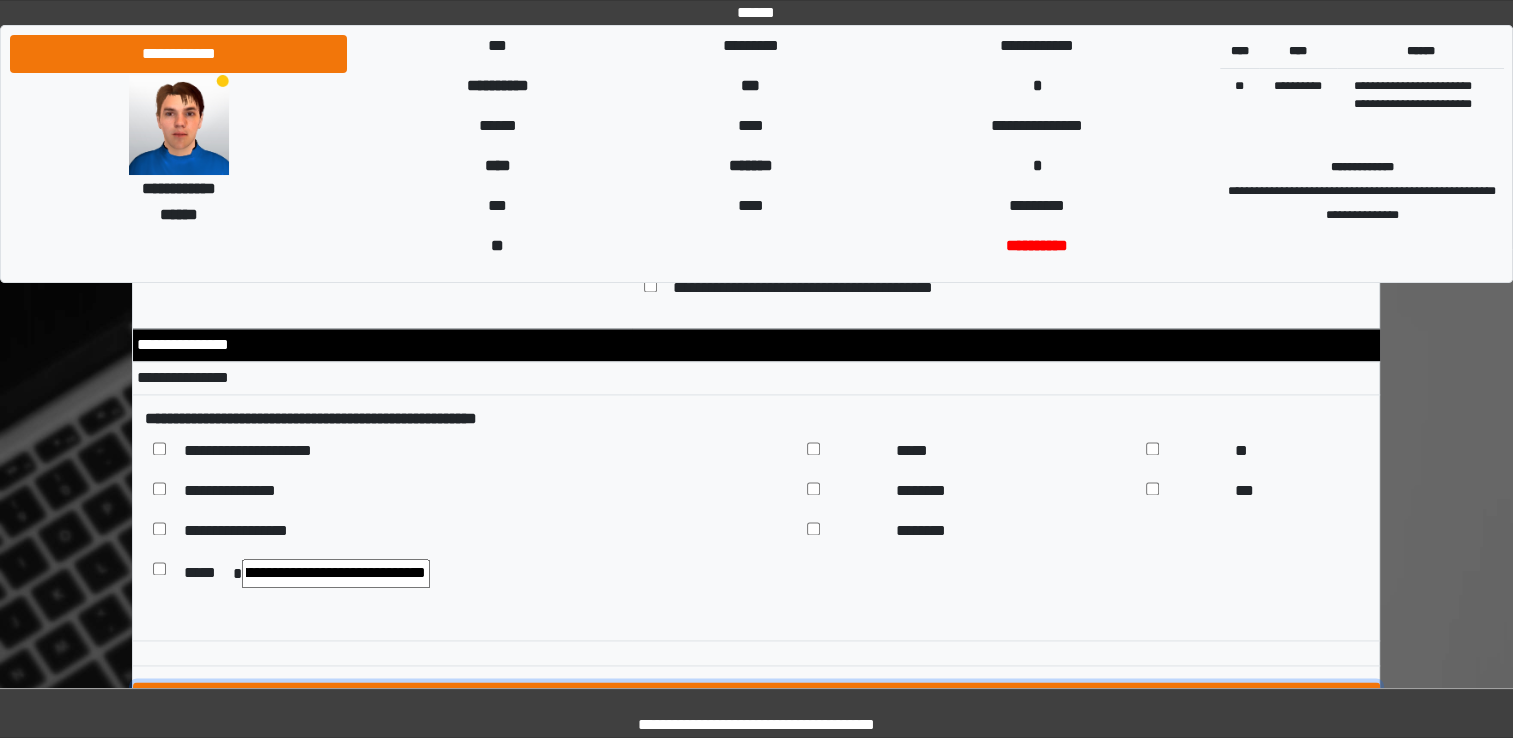 click on "****" at bounding box center [756, 701] 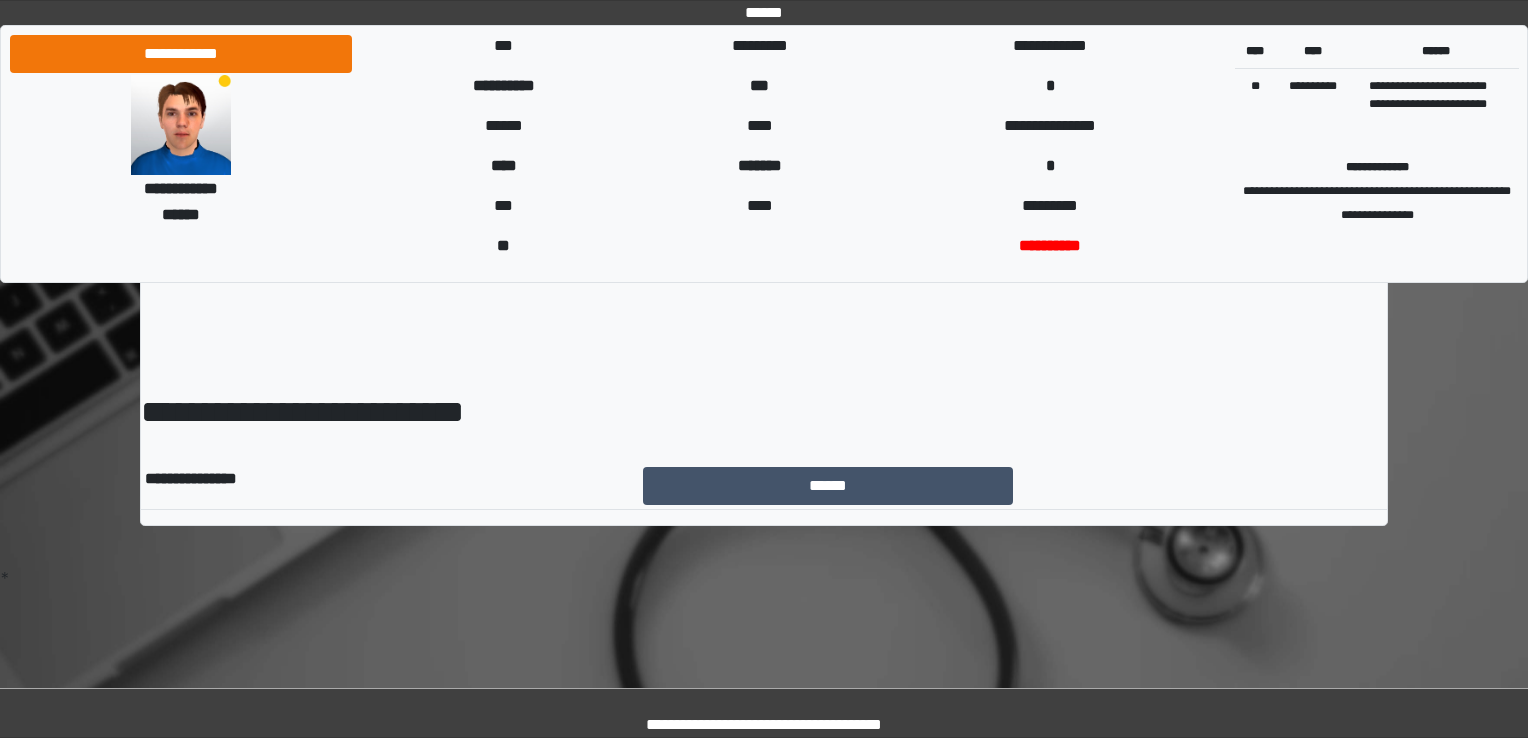 scroll, scrollTop: 0, scrollLeft: 0, axis: both 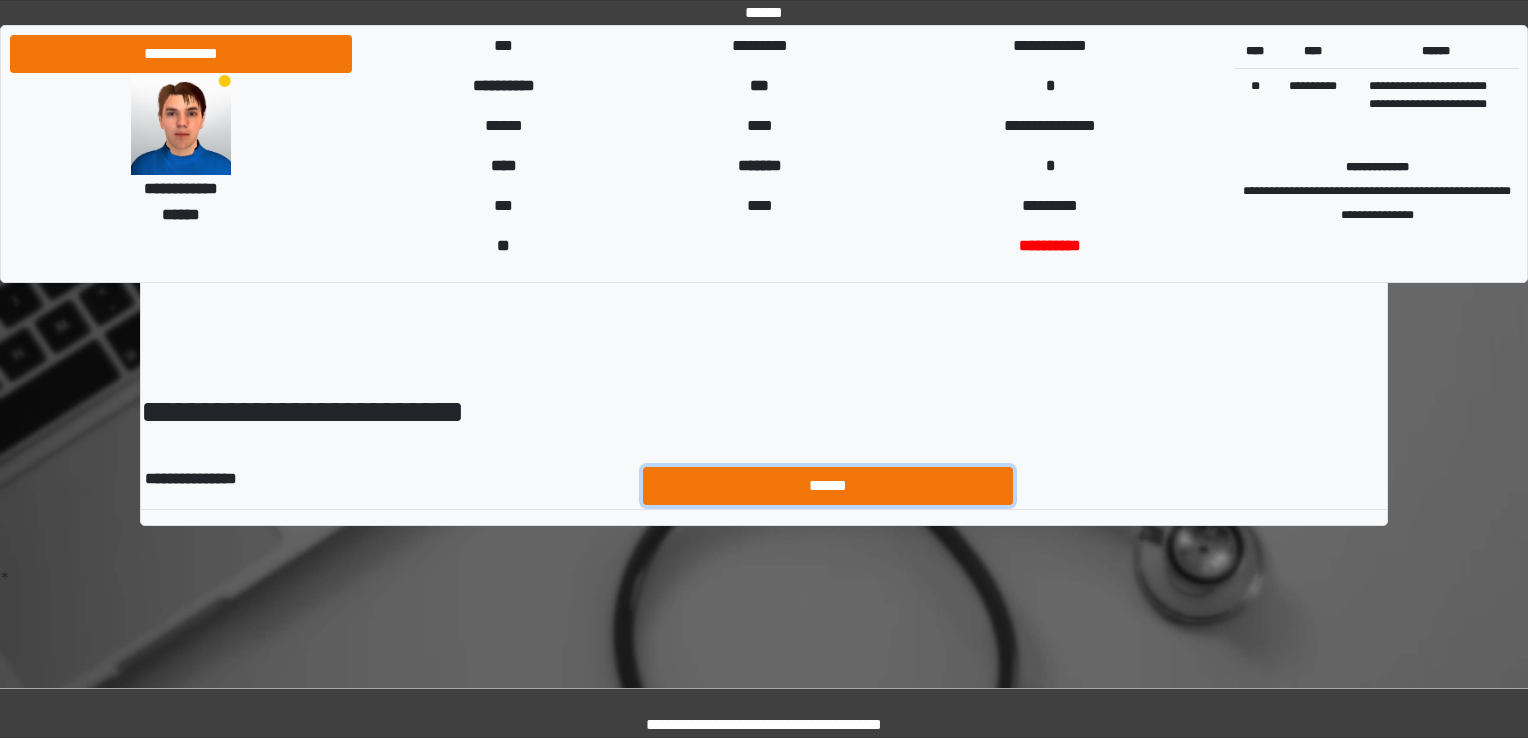 click on "******" at bounding box center [828, 486] 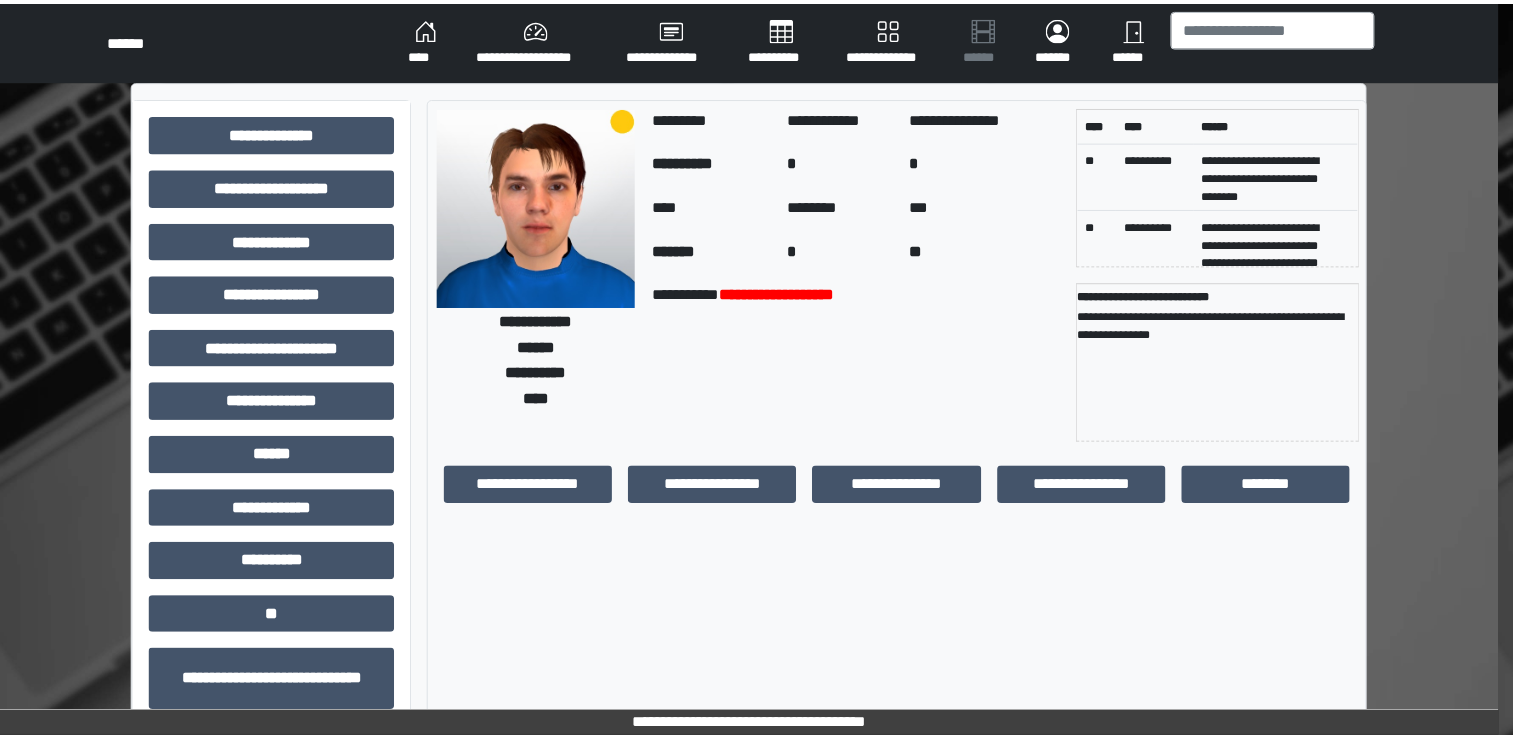 scroll, scrollTop: 0, scrollLeft: 0, axis: both 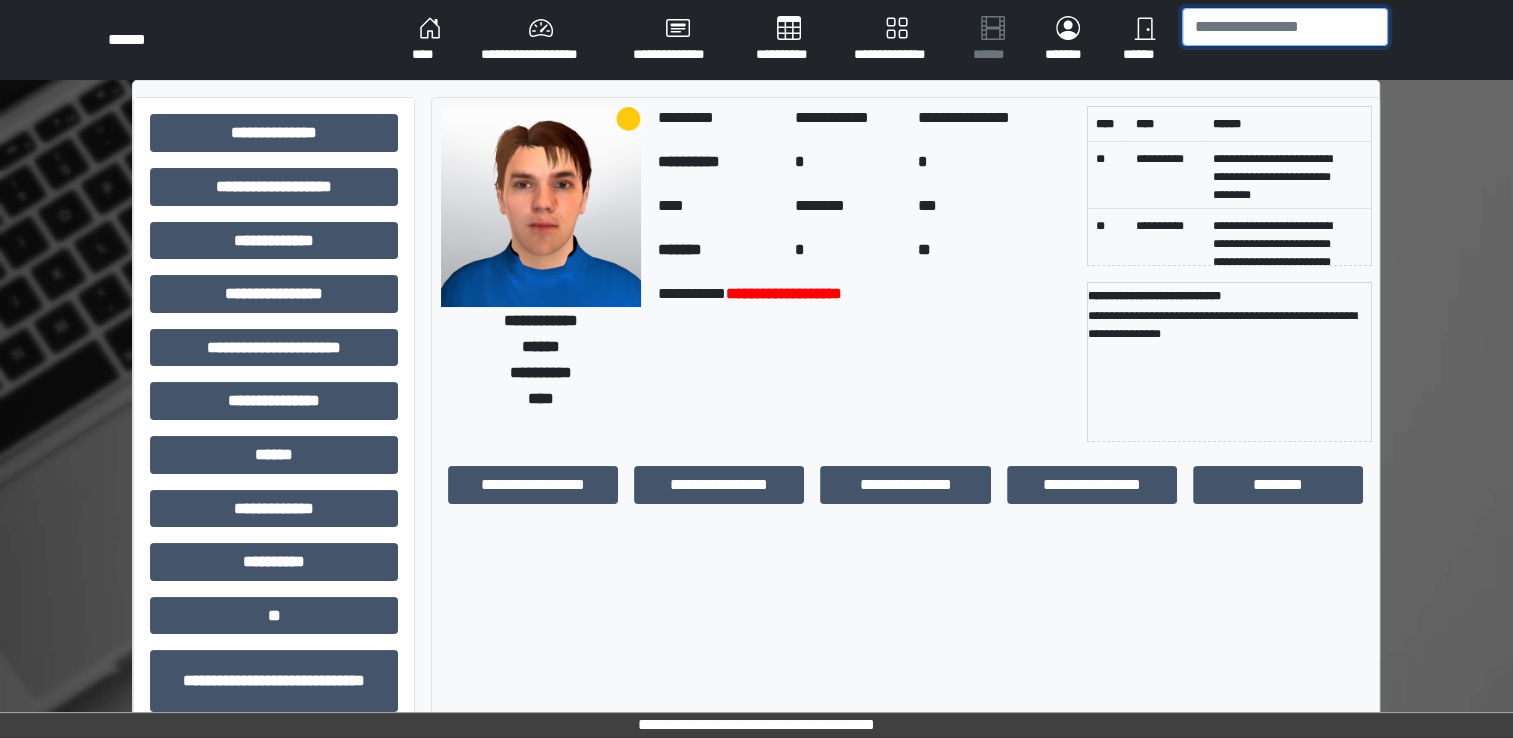 click at bounding box center (1285, 27) 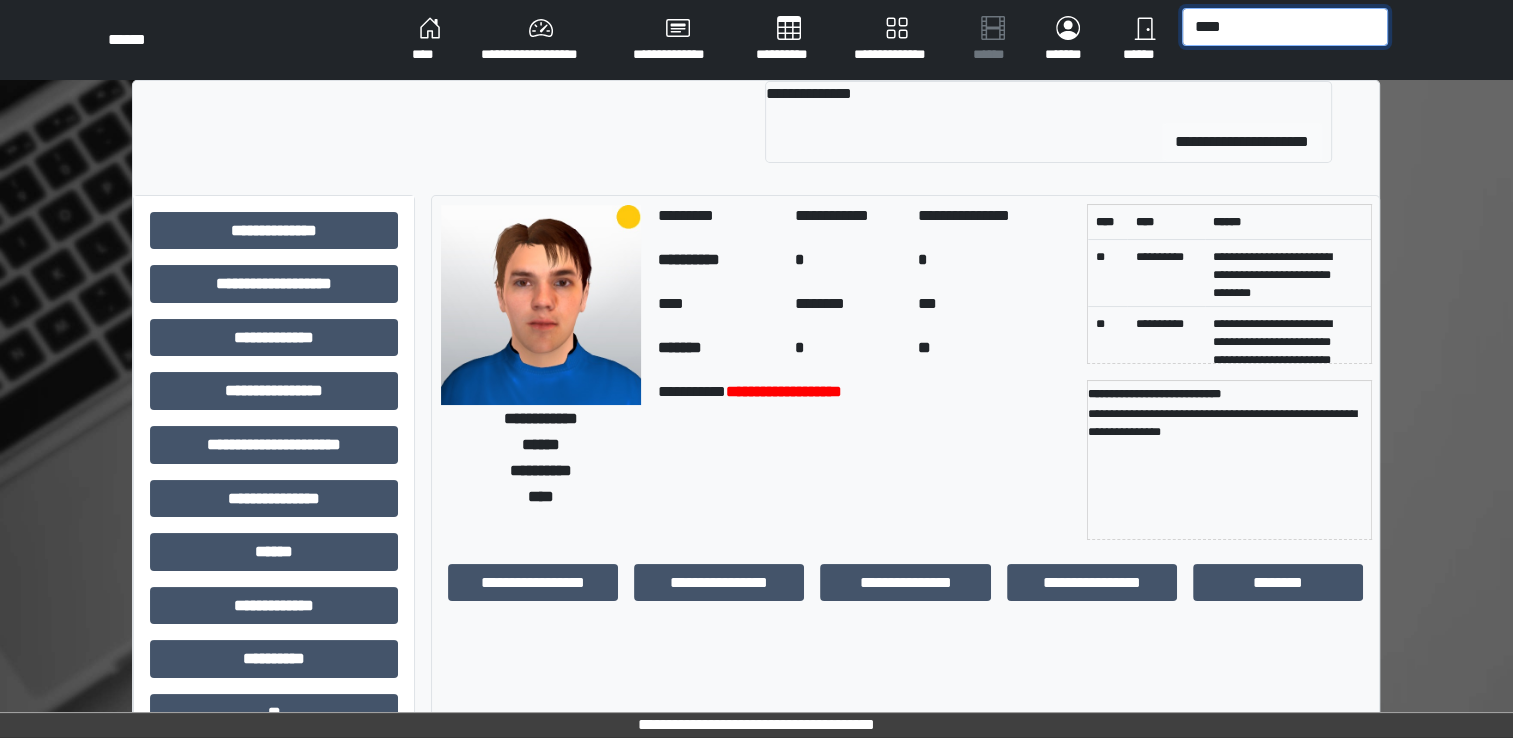 type on "****" 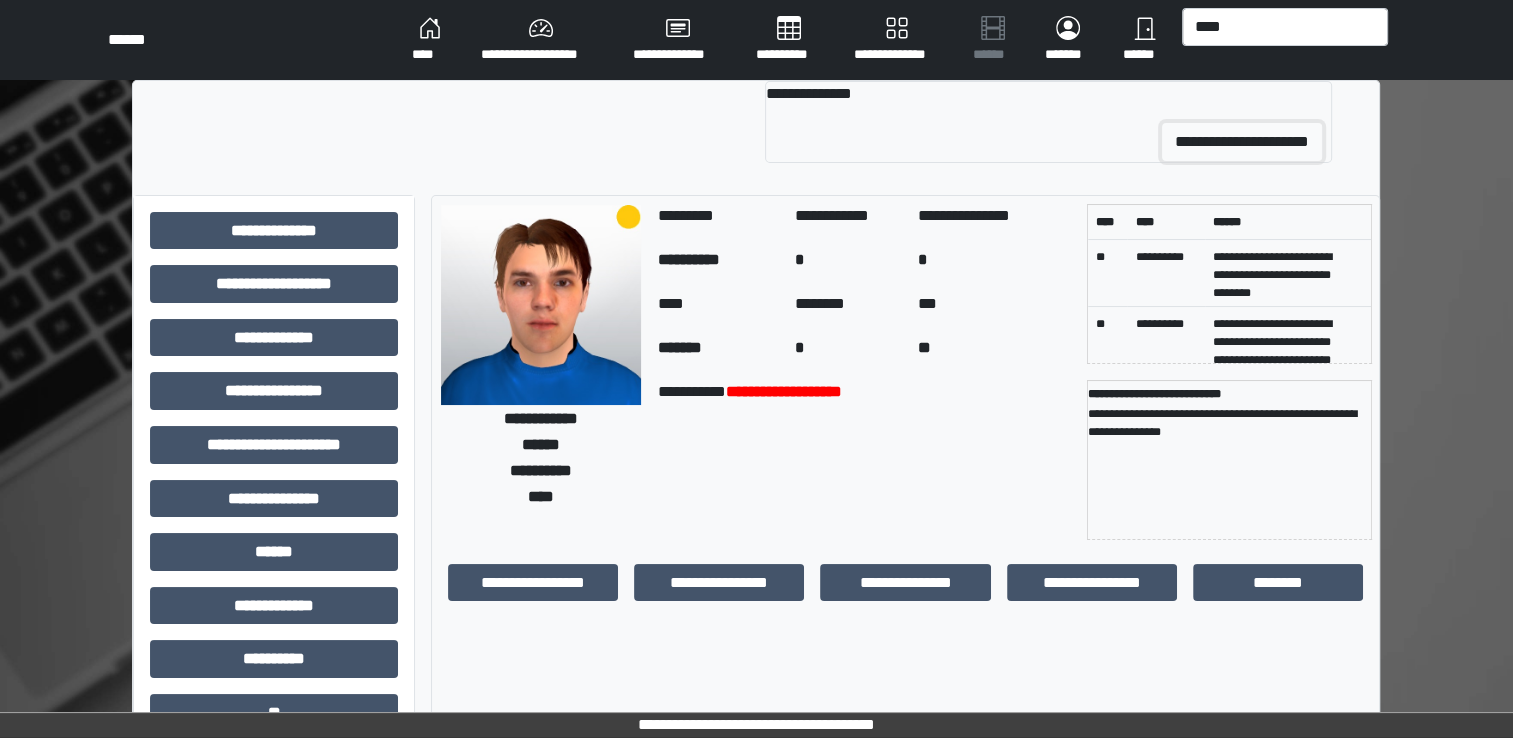 click on "**********" at bounding box center [1242, 142] 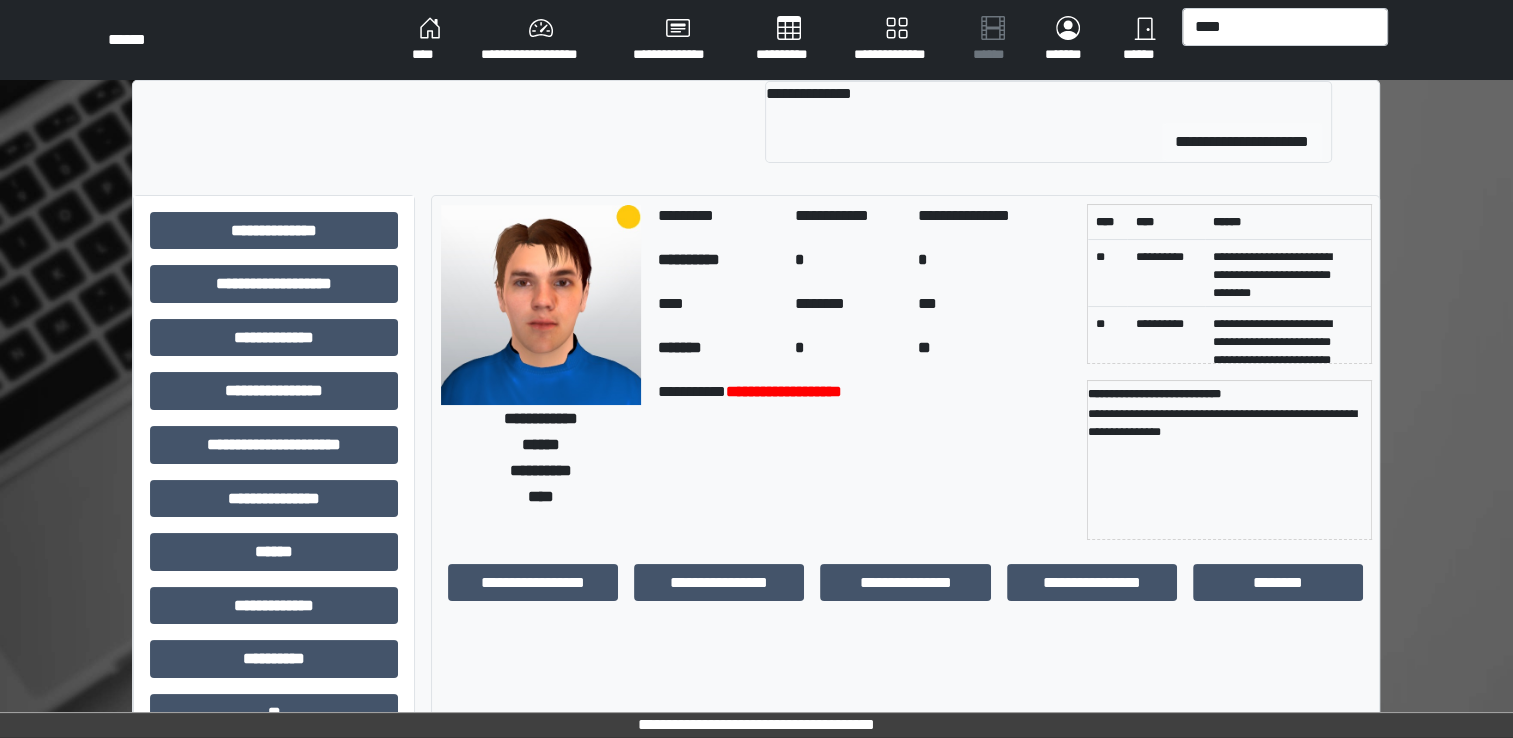 type 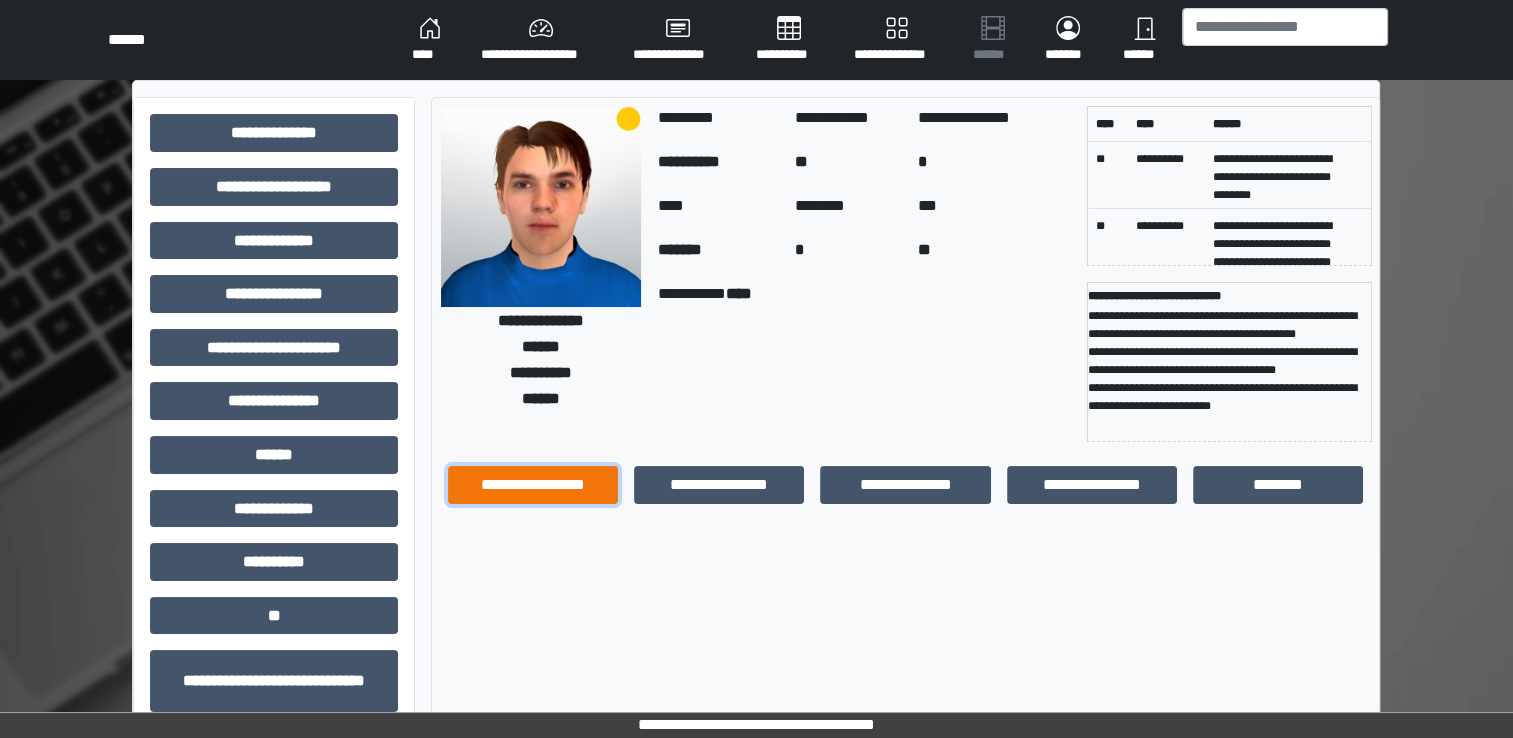 click on "**********" at bounding box center [533, 485] 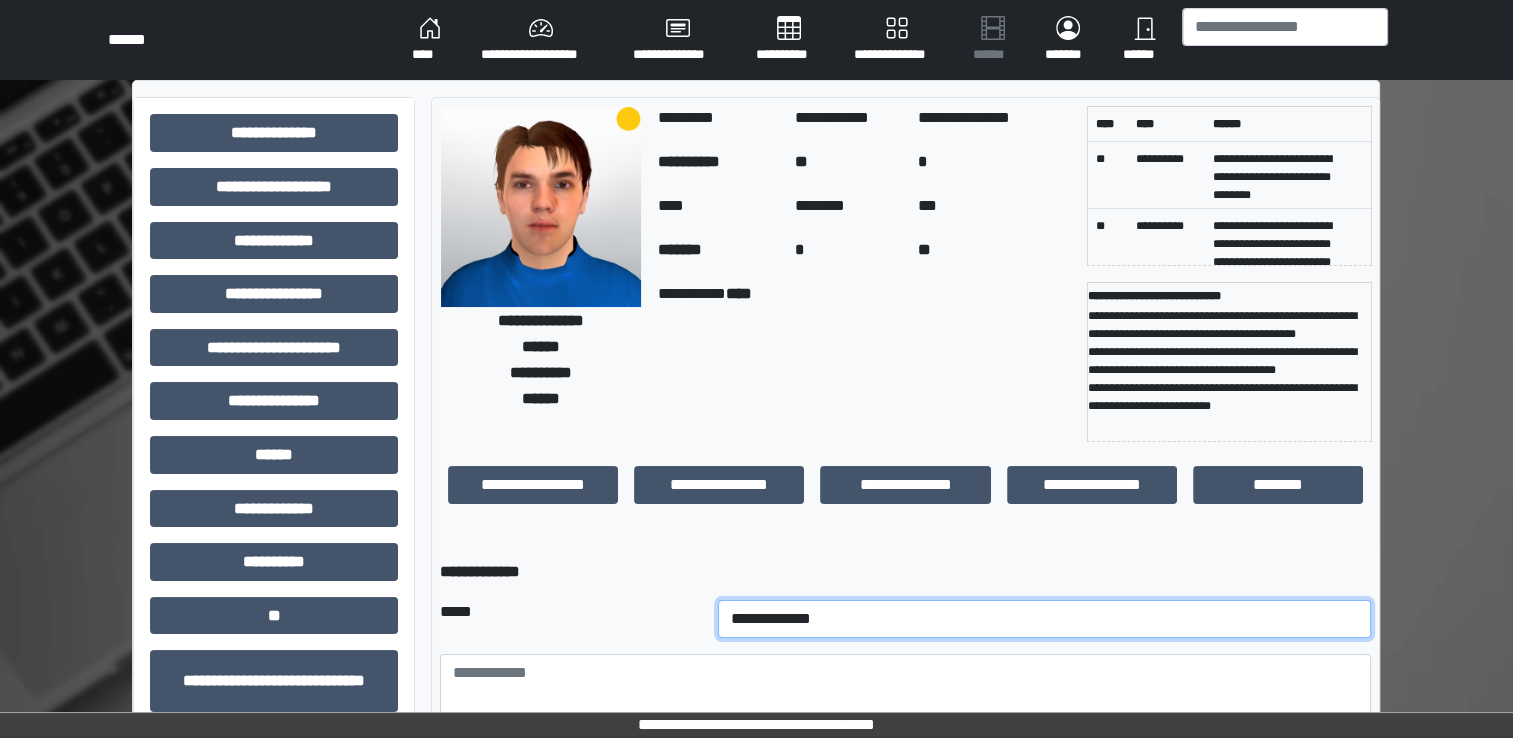 click on "**********" at bounding box center (1045, 619) 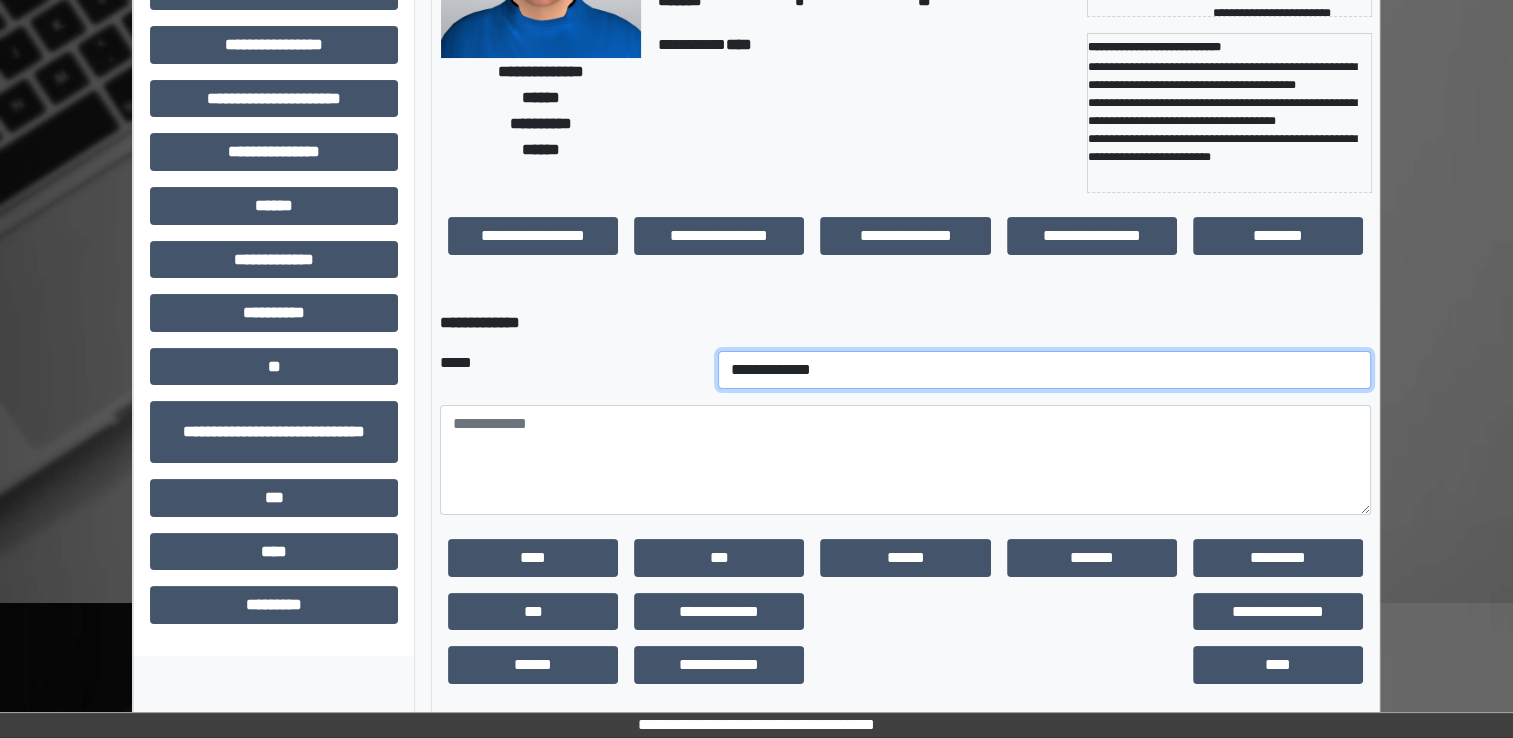 scroll, scrollTop: 250, scrollLeft: 0, axis: vertical 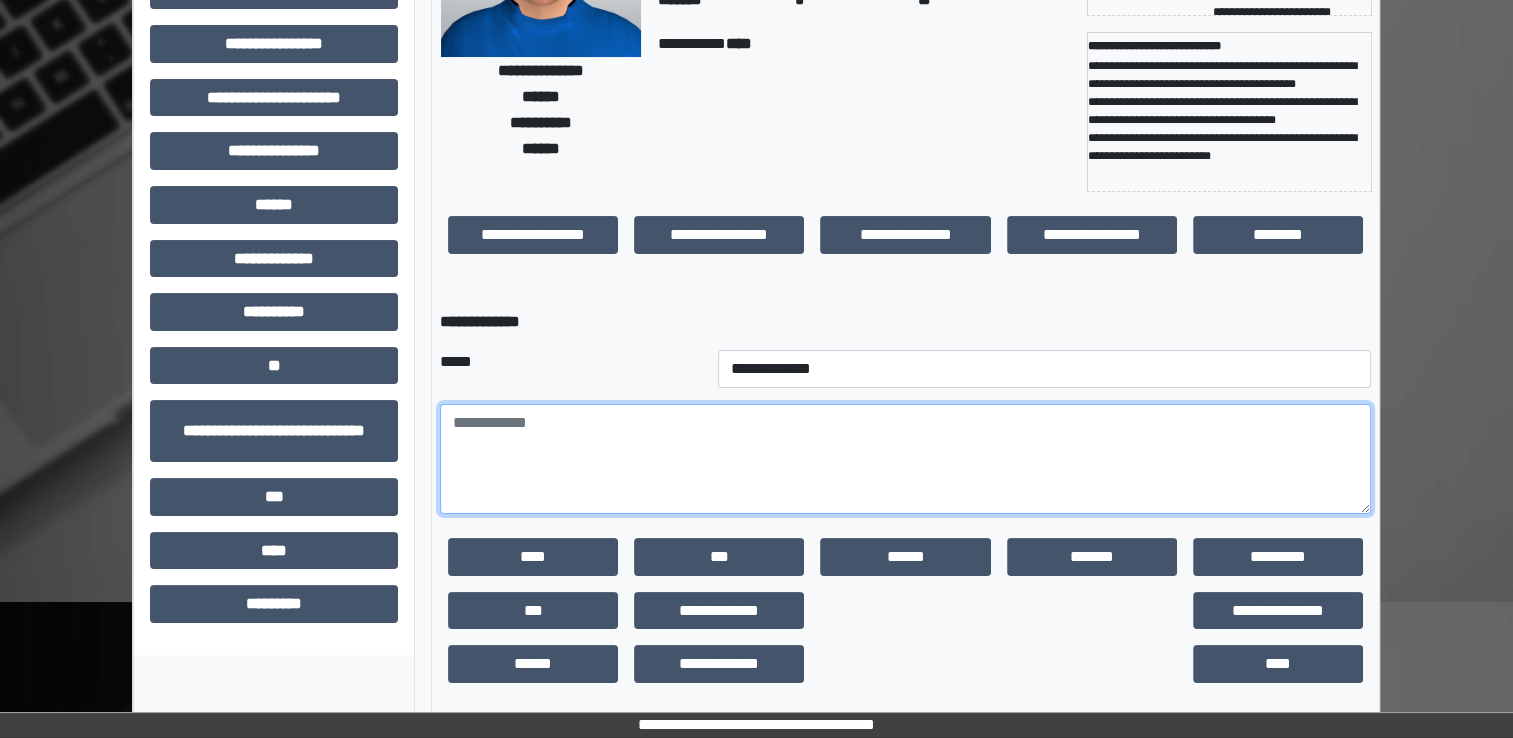 click at bounding box center [905, 459] 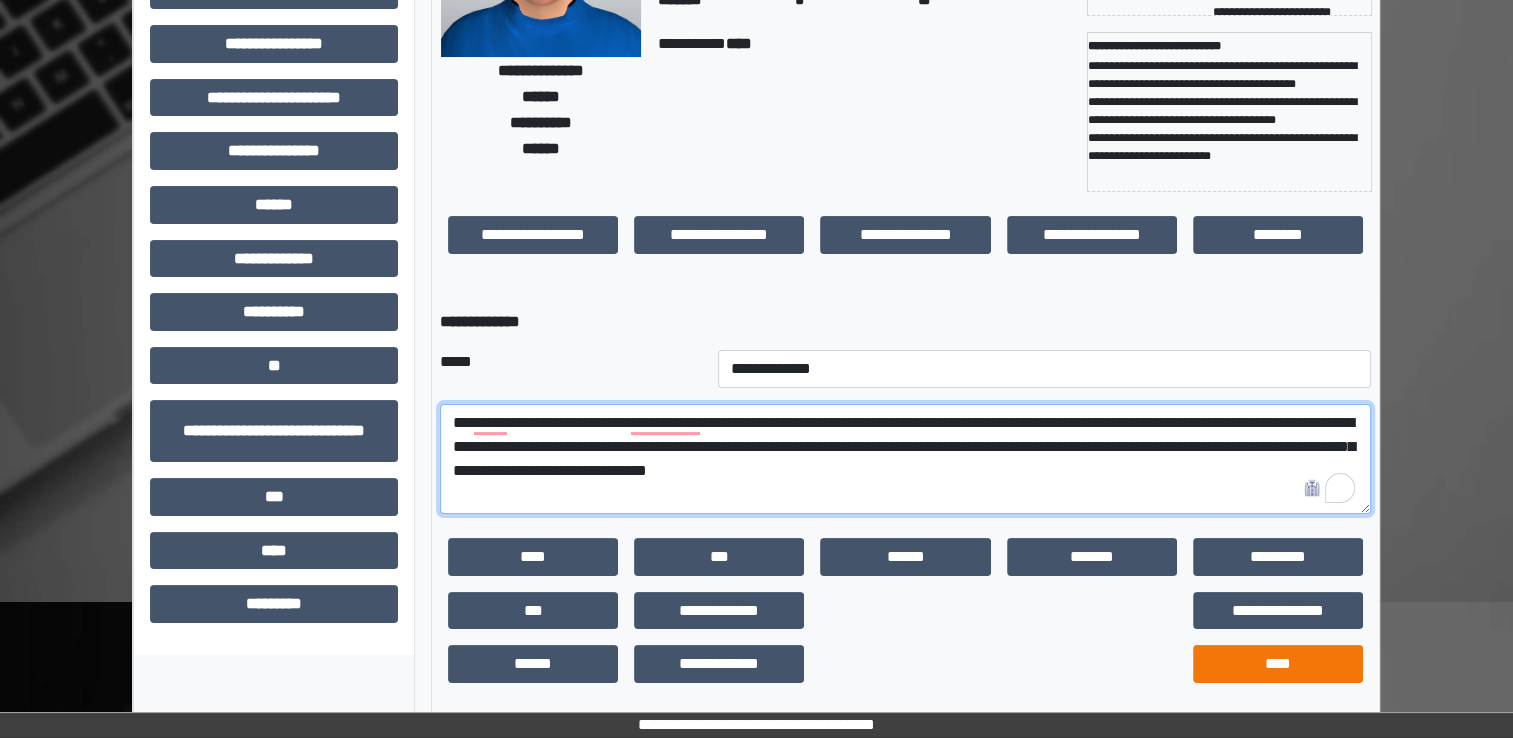type on "**********" 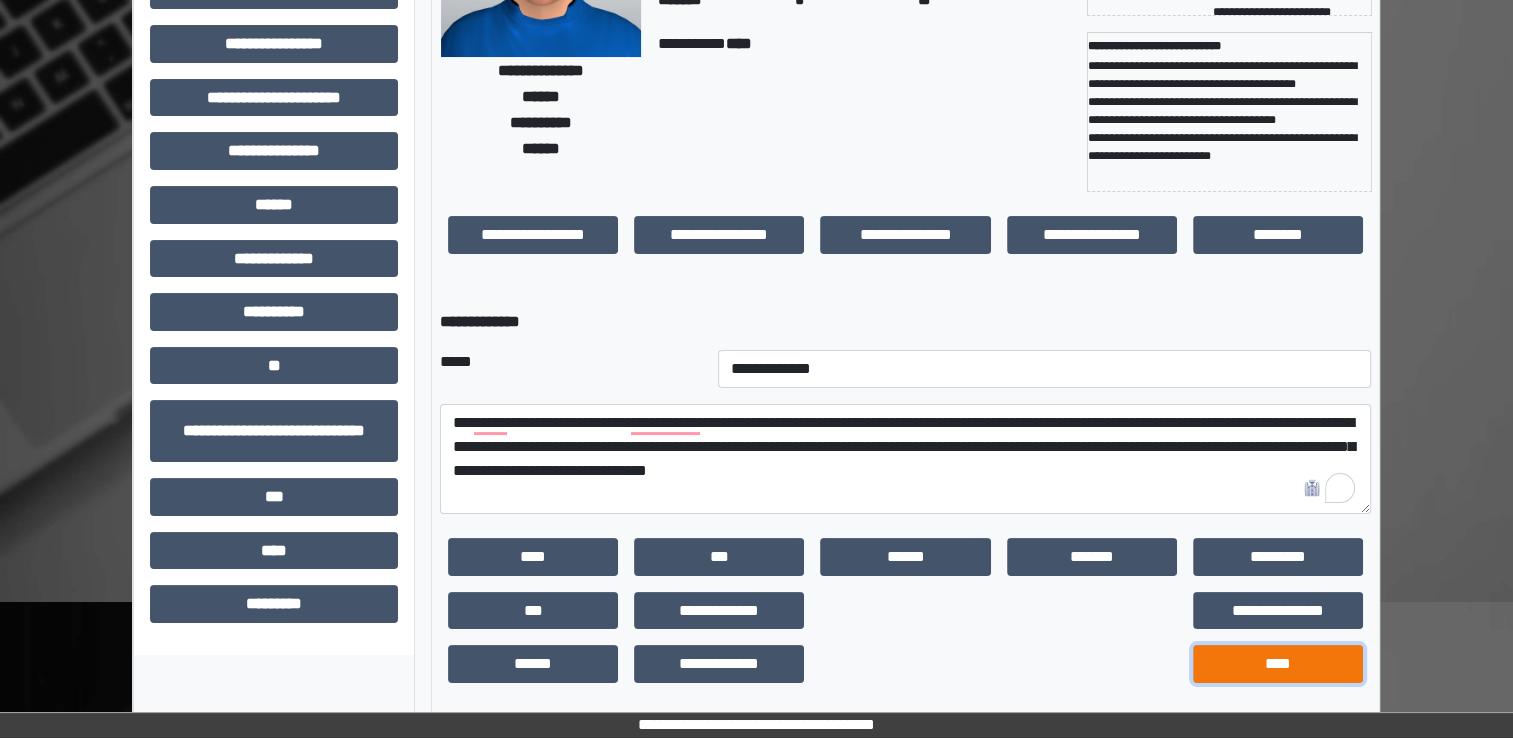click on "****" at bounding box center [1278, 664] 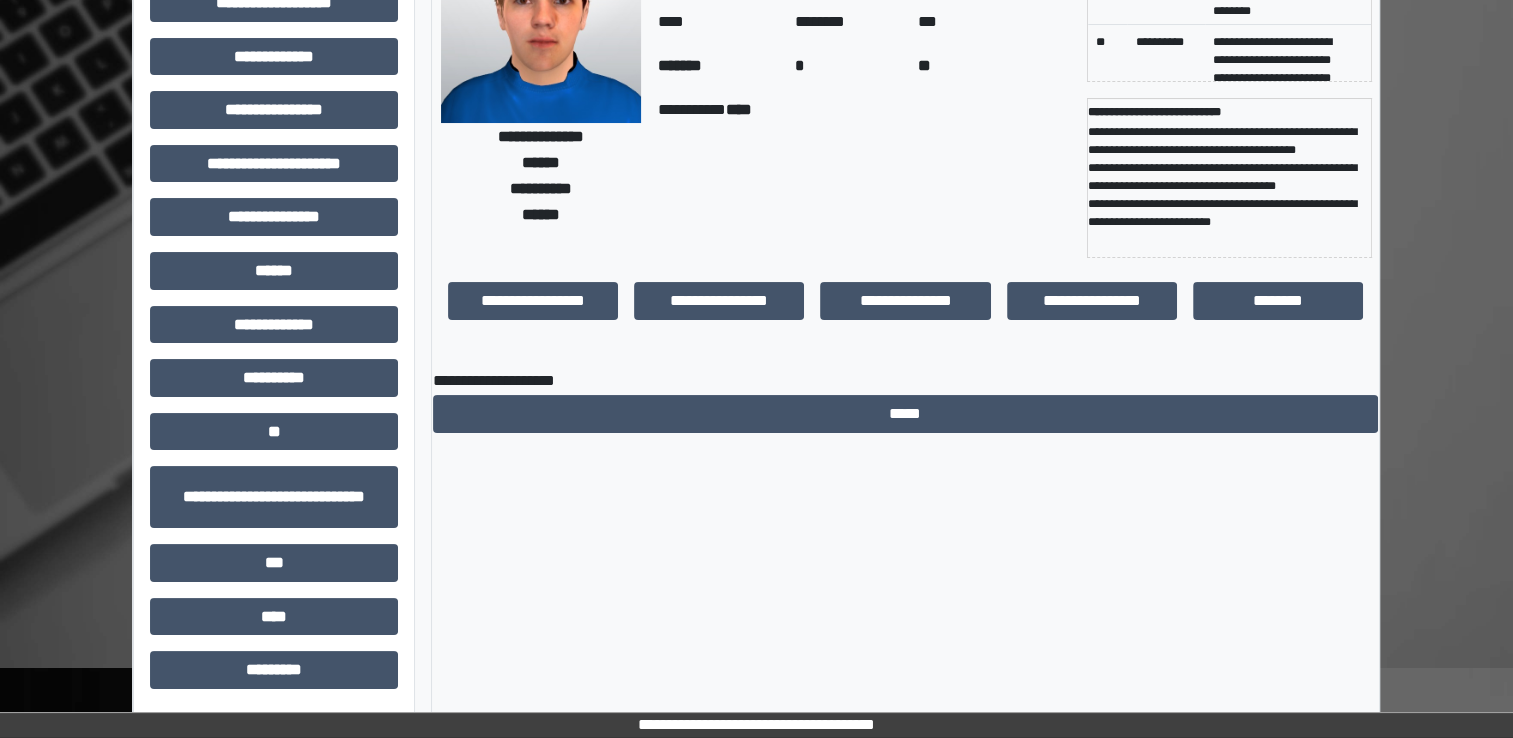 scroll, scrollTop: 184, scrollLeft: 0, axis: vertical 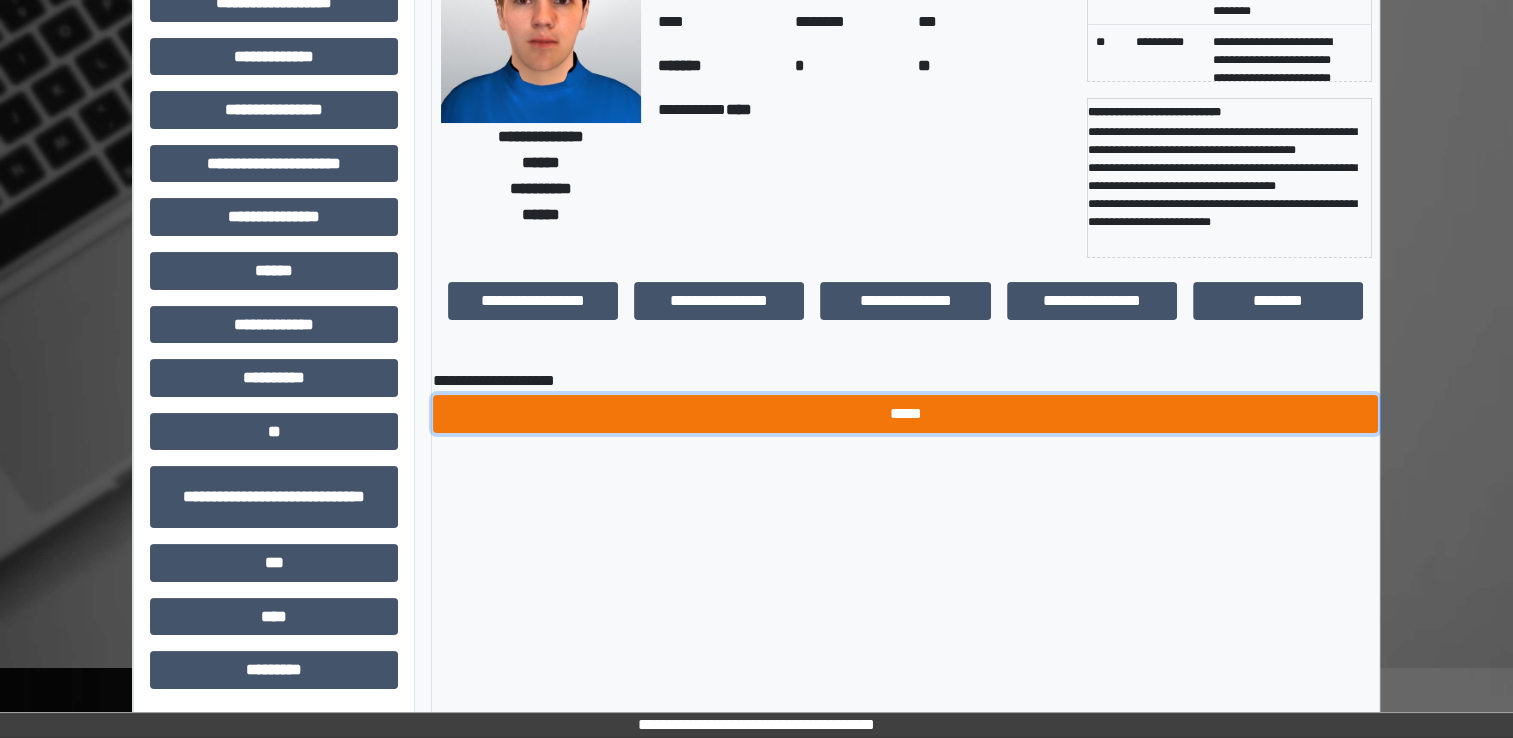 click on "*****" at bounding box center [905, 414] 